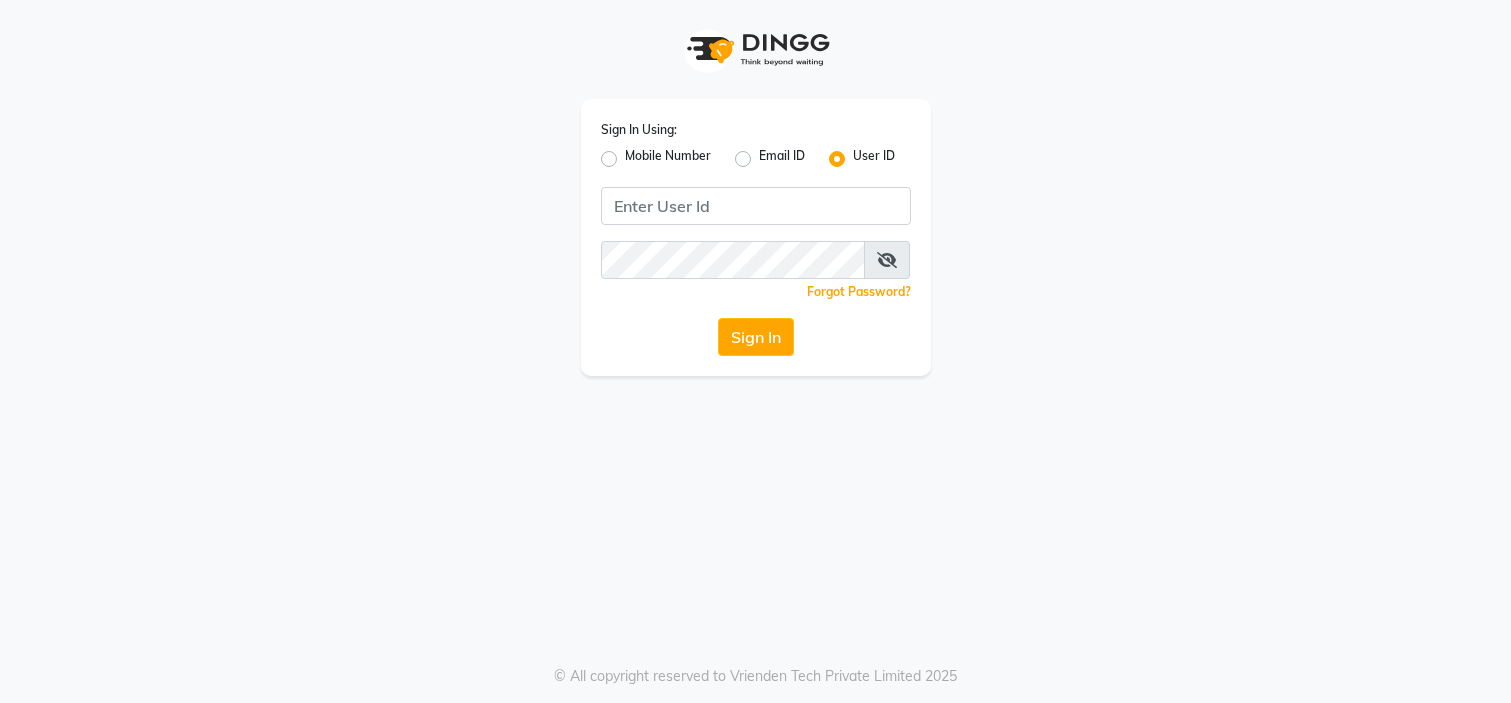 scroll, scrollTop: 0, scrollLeft: 0, axis: both 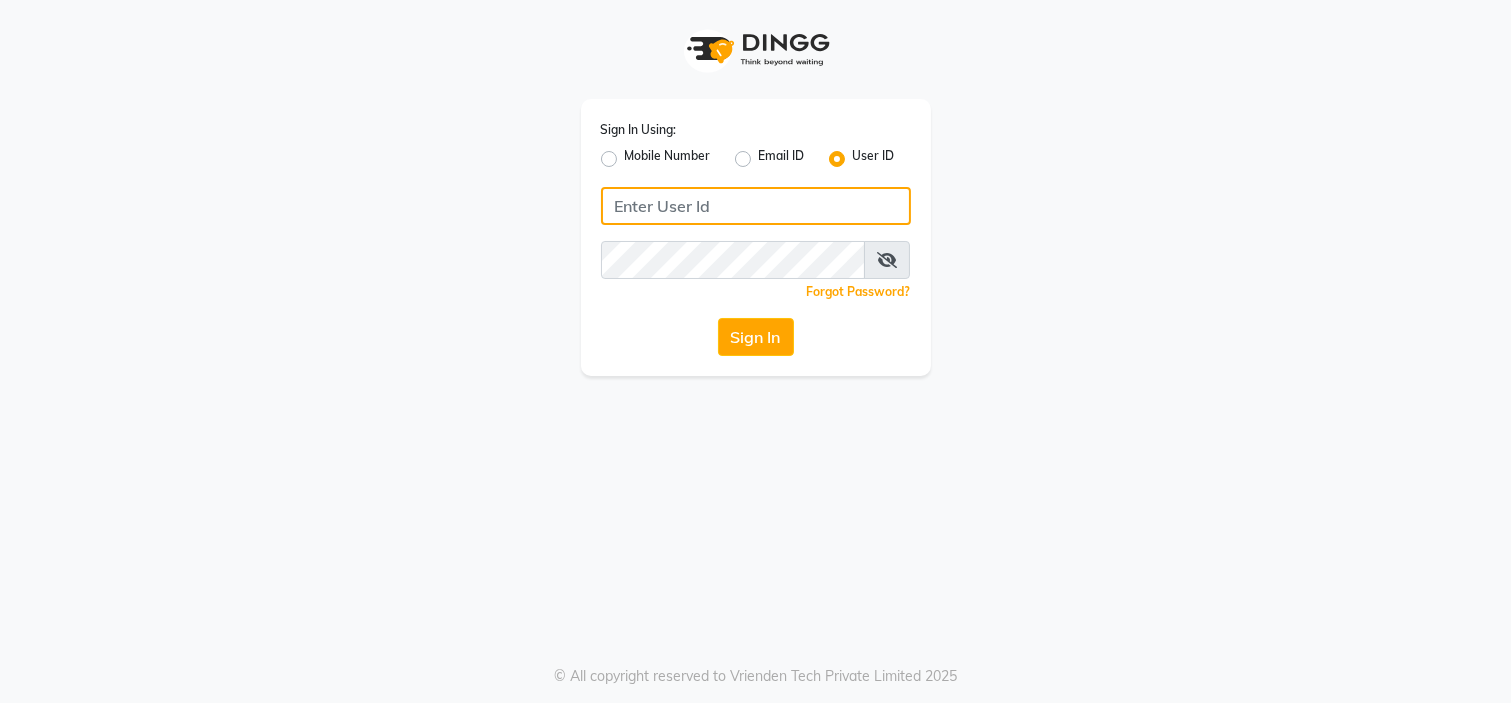 type on "7338156969" 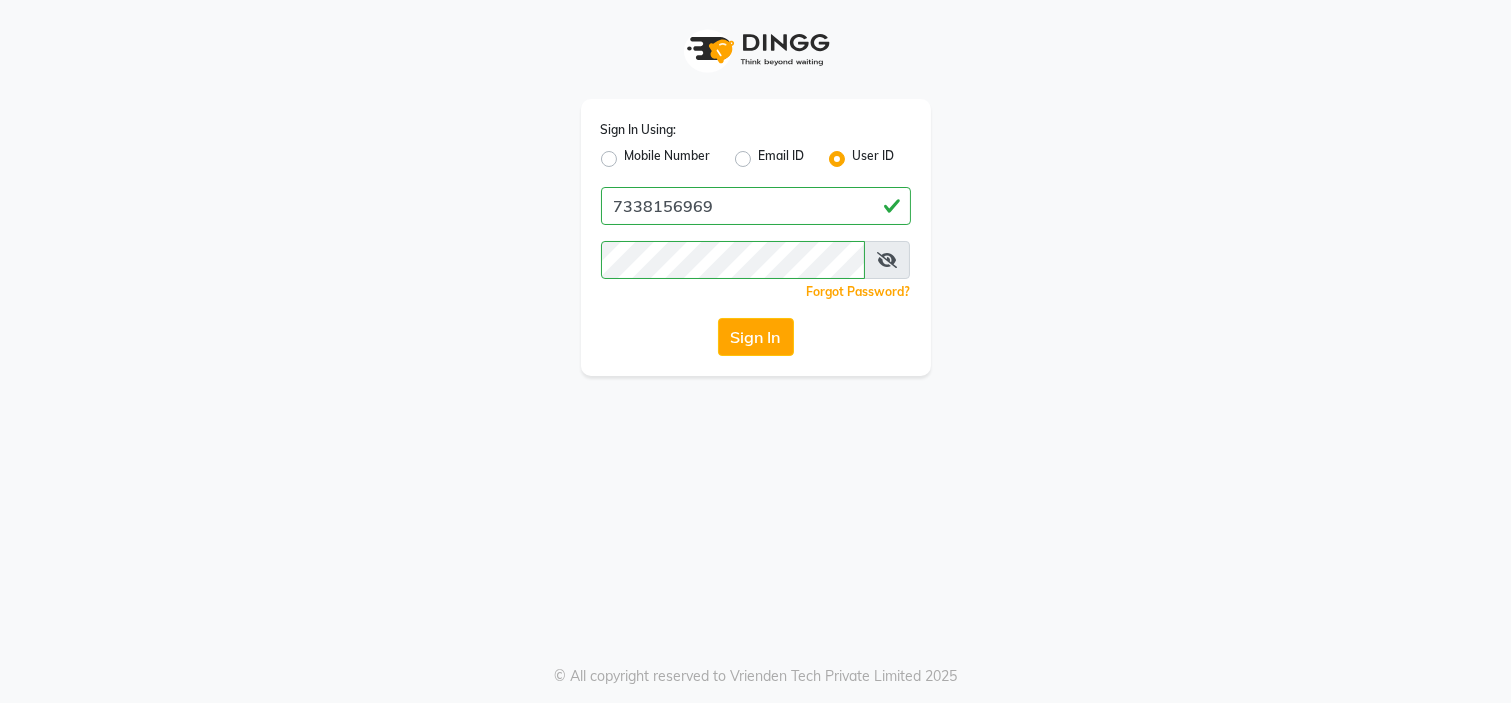 click on "Mobile Number" 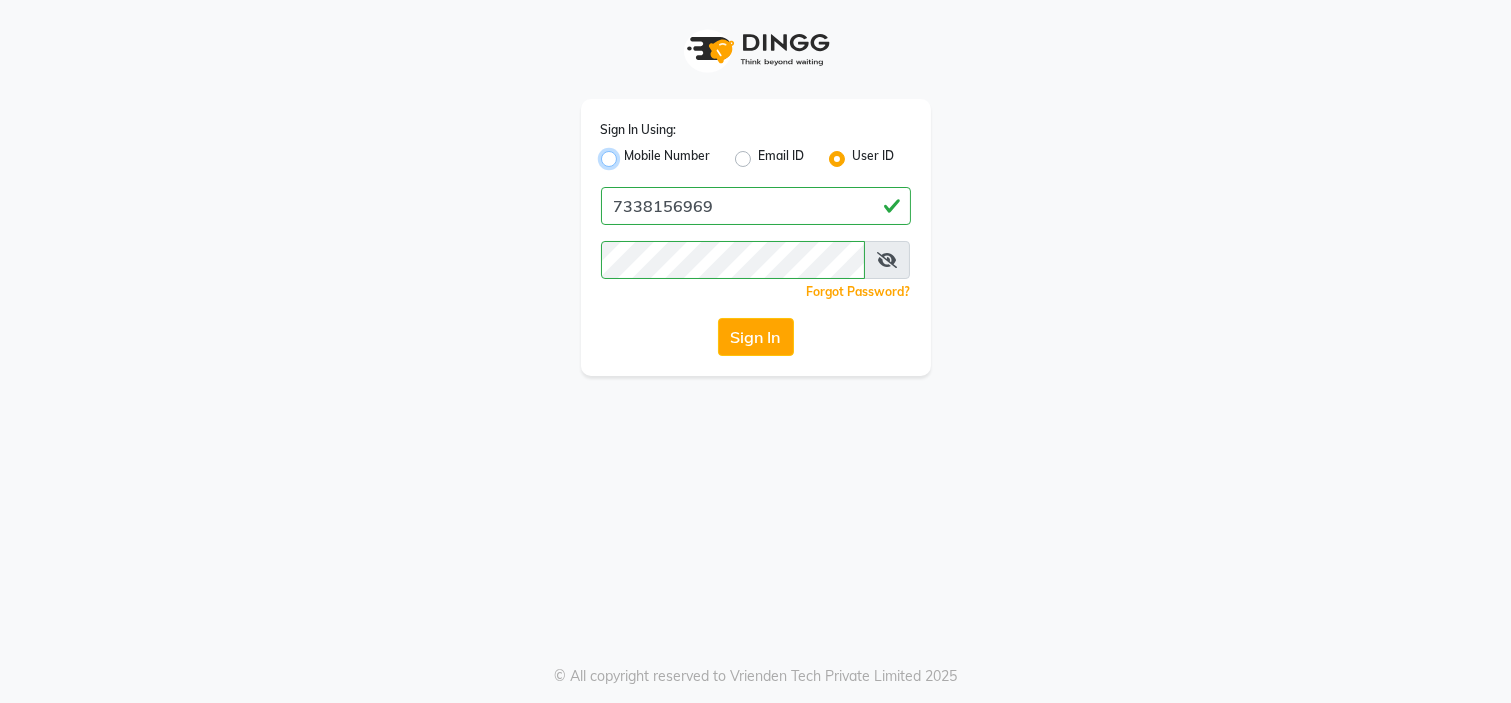 click on "Mobile Number" at bounding box center (631, 153) 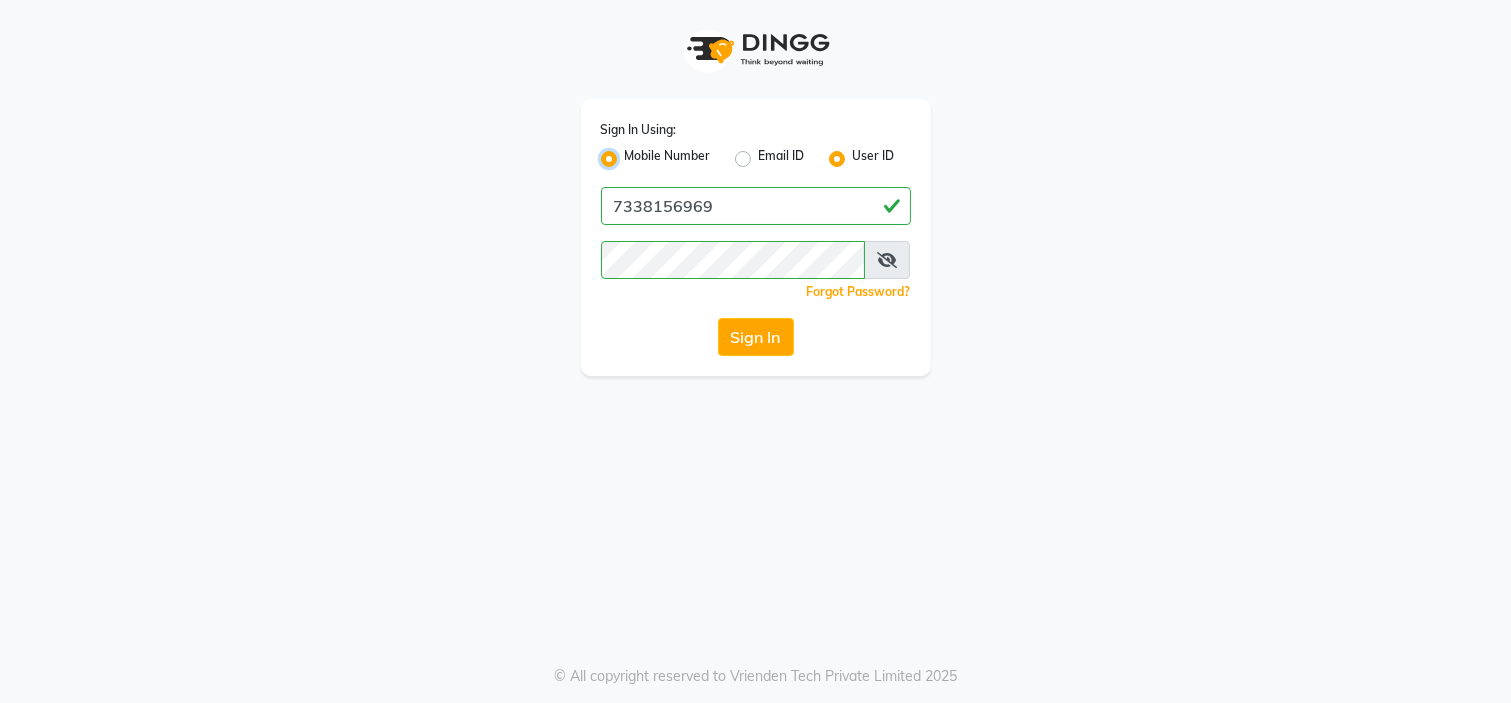 radio on "false" 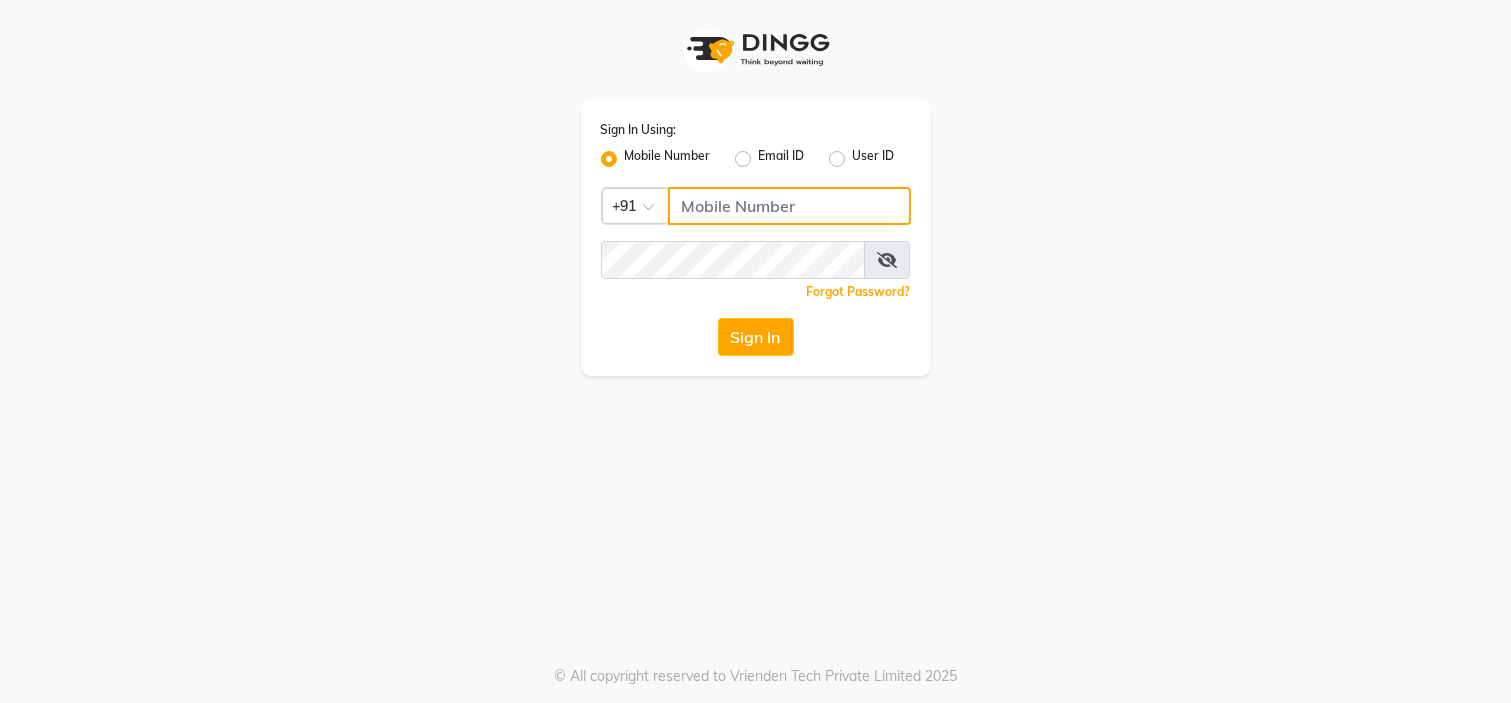 click 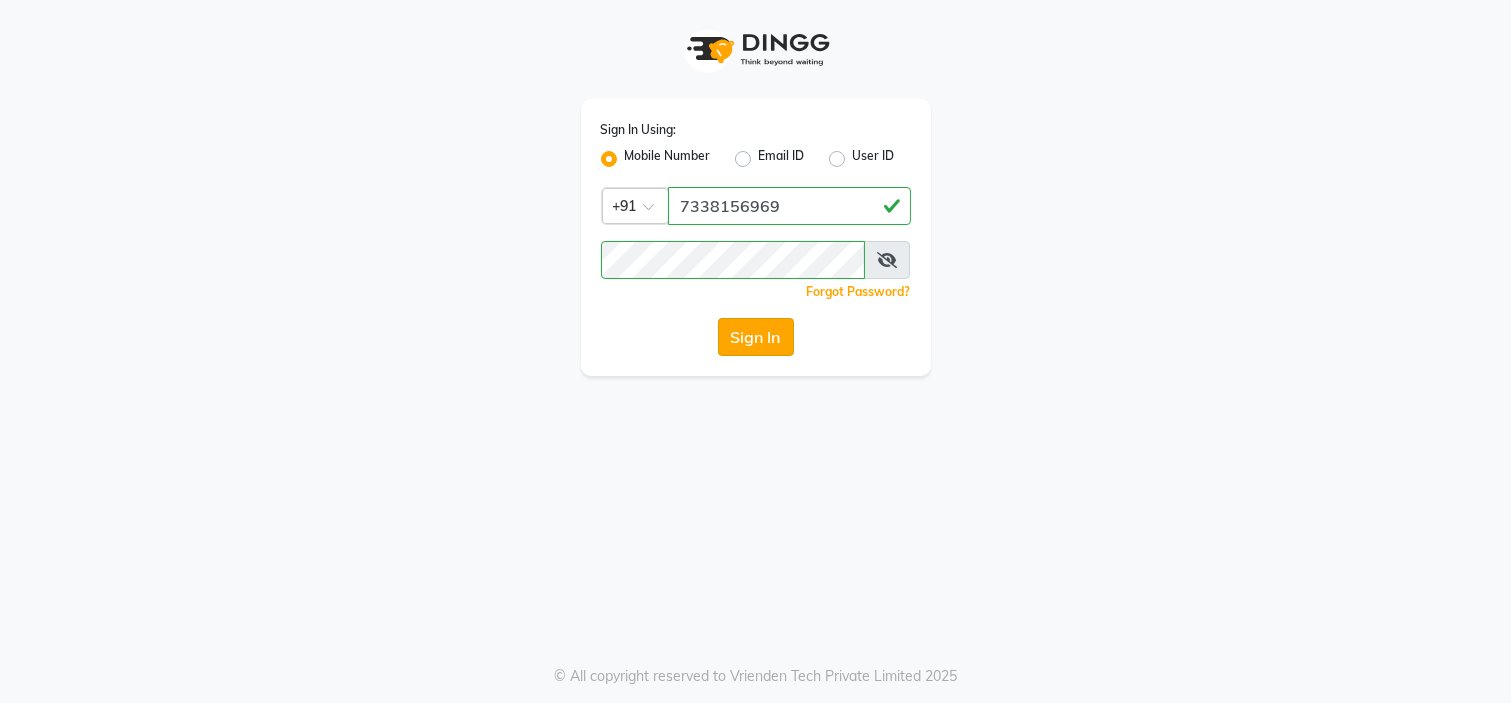 click on "Sign In" 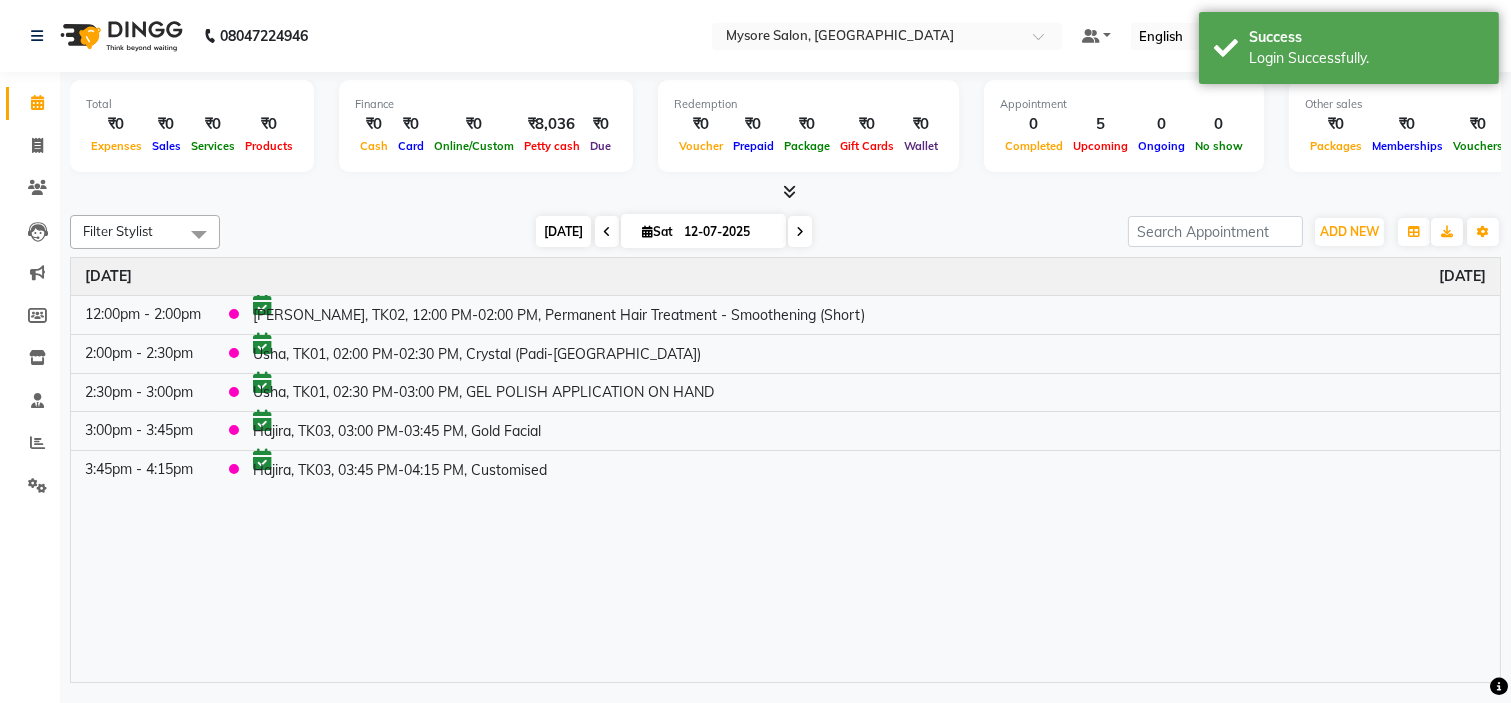 click on "[DATE]" at bounding box center [563, 231] 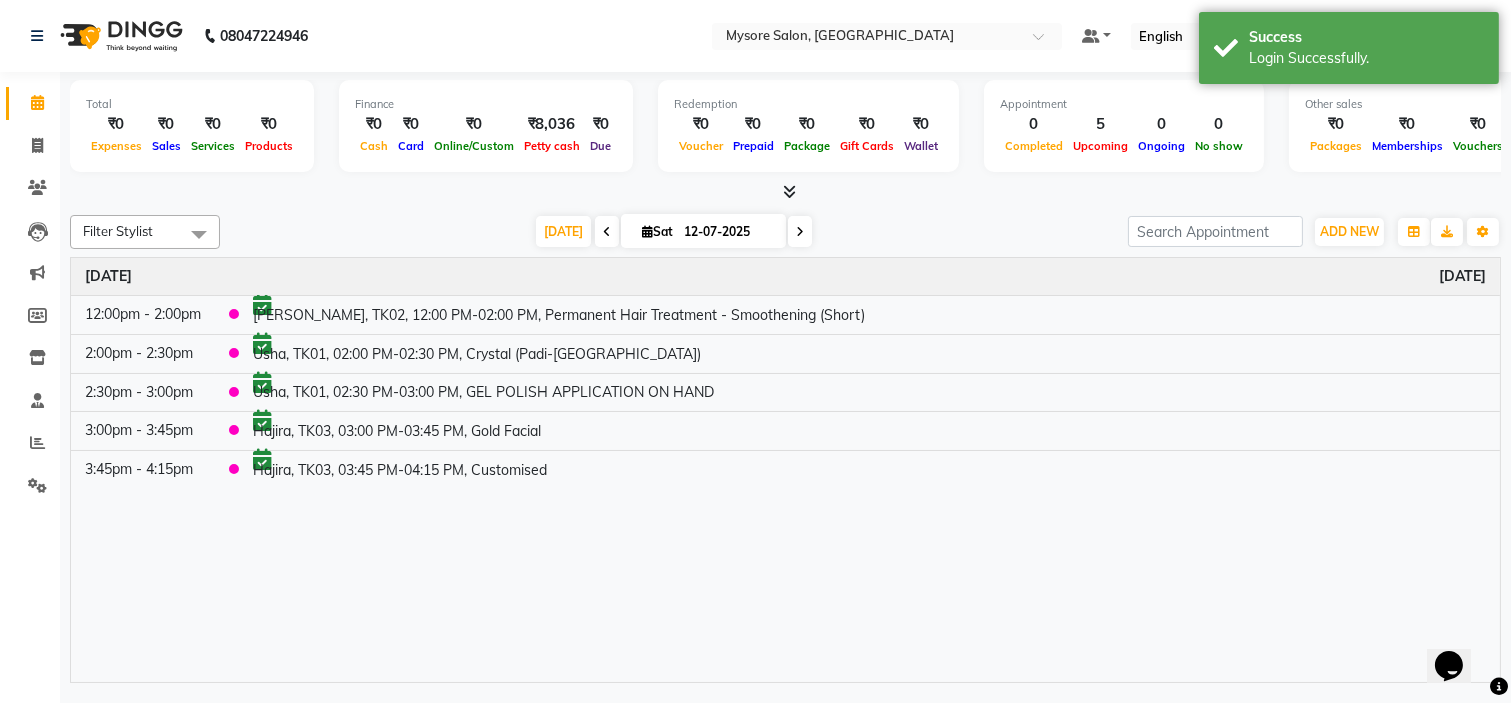 scroll, scrollTop: 0, scrollLeft: 0, axis: both 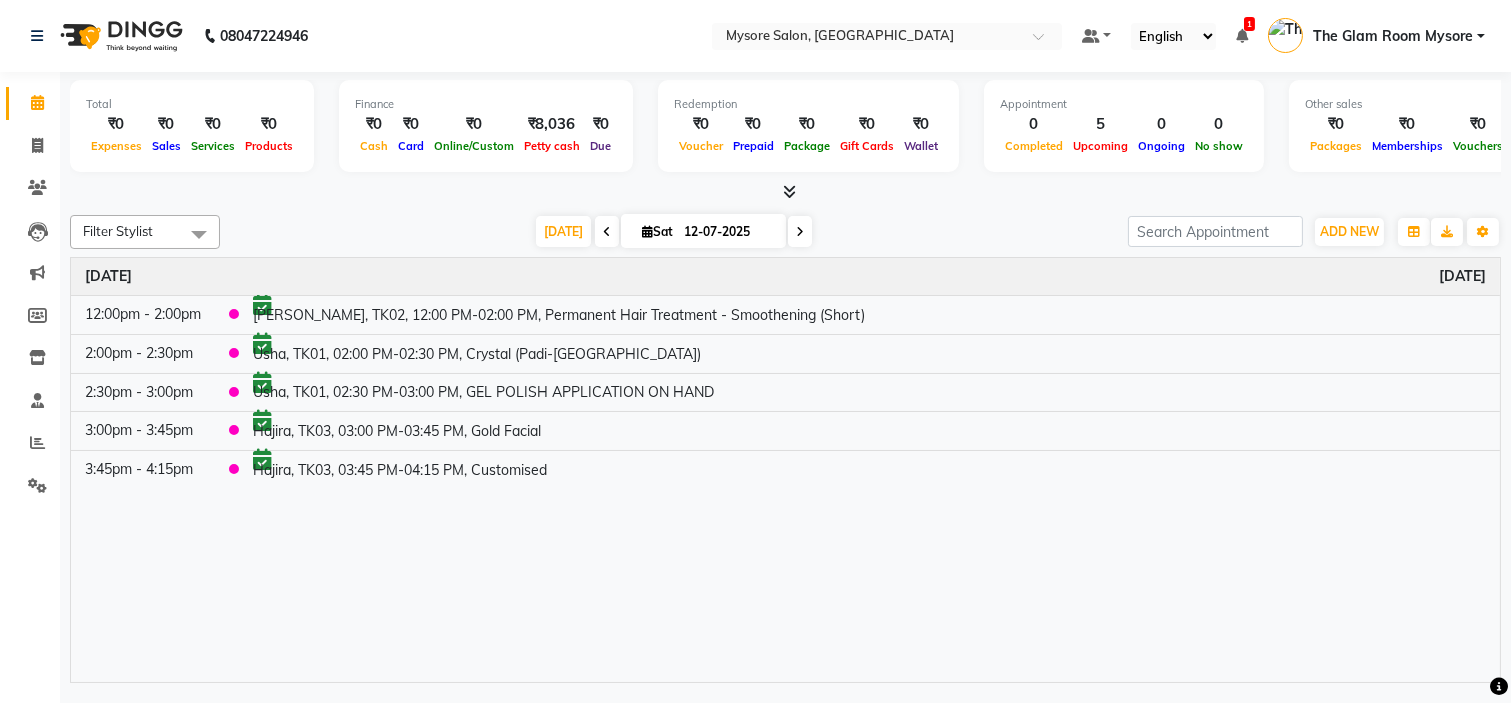 click on "Other sales  ₹0  Packages ₹0  Memberships ₹0  Vouchers ₹0  Prepaids ₹0  Gift Cards" at bounding box center (1467, 126) 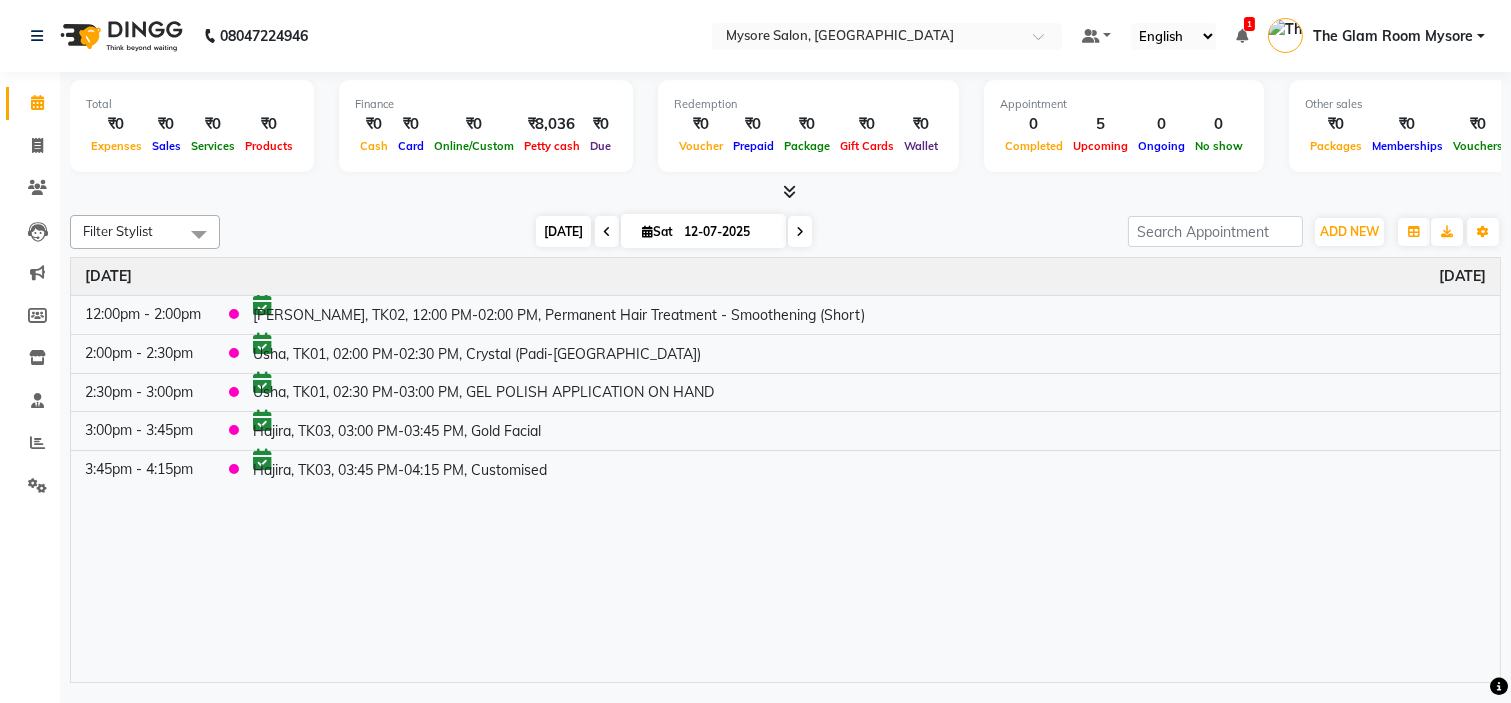 click on "[DATE]" at bounding box center (563, 231) 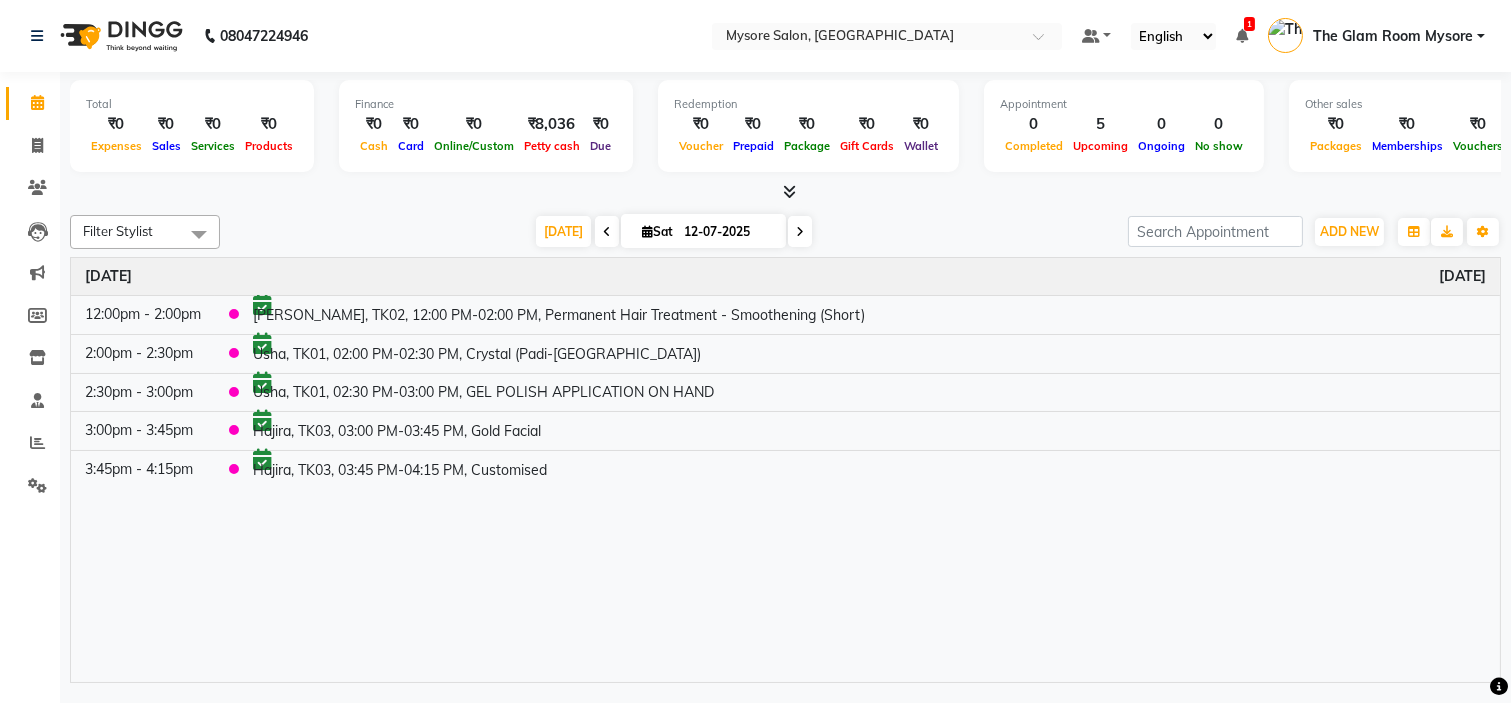 click on "Today  Sat 12-07-2025" at bounding box center [674, 232] 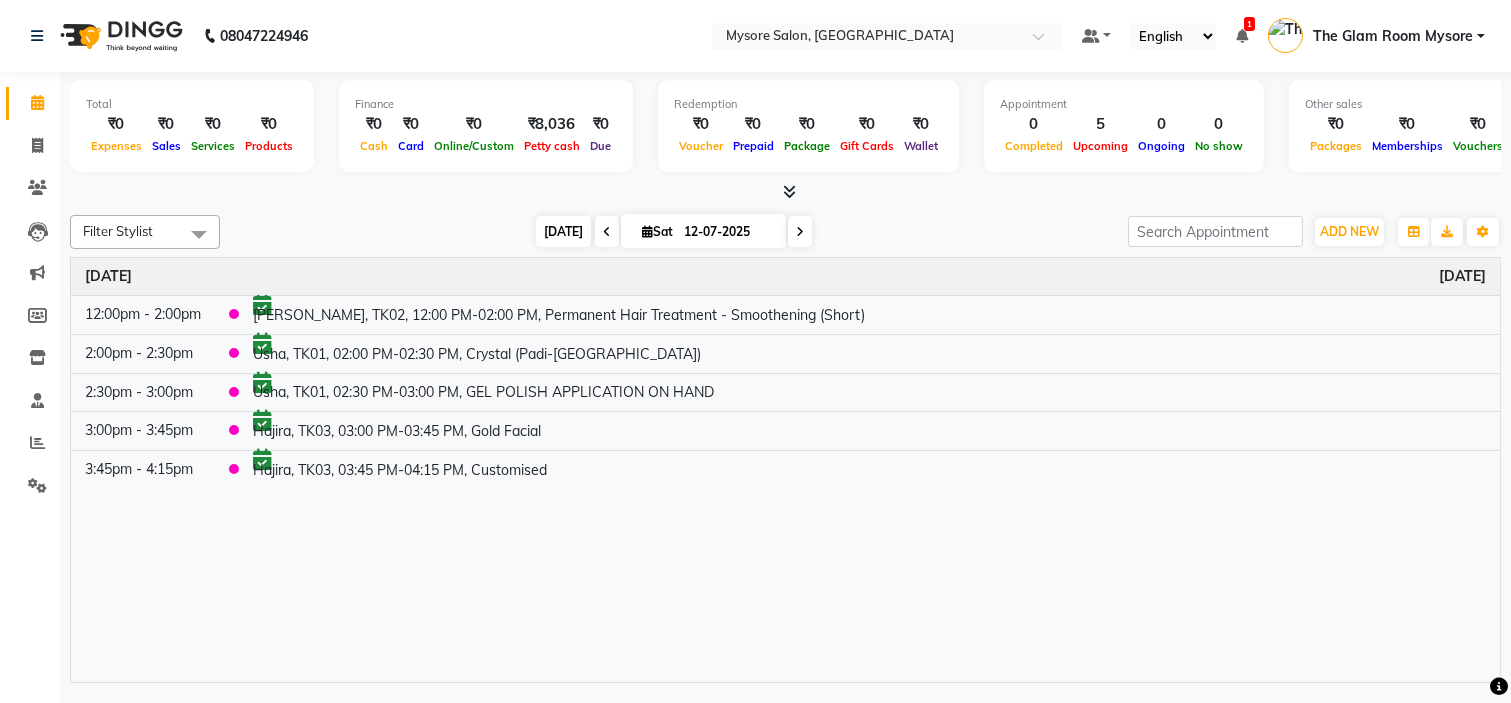 click on "[DATE]" at bounding box center (563, 231) 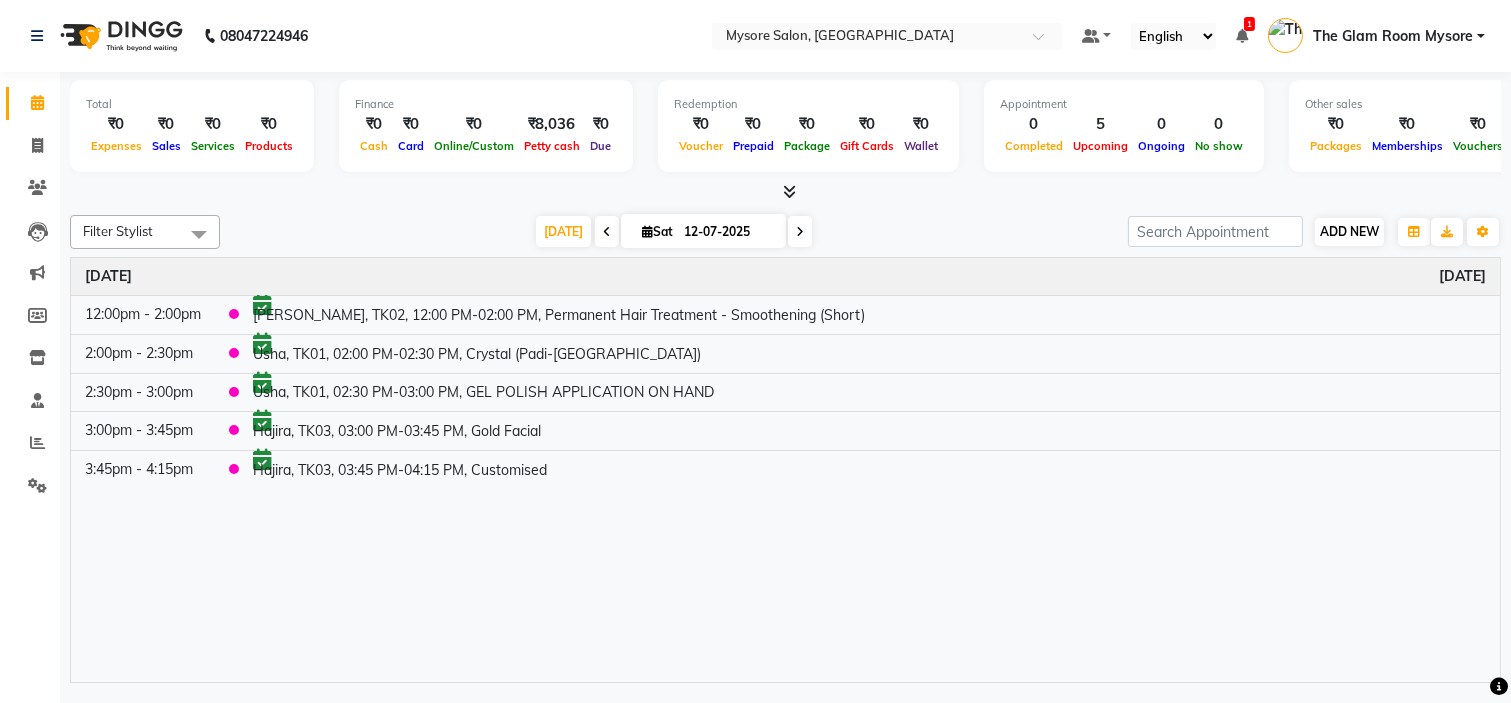 drag, startPoint x: 1368, startPoint y: 246, endPoint x: 1358, endPoint y: 231, distance: 18.027756 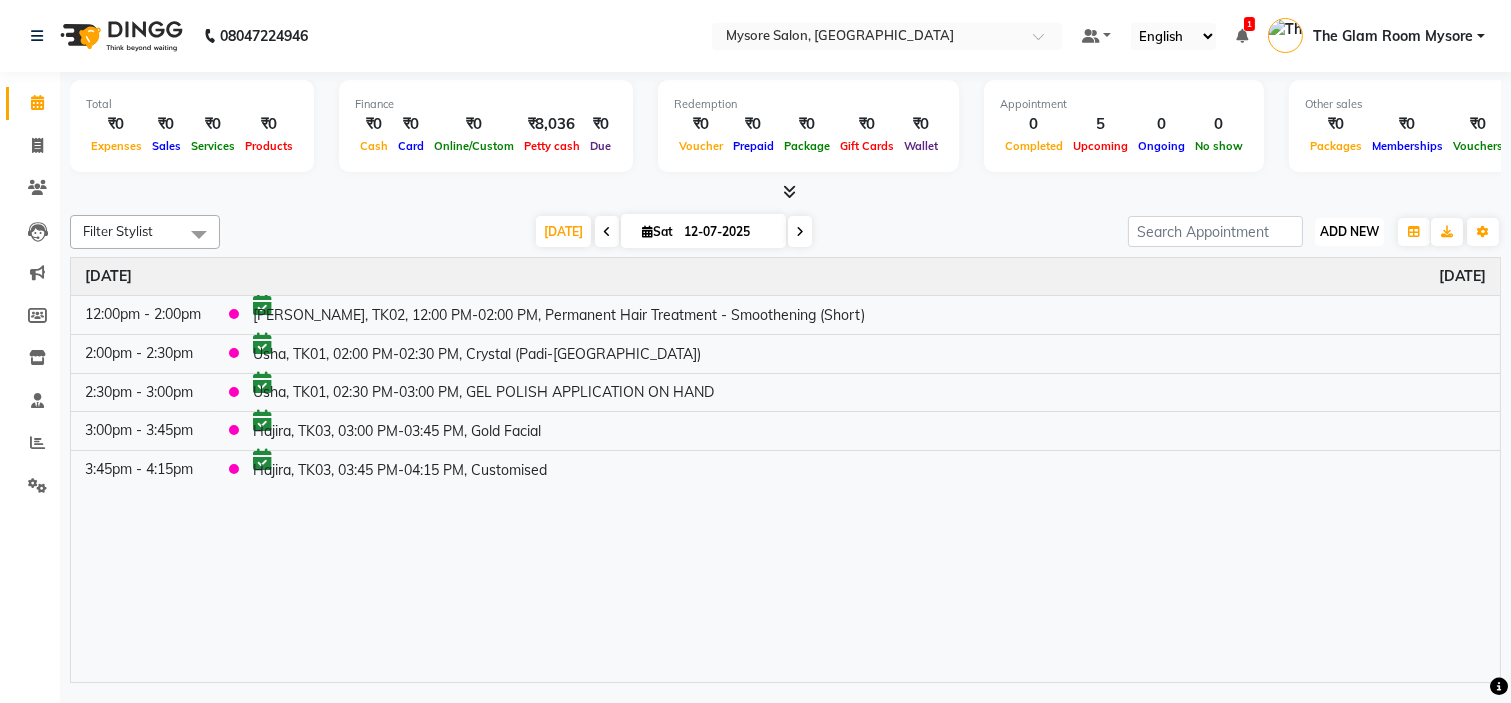 click on "ADD NEW" at bounding box center [1349, 231] 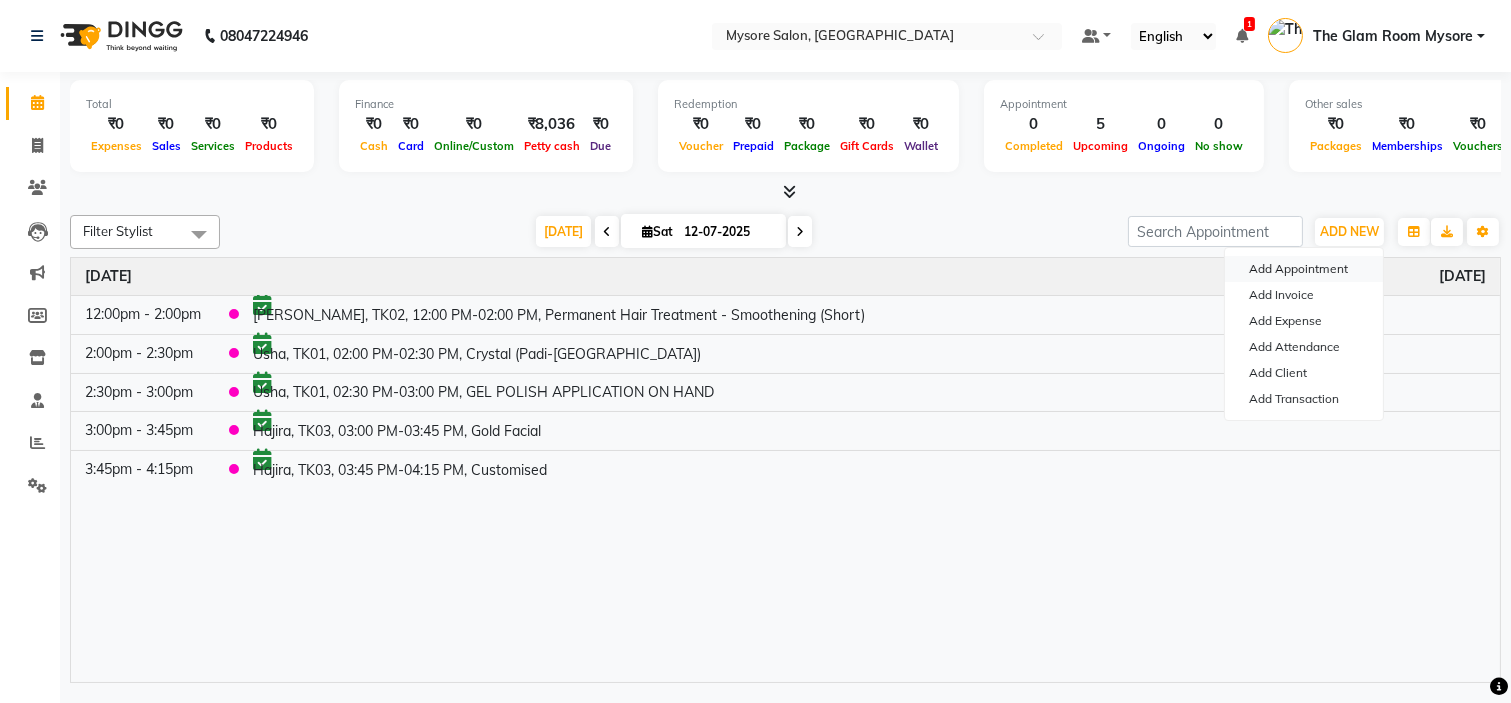 click on "Add Appointment" at bounding box center [1304, 269] 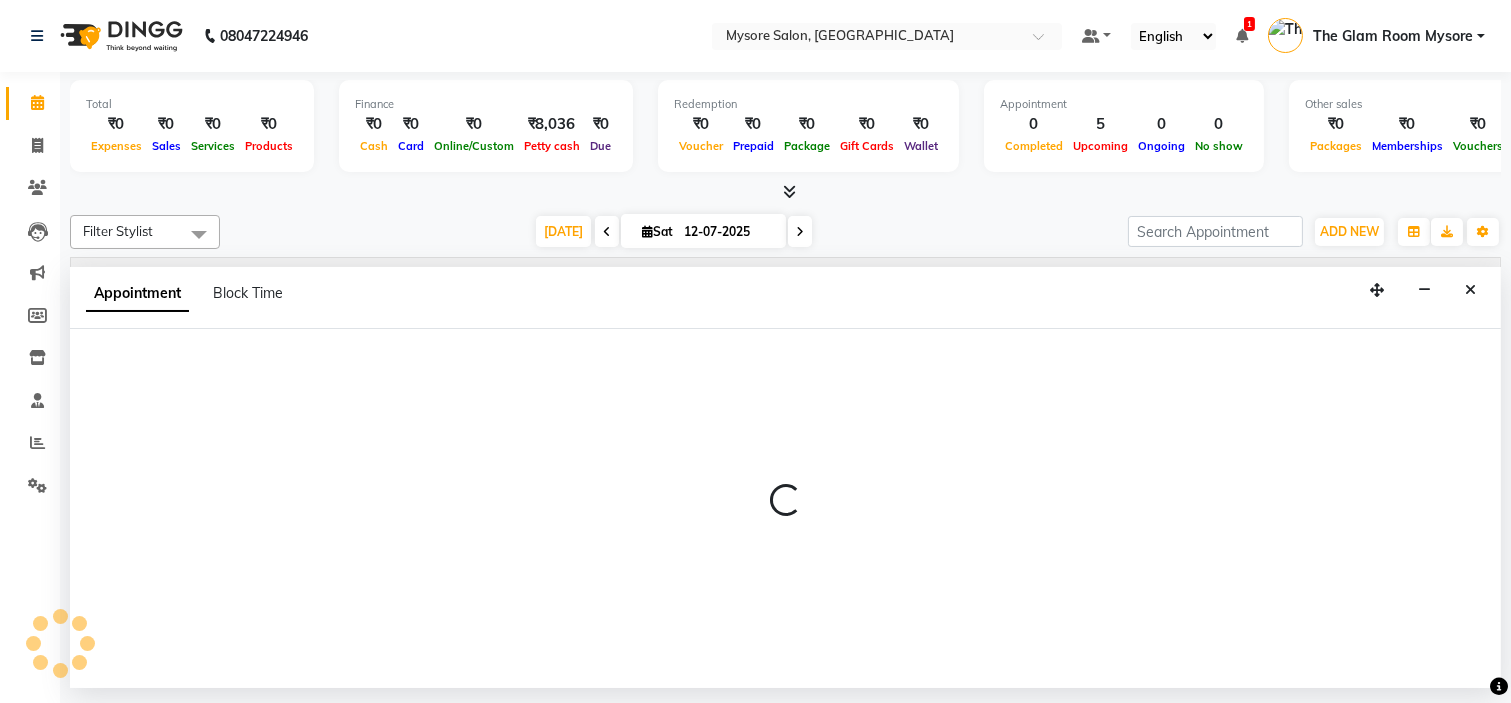 select on "tentative" 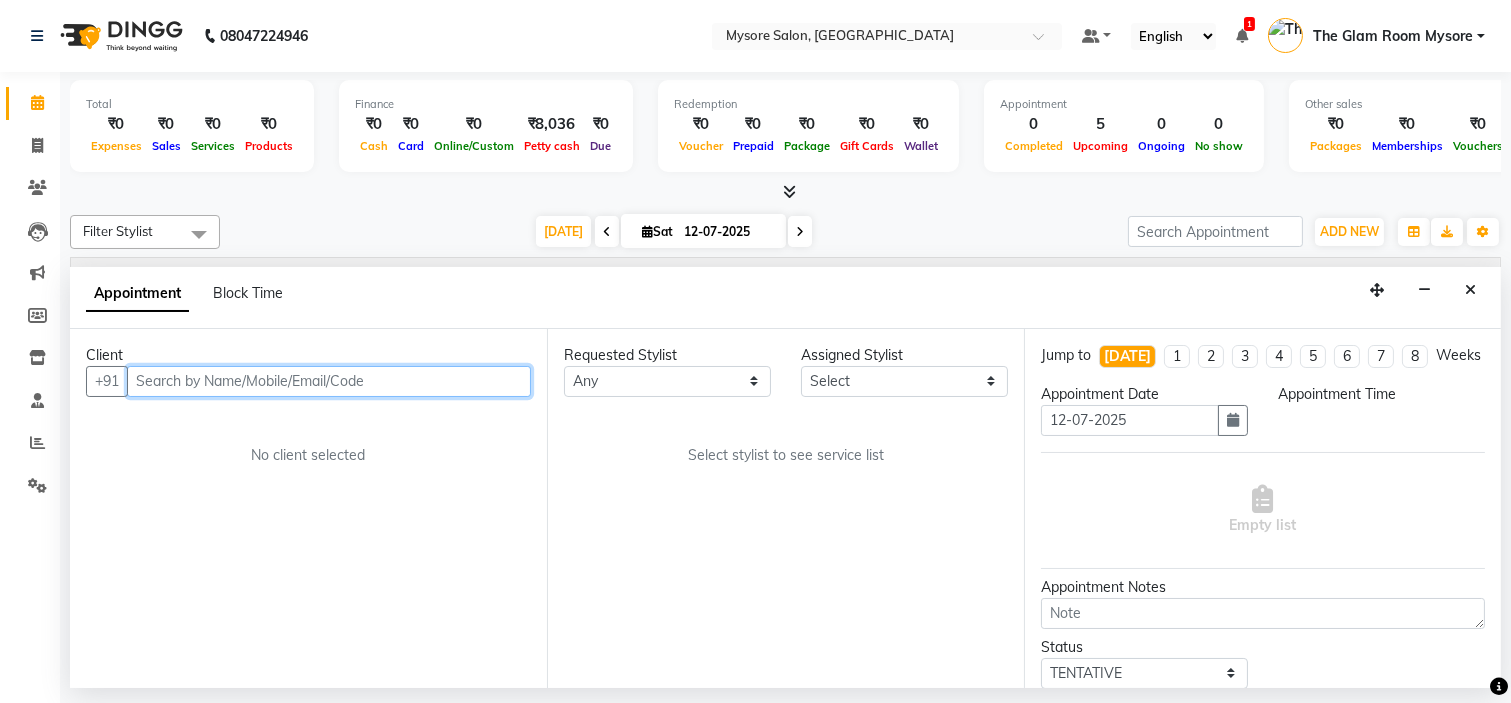 select on "540" 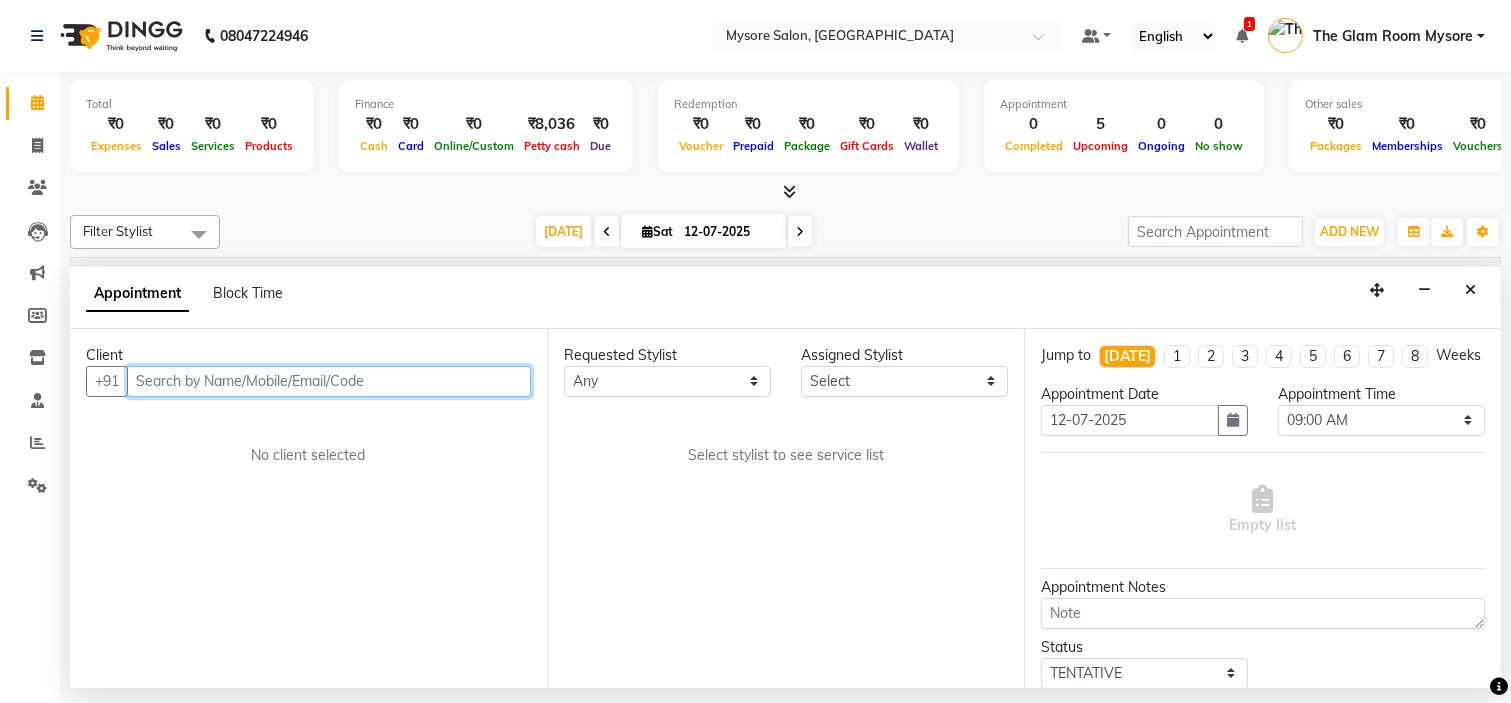 click at bounding box center [329, 381] 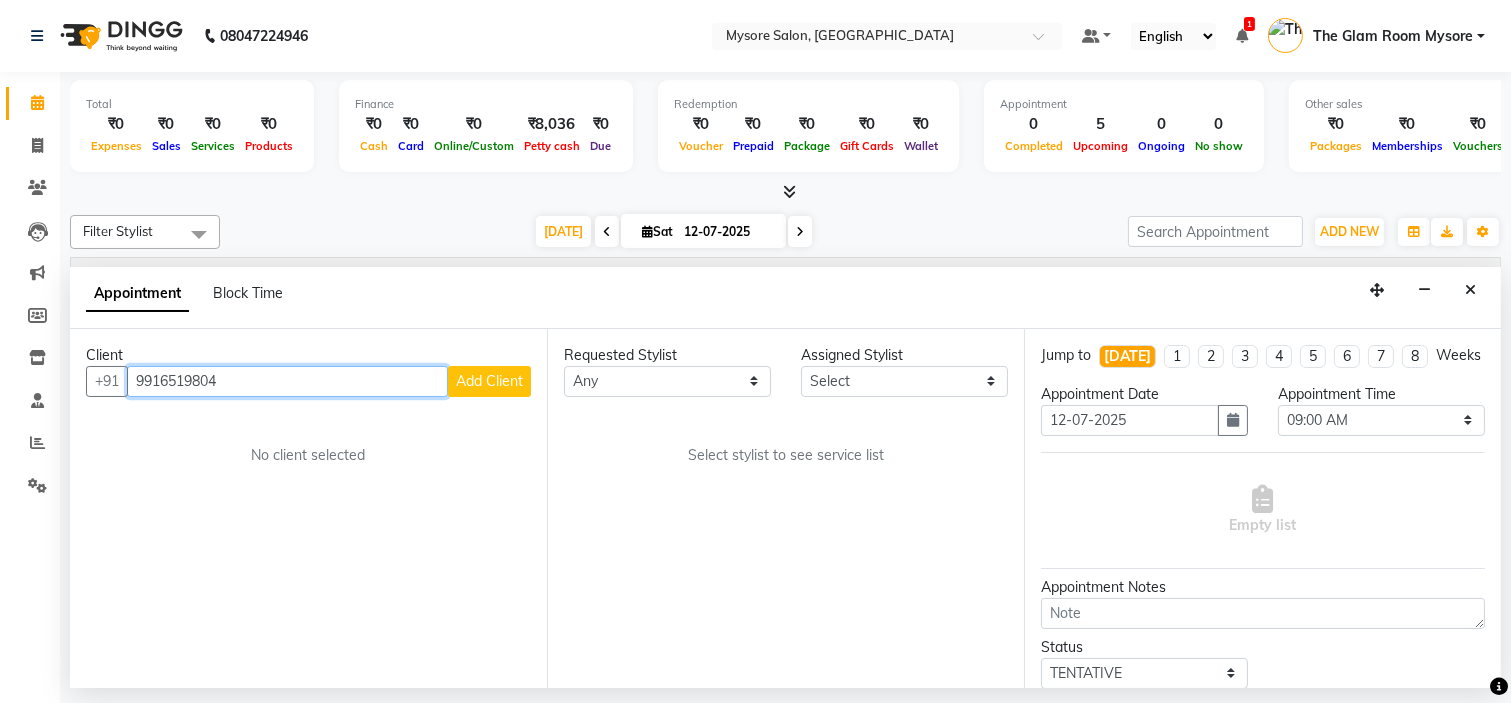 type on "9916519804" 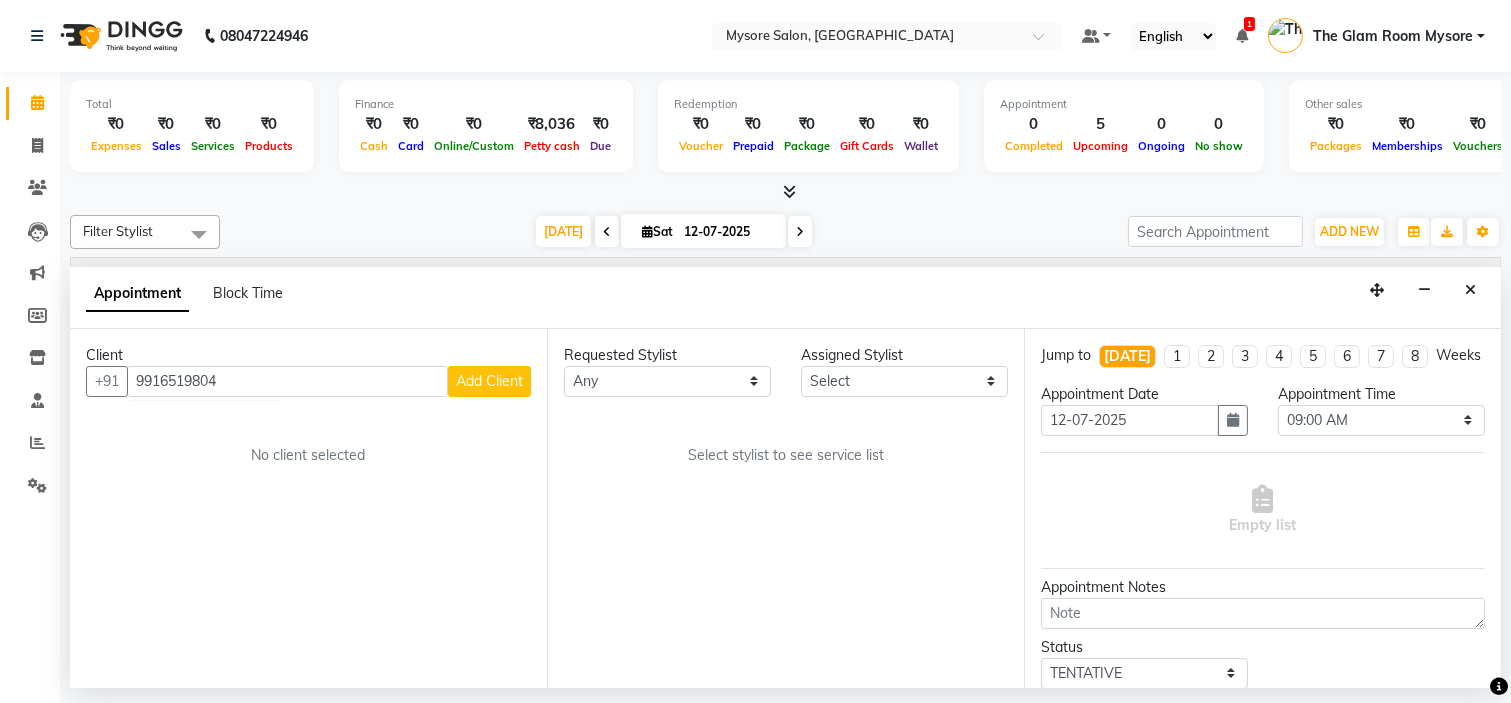 click on "Add Client" at bounding box center [489, 381] 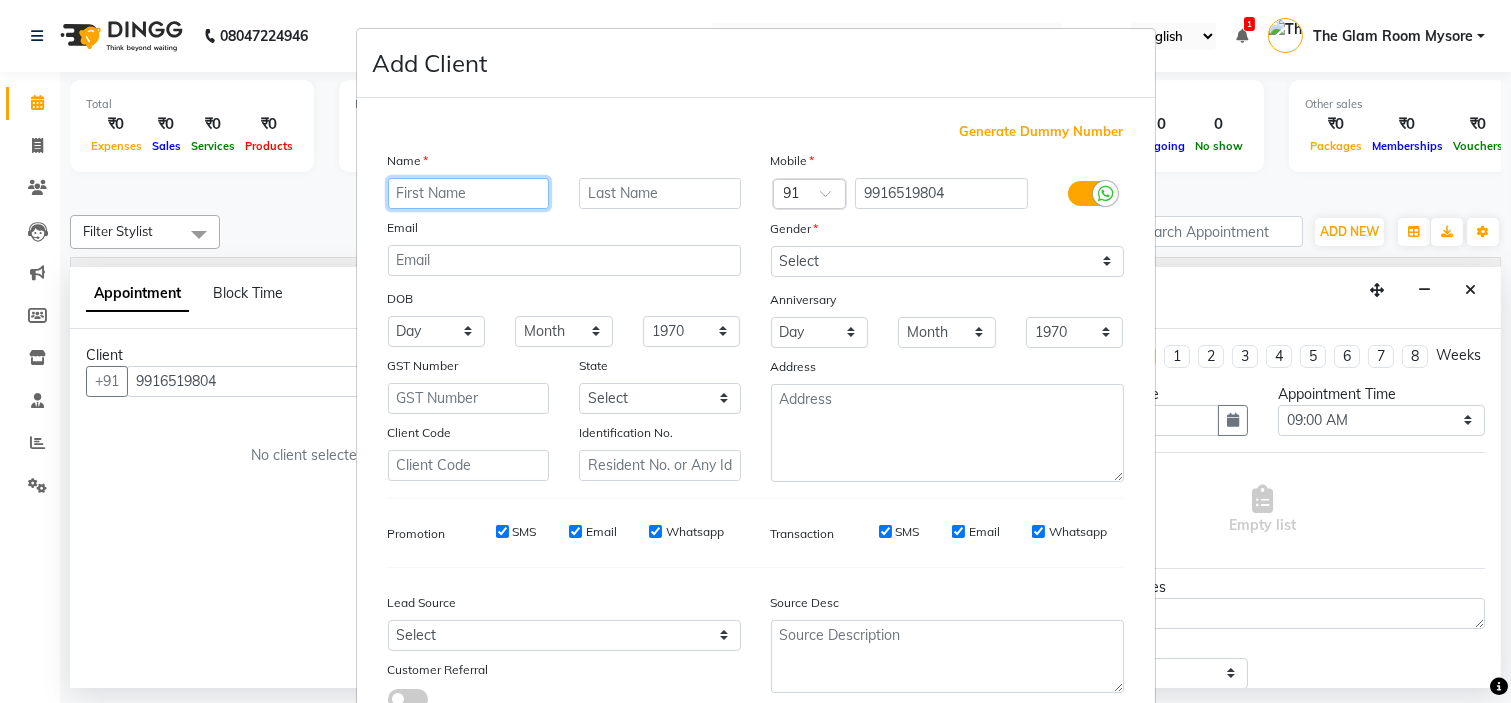 paste on "Priya" 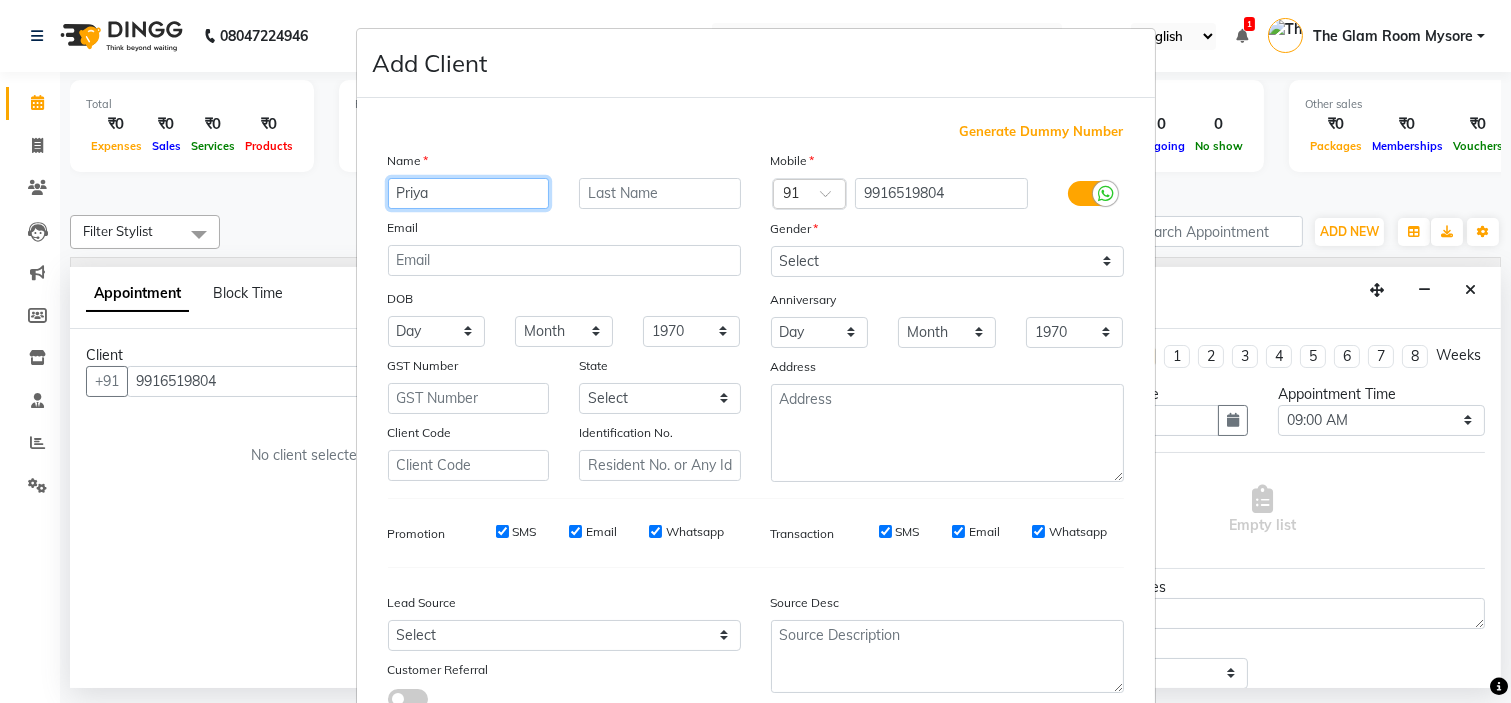 click on "Priya" at bounding box center [469, 193] 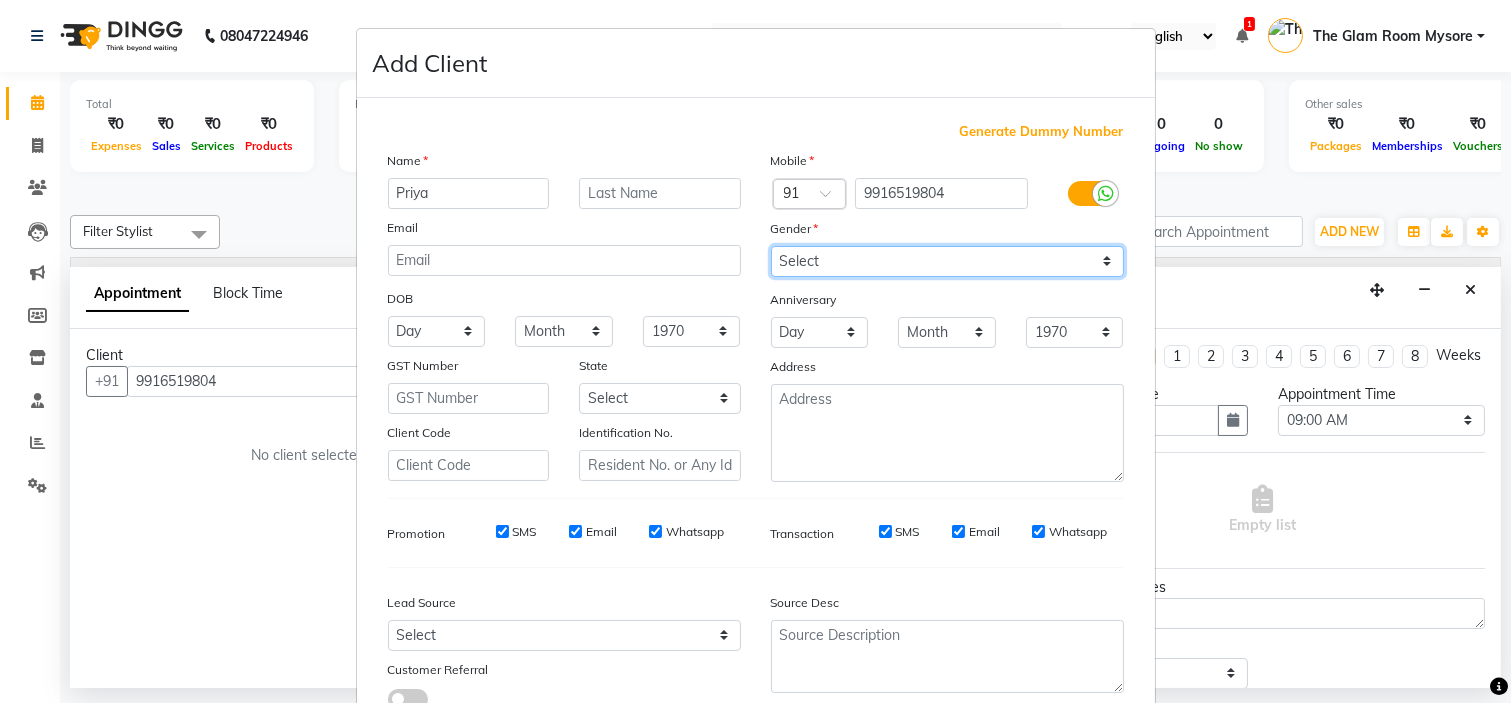 click on "Select [DEMOGRAPHIC_DATA] [DEMOGRAPHIC_DATA] Other Prefer Not To Say" at bounding box center [947, 261] 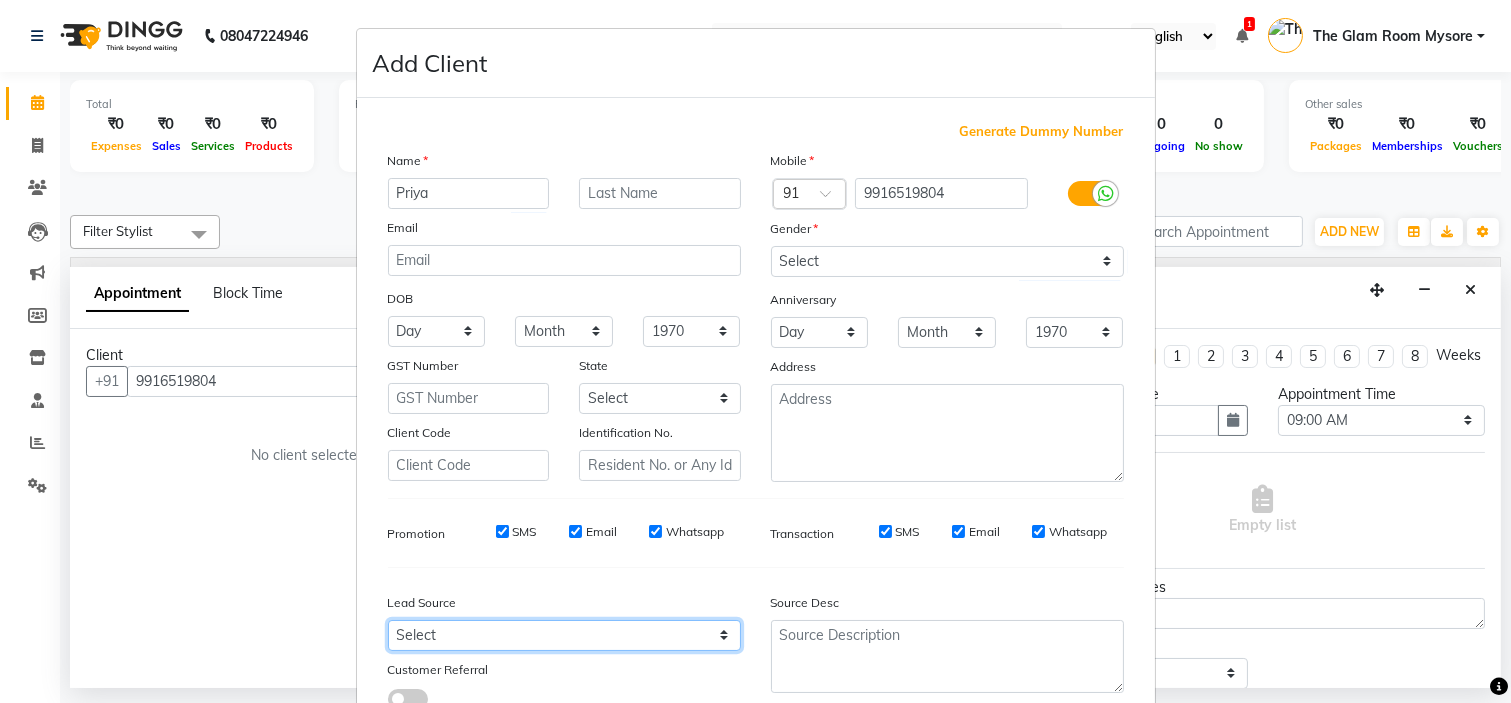 click on "Select Walk-in Referral Internet Friend Word of Mouth Advertisement Facebook JustDial Google Other Instagram  YouTube  WhatsApp" at bounding box center (564, 635) 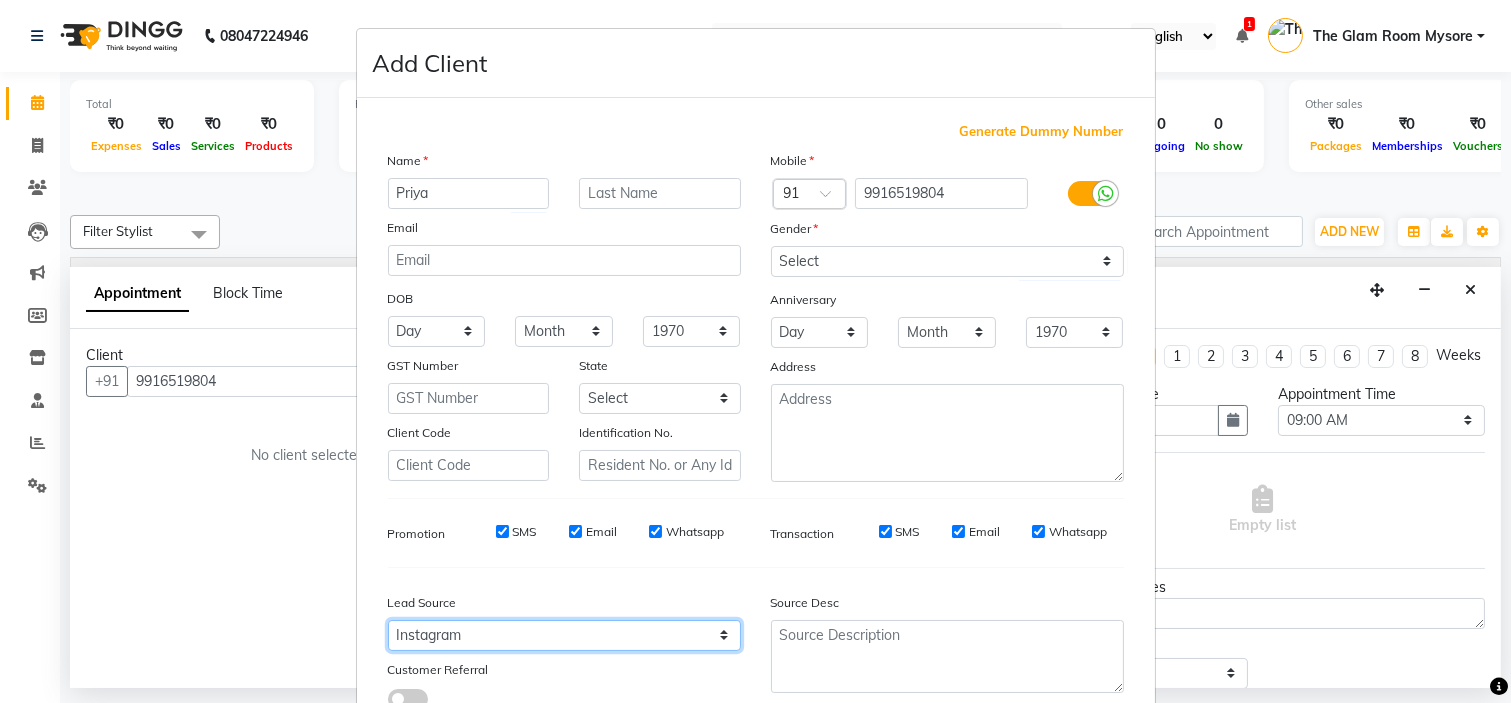 click on "Select Walk-in Referral Internet Friend Word of Mouth Advertisement Facebook JustDial Google Other Instagram  YouTube  WhatsApp" at bounding box center [564, 635] 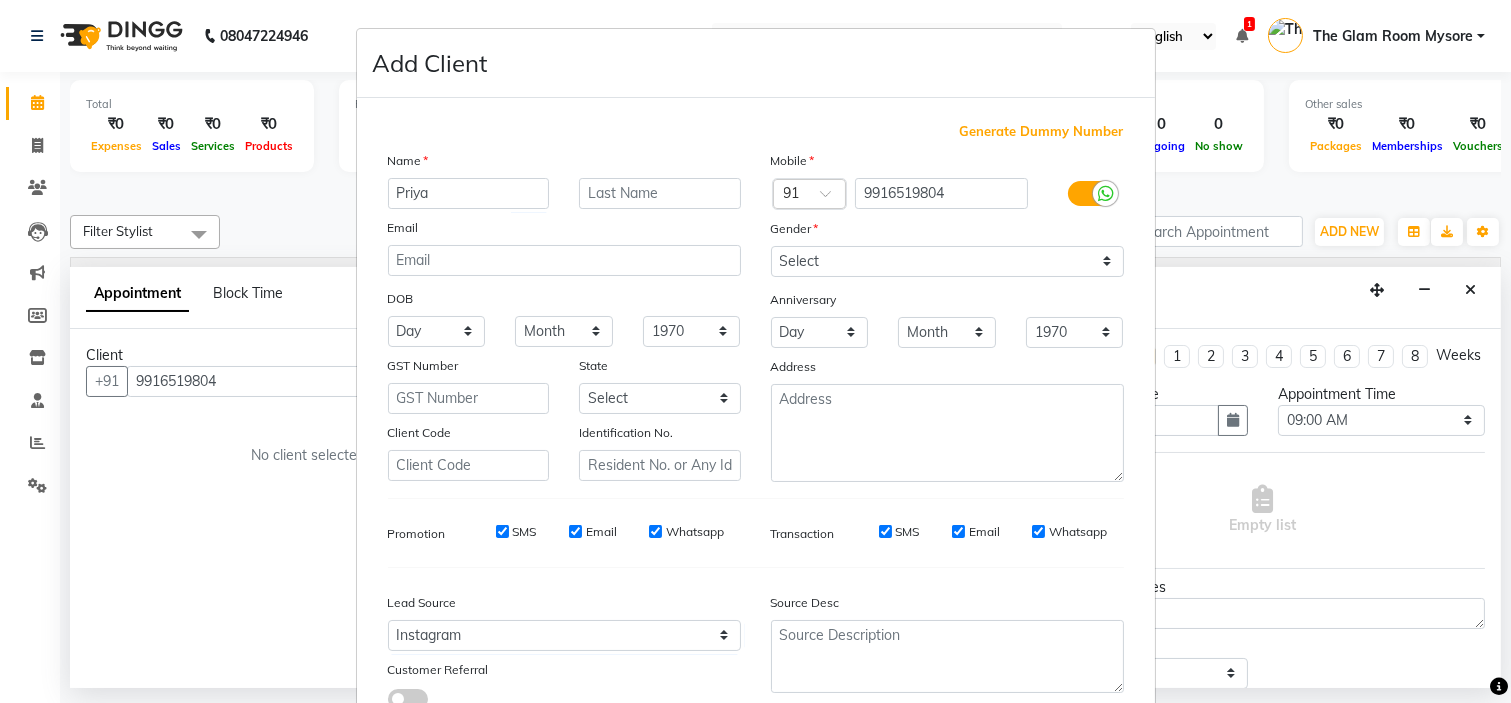 scroll, scrollTop: 147, scrollLeft: 0, axis: vertical 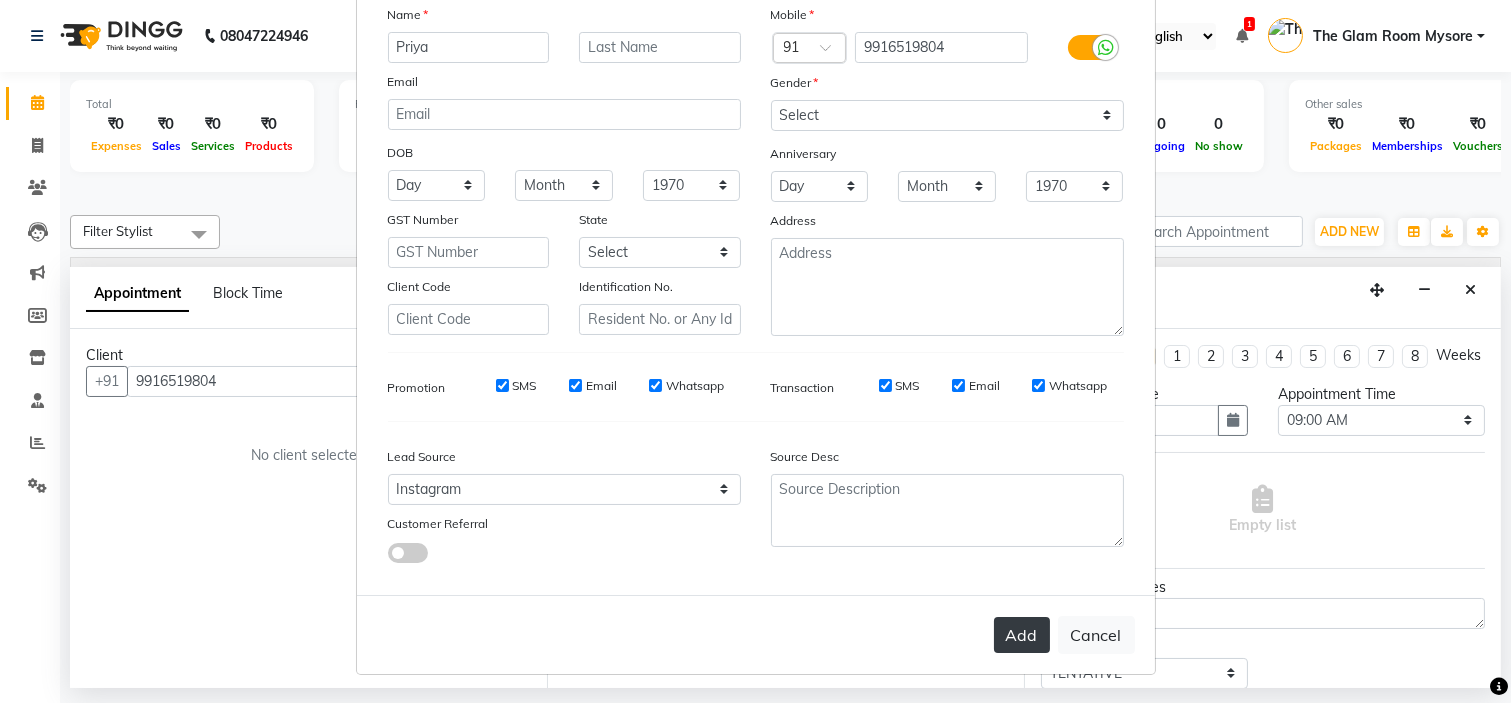 click on "Add" at bounding box center (1022, 635) 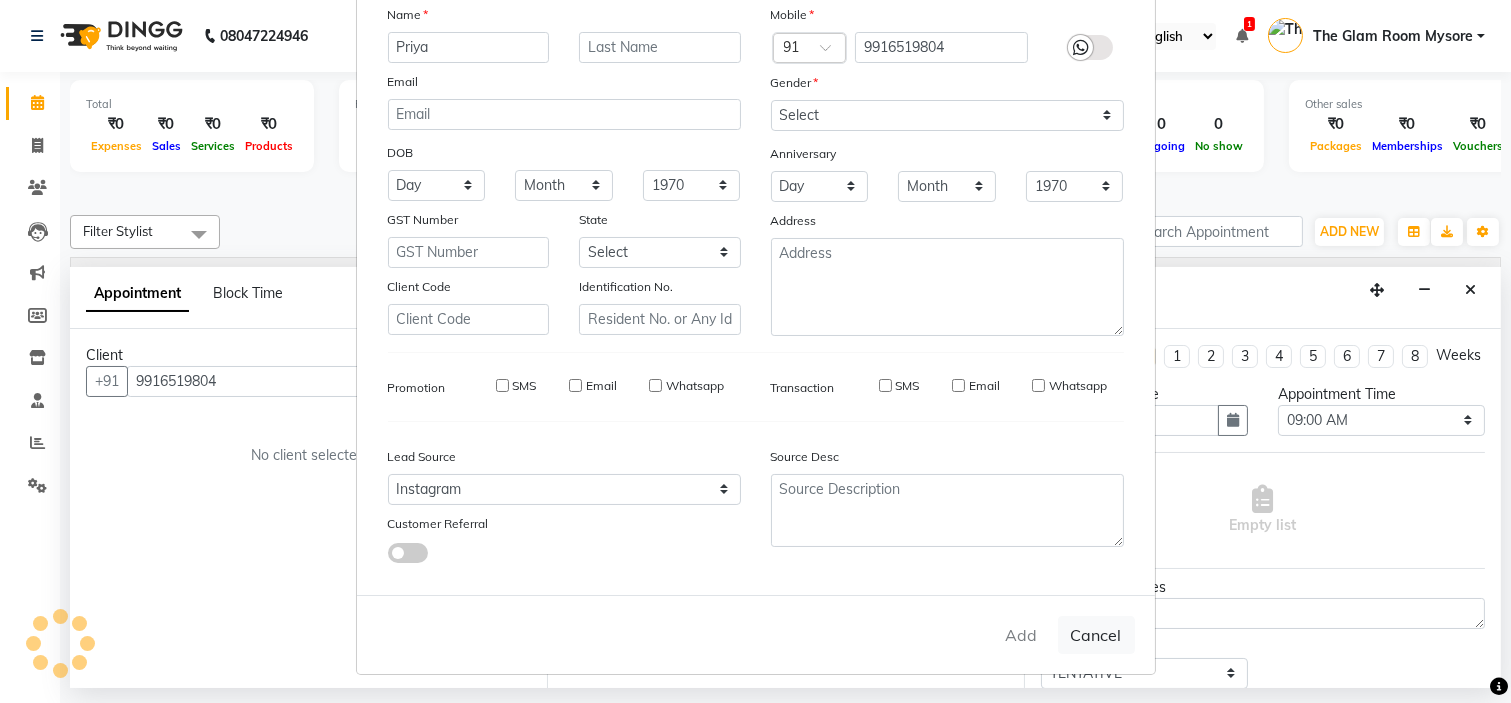 type 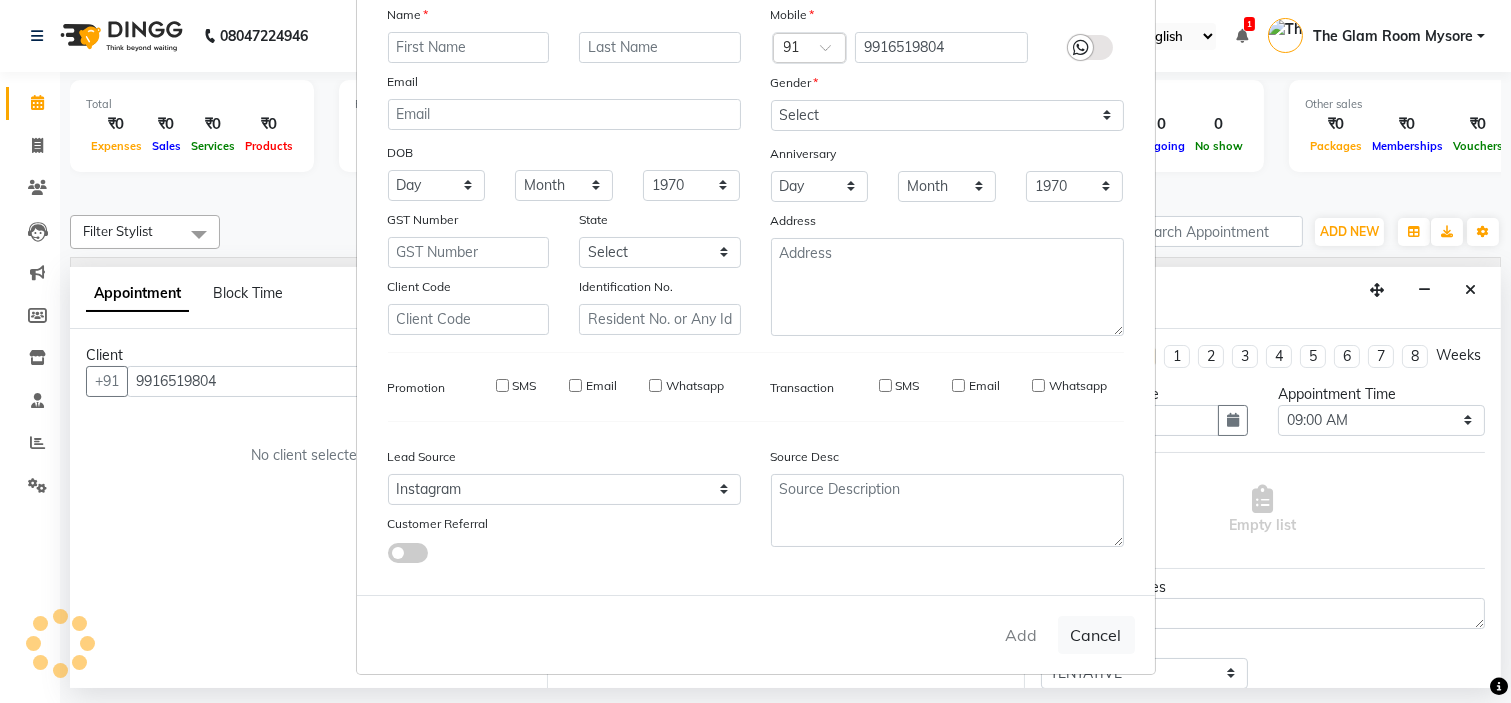 select 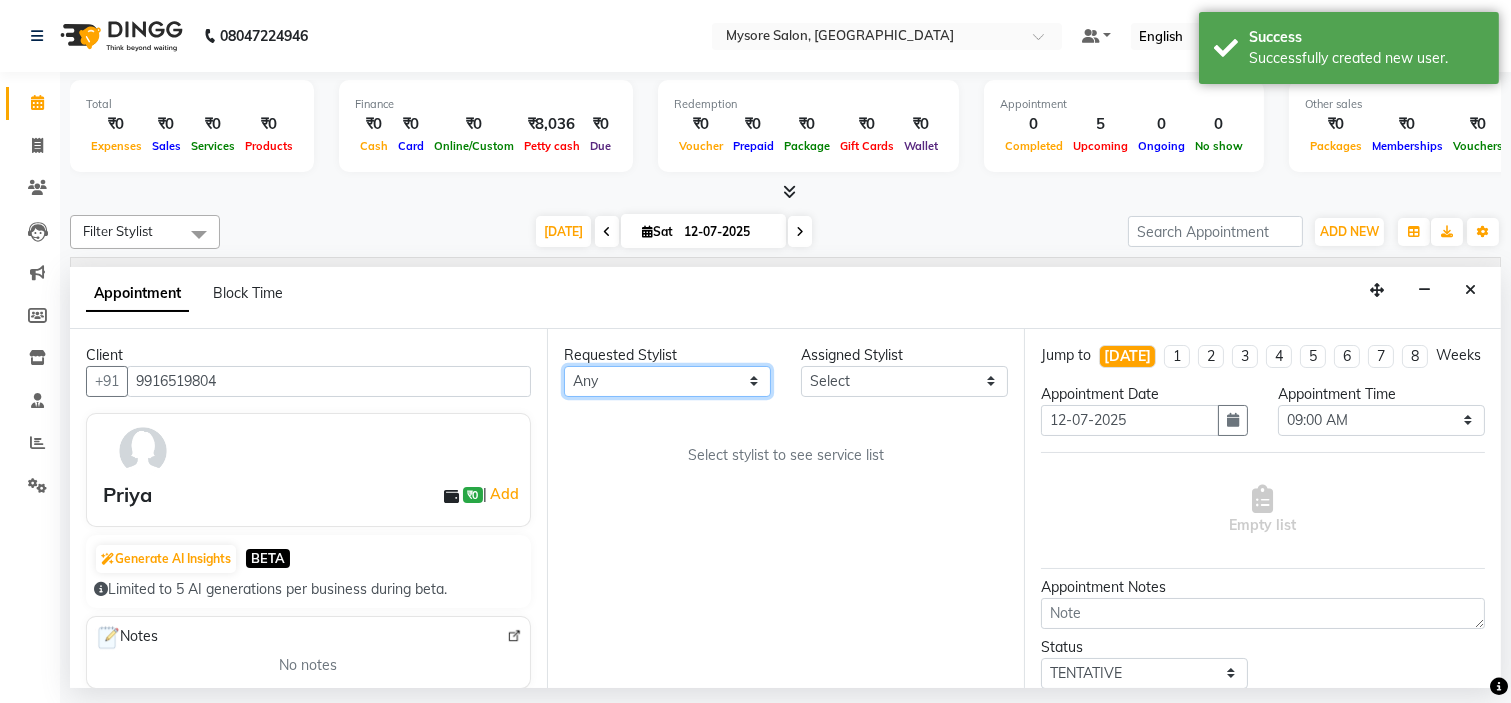 click on "Any Ankita Arti Ashwini Ayaan DR. Apurva Fatma Jayshree Lakshmi Paul Ruhul alom Shangnimwon Steve Sumaiya Banu Sumit Teja Tezz The Glam Room Mysore" at bounding box center (667, 381) 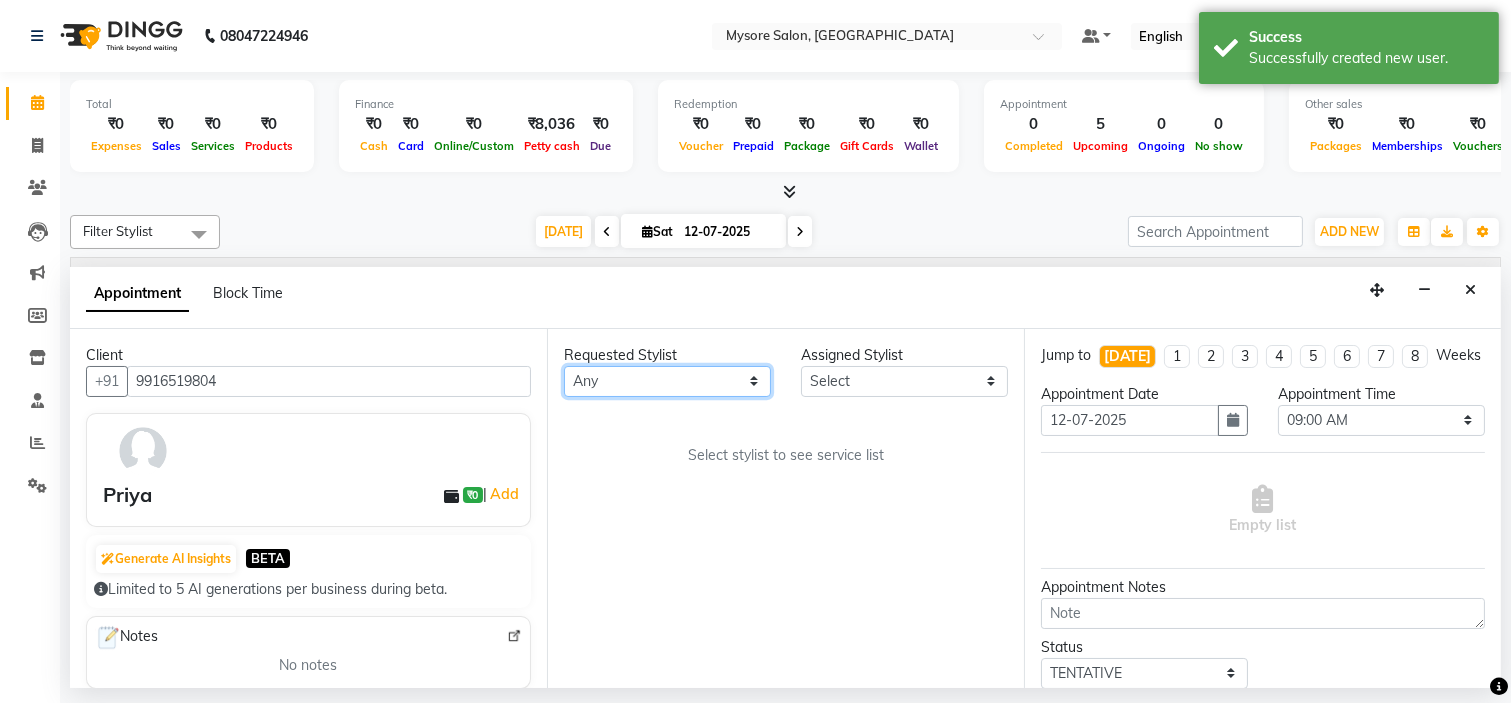 select on "66079" 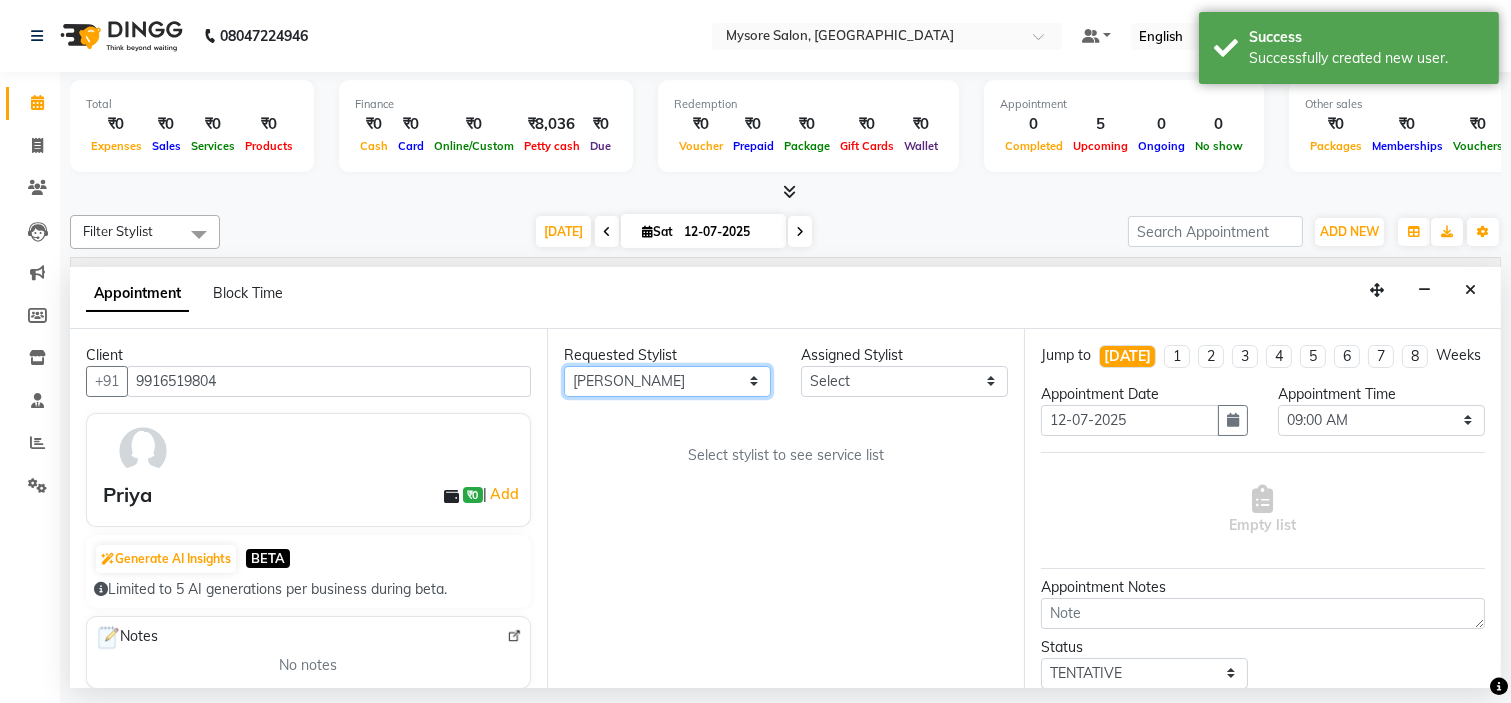 click on "Any Ankita Arti Ashwini Ayaan DR. Apurva Fatma Jayshree Lakshmi Paul Ruhul alom Shangnimwon Steve Sumaiya Banu Sumit Teja Tezz The Glam Room Mysore" at bounding box center [667, 381] 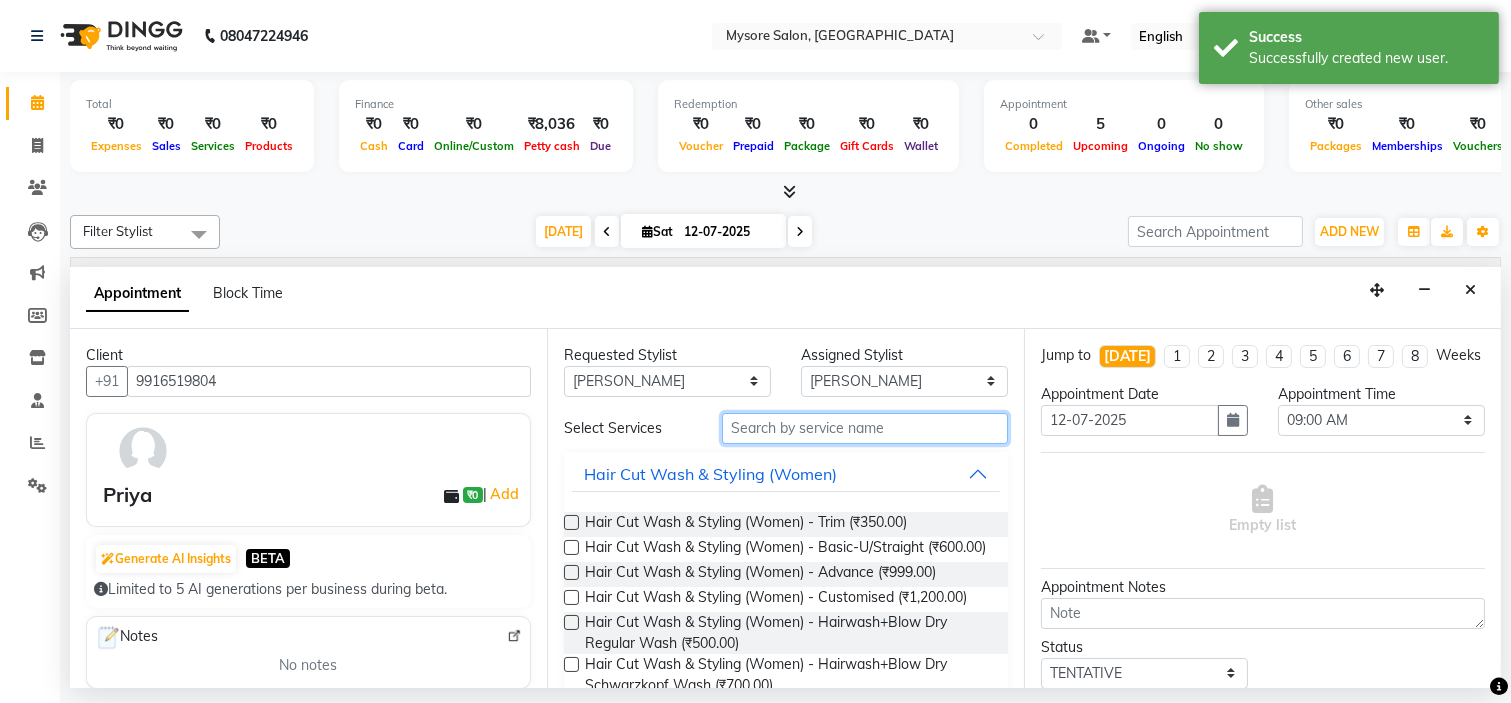 click at bounding box center (865, 428) 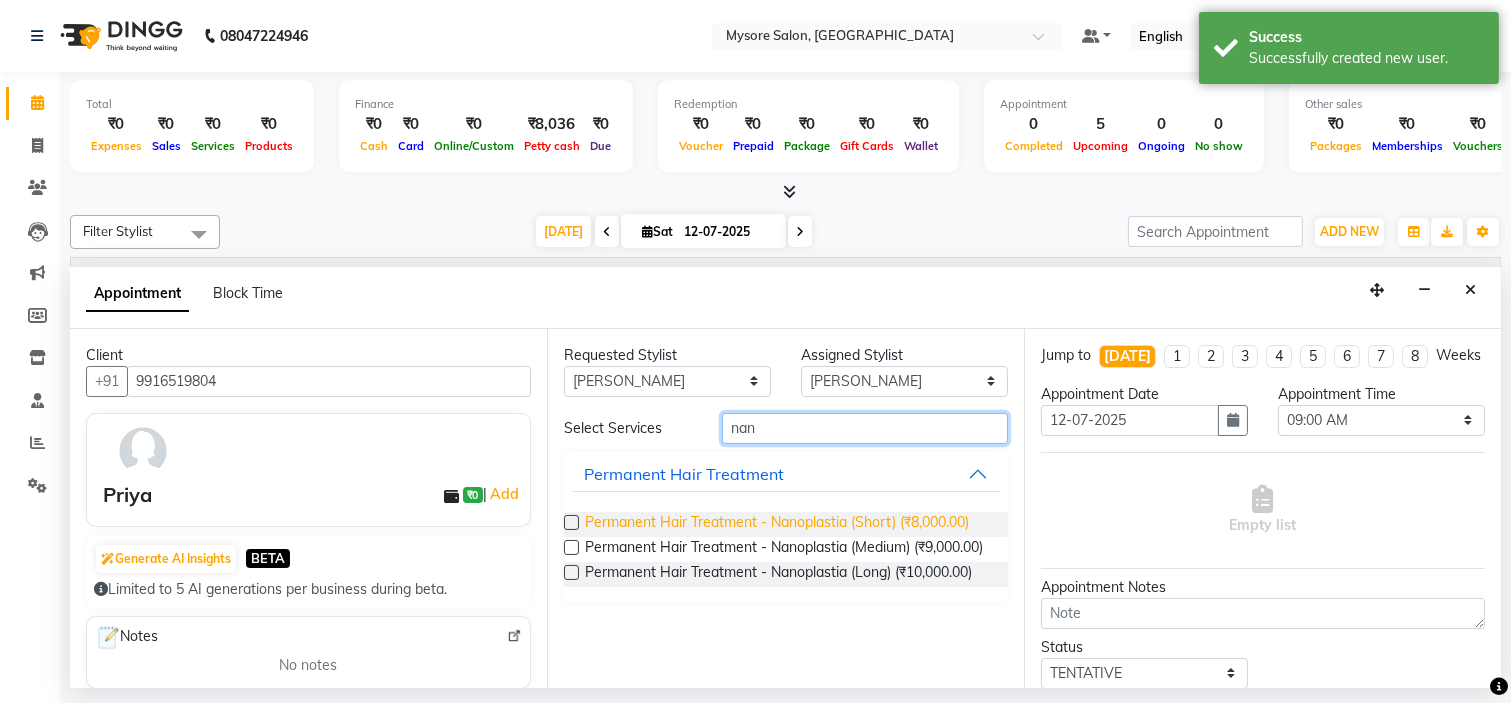 type on "nan" 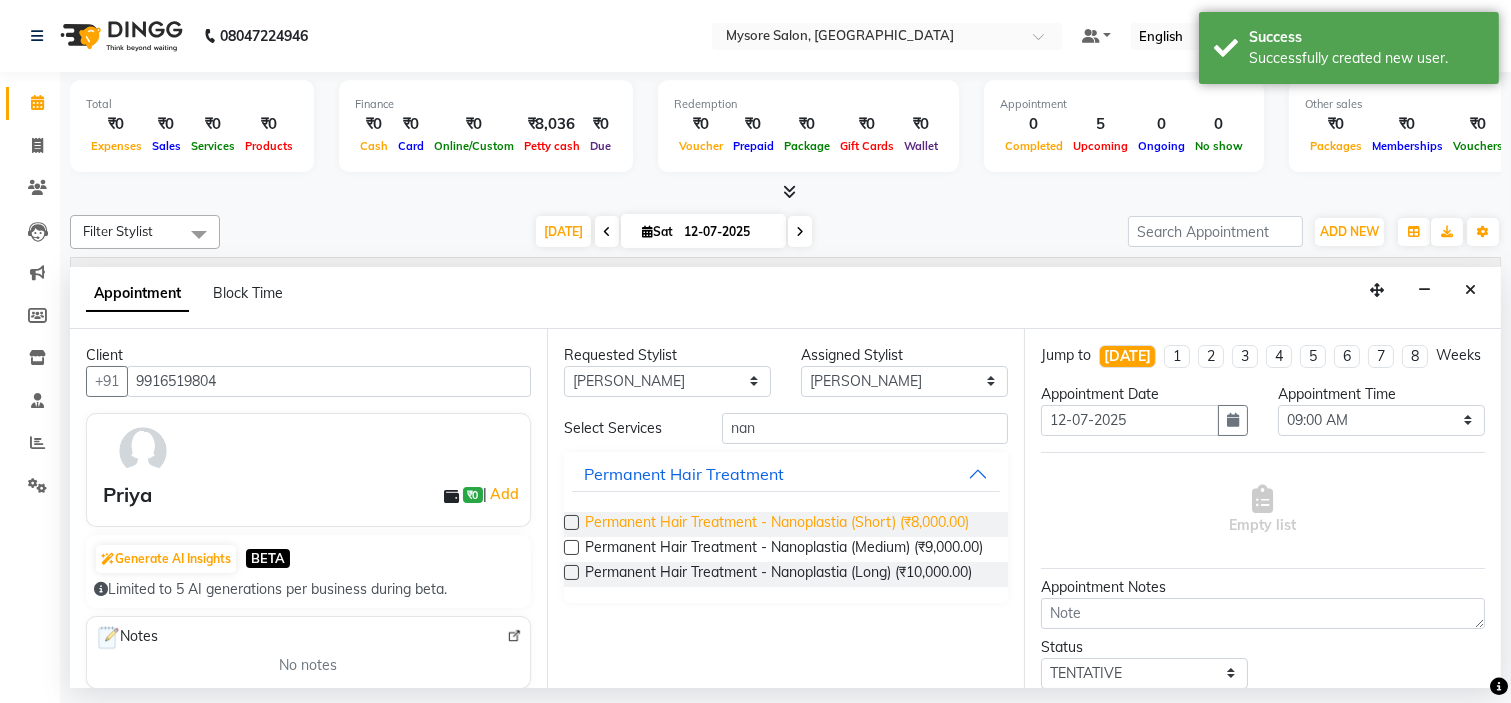 click on "Permanent Hair Treatment - Nanoplastia (Short) (₹8,000.00)" at bounding box center (777, 524) 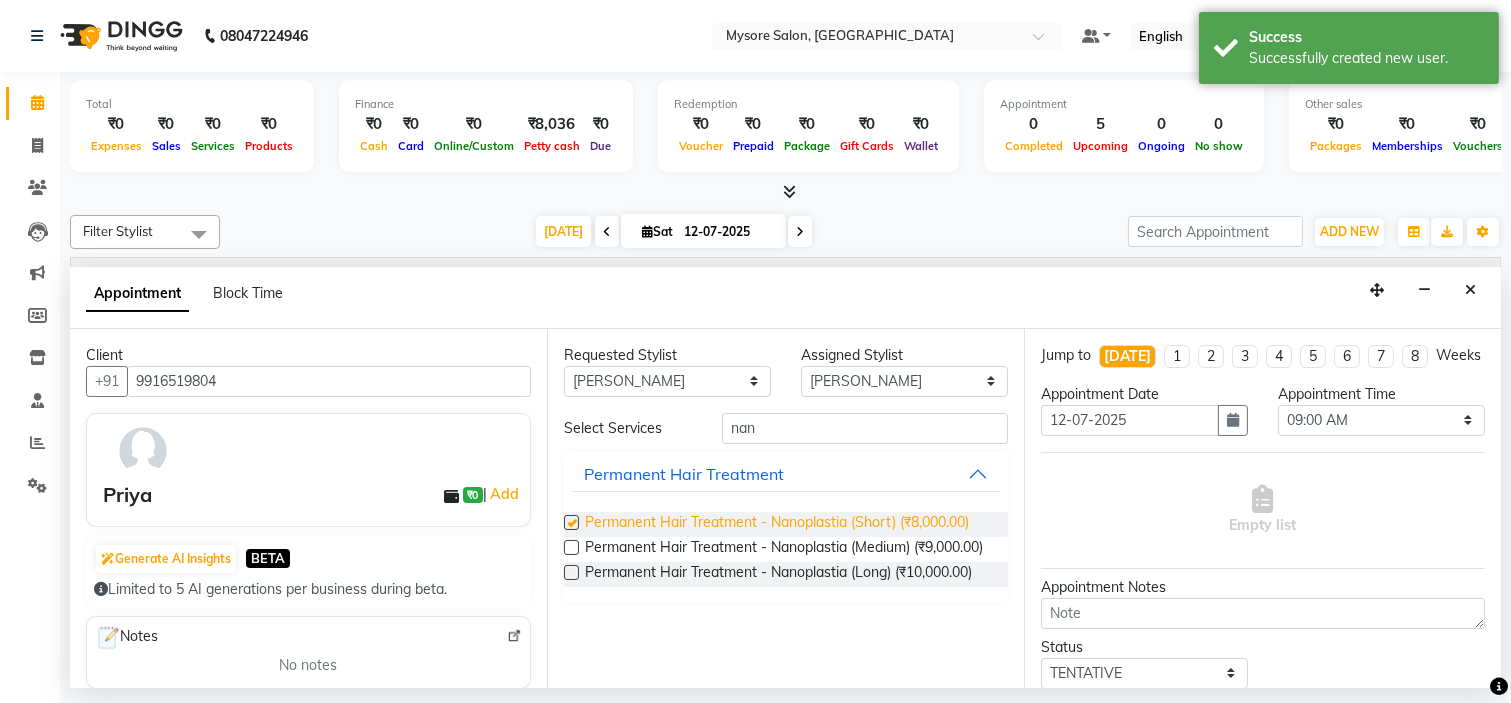 checkbox on "false" 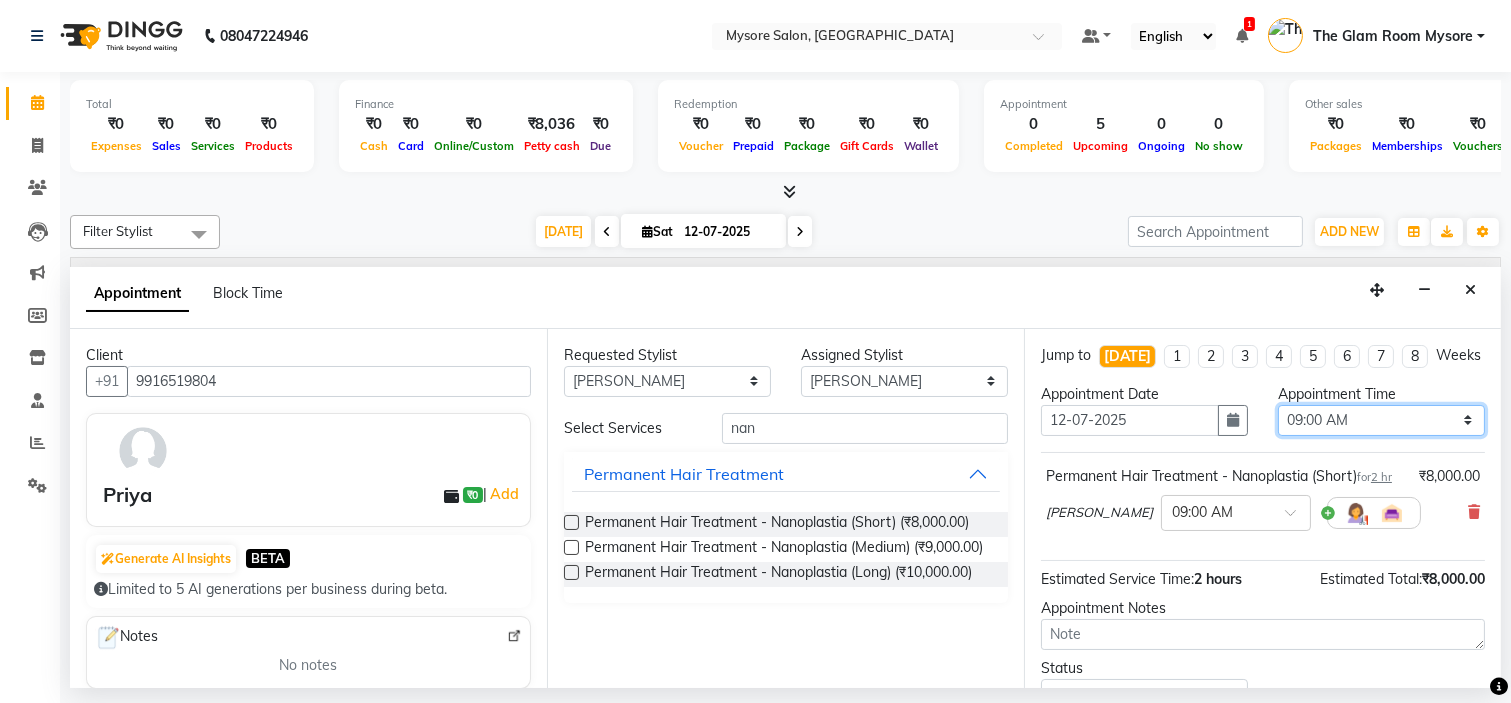 click on "Select 09:00 AM 09:15 AM 09:30 AM 09:45 AM 10:00 AM 10:15 AM 10:30 AM 10:45 AM 11:00 AM 11:15 AM 11:30 AM 11:45 AM 12:00 PM 12:15 PM 12:30 PM 12:45 PM 01:00 PM 01:15 PM 01:30 PM 01:45 PM 02:00 PM 02:15 PM 02:30 PM 02:45 PM 03:00 PM 03:15 PM 03:30 PM 03:45 PM 04:00 PM 04:15 PM 04:30 PM 04:45 PM 05:00 PM 05:15 PM 05:30 PM 05:45 PM 06:00 PM 06:15 PM 06:30 PM 06:45 PM 07:00 PM 07:15 PM 07:30 PM 07:45 PM 08:00 PM" at bounding box center (1381, 420) 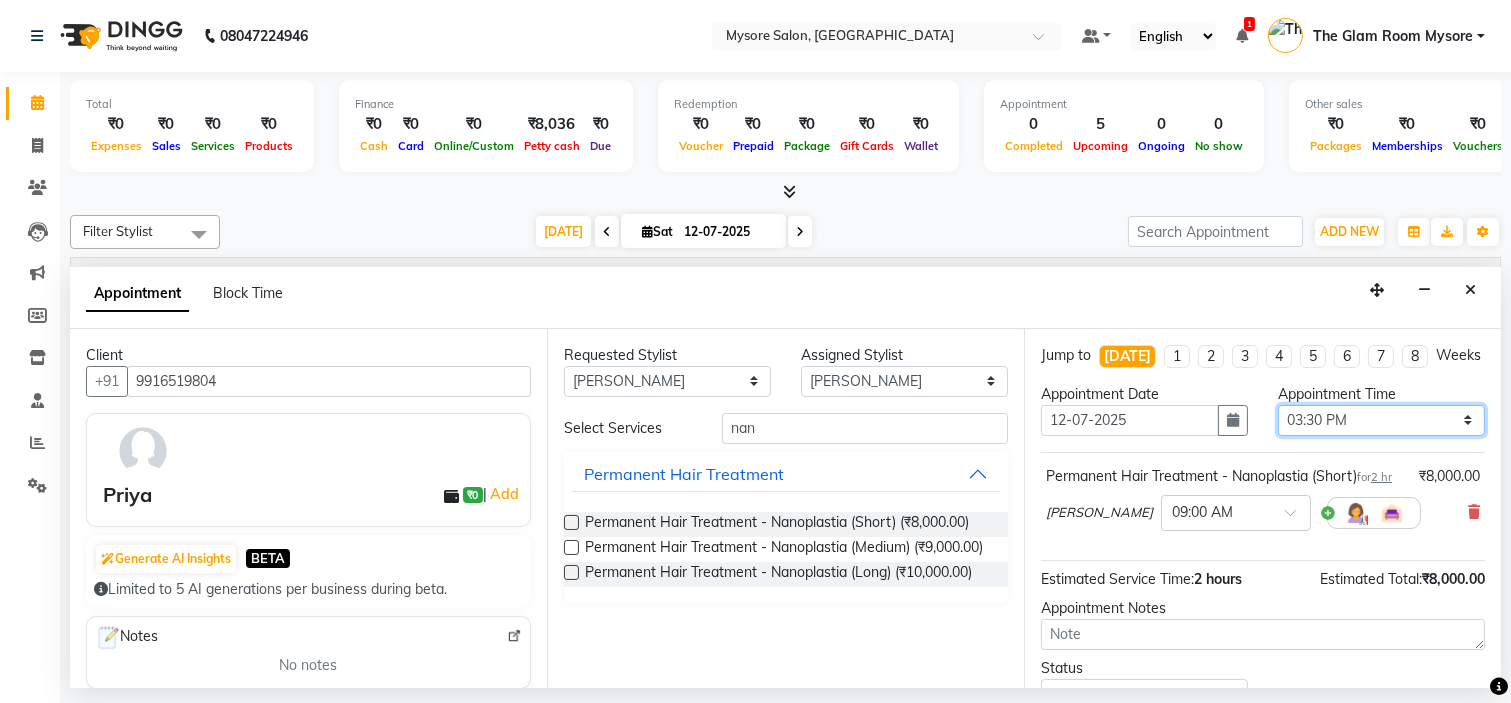 click on "Select 09:00 AM 09:15 AM 09:30 AM 09:45 AM 10:00 AM 10:15 AM 10:30 AM 10:45 AM 11:00 AM 11:15 AM 11:30 AM 11:45 AM 12:00 PM 12:15 PM 12:30 PM 12:45 PM 01:00 PM 01:15 PM 01:30 PM 01:45 PM 02:00 PM 02:15 PM 02:30 PM 02:45 PM 03:00 PM 03:15 PM 03:30 PM 03:45 PM 04:00 PM 04:15 PM 04:30 PM 04:45 PM 05:00 PM 05:15 PM 05:30 PM 05:45 PM 06:00 PM 06:15 PM 06:30 PM 06:45 PM 07:00 PM 07:15 PM 07:30 PM 07:45 PM 08:00 PM" at bounding box center [1381, 420] 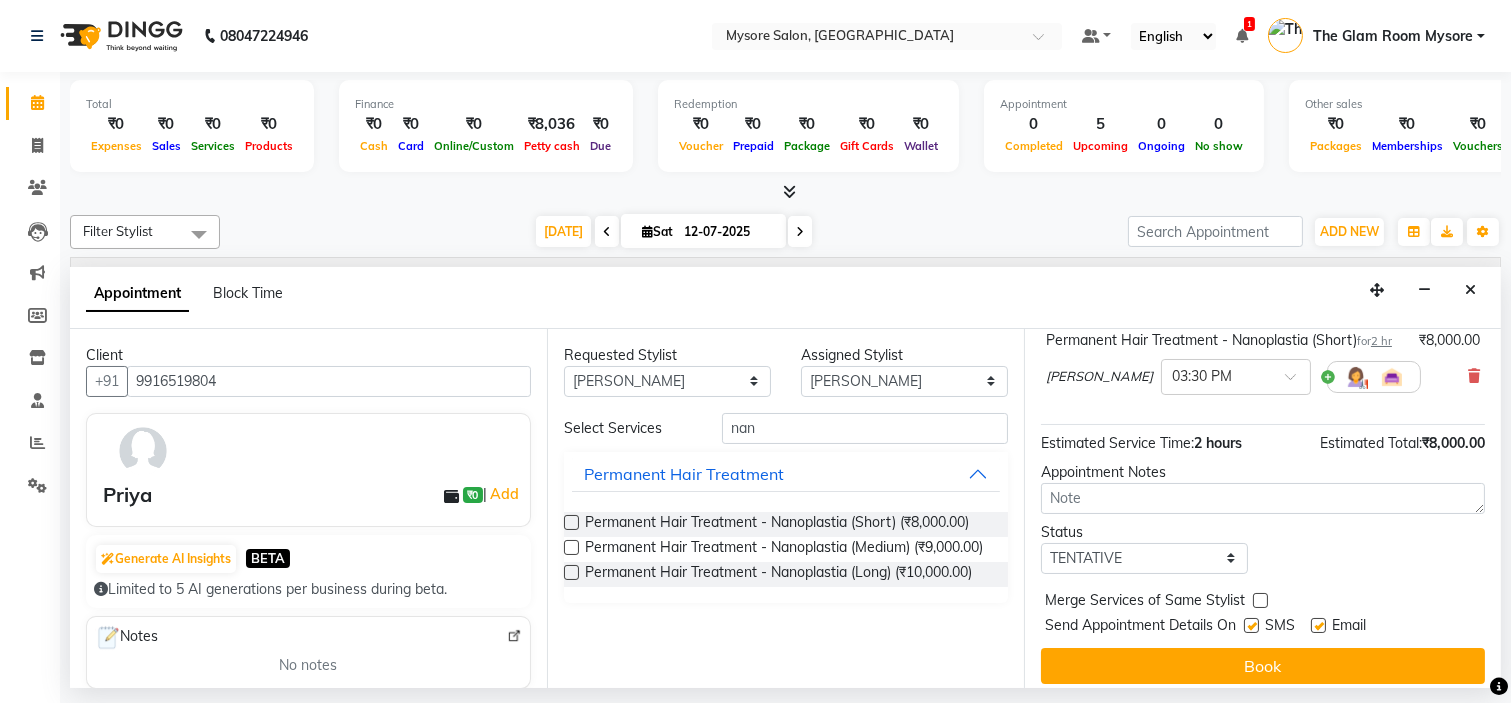 scroll, scrollTop: 187, scrollLeft: 0, axis: vertical 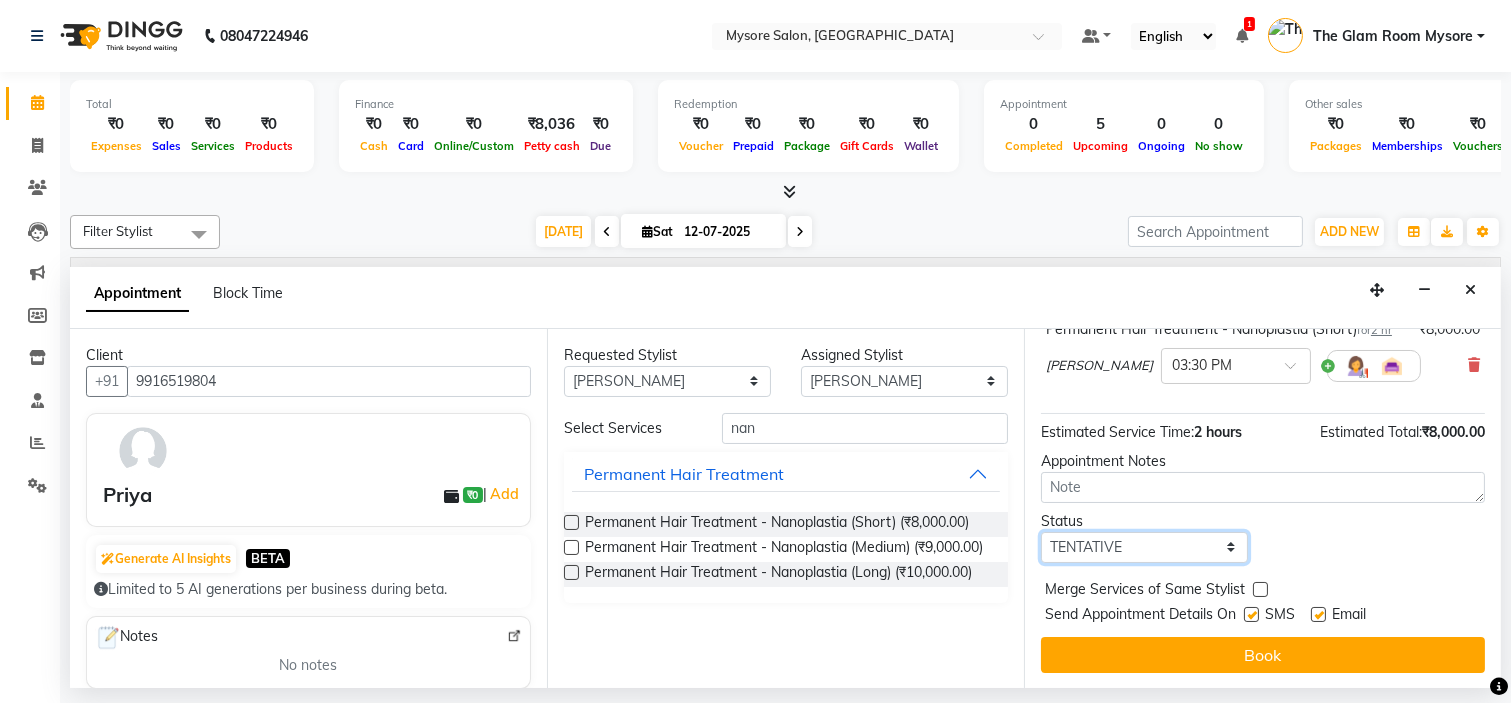 click on "Select TENTATIVE CONFIRM CHECK-IN UPCOMING" at bounding box center [1144, 547] 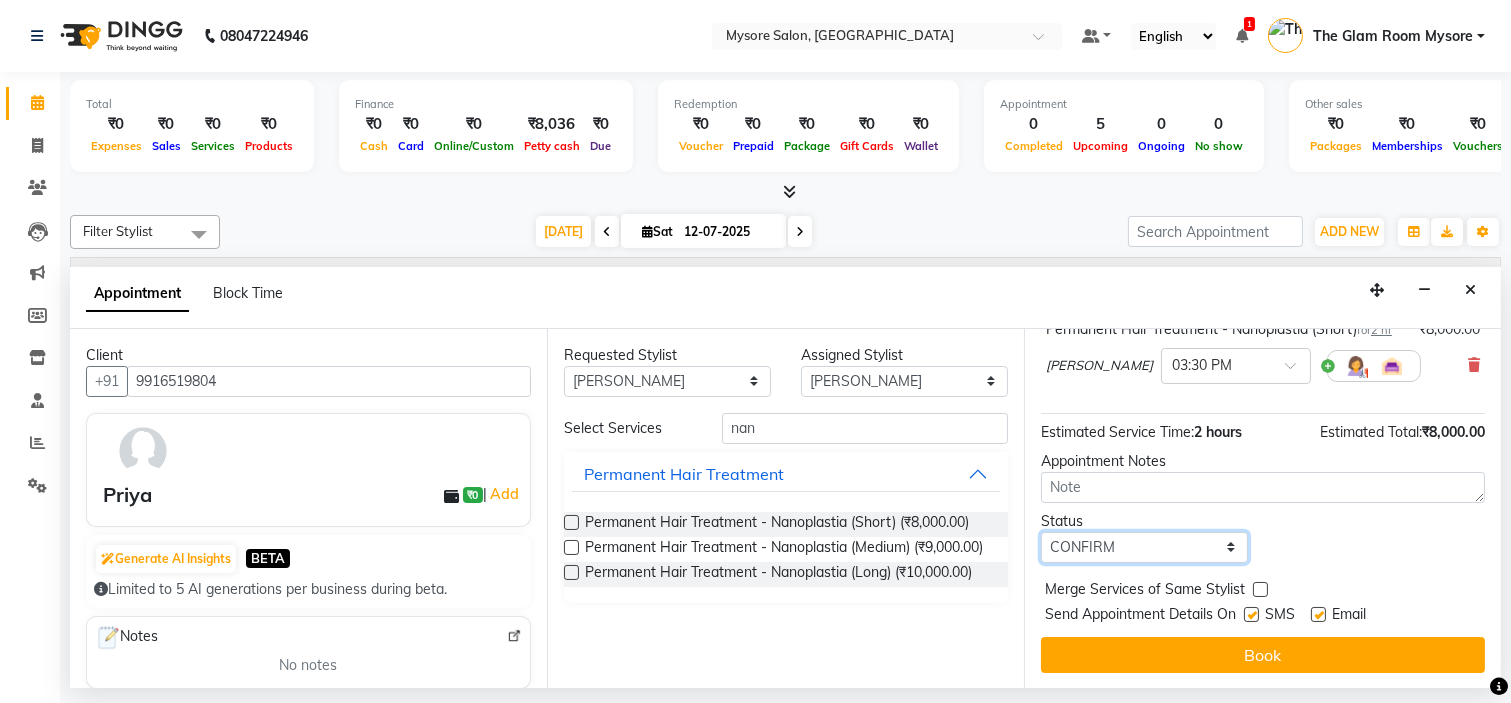click on "Select TENTATIVE CONFIRM CHECK-IN UPCOMING" at bounding box center [1144, 547] 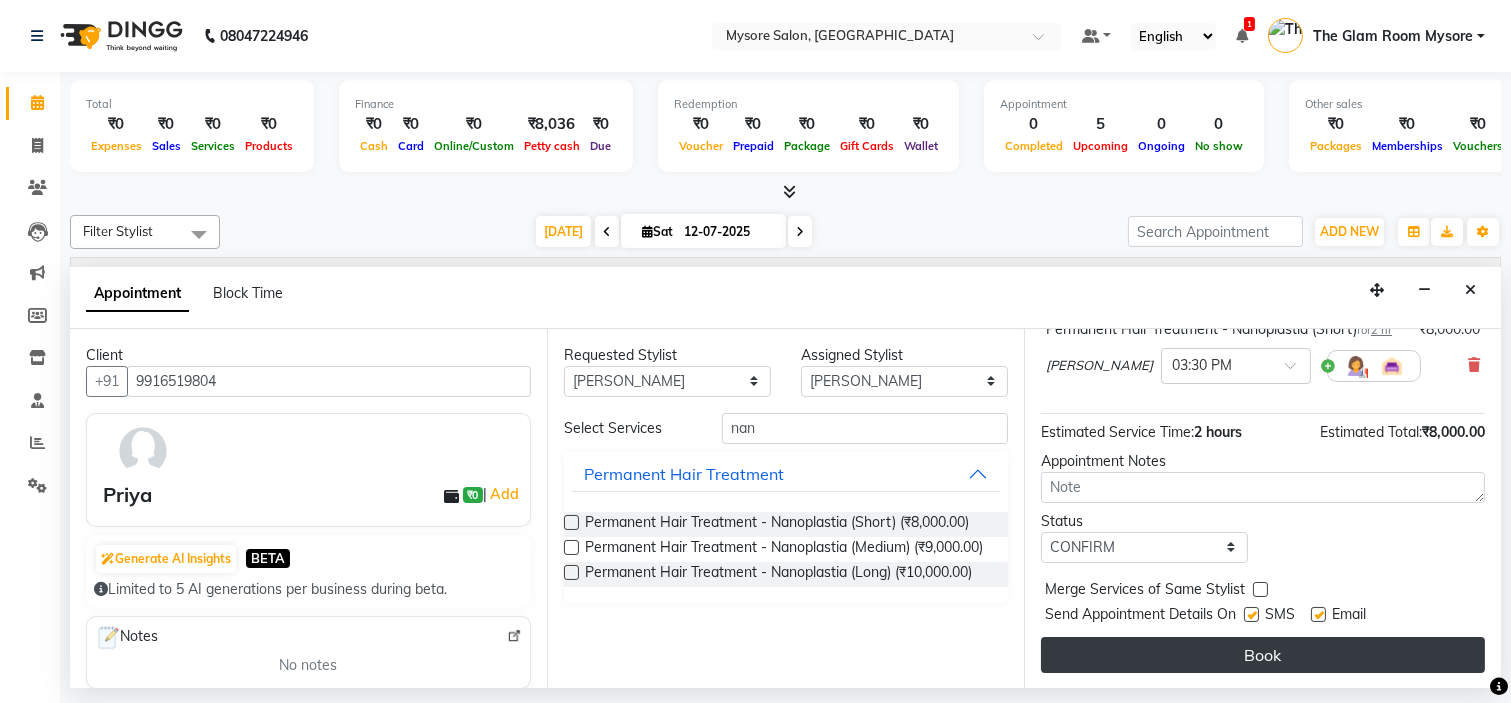 click on "Book" at bounding box center (1263, 655) 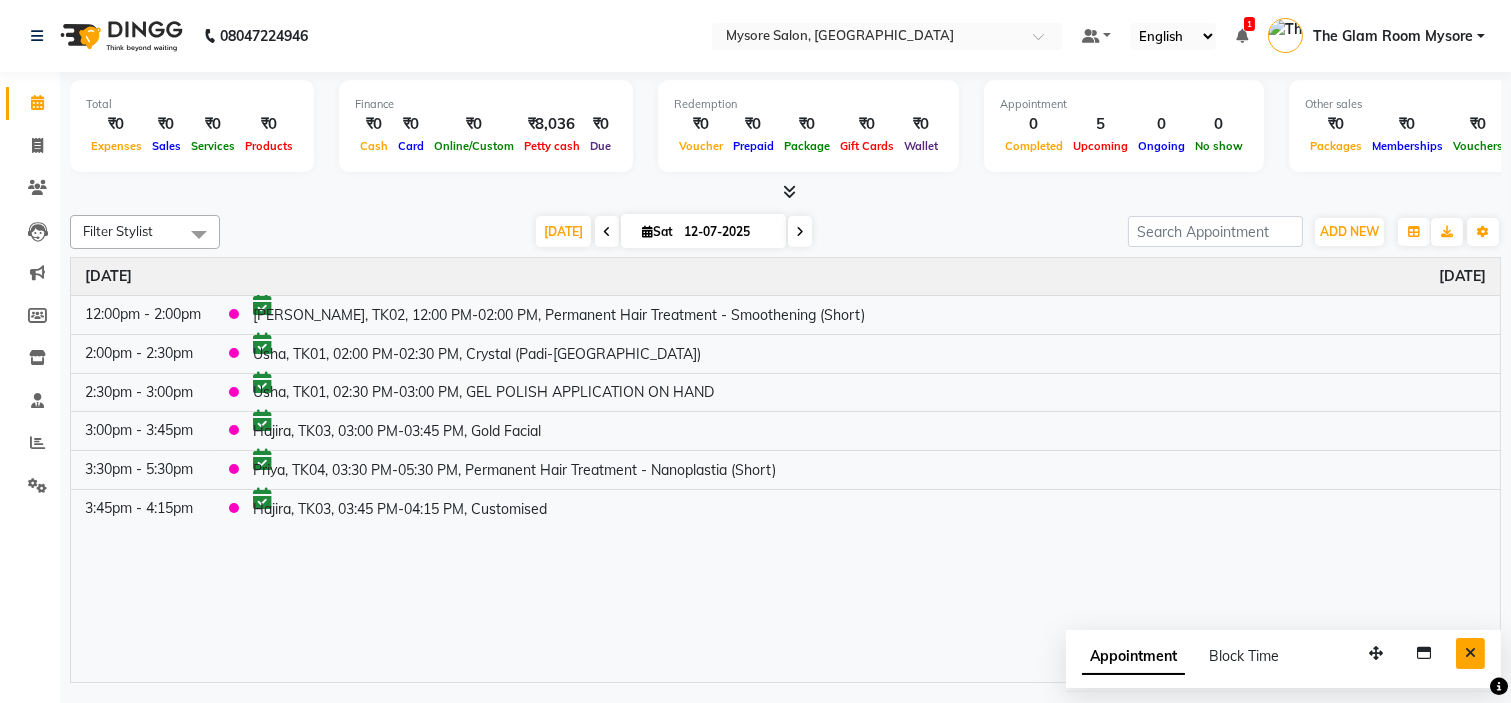 click at bounding box center [1470, 653] 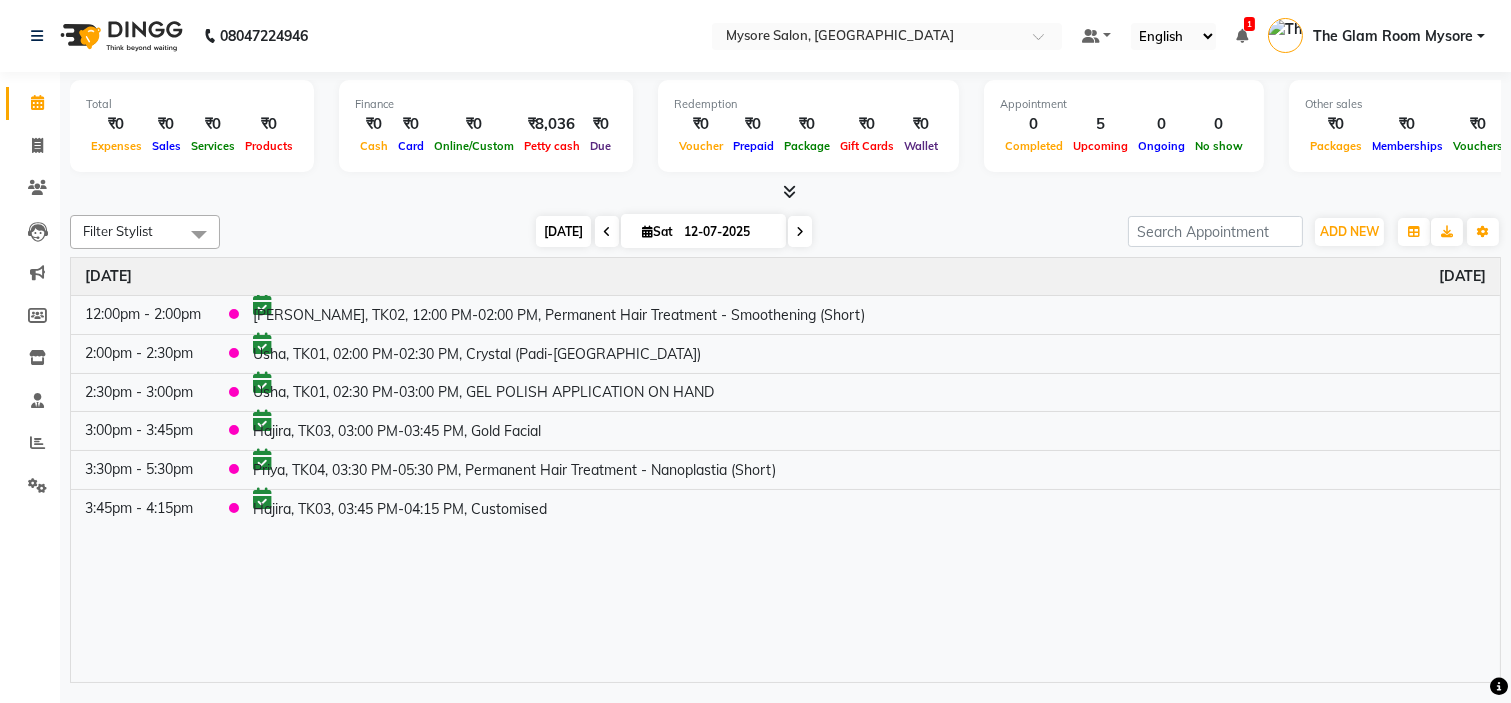 click on "[DATE]" at bounding box center [563, 231] 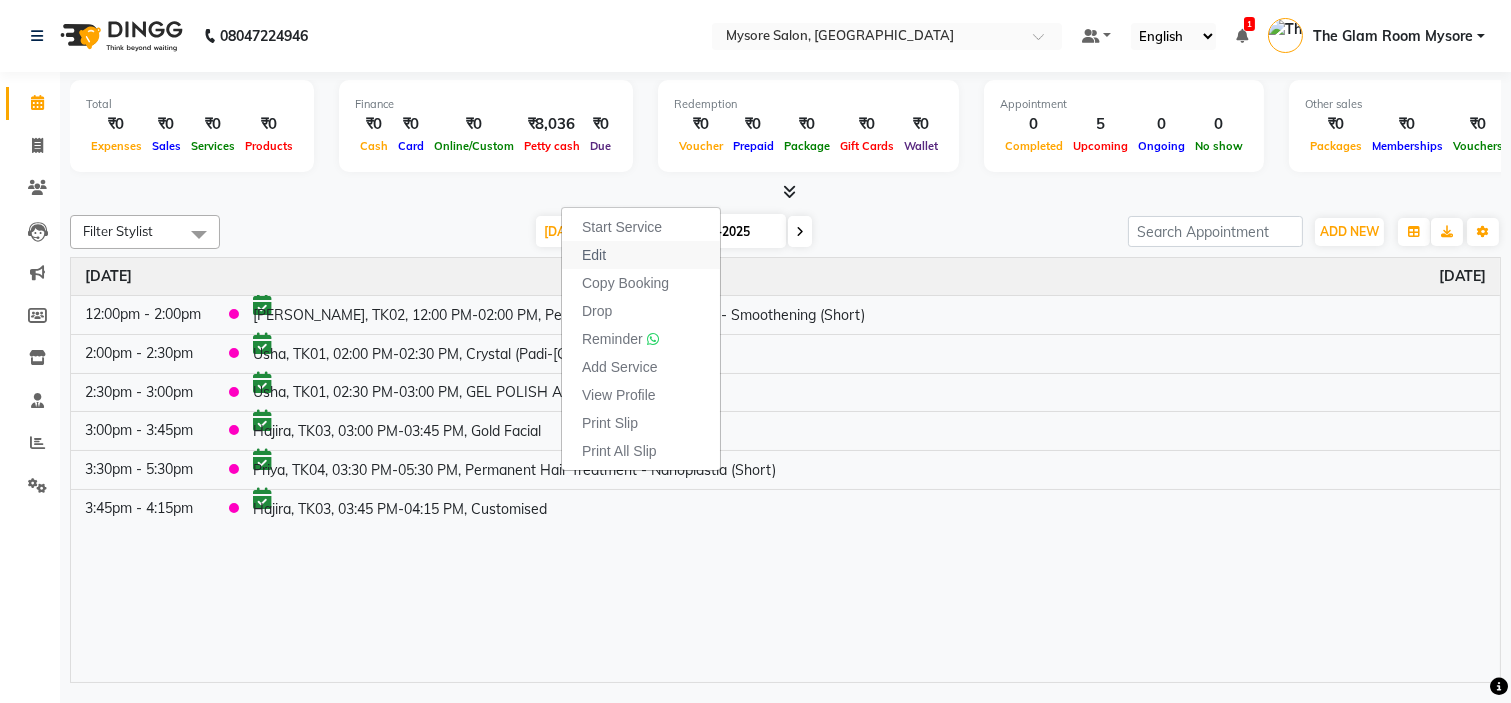 click on "Edit" at bounding box center [641, 255] 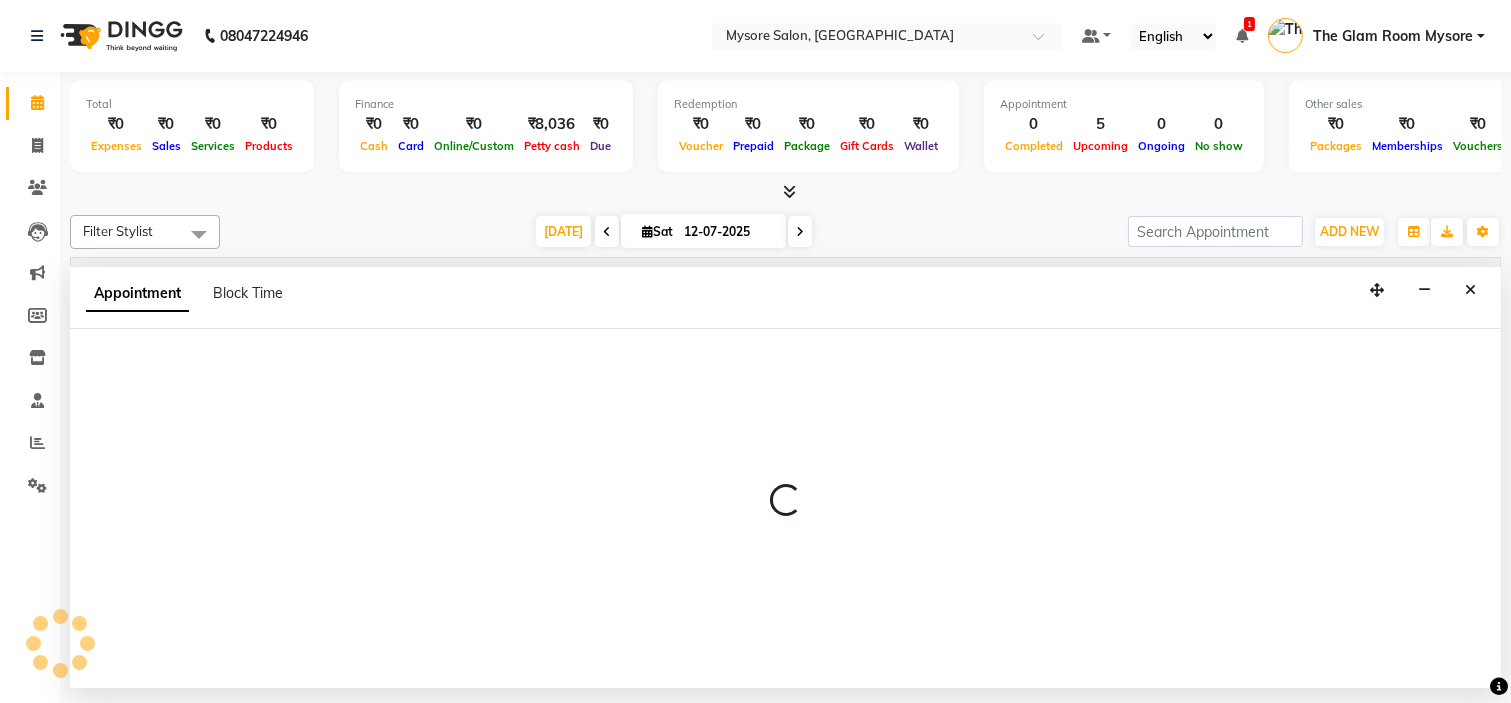 select on "tentative" 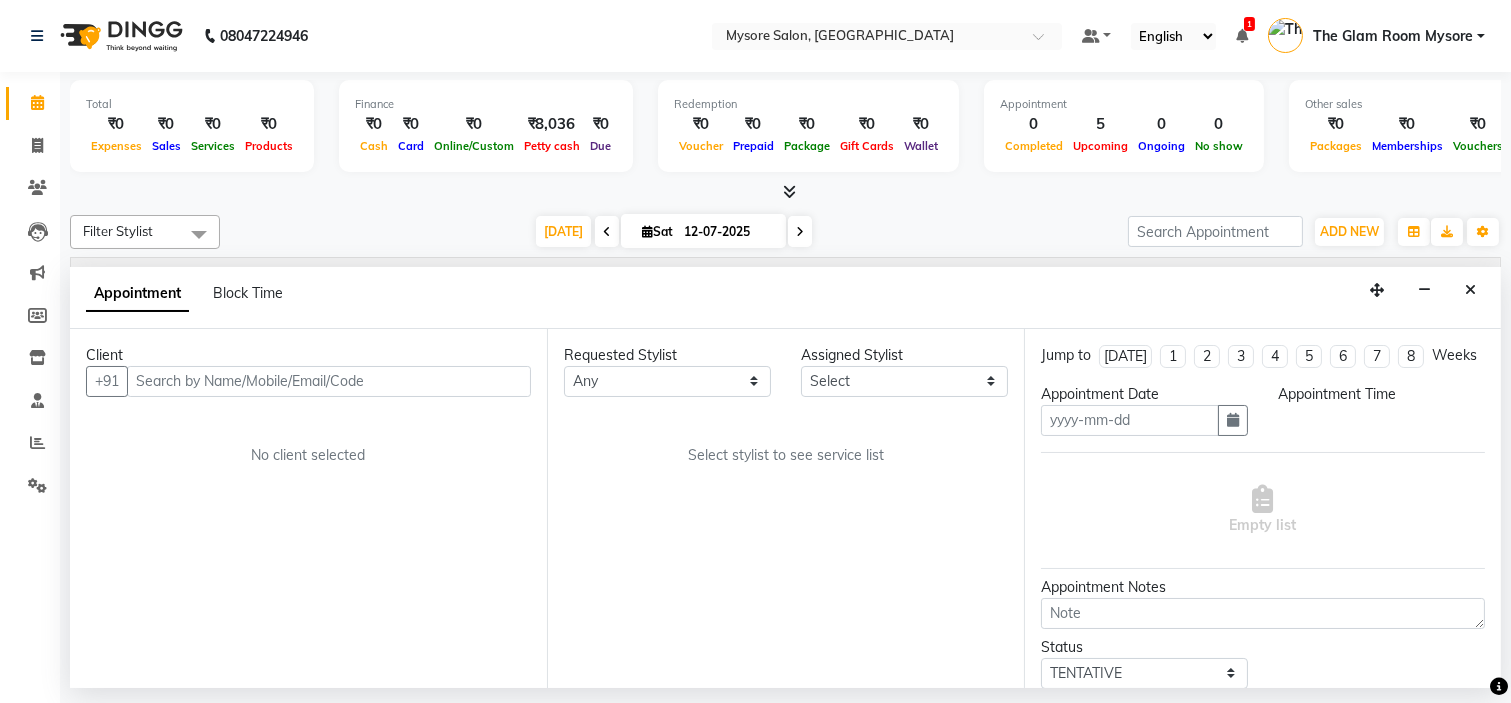 type on "12-07-2025" 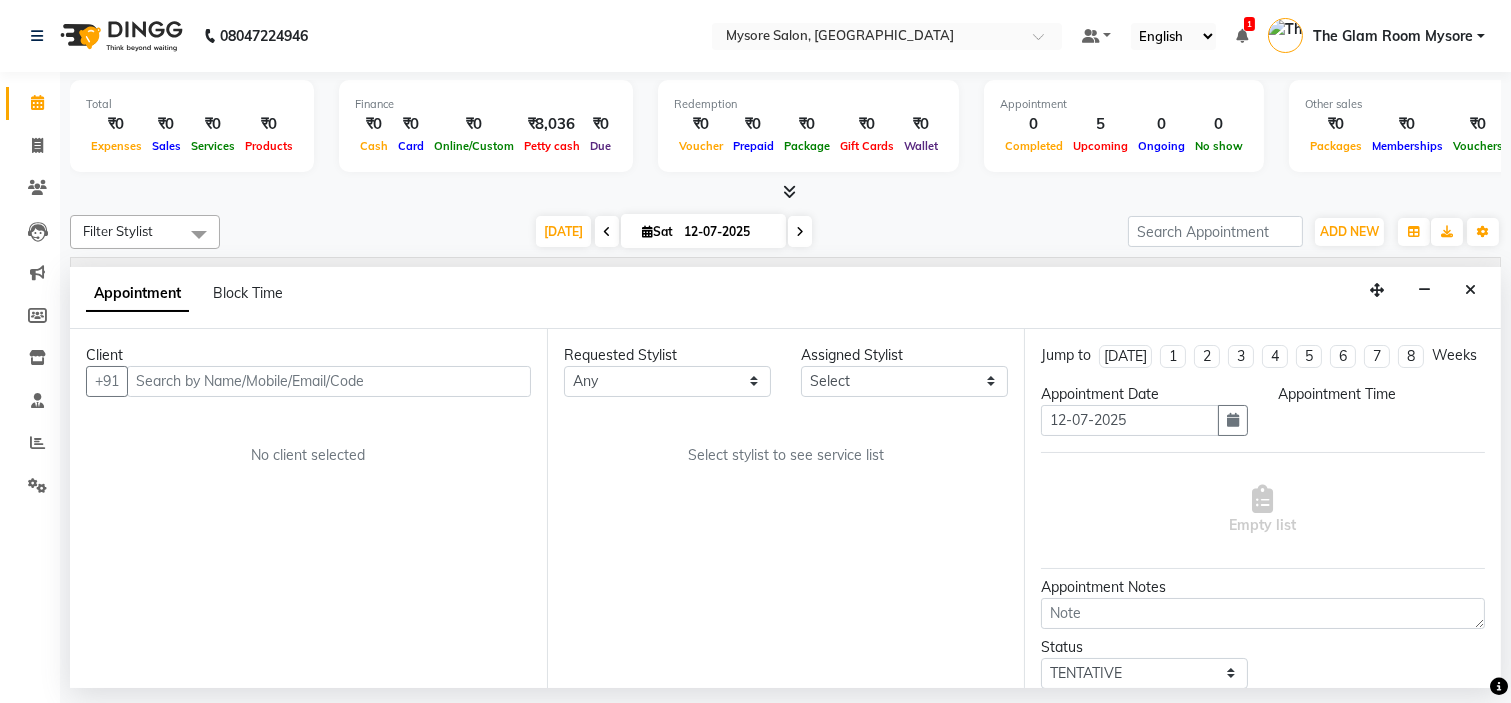 select on "66079" 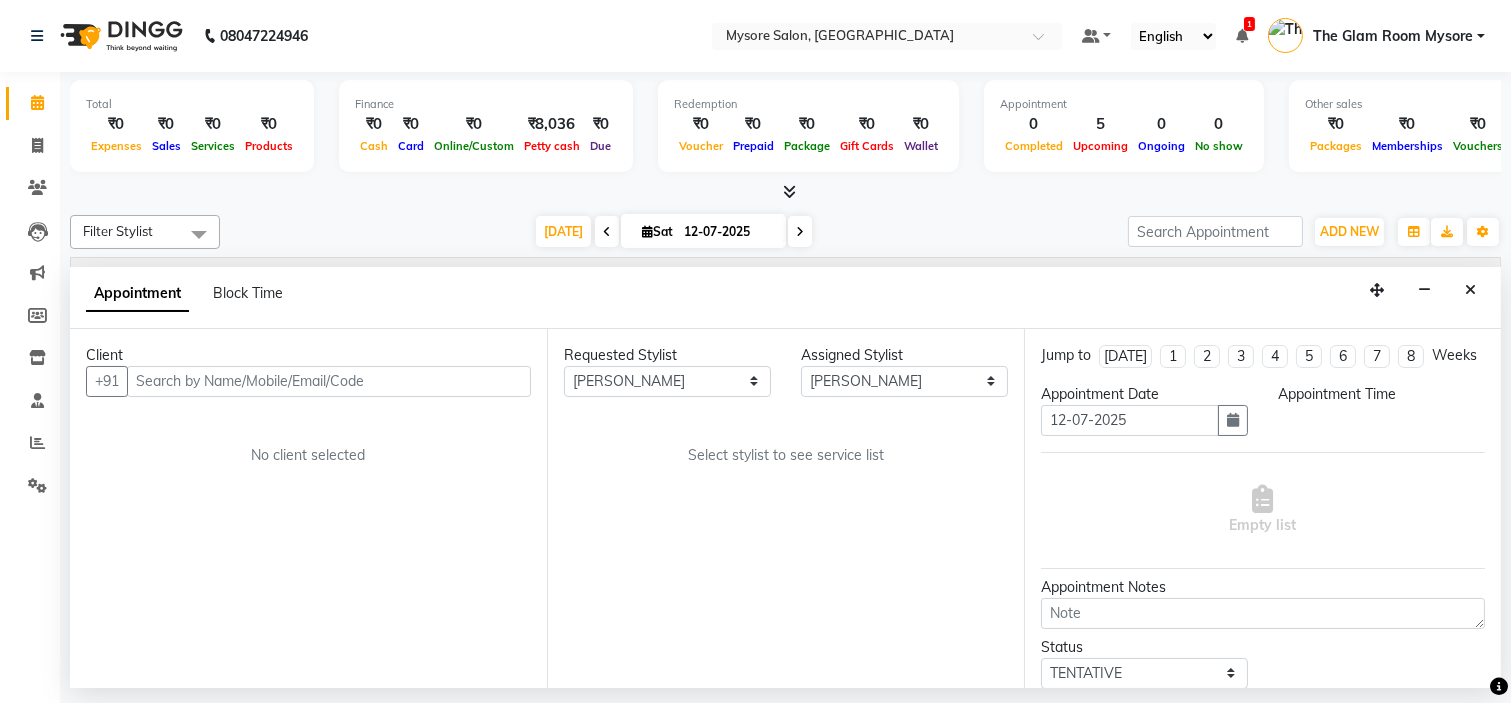 select on "confirm booking" 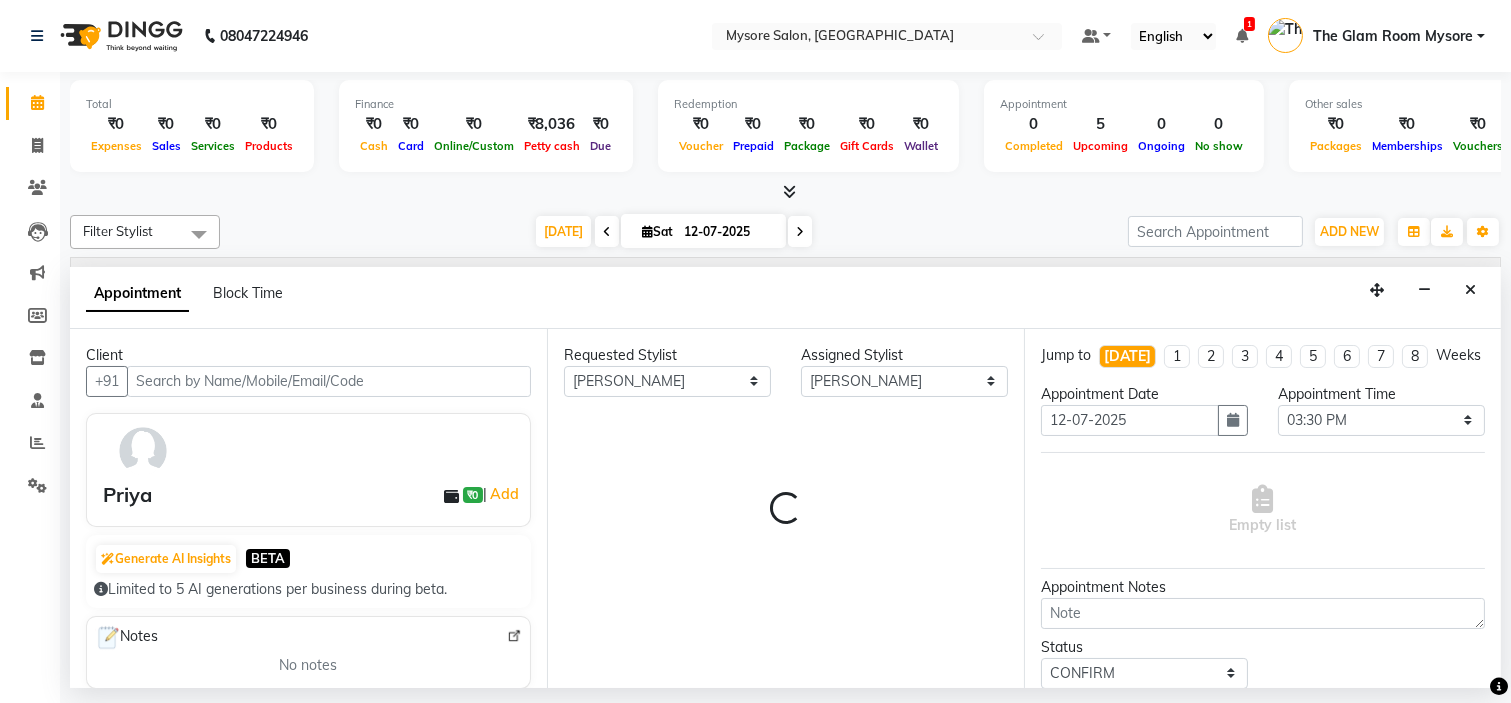 select on "1799" 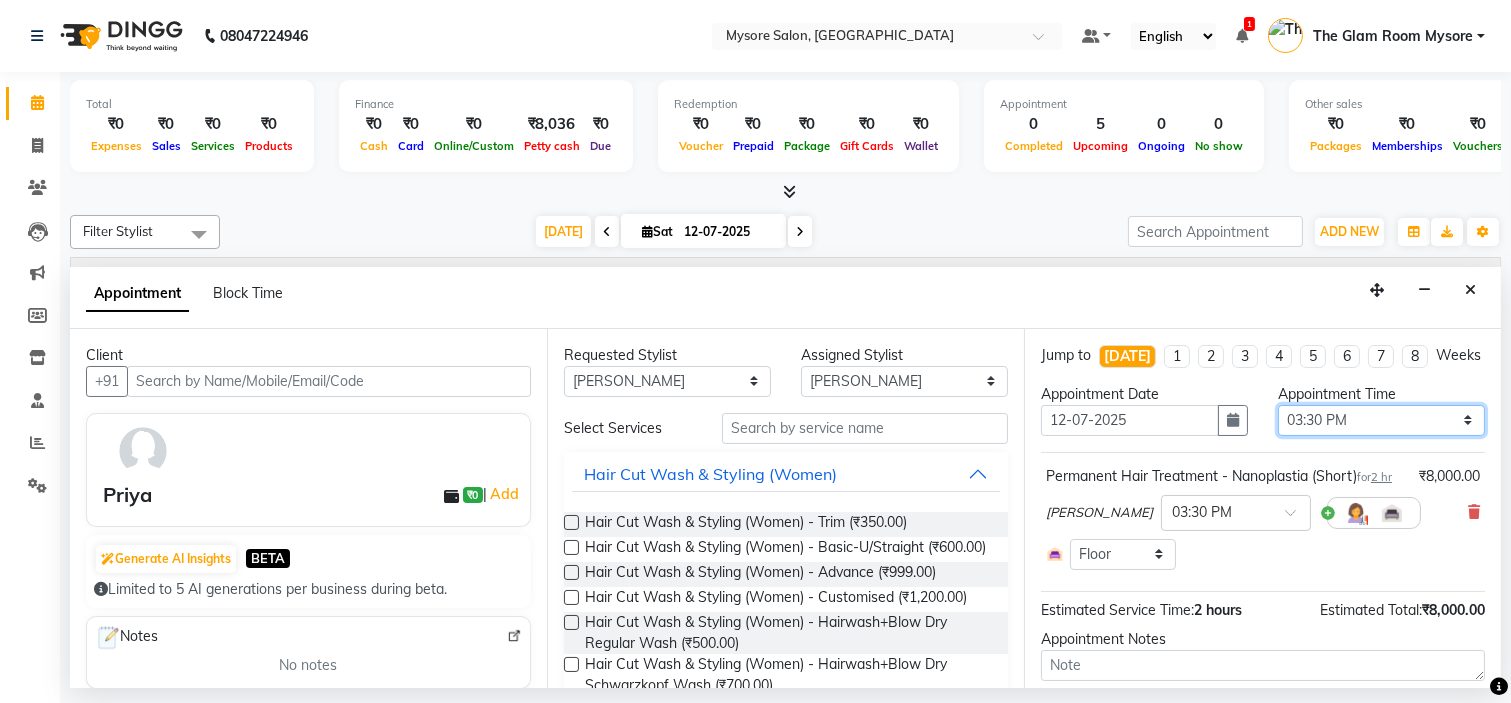 click on "Select 09:00 AM 09:15 AM 09:30 AM 09:45 AM 10:00 AM 10:15 AM 10:30 AM 10:45 AM 11:00 AM 11:15 AM 11:30 AM 11:45 AM 12:00 PM 12:15 PM 12:30 PM 12:45 PM 01:00 PM 01:15 PM 01:30 PM 01:45 PM 02:00 PM 02:15 PM 02:30 PM 02:45 PM 03:00 PM 03:15 PM 03:30 PM 03:45 PM 04:00 PM 04:15 PM 04:30 PM 04:45 PM 05:00 PM 05:15 PM 05:30 PM 05:45 PM 06:00 PM 06:15 PM 06:30 PM 06:45 PM 07:00 PM 07:15 PM 07:30 PM 07:45 PM 08:00 PM" at bounding box center (1381, 420) 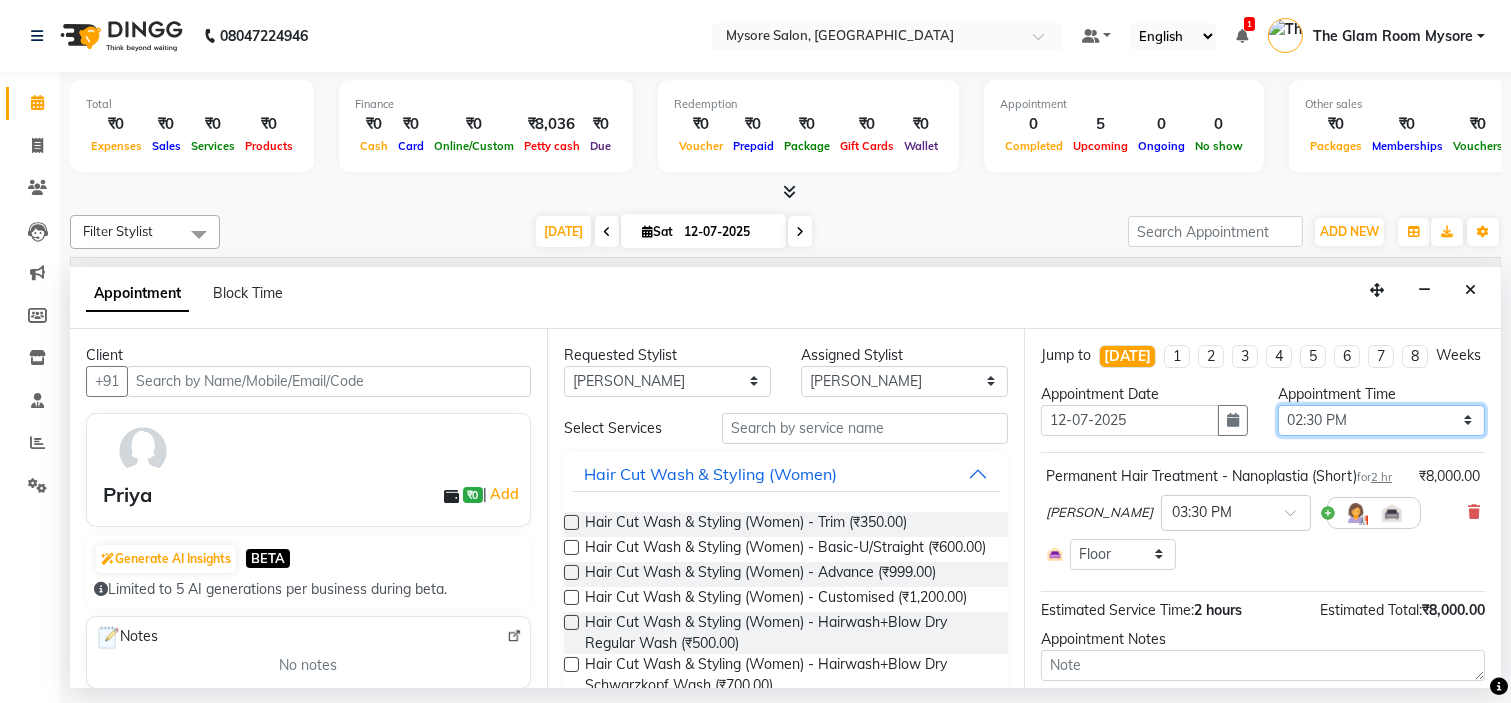 click on "Select 09:00 AM 09:15 AM 09:30 AM 09:45 AM 10:00 AM 10:15 AM 10:30 AM 10:45 AM 11:00 AM 11:15 AM 11:30 AM 11:45 AM 12:00 PM 12:15 PM 12:30 PM 12:45 PM 01:00 PM 01:15 PM 01:30 PM 01:45 PM 02:00 PM 02:15 PM 02:30 PM 02:45 PM 03:00 PM 03:15 PM 03:30 PM 03:45 PM 04:00 PM 04:15 PM 04:30 PM 04:45 PM 05:00 PM 05:15 PM 05:30 PM 05:45 PM 06:00 PM 06:15 PM 06:30 PM 06:45 PM 07:00 PM 07:15 PM 07:30 PM 07:45 PM 08:00 PM" at bounding box center [1381, 420] 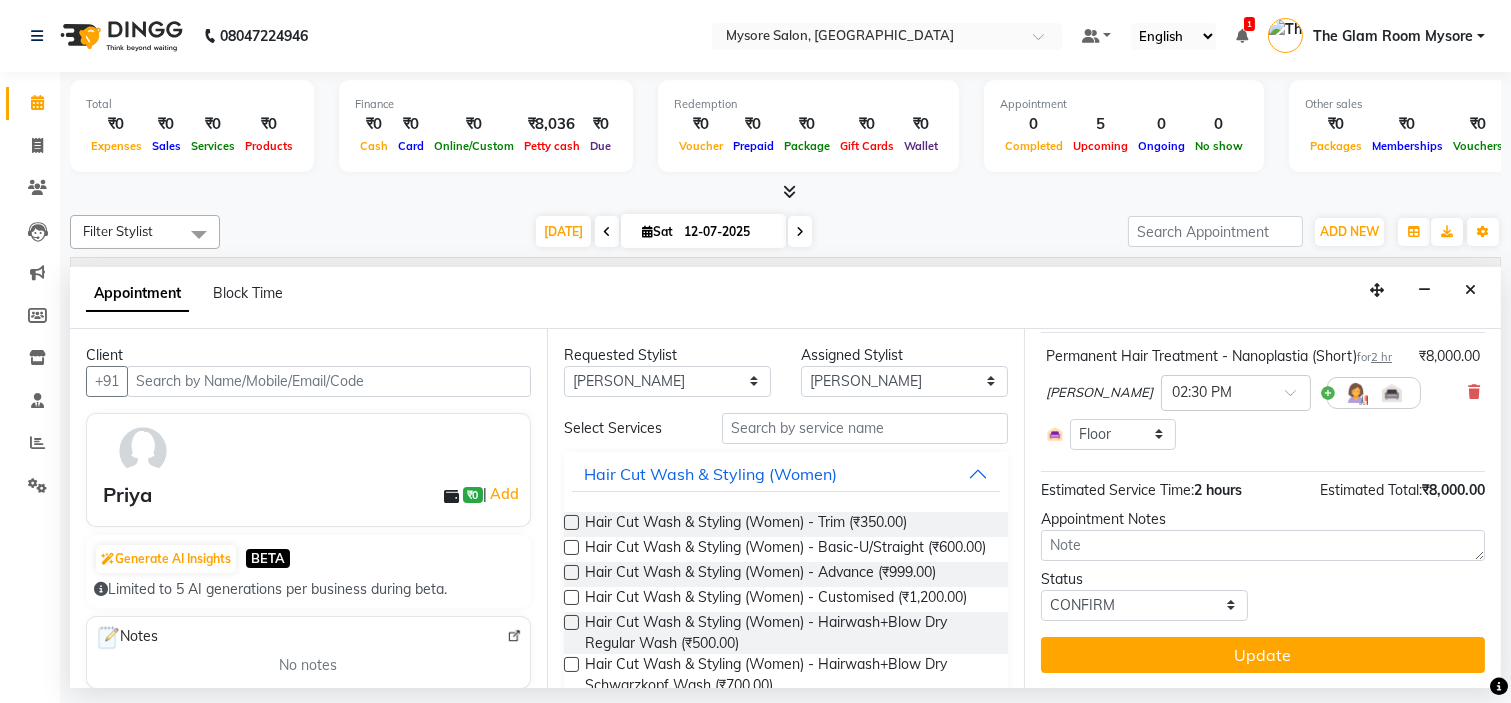 scroll, scrollTop: 160, scrollLeft: 0, axis: vertical 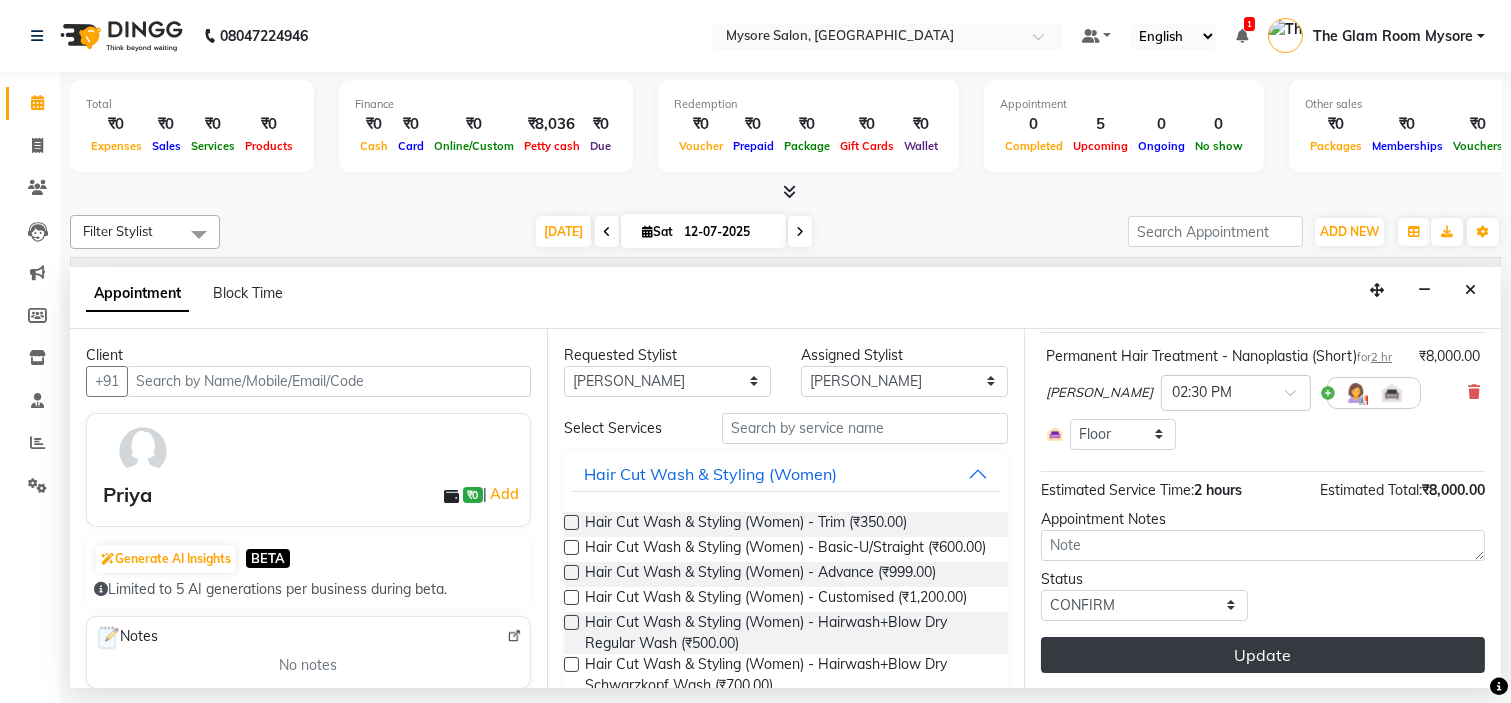 click on "Update" at bounding box center (1263, 655) 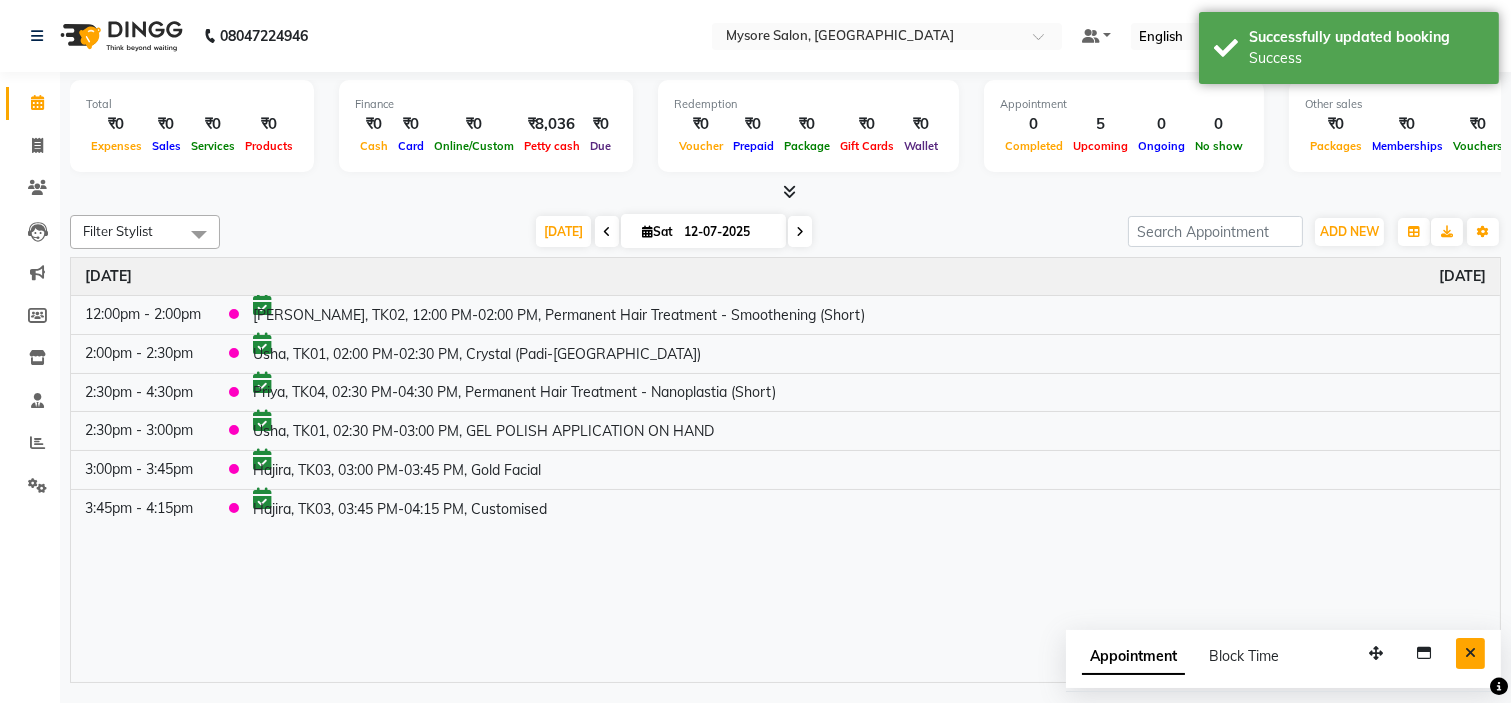 click at bounding box center (1470, 653) 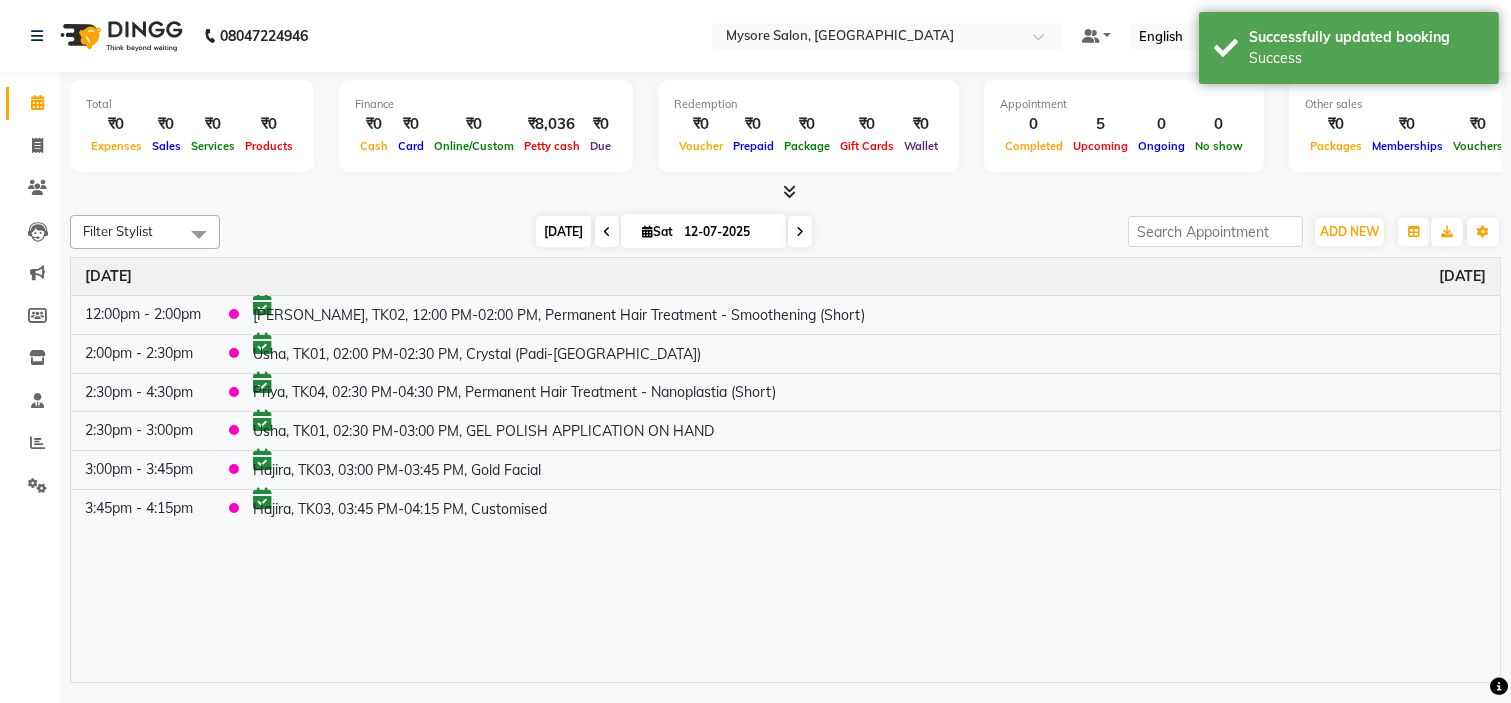 click on "[DATE]" at bounding box center [563, 231] 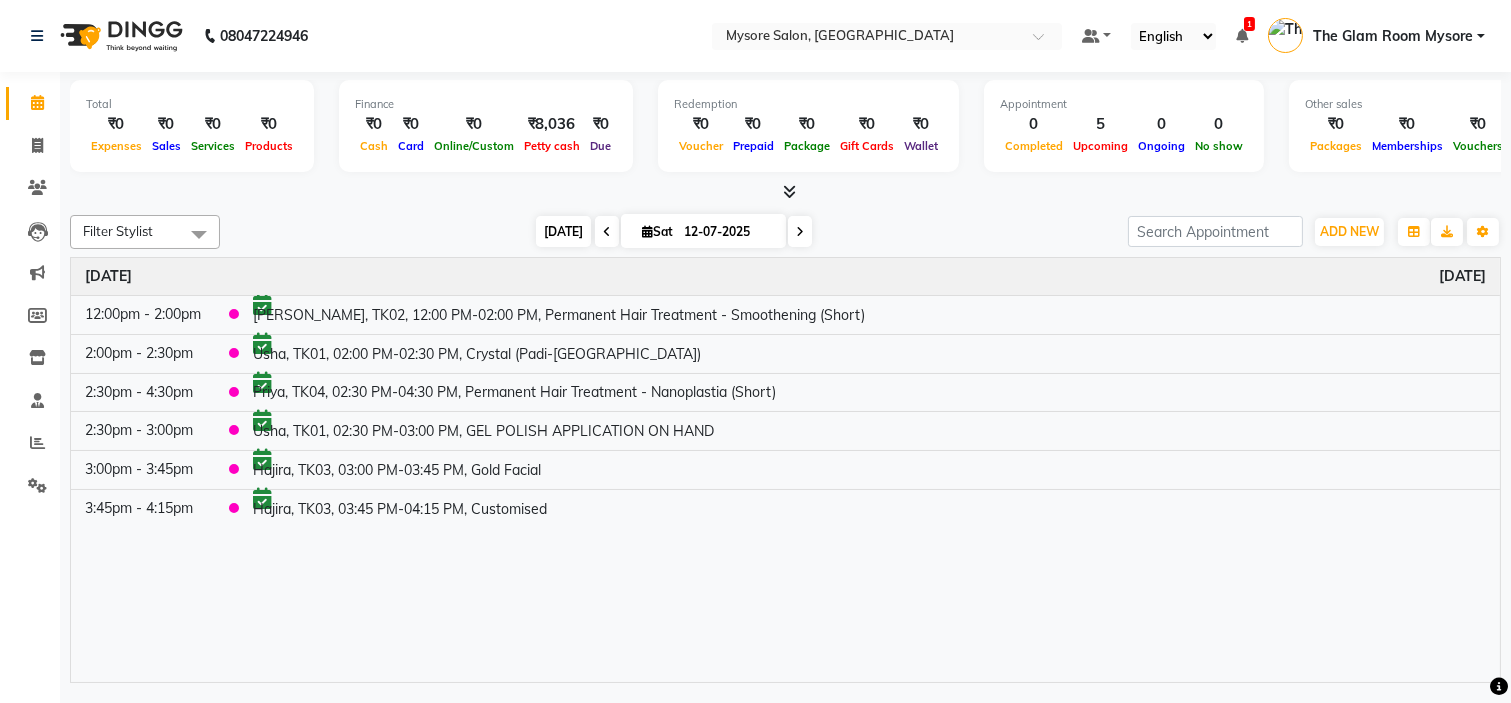 click on "[DATE]" at bounding box center [563, 231] 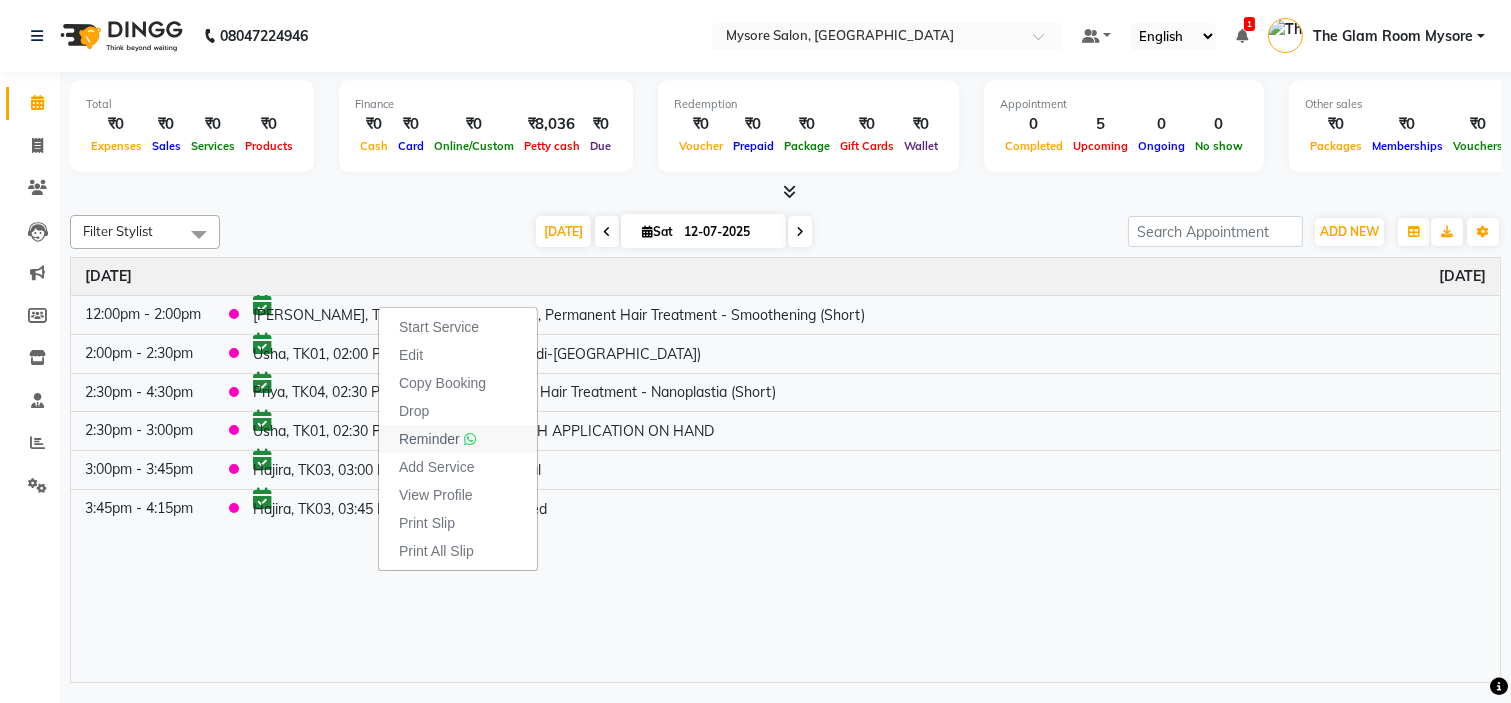 click on "Reminder" at bounding box center (429, 439) 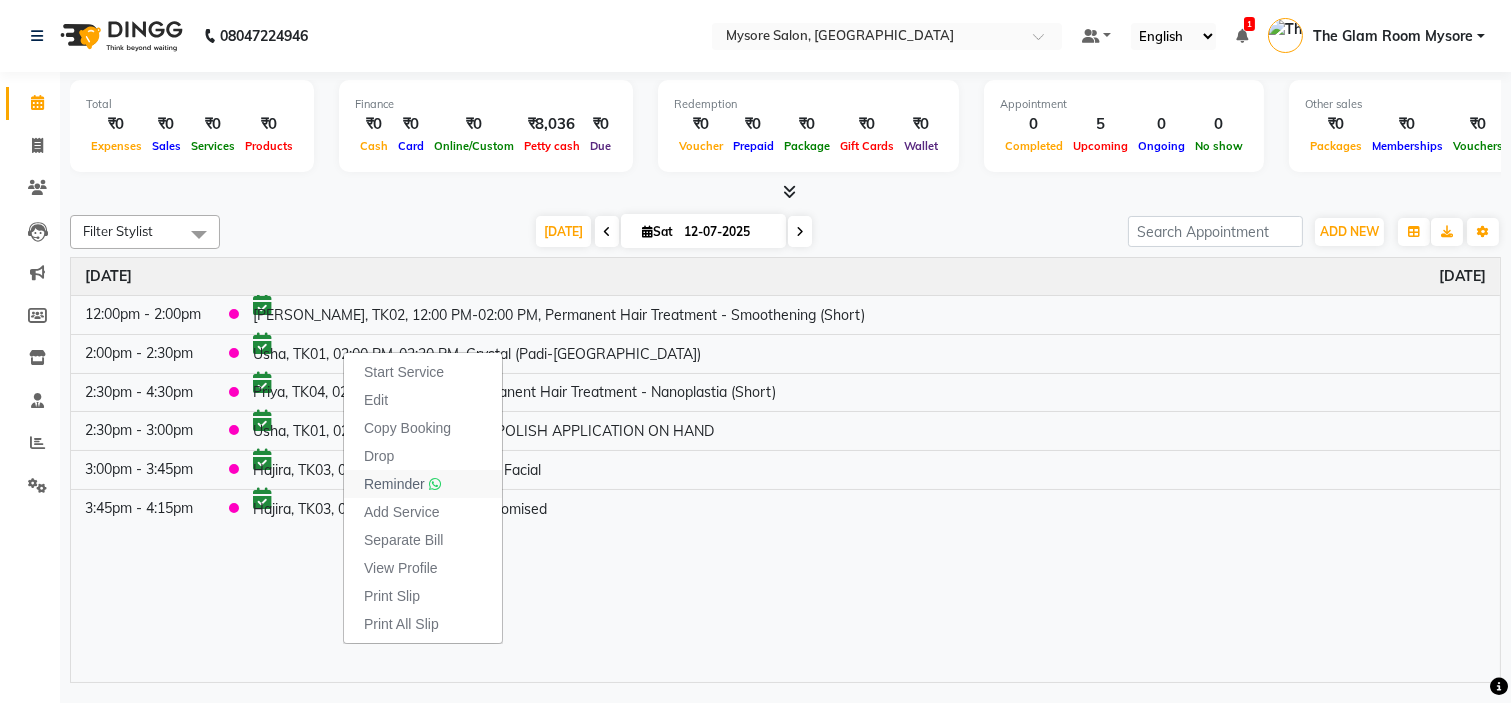 click on "Reminder" at bounding box center (394, 484) 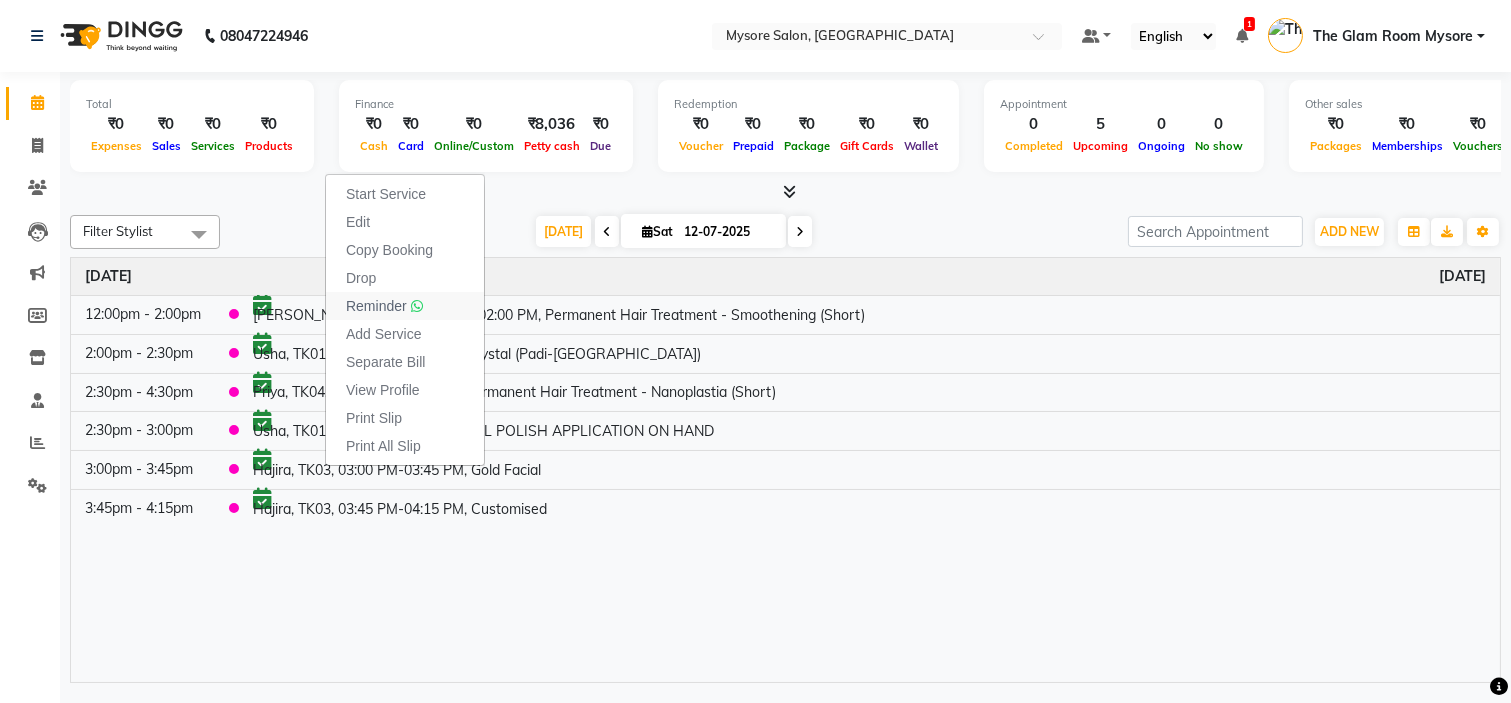 click on "Reminder" at bounding box center [376, 306] 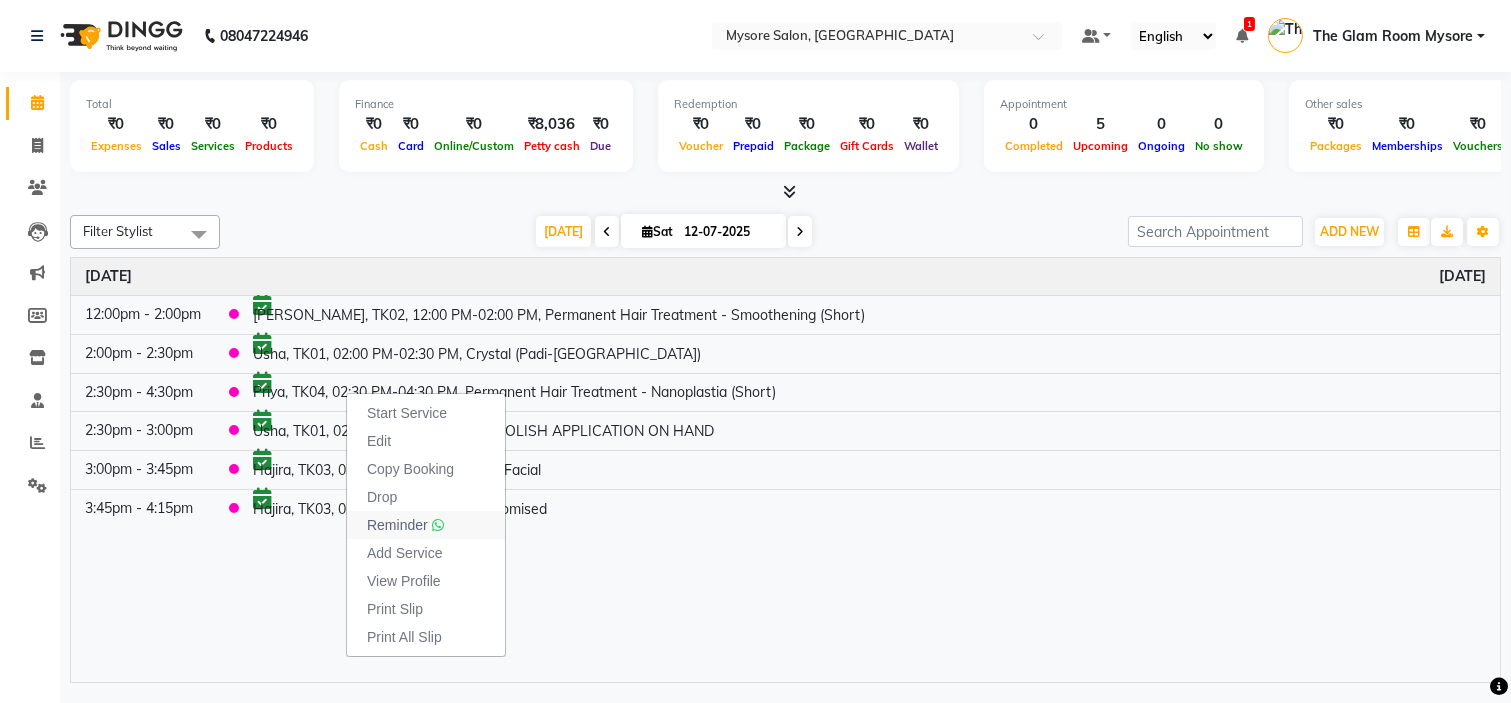 click on "Reminder" at bounding box center [397, 525] 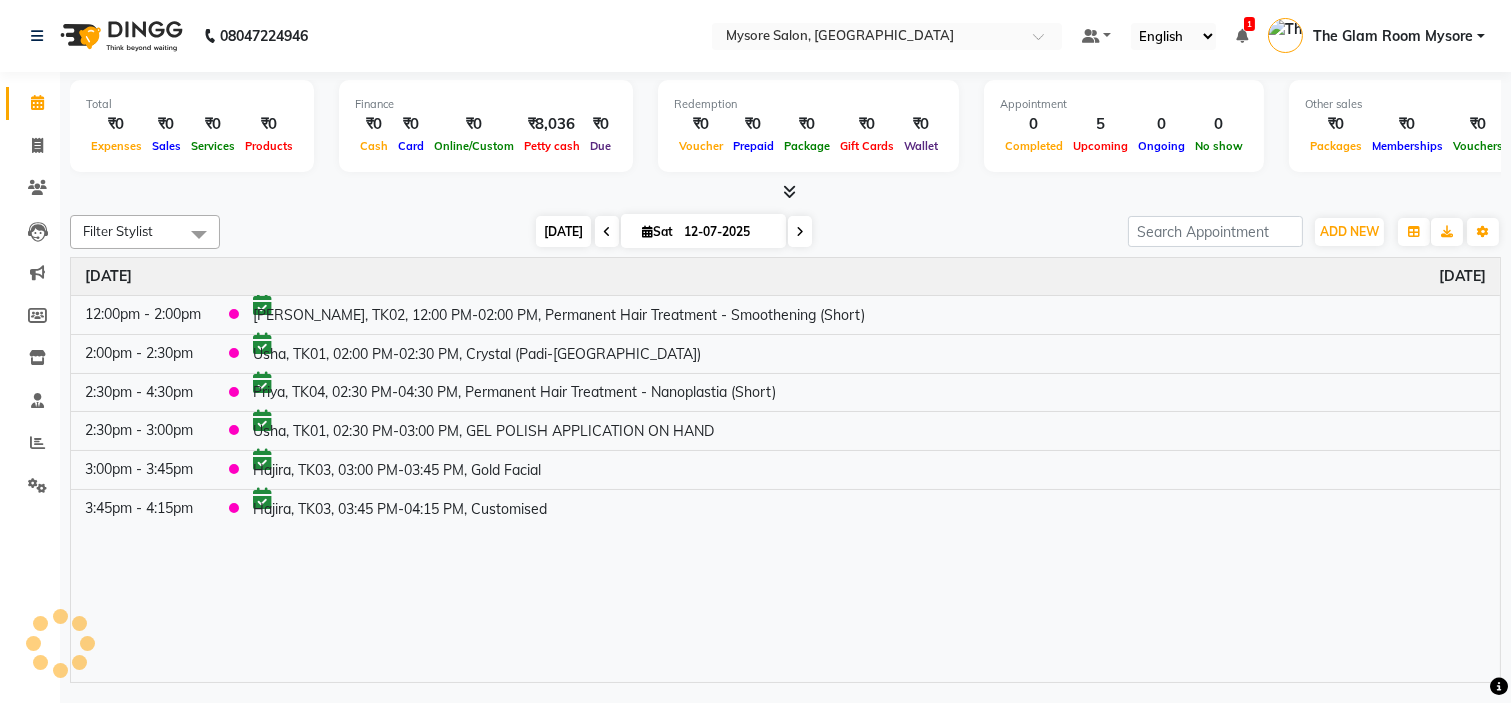 click on "[DATE]" at bounding box center (563, 231) 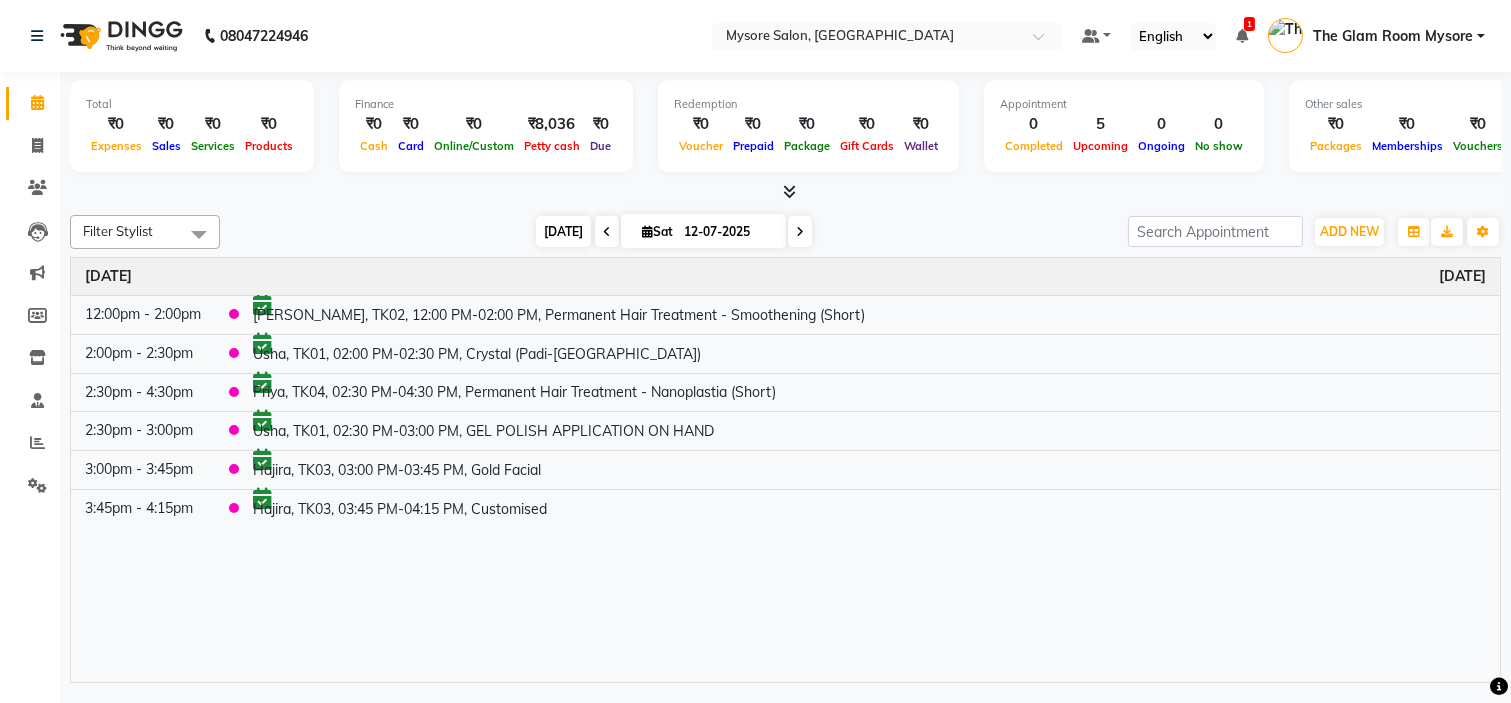 click on "[DATE]" at bounding box center [563, 231] 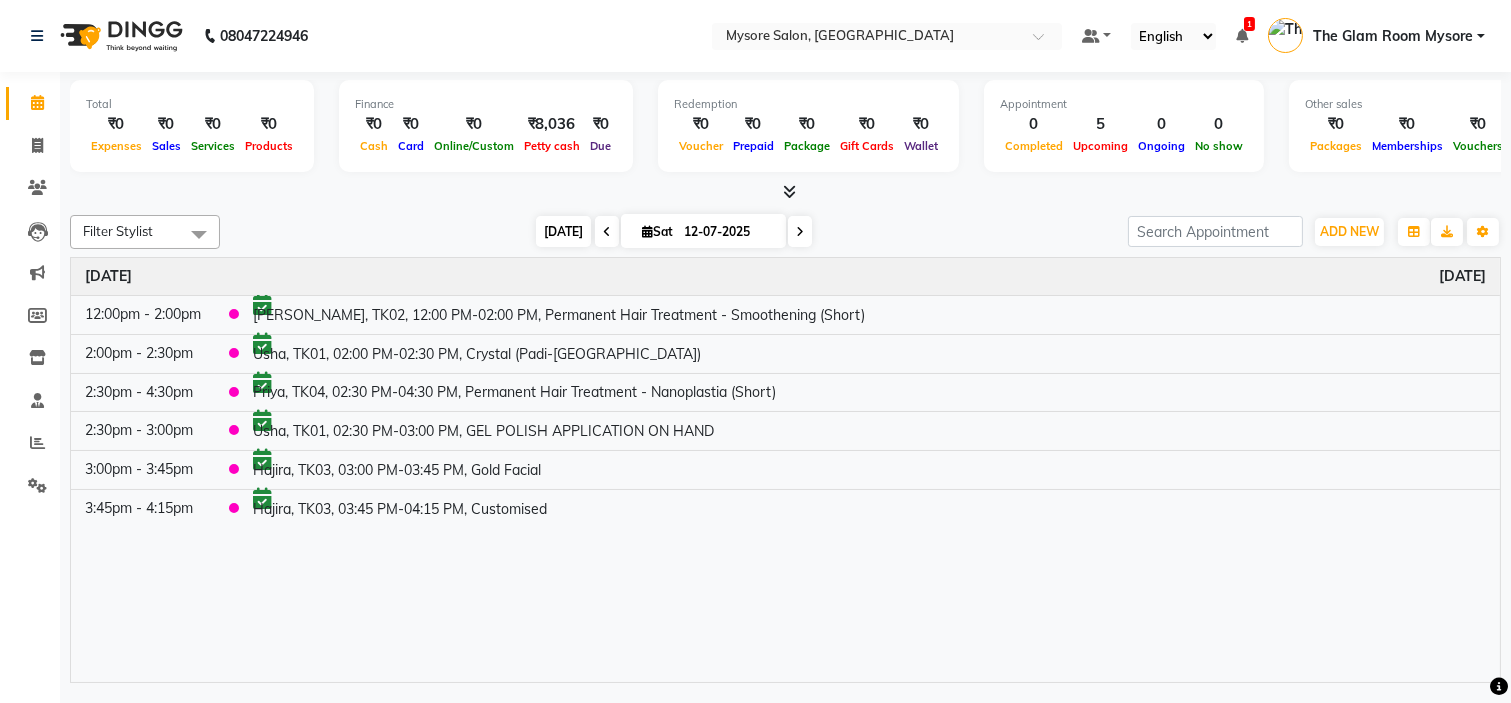 click on "[DATE]" at bounding box center [563, 231] 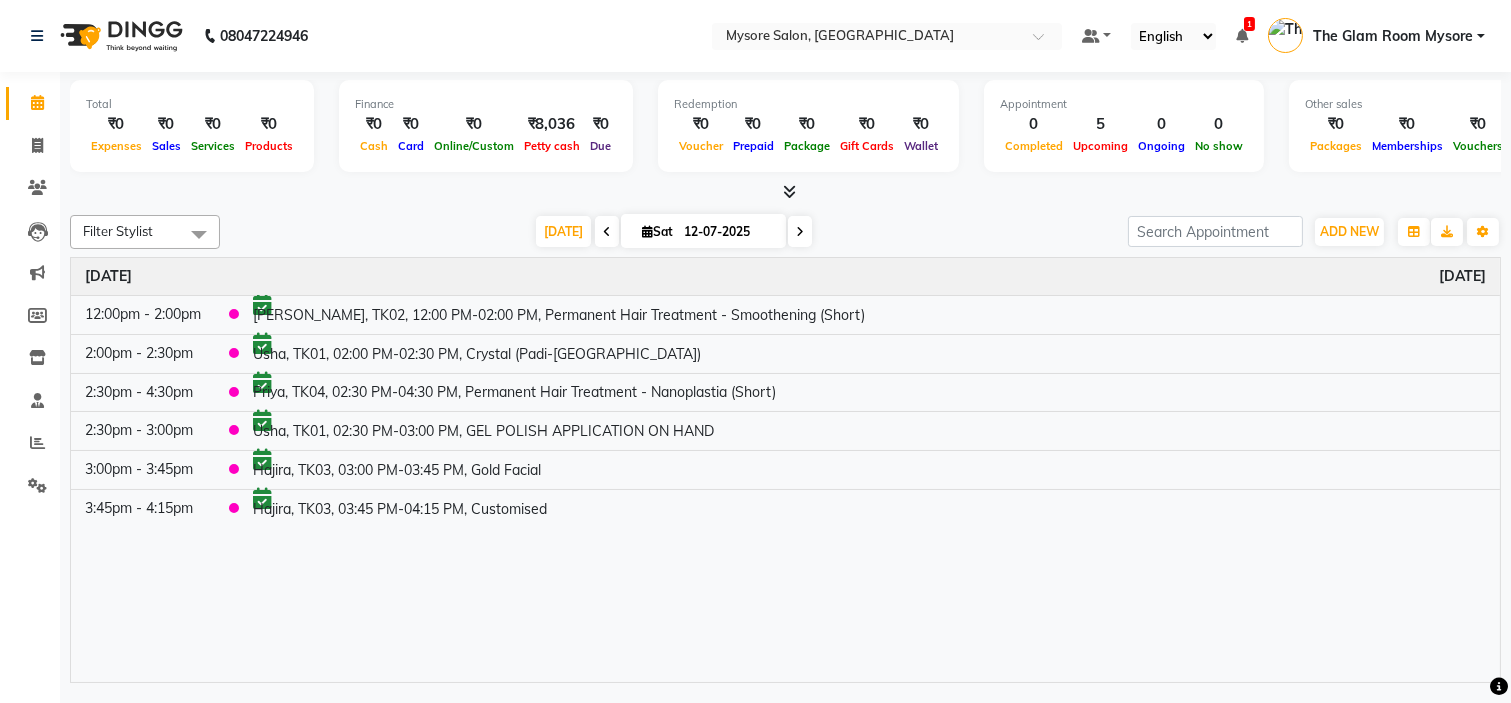 click on "Filter Stylist Select All Ankita Arti Ashwini Ayaan DR. Apurva Fatma Jayshree Lakshmi Paul Ruhul alom Shangnimwon Steve Sumaiya Banu Sumit Teja Tezz The Glam Room Mysore Today  Sat 12-07-2025 Toggle Dropdown Add Appointment Add Invoice Add Expense Add Attendance Add Client Add Transaction Toggle Dropdown Add Appointment Add Invoice Add Expense Add Attendance Add Client ADD NEW Toggle Dropdown Add Appointment Add Invoice Add Expense Add Attendance Add Client Add Transaction Filter Stylist Select All Ankita Arti Ashwini Ayaan DR. Apurva Fatma Jayshree Lakshmi Paul Ruhul alom Shangnimwon Steve Sumaiya Banu Sumit Teja Tezz The Glam Room Mysore Group By  Staff View   Room View  View as Vertical  Vertical - Week View  Horizontal  Horizontal - Week View  List  Toggle Dropdown Calendar Settings Manage Tags   Arrange Stylists   Reset Stylists  Full Screen Appointment Form Zoom 100%" at bounding box center [785, 232] 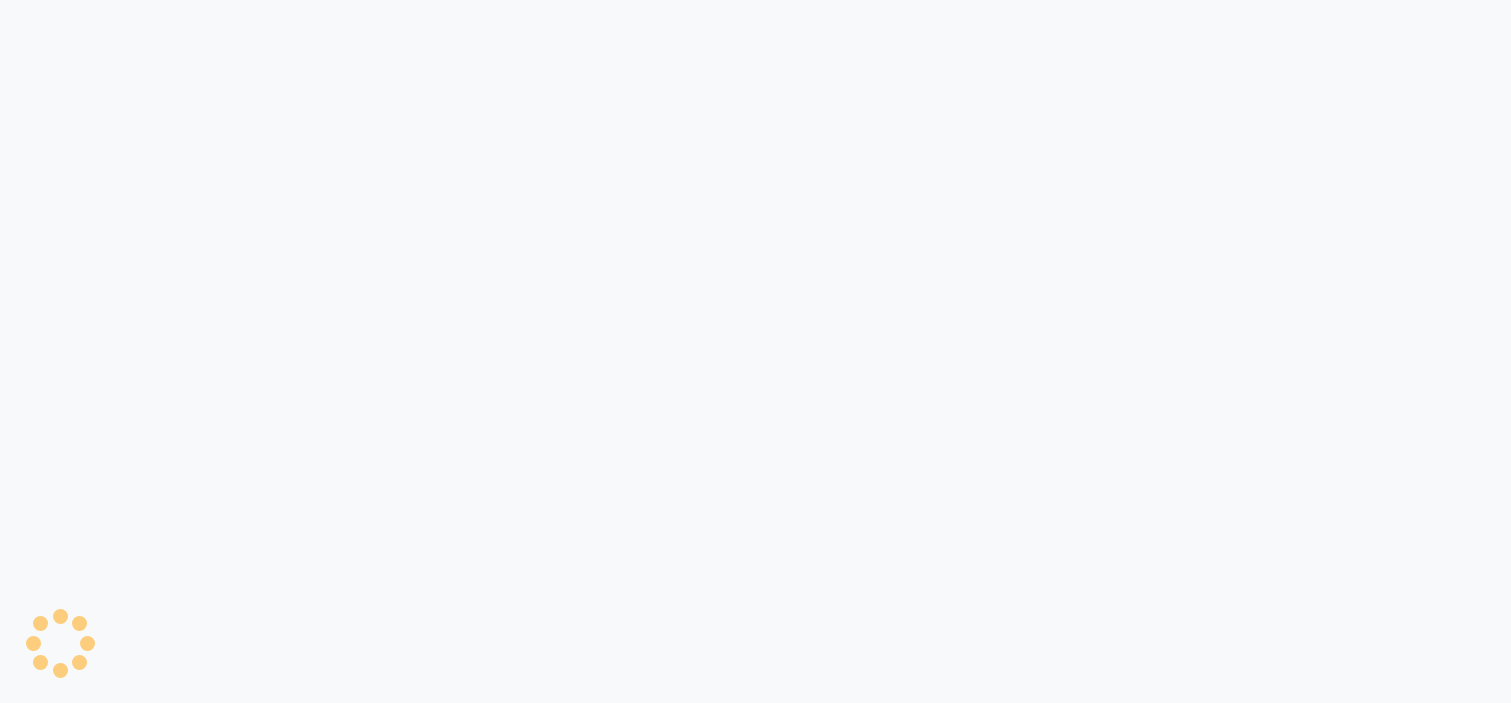 scroll, scrollTop: 0, scrollLeft: 0, axis: both 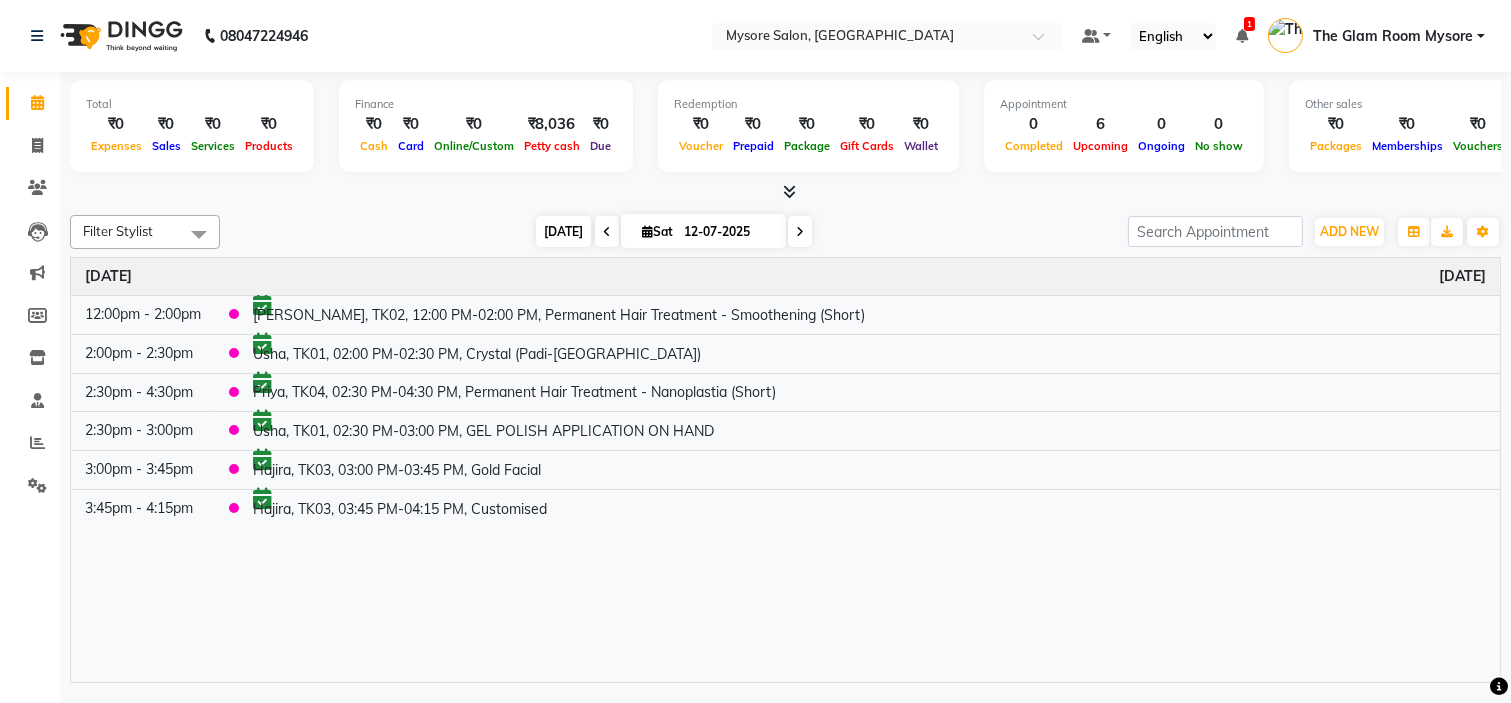 click on "[DATE]" at bounding box center (563, 231) 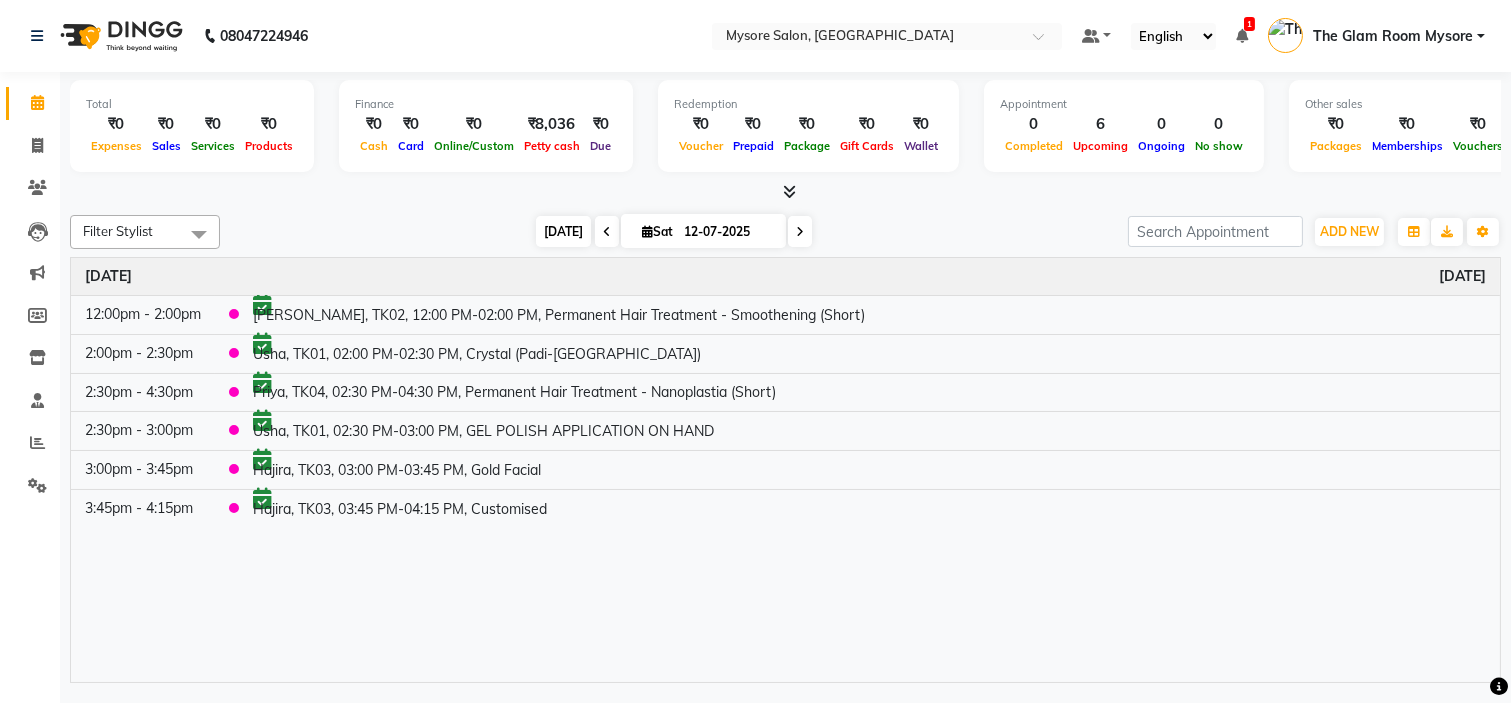 click on "[DATE]" at bounding box center (563, 231) 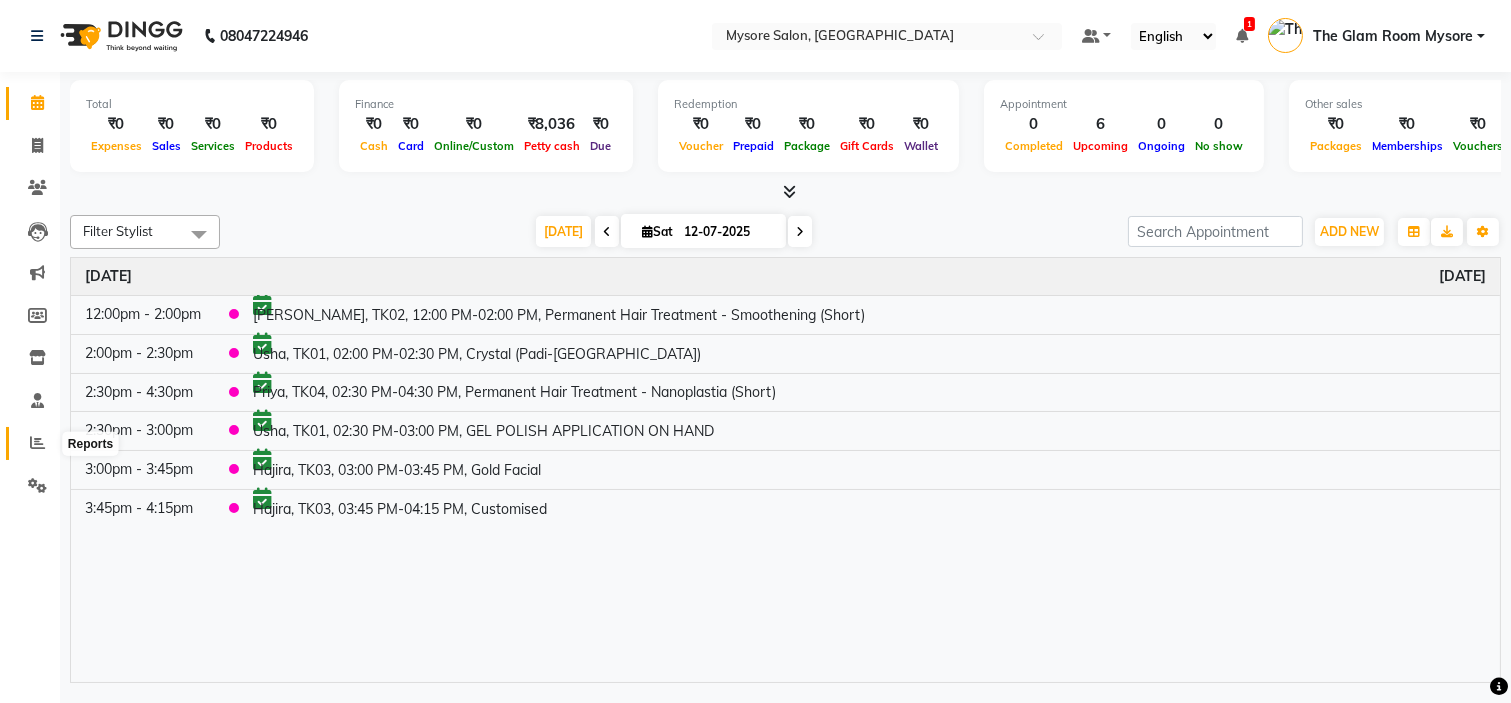 click 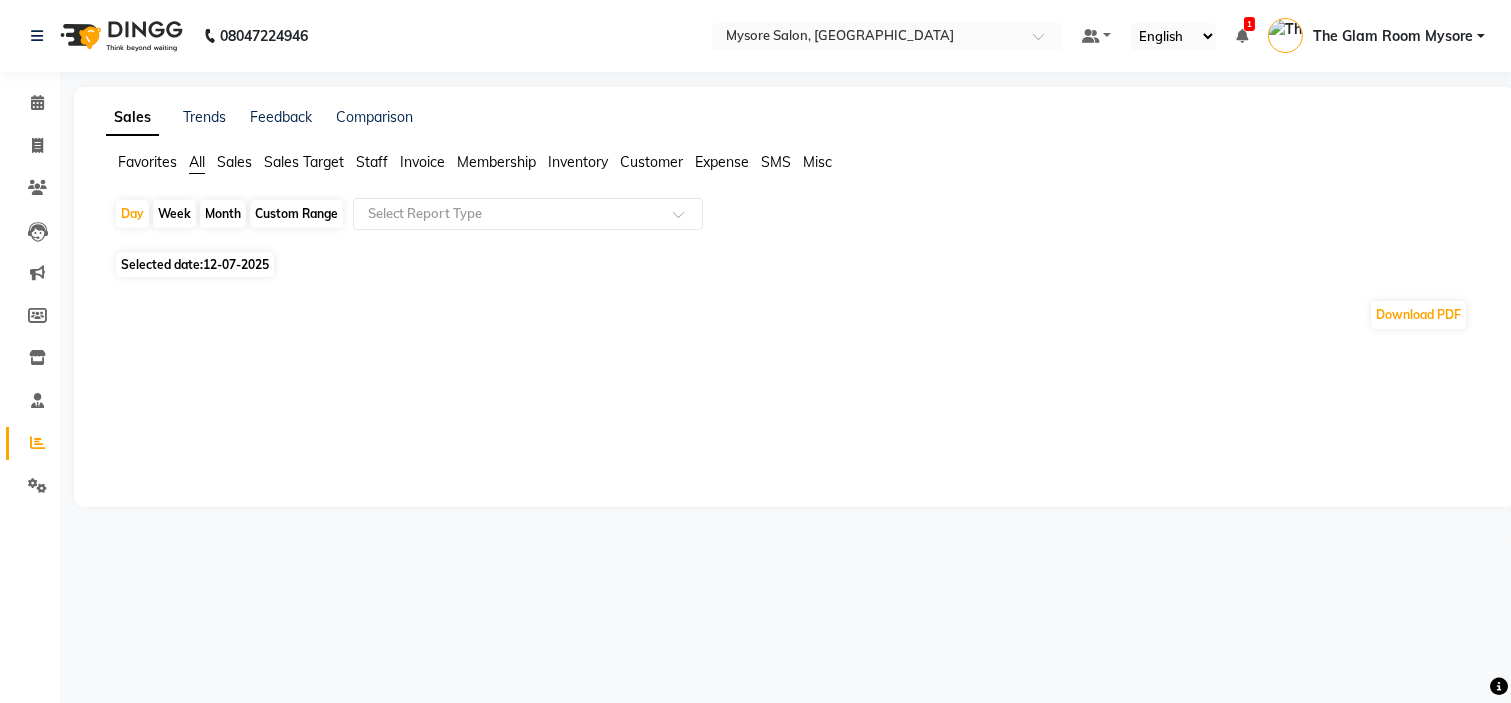 click on "Selected date:  12-07-2025" 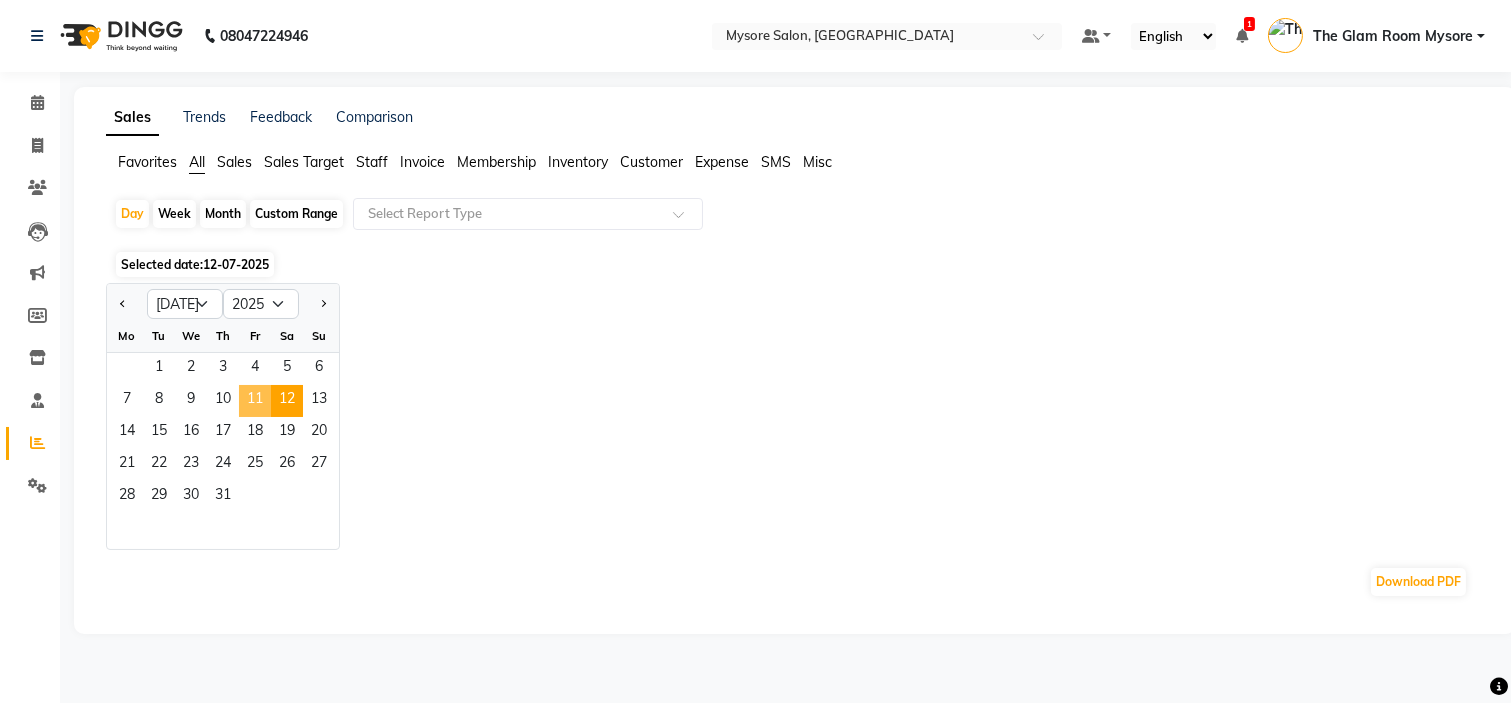 click on "11" 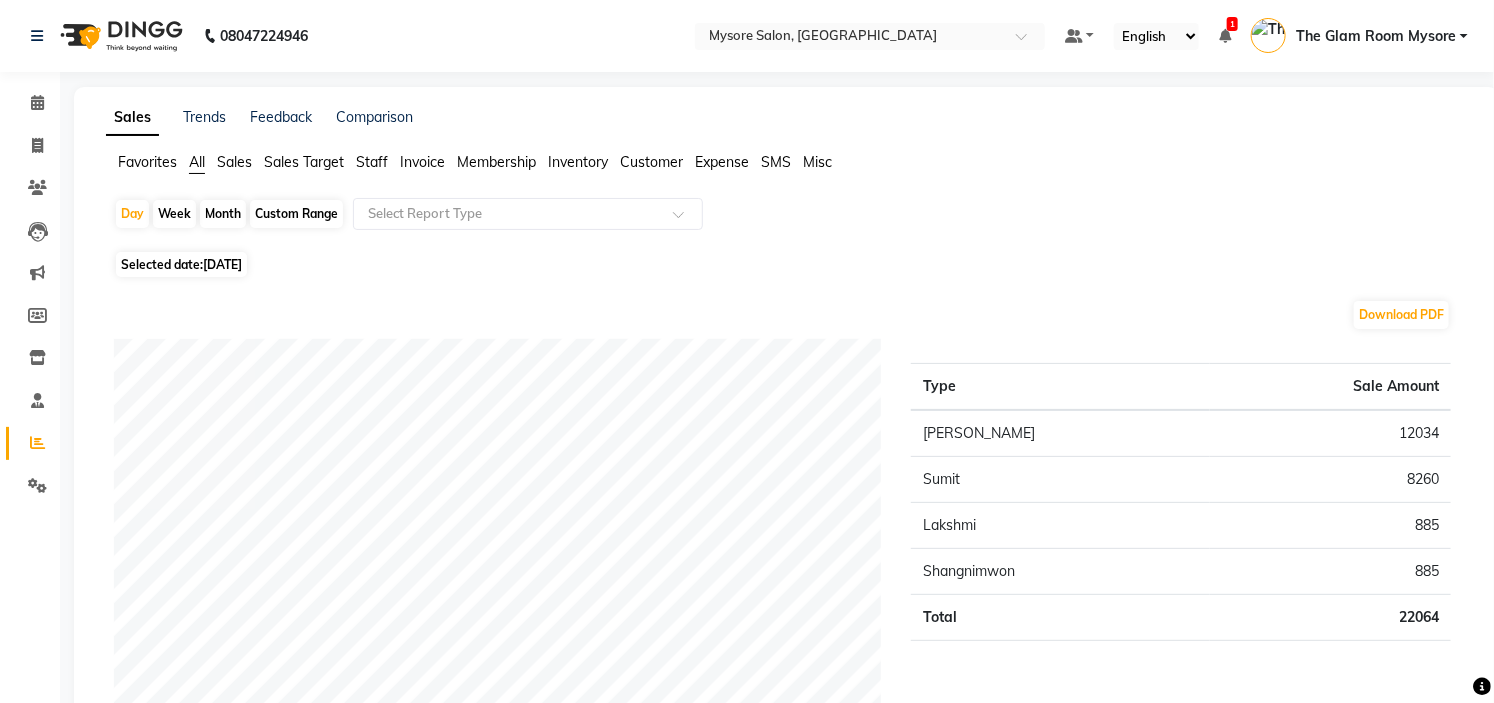 click on "12034" 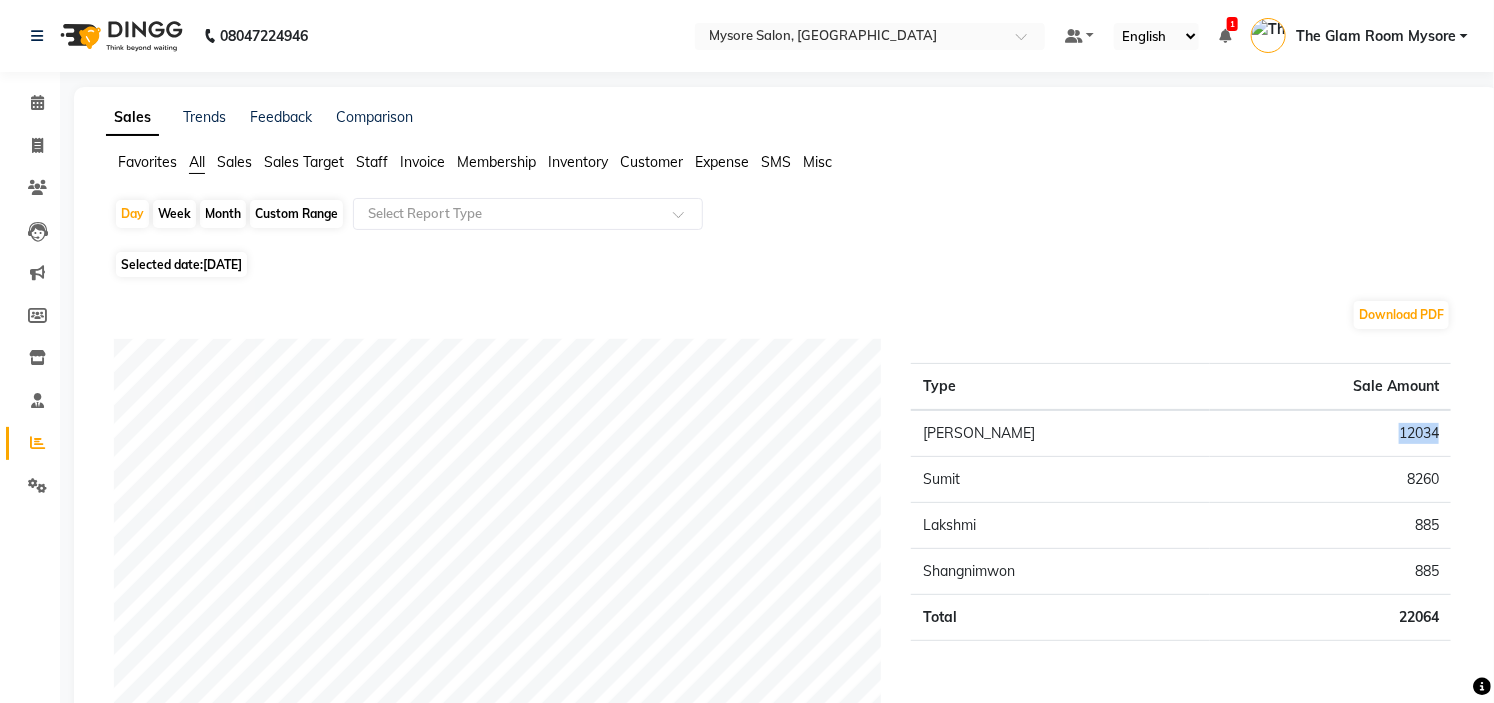 click on "12034" 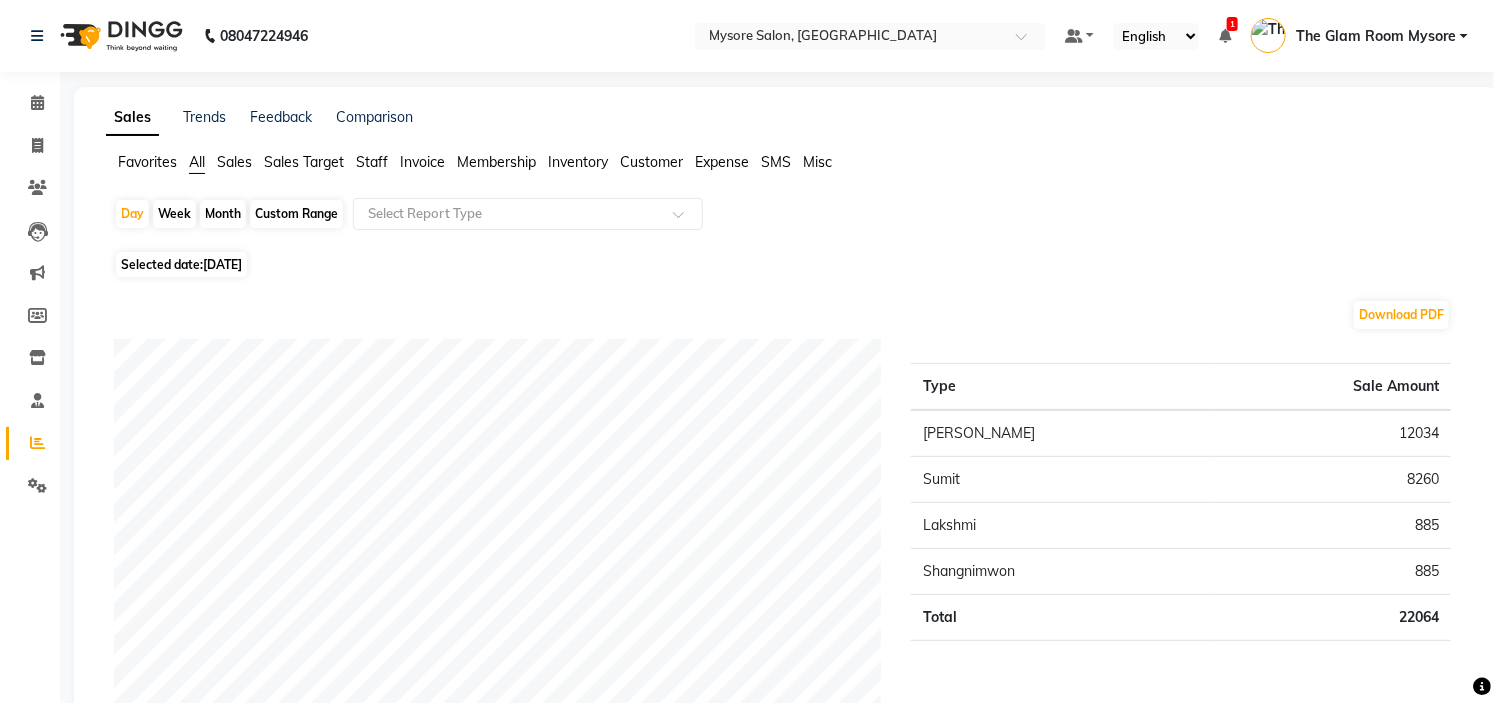click on "8260" 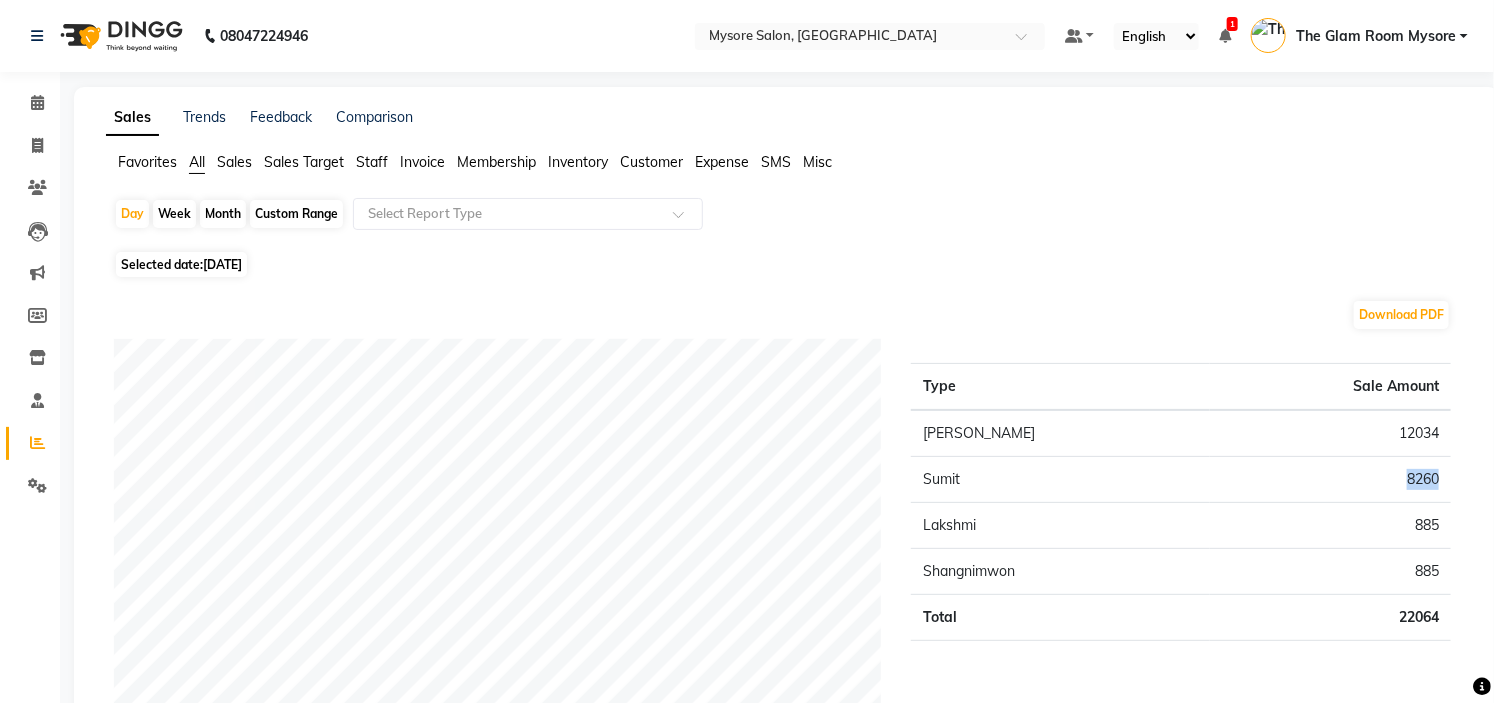 click on "8260" 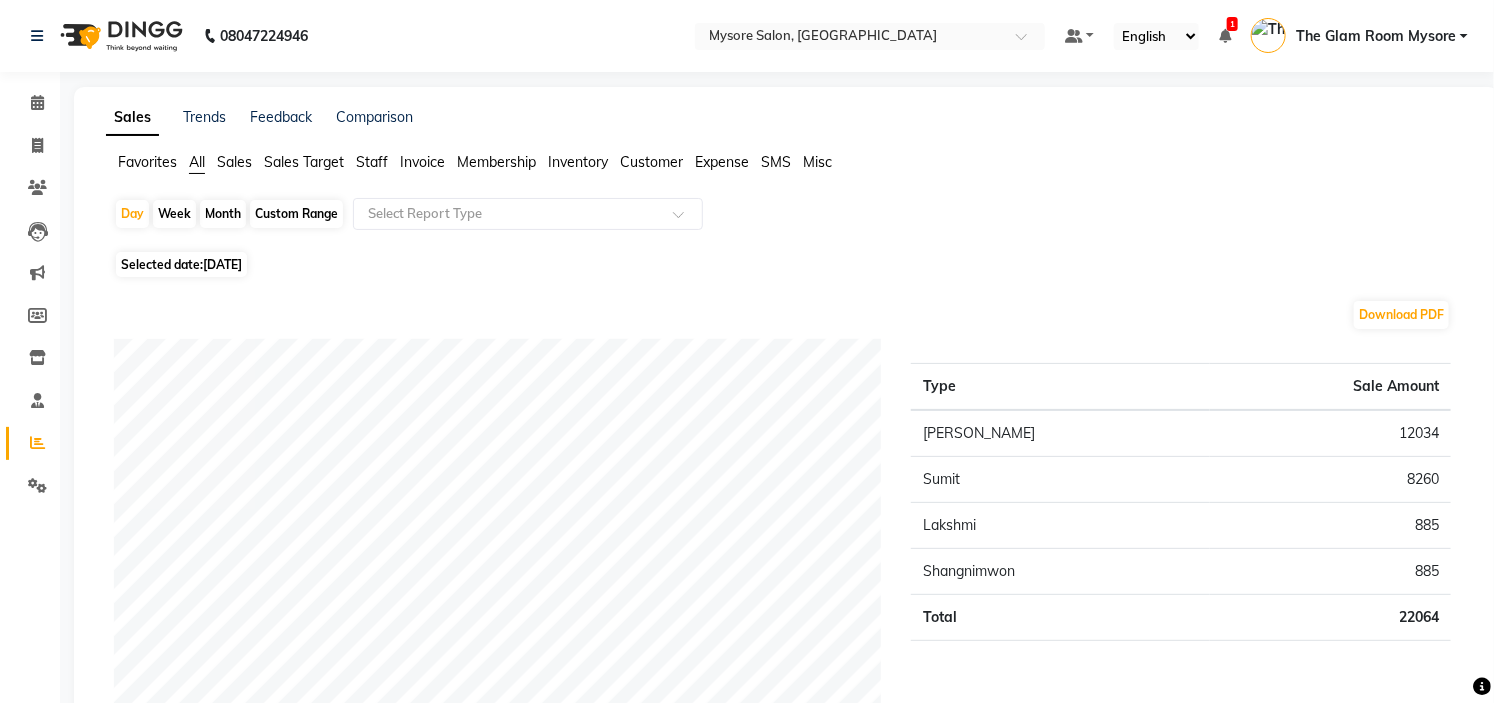click on "885" 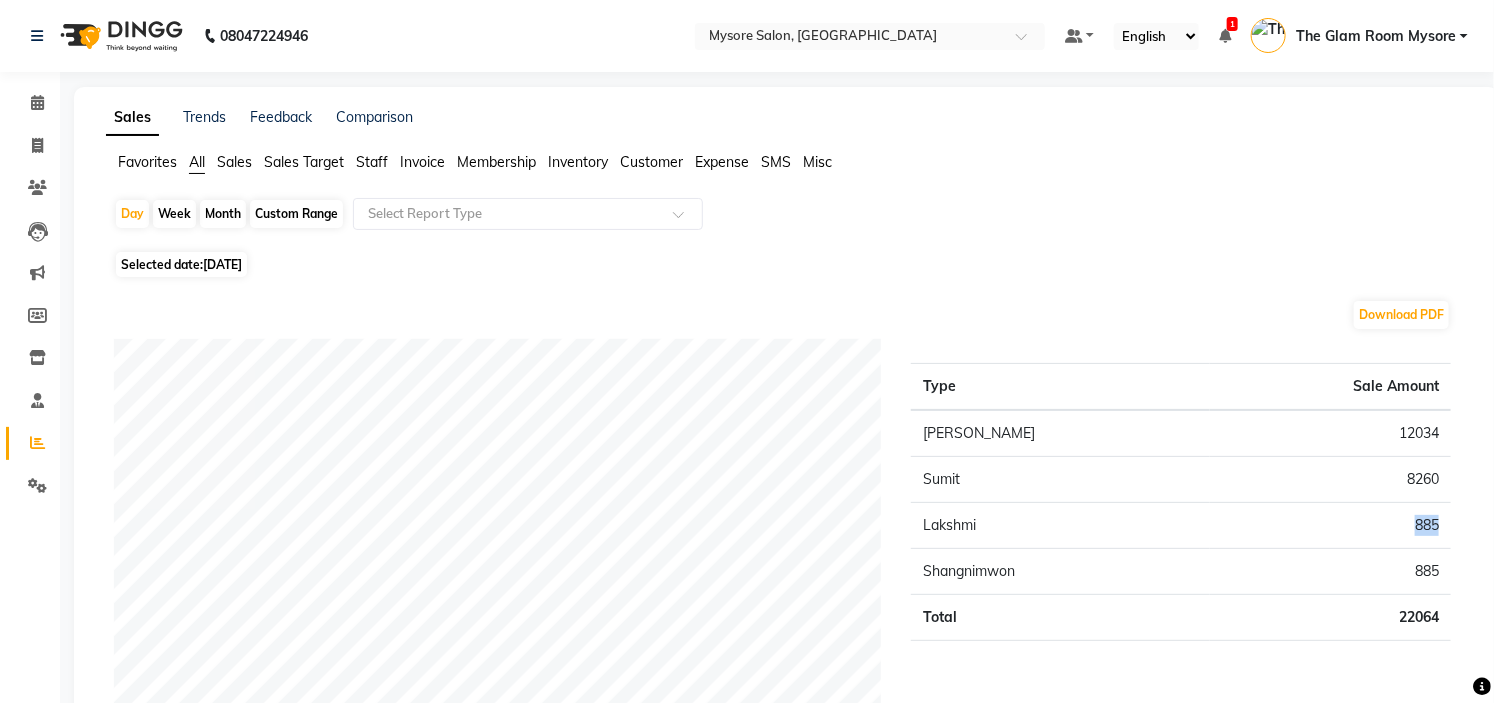 click on "885" 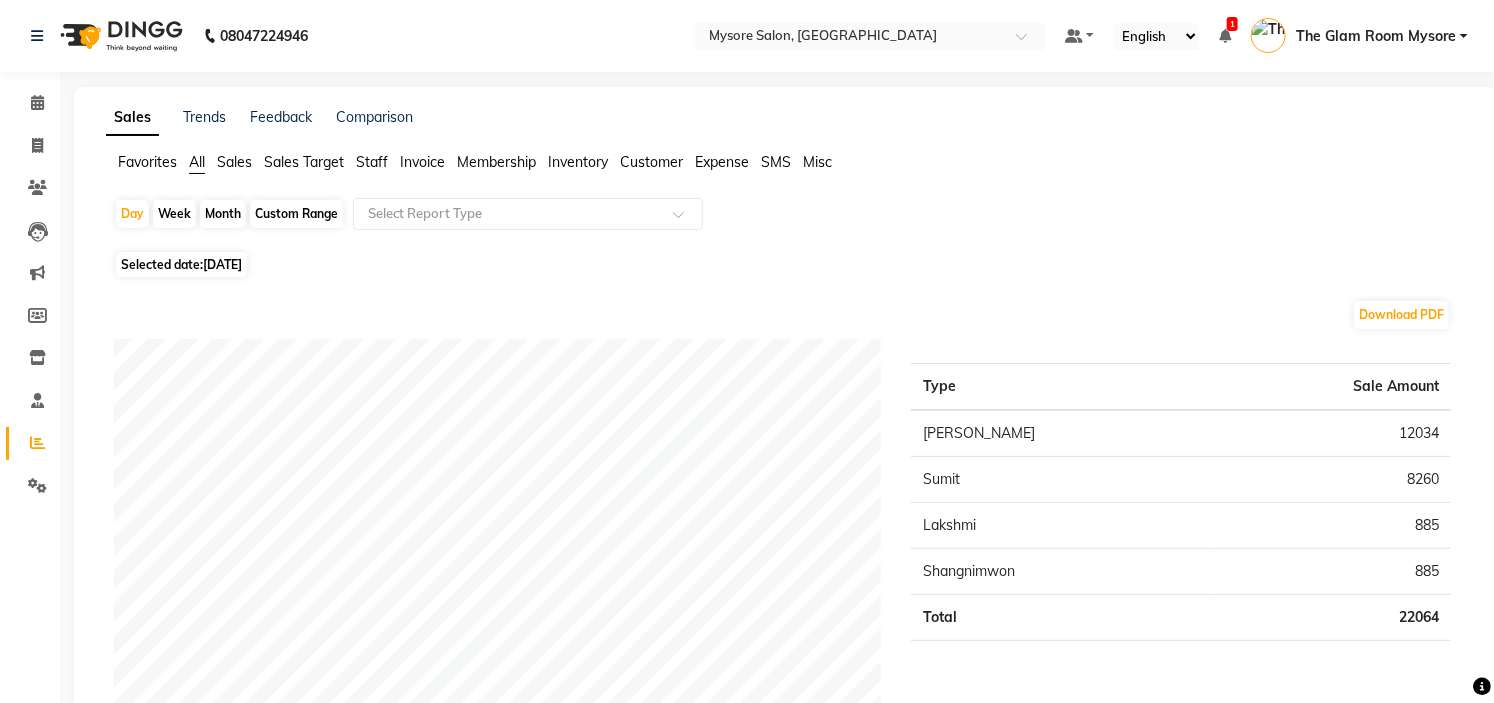 click on "885" 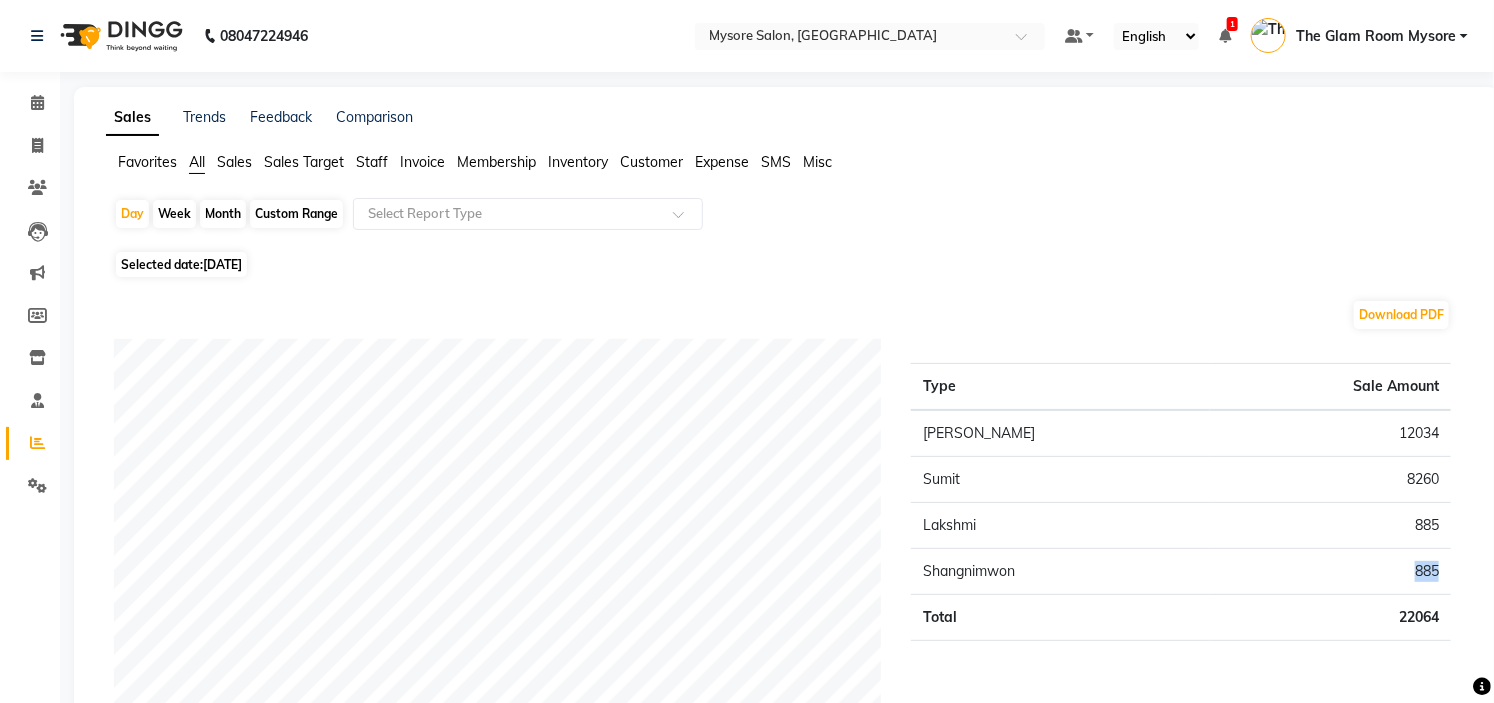 click on "885" 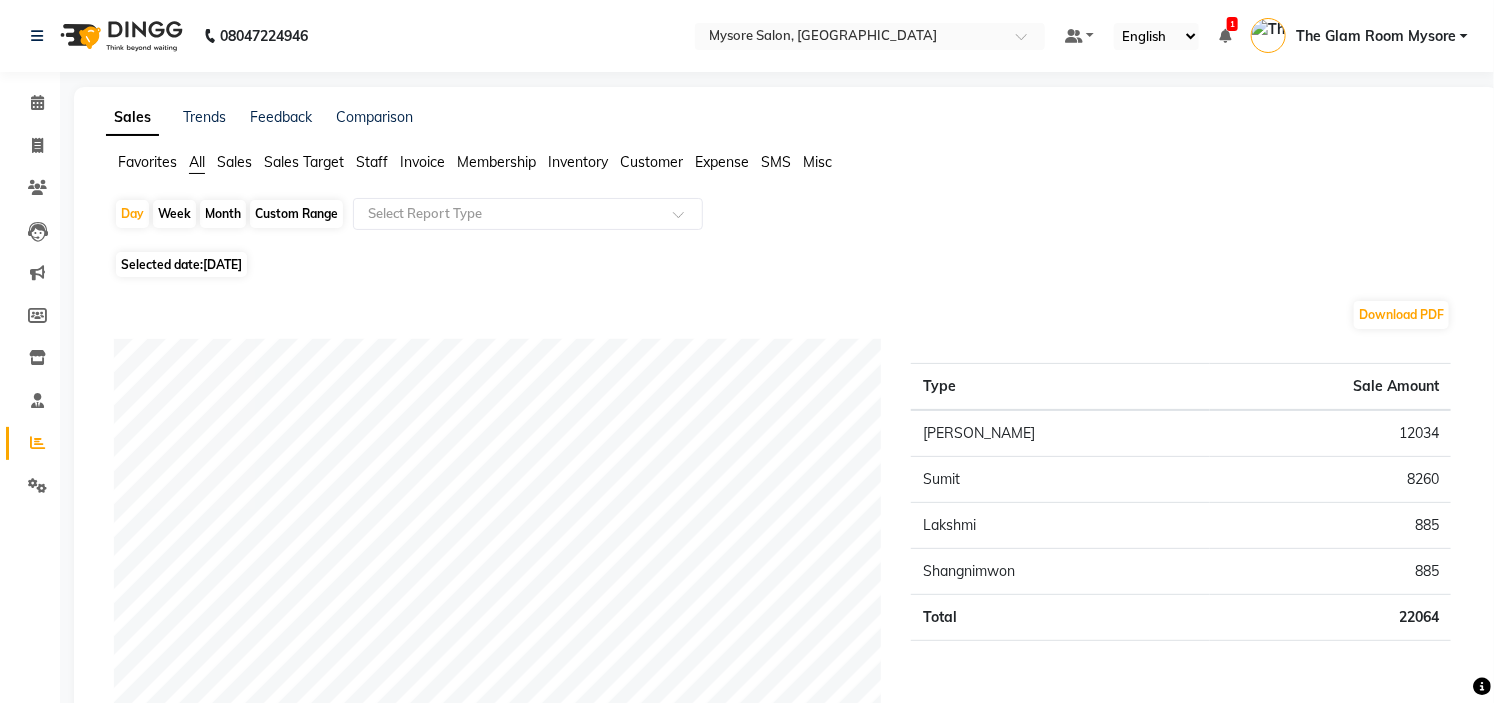 click on "Staff" 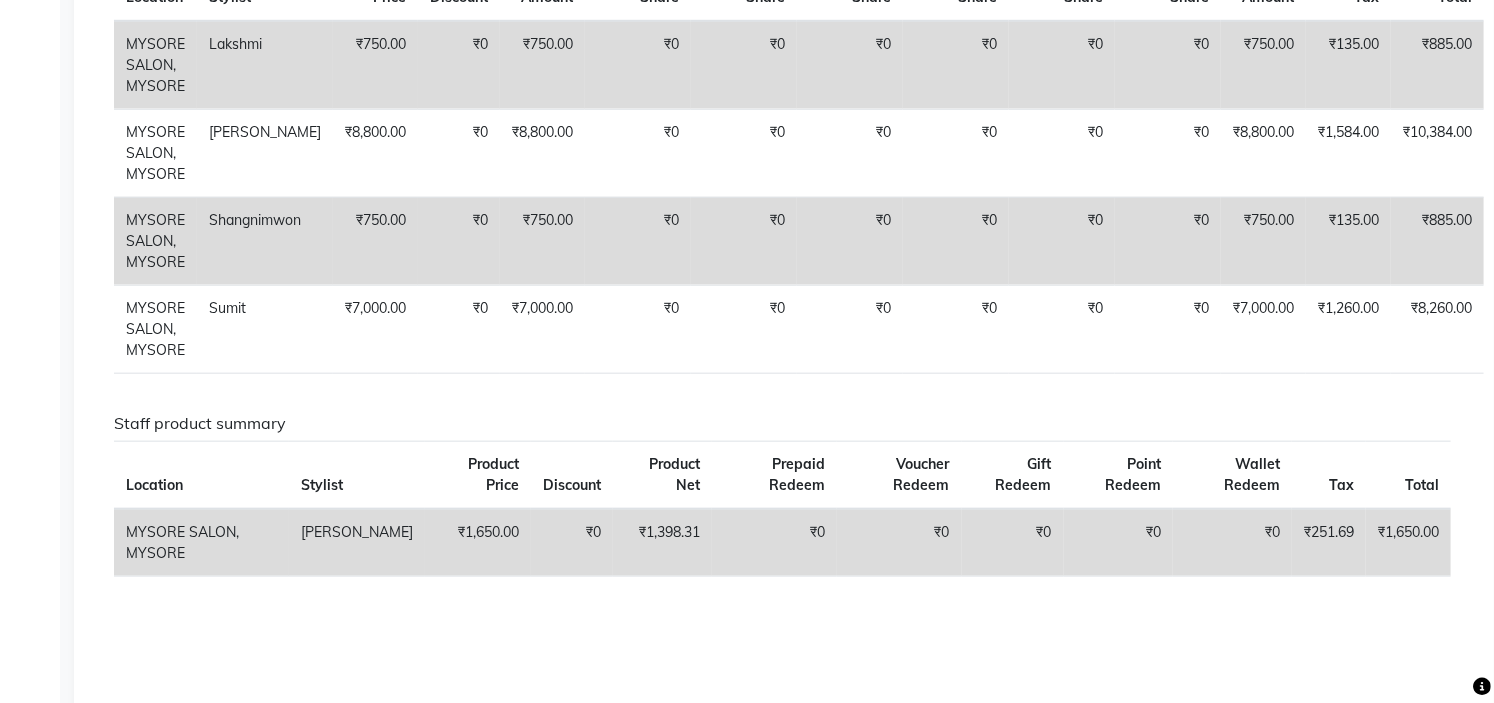 scroll, scrollTop: 822, scrollLeft: 0, axis: vertical 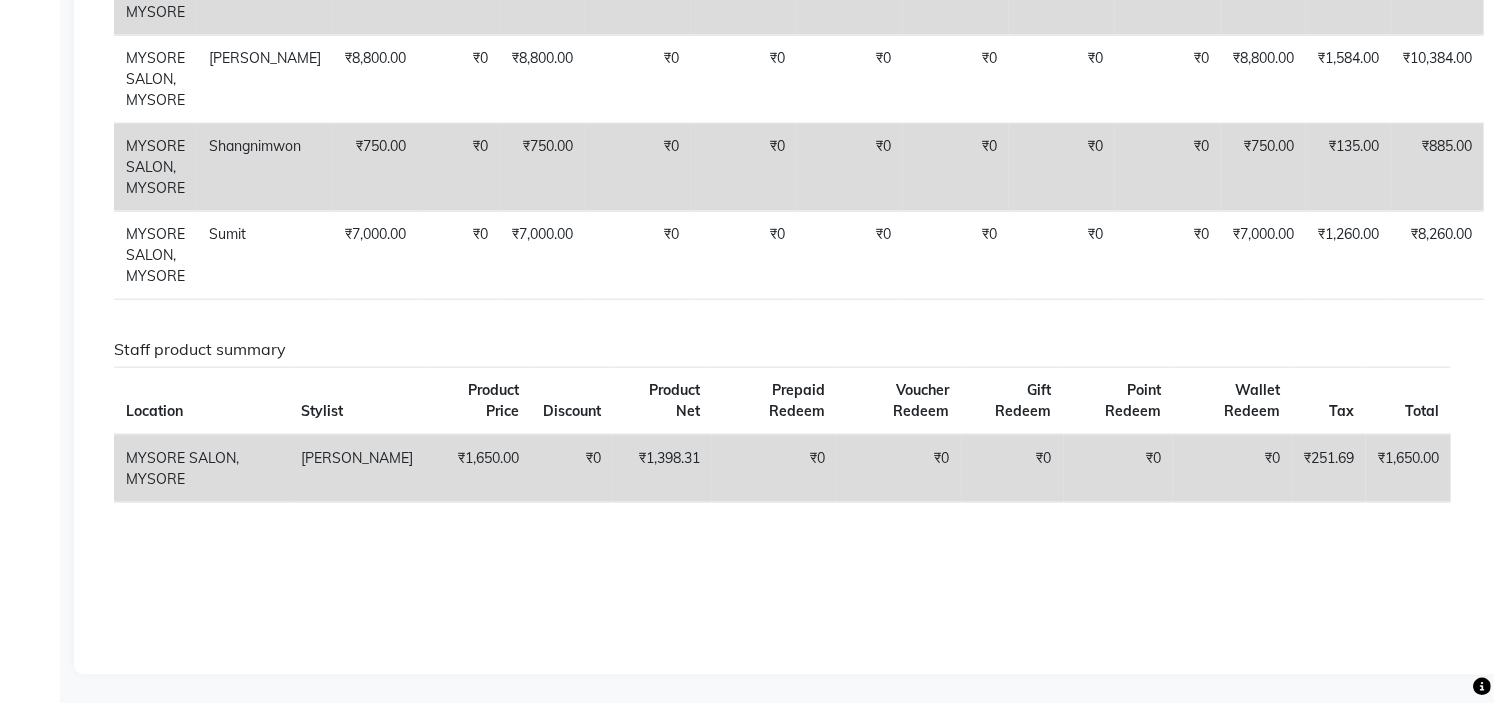 click on "₹1,650.00" 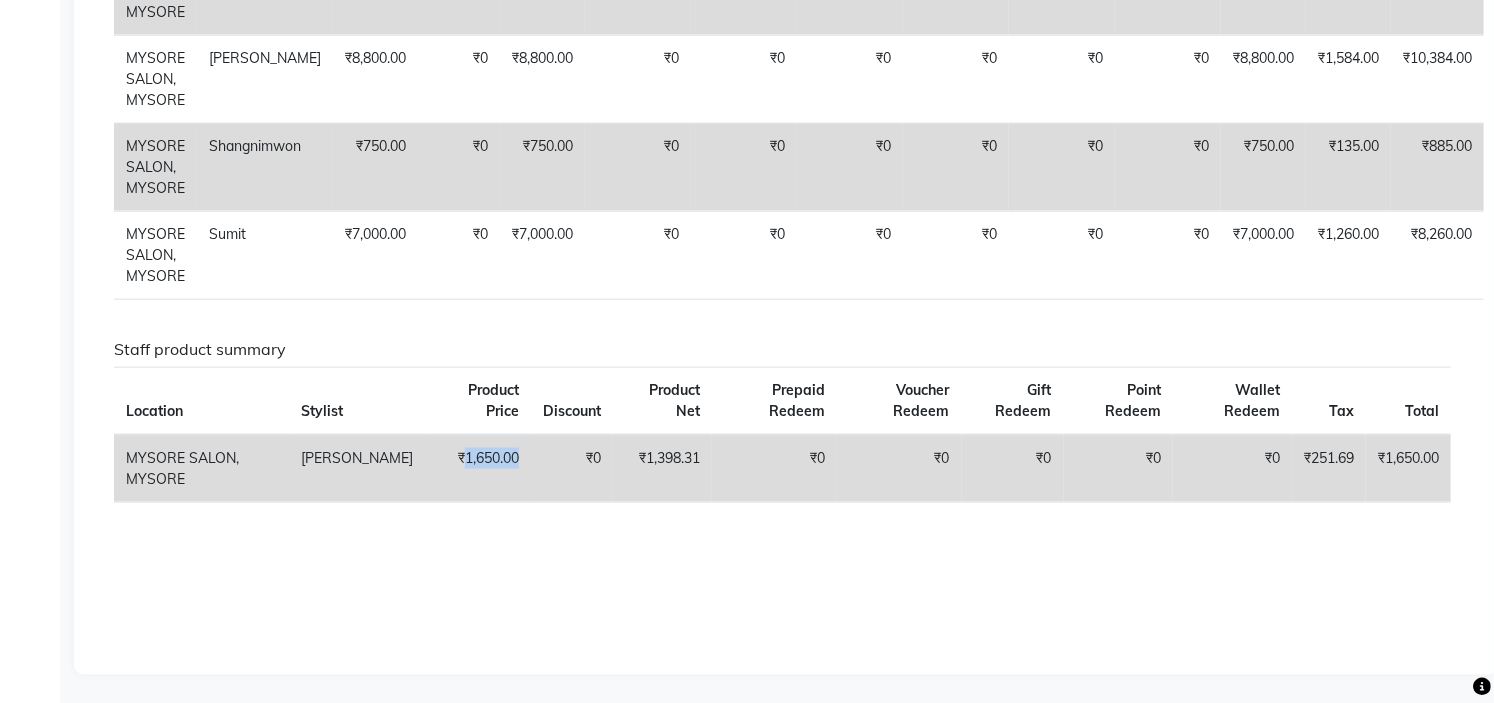 click on "₹1,650.00" 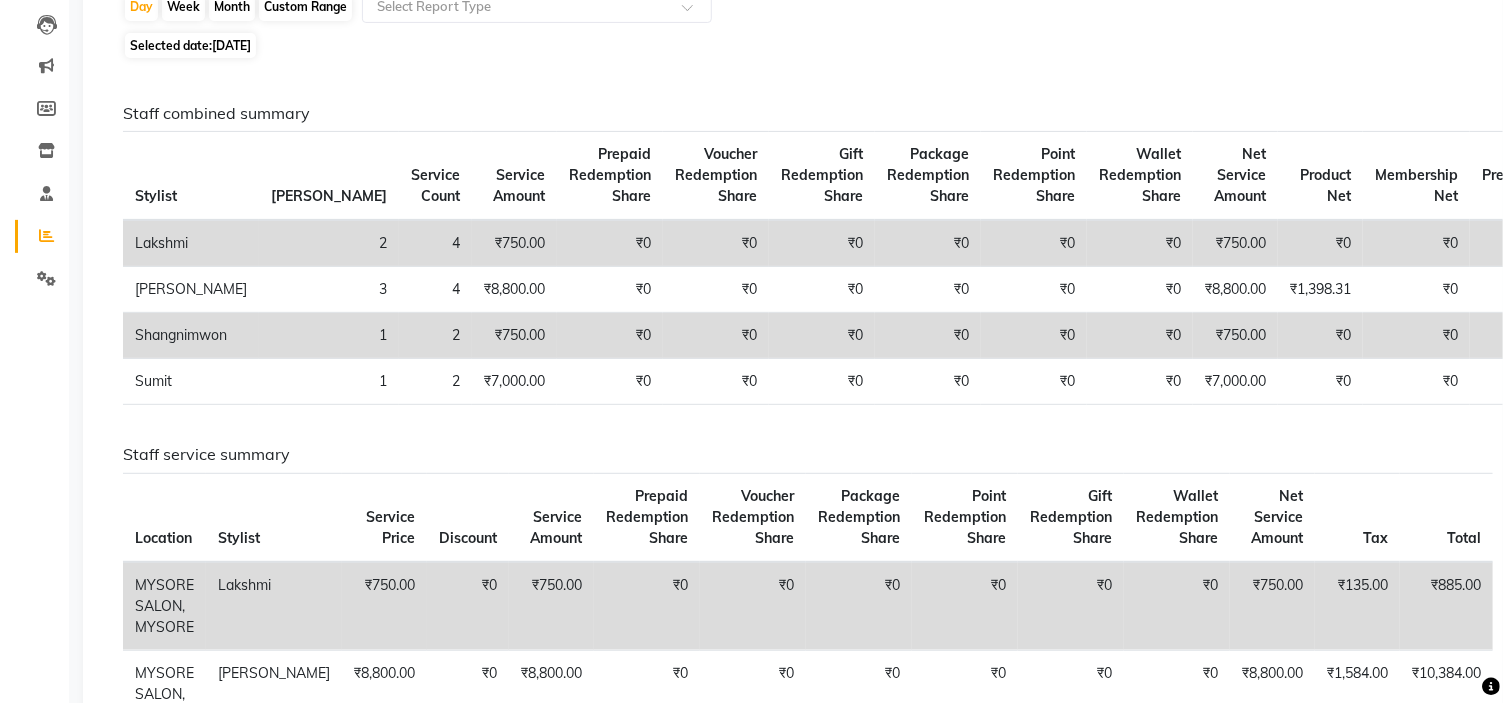 scroll, scrollTop: 0, scrollLeft: 0, axis: both 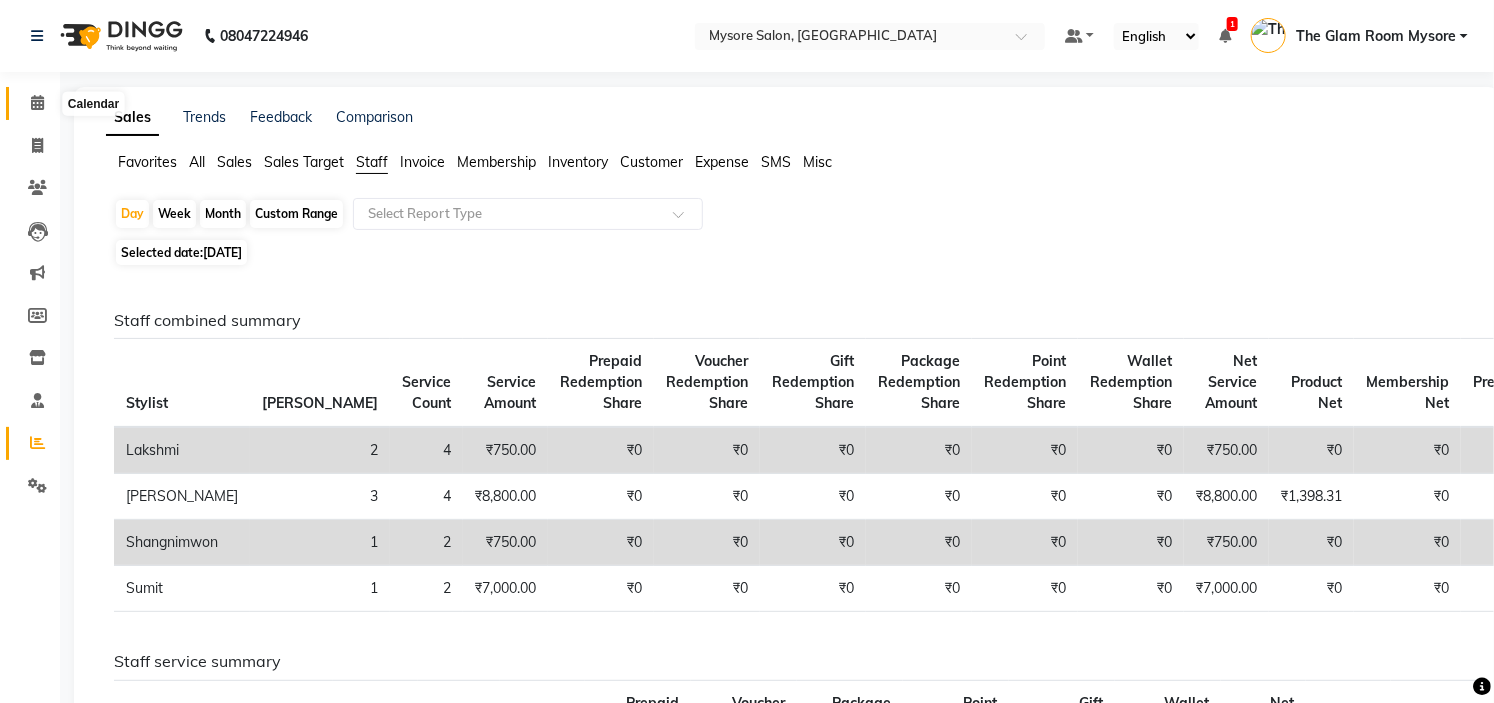 click 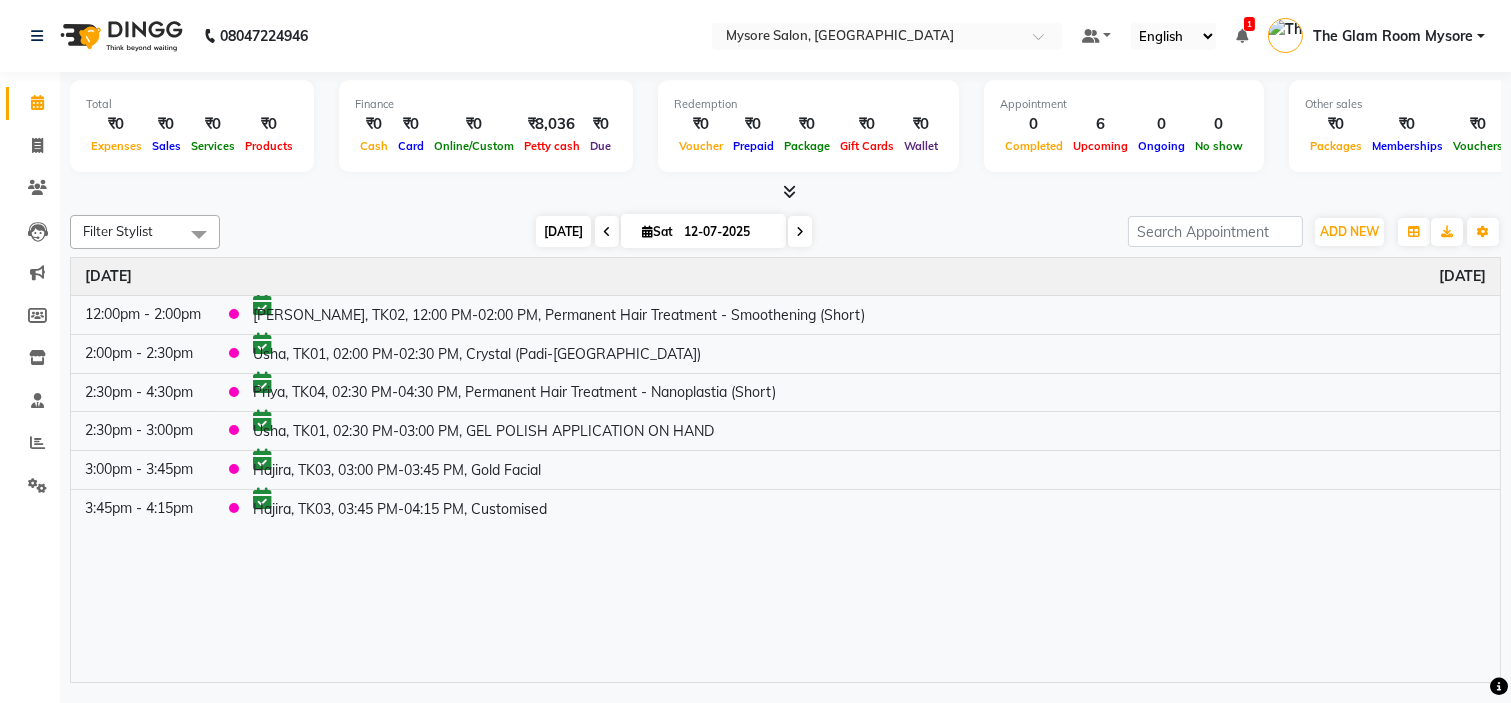 click on "[DATE]" at bounding box center (563, 231) 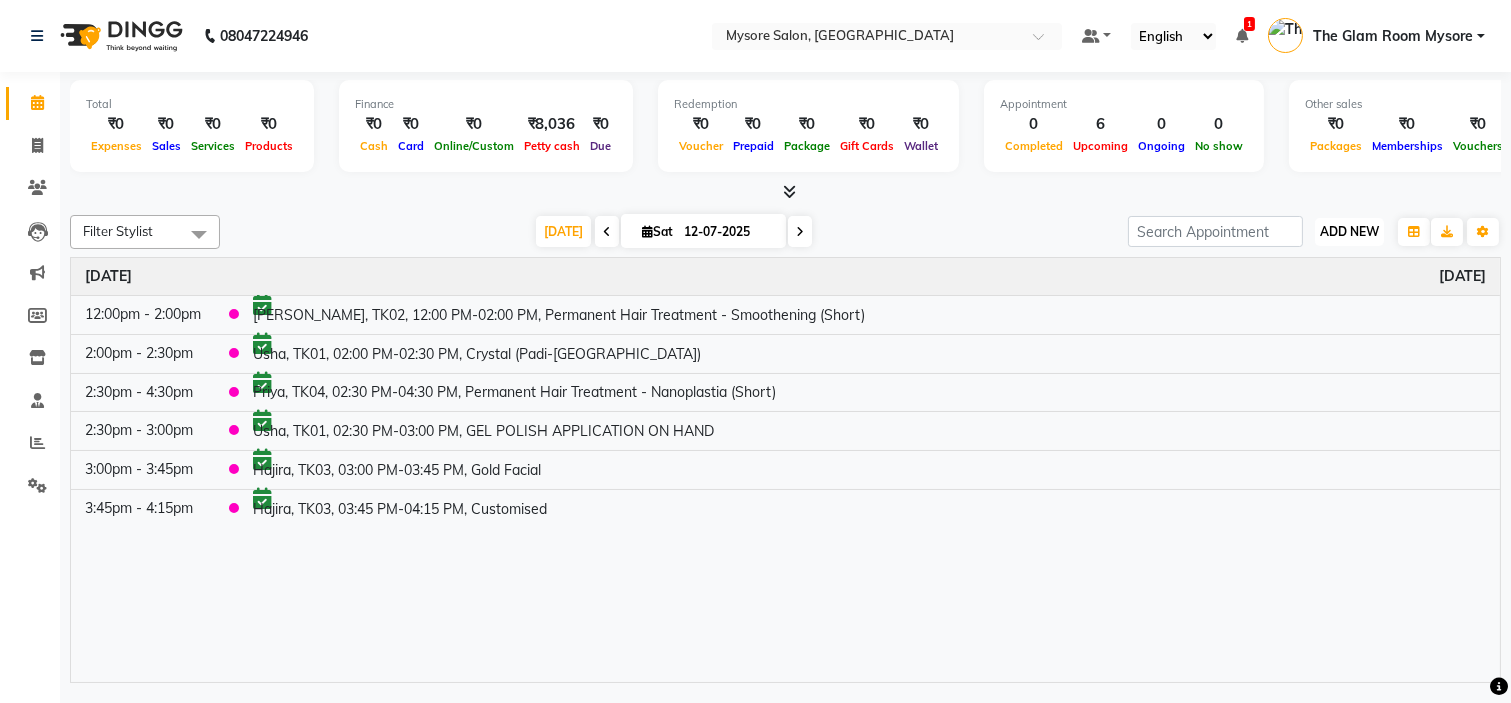 click on "ADD NEW Toggle Dropdown" at bounding box center (1349, 232) 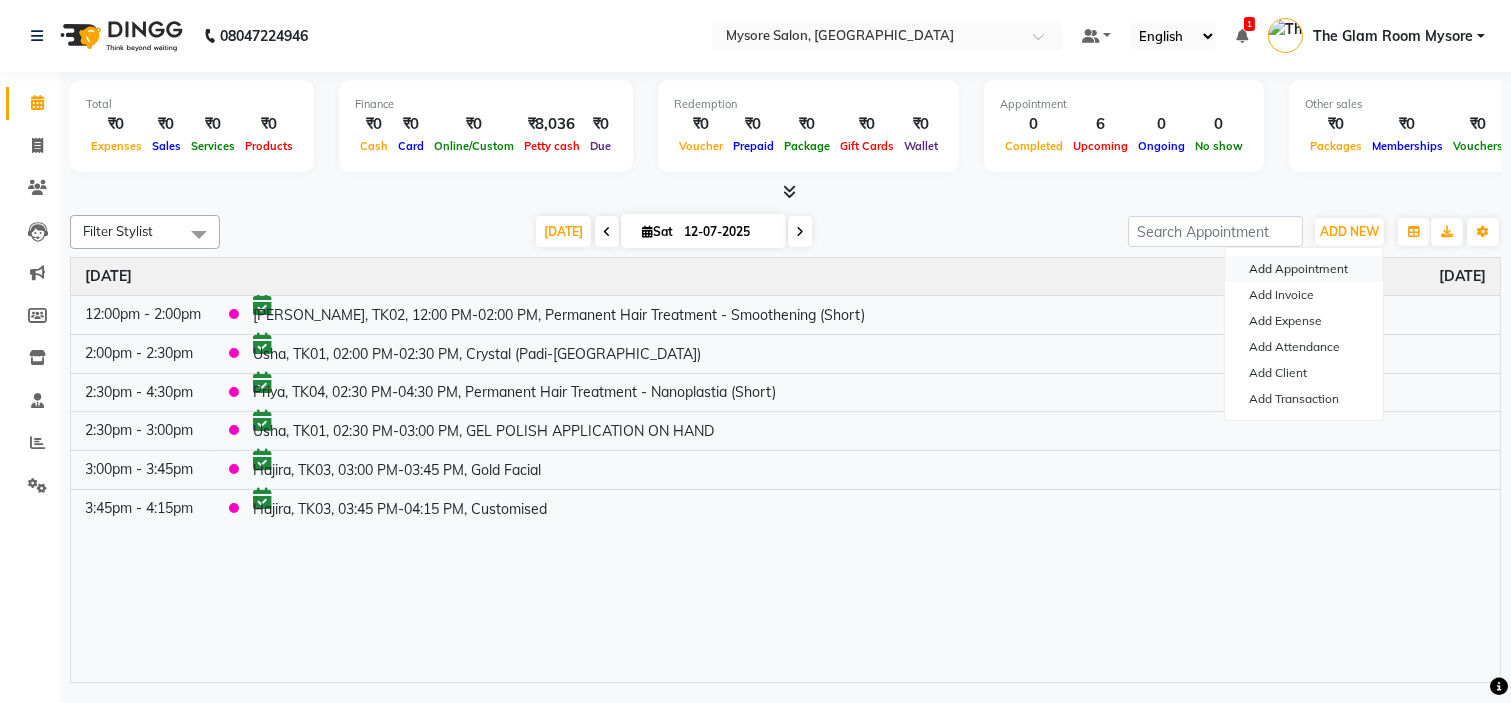 click on "Add Appointment" at bounding box center (1304, 269) 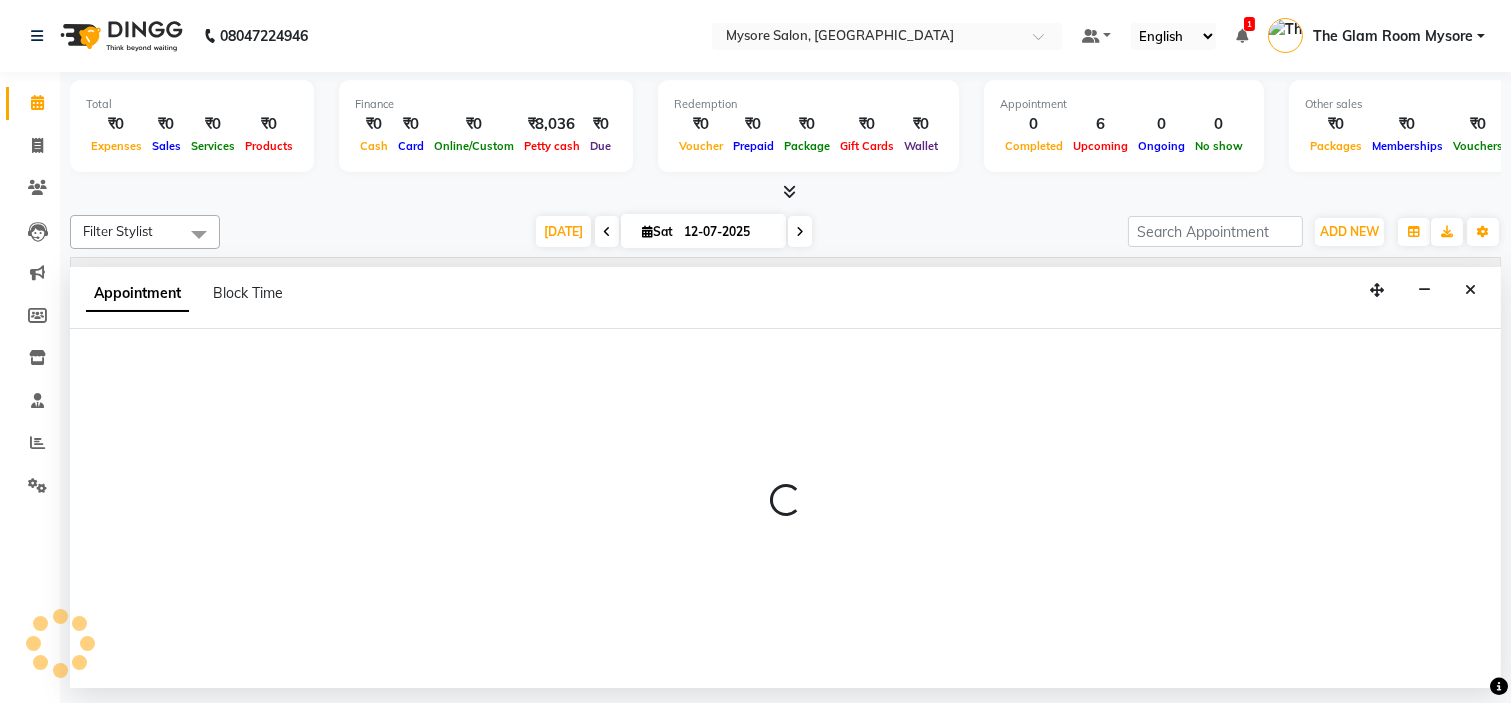 select on "tentative" 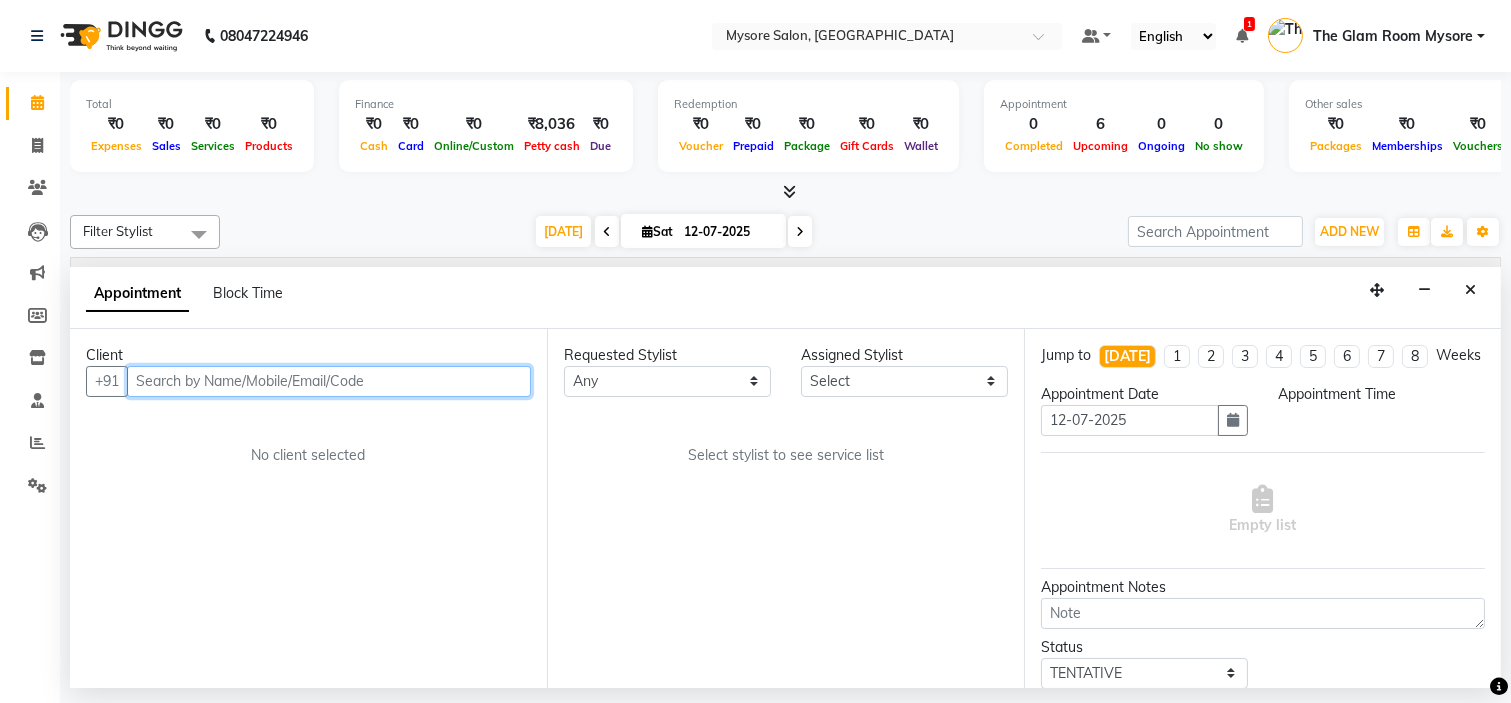 select on "540" 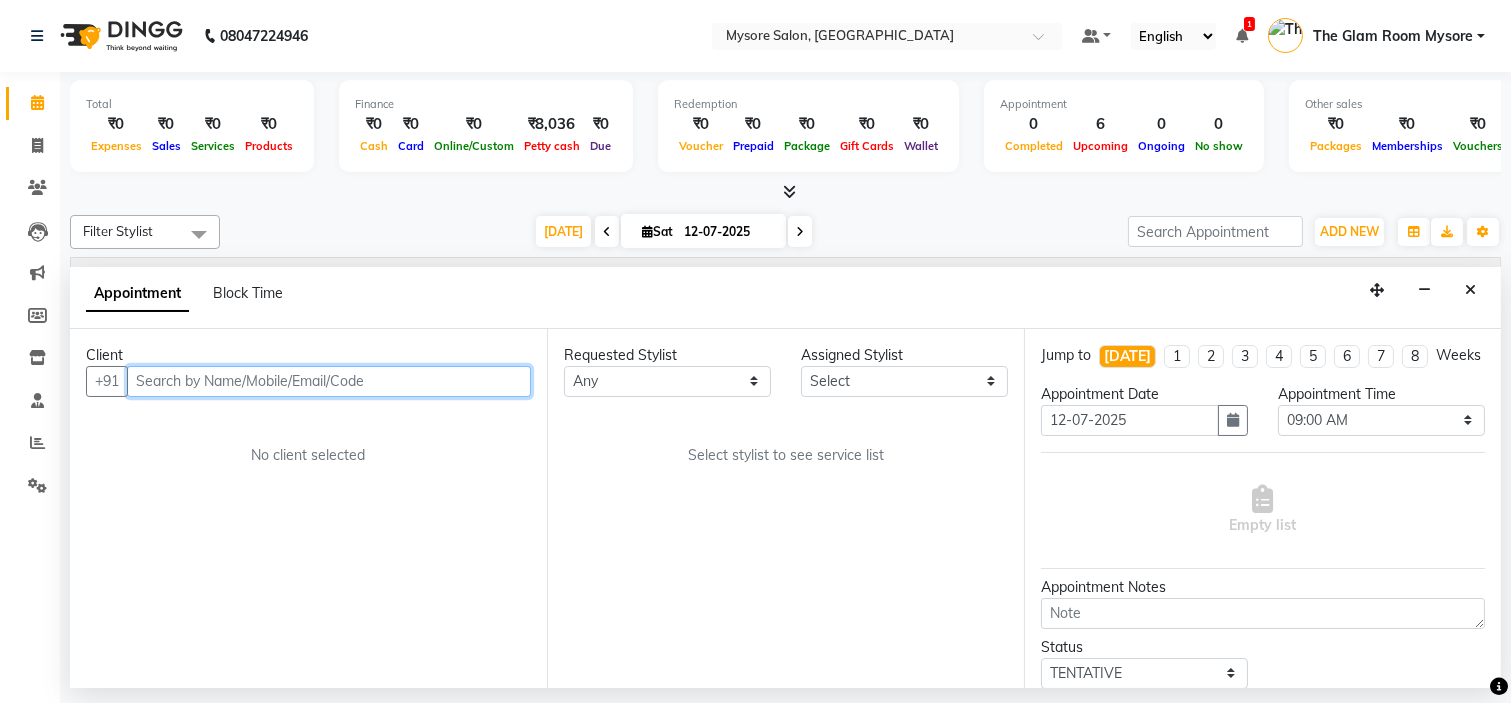 click at bounding box center [329, 381] 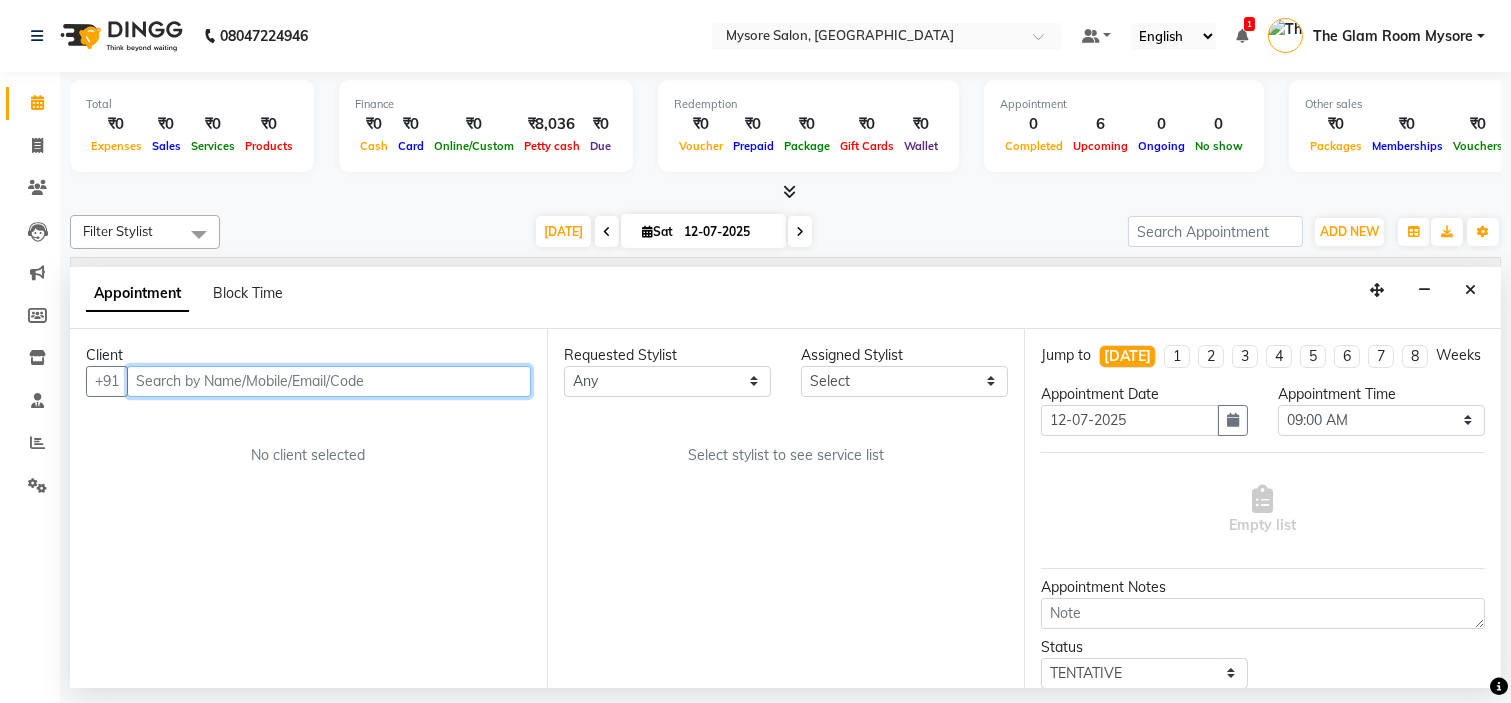 click at bounding box center [329, 381] 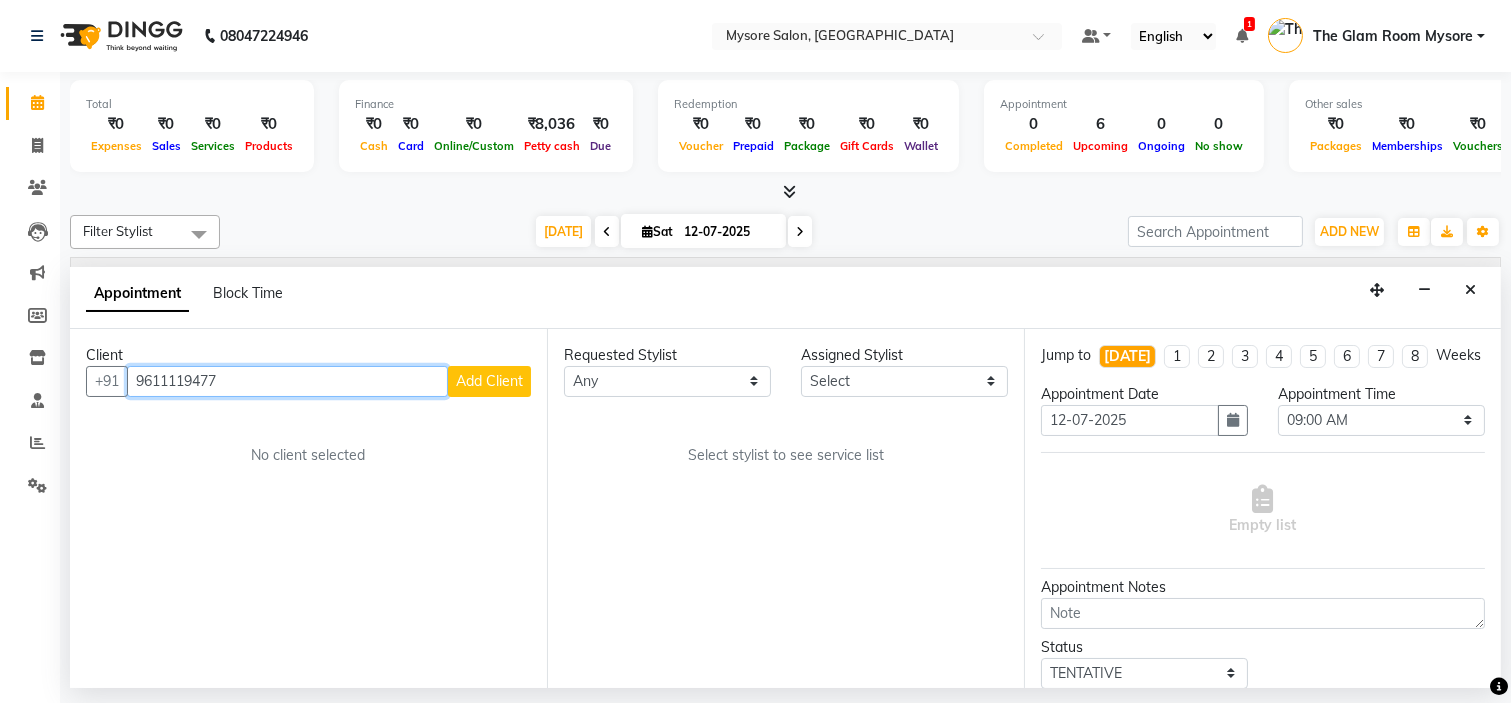 type on "9611119477" 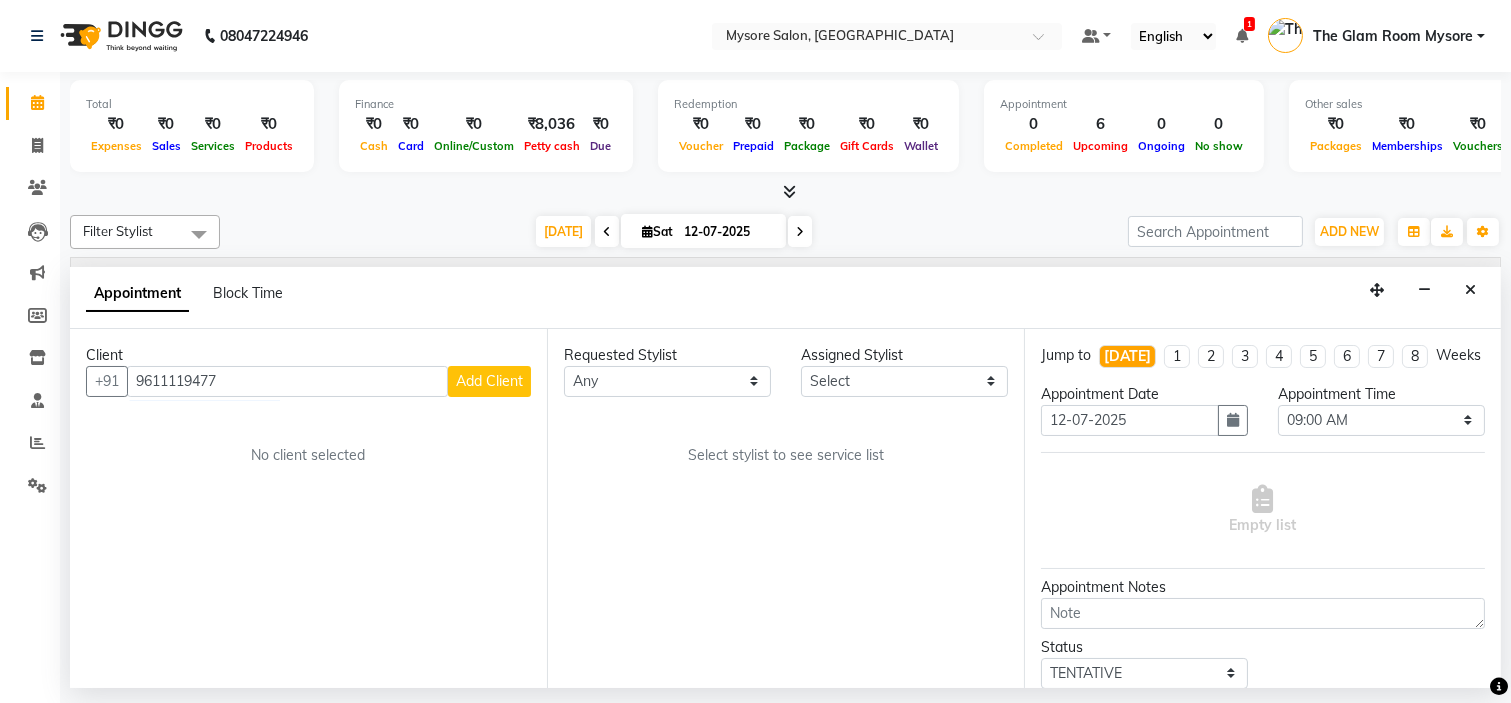 click on "Add Client" at bounding box center [489, 381] 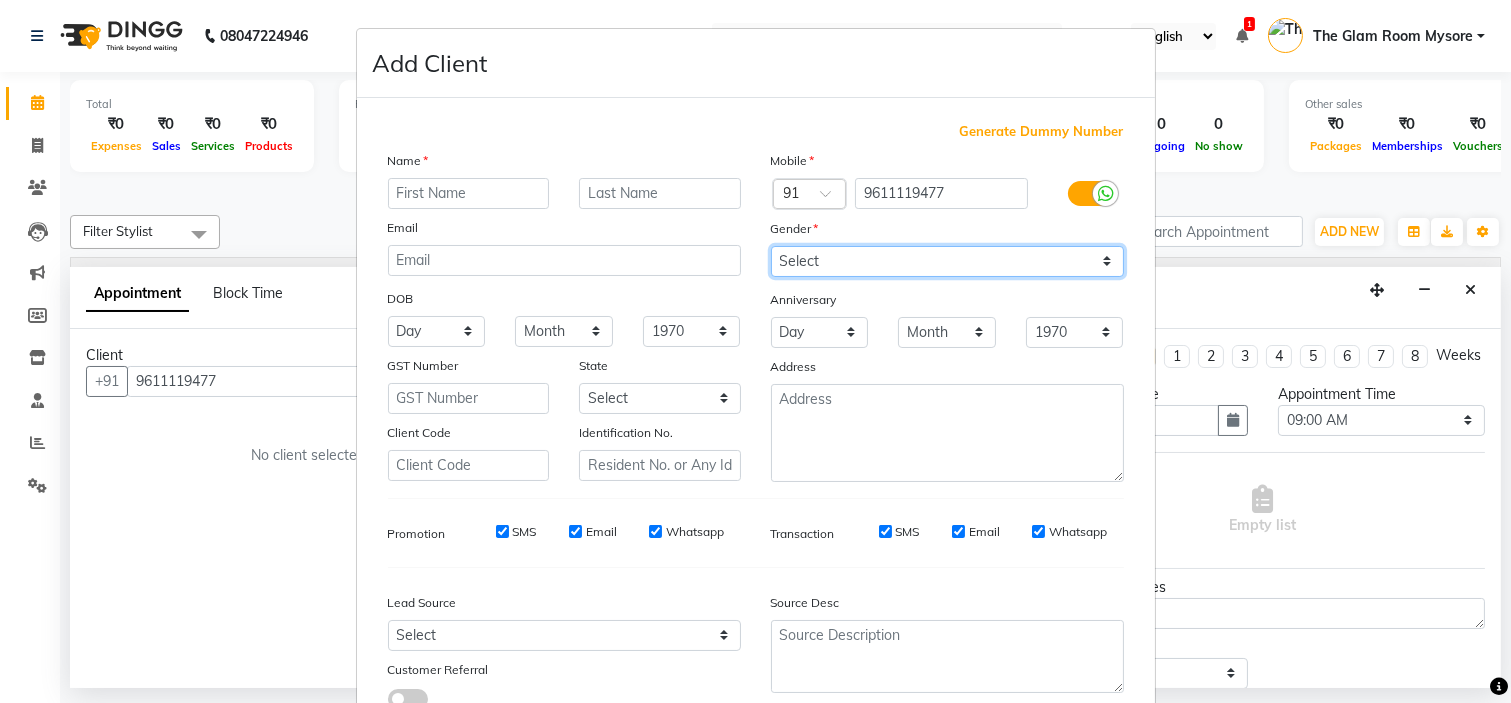 click on "Select Male Female Other Prefer Not To Say" at bounding box center (947, 261) 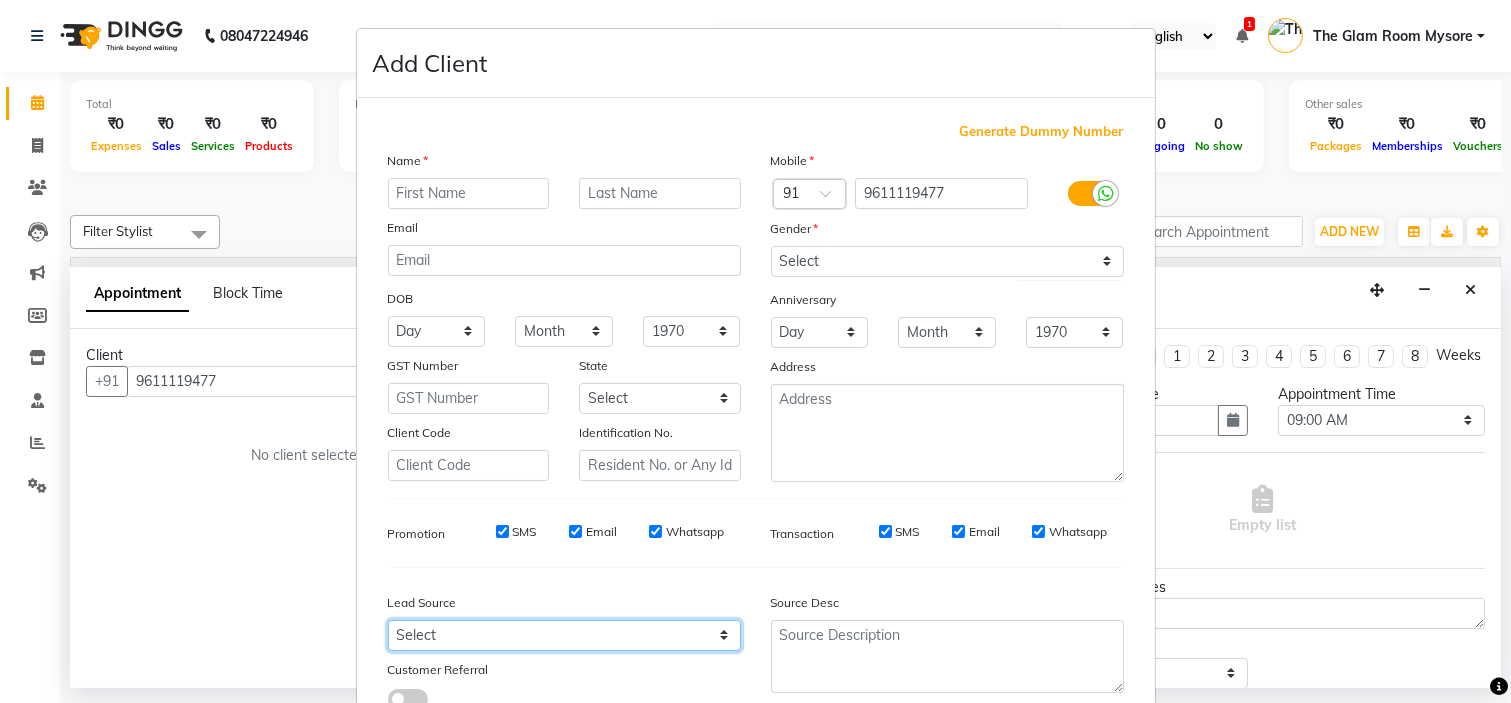 click on "Select Walk-in Referral Internet Friend Word of Mouth Advertisement Facebook JustDial Google Other Instagram  YouTube  WhatsApp" at bounding box center [564, 635] 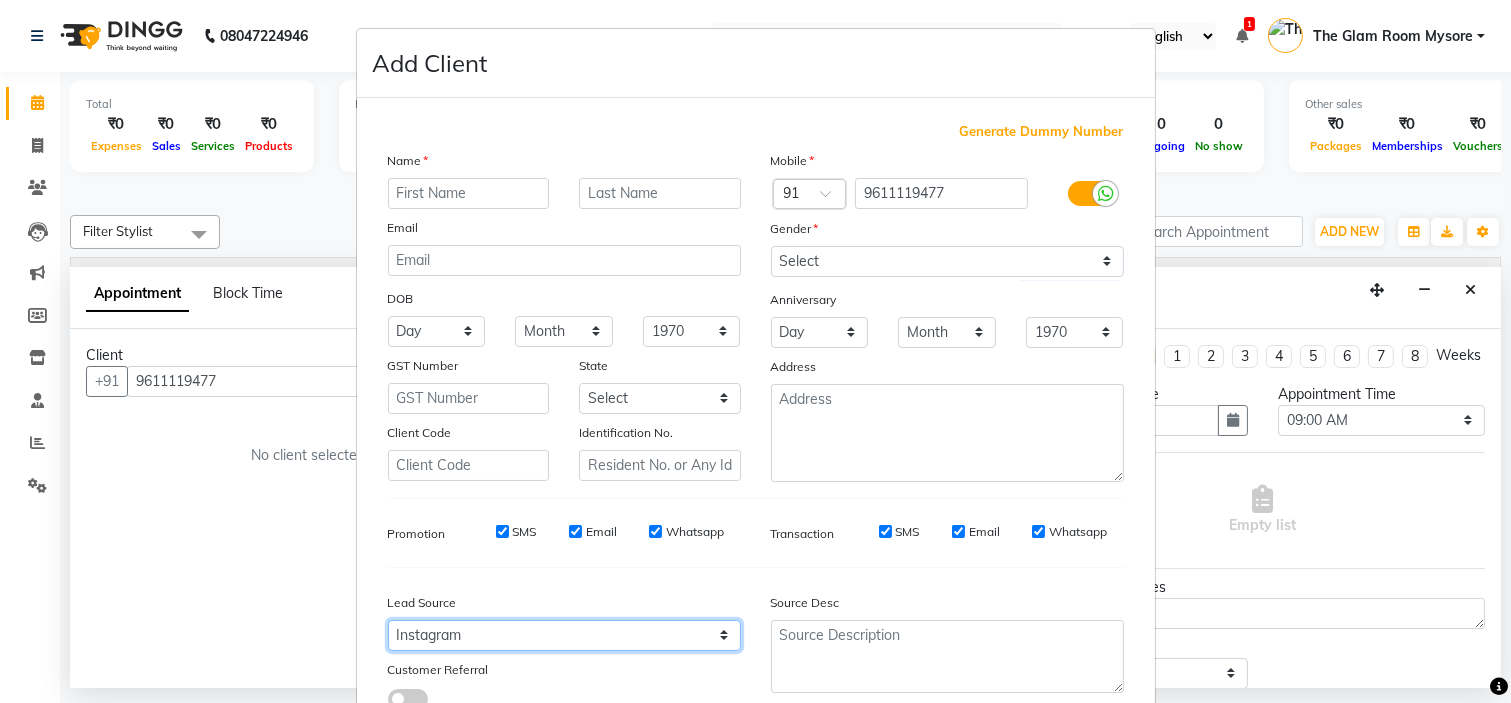 click on "Select Walk-in Referral Internet Friend Word of Mouth Advertisement Facebook JustDial Google Other Instagram  YouTube  WhatsApp" at bounding box center (564, 635) 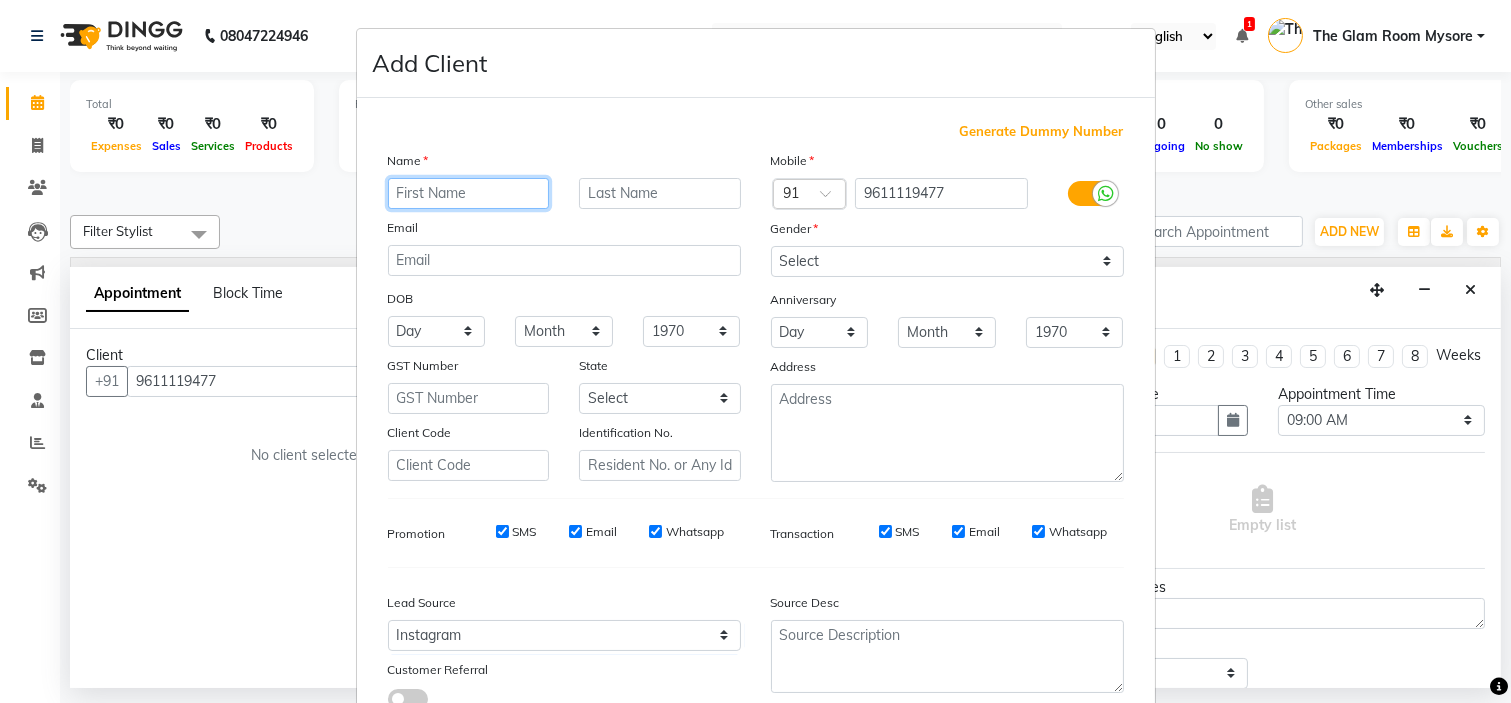 click at bounding box center [469, 193] 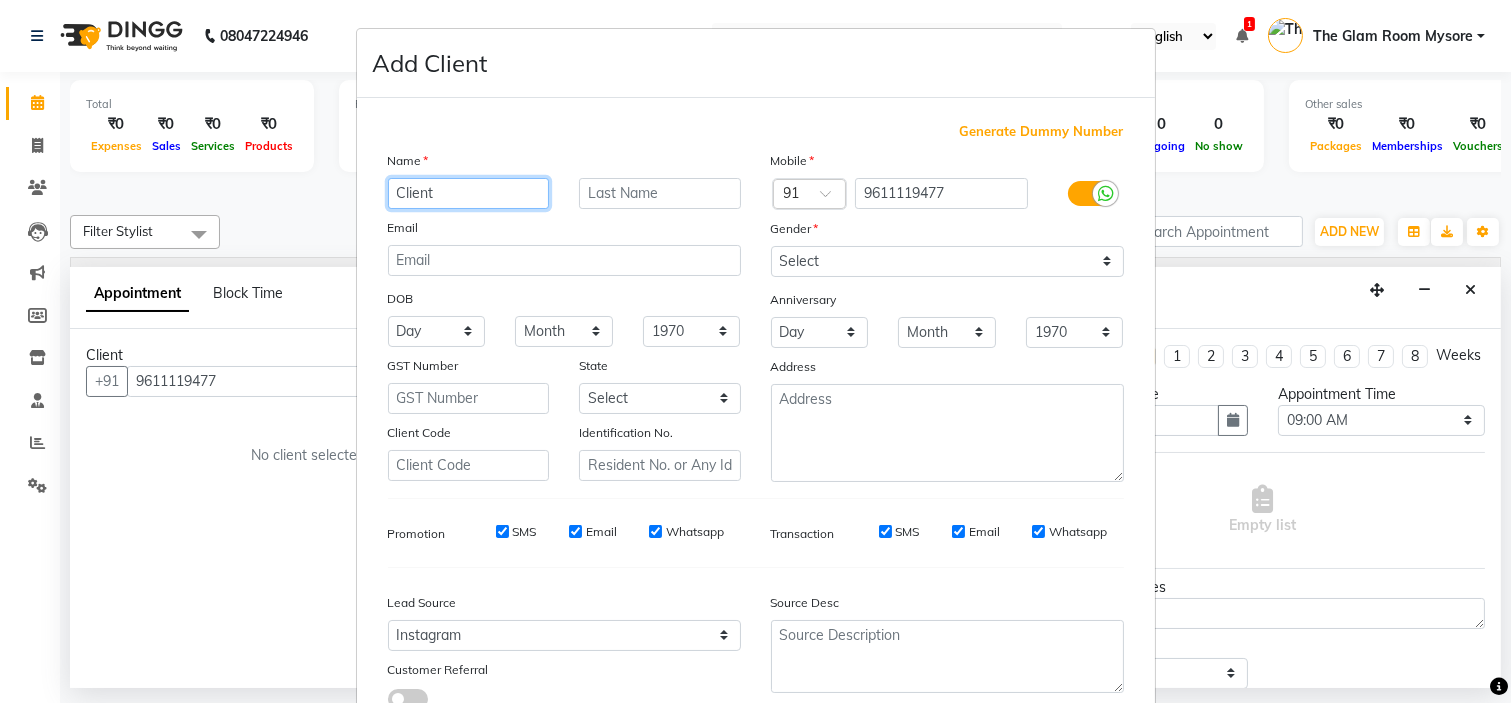 type on "Client" 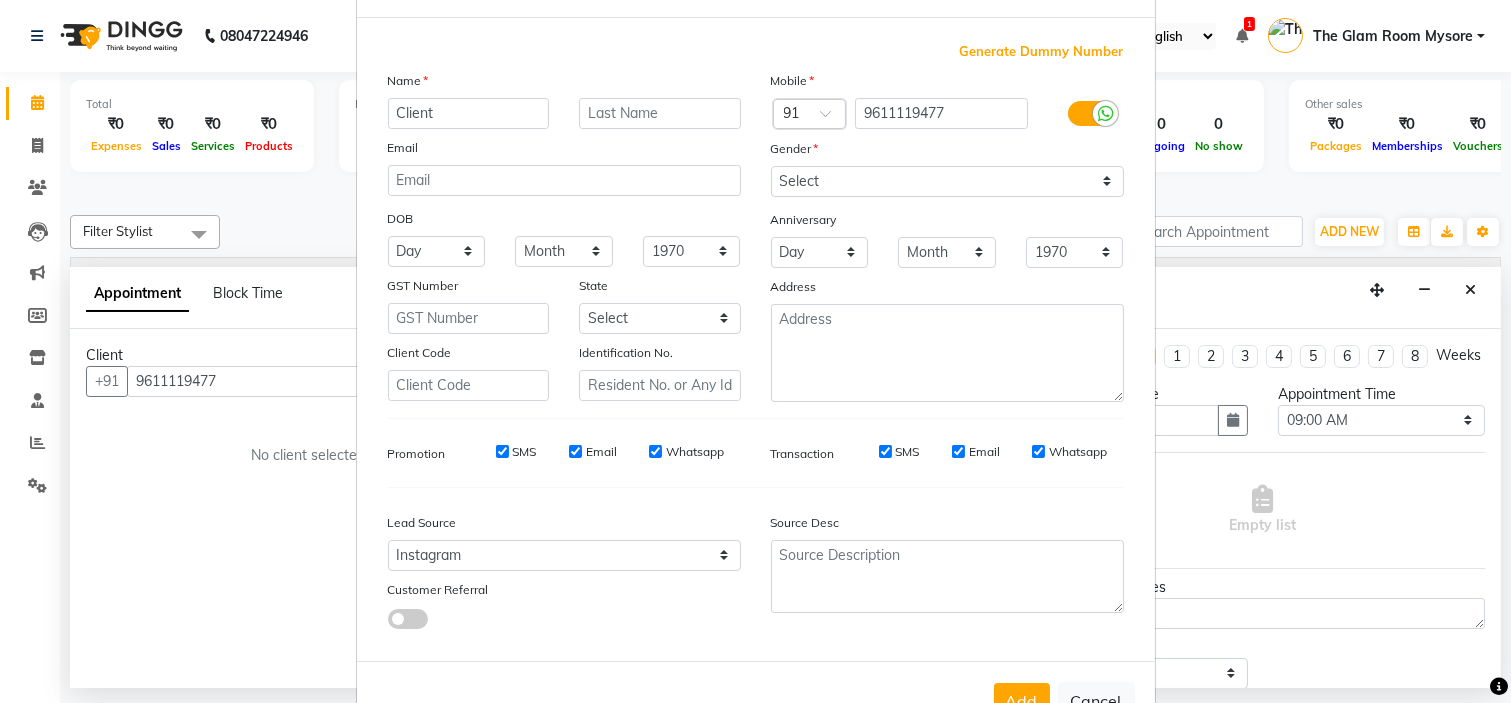 scroll, scrollTop: 147, scrollLeft: 0, axis: vertical 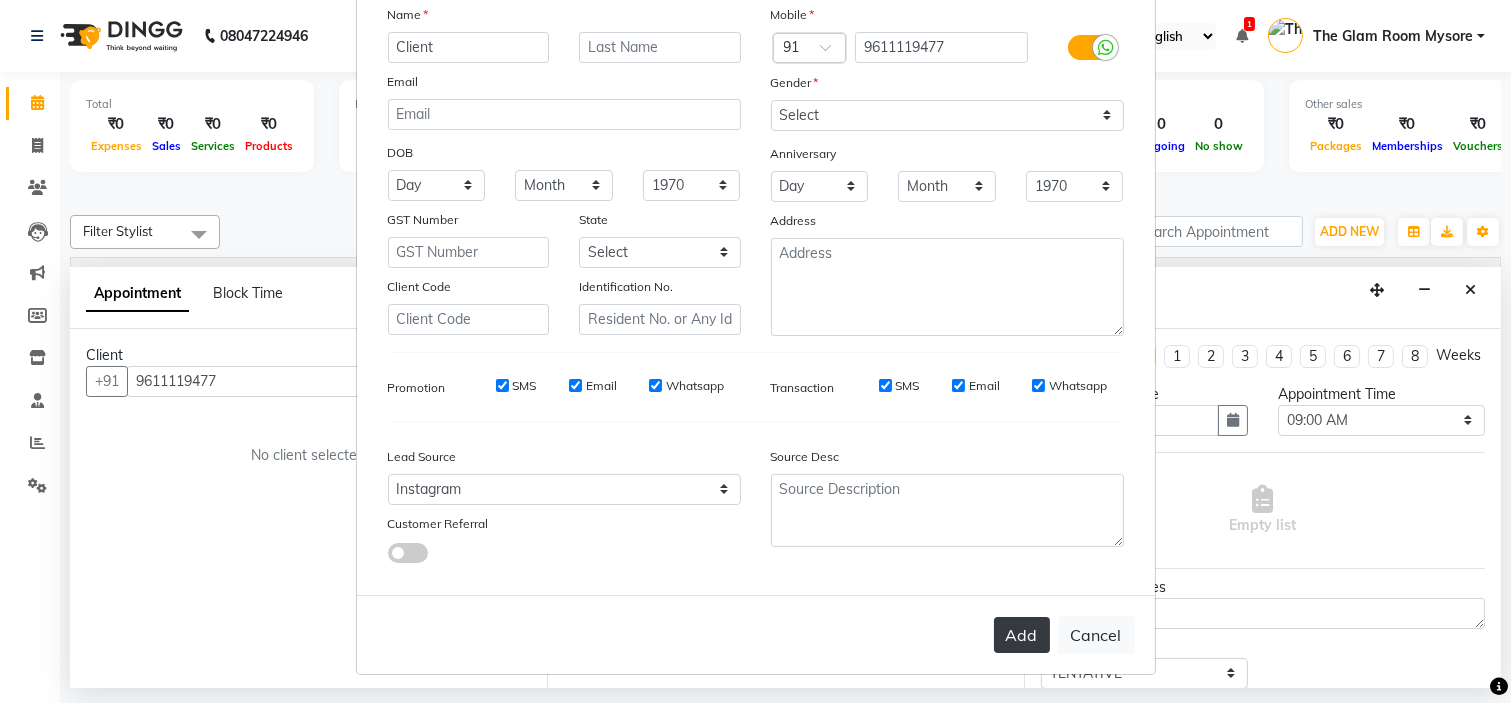 click on "Add" at bounding box center (1022, 635) 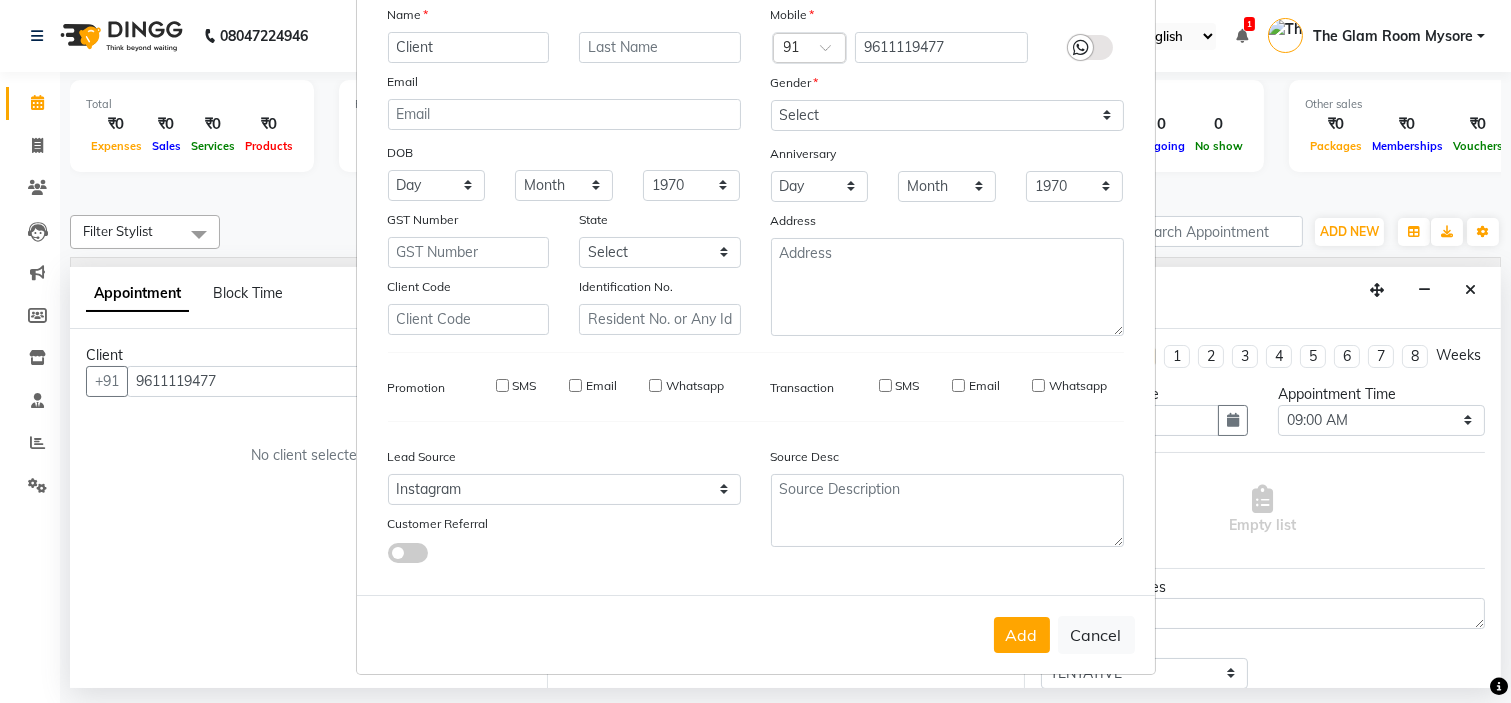 type 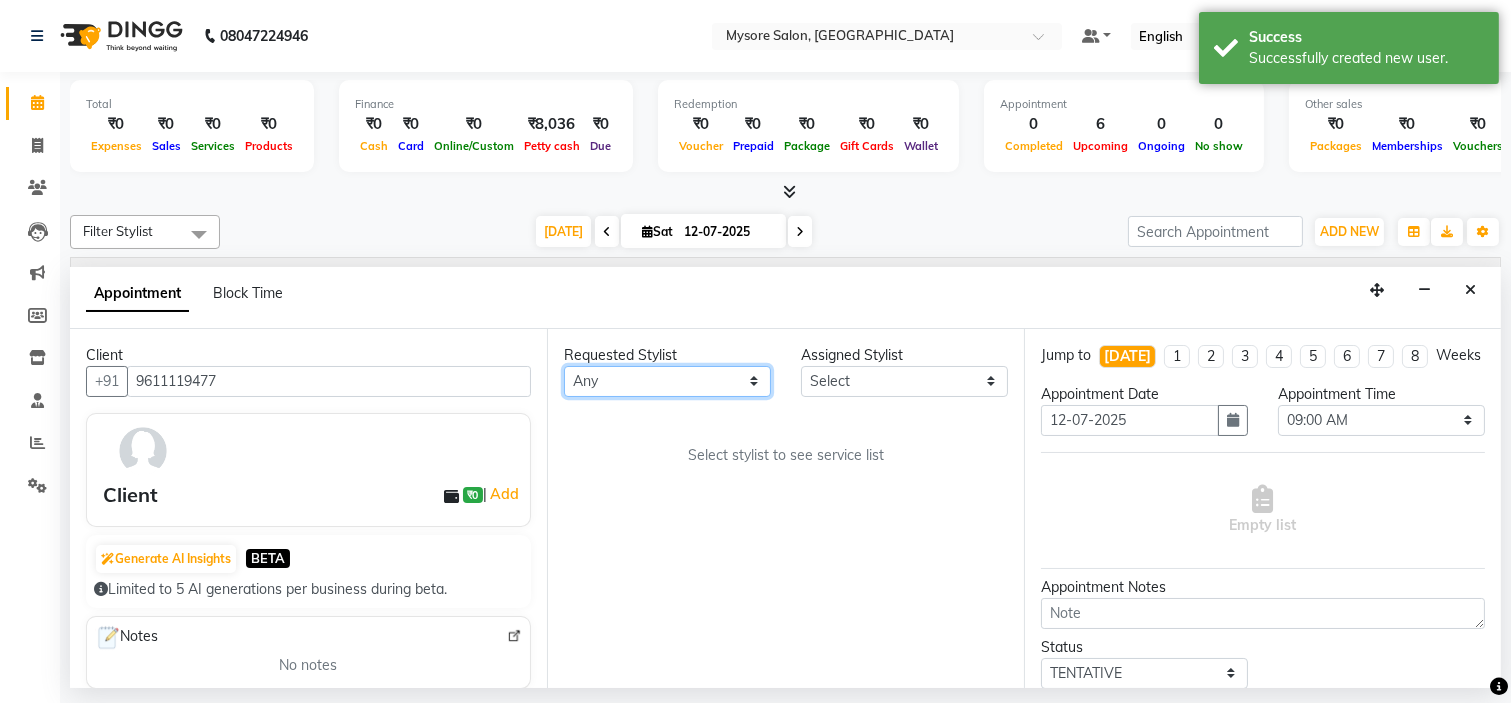 click on "Any Ankita Arti Ashwini Ayaan DR. Apurva Fatma Jayshree Lakshmi Paul Ruhul alom Shangnimwon Steve Sumaiya Banu Sumit Teja Tezz The Glam Room Mysore" at bounding box center [667, 381] 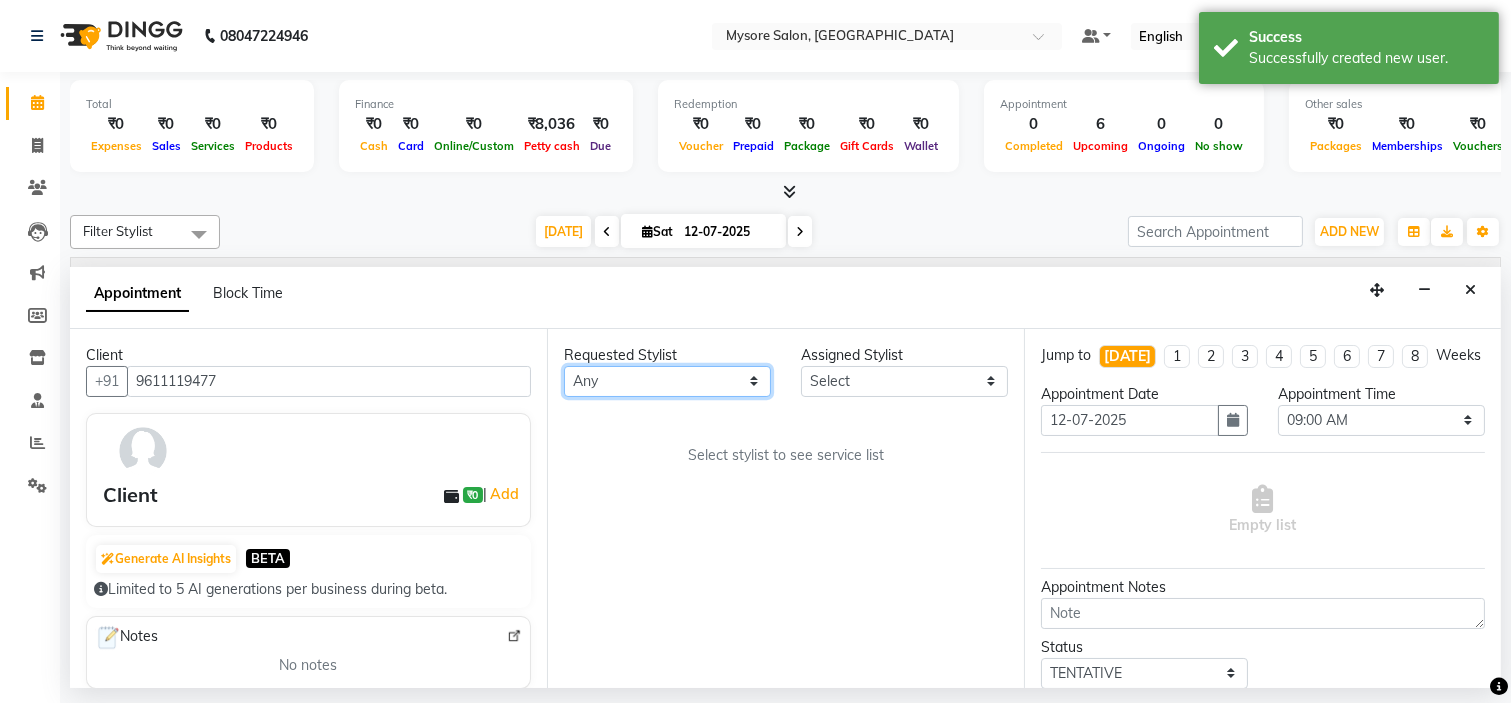 select on "66079" 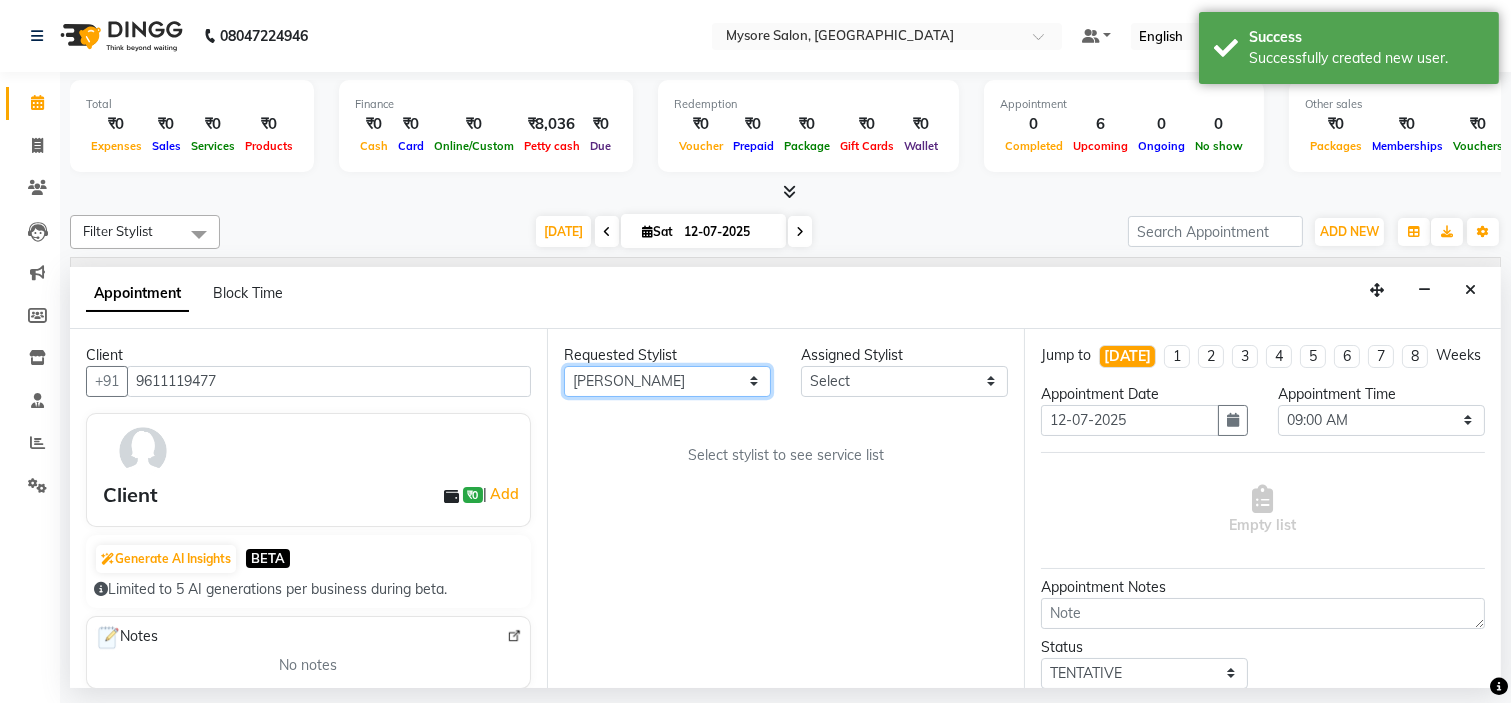 click on "Any Ankita Arti Ashwini Ayaan DR. Apurva Fatma Jayshree Lakshmi Paul Ruhul alom Shangnimwon Steve Sumaiya Banu Sumit Teja Tezz The Glam Room Mysore" at bounding box center [667, 381] 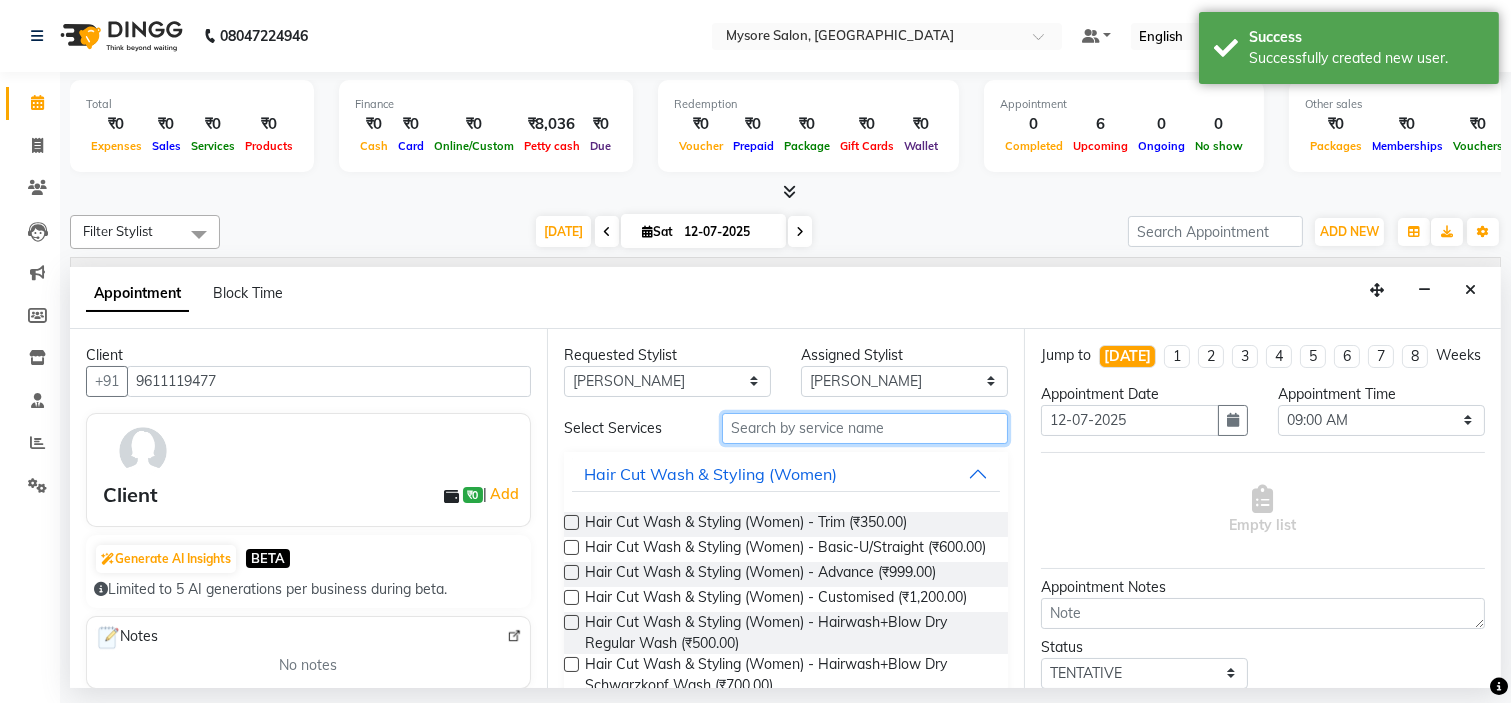 click at bounding box center (865, 428) 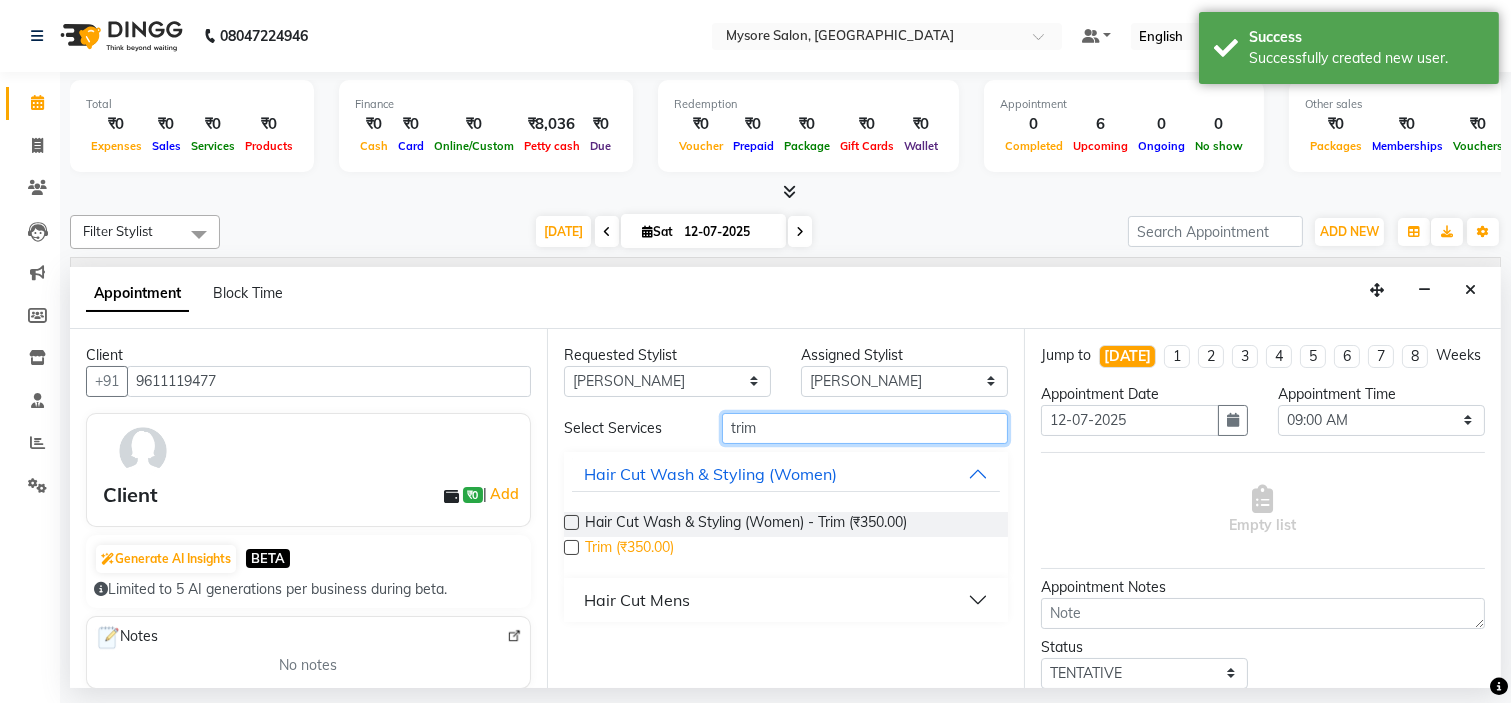 type on "trim" 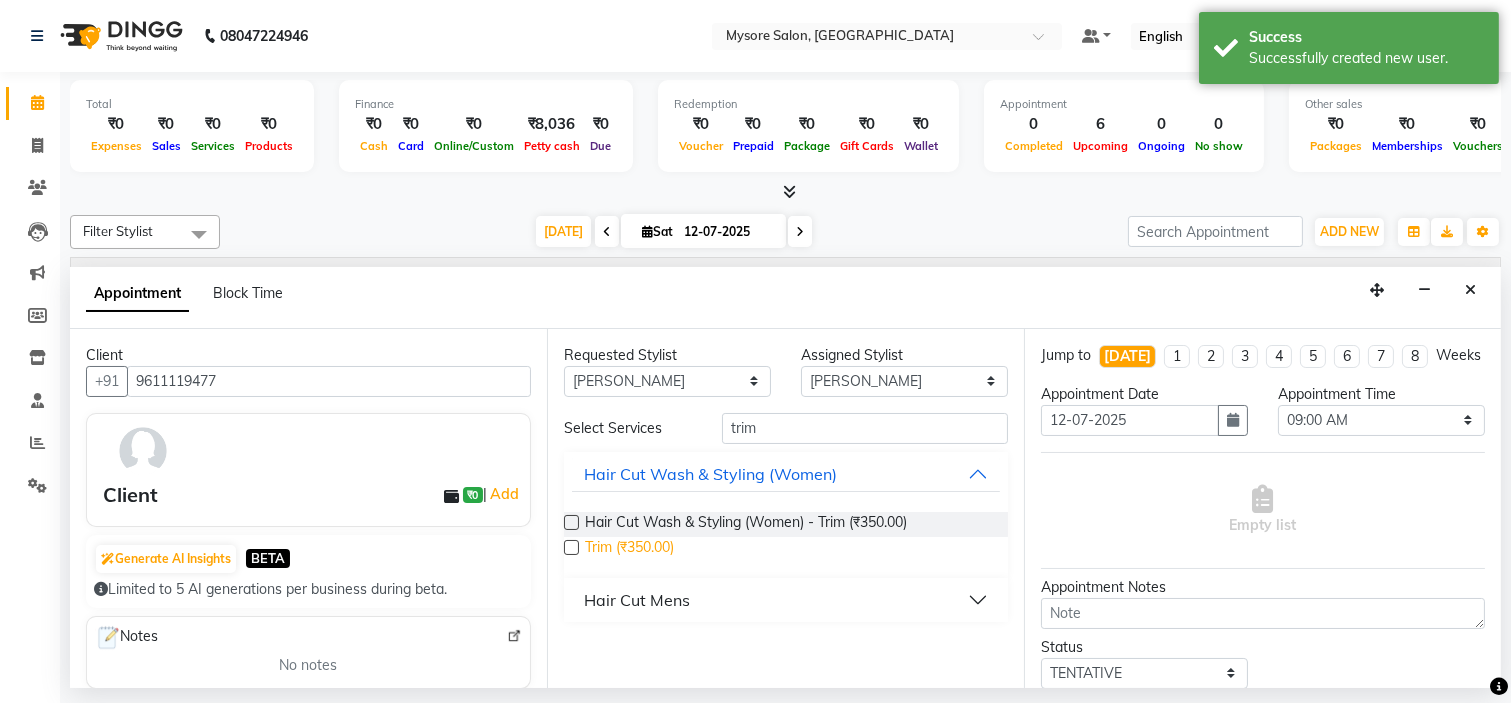 click on "Trim (₹350.00)" at bounding box center [629, 549] 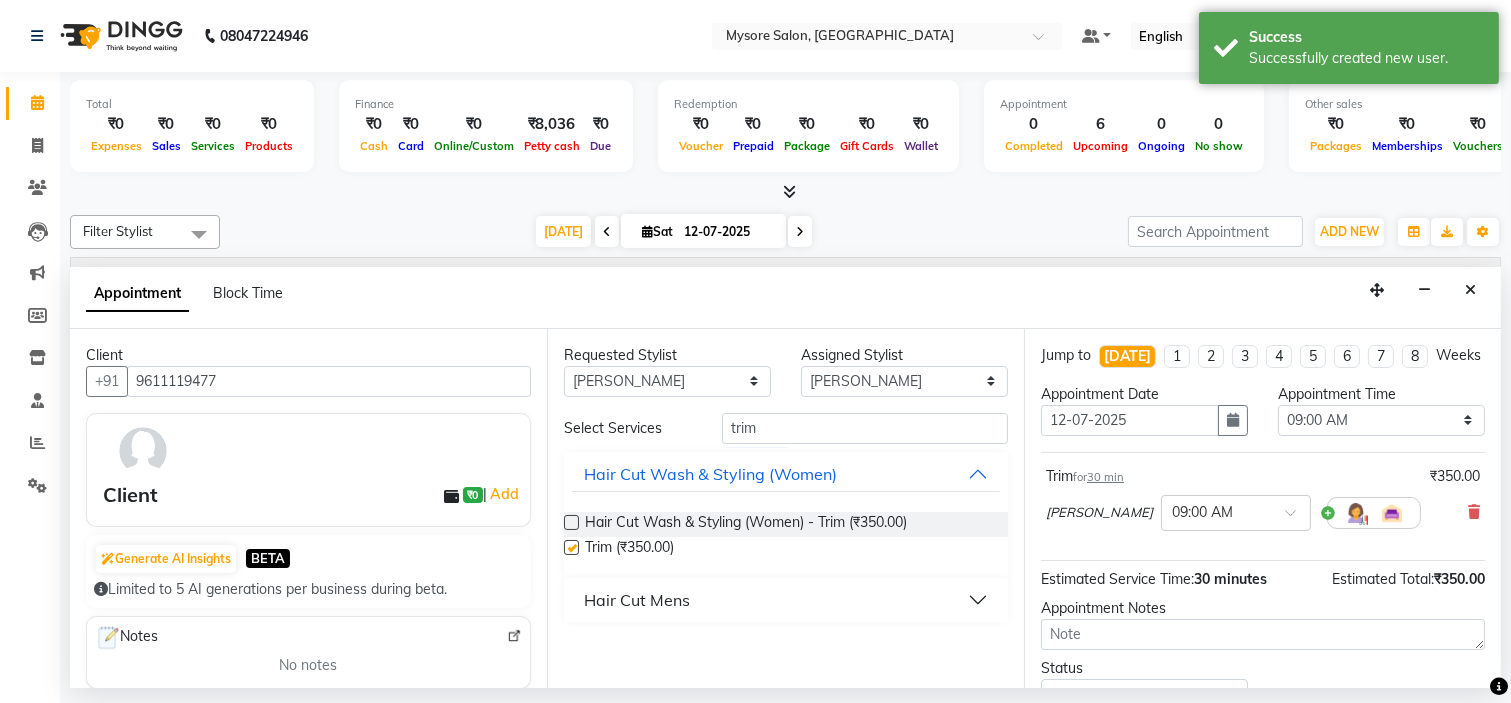 checkbox on "false" 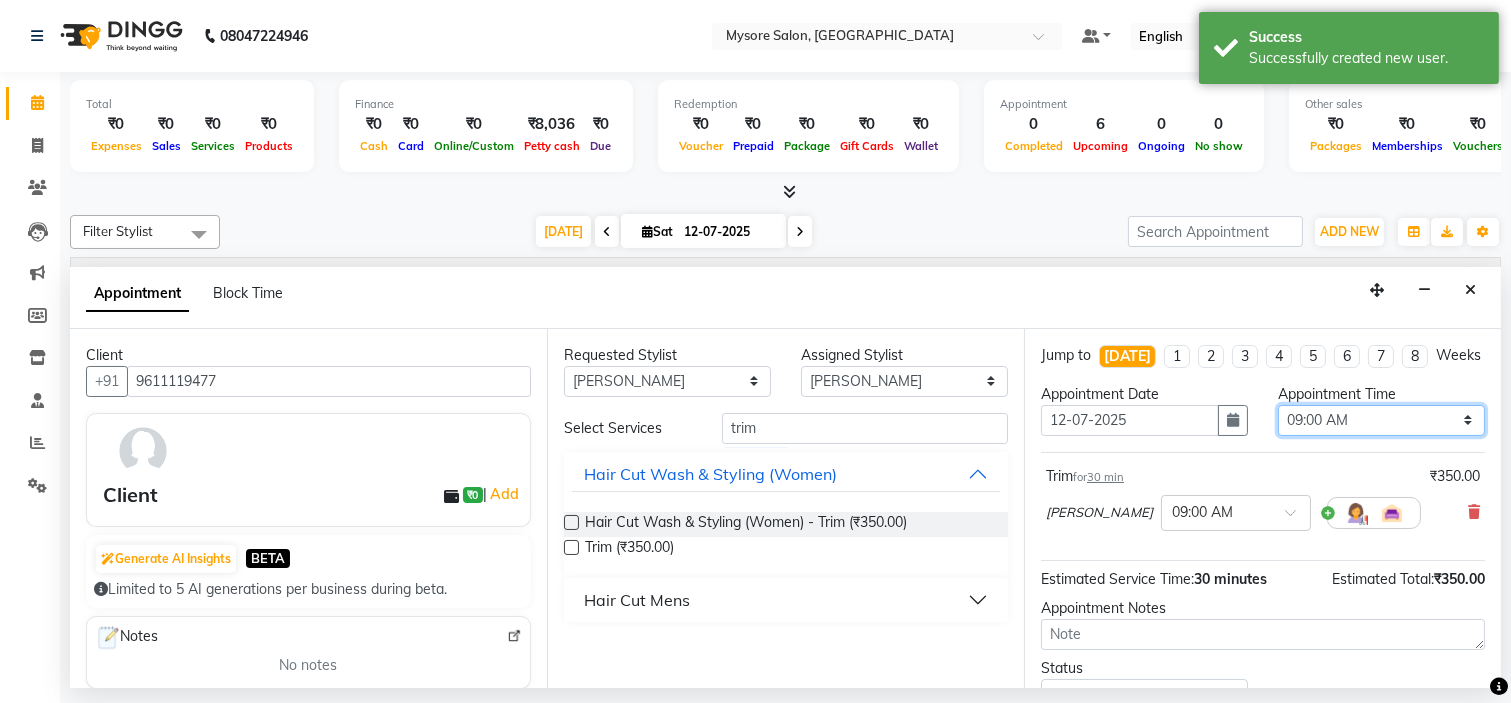 click on "Select 09:00 AM 09:15 AM 09:30 AM 09:45 AM 10:00 AM 10:15 AM 10:30 AM 10:45 AM 11:00 AM 11:15 AM 11:30 AM 11:45 AM 12:00 PM 12:15 PM 12:30 PM 12:45 PM 01:00 PM 01:15 PM 01:30 PM 01:45 PM 02:00 PM 02:15 PM 02:30 PM 02:45 PM 03:00 PM 03:15 PM 03:30 PM 03:45 PM 04:00 PM 04:15 PM 04:30 PM 04:45 PM 05:00 PM 05:15 PM 05:30 PM 05:45 PM 06:00 PM 06:15 PM 06:30 PM 06:45 PM 07:00 PM 07:15 PM 07:30 PM 07:45 PM 08:00 PM" at bounding box center (1381, 420) 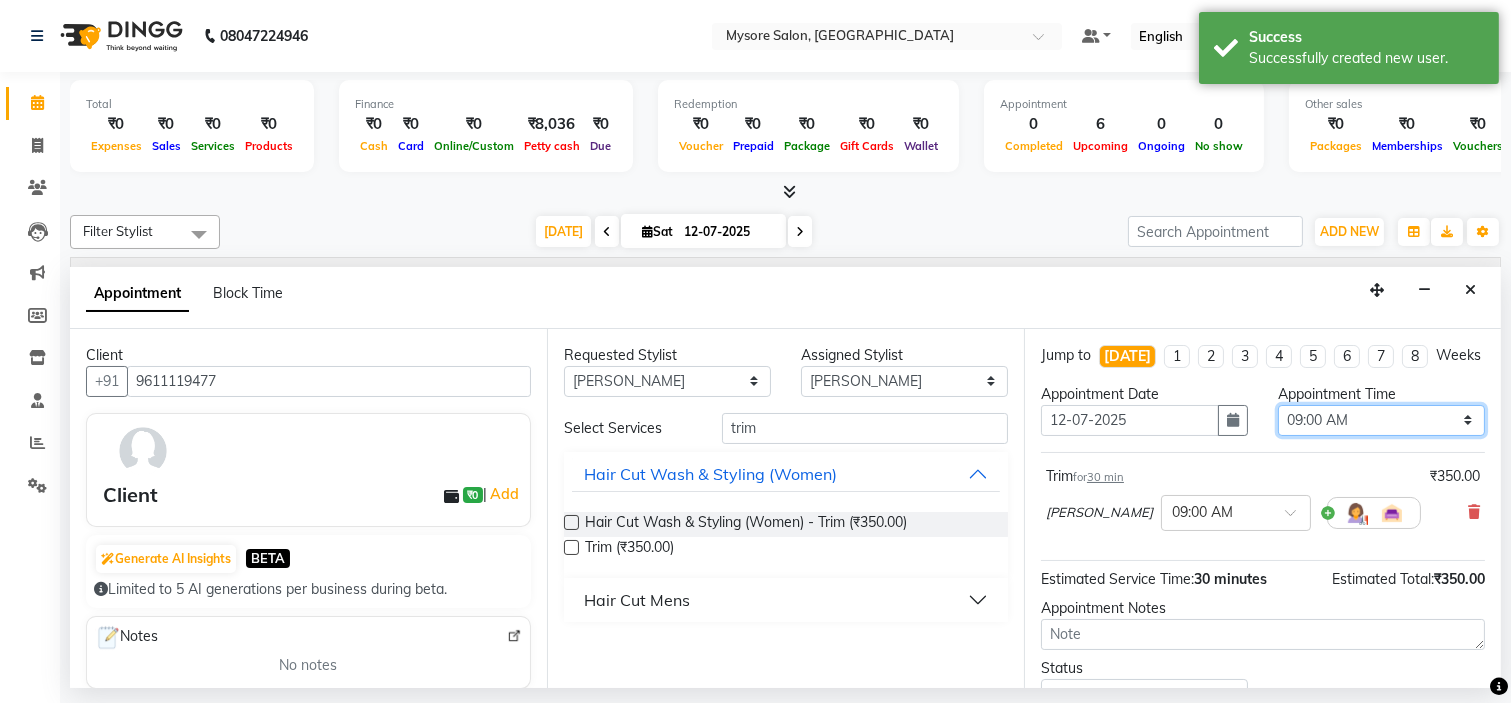 select on "750" 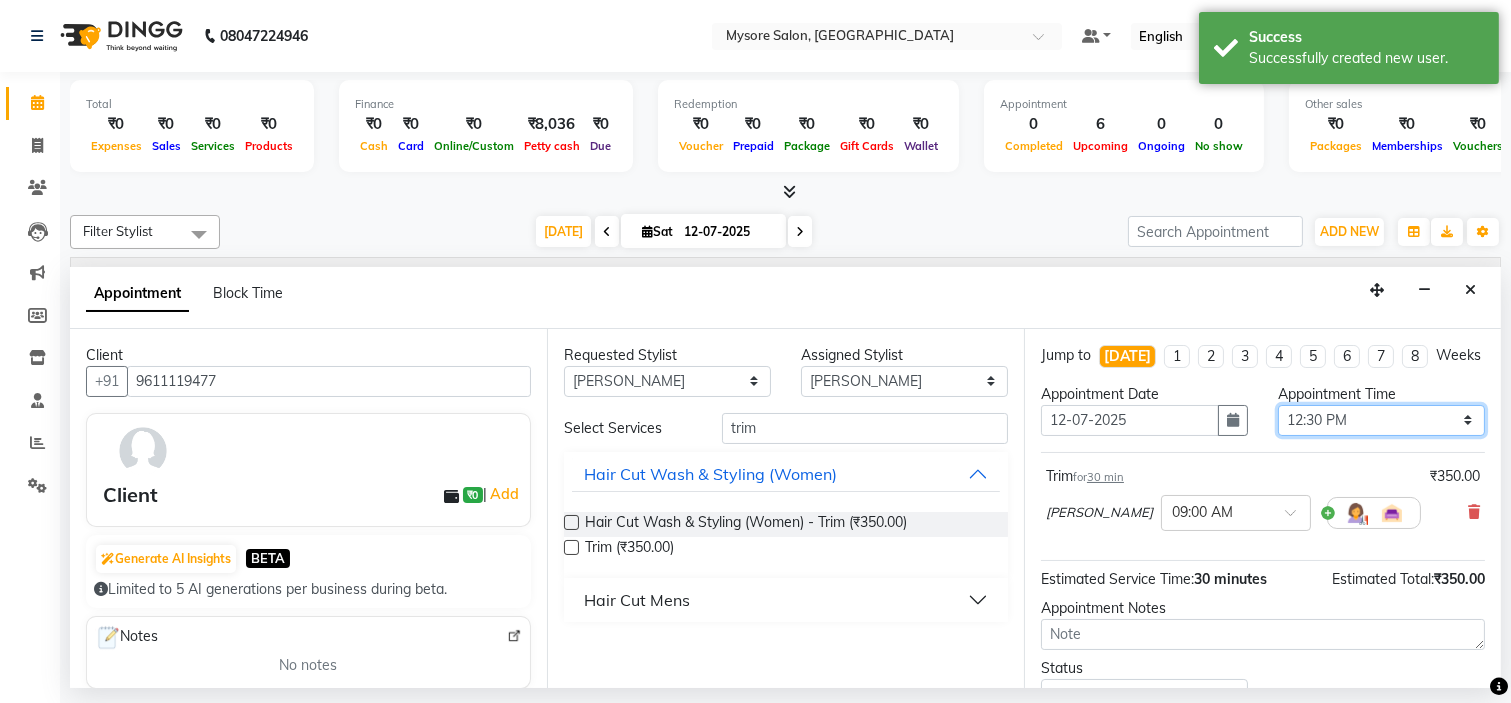 click on "Select 09:00 AM 09:15 AM 09:30 AM 09:45 AM 10:00 AM 10:15 AM 10:30 AM 10:45 AM 11:00 AM 11:15 AM 11:30 AM 11:45 AM 12:00 PM 12:15 PM 12:30 PM 12:45 PM 01:00 PM 01:15 PM 01:30 PM 01:45 PM 02:00 PM 02:15 PM 02:30 PM 02:45 PM 03:00 PM 03:15 PM 03:30 PM 03:45 PM 04:00 PM 04:15 PM 04:30 PM 04:45 PM 05:00 PM 05:15 PM 05:30 PM 05:45 PM 06:00 PM 06:15 PM 06:30 PM 06:45 PM 07:00 PM 07:15 PM 07:30 PM 07:45 PM 08:00 PM" at bounding box center [1381, 420] 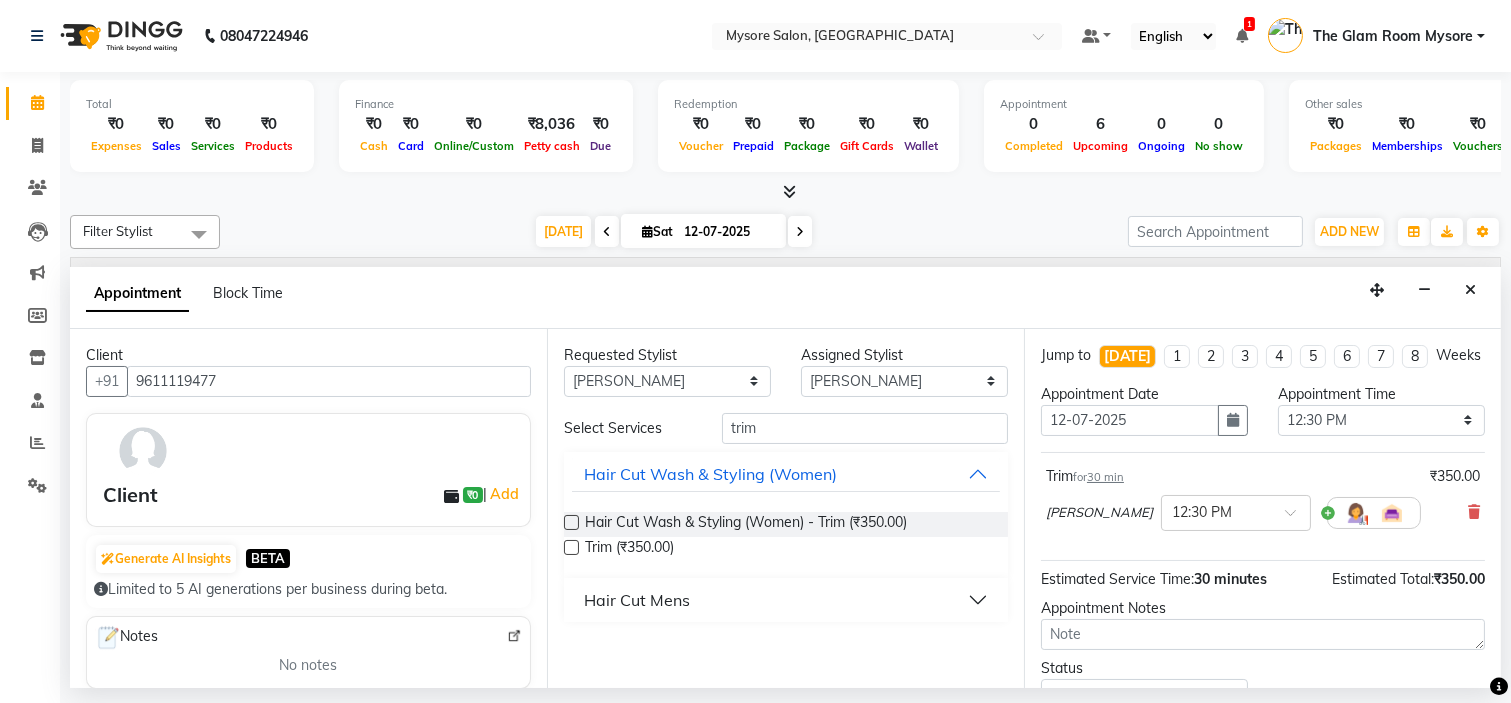 click on "Appointment Notes" at bounding box center (1263, 624) 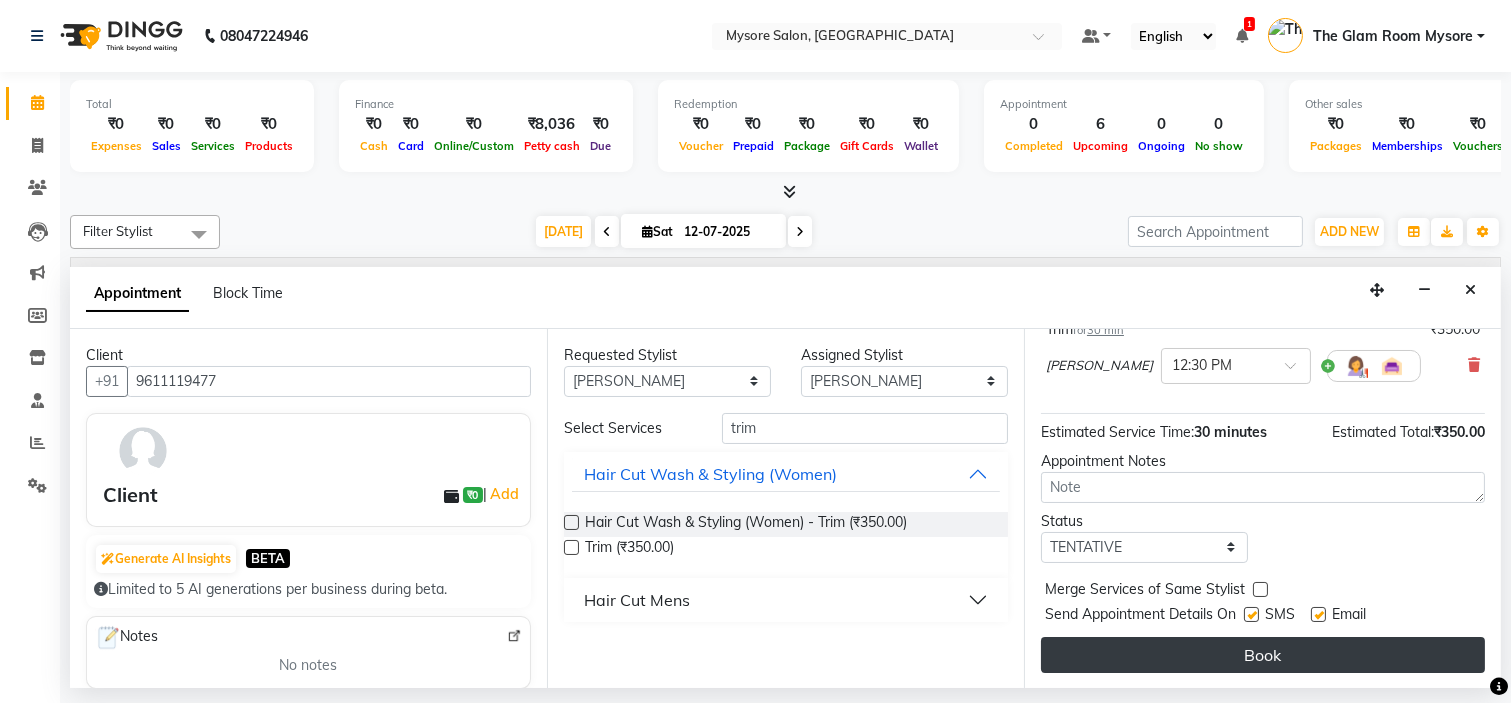 click on "Book" at bounding box center [1263, 655] 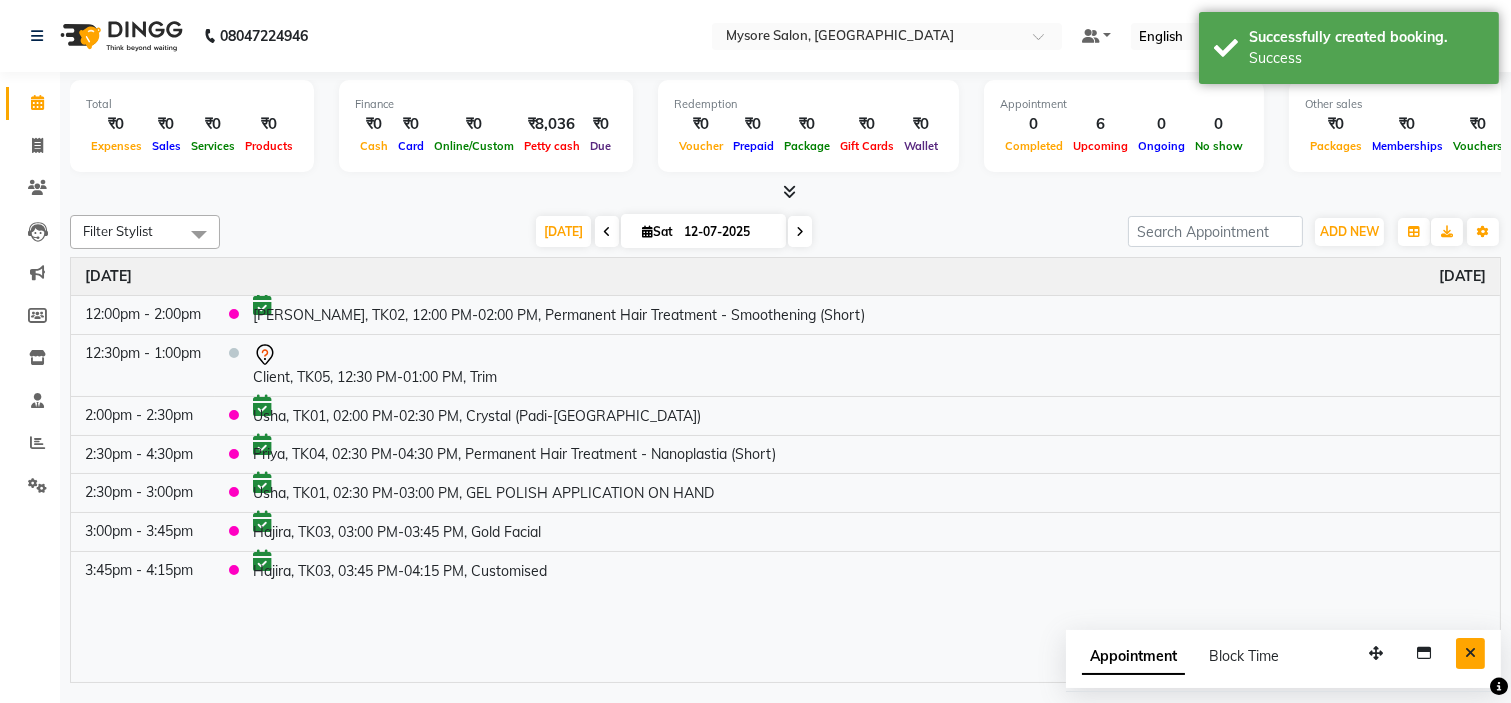 click at bounding box center (1470, 653) 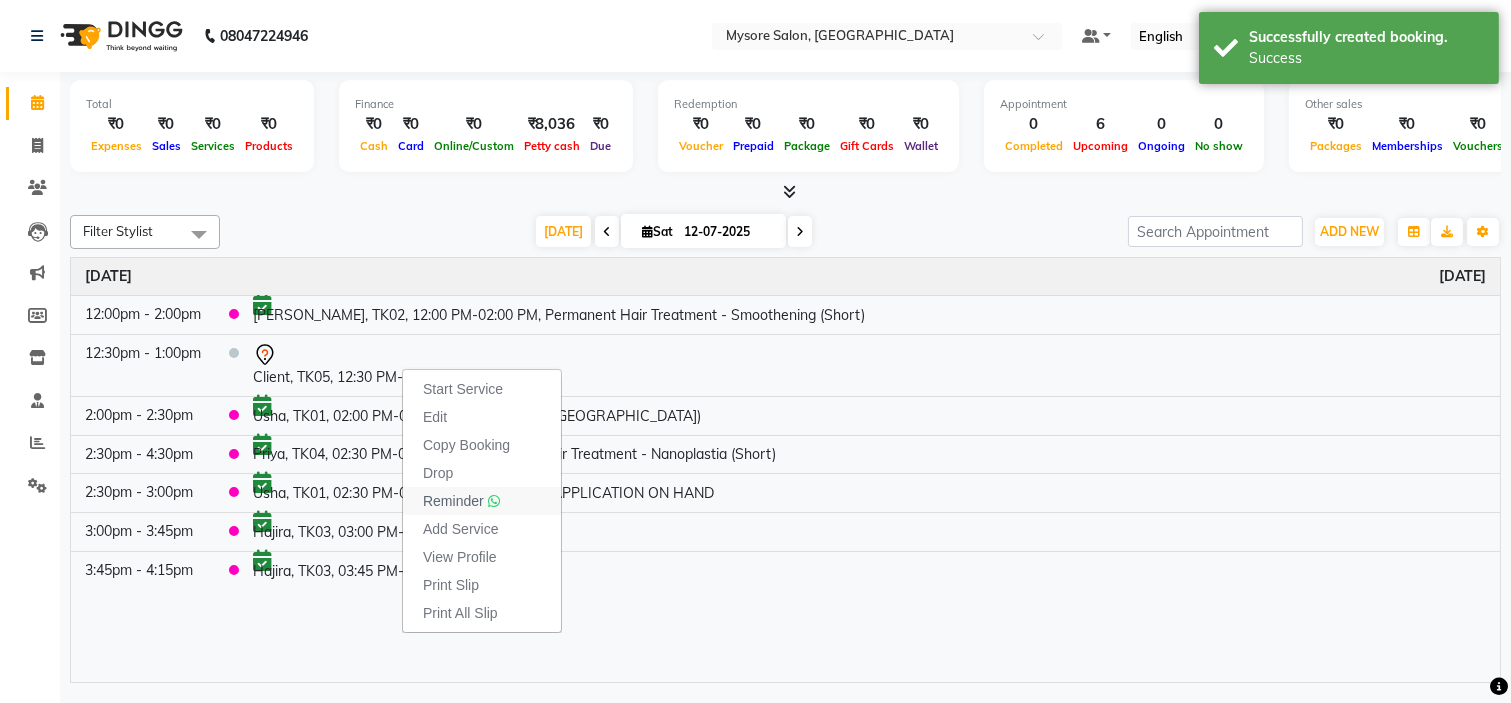 click on "Reminder" at bounding box center [453, 501] 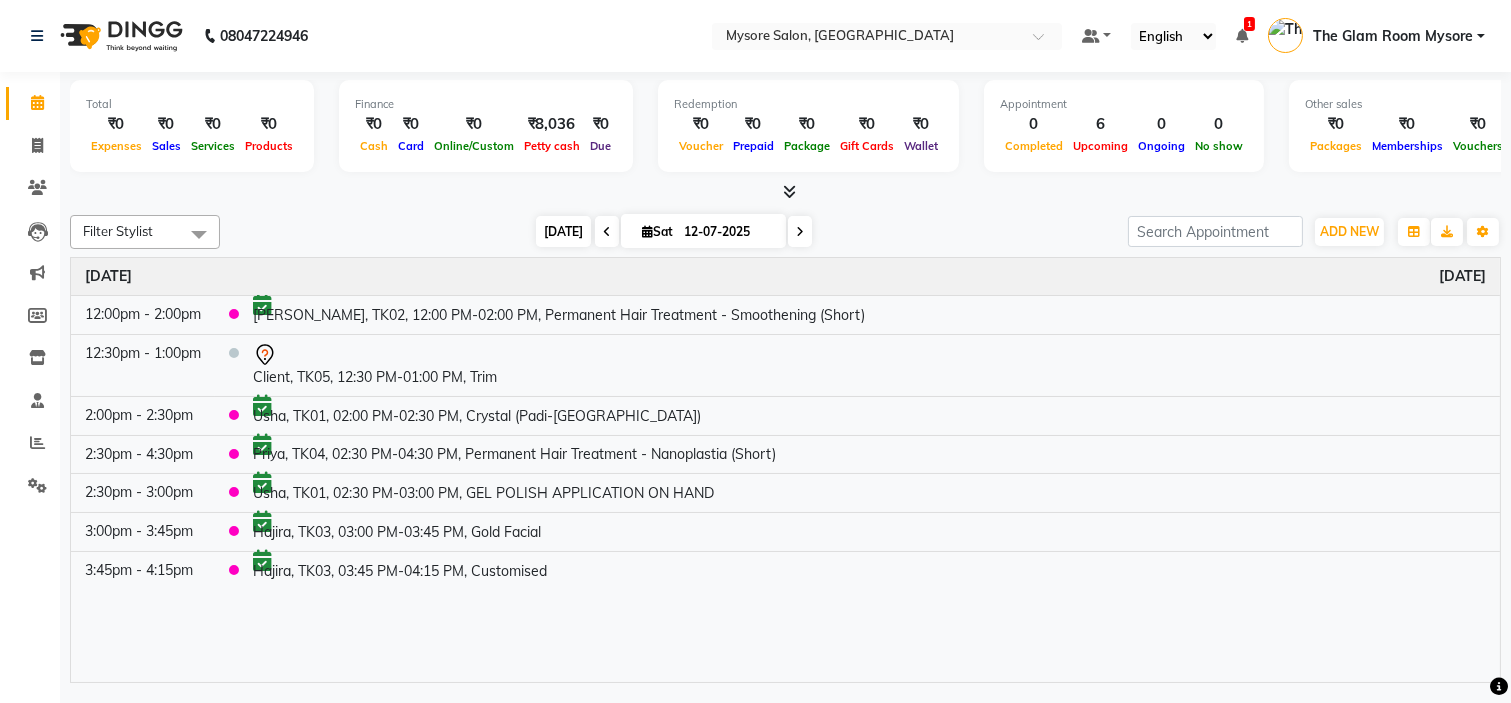 click on "[DATE]" at bounding box center [563, 231] 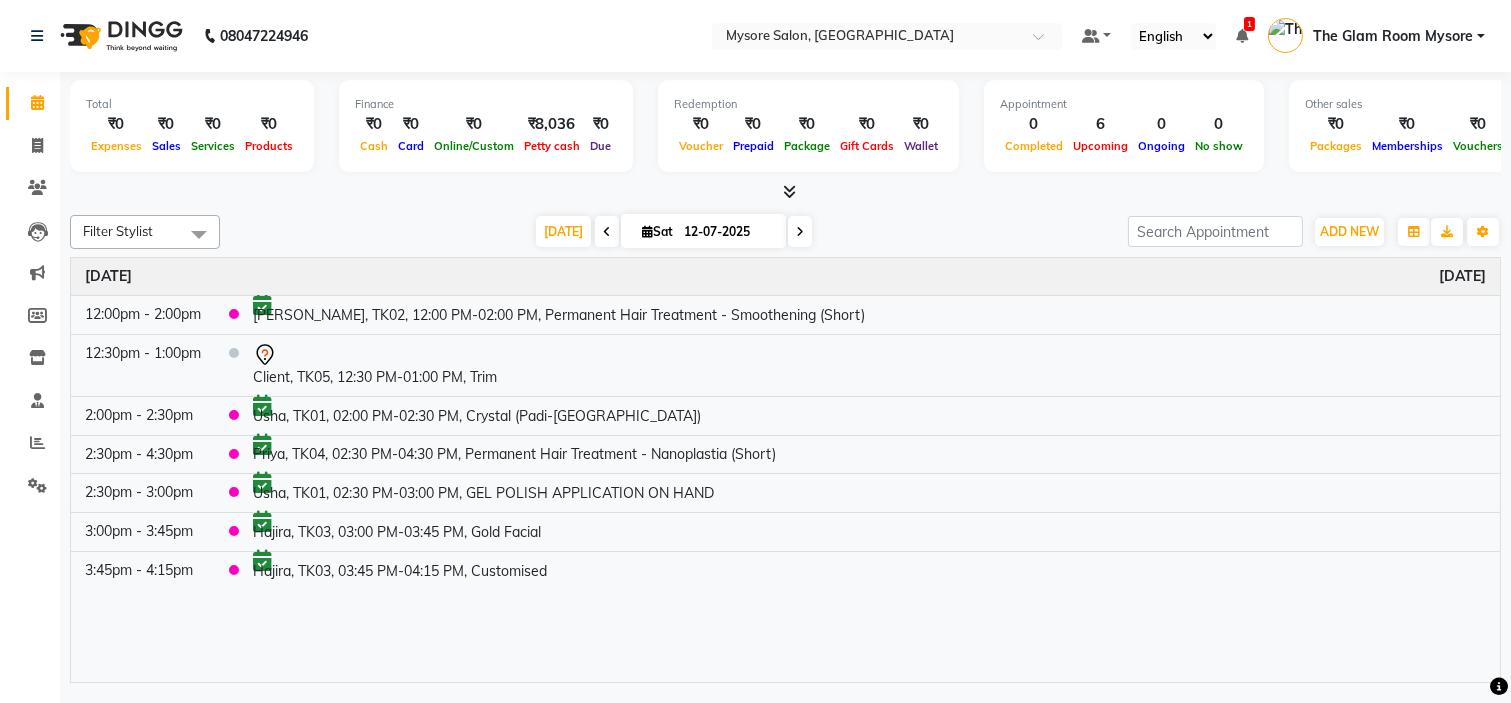 click on "Total  ₹0  Expenses ₹0  Sales ₹0  Services ₹0  Products Finance  ₹0  Cash ₹0  Card ₹0  Online/Custom ₹8,036 Petty cash ₹0 Due  Redemption  ₹0 Voucher ₹0 Prepaid ₹0 Package ₹0  Gift Cards ₹0  Wallet  Appointment  0 Completed 6 Upcoming 0 Ongoing 0 No show  Other sales  ₹0  Packages ₹0  Memberships ₹0  Vouchers ₹0  Prepaids ₹0  Gift Cards" at bounding box center [785, 137] 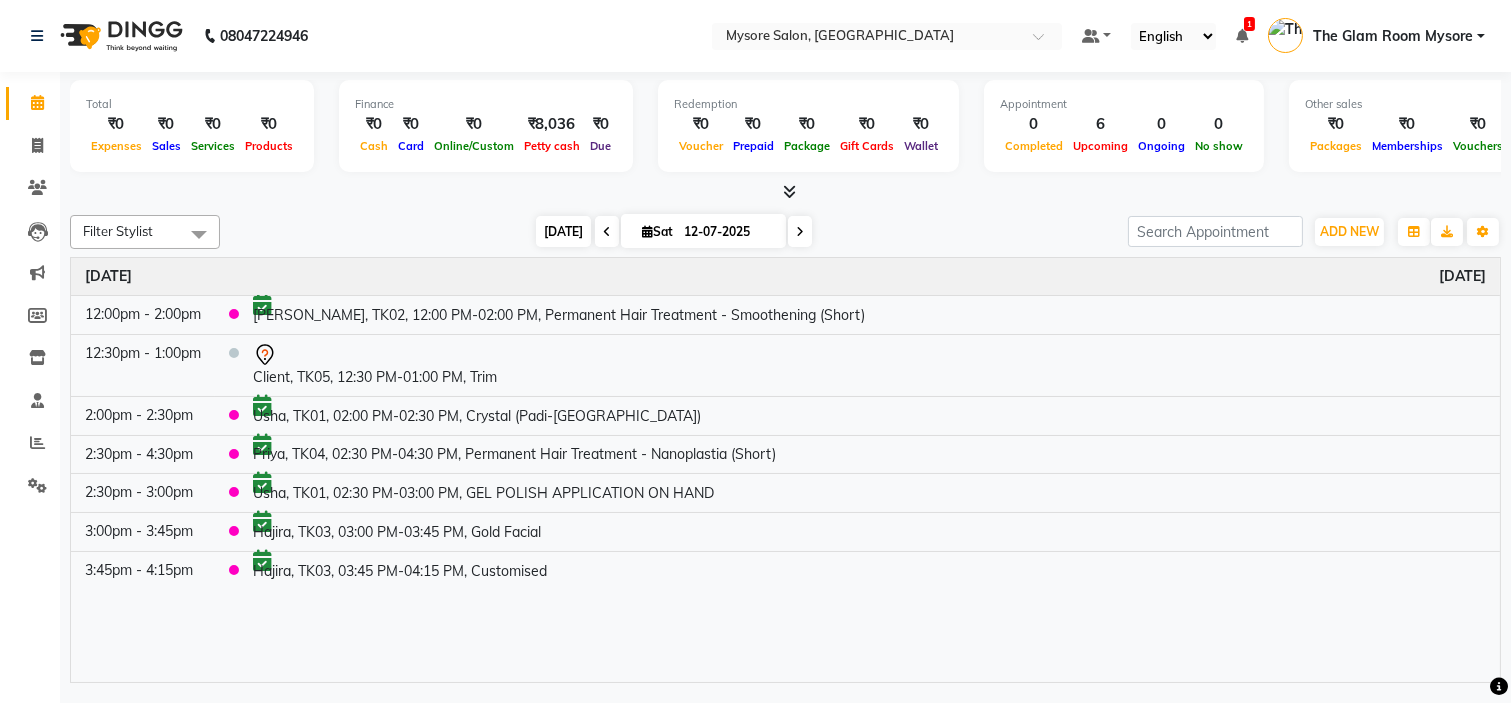 click on "[DATE]" at bounding box center (563, 231) 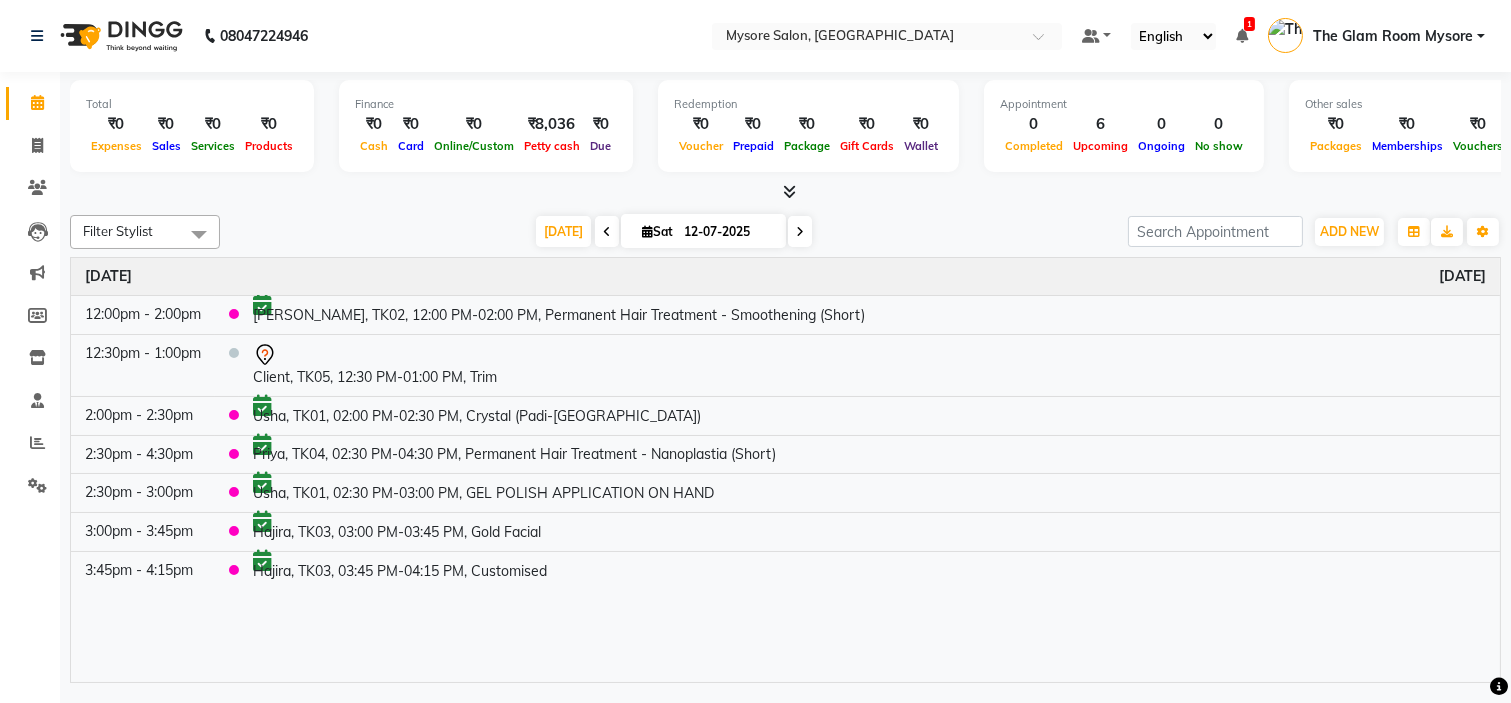 click on "[DATE]  [DATE]" at bounding box center (674, 232) 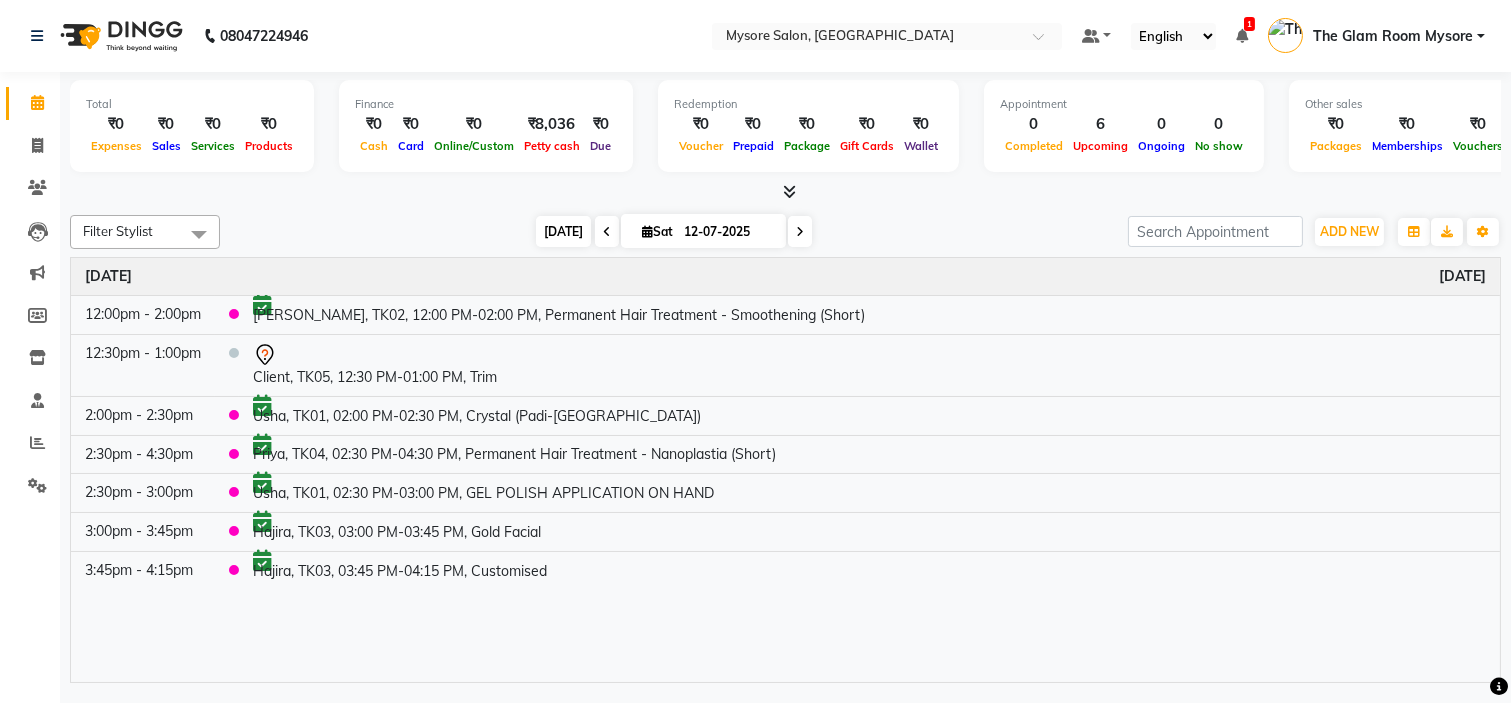 click on "[DATE]" at bounding box center (563, 231) 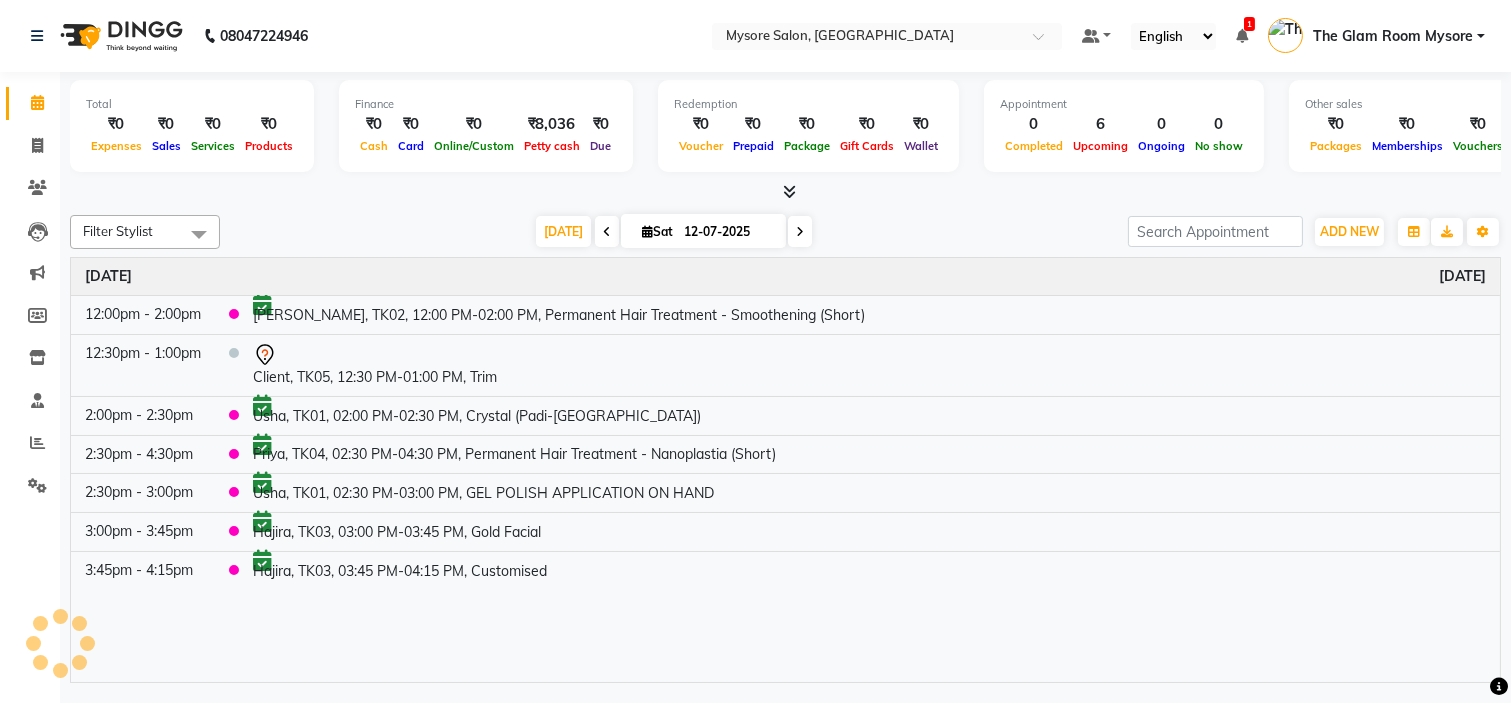 click on "[DATE]  [DATE]" at bounding box center [674, 232] 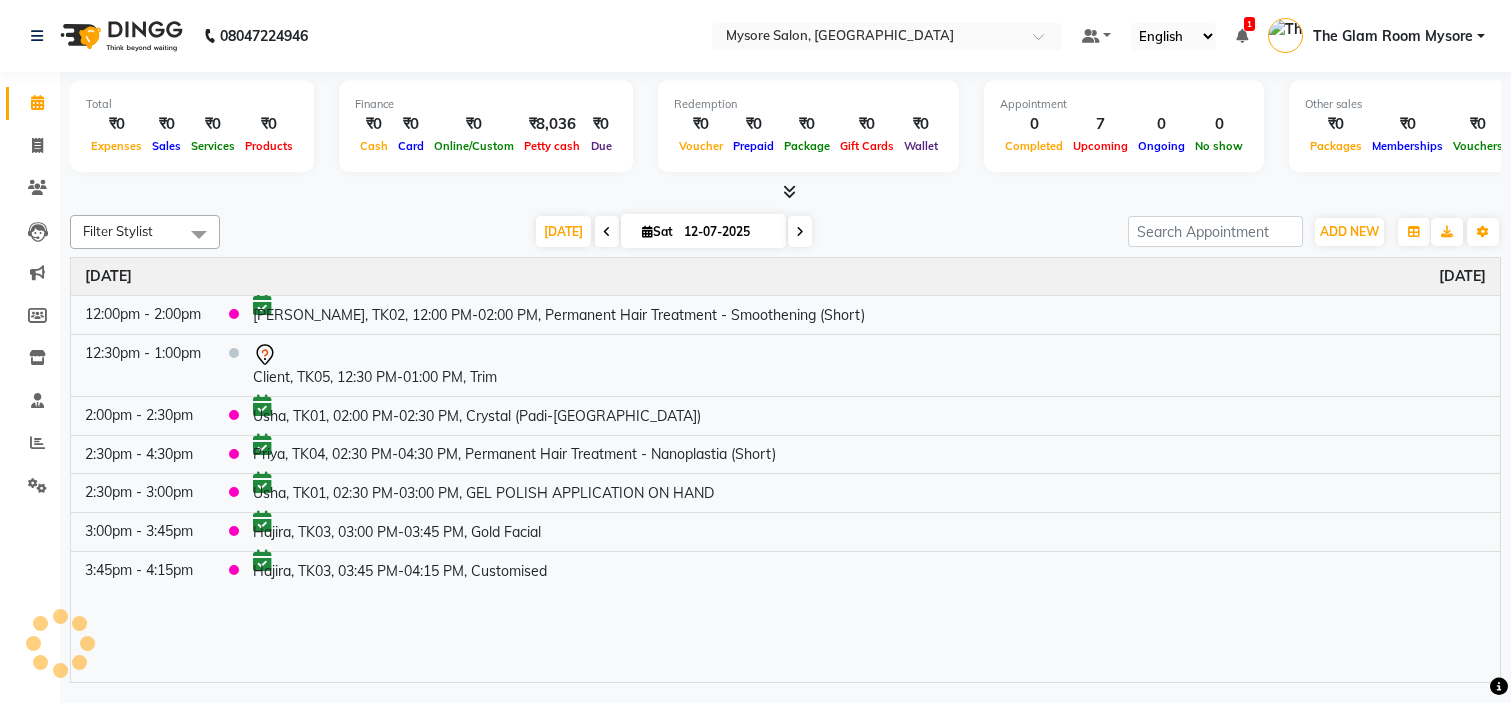 scroll, scrollTop: 0, scrollLeft: 0, axis: both 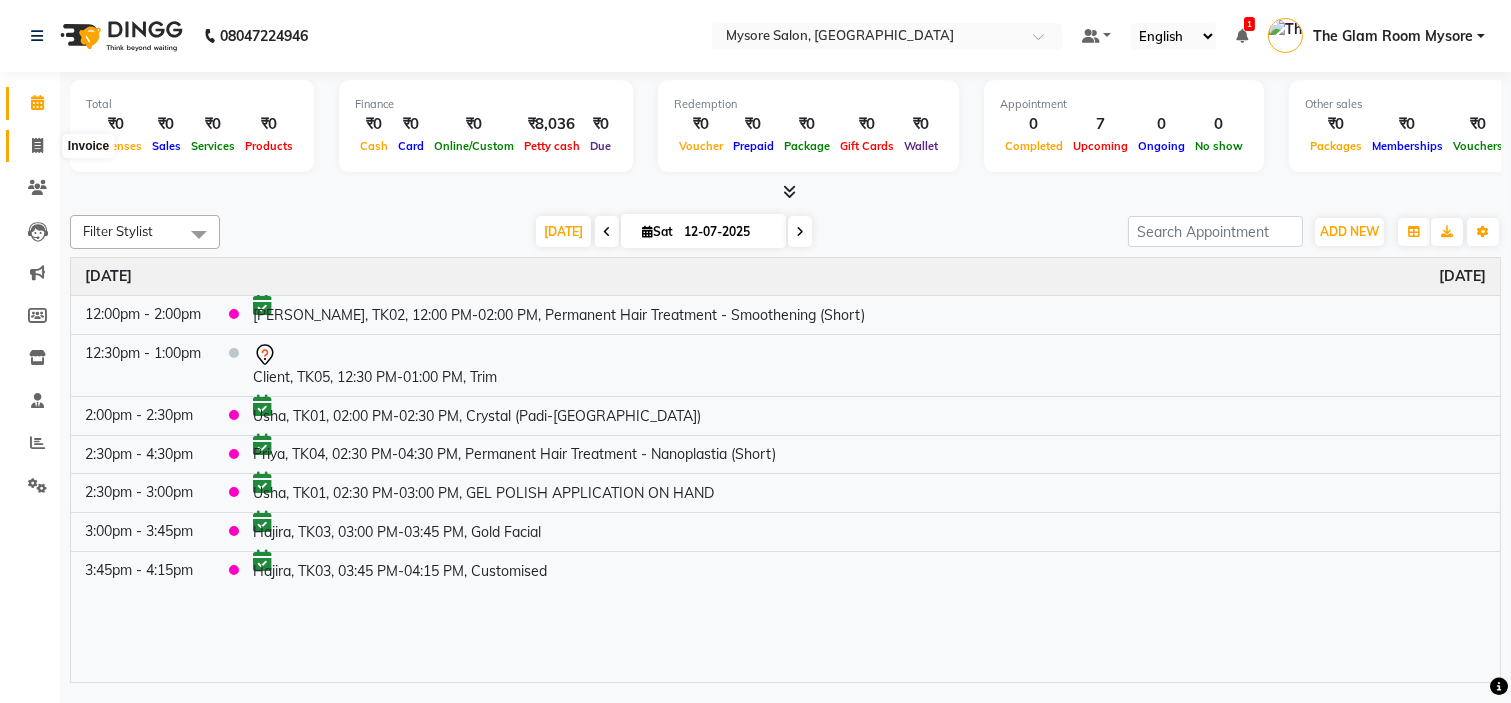 click 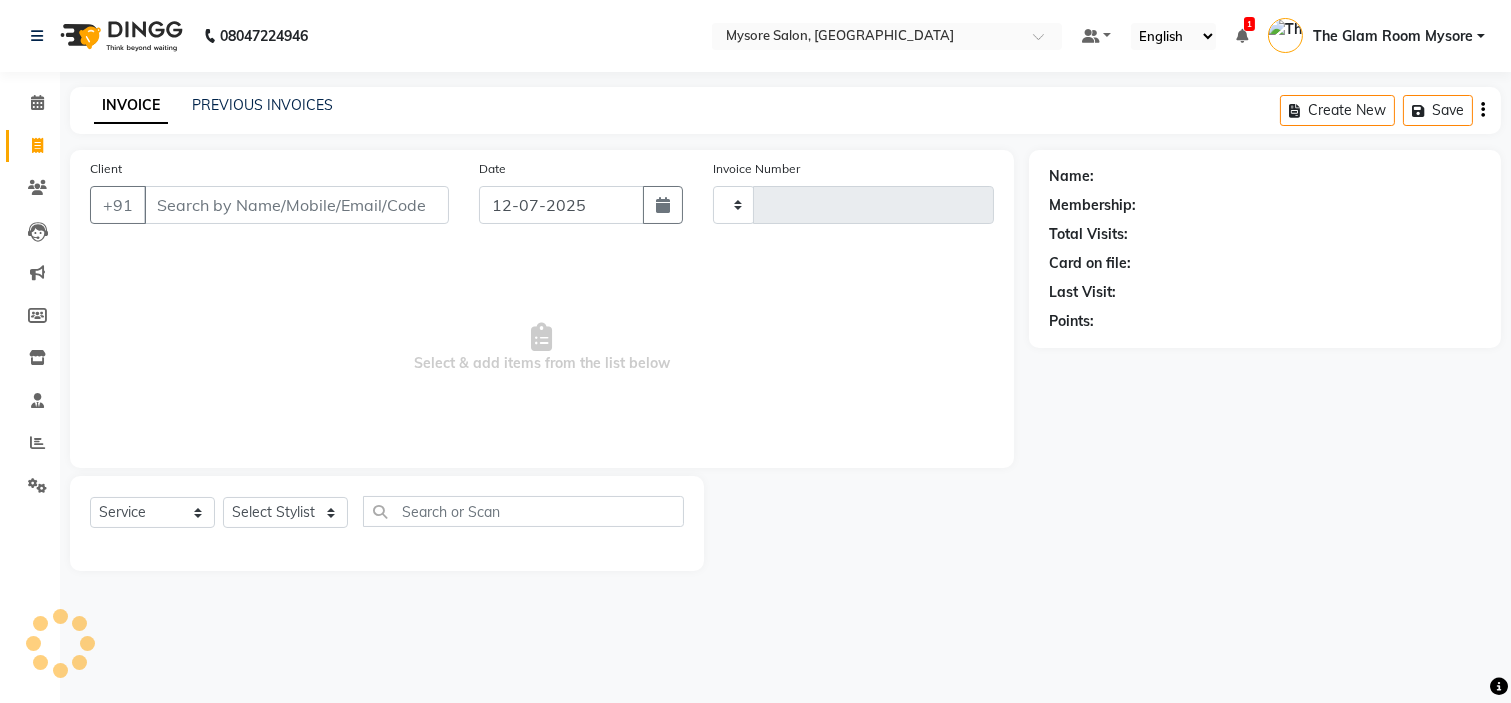 type on "0761" 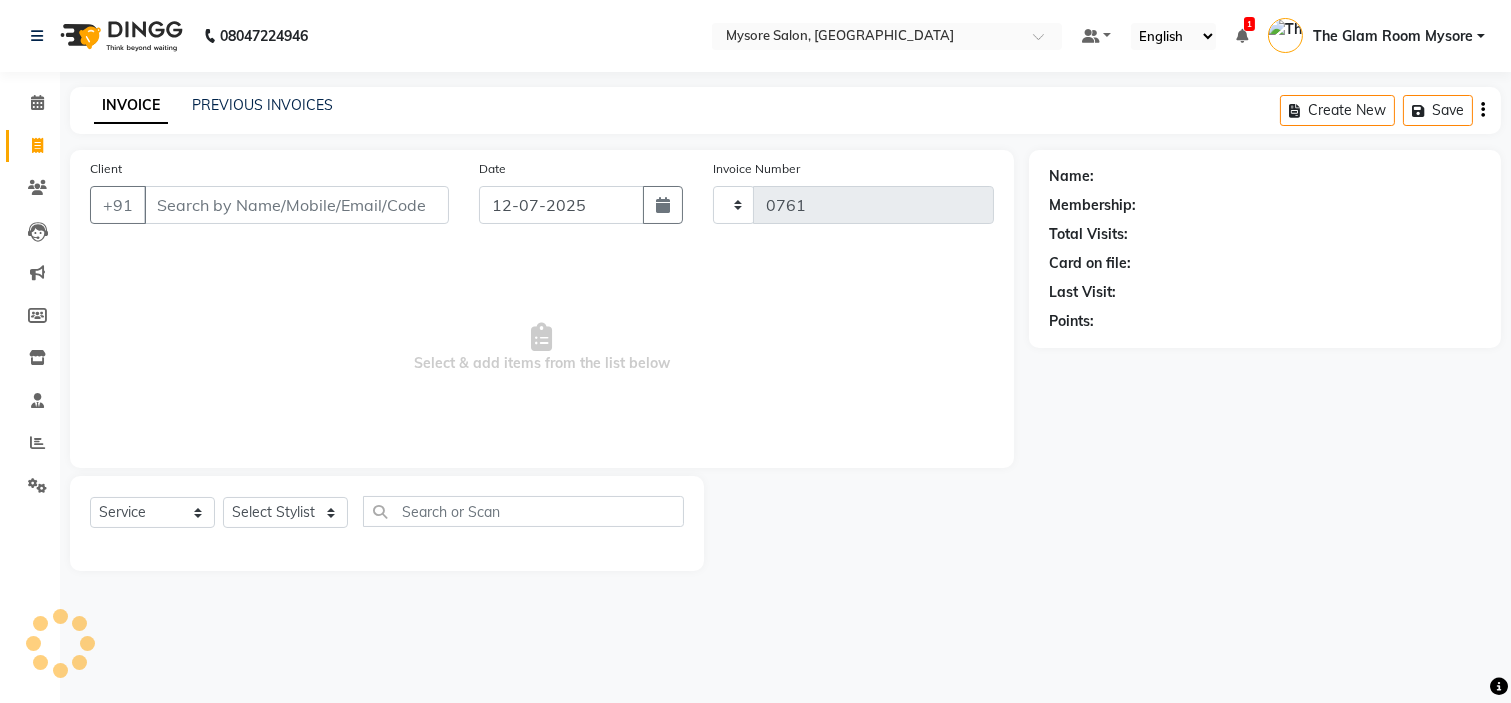 select on "4255" 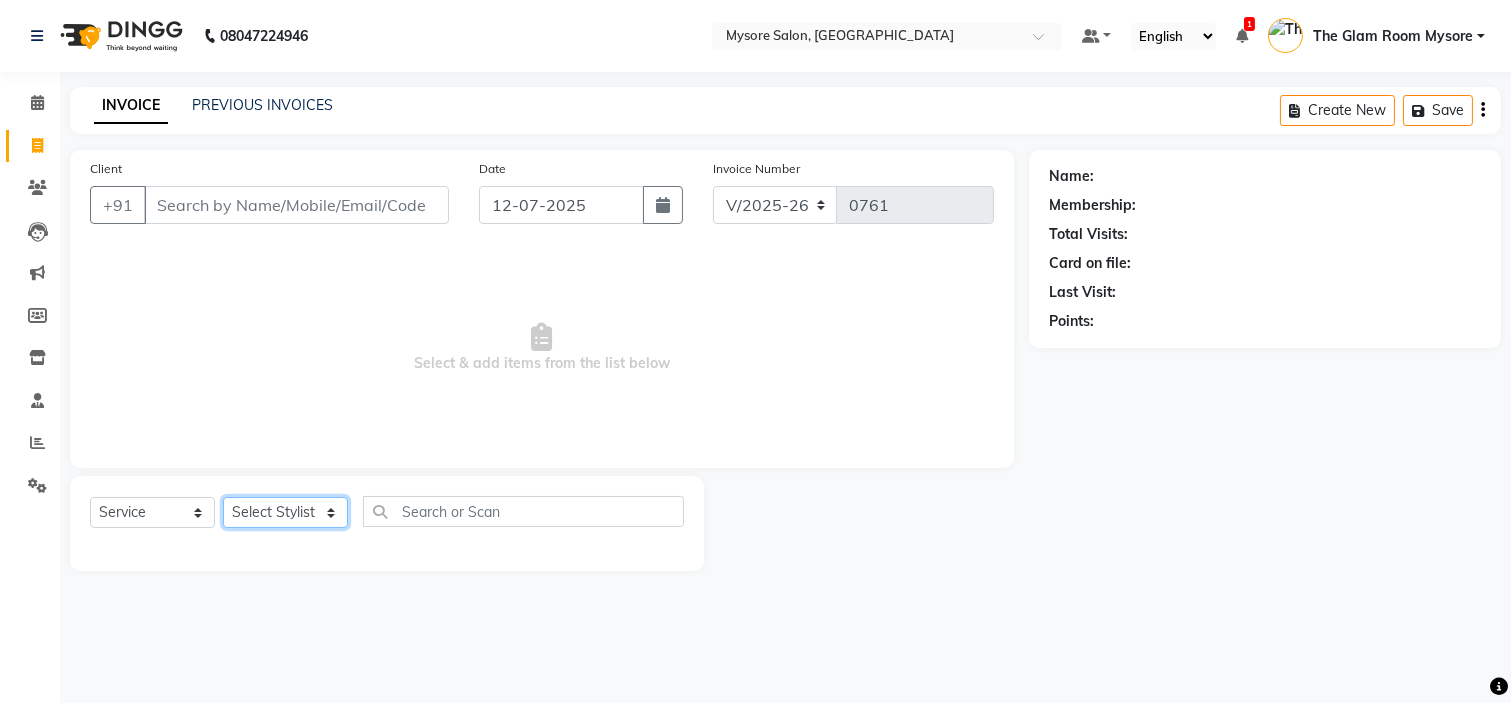 click on "Select Stylist" 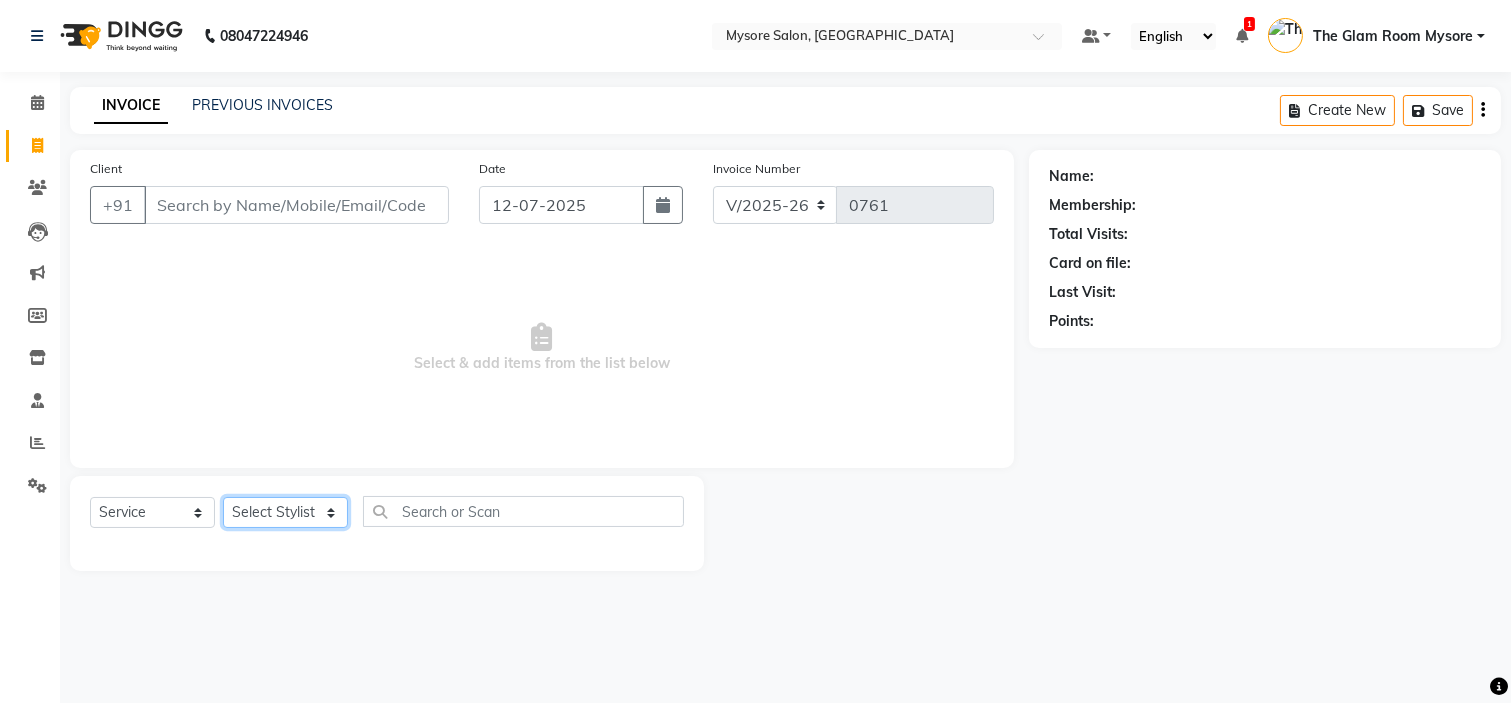 select on "66079" 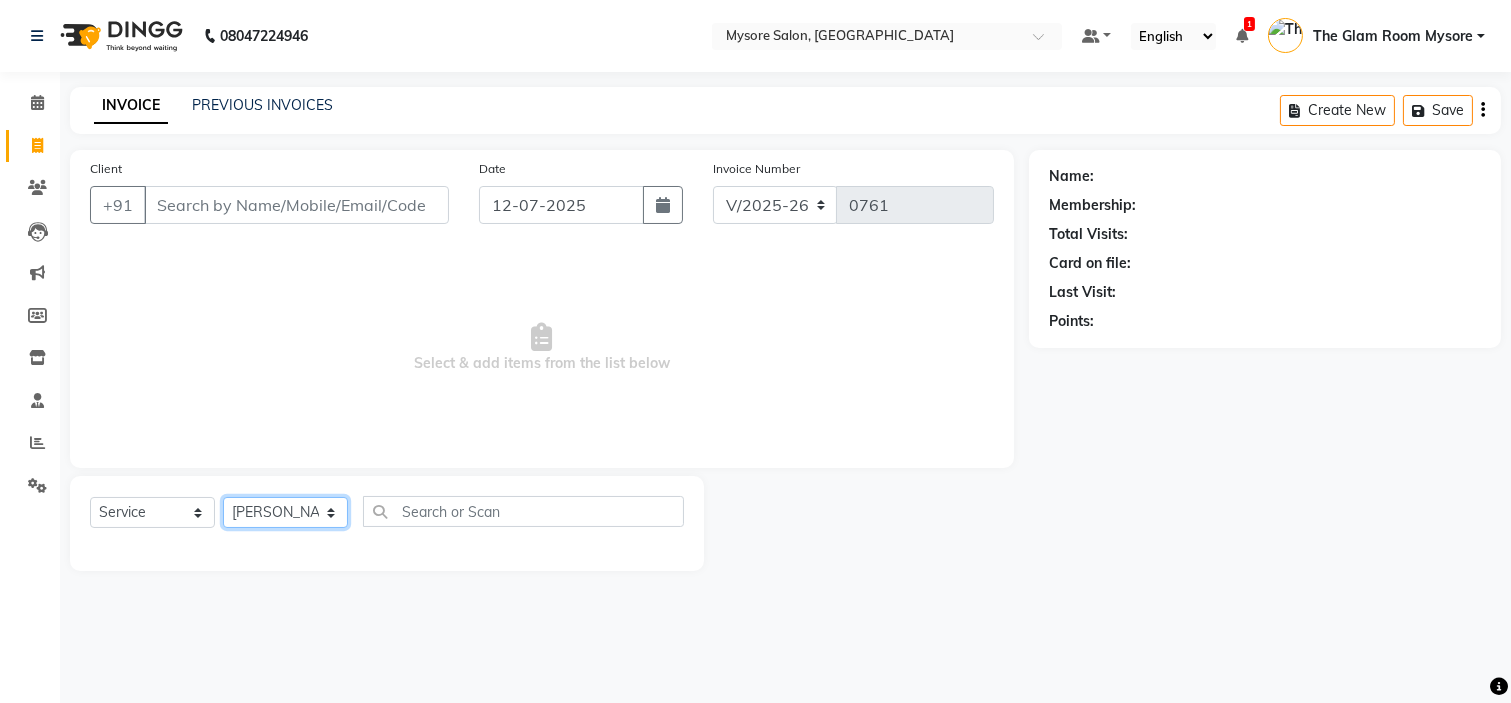 click on "Select Stylist [PERSON_NAME] [PERSON_NAME] Ashwini Ayaan DR. Apurva [PERSON_NAME] [PERSON_NAME] [PERSON_NAME] Shangnimwon [PERSON_NAME] [PERSON_NAME] [PERSON_NAME] The Glam Room Mysore" 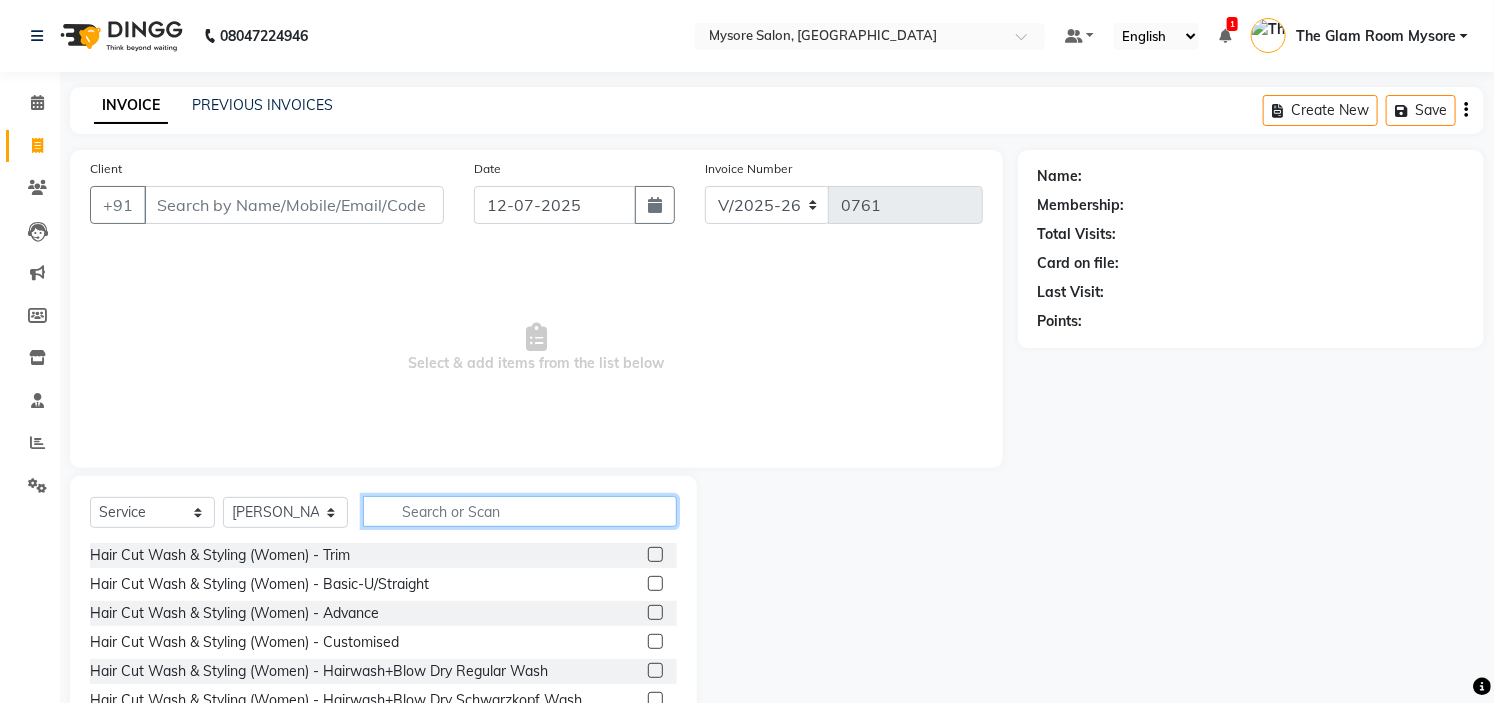 click 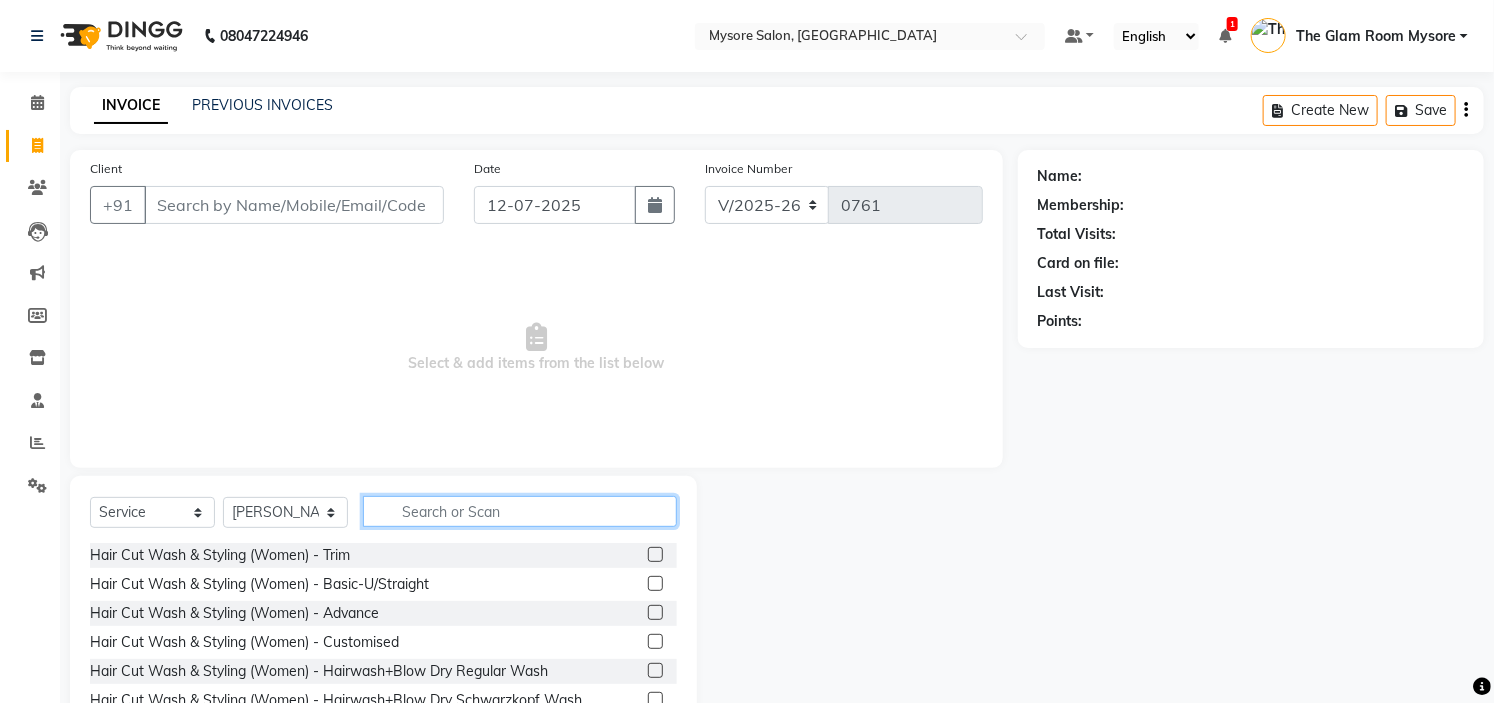 click 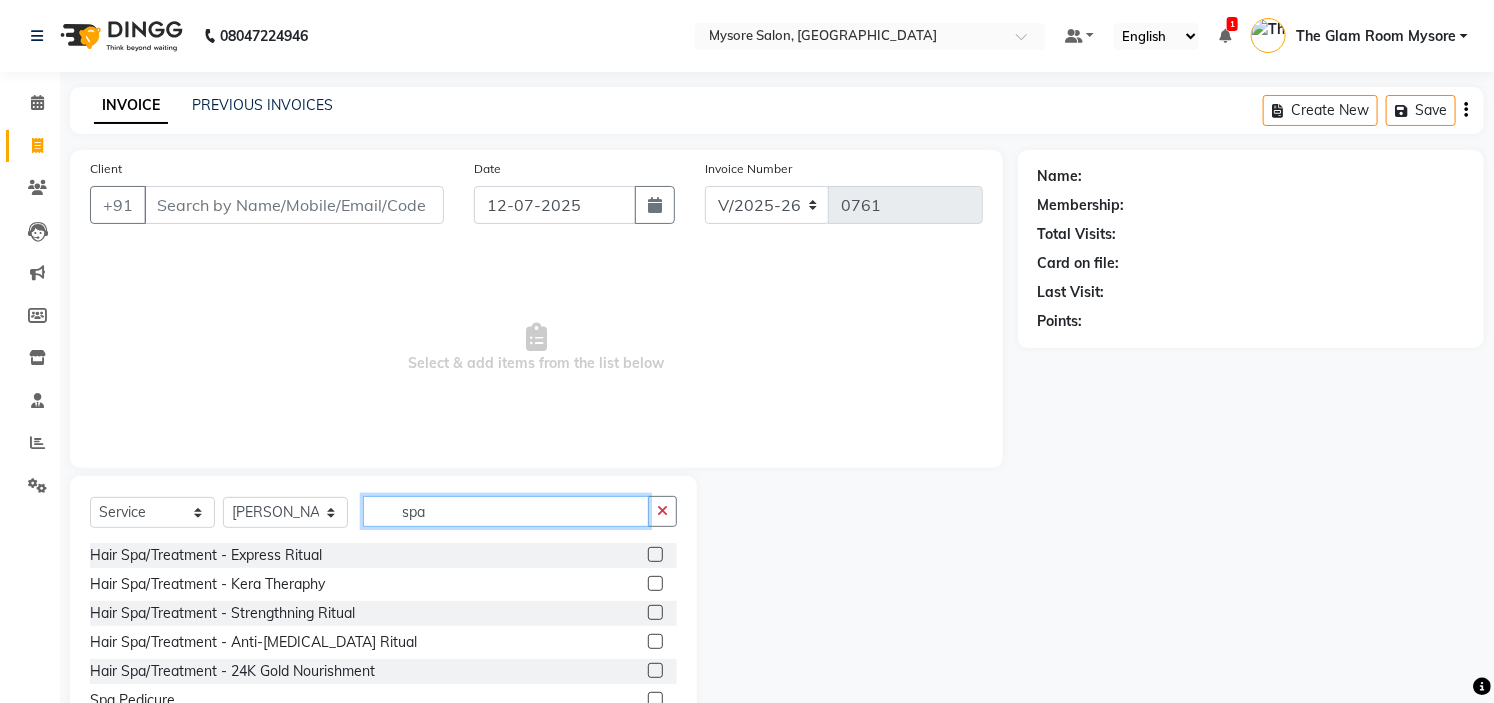 type on "spa" 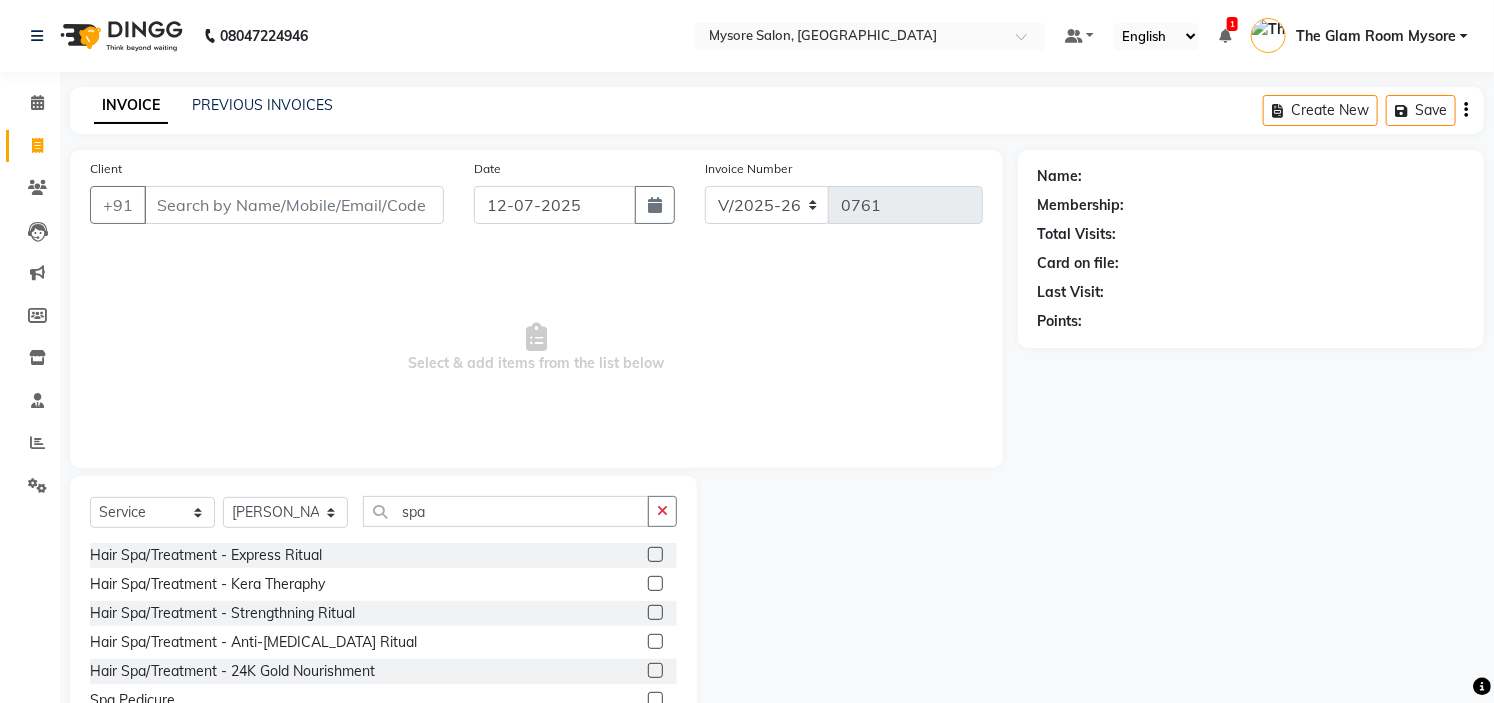 click 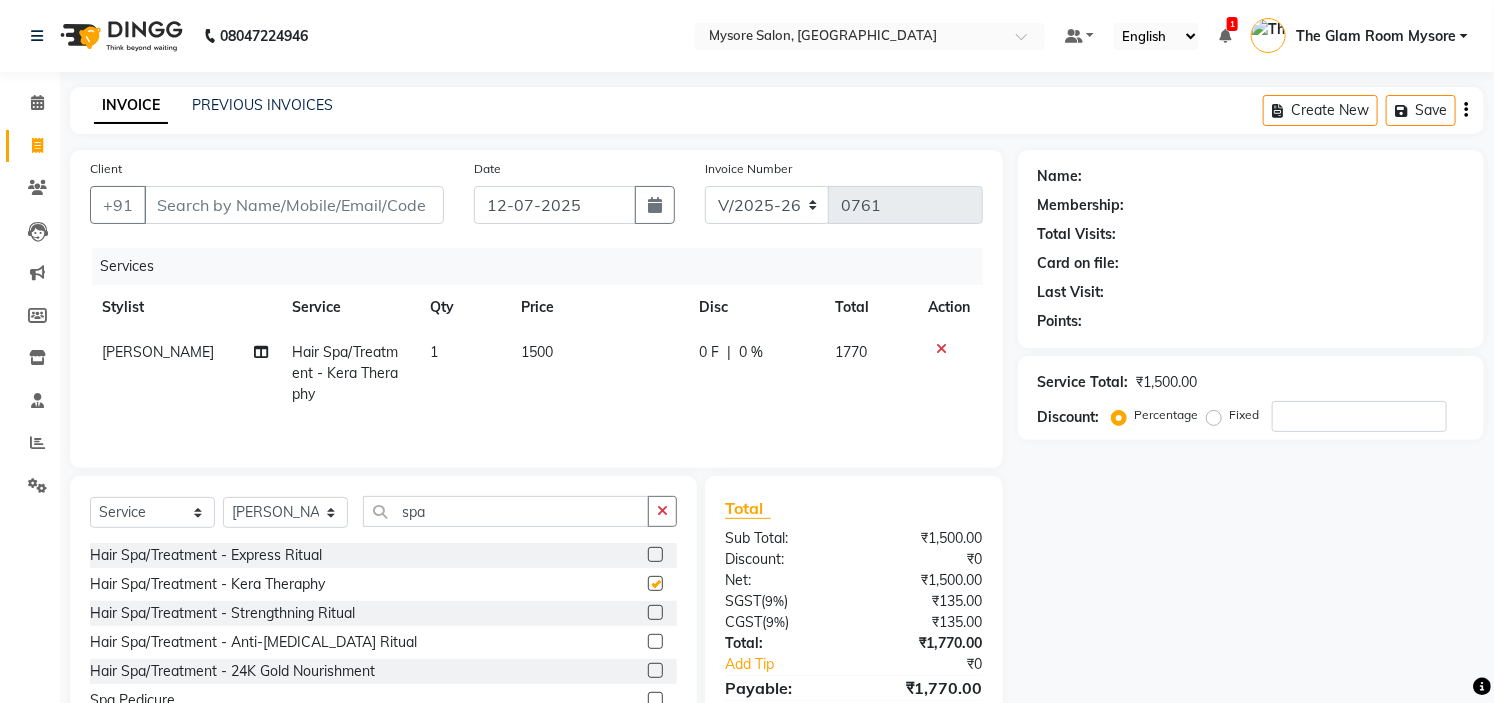 checkbox on "false" 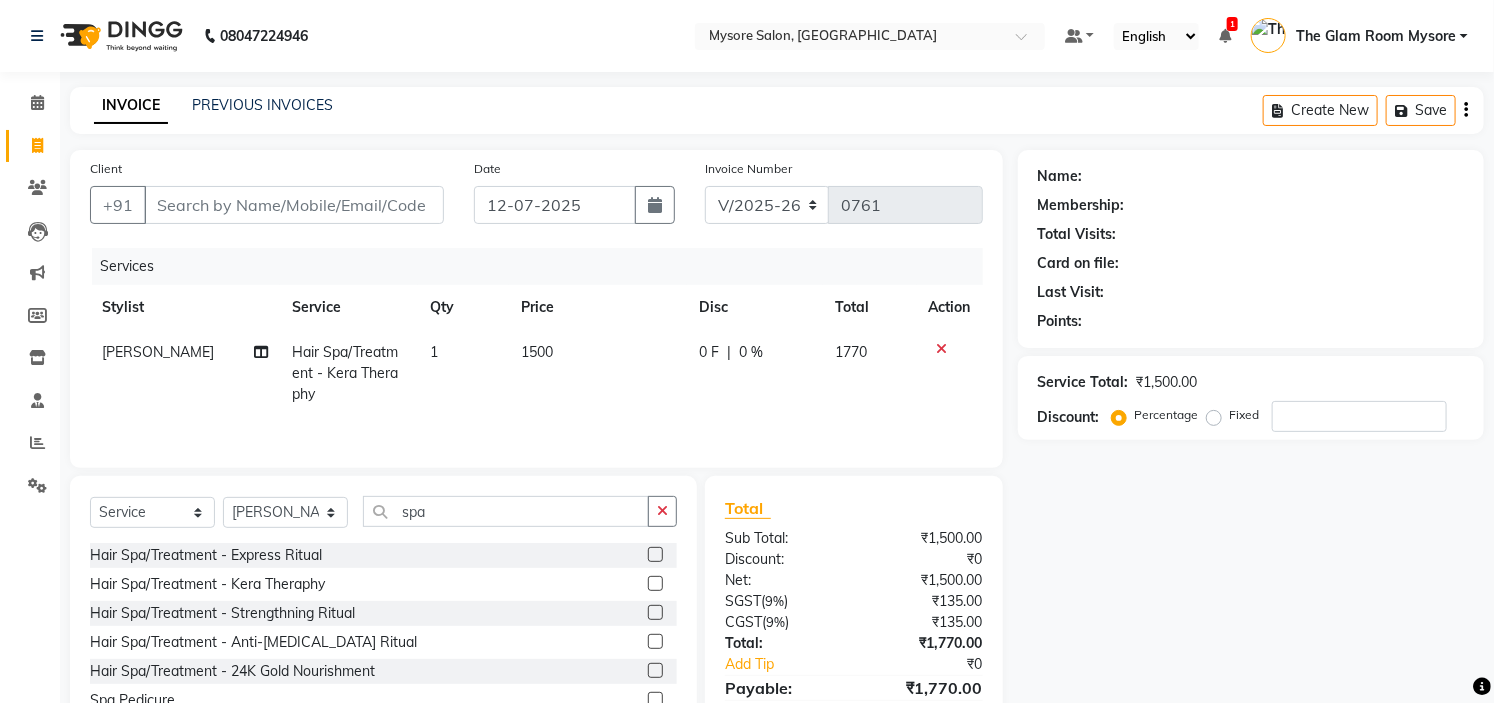 click on "1500" 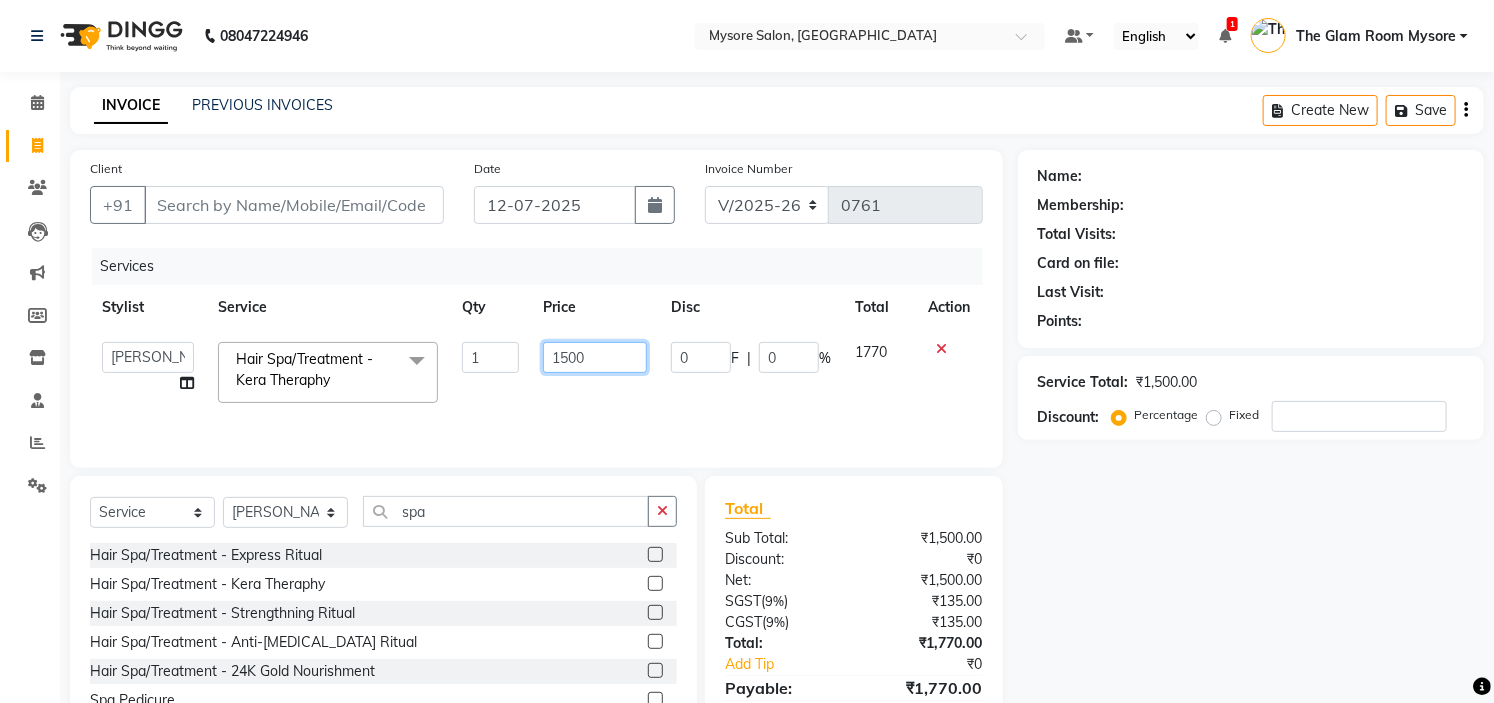 click on "1500" 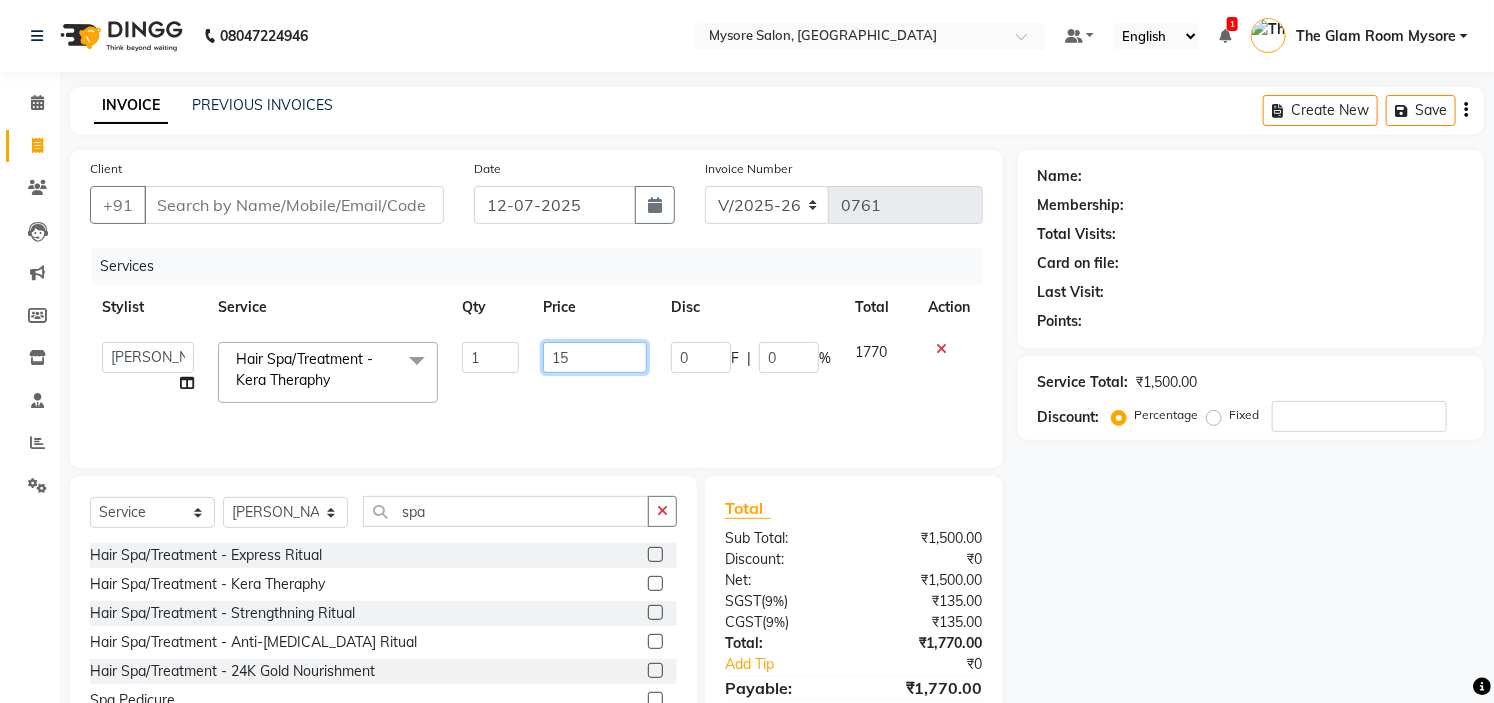 type on "1" 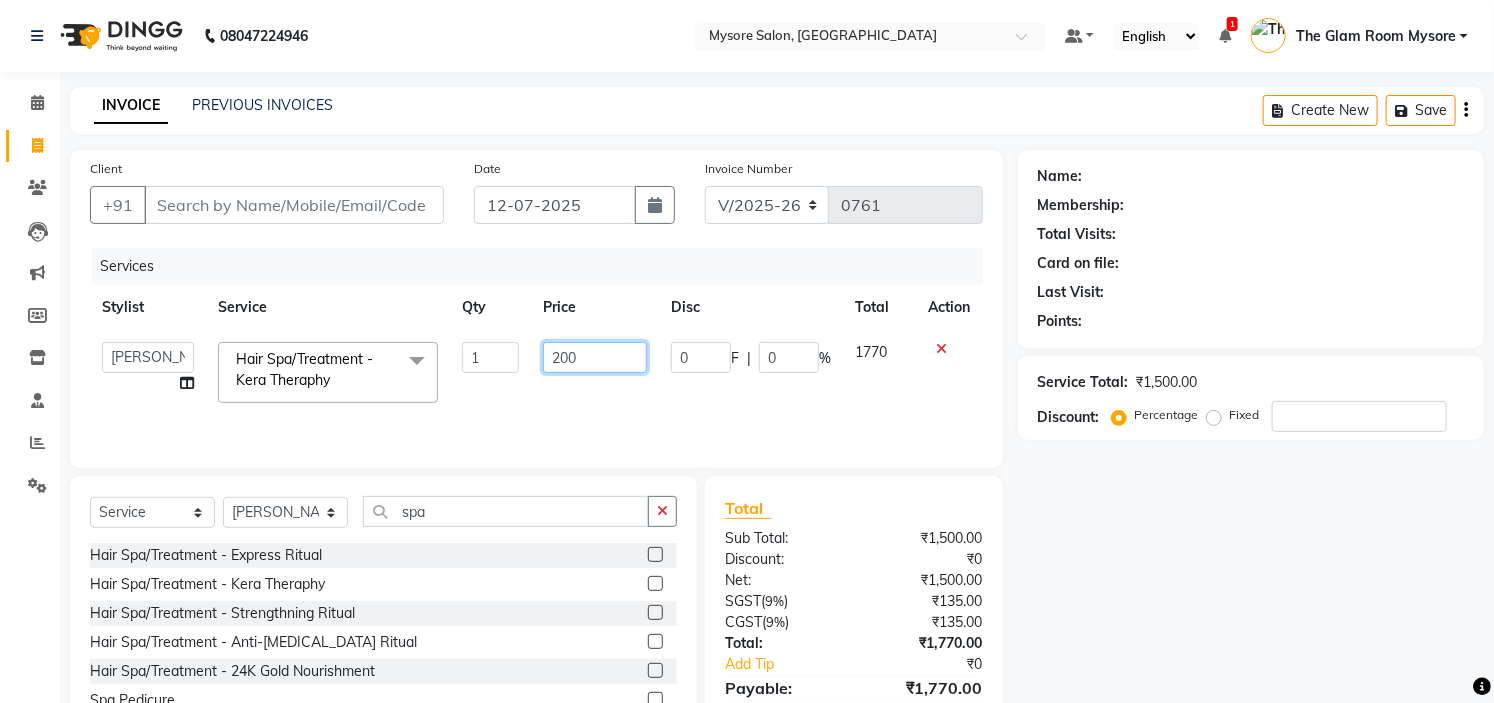 type on "2000" 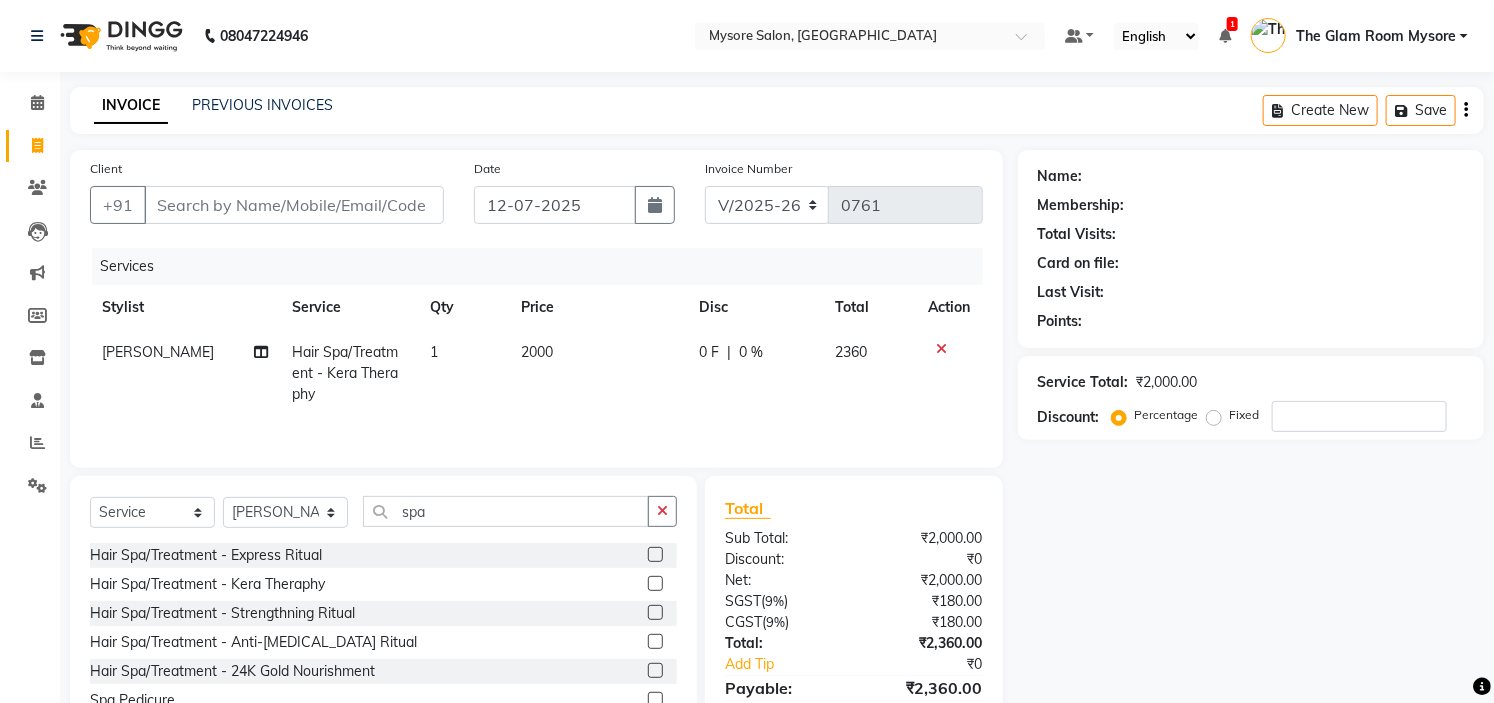 click on "Name: Membership: Total Visits: Card on file: Last Visit:  Points:  Service Total:  ₹2,000.00  Discount:  Percentage   Fixed" 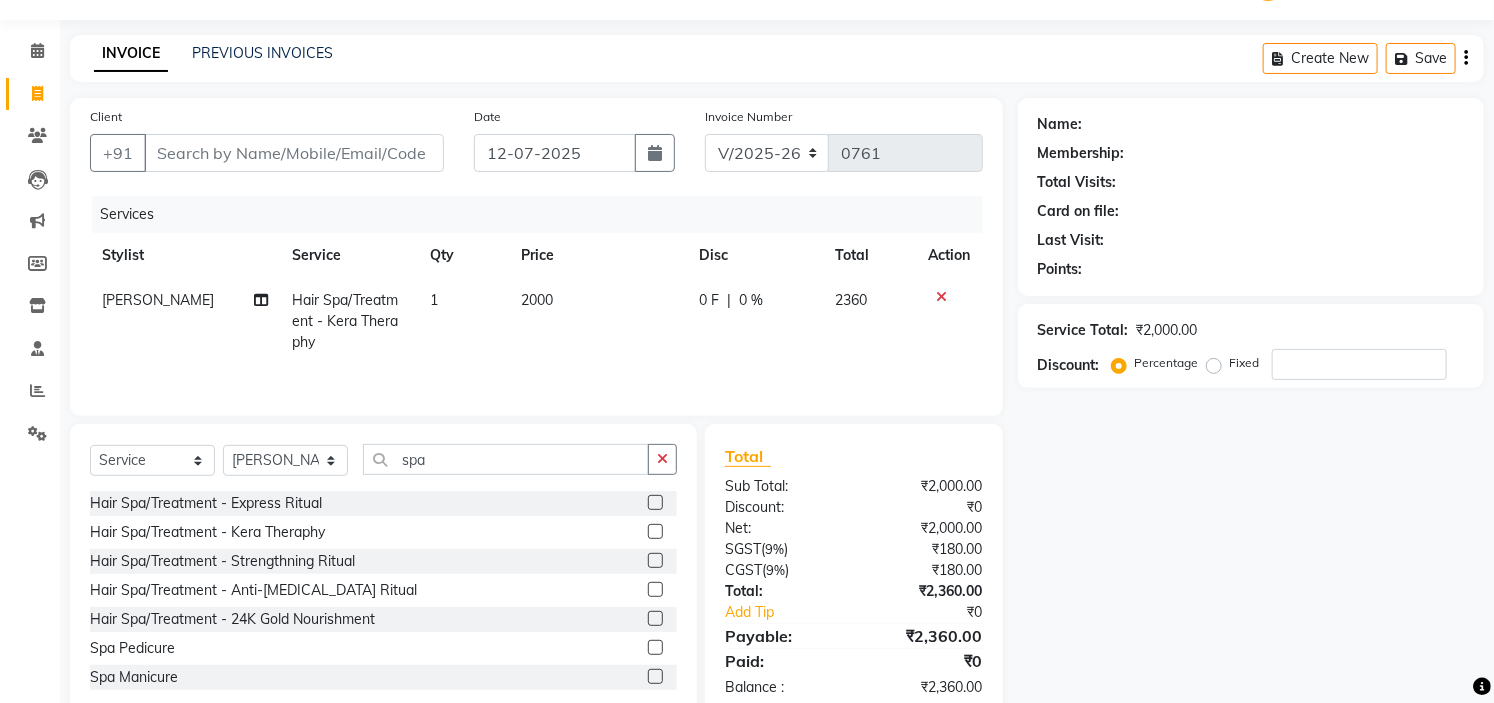scroll, scrollTop: 100, scrollLeft: 0, axis: vertical 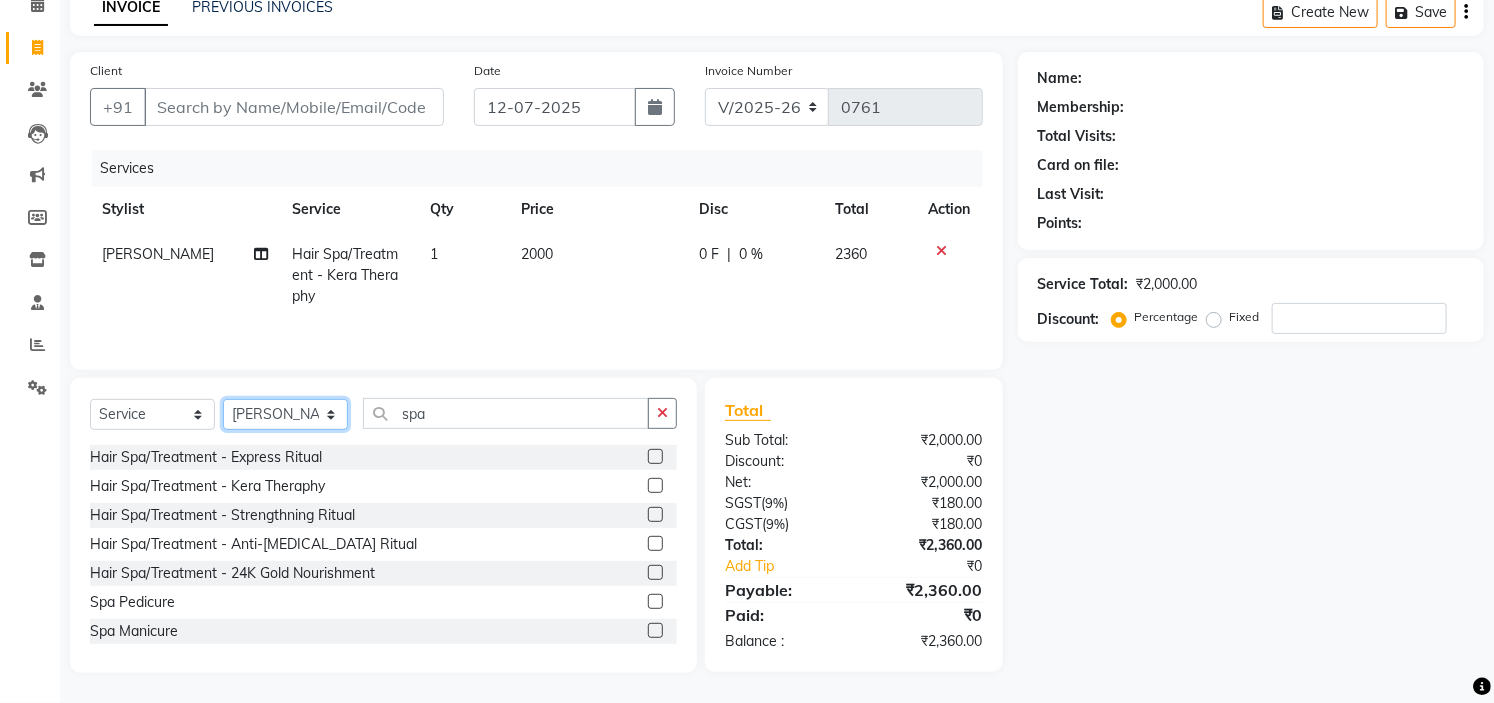 click on "Select Stylist Ankita Arti Ashwini Ayaan DR. Apurva Fatma Jayshree Lakshmi Paul Ruhul alom Shangnimwon Steve Sumaiya Banu Sumit Teja Tezz The Glam Room Mysore" 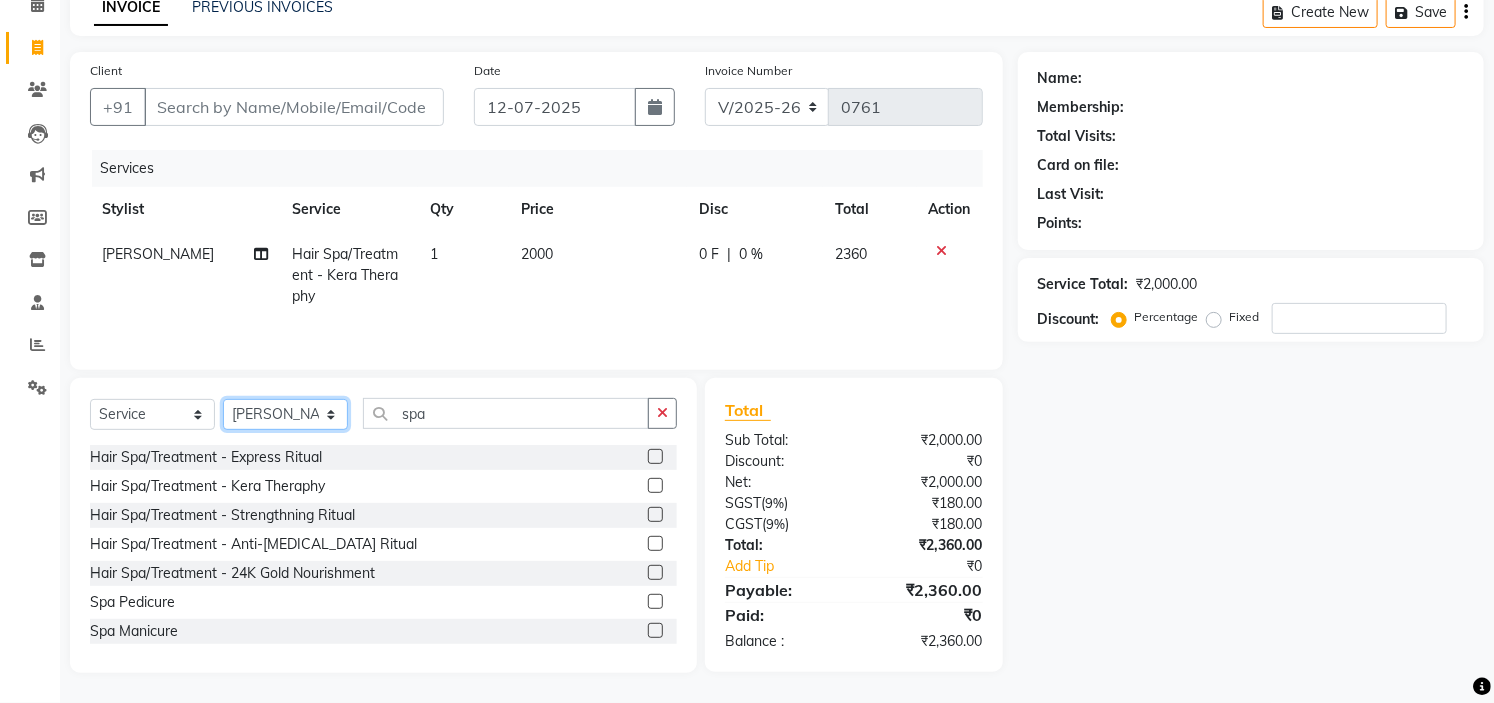 select on "63165" 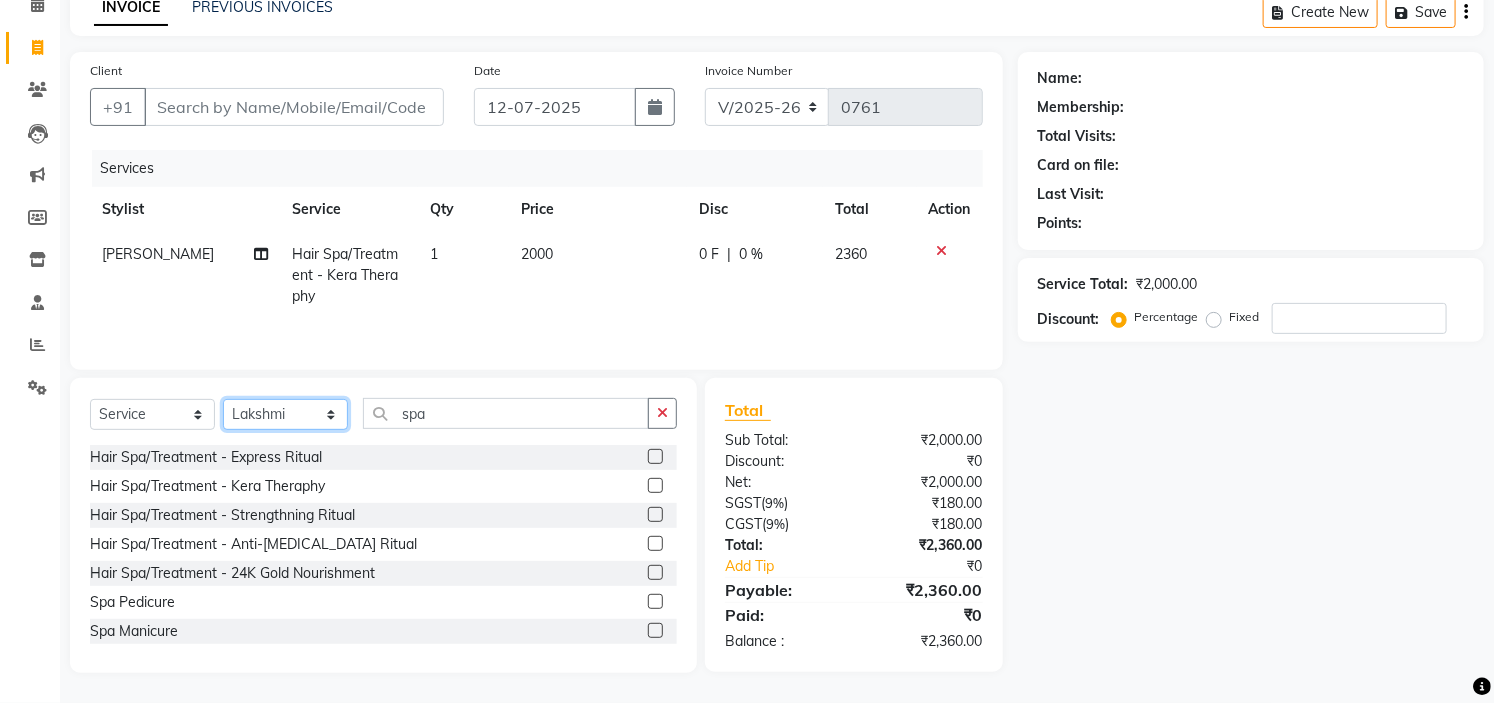 click on "Select Stylist Ankita Arti Ashwini Ayaan DR. Apurva Fatma Jayshree Lakshmi Paul Ruhul alom Shangnimwon Steve Sumaiya Banu Sumit Teja Tezz The Glam Room Mysore" 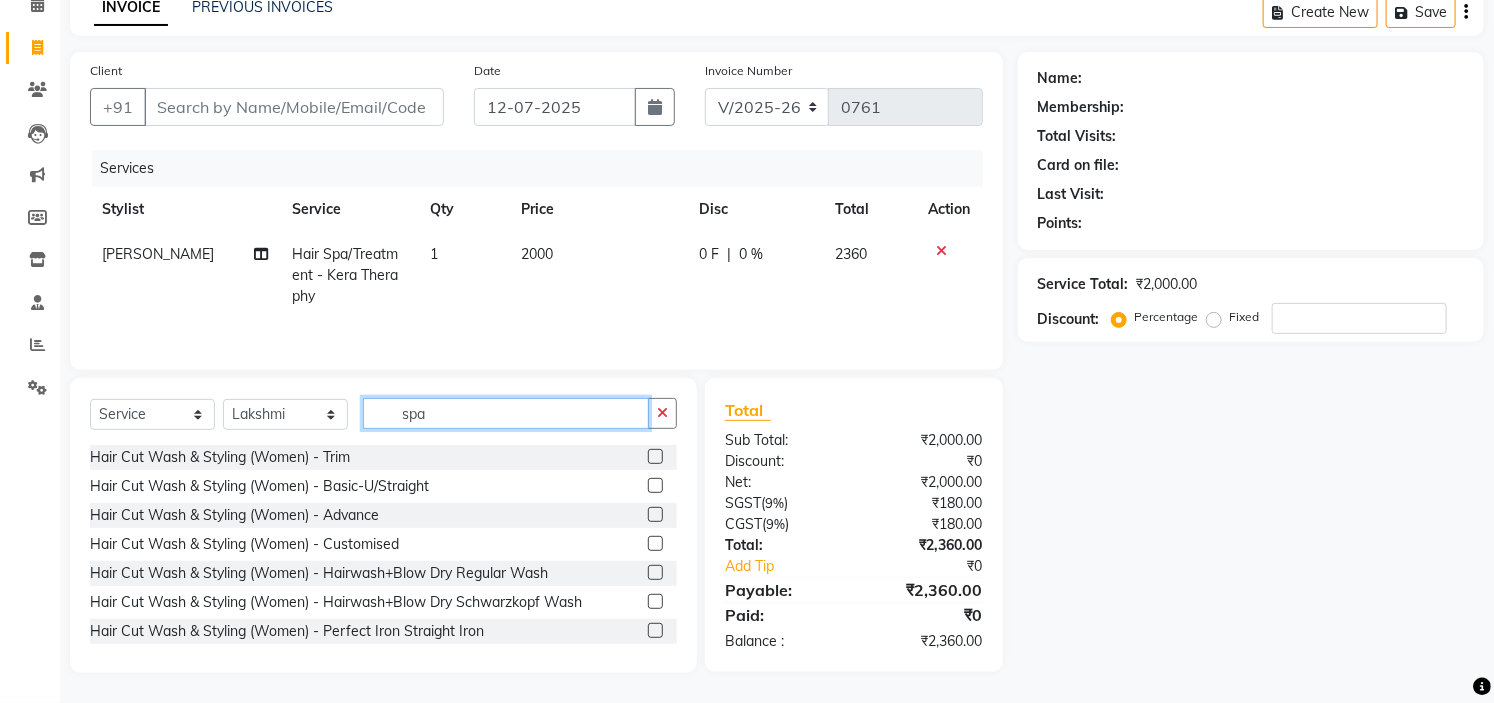 click on "spa" 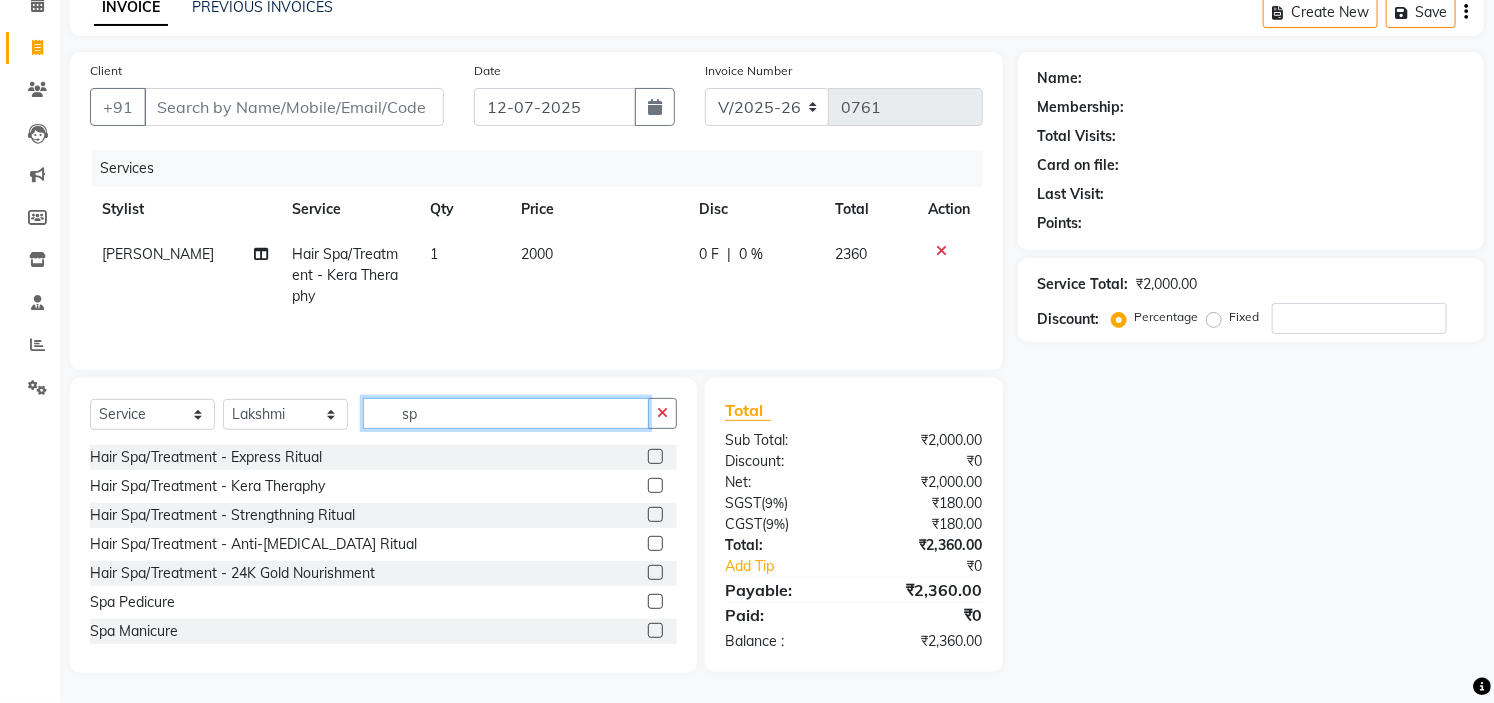 type on "s" 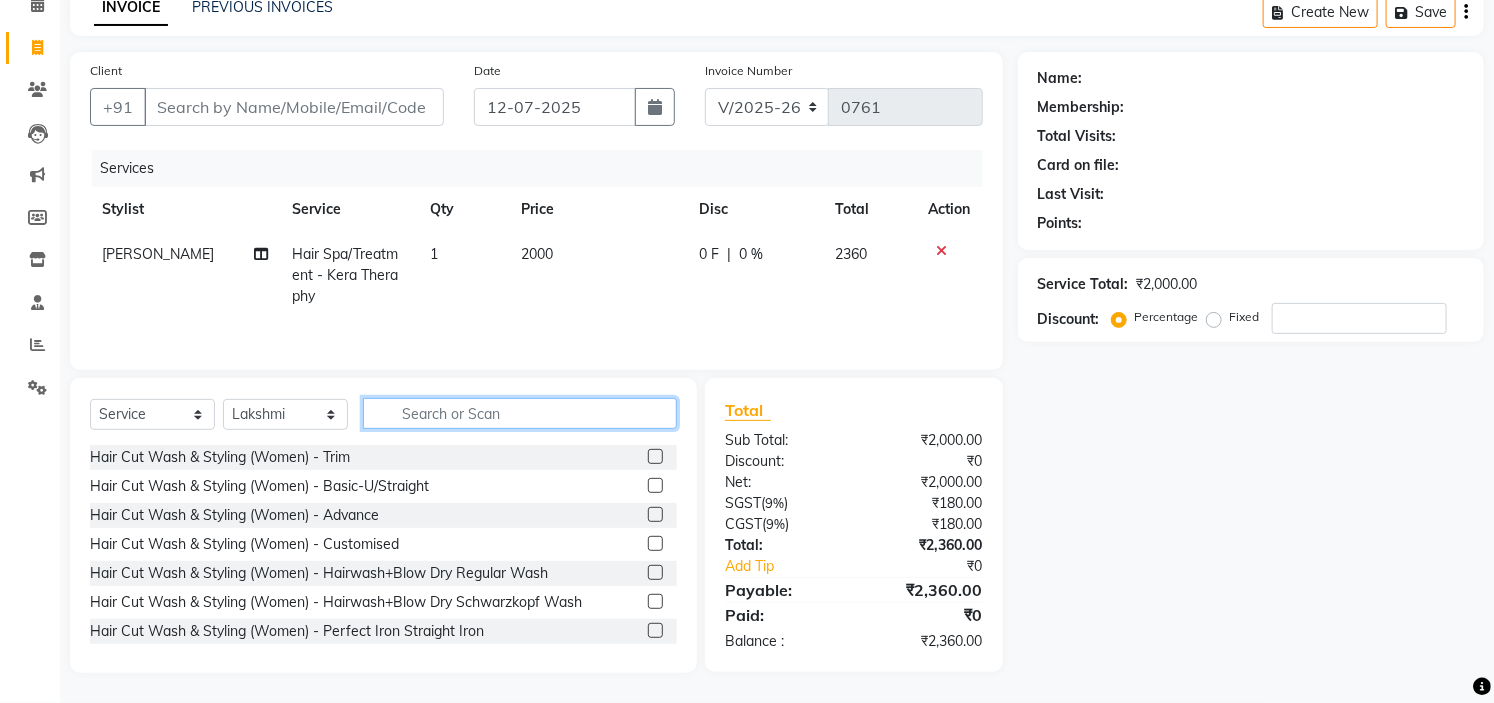 type 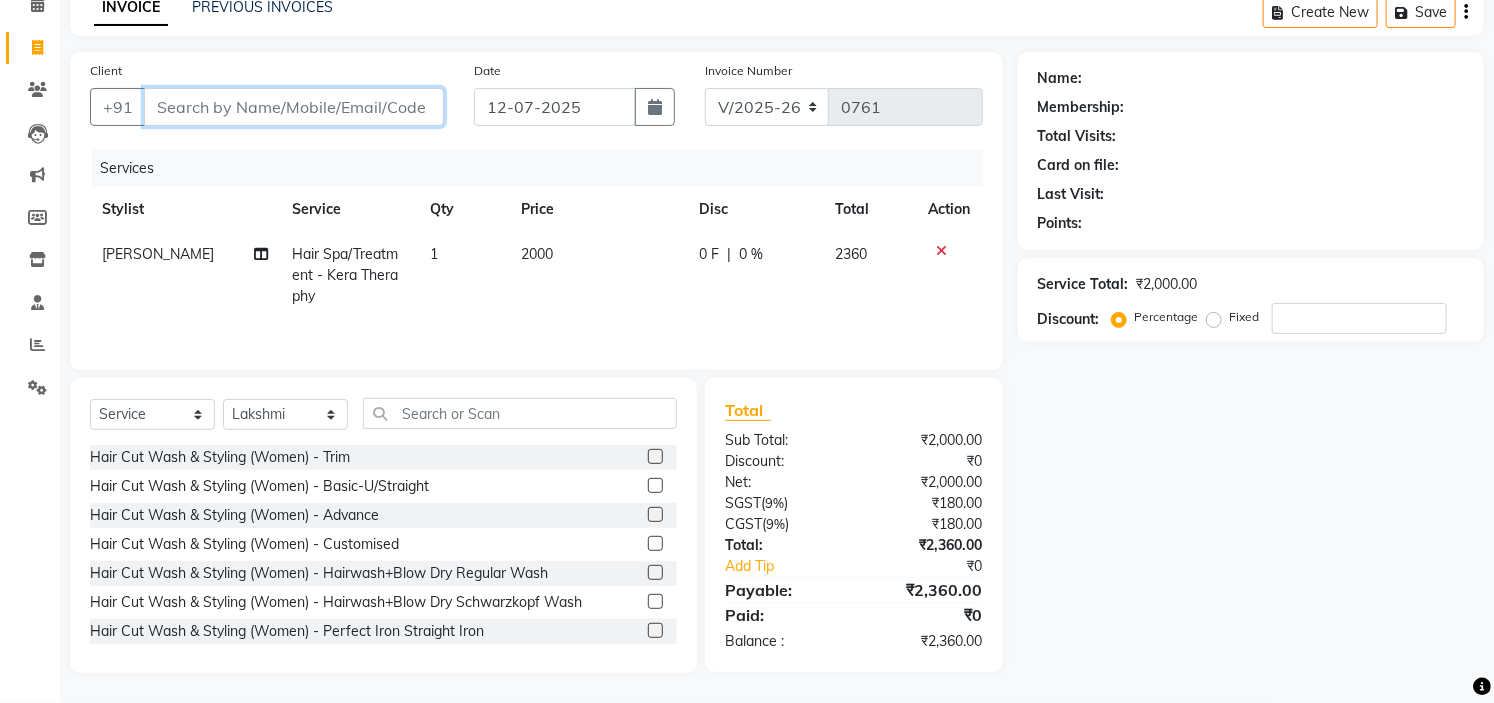 click on "Client" at bounding box center (294, 107) 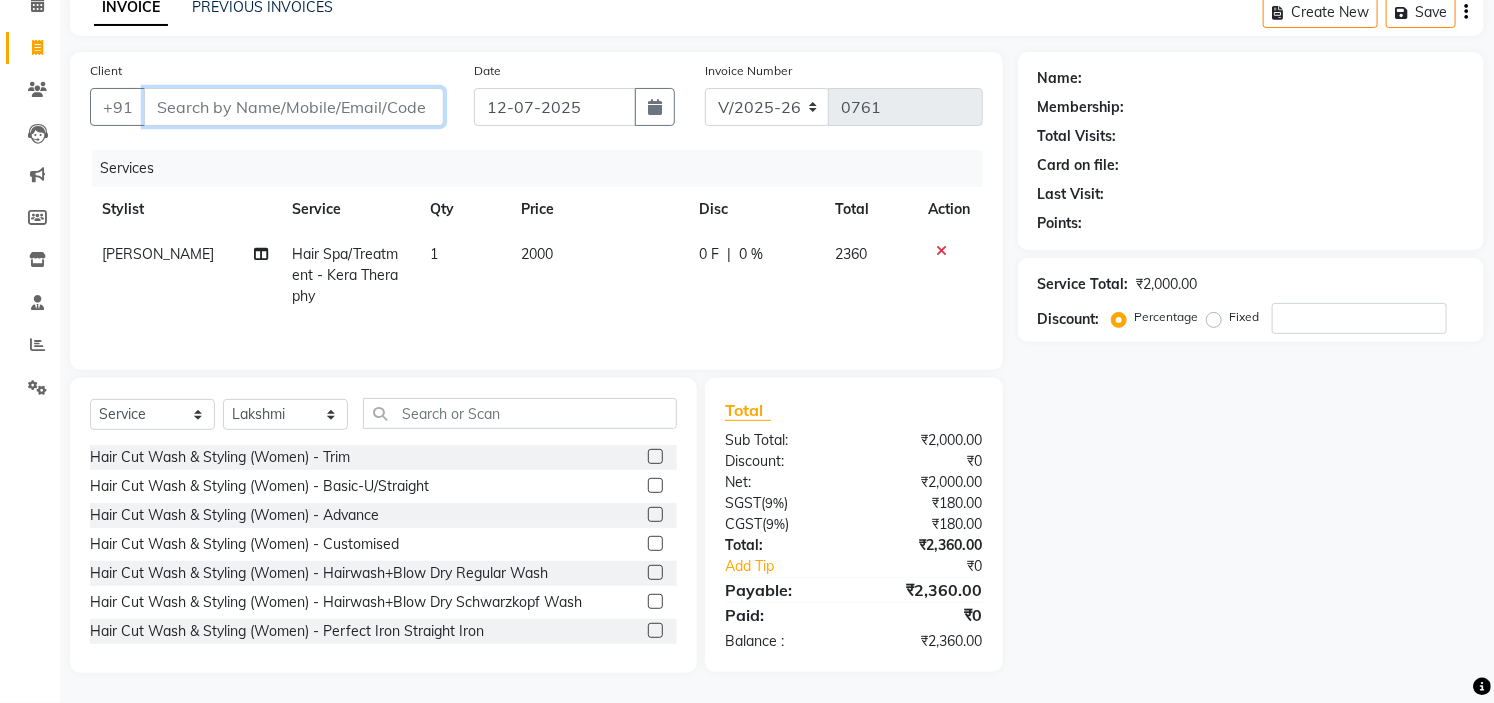 click on "Client" at bounding box center [294, 107] 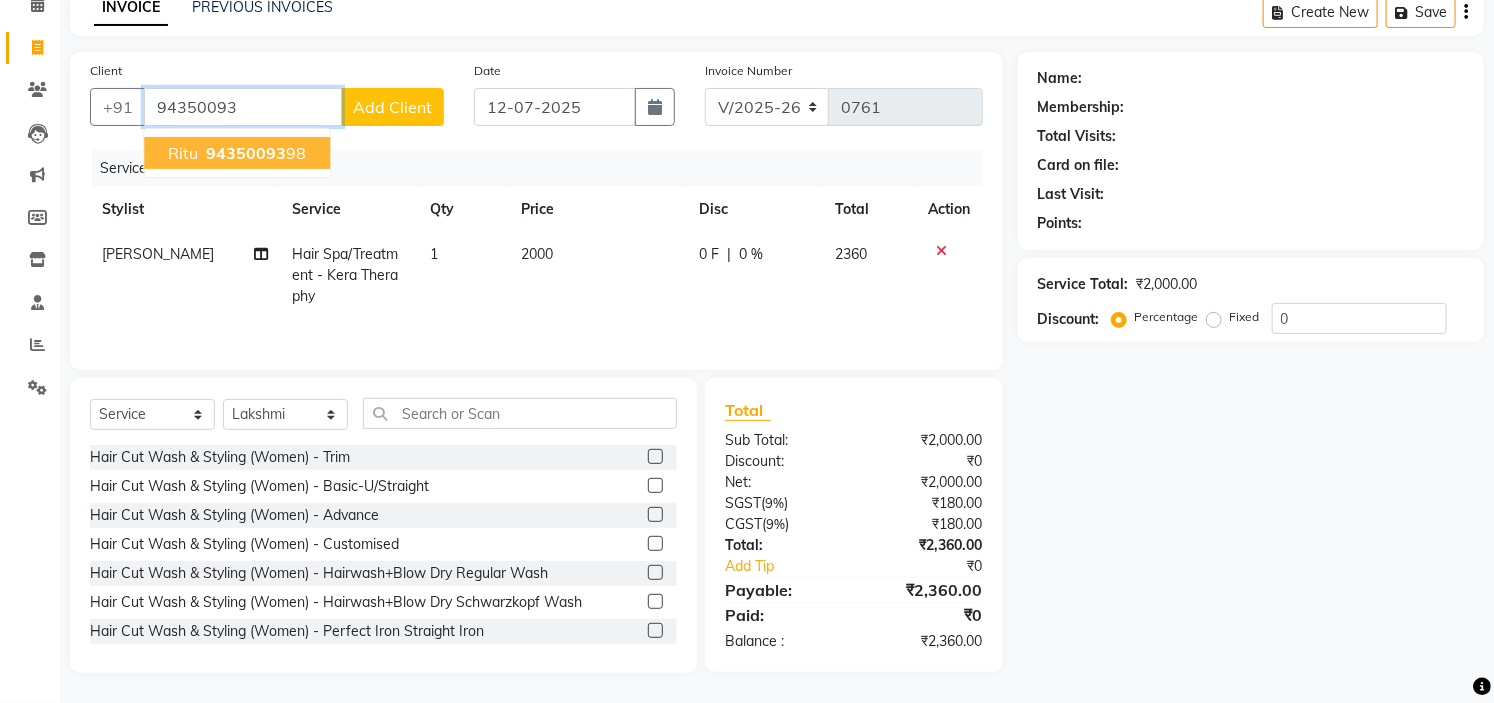 click on "94350093" at bounding box center [246, 153] 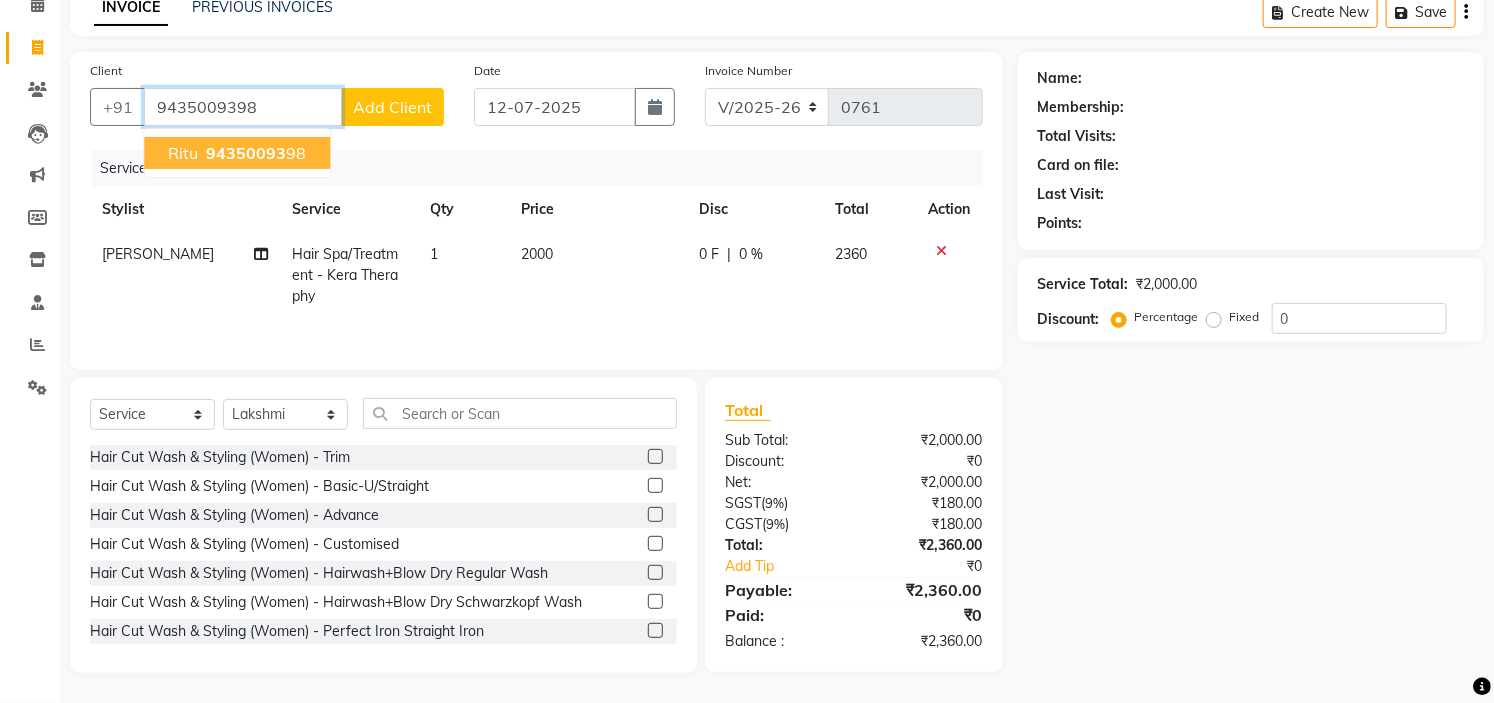 type on "9435009398" 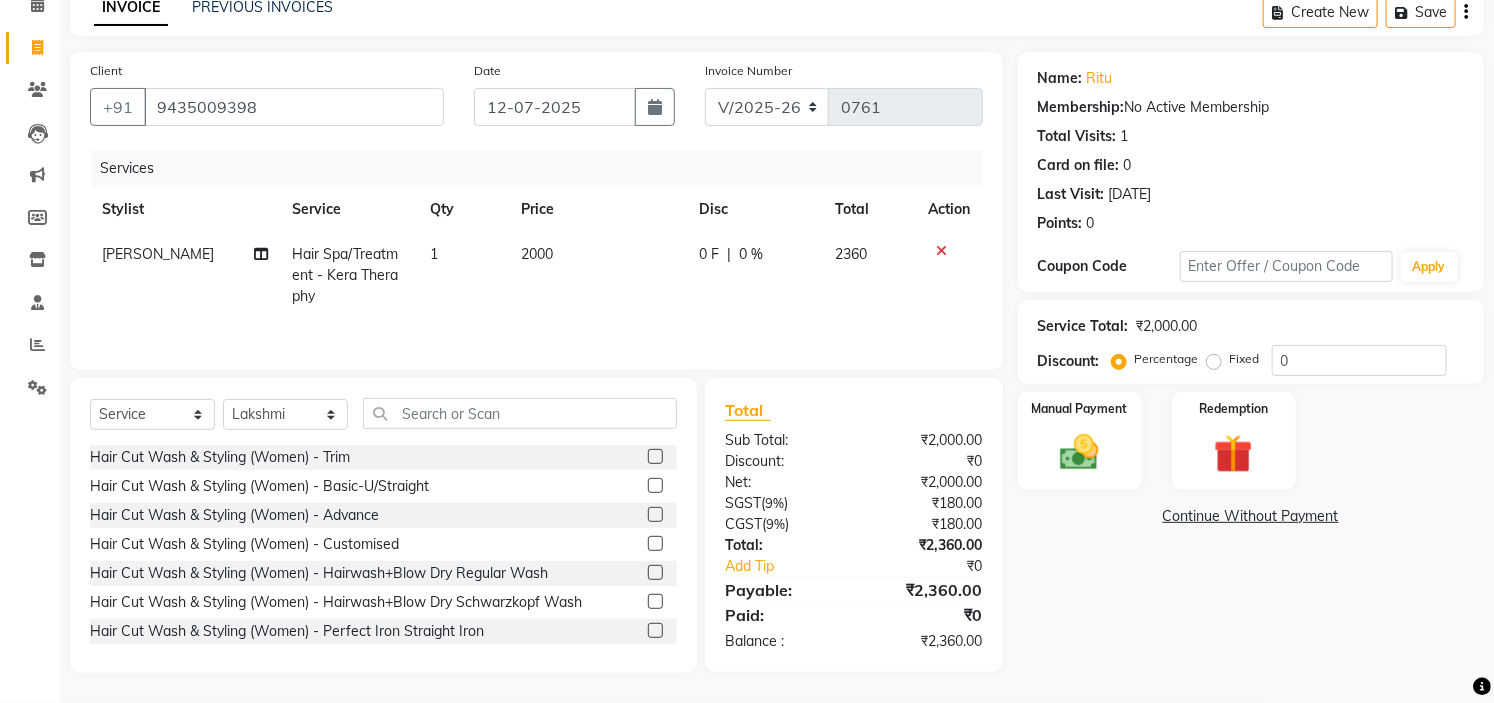 click on "Name: Ritu  Membership:  No Active Membership  Total Visits:  1 Card on file:  0 Last Visit:   04-07-2025 Points:   0  Coupon Code Apply Service Total:  ₹2,000.00  Discount:  Percentage   Fixed  0 Manual Payment Redemption  Continue Without Payment" 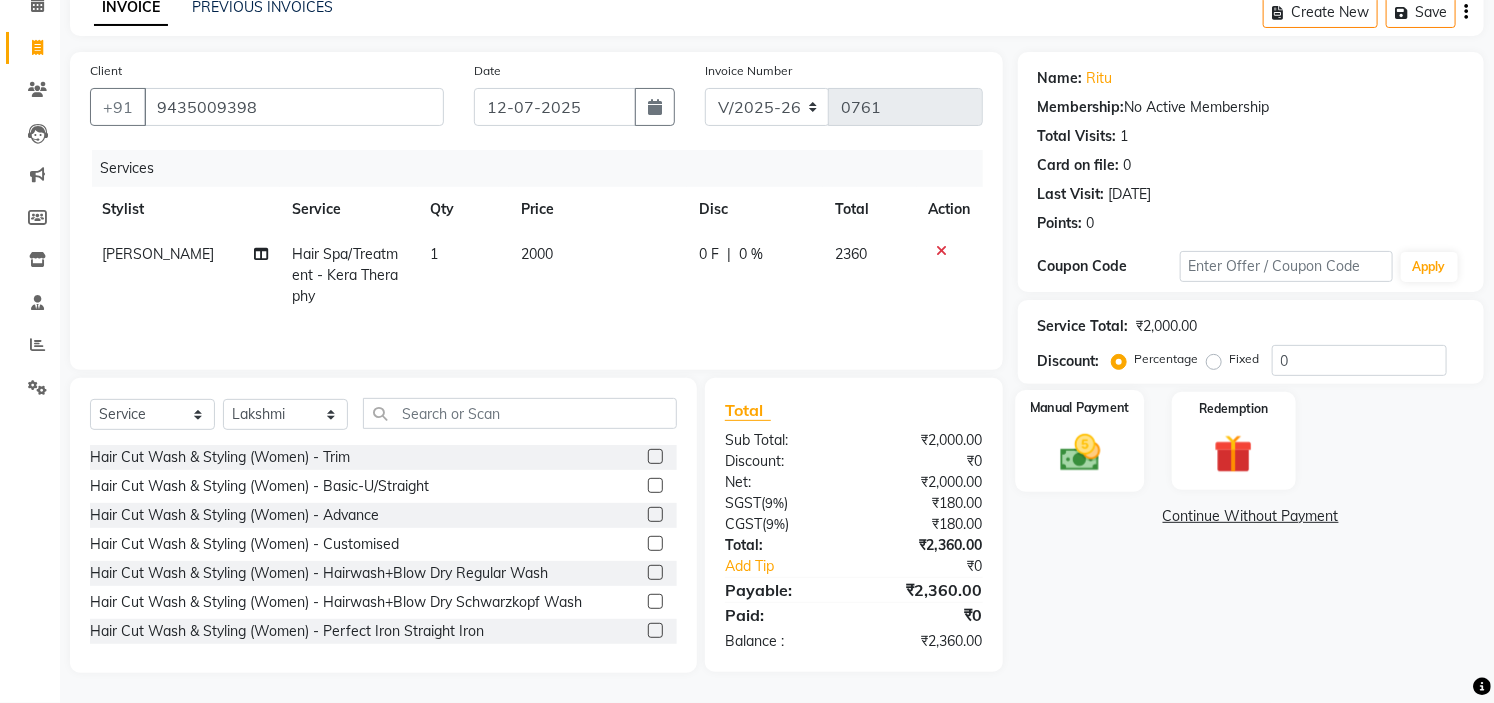 click 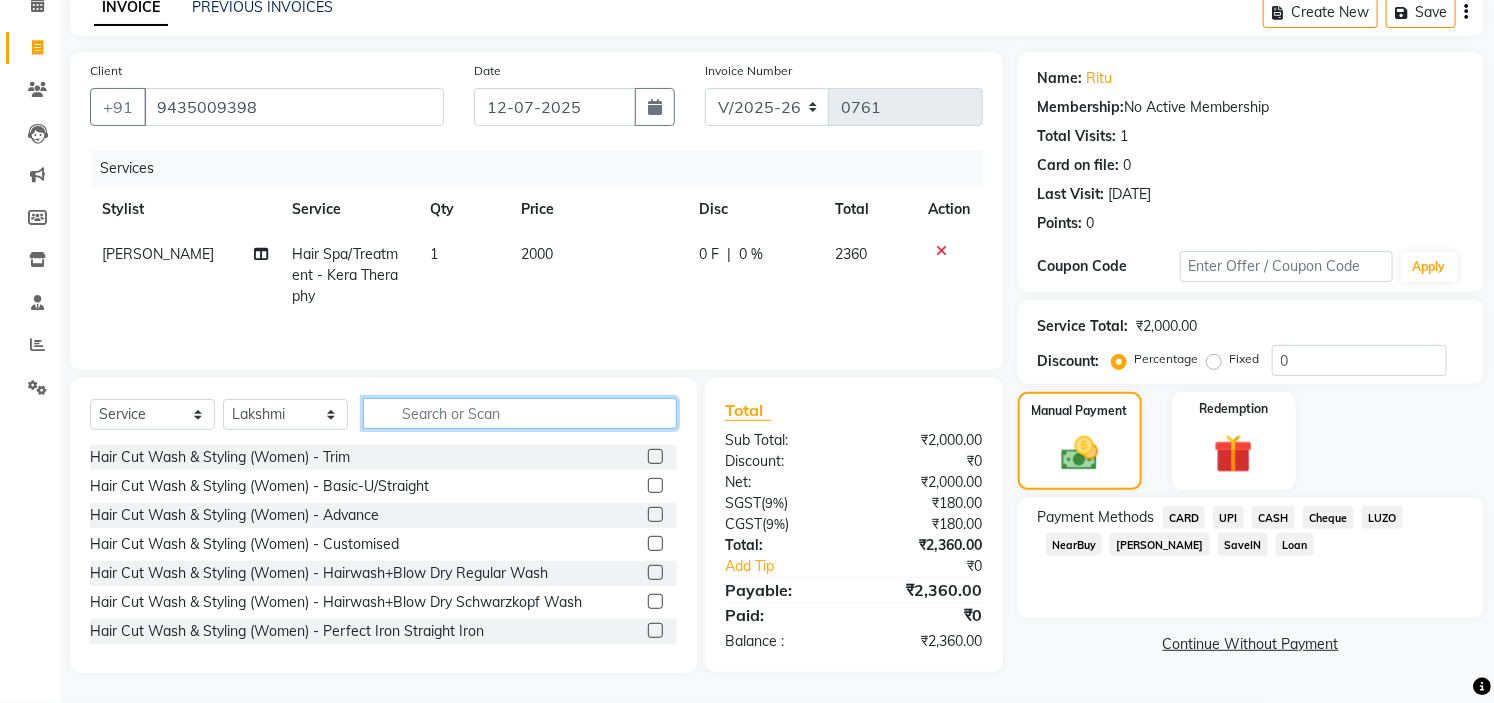click 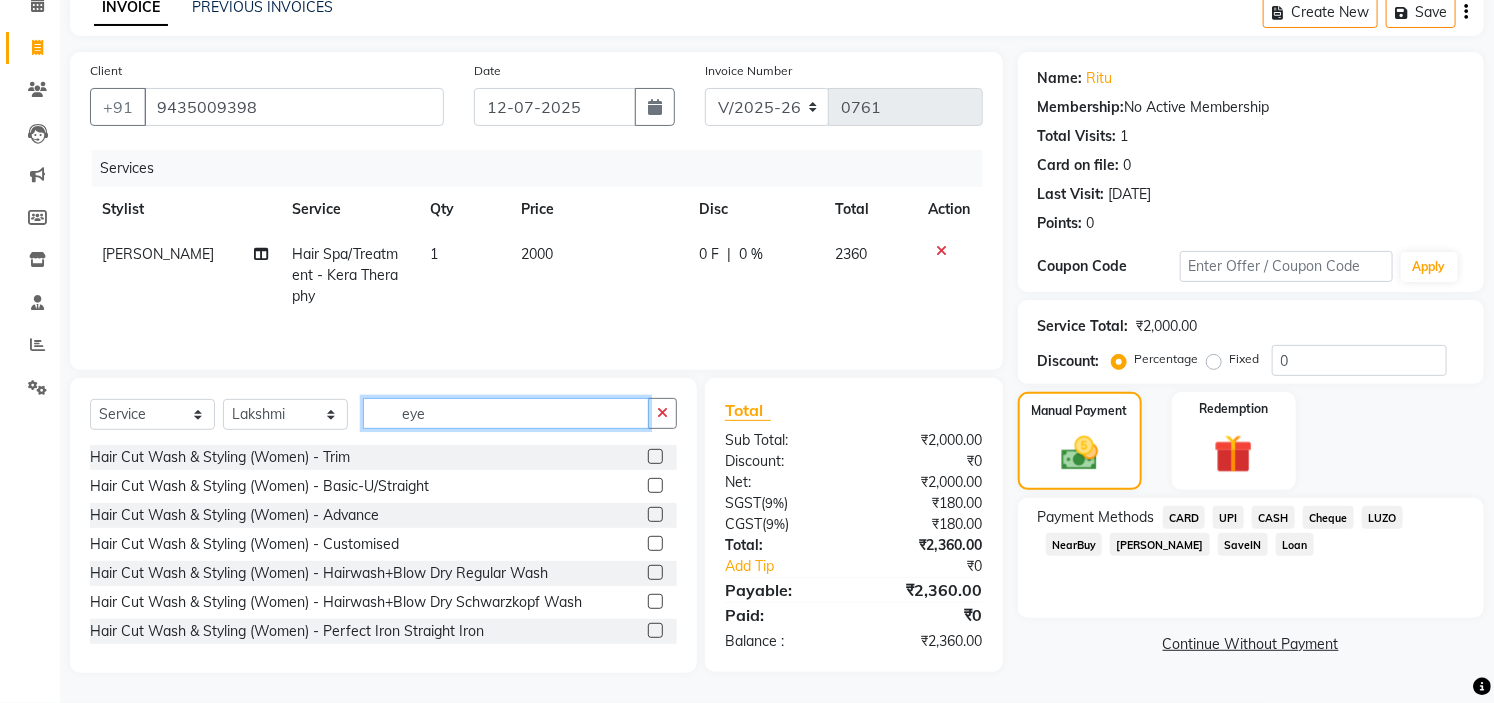scroll, scrollTop: 98, scrollLeft: 0, axis: vertical 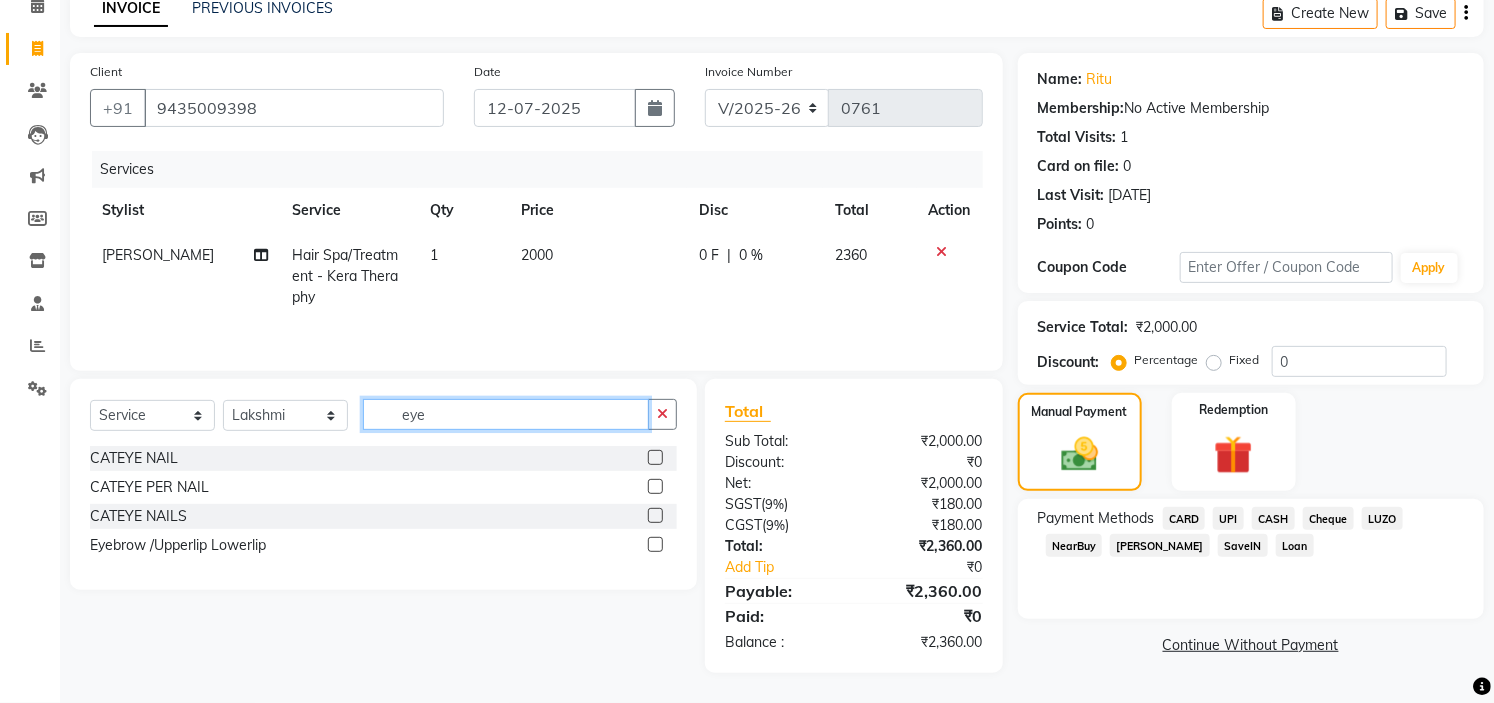 type on "eye" 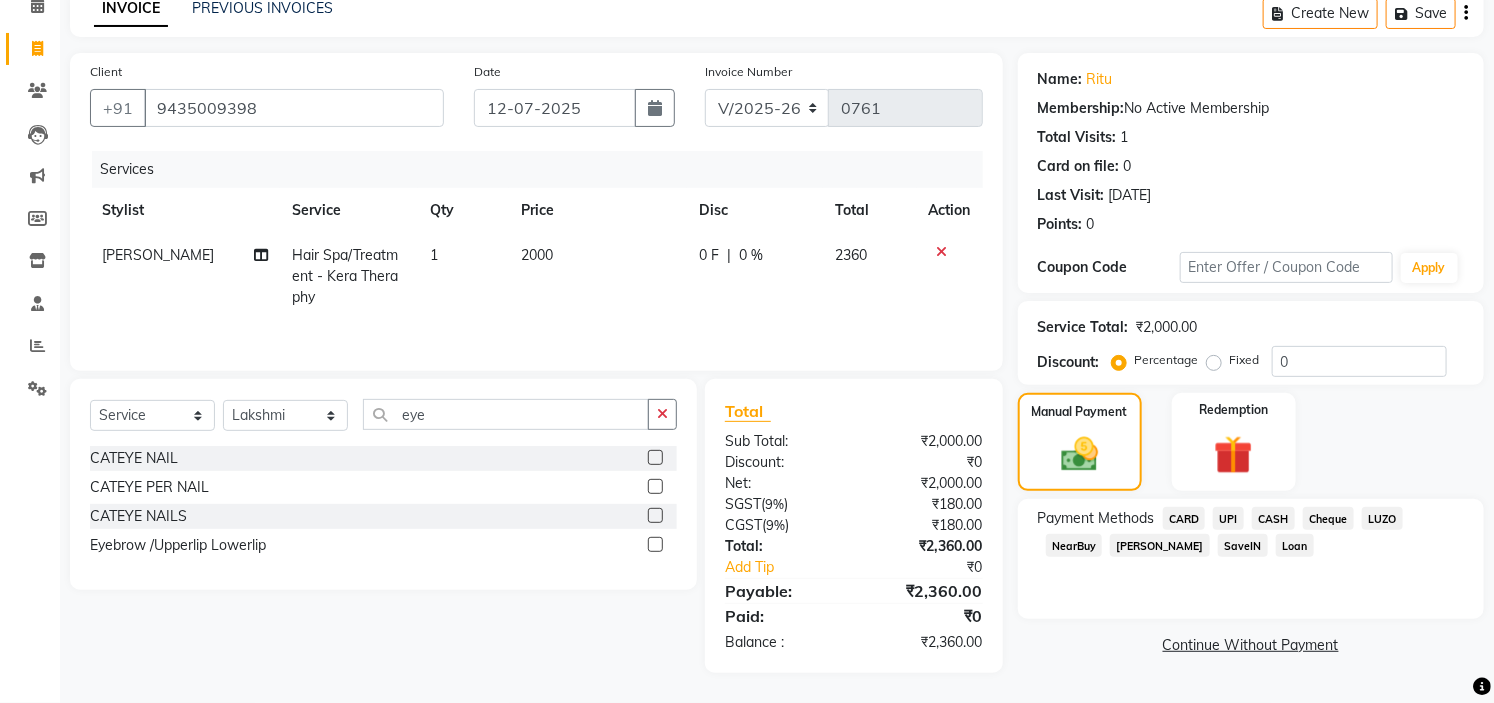 click 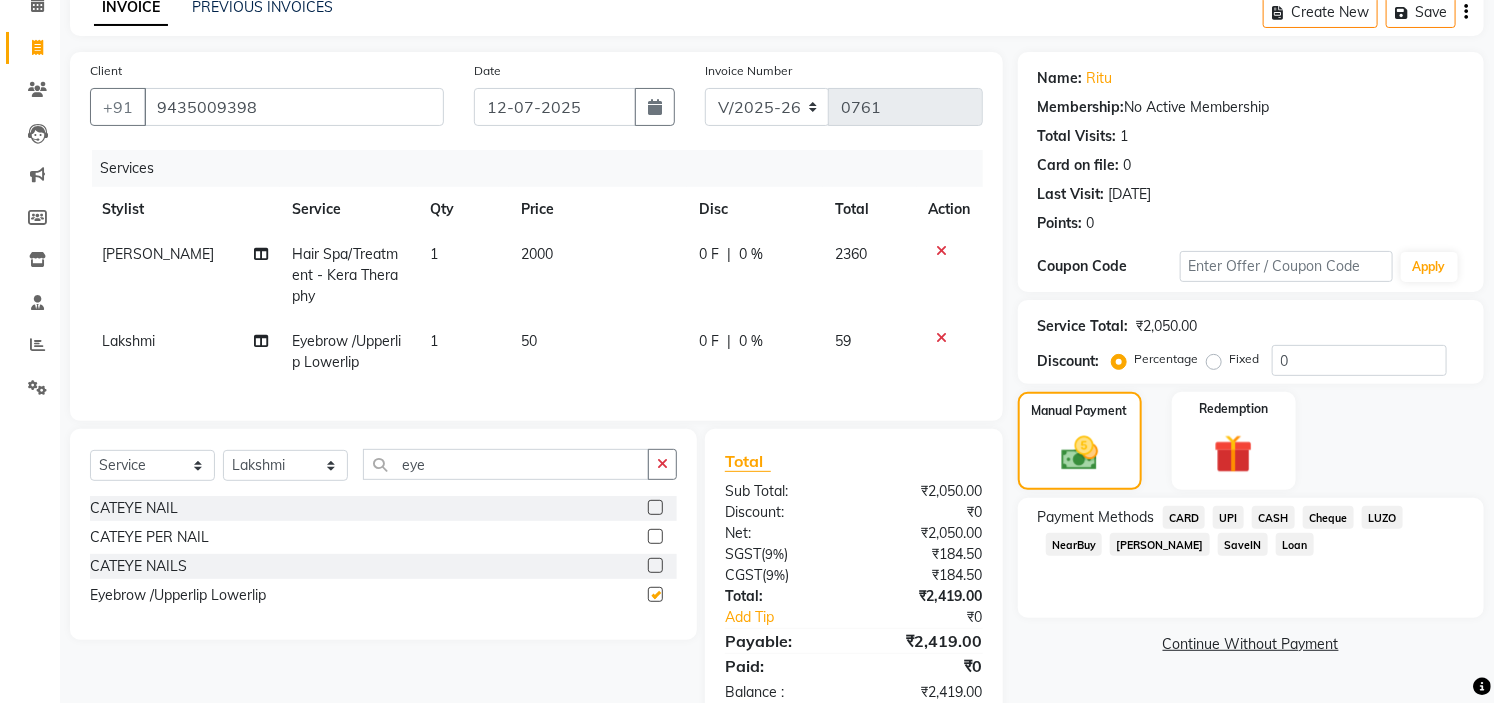 checkbox on "false" 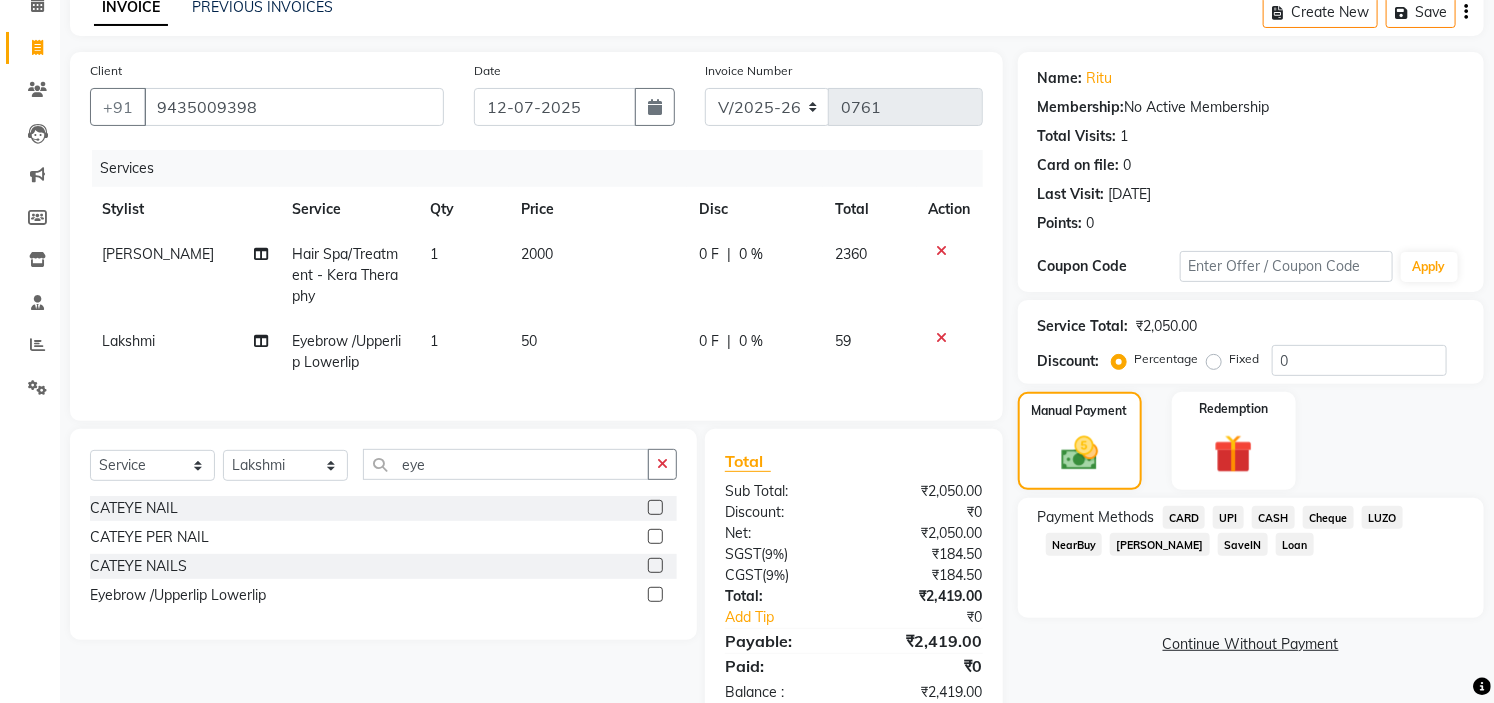 click on "1" 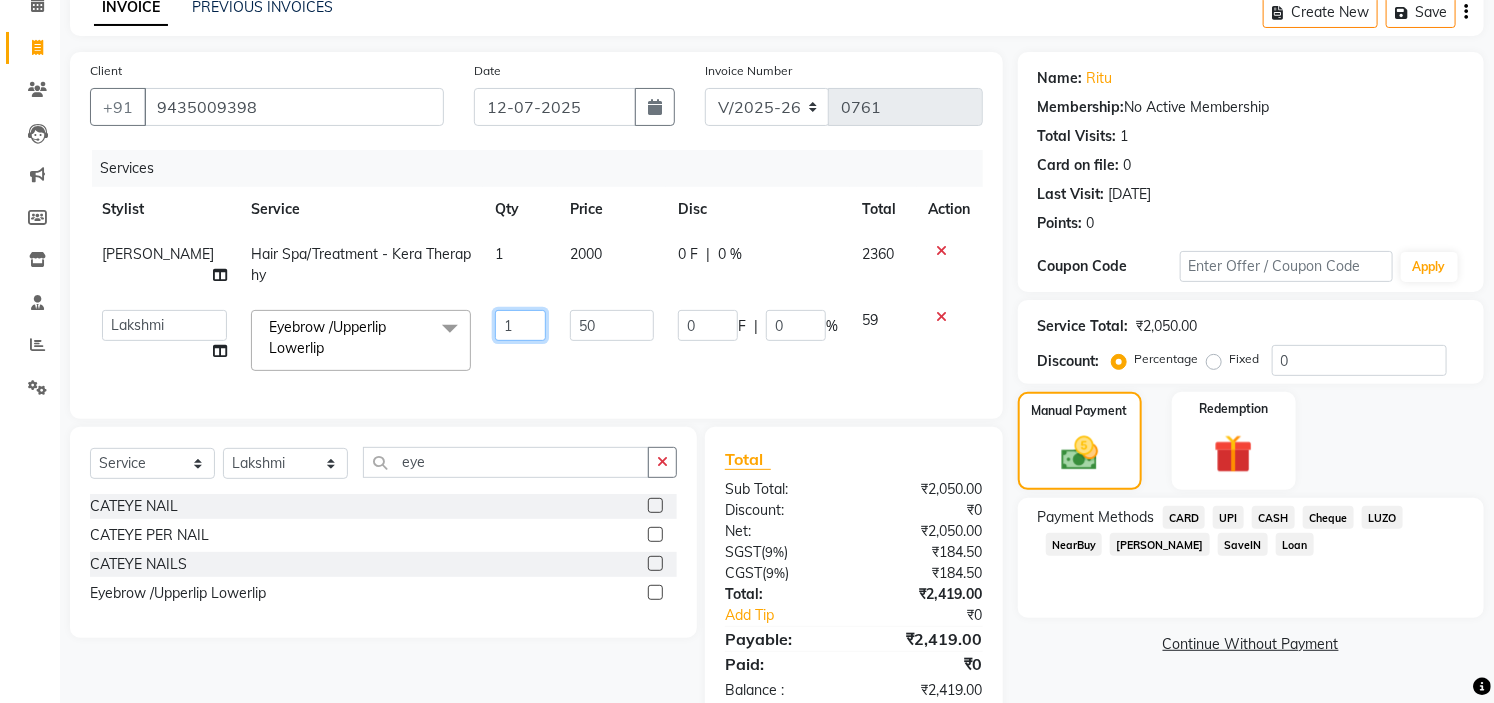 click on "1" 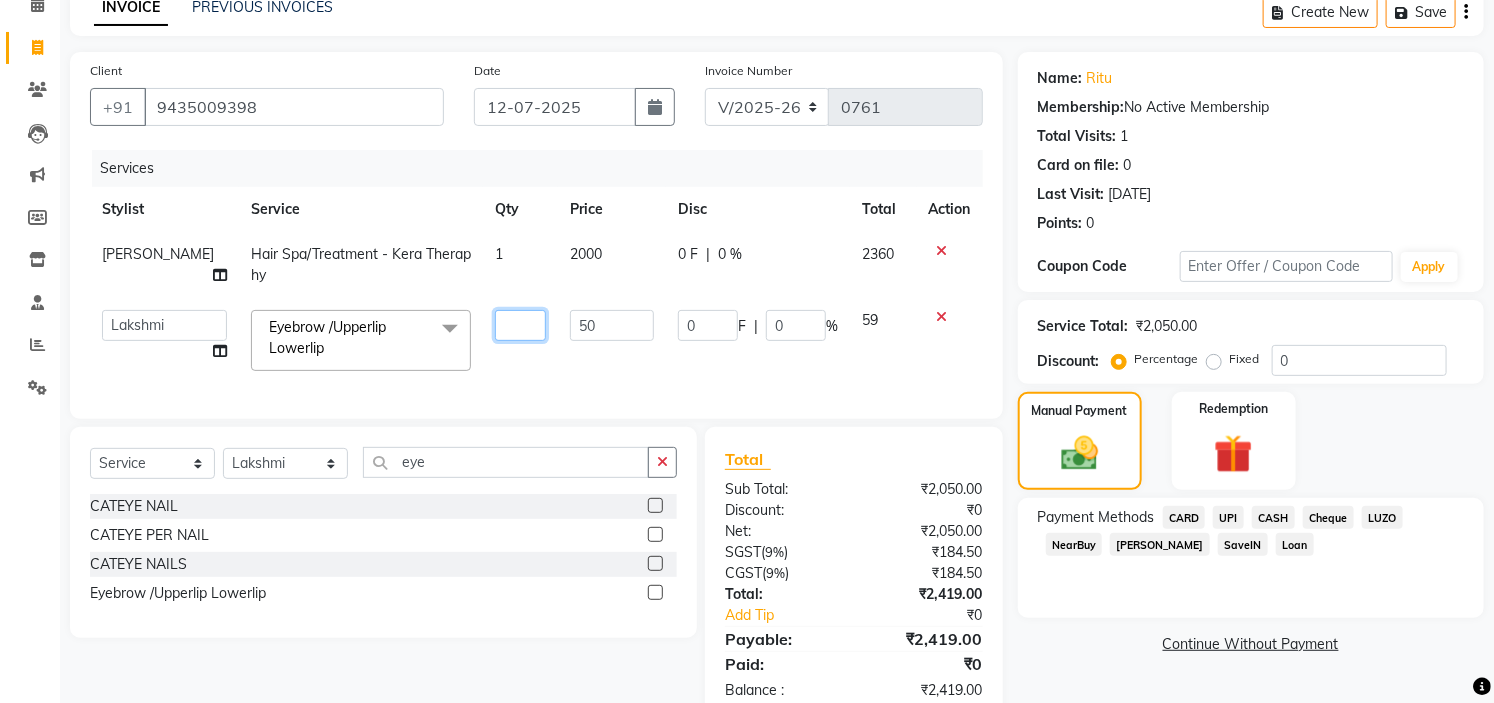 click 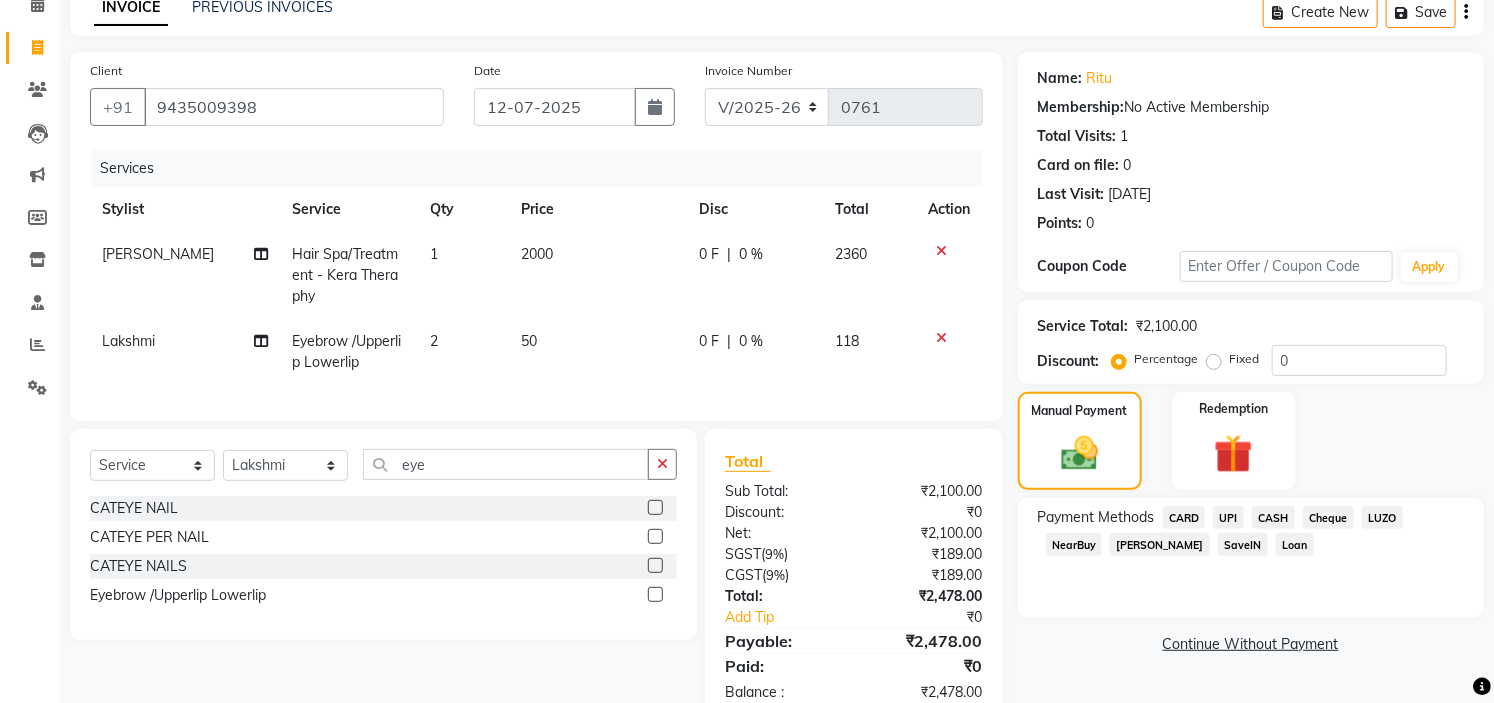 click on "50" 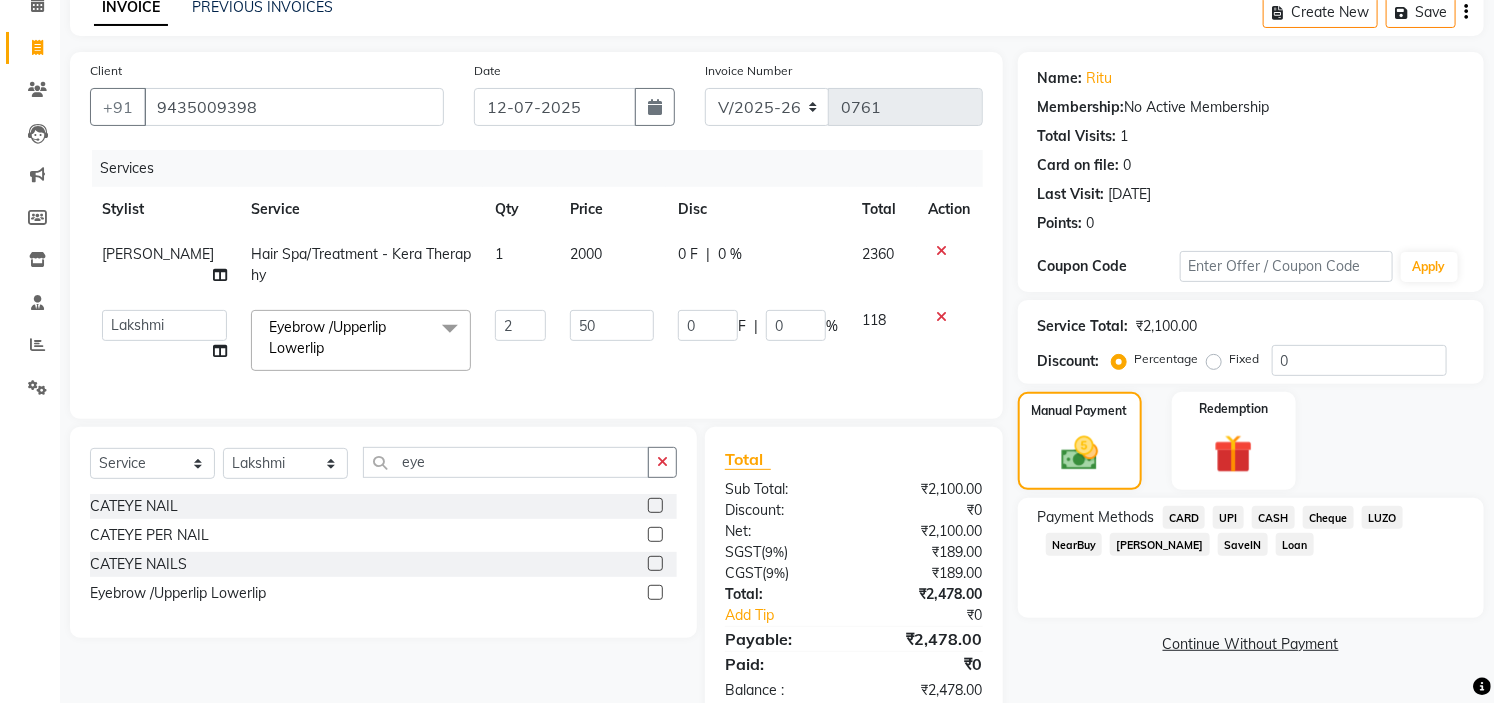 scroll, scrollTop: 162, scrollLeft: 0, axis: vertical 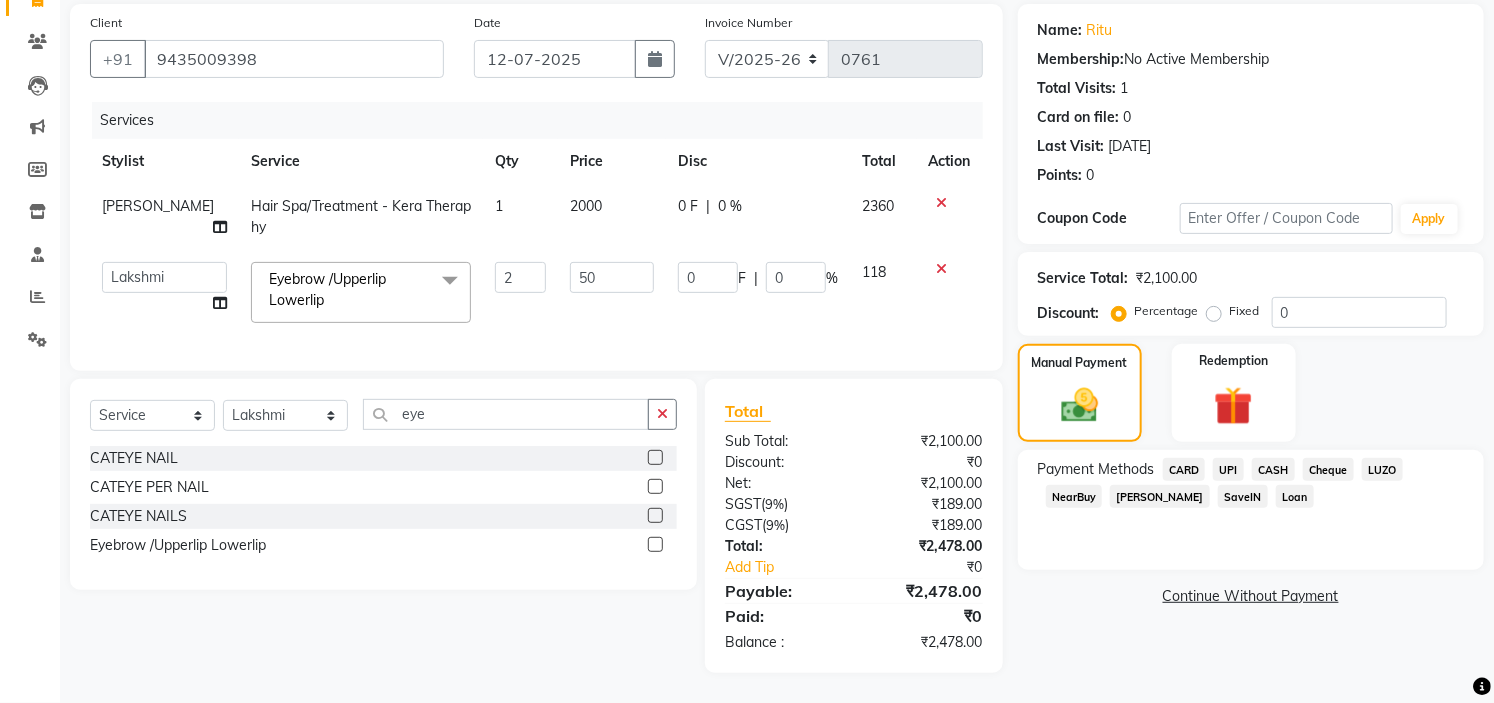 click on "Select  Service  Product  Membership  Package Voucher Prepaid Gift Card  Select Stylist Ankita Arti Ashwini Ayaan DR. Apurva Fatma Jayshree Lakshmi Paul Ruhul alom Shangnimwon Steve Sumaiya Banu Sumit Teja Tezz The Glam Room Mysore eye" 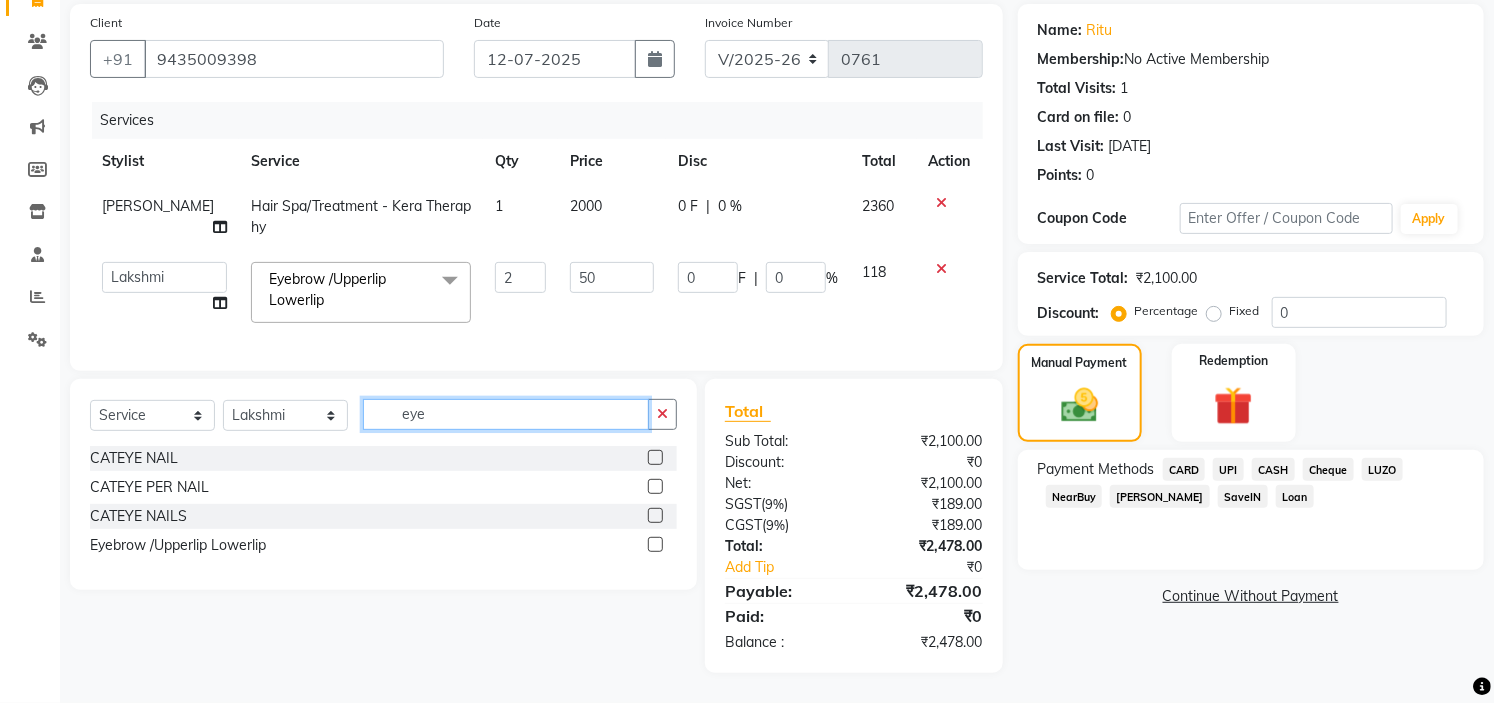 click on "eye" 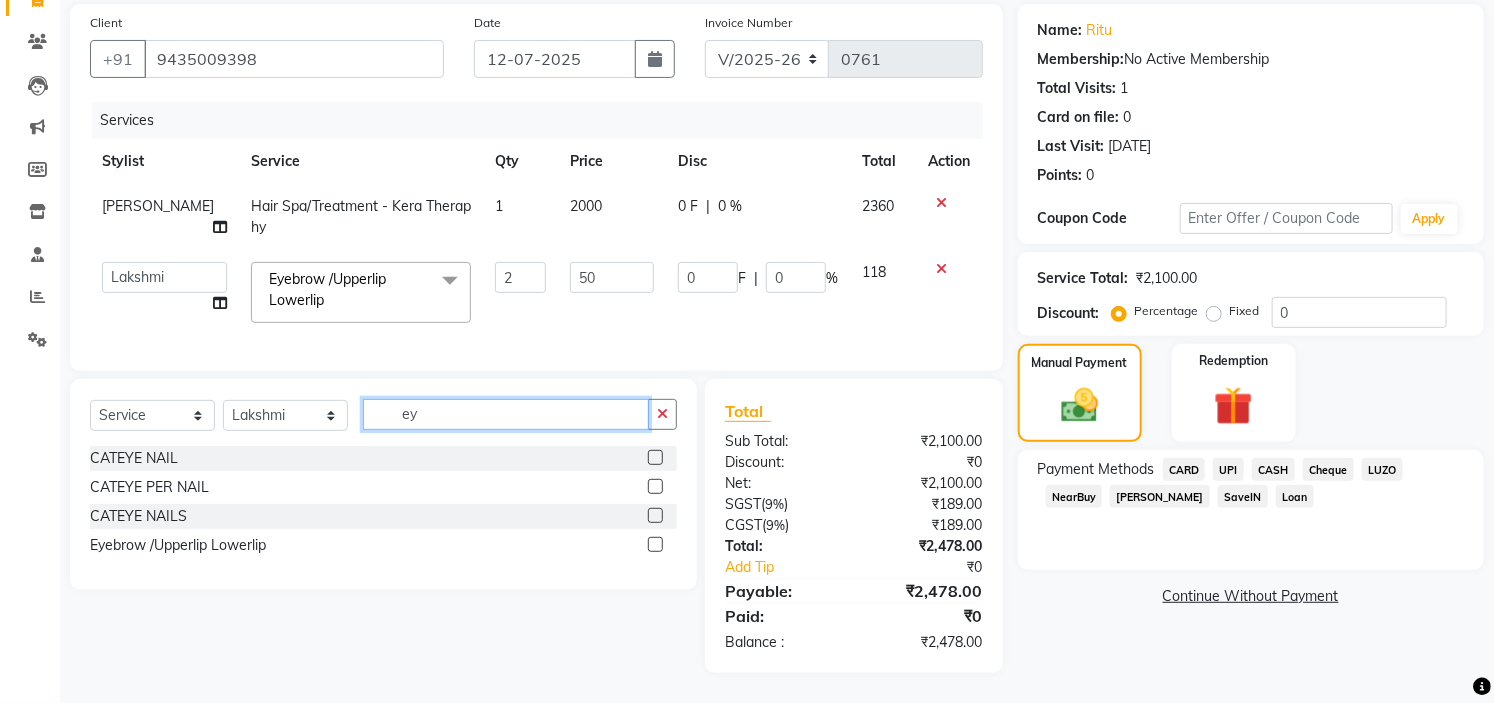 type on "e" 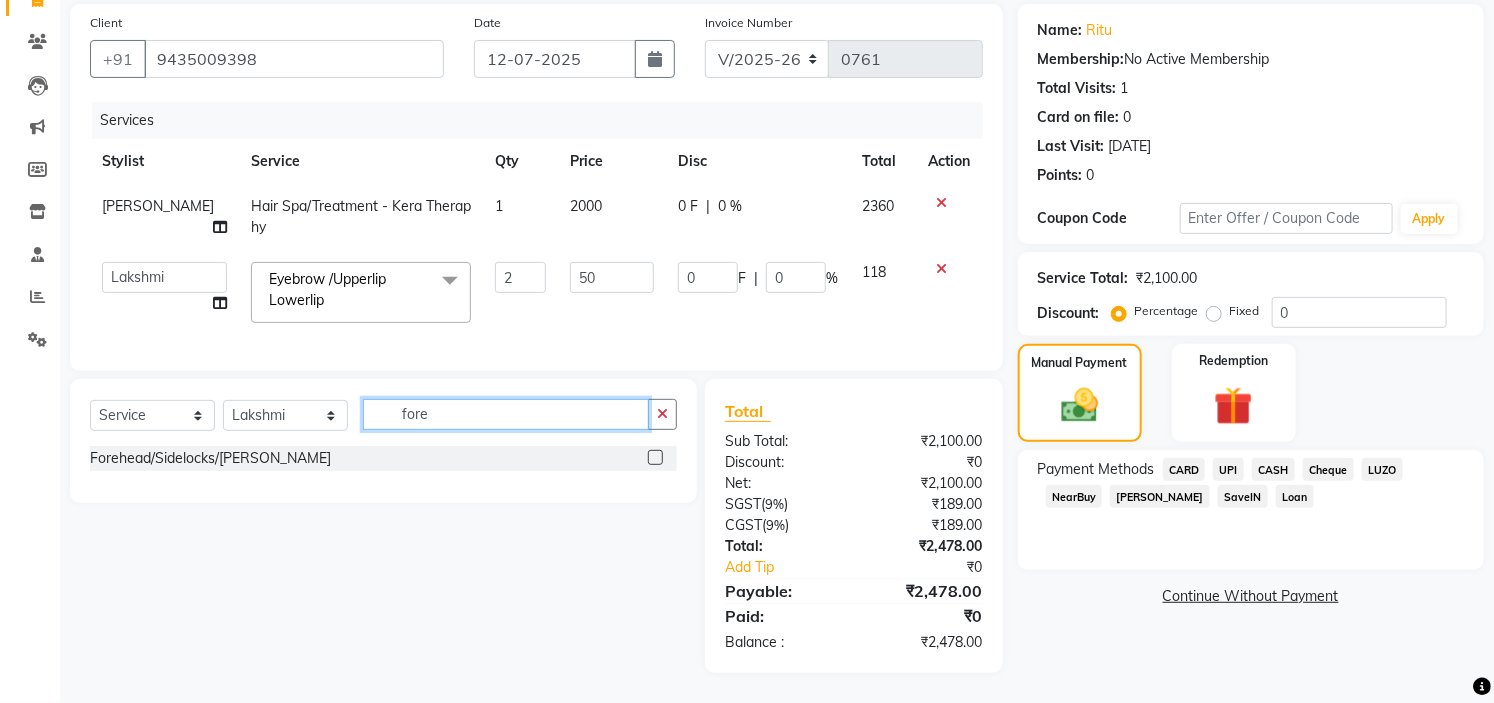 type on "fore" 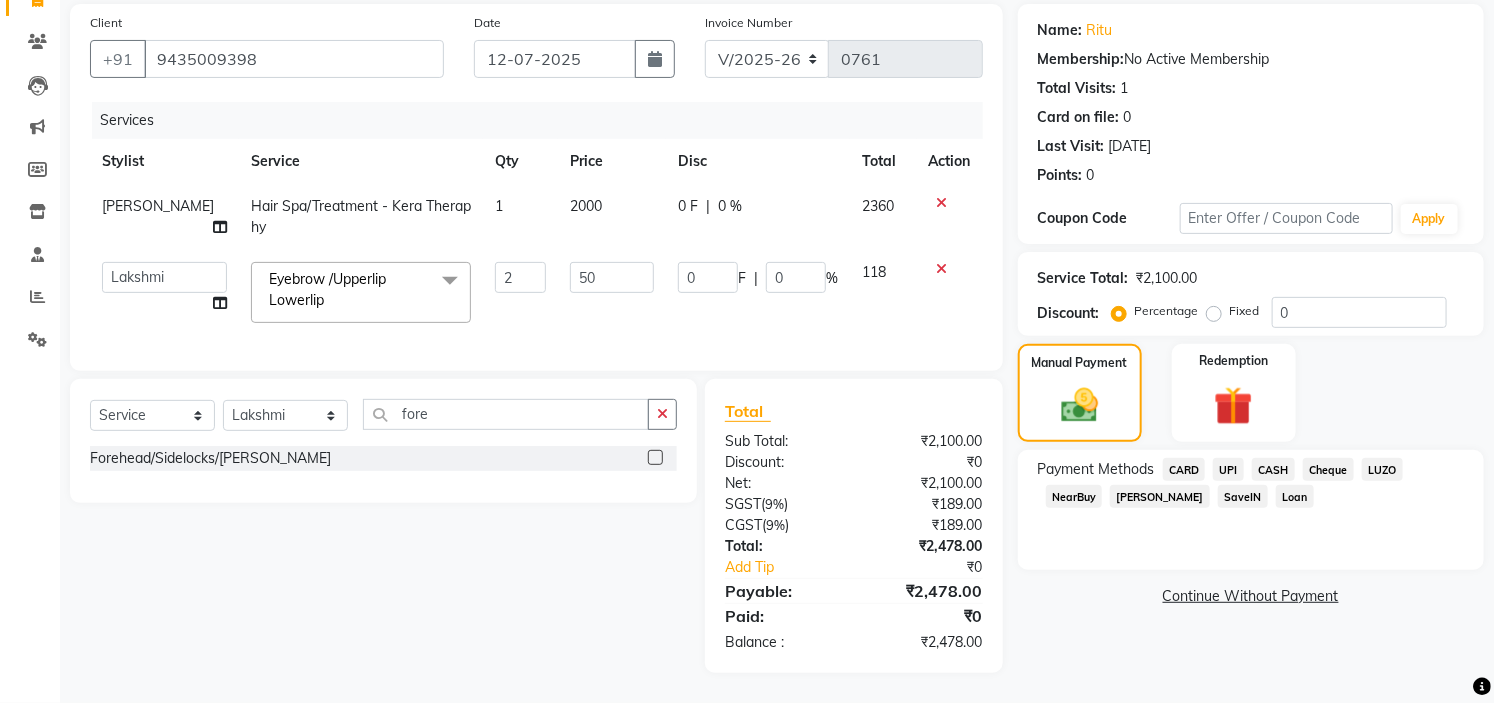 click 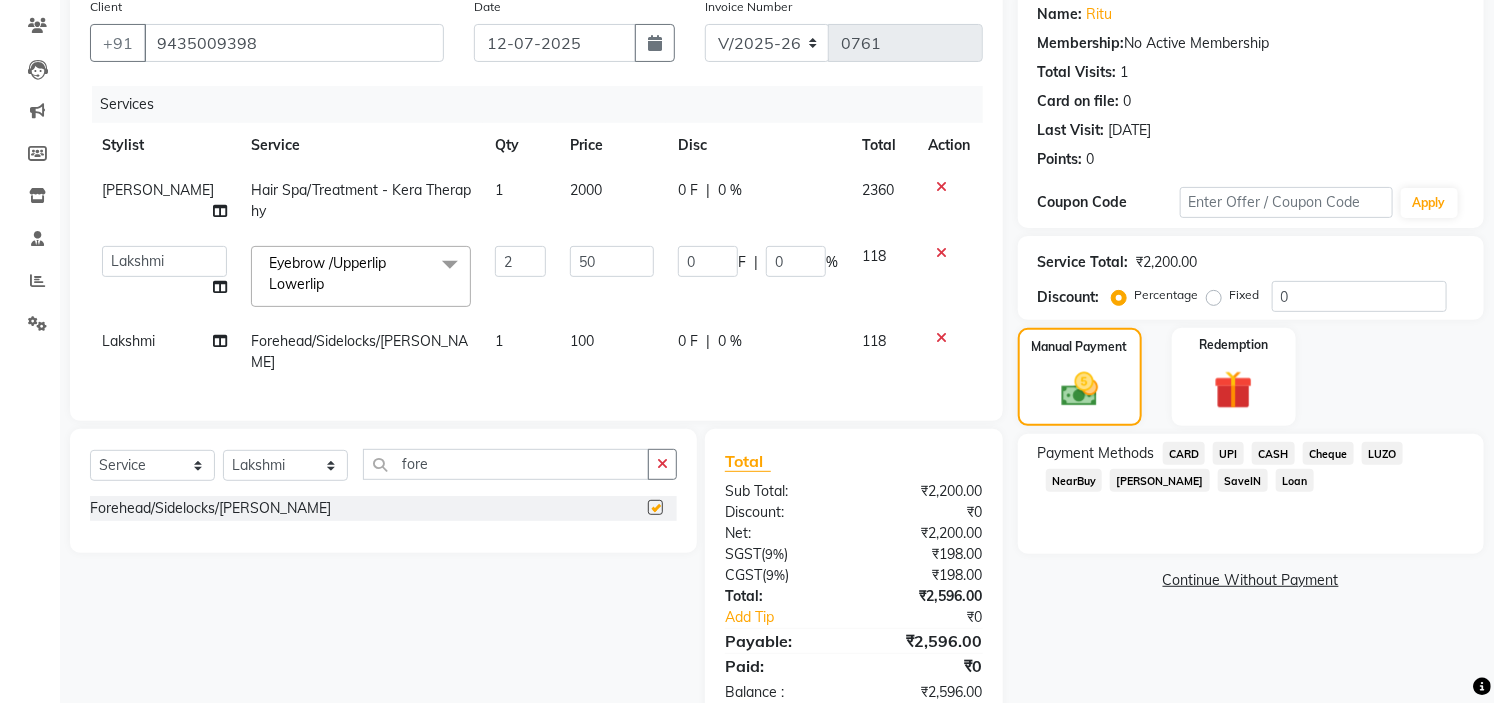 checkbox on "false" 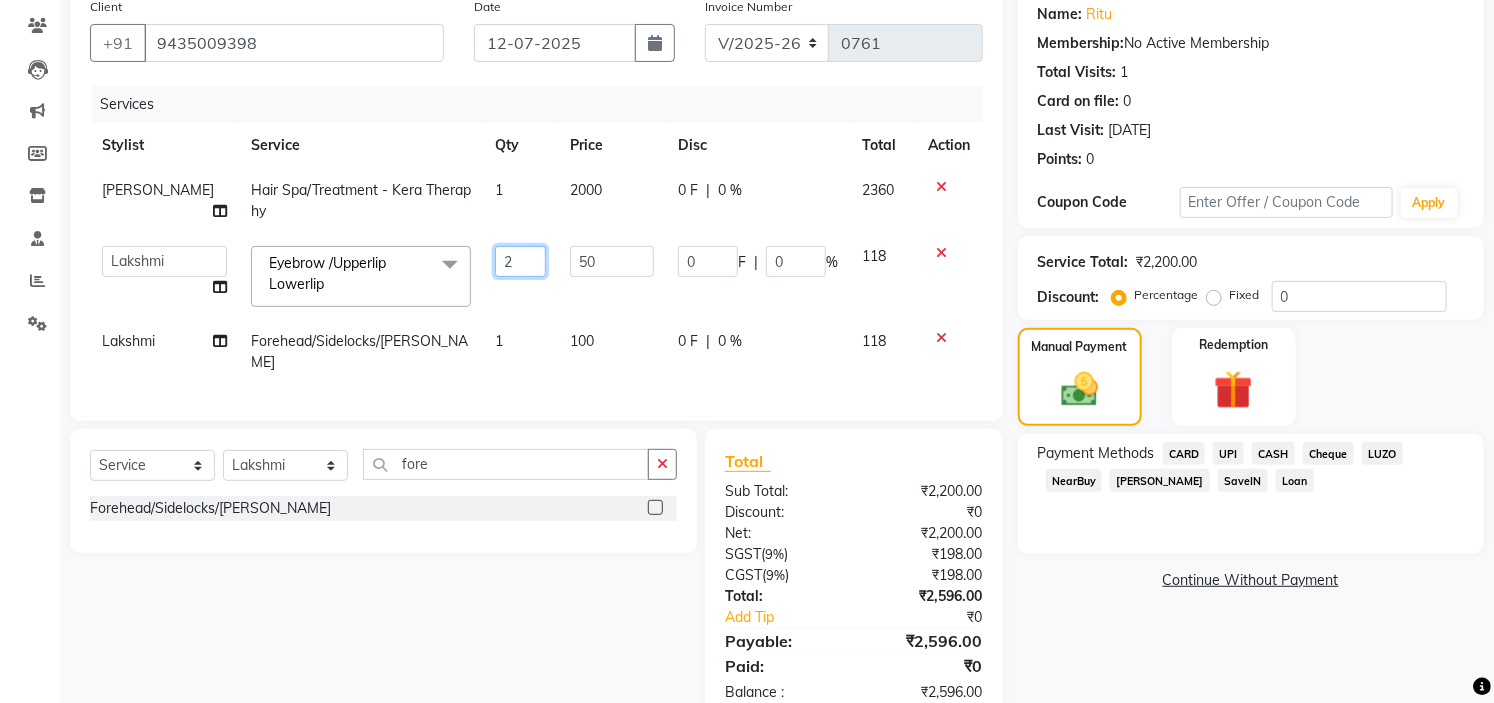 click on "2" 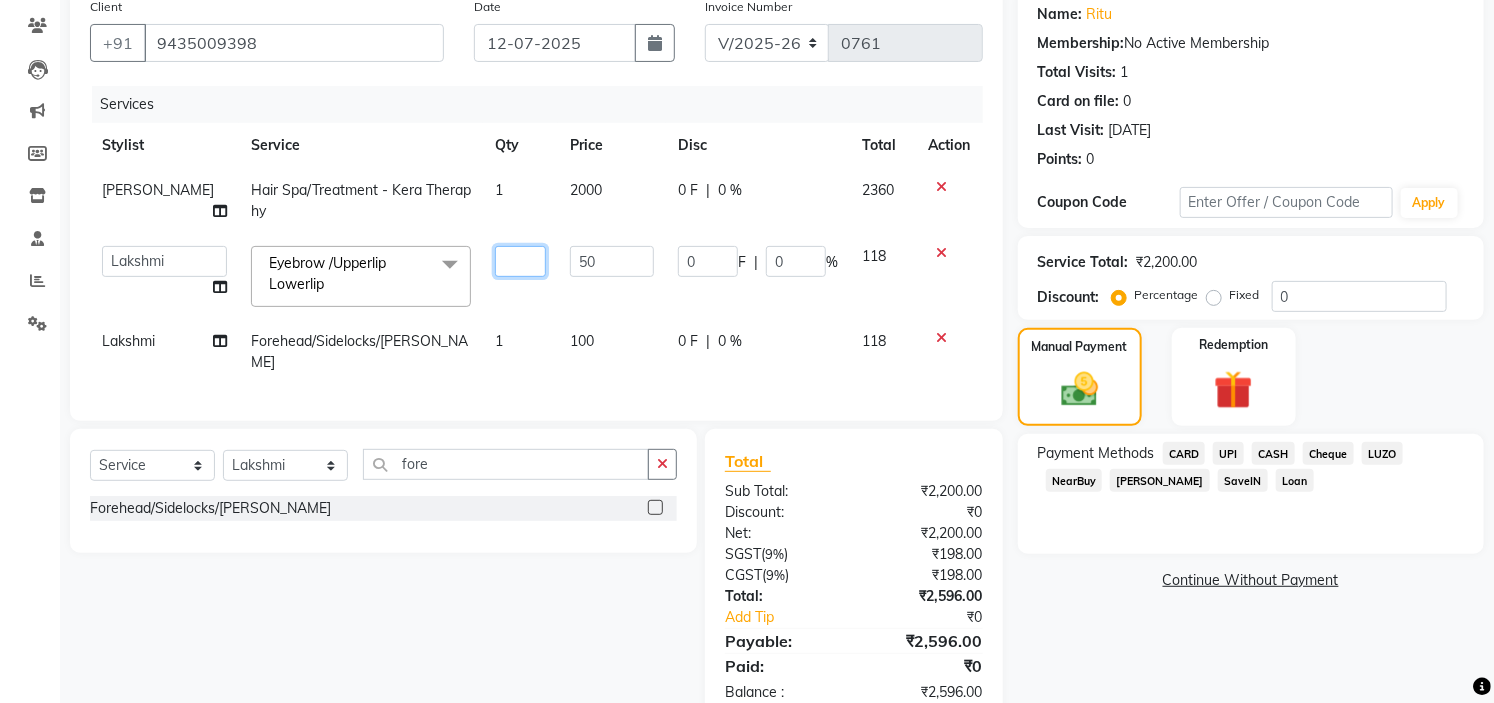 type on "1" 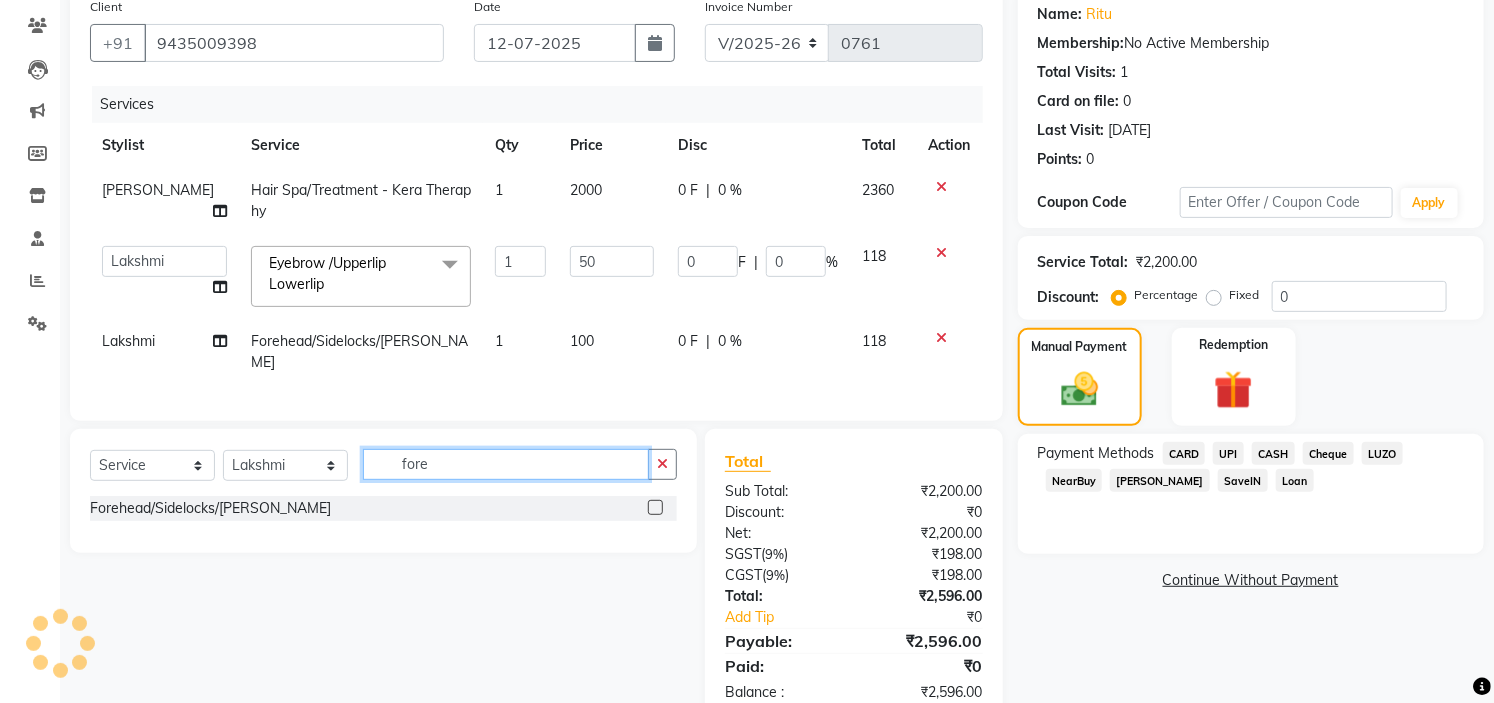 click on "Select  Service  Product  Membership  Package Voucher Prepaid Gift Card  Select Stylist Ankita Arti Ashwini Ayaan DR. Apurva Fatma Jayshree Lakshmi Paul Ruhul alom Shangnimwon Steve Sumaiya Banu Sumit Teja Tezz The Glam Room Mysore fore Forehead/Sidelocks/Chin" 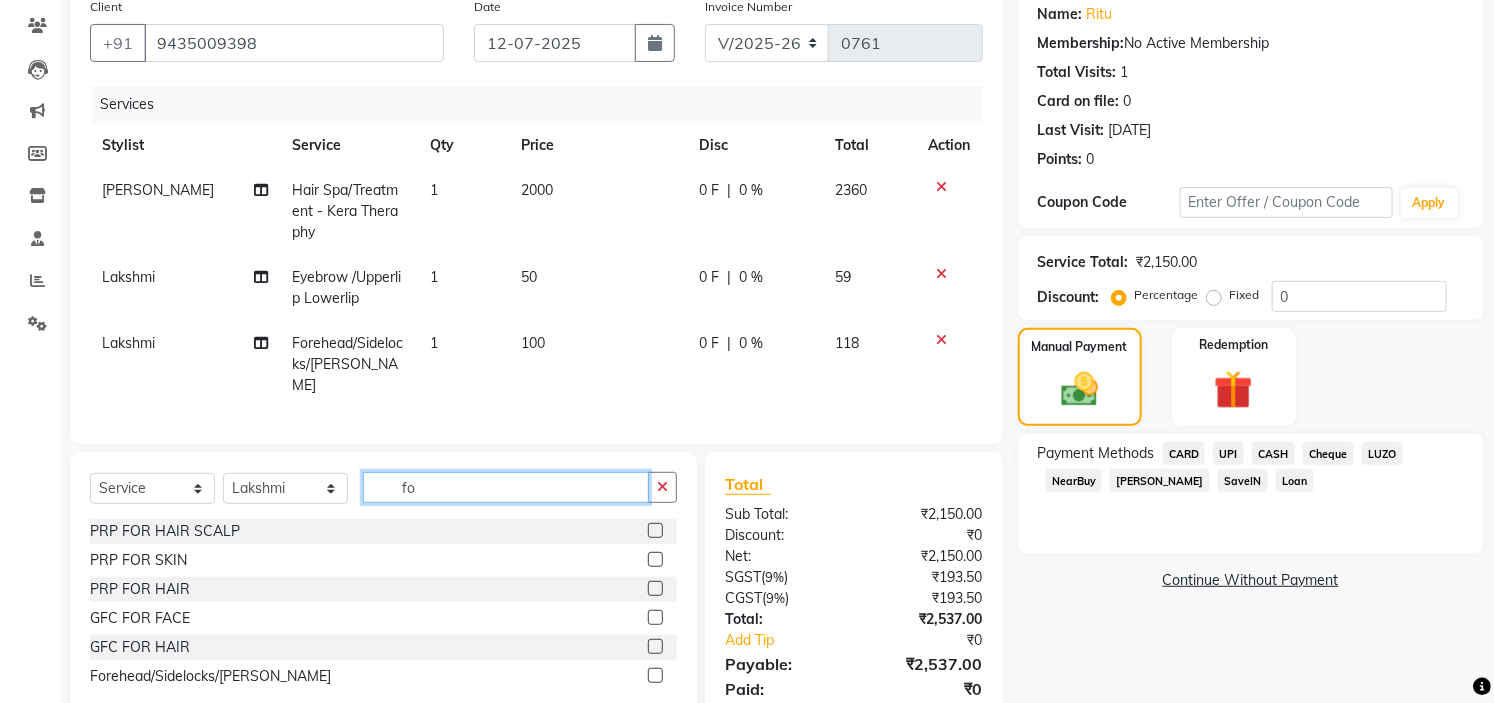 type on "f" 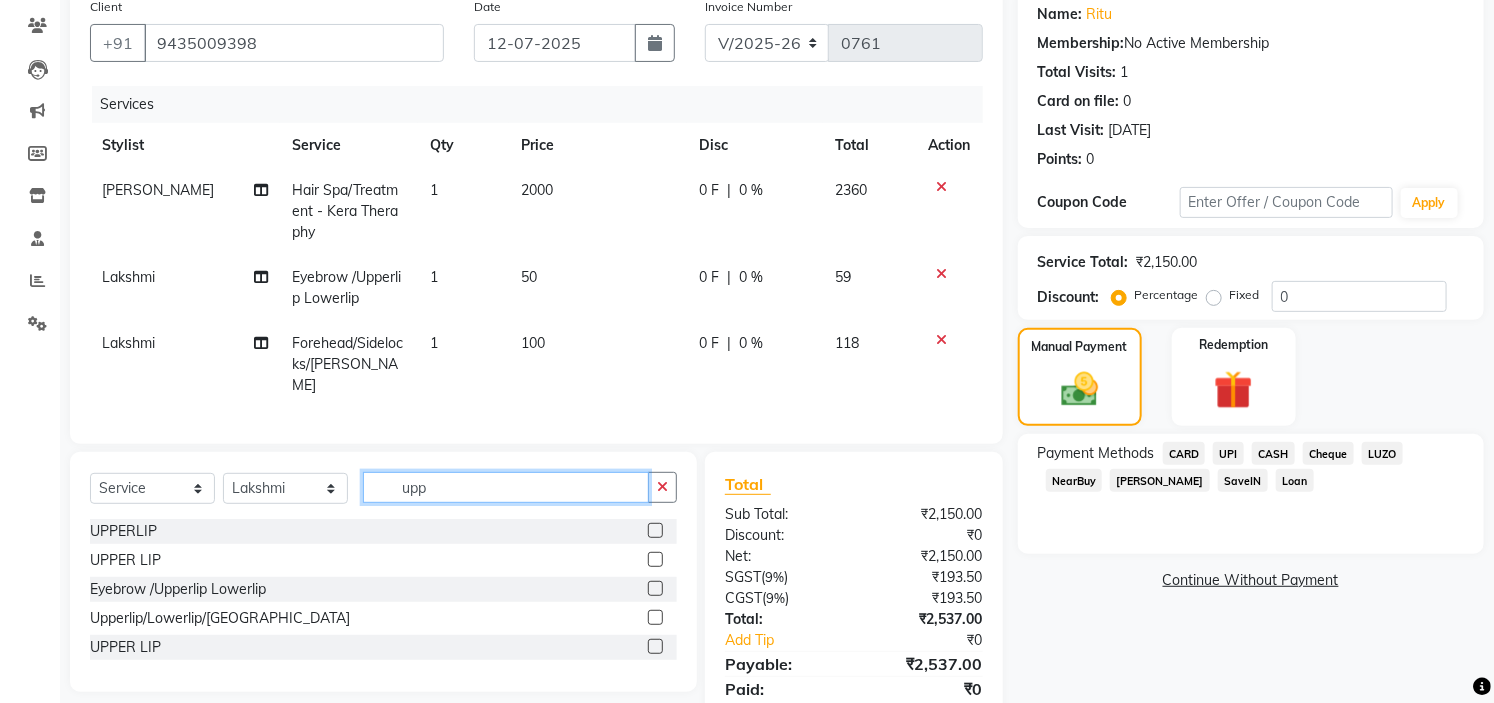 type on "upp" 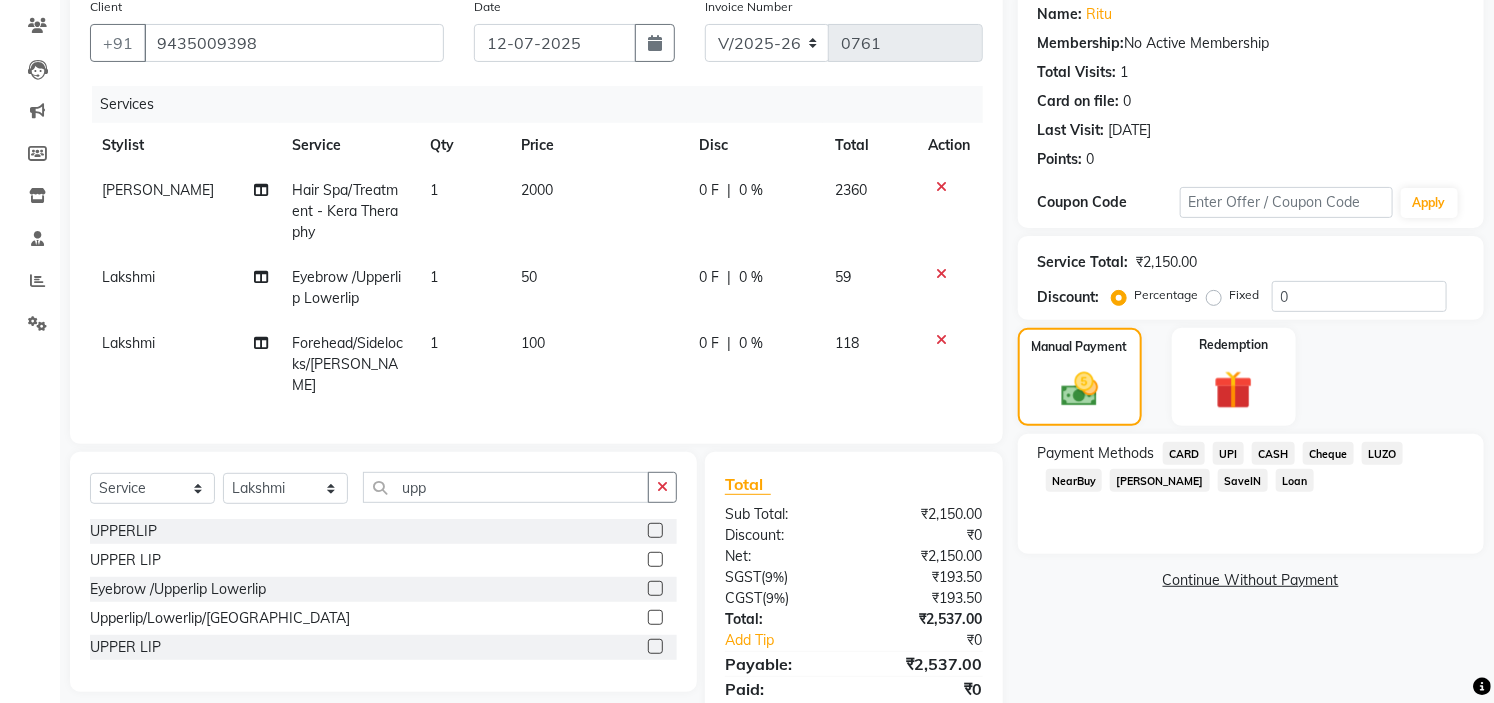 click 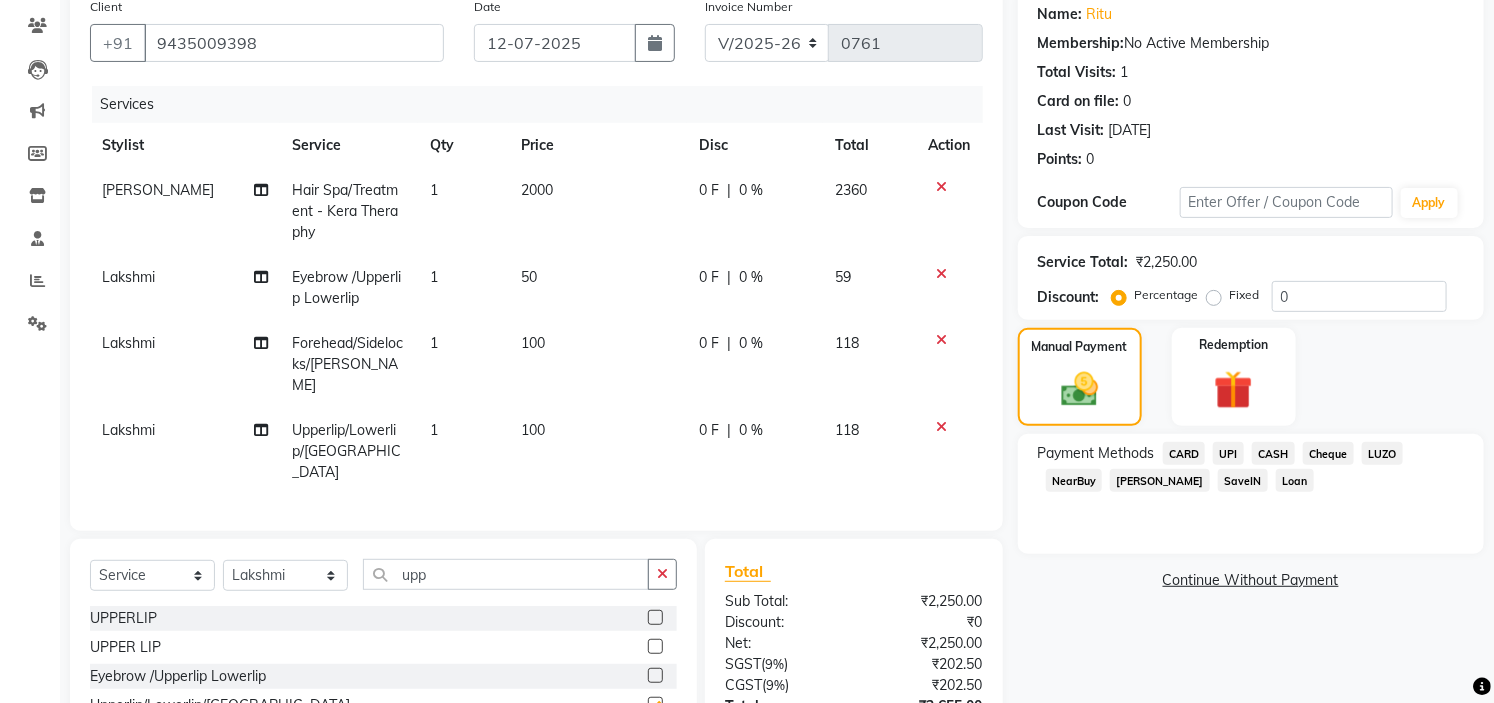 checkbox on "false" 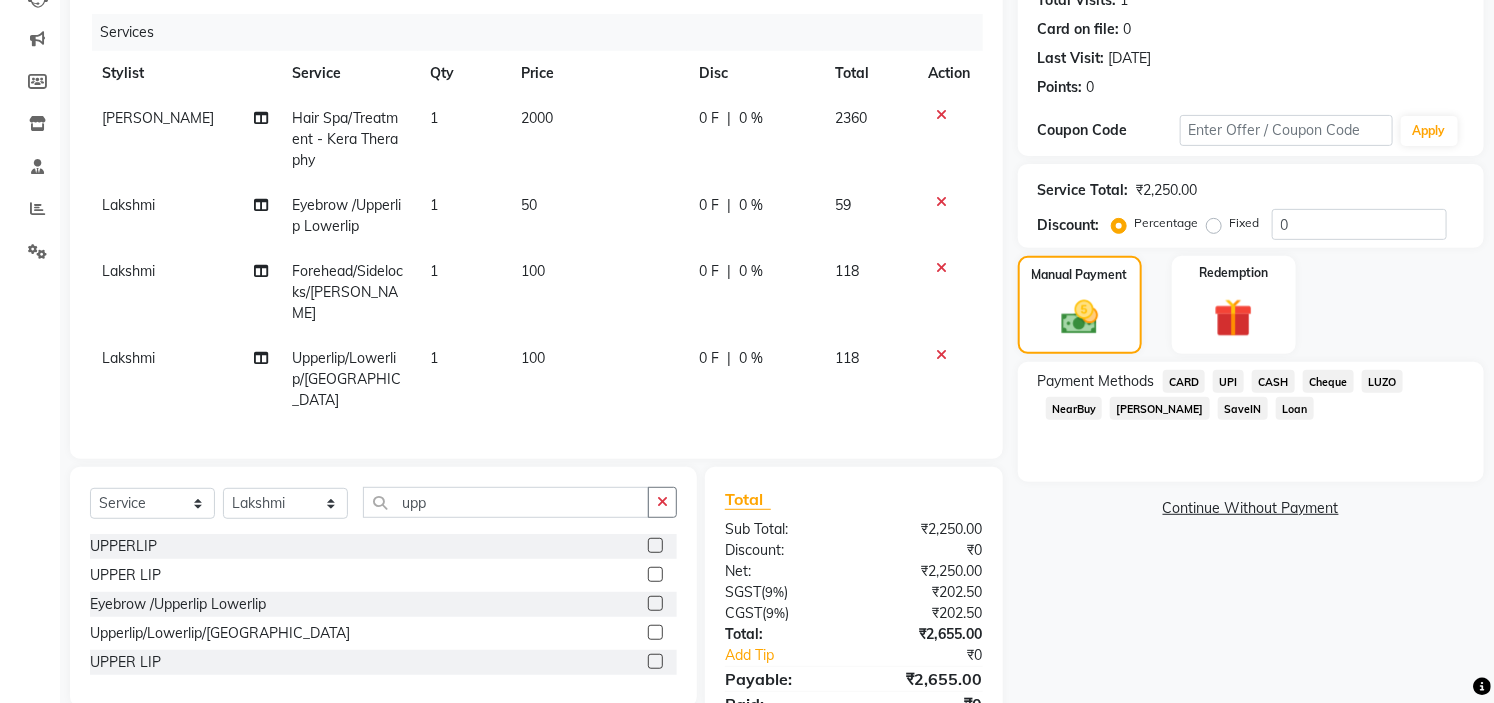 scroll, scrollTop: 296, scrollLeft: 0, axis: vertical 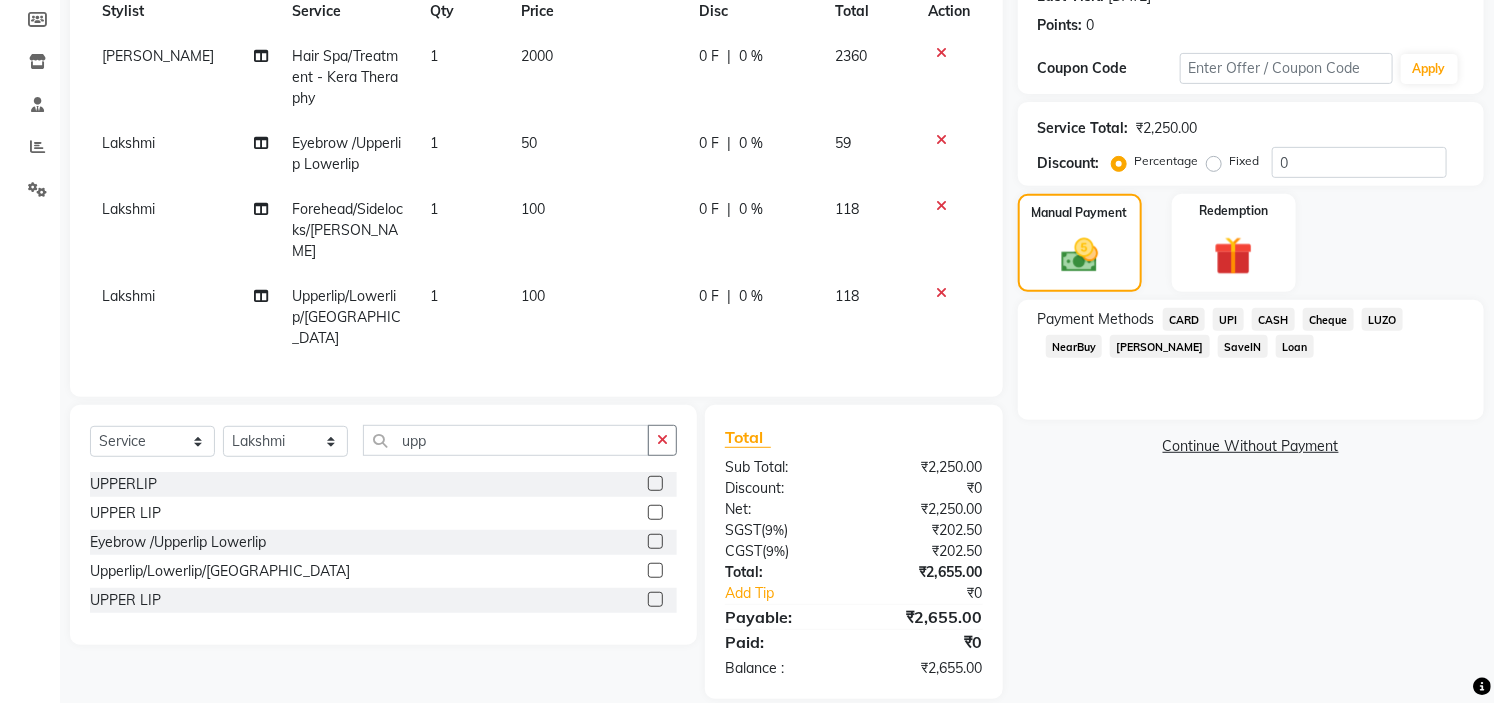 click on "UPI" 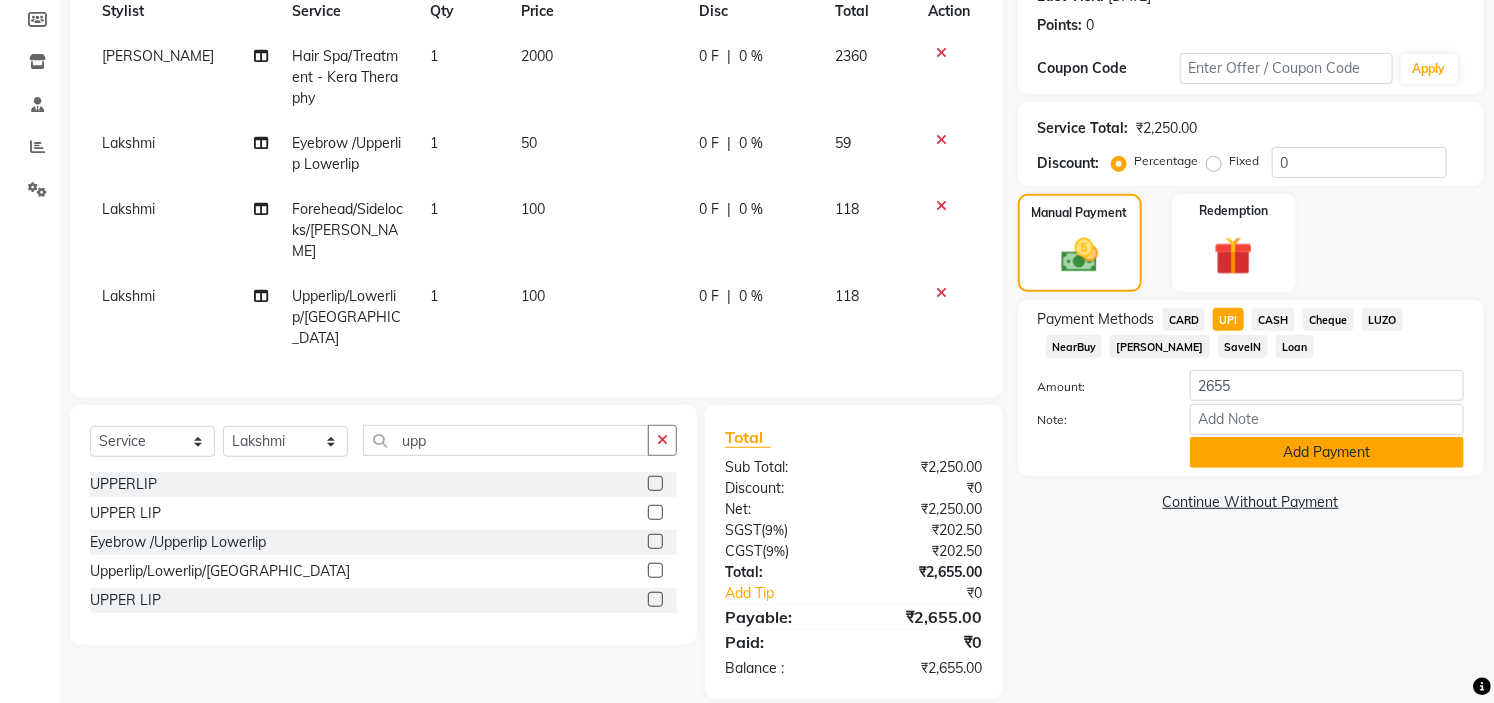 click on "Add Payment" 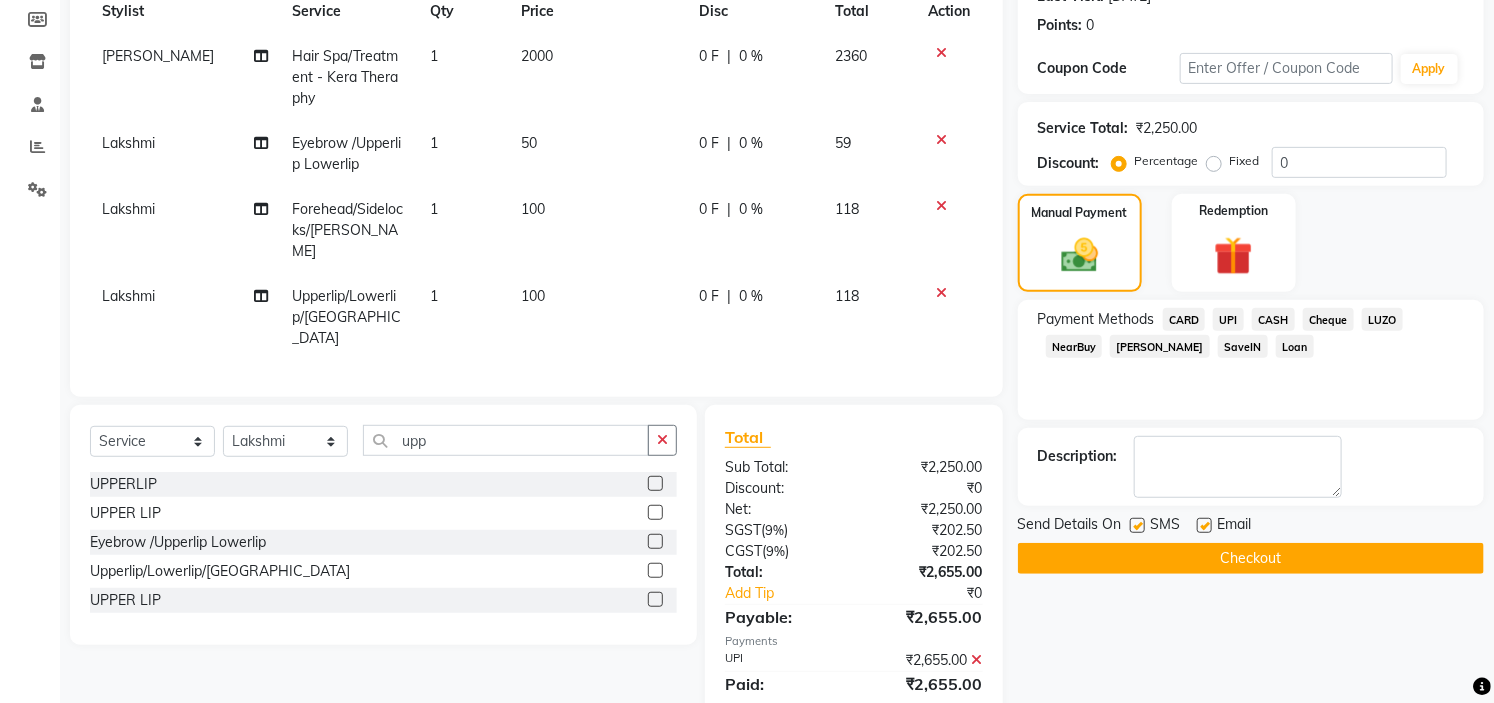 click on "Checkout" 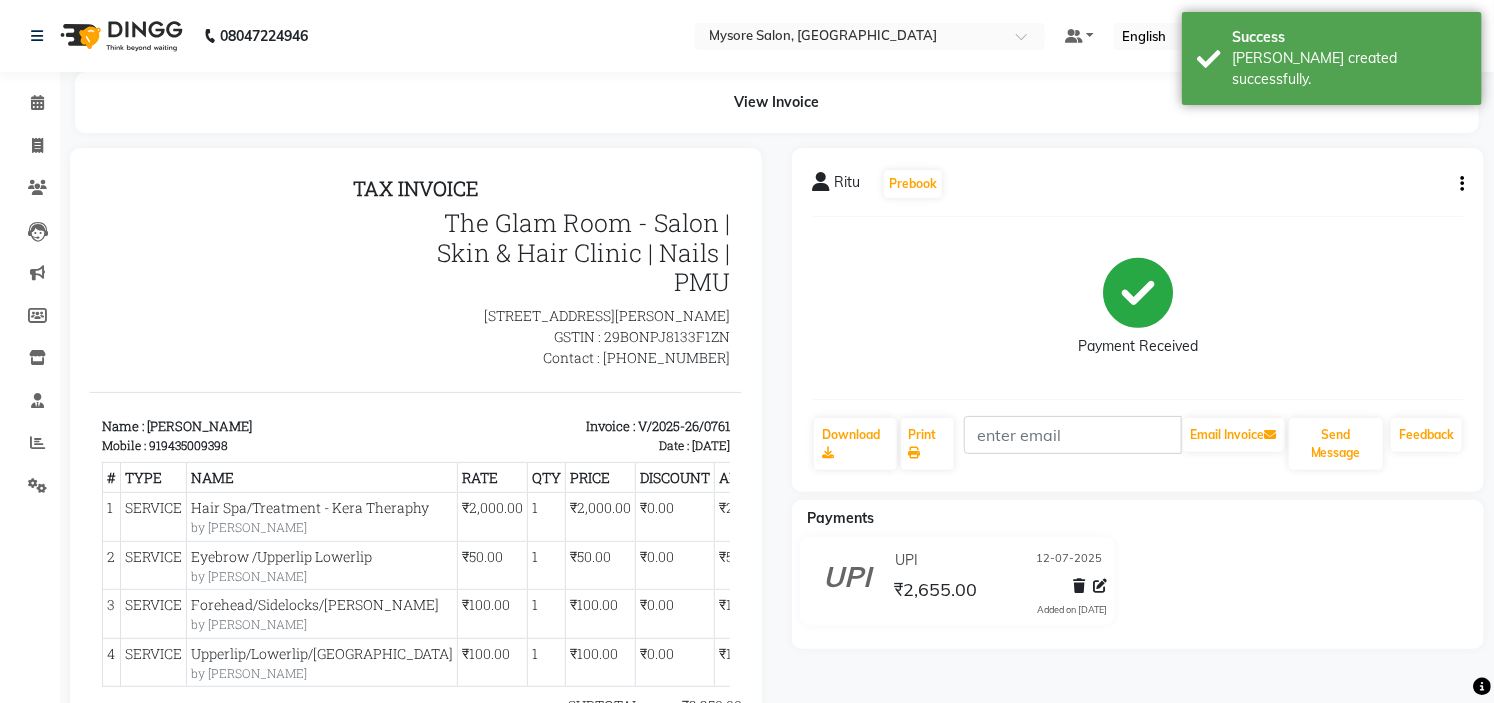 scroll, scrollTop: 0, scrollLeft: 0, axis: both 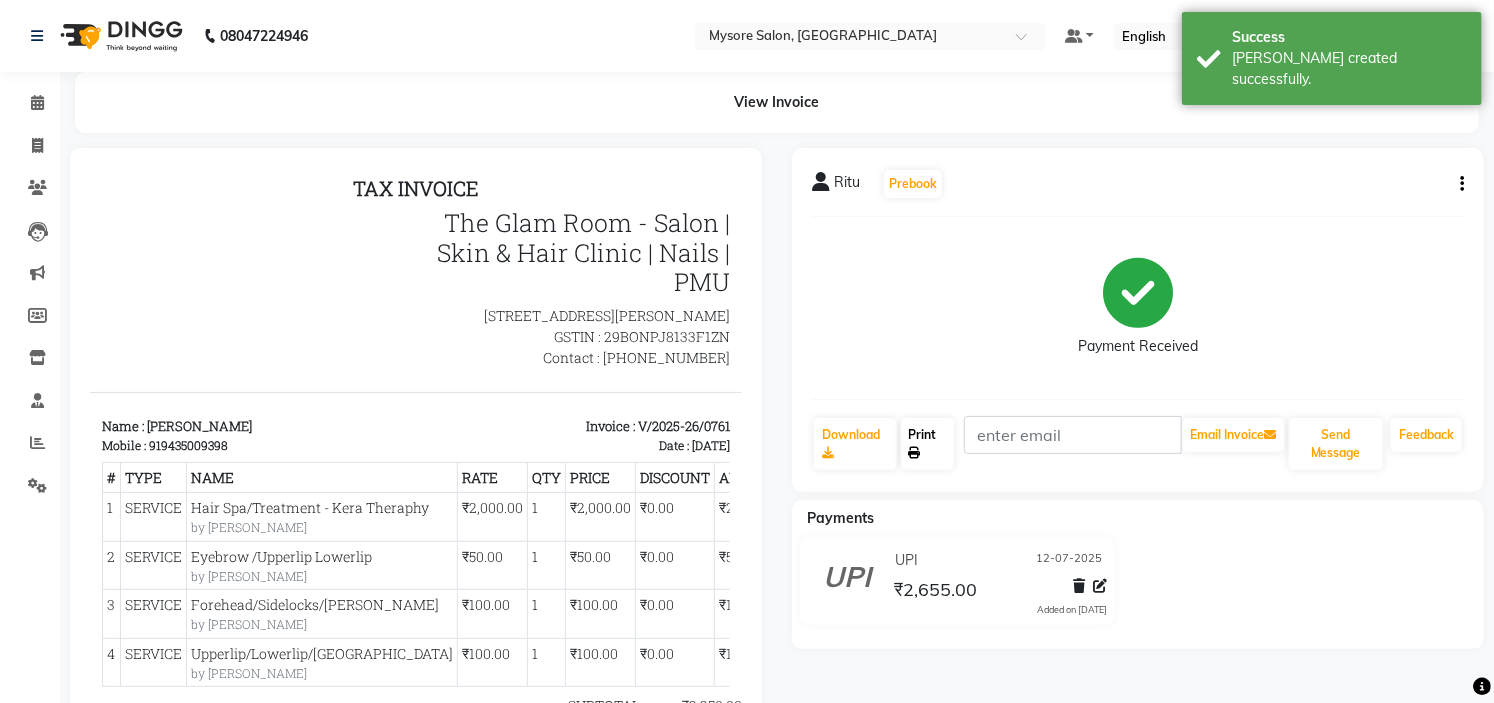 click on "Print" 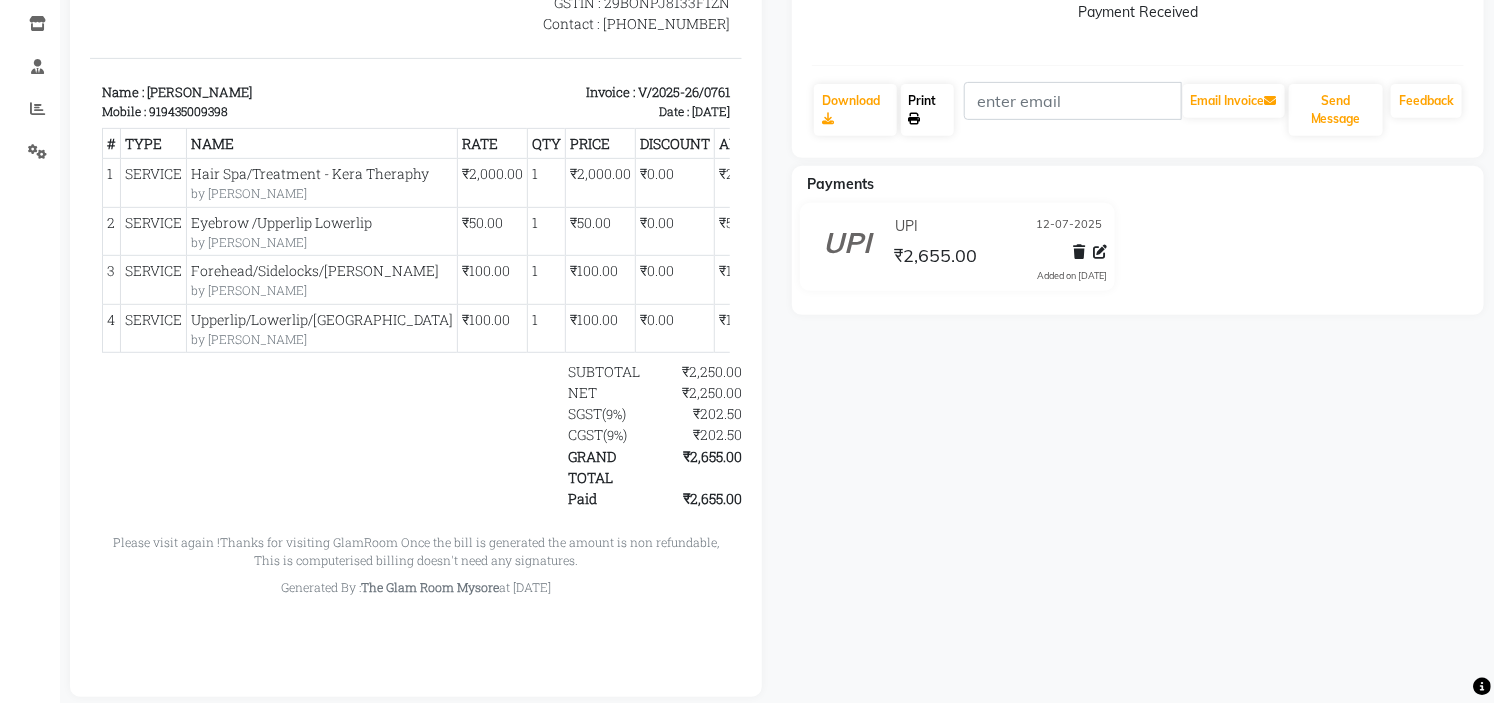 scroll, scrollTop: 373, scrollLeft: 0, axis: vertical 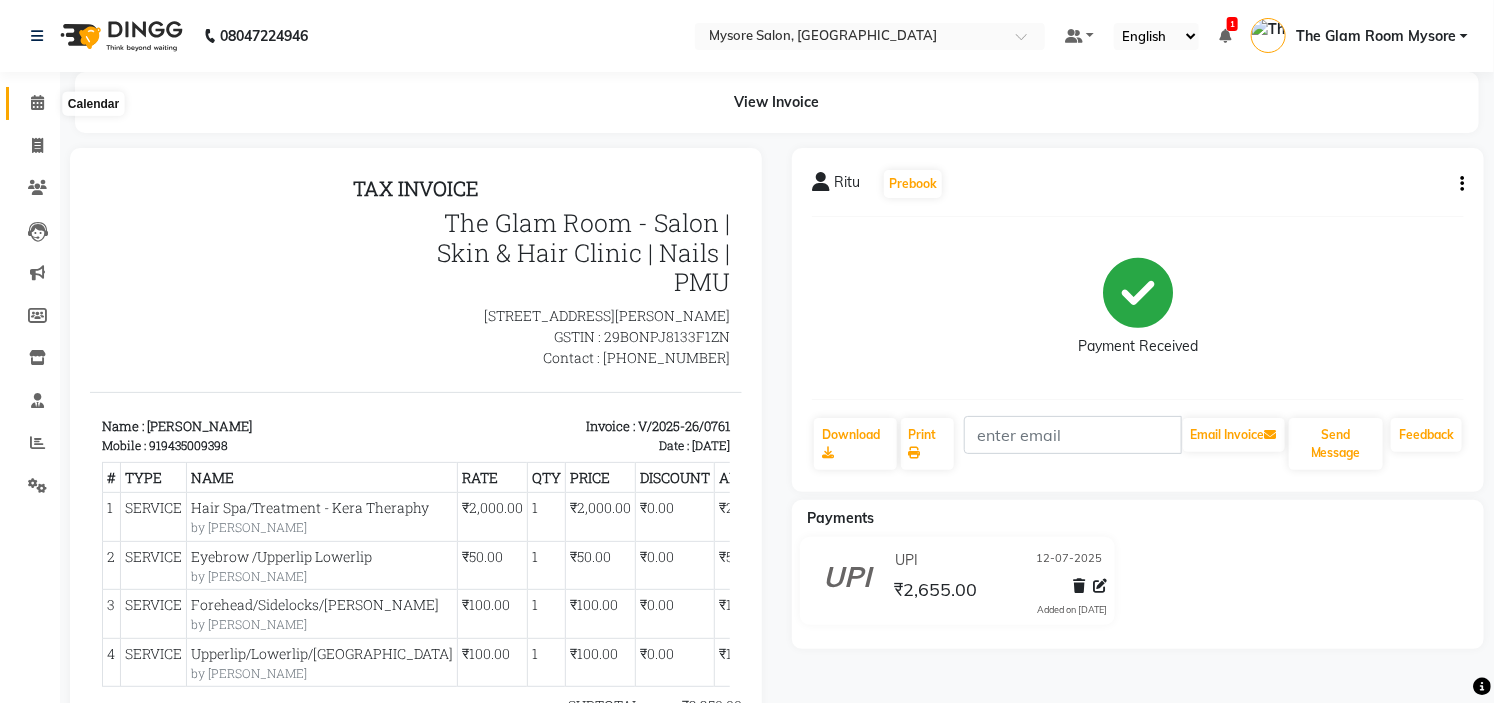 click 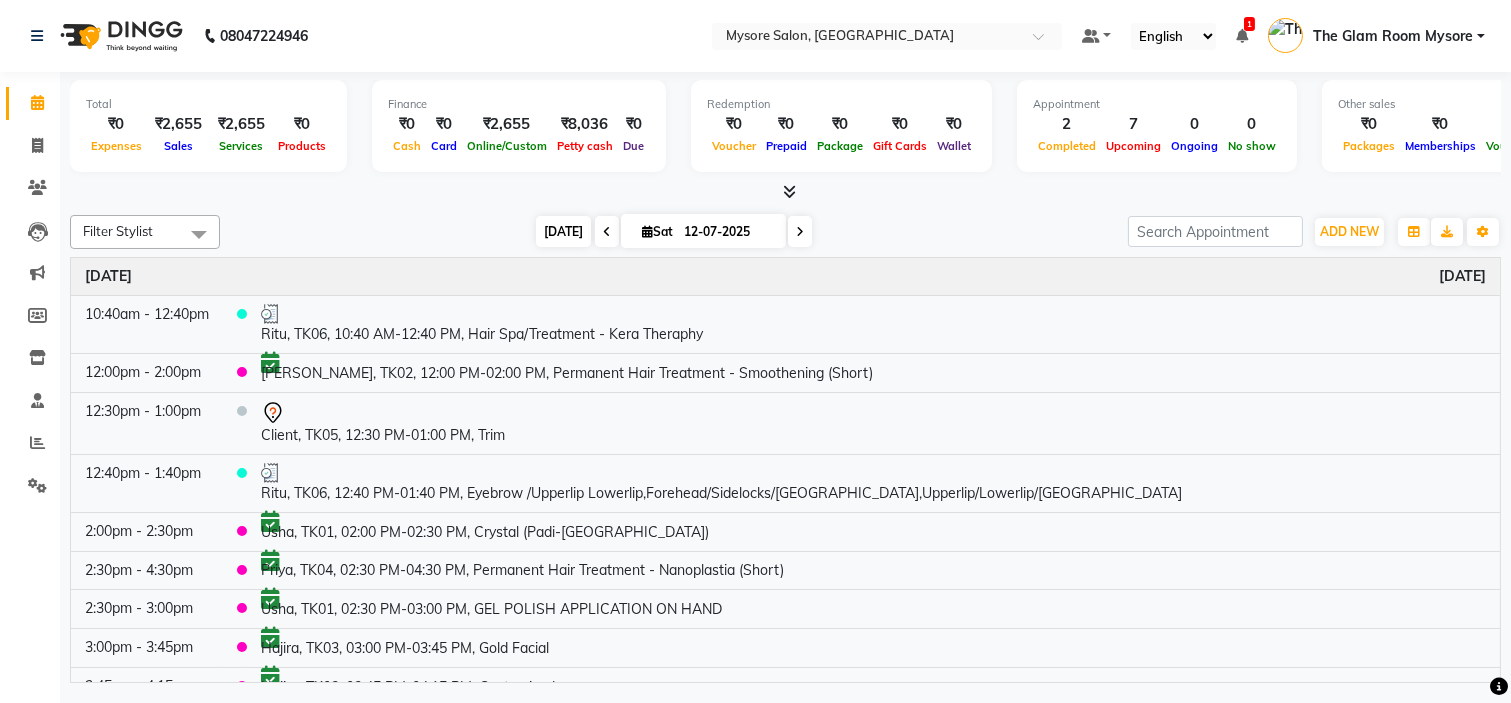 click on "[DATE]" at bounding box center (563, 231) 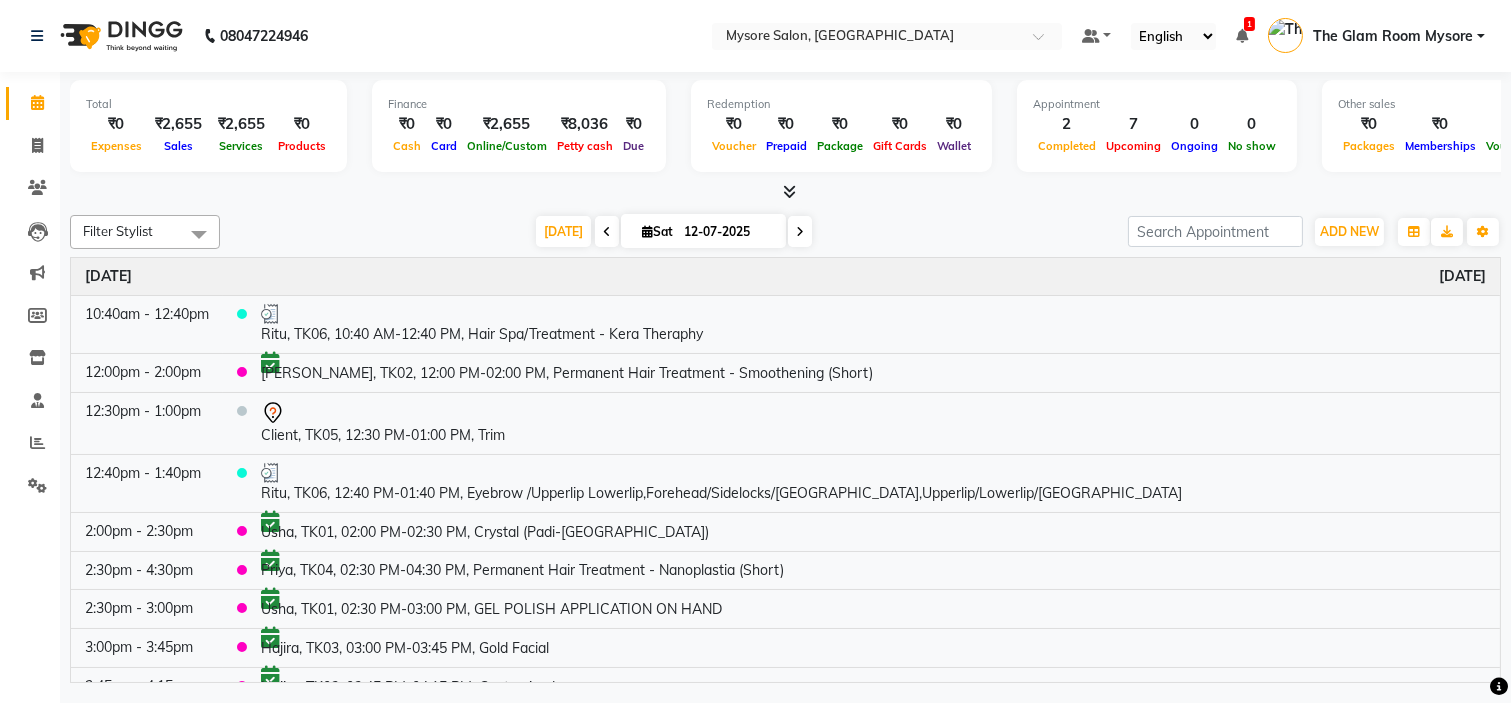 scroll, scrollTop: 24, scrollLeft: 0, axis: vertical 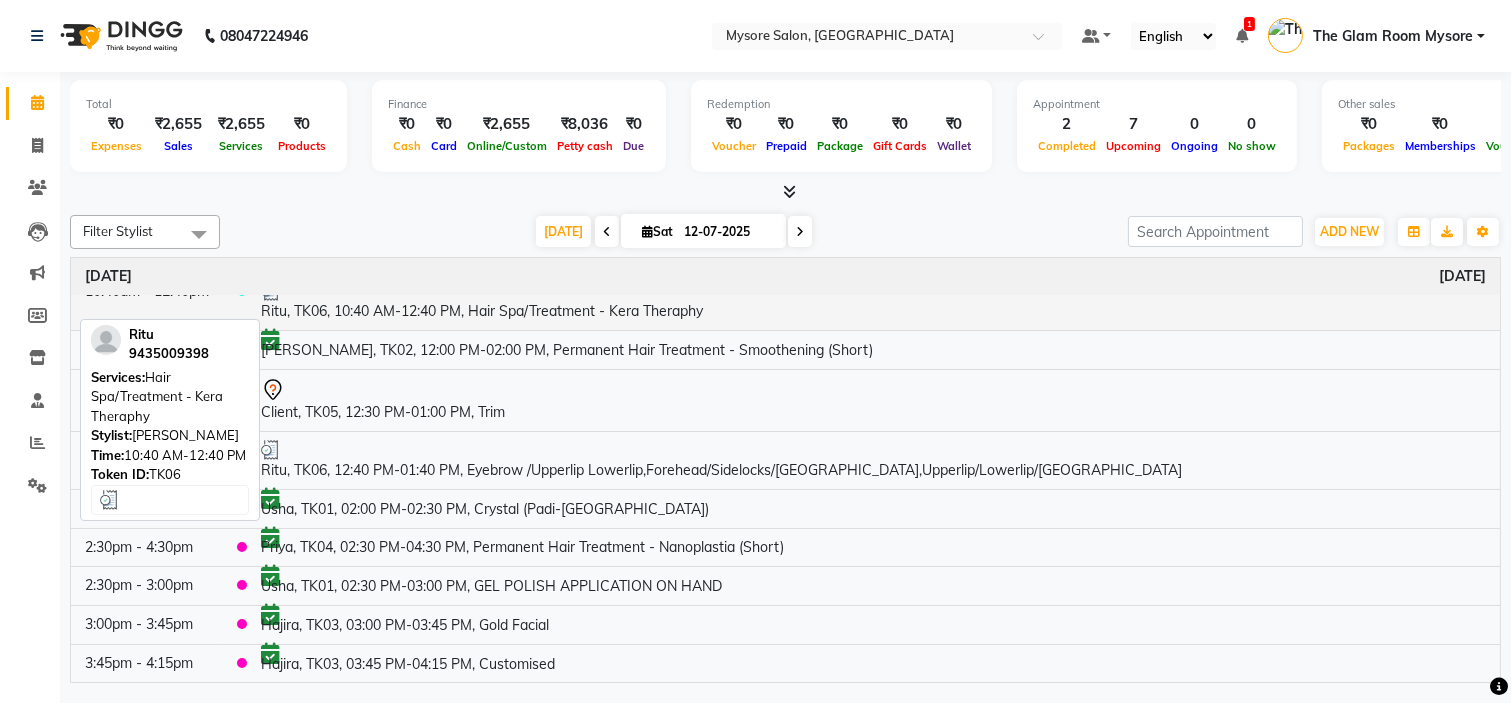 click on "Ritu, TK06, 10:40 AM-12:40 PM, Hair Spa/Treatment - Kera Theraphy" at bounding box center (873, 301) 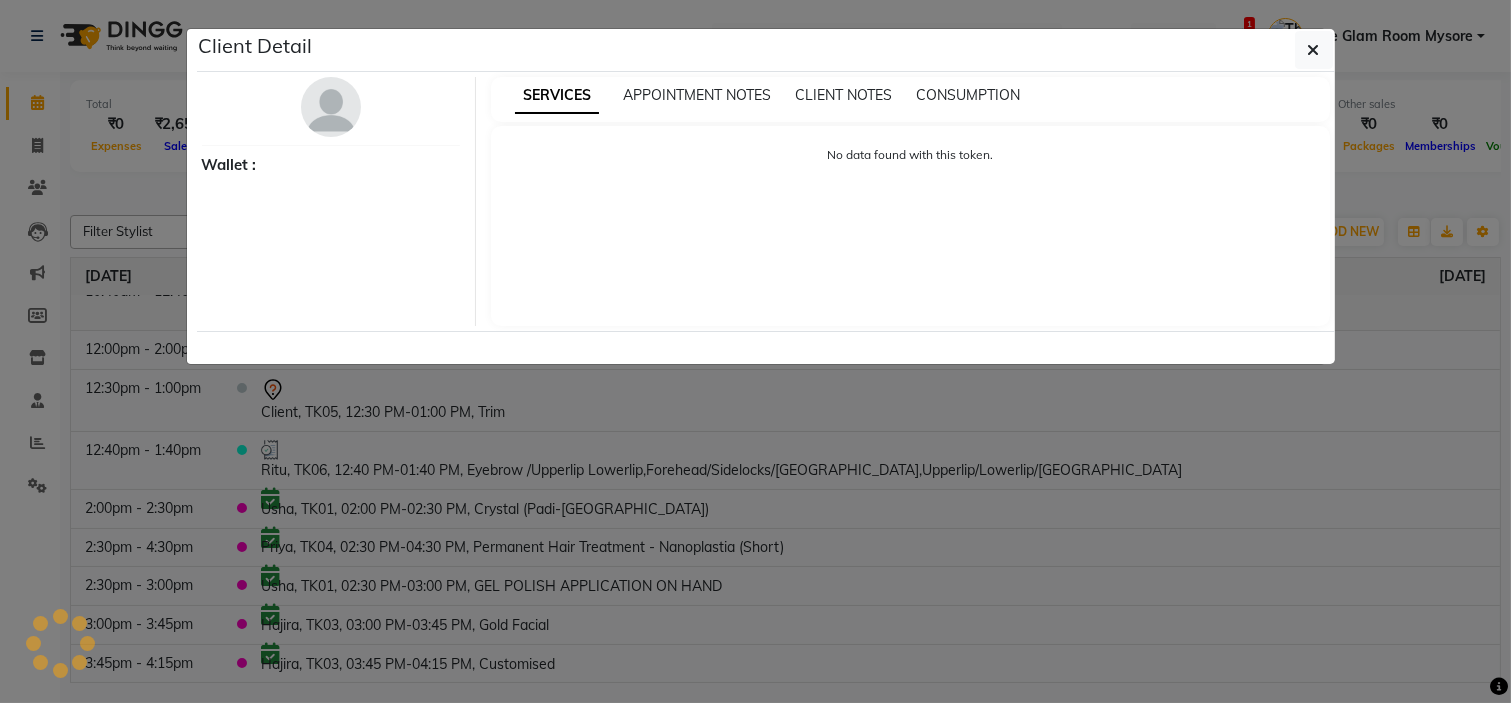 select on "3" 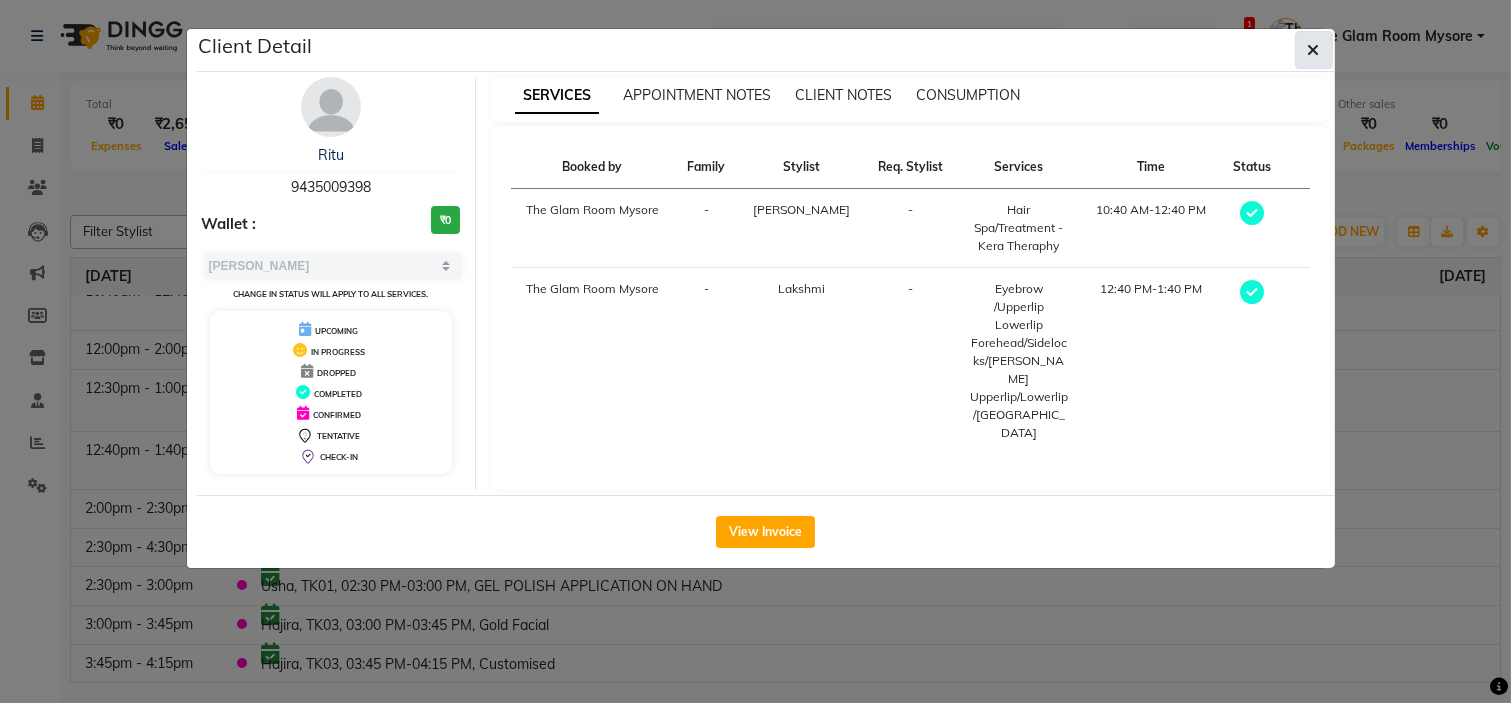 click 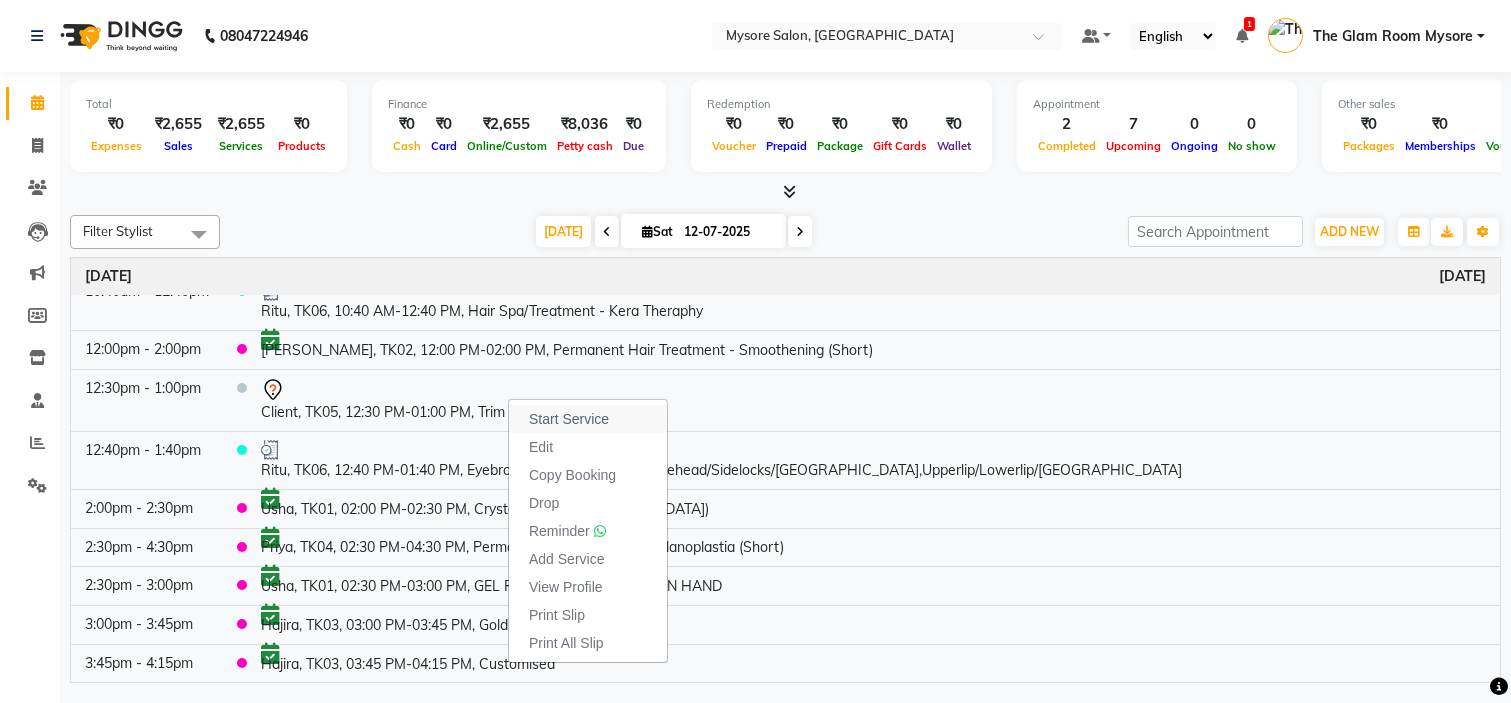 click on "Start Service" at bounding box center [569, 419] 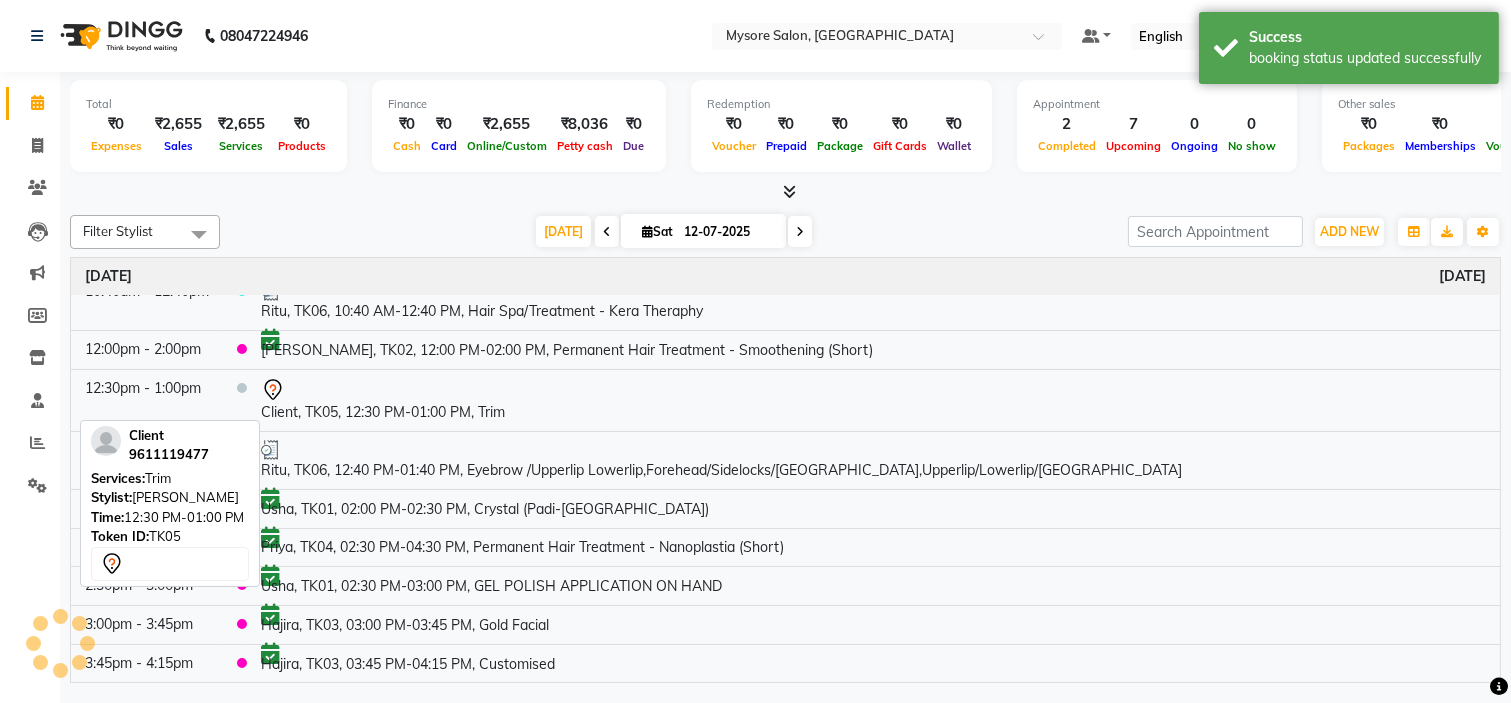 scroll, scrollTop: 0, scrollLeft: 0, axis: both 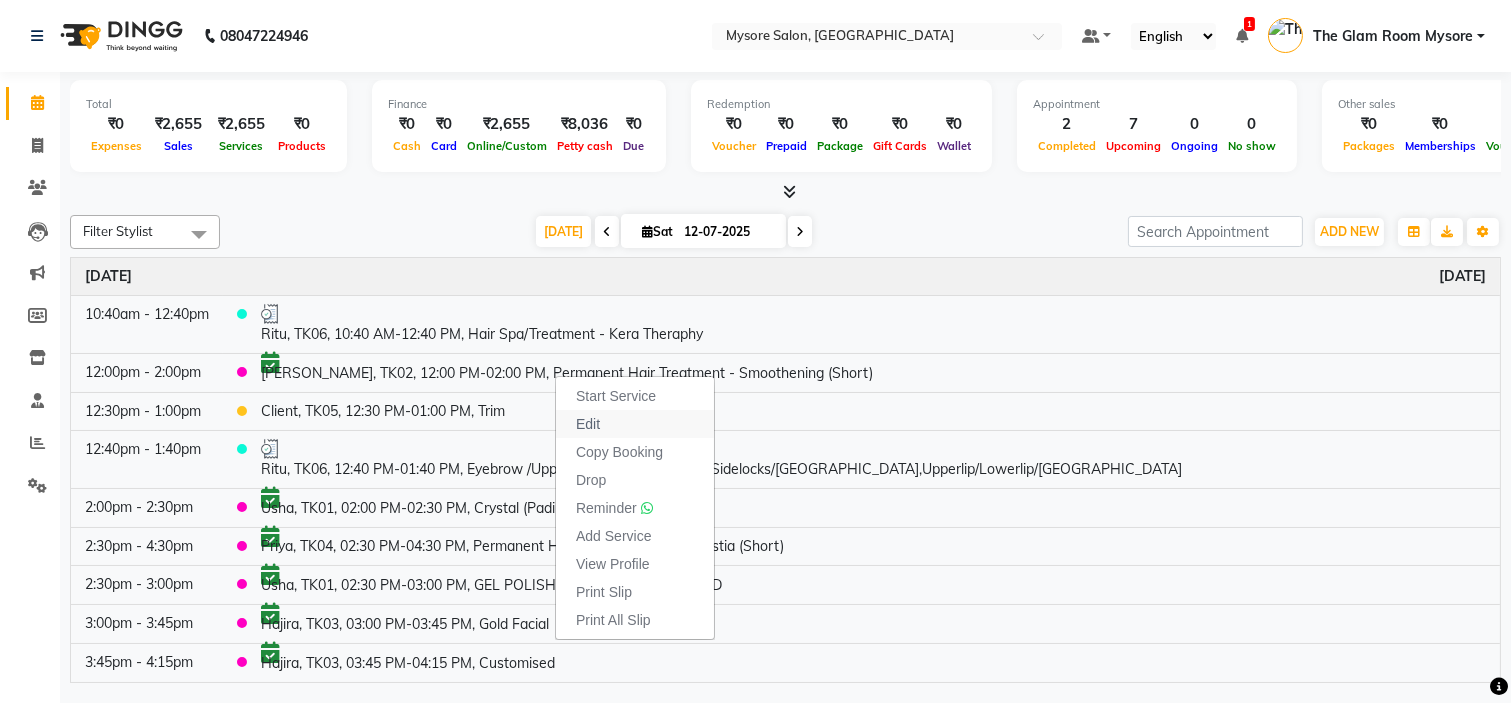 click on "Edit" at bounding box center [588, 424] 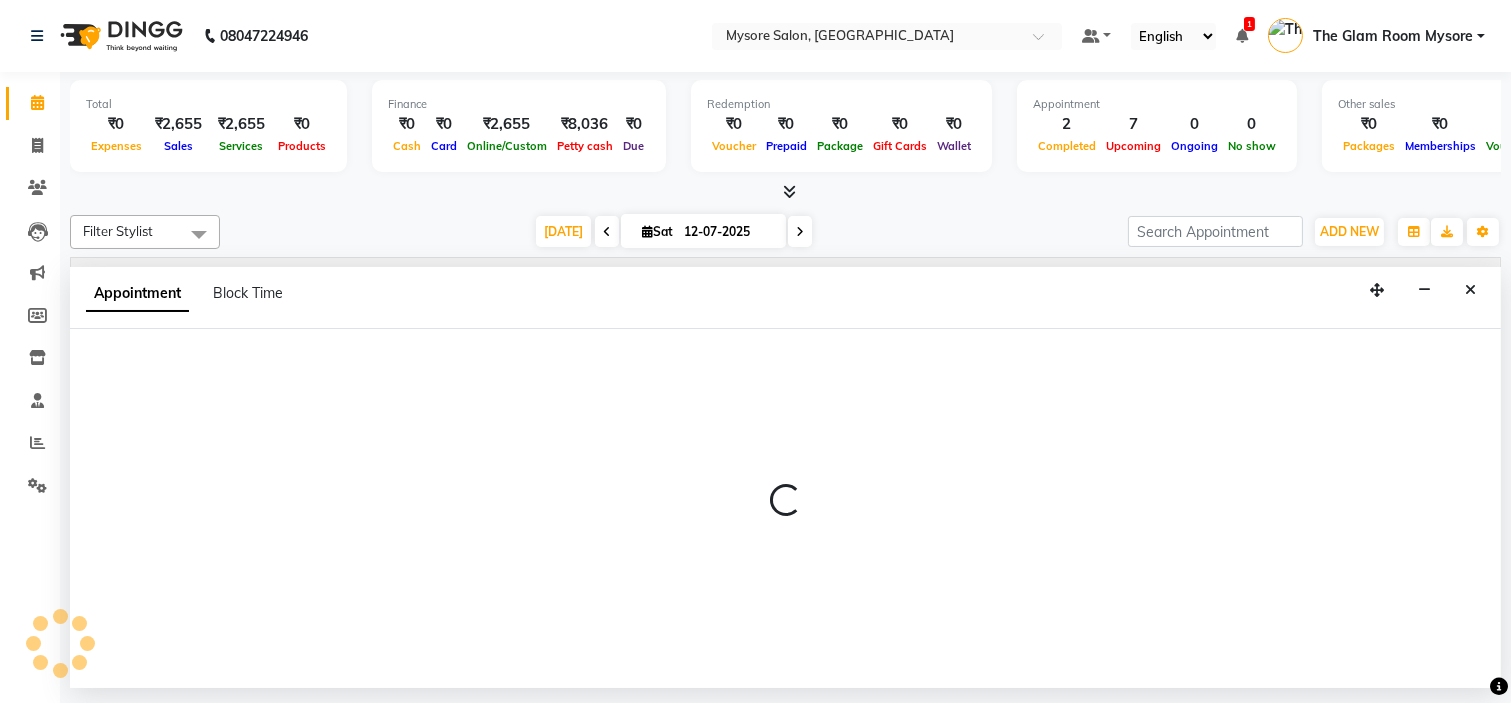 select on "tentative" 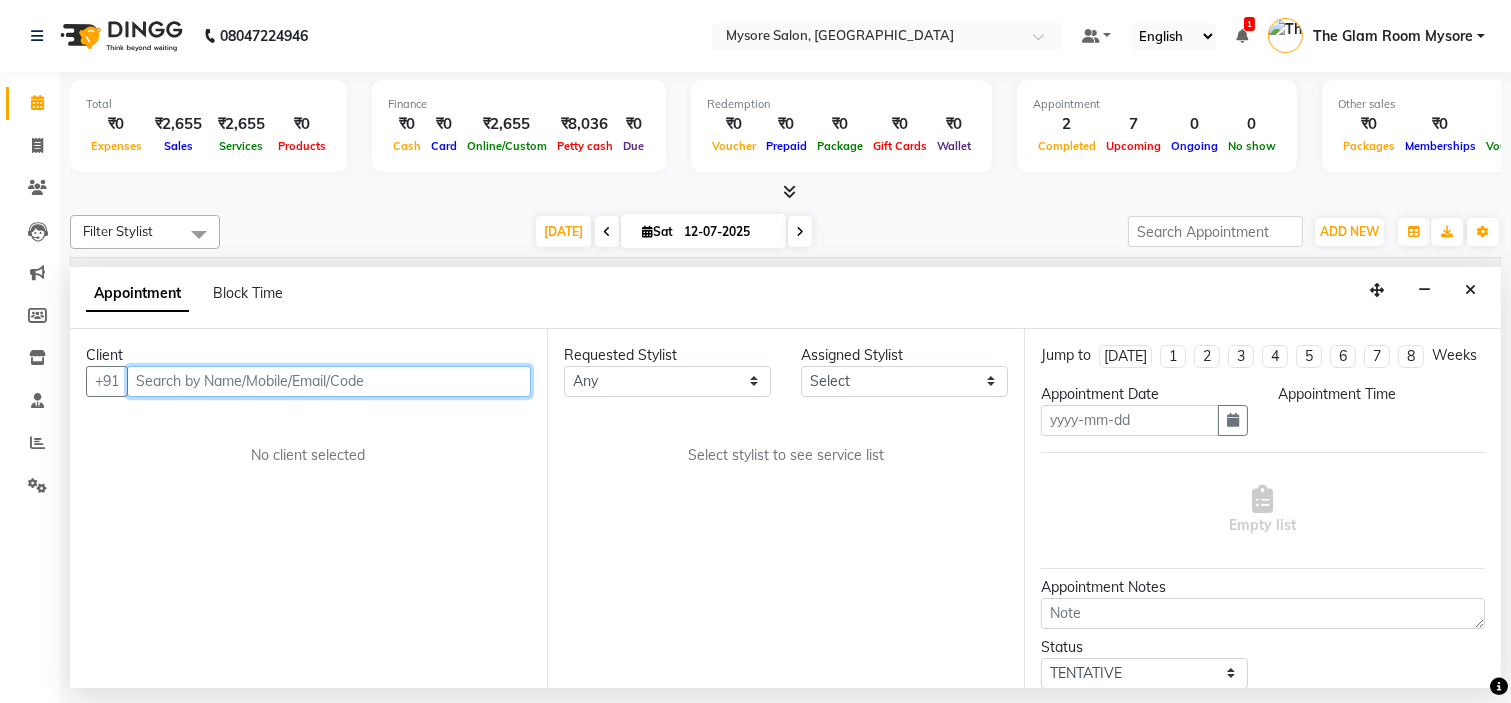 type on "12-07-2025" 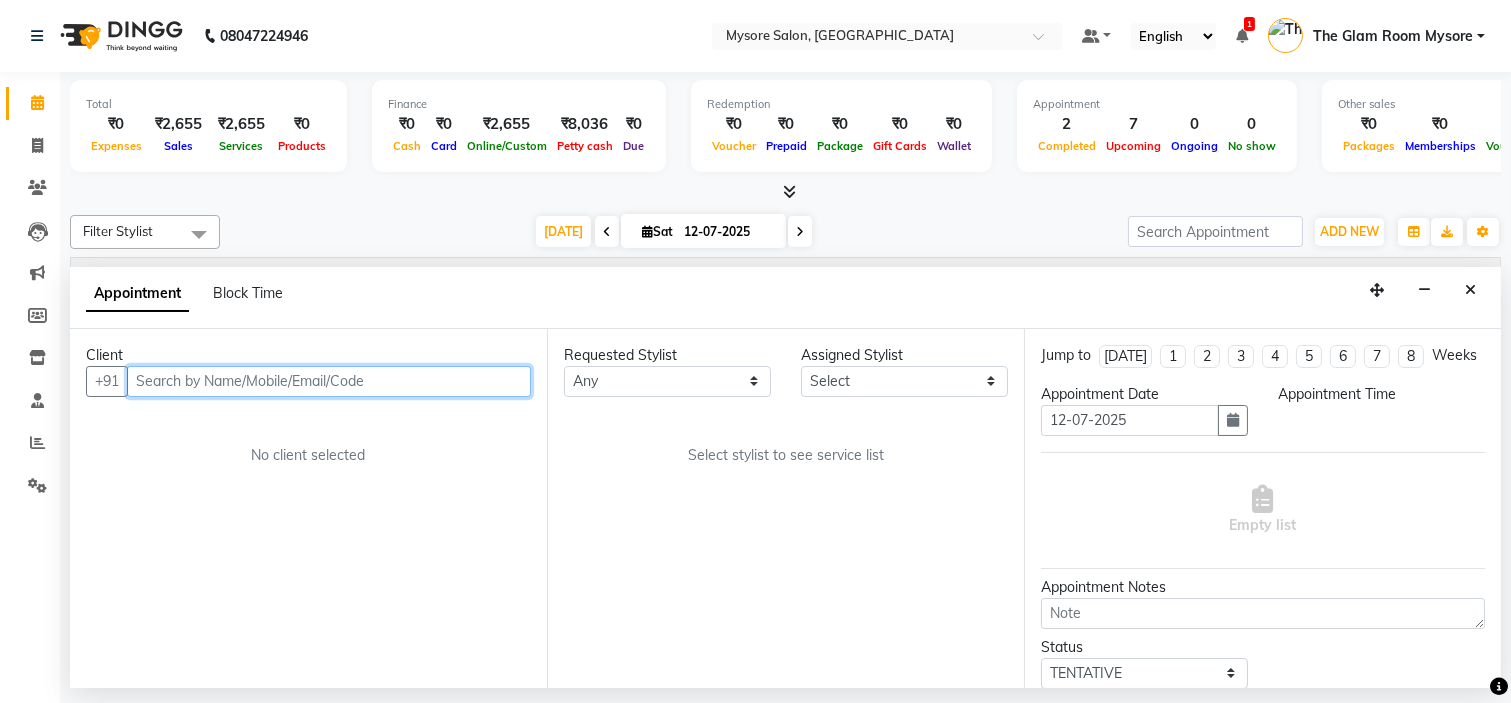 select on "confirm booking" 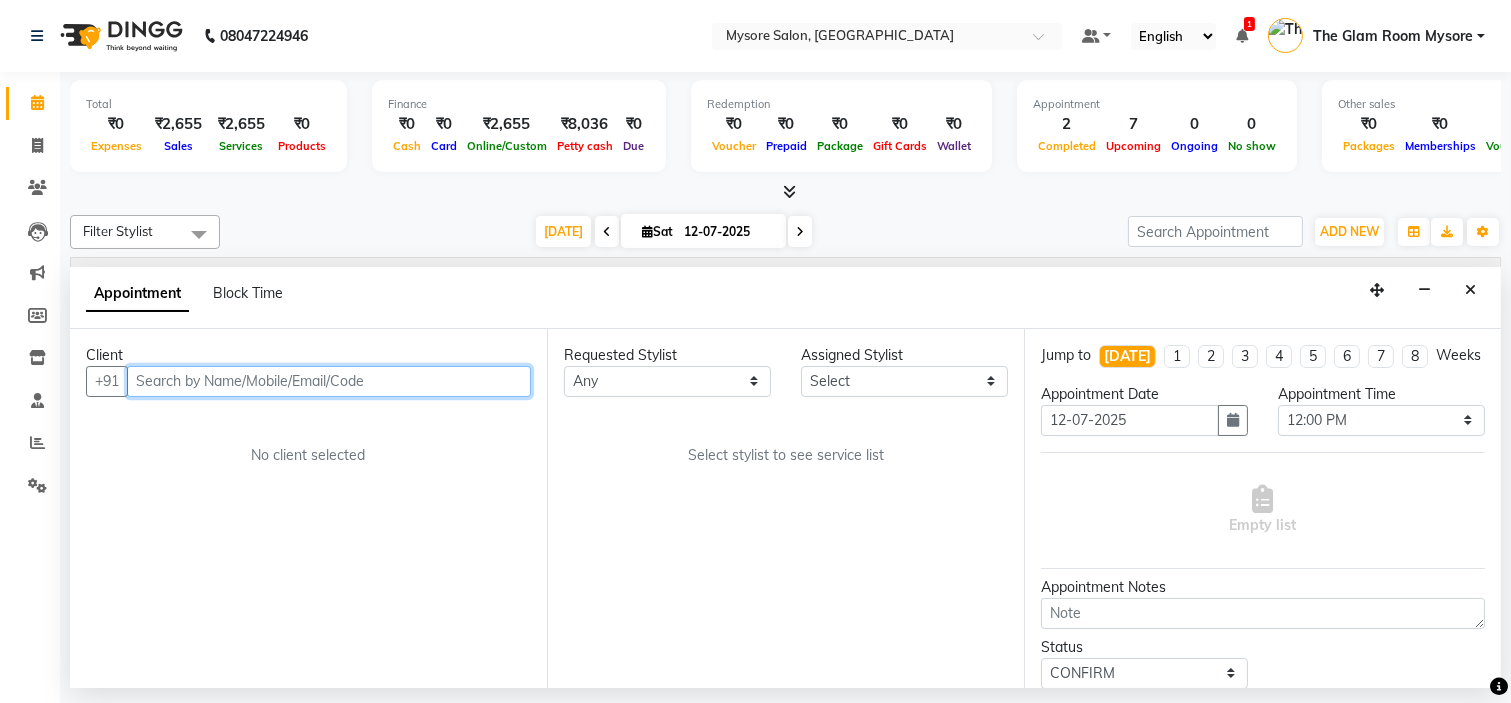 select on "35251" 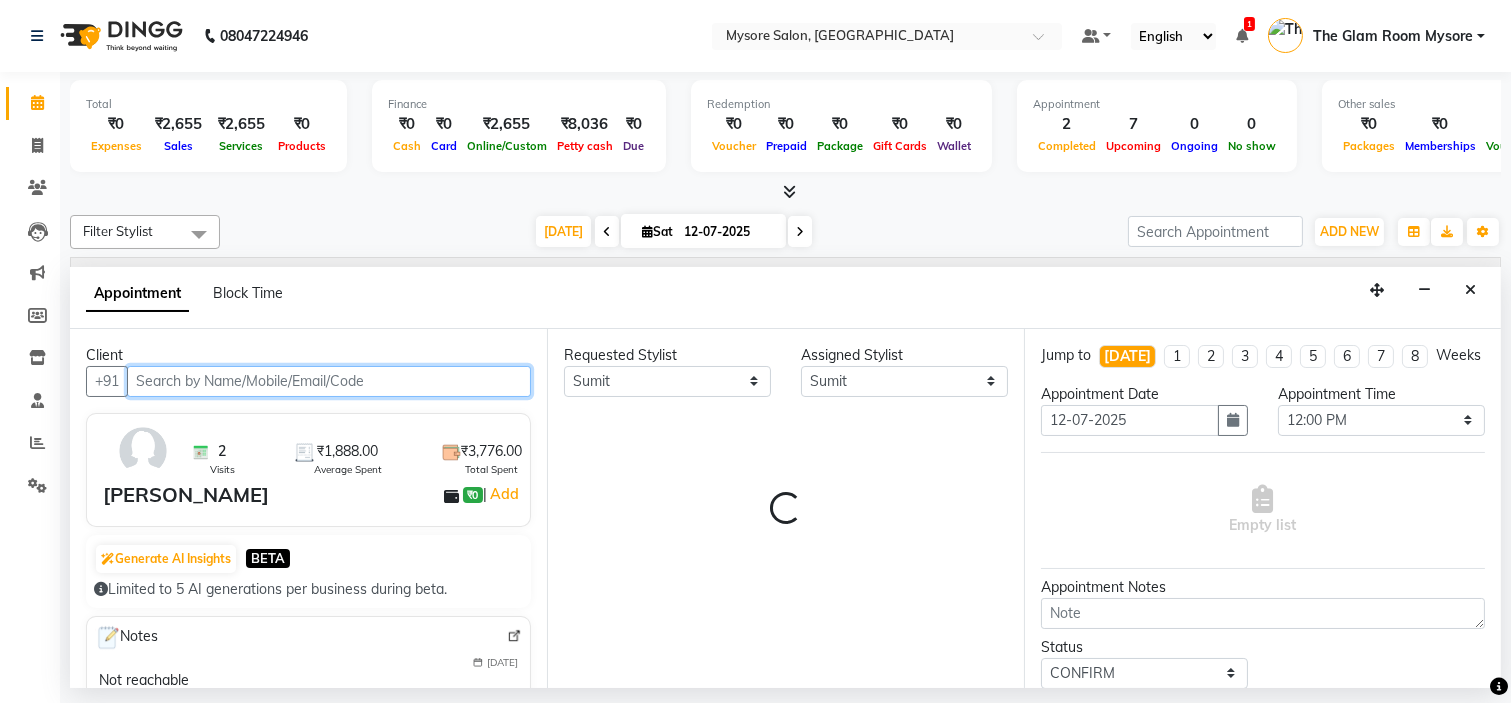 select on "1799" 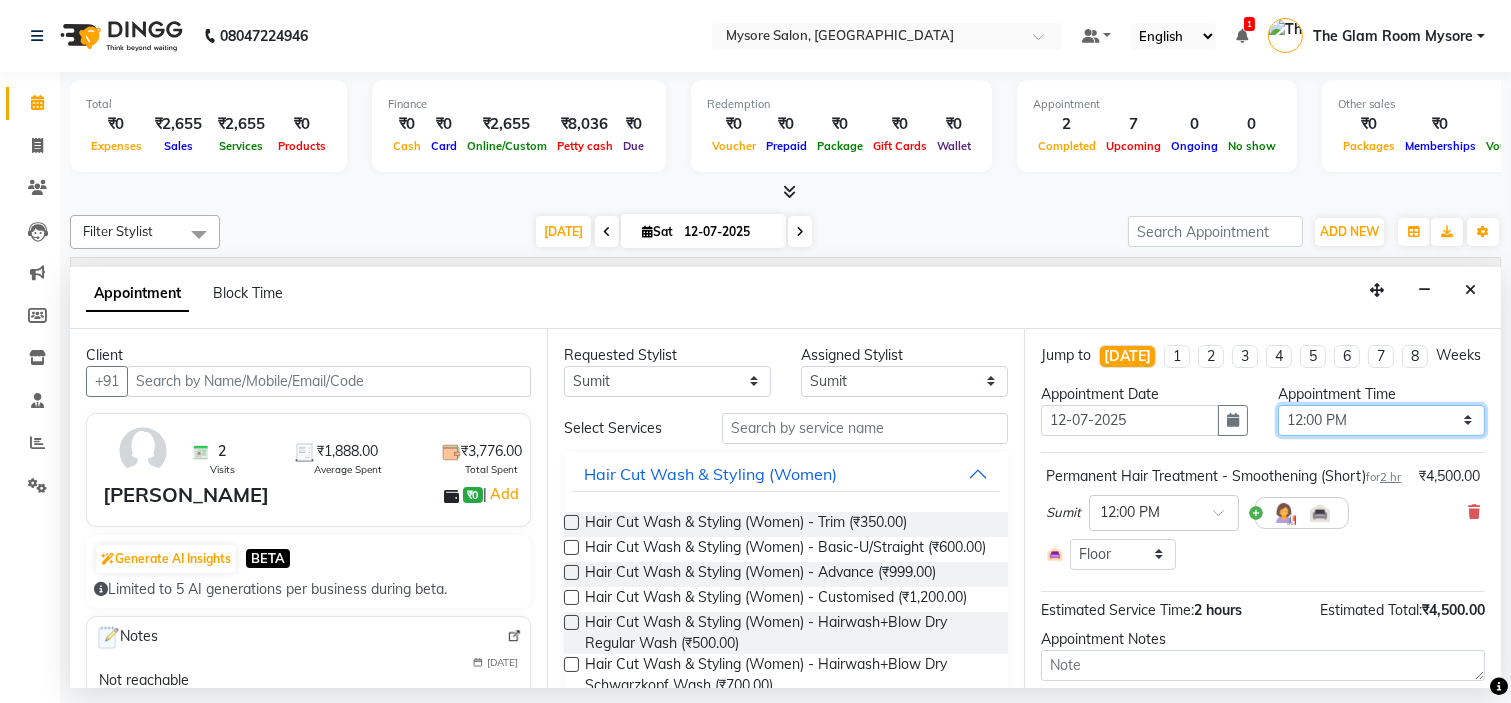 click on "Select 09:00 AM 09:15 AM 09:30 AM 09:45 AM 10:00 AM 10:15 AM 10:30 AM 10:45 AM 11:00 AM 11:15 AM 11:30 AM 11:45 AM 12:00 PM 12:15 PM 12:30 PM 12:45 PM 01:00 PM 01:15 PM 01:30 PM 01:45 PM 02:00 PM 02:15 PM 02:30 PM 02:45 PM 03:00 PM 03:15 PM 03:30 PM 03:45 PM 04:00 PM 04:15 PM 04:30 PM 04:45 PM 05:00 PM 05:15 PM 05:30 PM 05:45 PM 06:00 PM 06:15 PM 06:30 PM 06:45 PM 07:00 PM 07:15 PM 07:30 PM 07:45 PM 08:00 PM" at bounding box center (1381, 420) 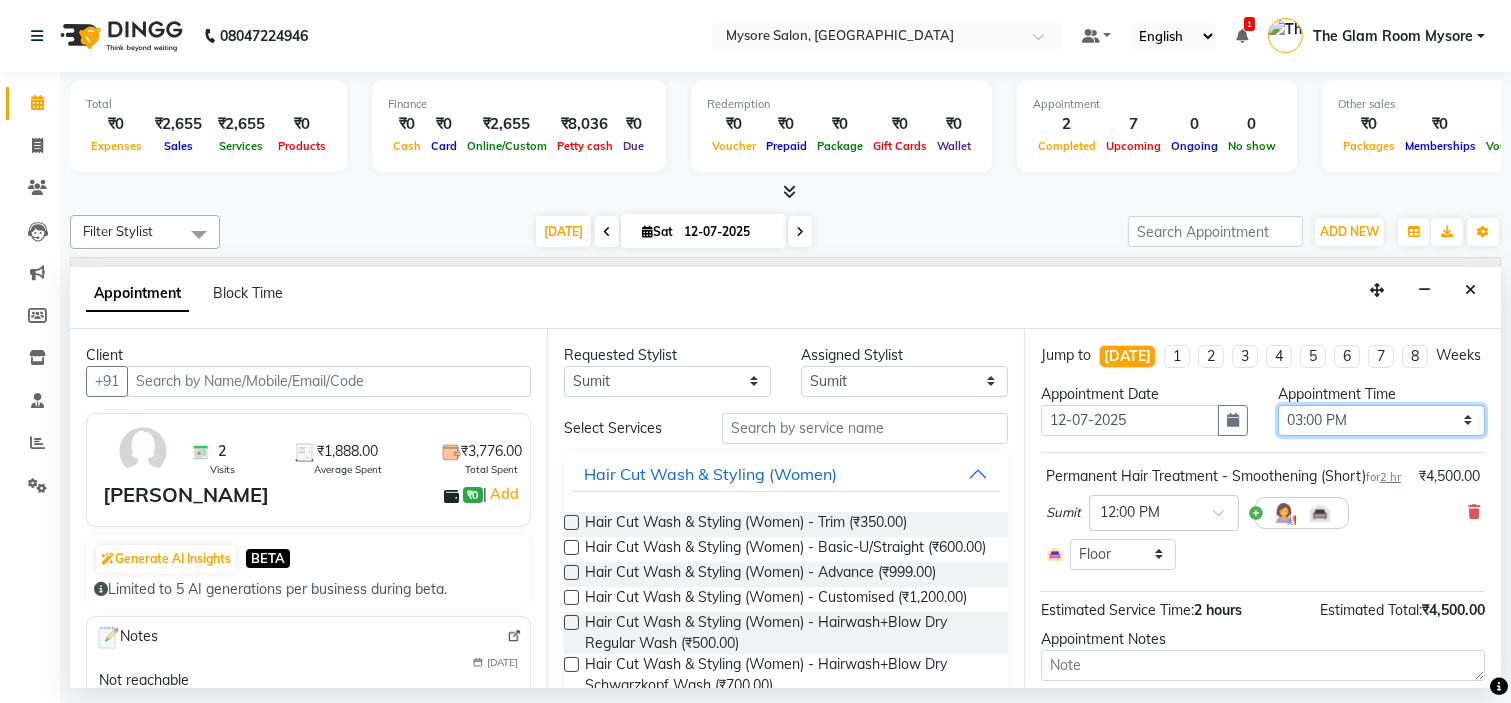 click on "Select 09:00 AM 09:15 AM 09:30 AM 09:45 AM 10:00 AM 10:15 AM 10:30 AM 10:45 AM 11:00 AM 11:15 AM 11:30 AM 11:45 AM 12:00 PM 12:15 PM 12:30 PM 12:45 PM 01:00 PM 01:15 PM 01:30 PM 01:45 PM 02:00 PM 02:15 PM 02:30 PM 02:45 PM 03:00 PM 03:15 PM 03:30 PM 03:45 PM 04:00 PM 04:15 PM 04:30 PM 04:45 PM 05:00 PM 05:15 PM 05:30 PM 05:45 PM 06:00 PM 06:15 PM 06:30 PM 06:45 PM 07:00 PM 07:15 PM 07:30 PM 07:45 PM 08:00 PM" at bounding box center [1381, 420] 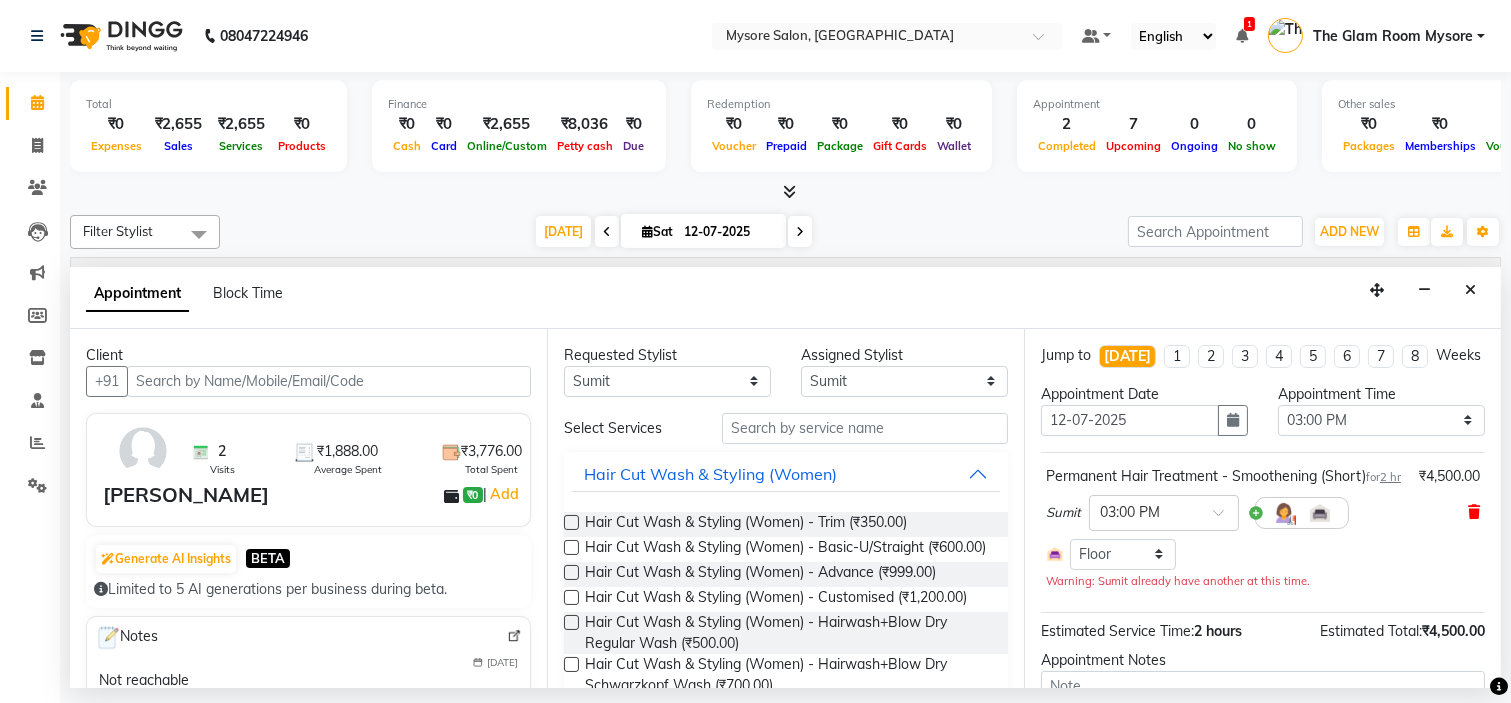 click at bounding box center (1474, 512) 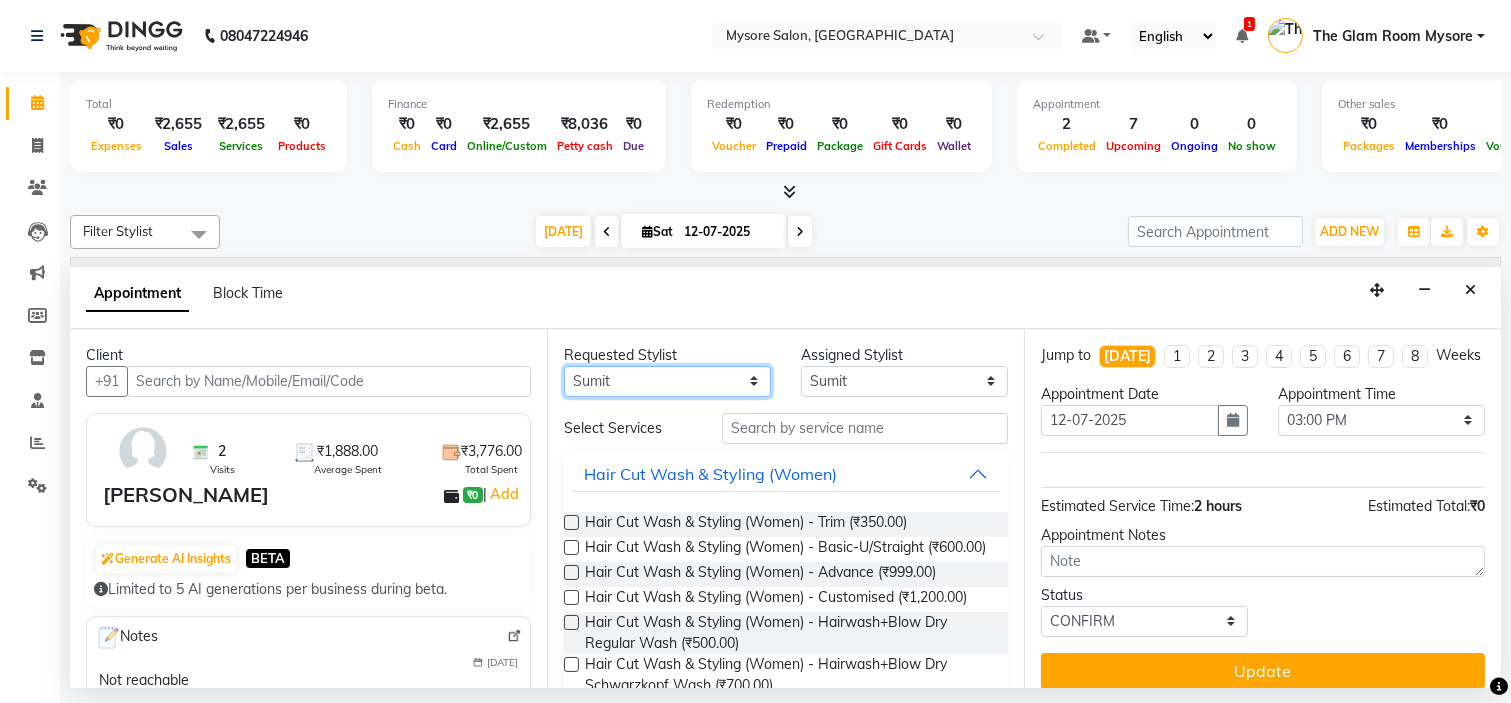 click on "Any [PERSON_NAME] [PERSON_NAME] [PERSON_NAME] [PERSON_NAME] [PERSON_NAME] [PERSON_NAME] Shangnimwon [PERSON_NAME] [PERSON_NAME] [PERSON_NAME] The Glam Room Mysore" at bounding box center (667, 381) 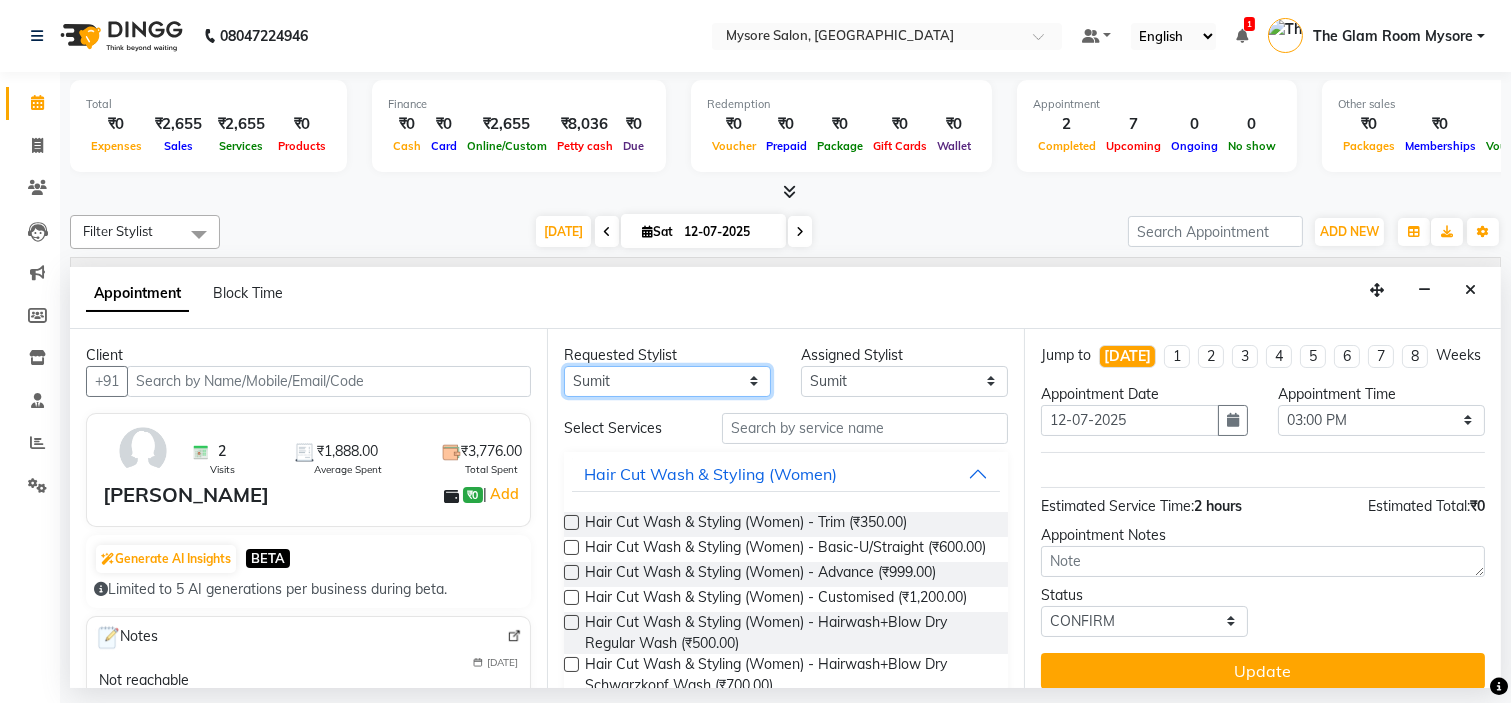 select on "66079" 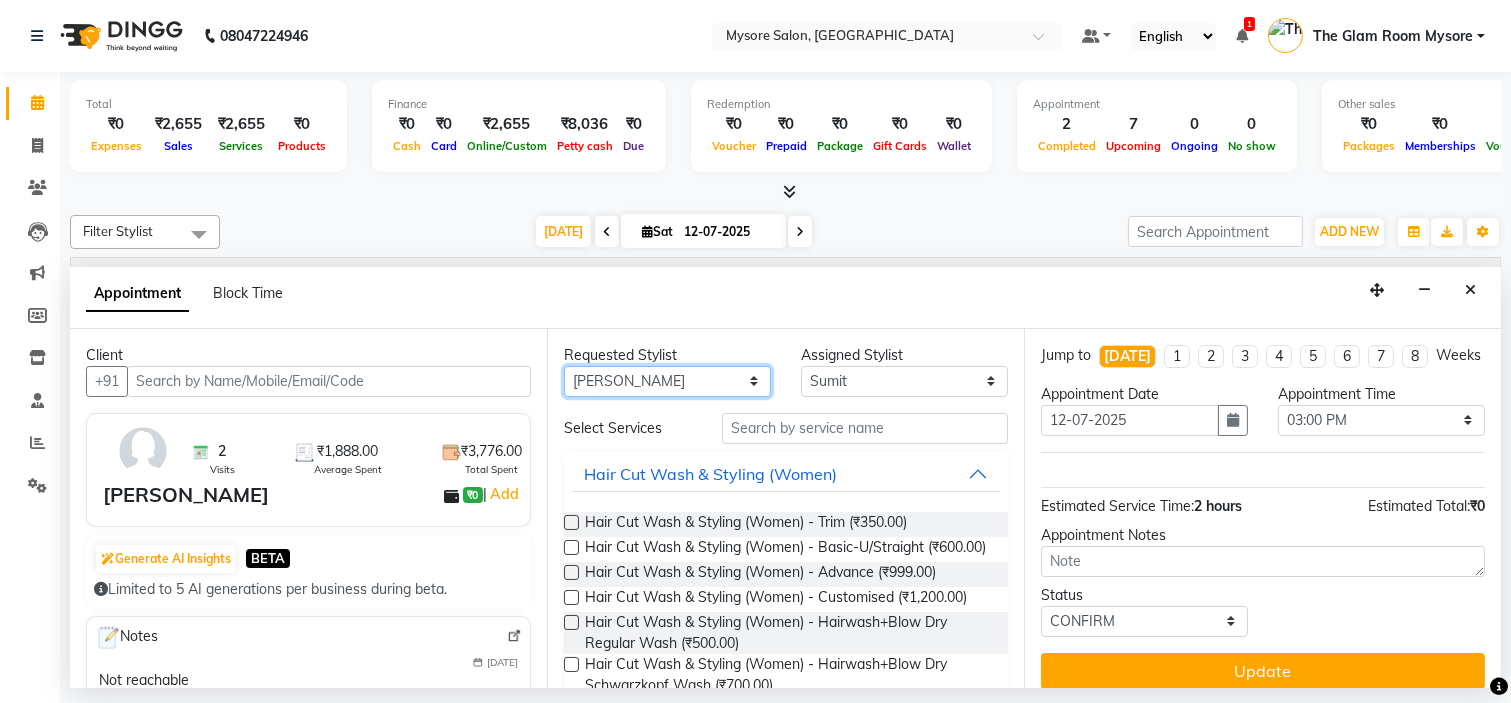 click on "Any [PERSON_NAME] [PERSON_NAME] [PERSON_NAME] [PERSON_NAME] [PERSON_NAME] [PERSON_NAME] Shangnimwon [PERSON_NAME] [PERSON_NAME] [PERSON_NAME] The Glam Room Mysore" at bounding box center (667, 381) 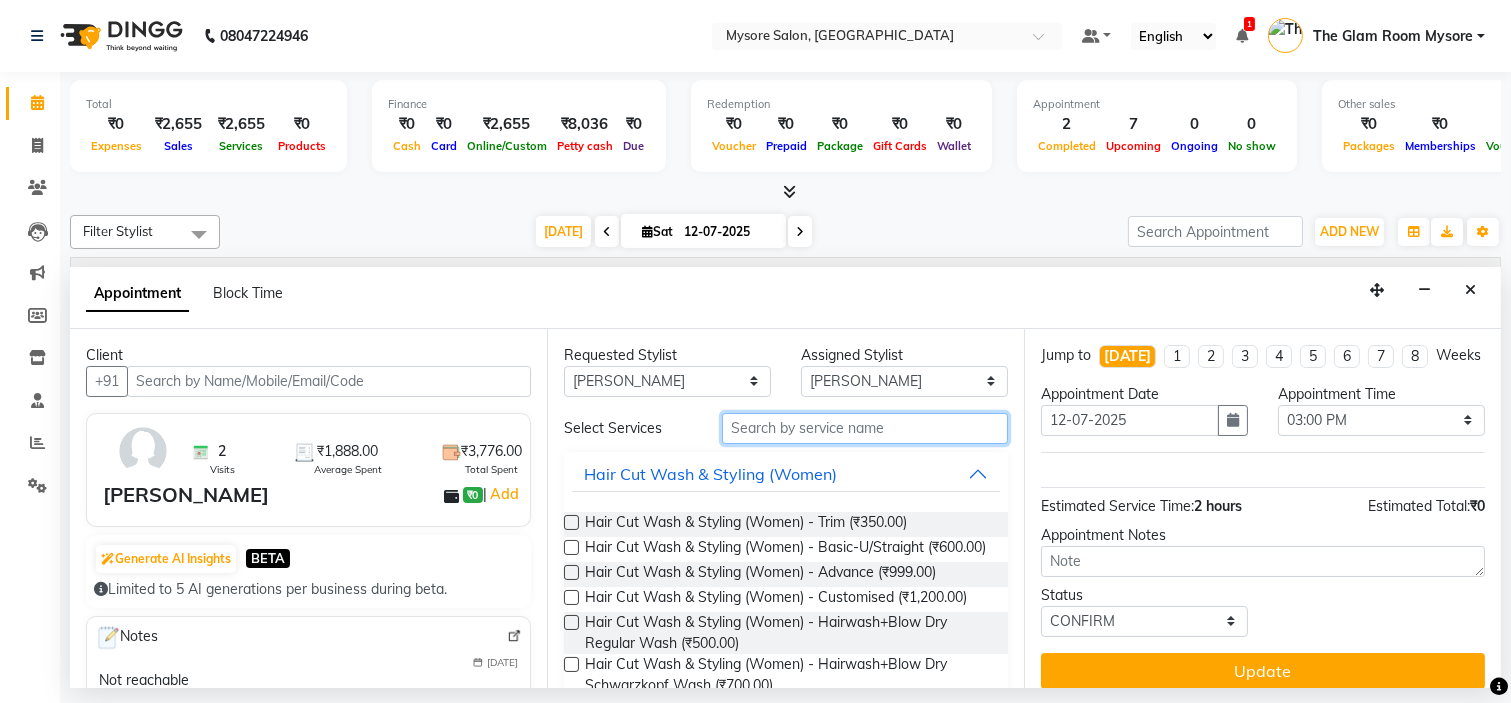 click at bounding box center [865, 428] 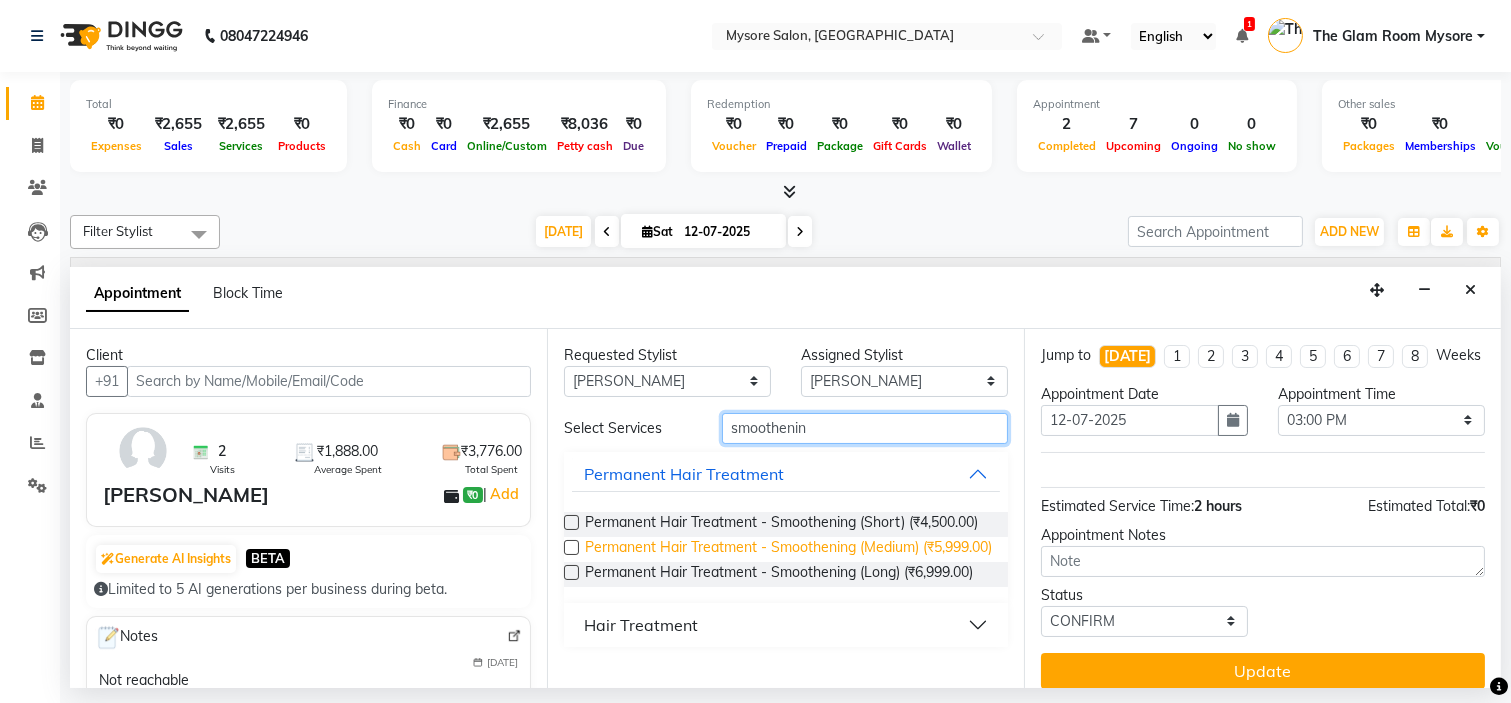 type on "smoothenin" 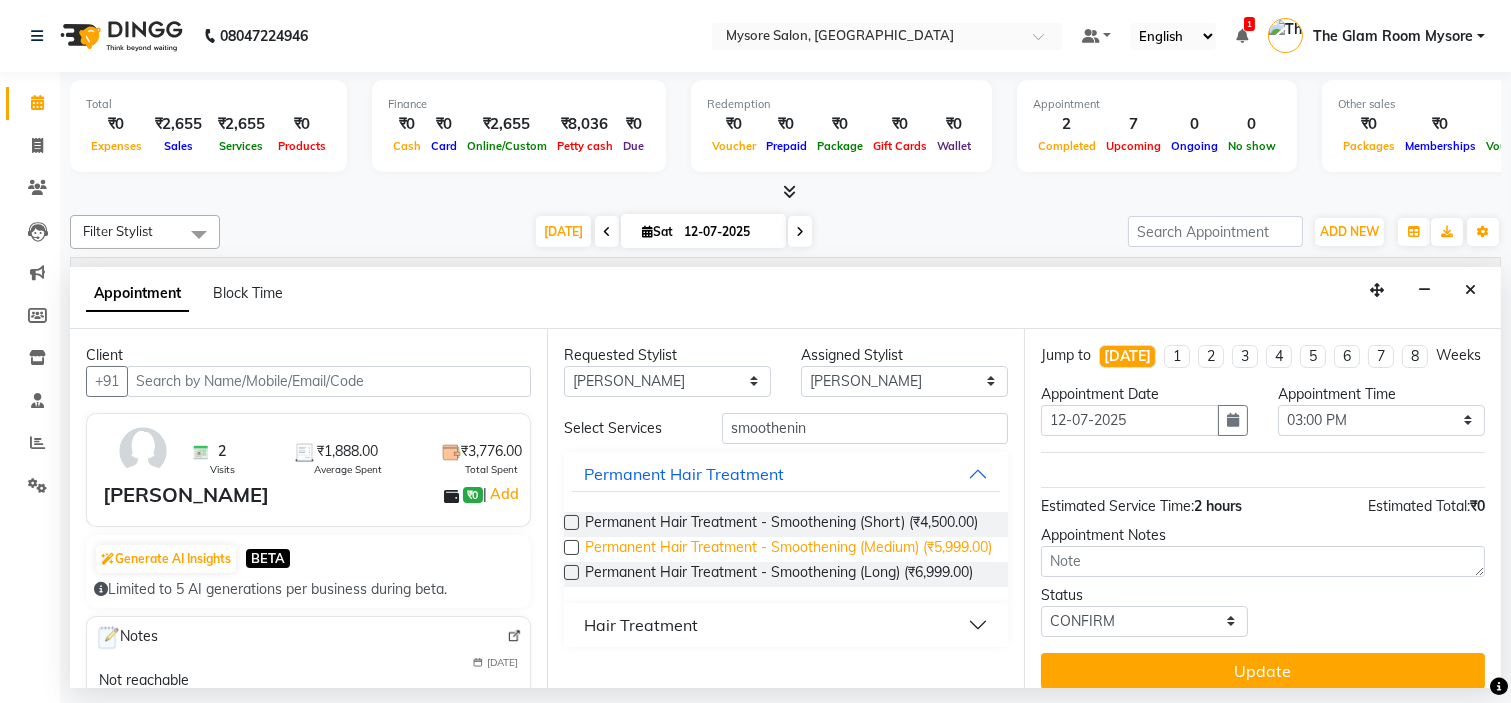 click on "Permanent Hair Treatment - Smoothening (Medium) (₹5,999.00)" at bounding box center [788, 549] 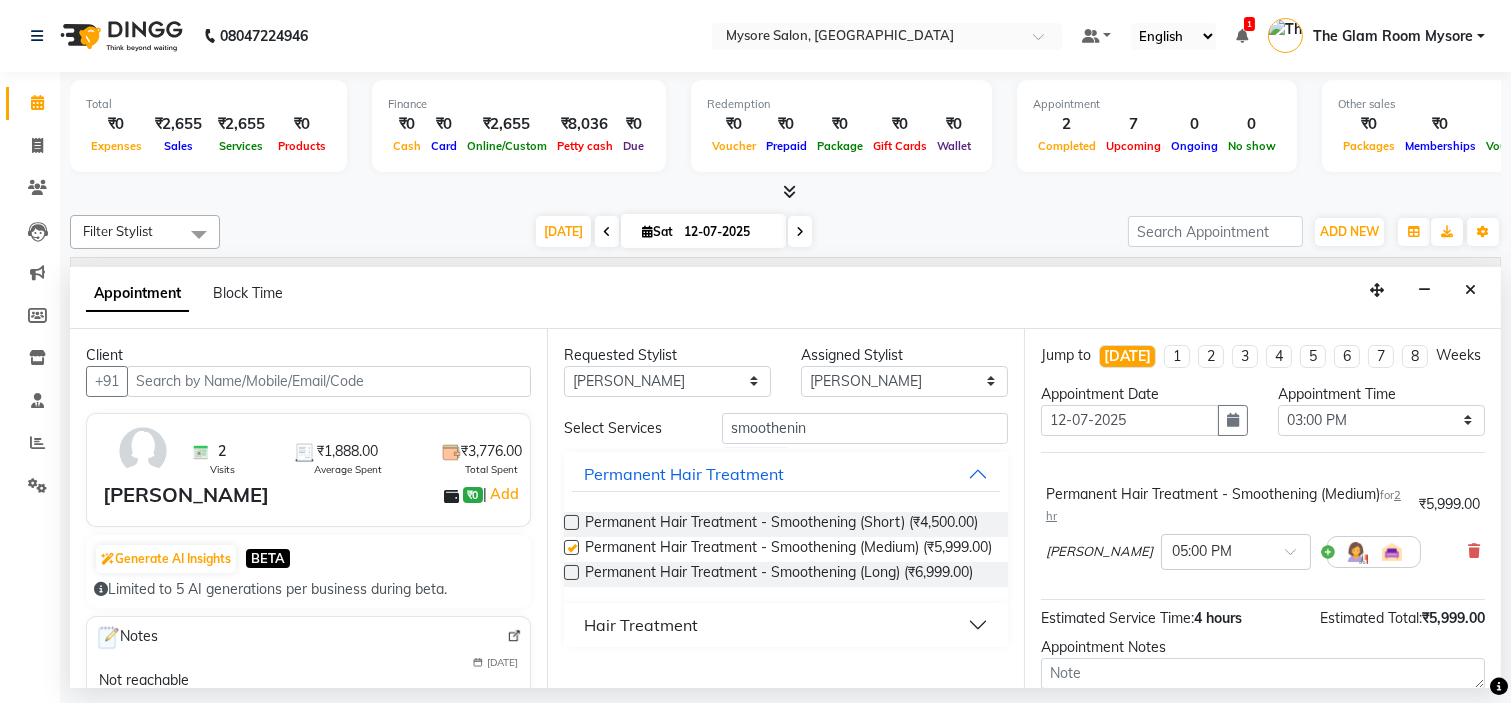 checkbox on "false" 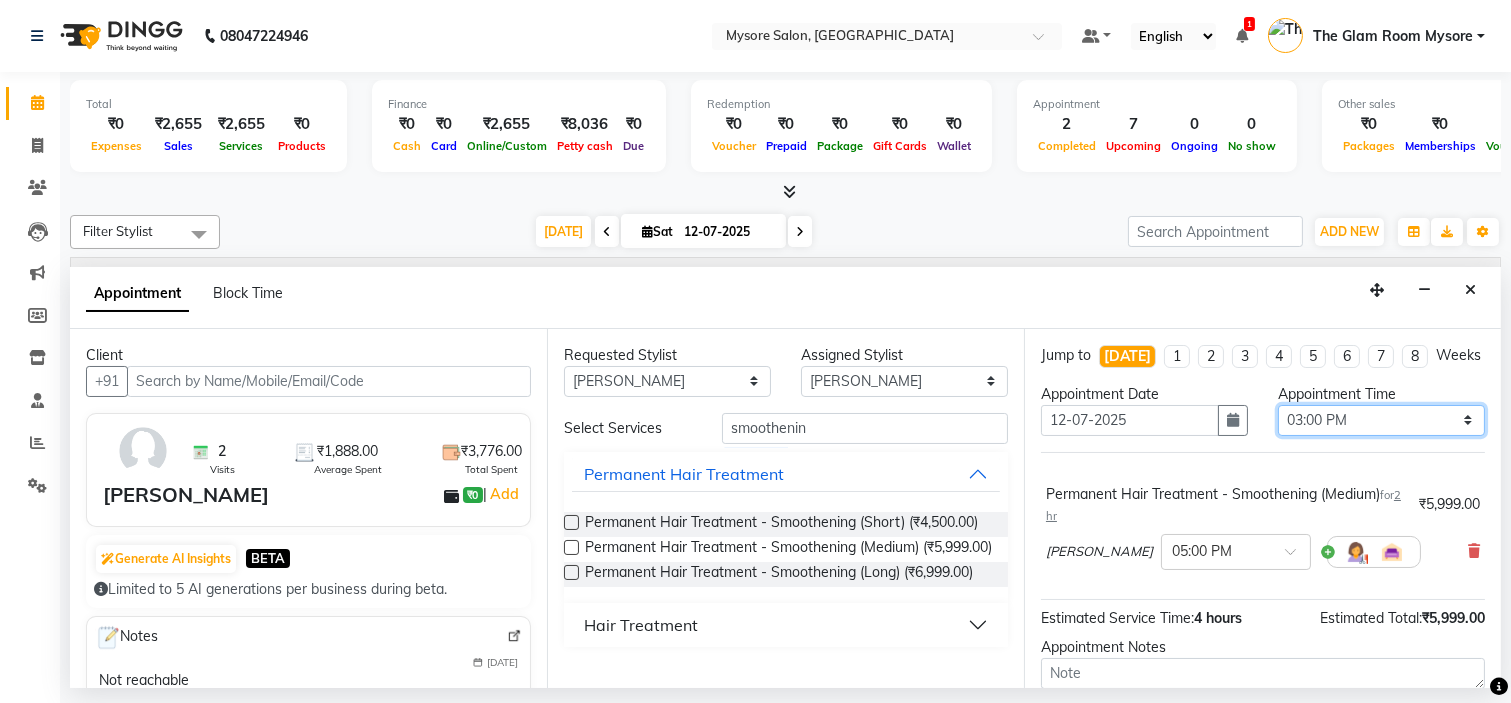 click on "Select 09:00 AM 09:15 AM 09:30 AM 09:45 AM 10:00 AM 10:15 AM 10:30 AM 10:45 AM 11:00 AM 11:15 AM 11:30 AM 11:45 AM 12:00 PM 12:15 PM 12:30 PM 12:45 PM 01:00 PM 01:15 PM 01:30 PM 01:45 PM 02:00 PM 02:15 PM 02:30 PM 02:45 PM 03:00 PM 03:15 PM 03:30 PM 03:45 PM 04:00 PM 04:15 PM 04:30 PM 04:45 PM 05:00 PM 05:15 PM 05:30 PM 05:45 PM 06:00 PM 06:15 PM 06:30 PM 06:45 PM 07:00 PM 07:15 PM 07:30 PM 07:45 PM 08:00 PM" at bounding box center [1381, 420] 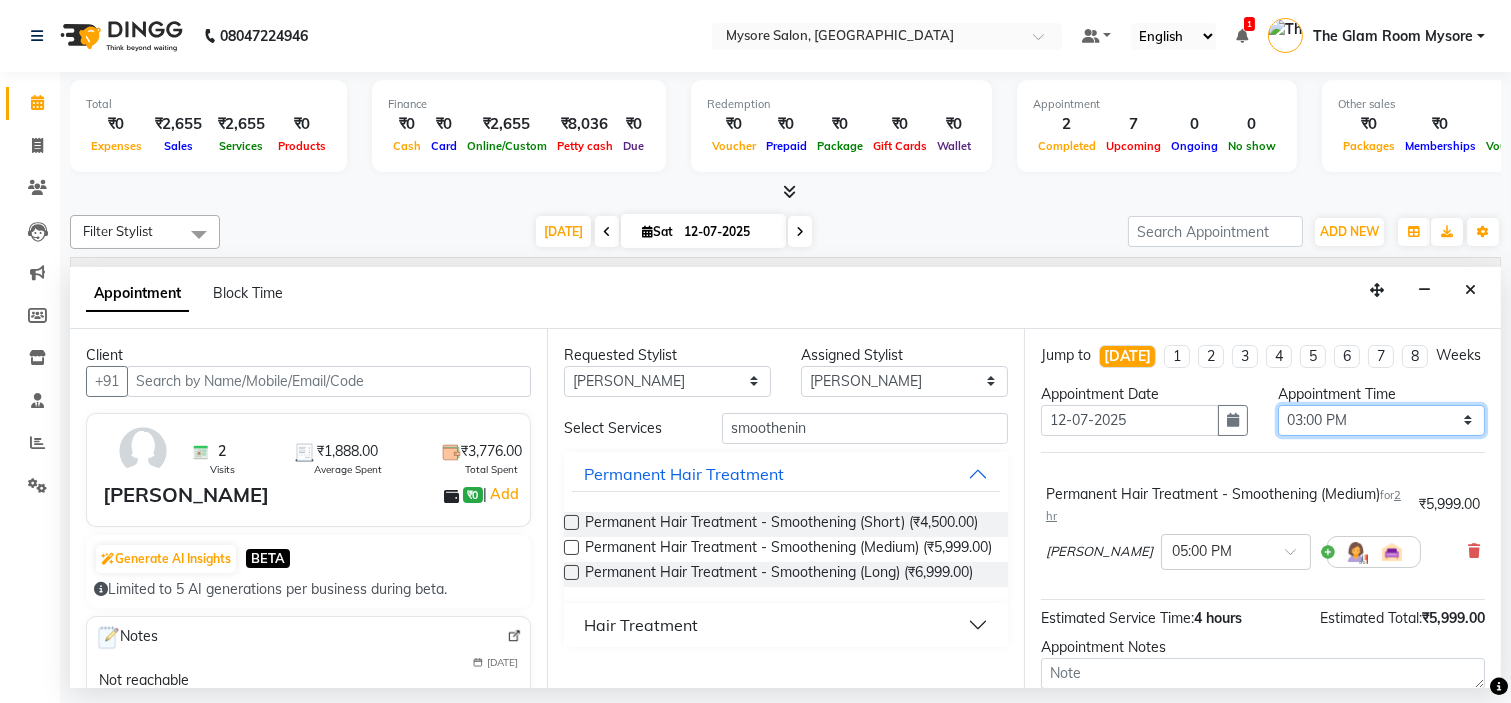 click on "Select 09:00 AM 09:15 AM 09:30 AM 09:45 AM 10:00 AM 10:15 AM 10:30 AM 10:45 AM 11:00 AM 11:15 AM 11:30 AM 11:45 AM 12:00 PM 12:15 PM 12:30 PM 12:45 PM 01:00 PM 01:15 PM 01:30 PM 01:45 PM 02:00 PM 02:15 PM 02:30 PM 02:45 PM 03:00 PM 03:15 PM 03:30 PM 03:45 PM 04:00 PM 04:15 PM 04:30 PM 04:45 PM 05:00 PM 05:15 PM 05:30 PM 05:45 PM 06:00 PM 06:15 PM 06:30 PM 06:45 PM 07:00 PM 07:15 PM 07:30 PM 07:45 PM 08:00 PM" at bounding box center (1381, 420) 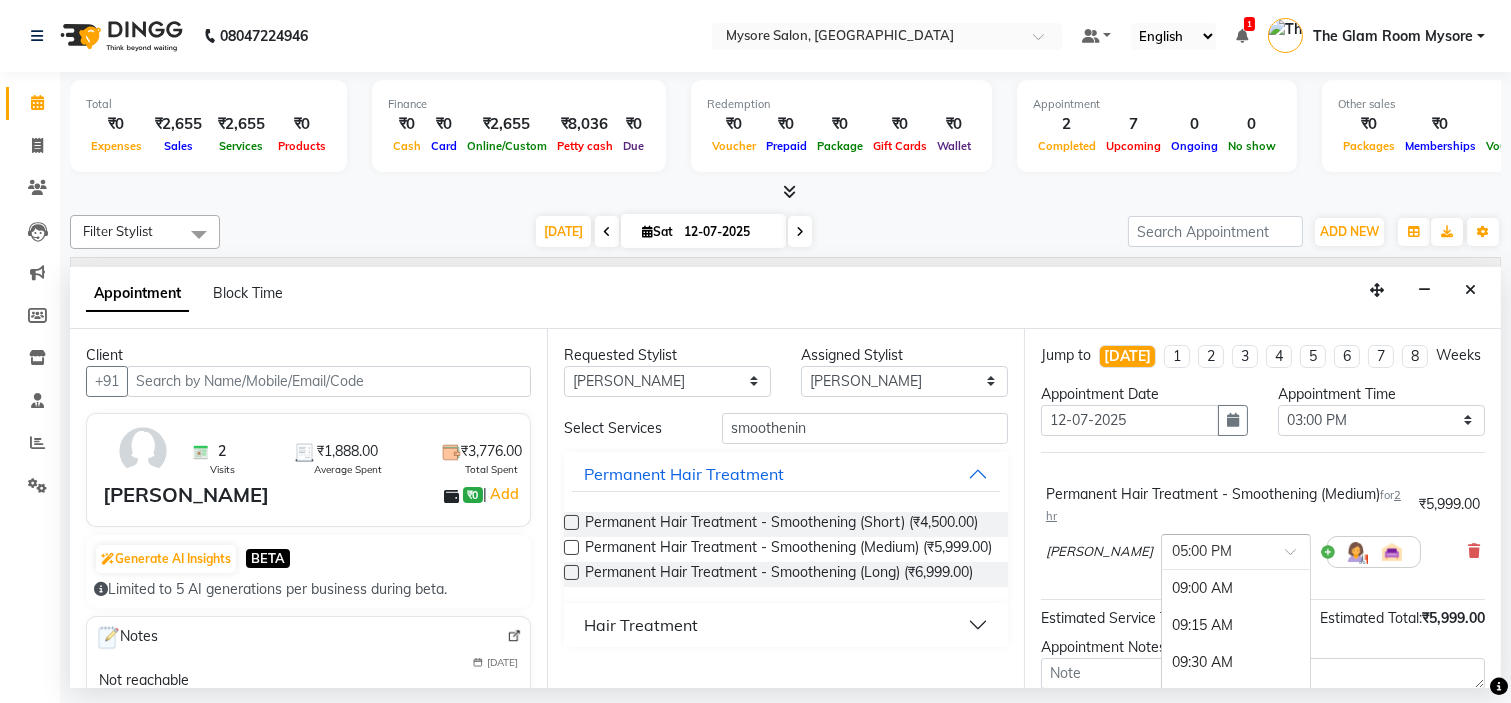 click at bounding box center (1236, 550) 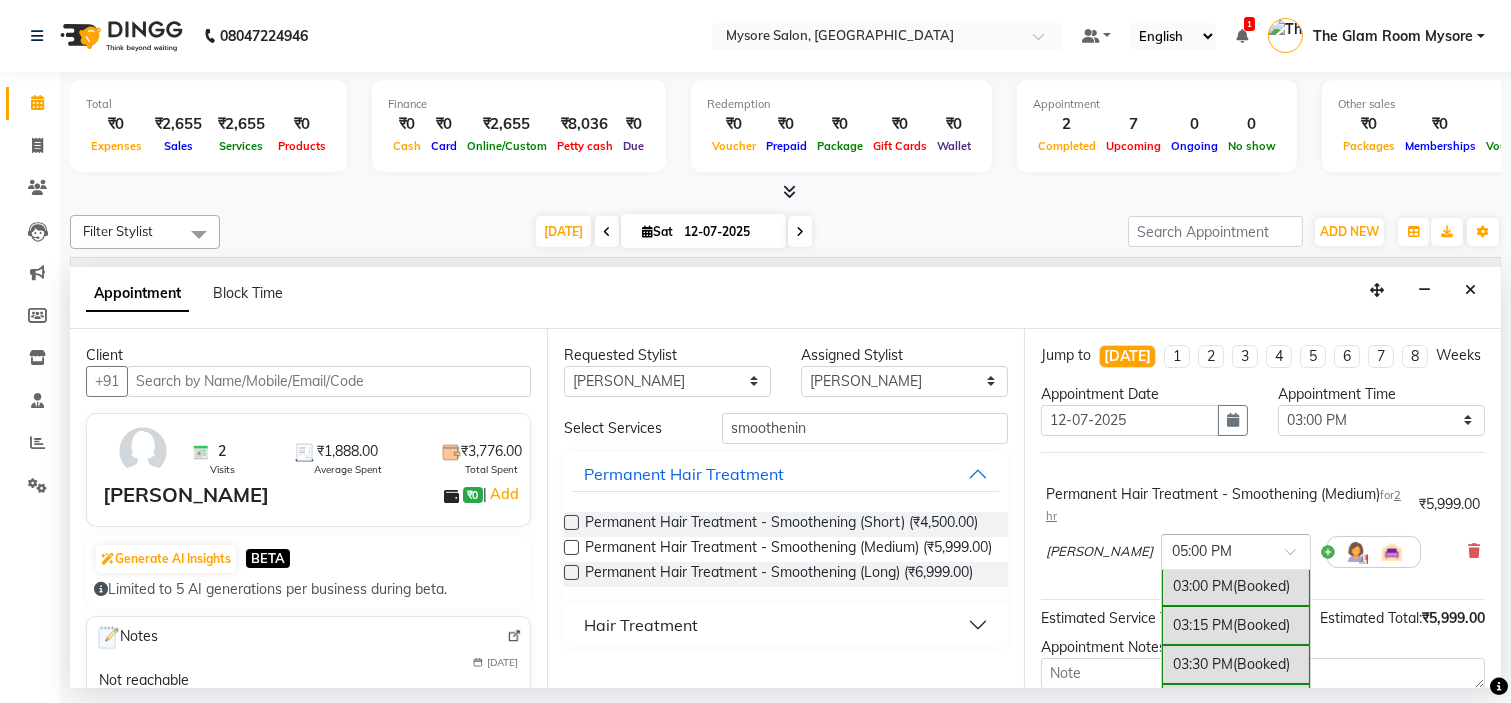 scroll, scrollTop: 912, scrollLeft: 0, axis: vertical 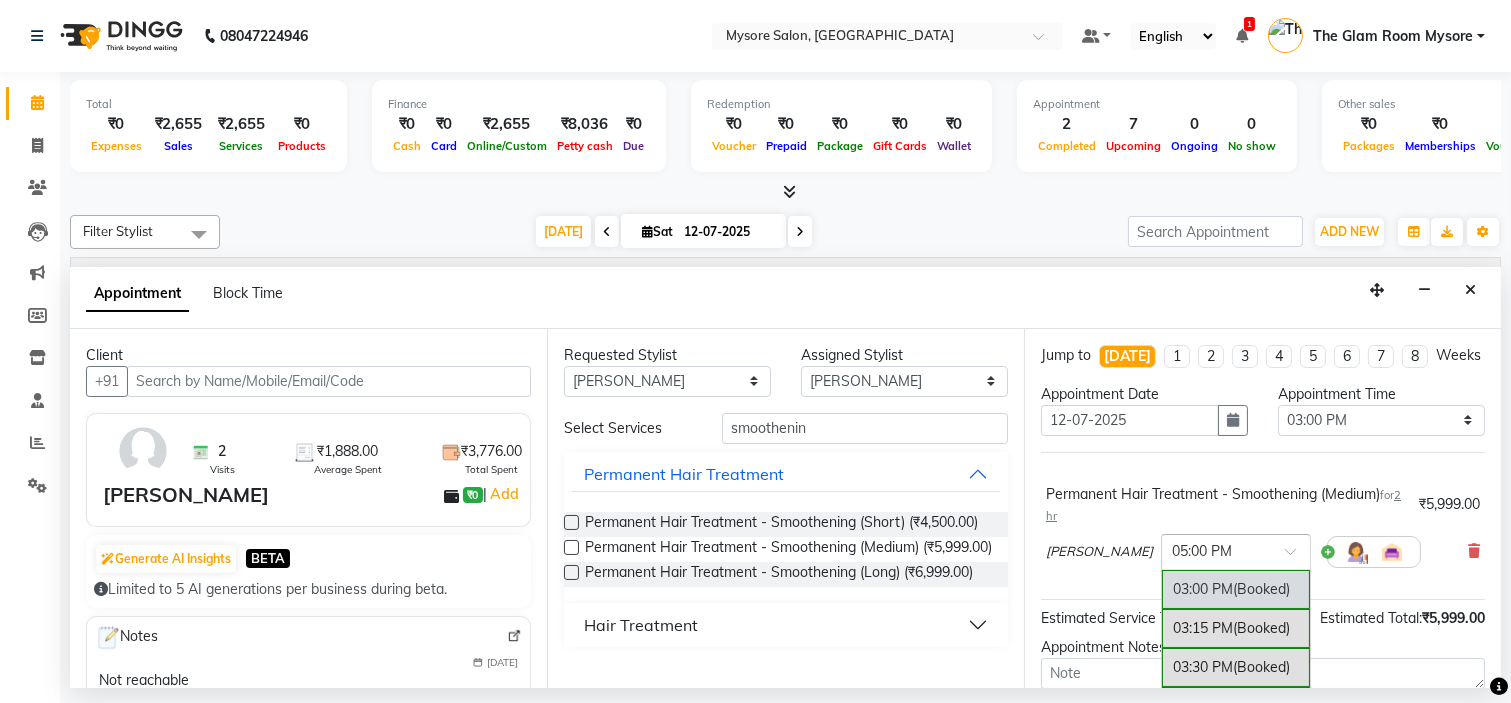 click on "(Booked)" at bounding box center (1261, 589) 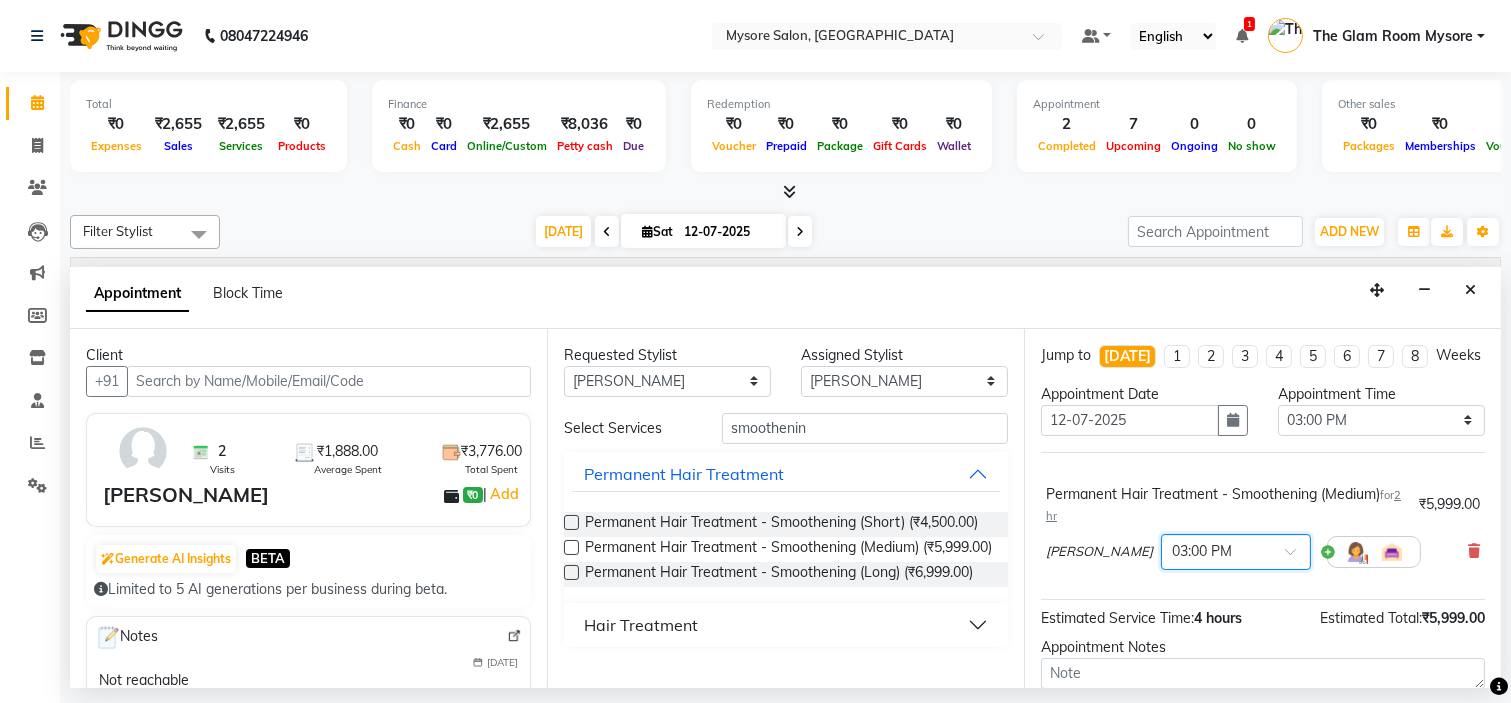 scroll, scrollTop: 147, scrollLeft: 0, axis: vertical 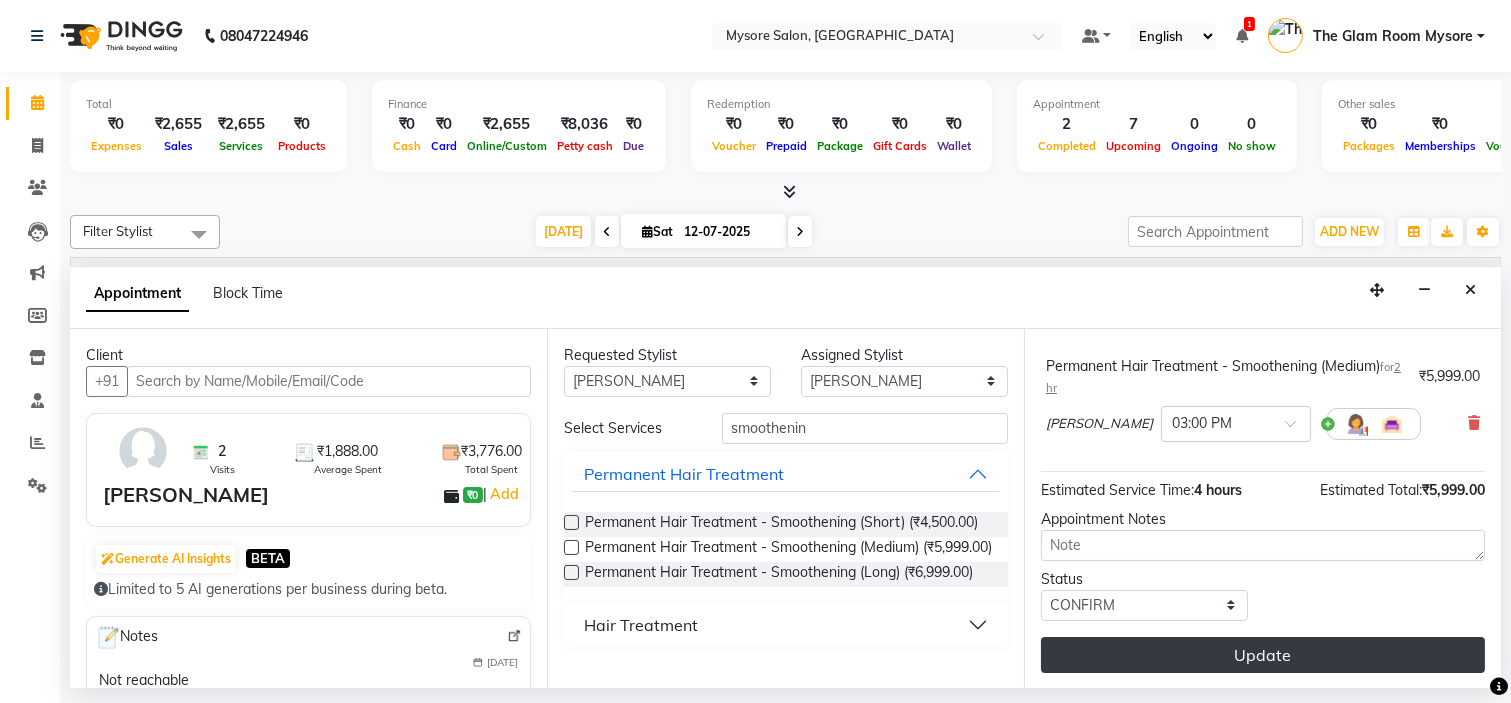 click on "Update" at bounding box center [1263, 655] 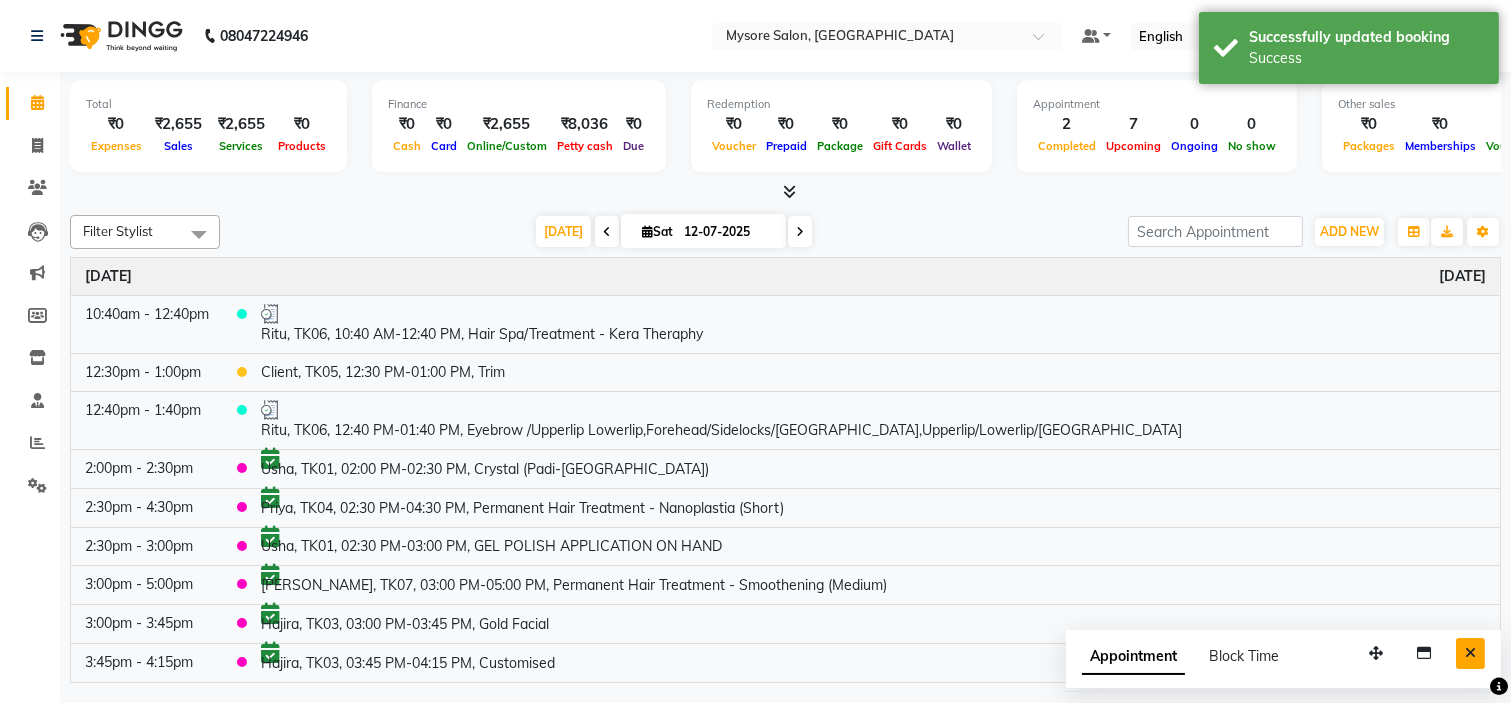 click at bounding box center (1470, 653) 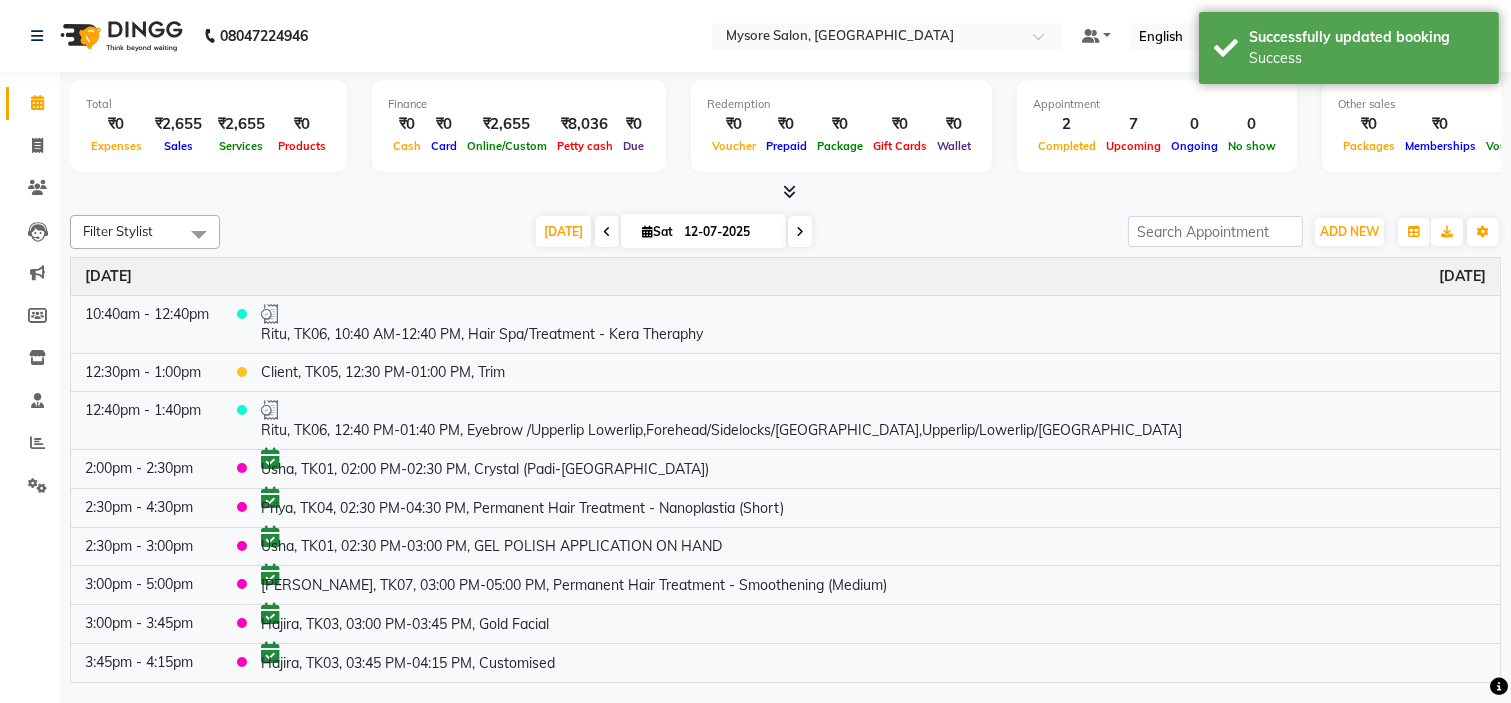 click on "Filter Stylist Select All [PERSON_NAME] [PERSON_NAME] Ashwini Ayaan DR. Apurva [PERSON_NAME] [PERSON_NAME] [PERSON_NAME] Shangnimwon [PERSON_NAME] [PERSON_NAME] [PERSON_NAME] Tezz The Glam Room Mysore [DATE]  [DATE] Toggle Dropdown Add Appointment Add Invoice Add Expense Add Attendance Add Client Add Transaction Toggle Dropdown Add Appointment Add Invoice Add Expense Add Attendance Add Client ADD NEW Toggle Dropdown Add Appointment Add Invoice Add Expense Add Attendance Add Client Add Transaction Filter Stylist Select All [PERSON_NAME] [PERSON_NAME] Ashwini Ayaan DR. Apurva [PERSON_NAME] [PERSON_NAME] [PERSON_NAME] Shangnimwon [PERSON_NAME] [PERSON_NAME] [PERSON_NAME] Tezz The Glam Room Mysore Group By  Staff View   Room View  View as Vertical  Vertical - Week View  Horizontal  Horizontal - Week View  List  Toggle Dropdown Calendar Settings Manage Tags   Arrange Stylists   Reset Stylists  Full Screen Appointment Form Zoom 100% Time Event [DATE] 10:40am - 12:40pm     Ritu, TK06, 10:40 AM-12:40 PM, Hair Spa/Treatment - Kera Theraphy 12:30pm - 1:00pm" 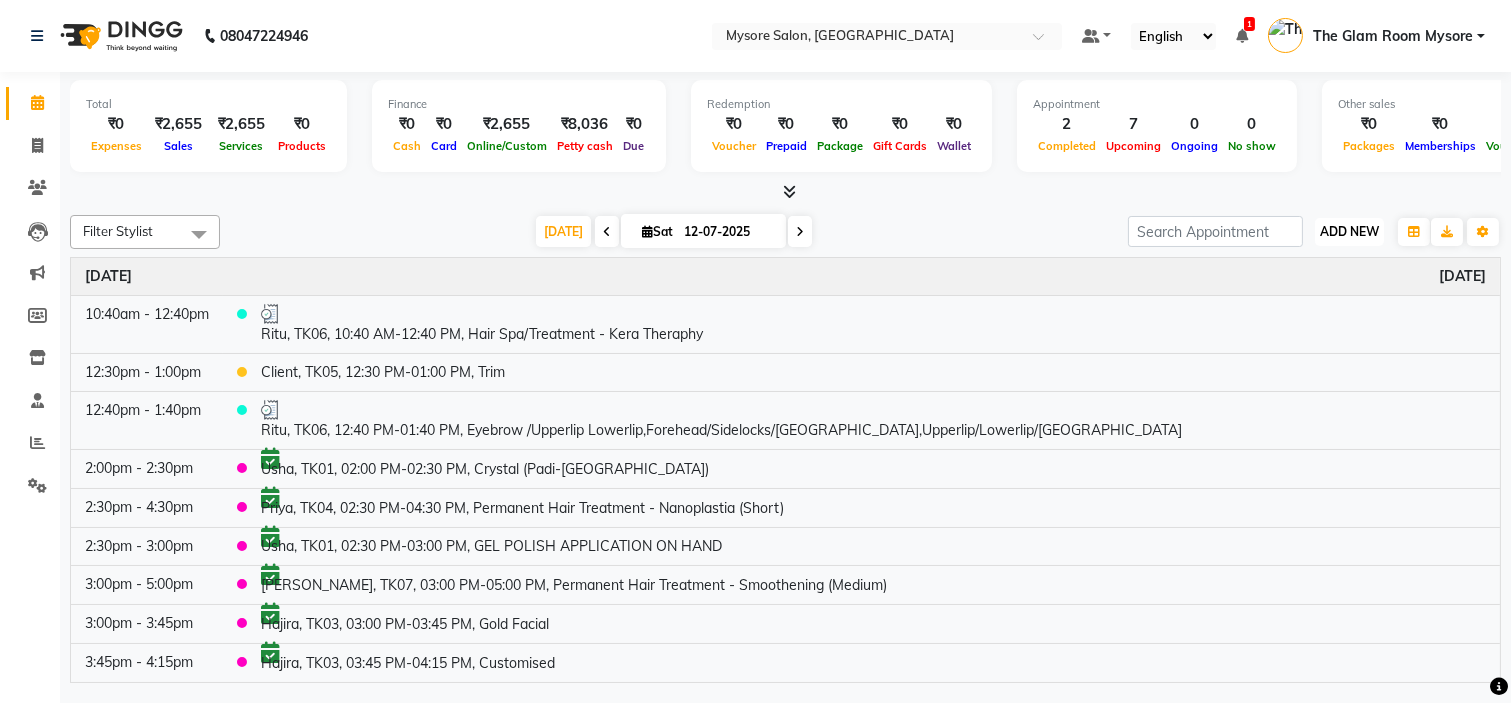 click on "ADD NEW Toggle Dropdown" at bounding box center [1349, 232] 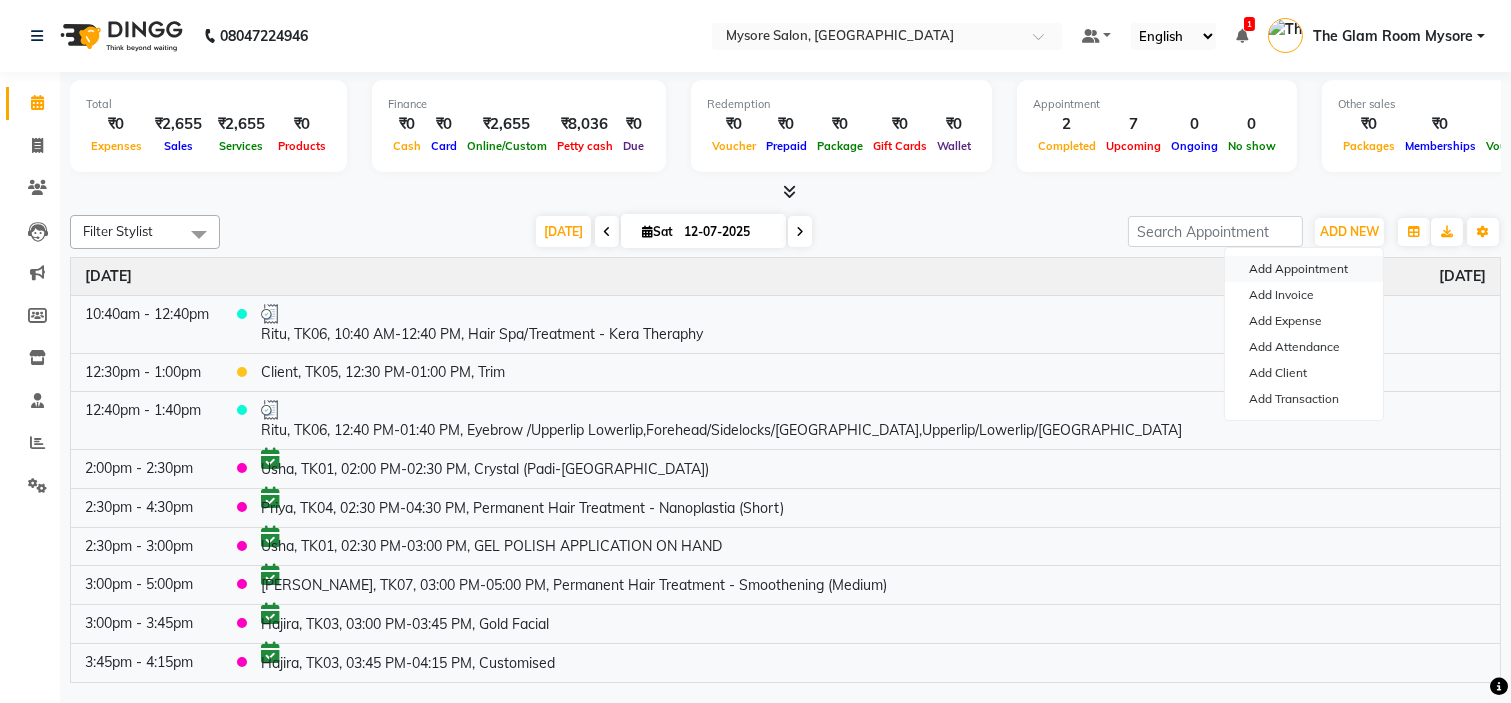click on "Add Appointment" at bounding box center (1304, 269) 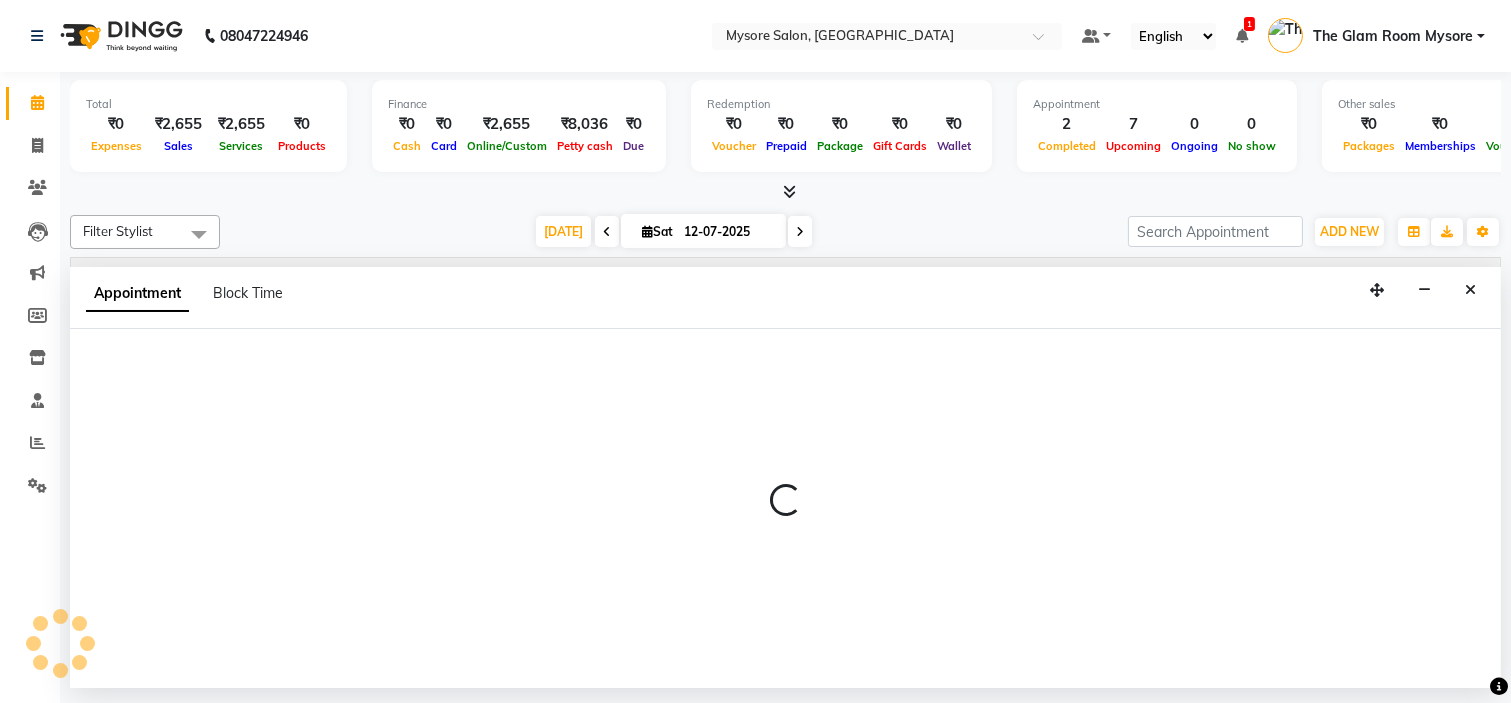 select on "540" 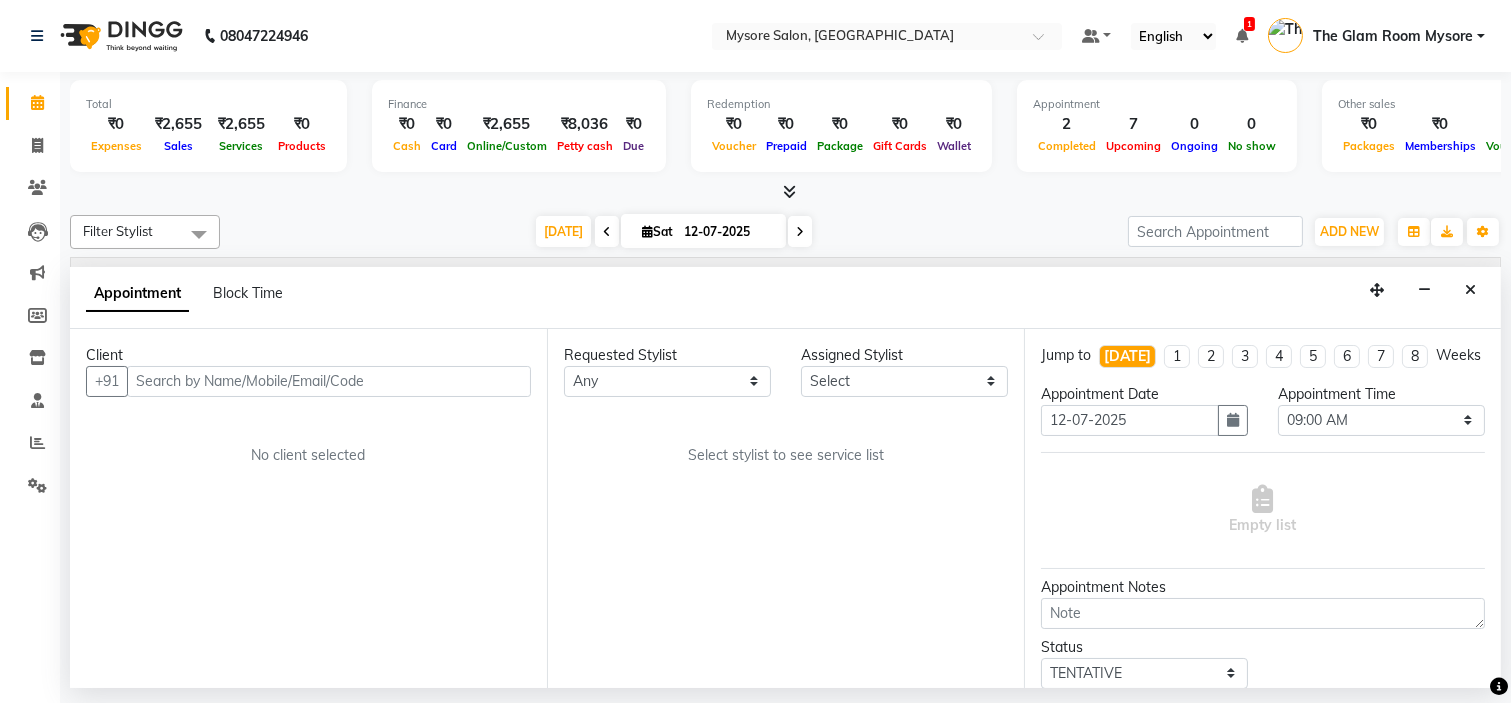 click at bounding box center (329, 381) 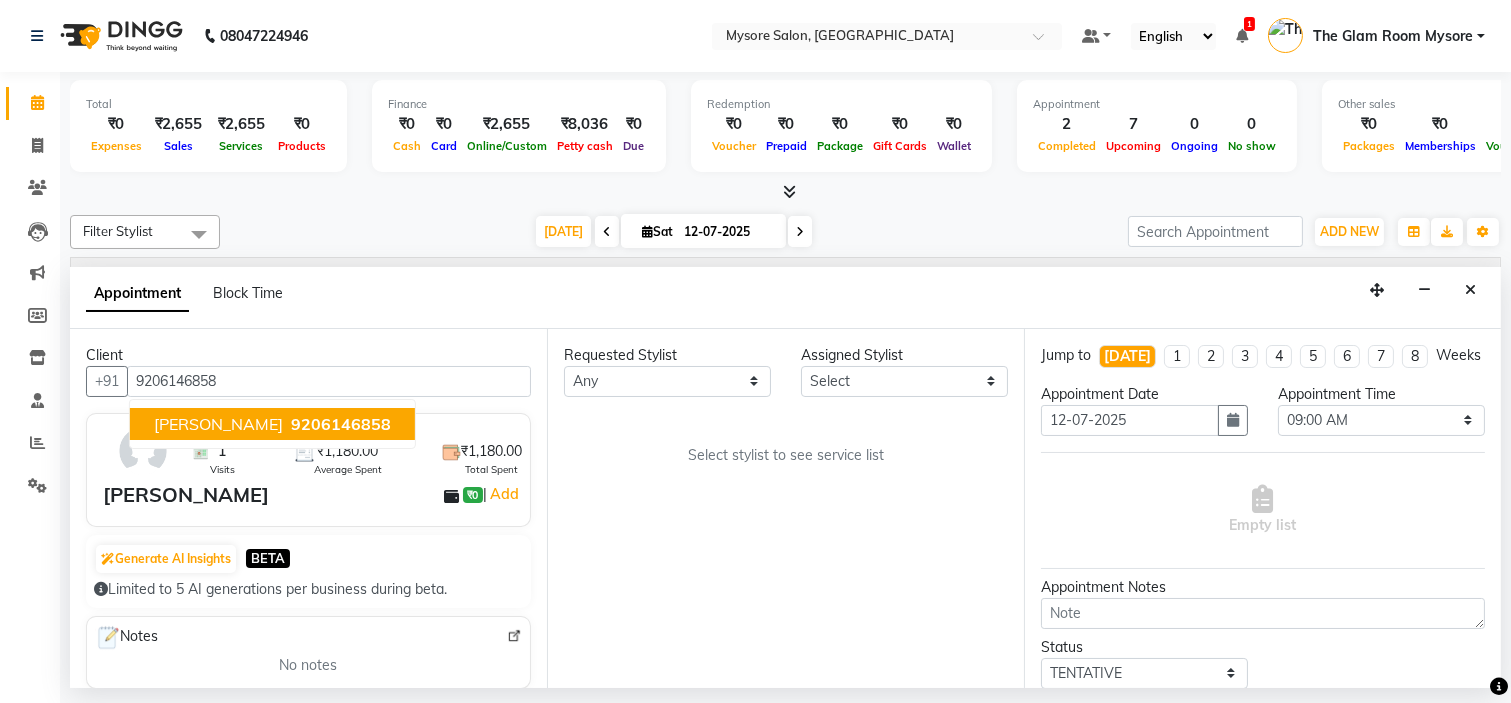click on "9206146858" at bounding box center (341, 424) 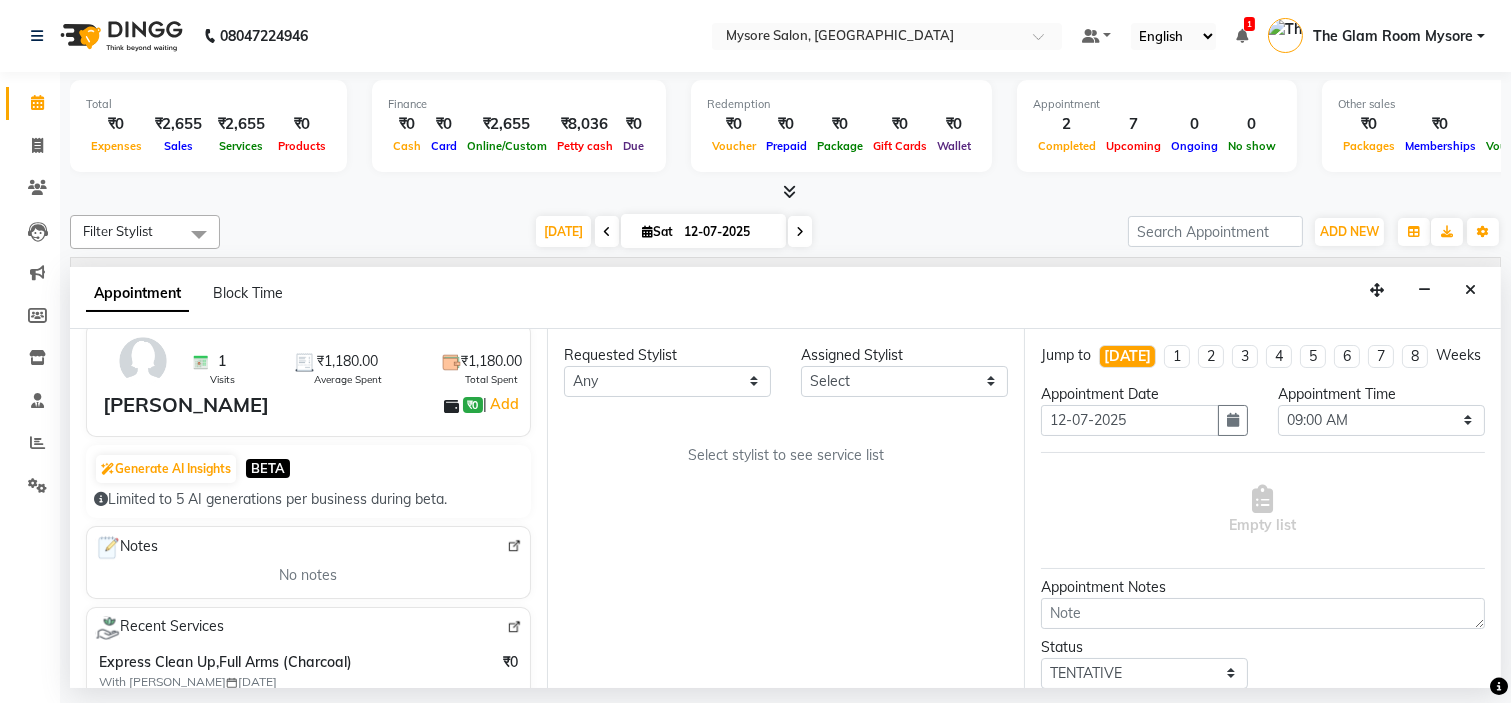 scroll, scrollTop: 133, scrollLeft: 0, axis: vertical 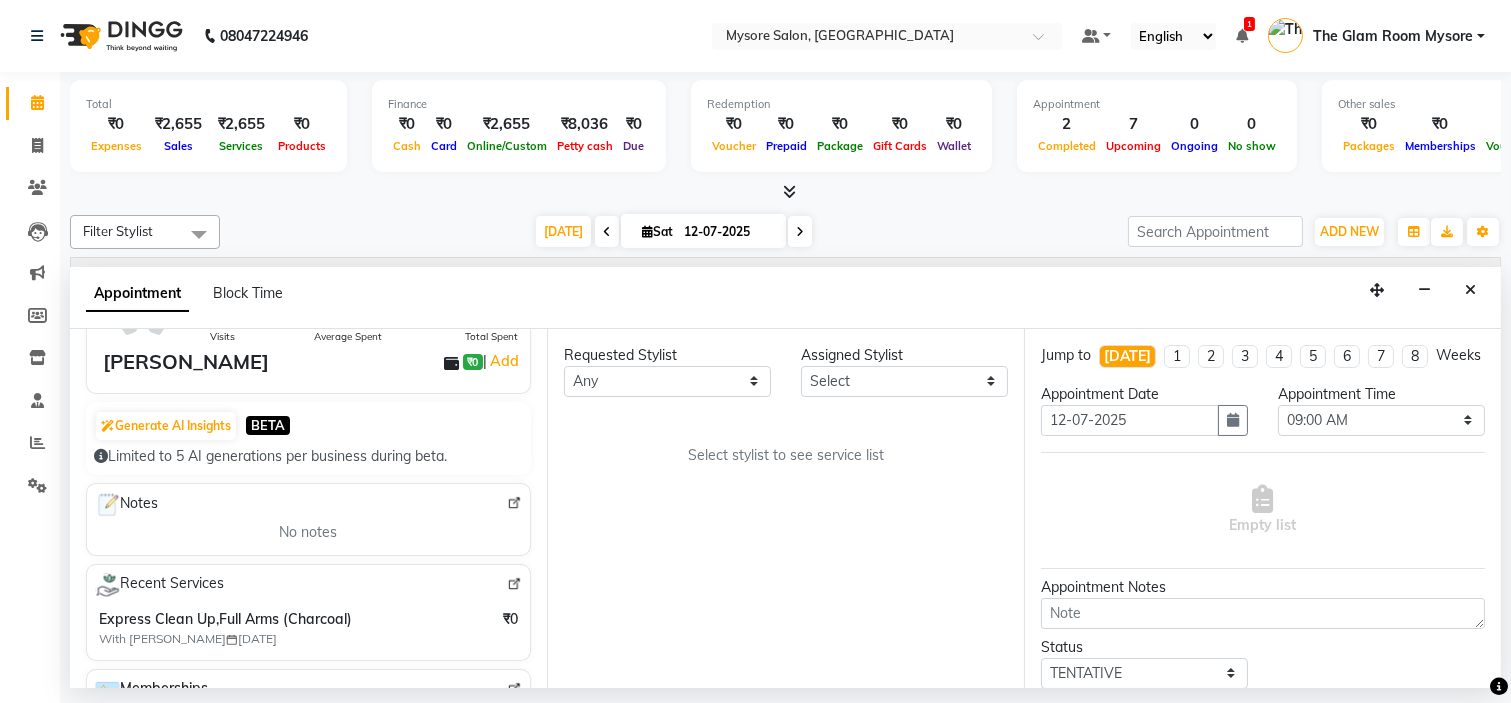 type on "9206146858" 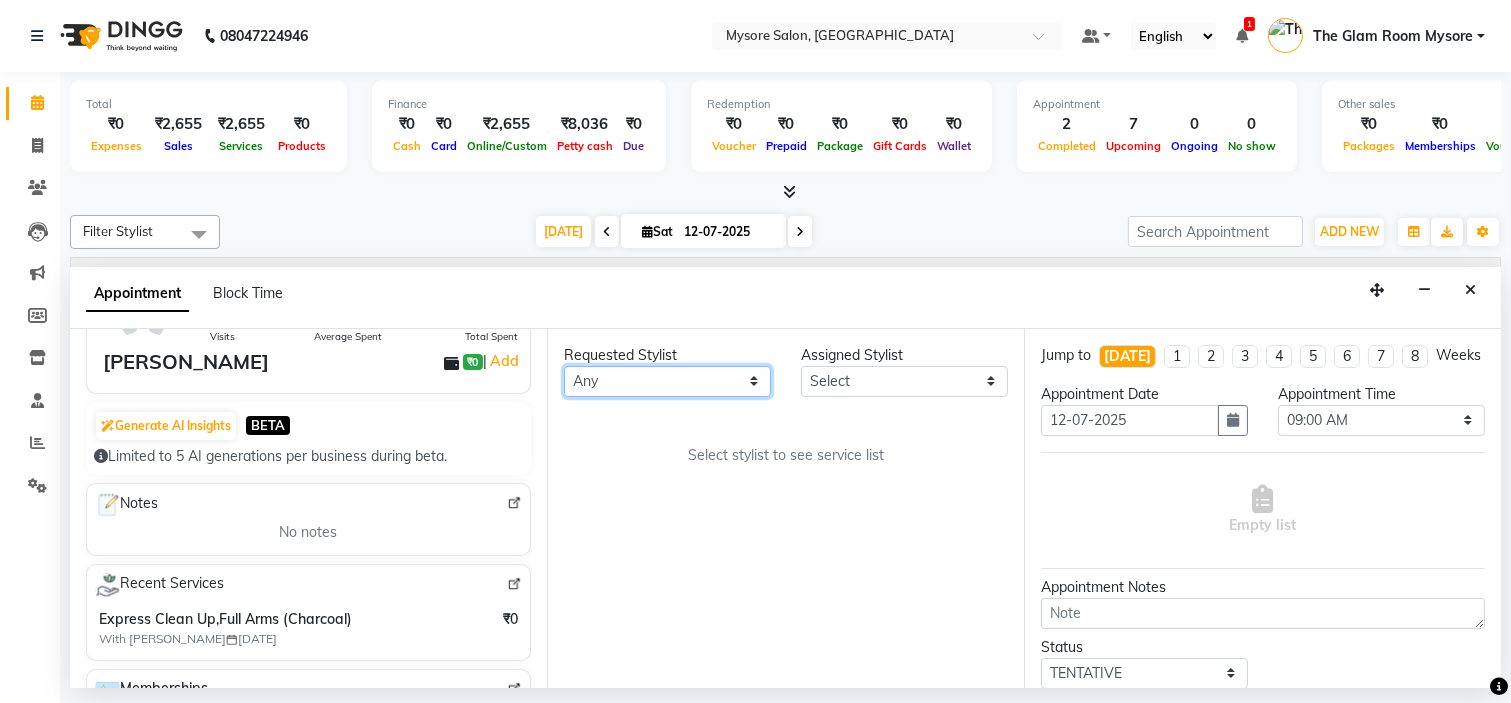 click on "Any [PERSON_NAME] [PERSON_NAME] [PERSON_NAME] [PERSON_NAME] [PERSON_NAME] [PERSON_NAME] Shangnimwon [PERSON_NAME] [PERSON_NAME] [PERSON_NAME] The Glam Room Mysore" at bounding box center [667, 381] 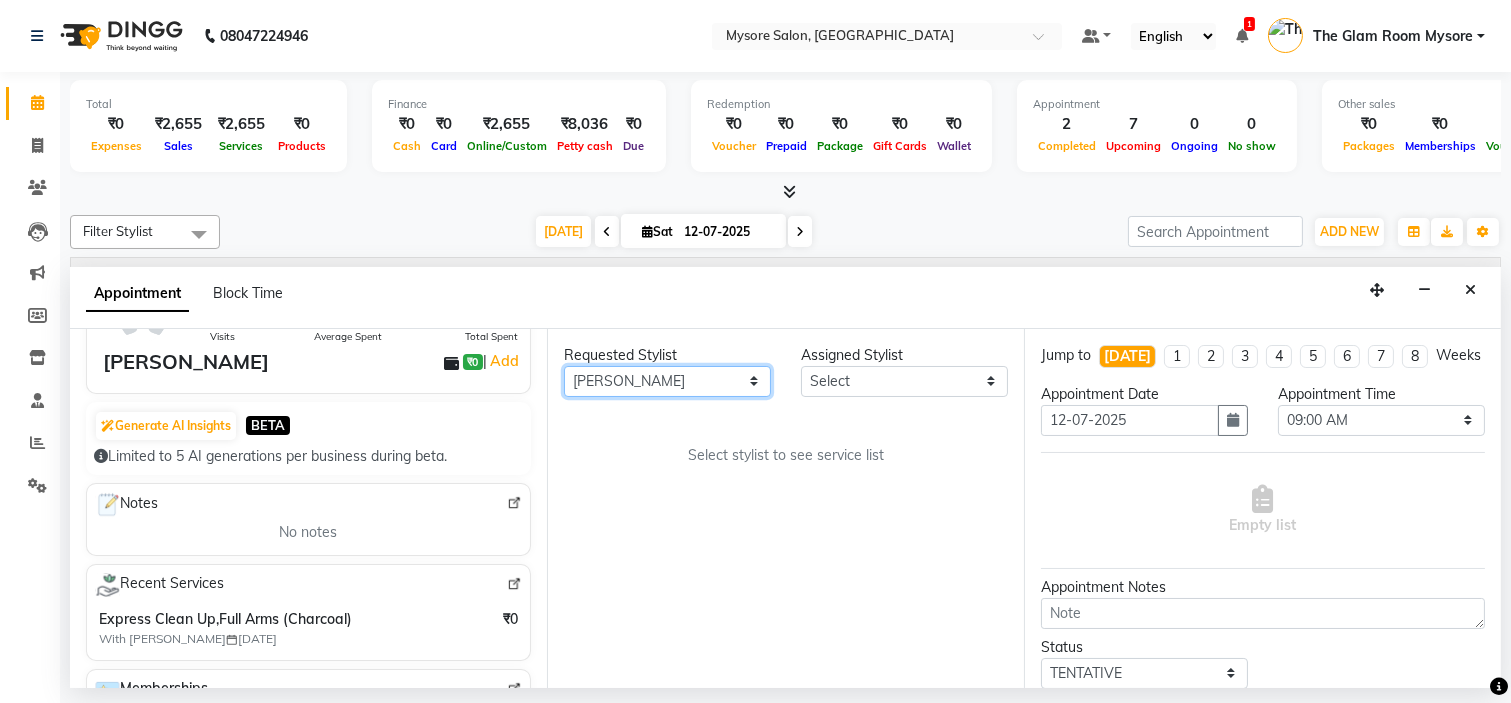 click on "Any [PERSON_NAME] [PERSON_NAME] [PERSON_NAME] [PERSON_NAME] [PERSON_NAME] [PERSON_NAME] Shangnimwon [PERSON_NAME] [PERSON_NAME] [PERSON_NAME] The Glam Room Mysore" at bounding box center [667, 381] 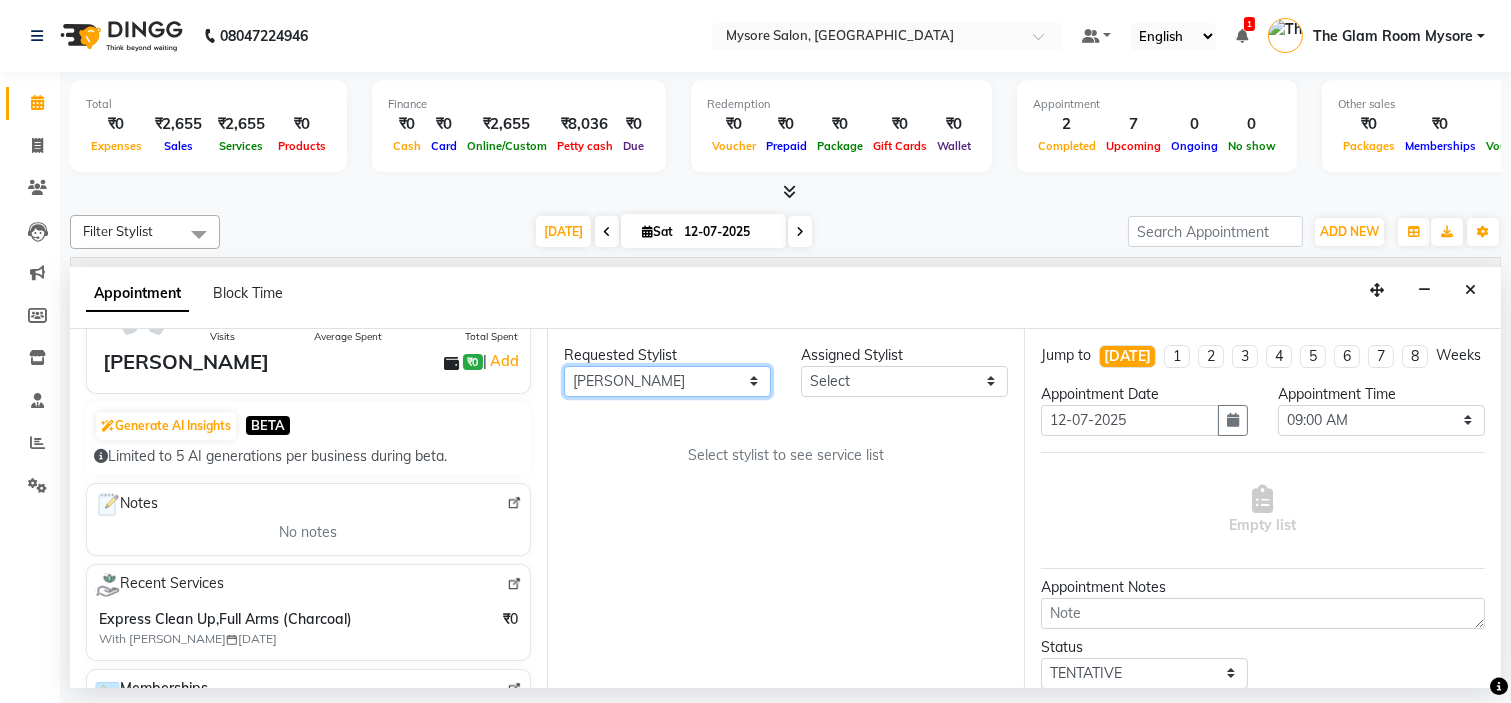 select on "66079" 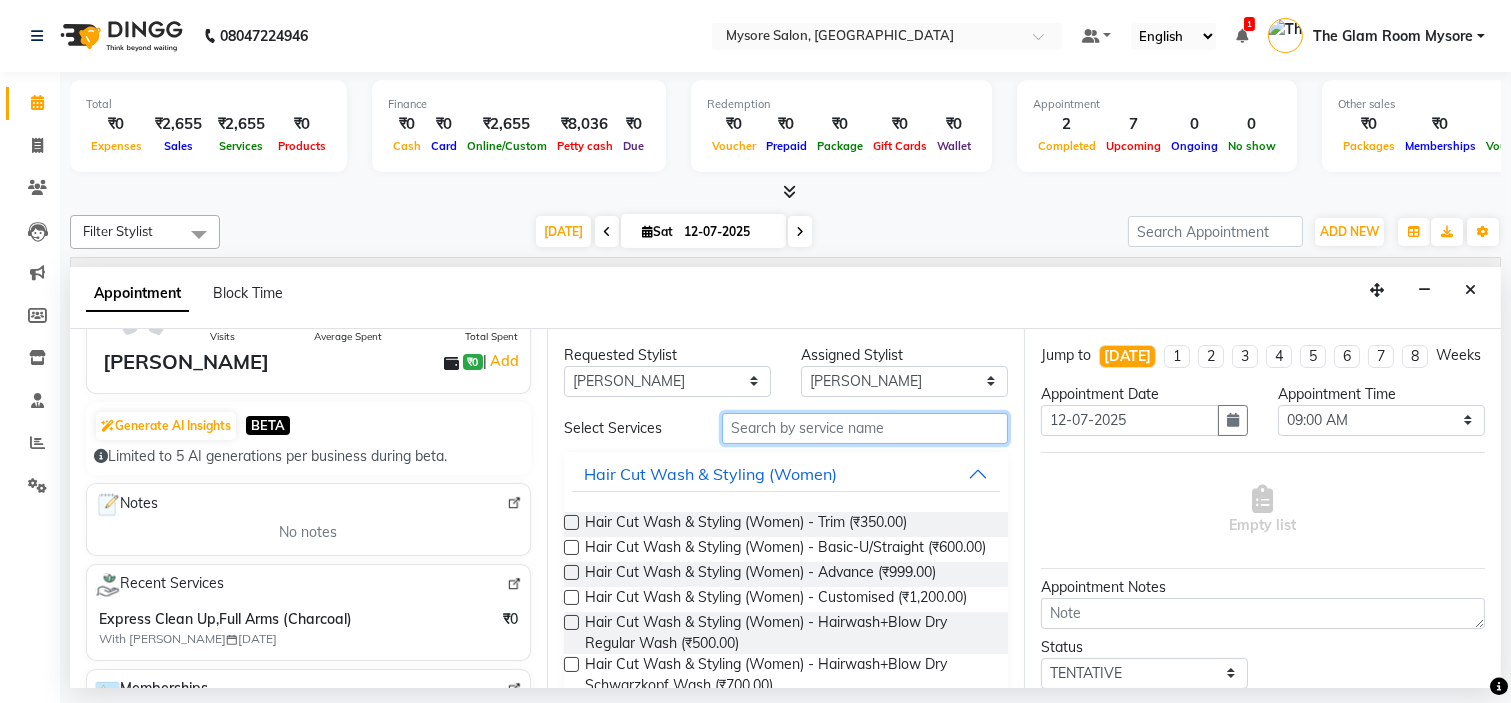 click at bounding box center [865, 428] 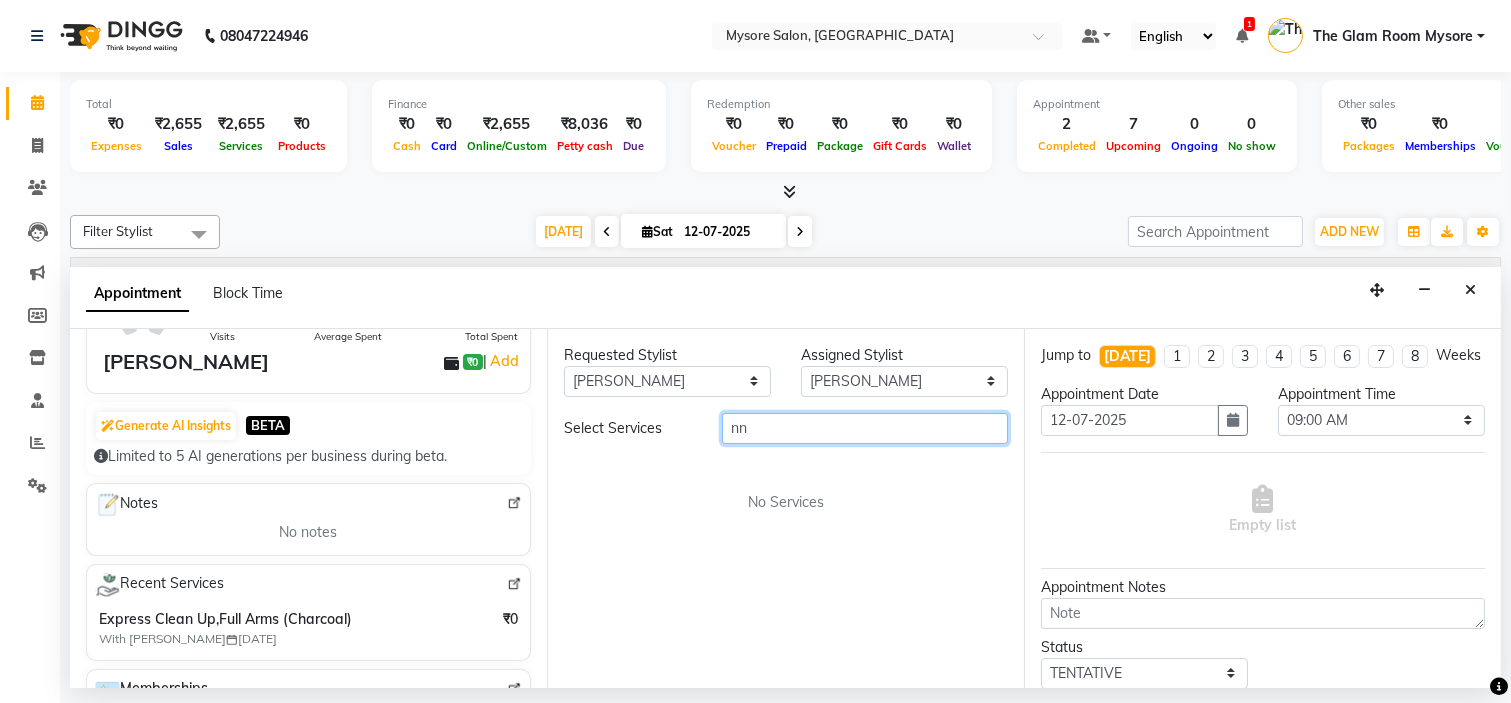 type on "n" 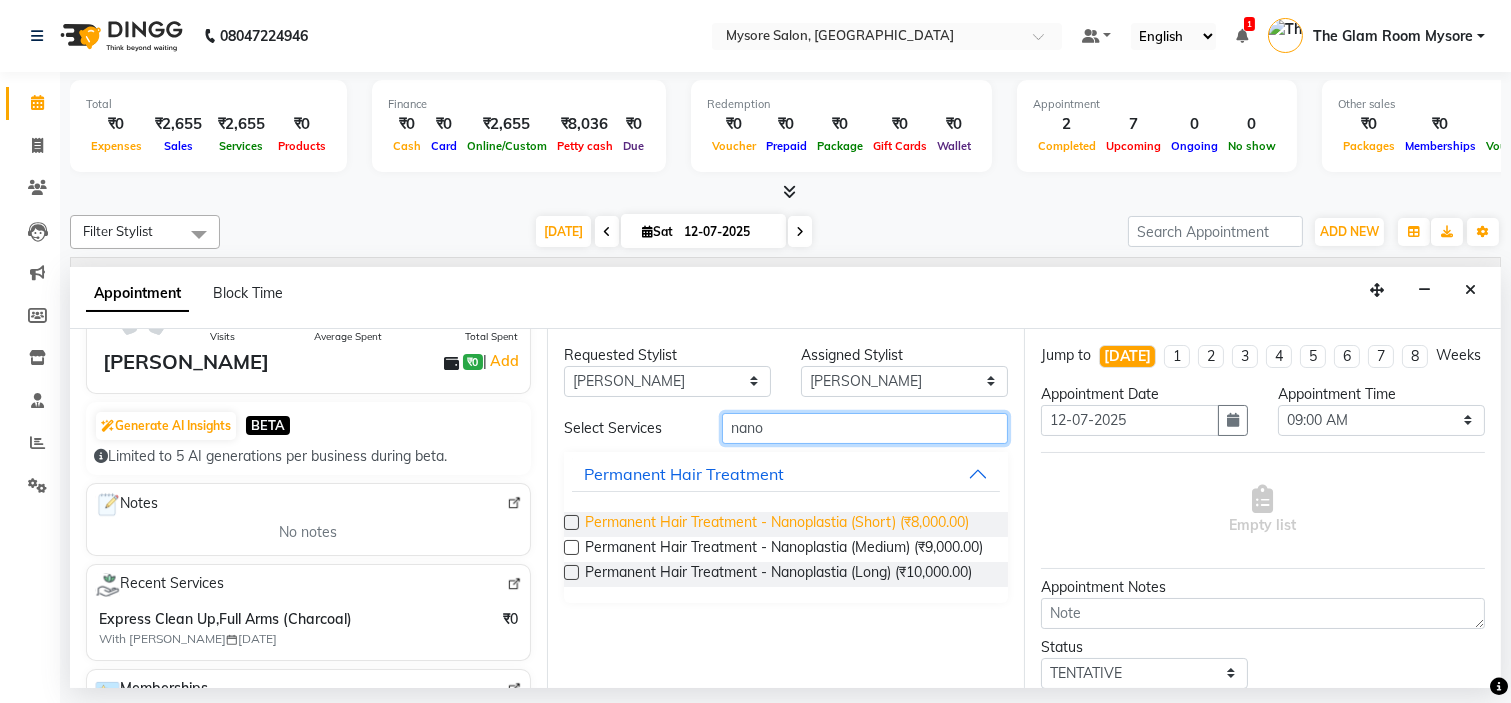 type on "nano" 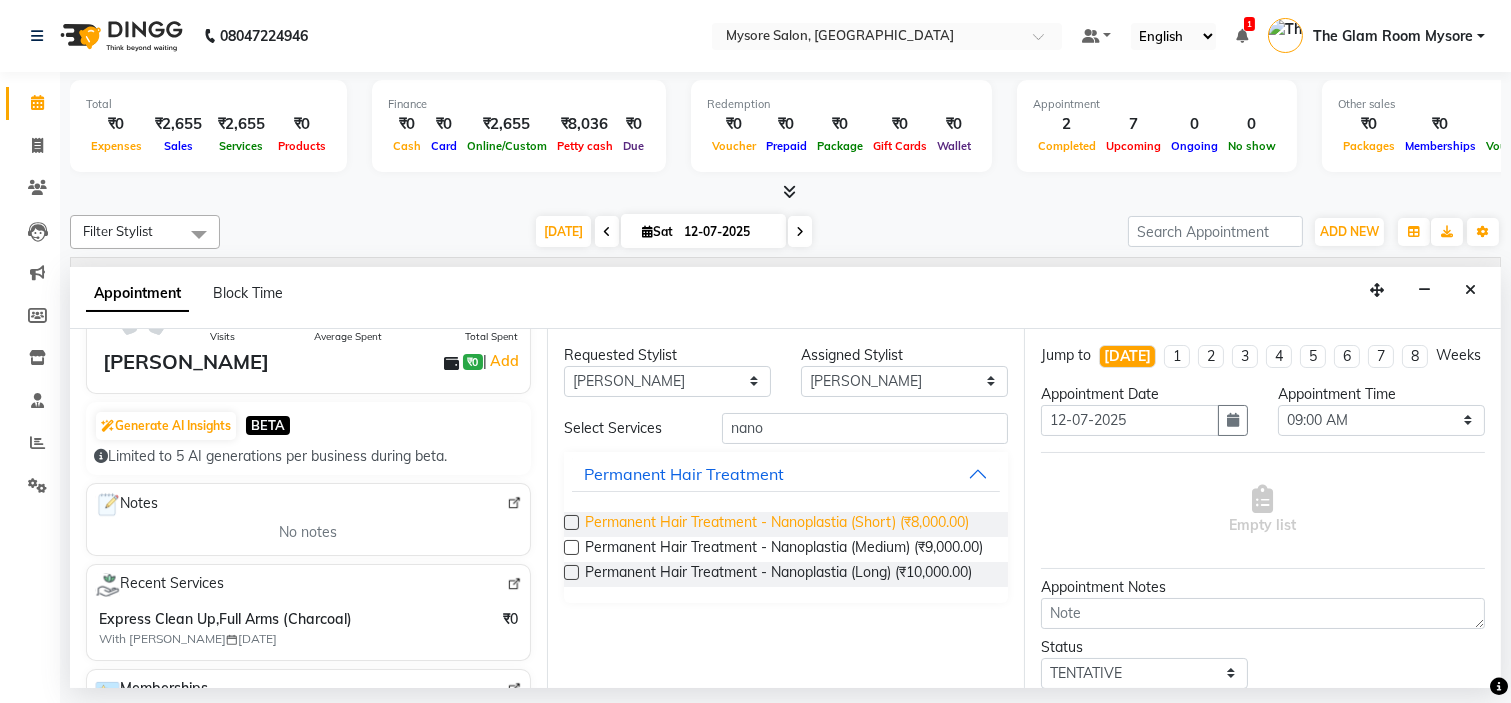 click on "Permanent Hair Treatment - Nanoplastia (Short) (₹8,000.00)" at bounding box center (777, 524) 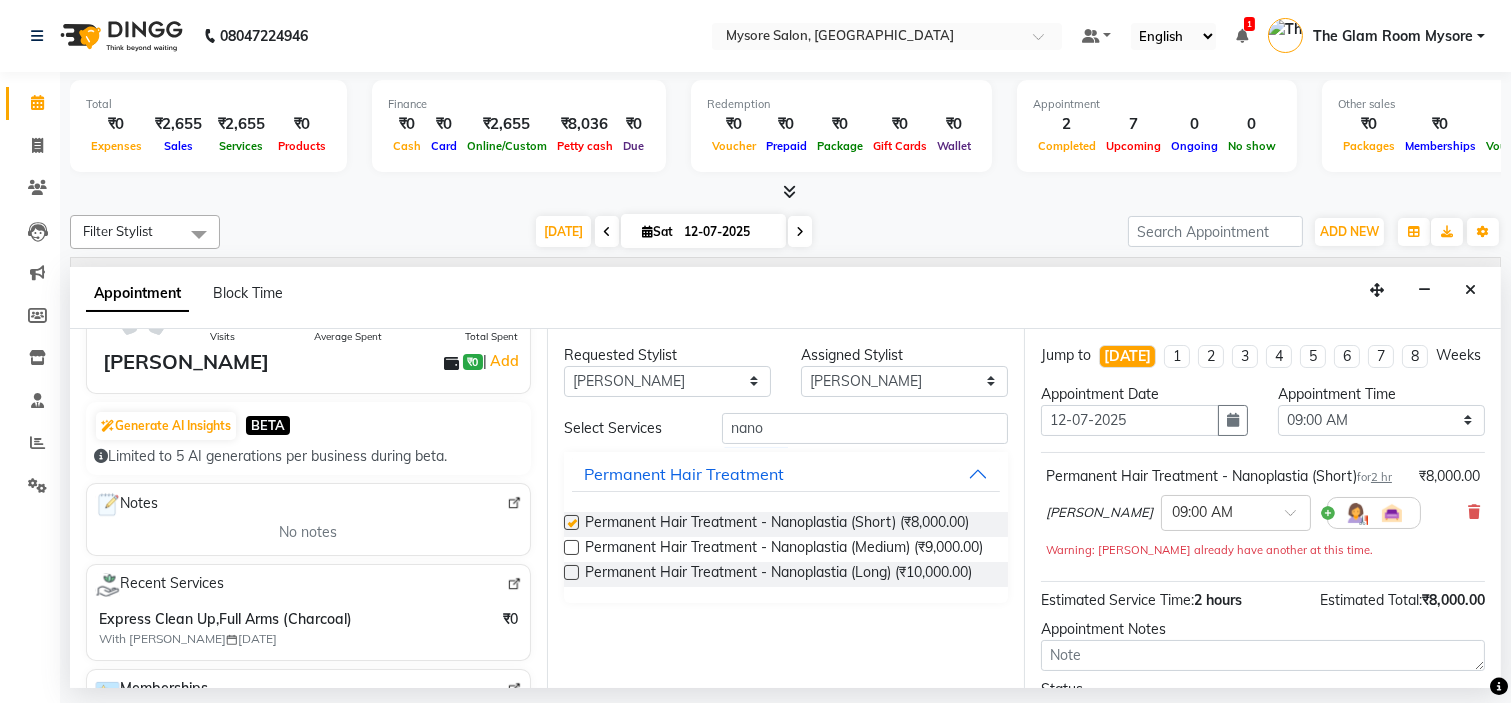 checkbox on "false" 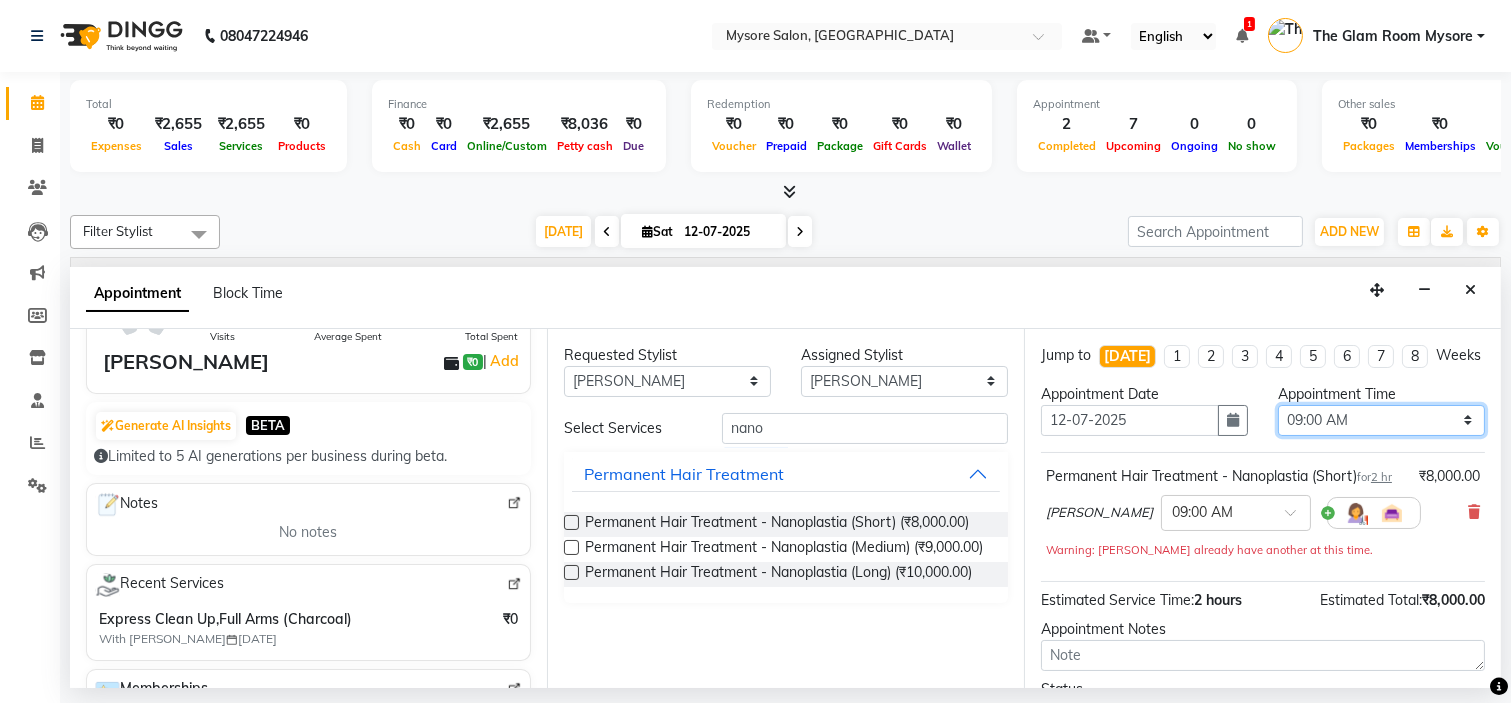 click on "Select 09:00 AM 09:15 AM 09:30 AM 09:45 AM 10:00 AM 10:15 AM 10:30 AM 10:45 AM 11:00 AM 11:15 AM 11:30 AM 11:45 AM 12:00 PM 12:15 PM 12:30 PM 12:45 PM 01:00 PM 01:15 PM 01:30 PM 01:45 PM 02:00 PM 02:15 PM 02:30 PM 02:45 PM 03:00 PM 03:15 PM 03:30 PM 03:45 PM 04:00 PM 04:15 PM 04:30 PM 04:45 PM 05:00 PM 05:15 PM 05:30 PM 05:45 PM 06:00 PM 06:15 PM 06:30 PM 06:45 PM 07:00 PM 07:15 PM 07:30 PM 07:45 PM 08:00 PM" at bounding box center (1381, 420) 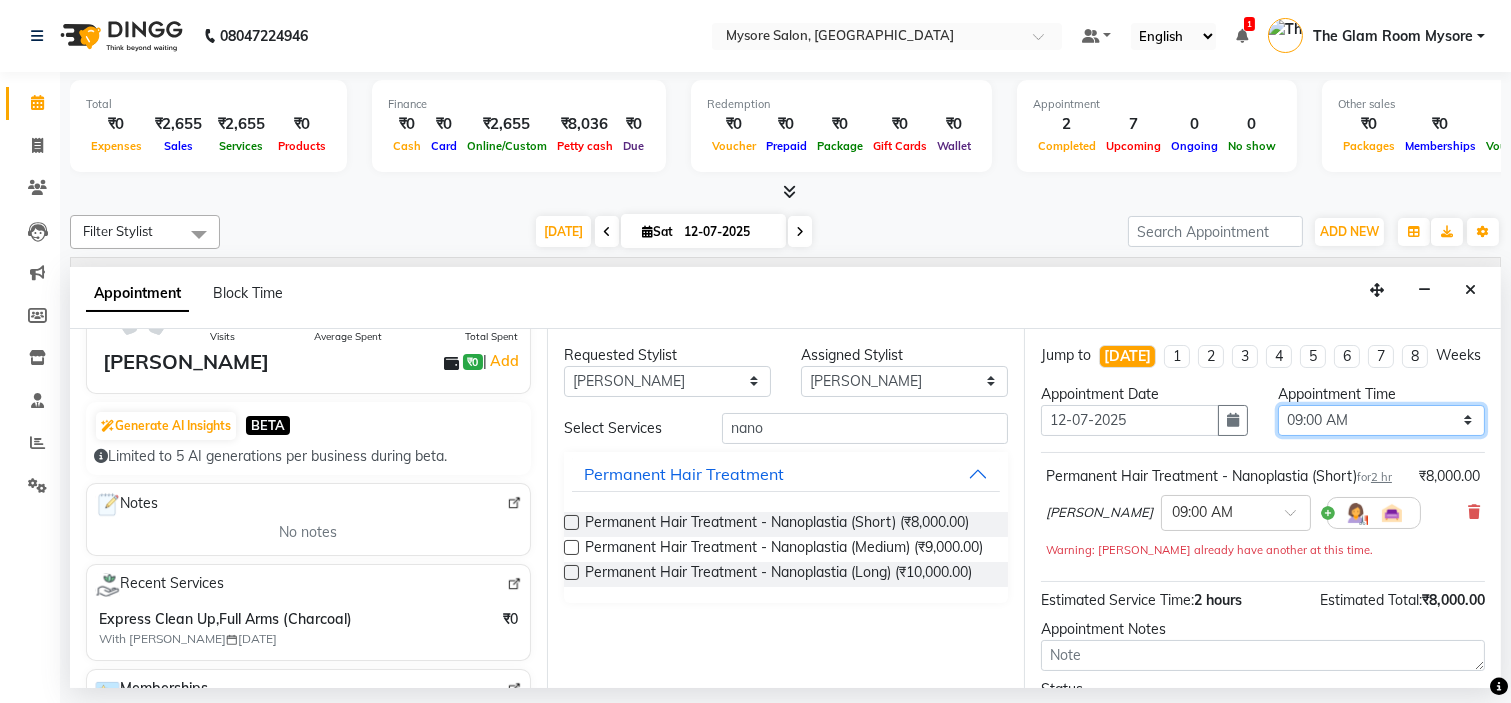 select on "780" 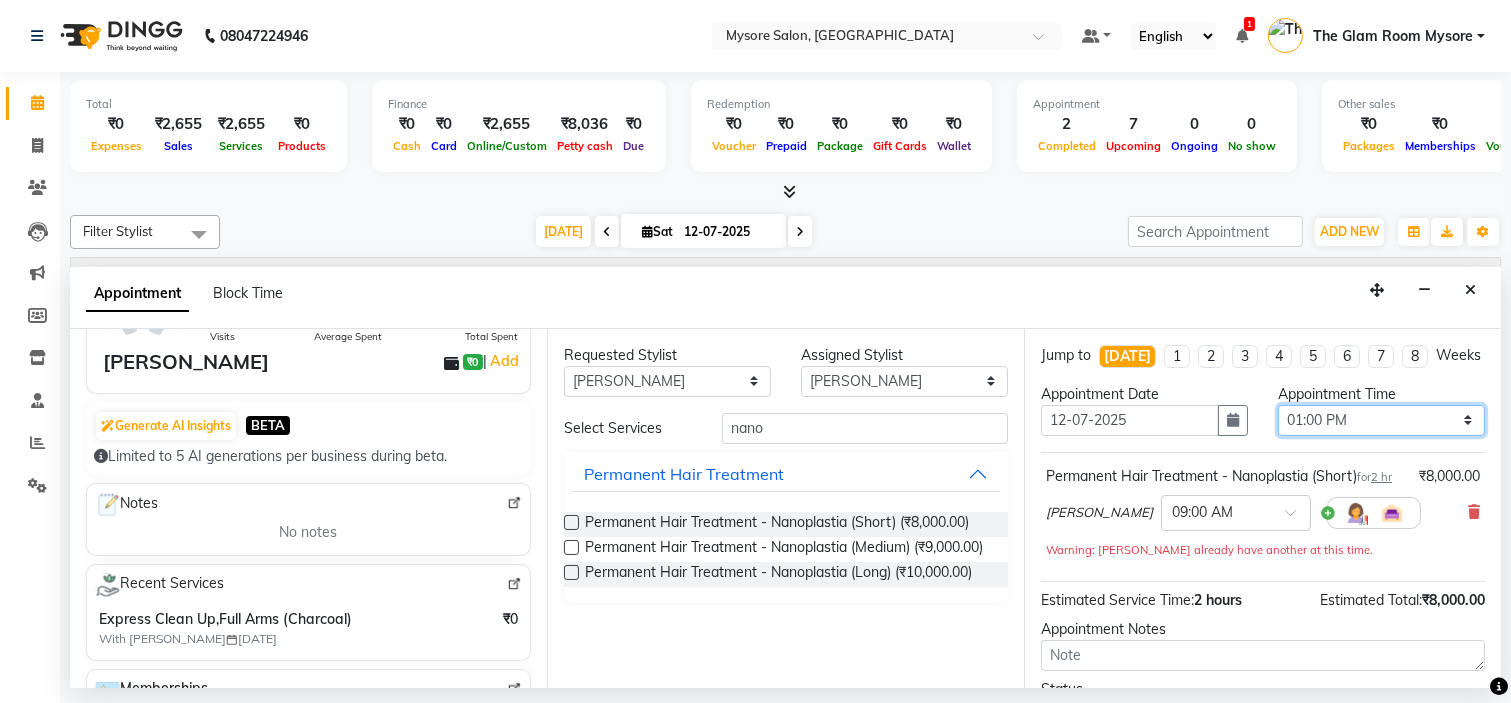 click on "Select 09:00 AM 09:15 AM 09:30 AM 09:45 AM 10:00 AM 10:15 AM 10:30 AM 10:45 AM 11:00 AM 11:15 AM 11:30 AM 11:45 AM 12:00 PM 12:15 PM 12:30 PM 12:45 PM 01:00 PM 01:15 PM 01:30 PM 01:45 PM 02:00 PM 02:15 PM 02:30 PM 02:45 PM 03:00 PM 03:15 PM 03:30 PM 03:45 PM 04:00 PM 04:15 PM 04:30 PM 04:45 PM 05:00 PM 05:15 PM 05:30 PM 05:45 PM 06:00 PM 06:15 PM 06:30 PM 06:45 PM 07:00 PM 07:15 PM 07:30 PM 07:45 PM 08:00 PM" at bounding box center (1381, 420) 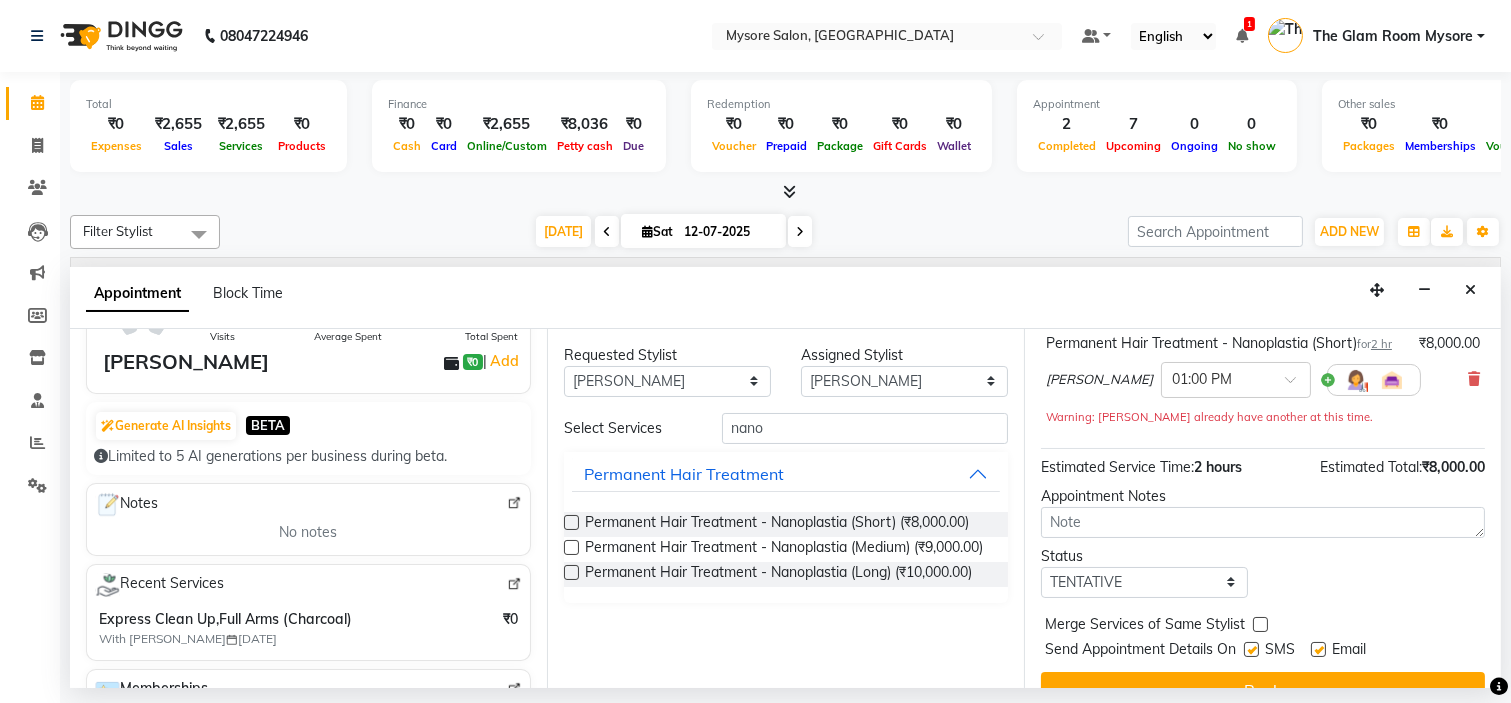 scroll, scrollTop: 207, scrollLeft: 0, axis: vertical 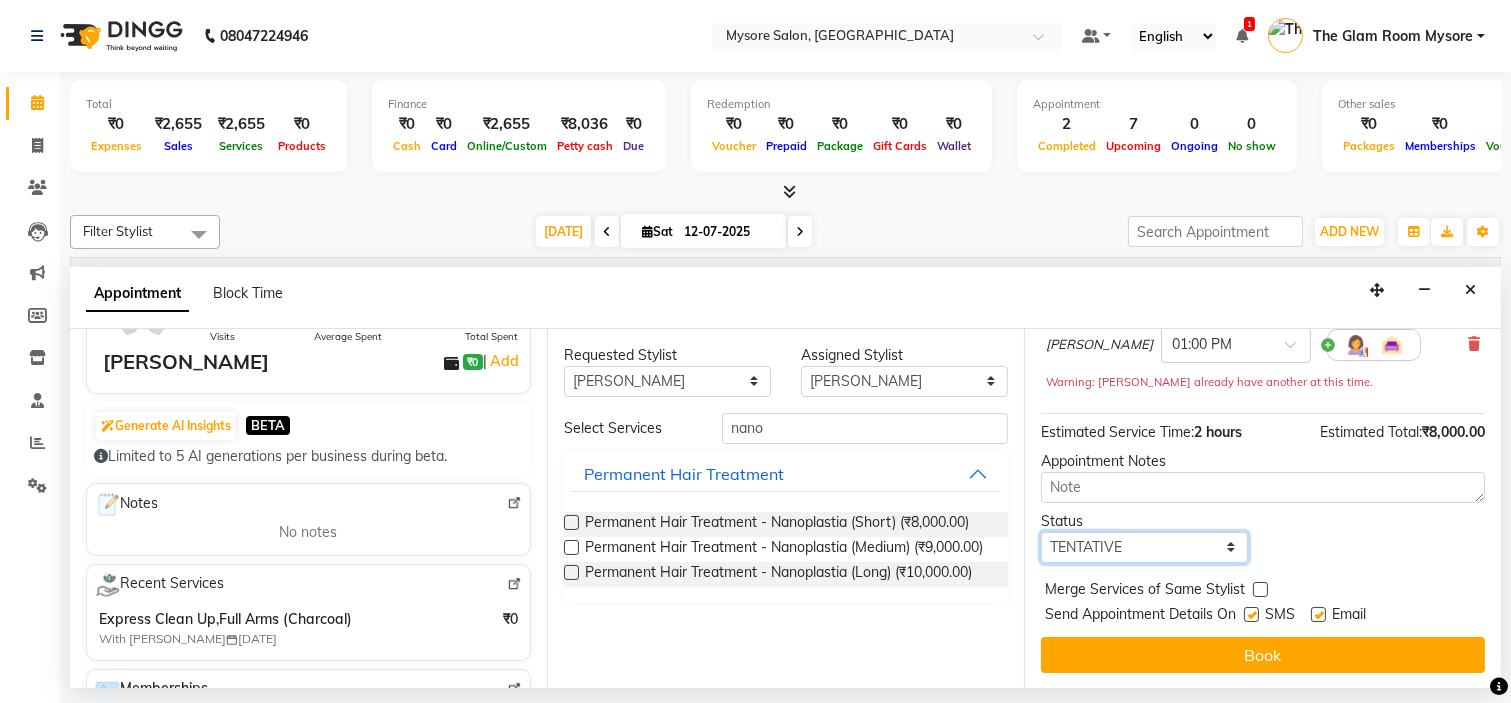click on "Select TENTATIVE CONFIRM CHECK-IN UPCOMING" at bounding box center (1144, 547) 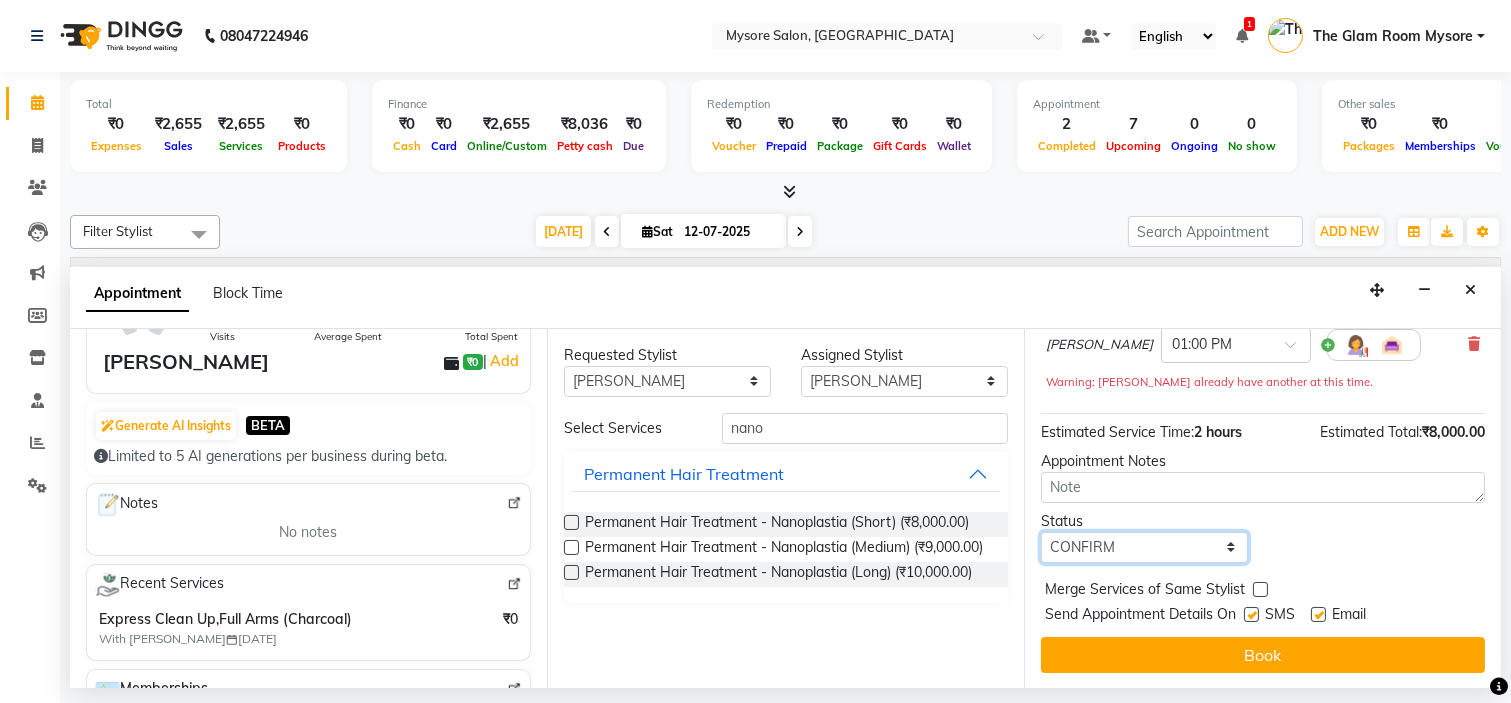 click on "Select TENTATIVE CONFIRM CHECK-IN UPCOMING" at bounding box center [1144, 547] 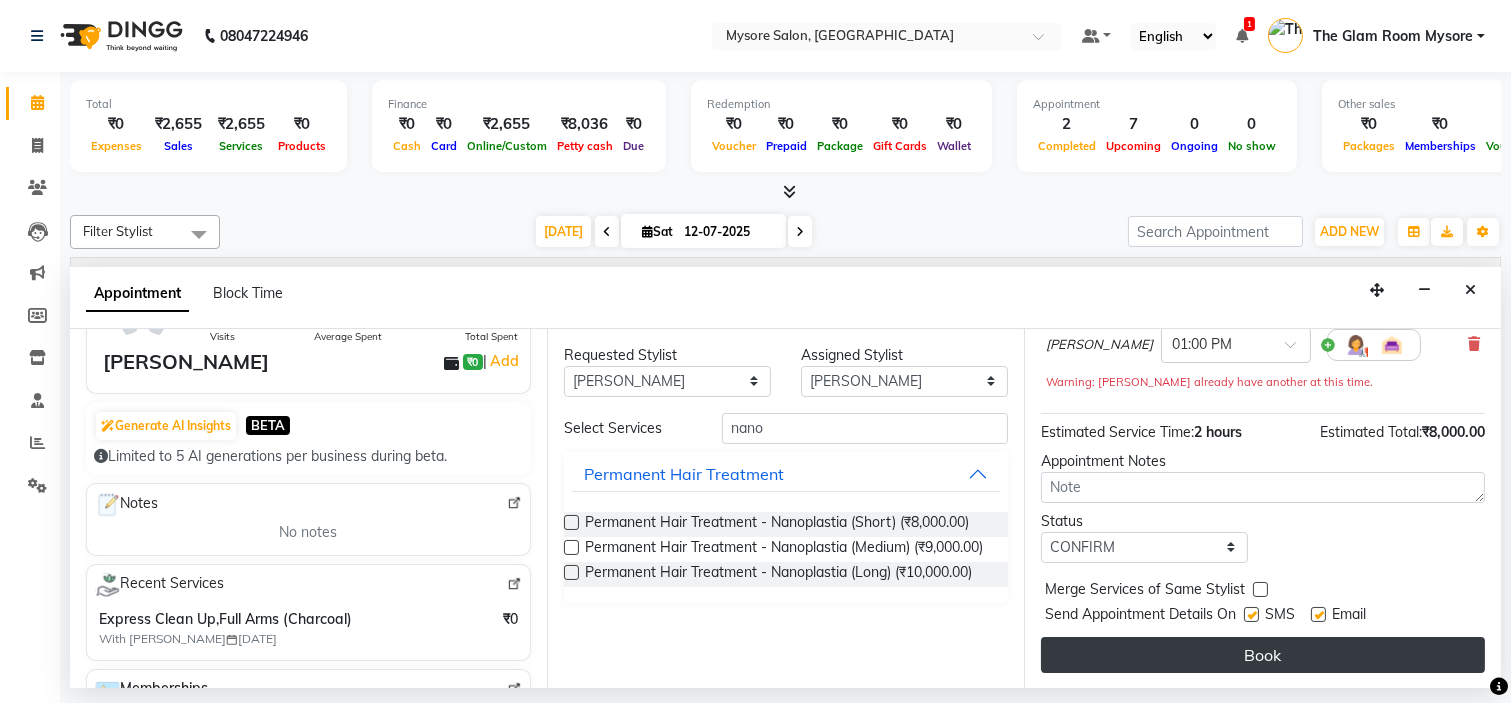 click on "Book" at bounding box center [1263, 655] 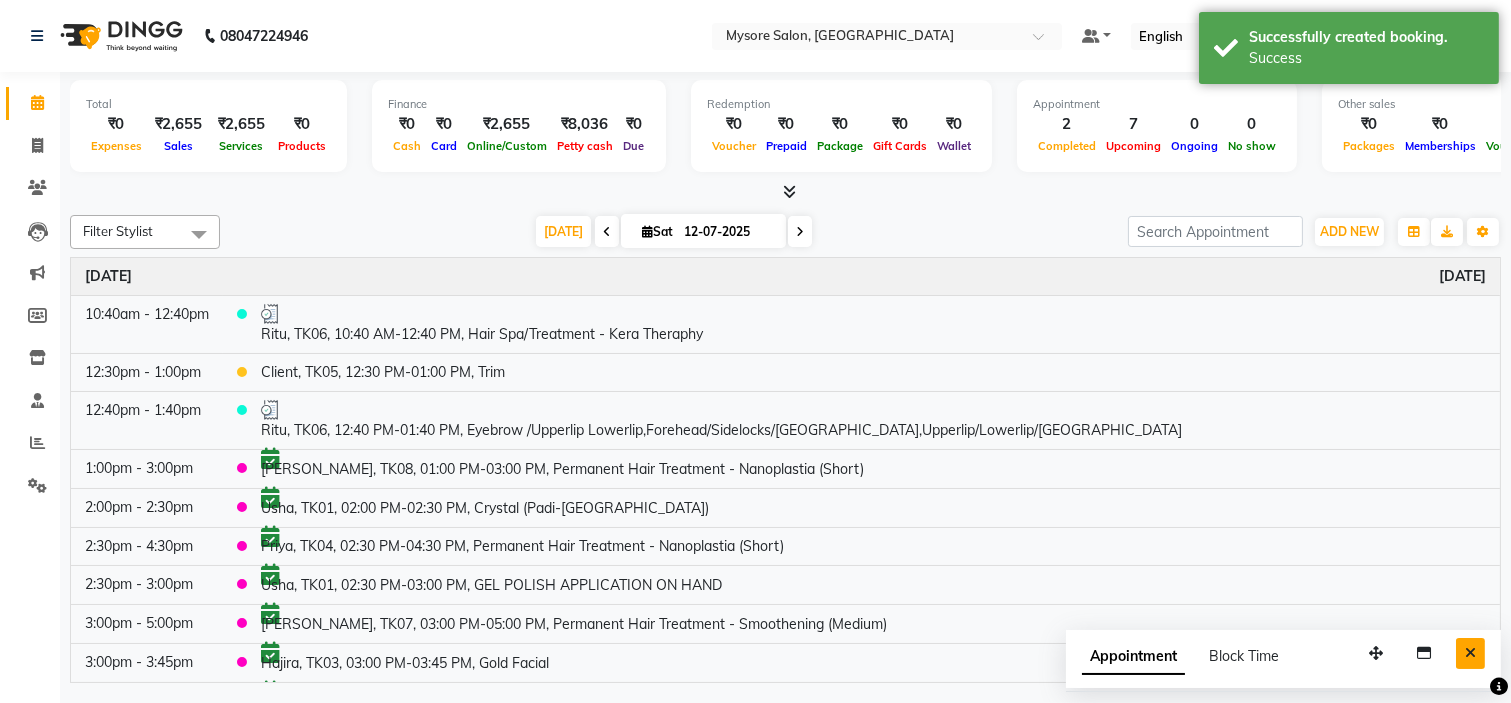 click at bounding box center (1470, 653) 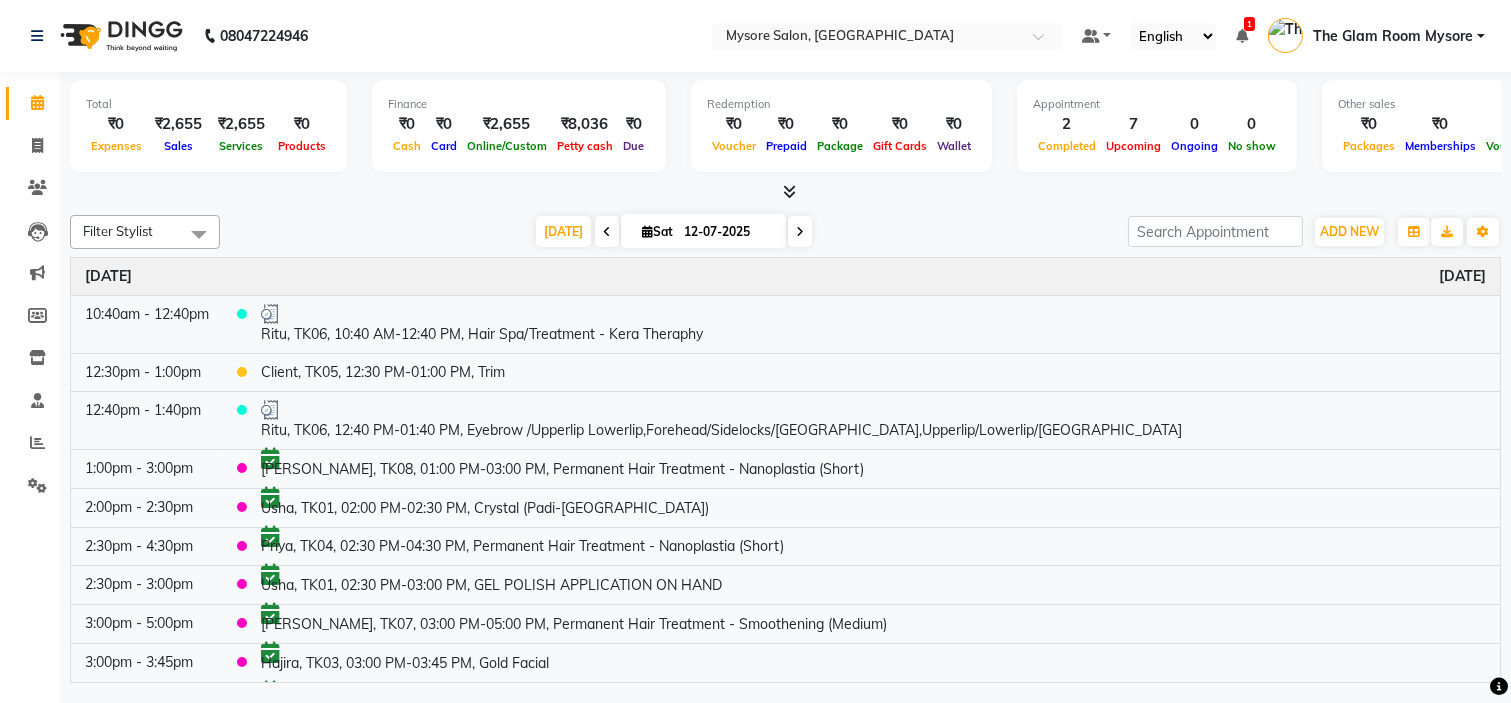 scroll, scrollTop: 38, scrollLeft: 0, axis: vertical 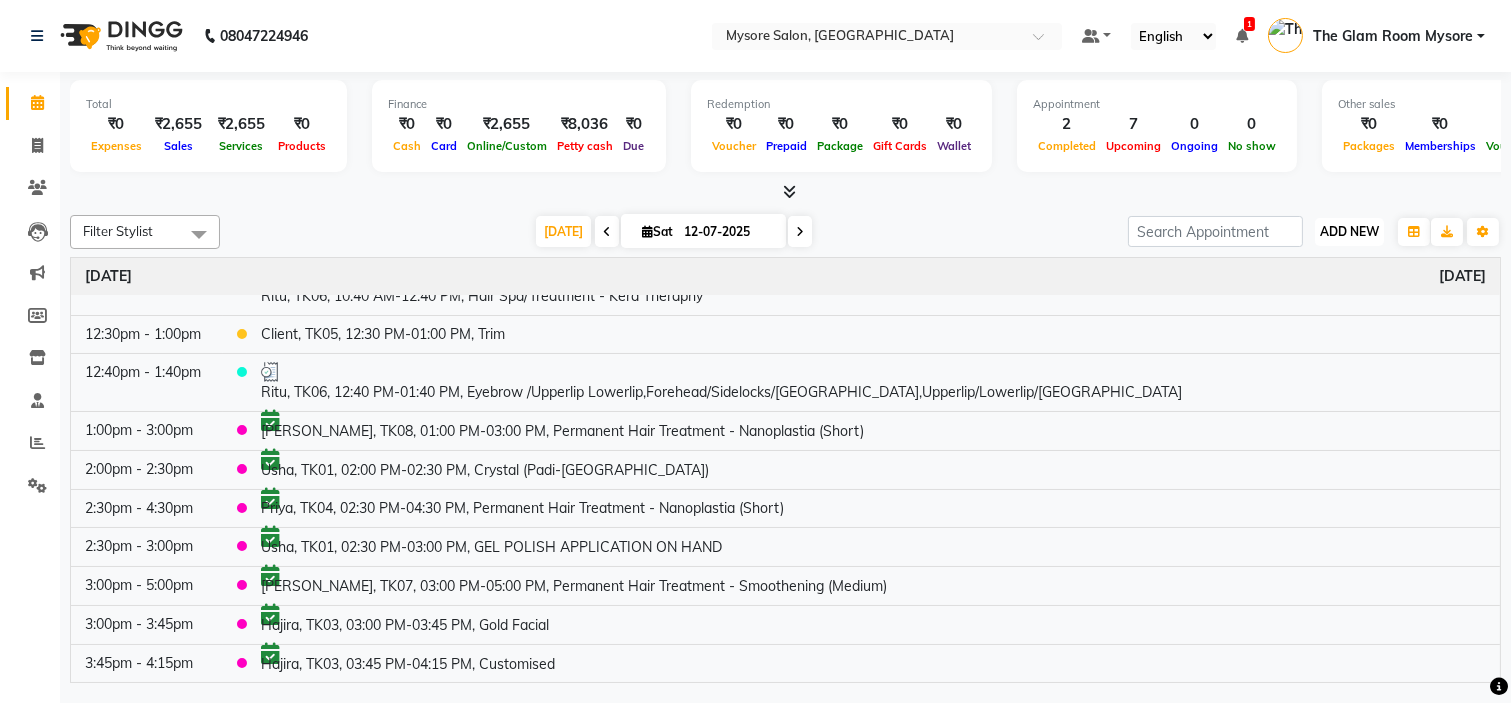 click on "ADD NEW" at bounding box center [1349, 231] 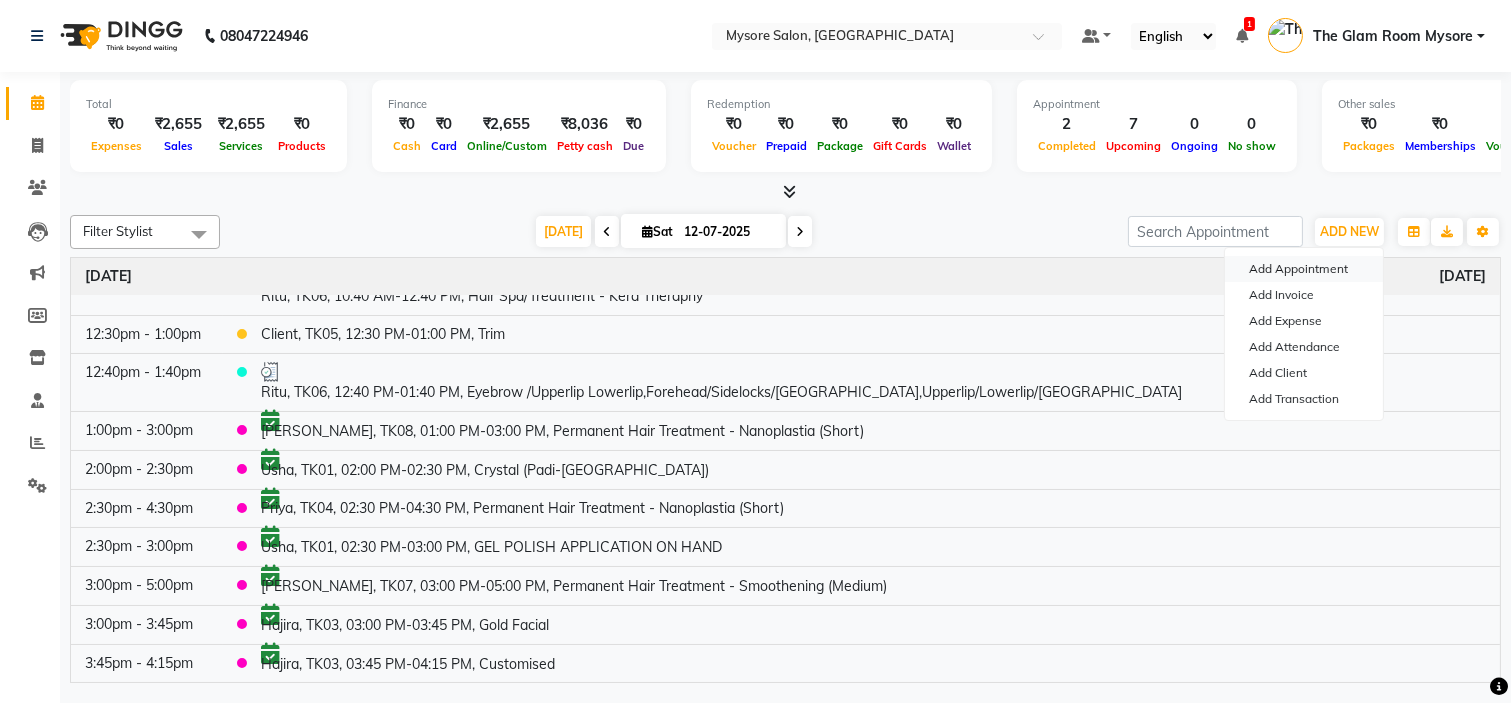 click on "Add Appointment" at bounding box center (1304, 269) 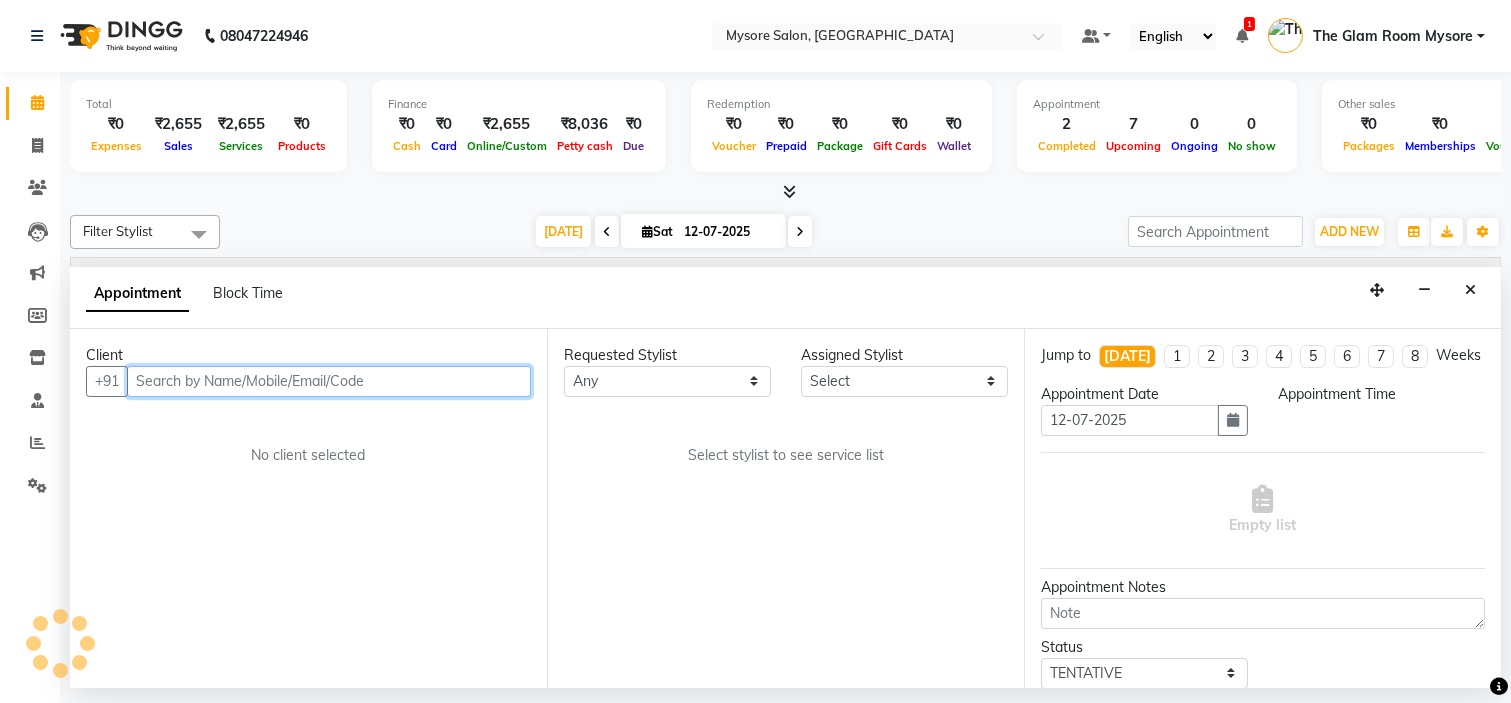 select on "540" 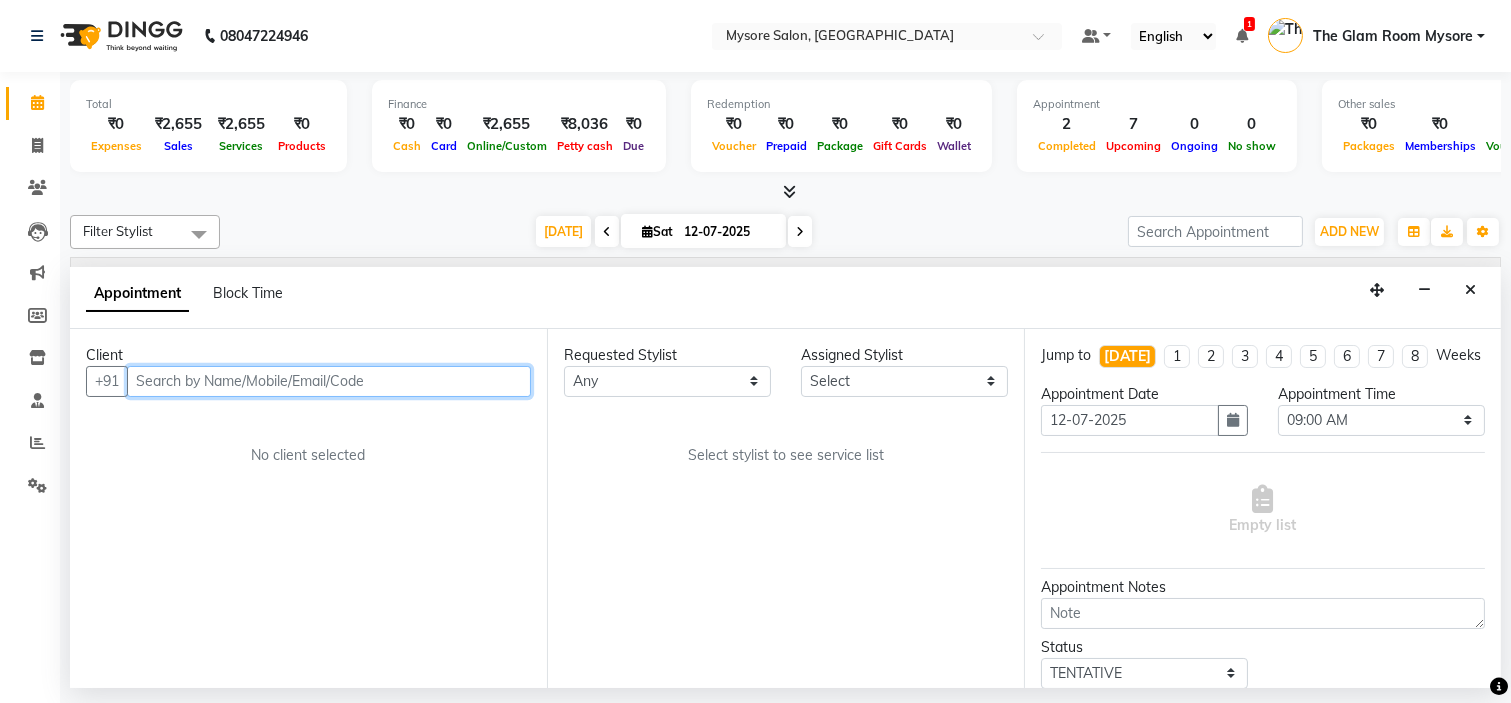 click at bounding box center (329, 381) 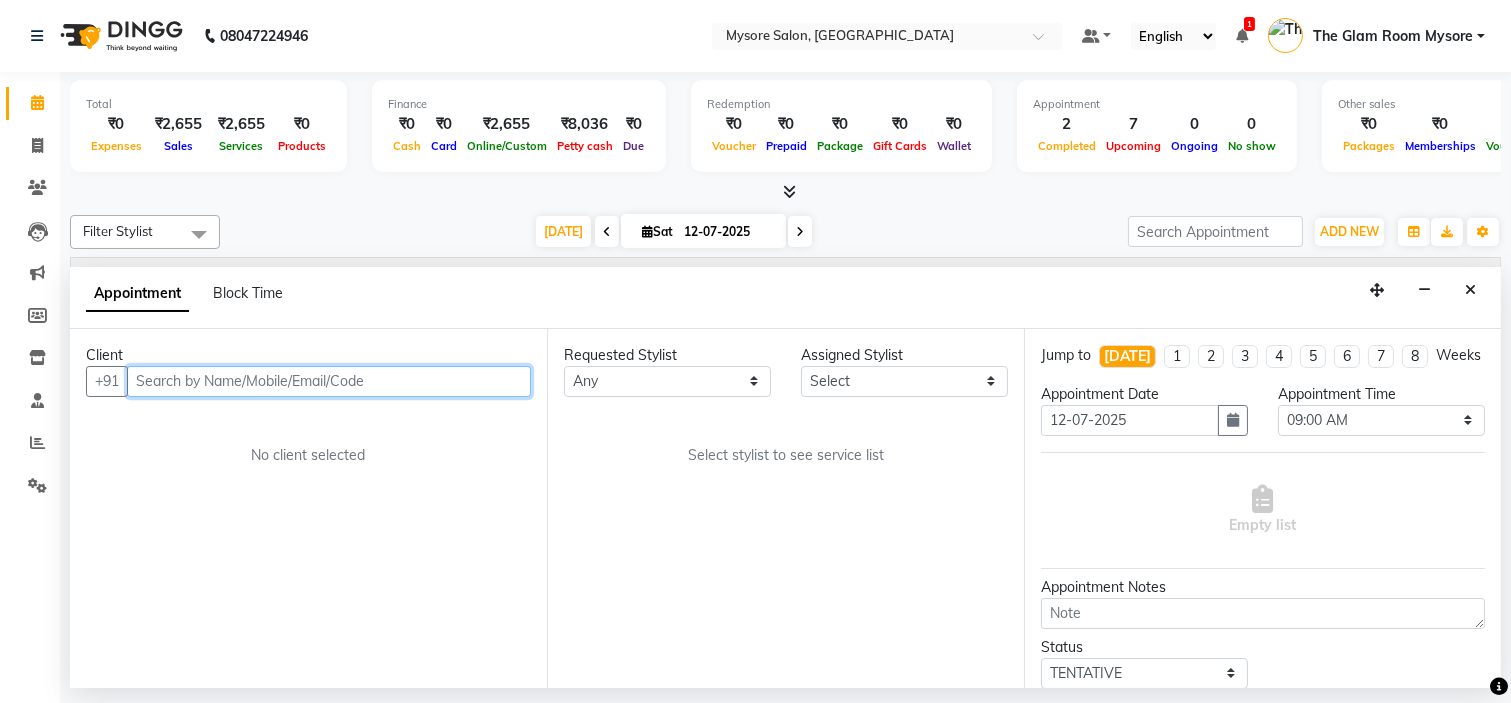 click at bounding box center [329, 381] 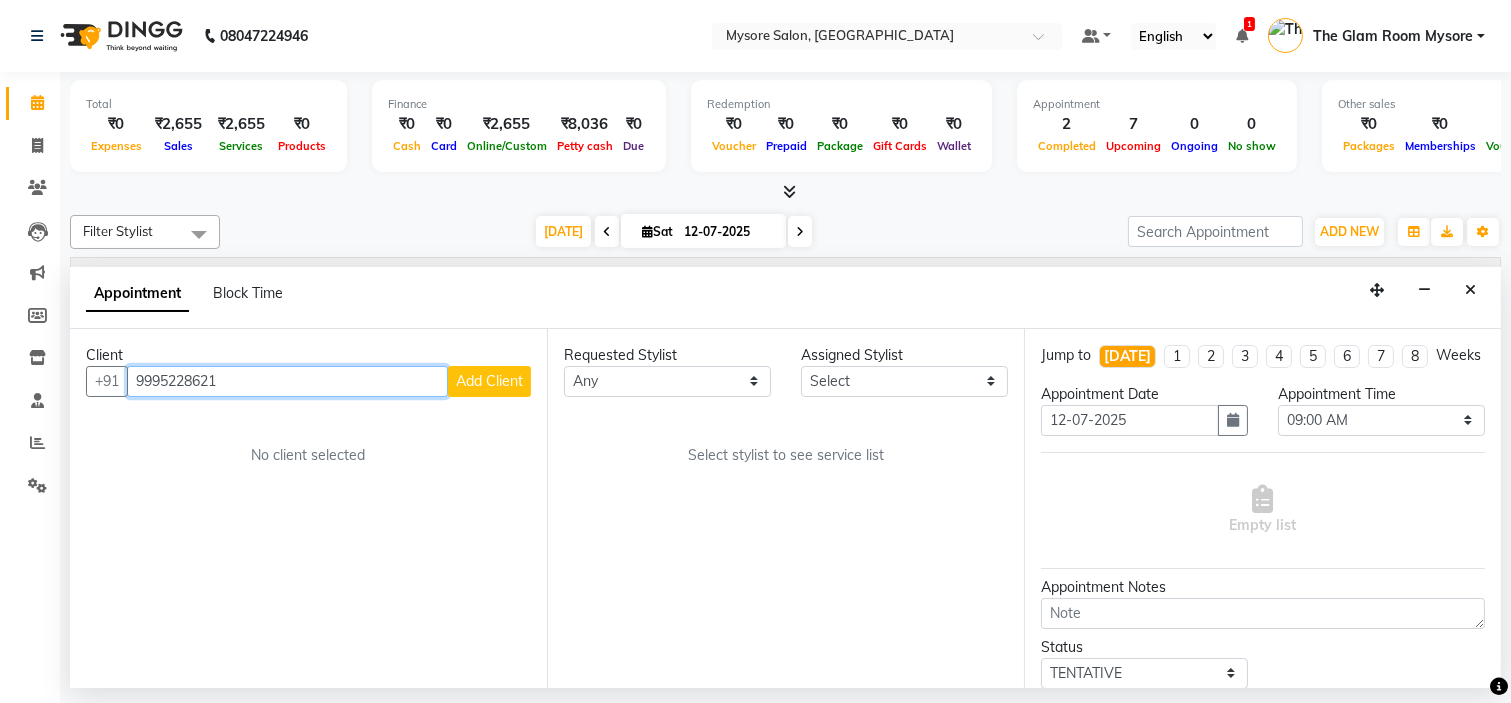 type on "9995228621" 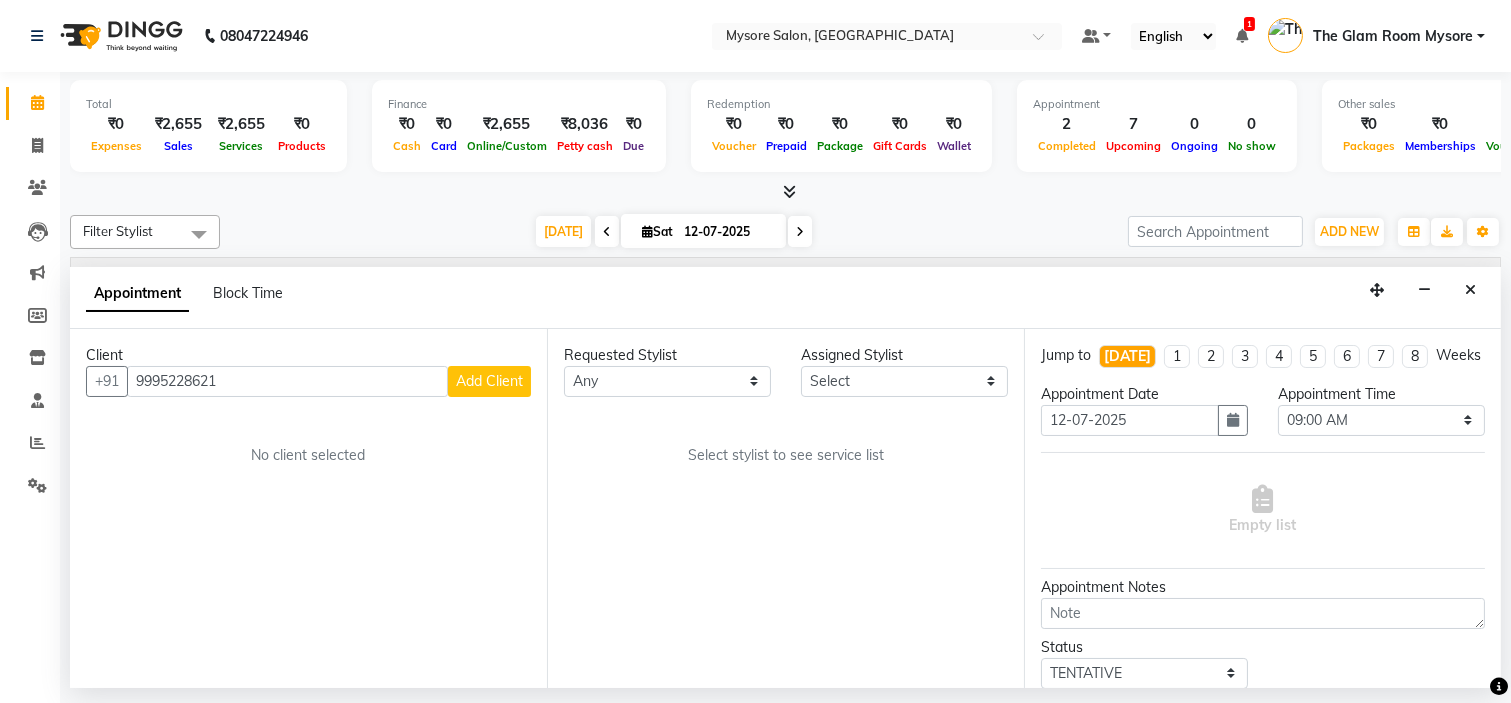 click on "Add Client" at bounding box center (489, 381) 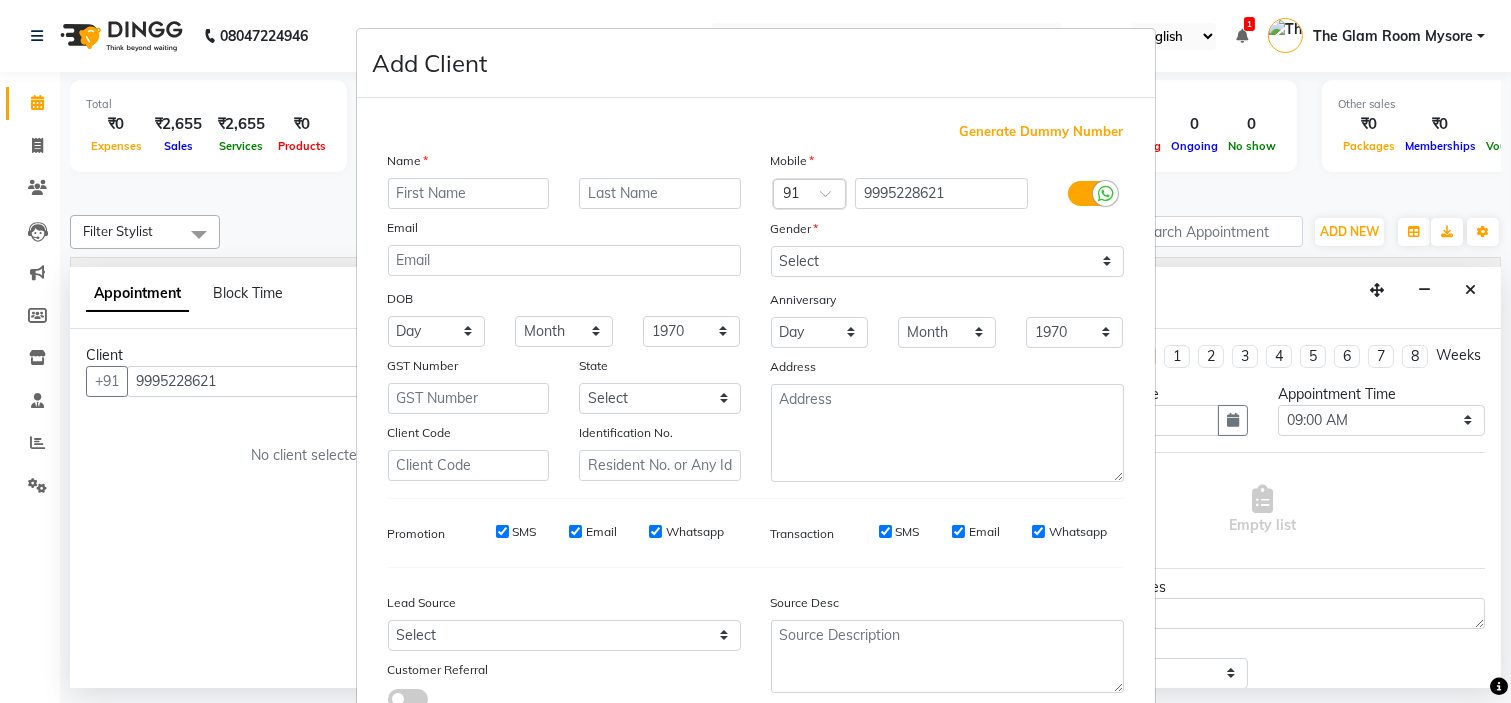 click on "Name" at bounding box center (564, 164) 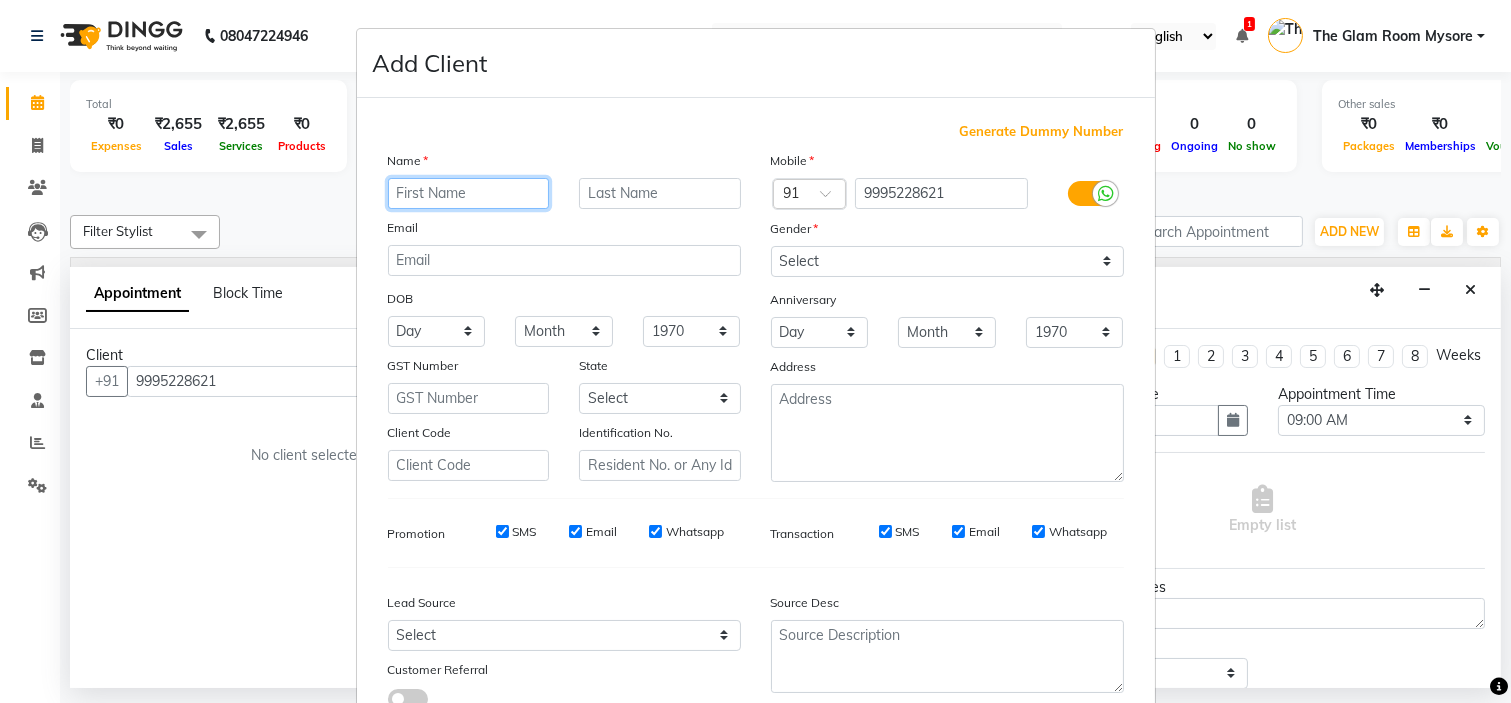 click at bounding box center (469, 193) 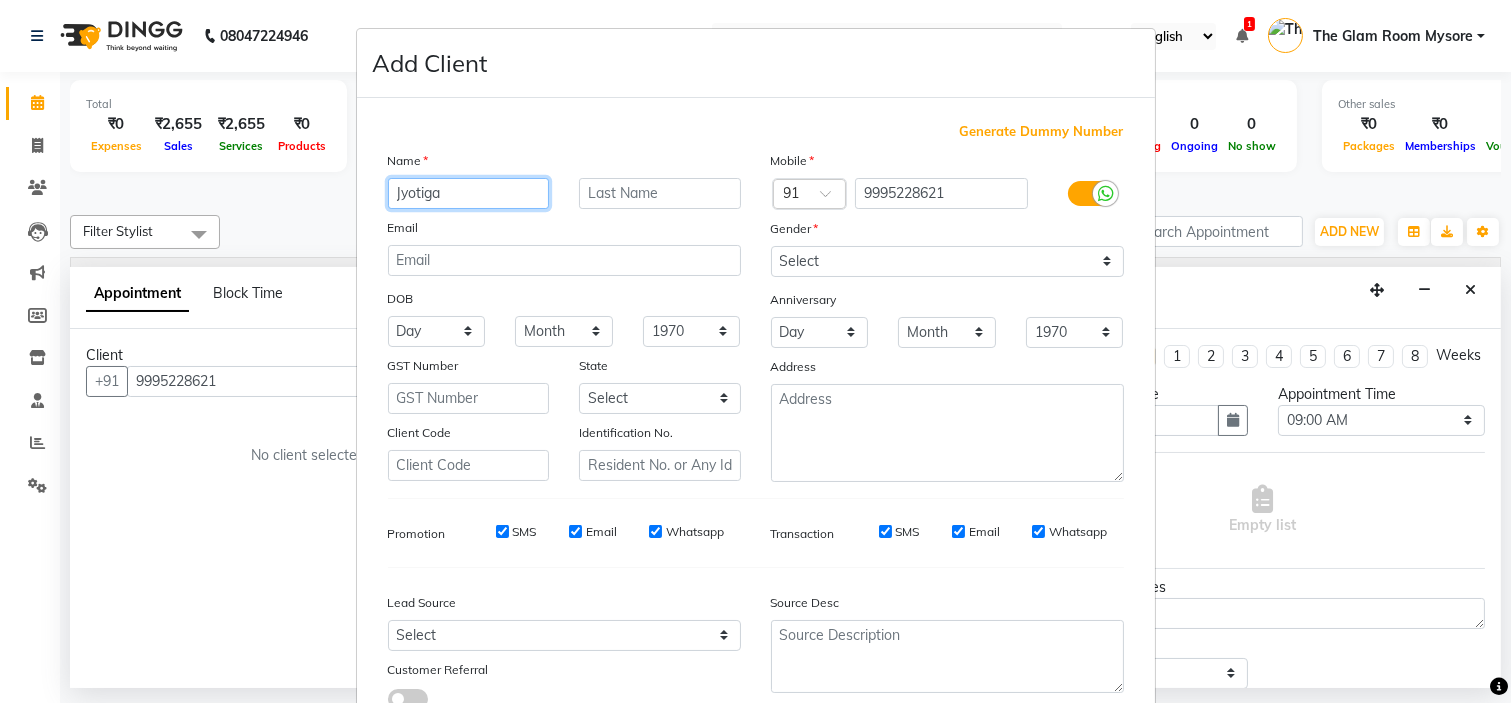 type on "Jyotiga" 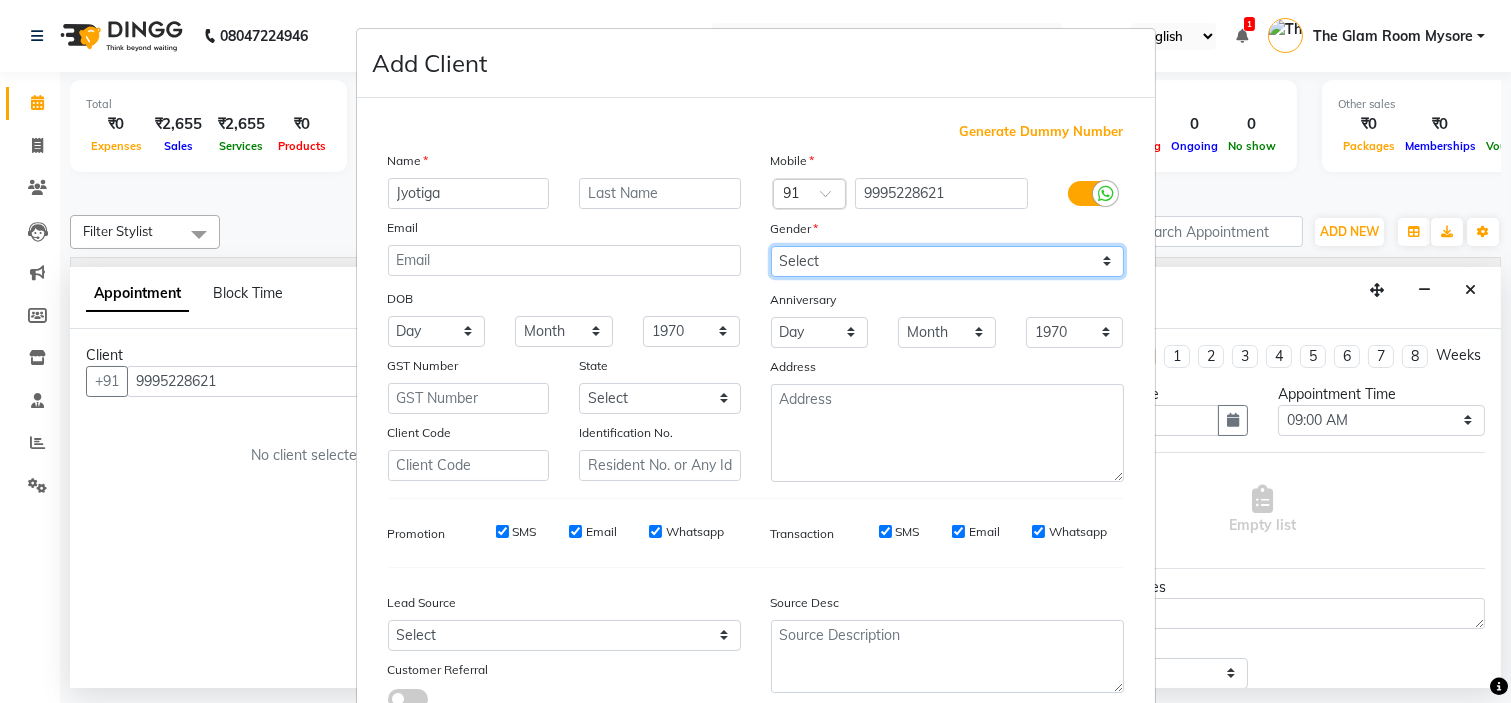 click on "Select Male Female Other Prefer Not To Say" at bounding box center (947, 261) 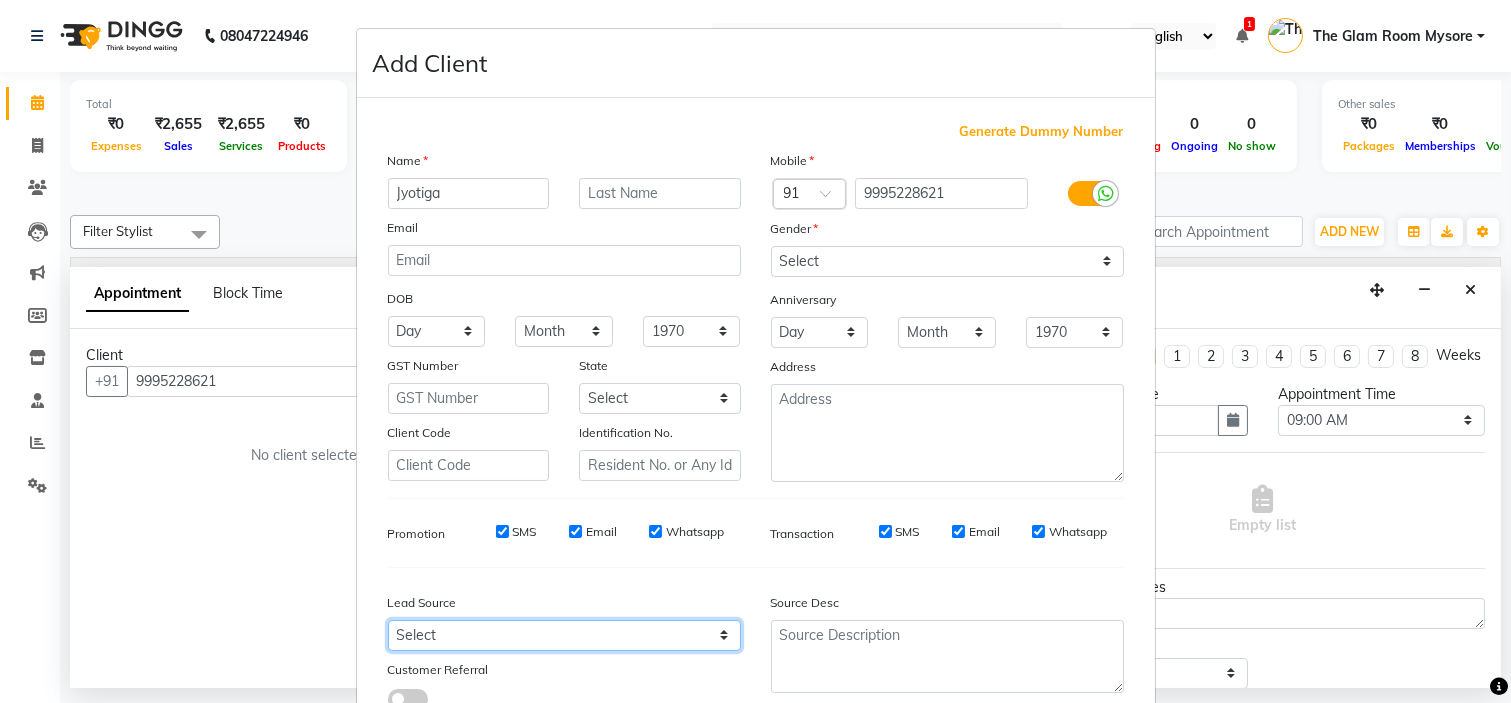 click on "Select Walk-in Referral Internet Friend Word of Mouth Advertisement Facebook JustDial Google Other Instagram  YouTube  WhatsApp" at bounding box center (564, 635) 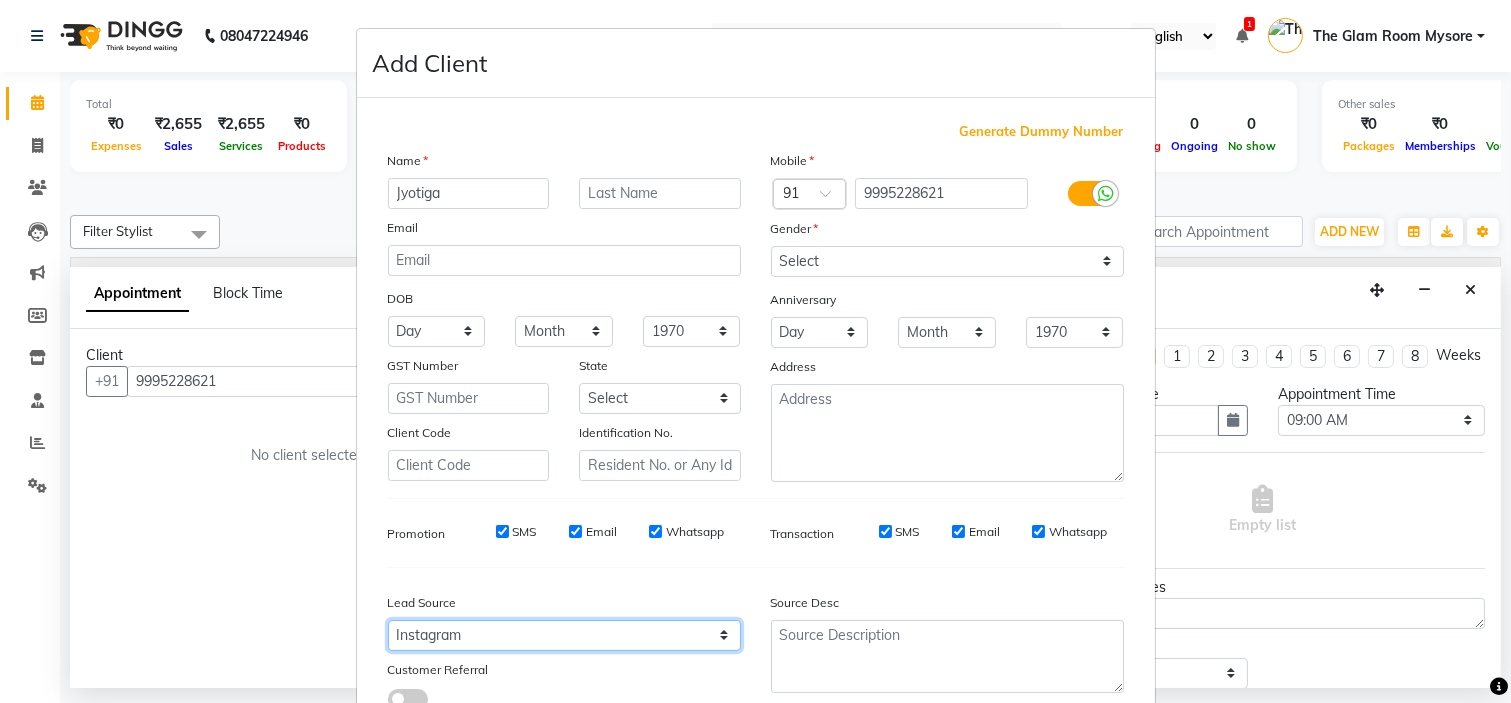 click on "Select Walk-in Referral Internet Friend Word of Mouth Advertisement Facebook JustDial Google Other Instagram  YouTube  WhatsApp" at bounding box center [564, 635] 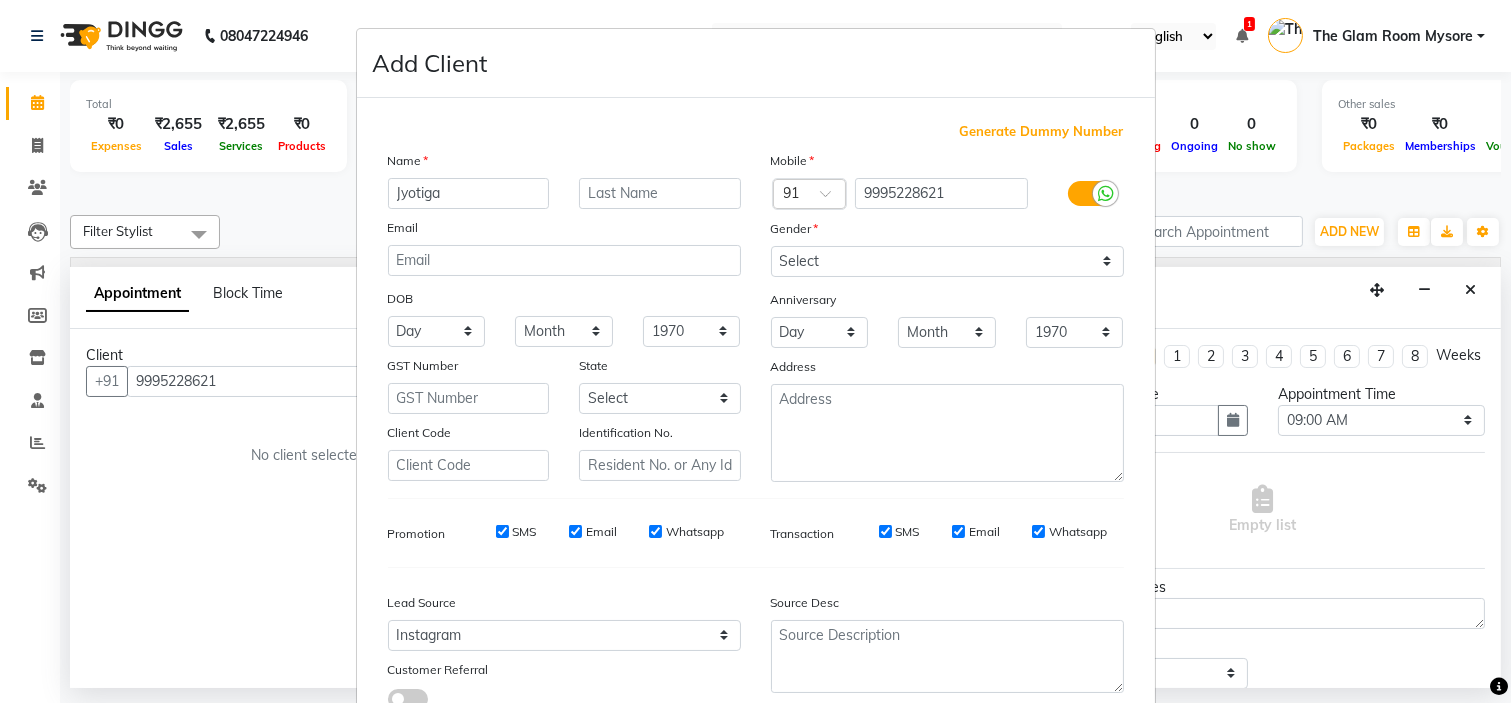 scroll, scrollTop: 147, scrollLeft: 0, axis: vertical 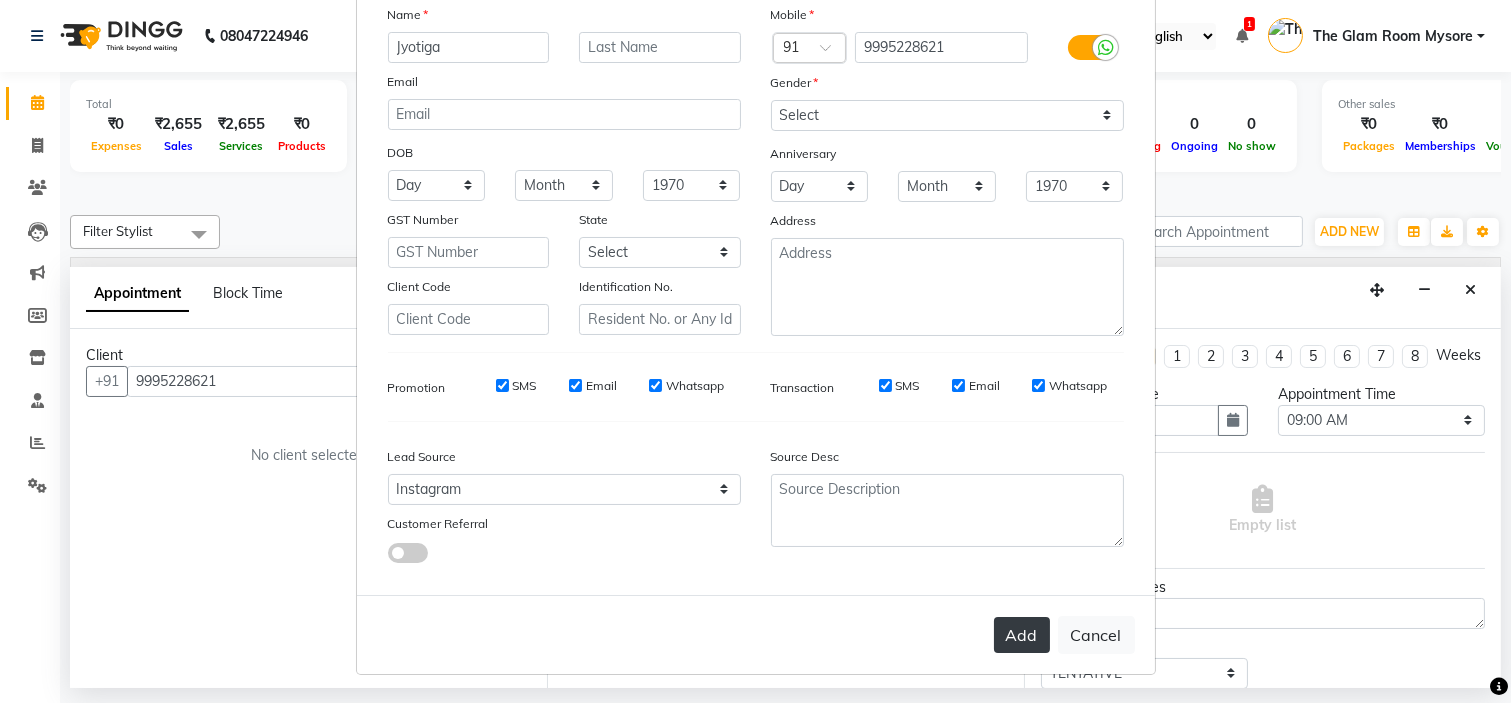 click on "Add" at bounding box center (1022, 635) 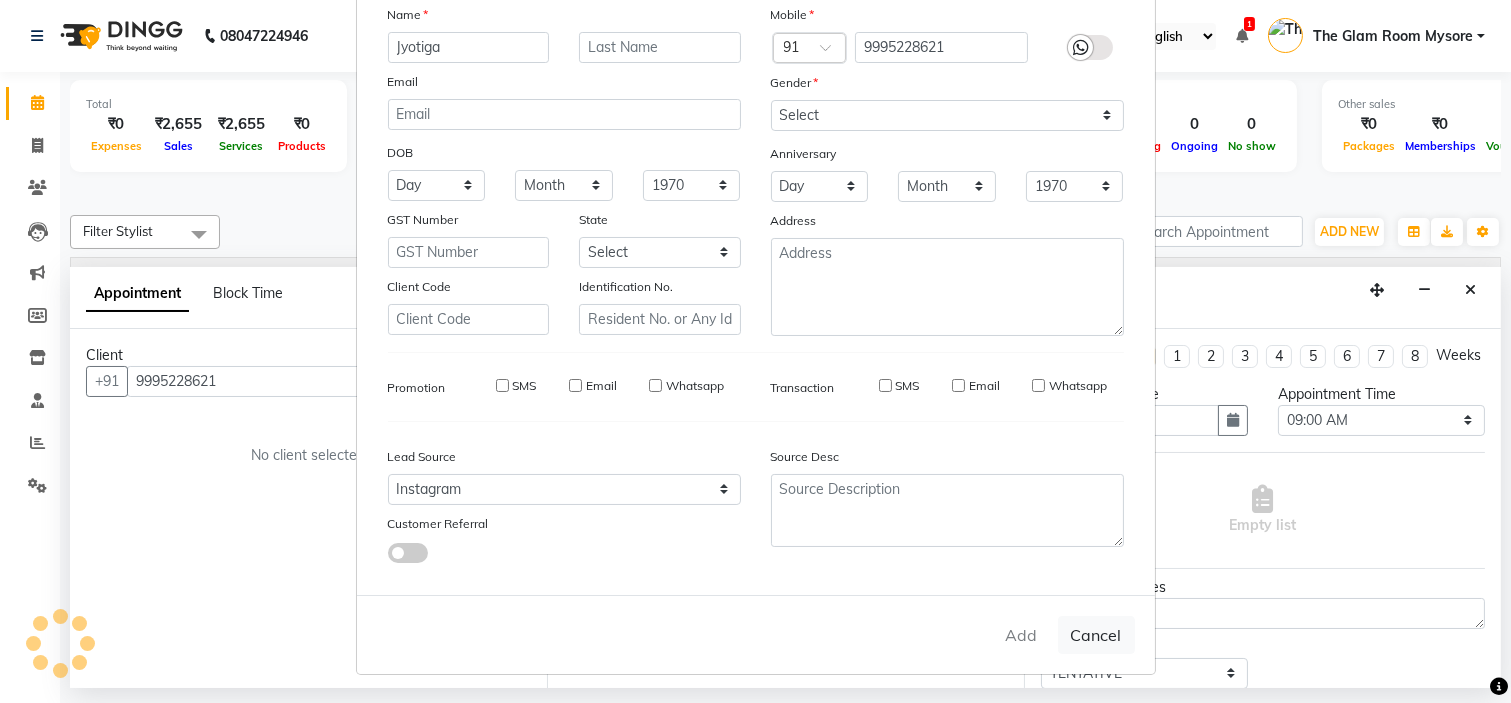 type 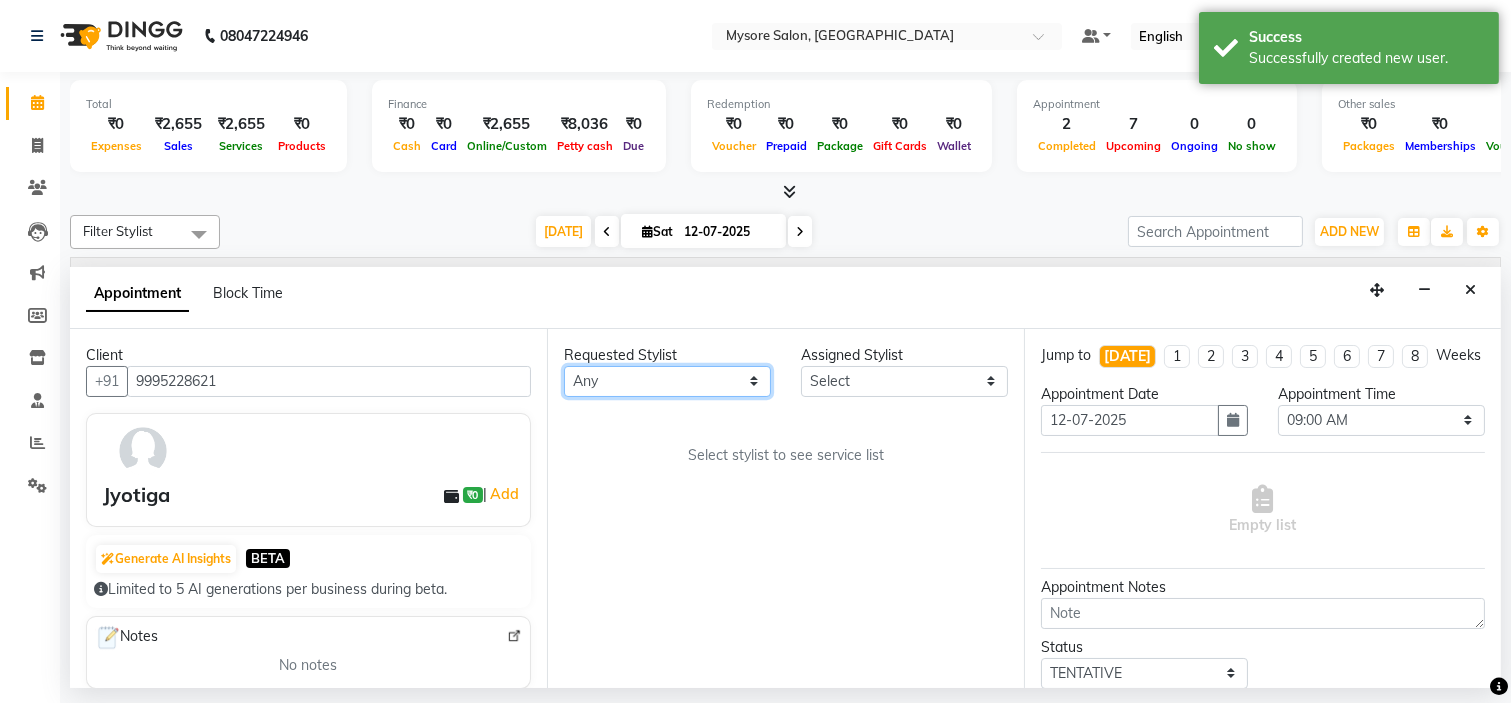 click on "Any [PERSON_NAME] [PERSON_NAME] [PERSON_NAME] [PERSON_NAME] [PERSON_NAME] [PERSON_NAME] Shangnimwon [PERSON_NAME] [PERSON_NAME] [PERSON_NAME] The Glam Room Mysore" at bounding box center (667, 381) 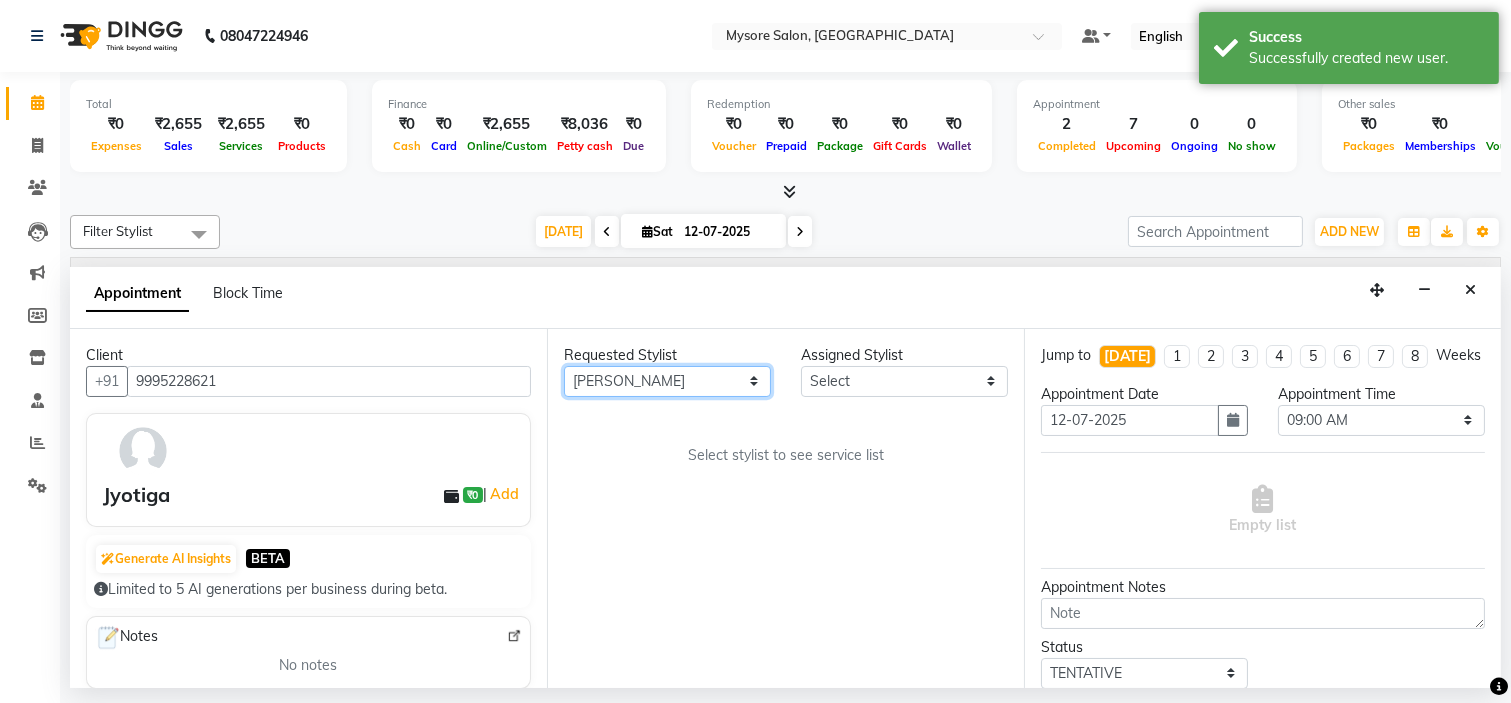 click on "Any [PERSON_NAME] [PERSON_NAME] [PERSON_NAME] [PERSON_NAME] [PERSON_NAME] [PERSON_NAME] Shangnimwon [PERSON_NAME] [PERSON_NAME] [PERSON_NAME] The Glam Room Mysore" at bounding box center [667, 381] 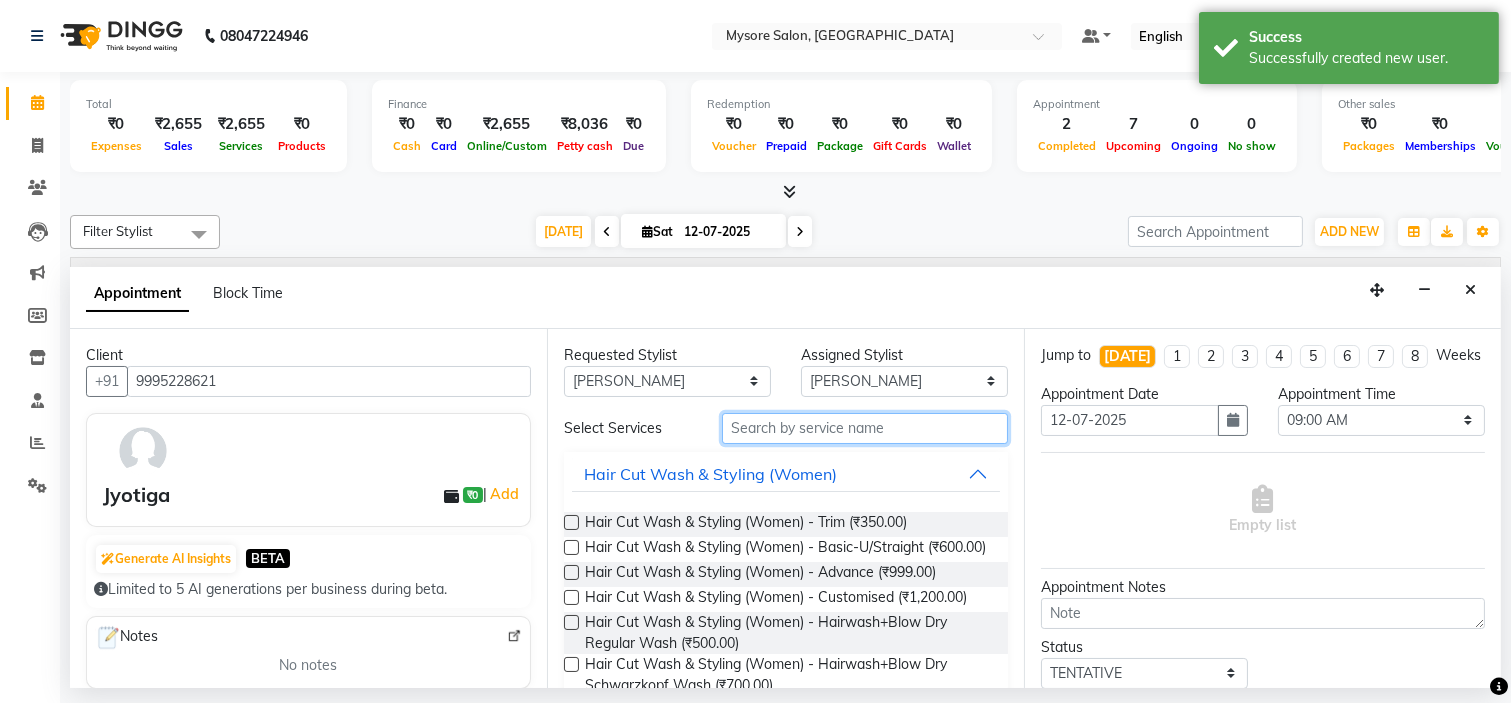 click at bounding box center [865, 428] 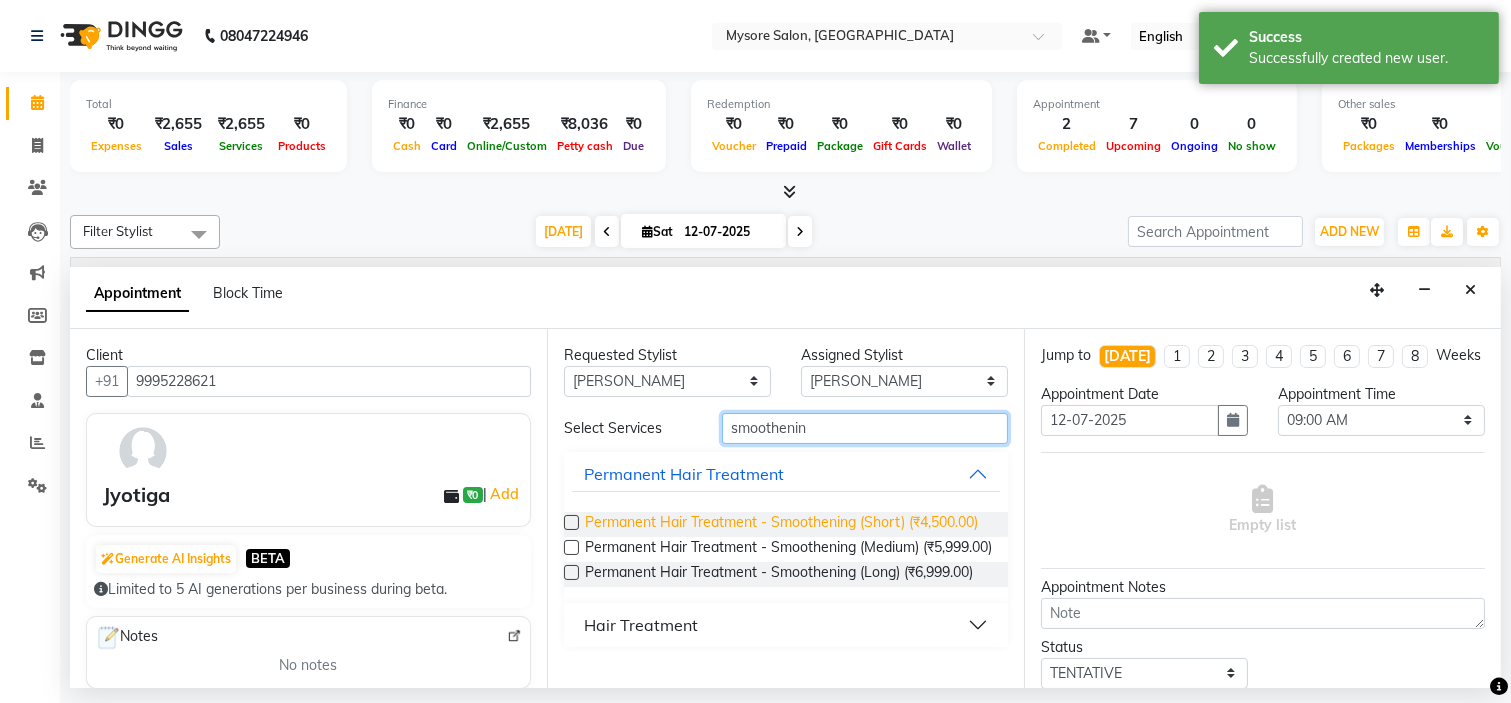 type on "smoothenin" 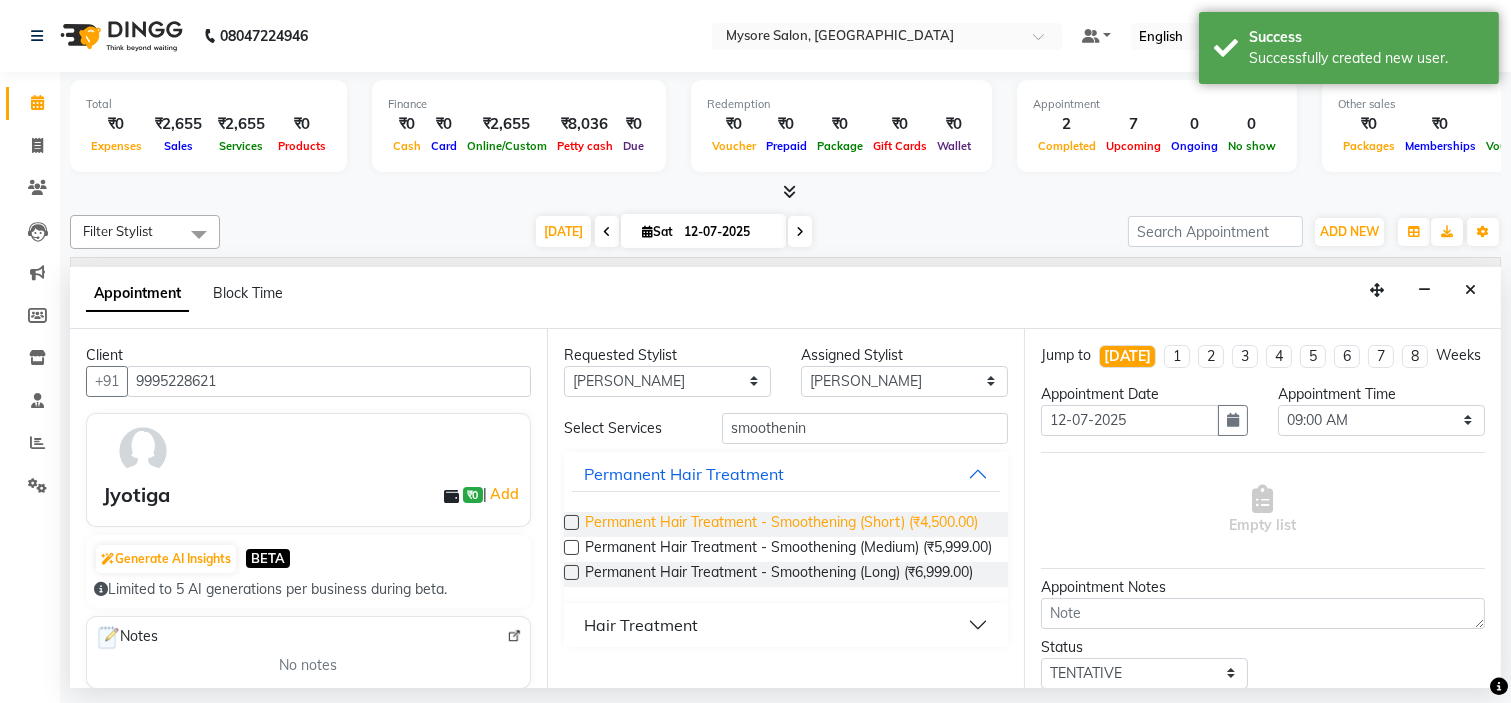 click on "Permanent Hair Treatment - Smoothening (Short) (₹4,500.00)" at bounding box center (781, 524) 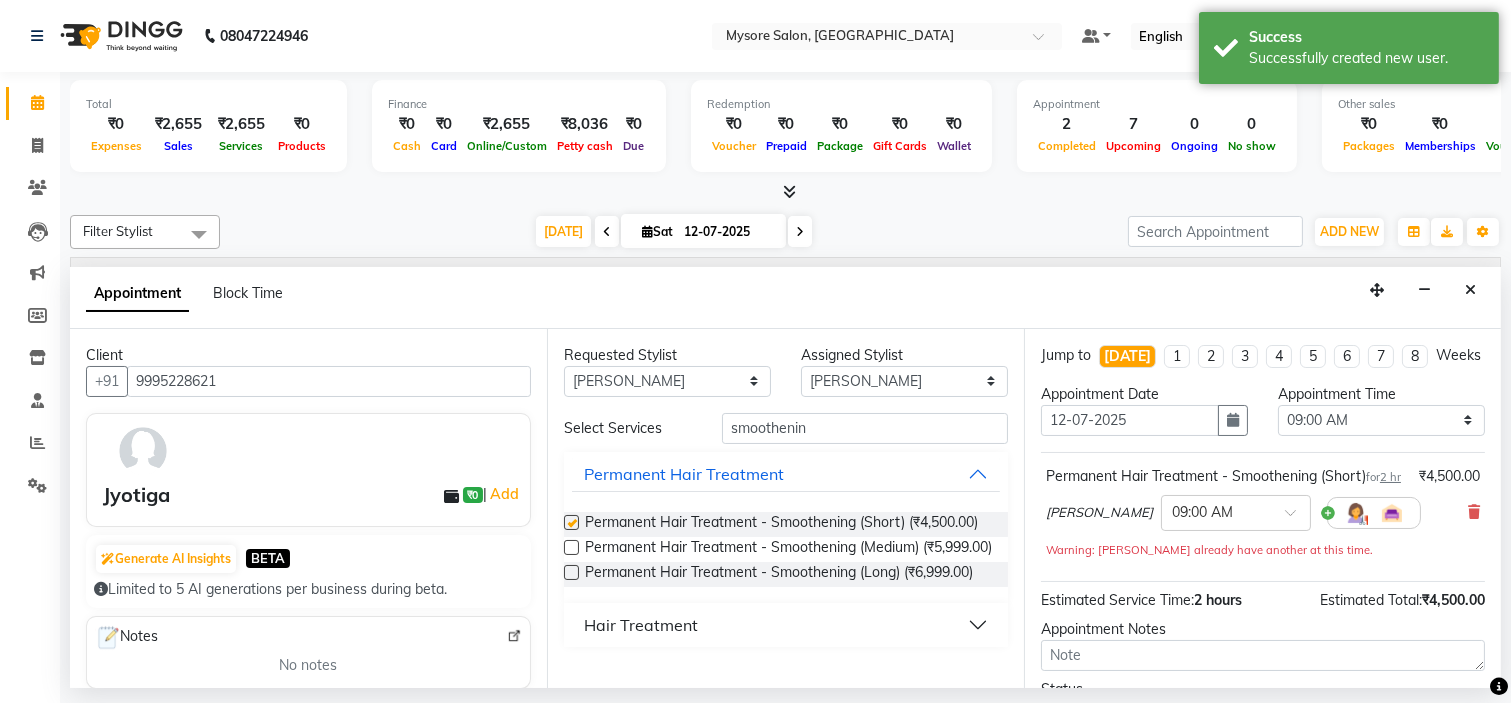 checkbox on "false" 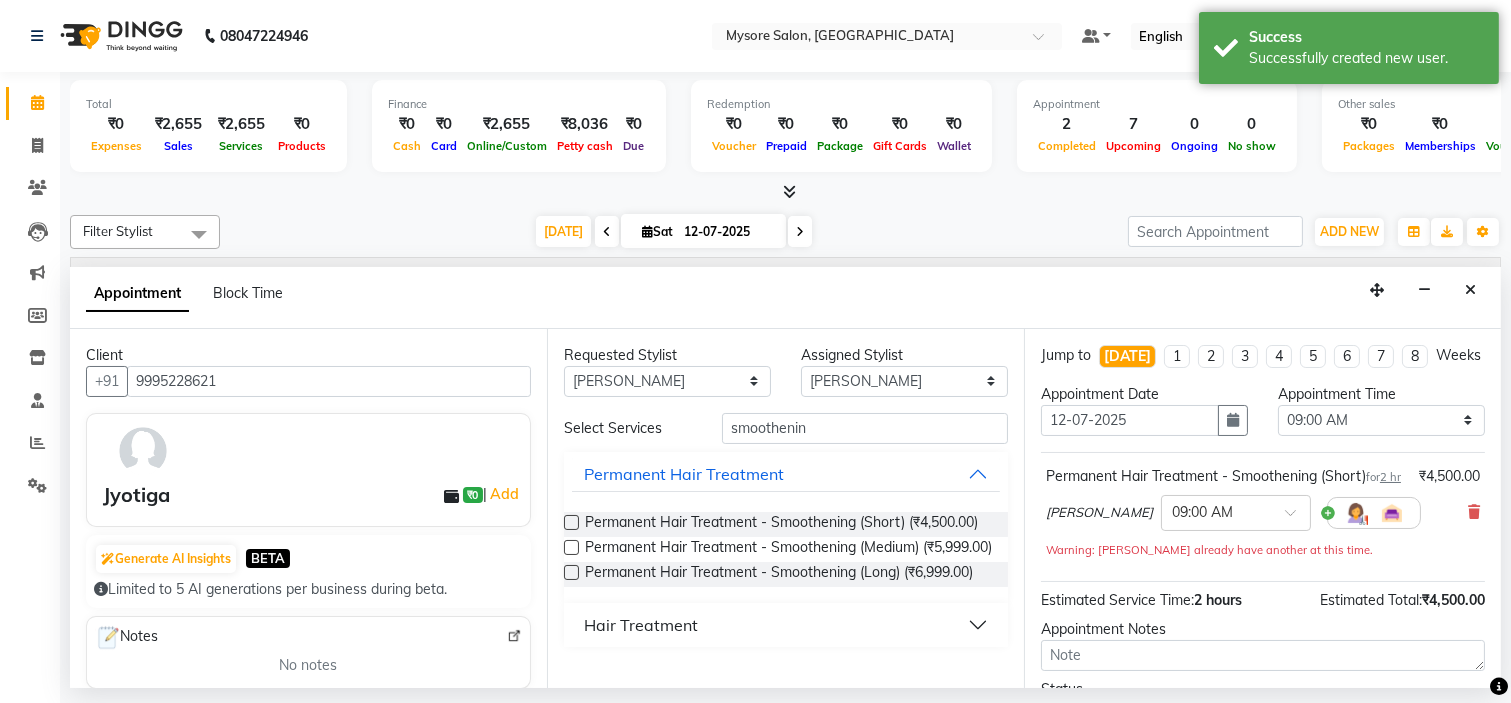 click on "Appointment Time" at bounding box center [1381, 394] 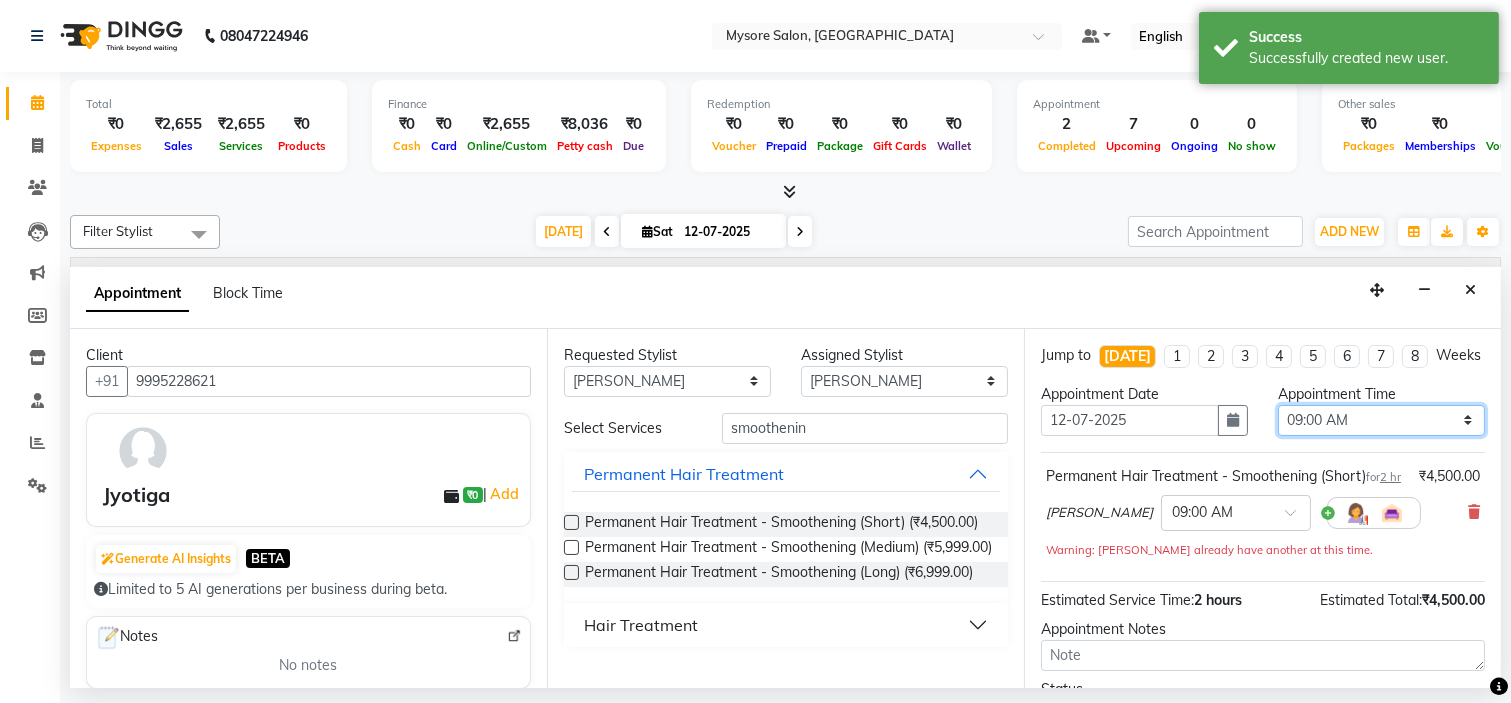 click on "Select 09:00 AM 09:15 AM 09:30 AM 09:45 AM 10:00 AM 10:15 AM 10:30 AM 10:45 AM 11:00 AM 11:15 AM 11:30 AM 11:45 AM 12:00 PM 12:15 PM 12:30 PM 12:45 PM 01:00 PM 01:15 PM 01:30 PM 01:45 PM 02:00 PM 02:15 PM 02:30 PM 02:45 PM 03:00 PM 03:15 PM 03:30 PM 03:45 PM 04:00 PM 04:15 PM 04:30 PM 04:45 PM 05:00 PM 05:15 PM 05:30 PM 05:45 PM 06:00 PM 06:15 PM 06:30 PM 06:45 PM 07:00 PM 07:15 PM 07:30 PM 07:45 PM 08:00 PM" at bounding box center (1381, 420) 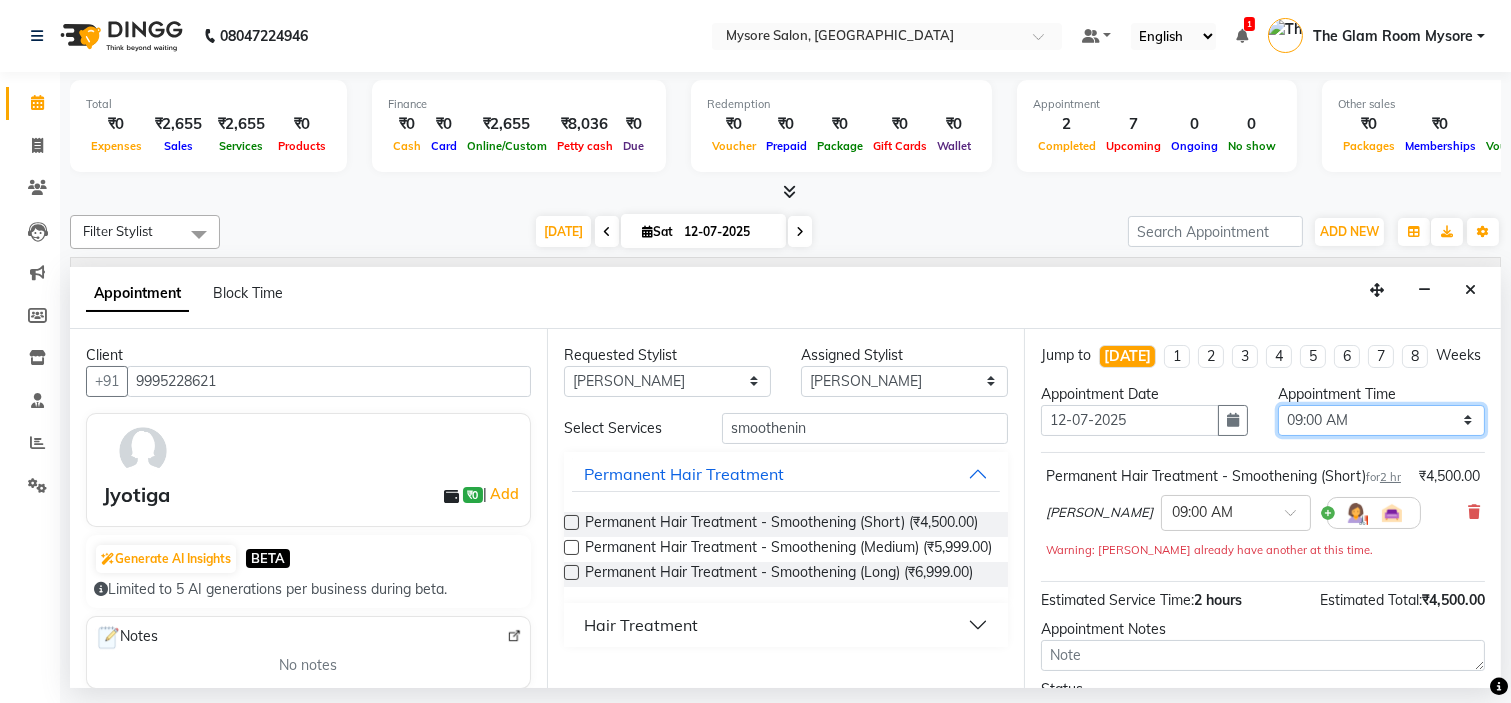 select on "1050" 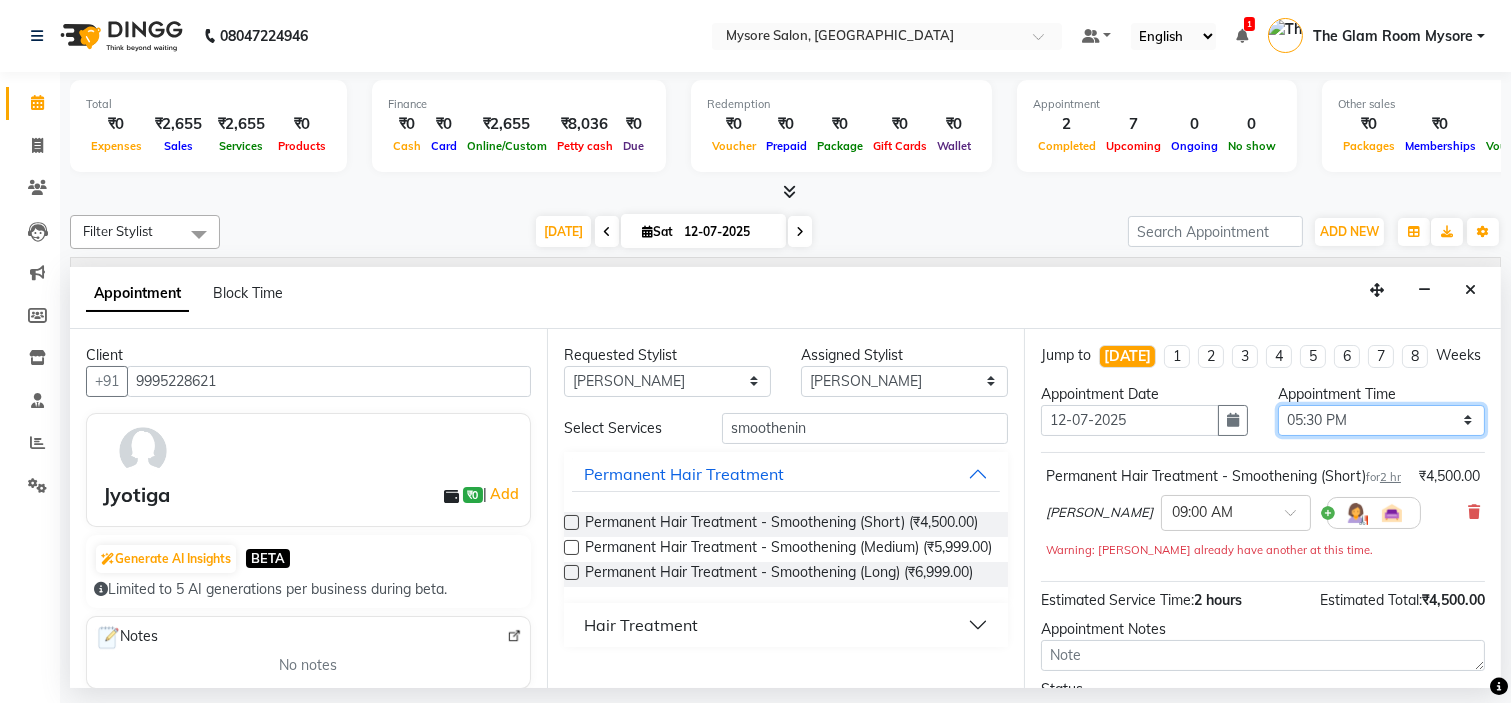 click on "Select 09:00 AM 09:15 AM 09:30 AM 09:45 AM 10:00 AM 10:15 AM 10:30 AM 10:45 AM 11:00 AM 11:15 AM 11:30 AM 11:45 AM 12:00 PM 12:15 PM 12:30 PM 12:45 PM 01:00 PM 01:15 PM 01:30 PM 01:45 PM 02:00 PM 02:15 PM 02:30 PM 02:45 PM 03:00 PM 03:15 PM 03:30 PM 03:45 PM 04:00 PM 04:15 PM 04:30 PM 04:45 PM 05:00 PM 05:15 PM 05:30 PM 05:45 PM 06:00 PM 06:15 PM 06:30 PM 06:45 PM 07:00 PM 07:15 PM 07:30 PM 07:45 PM 08:00 PM" at bounding box center (1381, 420) 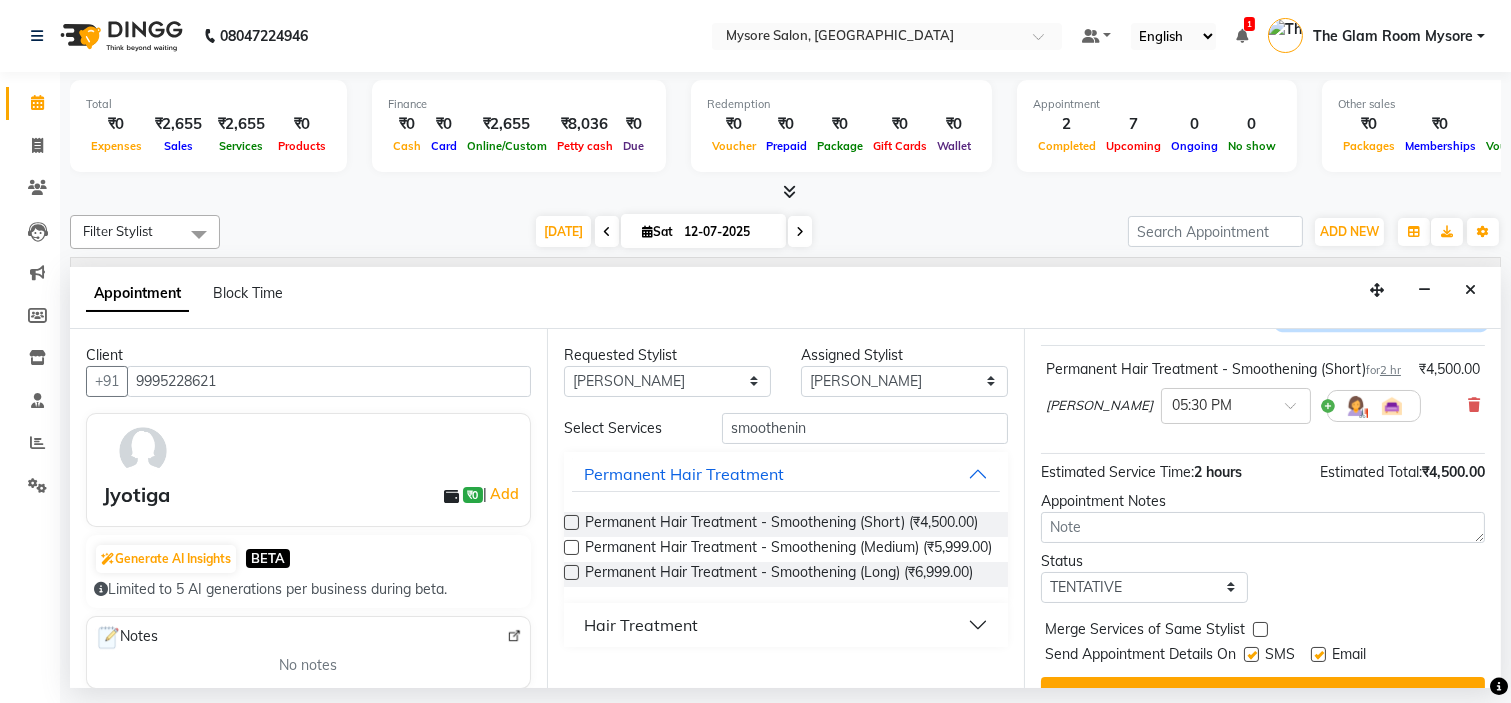 scroll, scrollTop: 187, scrollLeft: 0, axis: vertical 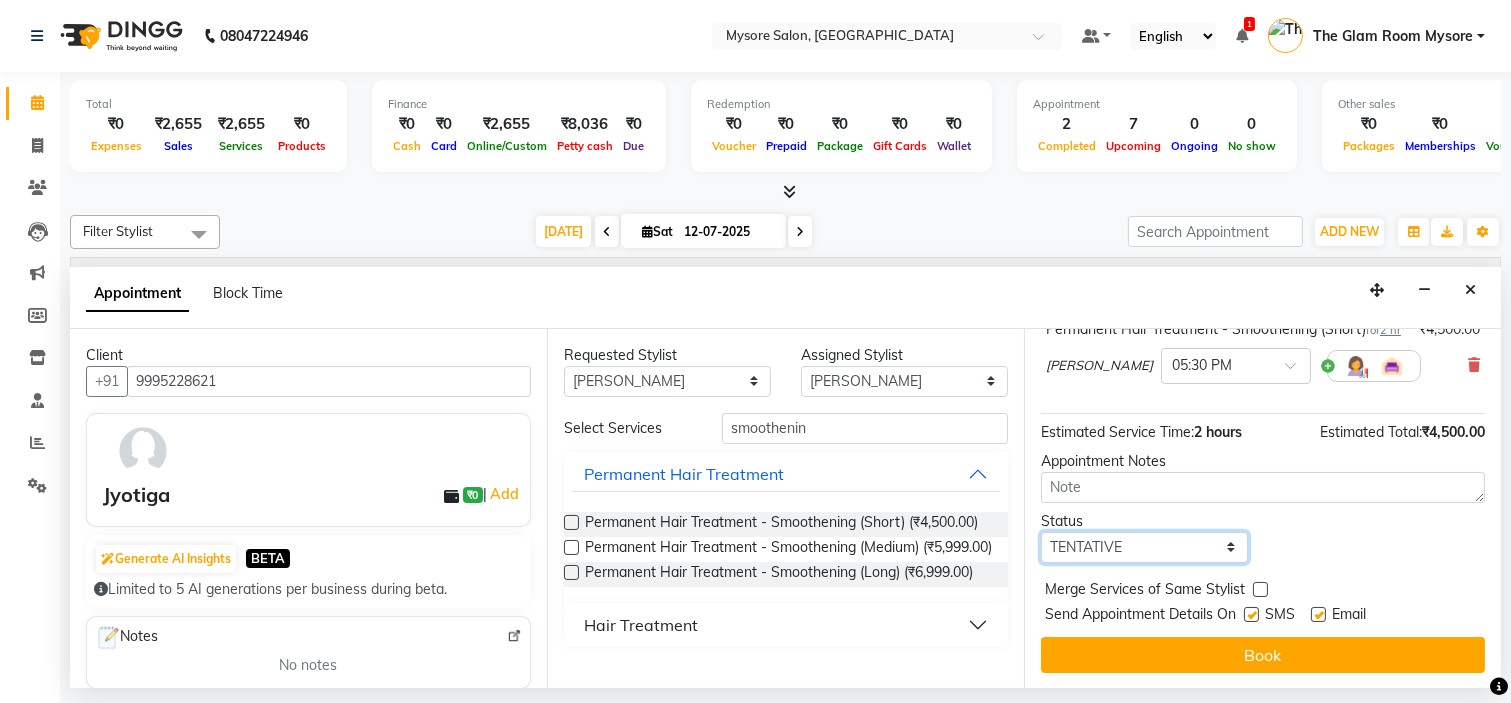 click on "Select TENTATIVE CONFIRM CHECK-IN UPCOMING" at bounding box center [1144, 547] 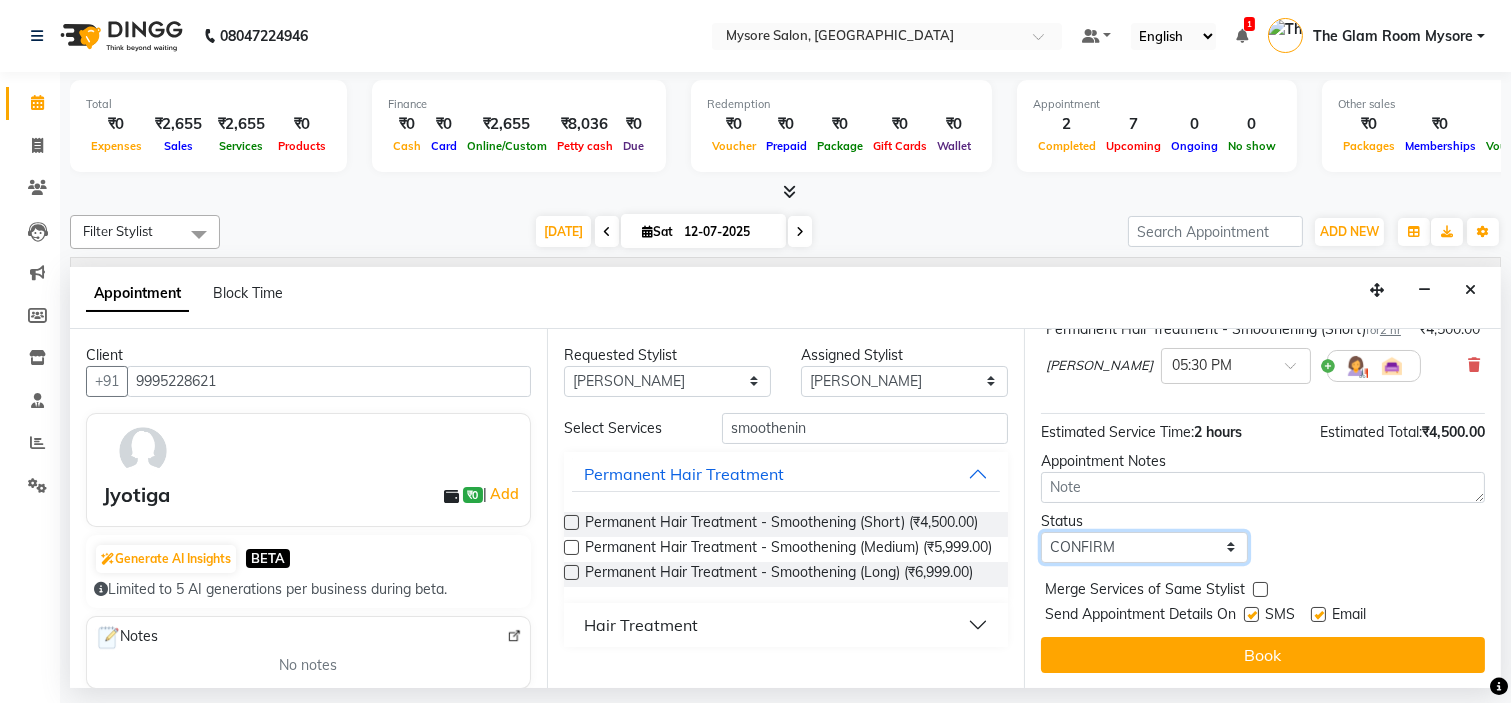 click on "Select TENTATIVE CONFIRM CHECK-IN UPCOMING" at bounding box center (1144, 547) 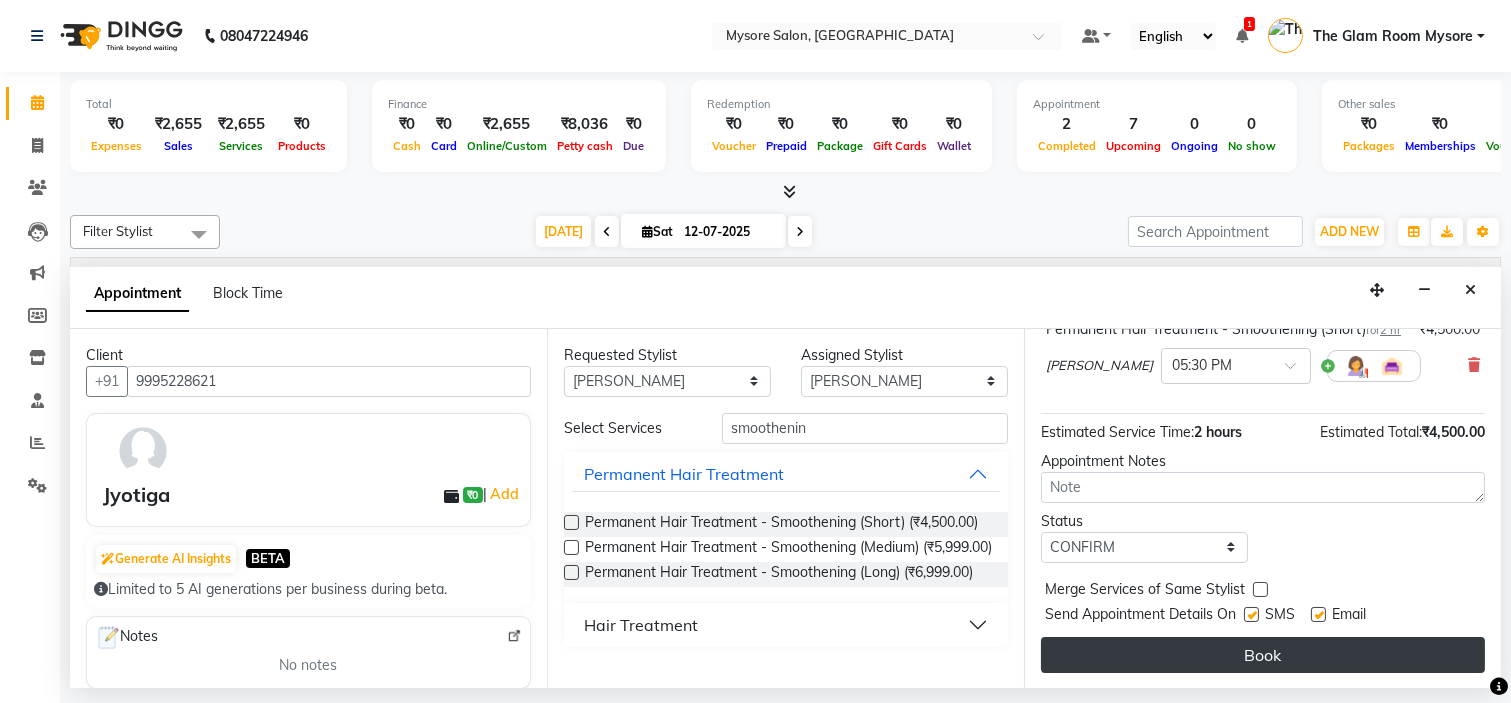 click on "Book" at bounding box center (1263, 655) 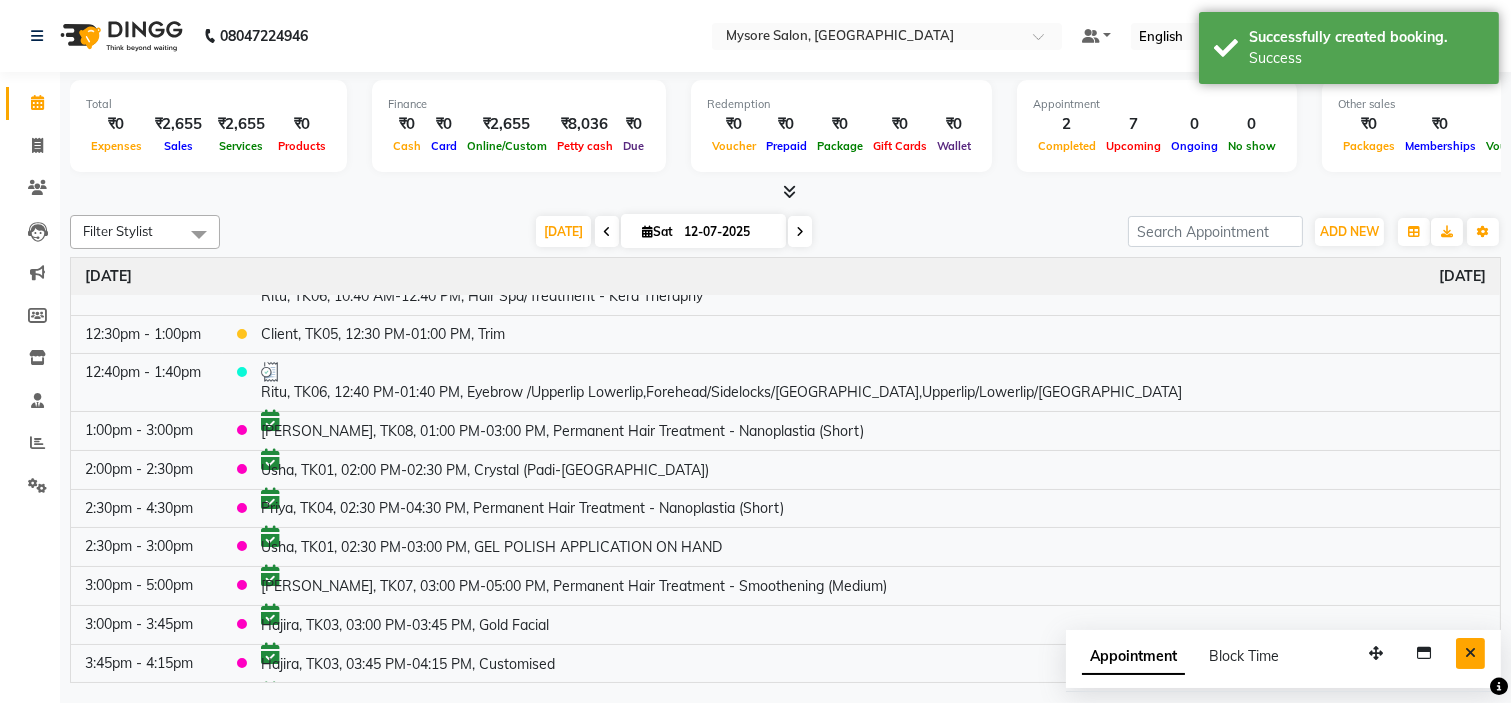 click at bounding box center [1470, 653] 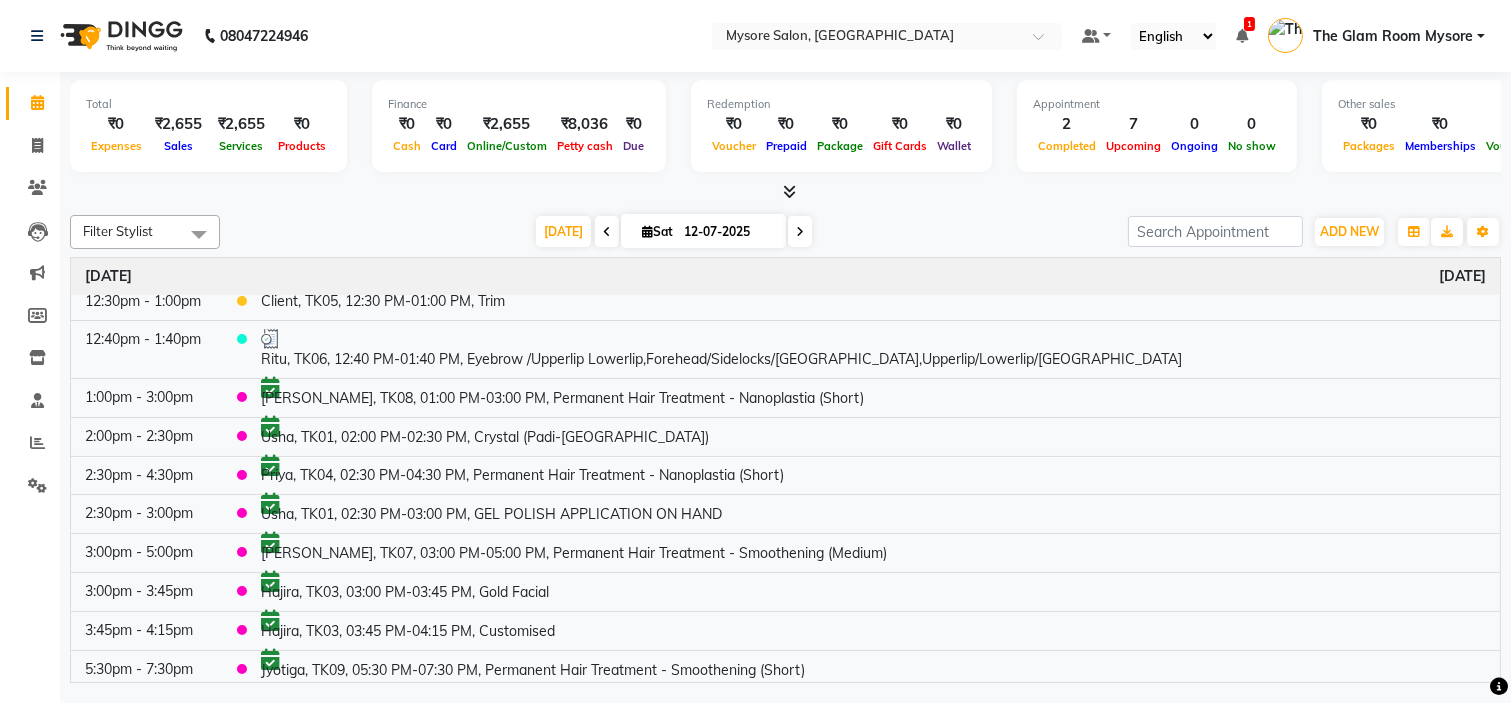 scroll, scrollTop: 77, scrollLeft: 0, axis: vertical 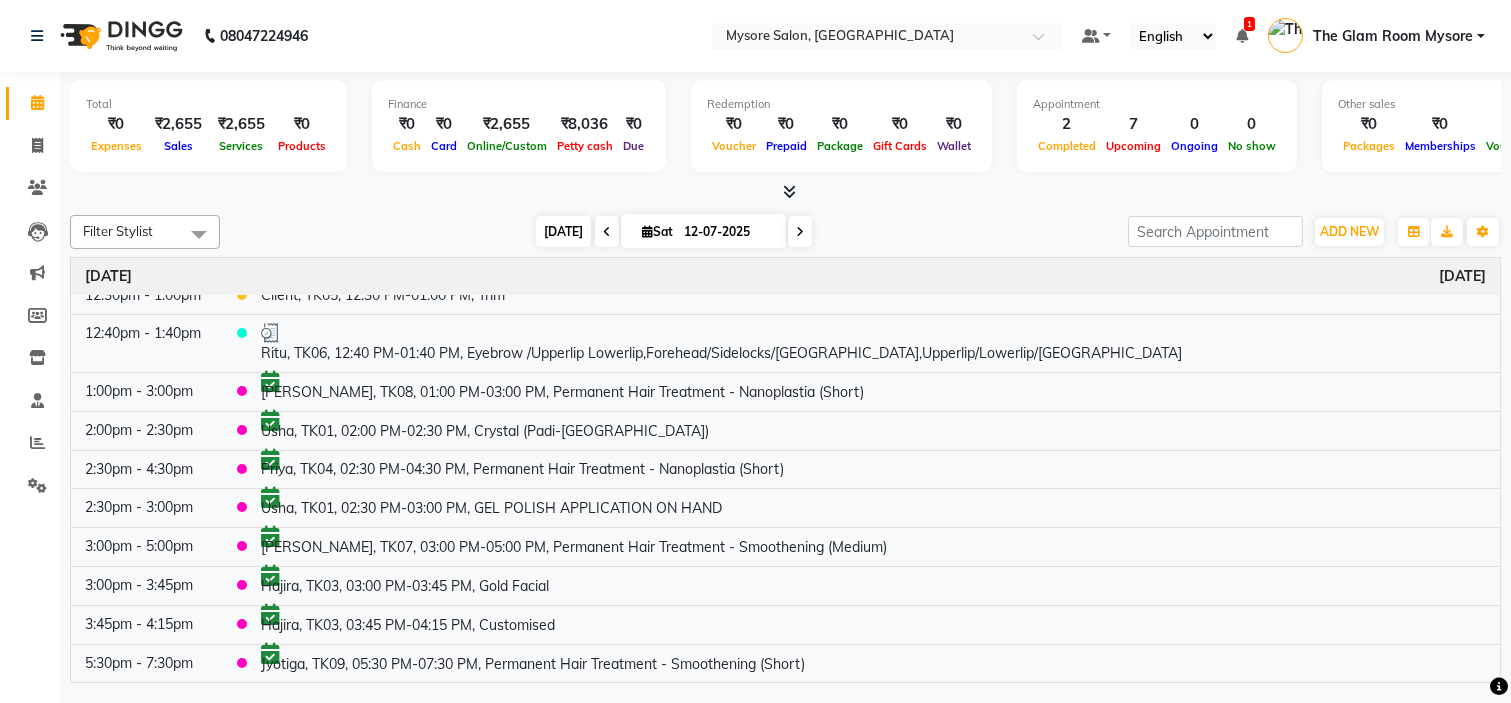 click on "[DATE]" at bounding box center (563, 231) 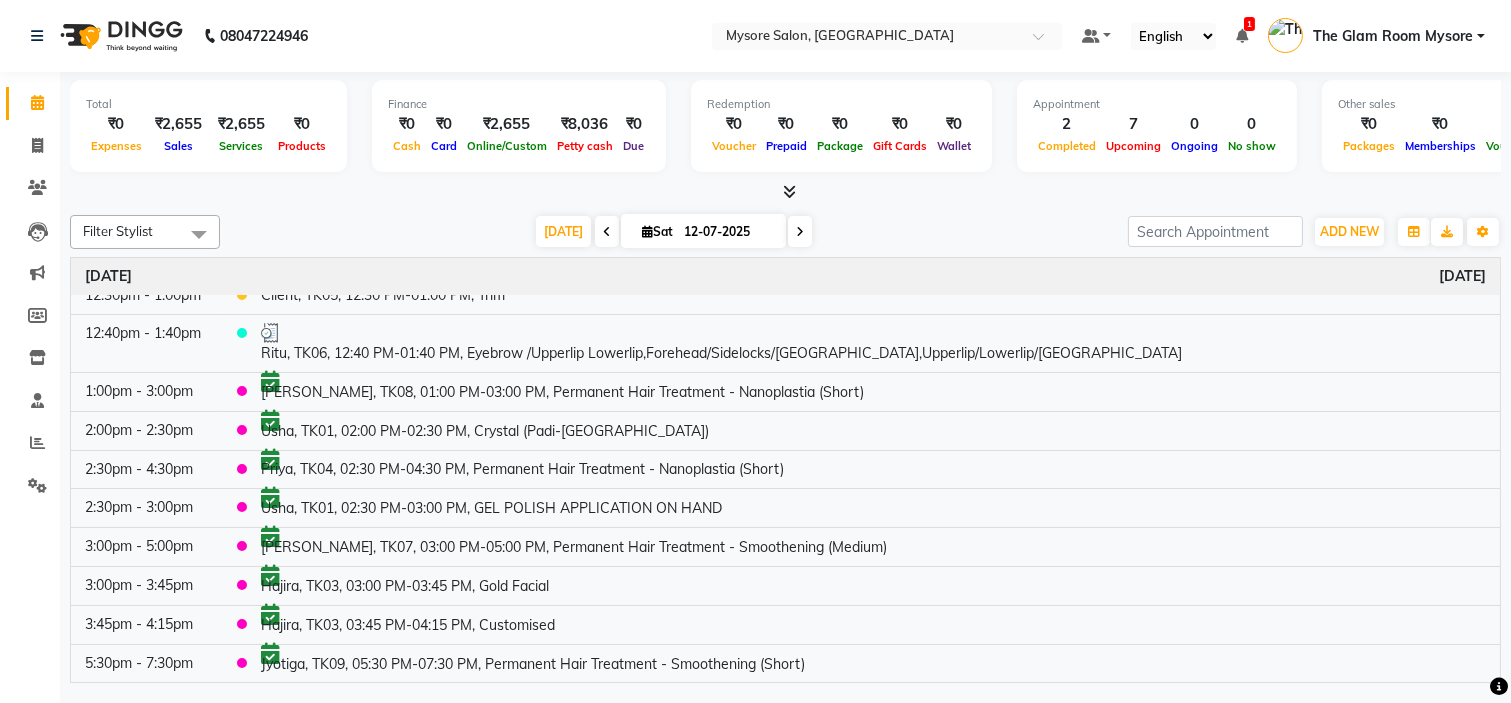 scroll, scrollTop: 0, scrollLeft: 0, axis: both 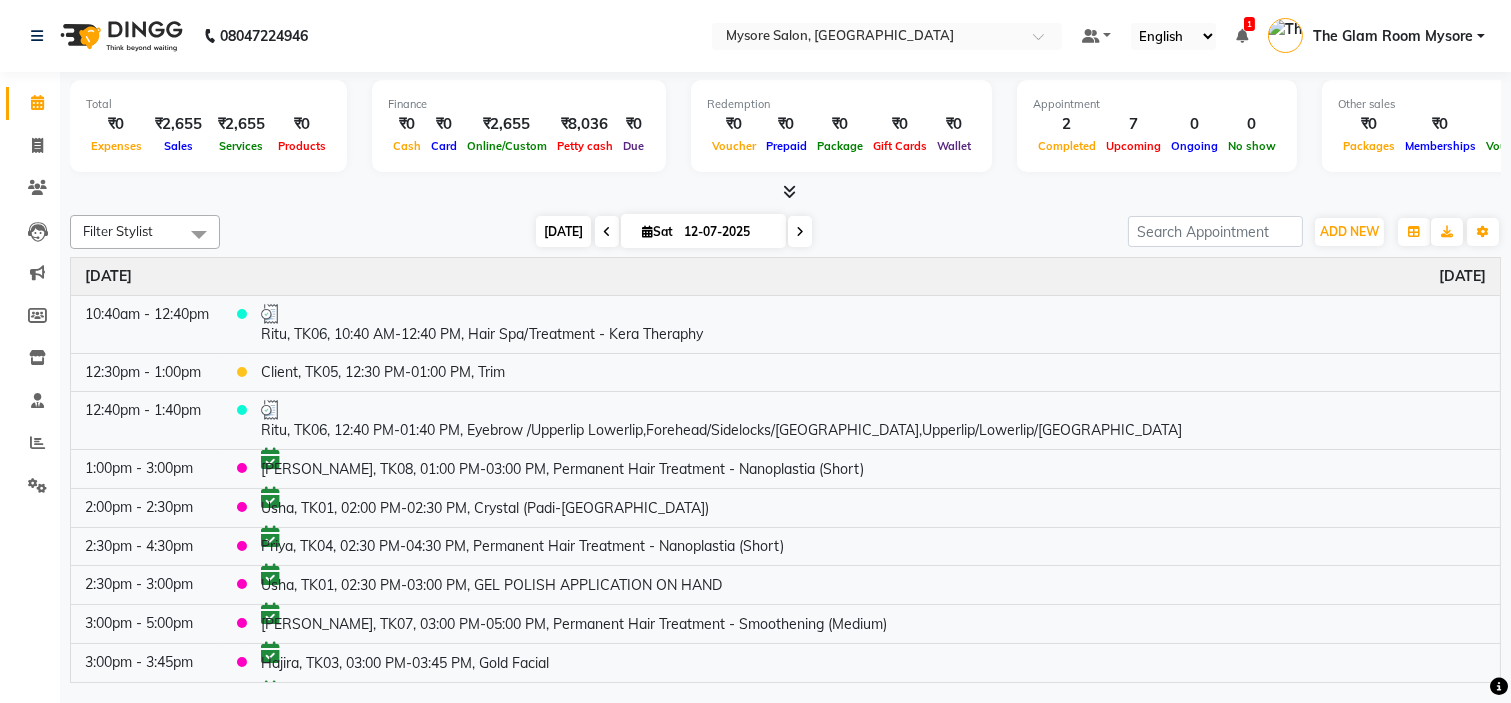 click on "[DATE]" at bounding box center (563, 231) 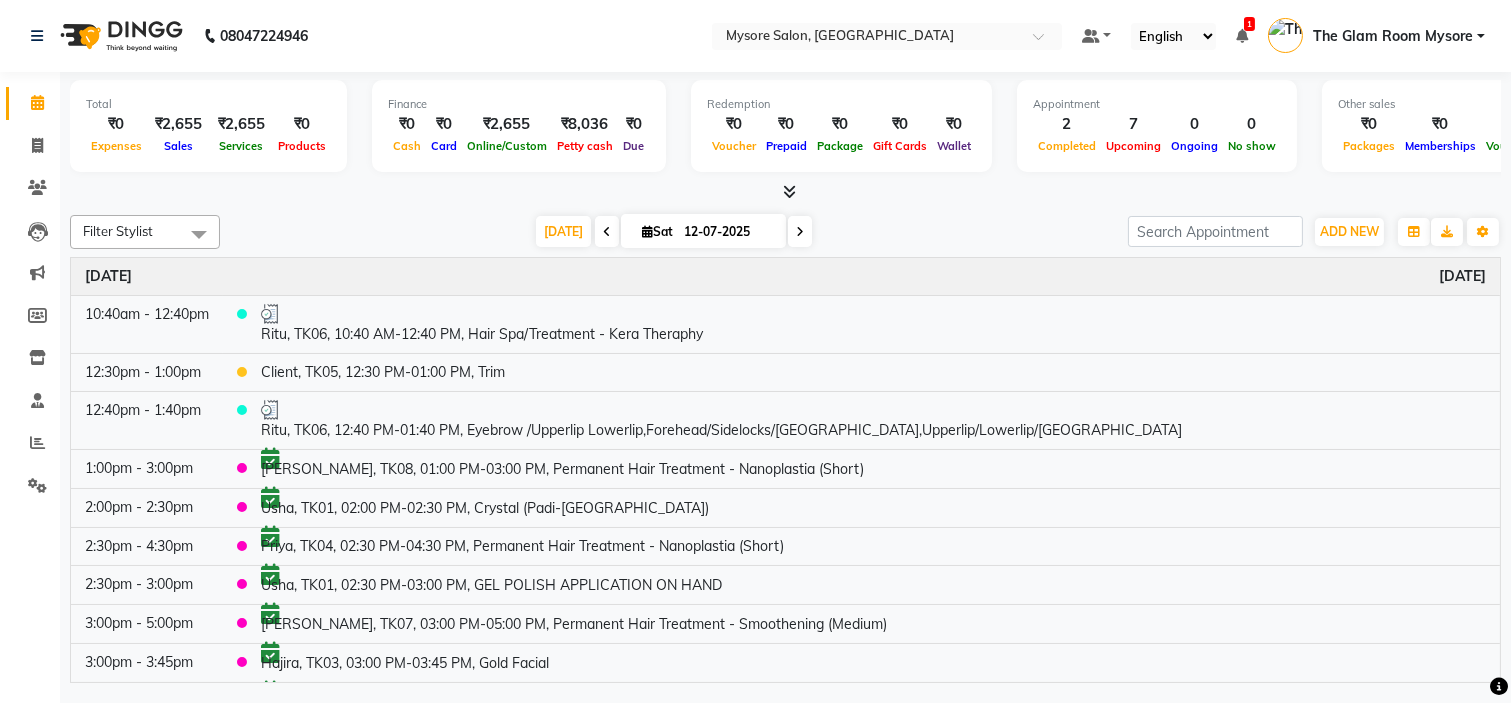 scroll, scrollTop: 77, scrollLeft: 0, axis: vertical 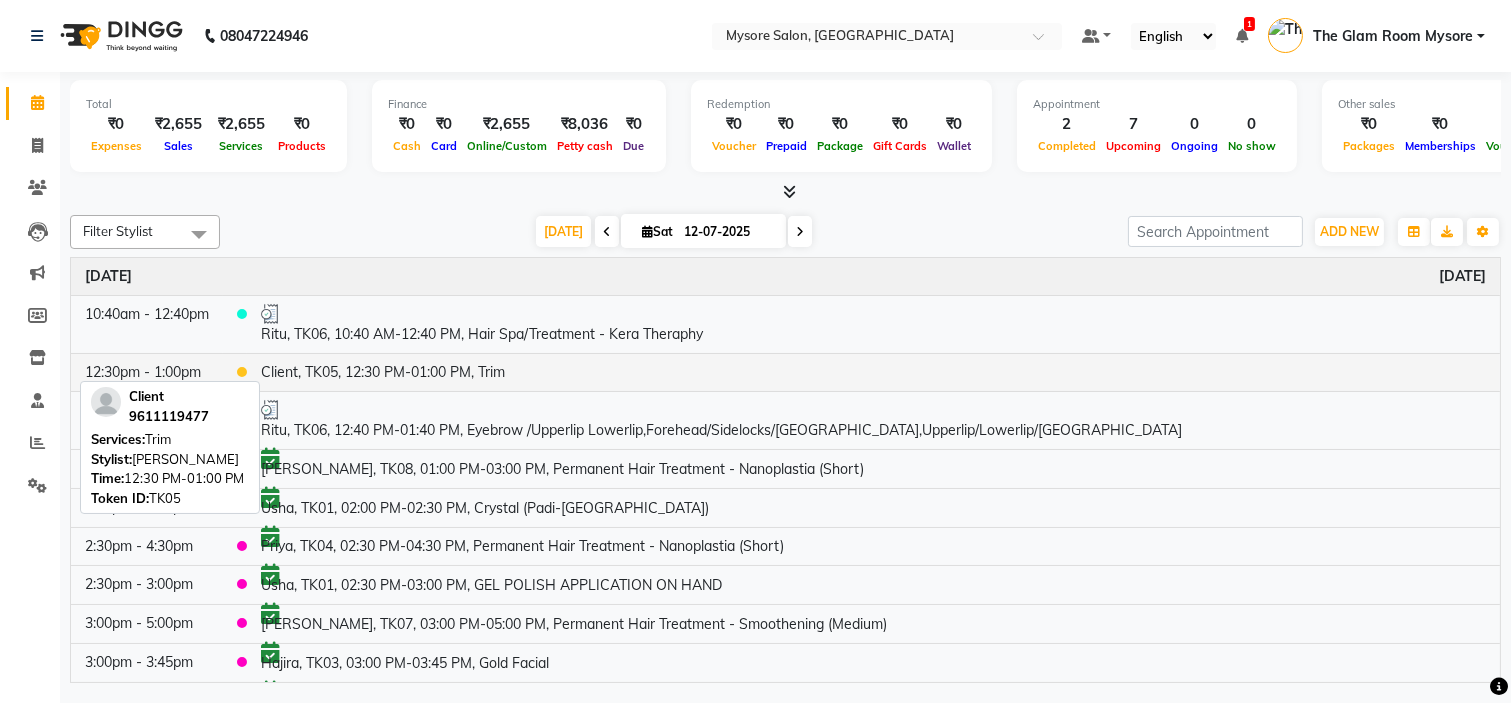 click on "Client, TK05, 12:30 PM-01:00 PM, Trim" at bounding box center [873, 372] 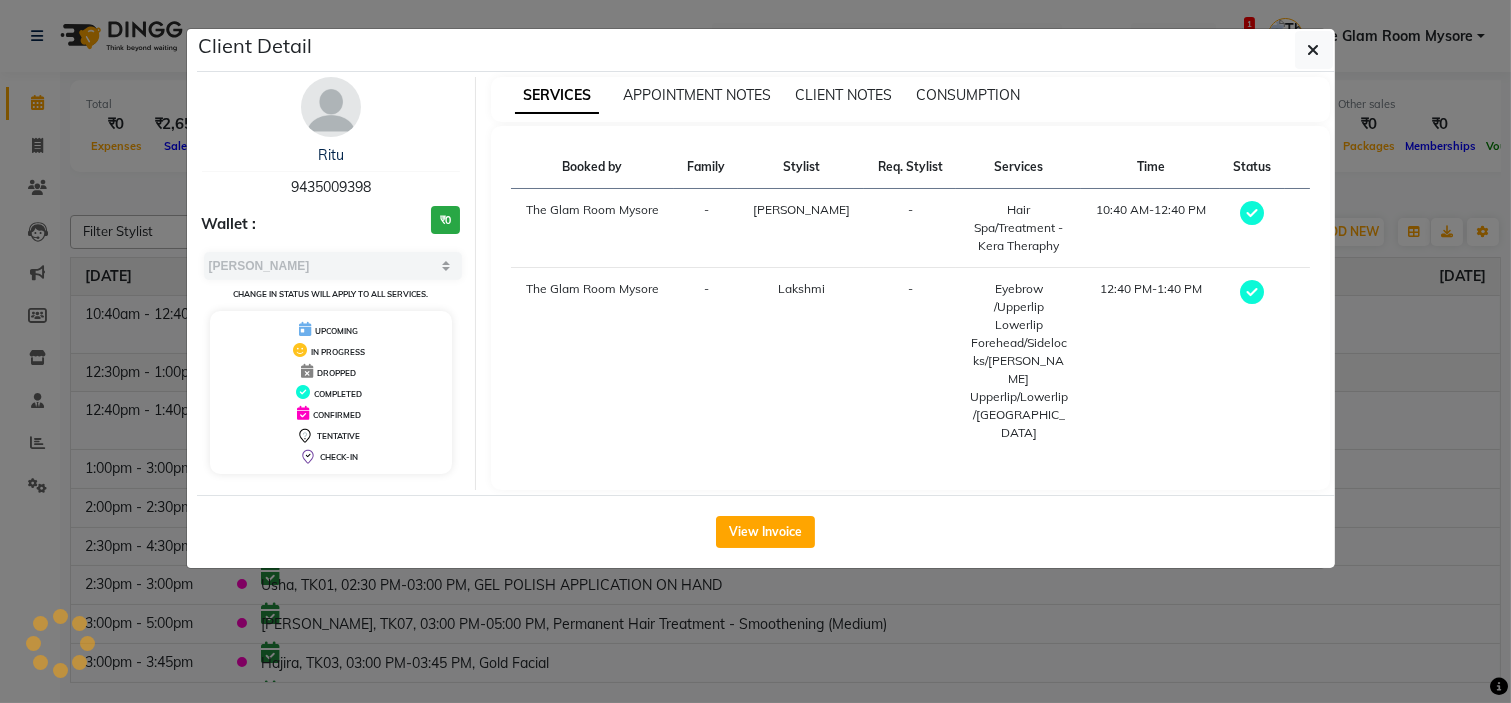 select on "1" 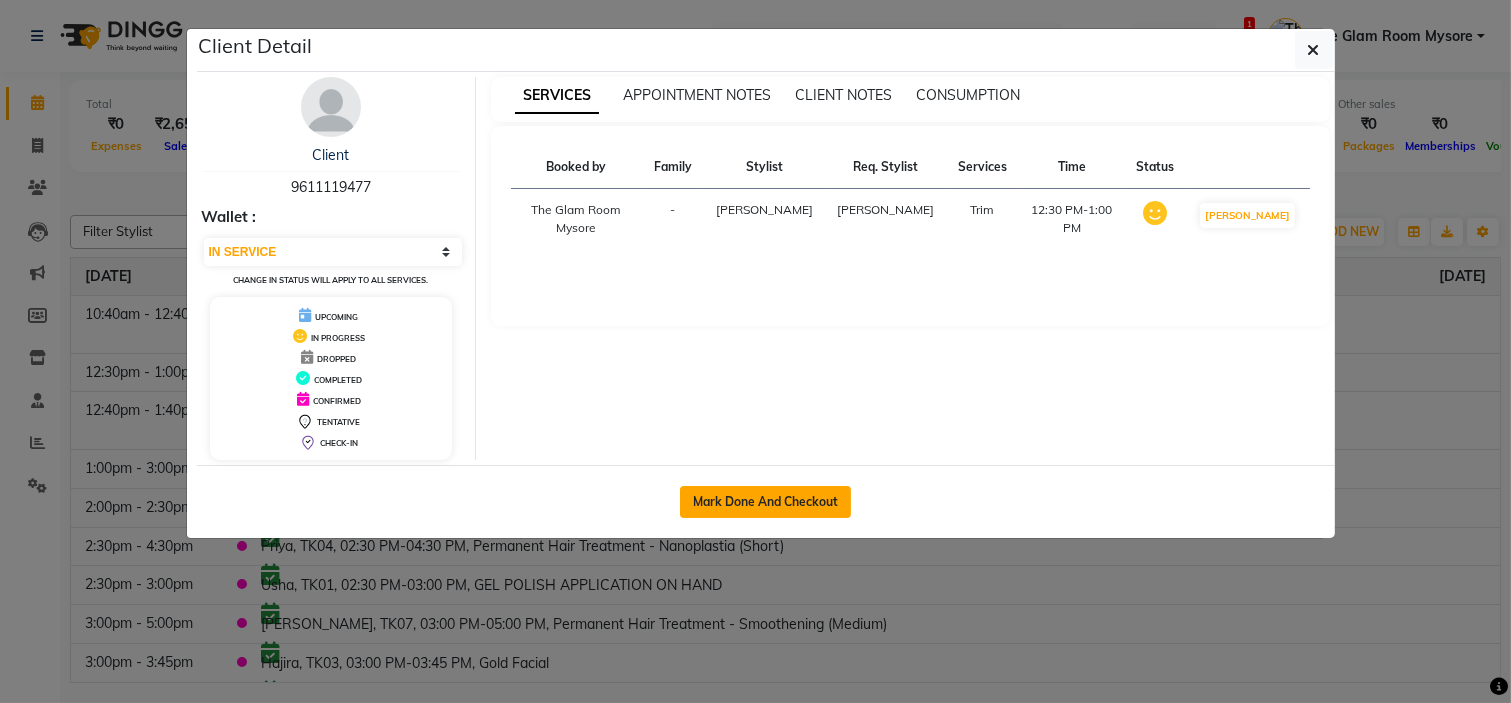 click on "Mark Done And Checkout" 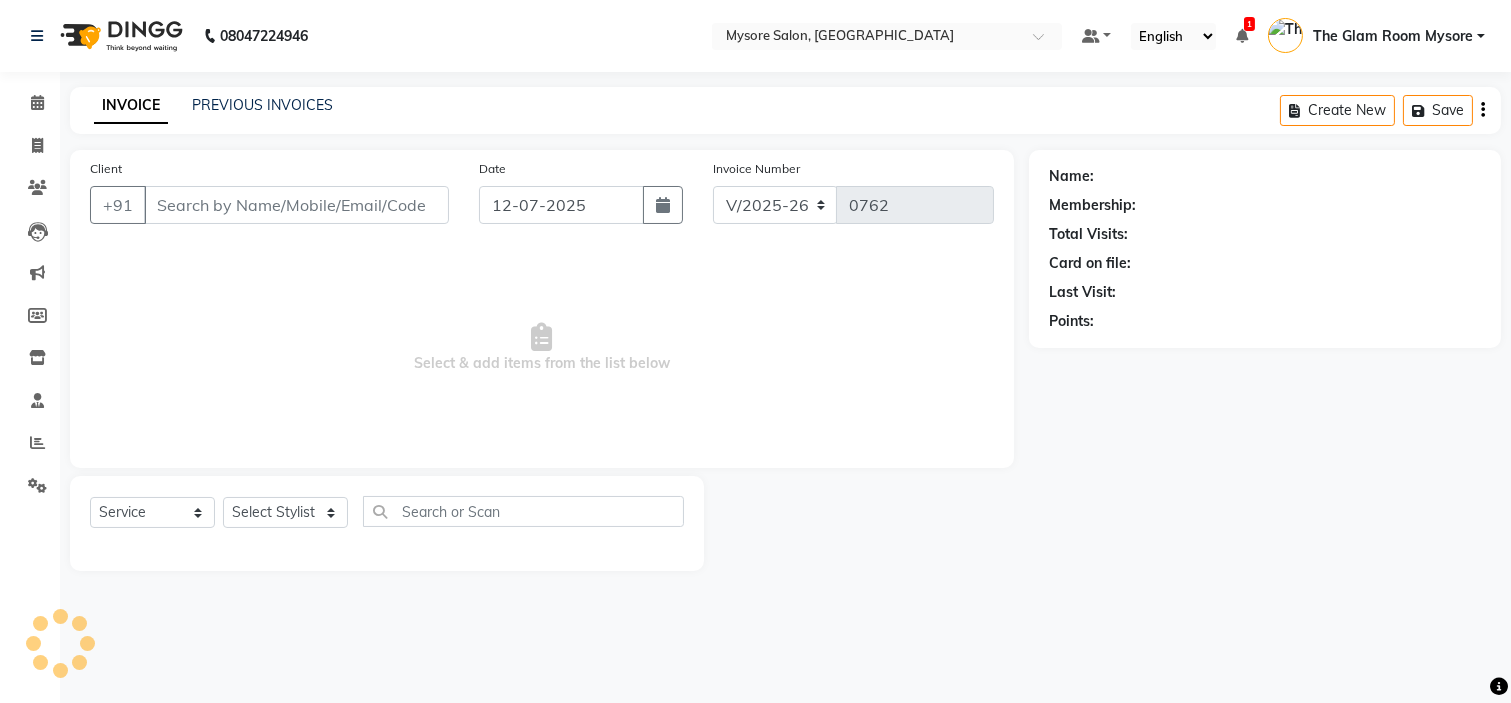 select on "3" 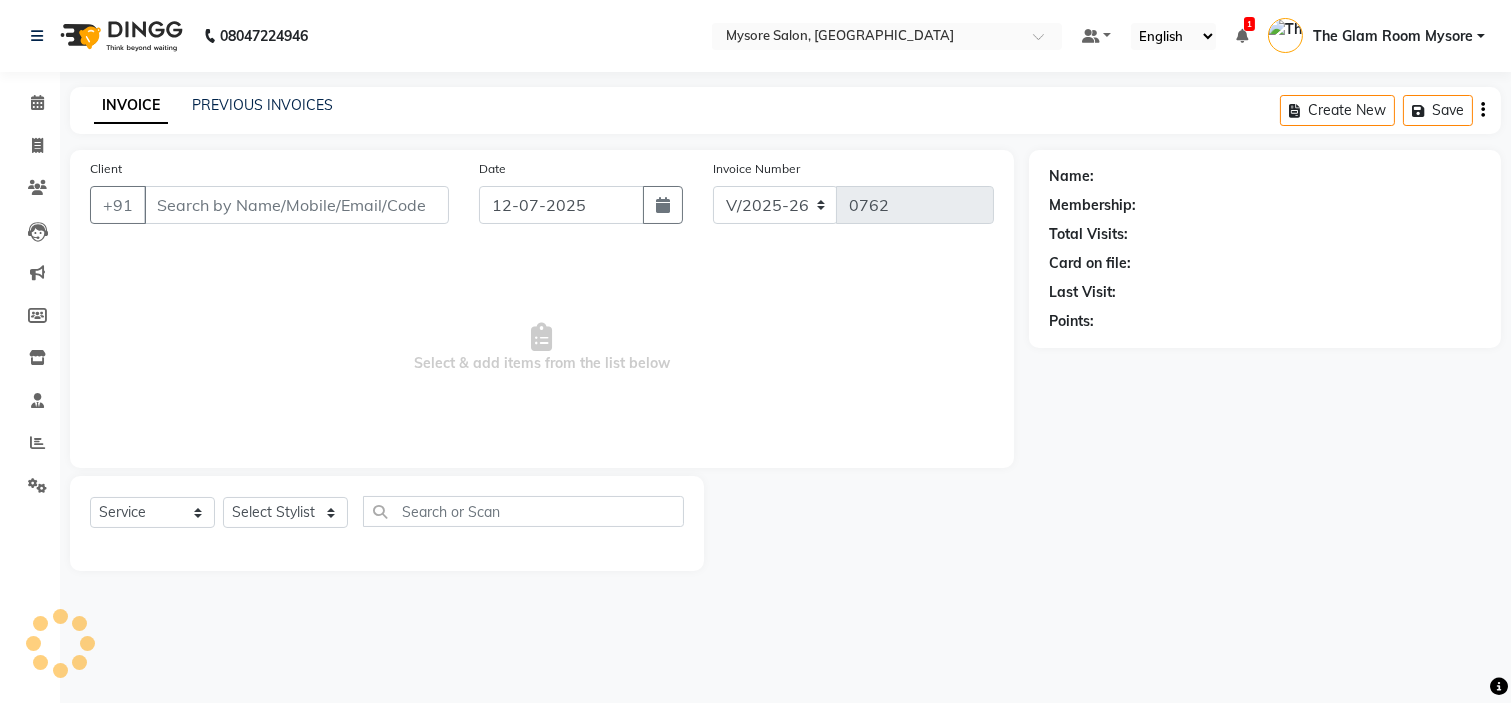 type on "9611119477" 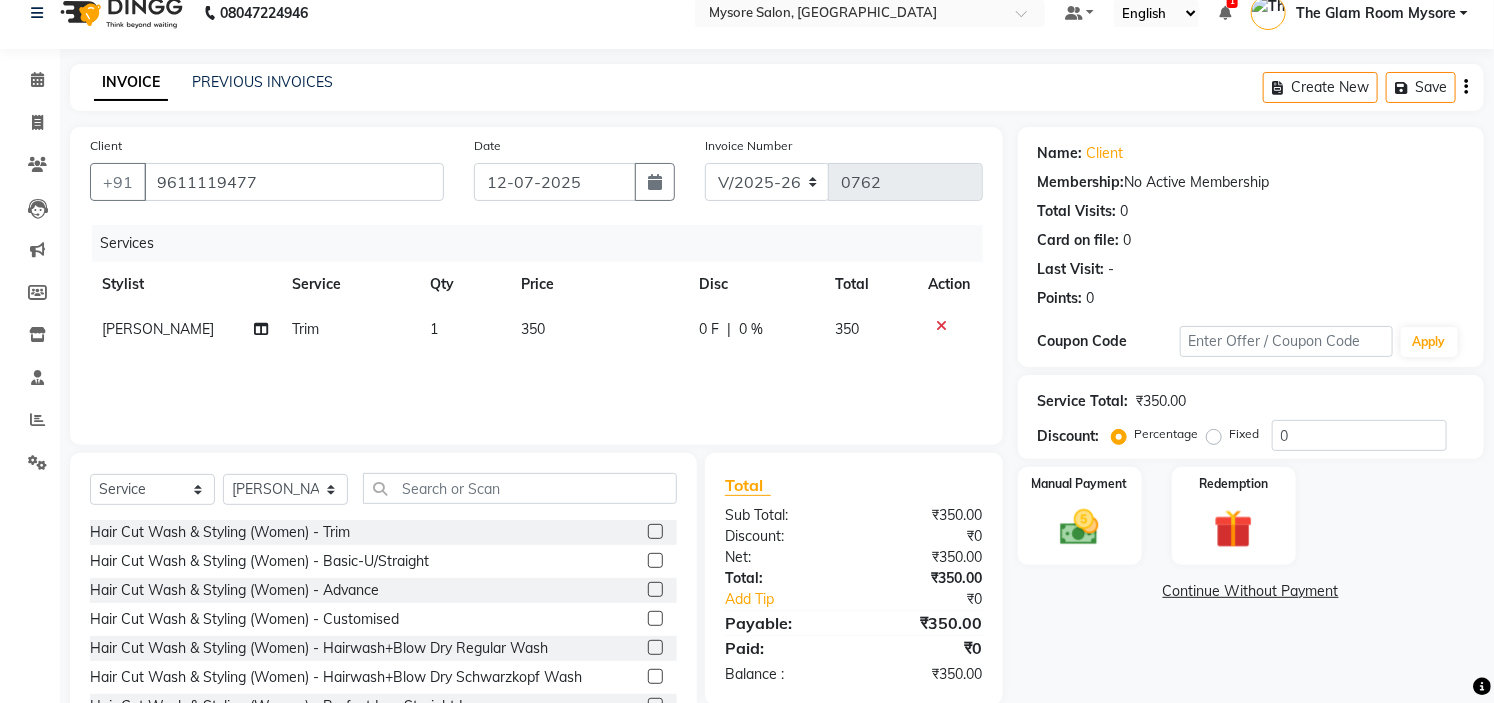 scroll, scrollTop: 44, scrollLeft: 0, axis: vertical 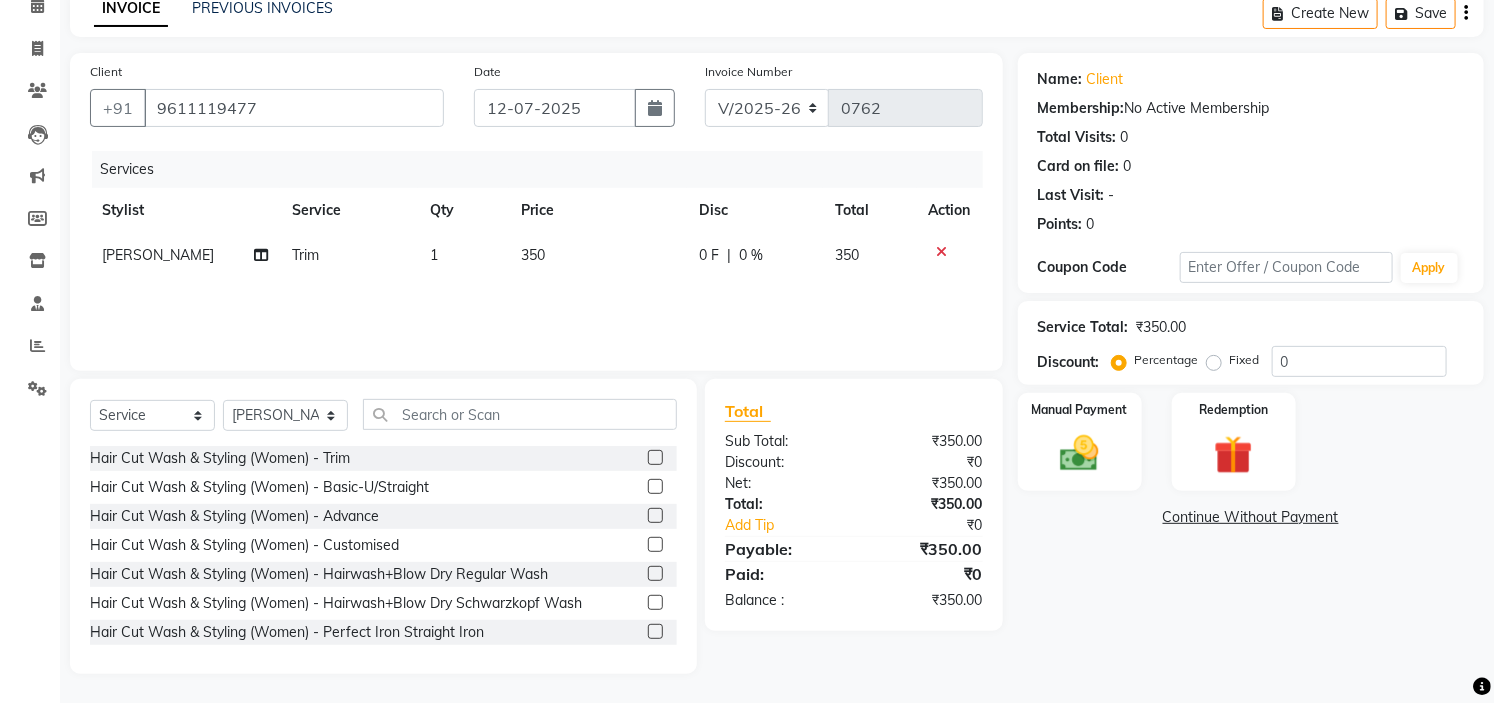 click on "350" 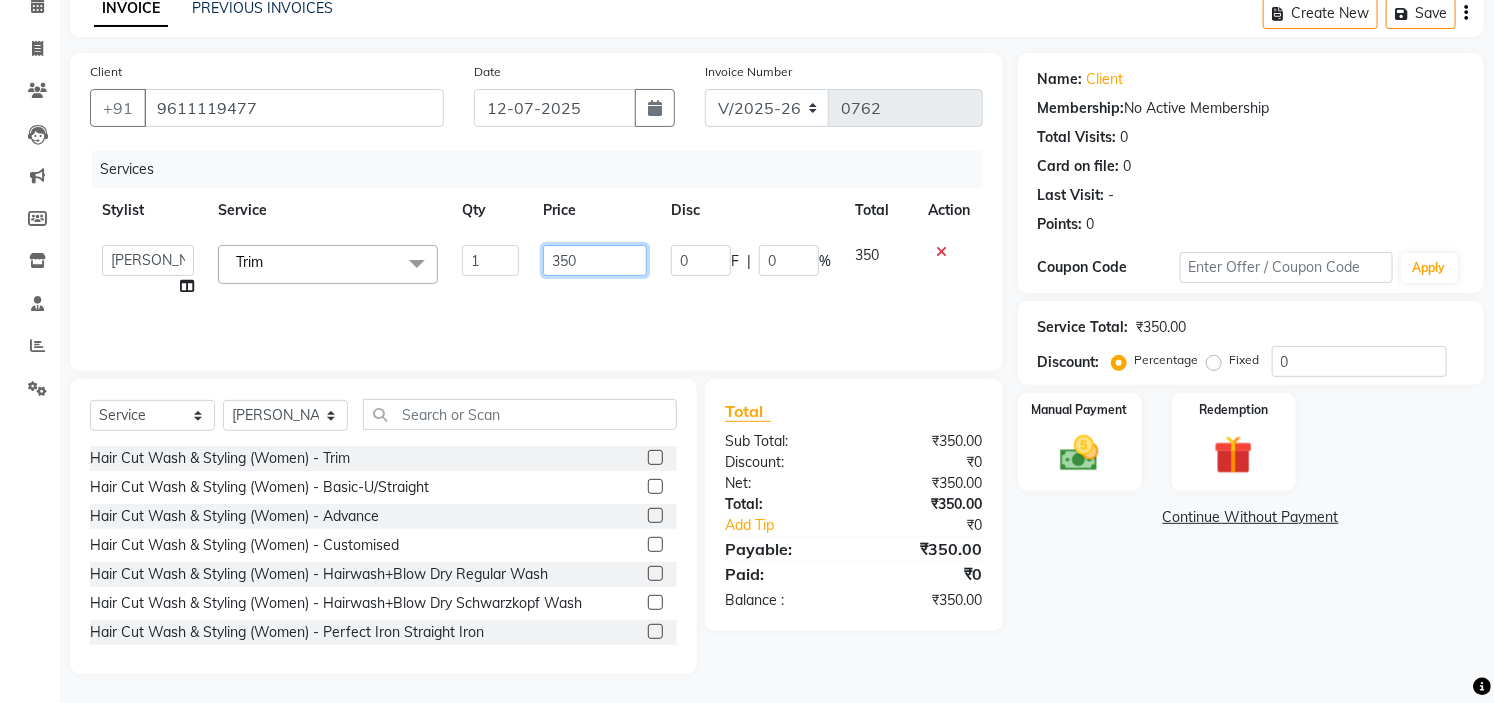 click on "350" 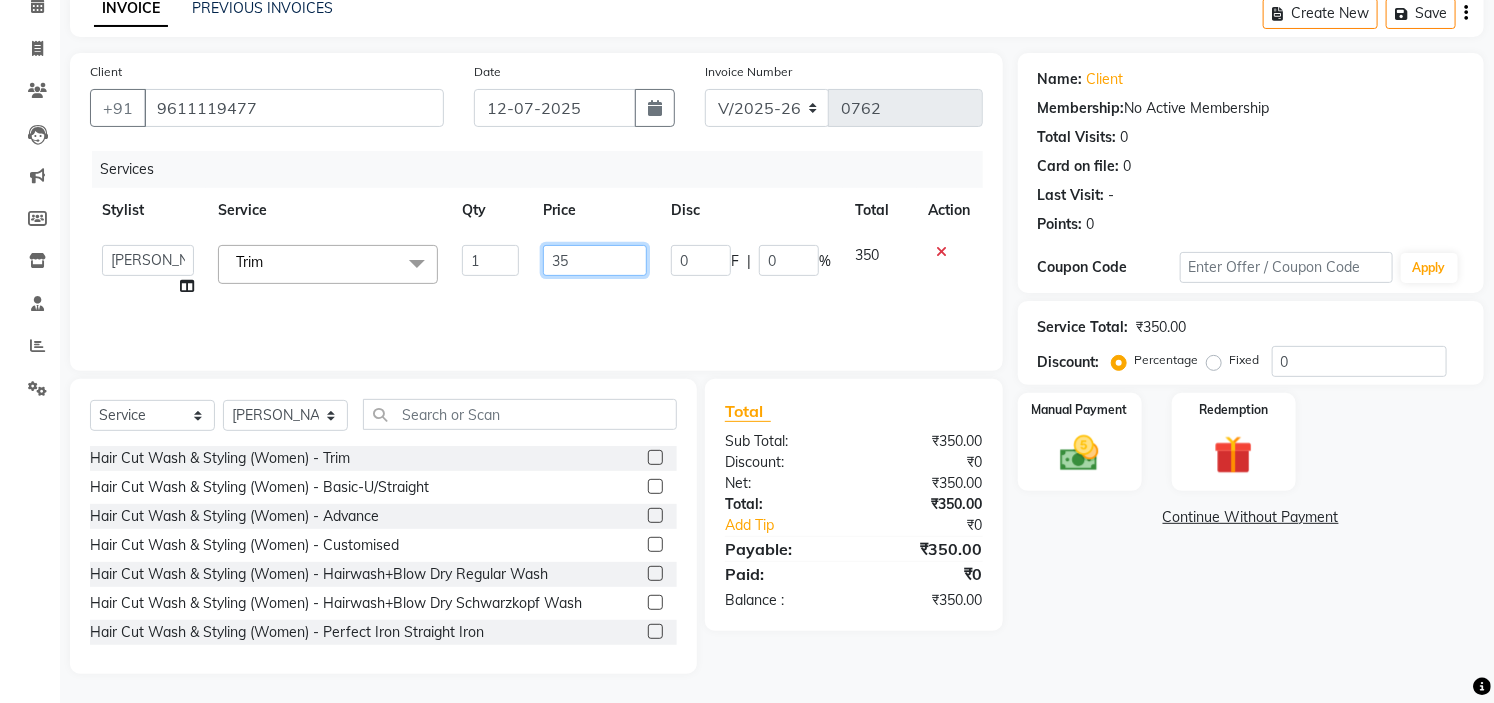 type on "3" 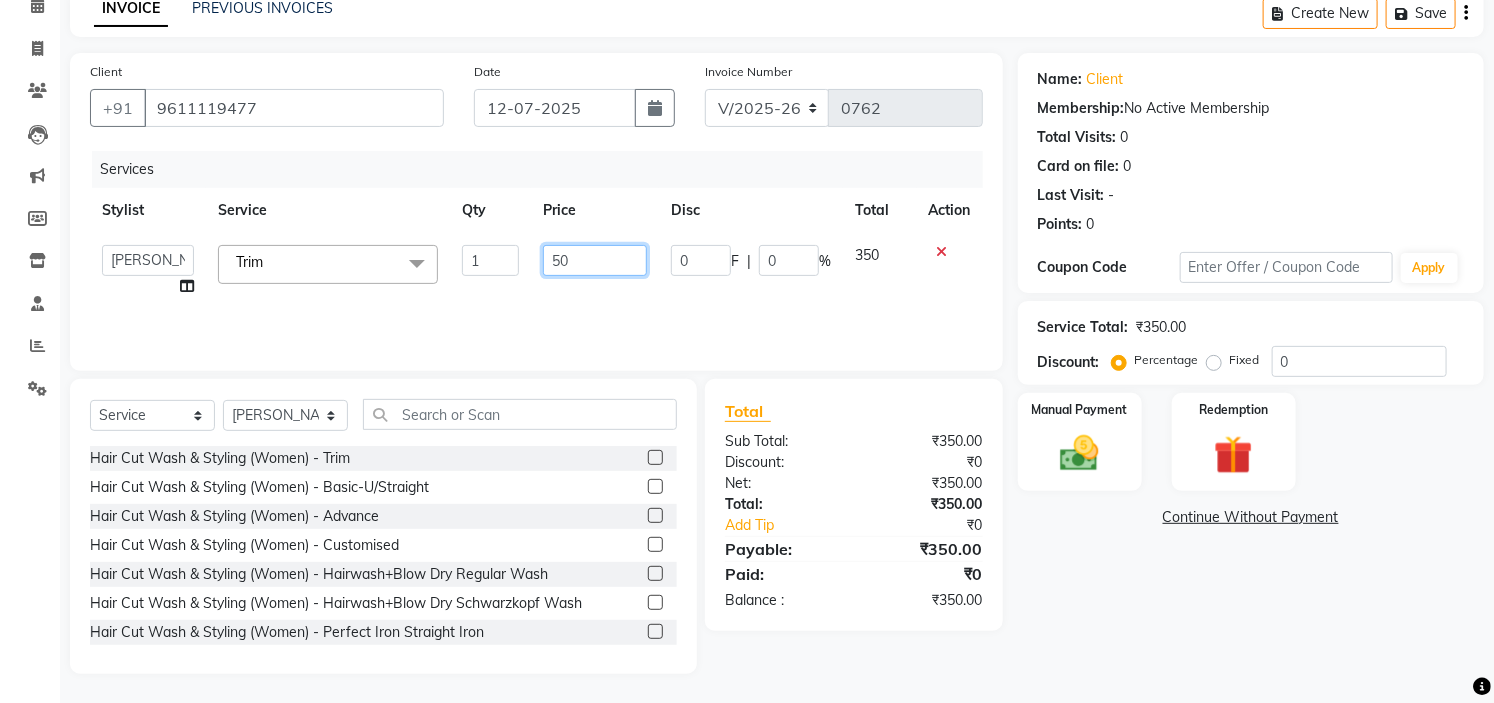 type on "500" 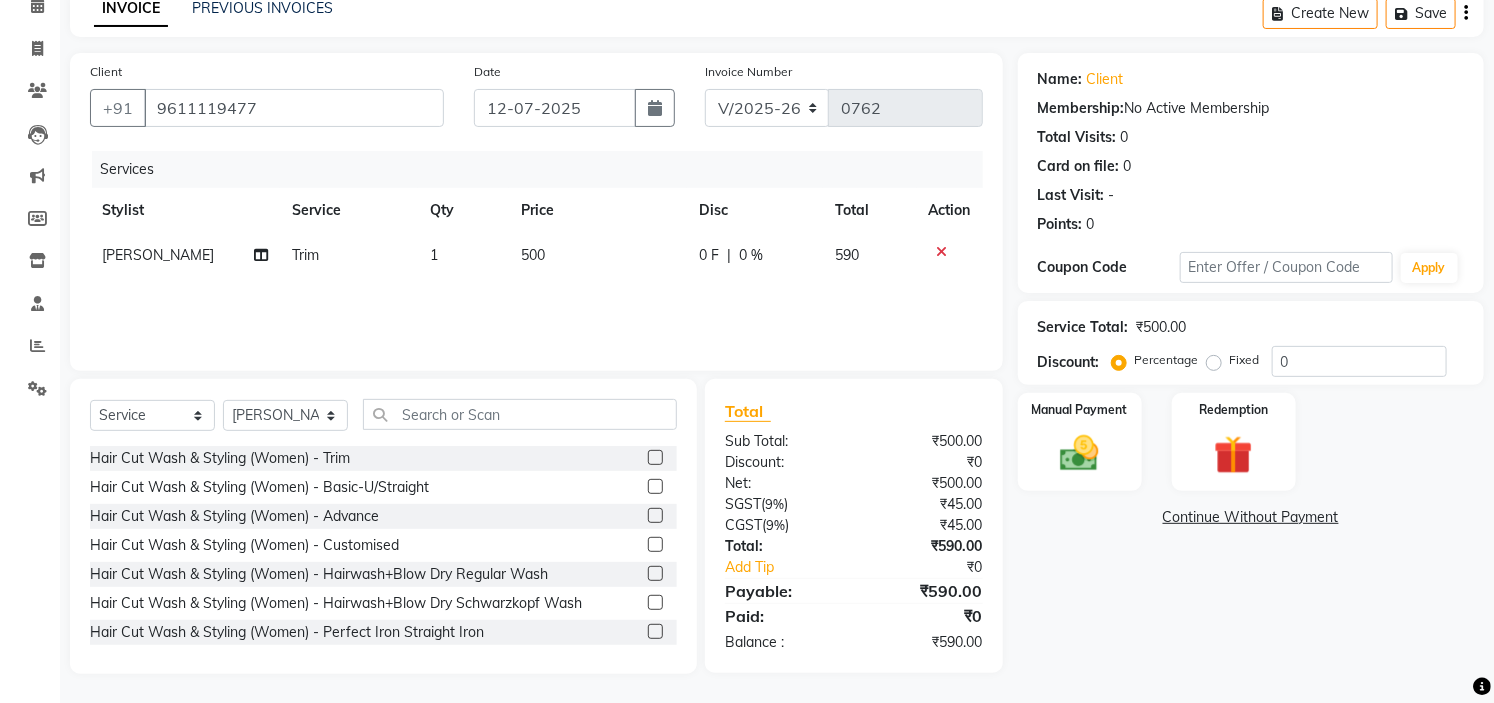 click on "Name: Client  Membership:  No Active Membership  Total Visits:  0 Card on file:  0 Last Visit:   - Points:   0  Coupon Code Apply Service Total:  ₹500.00  Discount:  Percentage   Fixed  0 Manual Payment Redemption  Continue Without Payment" 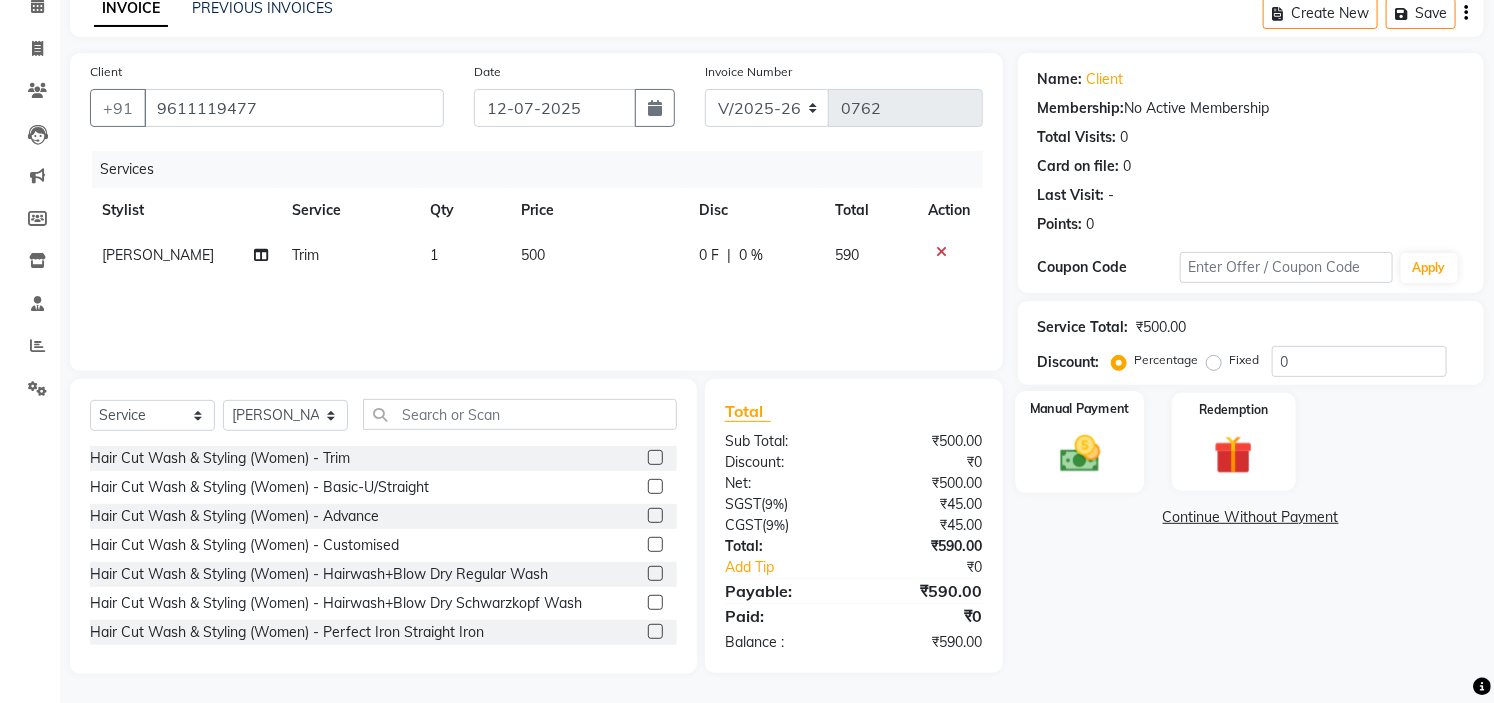 click on "Manual Payment" 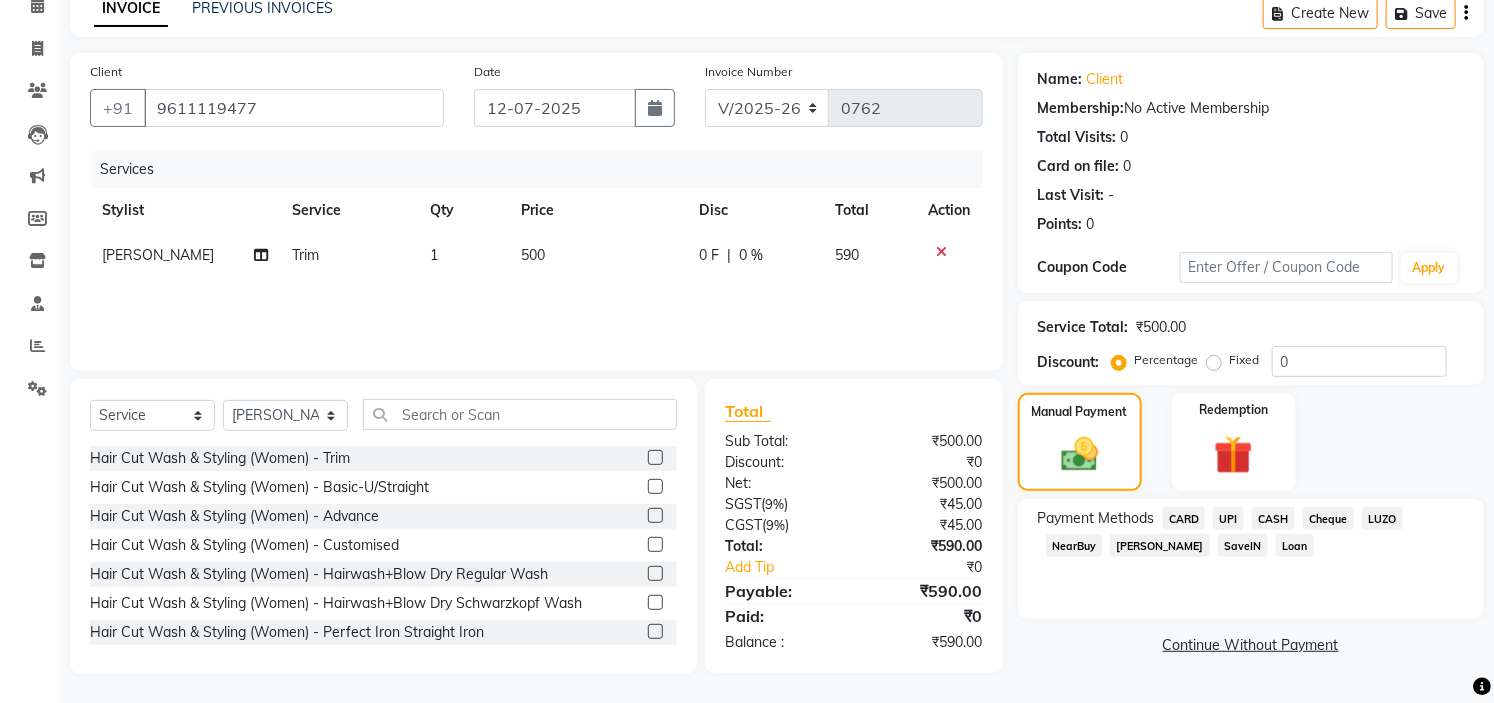 click on "CASH" 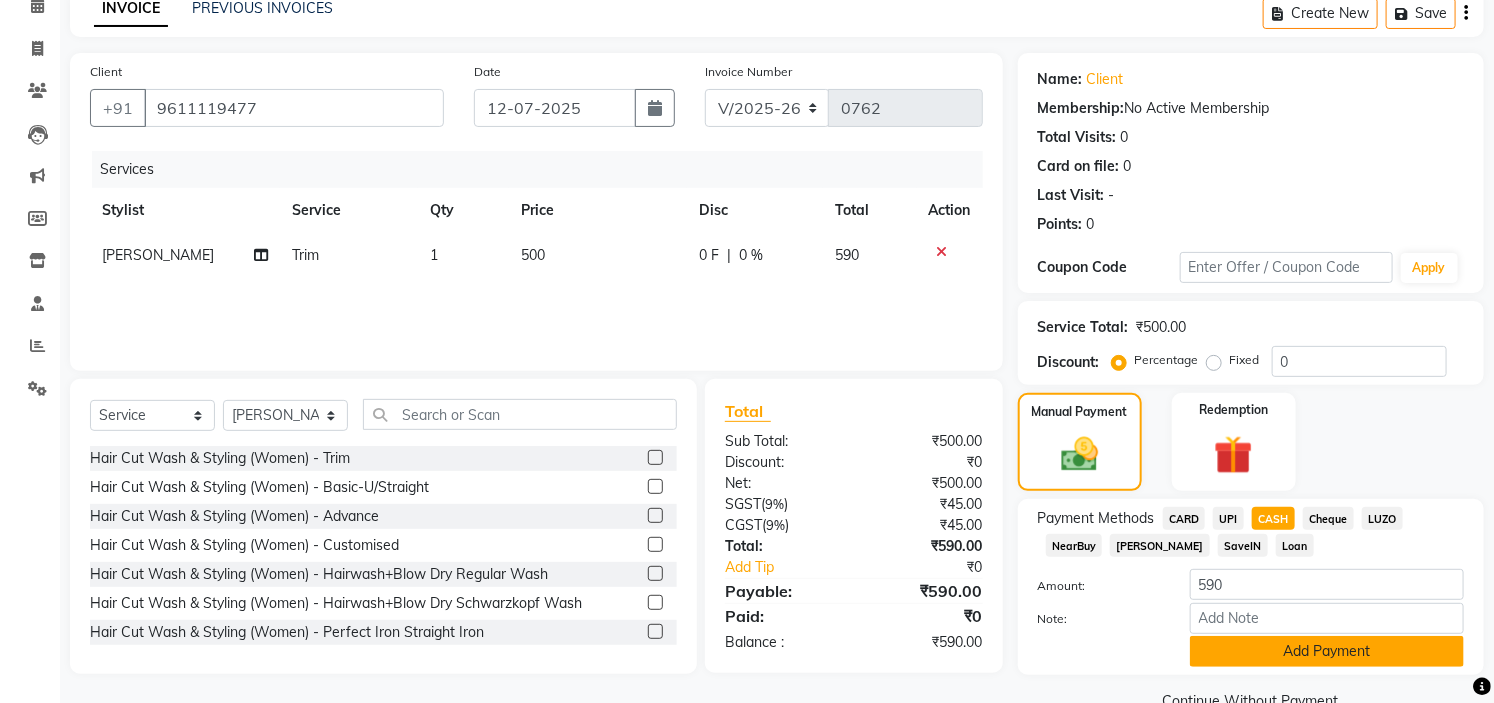 click on "Add Payment" 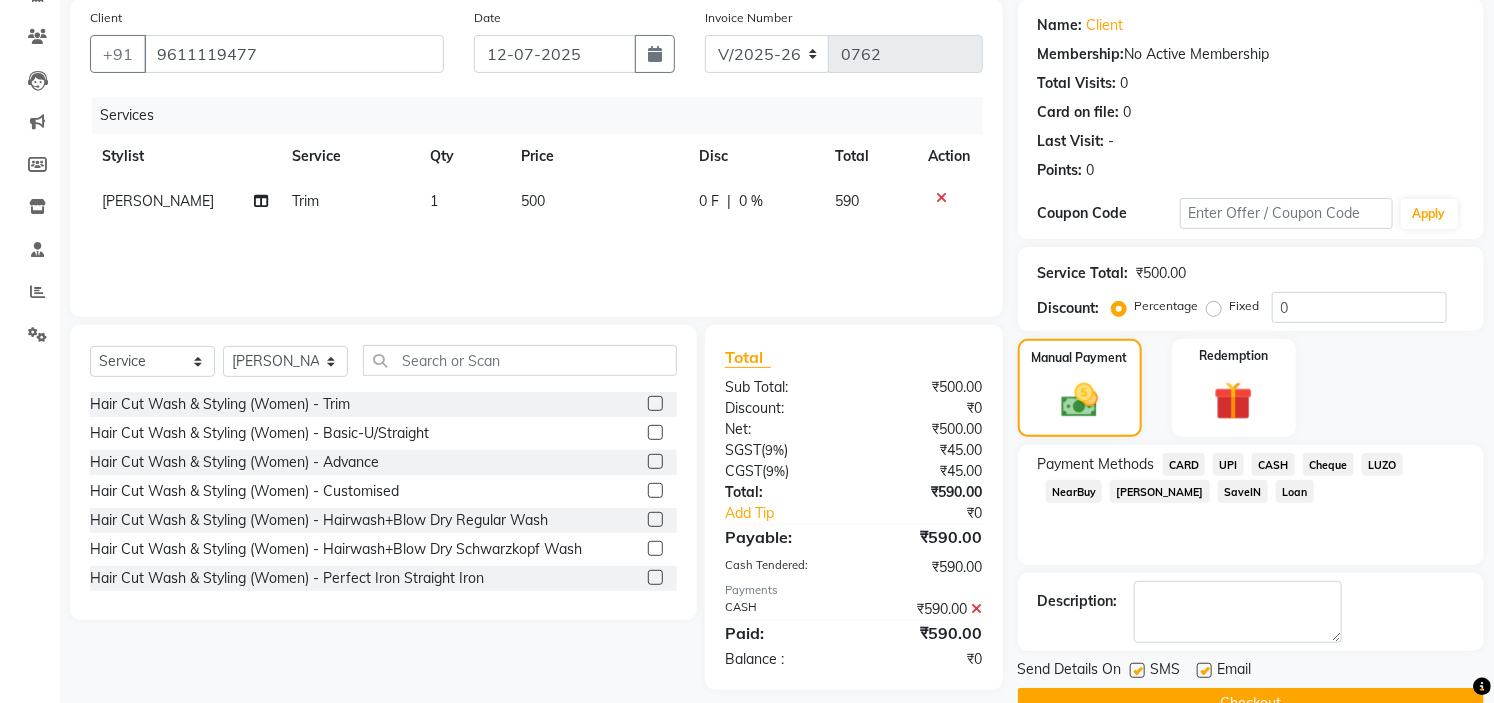 scroll, scrollTop: 196, scrollLeft: 0, axis: vertical 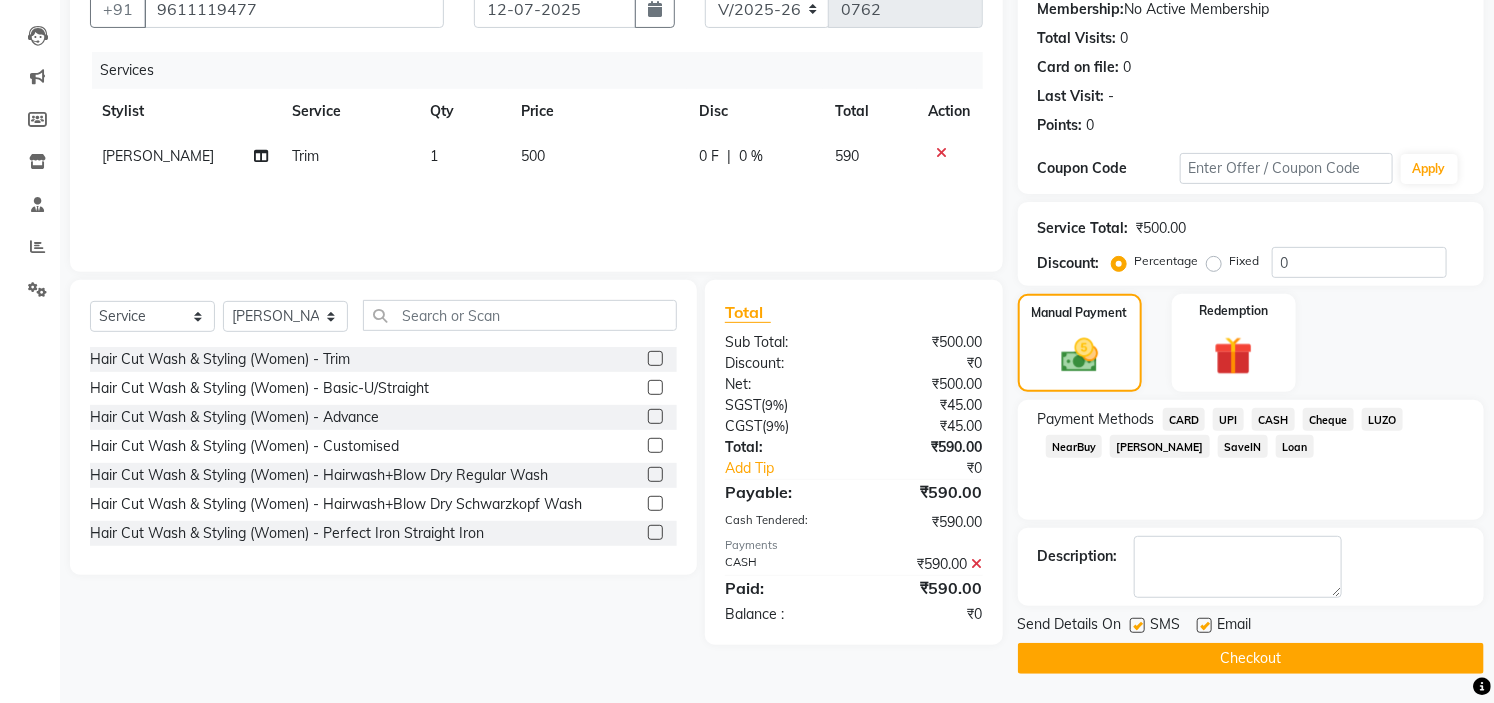 click on "Checkout" 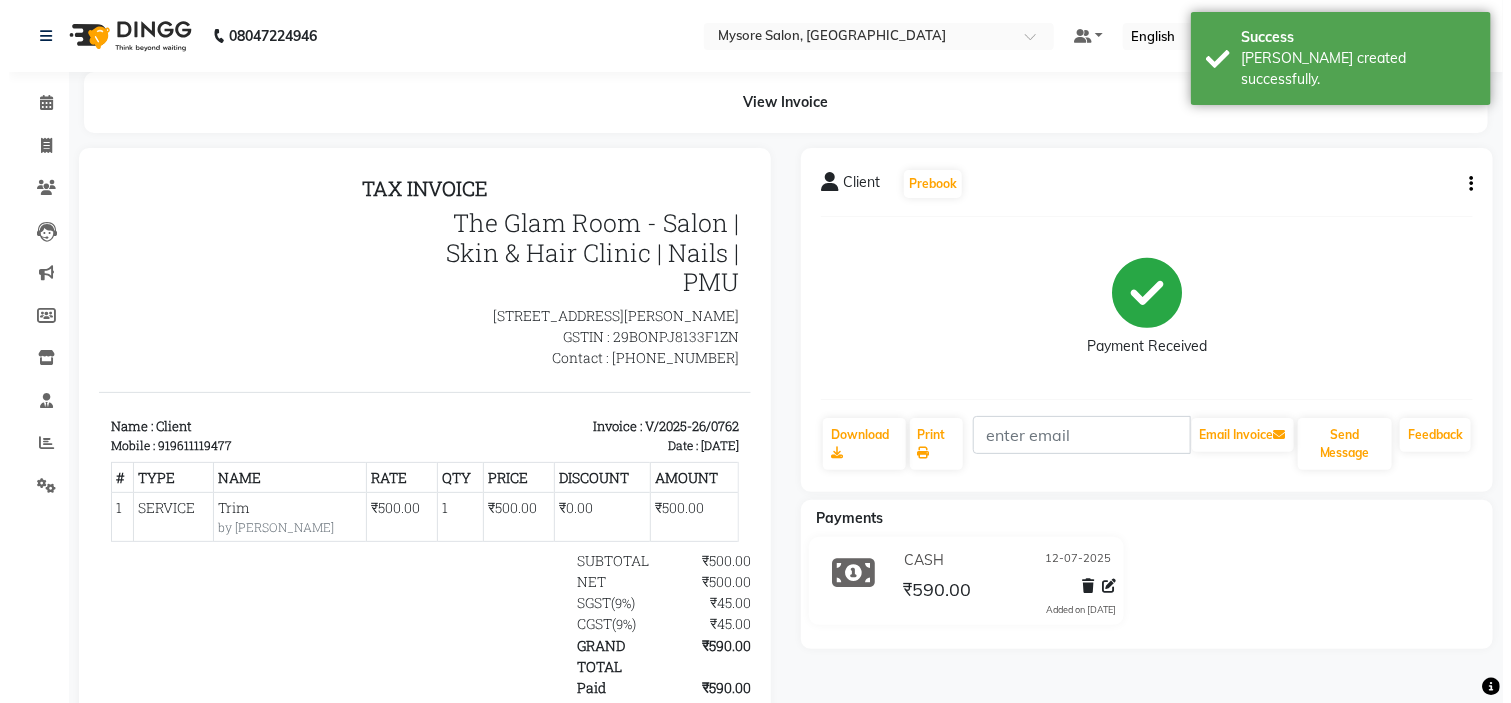 scroll, scrollTop: 0, scrollLeft: 0, axis: both 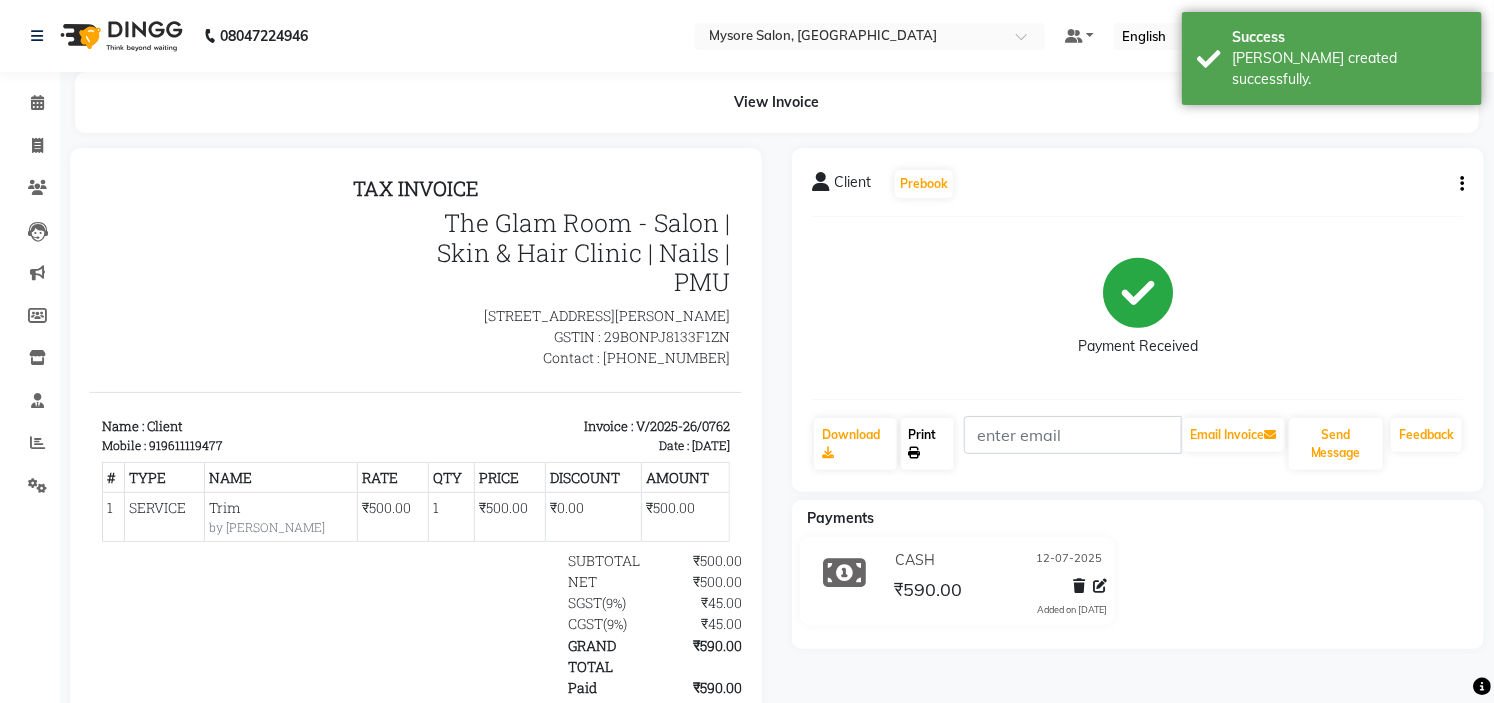 click on "Print" 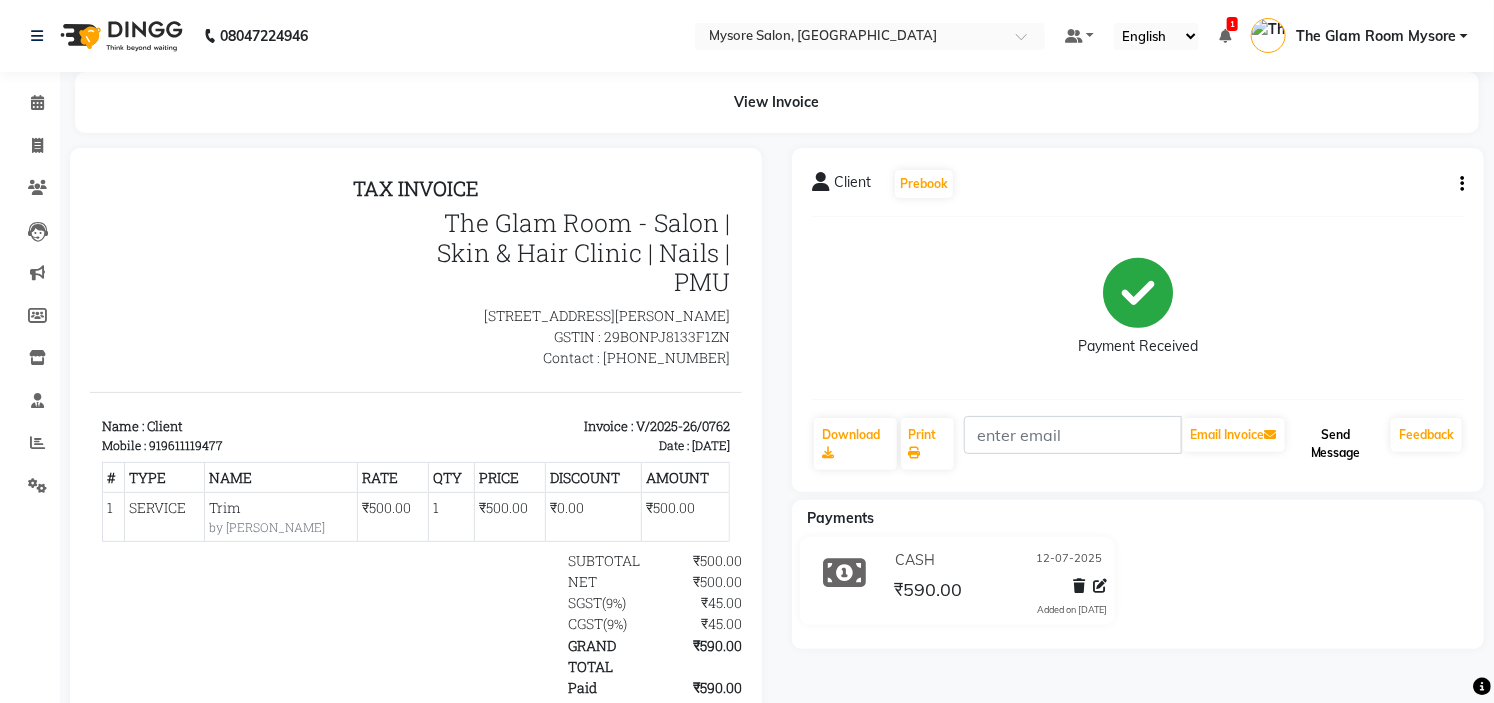 click on "Send Message" 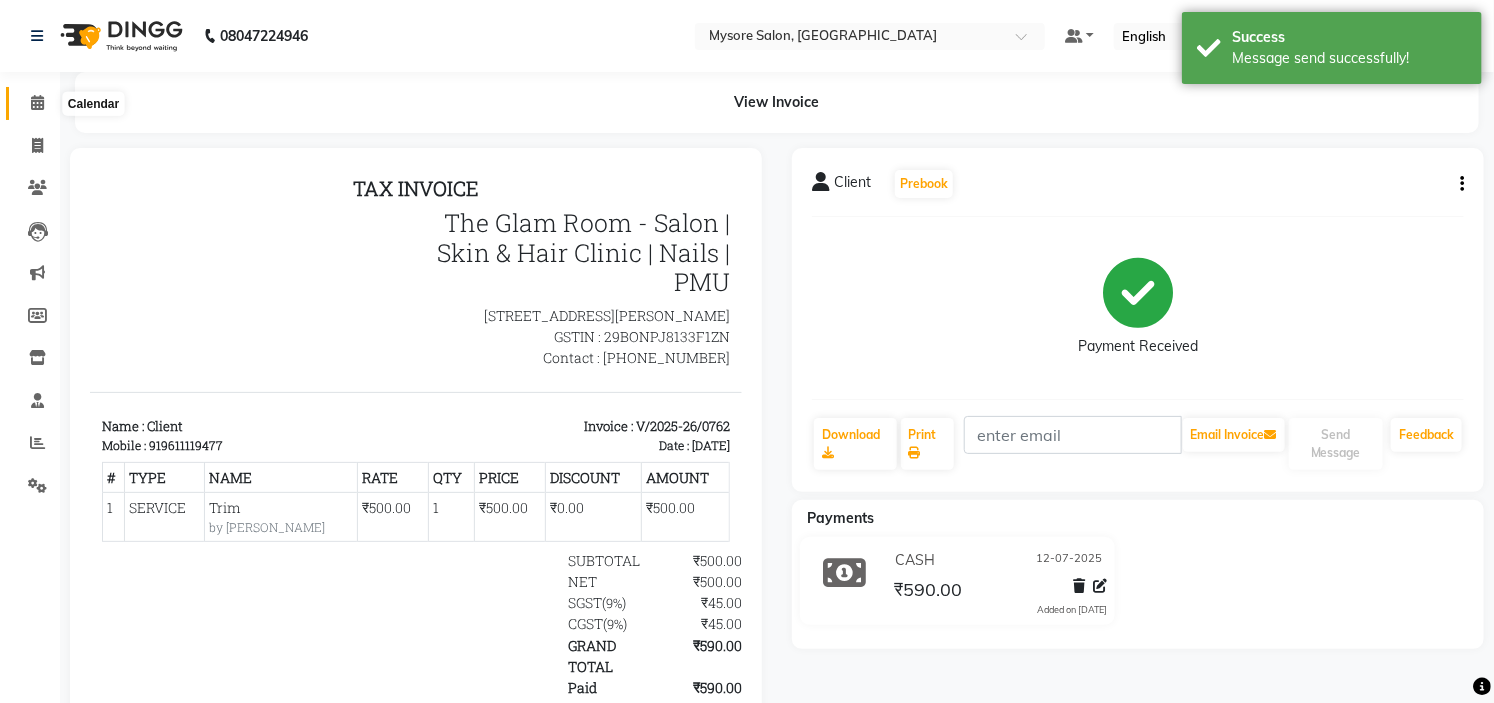click 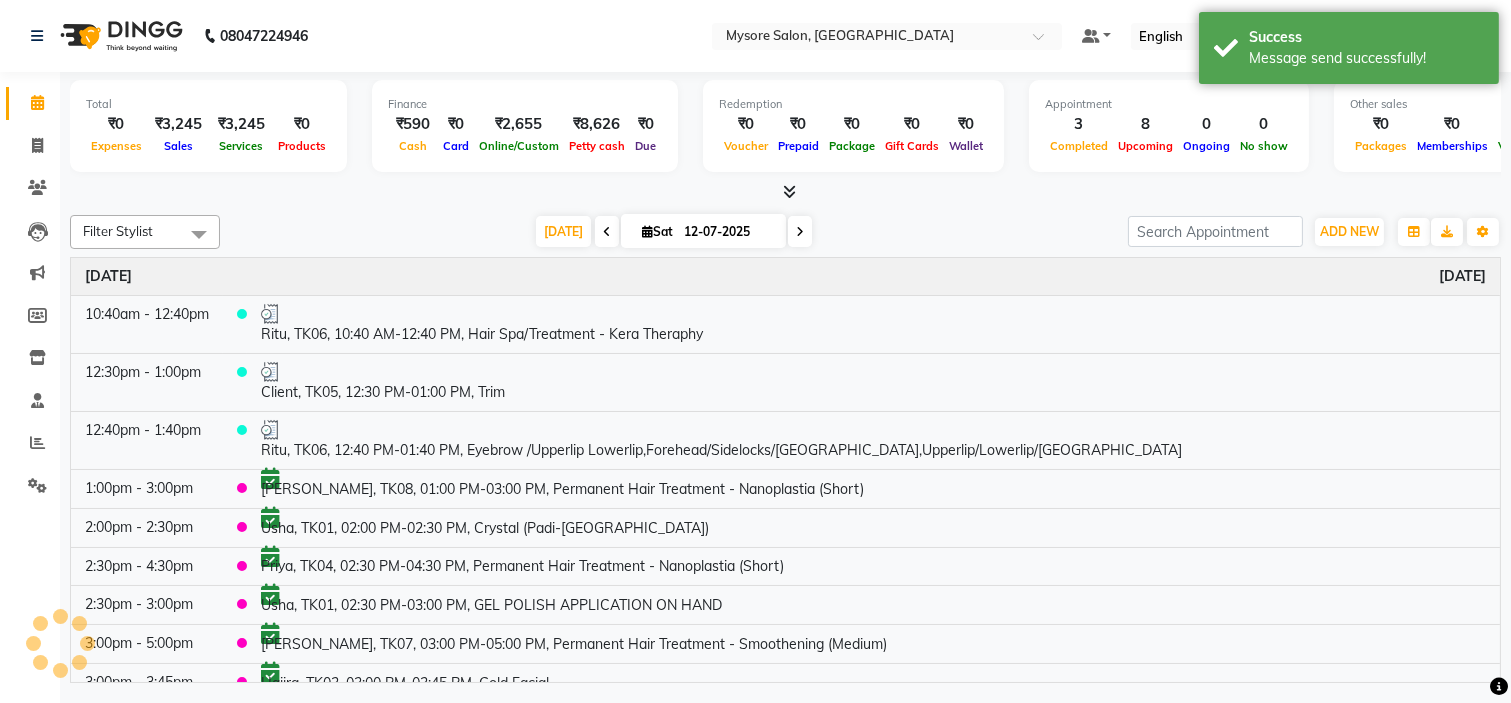 click on "Filter Stylist Select All [PERSON_NAME] [PERSON_NAME] Ashwini Ayaan DR. Apurva [PERSON_NAME] [PERSON_NAME] [PERSON_NAME] Shangnimwon [PERSON_NAME] [PERSON_NAME] [PERSON_NAME] Tezz The Glam Room Mysore [DATE]  [DATE] Toggle Dropdown Add Appointment Add Invoice Add Expense Add Attendance Add Client Add Transaction Toggle Dropdown Add Appointment Add Invoice Add Expense Add Attendance Add Client ADD NEW Toggle Dropdown Add Appointment Add Invoice Add Expense Add Attendance Add Client Add Transaction Filter Stylist Select All [PERSON_NAME] [PERSON_NAME] Ashwini Ayaan DR. Apurva [PERSON_NAME] [PERSON_NAME] [PERSON_NAME] Shangnimwon [PERSON_NAME] [PERSON_NAME] [PERSON_NAME] Tezz The Glam Room Mysore Group By  Staff View   Room View  View as Vertical  Vertical - Week View  Horizontal  Horizontal - Week View  List  Toggle Dropdown Calendar Settings Manage Tags   Arrange Stylists   Reset Stylists  Full Screen Appointment Form Zoom 100% Time Event [DATE] 10:40am - 12:40pm     Ritu, TK06, 10:40 AM-12:40 PM, Hair Spa/Treatment - Kera Theraphy 12:30pm - 1:00pm" 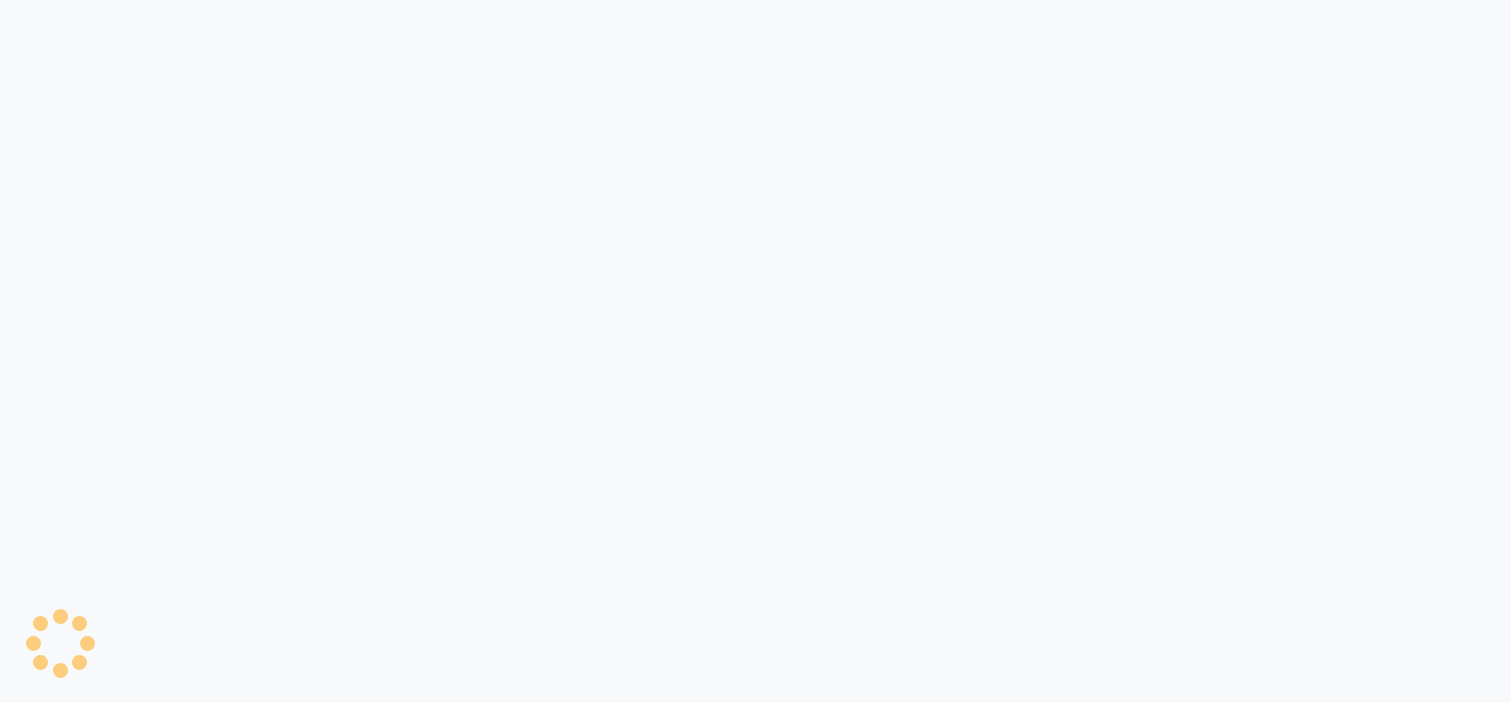scroll, scrollTop: 0, scrollLeft: 0, axis: both 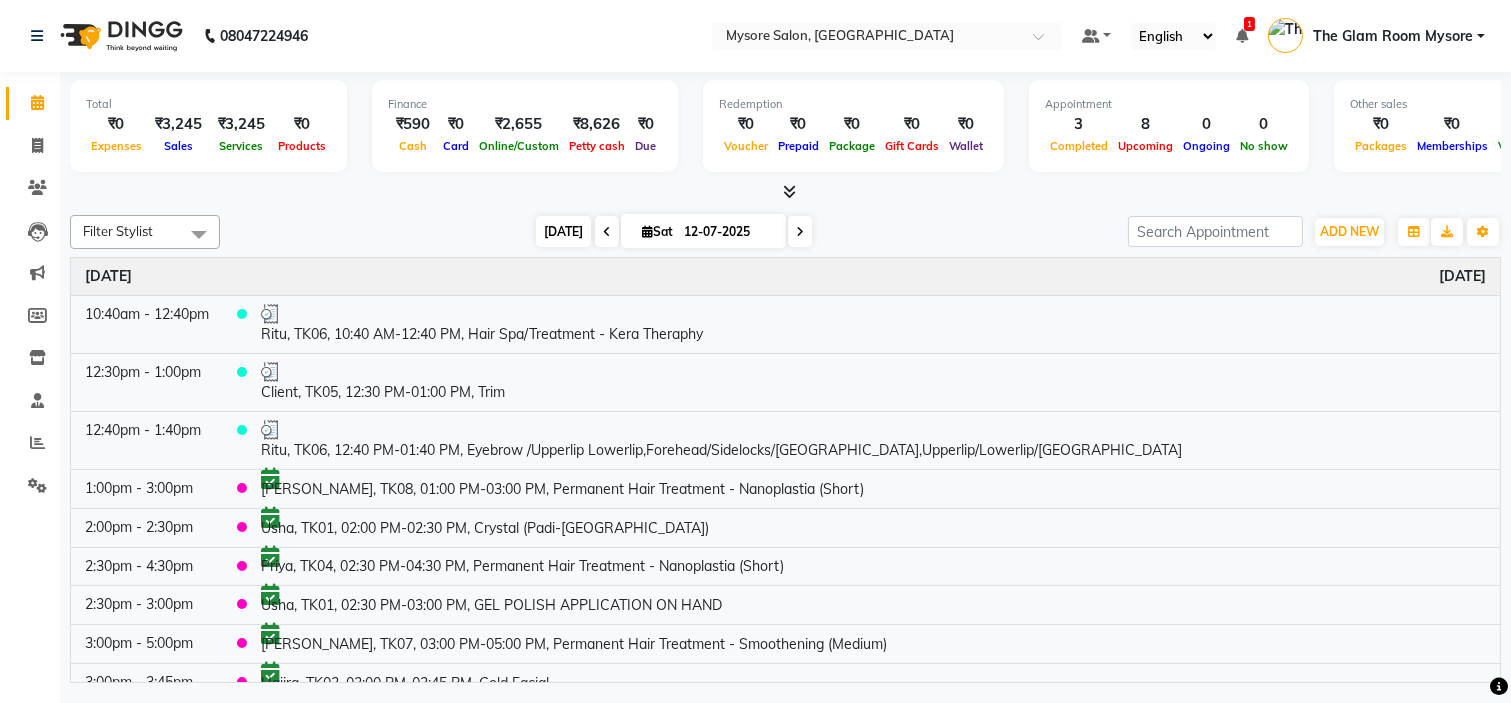 click on "[DATE]" at bounding box center [563, 231] 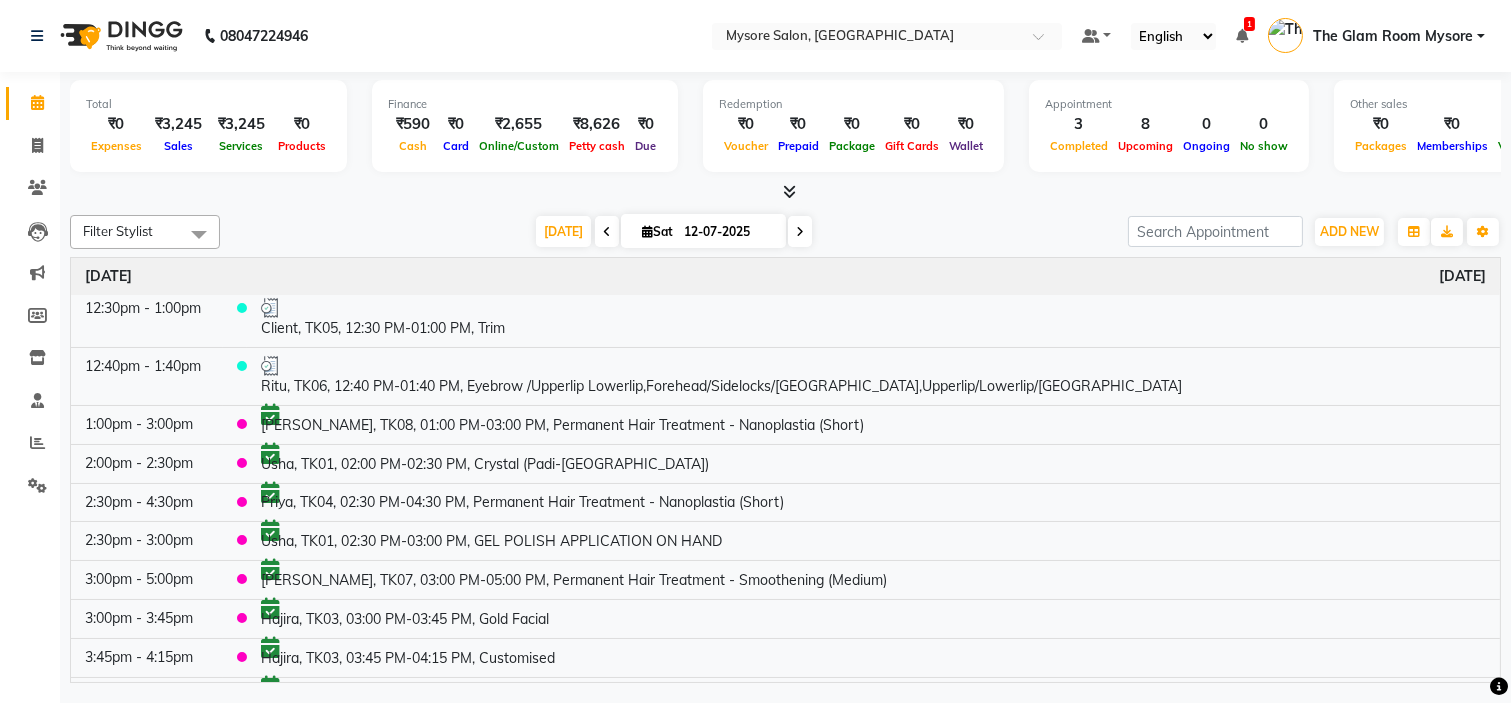 scroll, scrollTop: 97, scrollLeft: 0, axis: vertical 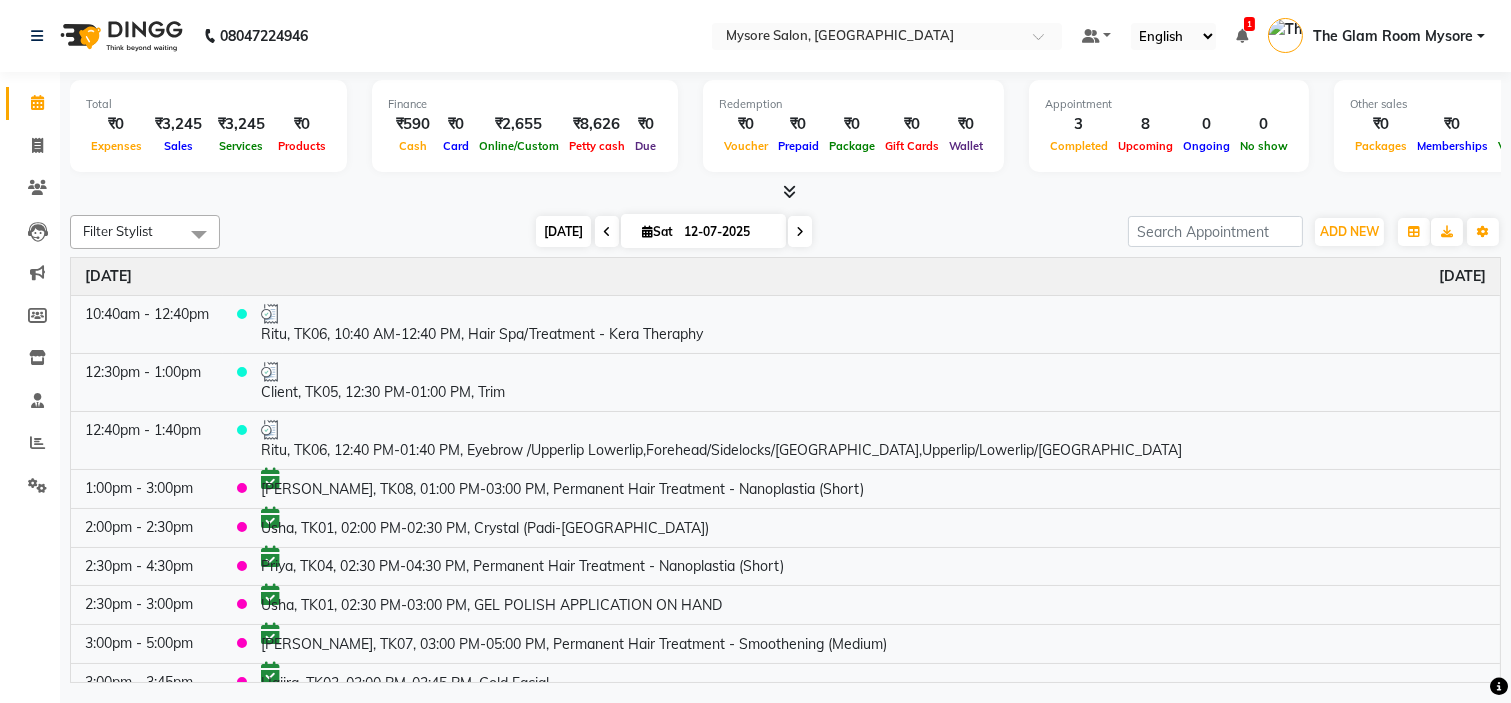 click on "[DATE]" at bounding box center (563, 231) 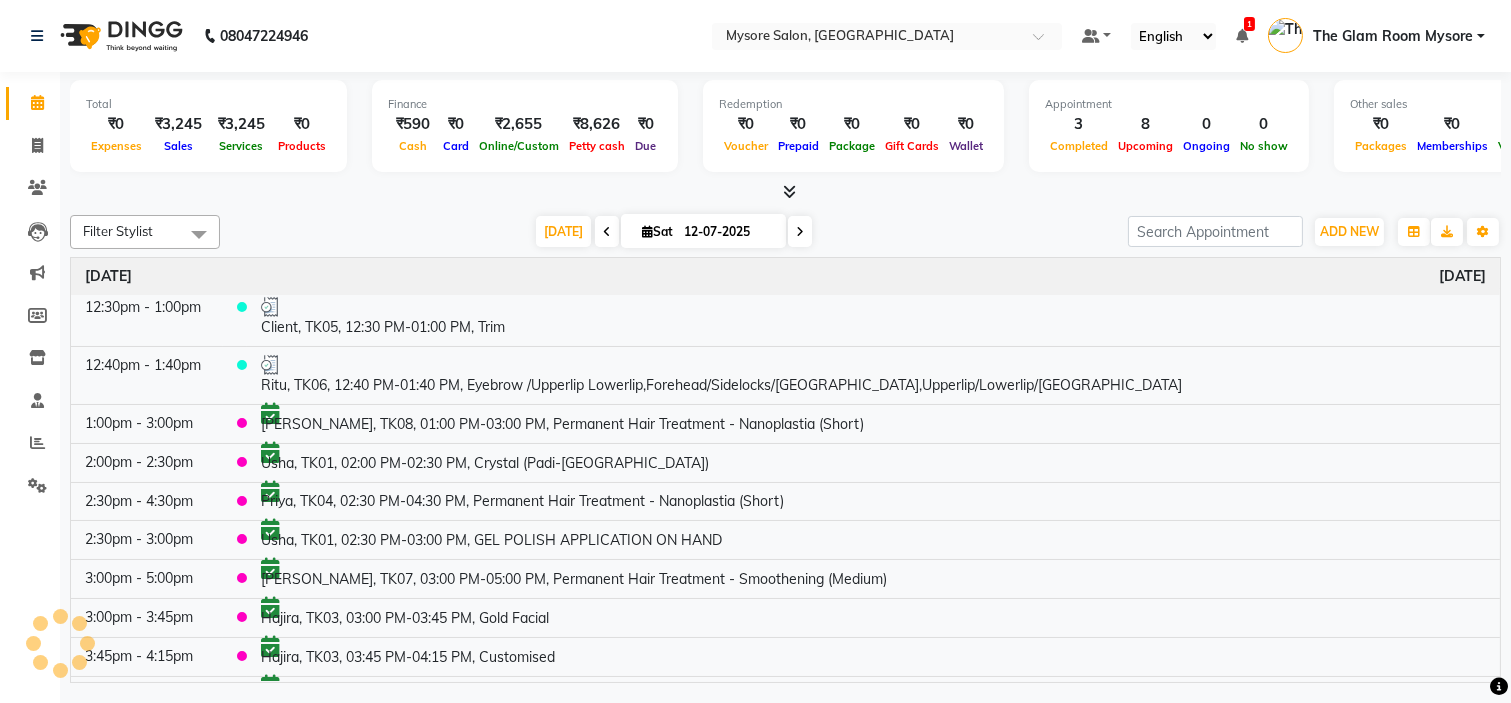 scroll, scrollTop: 97, scrollLeft: 0, axis: vertical 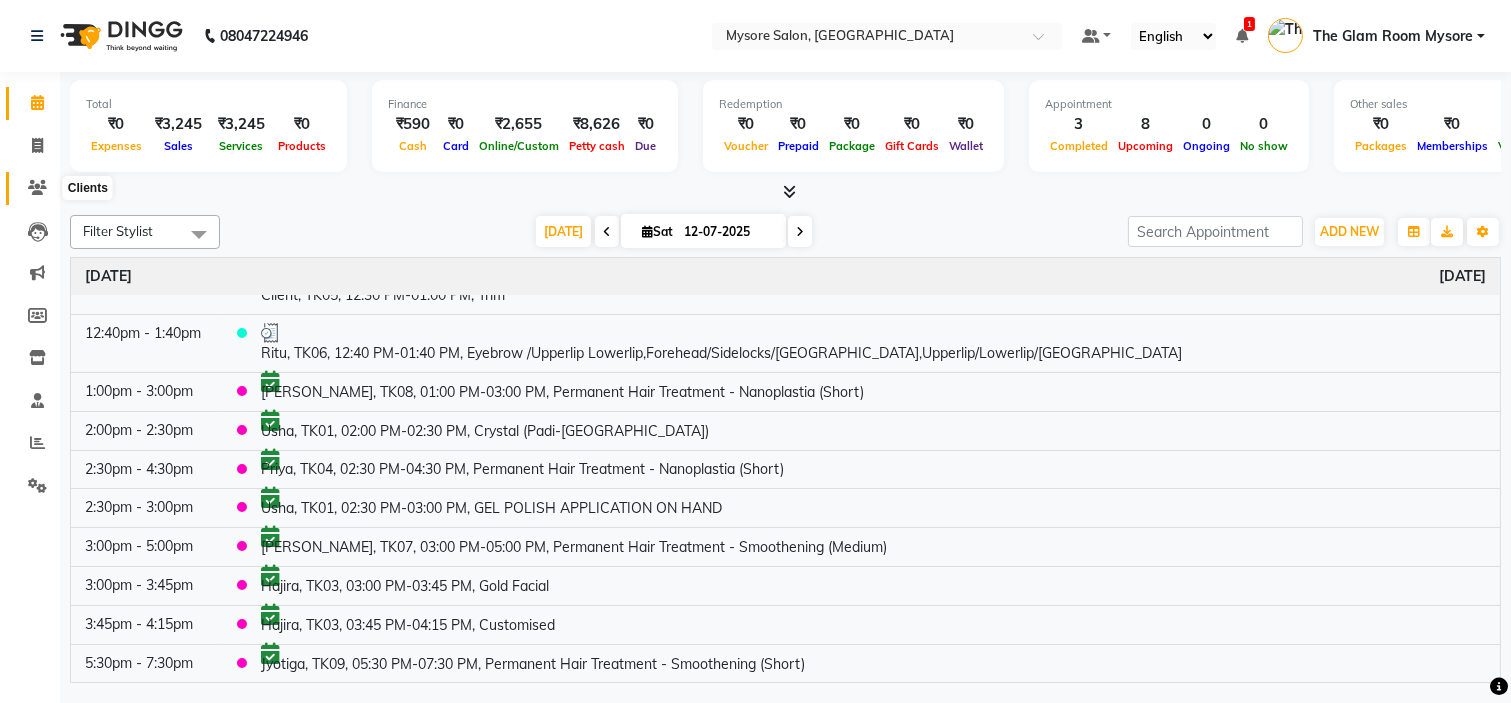 click 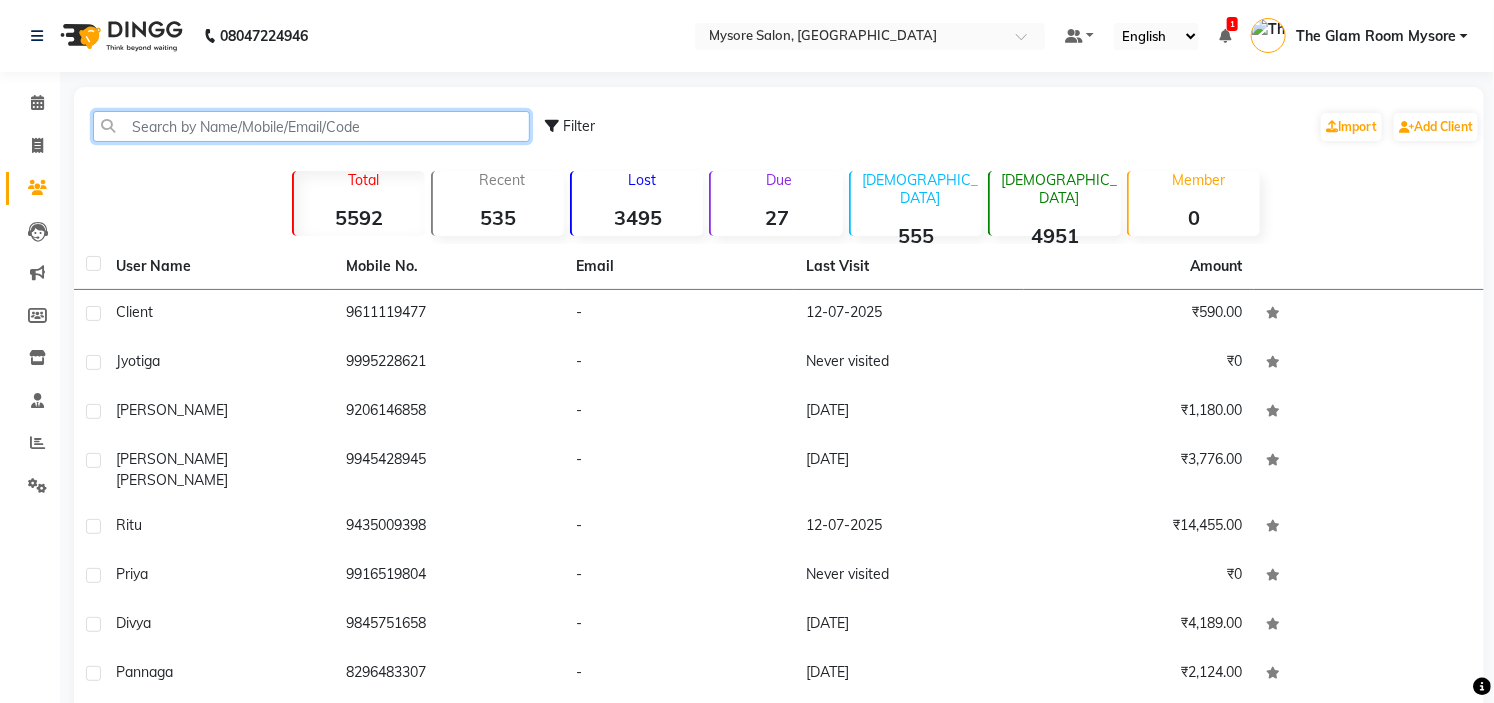 click 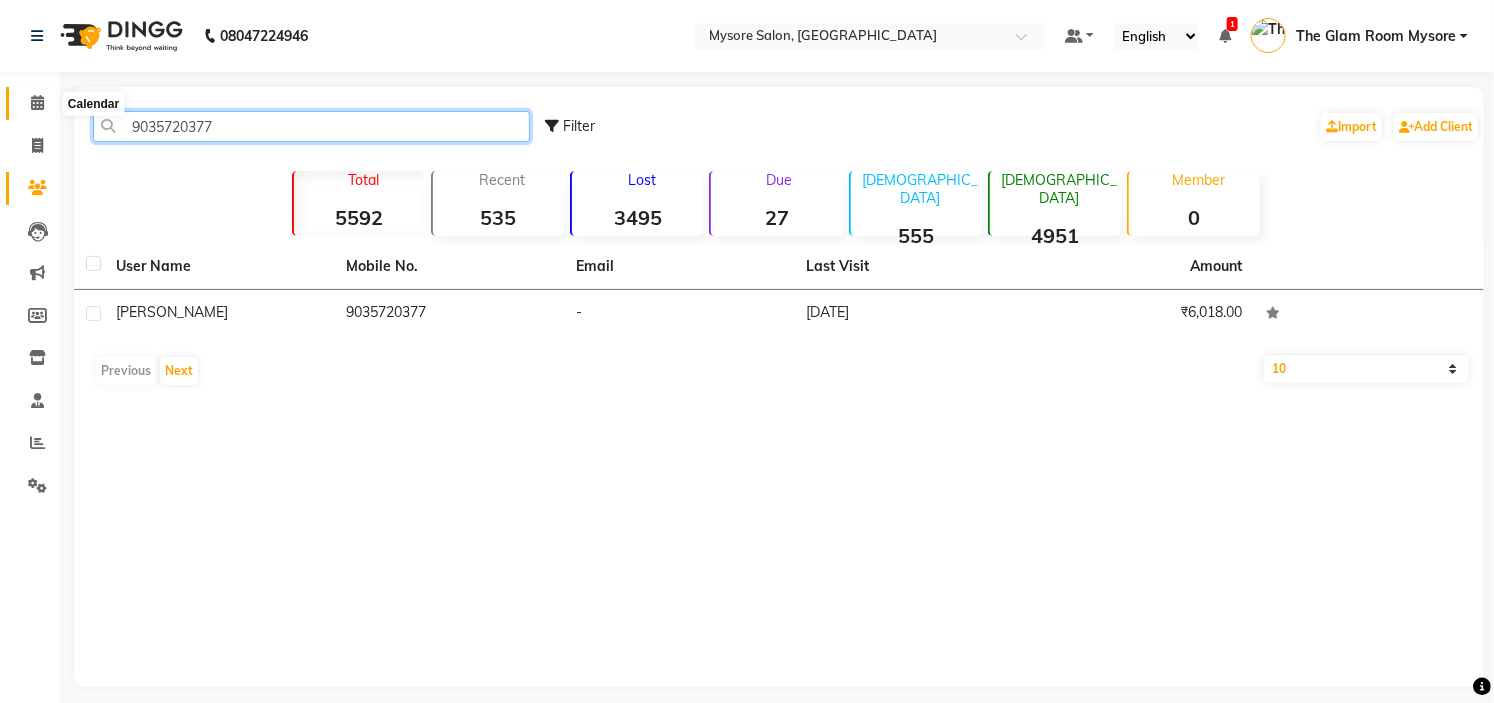 type on "9035720377" 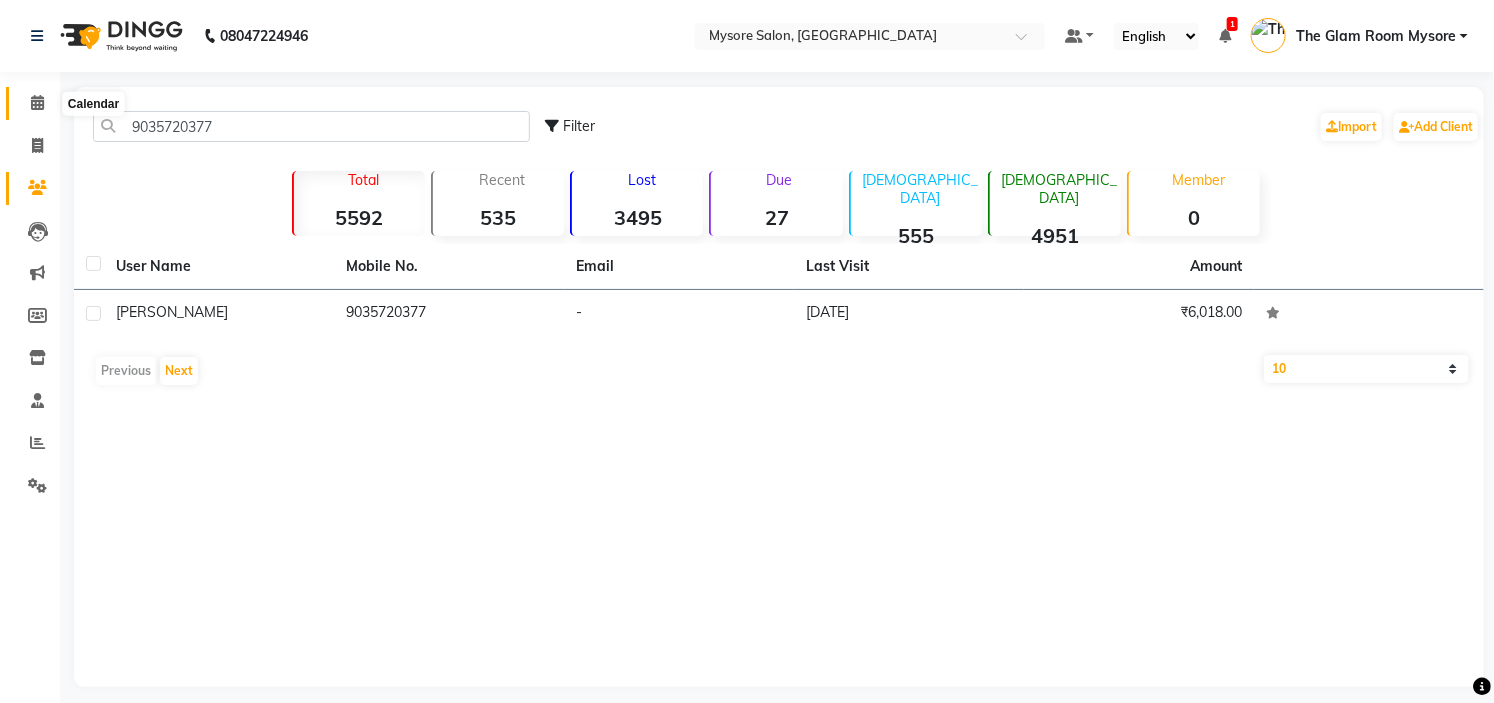 click 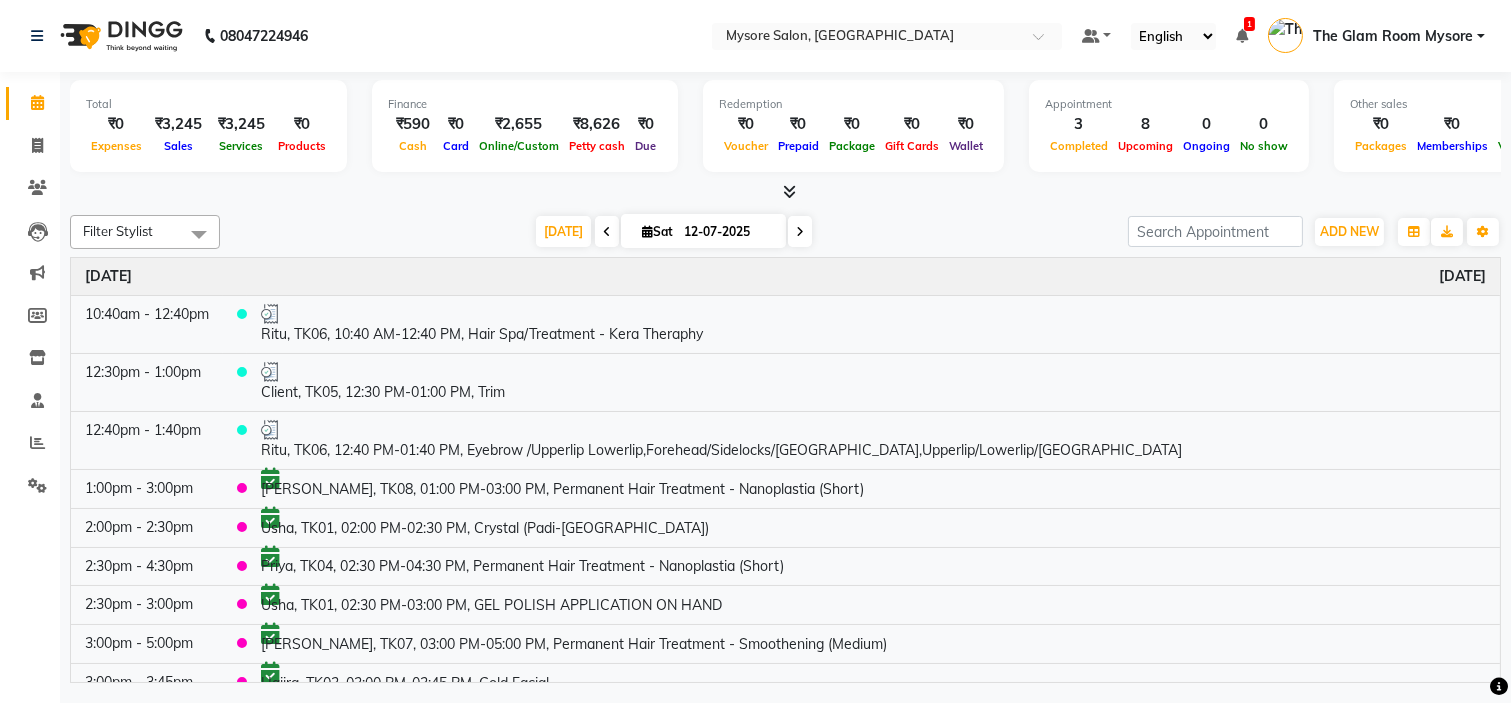 click on "Filter Stylist Select All Ankita Arti Ashwini Ayaan DR. Apurva Fatma Jayshree Lakshmi Paul Ruhul alom Shangnimwon Steve Sumaiya Banu Sumit Teja Tezz The Glam Room Mysore Today  Sat 12-07-2025 Toggle Dropdown Add Appointment Add Invoice Add Expense Add Attendance Add Client Add Transaction Toggle Dropdown Add Appointment Add Invoice Add Expense Add Attendance Add Client ADD NEW Toggle Dropdown Add Appointment Add Invoice Add Expense Add Attendance Add Client Add Transaction Filter Stylist Select All Ankita Arti Ashwini Ayaan DR. Apurva Fatma Jayshree Lakshmi Paul Ruhul alom Shangnimwon Steve Sumaiya Banu Sumit Teja Tezz The Glam Room Mysore Group By  Staff View   Room View  View as Vertical  Vertical - Week View  Horizontal  Horizontal - Week View  List  Toggle Dropdown Calendar Settings Manage Tags   Arrange Stylists   Reset Stylists  Full Screen Appointment Form Zoom 100%" at bounding box center [785, 232] 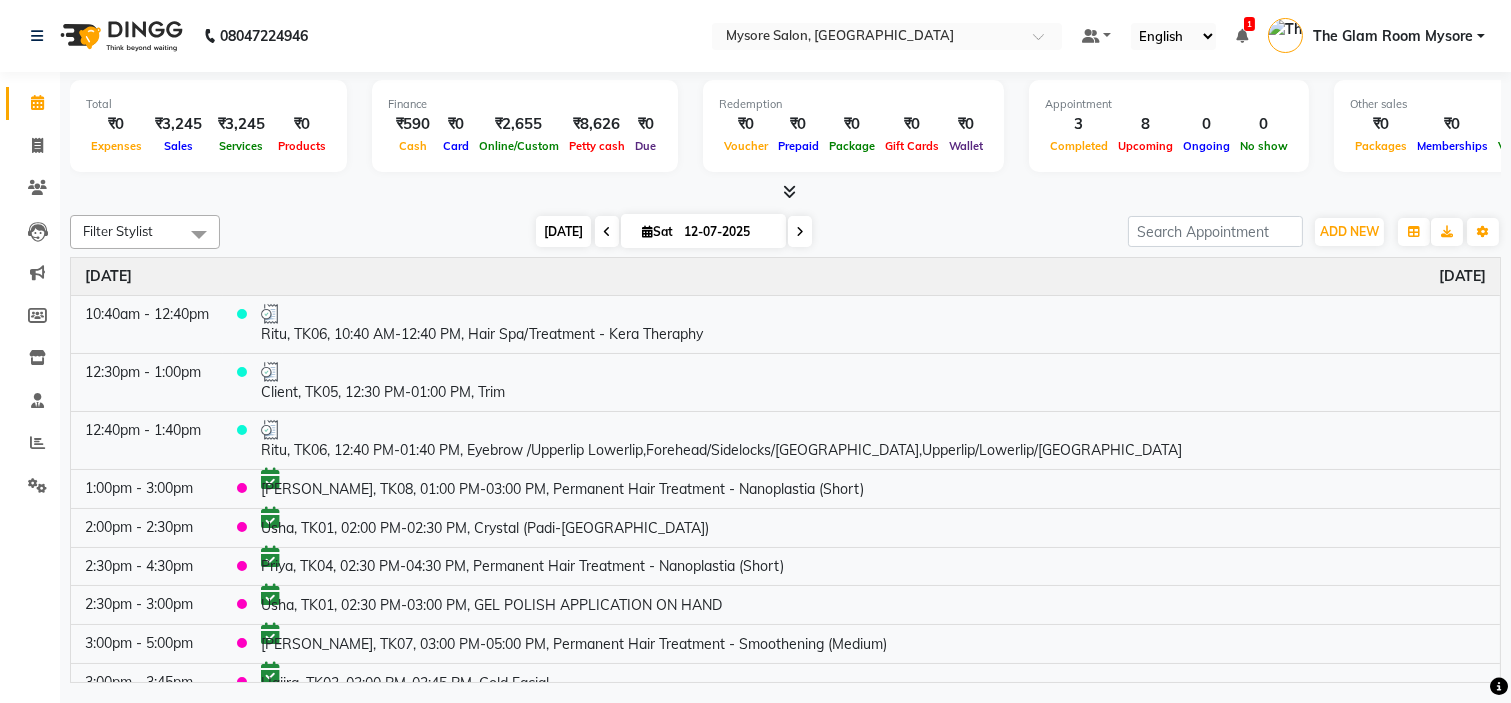 click on "[DATE]" at bounding box center [563, 231] 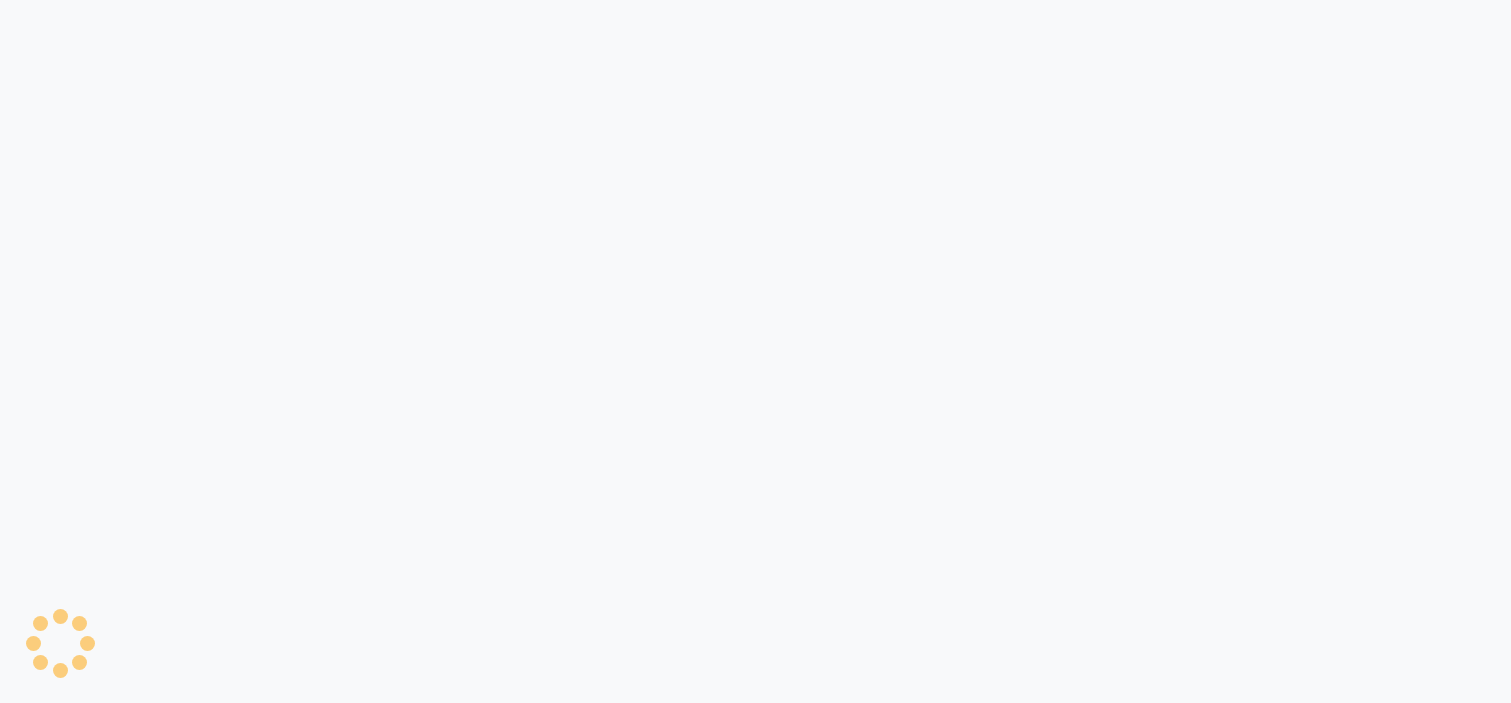 scroll, scrollTop: 0, scrollLeft: 0, axis: both 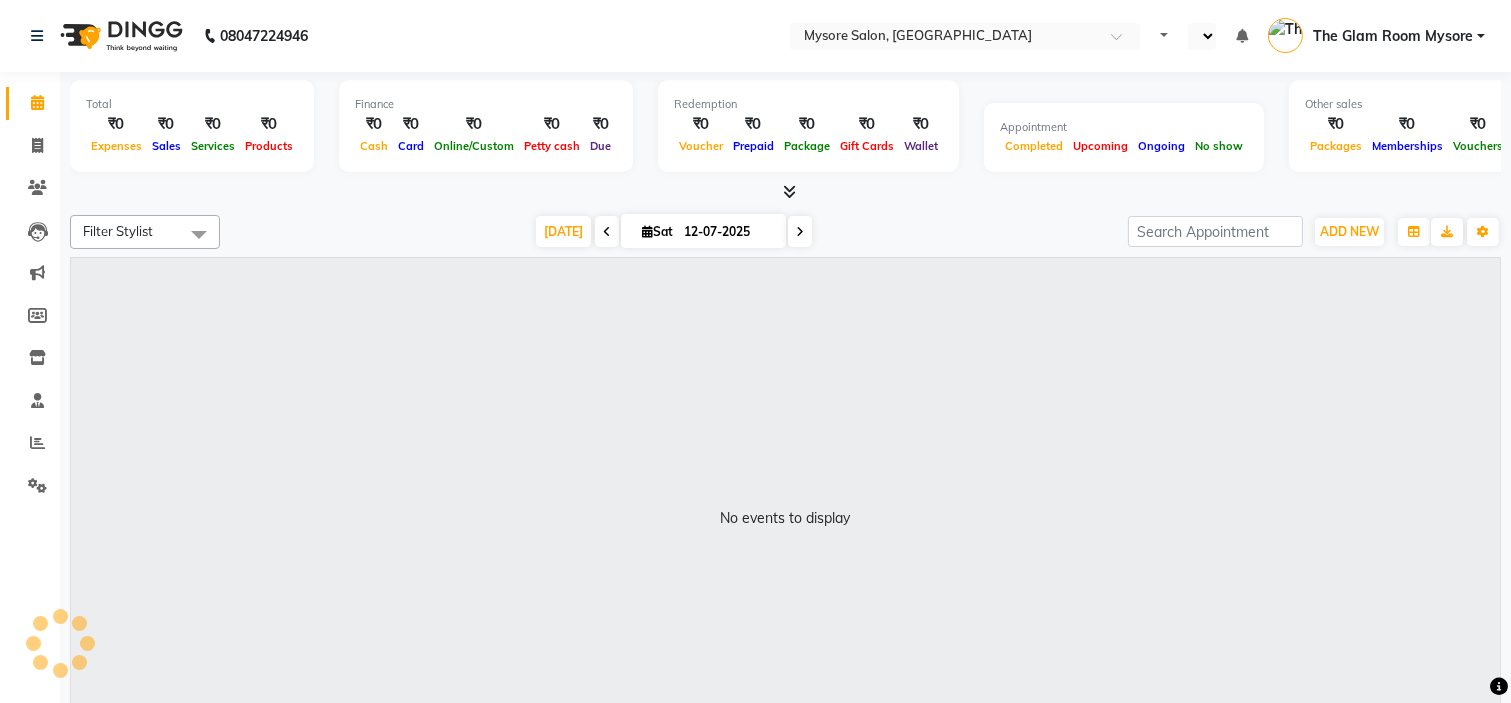 select on "en" 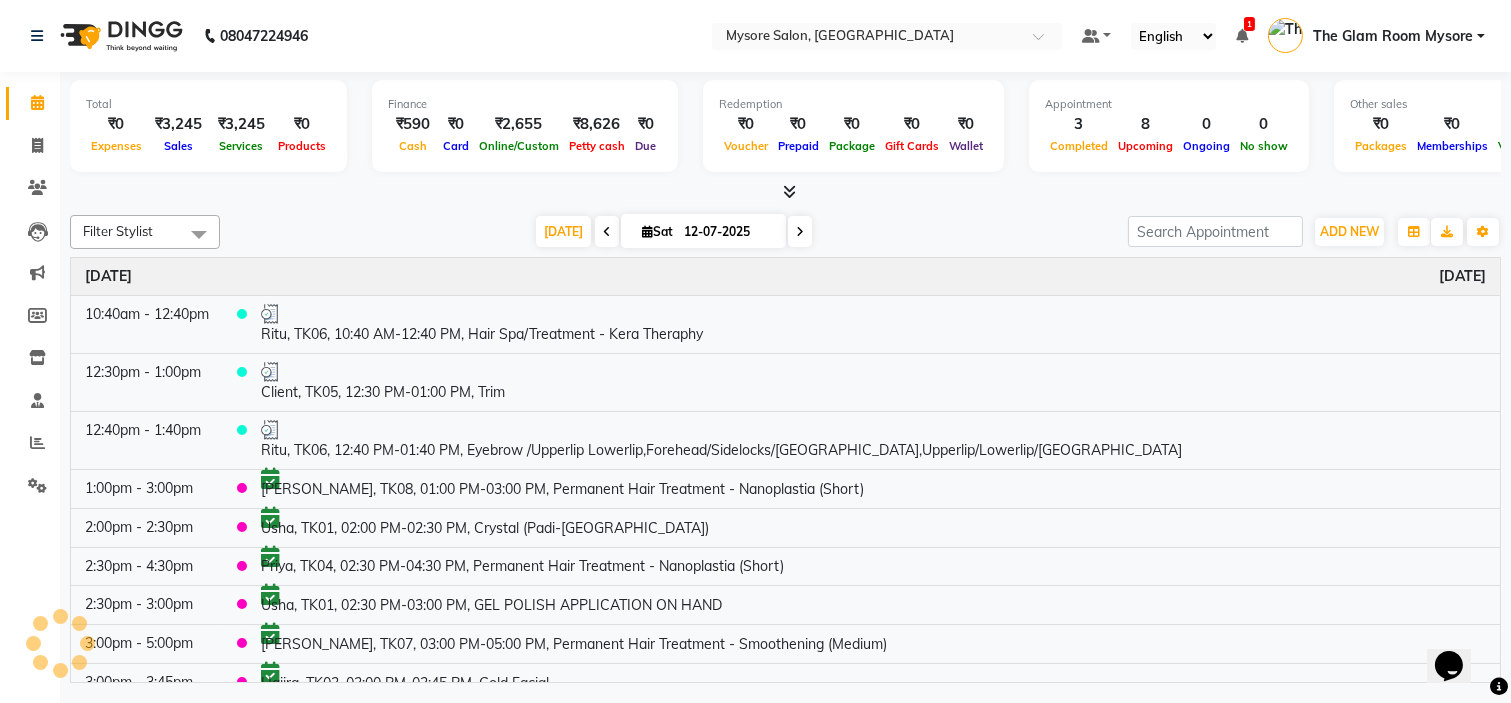 scroll, scrollTop: 0, scrollLeft: 0, axis: both 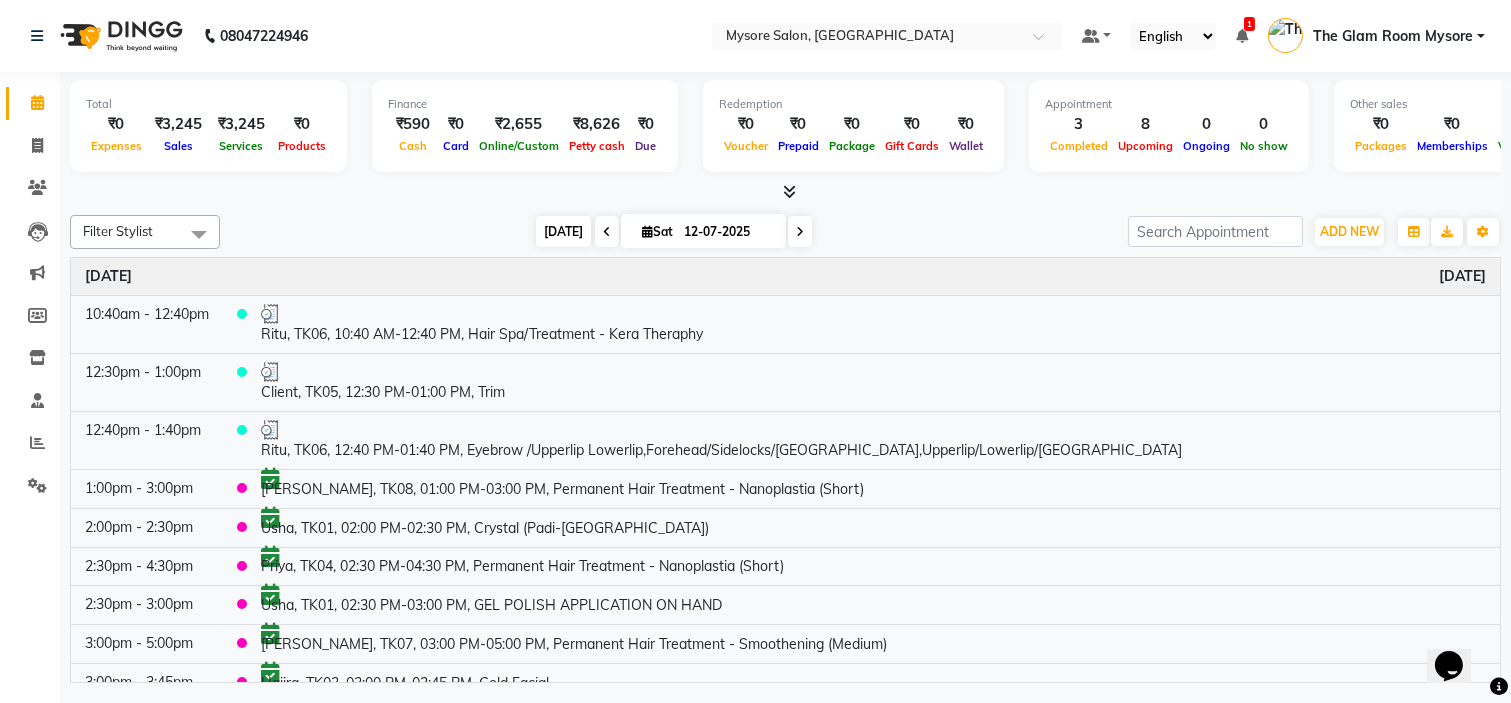 click on "[DATE]" at bounding box center (563, 231) 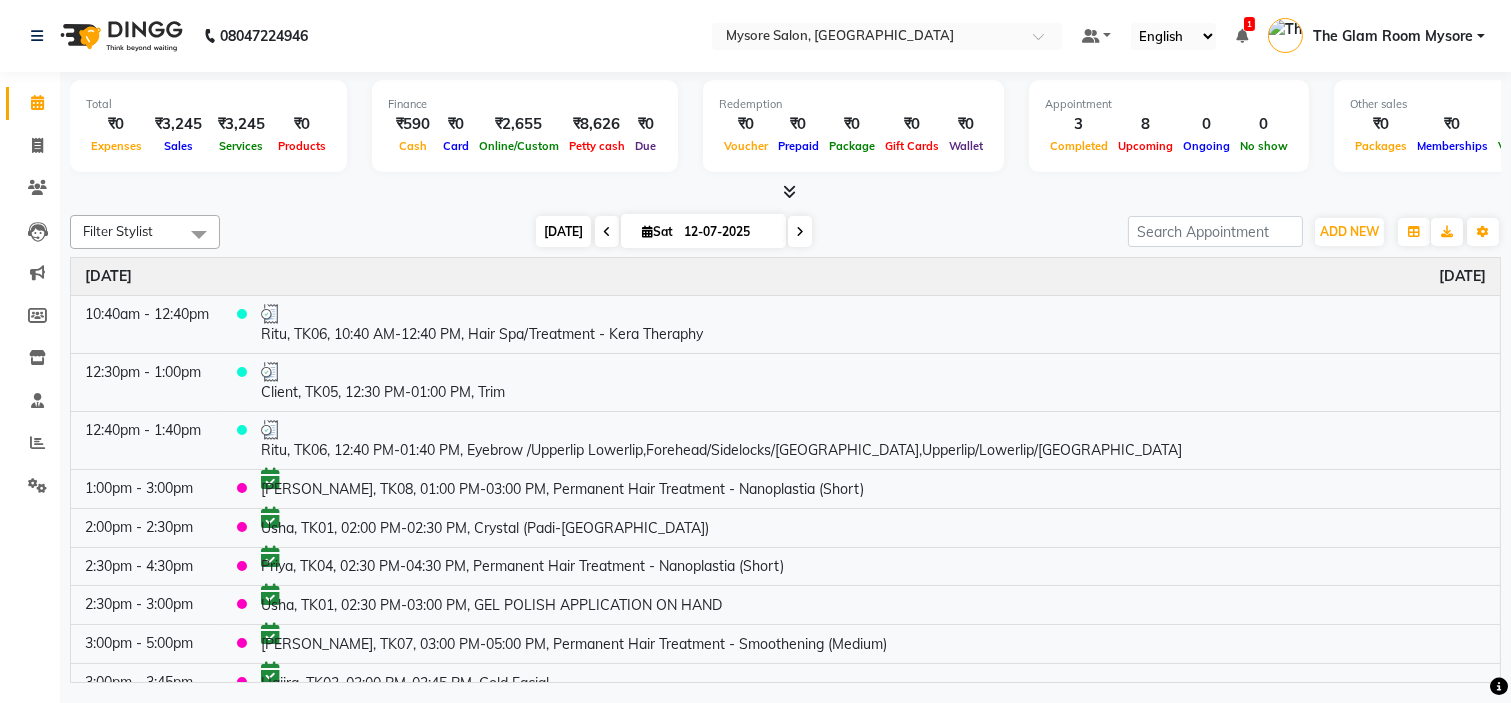 click on "[DATE]" at bounding box center (563, 231) 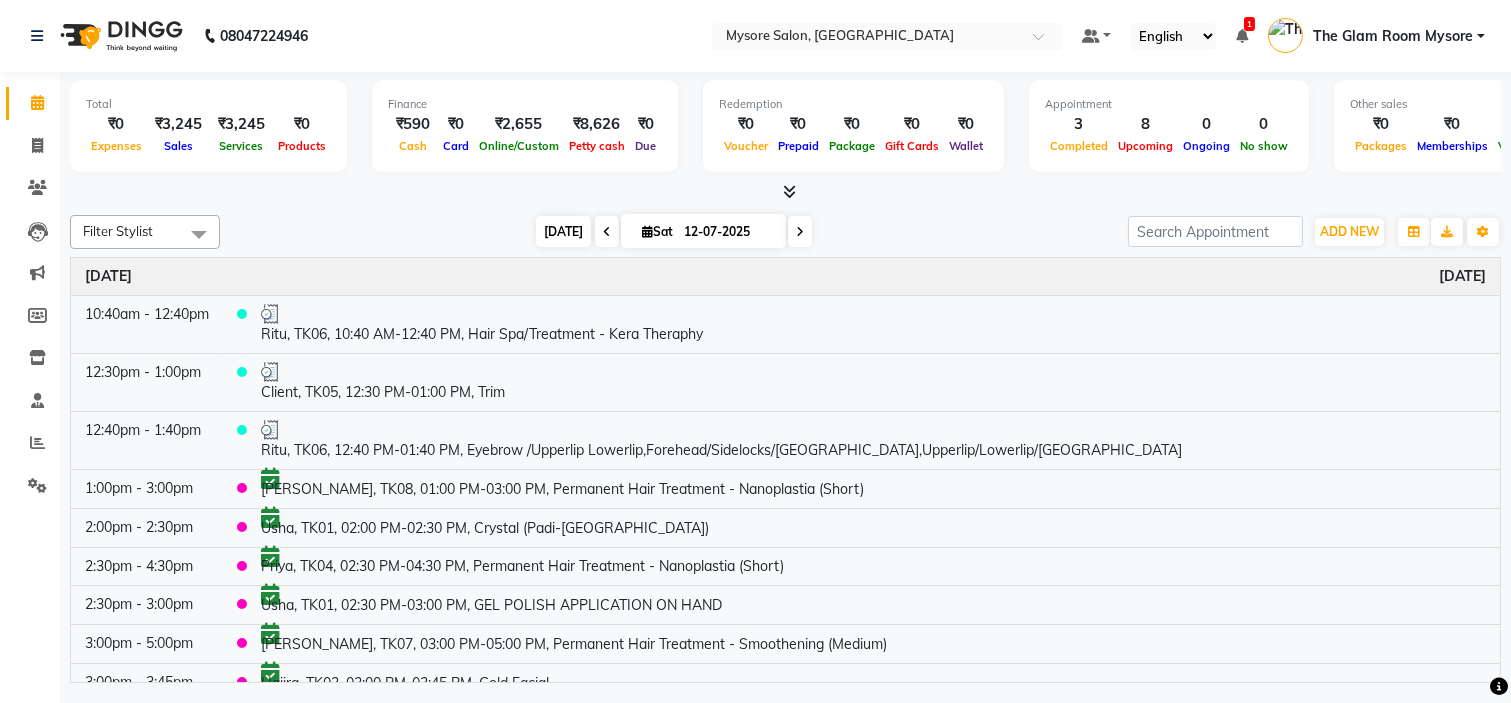 click on "[DATE]" at bounding box center (563, 231) 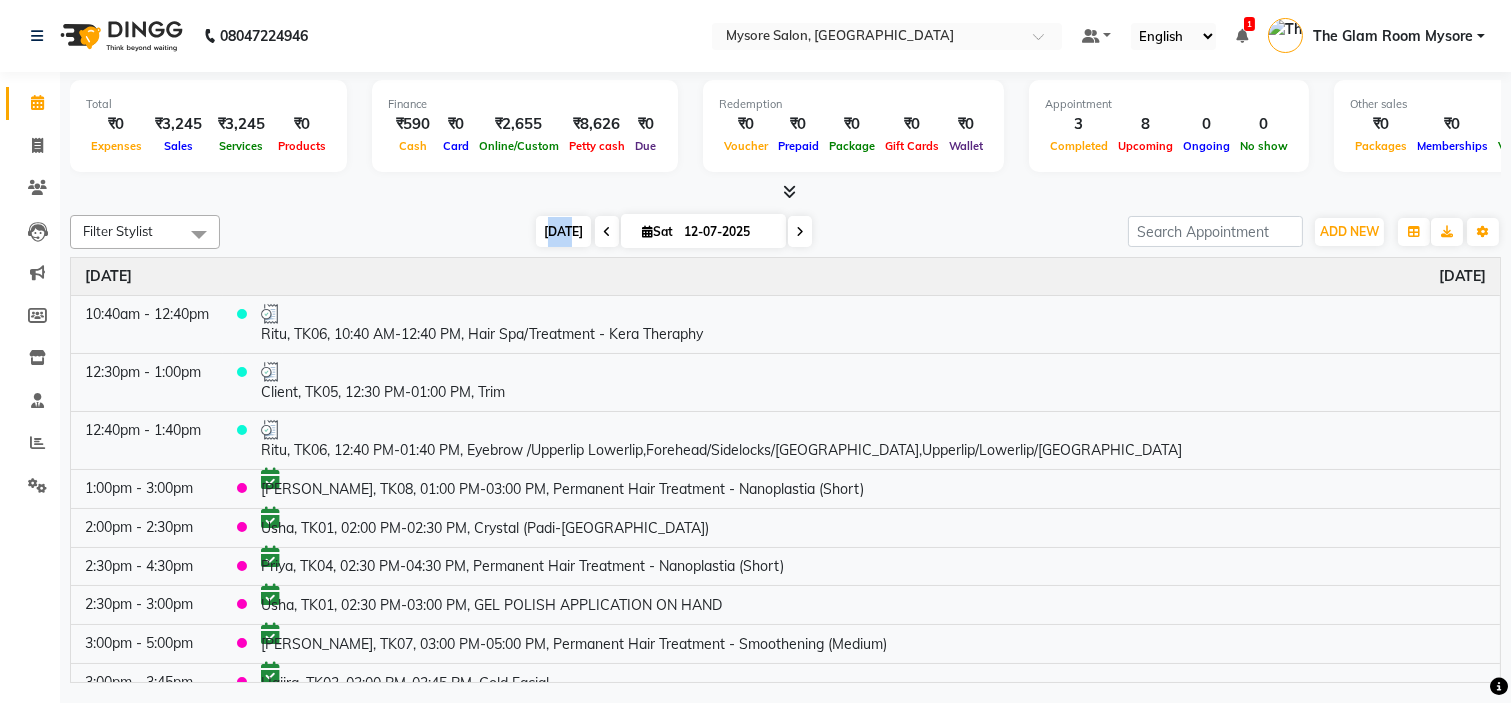 drag, startPoint x: 564, startPoint y: 228, endPoint x: 542, endPoint y: 228, distance: 22 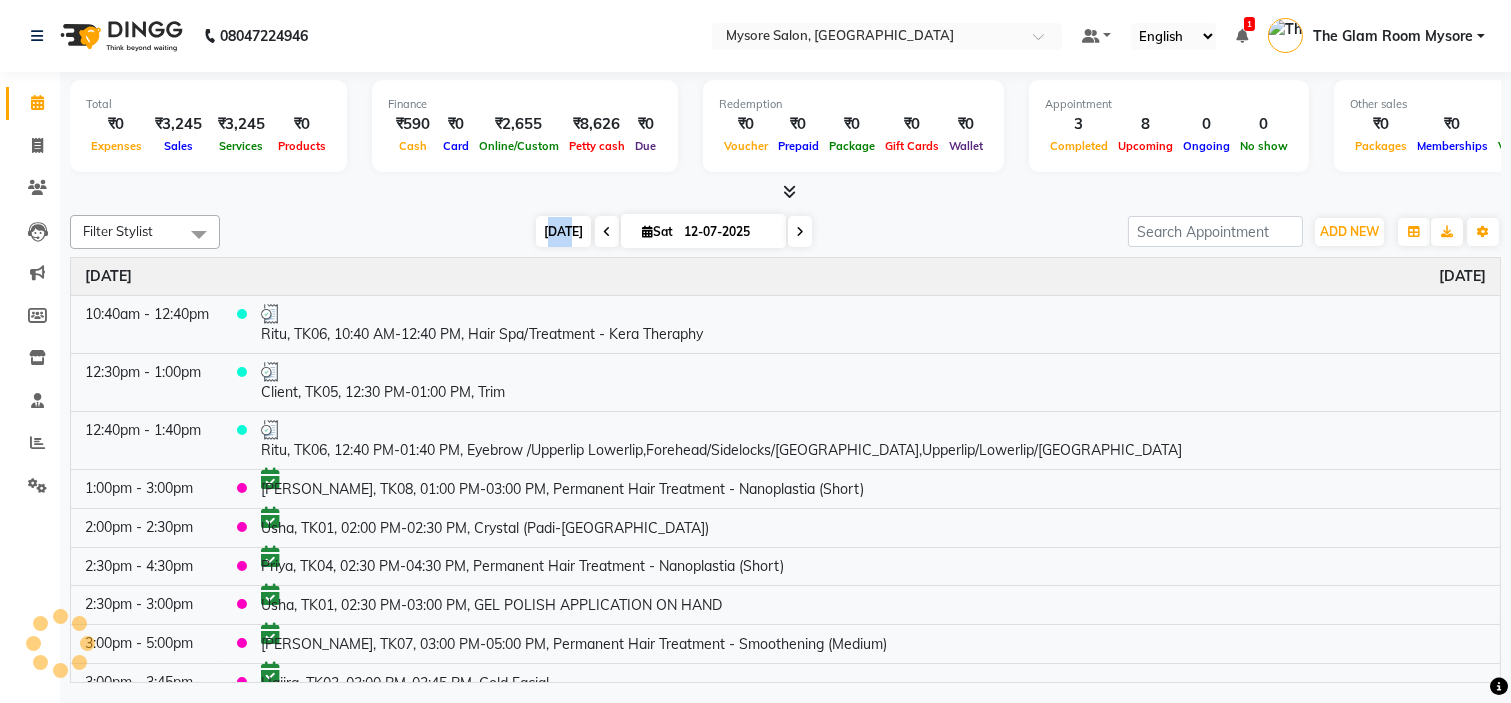 click on "[DATE]" at bounding box center (563, 231) 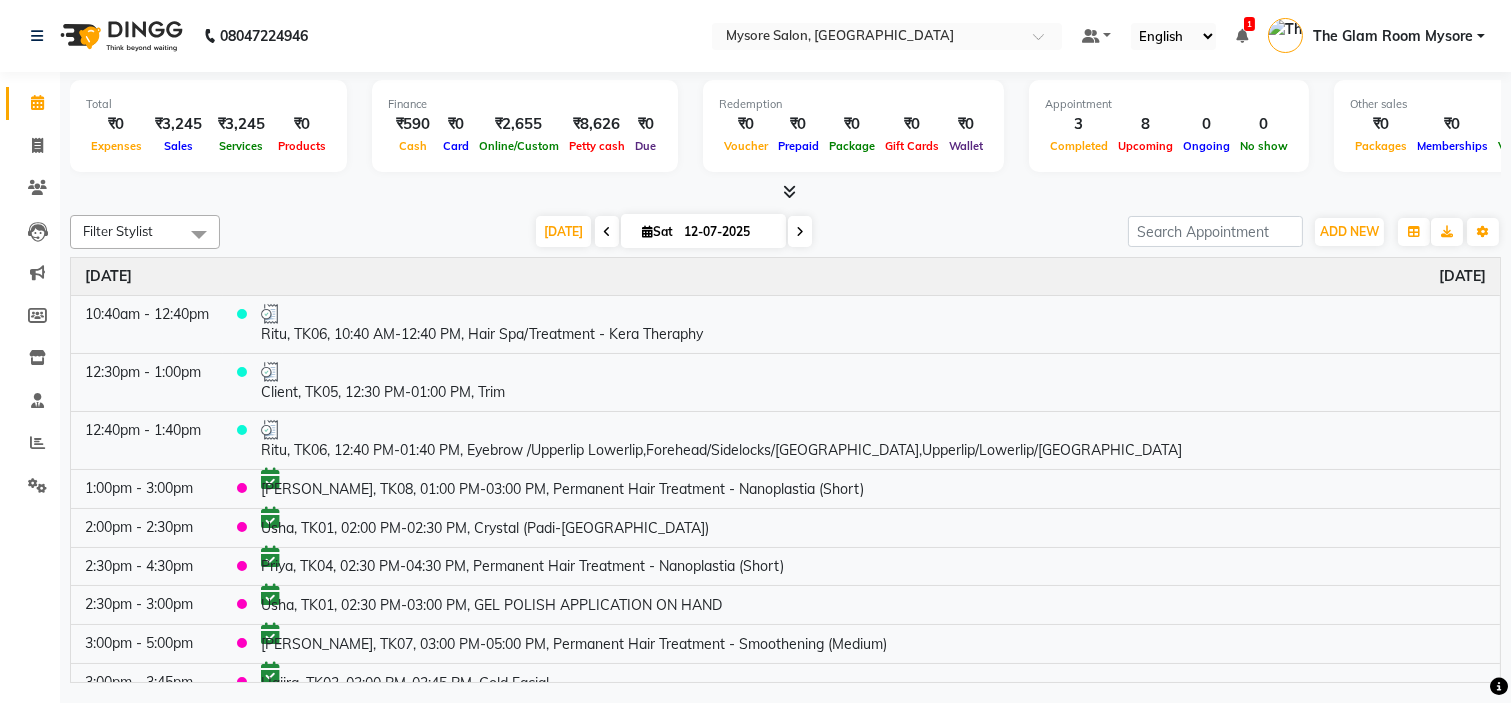 click on "[DATE]  [DATE]" at bounding box center [674, 232] 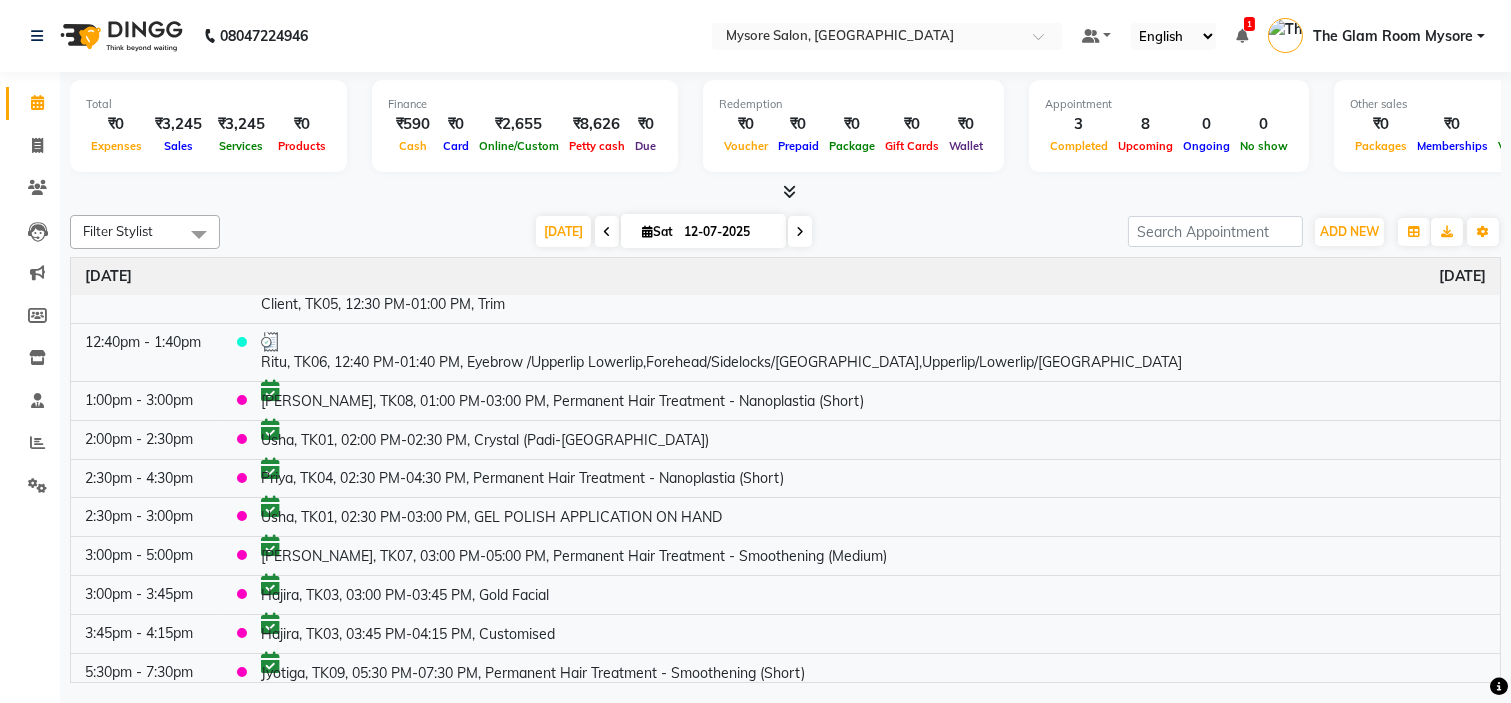 scroll, scrollTop: 97, scrollLeft: 0, axis: vertical 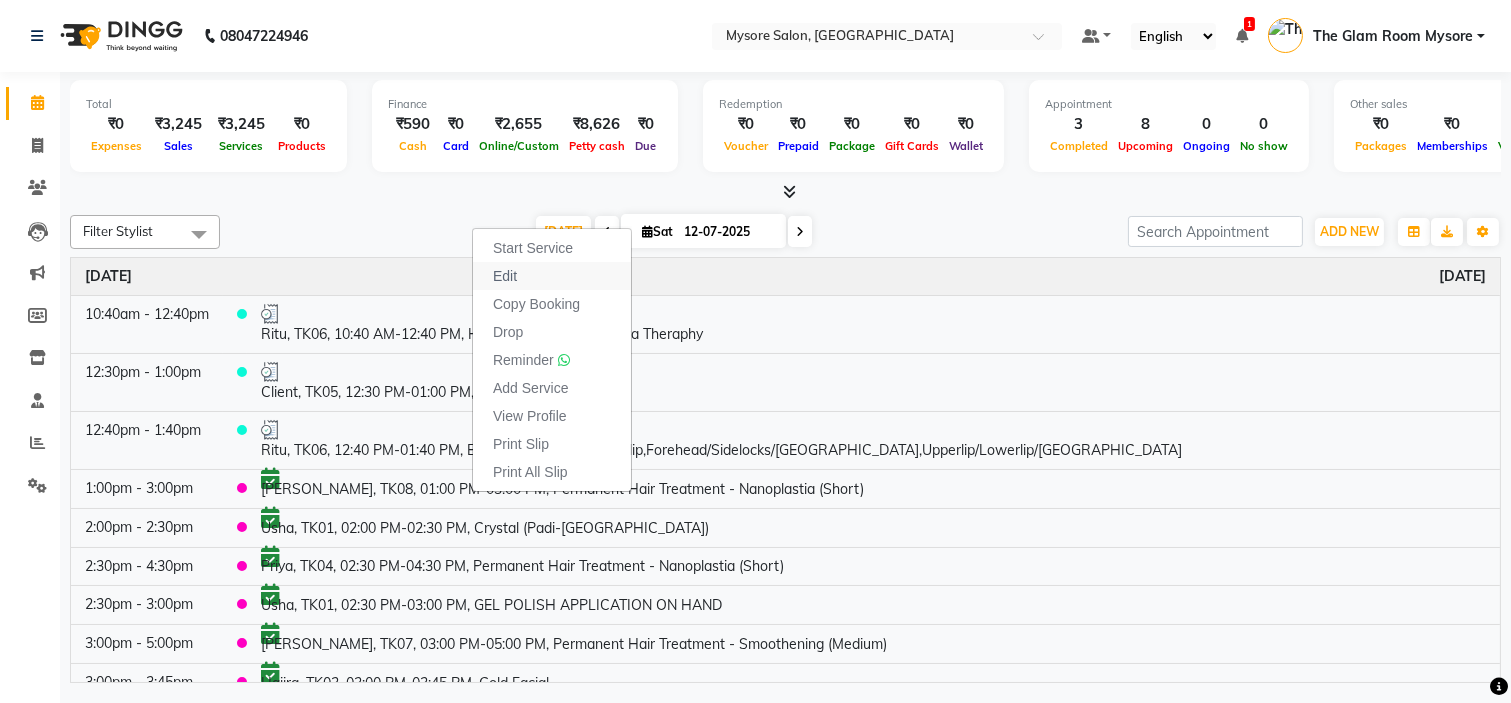 click on "Edit" at bounding box center [552, 276] 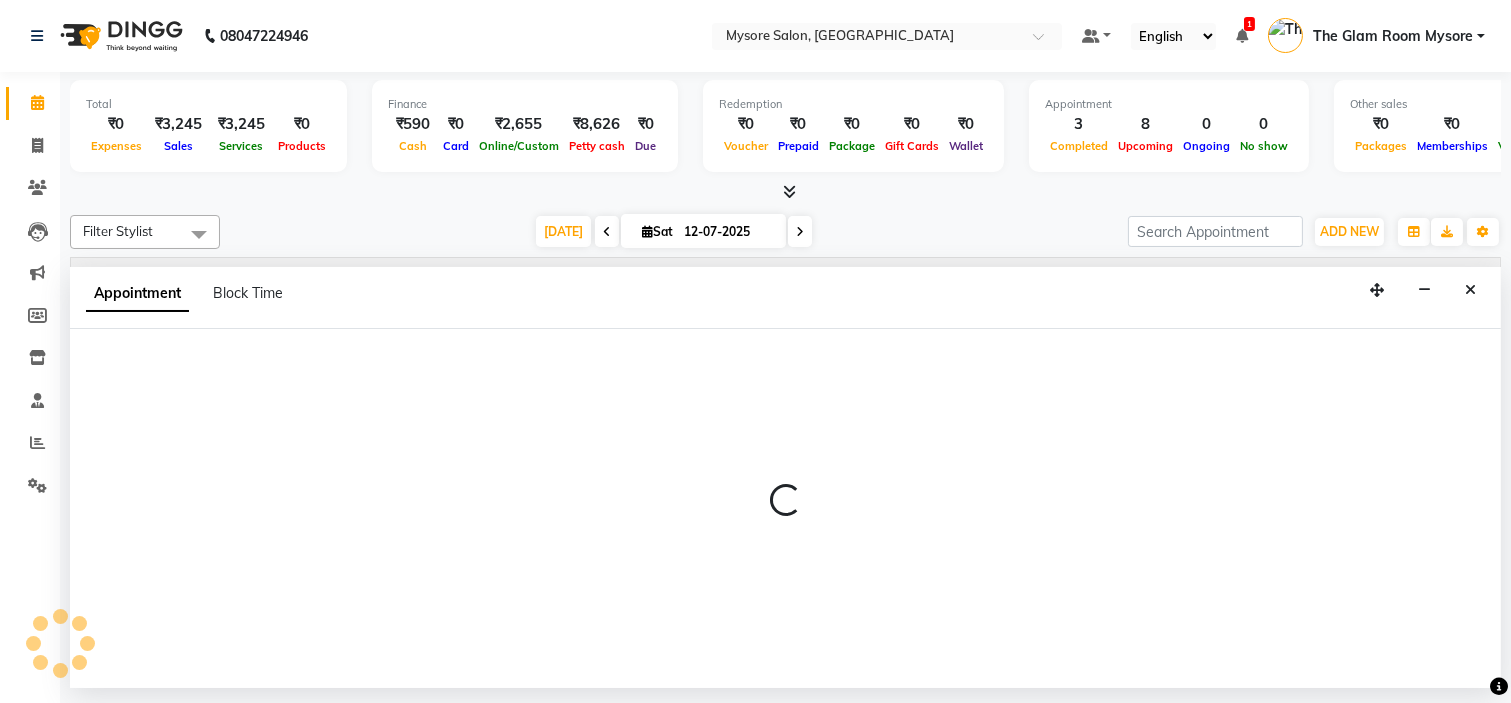 select on "confirm booking" 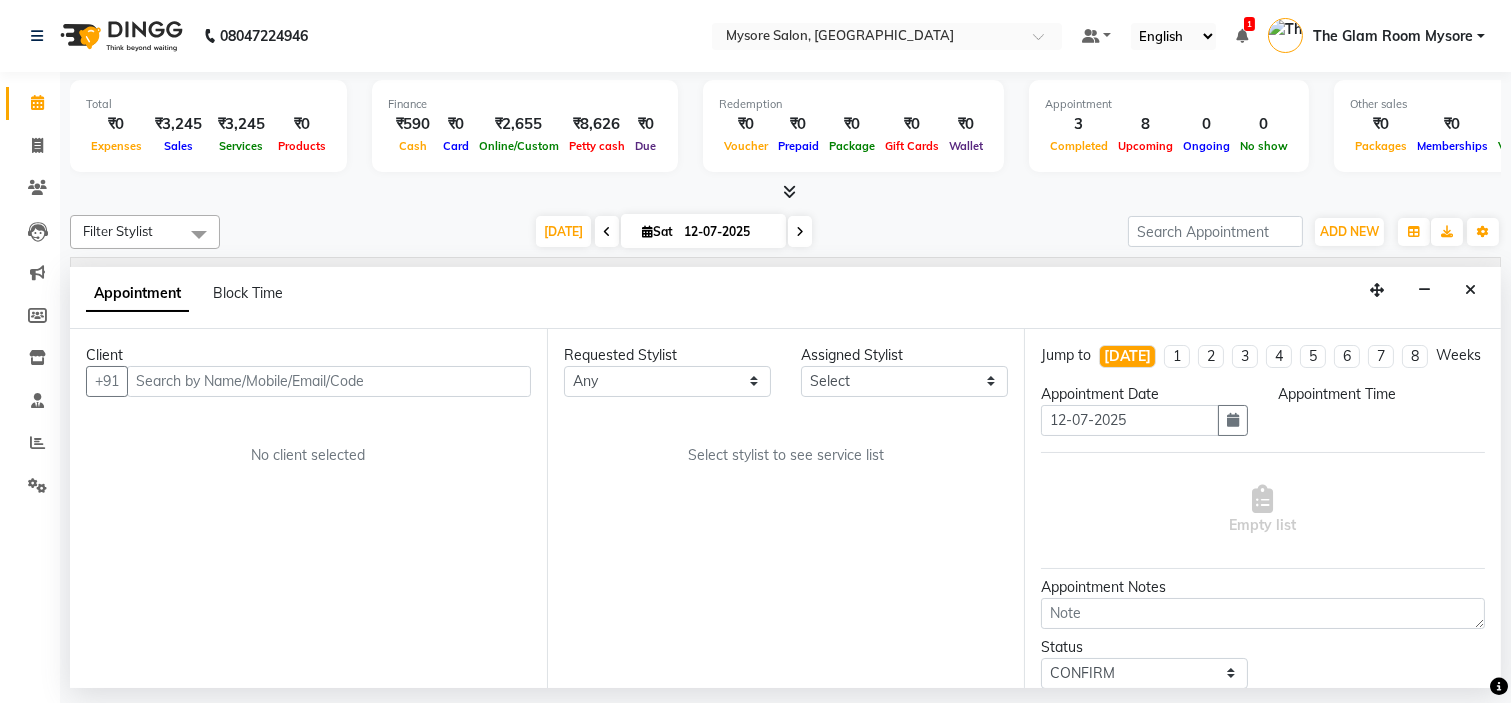 select on "780" 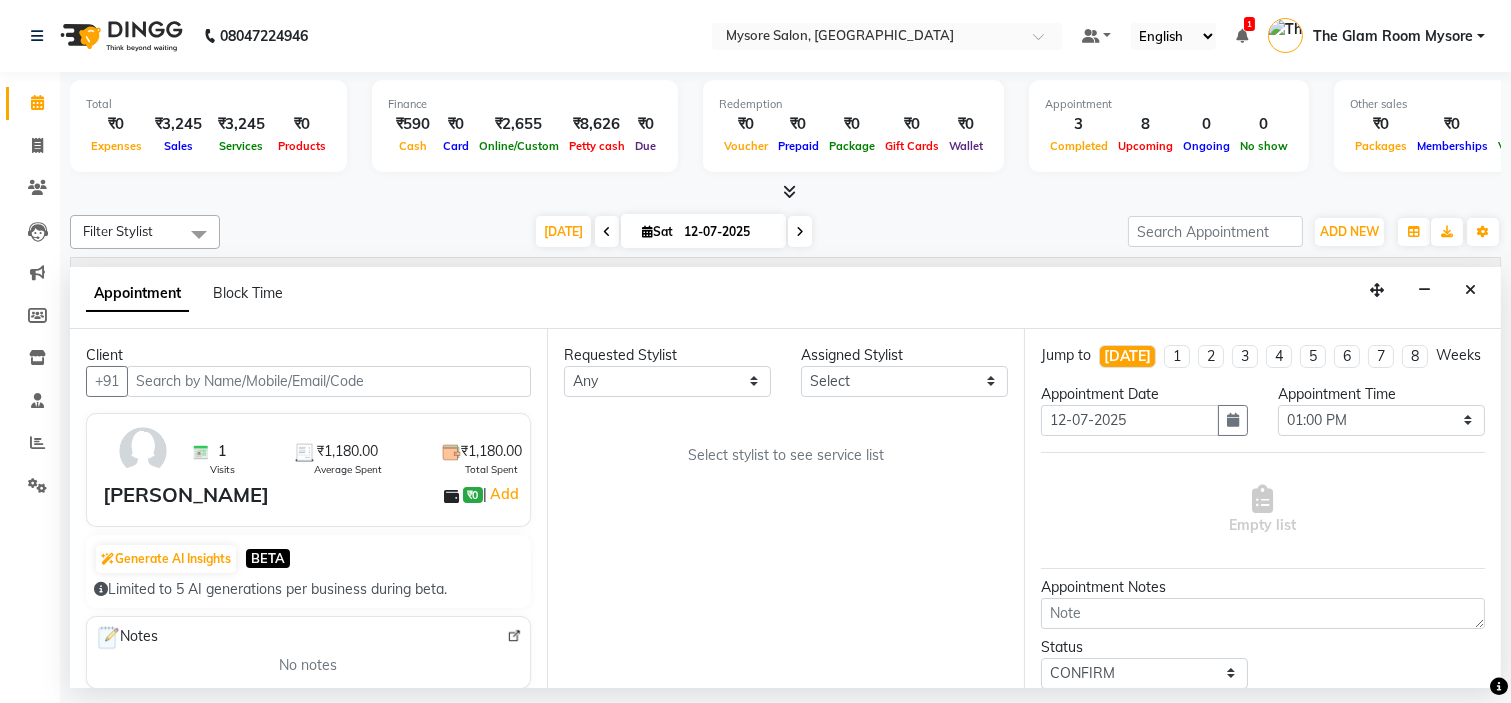 select on "66079" 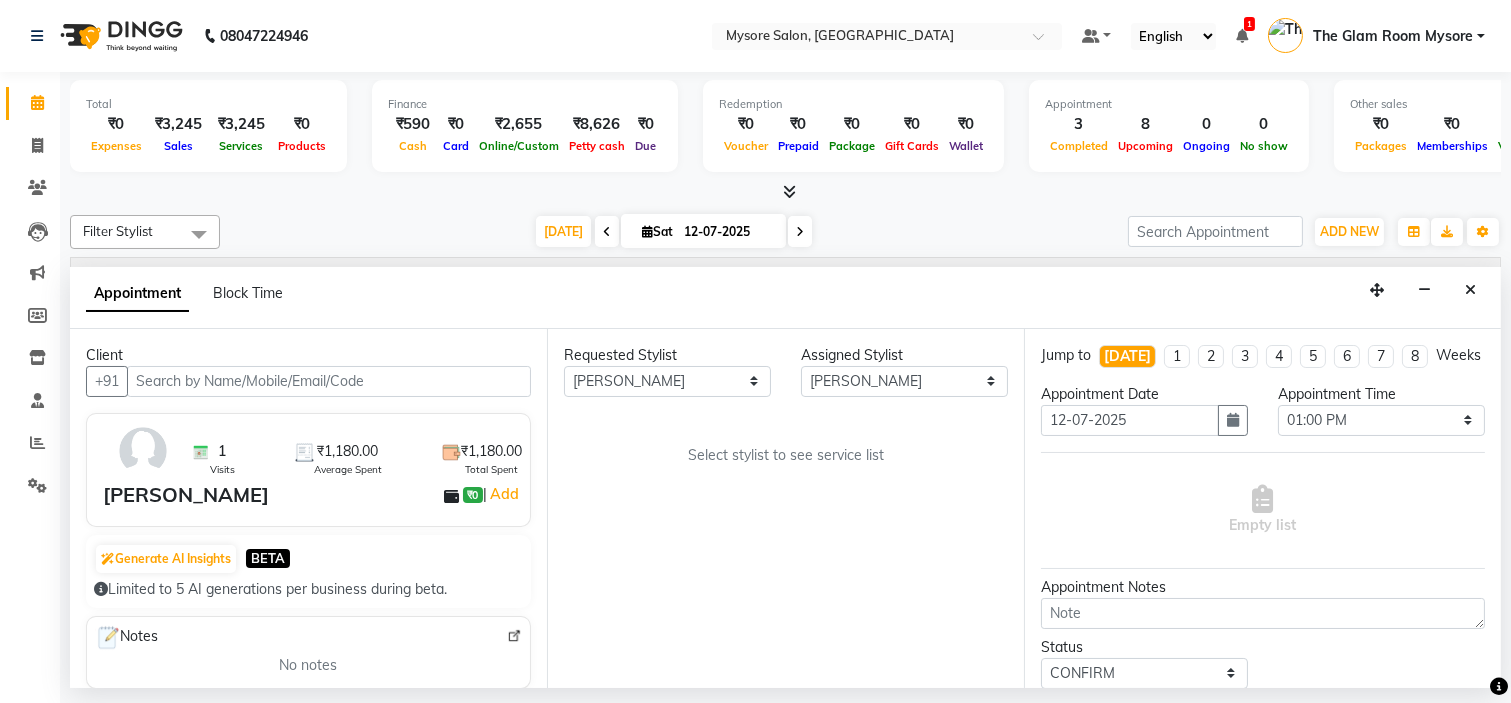 select on "1799" 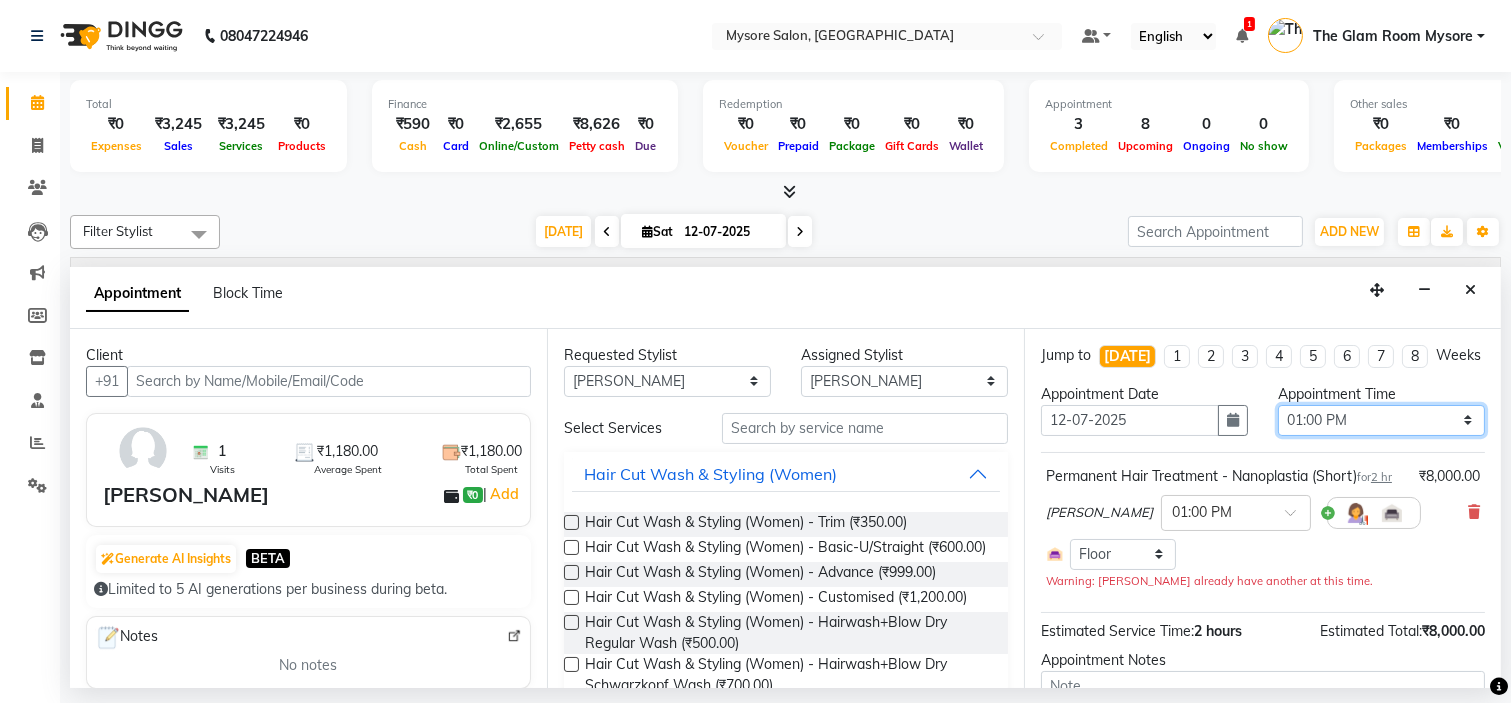 click on "Select 09:00 AM 09:15 AM 09:30 AM 09:45 AM 10:00 AM 10:15 AM 10:30 AM 10:45 AM 11:00 AM 11:15 AM 11:30 AM 11:45 AM 12:00 PM 12:15 PM 12:30 PM 12:45 PM 01:00 PM 01:15 PM 01:30 PM 01:45 PM 02:00 PM 02:15 PM 02:30 PM 02:45 PM 03:00 PM 03:15 PM 03:30 PM 03:45 PM 04:00 PM 04:15 PM 04:30 PM 04:45 PM 05:00 PM 05:15 PM 05:30 PM 05:45 PM 06:00 PM 06:15 PM 06:30 PM 06:45 PM 07:00 PM 07:15 PM 07:30 PM 07:45 PM 08:00 PM" at bounding box center (1381, 420) 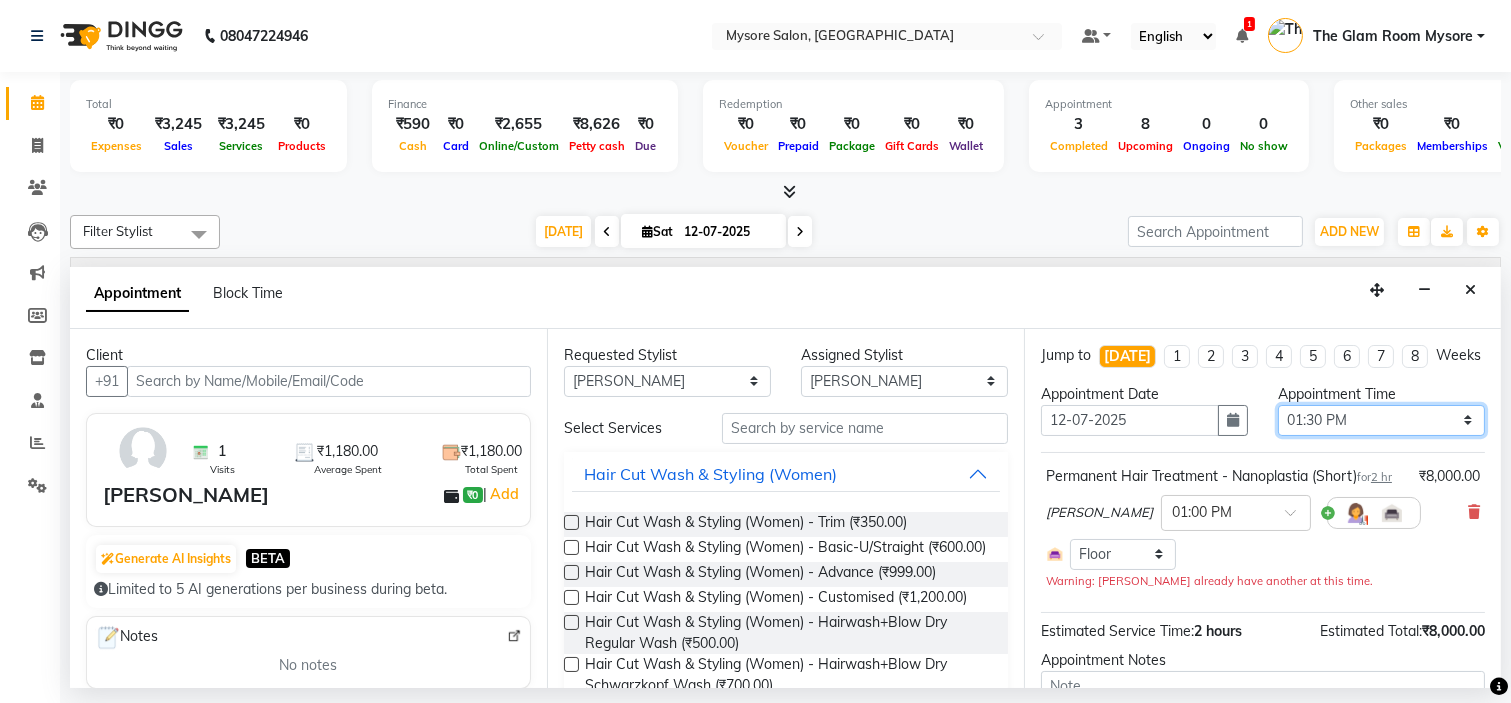 click on "Select 09:00 AM 09:15 AM 09:30 AM 09:45 AM 10:00 AM 10:15 AM 10:30 AM 10:45 AM 11:00 AM 11:15 AM 11:30 AM 11:45 AM 12:00 PM 12:15 PM 12:30 PM 12:45 PM 01:00 PM 01:15 PM 01:30 PM 01:45 PM 02:00 PM 02:15 PM 02:30 PM 02:45 PM 03:00 PM 03:15 PM 03:30 PM 03:45 PM 04:00 PM 04:15 PM 04:30 PM 04:45 PM 05:00 PM 05:15 PM 05:30 PM 05:45 PM 06:00 PM 06:15 PM 06:30 PM 06:45 PM 07:00 PM 07:15 PM 07:30 PM 07:45 PM 08:00 PM" at bounding box center [1381, 420] 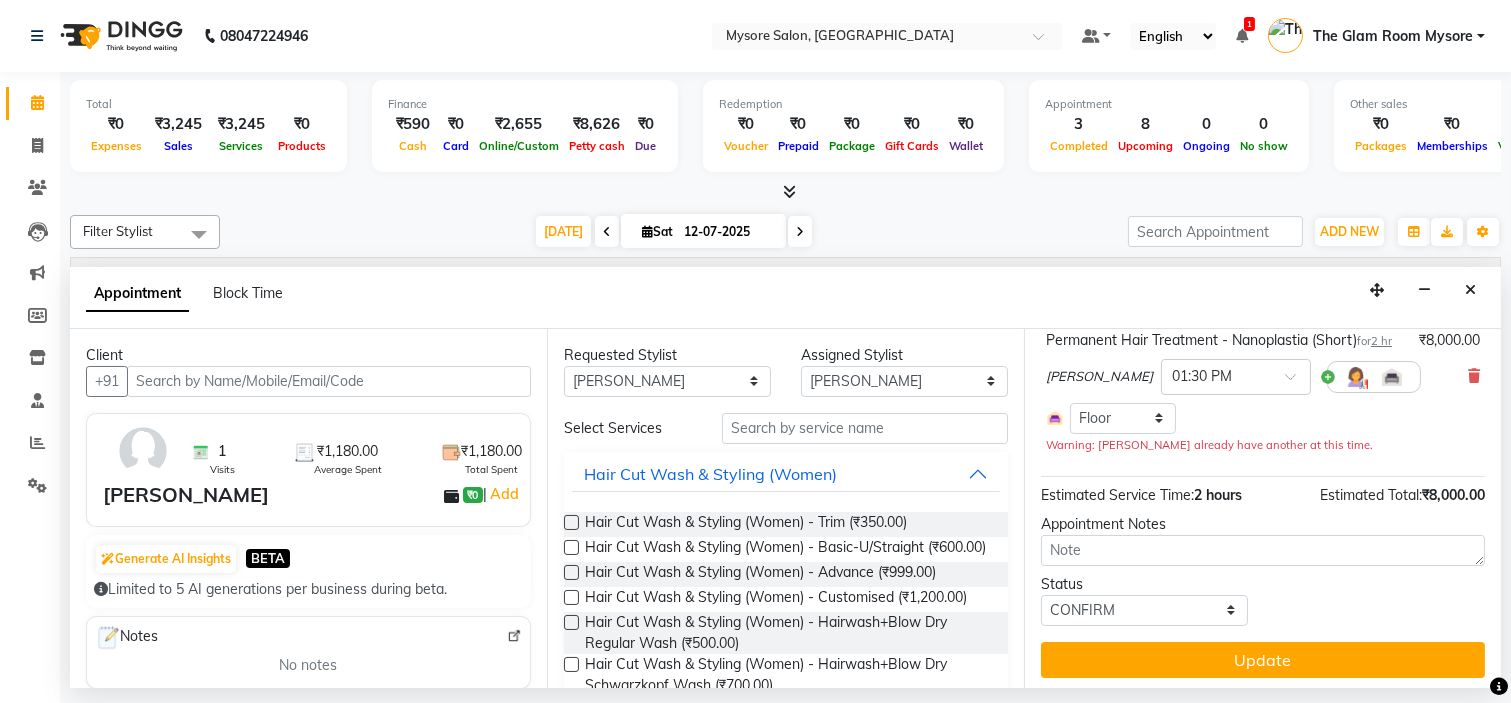 scroll, scrollTop: 181, scrollLeft: 0, axis: vertical 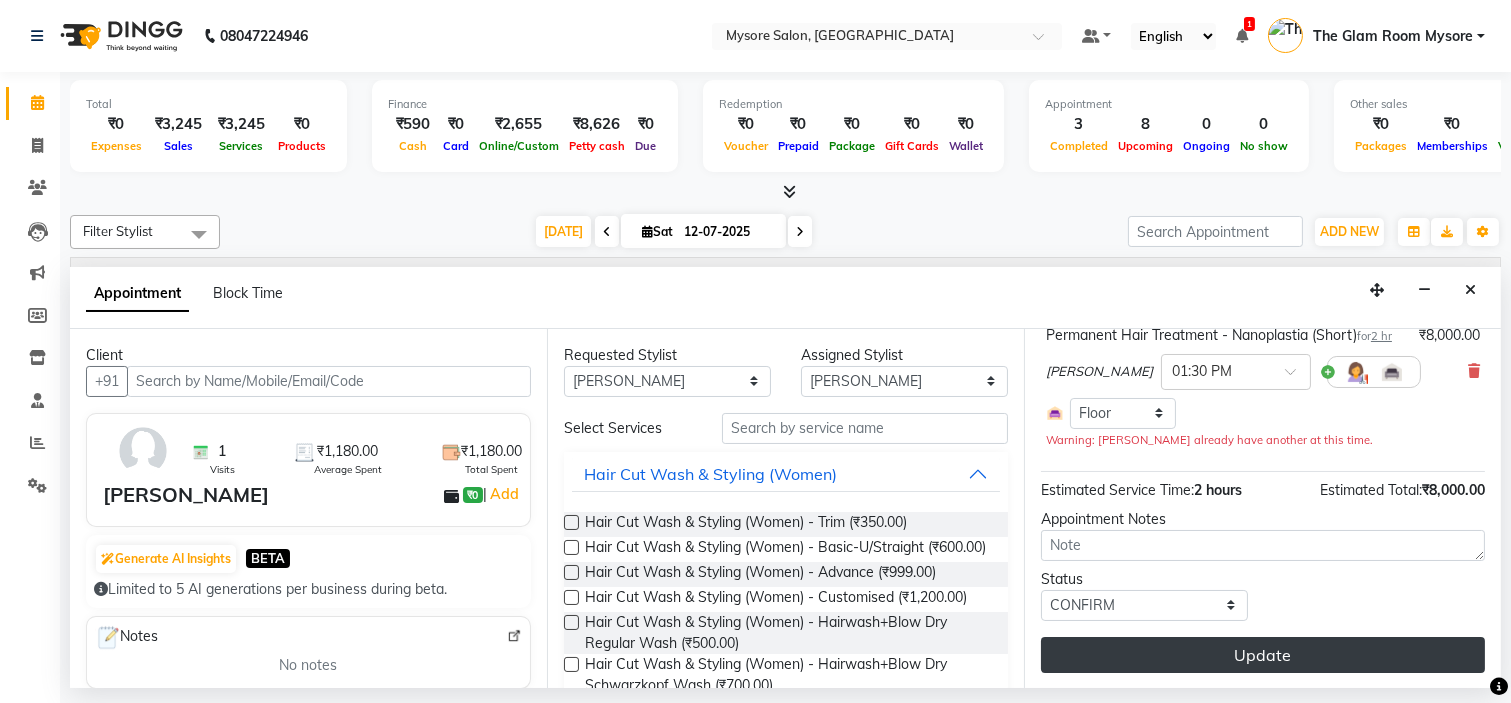 click on "Update" at bounding box center [1263, 655] 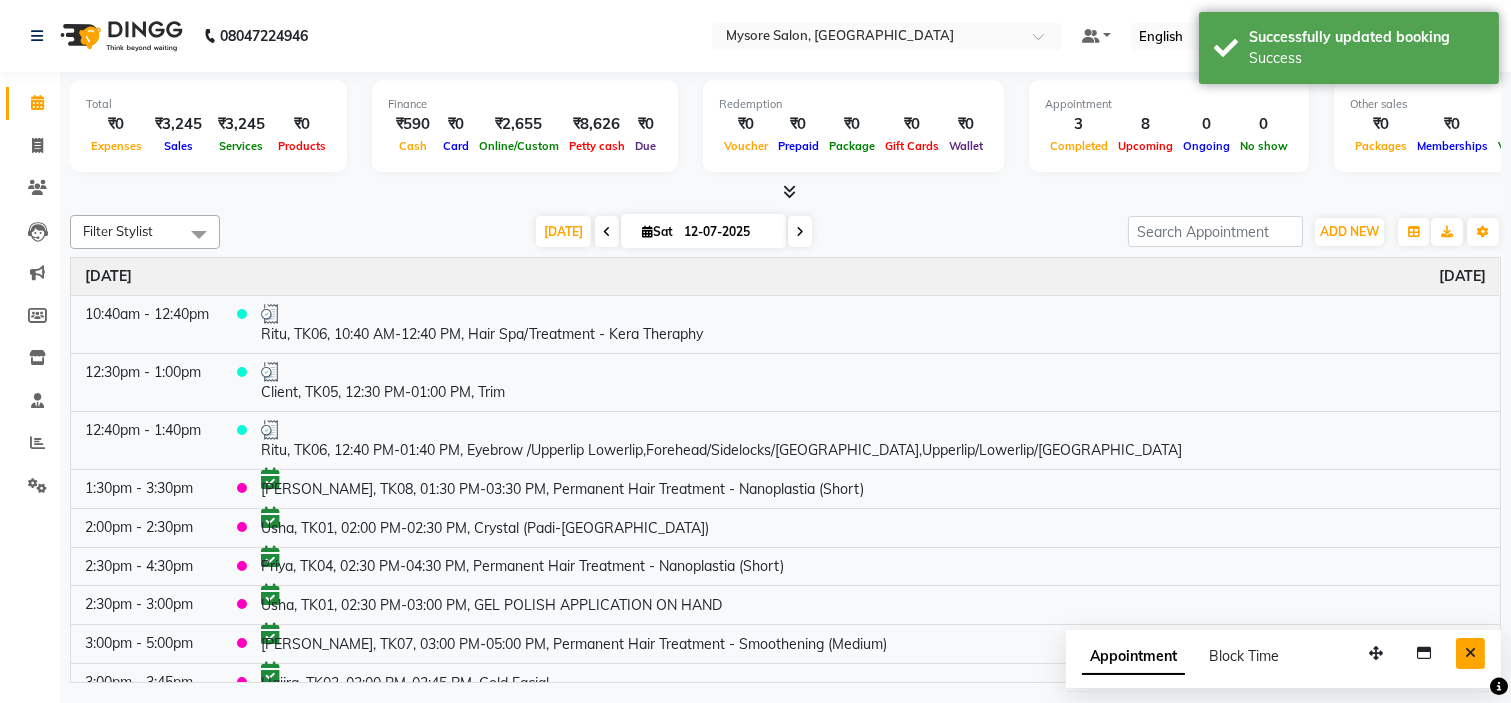click at bounding box center [1470, 653] 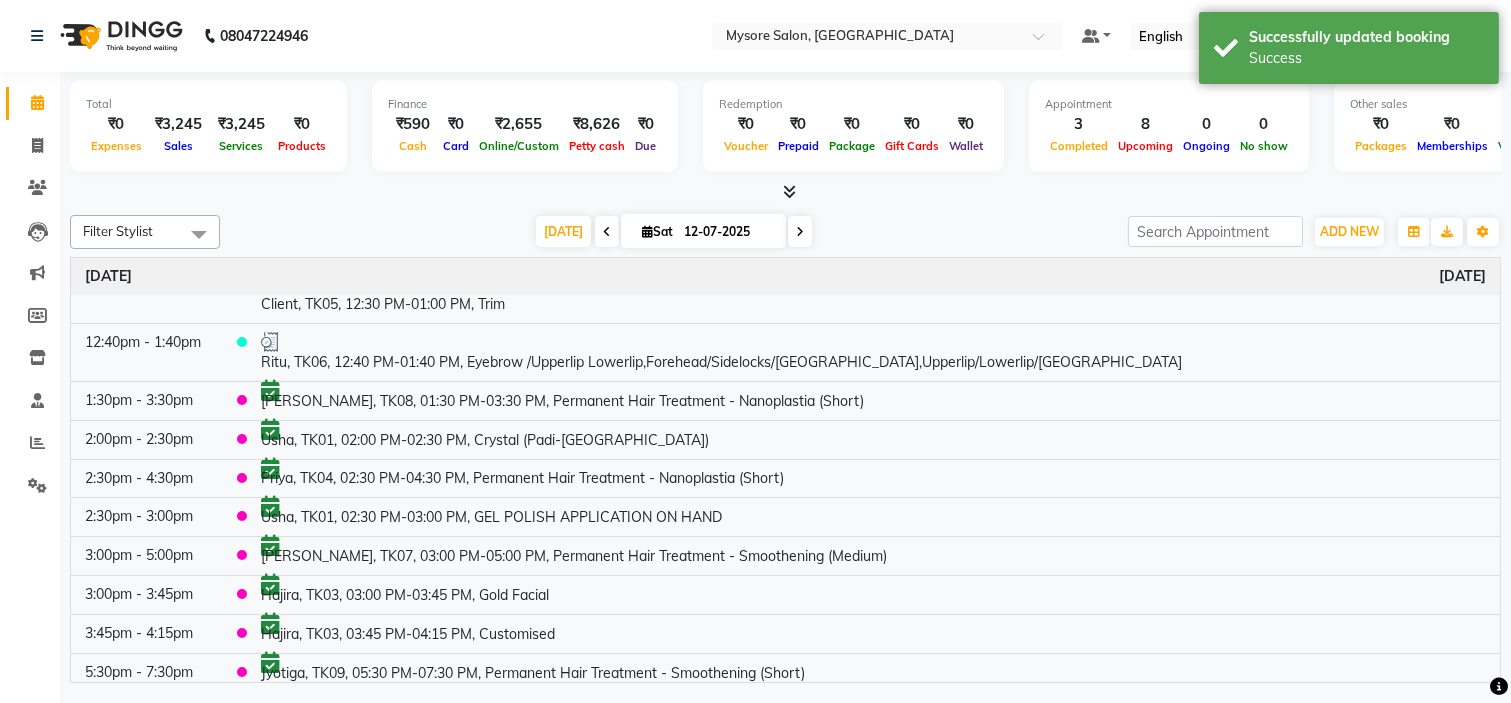 scroll, scrollTop: 97, scrollLeft: 0, axis: vertical 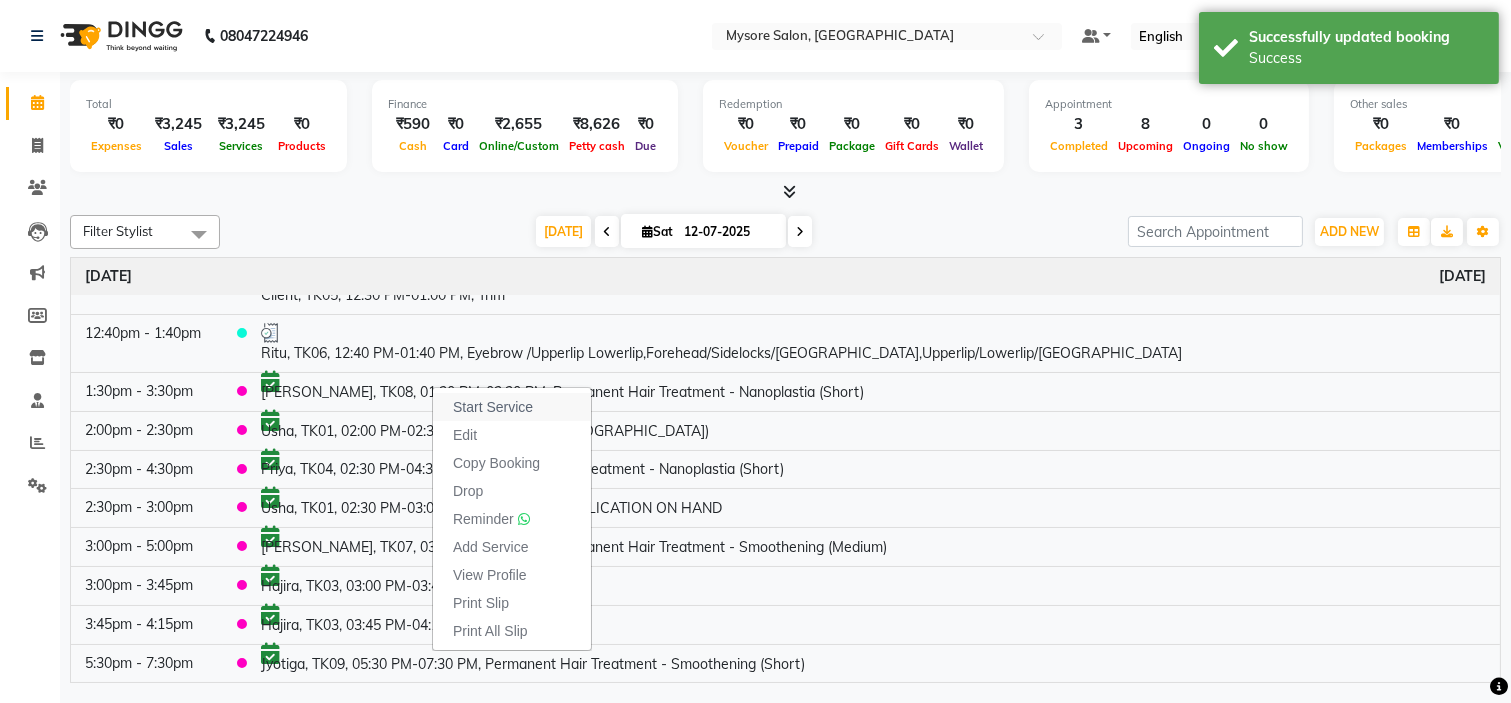 click on "Start Service" at bounding box center (493, 407) 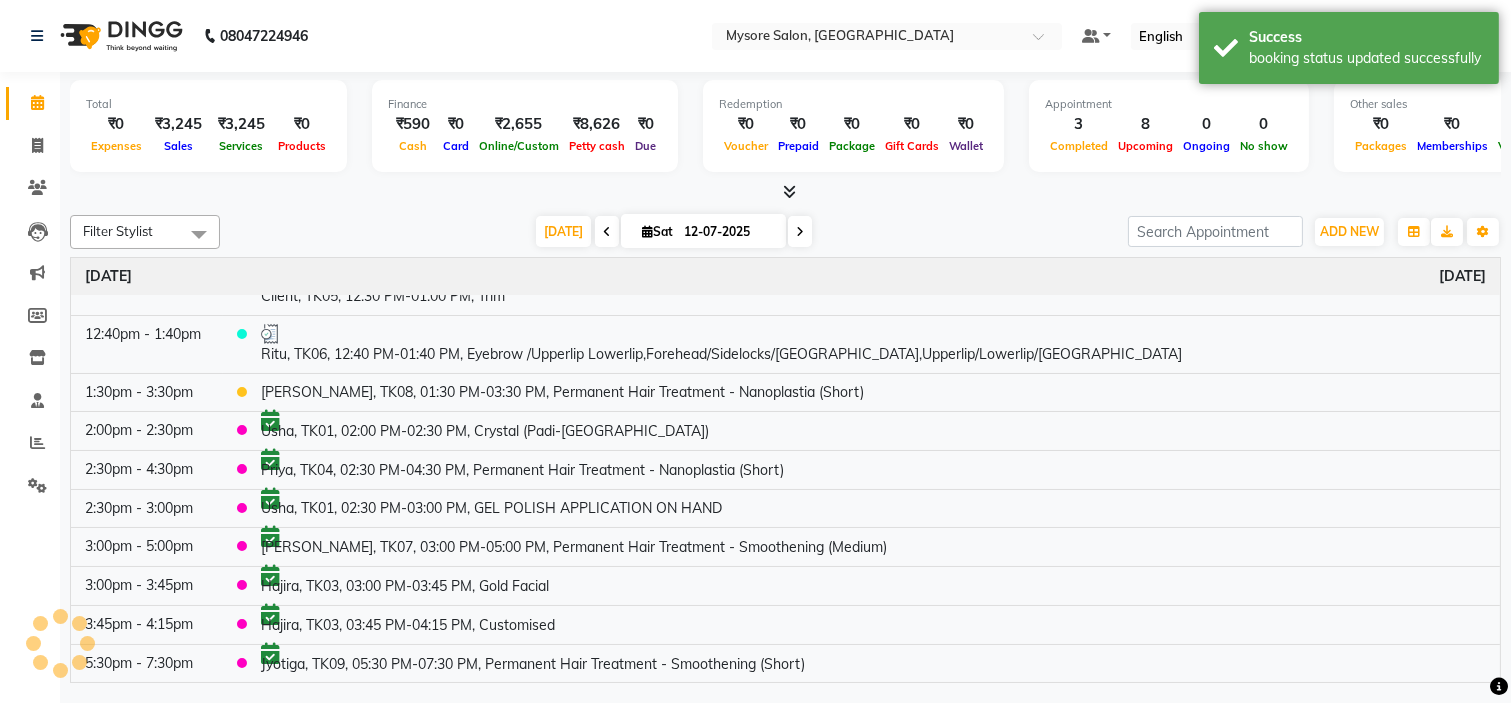 click at bounding box center (785, 192) 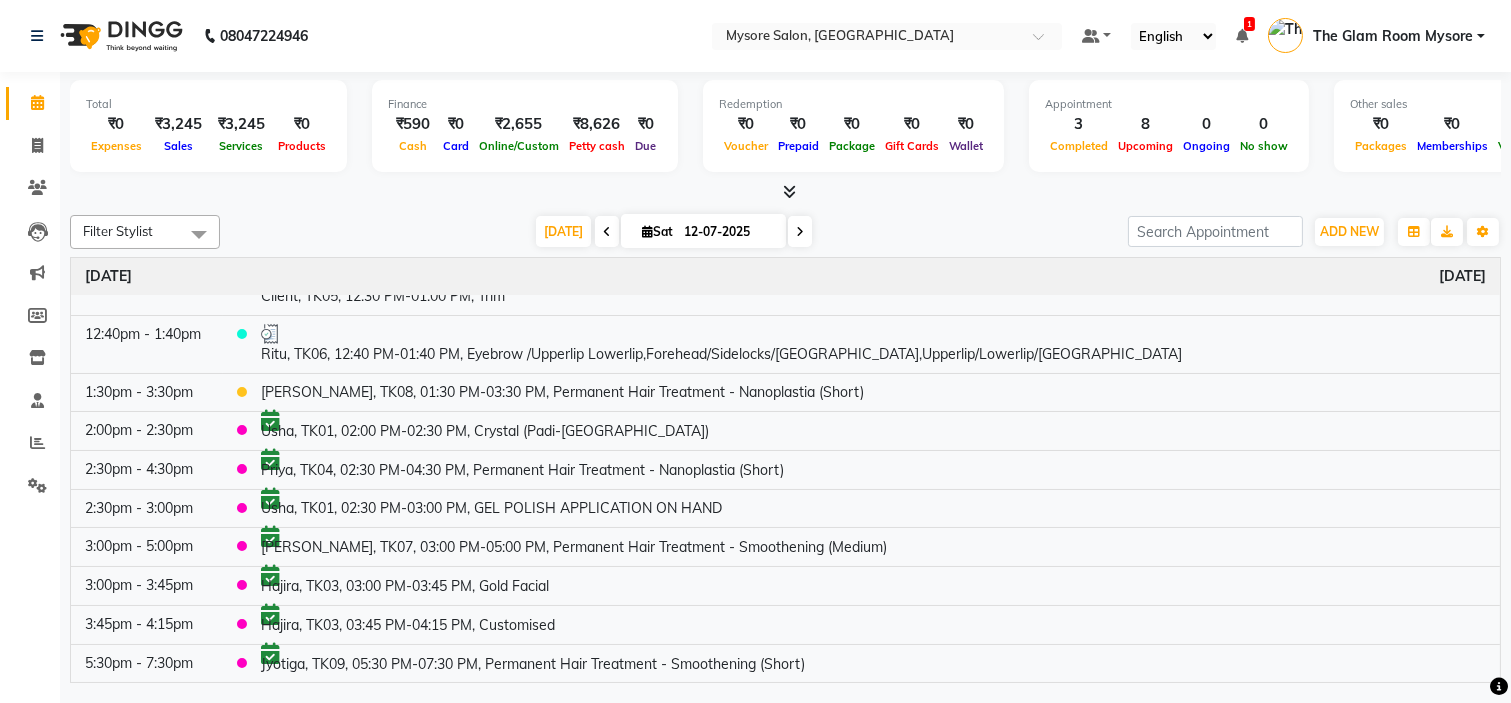 scroll, scrollTop: 0, scrollLeft: 0, axis: both 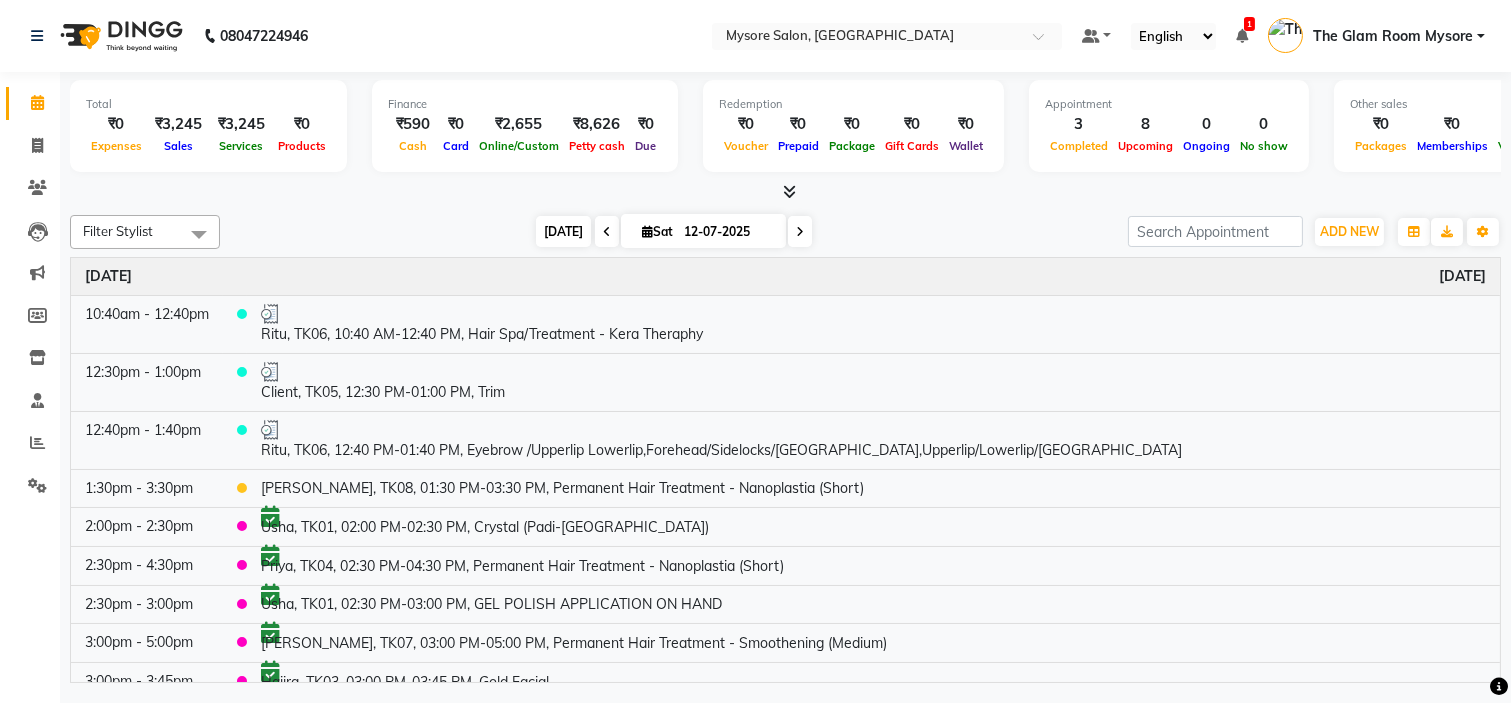 click on "[DATE]" at bounding box center [563, 231] 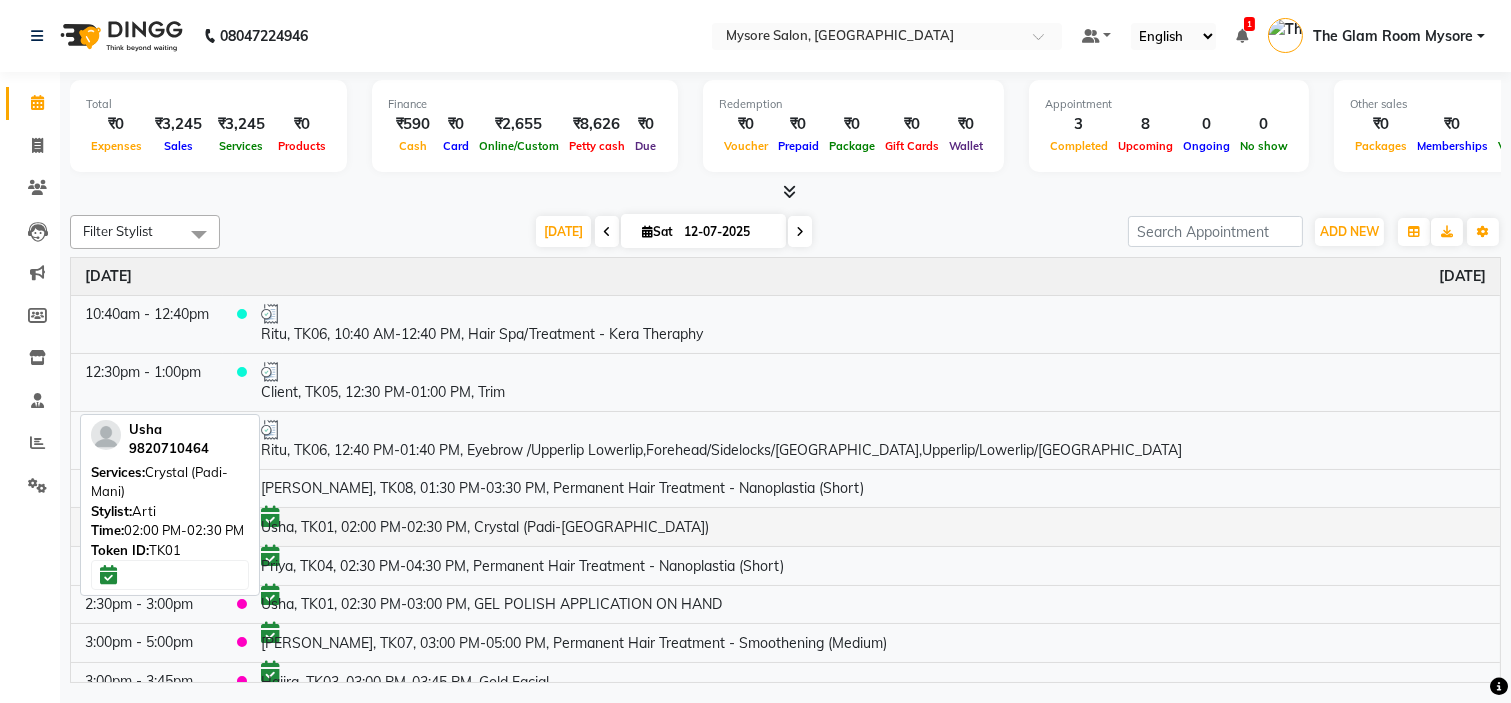 click on "Usha, TK01, 02:00 PM-02:30 PM, Crystal (Padi-[GEOGRAPHIC_DATA])" at bounding box center (873, 526) 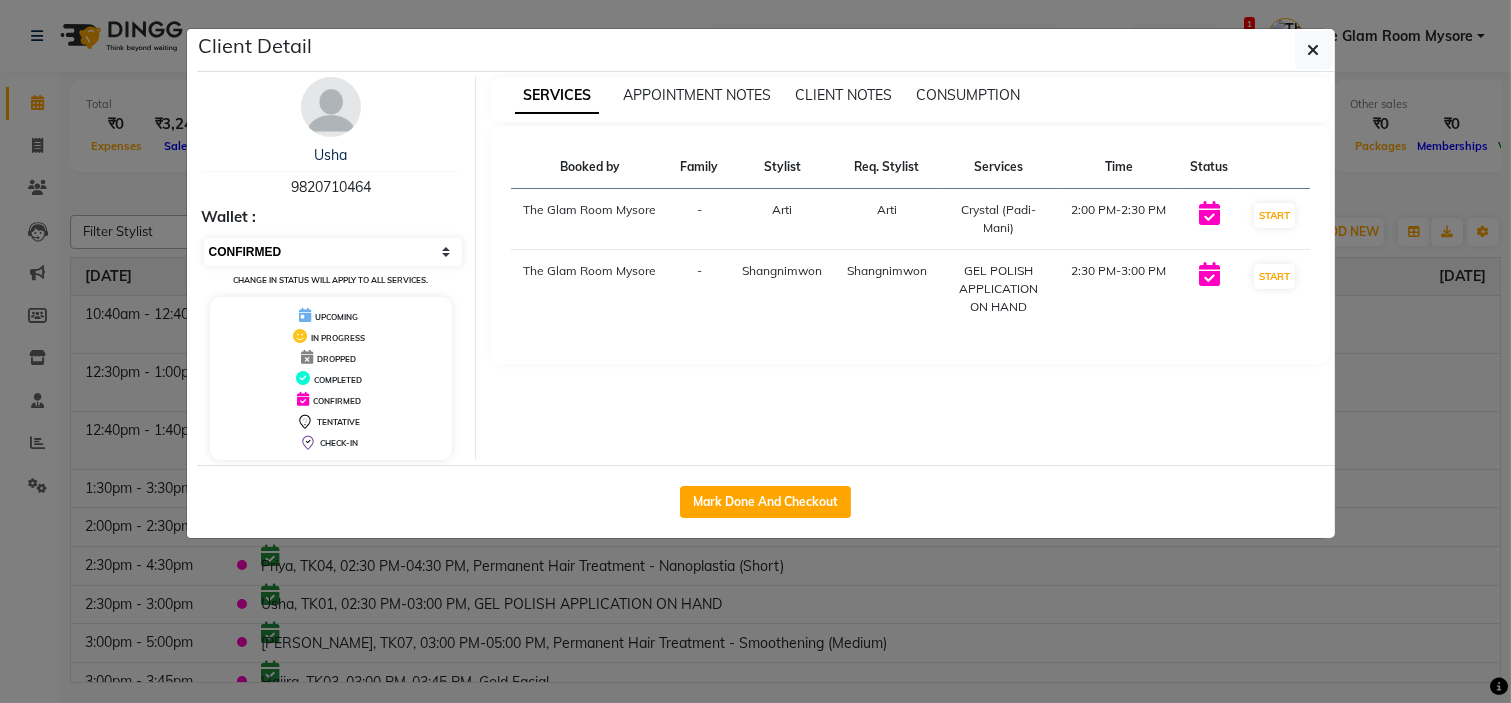 click on "Select IN SERVICE CONFIRMED TENTATIVE CHECK IN MARK DONE DROPPED UPCOMING" at bounding box center (333, 252) 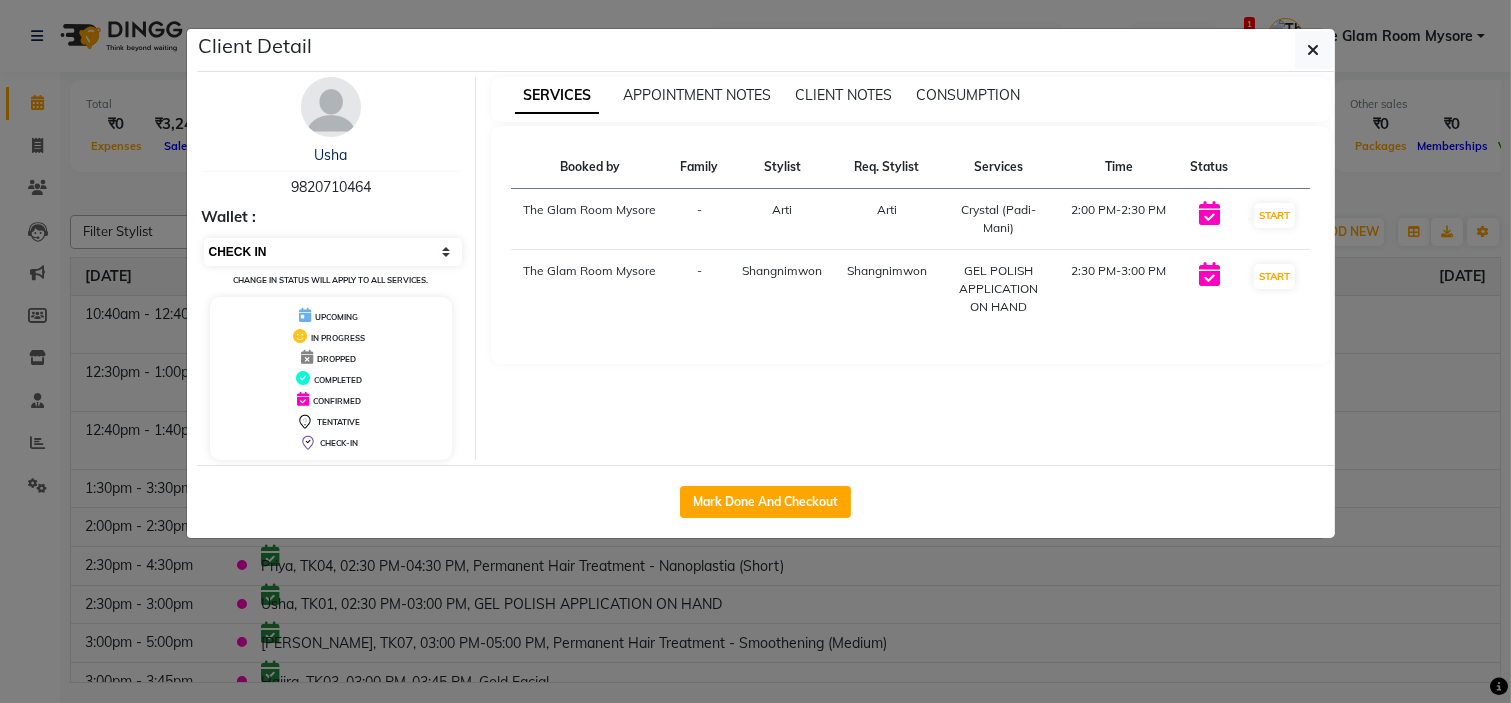 click on "Select IN SERVICE CONFIRMED TENTATIVE CHECK IN MARK DONE DROPPED UPCOMING" at bounding box center (333, 252) 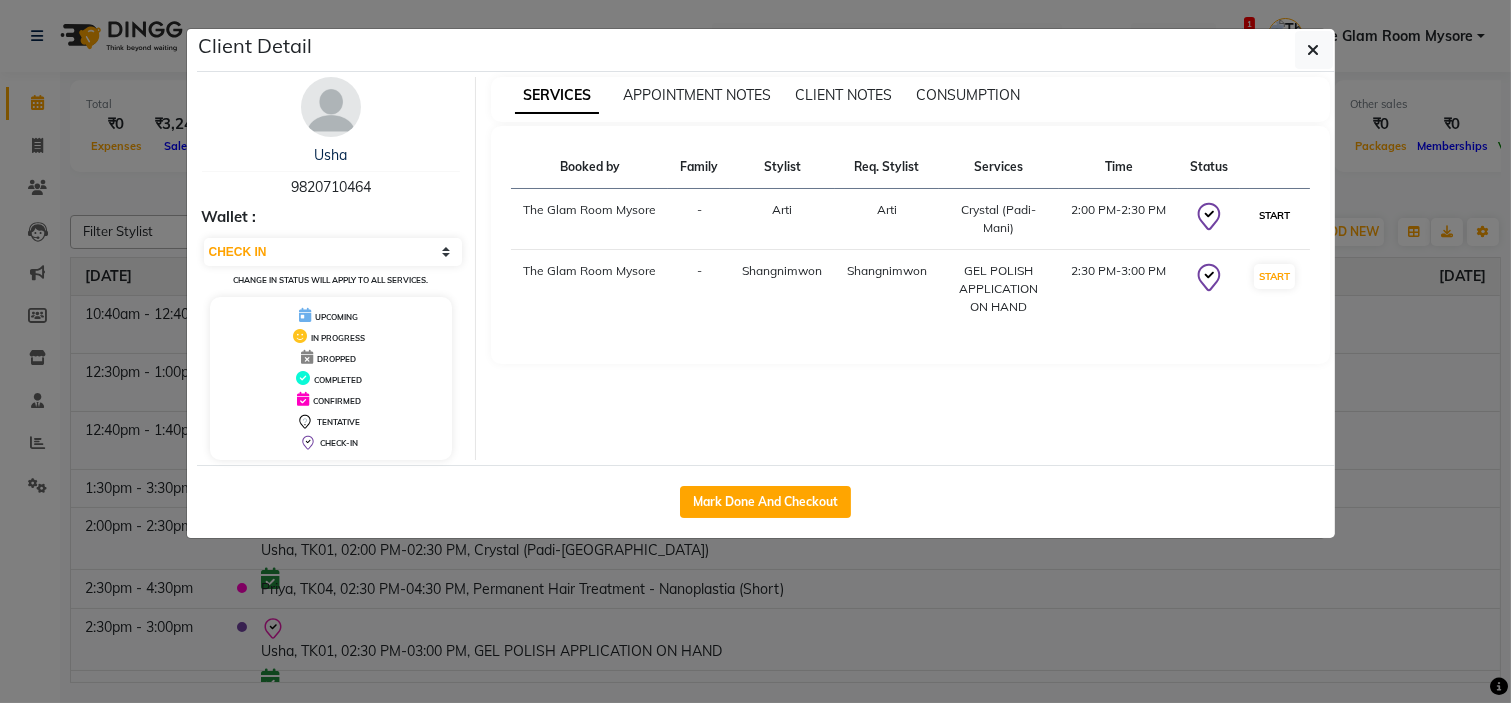 click on "START" at bounding box center [1274, 215] 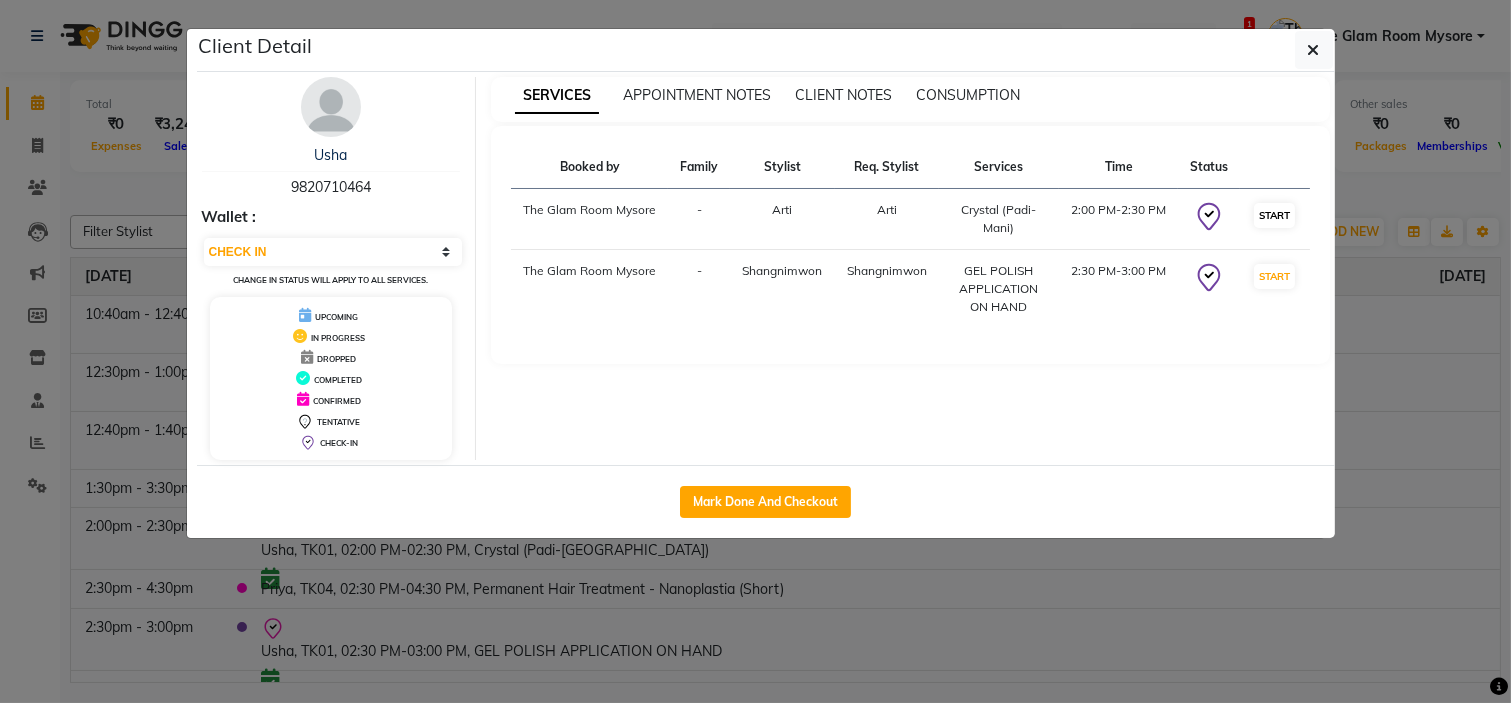 select on "select" 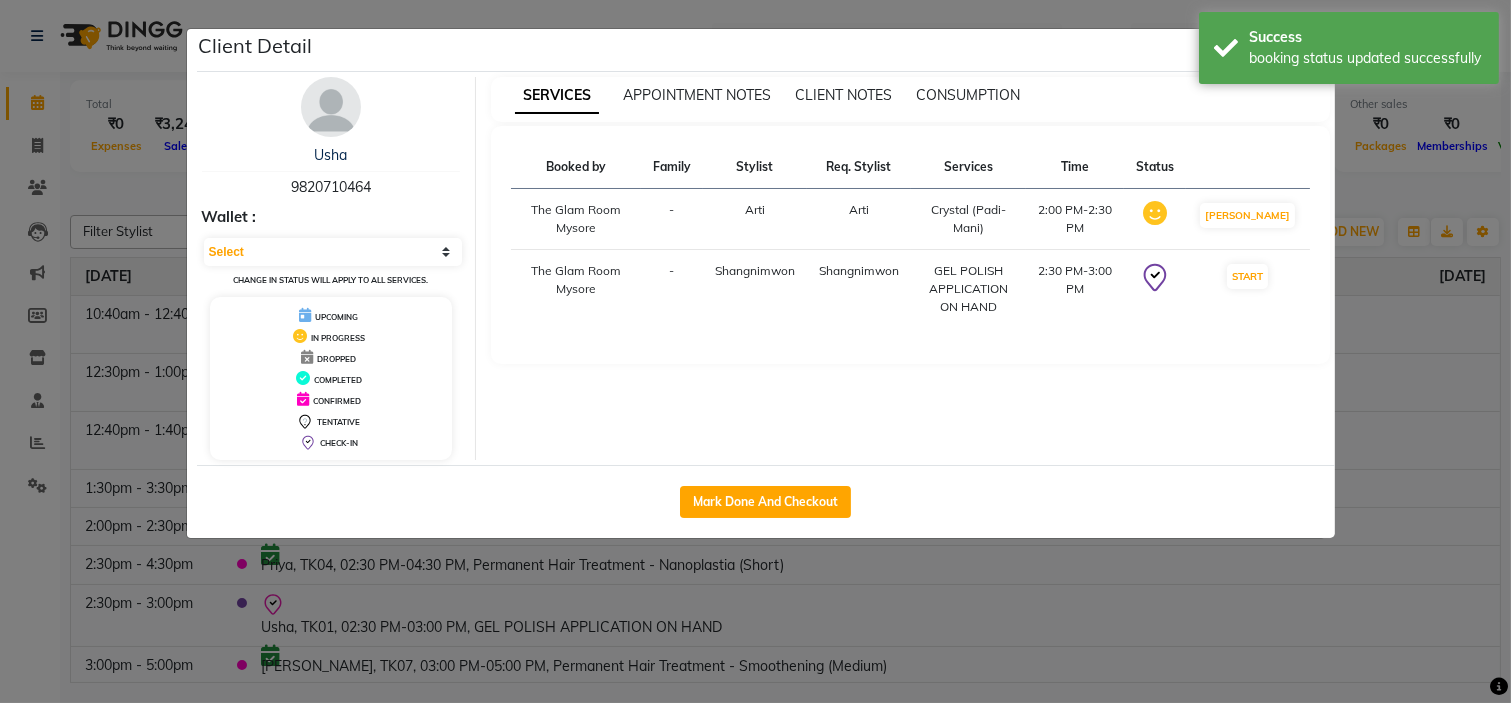click on "Client Detail" 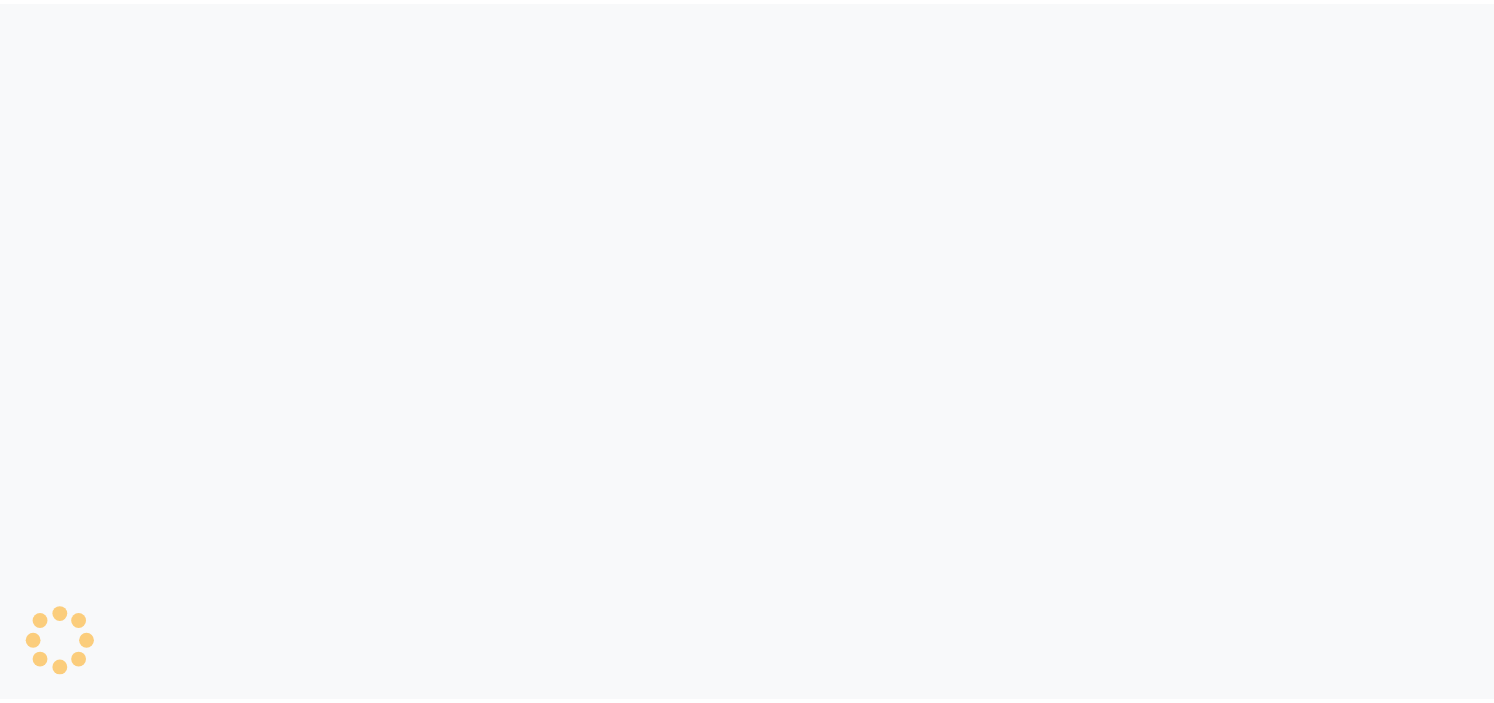 scroll, scrollTop: 0, scrollLeft: 0, axis: both 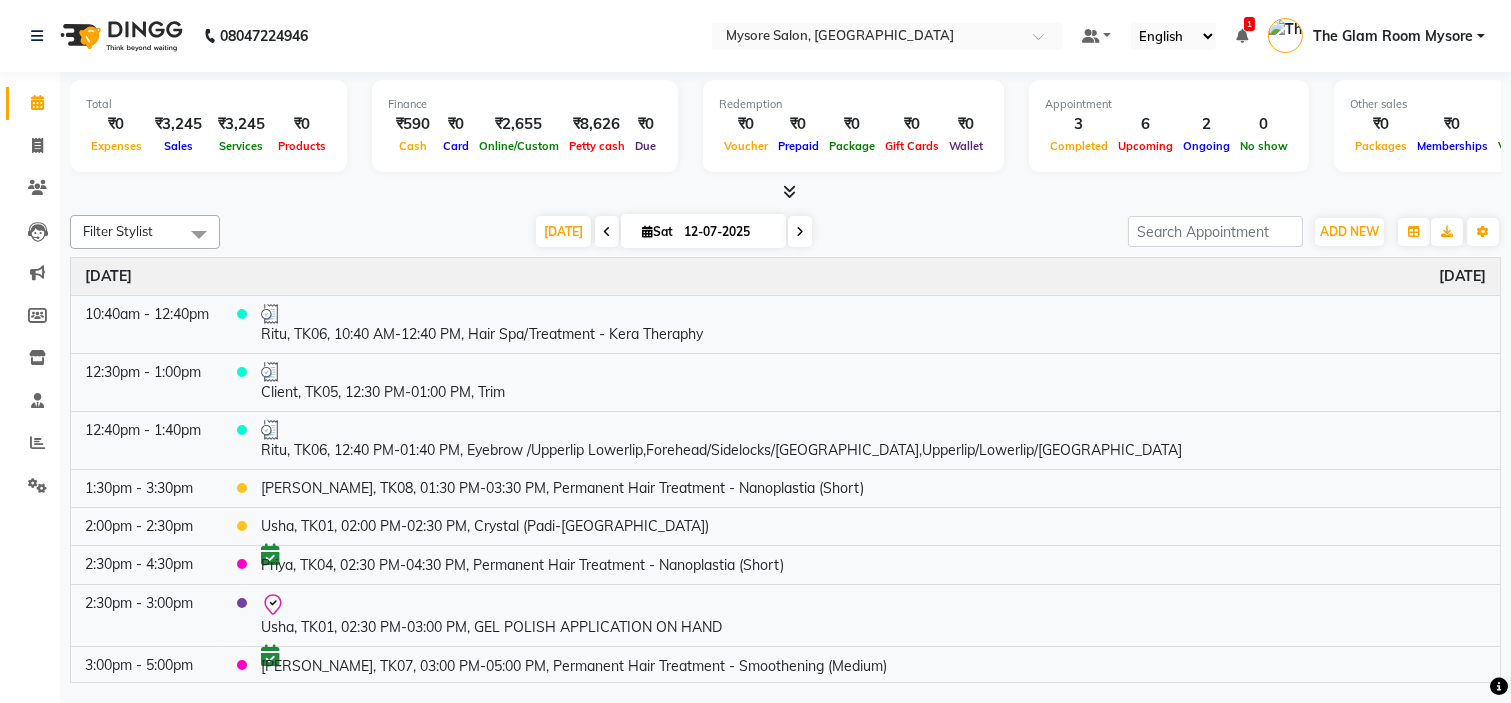 click on "Default Panel My Panel English ENGLISH Español العربية मराठी हिंदी ગુજરાતી தமிழ் 中文 1 Notifications nothing to show The Glam Room Mysore Manage Profile Change Password Sign out  Version:3.15.4" at bounding box center (887, 36) 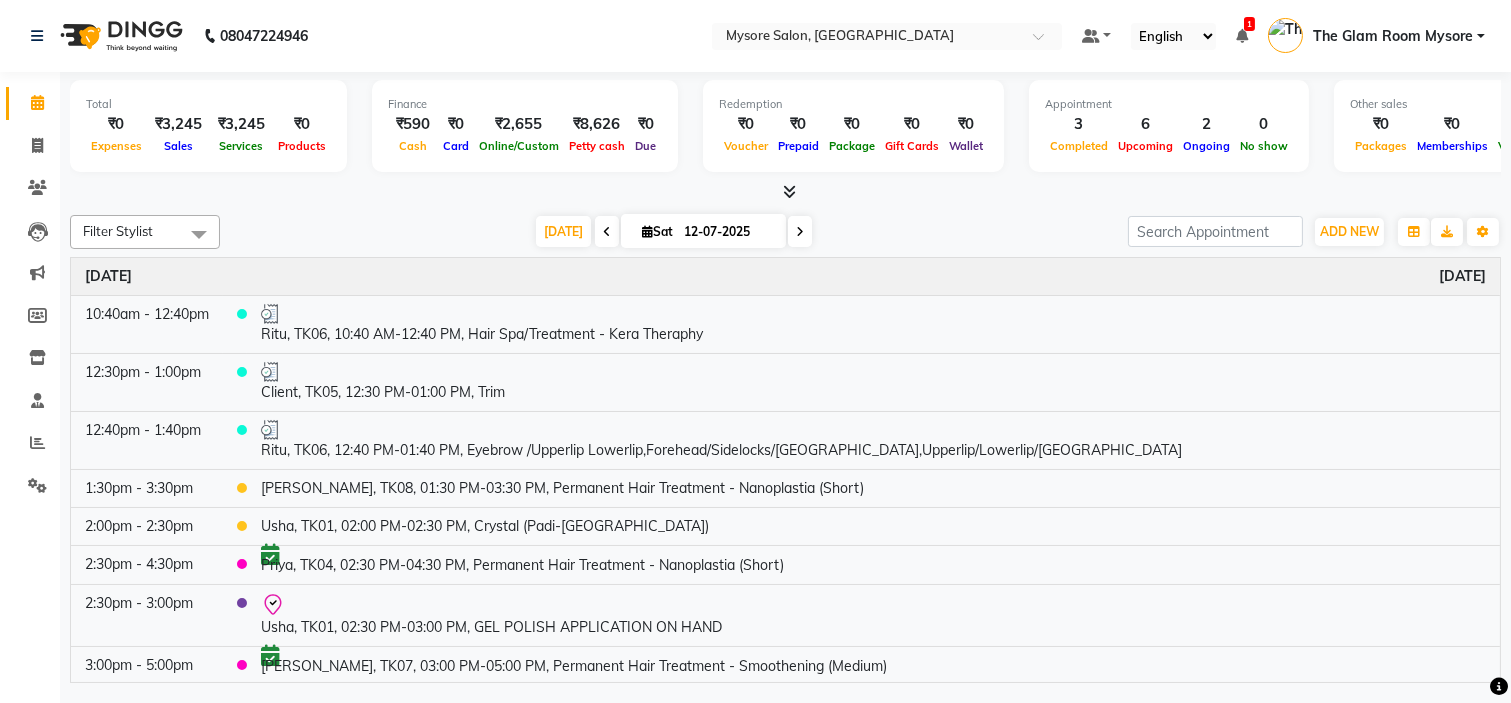 scroll, scrollTop: 118, scrollLeft: 0, axis: vertical 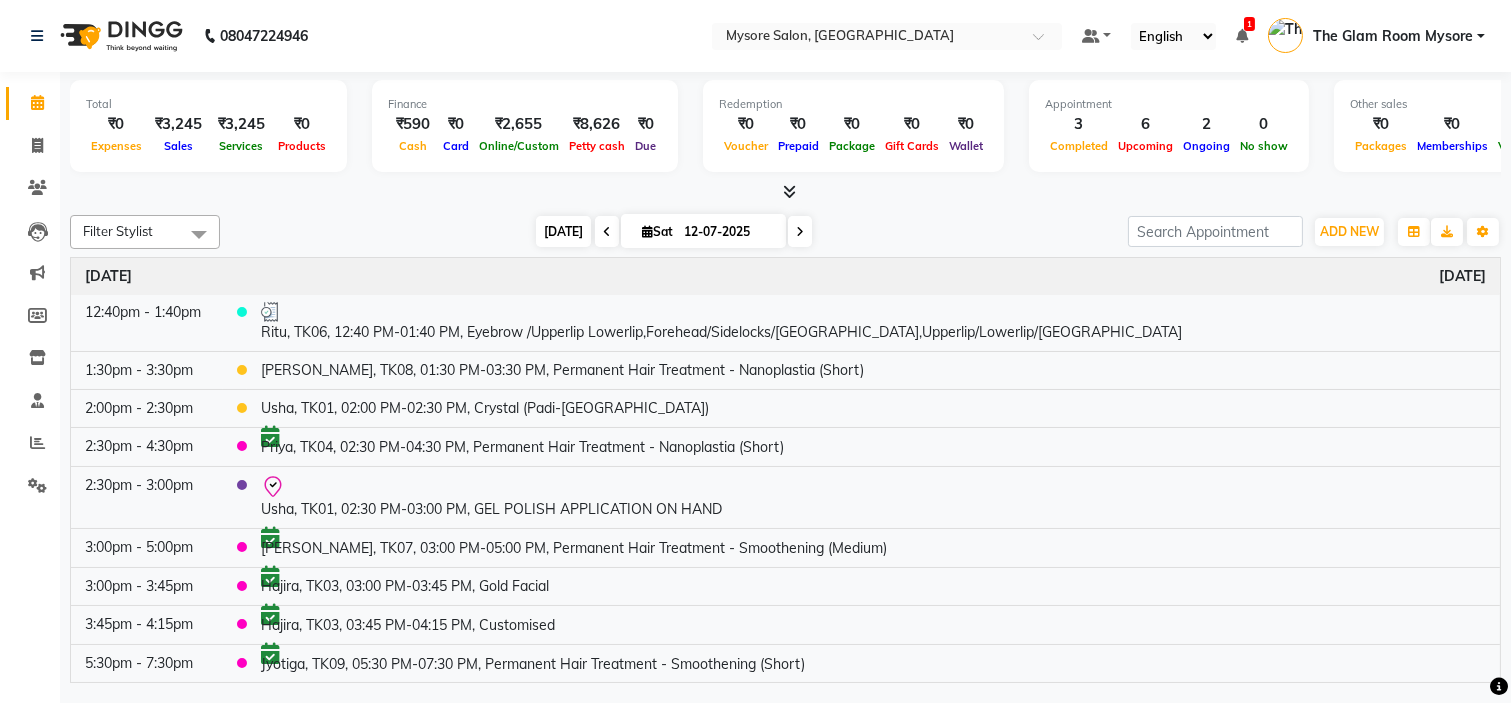 click on "[DATE]" at bounding box center [563, 231] 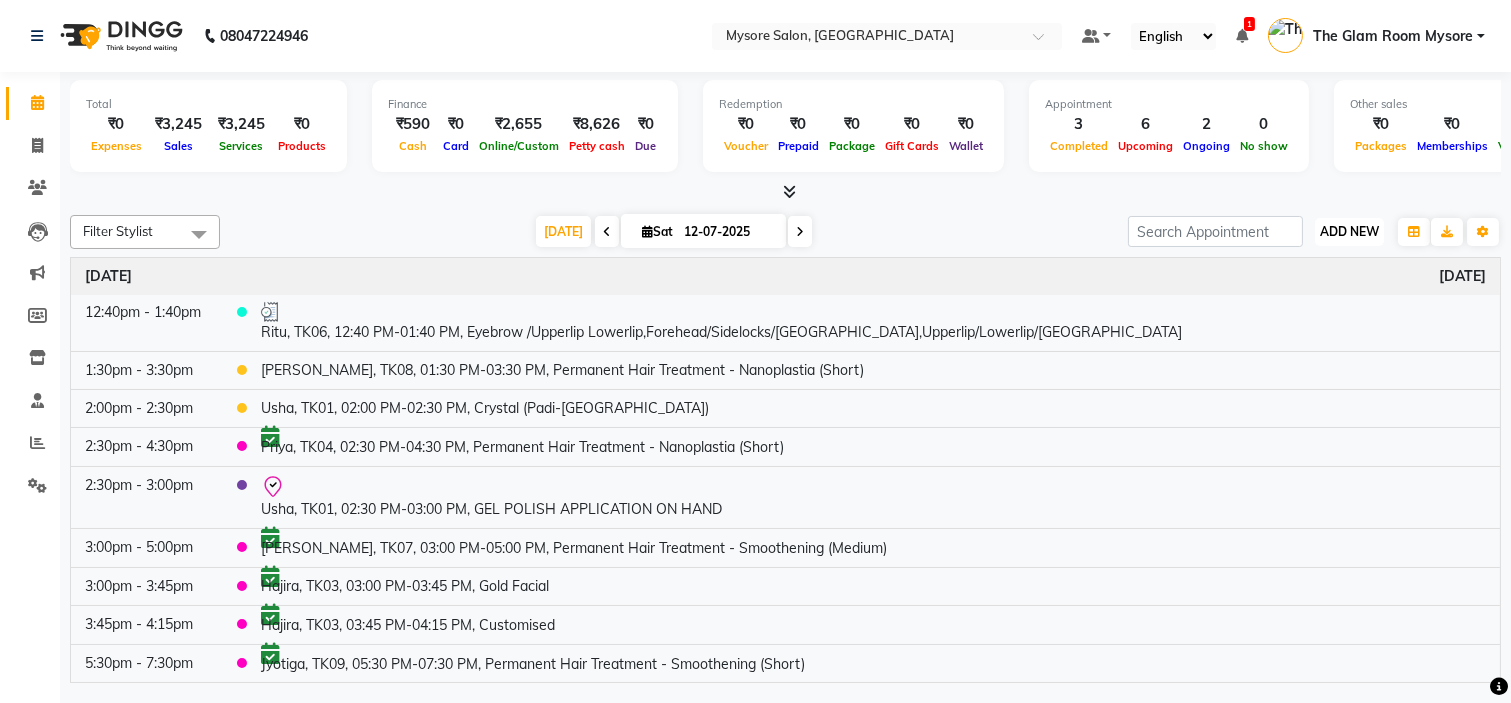 click on "ADD NEW" at bounding box center (1349, 231) 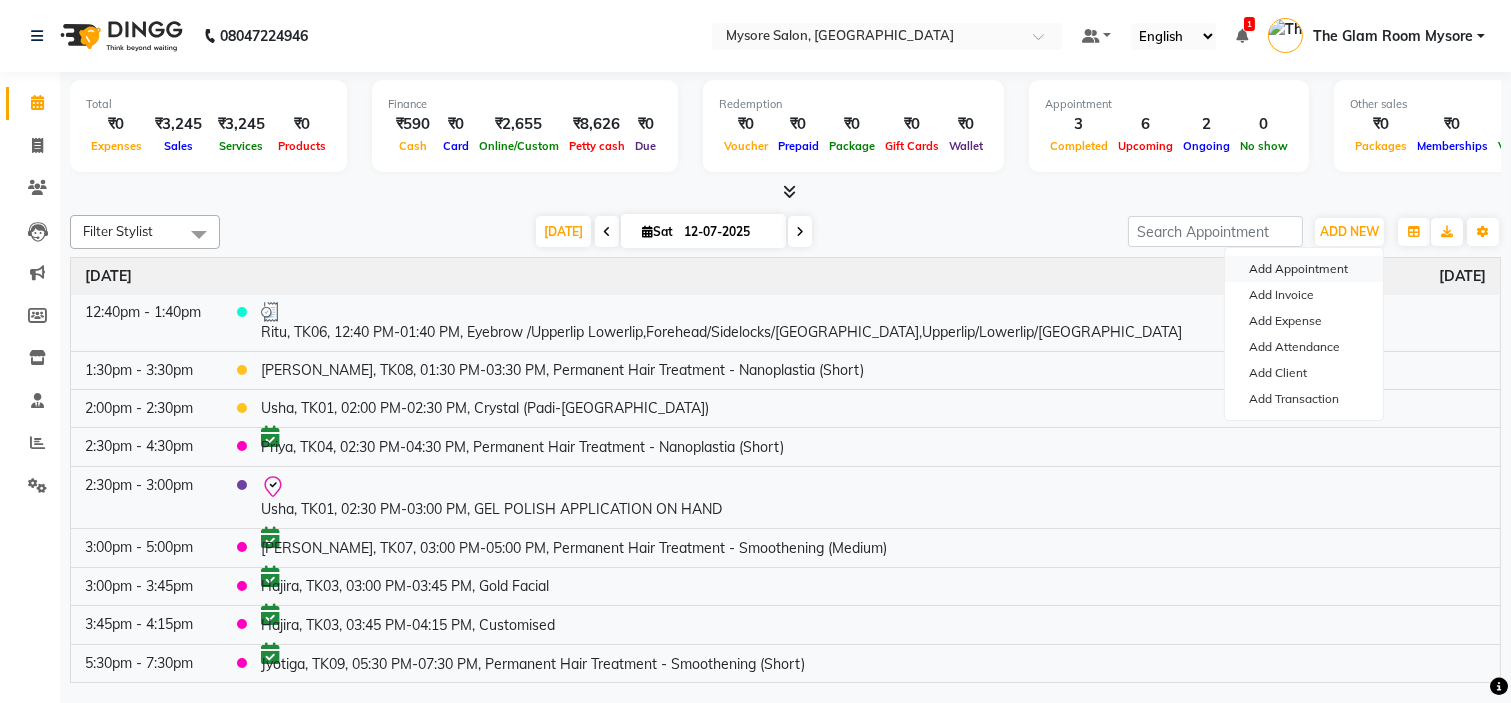 click on "Add Appointment" at bounding box center (1304, 269) 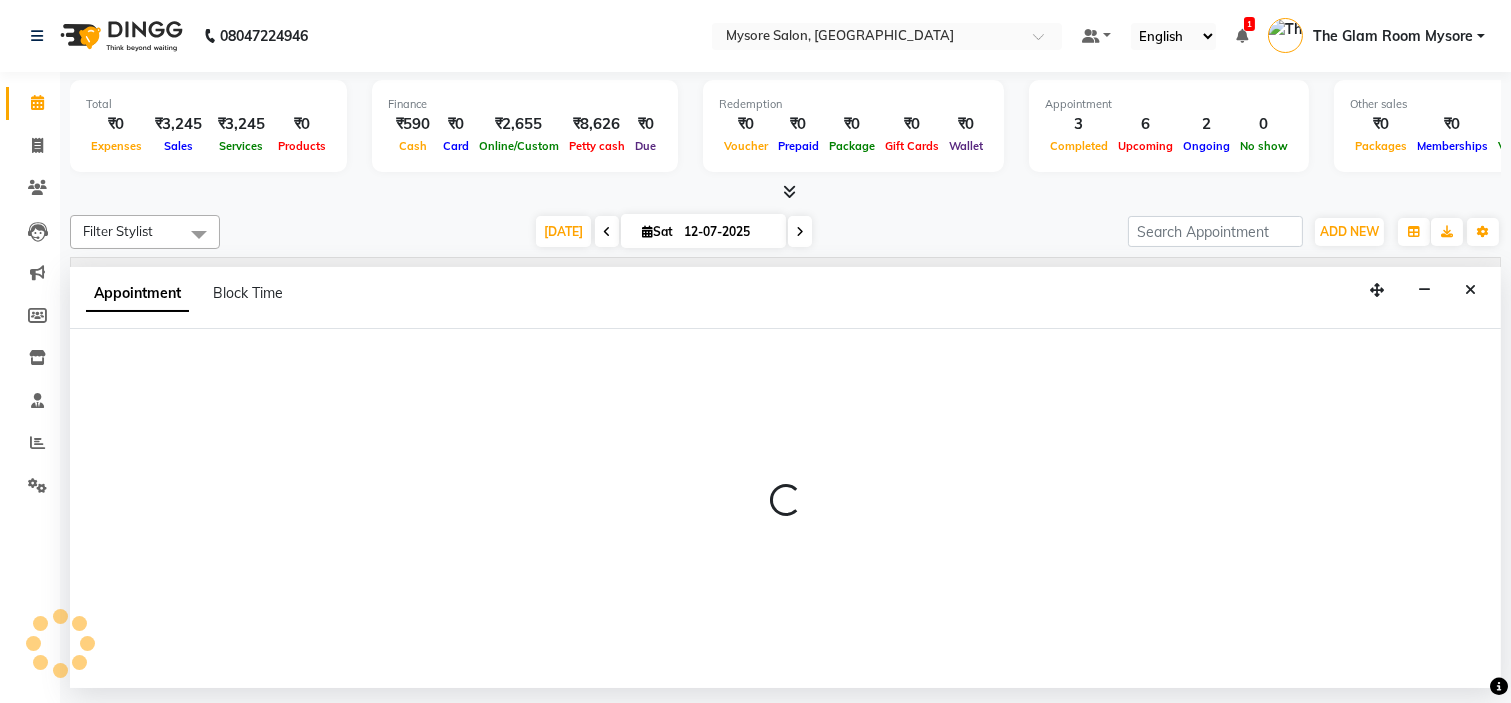 select on "540" 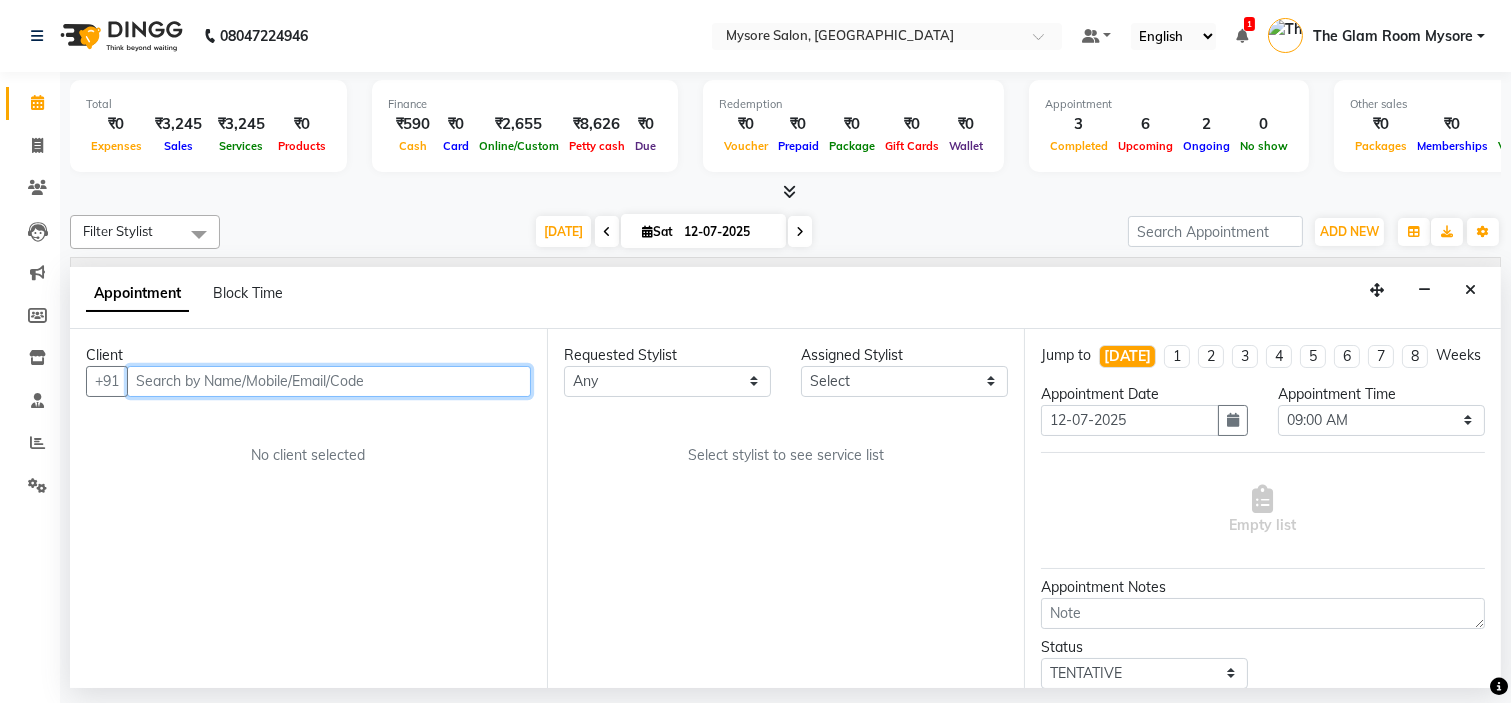 click at bounding box center [329, 381] 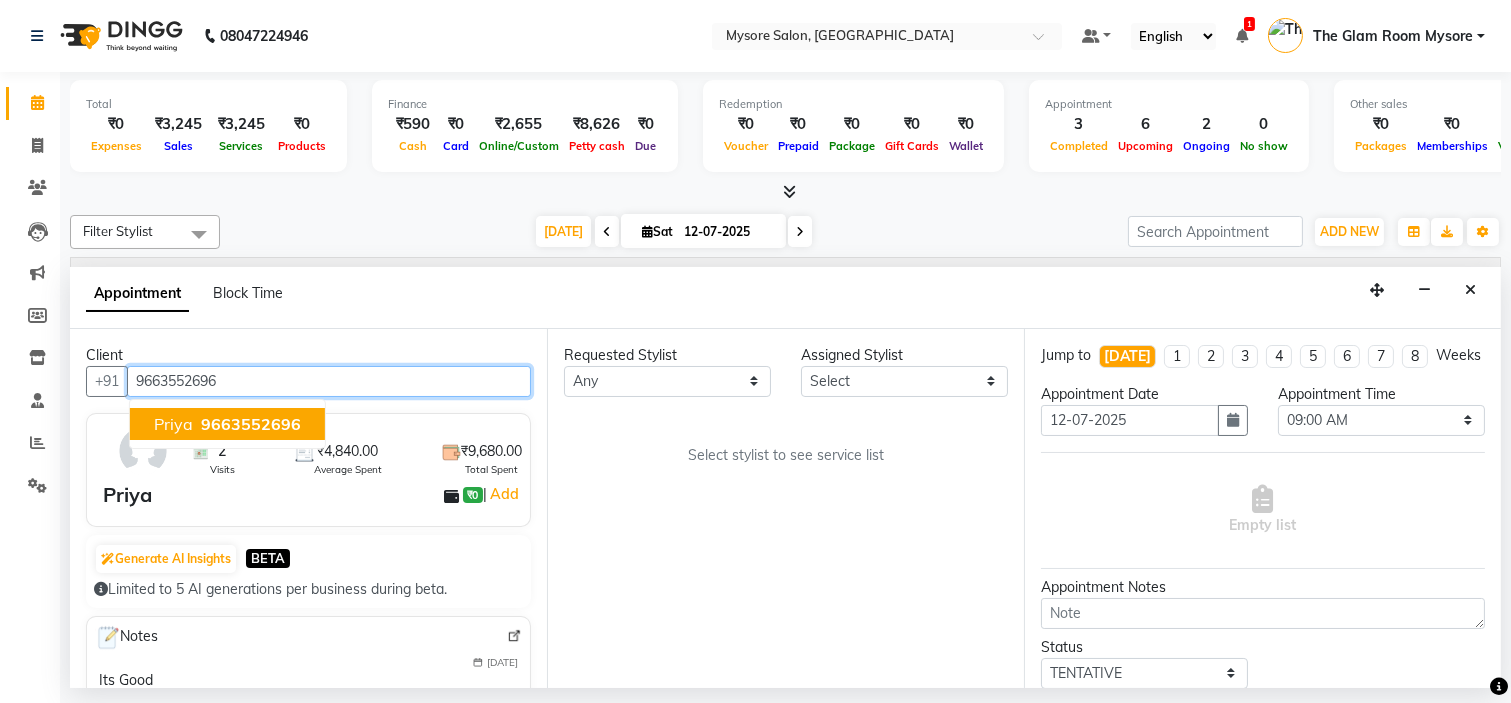 click on "9663552696" at bounding box center [251, 424] 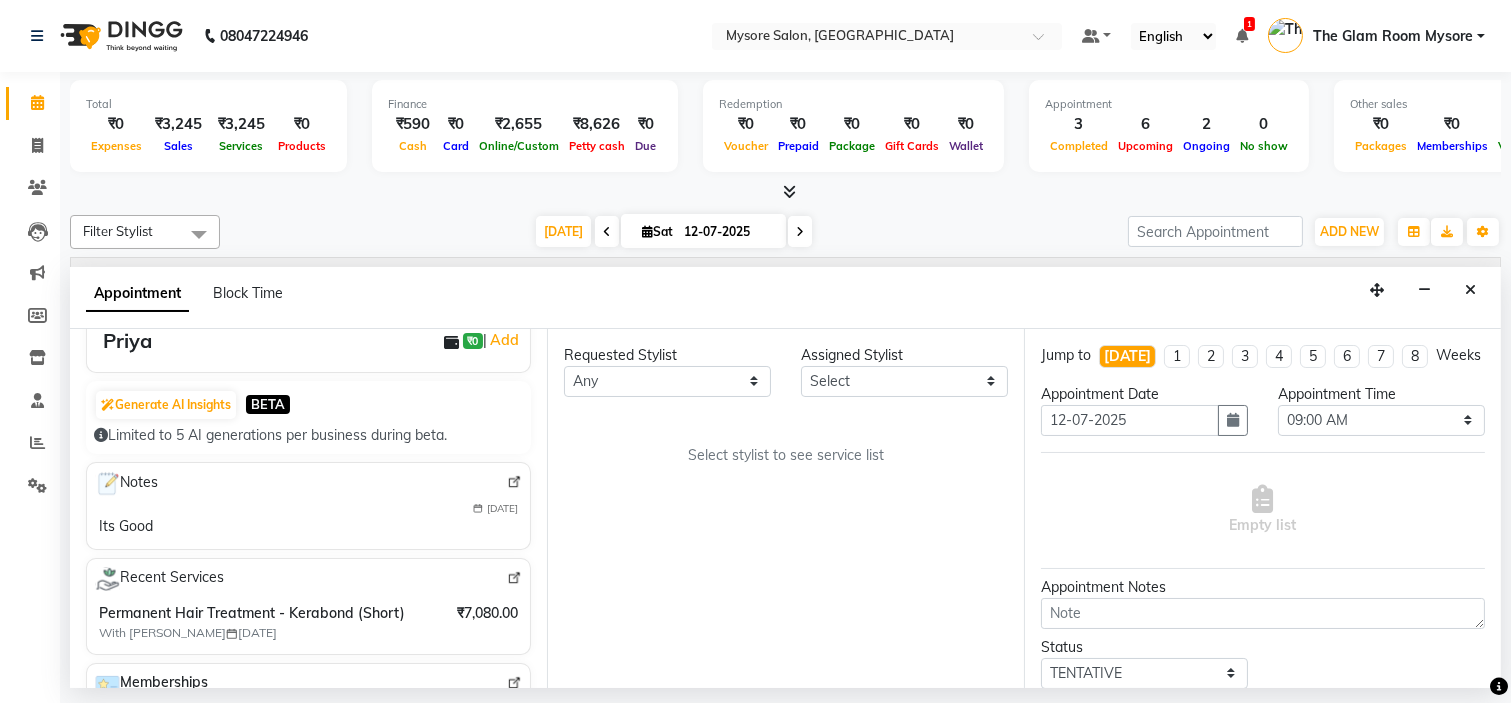 scroll, scrollTop: 177, scrollLeft: 0, axis: vertical 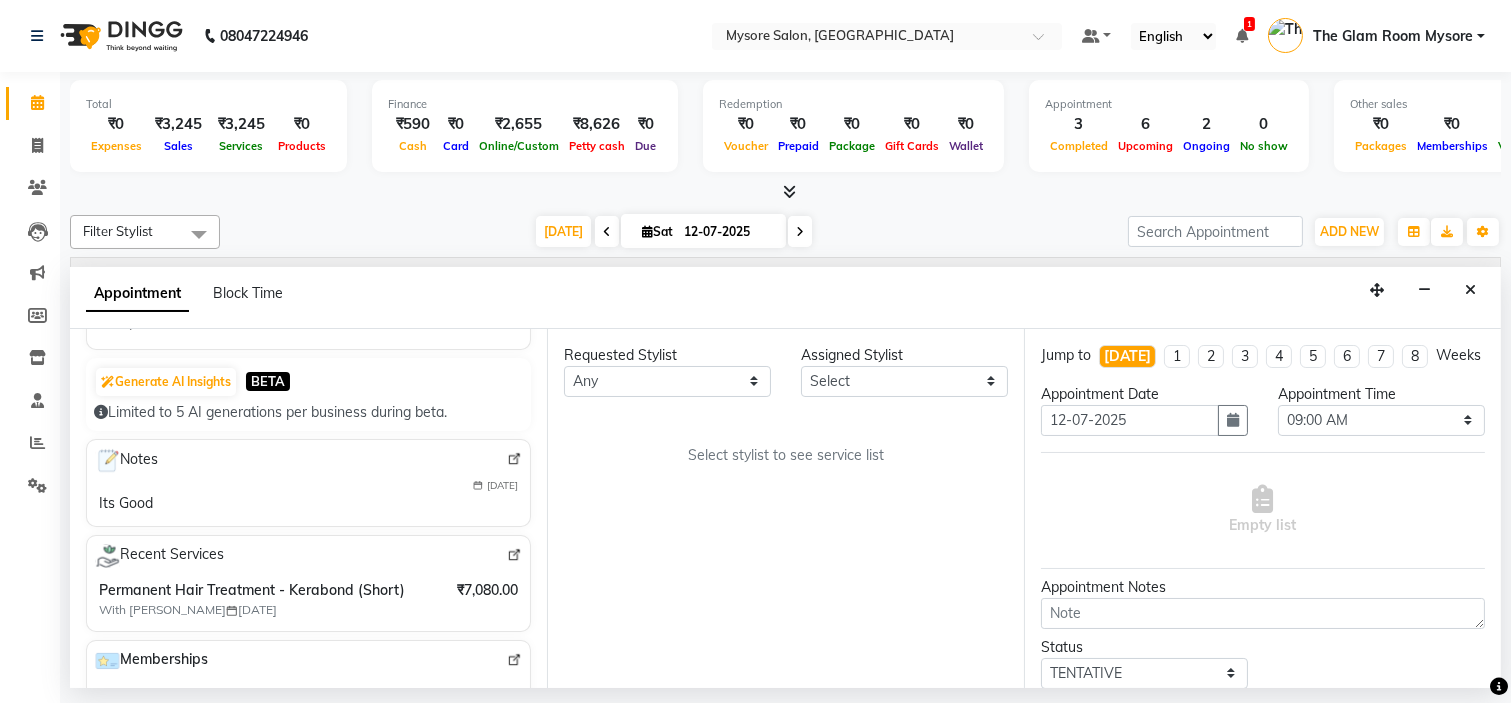 type on "9663552696" 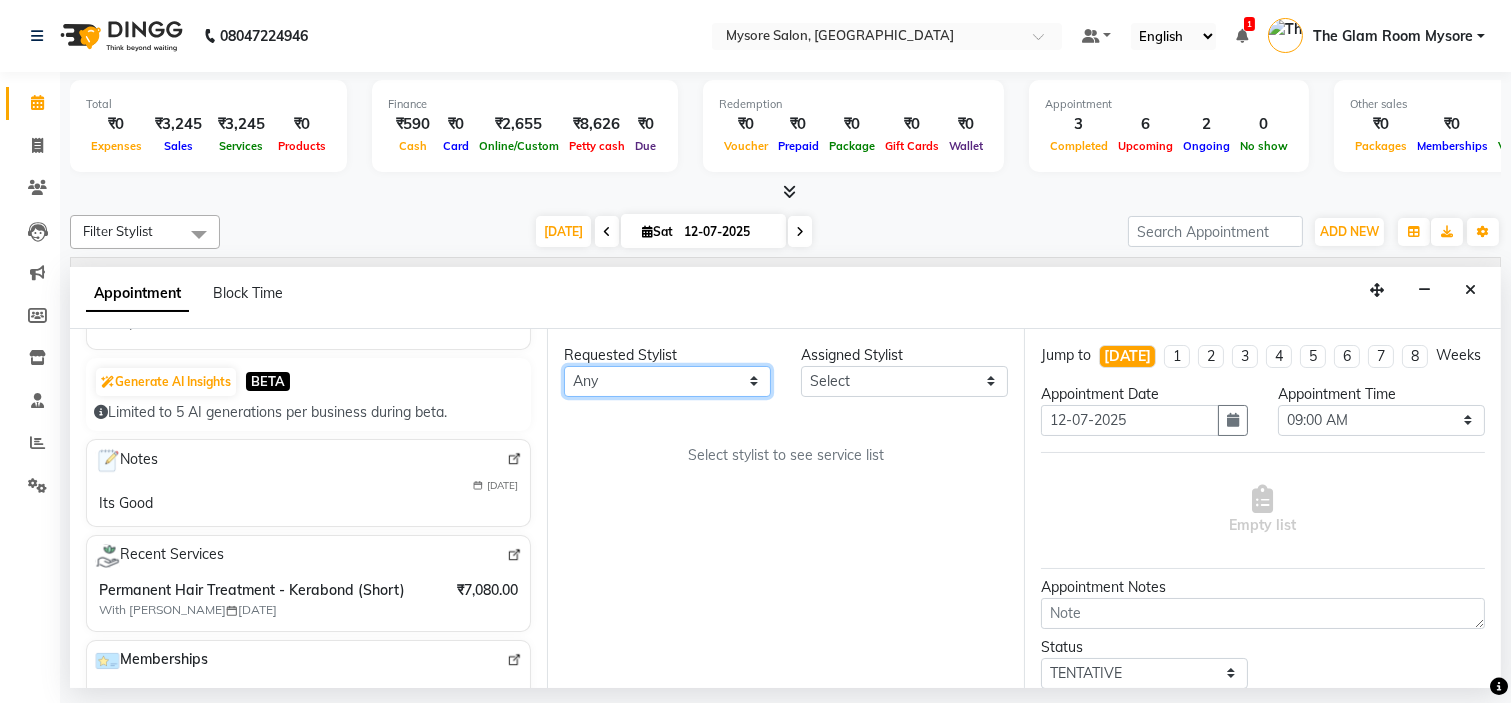 click on "Any Ankita Arti Ashwini Ayaan DR. Apurva Fatma Jayshree Lakshmi Paul Ruhul alom Shangnimwon Steve Sumaiya Banu Sumit Teja Tezz The Glam Room Mysore" at bounding box center [667, 381] 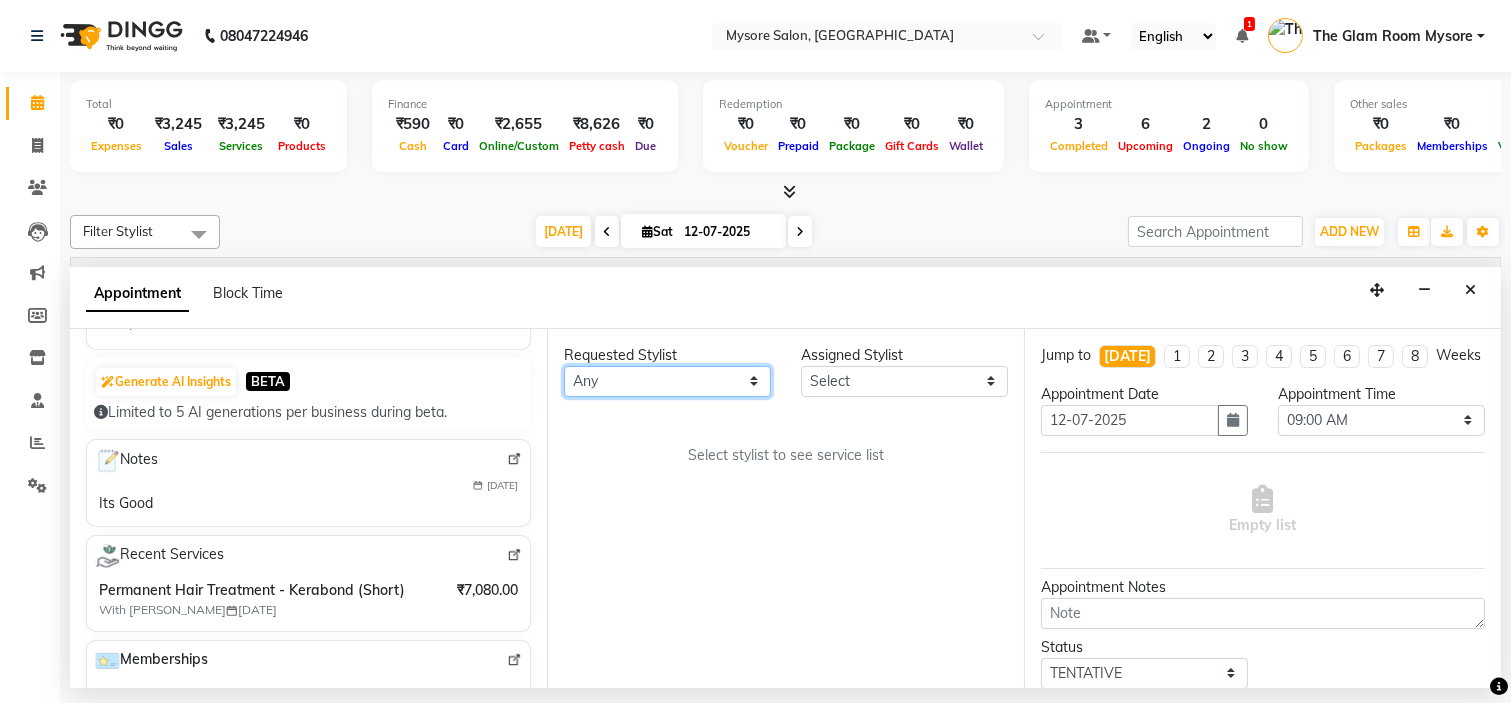 select on "66079" 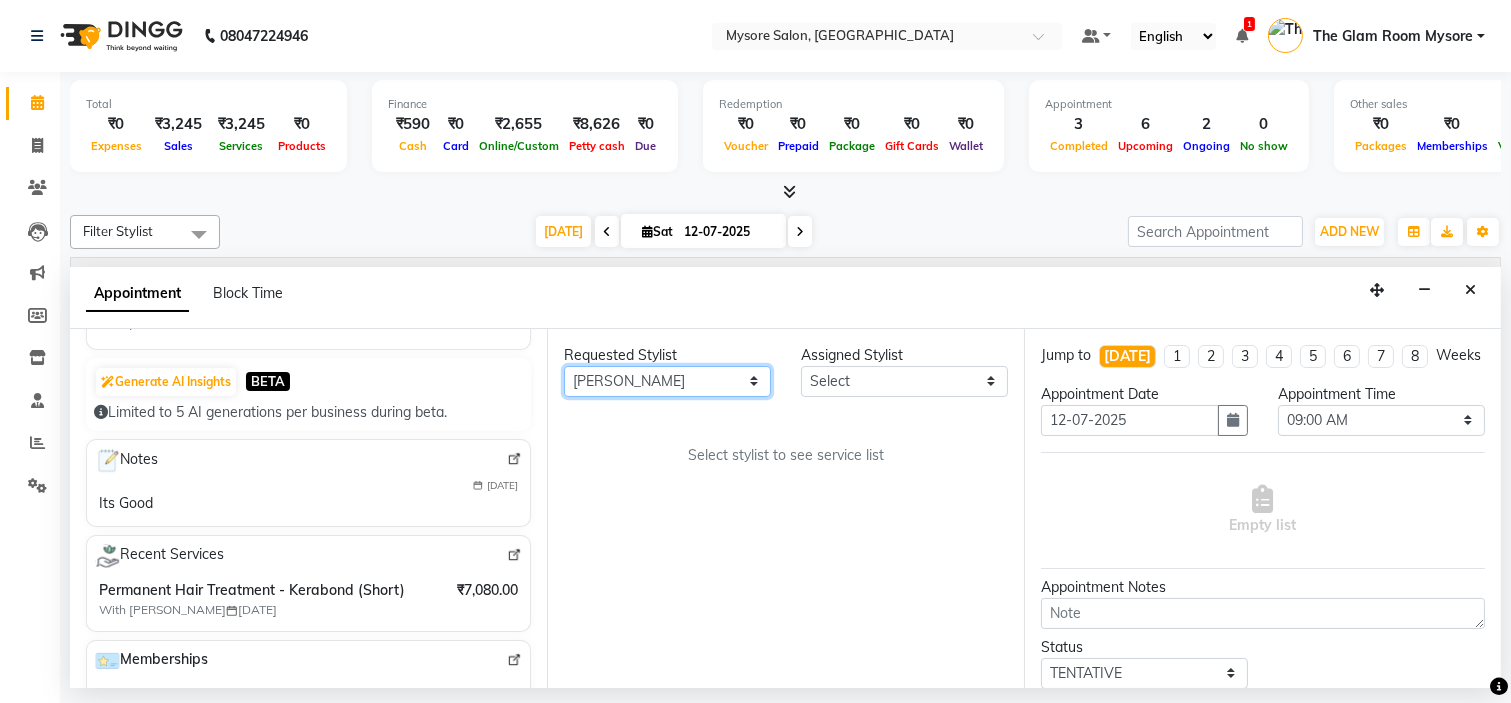 click on "Any Ankita Arti Ashwini Ayaan DR. Apurva Fatma Jayshree Lakshmi Paul Ruhul alom Shangnimwon Steve Sumaiya Banu Sumit Teja Tezz The Glam Room Mysore" at bounding box center [667, 381] 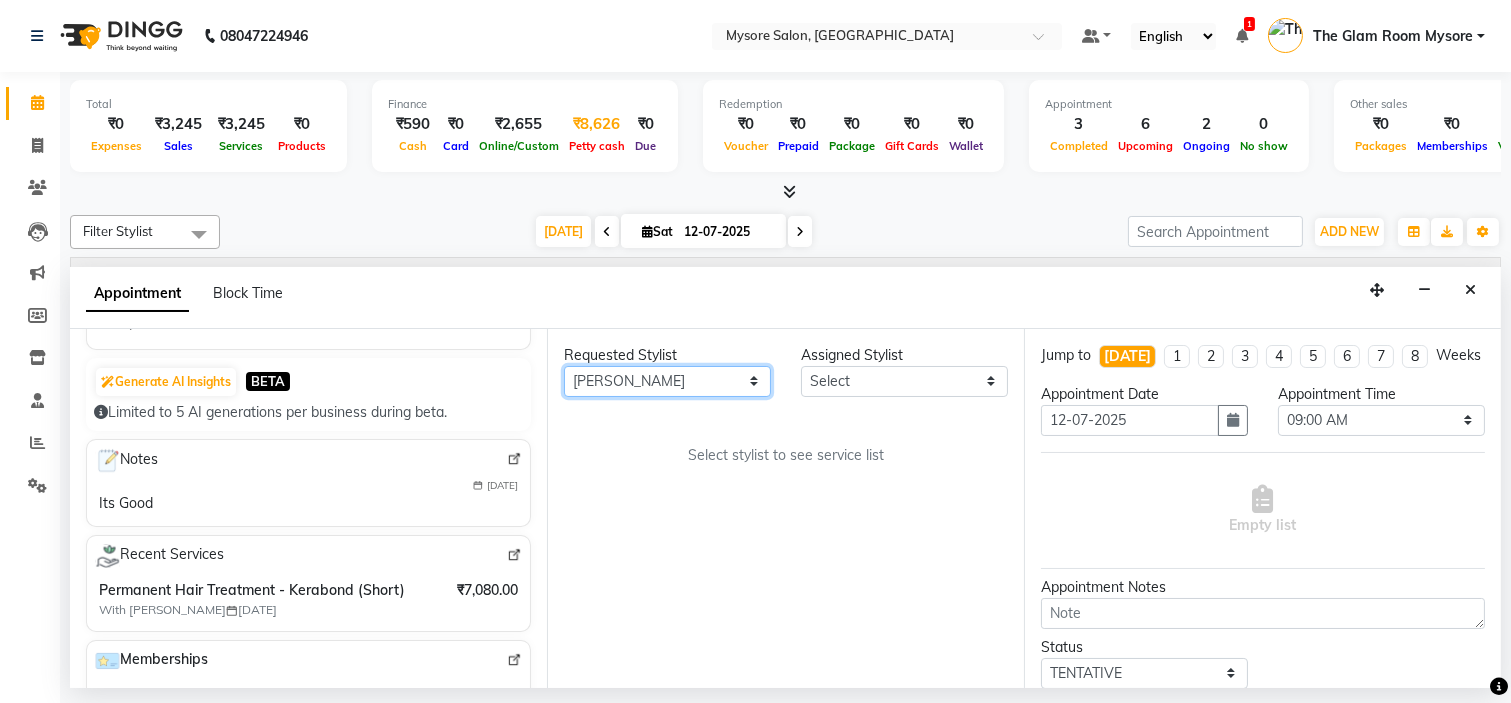 select on "66079" 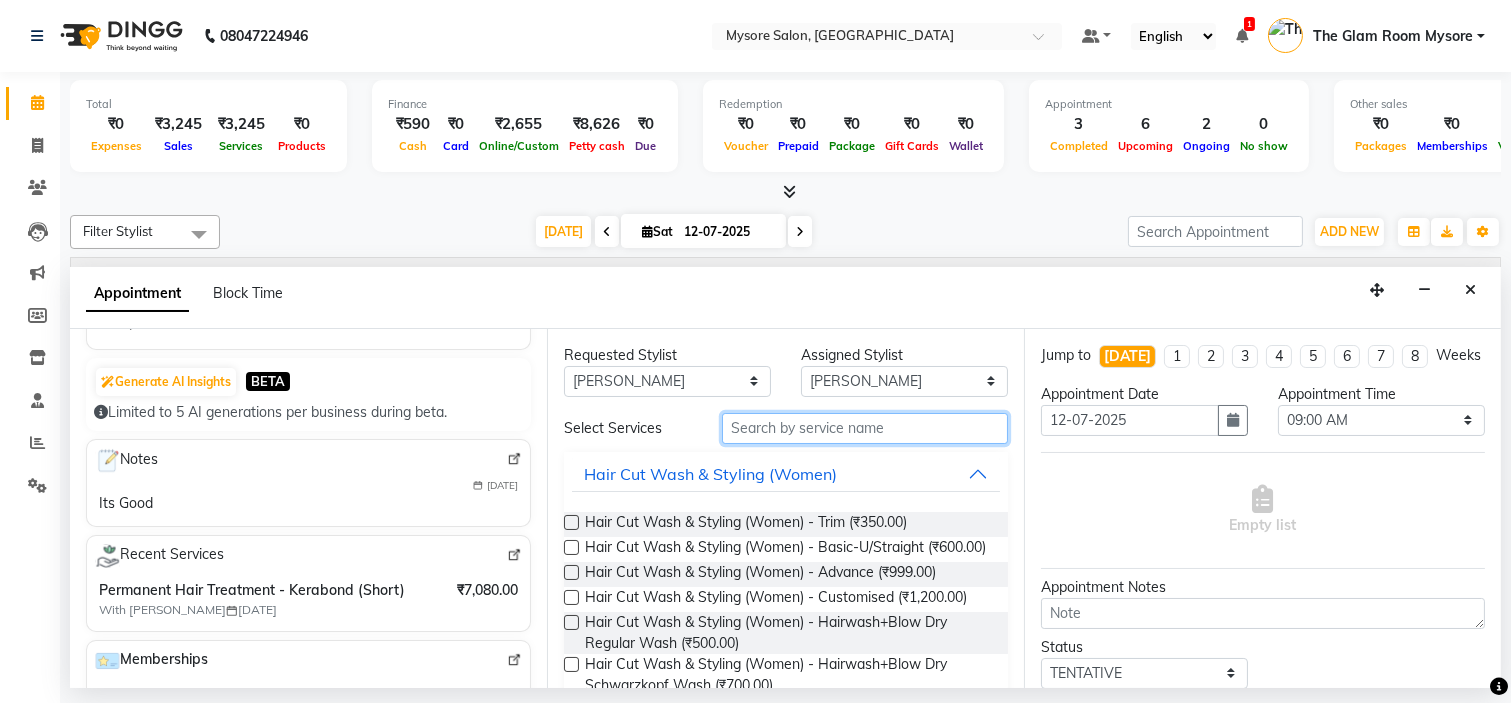 click at bounding box center [865, 428] 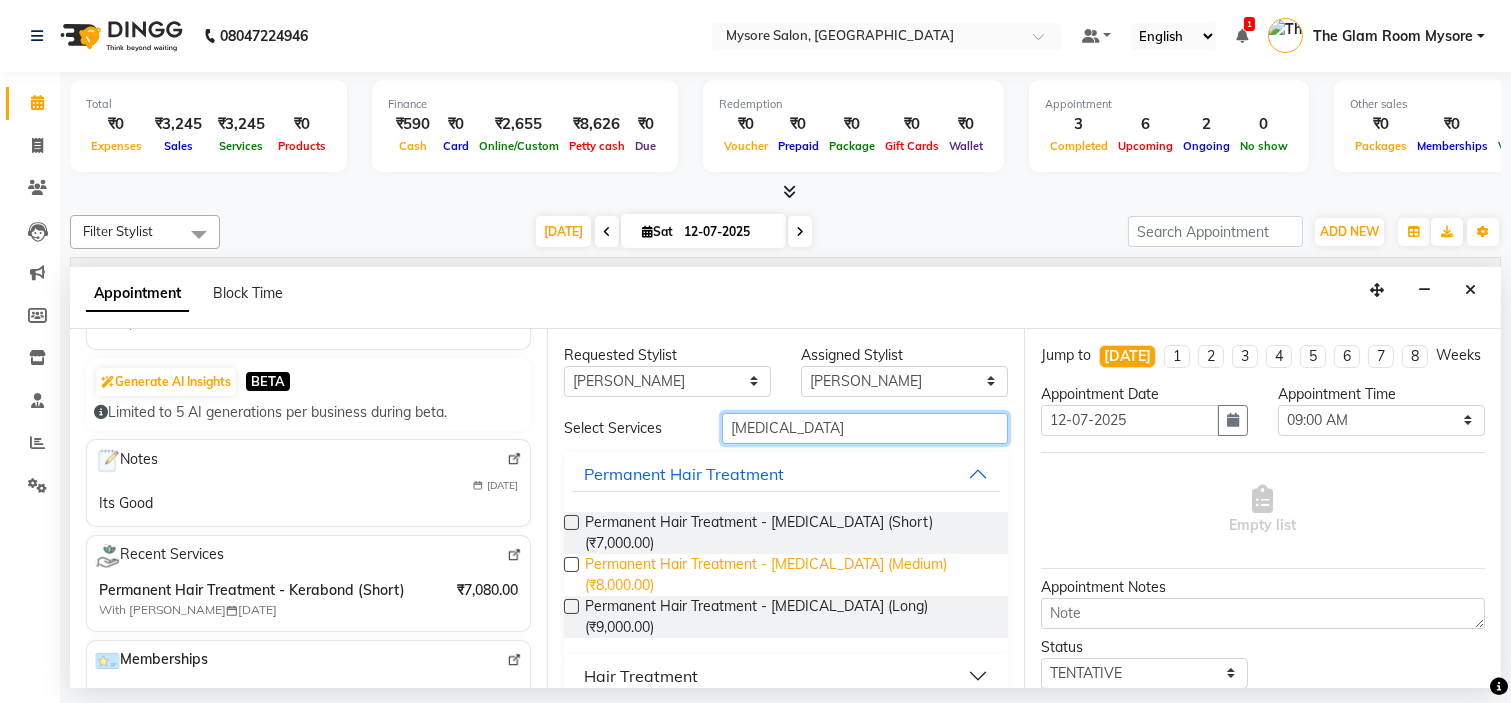 type on "BOTOX" 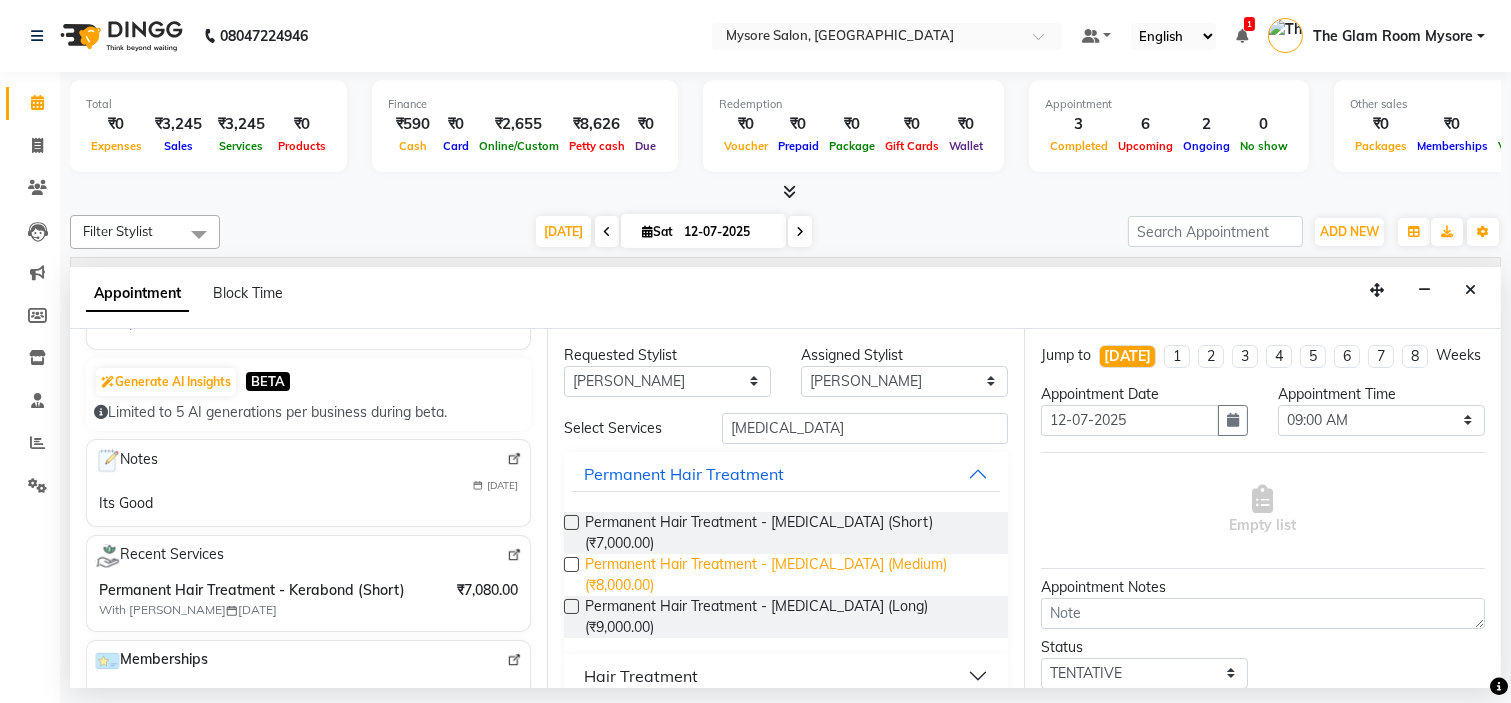 click on "Permanent Hair Treatment - Botox (Medium) (₹8,000.00)" at bounding box center (788, 575) 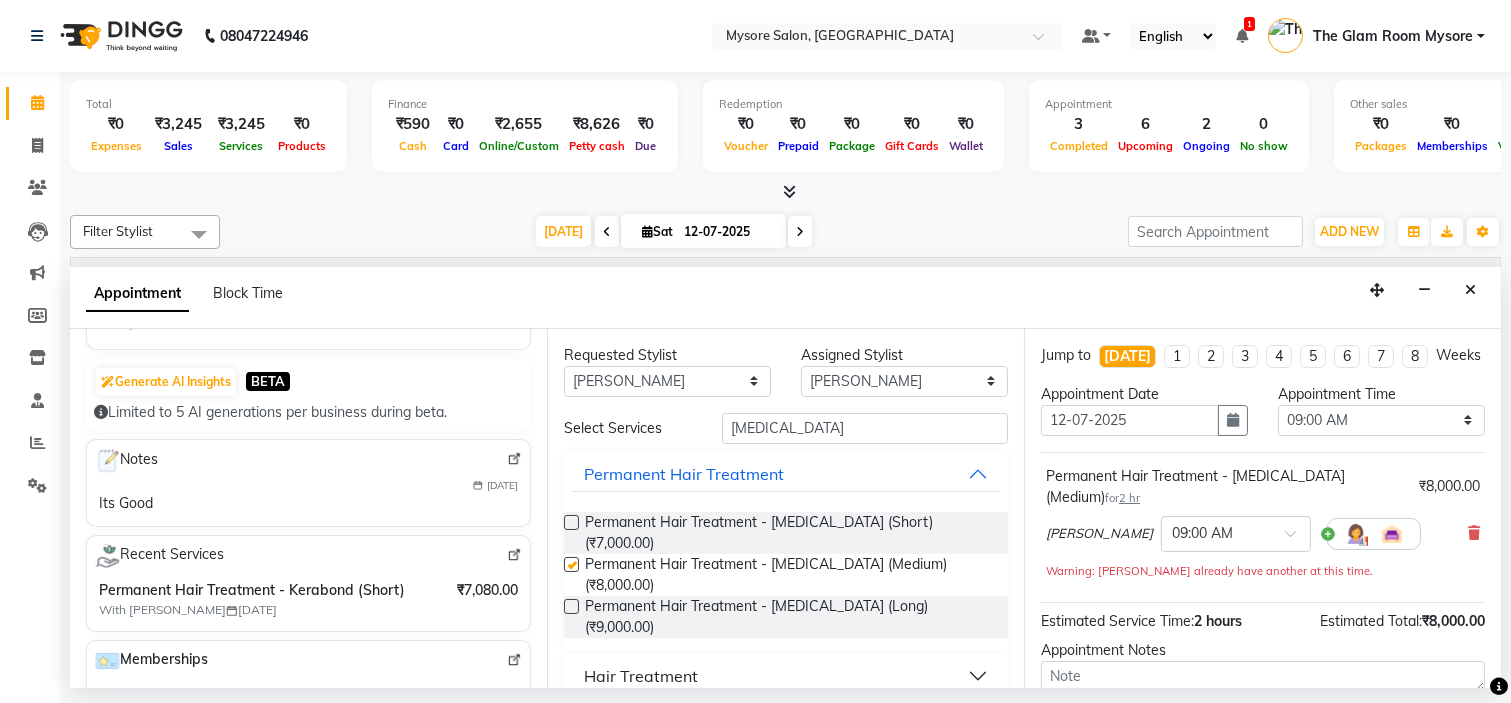 checkbox on "false" 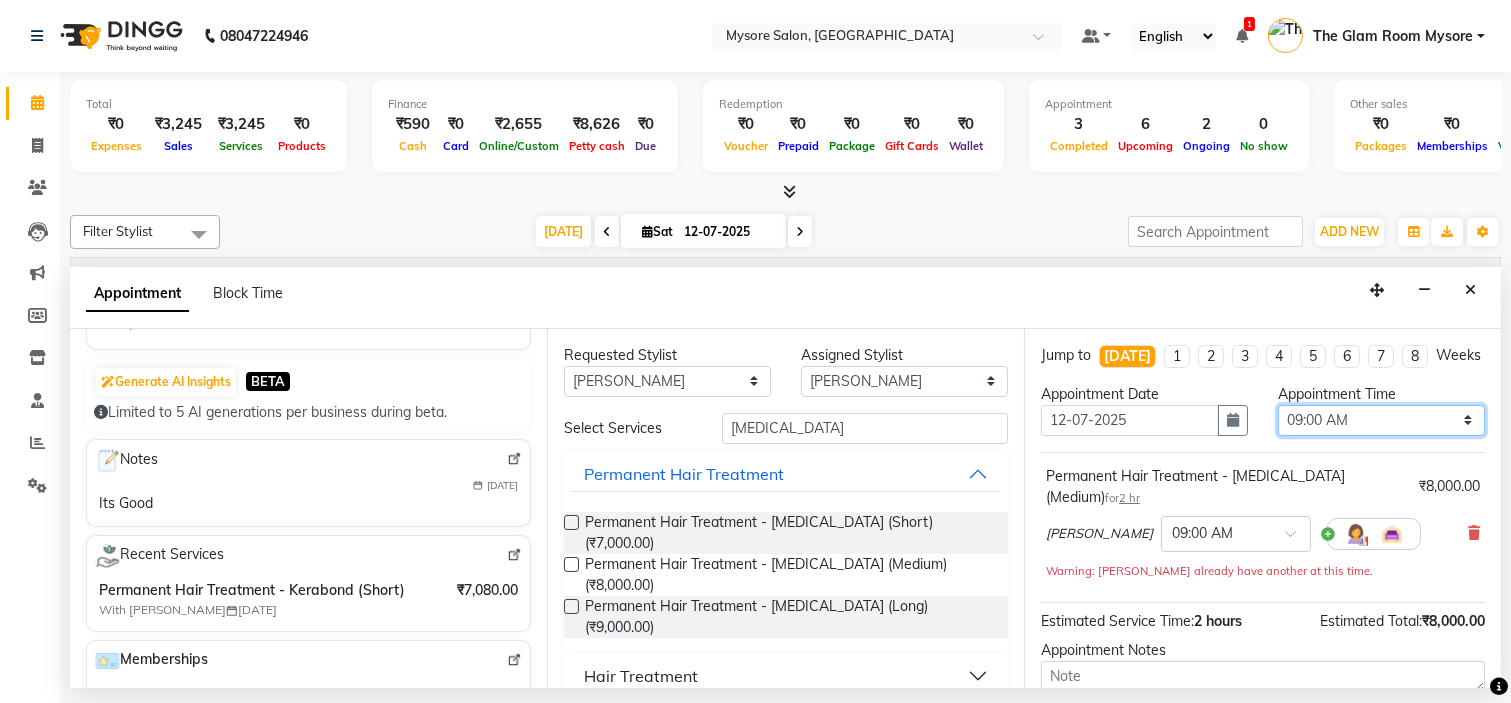 click on "Select 09:00 AM 09:15 AM 09:30 AM 09:45 AM 10:00 AM 10:15 AM 10:30 AM 10:45 AM 11:00 AM 11:15 AM 11:30 AM 11:45 AM 12:00 PM 12:15 PM 12:30 PM 12:45 PM 01:00 PM 01:15 PM 01:30 PM 01:45 PM 02:00 PM 02:15 PM 02:30 PM 02:45 PM 03:00 PM 03:15 PM 03:30 PM 03:45 PM 04:00 PM 04:15 PM 04:30 PM 04:45 PM 05:00 PM 05:15 PM 05:30 PM 05:45 PM 06:00 PM 06:15 PM 06:30 PM 06:45 PM 07:00 PM 07:15 PM 07:30 PM 07:45 PM 08:00 PM" at bounding box center (1381, 420) 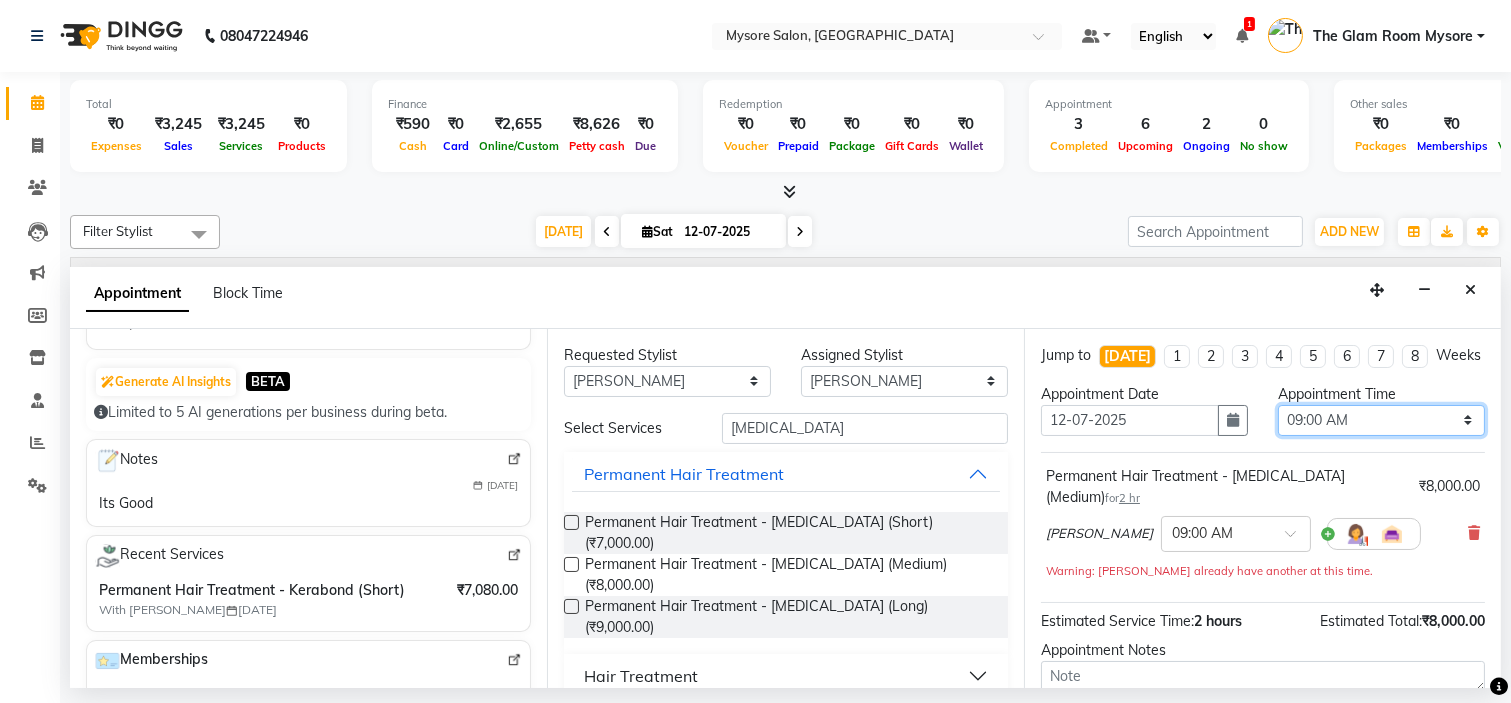 select on "1110" 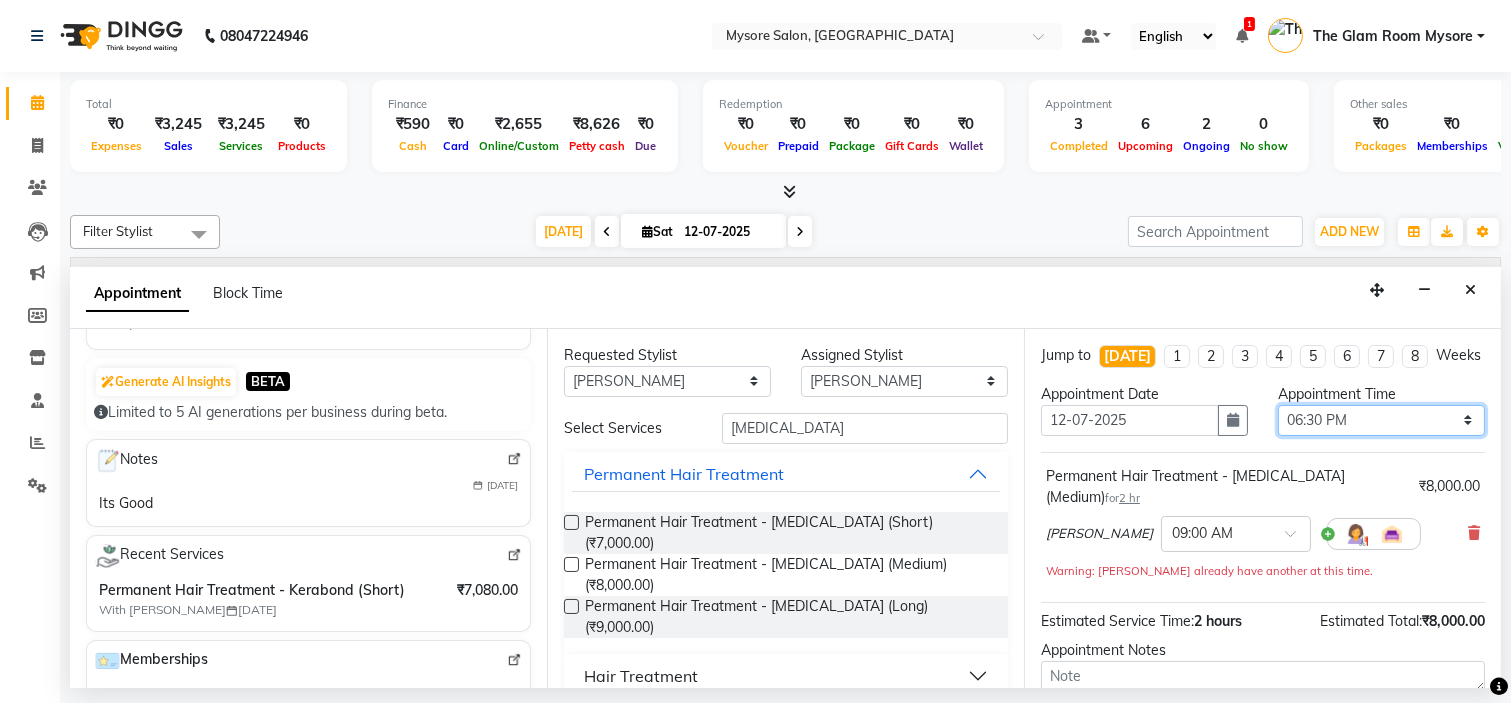 click on "Select 09:00 AM 09:15 AM 09:30 AM 09:45 AM 10:00 AM 10:15 AM 10:30 AM 10:45 AM 11:00 AM 11:15 AM 11:30 AM 11:45 AM 12:00 PM 12:15 PM 12:30 PM 12:45 PM 01:00 PM 01:15 PM 01:30 PM 01:45 PM 02:00 PM 02:15 PM 02:30 PM 02:45 PM 03:00 PM 03:15 PM 03:30 PM 03:45 PM 04:00 PM 04:15 PM 04:30 PM 04:45 PM 05:00 PM 05:15 PM 05:30 PM 05:45 PM 06:00 PM 06:15 PM 06:30 PM 06:45 PM 07:00 PM 07:15 PM 07:30 PM 07:45 PM 08:00 PM" at bounding box center [1381, 420] 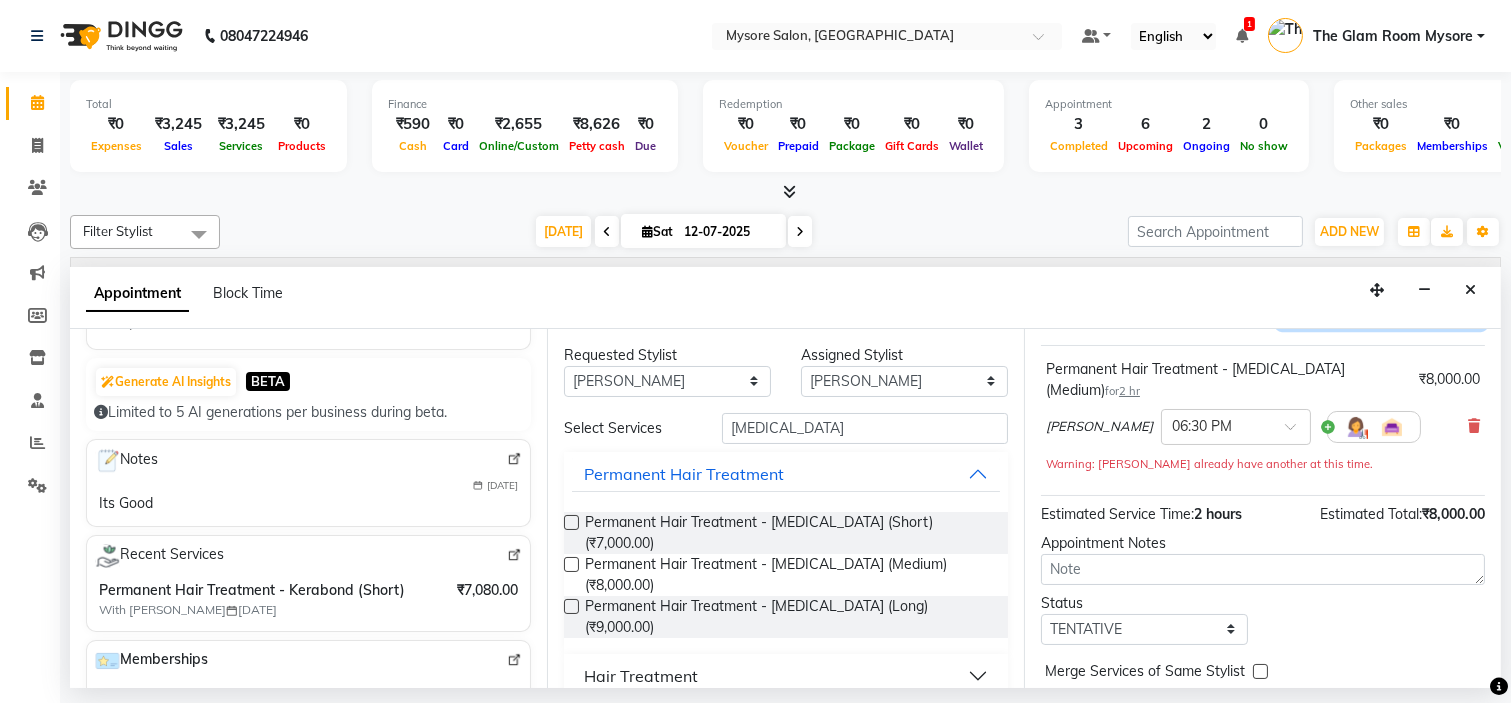 scroll, scrollTop: 187, scrollLeft: 0, axis: vertical 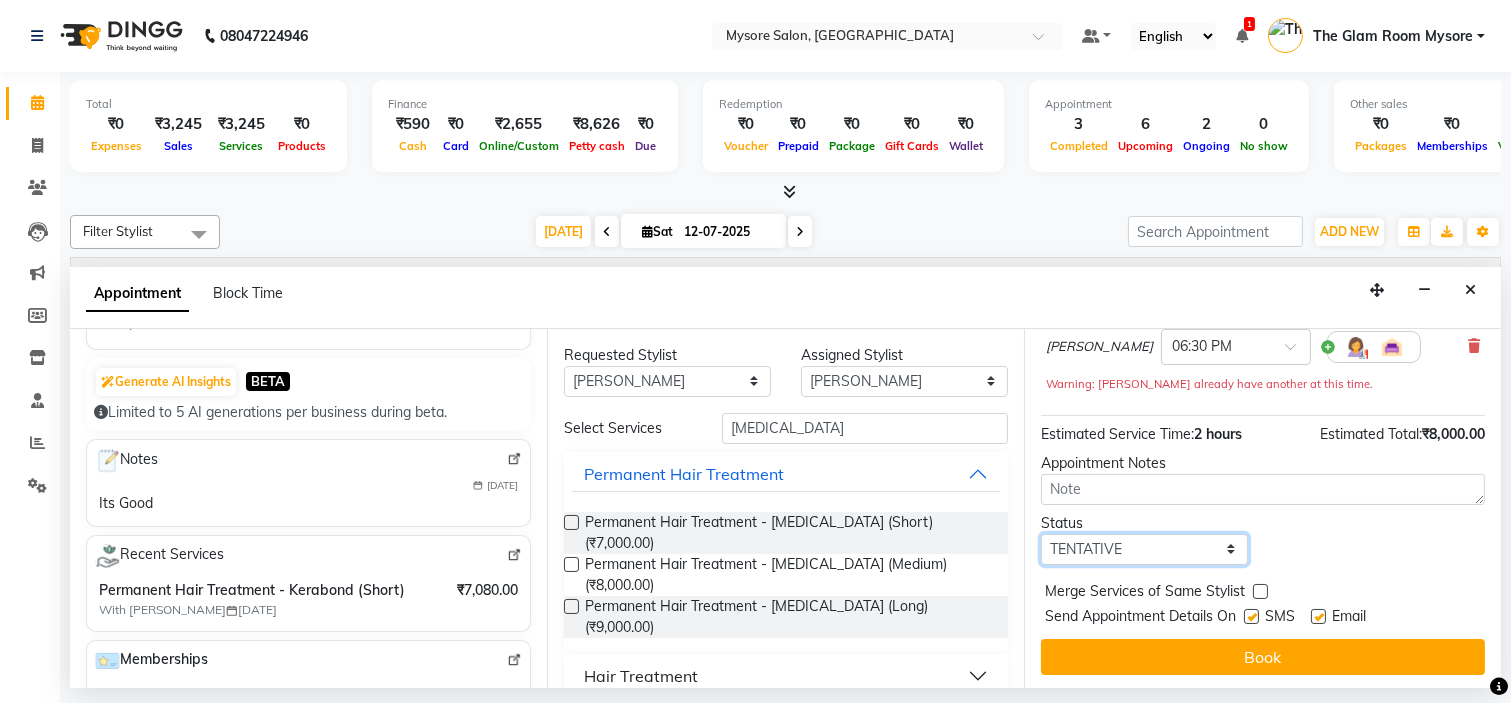 click on "Select TENTATIVE CONFIRM CHECK-IN UPCOMING" at bounding box center (1144, 549) 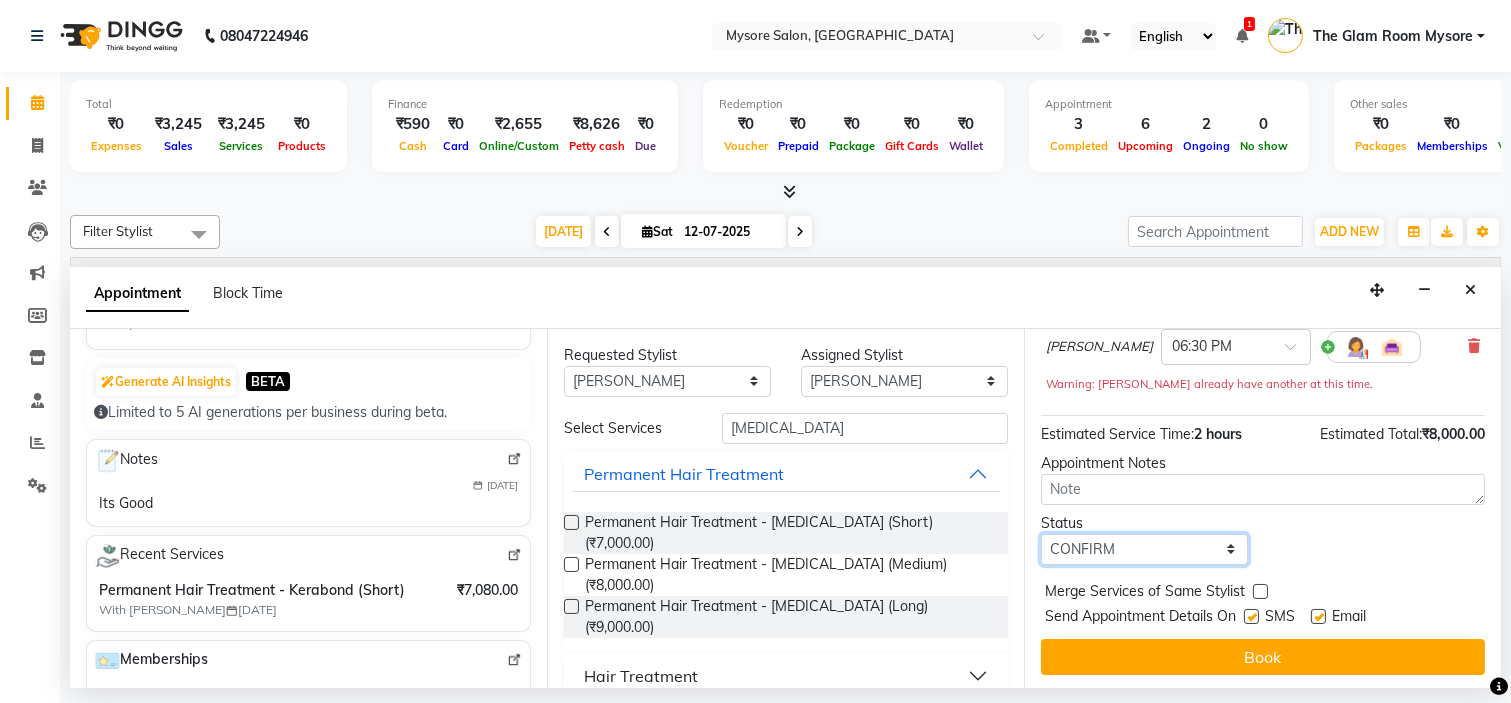 click on "Select TENTATIVE CONFIRM CHECK-IN UPCOMING" at bounding box center [1144, 549] 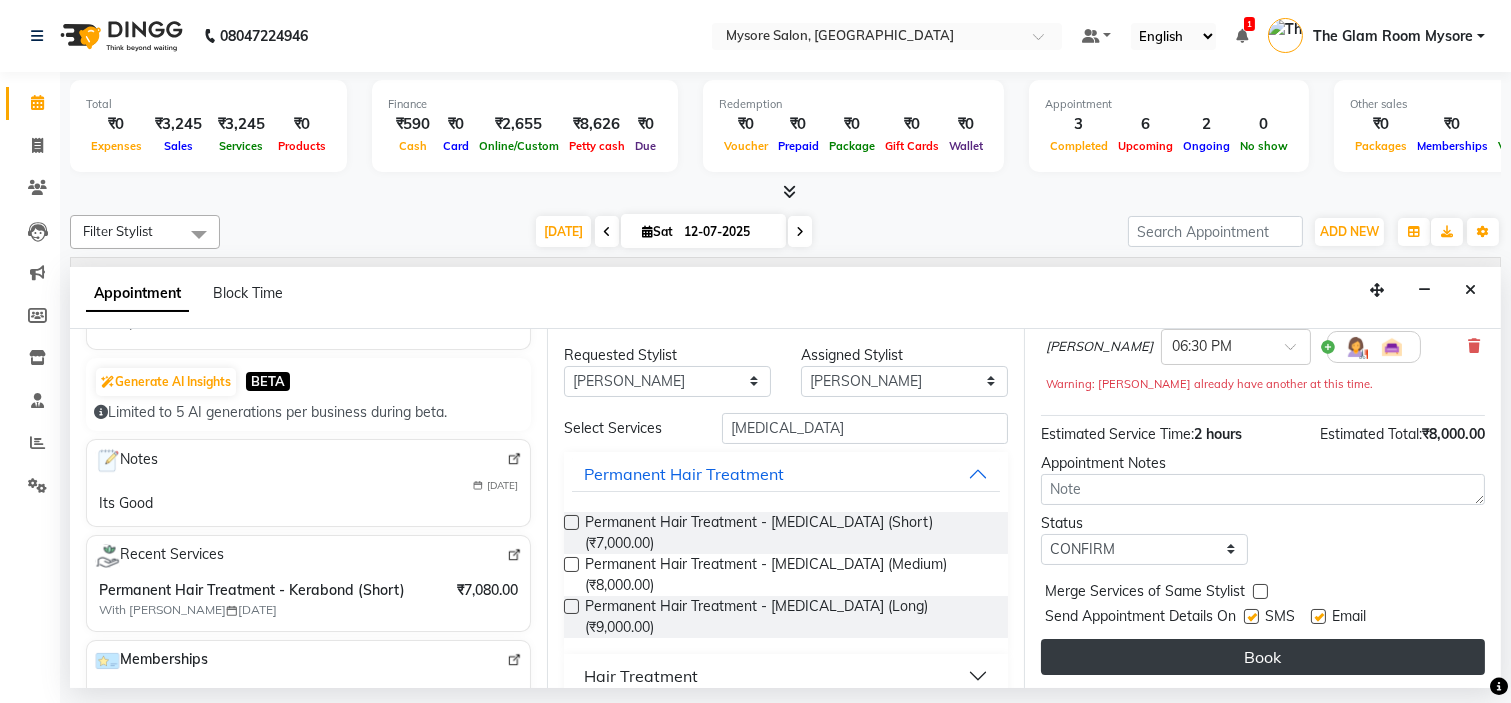click on "Book" at bounding box center [1263, 657] 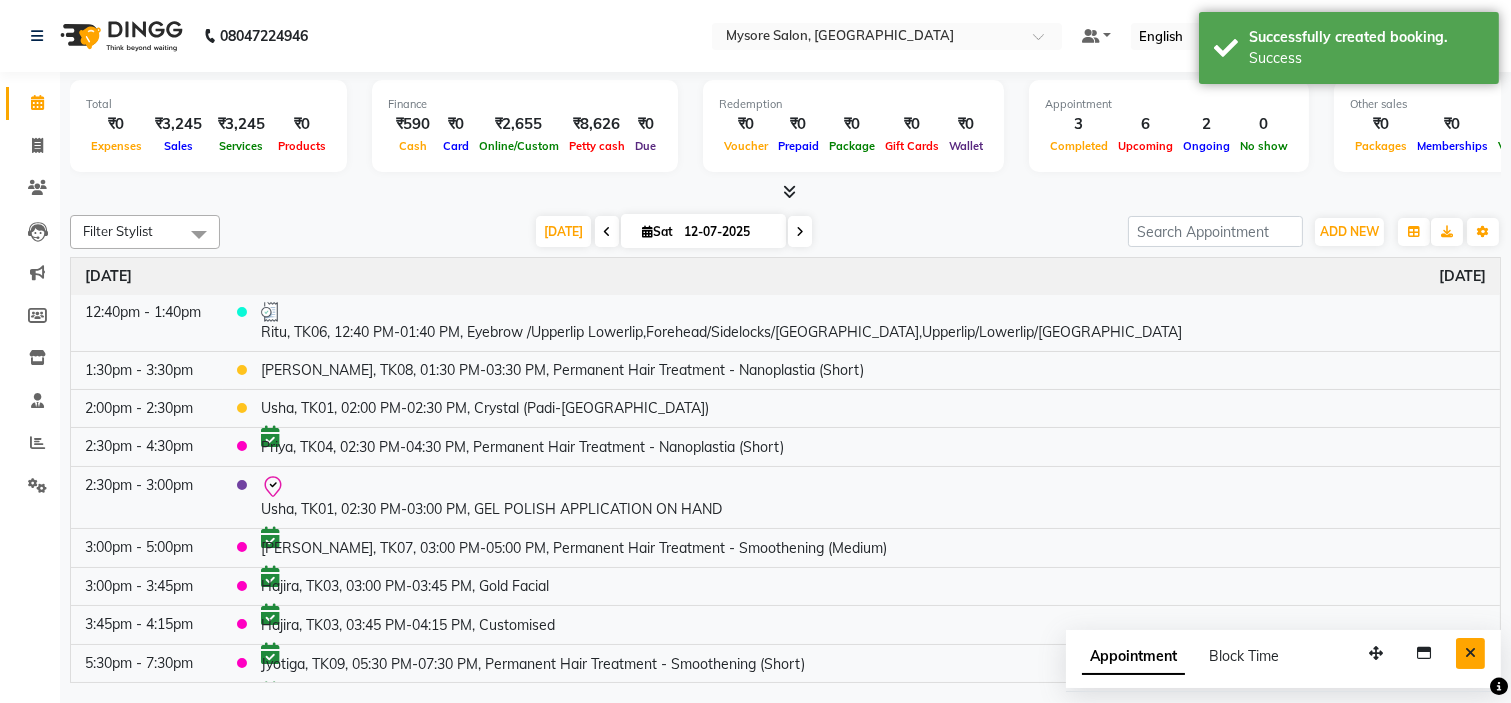 click at bounding box center [1470, 653] 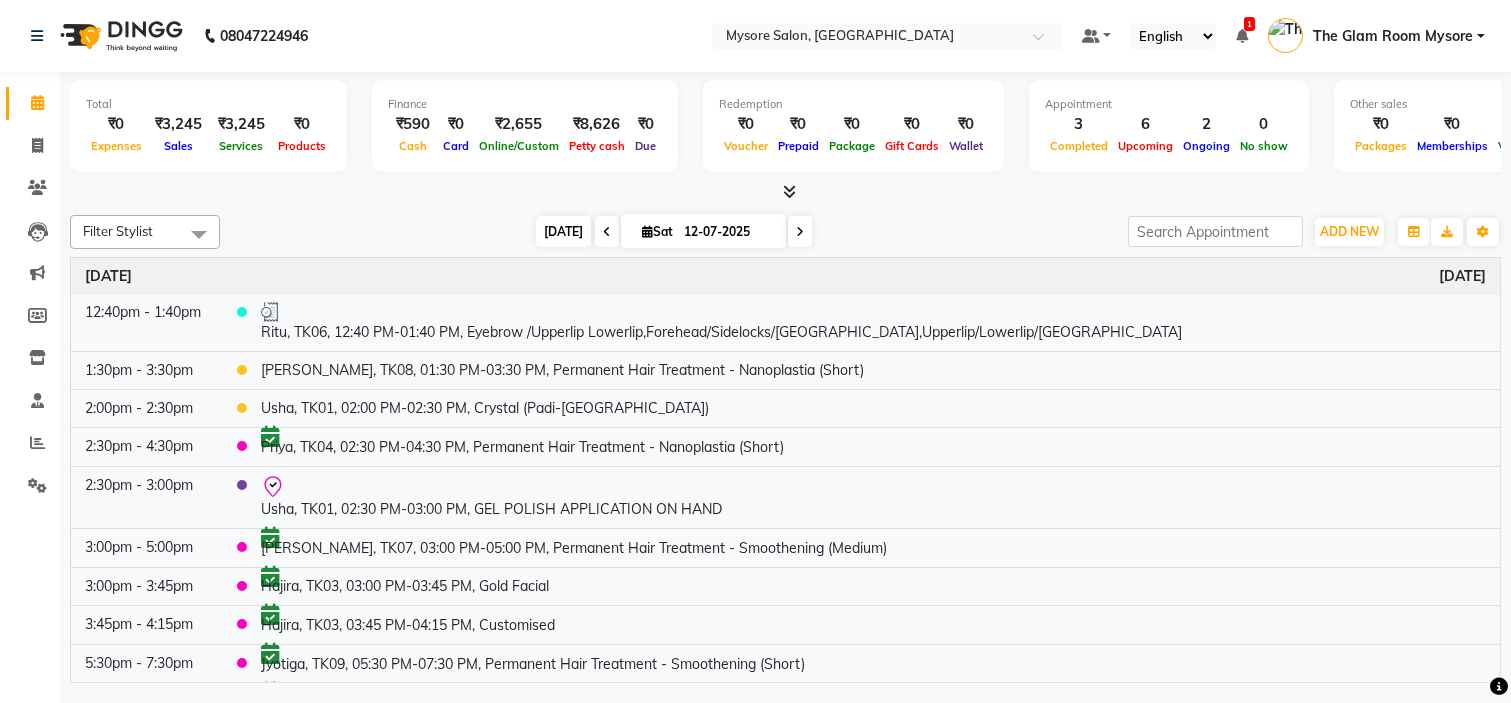 click on "[DATE]" at bounding box center [563, 231] 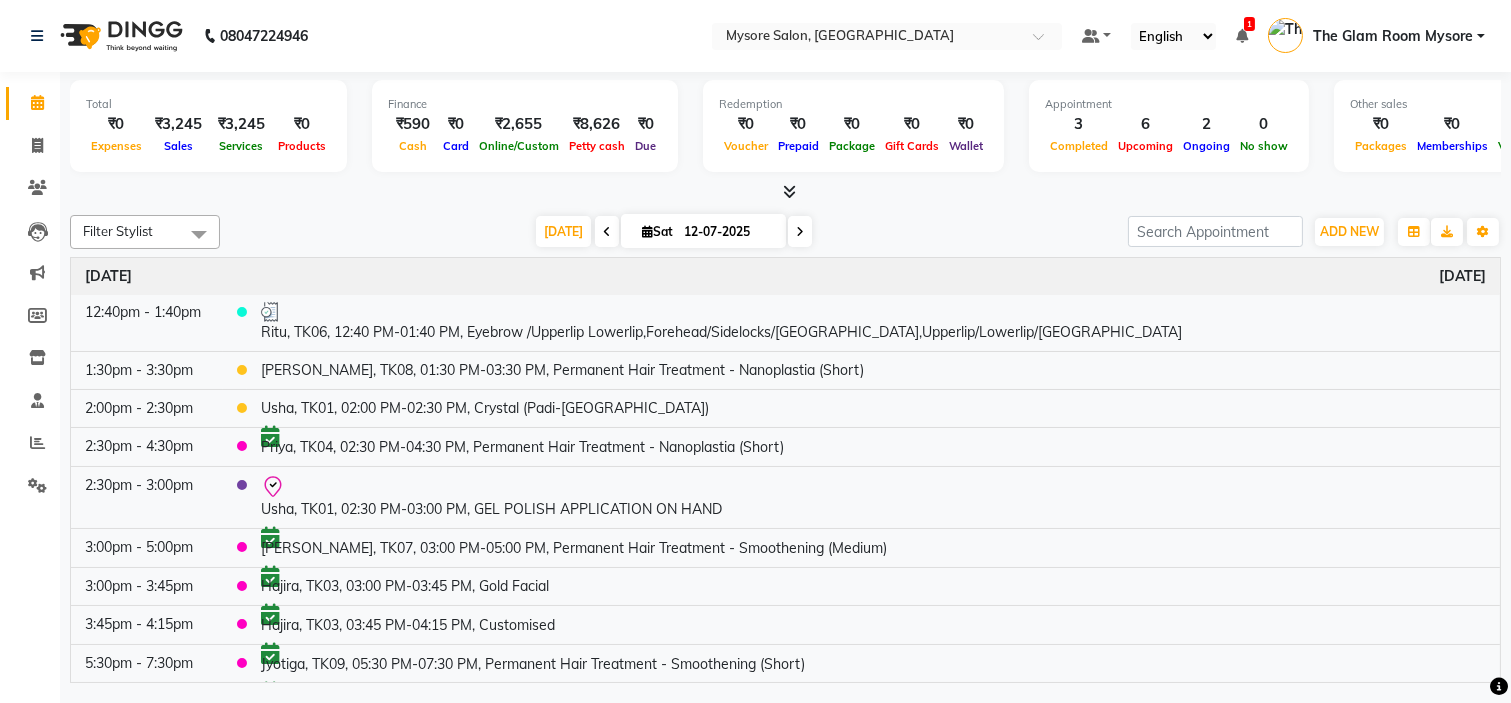 click at bounding box center (785, 192) 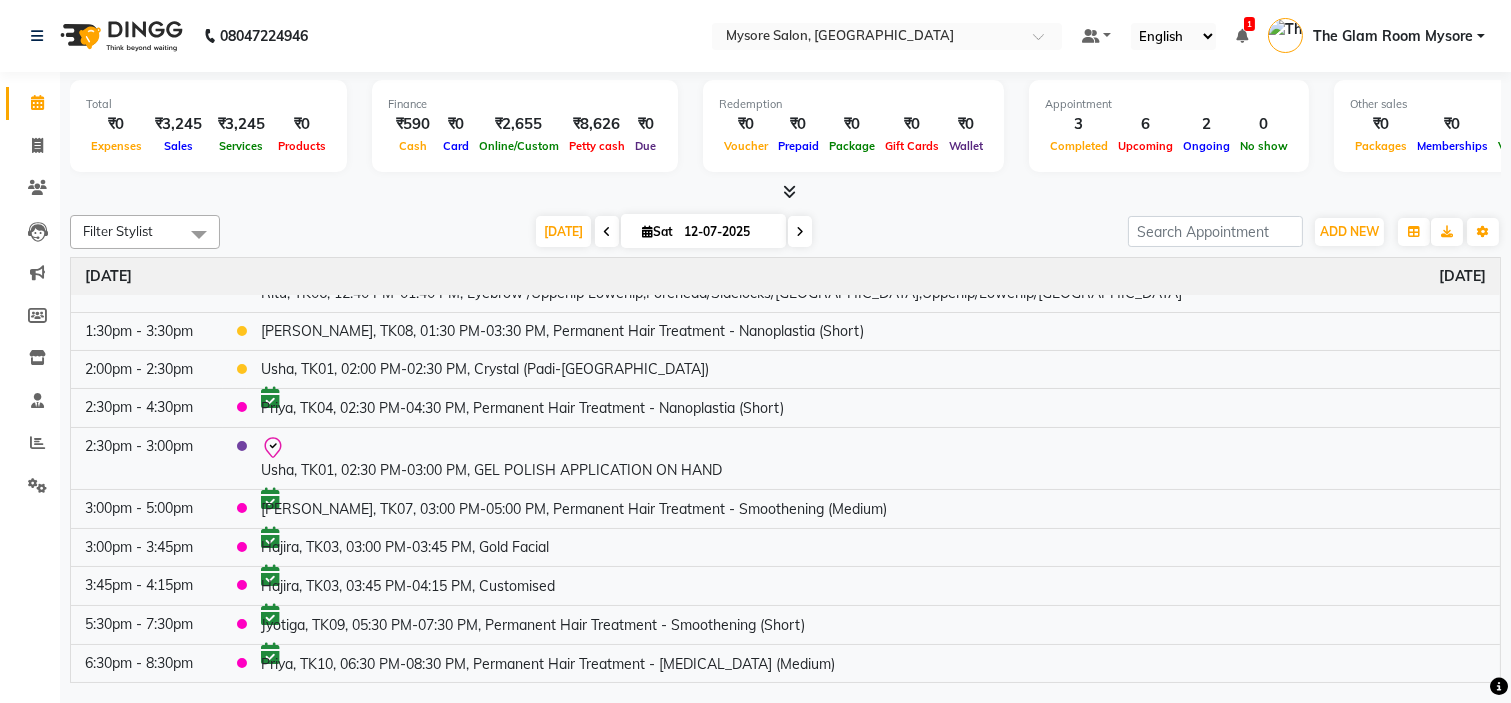 click on "Filter Stylist Select All [PERSON_NAME] [PERSON_NAME] Ashwini Ayaan DR. Apurva [PERSON_NAME] [PERSON_NAME] [PERSON_NAME] Shangnimwon [PERSON_NAME] [PERSON_NAME] [PERSON_NAME] Tezz The Glam Room Mysore [DATE]  [DATE] Toggle Dropdown Add Appointment Add Invoice Add Expense Add Attendance Add Client Add Transaction Toggle Dropdown Add Appointment Add Invoice Add Expense Add Attendance Add Client ADD NEW Toggle Dropdown Add Appointment Add Invoice Add Expense Add Attendance Add Client Add Transaction Filter Stylist Select All [PERSON_NAME] [PERSON_NAME] Ashwini Ayaan DR. Apurva [PERSON_NAME] [PERSON_NAME] [PERSON_NAME] Shangnimwon [PERSON_NAME] [PERSON_NAME] [PERSON_NAME] Tezz The Glam Room Mysore Group By  Staff View   Room View  View as Vertical  Vertical - Week View  Horizontal  Horizontal - Week View  List  Toggle Dropdown Calendar Settings Manage Tags   Arrange Stylists   Reset Stylists  Full Screen Appointment Form Zoom 100% Time Event [DATE] 10:40am - 12:40pm     Ritu, TK06, 10:40 AM-12:40 PM, Hair Spa/Treatment - Kera Theraphy 12:30pm - 1:00pm" 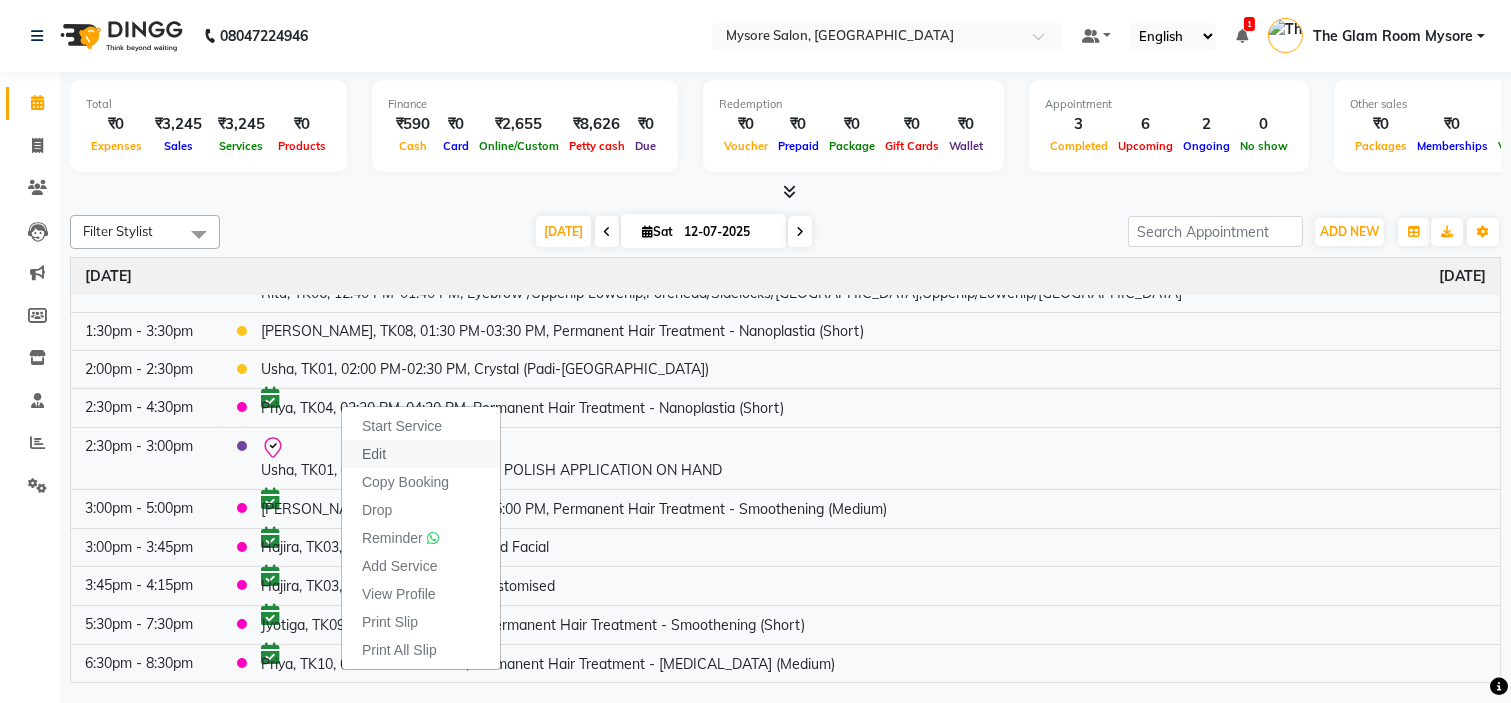 click on "Edit" at bounding box center (421, 454) 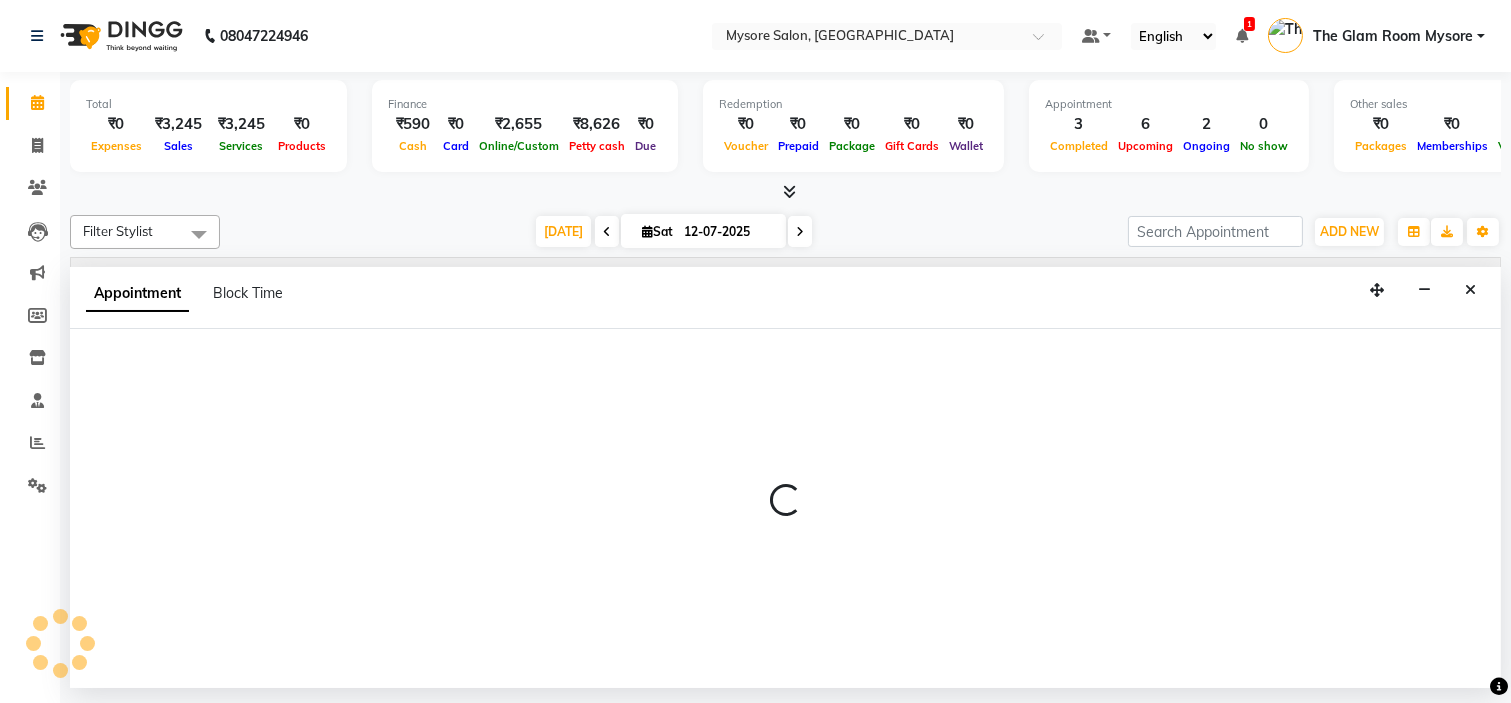 select on "tentative" 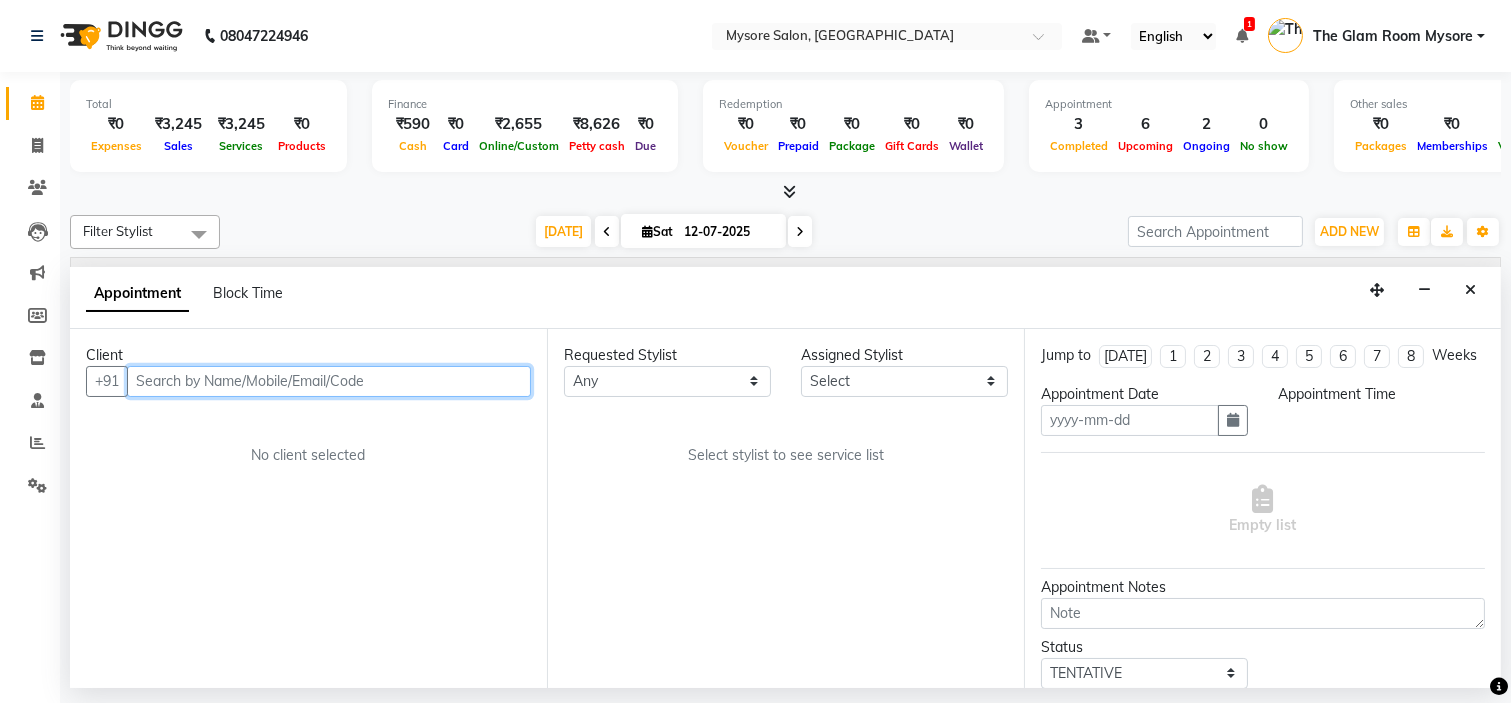 type on "12-07-2025" 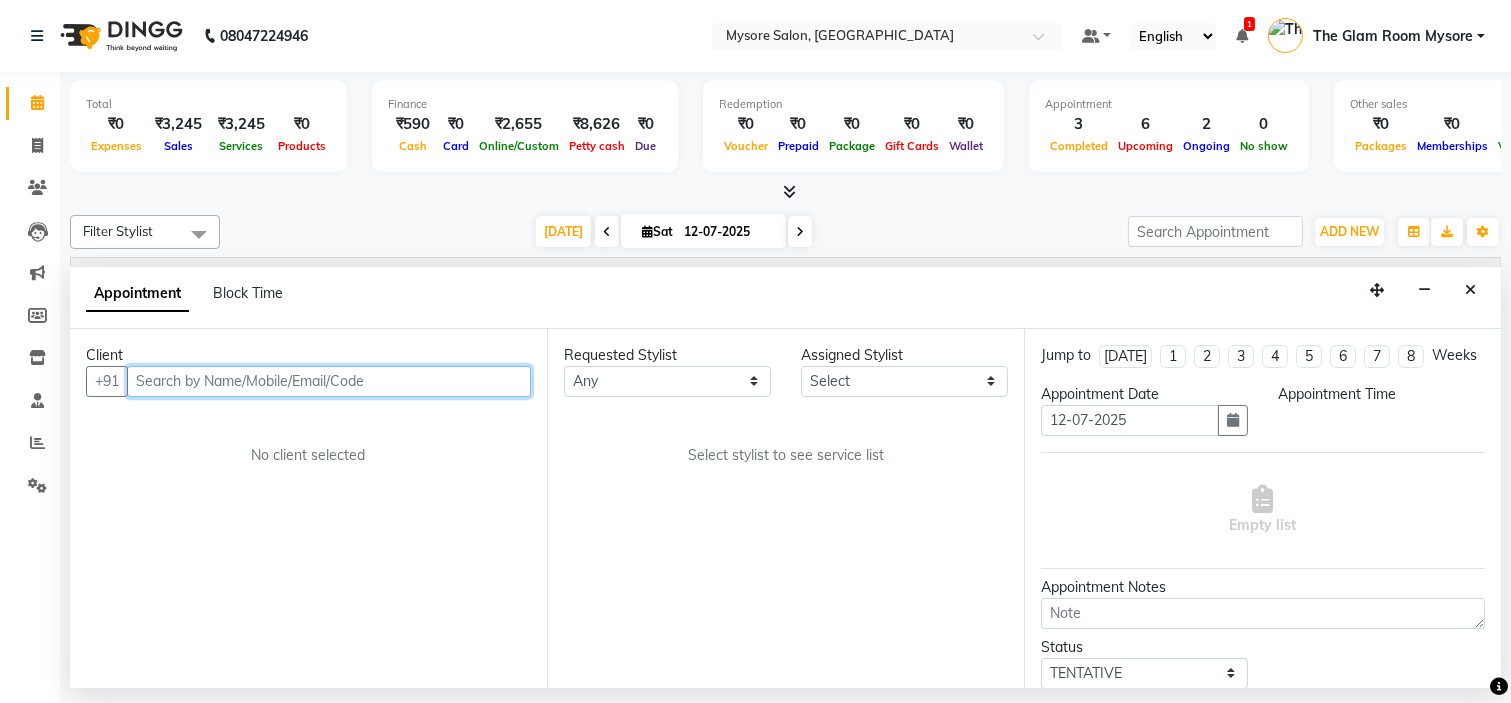 select on "confirm booking" 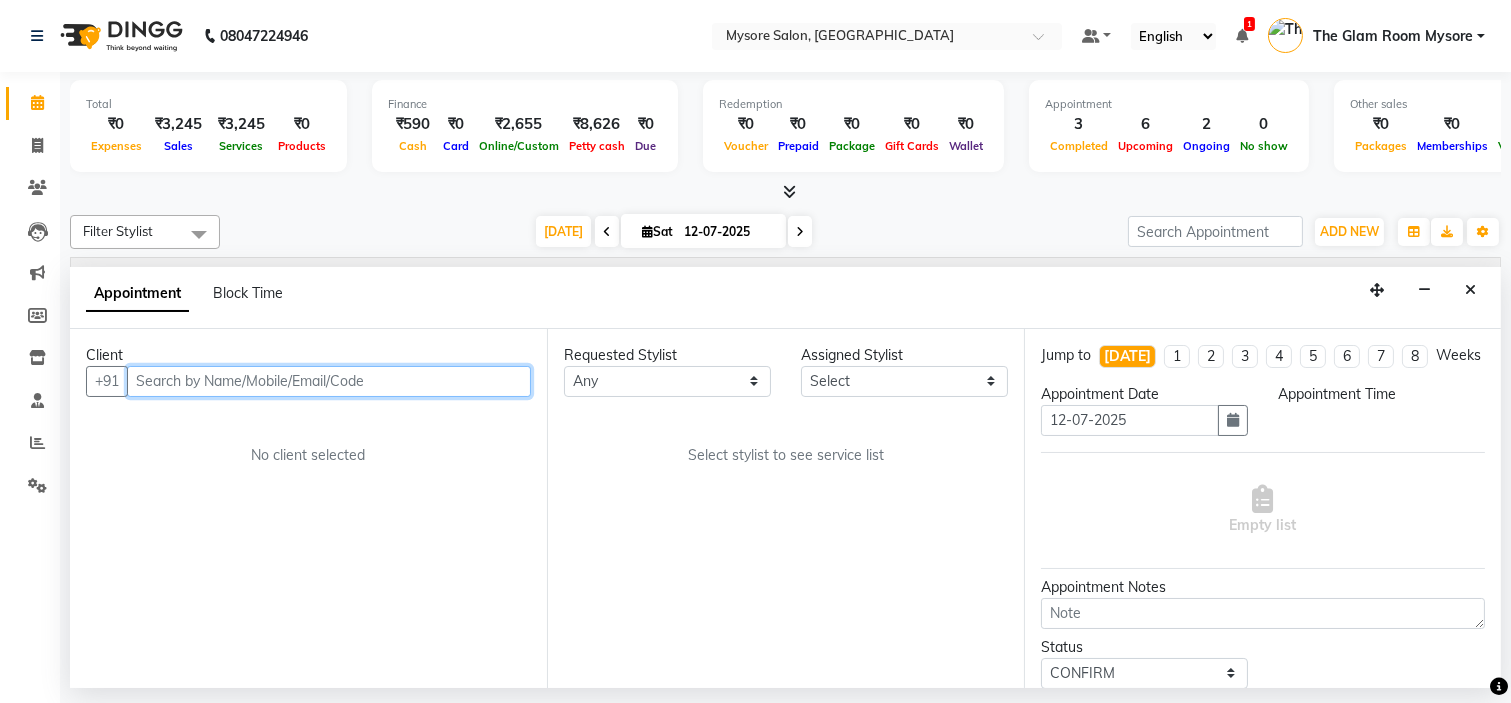 select on "66079" 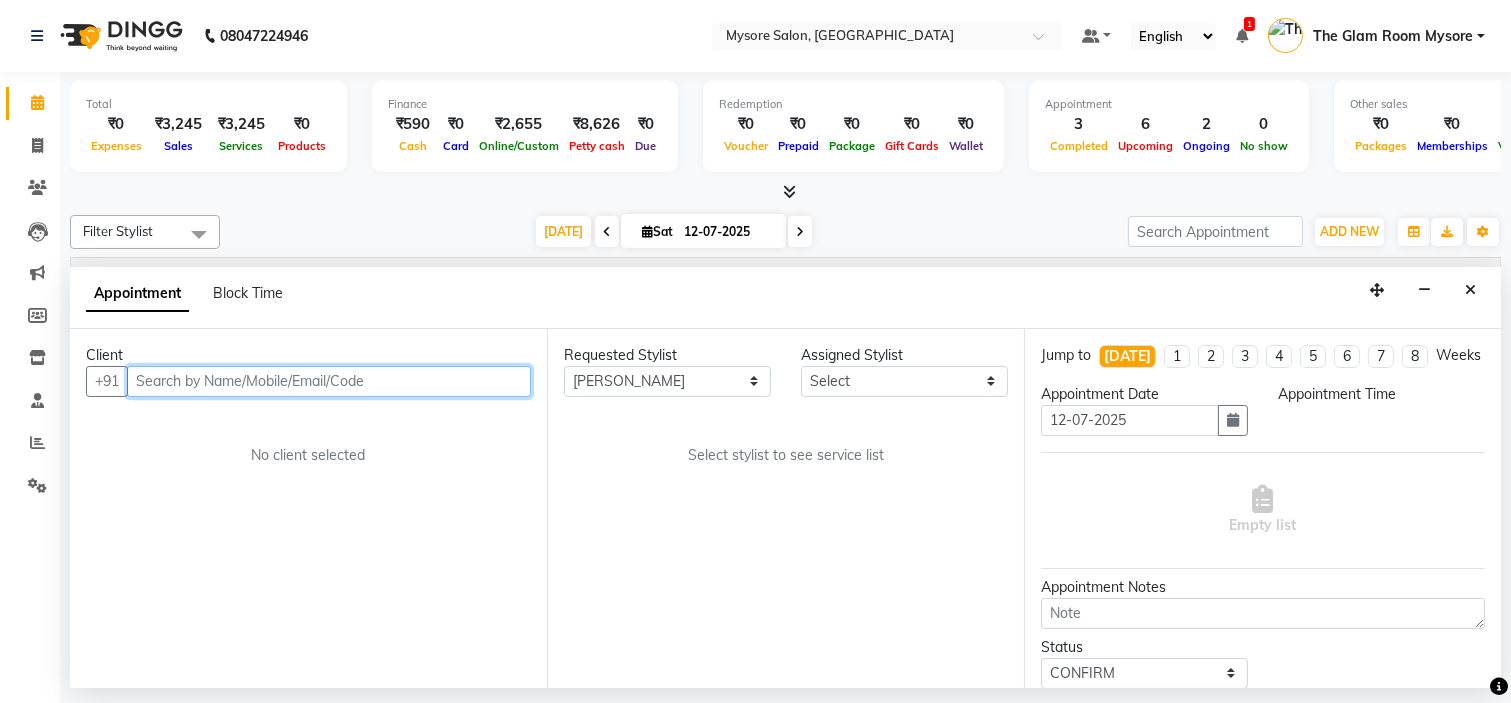 select on "66079" 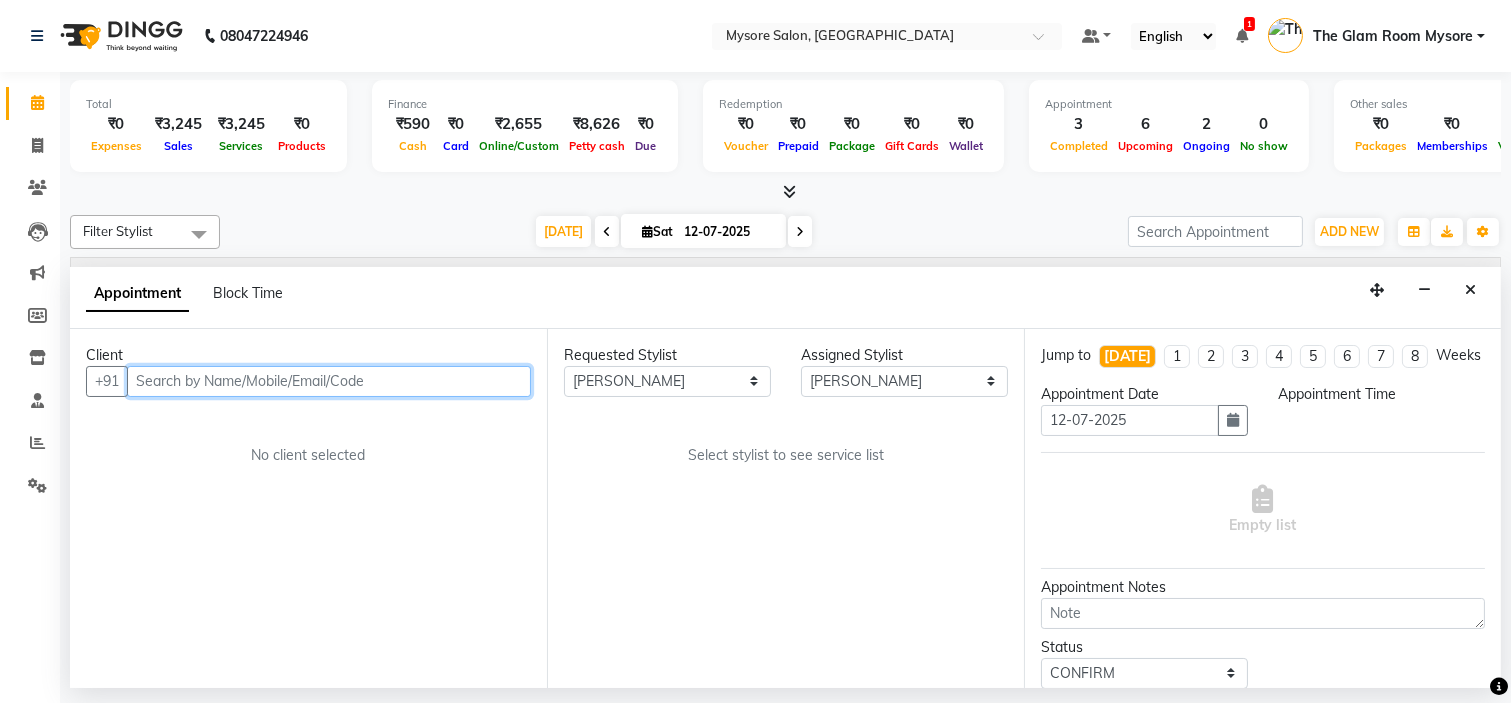 select on "870" 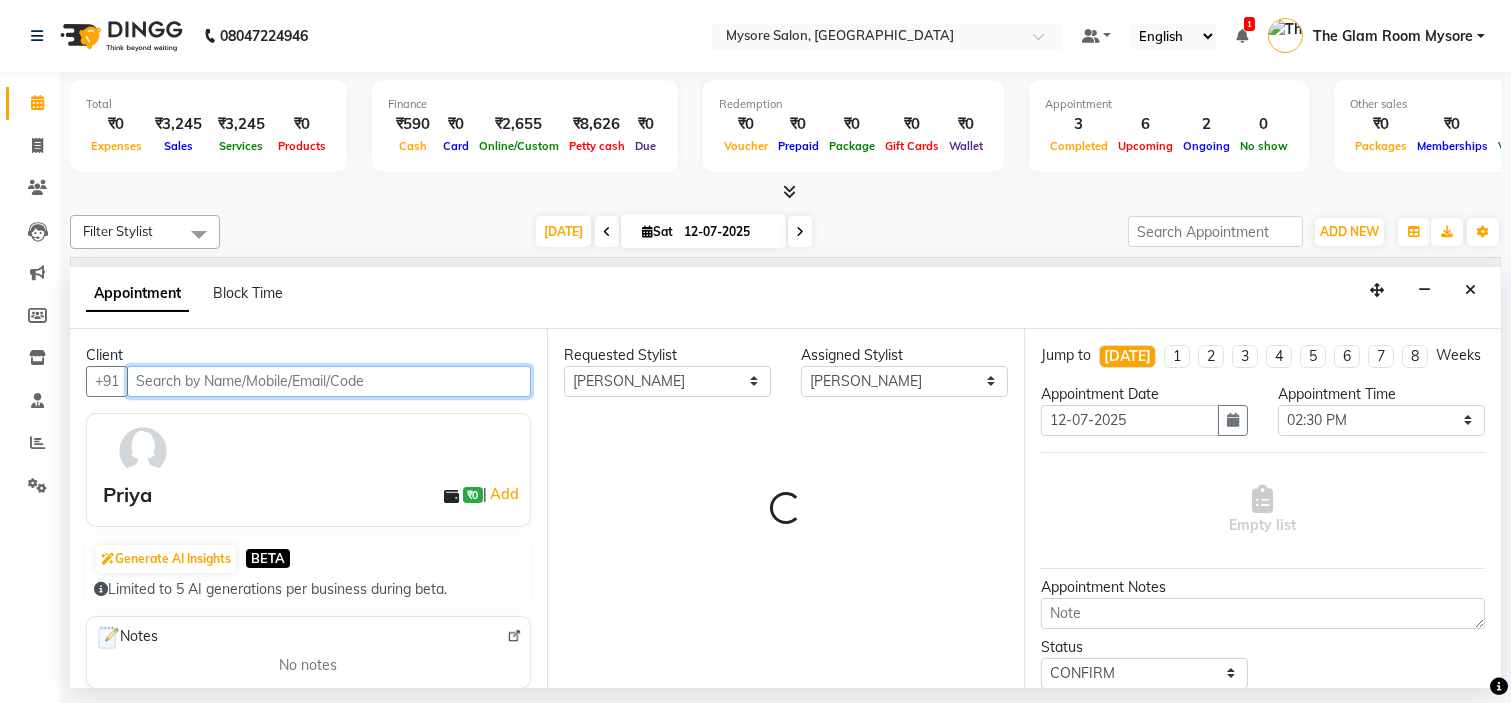 select on "1799" 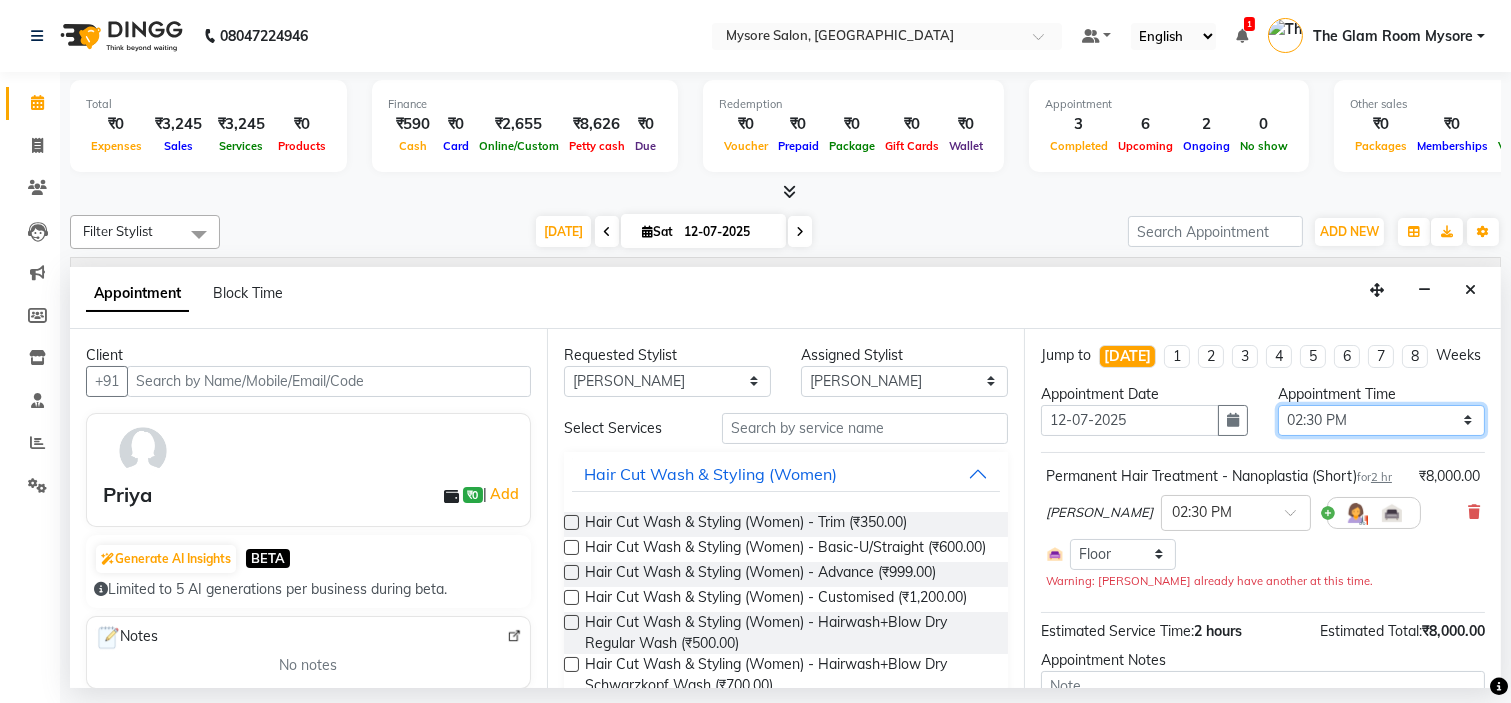 click on "Select 09:00 AM 09:15 AM 09:30 AM 09:45 AM 10:00 AM 10:15 AM 10:30 AM 10:45 AM 11:00 AM 11:15 AM 11:30 AM 11:45 AM 12:00 PM 12:15 PM 12:30 PM 12:45 PM 01:00 PM 01:15 PM 01:30 PM 01:45 PM 02:00 PM 02:15 PM 02:30 PM 02:45 PM 03:00 PM 03:15 PM 03:30 PM 03:45 PM 04:00 PM 04:15 PM 04:30 PM 04:45 PM 05:00 PM 05:15 PM 05:30 PM 05:45 PM 06:00 PM 06:15 PM 06:30 PM 06:45 PM 07:00 PM 07:15 PM 07:30 PM 07:45 PM 08:00 PM" at bounding box center [1381, 420] 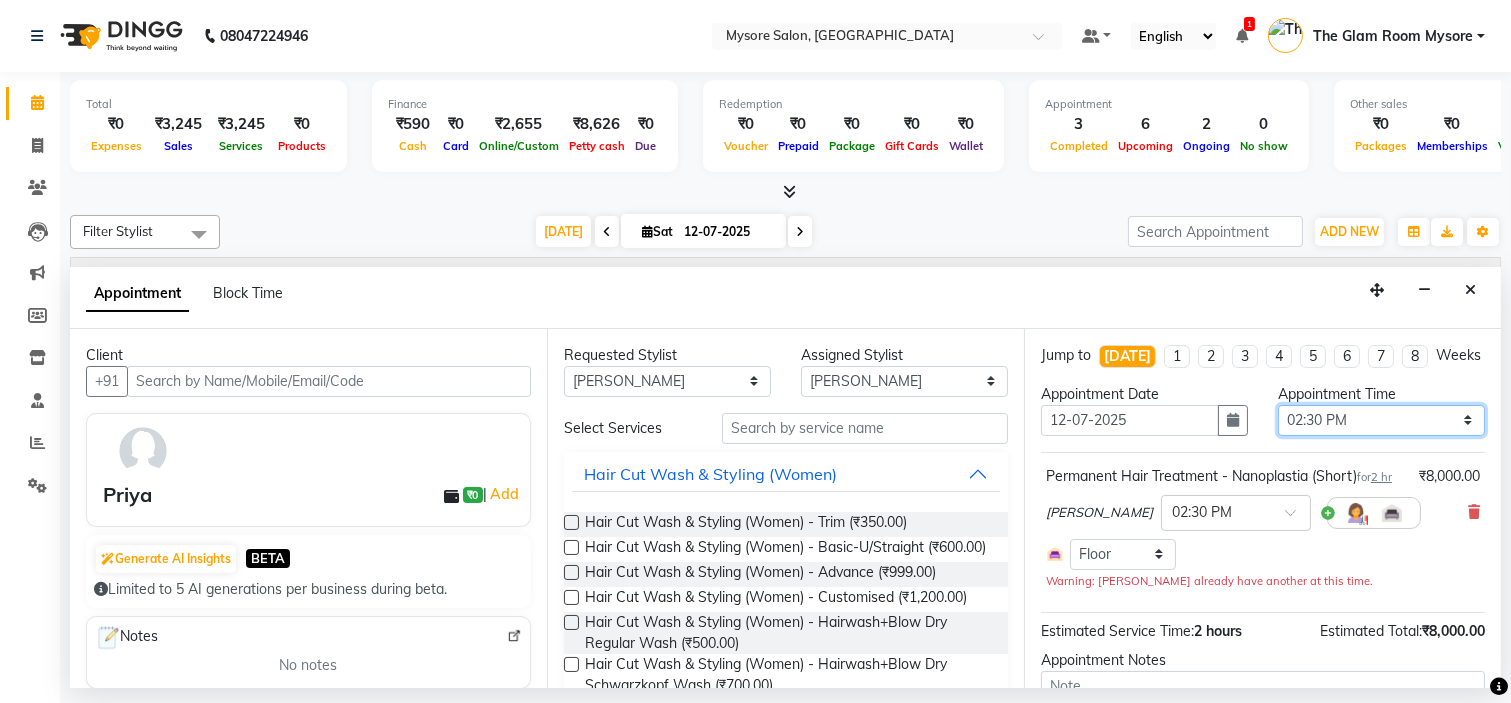 select on "900" 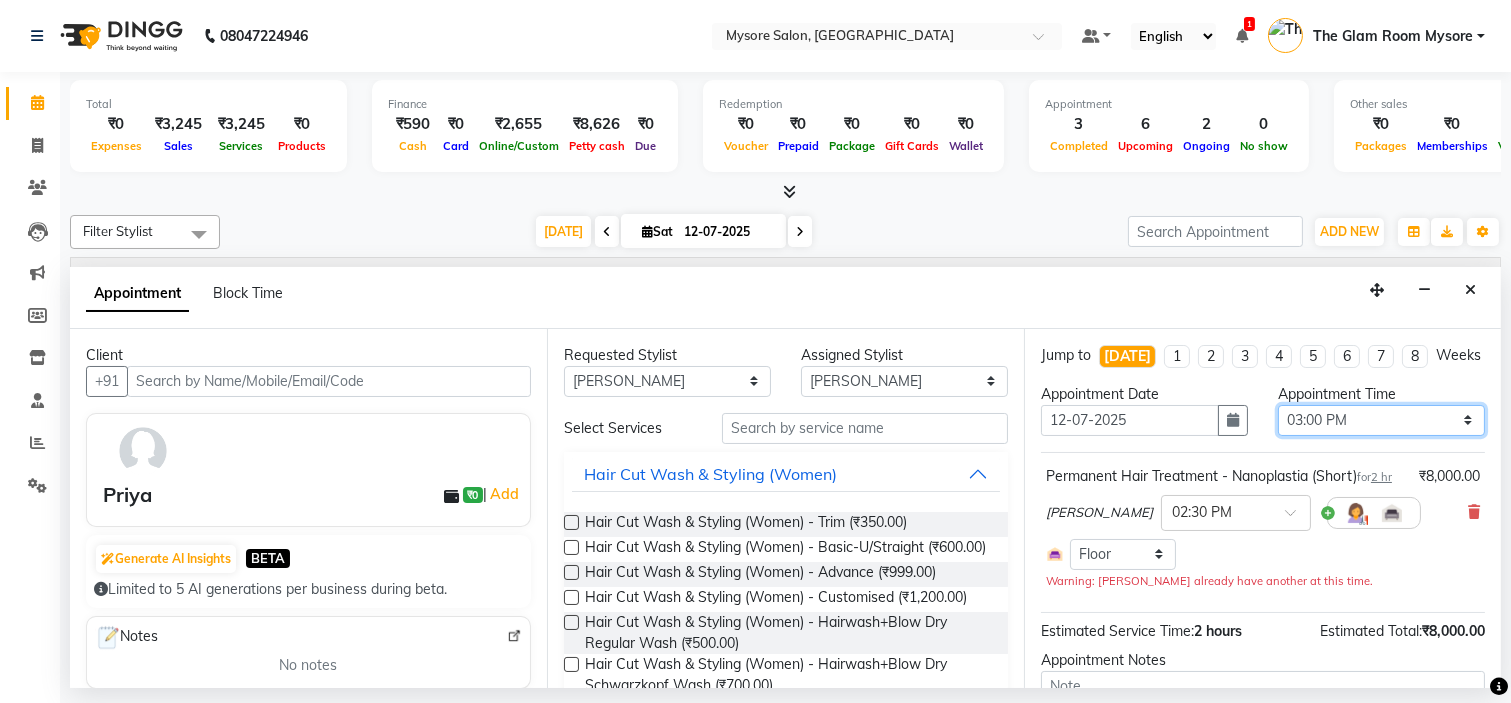 click on "Select 09:00 AM 09:15 AM 09:30 AM 09:45 AM 10:00 AM 10:15 AM 10:30 AM 10:45 AM 11:00 AM 11:15 AM 11:30 AM 11:45 AM 12:00 PM 12:15 PM 12:30 PM 12:45 PM 01:00 PM 01:15 PM 01:30 PM 01:45 PM 02:00 PM 02:15 PM 02:30 PM 02:45 PM 03:00 PM 03:15 PM 03:30 PM 03:45 PM 04:00 PM 04:15 PM 04:30 PM 04:45 PM 05:00 PM 05:15 PM 05:30 PM 05:45 PM 06:00 PM 06:15 PM 06:30 PM 06:45 PM 07:00 PM 07:15 PM 07:30 PM 07:45 PM 08:00 PM" at bounding box center (1381, 420) 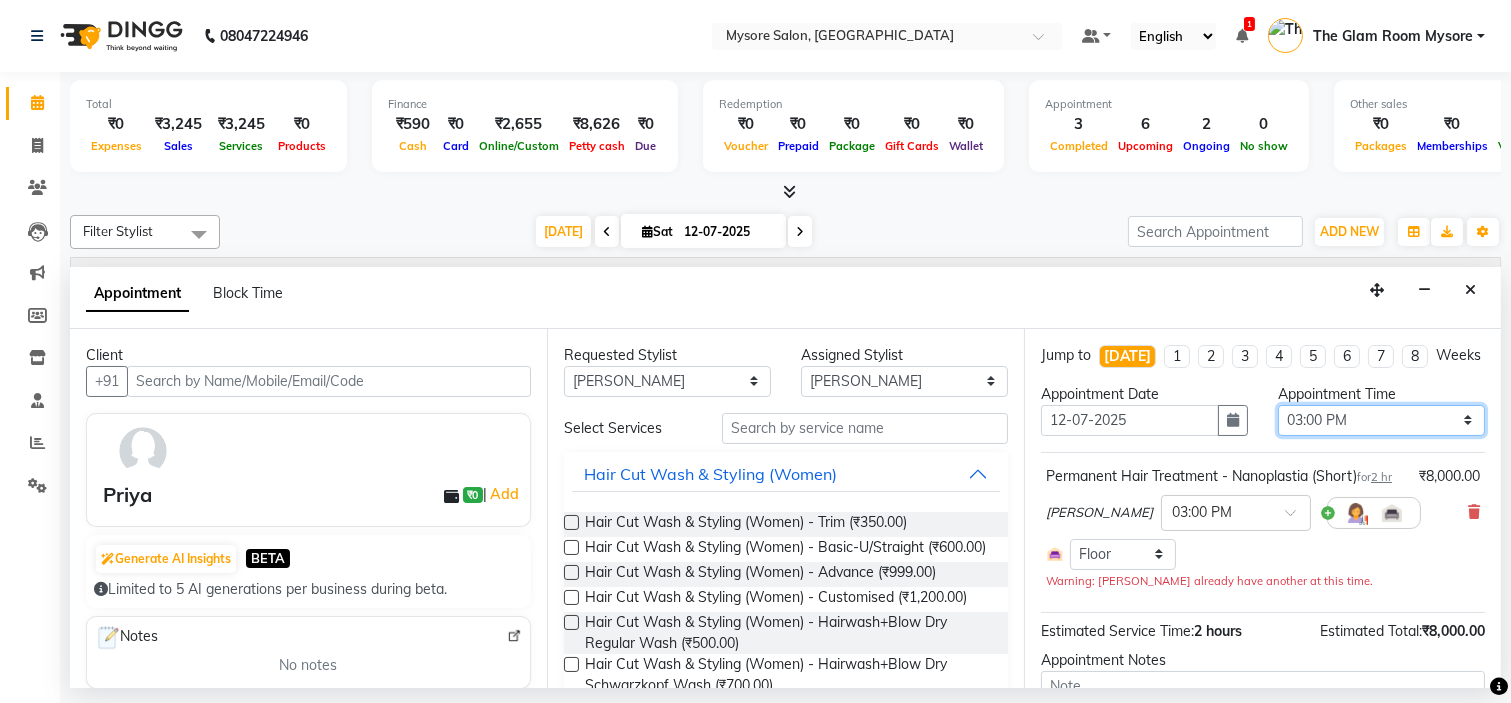 scroll, scrollTop: 181, scrollLeft: 0, axis: vertical 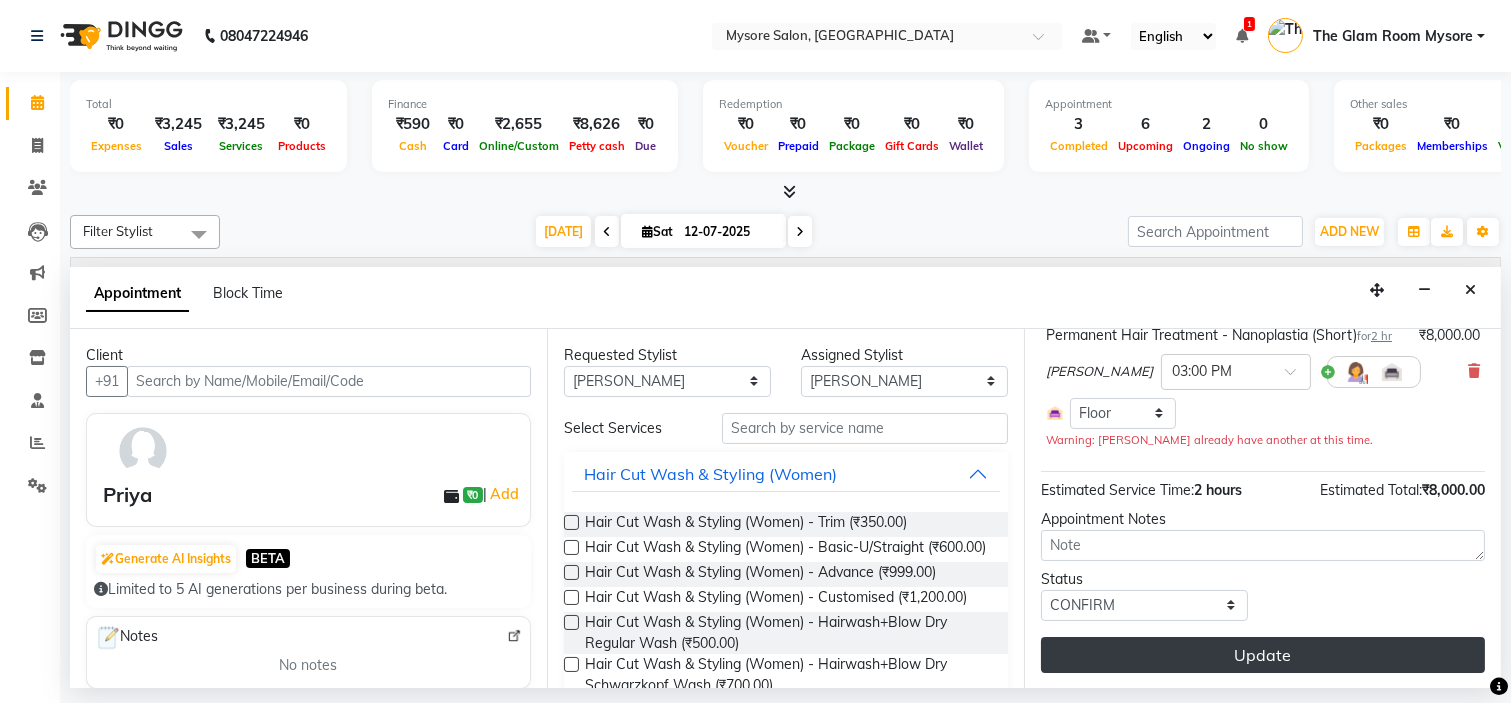 click on "Update" at bounding box center (1263, 655) 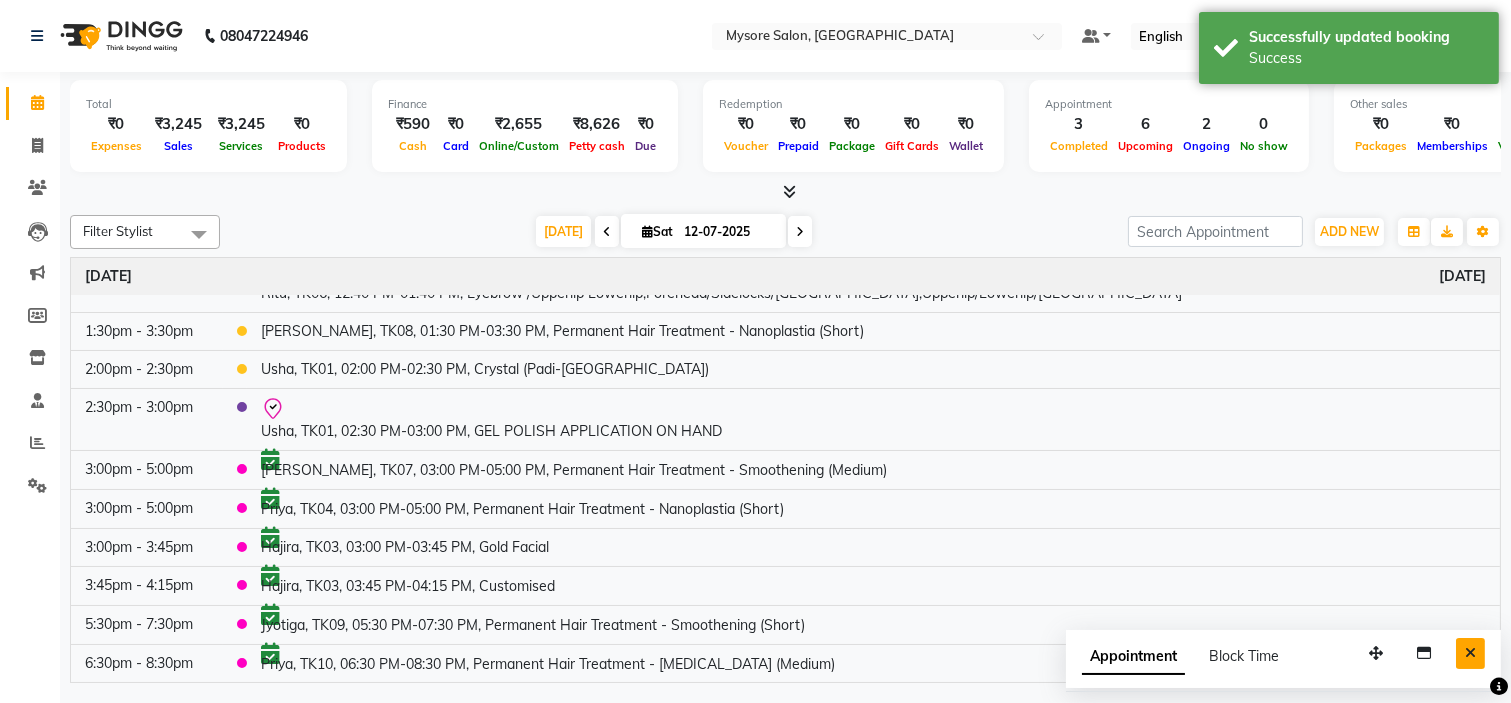 click at bounding box center [1470, 653] 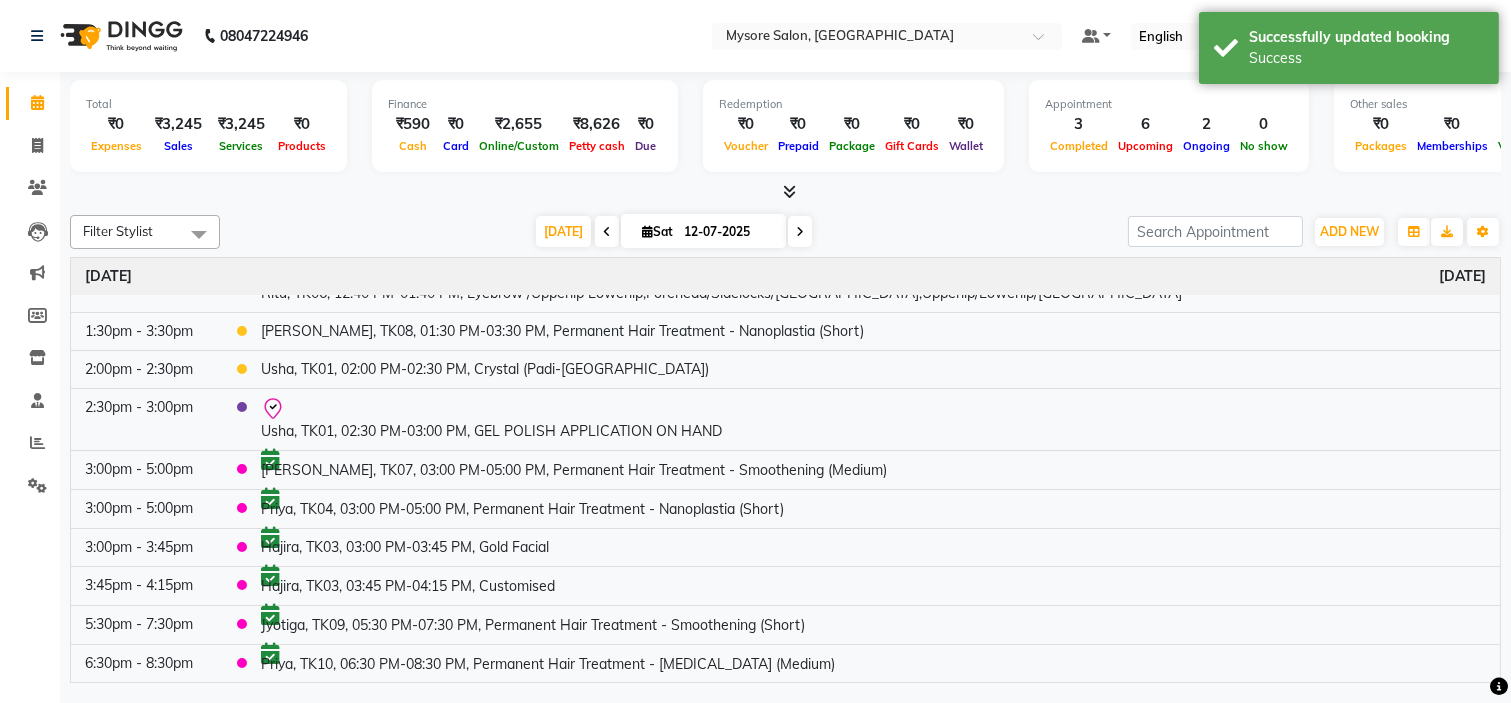 scroll, scrollTop: 0, scrollLeft: 0, axis: both 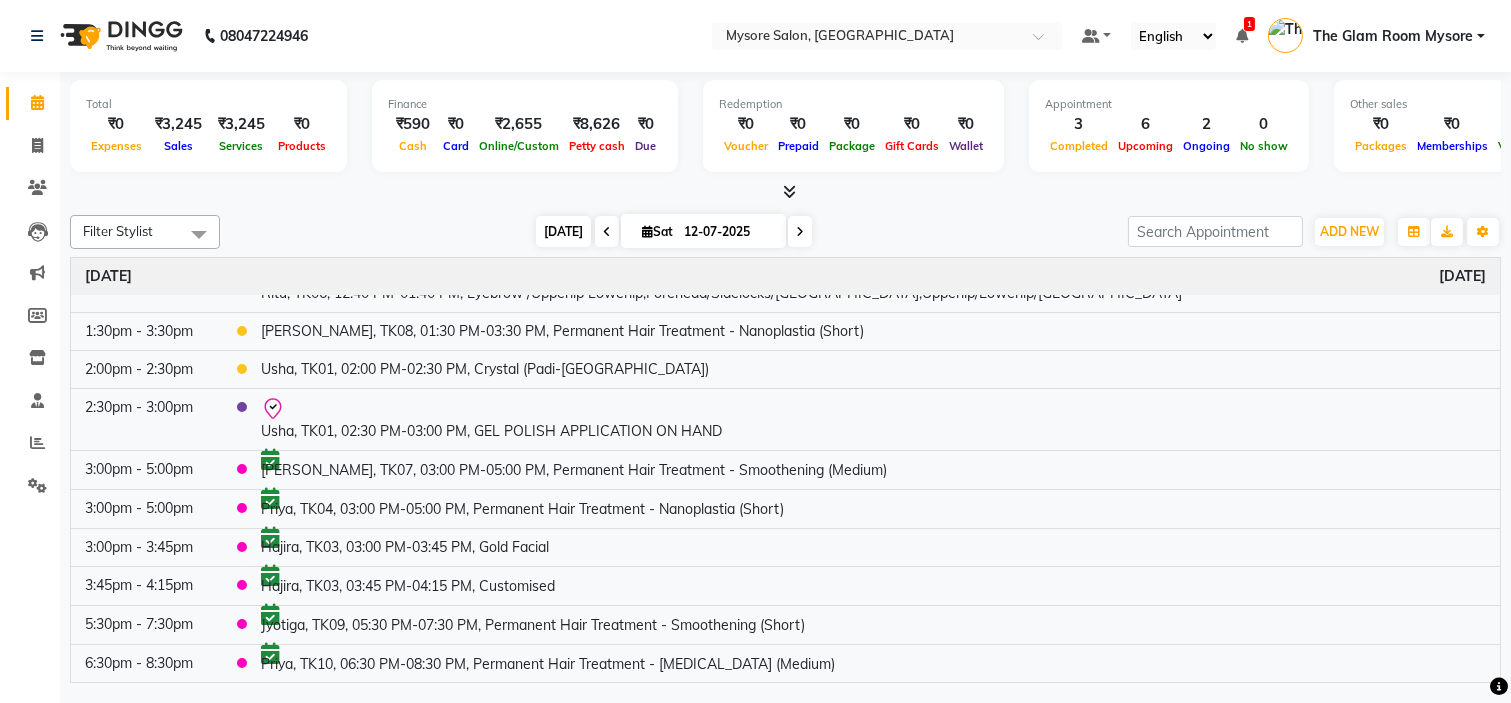 click on "[DATE]" at bounding box center [563, 231] 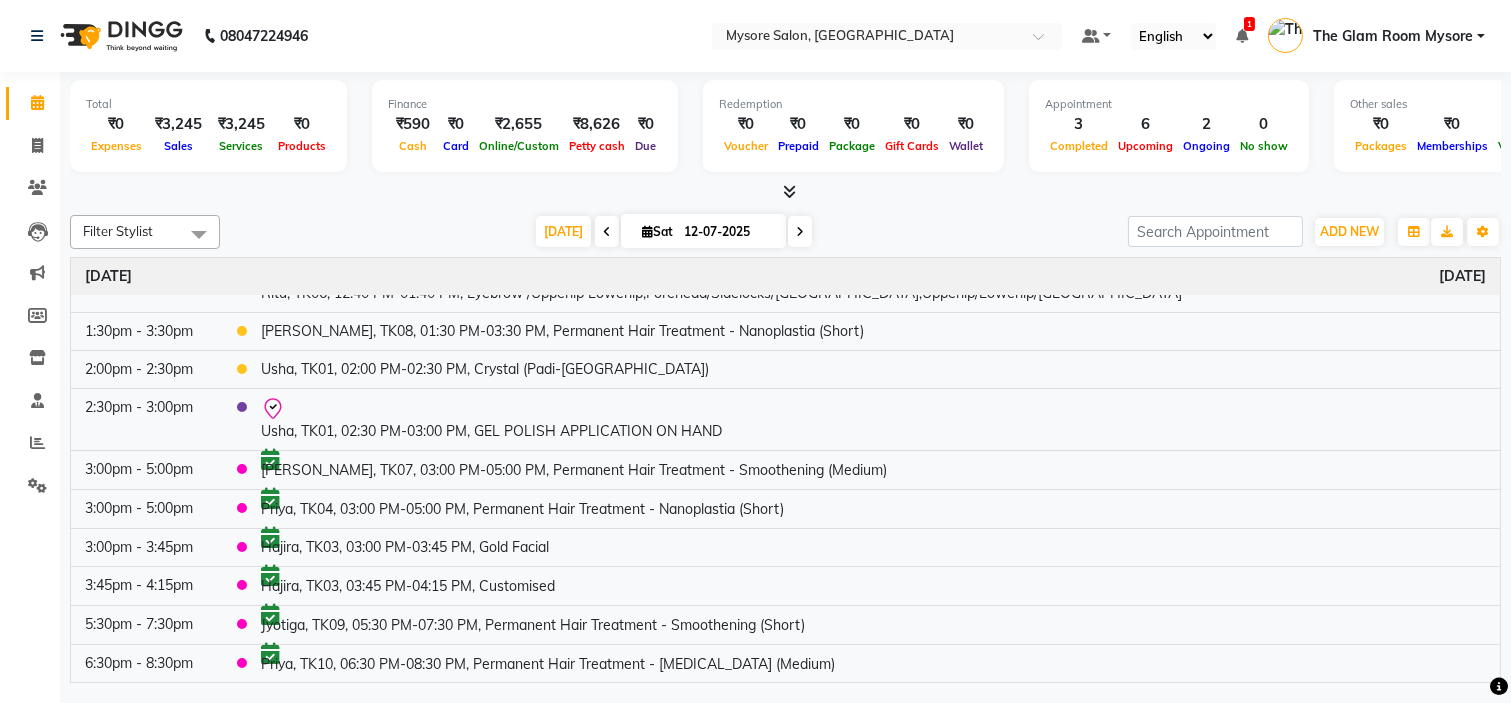 scroll, scrollTop: 0, scrollLeft: 0, axis: both 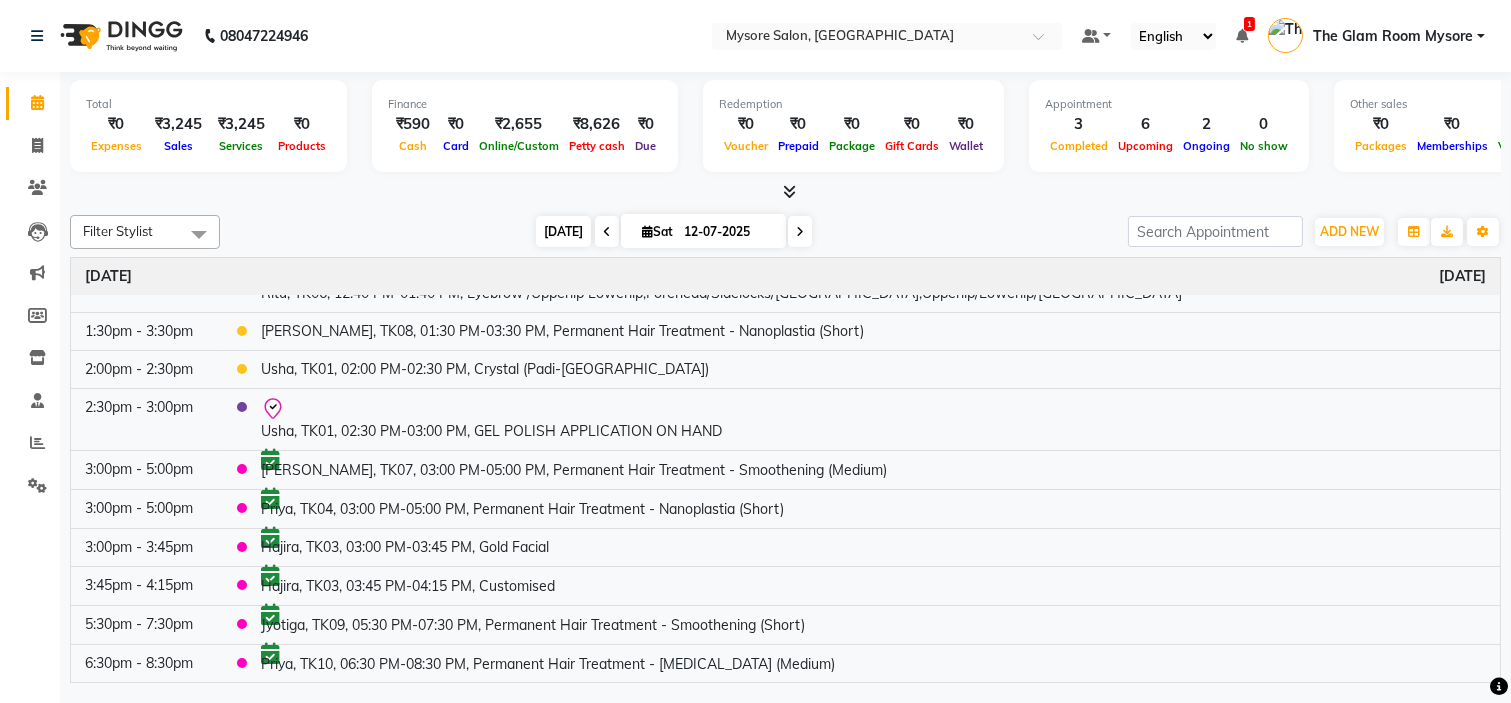 click on "[DATE]" at bounding box center [563, 231] 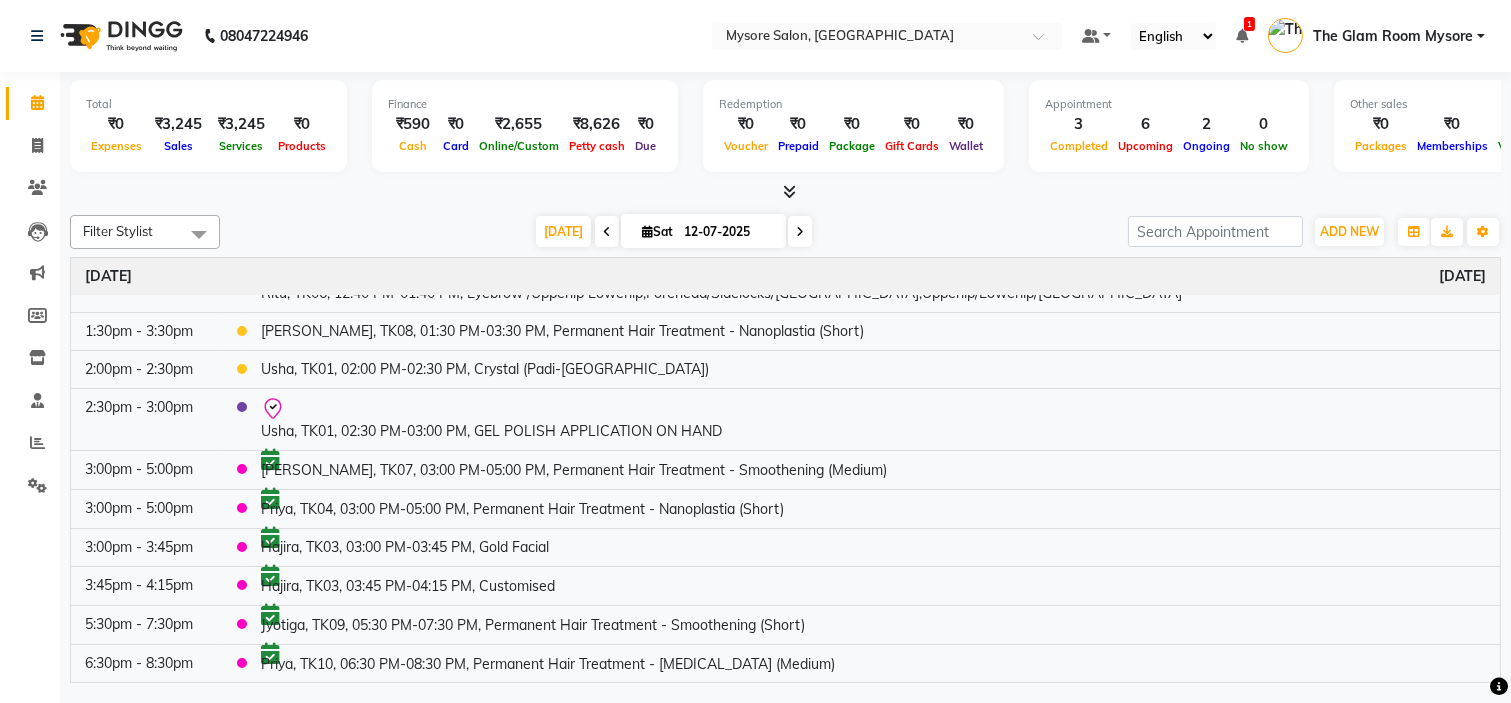 click at bounding box center (785, 192) 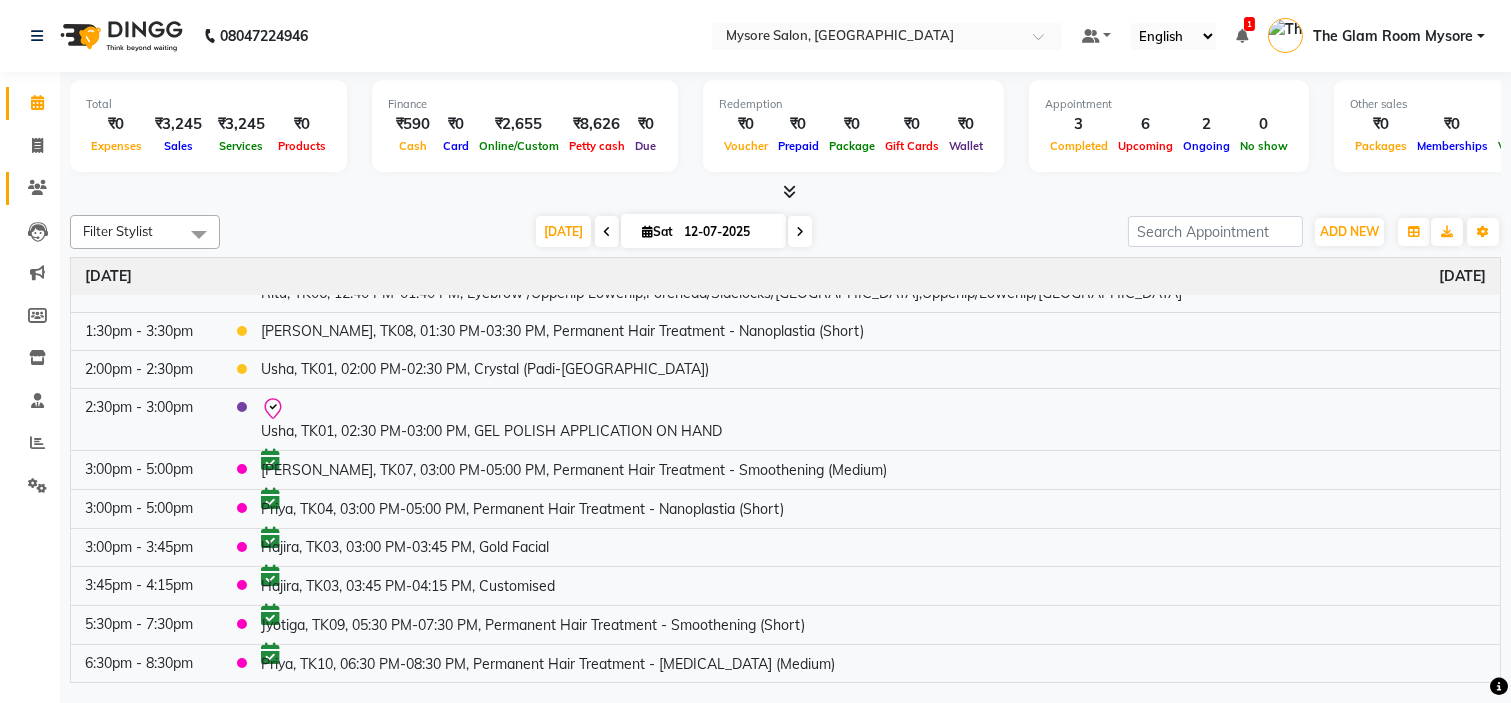 click on "Clients" 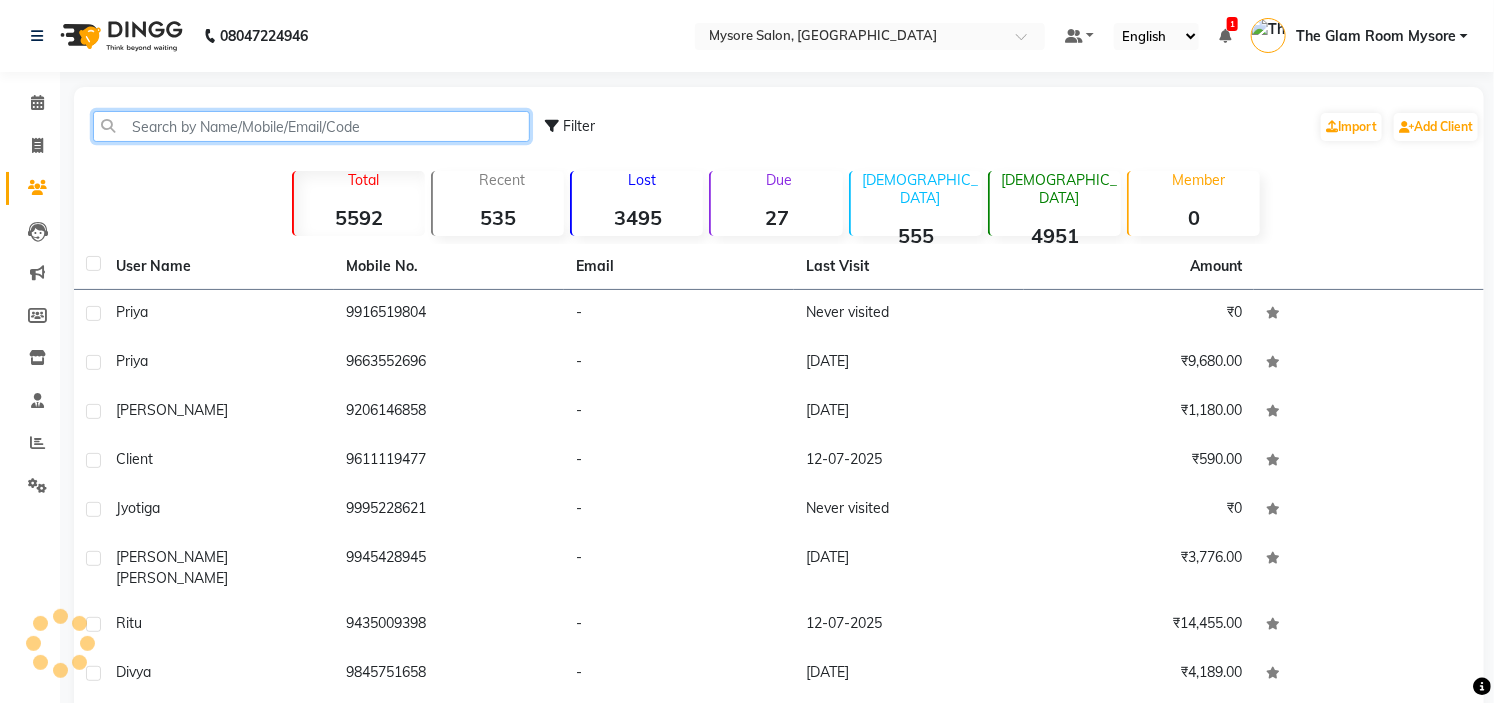click 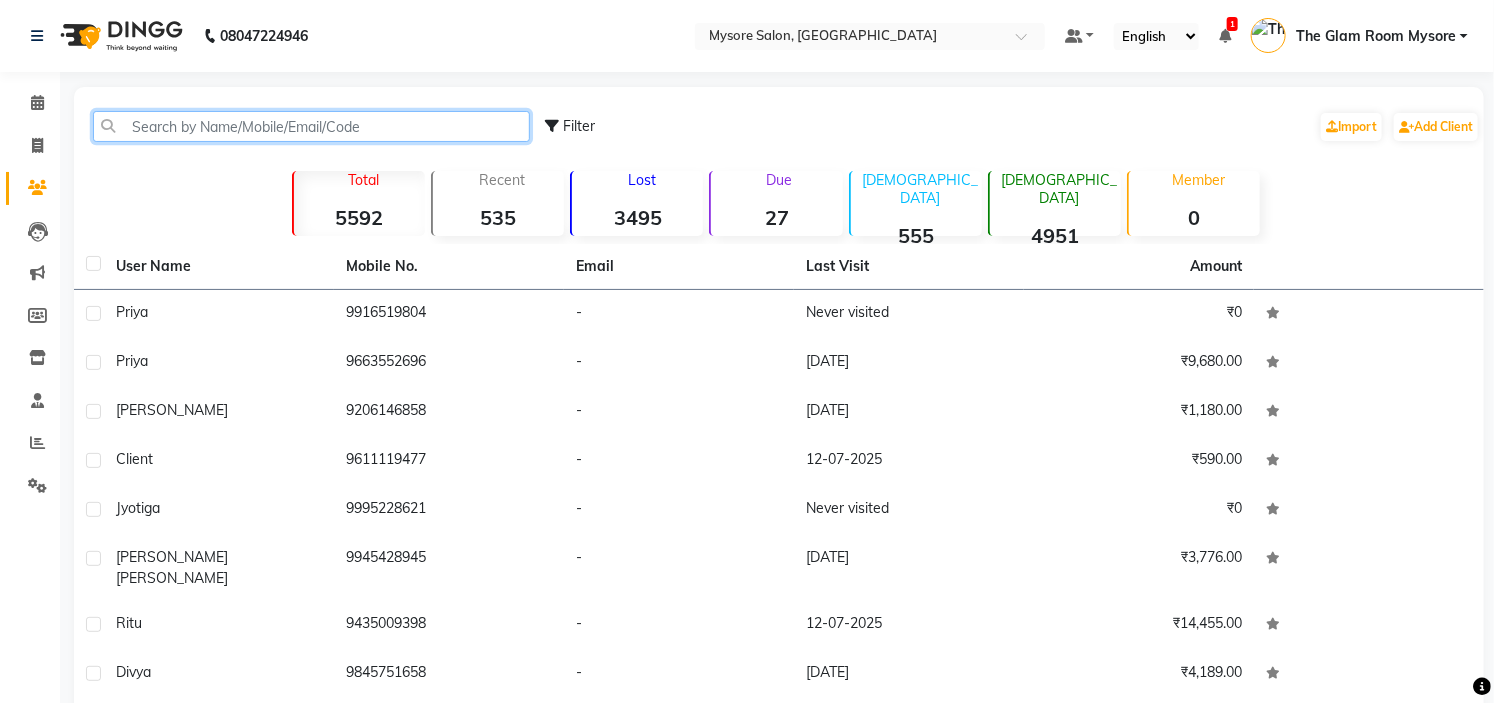 paste on "916364108890" 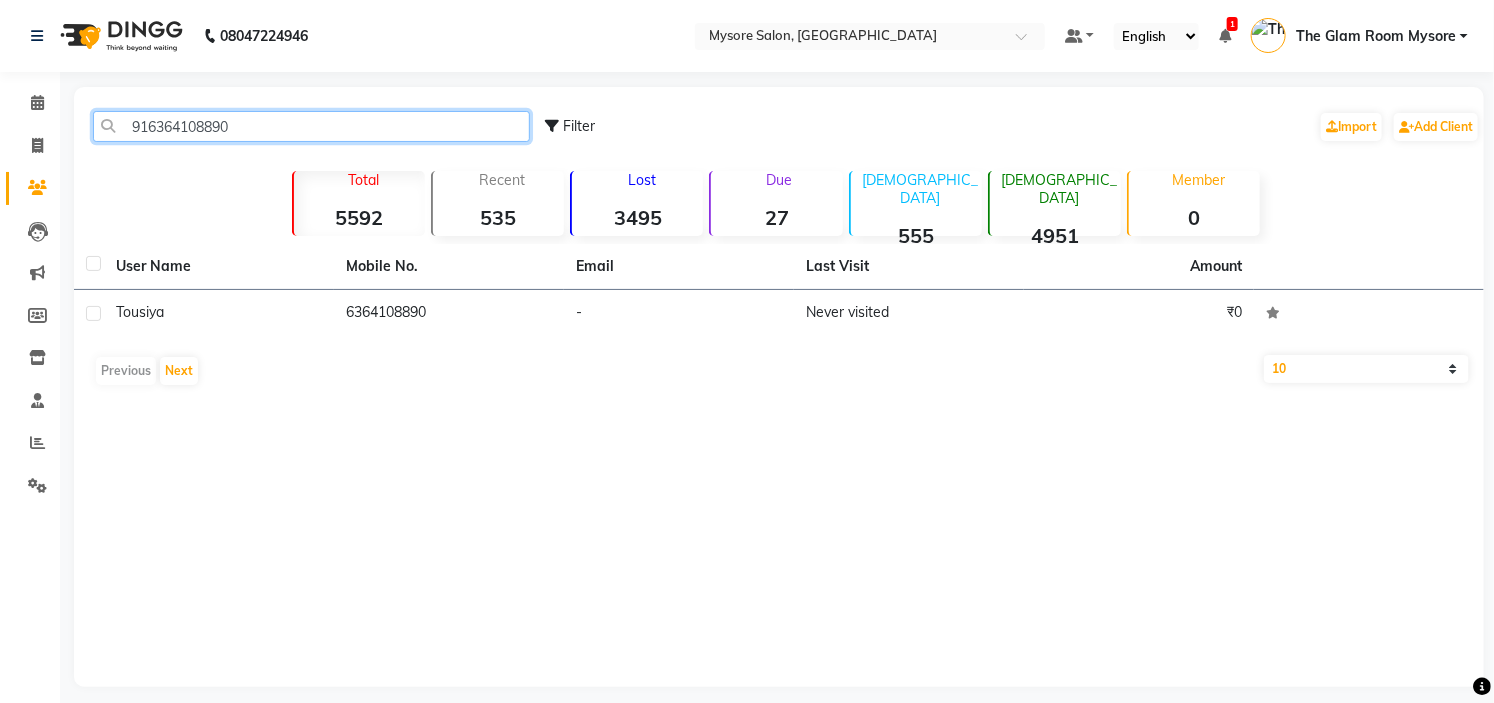 click on "916364108890" 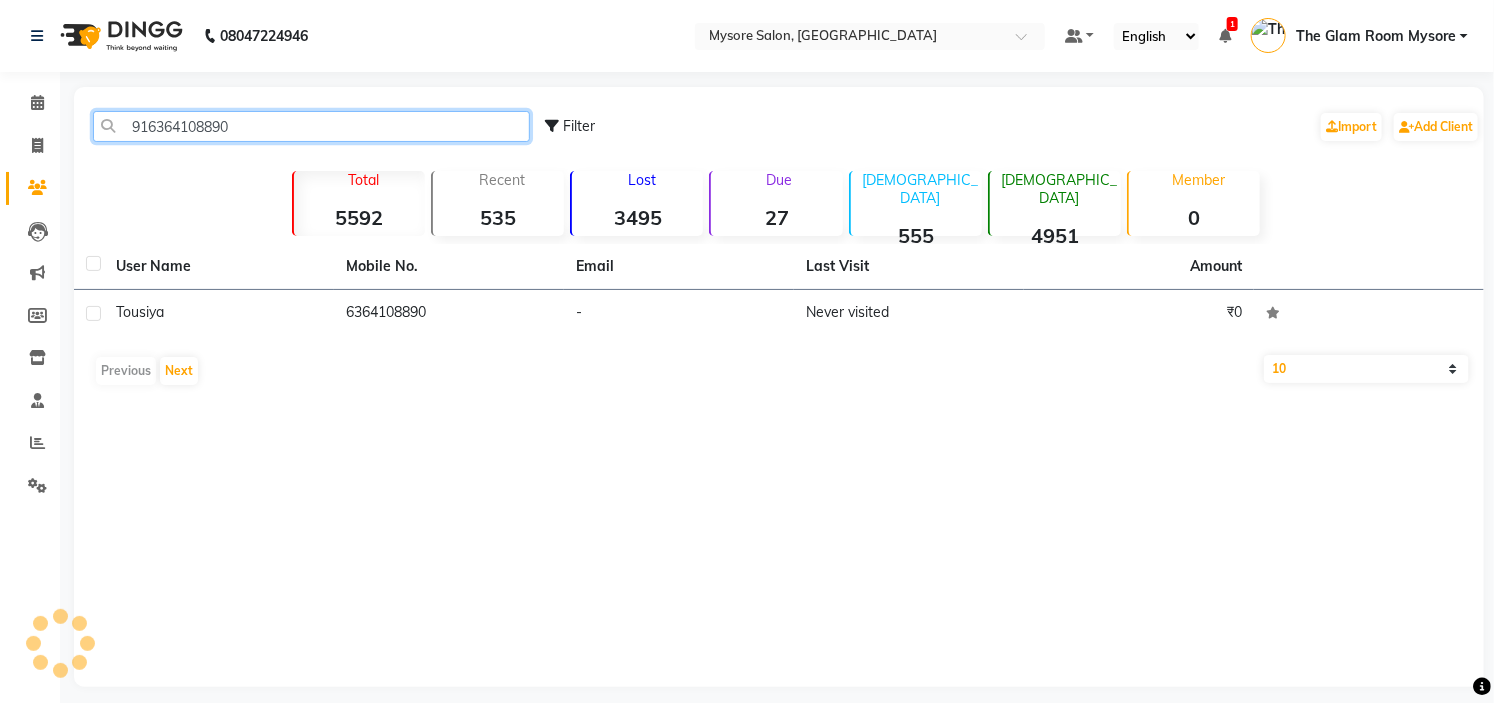 paste on "8310607606" 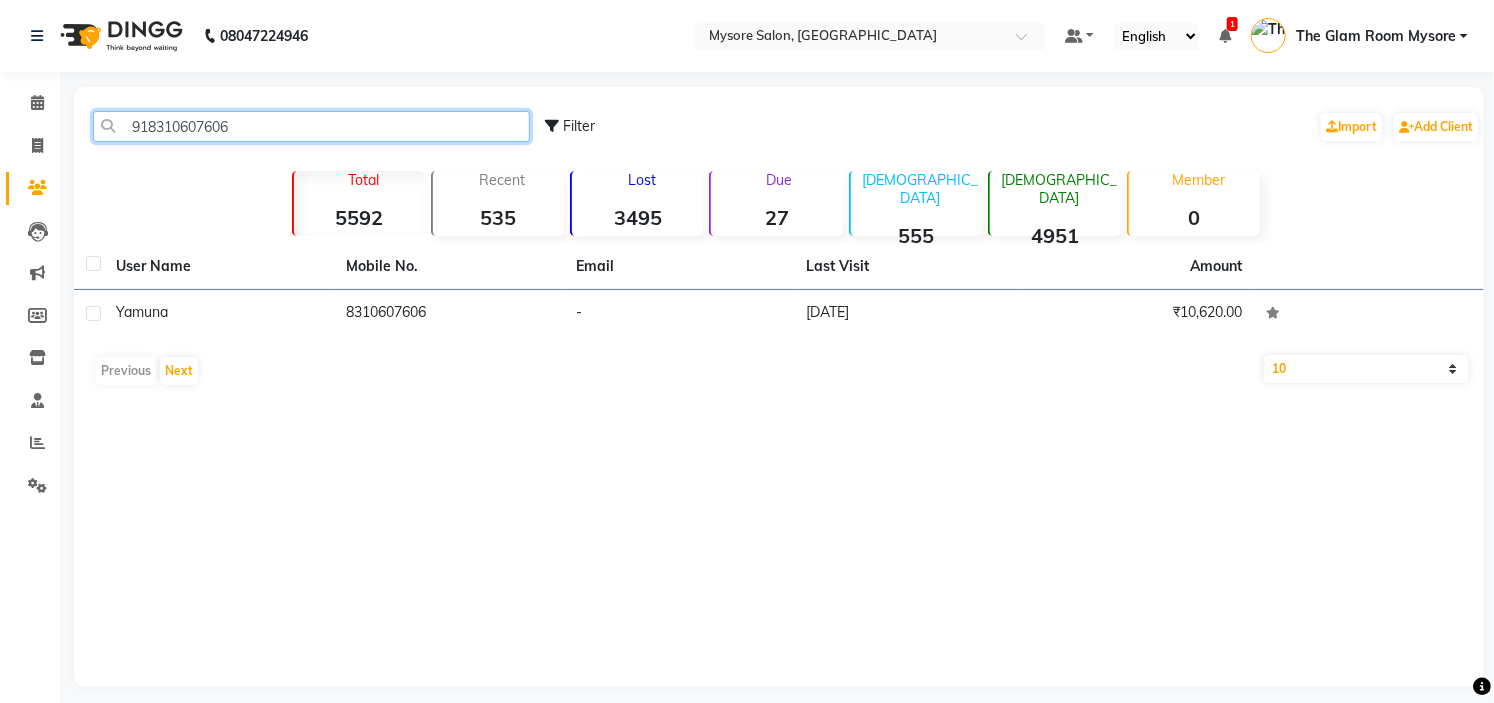 click on "918310607606" 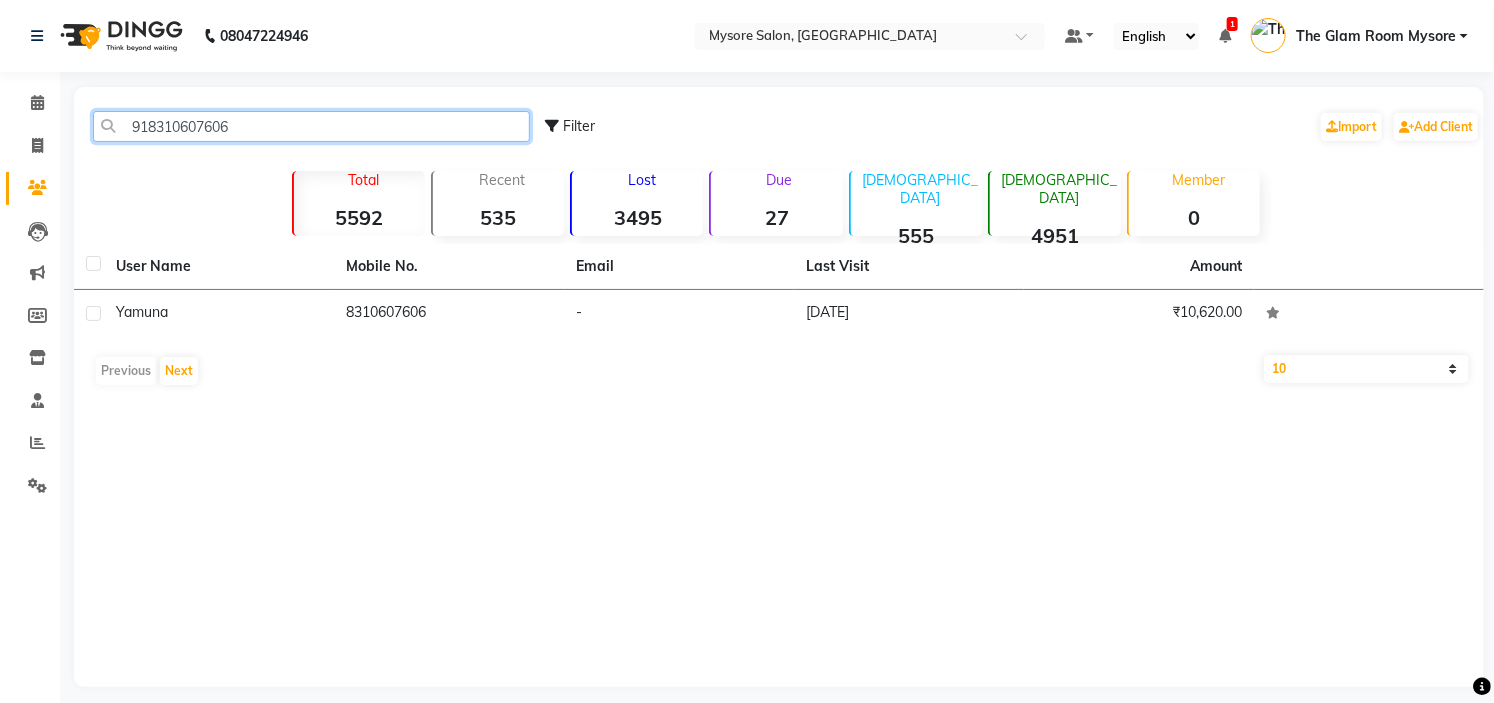 paste on "960676871" 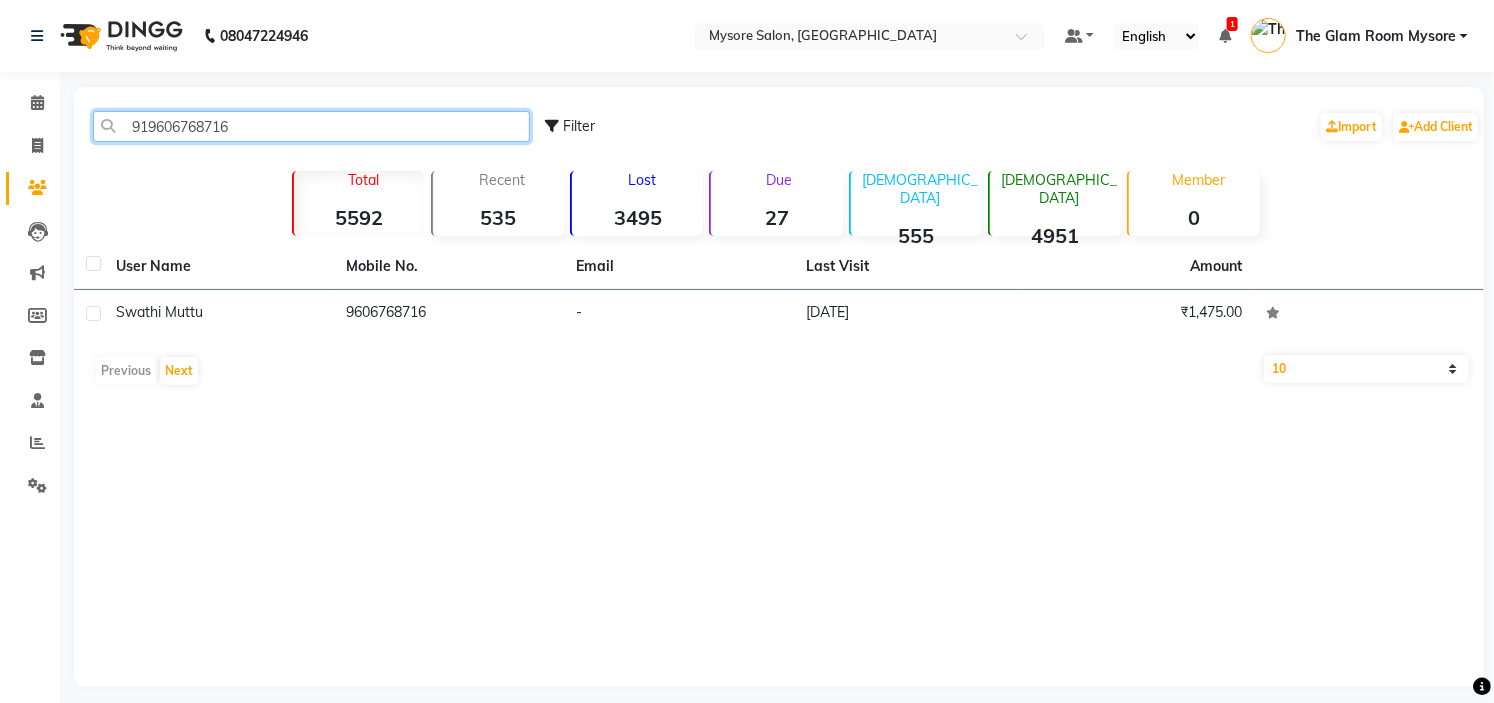 click on "919606768716" 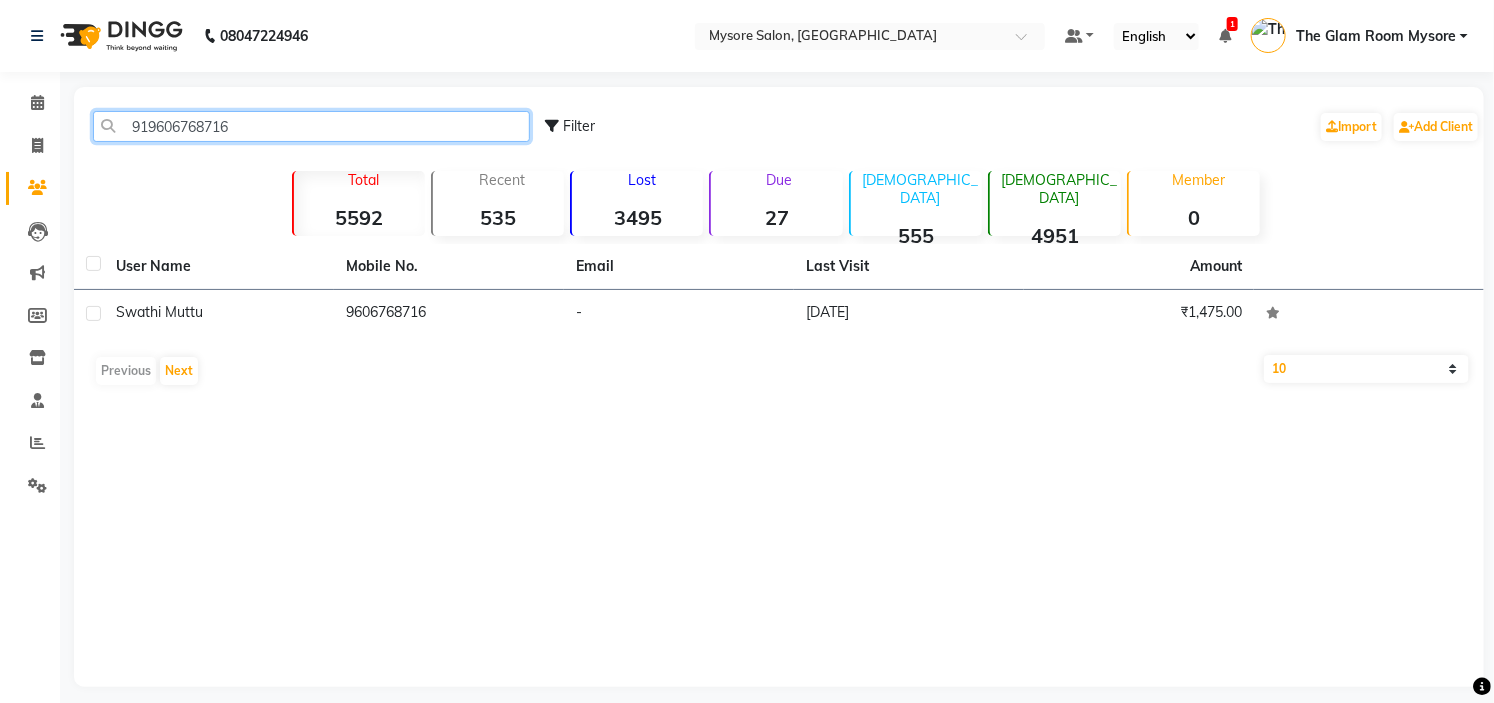 paste on "916607693" 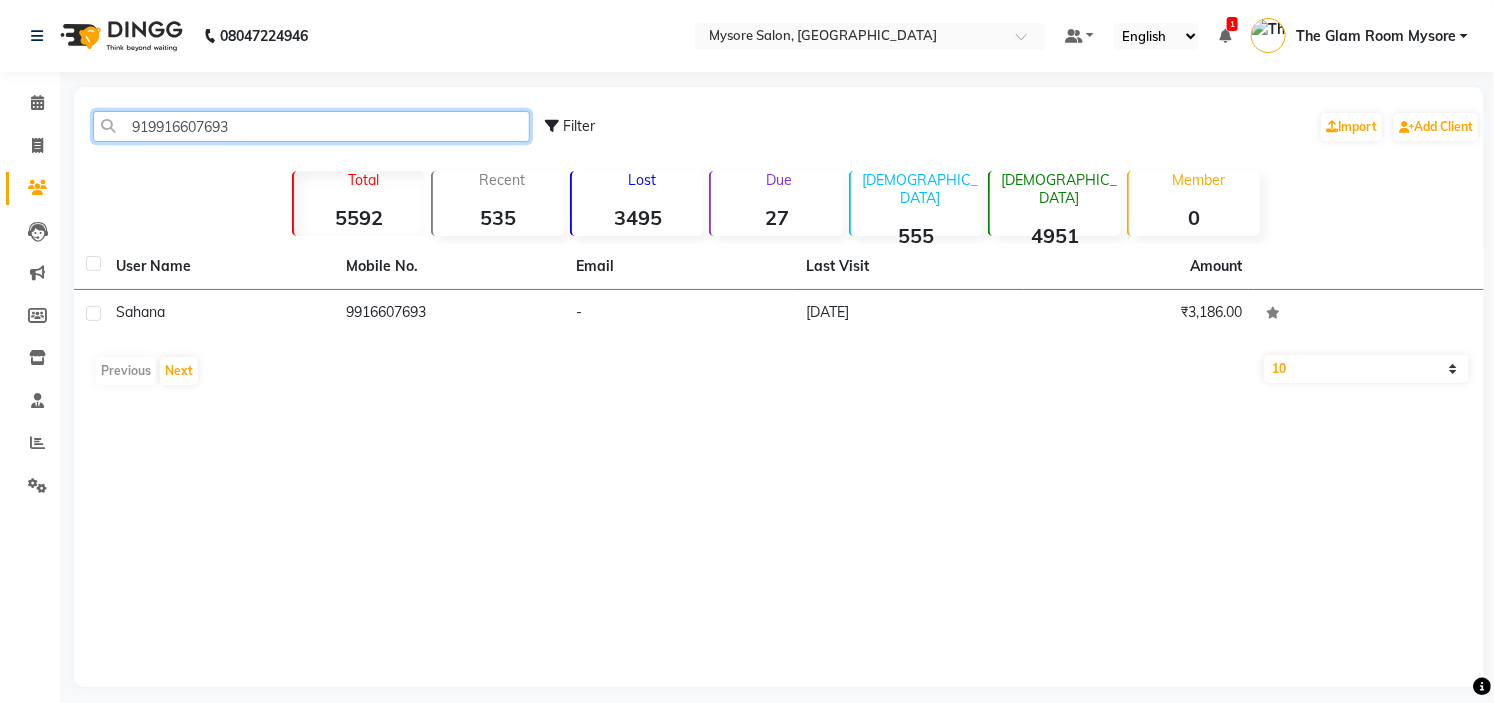 click on "919916607693" 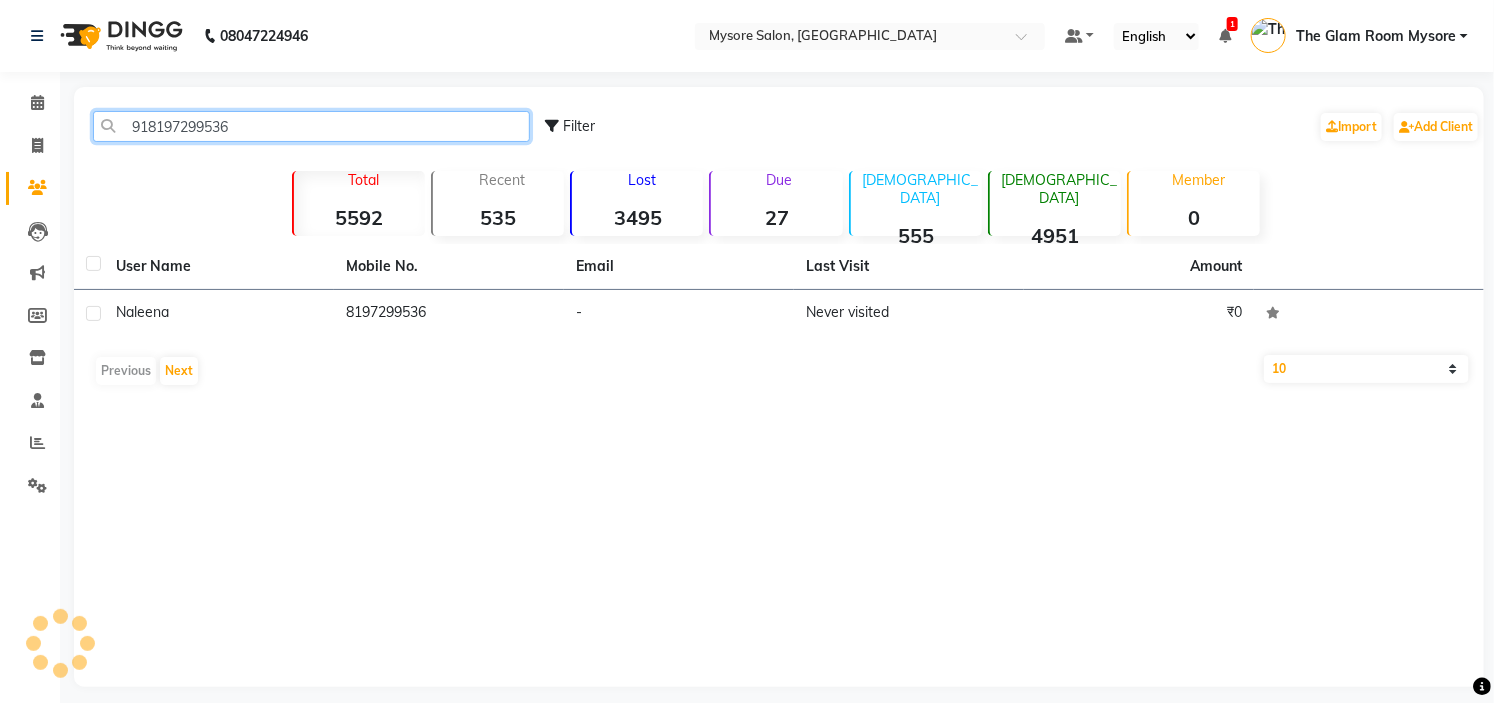 click on "918197299536" 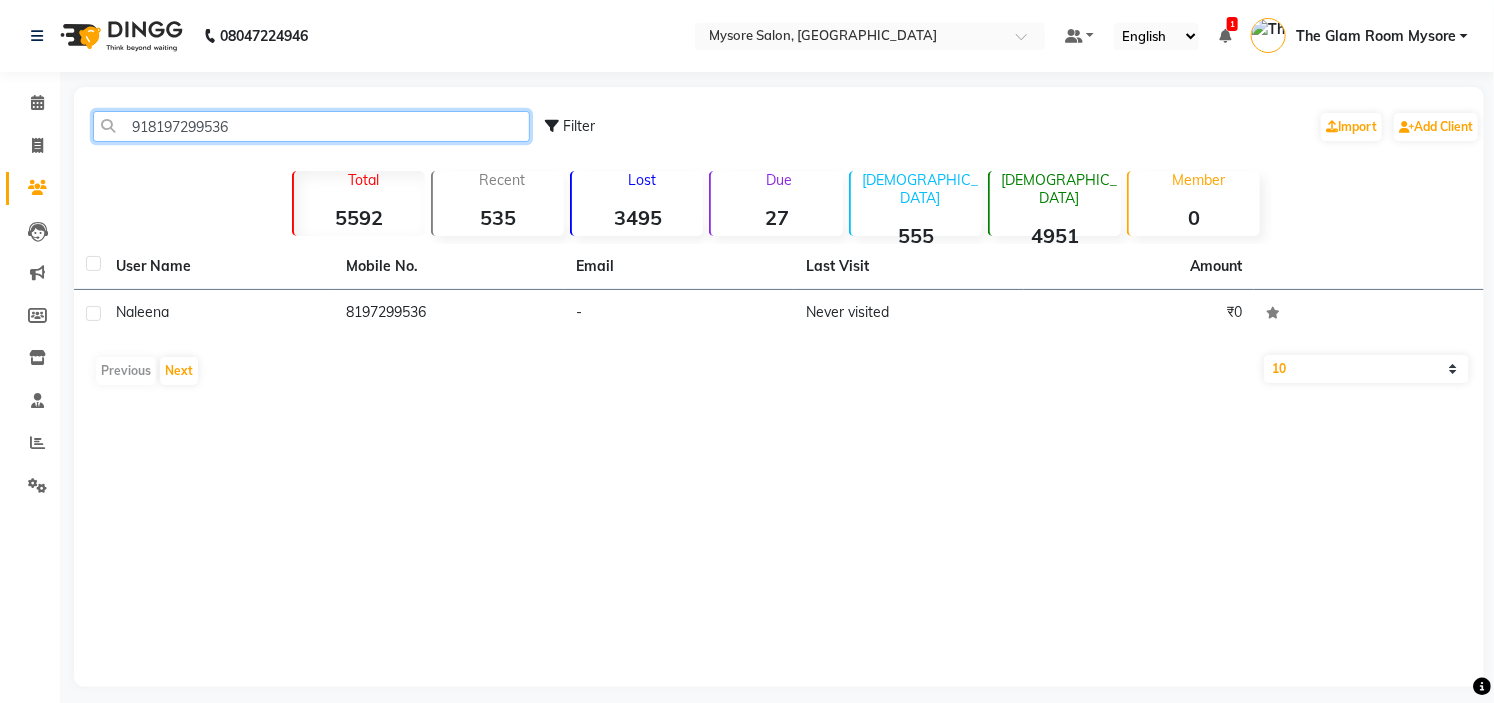 paste on "6361999343" 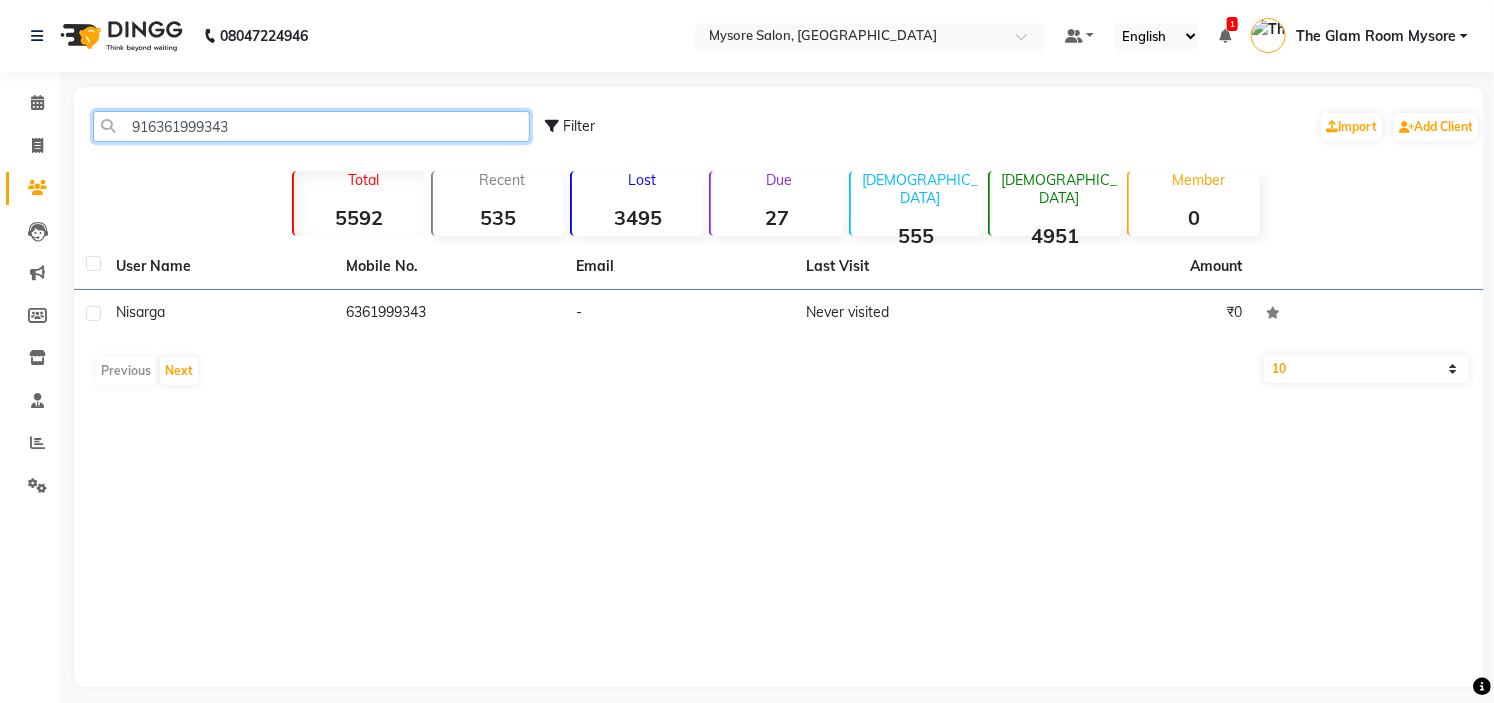 click on "916361999343" 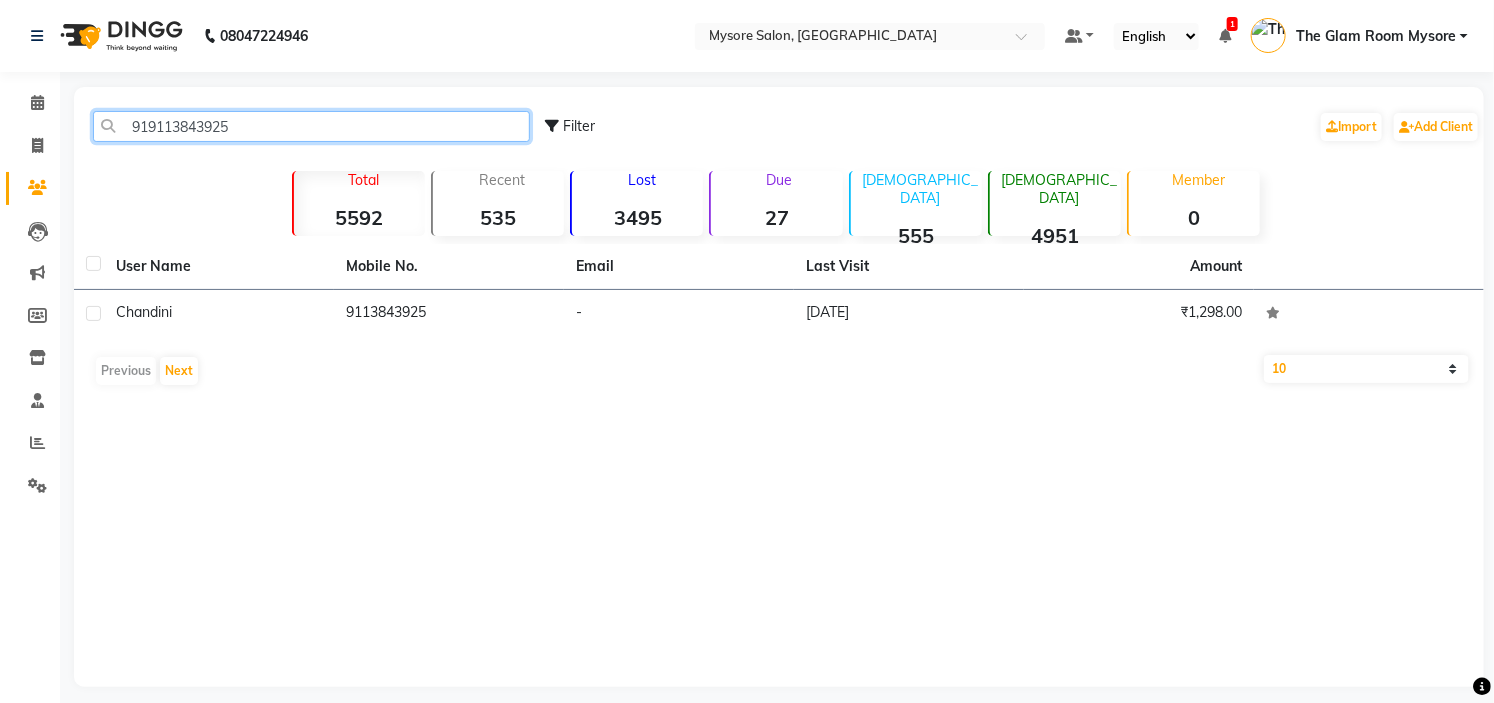click on "919113843925" 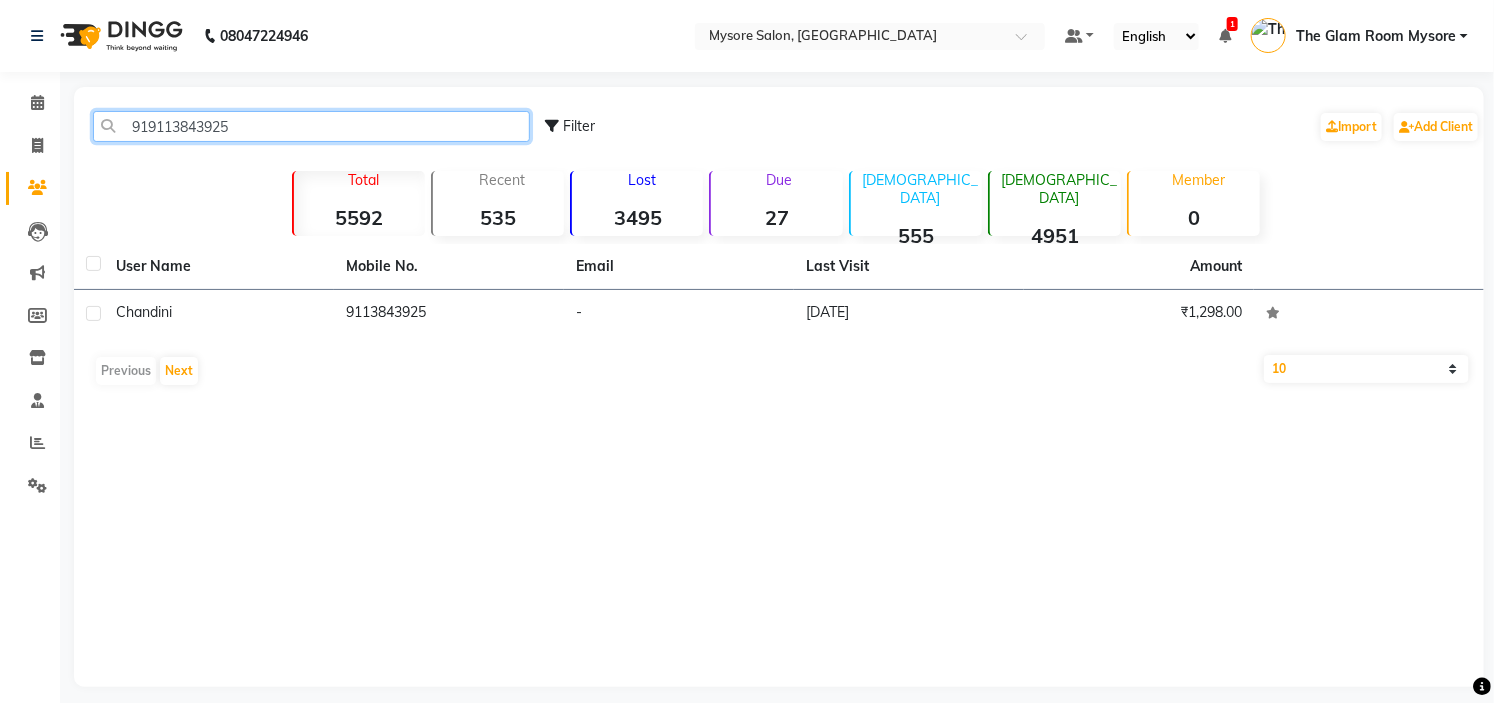 paste on "7022074453" 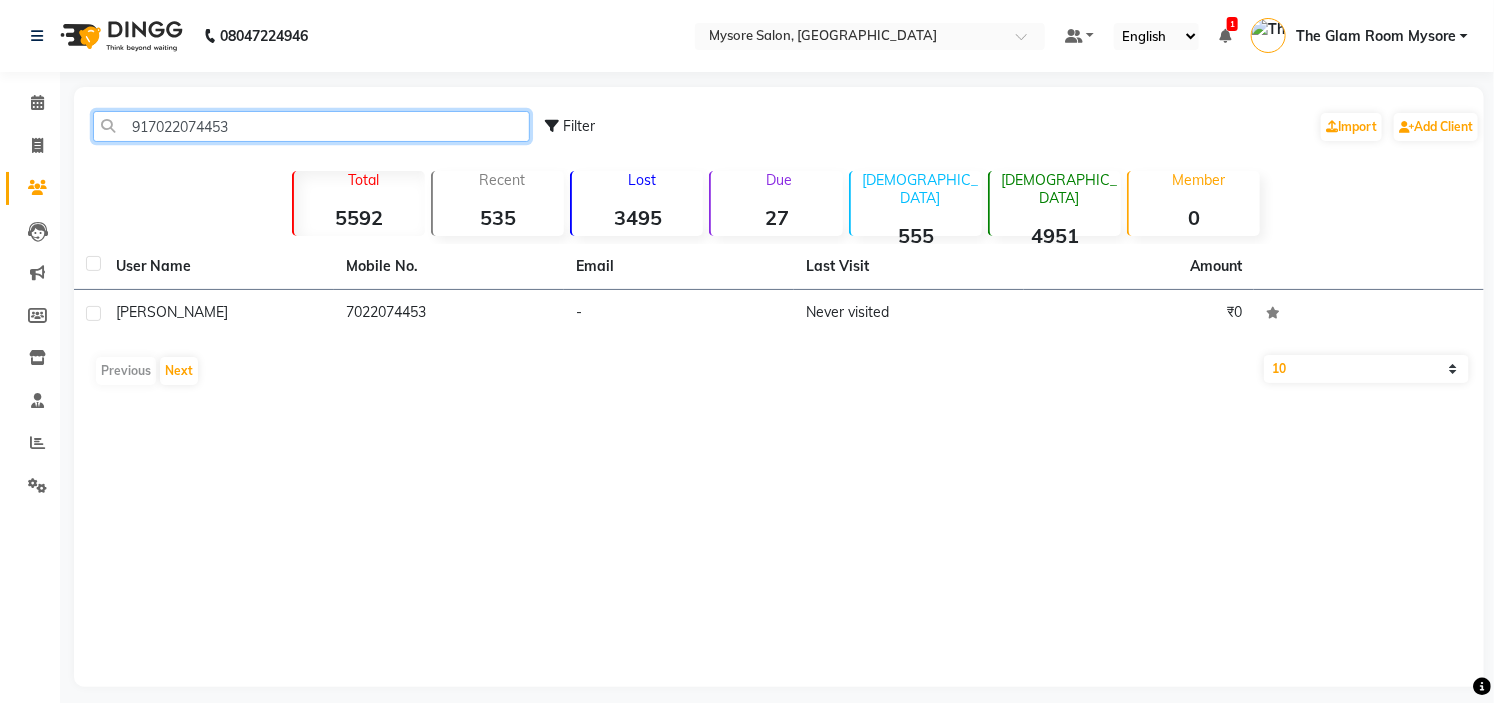 click on "917022074453" 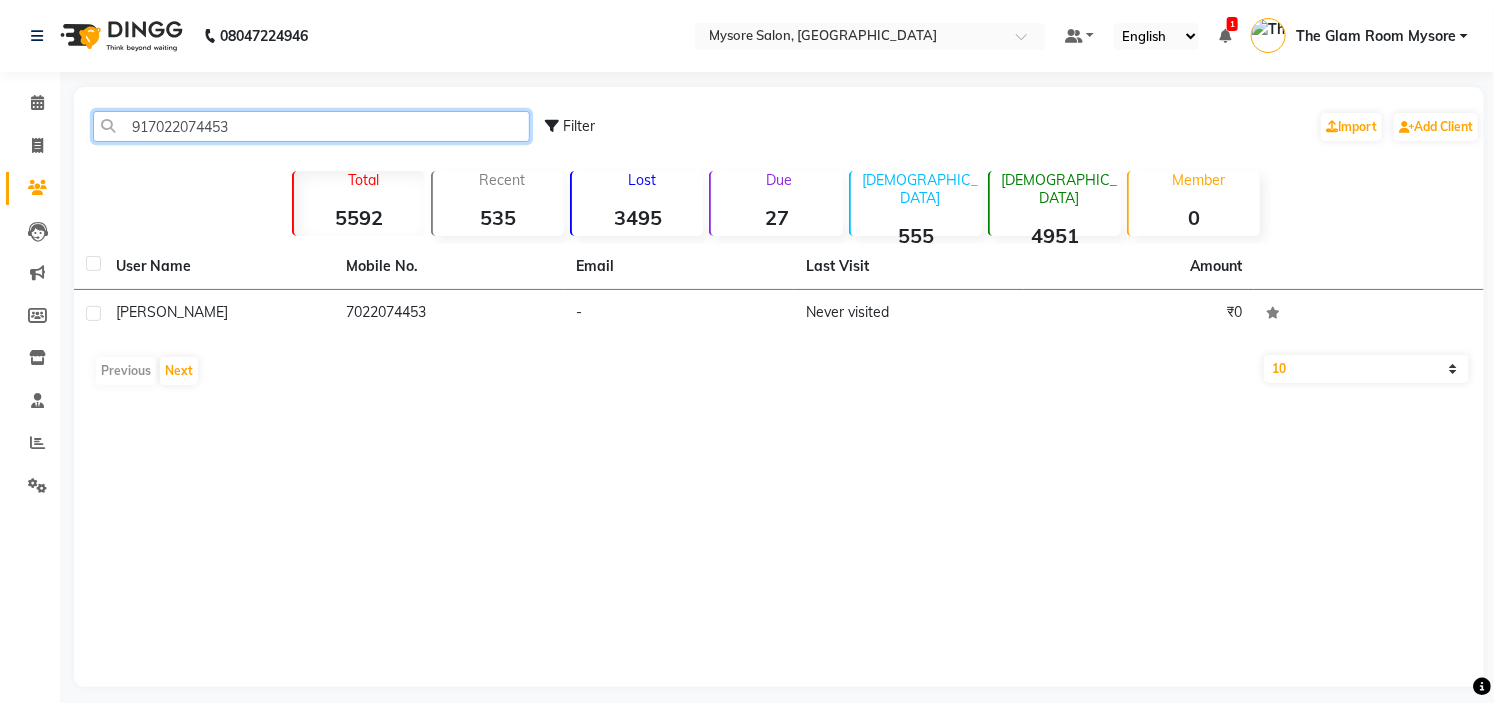 paste on "9480459222" 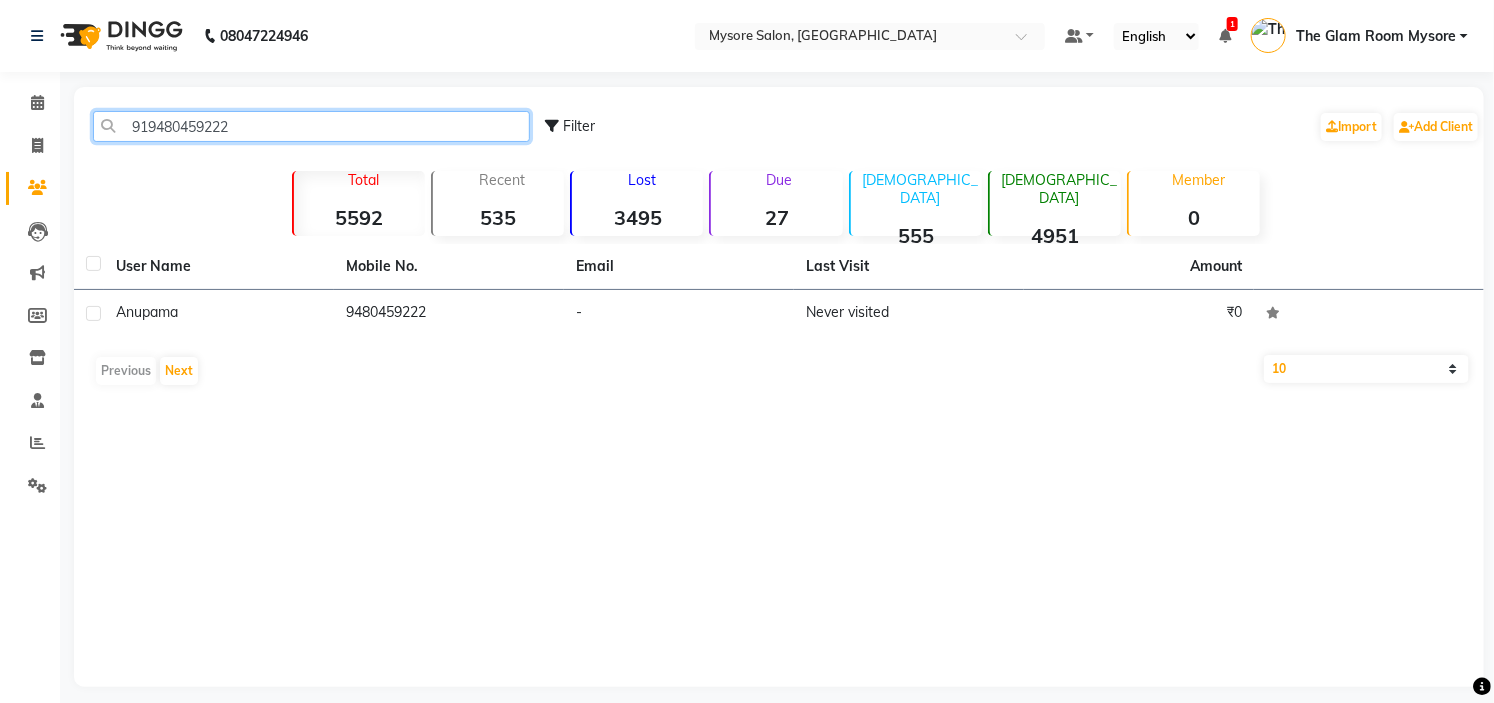 click on "919480459222" 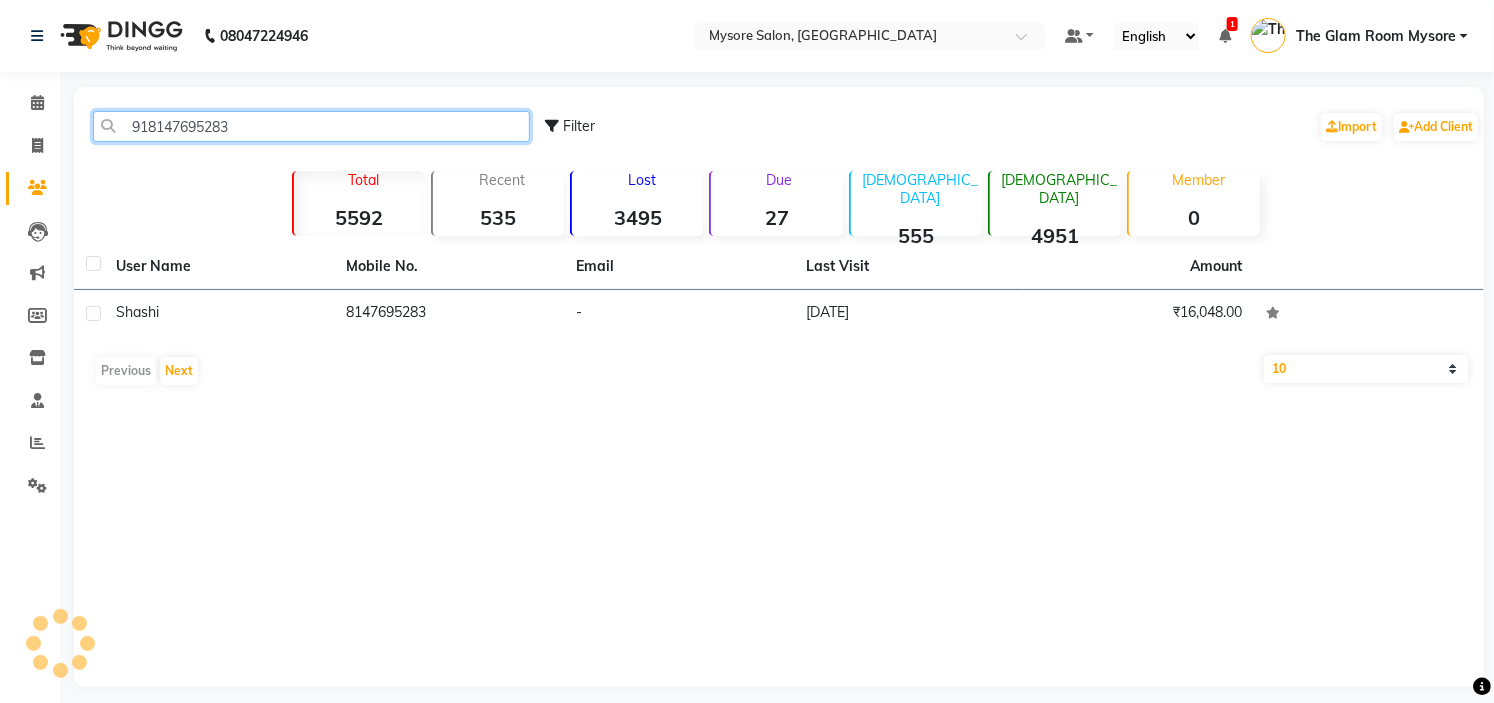 click on "918147695283" 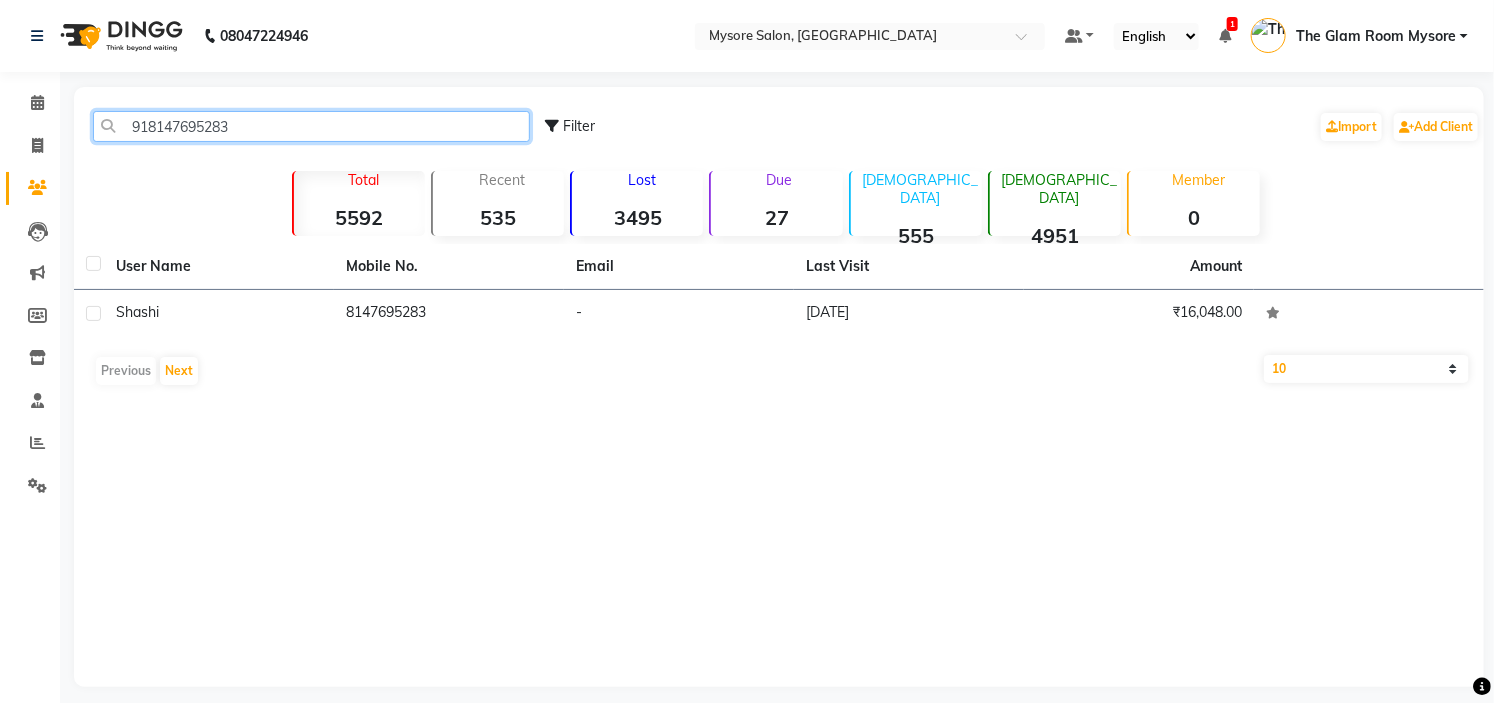 drag, startPoint x: 264, startPoint y: 125, endPoint x: 296, endPoint y: -97, distance: 224.29445 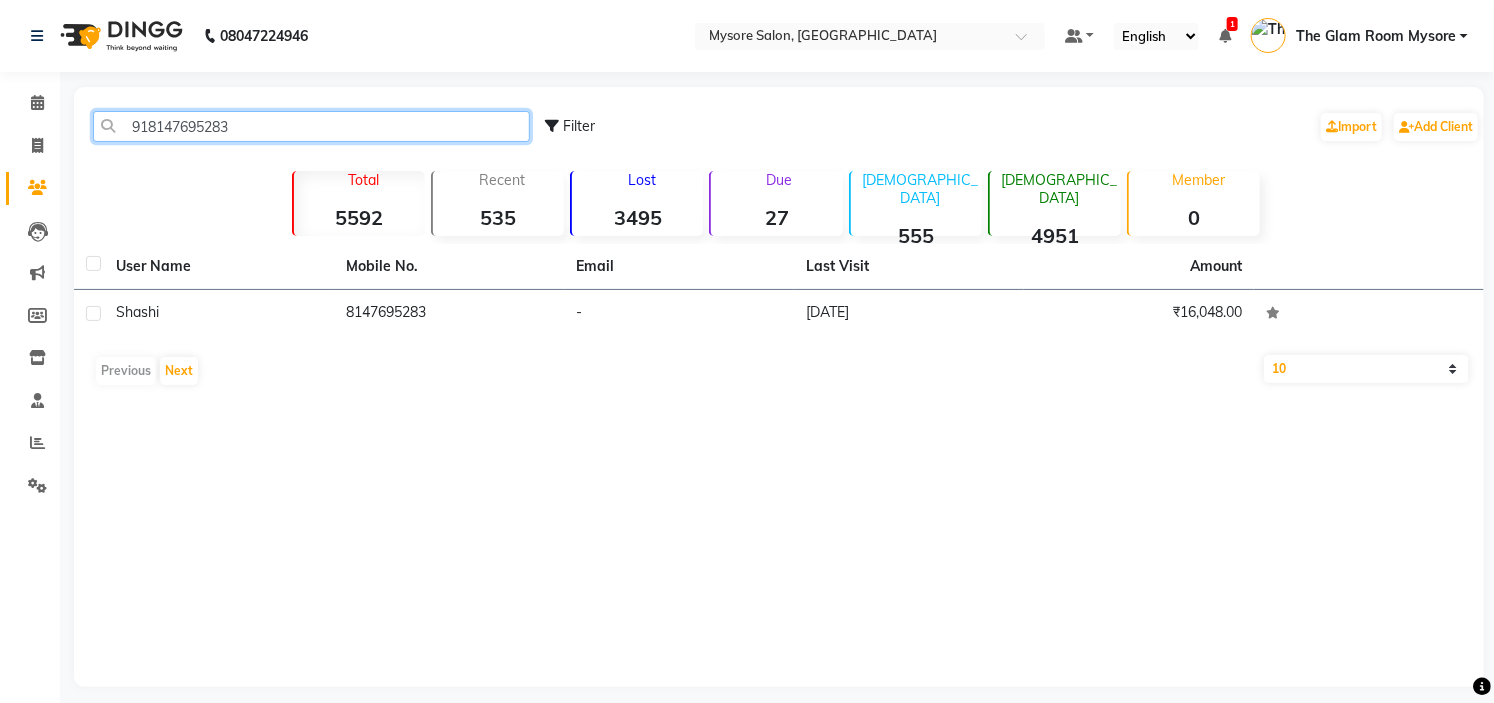 paste on "7305021710" 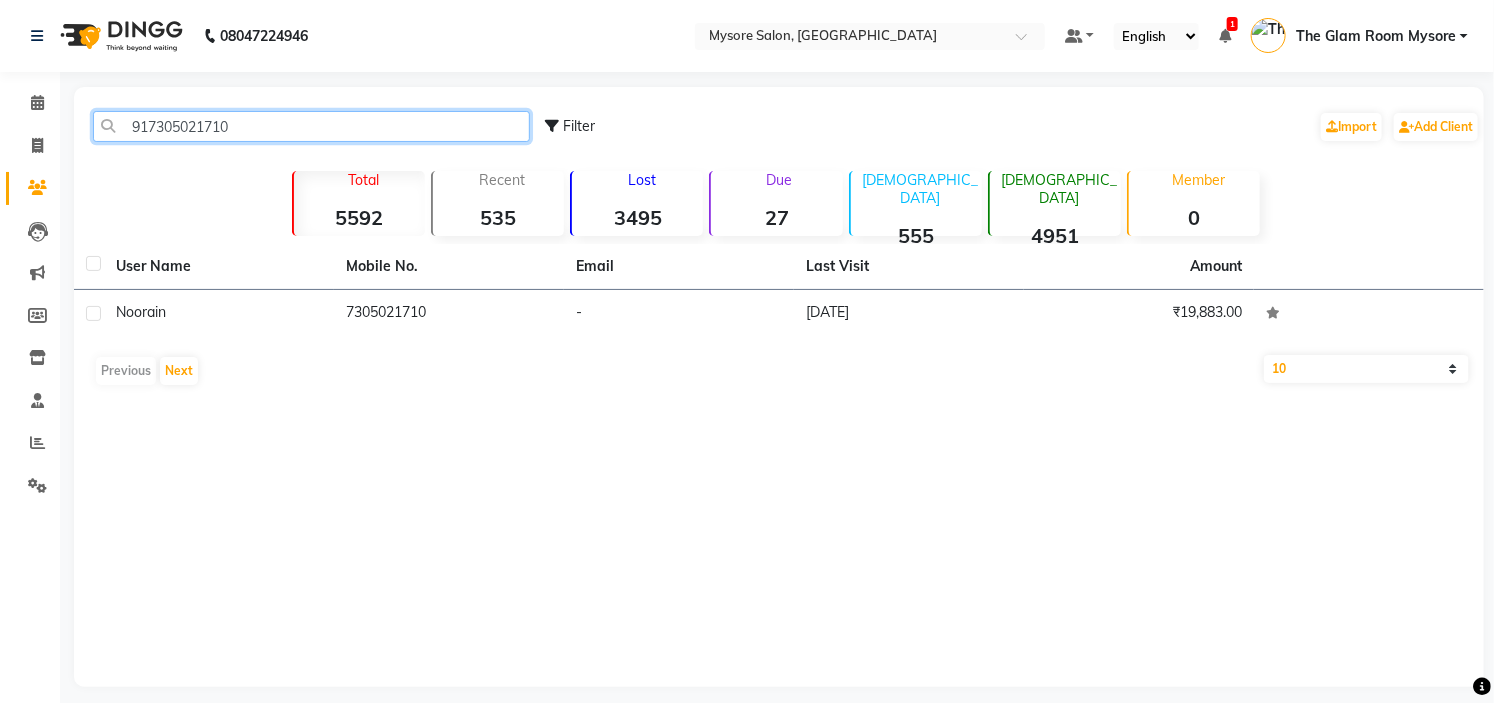 click on "917305021710" 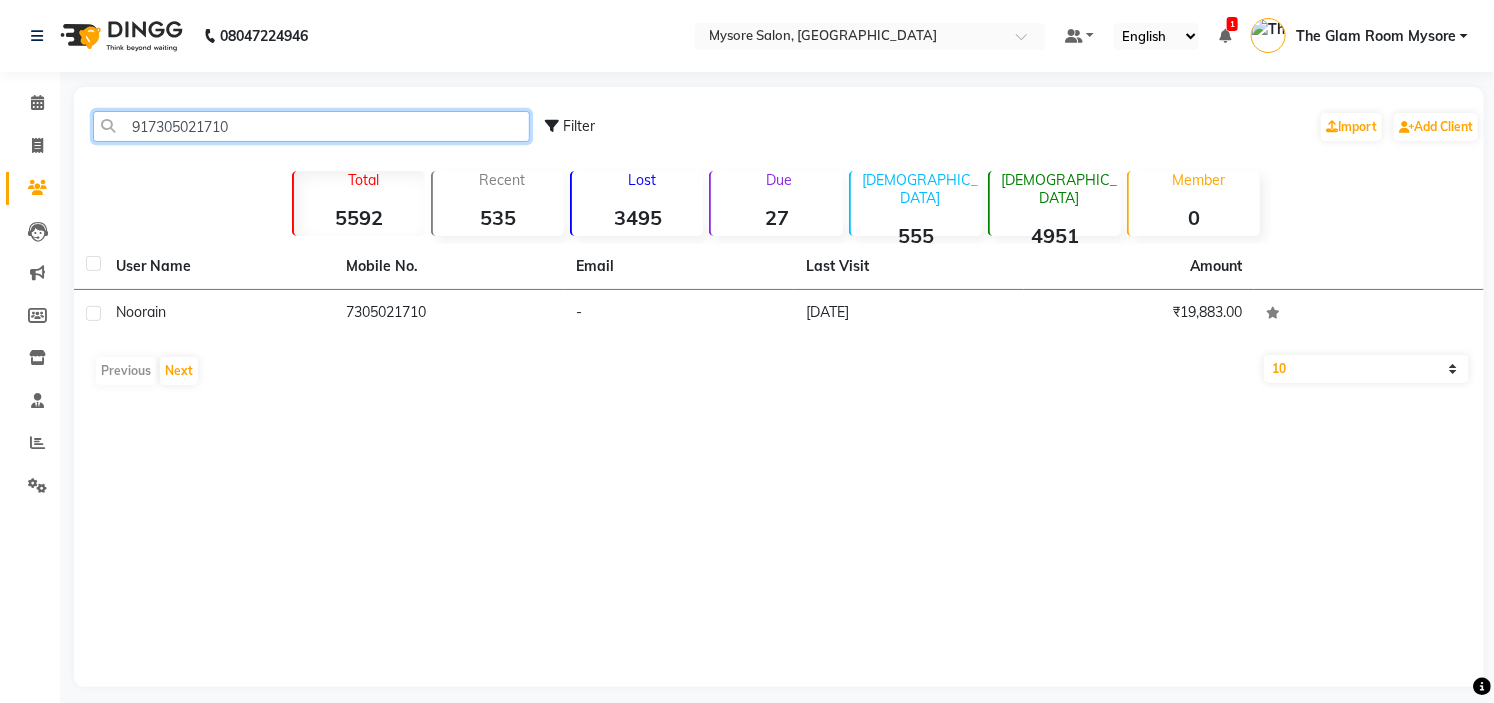paste on "995901255" 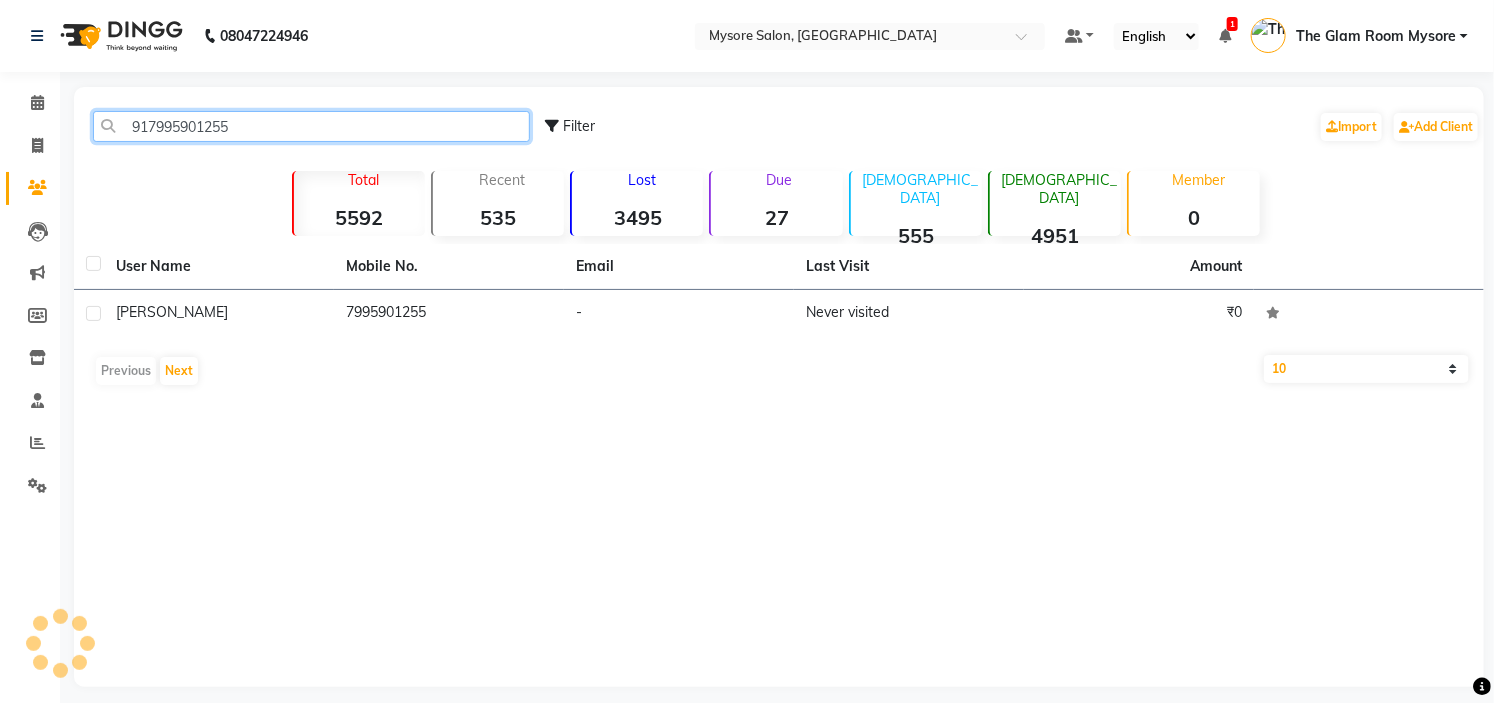 click on "917995901255" 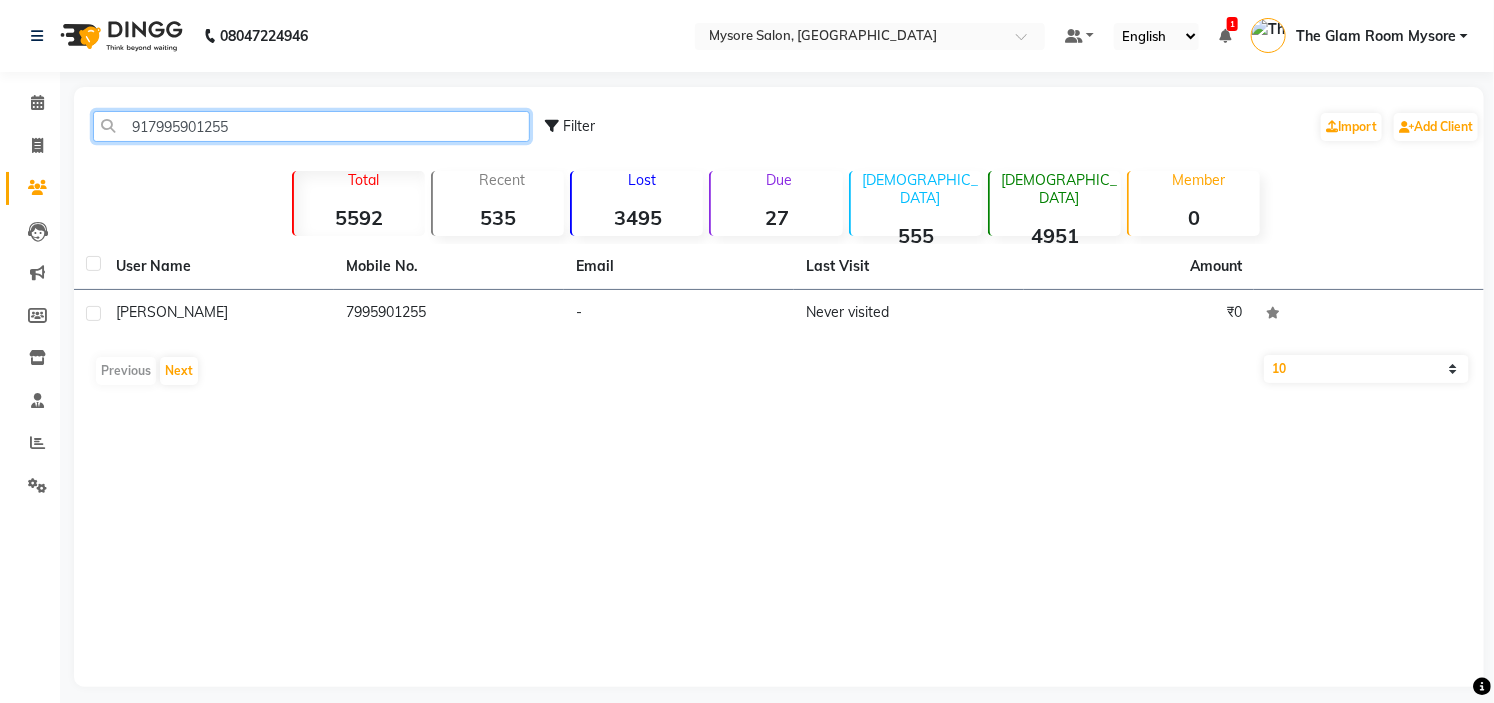click on "917995901255" 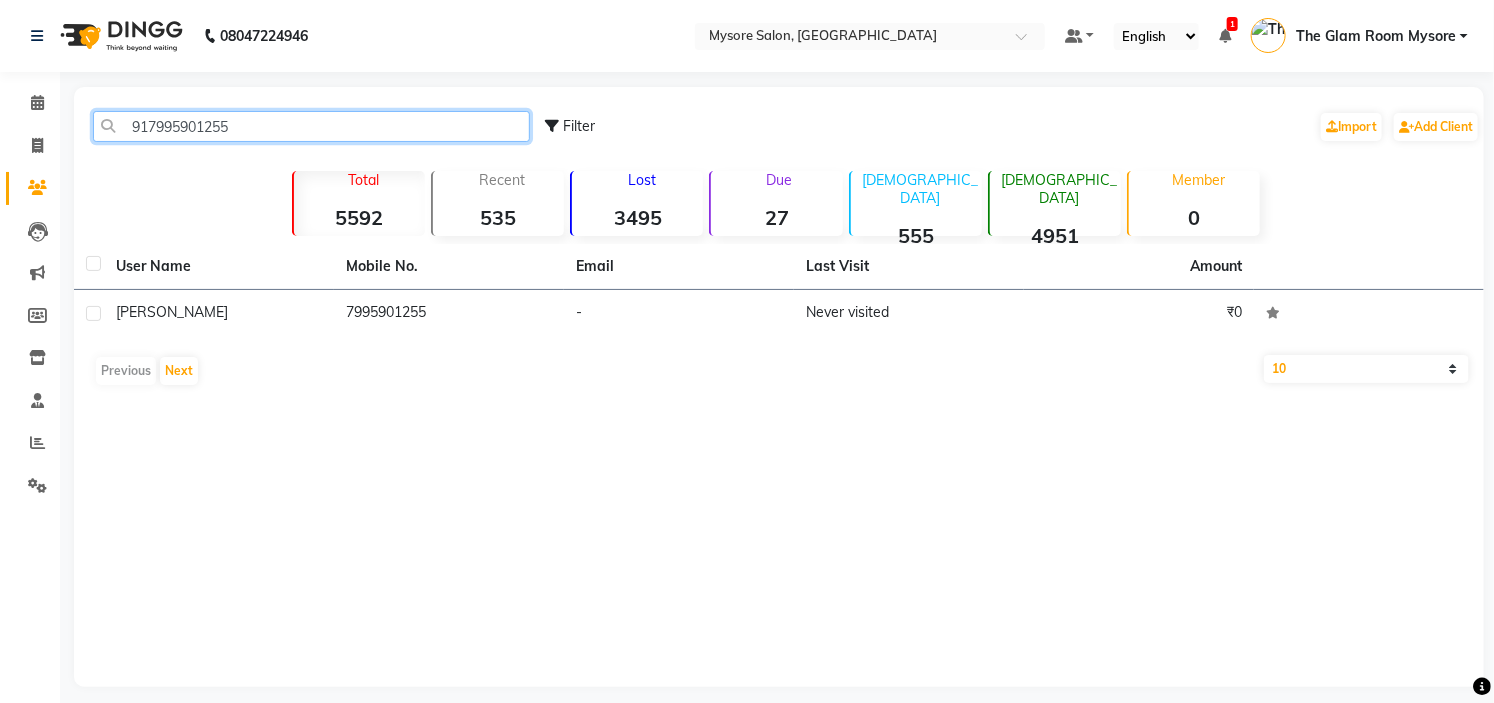 paste on "9880364651" 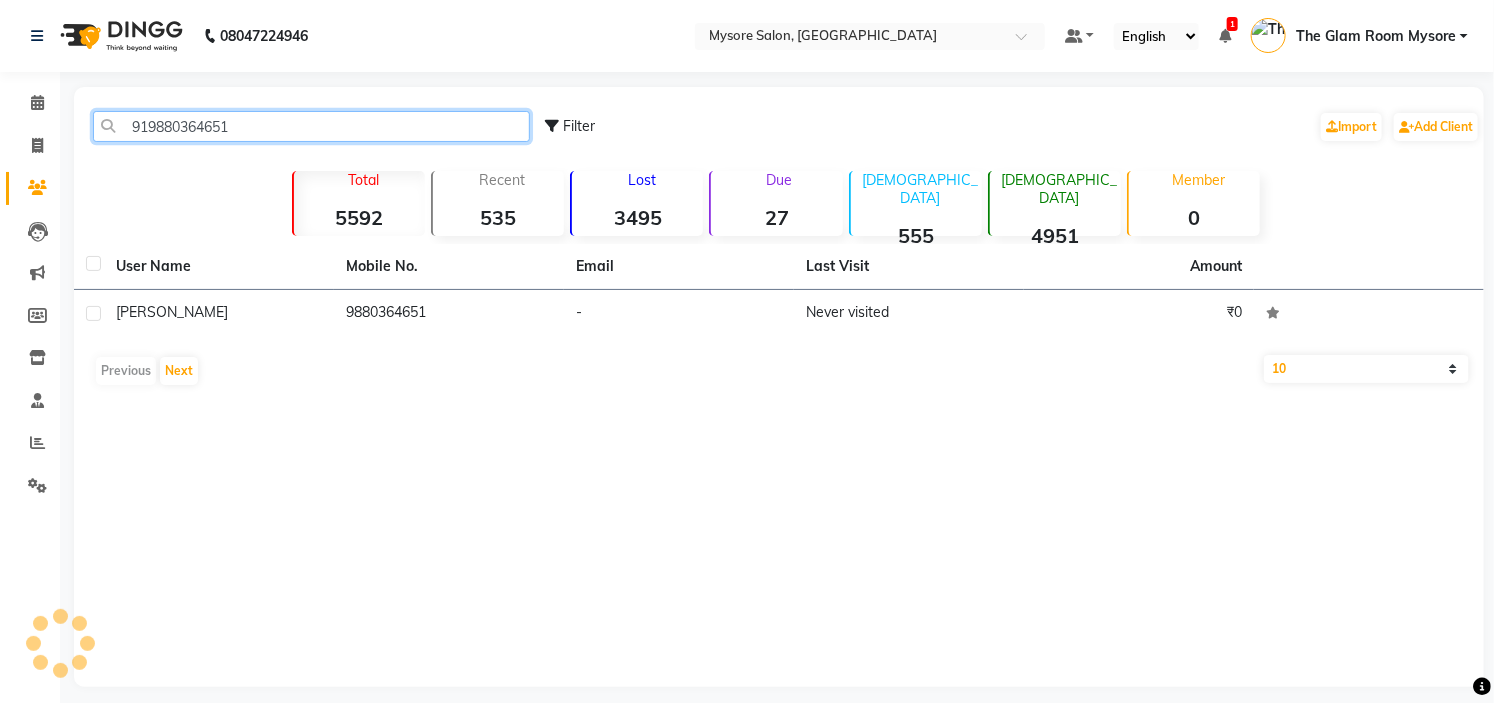 click on "919880364651" 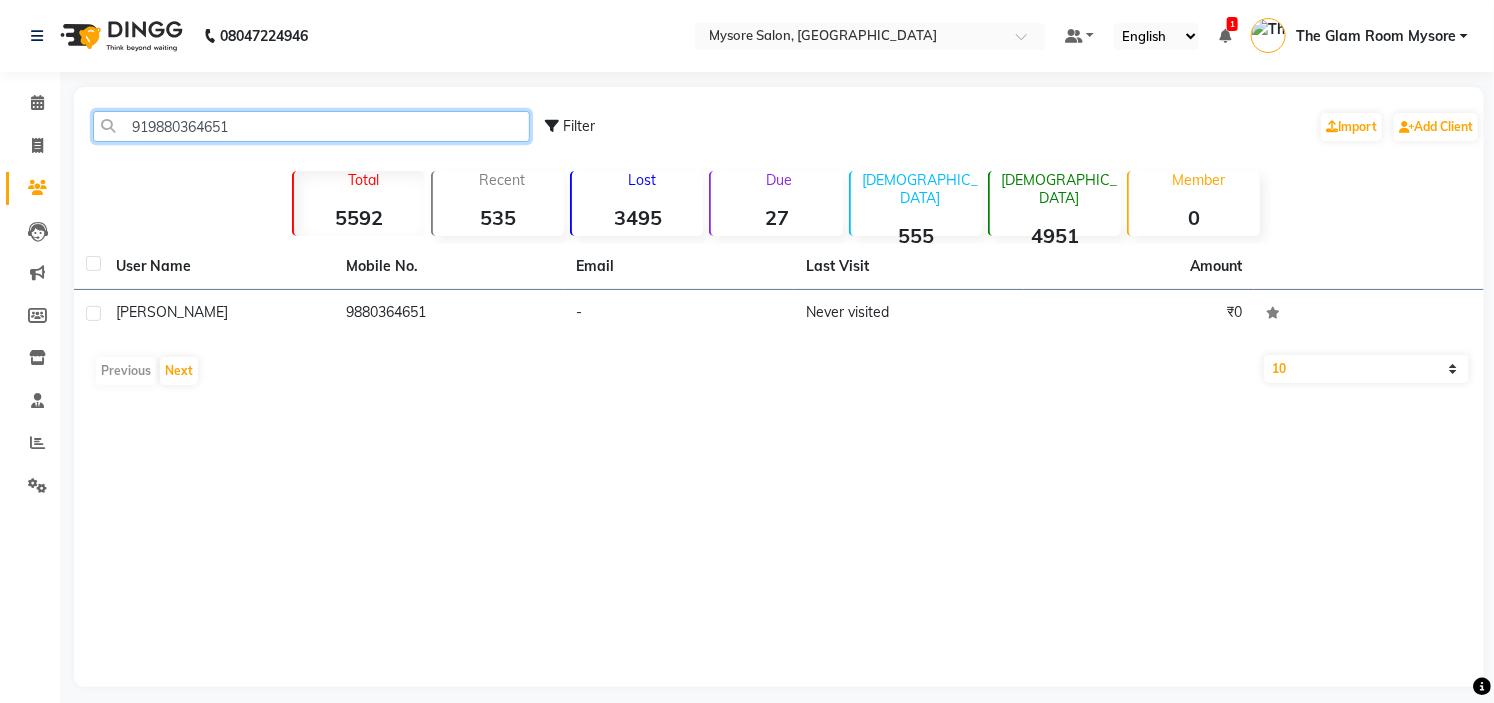 click on "919880364651" 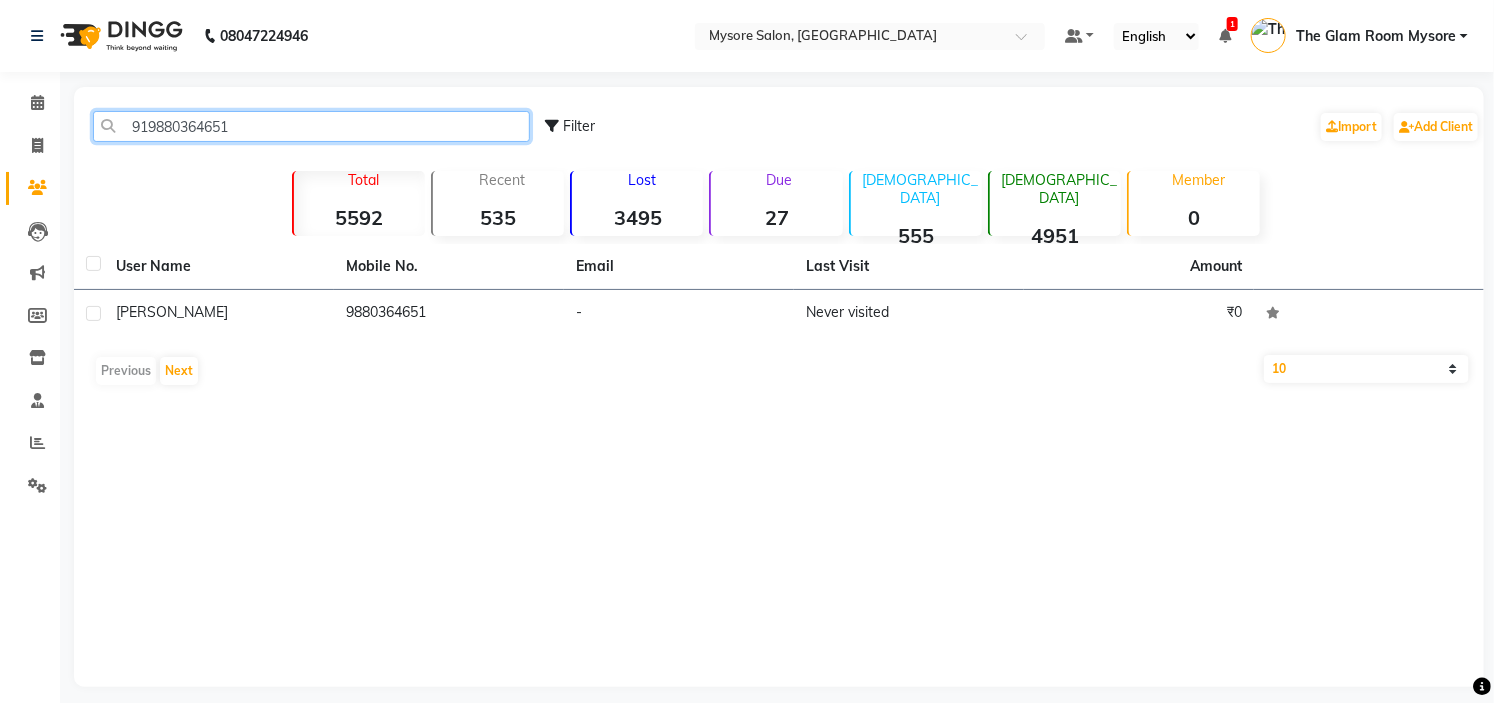paste on "535793343" 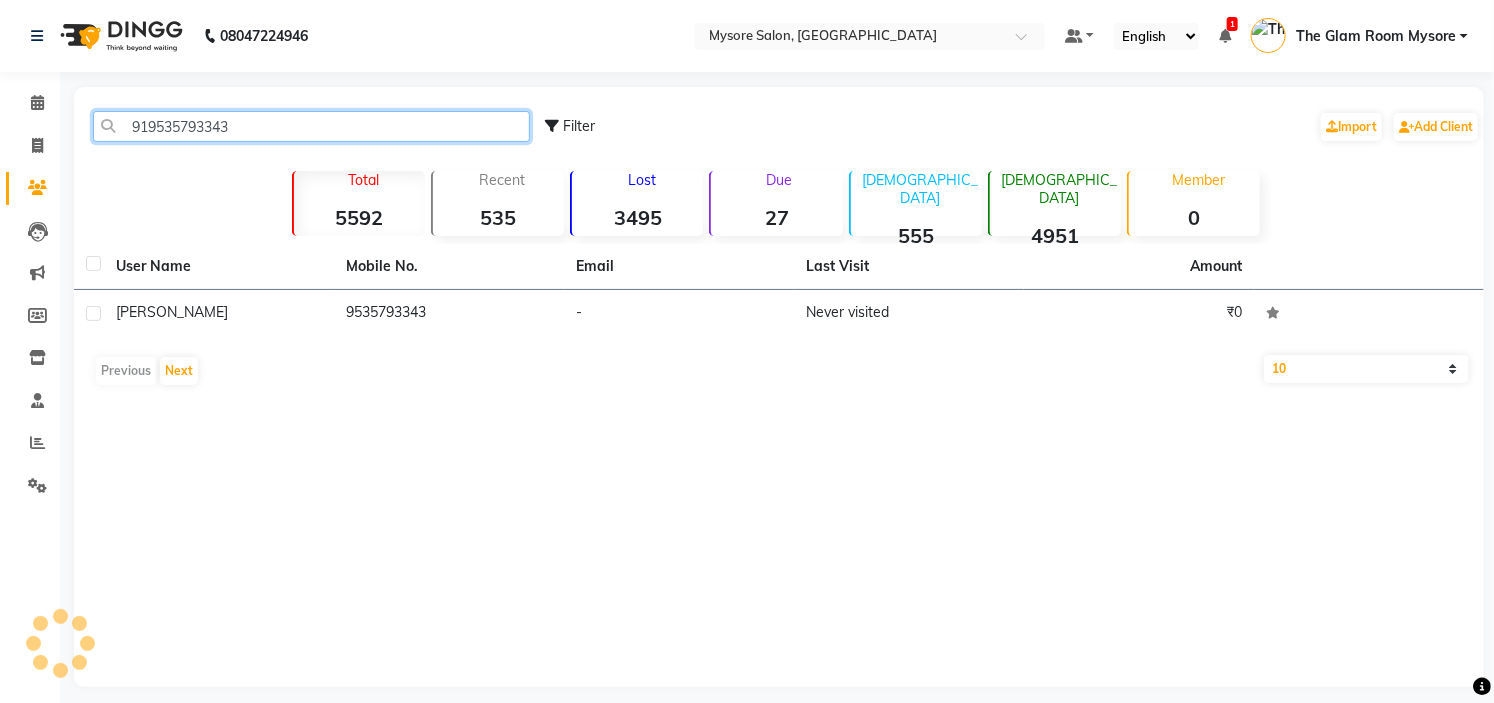 click on "919535793343" 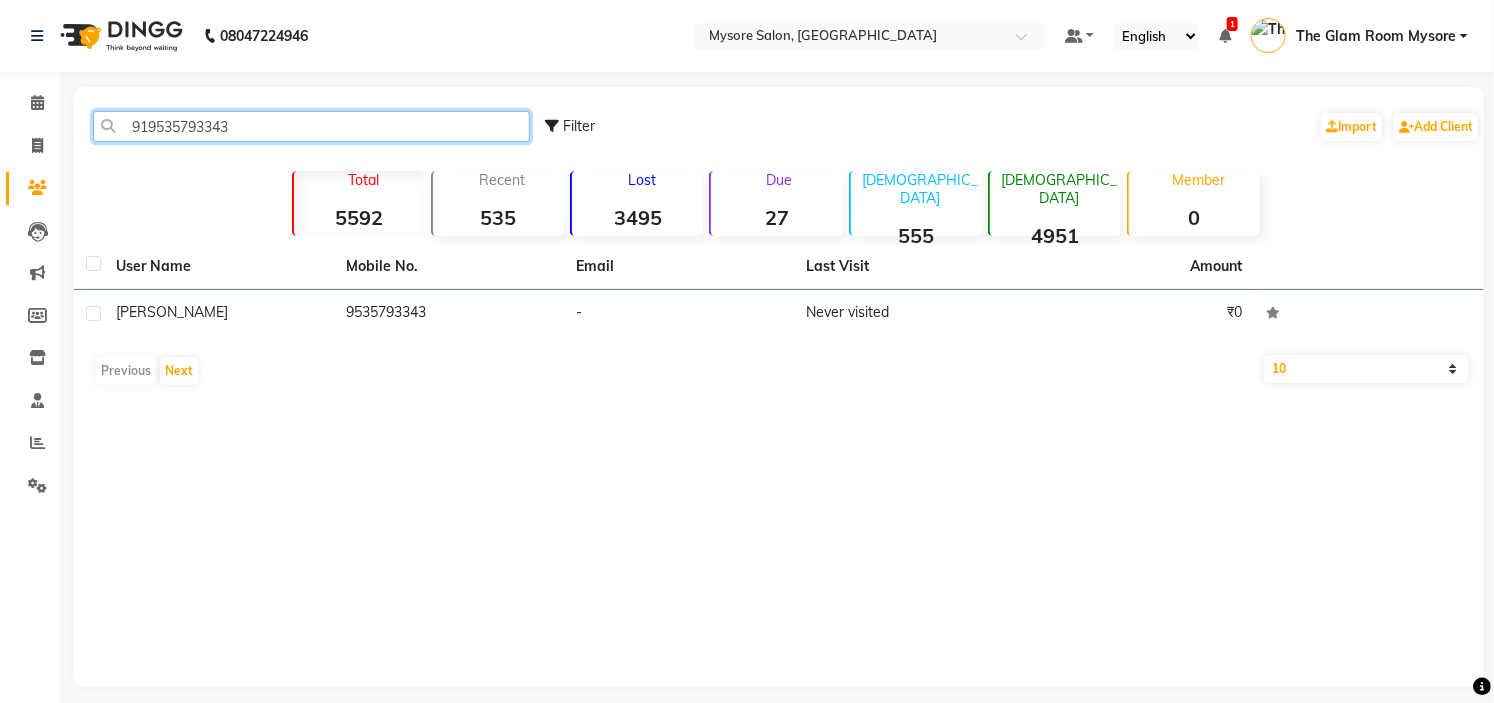 click on "919535793343" 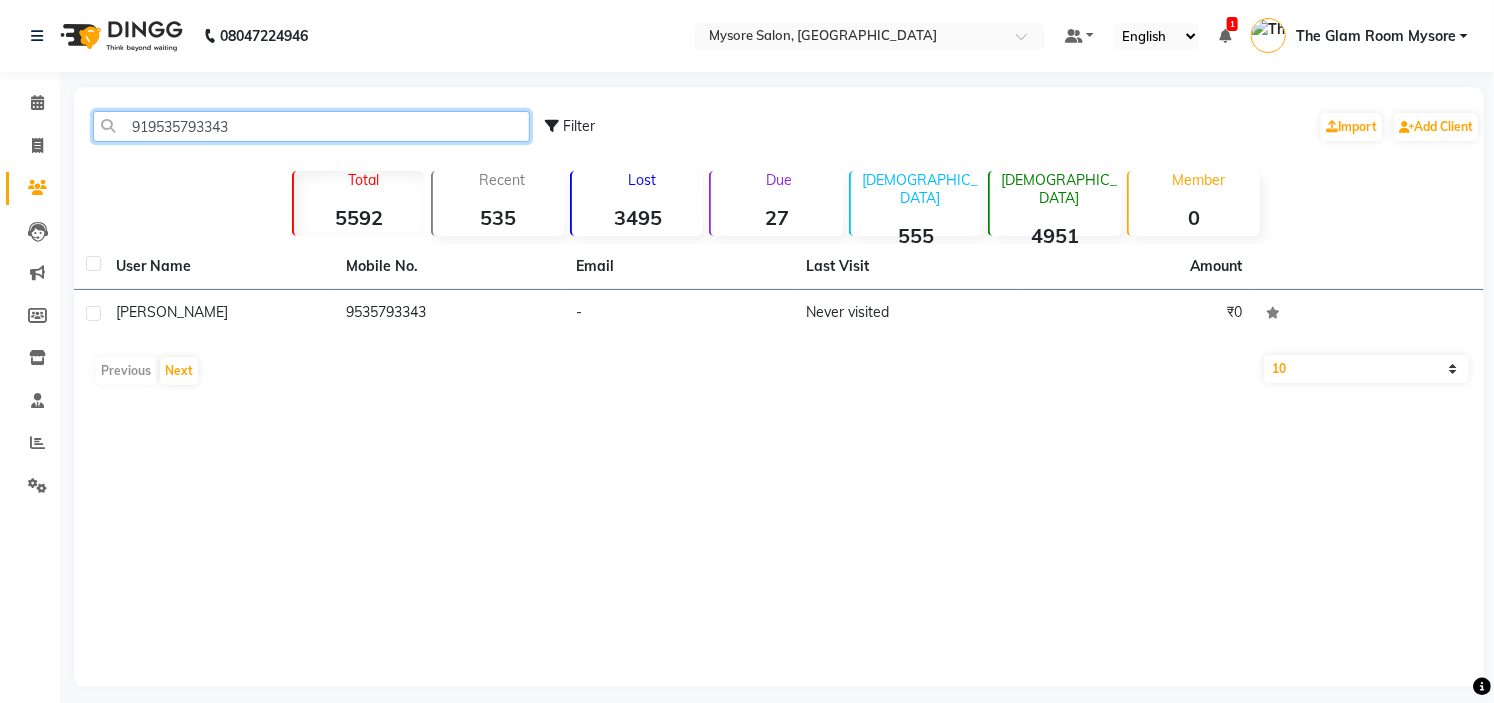 paste on "845331795" 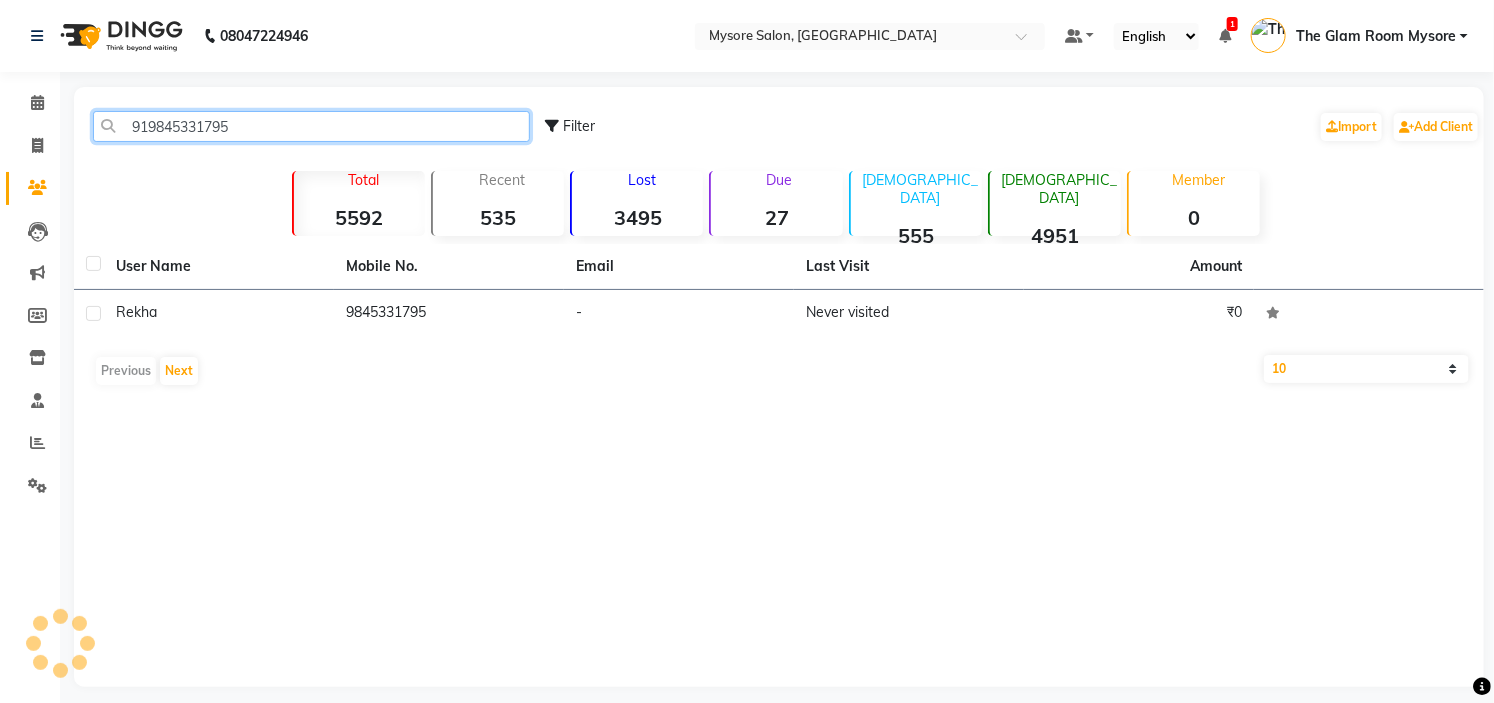 click on "919845331795" 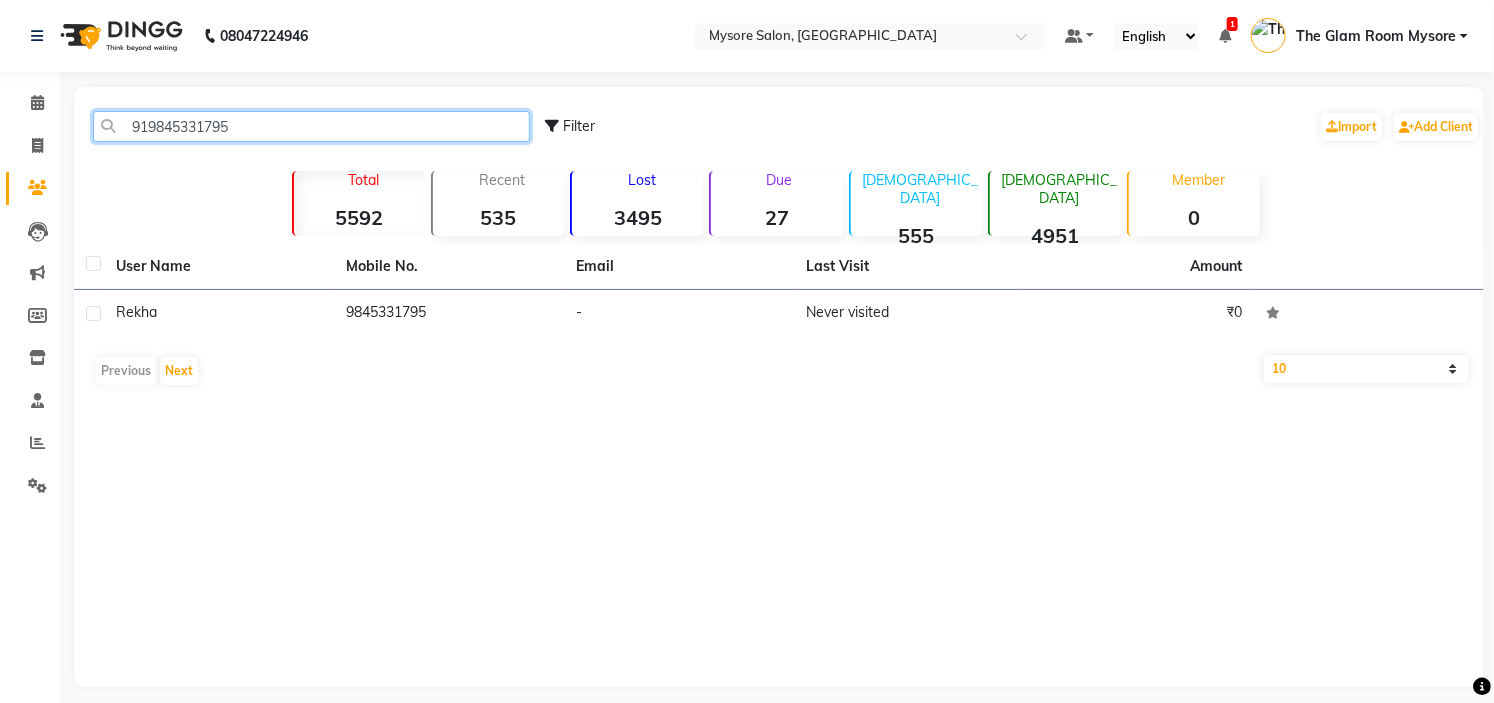 click on "919845331795" 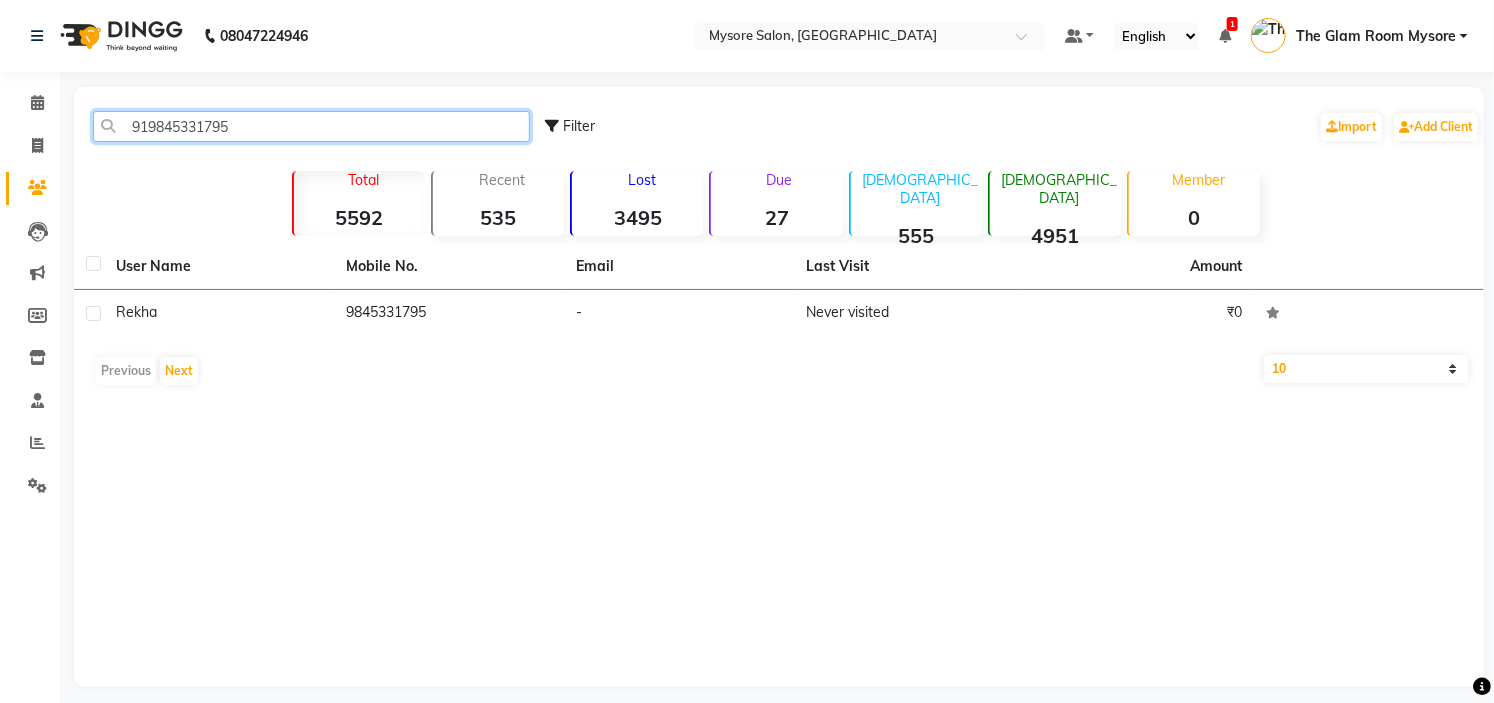 type on "919845331795" 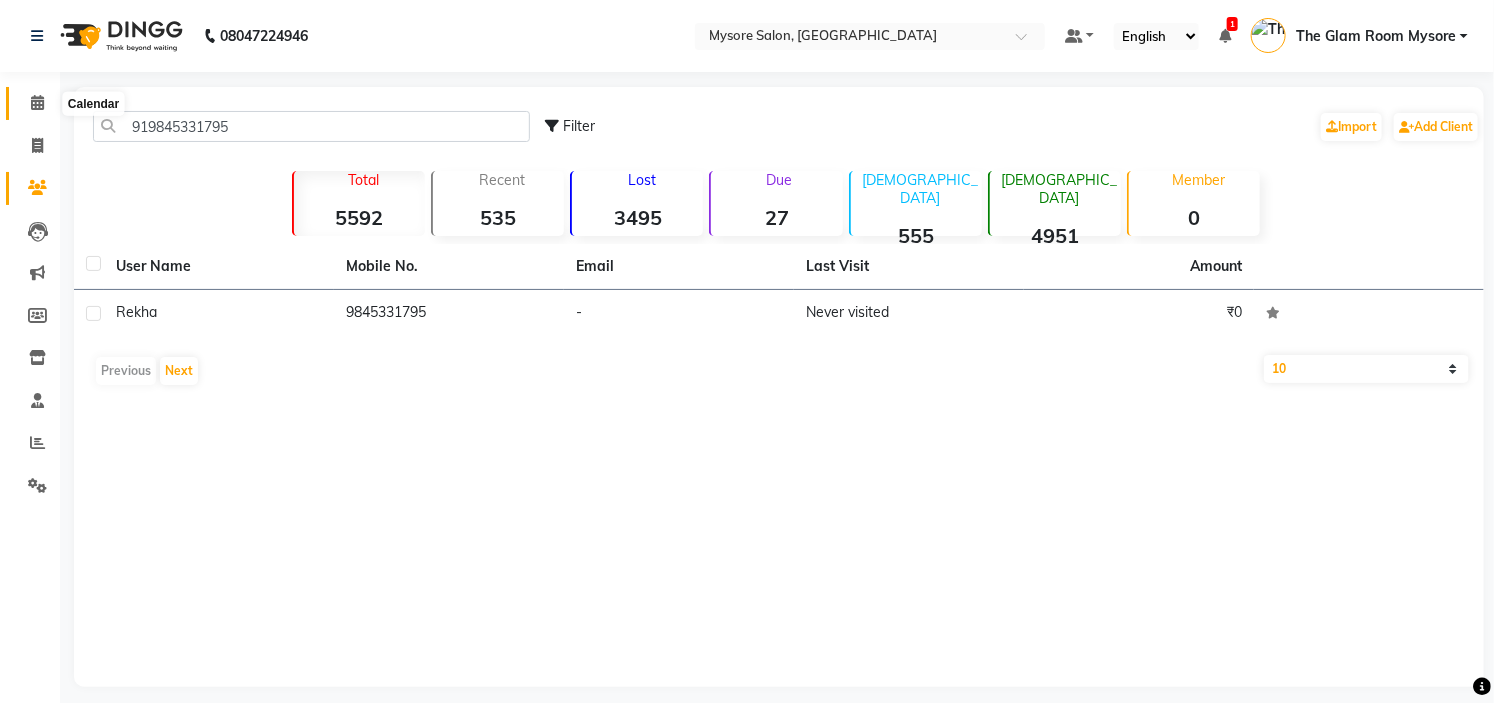 click 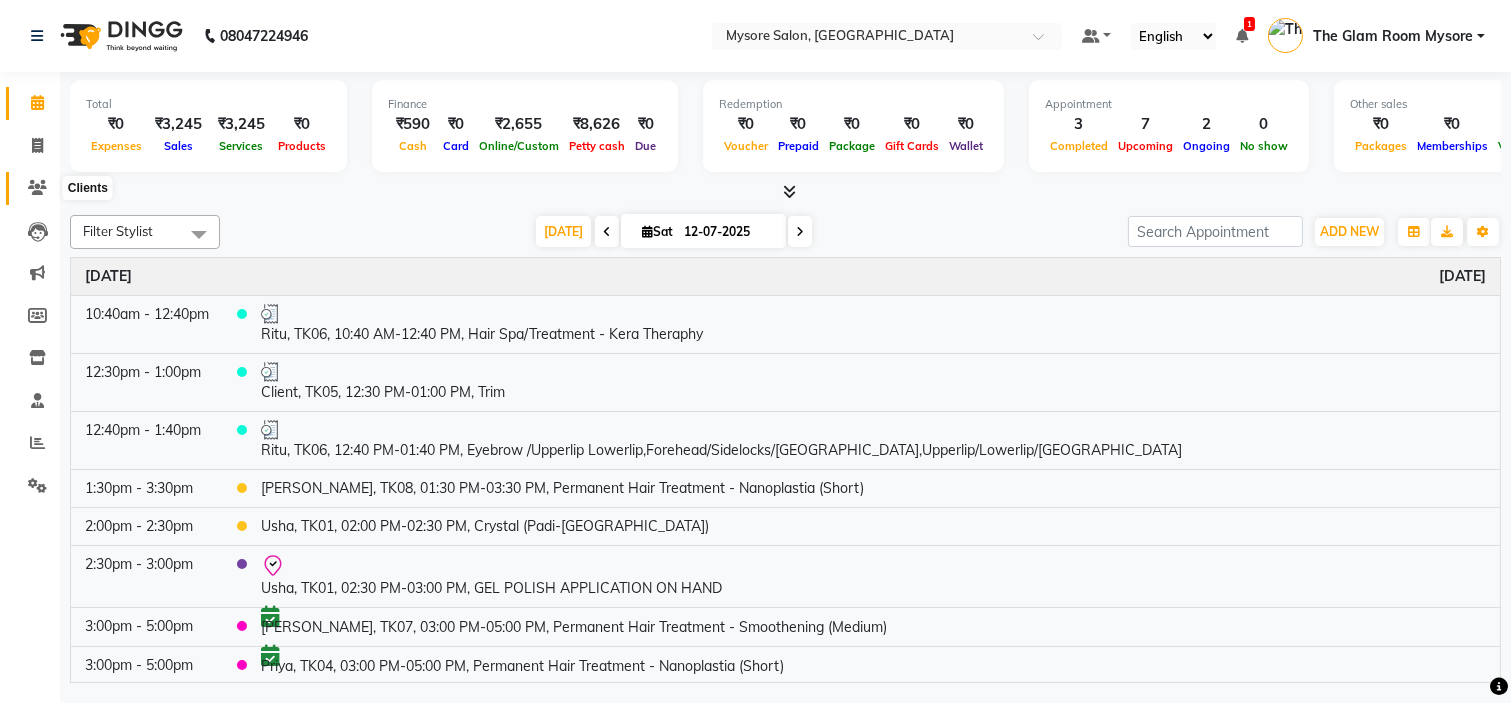 click 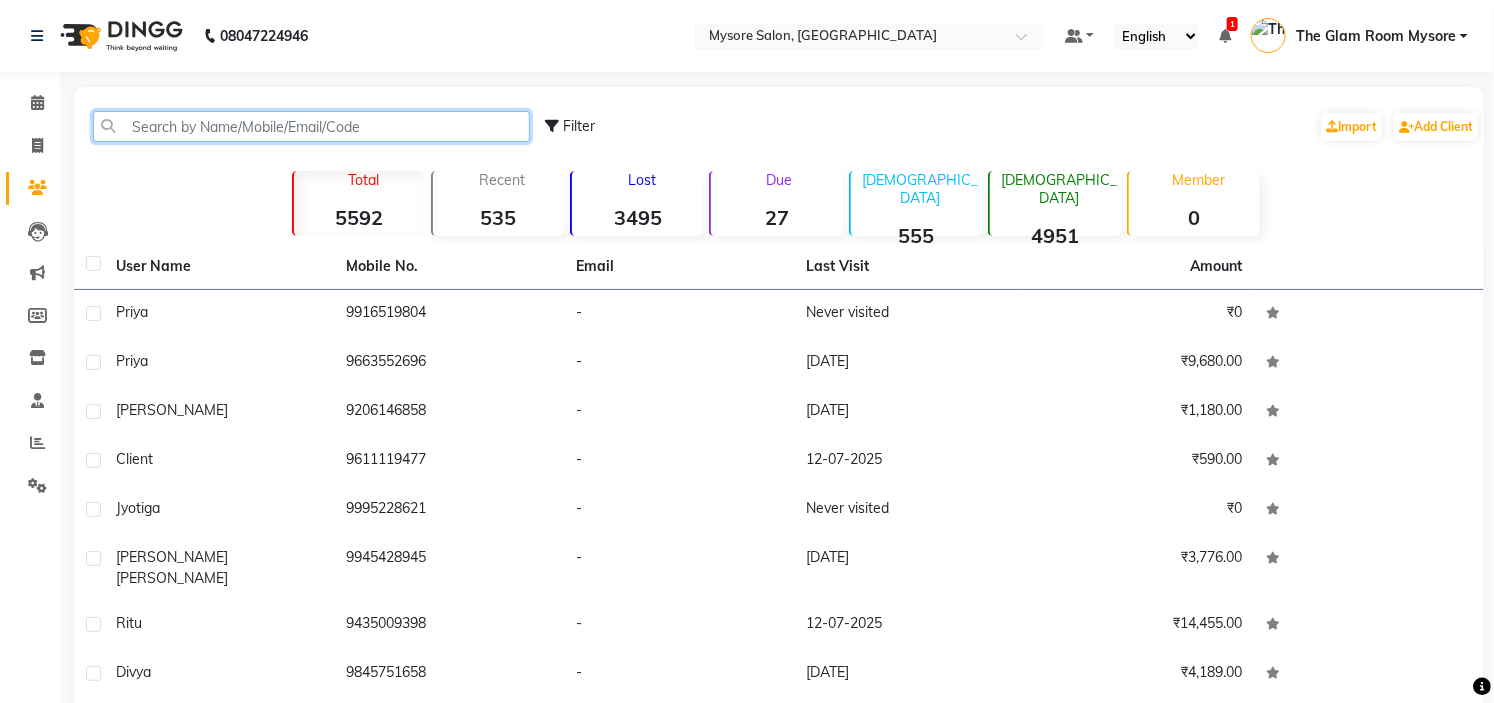 click 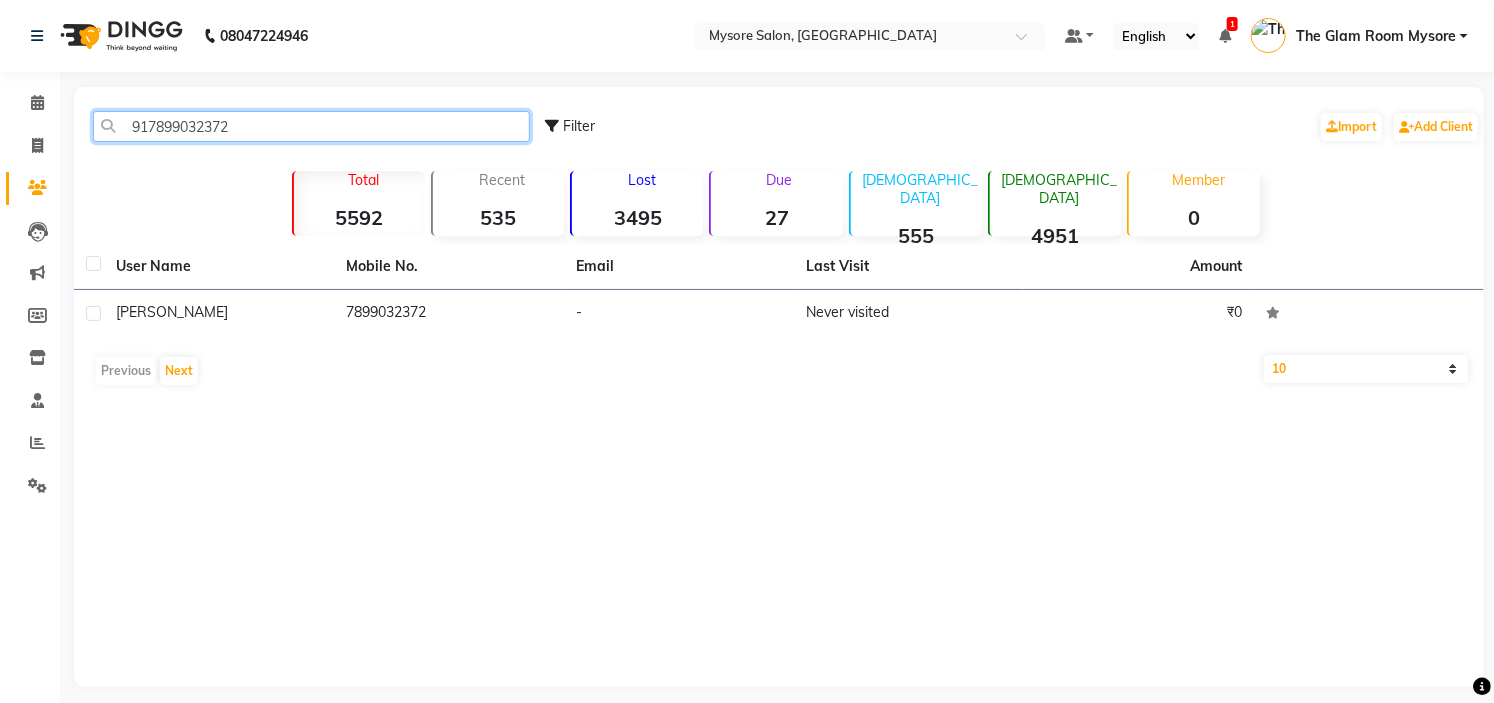 click on "917899032372" 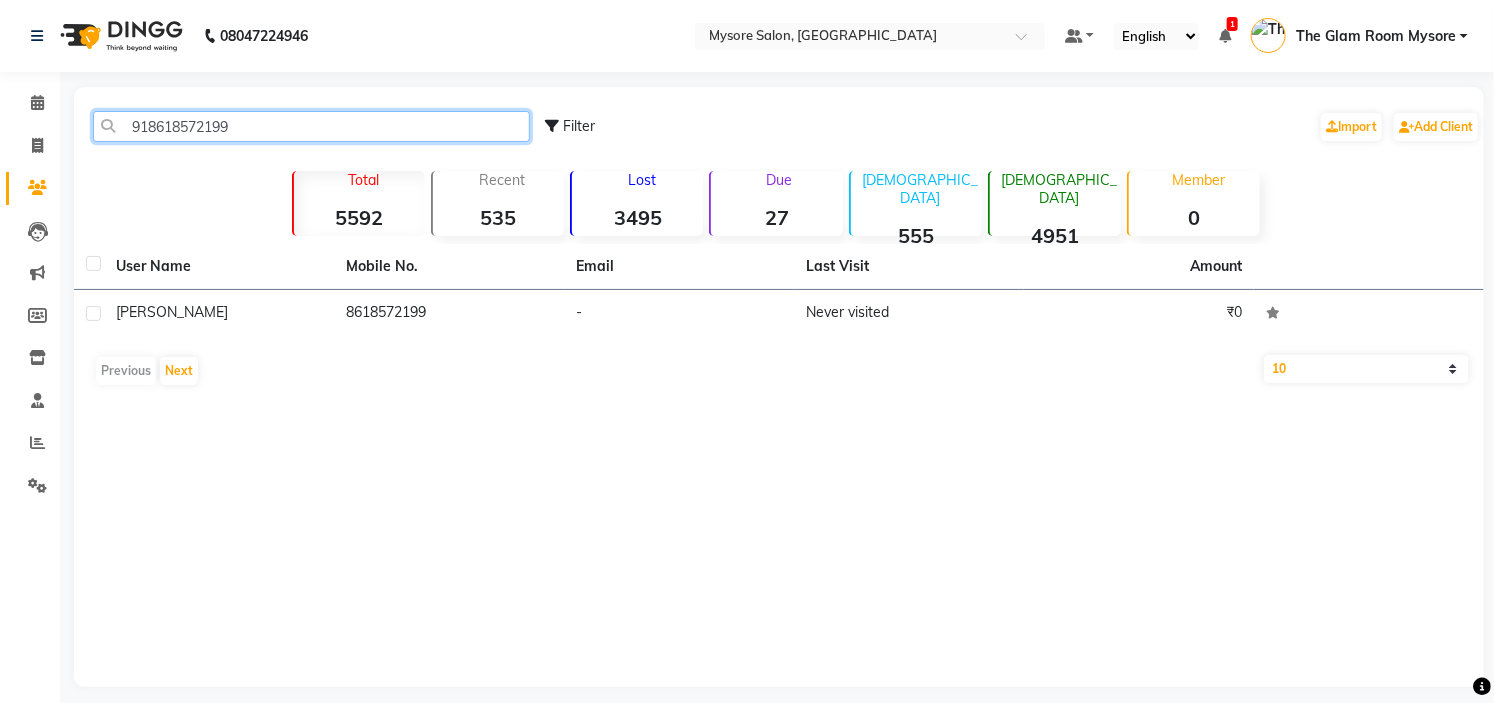 click on "918618572199" 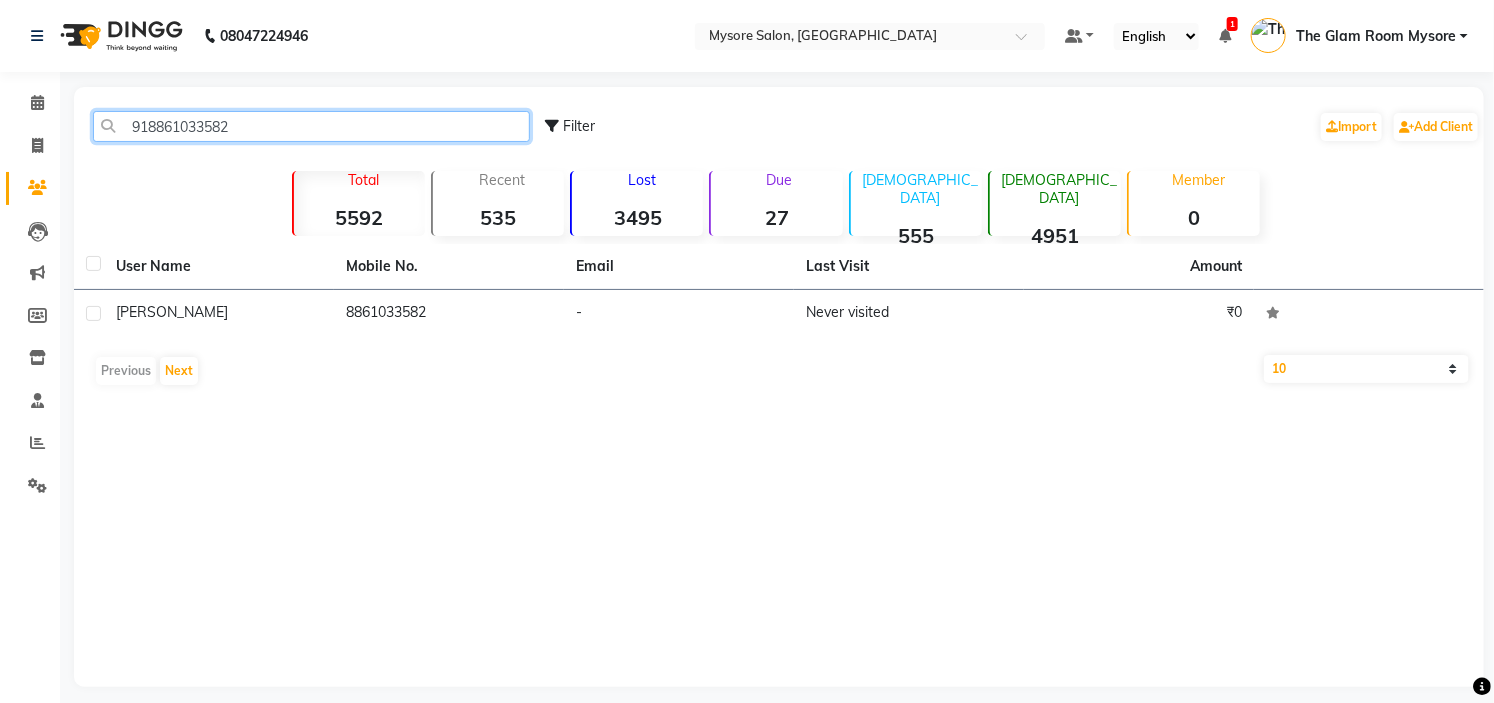 click on "918861033582" 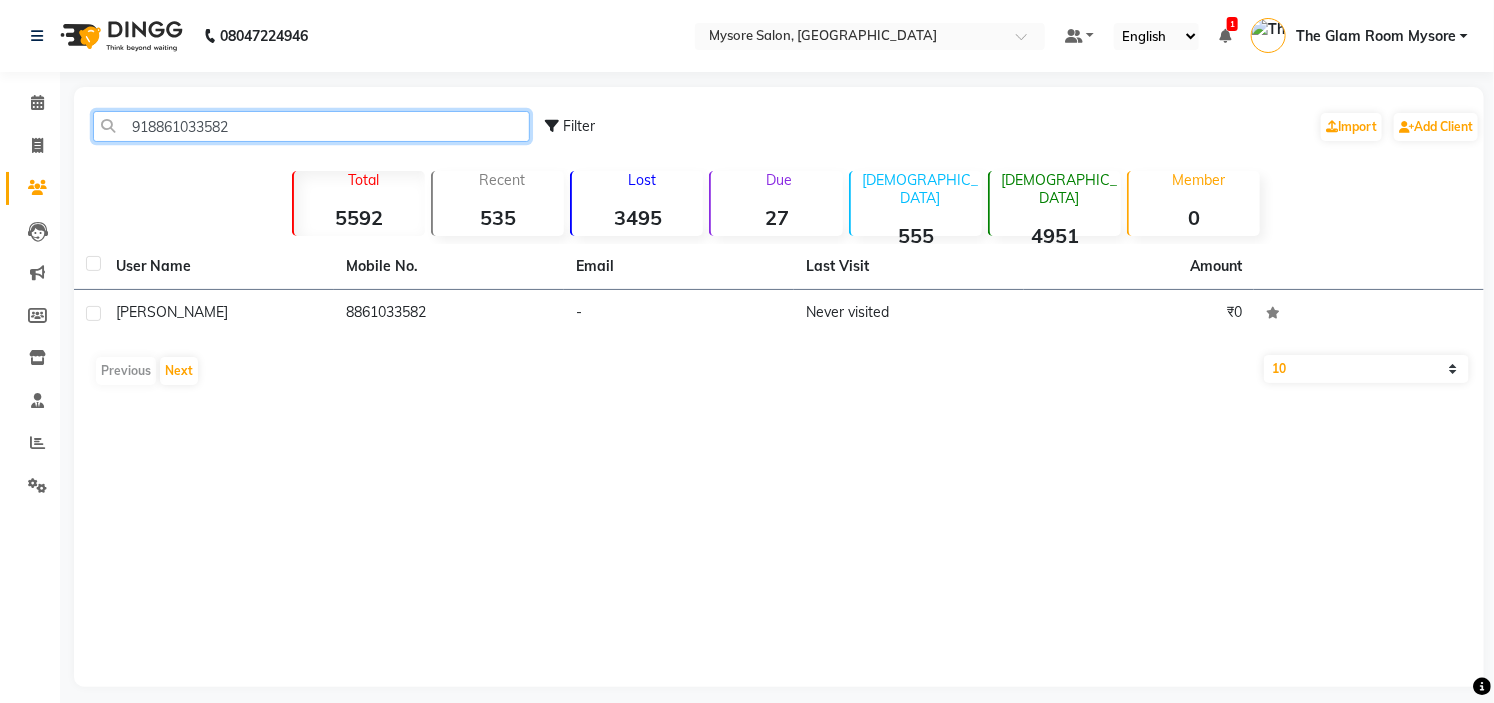 paste on "197057446" 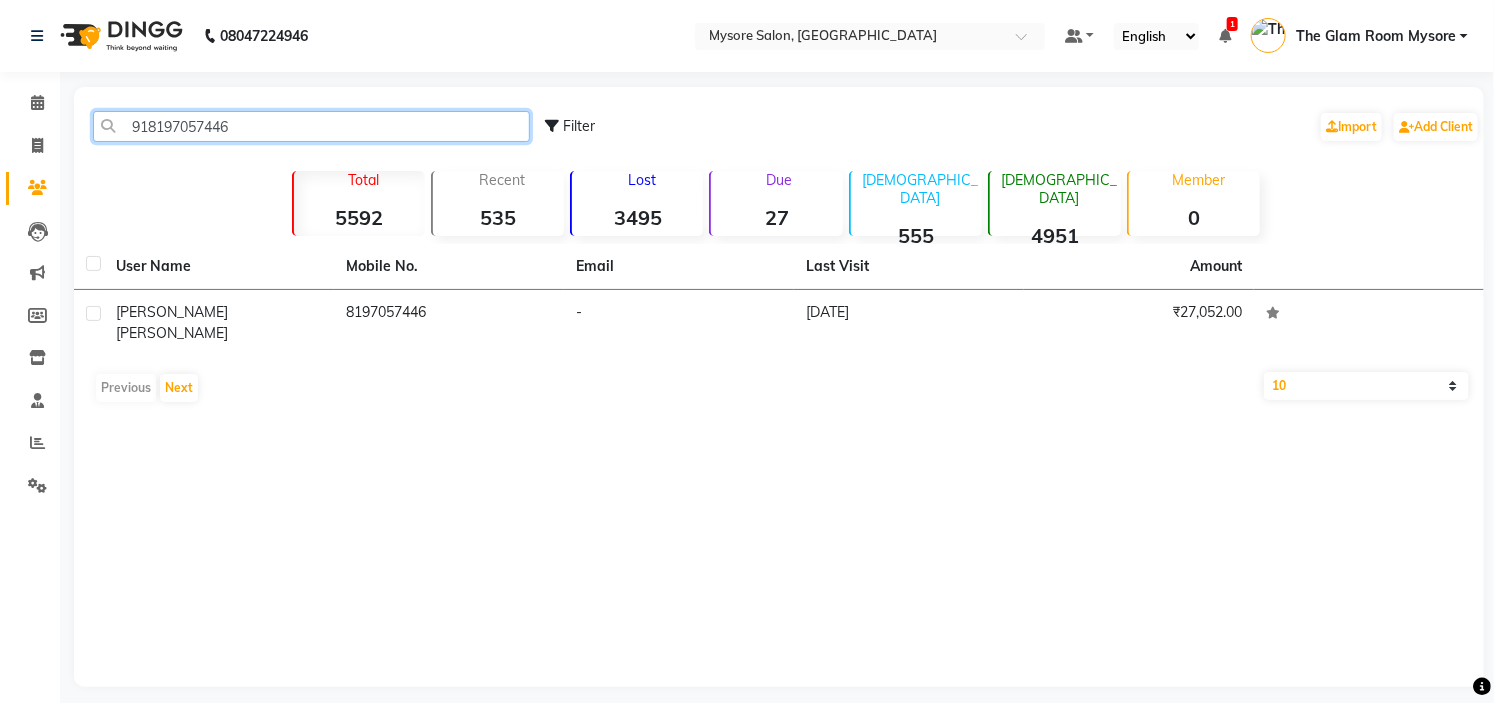 click on "918197057446" 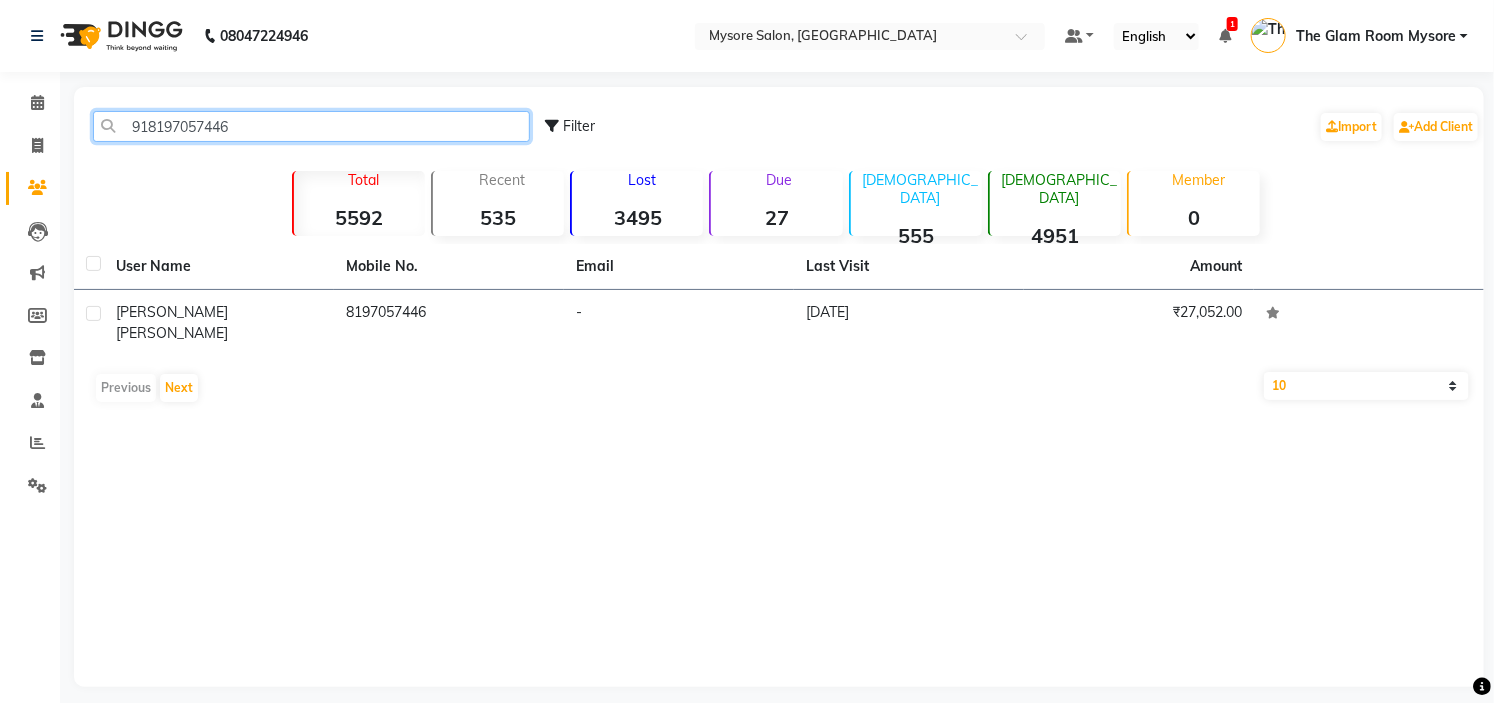 paste on "5569507895" 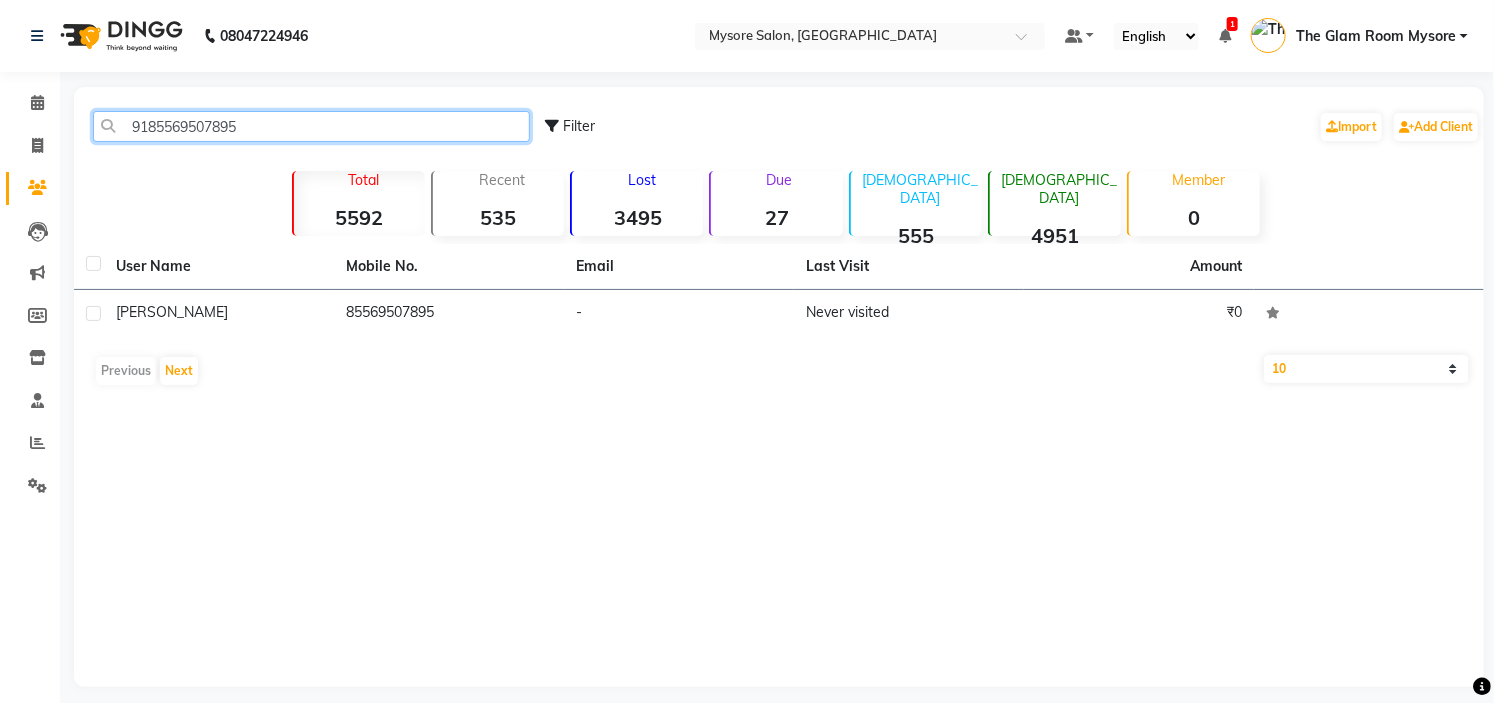 click on "9185569507895" 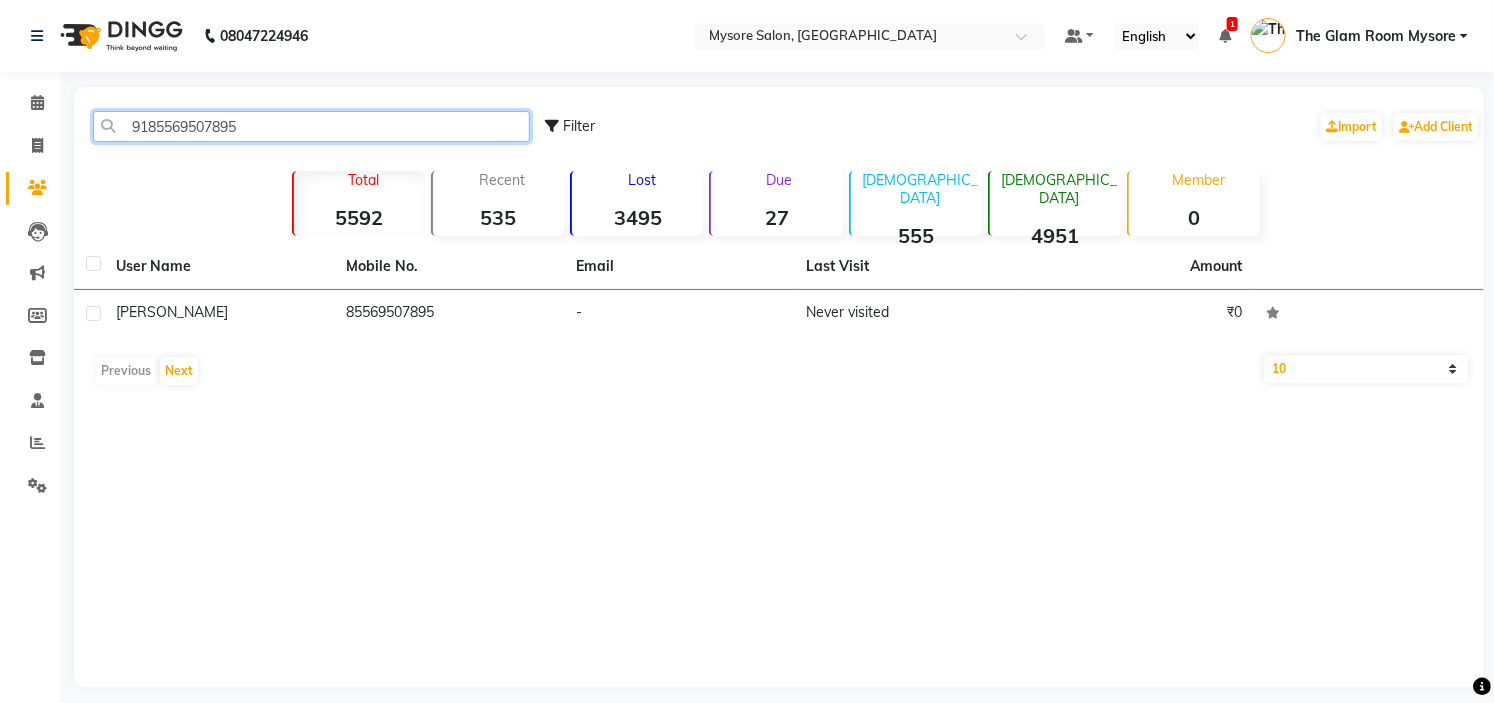 paste on "7892776868" 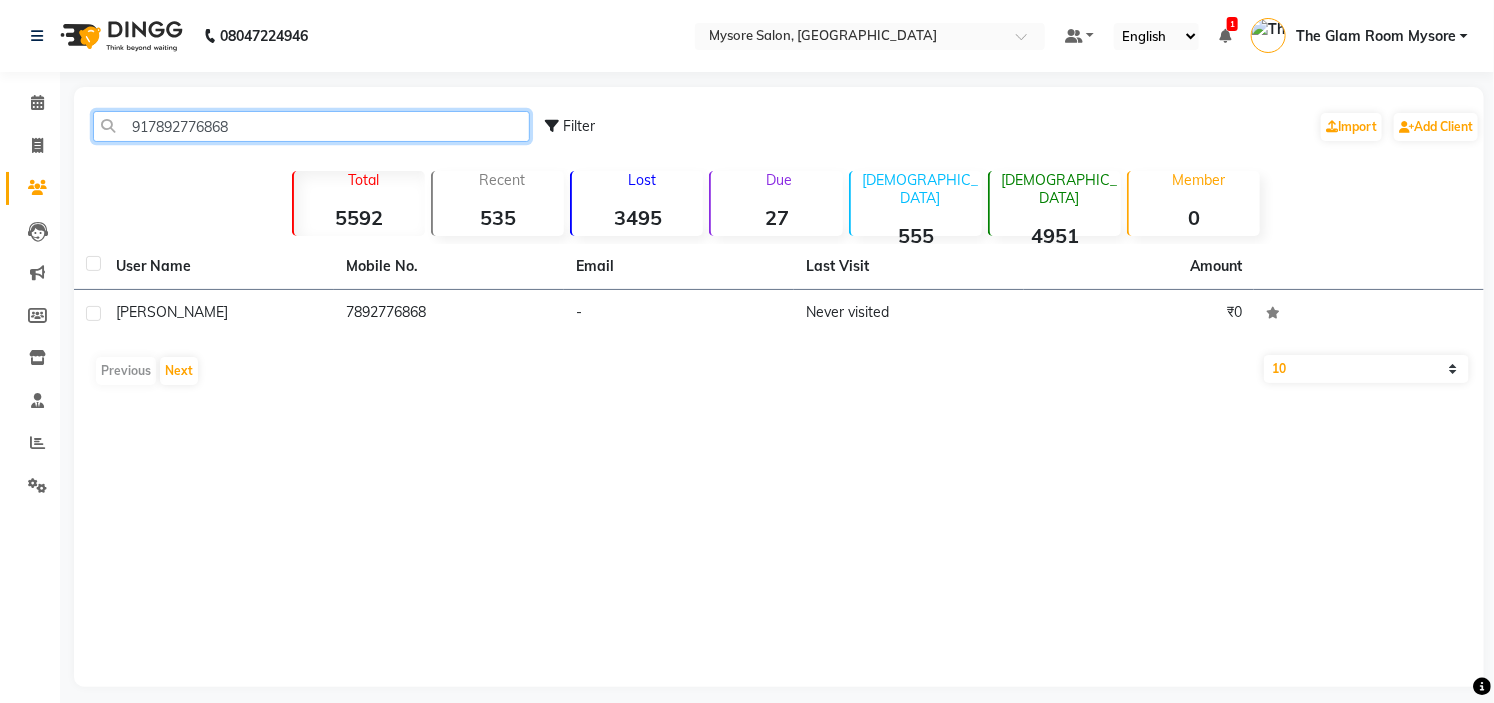 click on "917892776868" 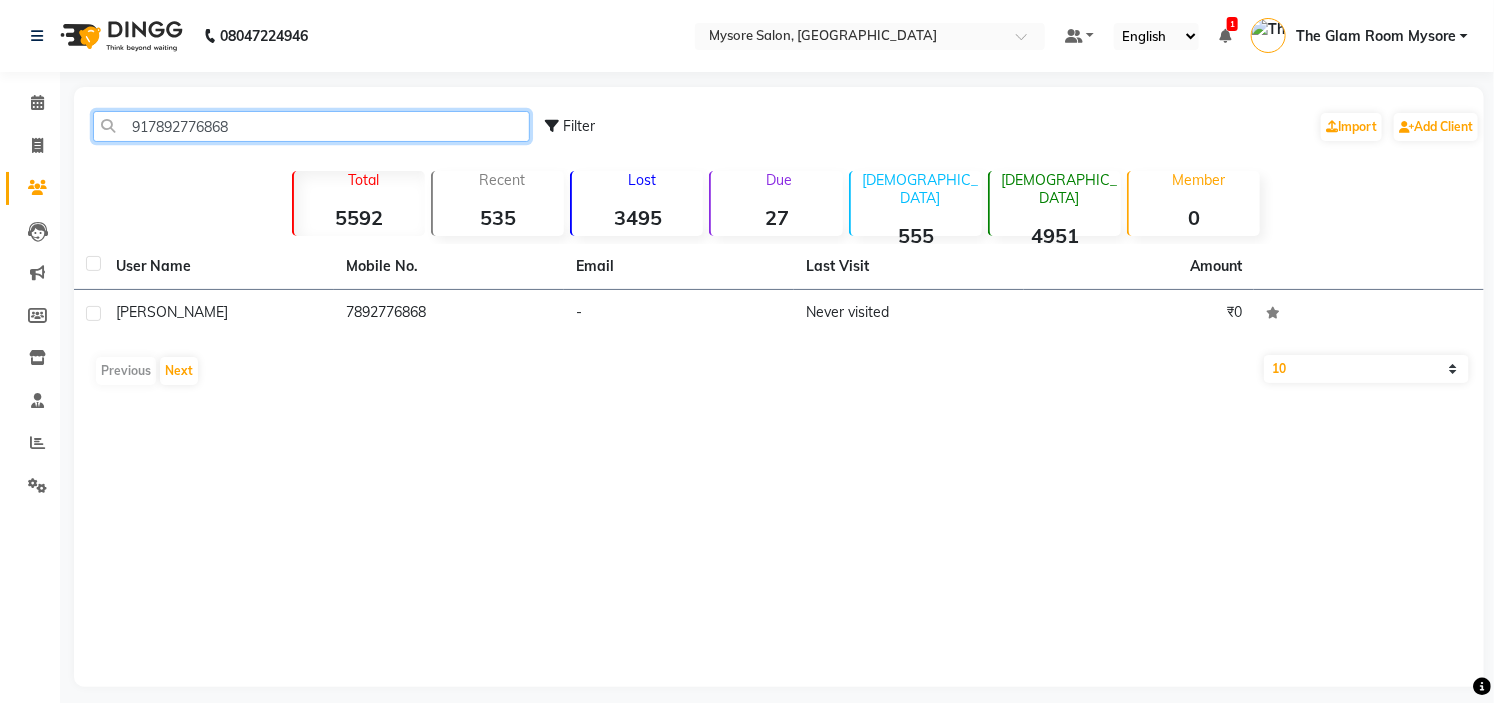 drag, startPoint x: 260, startPoint y: 115, endPoint x: 268, endPoint y: -97, distance: 212.1509 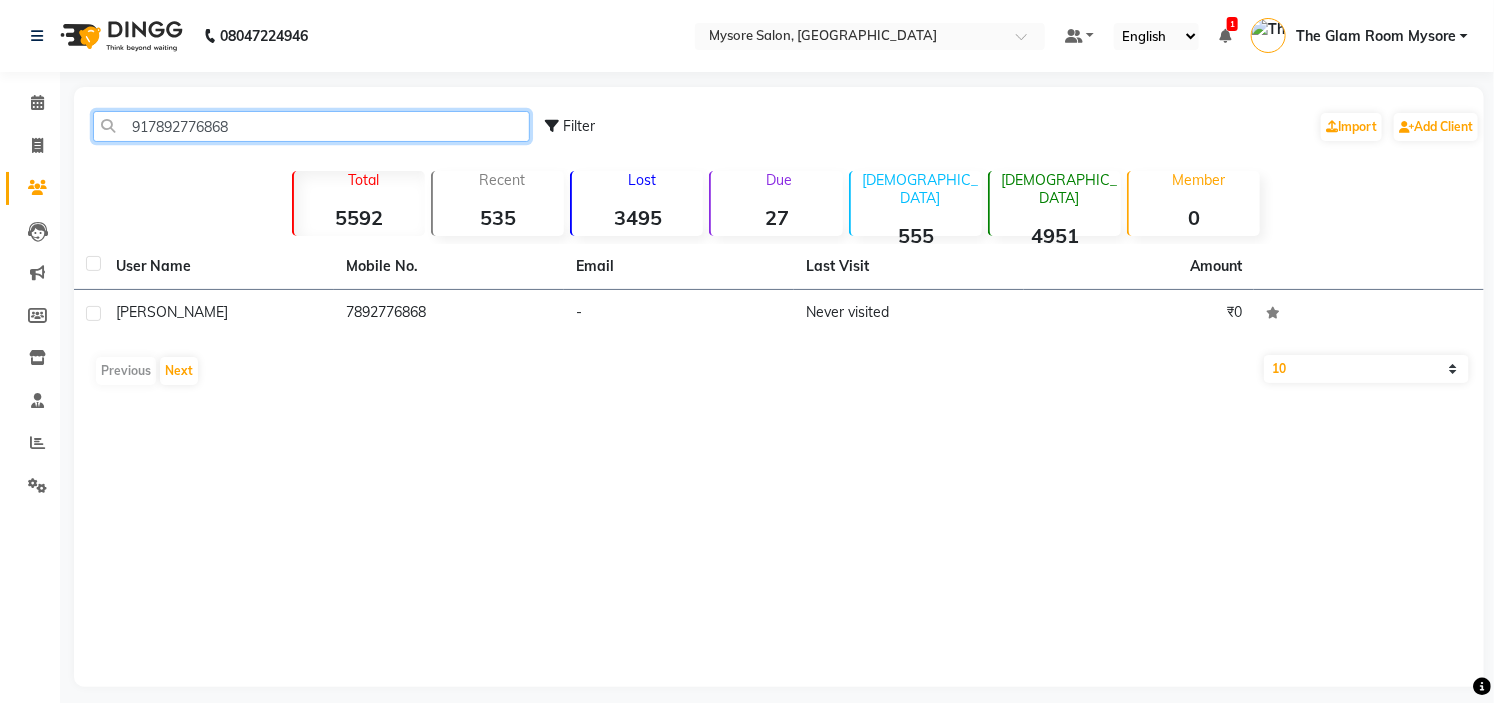 type on "917892776868" 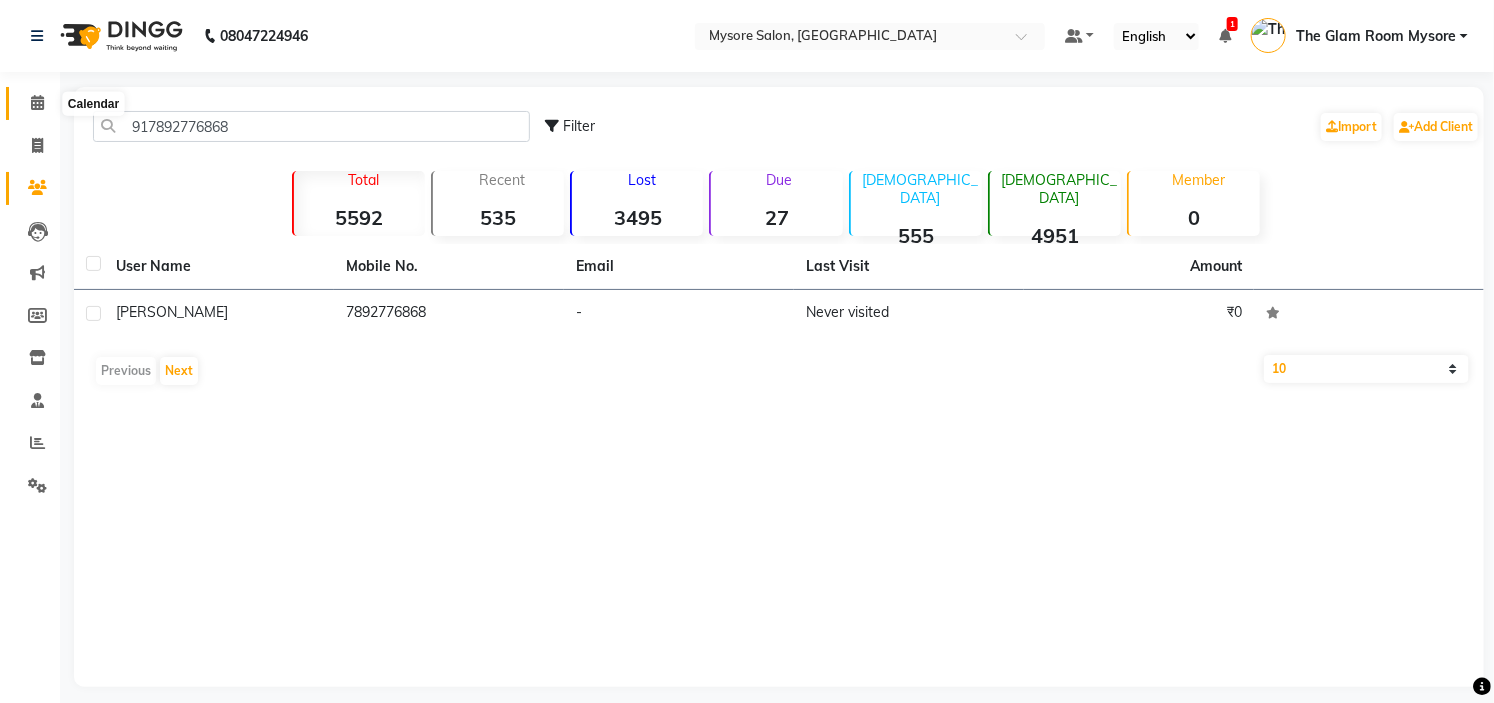 click 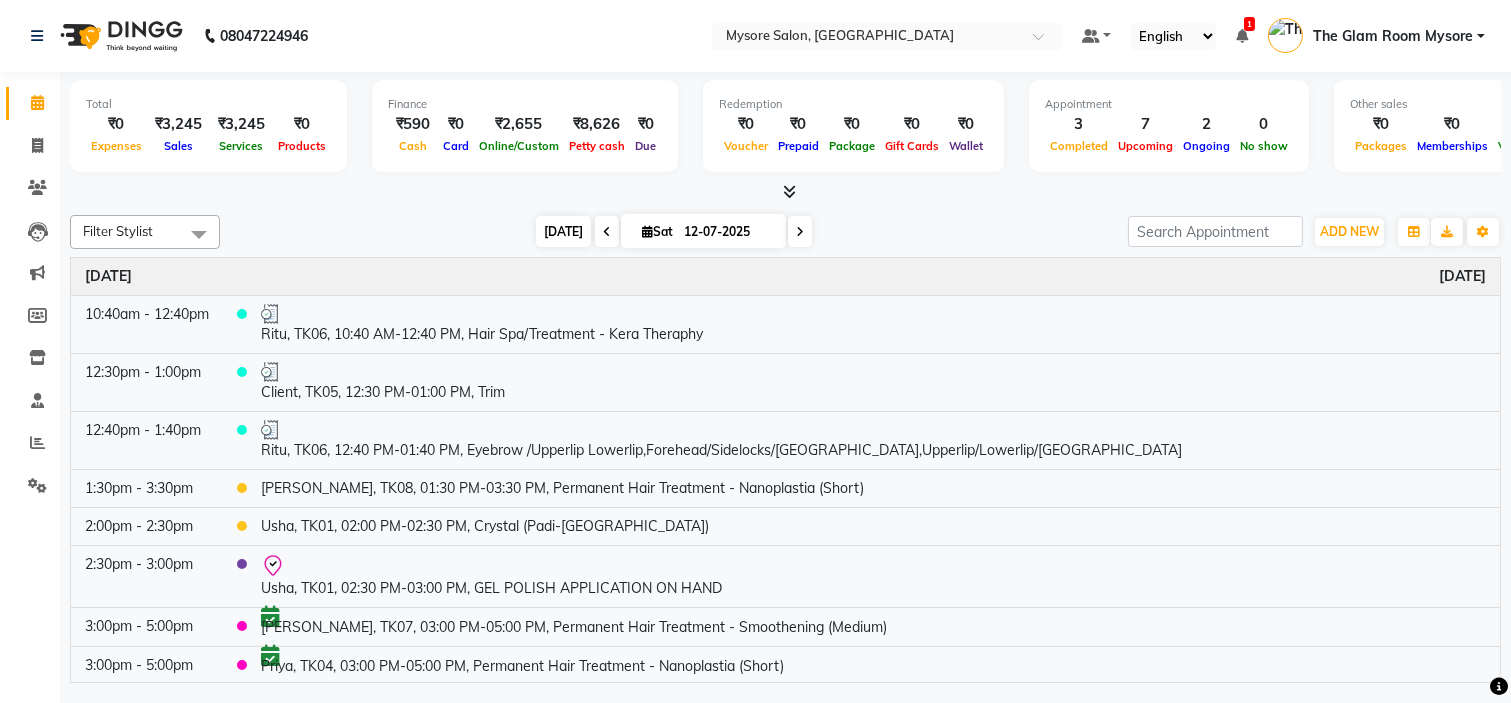 click on "[DATE]" at bounding box center [563, 231] 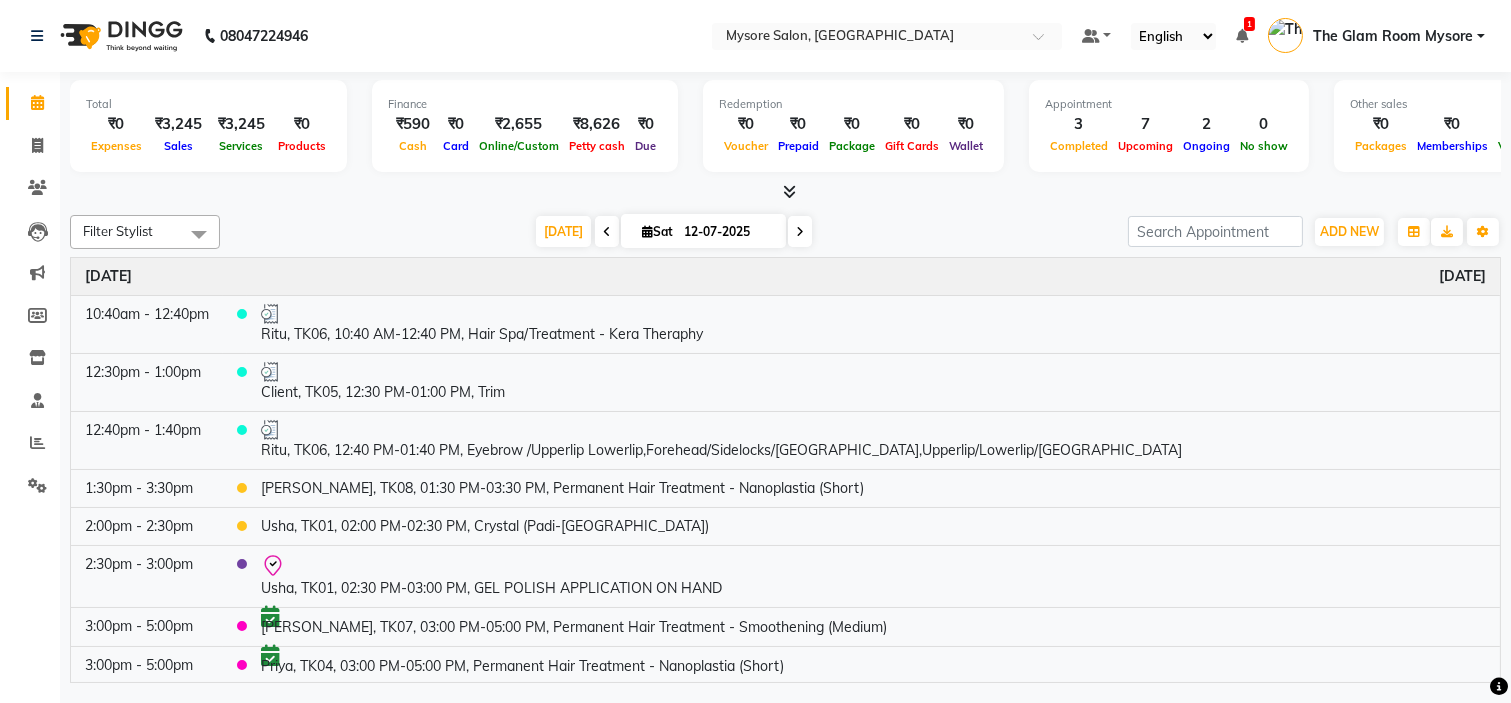 scroll, scrollTop: 157, scrollLeft: 0, axis: vertical 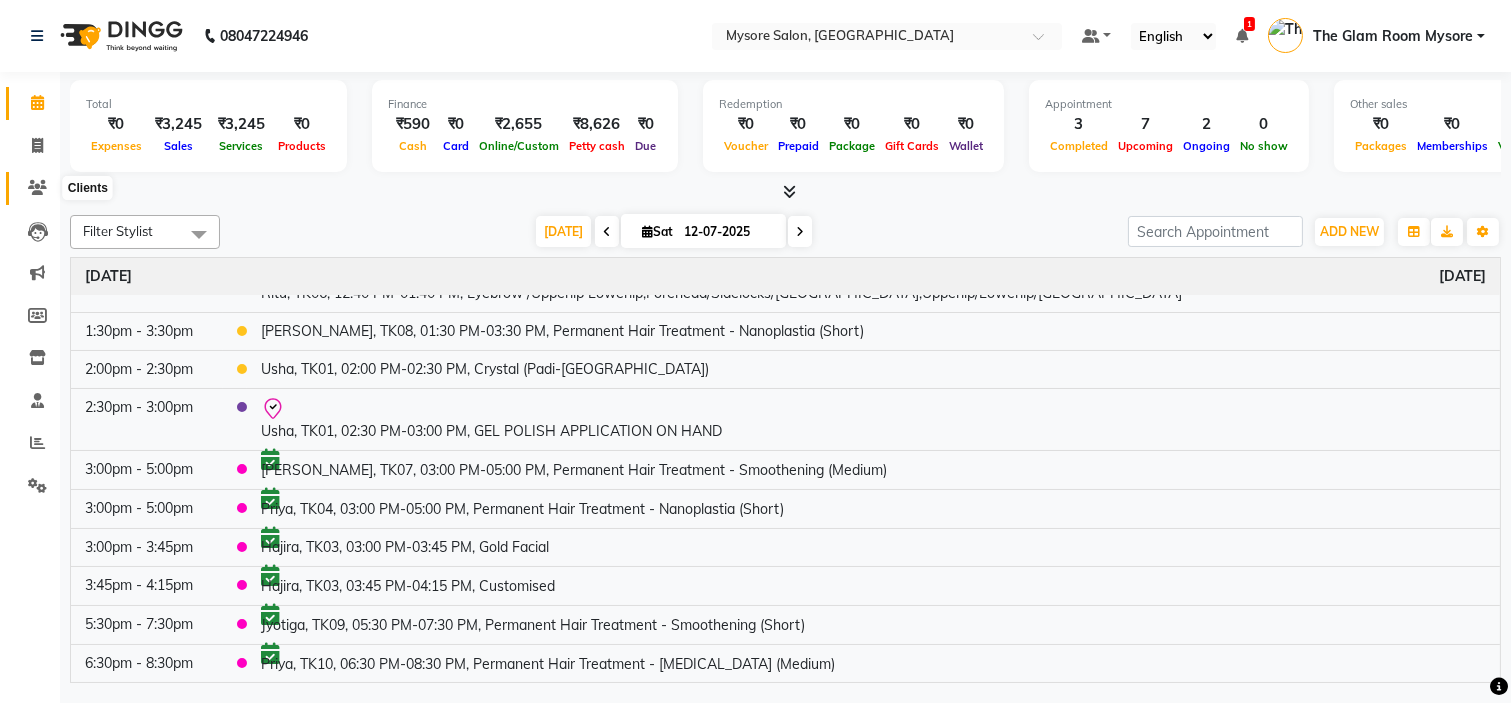 click 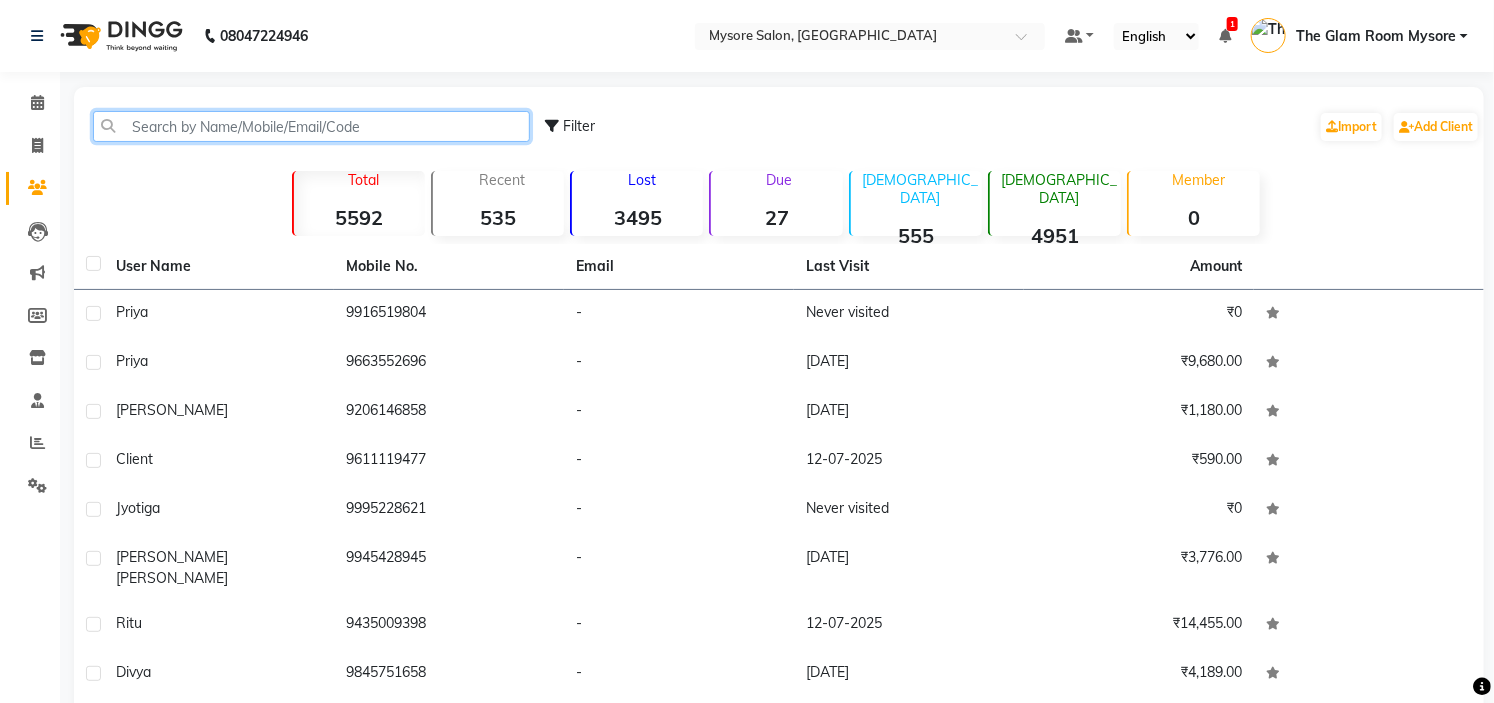 click 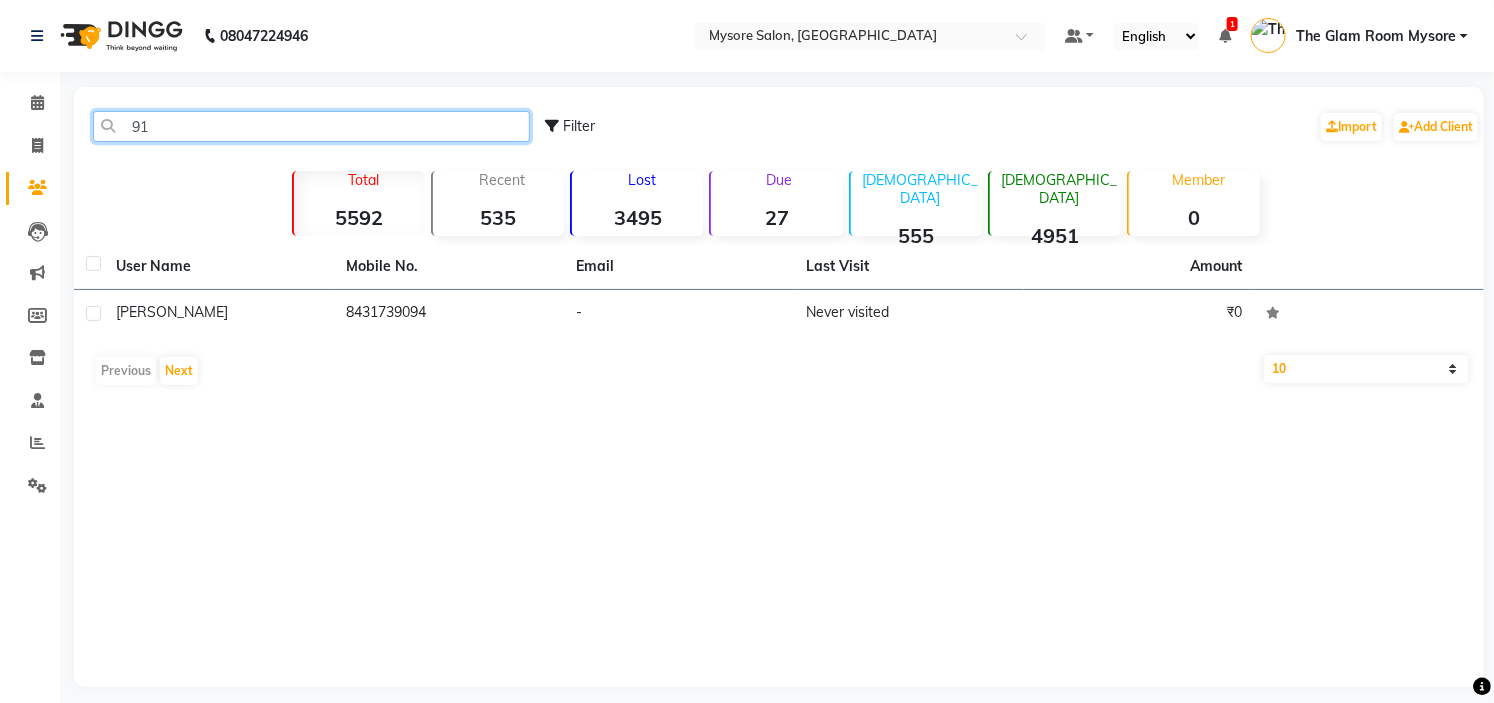 type on "9" 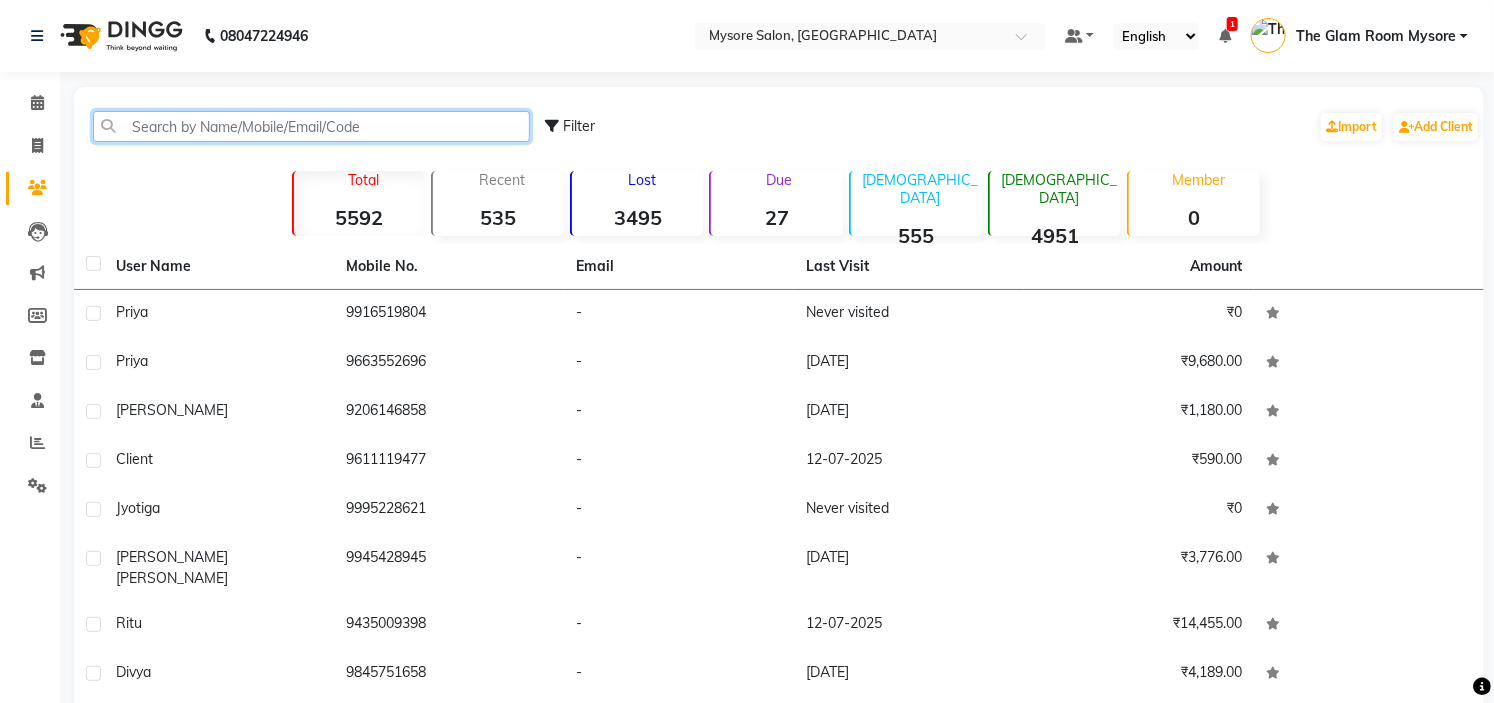 click 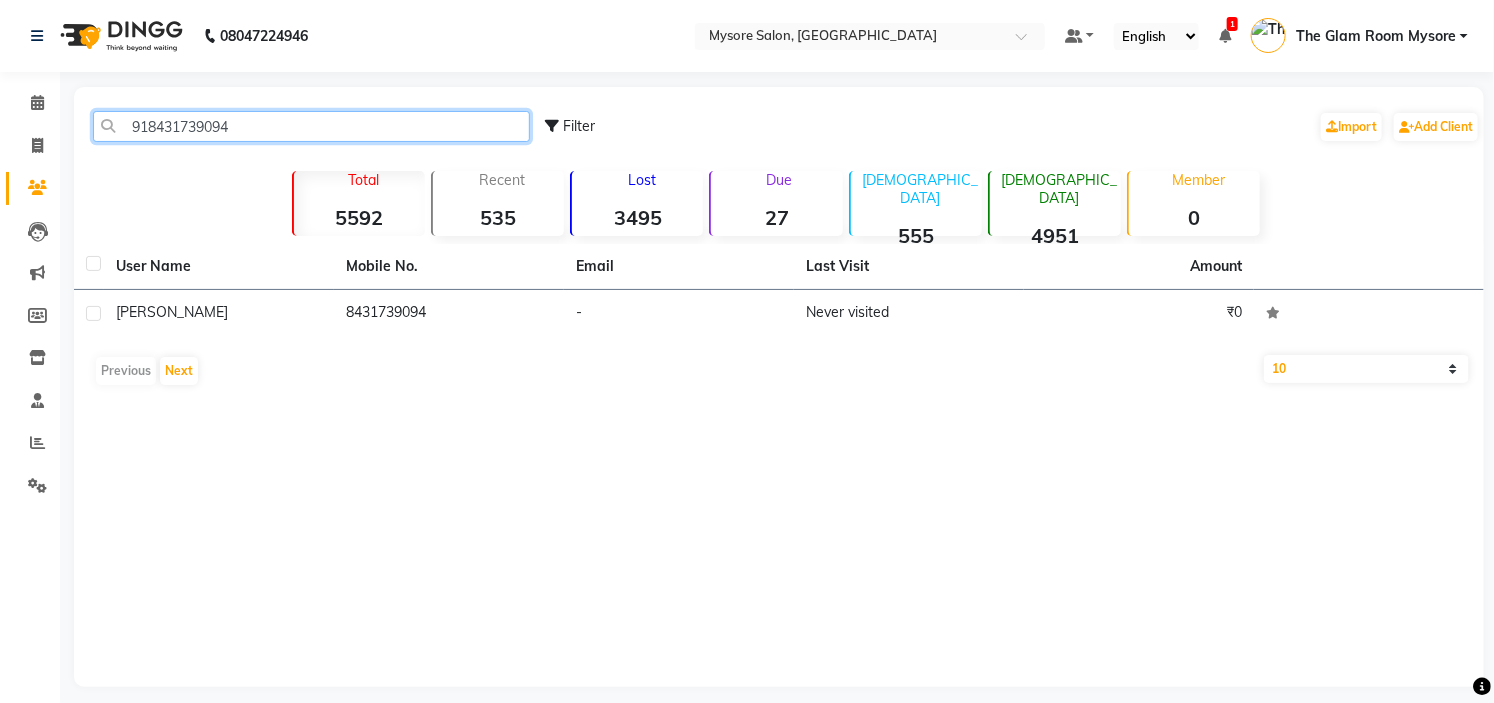 click on "918431739094" 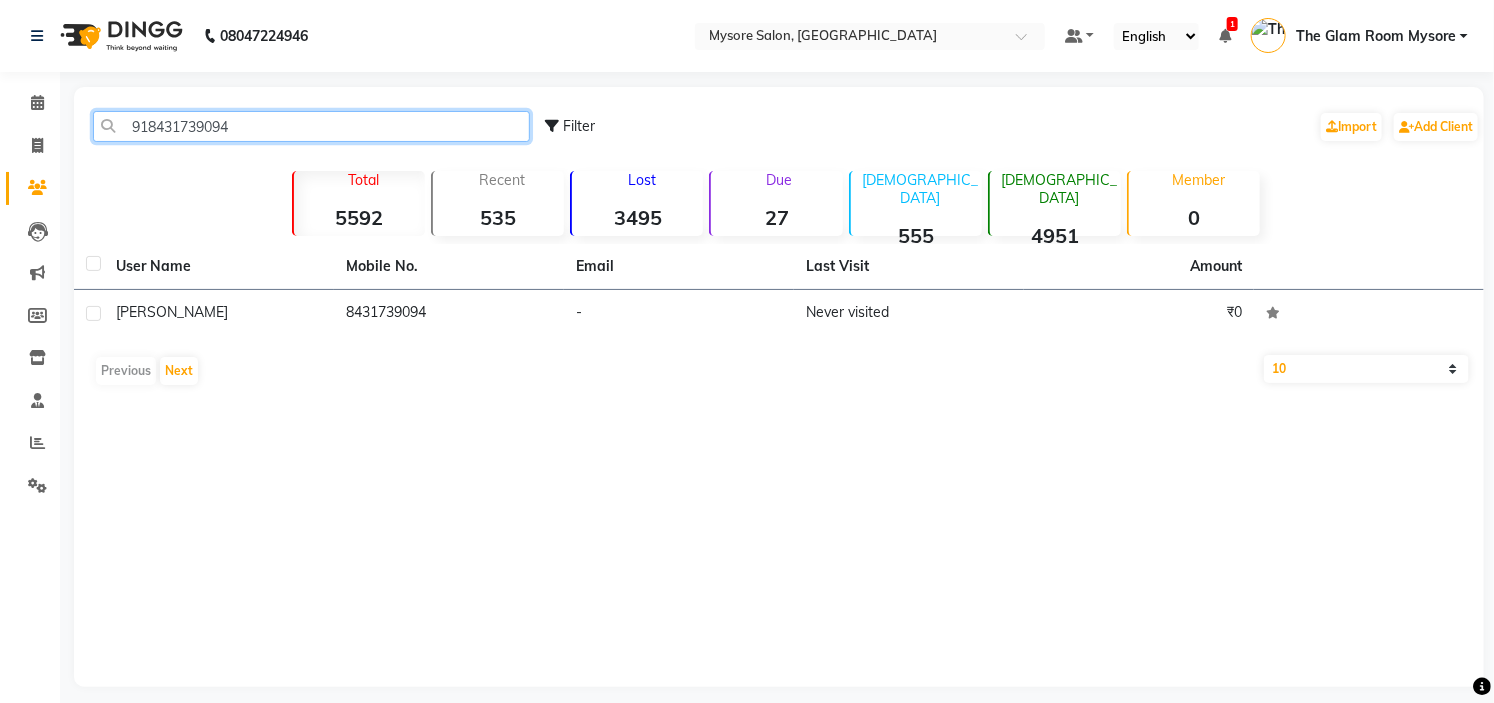 paste on "861720860" 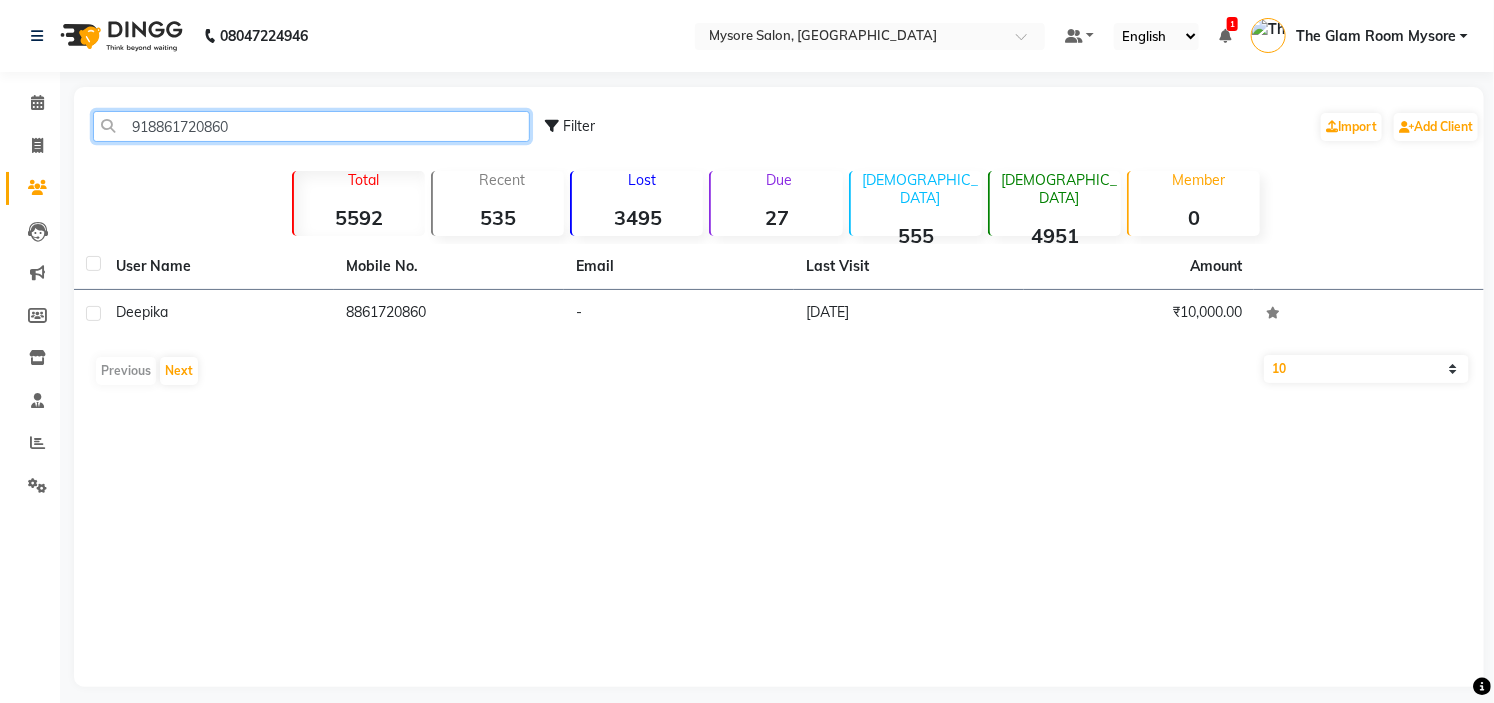 click on "918861720860" 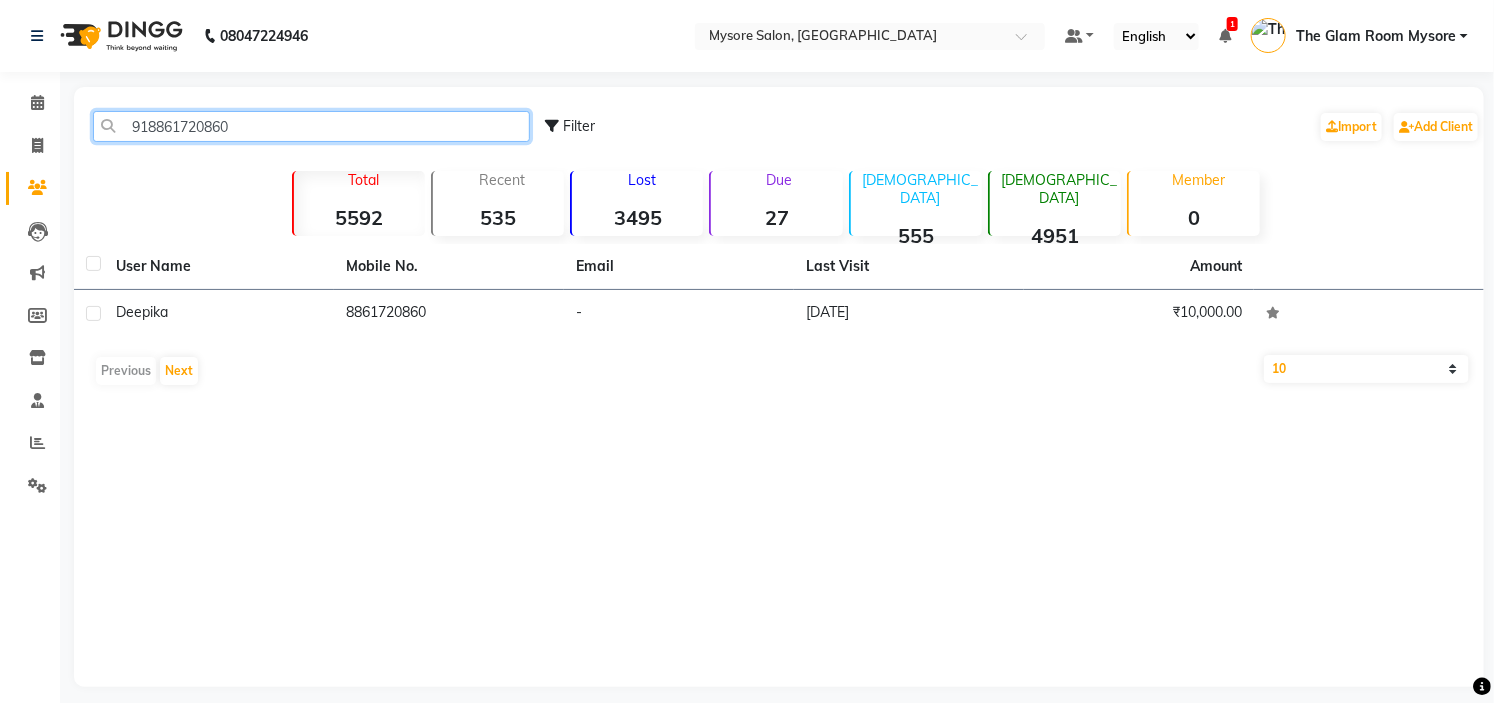 paste on "9480379175" 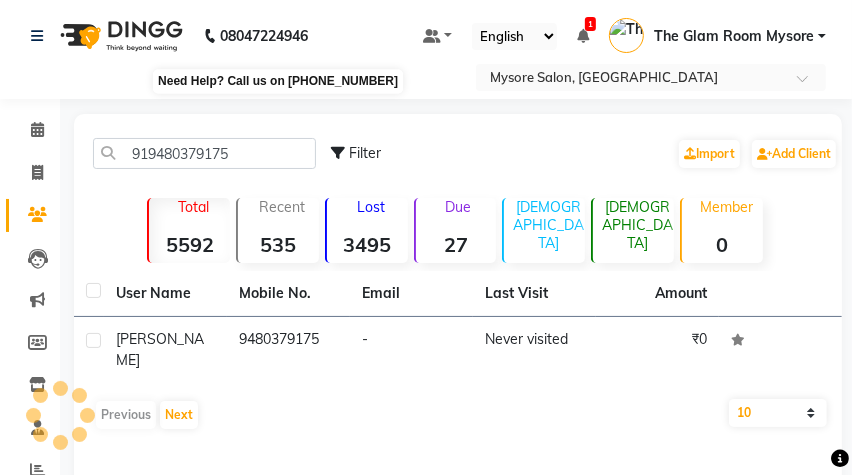 click on "08047224946" 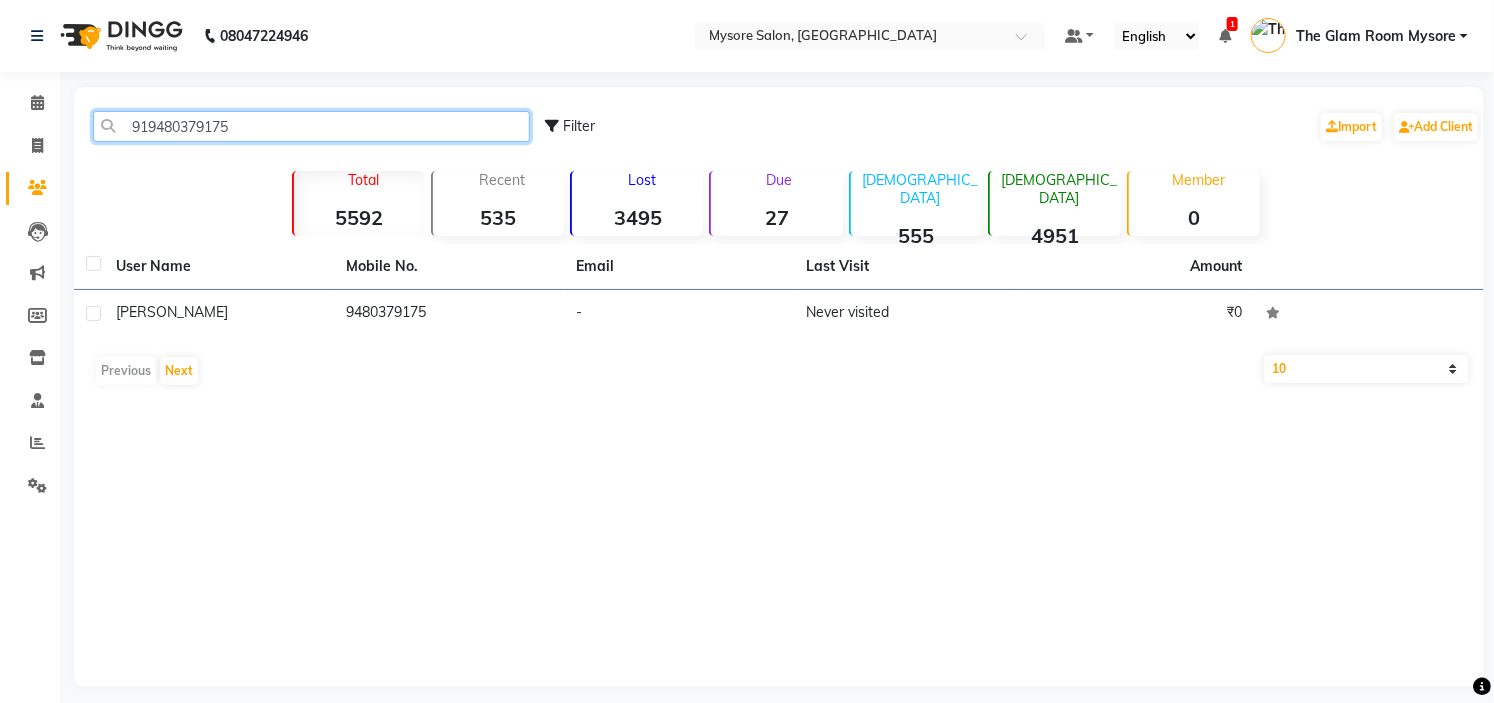 click on "919480379175" 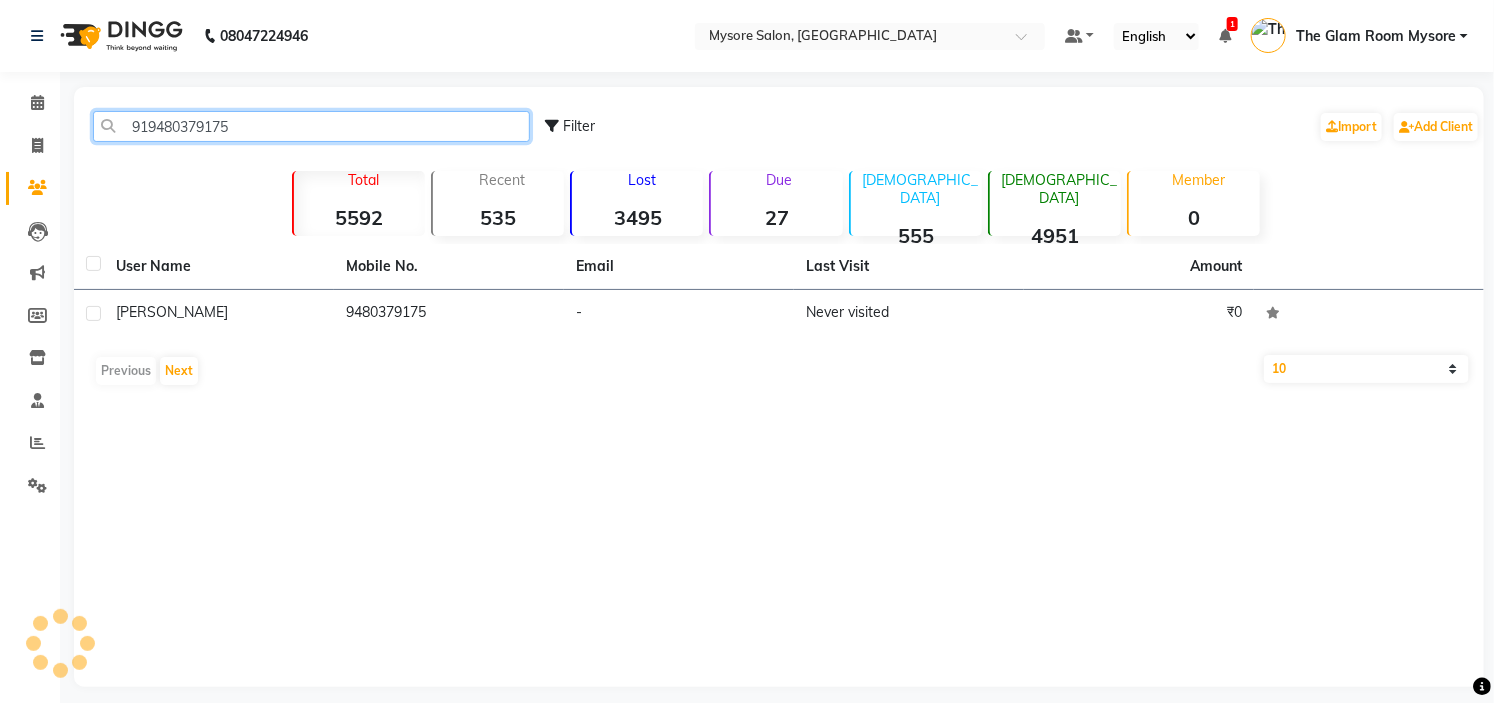 click on "919480379175" 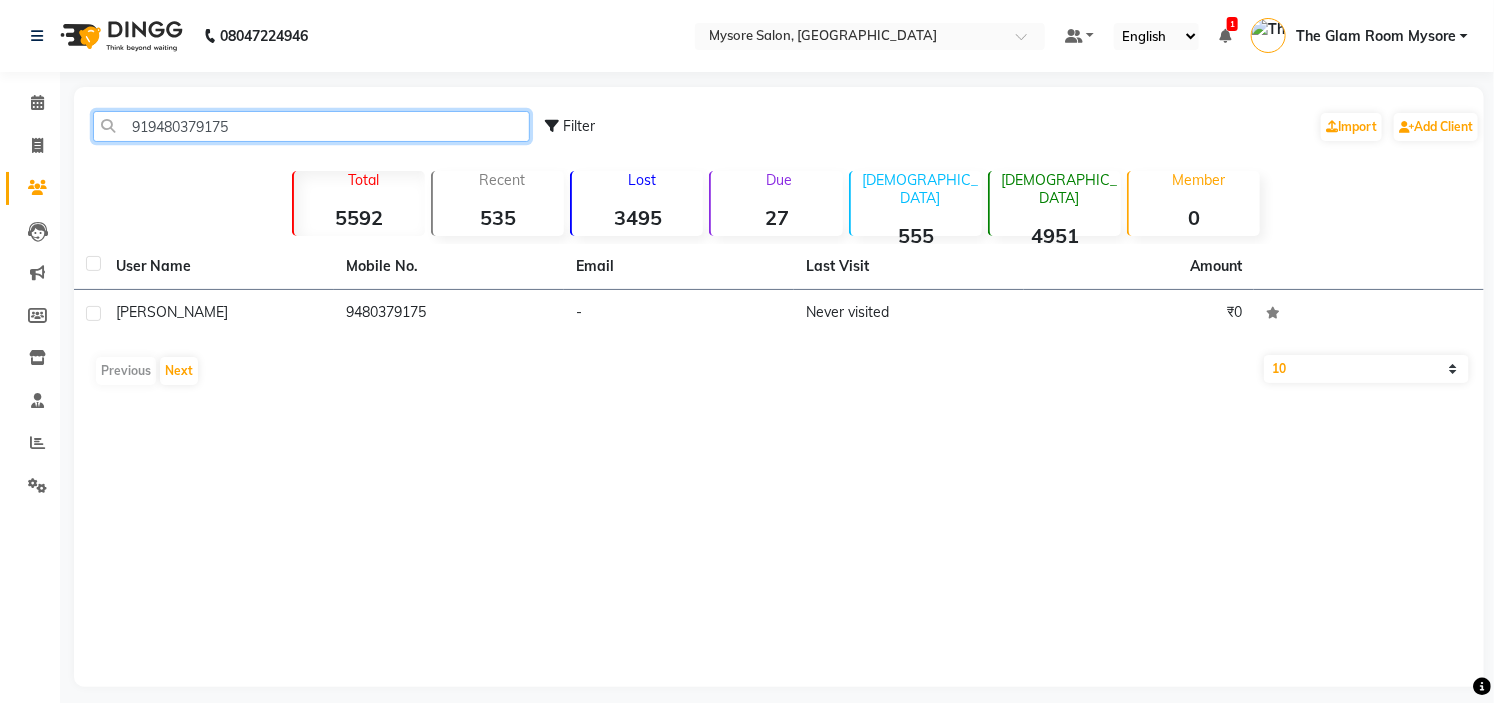 click on "919480379175" 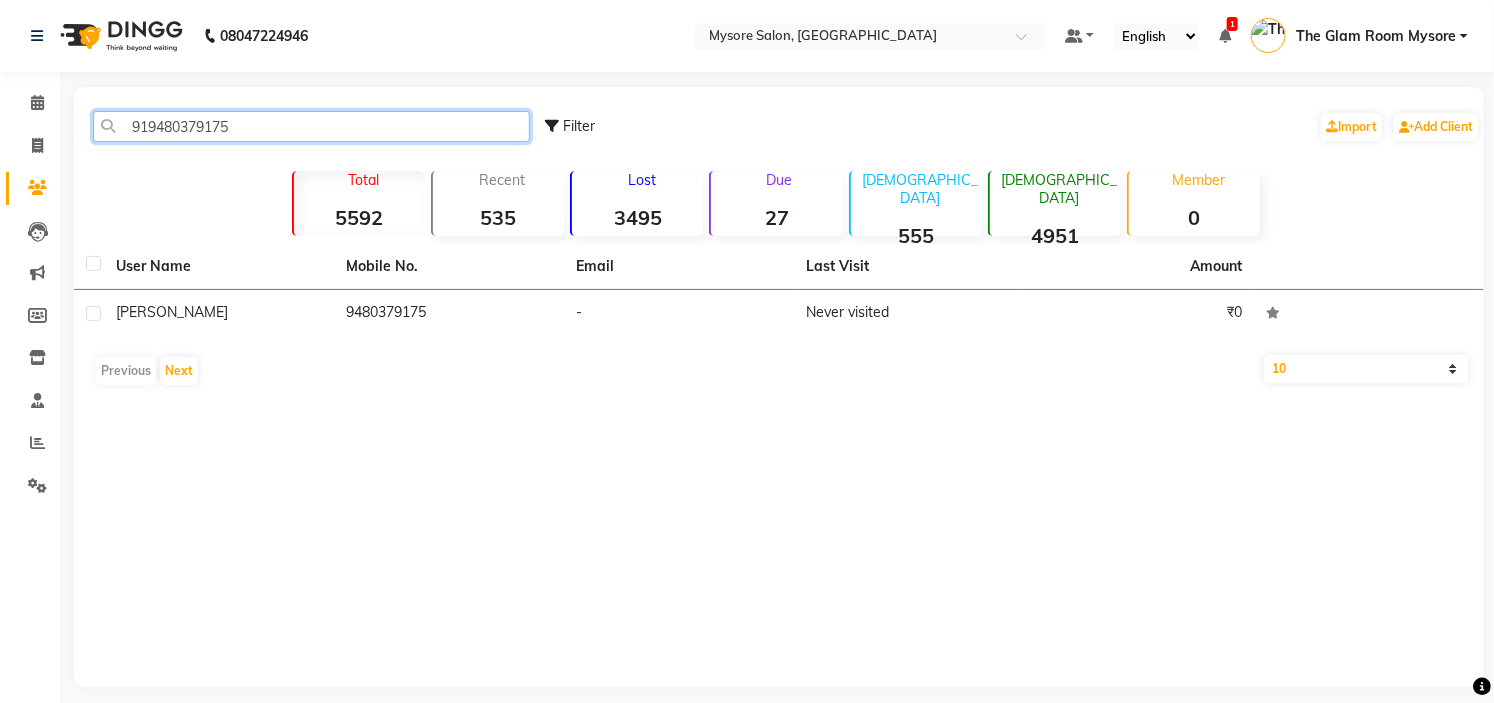 paste on "886995956" 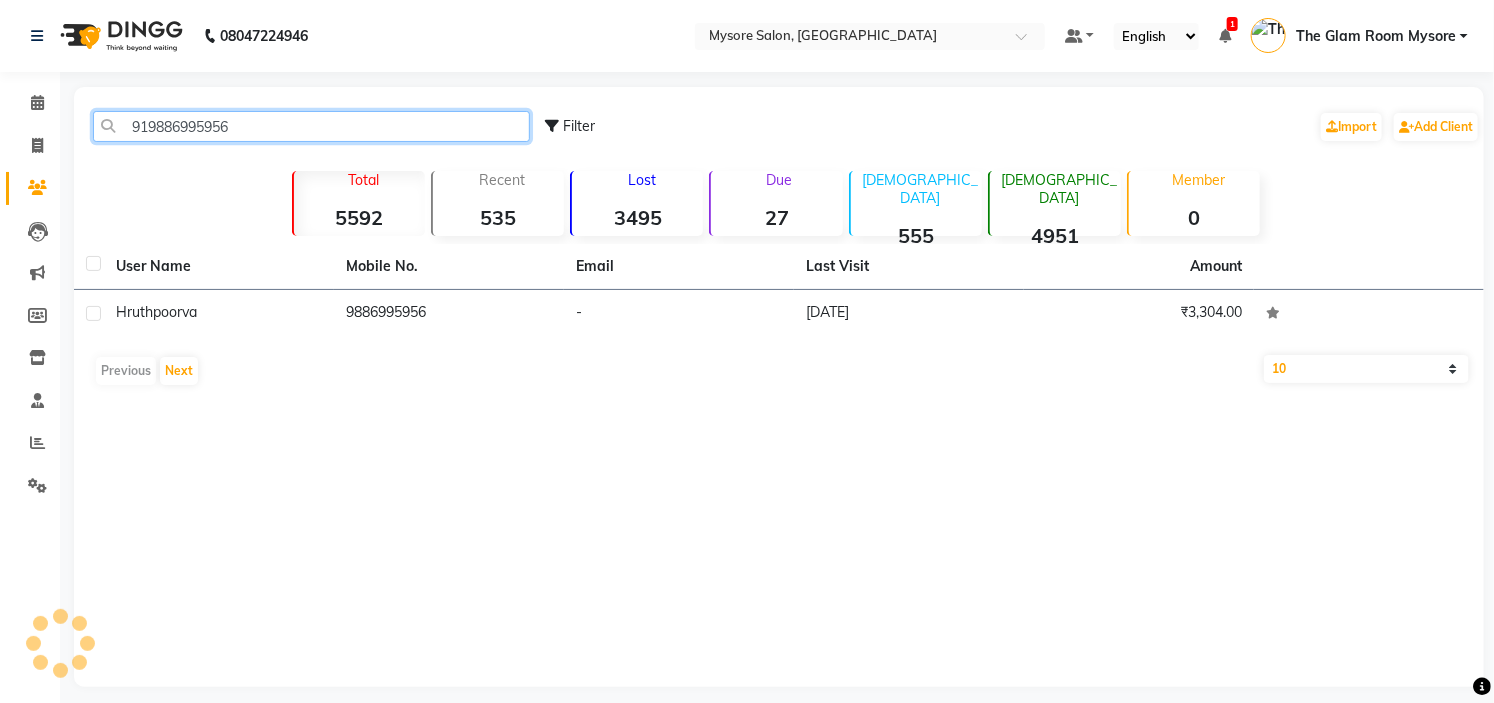 click on "919886995956" 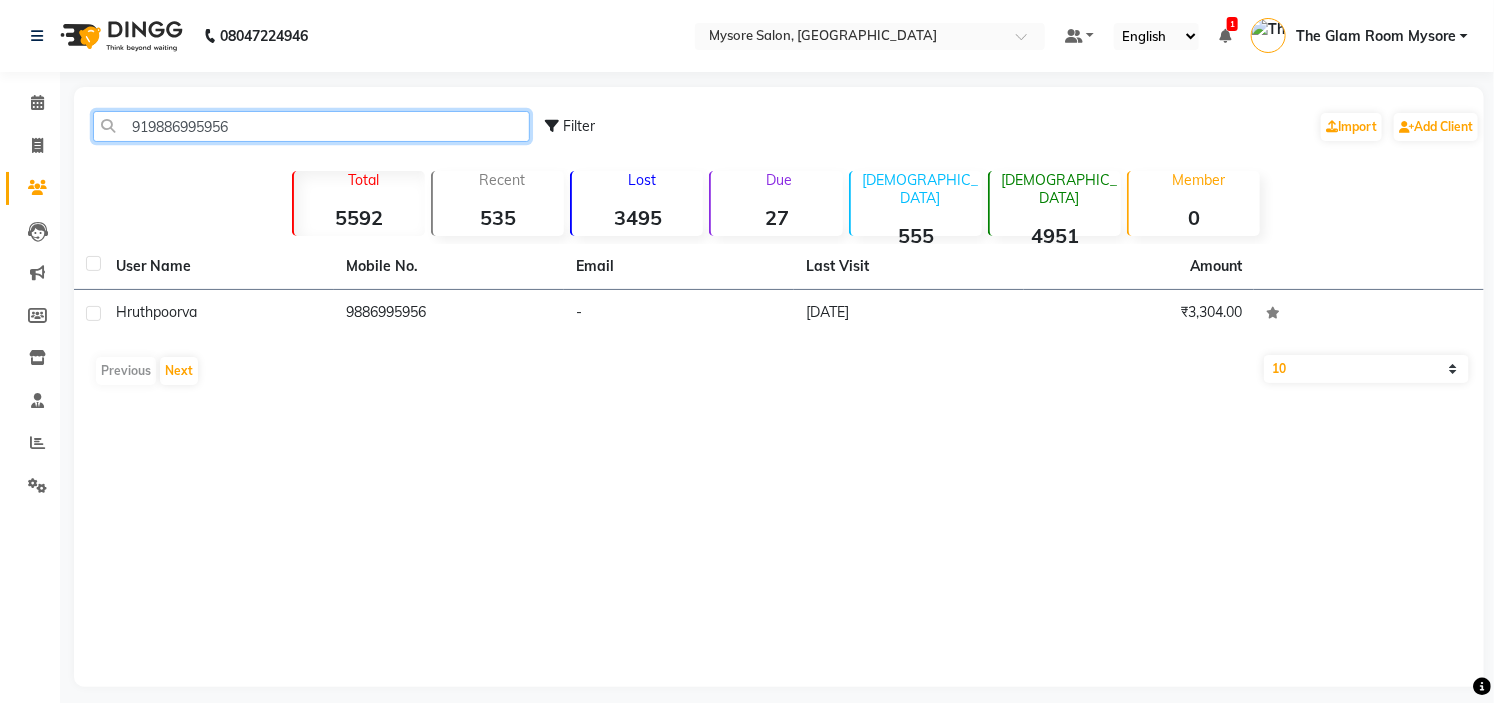 click on "919886995956" 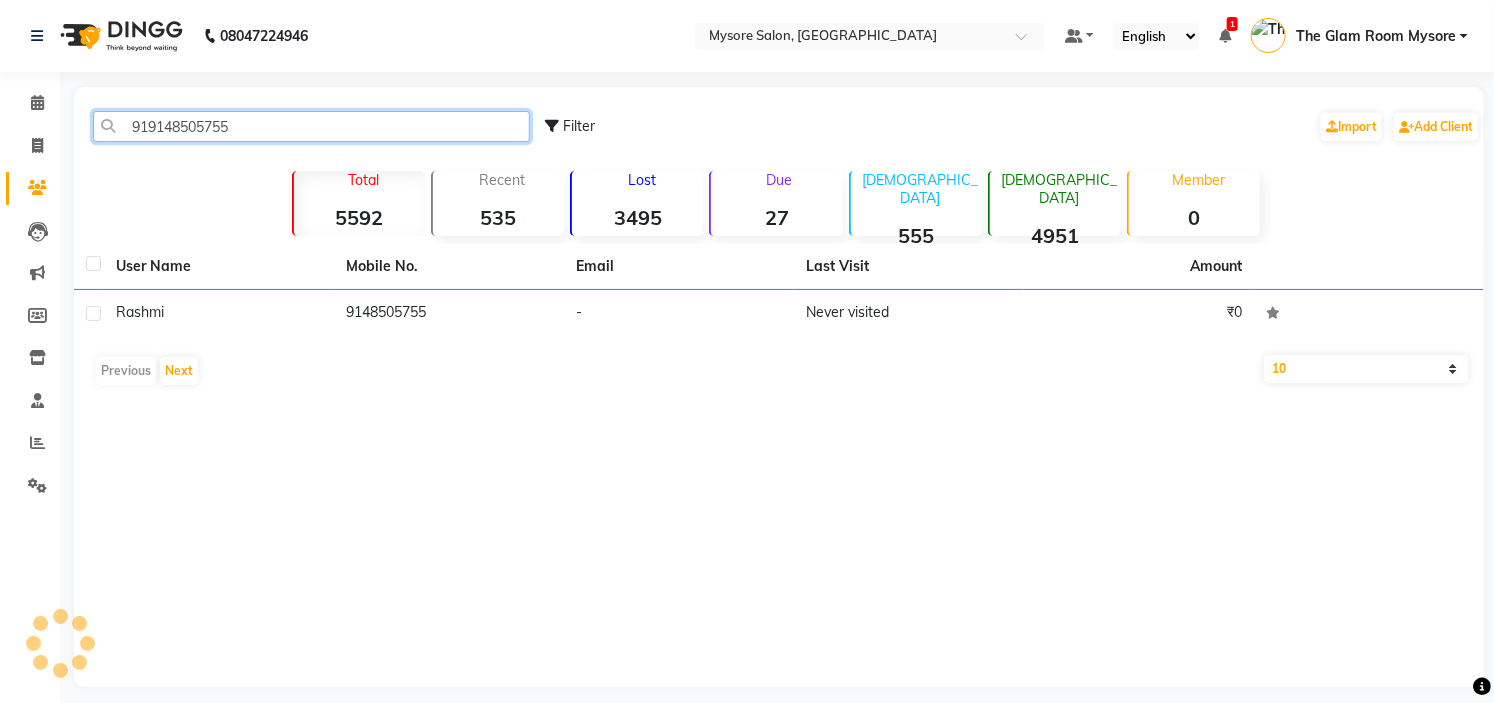 click on "919148505755" 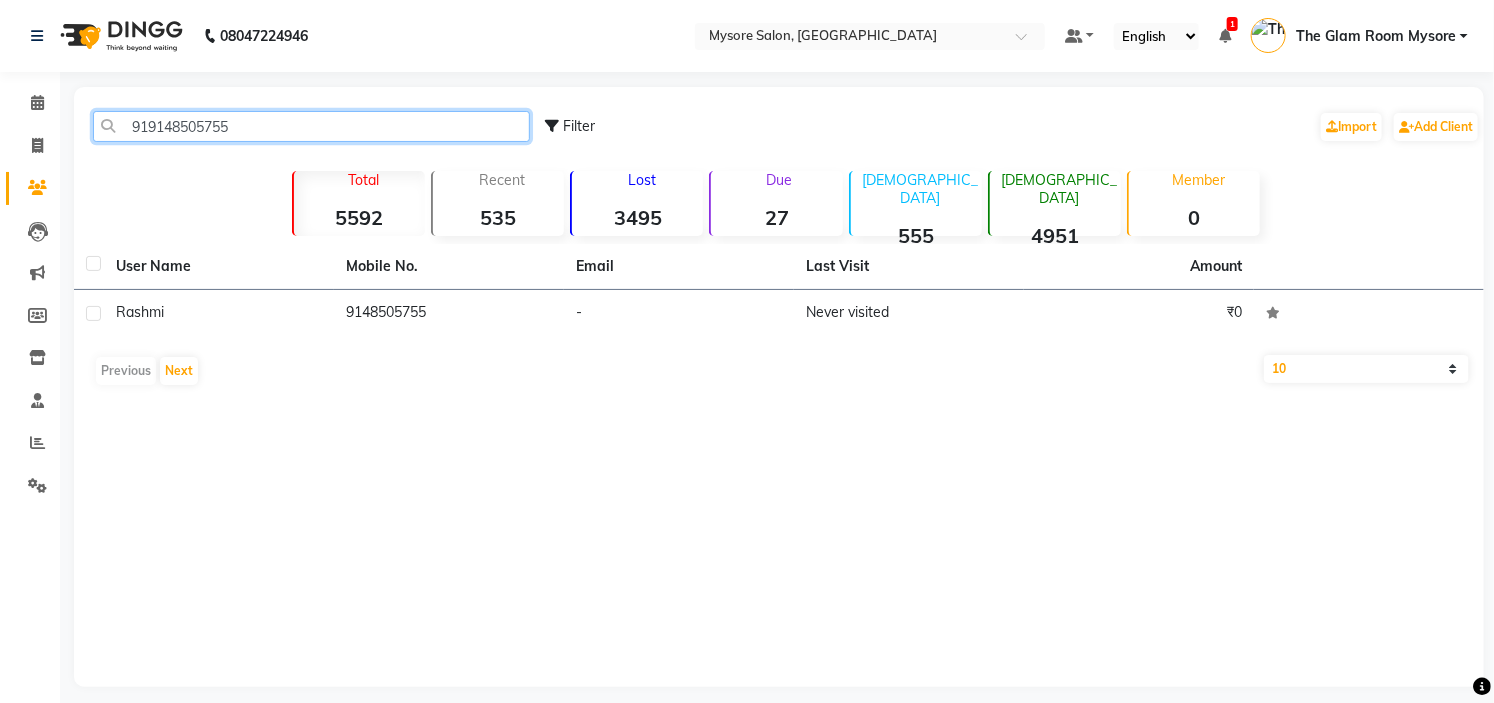 click on "919148505755" 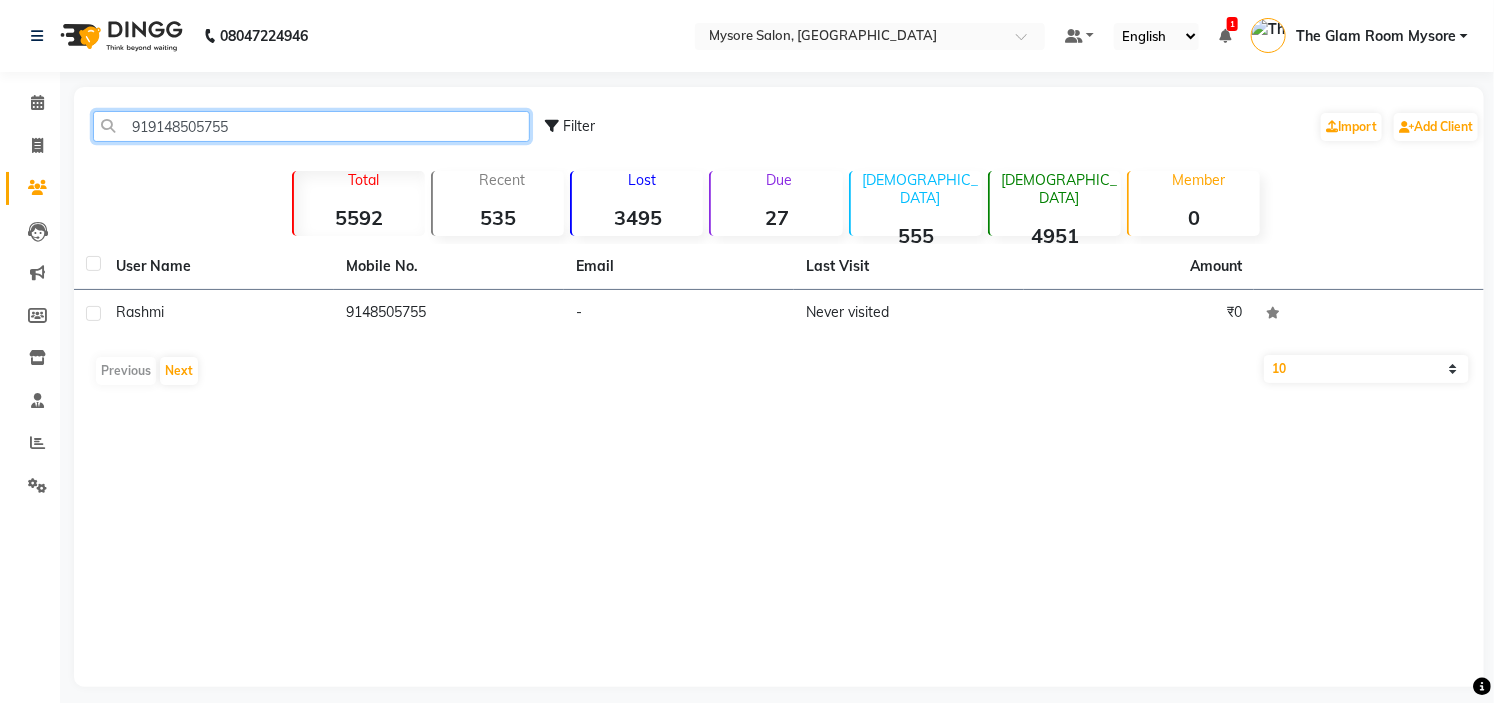 paste on "8762941799" 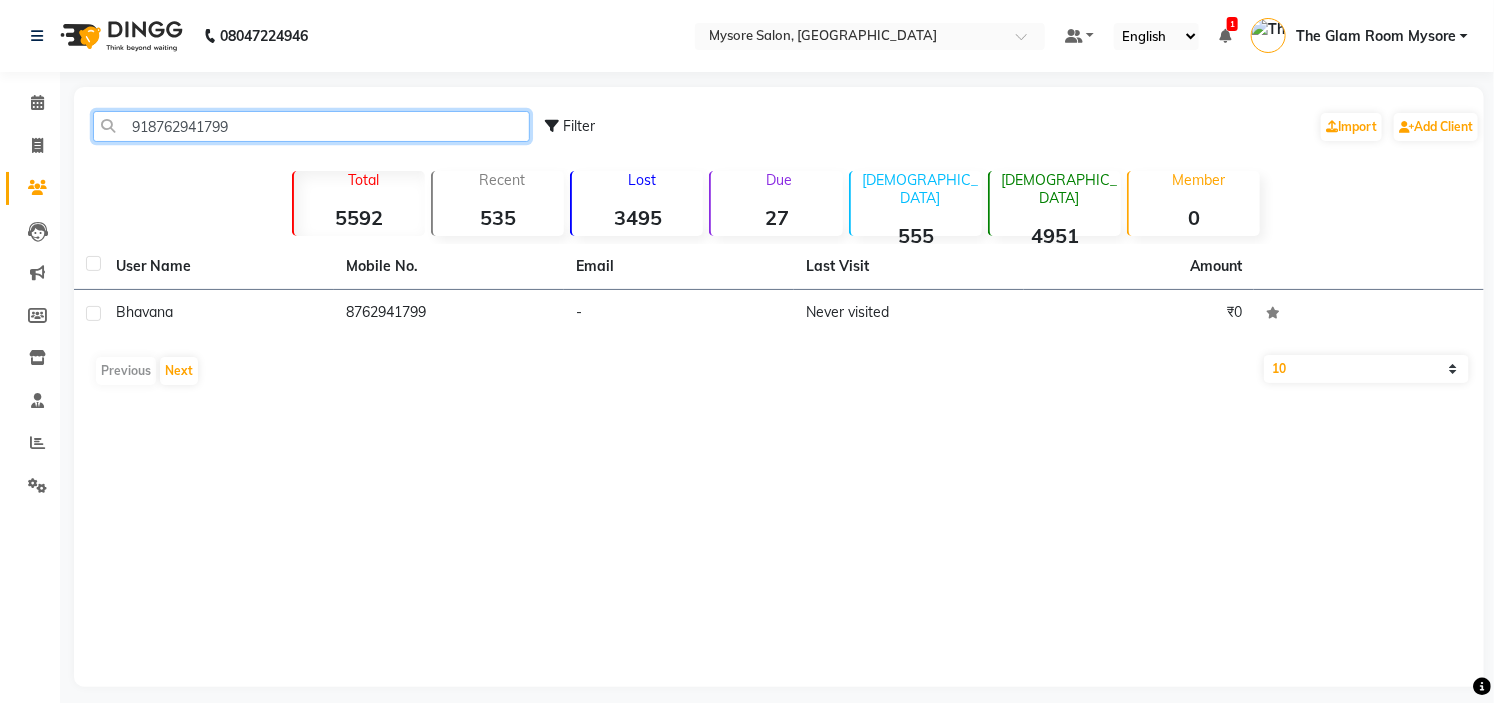 click on "918762941799" 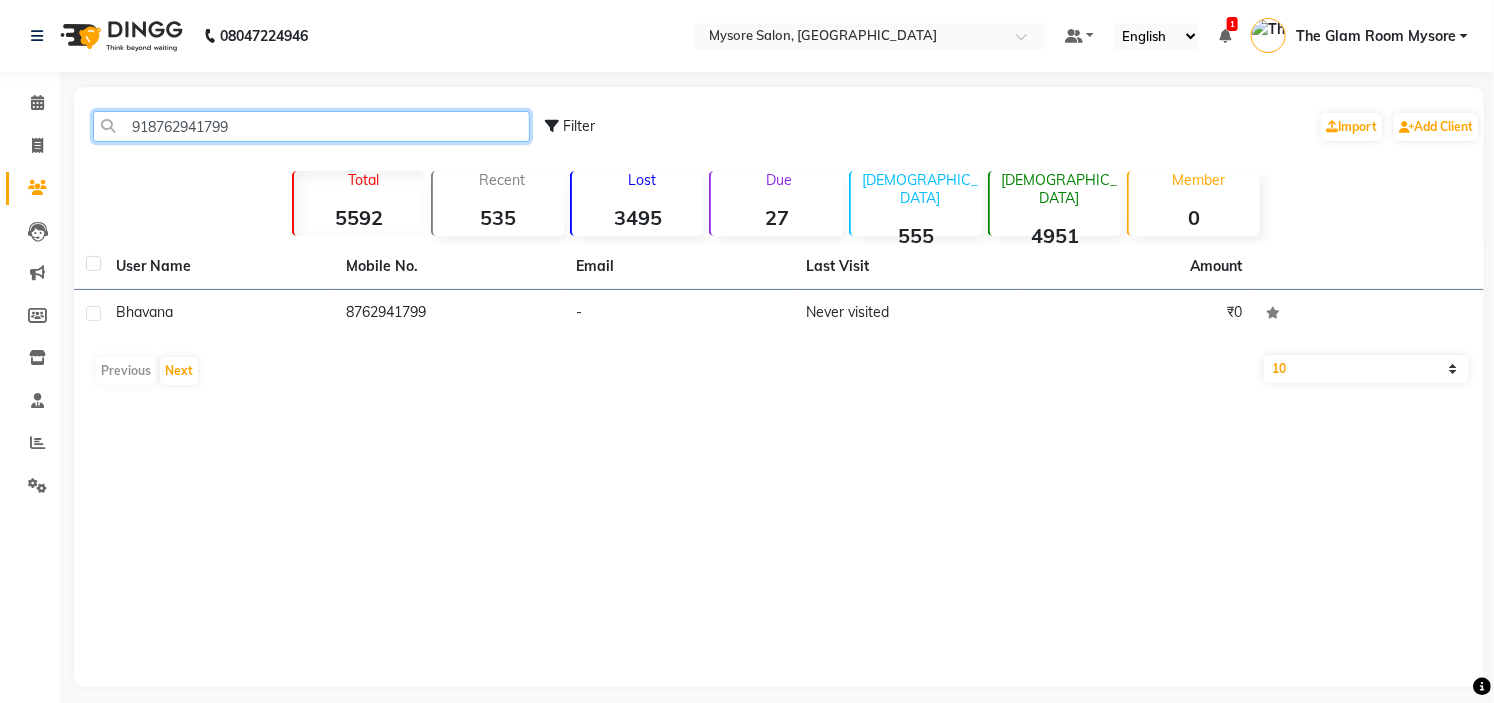 paste on "431739094" 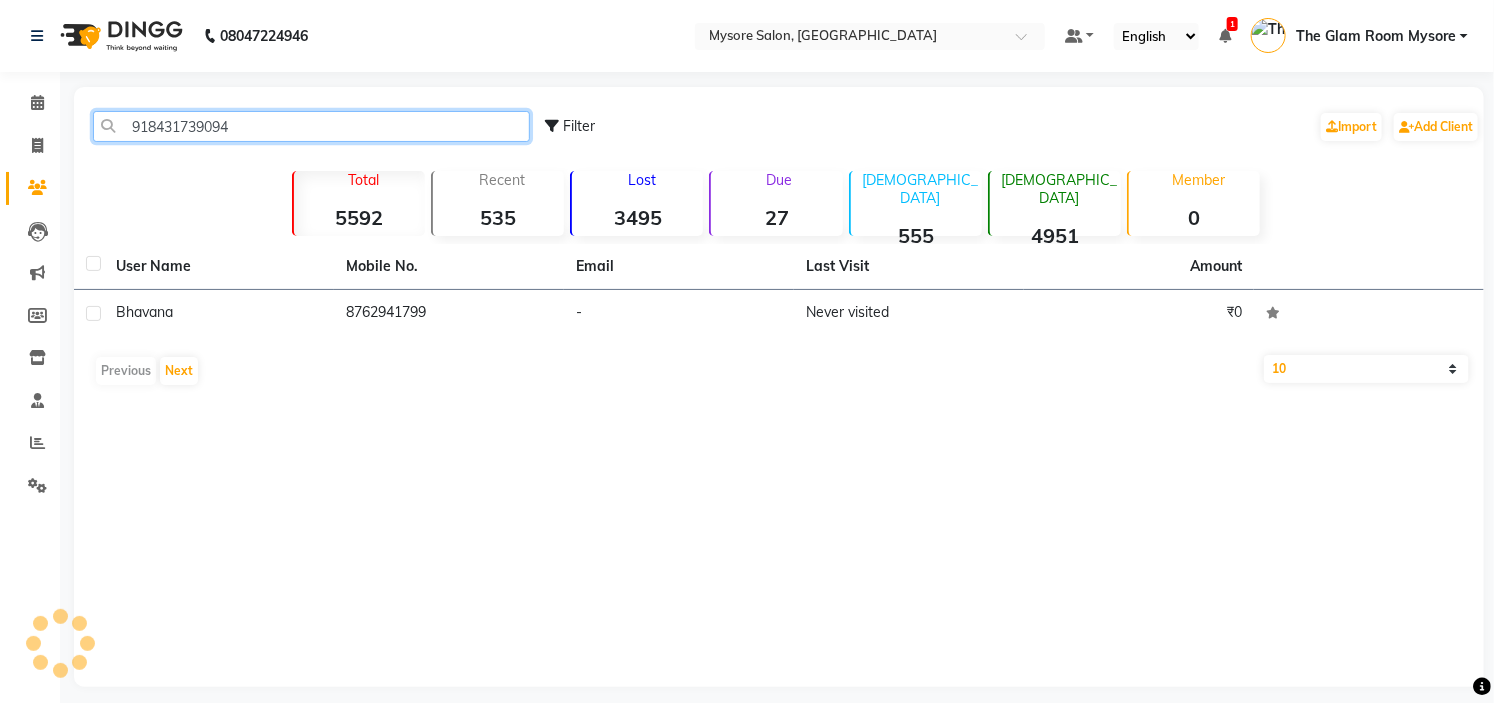 click on "918431739094" 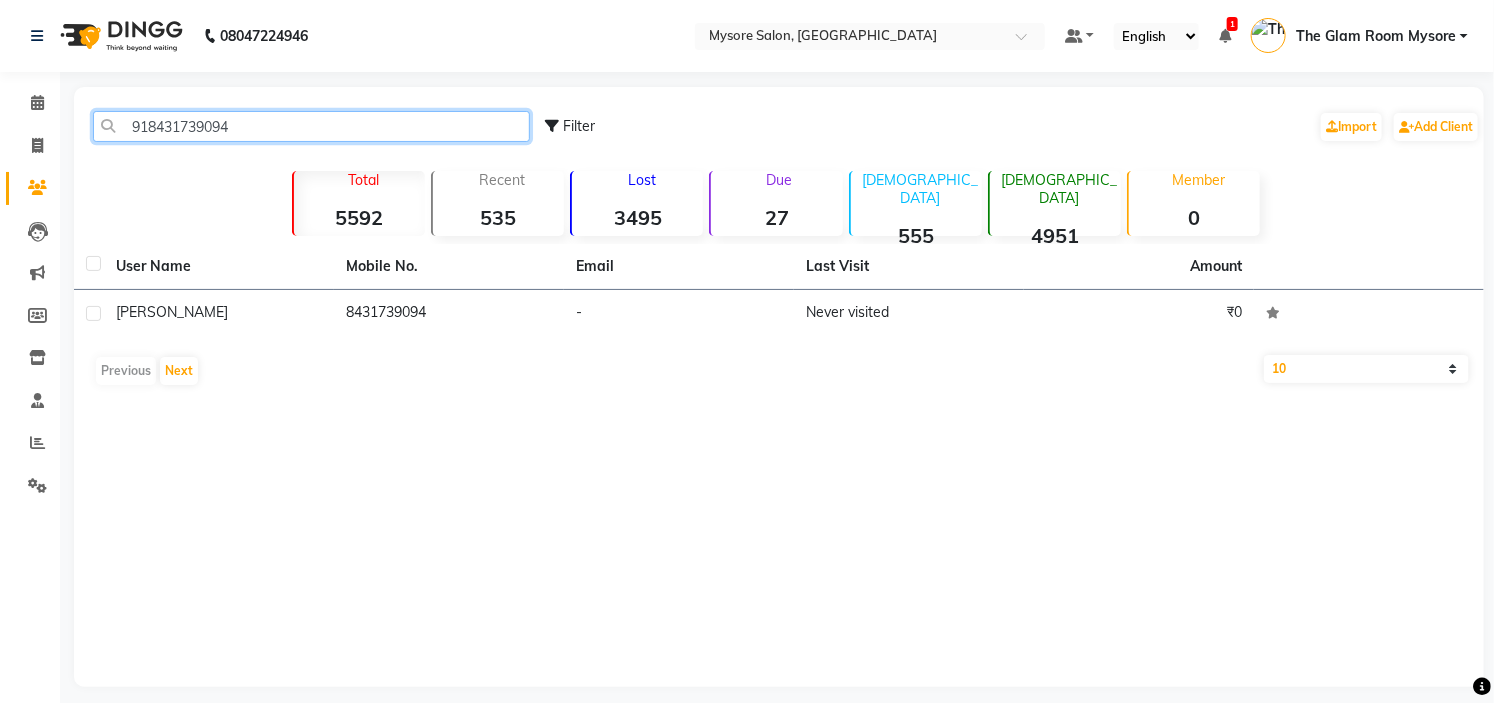 paste on "6362001393" 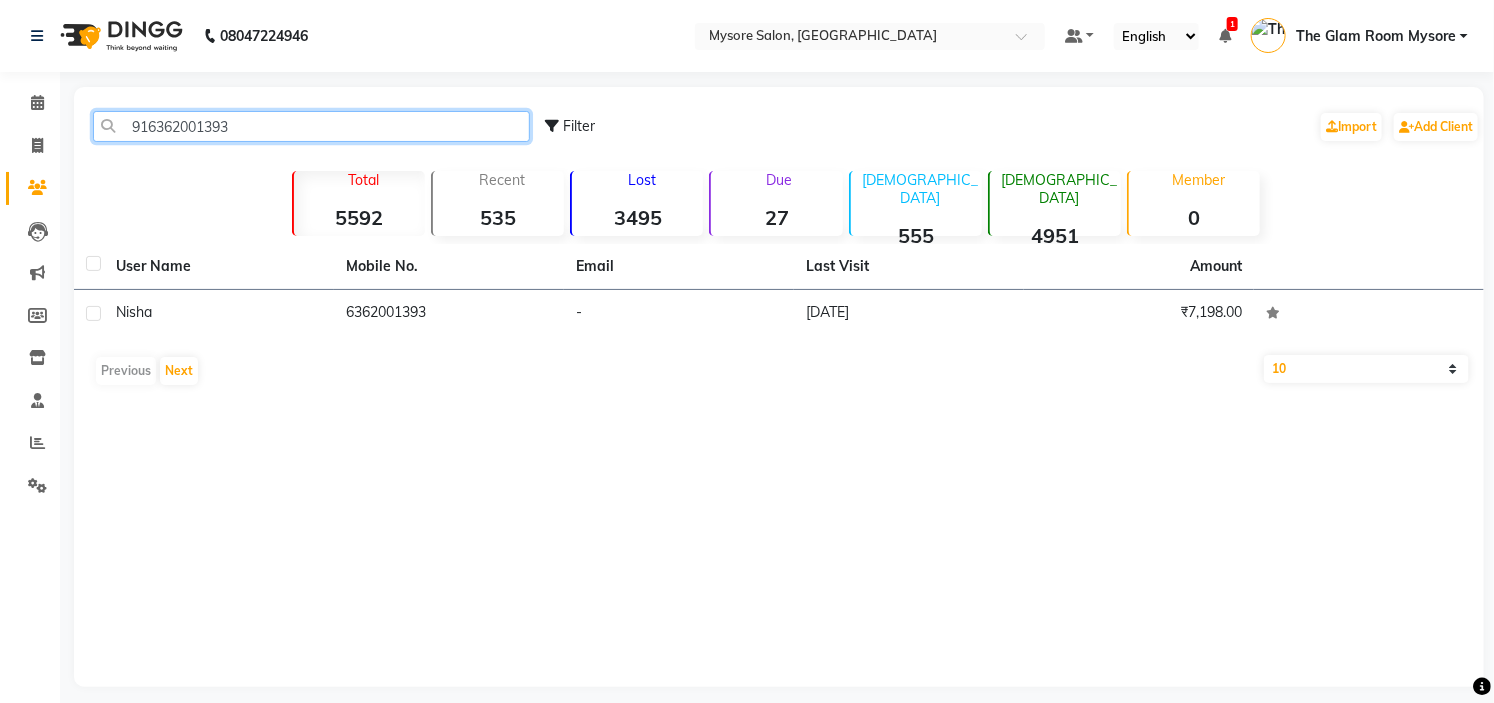 click on "916362001393" 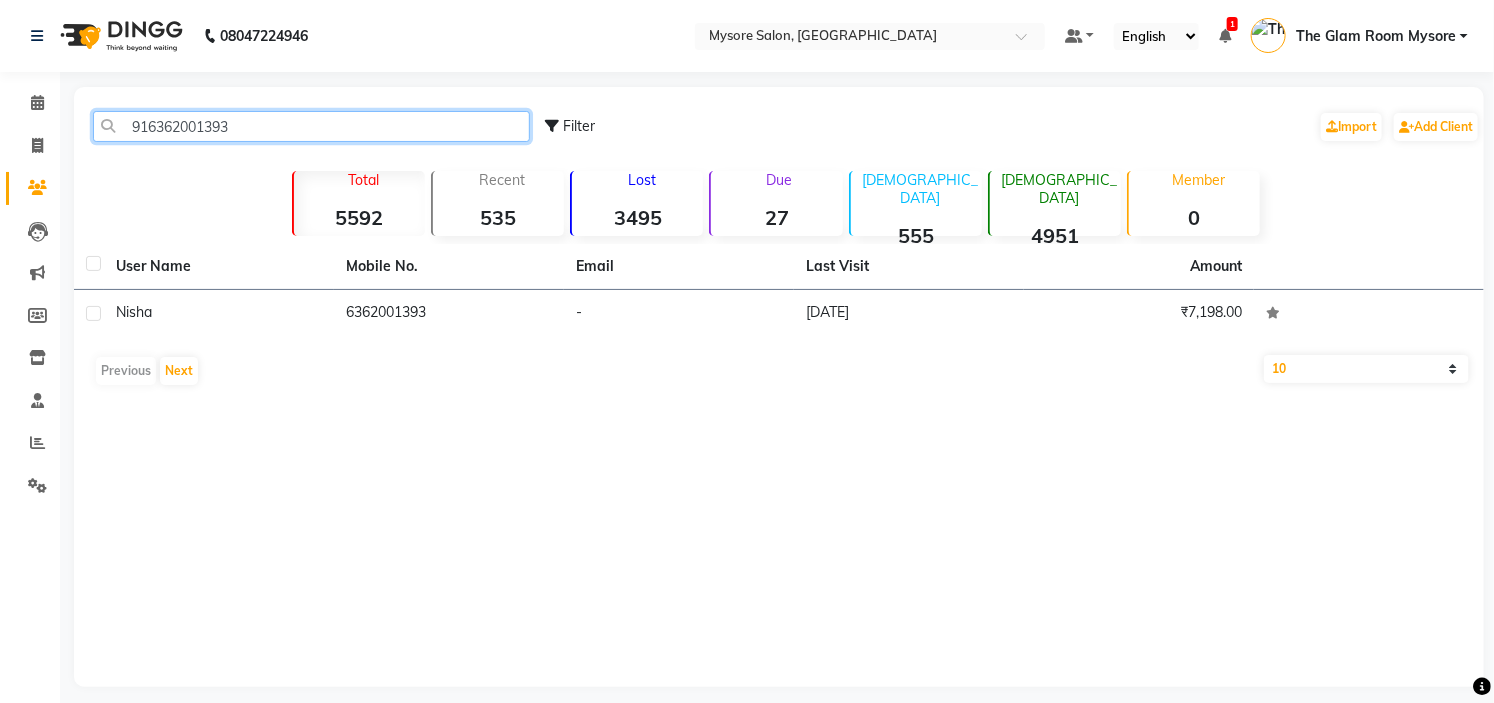 paste on "9611405041" 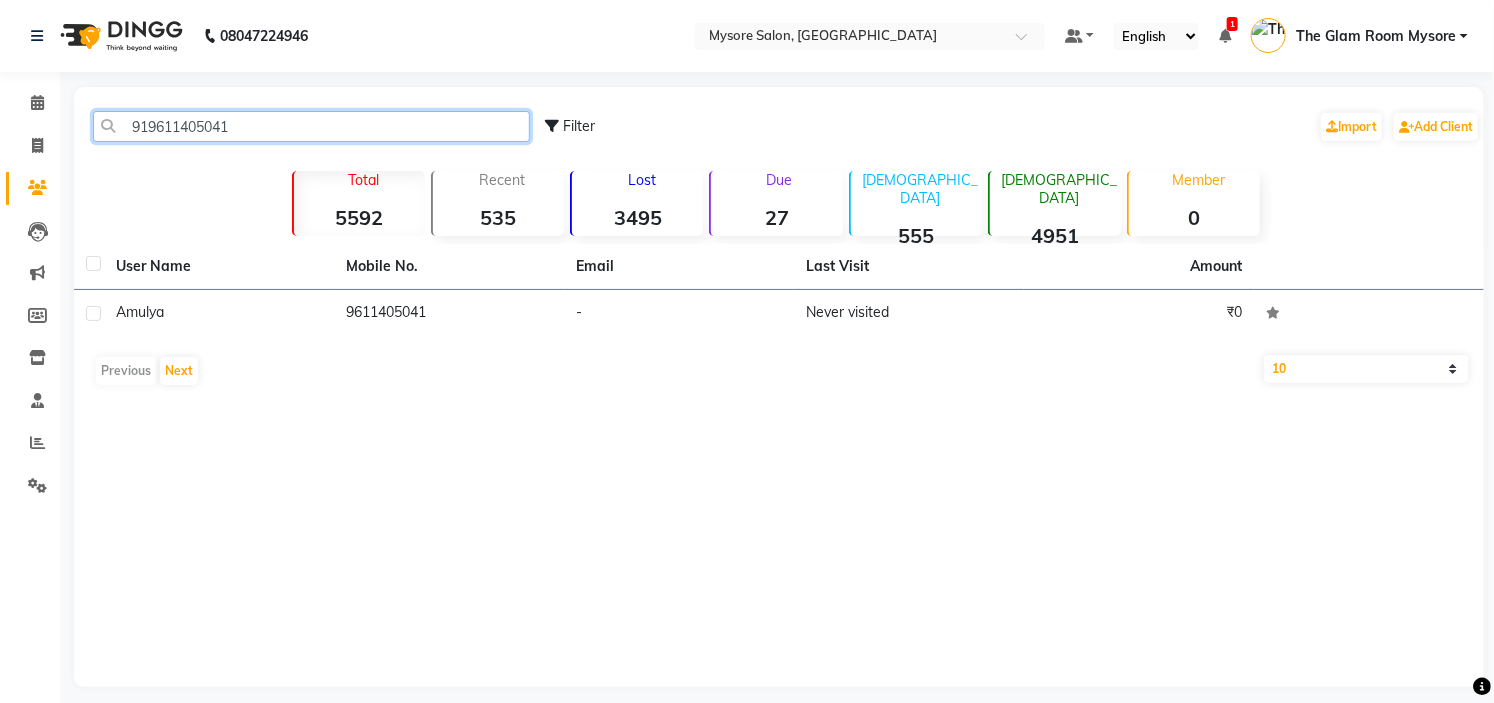 click on "919611405041" 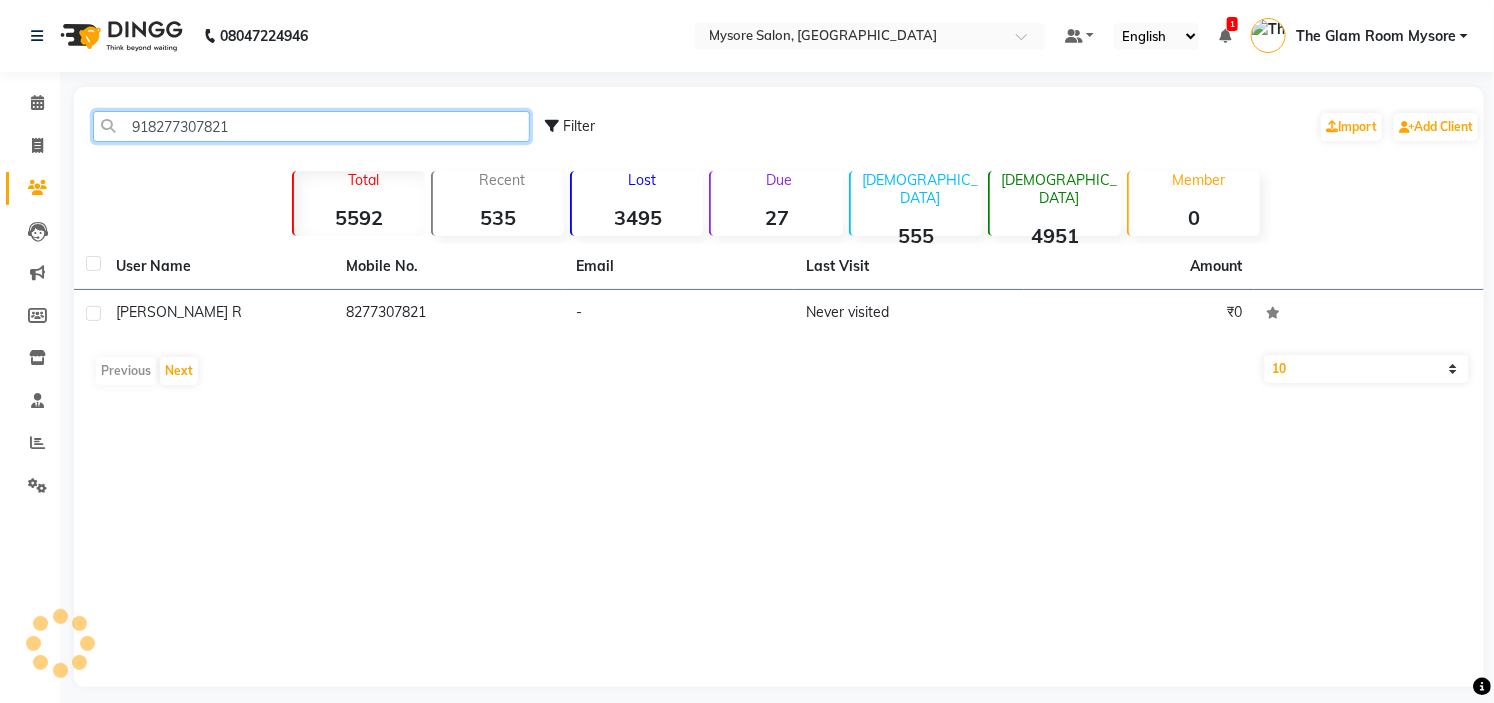 click on "918277307821" 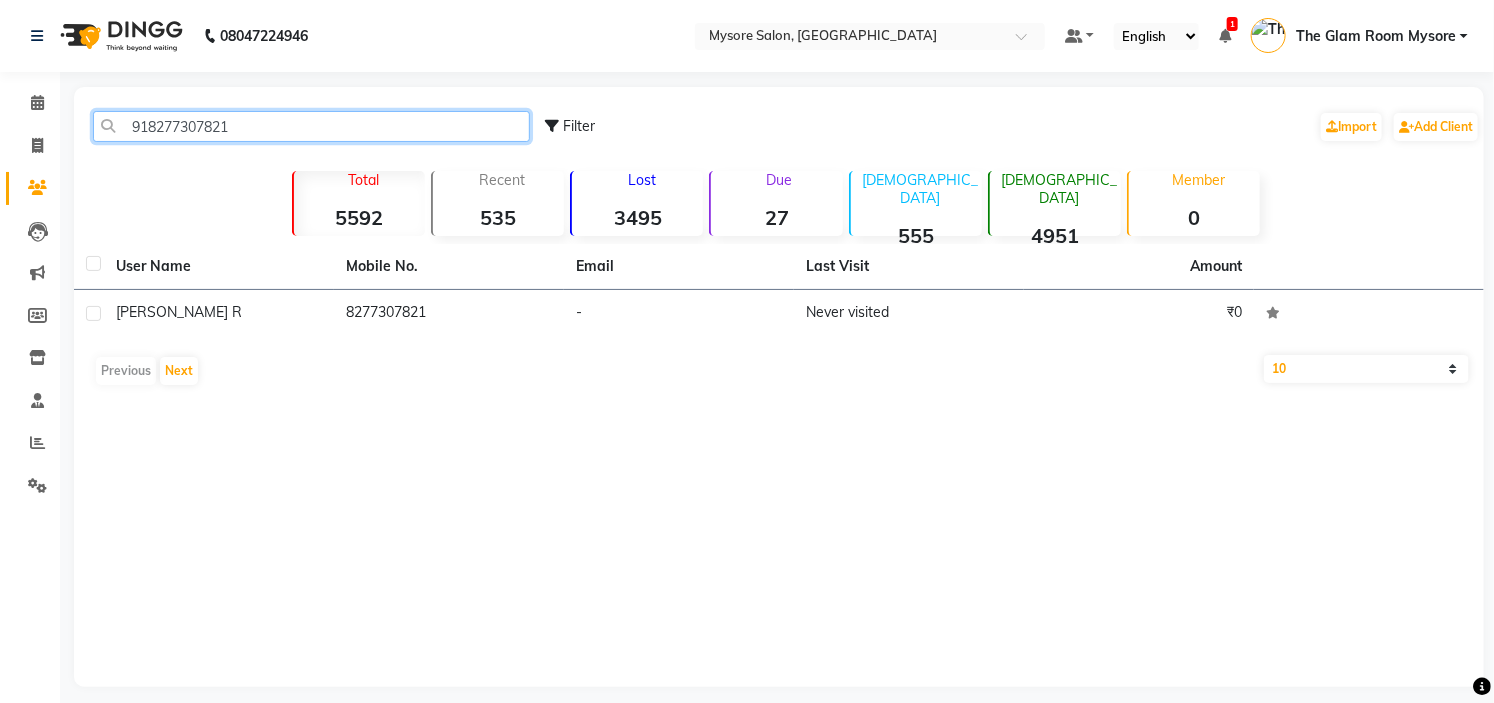 click on "918277307821" 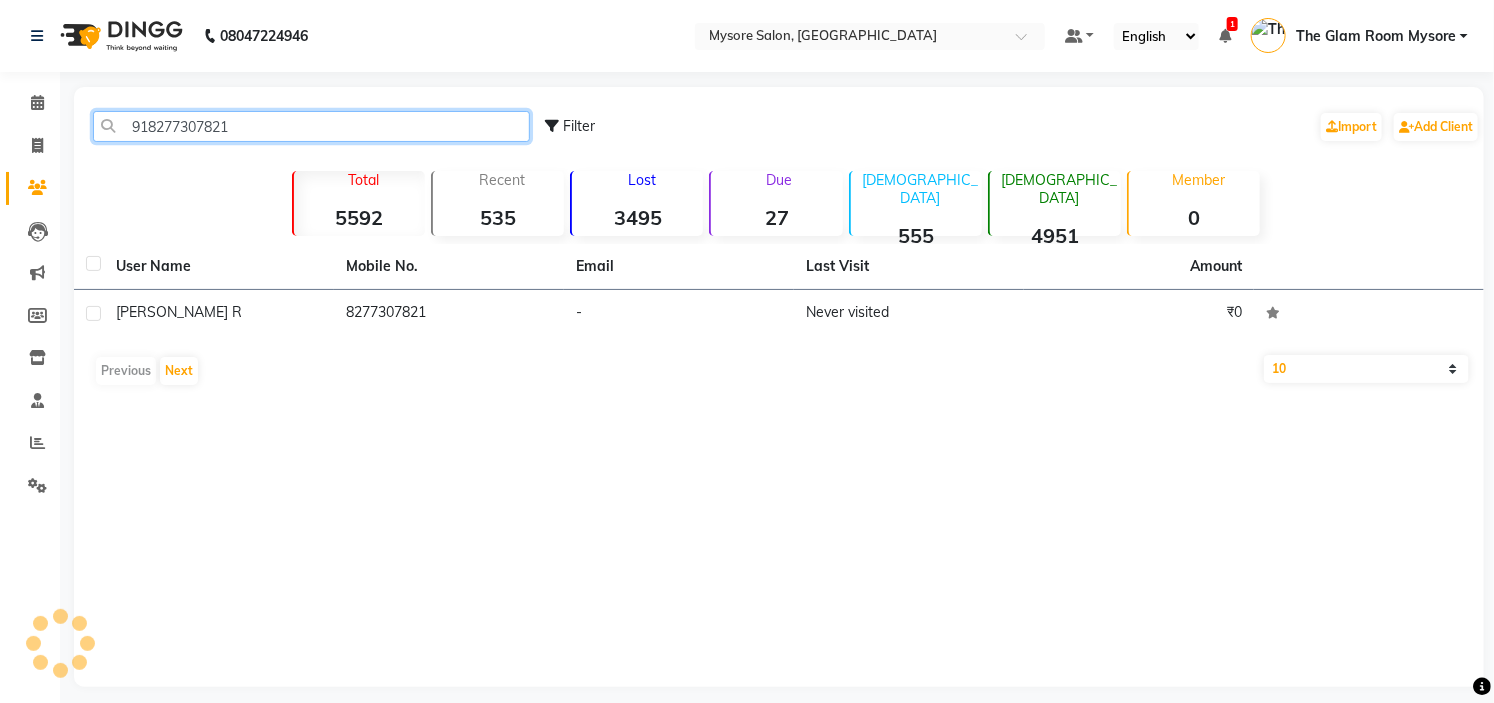 paste on "974140991" 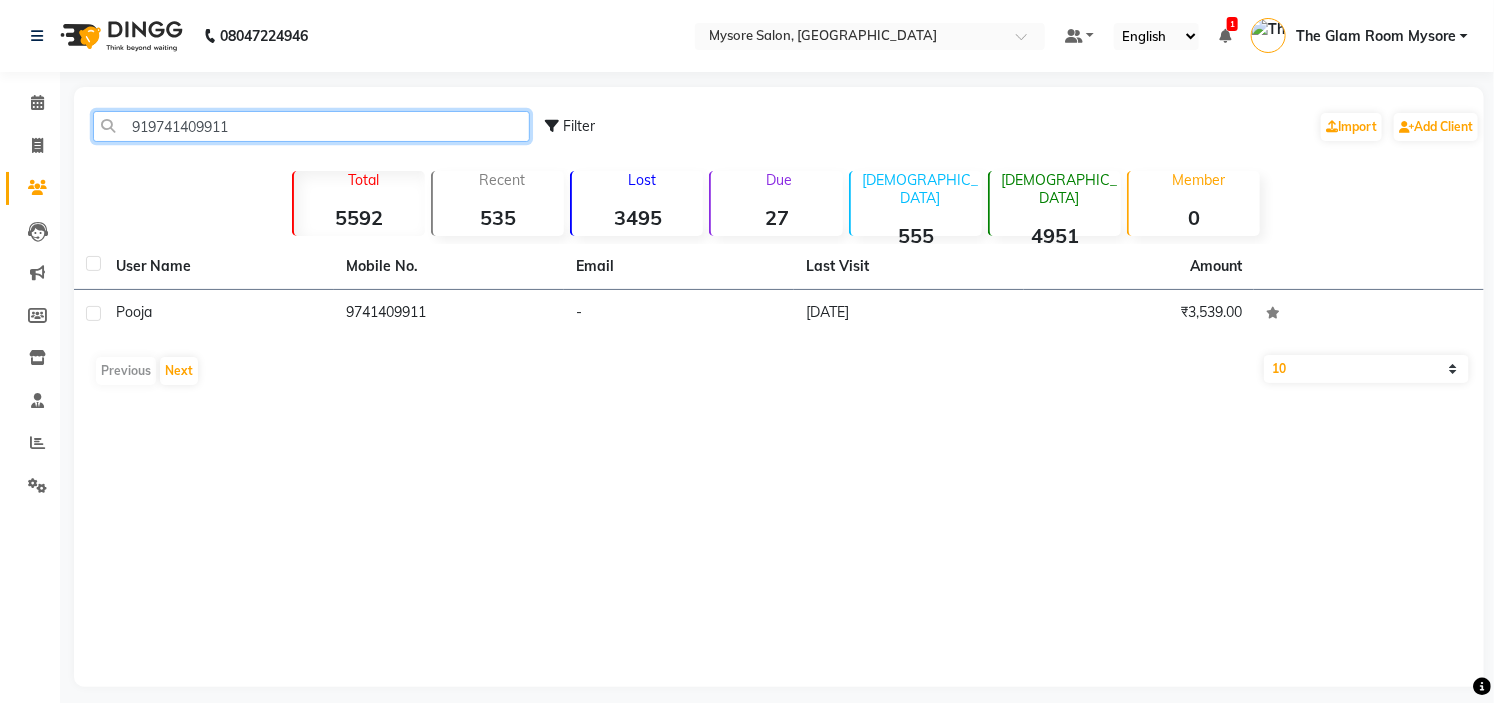 click on "919741409911" 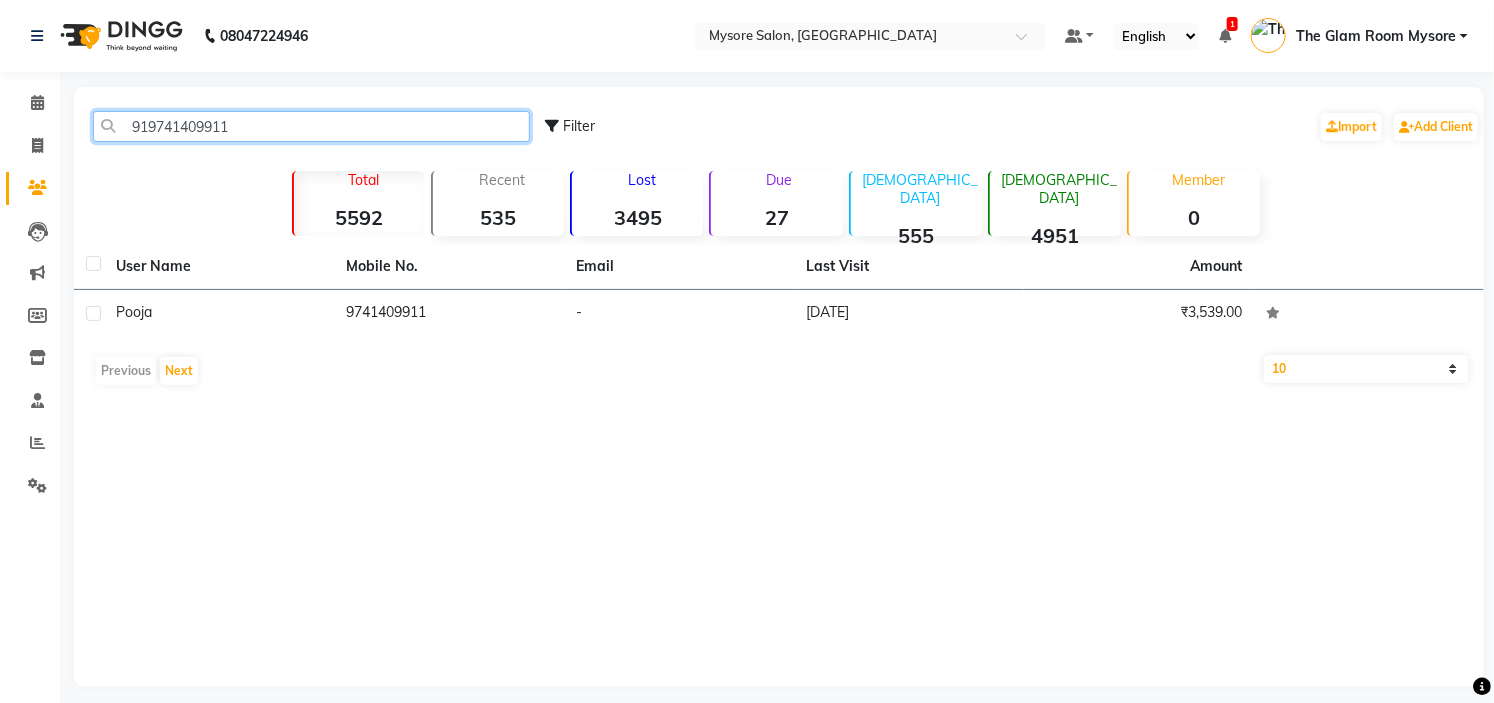 paste on "686559976" 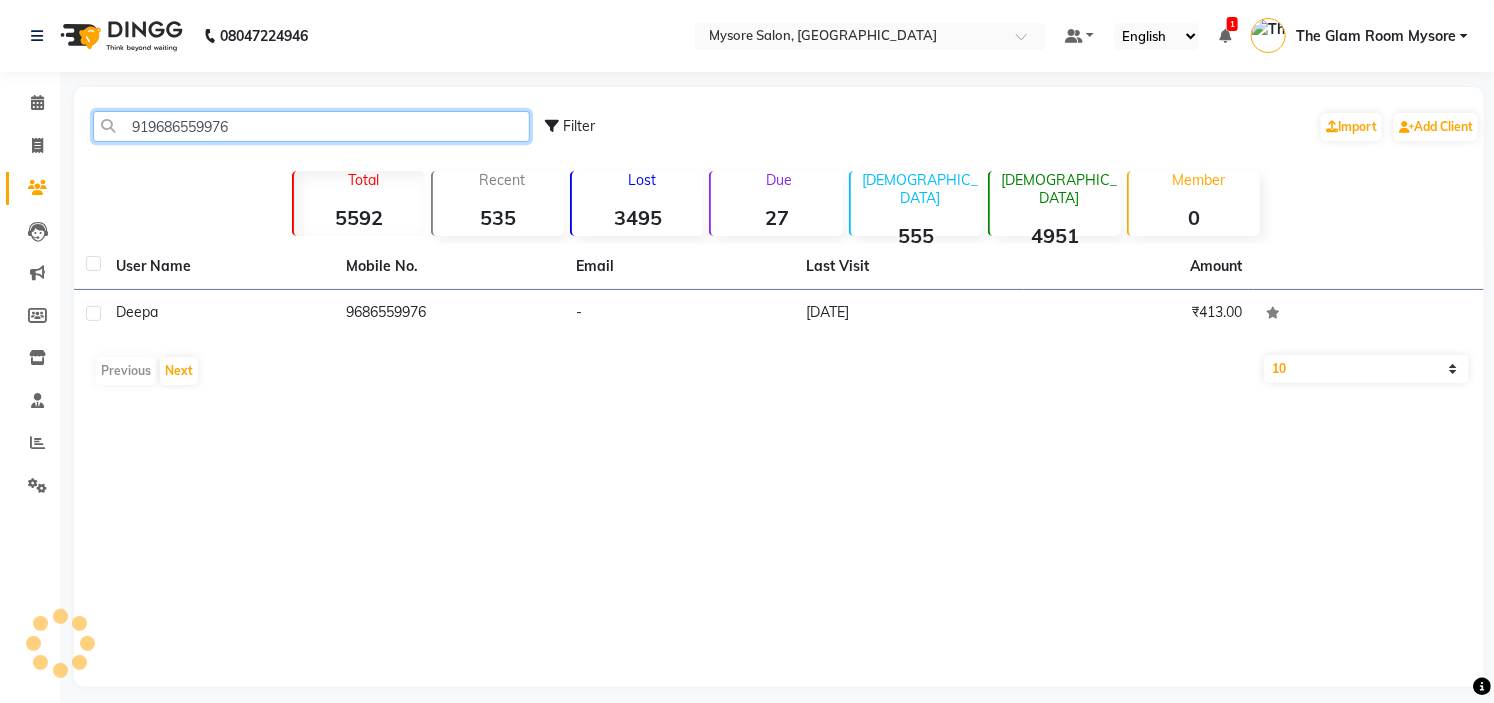 click on "919686559976" 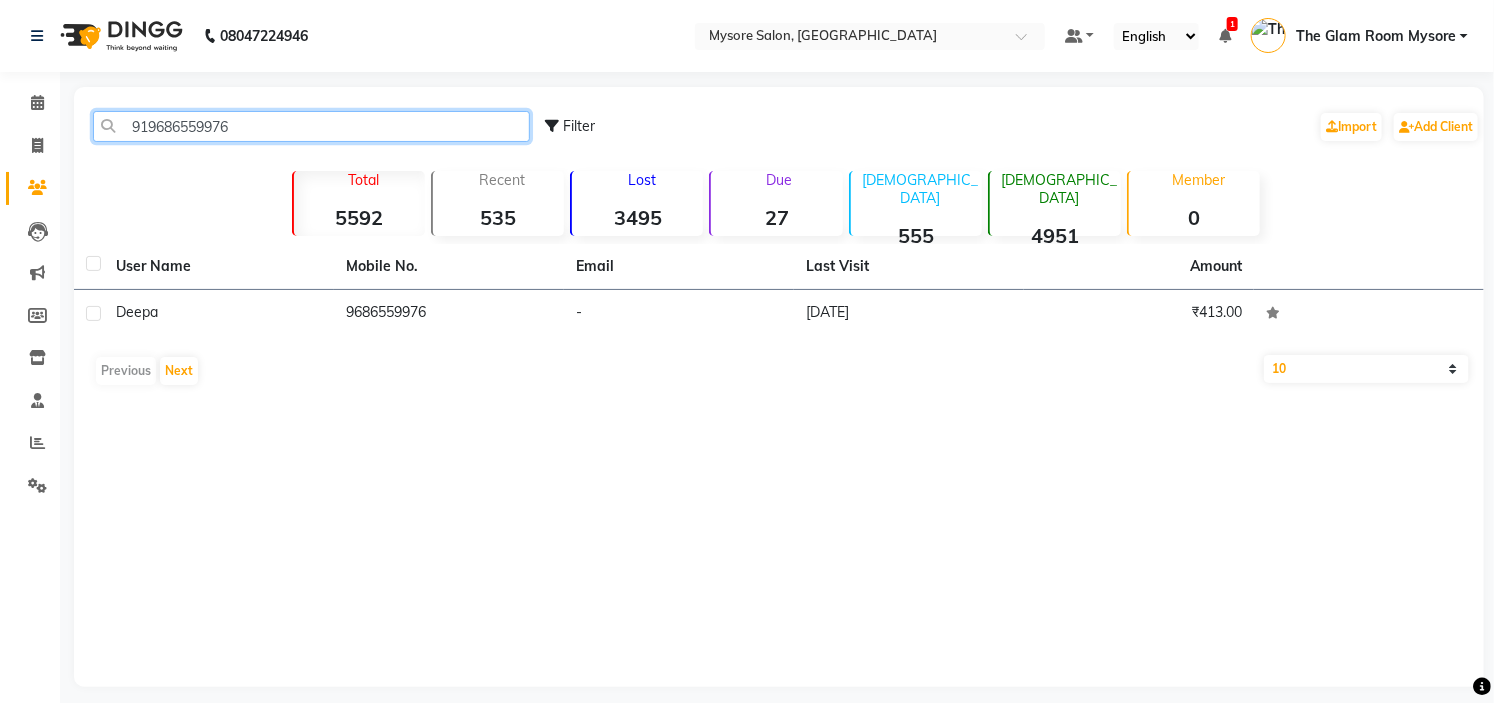 click on "919686559976" 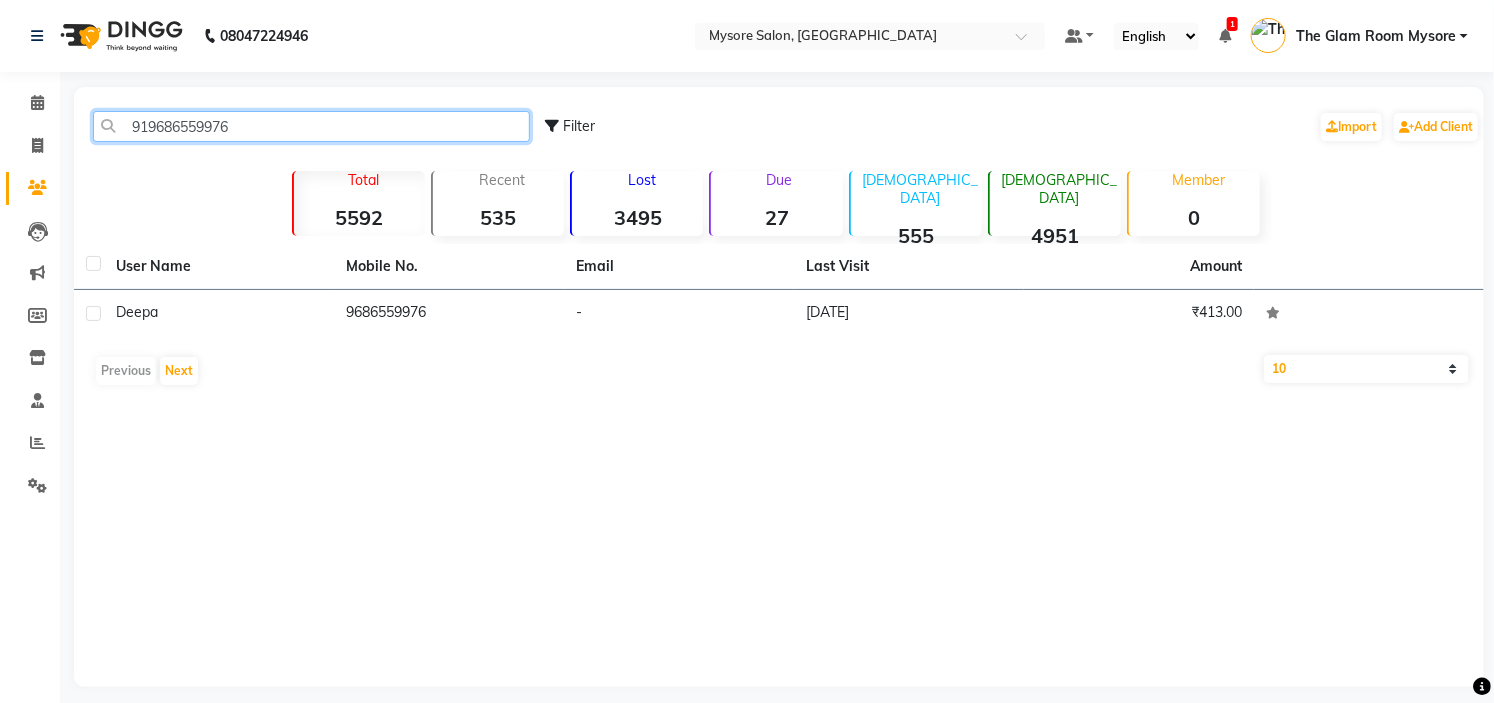 paste on "8638479307" 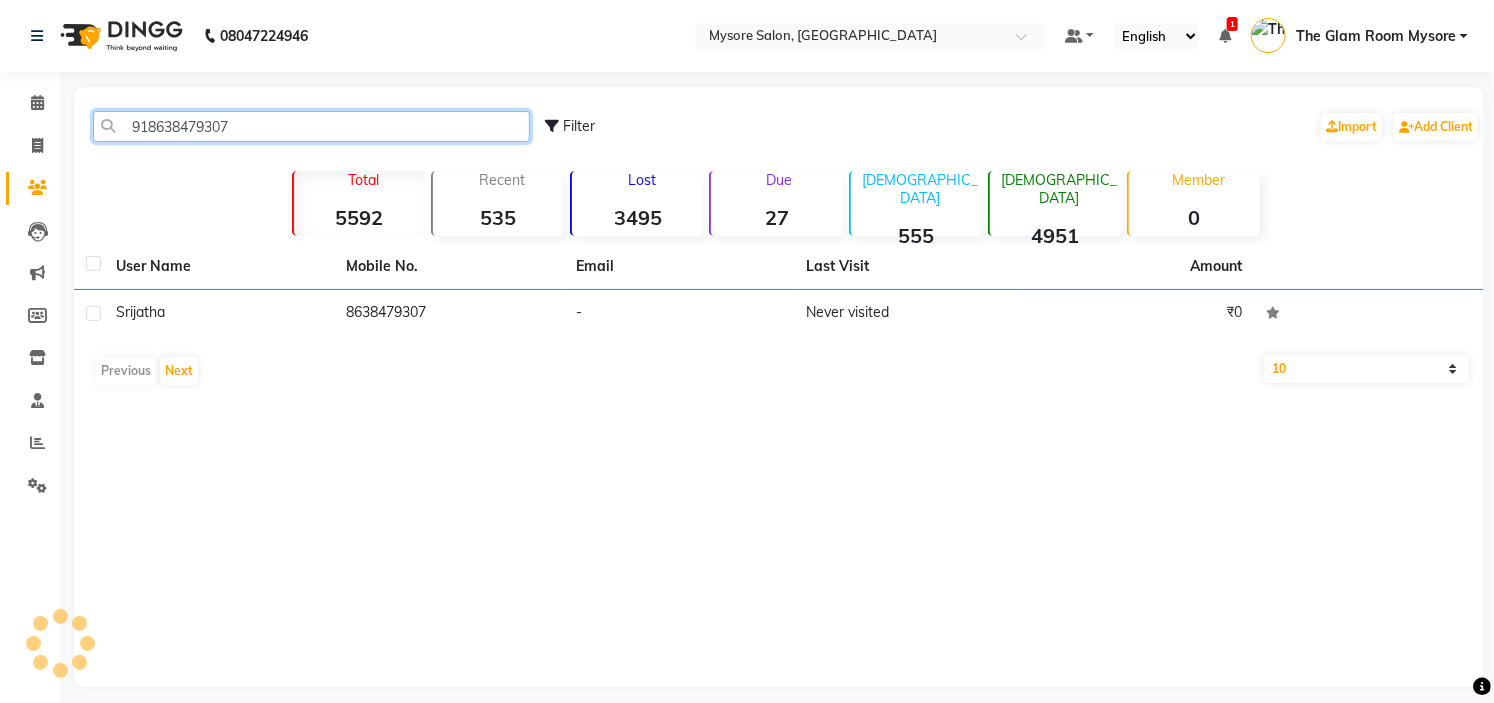 click on "918638479307" 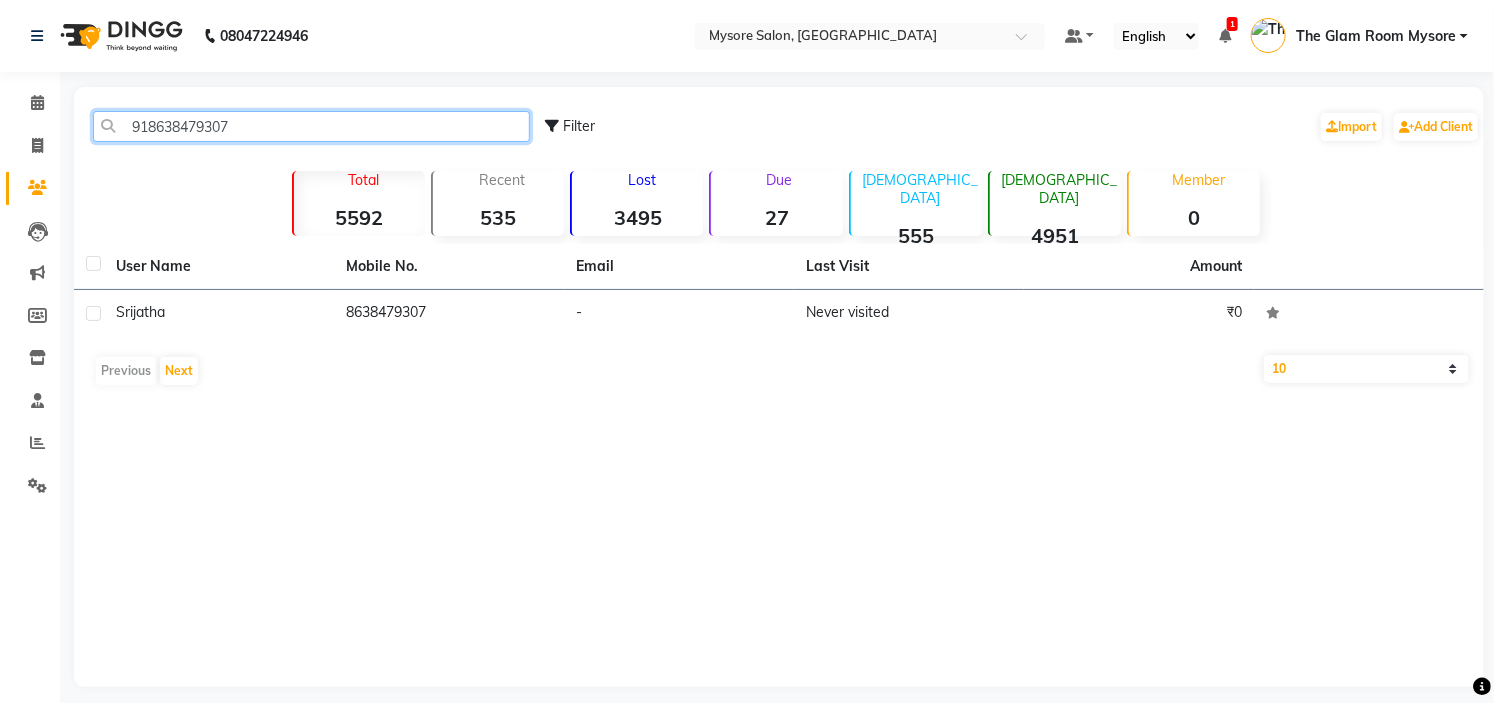 click on "918638479307" 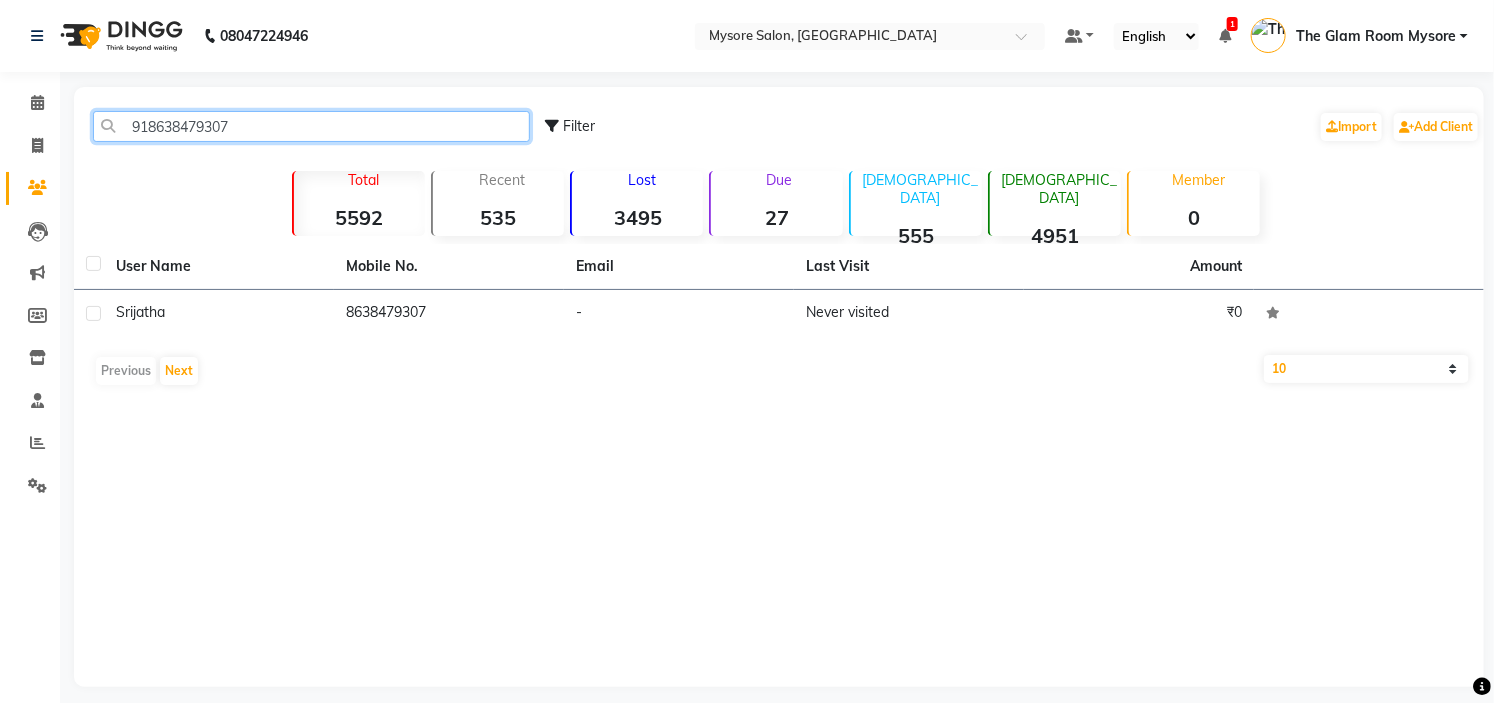paste on "9008220090" 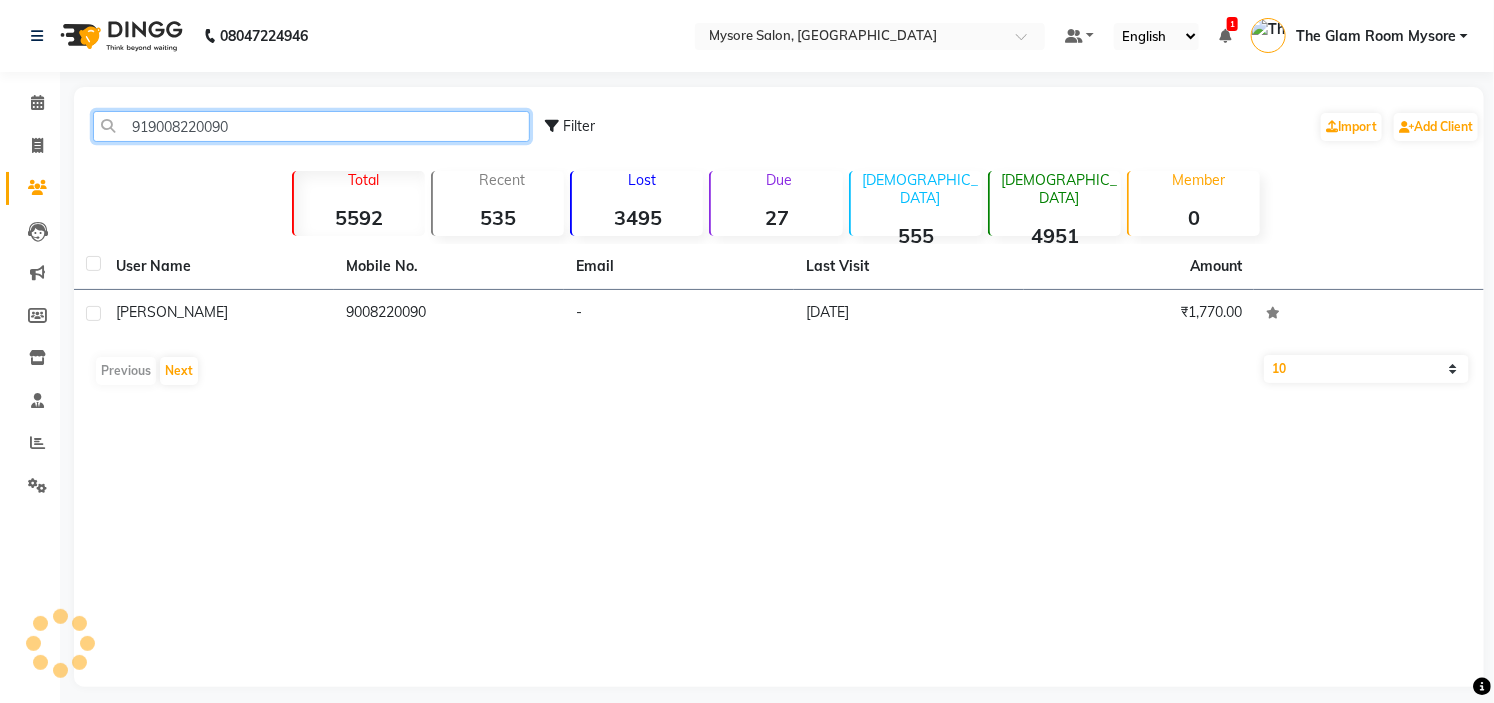 click on "919008220090" 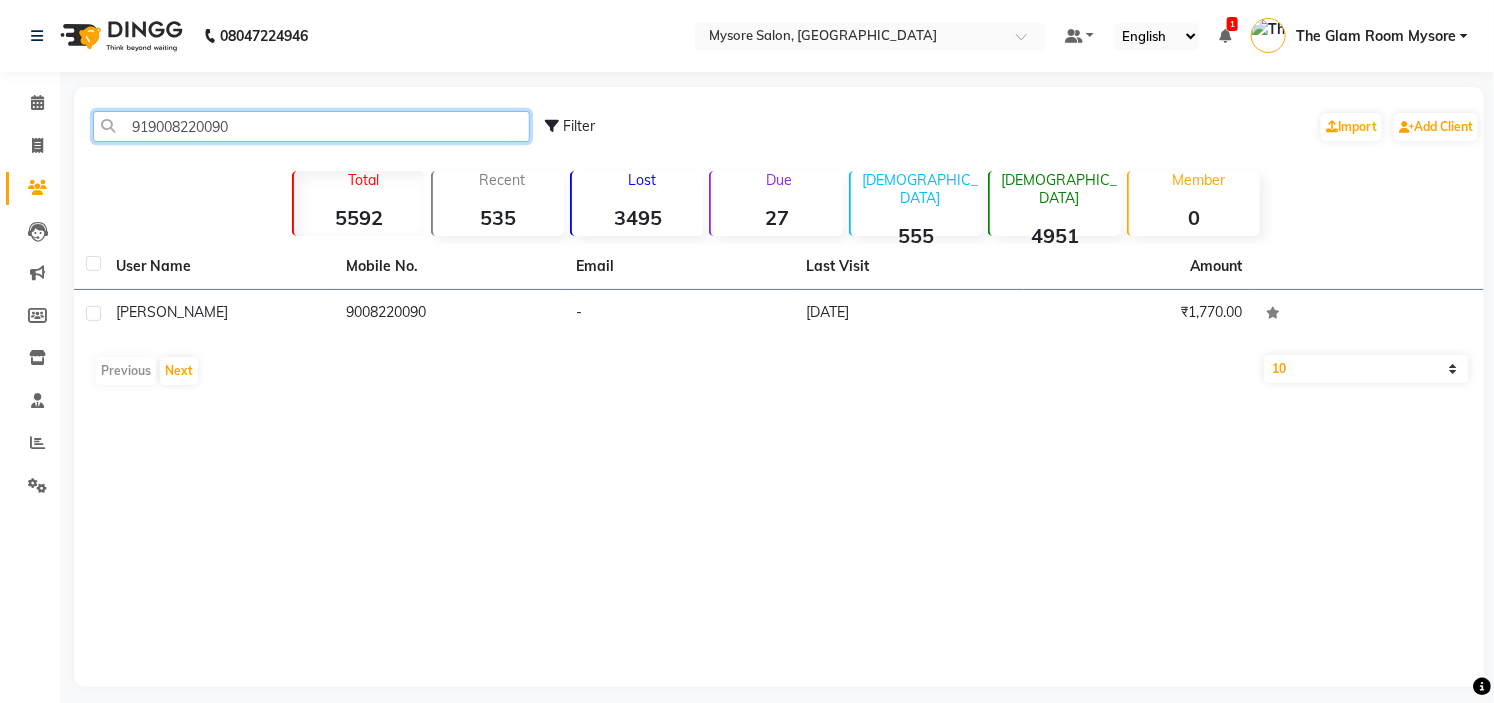 paste on "859044398" 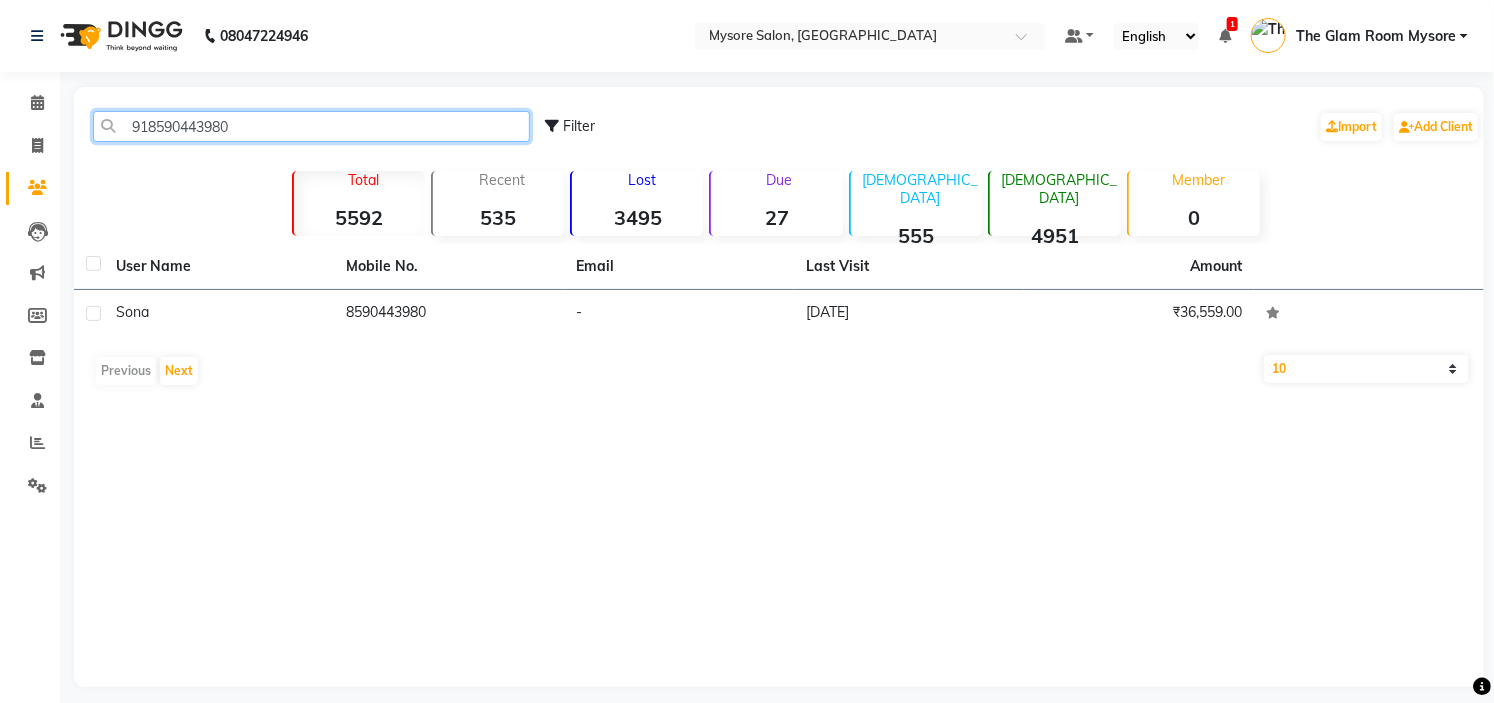 click on "918590443980" 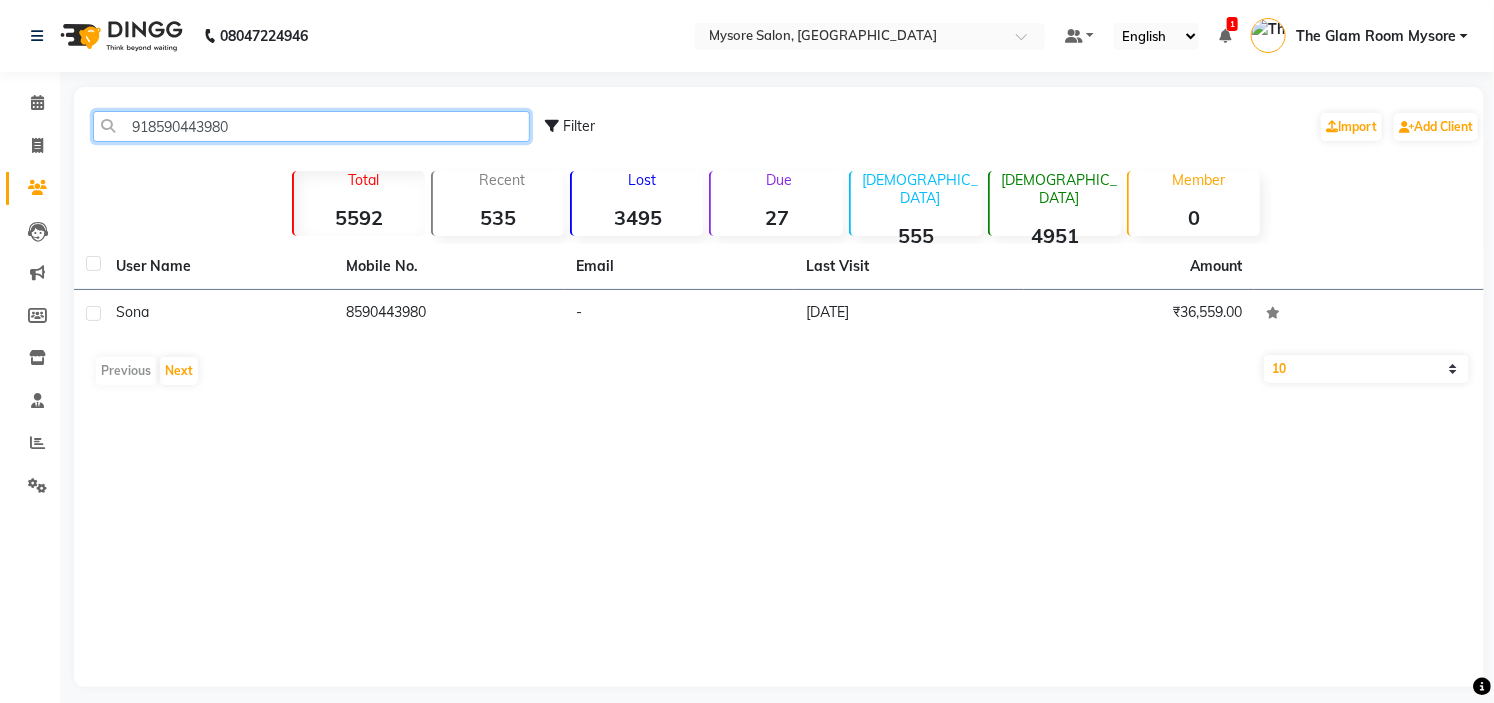 paste on "9435009398" 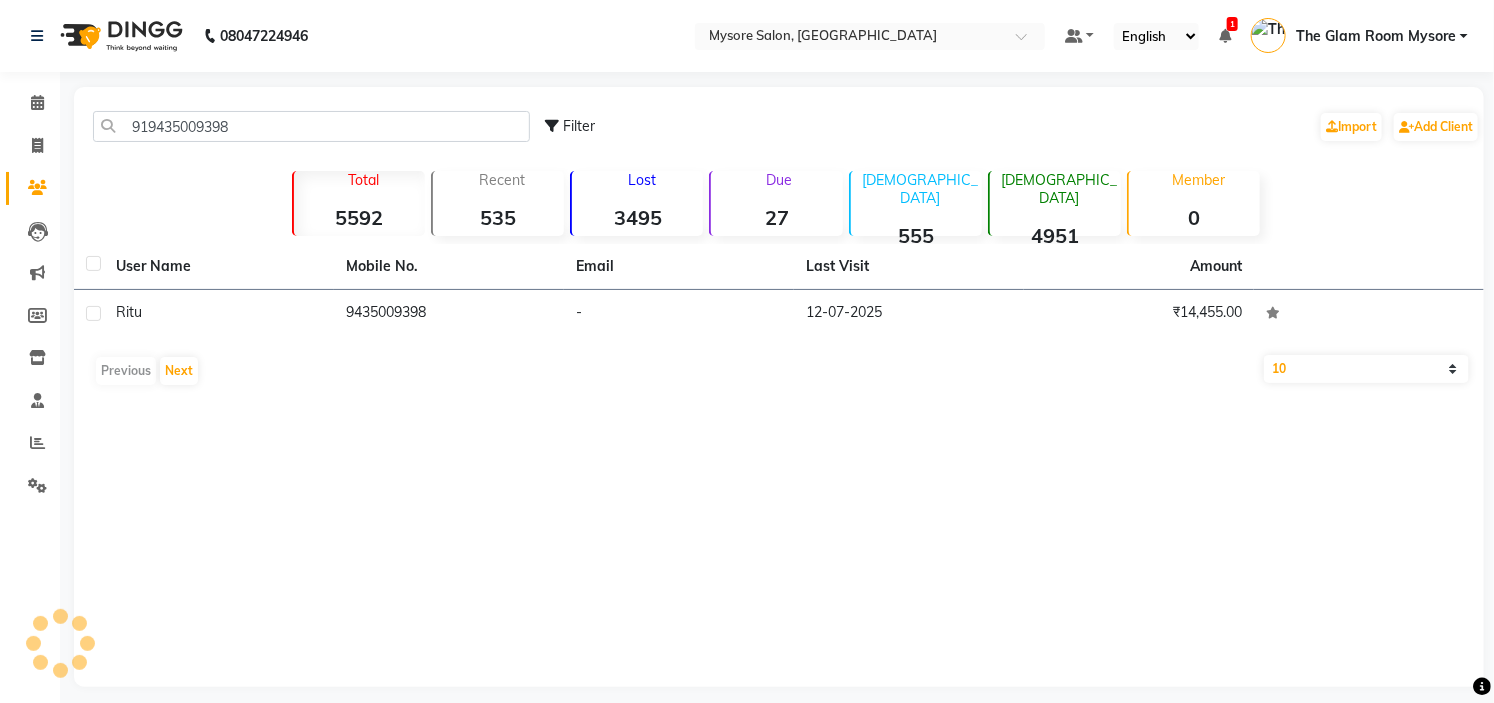 click on "919435009398 Filter  Import   Add Client" 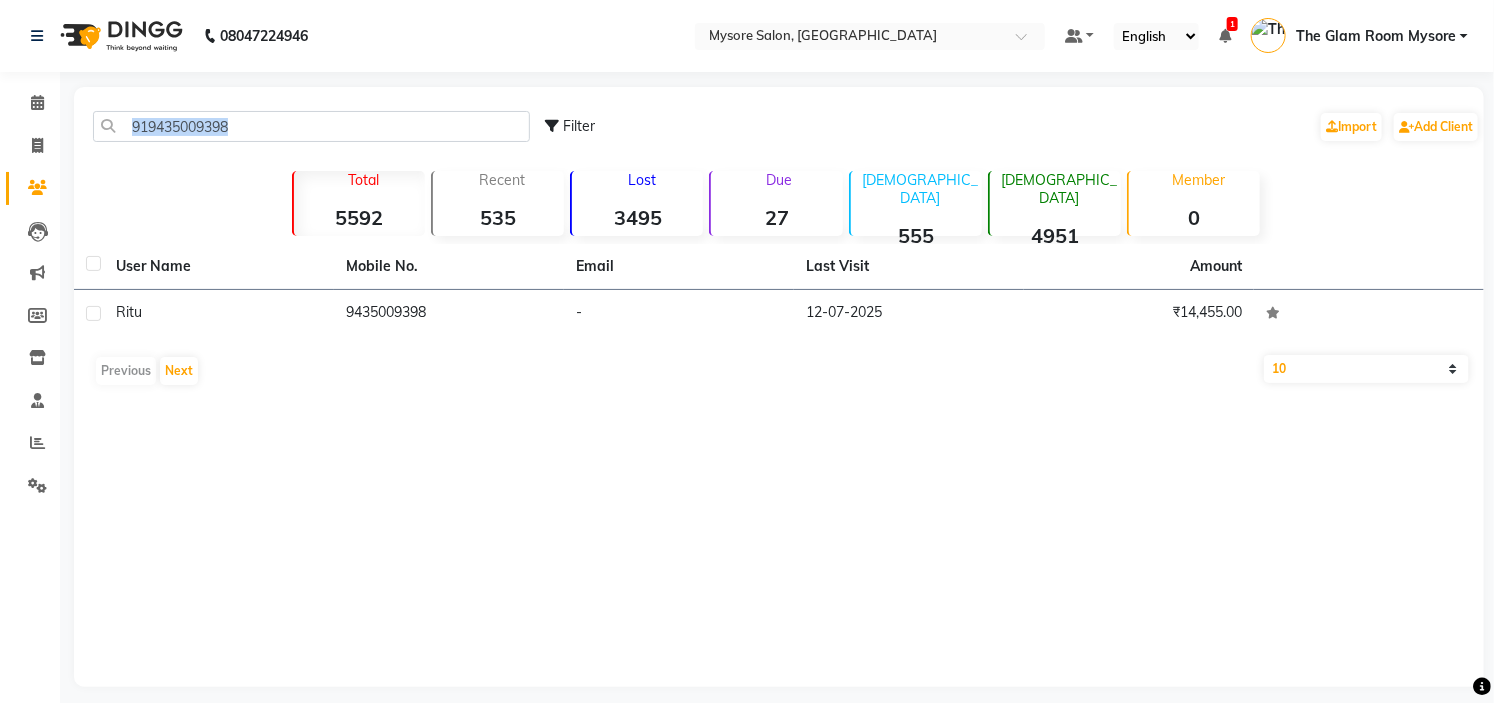 copy 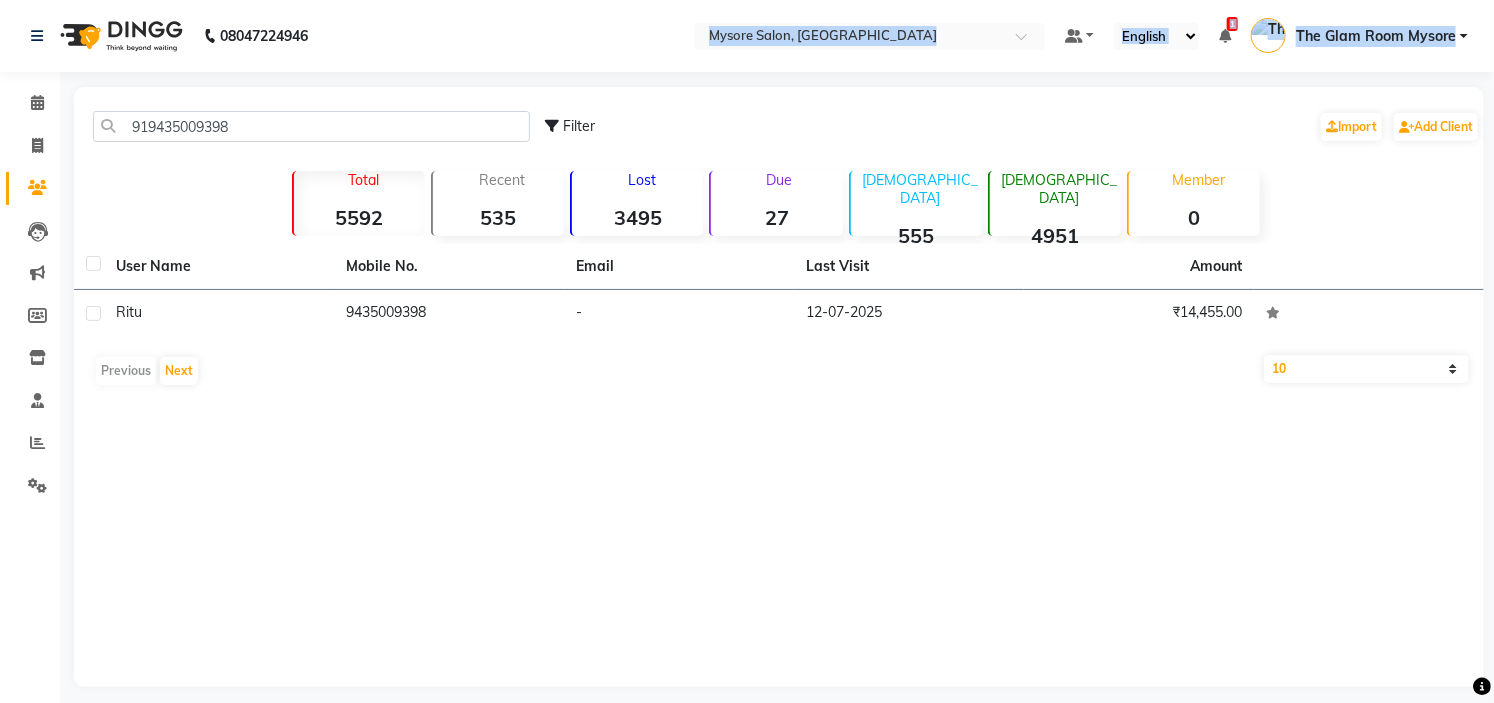 drag, startPoint x: 338, startPoint y: 108, endPoint x: 324, endPoint y: -97, distance: 205.4775 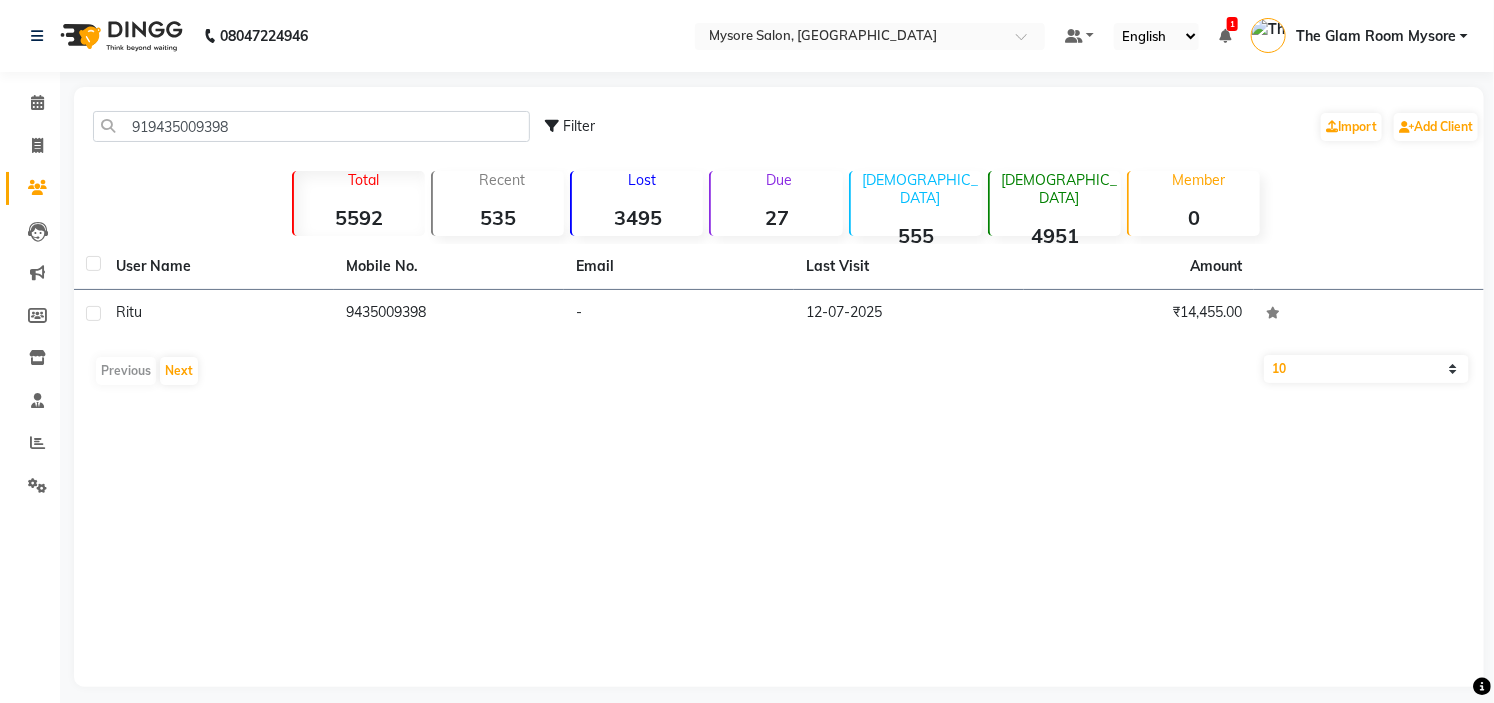 click on "919435009398 Filter  Import   Add Client" 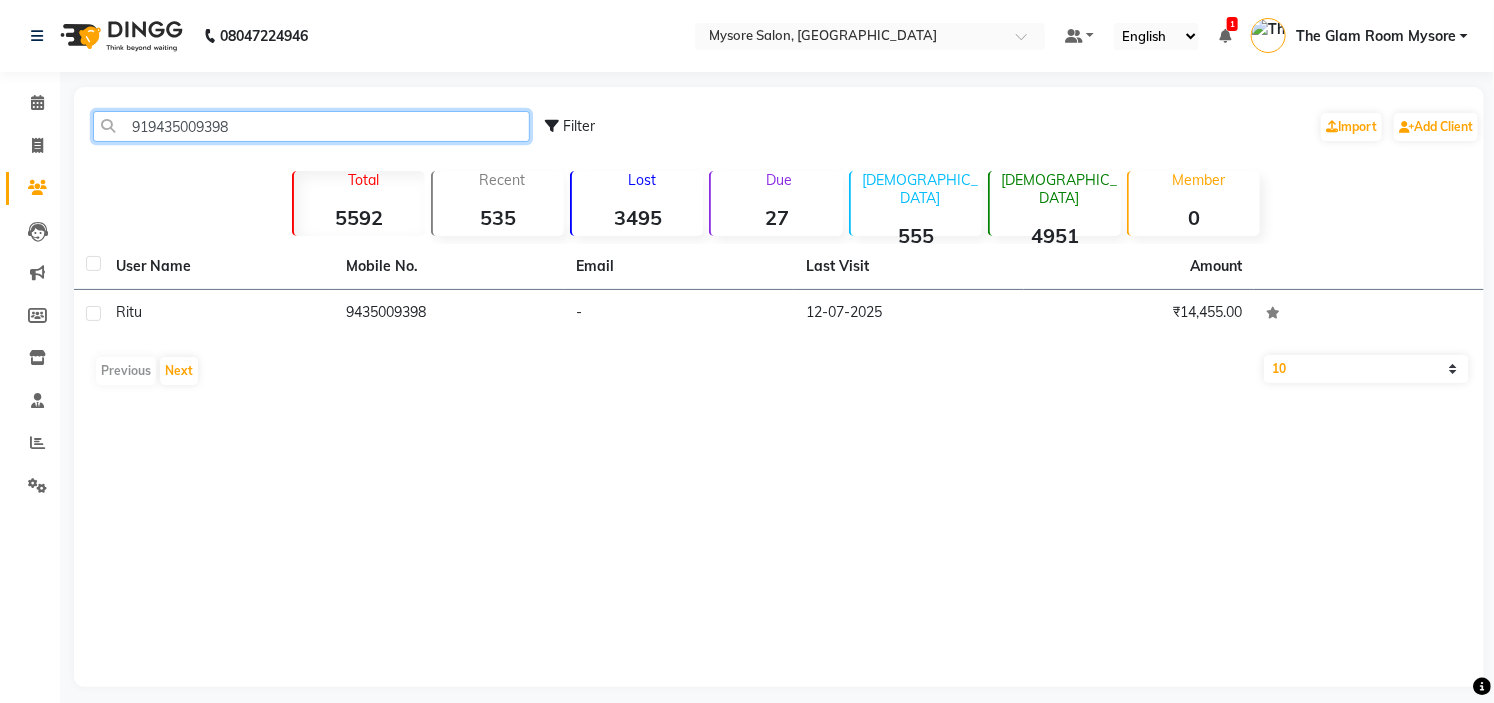 click on "919435009398" 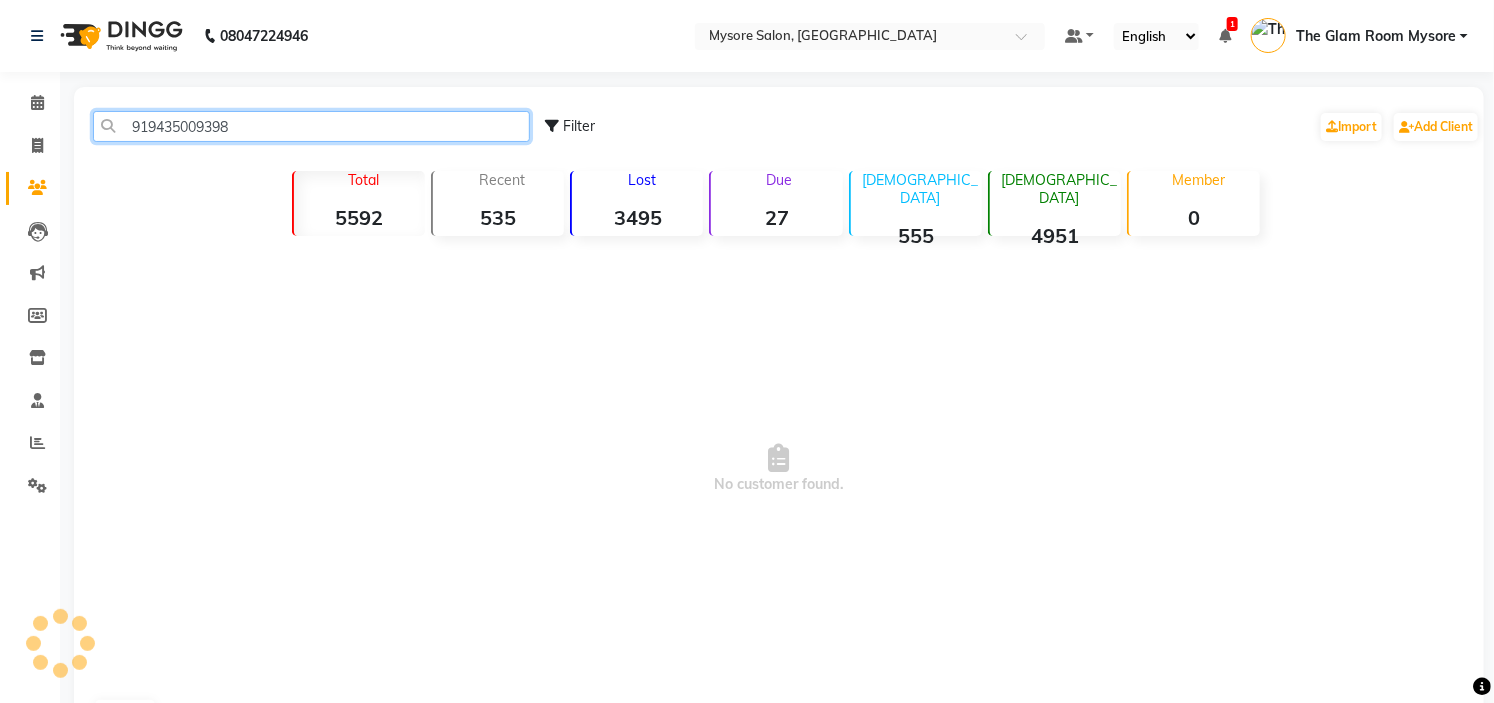 click on "919435009398" 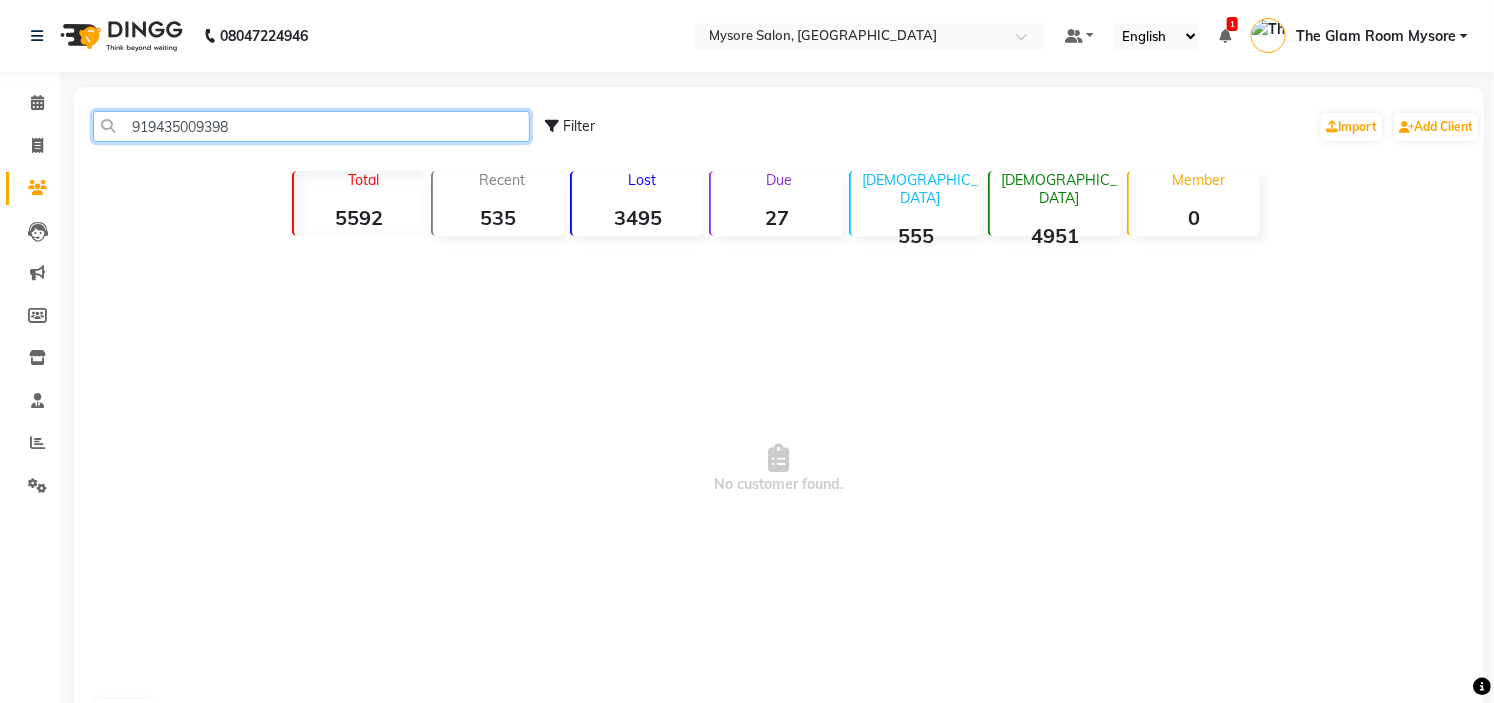 click on "919435009398" 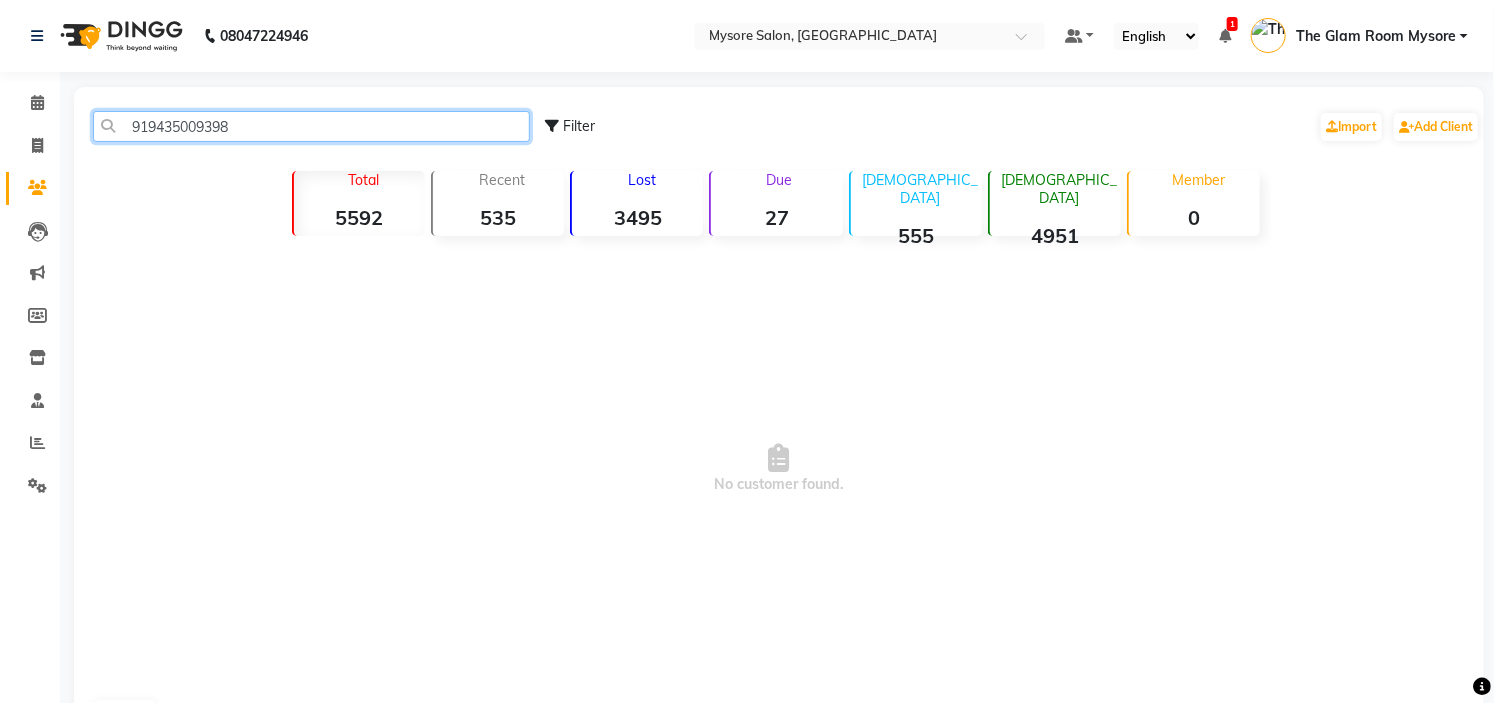 drag, startPoint x: 207, startPoint y: 124, endPoint x: 274, endPoint y: -97, distance: 230.93289 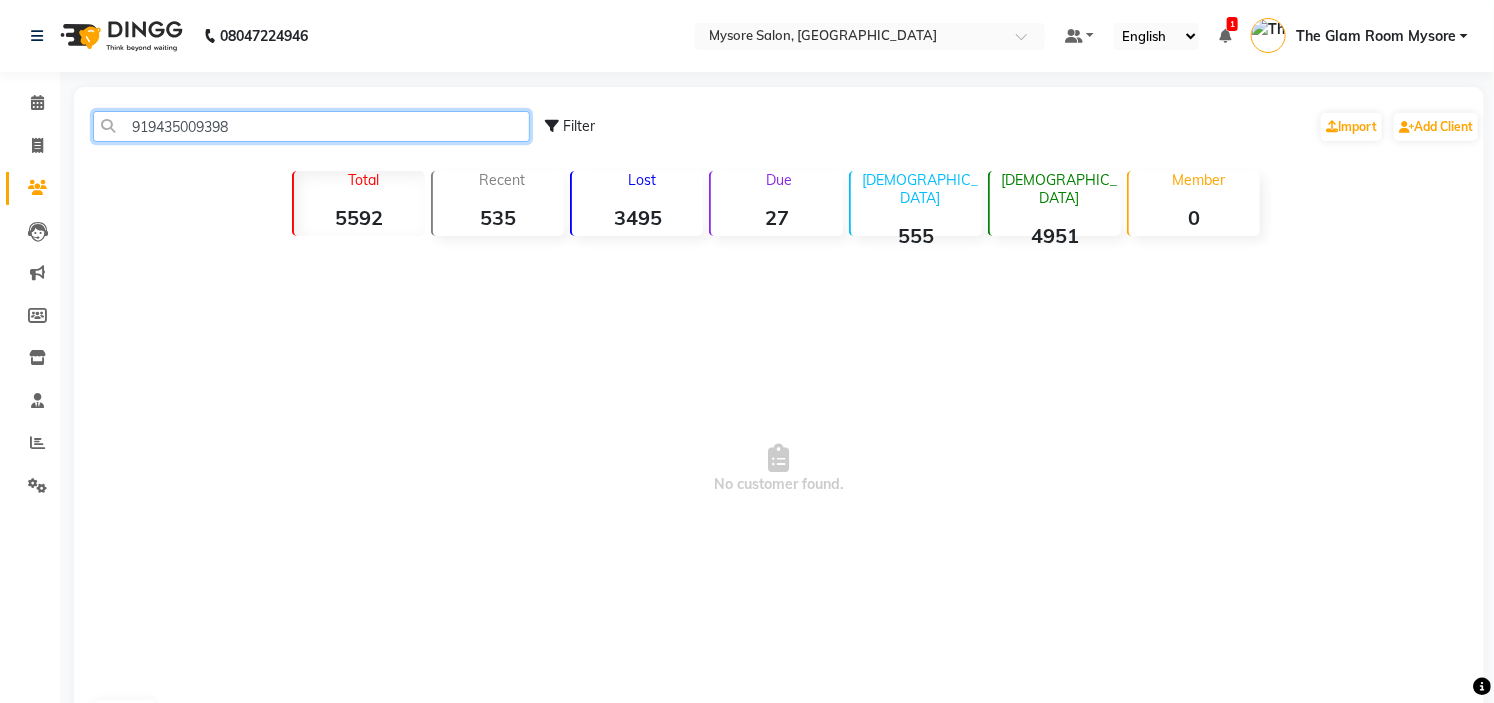 paste on "918217522833" 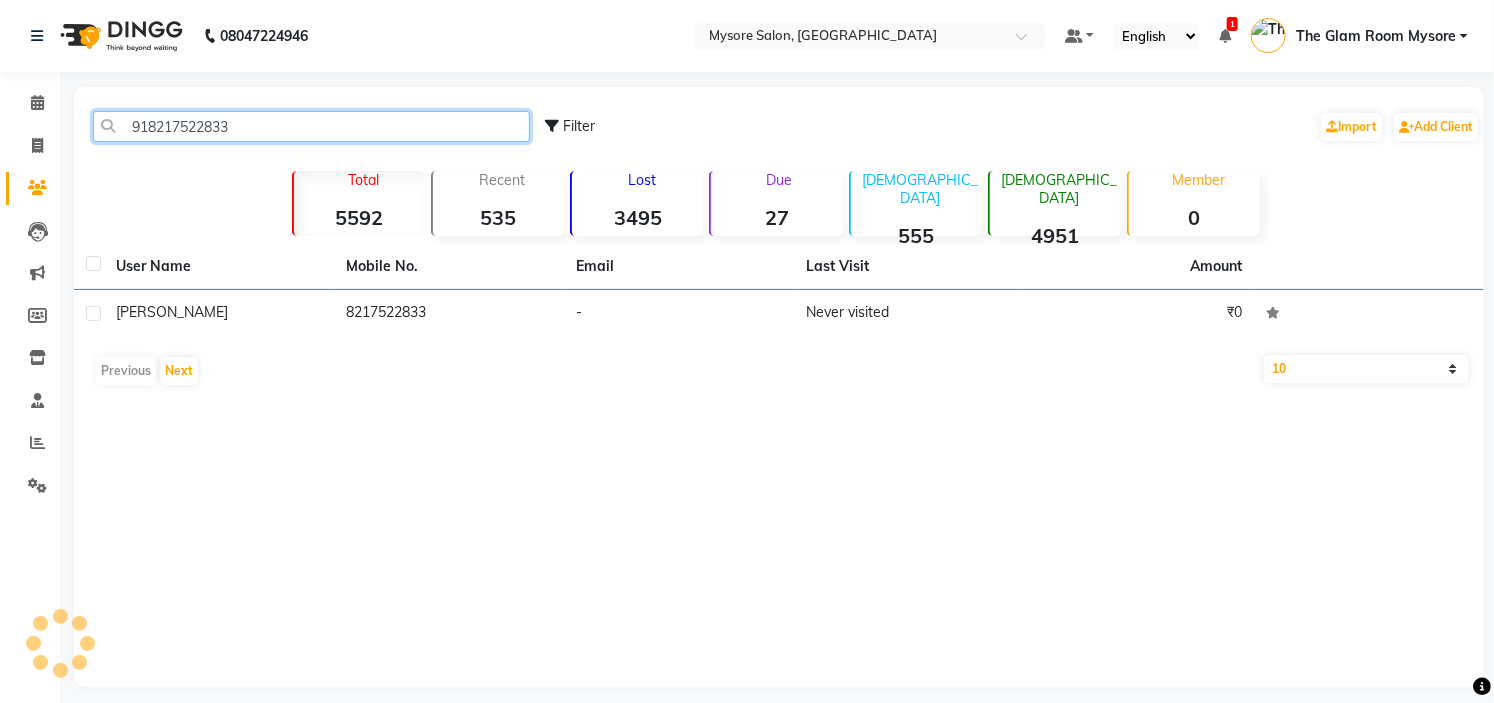 click on "918217522833" 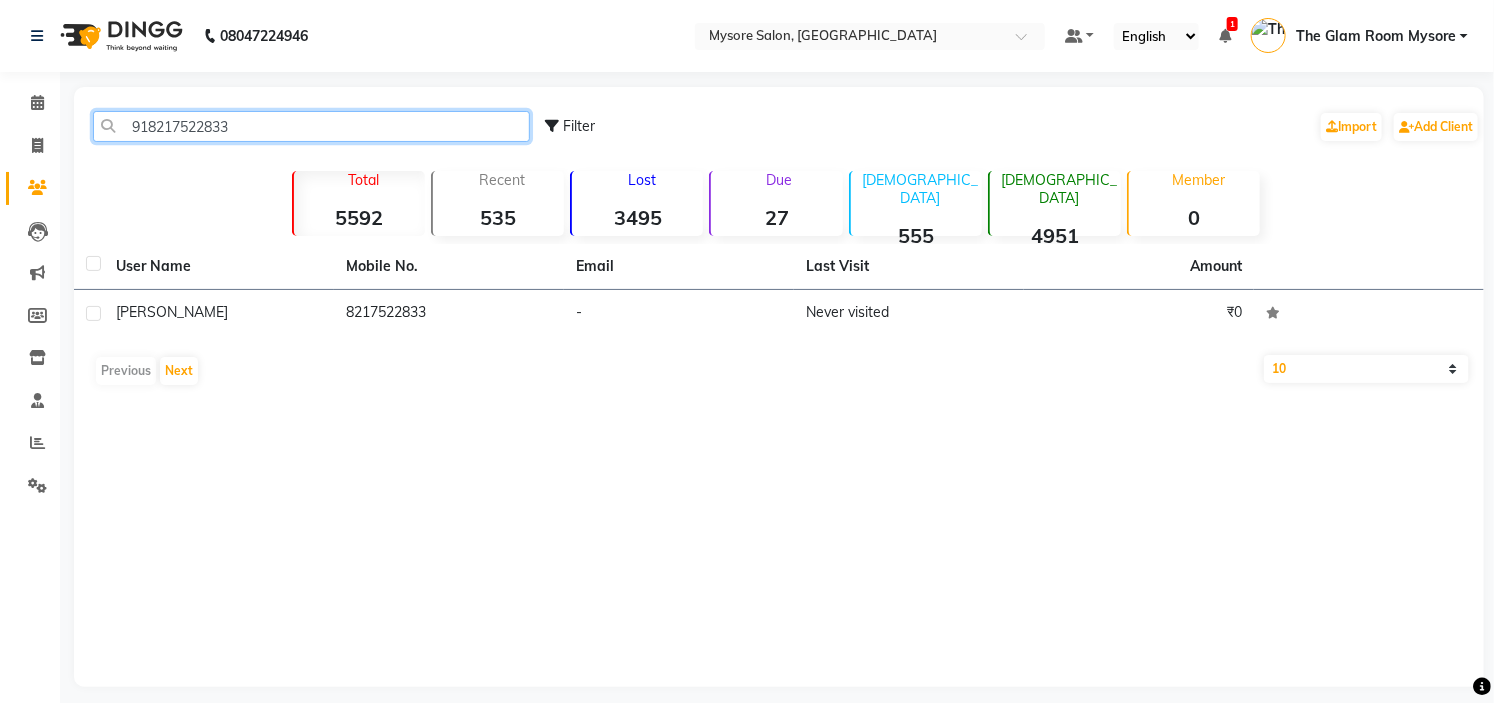 click on "918217522833" 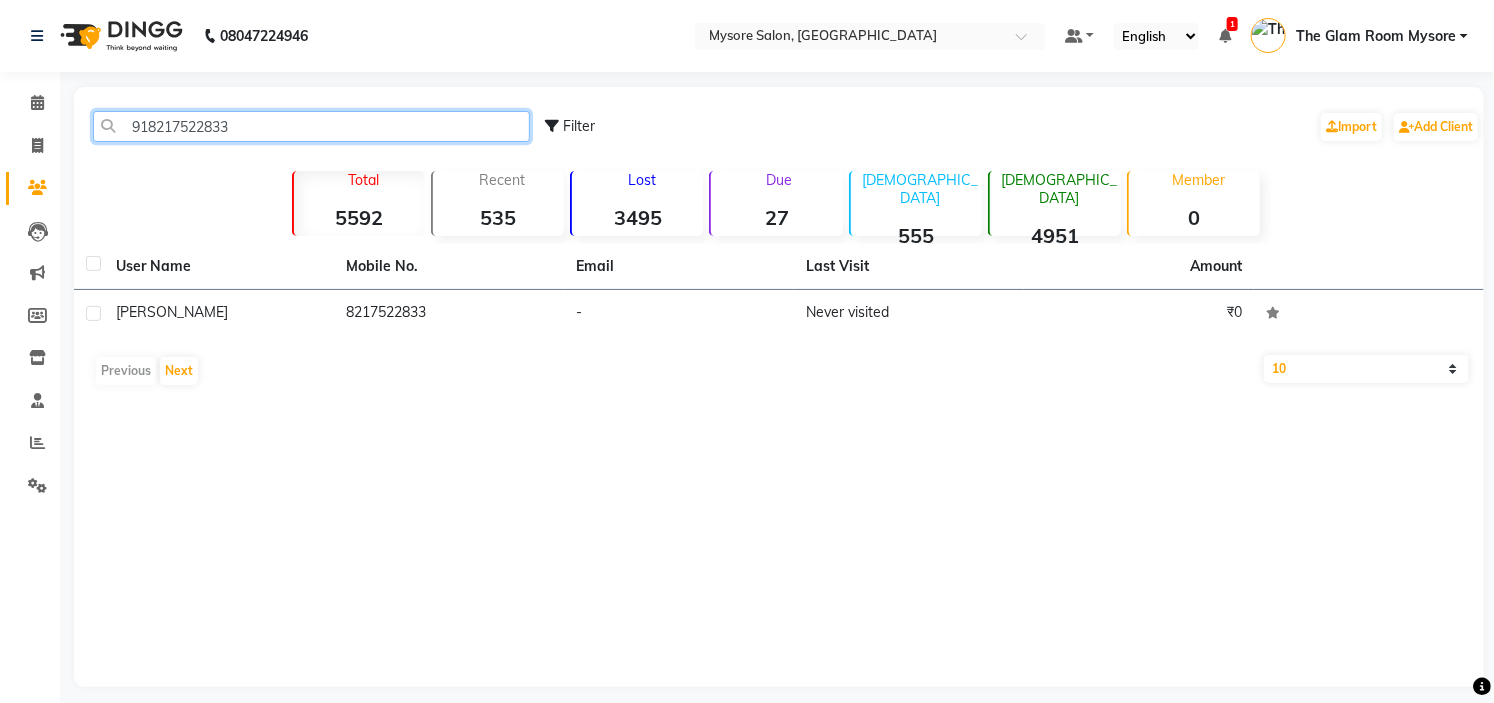 paste on "618996700" 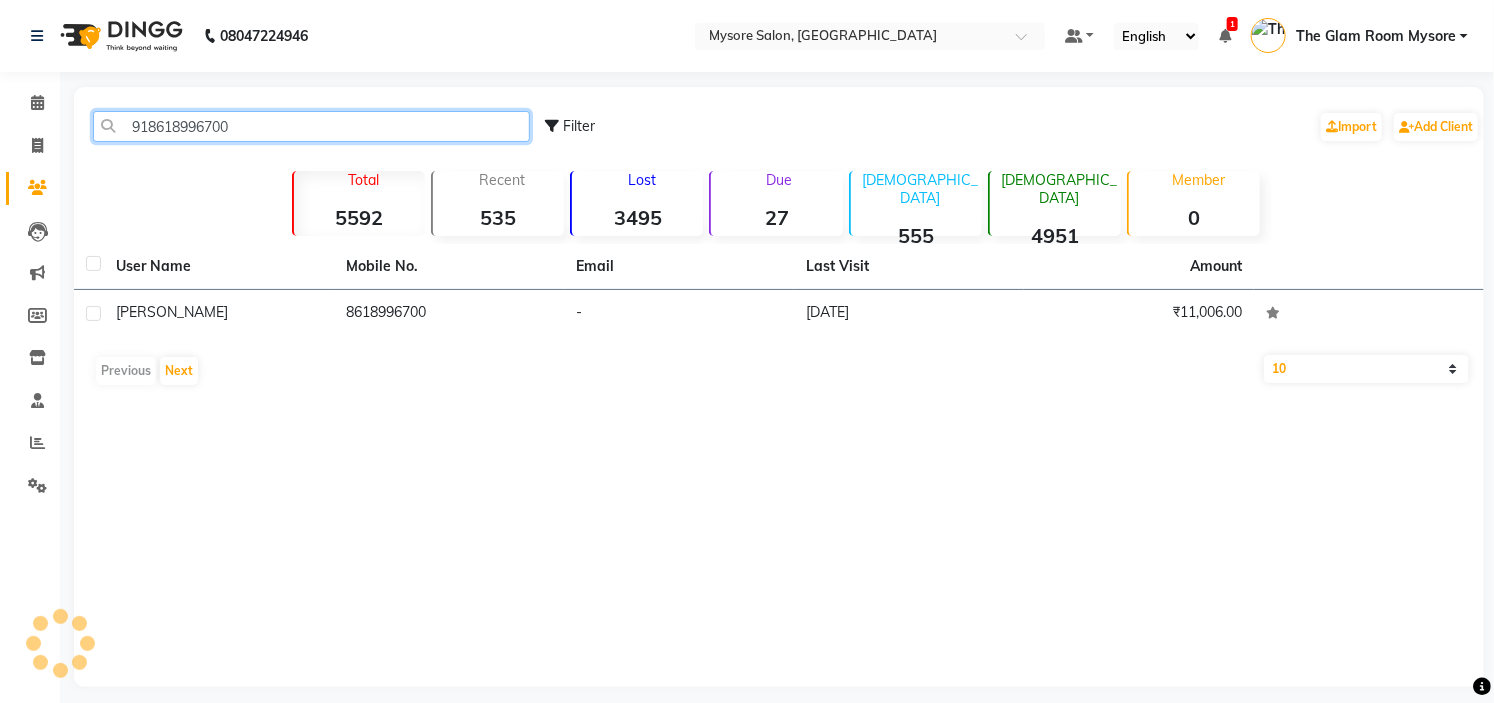 click on "918618996700" 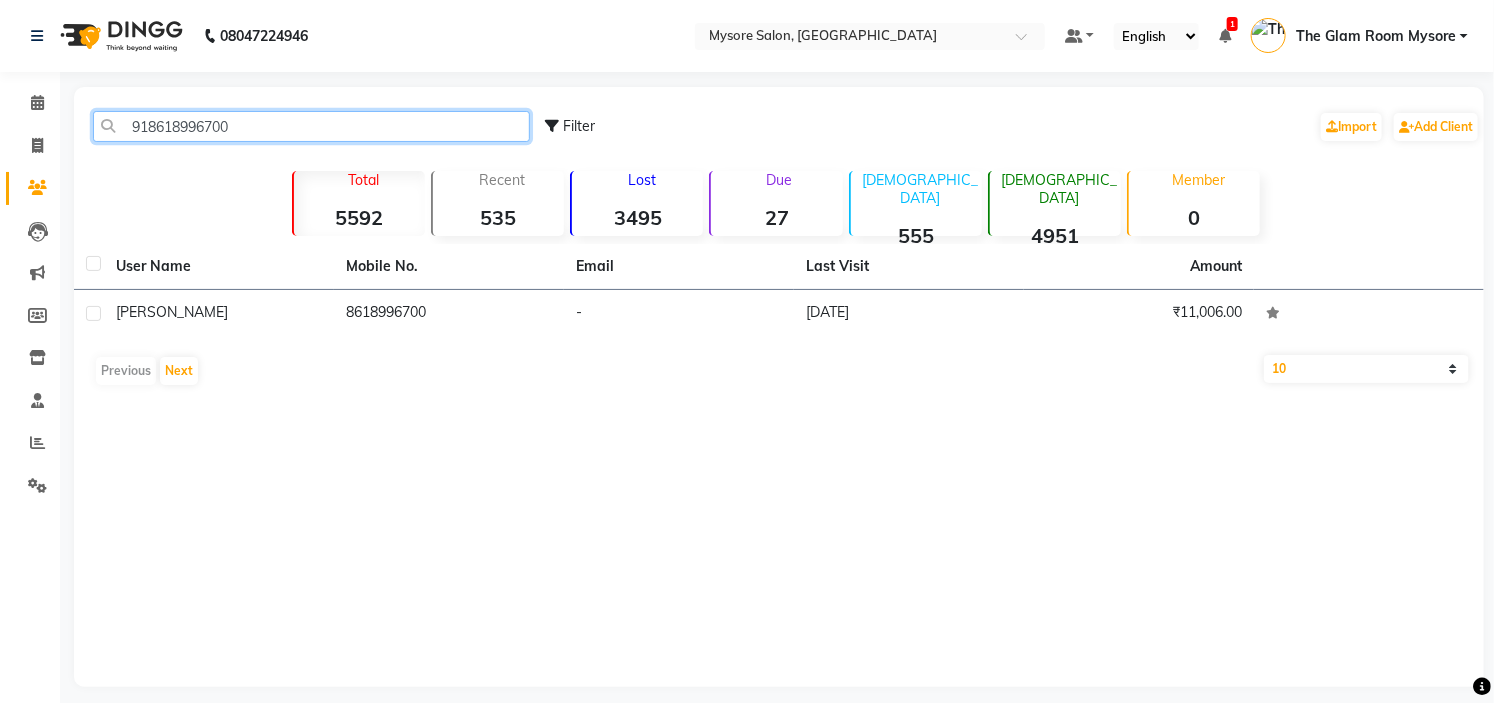 click on "918618996700" 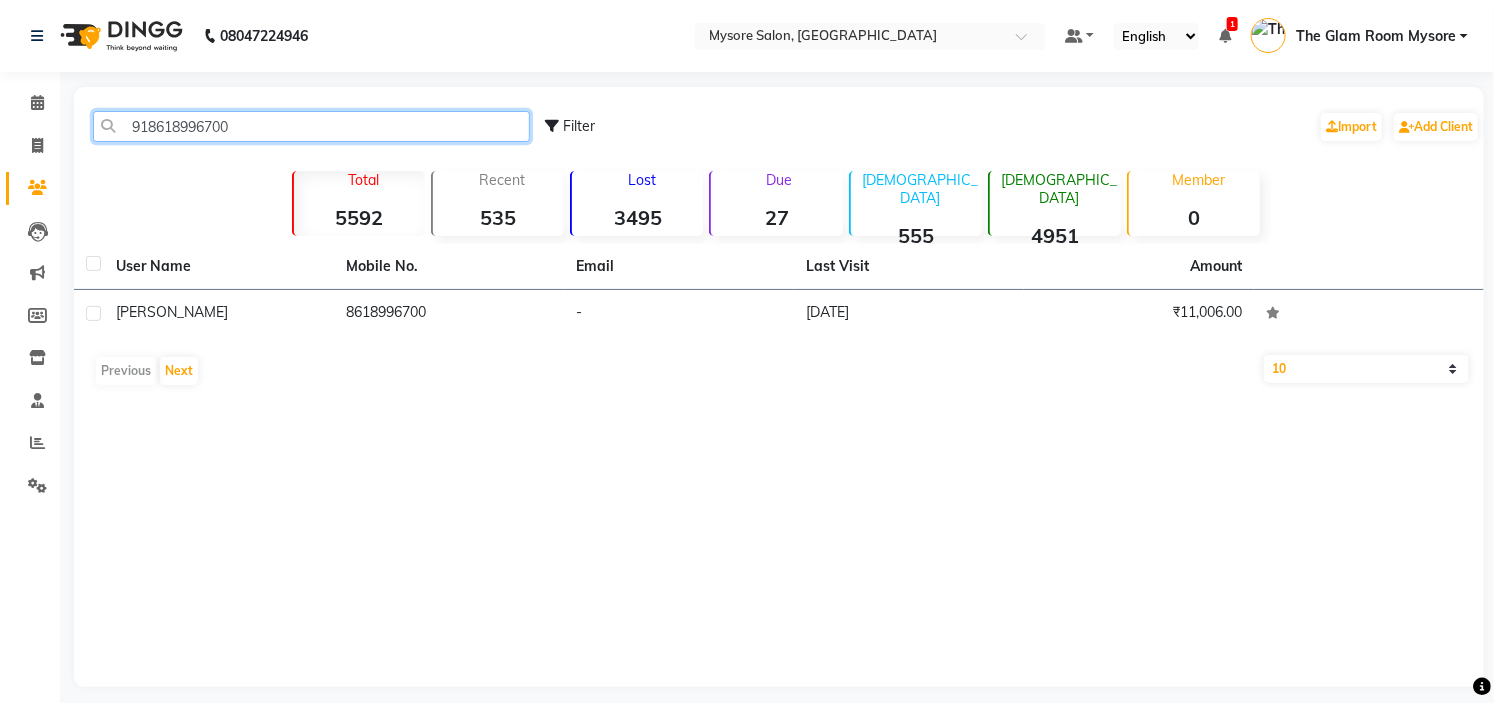 paste on "317399119" 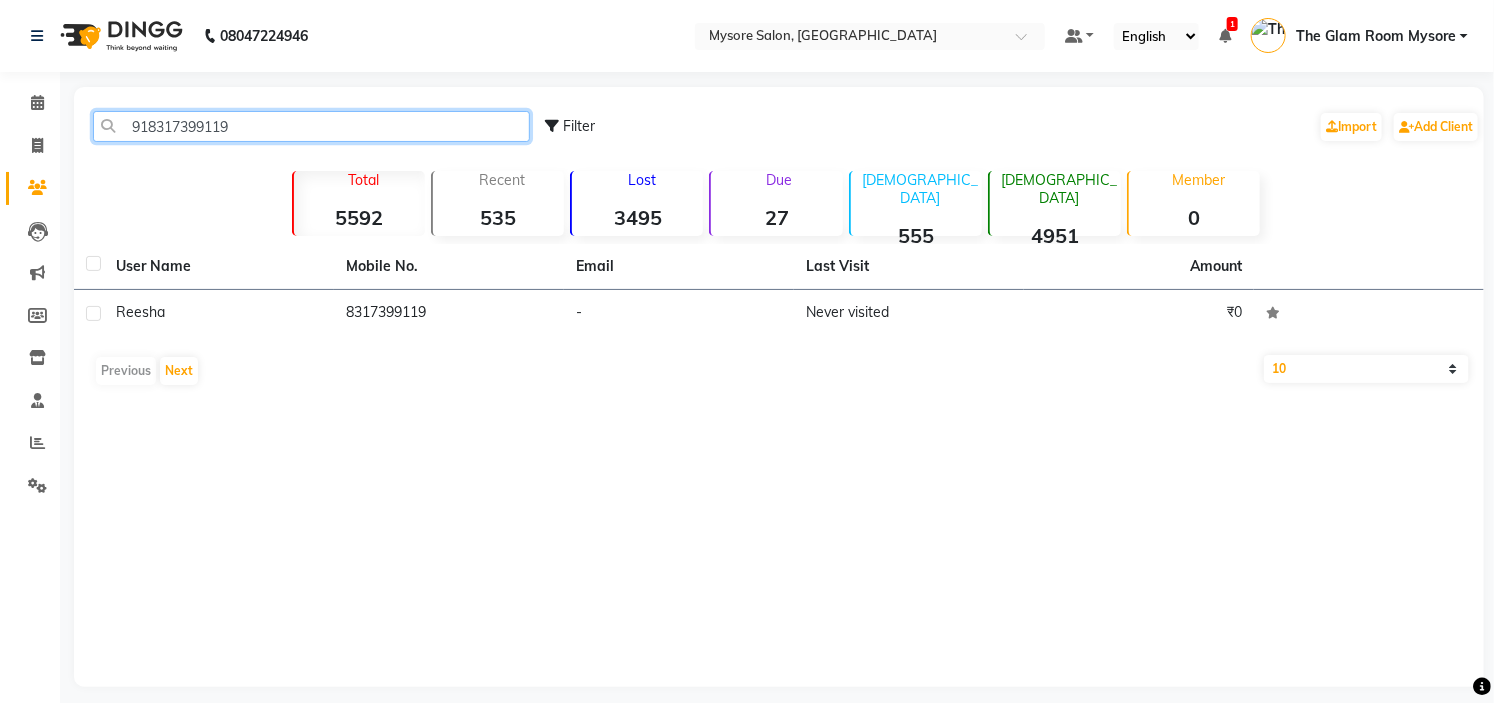 click on "918317399119" 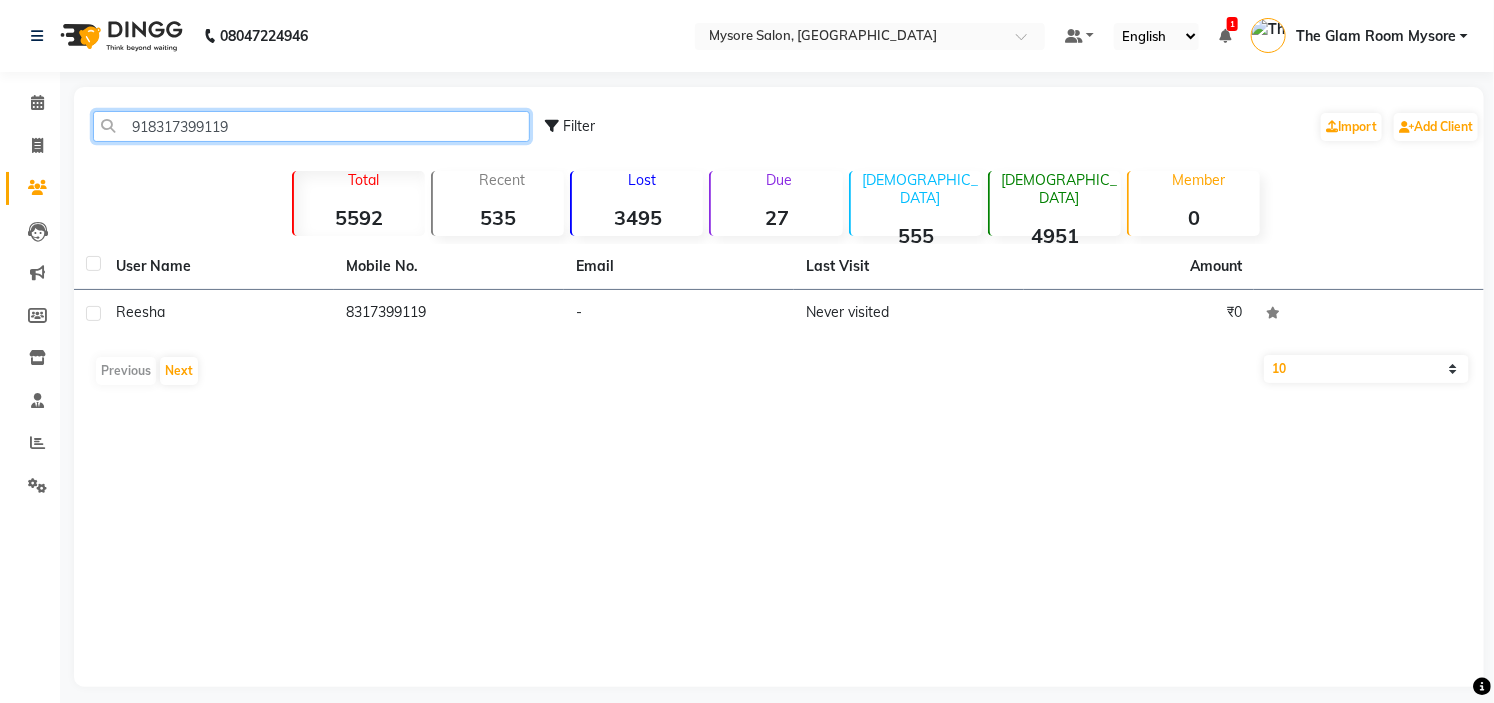 paste on "971163781" 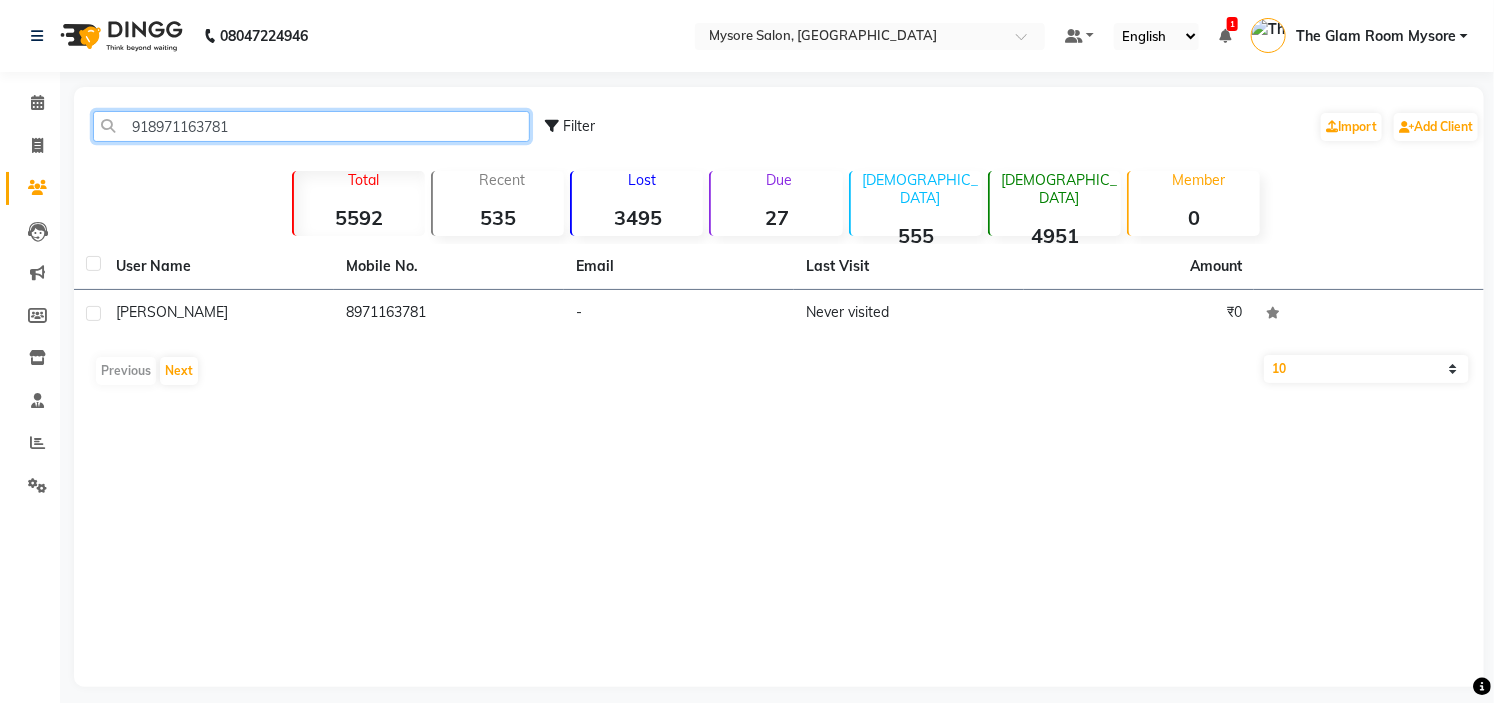 click on "918971163781" 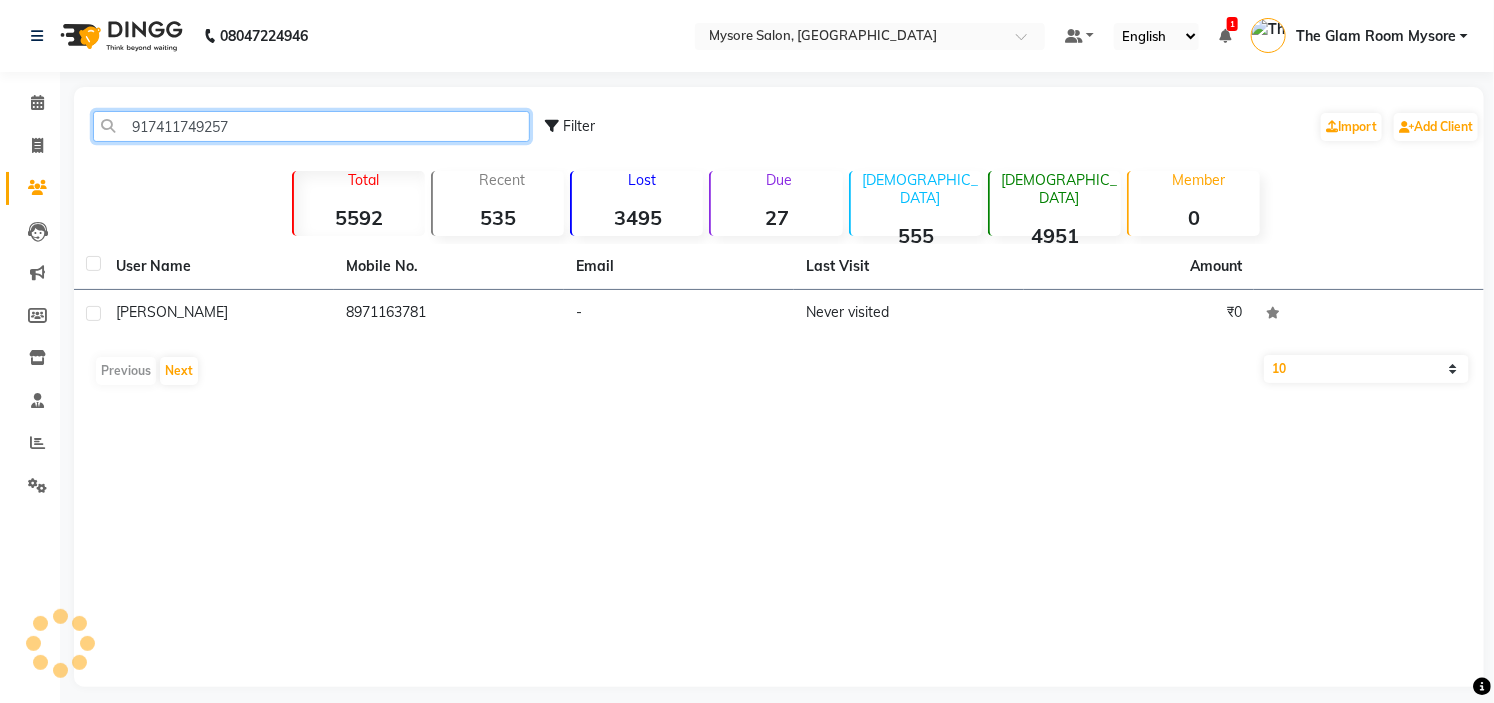 click on "917411749257" 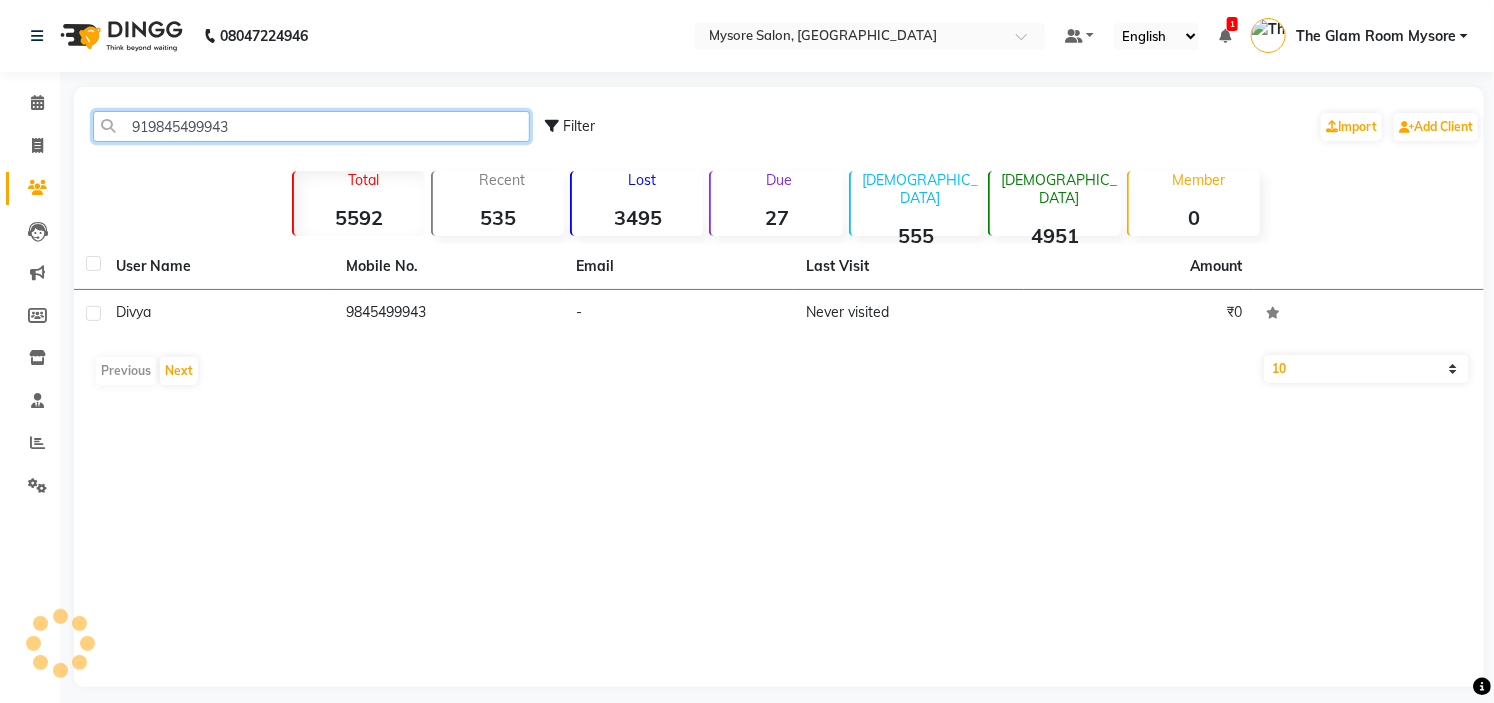 click on "919845499943" 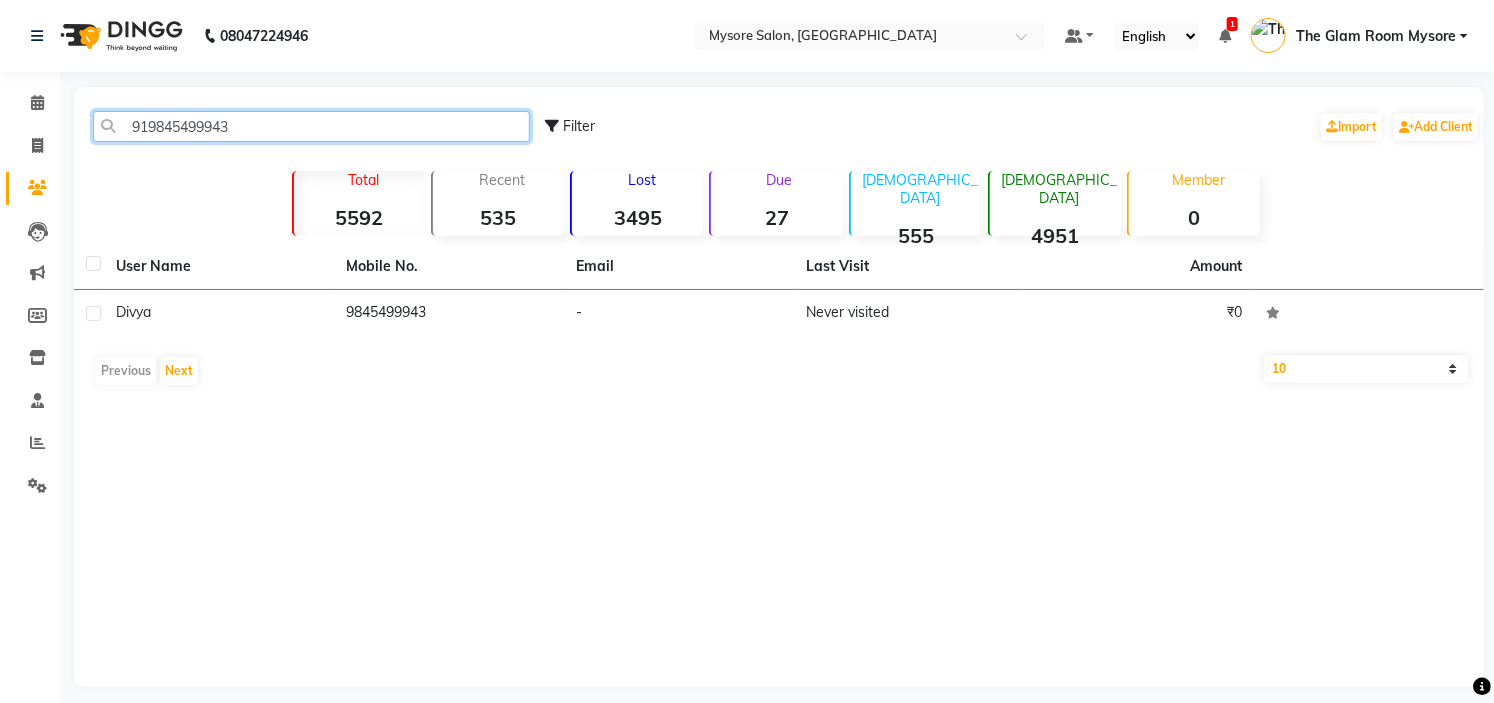paste on "74388650" 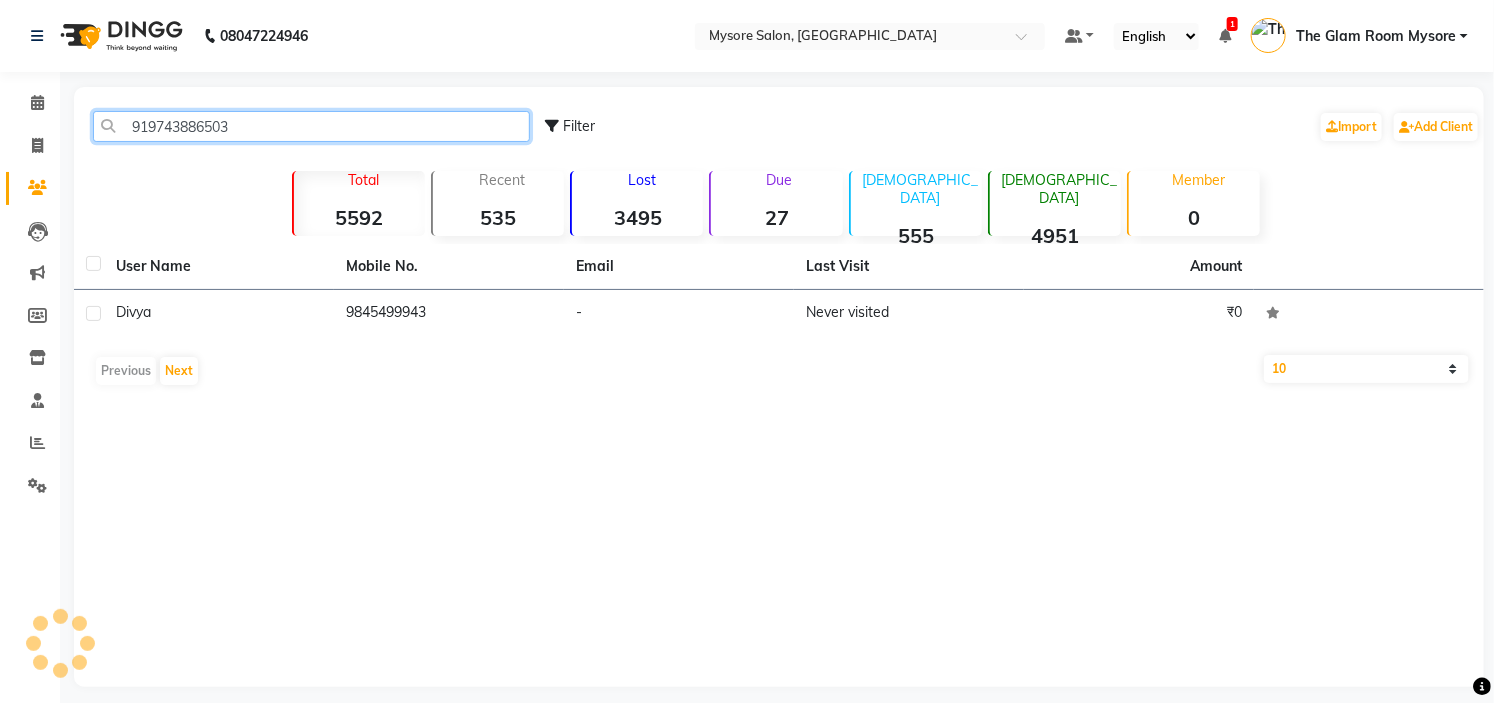 click on "919743886503" 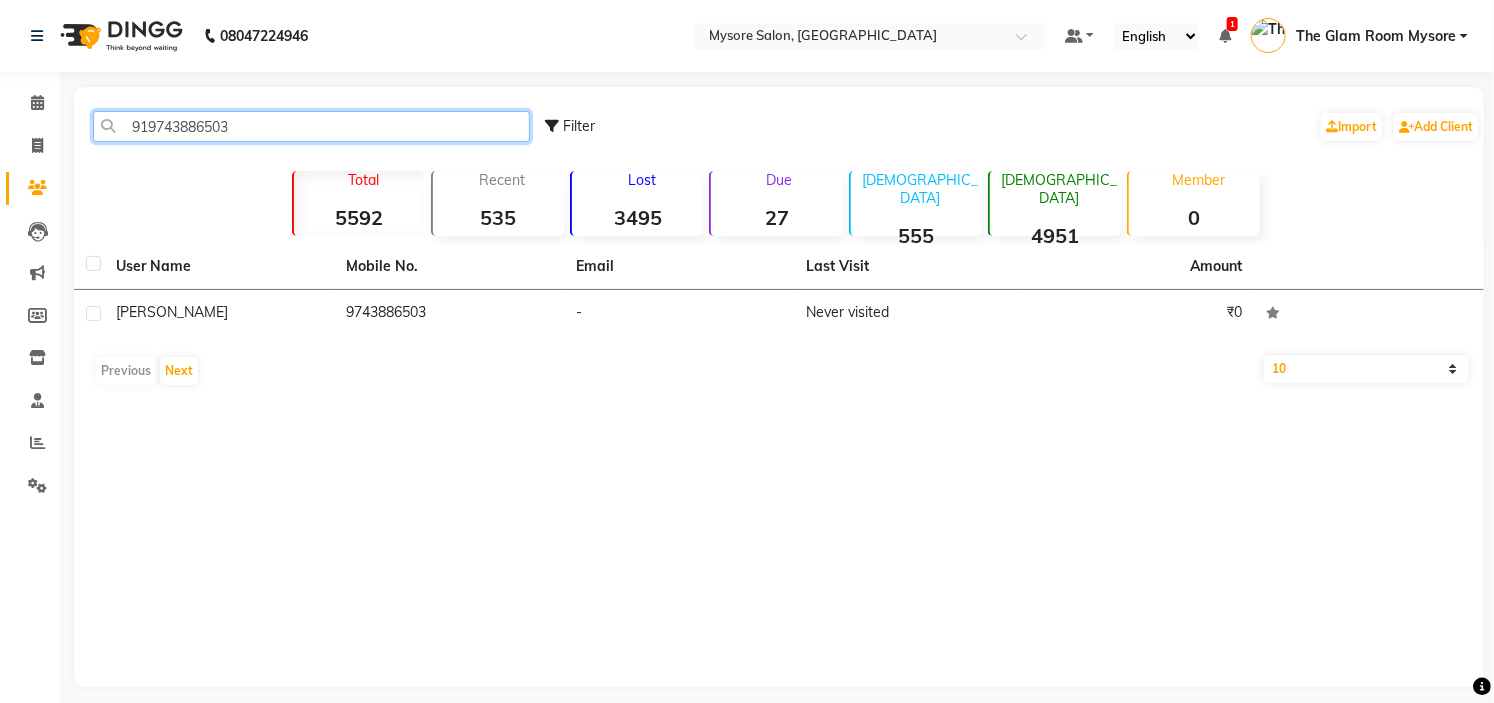 paste on "8197883046" 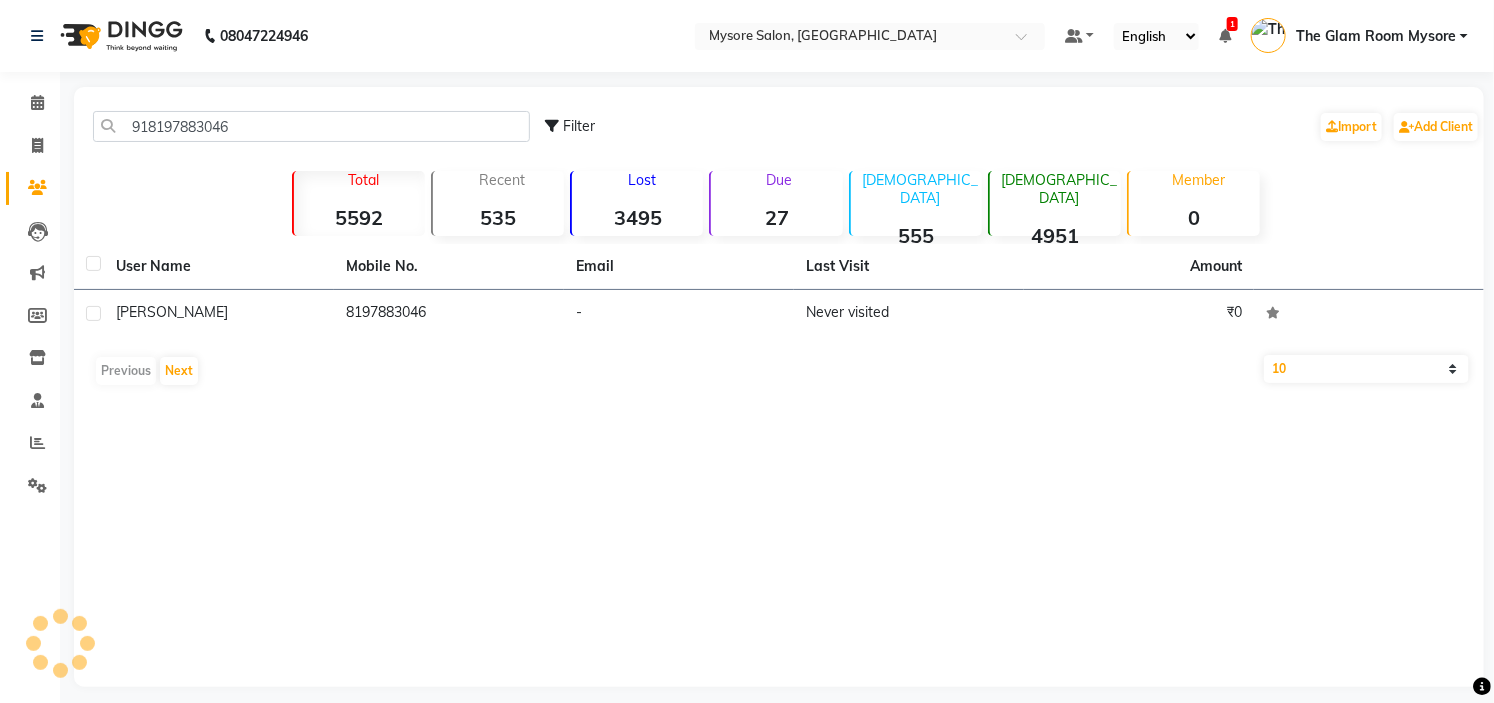 click on "918197883046 Filter  Import   Add Client" 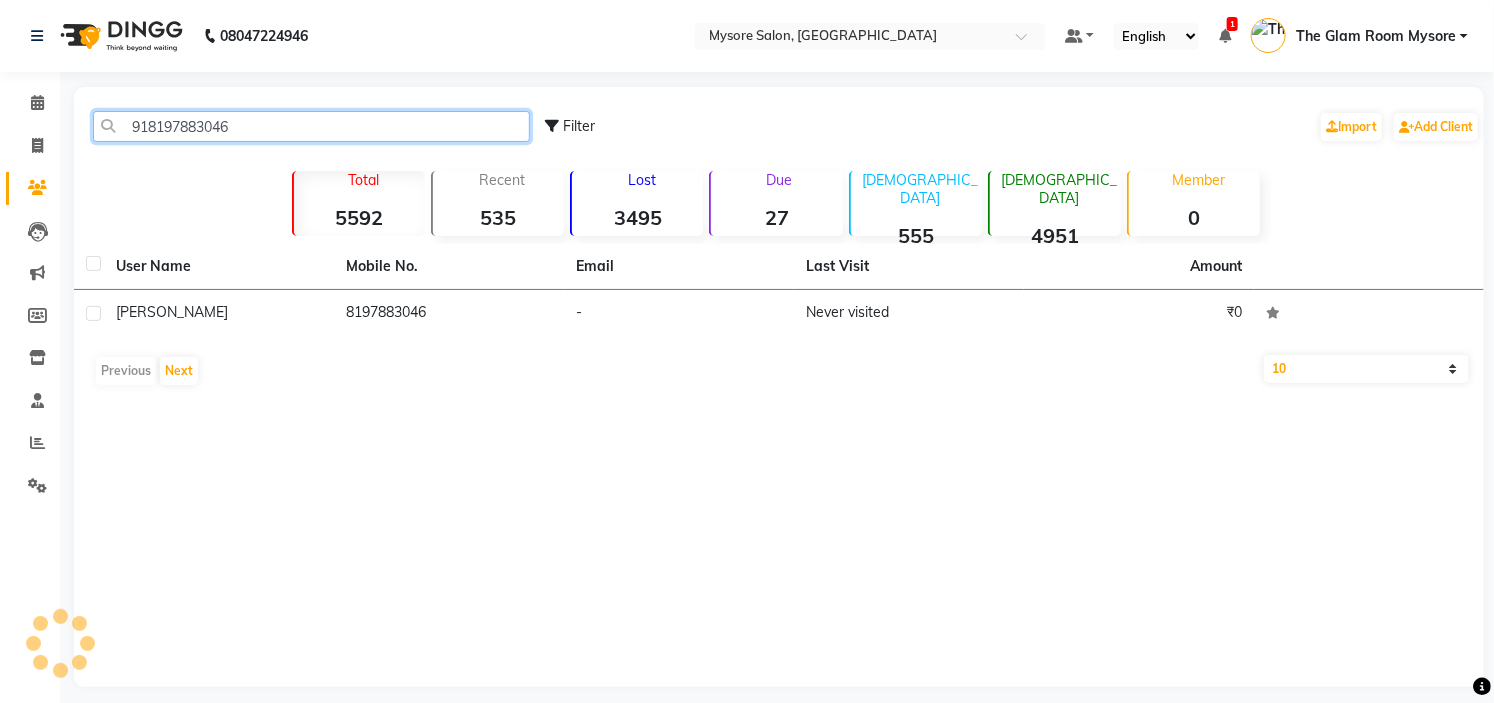 click on "918197883046" 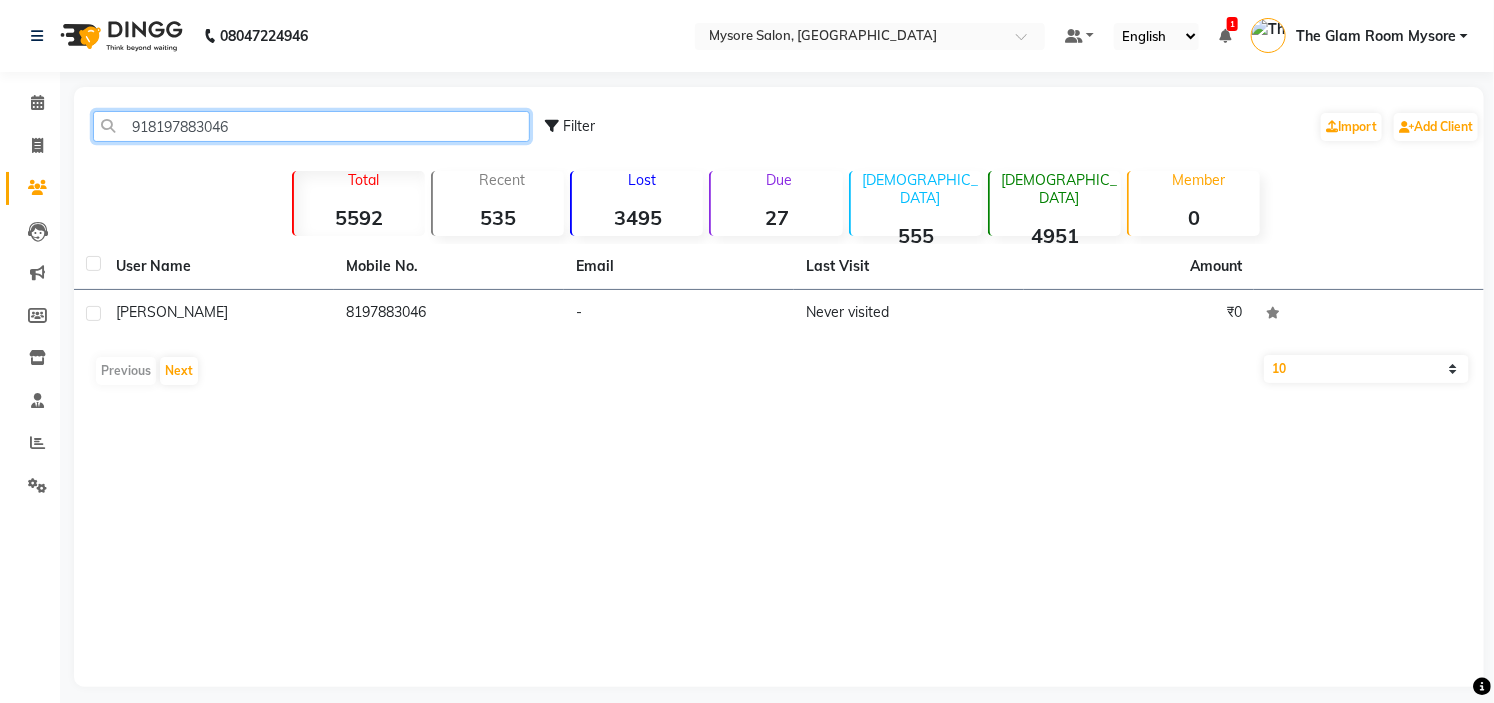 paste on "998616336" 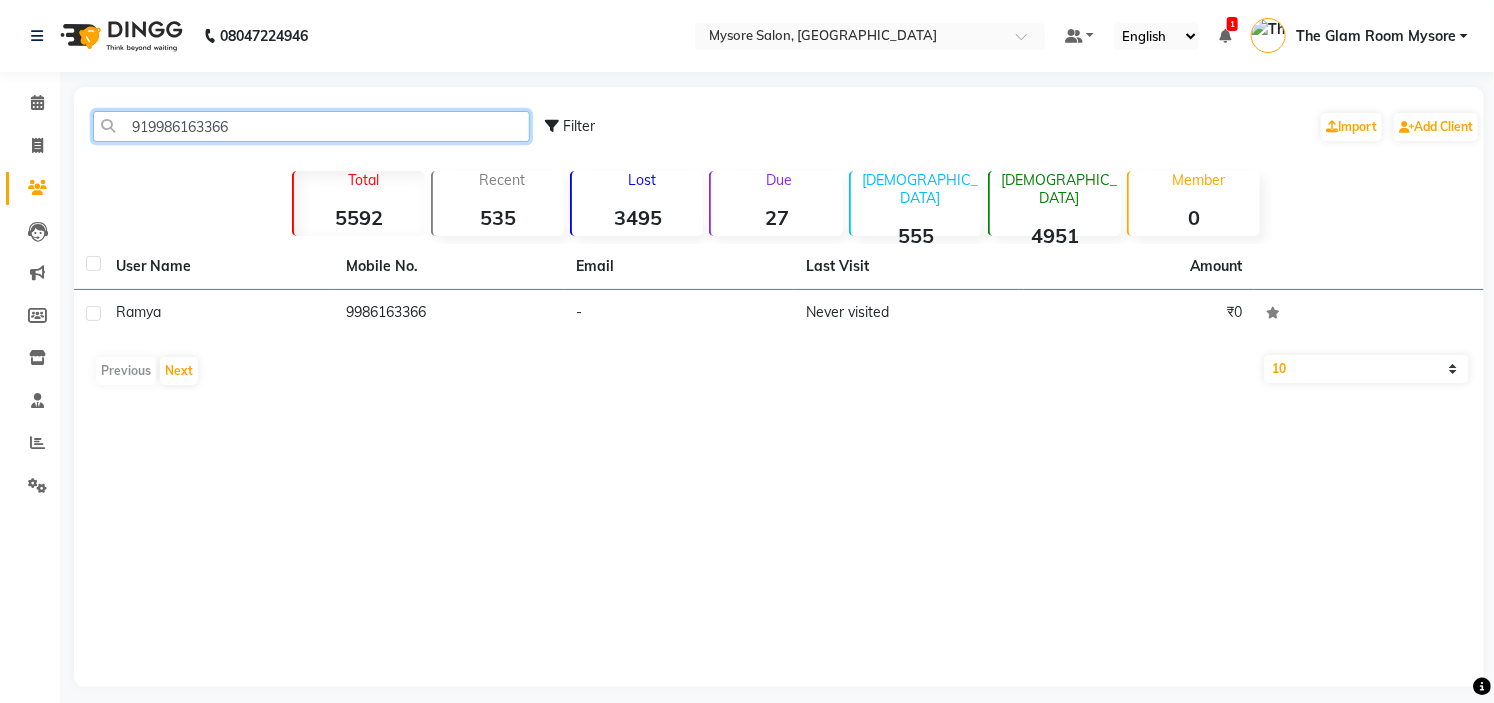 click on "919986163366" 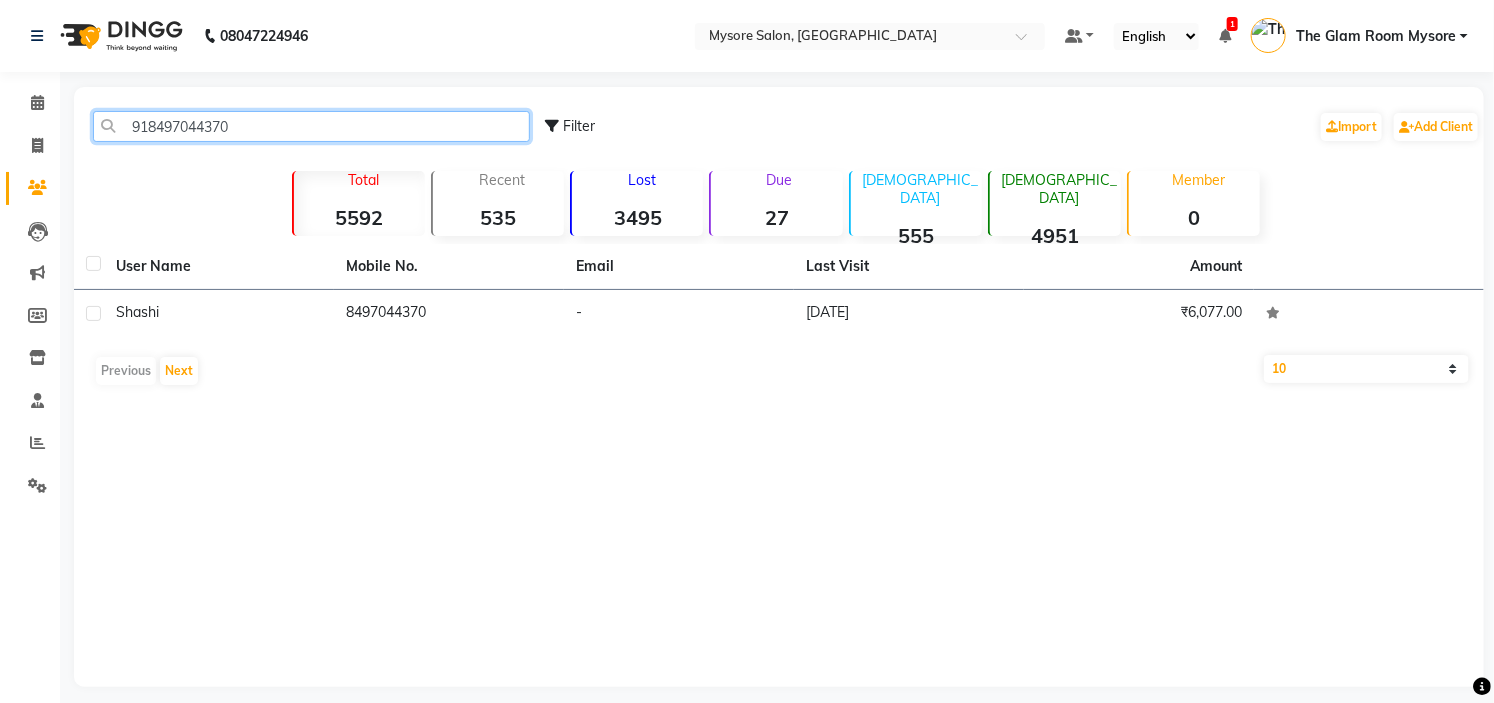 click on "918497044370" 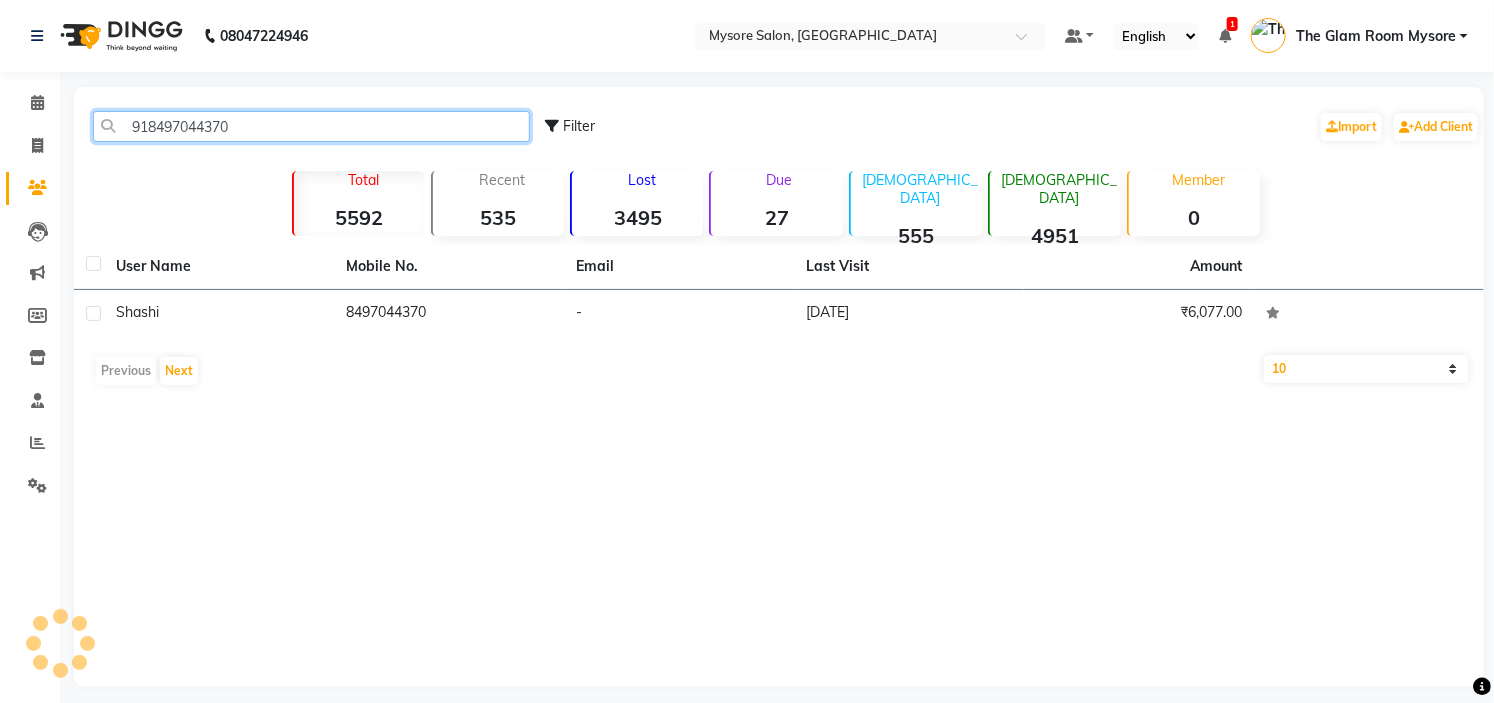 type on "918497044370" 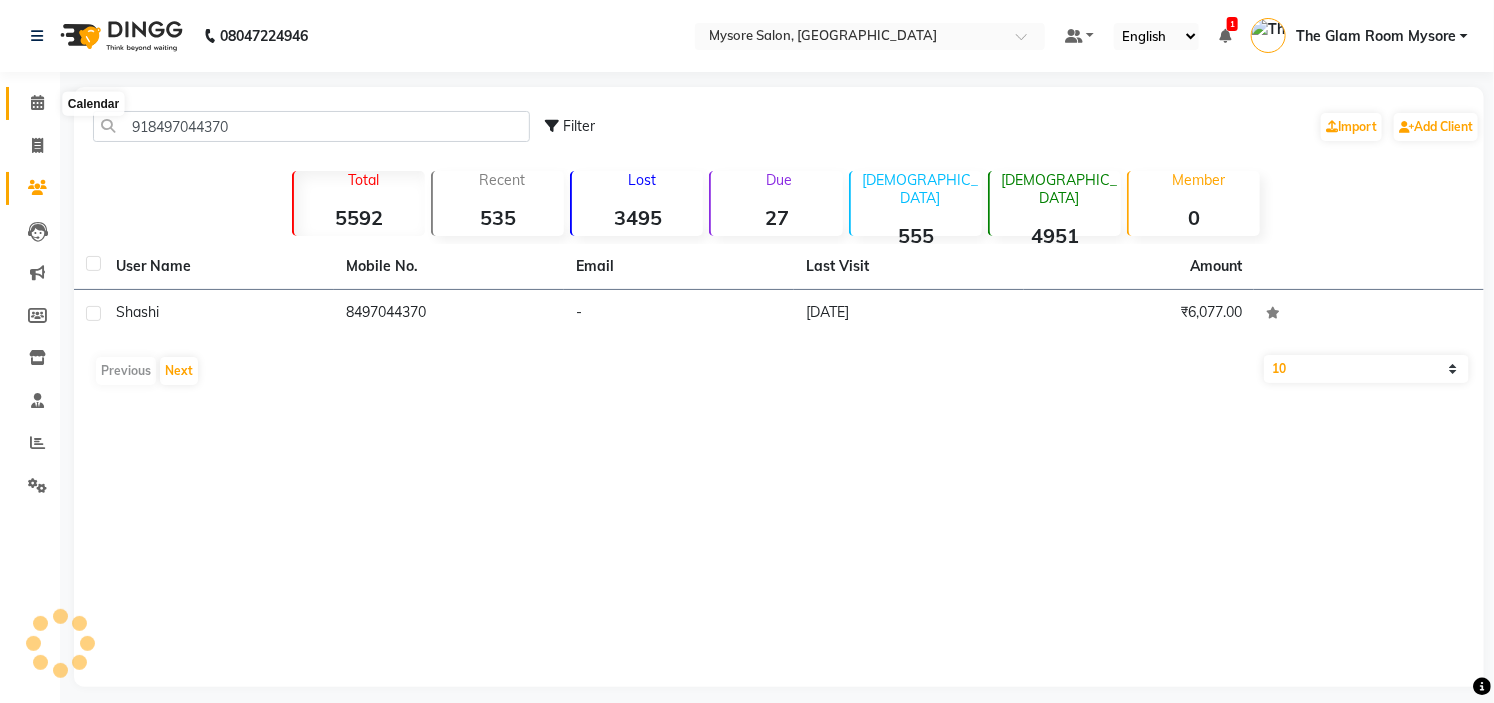 click 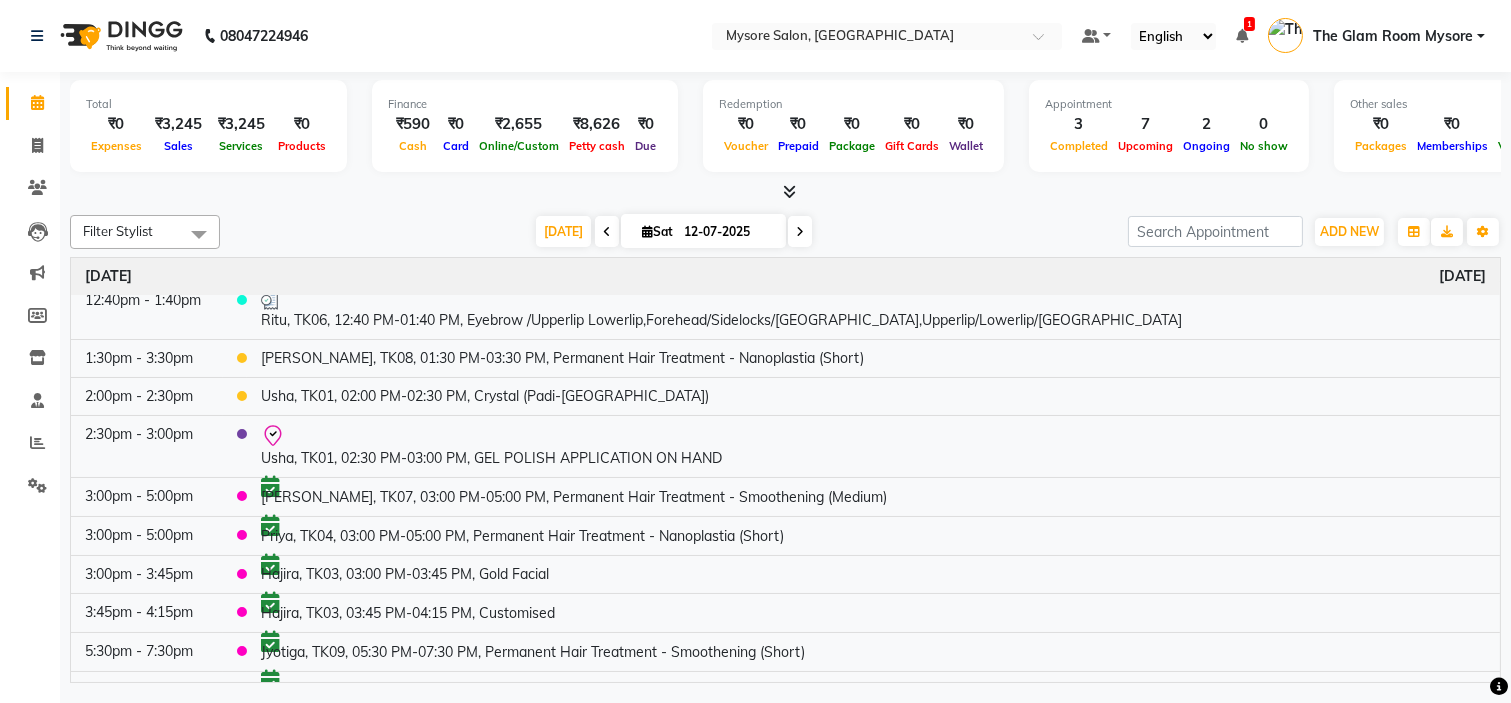 scroll, scrollTop: 157, scrollLeft: 0, axis: vertical 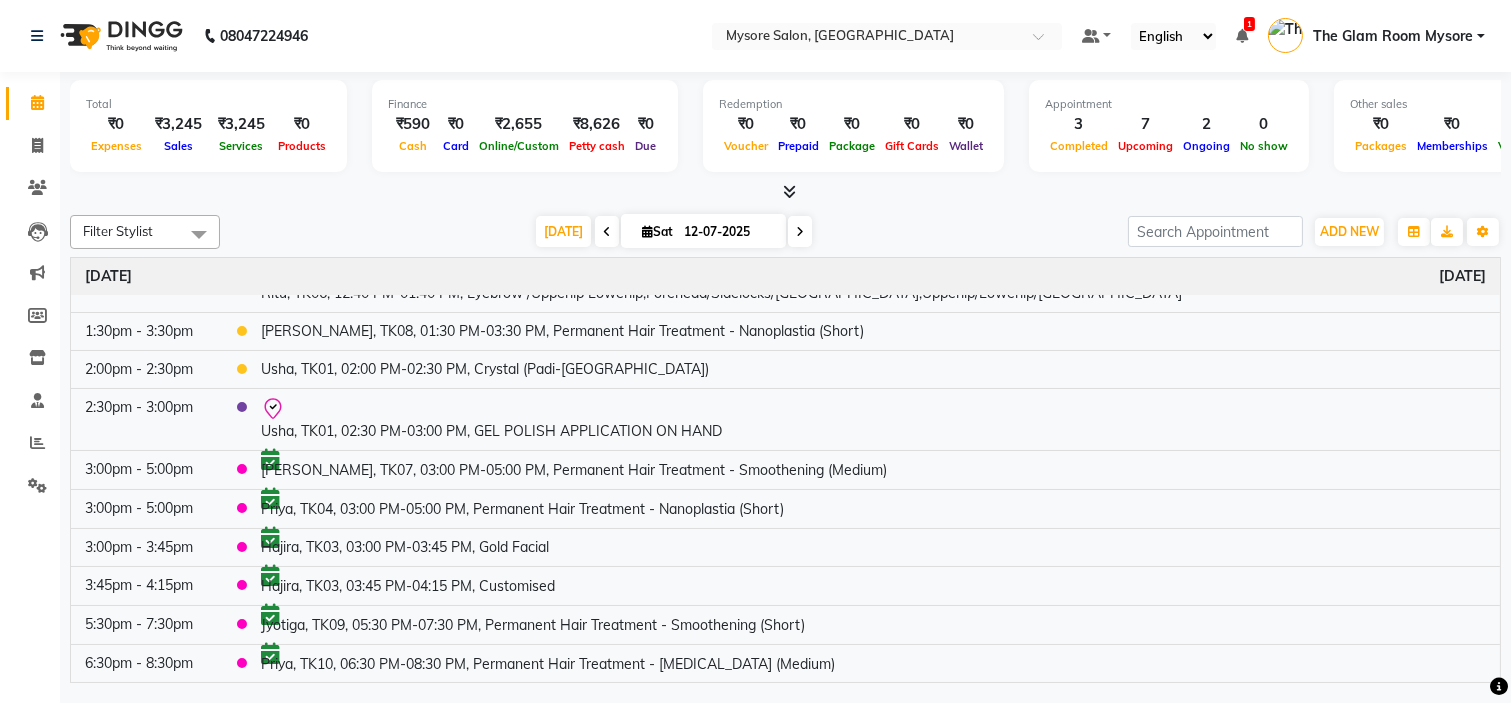 click at bounding box center (785, 192) 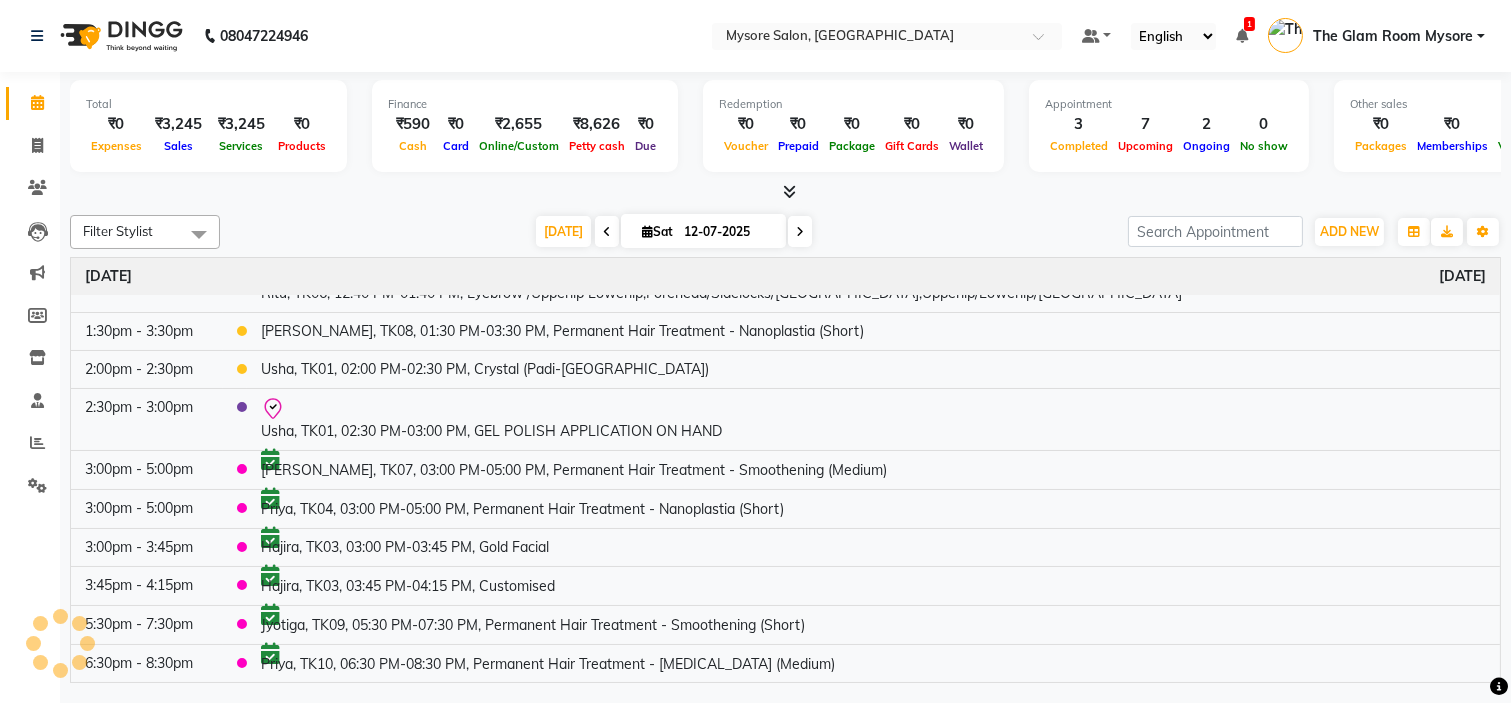 click at bounding box center [785, 192] 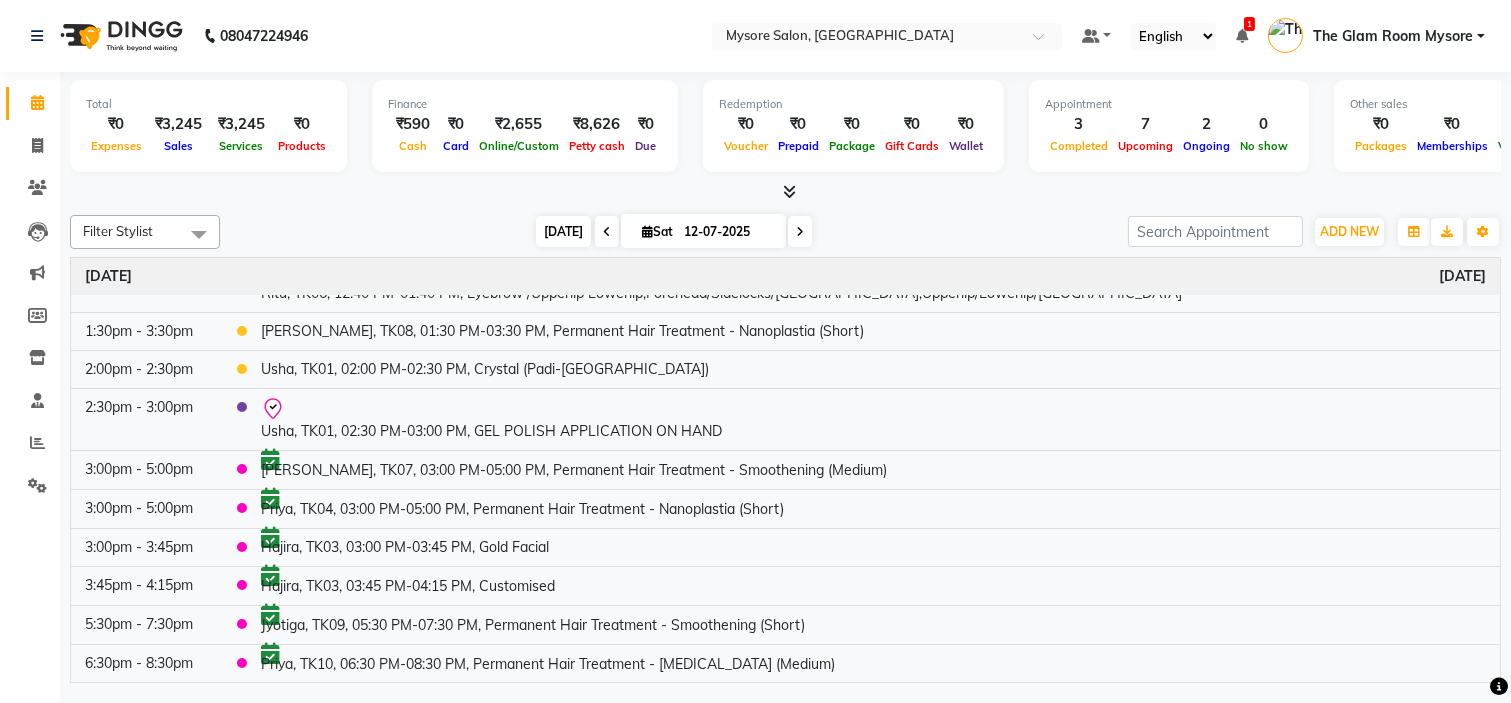 click on "Today" at bounding box center (563, 231) 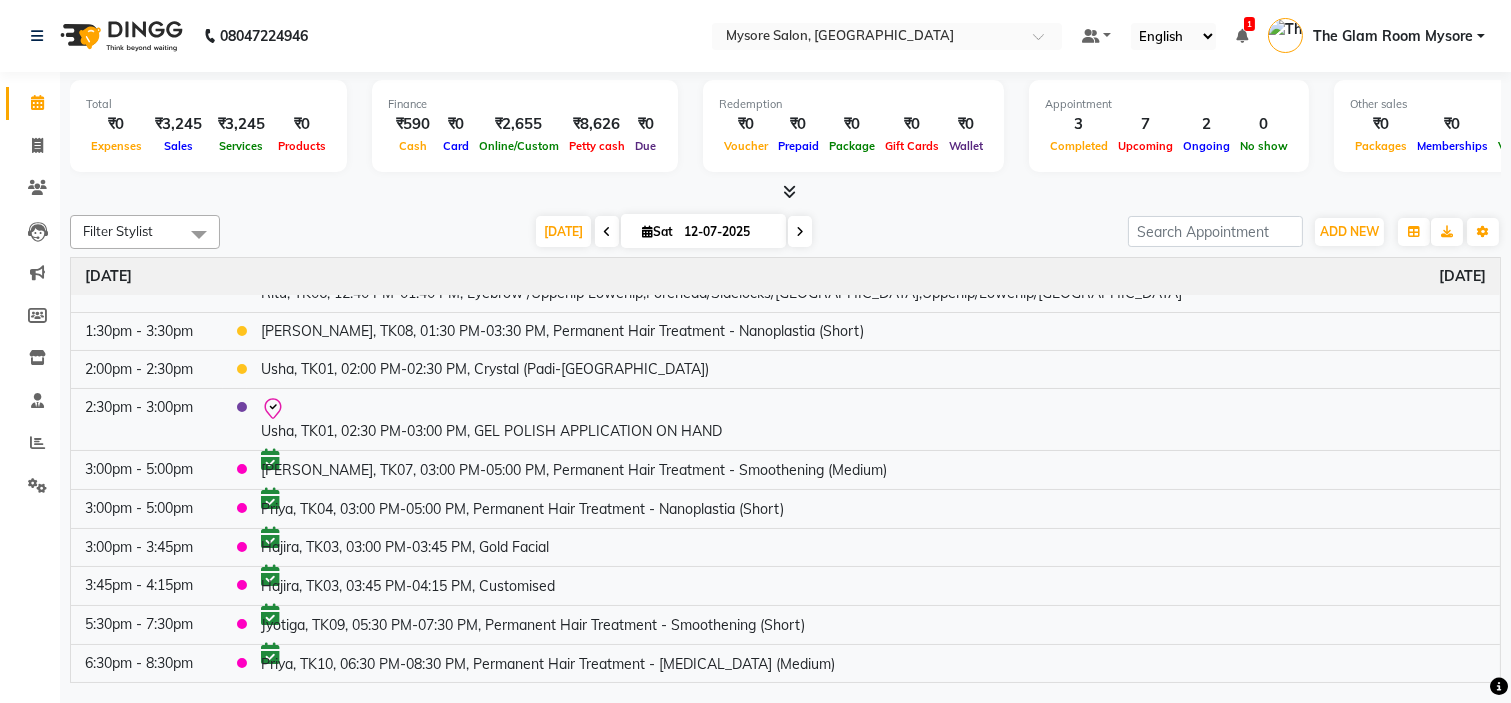 click on "Today  Sat 12-07-2025" at bounding box center (674, 232) 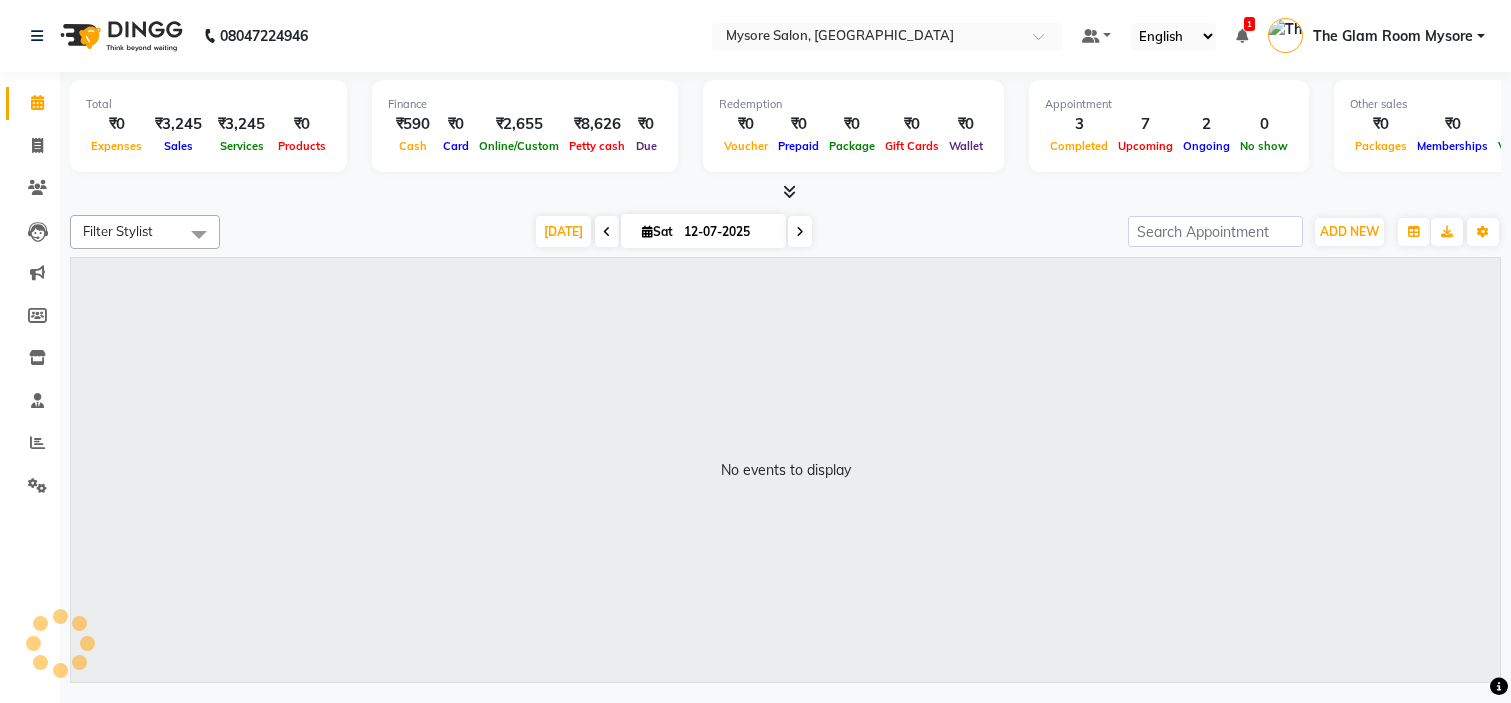 scroll, scrollTop: 0, scrollLeft: 0, axis: both 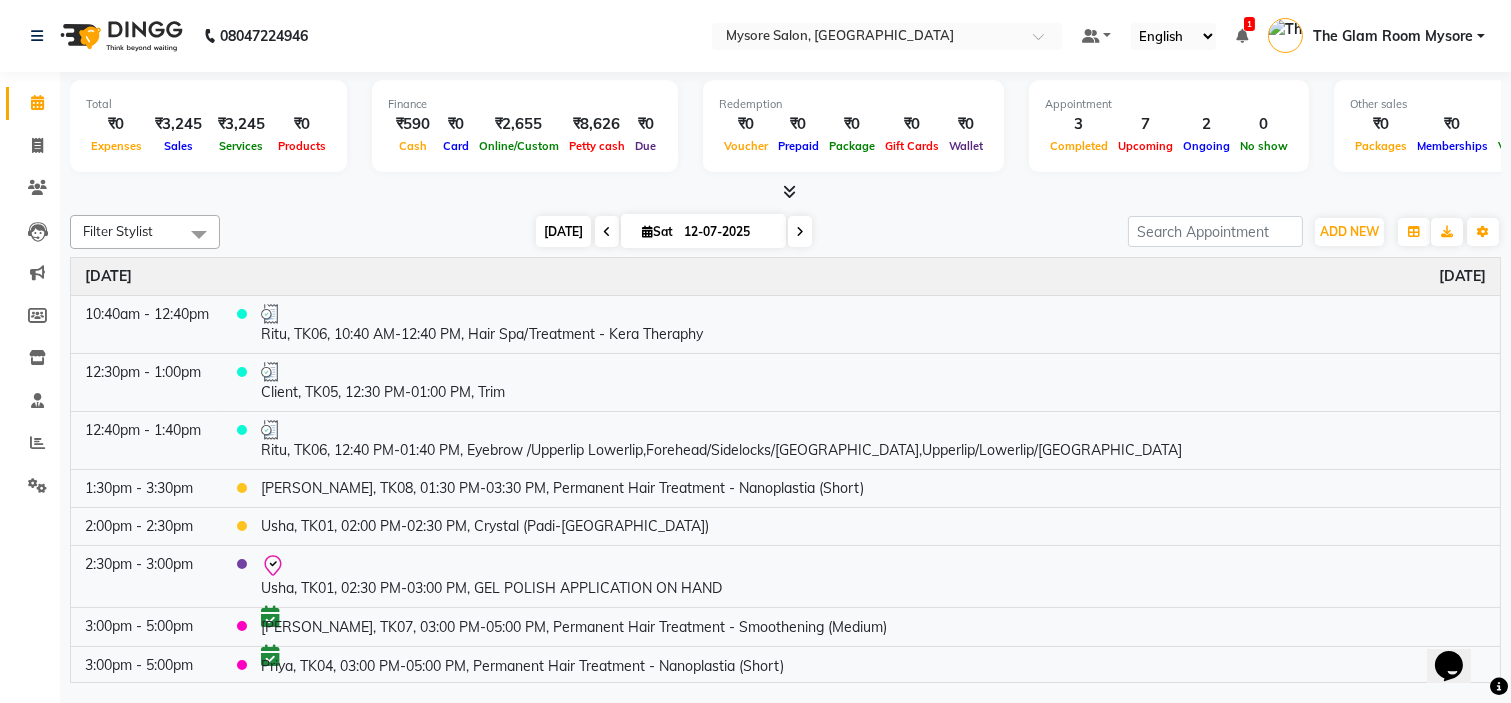 click on "[DATE]" at bounding box center (563, 231) 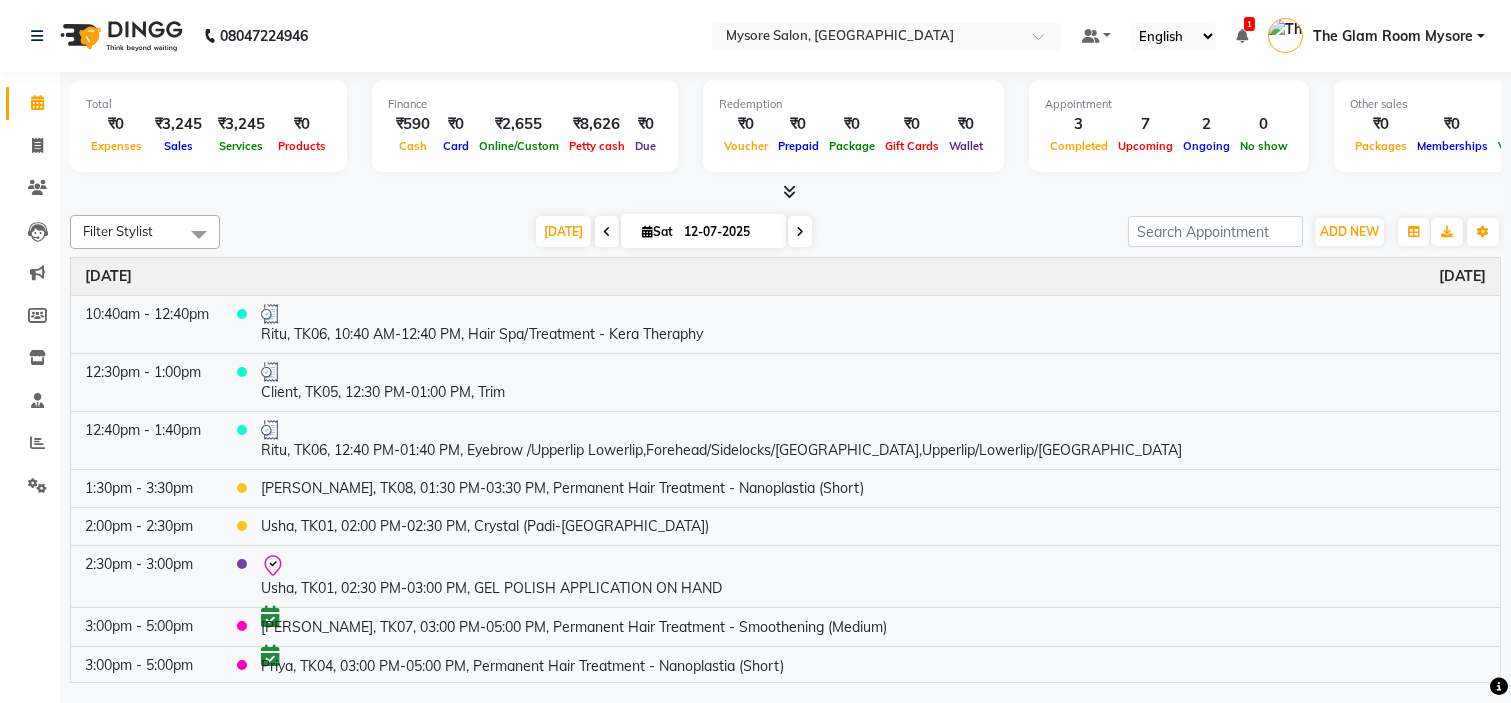 scroll, scrollTop: 157, scrollLeft: 0, axis: vertical 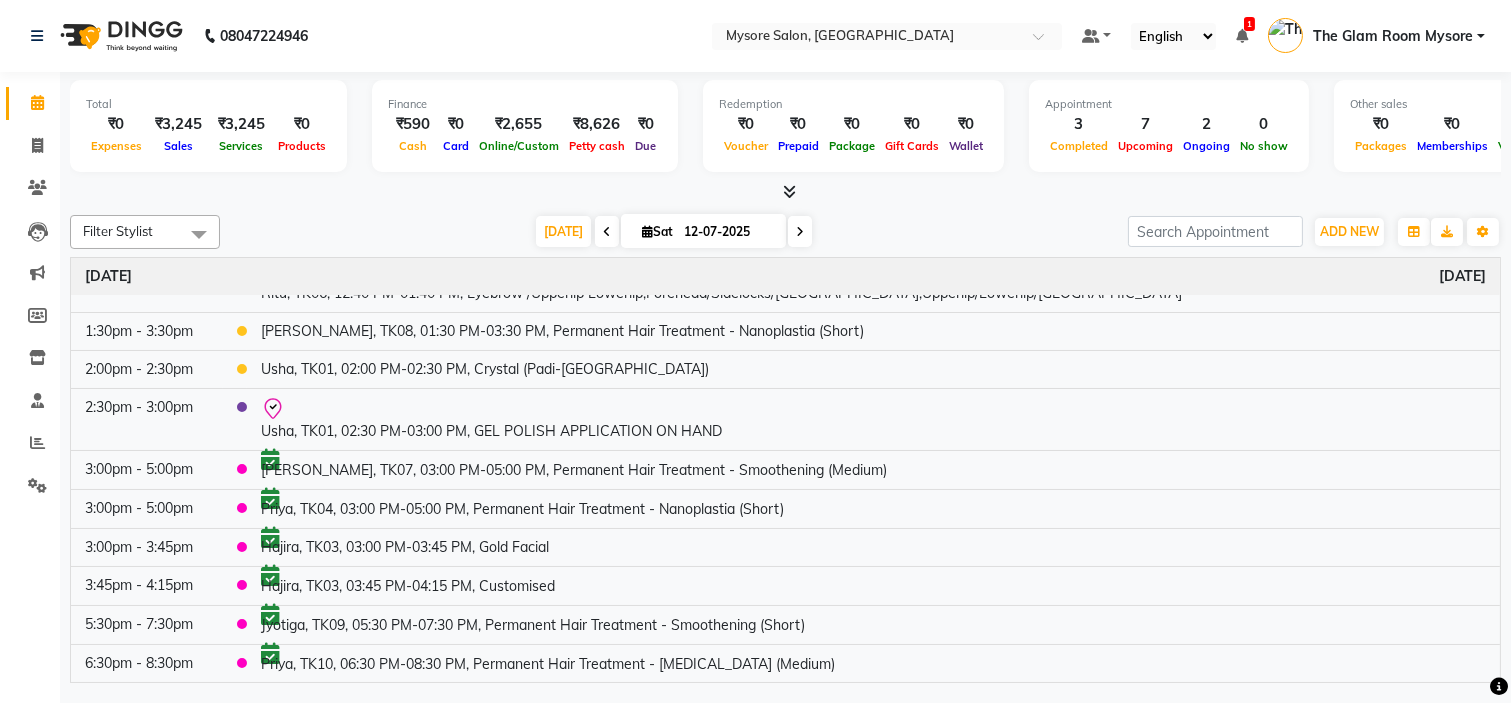 click on "Total  ₹0  Expenses ₹3,245  Sales ₹3,245  Services ₹0  Products Finance  ₹590  Cash ₹0  Card ₹2,655  Online/Custom ₹8,626 [PERSON_NAME] cash ₹0 Due  Redemption  ₹0 Voucher ₹0 Prepaid ₹0 Package ₹0  Gift Cards ₹0  Wallet  Appointment  3 Completed 7 Upcoming 2 Ongoing 0 No show  Other sales  ₹0  Packages ₹0  Memberships ₹0  Vouchers ₹0  Prepaids ₹0  Gift Cards Filter Stylist Select All [PERSON_NAME] [PERSON_NAME] Ashwini Ayaan DR. Apurva [PERSON_NAME] [PERSON_NAME] [PERSON_NAME] Shangnimwon [PERSON_NAME] [PERSON_NAME] [PERSON_NAME] Tezz The Glam Room Mysore [DATE]  [DATE] Toggle Dropdown Add Appointment Add Invoice Add Expense Add Attendance Add Client Add Transaction Toggle Dropdown Add Appointment Add Invoice Add Expense Add Attendance Add Client ADD NEW Toggle Dropdown Add Appointment Add Invoice Add Expense Add Attendance Add Client Add Transaction Filter Stylist Select All [PERSON_NAME] [PERSON_NAME] Ashwini Ayaan DR. Apurva [PERSON_NAME] [PERSON_NAME] [PERSON_NAME] Shangnimwon [PERSON_NAME] [PERSON_NAME] [PERSON_NAME] Tezz List" 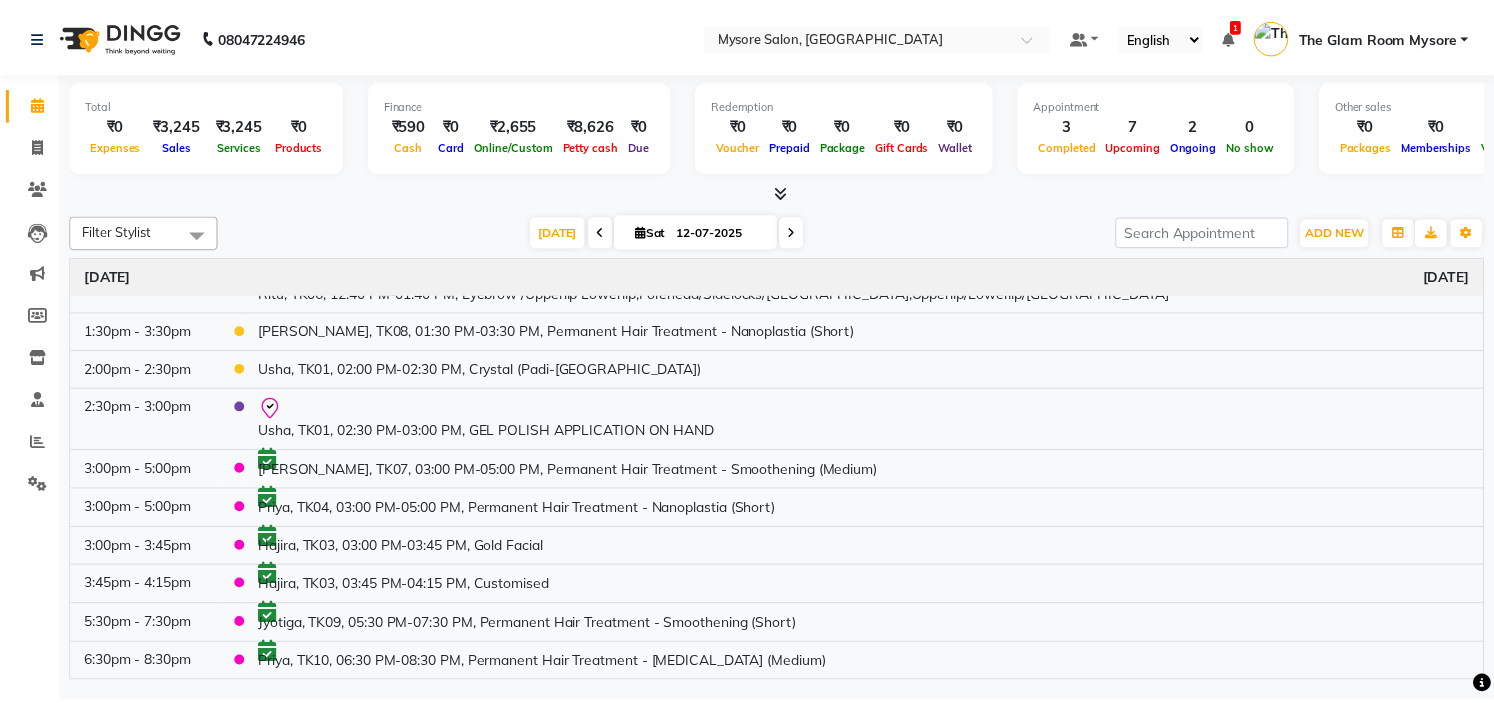 scroll, scrollTop: 0, scrollLeft: 0, axis: both 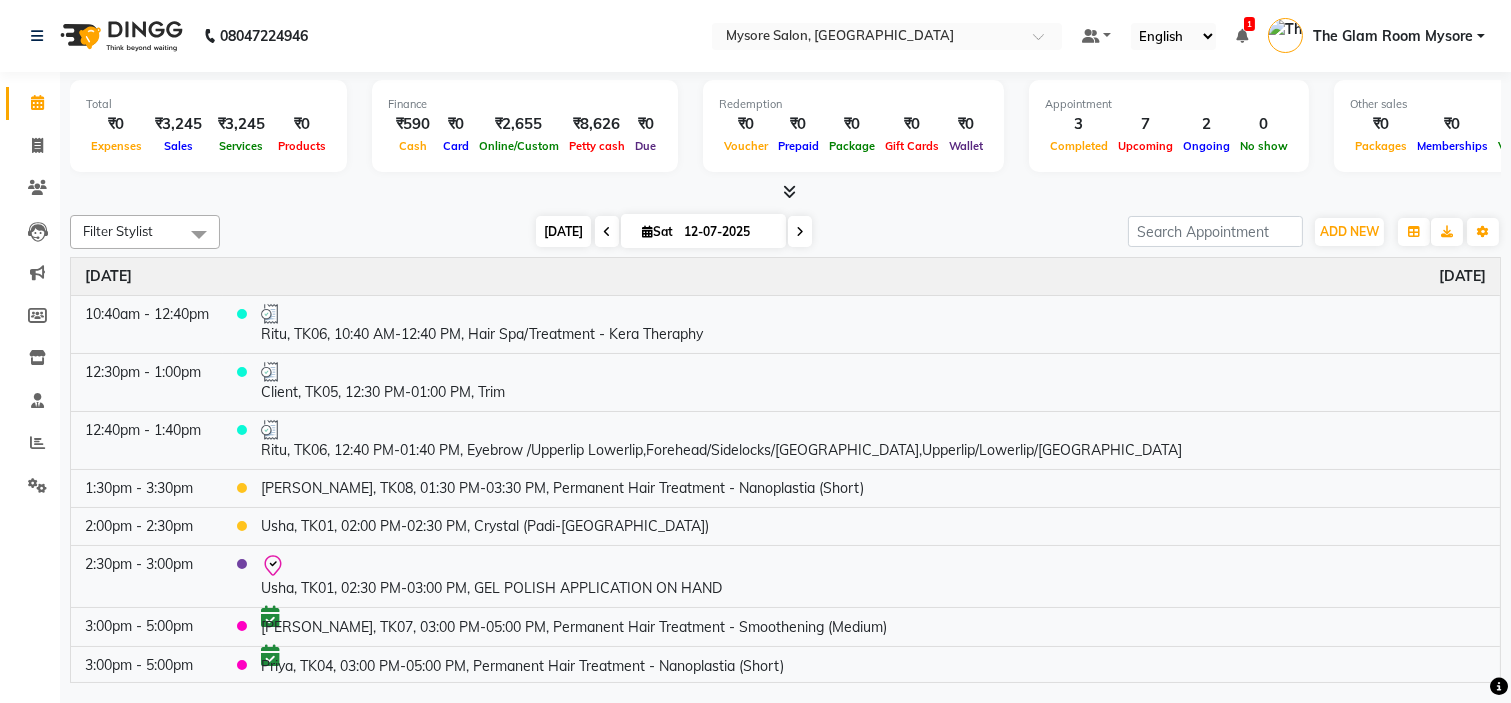 click on "[DATE]" at bounding box center (563, 231) 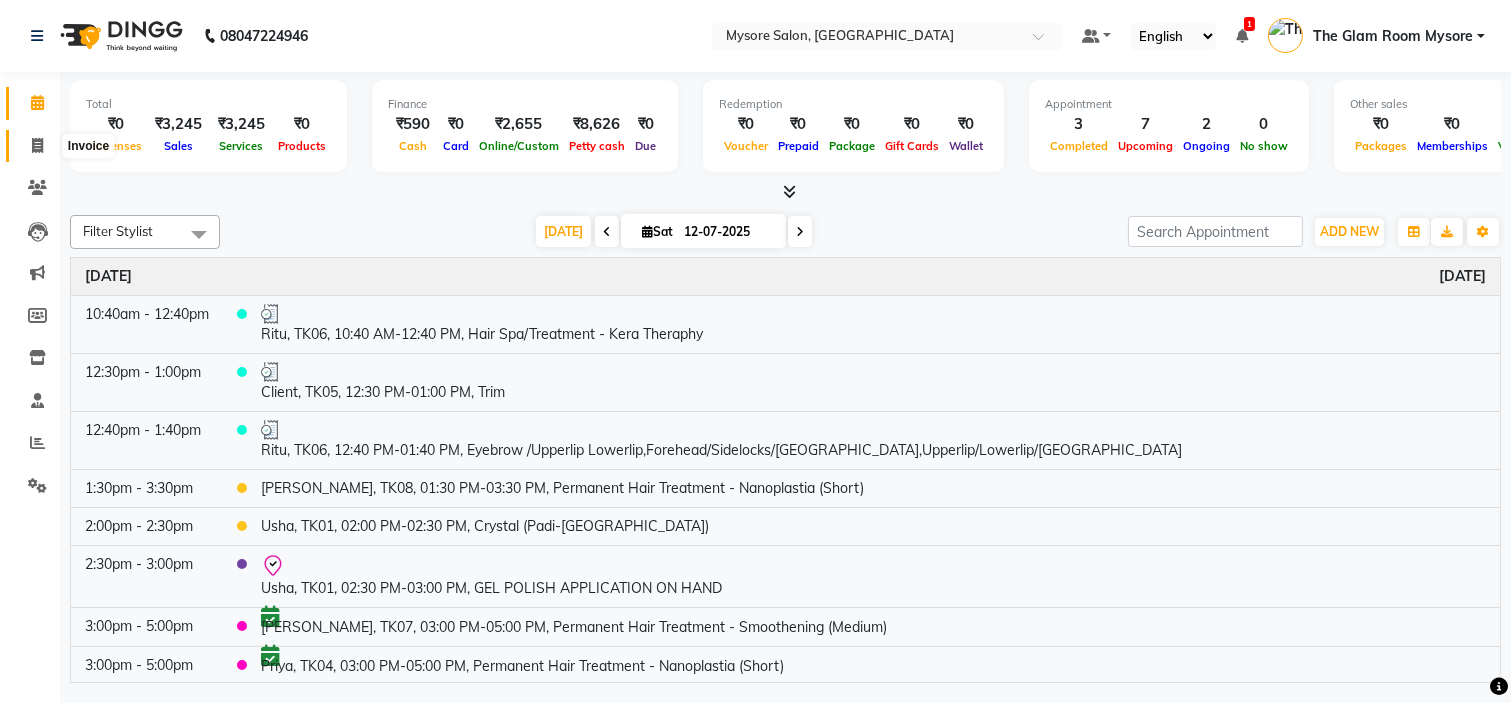 click 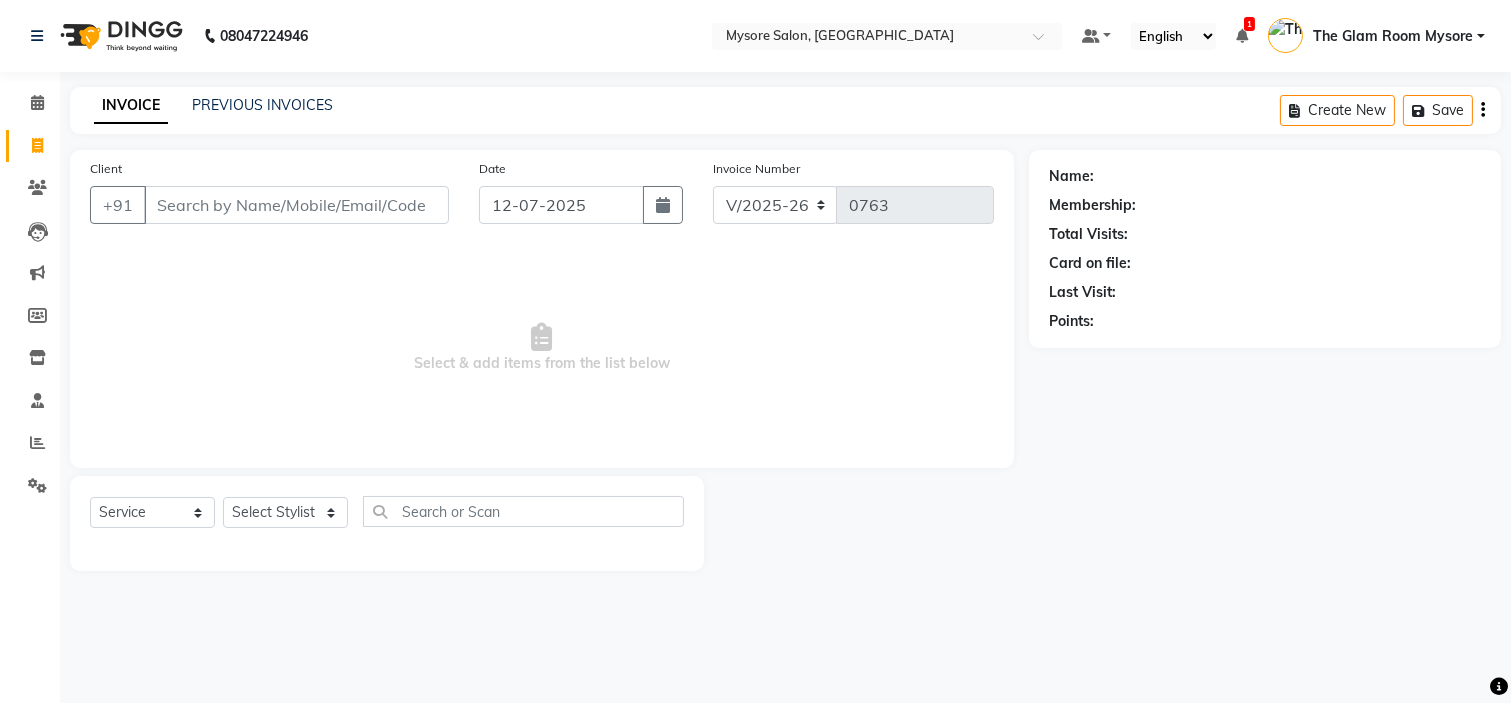 click on "Client" at bounding box center [296, 205] 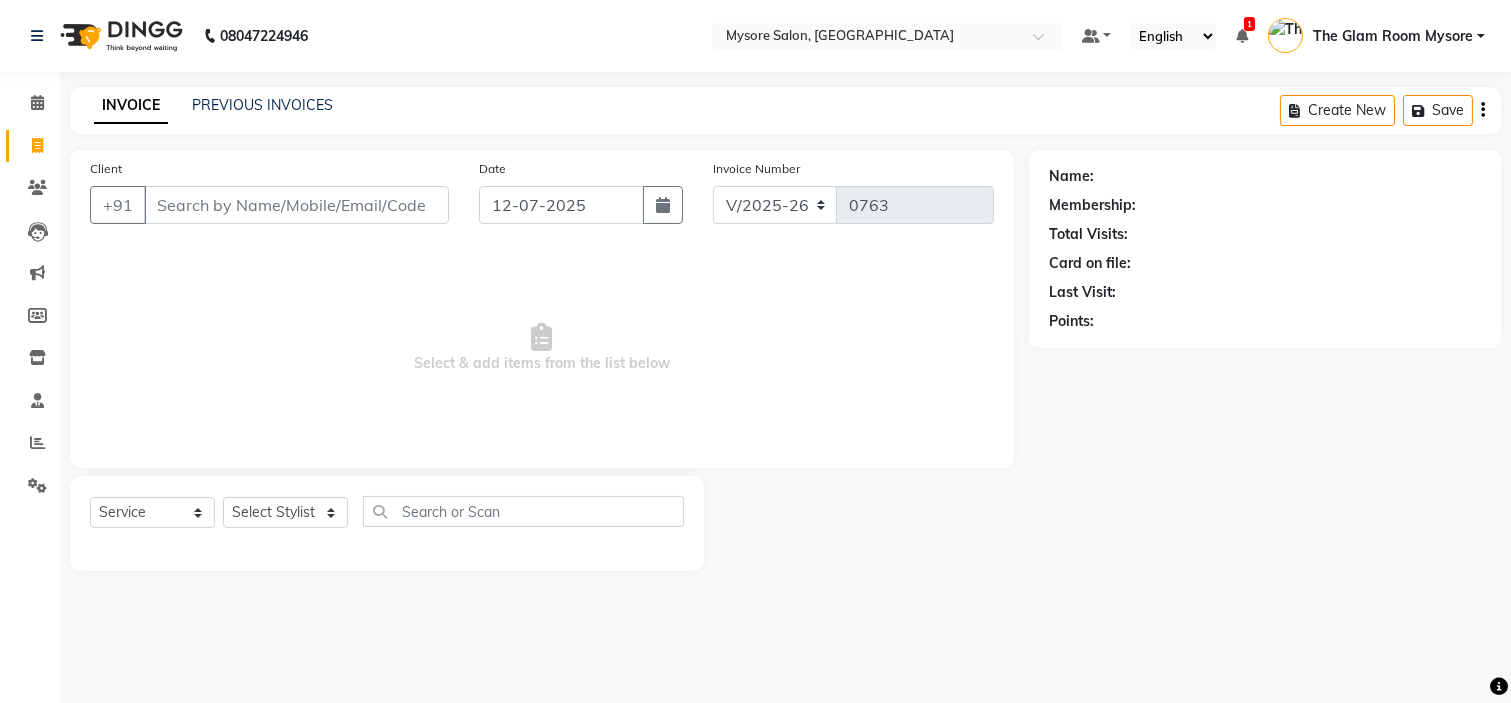 click on "Client" at bounding box center [296, 205] 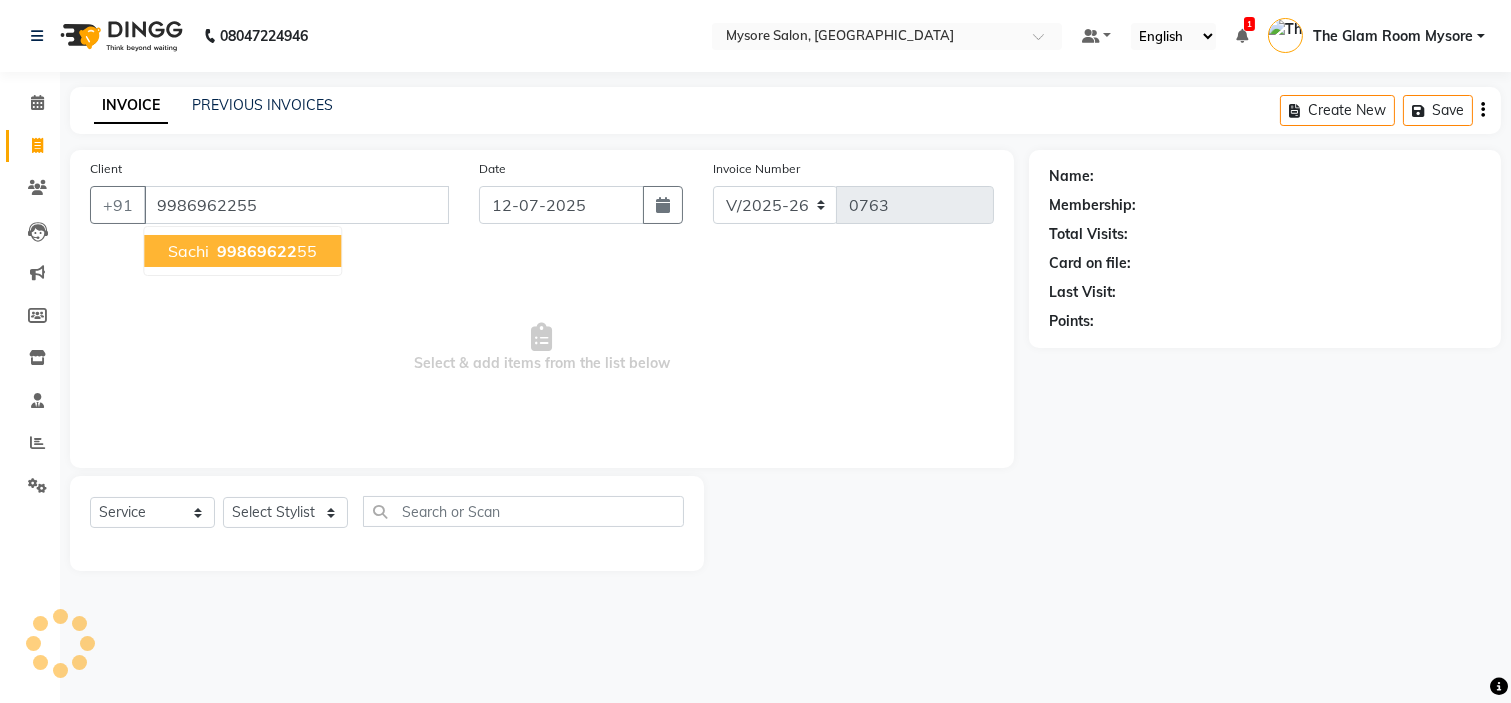 type on "9986962255" 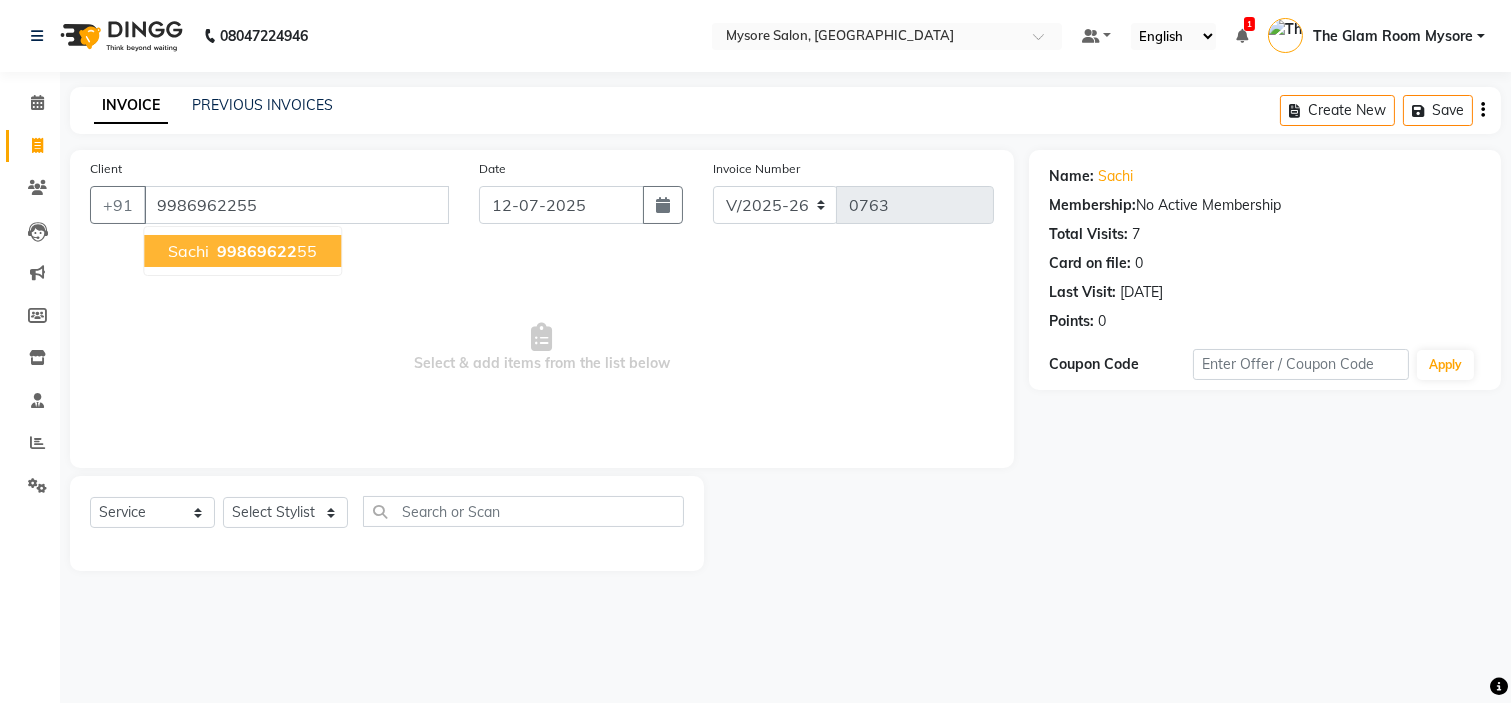 click on "99869622" at bounding box center [257, 251] 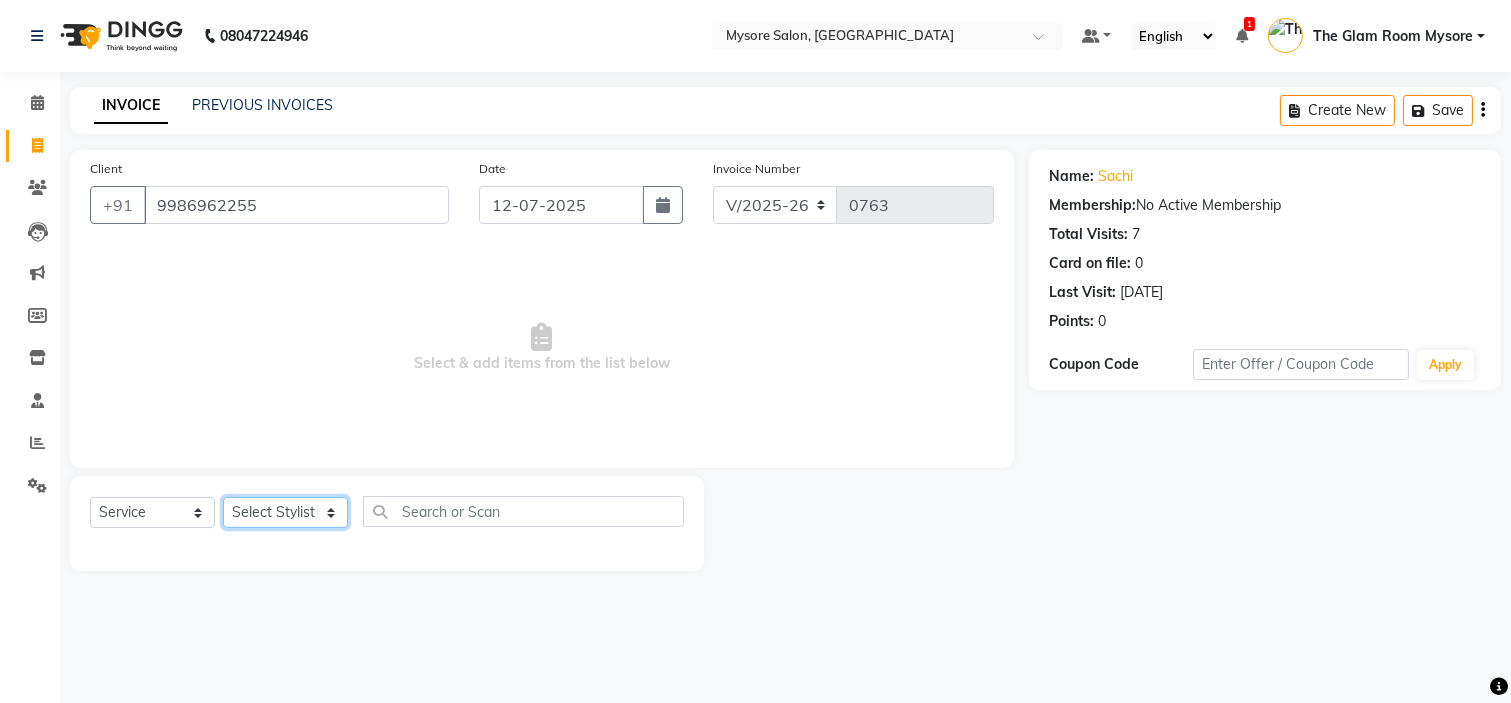 click on "Select Stylist [PERSON_NAME] [PERSON_NAME] Ashwini Ayaan DR. Apurva [PERSON_NAME] [PERSON_NAME] [PERSON_NAME] Shangnimwon [PERSON_NAME] [PERSON_NAME] [PERSON_NAME] The Glam Room Mysore" 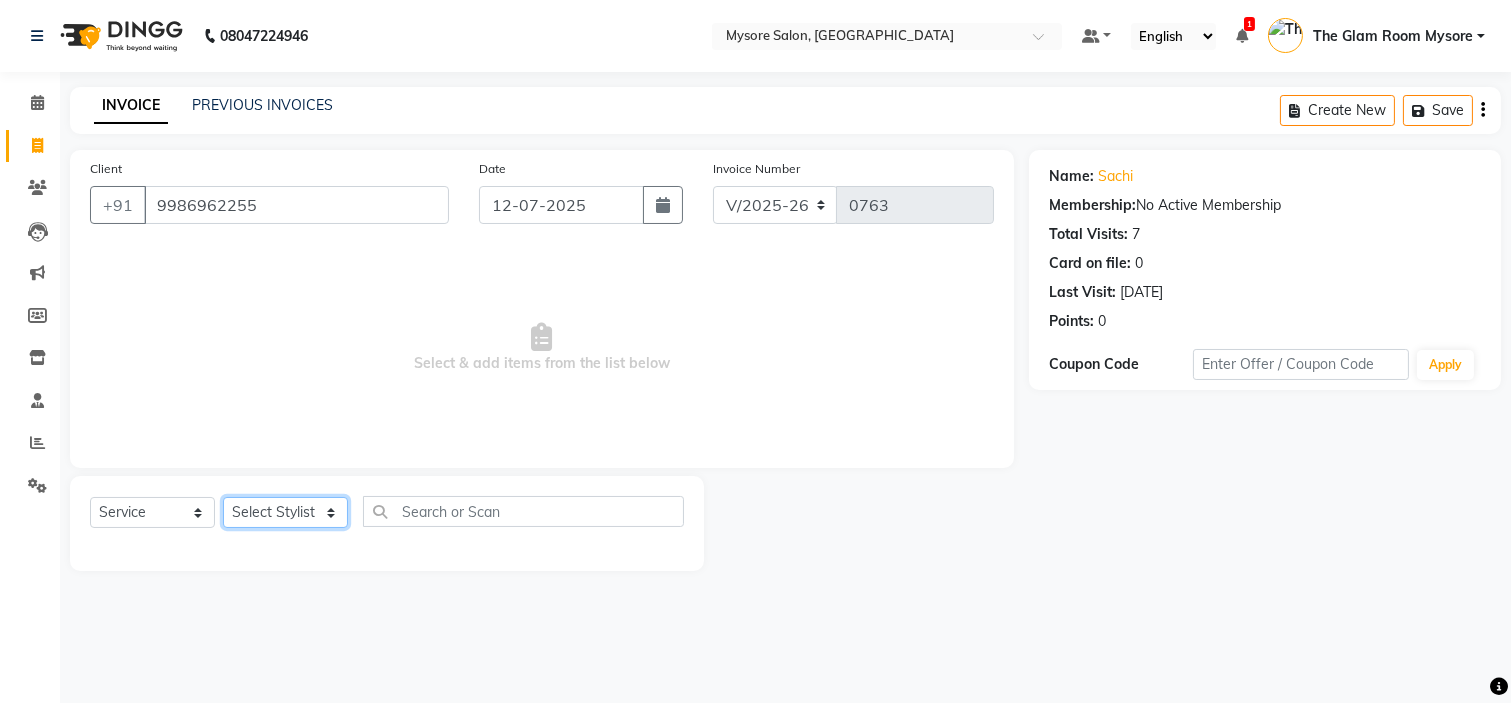 select on "63165" 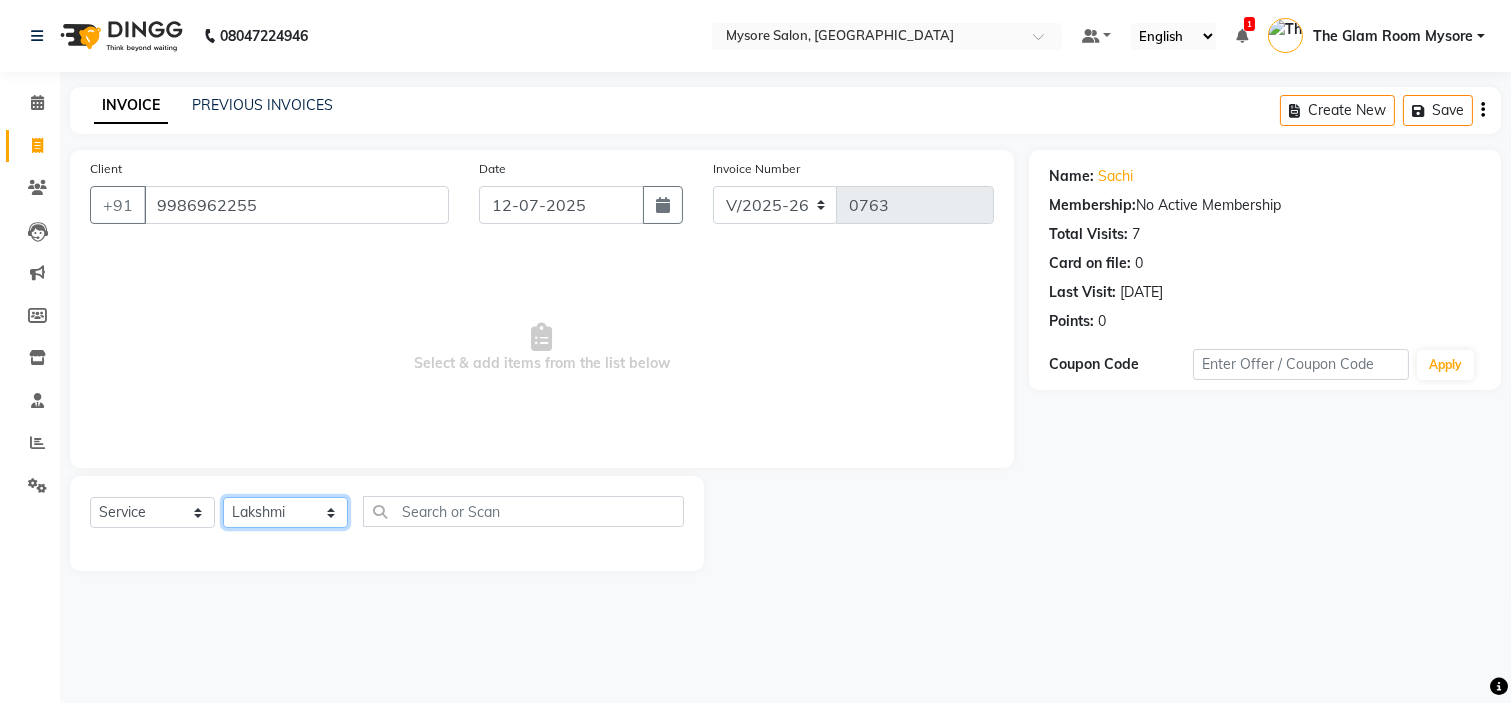 click on "Select Stylist [PERSON_NAME] [PERSON_NAME] Ashwini Ayaan DR. Apurva [PERSON_NAME] [PERSON_NAME] [PERSON_NAME] Shangnimwon [PERSON_NAME] [PERSON_NAME] [PERSON_NAME] The Glam Room Mysore" 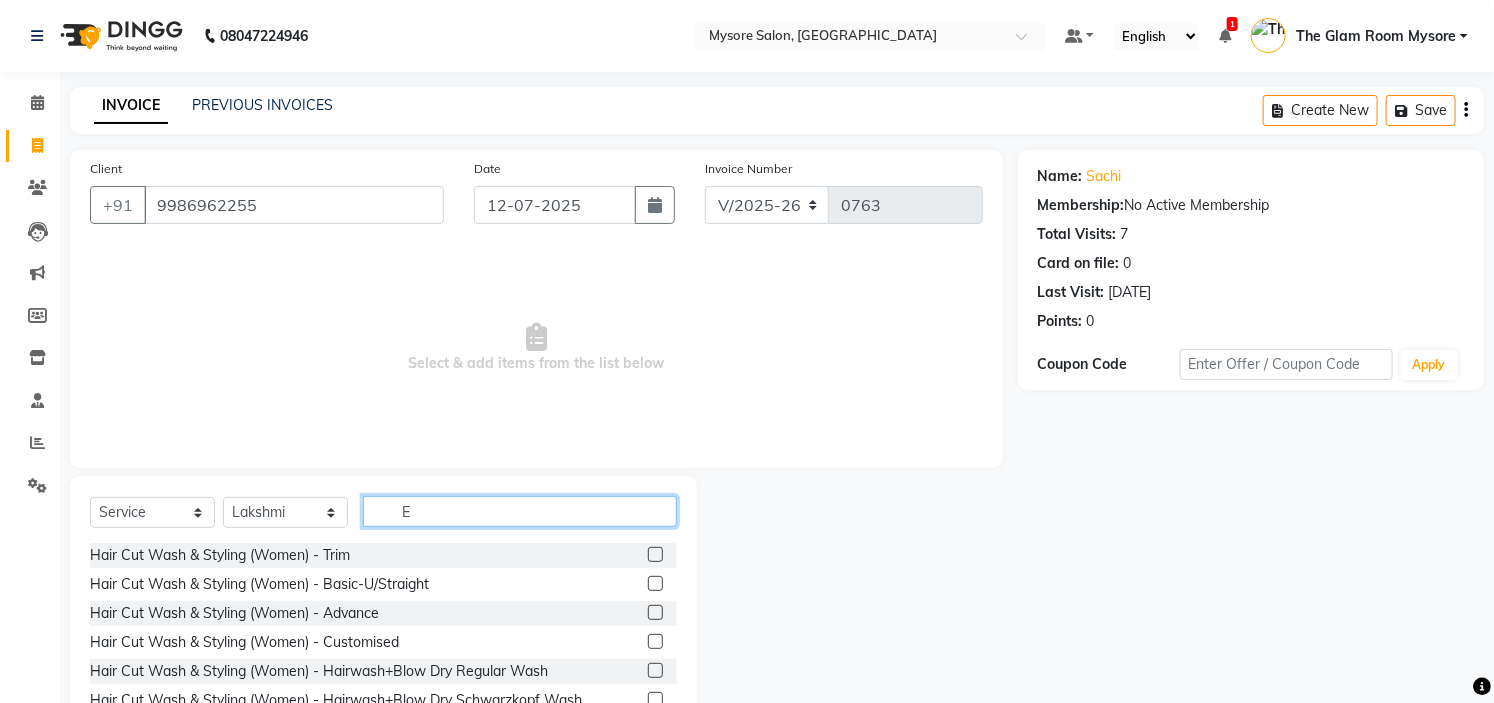 click on "E" 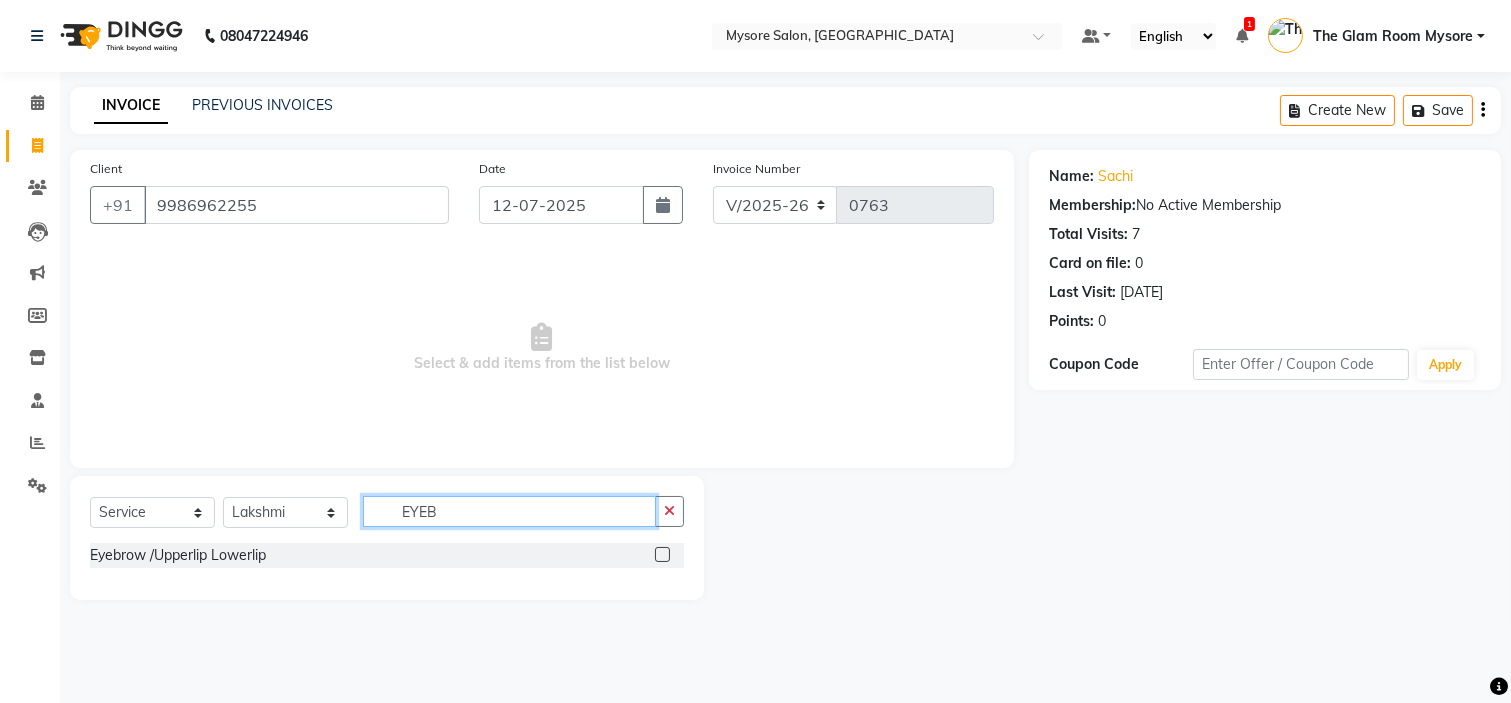 type on "EYEB" 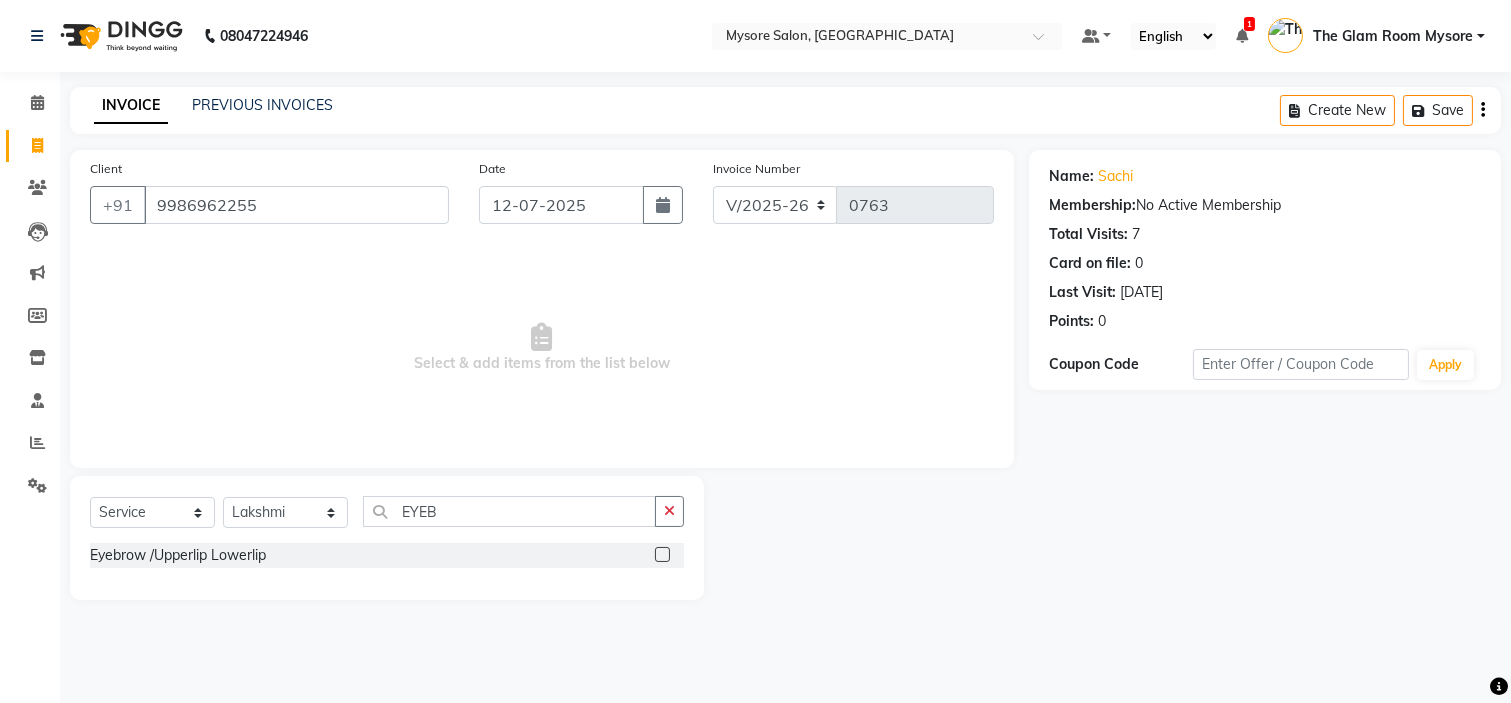 click 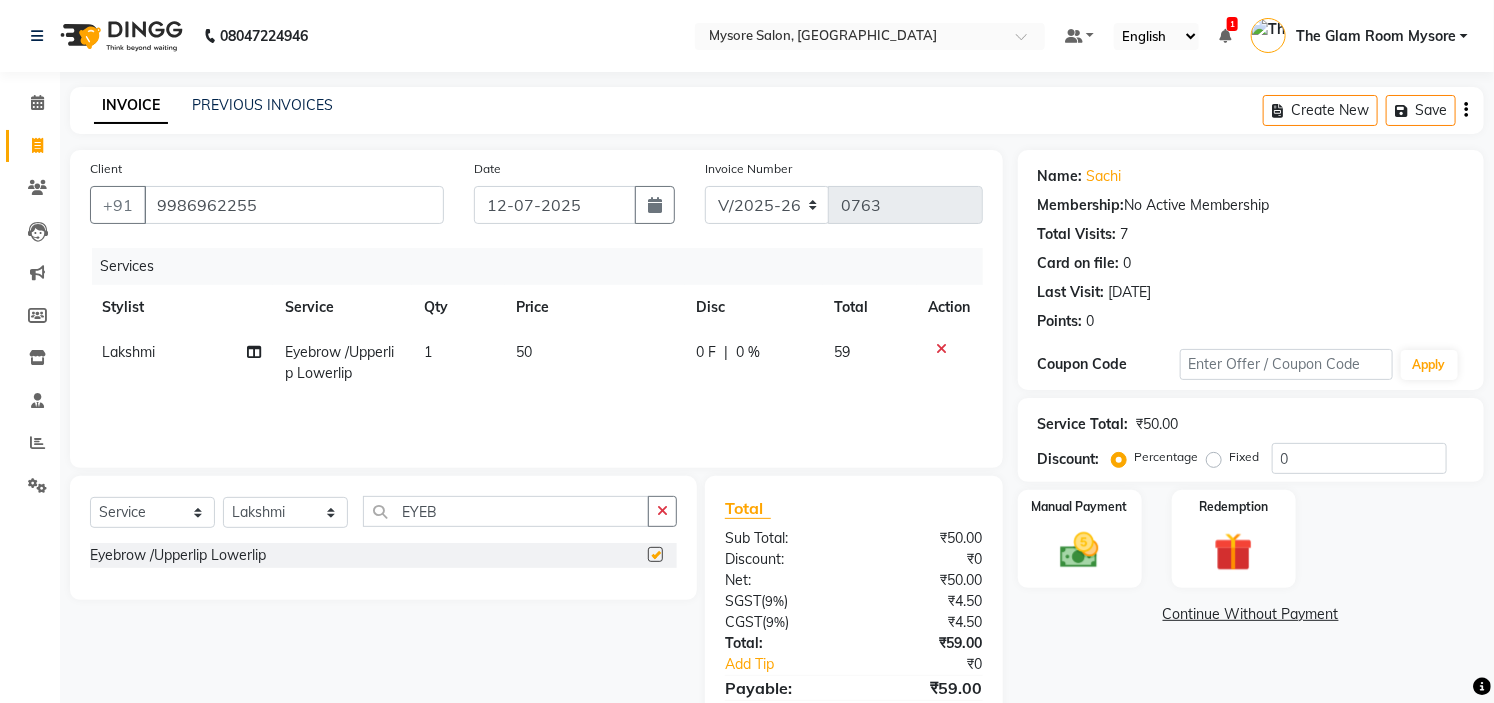 checkbox on "false" 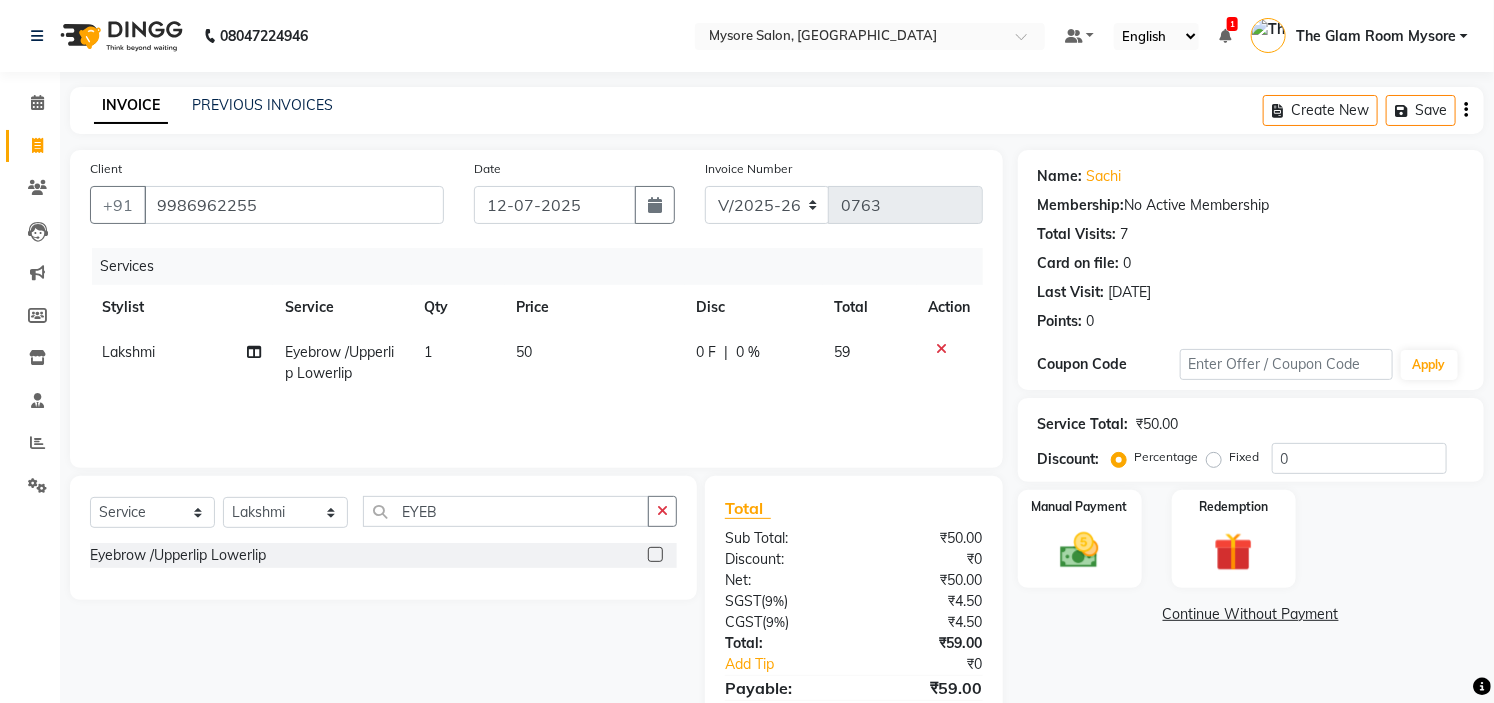 click on "1" 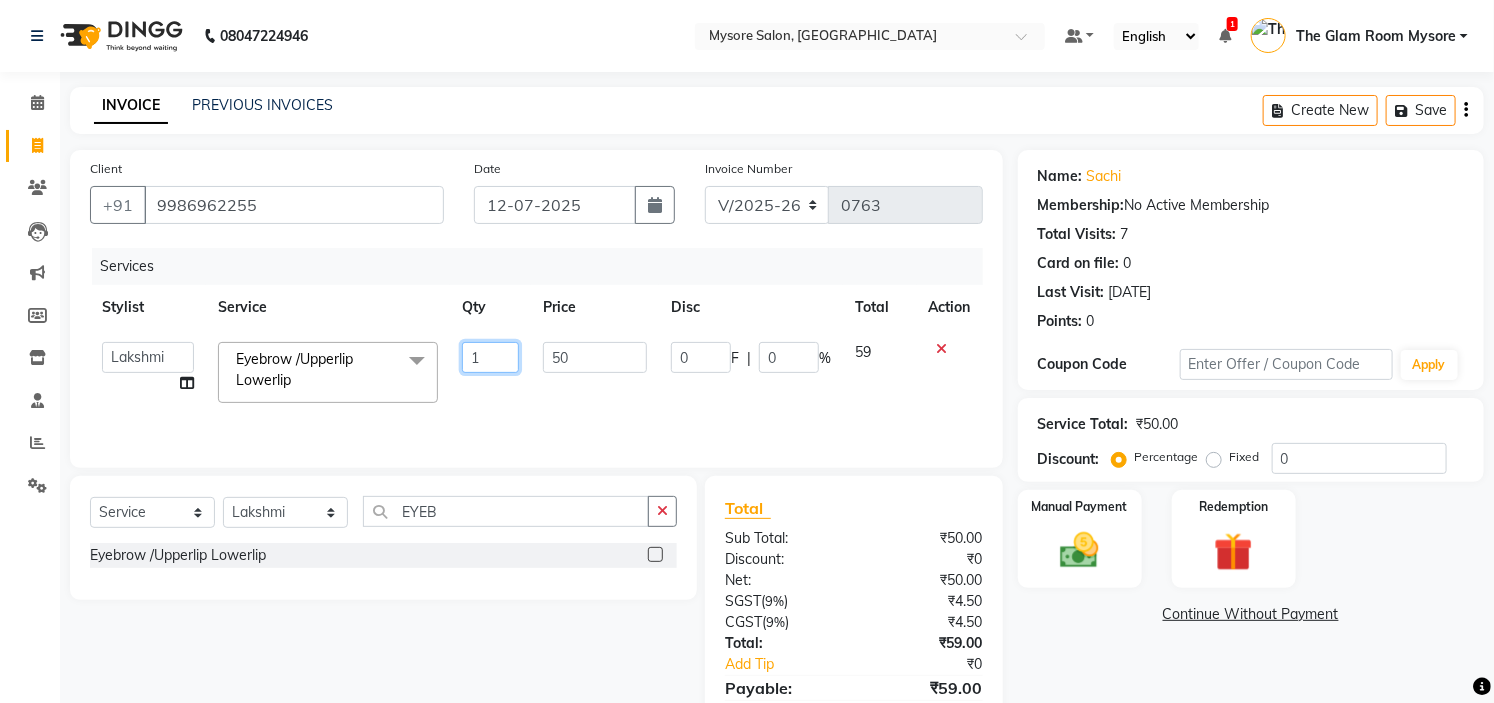 click on "1" 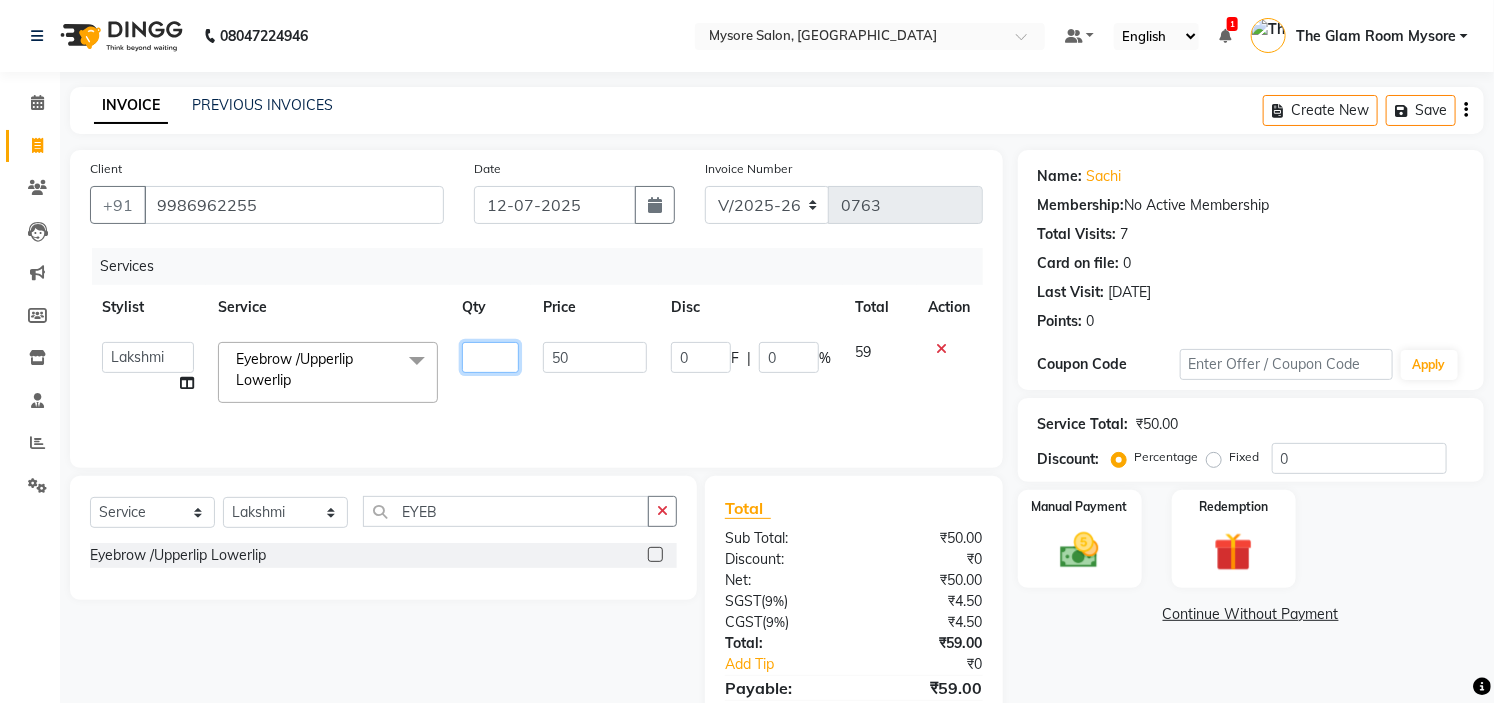 type on "2" 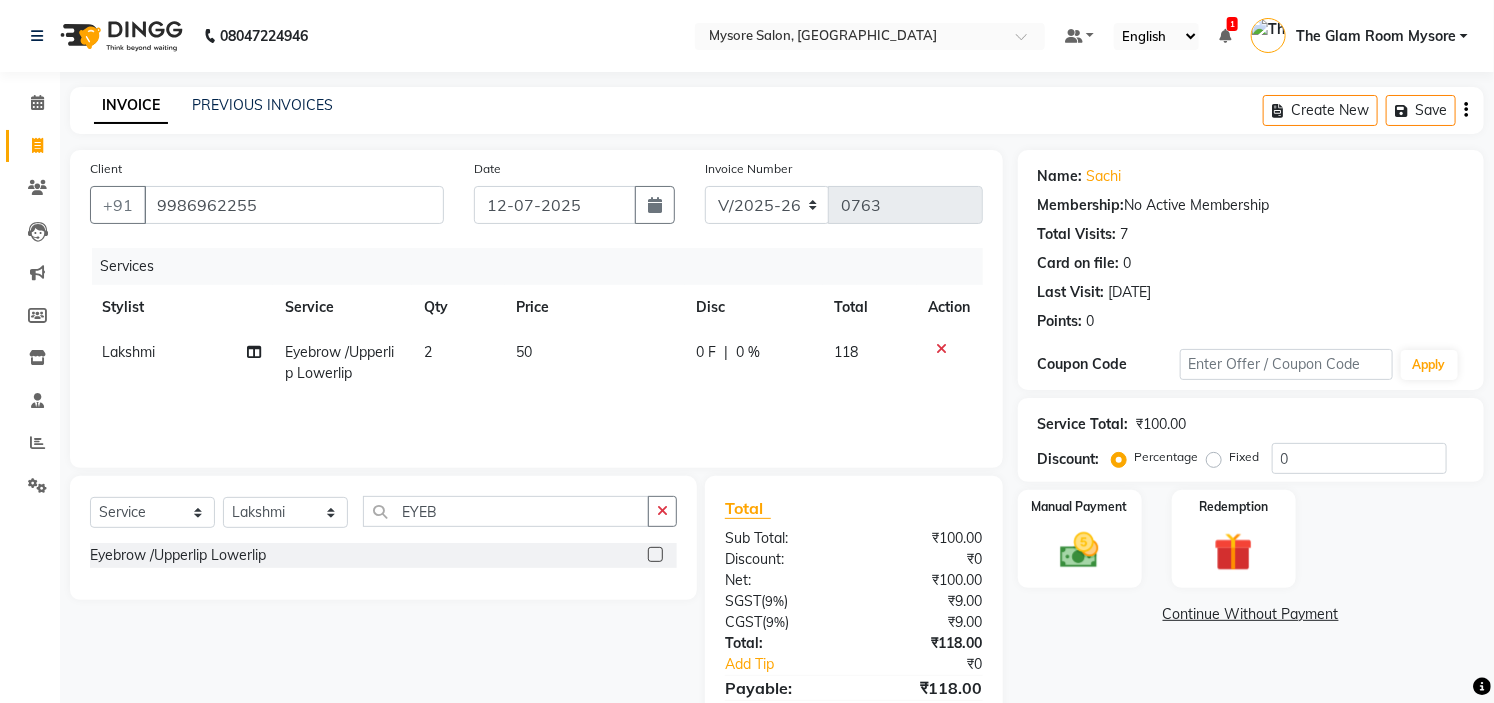 click on "Continue Without Payment" 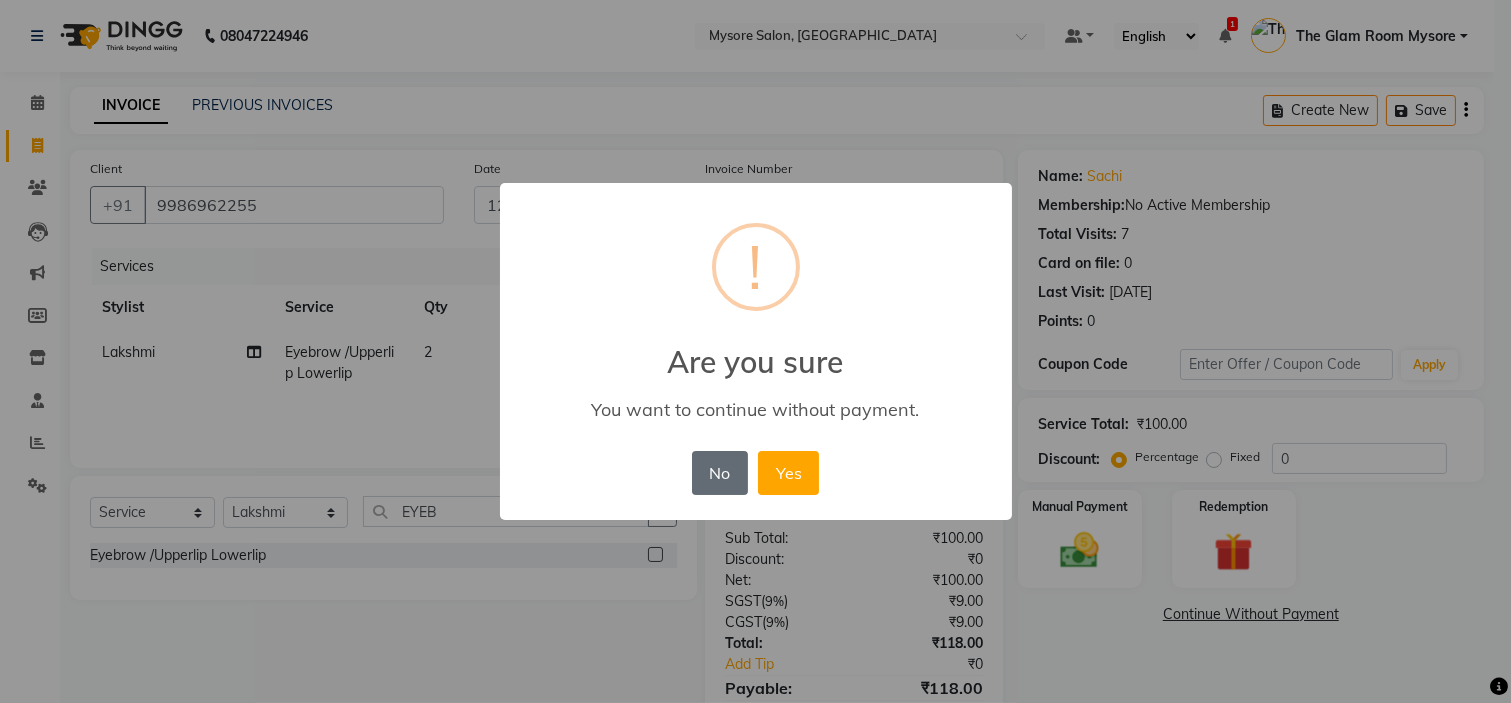 click on "No" at bounding box center (720, 473) 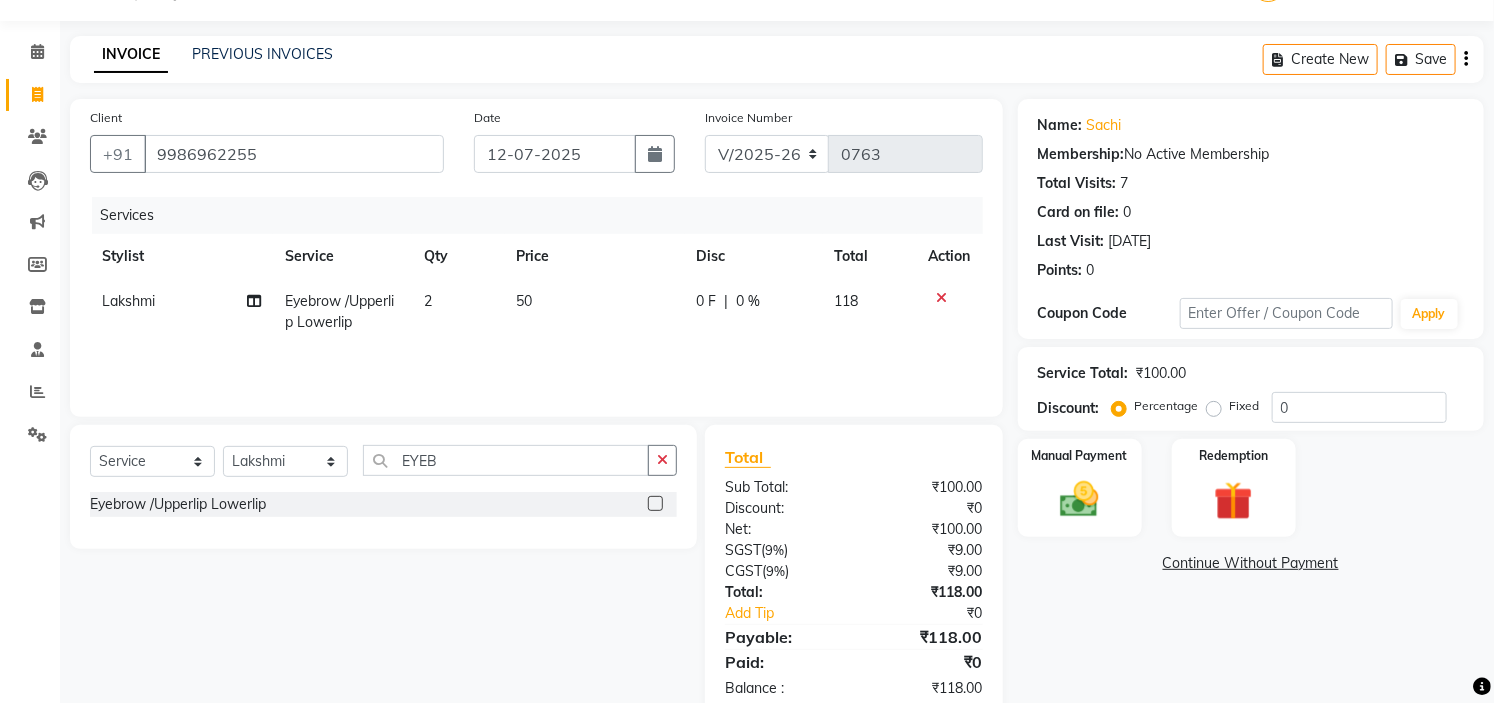 scroll, scrollTop: 96, scrollLeft: 0, axis: vertical 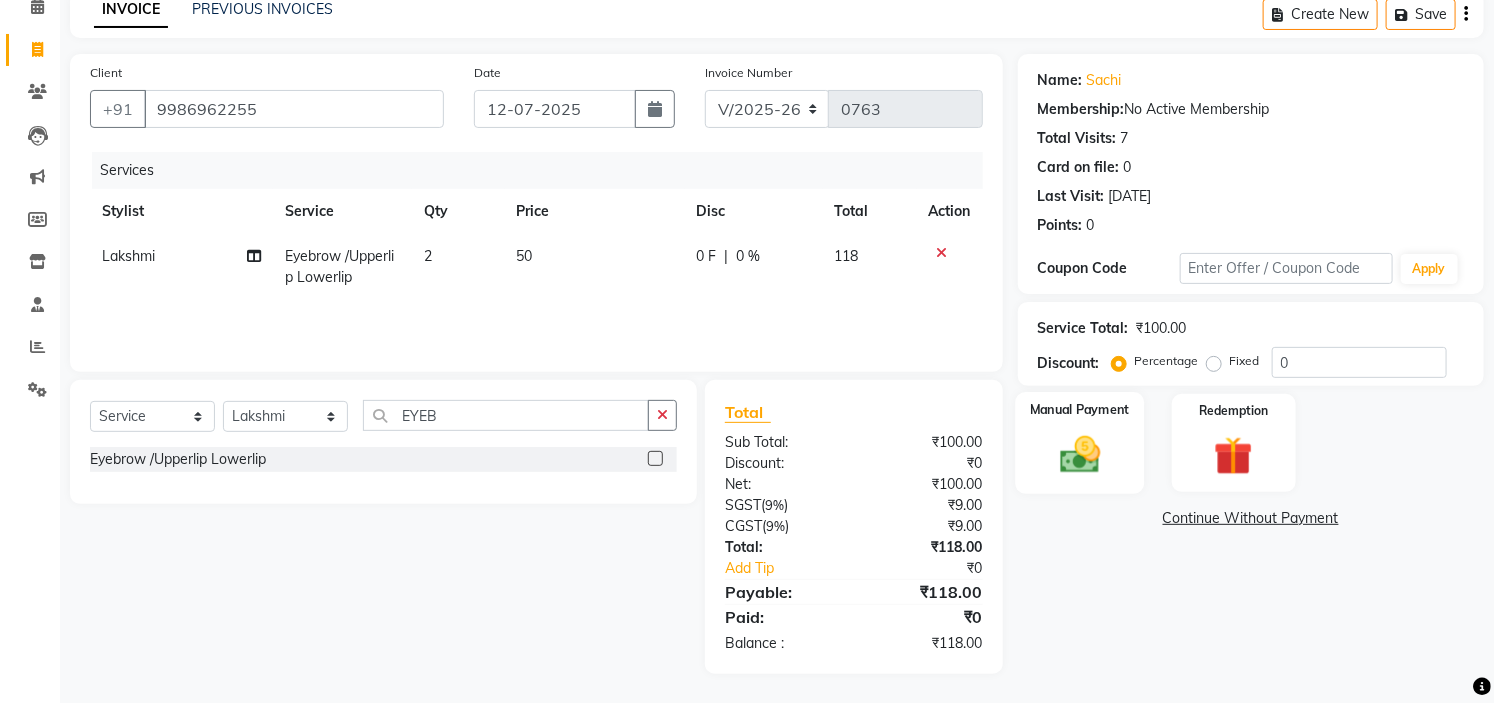click 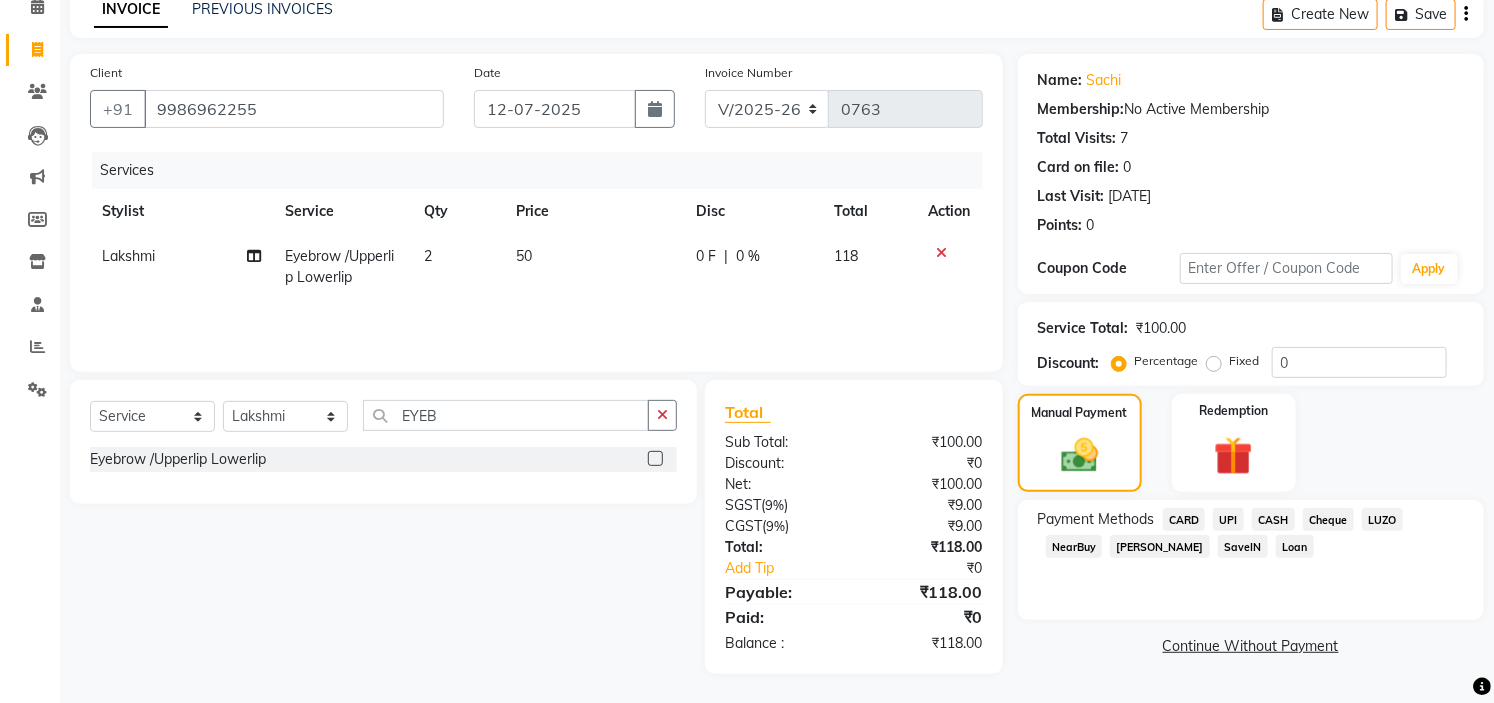 click on "UPI" 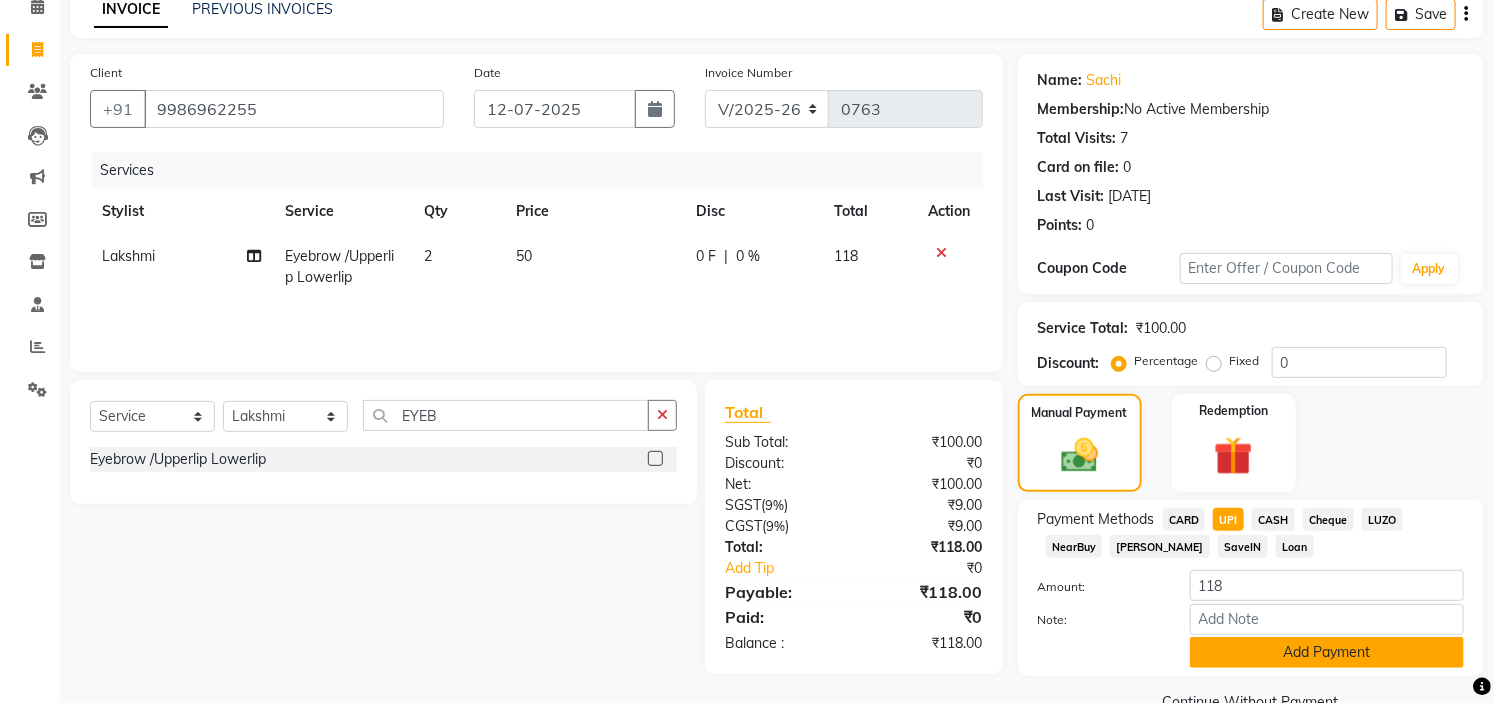 click on "Add Payment" 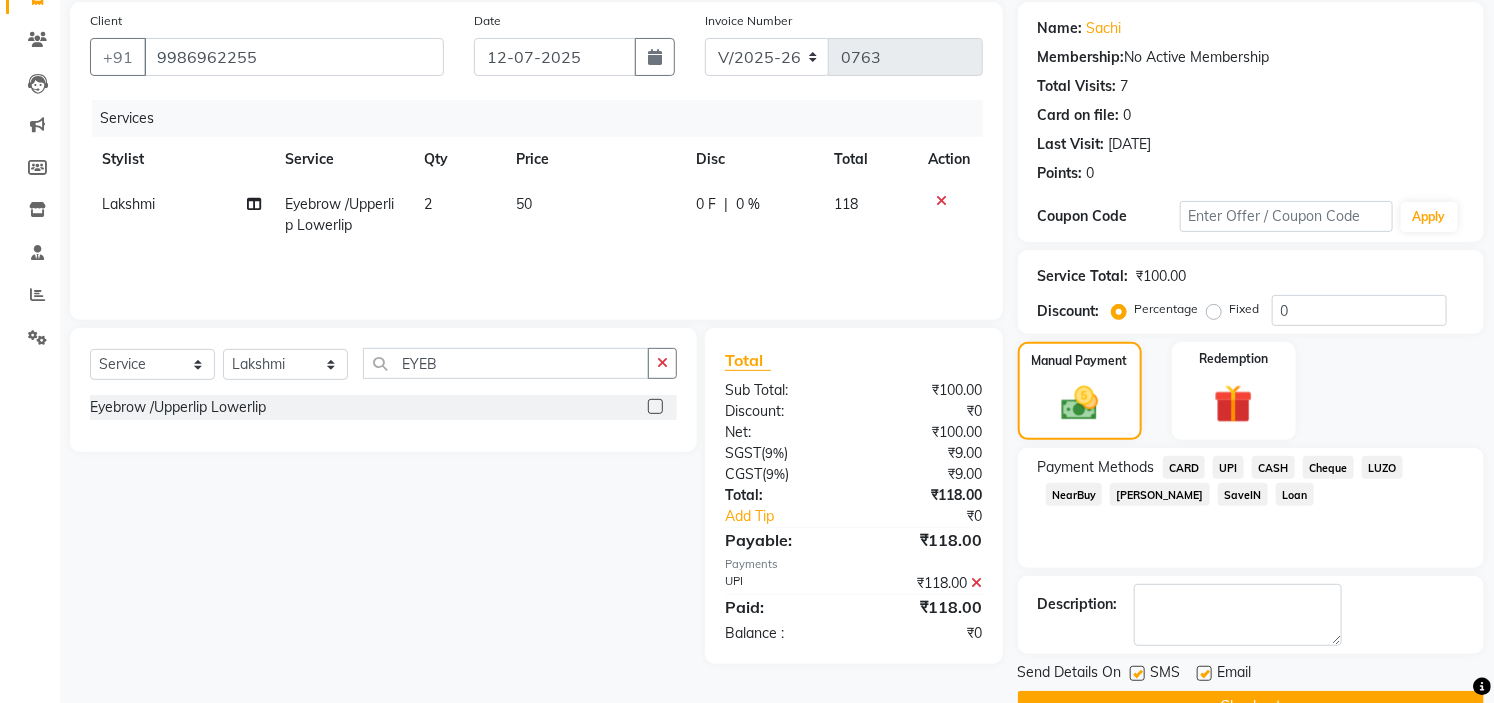 scroll, scrollTop: 196, scrollLeft: 0, axis: vertical 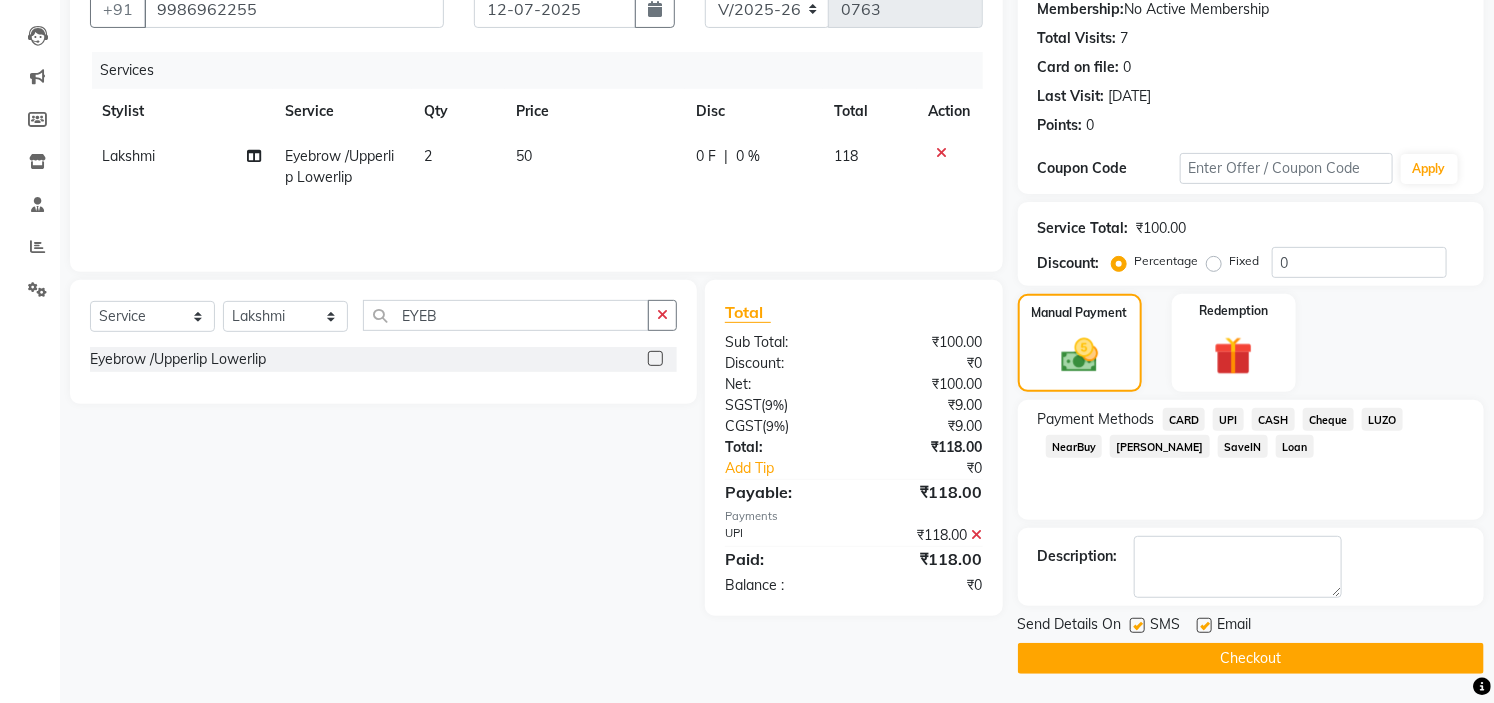 click on "Checkout" 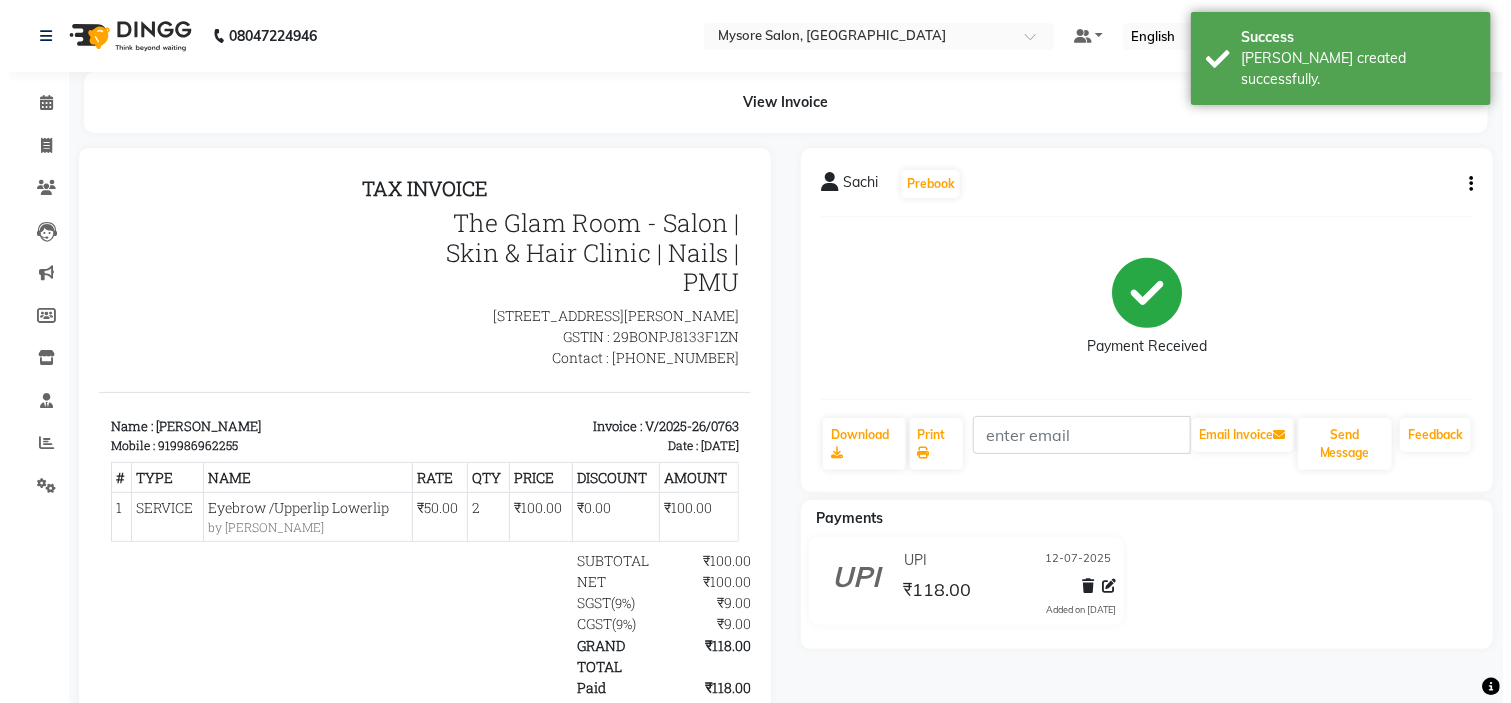 scroll, scrollTop: 0, scrollLeft: 0, axis: both 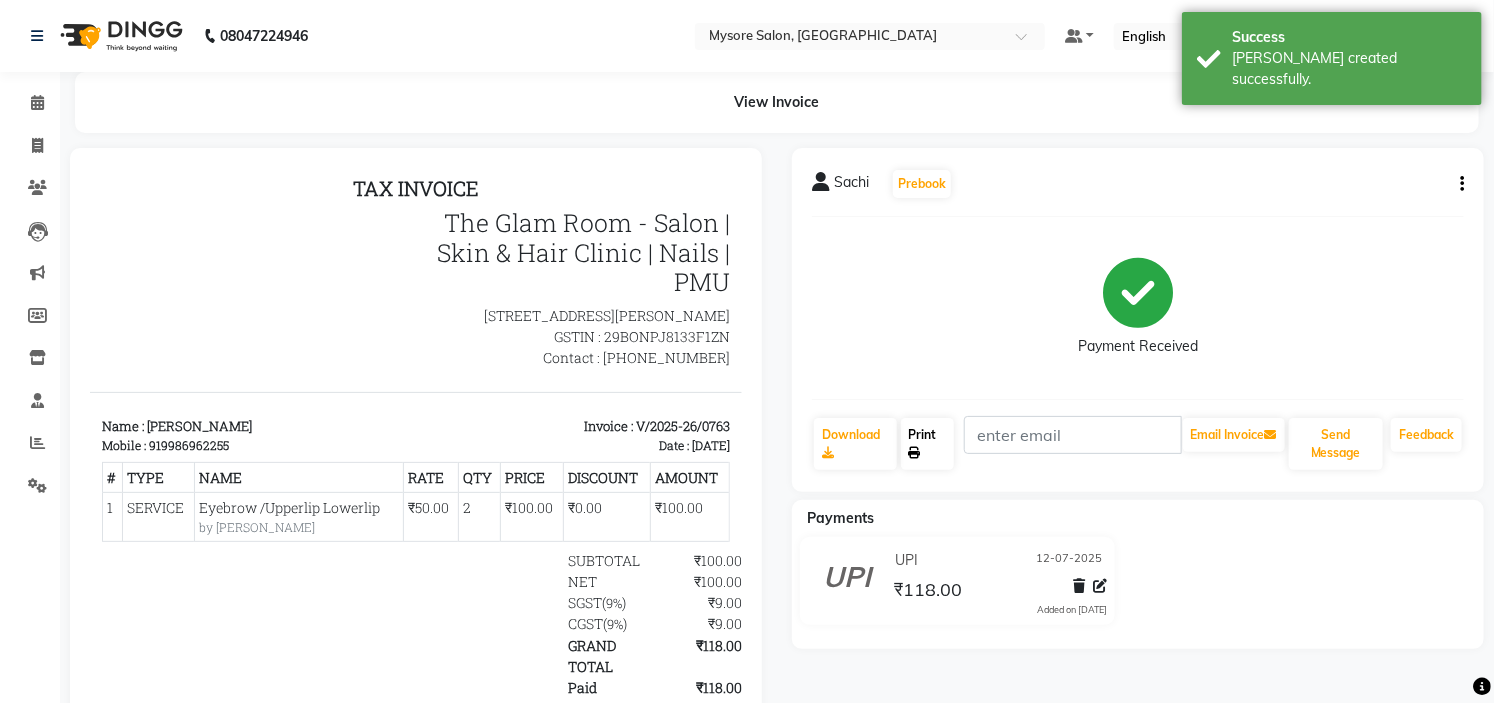 click on "Print" 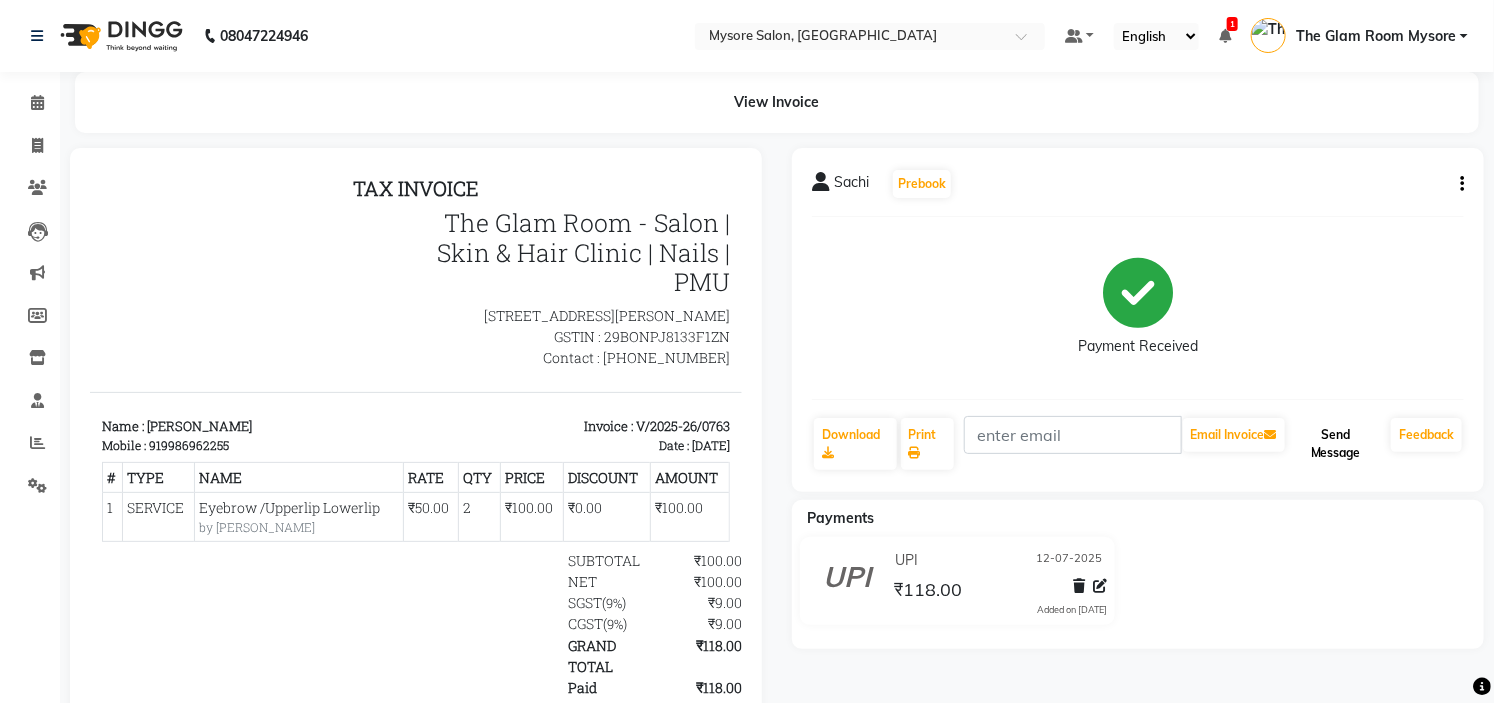 click on "Send Message" 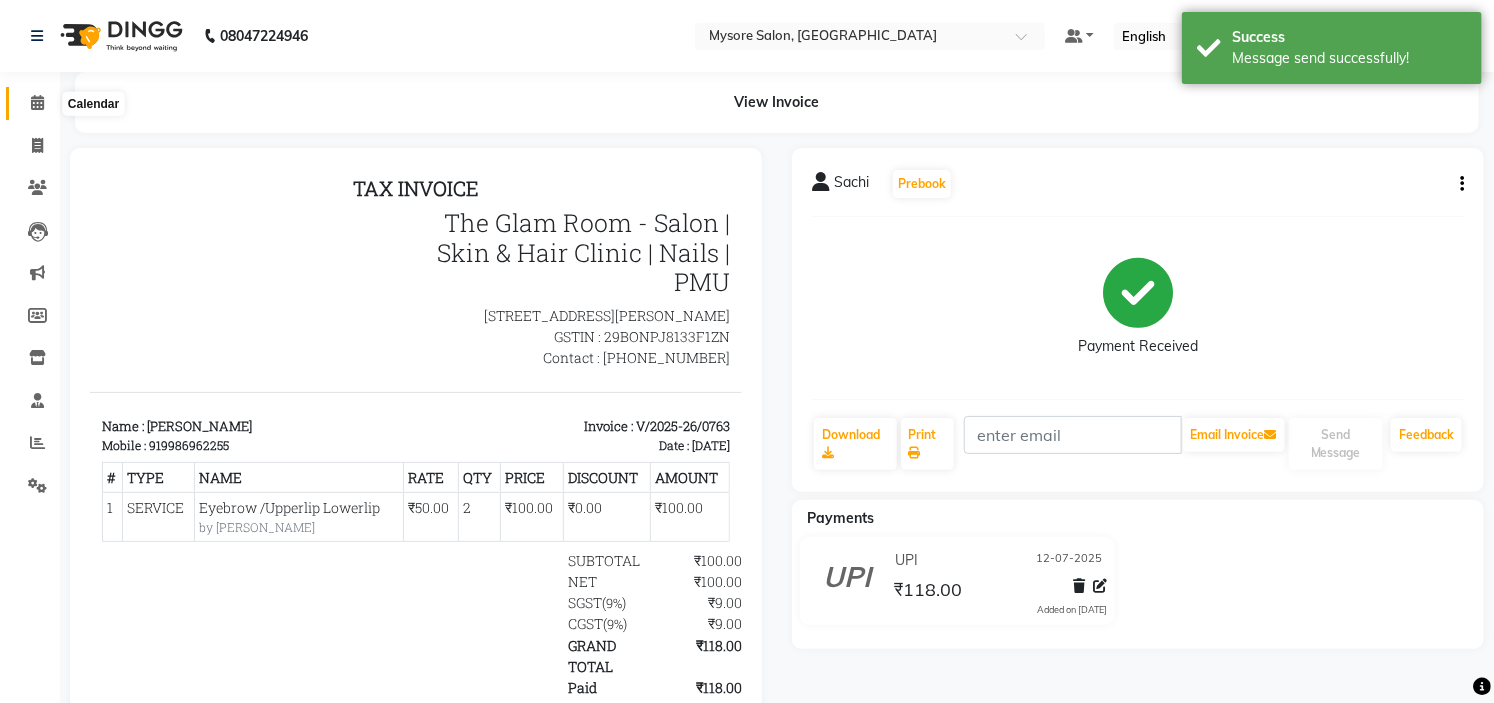 click 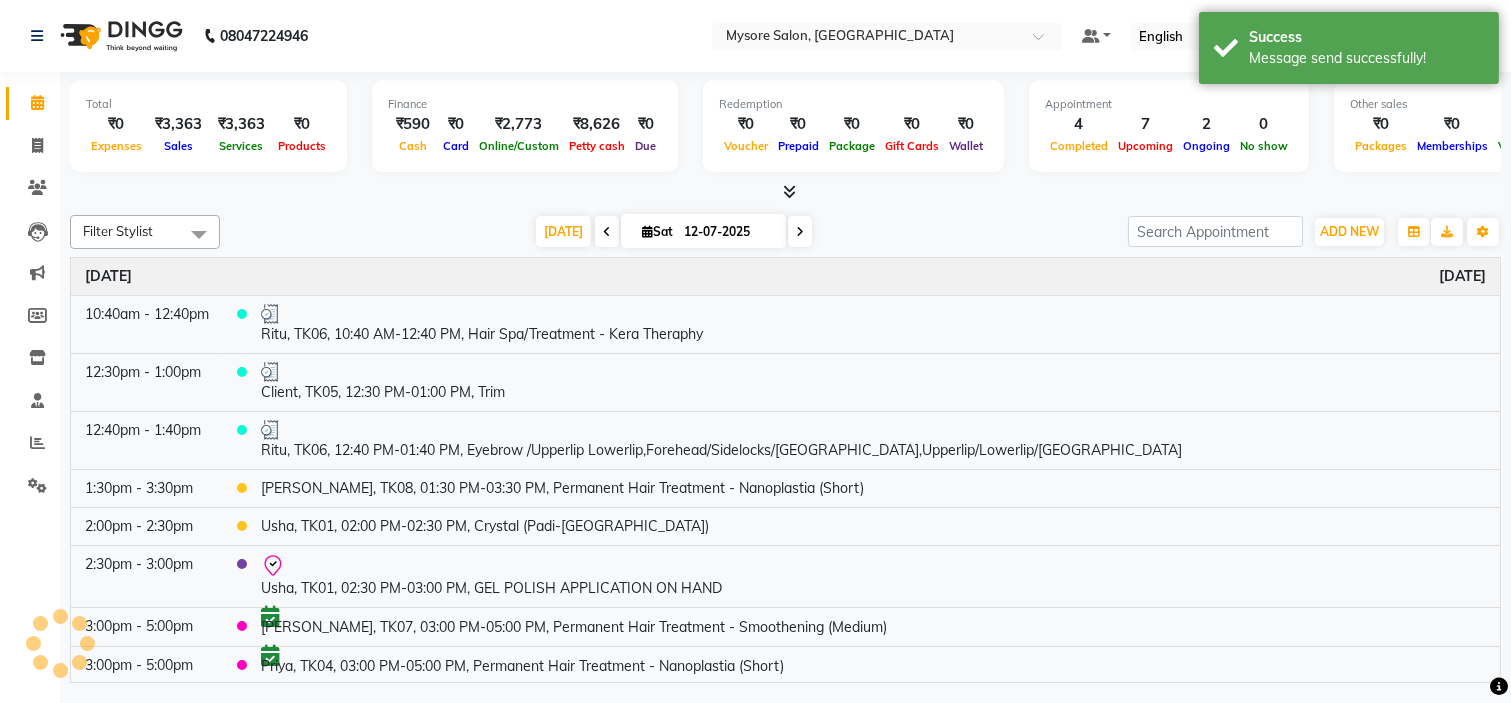 click at bounding box center (785, 192) 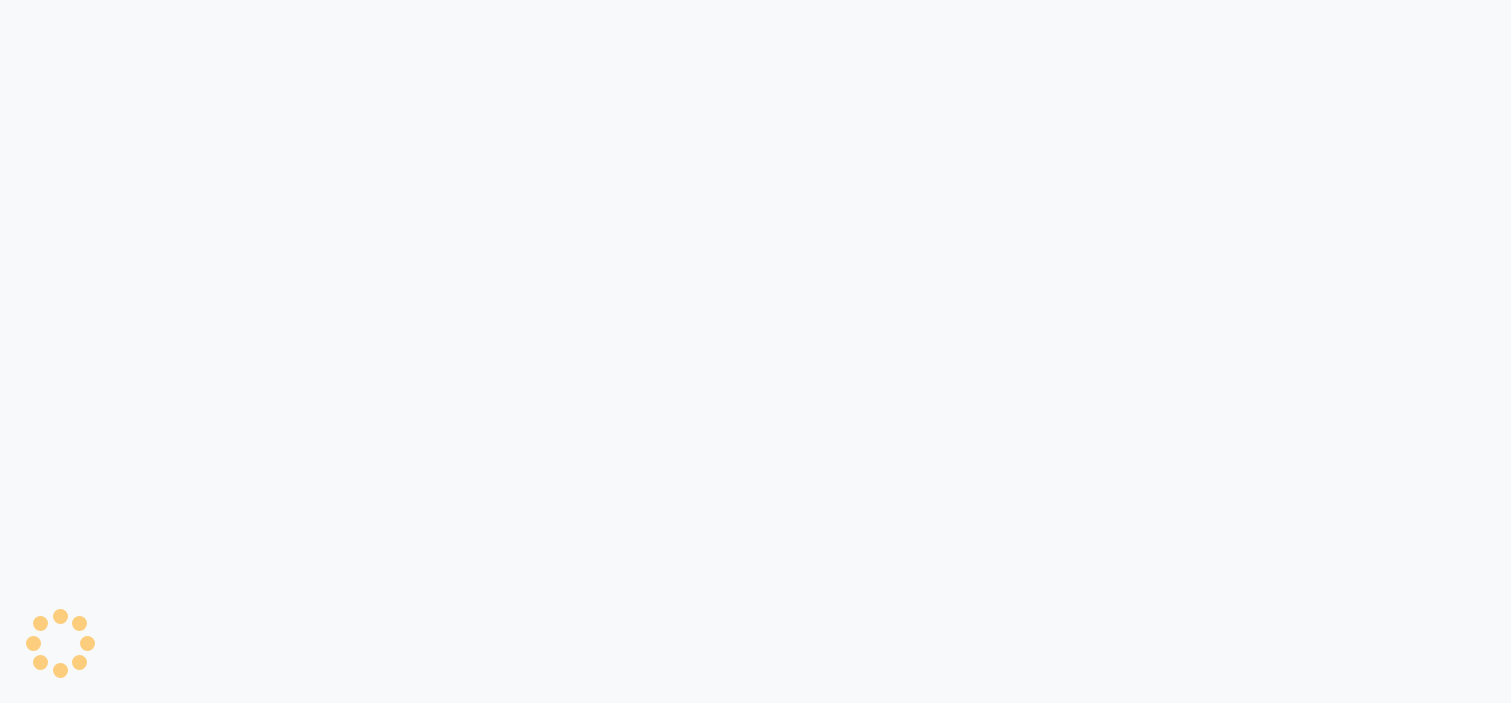 scroll, scrollTop: 0, scrollLeft: 0, axis: both 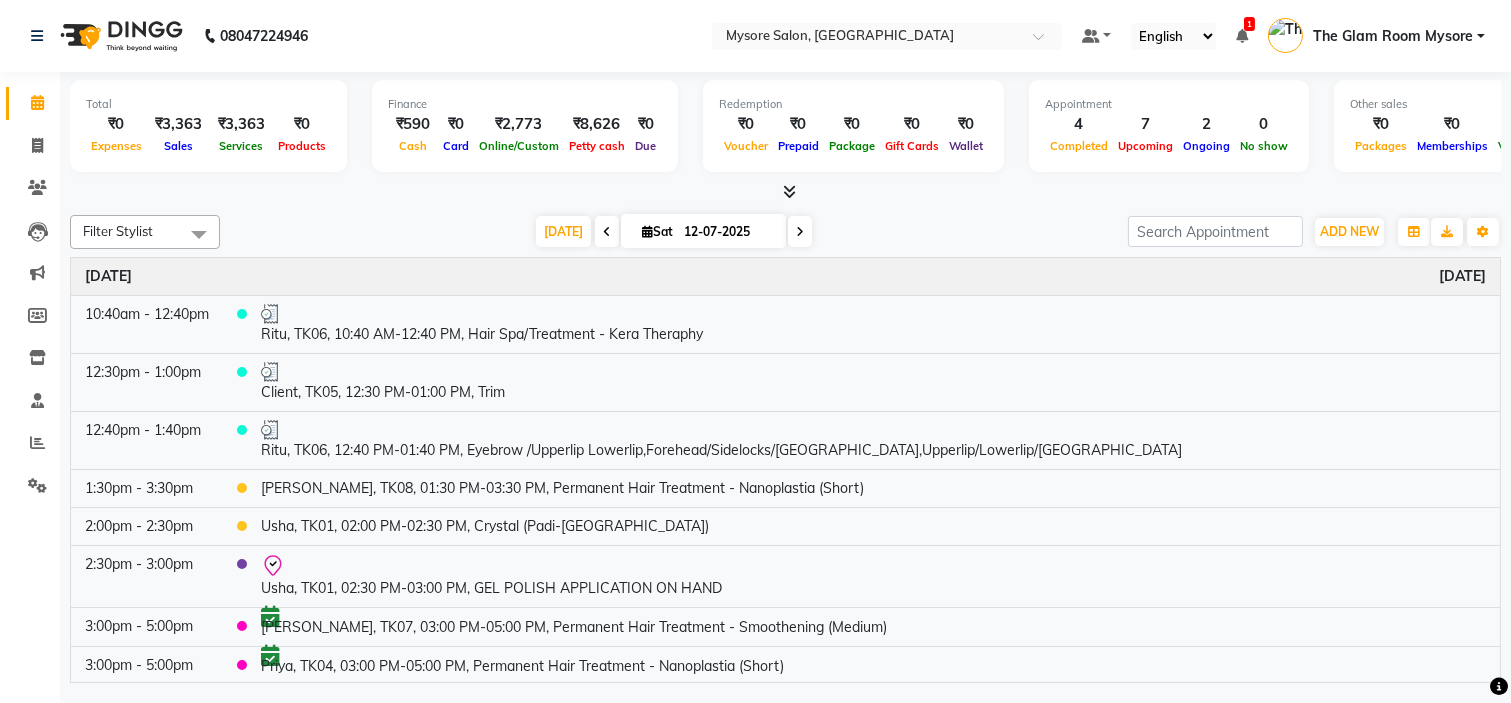 click on "Filter Stylist Select All [PERSON_NAME] [PERSON_NAME] Ashwini Ayaan DR. Apurva [PERSON_NAME] [PERSON_NAME] [PERSON_NAME] Shangnimwon [PERSON_NAME] [PERSON_NAME] [PERSON_NAME] Tezz The Glam Room Mysore [DATE]  [DATE] Toggle Dropdown Add Appointment Add Invoice Add Expense Add Attendance Add Client Add Transaction Toggle Dropdown Add Appointment Add Invoice Add Expense Add Attendance Add Client ADD NEW Toggle Dropdown Add Appointment Add Invoice Add Expense Add Attendance Add Client Add Transaction Filter Stylist Select All [PERSON_NAME] [PERSON_NAME] Ashwini Ayaan DR. Apurva [PERSON_NAME] [PERSON_NAME] [PERSON_NAME] Shangnimwon [PERSON_NAME] [PERSON_NAME] [PERSON_NAME] Tezz The Glam Room Mysore Group By  Staff View   Room View  View as Vertical  Vertical - Week View  Horizontal  Horizontal - Week View  List  Toggle Dropdown Calendar Settings Manage Tags   Arrange Stylists   Reset Stylists  Full Screen Appointment Form Zoom 100%" at bounding box center (785, 232) 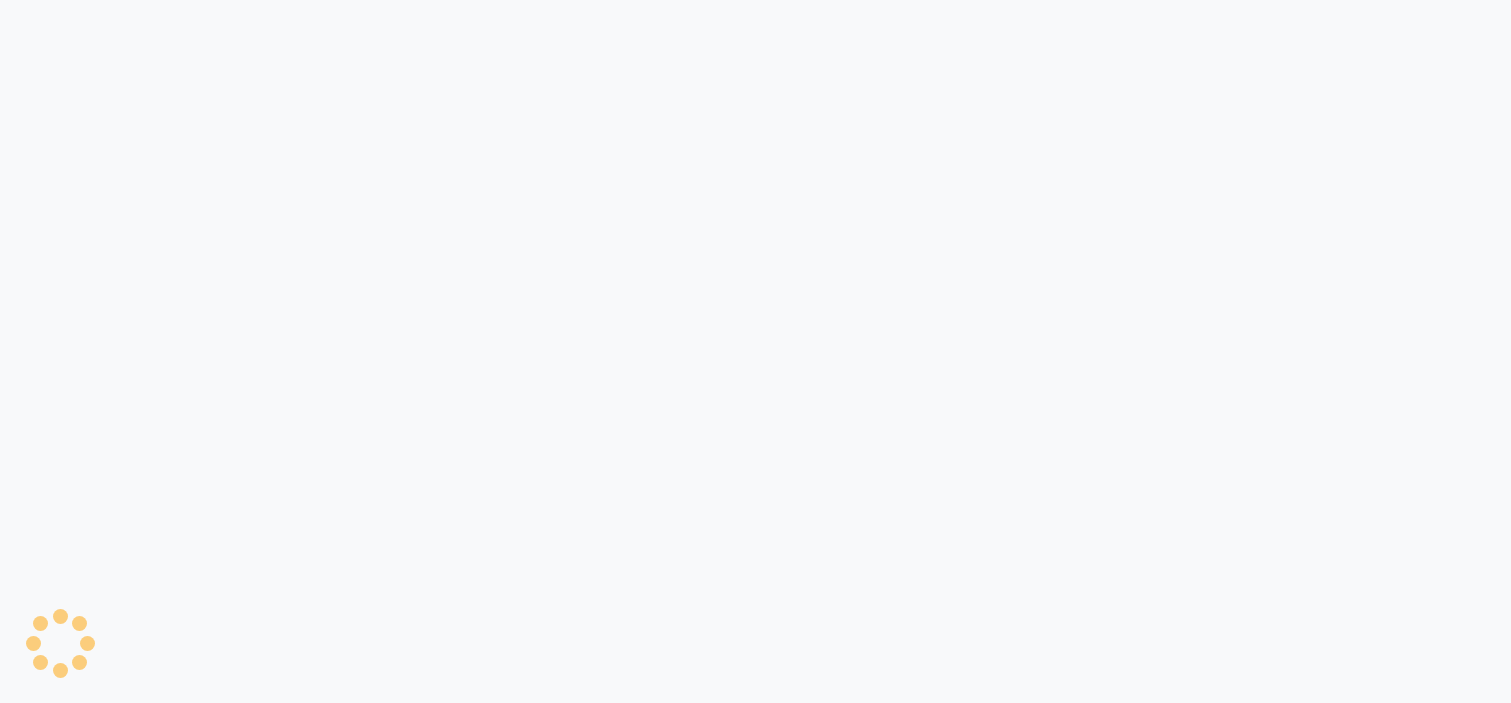 scroll, scrollTop: 0, scrollLeft: 0, axis: both 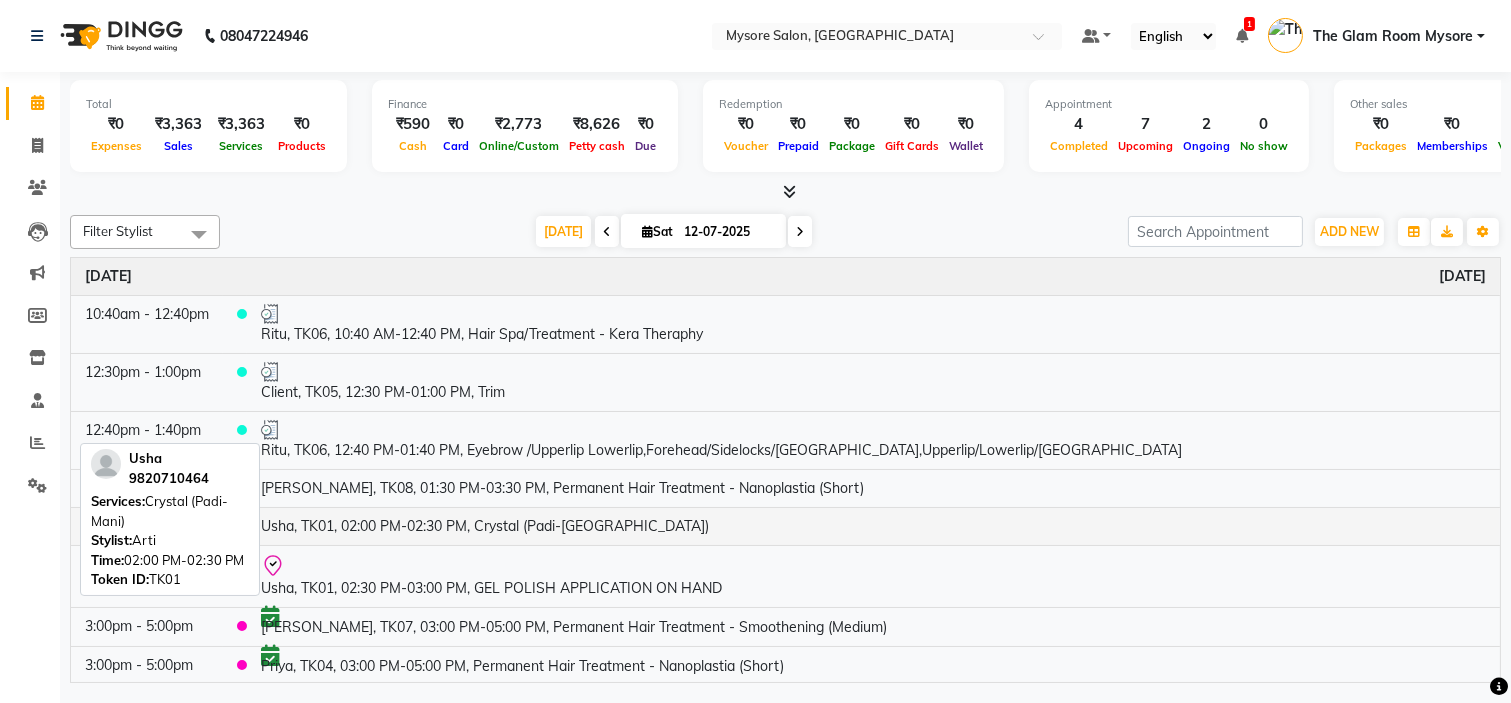 click on "Usha, TK01, 02:00 PM-02:30 PM, Crystal (Padi-[GEOGRAPHIC_DATA])" at bounding box center [873, 526] 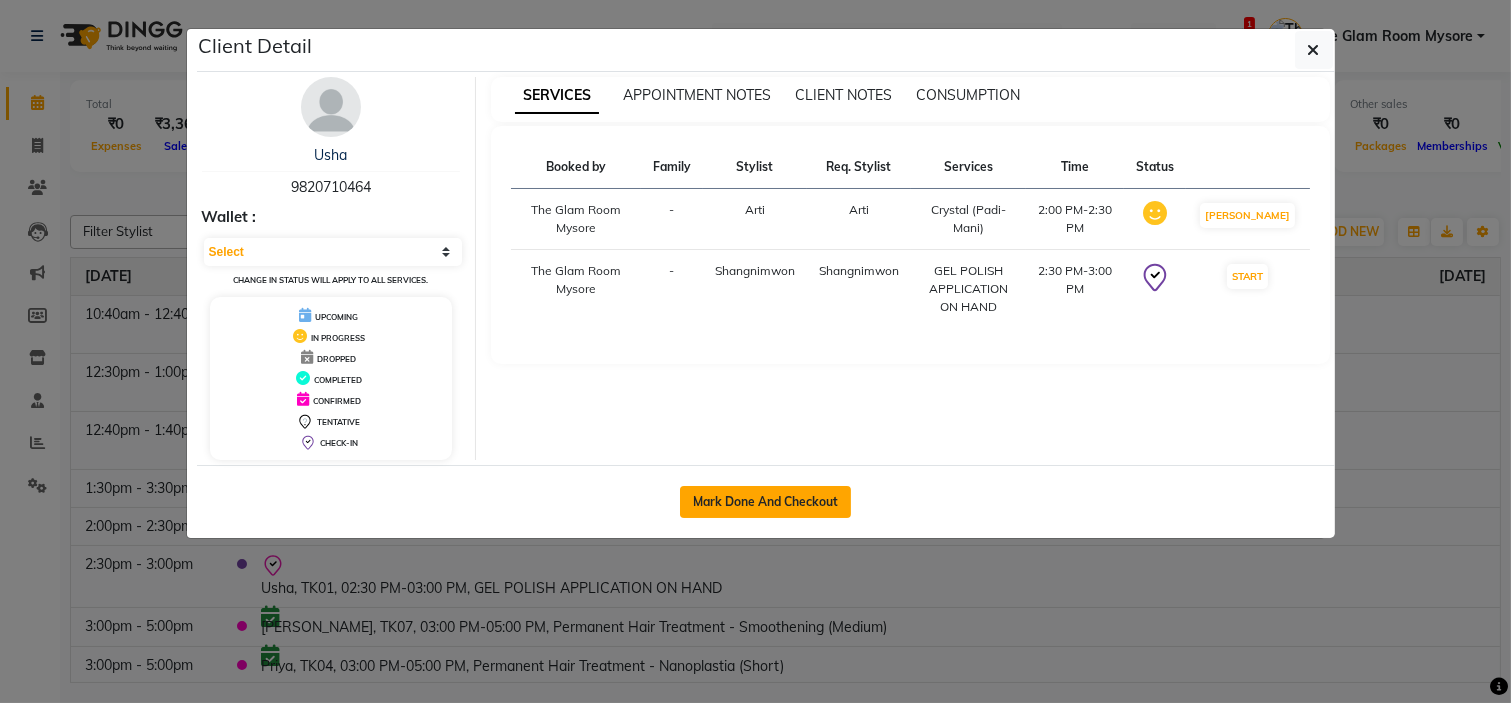 click on "Mark Done And Checkout" 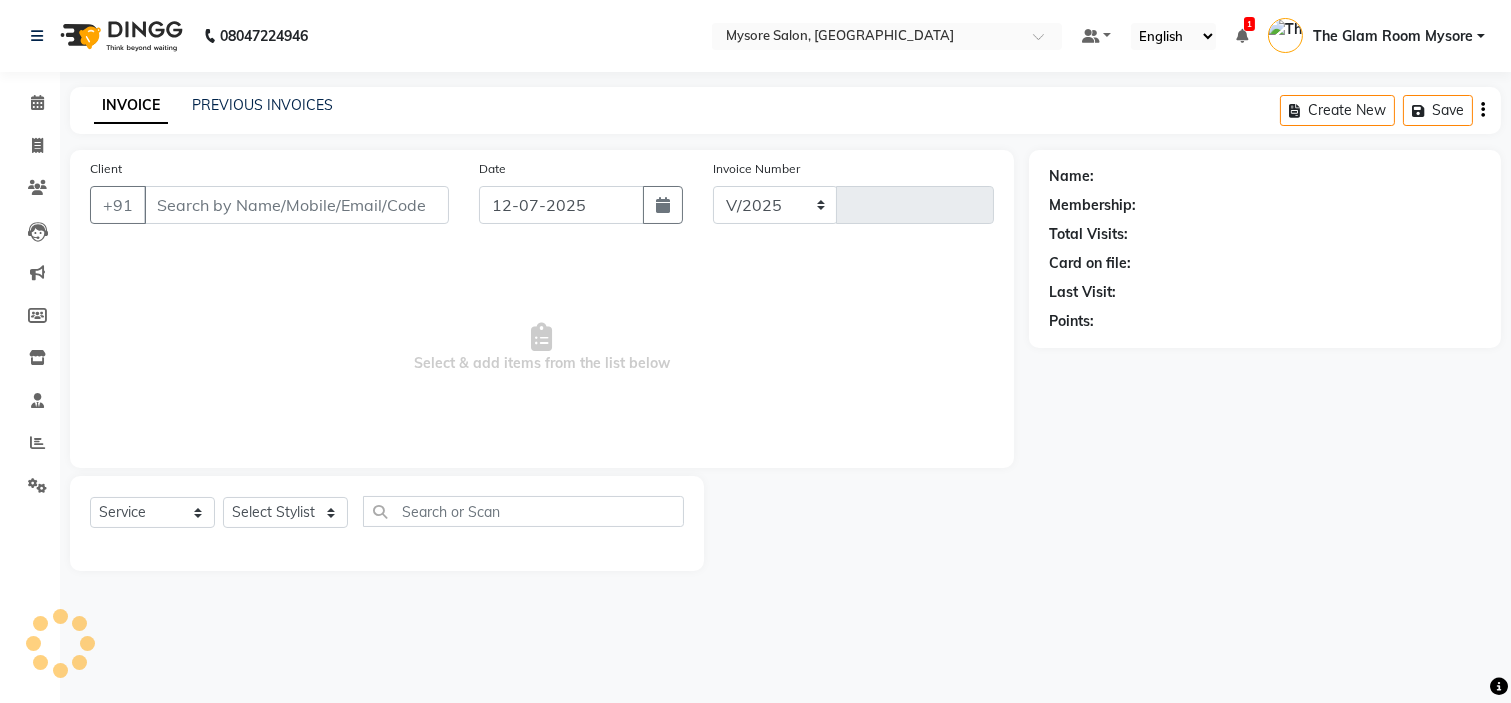 select on "4255" 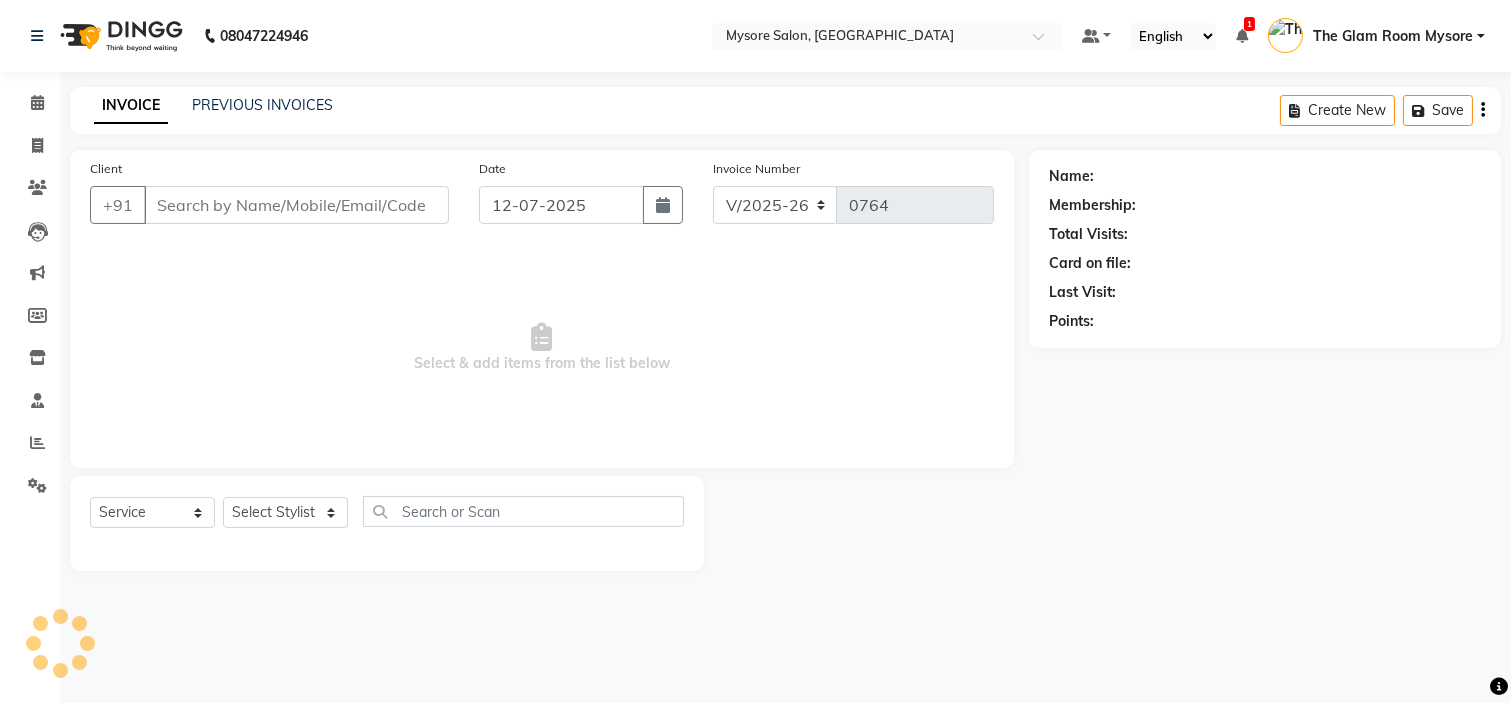 type on "9820710464" 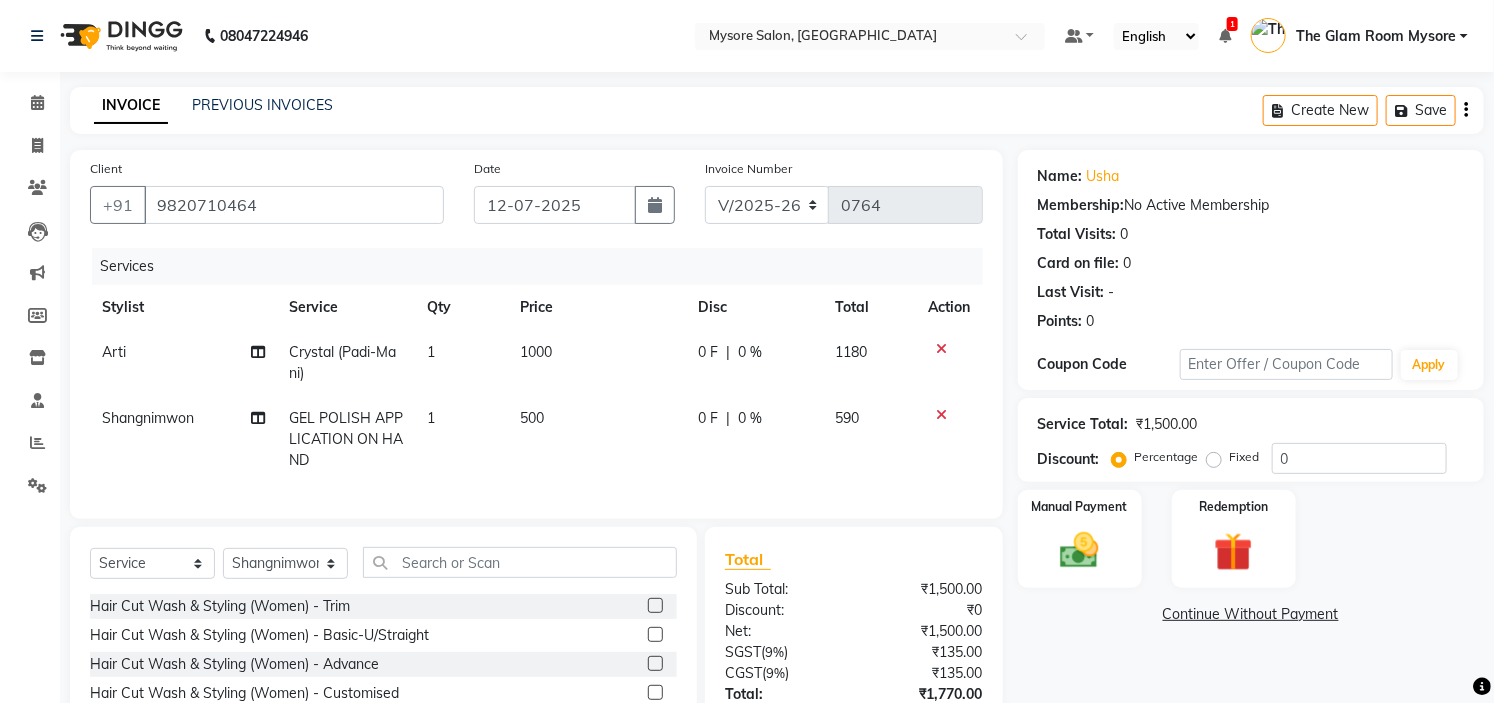 scroll, scrollTop: 165, scrollLeft: 0, axis: vertical 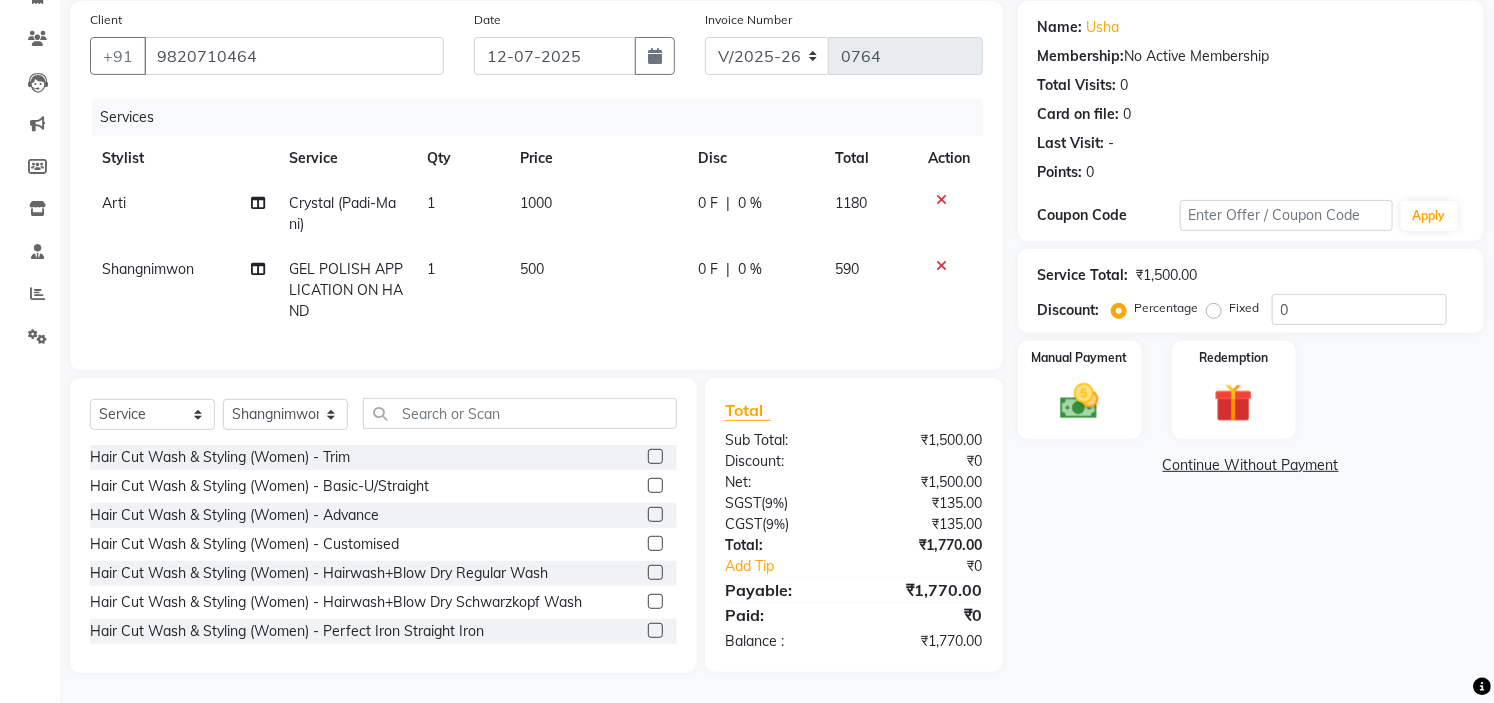 click on "1000" 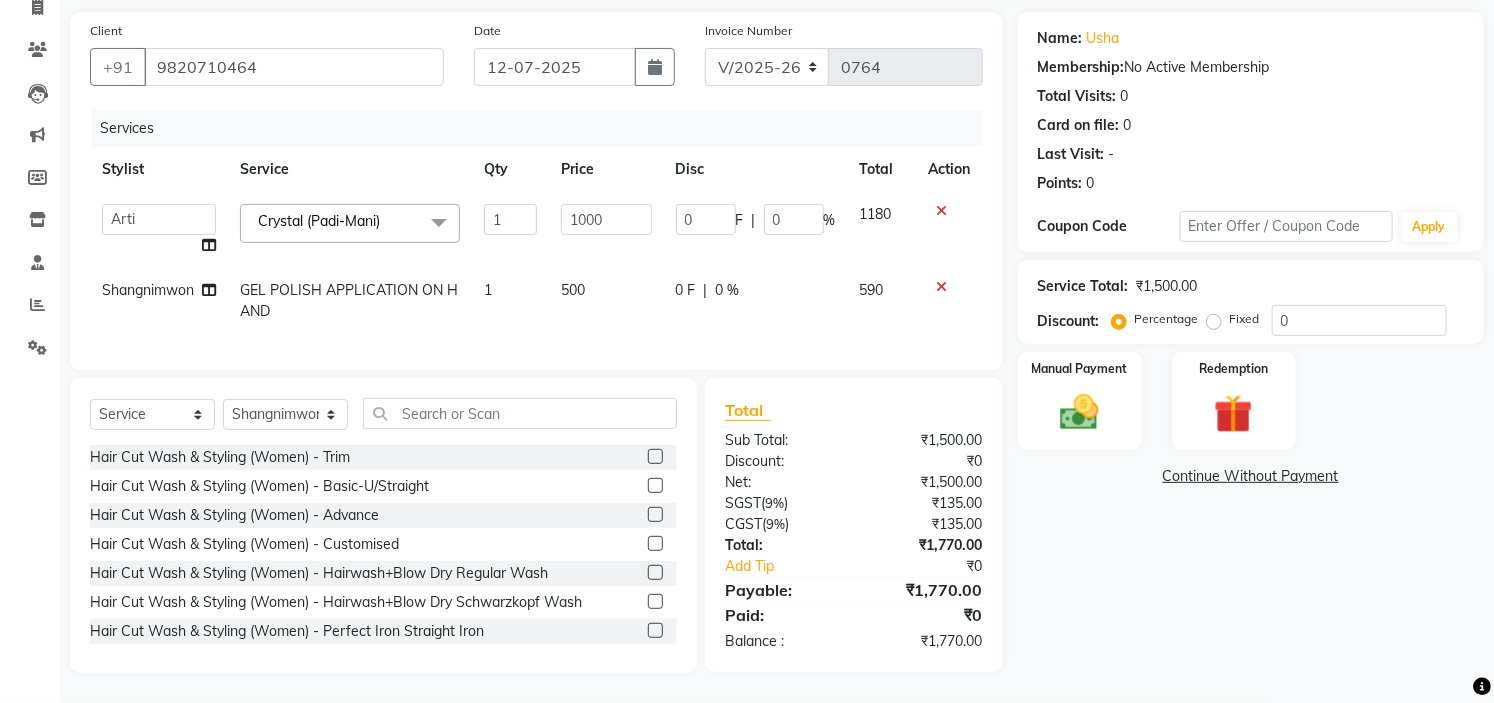 scroll, scrollTop: 154, scrollLeft: 0, axis: vertical 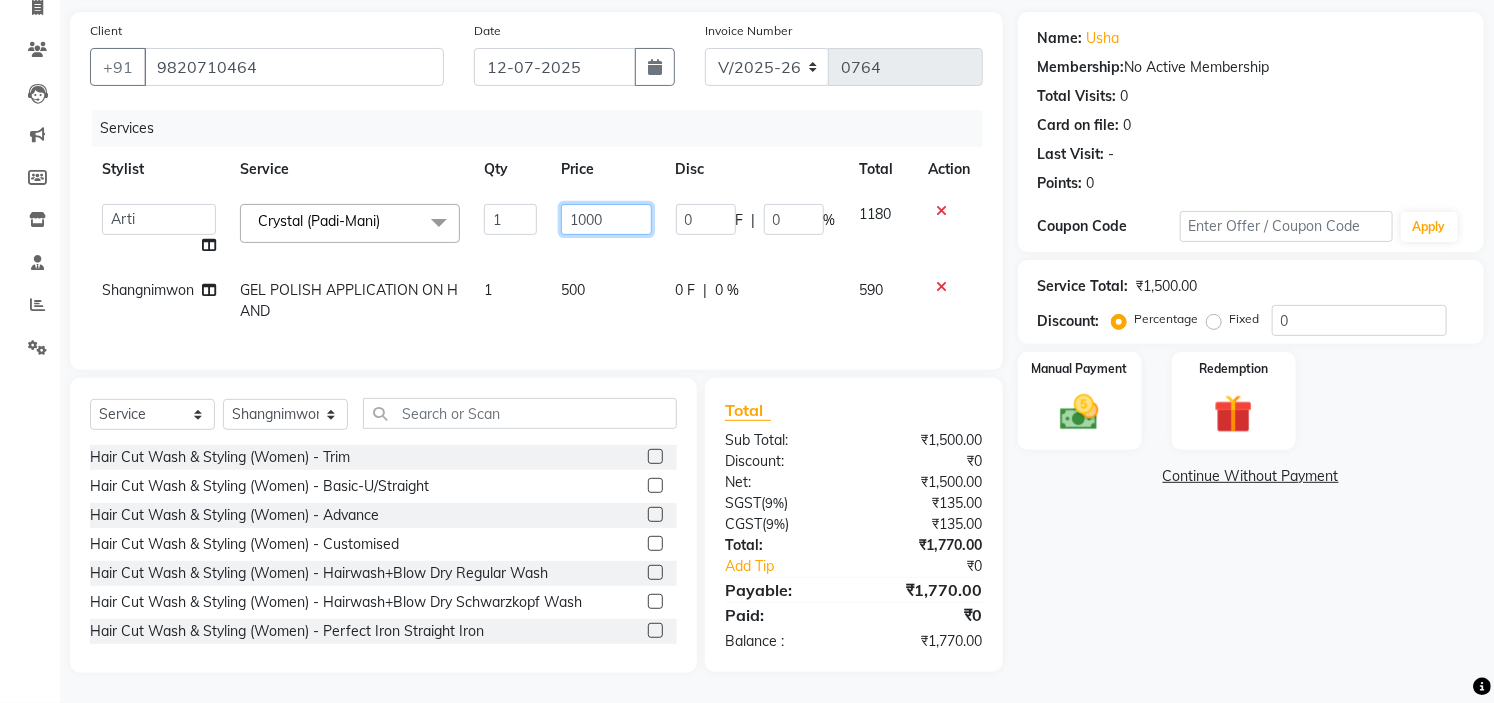 click on "1000" 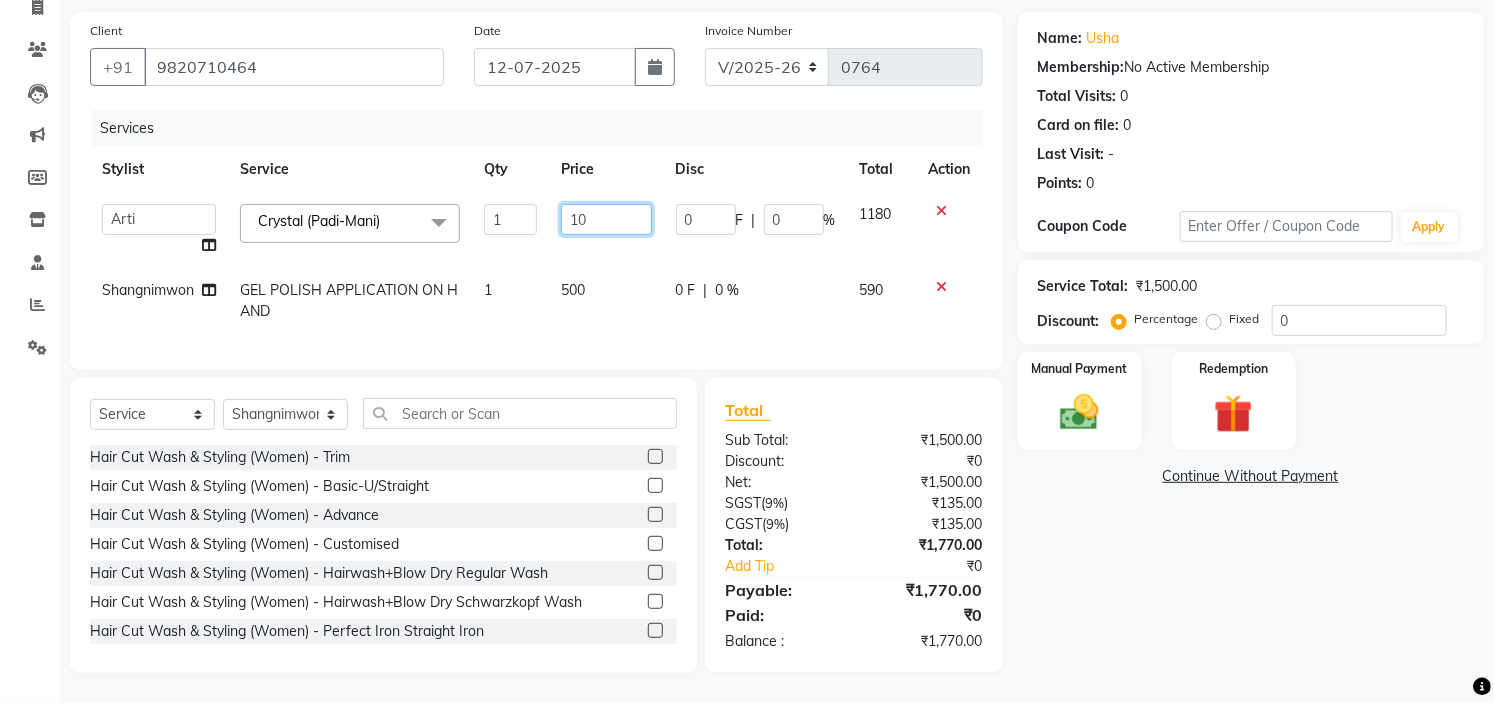 type on "1" 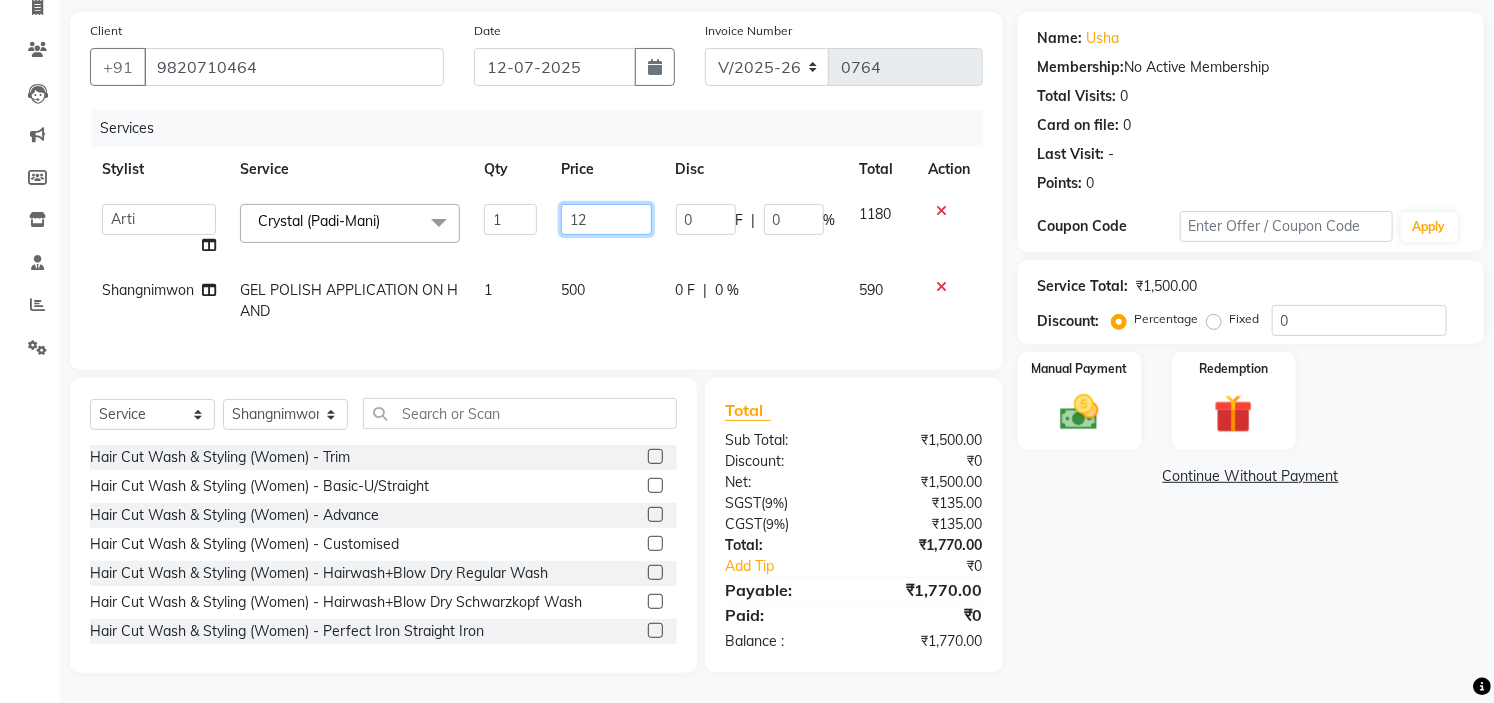 type on "1" 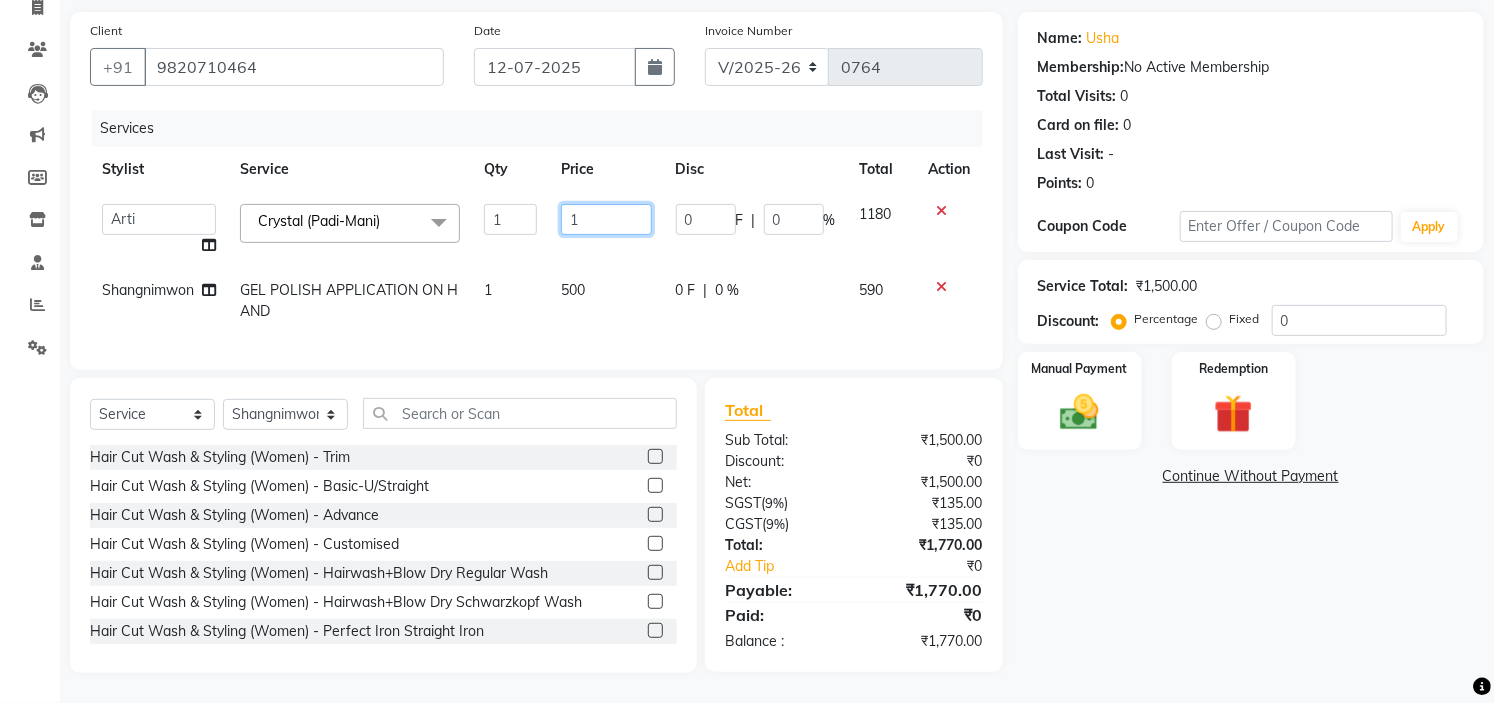 type 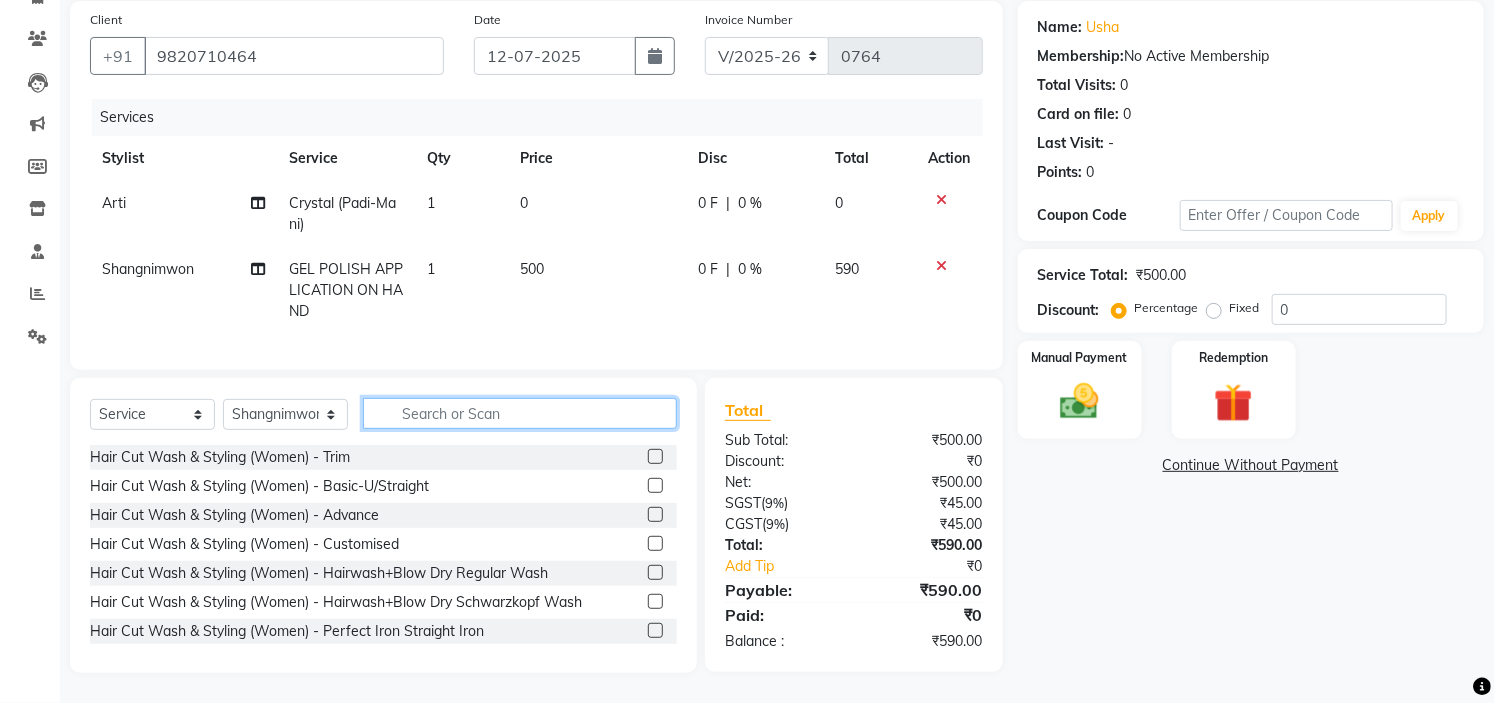 click on "Select  Service  Product  Membership  Package Voucher Prepaid Gift Card  Select Stylist Ankita Arti Ashwini Ayaan DR. Apurva Fatma Jayshree Lakshmi Paul Ruhul alom Shangnimwon Steve Sumaiya Banu Sumit Teja Tezz The Glam Room Mysore Hair Cut Wash & Styling (Women) - Trim  Hair Cut Wash & Styling (Women) - Basic-U/Straight  Hair Cut Wash & Styling (Women) - Advance  Hair Cut Wash & Styling (Women) - Customised  Hair Cut Wash & Styling (Women) - Hairwash+Blow Dry Regular Wash  Hair Cut Wash & Styling (Women) - Hairwash+Blow Dry Schwarzkopf Wash  Hair Cut Wash & Styling (Women) - Perfect Iron Straight Iron  Trim  Basic-U/Straight  Customised  Hairwash+Blow Dry Regular Wash  Hairwash+Blow Dry Schwarzkopf Wash  Perfect Iron Straight Iron  PRP + Microneedling  Head To Toe Package   straight blow dry   Inward blow dry   Our curls blow dry   Perfect iron straight   Perfect iron curls   Pick Any 5 Service  Hair Colour (Women) - Root Touch Up (Regular) Medium  Hair Colour (Women) - Root Touch Up (Ammonia Free) Medium" 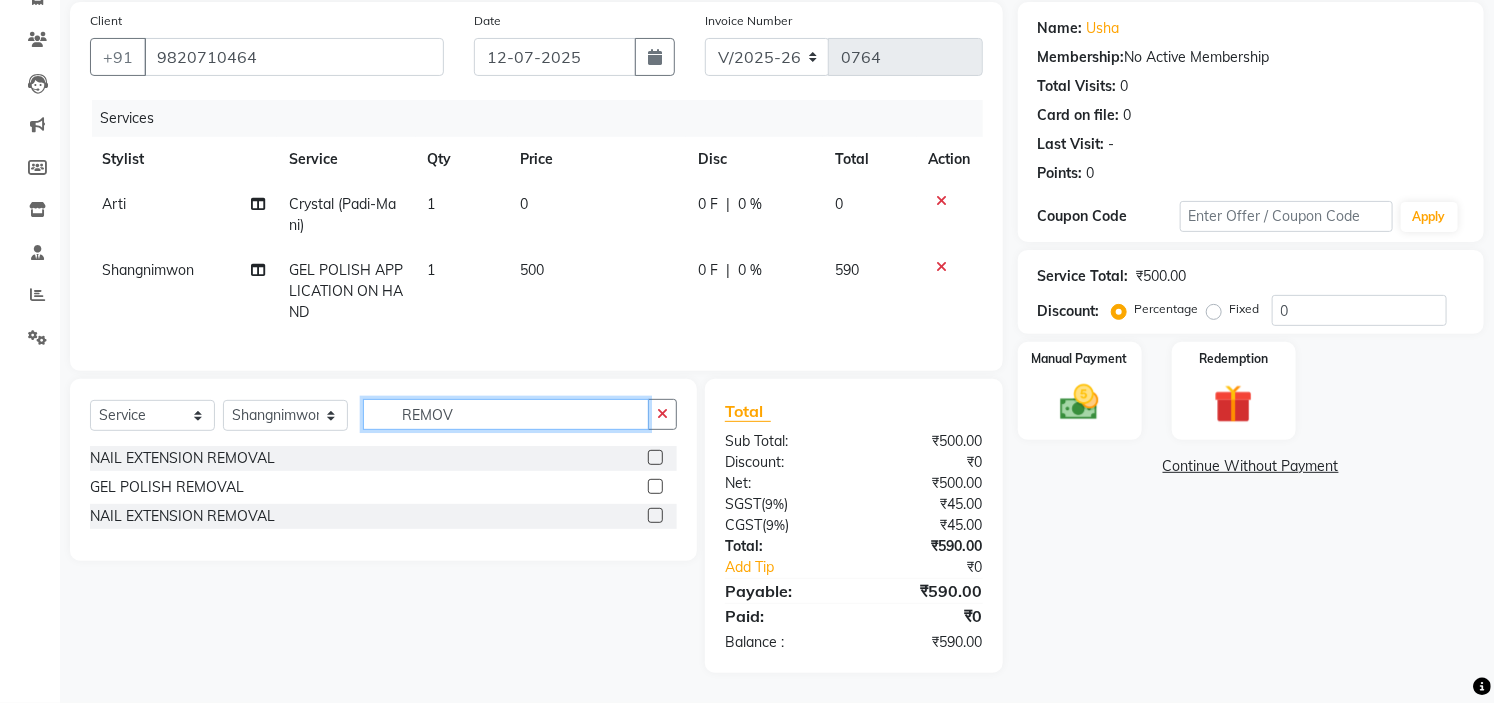 type on "REMOV" 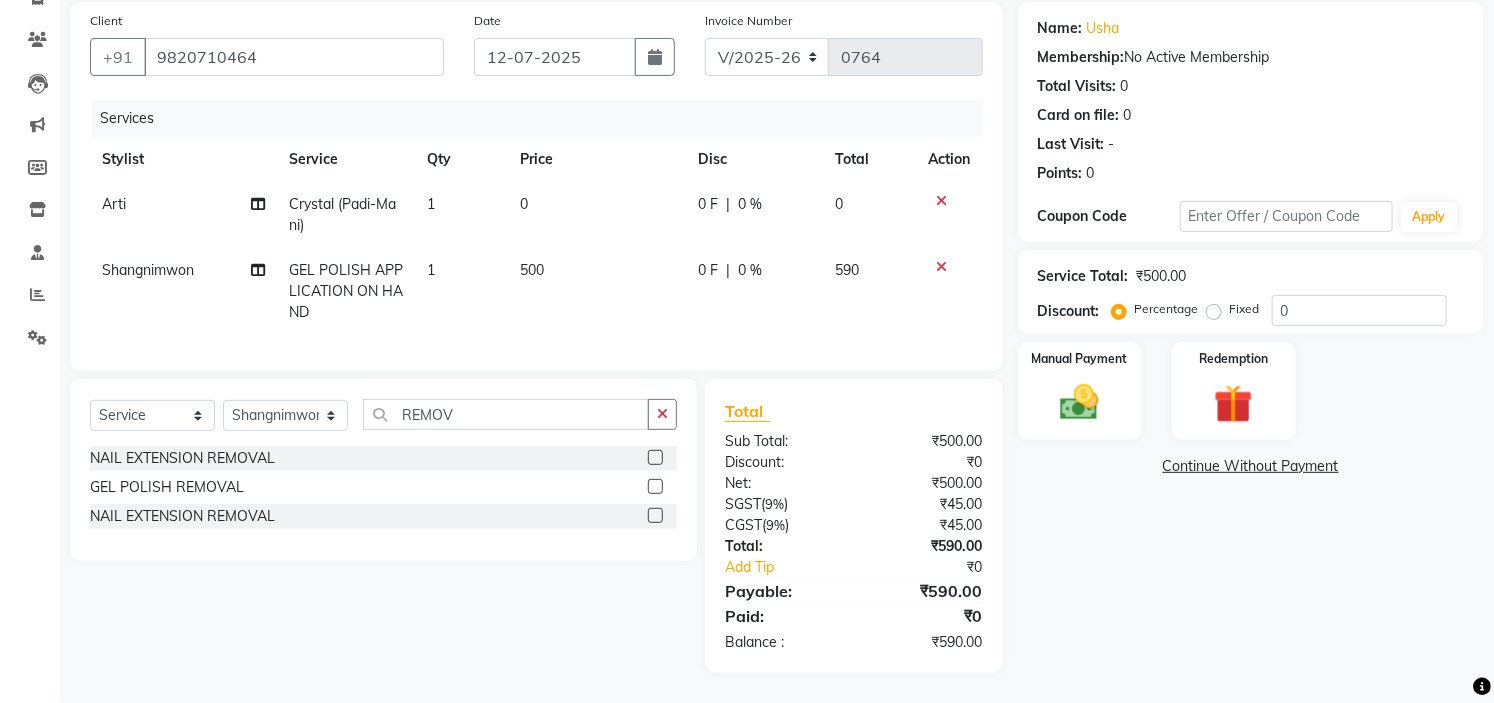 click 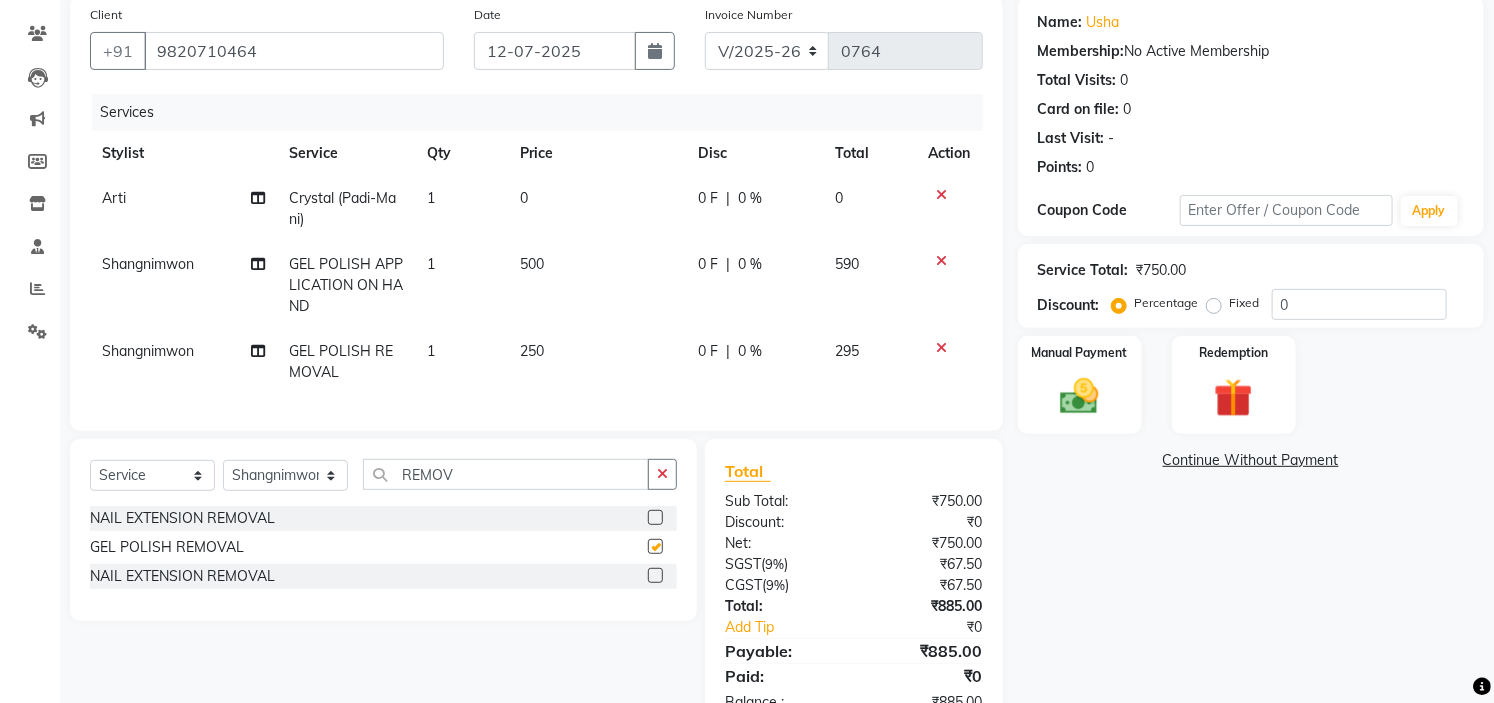 checkbox on "false" 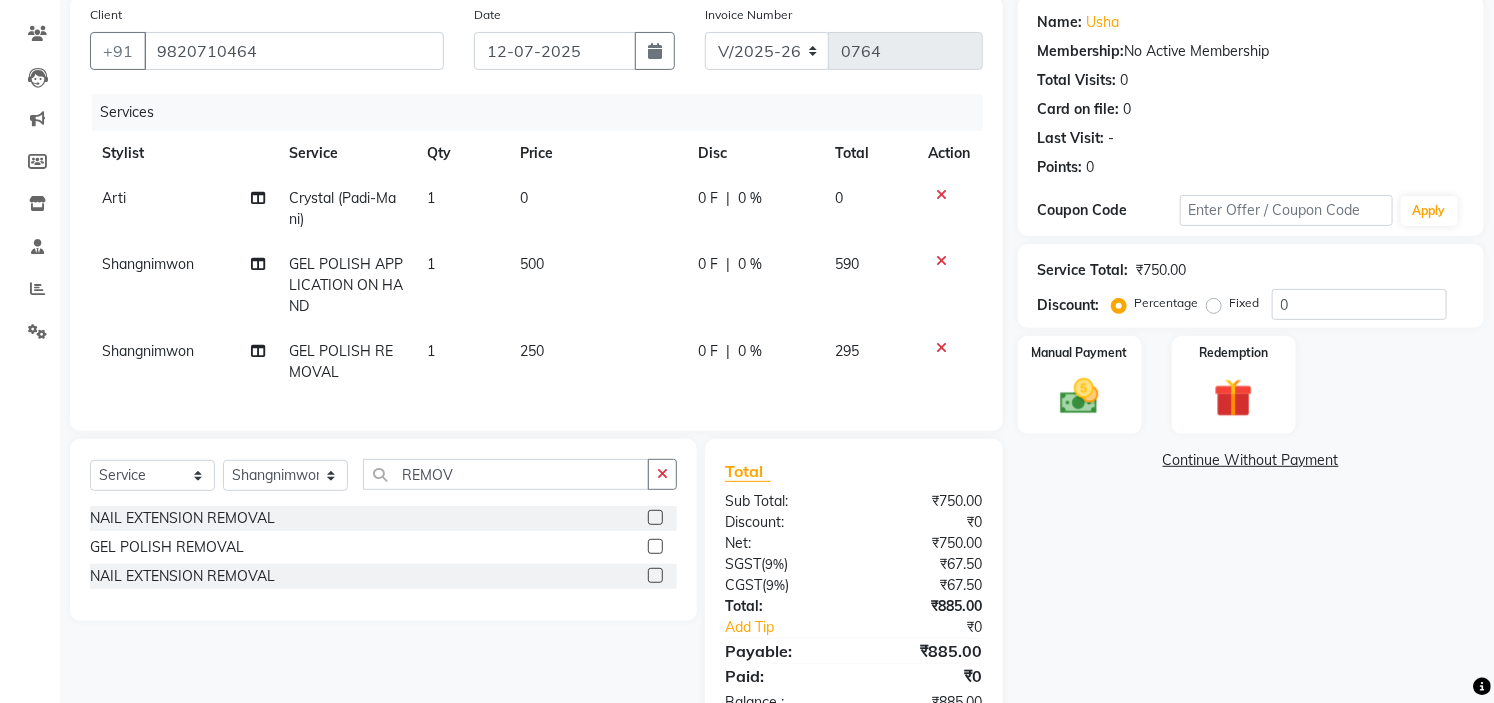 scroll, scrollTop: 231, scrollLeft: 0, axis: vertical 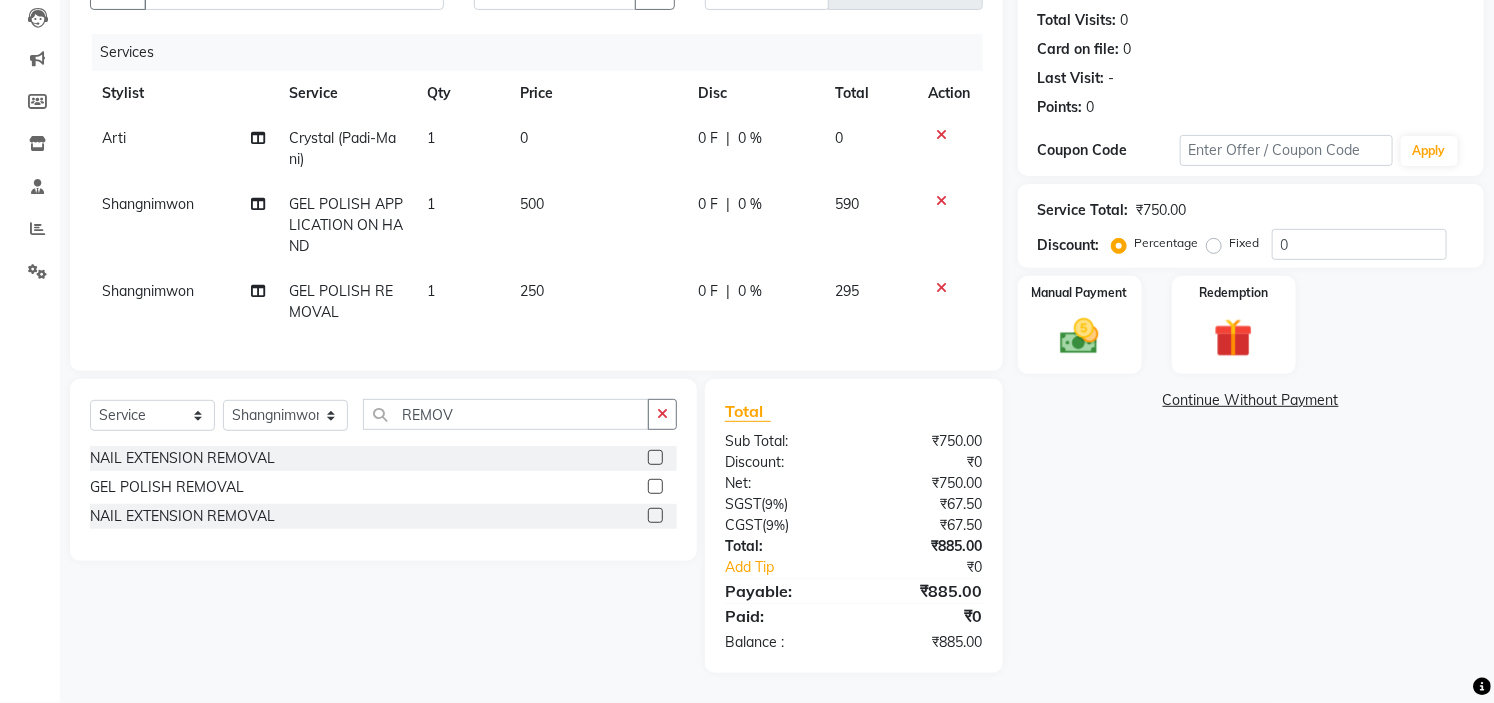 click on "0" 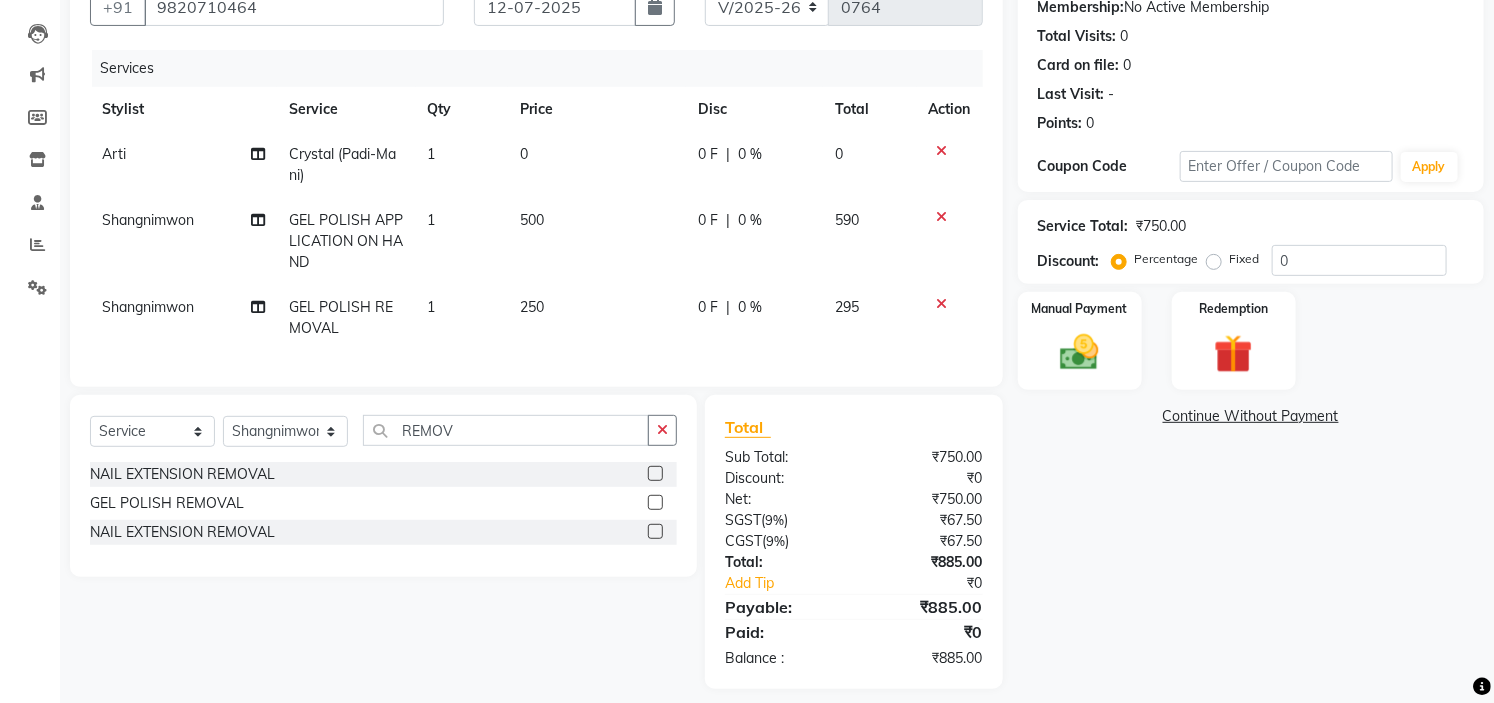 select on "84294" 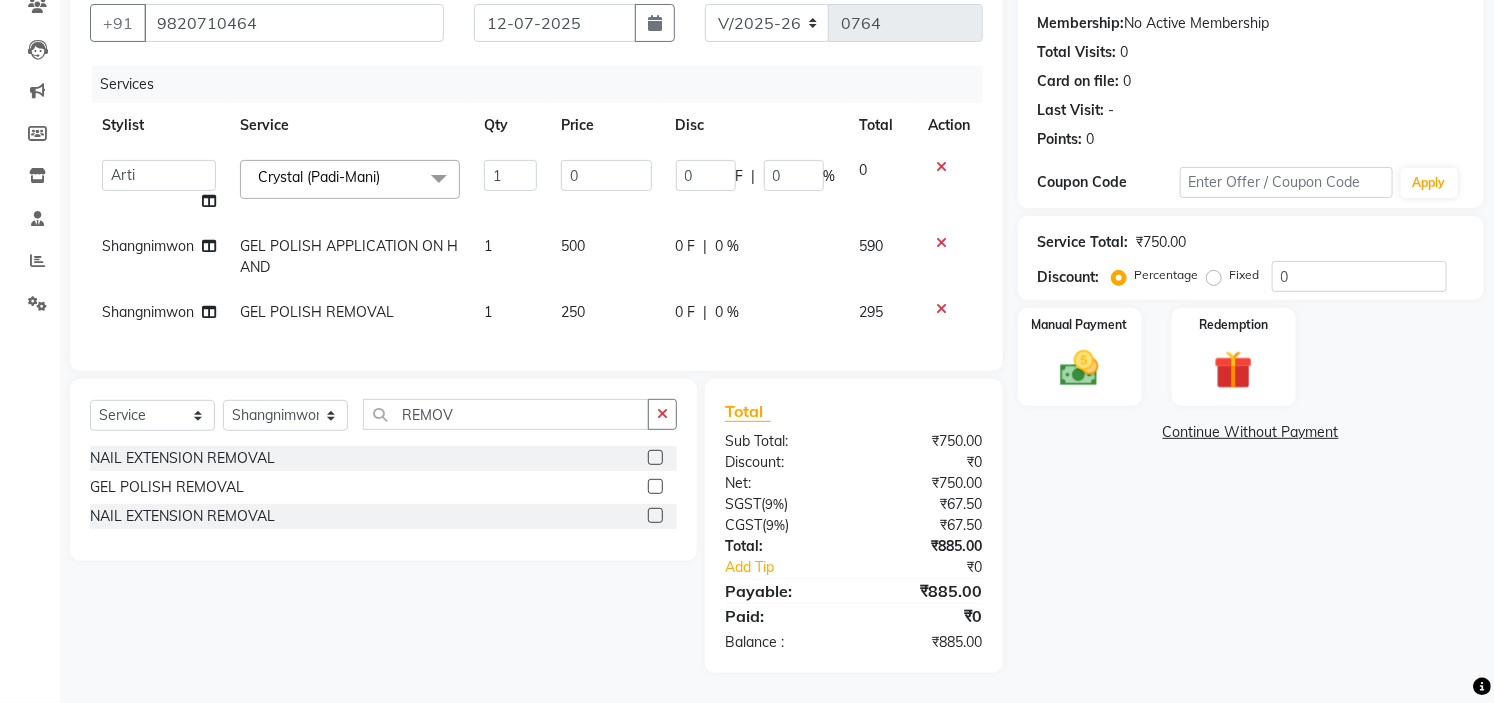 click 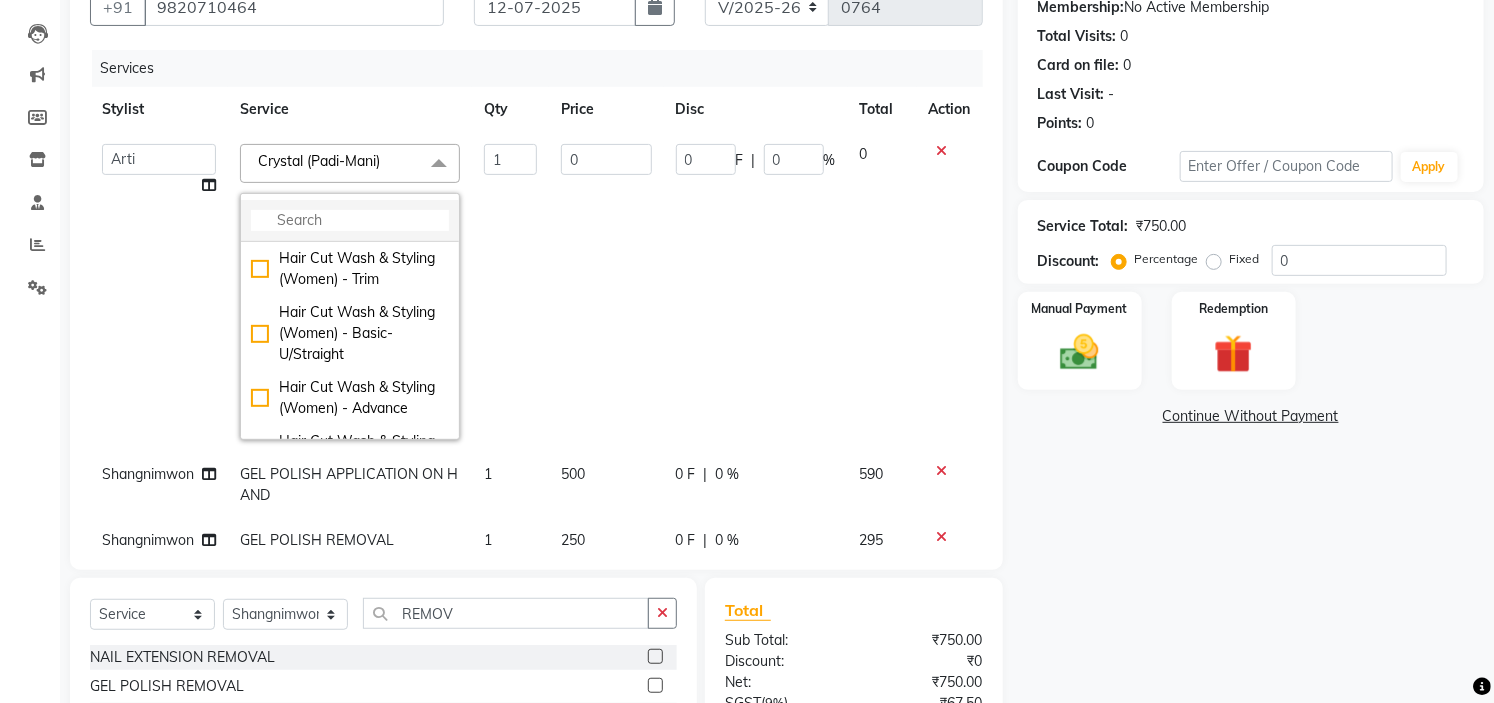 click 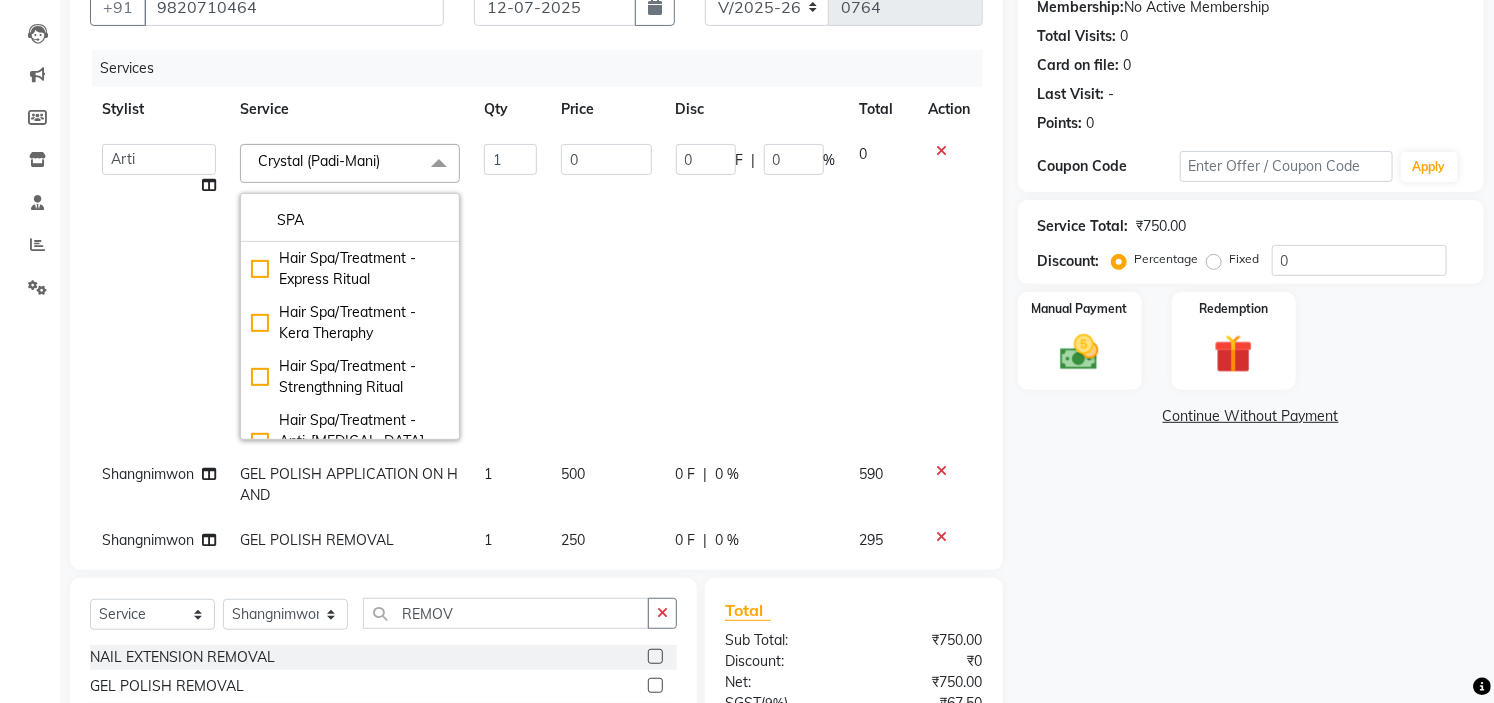 type on "SPA" 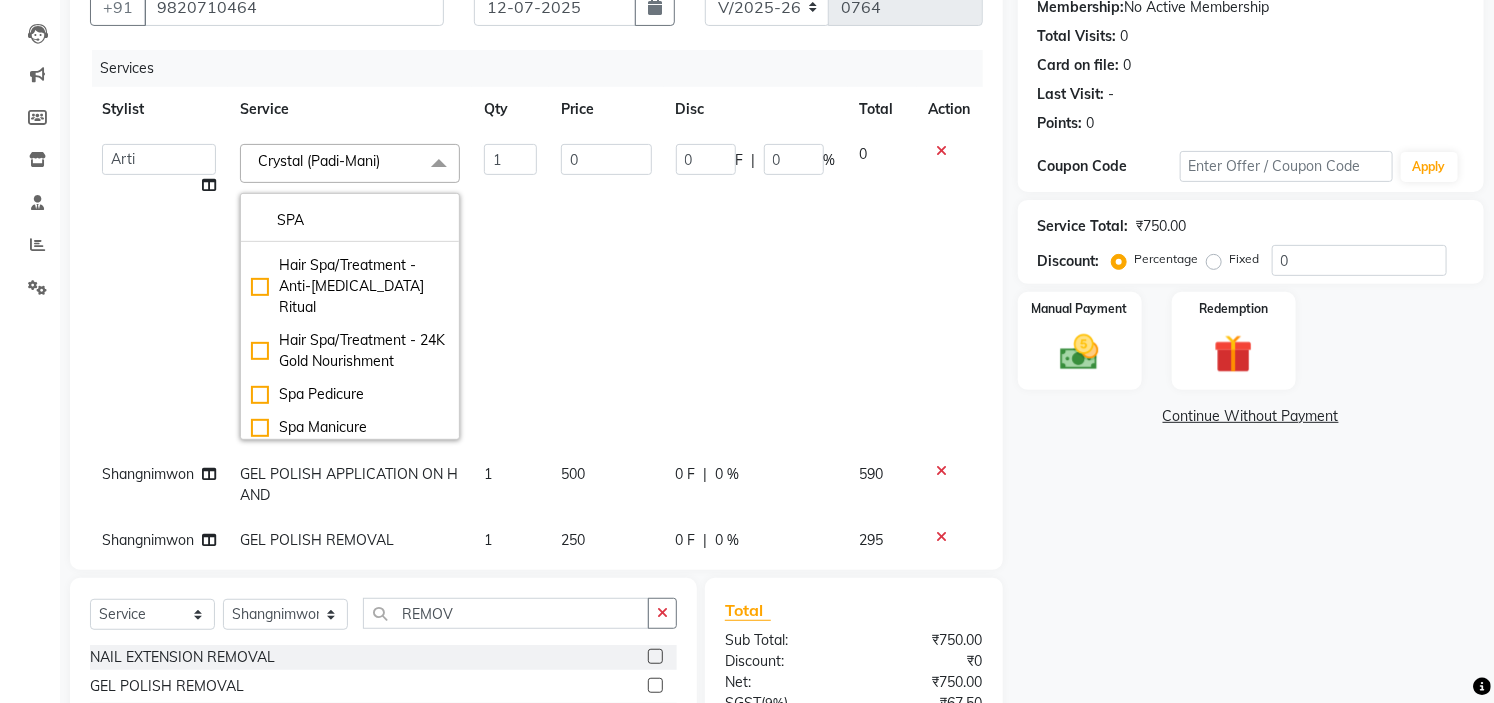 scroll, scrollTop: 172, scrollLeft: 0, axis: vertical 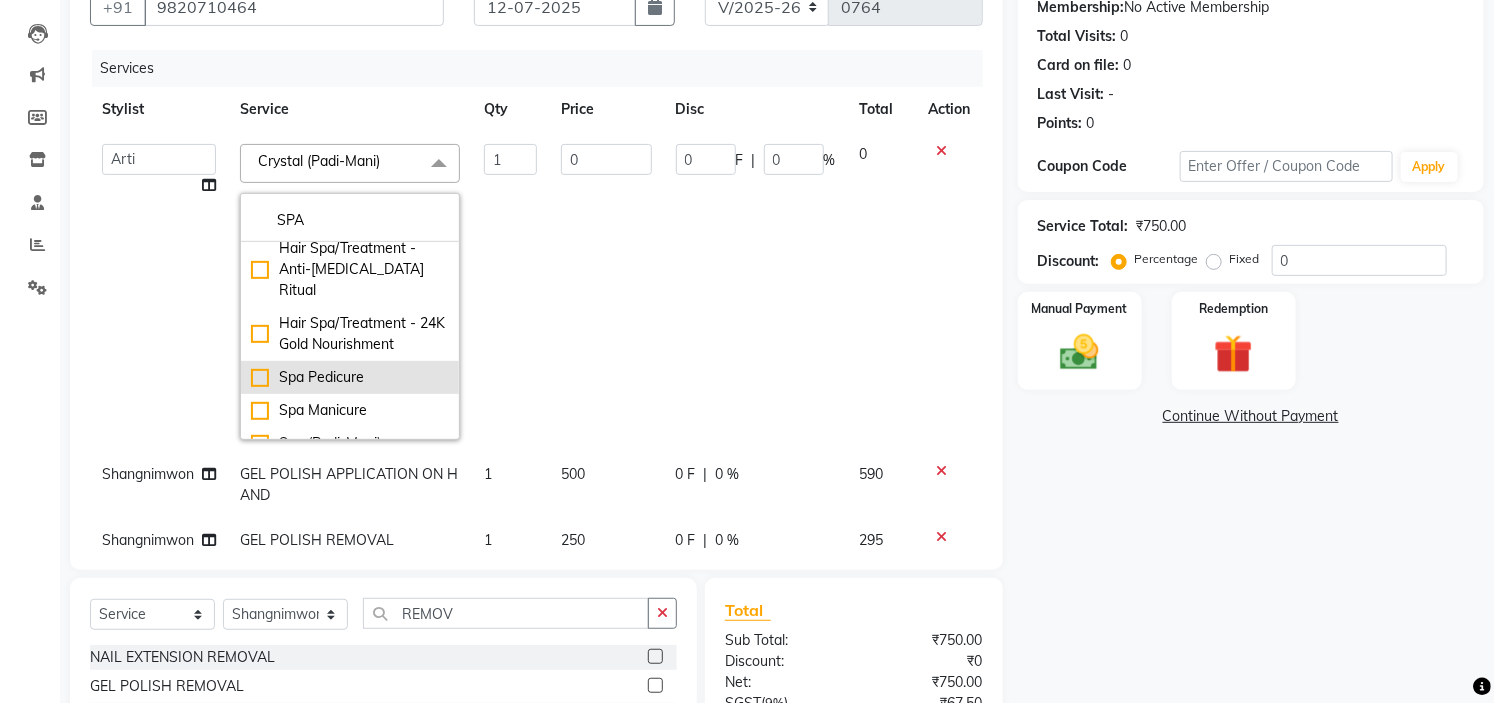 click on "Spa Pedicure" 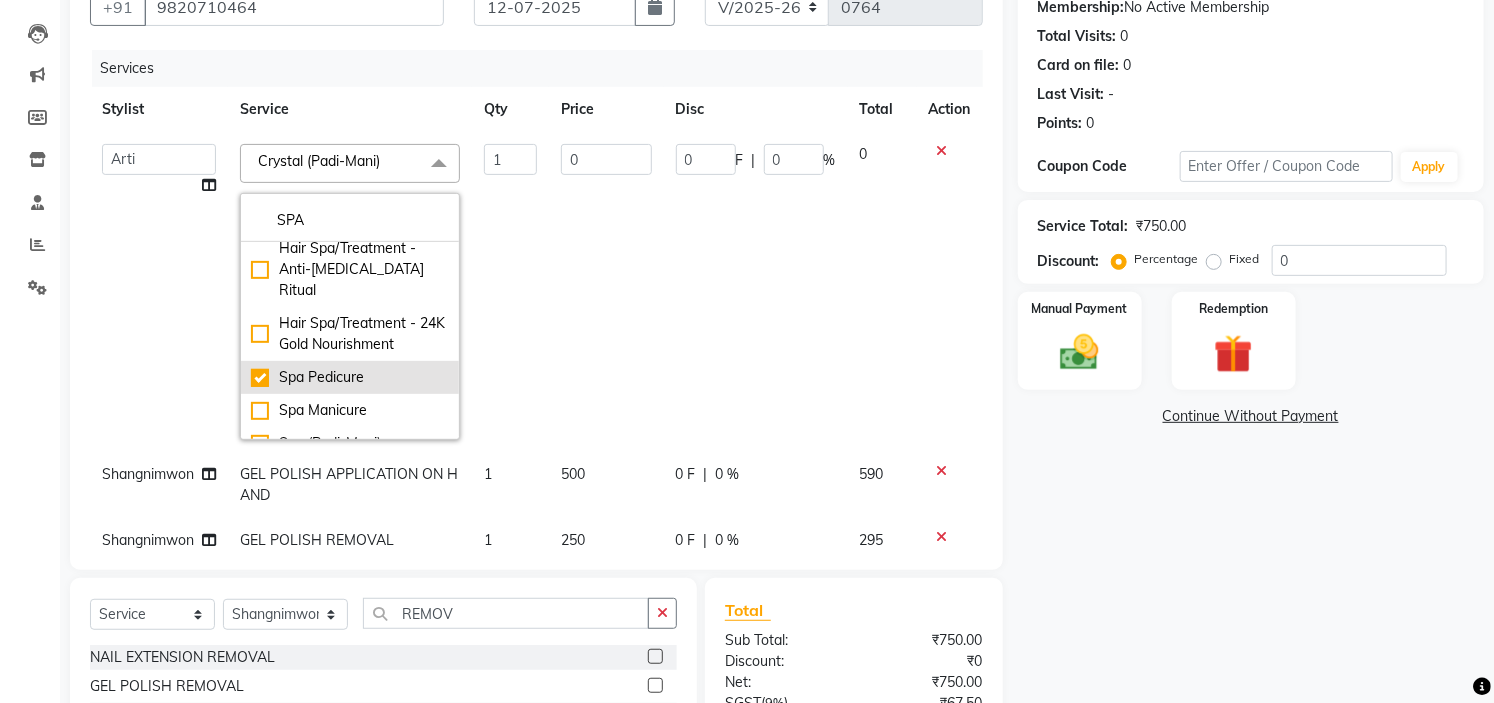 checkbox on "true" 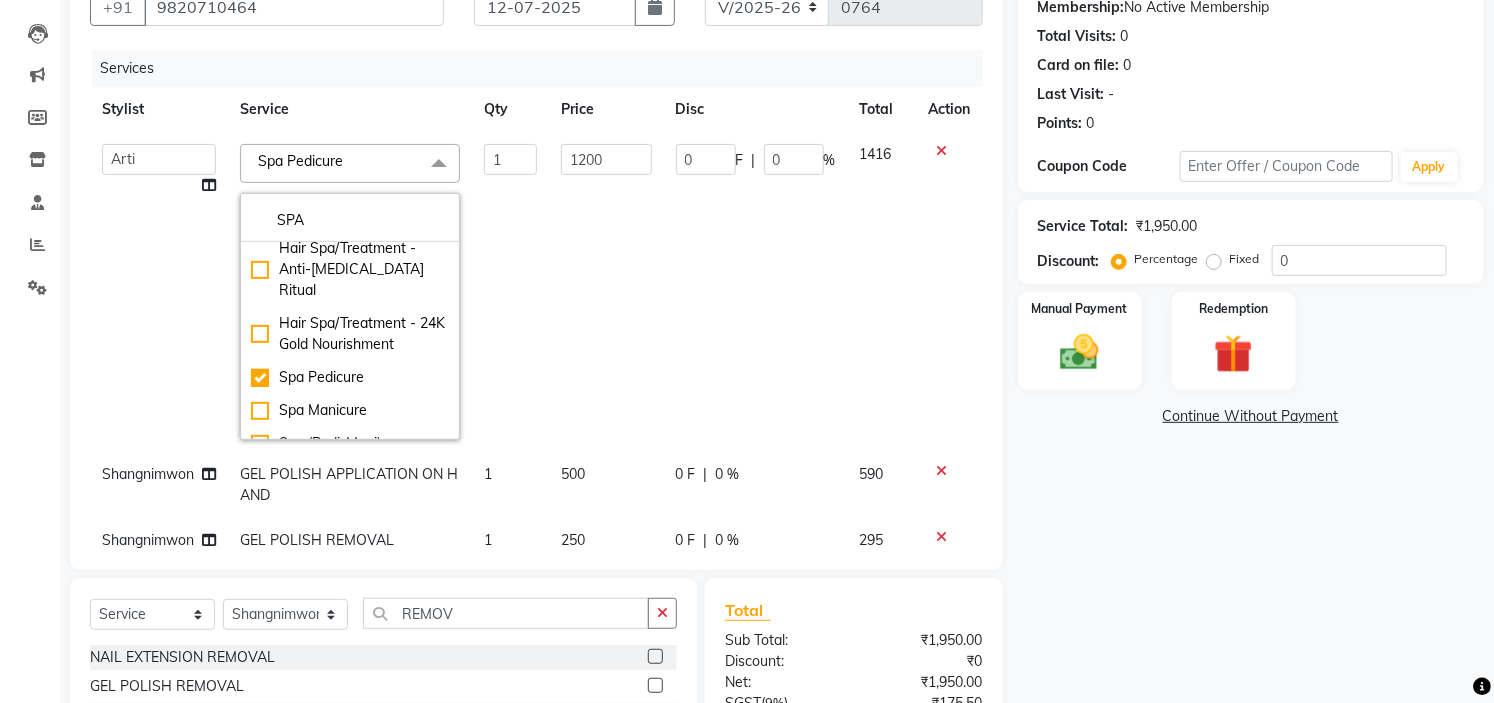 click on "Name: Usha  Membership:  No Active Membership  Total Visits:  0 Card on file:  0 Last Visit:   - Points:   0  Coupon Code Apply Service Total:  ₹1,950.00  Discount:  Percentage   Fixed  0 Manual Payment Redemption  Continue Without Payment" 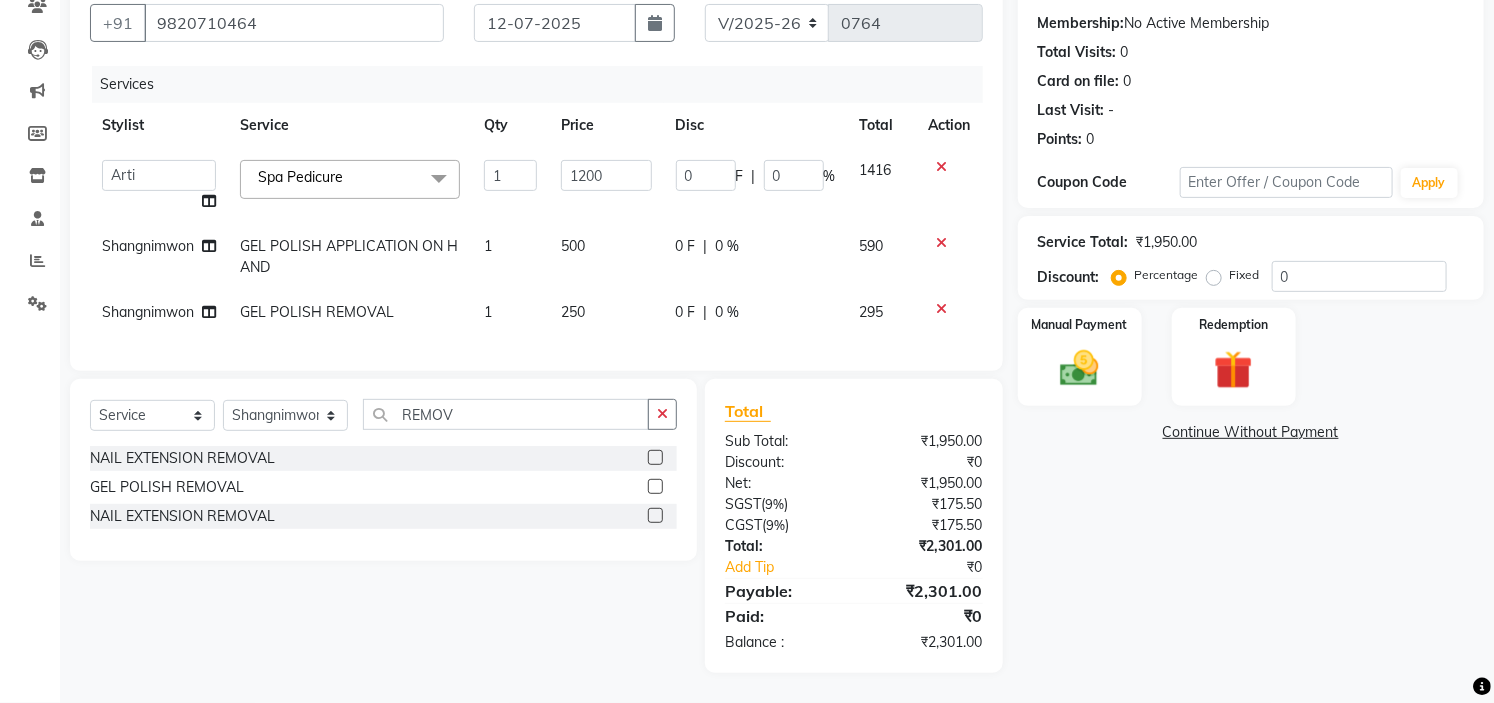 scroll, scrollTop: 198, scrollLeft: 0, axis: vertical 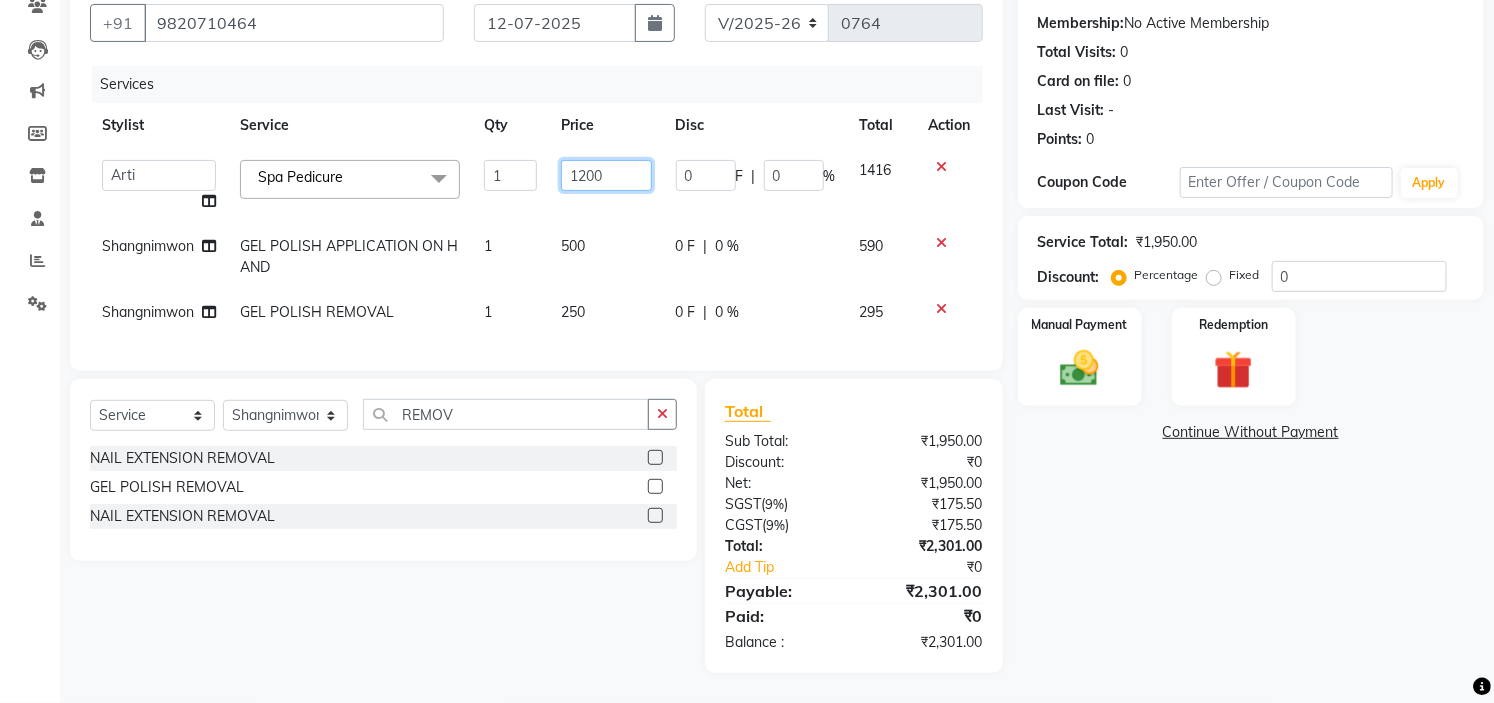 click on "1200" 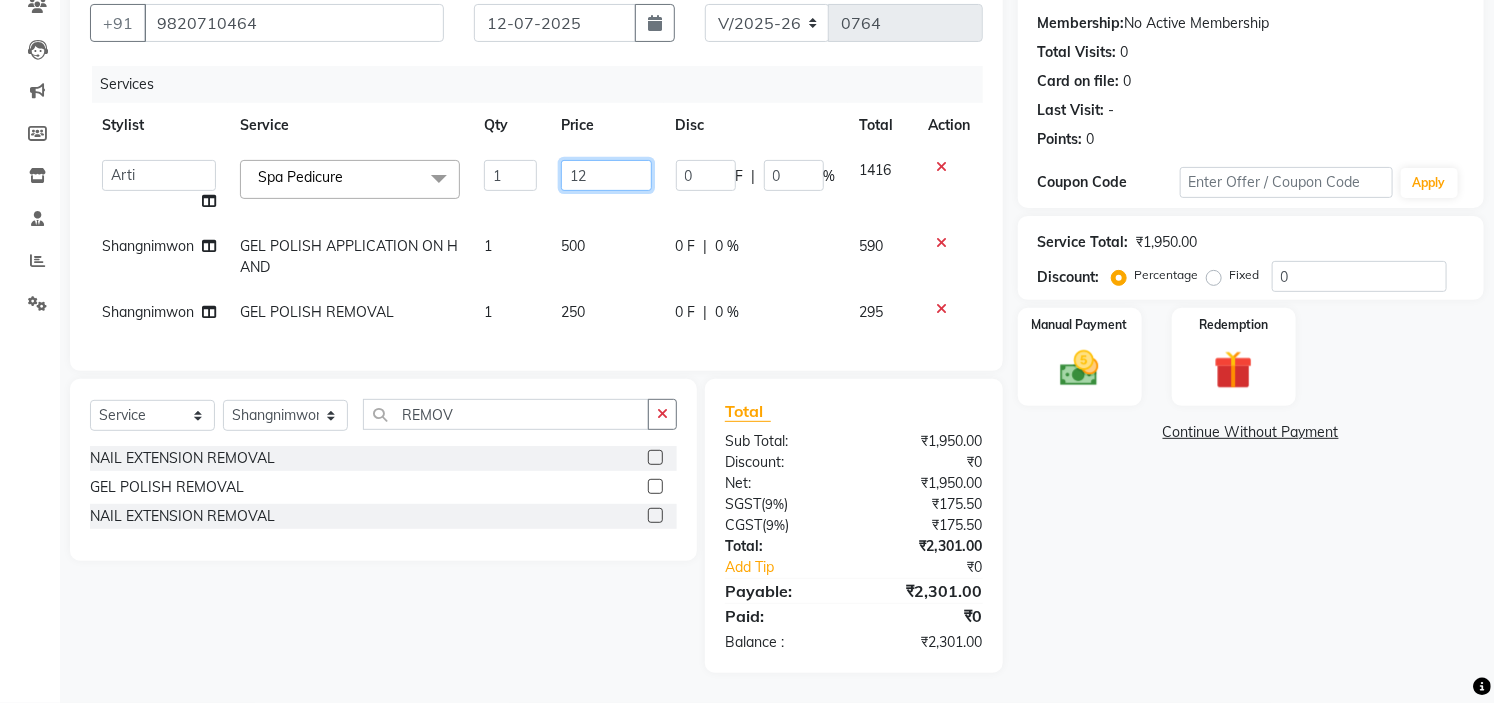 type on "1" 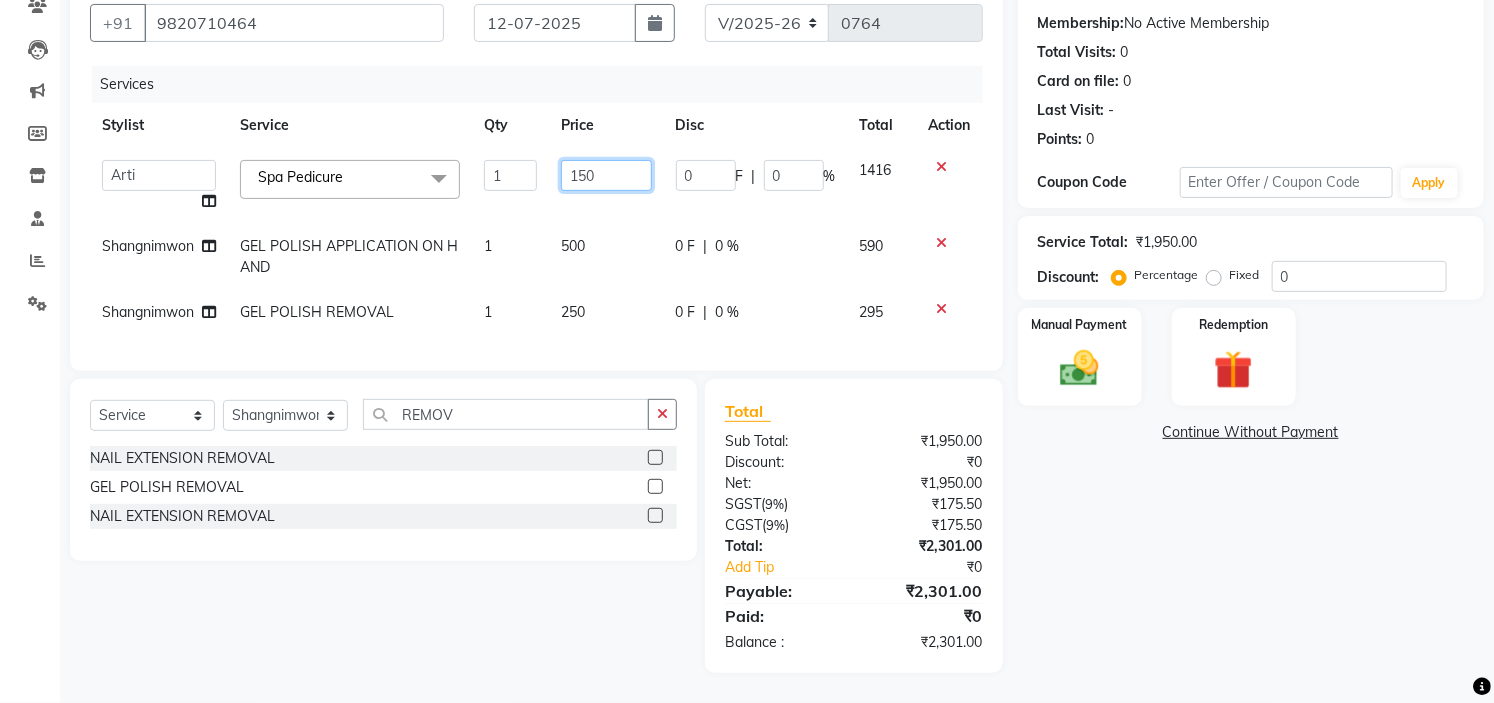 type on "1500" 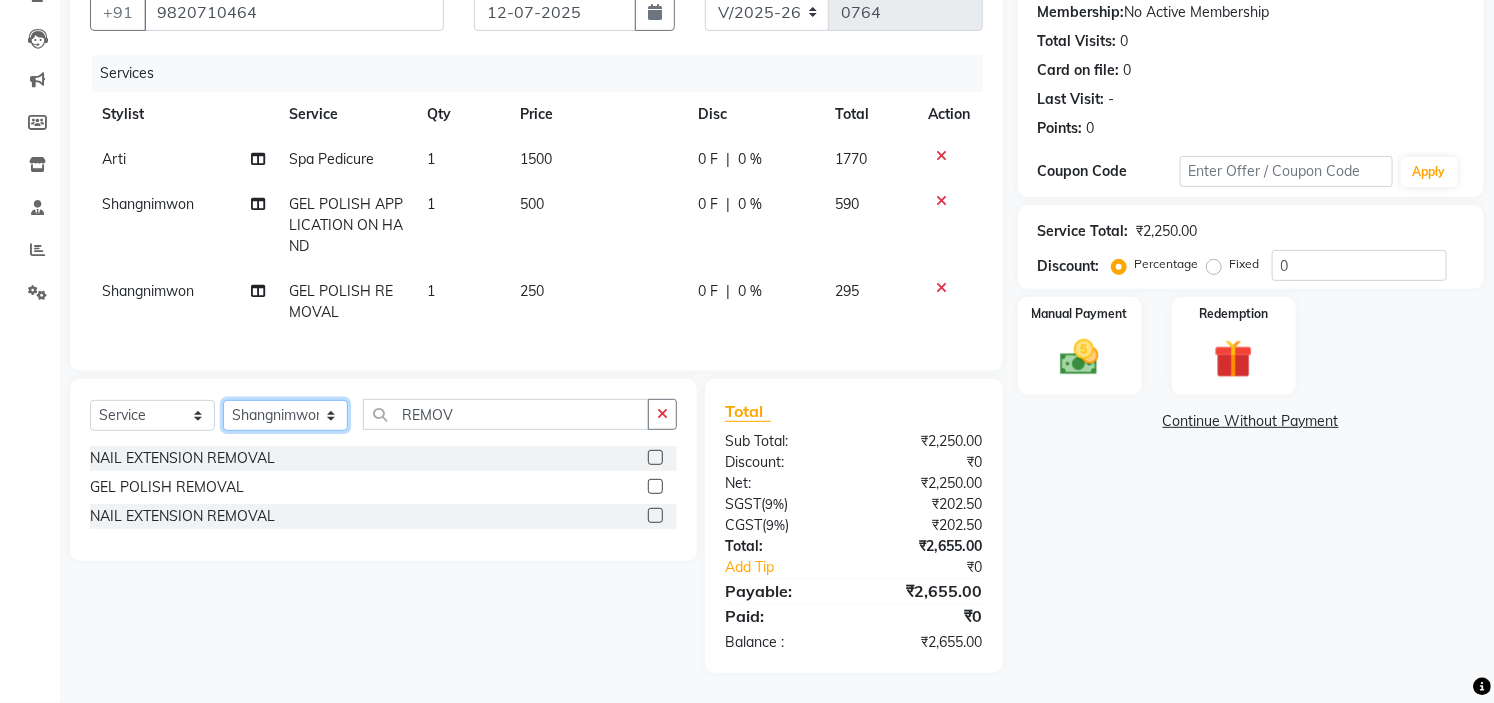 click on "Select Stylist Ankita Arti Ashwini Ayaan DR. Apurva Fatma Jayshree Lakshmi Paul Ruhul alom Shangnimwon Steve Sumaiya Banu Sumit Teja Tezz The Glam Room Mysore" 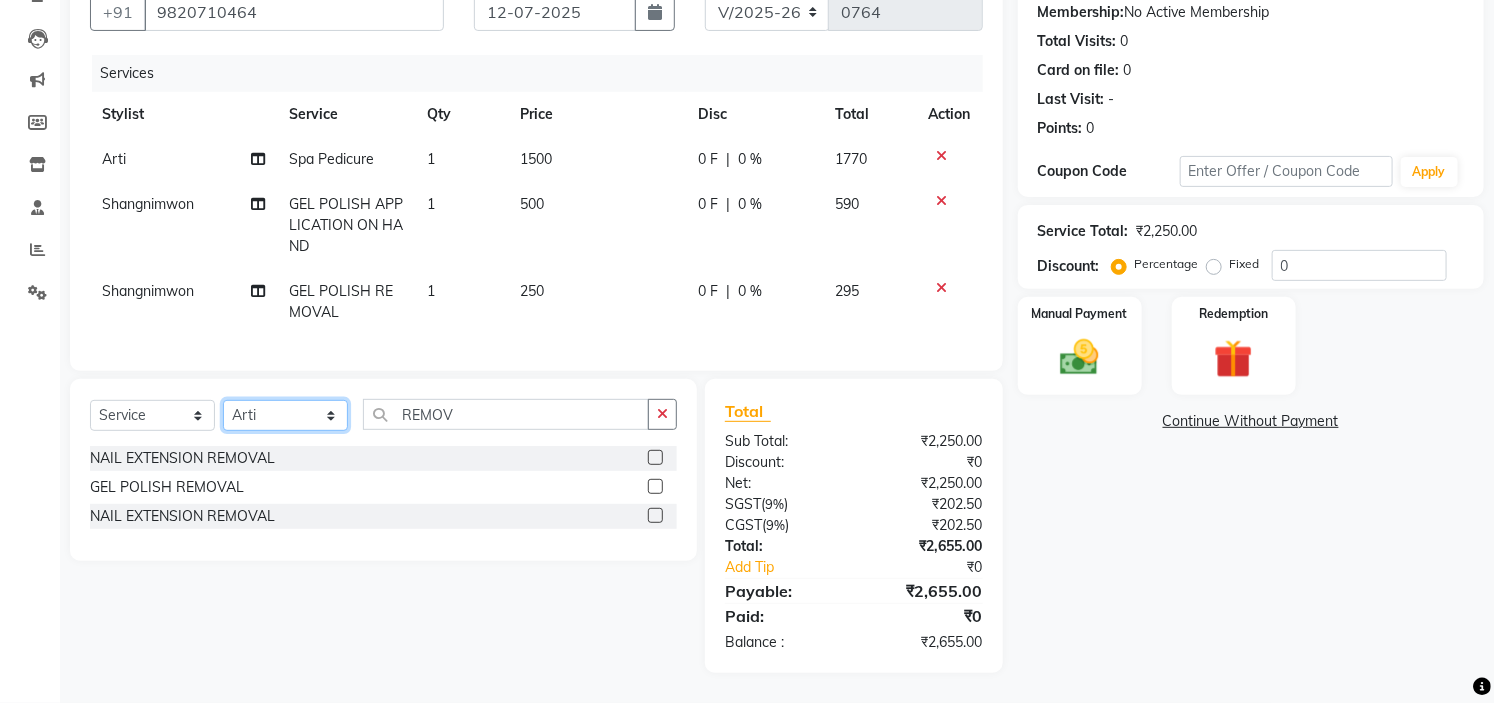 click on "Select Stylist Ankita Arti Ashwini Ayaan DR. Apurva Fatma Jayshree Lakshmi Paul Ruhul alom Shangnimwon Steve Sumaiya Banu Sumit Teja Tezz The Glam Room Mysore" 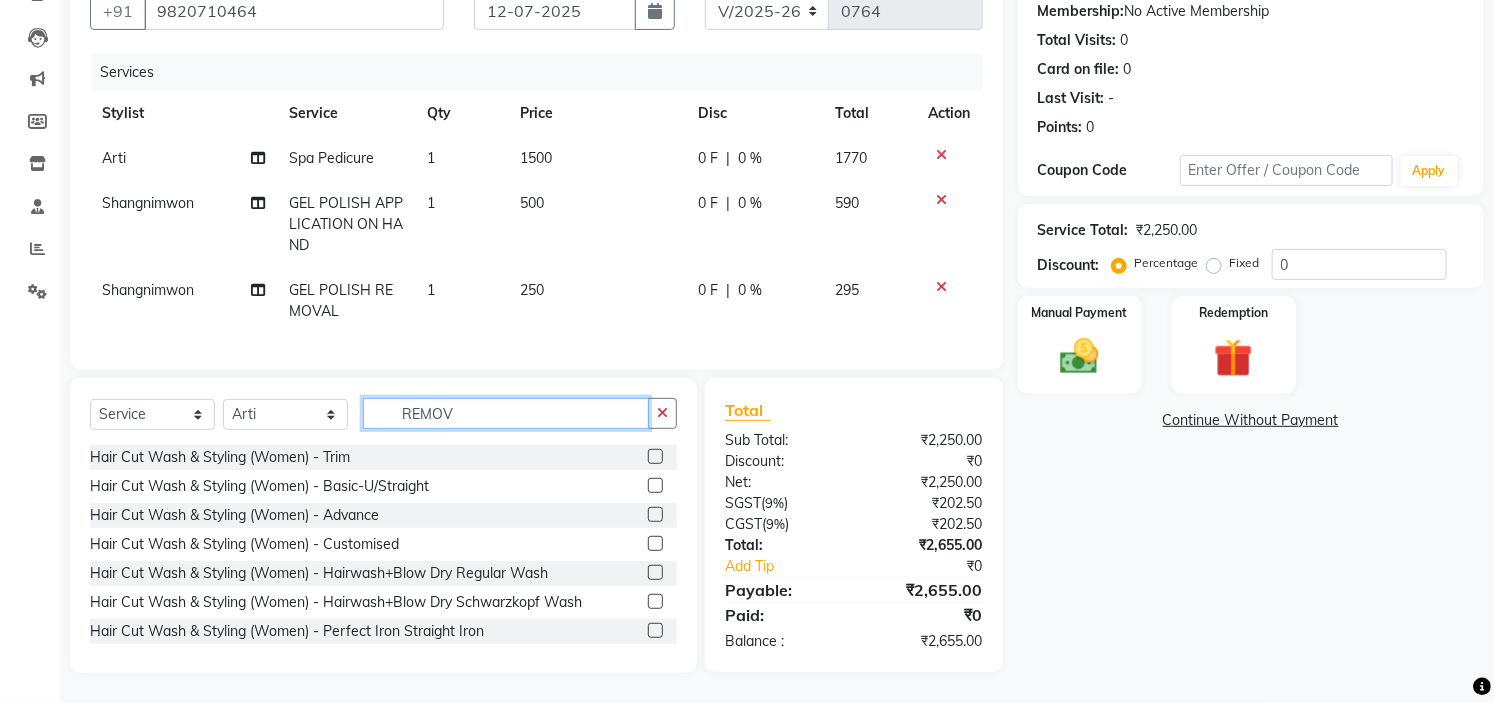 click on "REMOV" 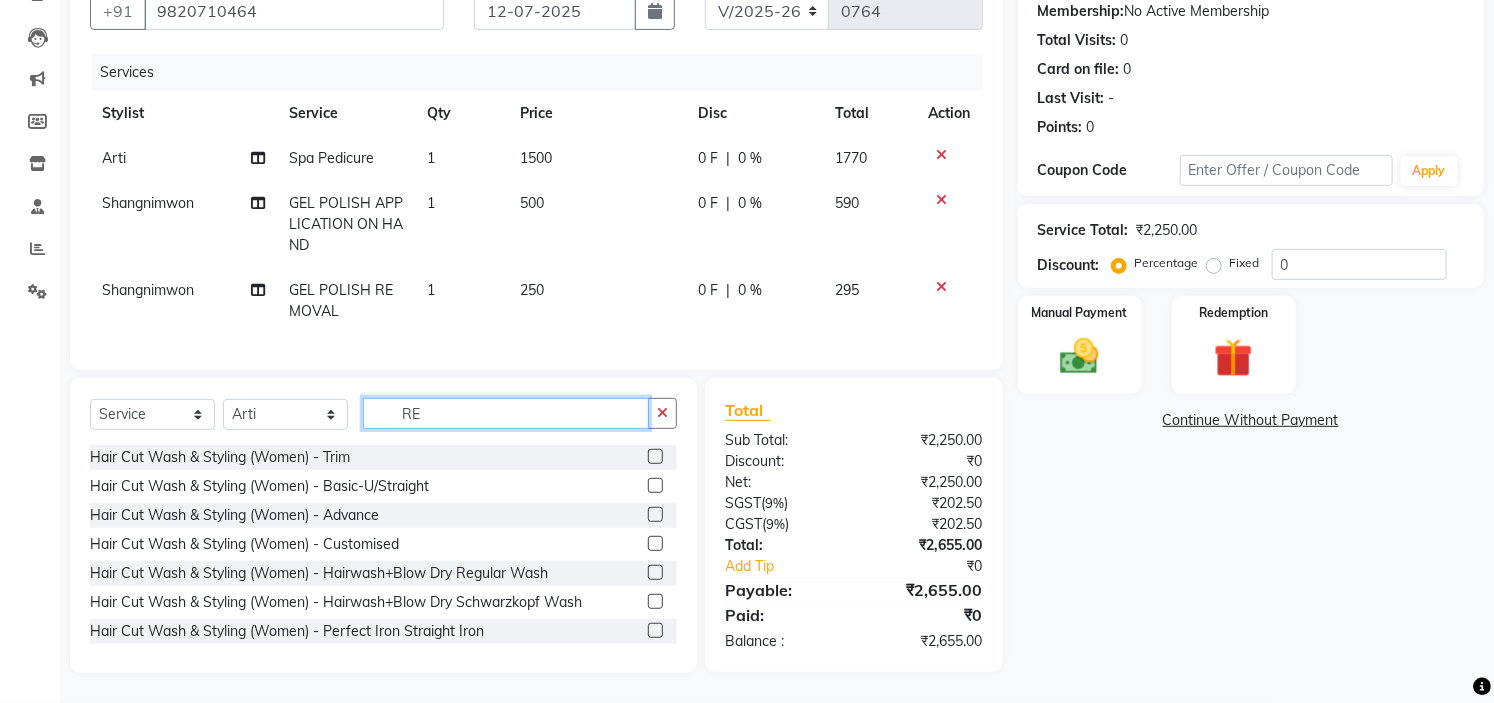 type on "R" 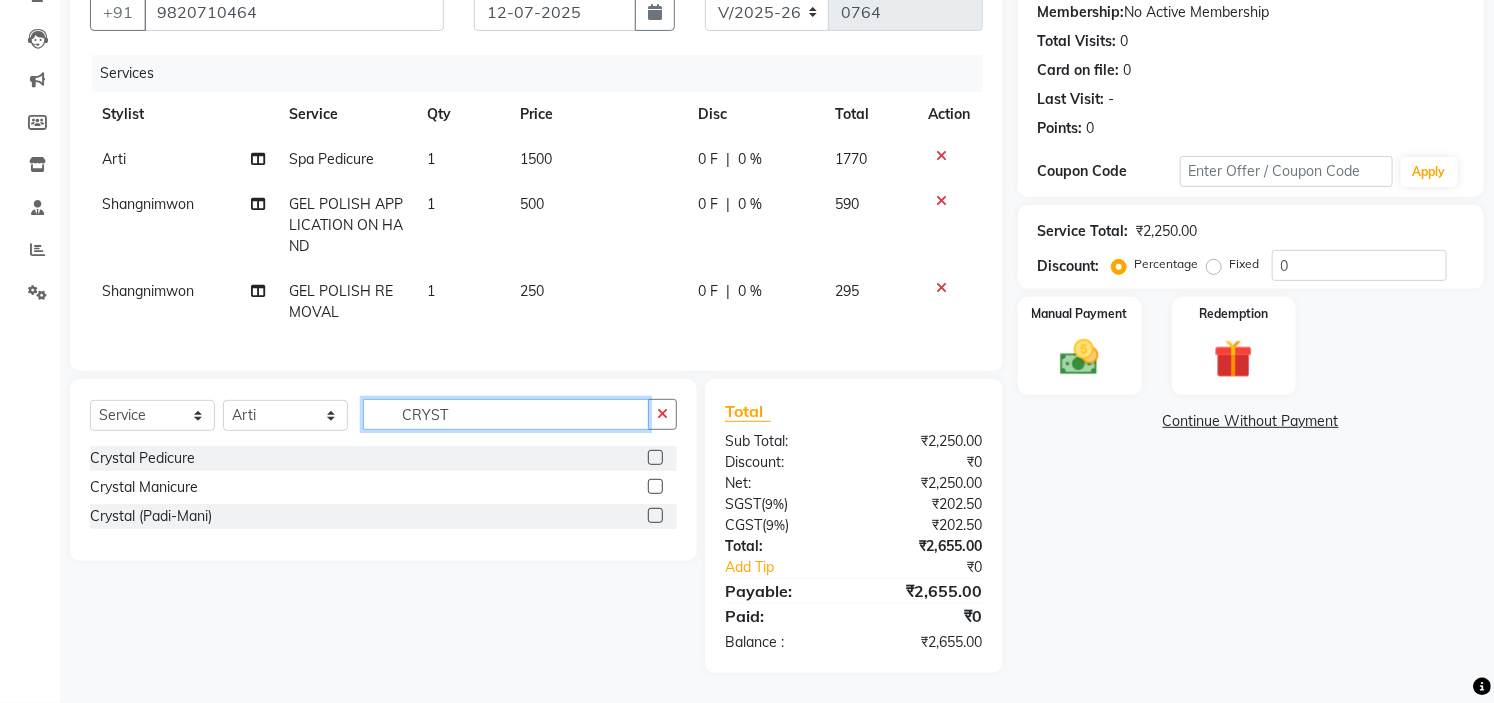 type on "CRYST" 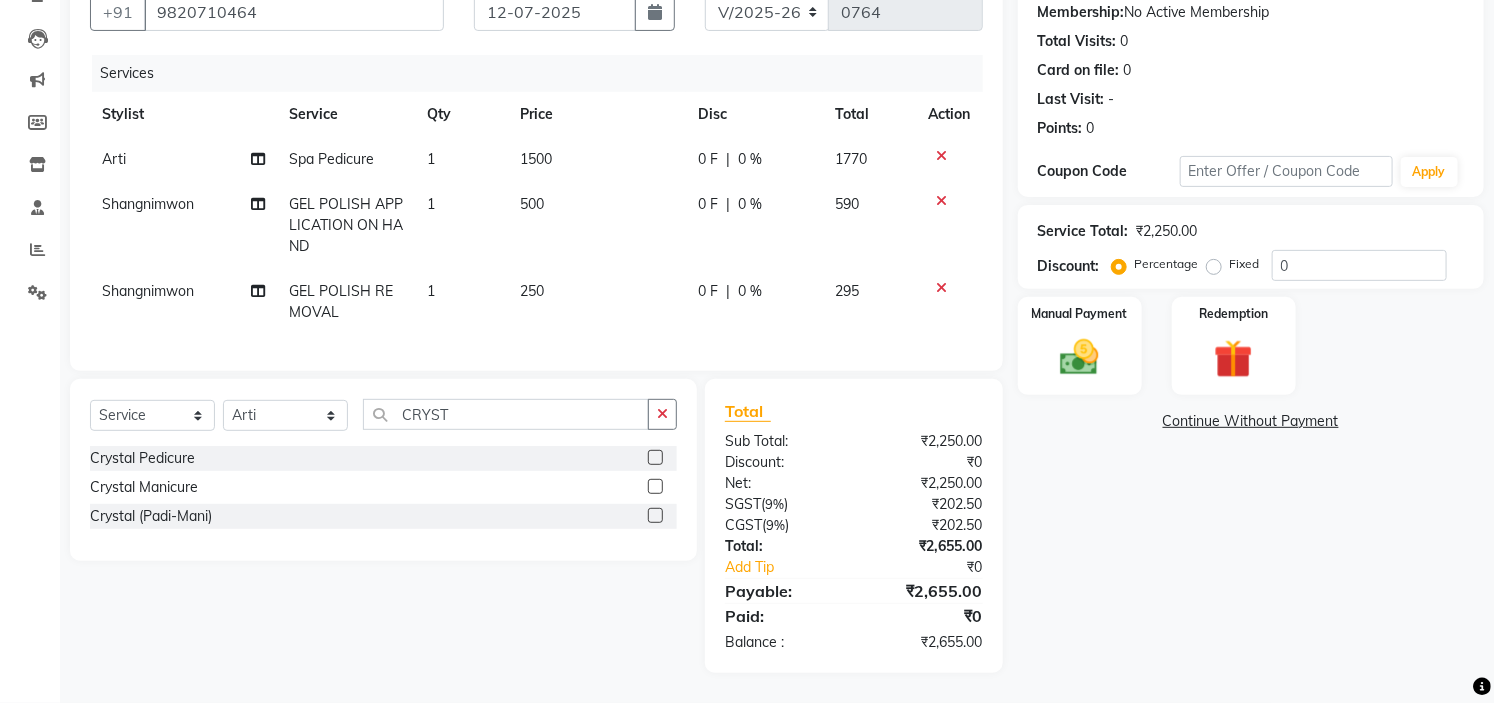 click 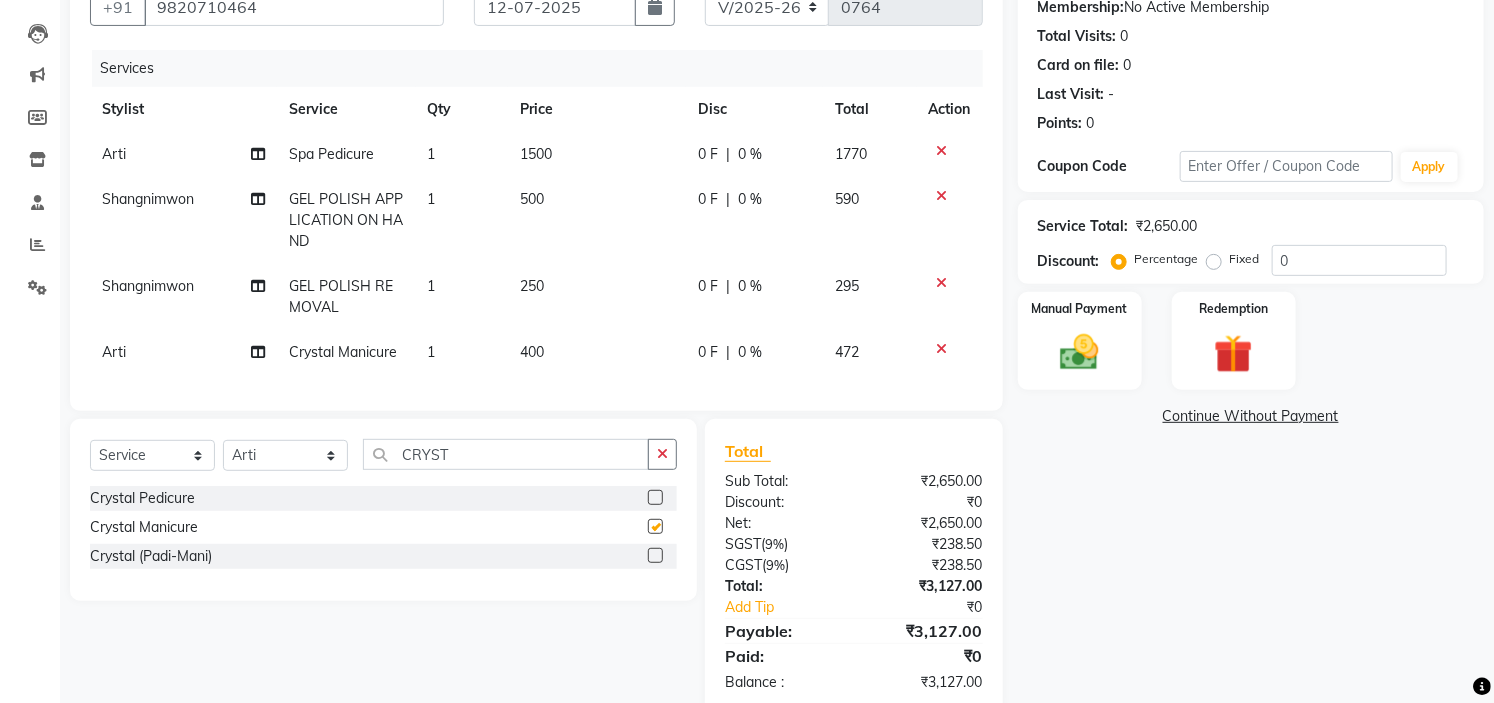 checkbox on "false" 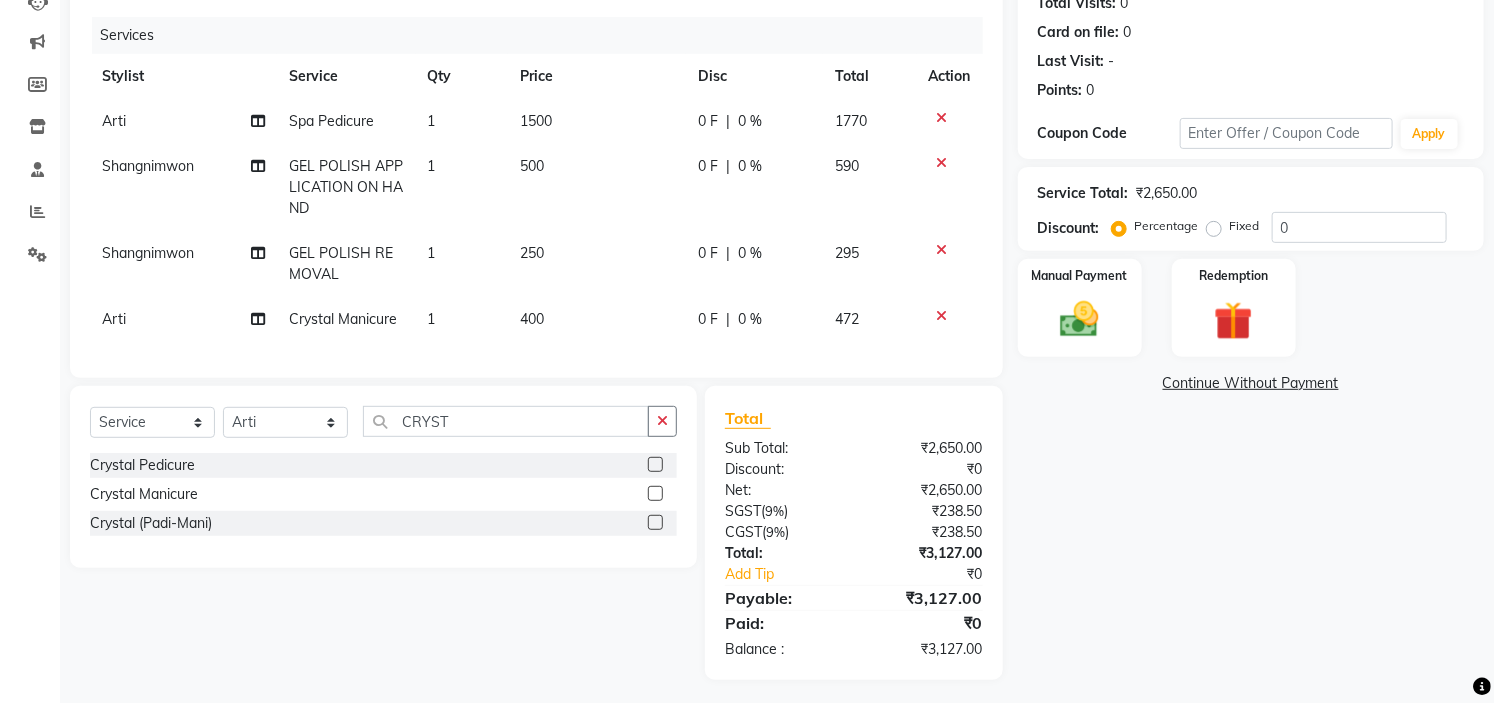 scroll, scrollTop: 254, scrollLeft: 0, axis: vertical 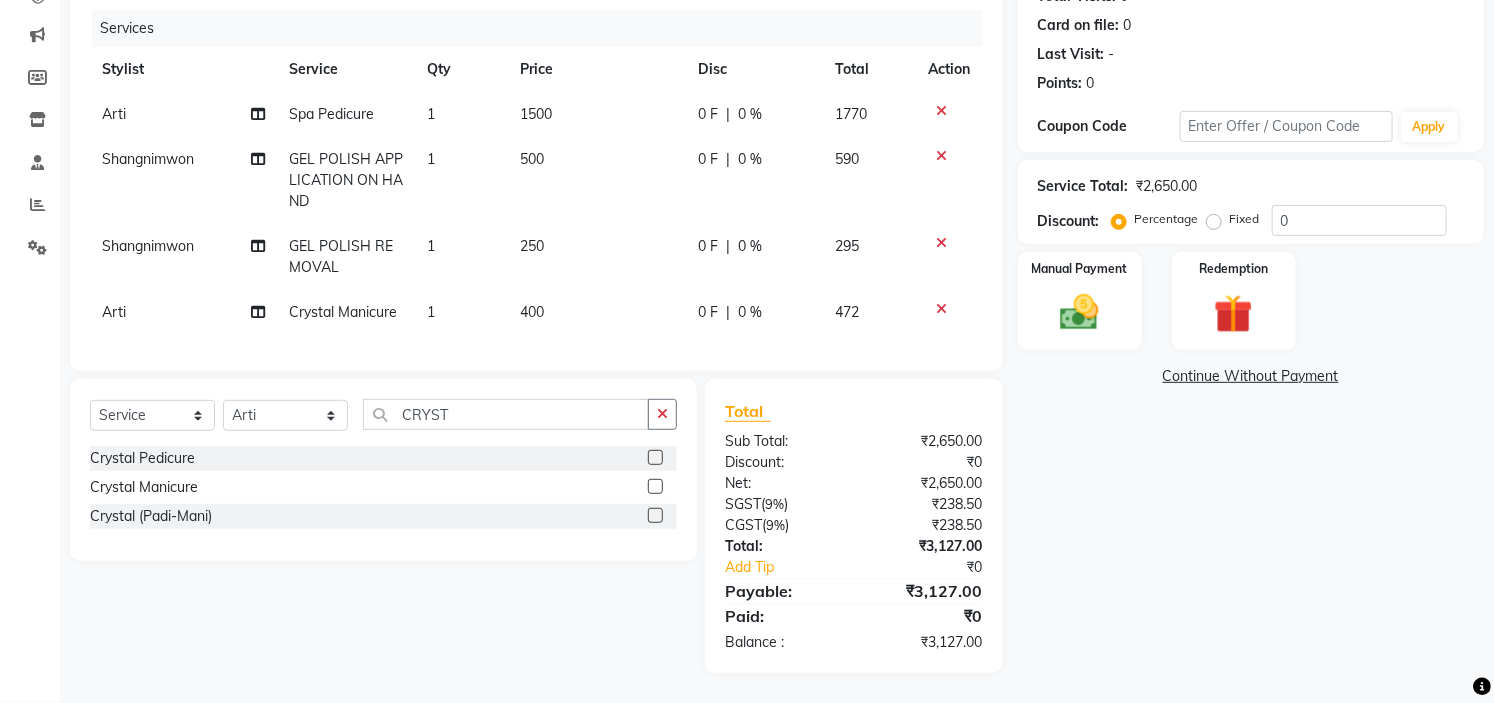 click on "400" 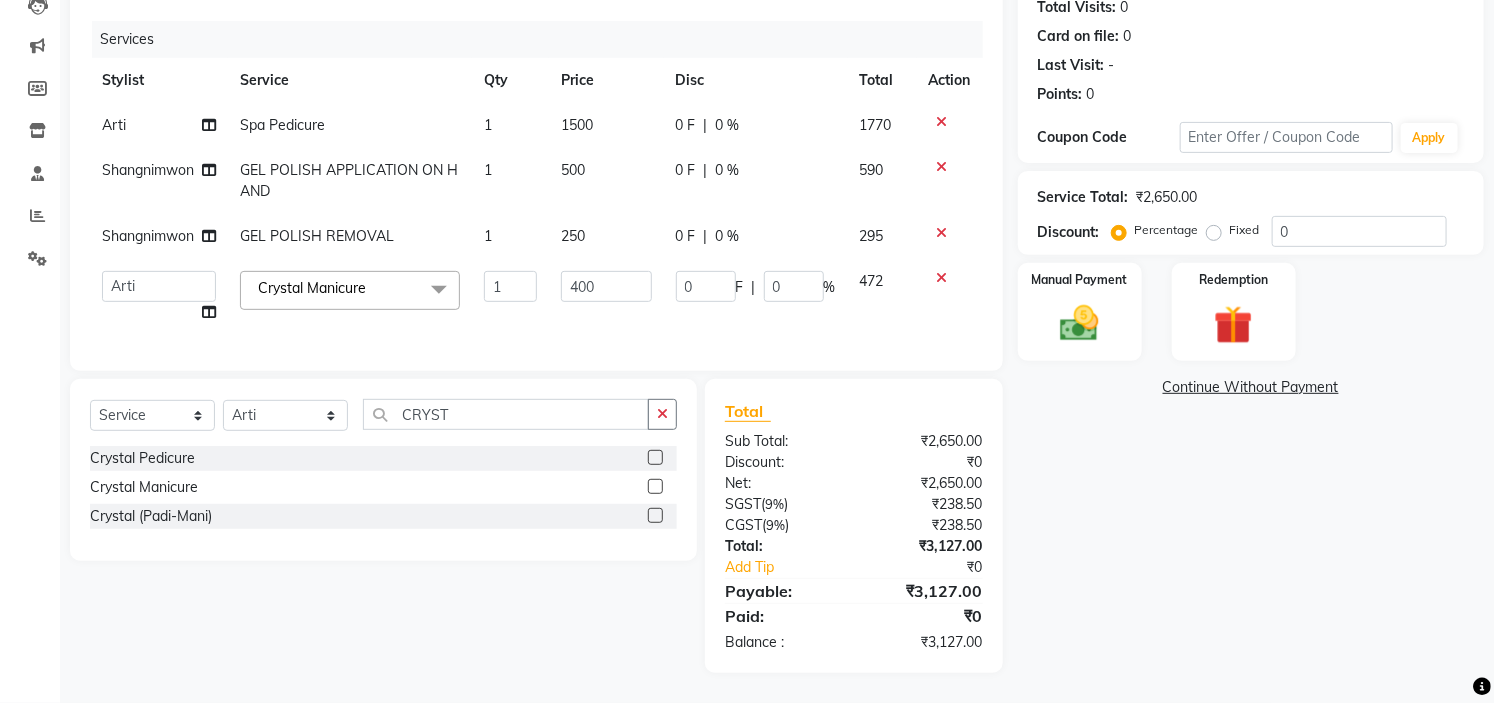 scroll, scrollTop: 243, scrollLeft: 0, axis: vertical 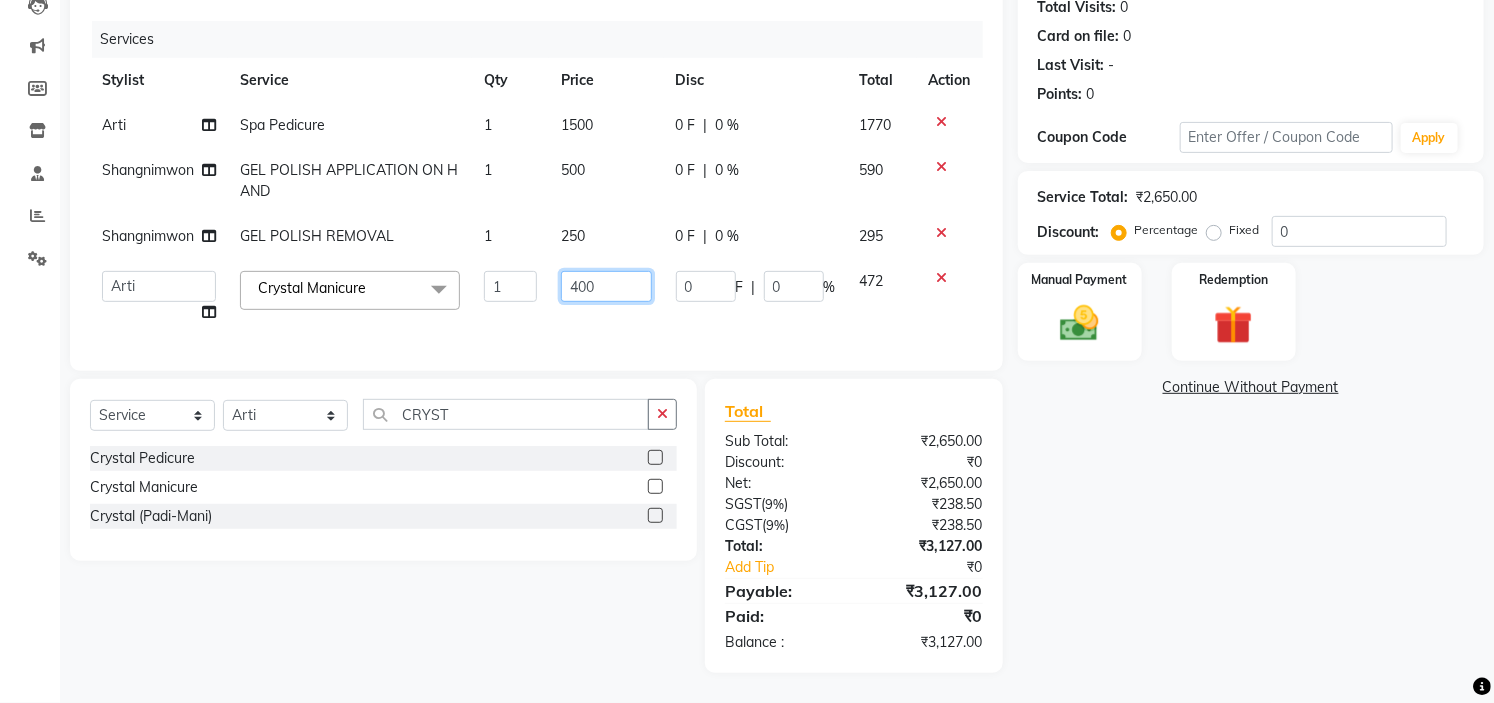 click on "400" 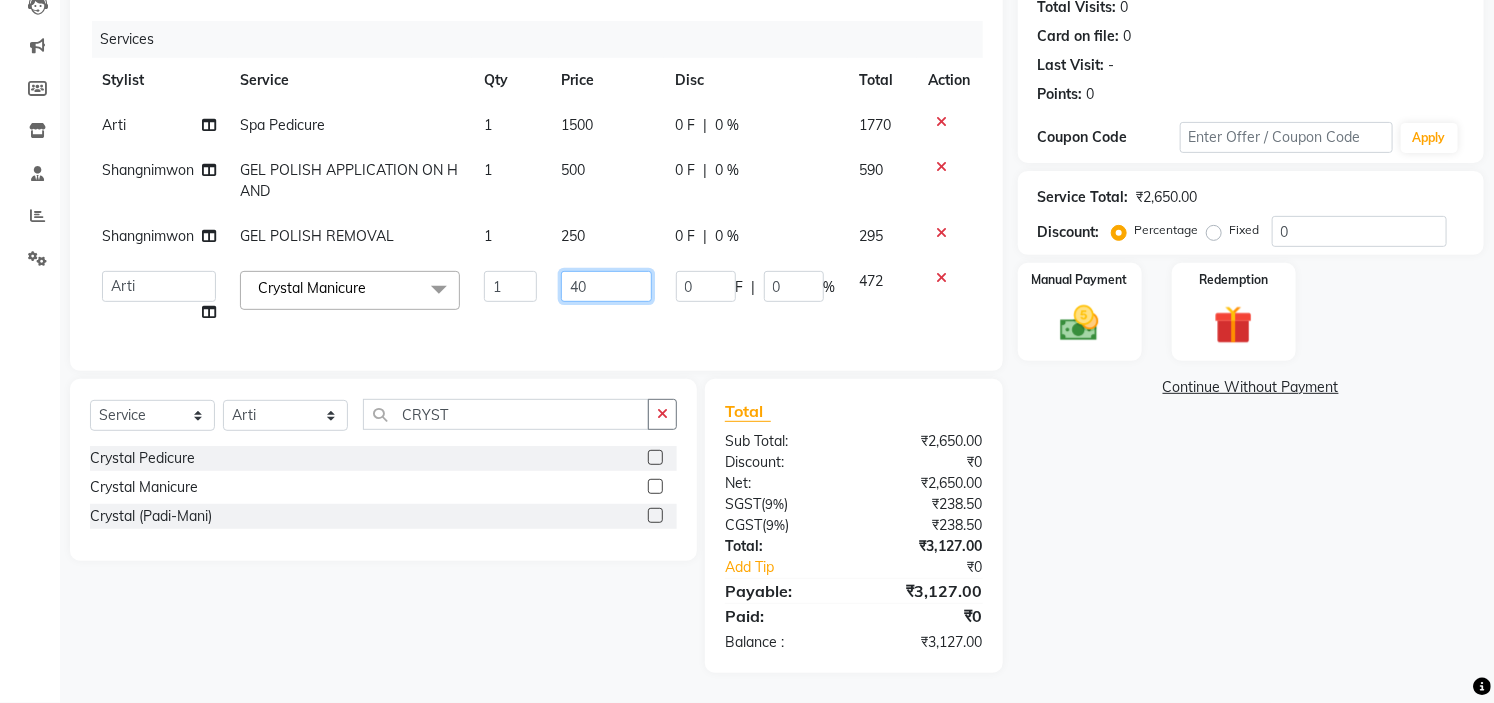 type on "4" 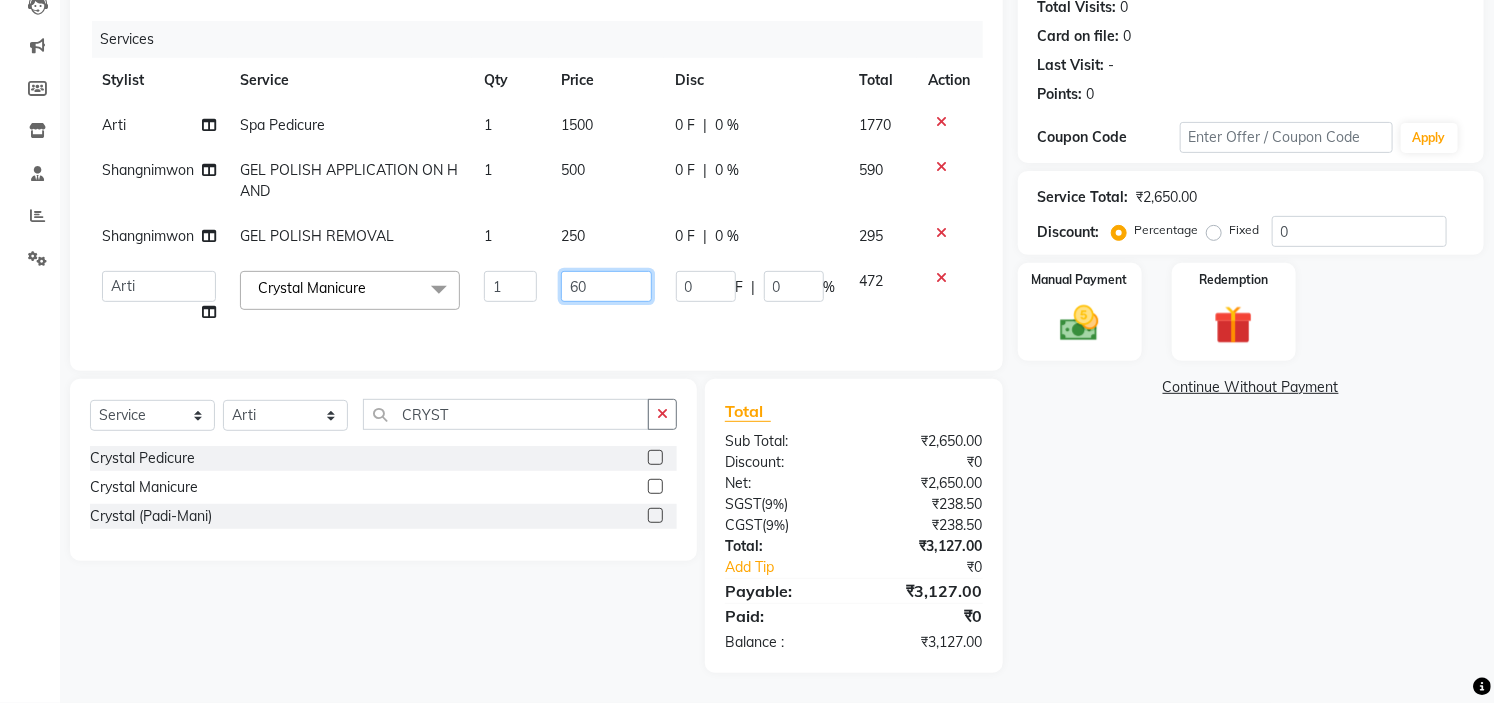 type on "600" 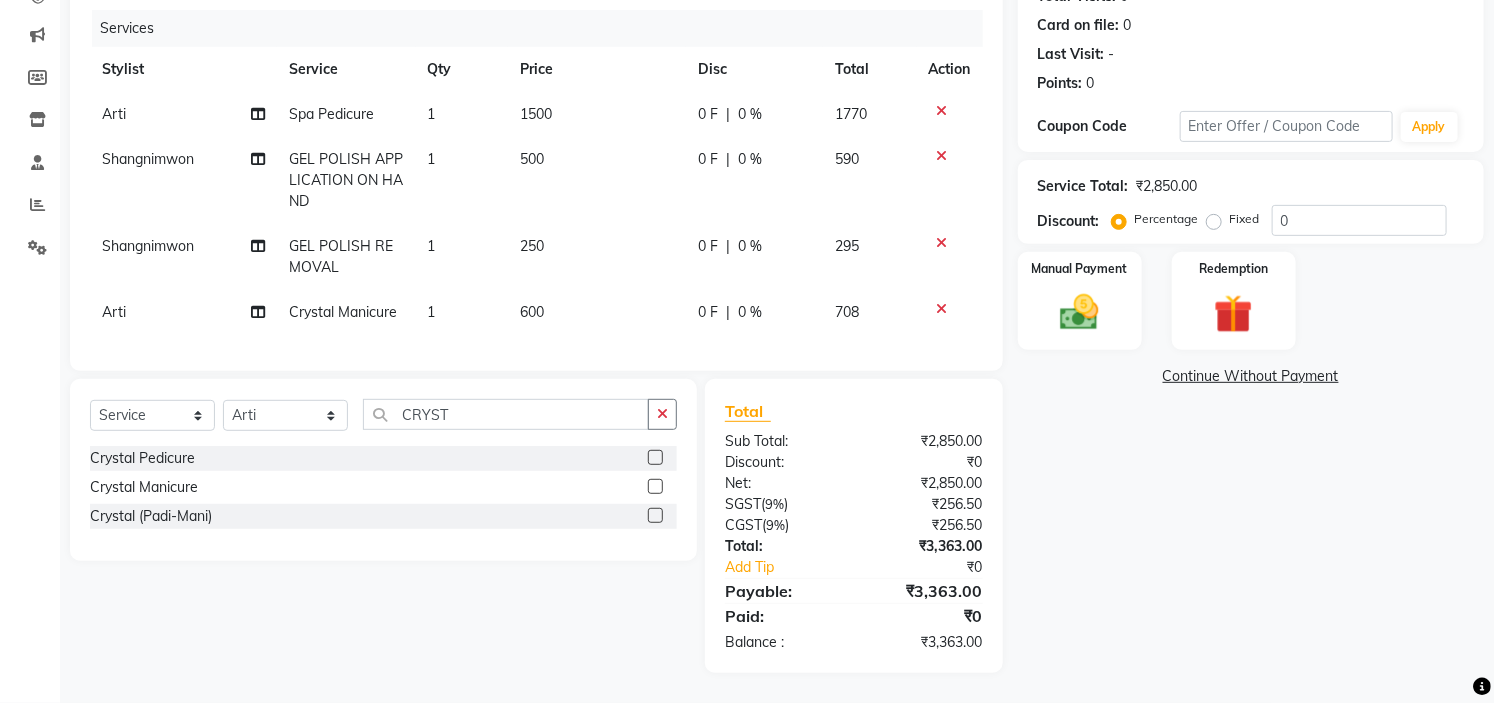 click on "Name: Usha  Membership:  No Active Membership  Total Visits:  0 Card on file:  0 Last Visit:   - Points:   0  Coupon Code Apply Service Total:  ₹2,850.00  Discount:  Percentage   Fixed  0 Manual Payment Redemption  Continue Without Payment" 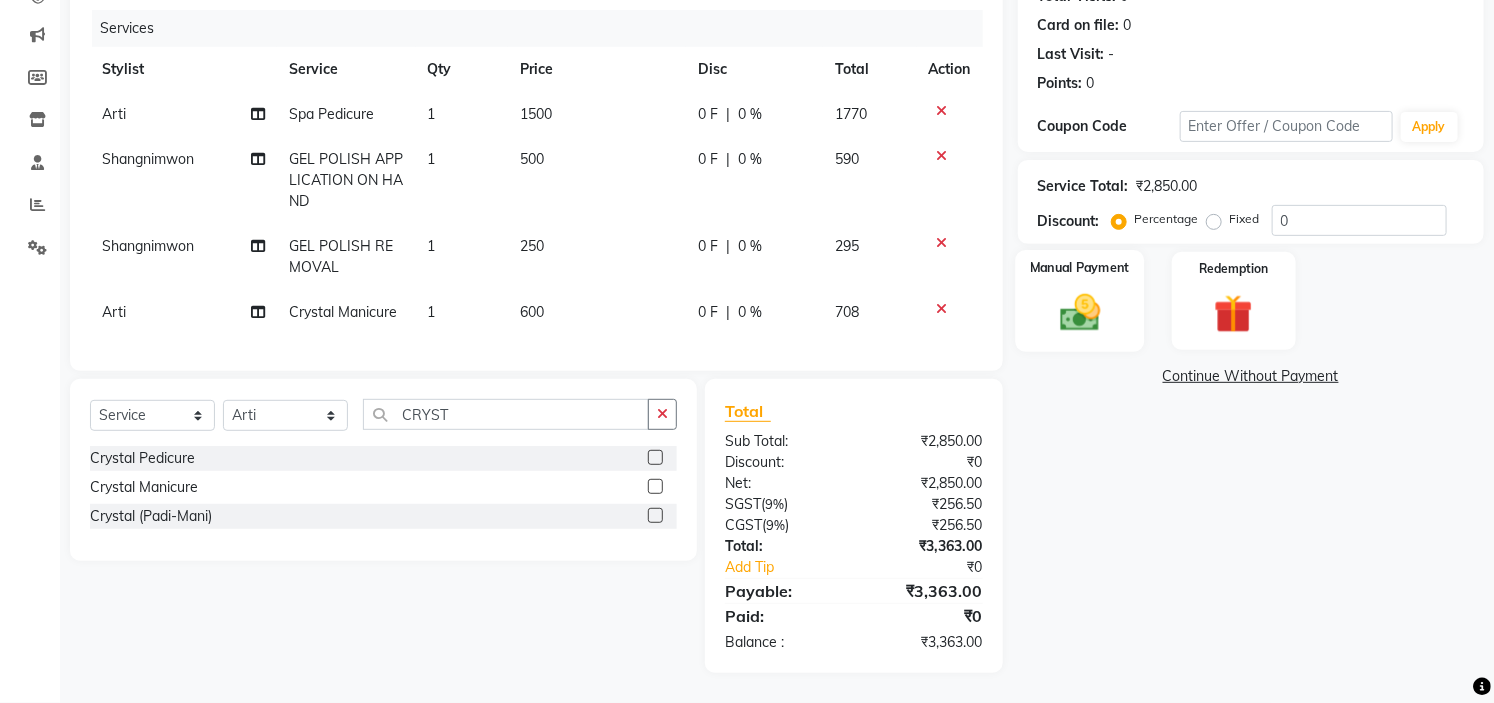 click 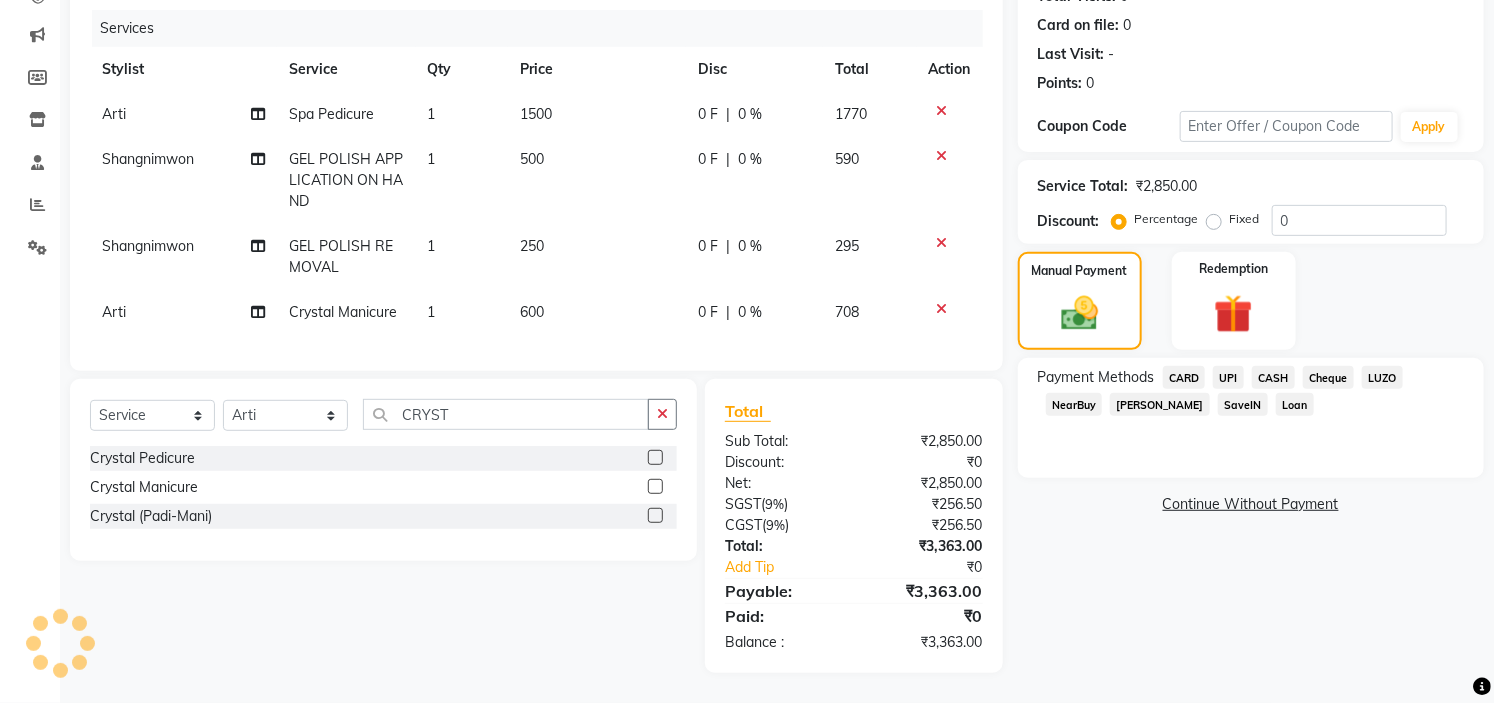 click on "UPI" 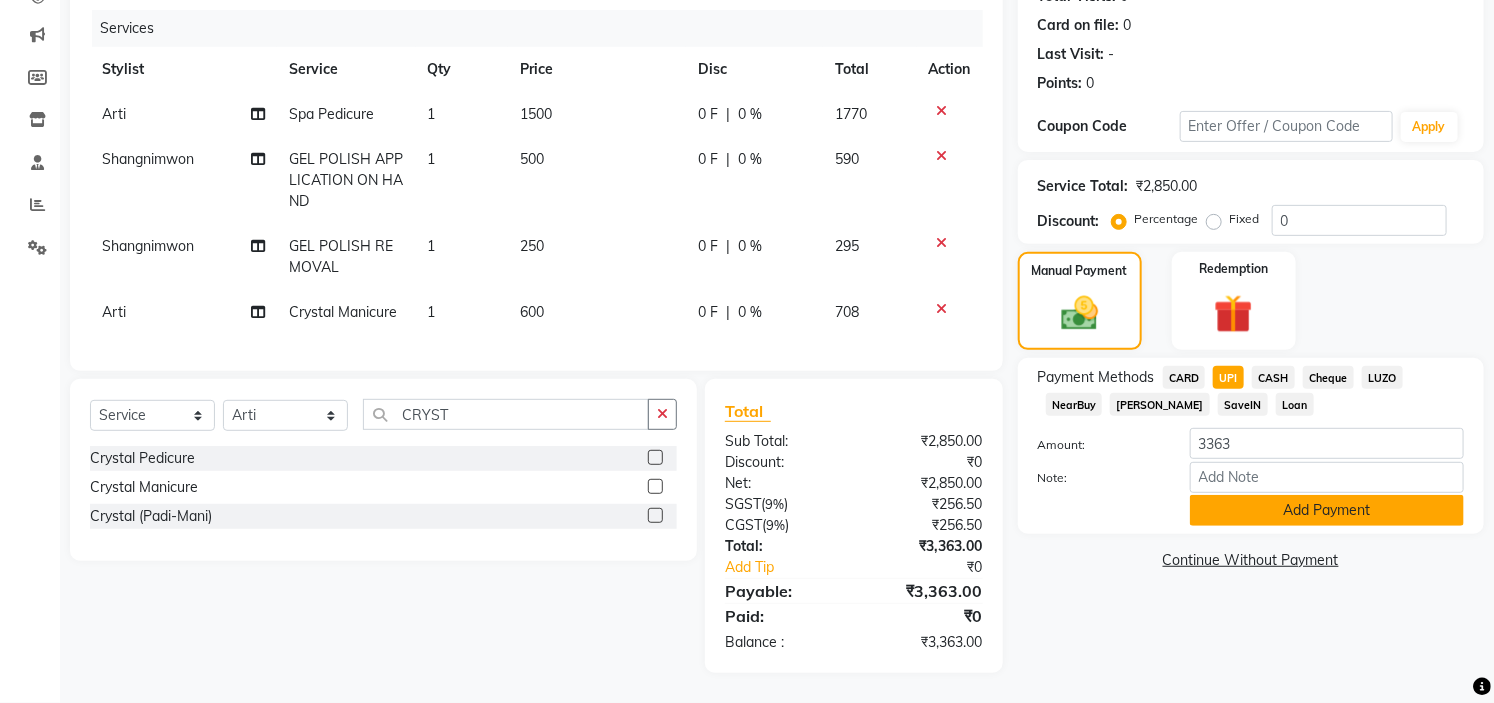 click on "Add Payment" 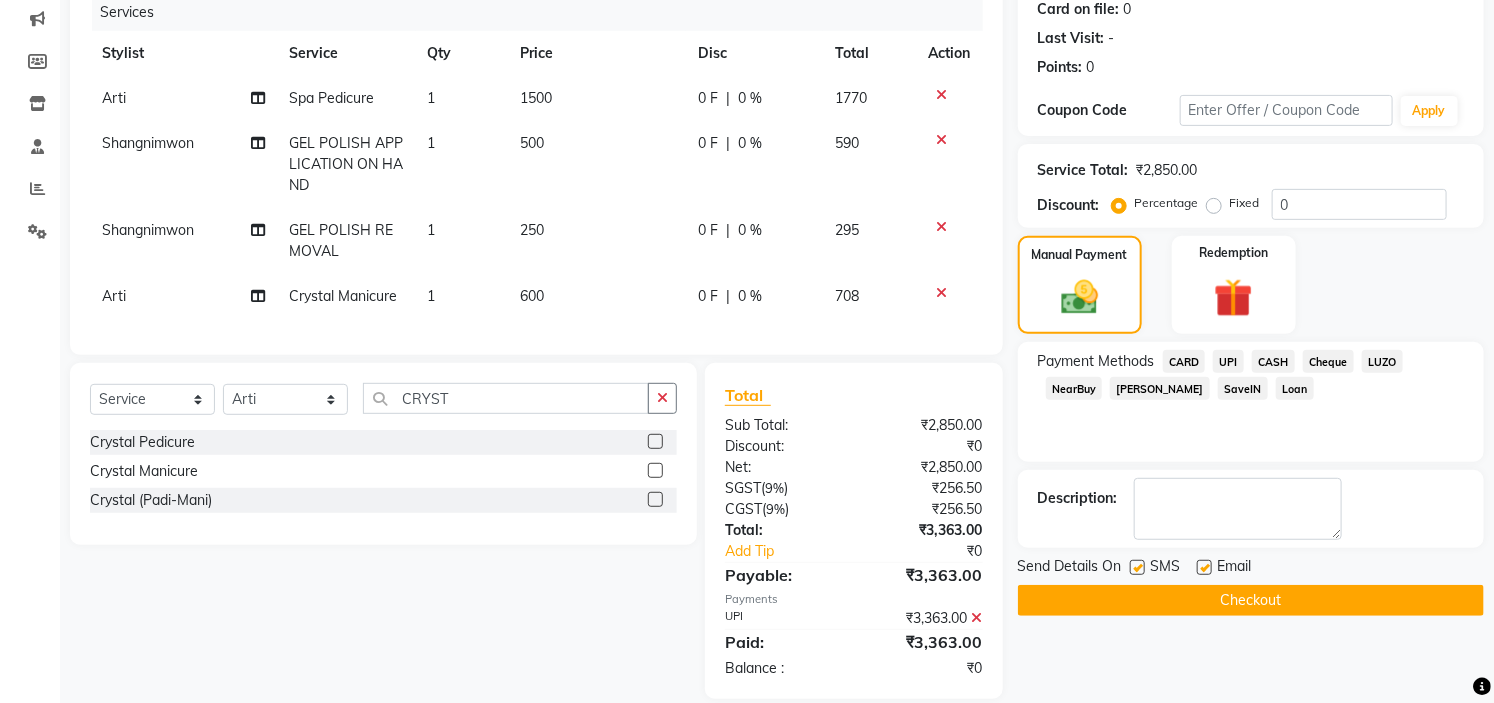 click on "Checkout" 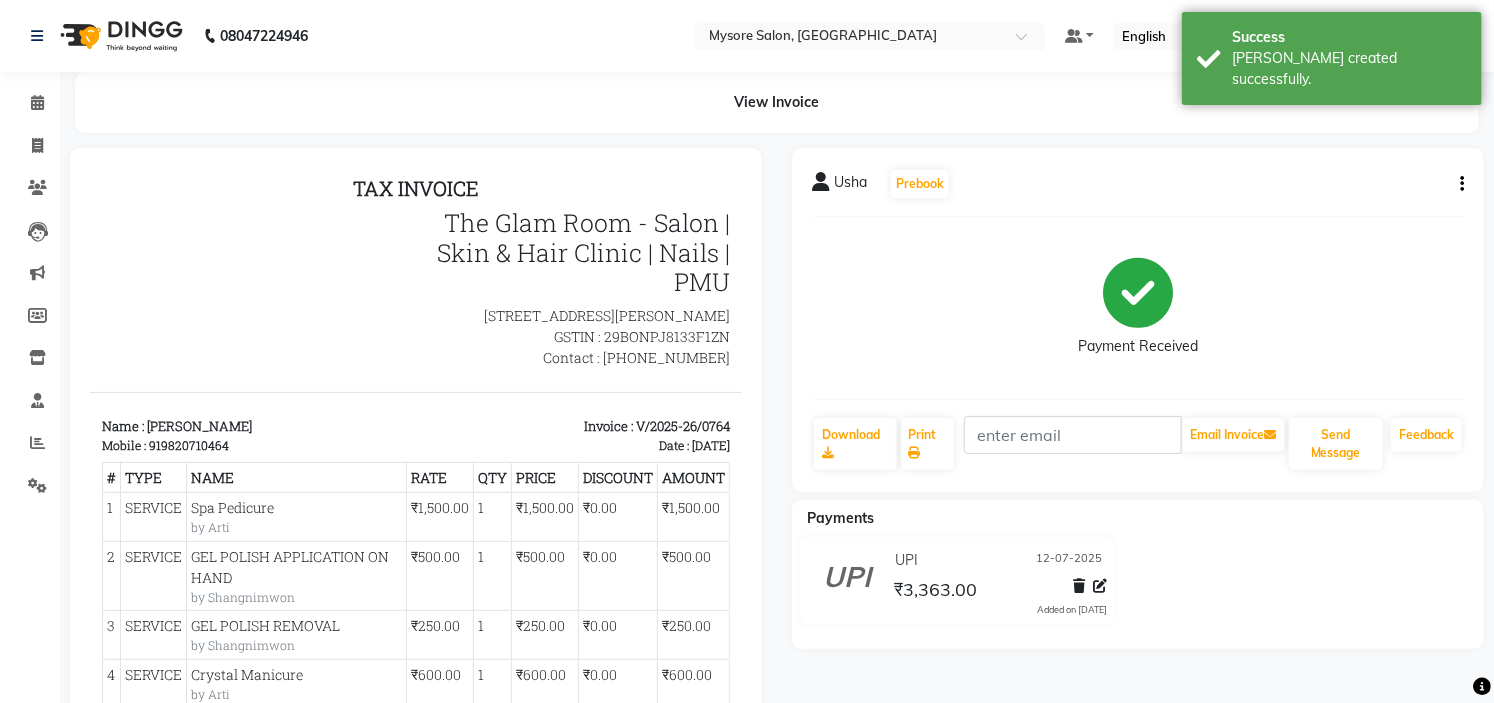 scroll, scrollTop: 0, scrollLeft: 0, axis: both 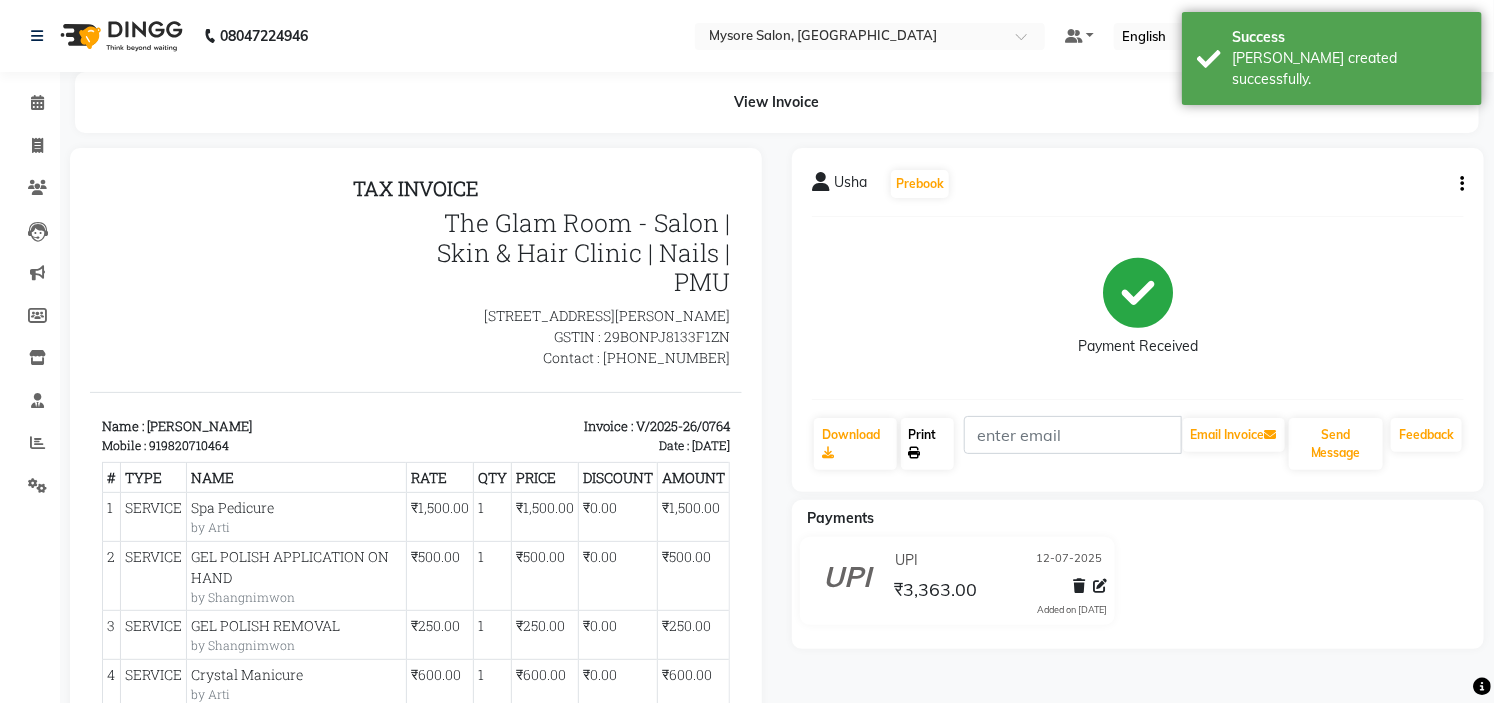 click on "Print" 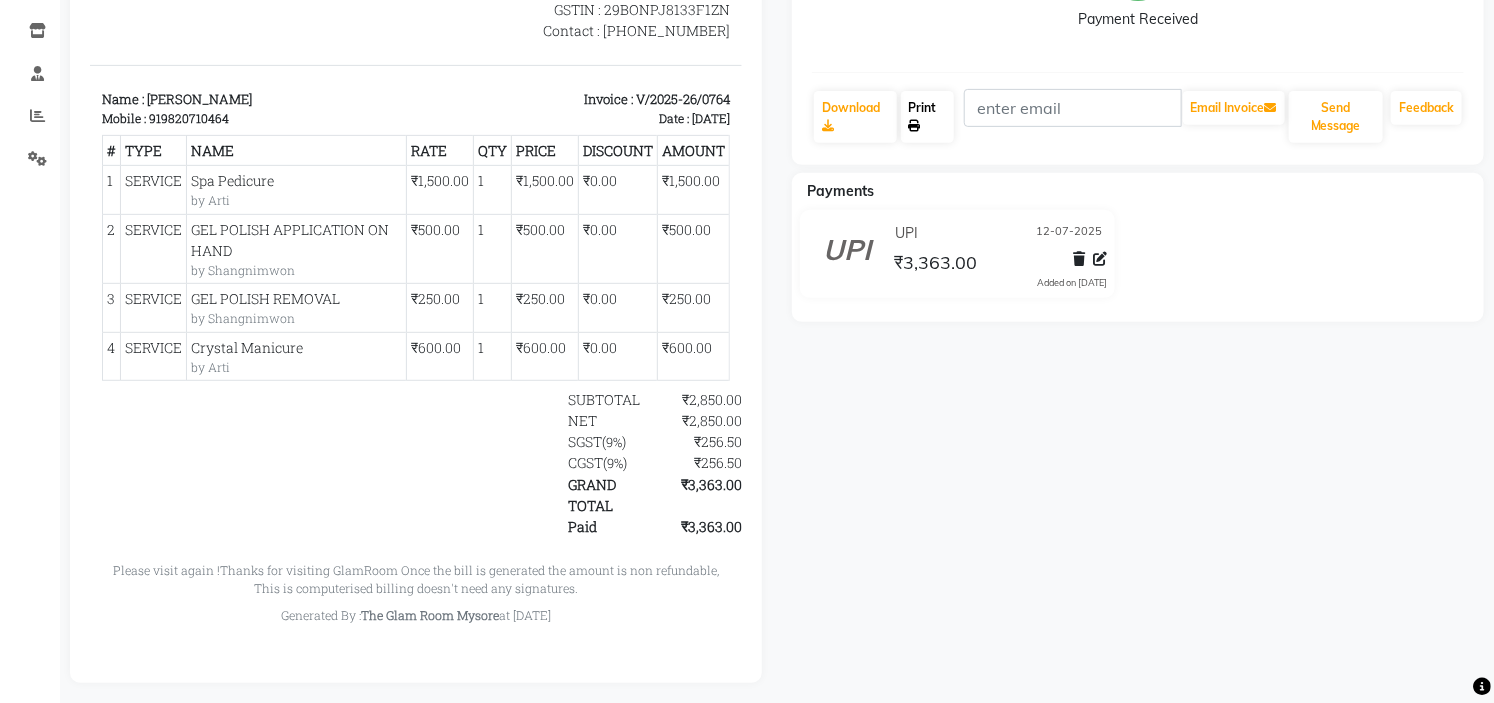 scroll, scrollTop: 352, scrollLeft: 0, axis: vertical 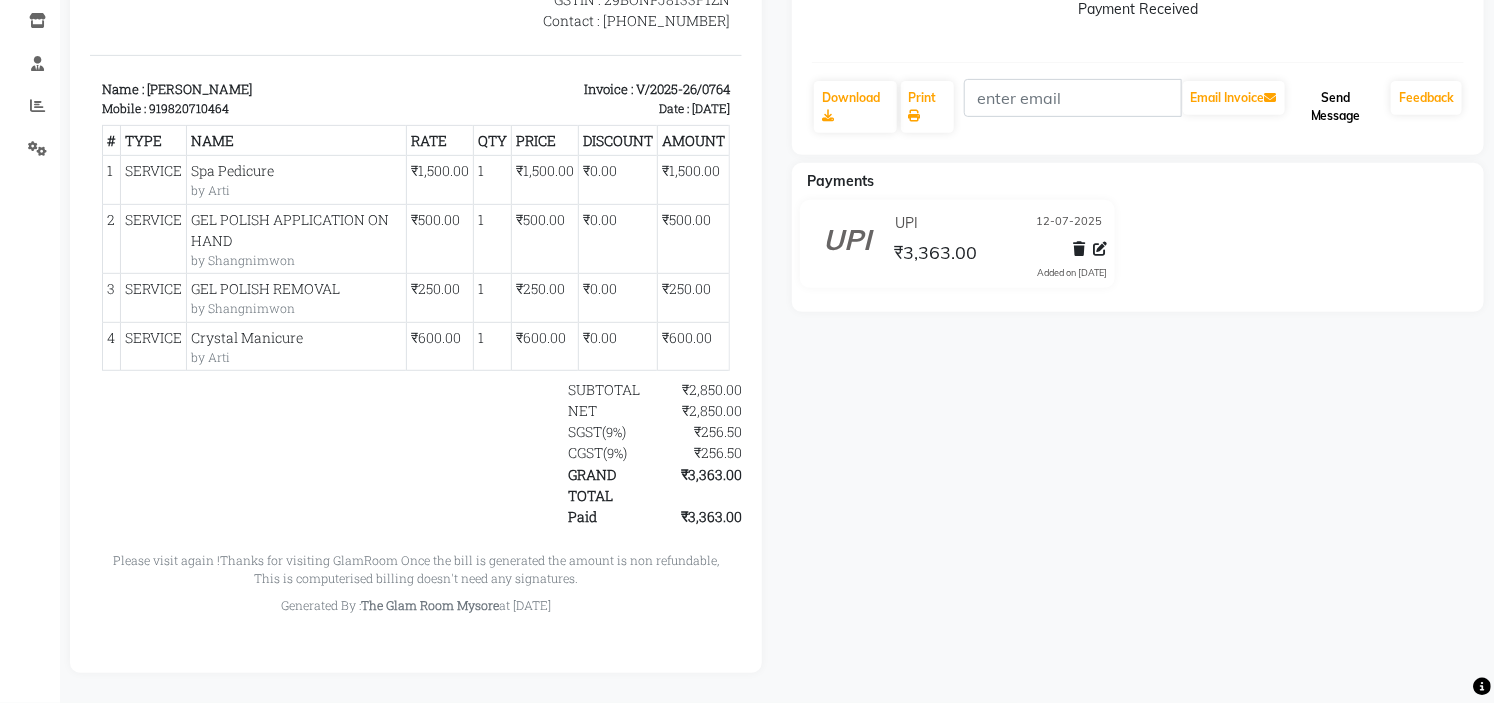 click on "Send Message" 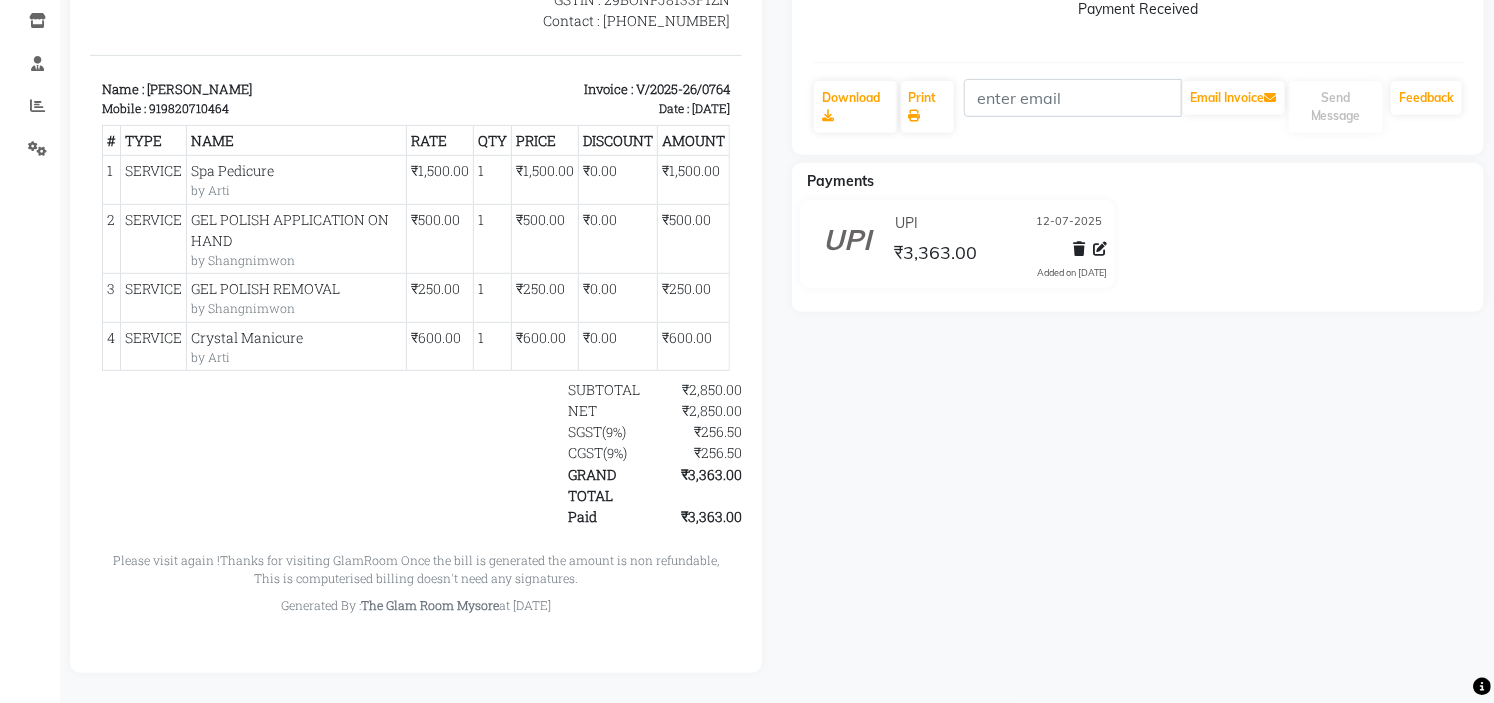 click on "919820710464" at bounding box center (188, 109) 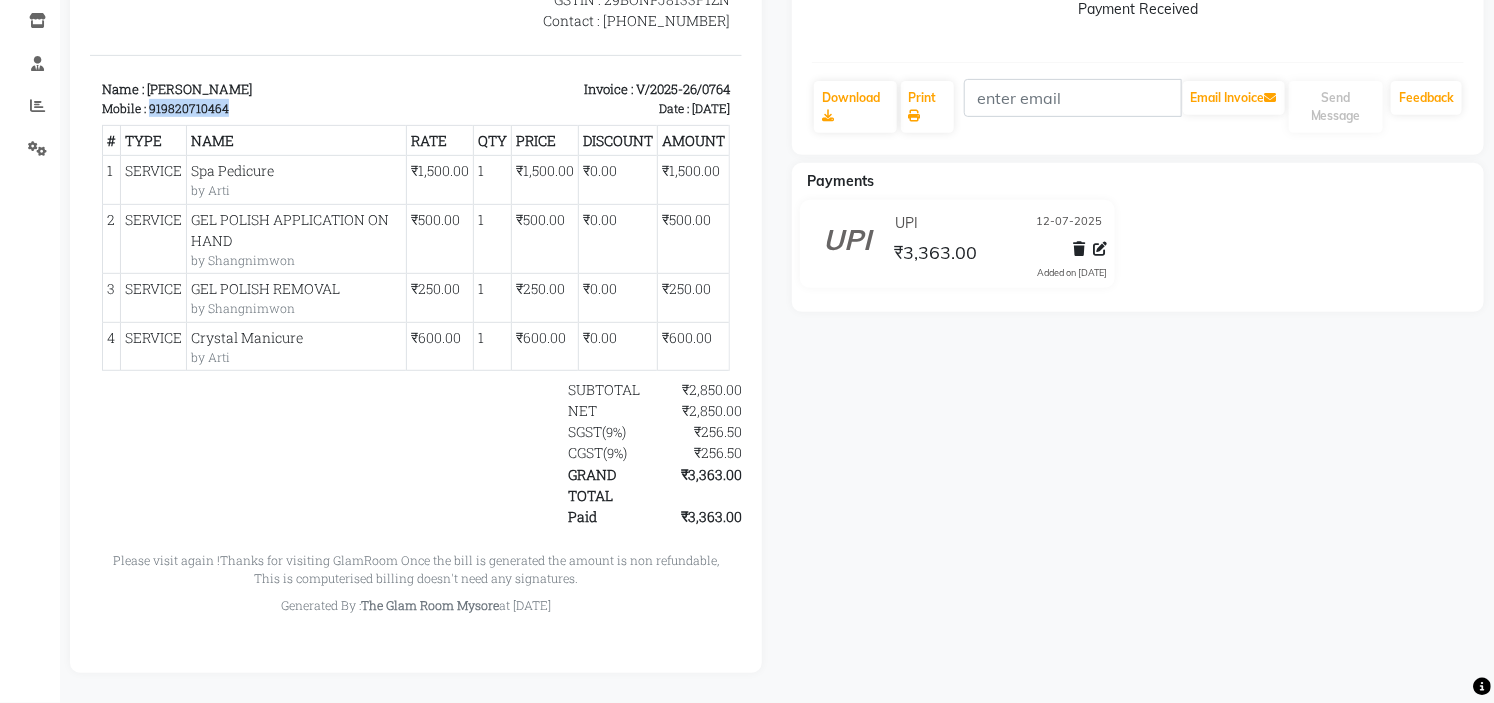 click on "919820710464" at bounding box center [188, 109] 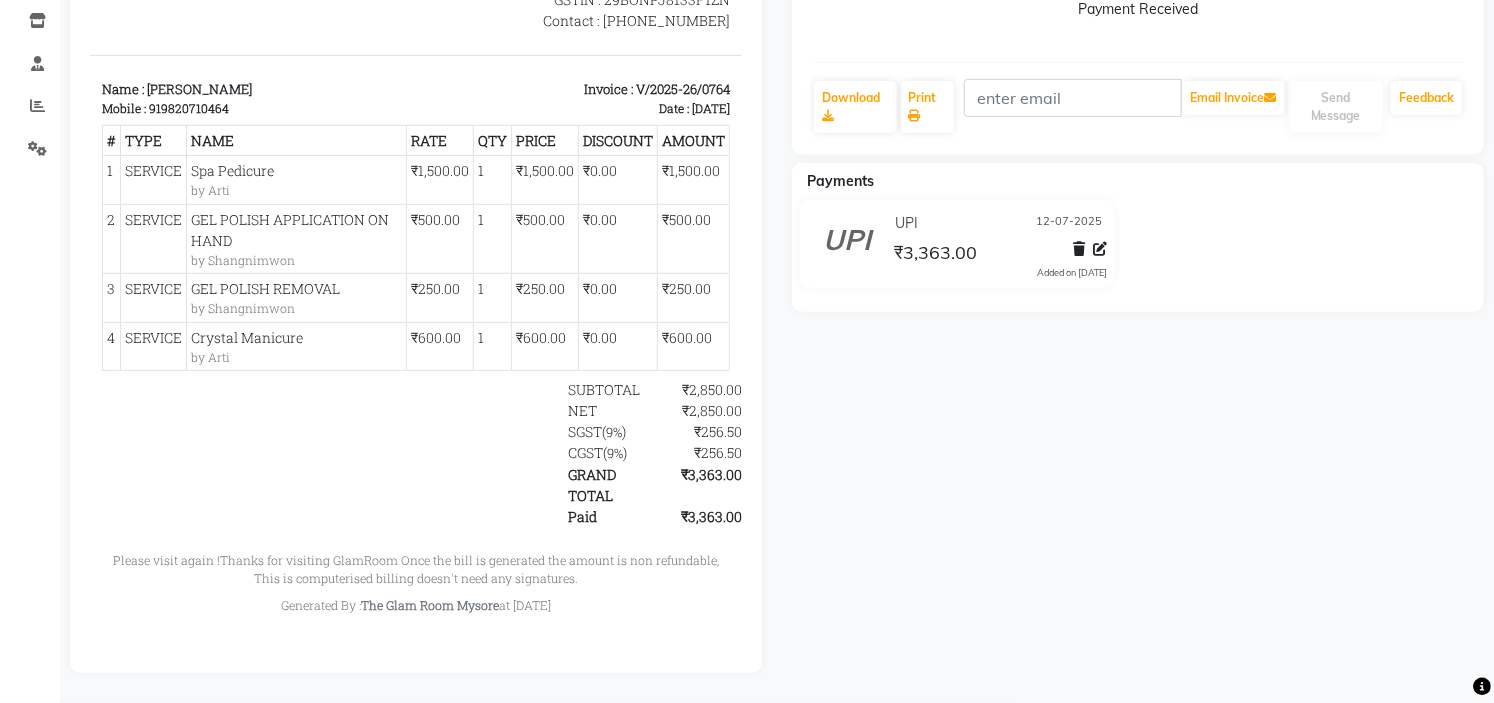 click on "Name  : Usha" at bounding box center (252, 91) 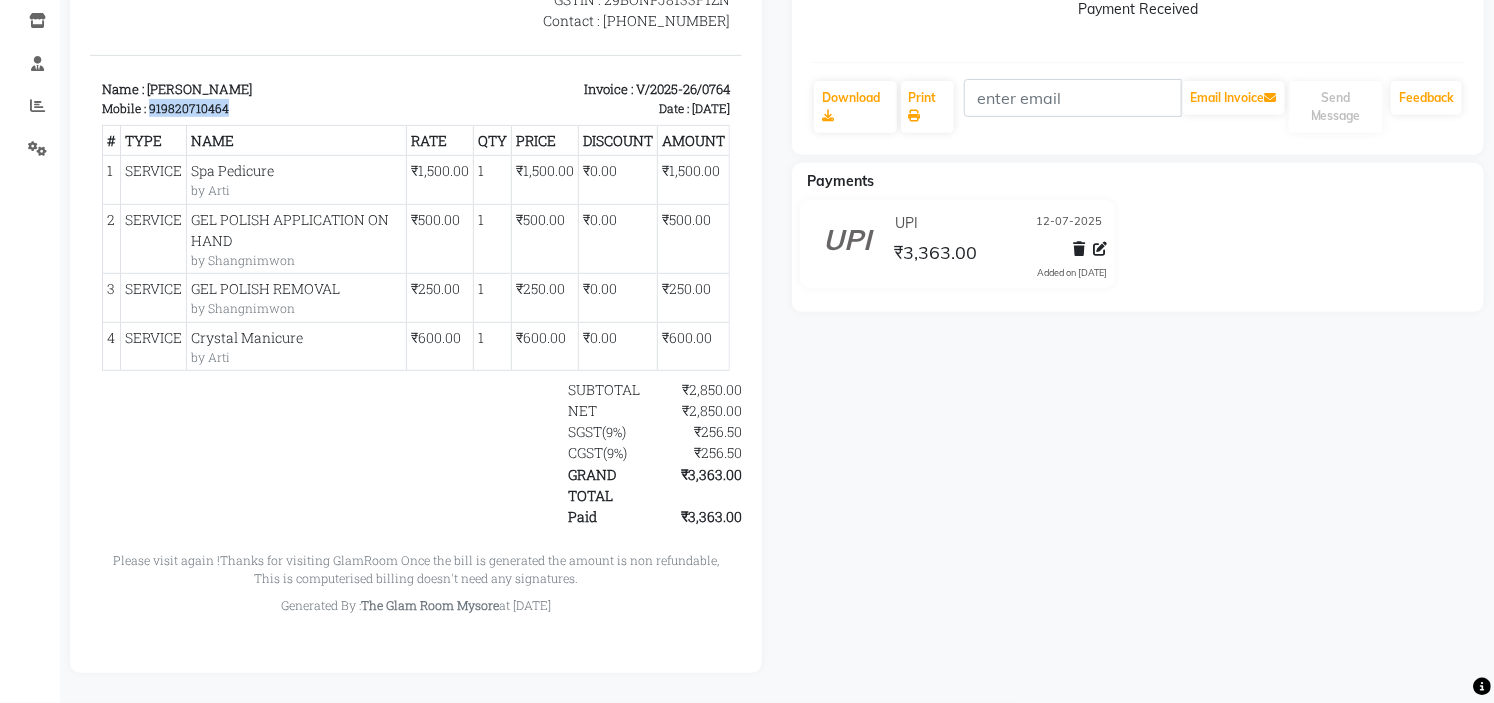 click on "919820710464" at bounding box center [188, 109] 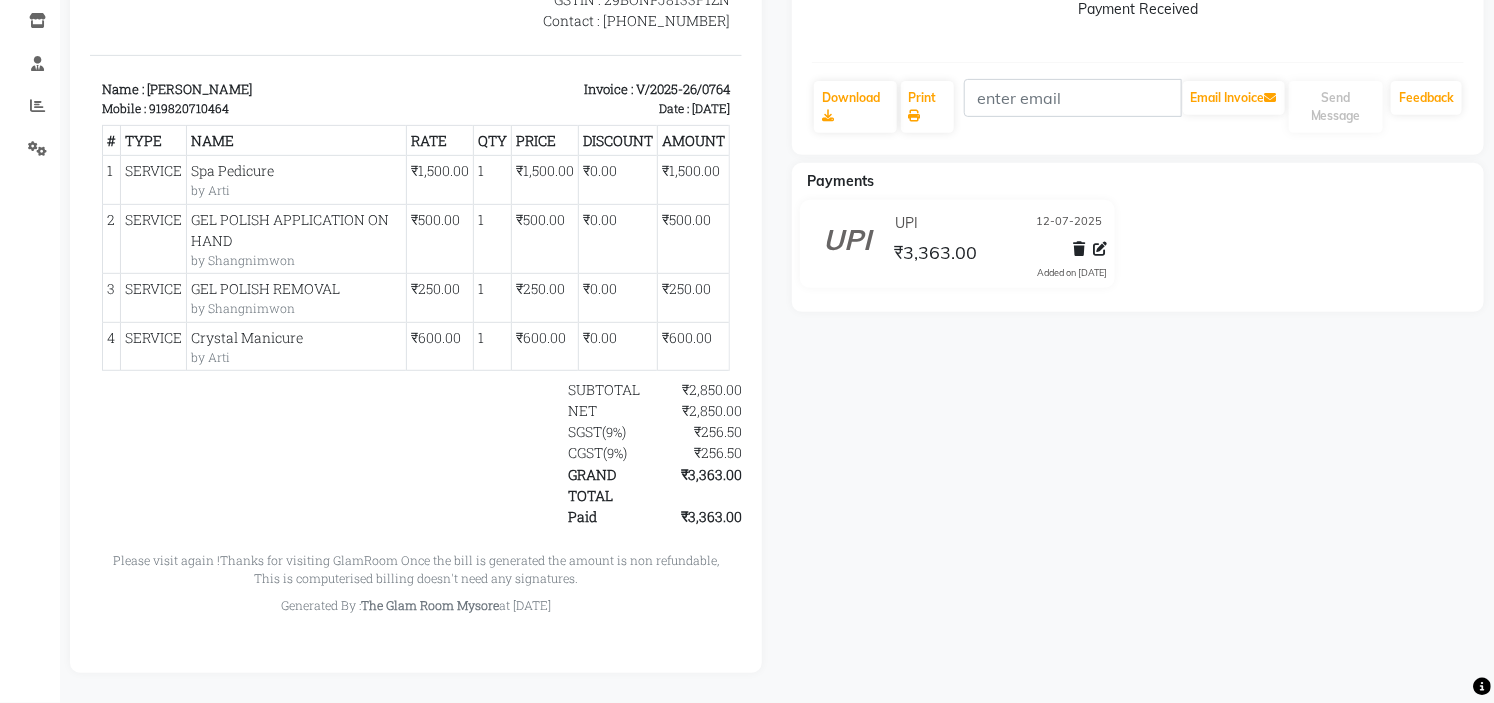 click at bounding box center [252, -48] 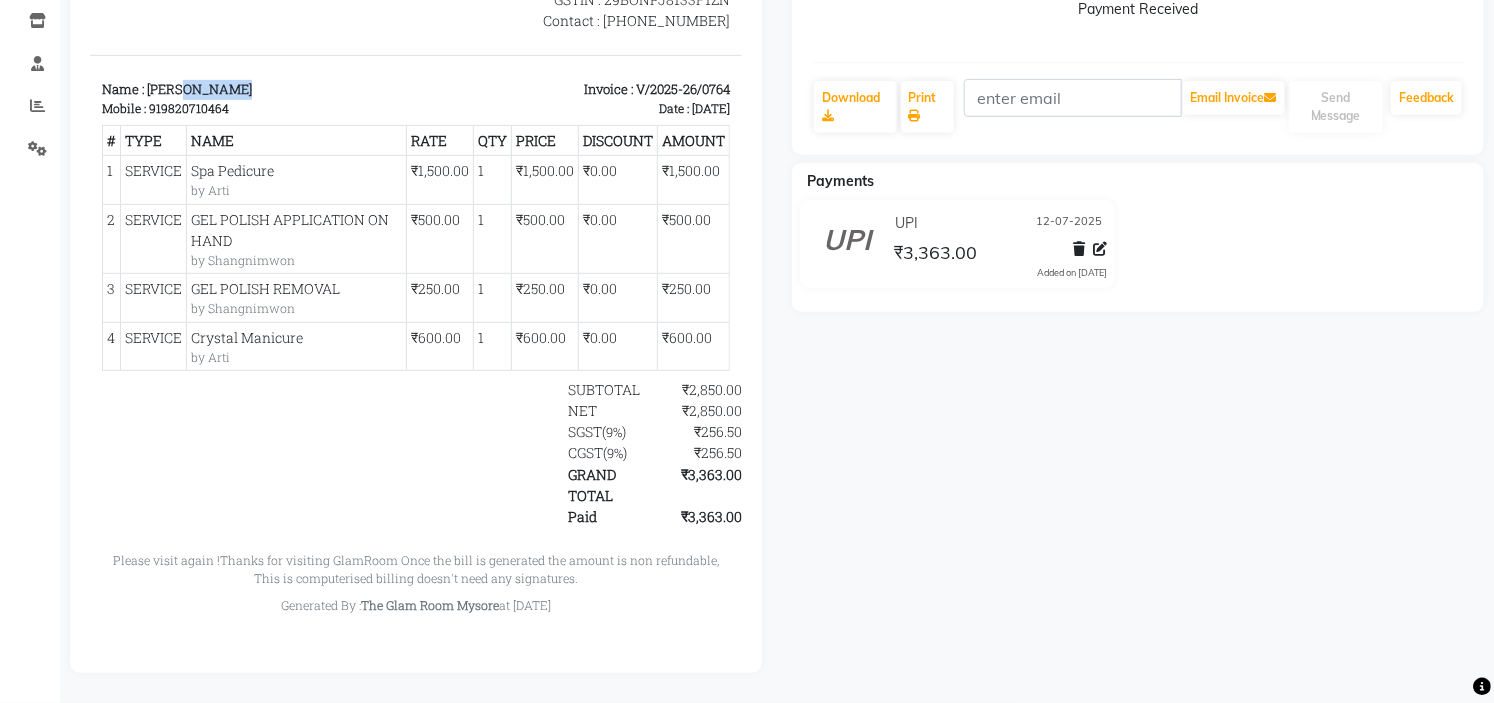 click on "Name  : Usha" at bounding box center [252, 91] 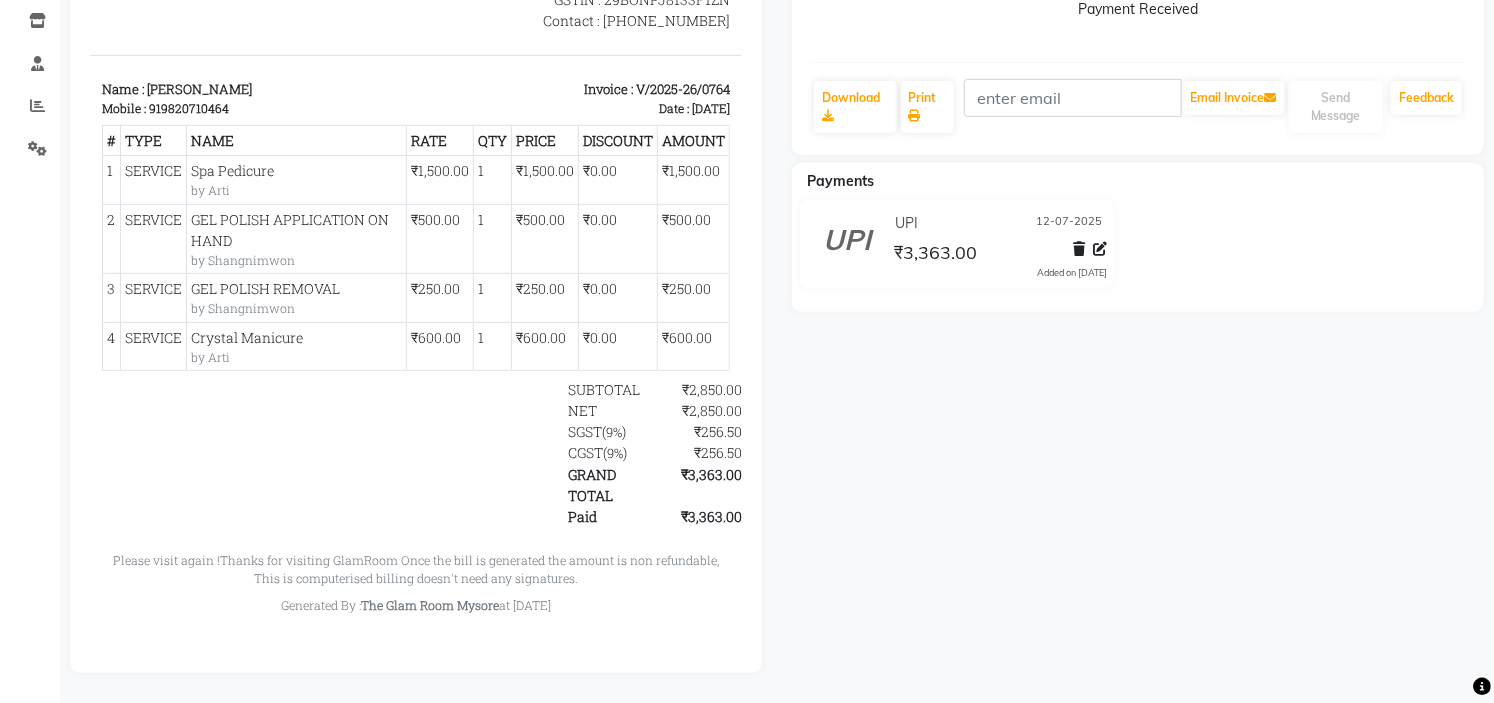 click on "919820710464" at bounding box center [188, 109] 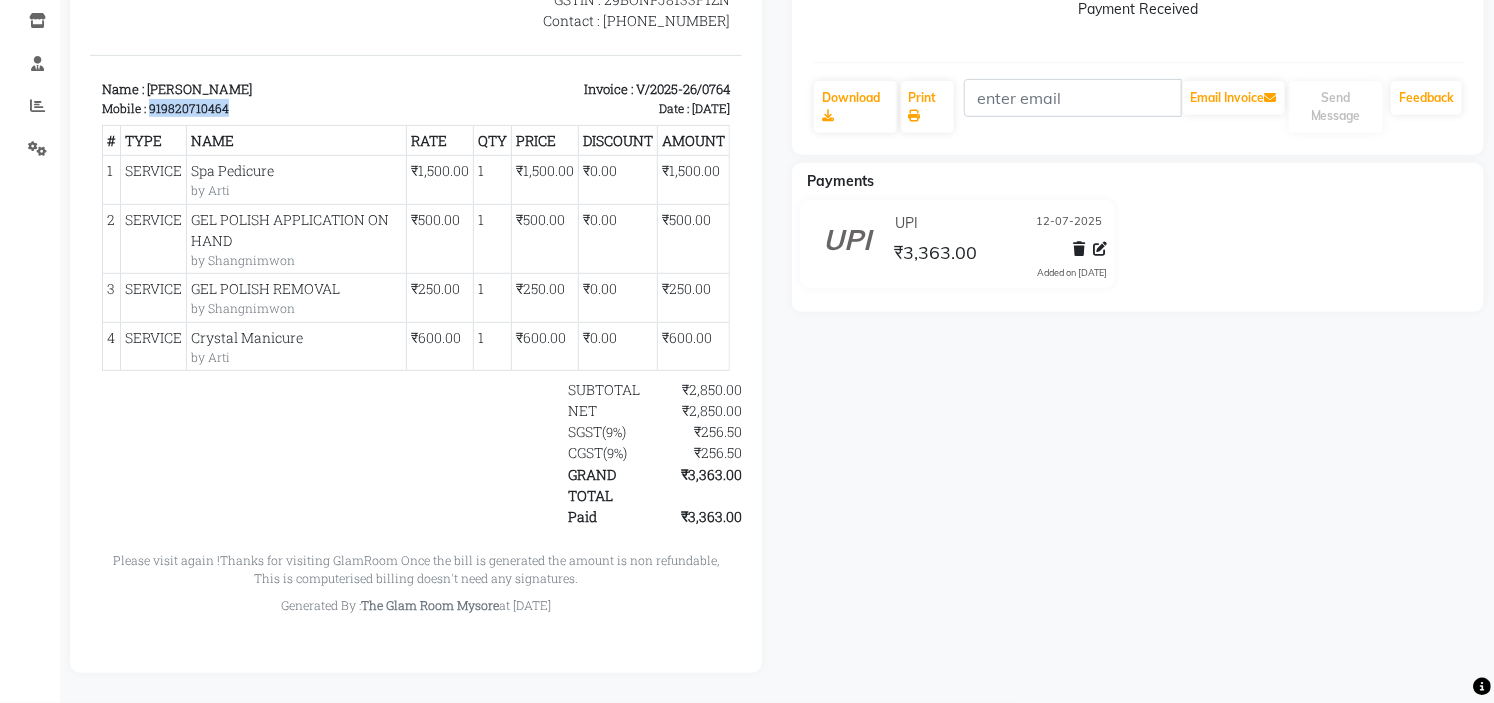 click on "919820710464" at bounding box center [188, 109] 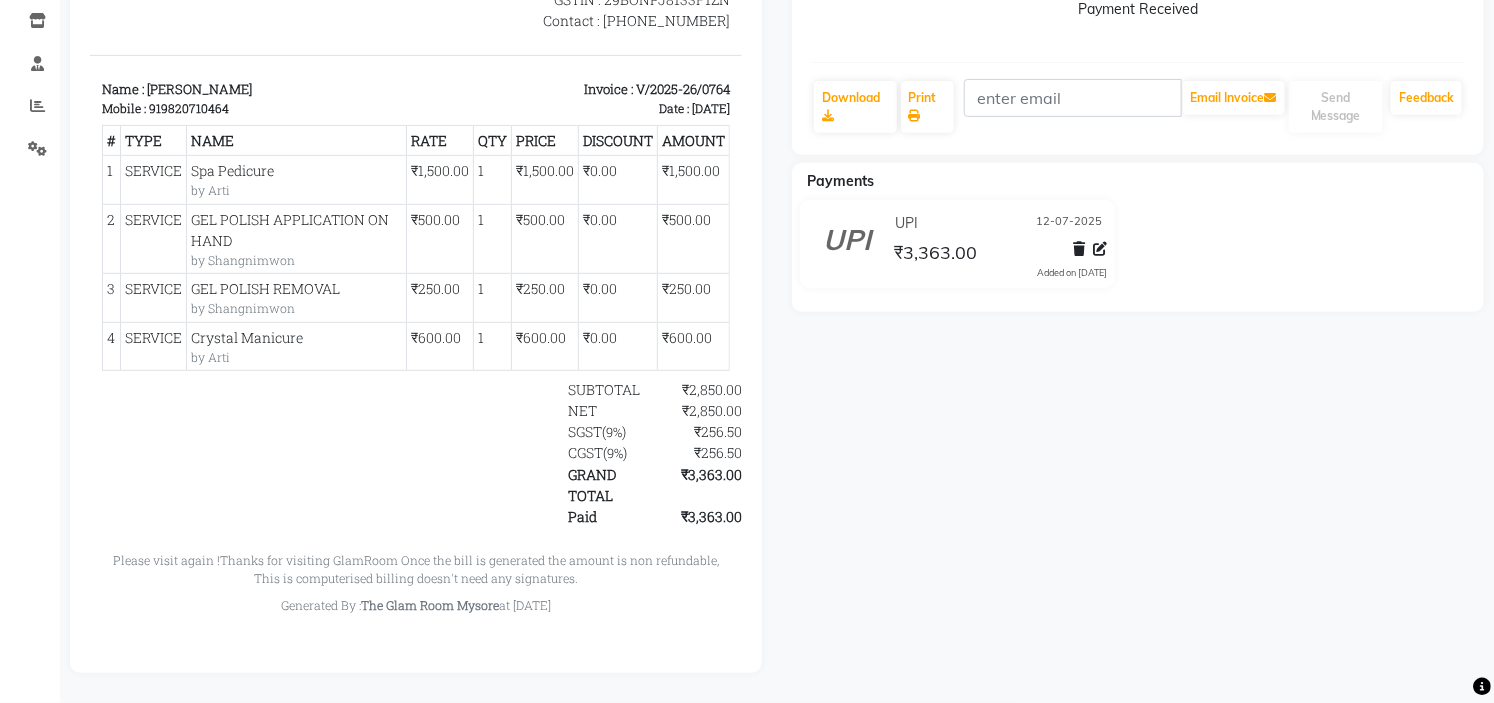 click on "919820710464" at bounding box center [188, 109] 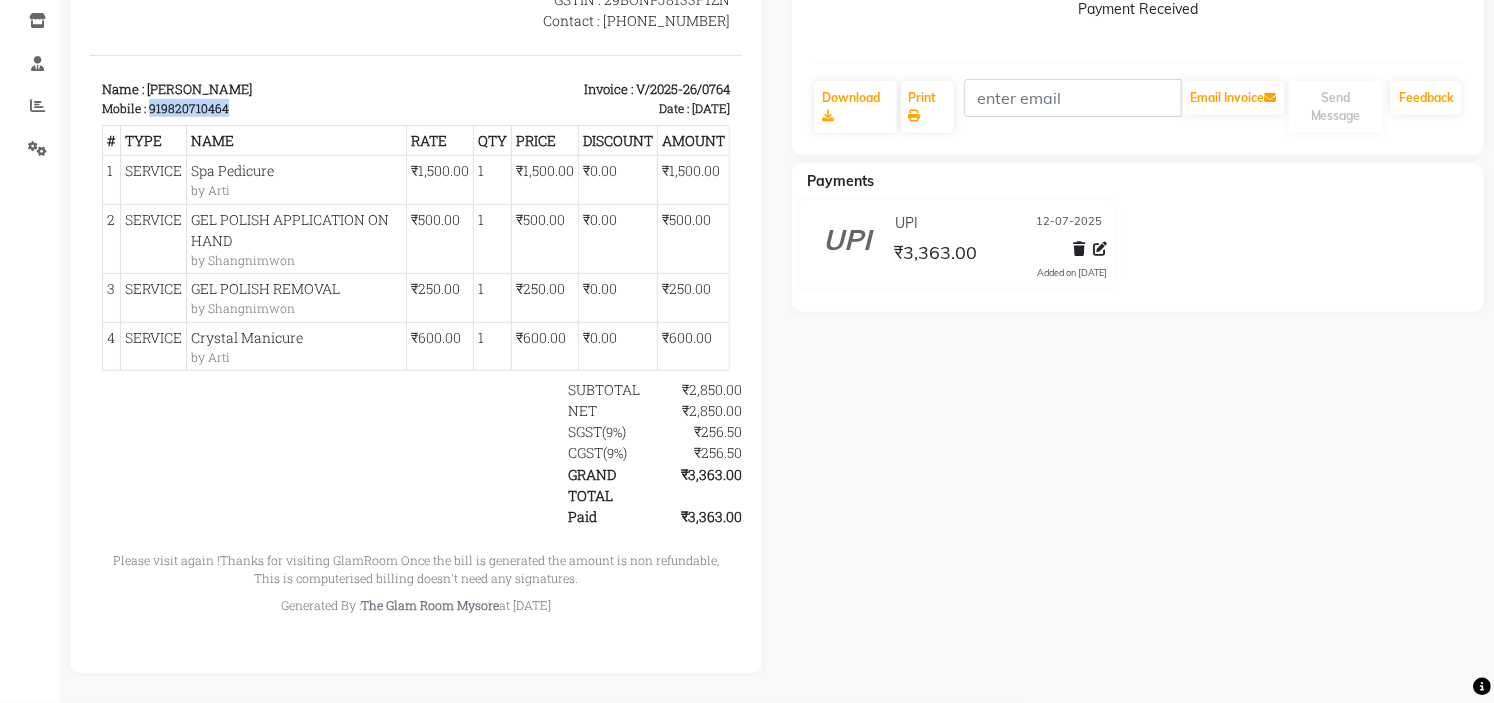 click on "919820710464" at bounding box center (188, 109) 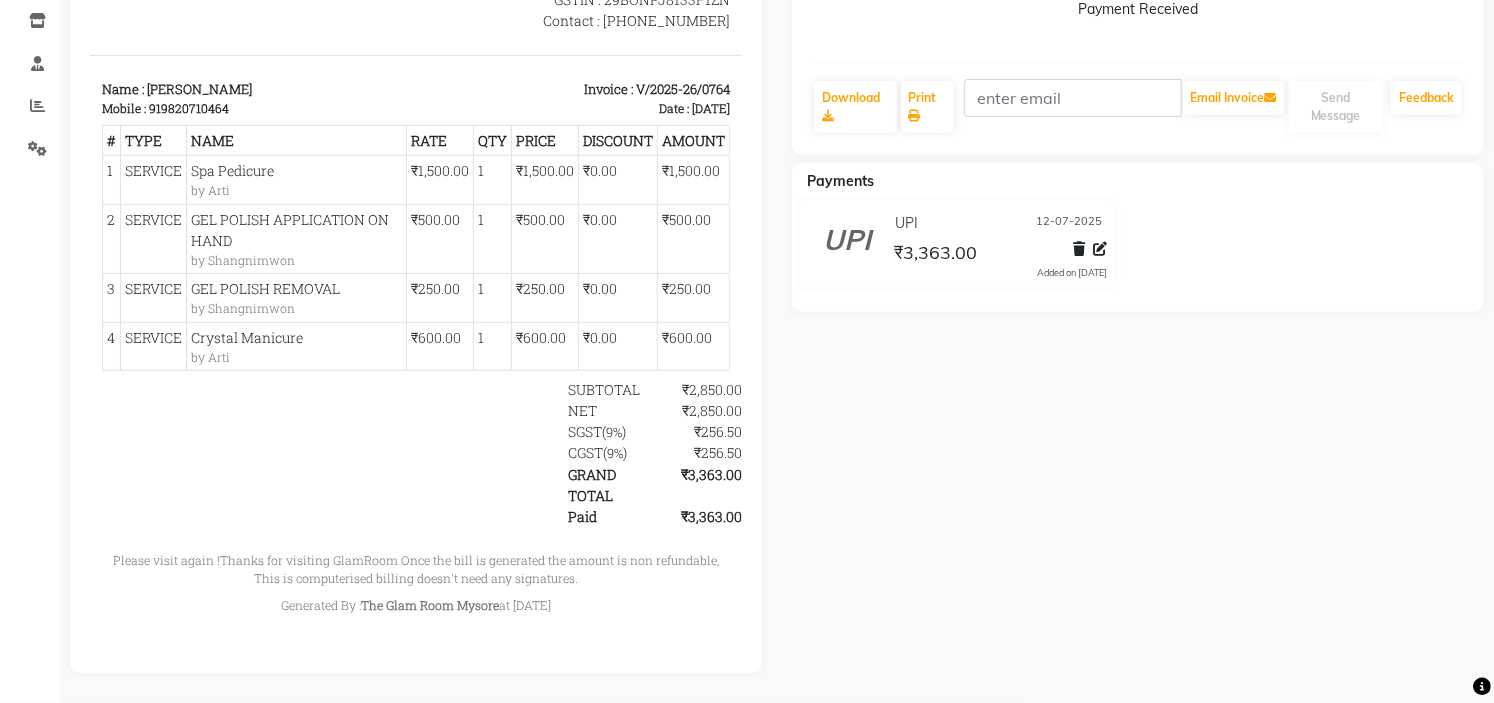click on "Name  : Usha" at bounding box center [252, 91] 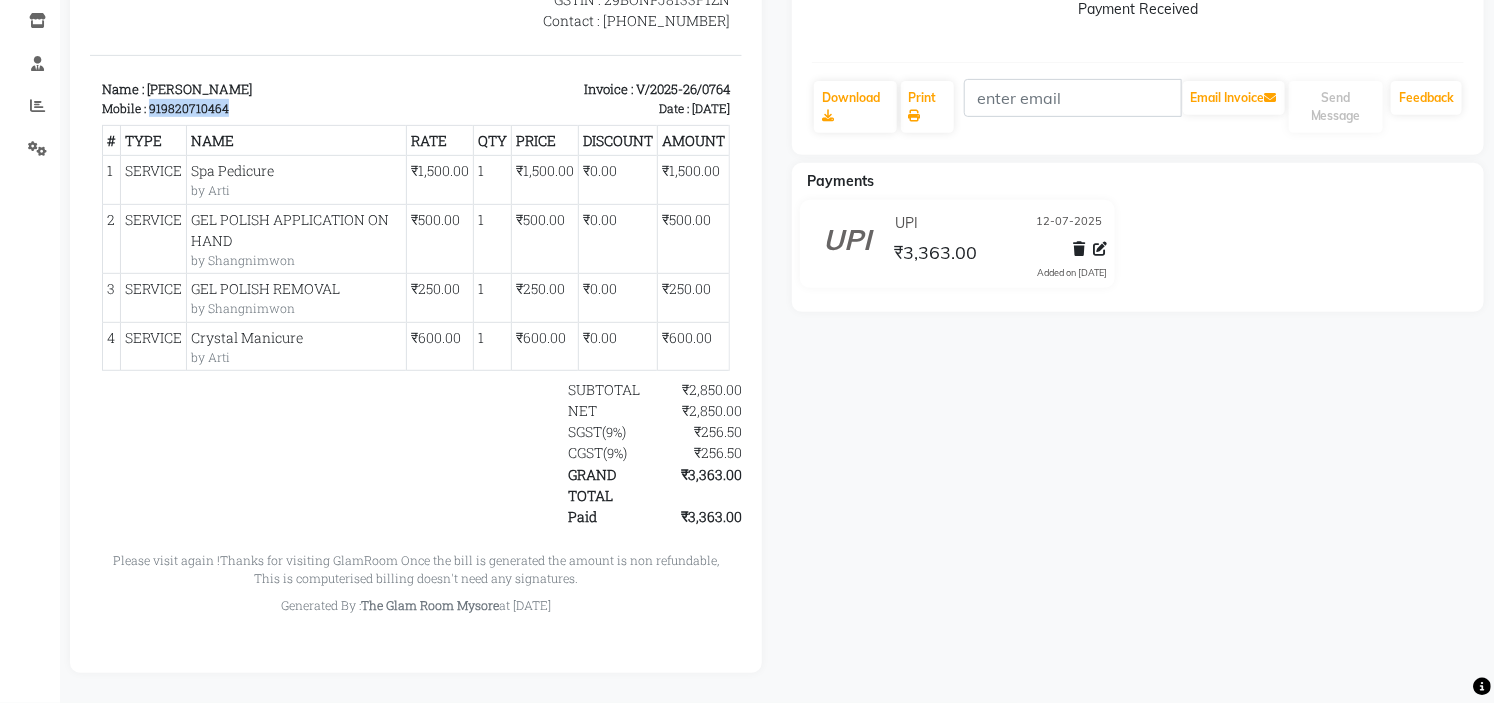 click on "919820710464" at bounding box center [188, 109] 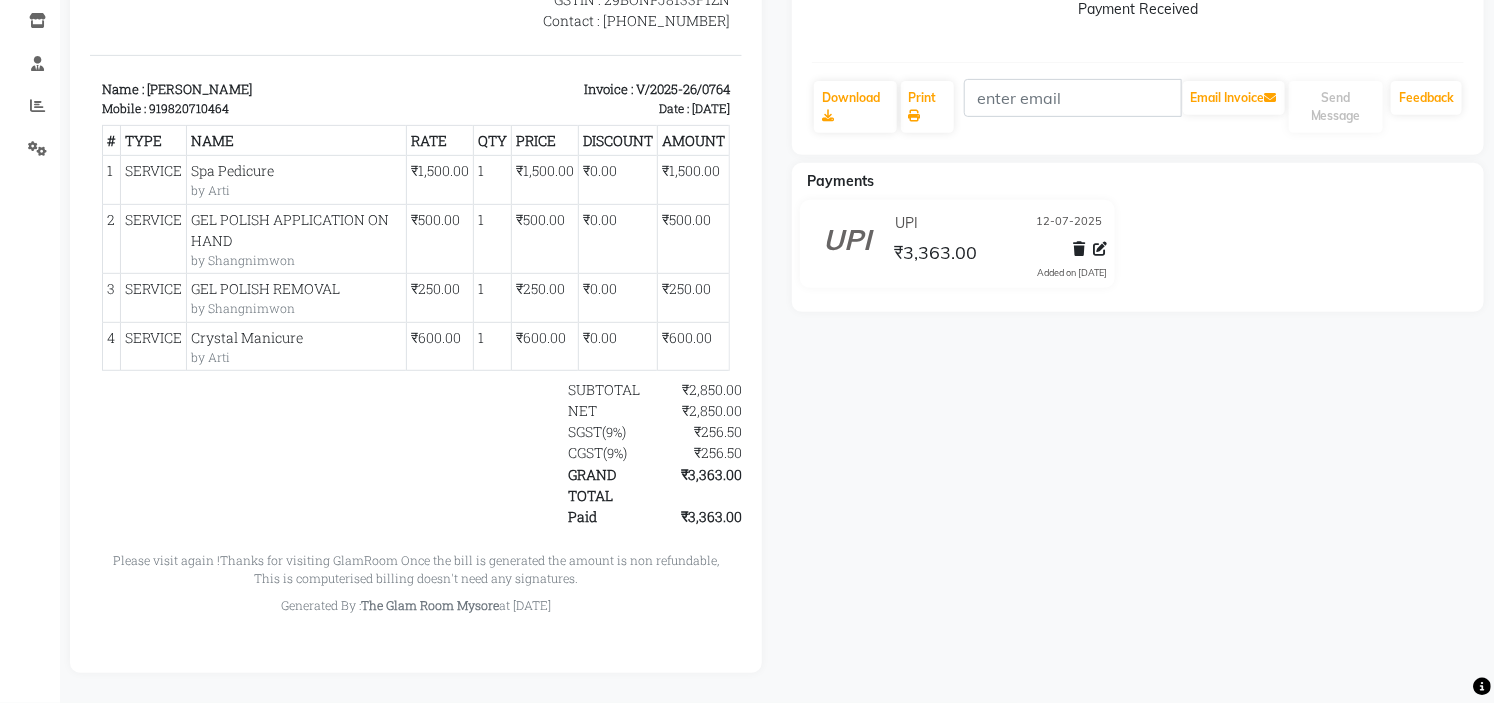 click on "1" at bounding box center (492, 239) 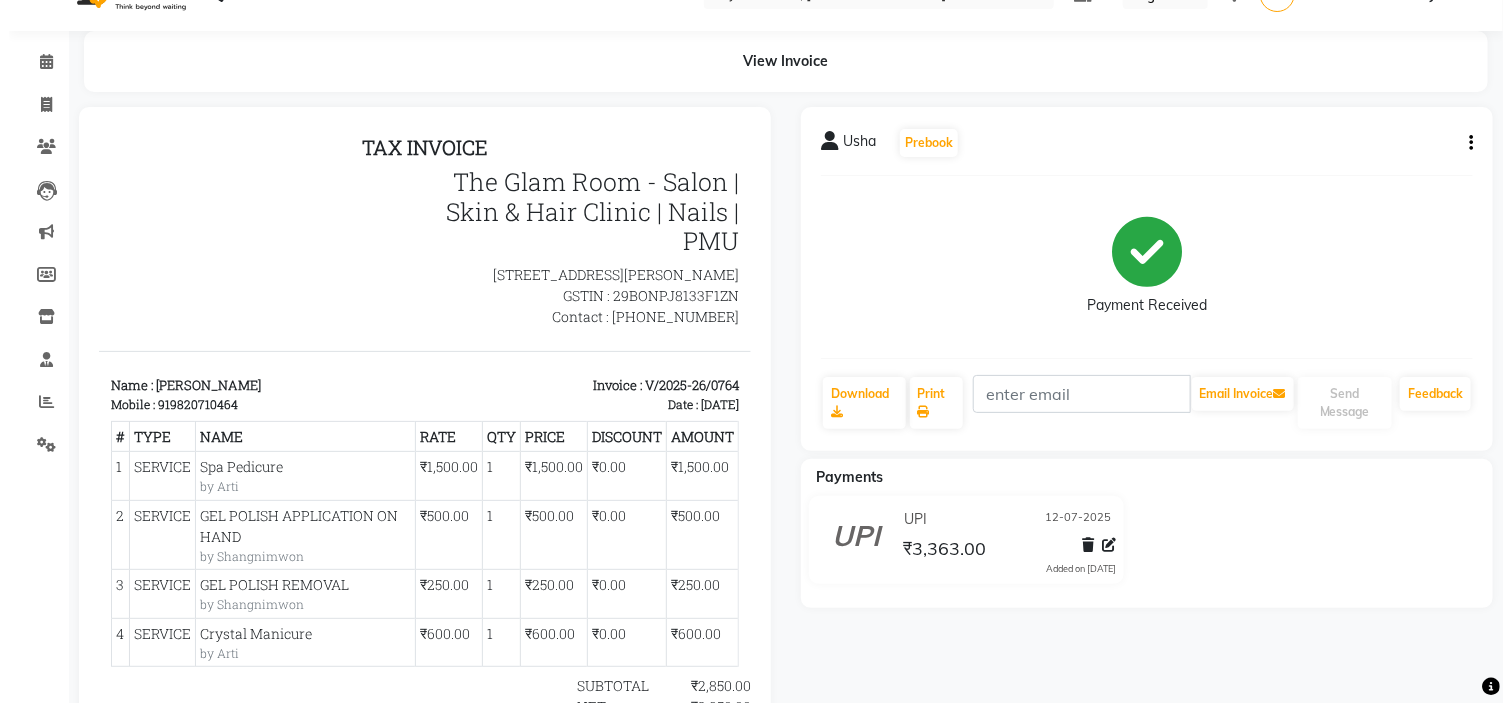 scroll, scrollTop: 0, scrollLeft: 0, axis: both 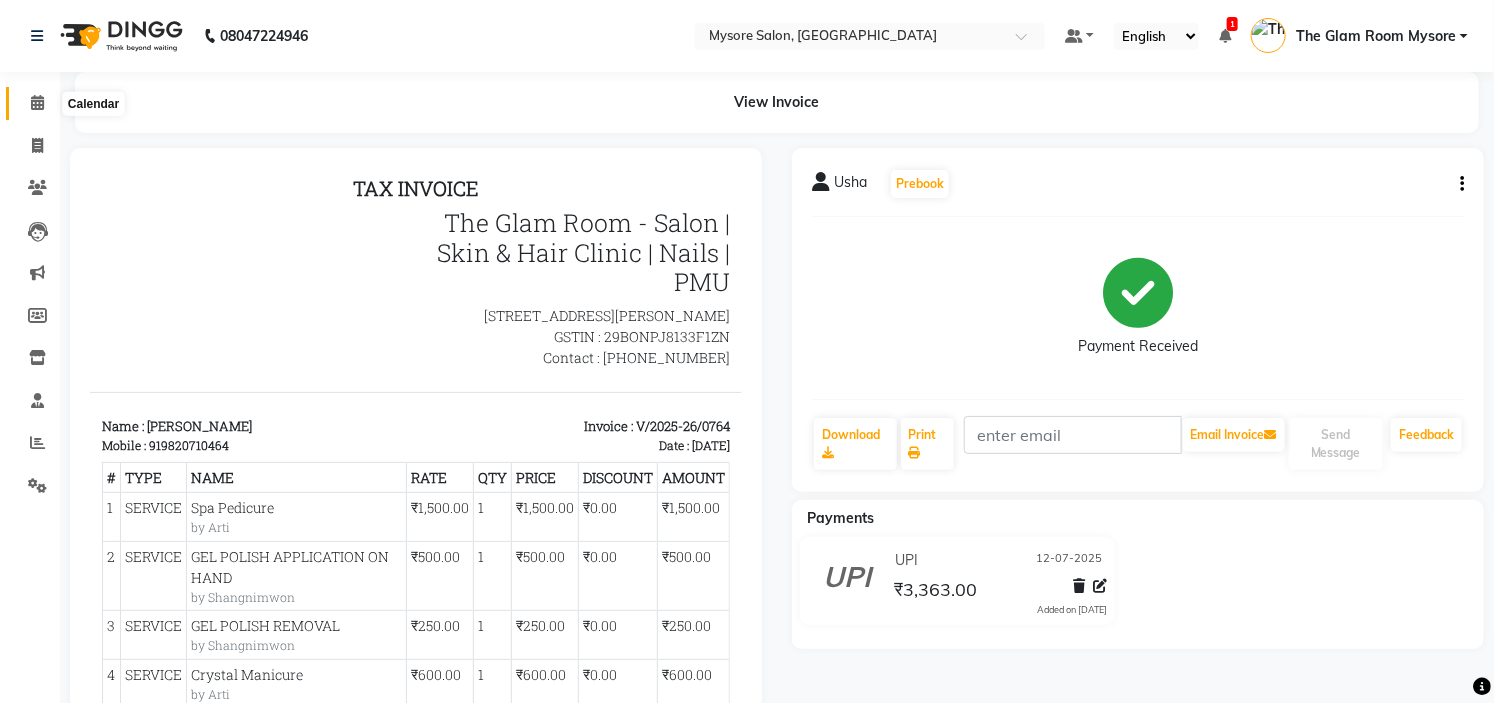 click 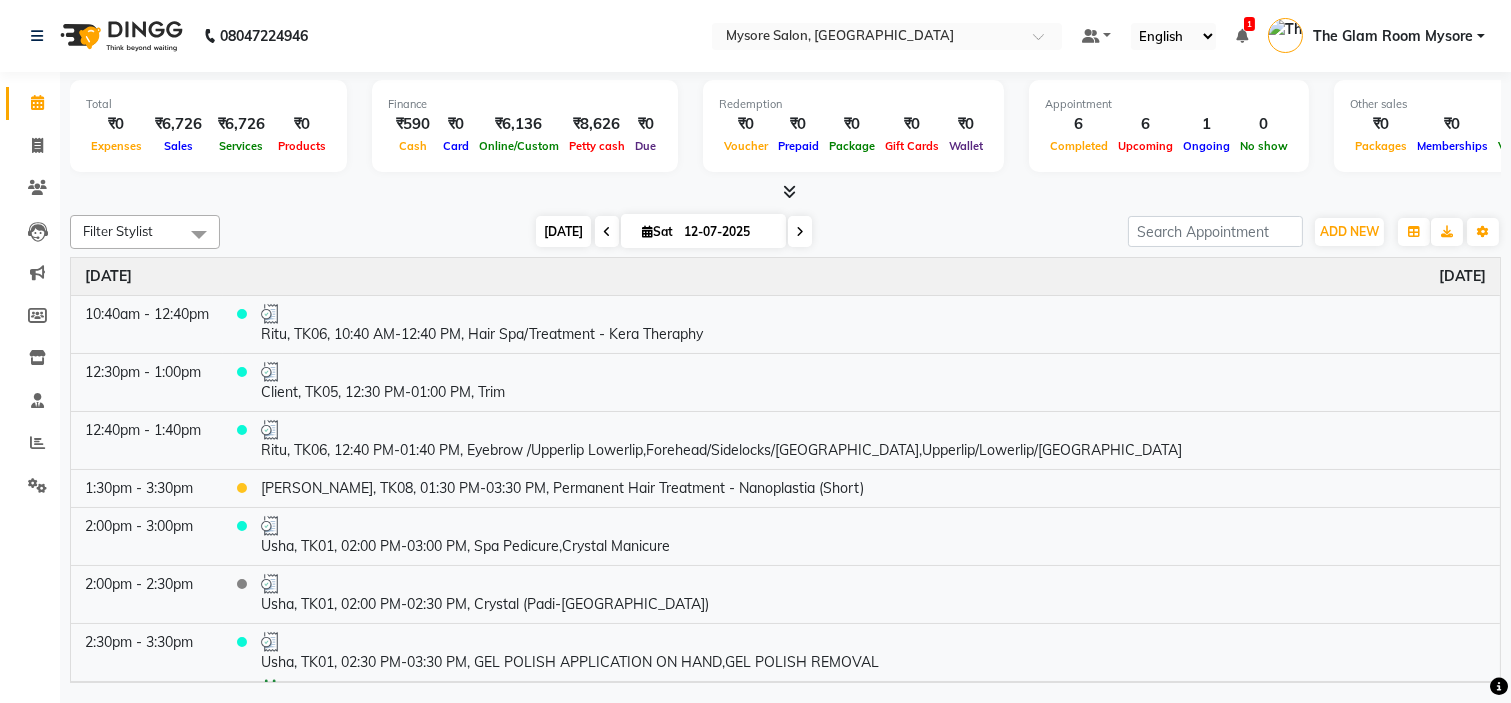 click on "Today" at bounding box center [563, 231] 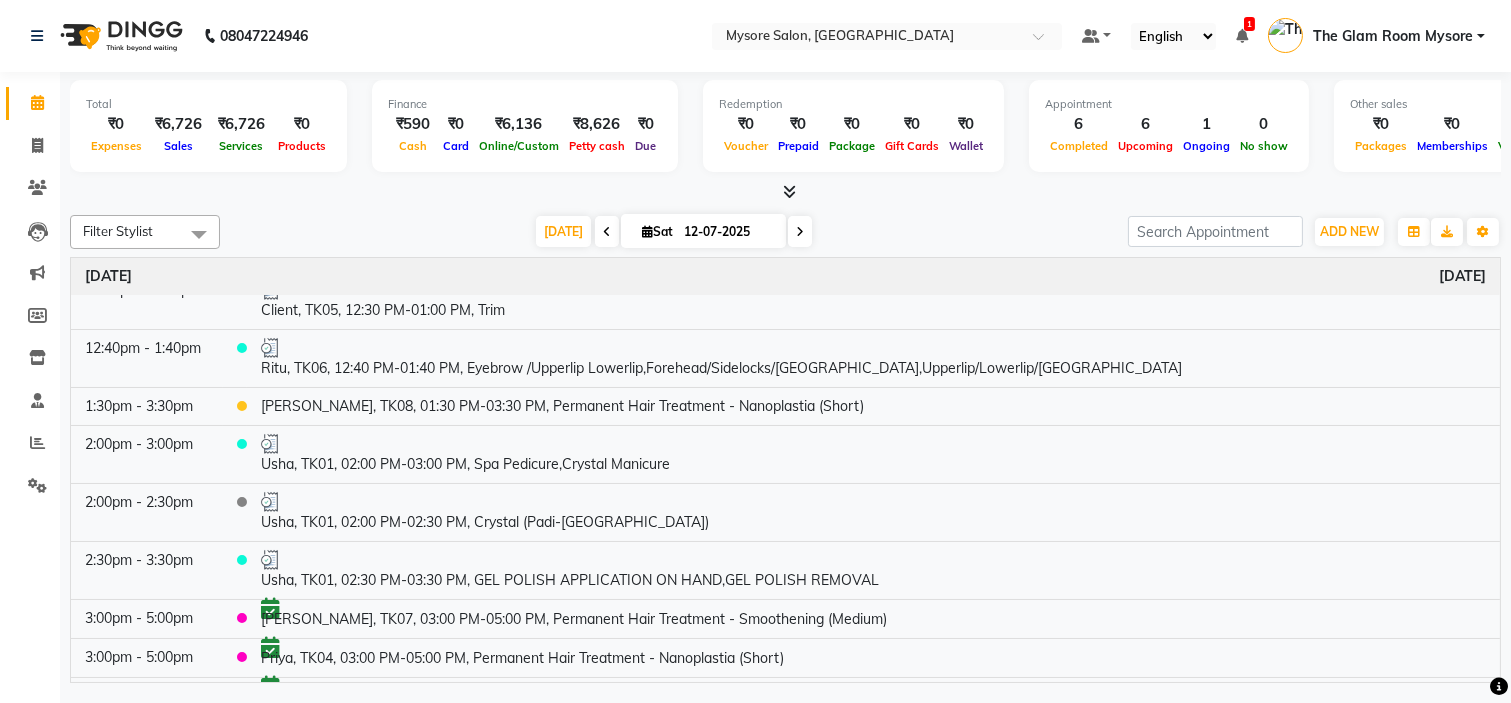 scroll, scrollTop: 88, scrollLeft: 0, axis: vertical 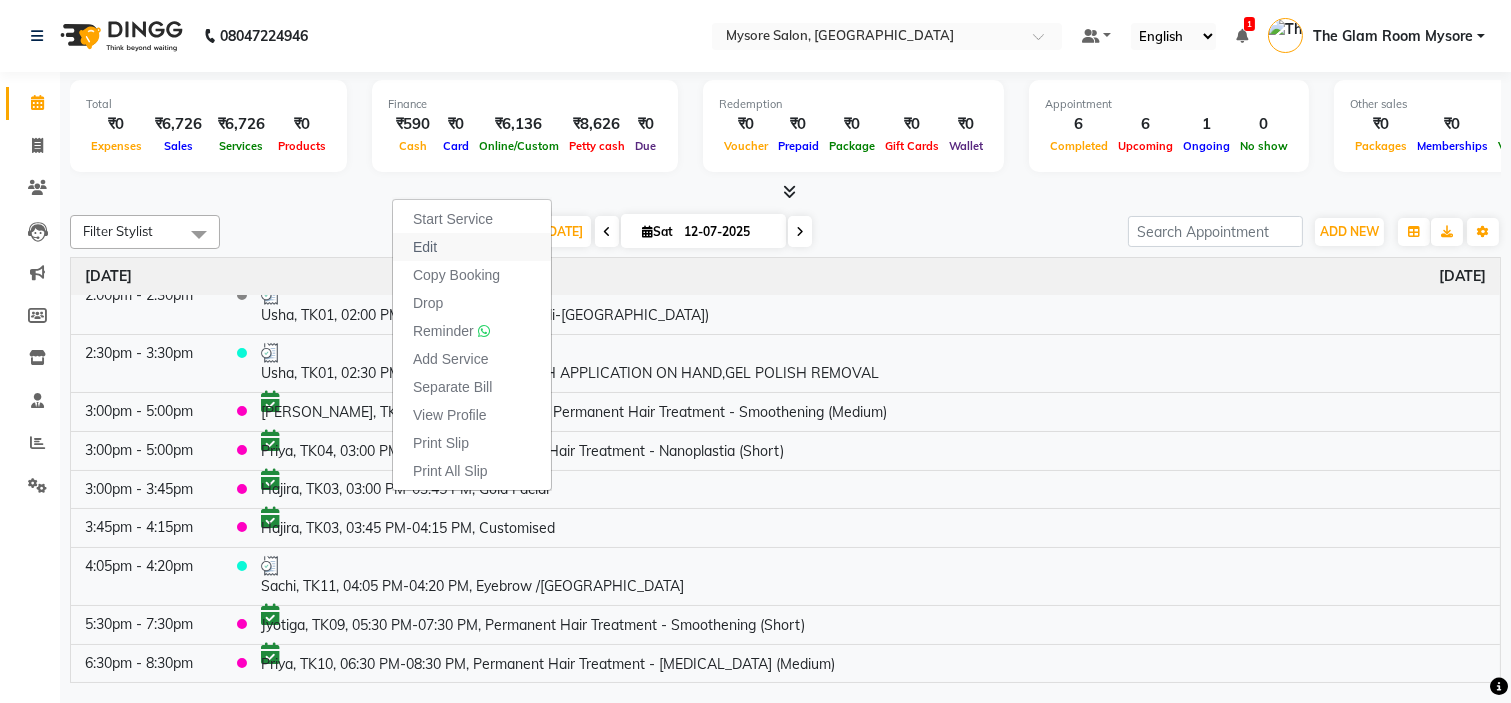 click on "Edit" at bounding box center [472, 247] 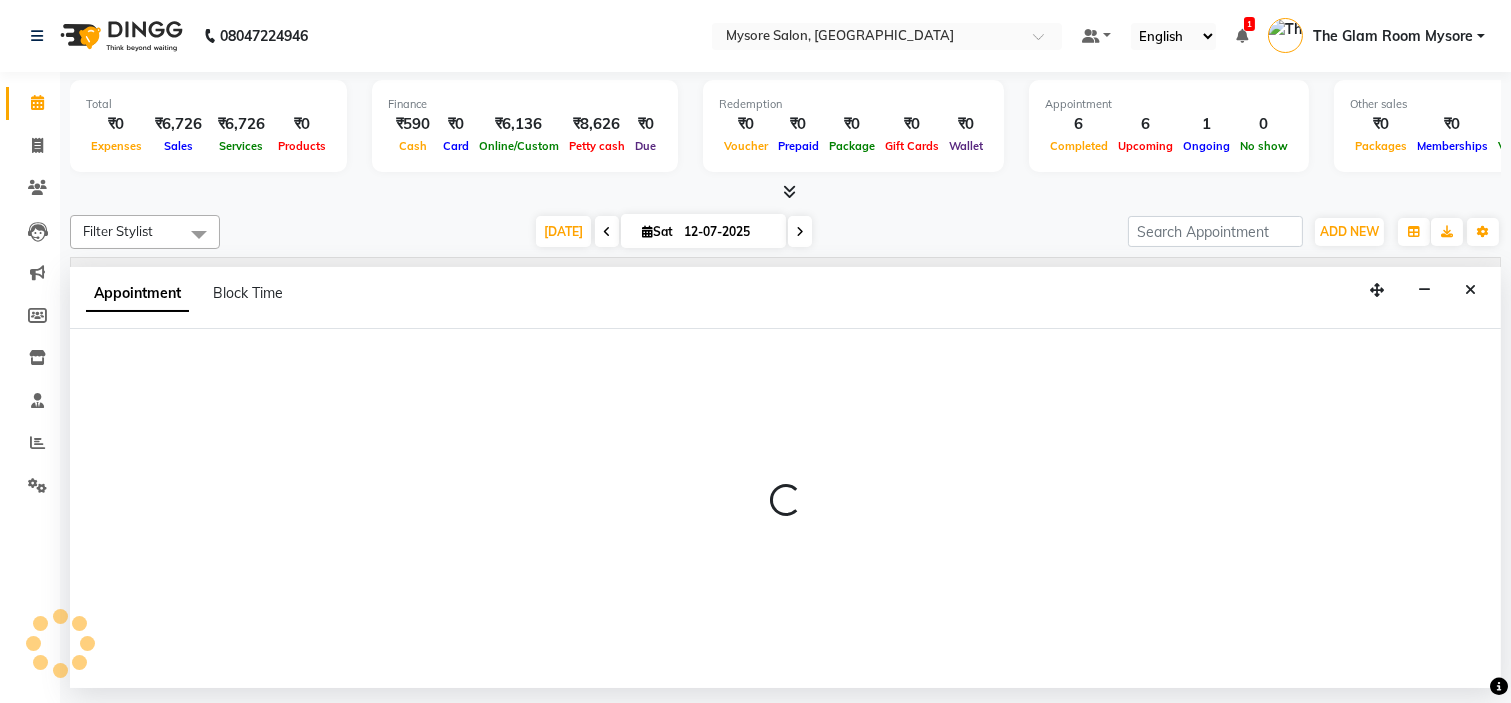 select on "tentative" 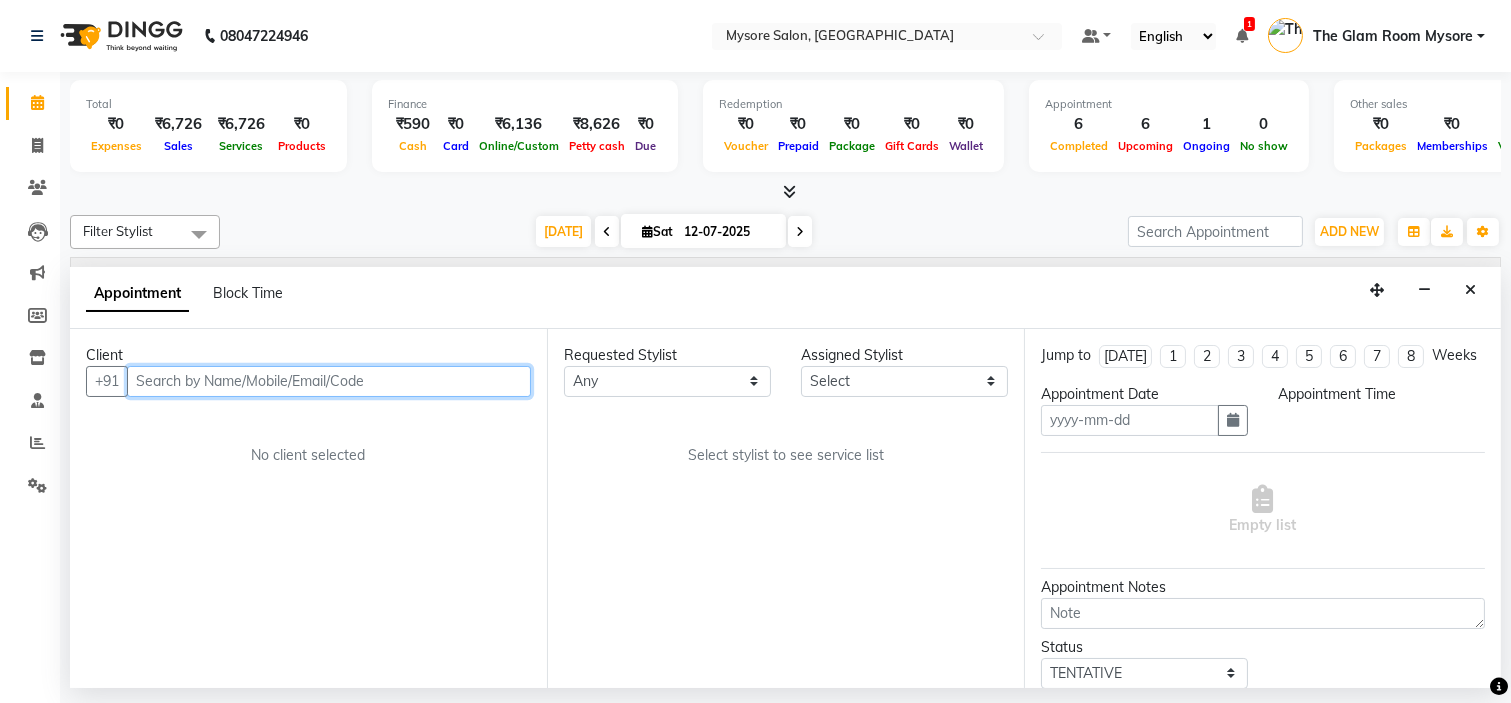 type on "12-07-2025" 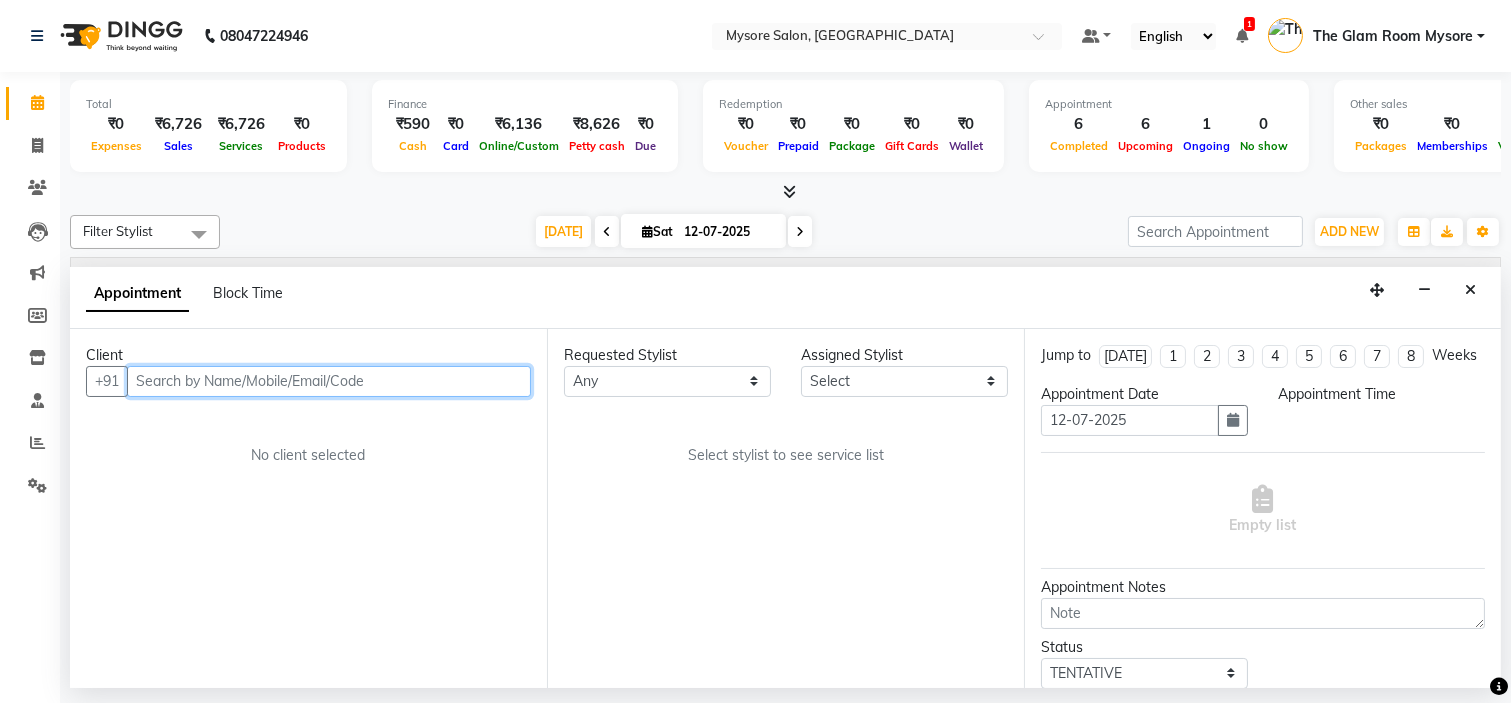 select on "confirm booking" 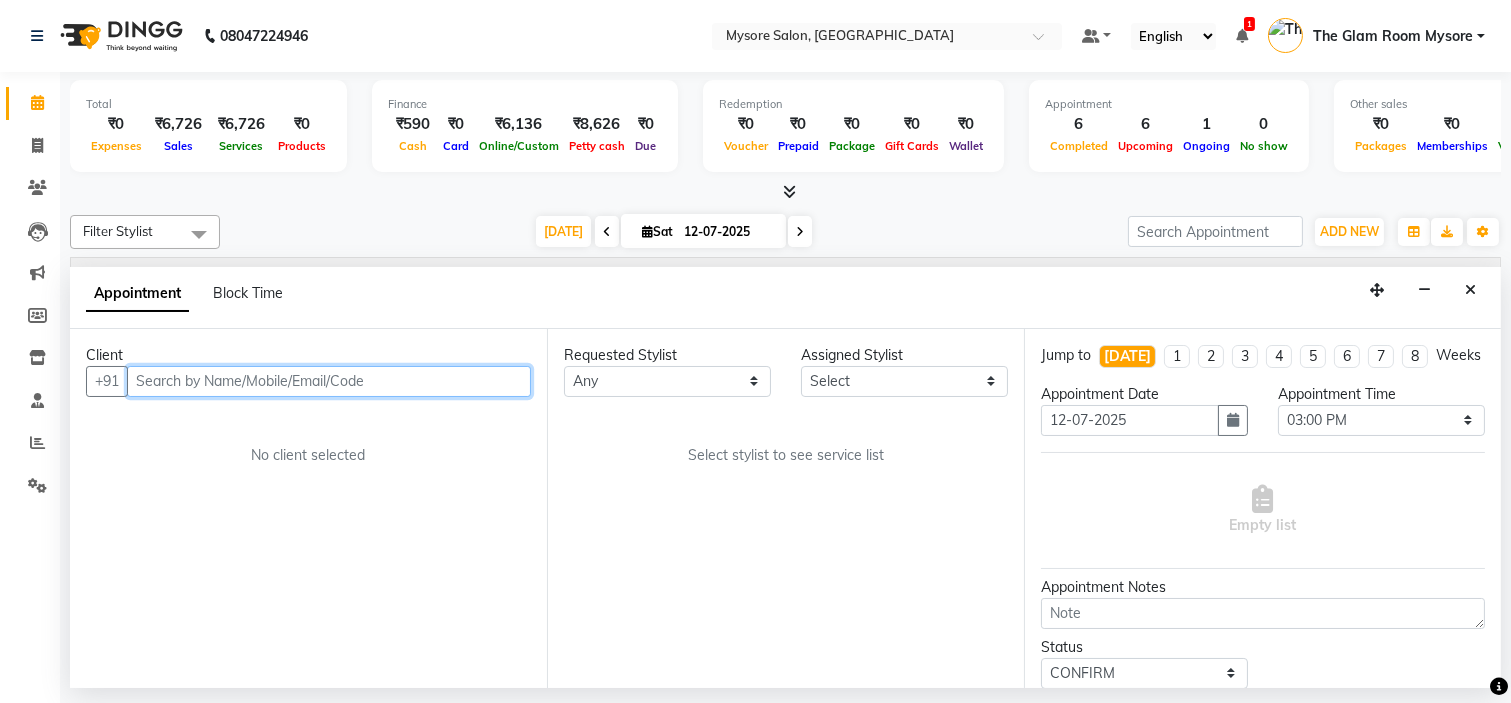 select on "35251" 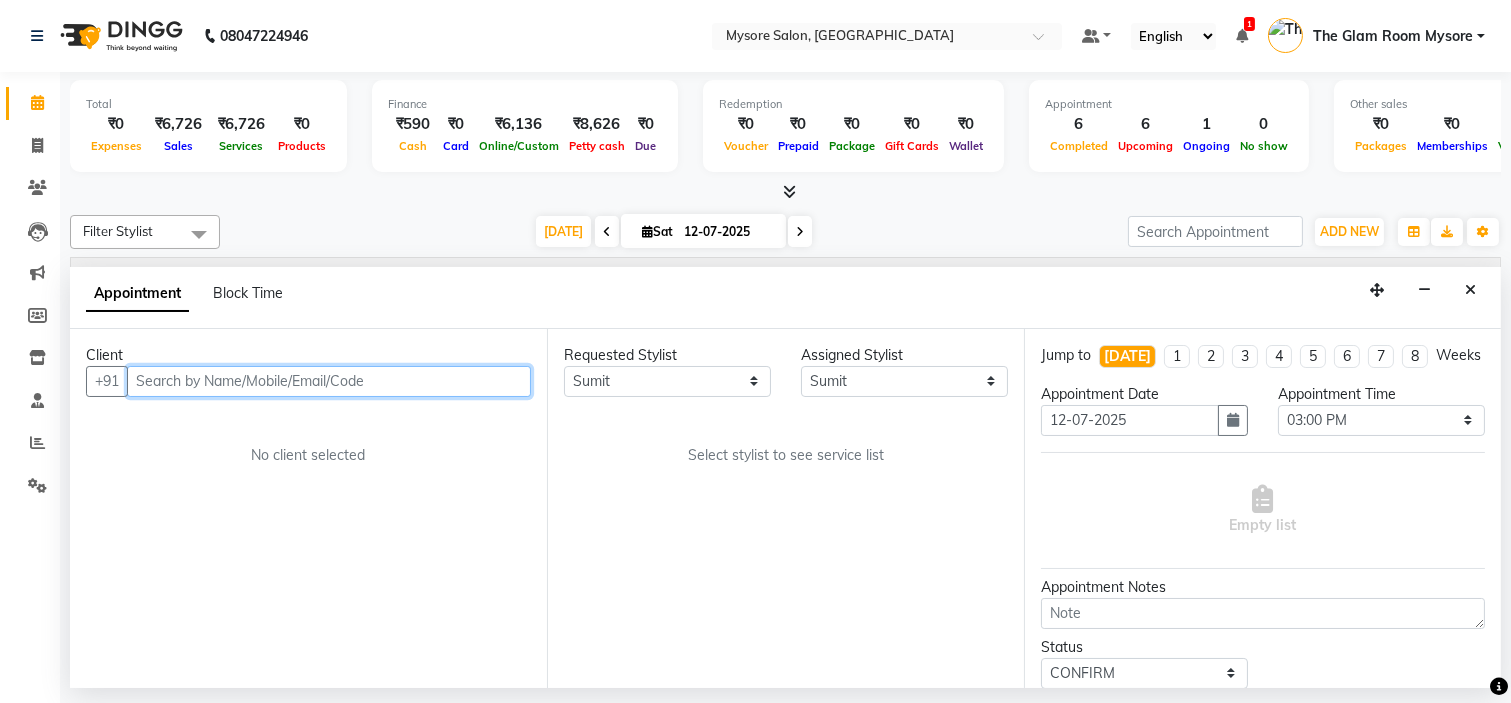 select on "1799" 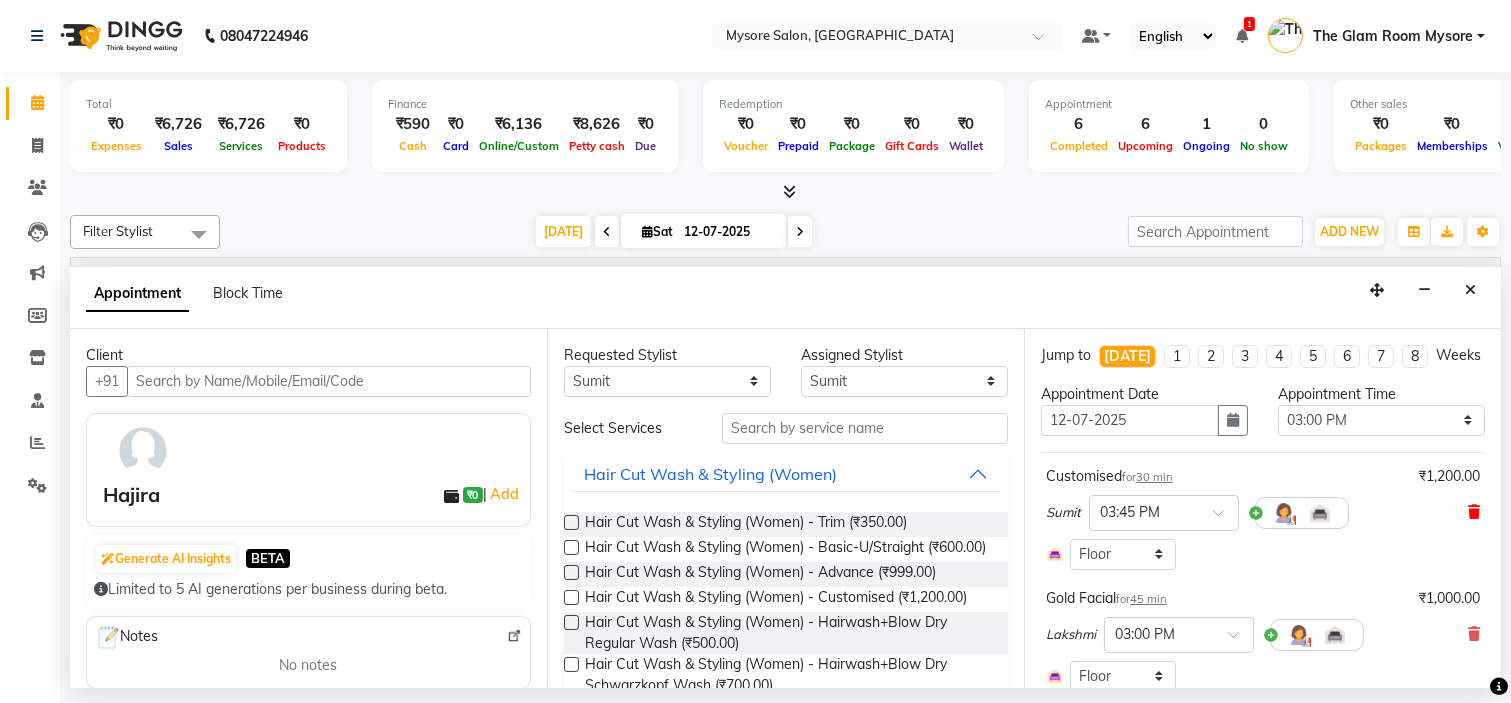 click at bounding box center [1474, 512] 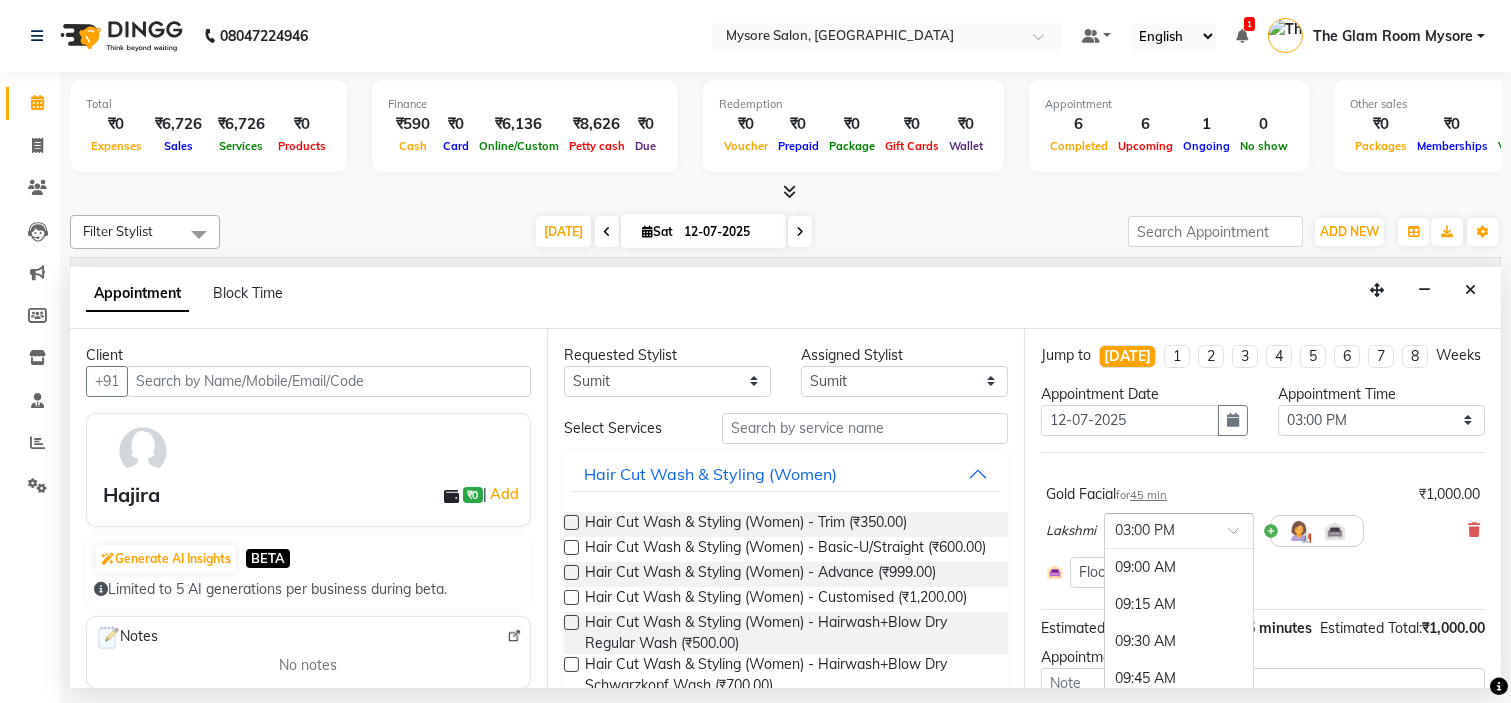 click at bounding box center (1179, 529) 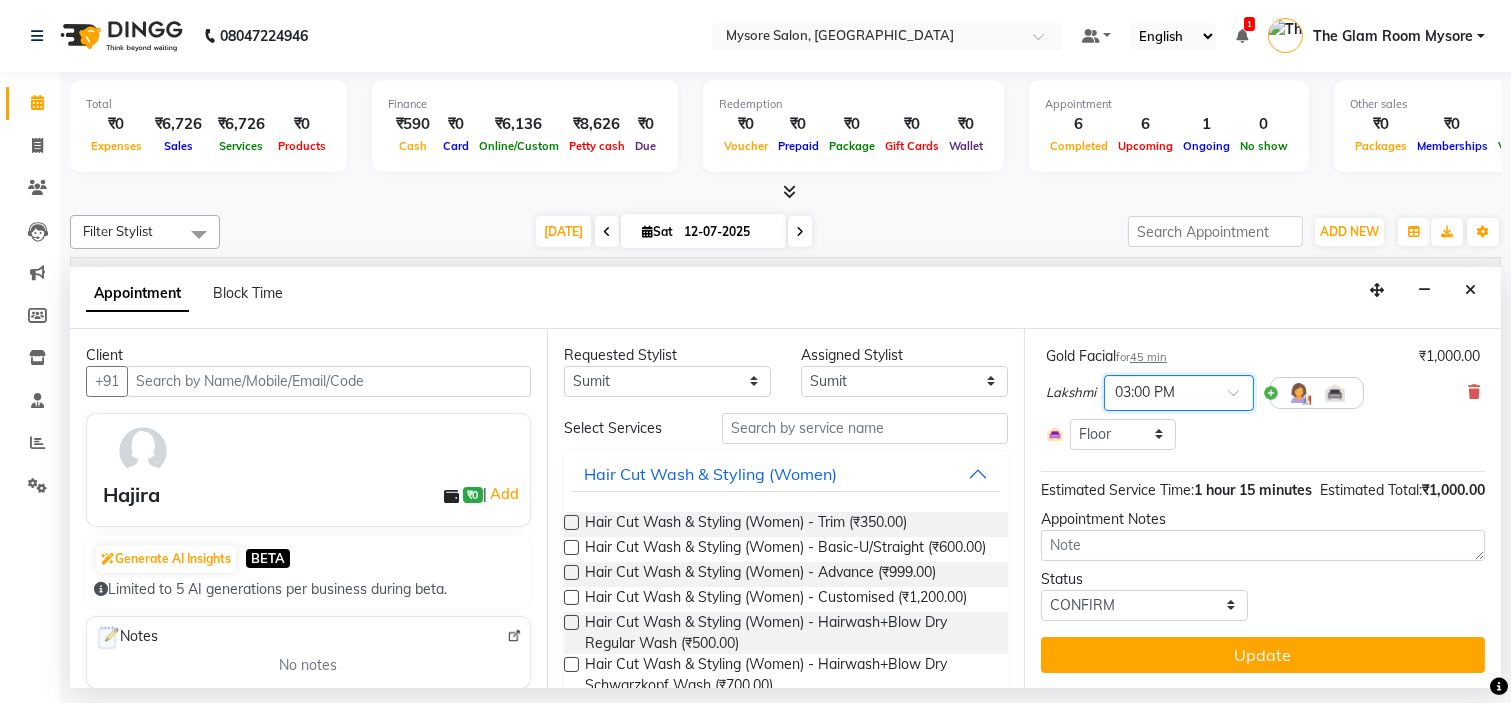 scroll, scrollTop: 177, scrollLeft: 0, axis: vertical 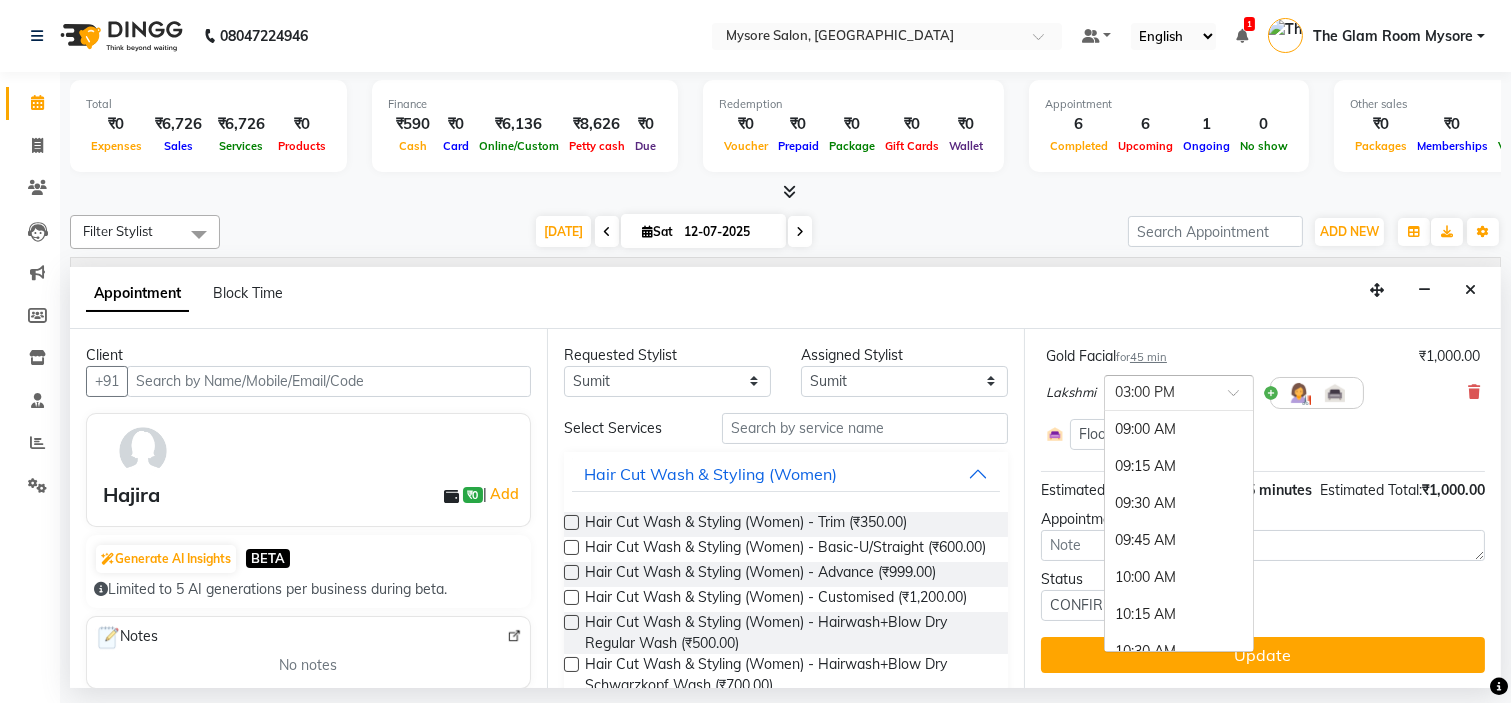 click at bounding box center [1240, 398] 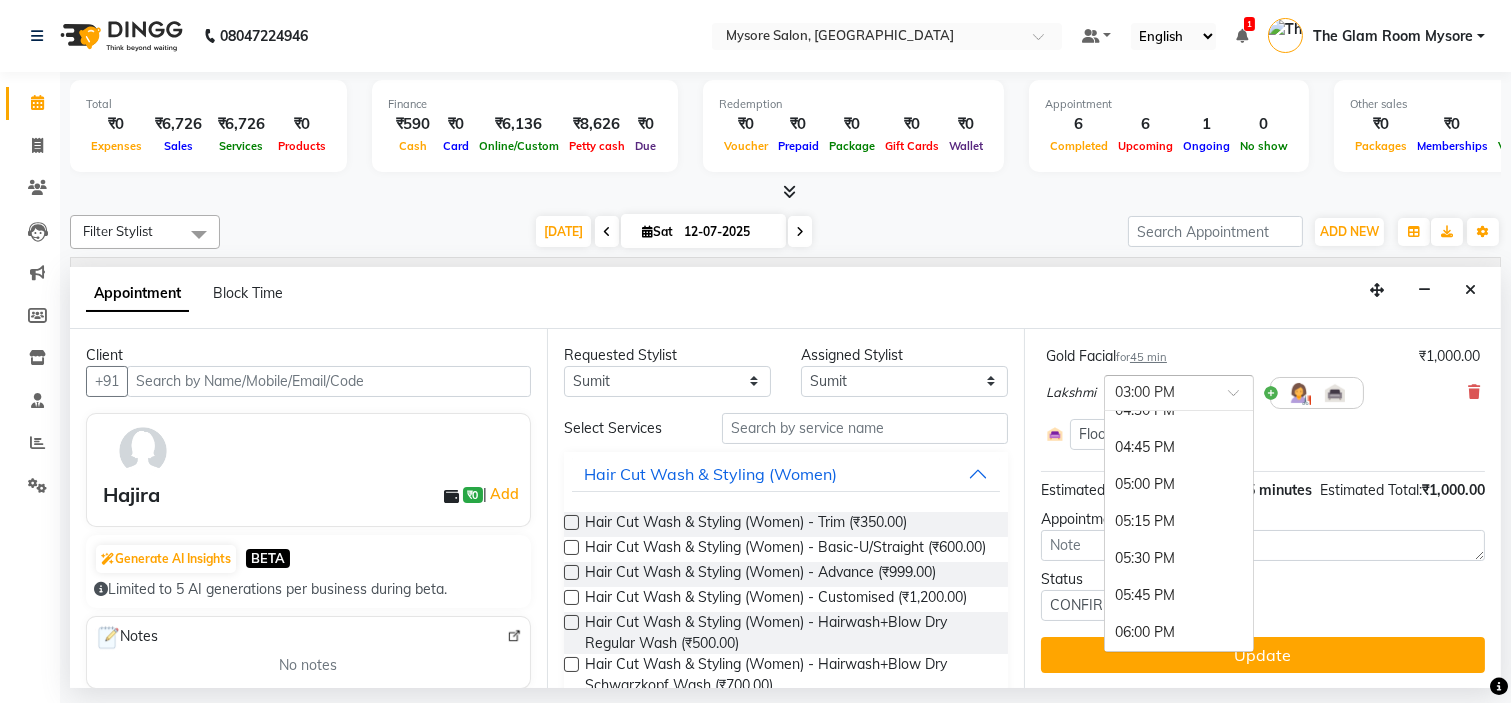scroll, scrollTop: 1164, scrollLeft: 0, axis: vertical 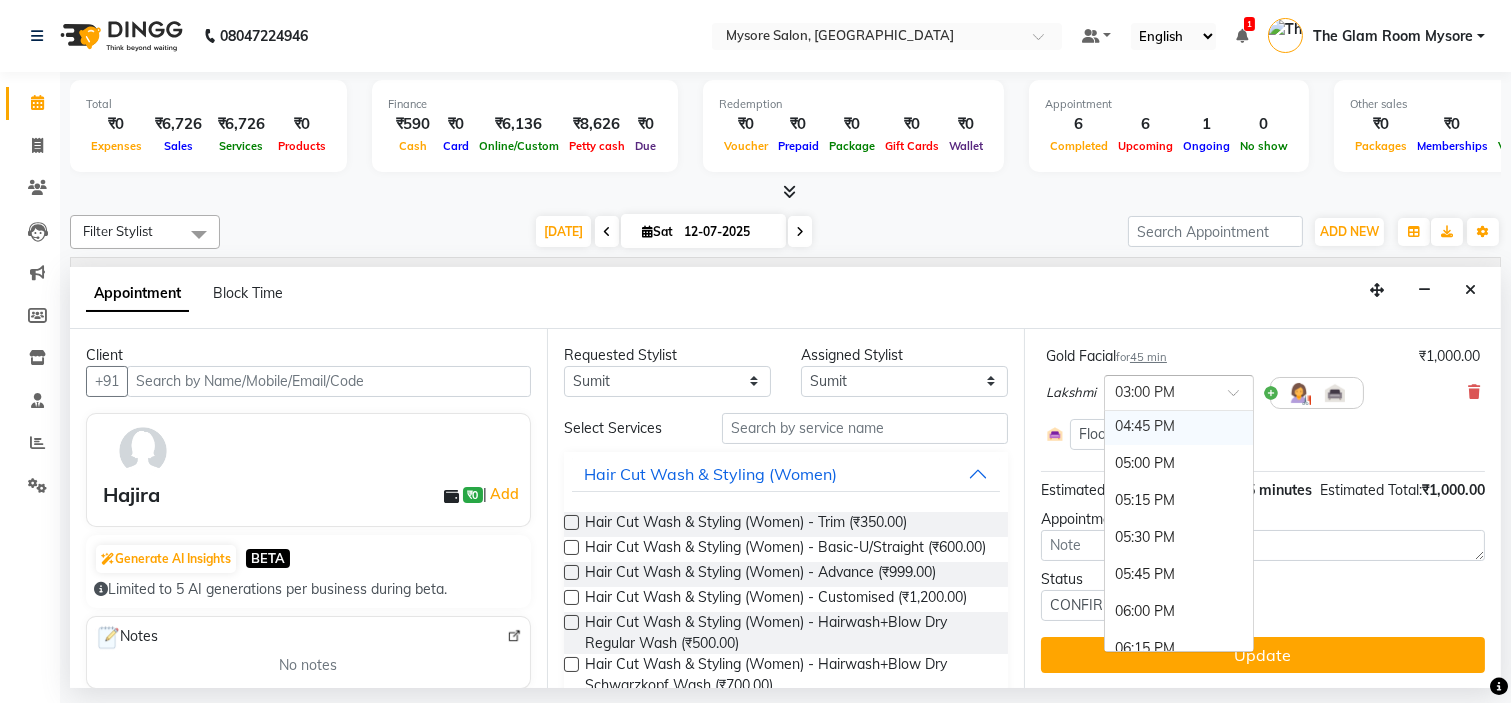 click on "04:45 PM" at bounding box center (1179, 426) 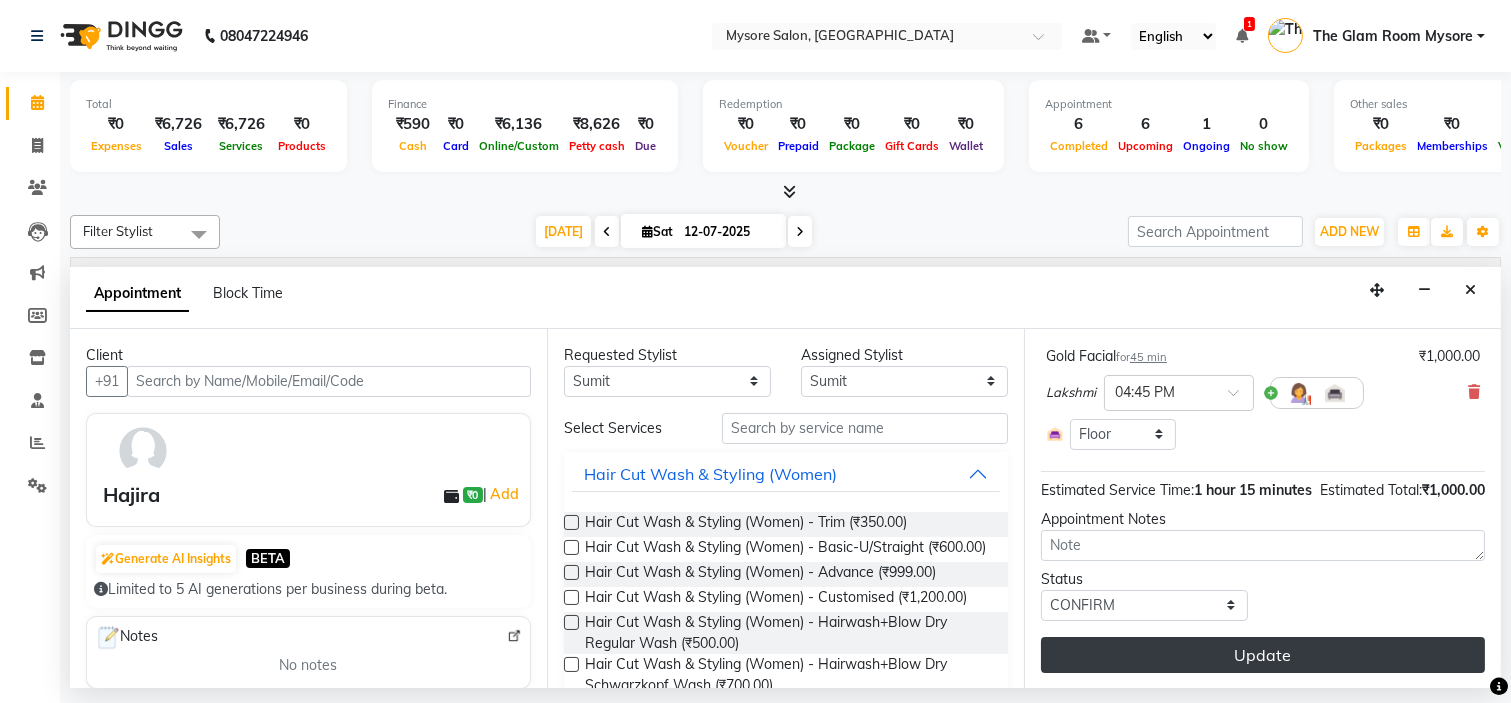 click on "Update" at bounding box center (1263, 655) 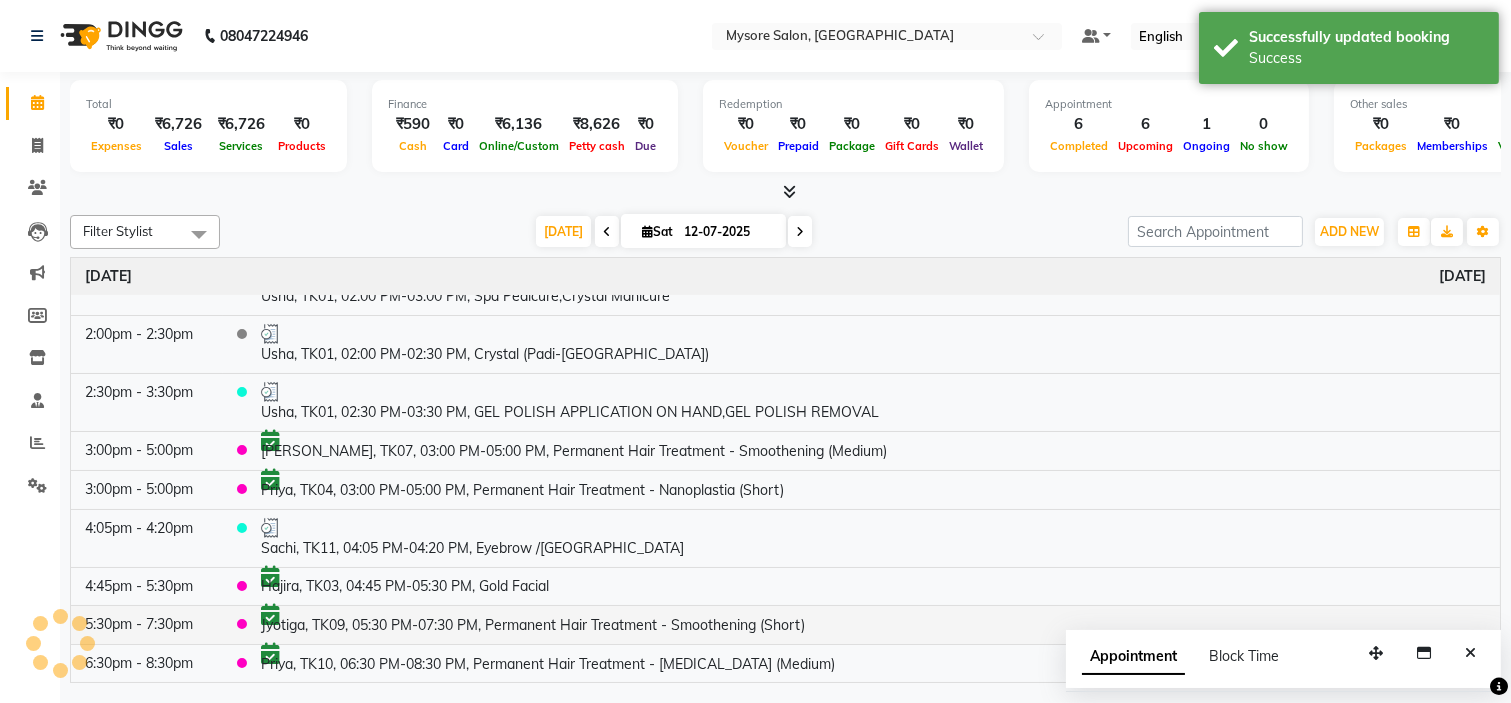 scroll, scrollTop: 252, scrollLeft: 0, axis: vertical 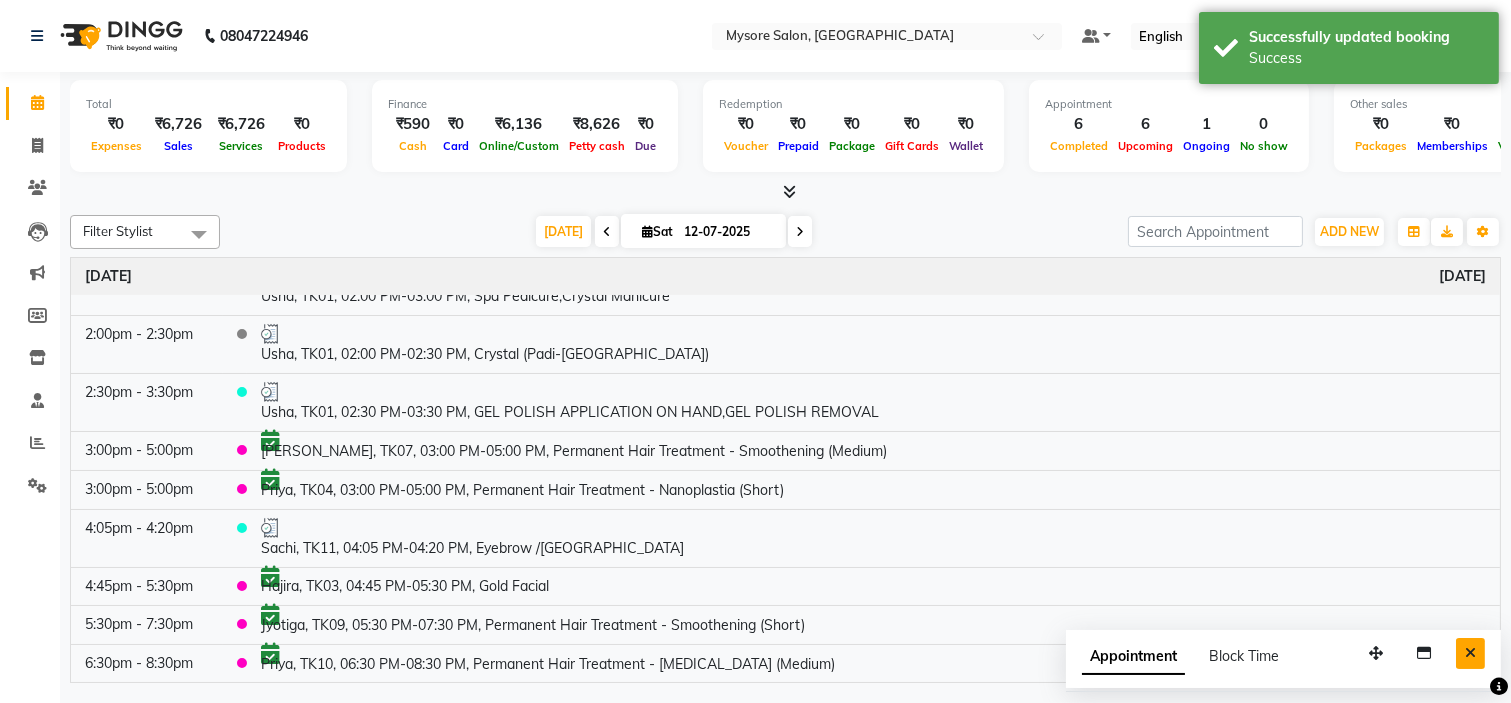 click at bounding box center (1470, 653) 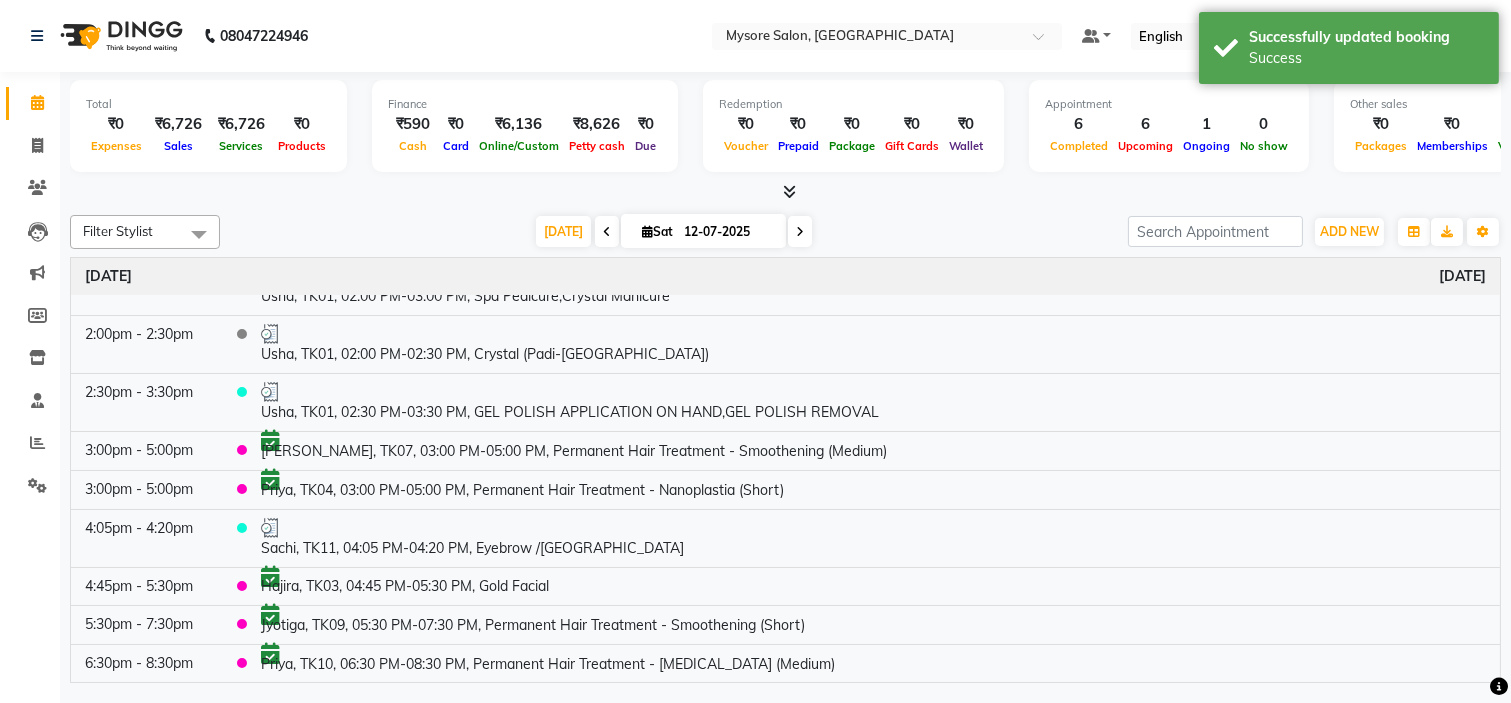 scroll, scrollTop: 251, scrollLeft: 0, axis: vertical 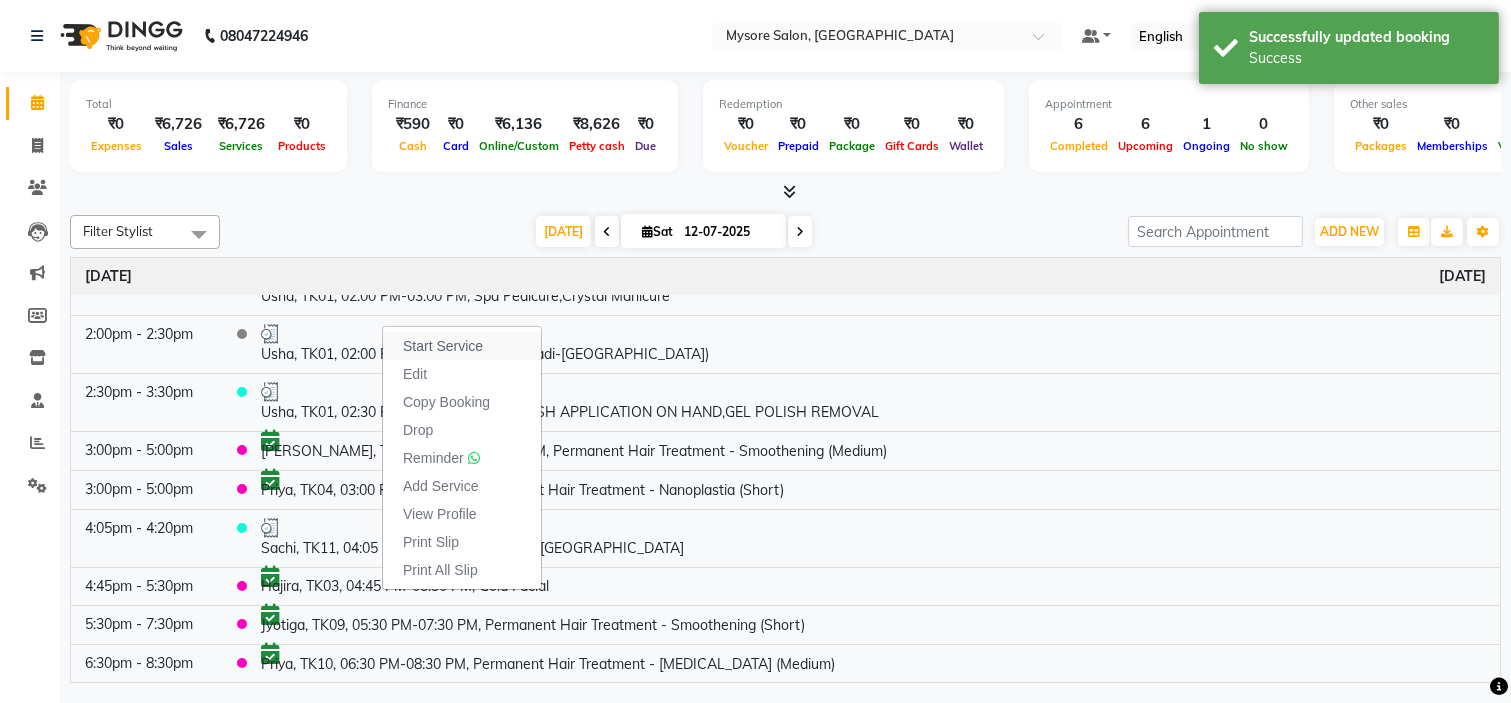 click on "Start Service" at bounding box center [462, 346] 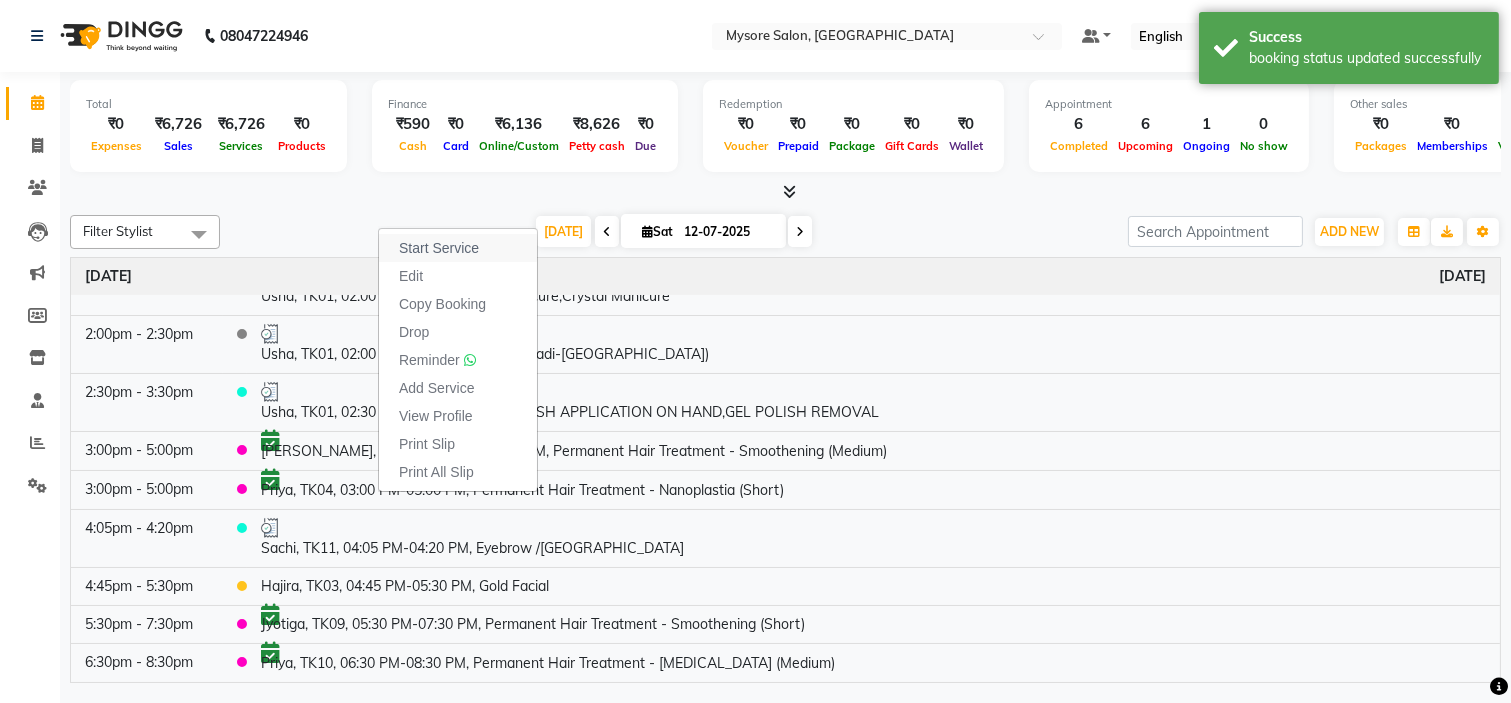 click on "Start Service" at bounding box center [439, 248] 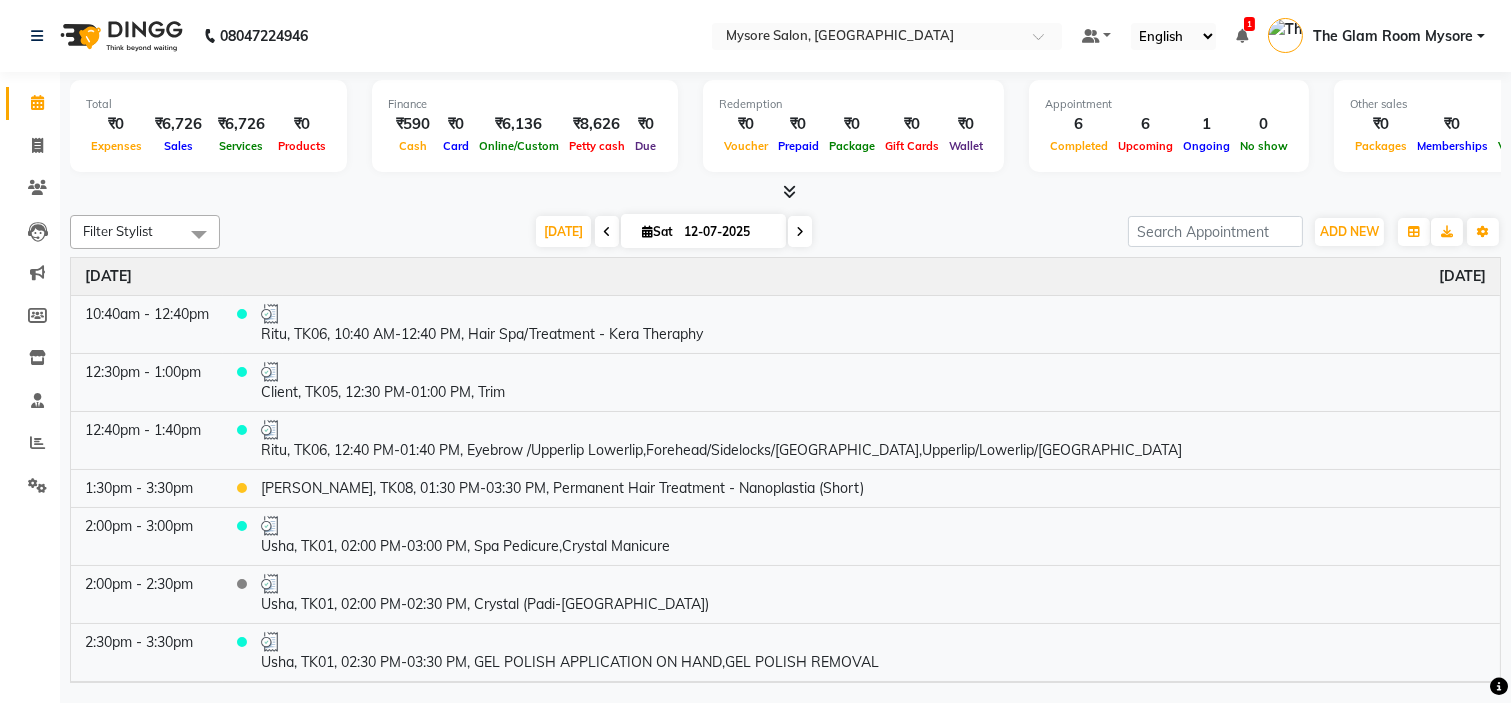 scroll, scrollTop: 250, scrollLeft: 0, axis: vertical 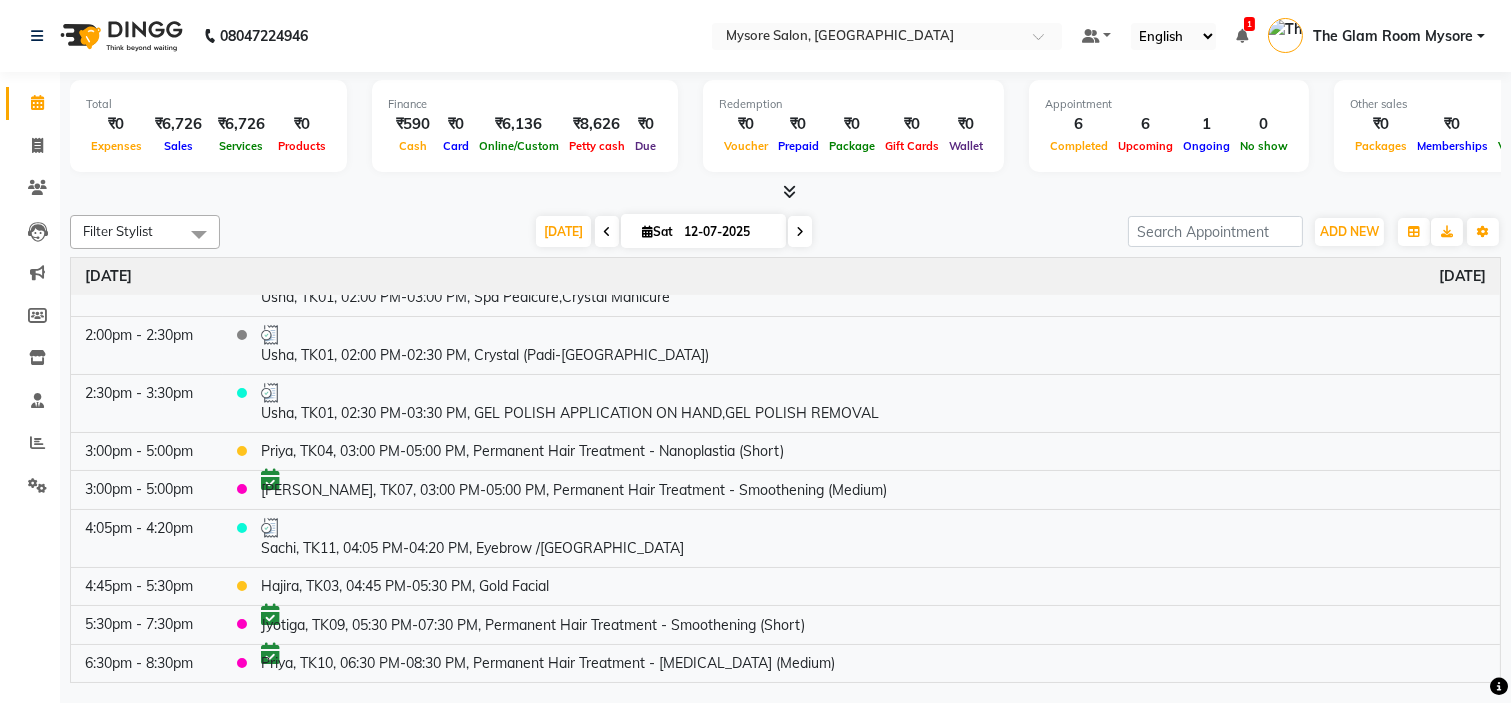 click at bounding box center [785, 192] 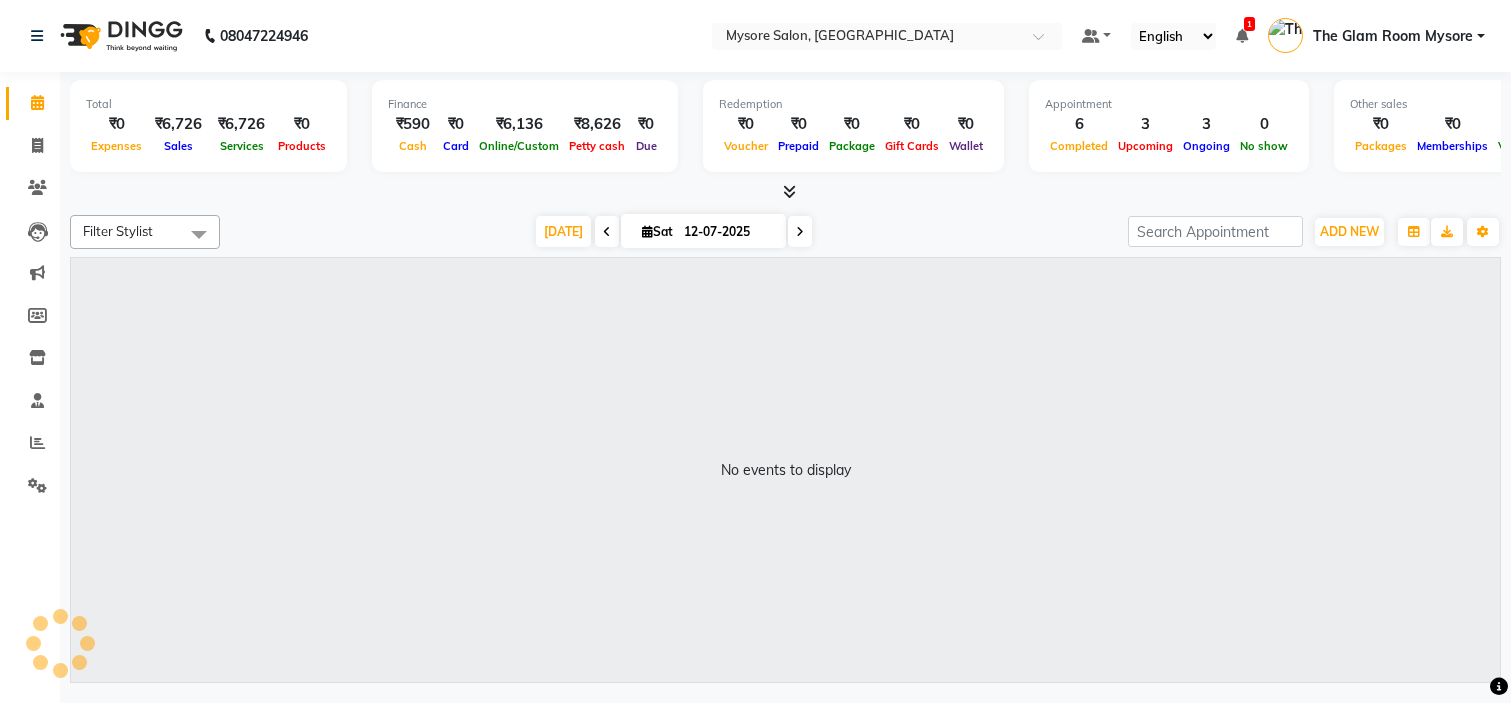 scroll, scrollTop: 0, scrollLeft: 0, axis: both 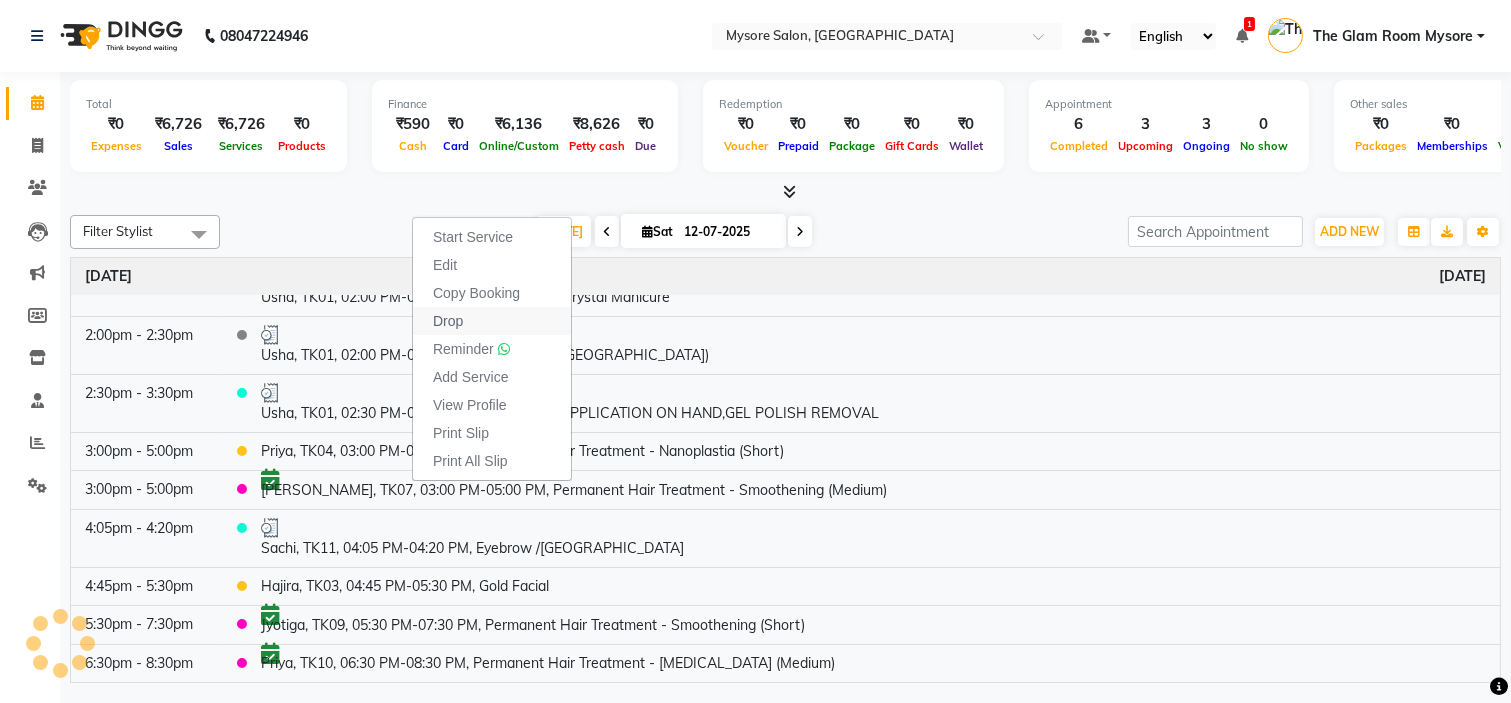 click on "Drop" at bounding box center [448, 321] 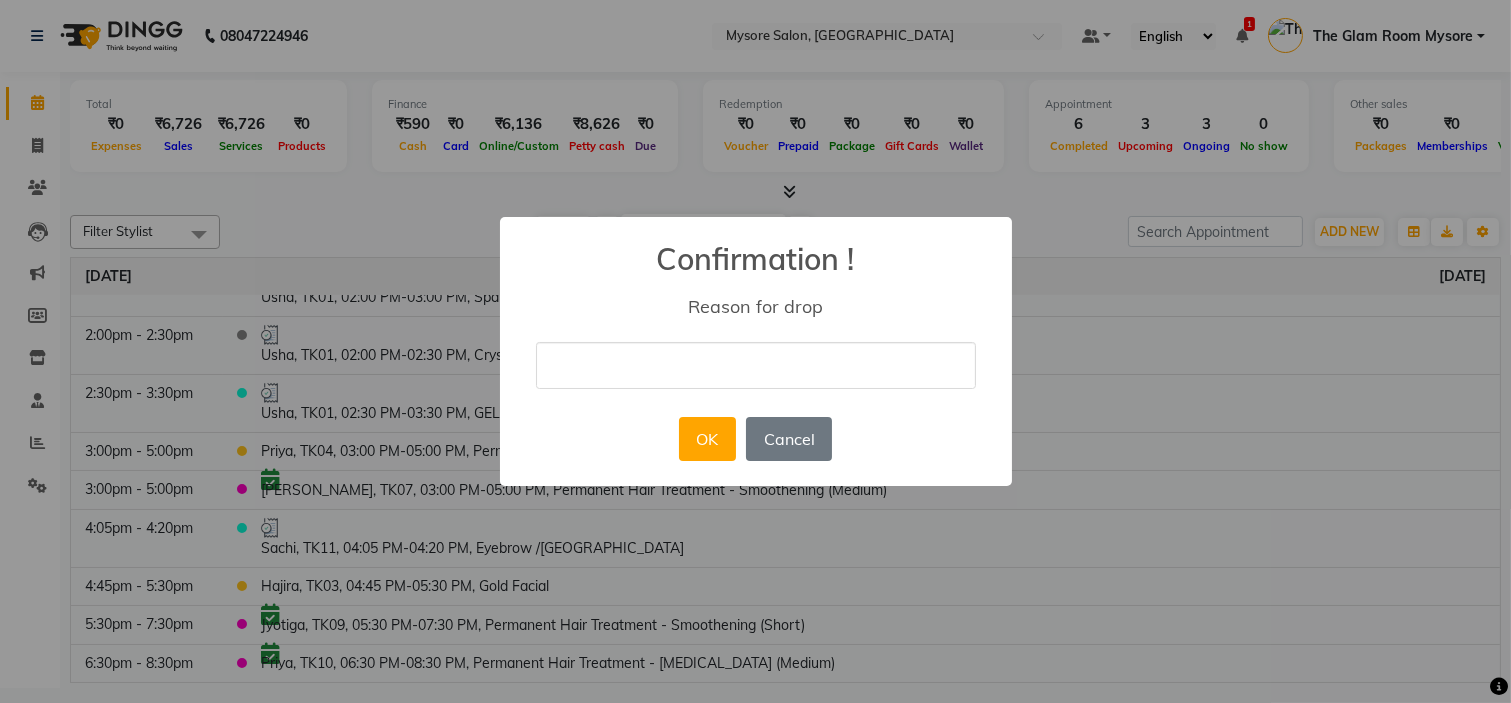 click at bounding box center [756, 365] 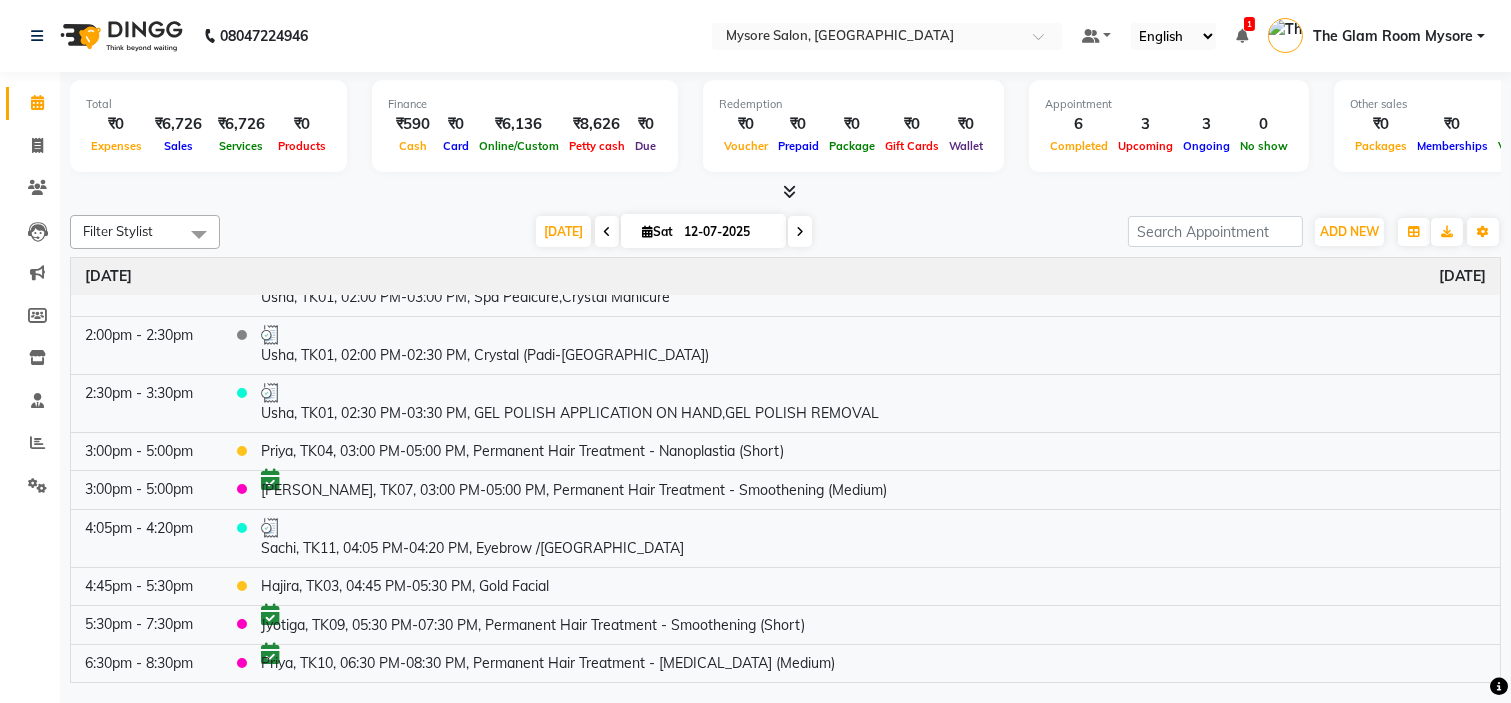 click on "Total  ₹0  Expenses ₹6,726  Sales ₹6,726  Services ₹0  Products Finance  ₹590  Cash ₹0  Card ₹6,136  Online/Custom ₹8,626 [PERSON_NAME] cash ₹0 Due  Redemption  ₹0 Voucher ₹0 Prepaid ₹0 Package ₹0  Gift Cards ₹0  Wallet  Appointment  6 Completed 3 Upcoming 3 Ongoing 0 No show  Other sales  ₹0  Packages ₹0  Memberships ₹0  Vouchers ₹0  Prepaids ₹0  Gift Cards" at bounding box center (785, 129) 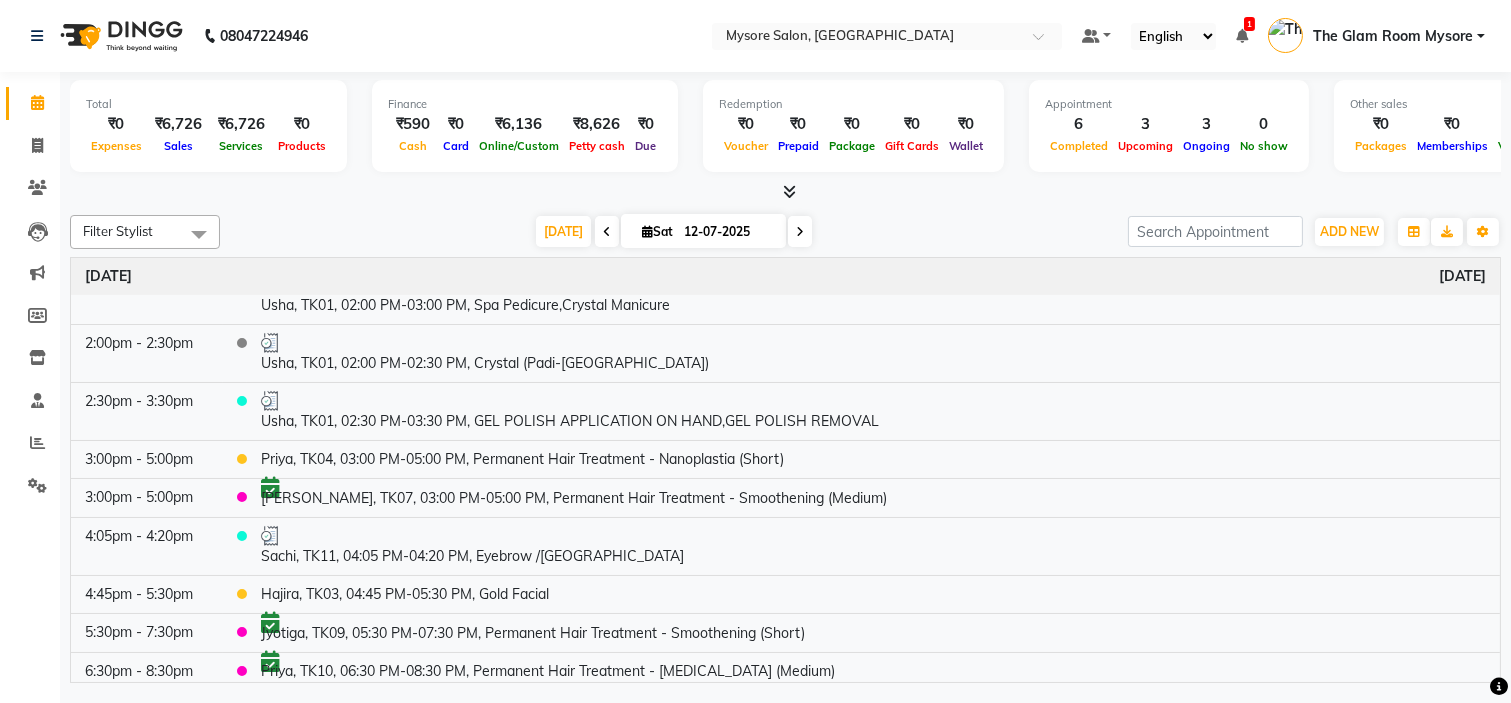 scroll, scrollTop: 250, scrollLeft: 0, axis: vertical 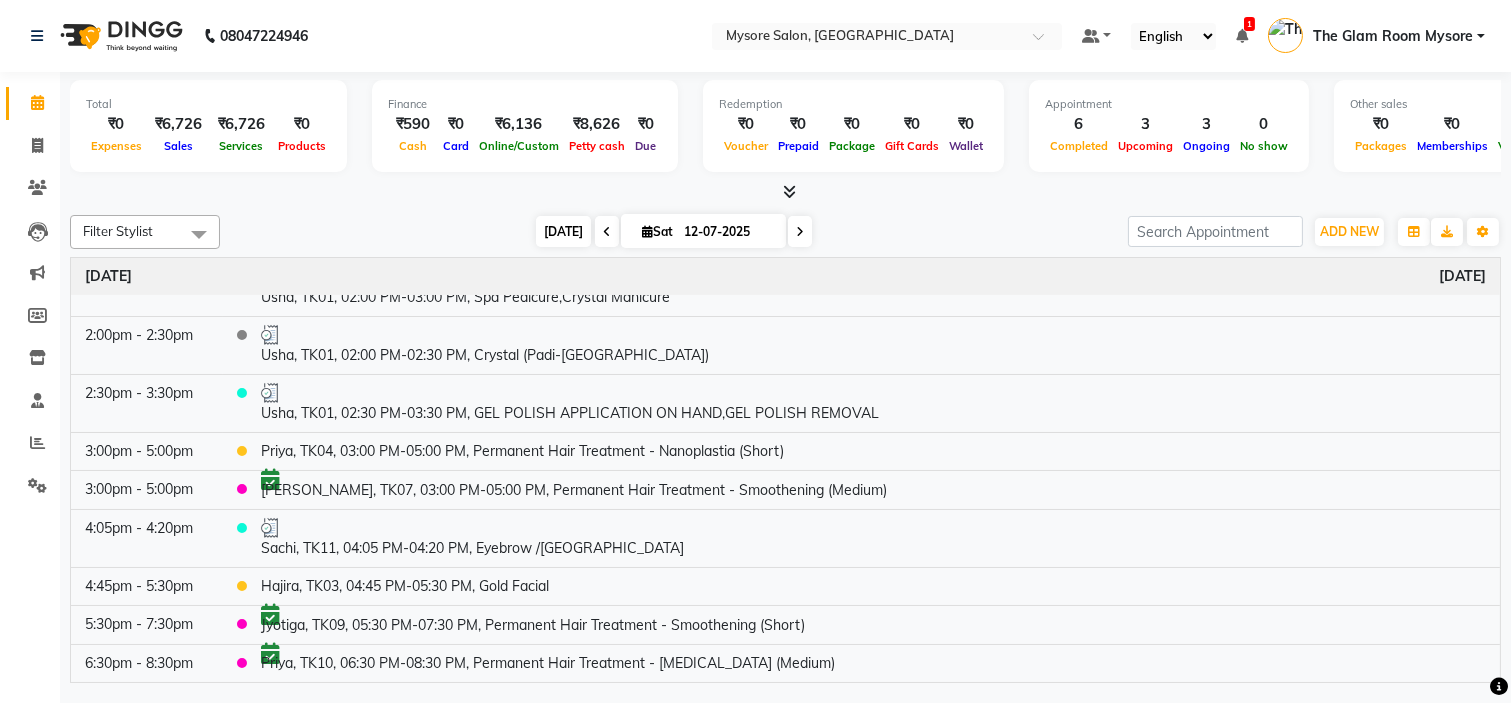 click on "[DATE]" at bounding box center [563, 231] 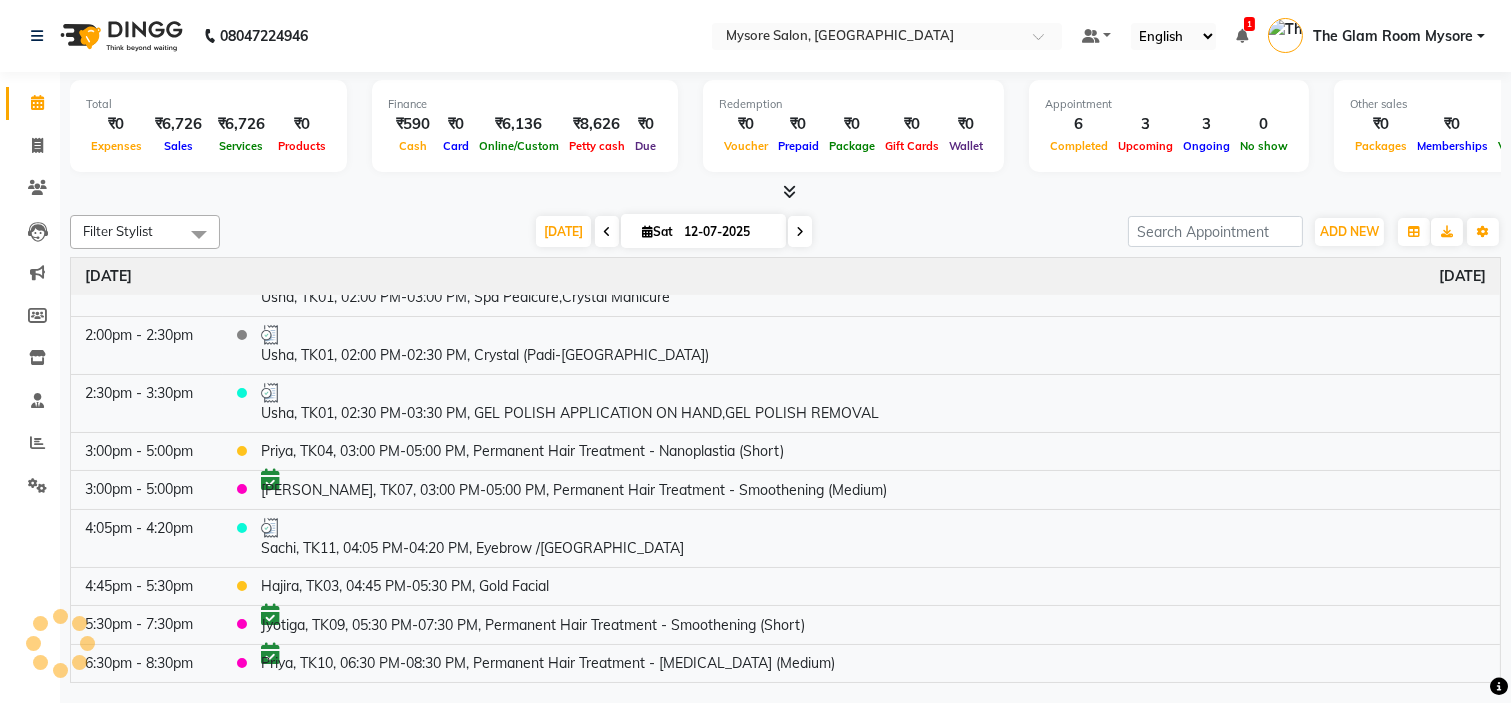 scroll, scrollTop: 48, scrollLeft: 0, axis: vertical 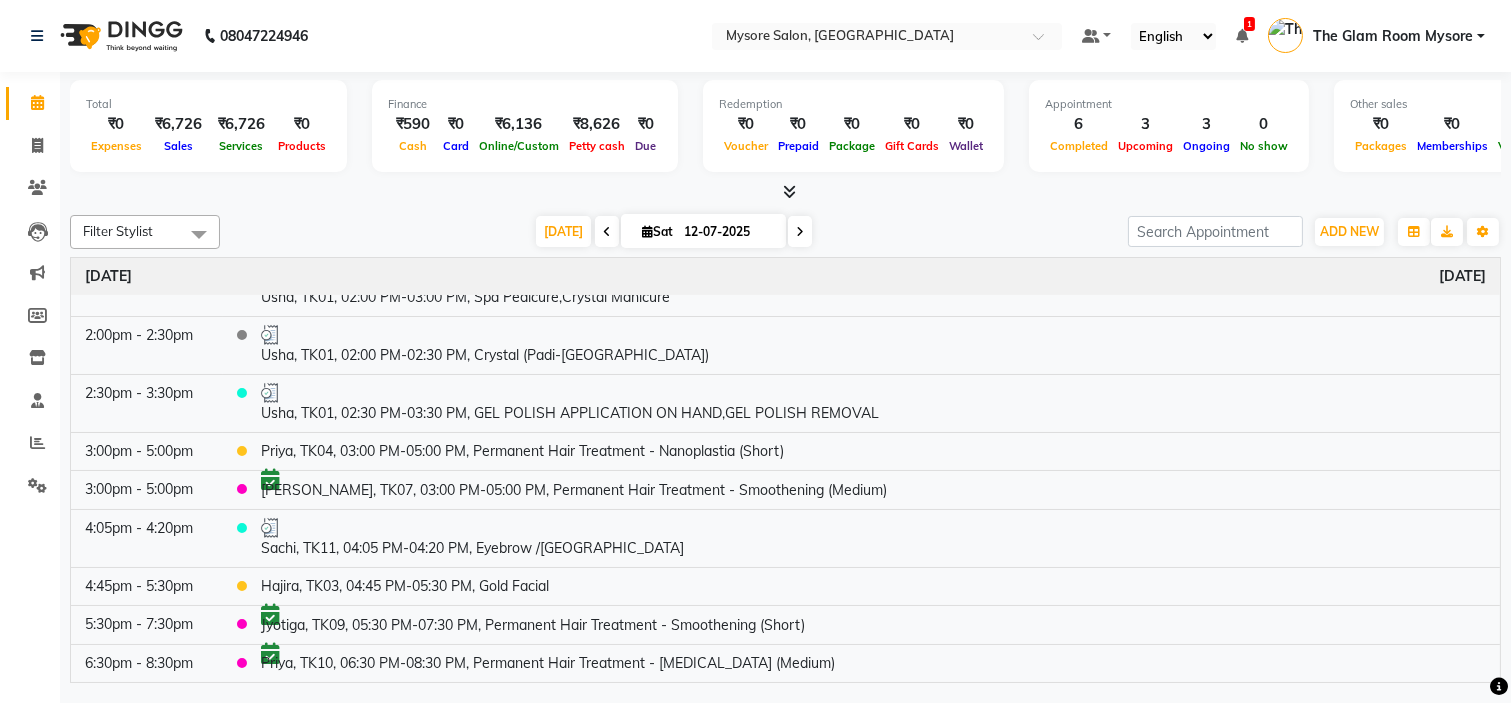 click at bounding box center (785, 192) 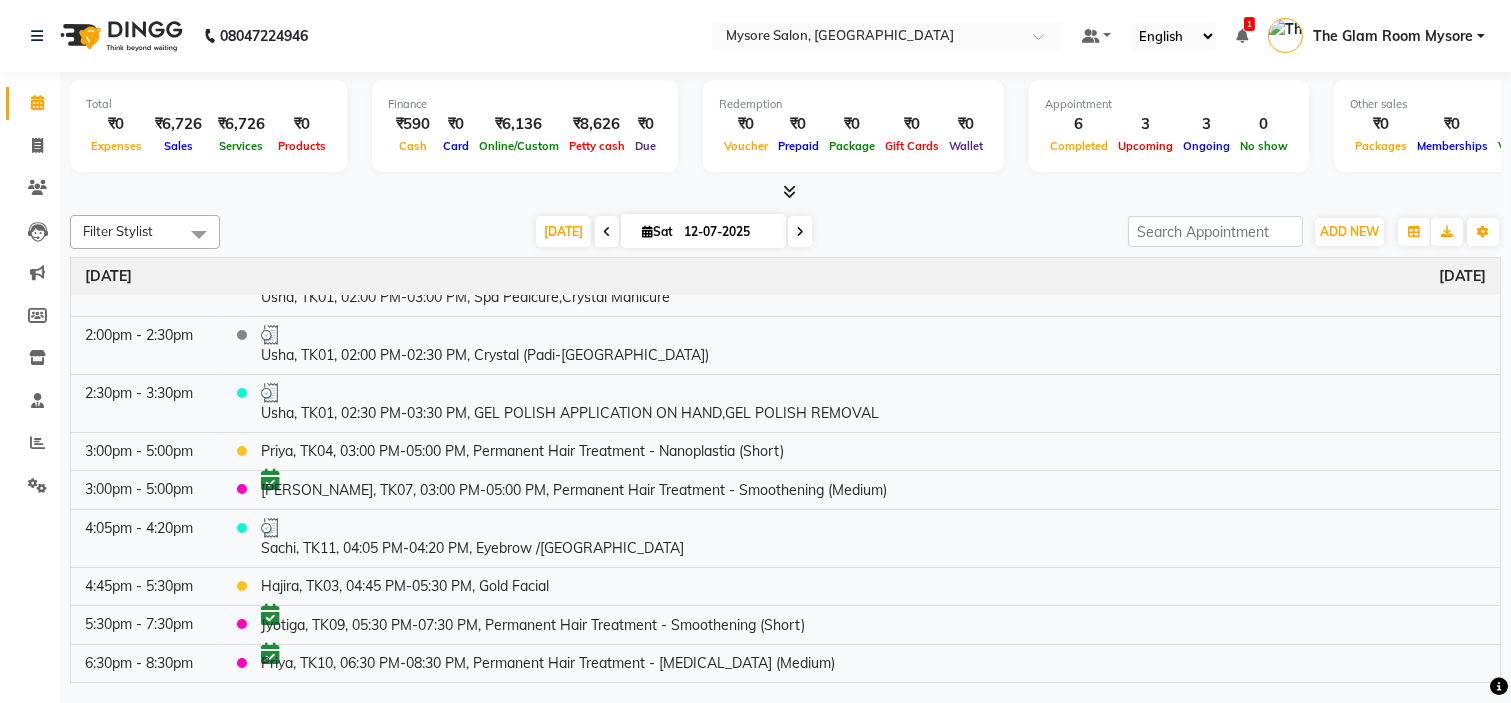click on "Filter Stylist Select All [PERSON_NAME] [PERSON_NAME] Ashwini Ayaan DR. Apurva [PERSON_NAME] [PERSON_NAME] [PERSON_NAME] Shangnimwon [PERSON_NAME] [PERSON_NAME] [PERSON_NAME] Tezz The Glam Room Mysore [DATE]  [DATE] Toggle Dropdown Add Appointment Add Invoice Add Expense Add Attendance Add Client Add Transaction Toggle Dropdown Add Appointment Add Invoice Add Expense Add Attendance Add Client ADD NEW Toggle Dropdown Add Appointment Add Invoice Add Expense Add Attendance Add Client Add Transaction Filter Stylist Select All [PERSON_NAME] [PERSON_NAME] Ashwini Ayaan DR. Apurva [PERSON_NAME] [PERSON_NAME] [PERSON_NAME] Shangnimwon [PERSON_NAME] [PERSON_NAME] [PERSON_NAME] Tezz The Glam Room Mysore Group By  Staff View   Room View  View as Vertical  Vertical - Week View  Horizontal  Horizontal - Week View  List  Toggle Dropdown Calendar Settings Manage Tags   Arrange Stylists   Reset Stylists  Full Screen Appointment Form Zoom 100% Time Event [DATE] 10:40am - 12:40pm     Ritu, TK06, 10:40 AM-12:40 PM, Hair Spa/Treatment - Kera Theraphy 12:30pm - 1:00pm" 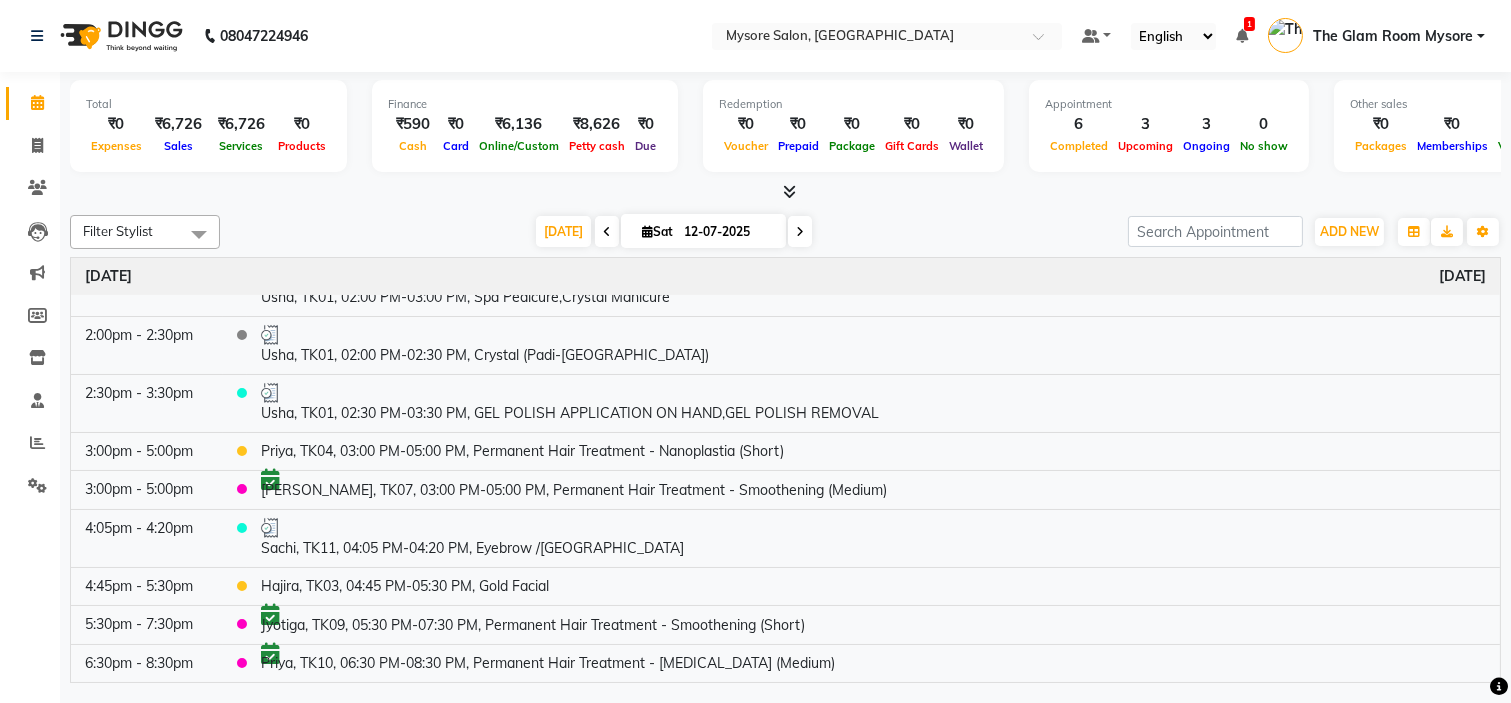 click on "Filter Stylist Select All [PERSON_NAME] [PERSON_NAME] Ashwini Ayaan DR. Apurva [PERSON_NAME] [PERSON_NAME] [PERSON_NAME] Shangnimwon [PERSON_NAME] [PERSON_NAME] [PERSON_NAME] Tezz The Glam Room Mysore [DATE]  [DATE] Toggle Dropdown Add Appointment Add Invoice Add Expense Add Attendance Add Client Add Transaction Toggle Dropdown Add Appointment Add Invoice Add Expense Add Attendance Add Client ADD NEW Toggle Dropdown Add Appointment Add Invoice Add Expense Add Attendance Add Client Add Transaction Filter Stylist Select All [PERSON_NAME] [PERSON_NAME] Ashwini Ayaan DR. Apurva [PERSON_NAME] [PERSON_NAME] [PERSON_NAME] Shangnimwon [PERSON_NAME] [PERSON_NAME] [PERSON_NAME] Tezz The Glam Room Mysore Group By  Staff View   Room View  View as Vertical  Vertical - Week View  Horizontal  Horizontal - Week View  List  Toggle Dropdown Calendar Settings Manage Tags   Arrange Stylists   Reset Stylists  Full Screen Appointment Form Zoom 100%" at bounding box center [785, 232] 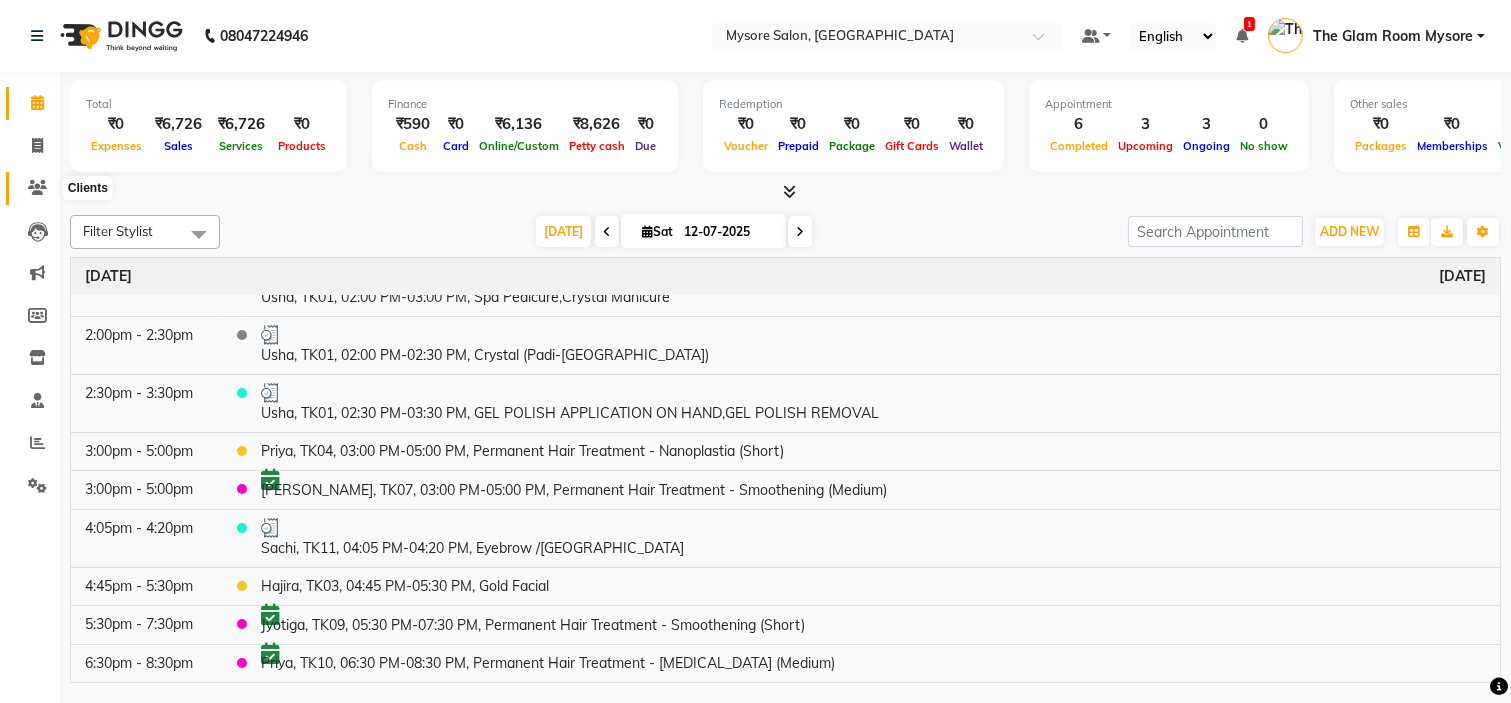 click 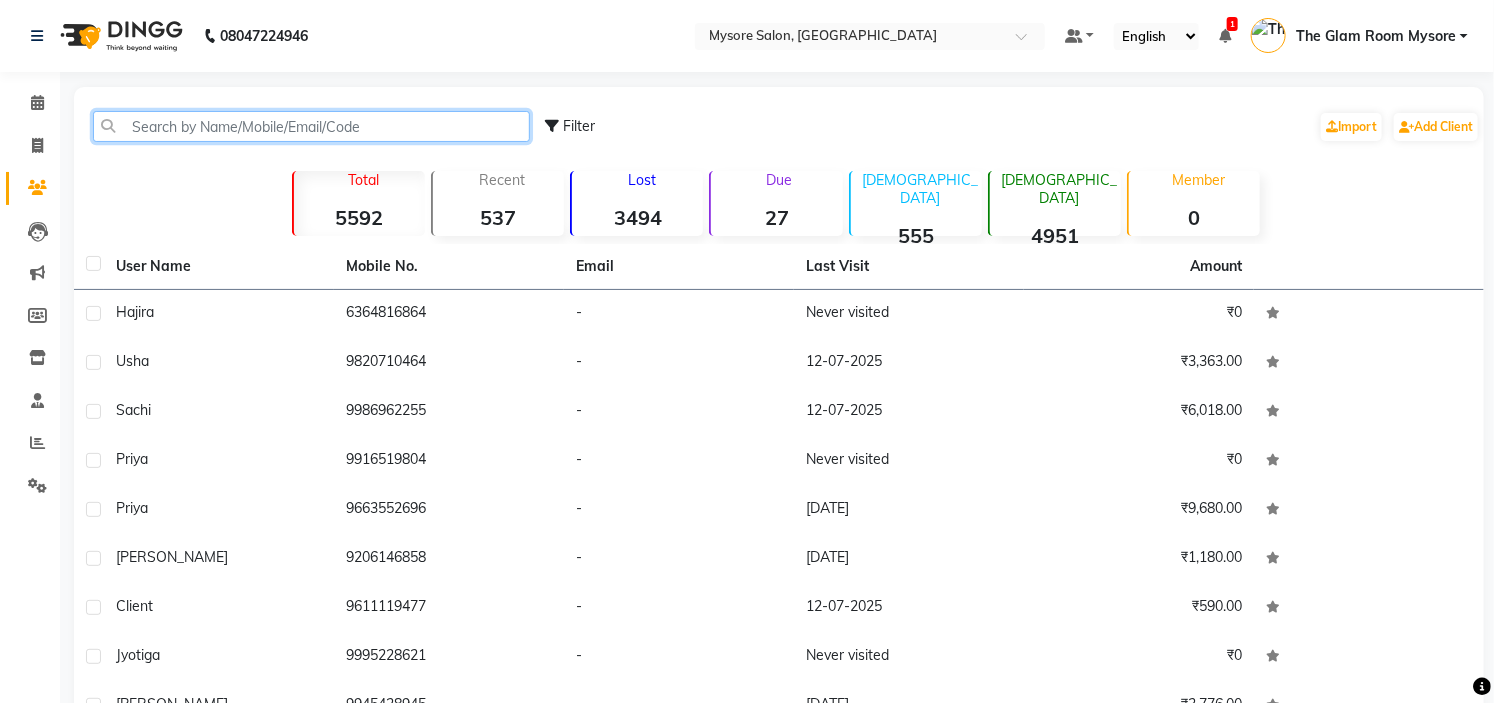 click 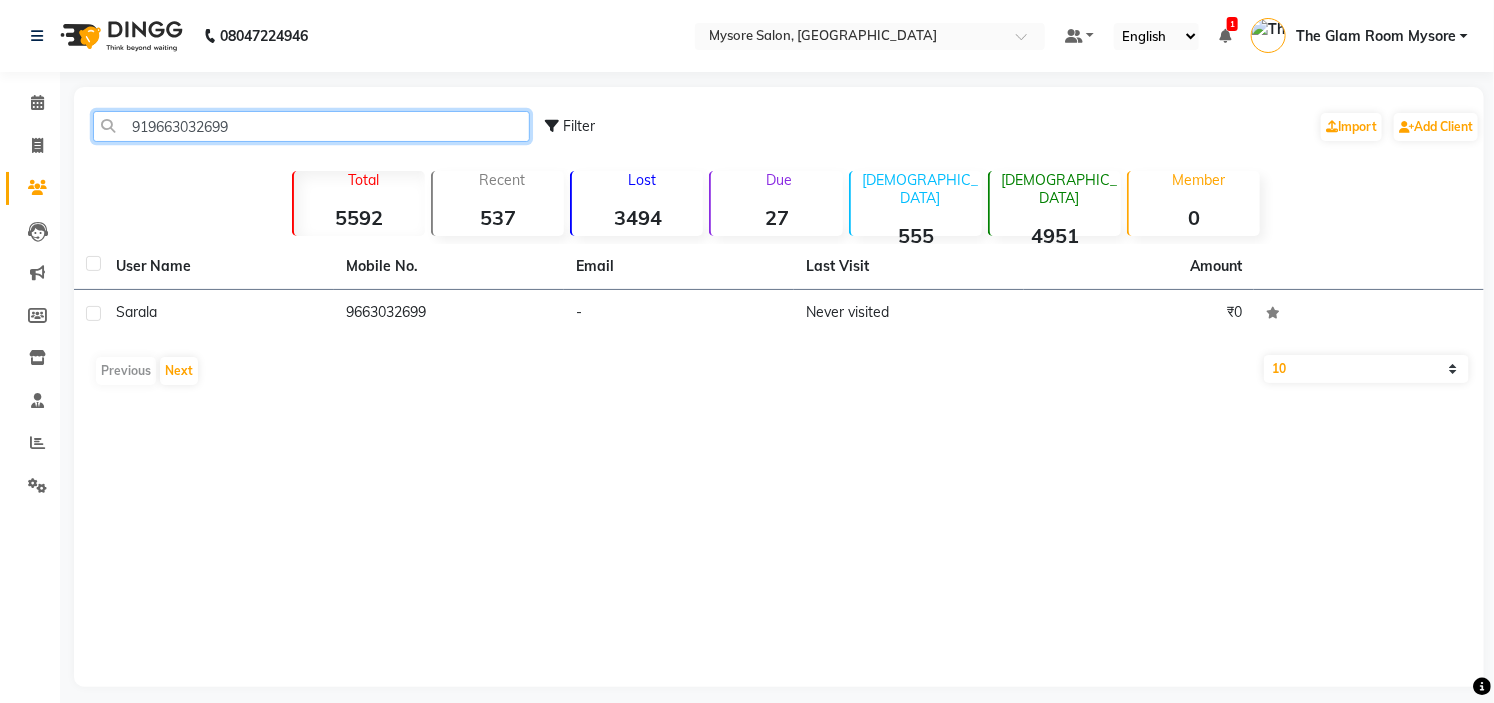 click on "919663032699" 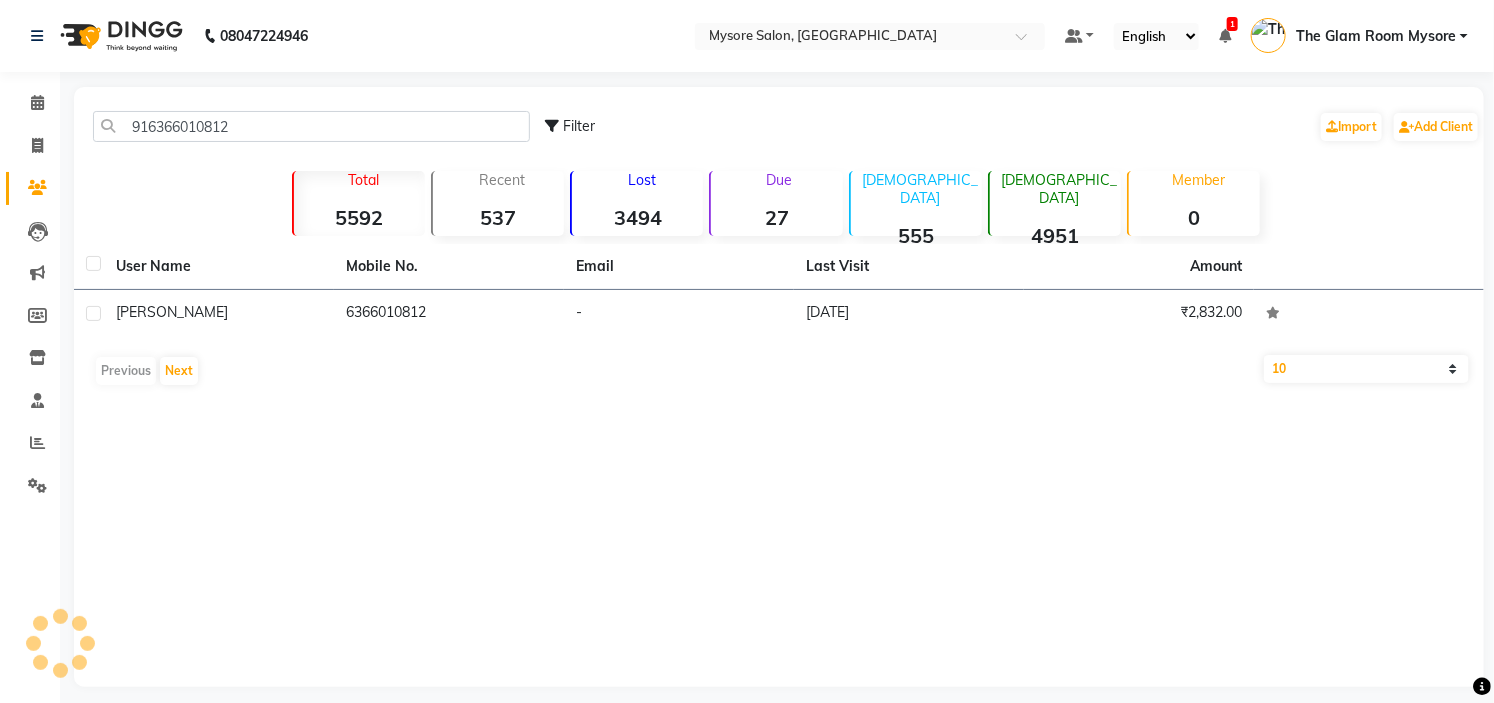 click on "916366010812 Filter  Import   Add Client" 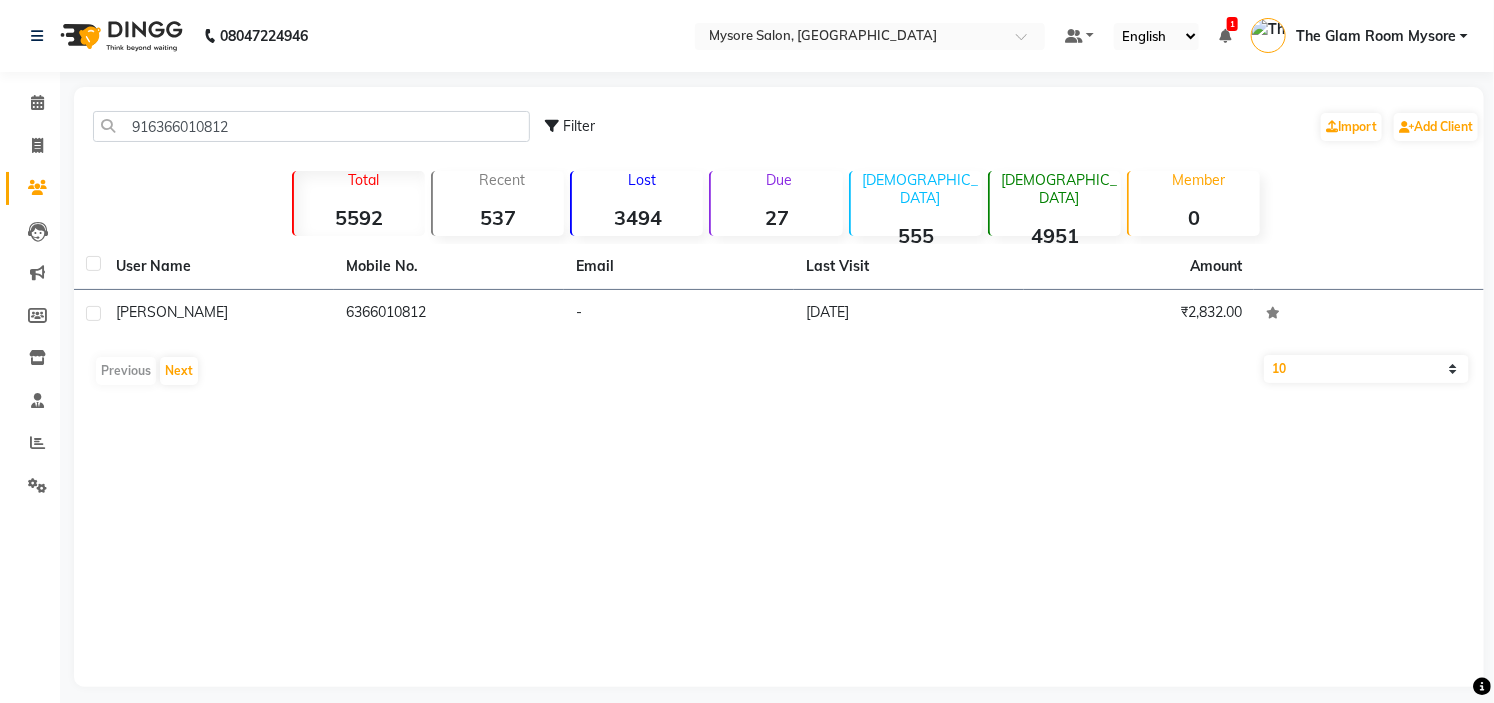 click on "916366010812 Filter  Import   Add Client" 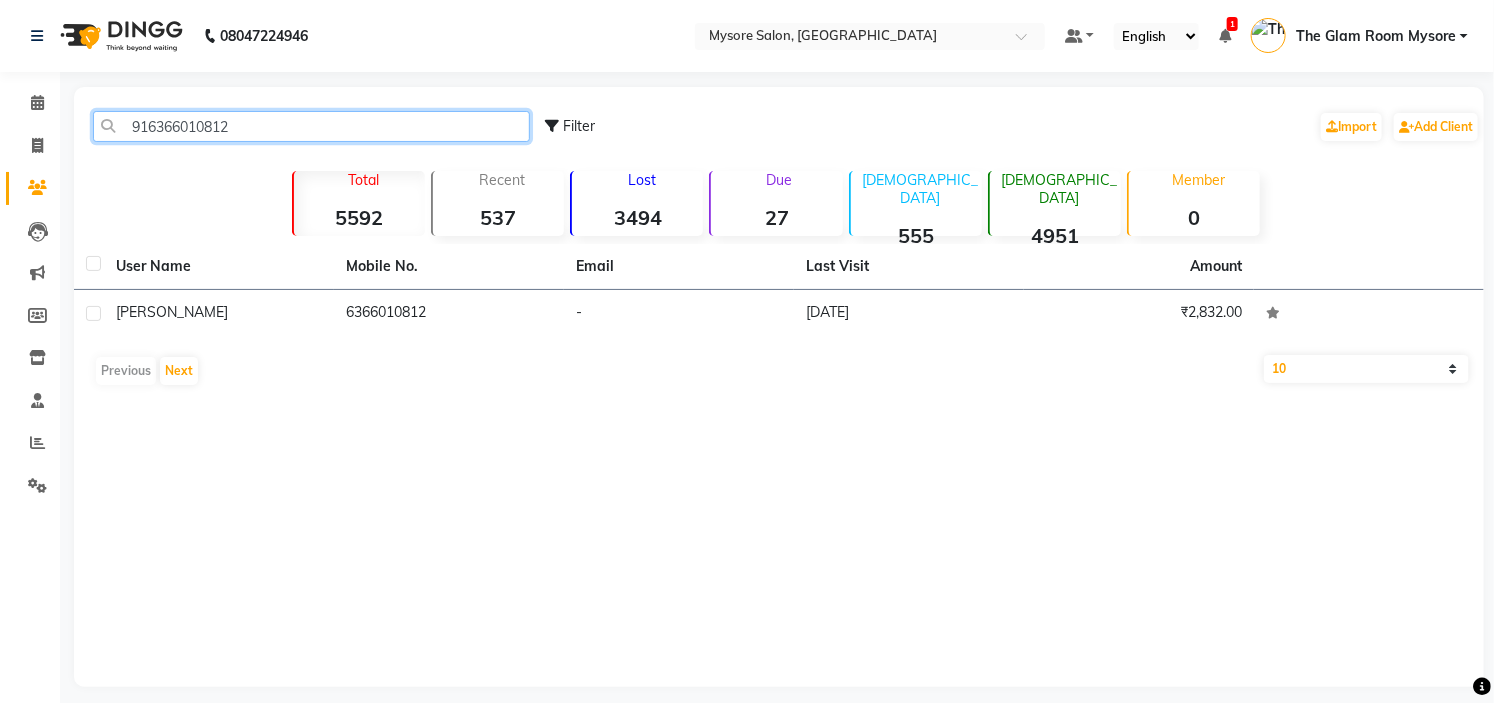 click on "916366010812" 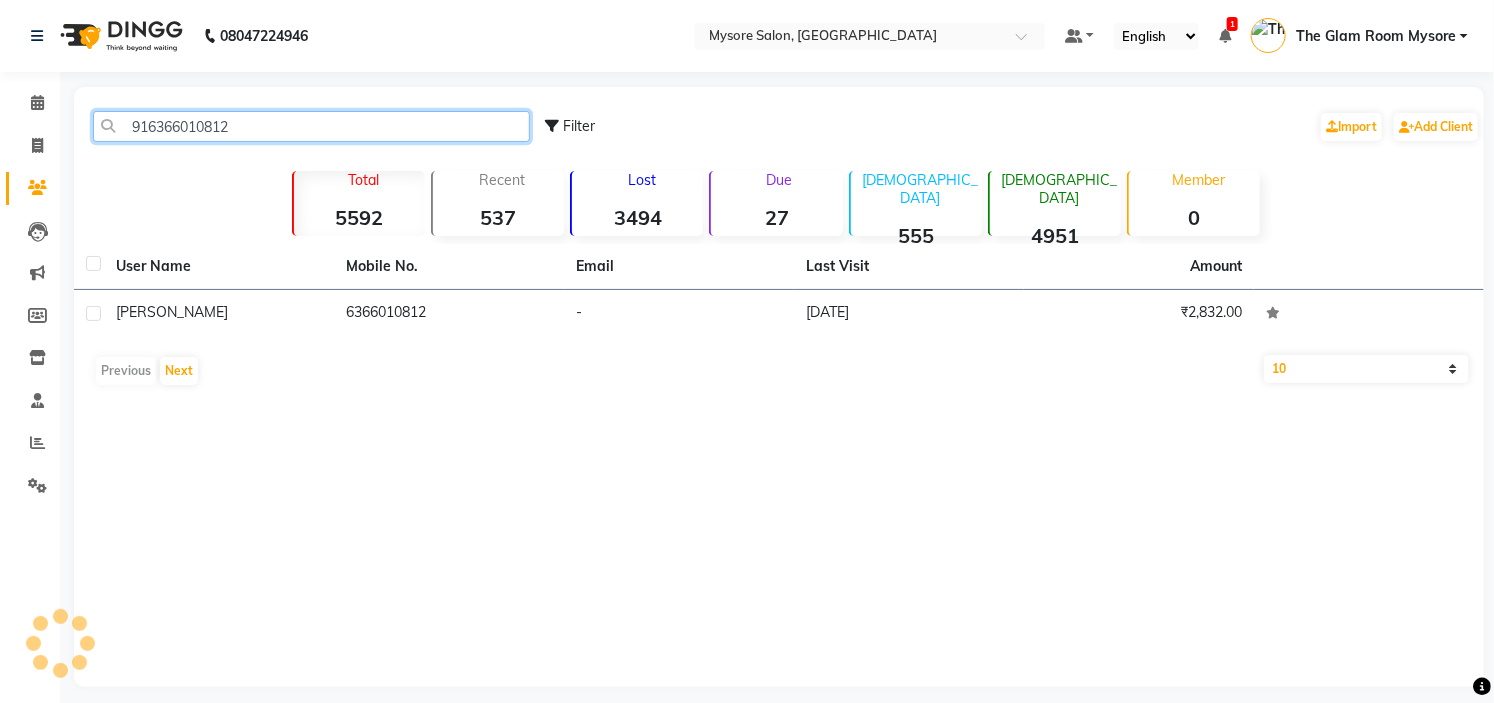 click on "916366010812" 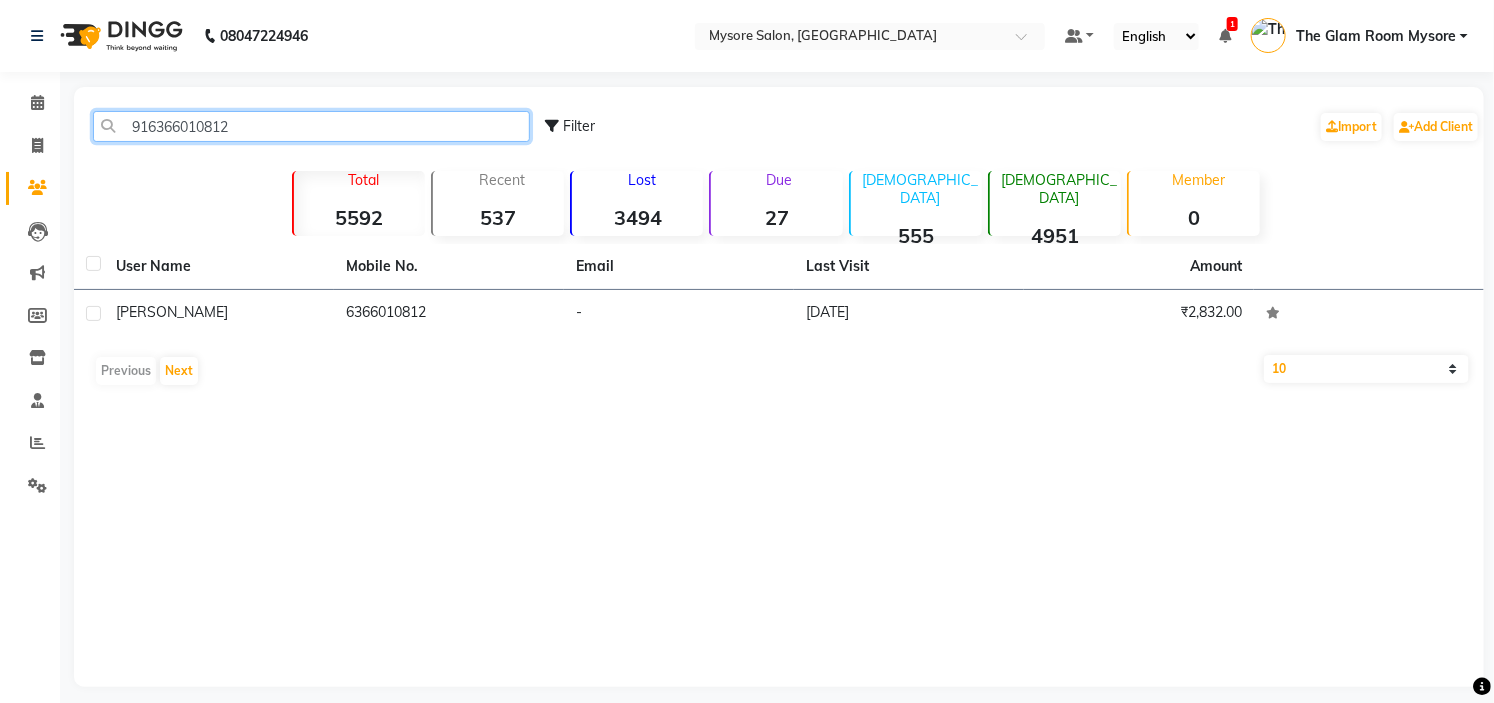 paste on "8618472306" 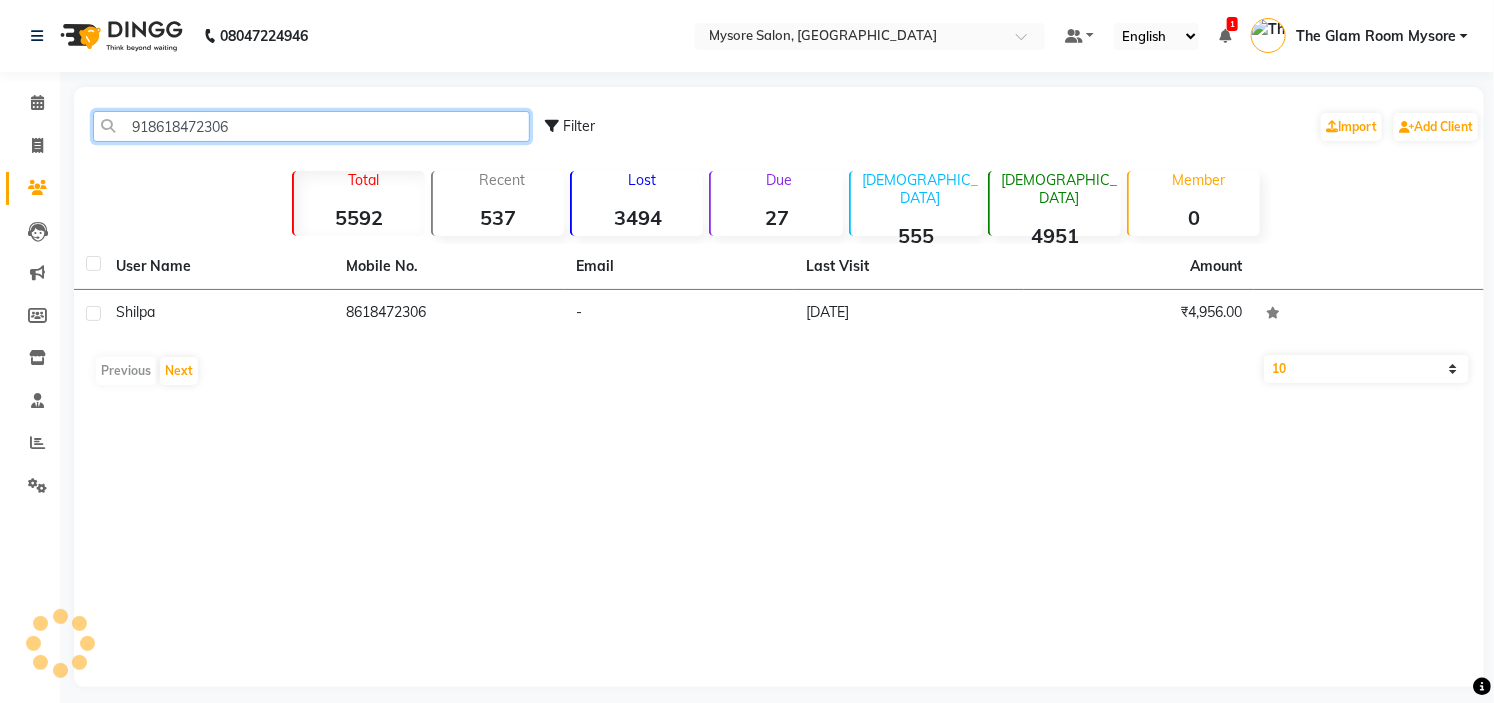 click on "918618472306" 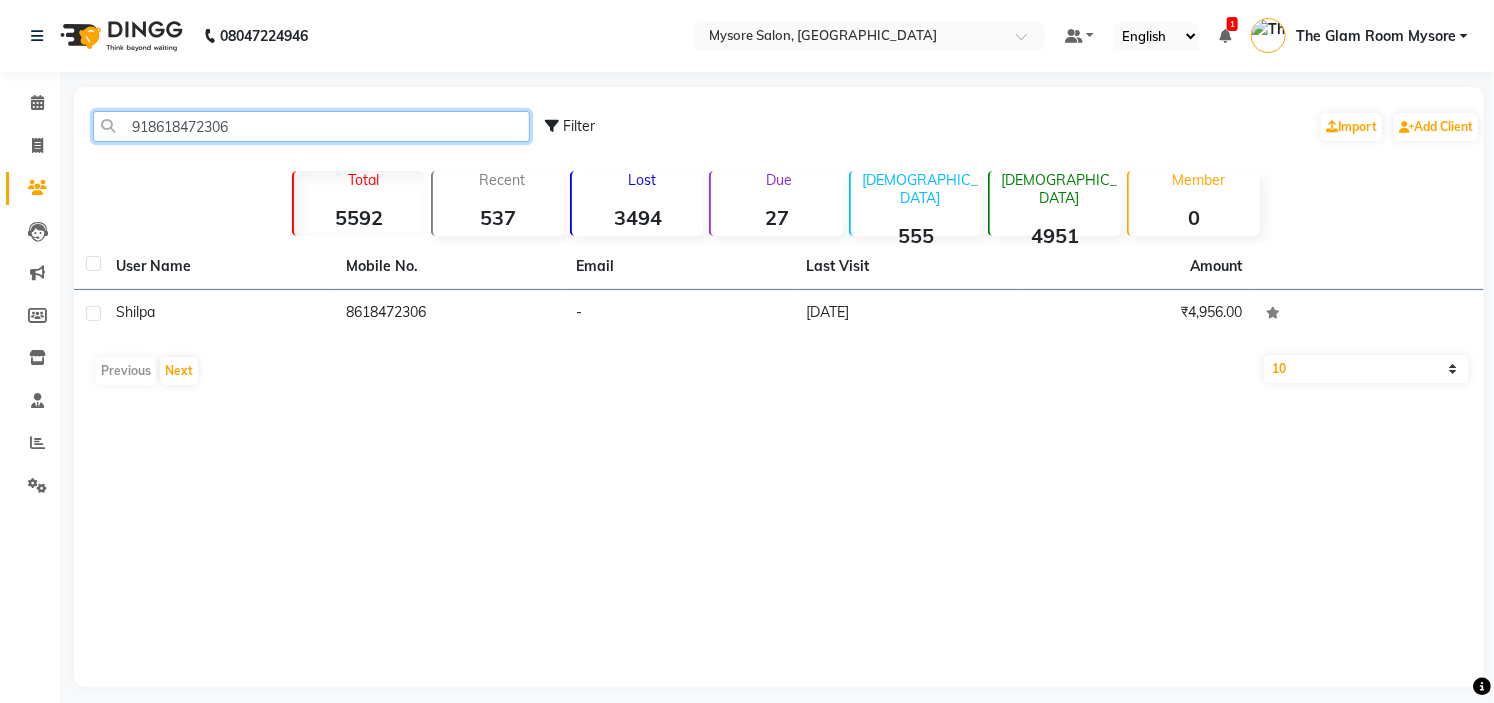 click on "918618472306" 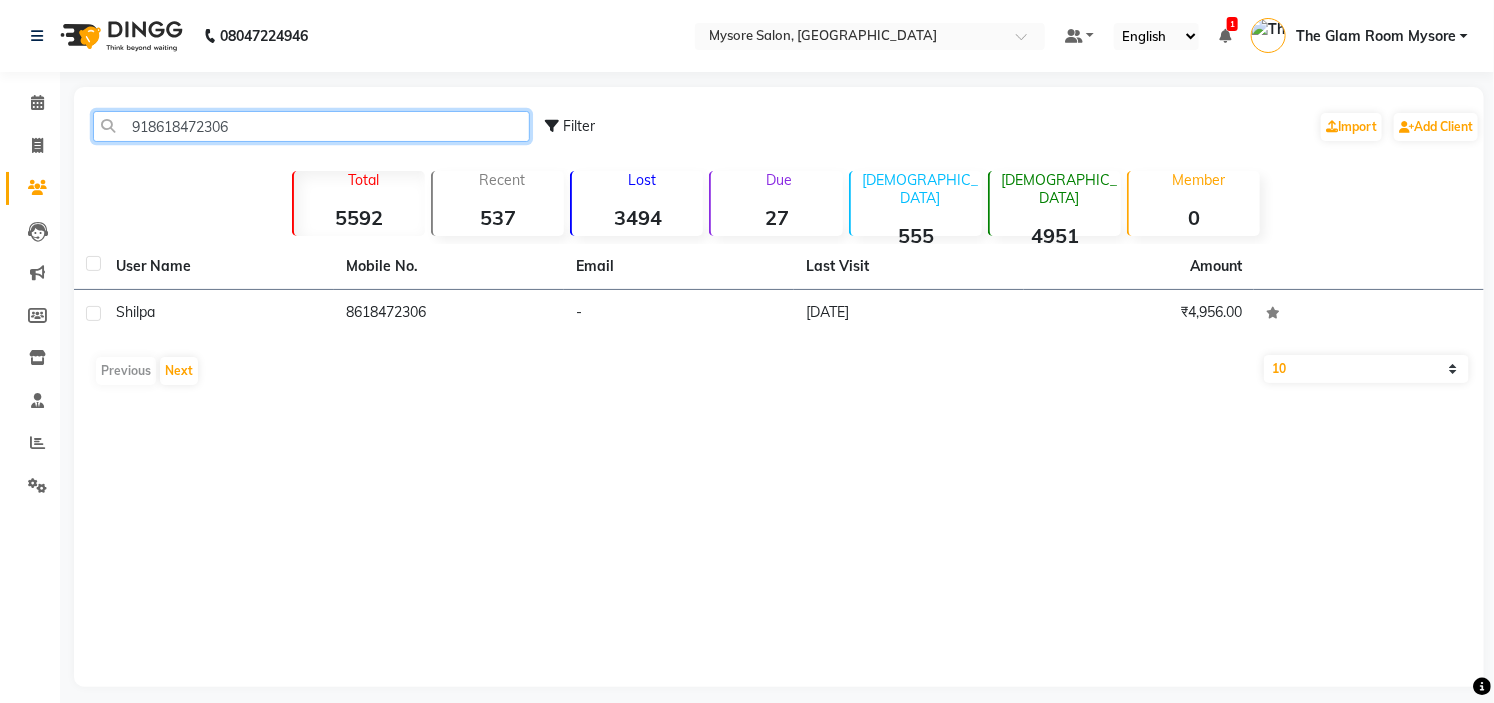 paste on "10582233" 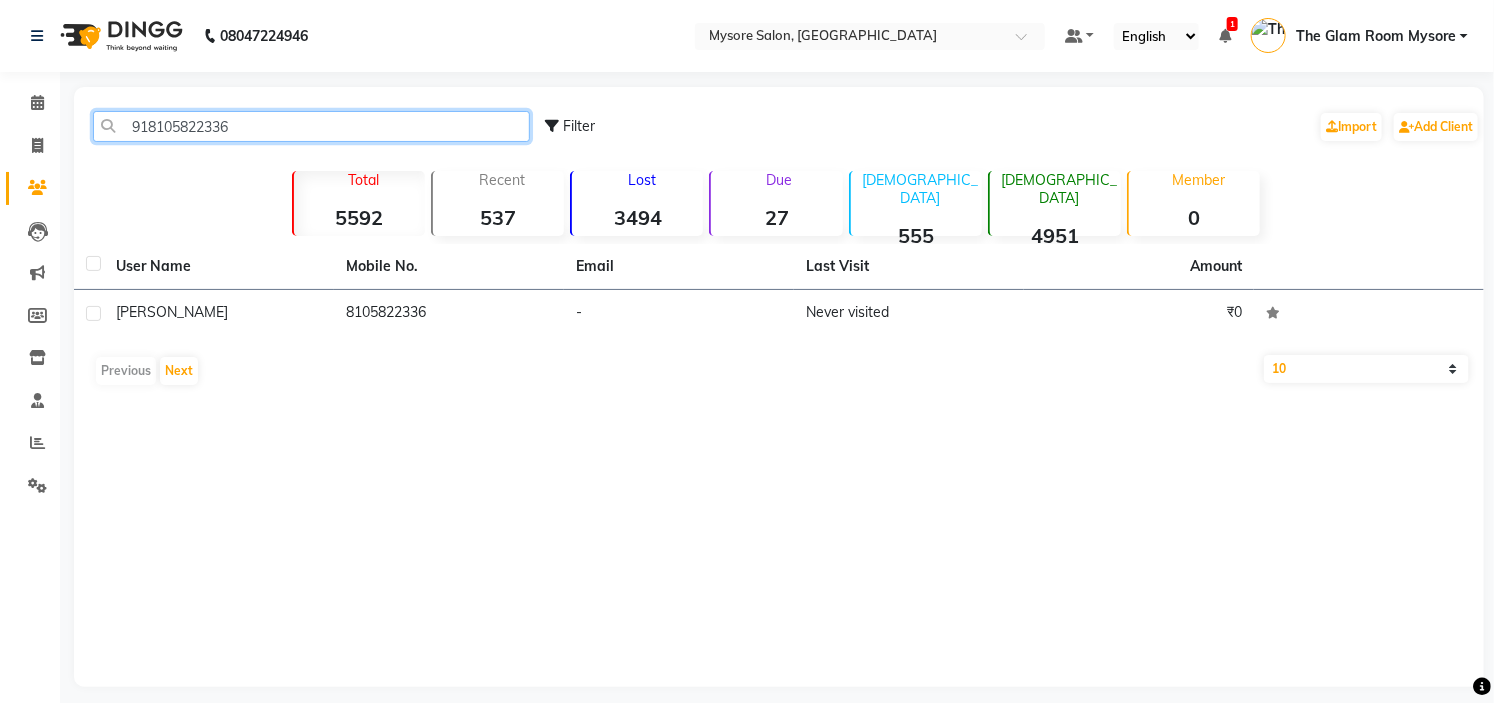 click on "918105822336" 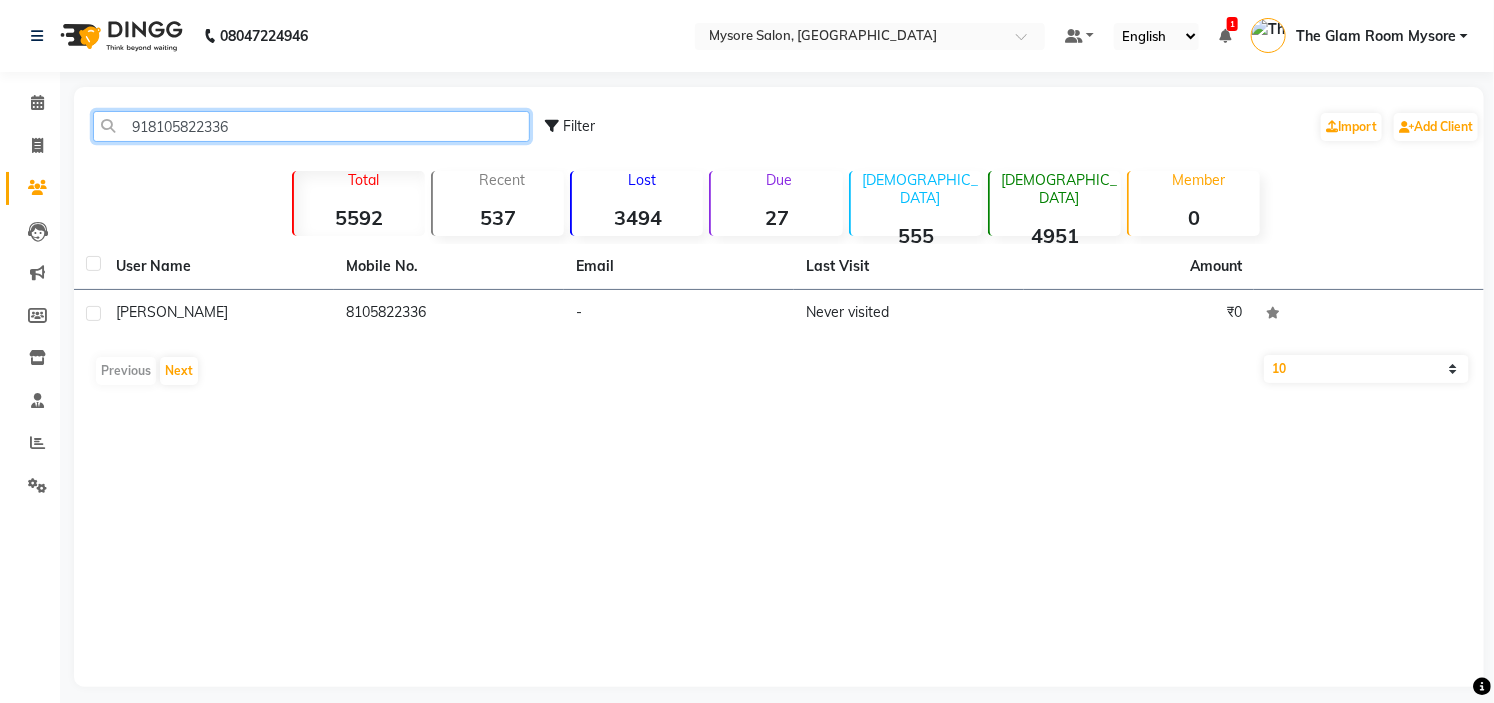 paste on "973163604" 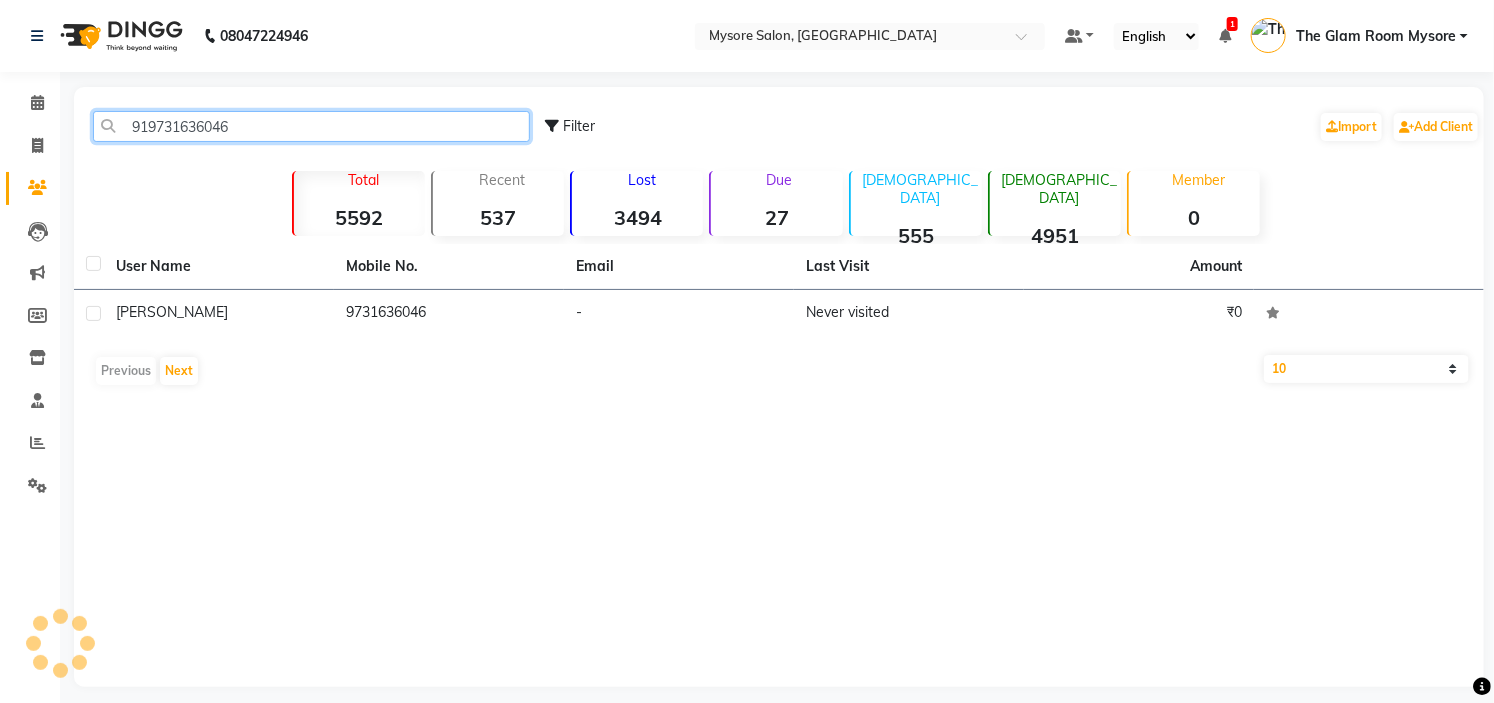 click on "919731636046" 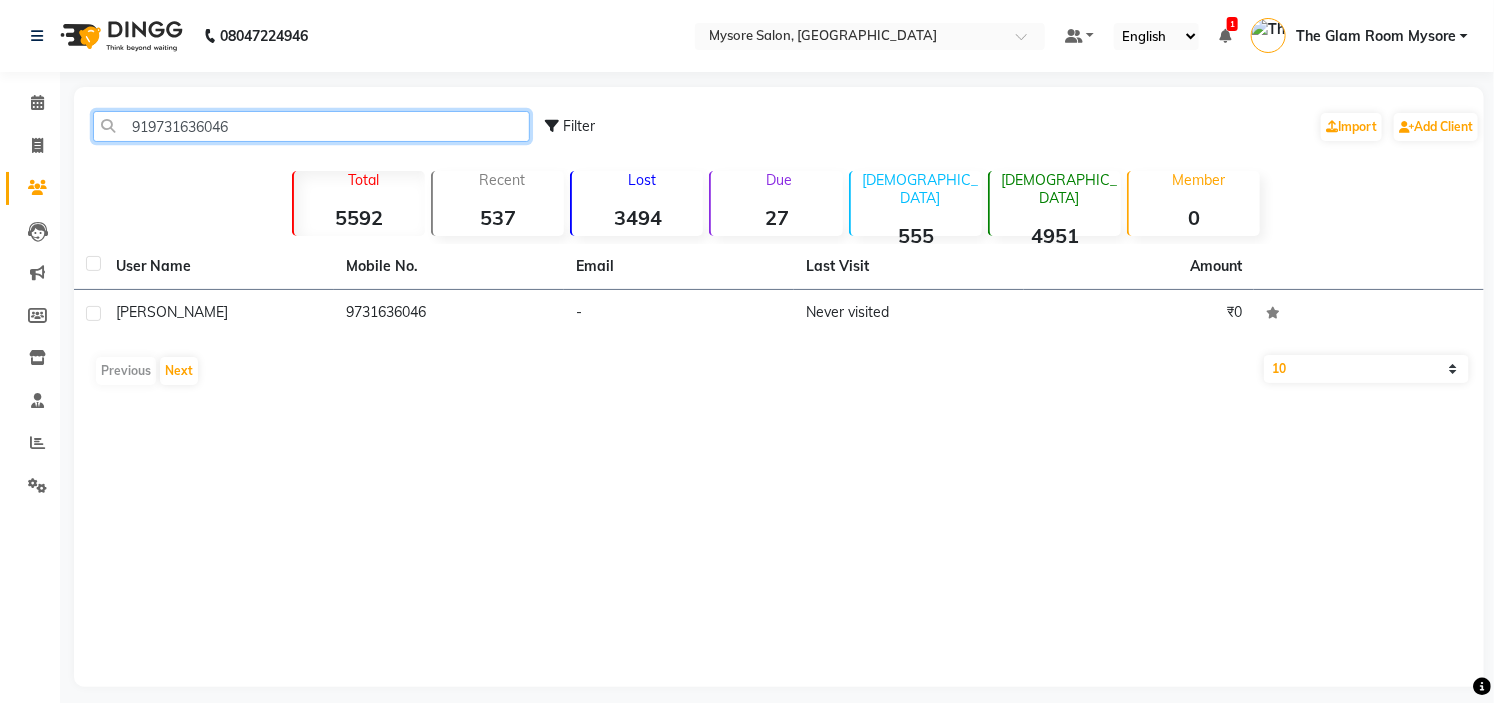 click on "919731636046" 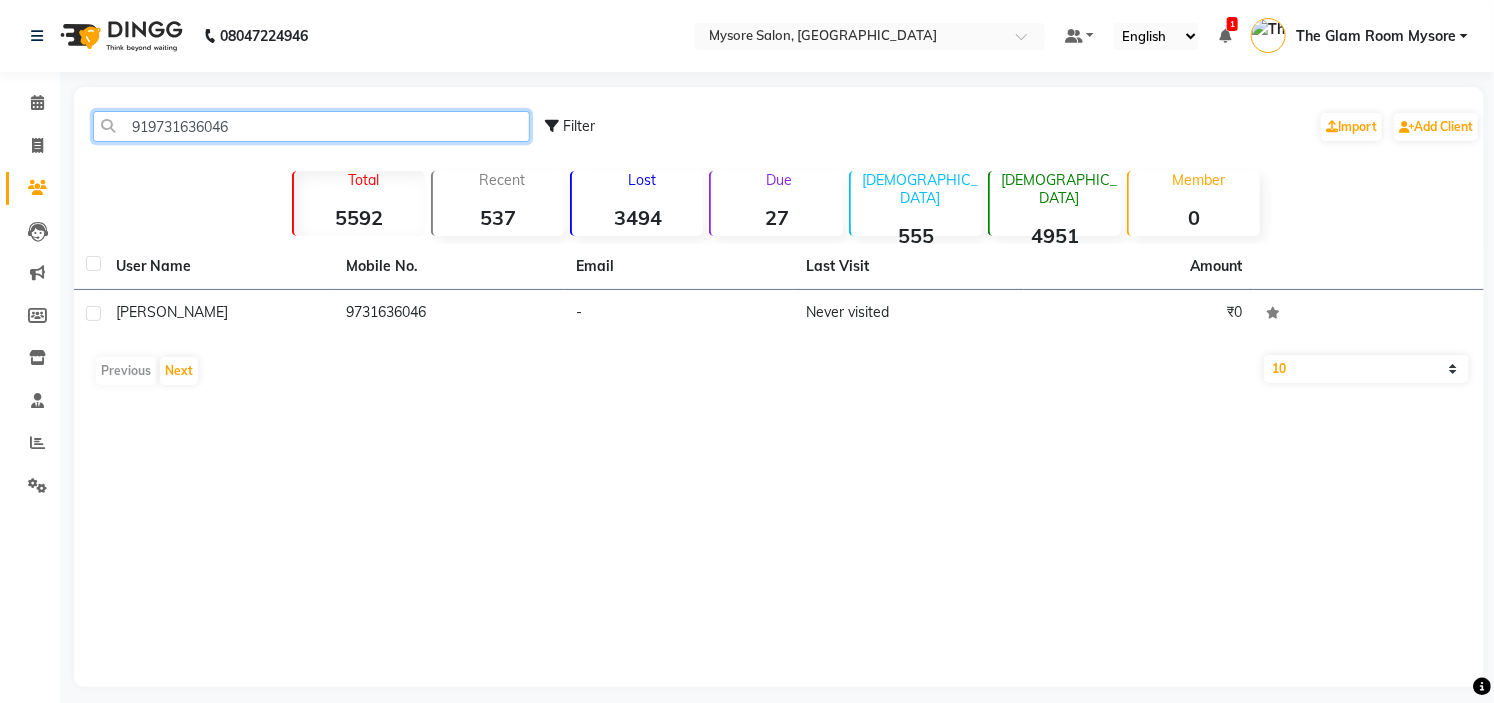 paste on "8296657262" 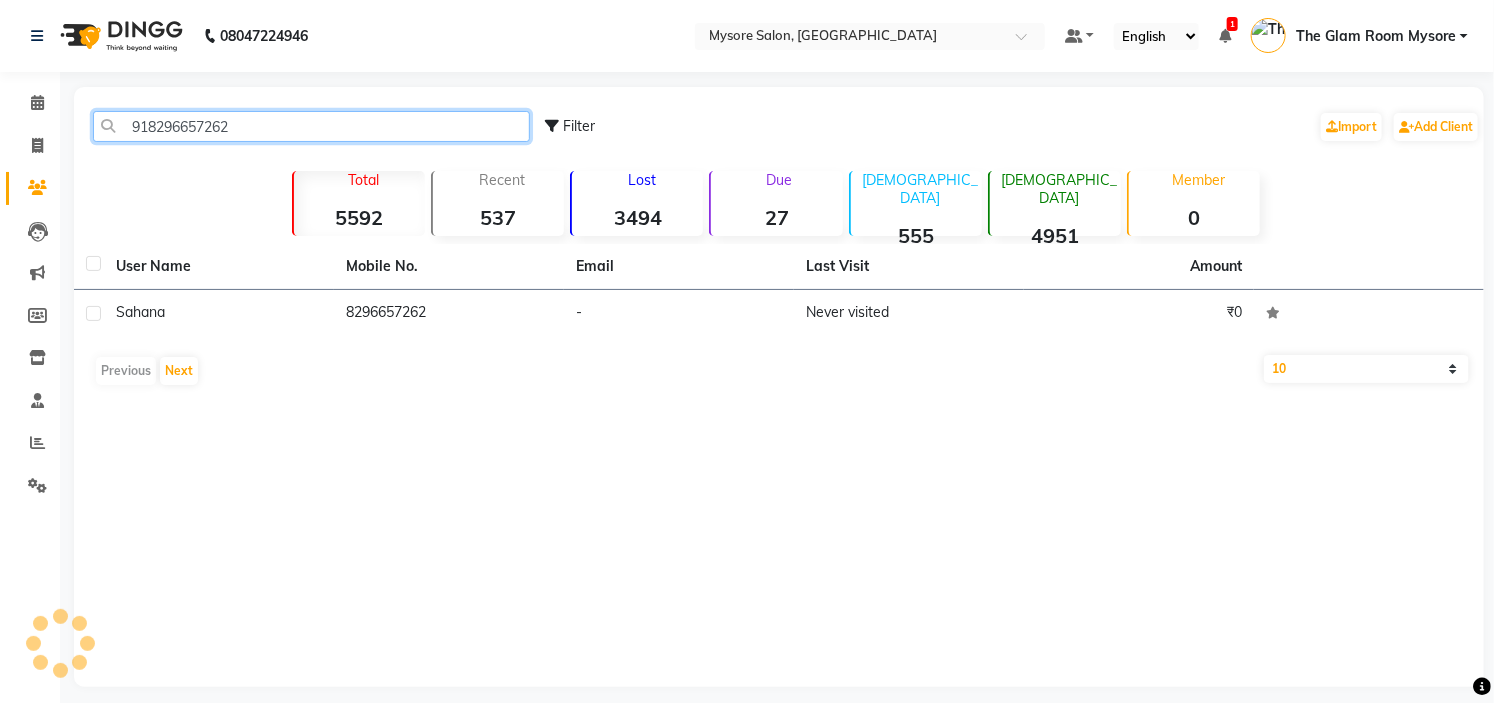 click on "918296657262" 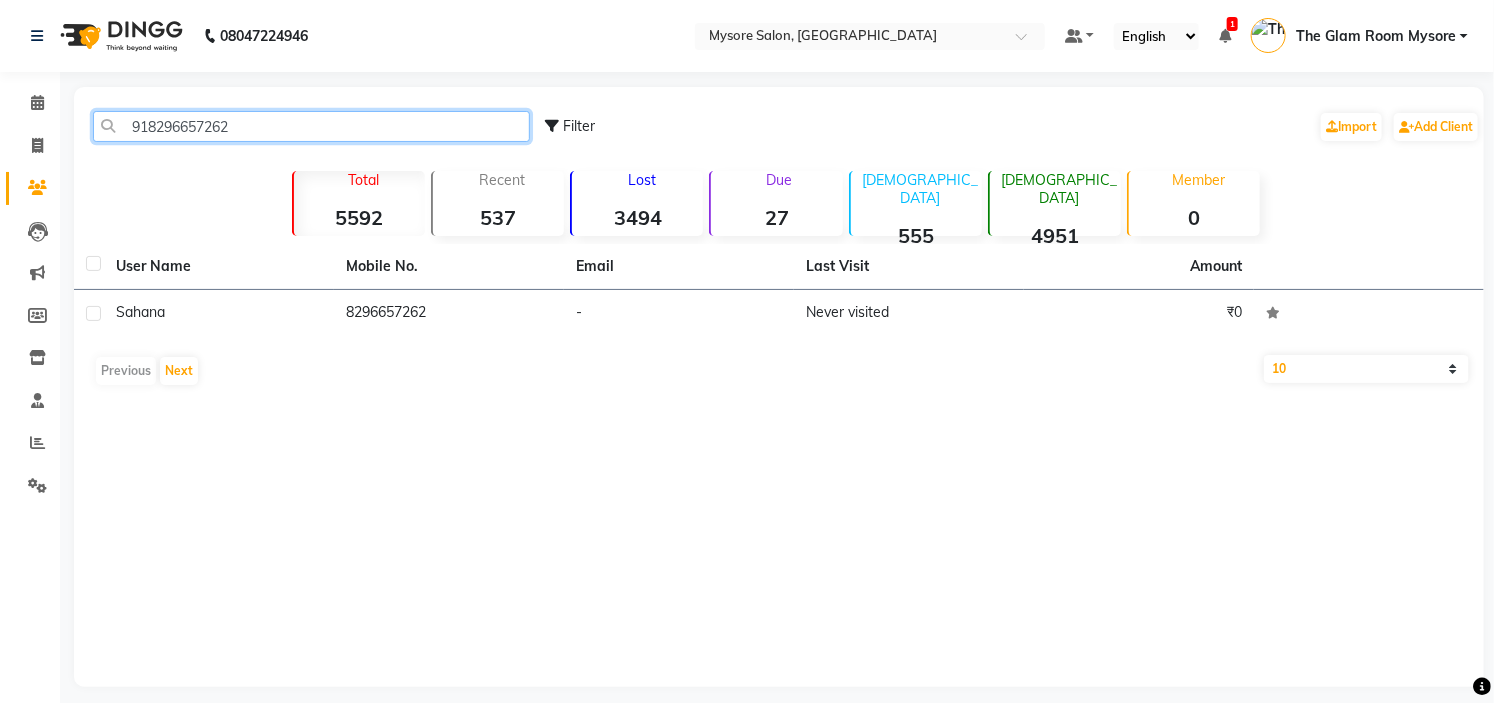 paste on "9535052069" 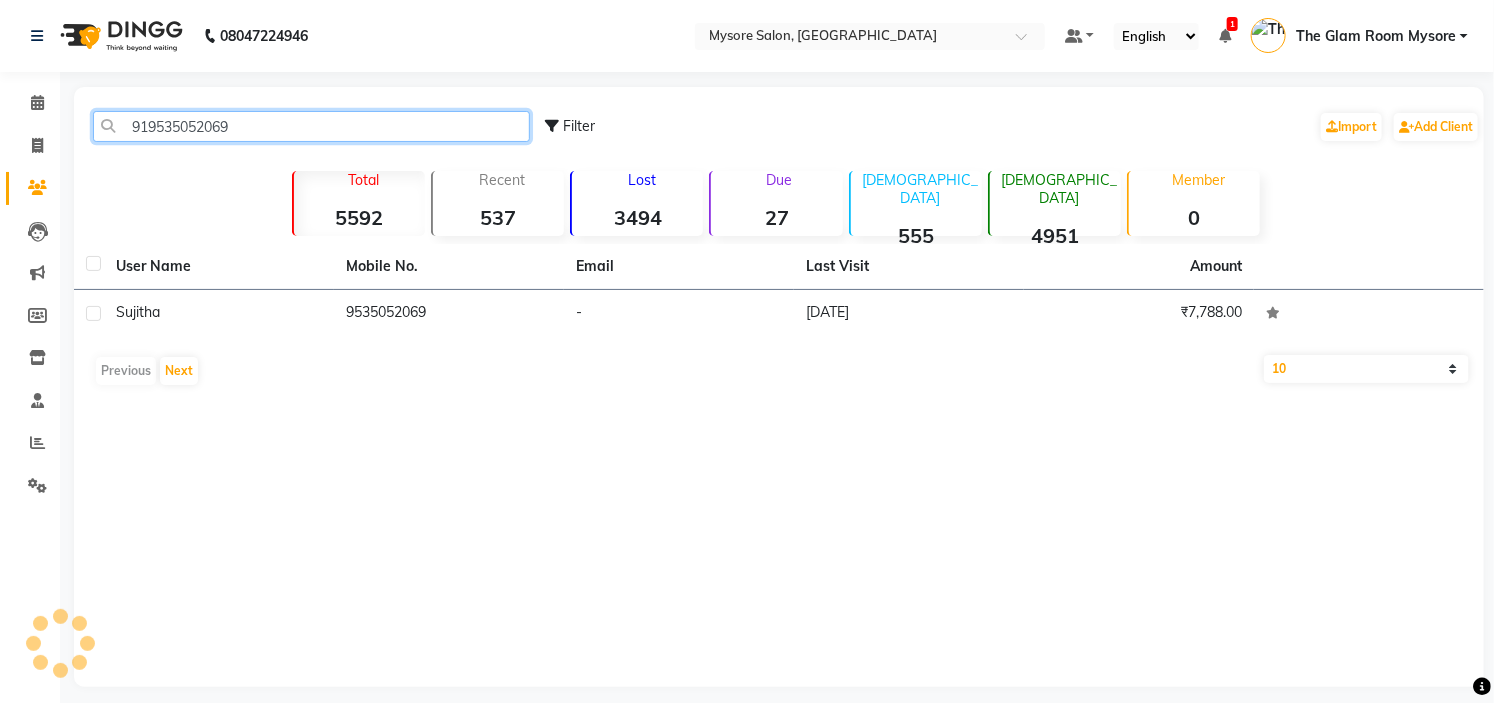 click on "919535052069" 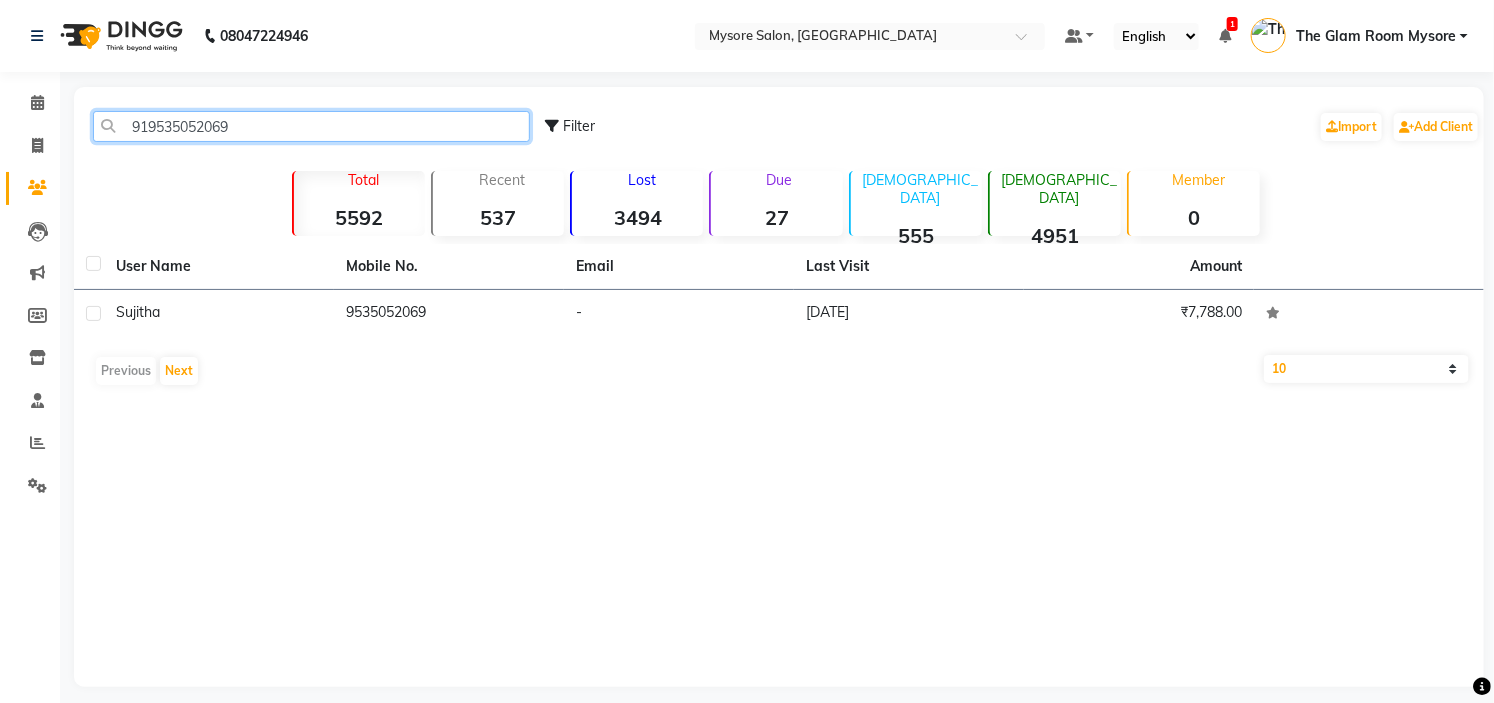paste on "38028369" 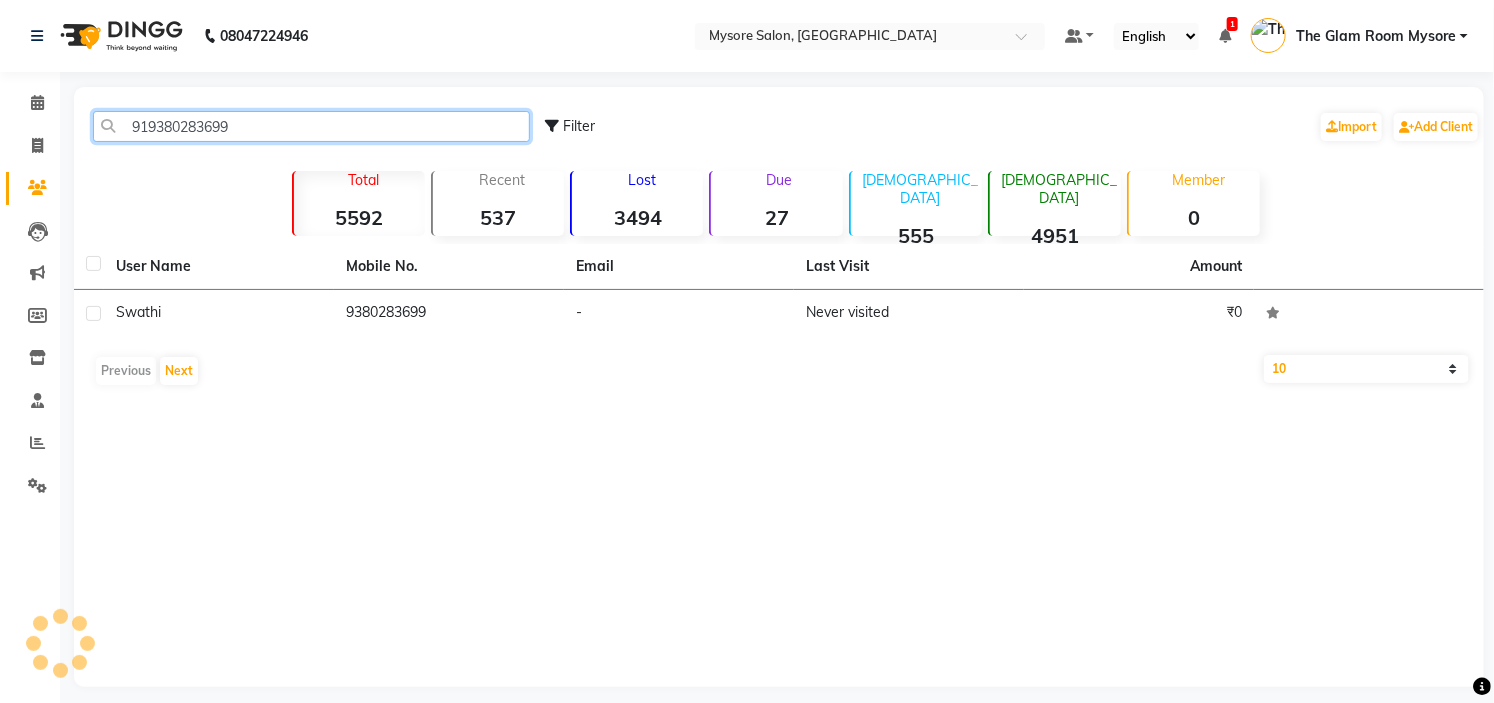 click on "919380283699" 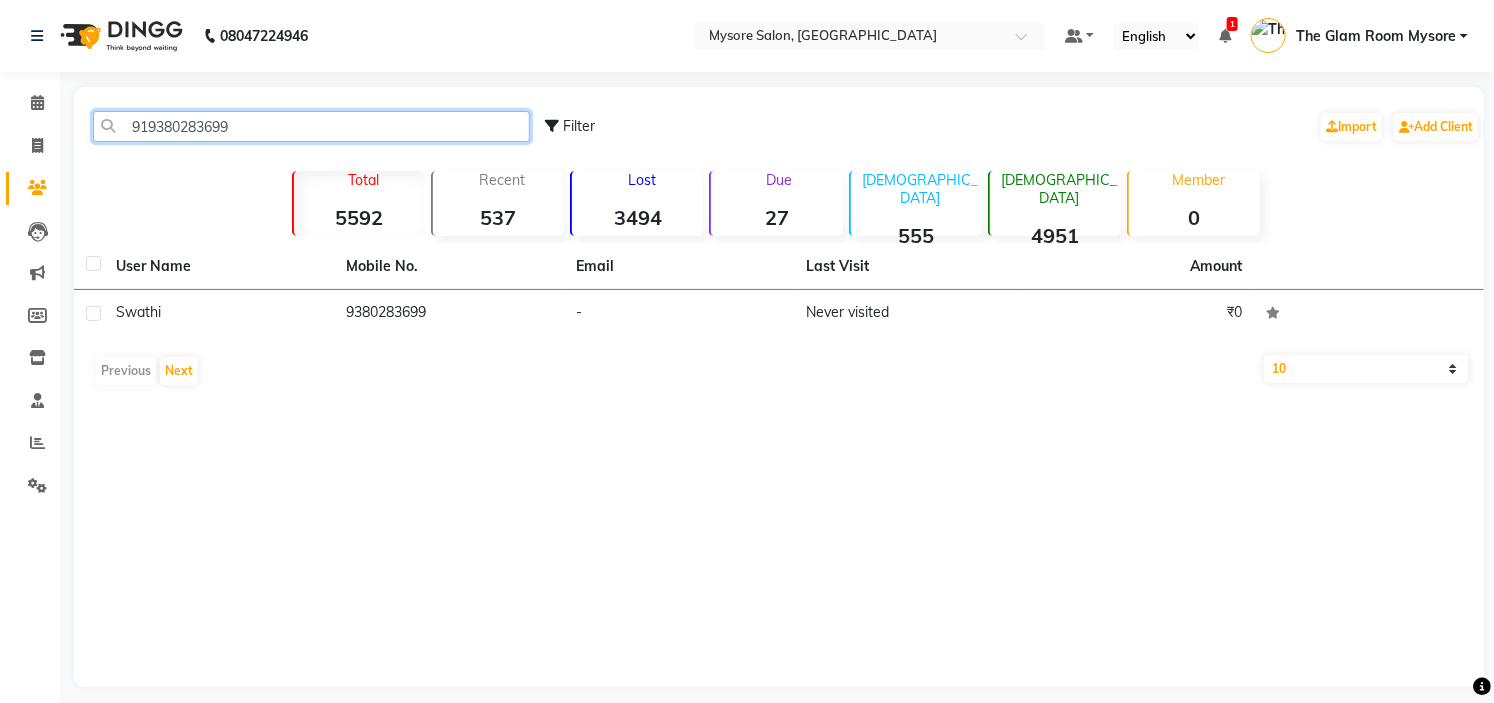 click on "919380283699" 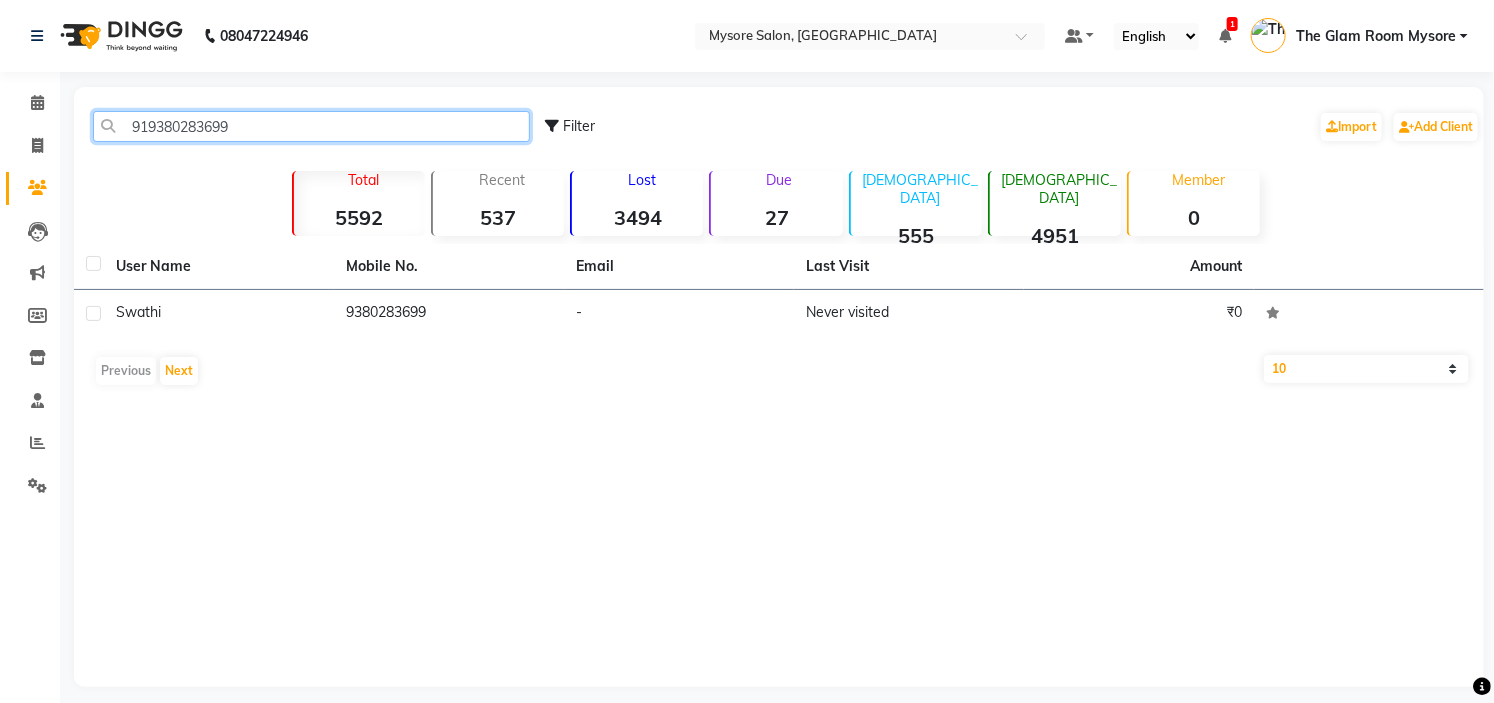 paste on "844434618" 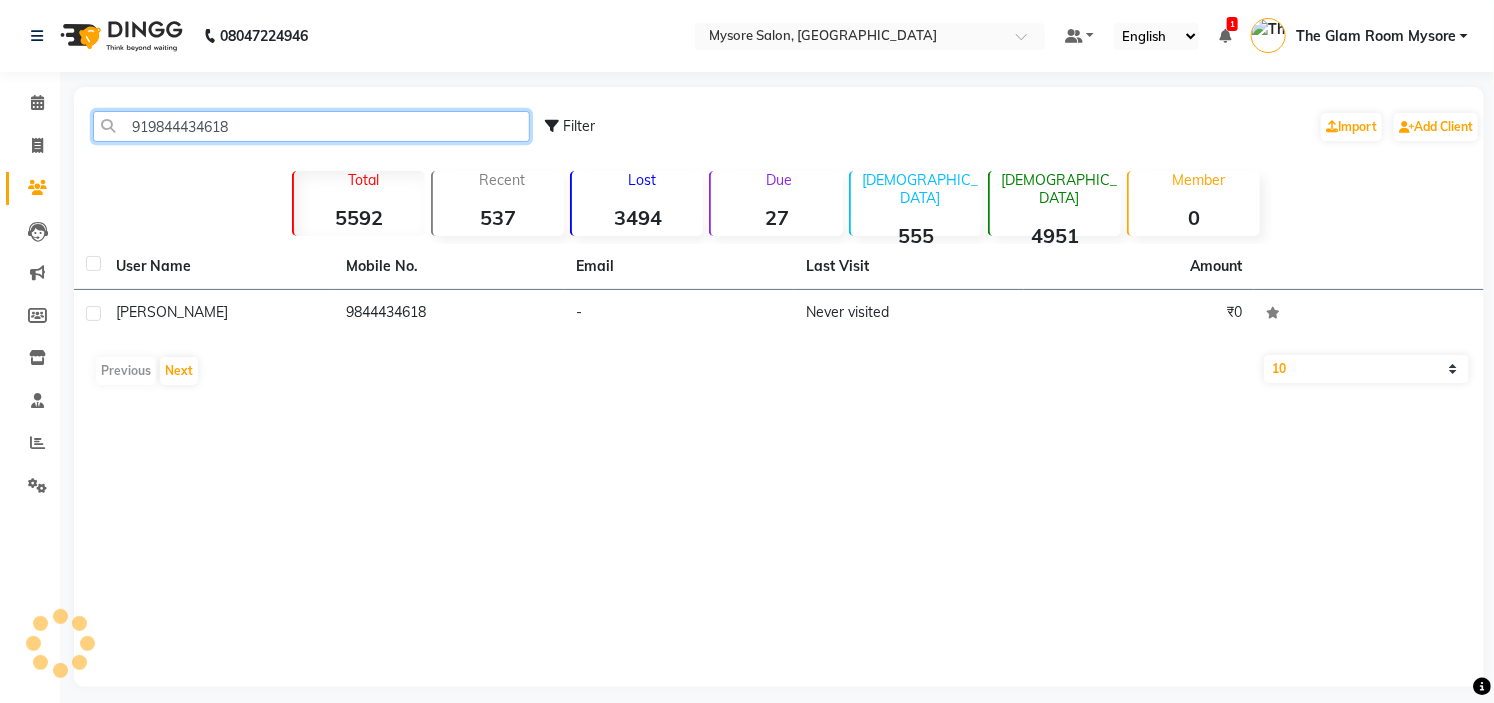 click on "919844434618" 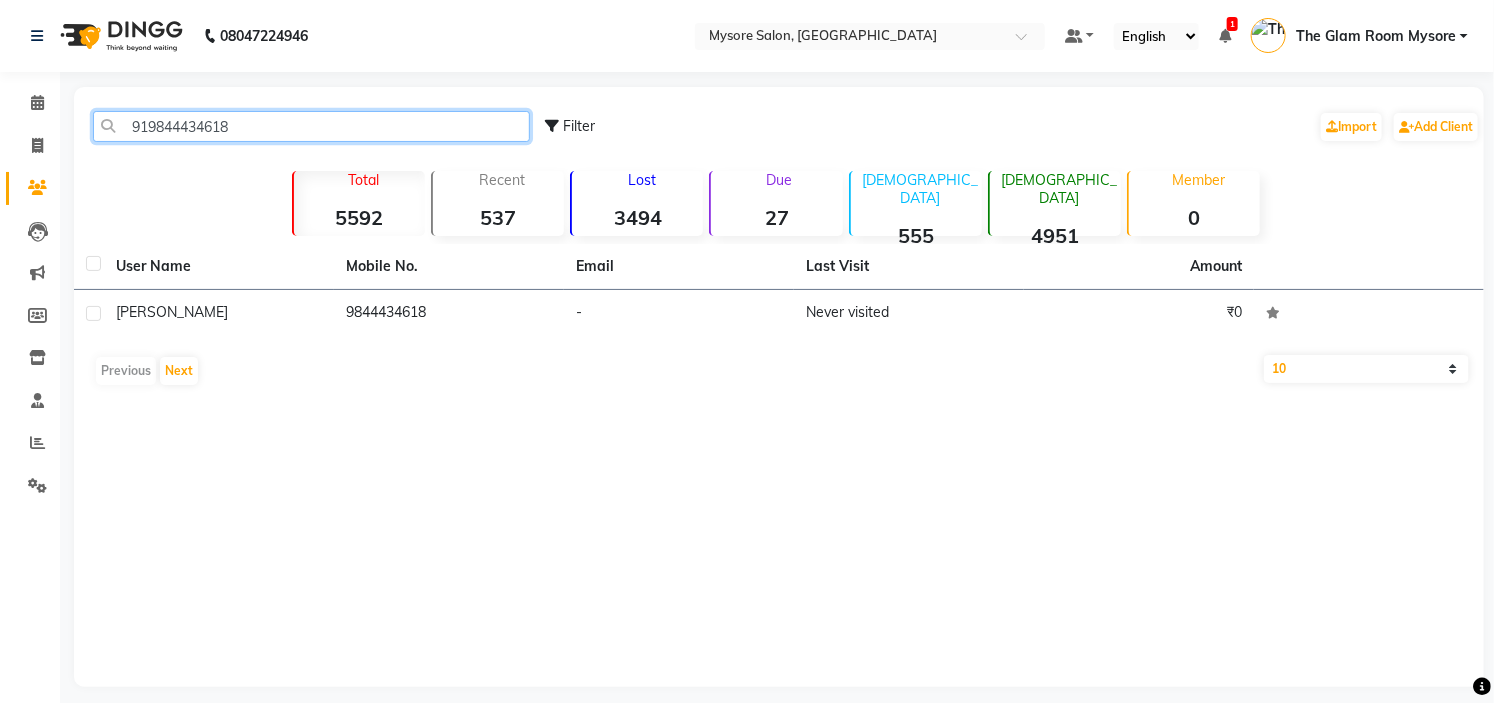 click on "919844434618" 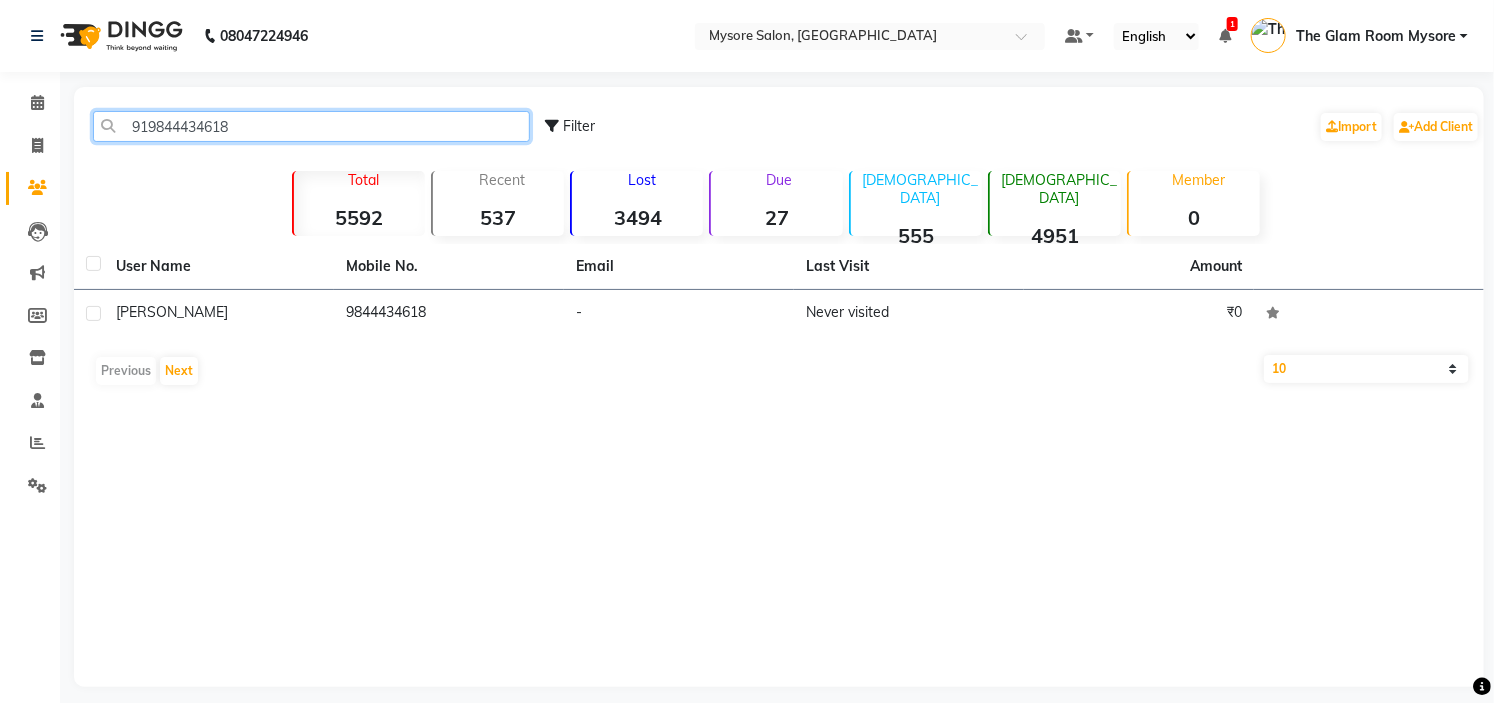 paste on "7338257781" 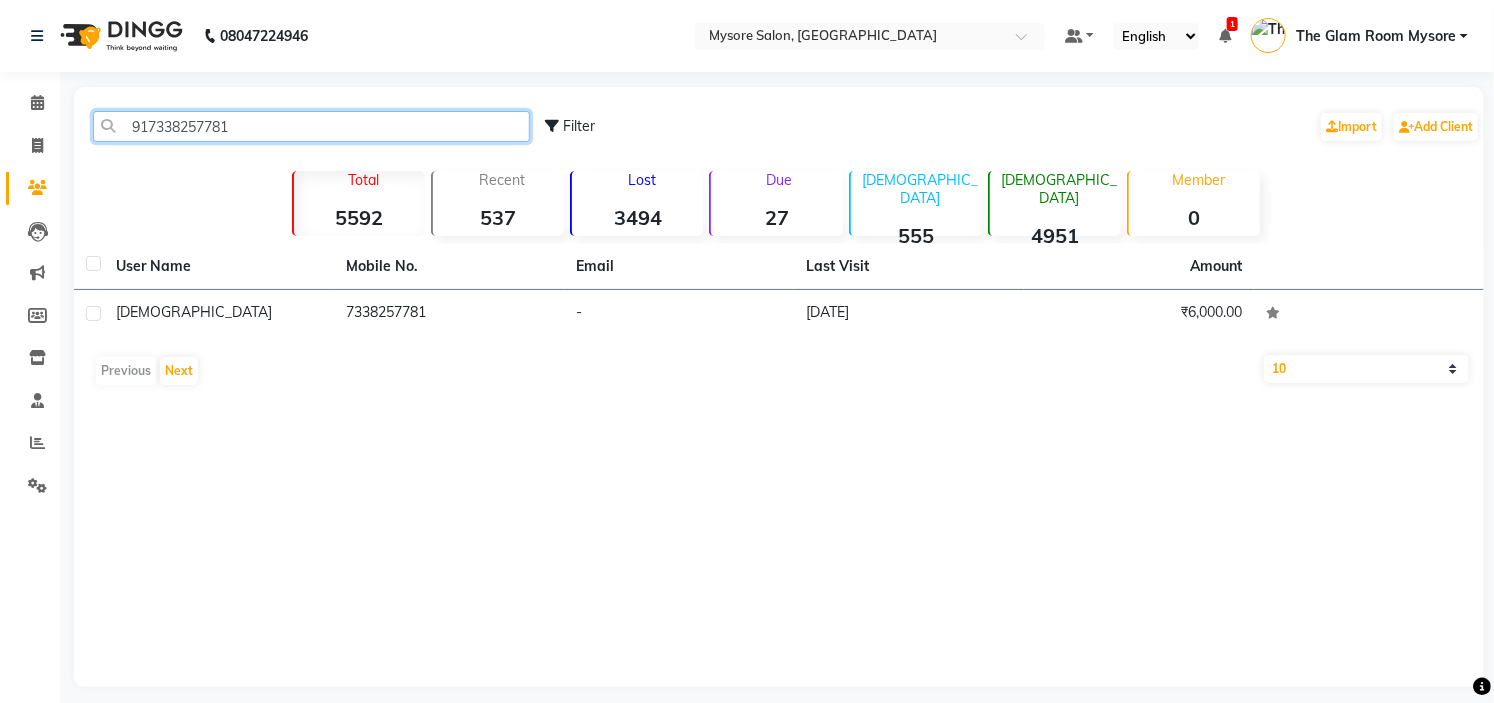 click on "917338257781" 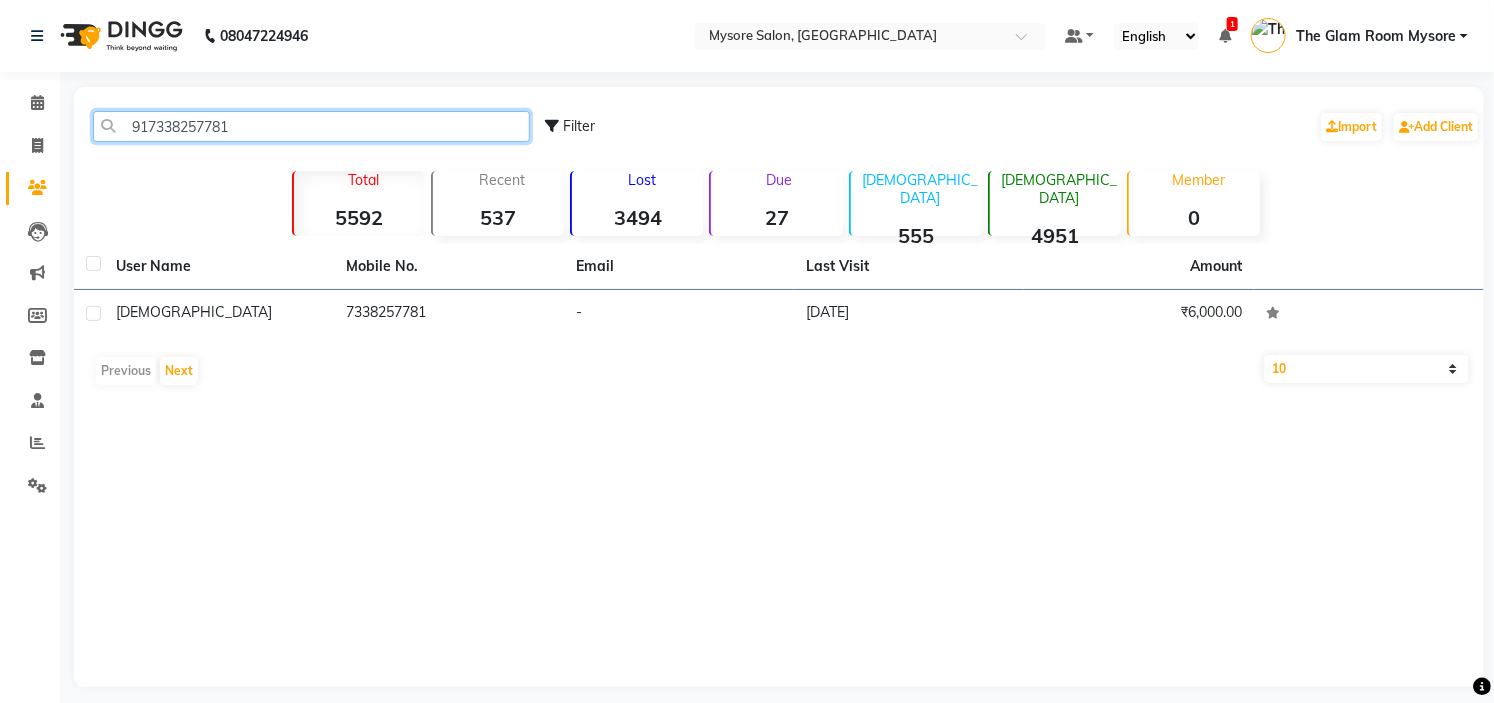 paste on "9611171115" 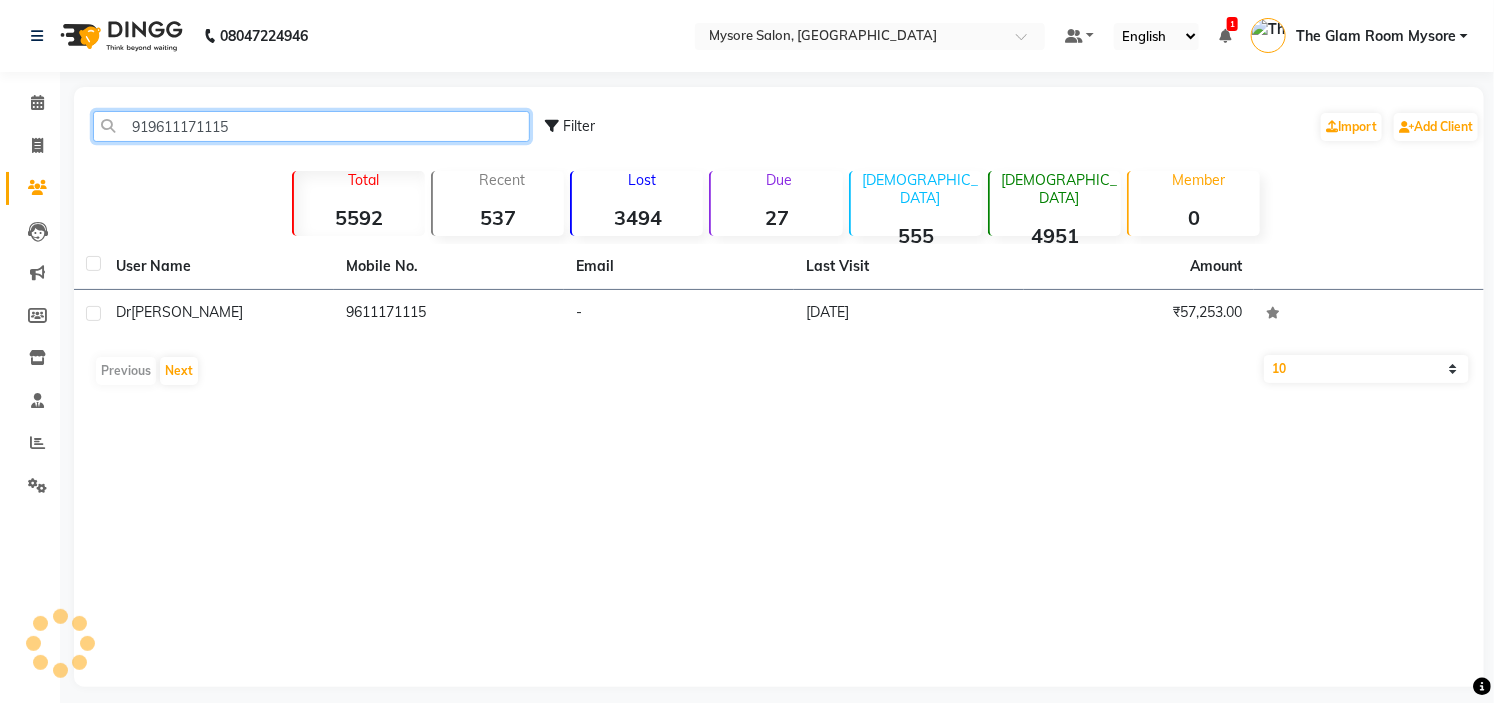 click on "919611171115" 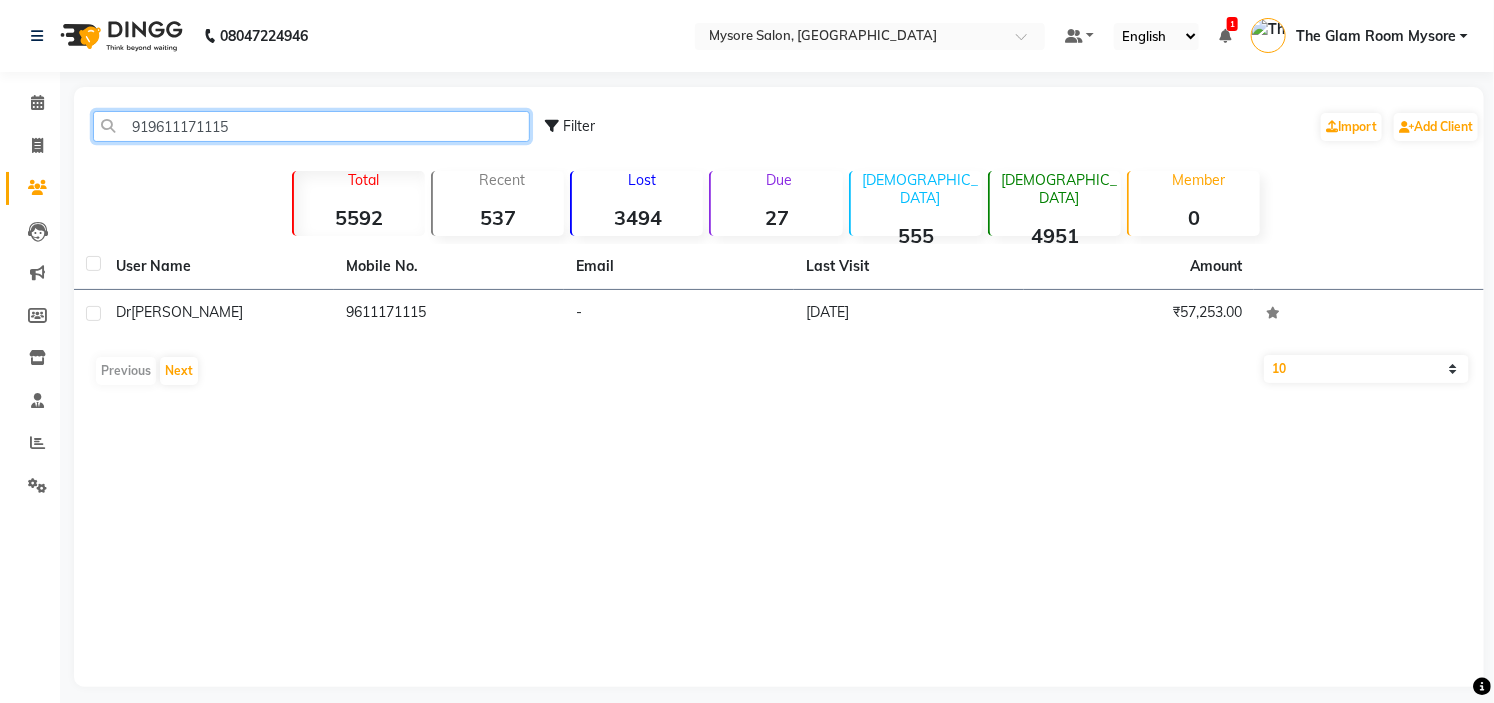 click on "919611171115" 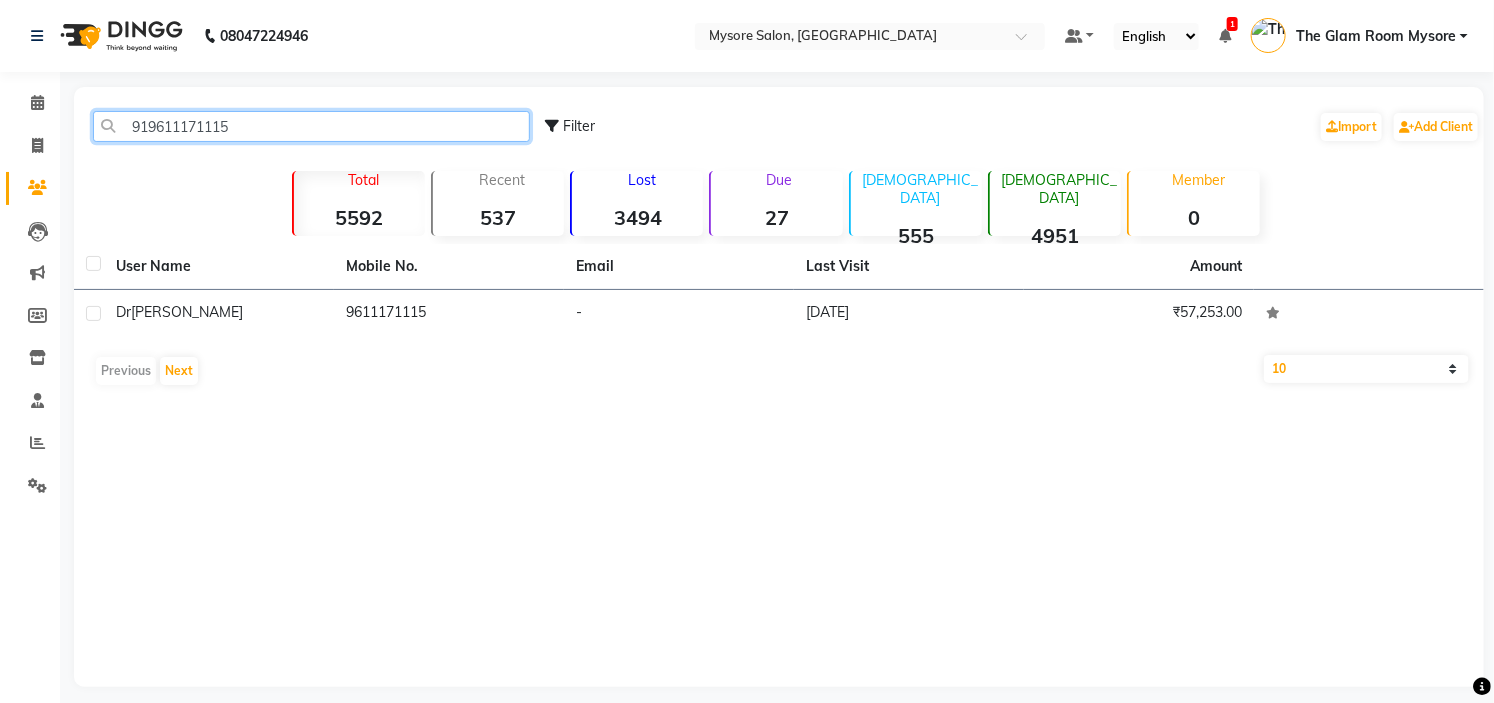 paste on "7760959867" 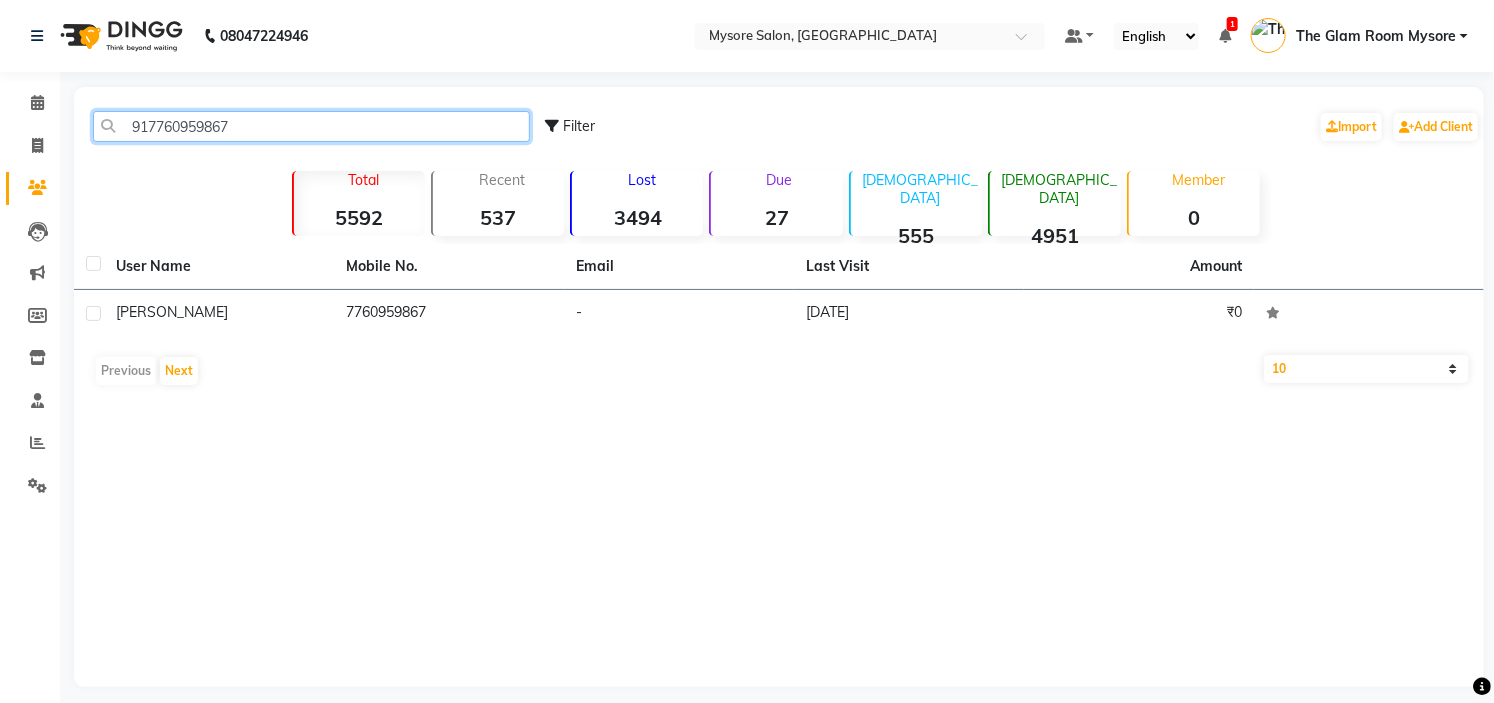 click on "917760959867" 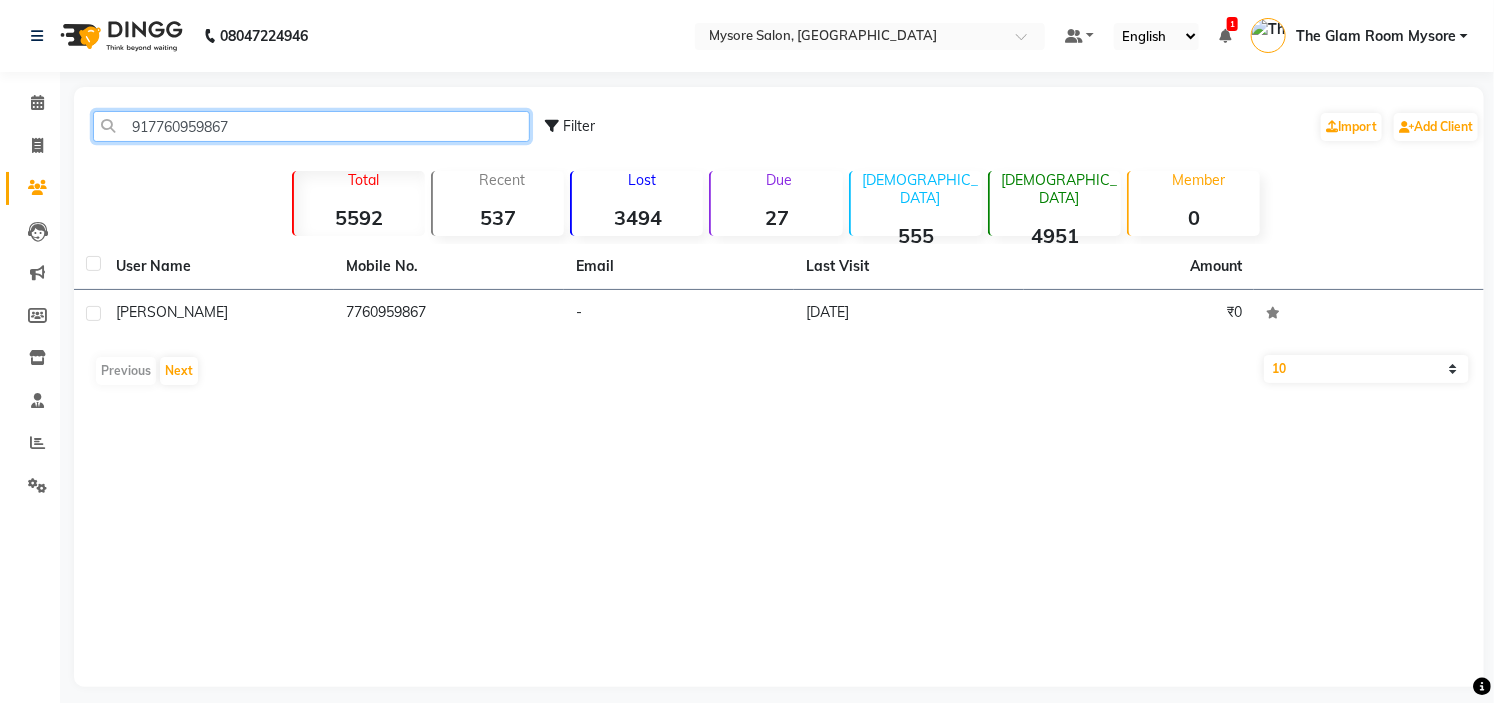paste on "8792861479" 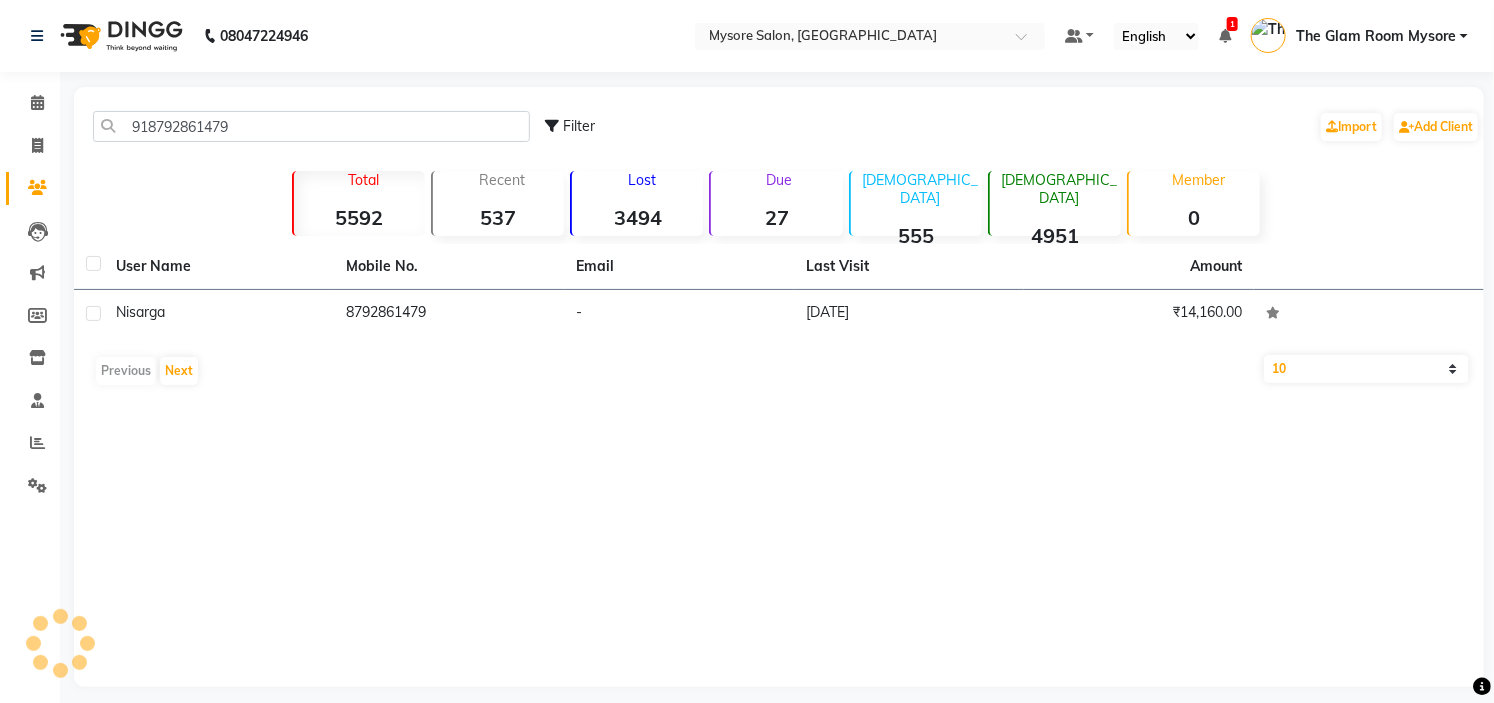 click on "918792861479 Filter  Import   Add Client" 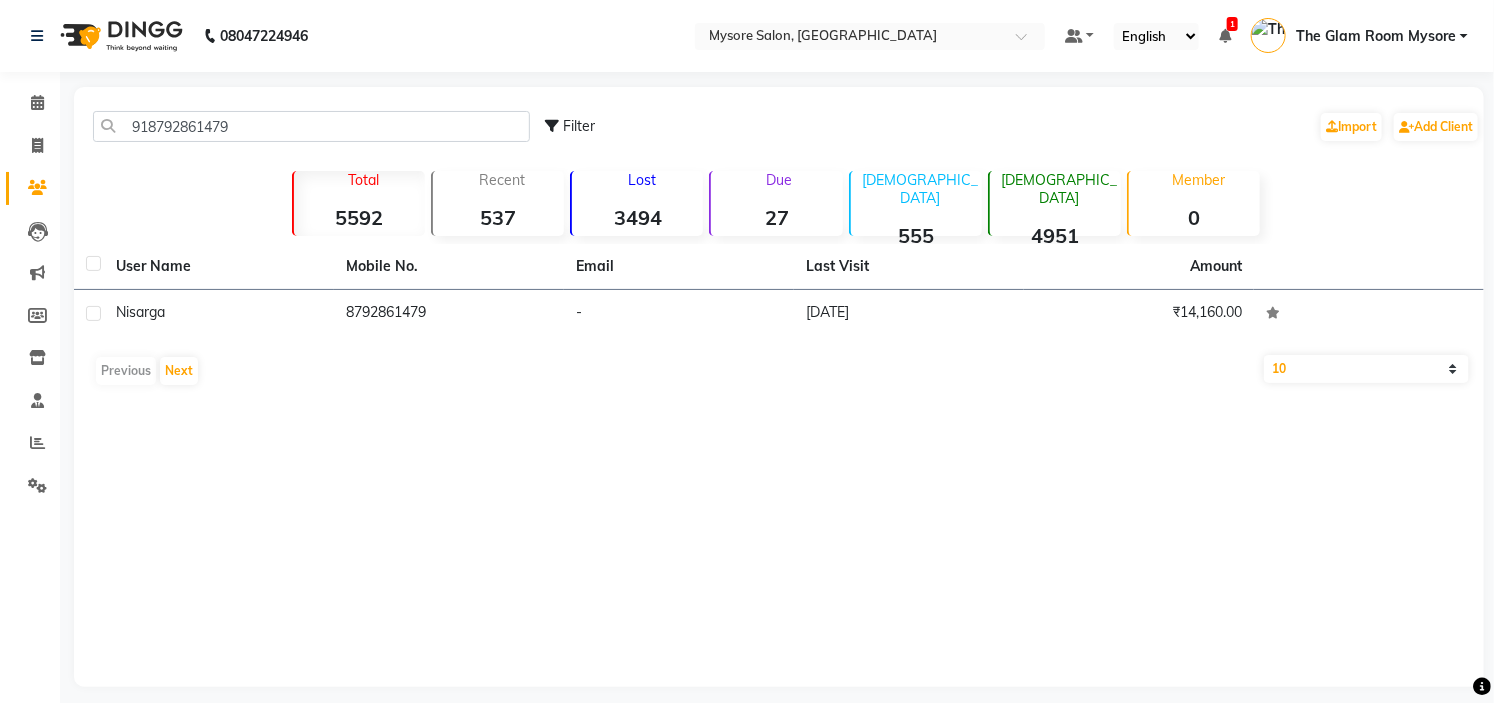 click on "918792861479 Filter  Import   Add Client" 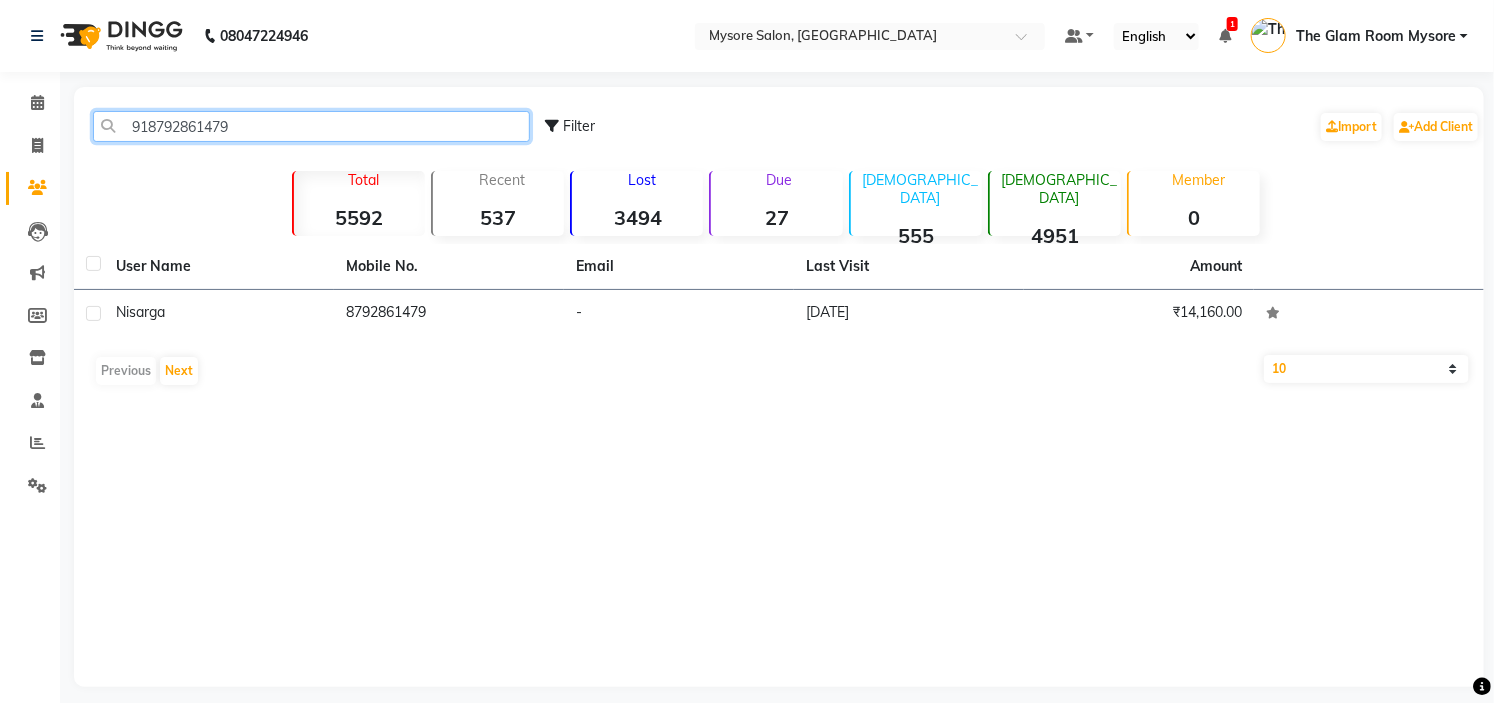 click on "918792861479" 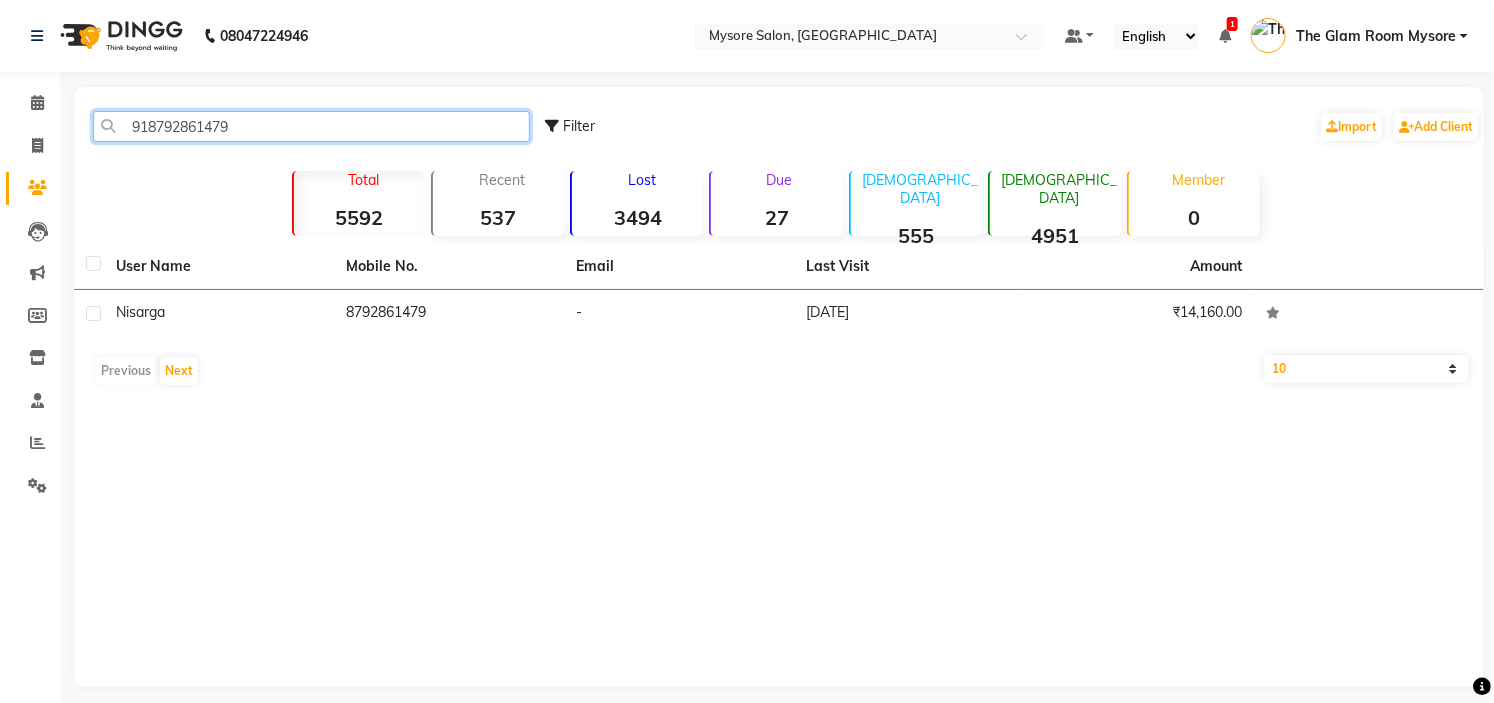 paste on "7489939888" 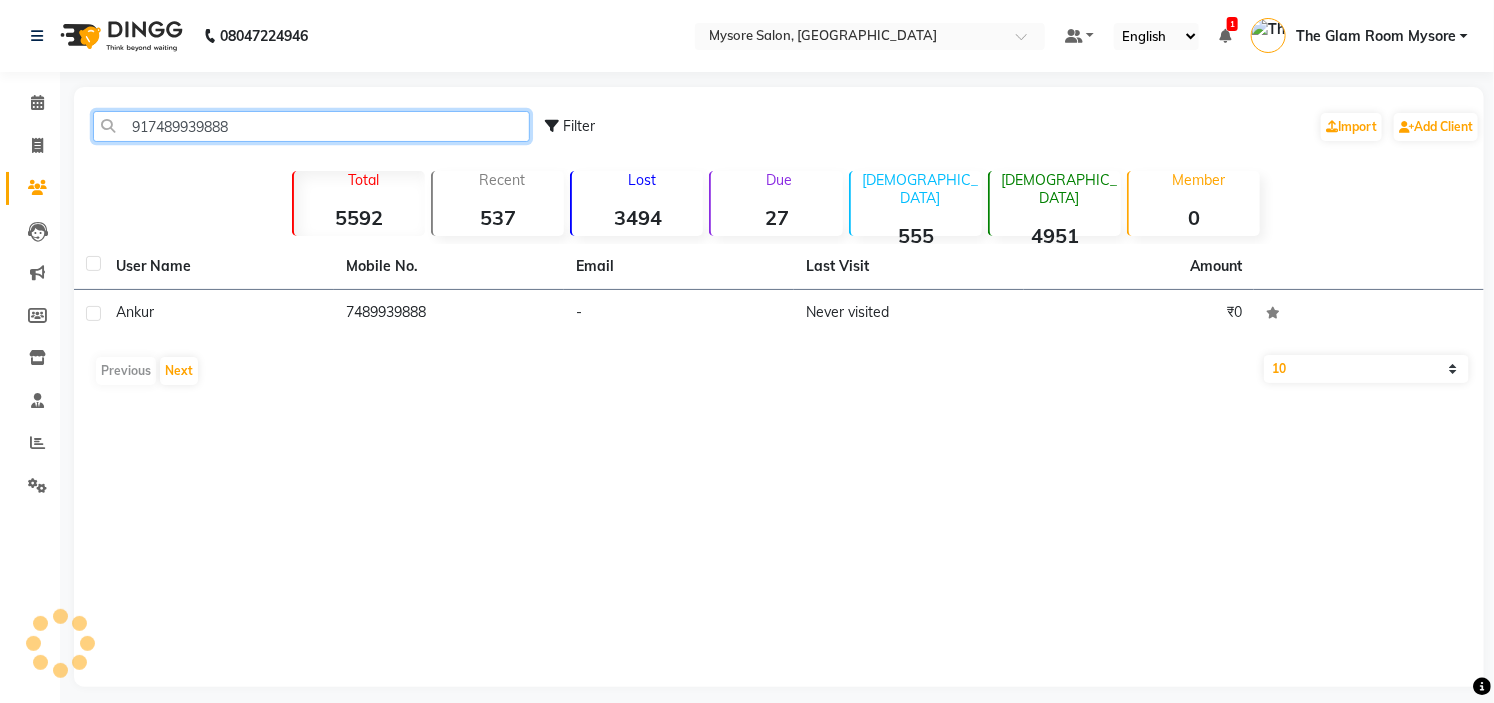 click on "917489939888" 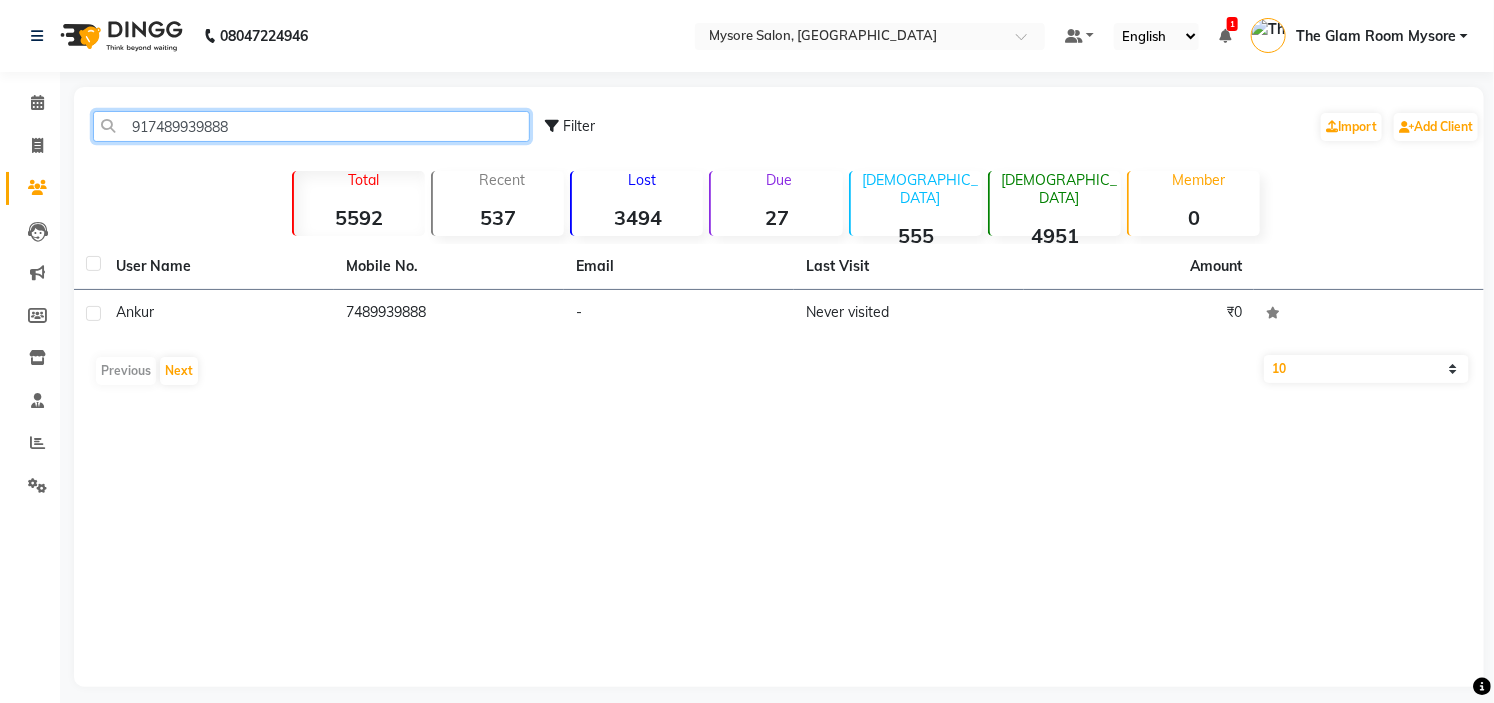 click on "917489939888" 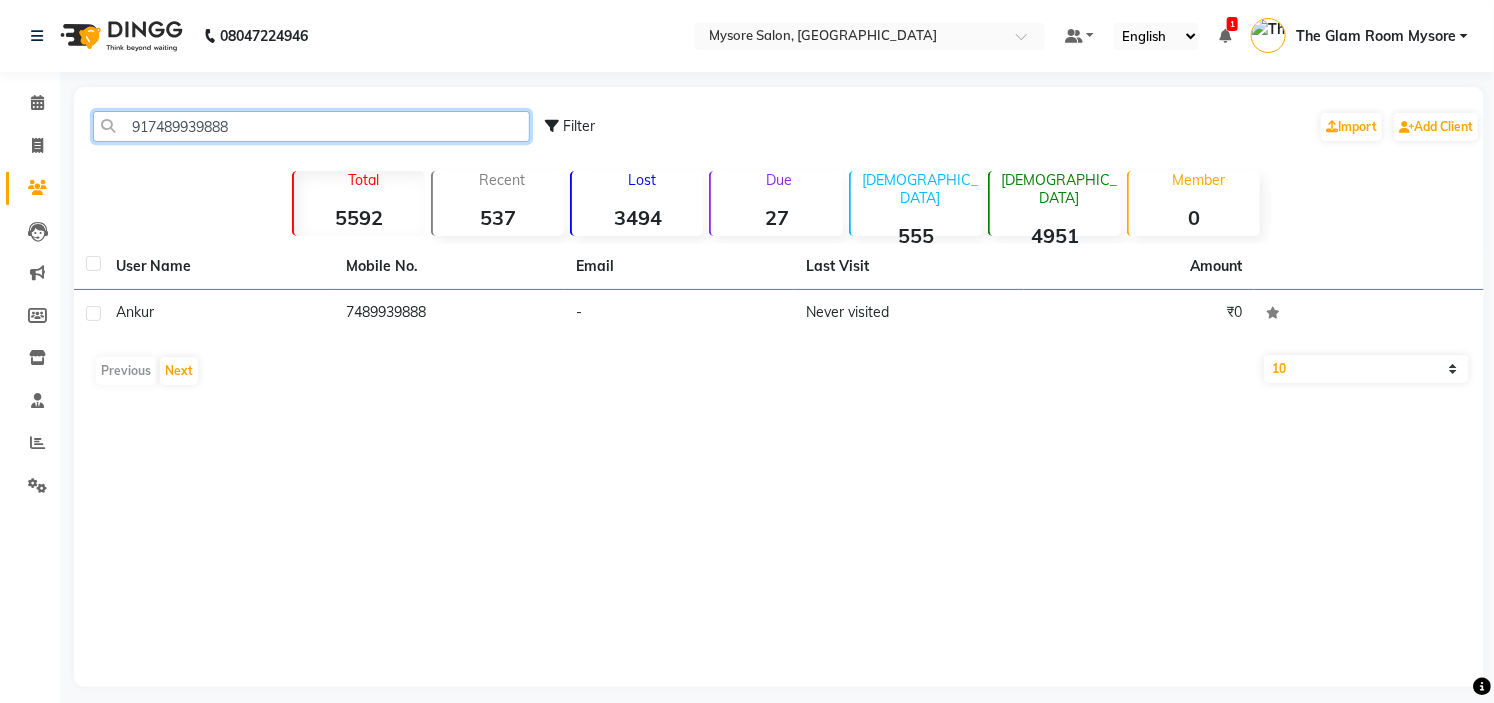 paste on "9986695003" 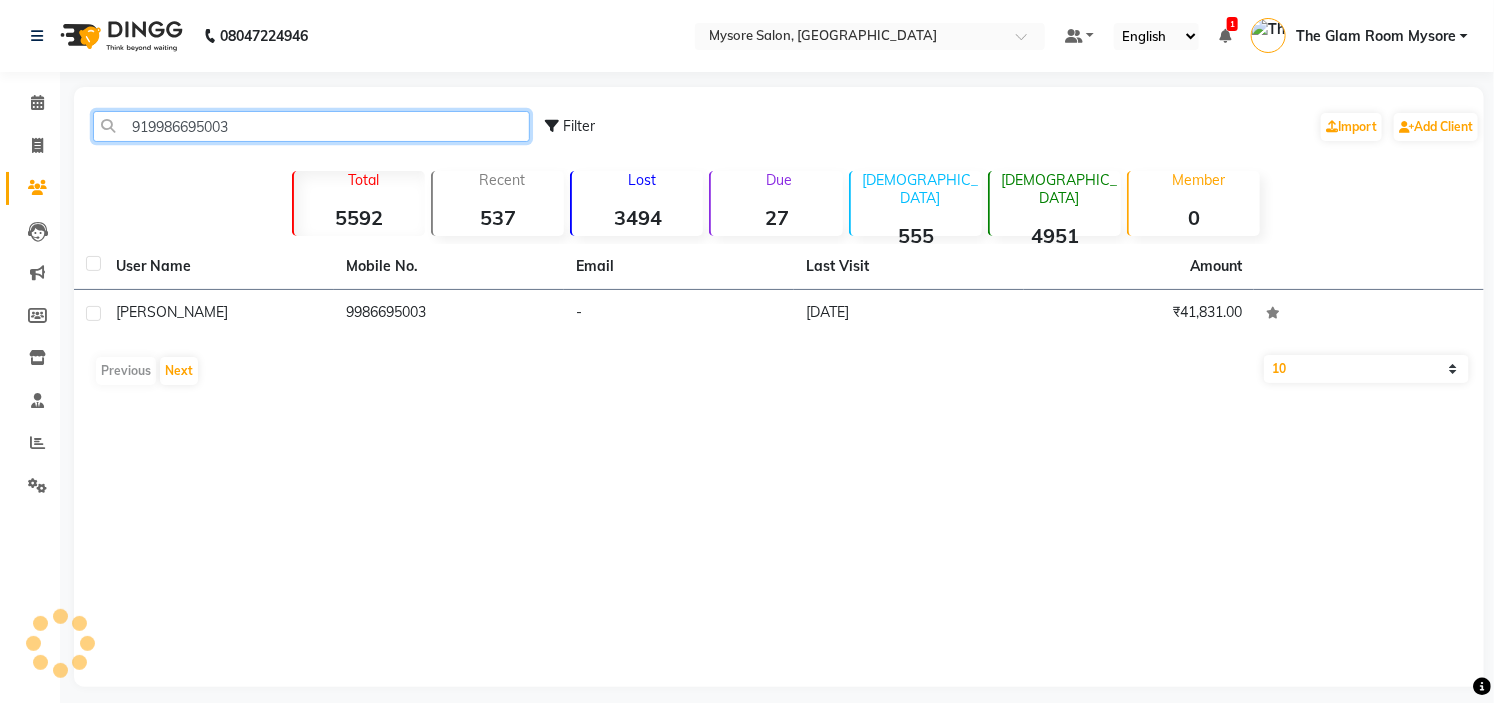 click on "919986695003" 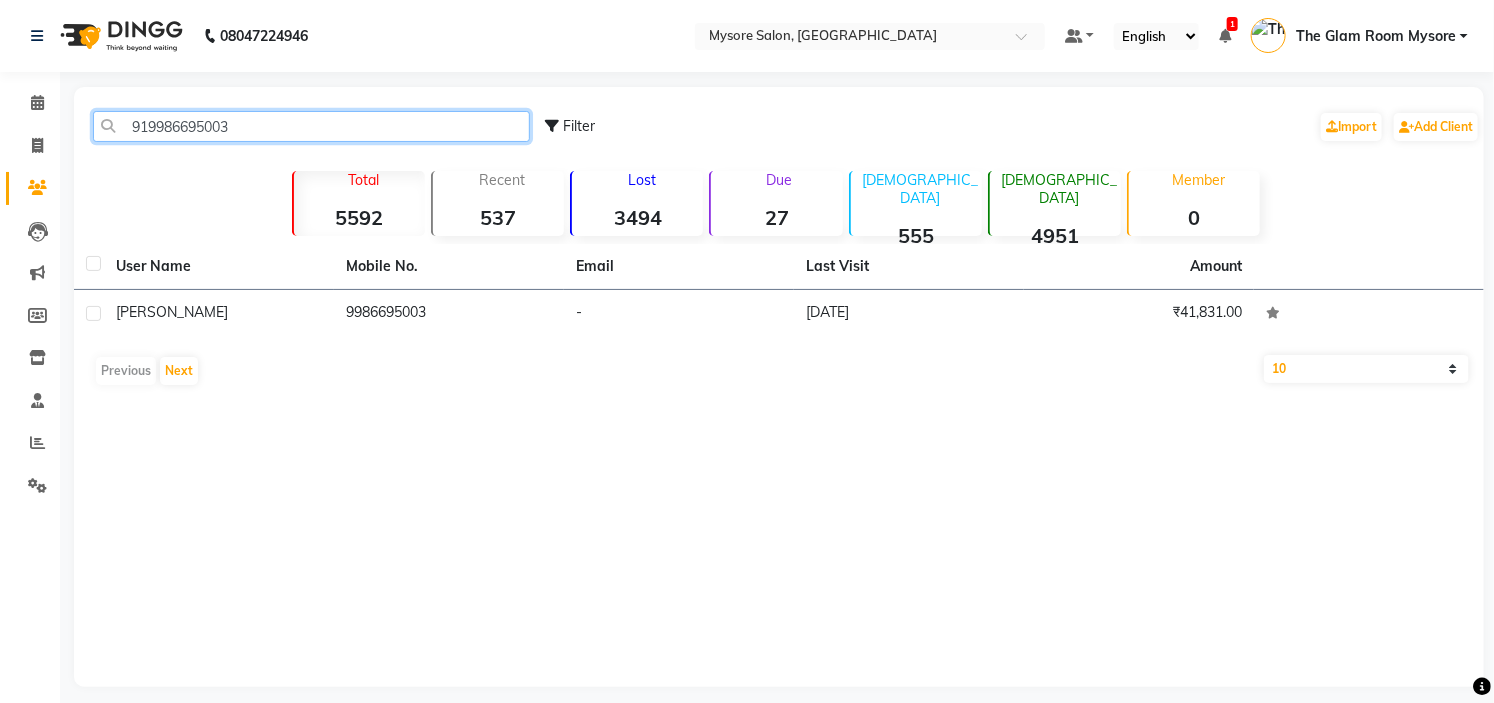 click on "919986695003" 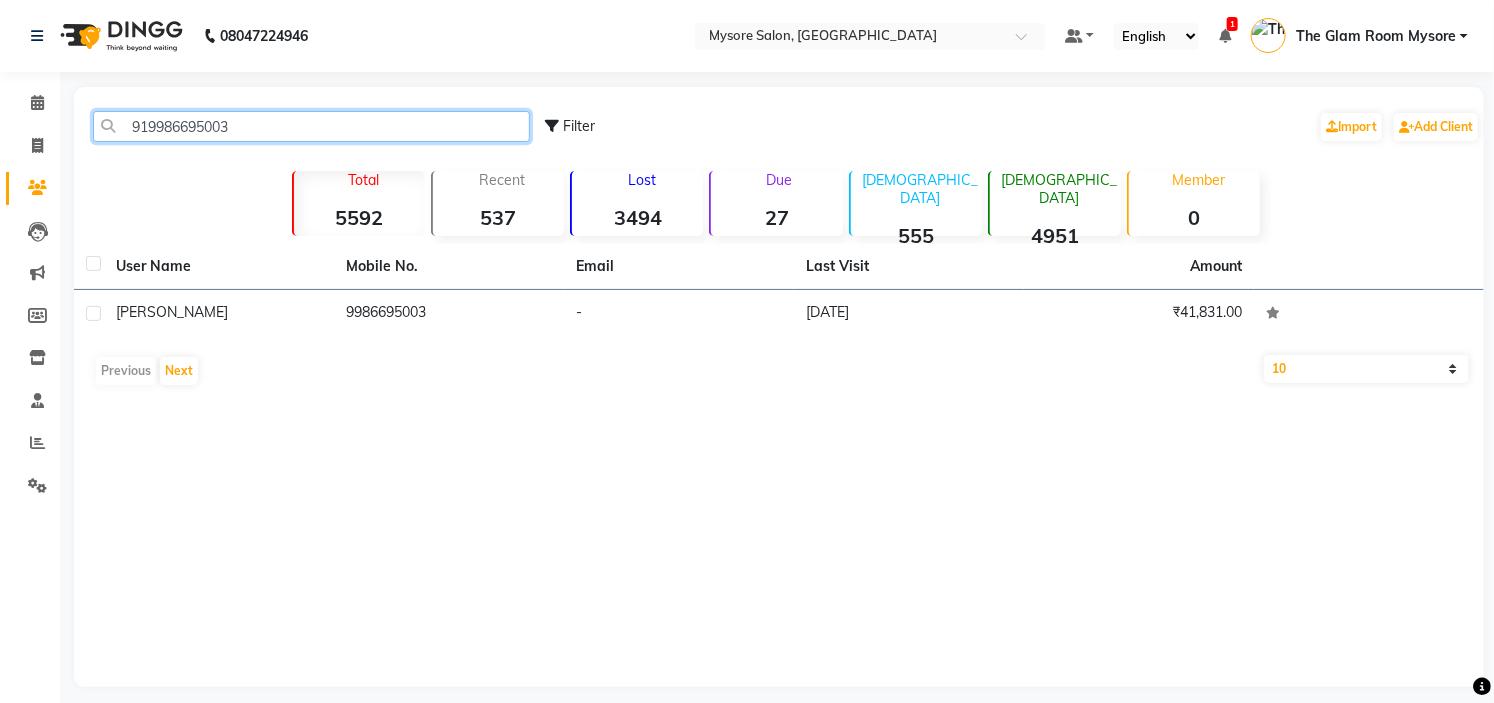 paste on "855082973" 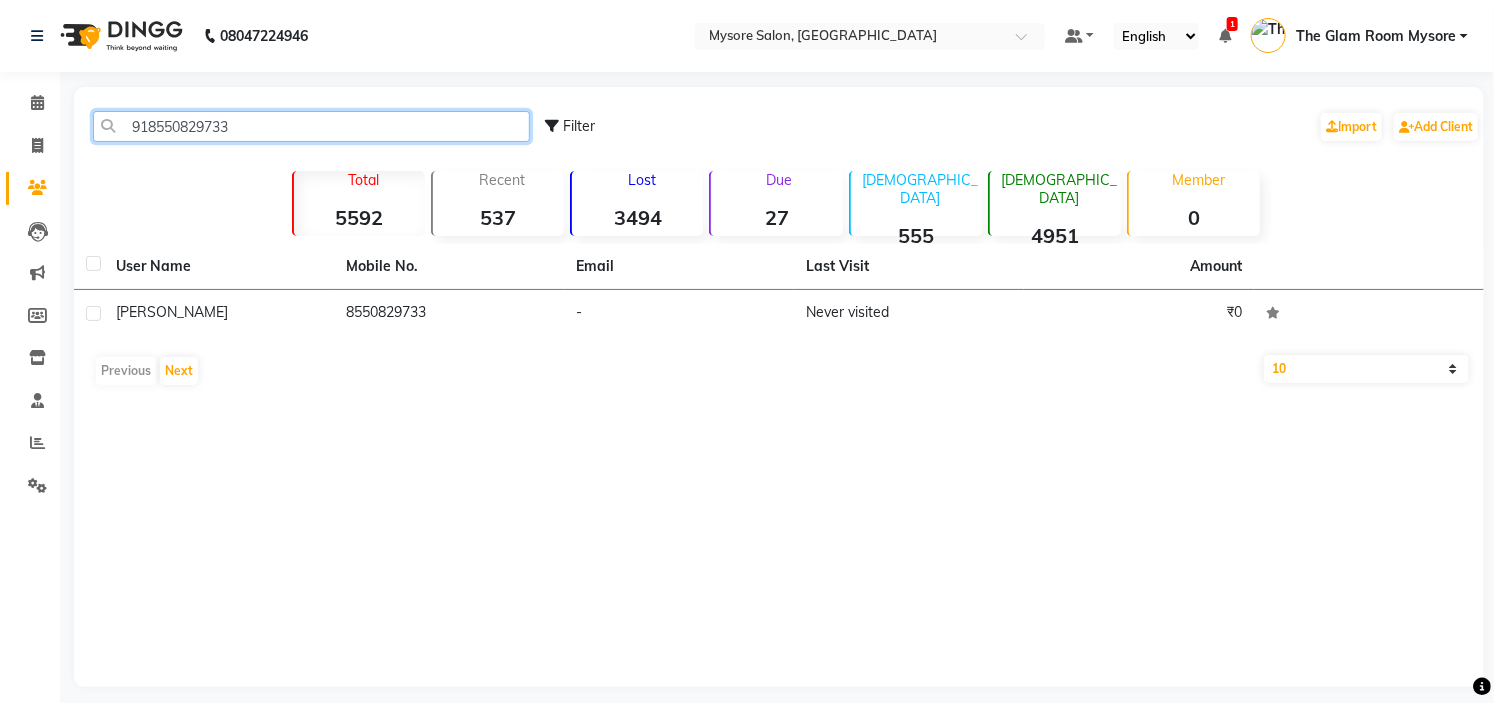 click on "918550829733" 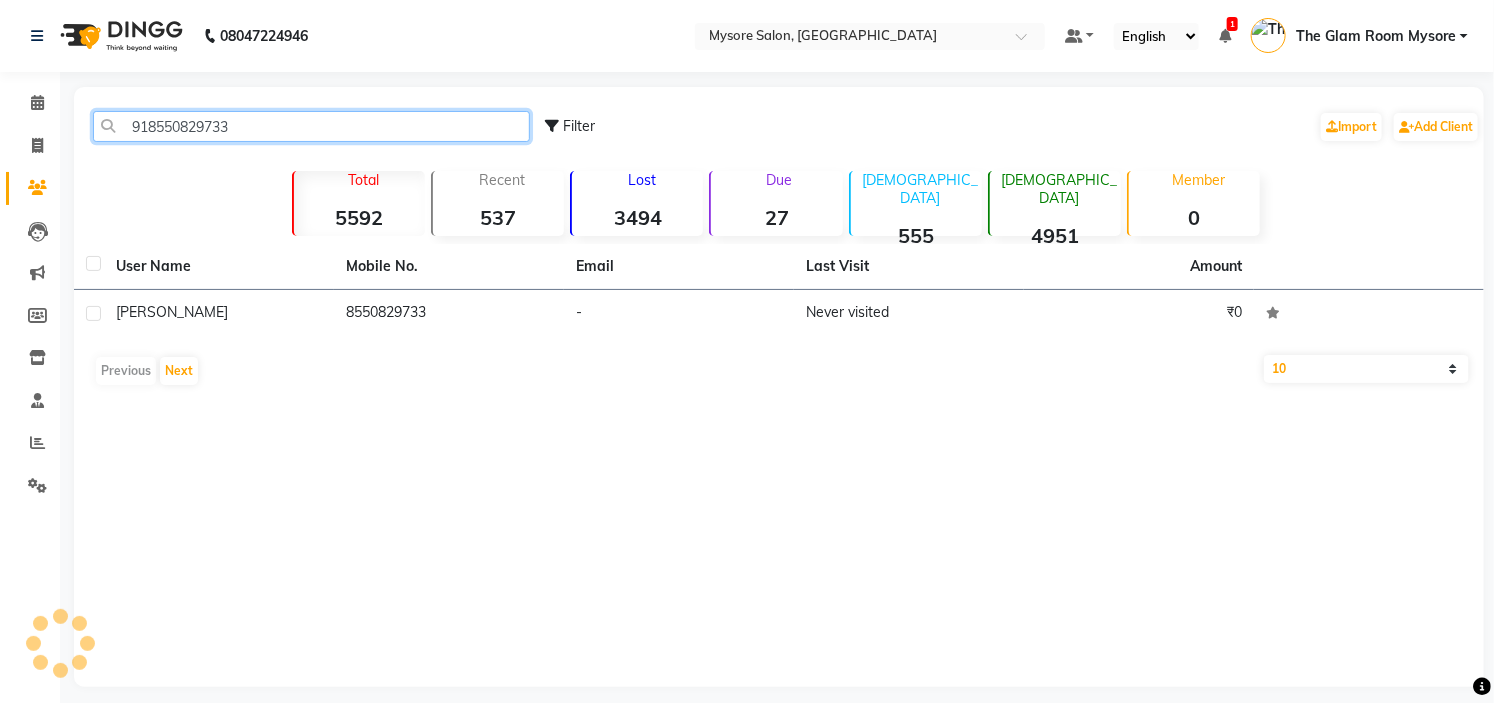 paste on "792741861" 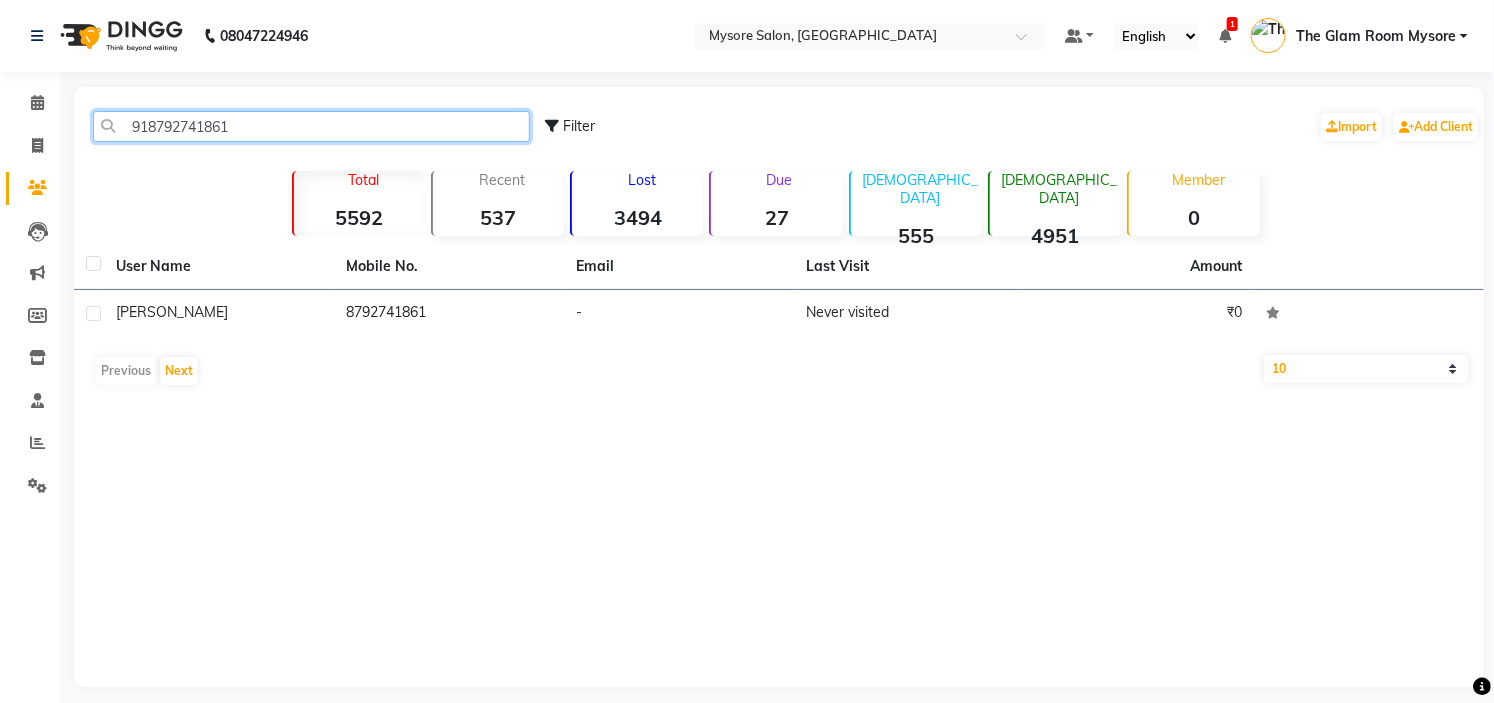 click on "918792741861" 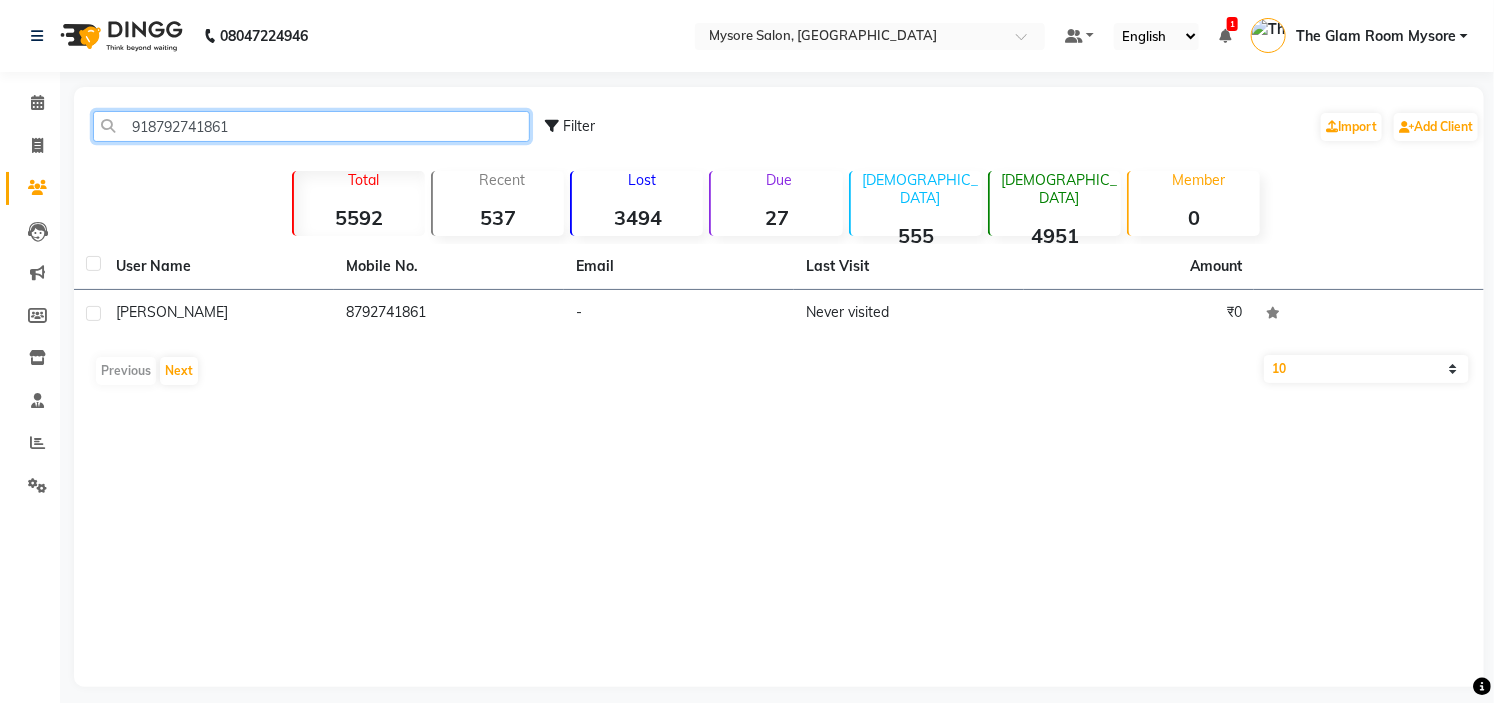paste on "9535652265" 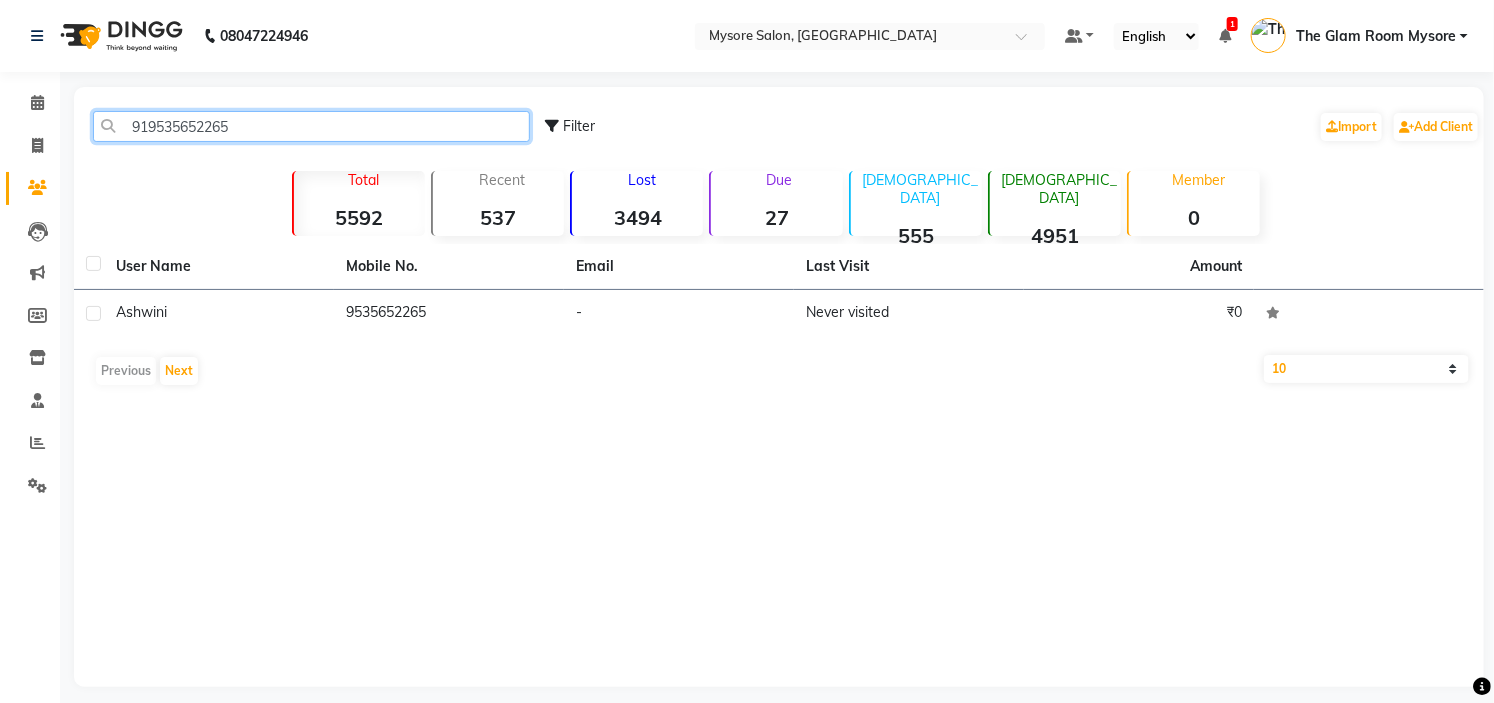 click on "919535652265" 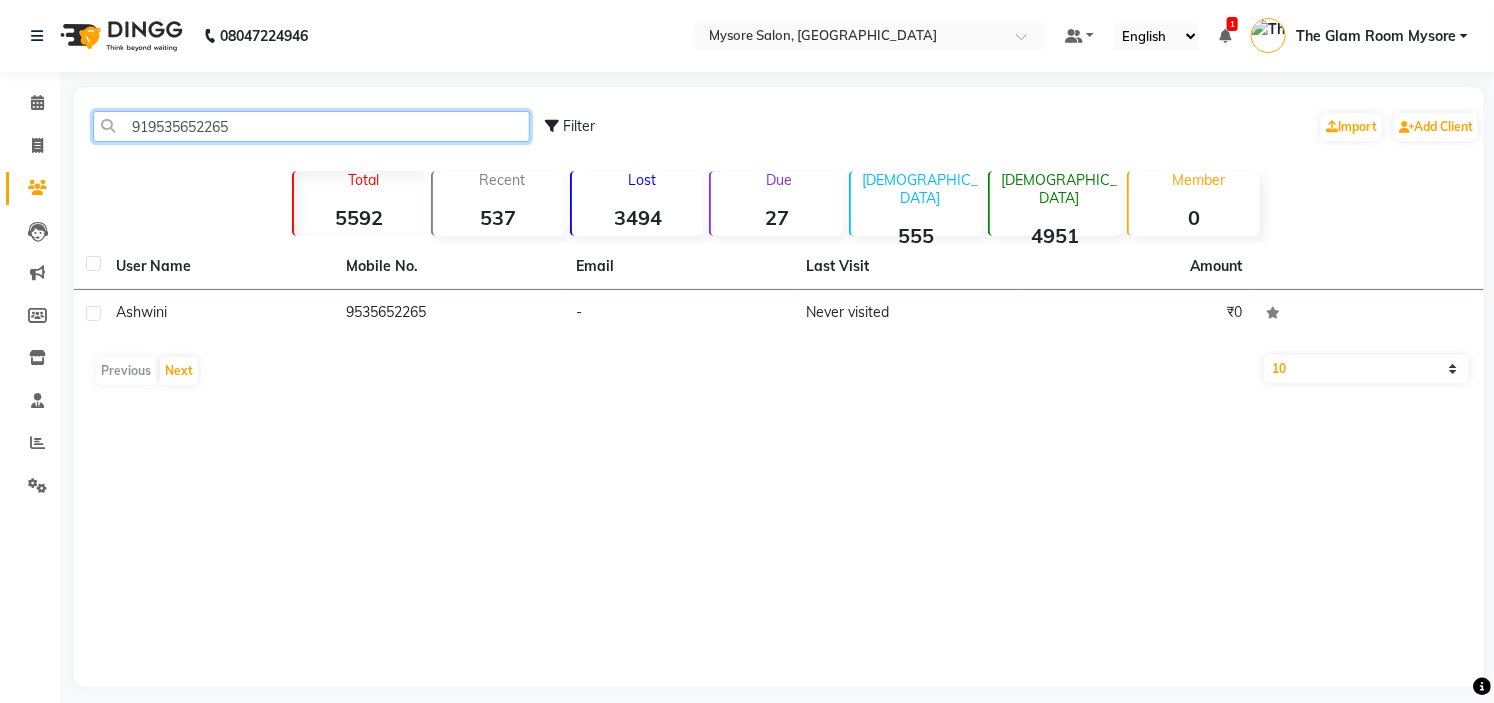 paste on "380493279" 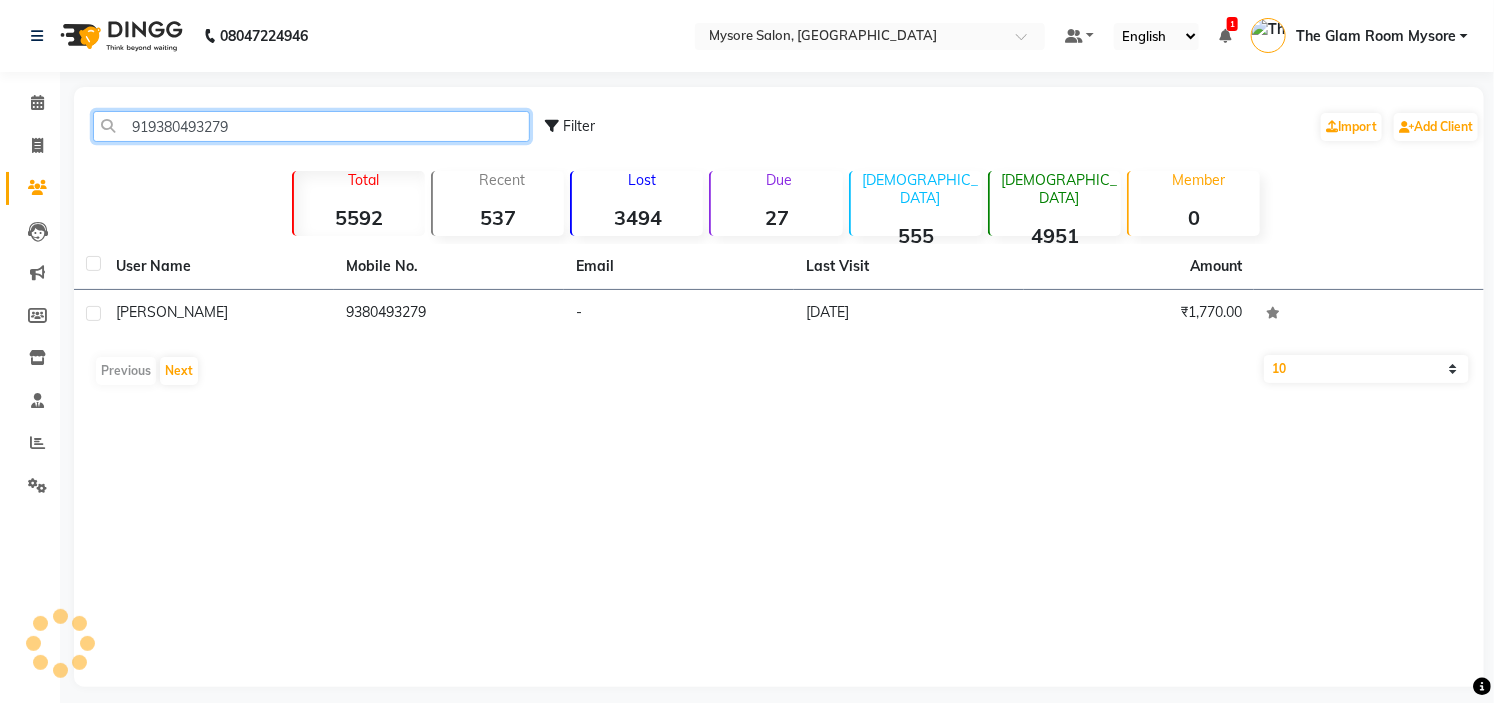 click on "919380493279" 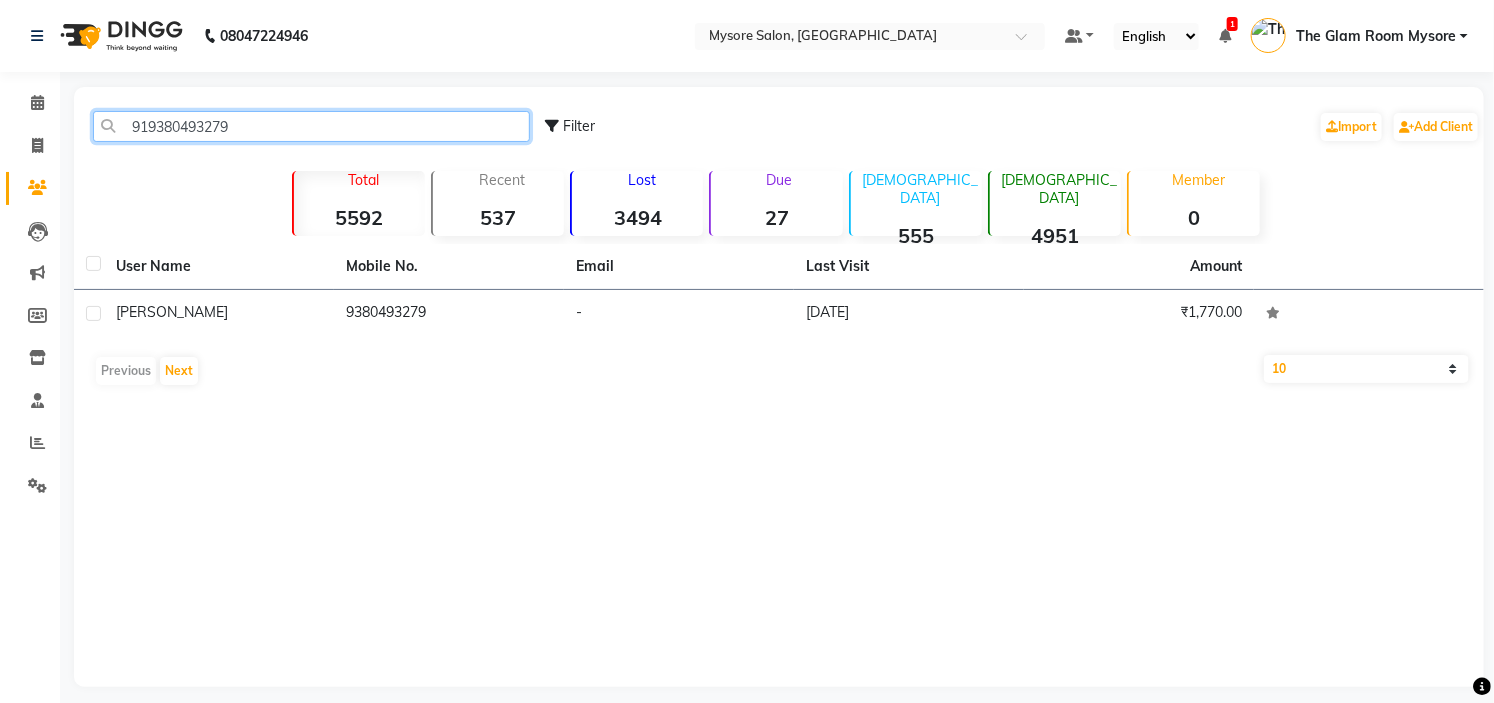 click on "919380493279" 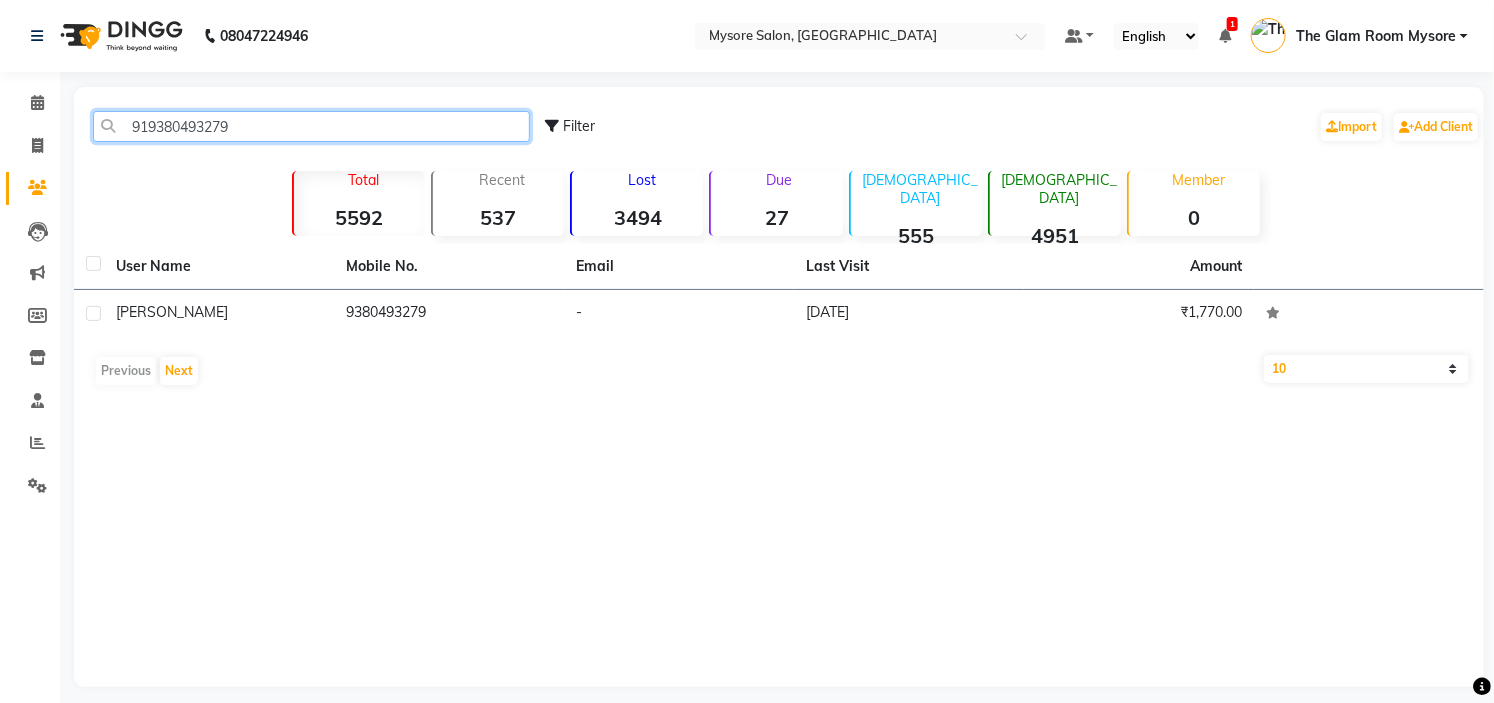 paste on "8217503144" 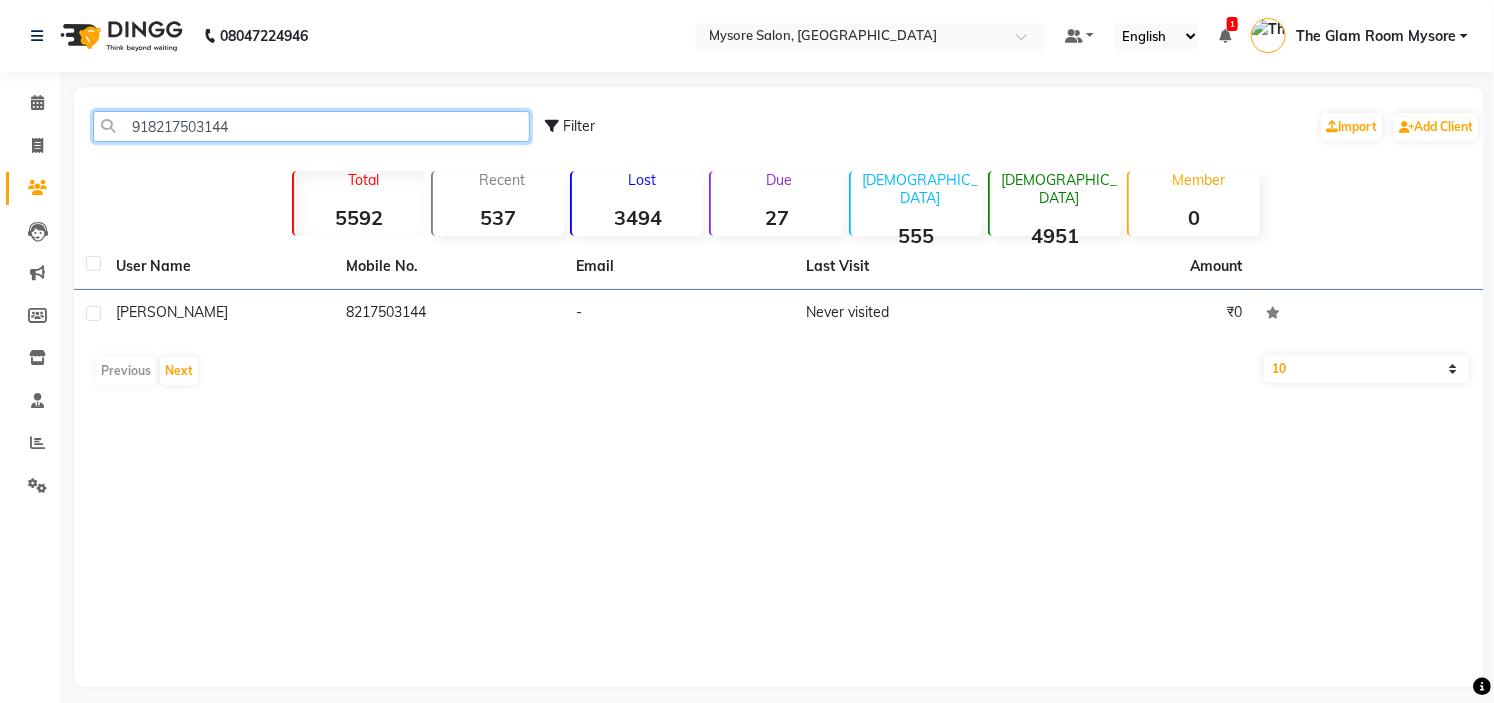 click on "918217503144" 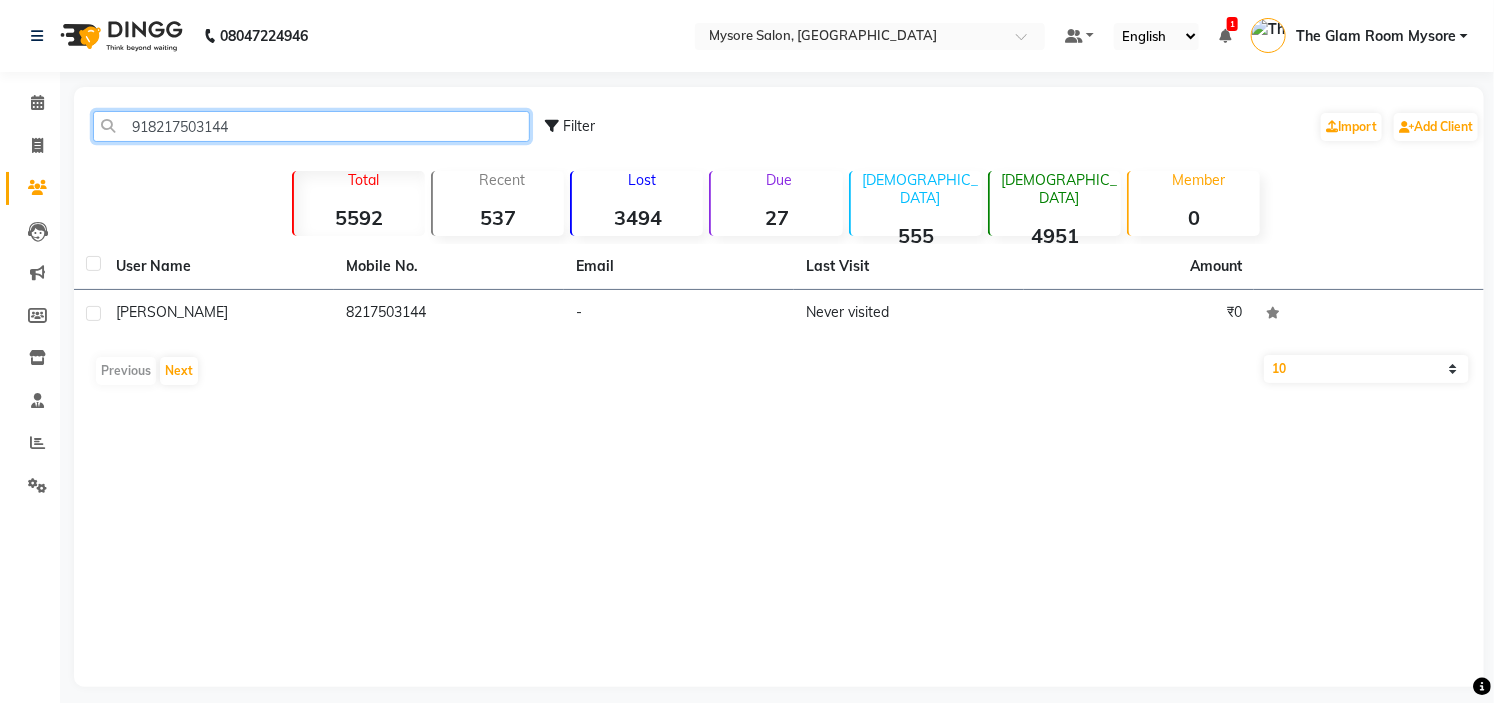 paste on "31052702" 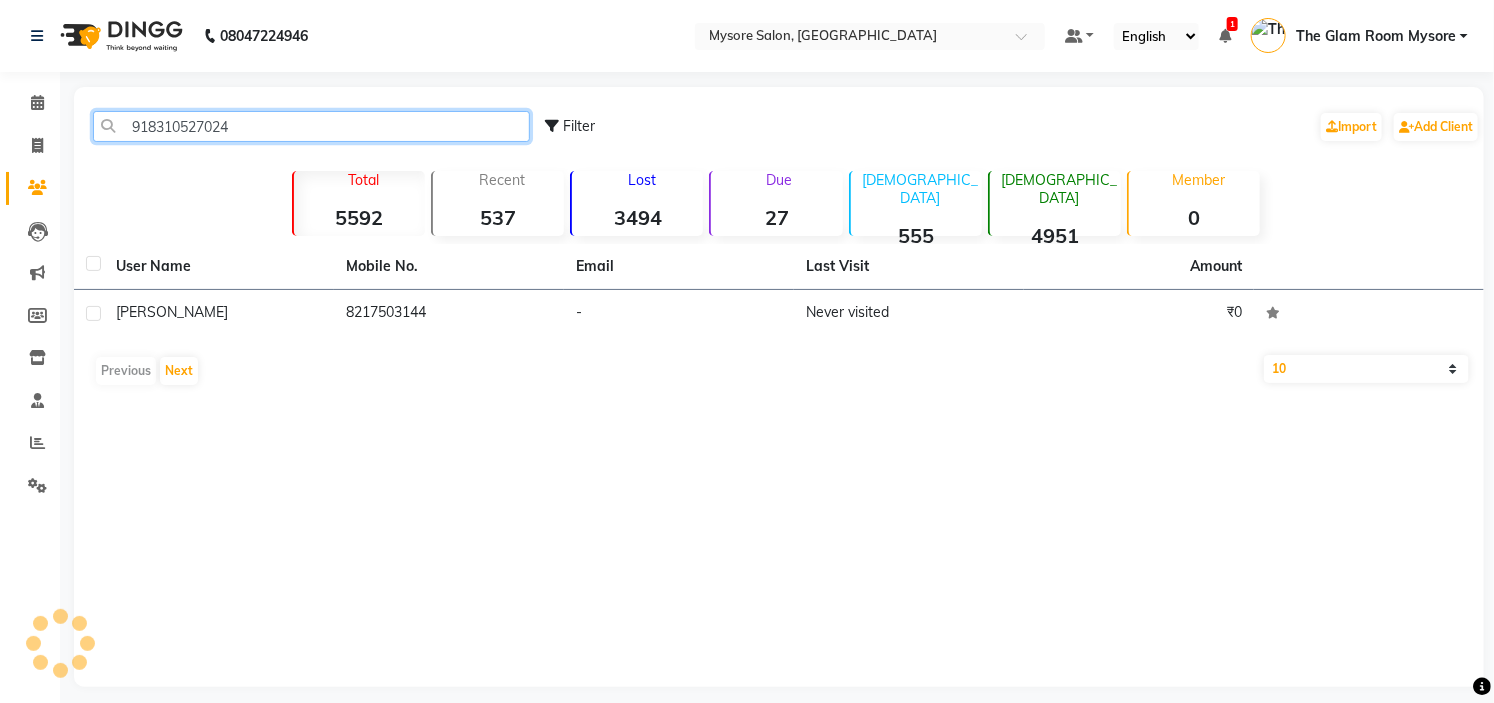 click on "918310527024" 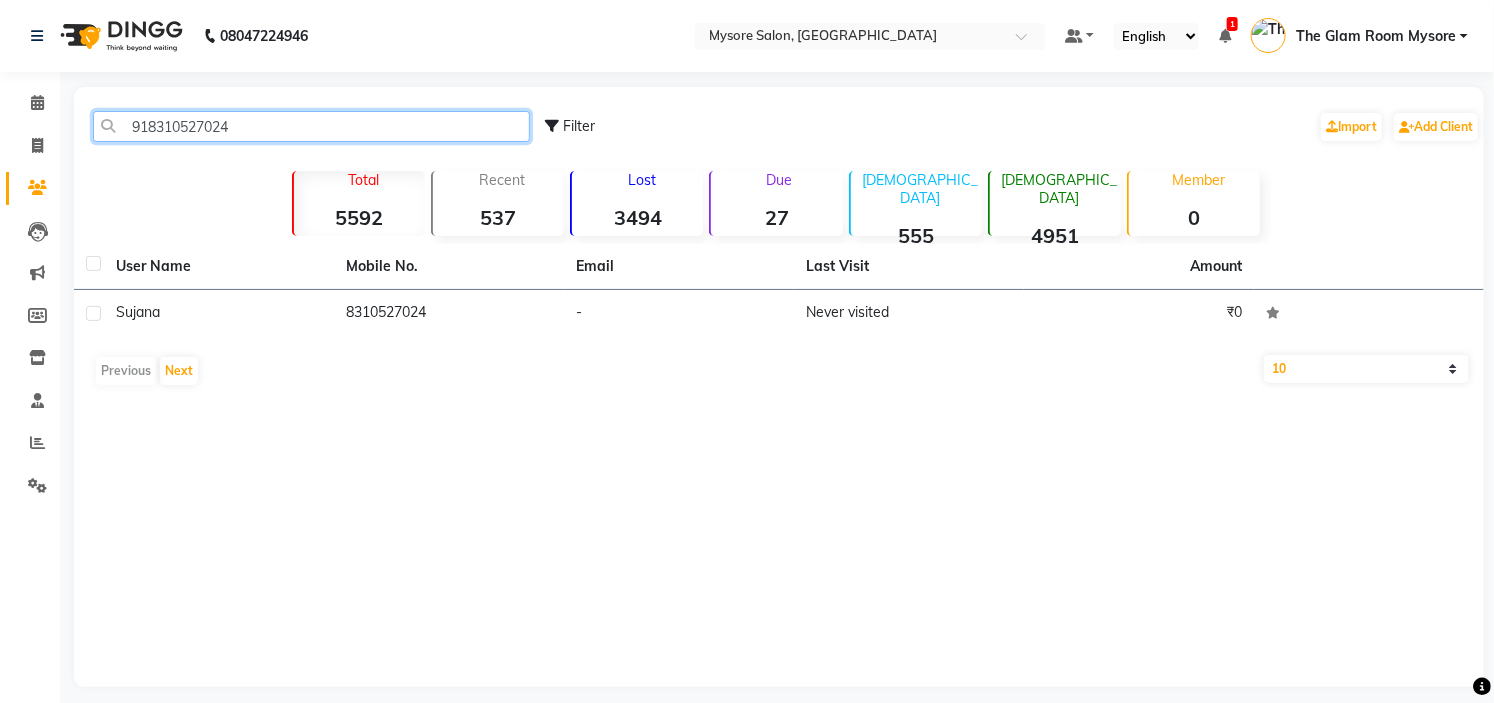 paste on "9611586588" 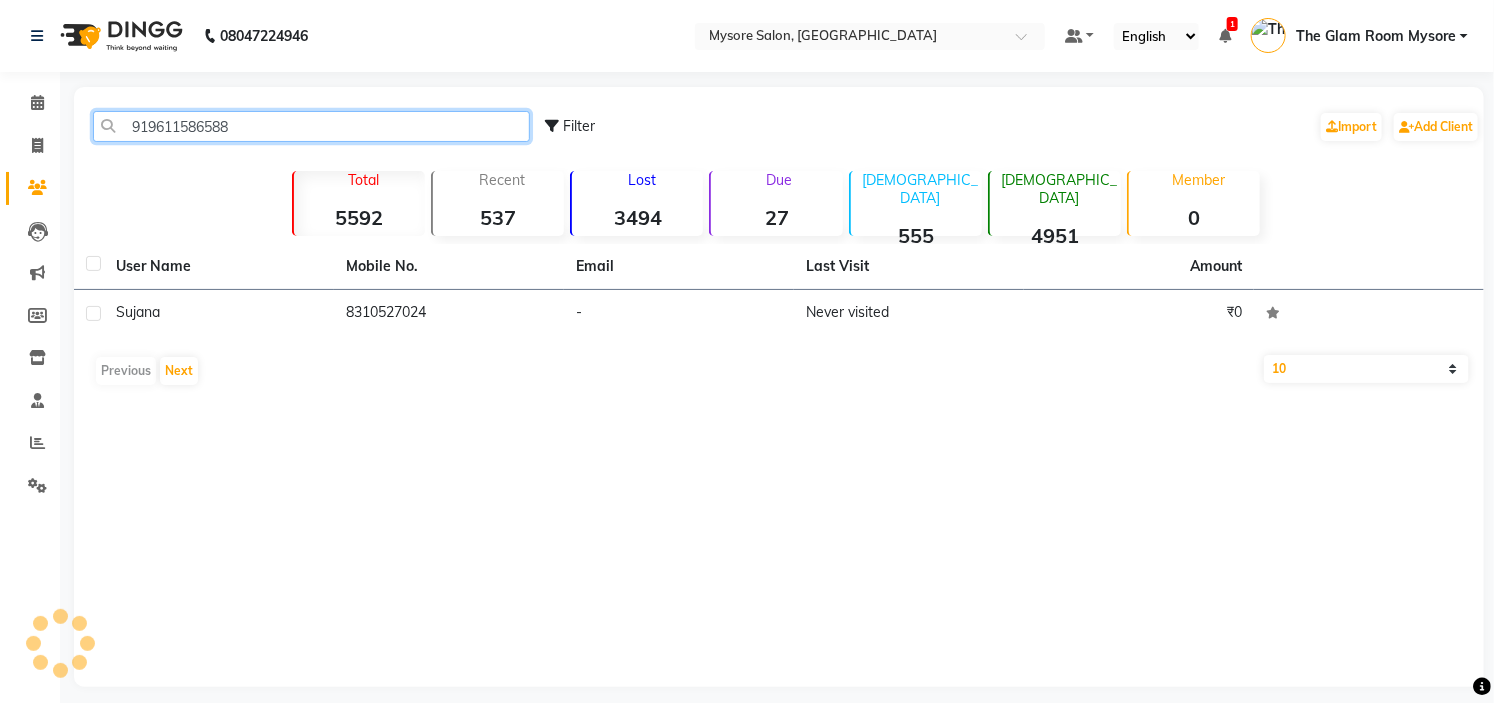 click on "919611586588" 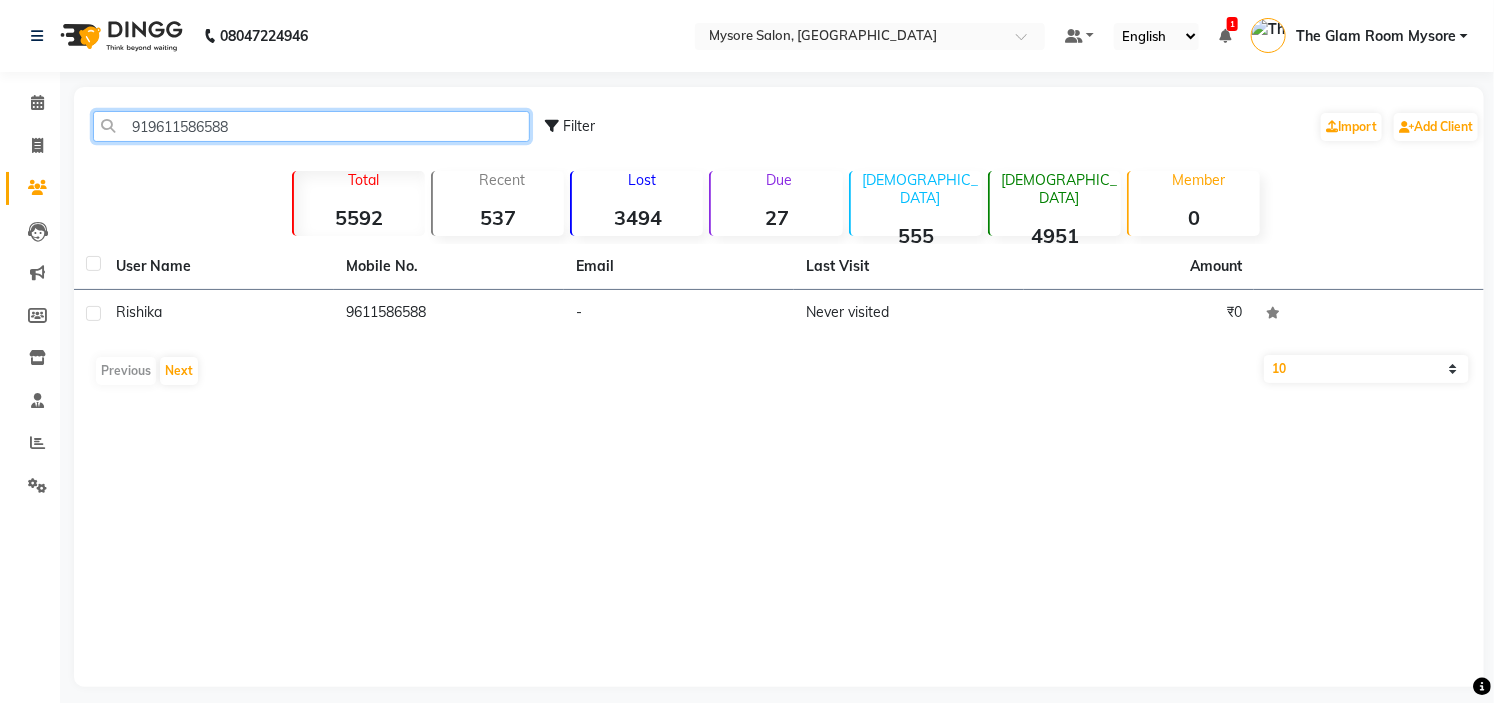 paste on "7676998790" 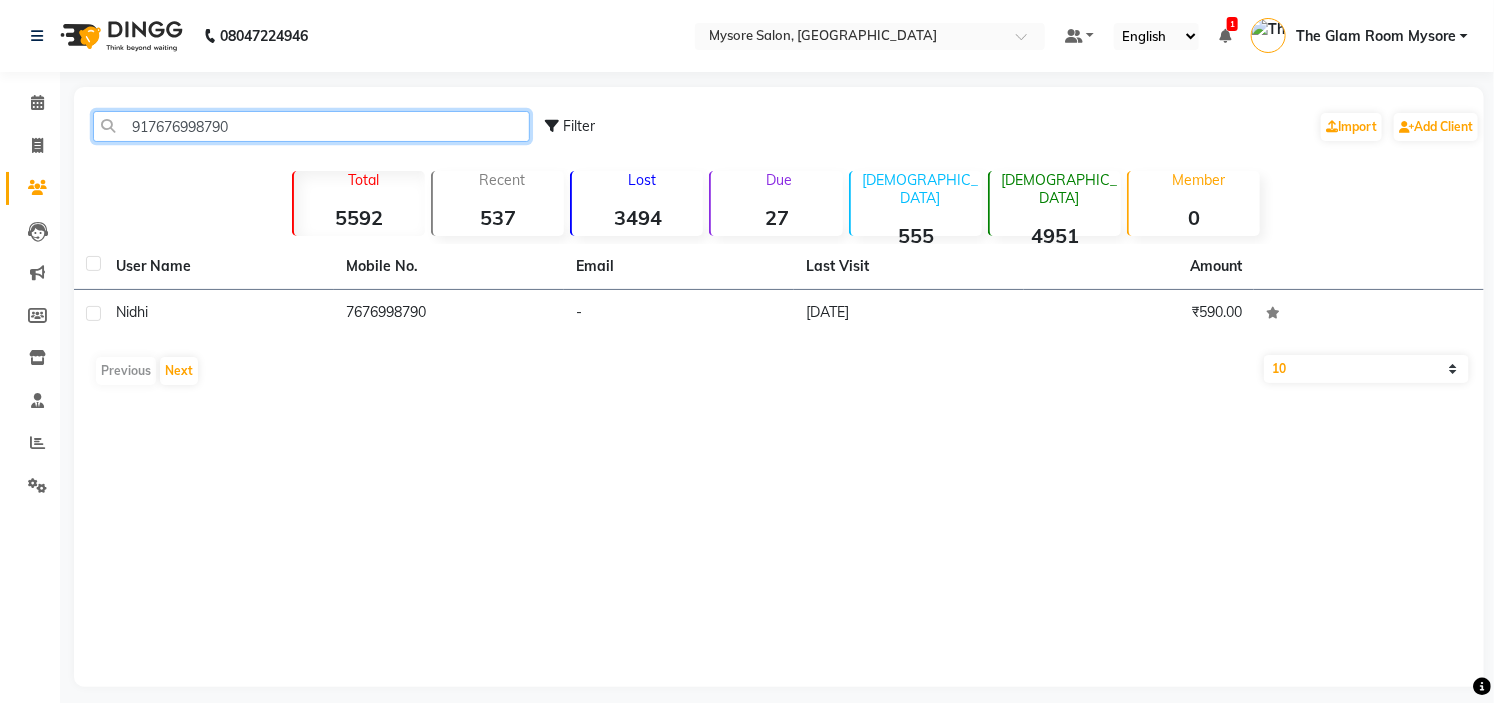 click on "917676998790" 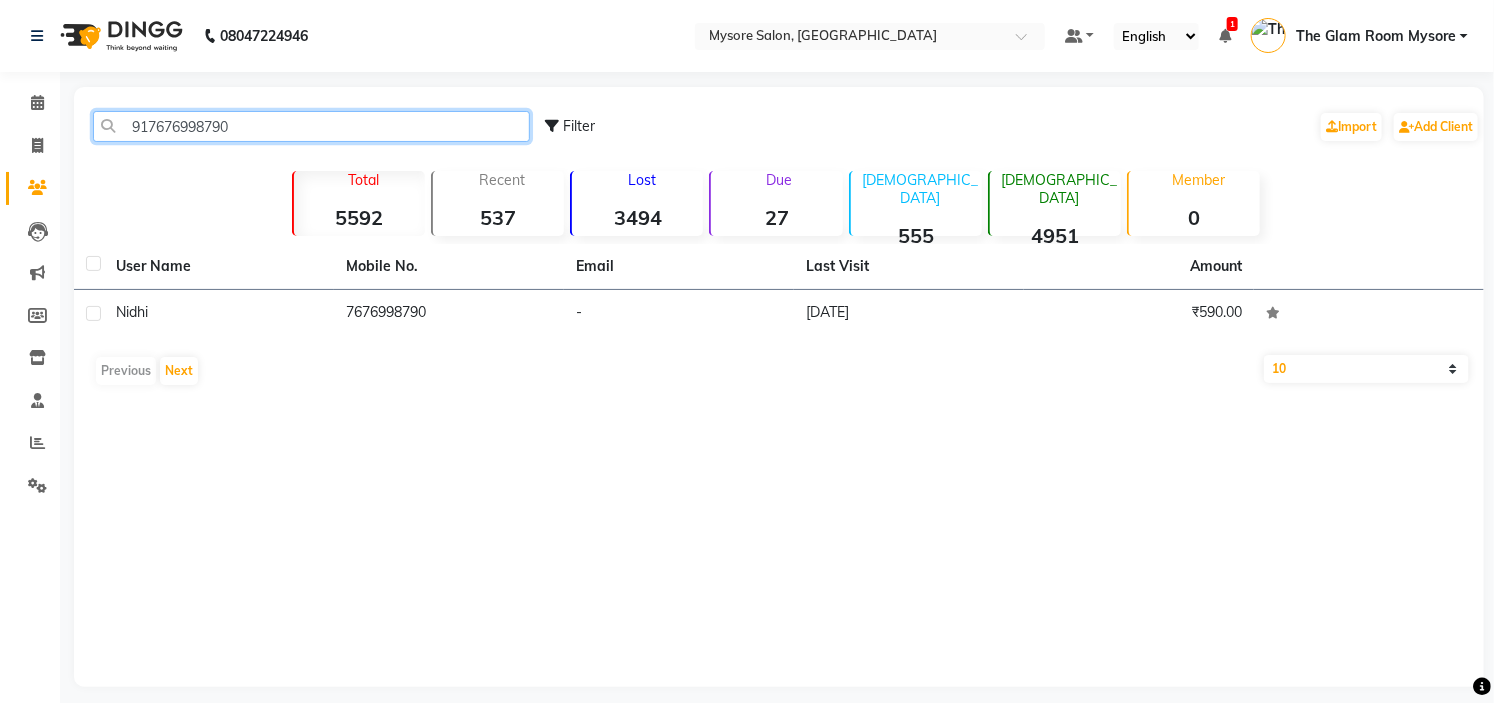 paste on "9449706219" 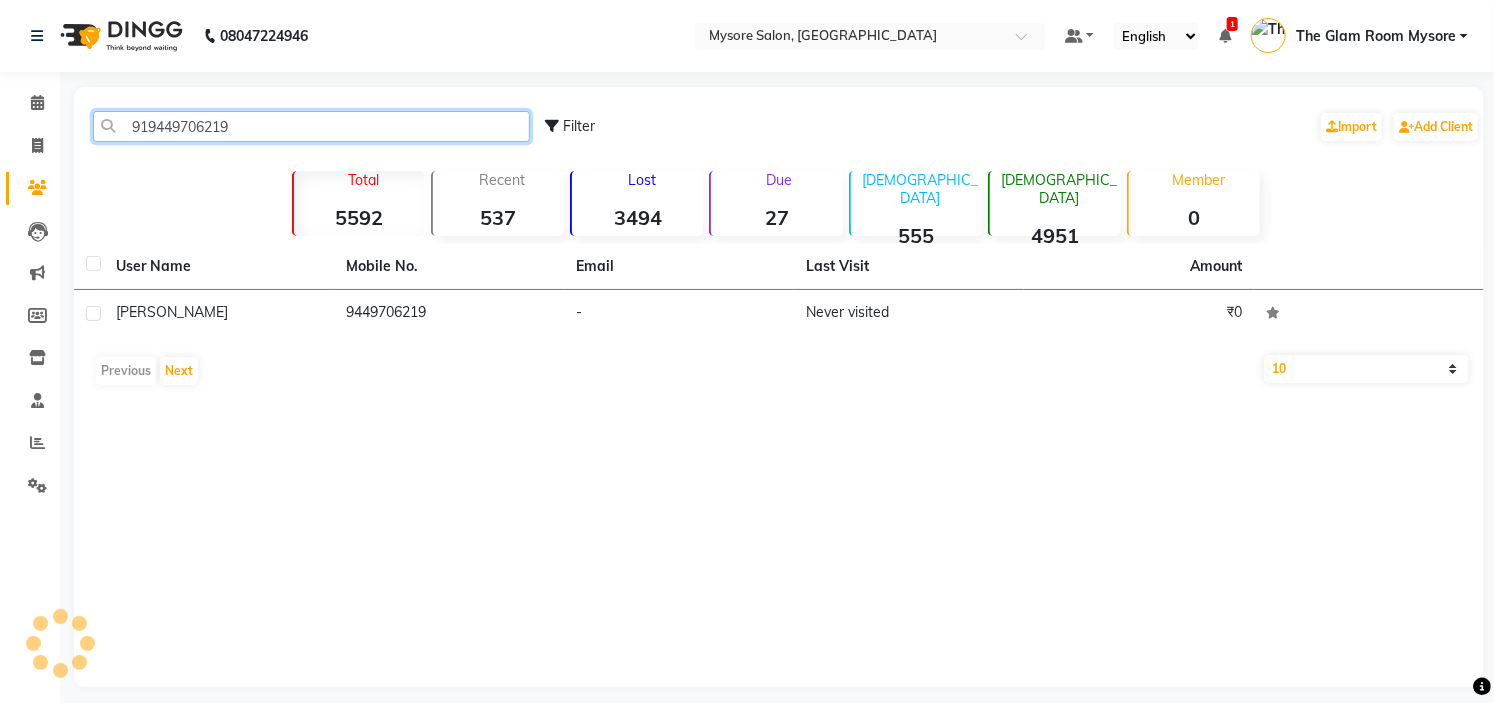 click on "919449706219" 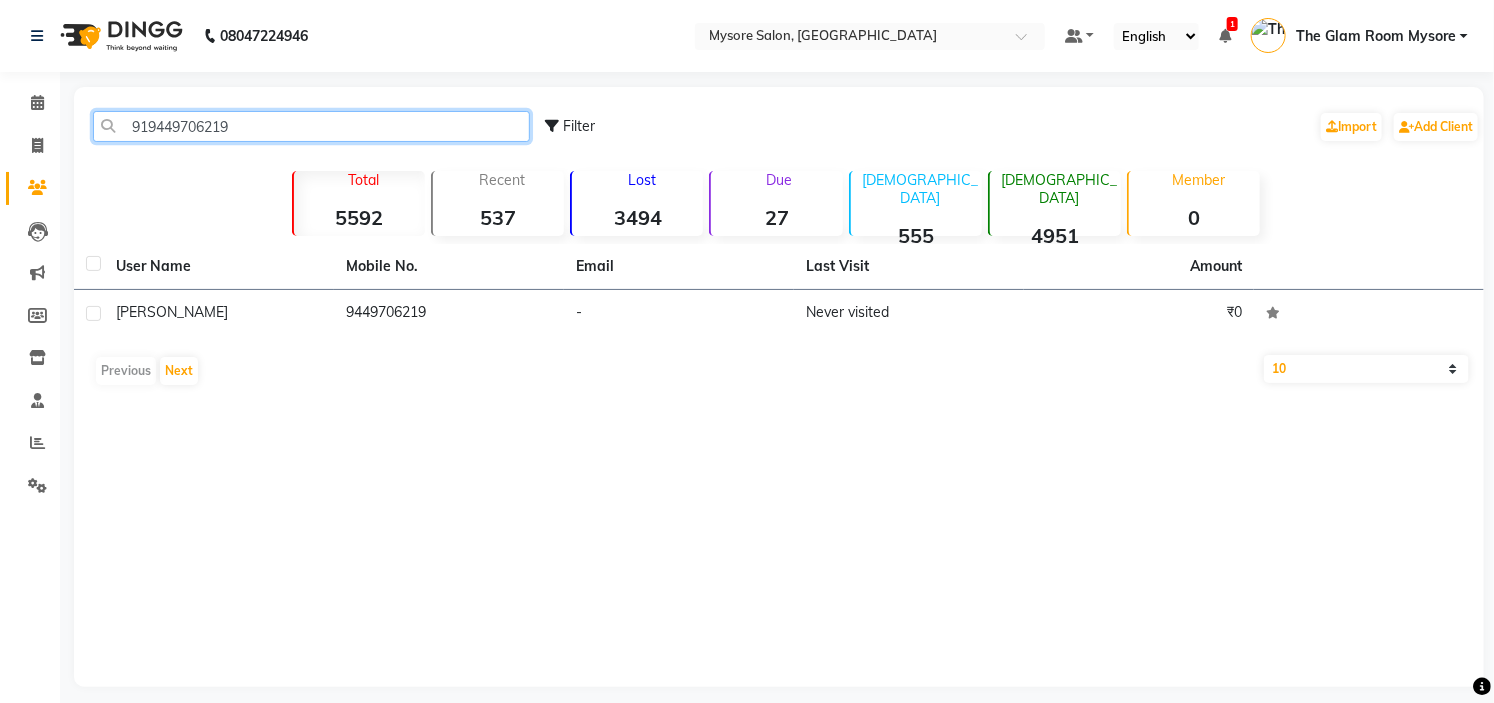 paste on "980000713" 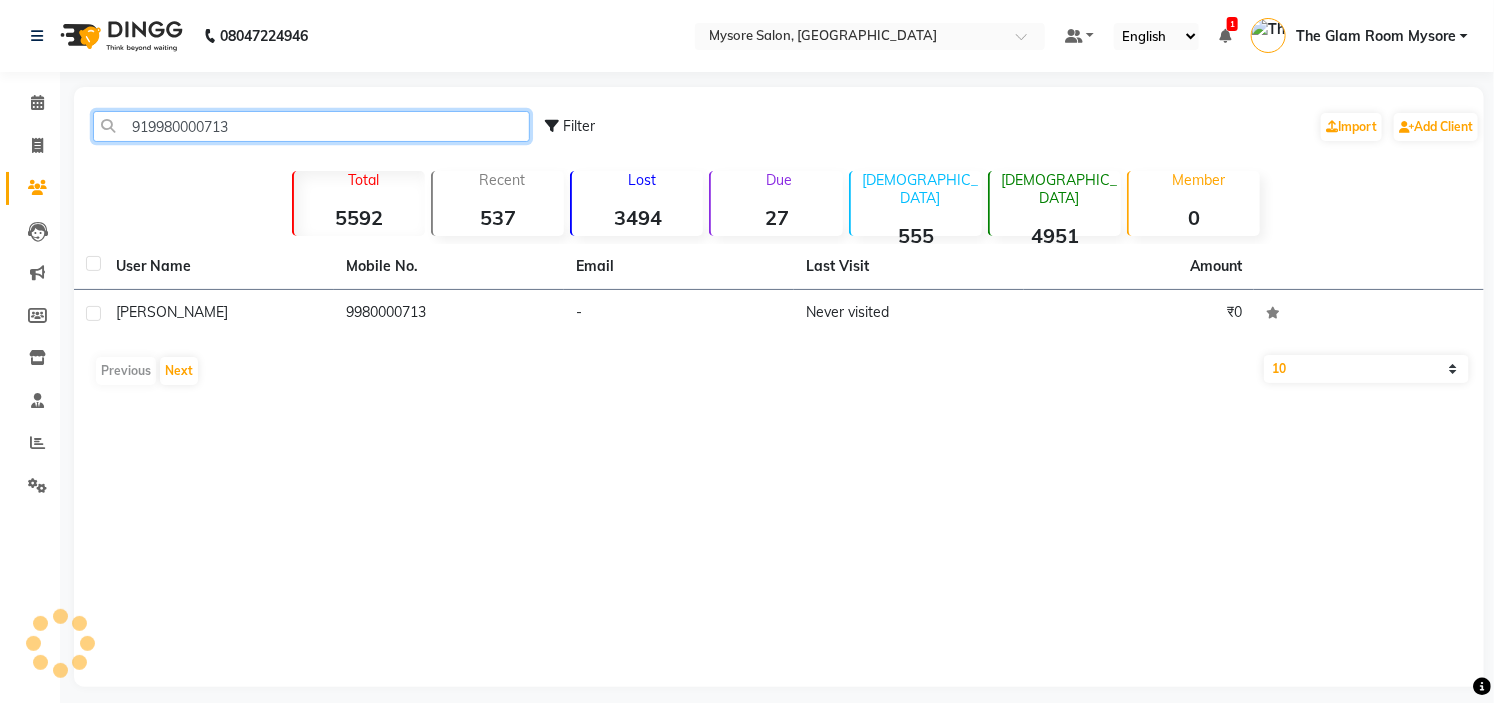 click on "919980000713" 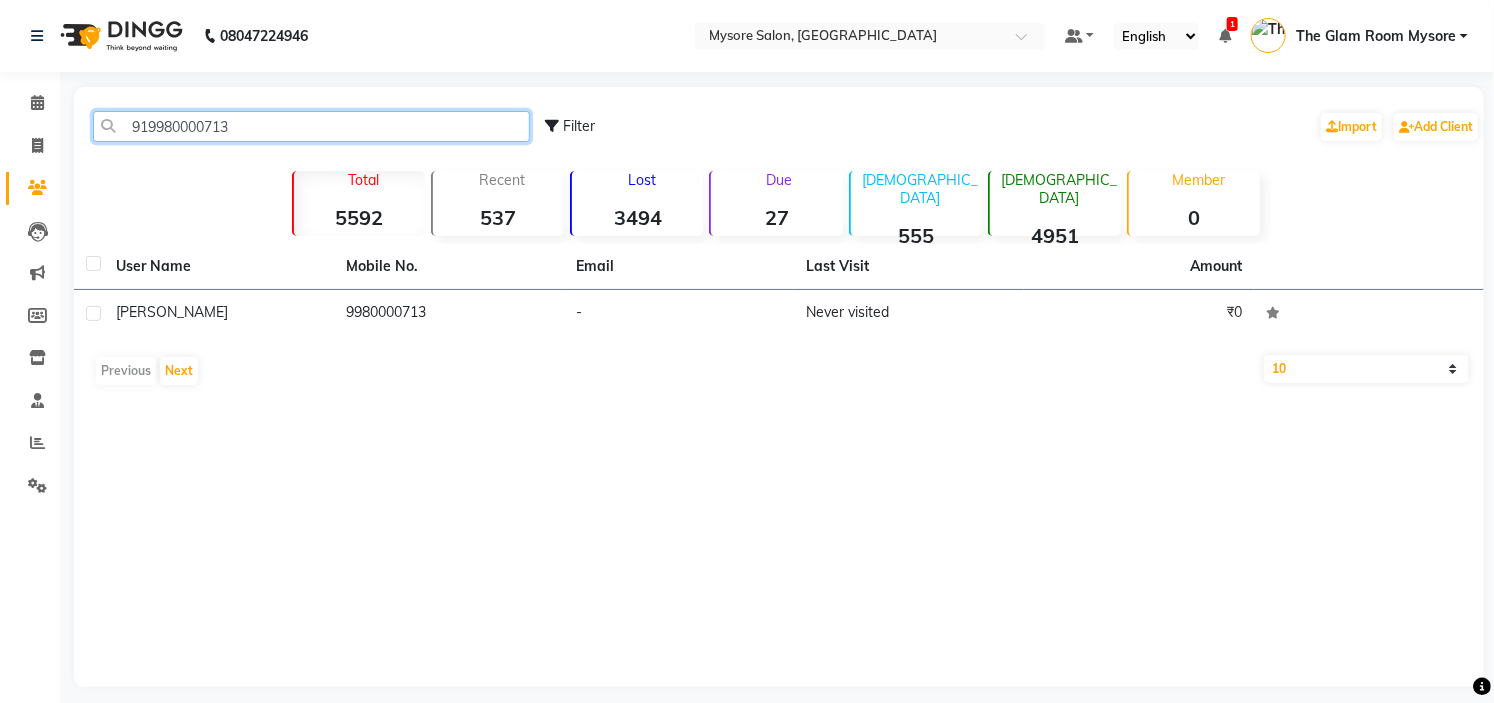 paste on "8884887400" 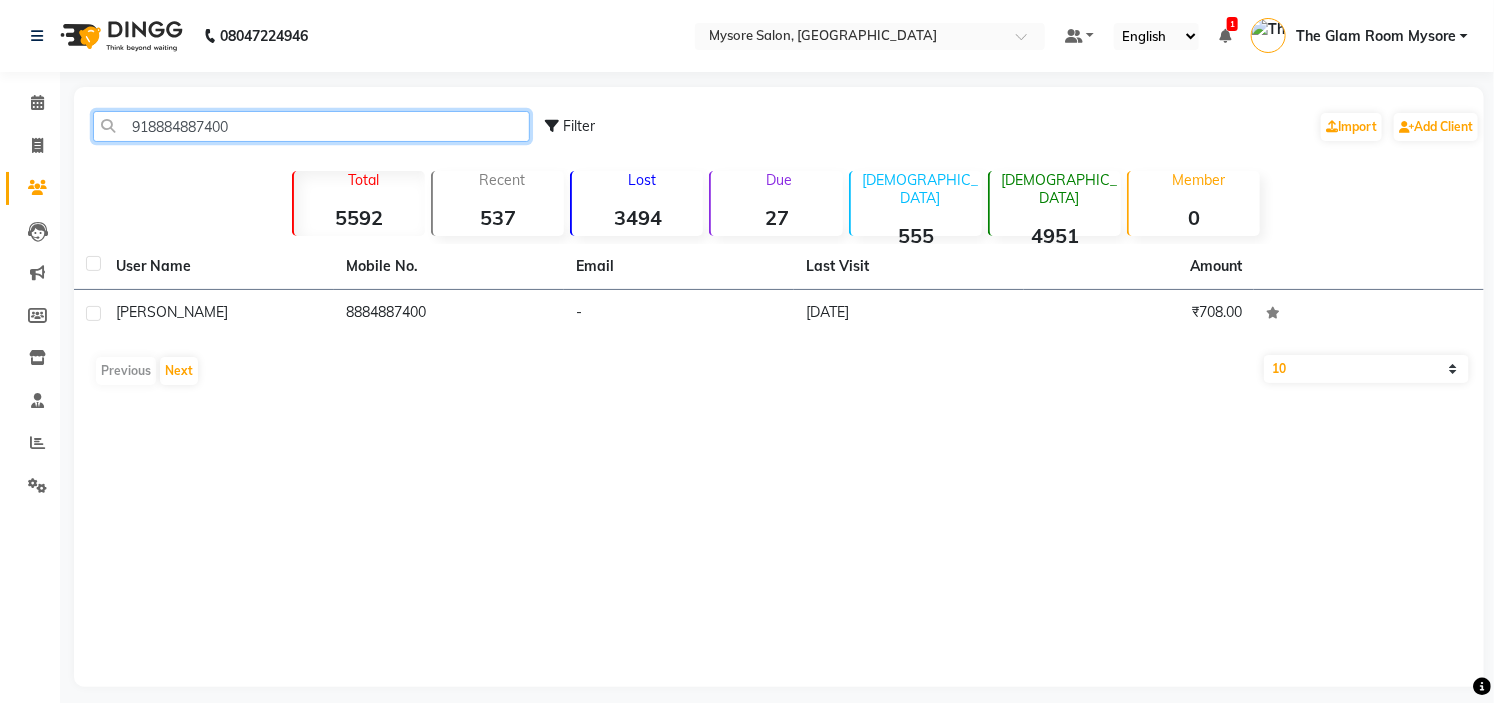 click on "918884887400" 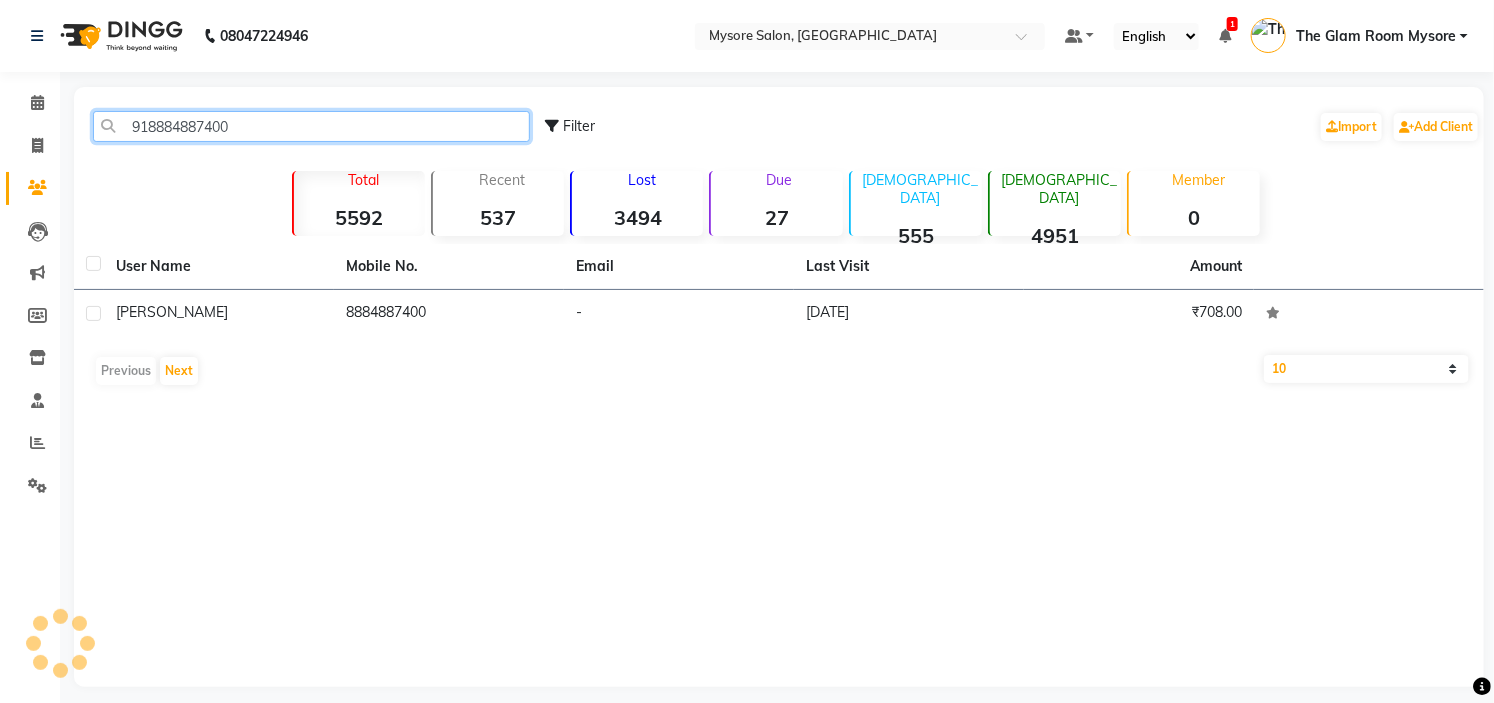 paste on "197305554" 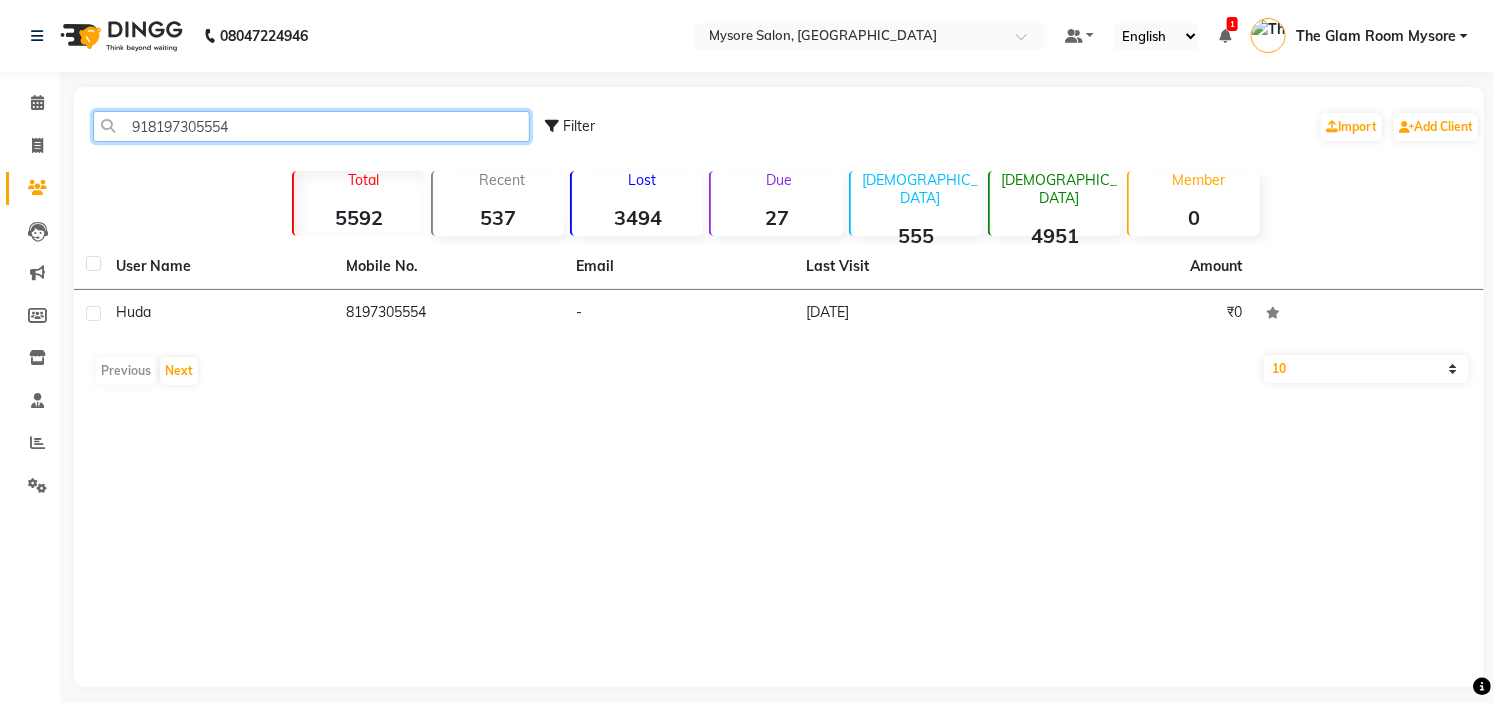 click on "918197305554" 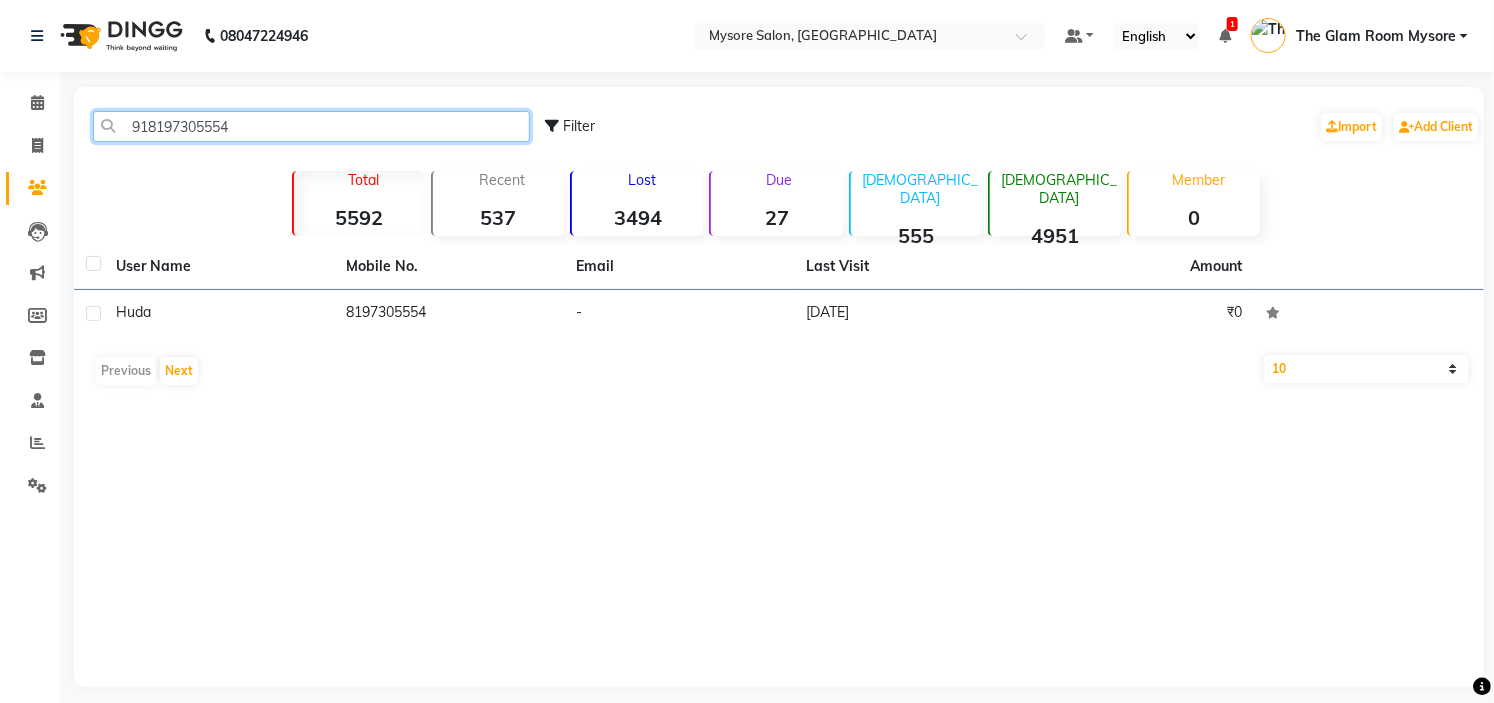 paste on "290645" 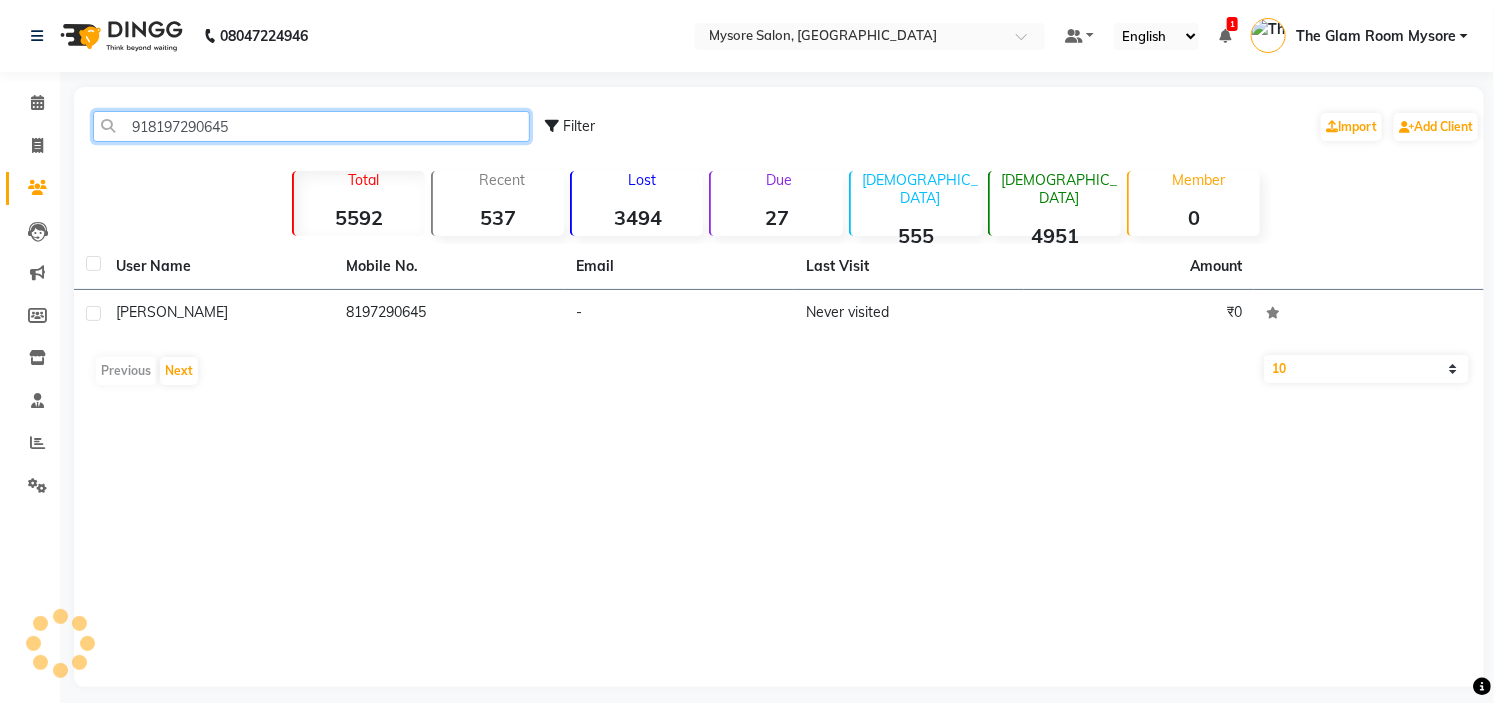 click on "918197290645" 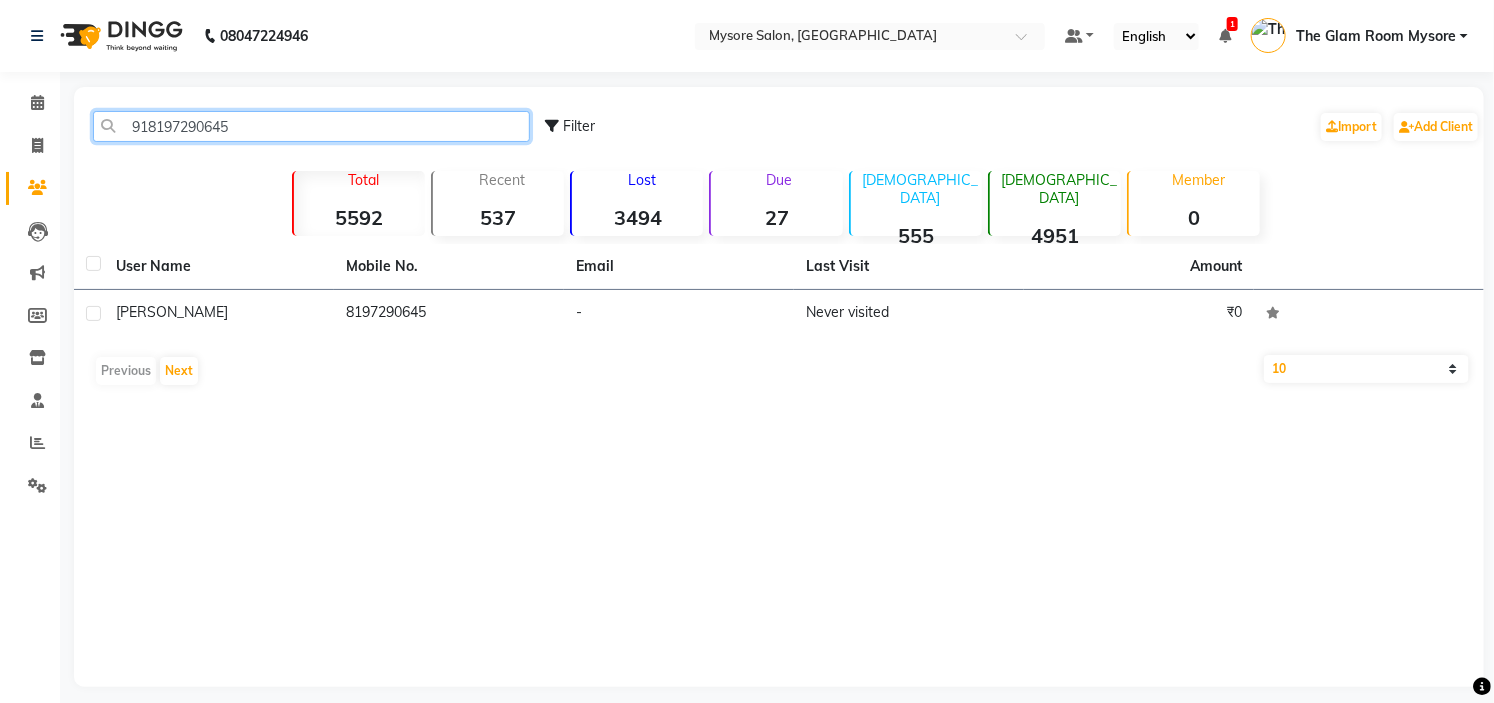click on "918197290645" 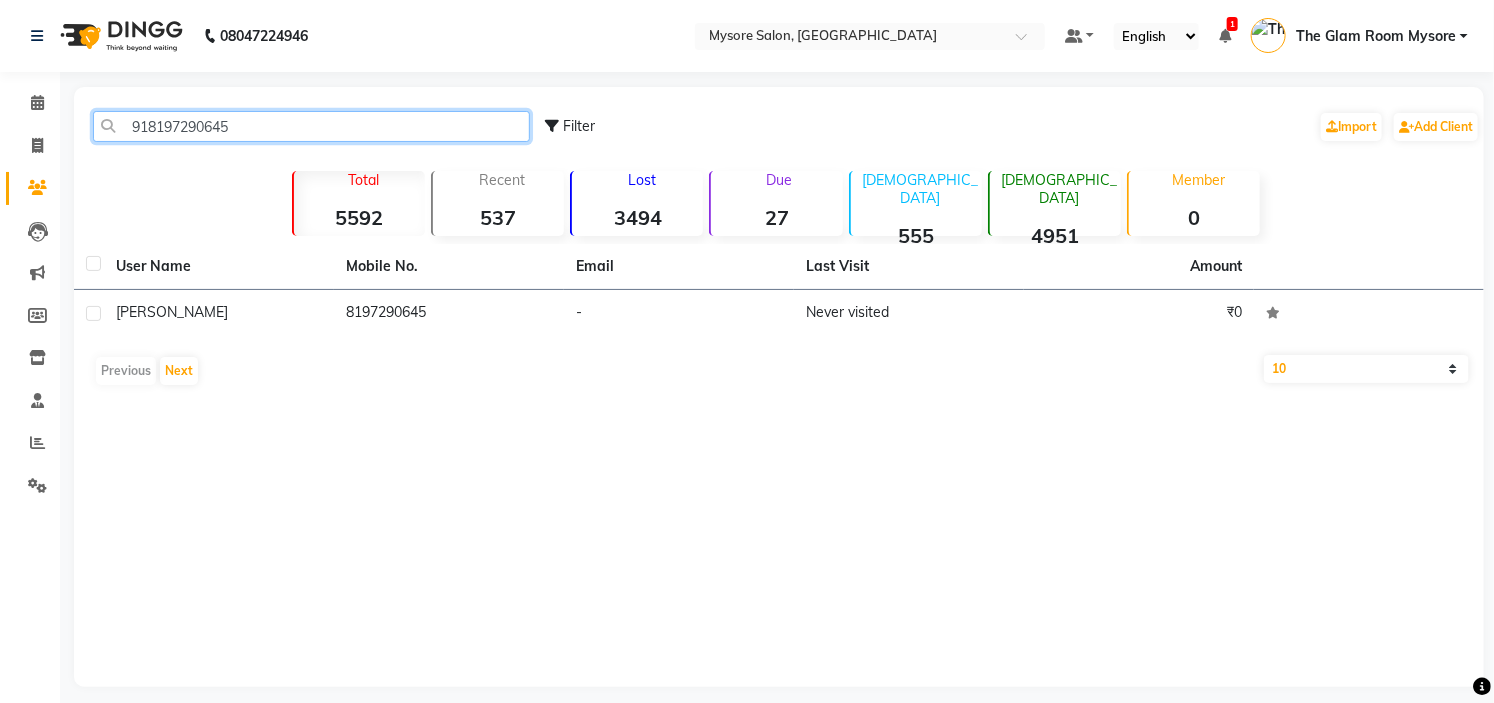 paste on "884721559" 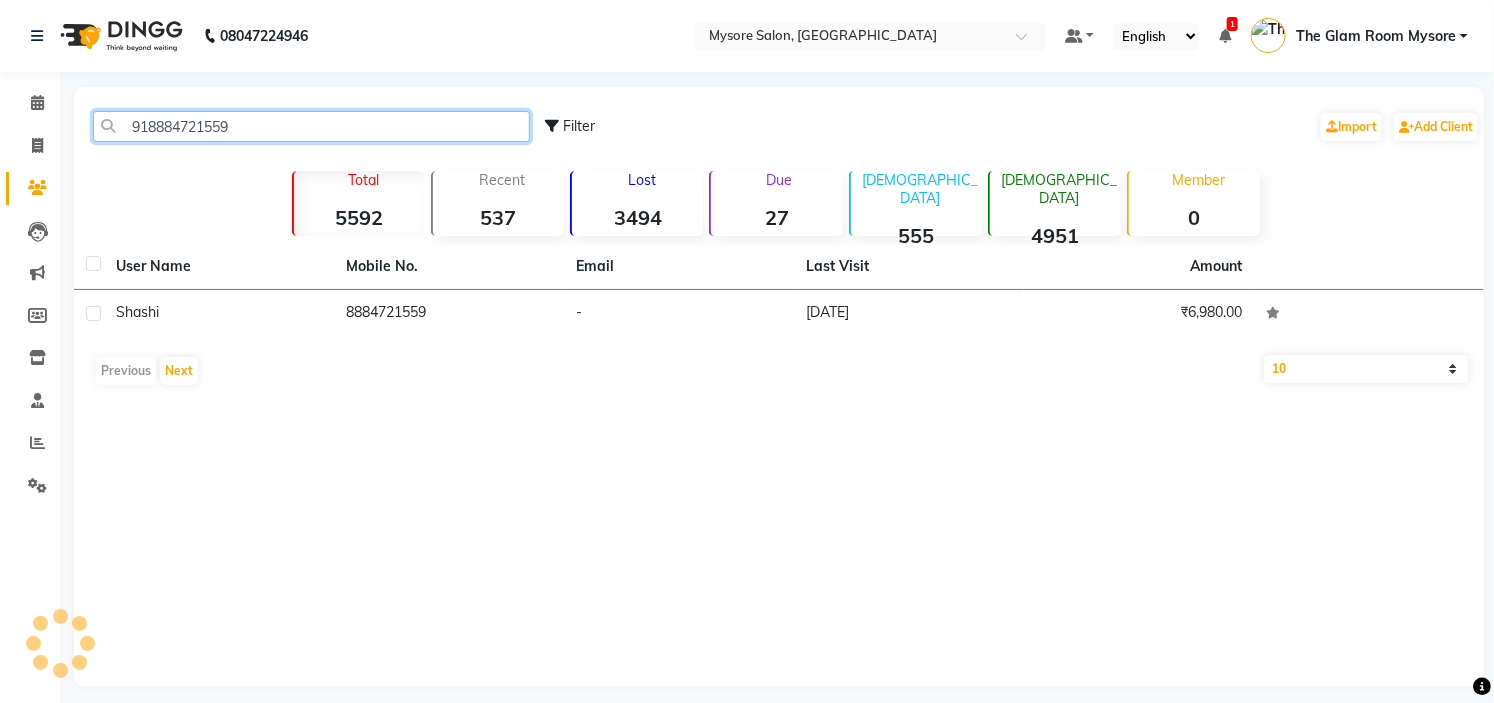 click on "918884721559" 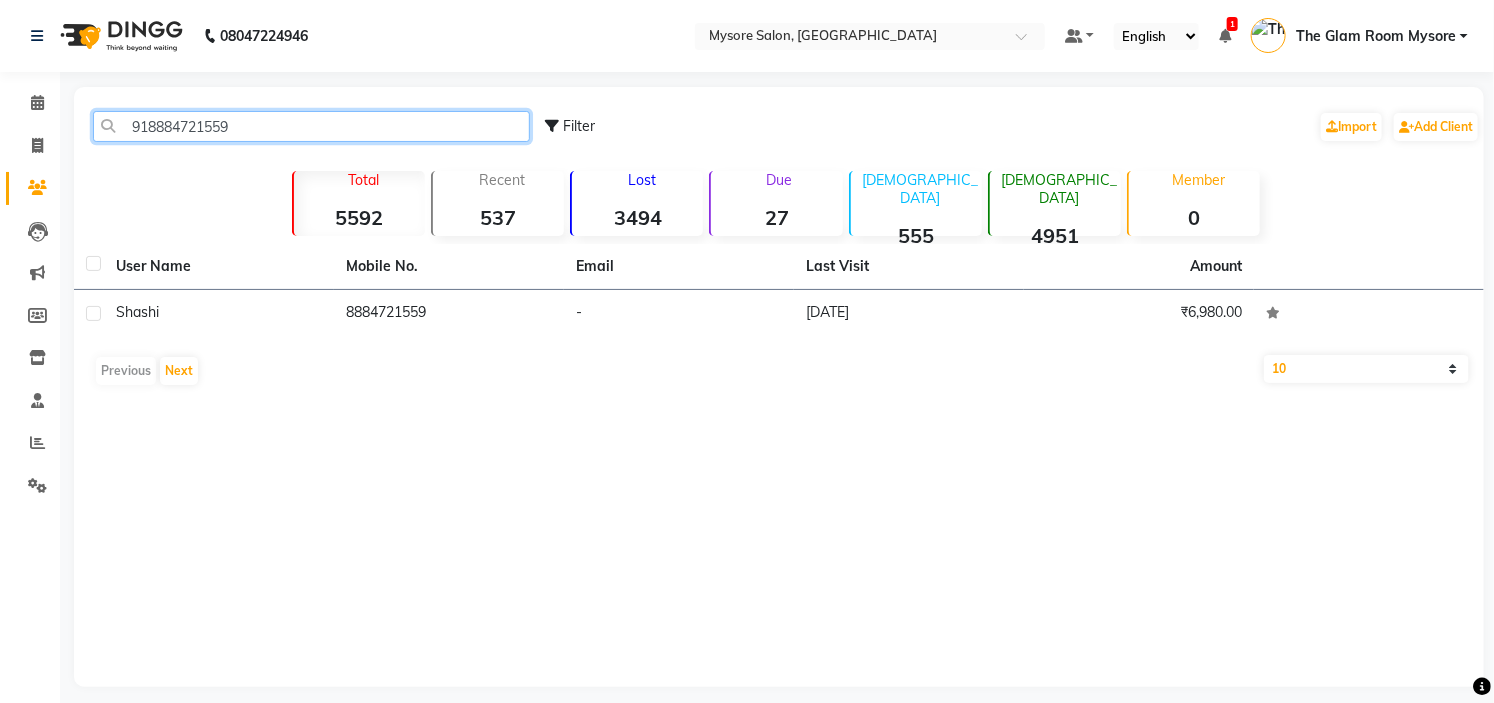click on "918884721559" 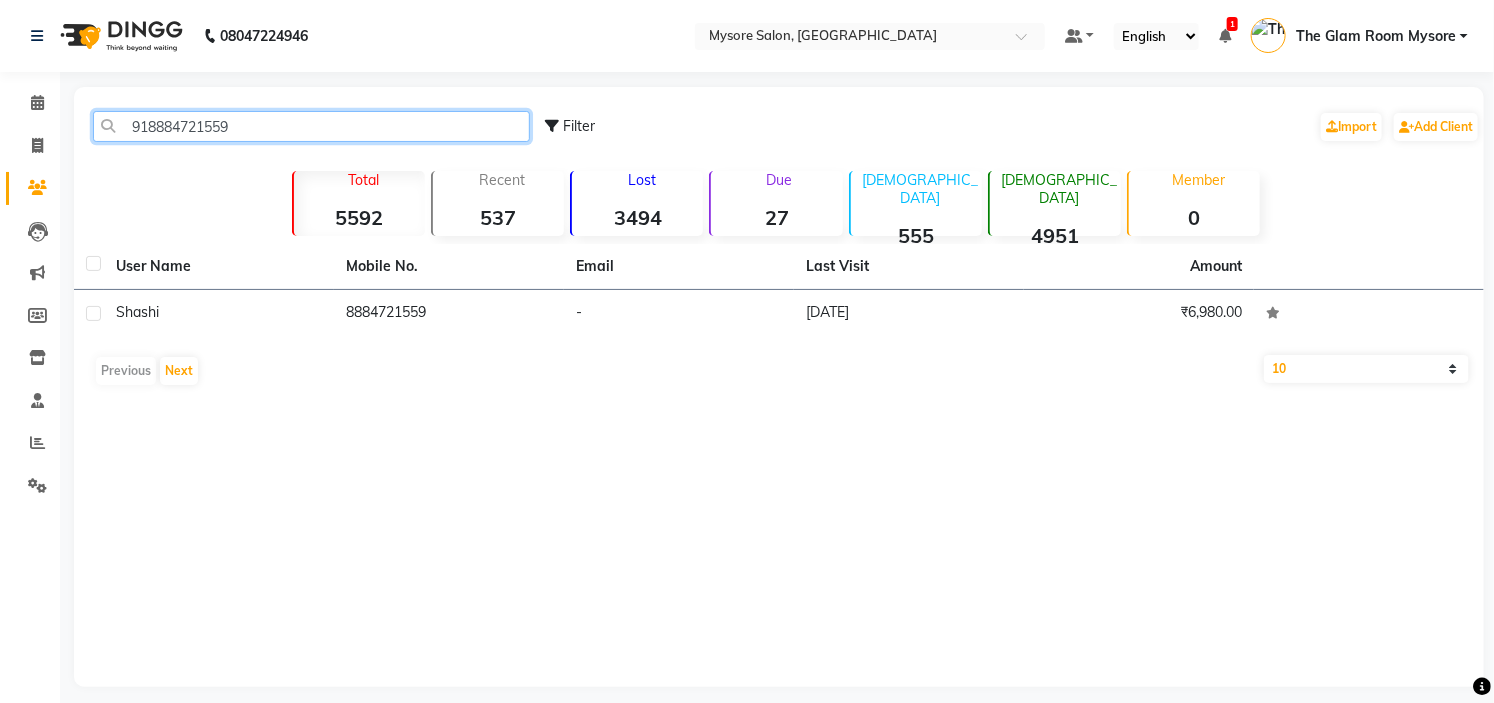 paste on "61137895" 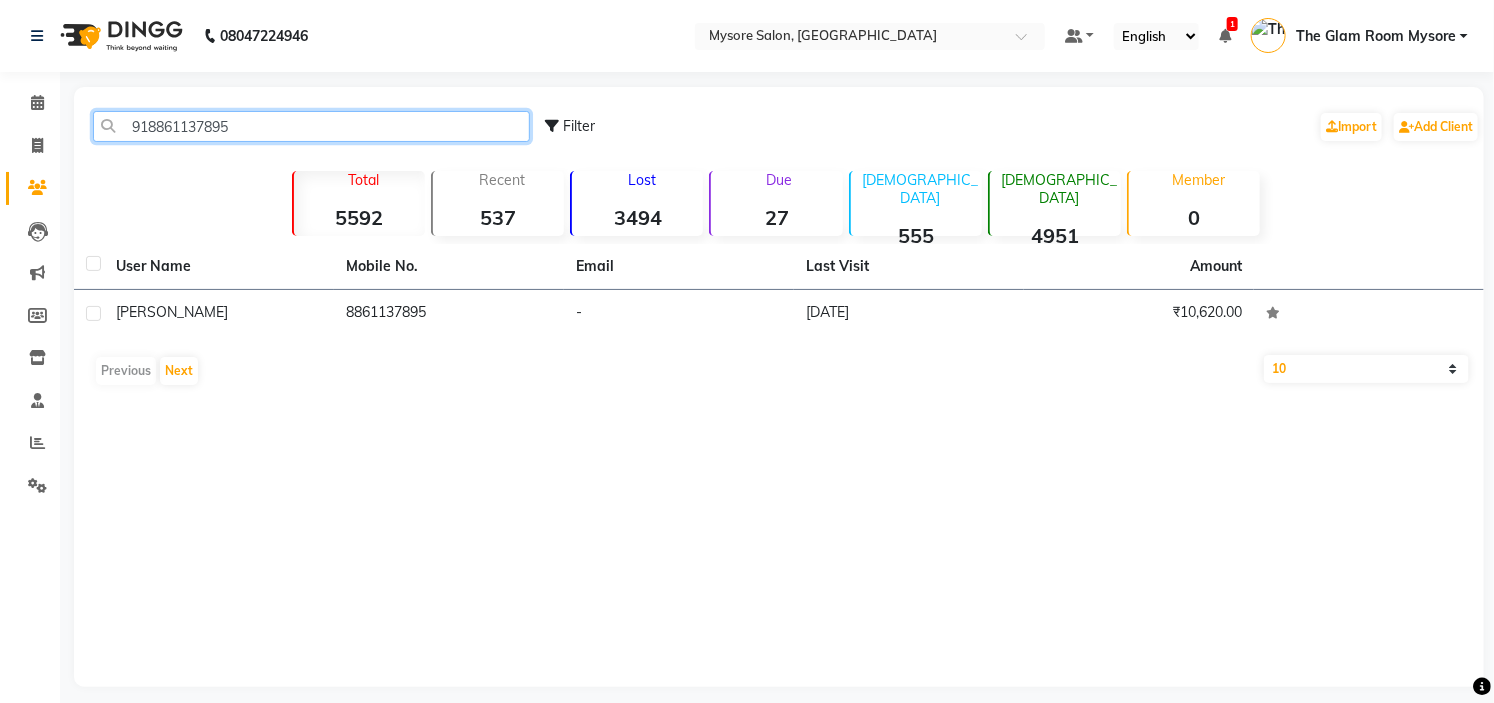 click on "918861137895" 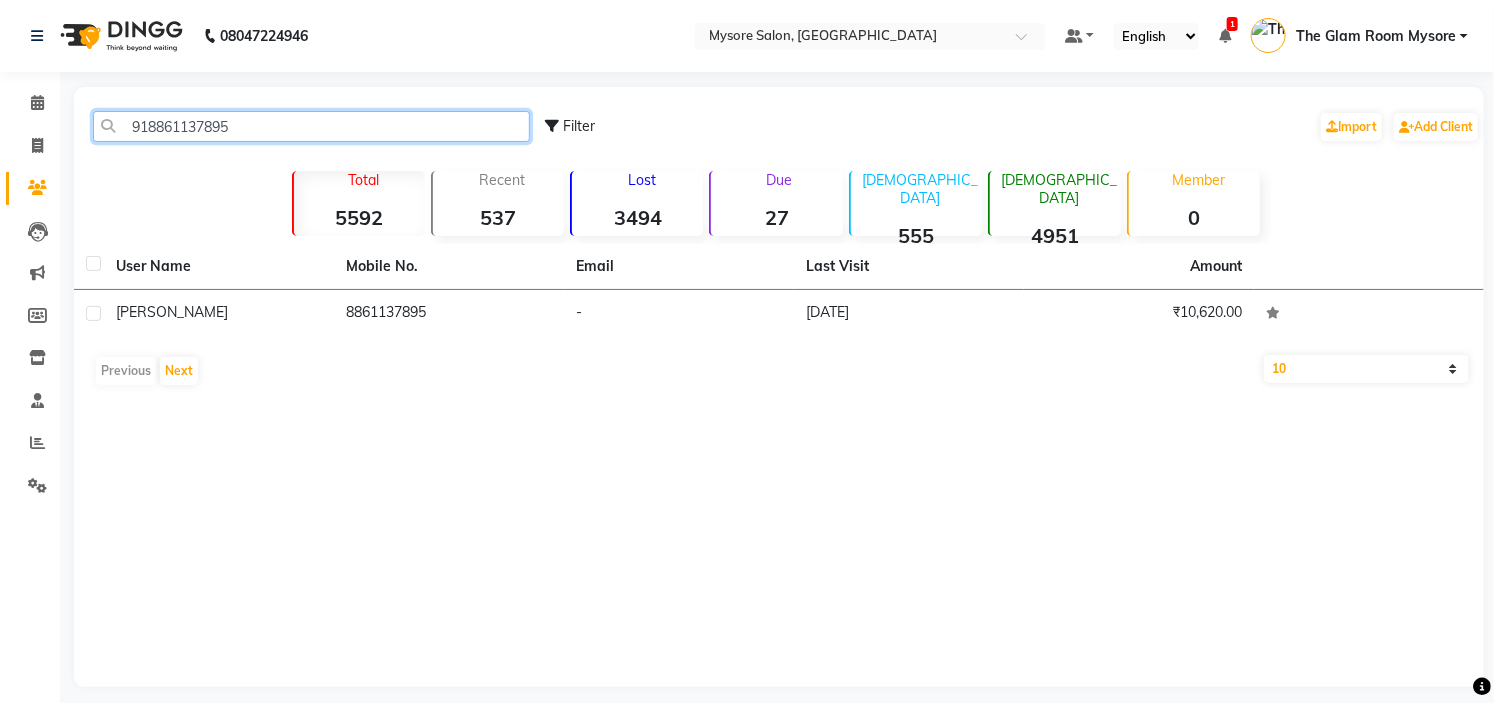 paste on "84721559" 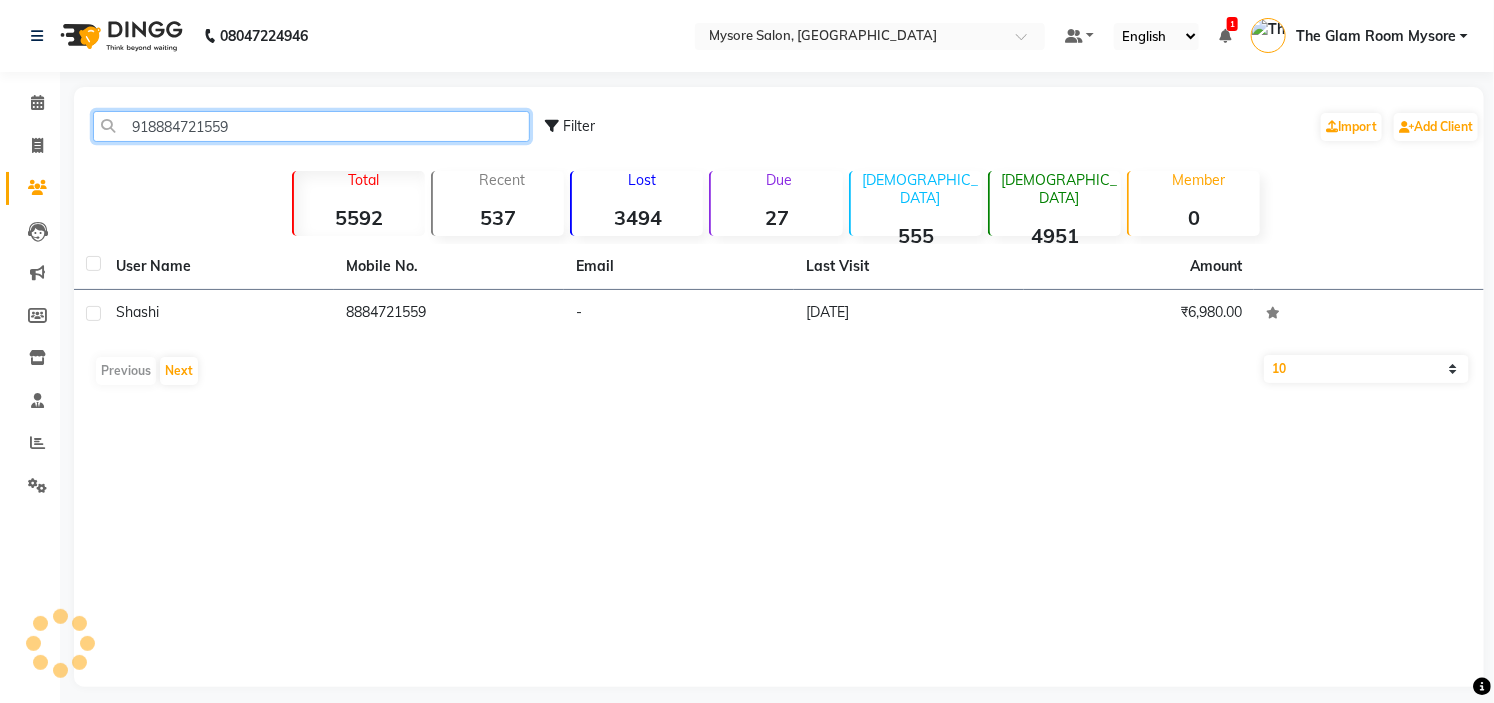 click on "918884721559" 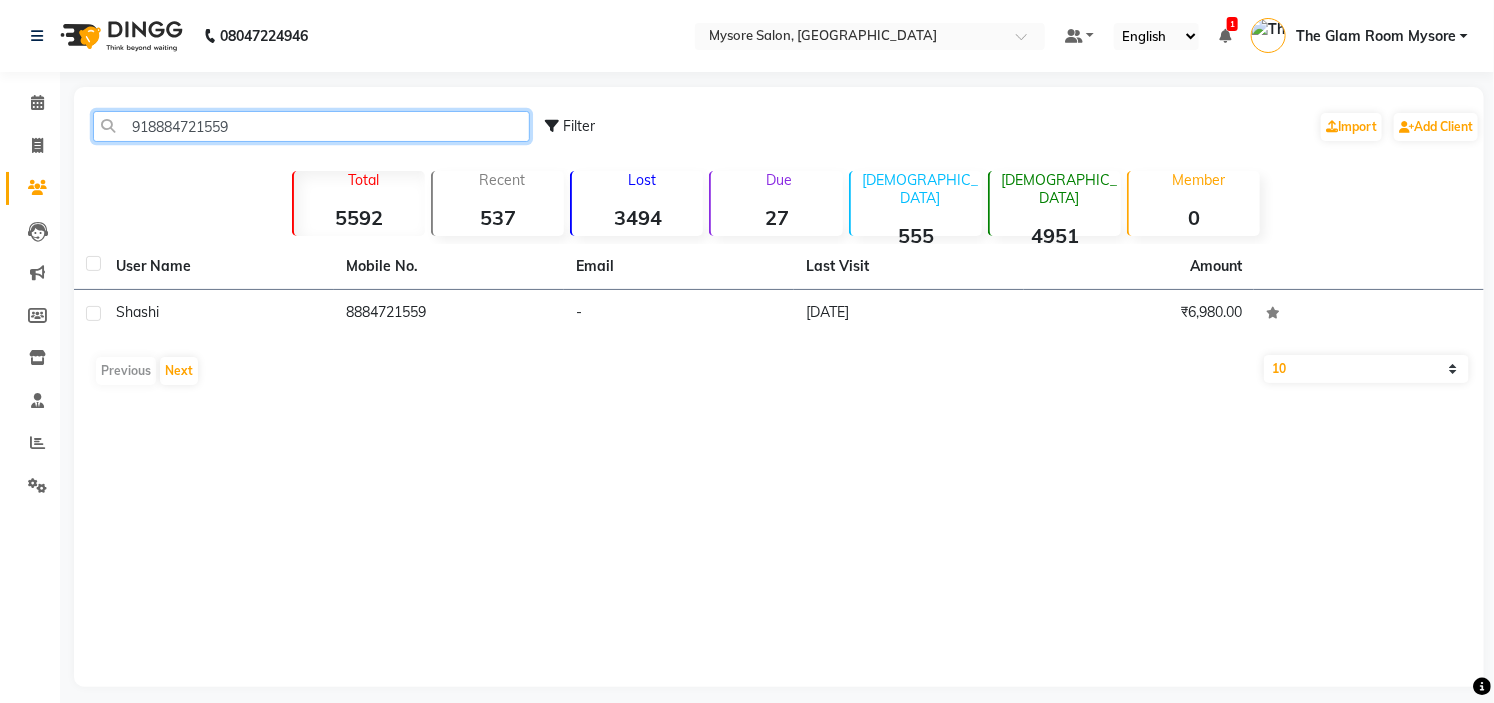 click on "918884721559" 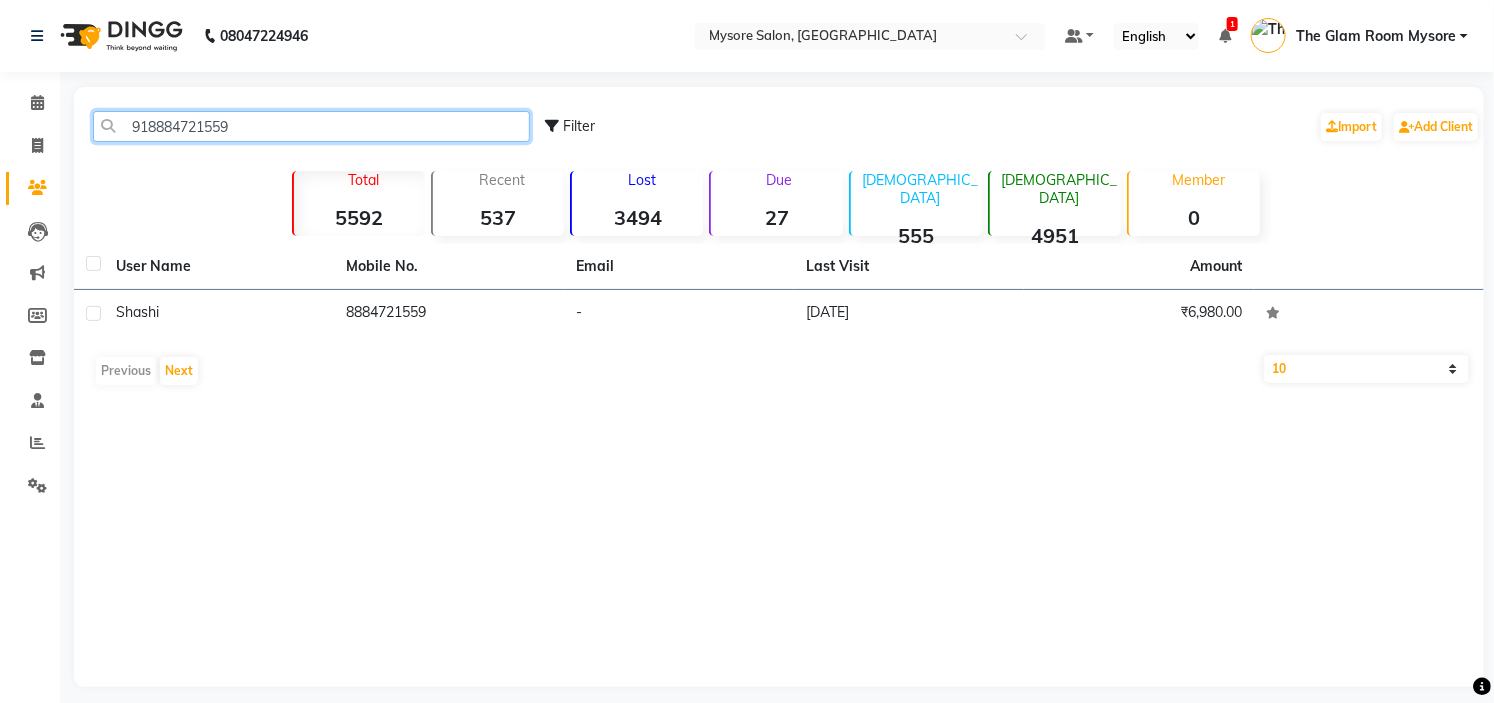paste on "9591159524" 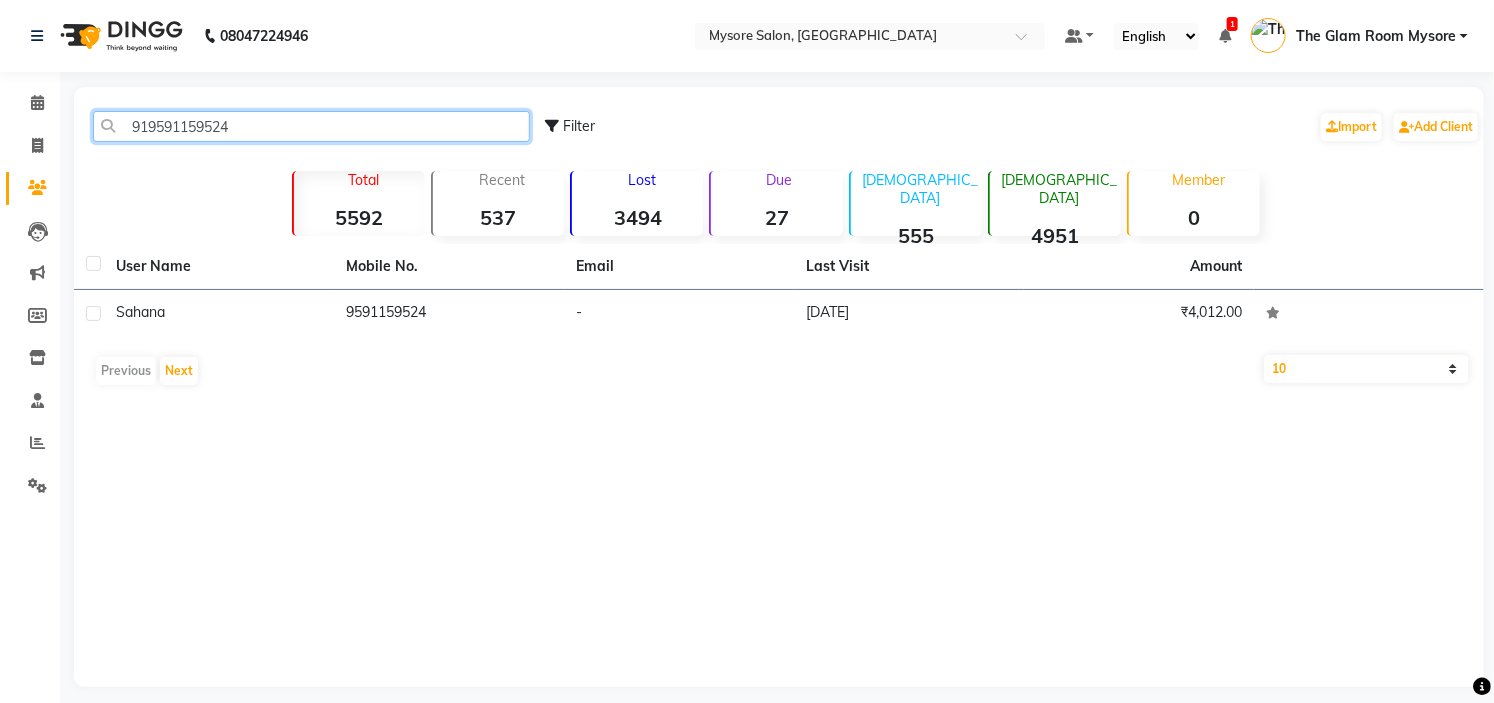 click on "919591159524" 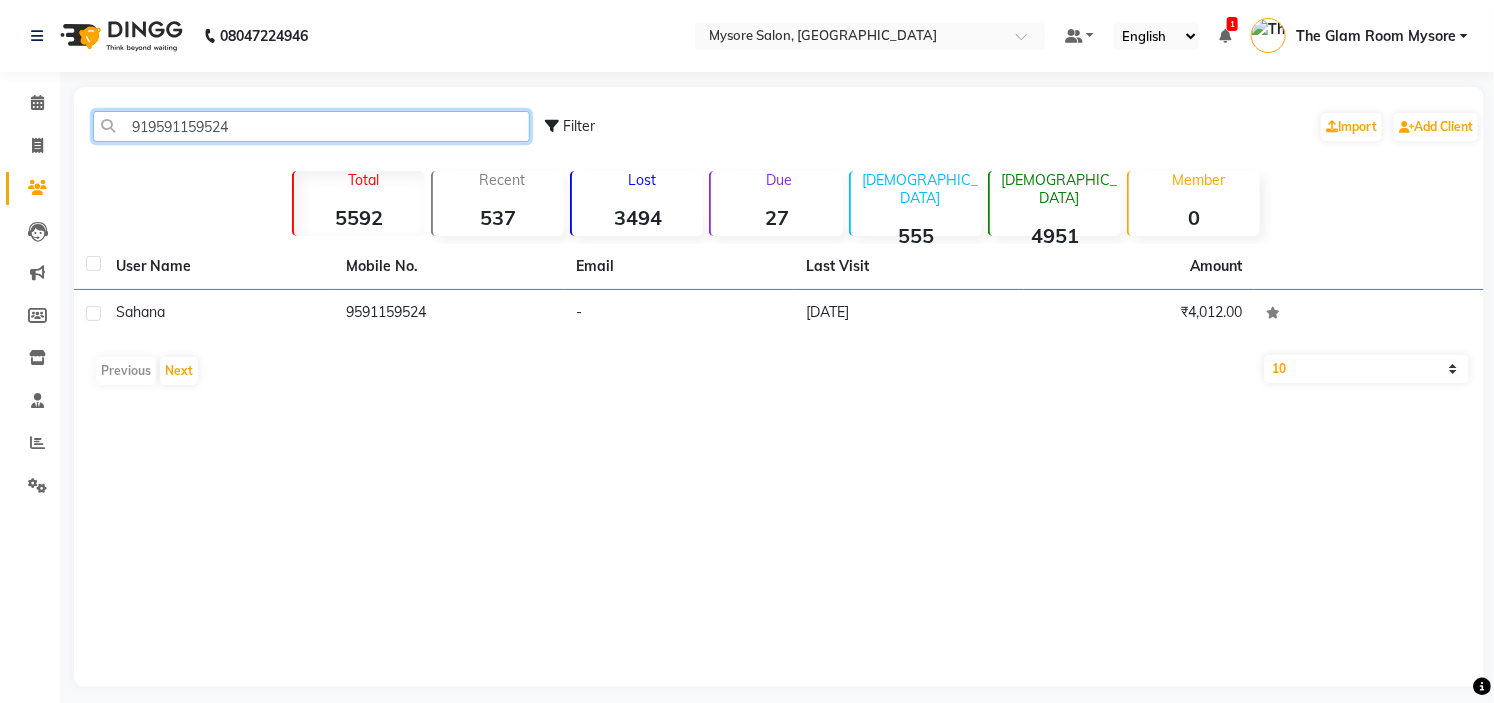 paste on "8660515106" 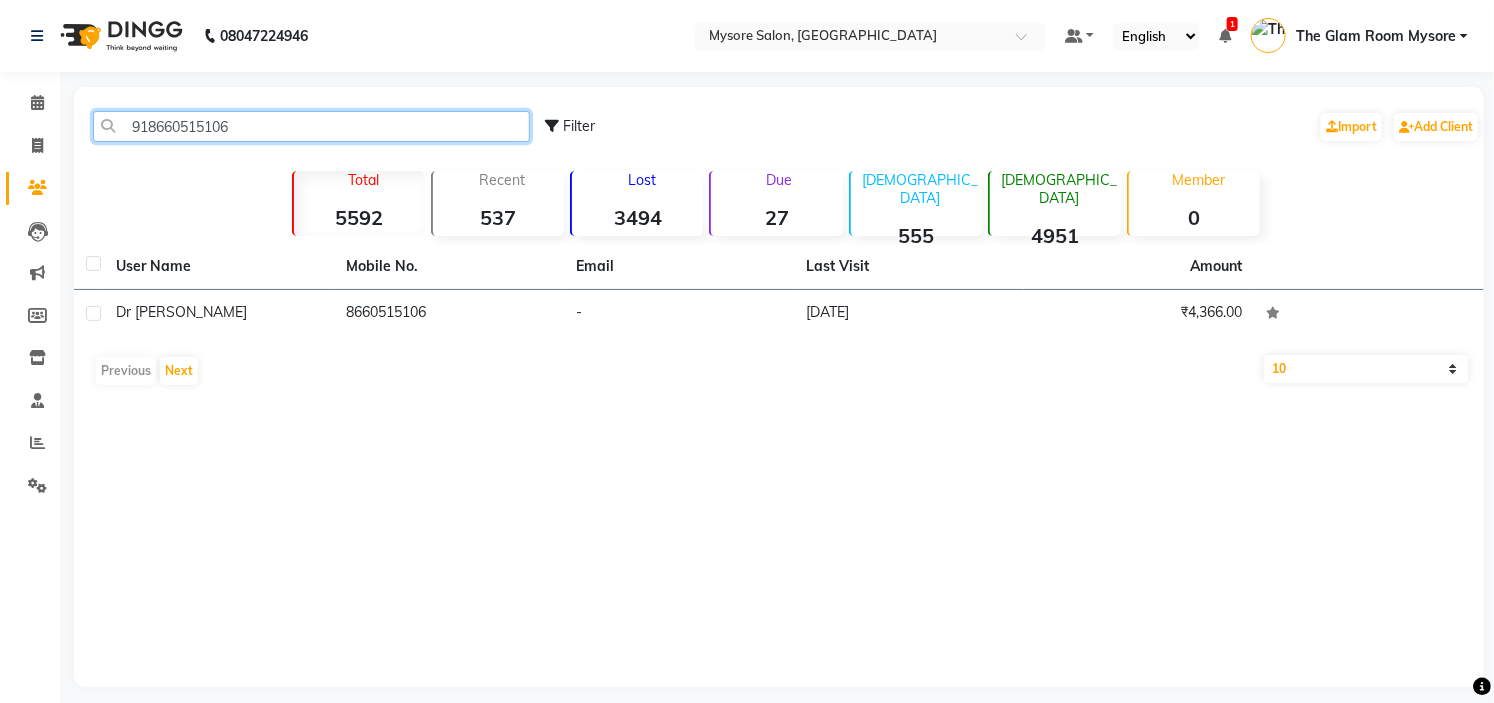 click on "918660515106" 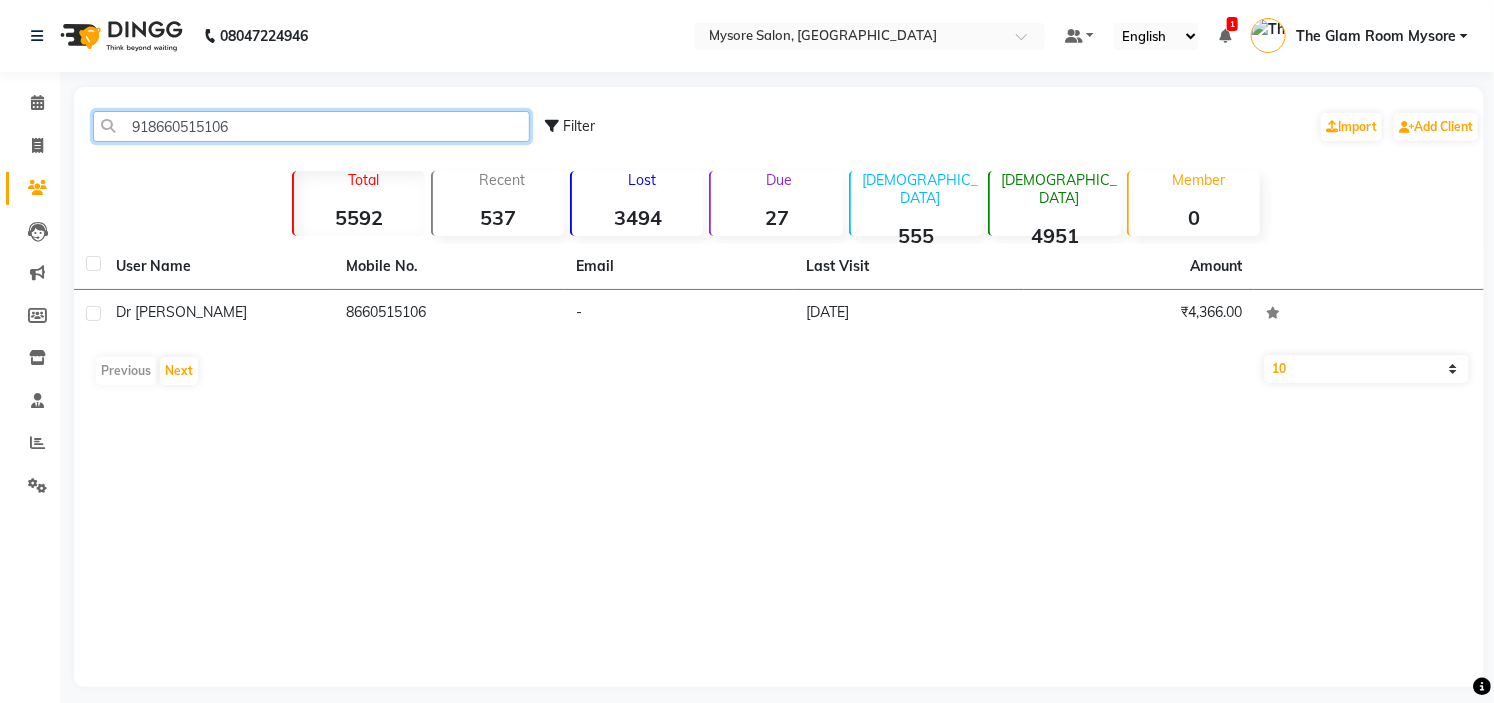 paste on "9500561019" 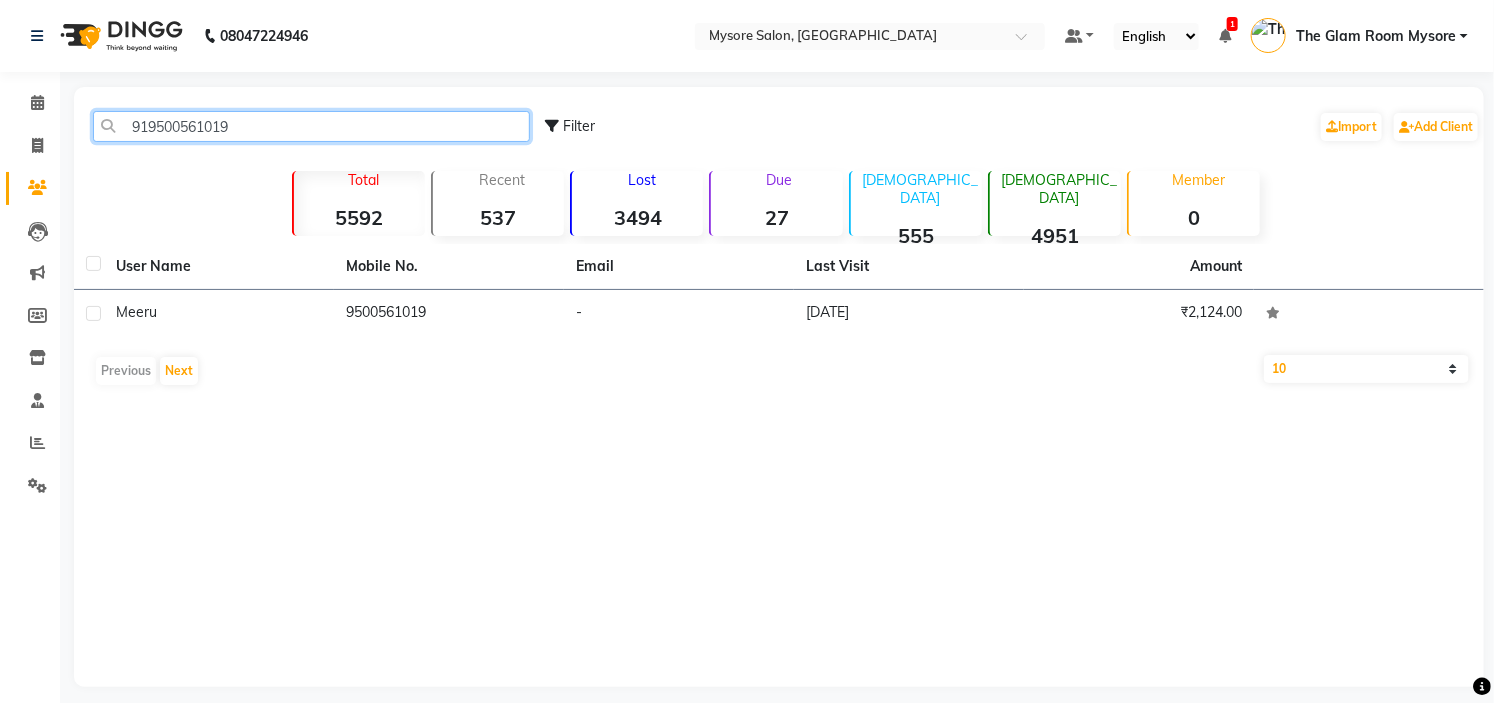 click on "919500561019" 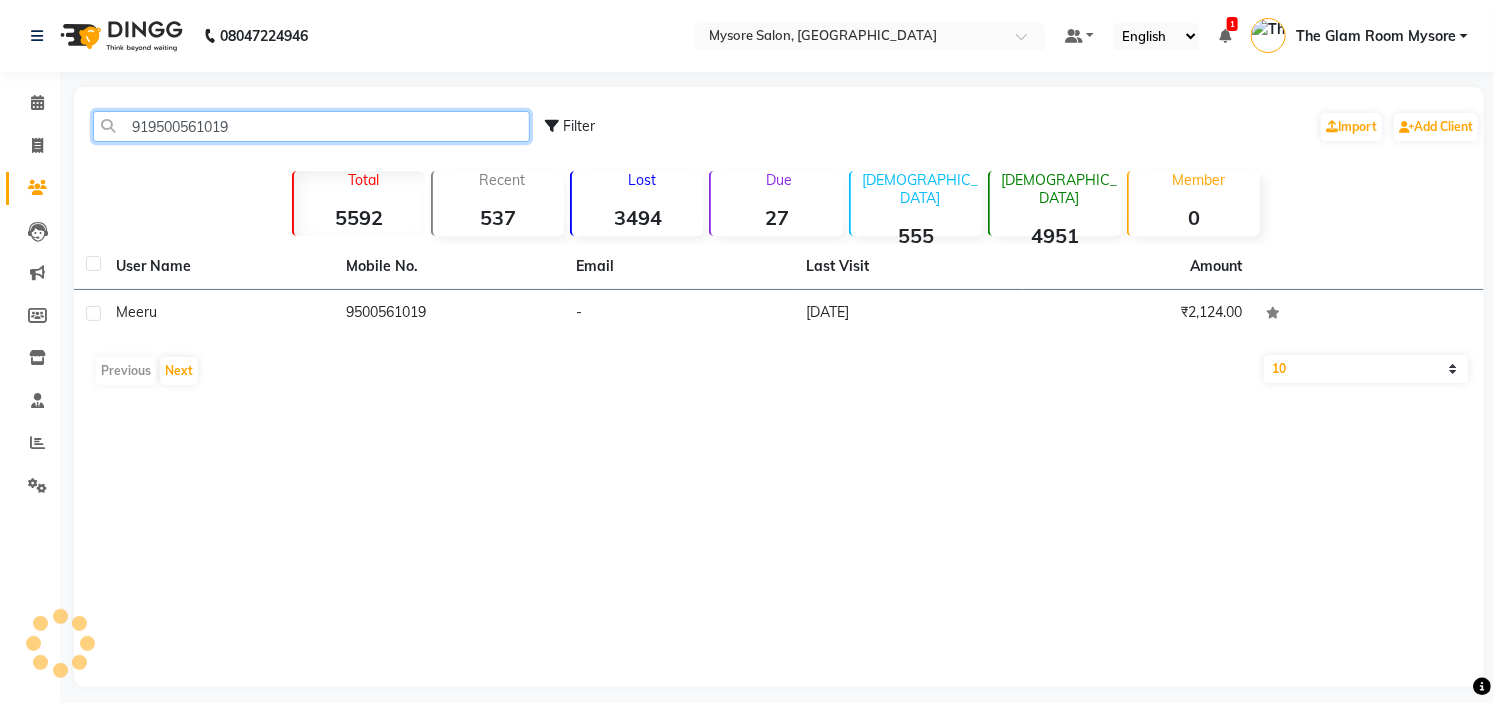click on "919500561019" 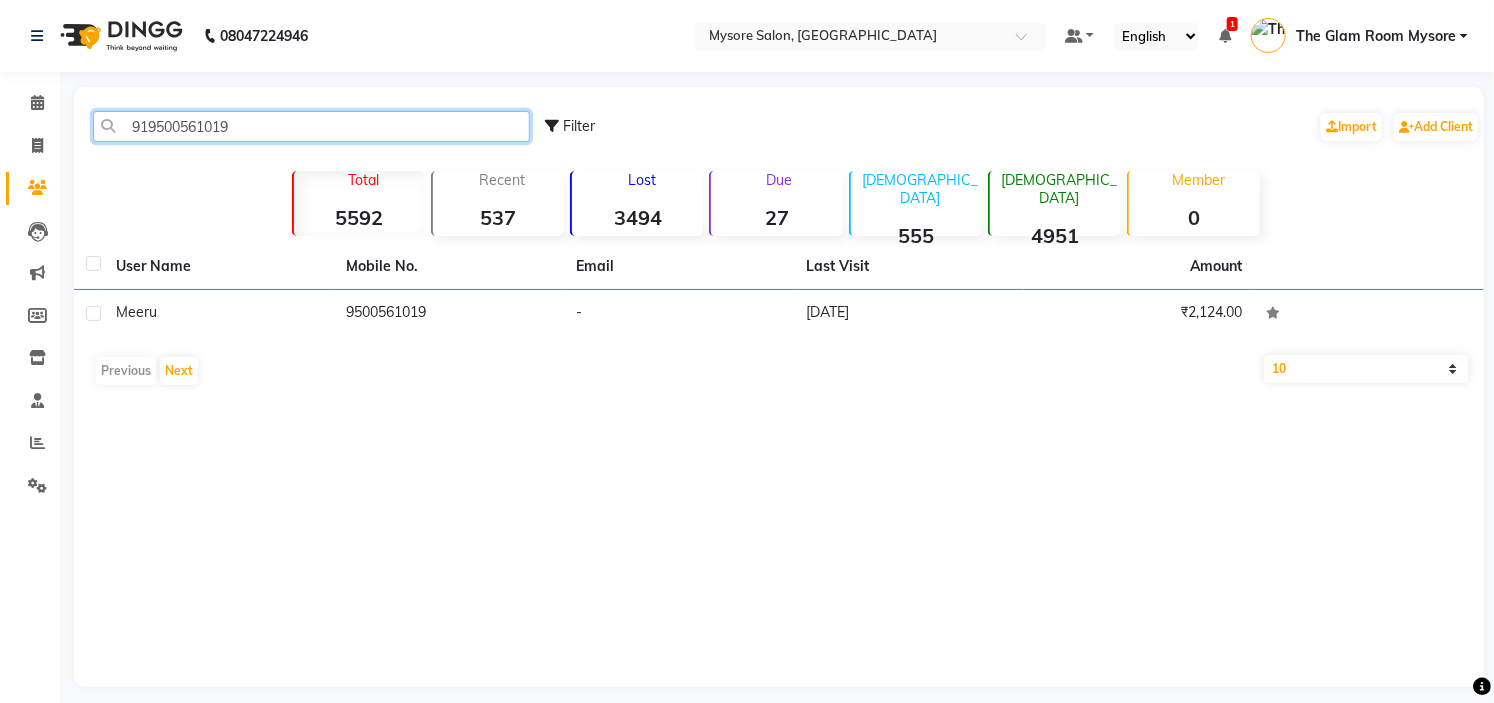 click on "919500561019" 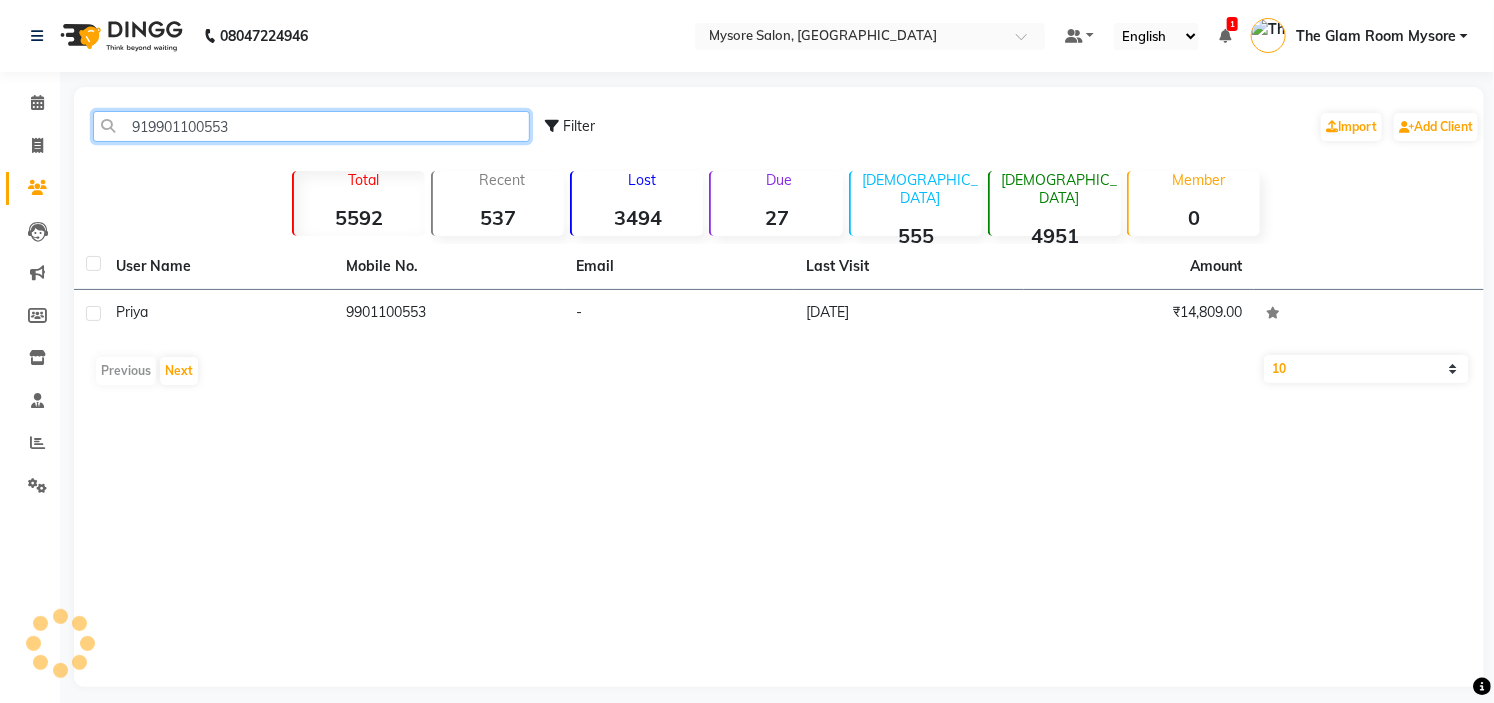 click on "919901100553" 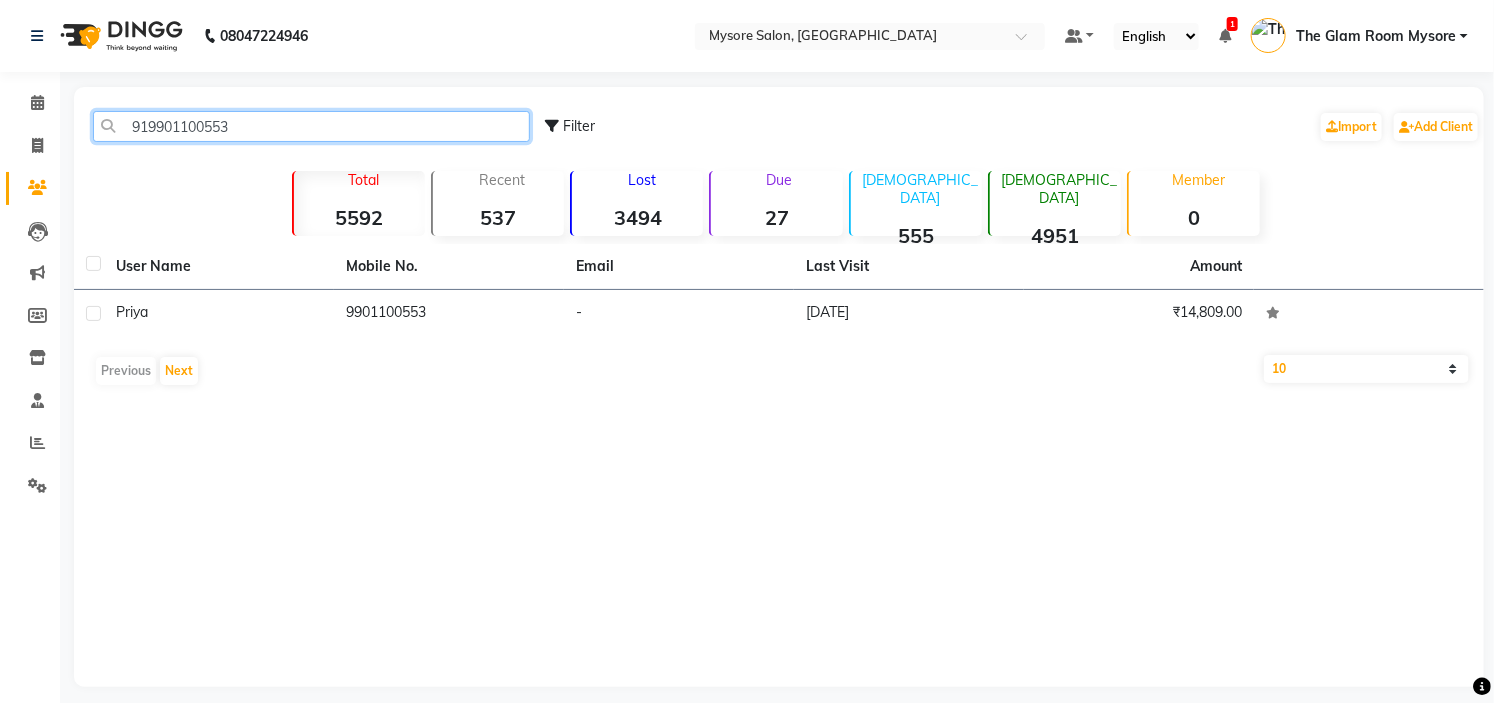 drag, startPoint x: 203, startPoint y: 134, endPoint x: 284, endPoint y: -97, distance: 244.7897 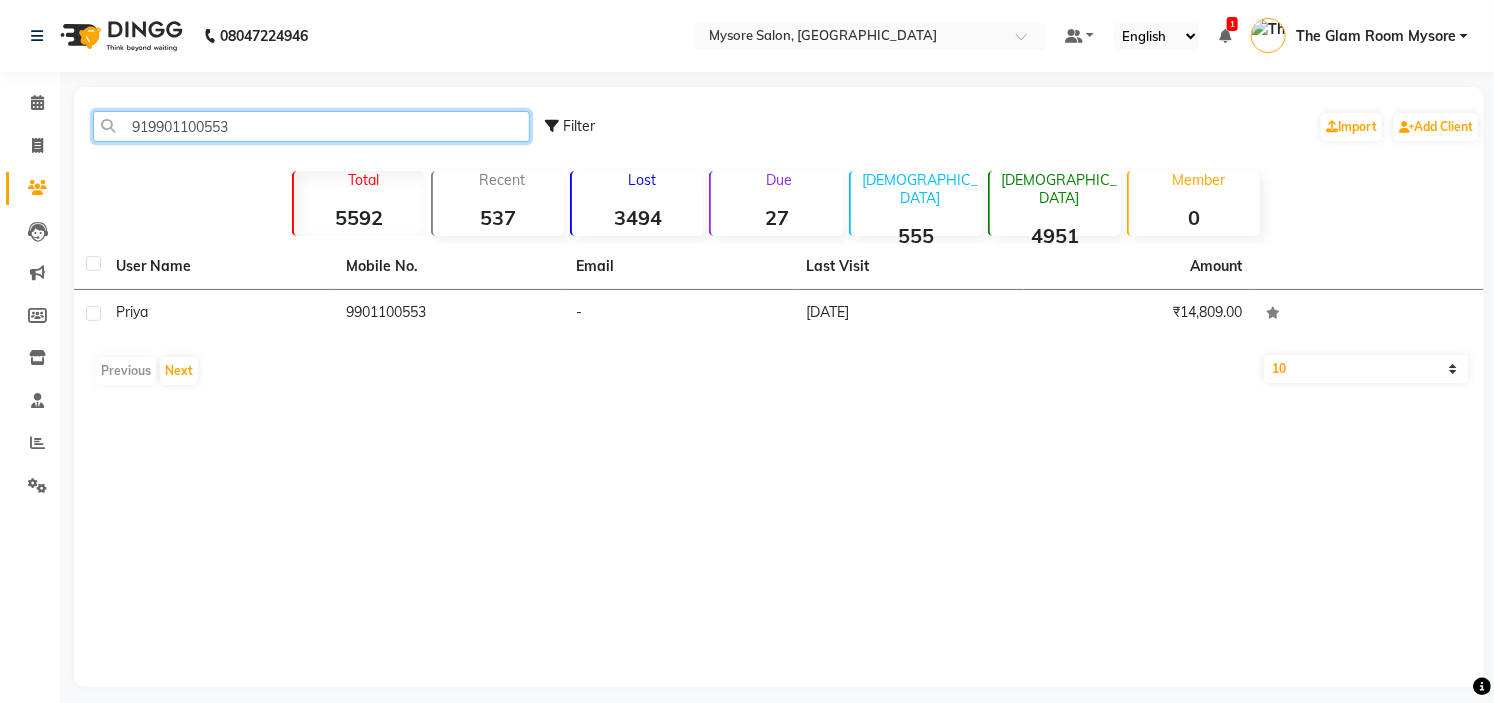 paste on "821309354" 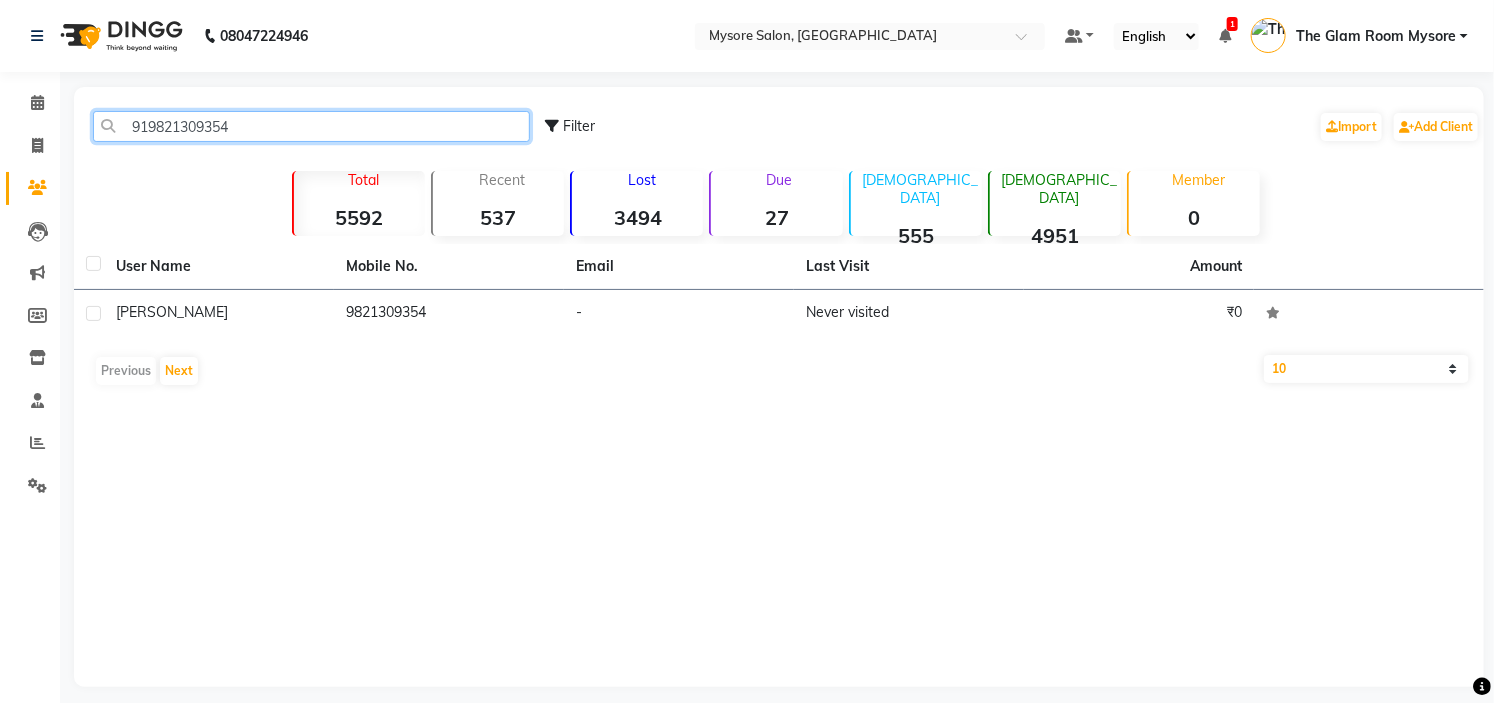 click on "919821309354" 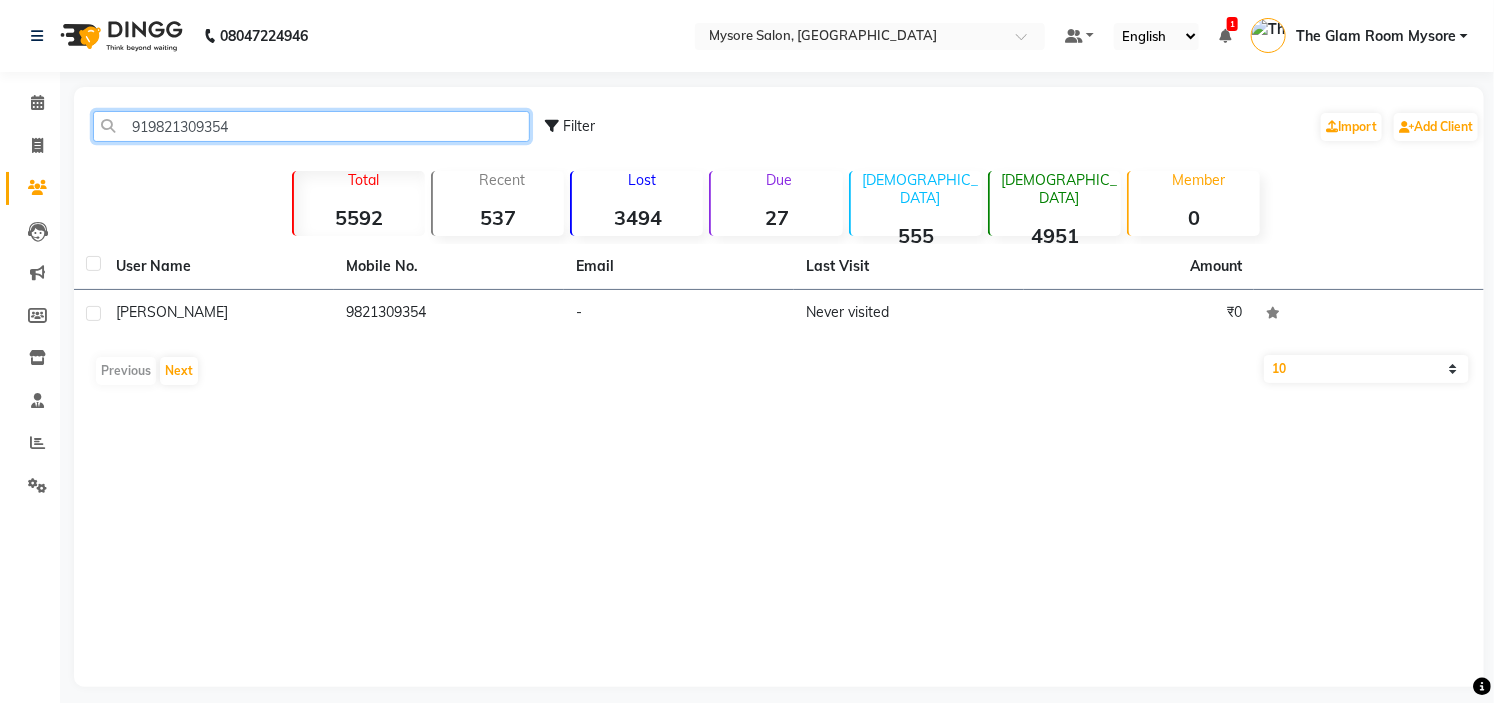 paste on "8105602952" 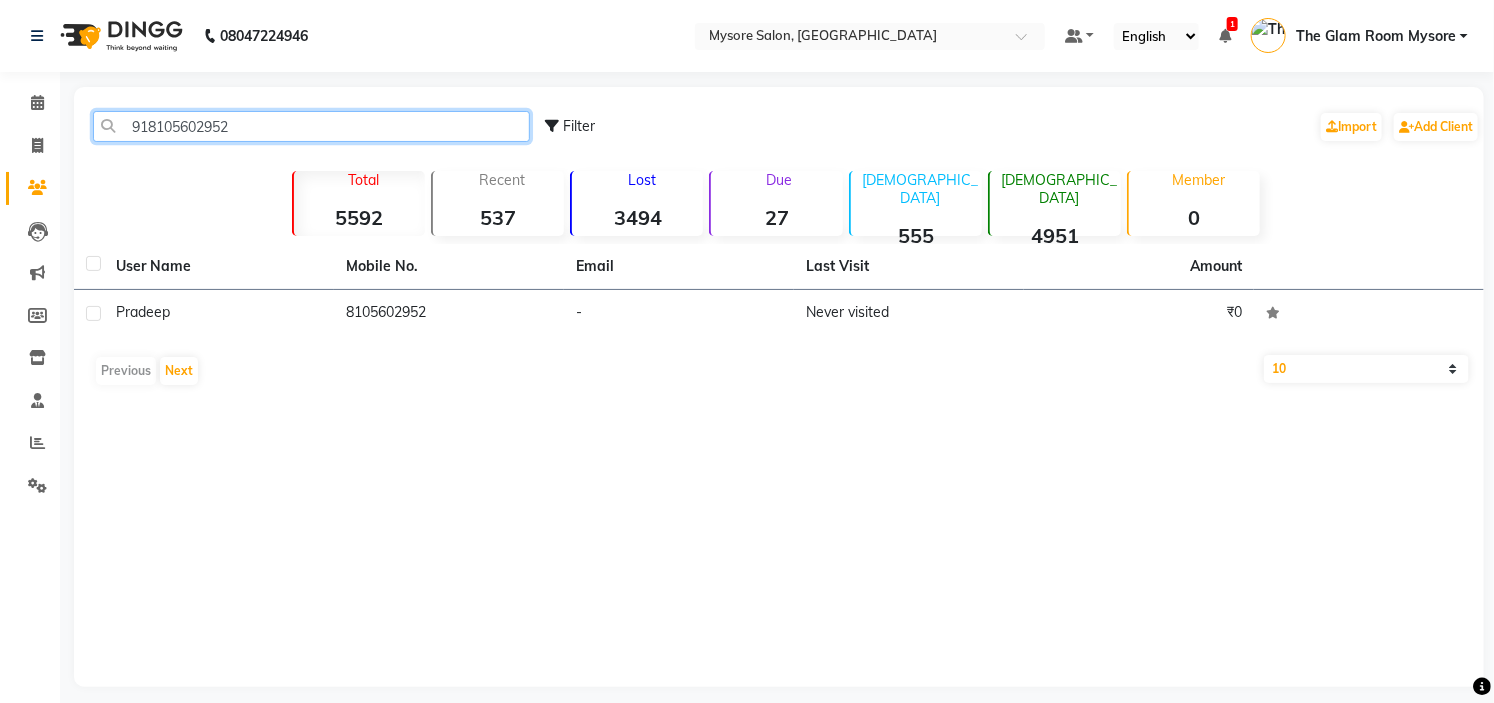 click on "918105602952" 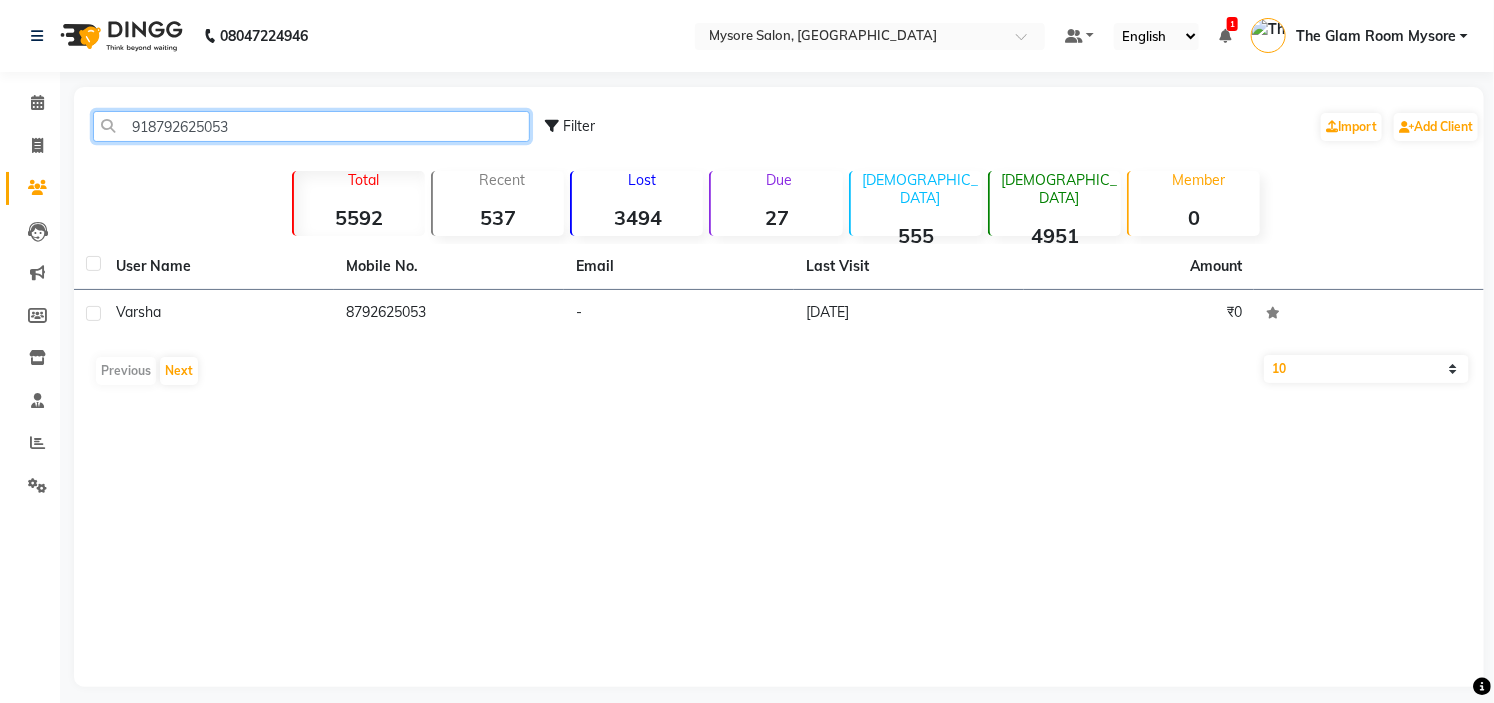 click on "918792625053" 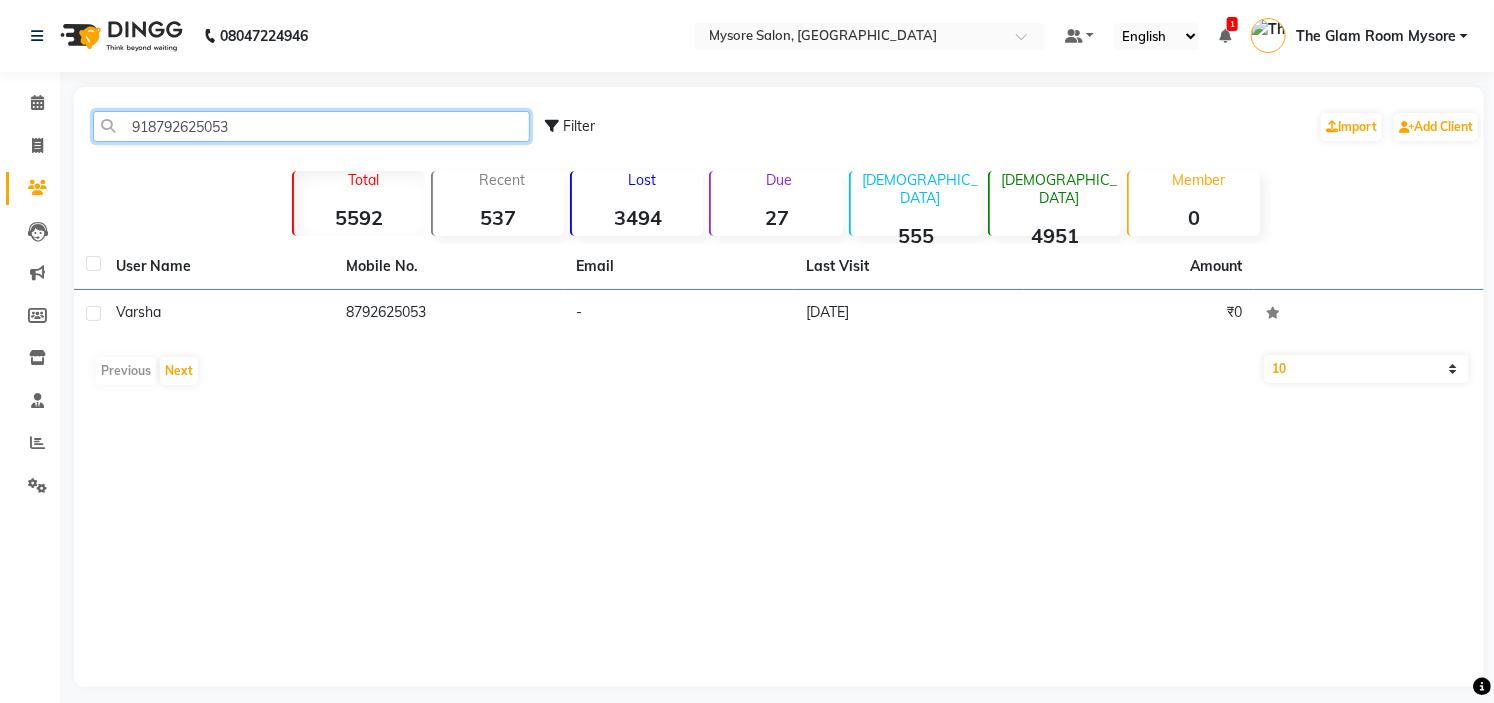 paste on "296044009" 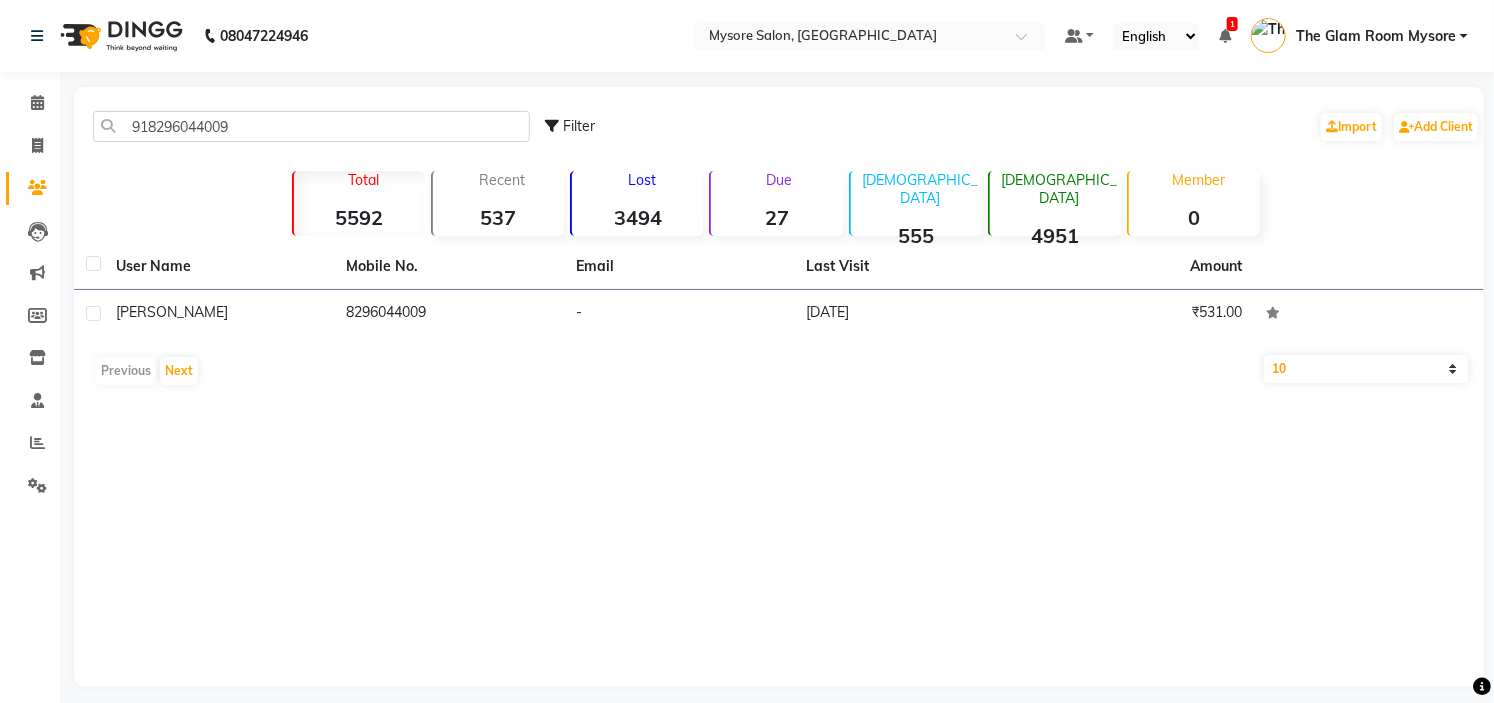 click on "918296044009 Filter  Import   Add Client" 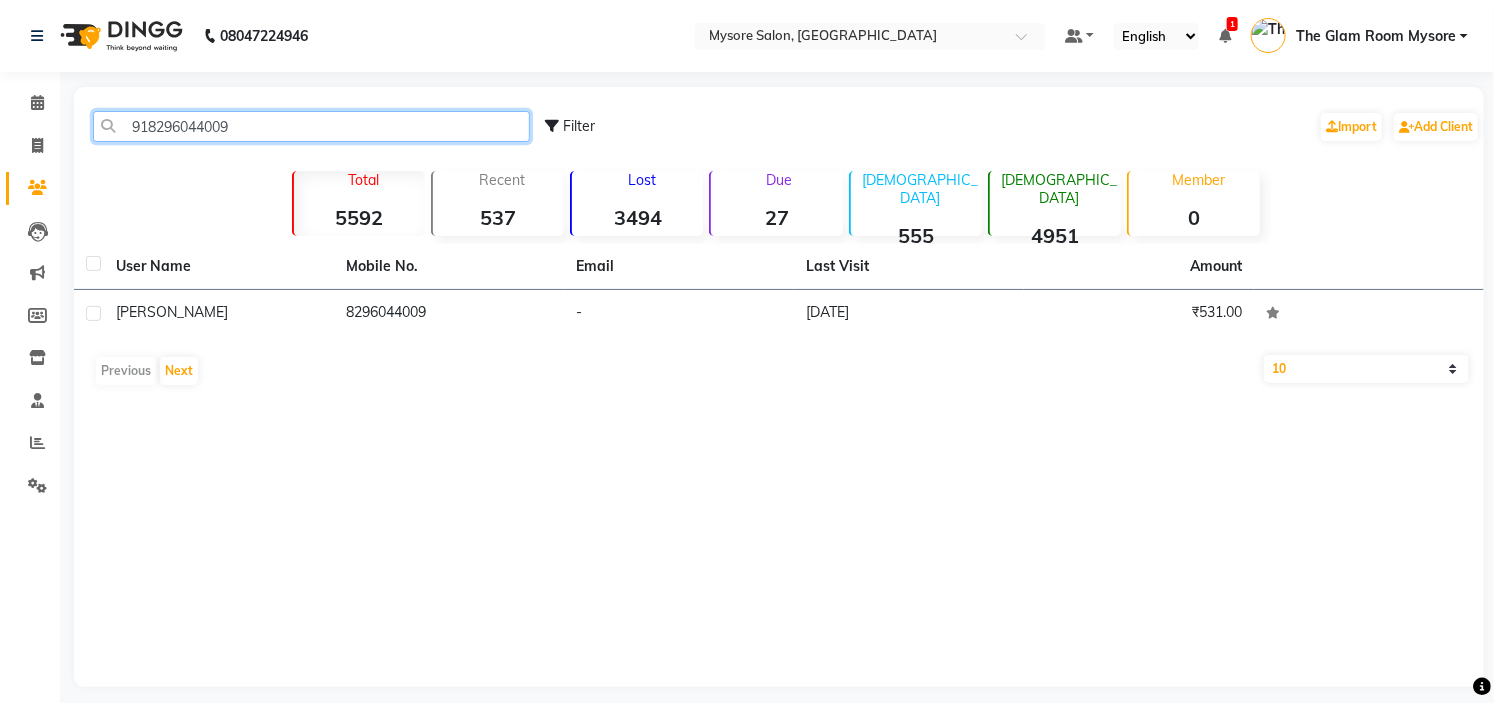 click on "918296044009" 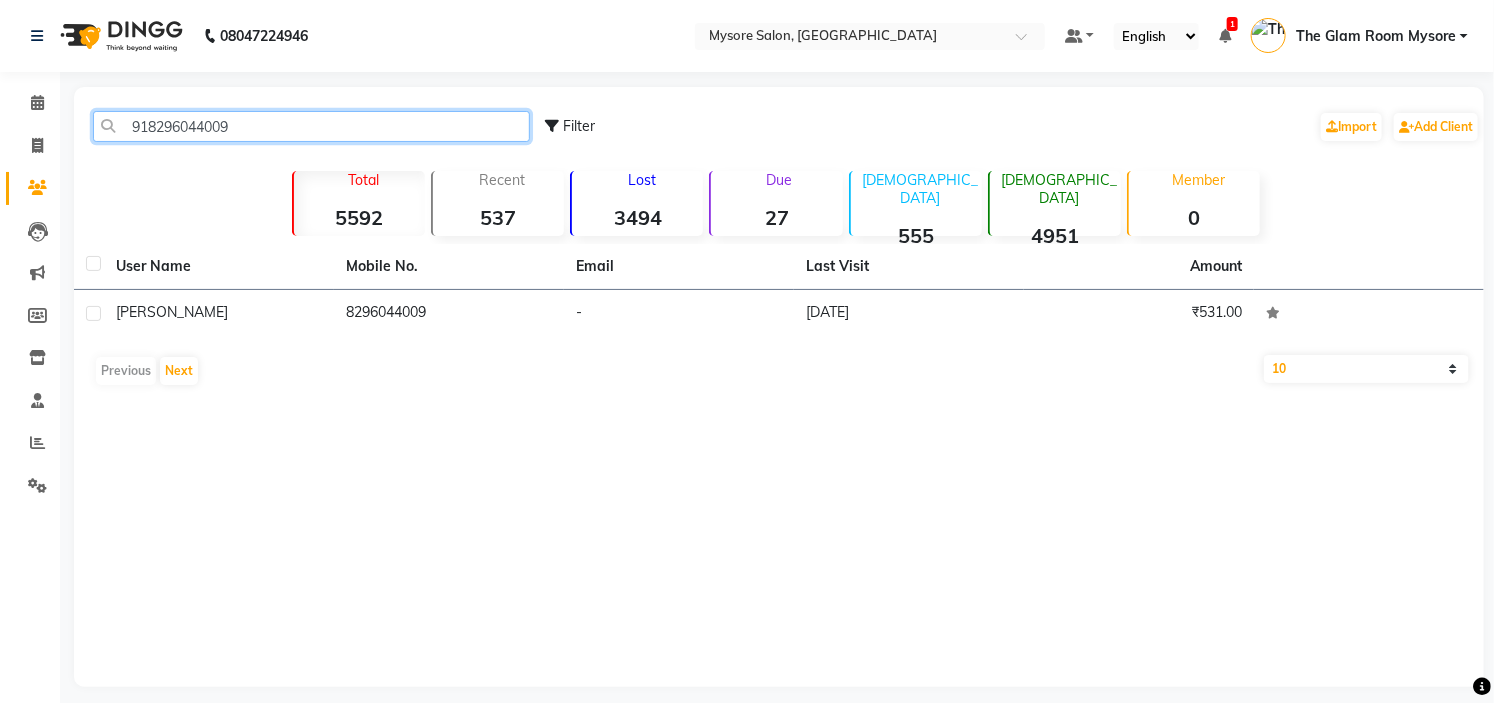 paste on "660958944" 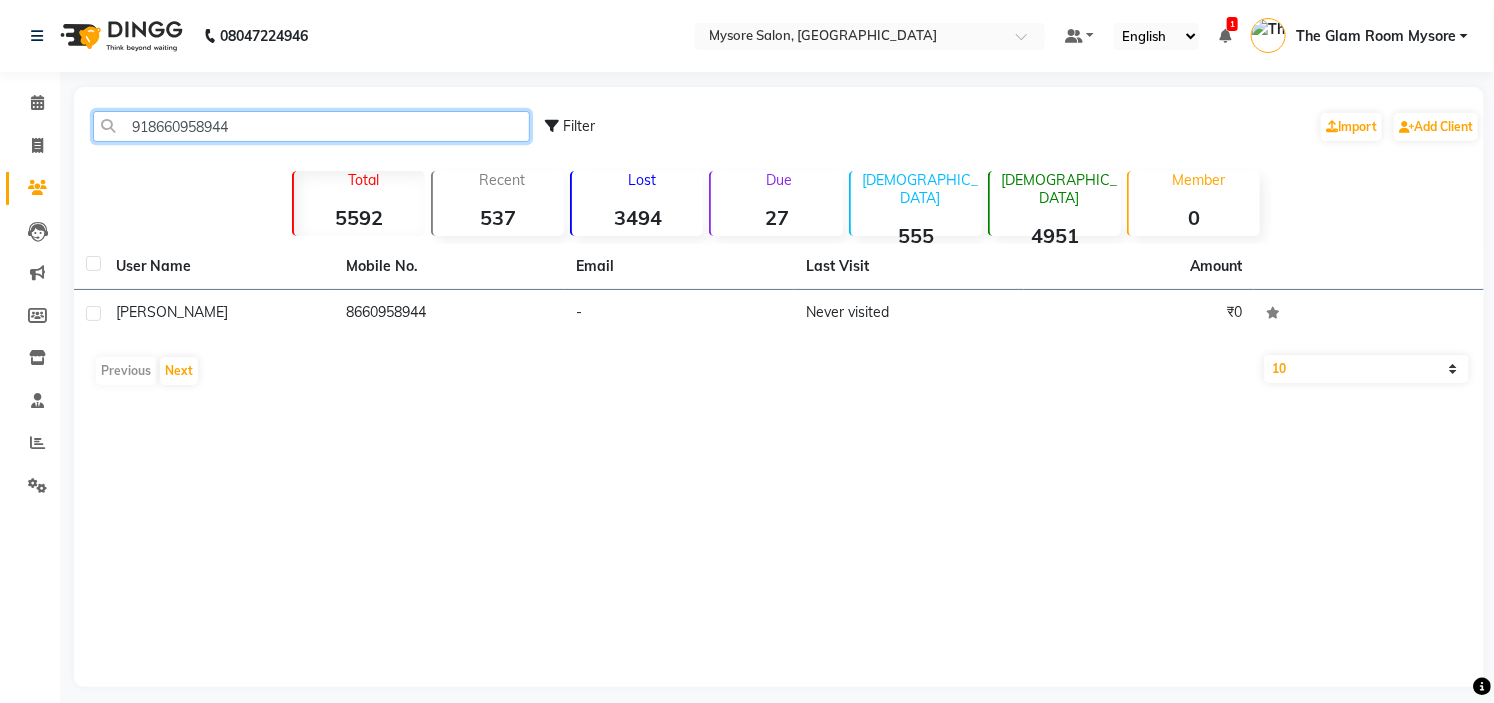 click on "918660958944" 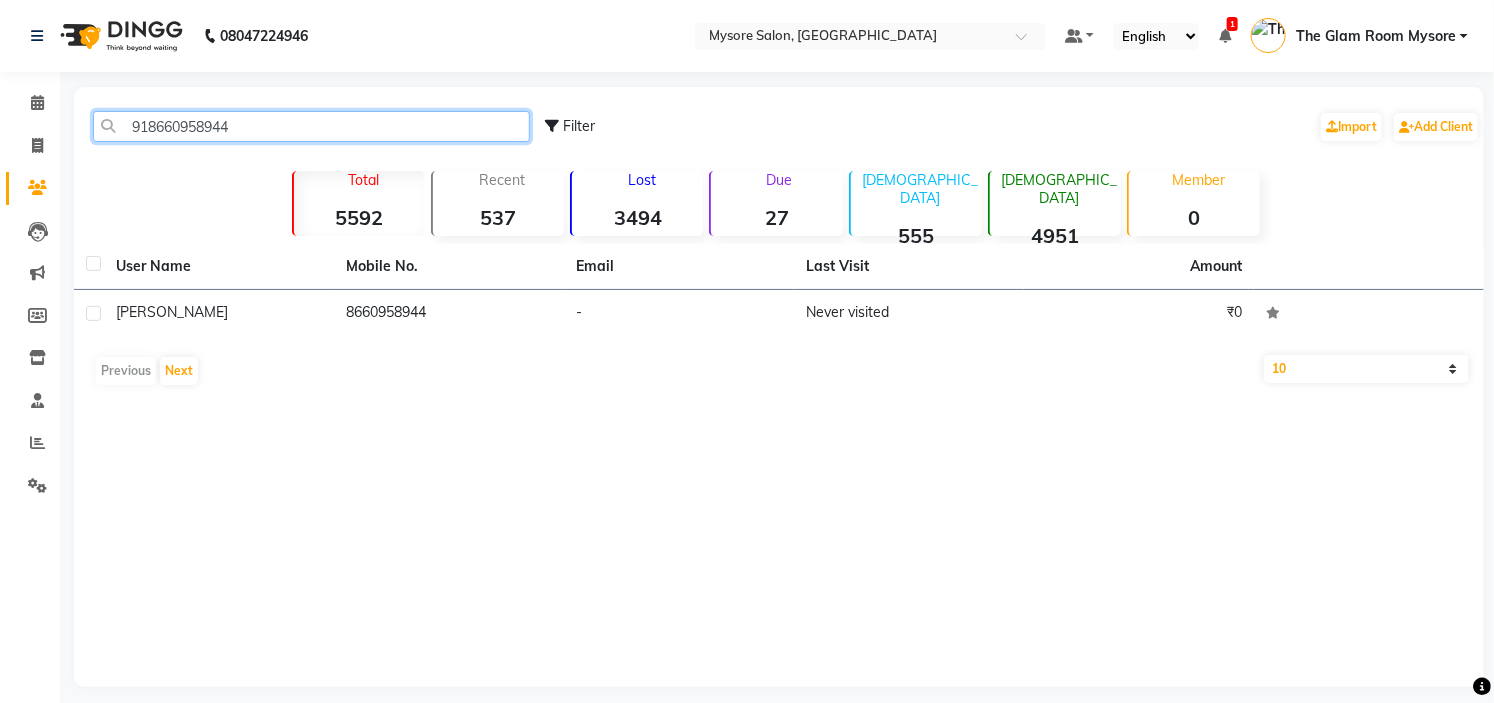 paste on "9900898539" 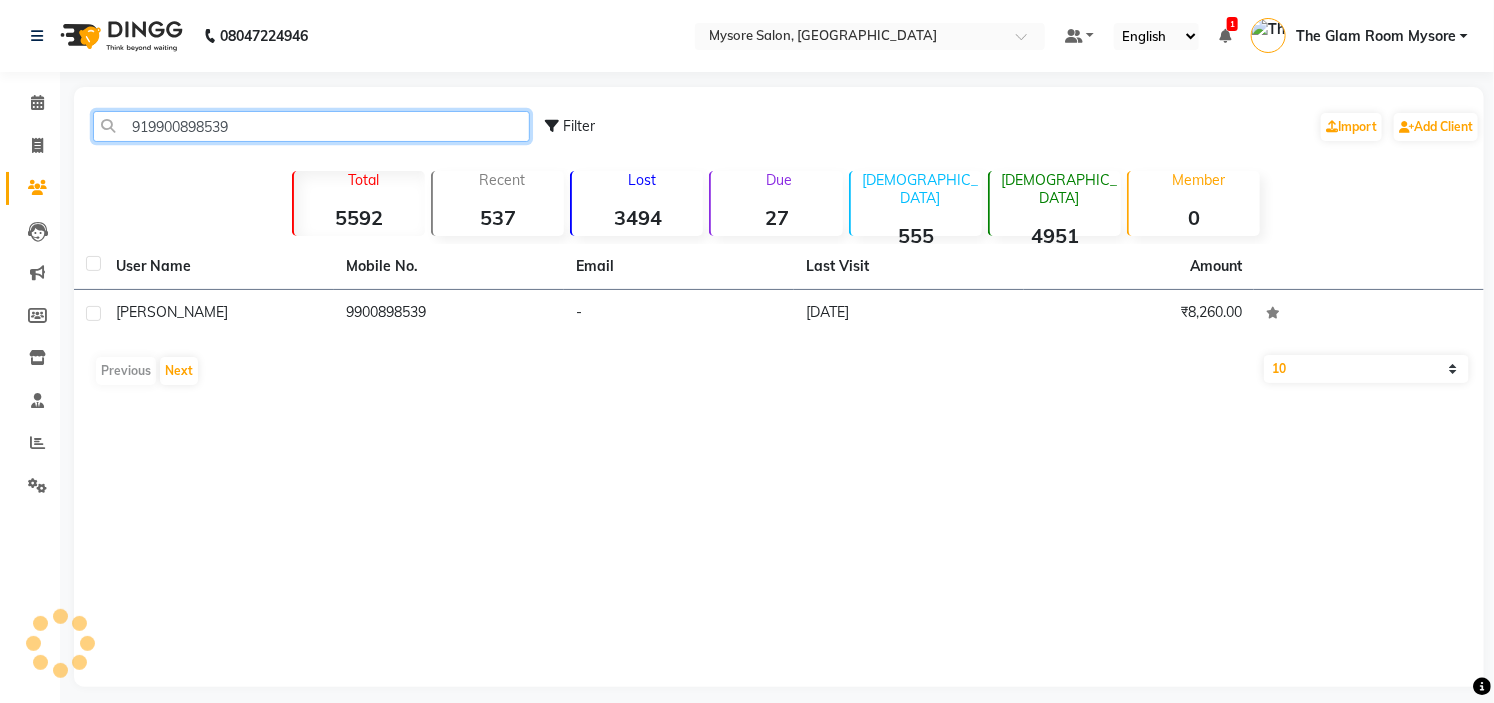 click on "919900898539" 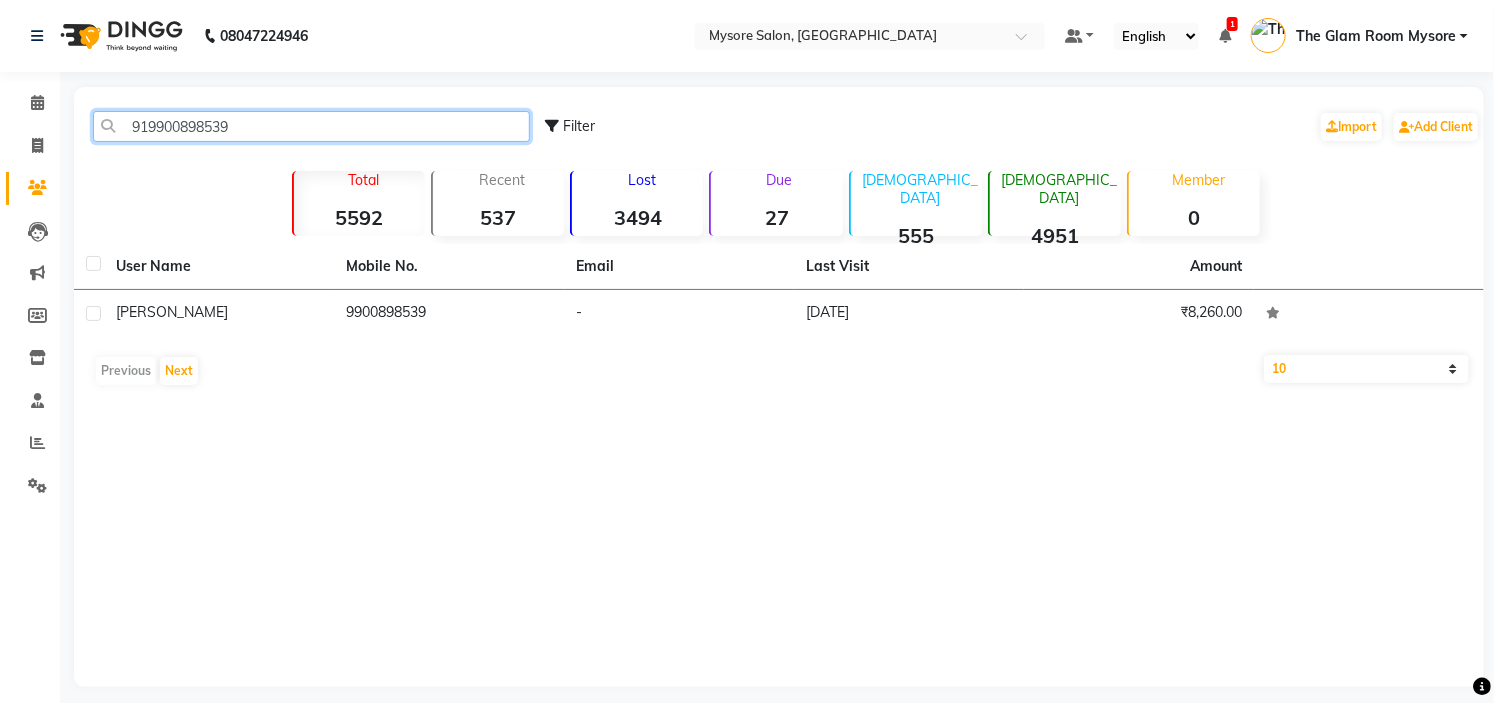 click on "919900898539" 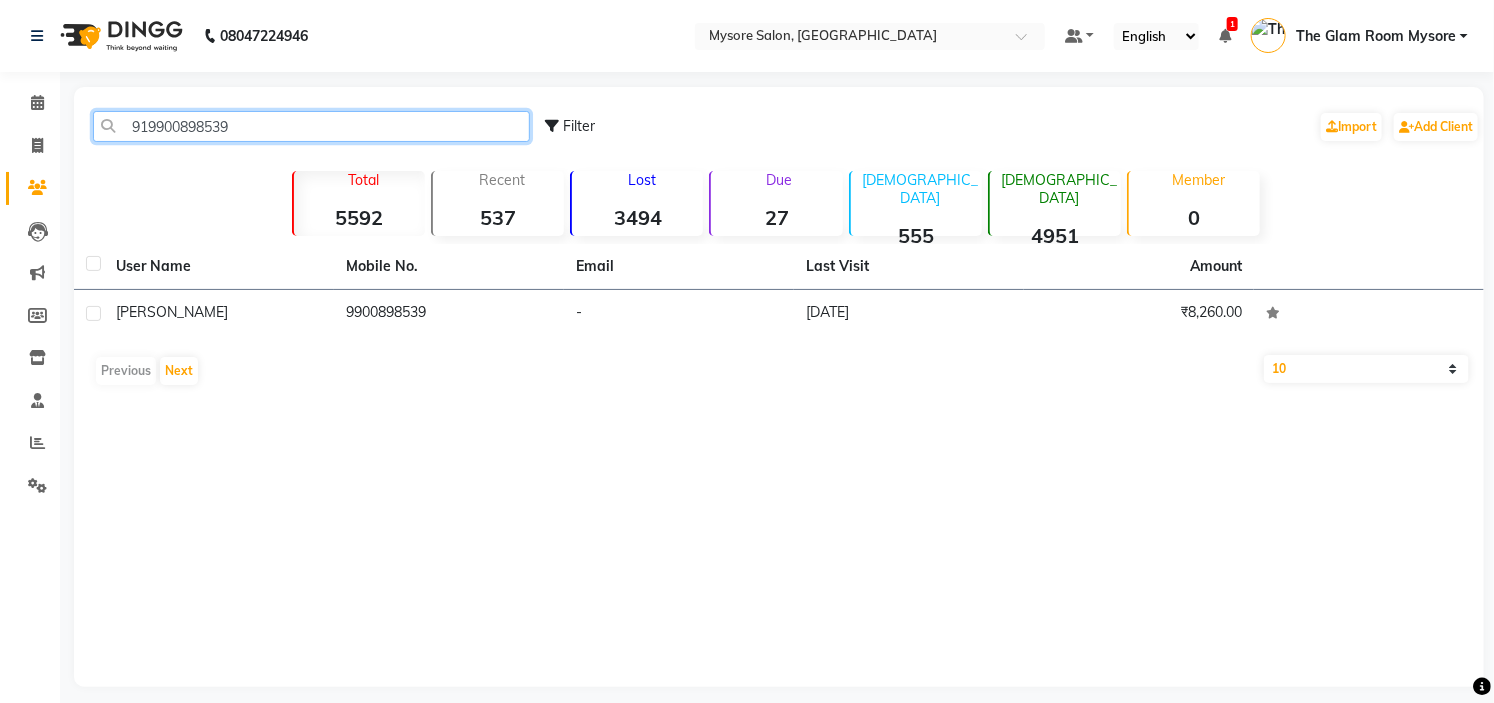 paste on "6381417474" 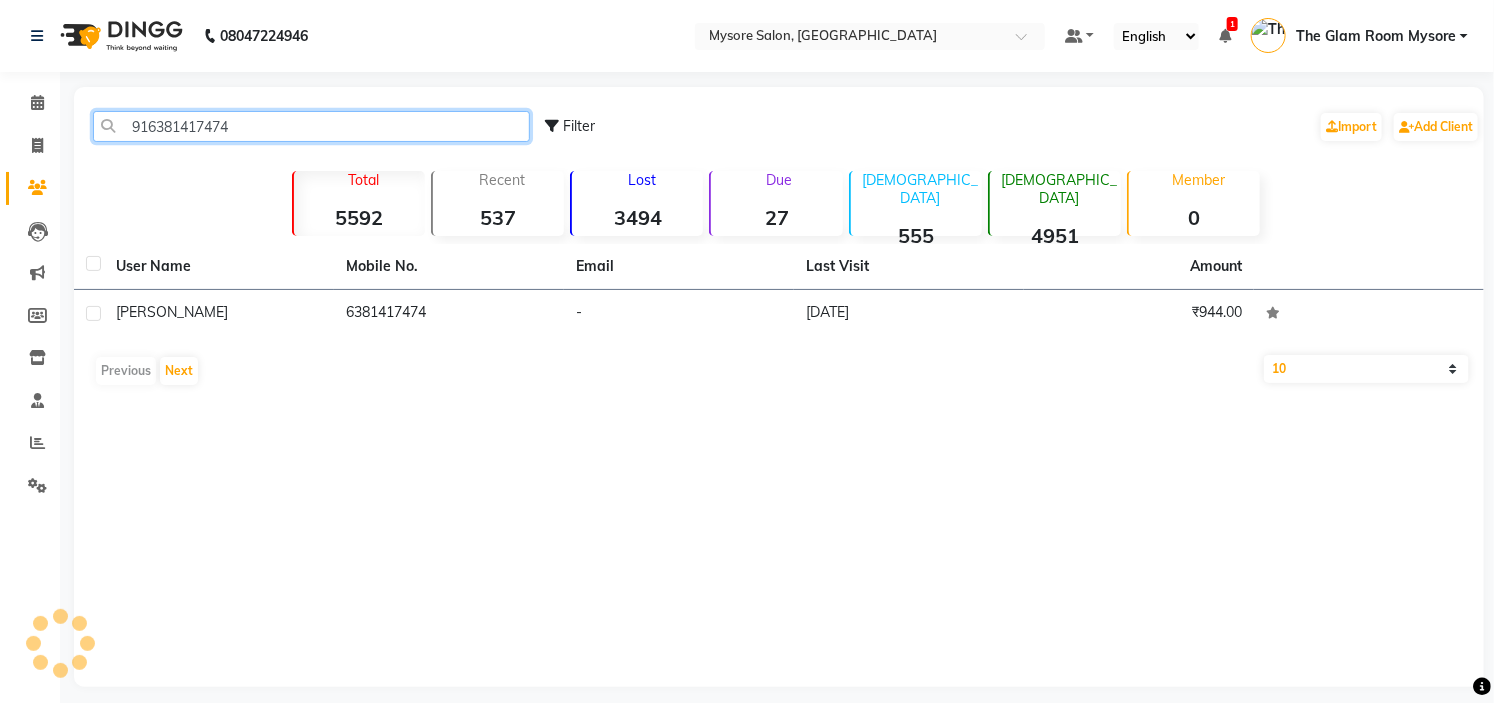 click on "916381417474" 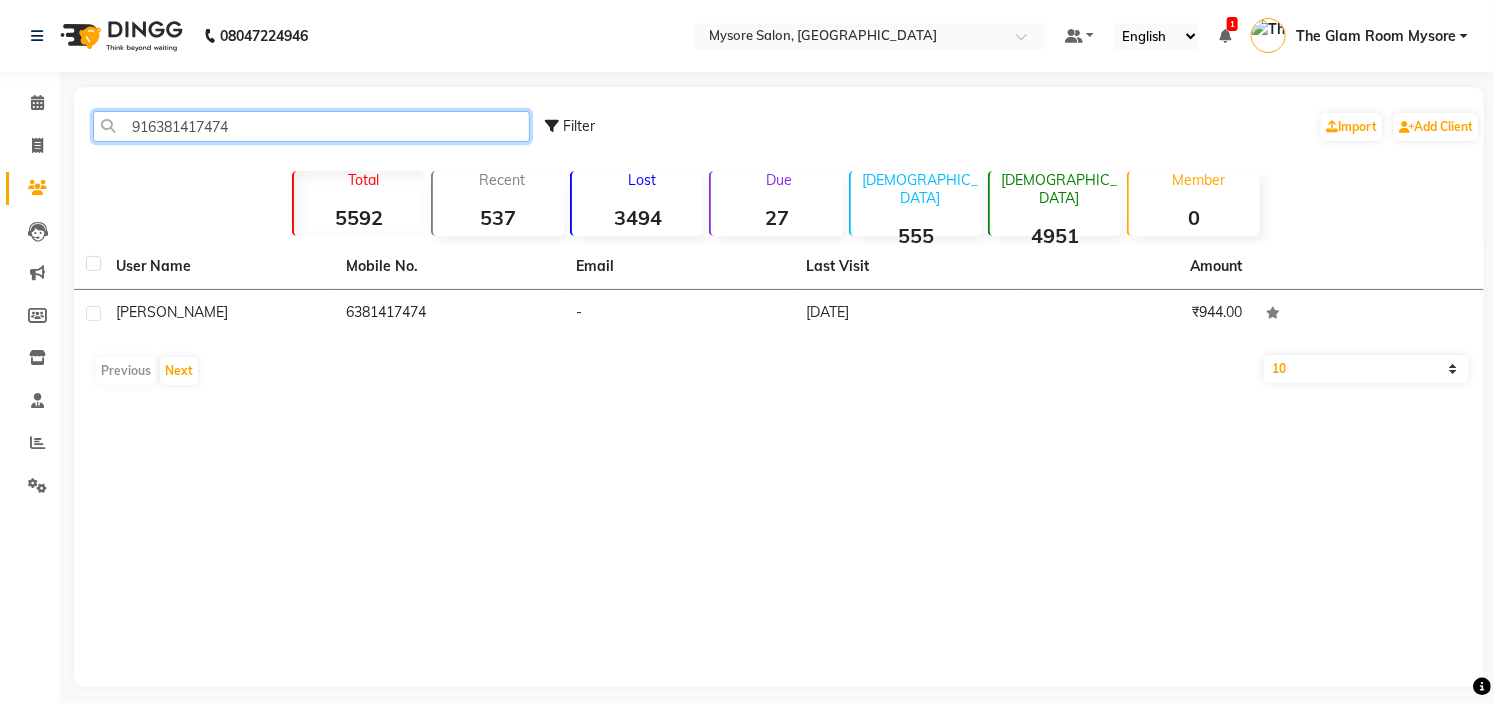 click on "916381417474" 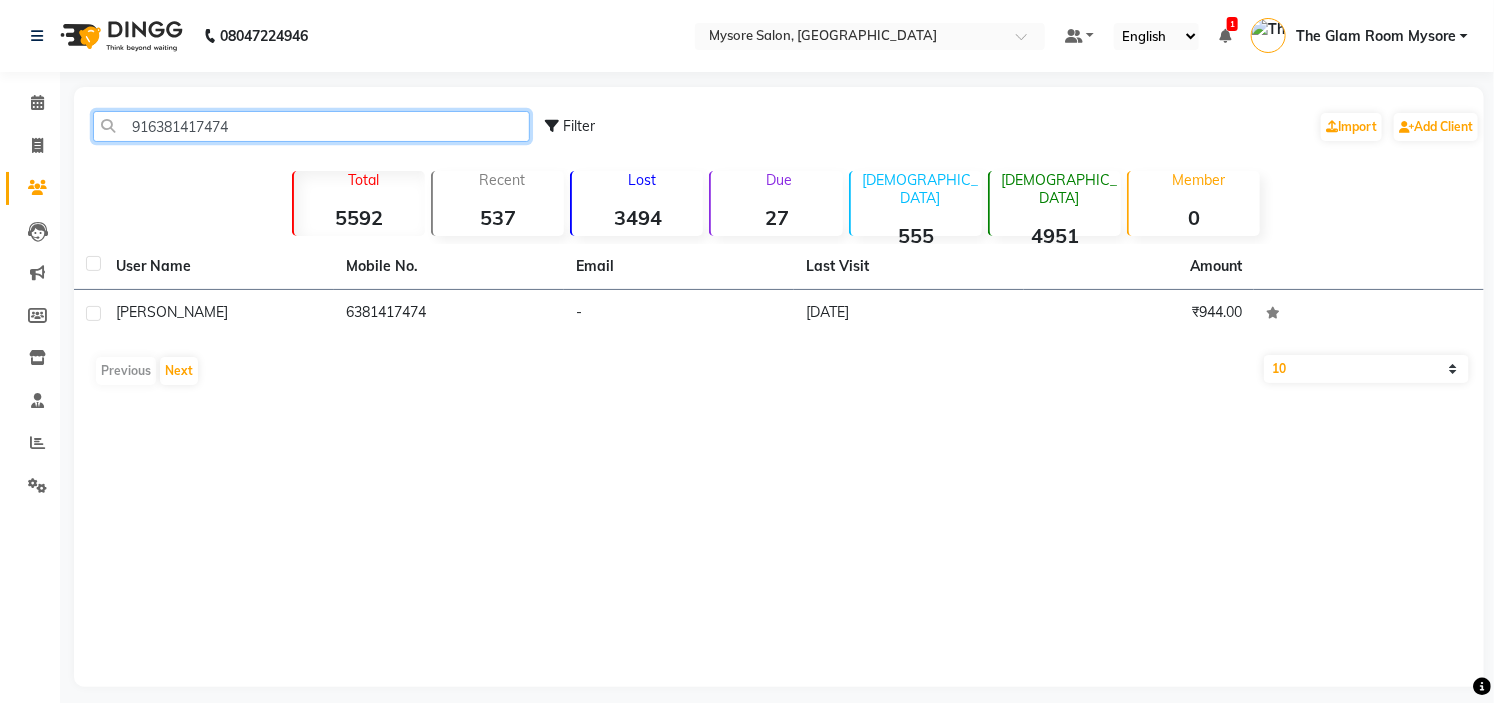 paste on "9611440140" 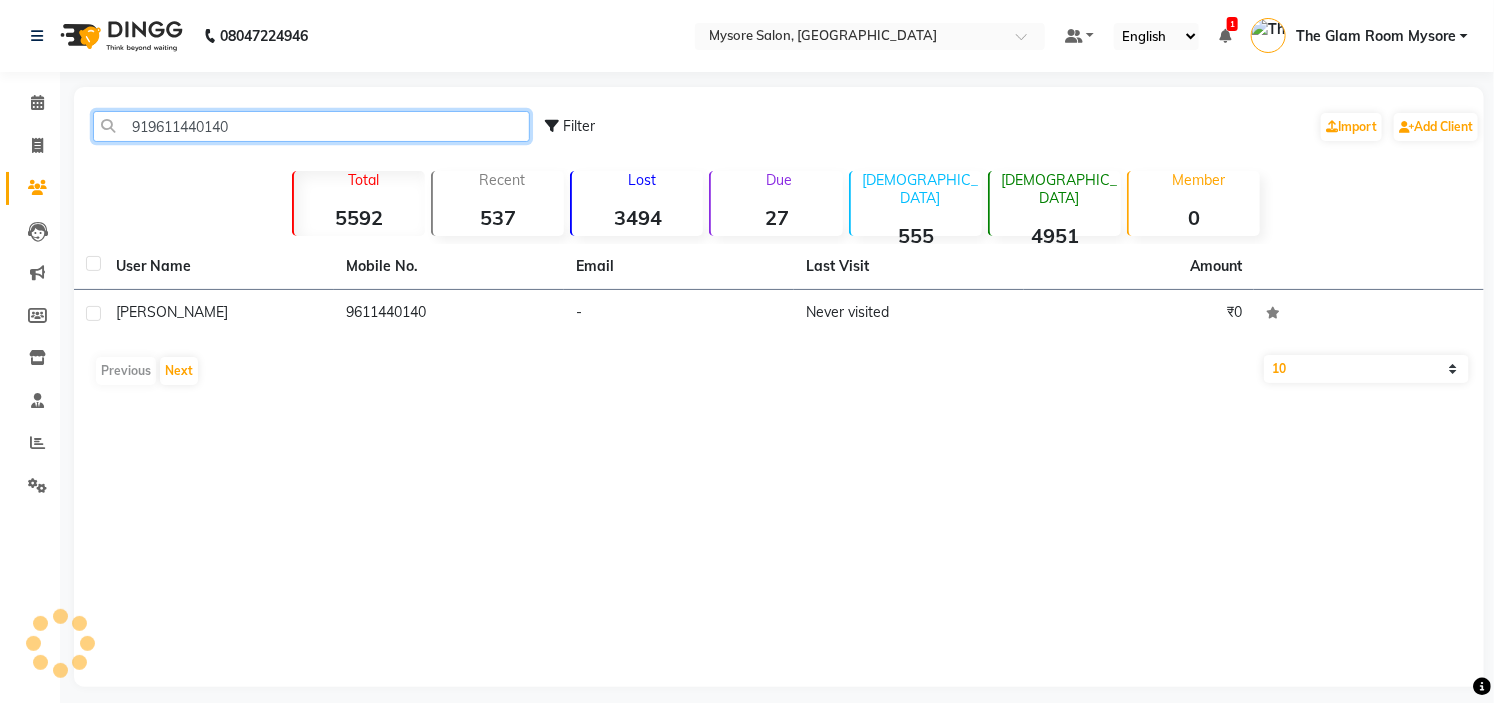click on "919611440140" 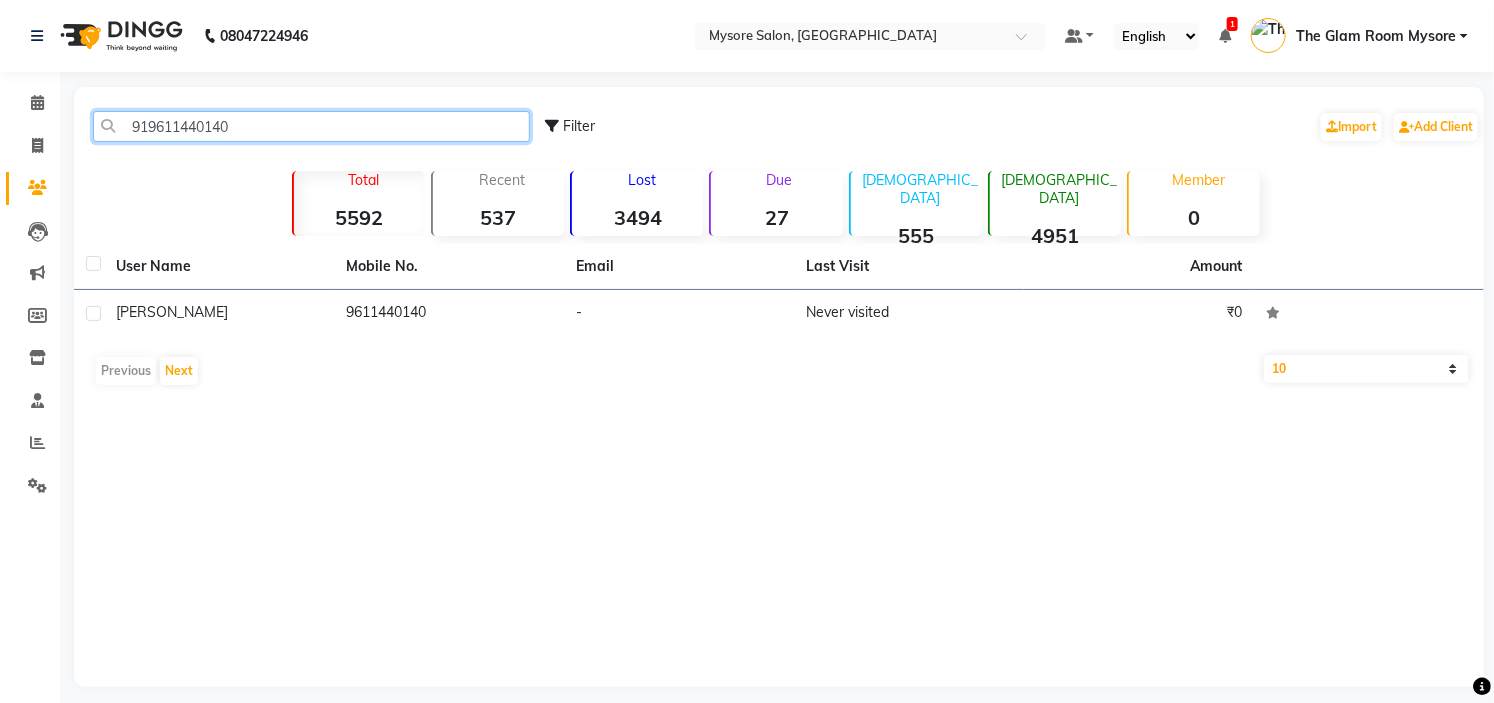 paste on "902896447" 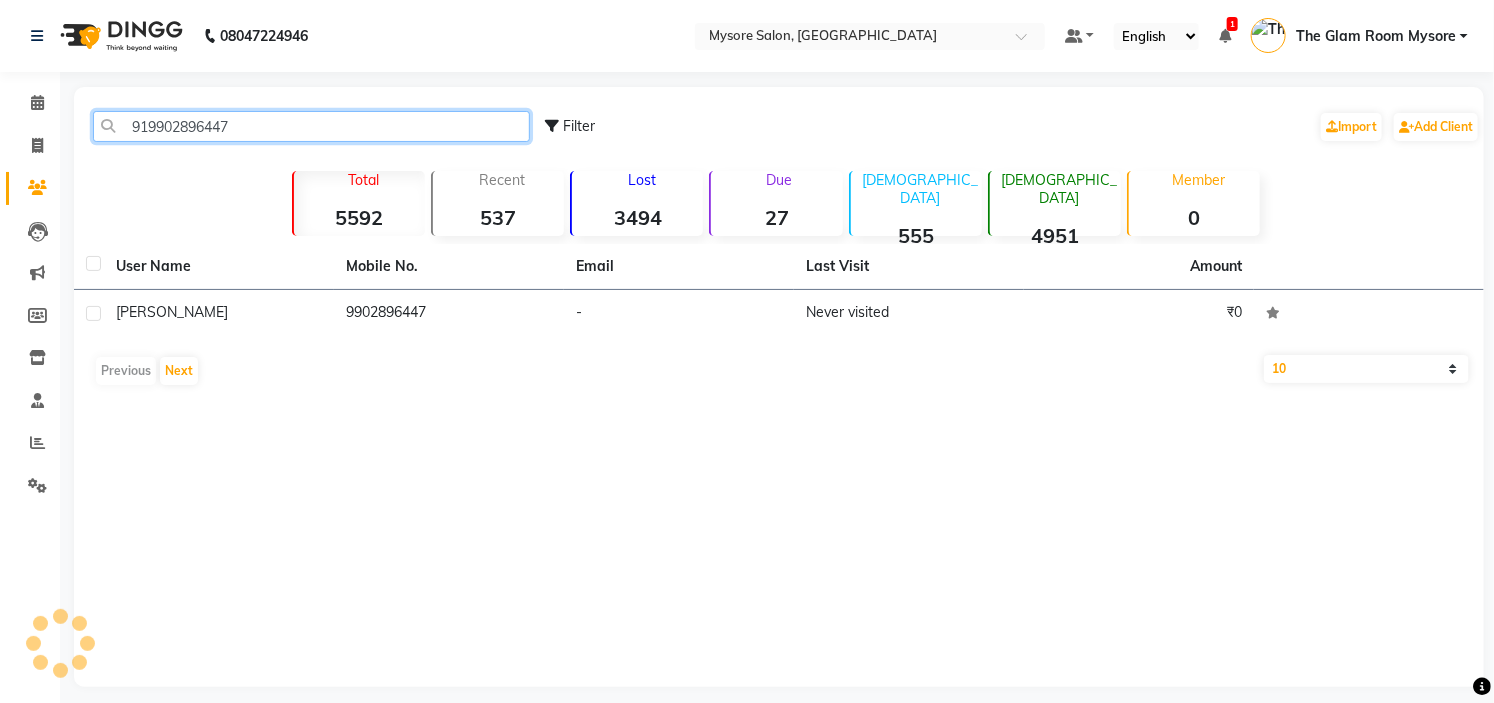 click on "919902896447" 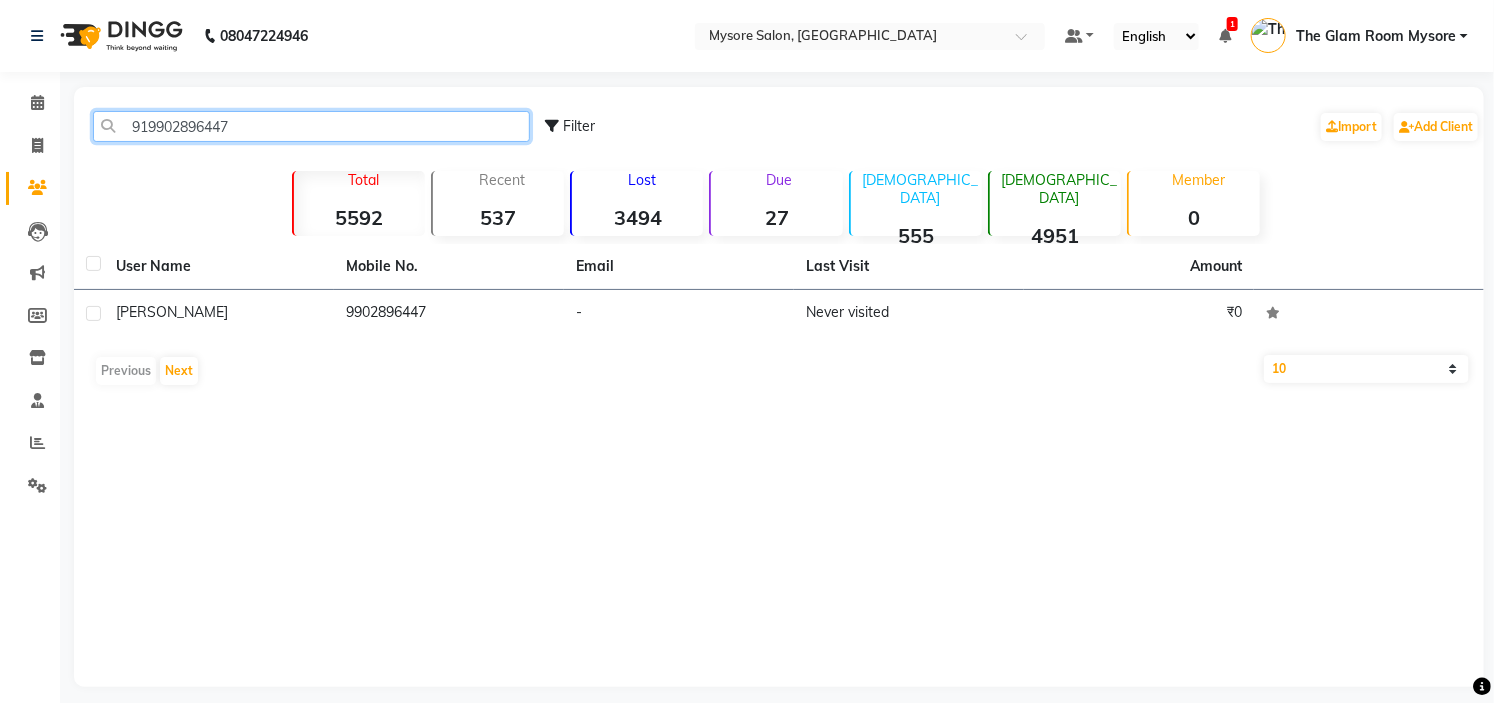 click on "919902896447" 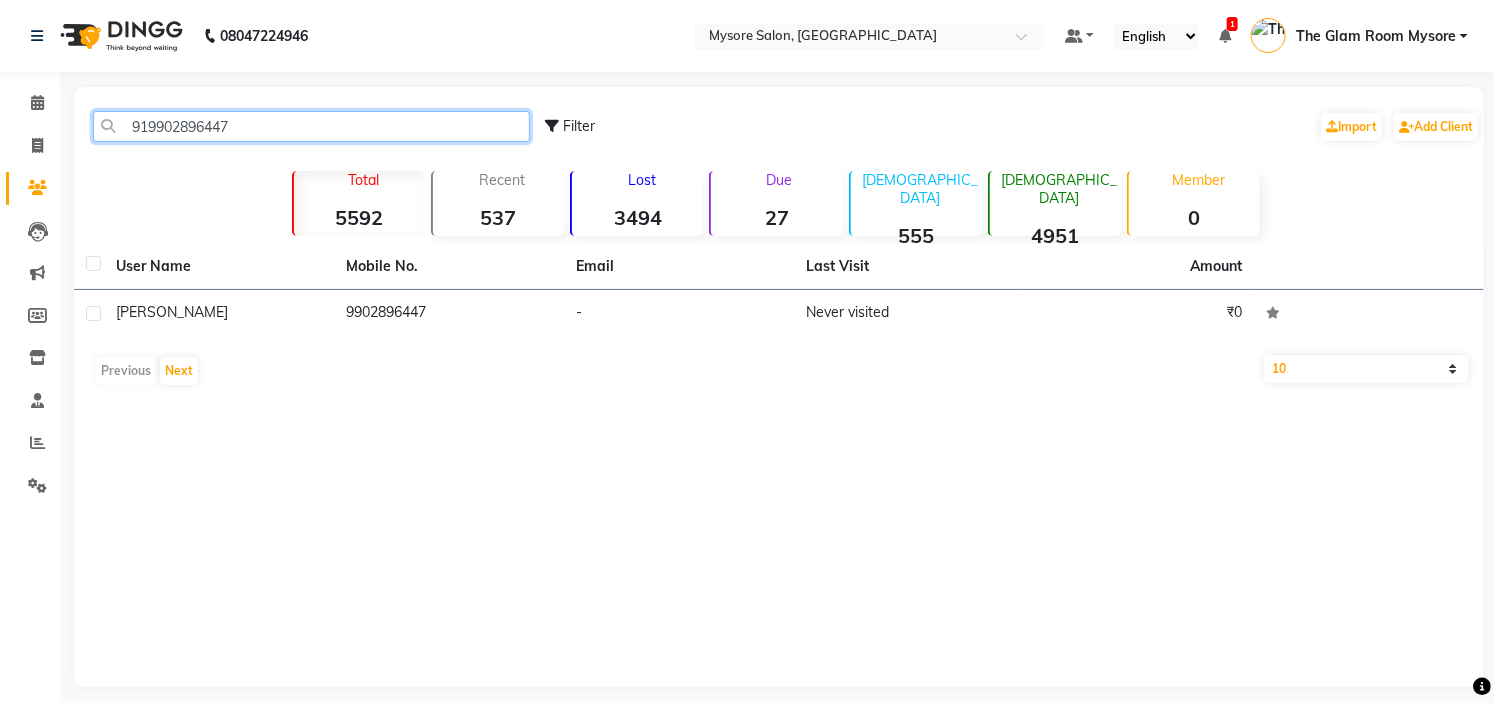 paste on "813885666" 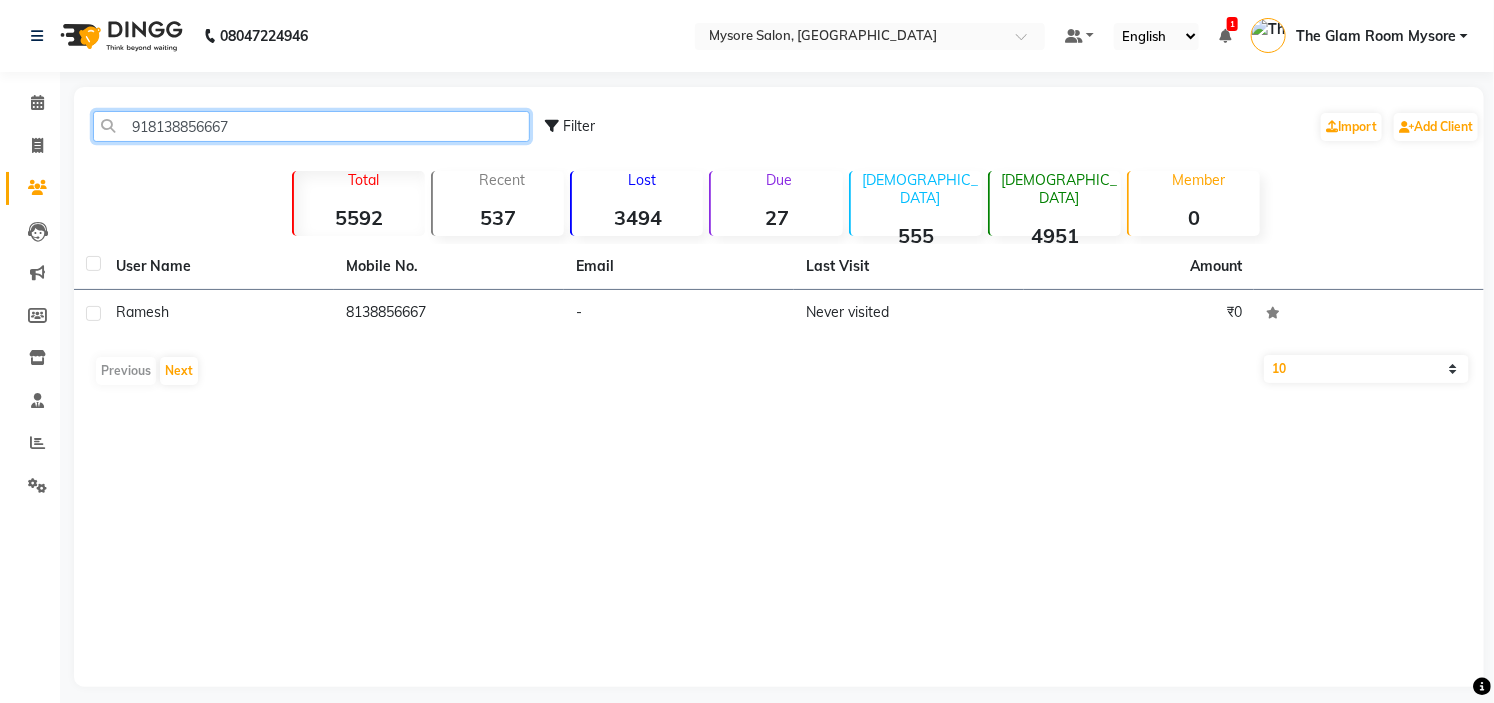 click on "918138856667" 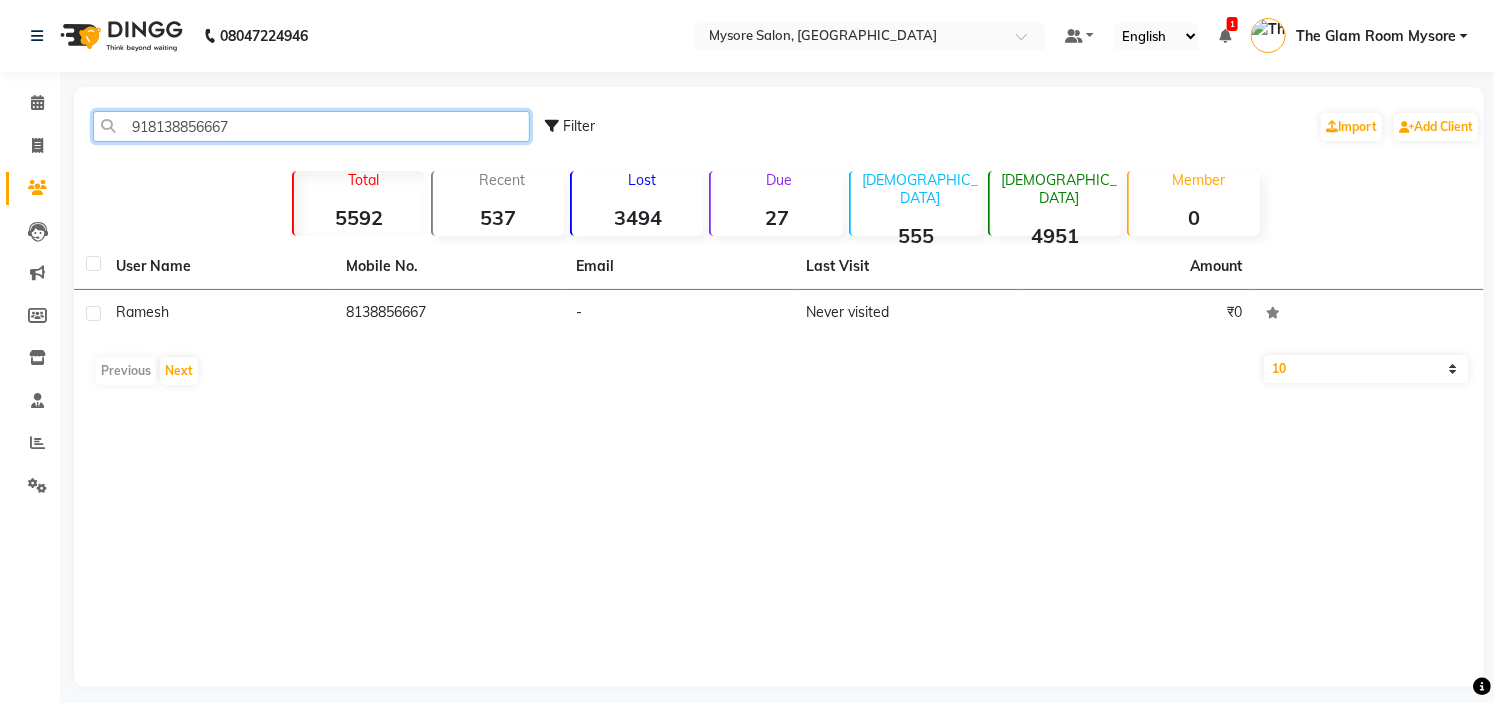 paste on "9686228928" 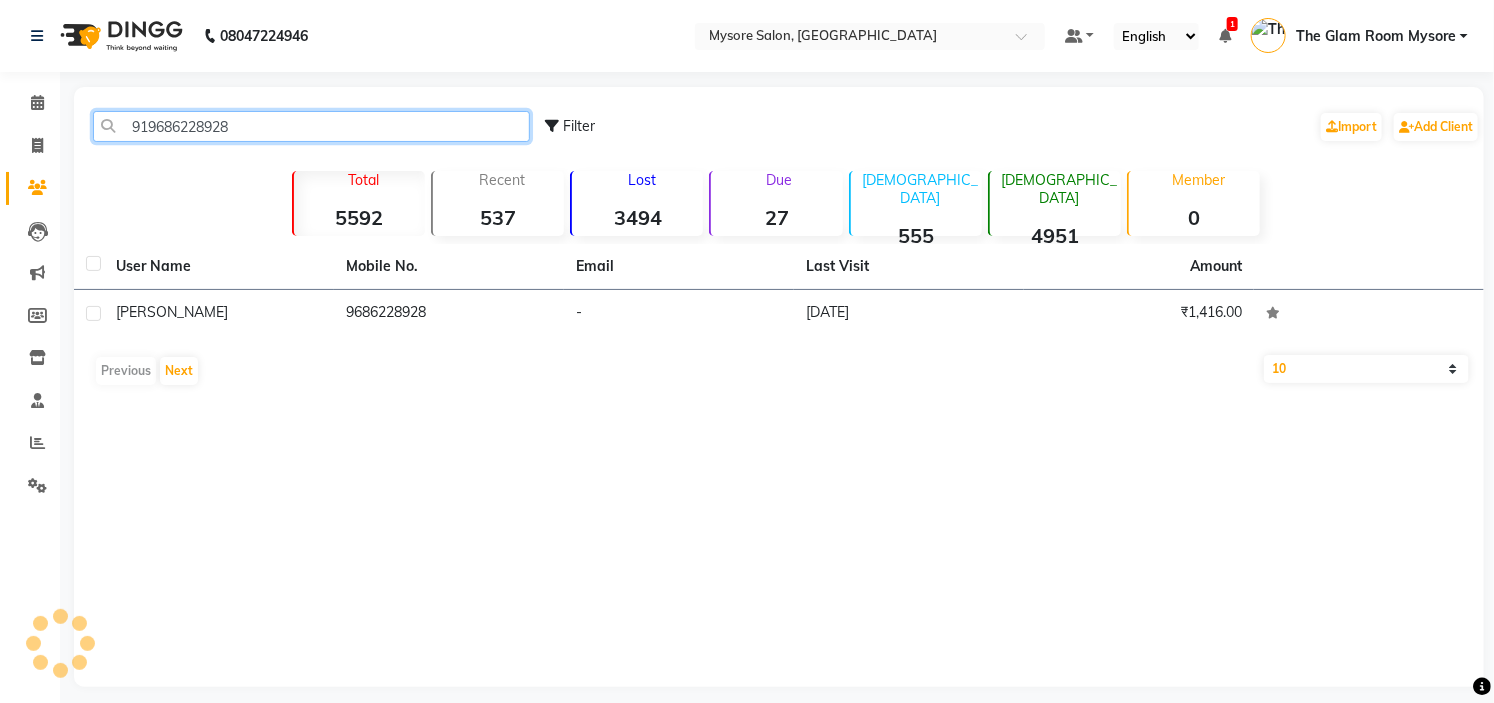 click on "919686228928" 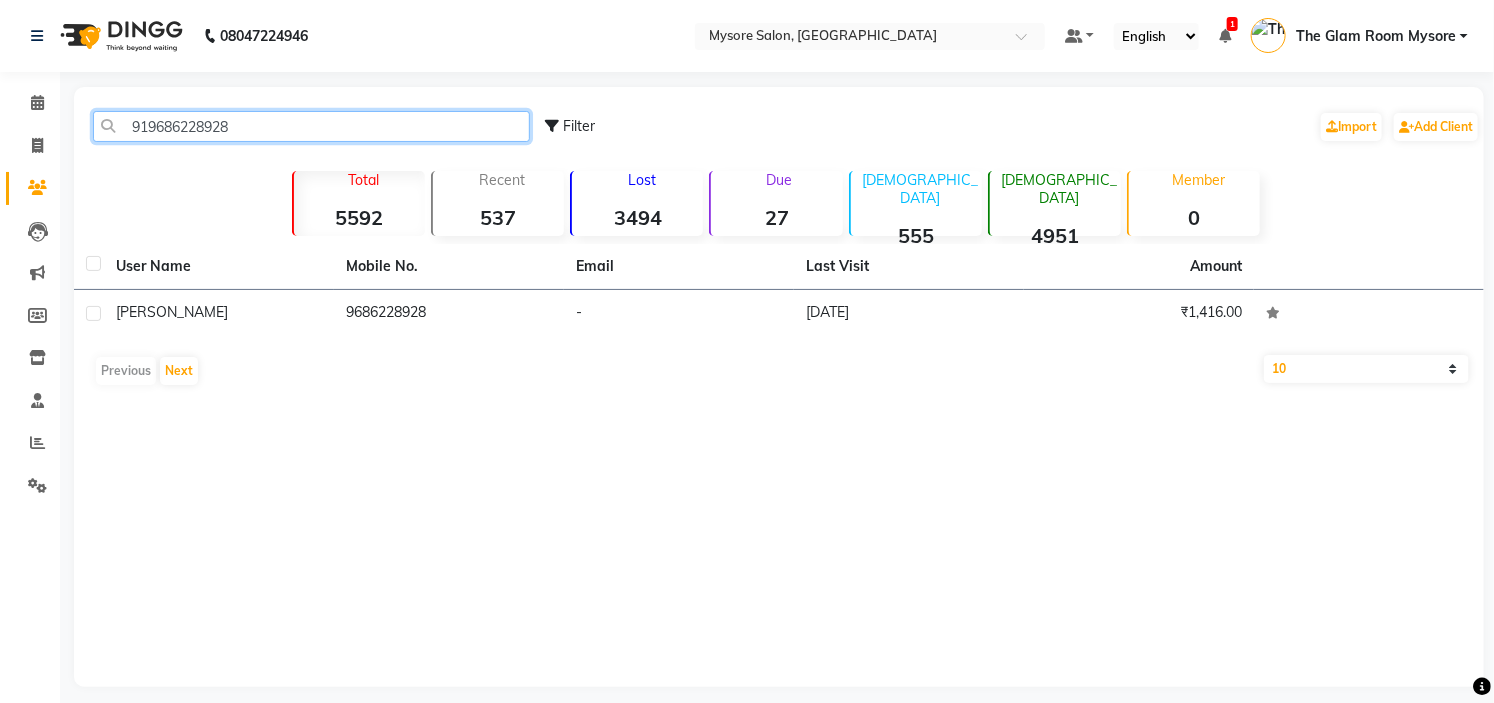 click on "919686228928" 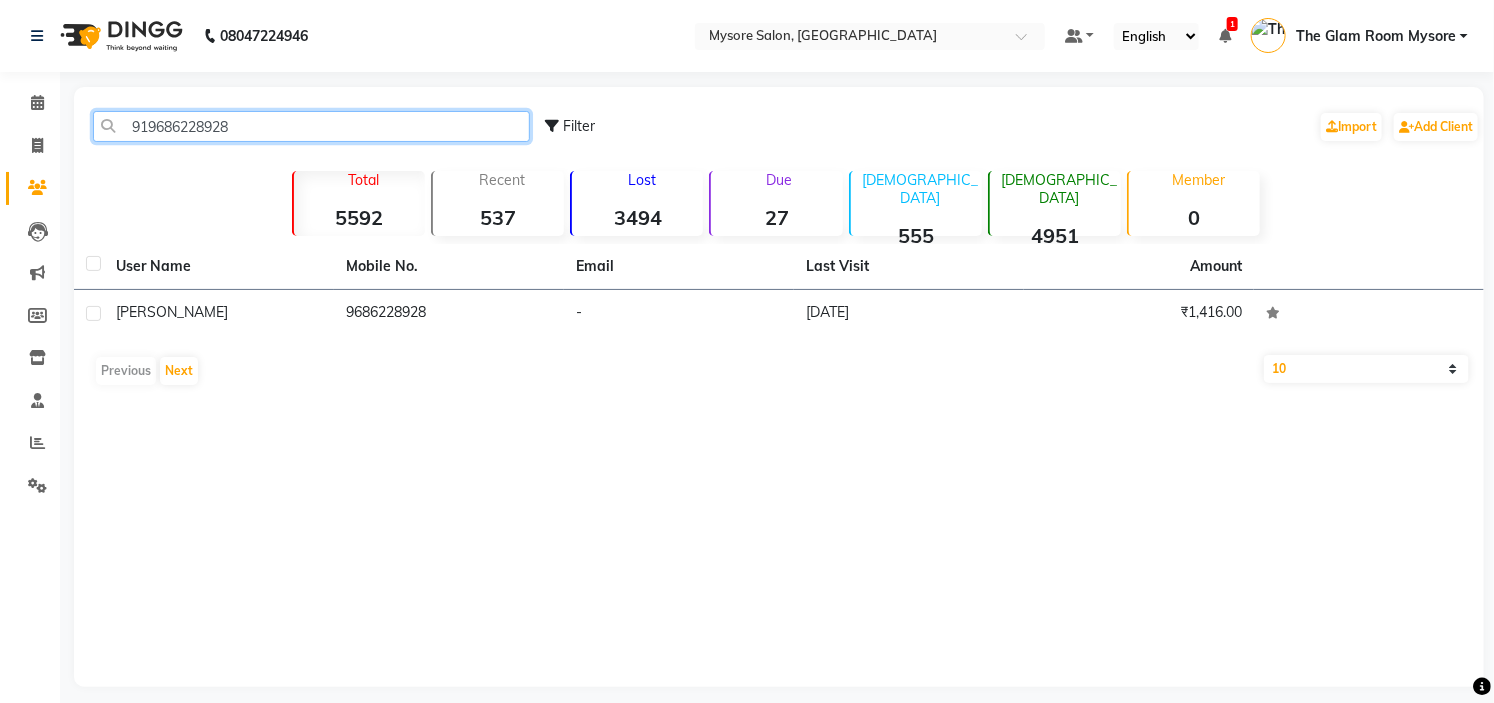 paste on "11542671" 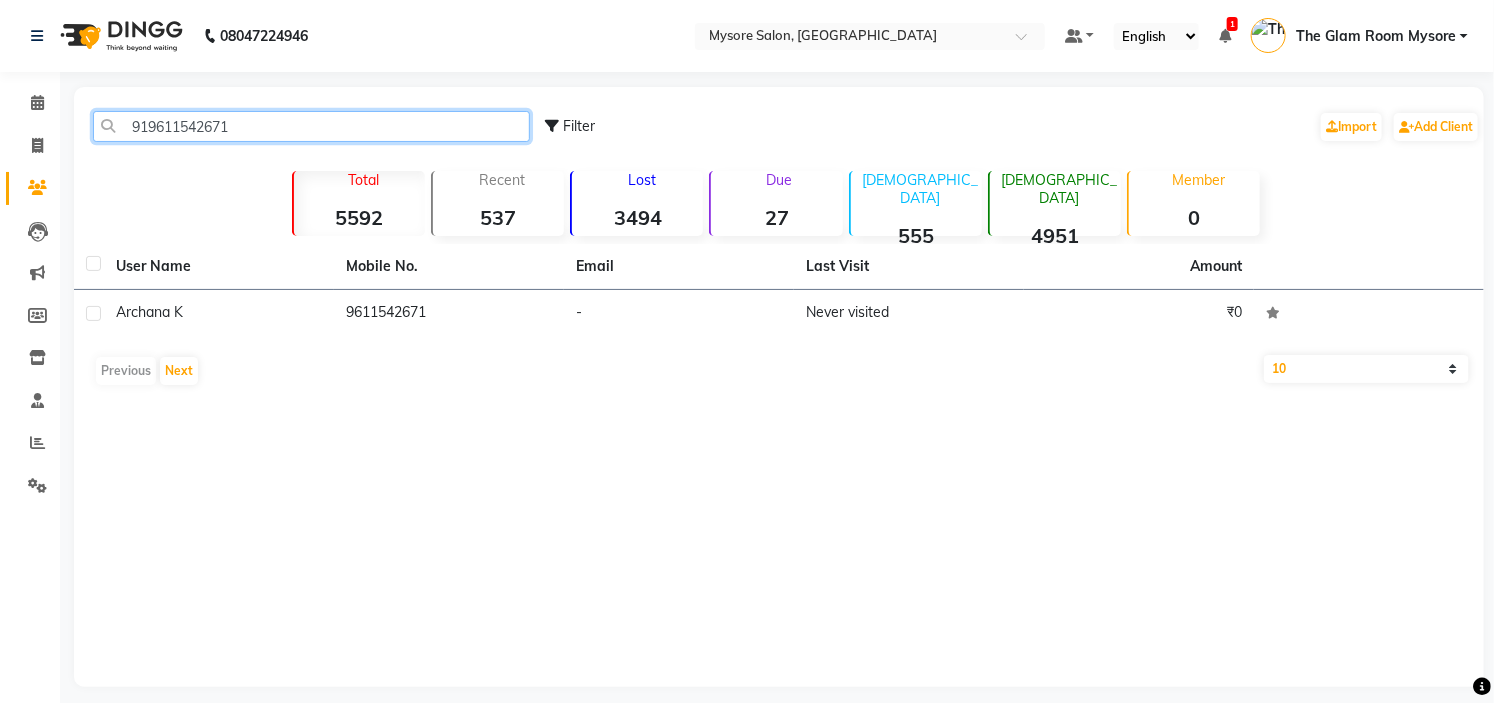 click on "919611542671" 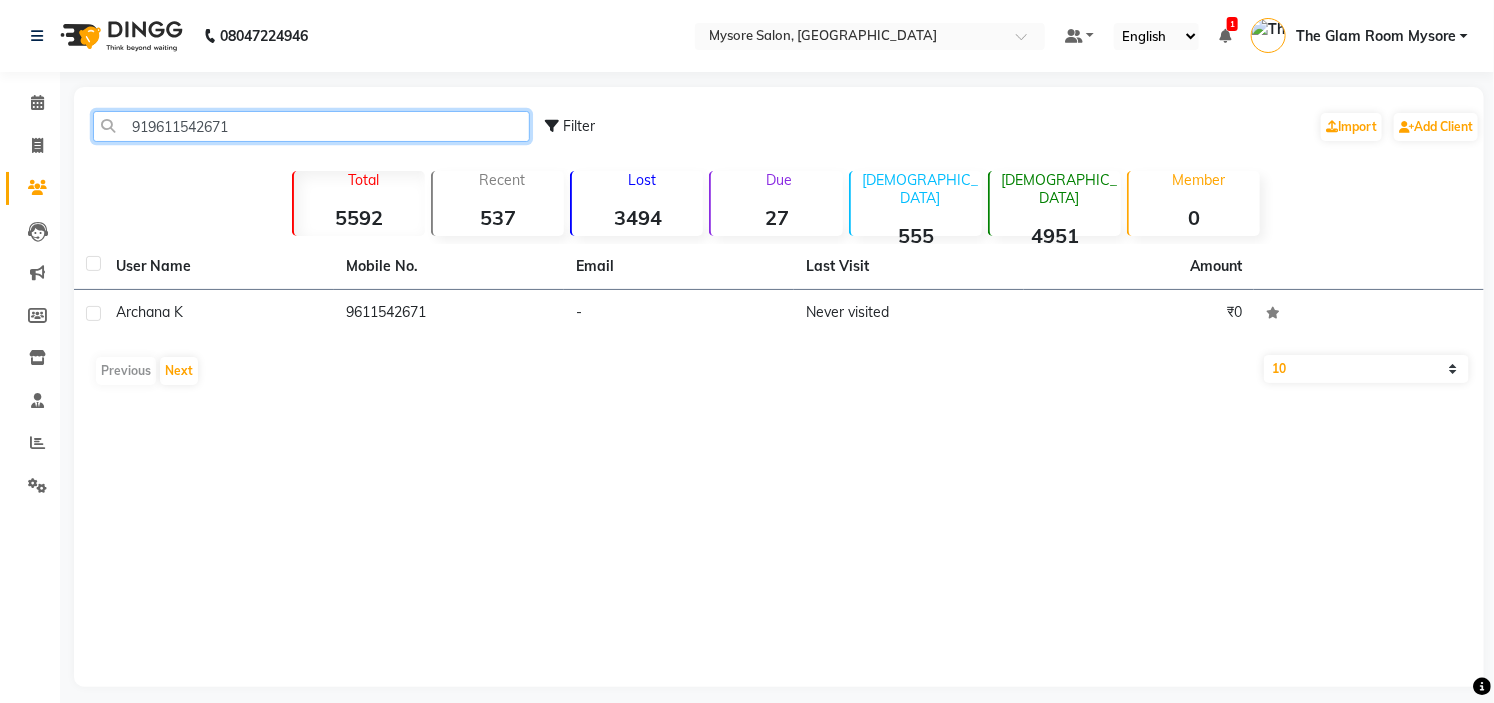paste on "886578163" 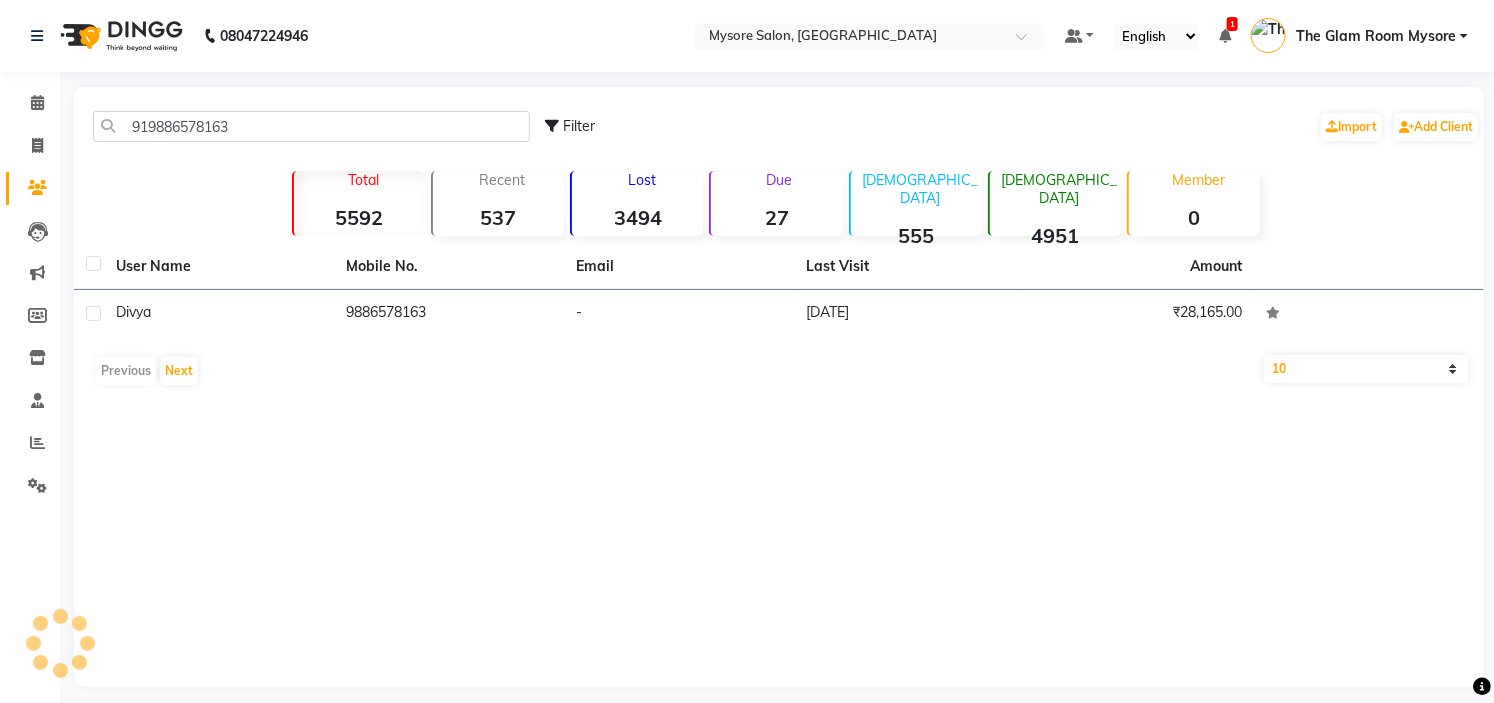 click on "919886578163 Filter  Import   Add Client" 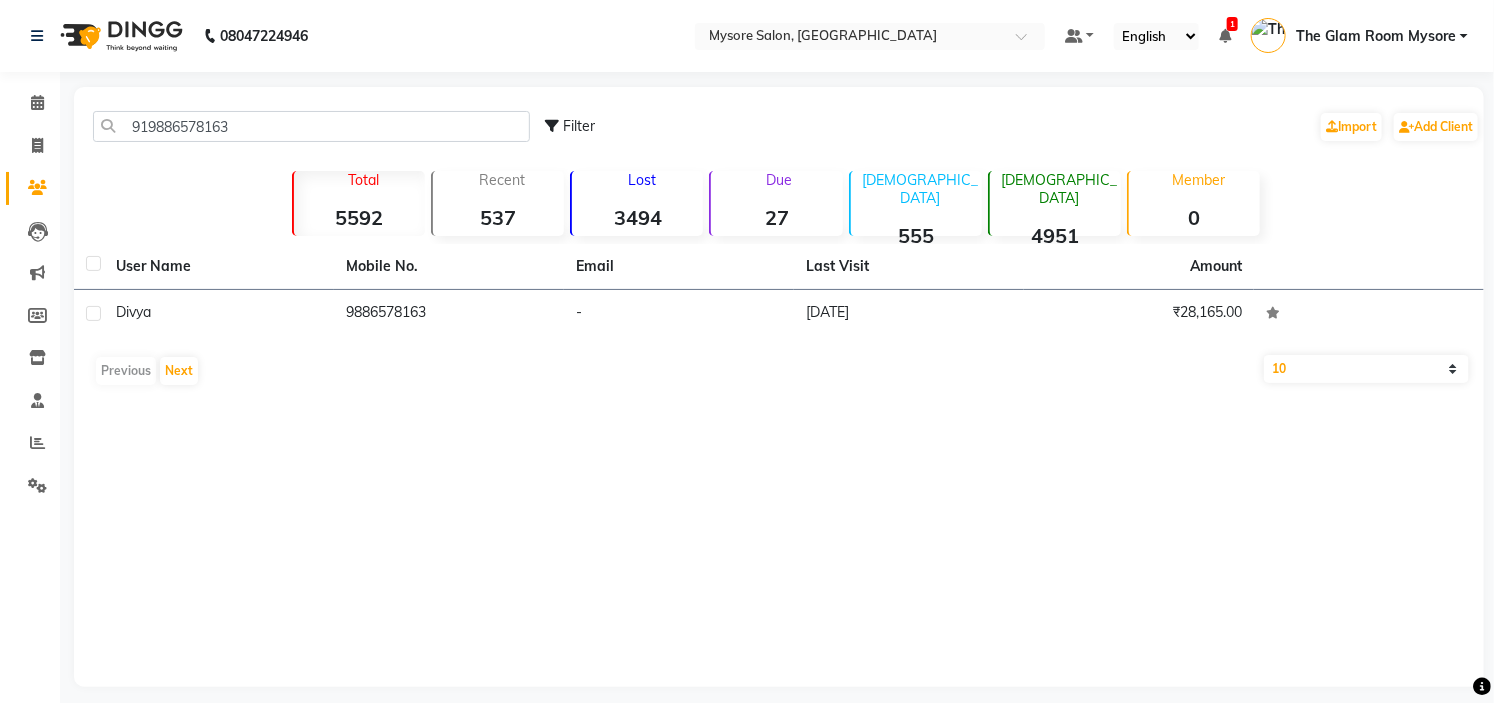 click on "919886578163 Filter  Import   Add Client" 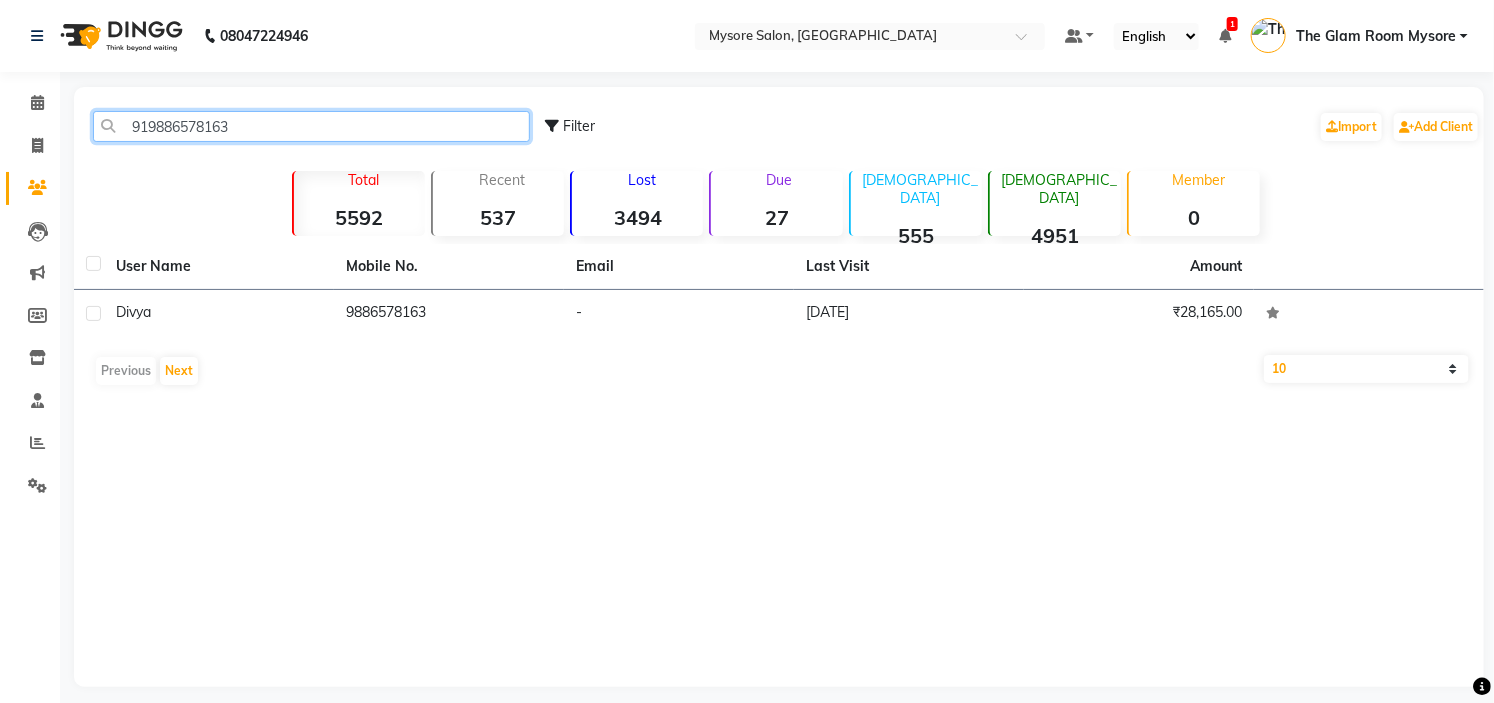 click on "919886578163" 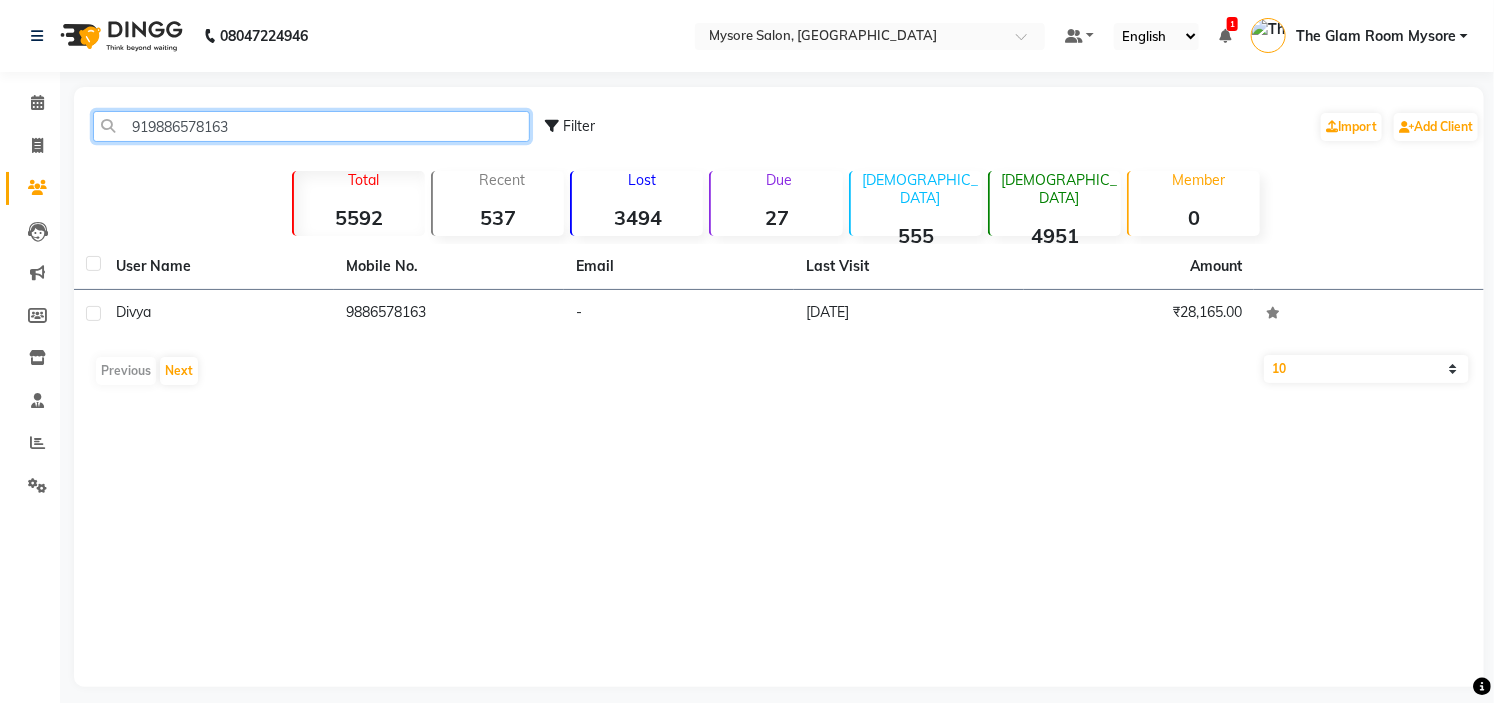 paste on "8217385137" 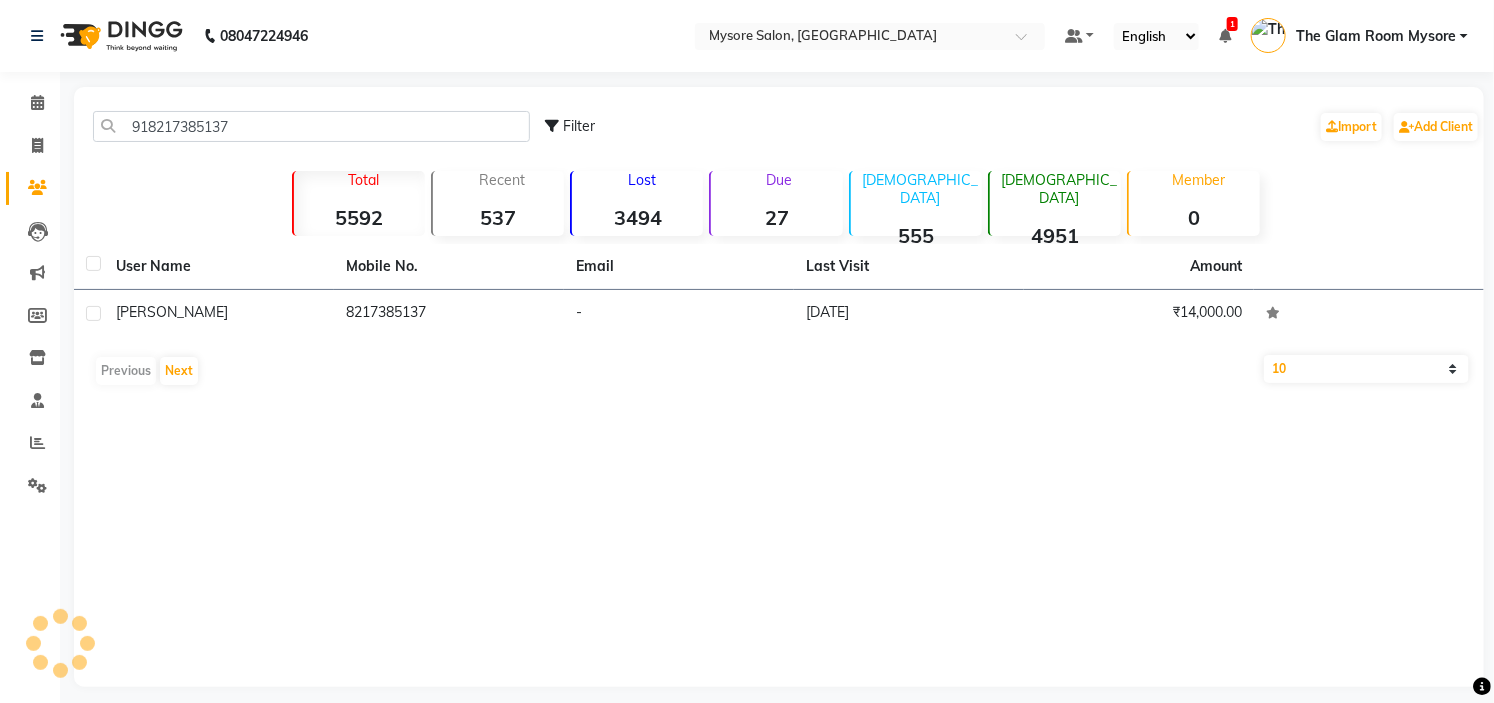 click on "918217385137 Filter  Import   Add Client" 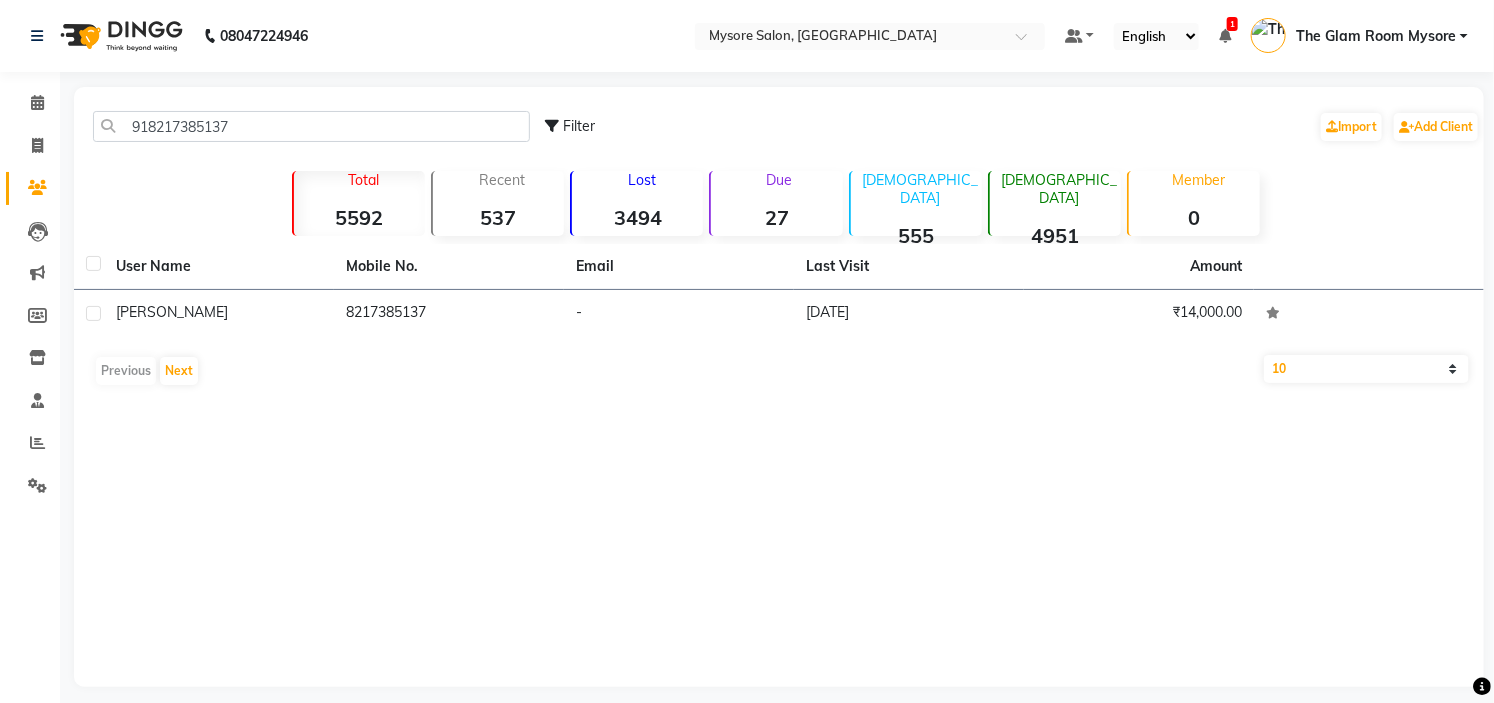 drag, startPoint x: 293, startPoint y: 143, endPoint x: 294, endPoint y: 117, distance: 26.019224 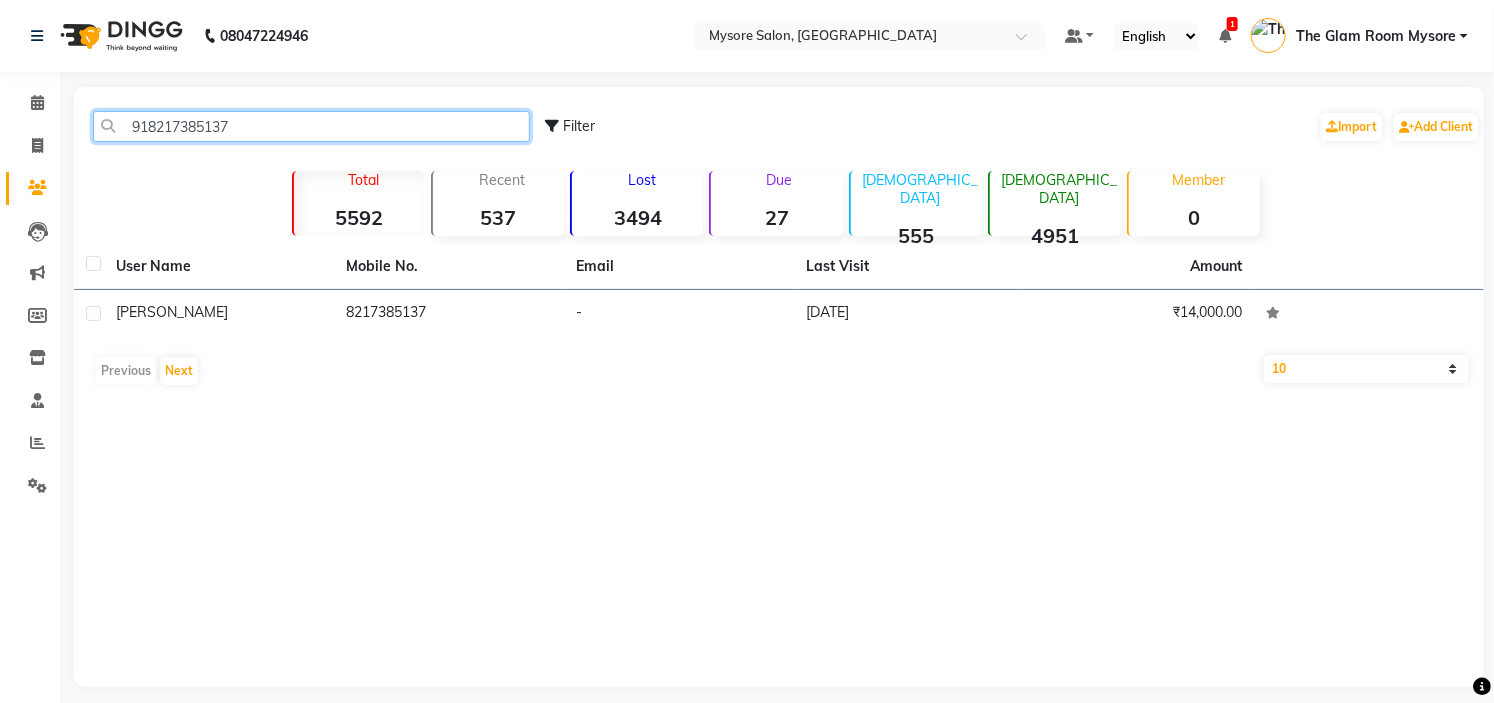 click on "918217385137" 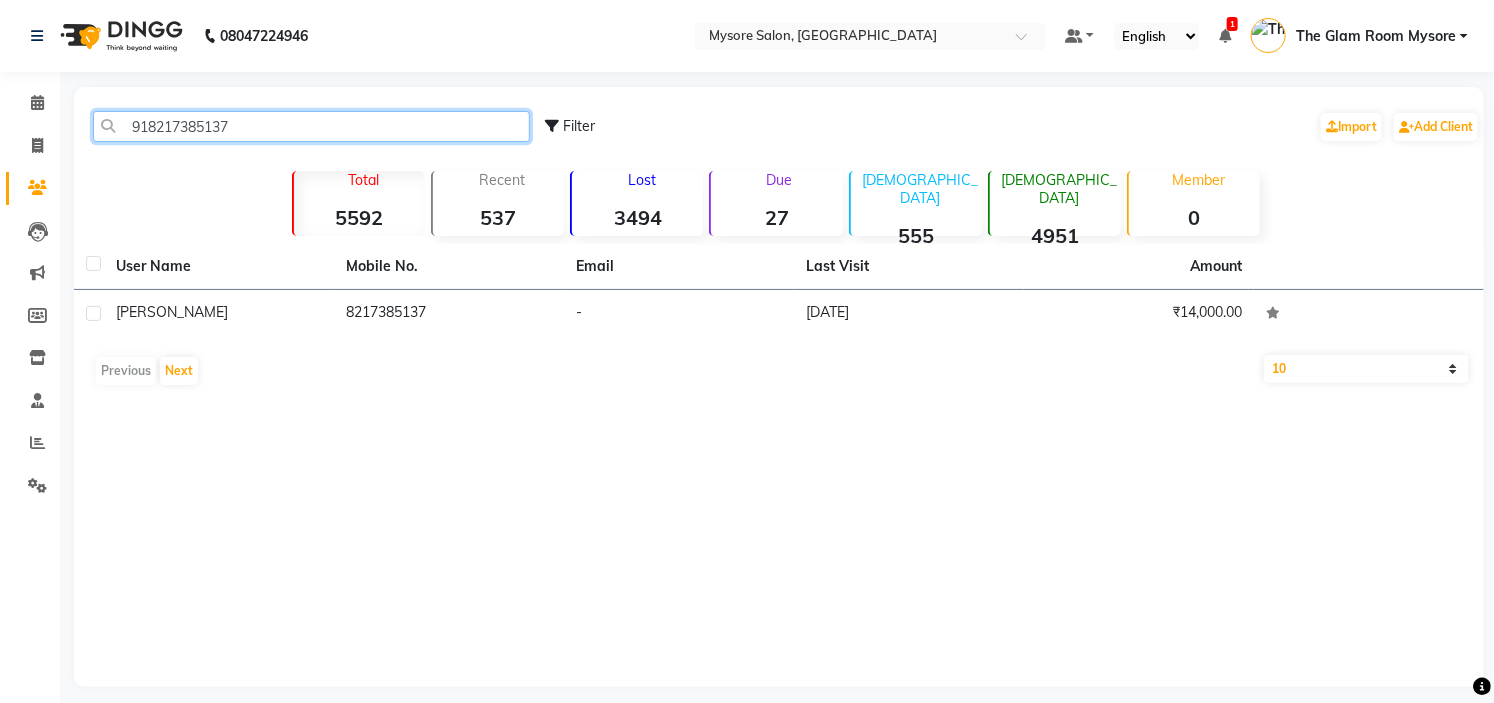 click on "918217385137" 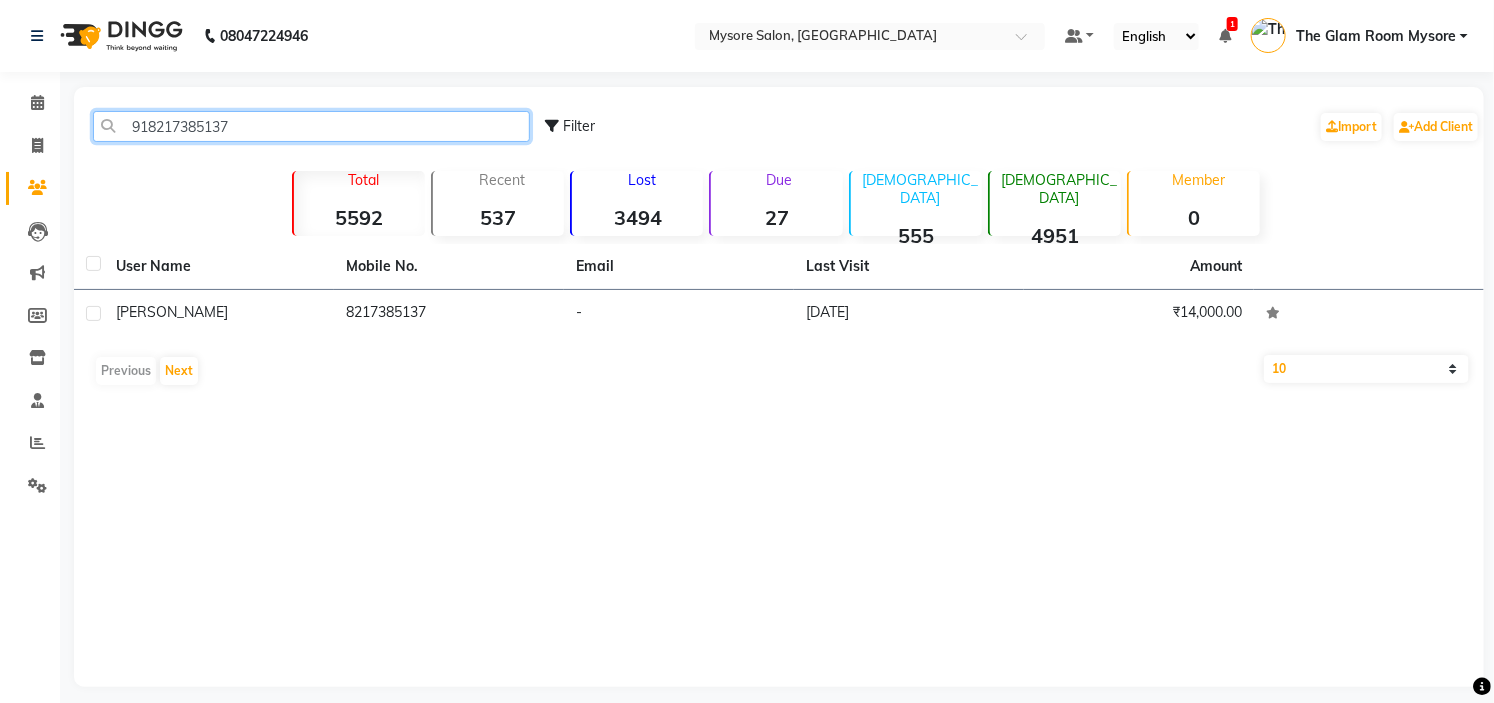 paste on "31081620" 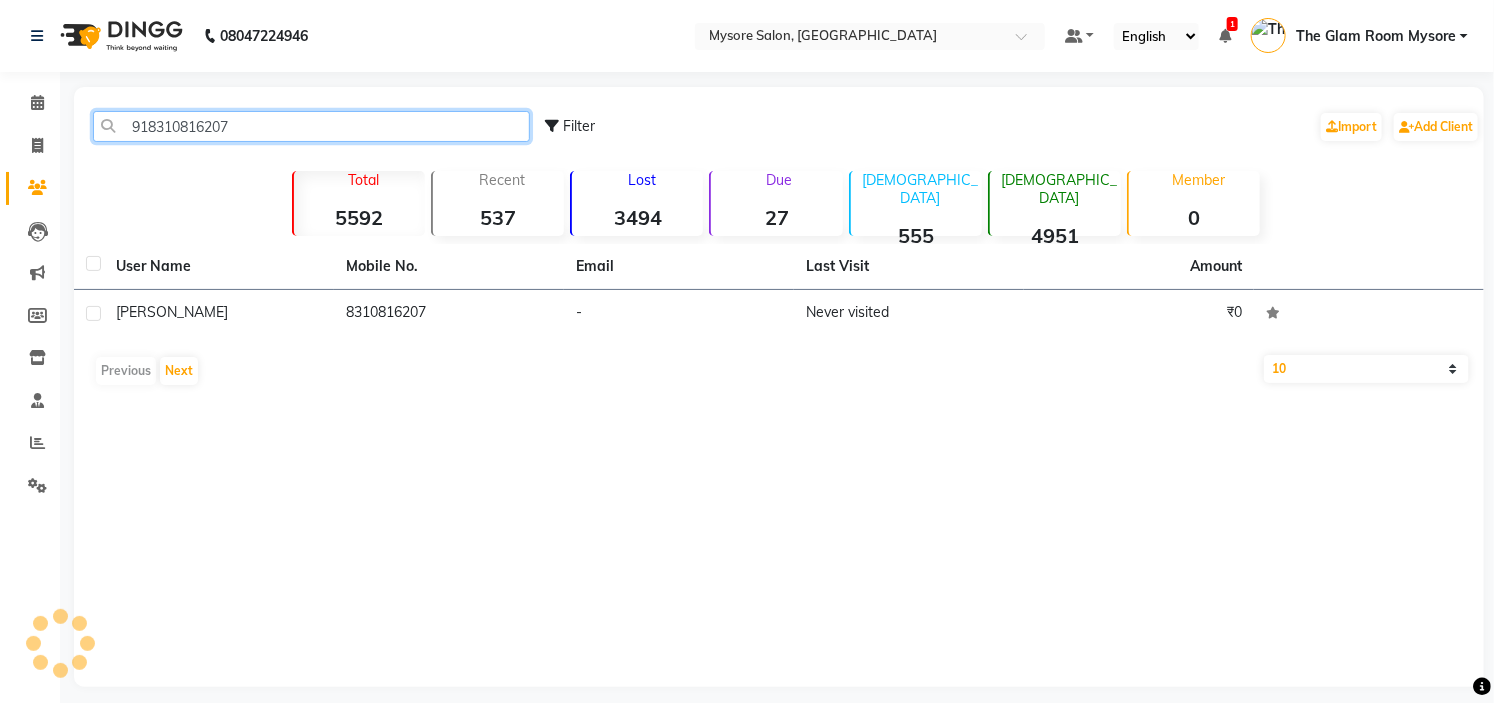click on "918310816207" 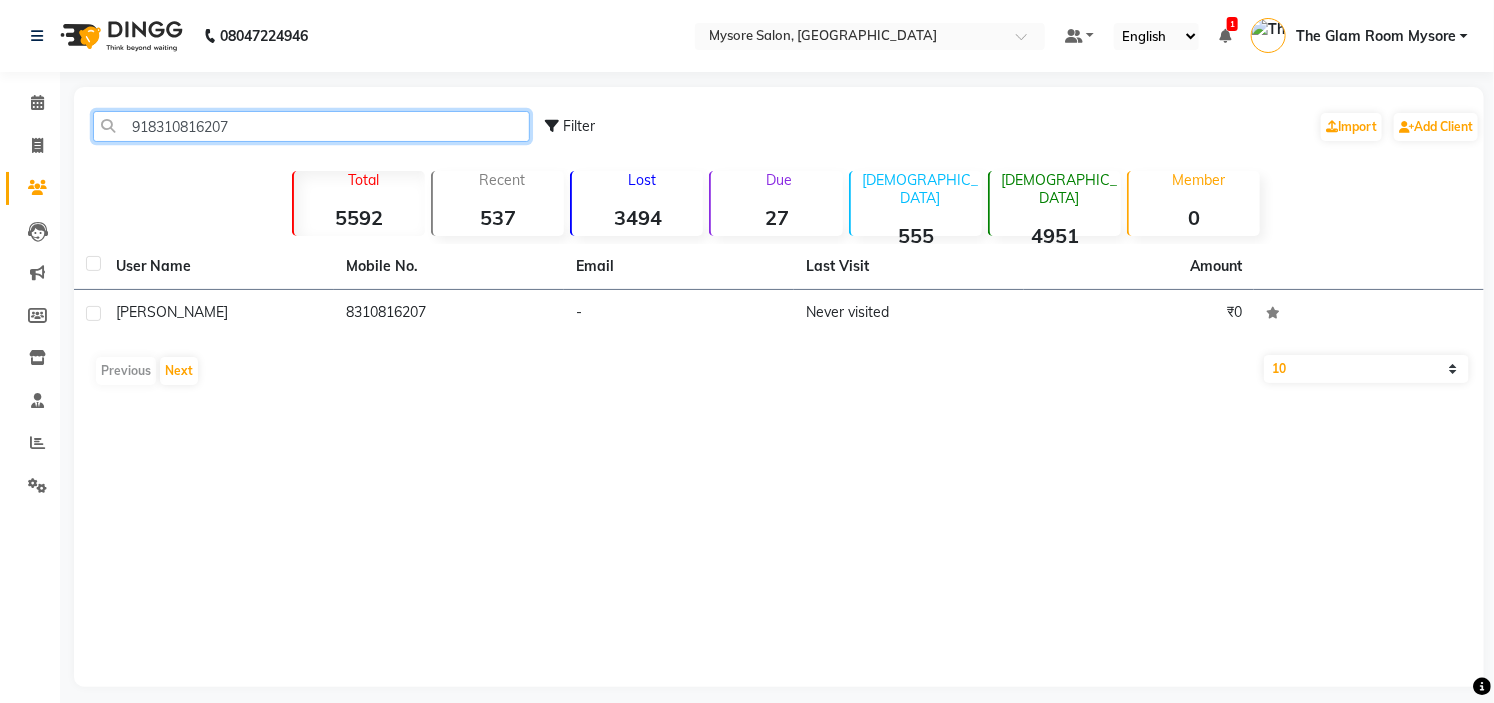 click on "918310816207" 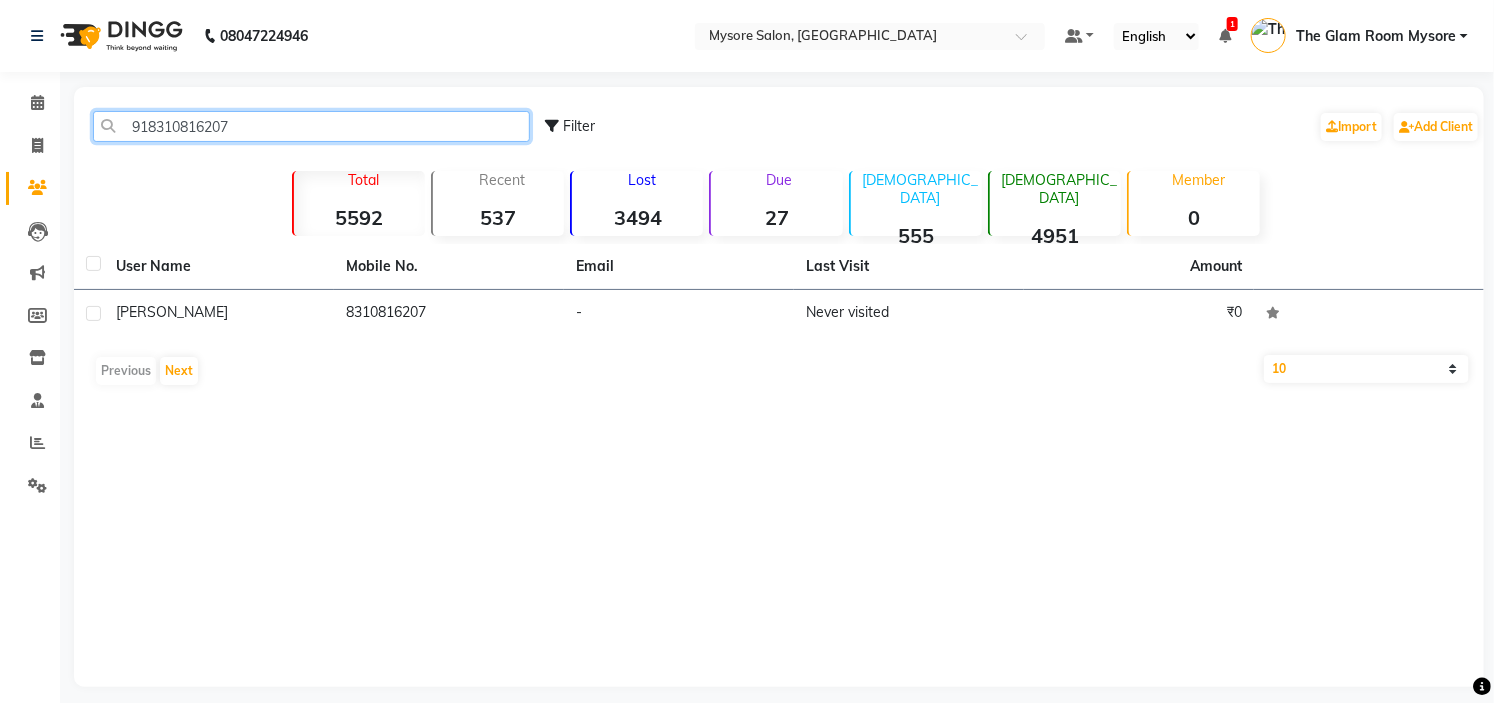 paste on "9395351455" 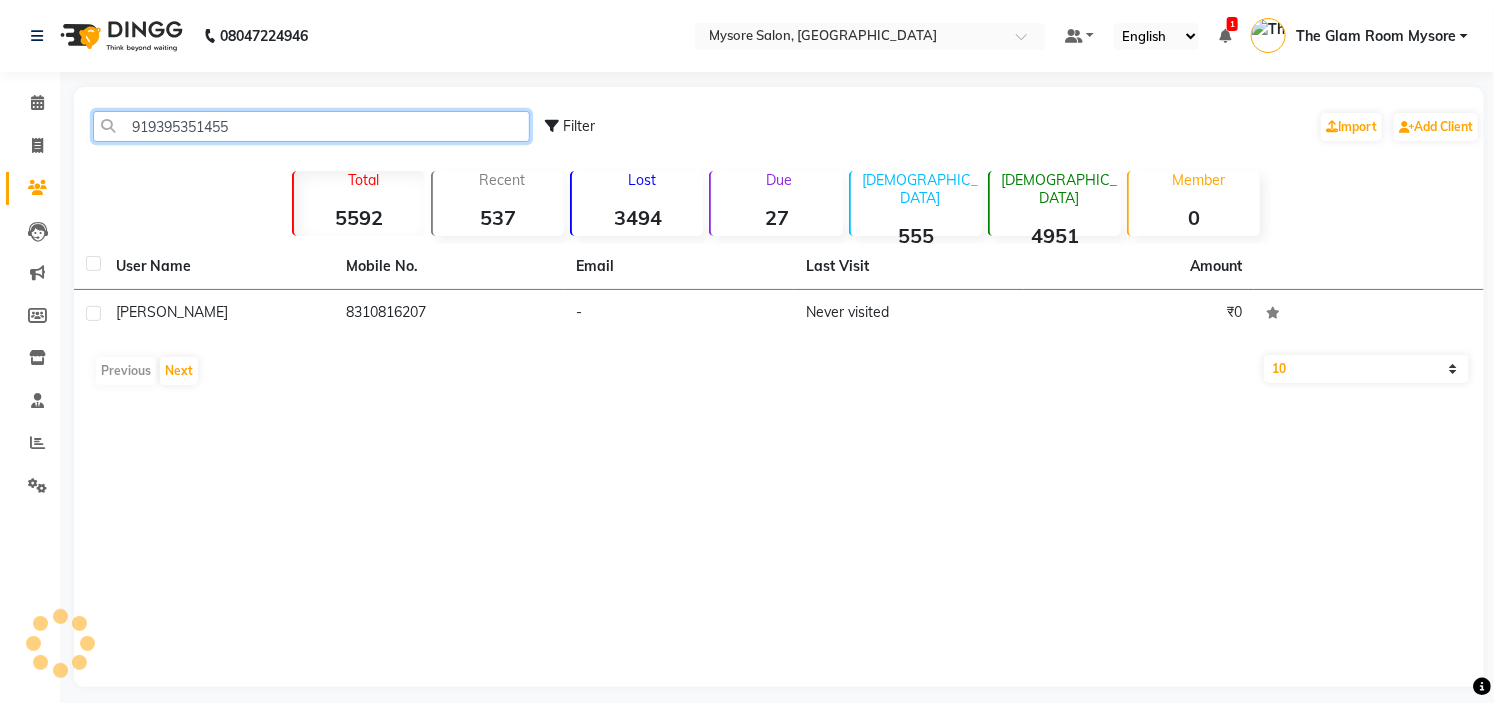 click on "919395351455" 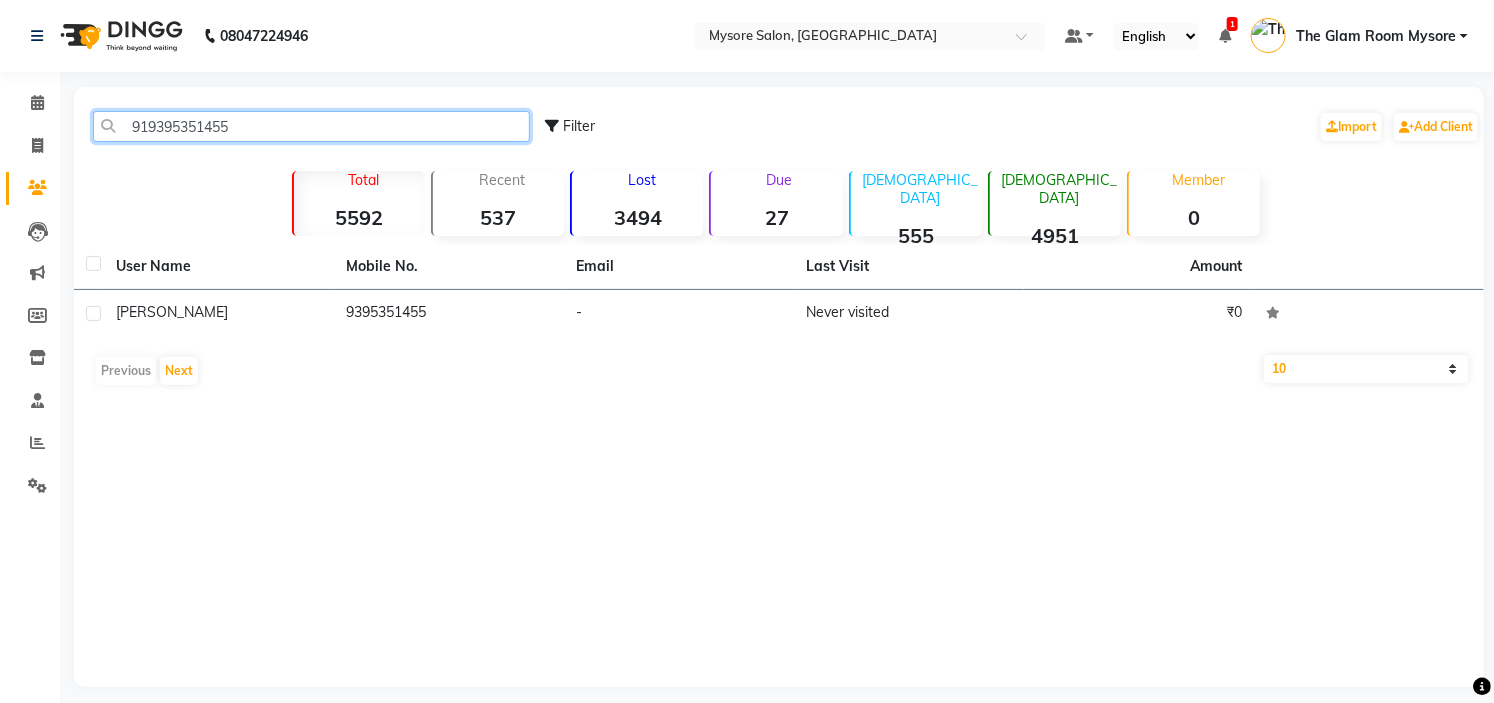 paste on "6366389797" 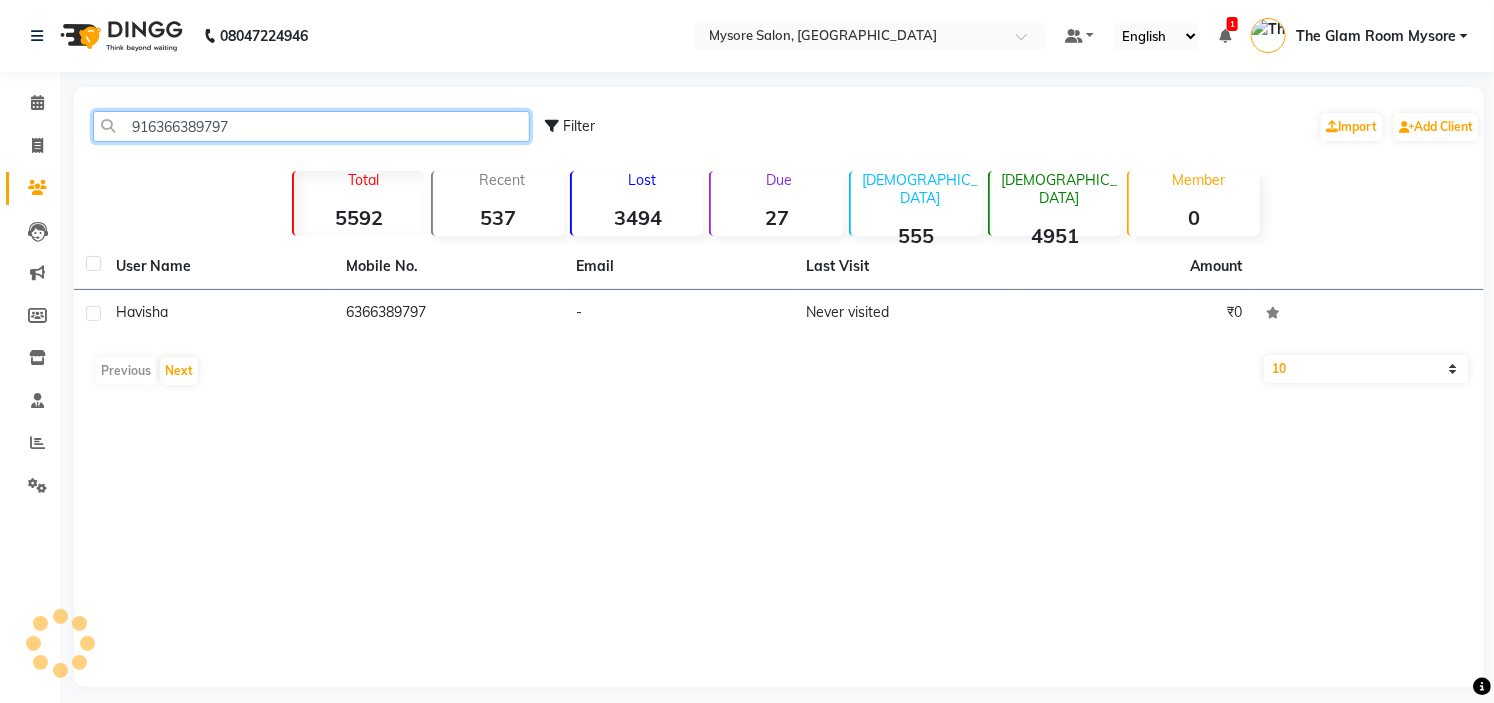 click on "916366389797" 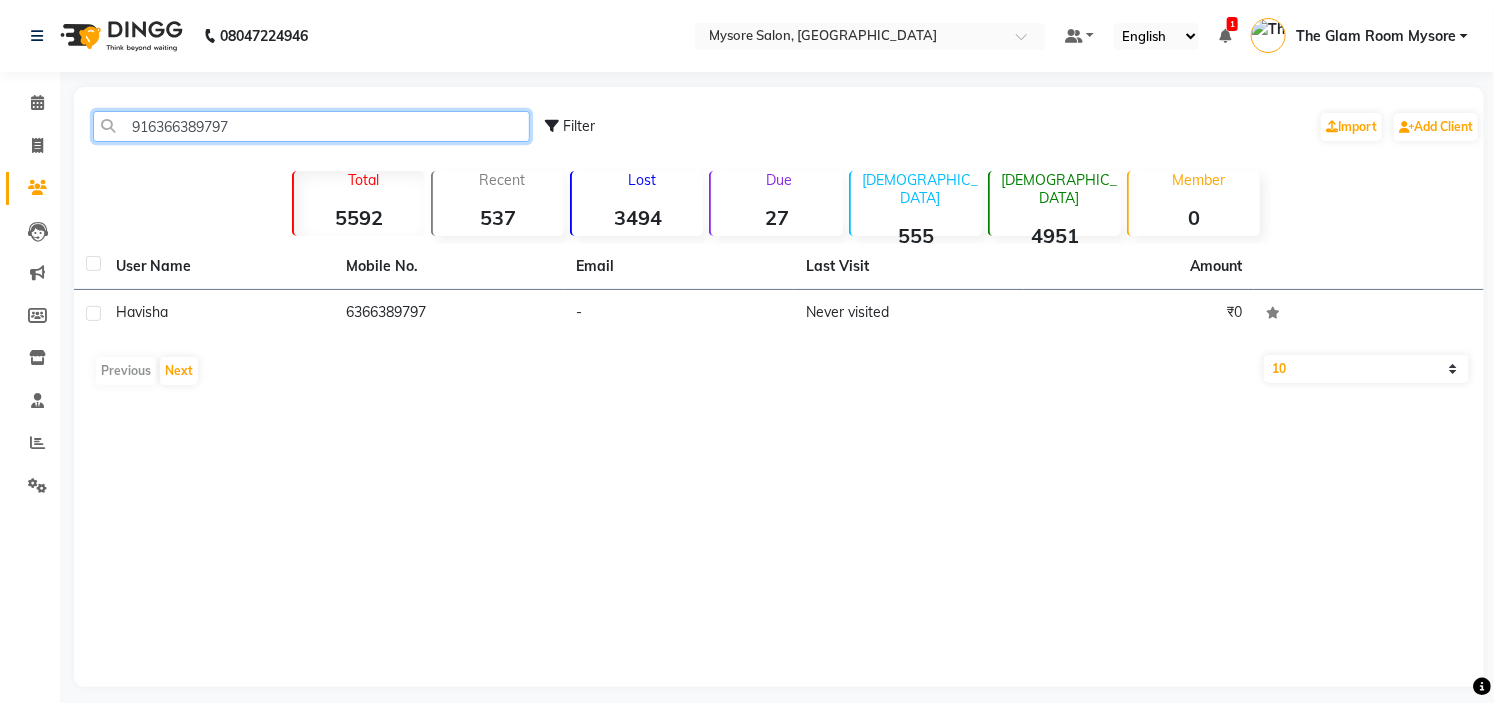 click on "916366389797" 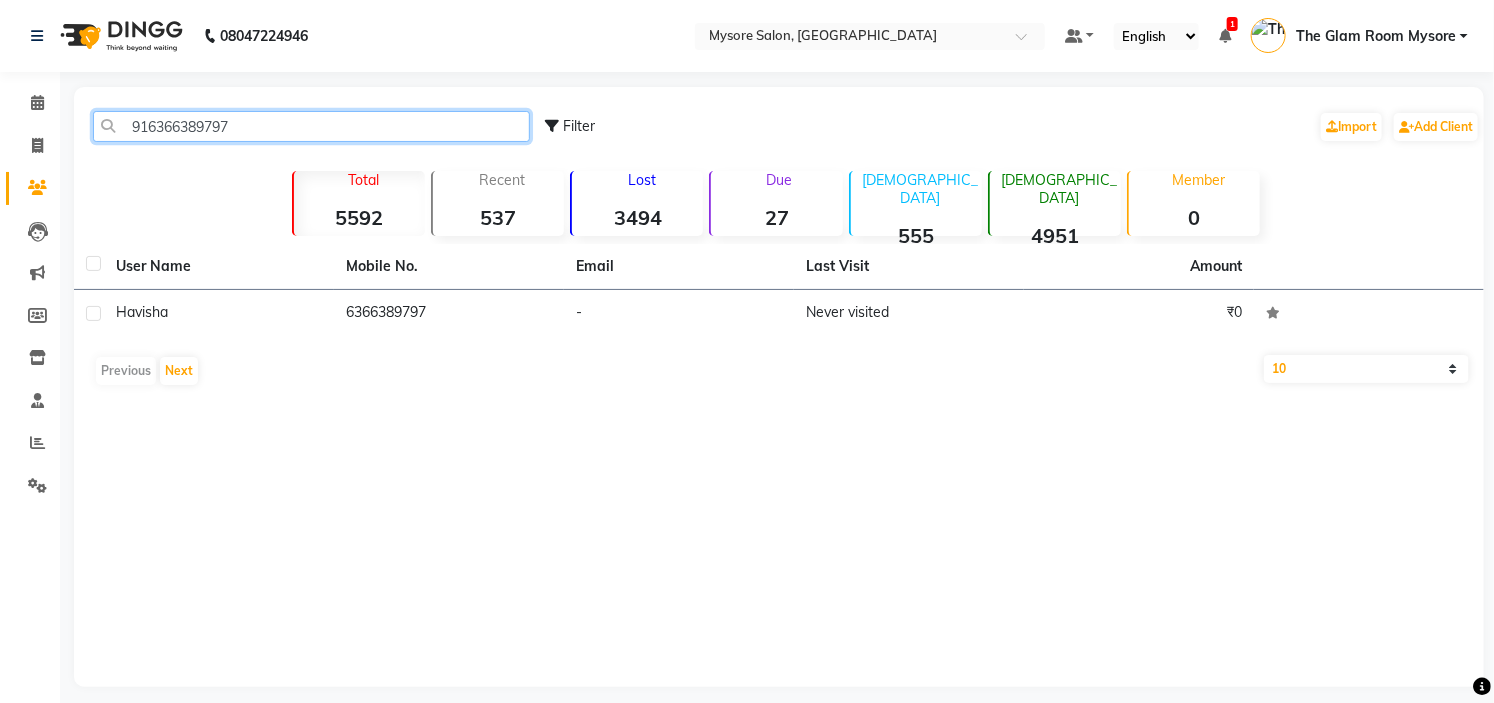 type on "916366389797" 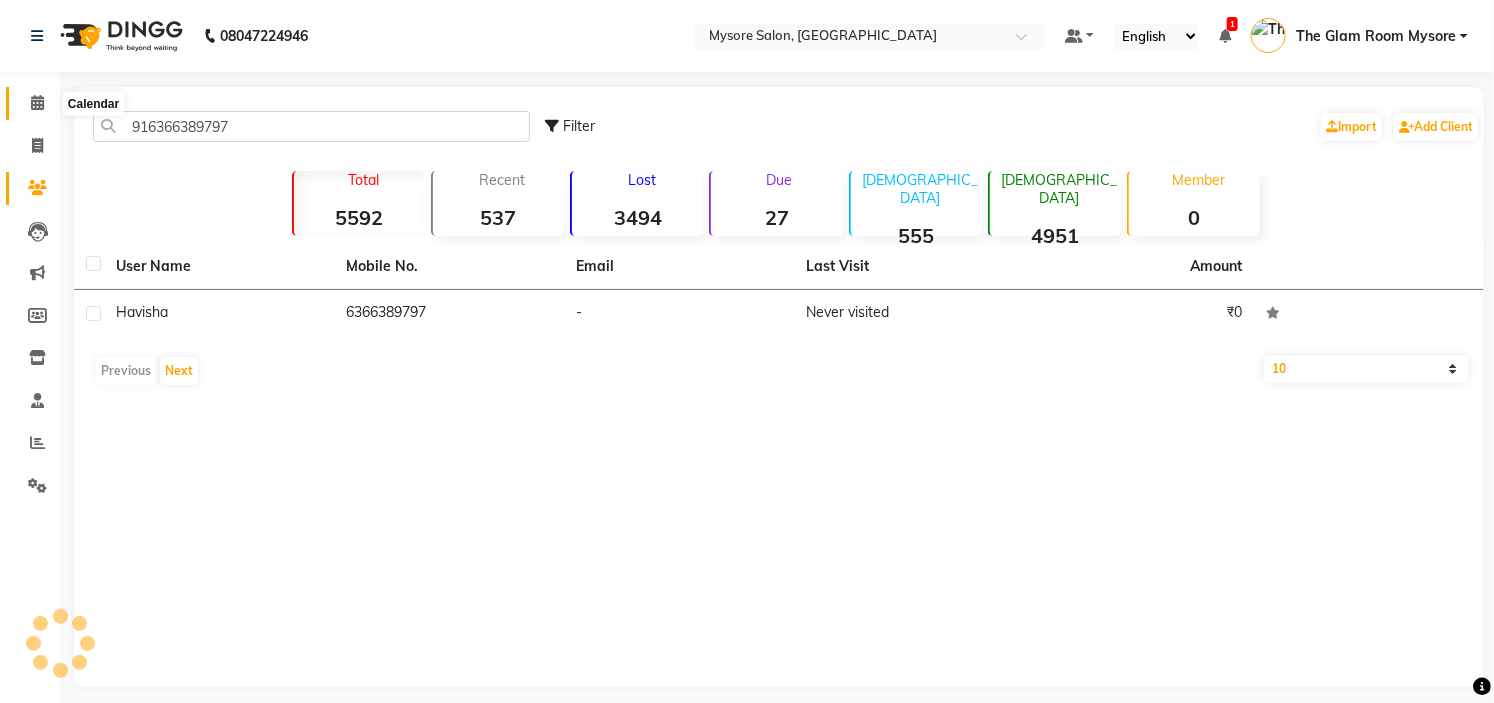 click 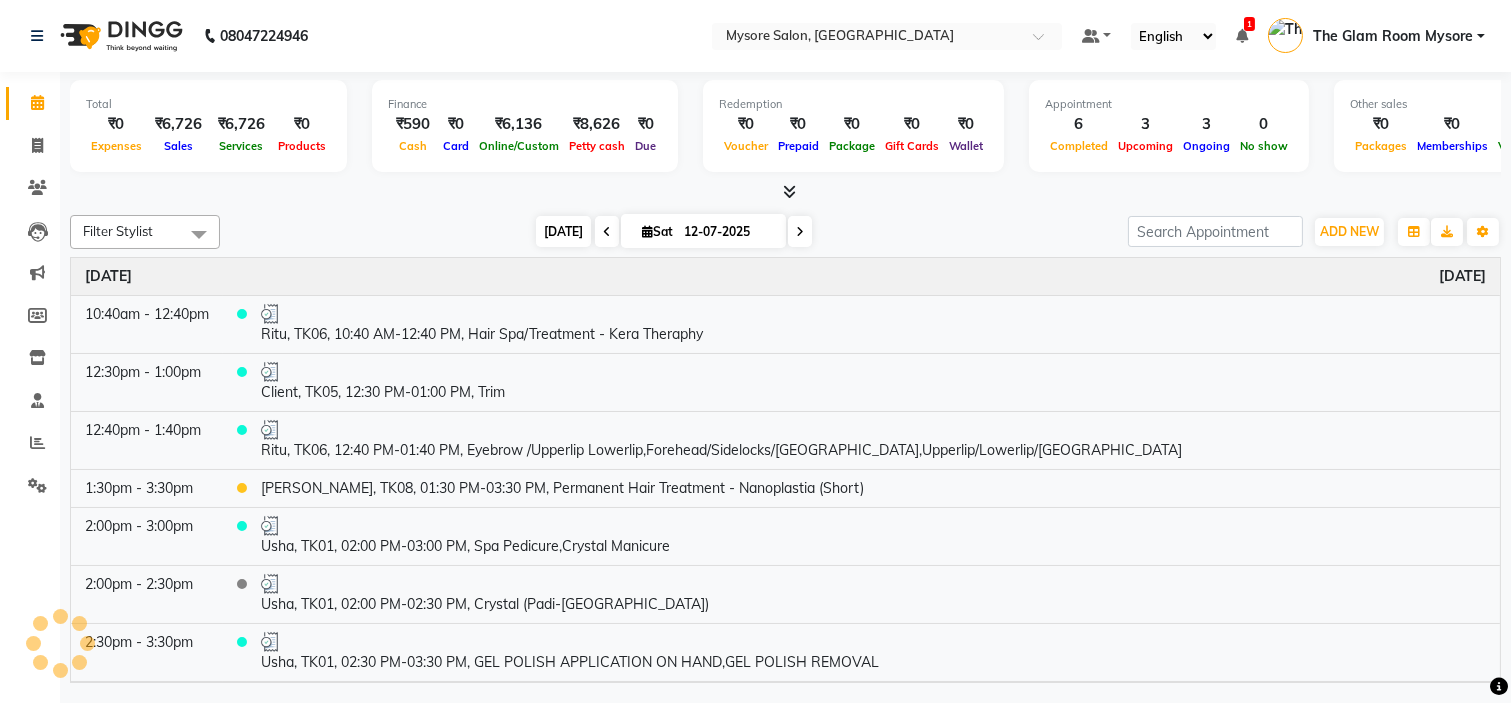 click on "[DATE]" at bounding box center [563, 231] 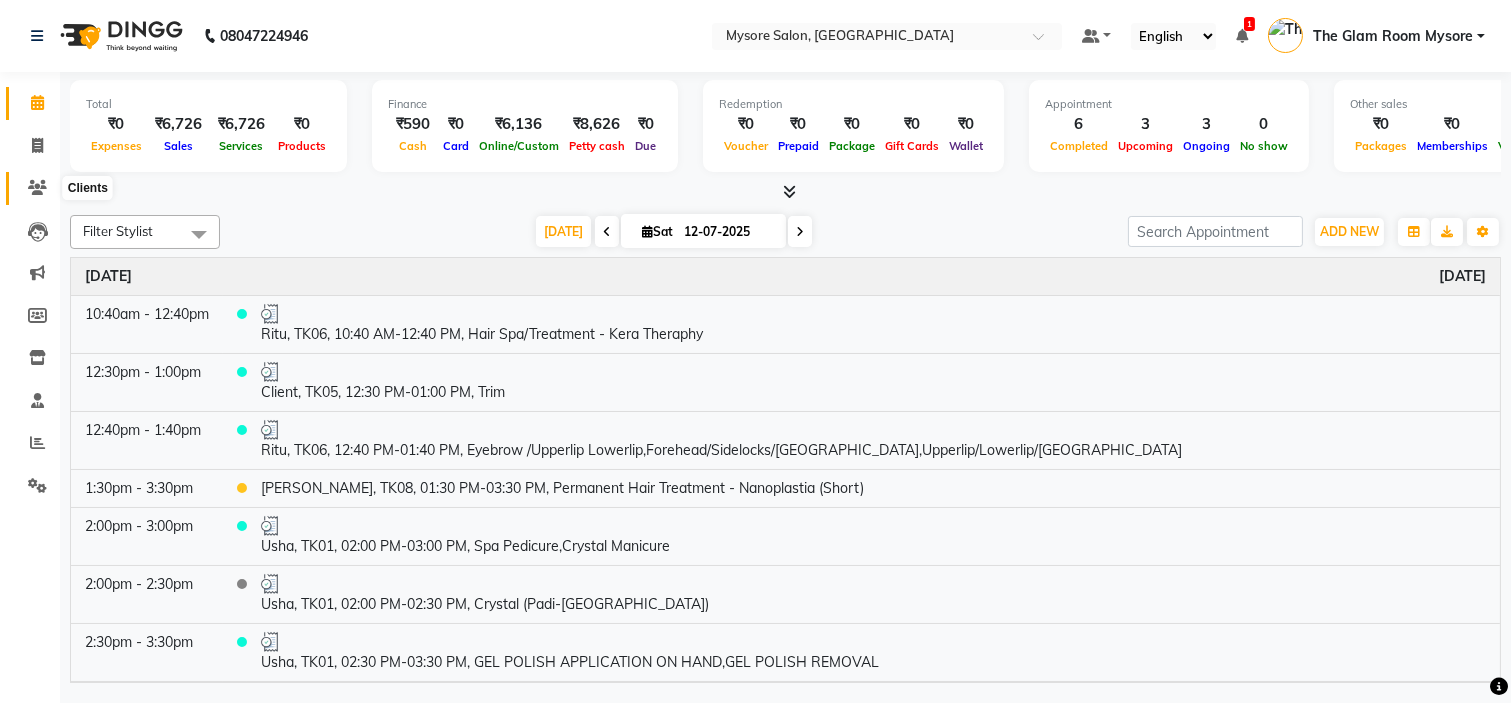 click 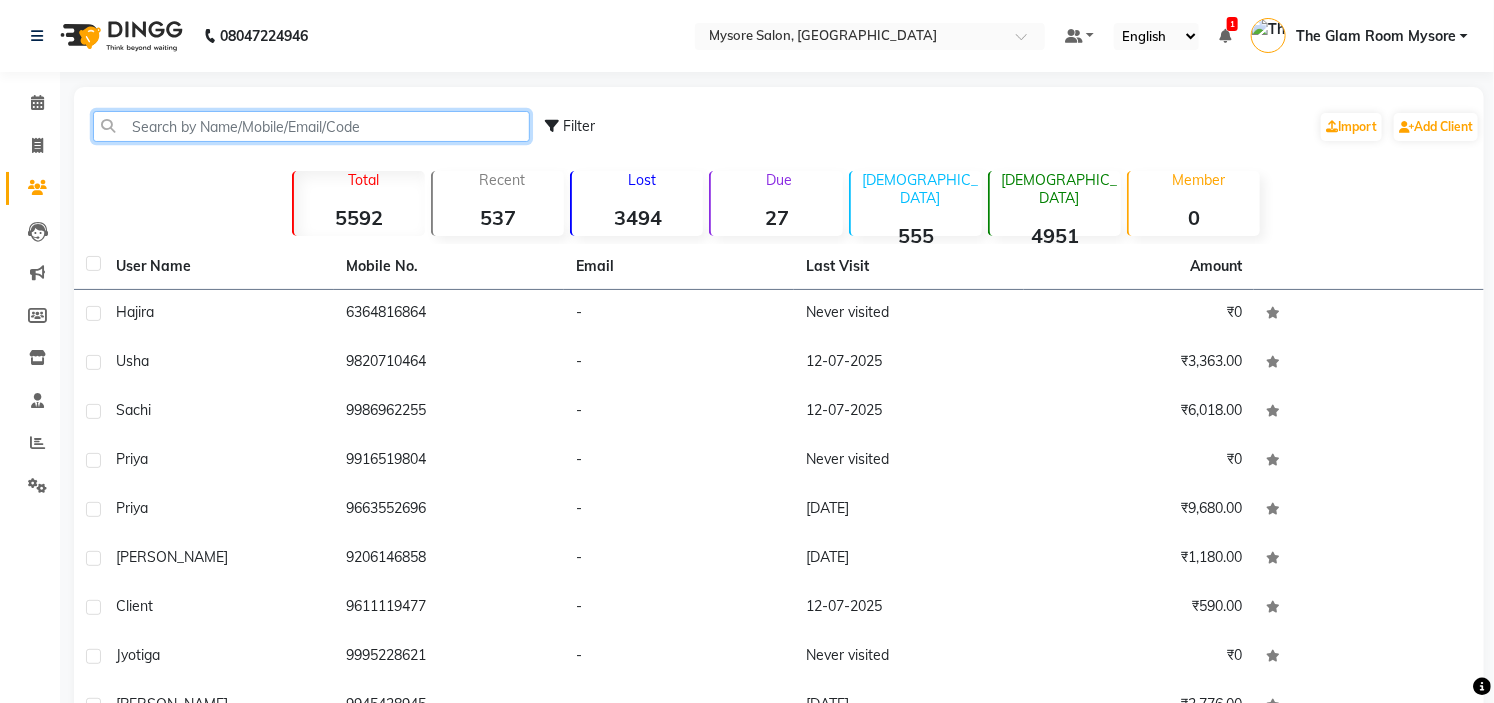 click 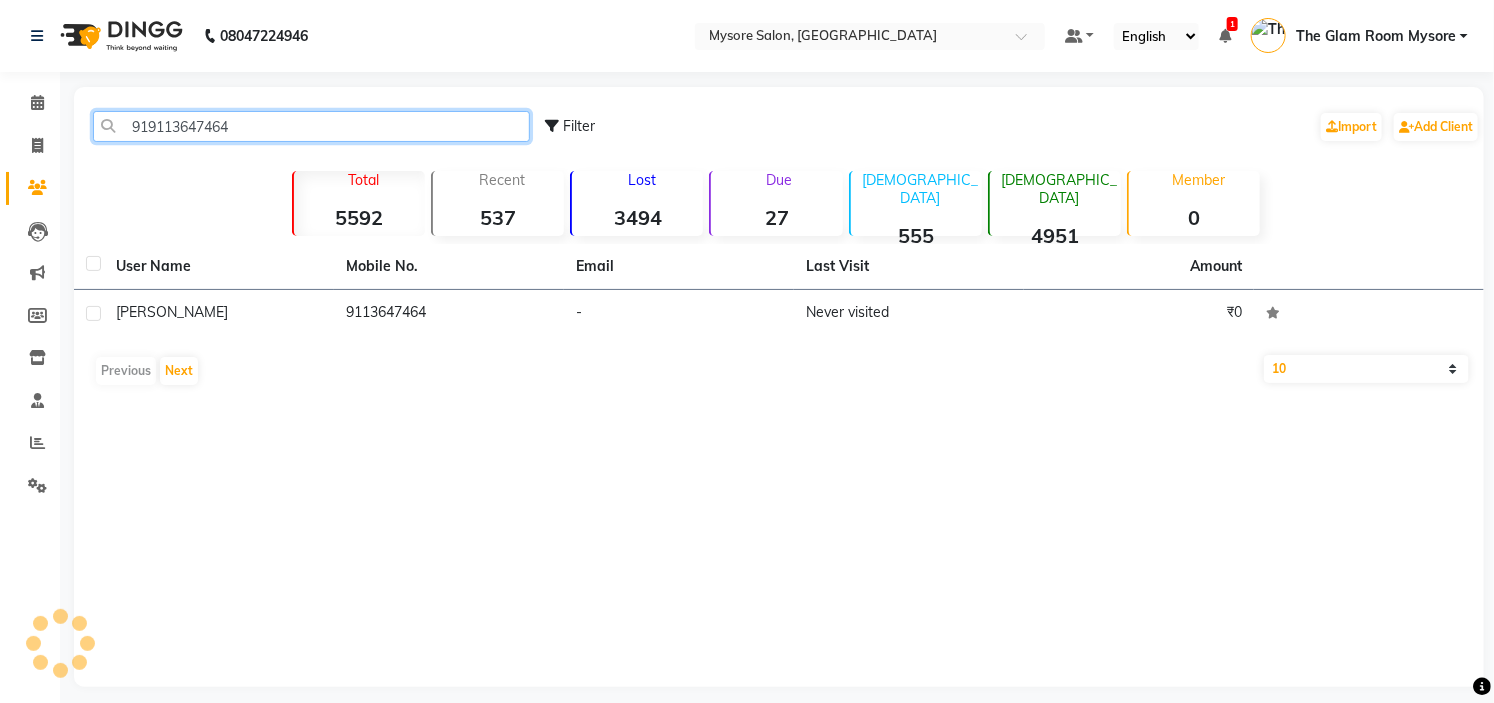 click on "919113647464" 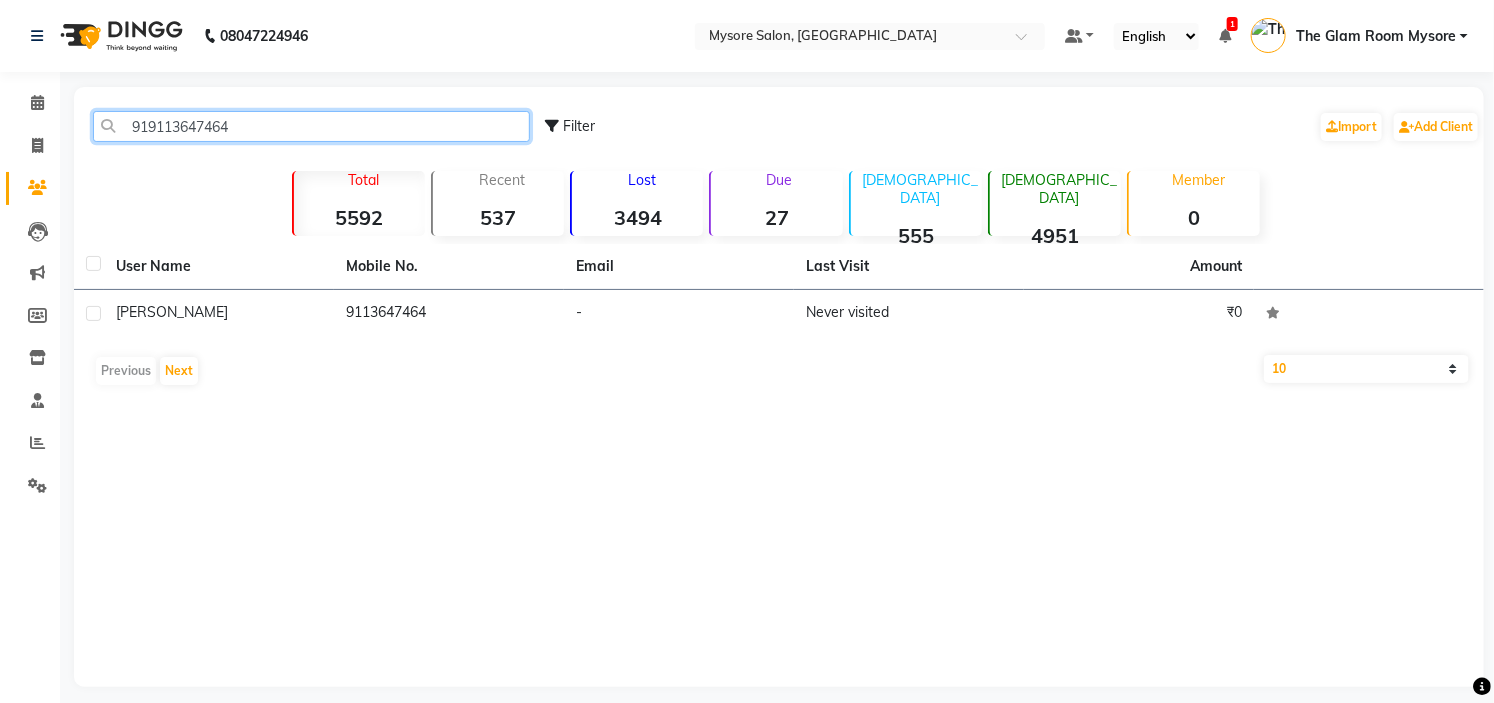 click on "919113647464" 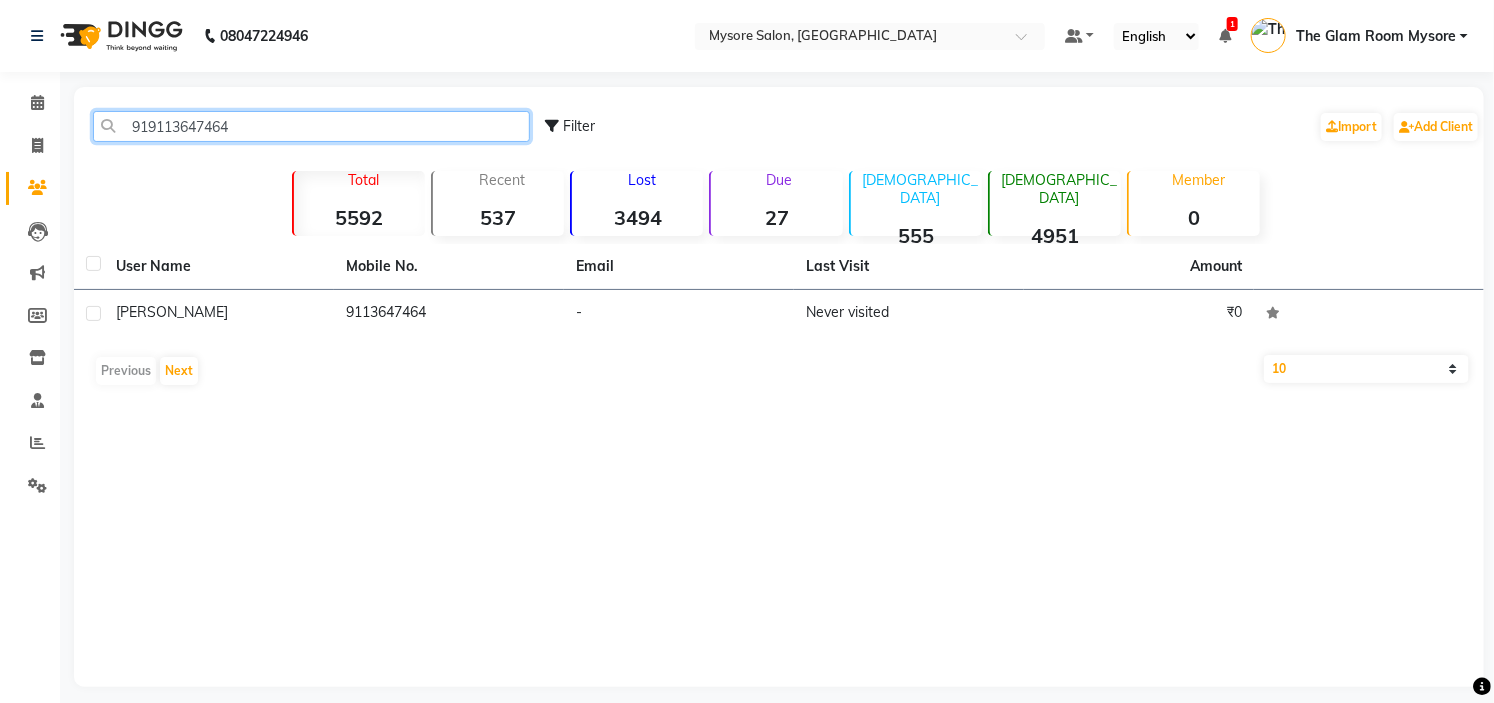 paste on "821884220" 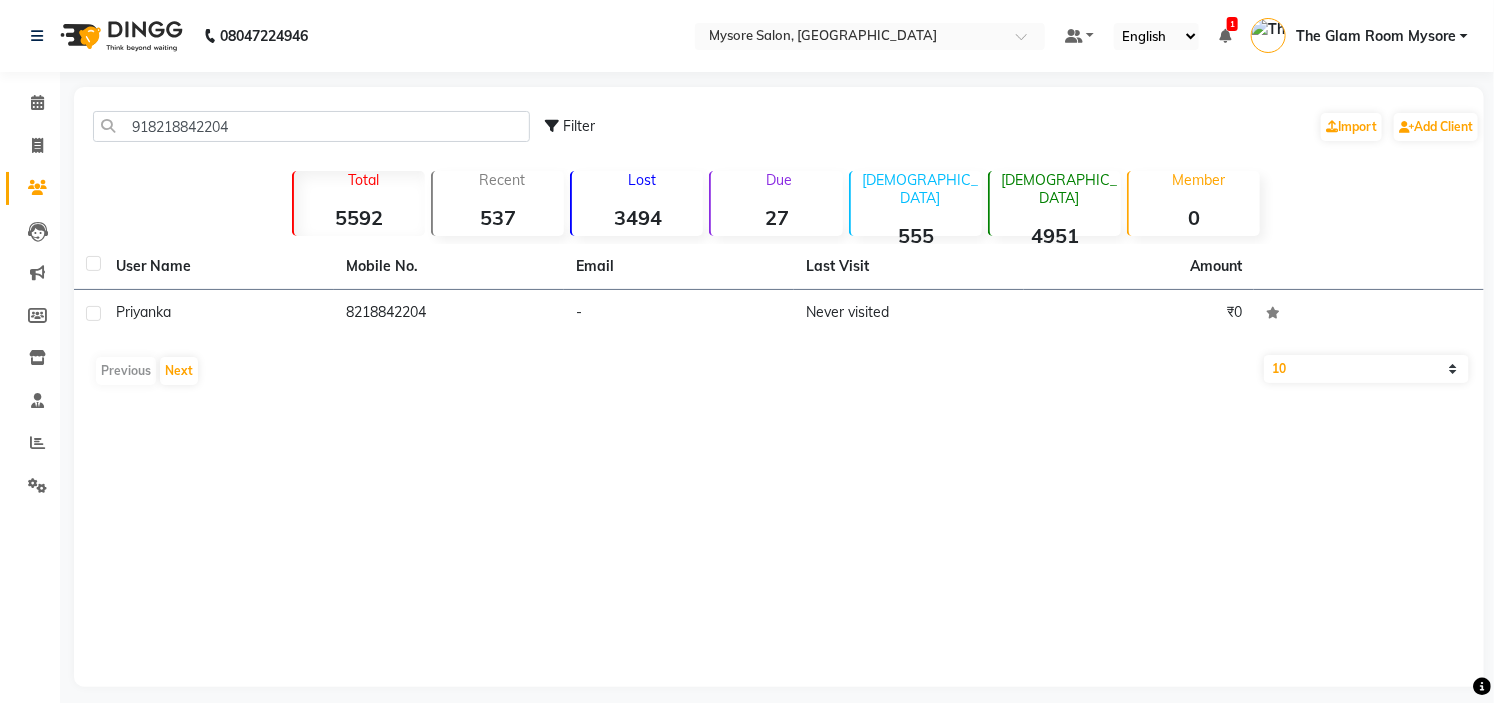 click on "918218842204 Filter  Import   Add Client" 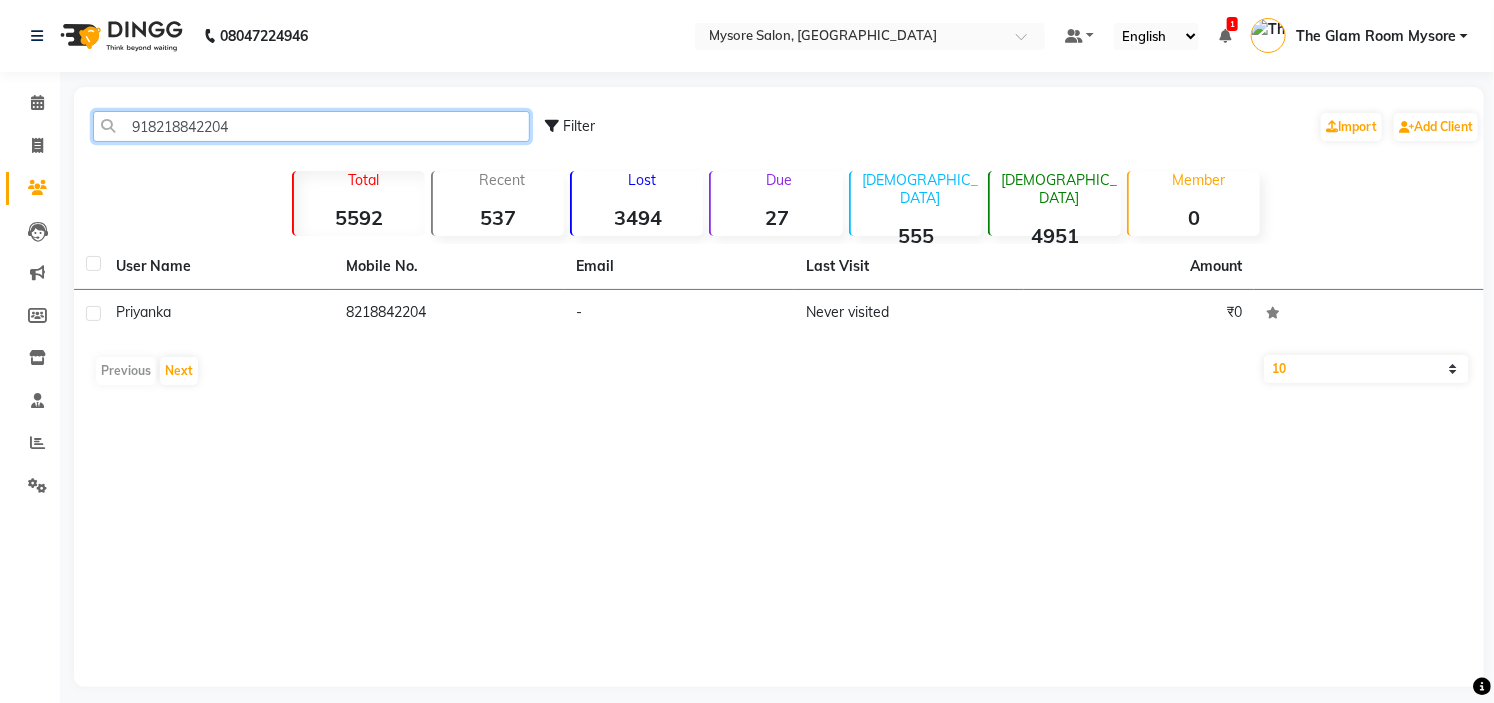 click on "918218842204" 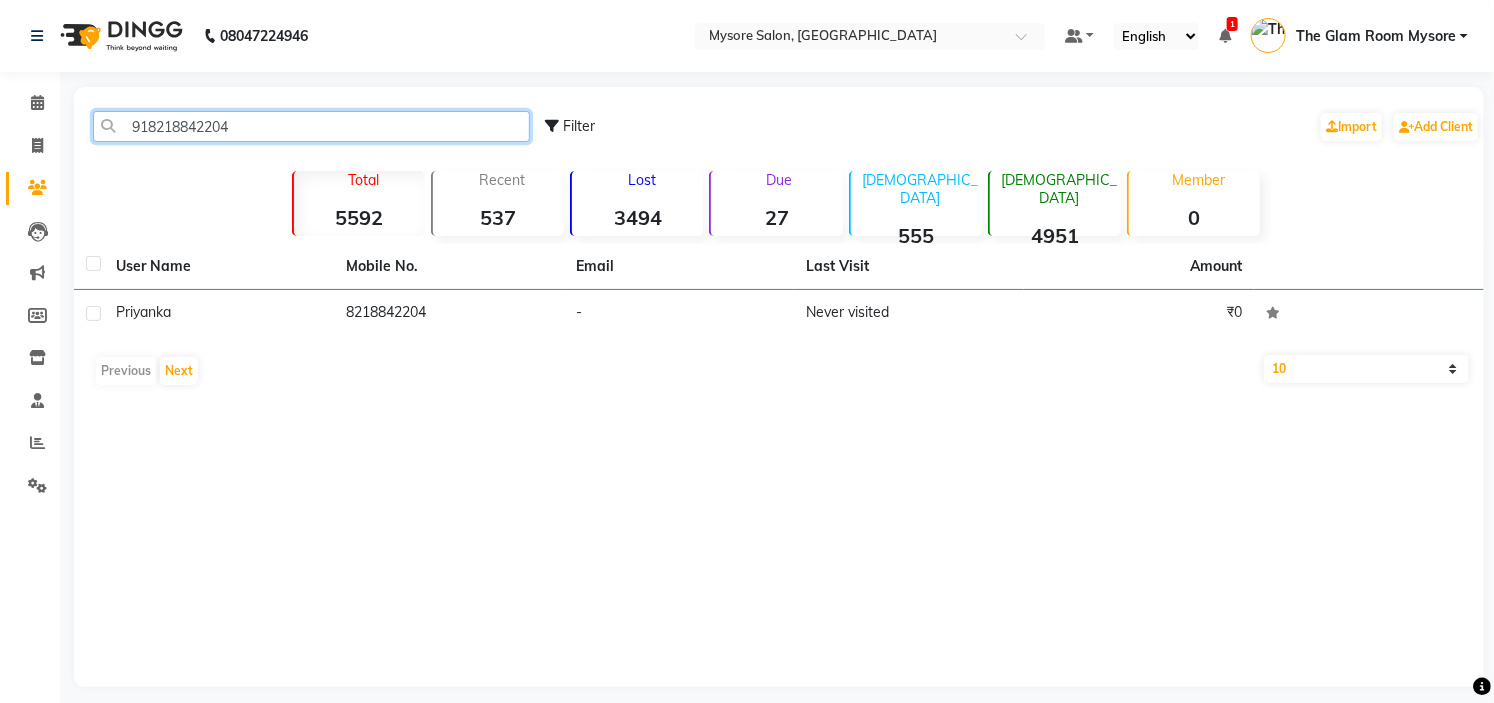 paste on "973965562" 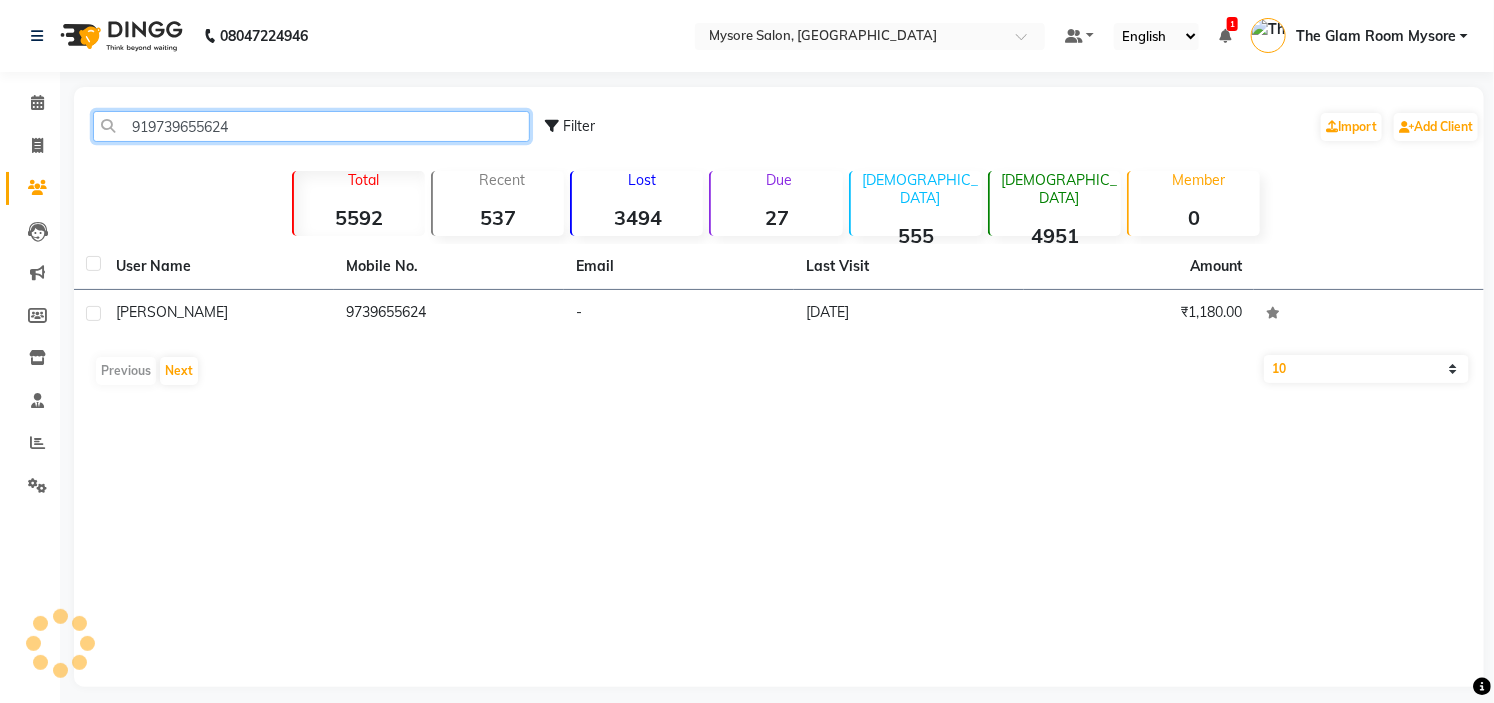 click on "919739655624" 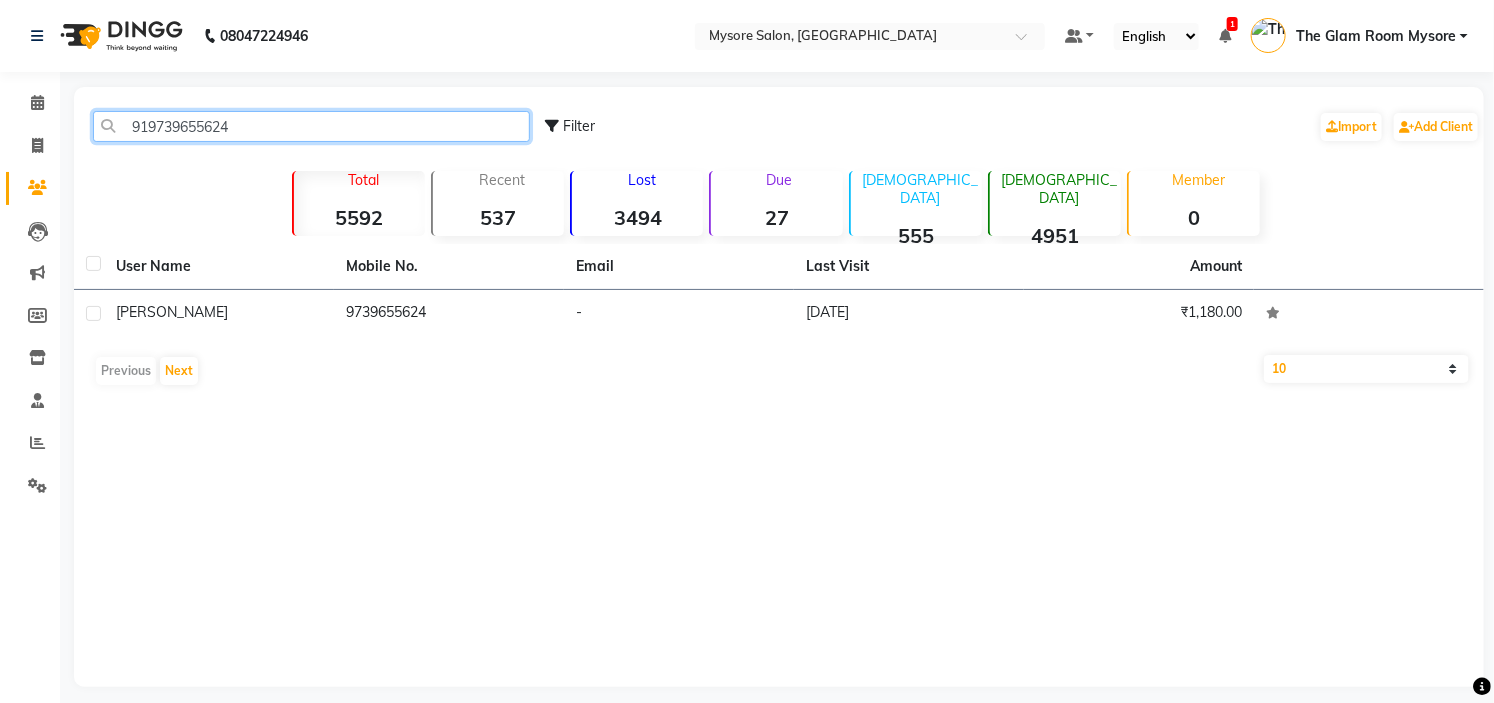 click on "919739655624" 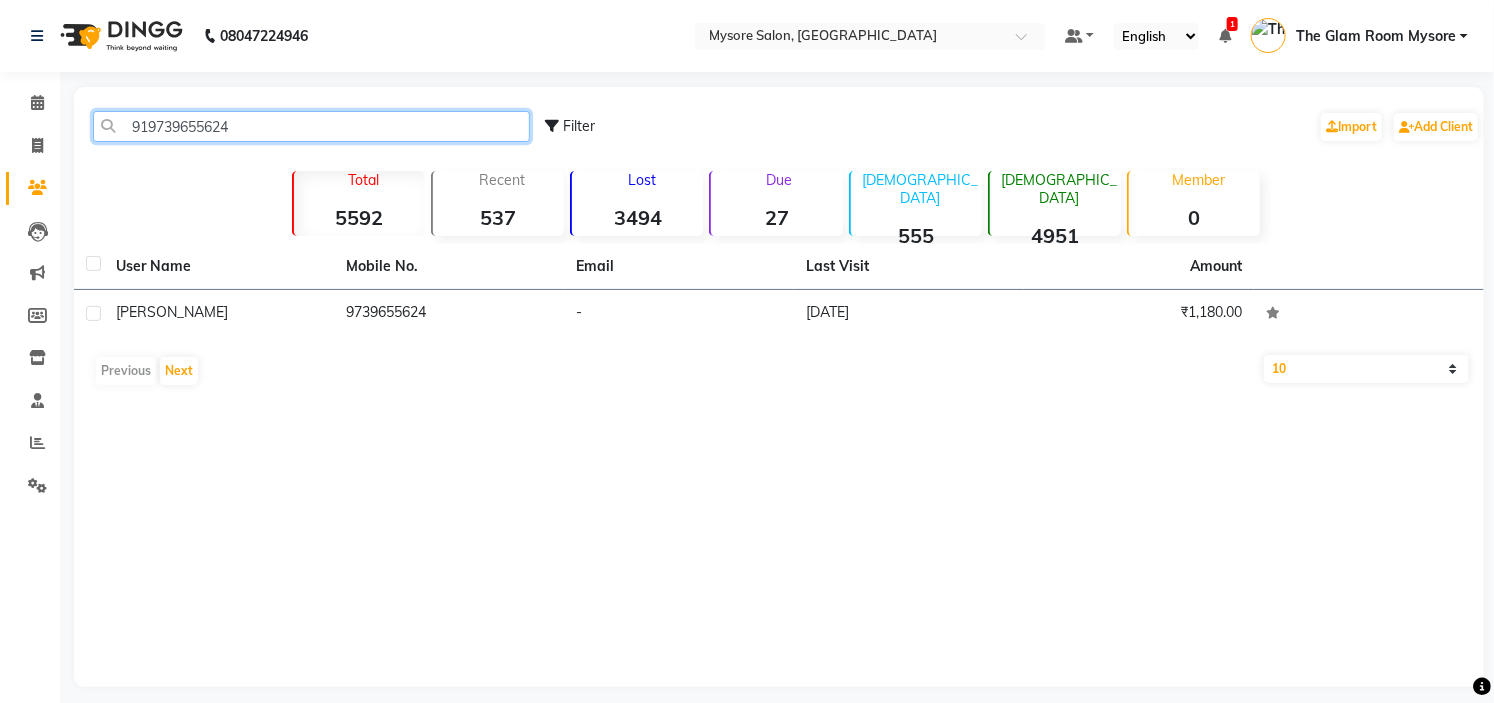 paste on "8217391248" 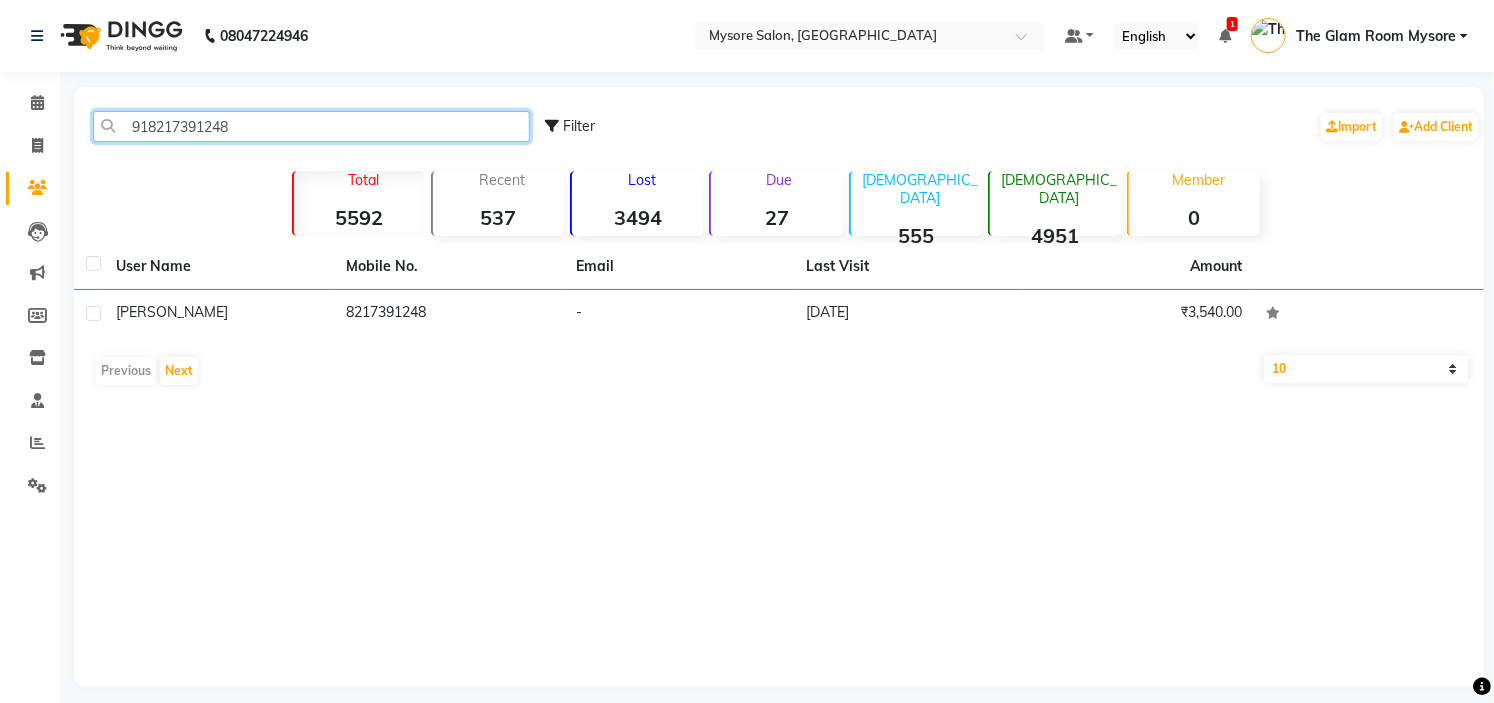 click on "918217391248" 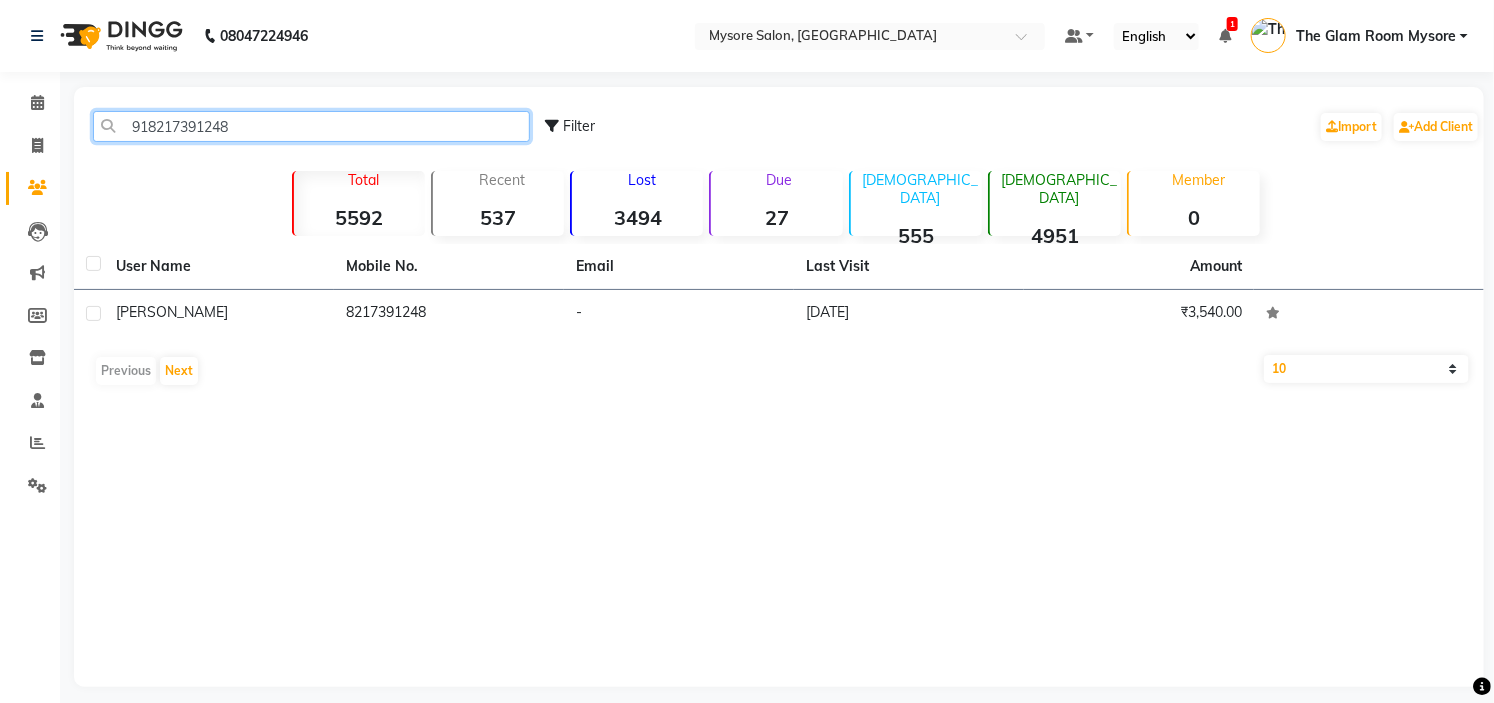 paste on "7824974401" 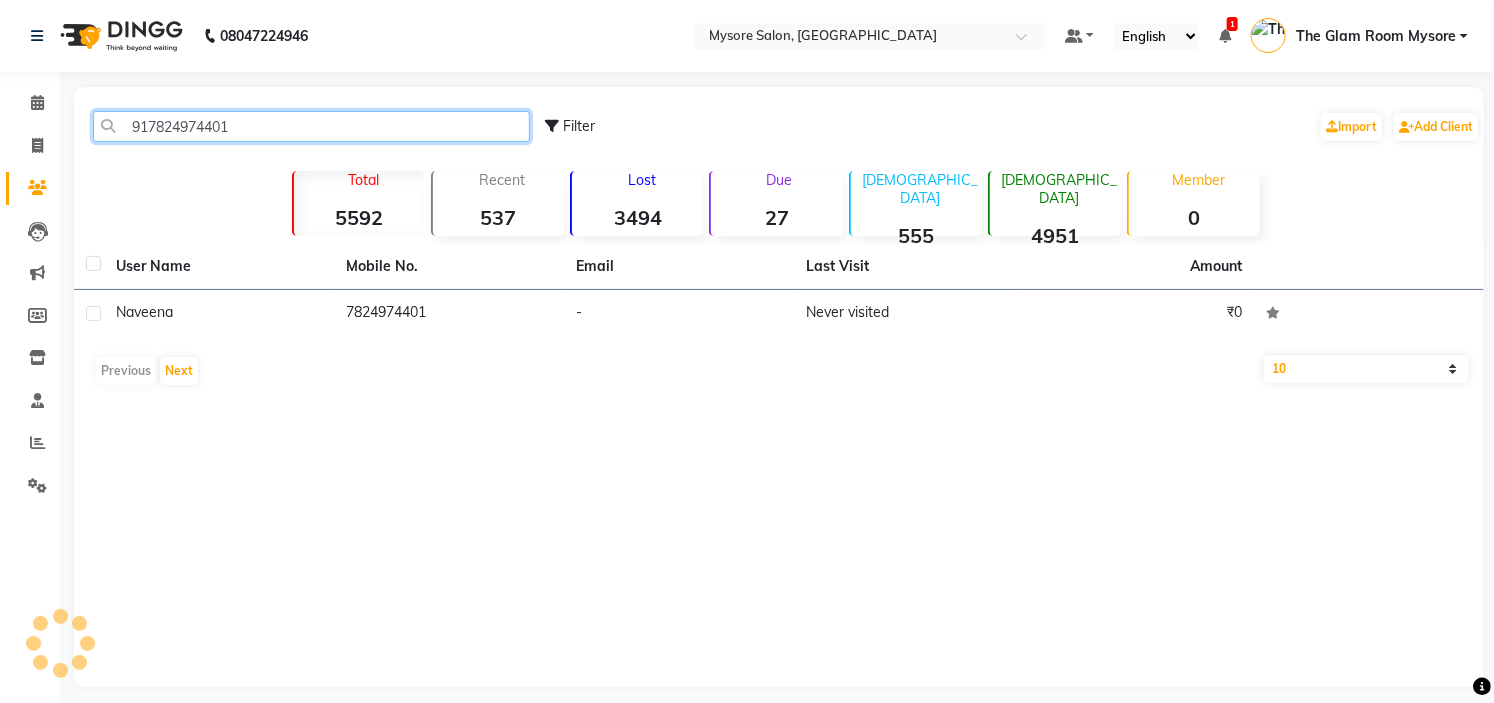 click on "917824974401" 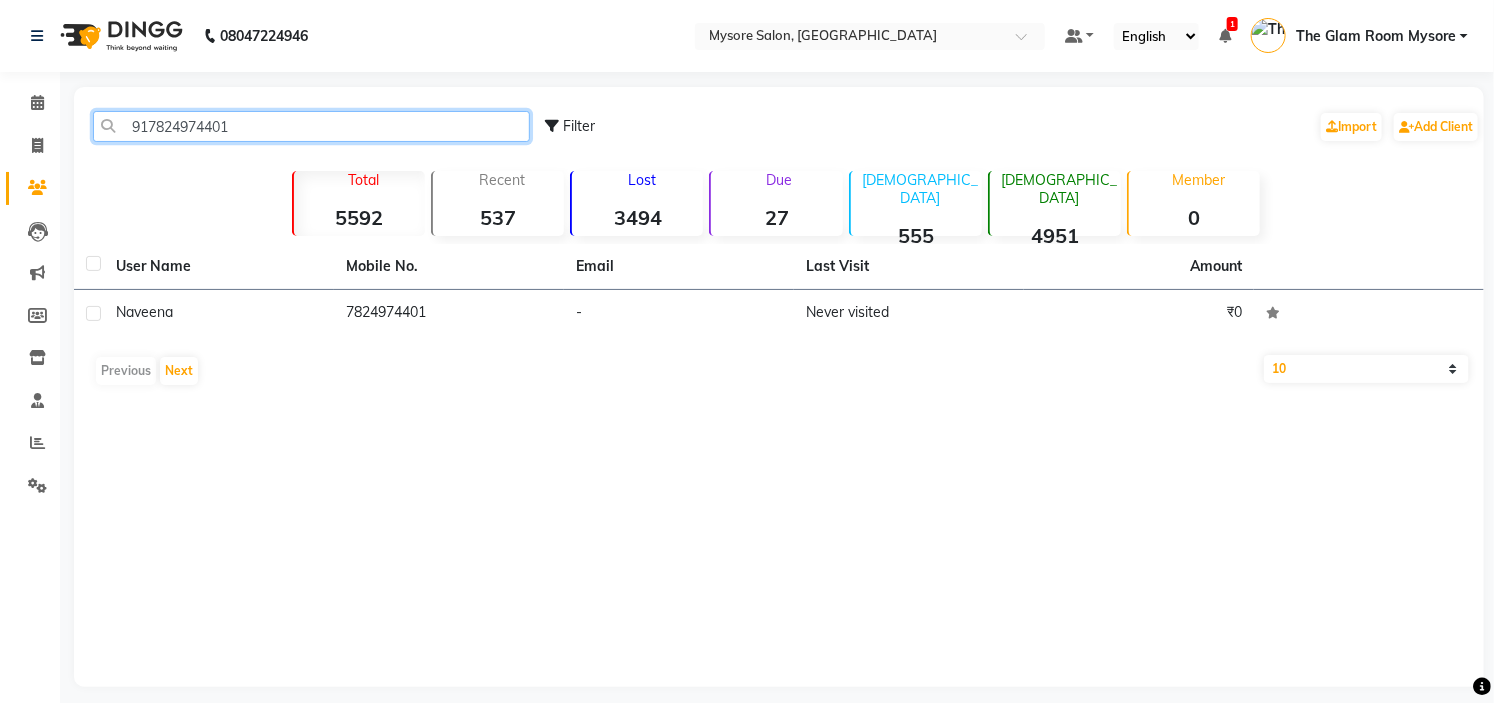 click on "917824974401" 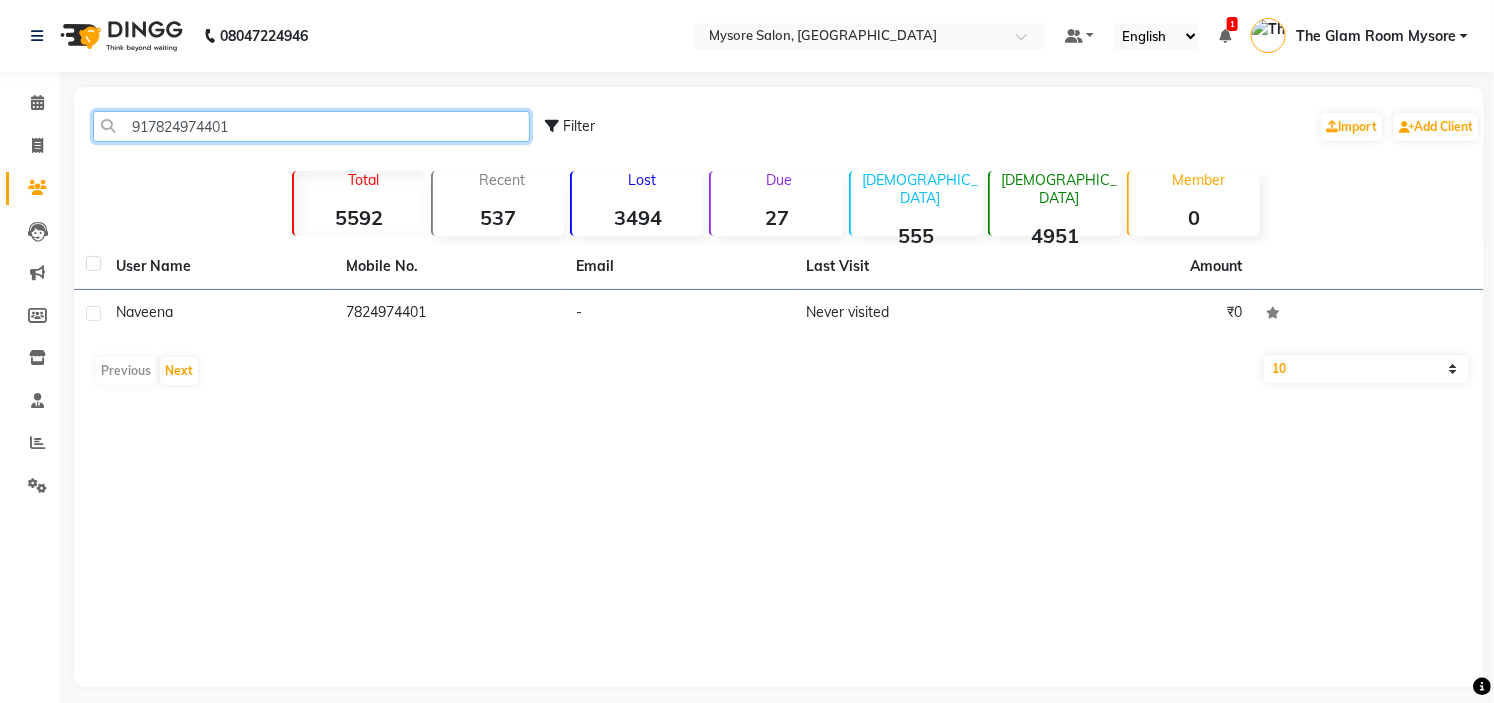 paste on "9986350680" 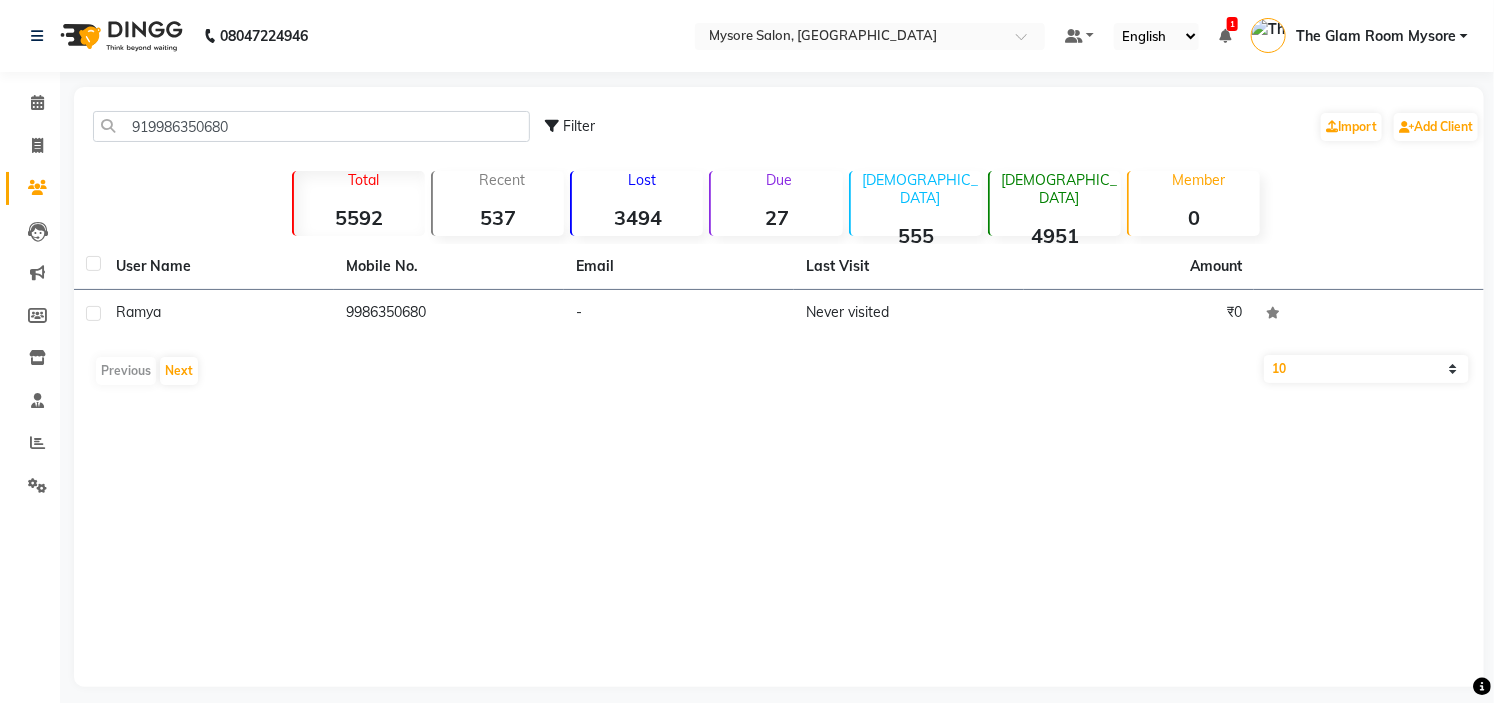 drag, startPoint x: 268, startPoint y: 98, endPoint x: 273, endPoint y: 152, distance: 54.230988 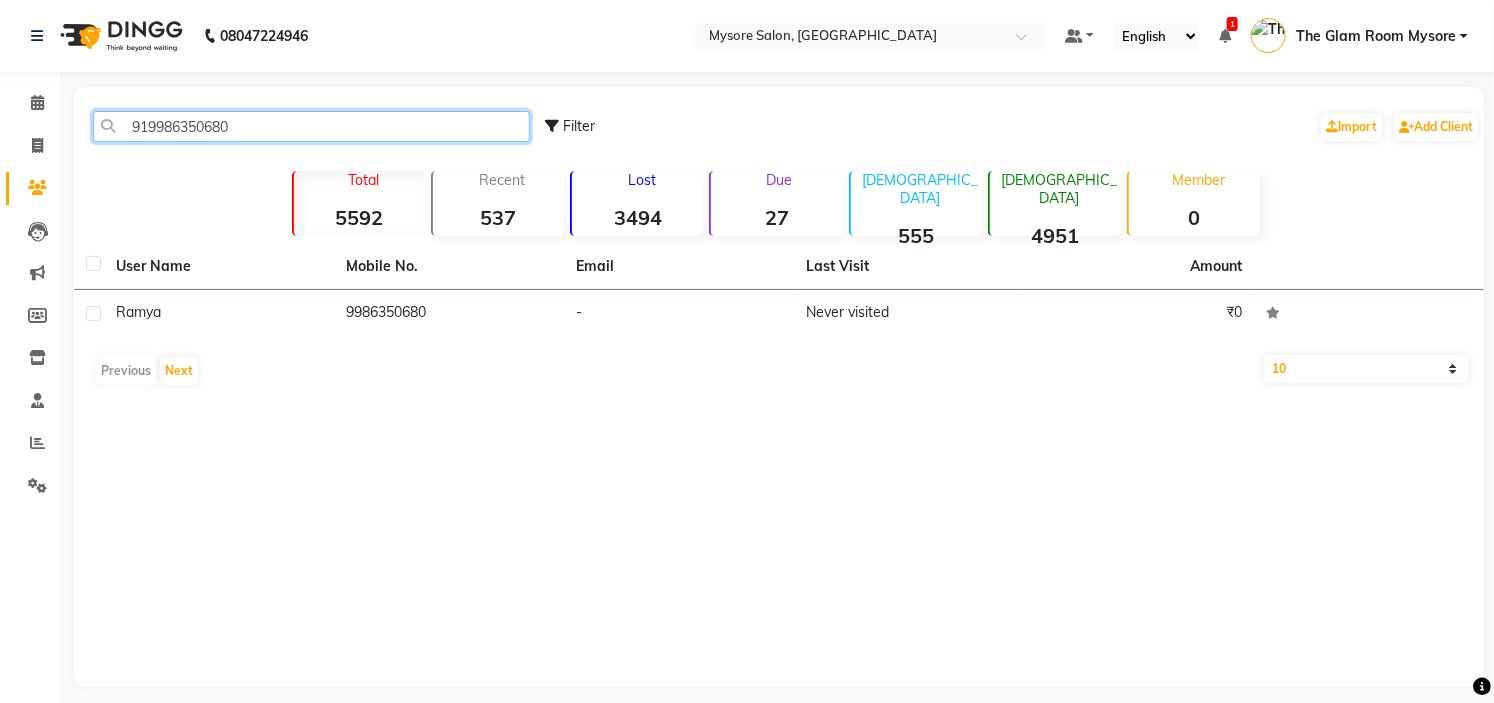 click on "919986350680" 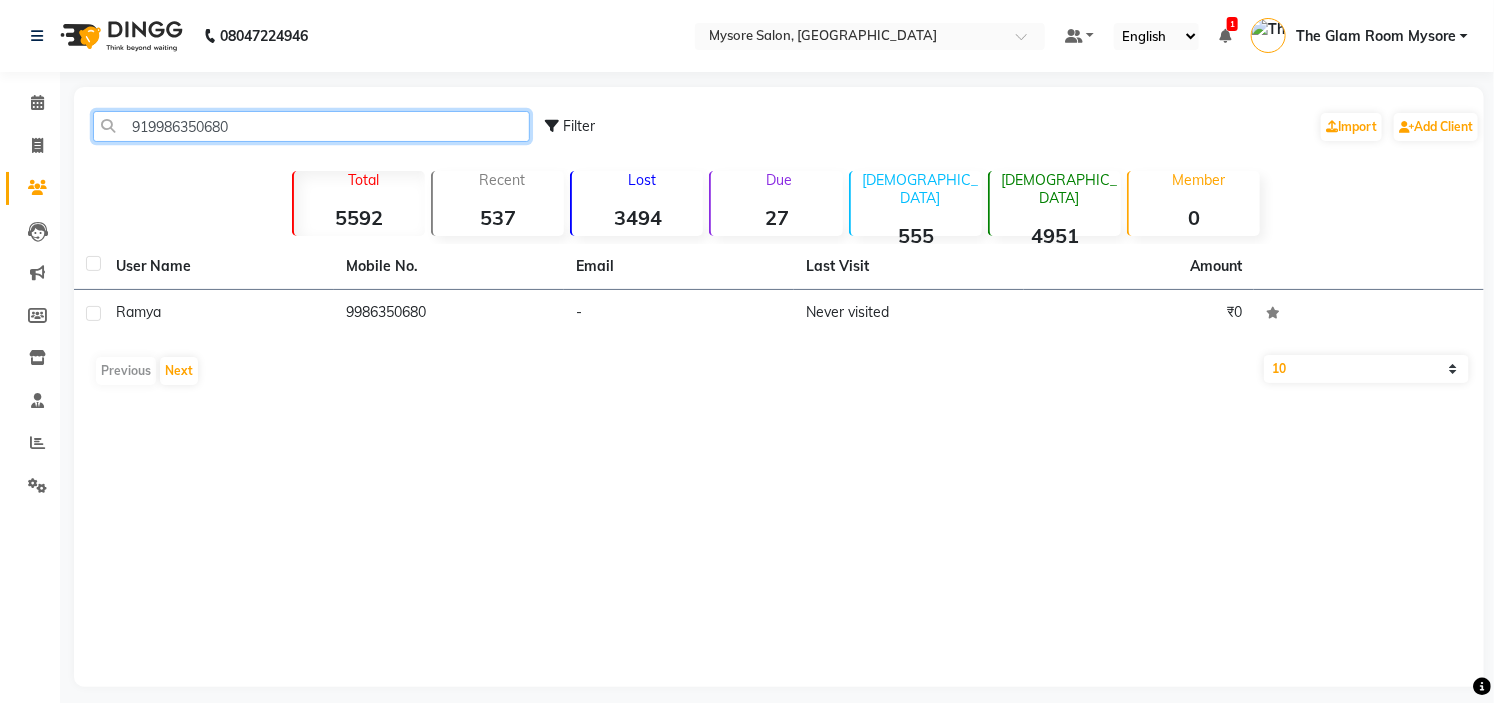 paste on "6364676515" 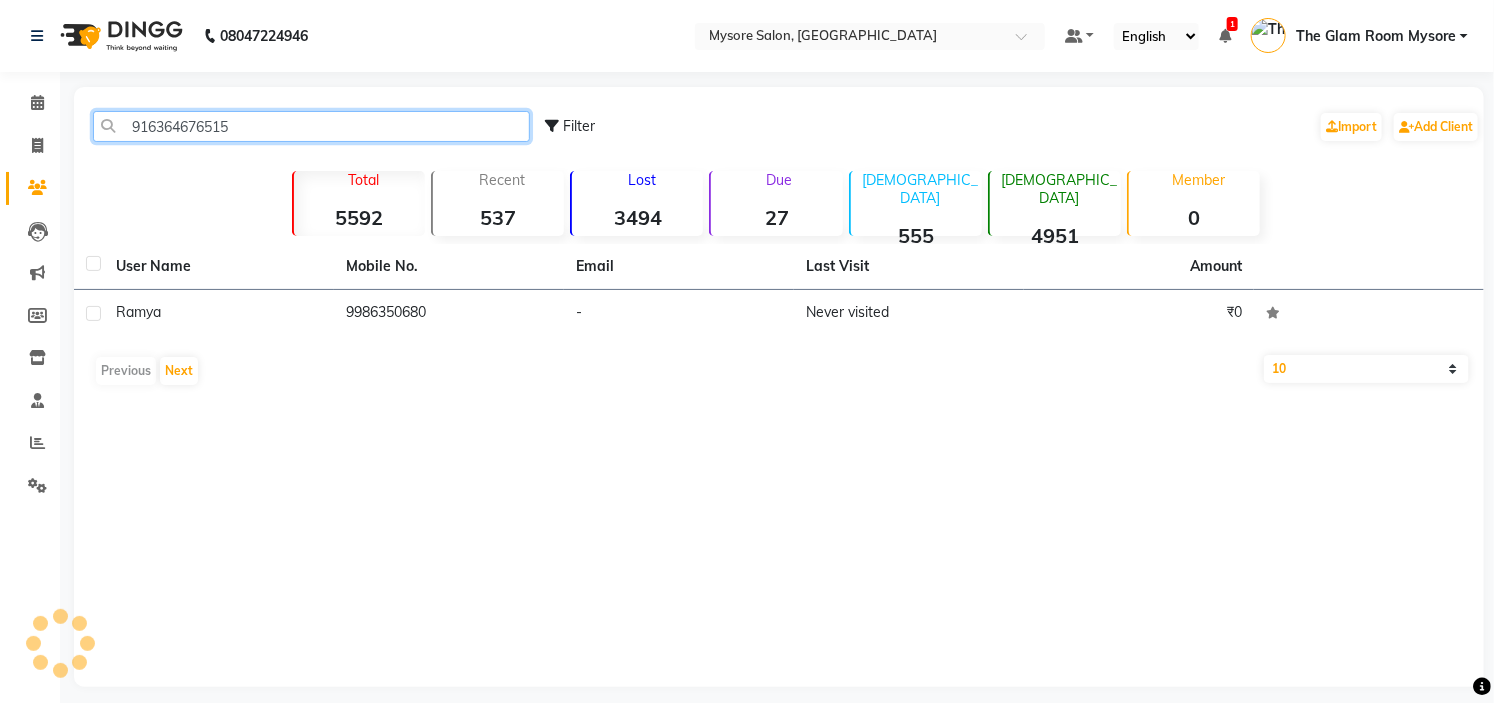 click on "916364676515" 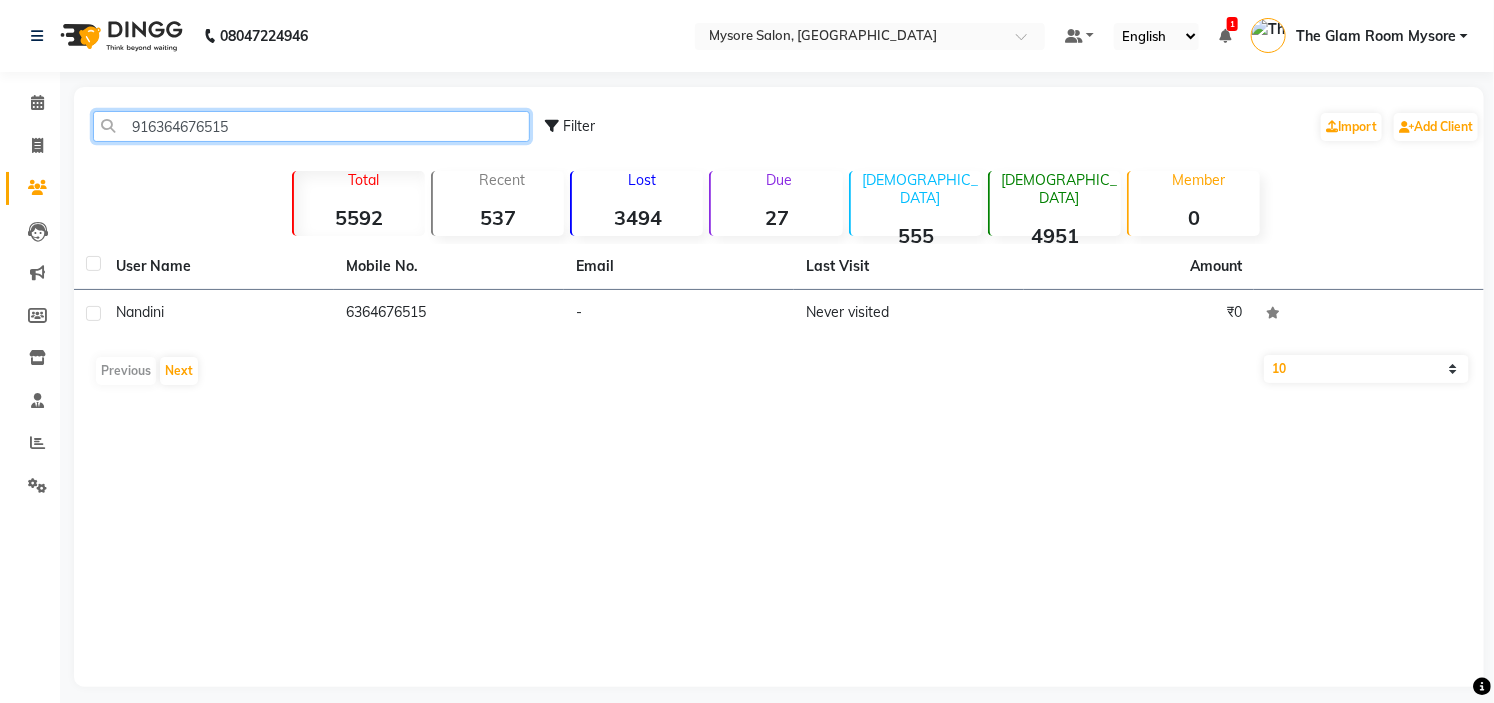 click on "916364676515" 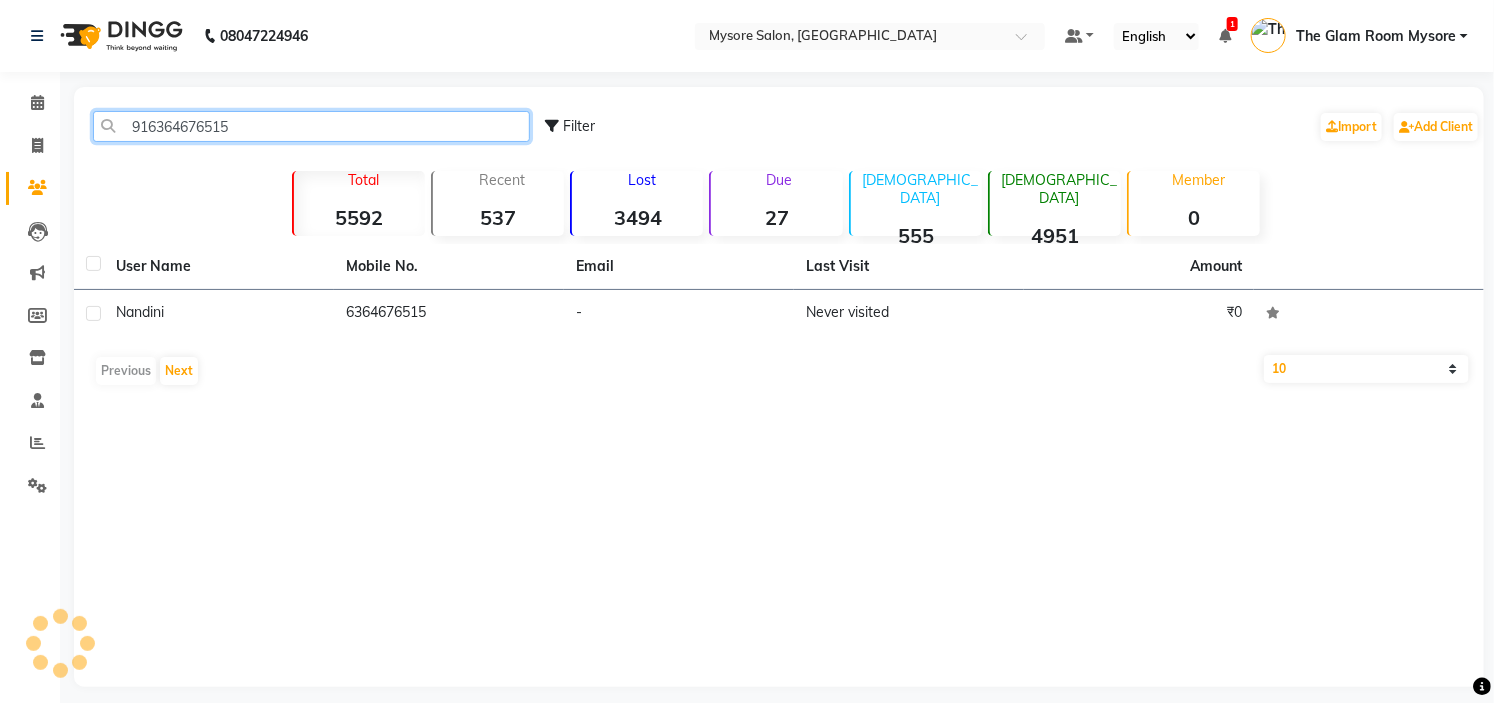 paste on "9972278366" 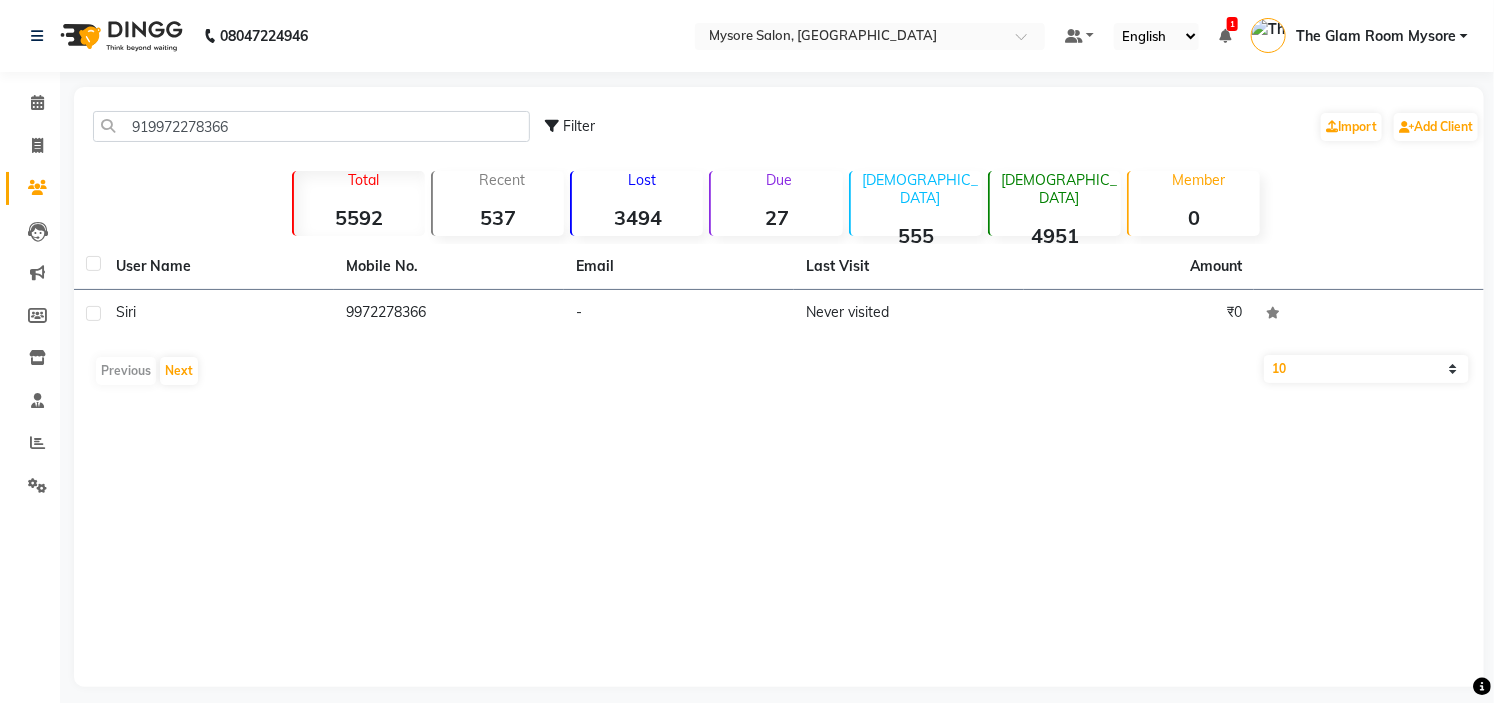 click on "919972278366 Filter  Import   Add Client" 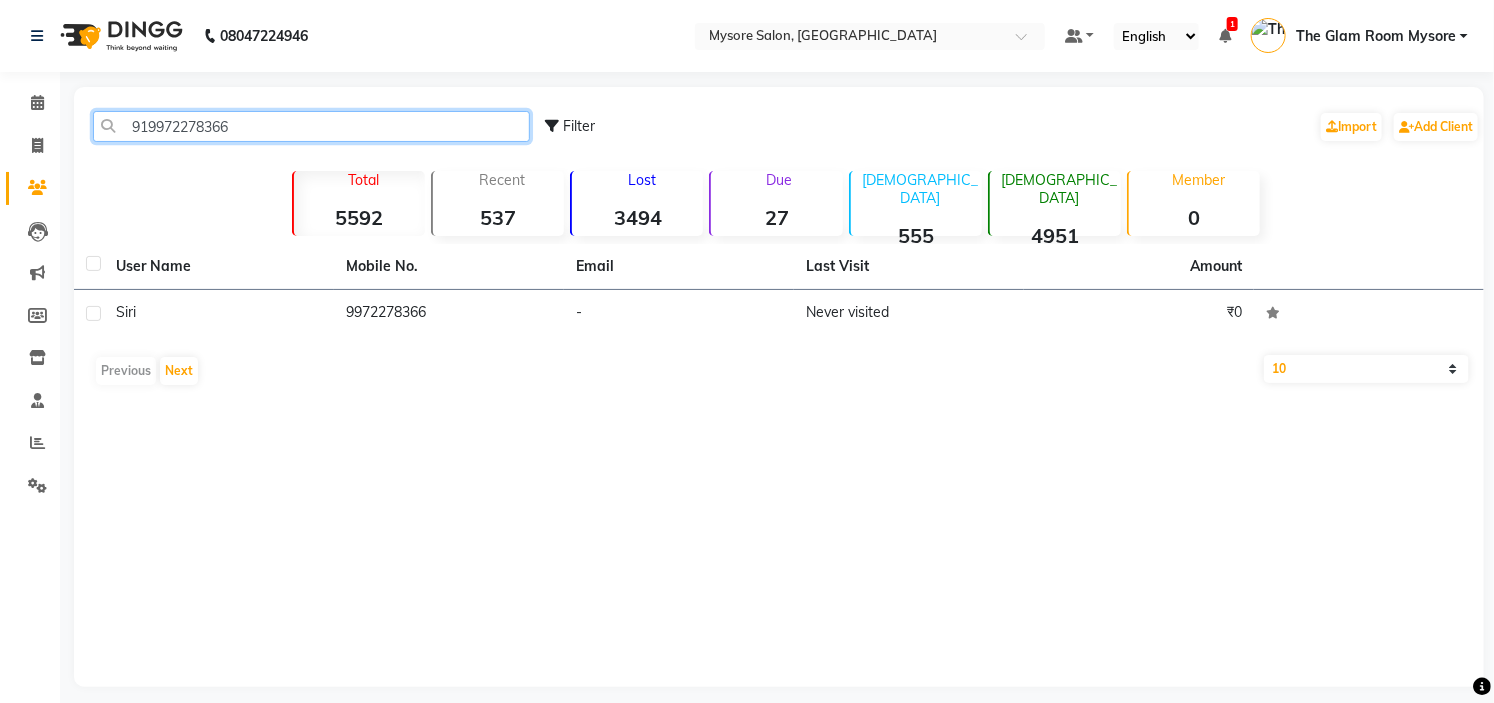 click on "919972278366" 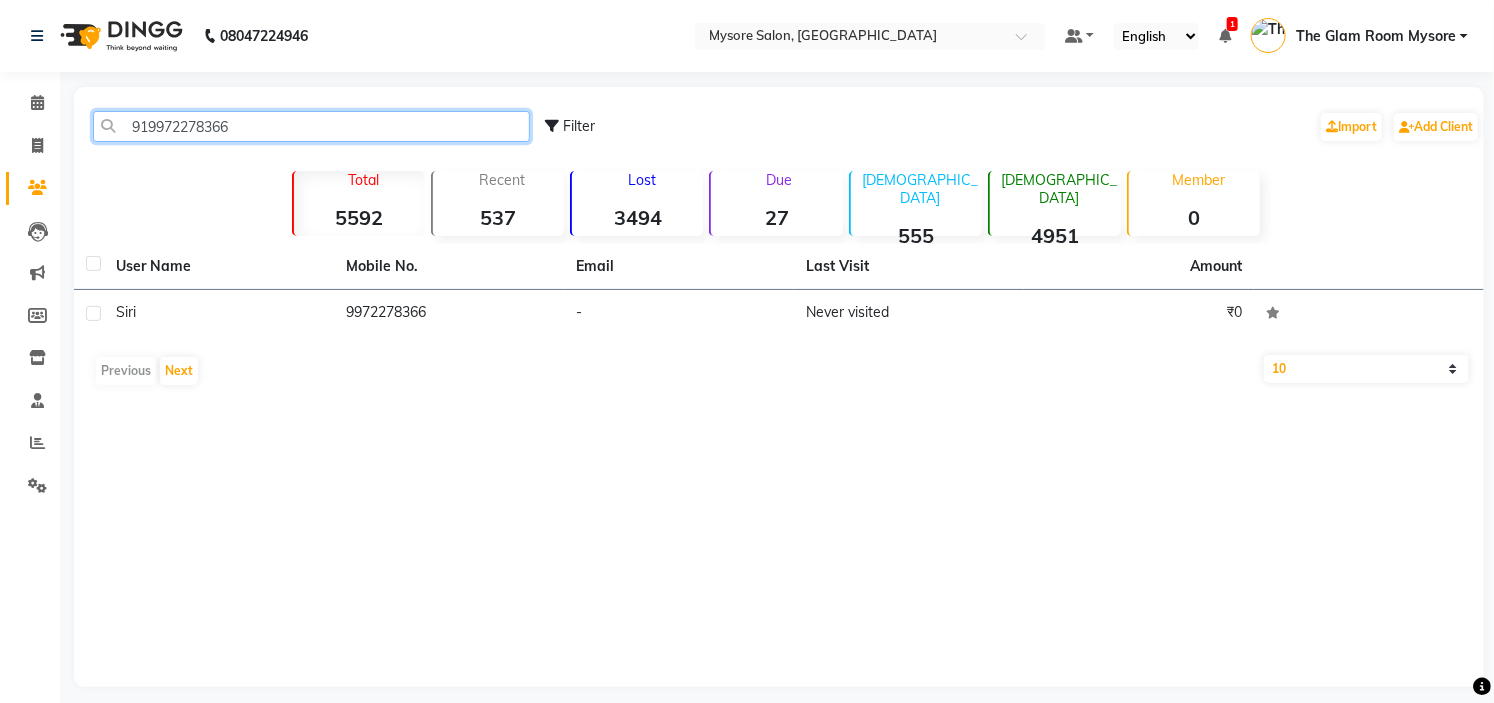 paste on "845891805" 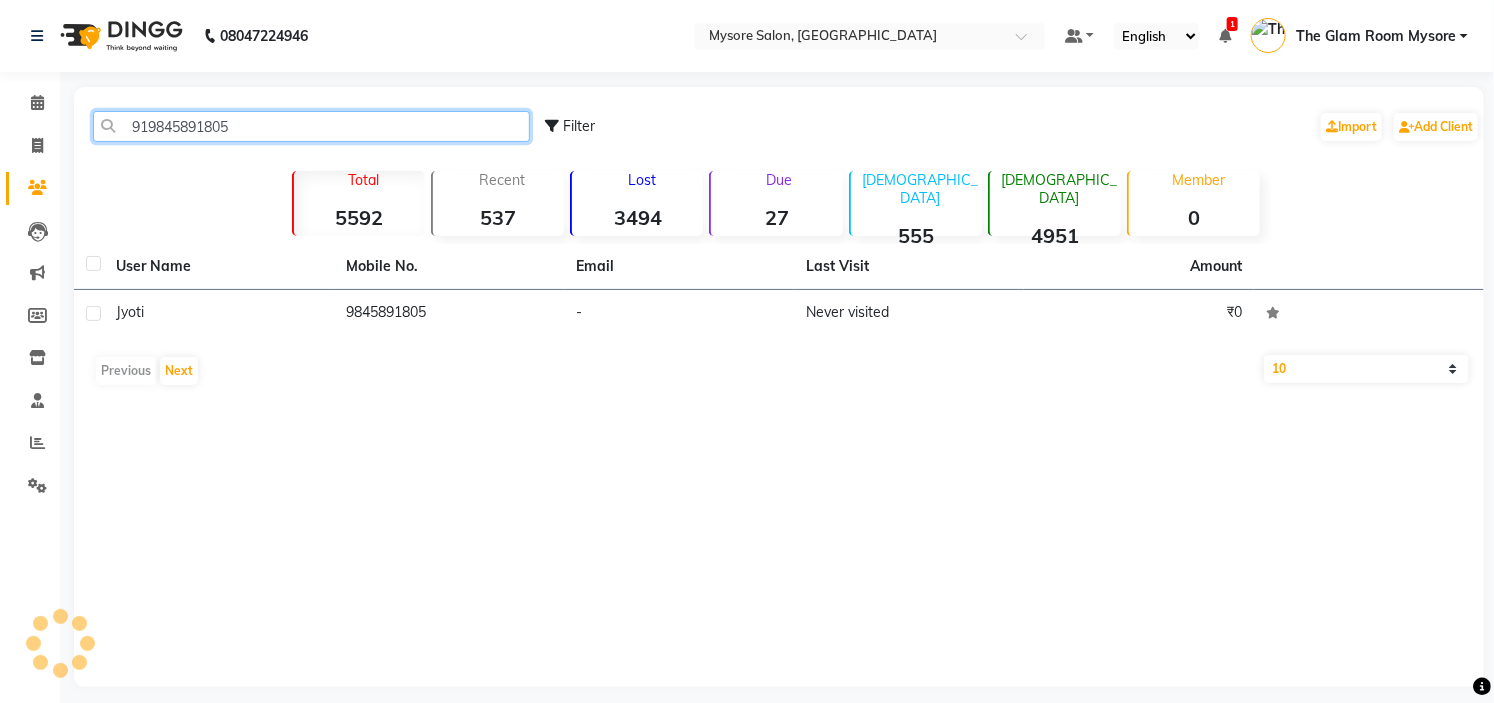 click on "919845891805" 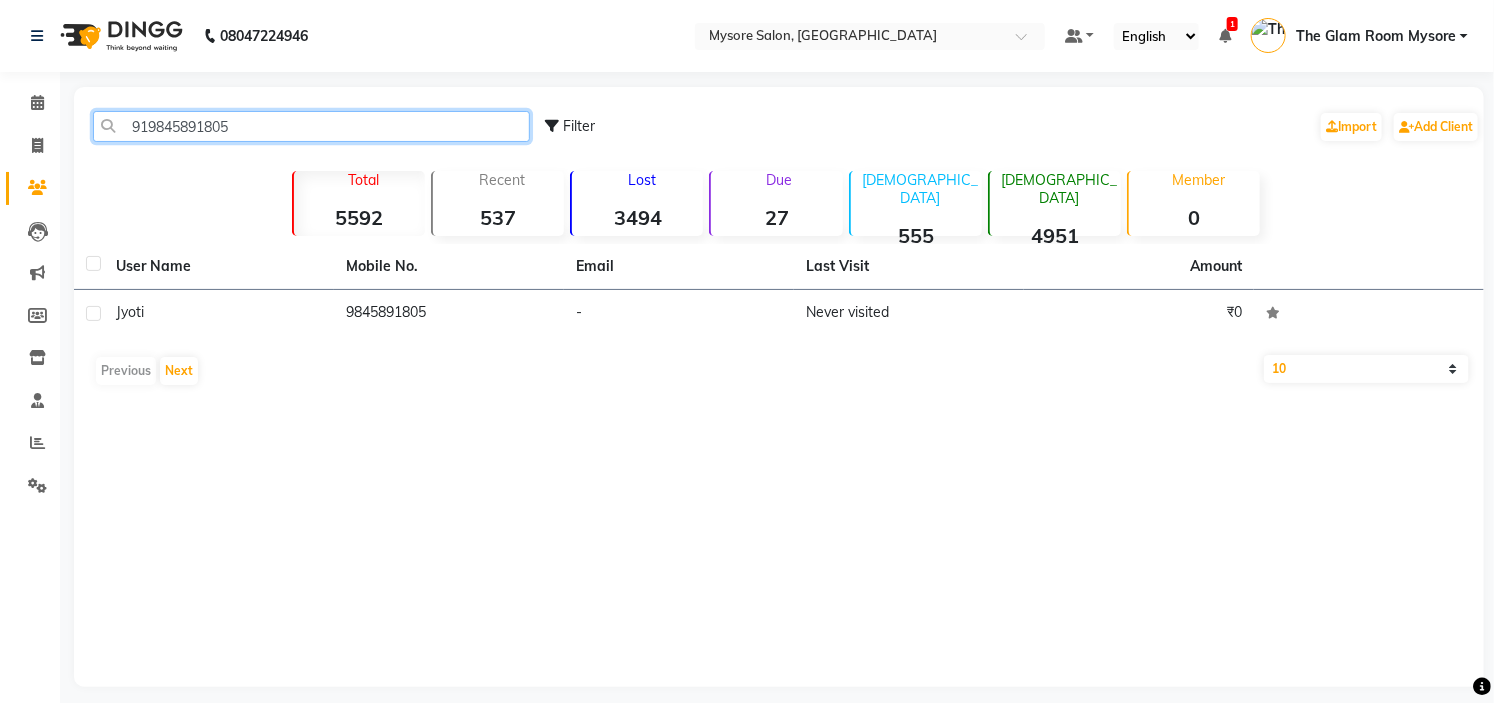 click on "919845891805" 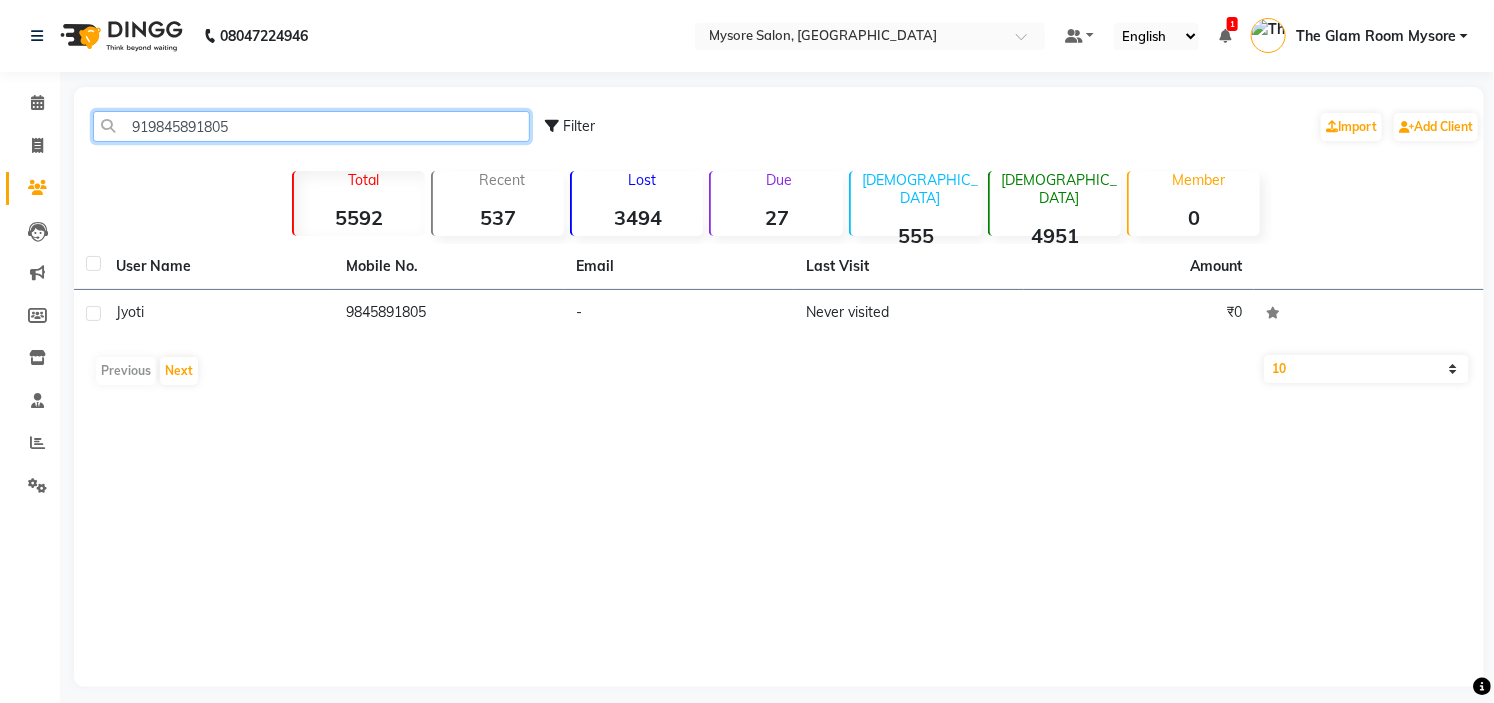 paste on "339745033" 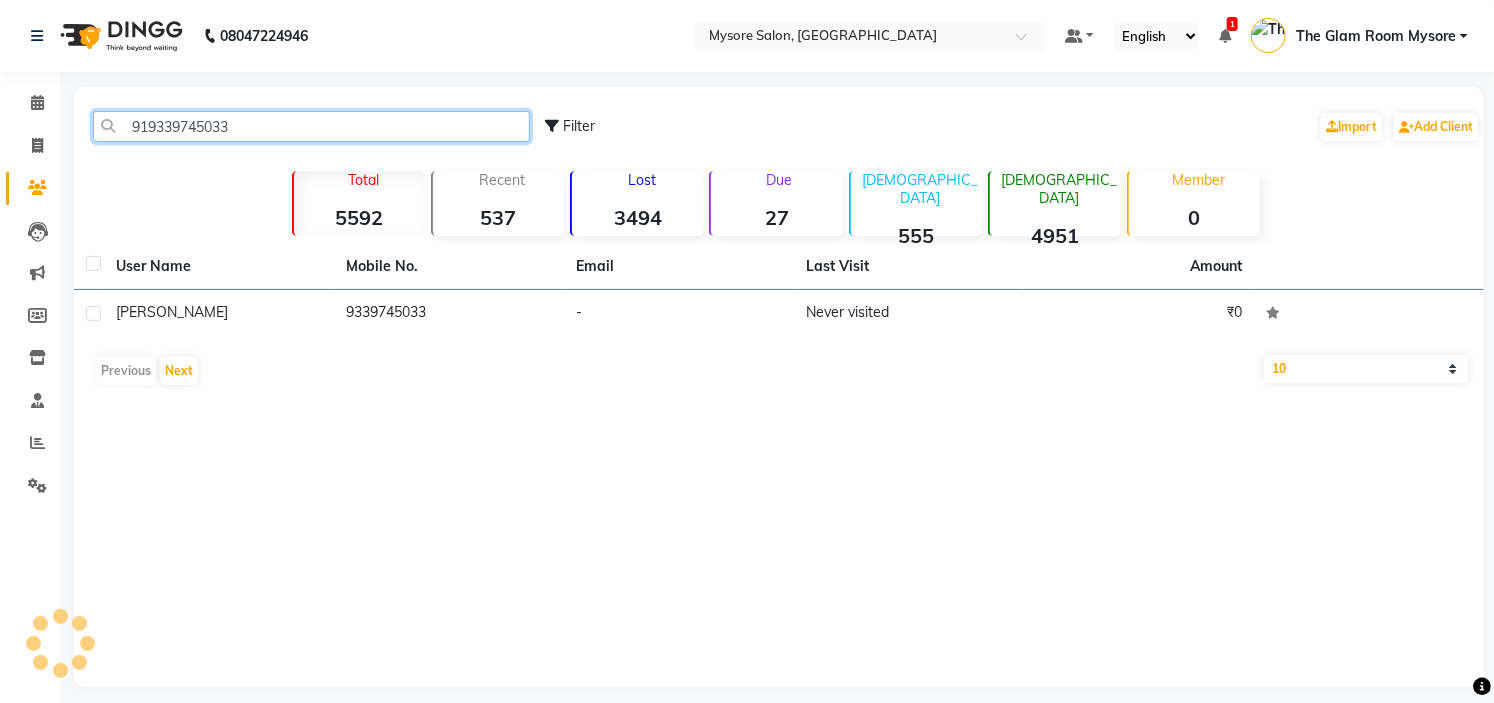 click on "919339745033" 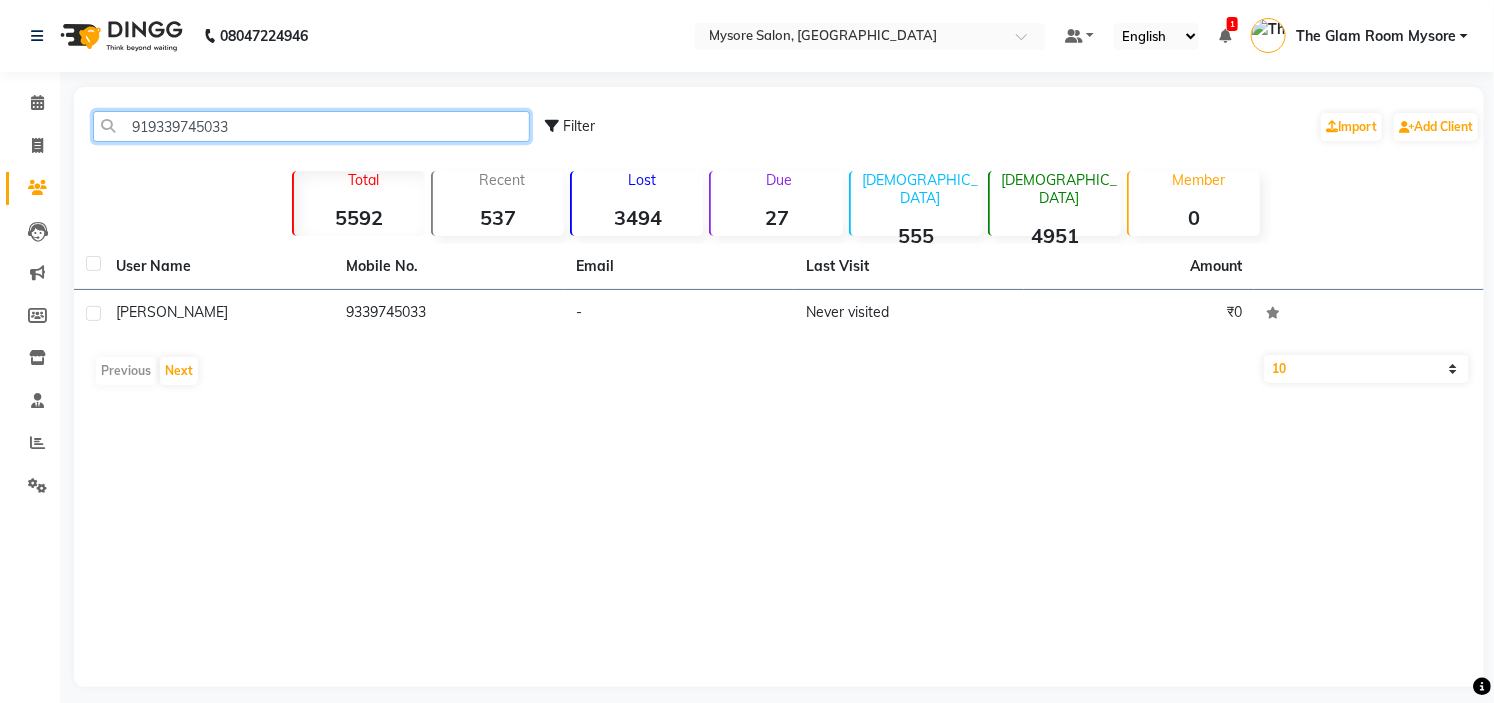 click on "919339745033" 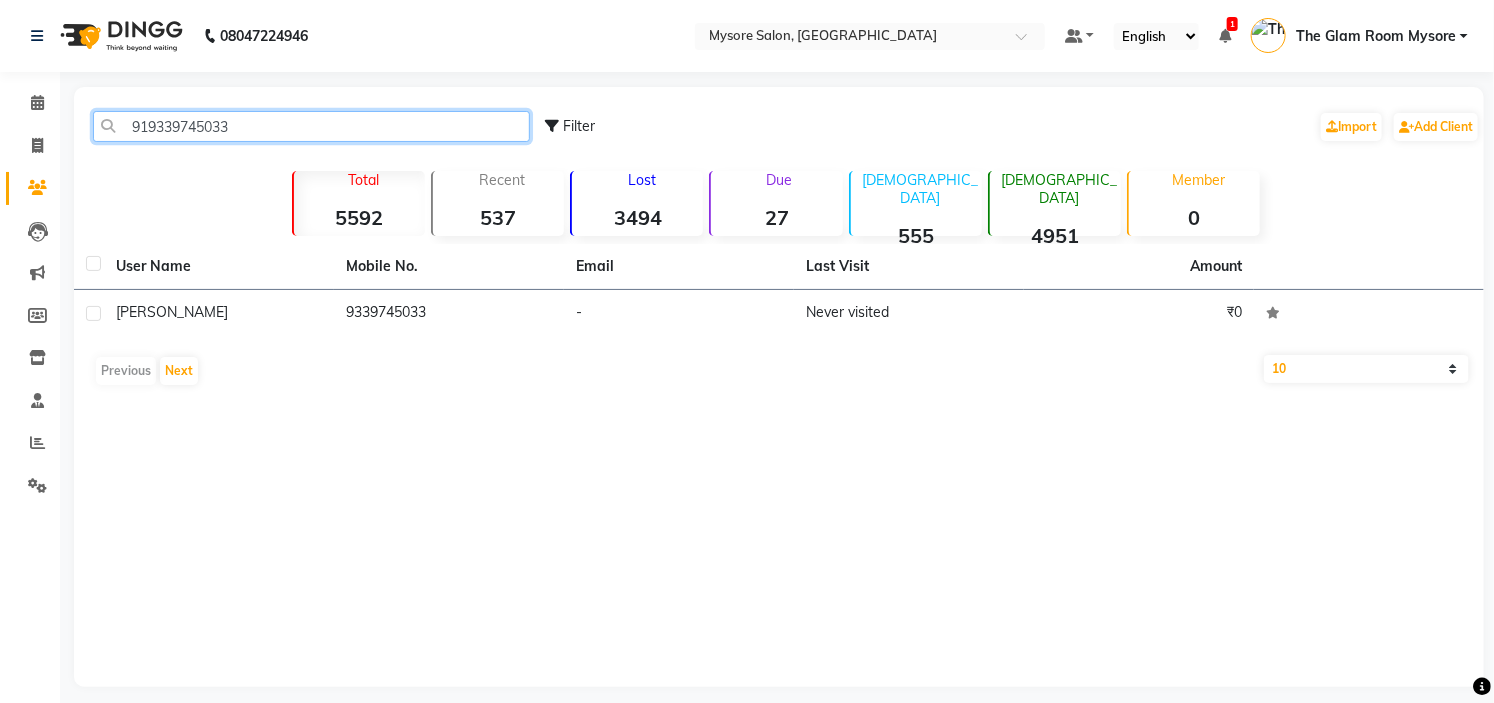 paste on "035680055" 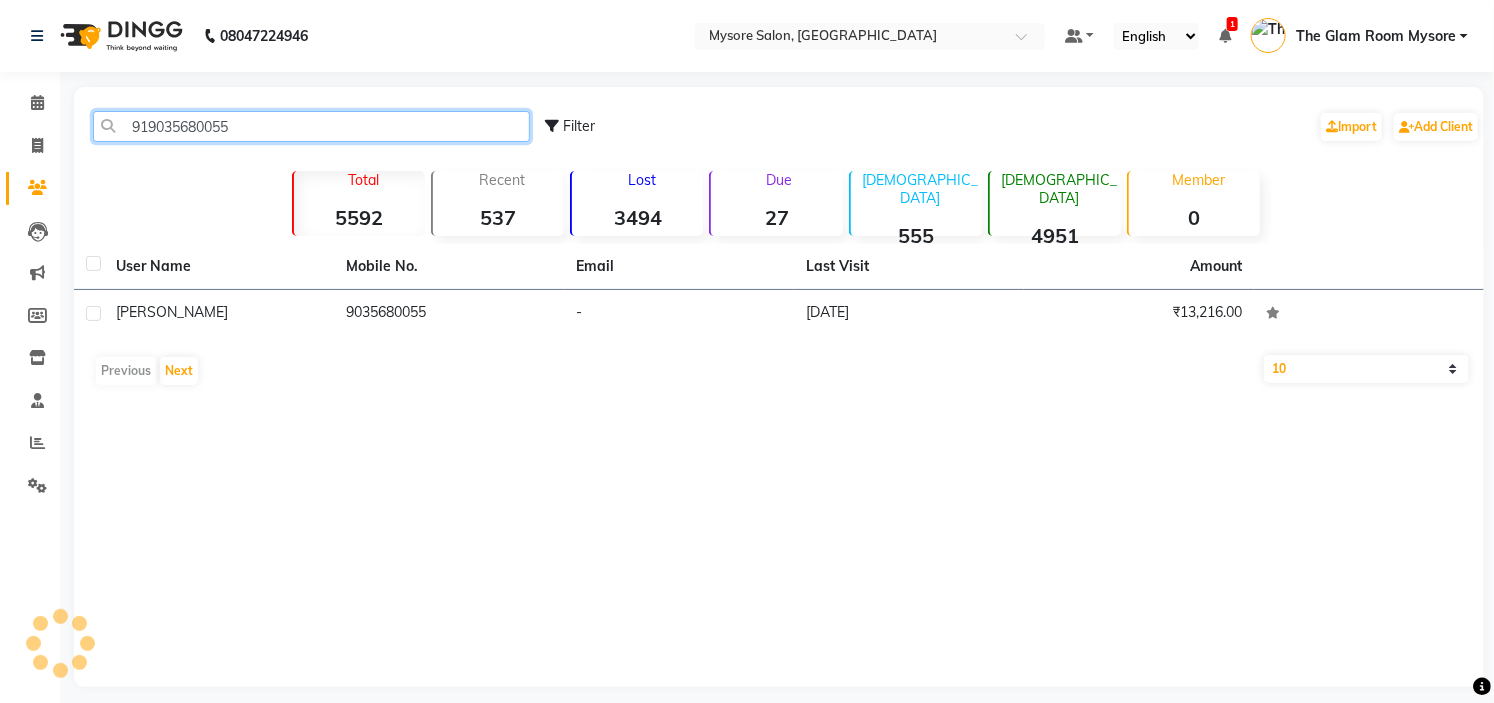 click on "919035680055" 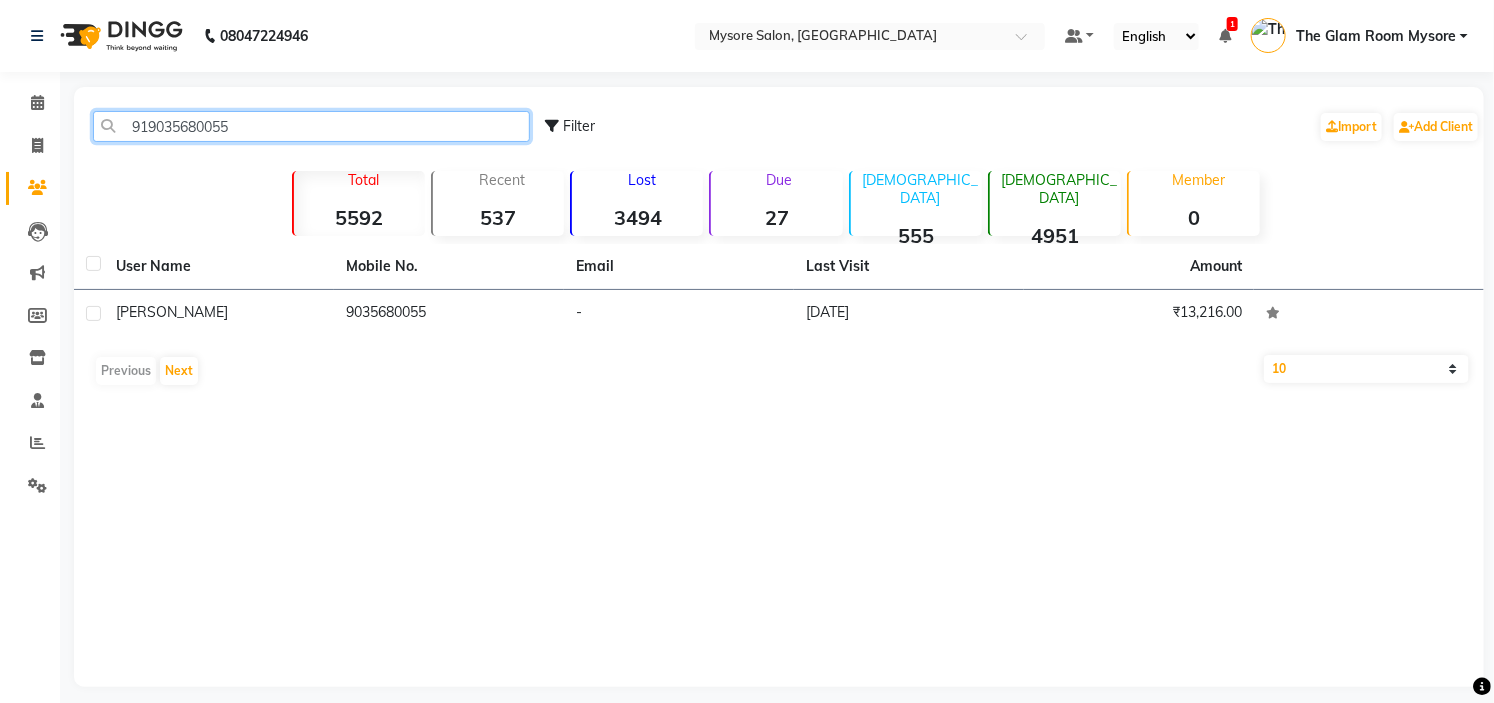 click on "919035680055" 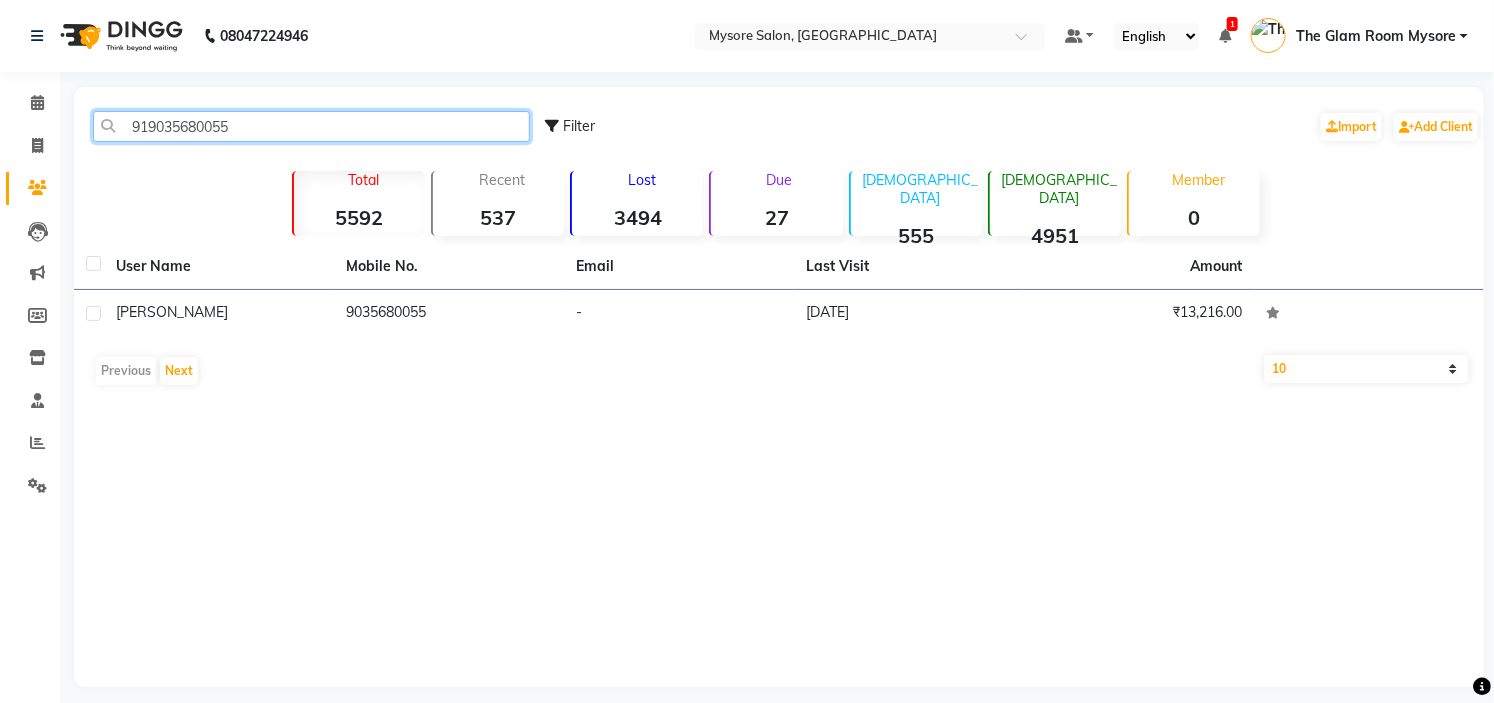 paste on "8792132629" 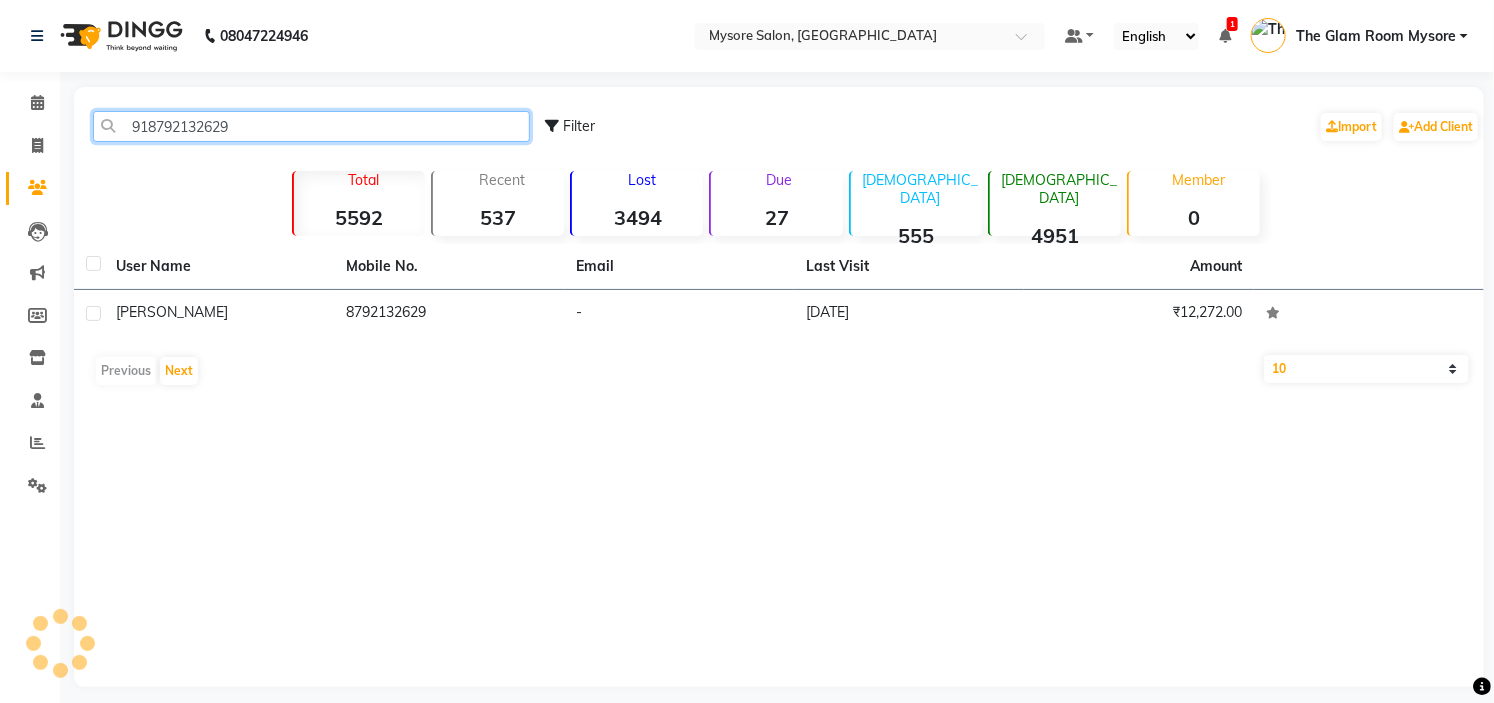 click on "918792132629" 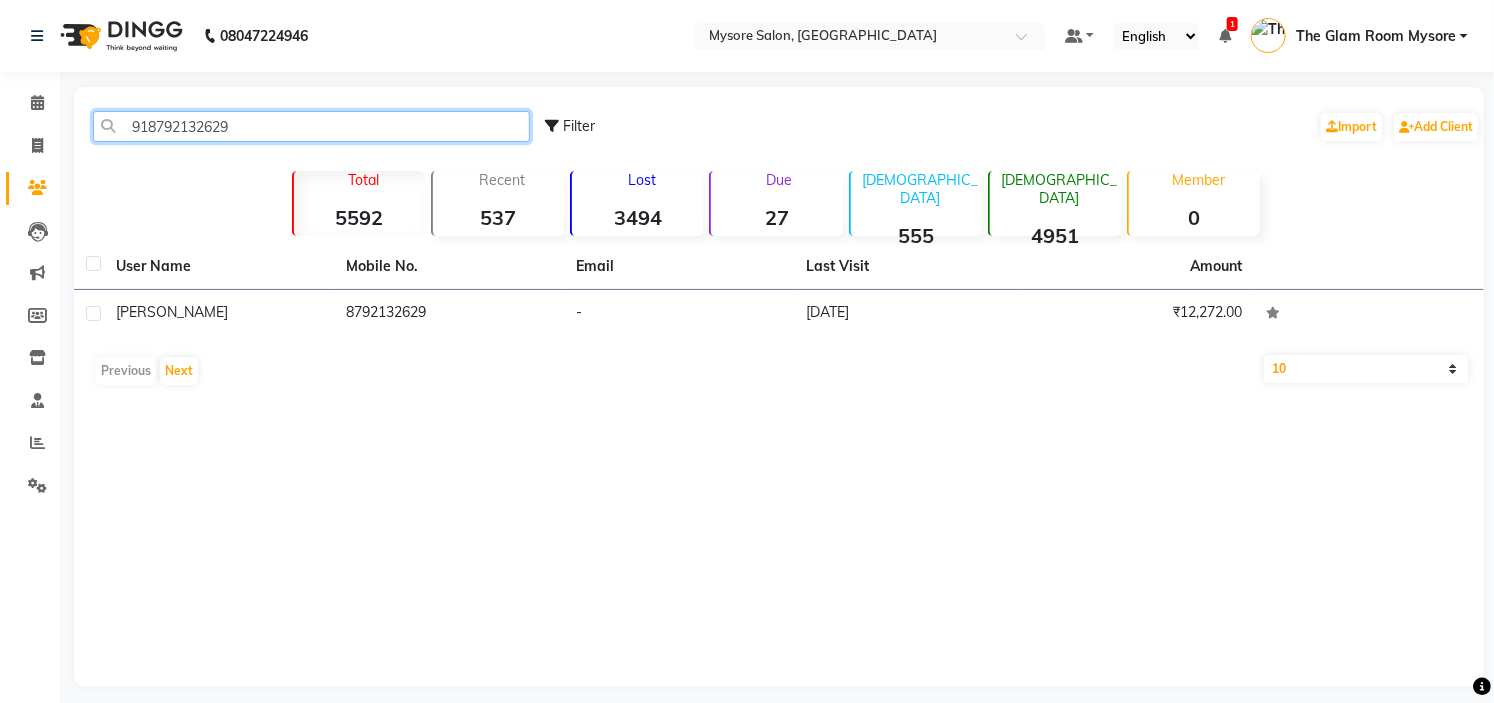 click on "918792132629" 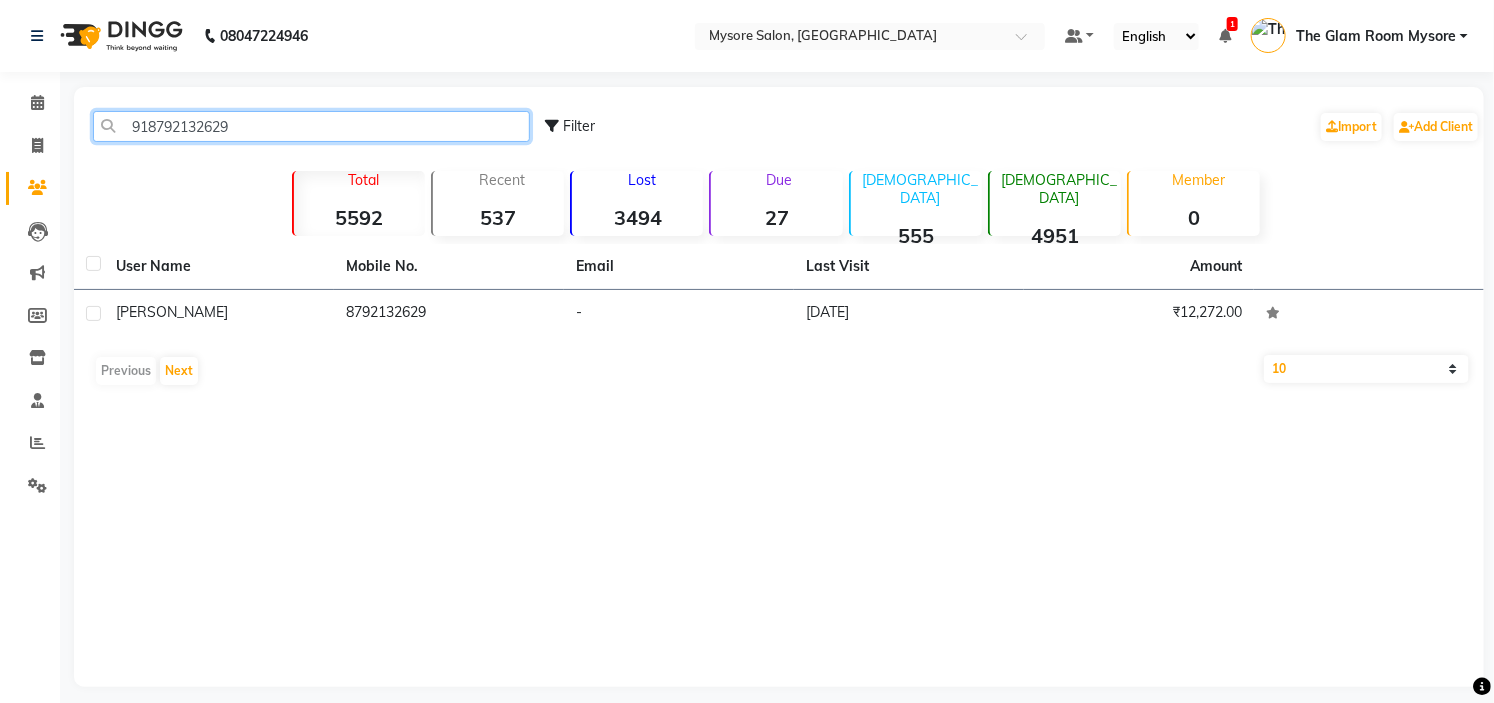 paste on "123092228" 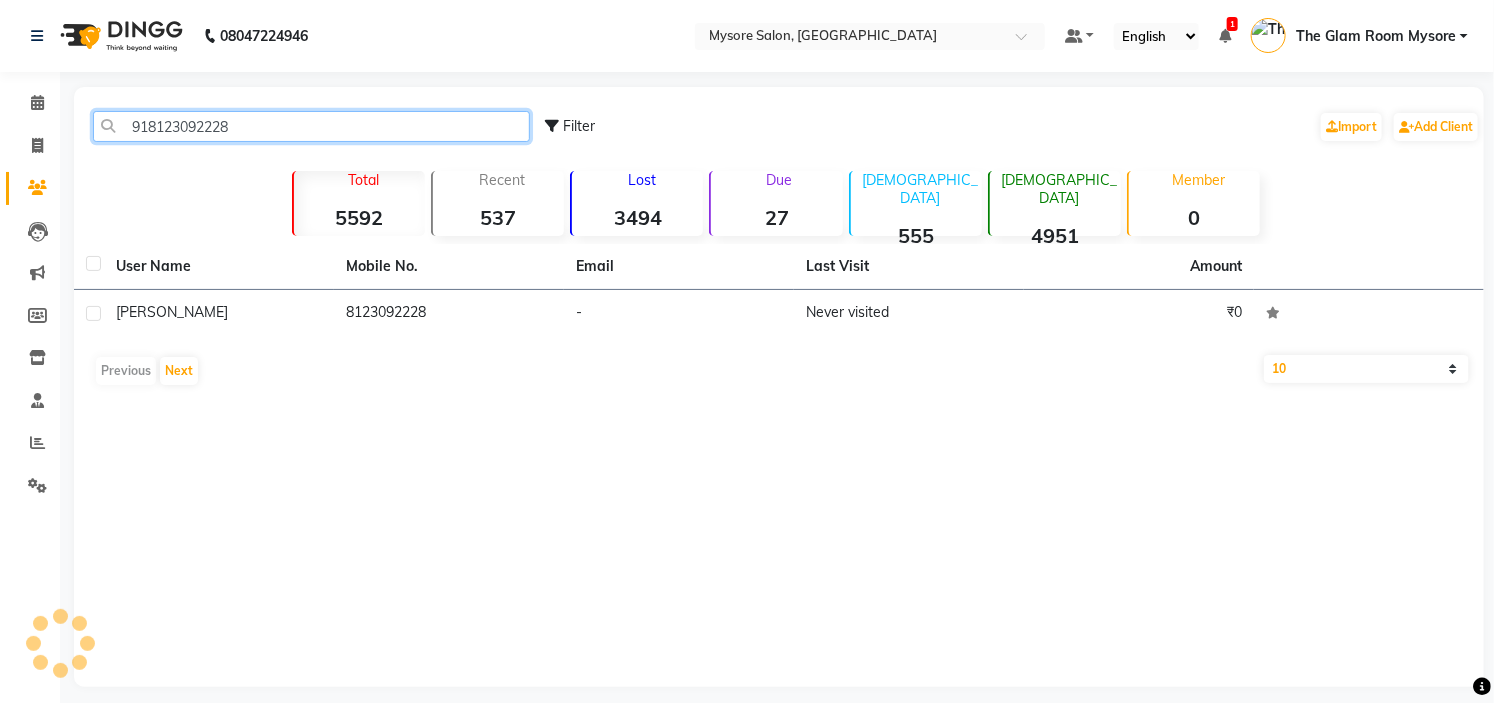 click on "918123092228" 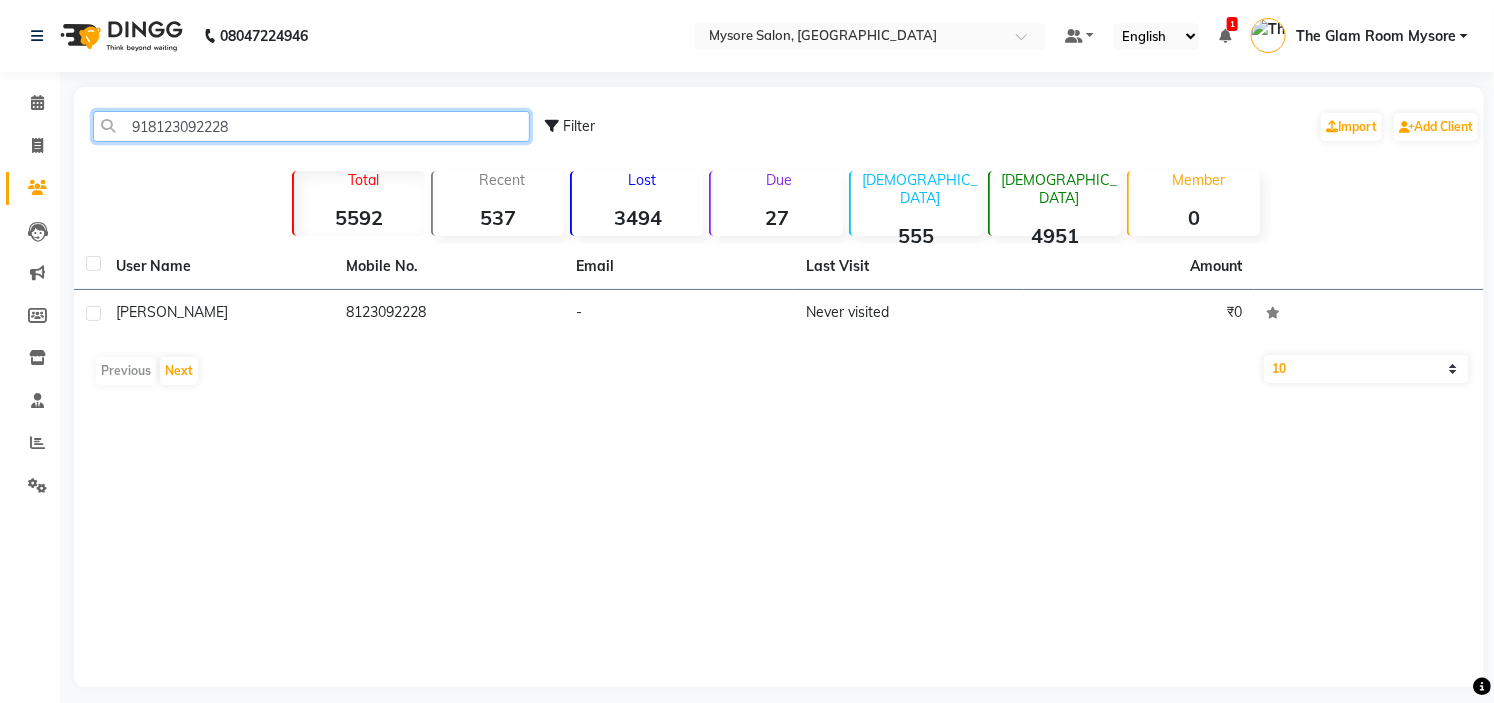 click on "918123092228" 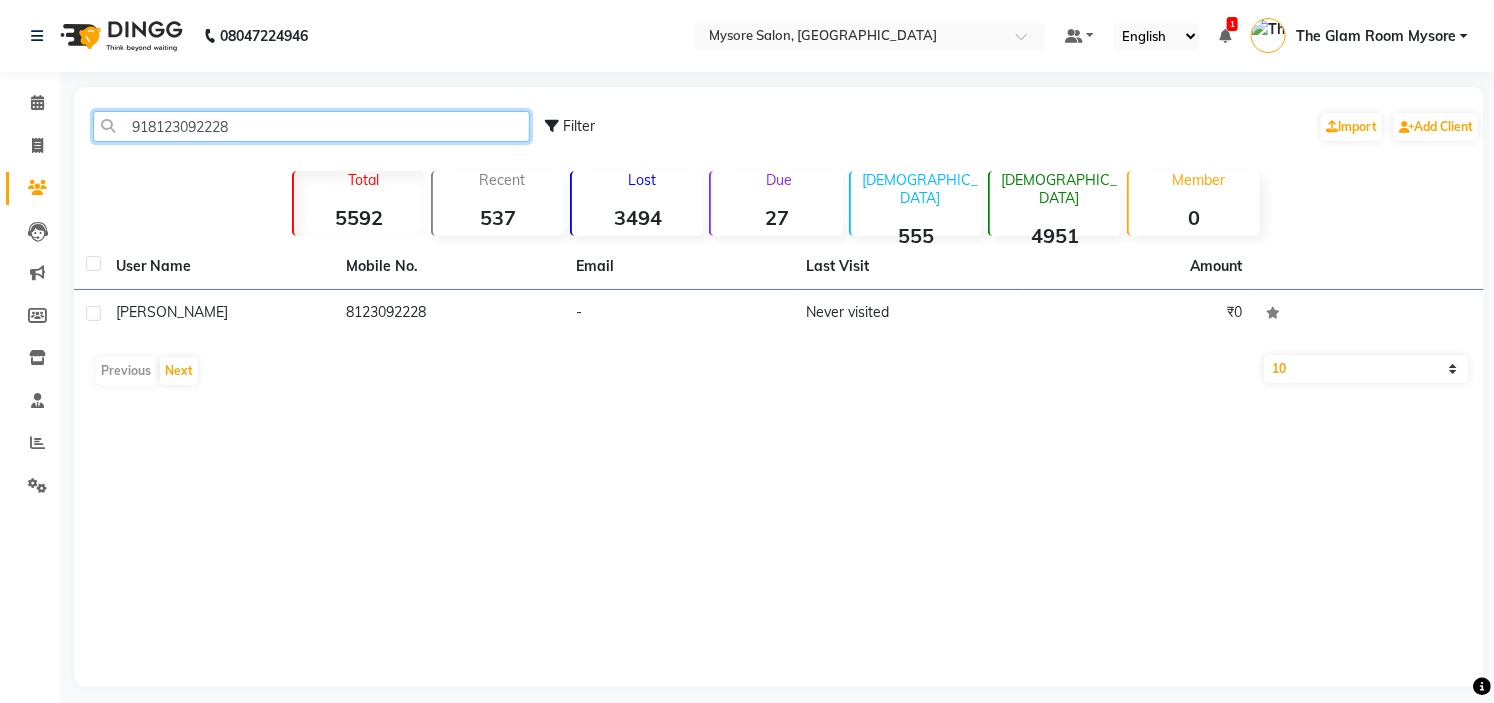 paste on "9886578163" 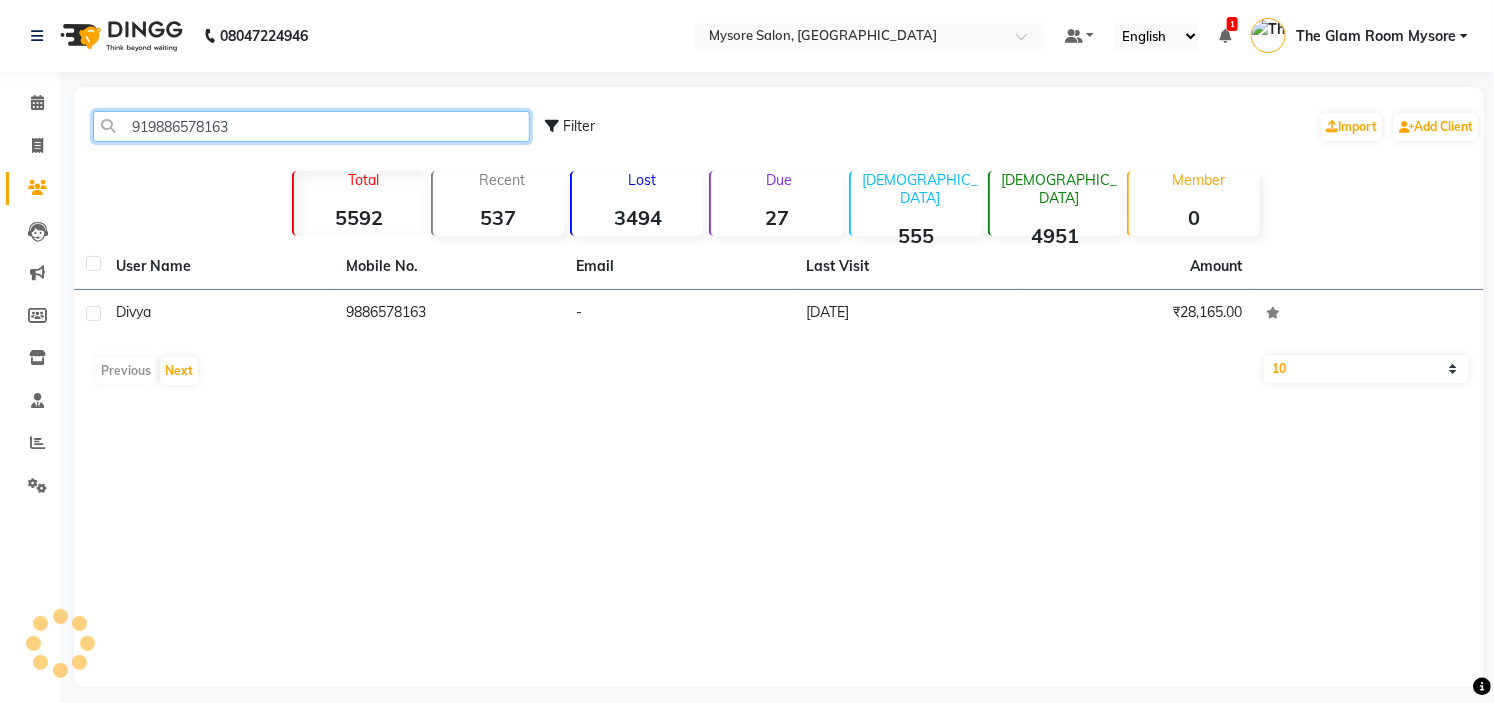 click on "919886578163" 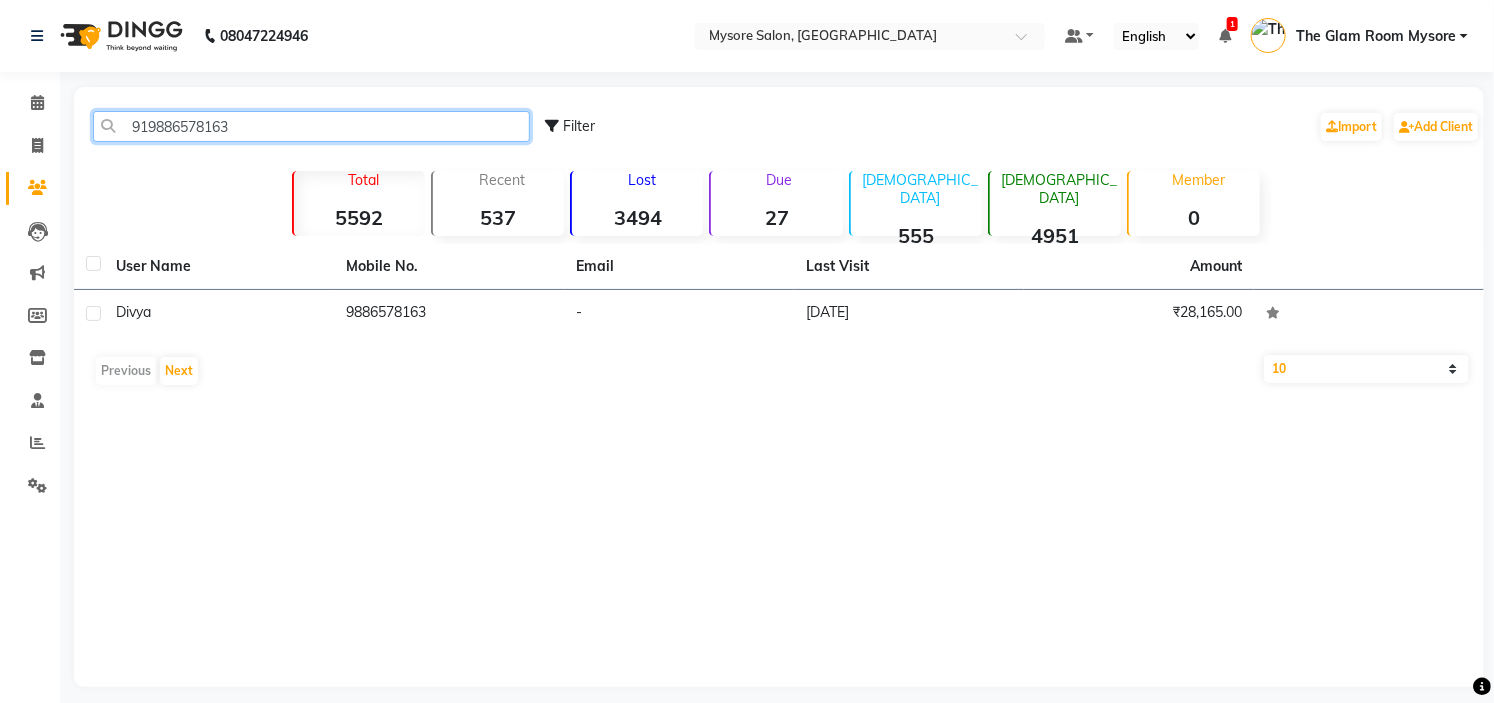 click on "919886578163" 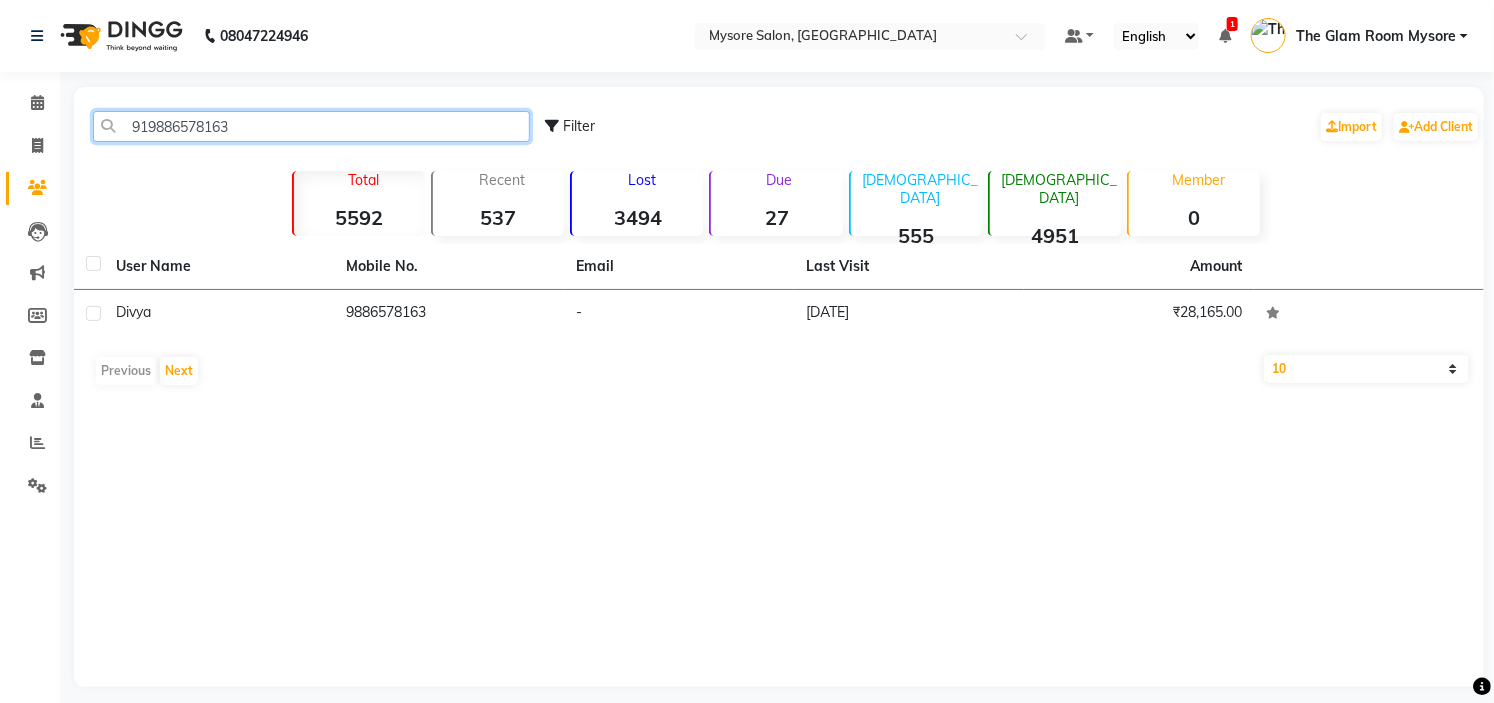 paste on "7676997399" 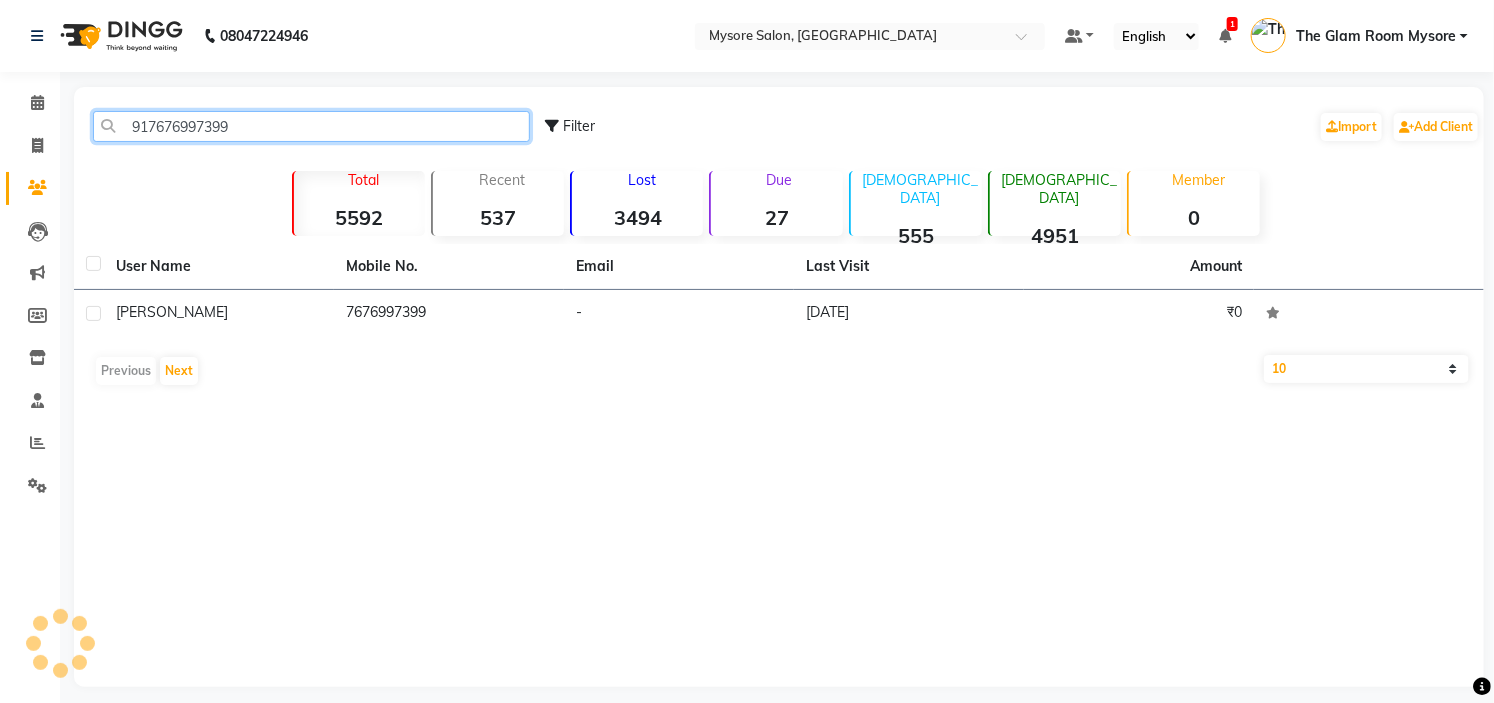 click on "917676997399" 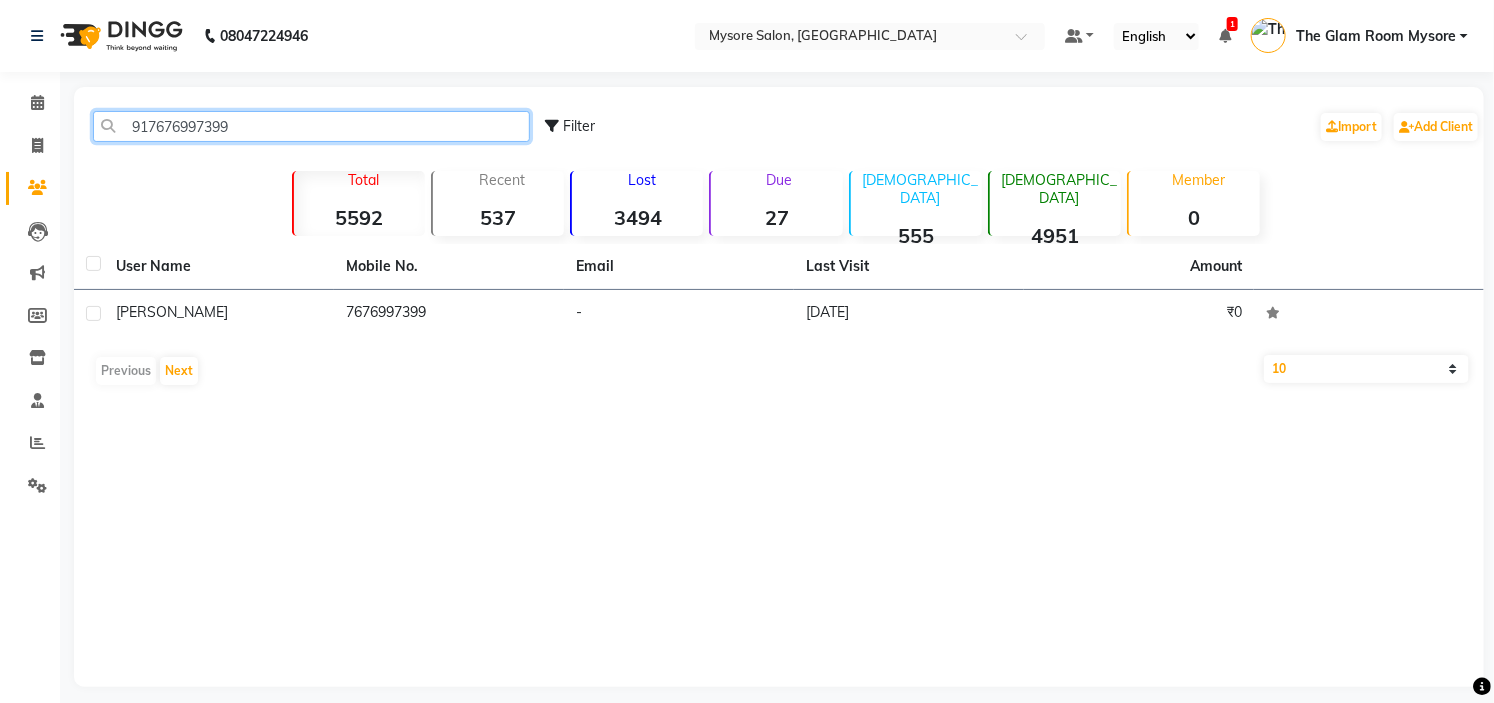 click on "917676997399" 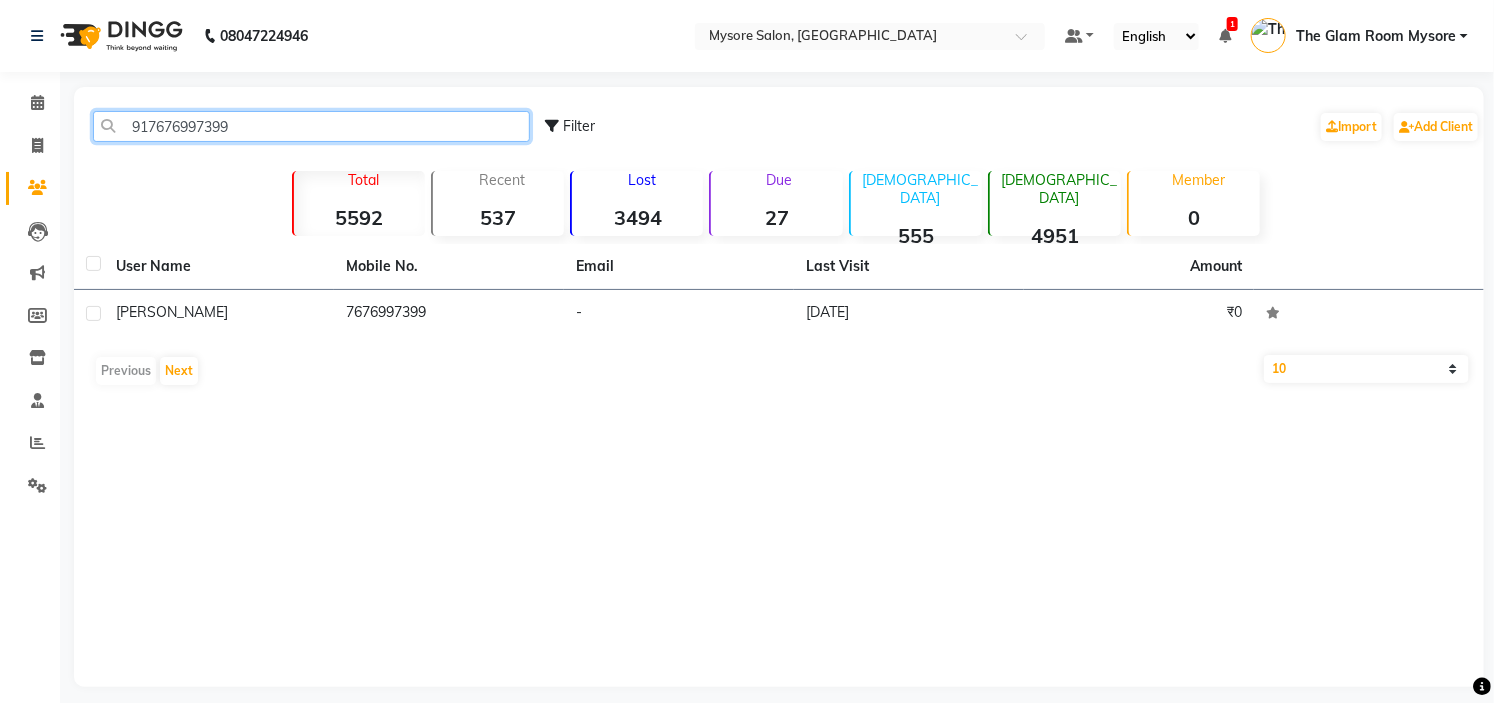 paste on "411136318" 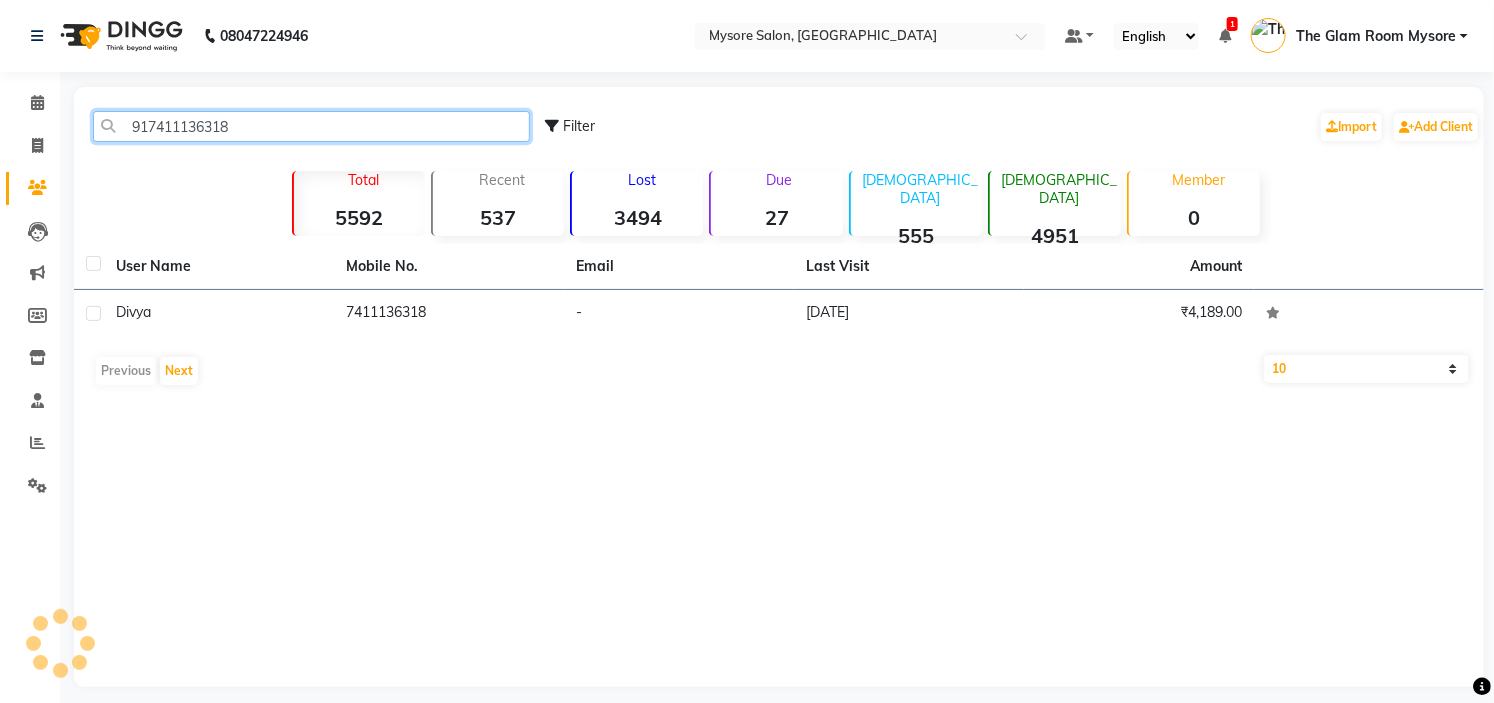 click on "917411136318" 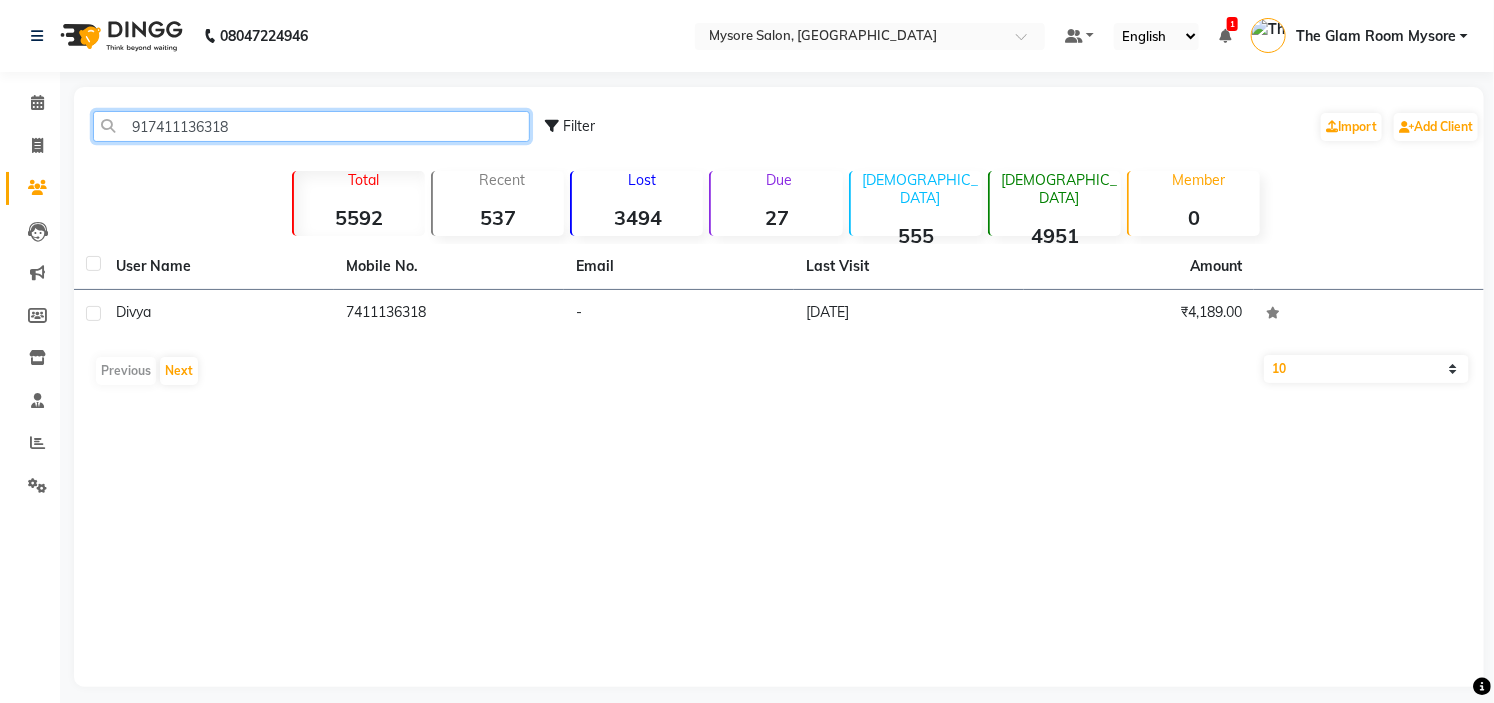 click on "917411136318" 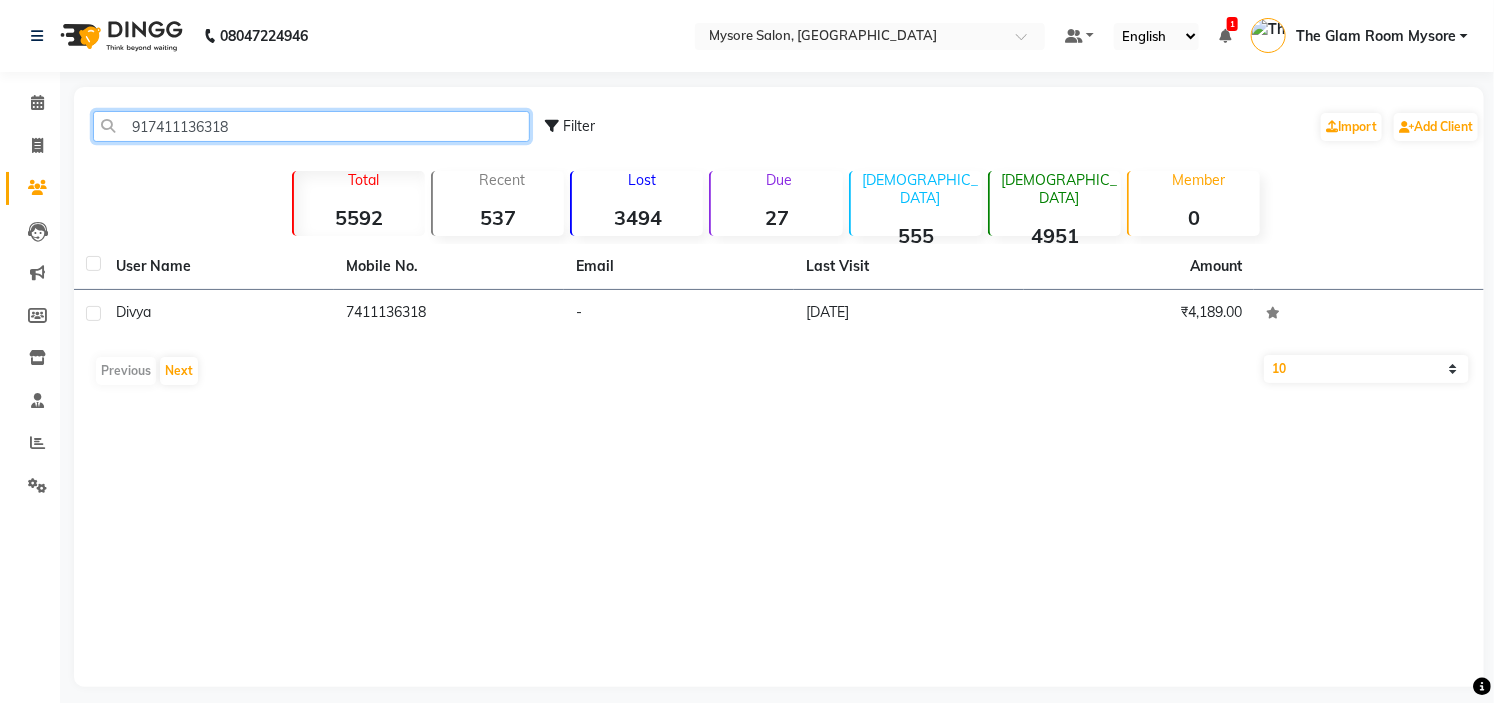 type on "917411136318" 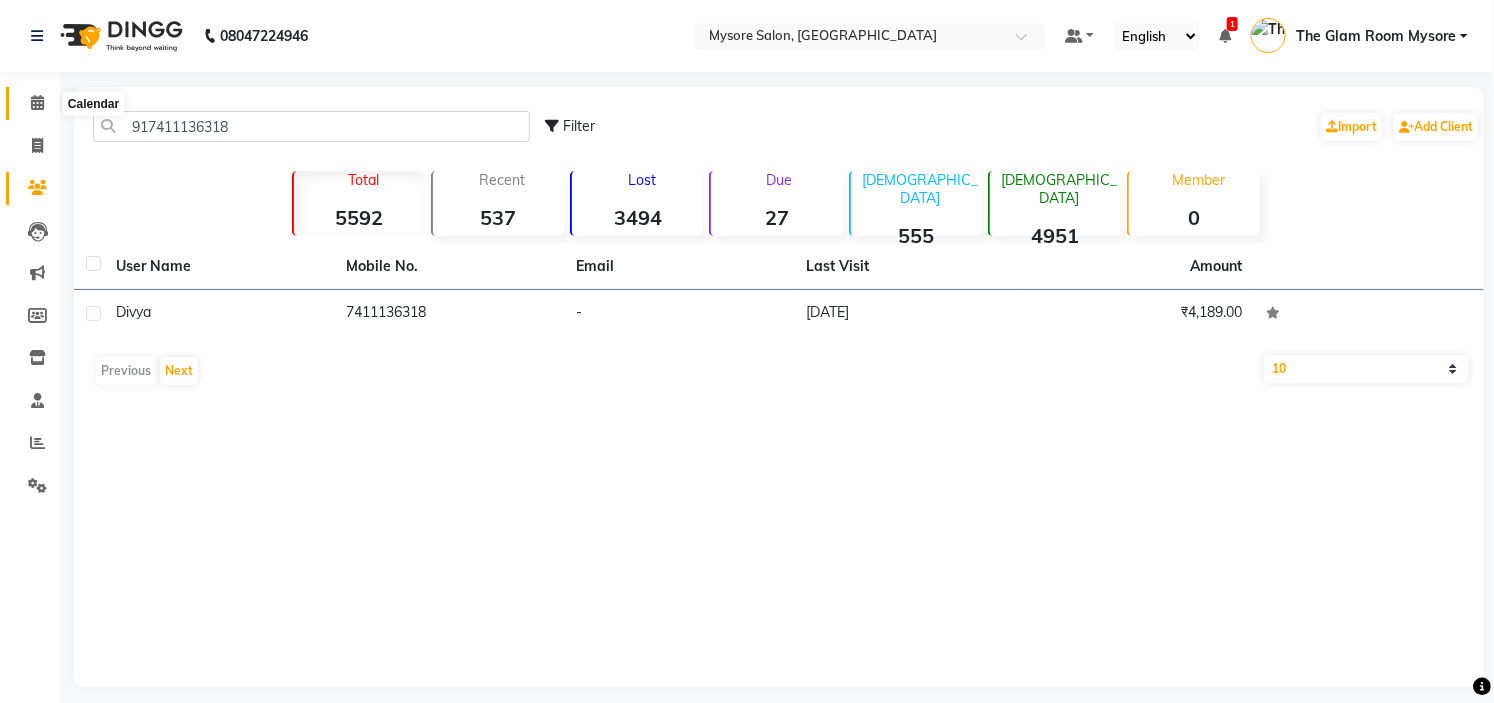 click 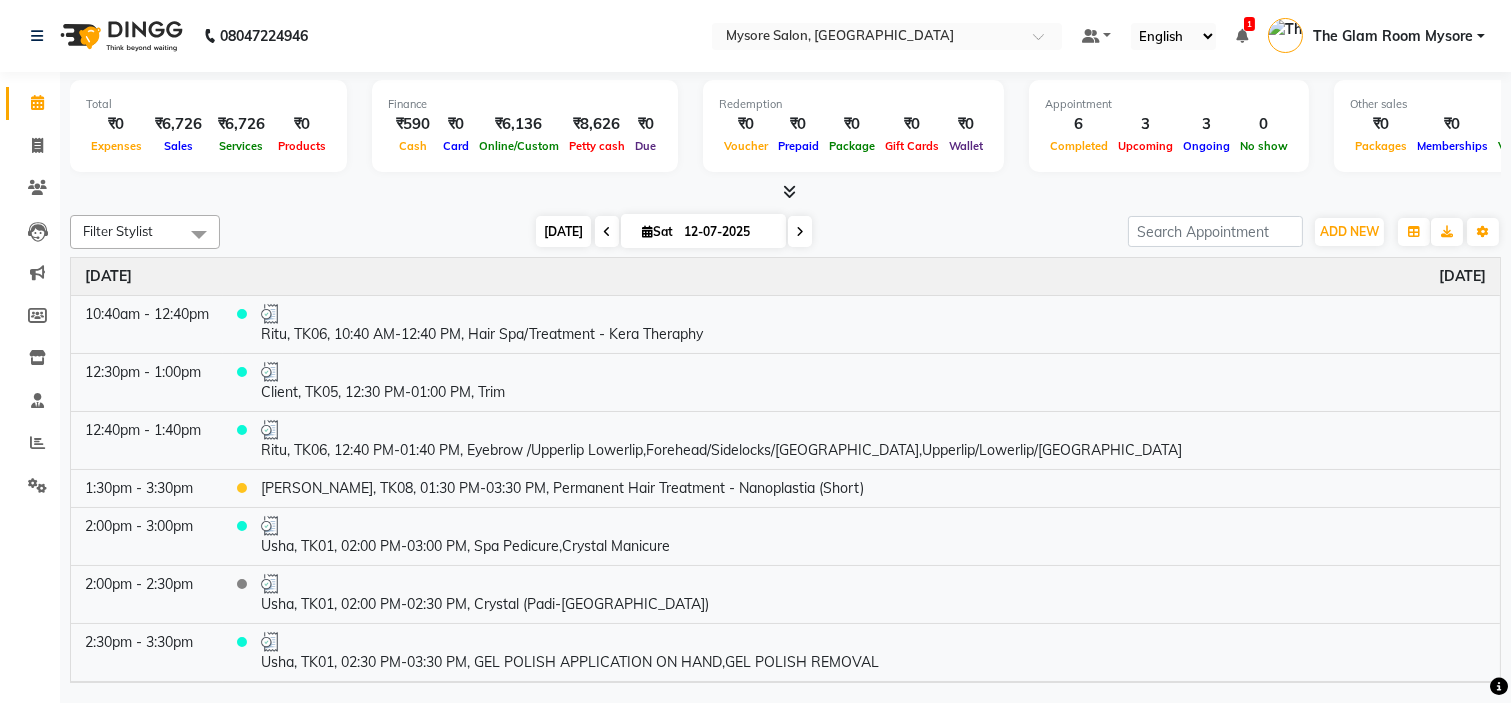 click on "Today" at bounding box center [563, 231] 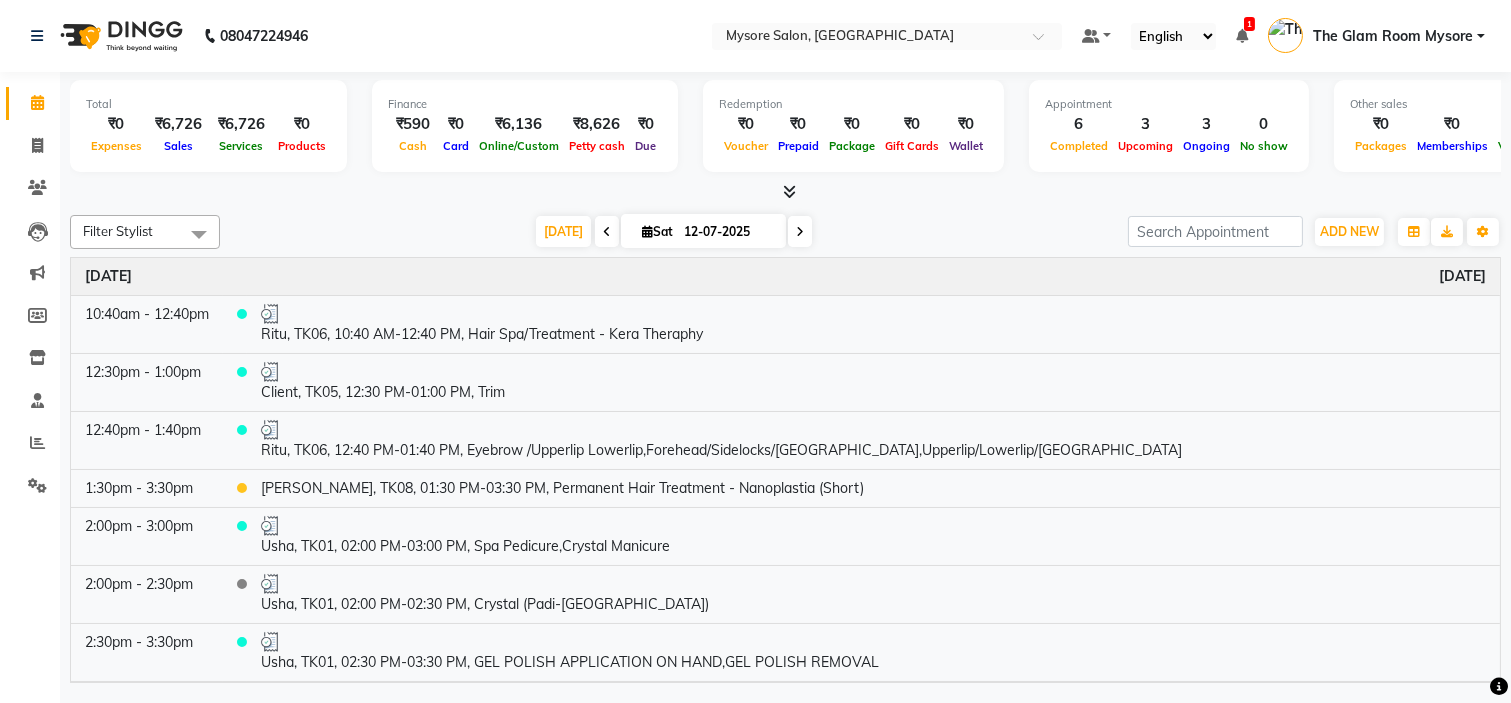 click at bounding box center [800, 231] 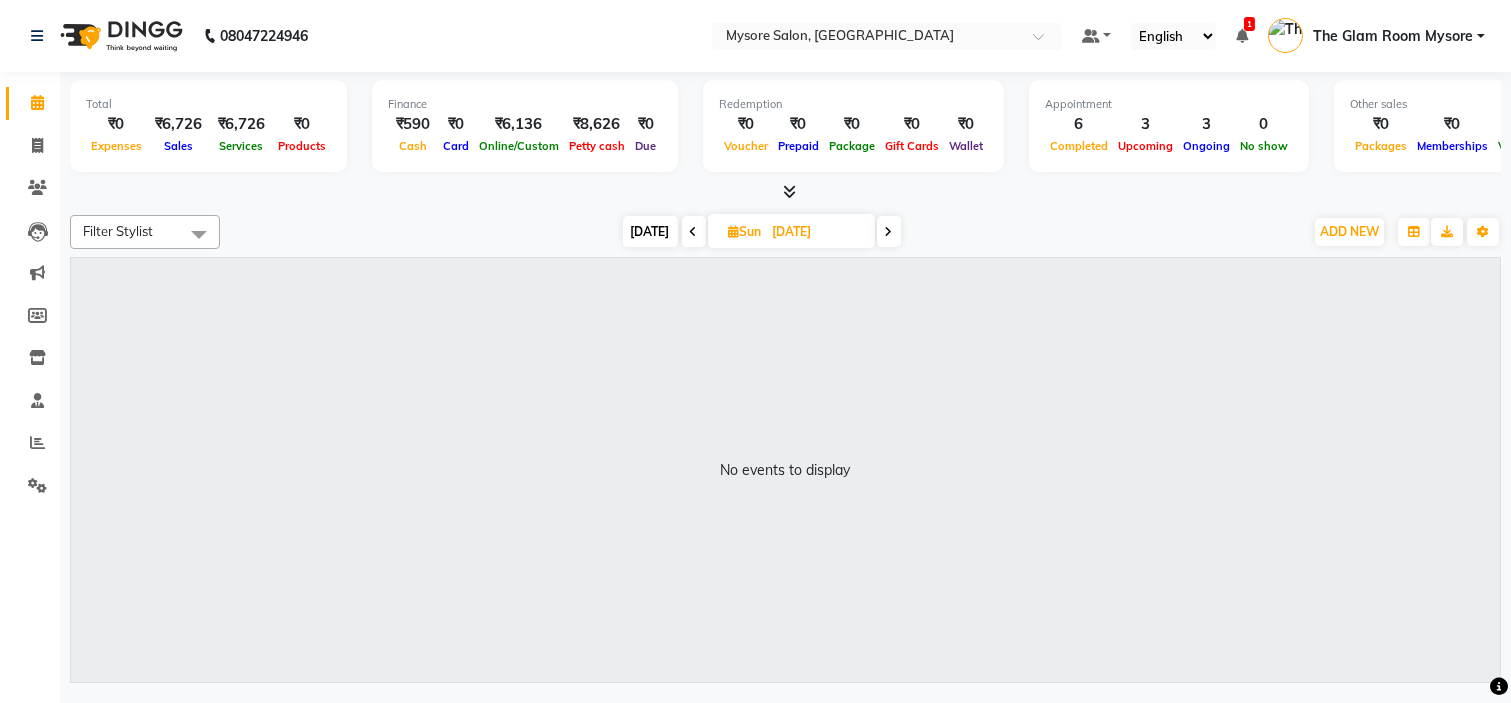 click on "Filter Stylist Select All Ankita Arti Ashwini Ayaan DR. Apurva Fatma Jayshree Lakshmi Paul Ruhul alom Shangnimwon Steve Sumaiya Banu Sumit Teja Tezz The Glam Room Mysore Today  Sun 13-07-2025 Toggle Dropdown Add Appointment Add Invoice Add Expense Add Attendance Add Client Add Transaction Toggle Dropdown Add Appointment Add Invoice Add Expense Add Attendance Add Client ADD NEW Toggle Dropdown Add Appointment Add Invoice Add Expense Add Attendance Add Client Add Transaction Filter Stylist Select All Ankita Arti Ashwini Ayaan DR. Apurva Fatma Jayshree Lakshmi Paul Ruhul alom Shangnimwon Steve Sumaiya Banu Sumit Teja Tezz The Glam Room Mysore Group By  Staff View   Room View  View as Vertical  Vertical - Week View  Horizontal  Horizontal - Week View  List  Toggle Dropdown Calendar Settings Manage Tags   Arrange Stylists   Reset Stylists  Full Screen Appointment Form Zoom 100% No events to display" 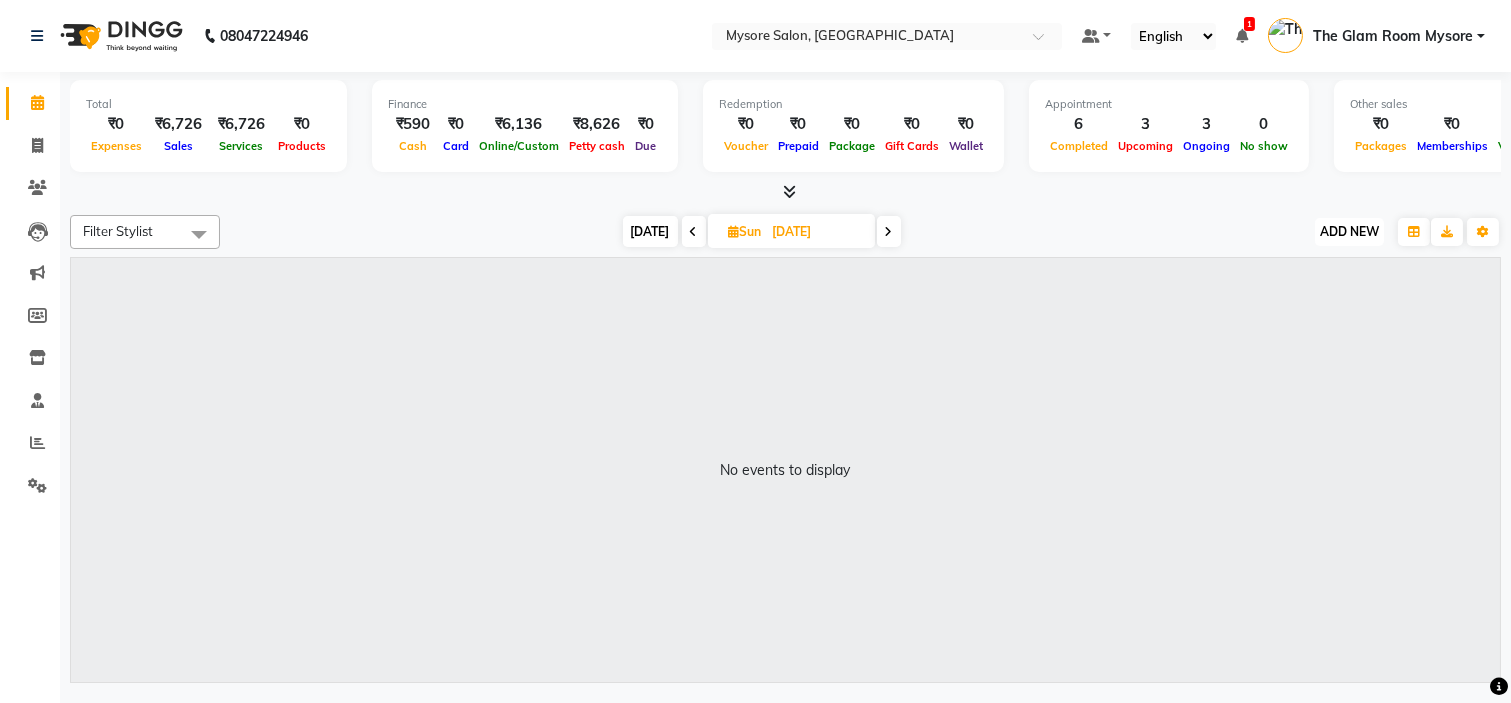 click on "ADD NEW Toggle Dropdown" at bounding box center [1349, 232] 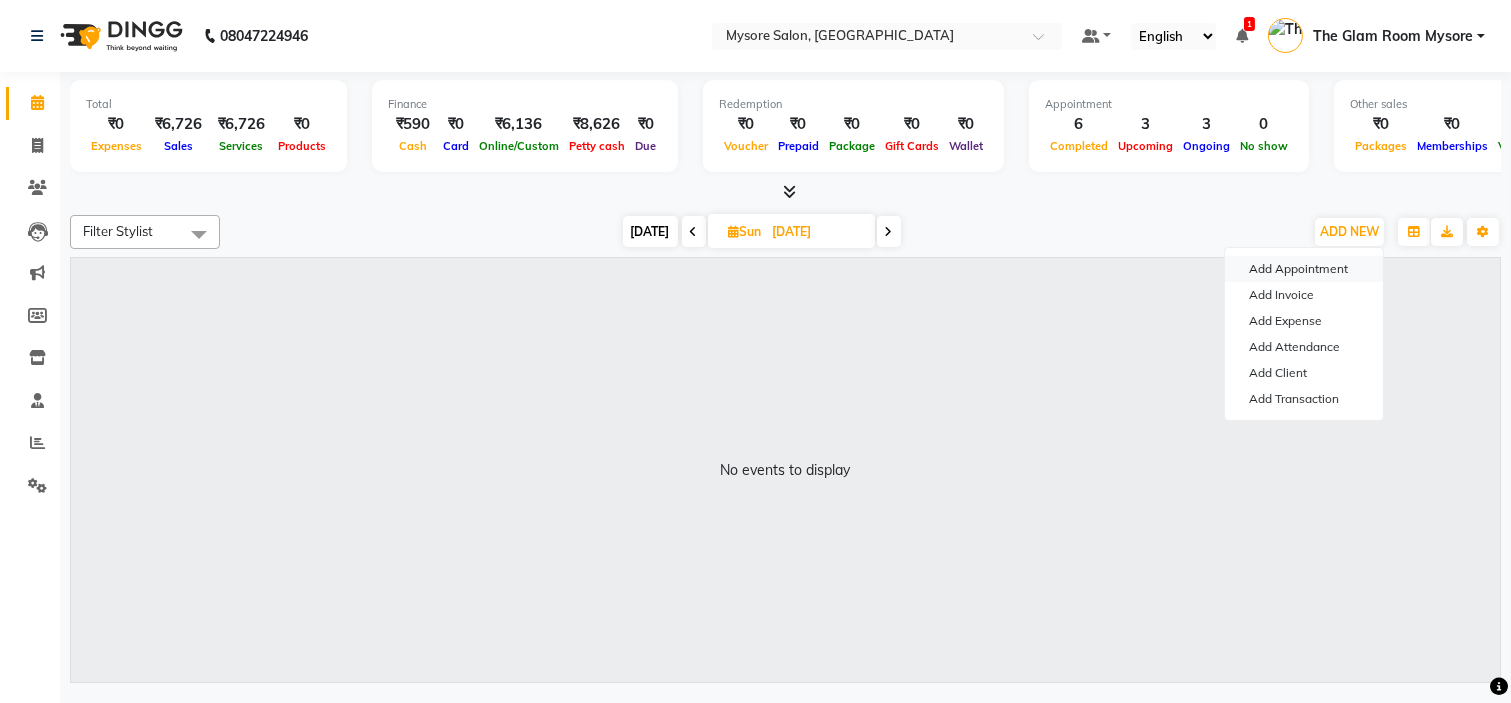 click on "Add Appointment" at bounding box center (1304, 269) 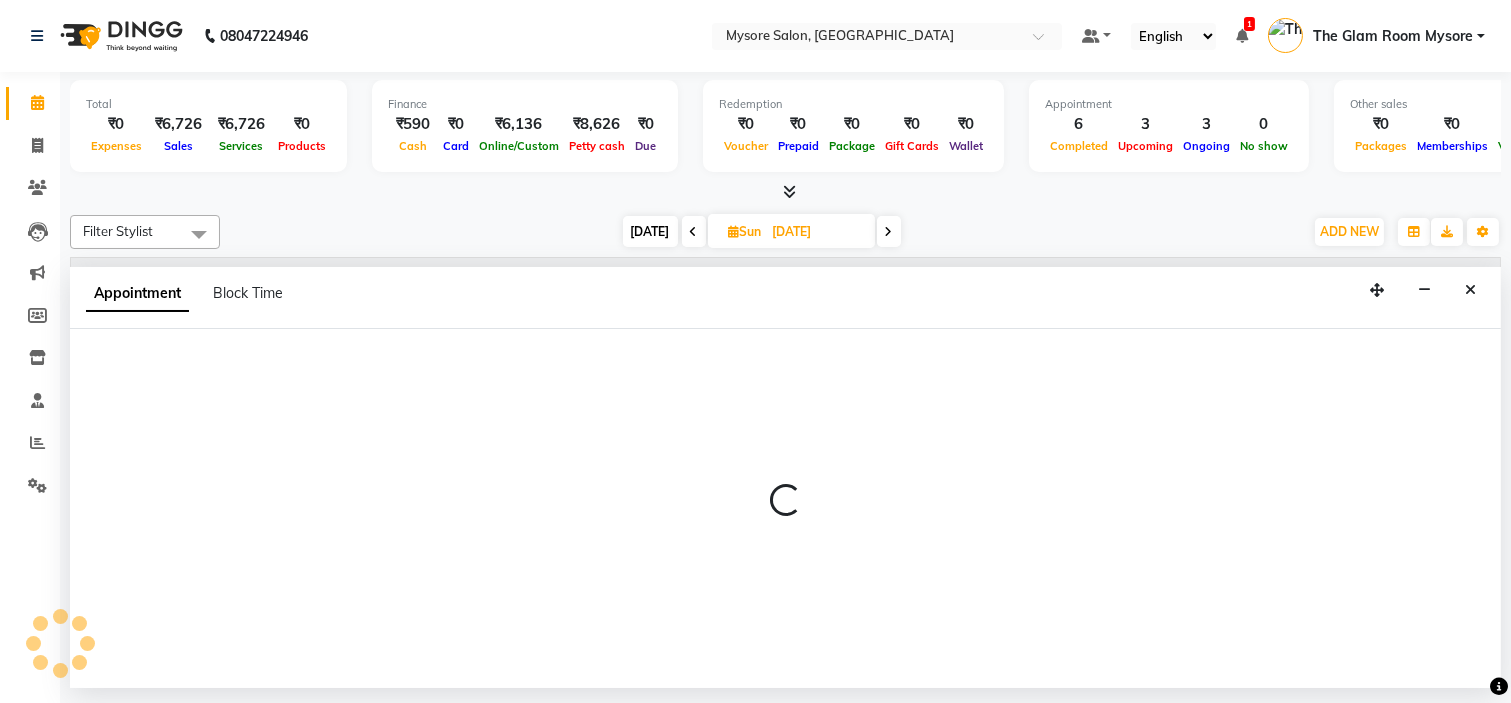 select on "540" 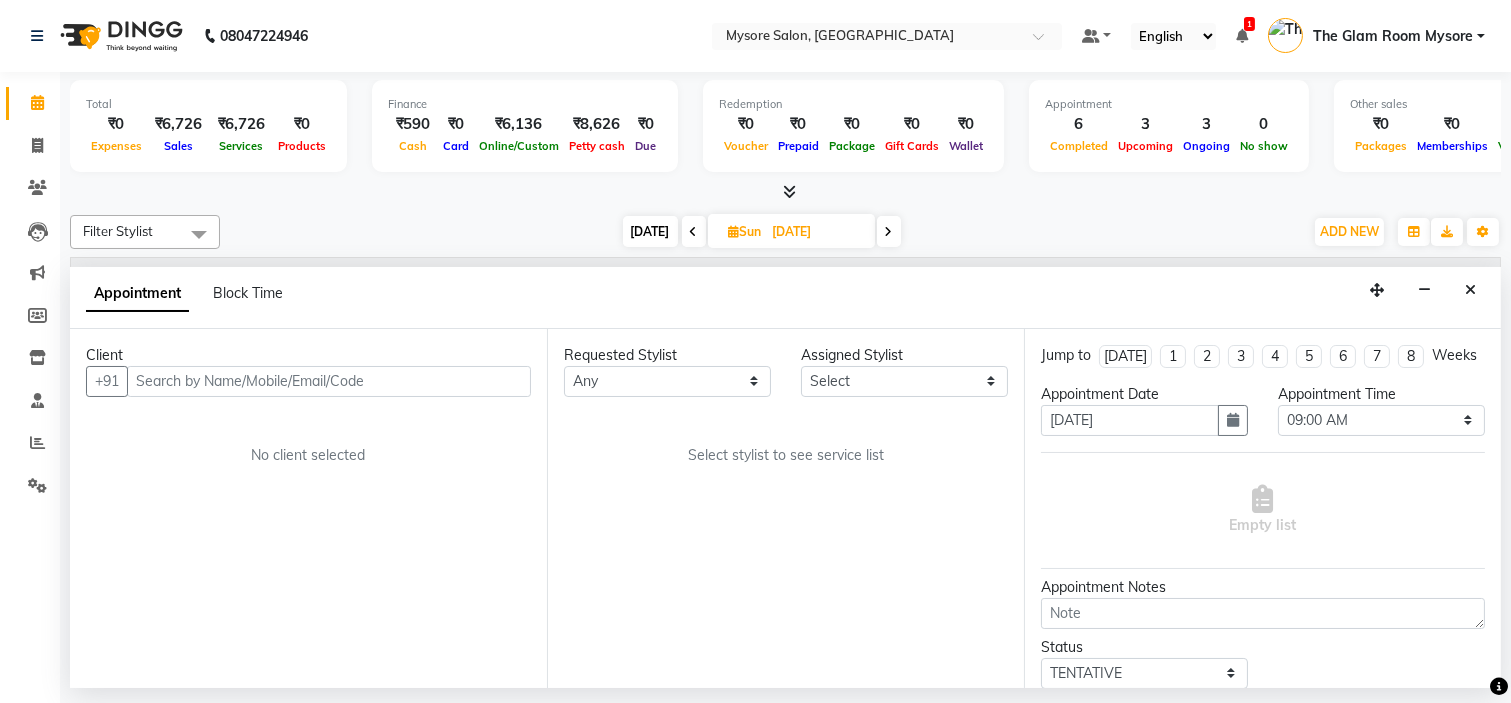 click at bounding box center (329, 381) 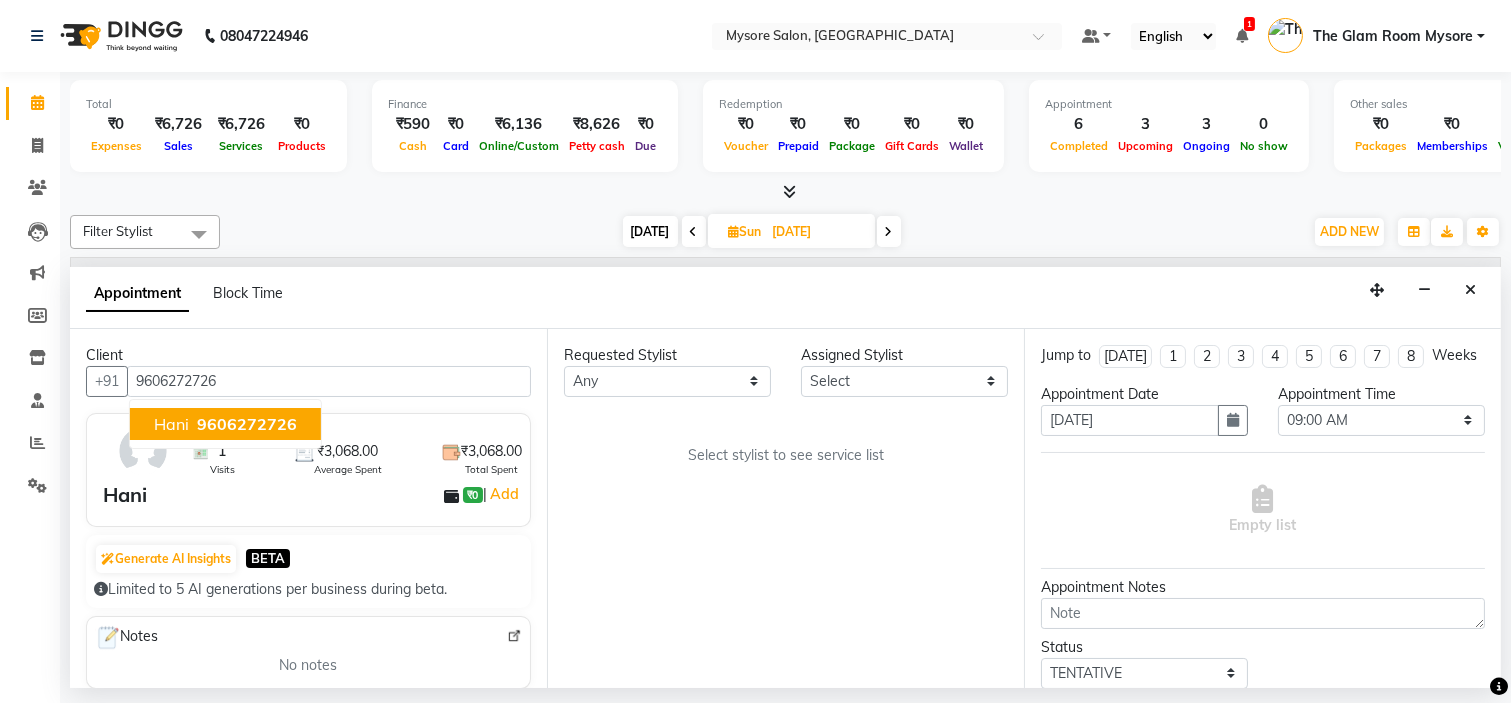 click on "9606272726" at bounding box center (247, 424) 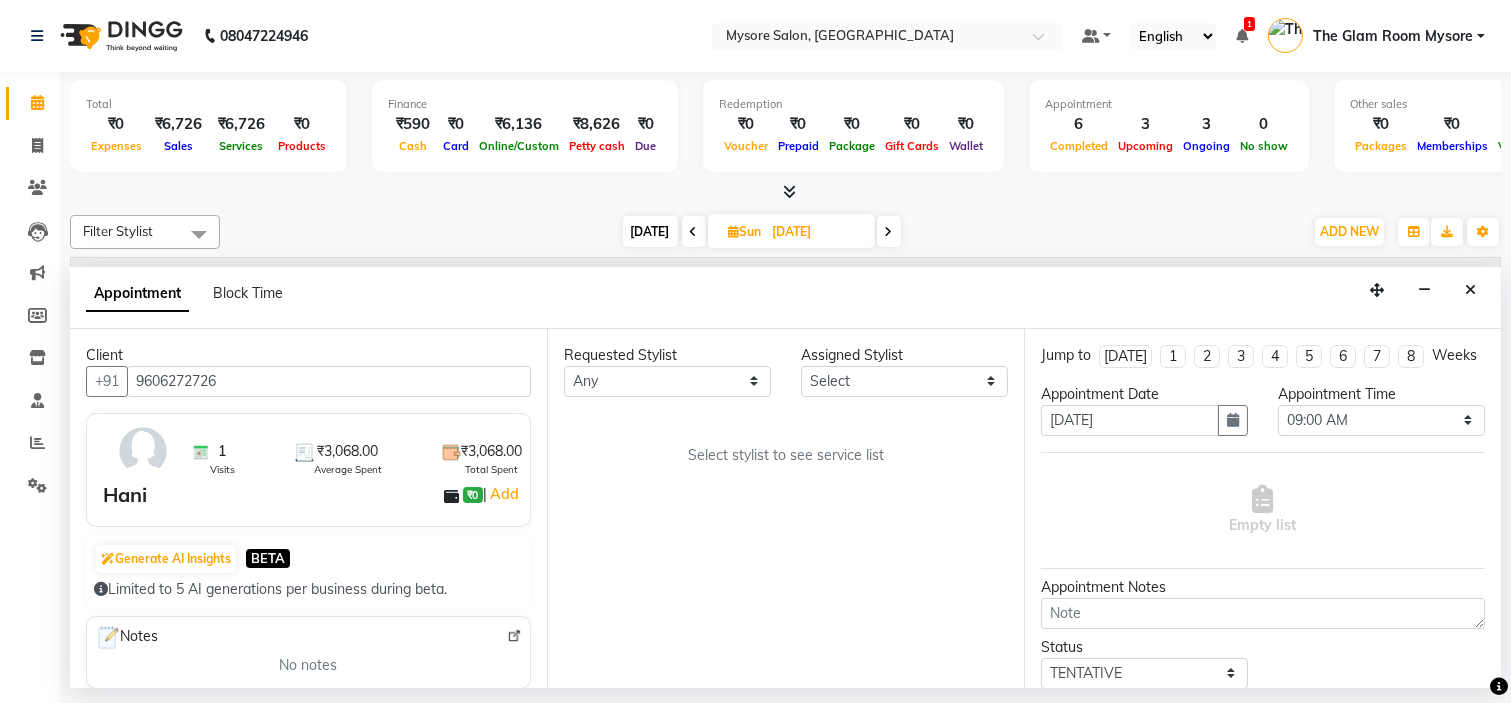 type on "9606272726" 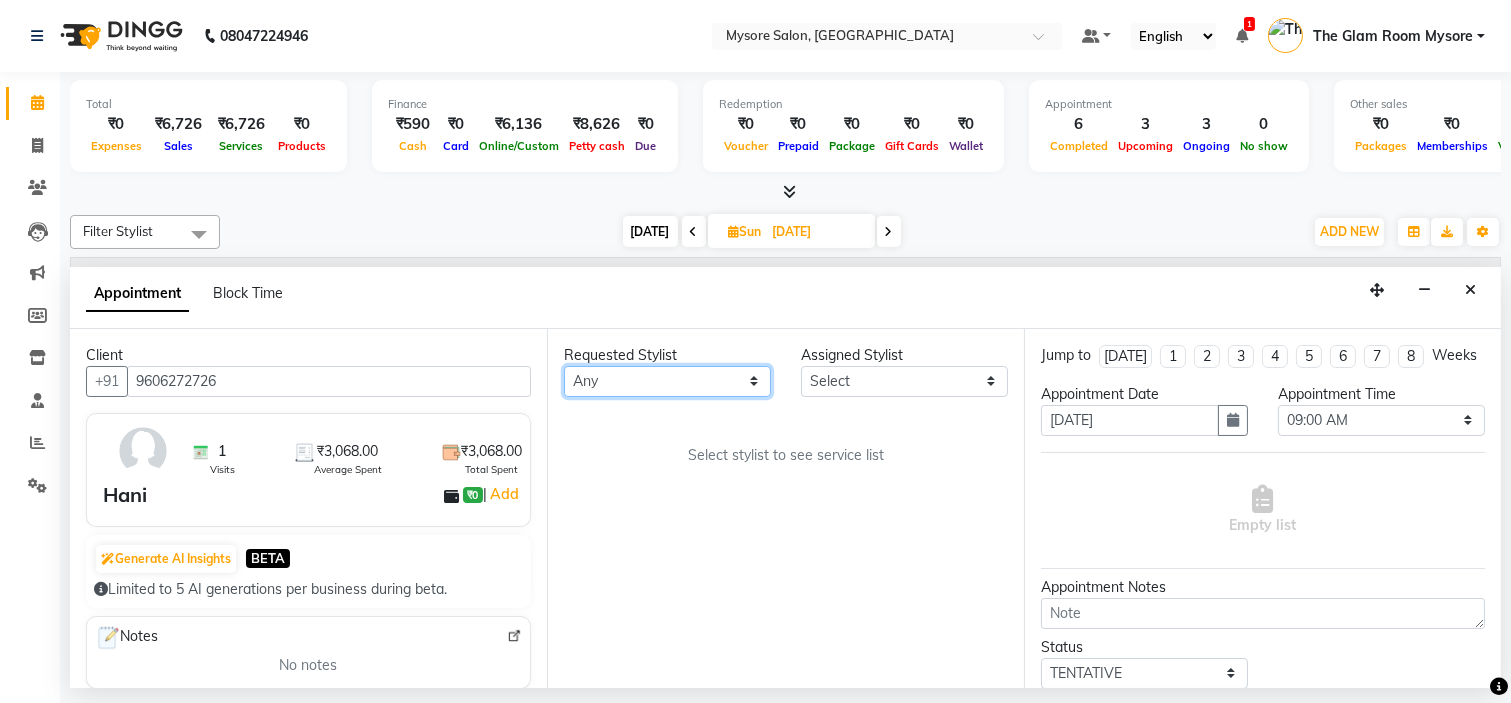 click on "Any Ankita Arti Ashwini Ayaan DR. Apurva Fatma Jayshree Lakshmi Paul Ruhul alom Shangnimwon Steve Sumaiya Banu Sumit Teja Tezz The Glam Room Mysore" at bounding box center [667, 381] 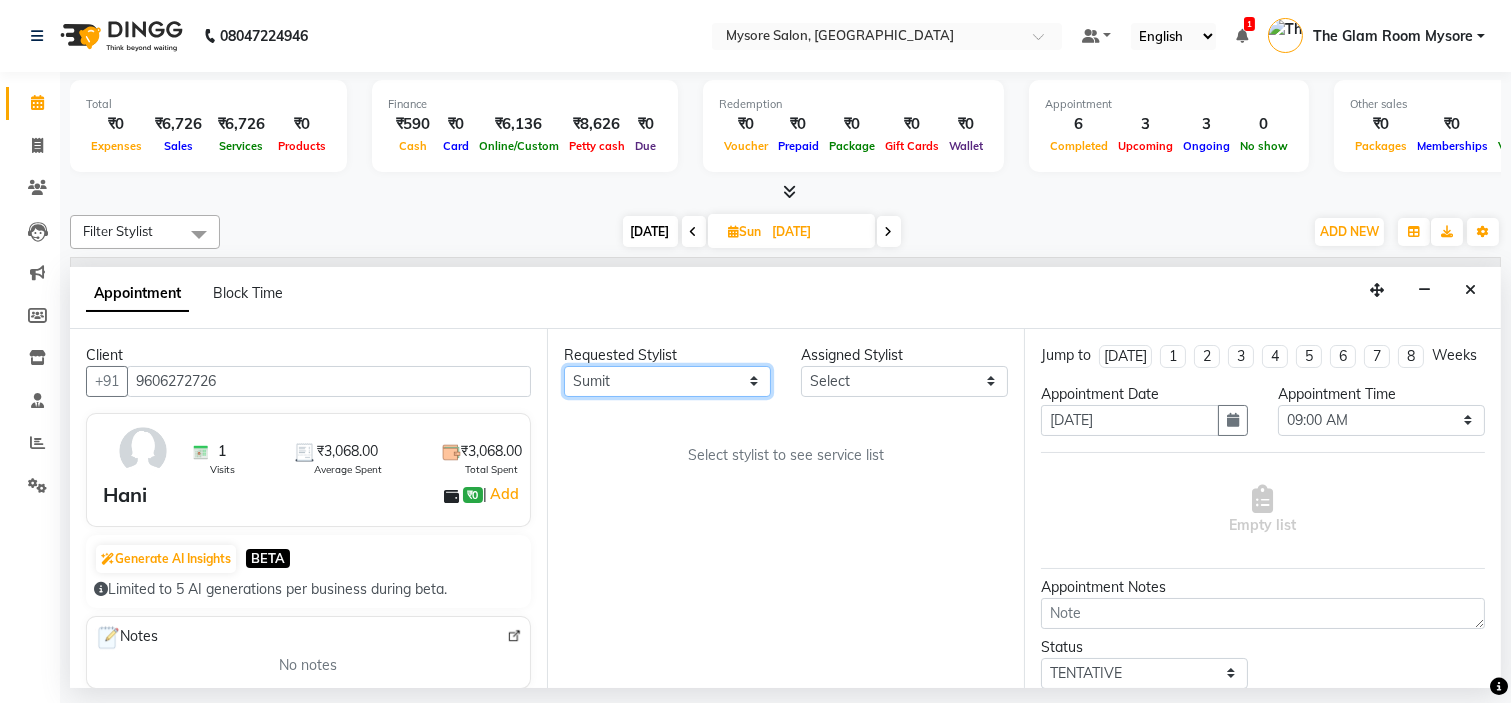 click on "Any Ankita Arti Ashwini Ayaan DR. Apurva Fatma Jayshree Lakshmi Paul Ruhul alom Shangnimwon Steve Sumaiya Banu Sumit Teja Tezz The Glam Room Mysore" at bounding box center (667, 381) 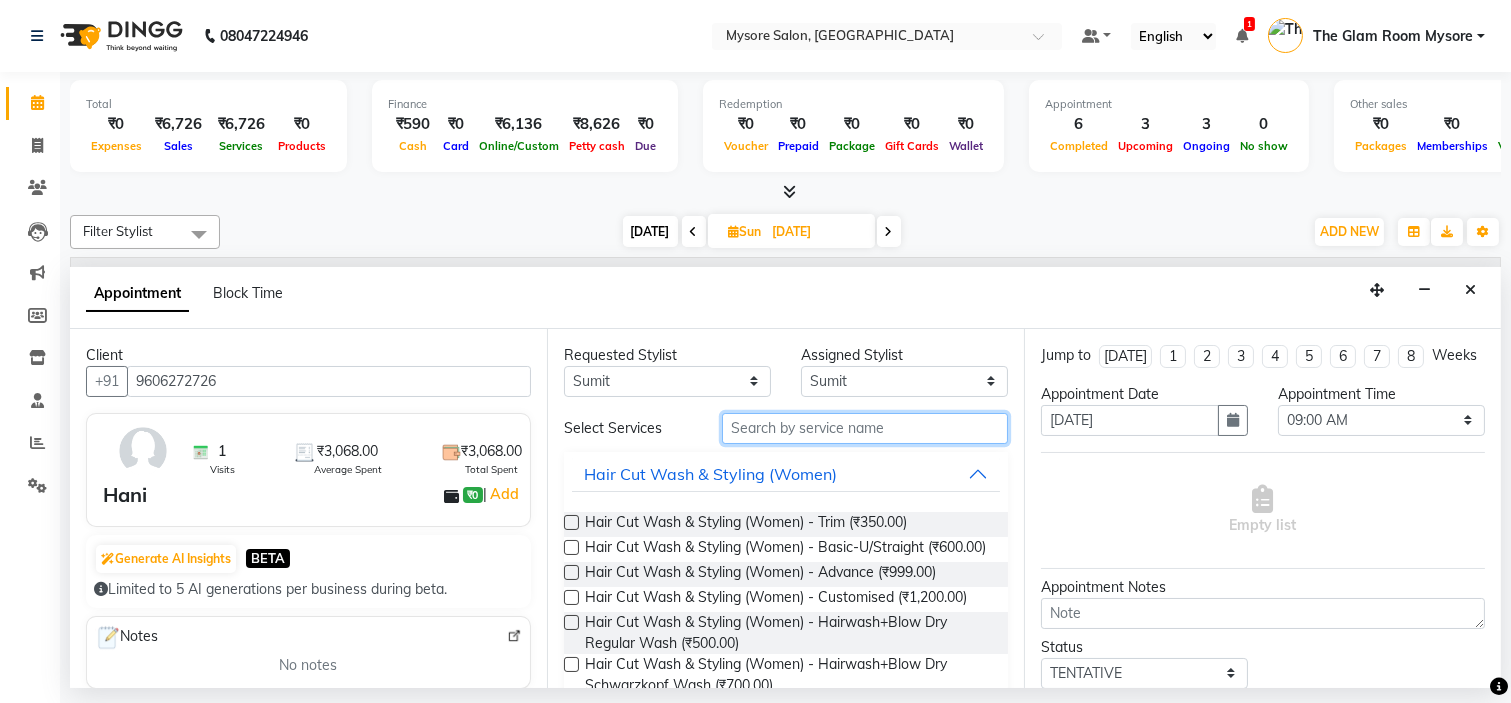 click at bounding box center [865, 428] 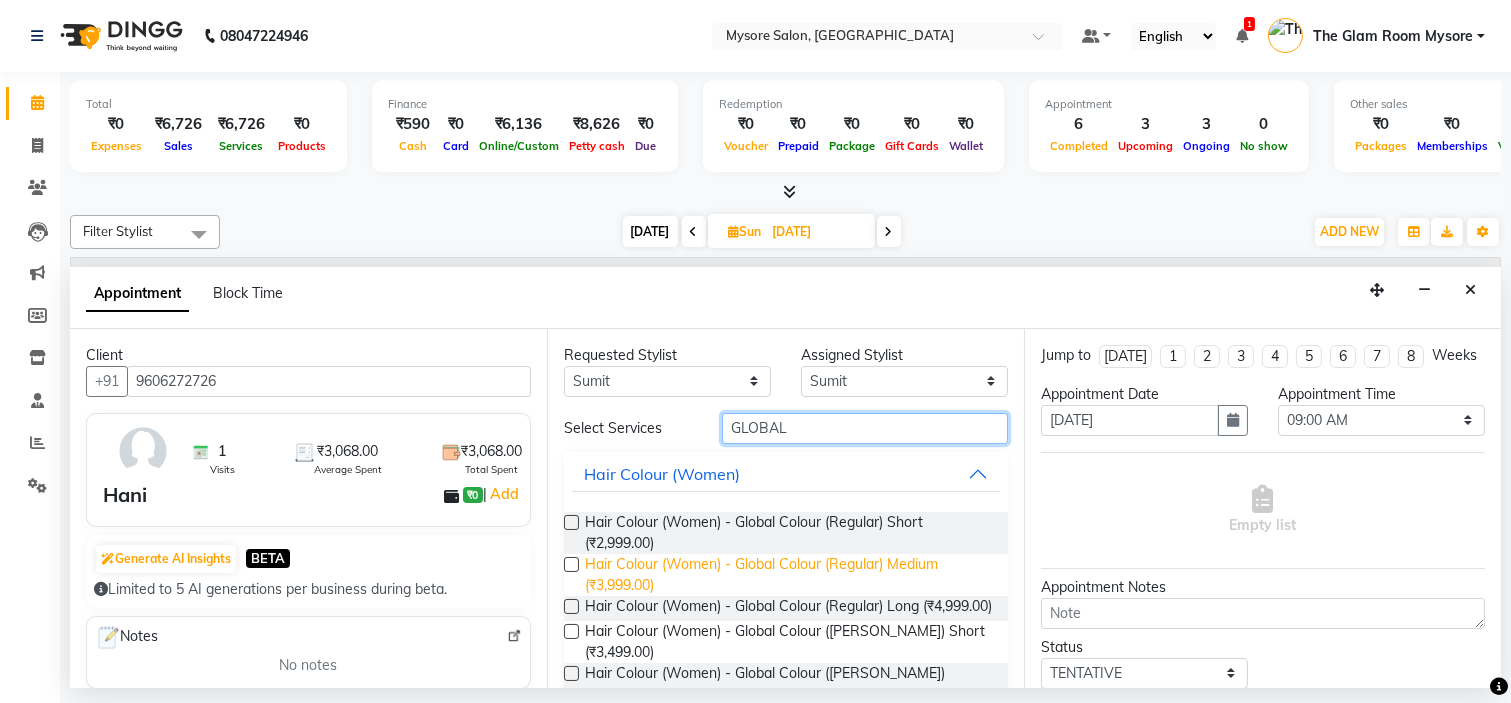 type on "GLOBAL" 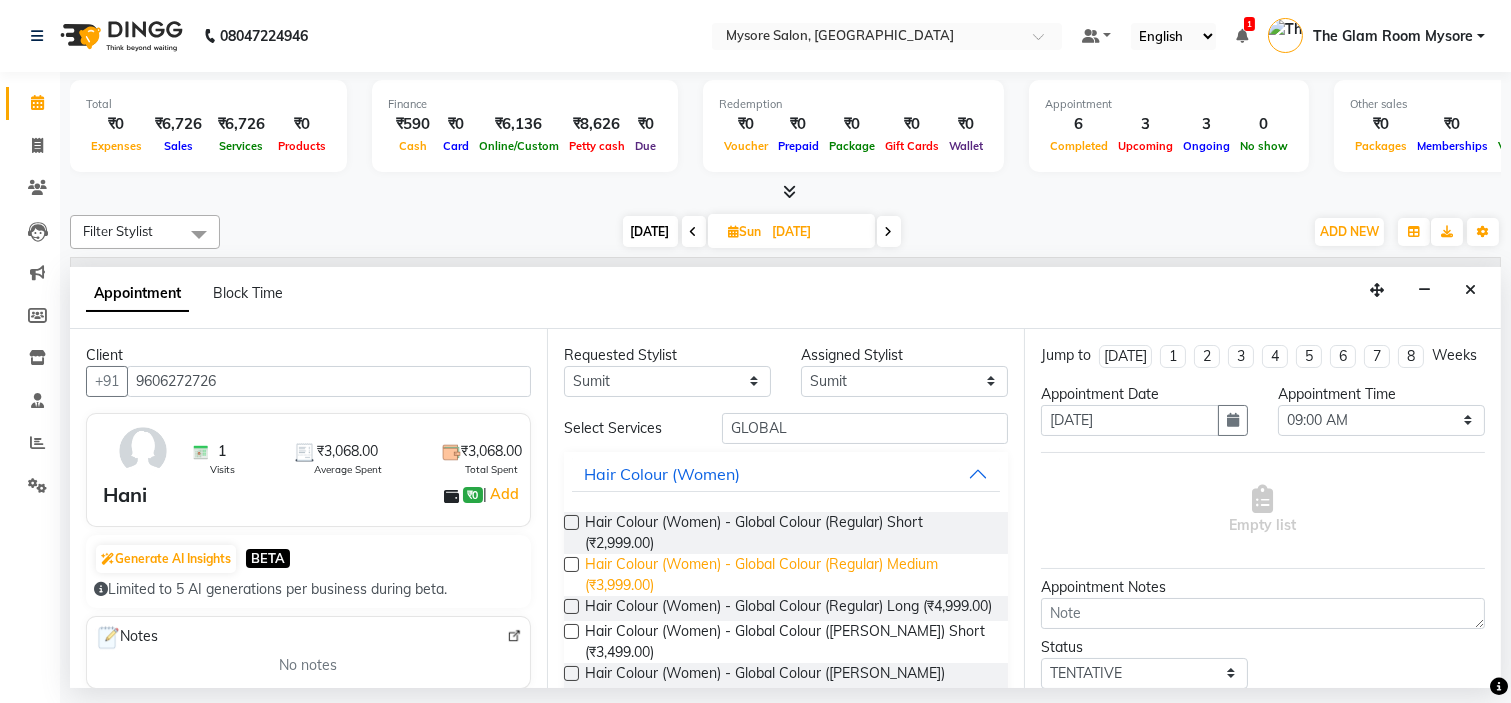 click on "Hair Colour (Women) - Global Colour (Regular) Medium (₹3,999.00)" at bounding box center [788, 575] 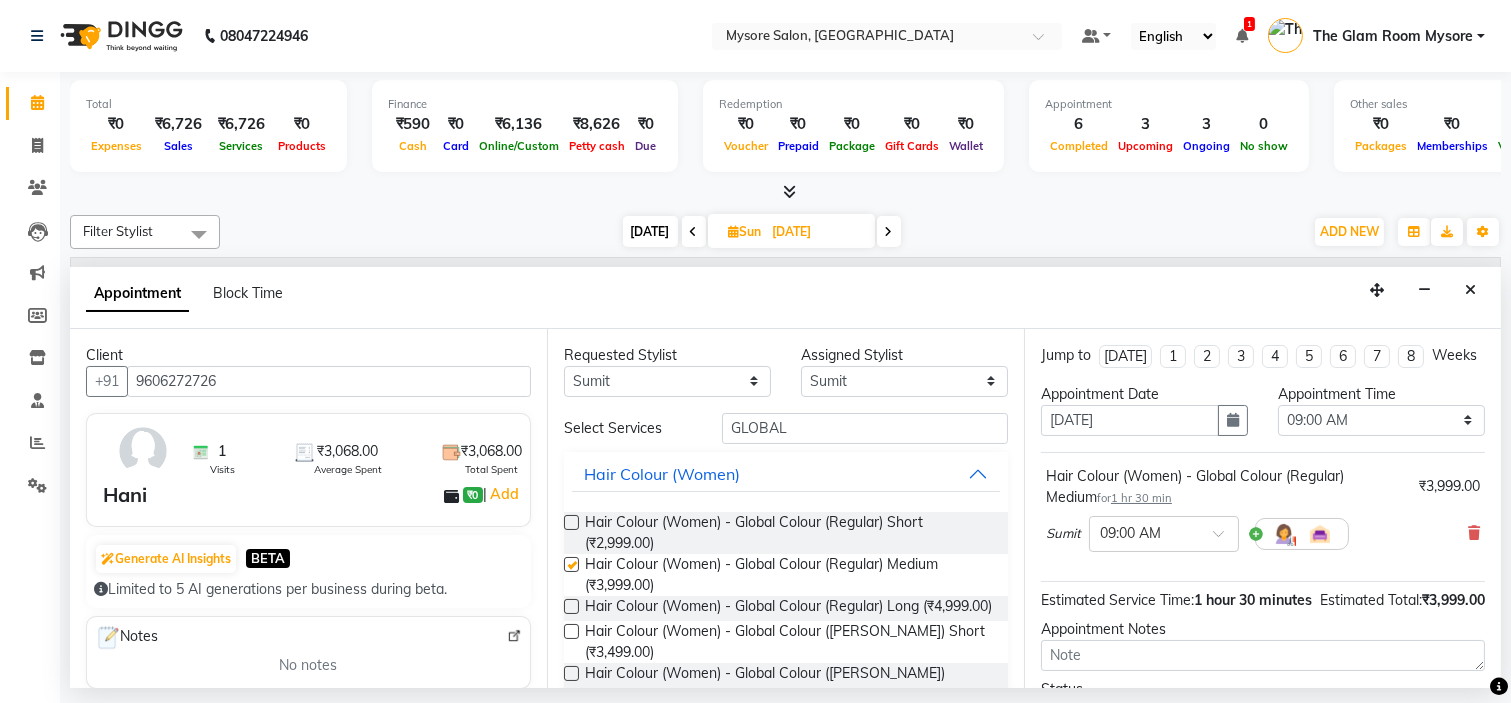 checkbox on "false" 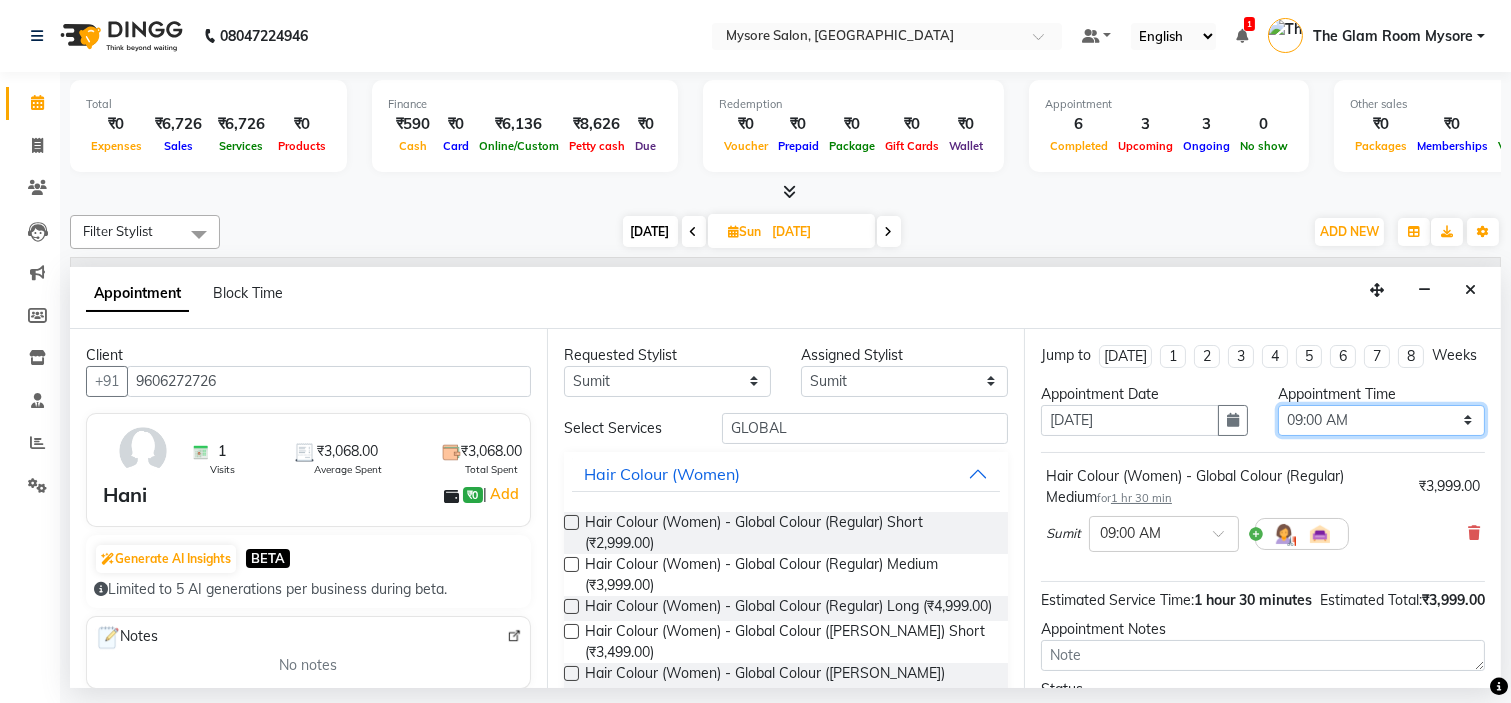 click on "Select 09:00 AM 09:15 AM 09:30 AM 09:45 AM 10:00 AM 10:15 AM 10:30 AM 10:45 AM 11:00 AM 11:15 AM 11:30 AM 11:45 AM 12:00 PM 12:15 PM 12:30 PM 12:45 PM 01:00 PM 01:15 PM 01:30 PM 01:45 PM 02:00 PM 02:15 PM 02:30 PM 02:45 PM 03:00 PM 03:15 PM 03:30 PM 03:45 PM 04:00 PM 04:15 PM 04:30 PM 04:45 PM 05:00 PM 05:15 PM 05:30 PM 05:45 PM 06:00 PM 06:15 PM 06:30 PM 06:45 PM 07:00 PM 07:15 PM 07:30 PM 07:45 PM 08:00 PM" at bounding box center (1381, 420) 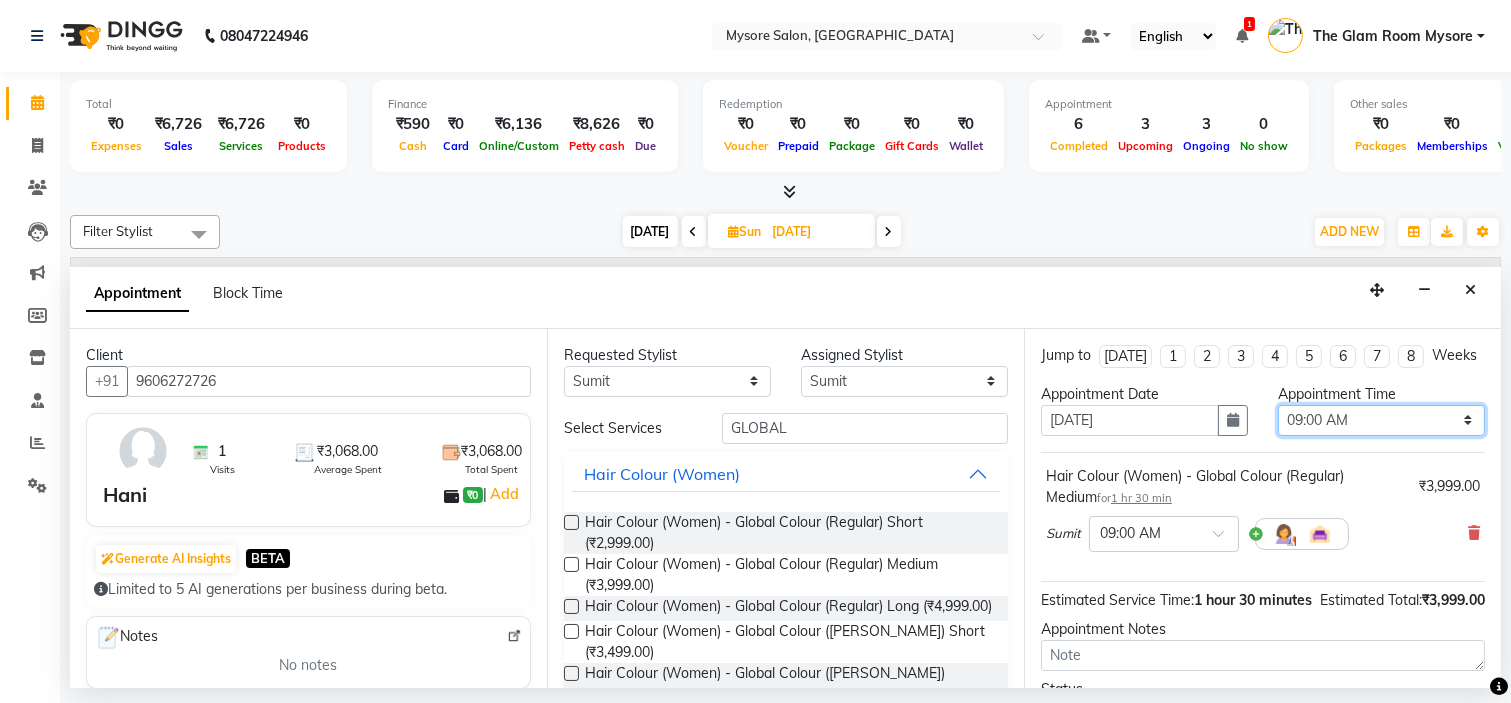 select on "720" 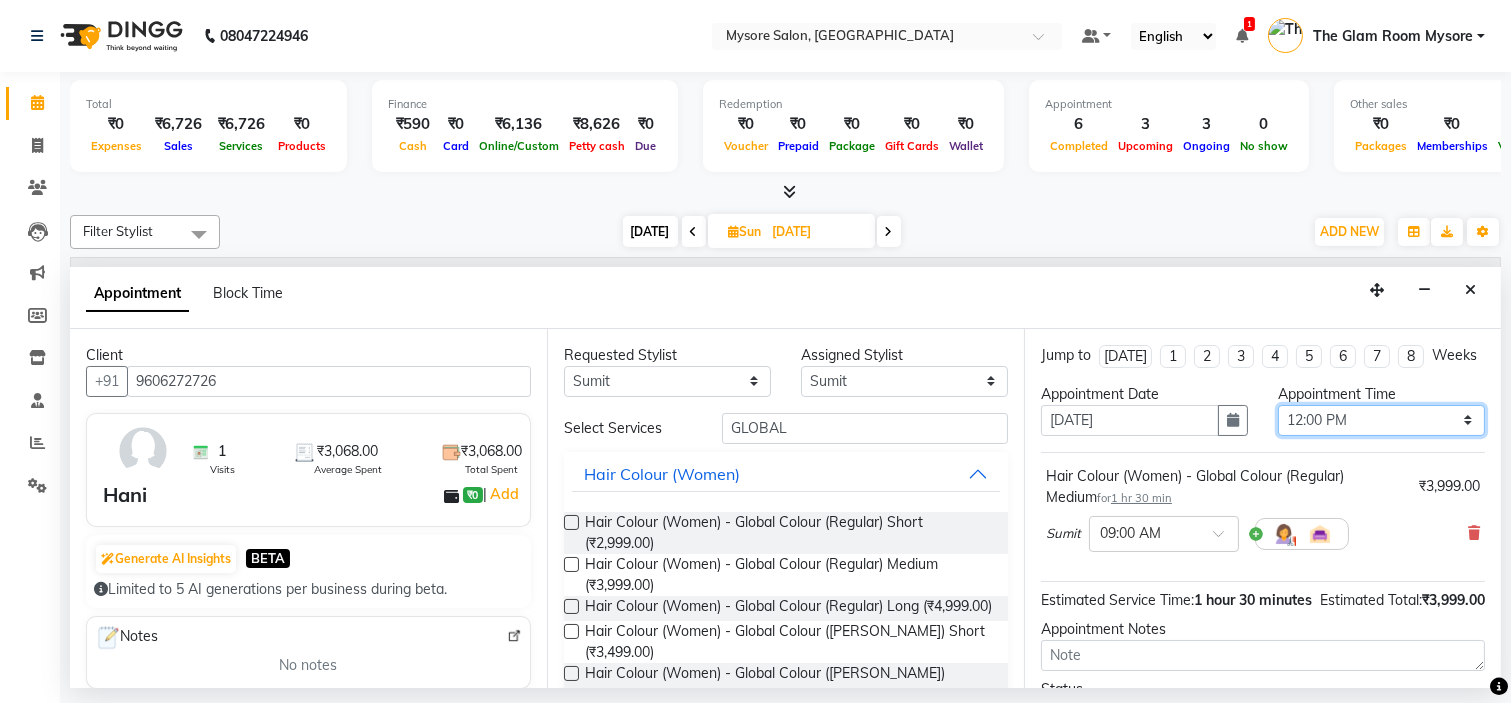 click on "Select 09:00 AM 09:15 AM 09:30 AM 09:45 AM 10:00 AM 10:15 AM 10:30 AM 10:45 AM 11:00 AM 11:15 AM 11:30 AM 11:45 AM 12:00 PM 12:15 PM 12:30 PM 12:45 PM 01:00 PM 01:15 PM 01:30 PM 01:45 PM 02:00 PM 02:15 PM 02:30 PM 02:45 PM 03:00 PM 03:15 PM 03:30 PM 03:45 PM 04:00 PM 04:15 PM 04:30 PM 04:45 PM 05:00 PM 05:15 PM 05:30 PM 05:45 PM 06:00 PM 06:15 PM 06:30 PM 06:45 PM 07:00 PM 07:15 PM 07:30 PM 07:45 PM 08:00 PM" at bounding box center [1381, 420] 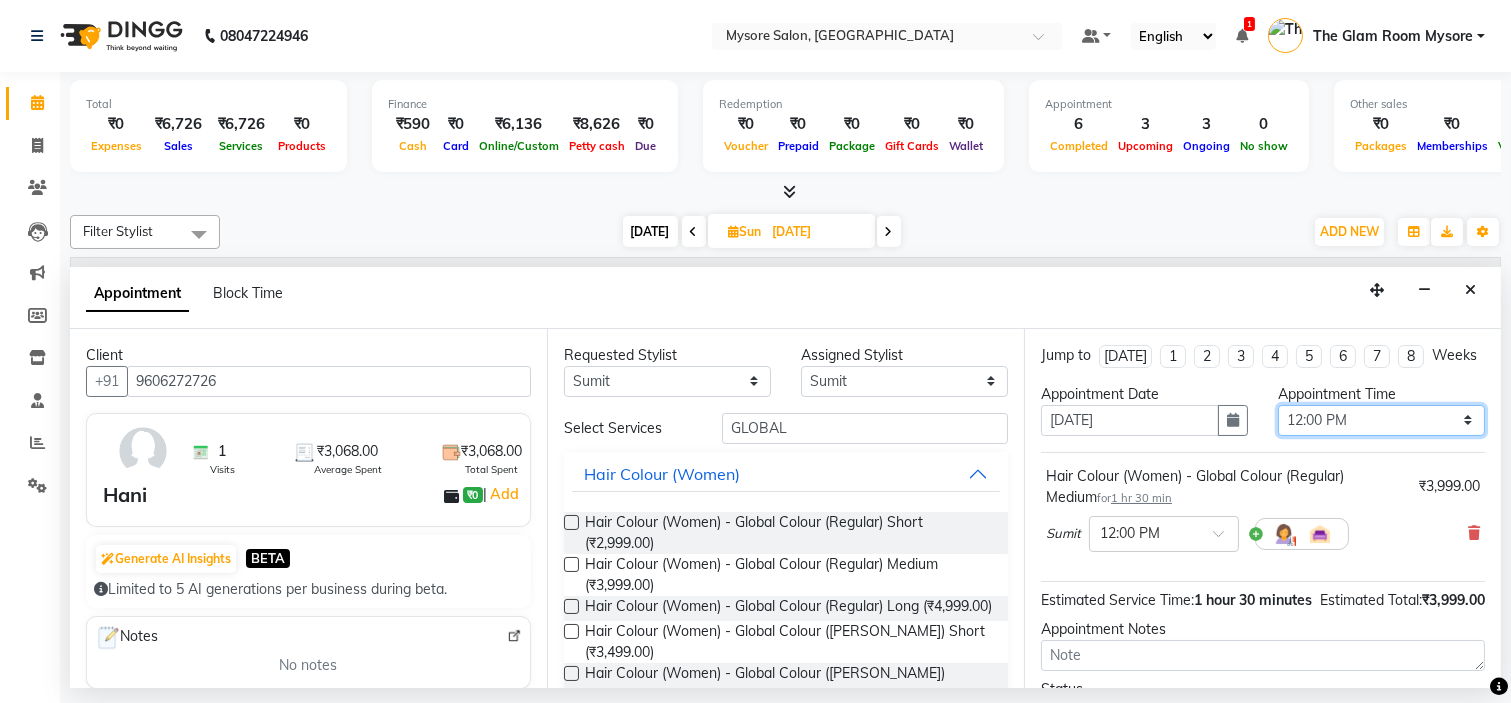 scroll, scrollTop: 207, scrollLeft: 0, axis: vertical 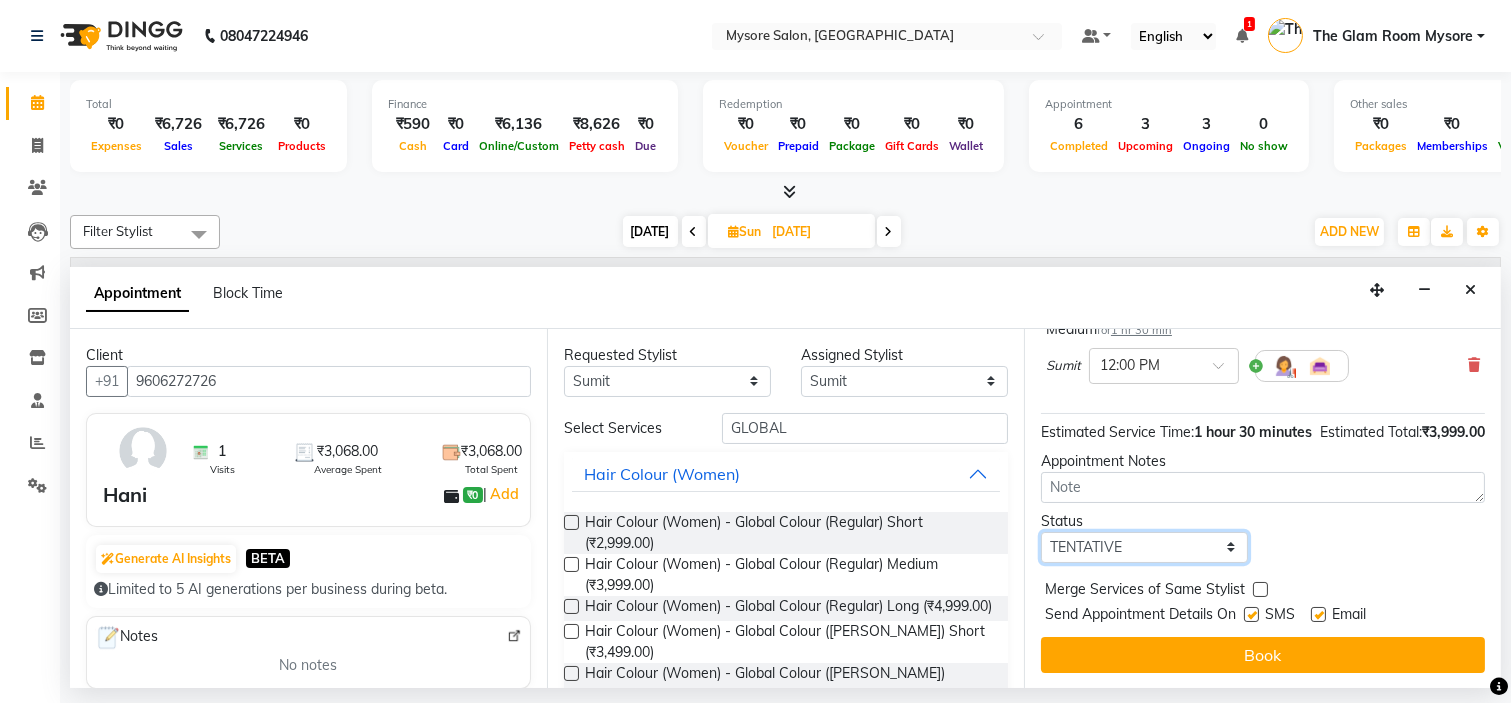 click on "Select TENTATIVE CONFIRM UPCOMING" at bounding box center [1144, 547] 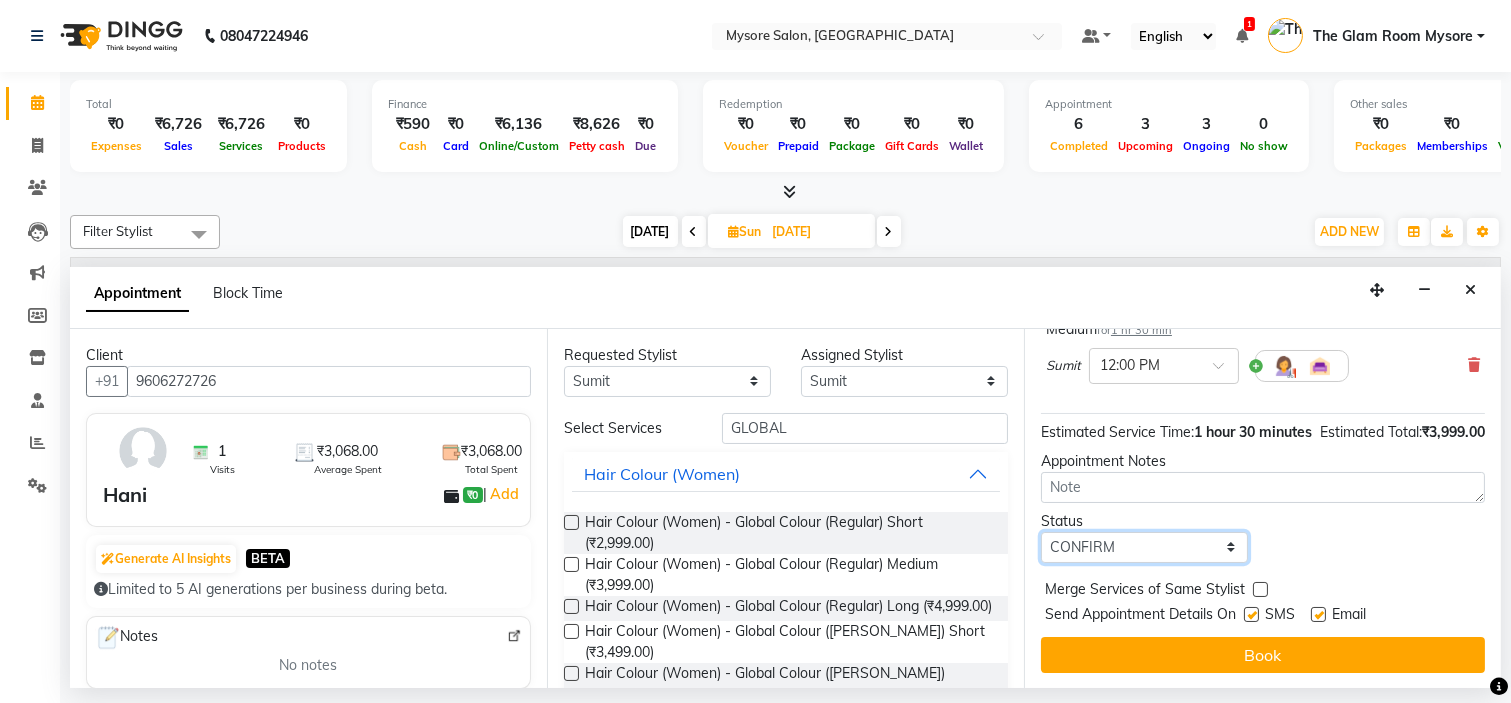 click on "Select TENTATIVE CONFIRM UPCOMING" at bounding box center [1144, 547] 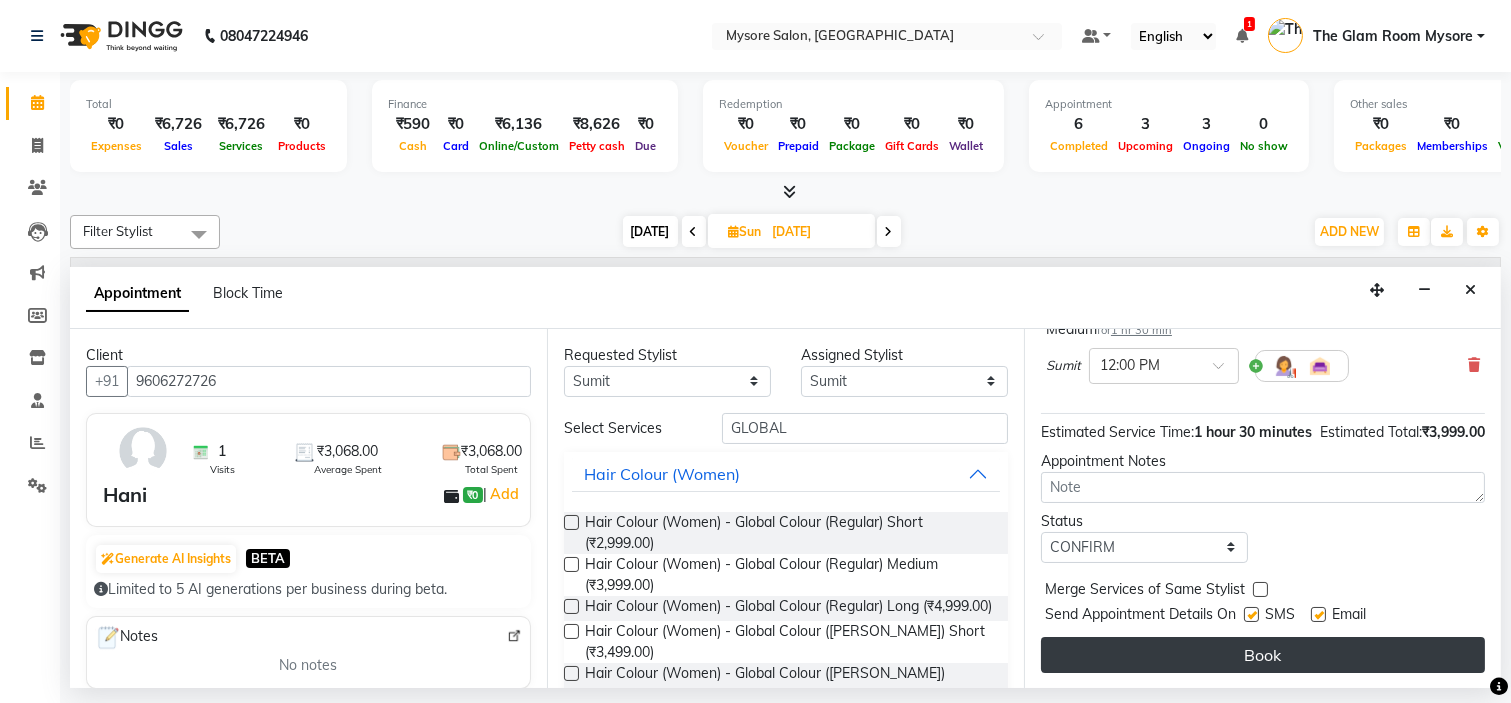 drag, startPoint x: 1198, startPoint y: 633, endPoint x: 1222, endPoint y: 657, distance: 33.941124 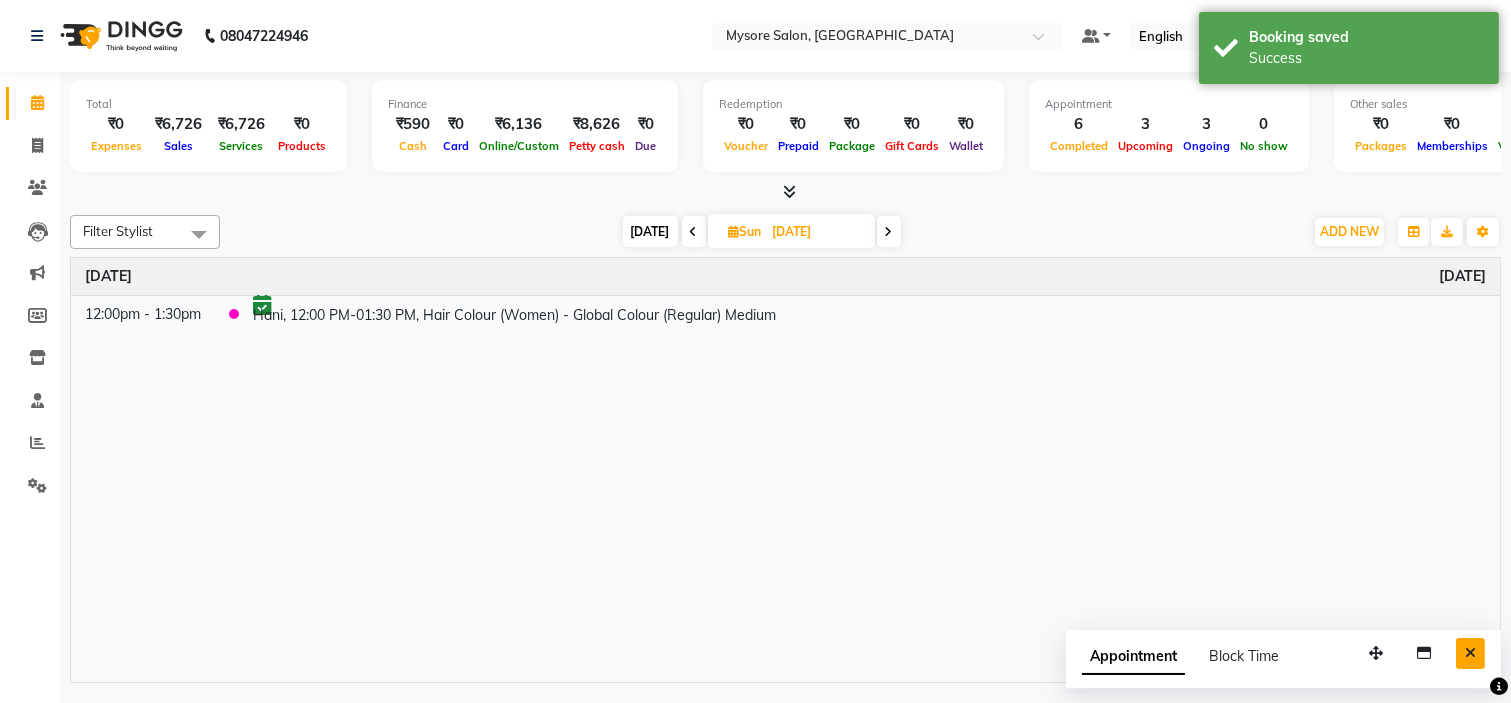 click at bounding box center [1470, 653] 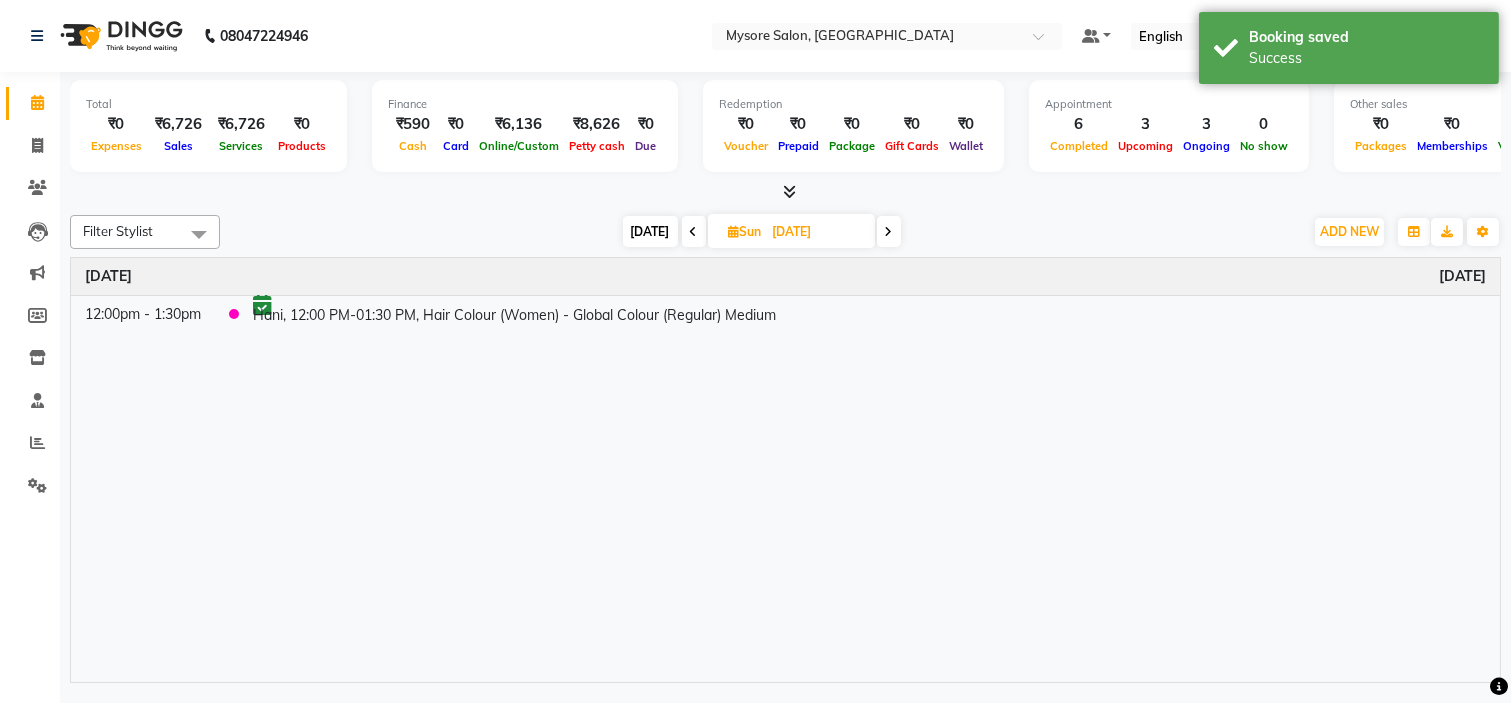 click on "Today" at bounding box center [650, 231] 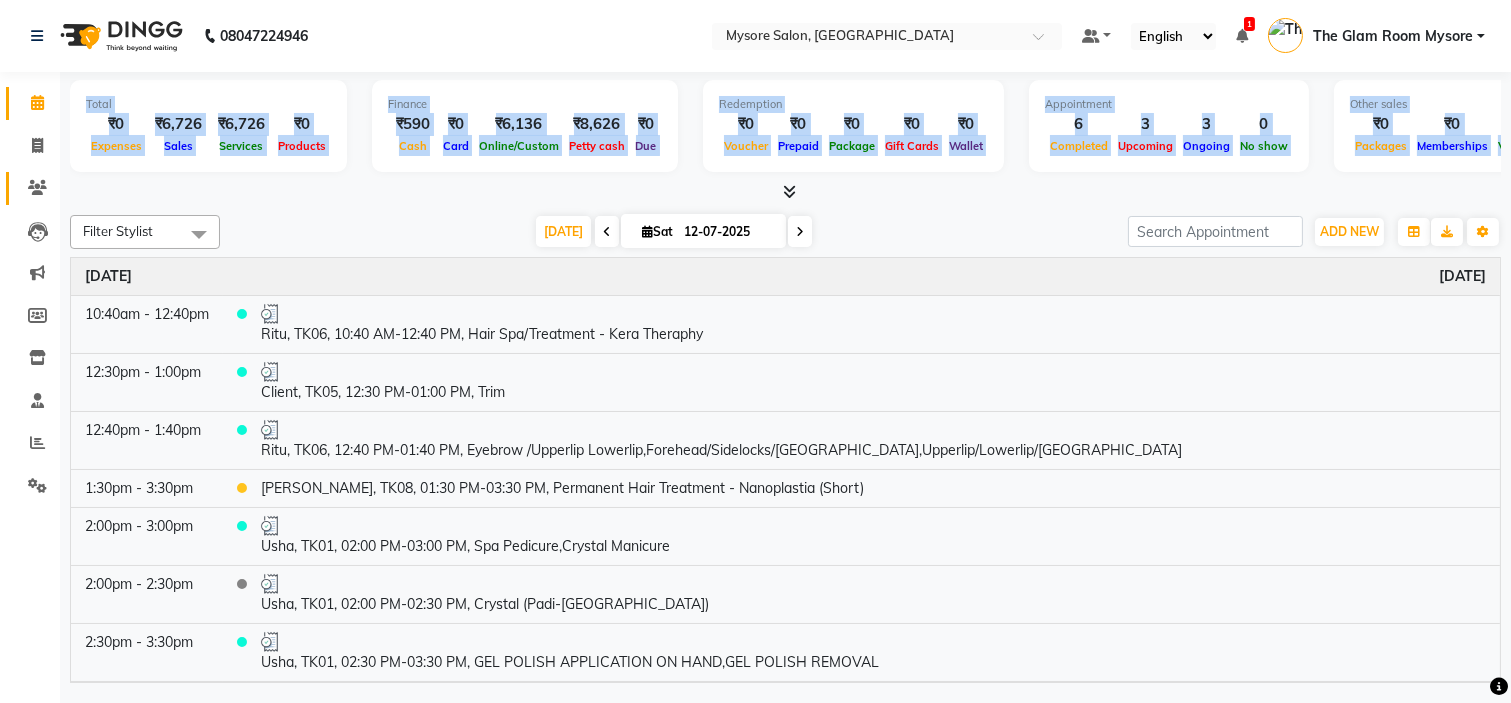 drag, startPoint x: 61, startPoint y: 185, endPoint x: 41, endPoint y: 186, distance: 20.024984 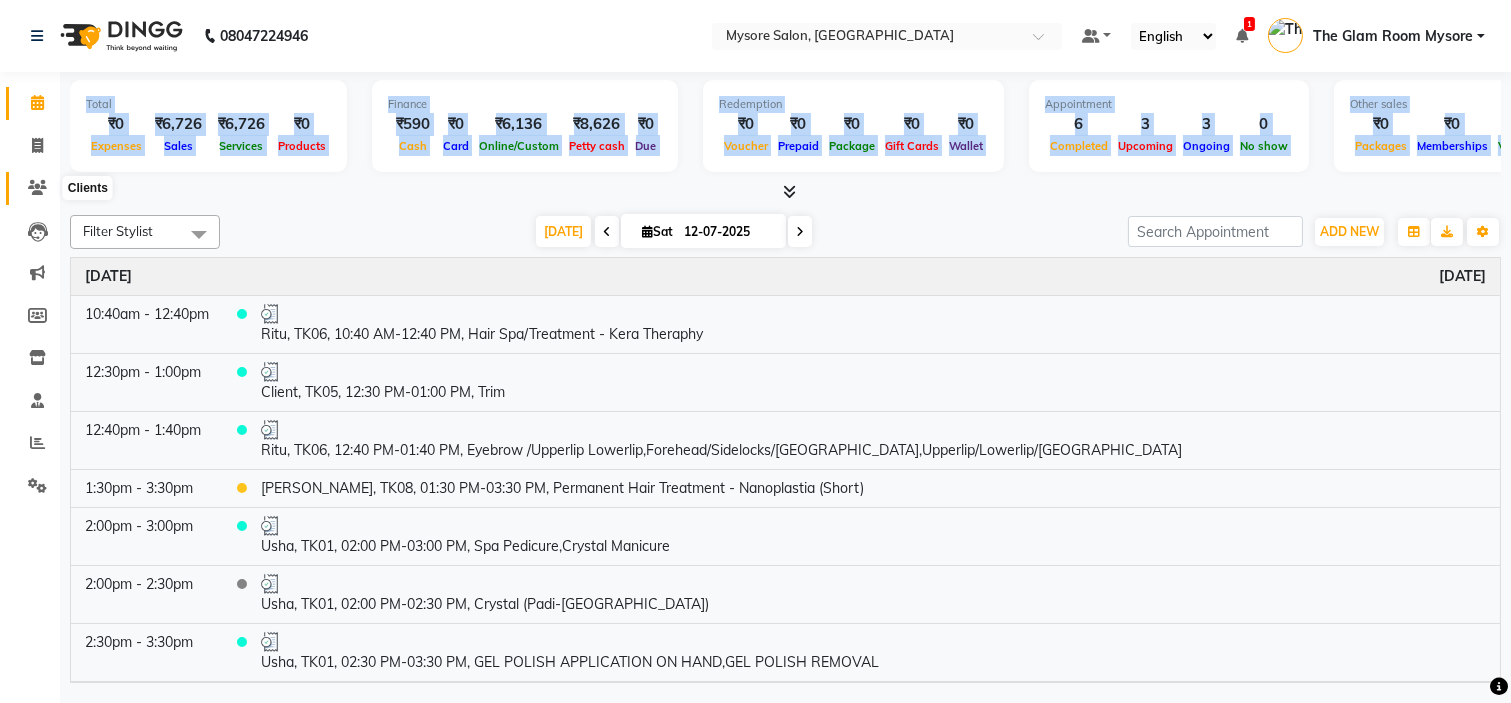 click 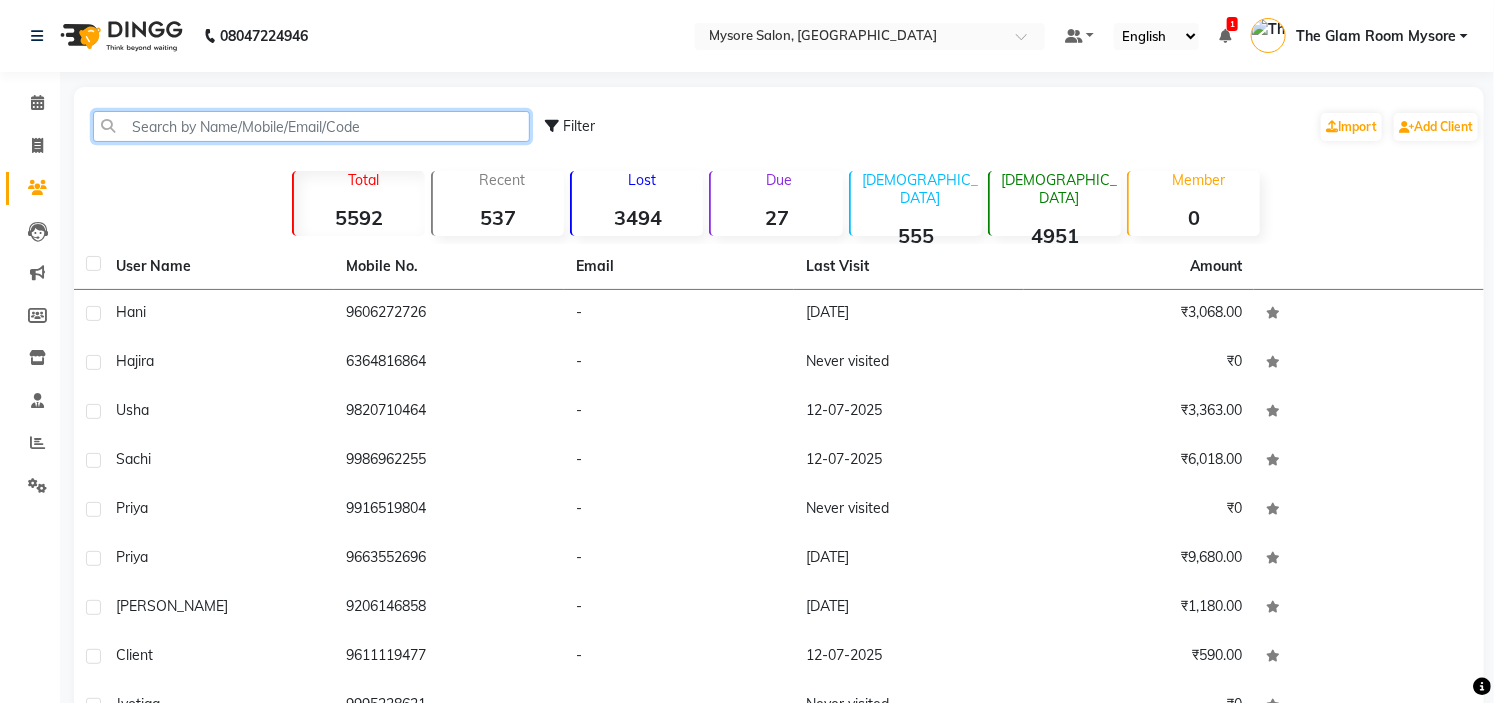 click 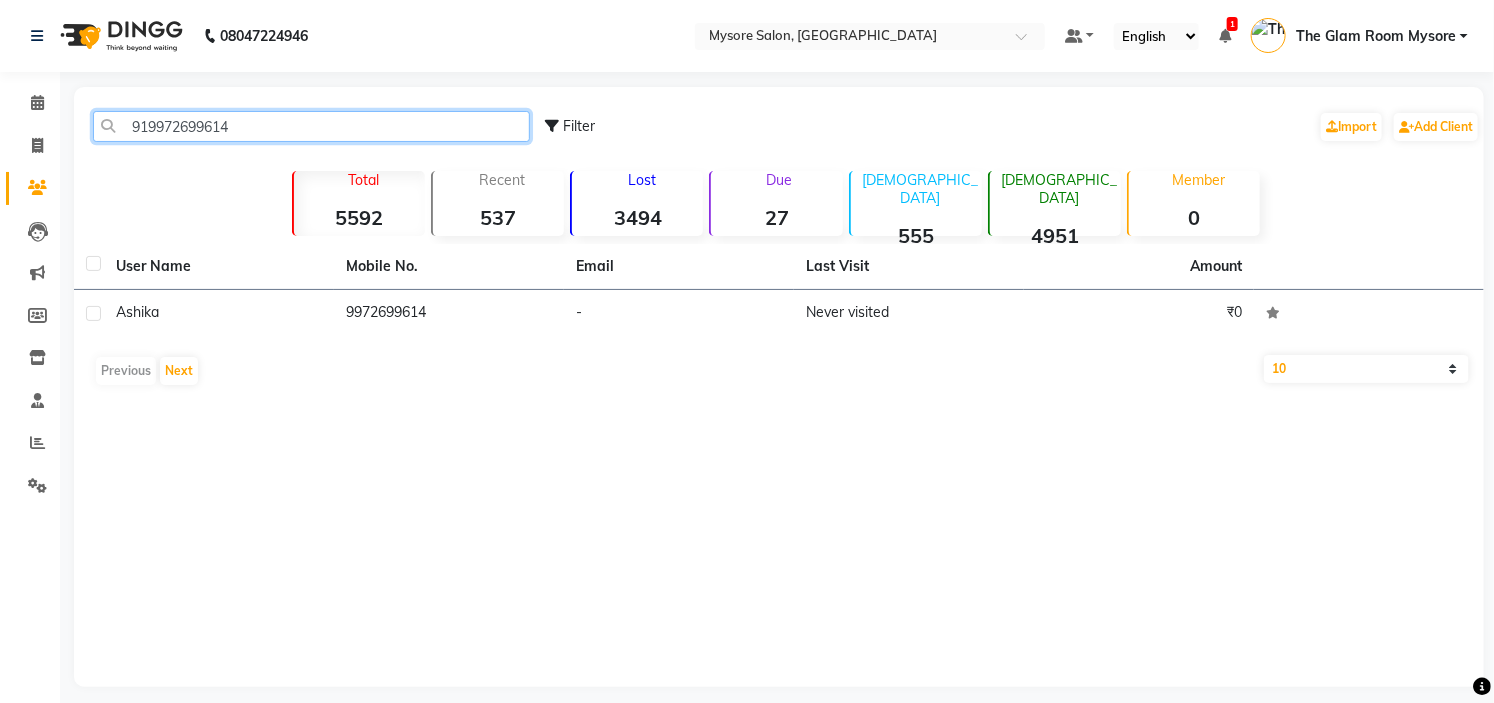 click on "919972699614" 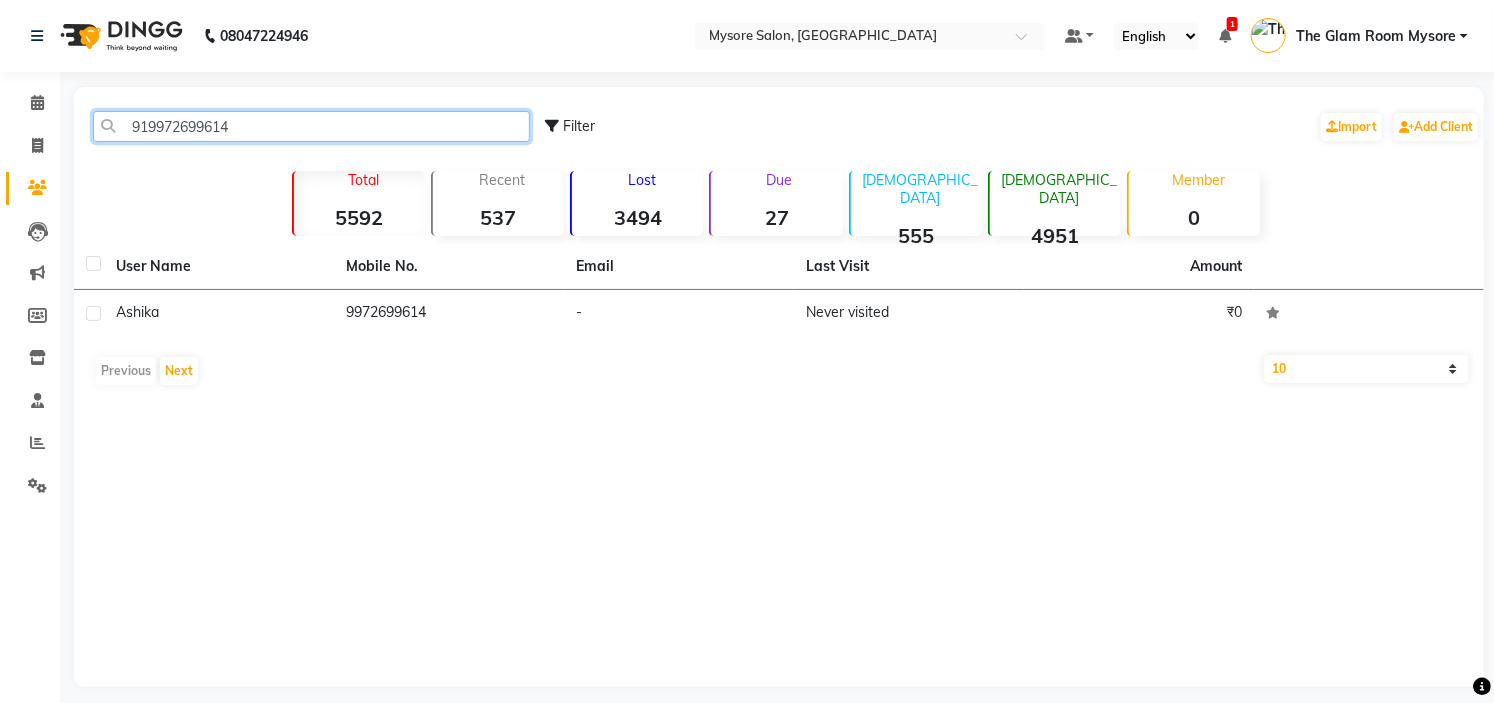 paste on "890492098" 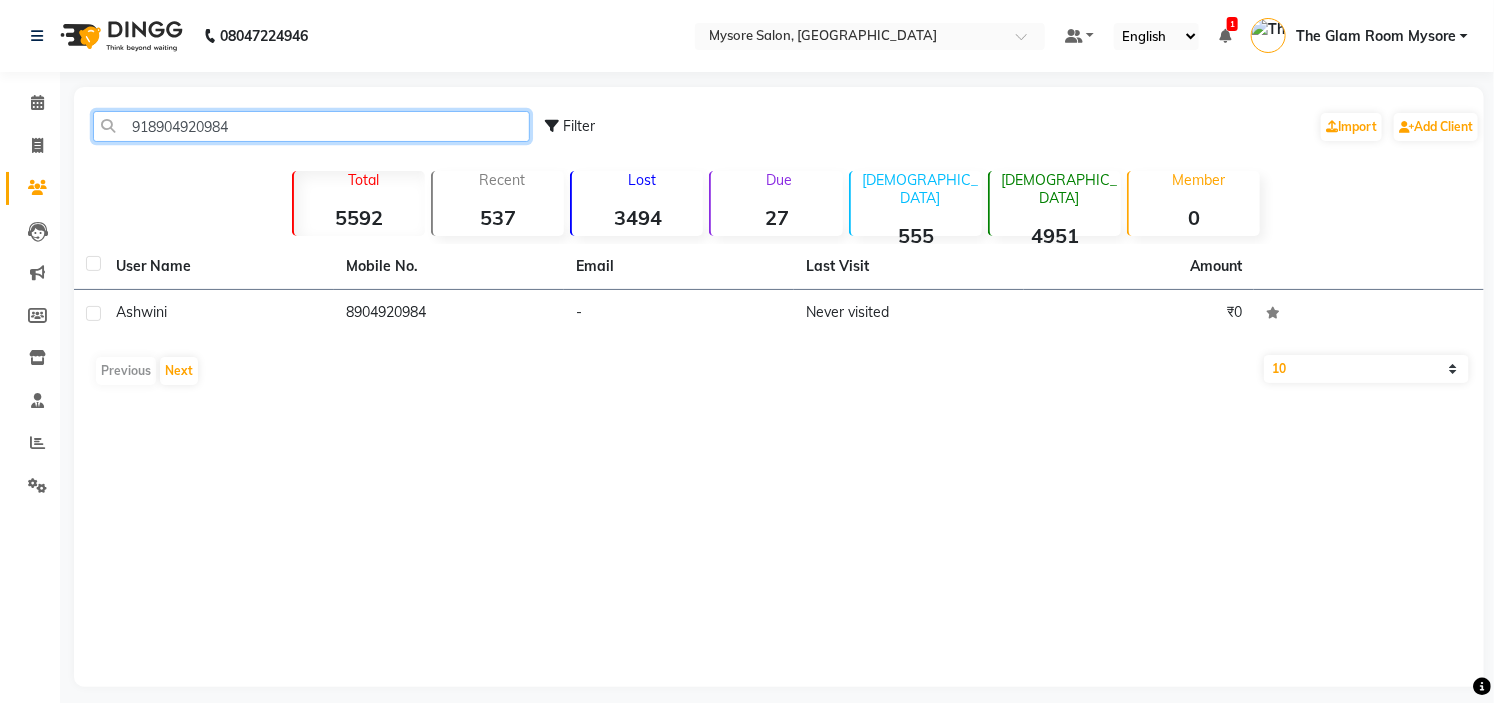 click on "918904920984" 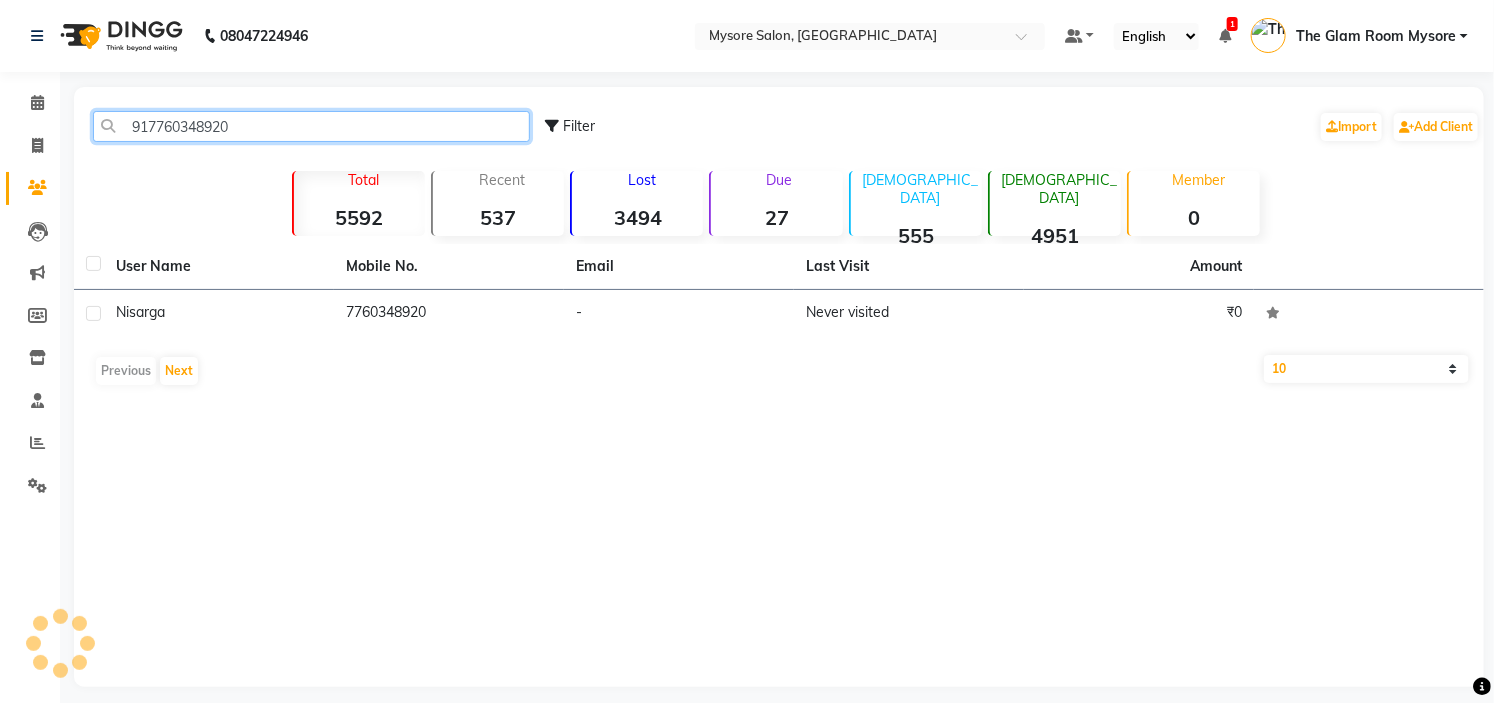 click on "917760348920" 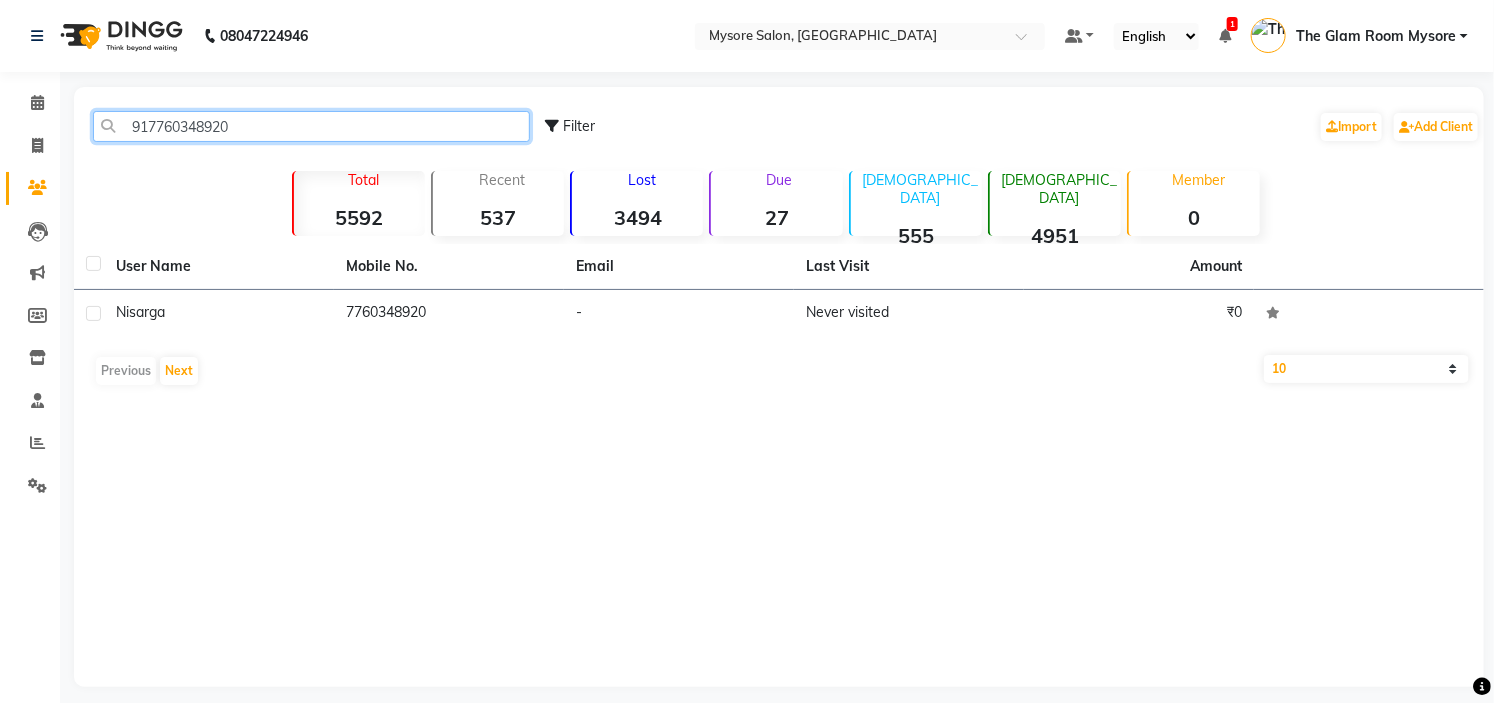 click on "917760348920" 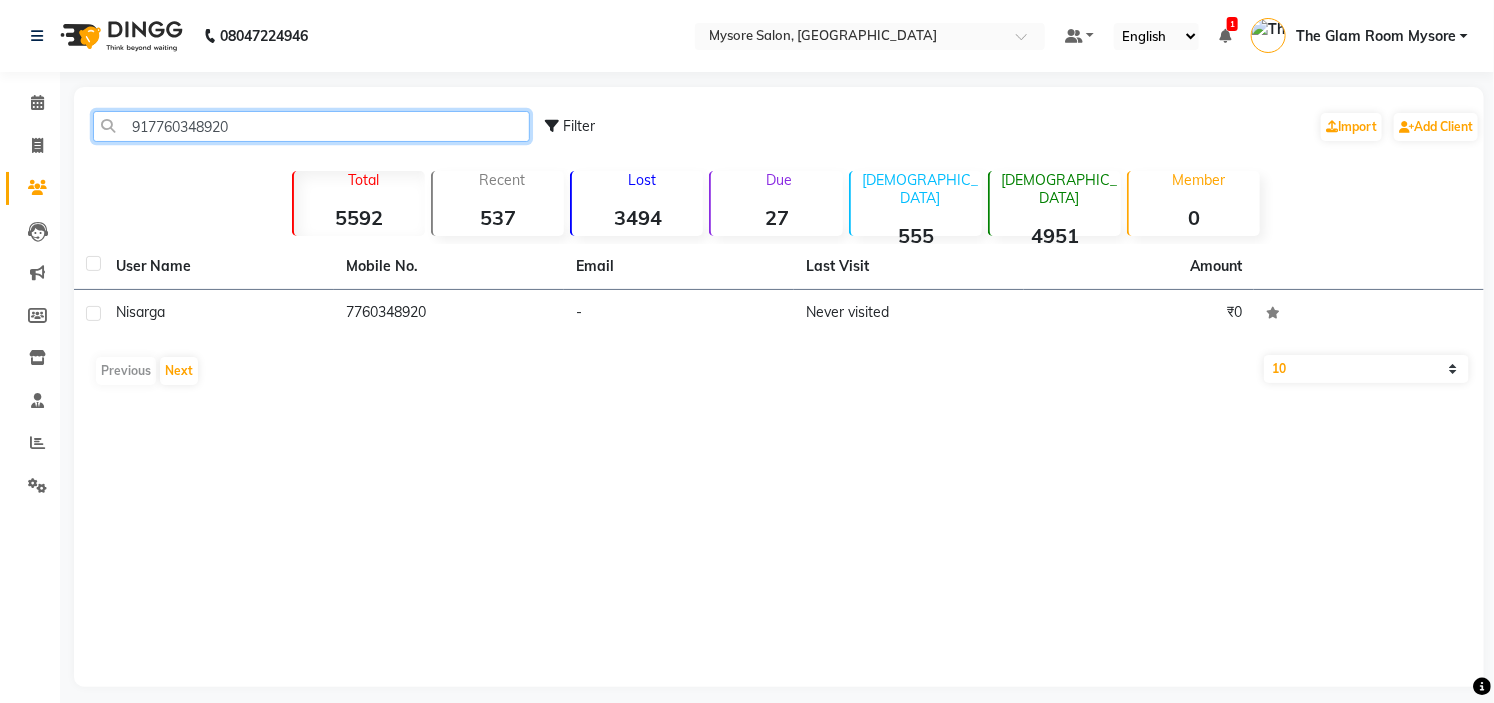 paste on "9845019333" 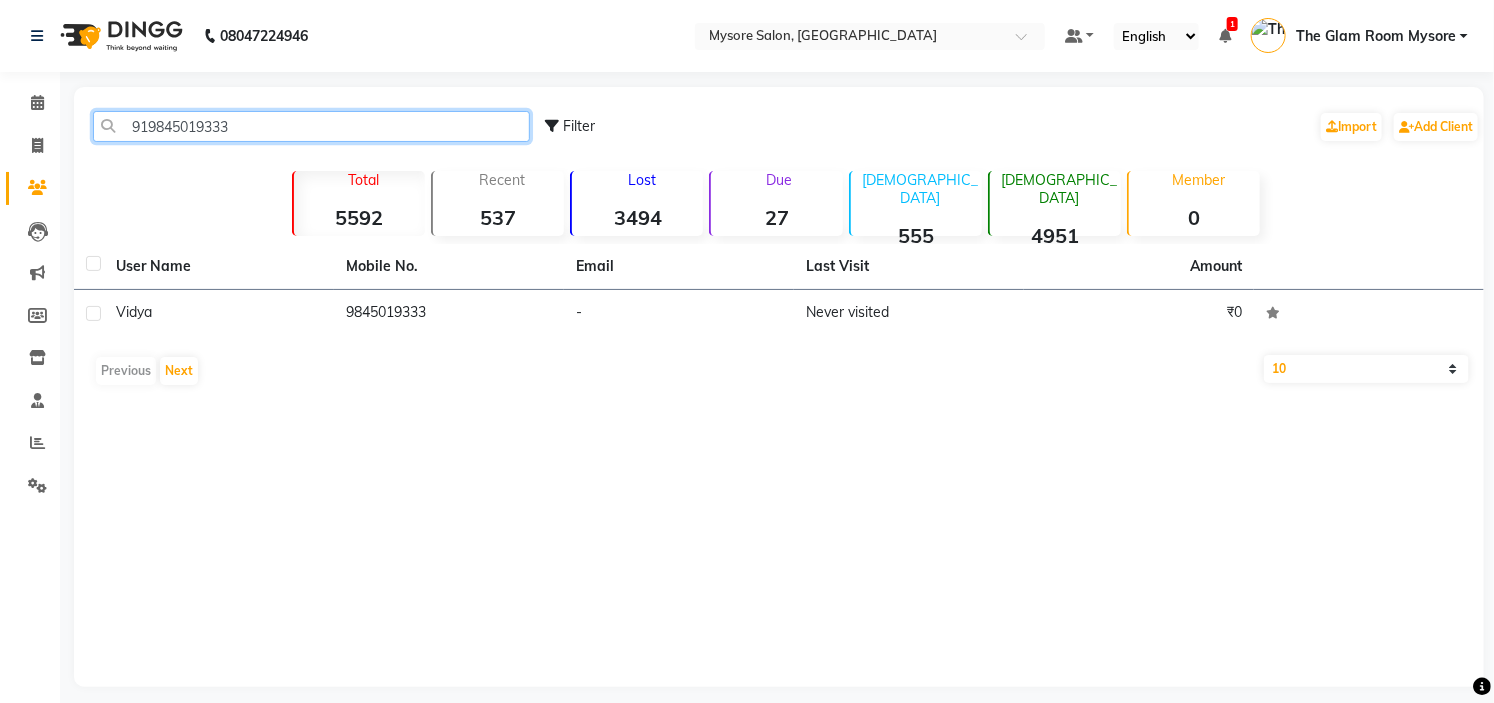 click on "919845019333" 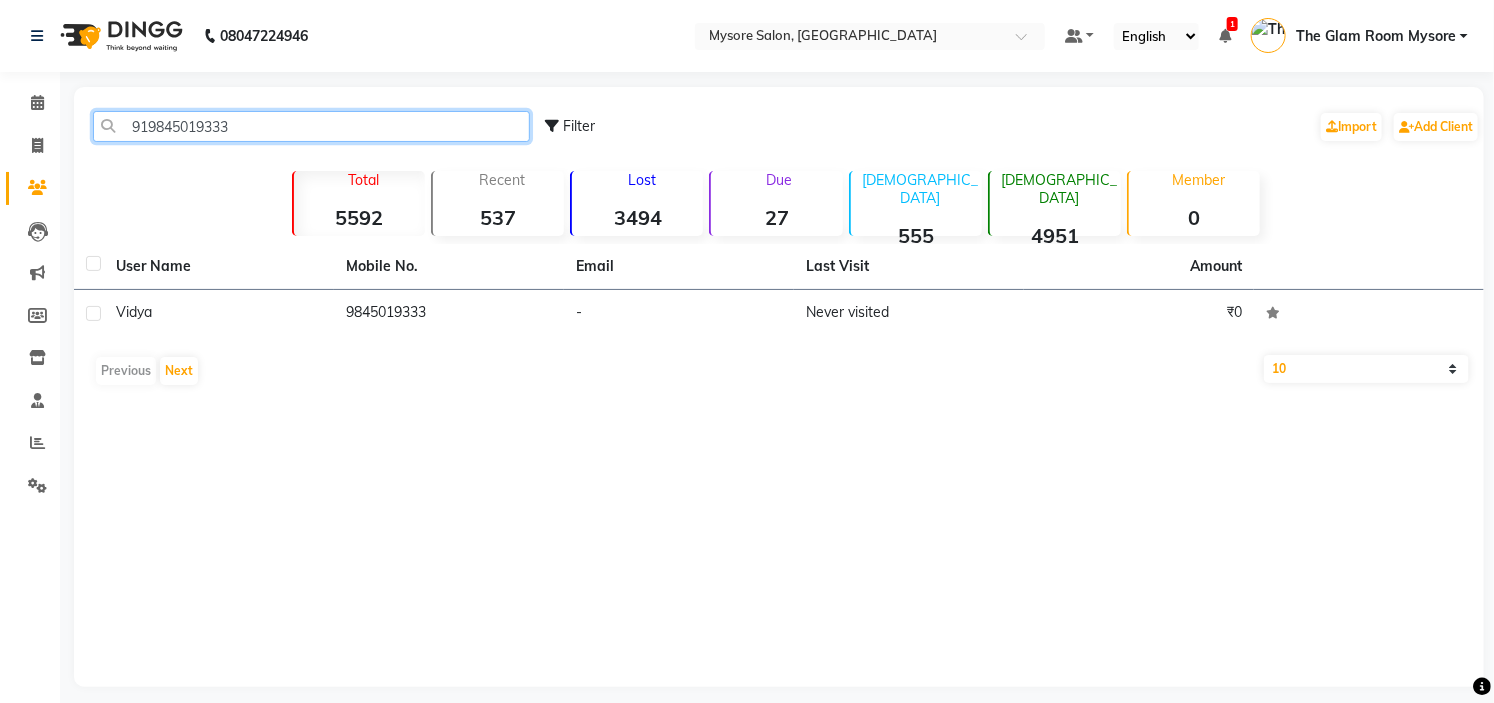 paste on "743514994" 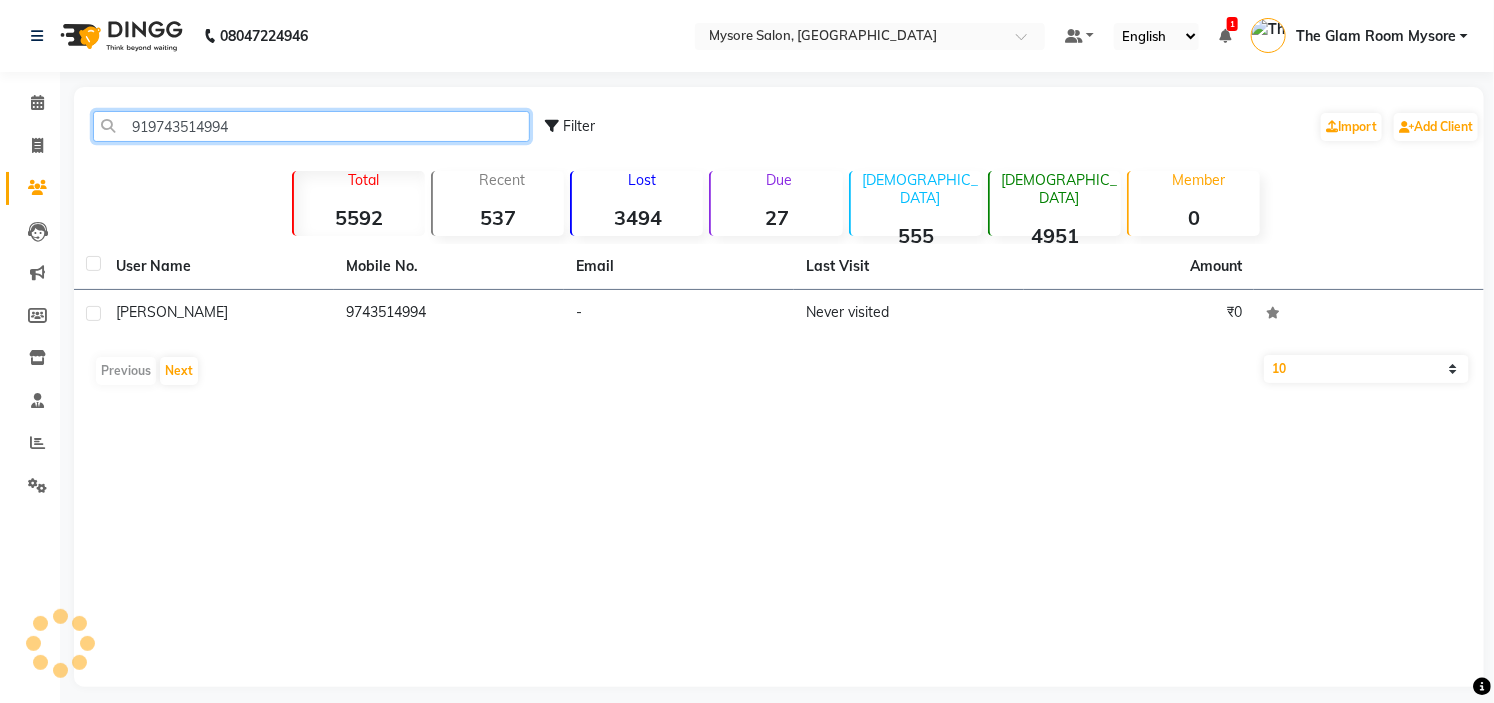 click on "919743514994" 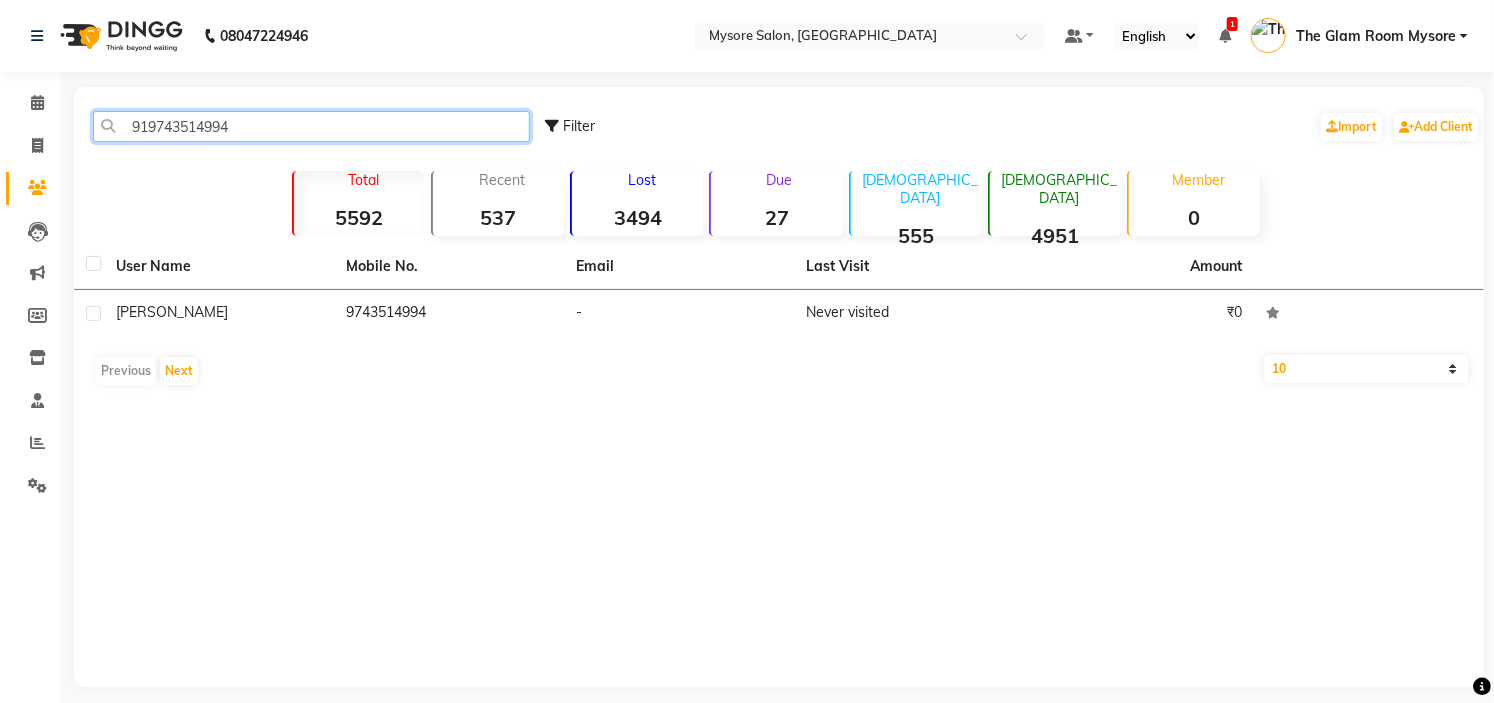 click on "919743514994" 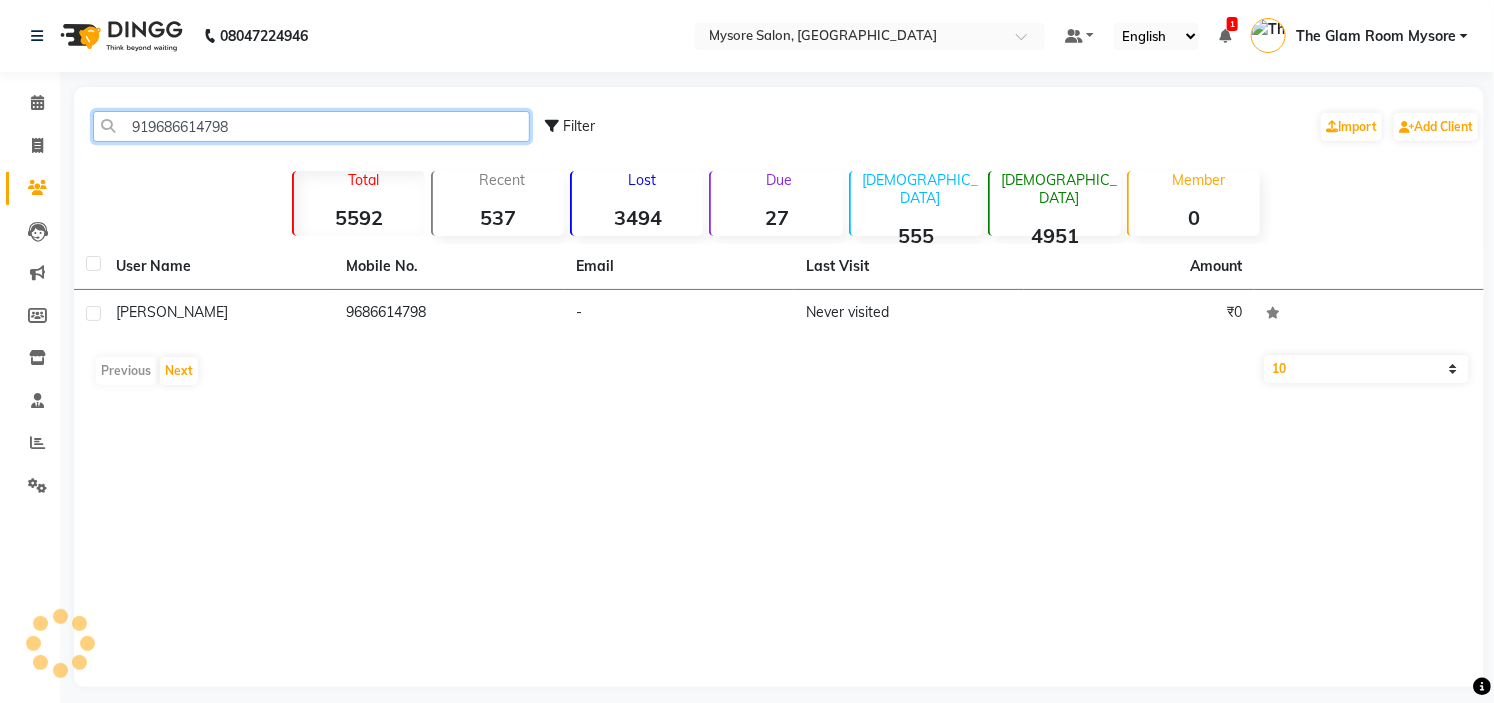 click on "919686614798" 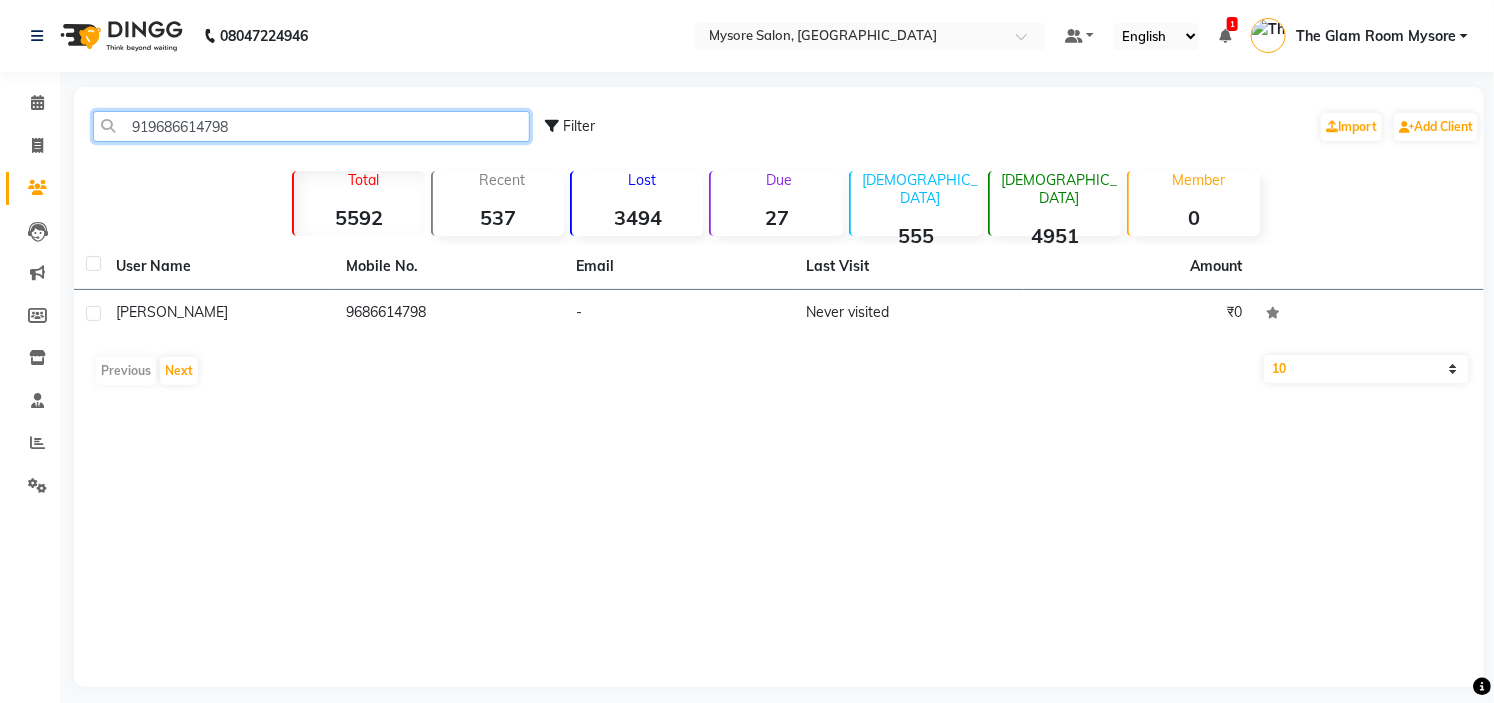 click on "919686614798" 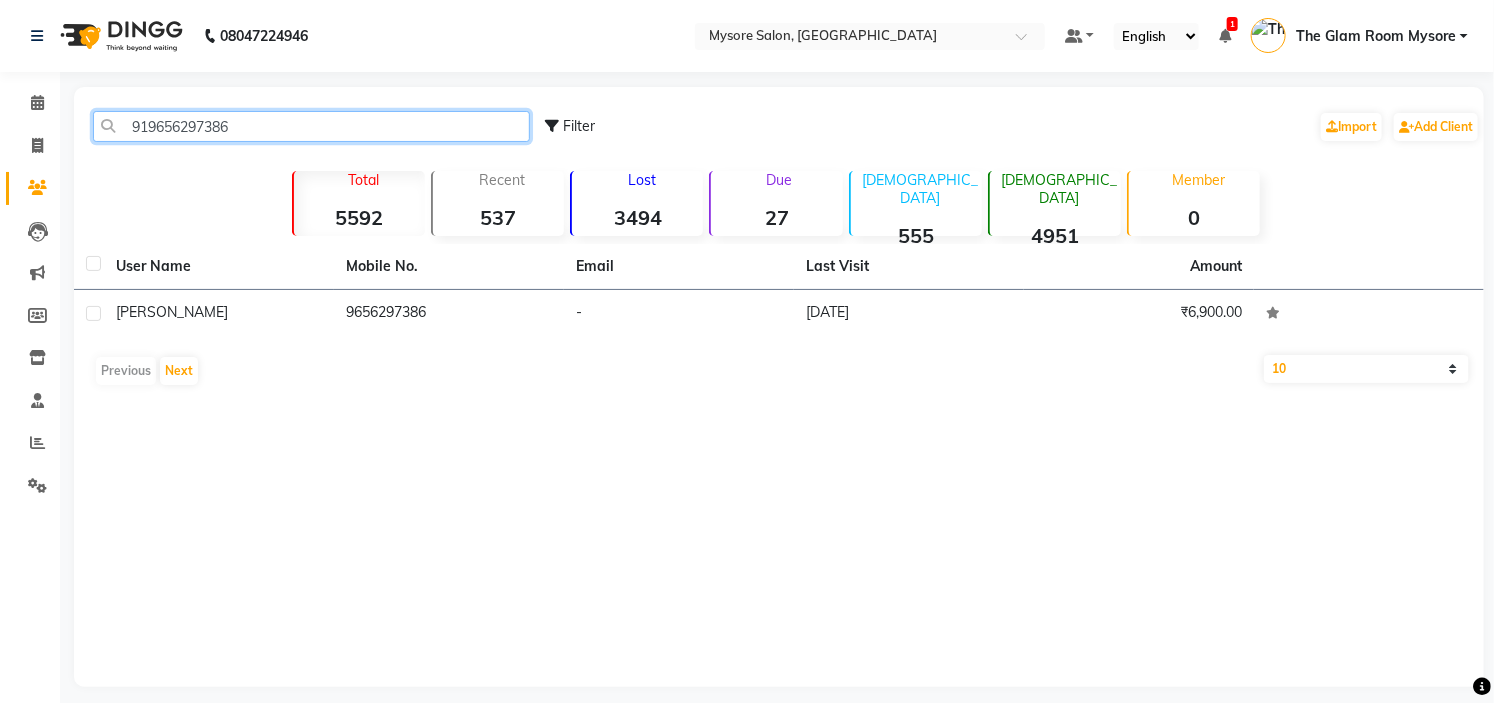 click on "919656297386" 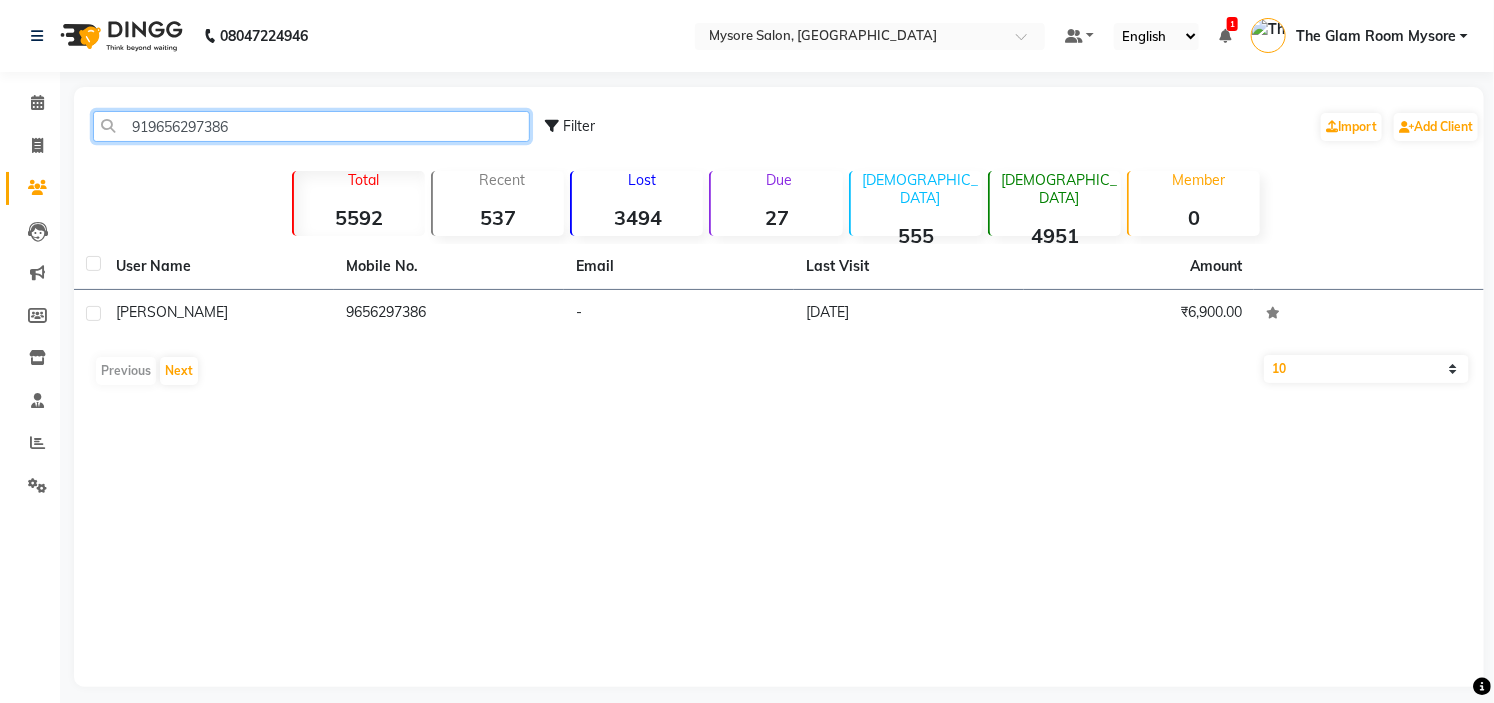 paste on "8095246784" 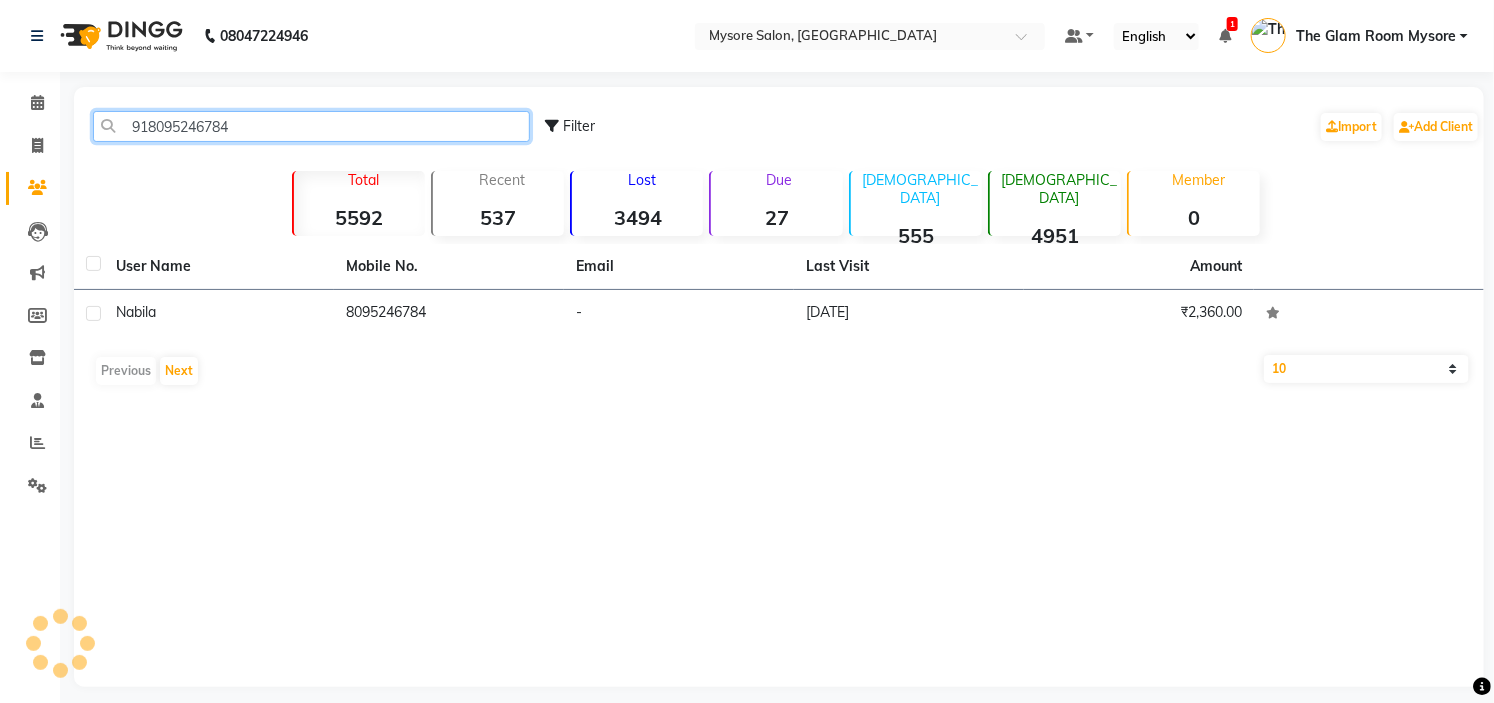 click on "918095246784" 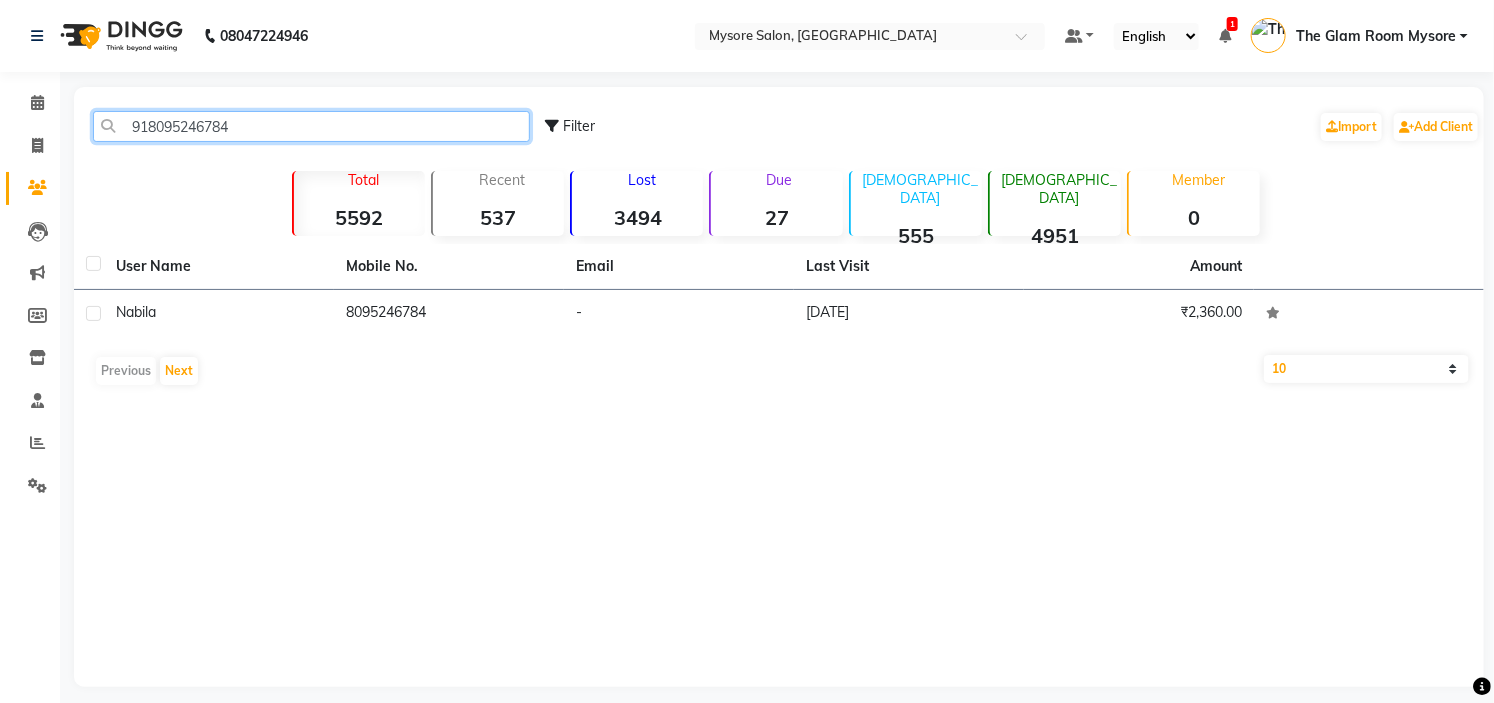 click on "918095246784" 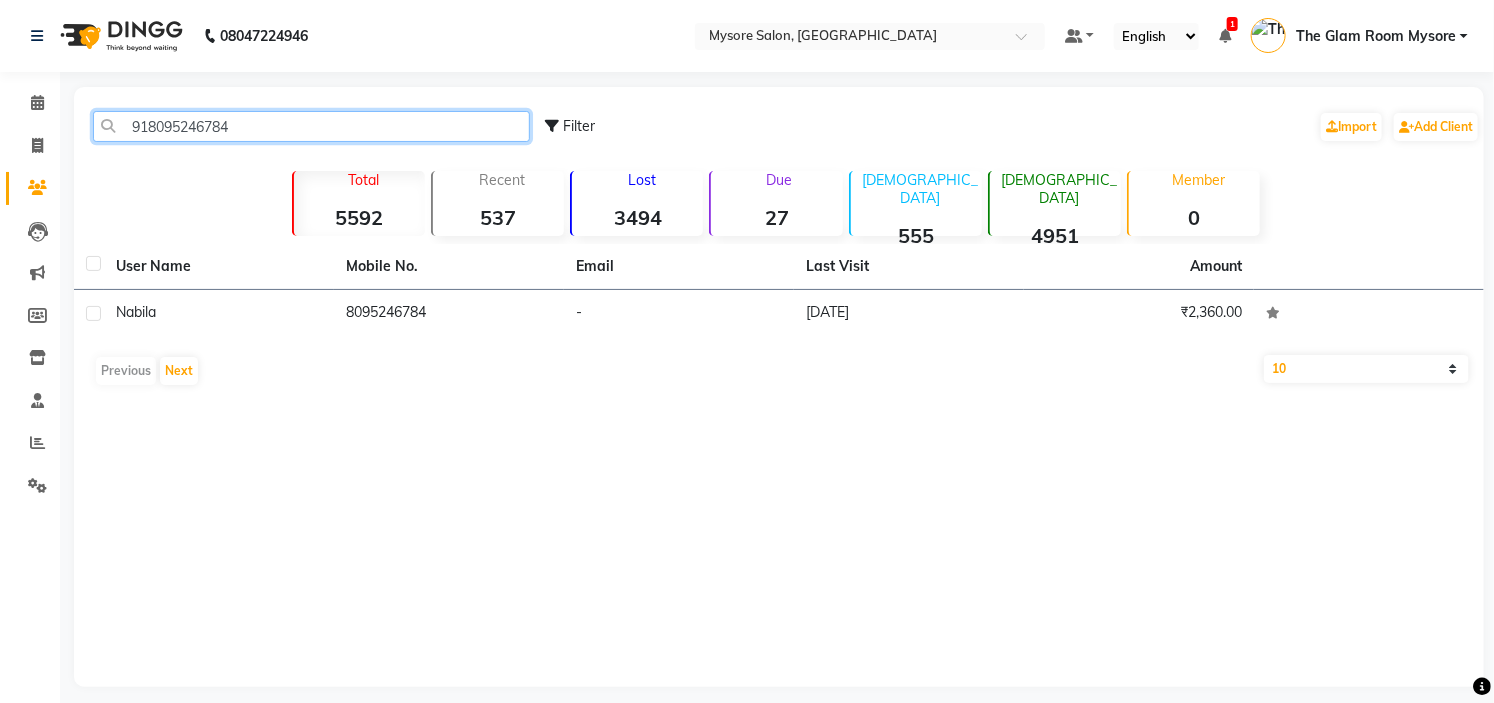 paste on "9916775870" 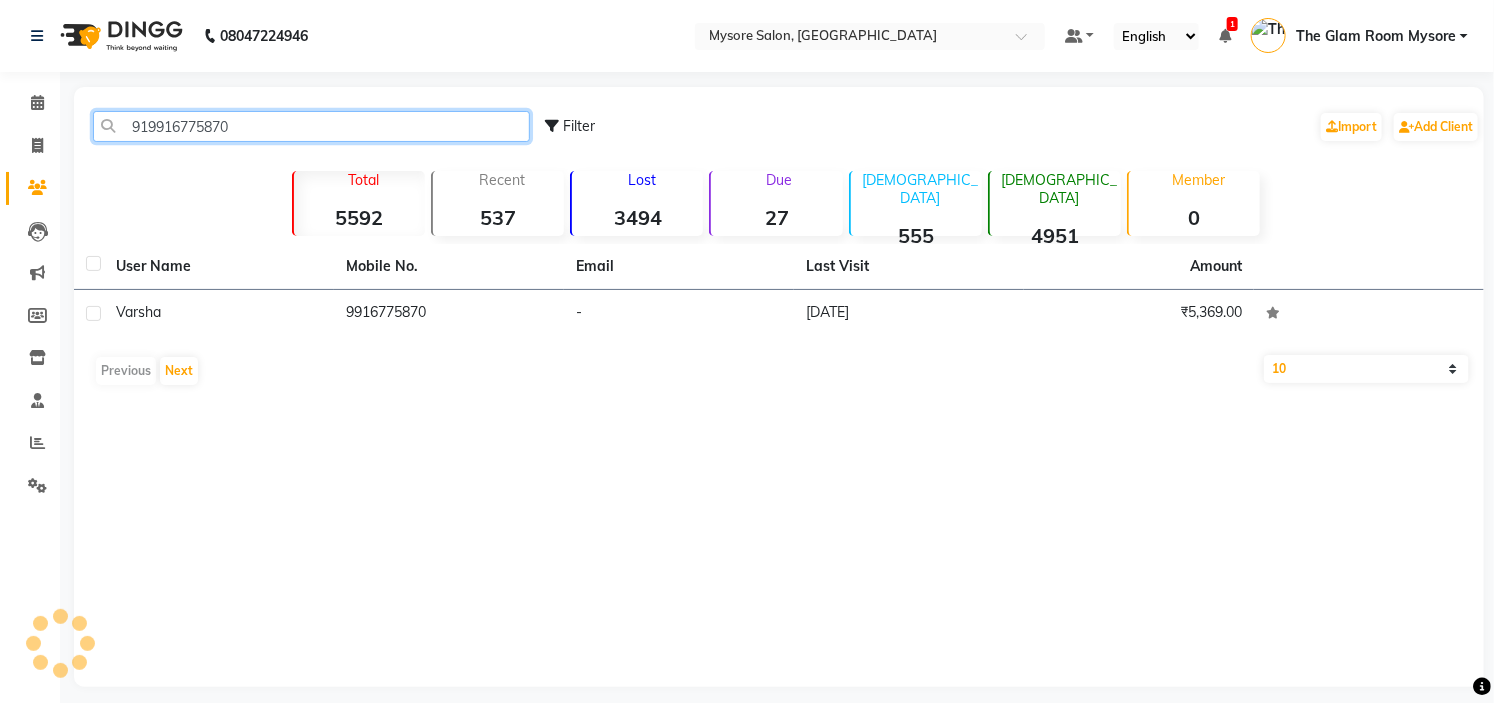 click on "919916775870" 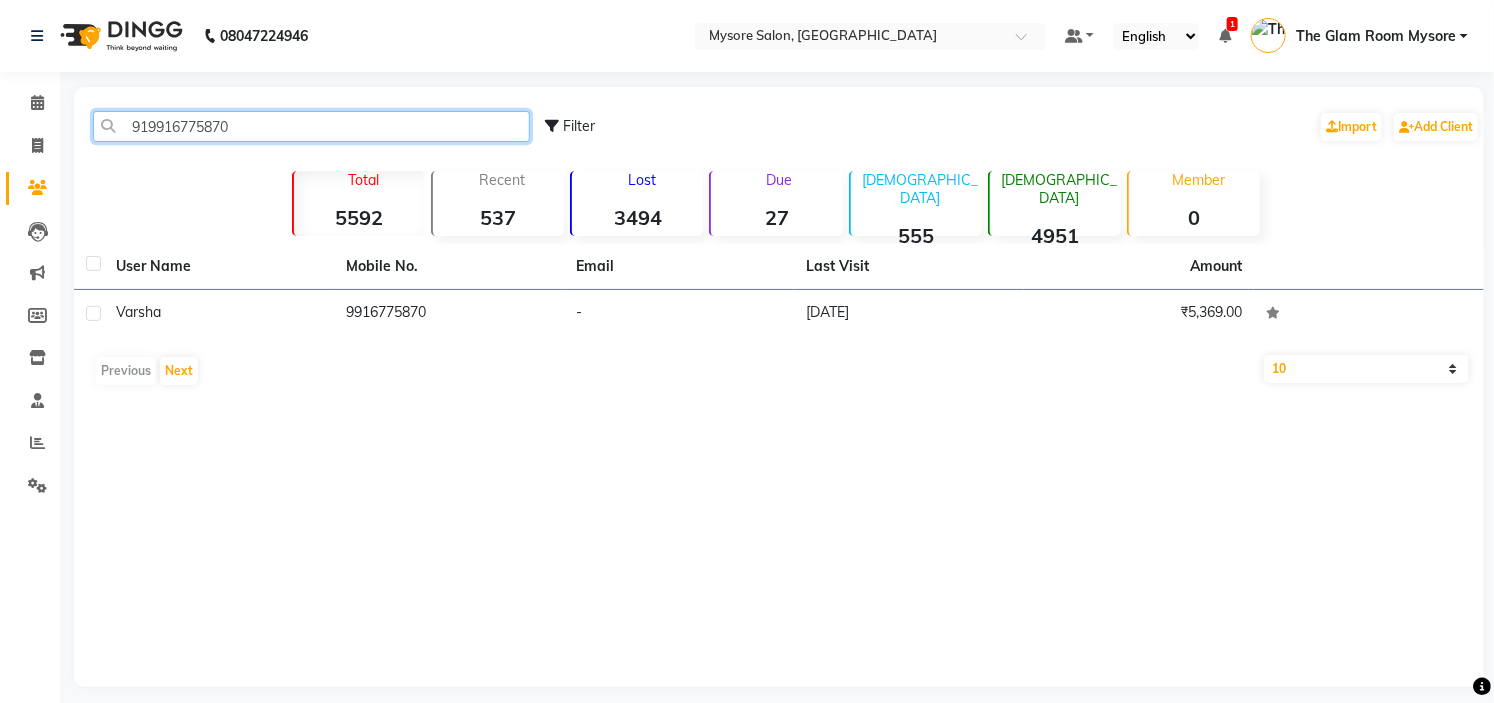 click on "919916775870" 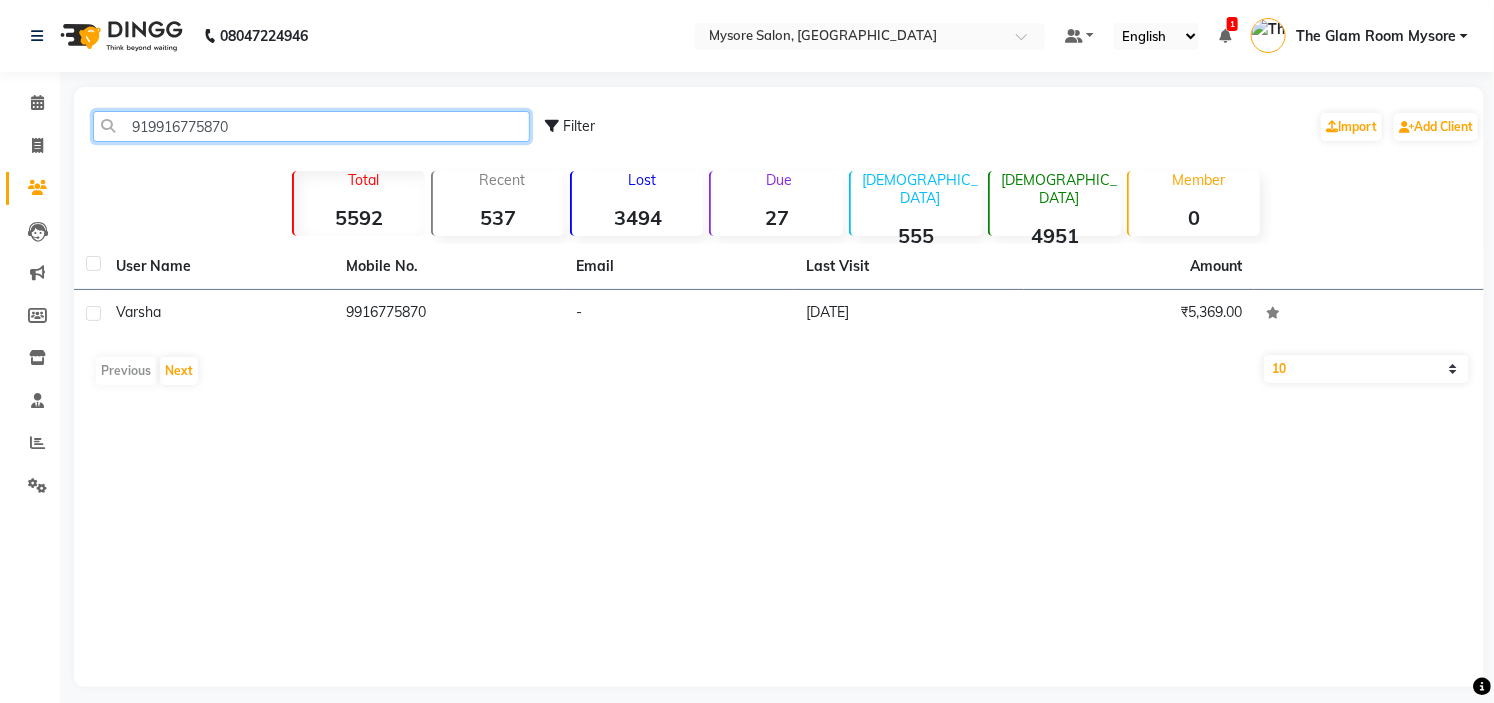 paste on "7795320893" 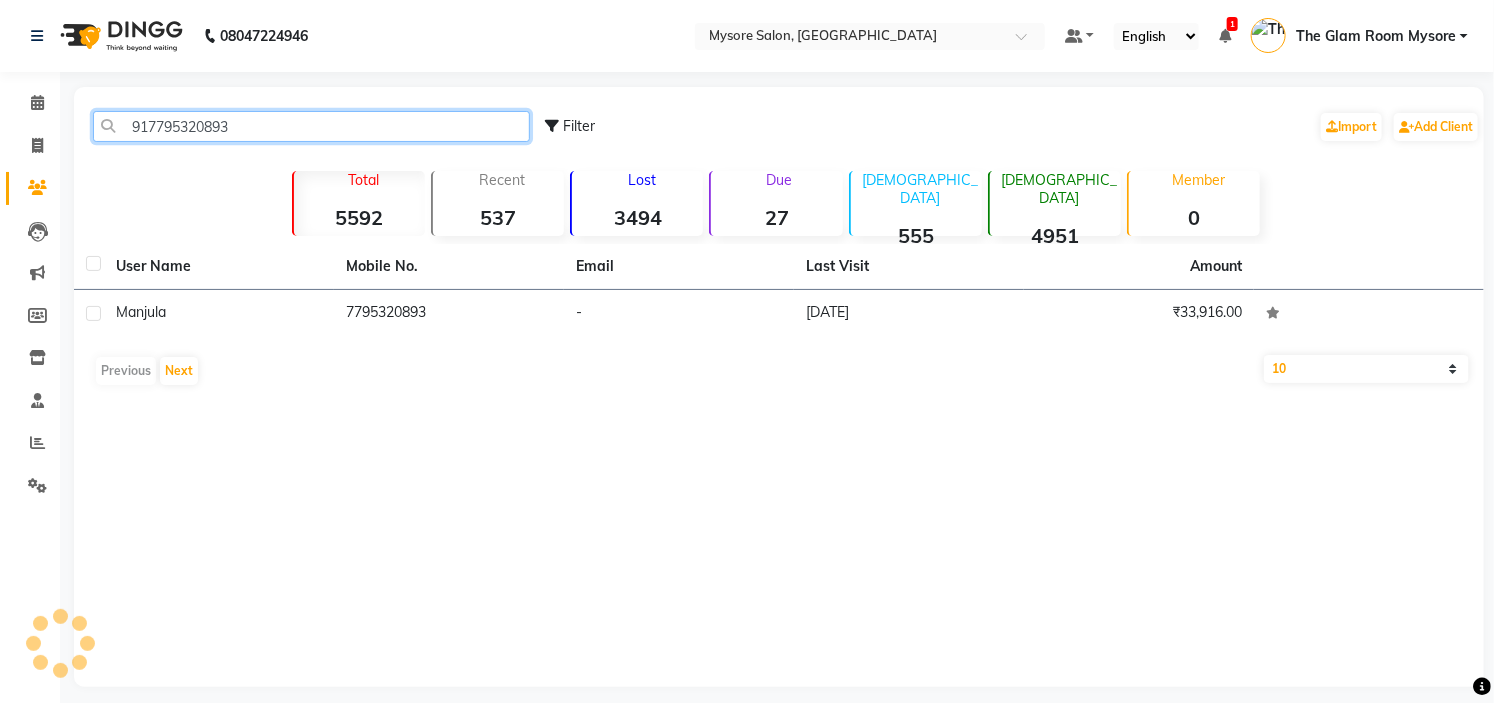click on "917795320893" 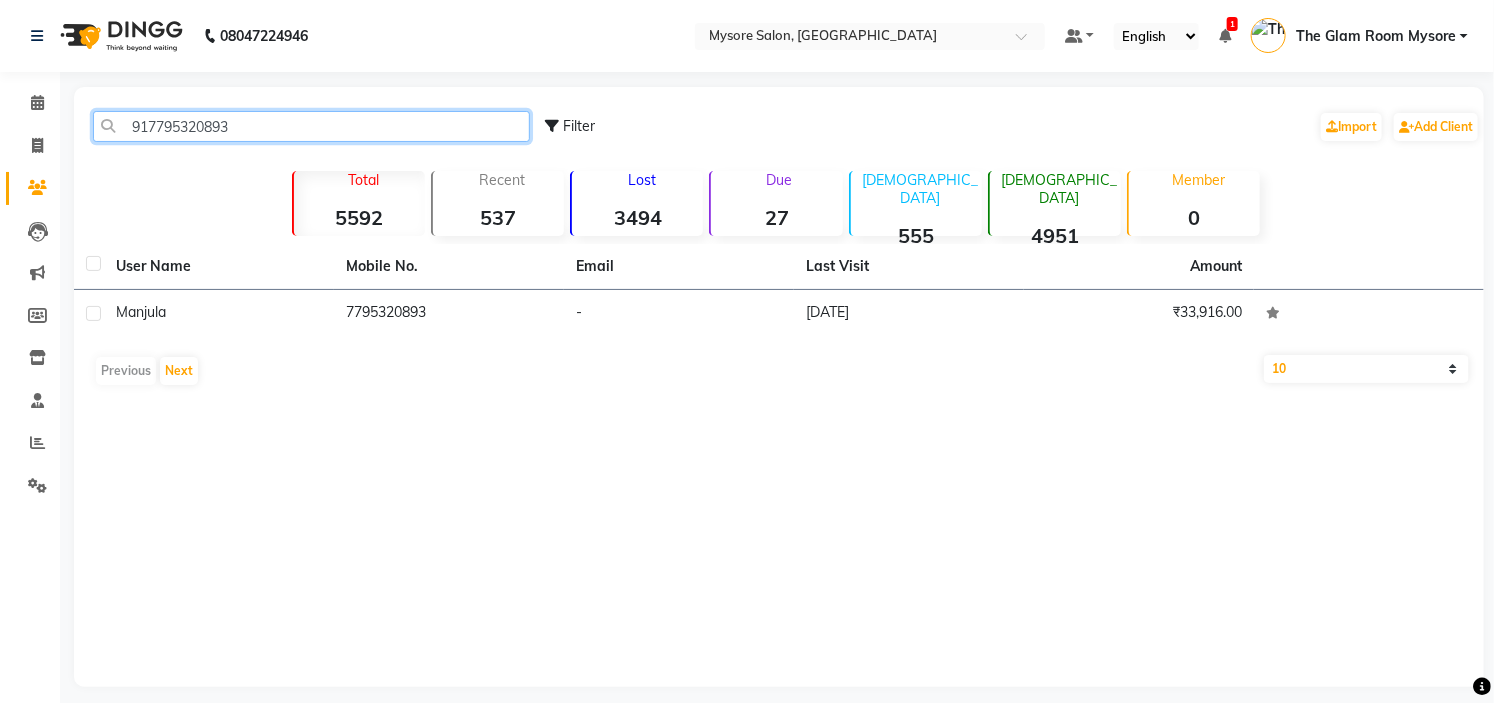 click on "917795320893" 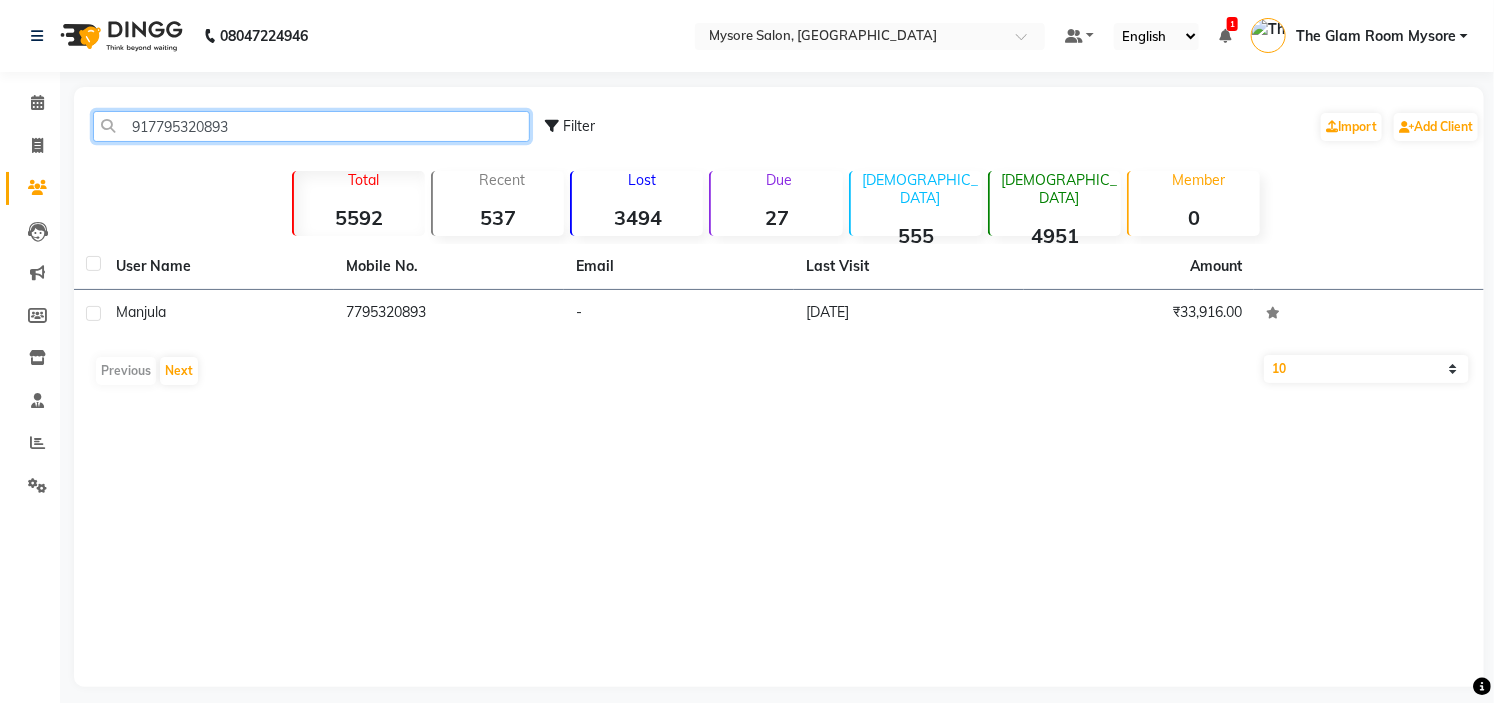paste on "9611103826" 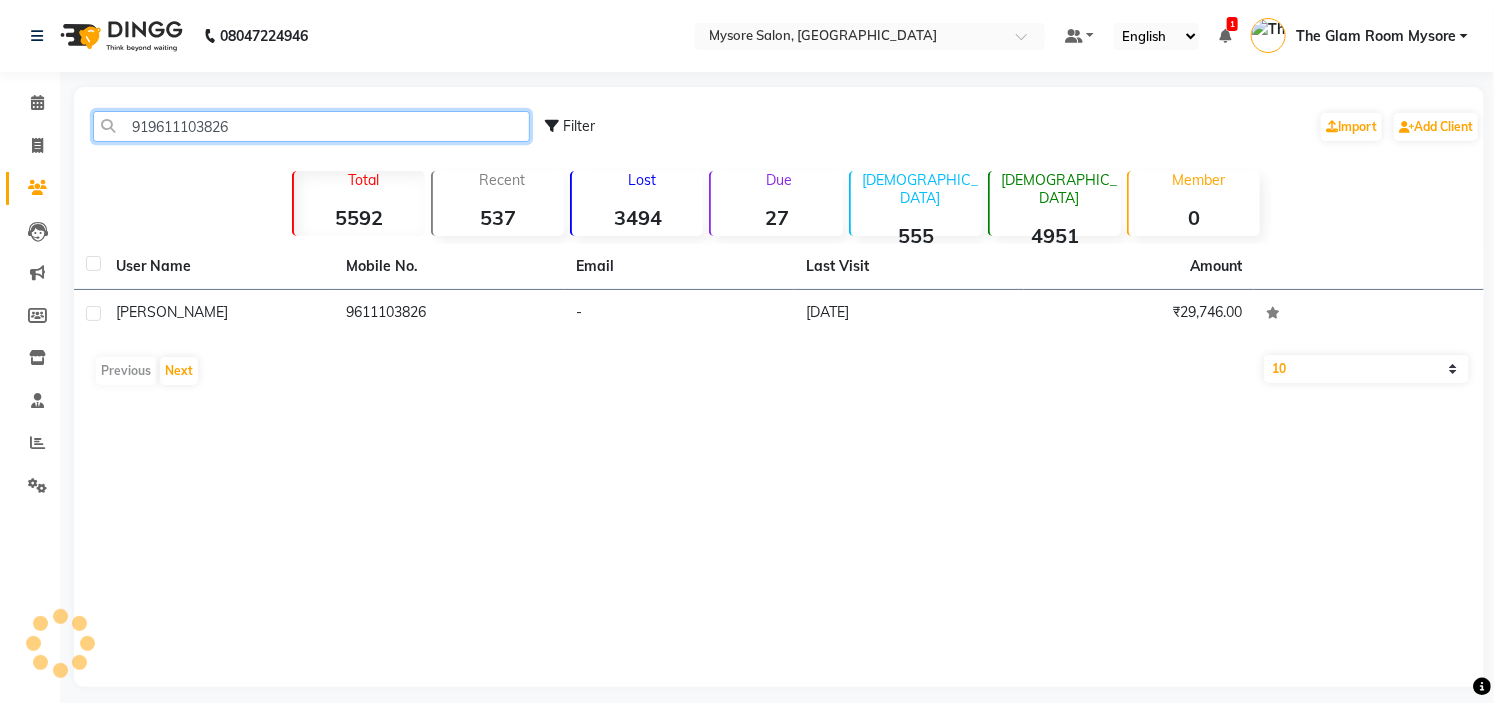 click on "919611103826" 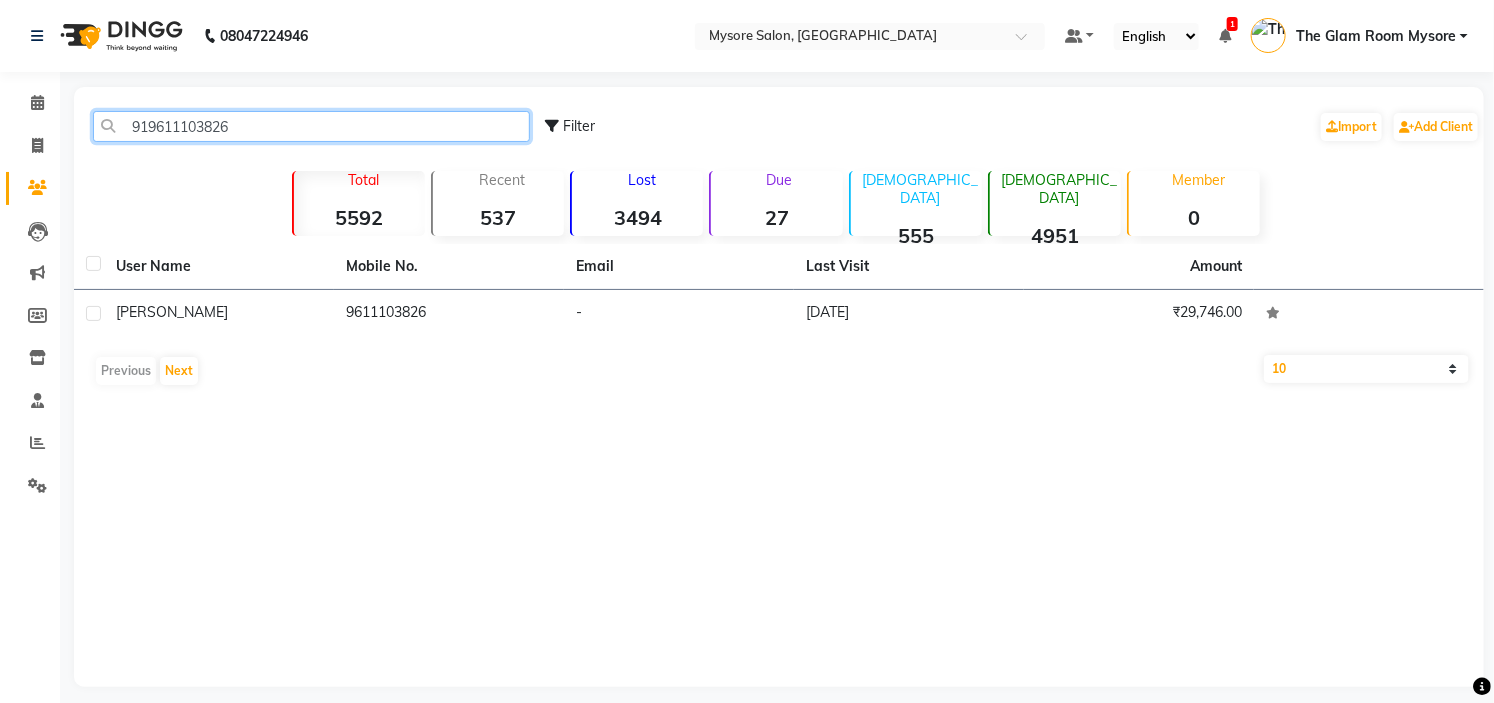 click on "919611103826" 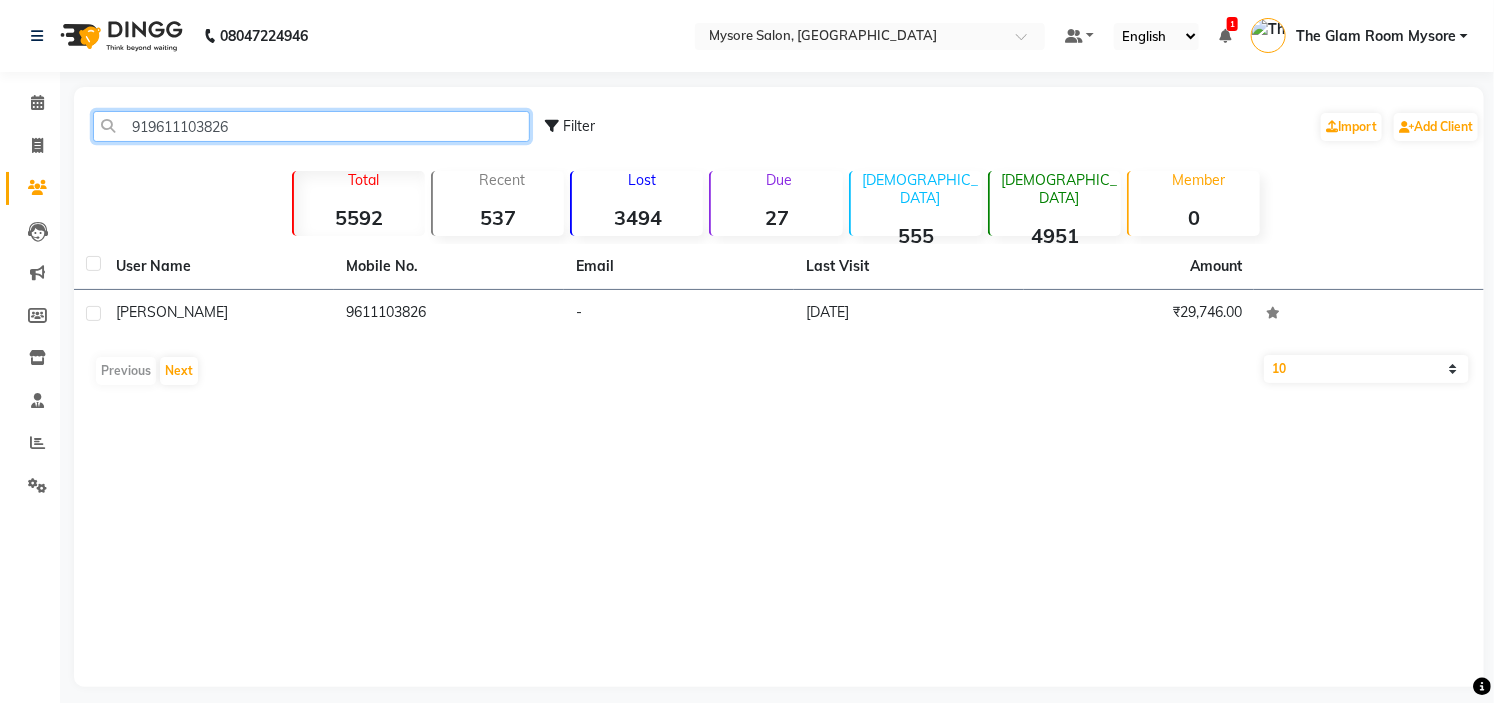 paste on "886578163" 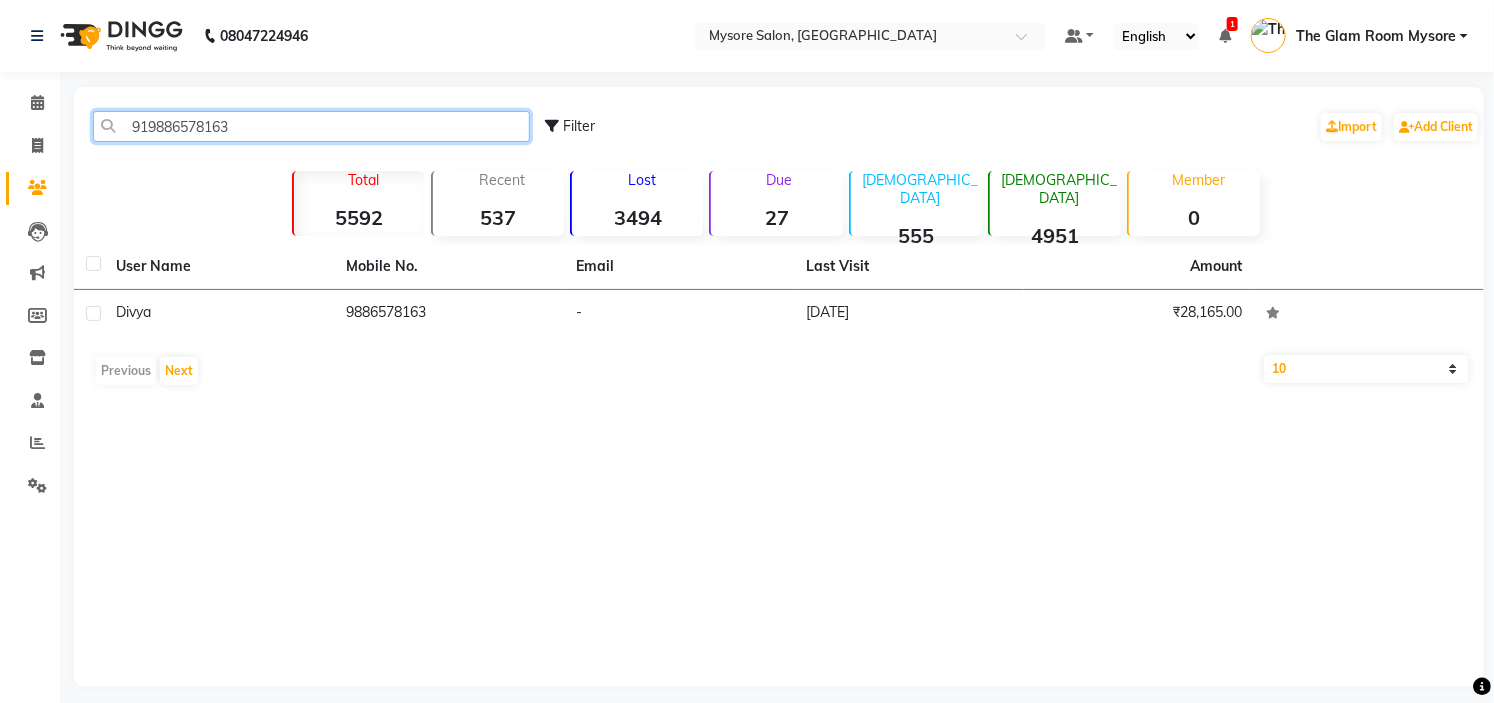 type on "919886578163" 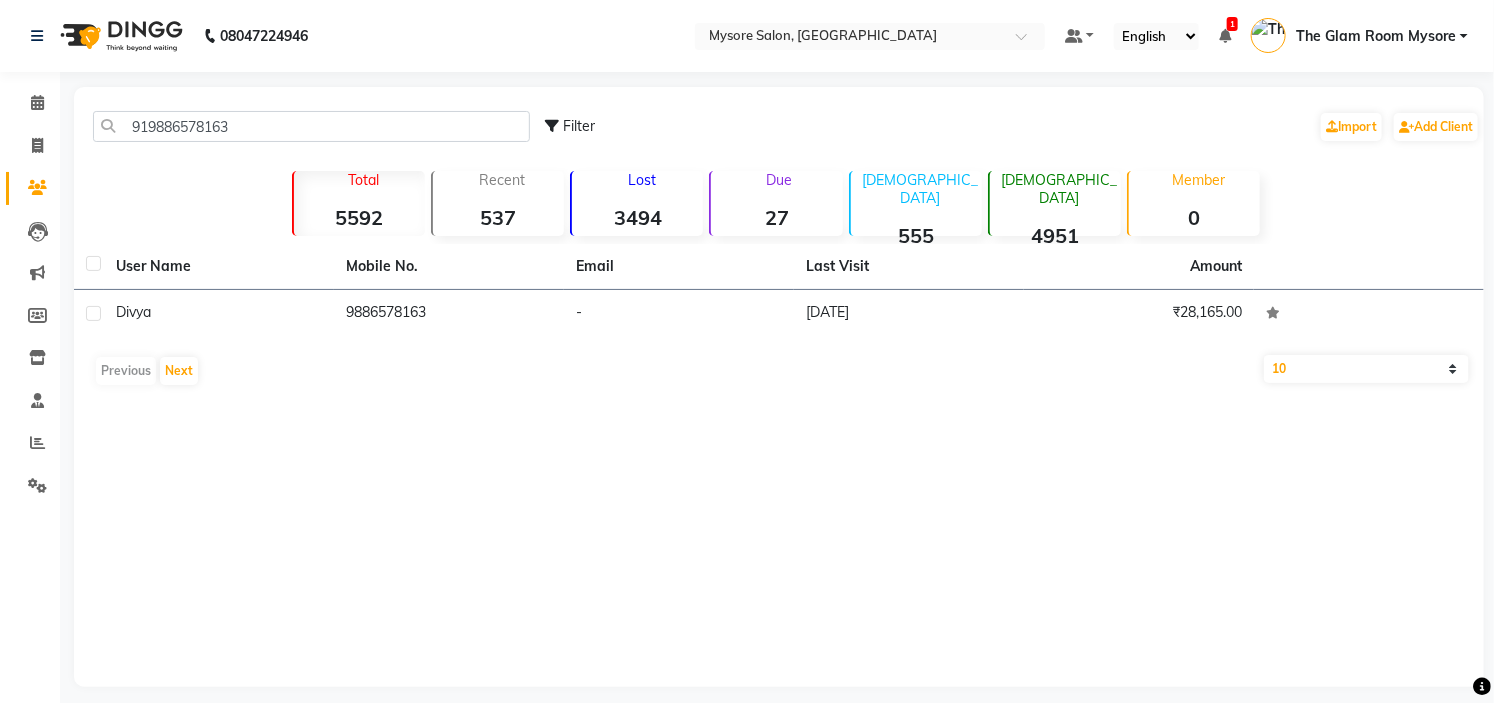 click on "919886578163 Filter  Import   Add Client" 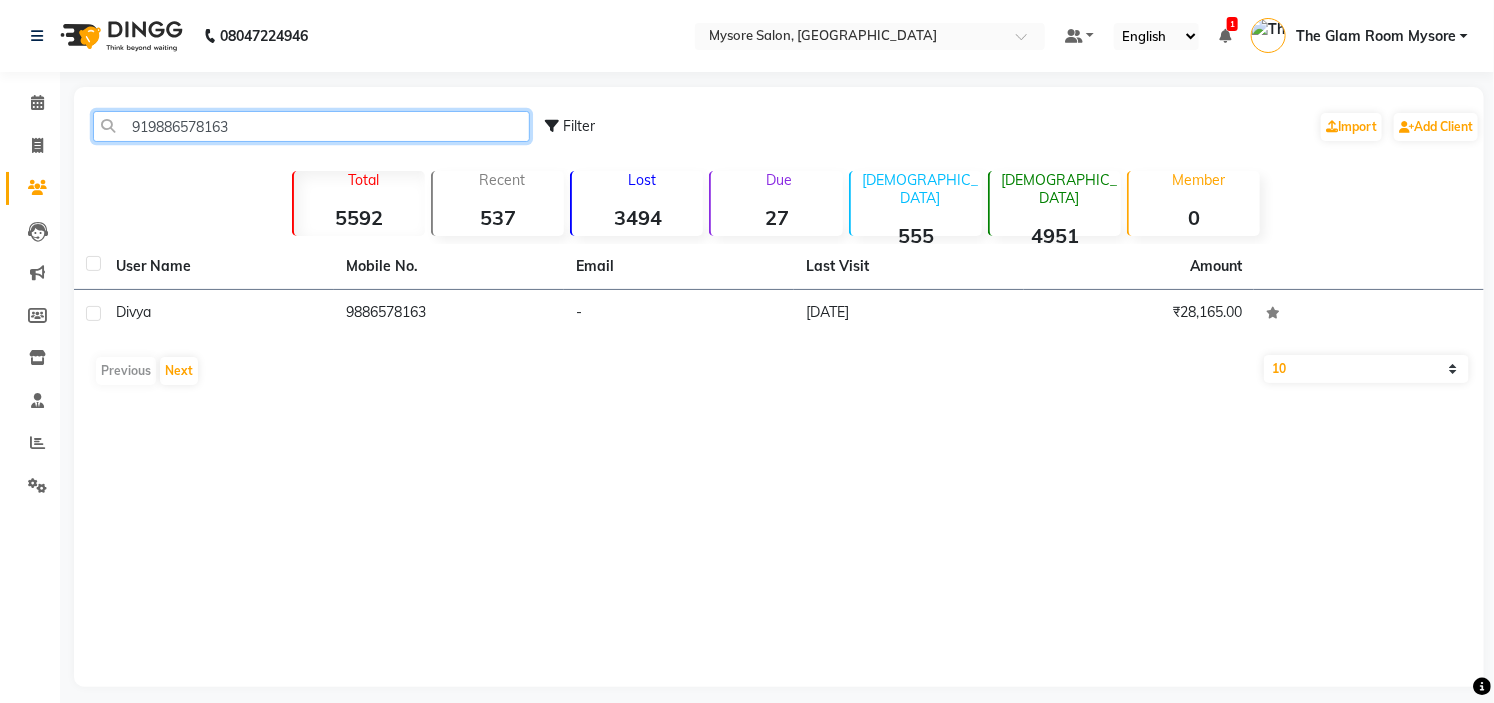 click on "919886578163" 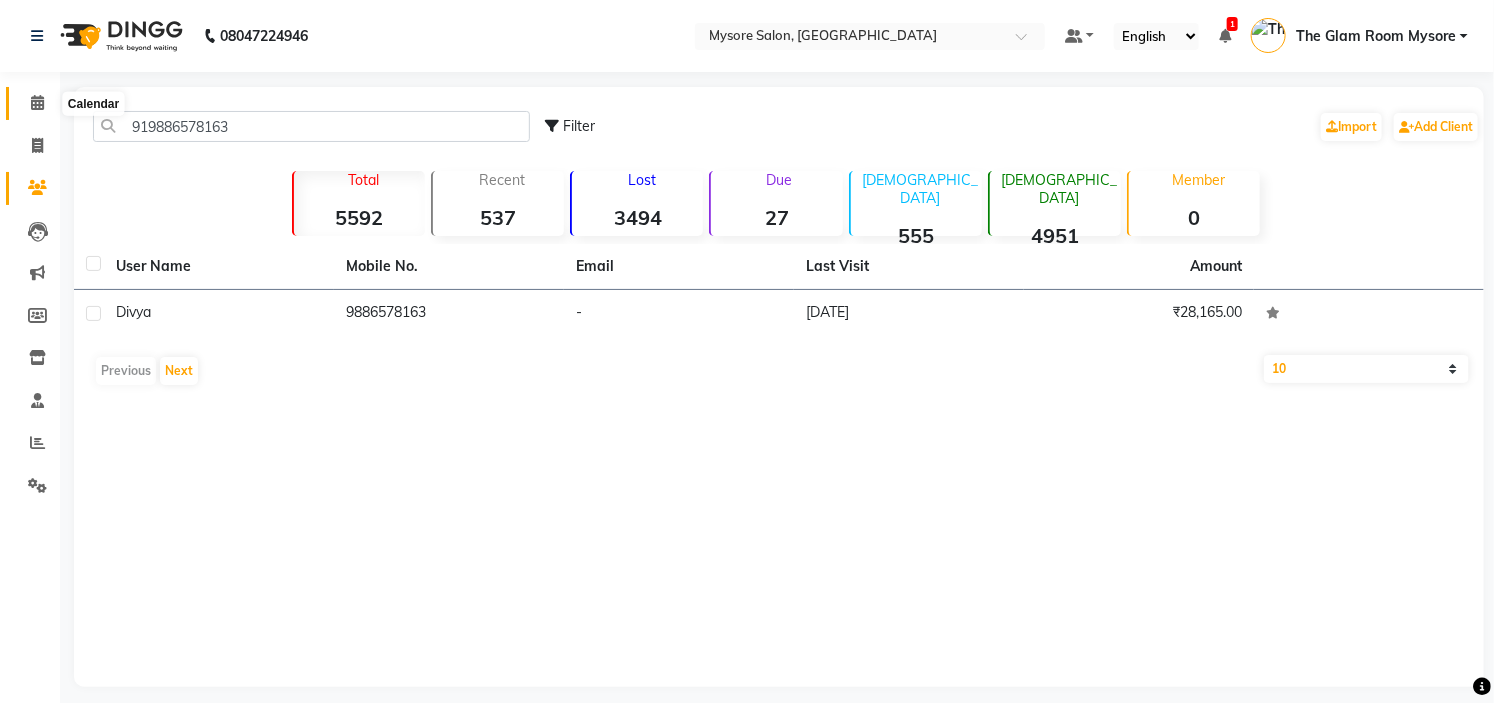 click 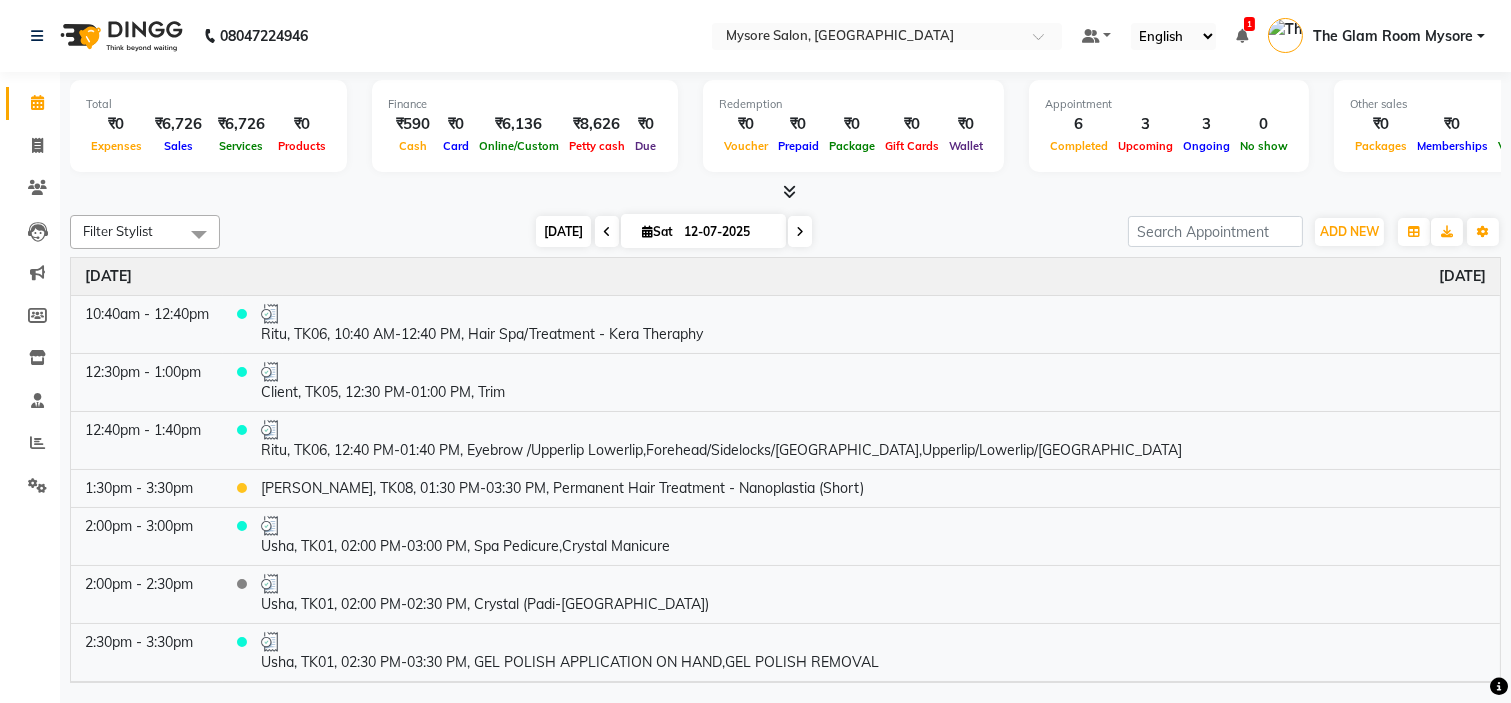 click on "Today" at bounding box center (563, 231) 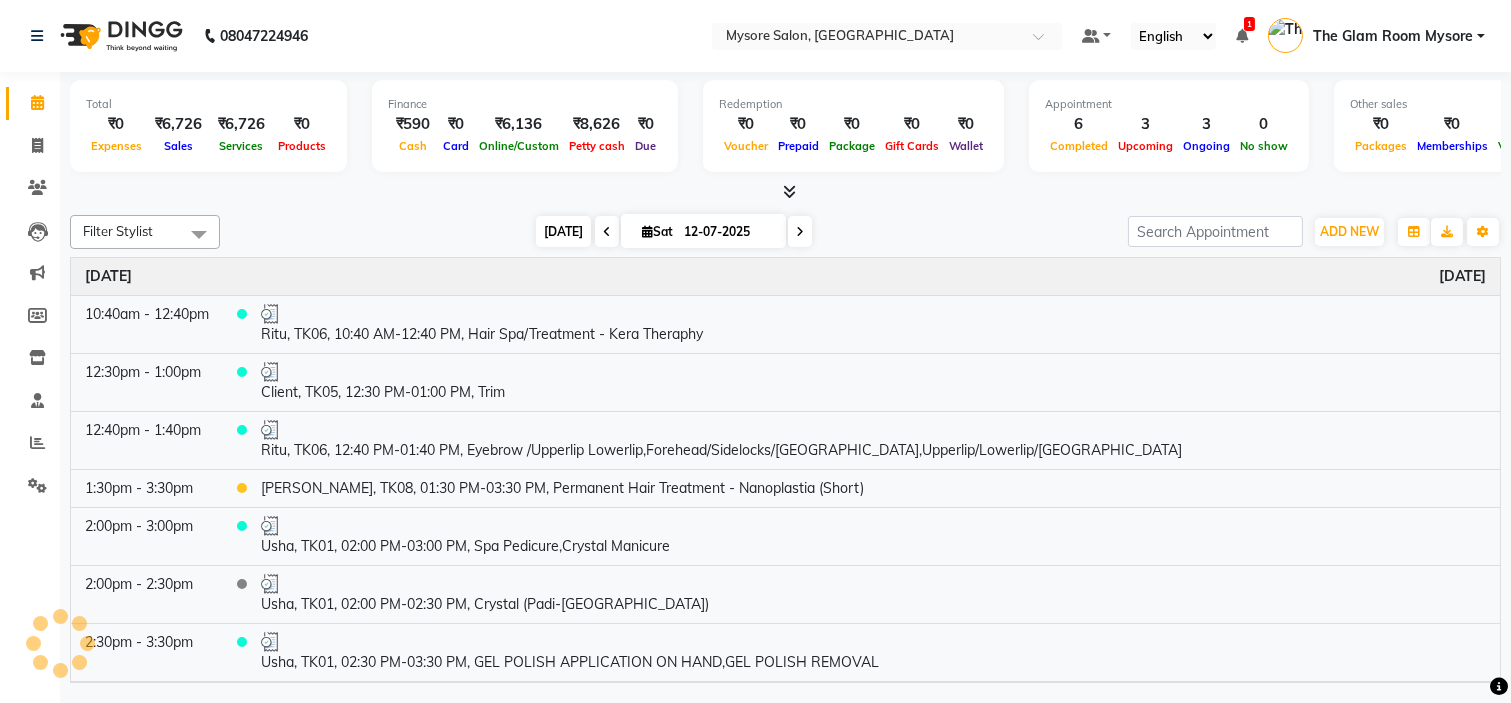 click on "Today" at bounding box center [563, 231] 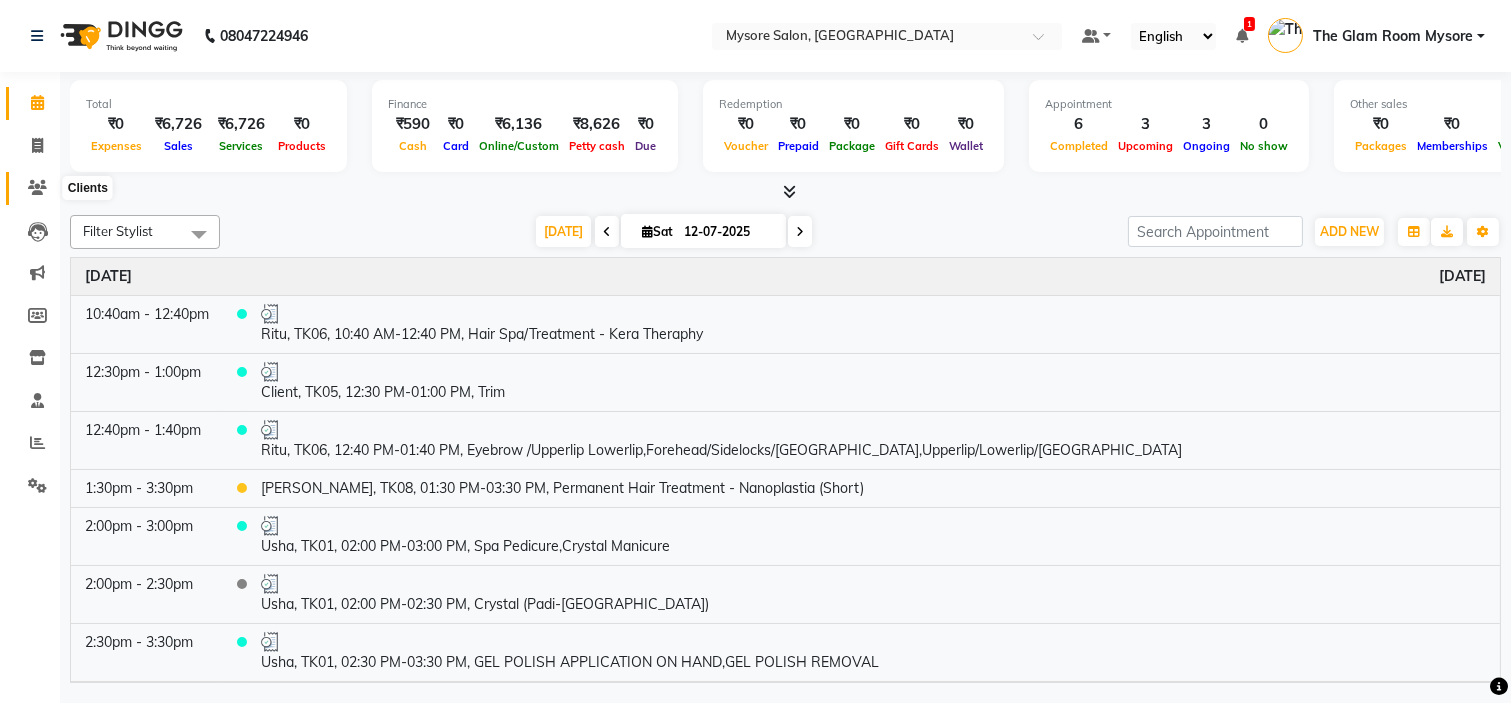 click 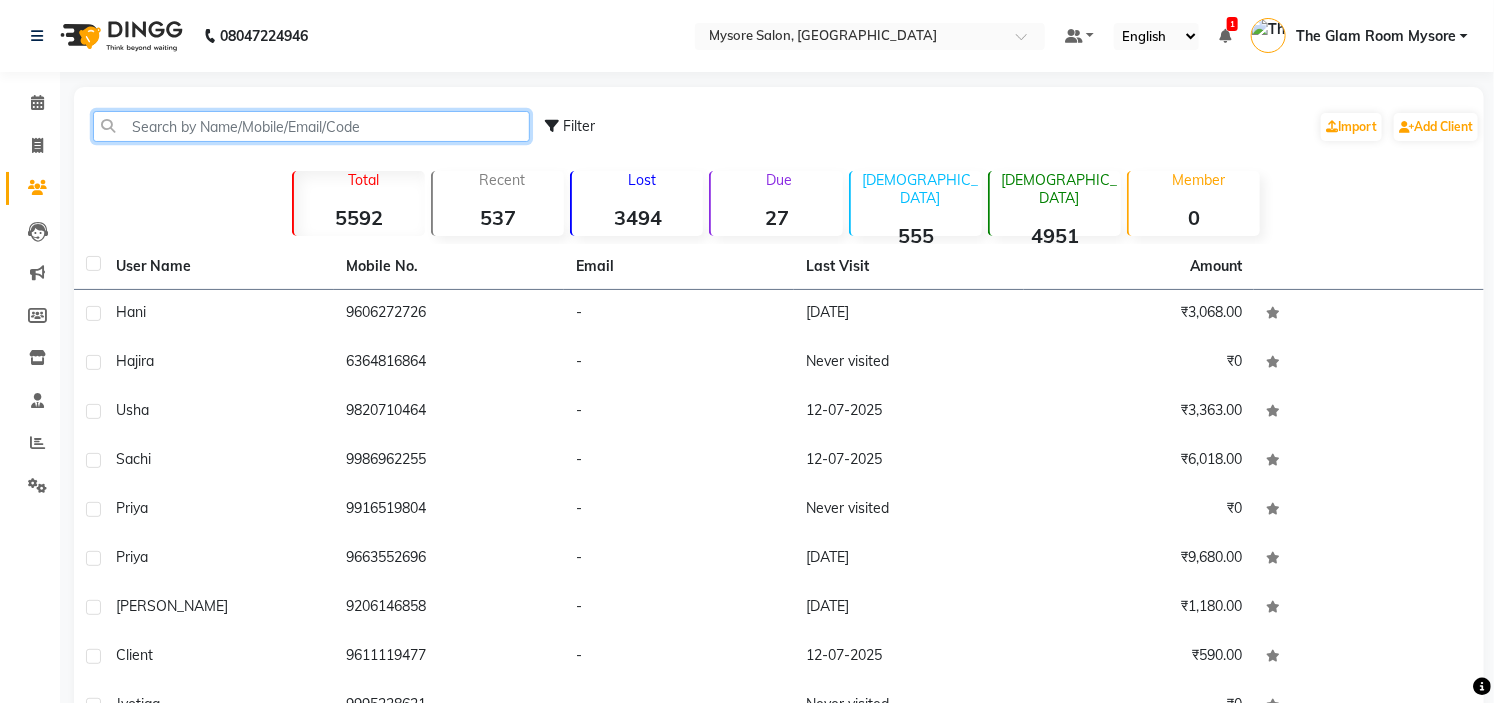 click 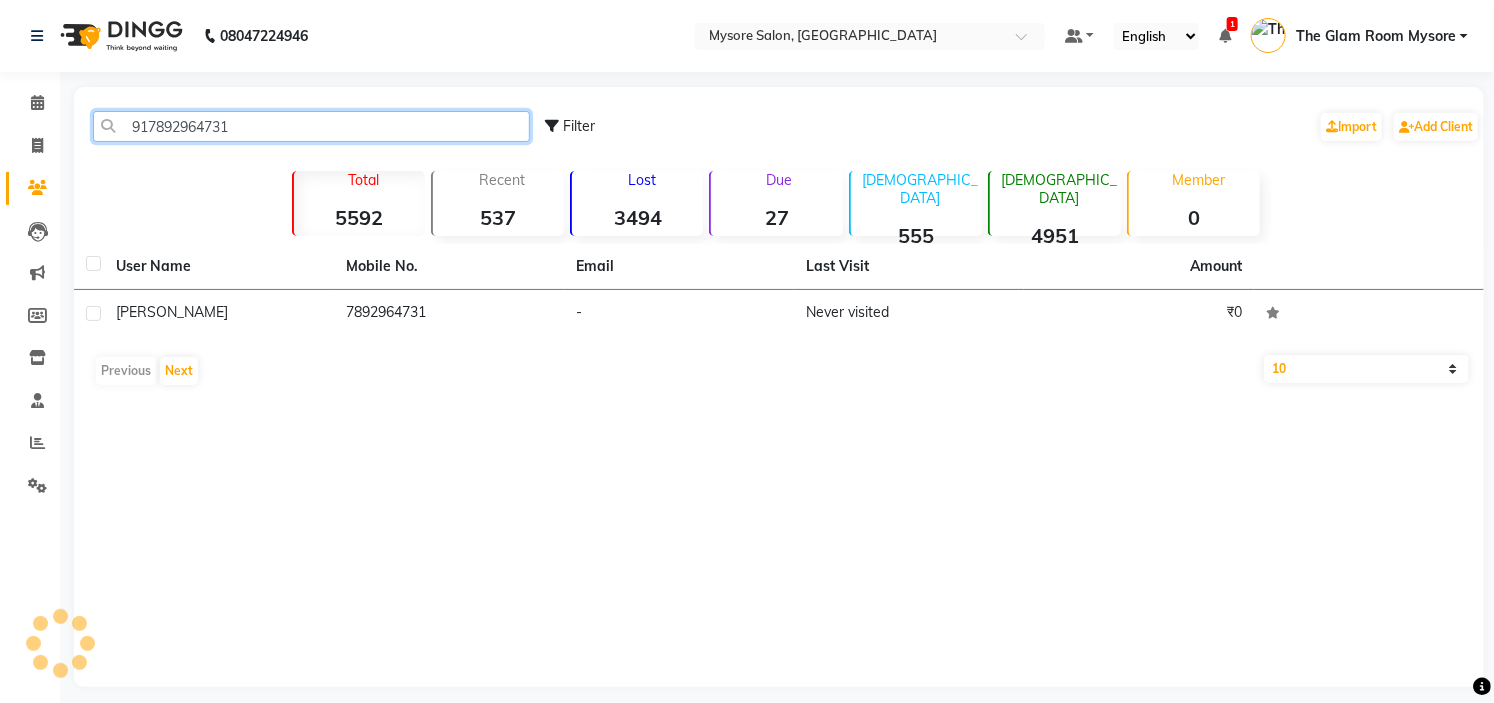 click on "917892964731" 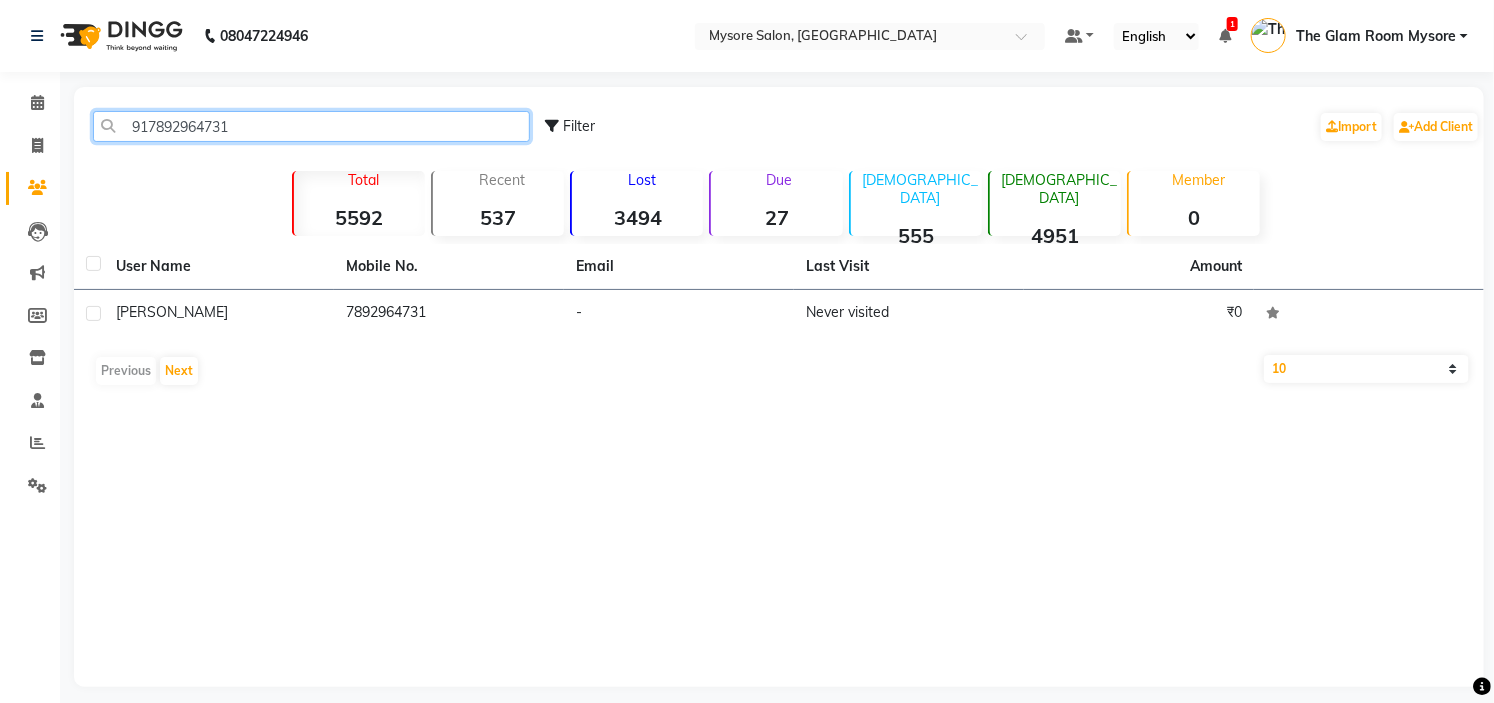 click on "917892964731" 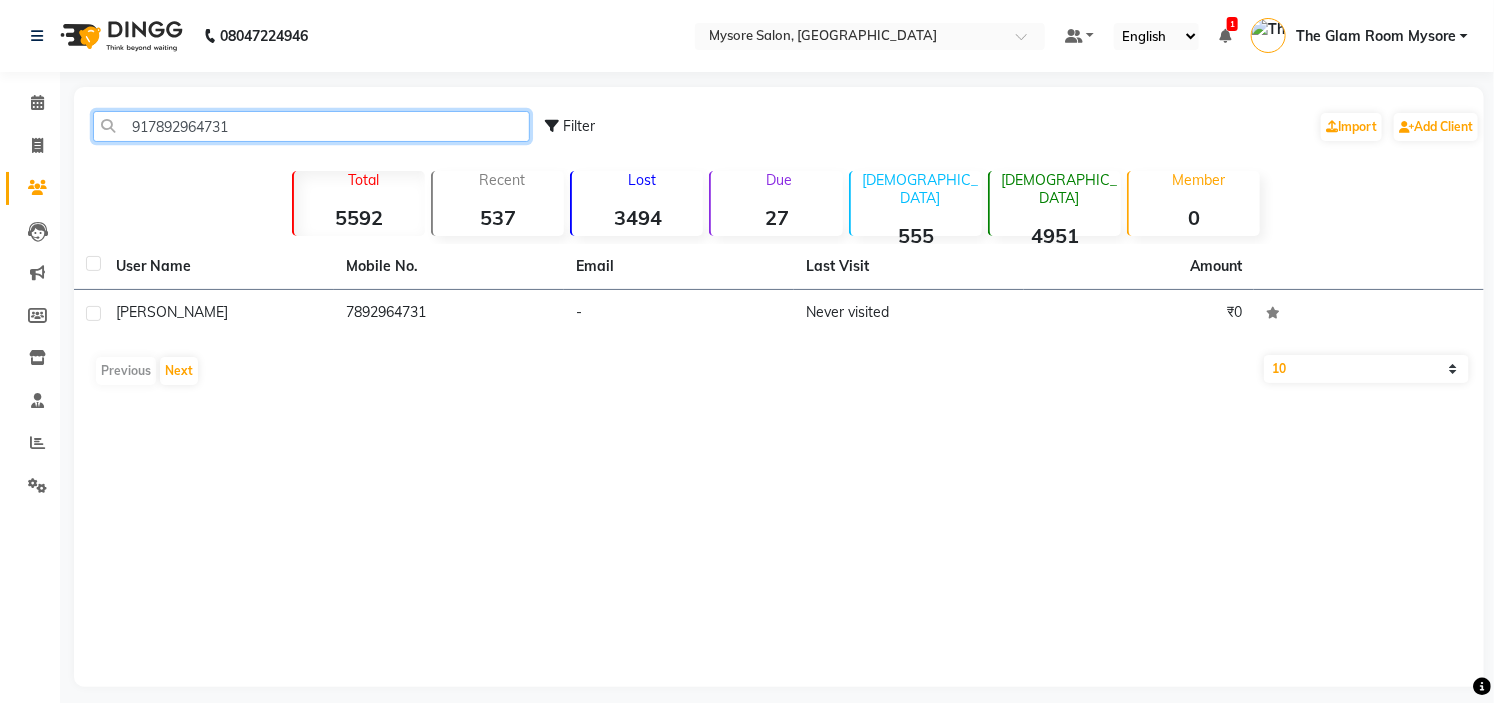 paste on "9916607693" 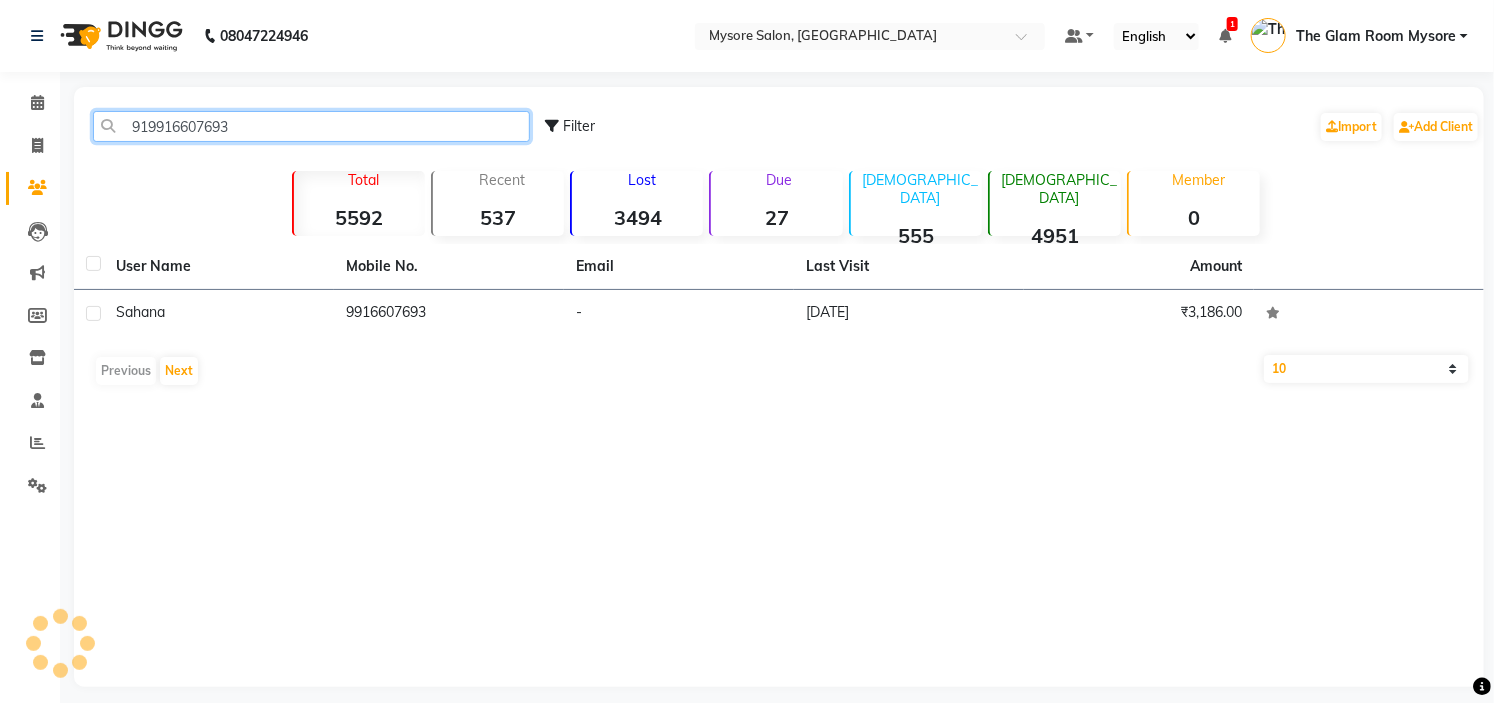 click on "919916607693" 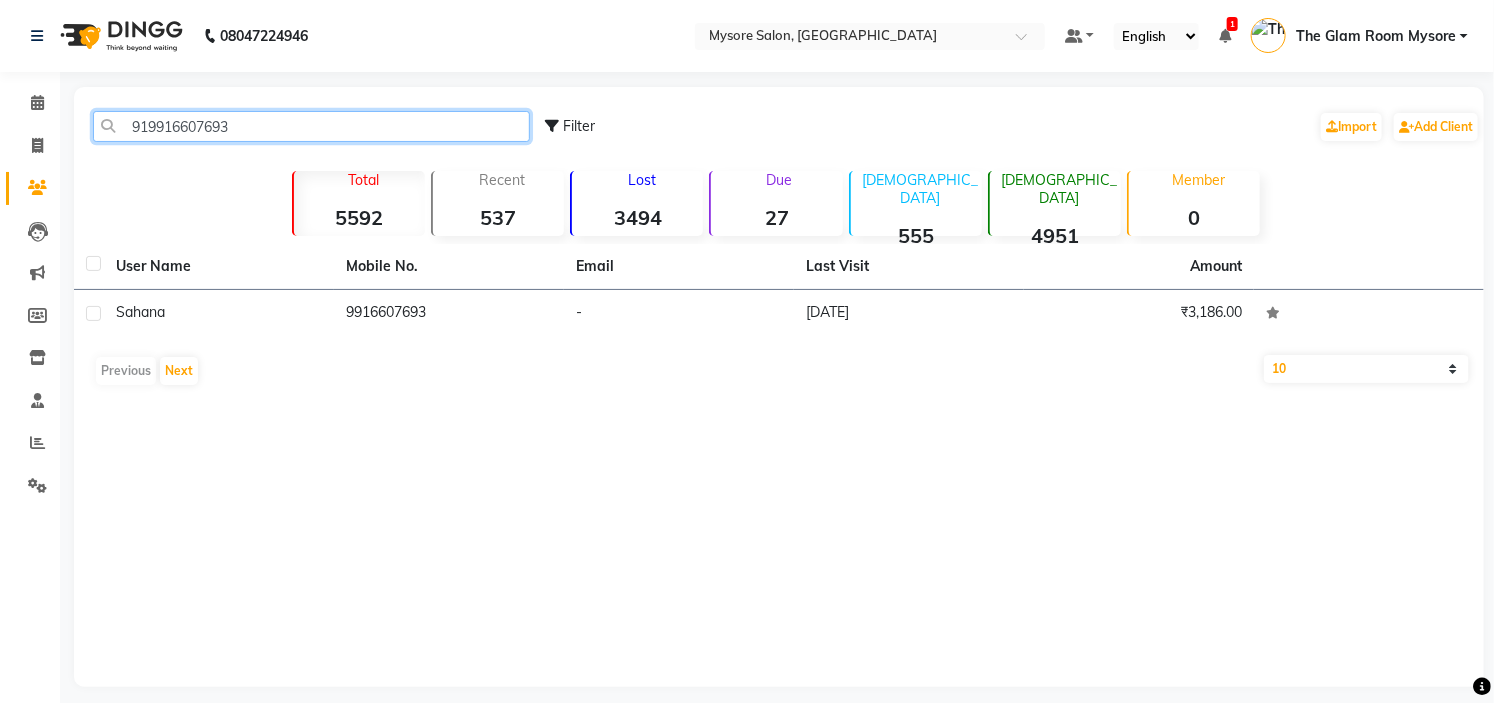 click on "919916607693" 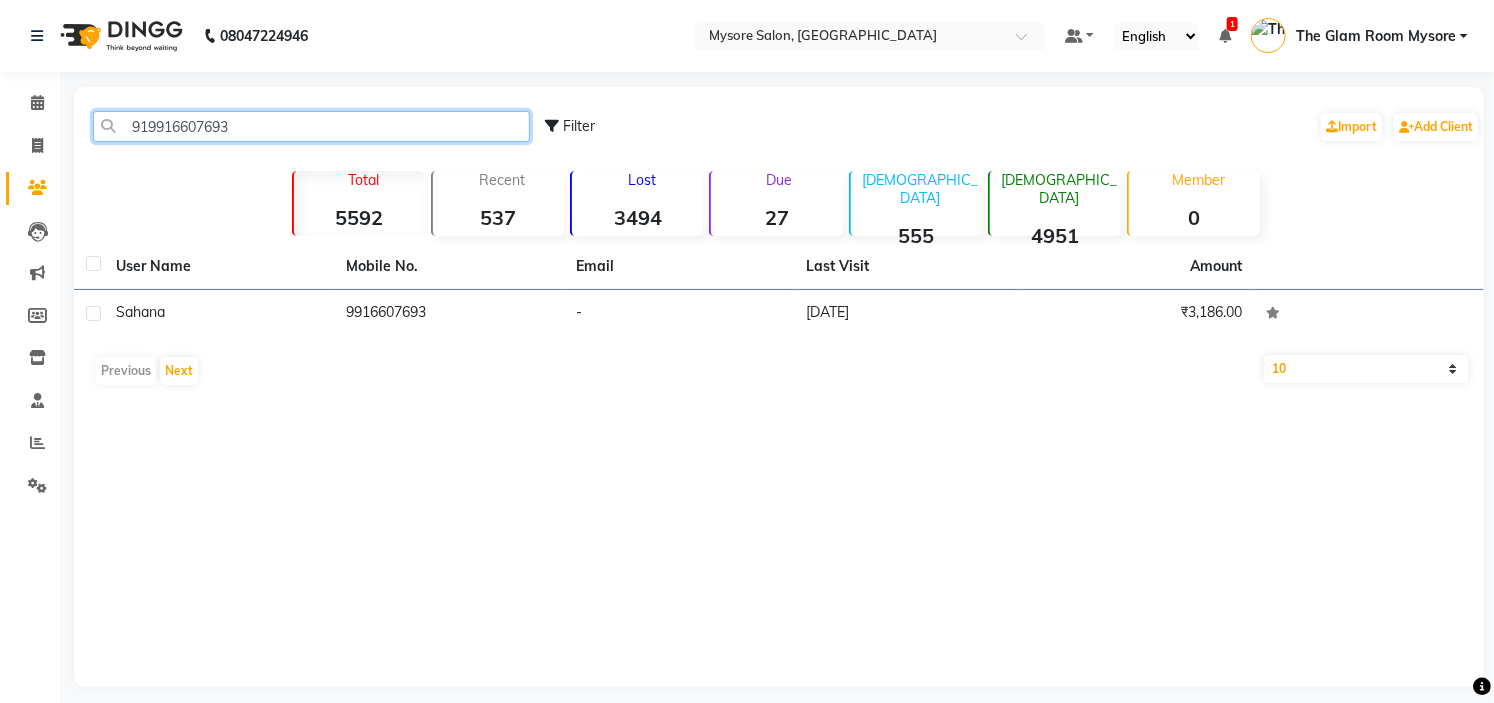 paste on "8088363638" 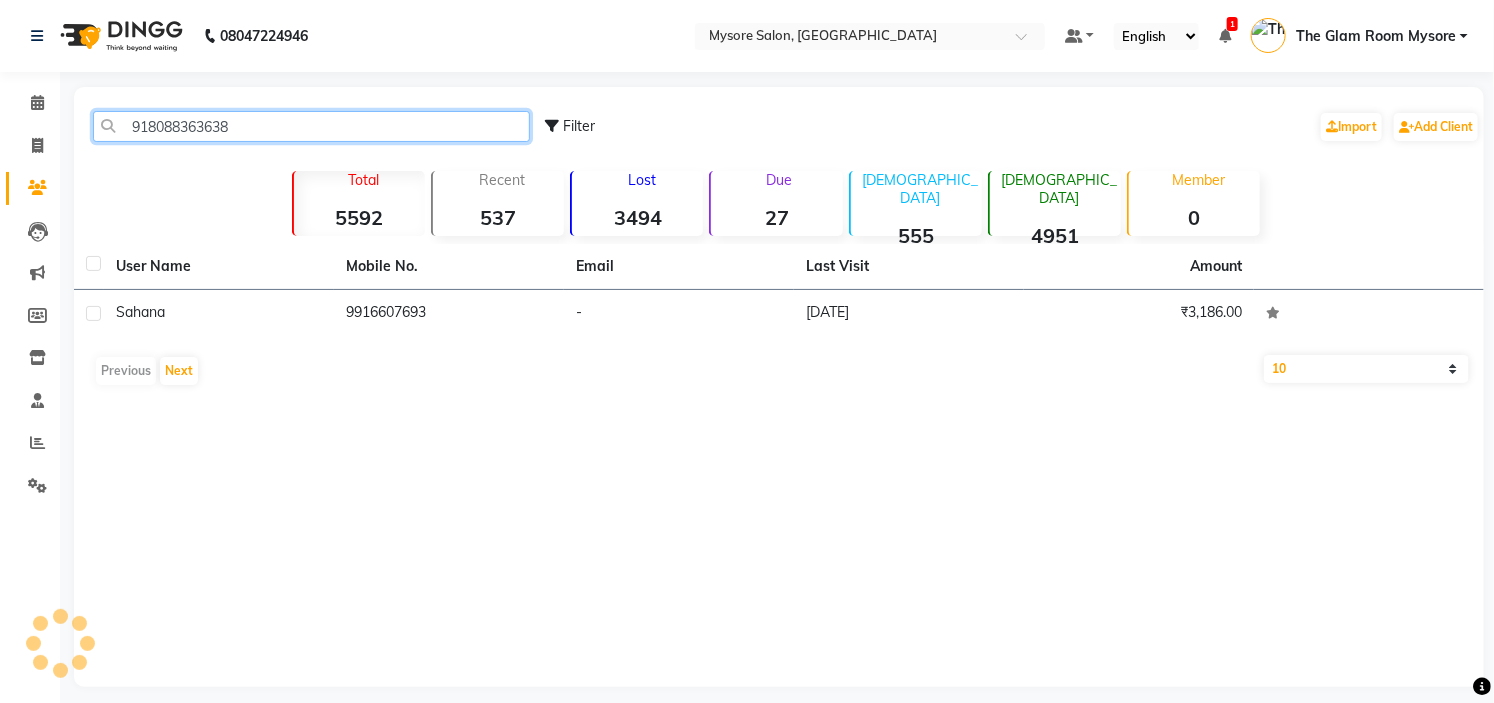 type on "918088363638" 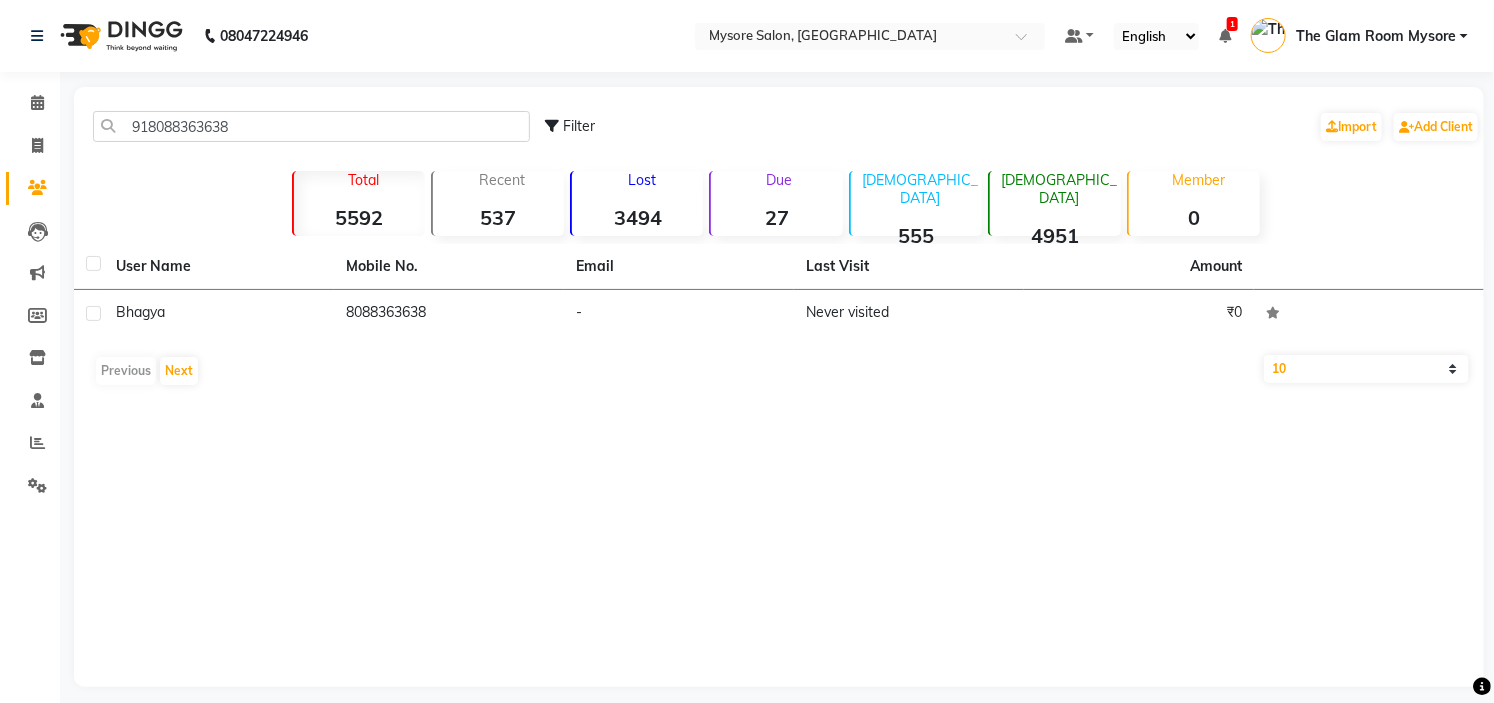 click on "918088363638 Filter  Import   Add Client" 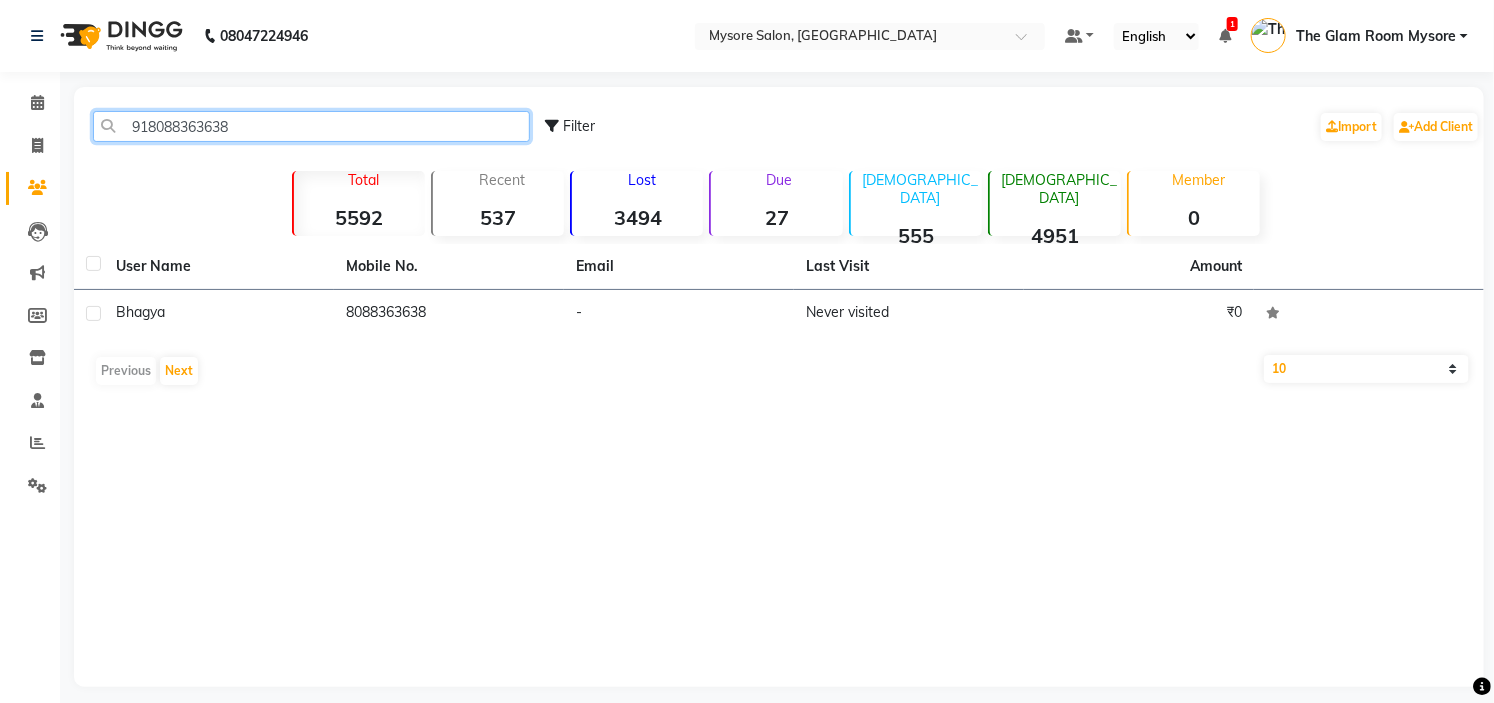 click on "918088363638" 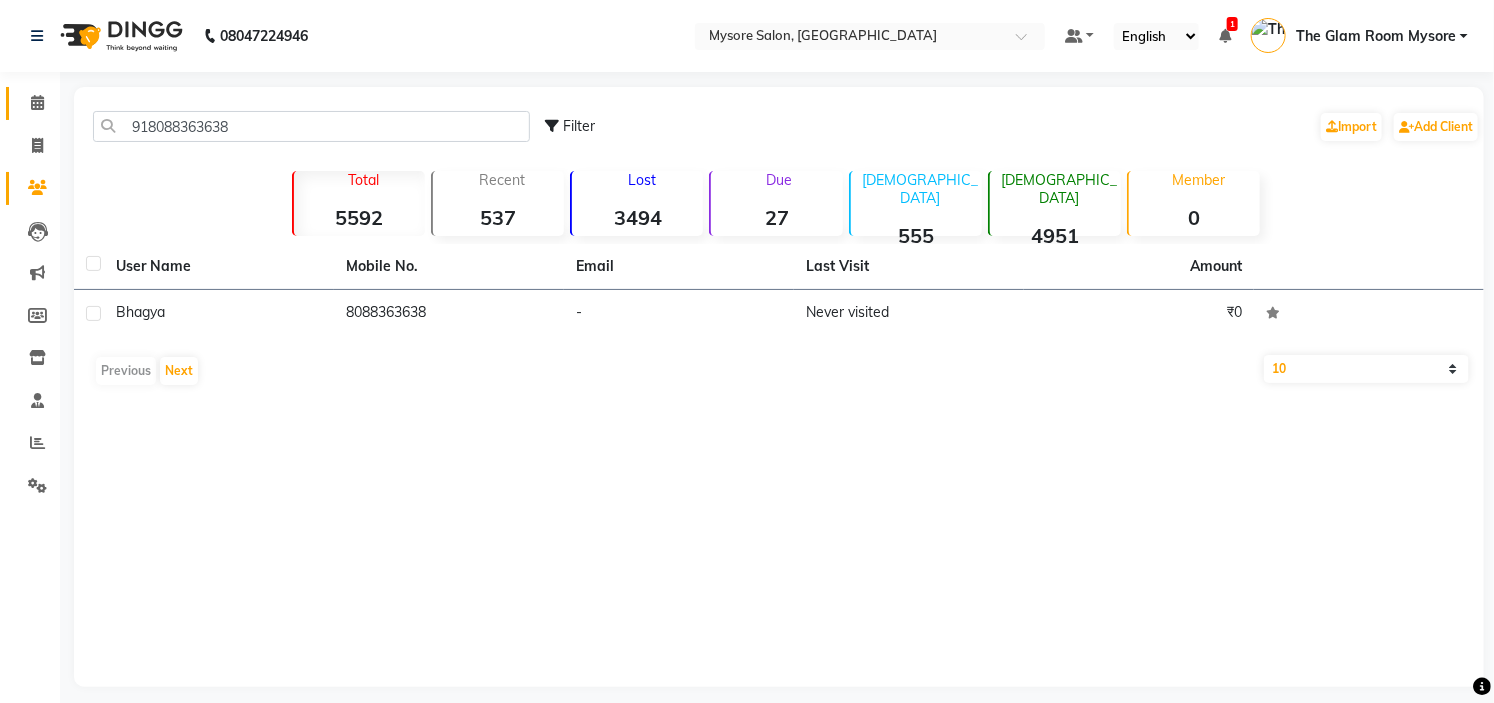 click on "Calendar" 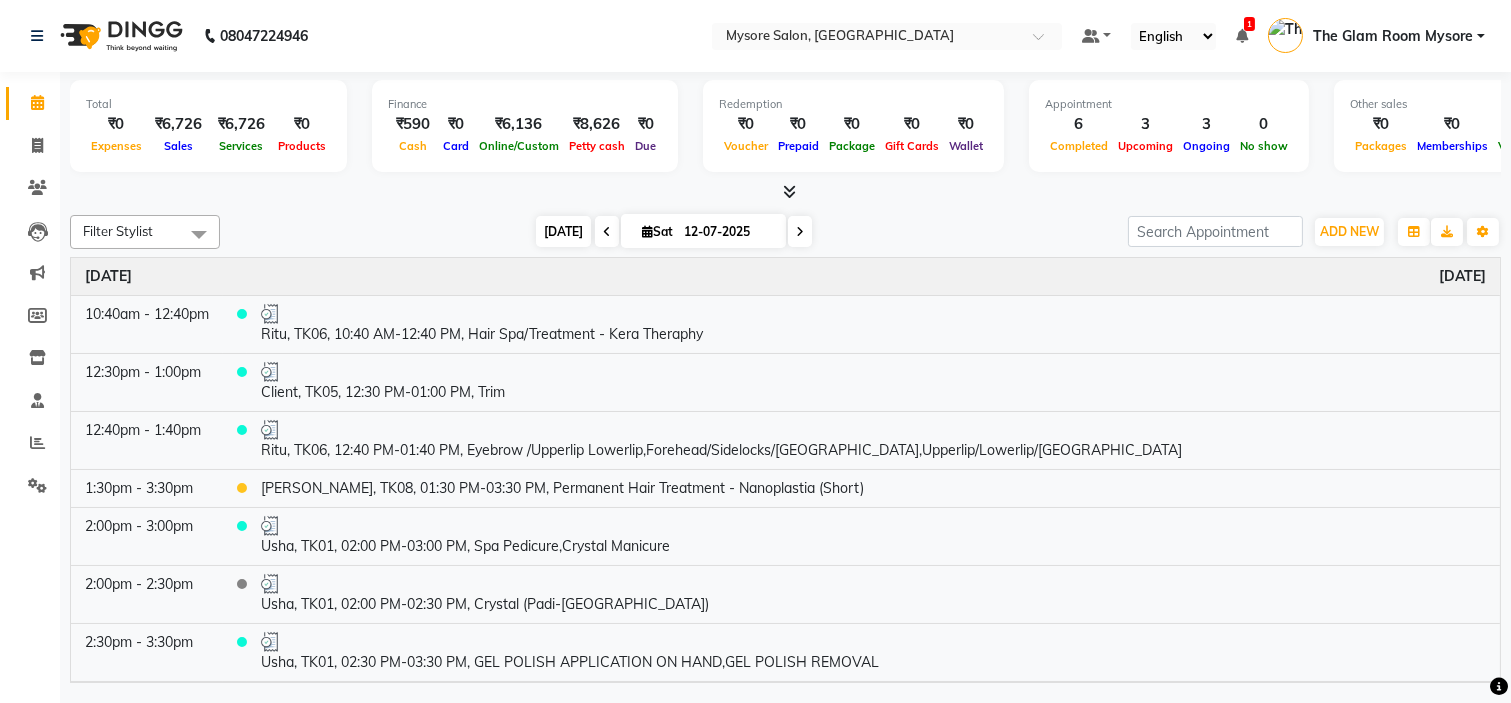 click on "Today" at bounding box center [563, 231] 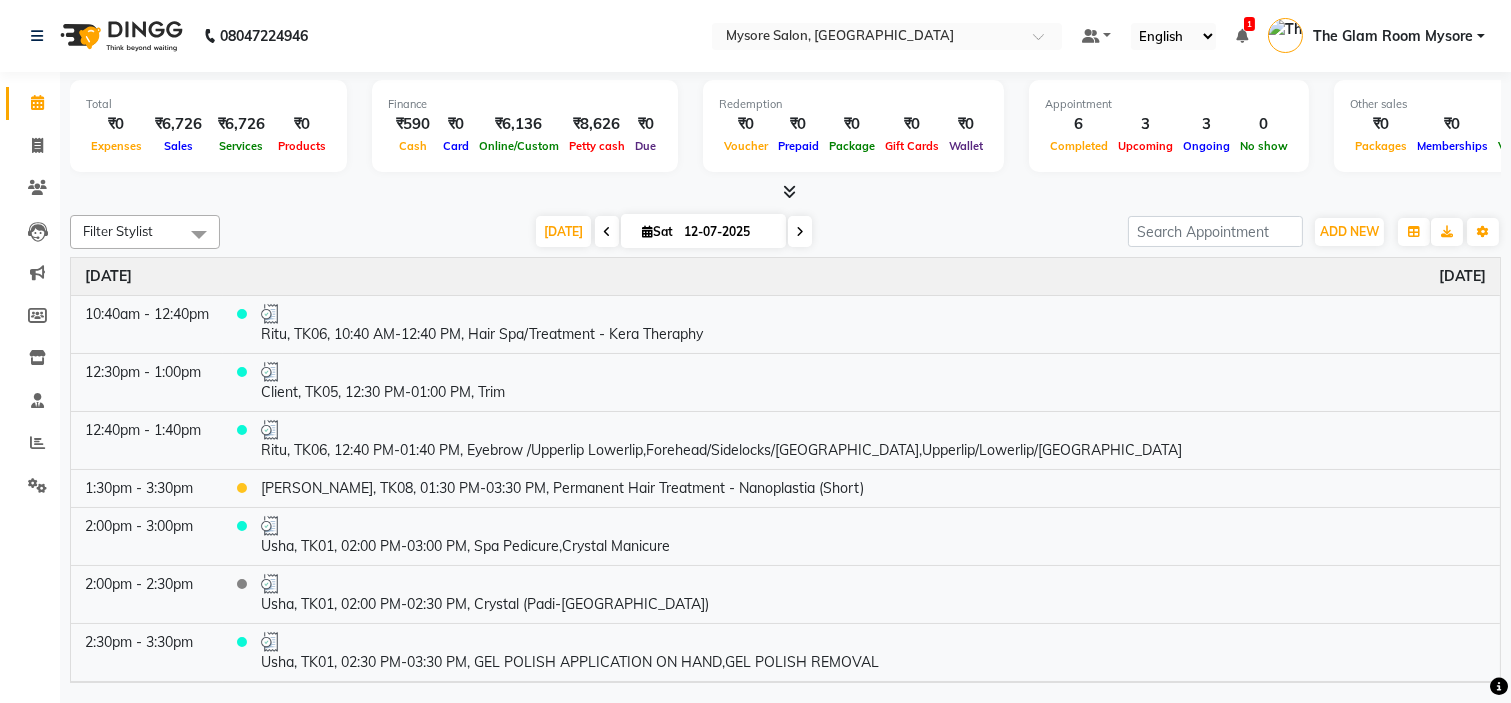 click at bounding box center (800, 232) 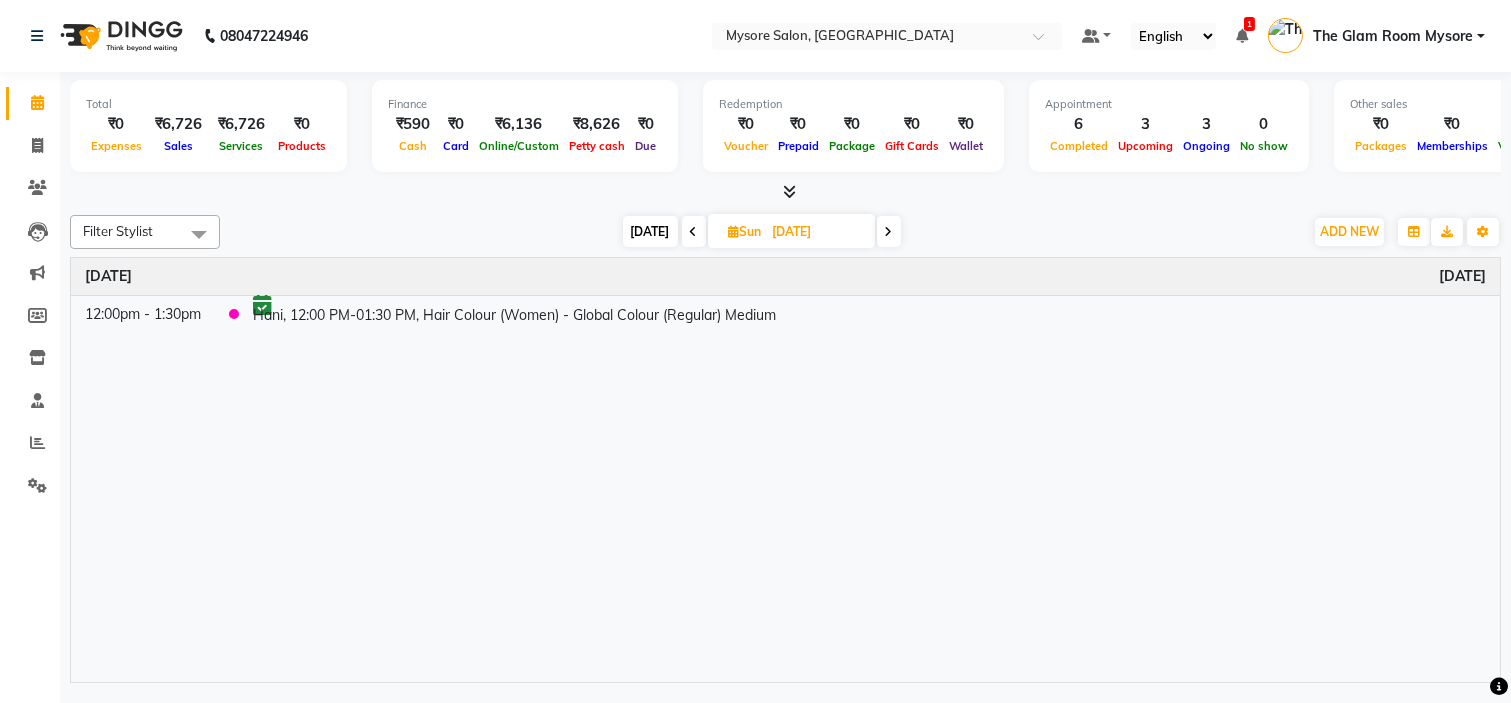 click on "Today" at bounding box center [650, 231] 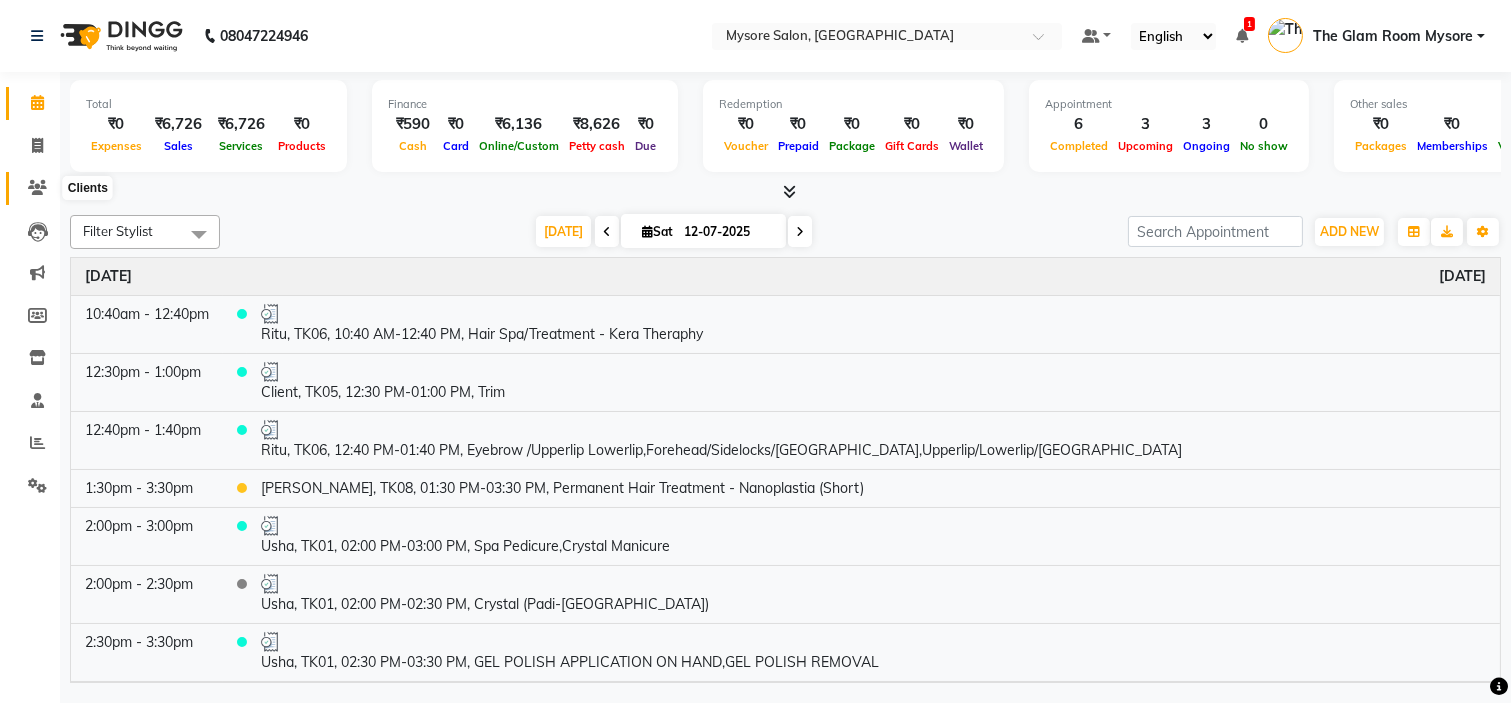 click 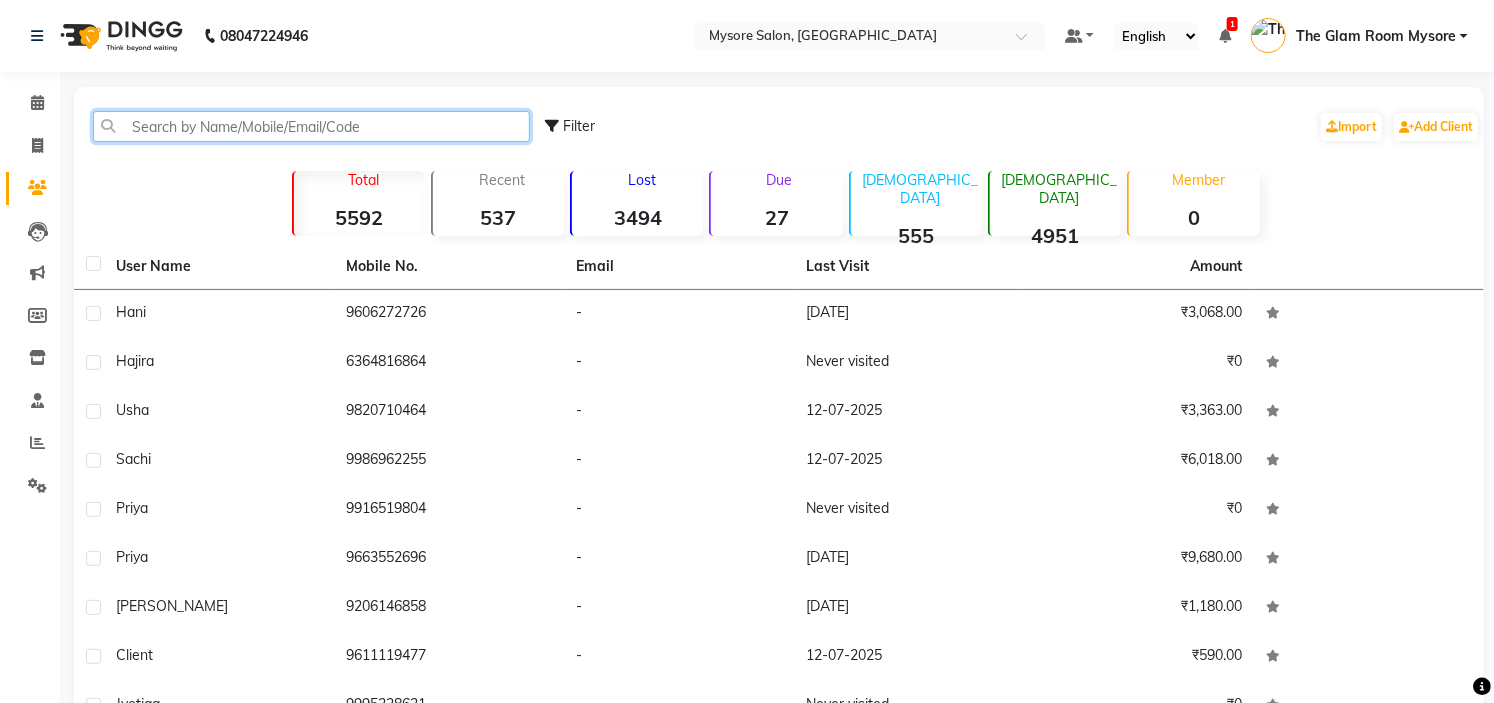 paste on "916363983441" 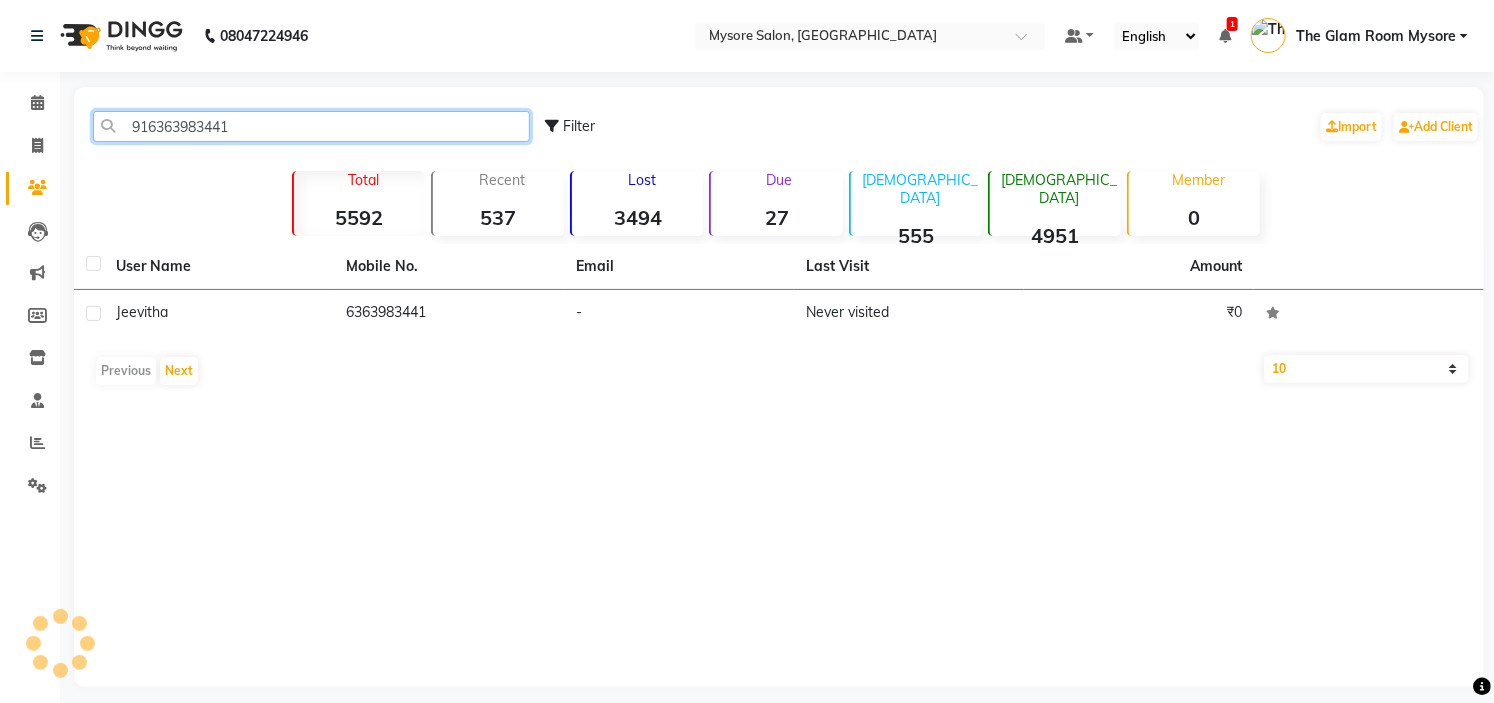 click on "916363983441" 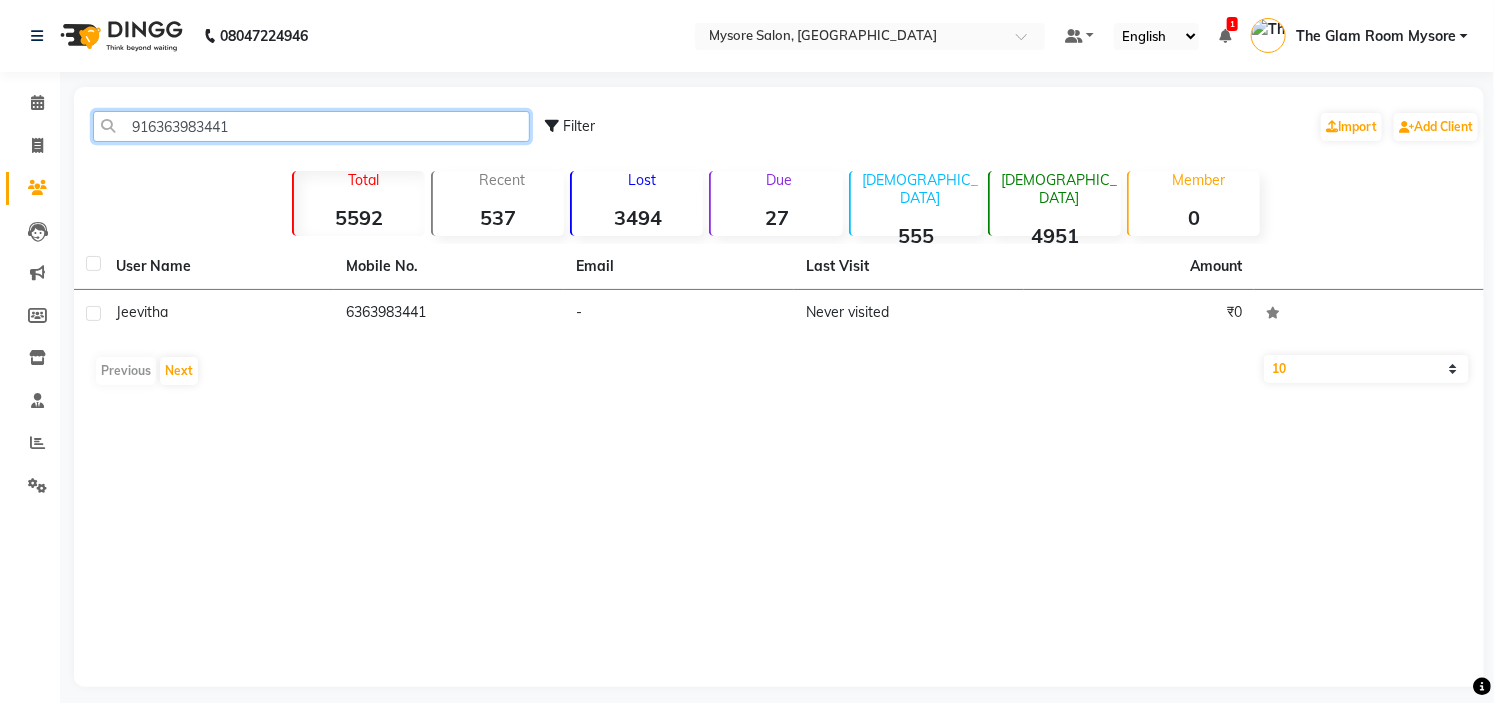 click on "916363983441" 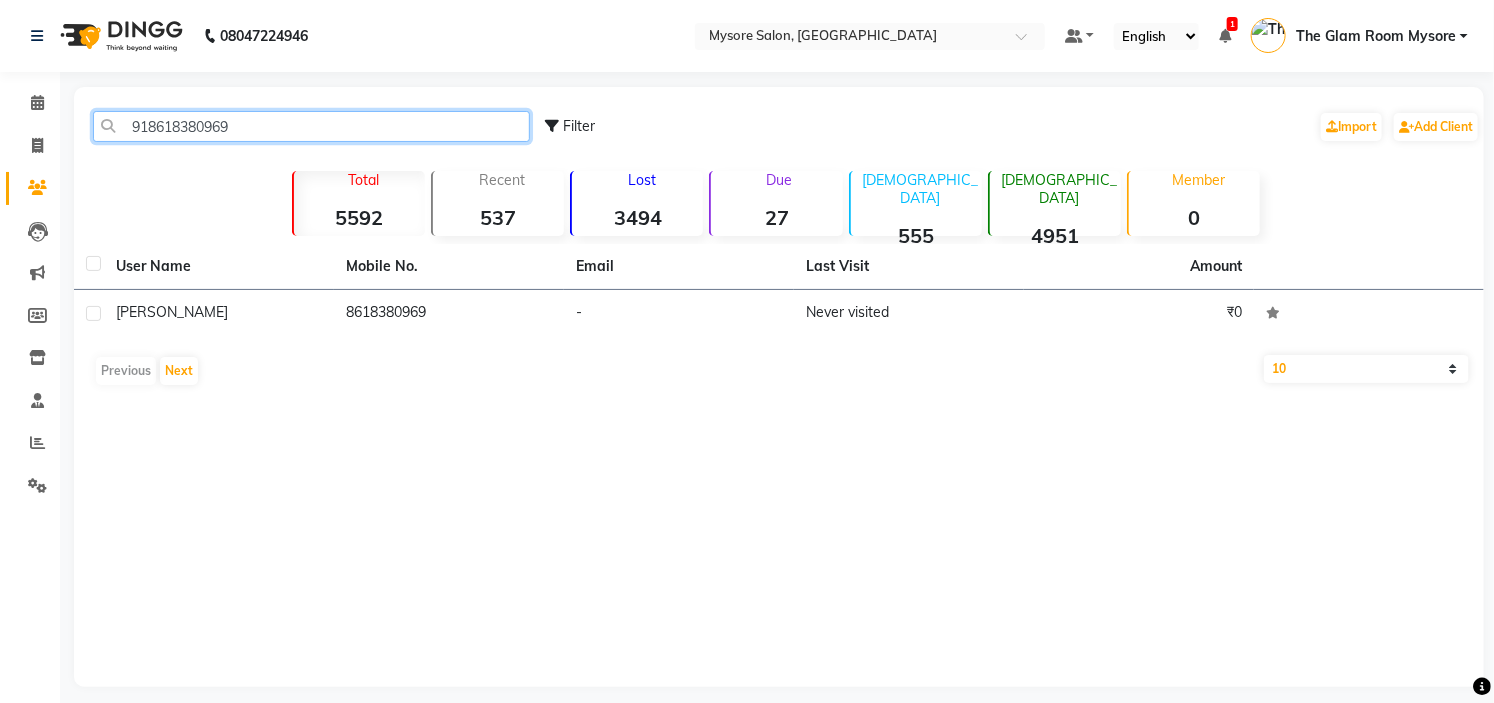 click on "918618380969" 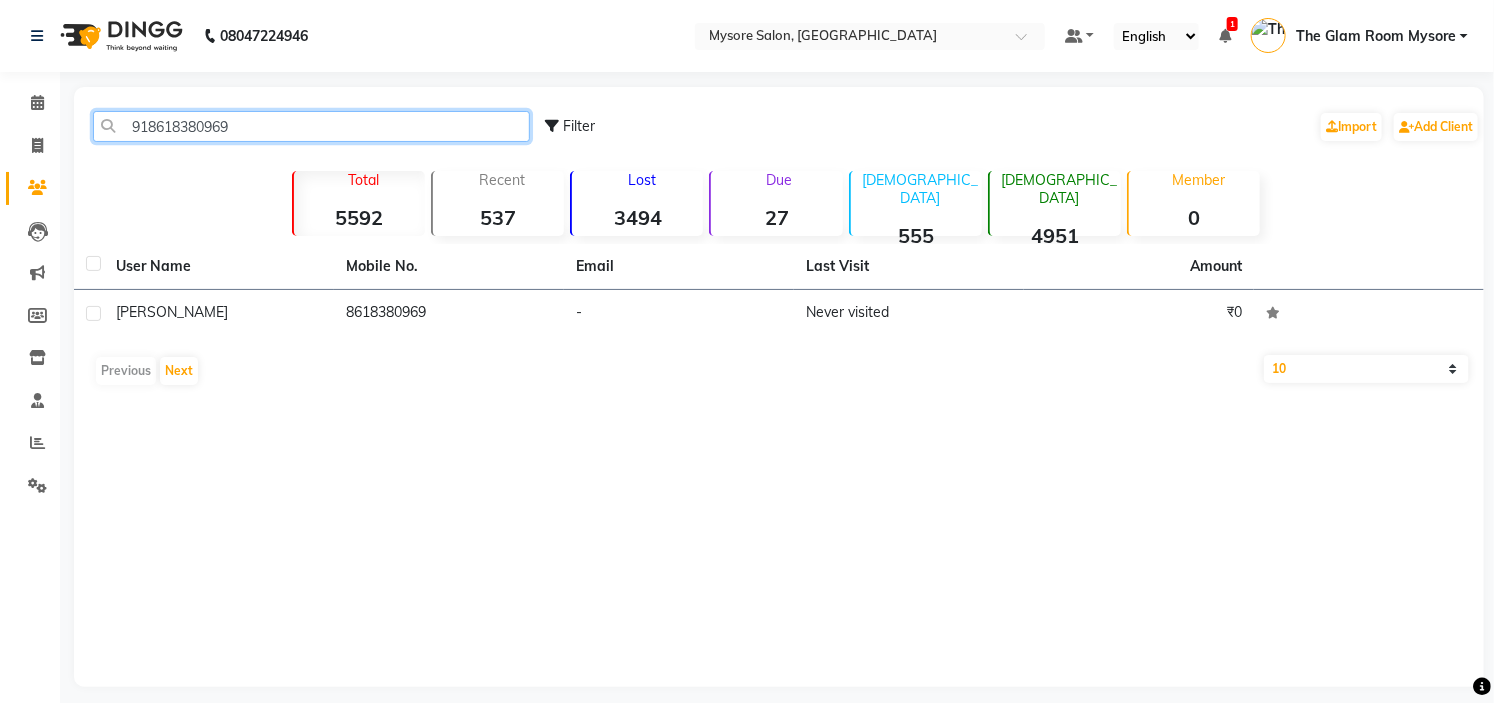paste on "7829779063" 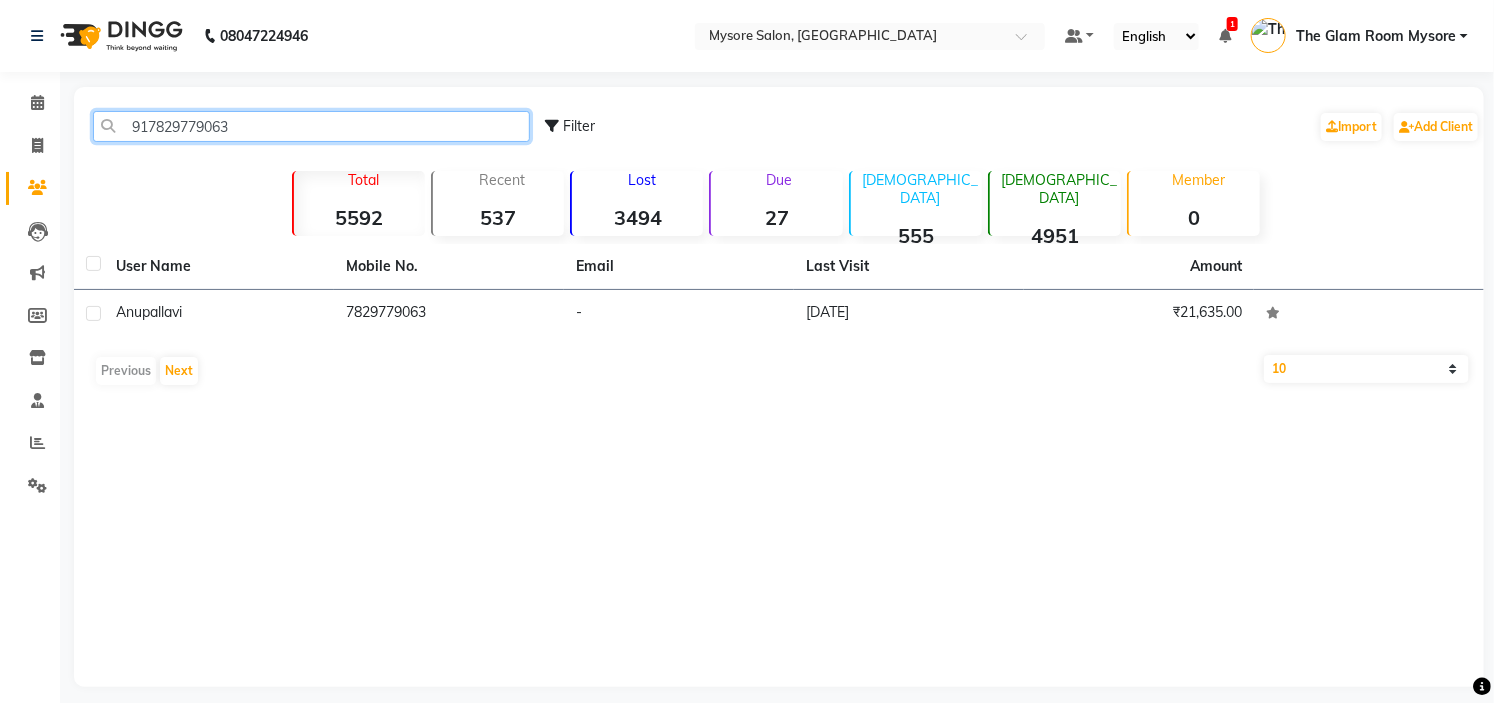 click on "917829779063" 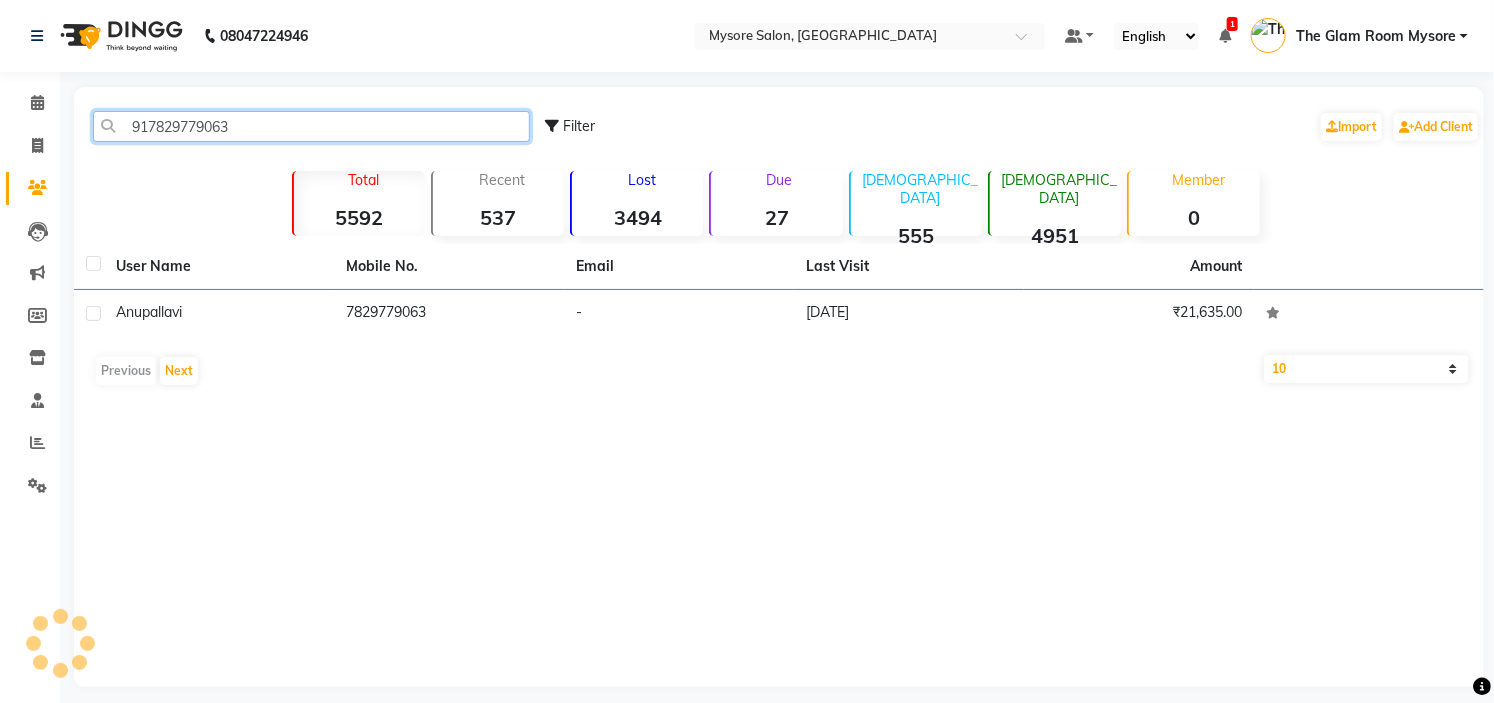 drag, startPoint x: 302, startPoint y: 135, endPoint x: 320, endPoint y: -97, distance: 232.69724 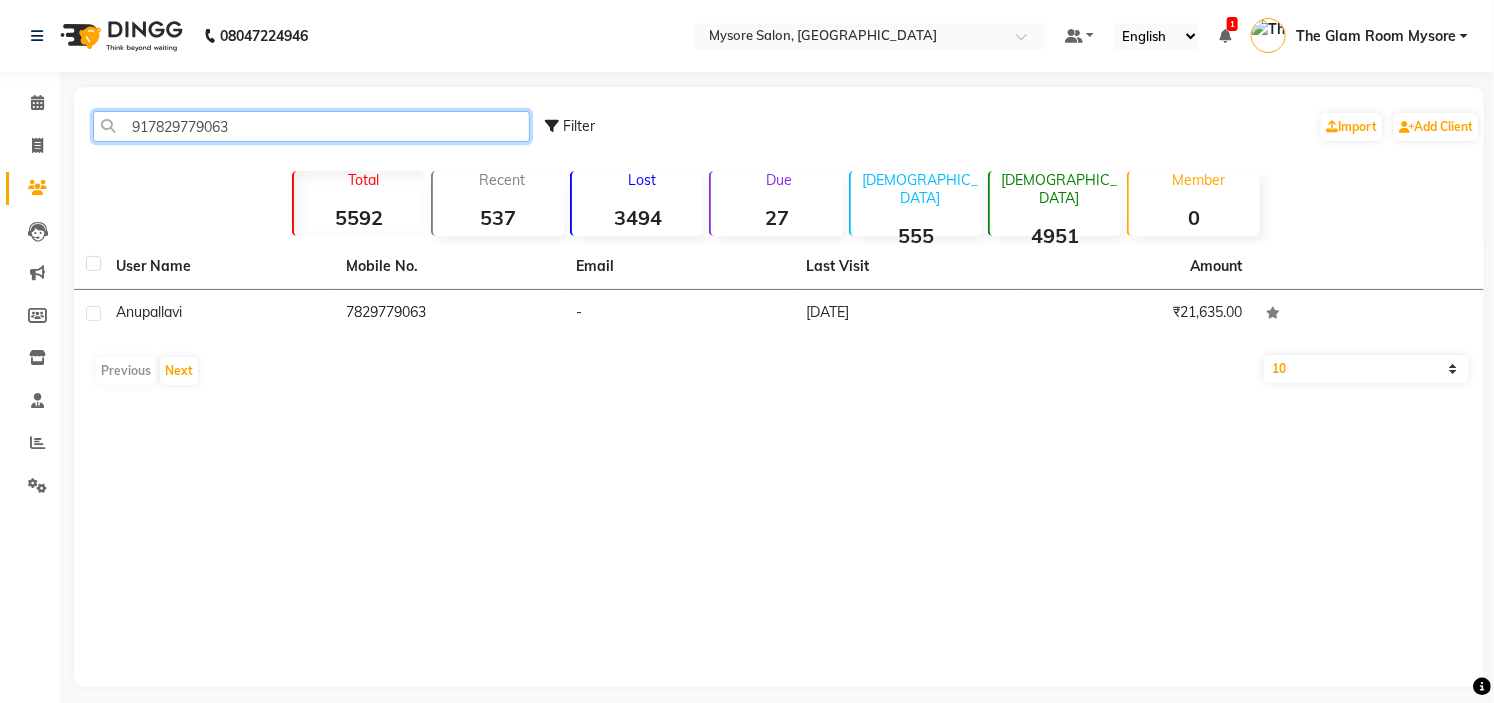 paste on "6363074475" 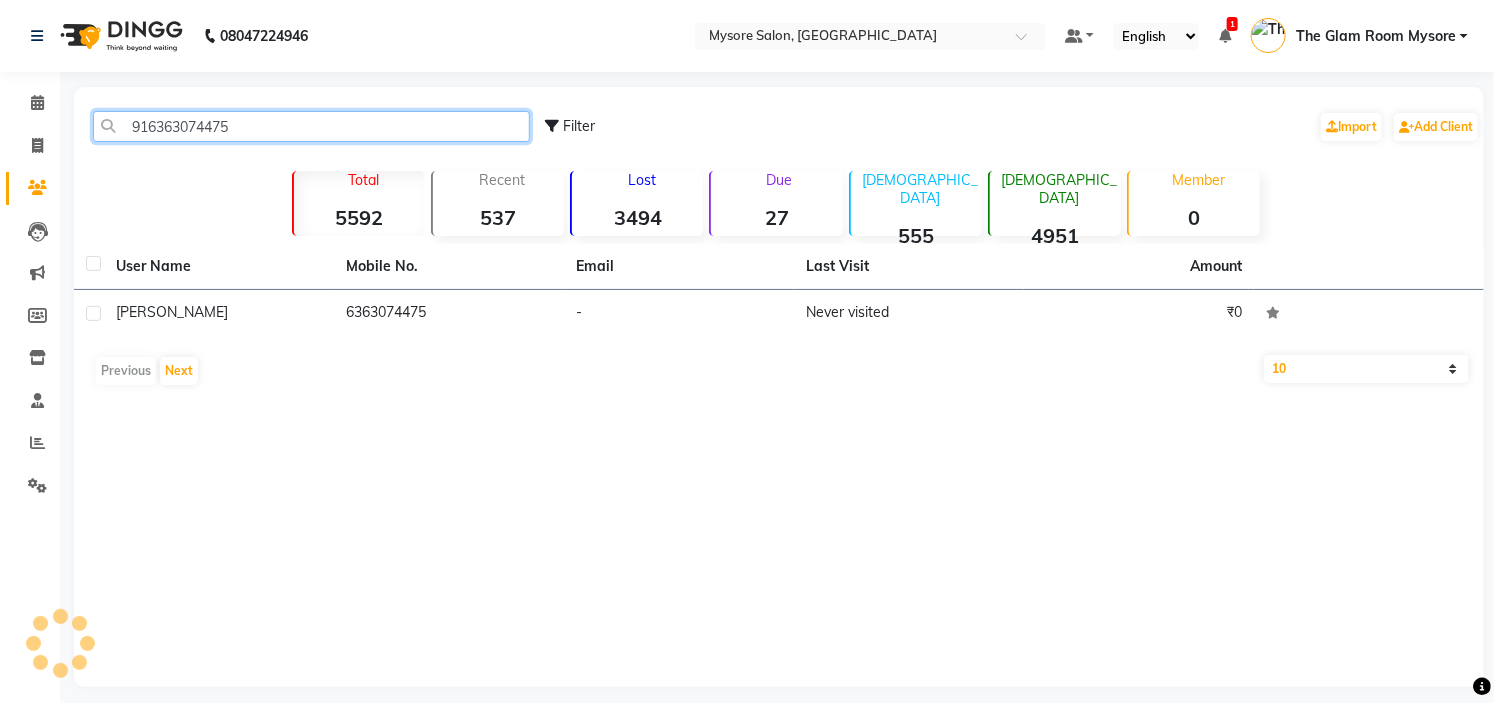 click on "916363074475" 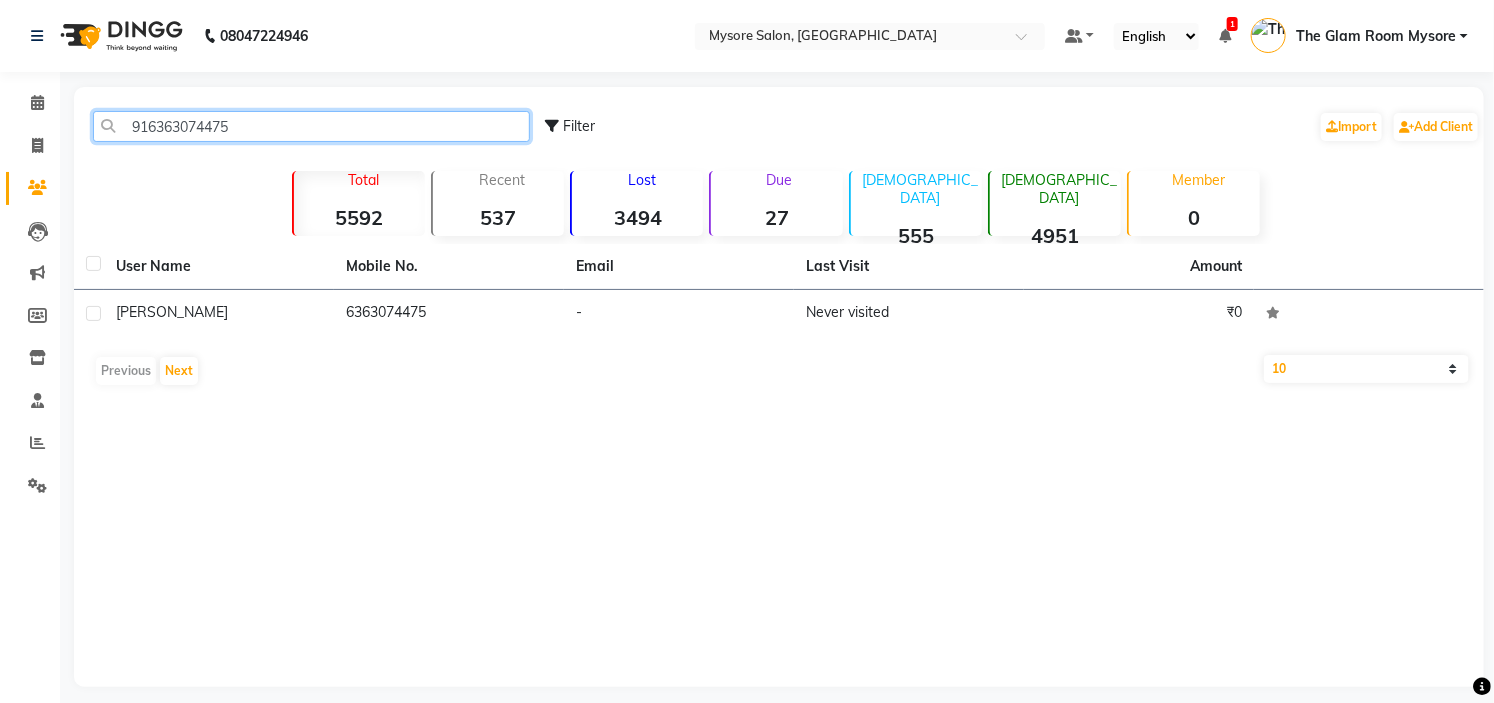 click on "916363074475" 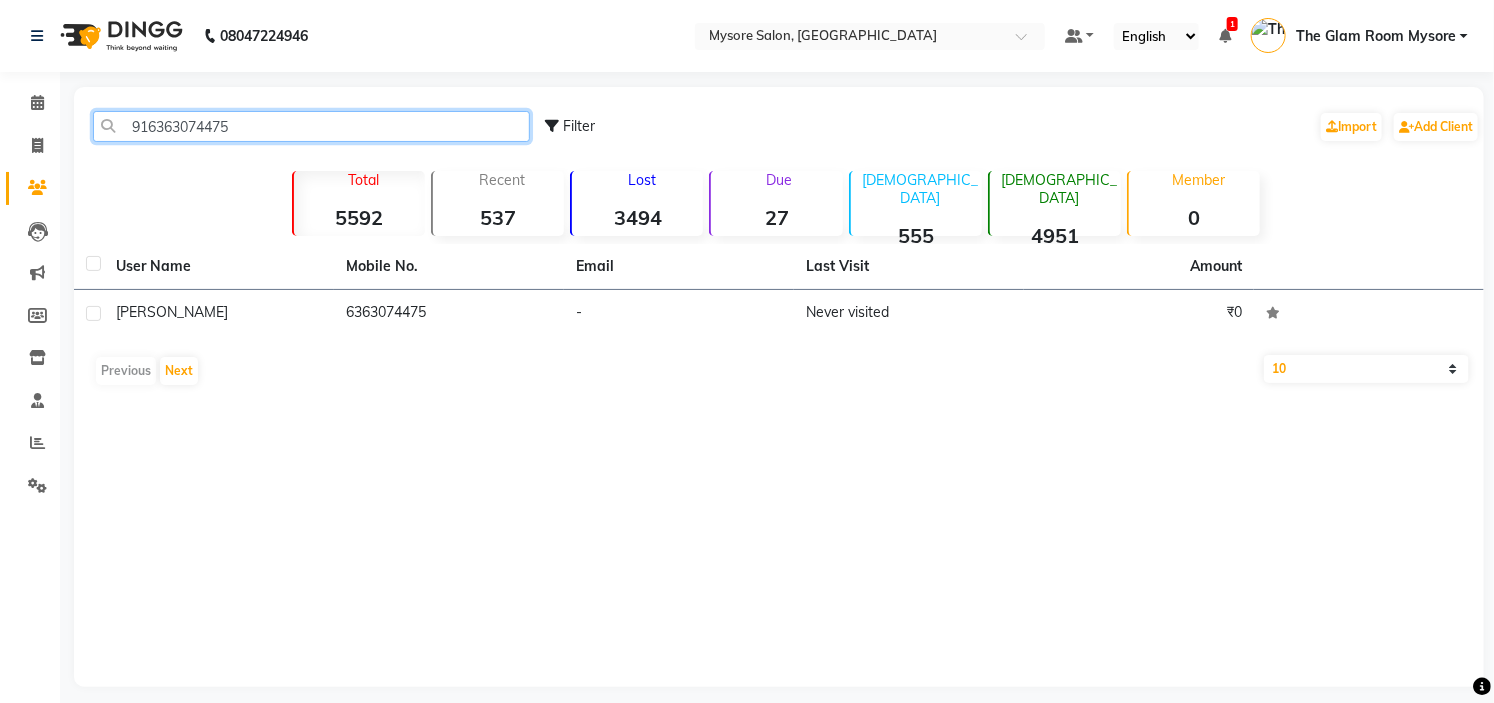 paste on "8431794150" 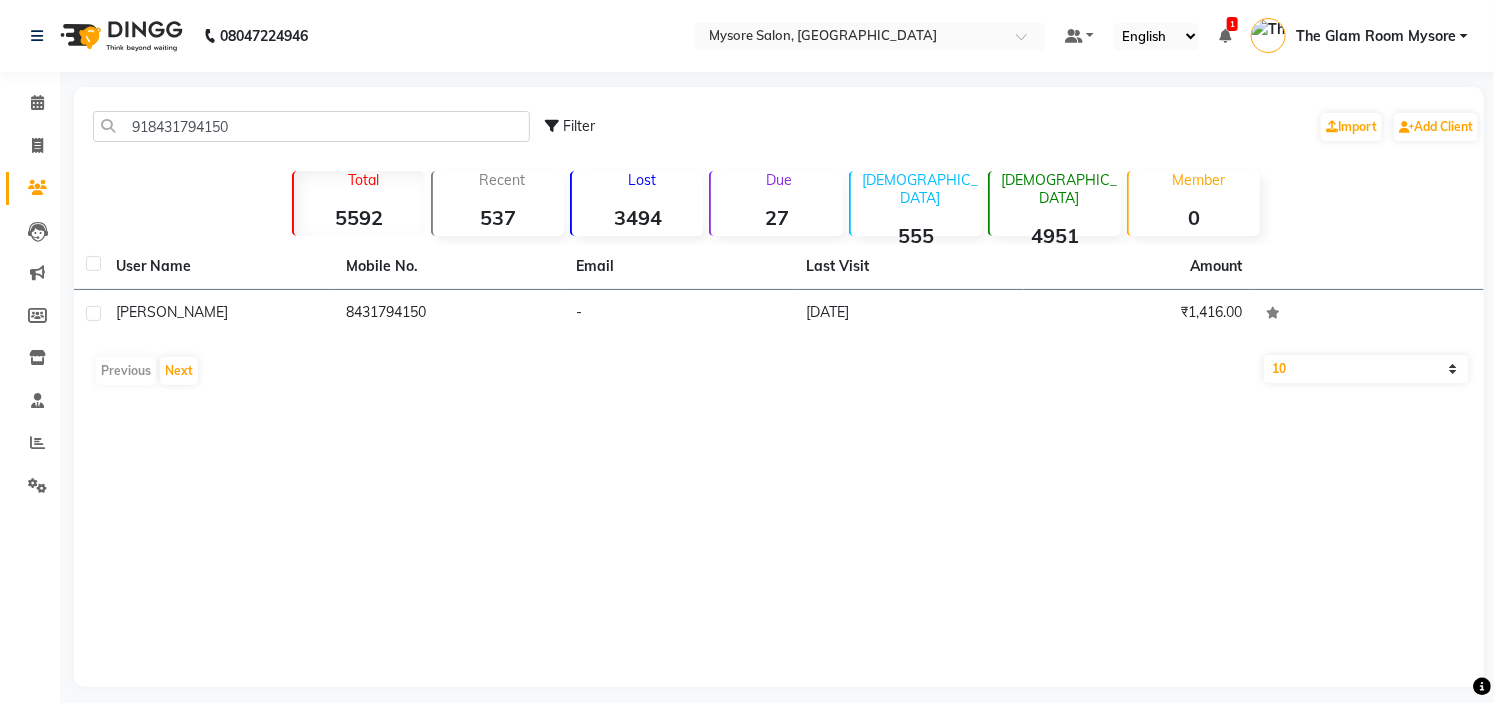 click on "918431794150 Filter  Import   Add Client" 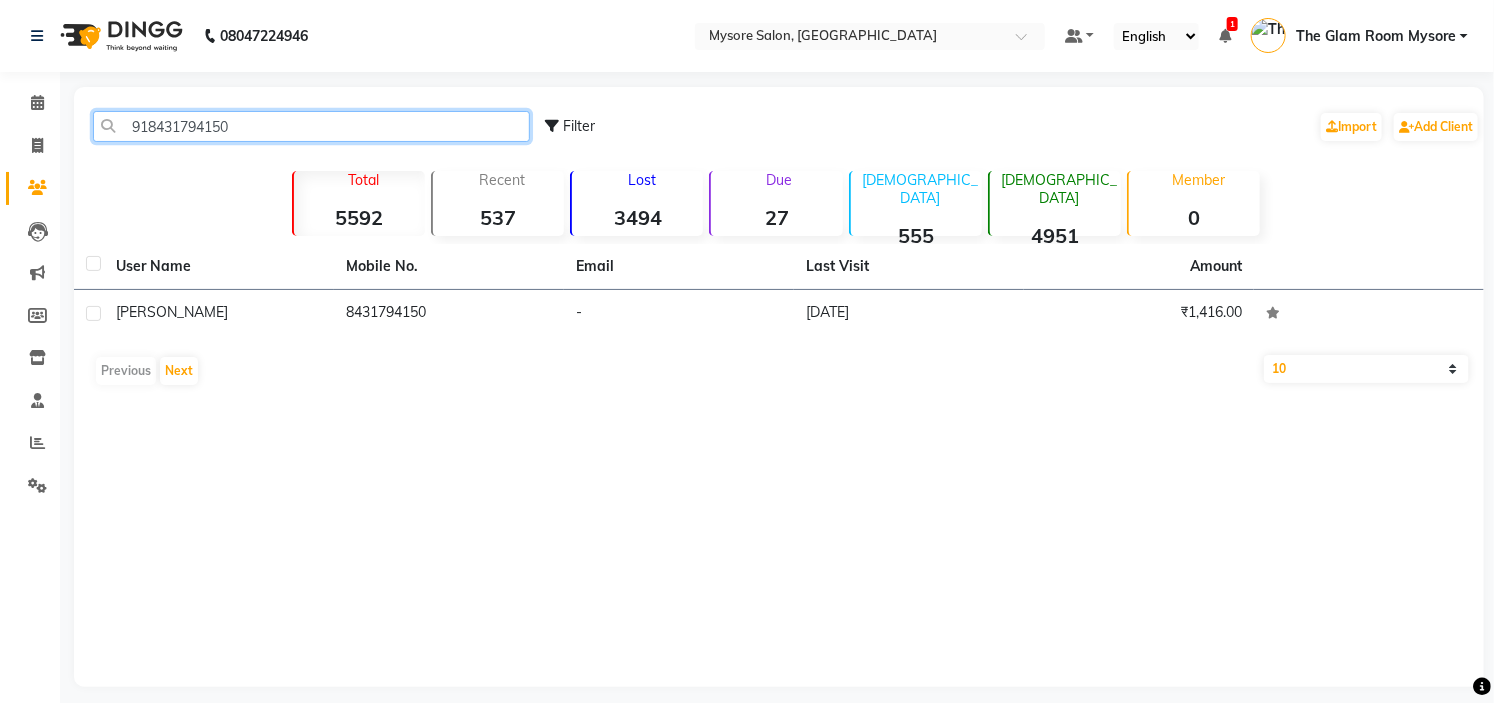 click on "918431794150" 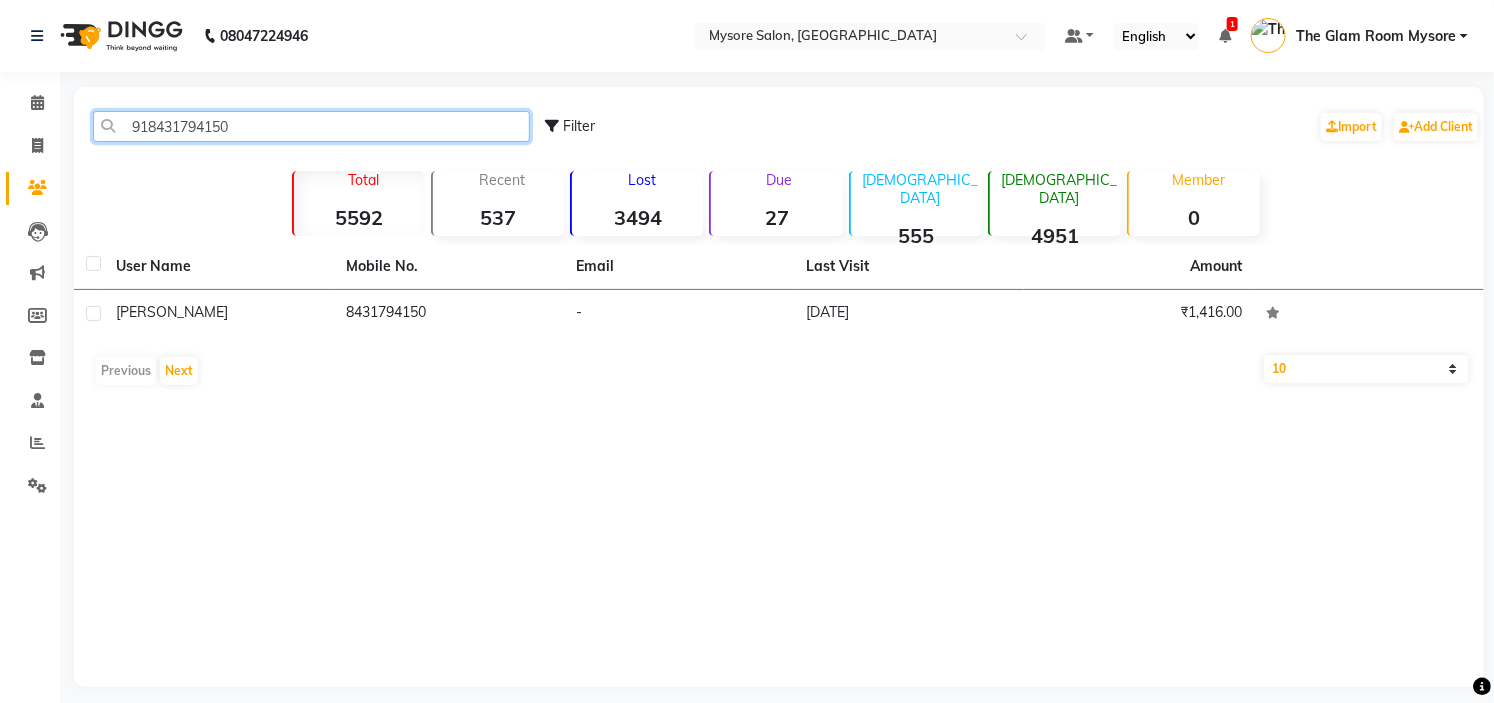 paste on "6361874996" 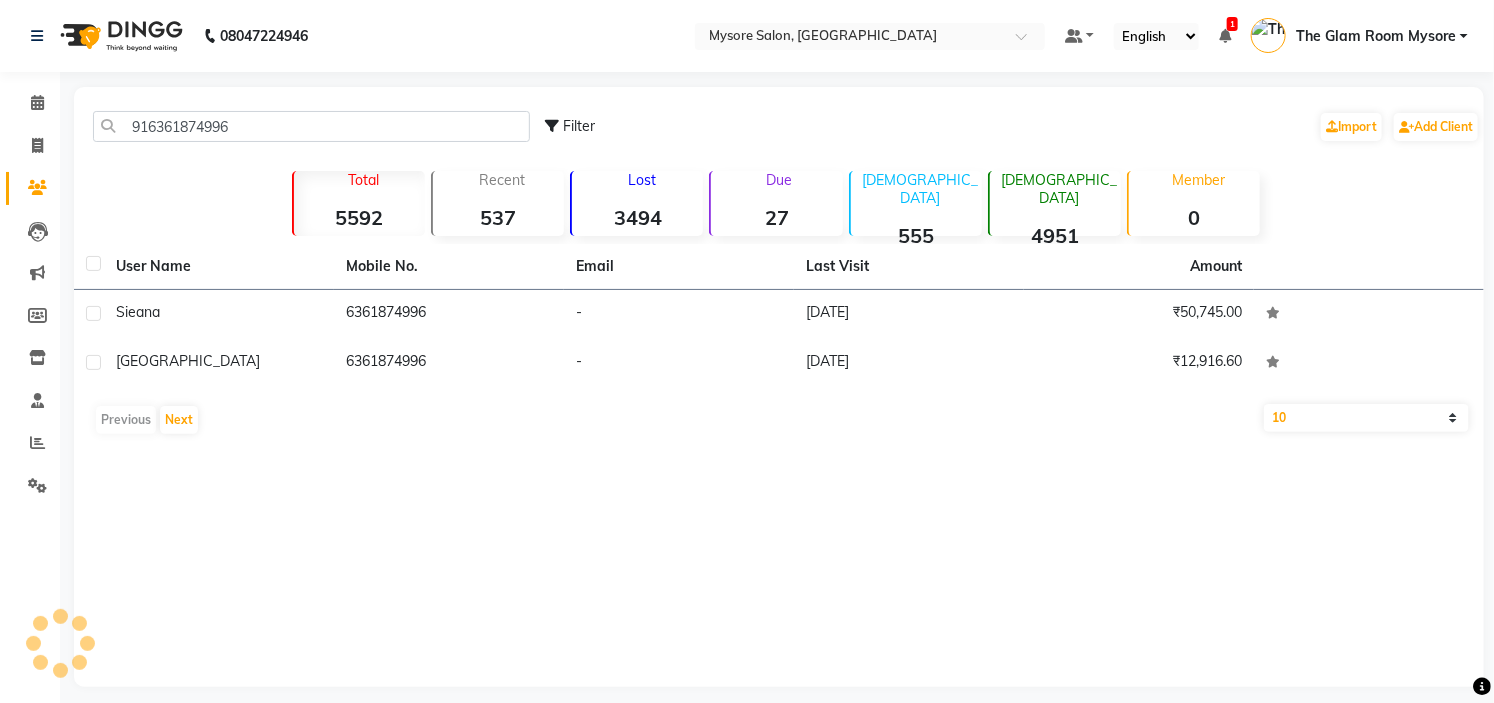 click on "916361874996 Filter  Import   Add Client" 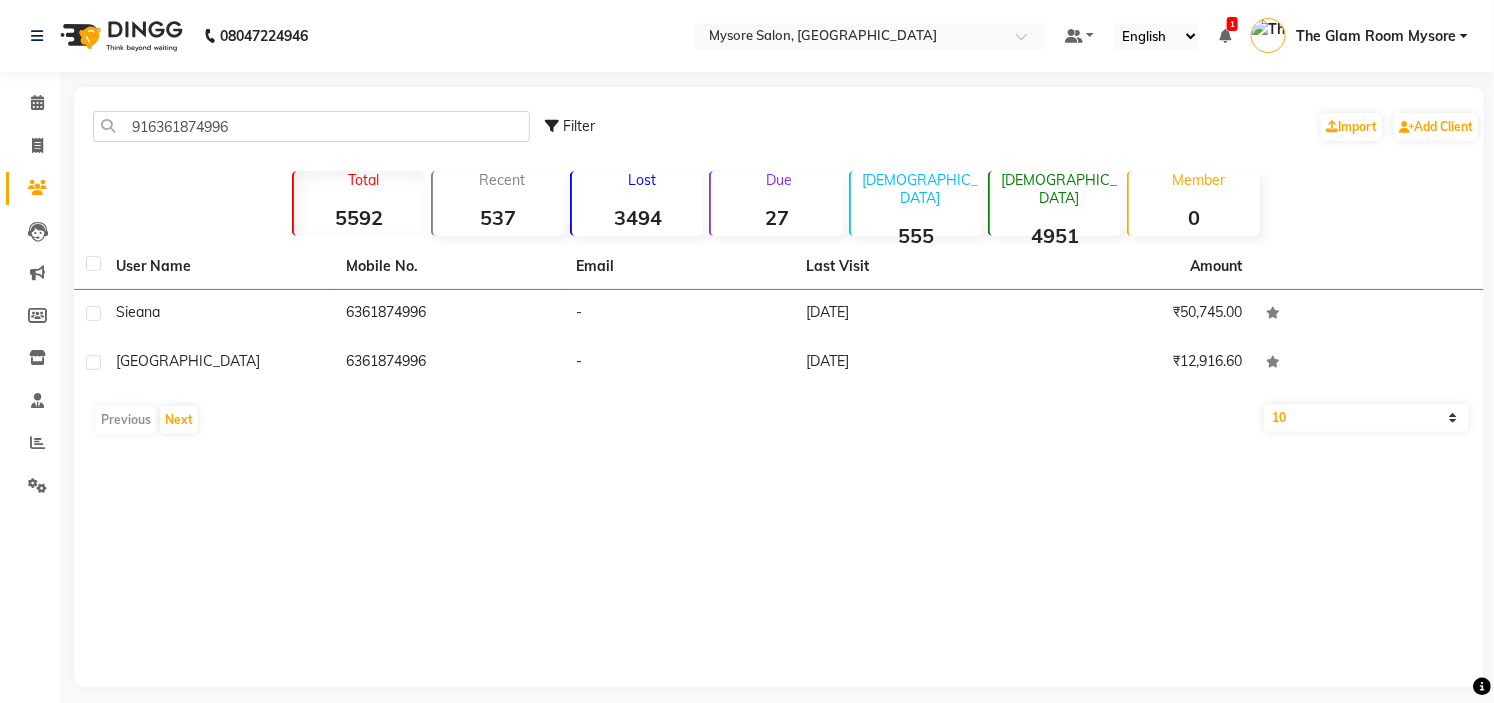 click on "916361874996 Filter  Import   Add Client" 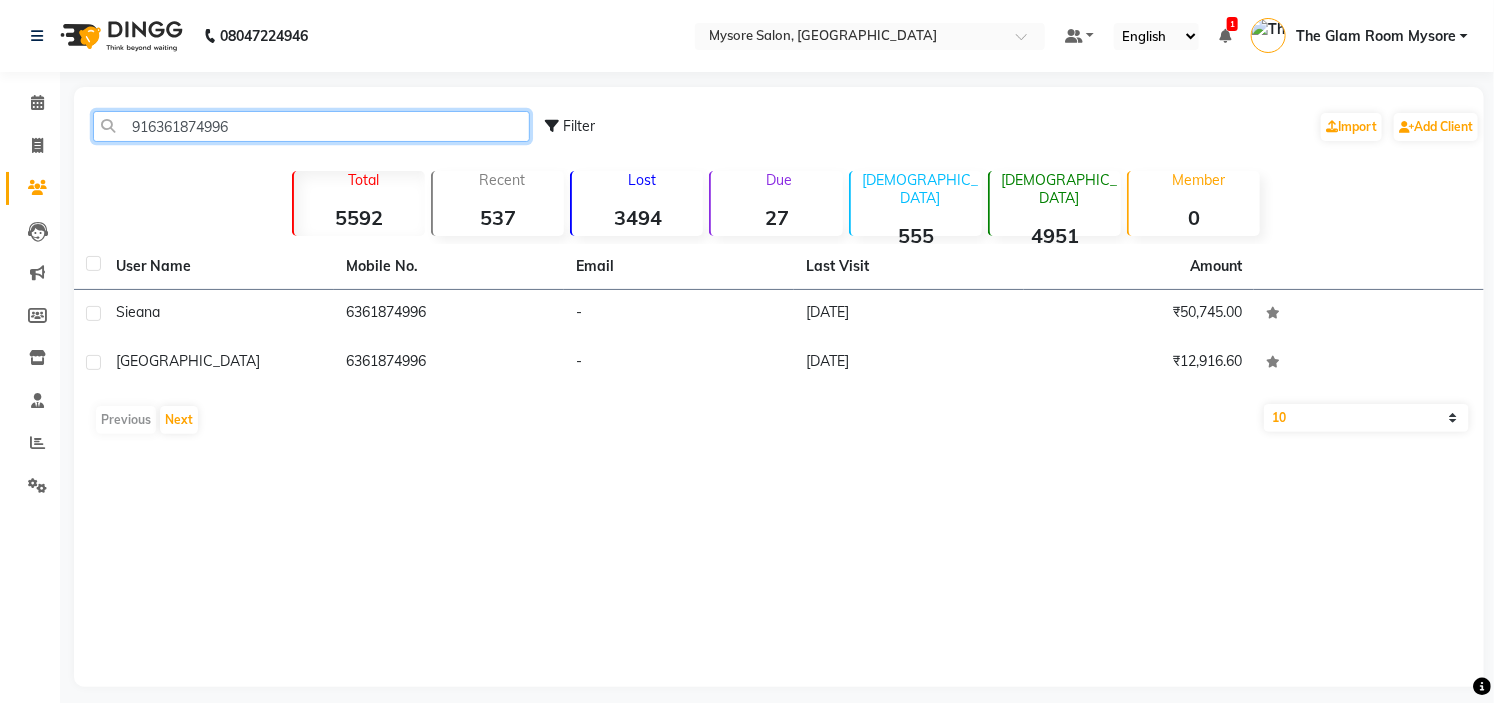 click on "916361874996" 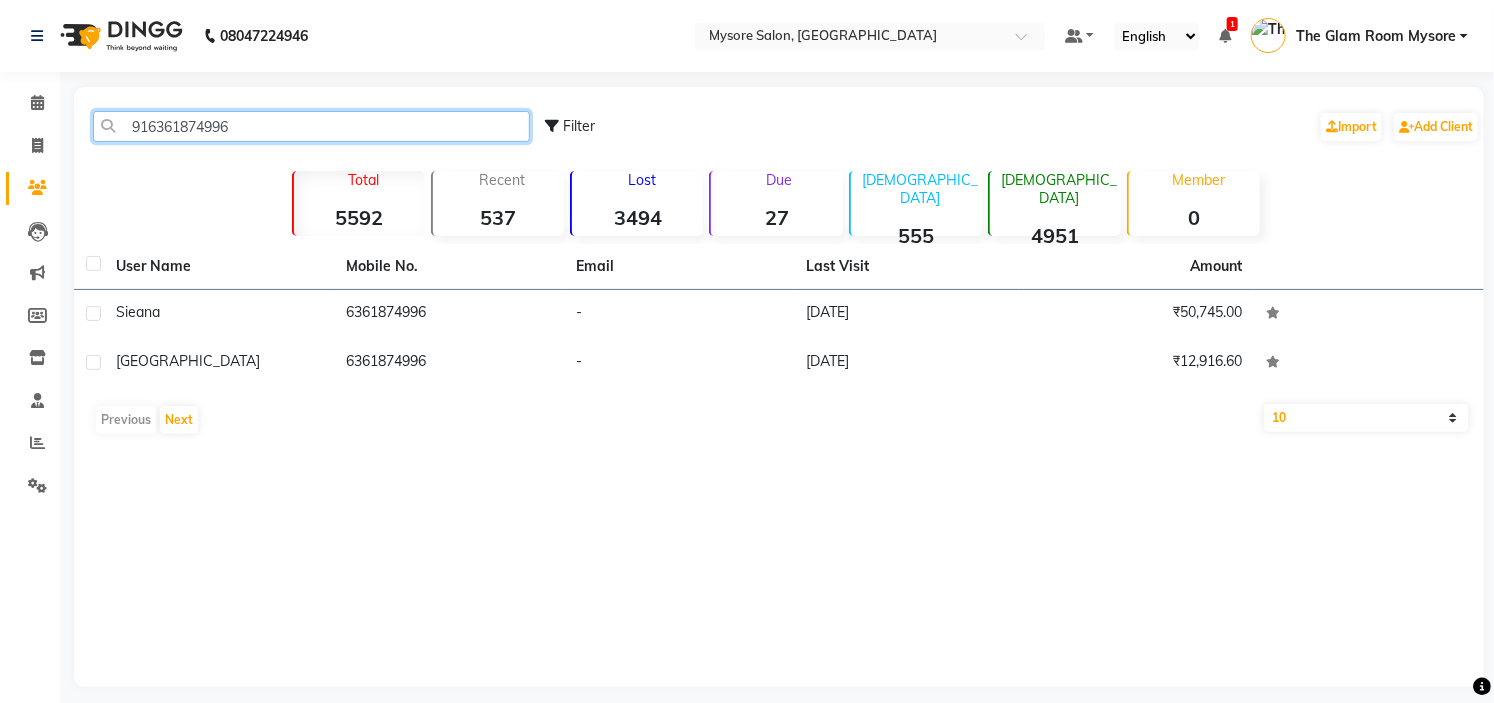 paste on "7483297679" 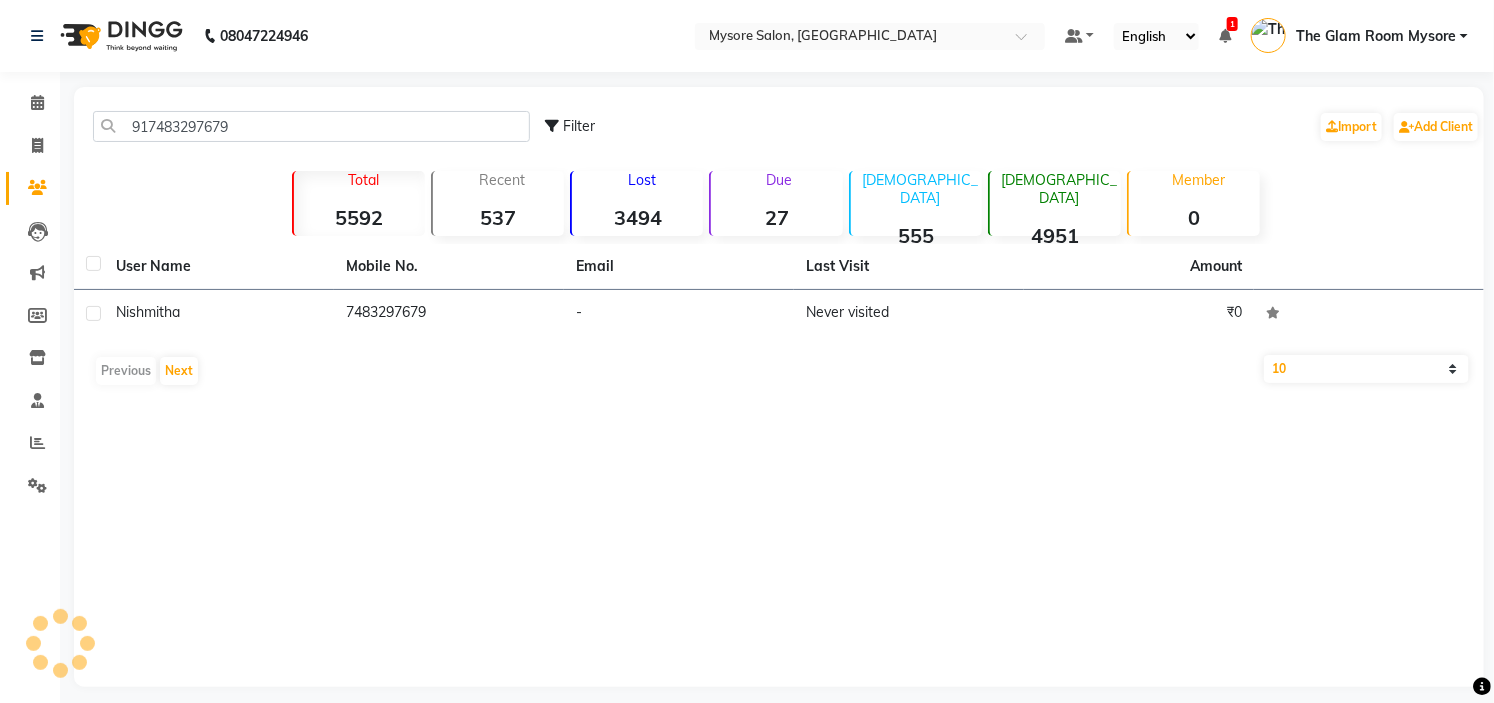 click on "917483297679 Filter  Import   Add Client" 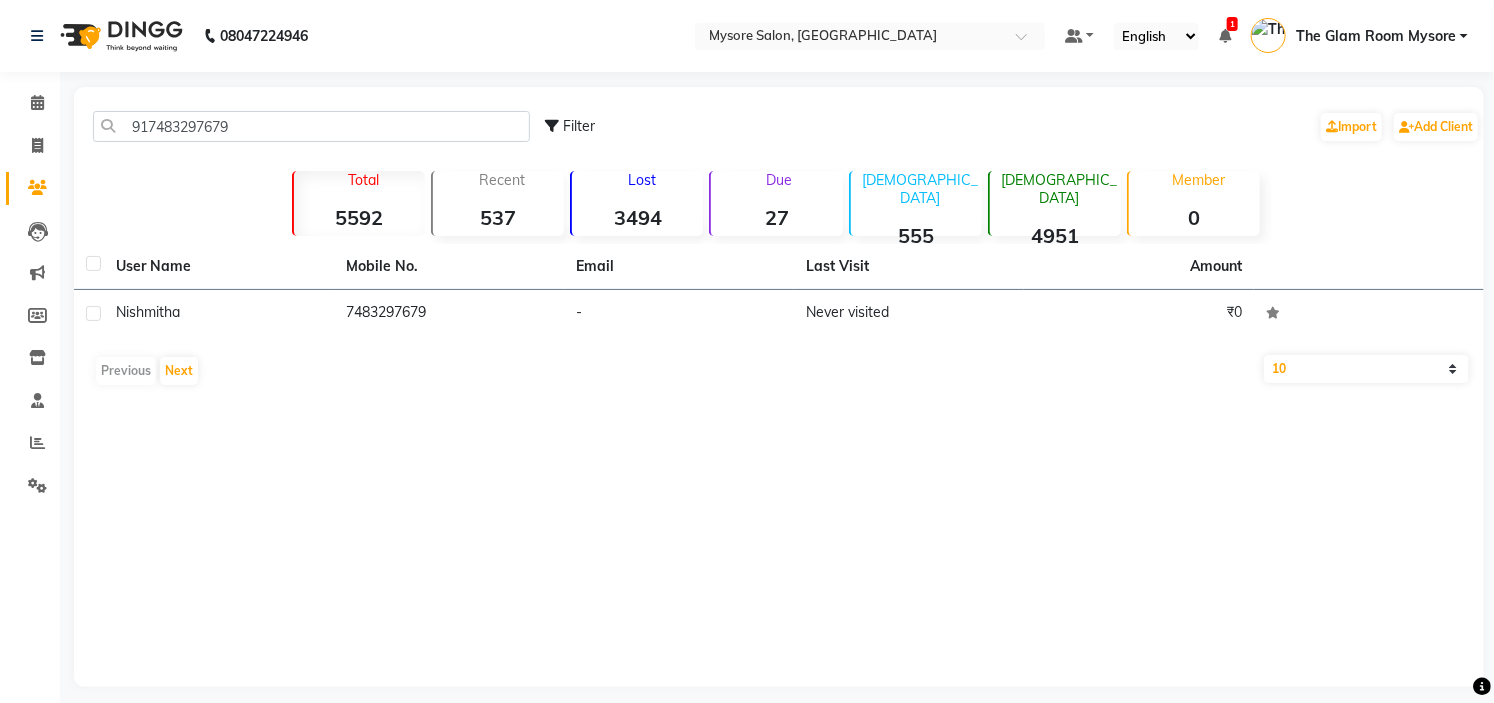 click on "917483297679 Filter  Import   Add Client" 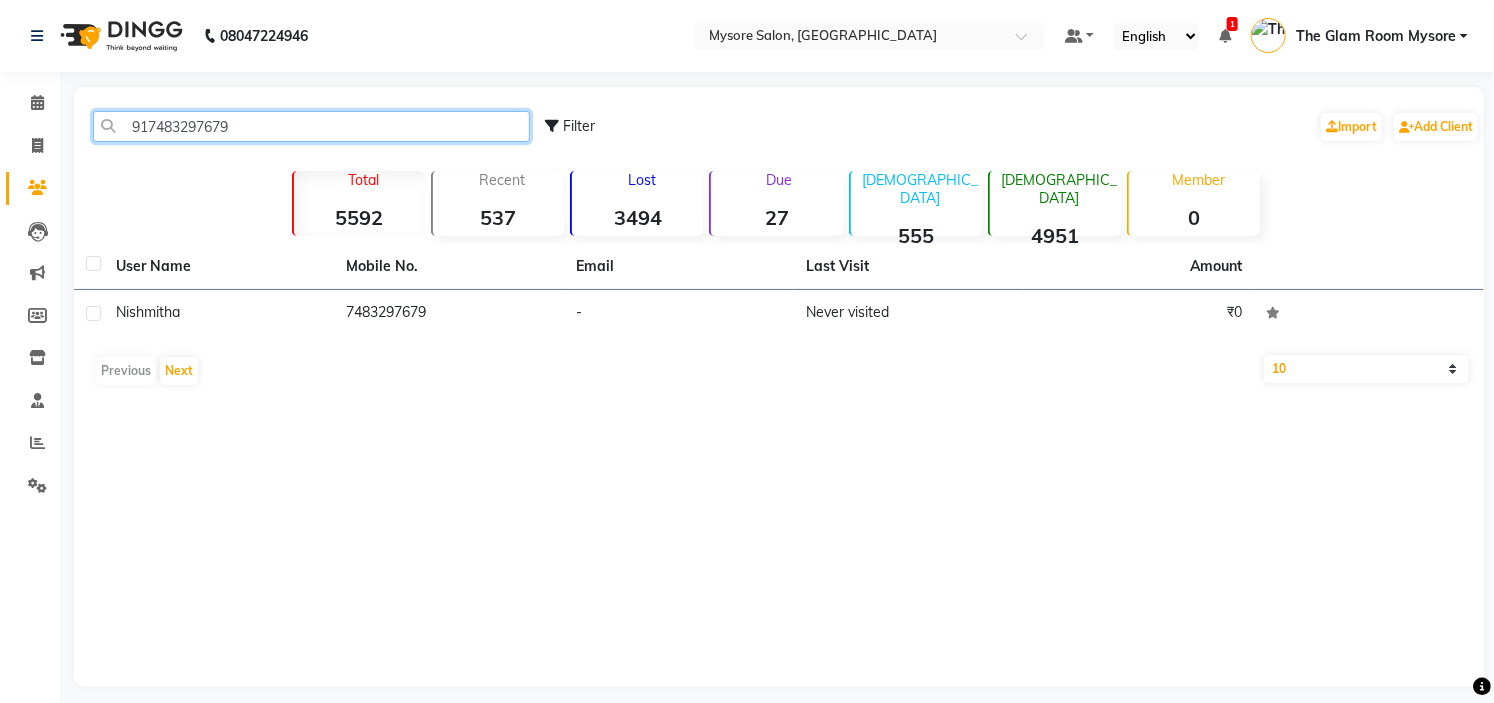 click on "917483297679" 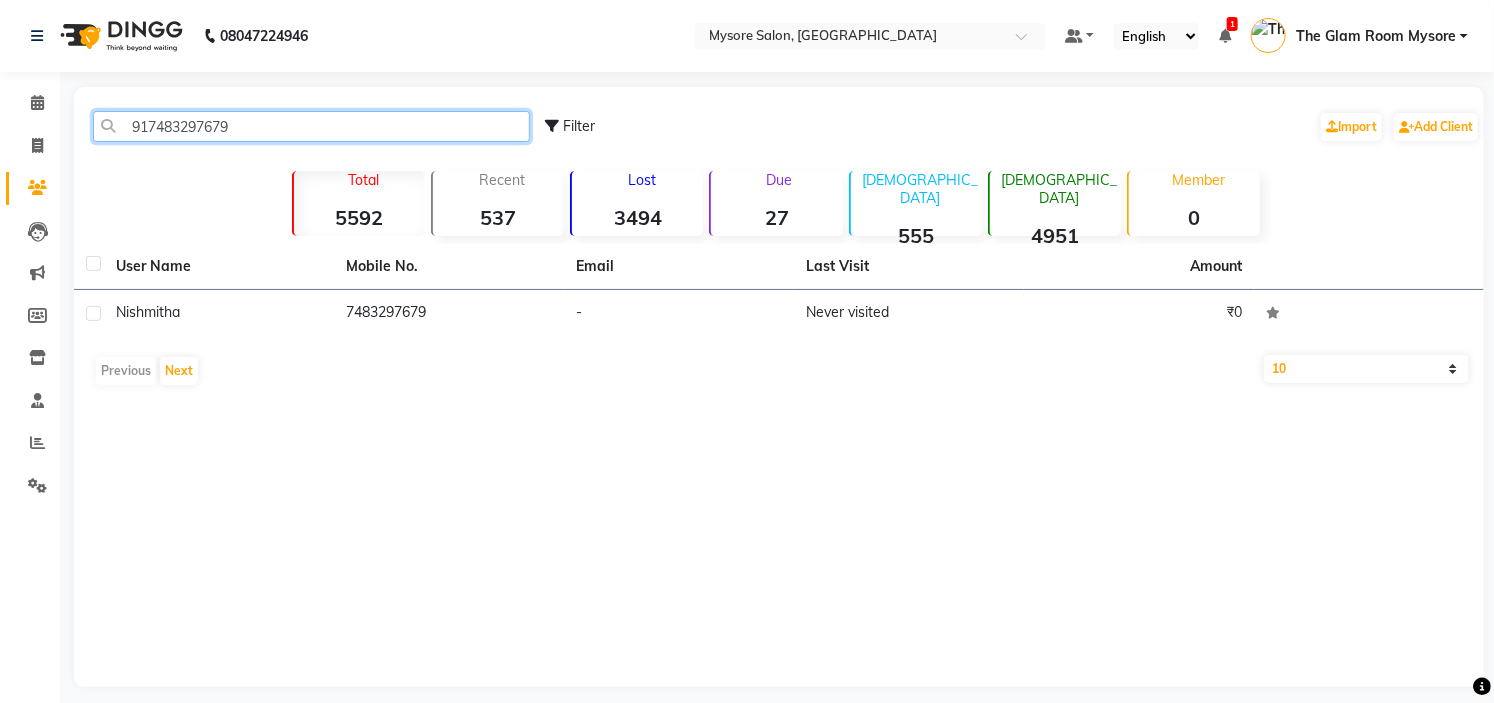 paste on "9538544088" 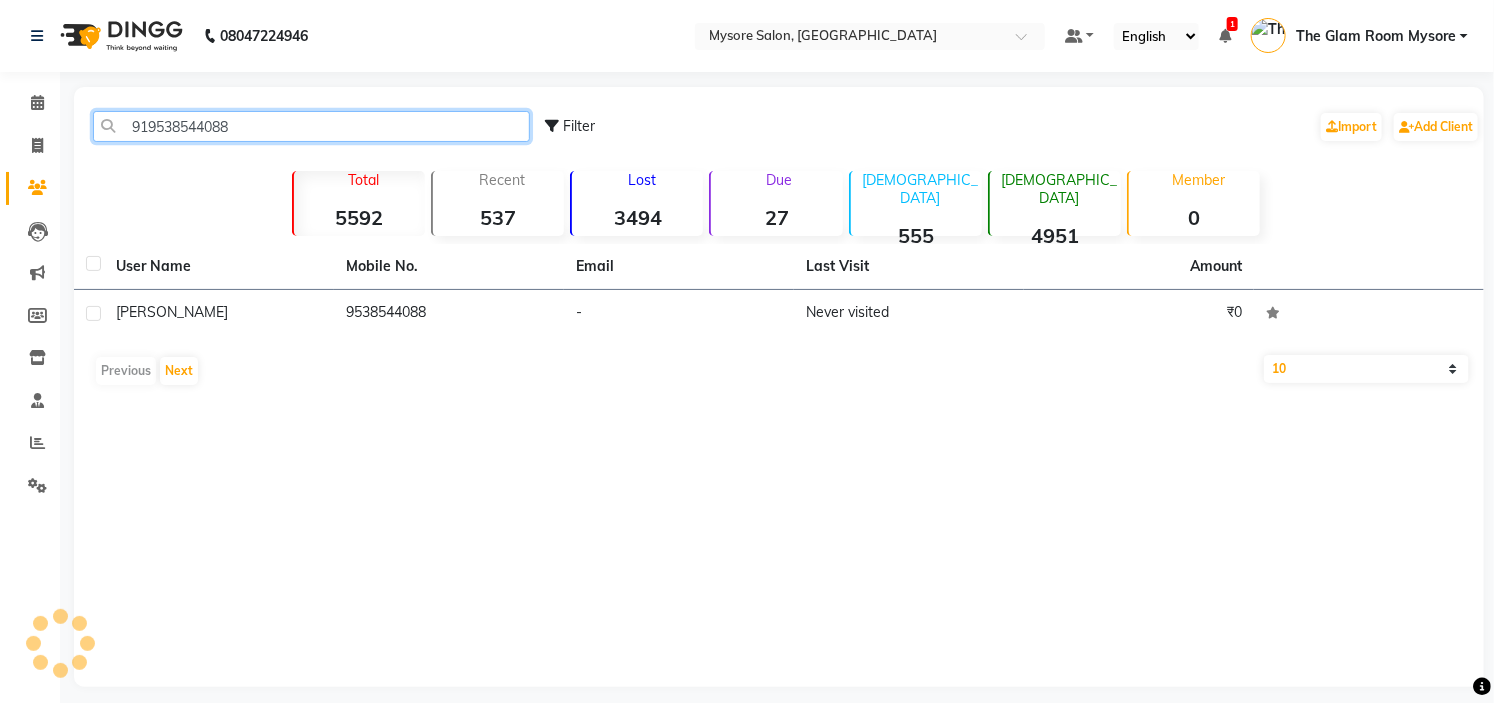 click on "919538544088" 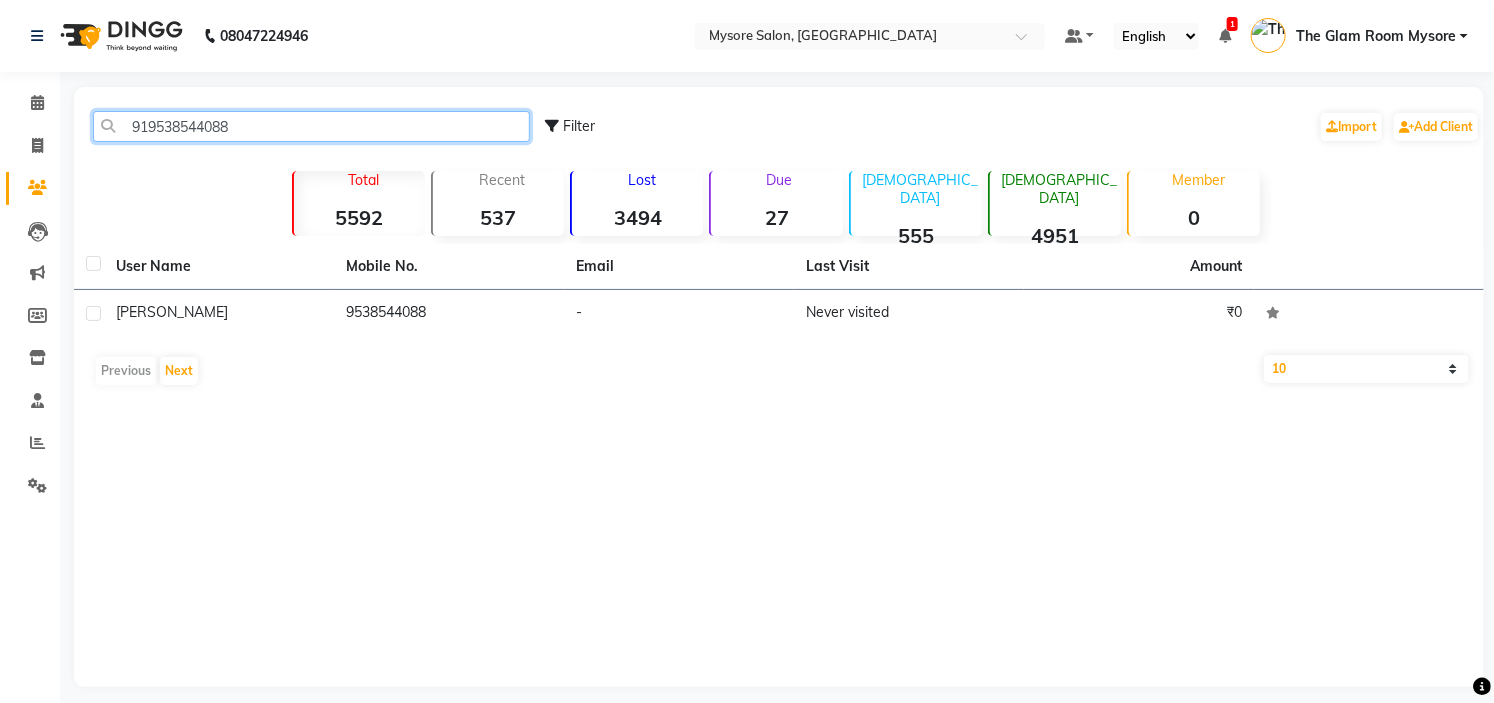 click on "919538544088" 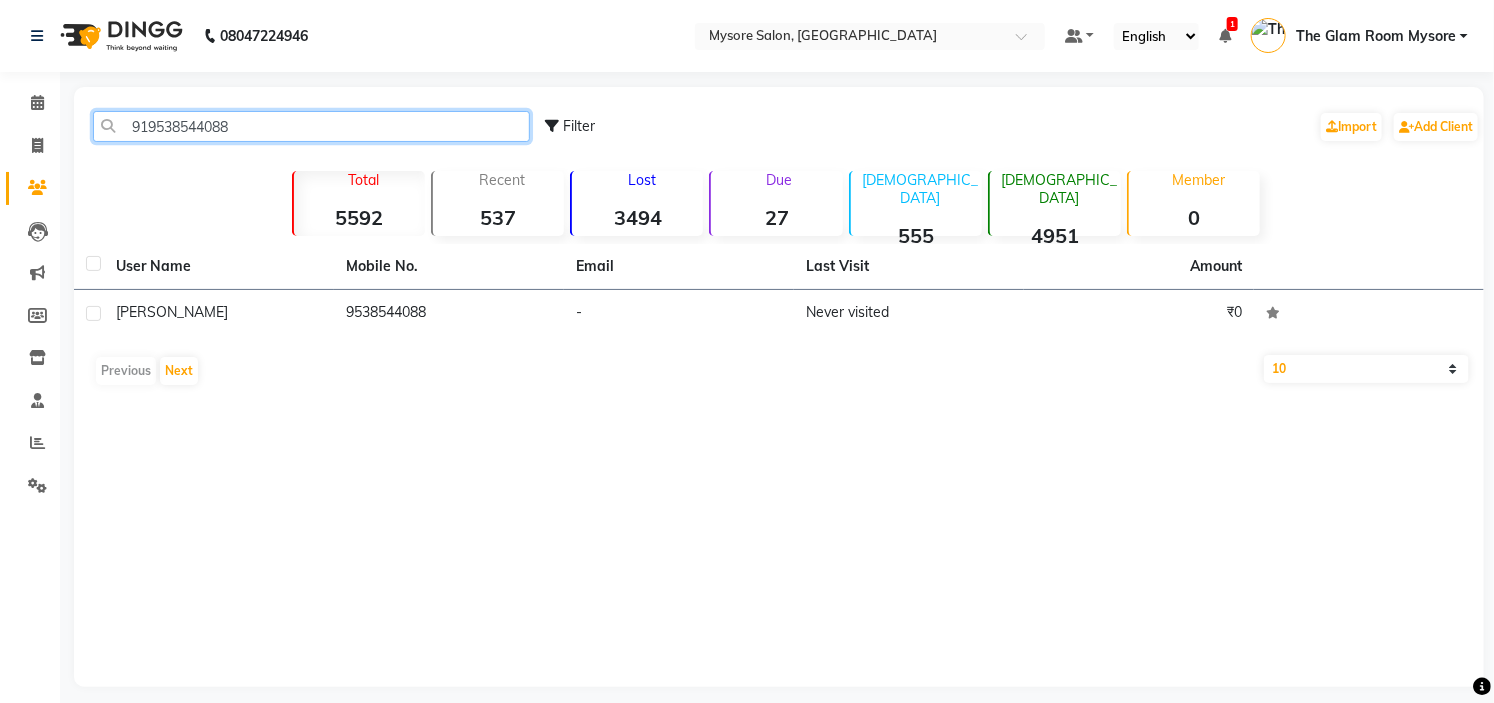 paste on "019263944" 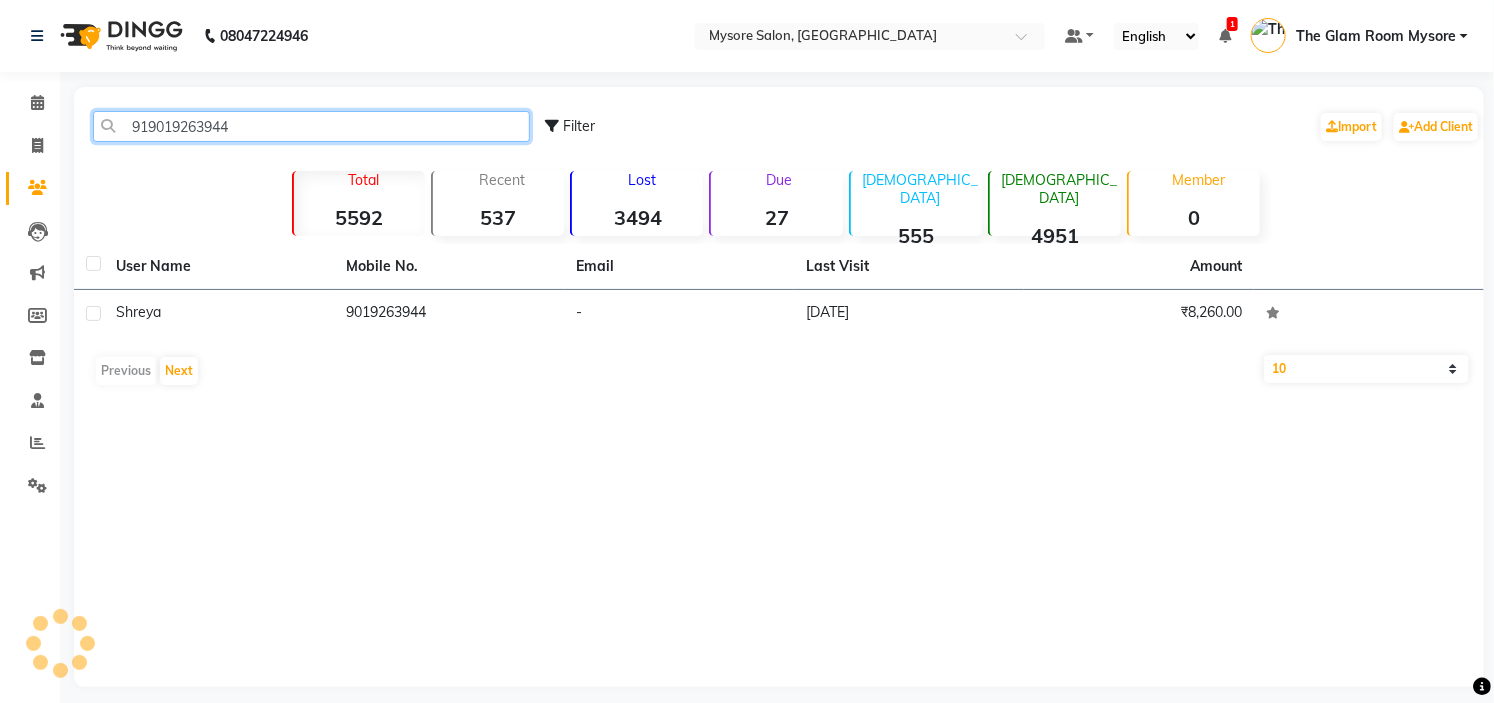 click on "919019263944" 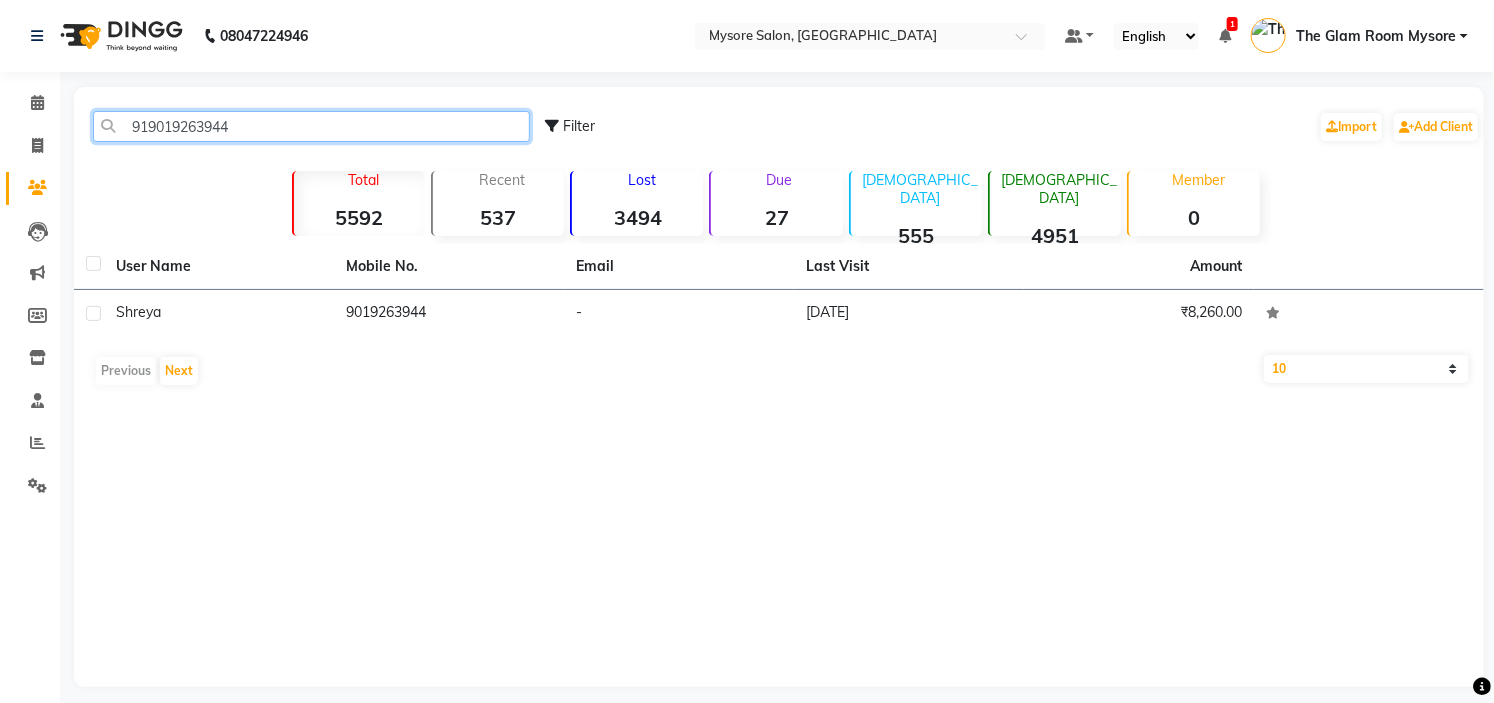 click on "919019263944" 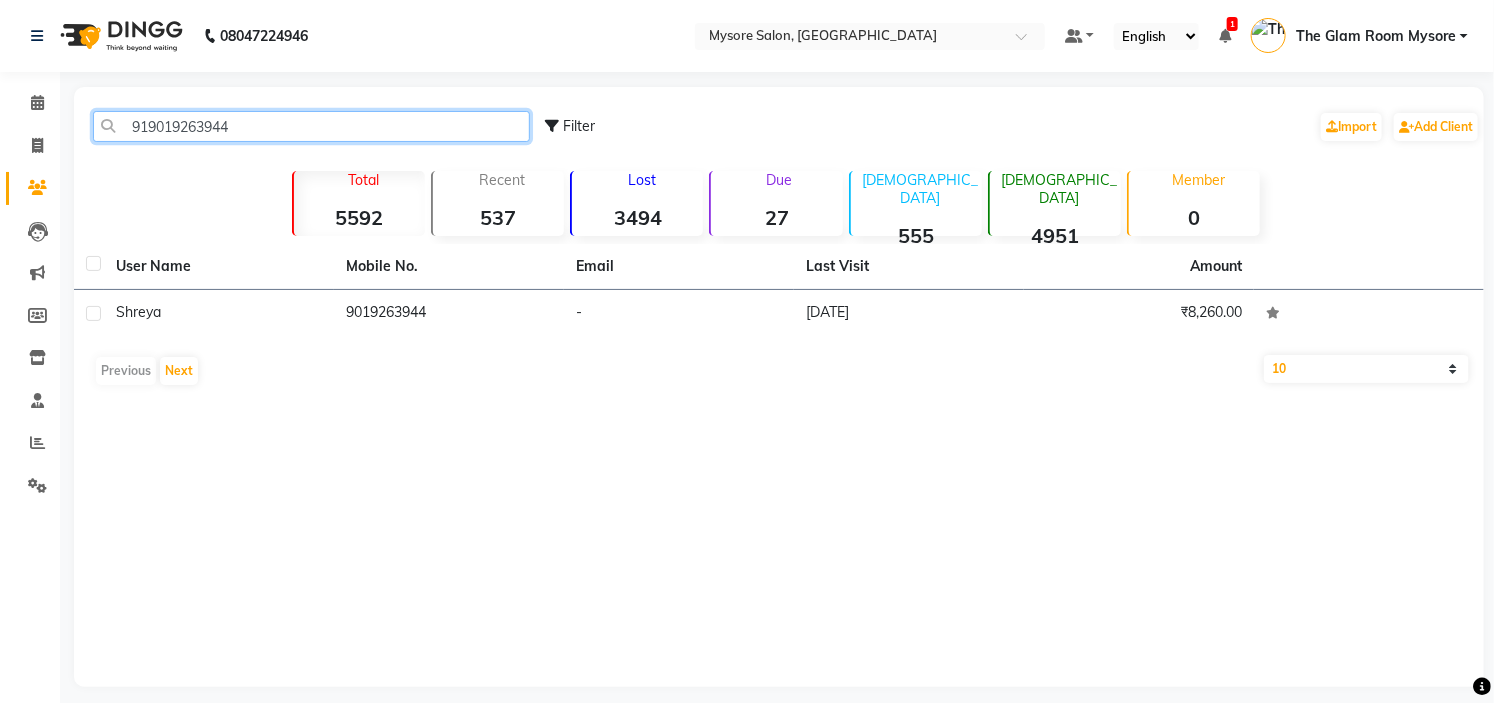 paste on "6363471337" 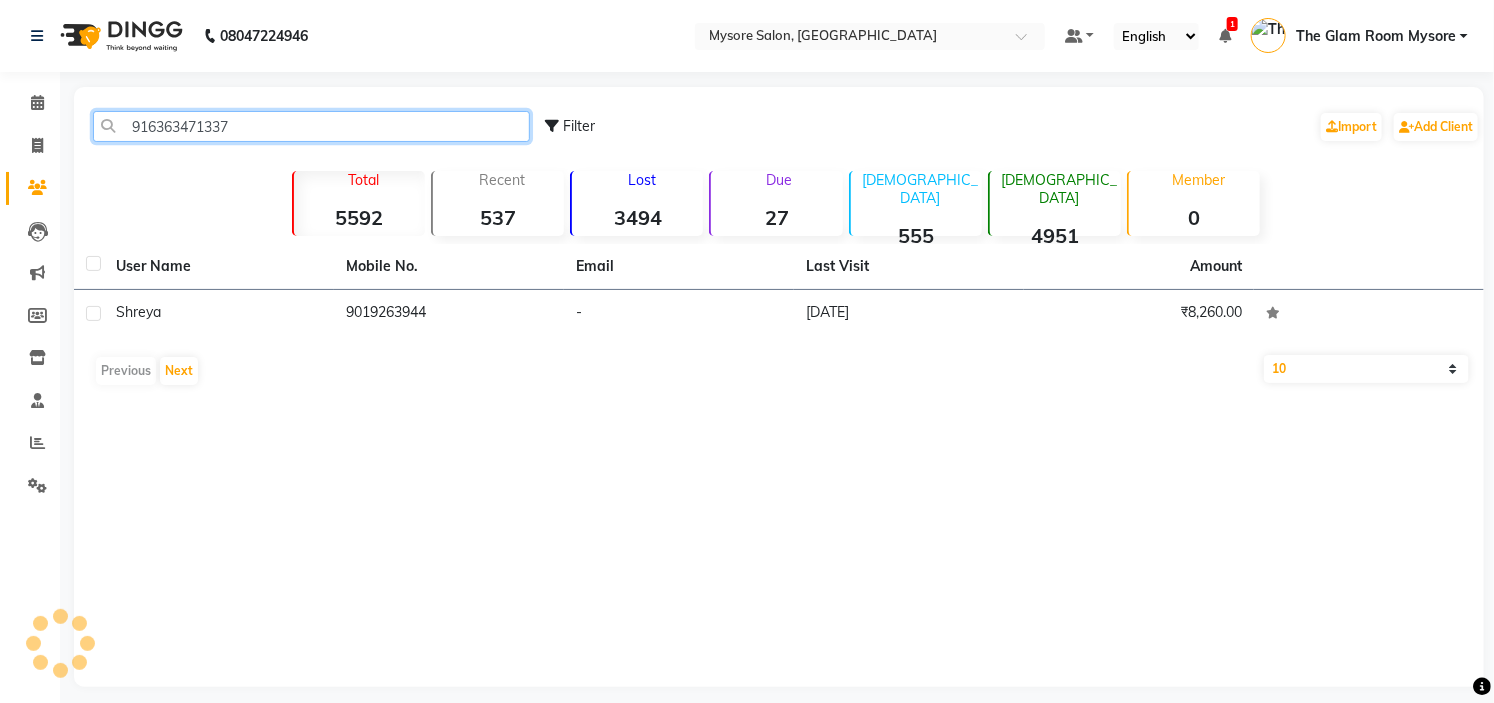 click on "916363471337" 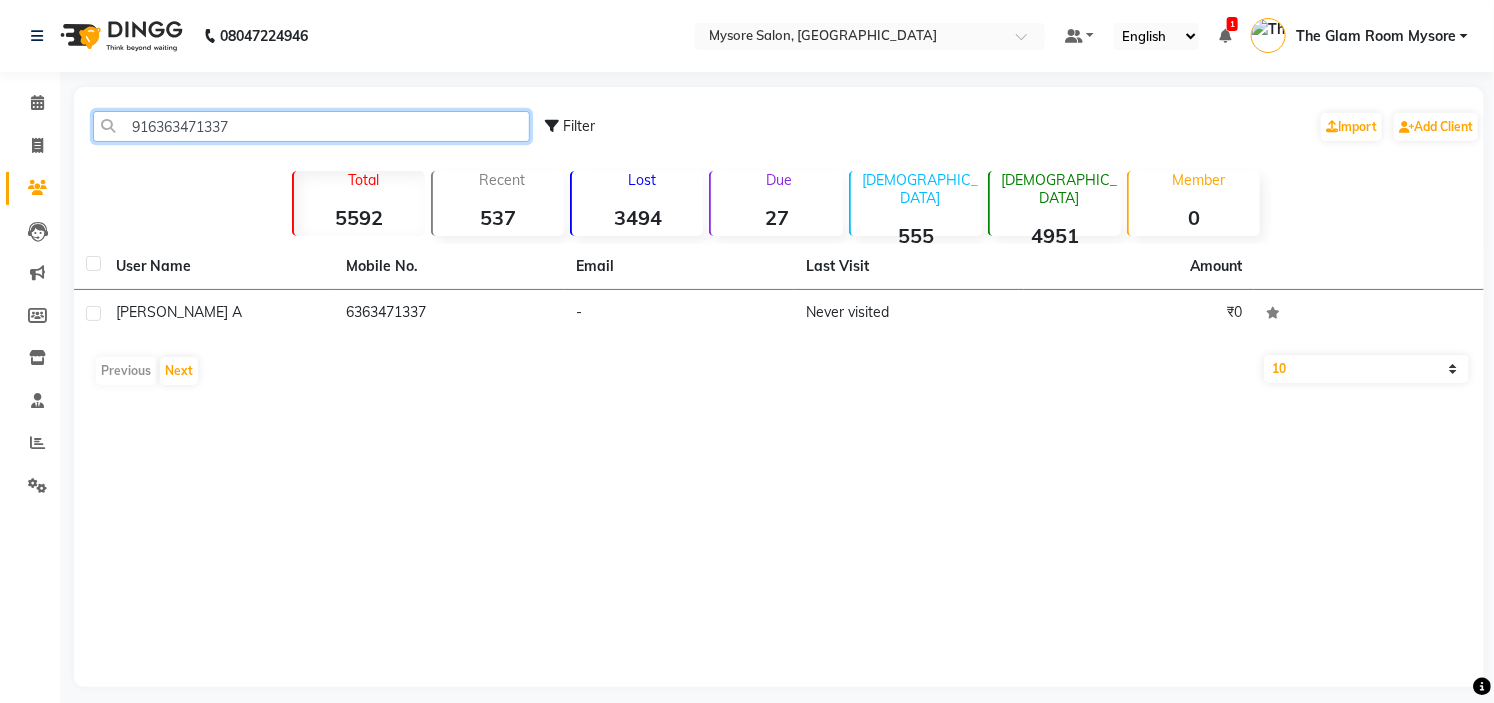 click on "916363471337" 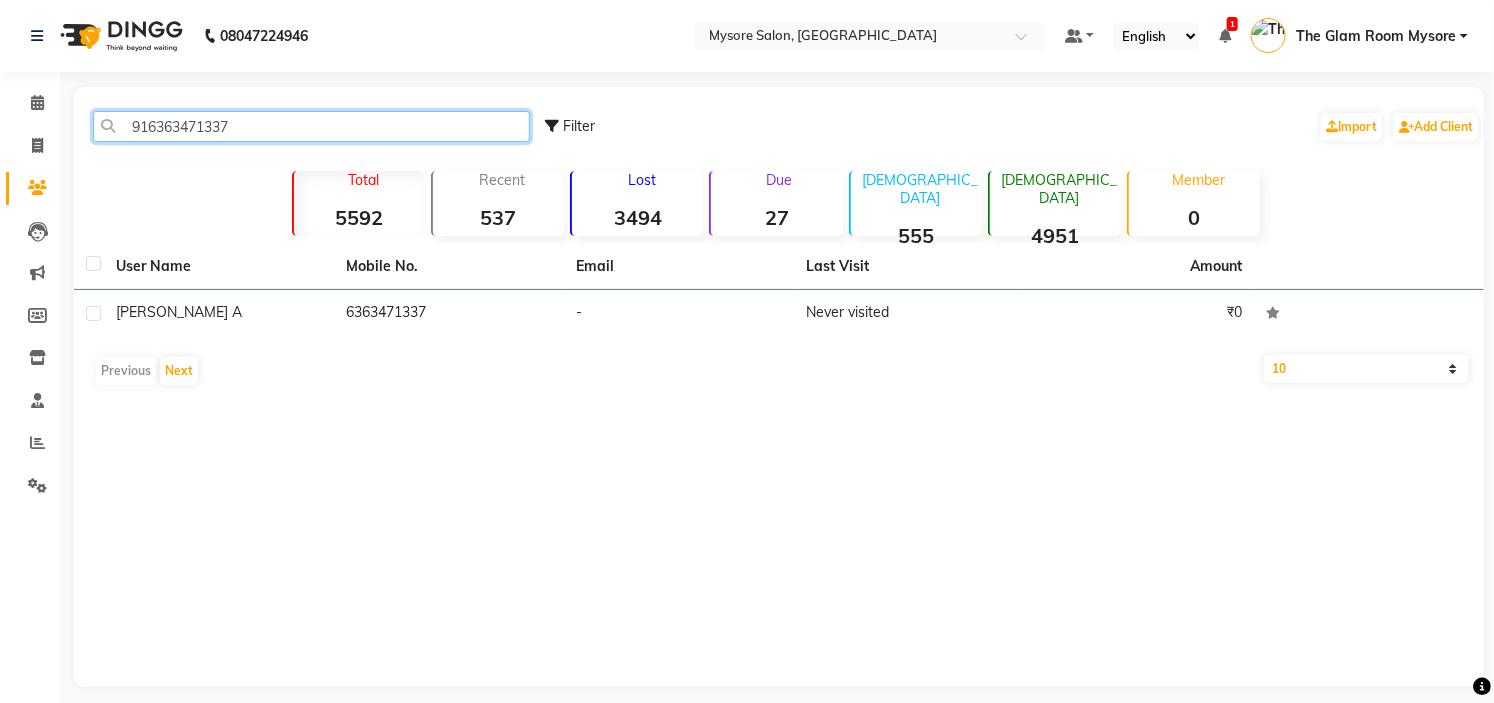 paste on "9742725260" 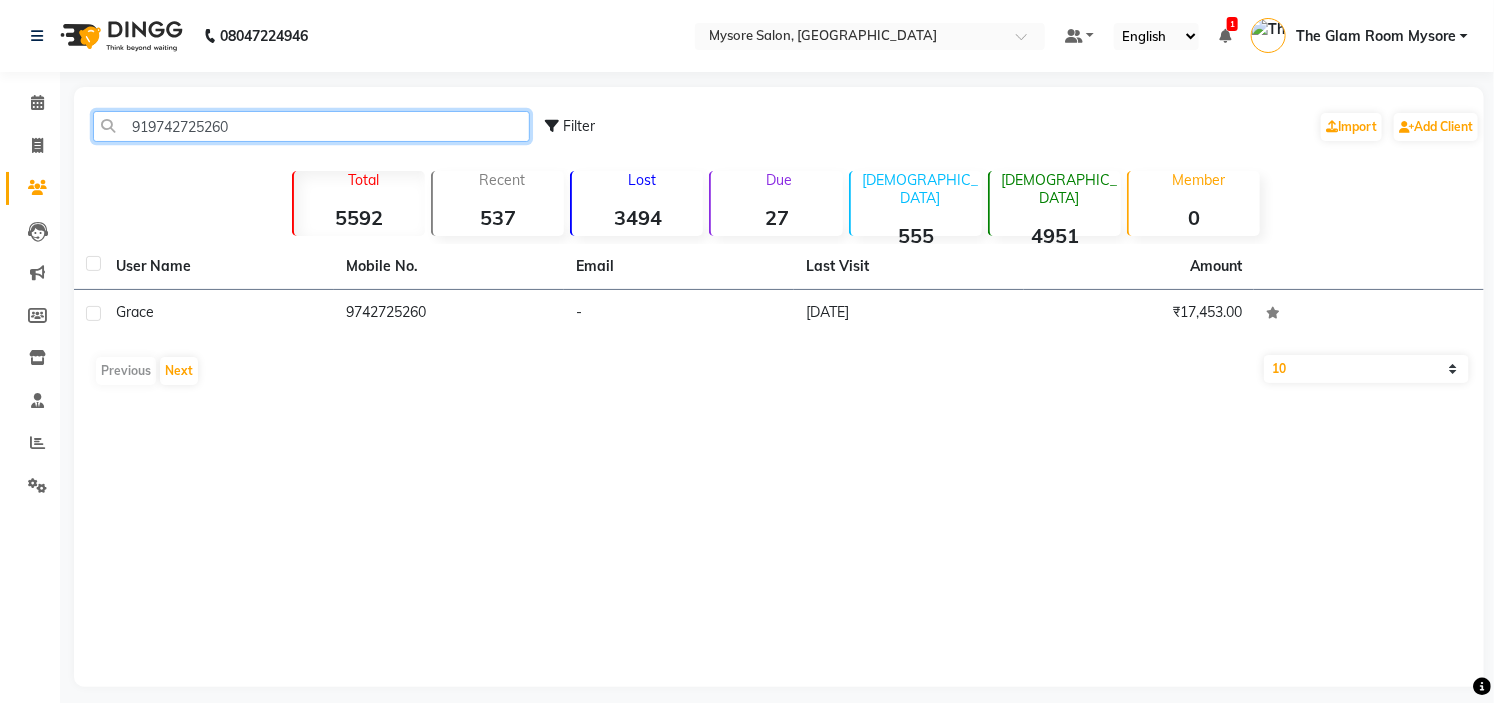 click on "919742725260" 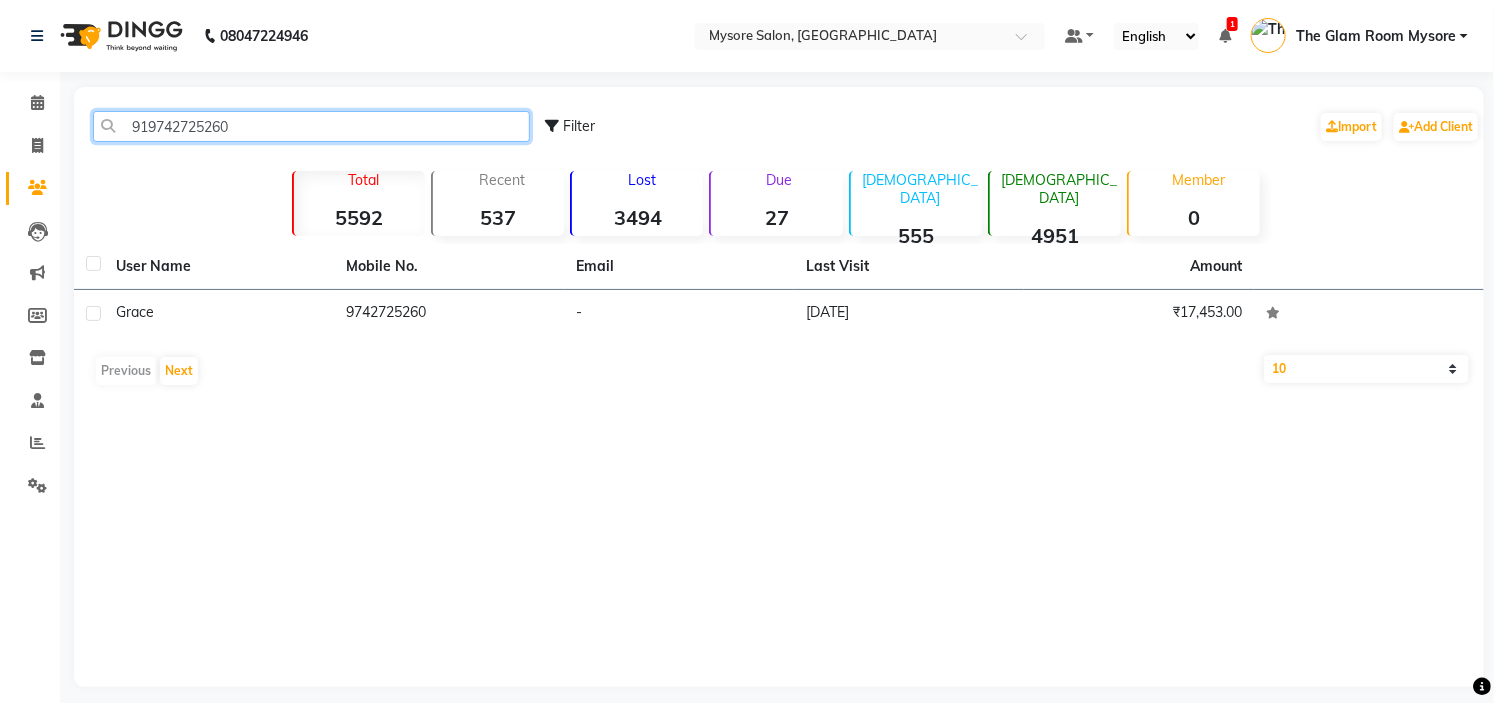 paste on "7676232199" 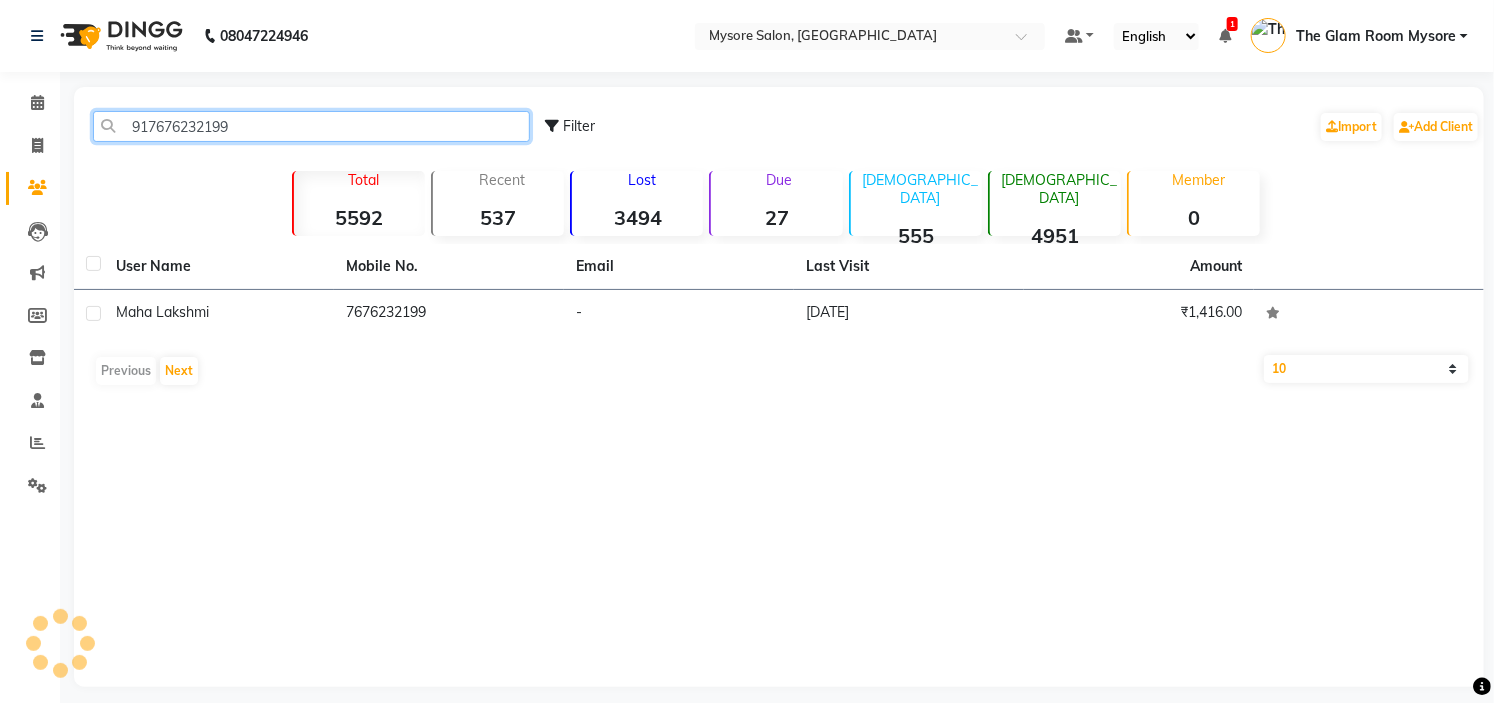 click on "917676232199" 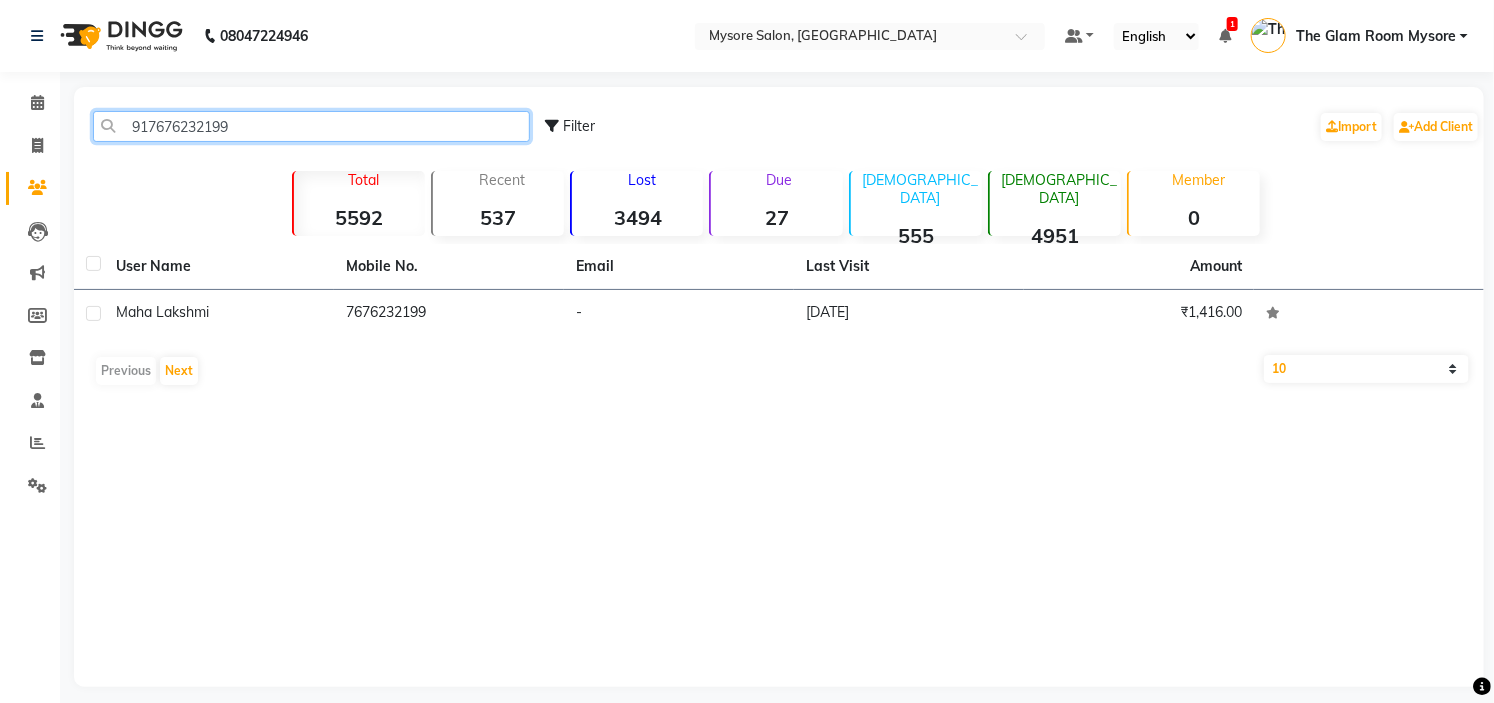 click on "917676232199" 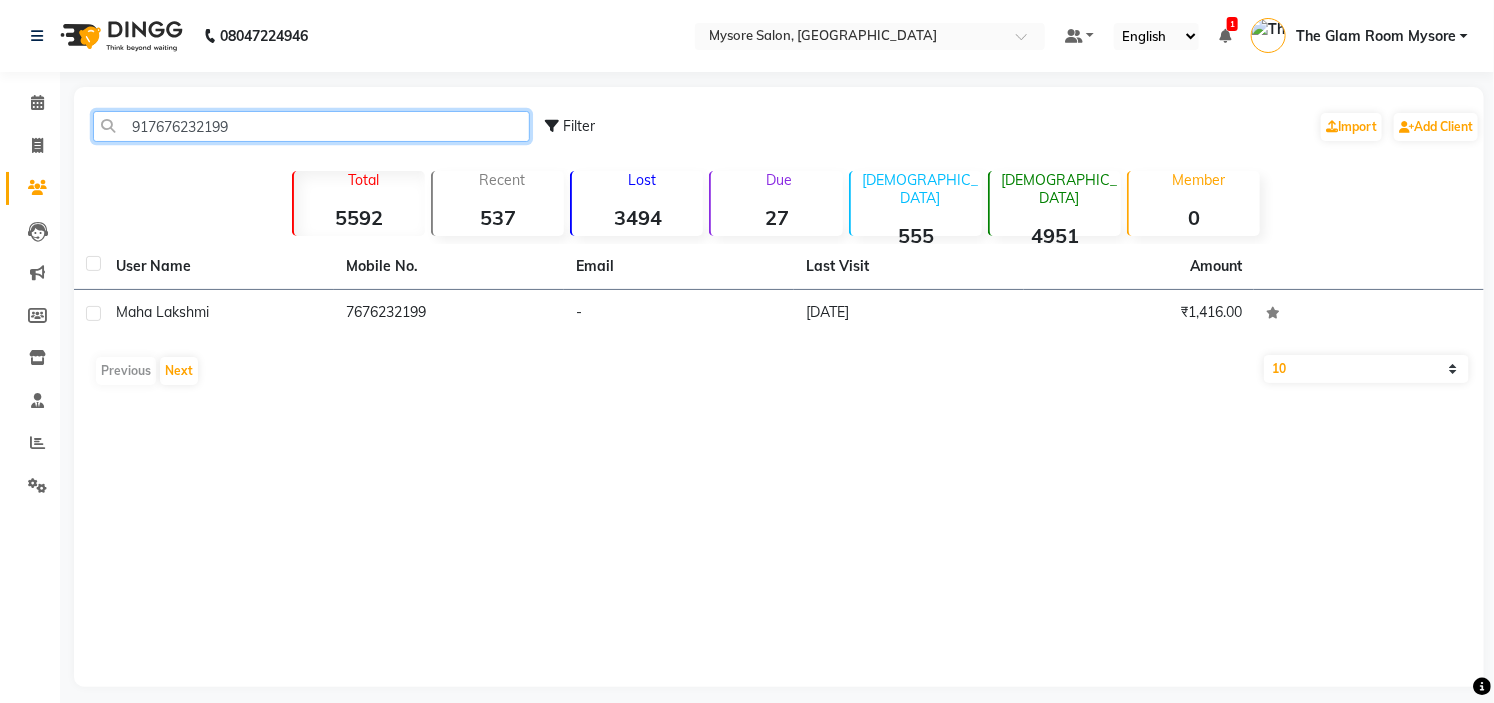 paste on "8296924342" 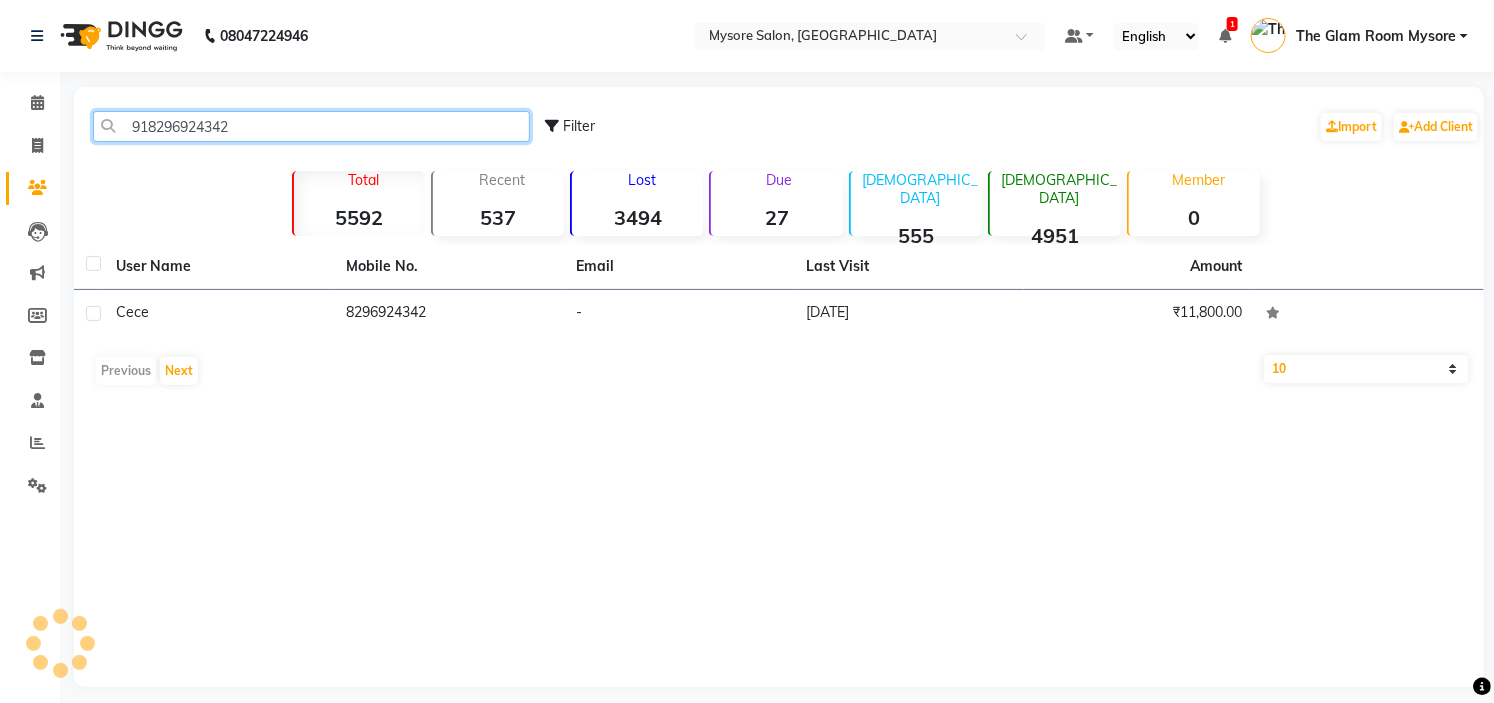 click on "918296924342" 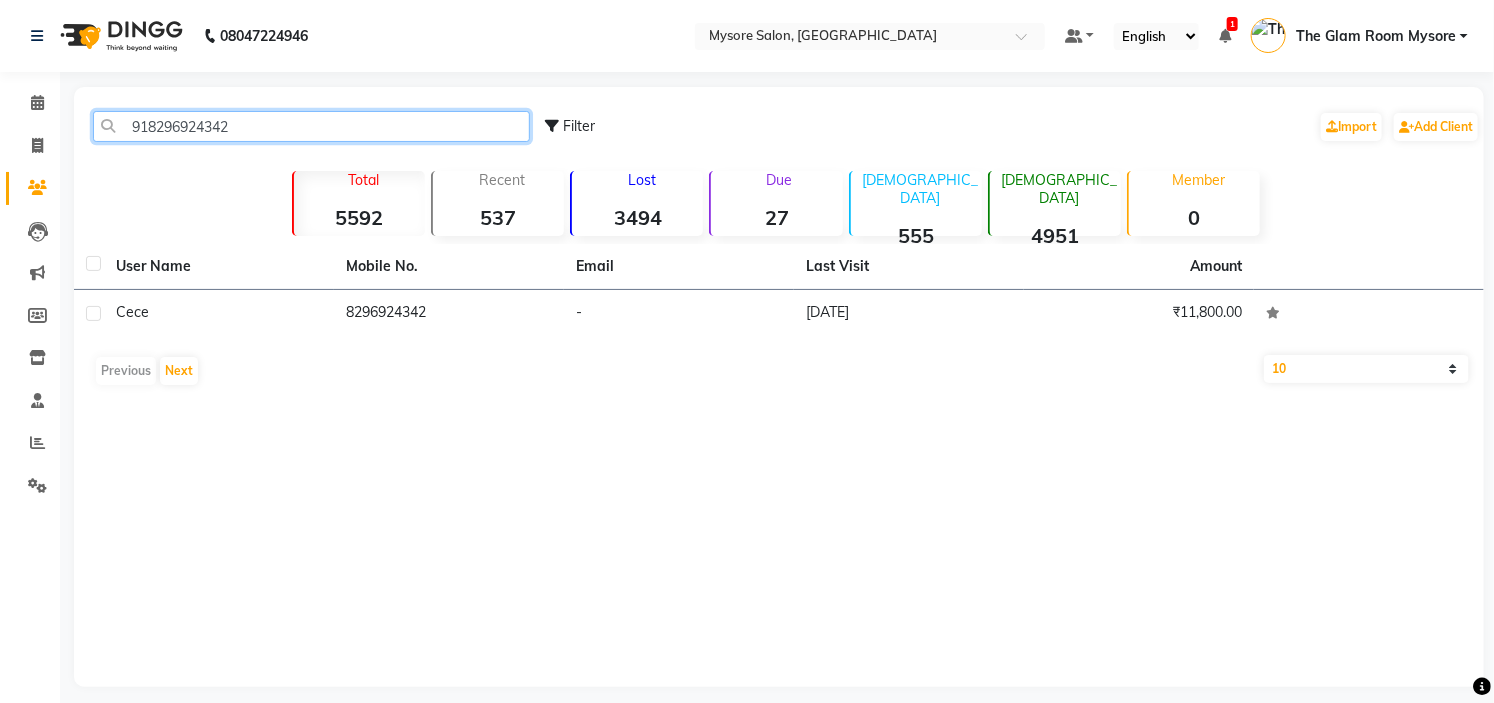 click on "918296924342" 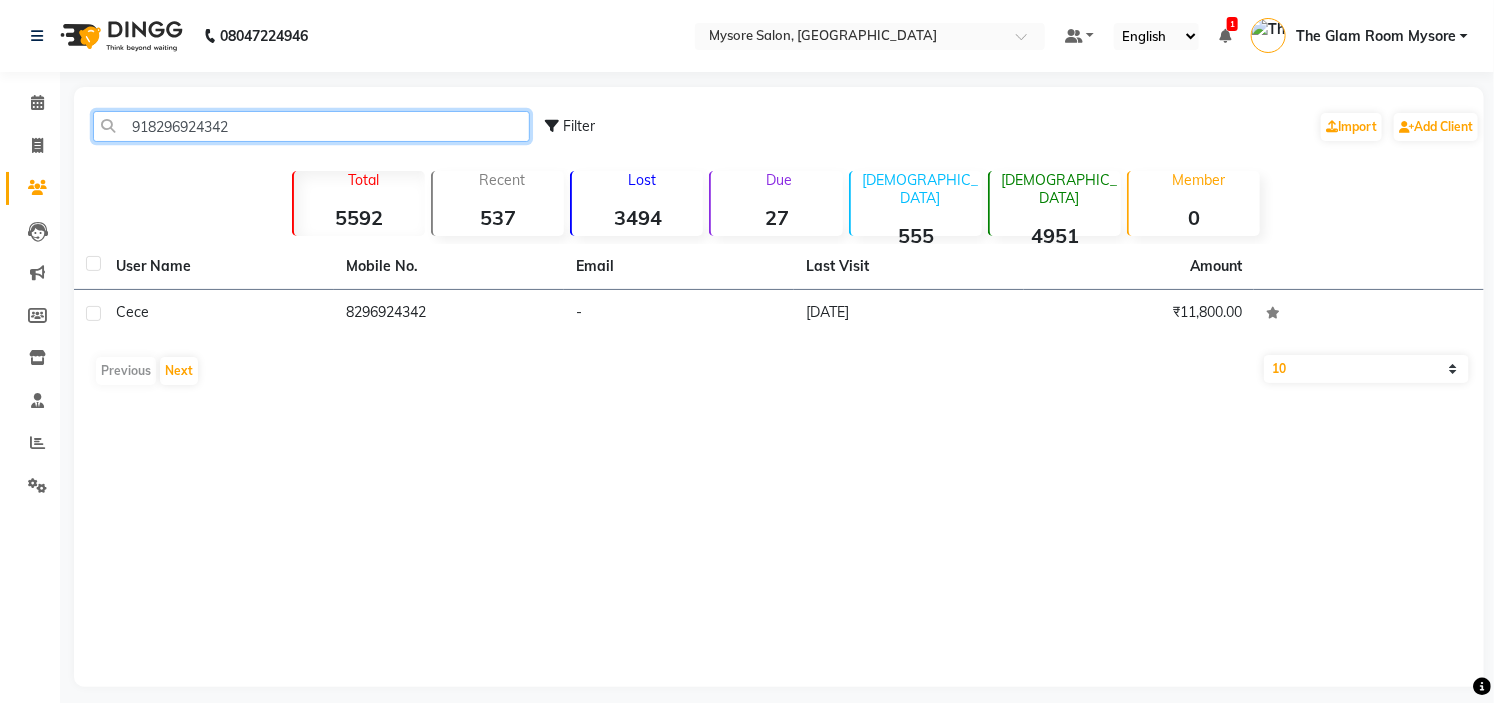 paste on "9483373327" 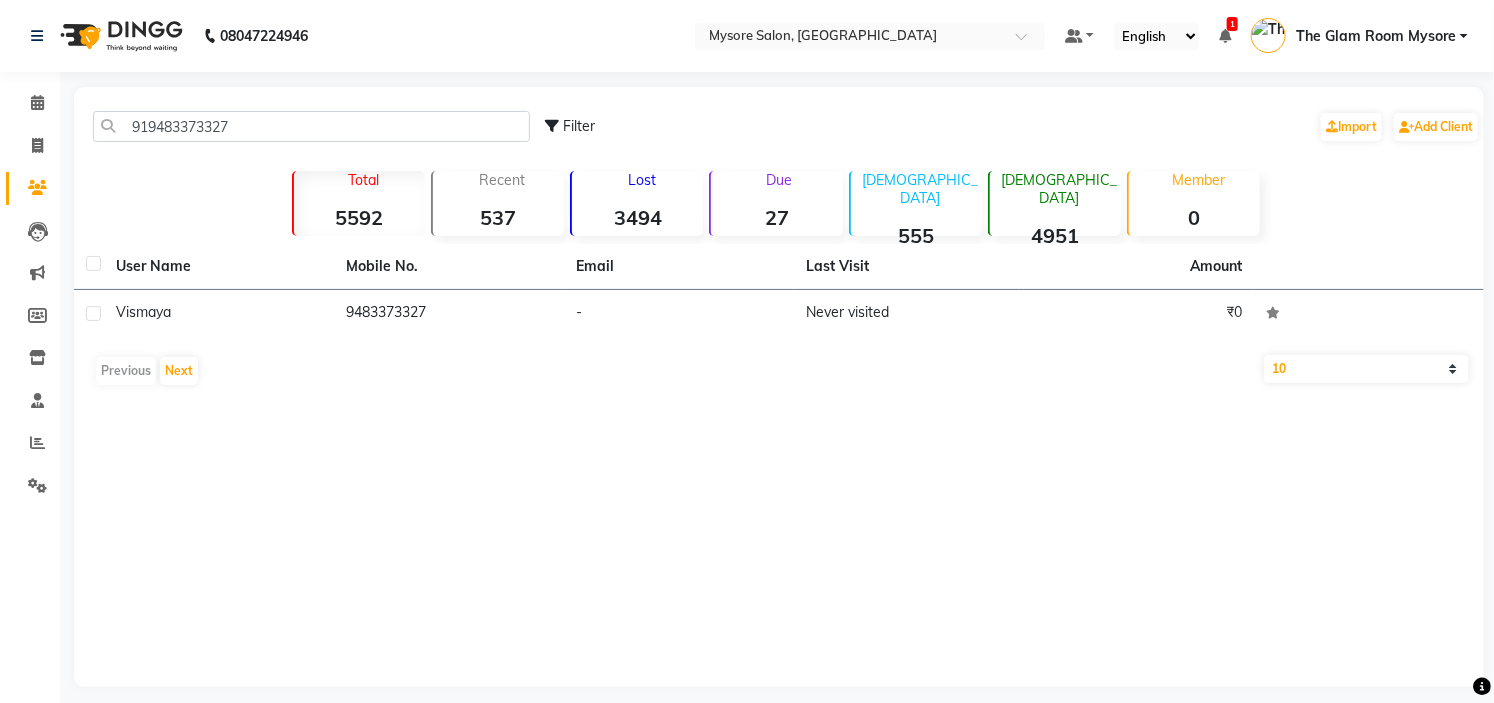 click on "919483373327 Filter  Import   Add Client" 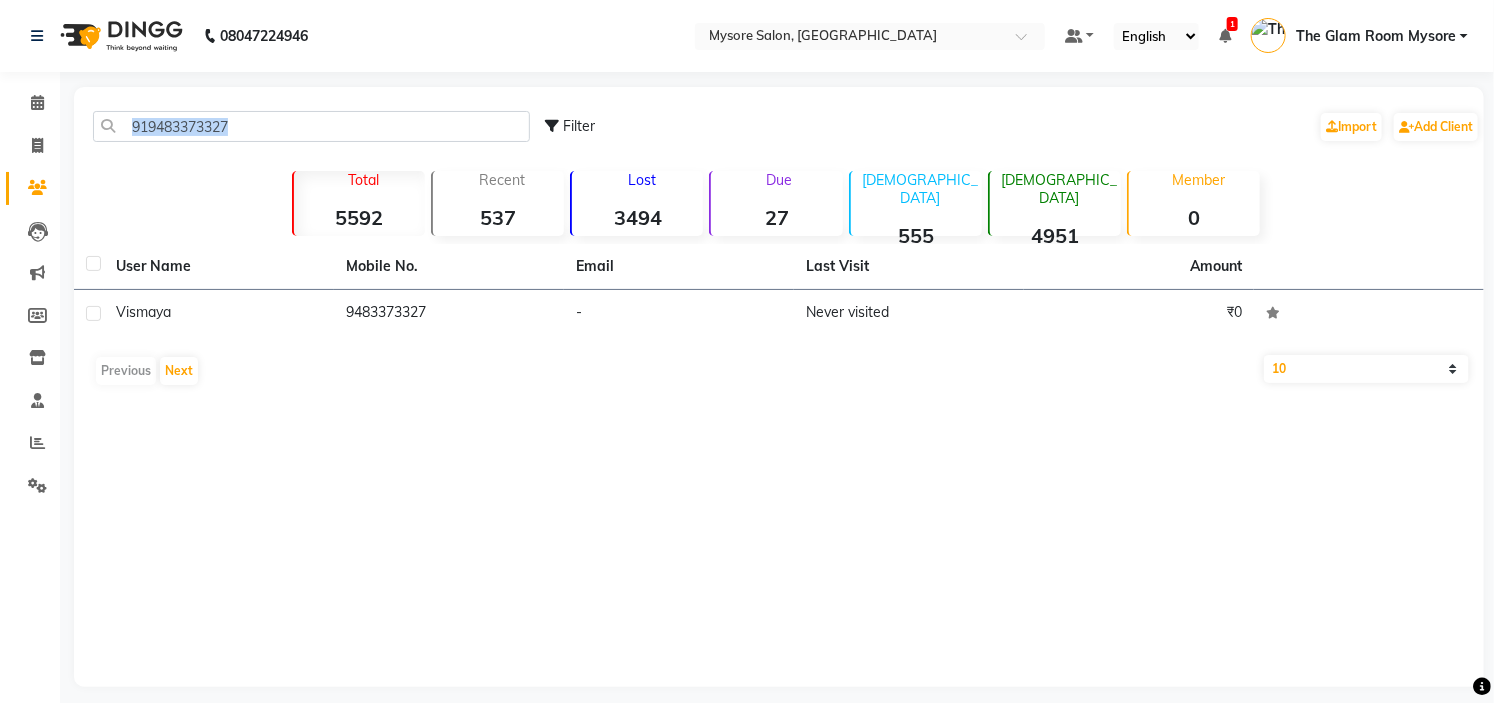 click on "919483373327 Filter  Import   Add Client" 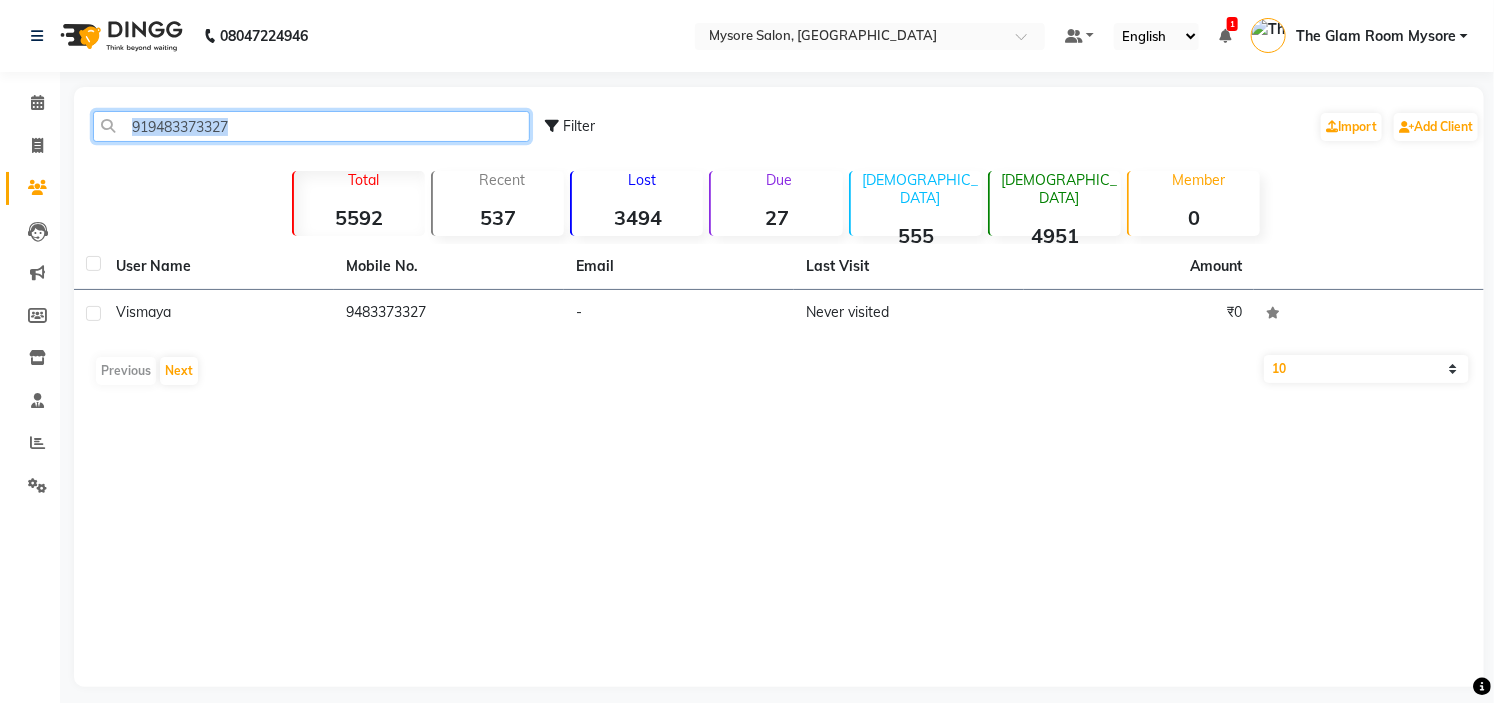 click on "919483373327" 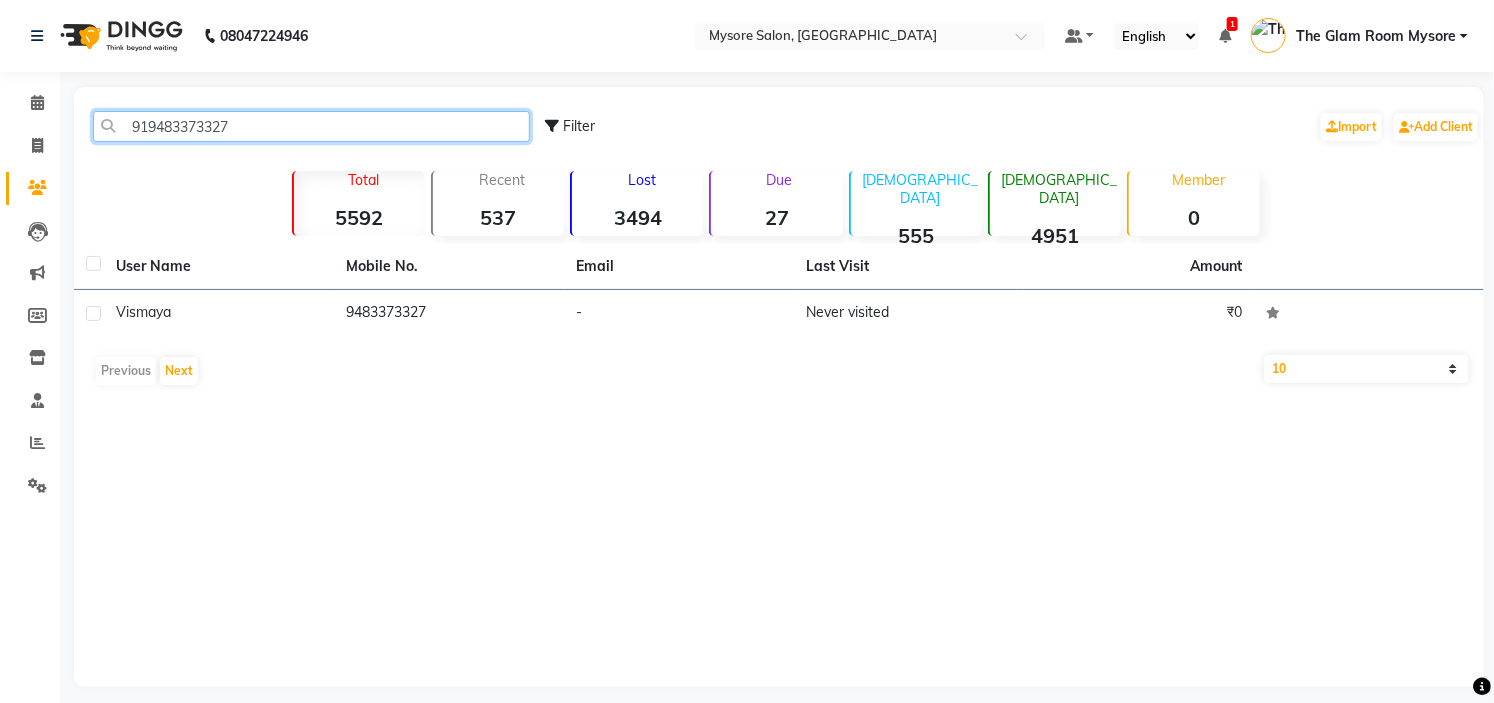 click on "919483373327" 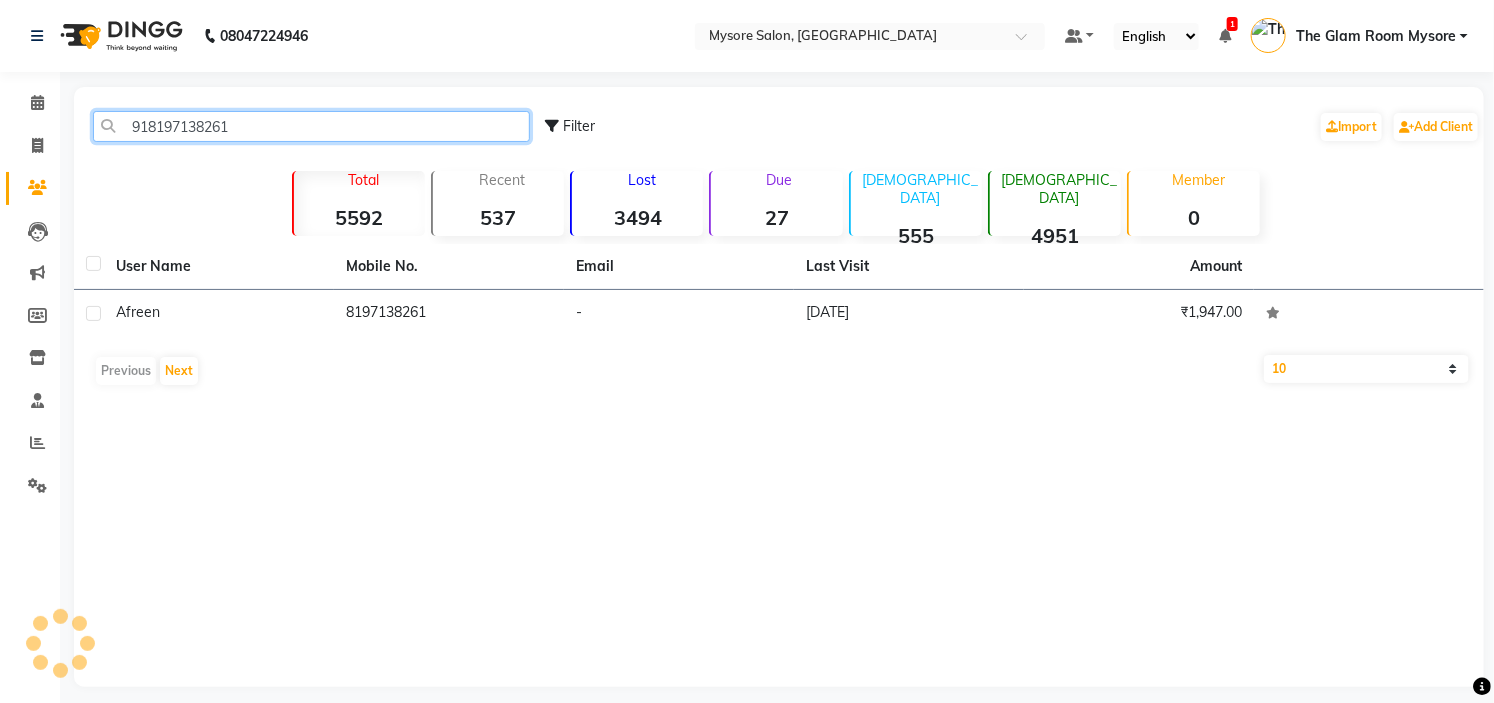 click on "918197138261" 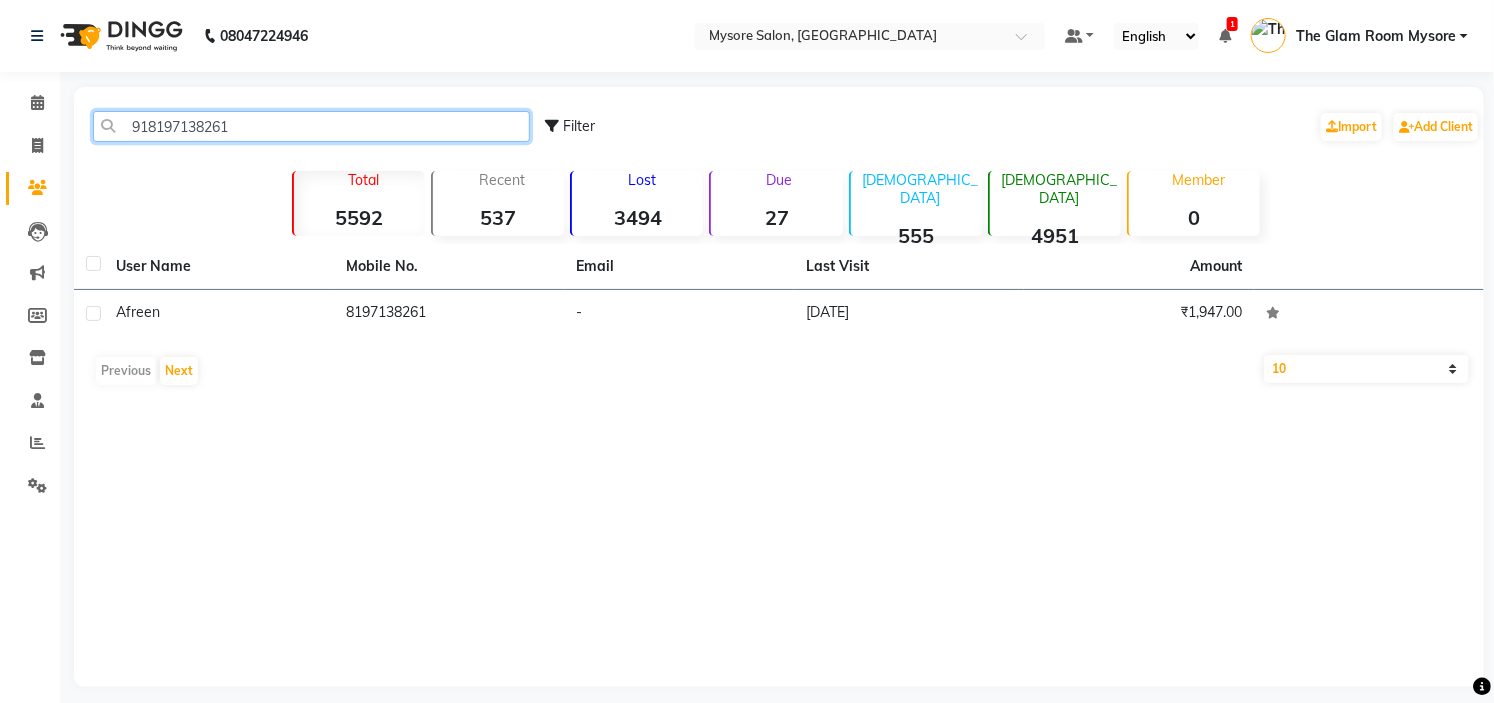 click on "918197138261" 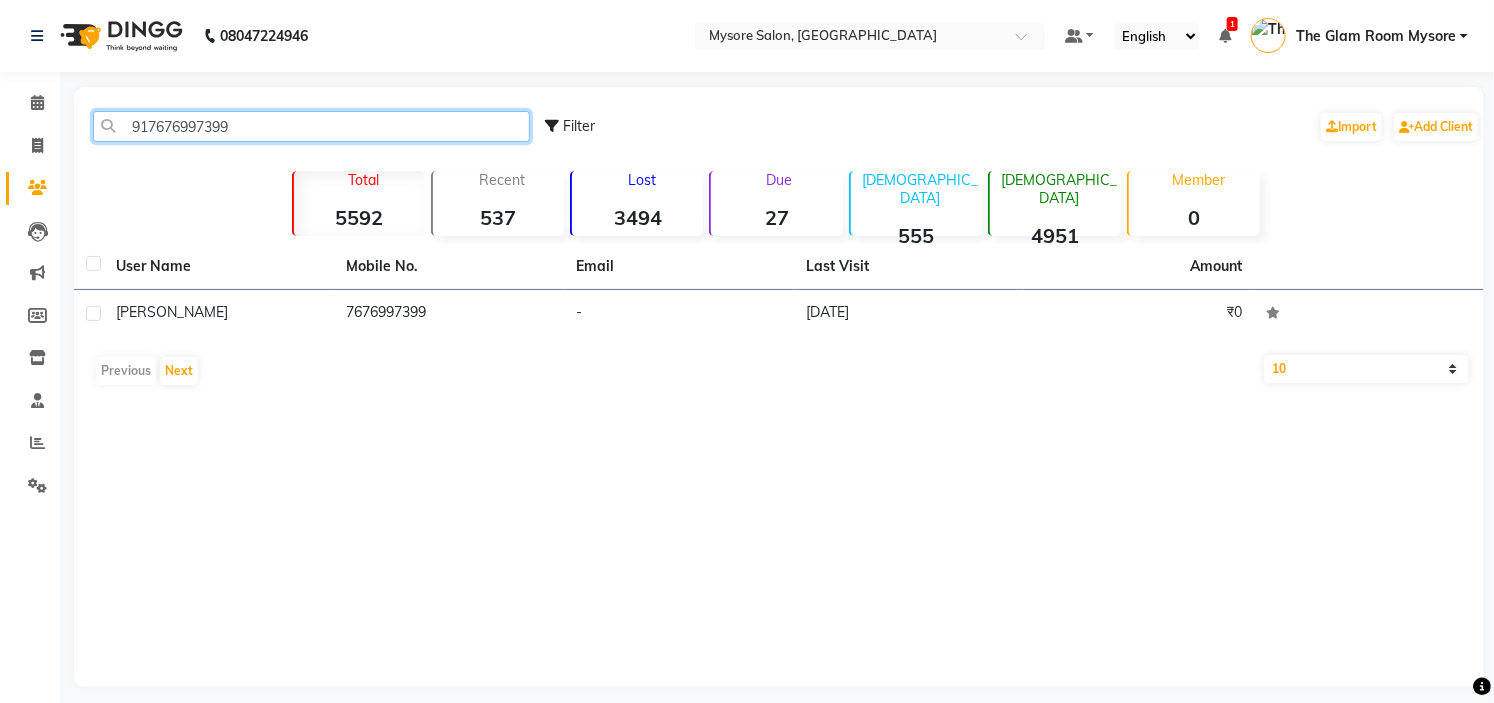 click on "917676997399" 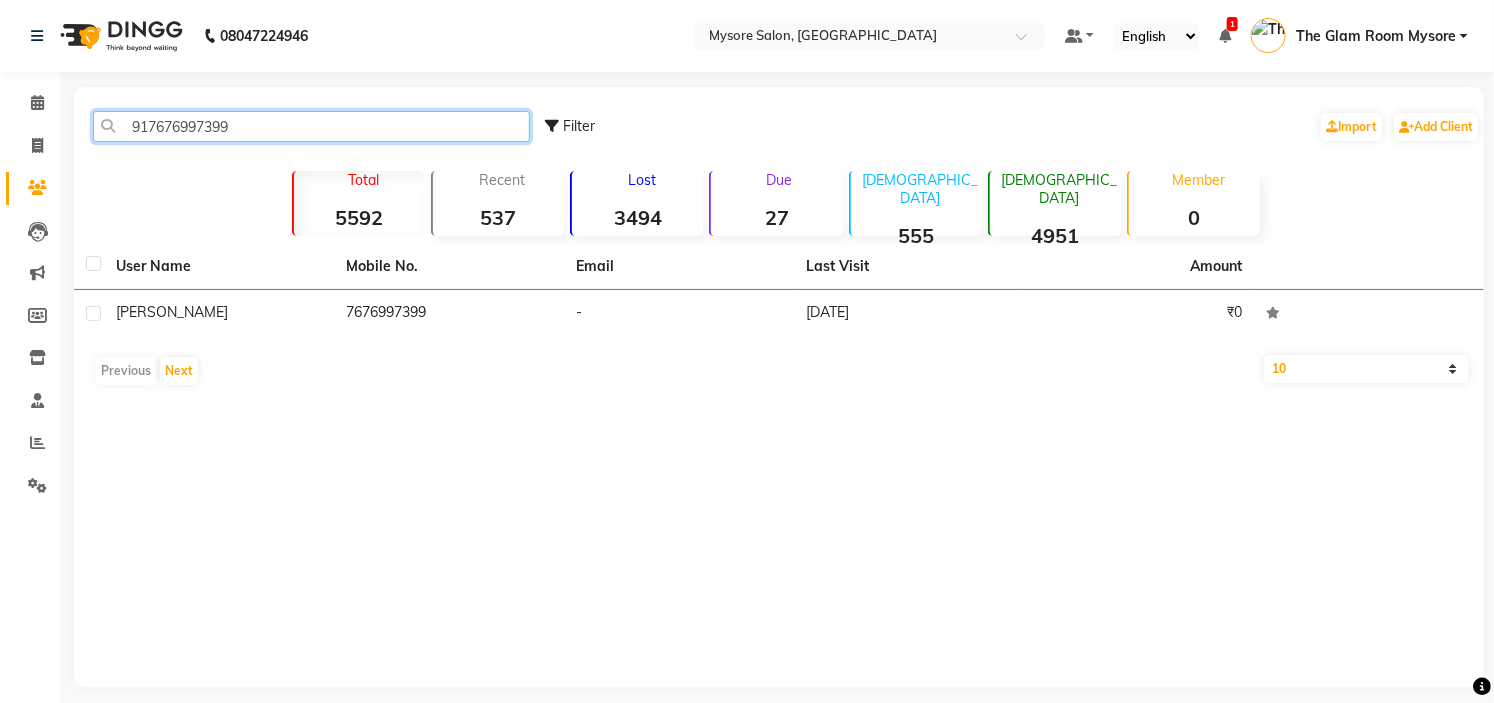 paste on "8310743028" 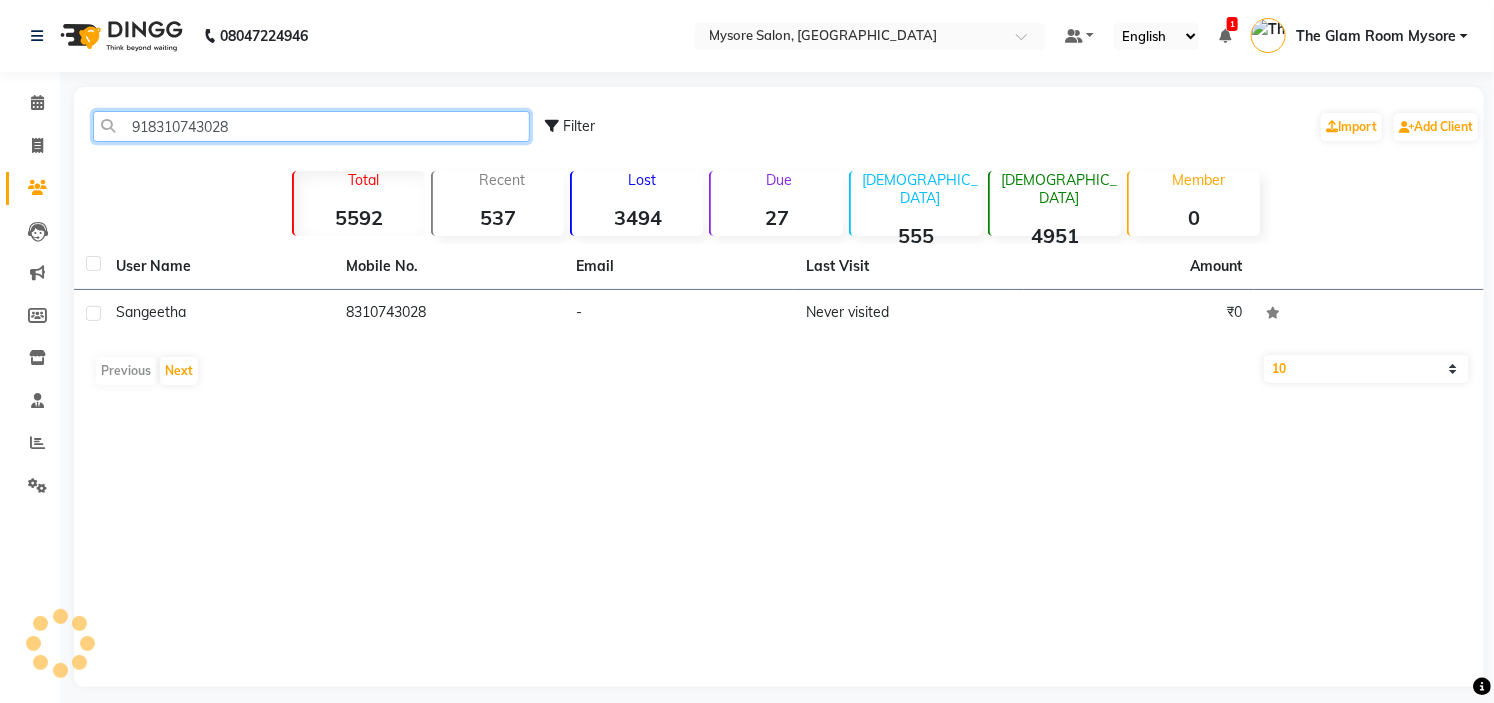 click on "918310743028" 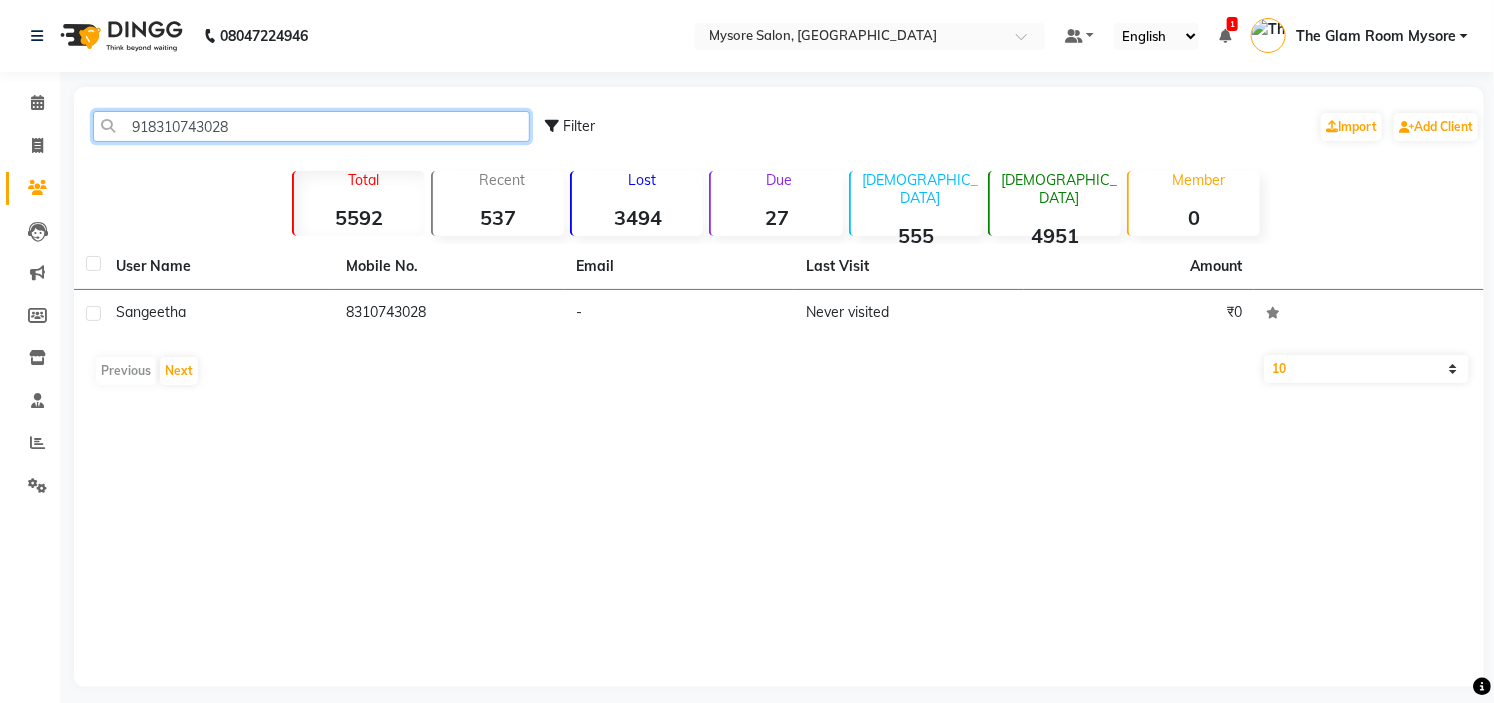 click on "918310743028" 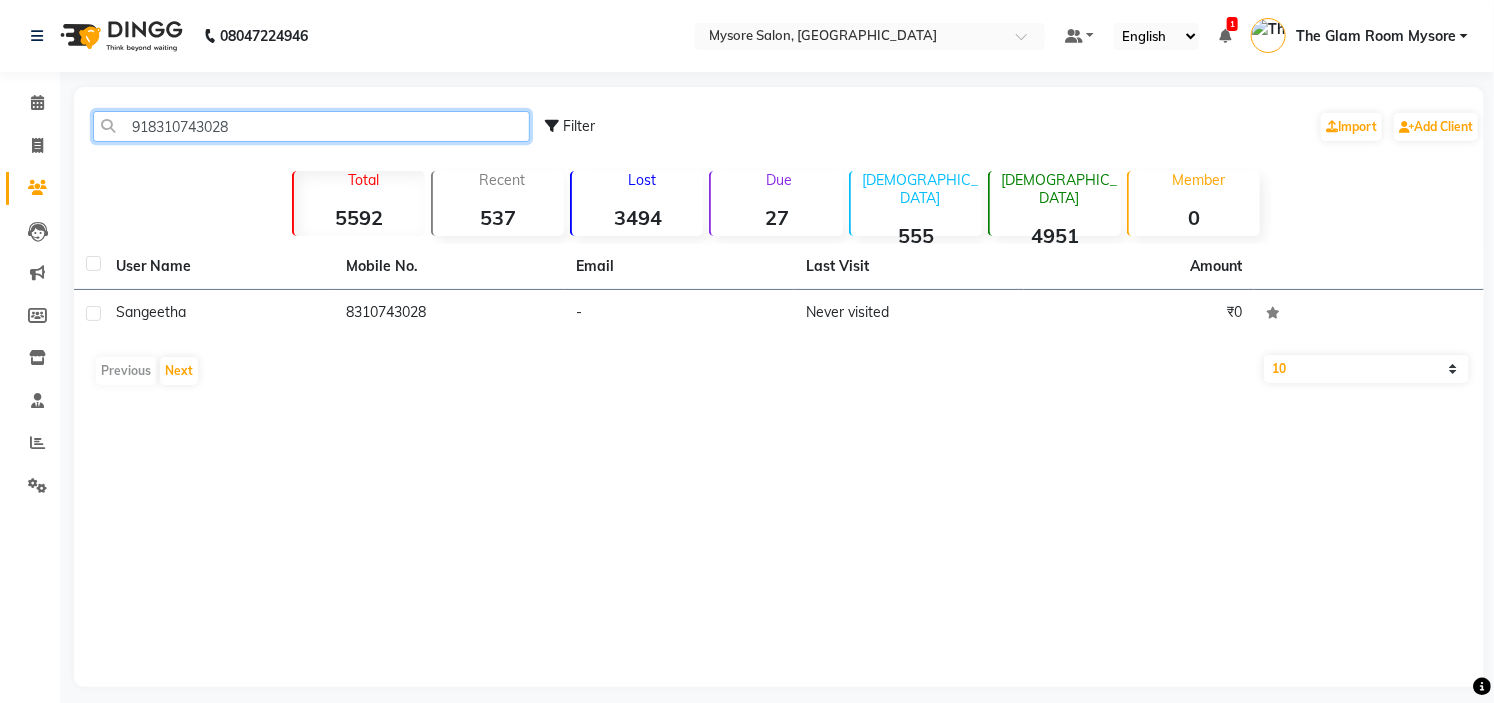paste 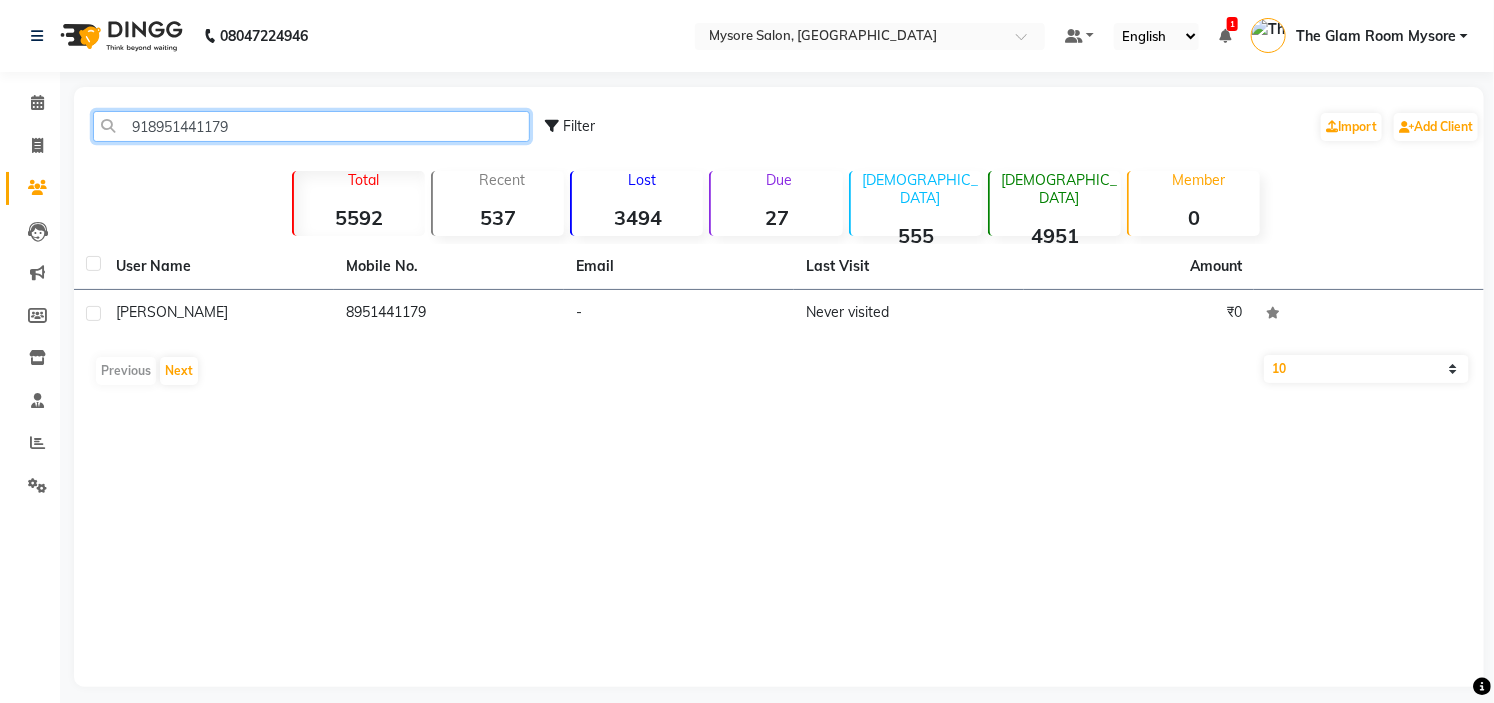 click on "918951441179" 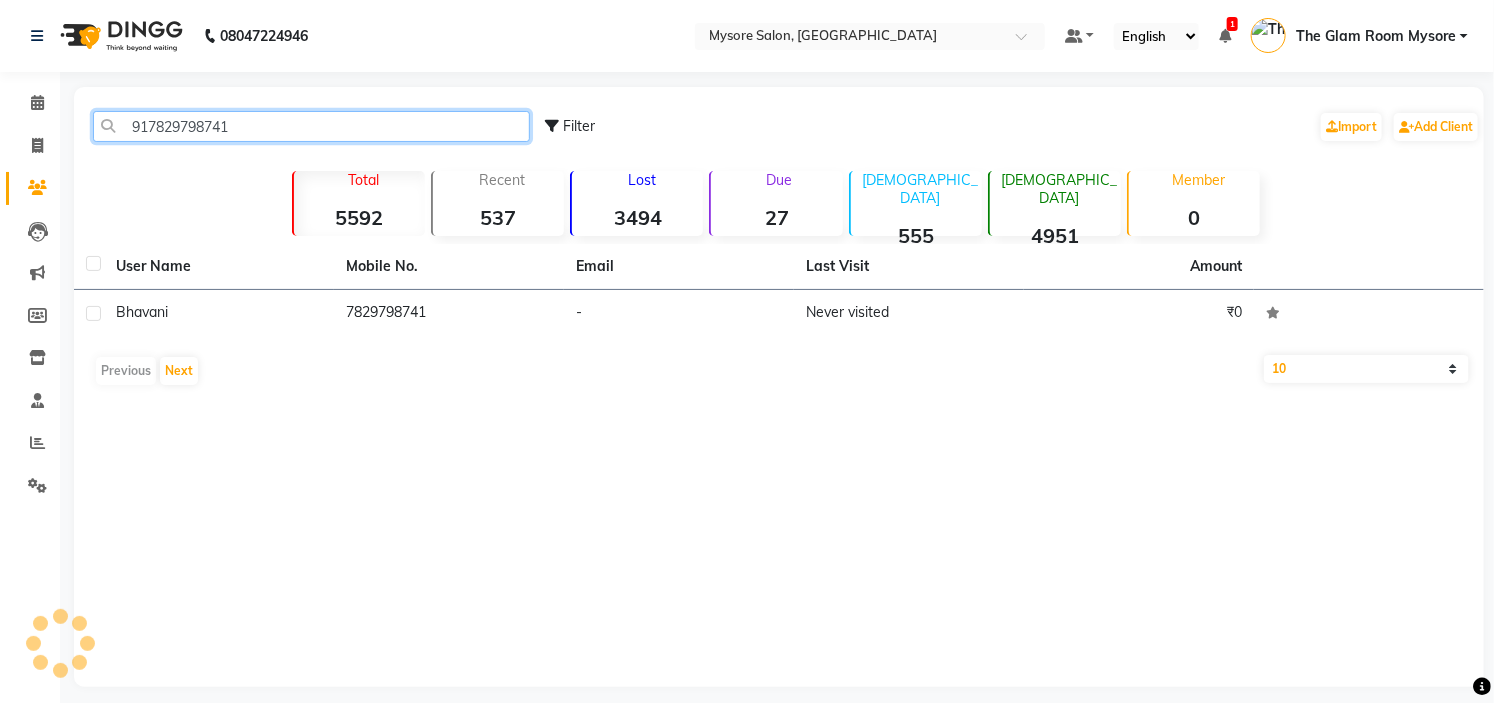 click on "917829798741" 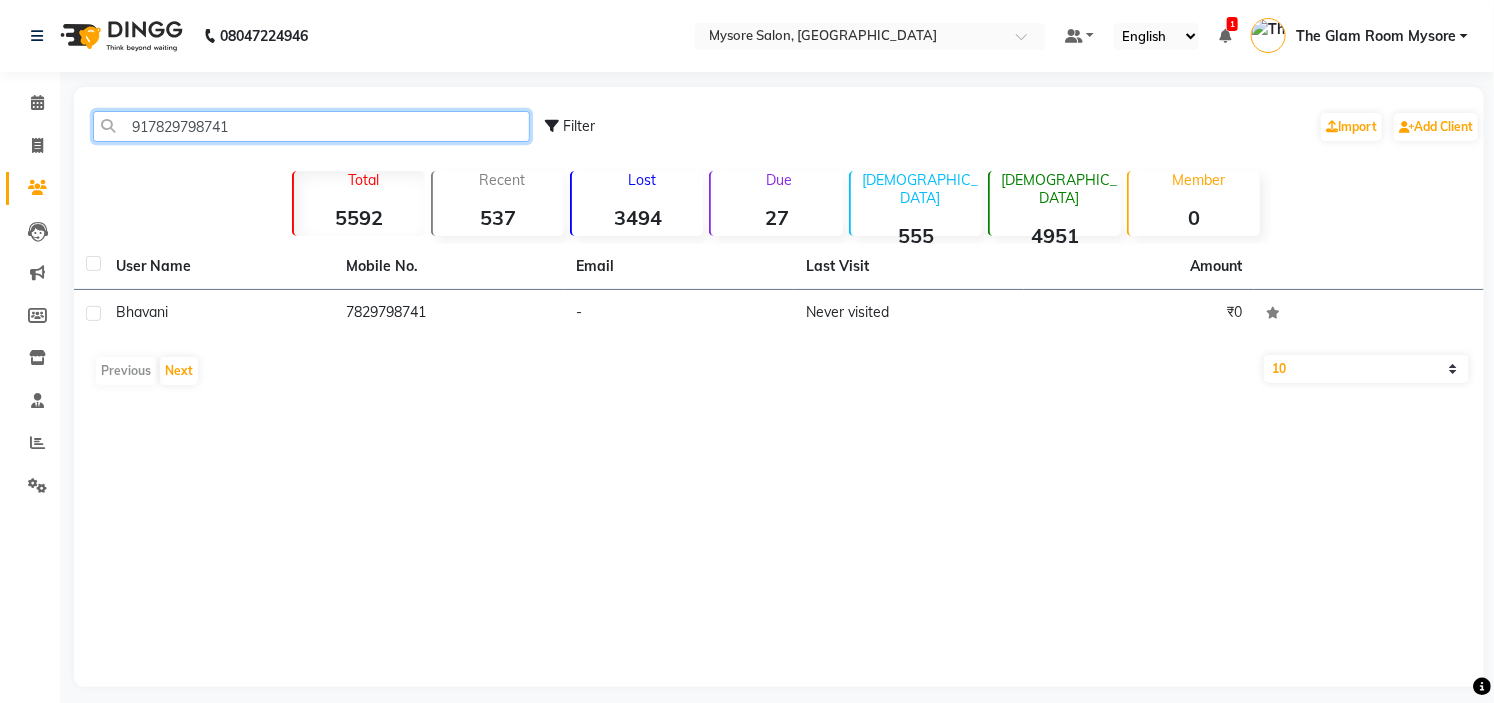 click on "917829798741" 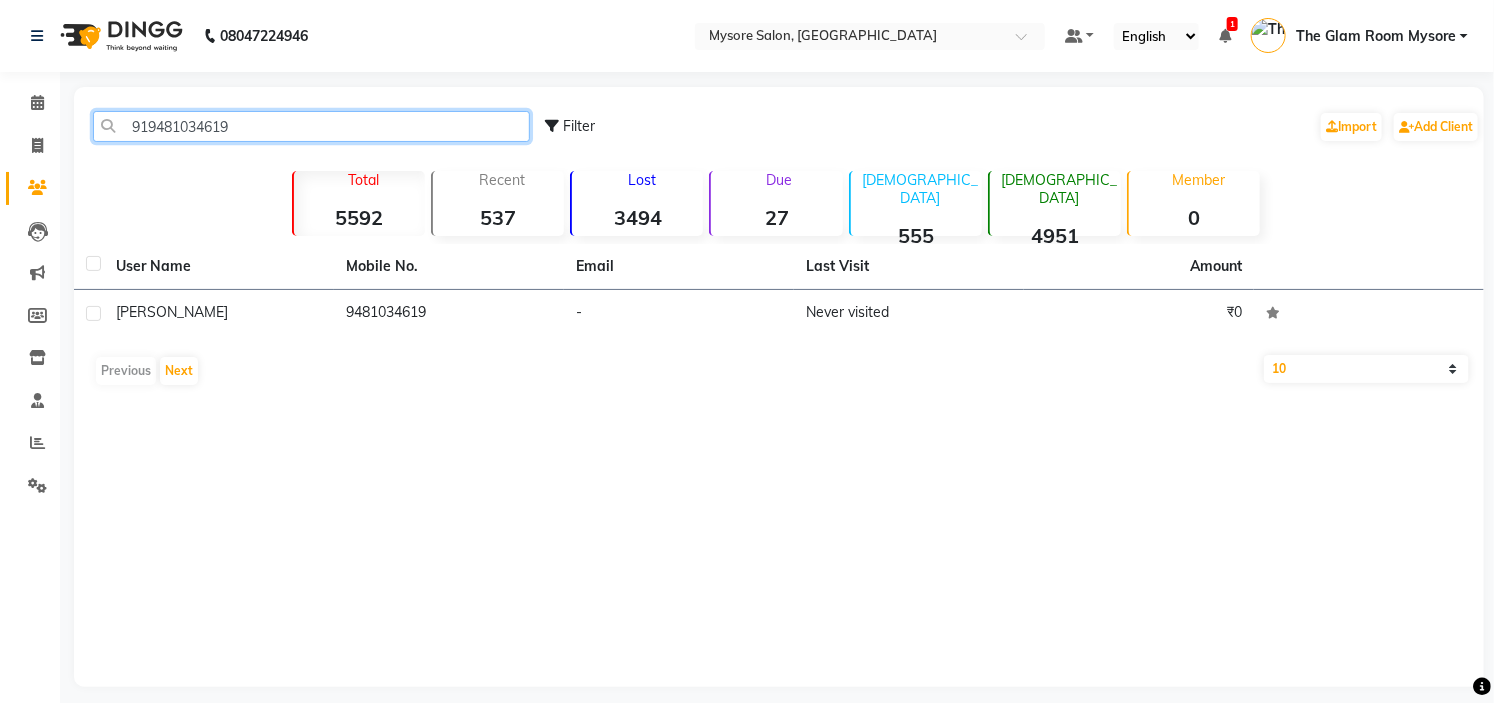 click on "919481034619" 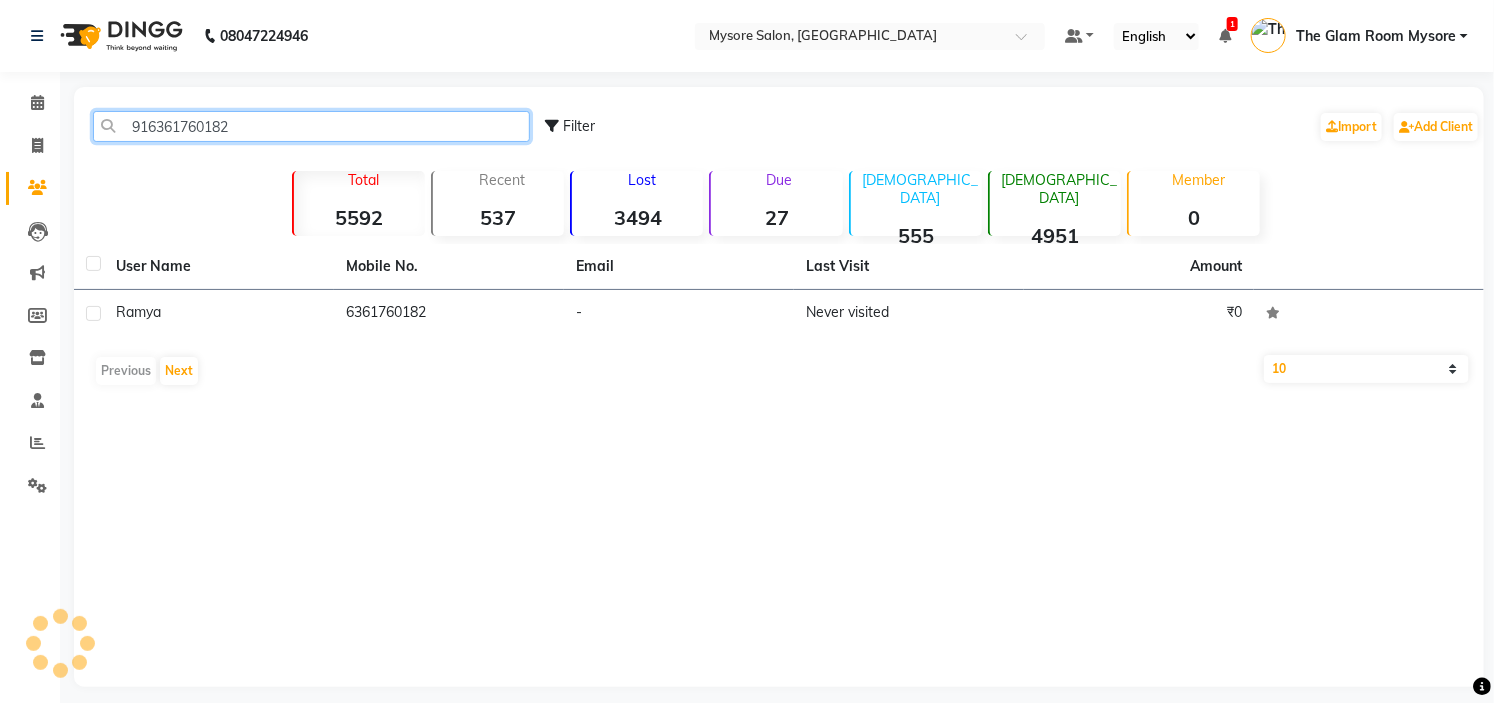 click on "916361760182" 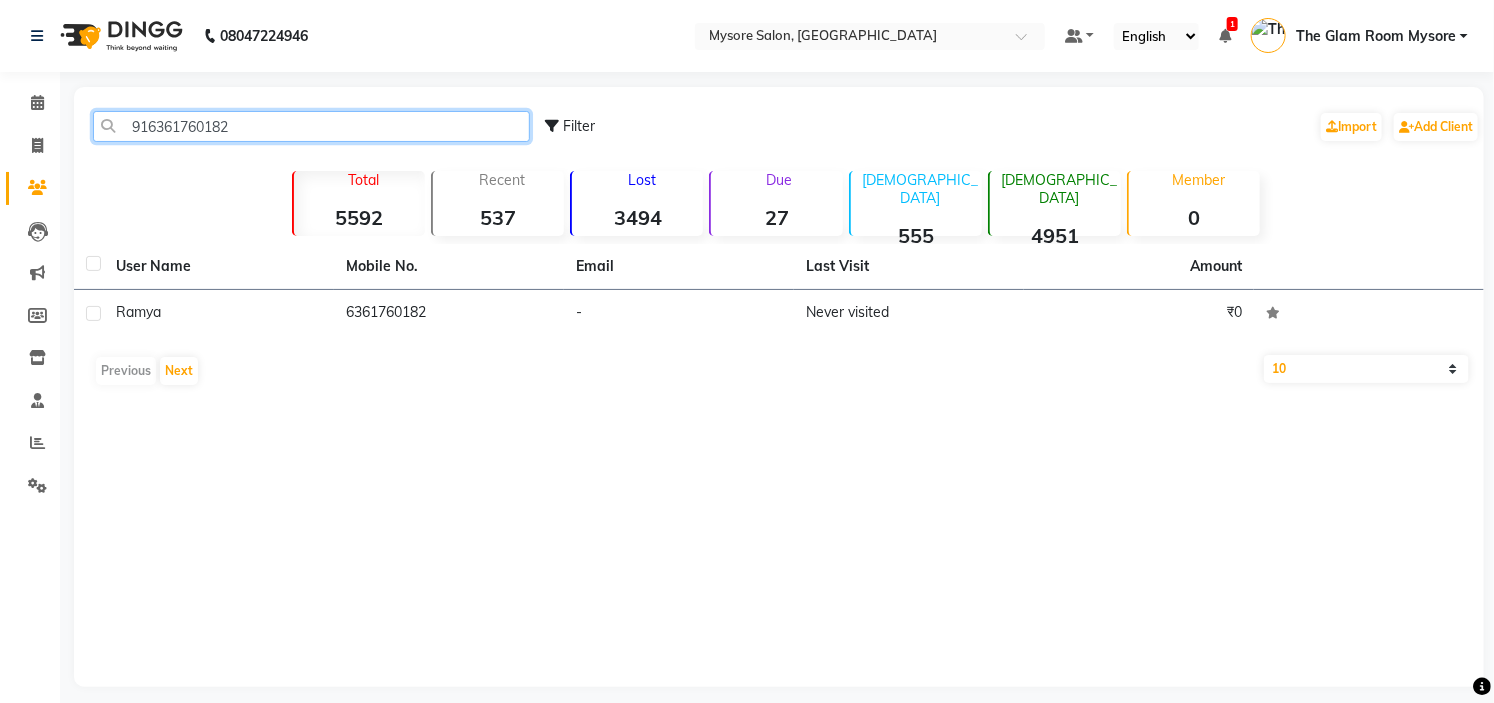click on "916361760182" 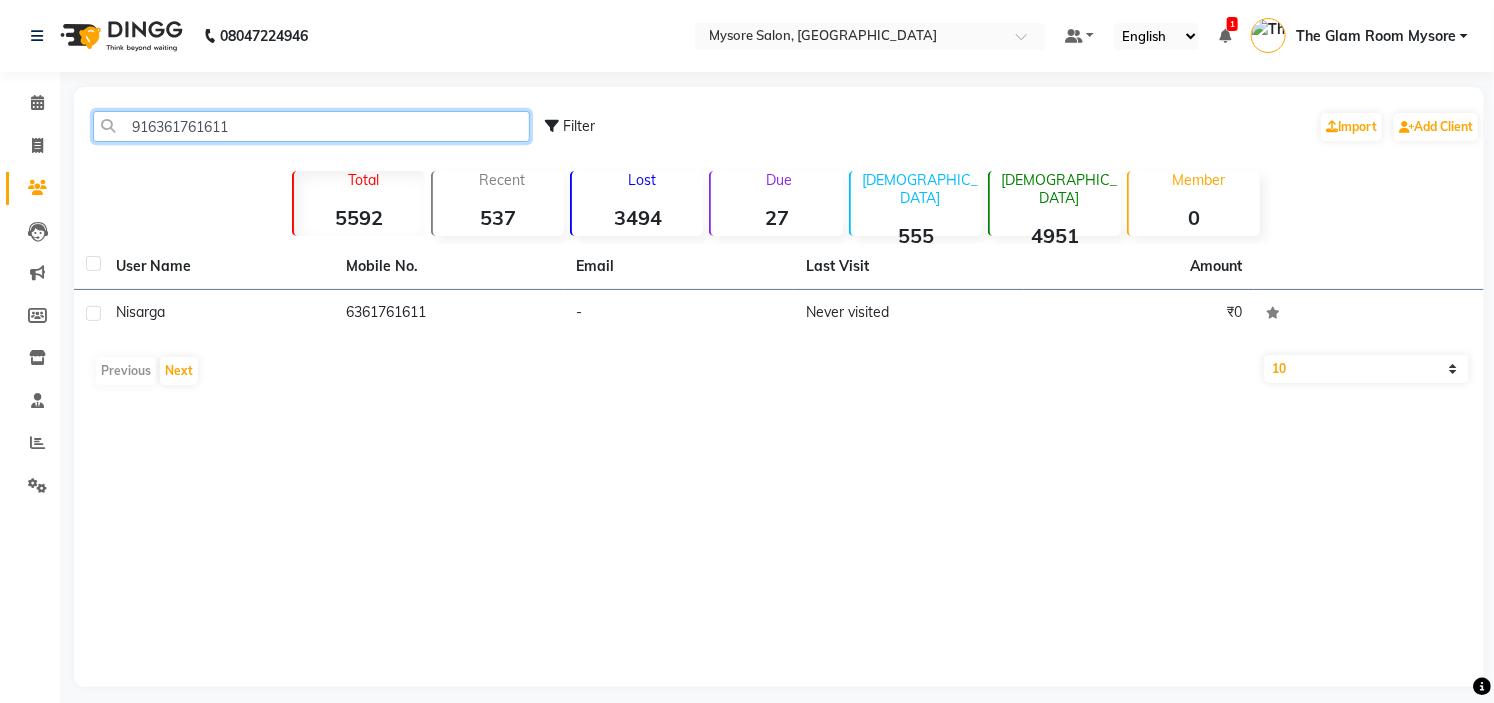 click on "916361761611" 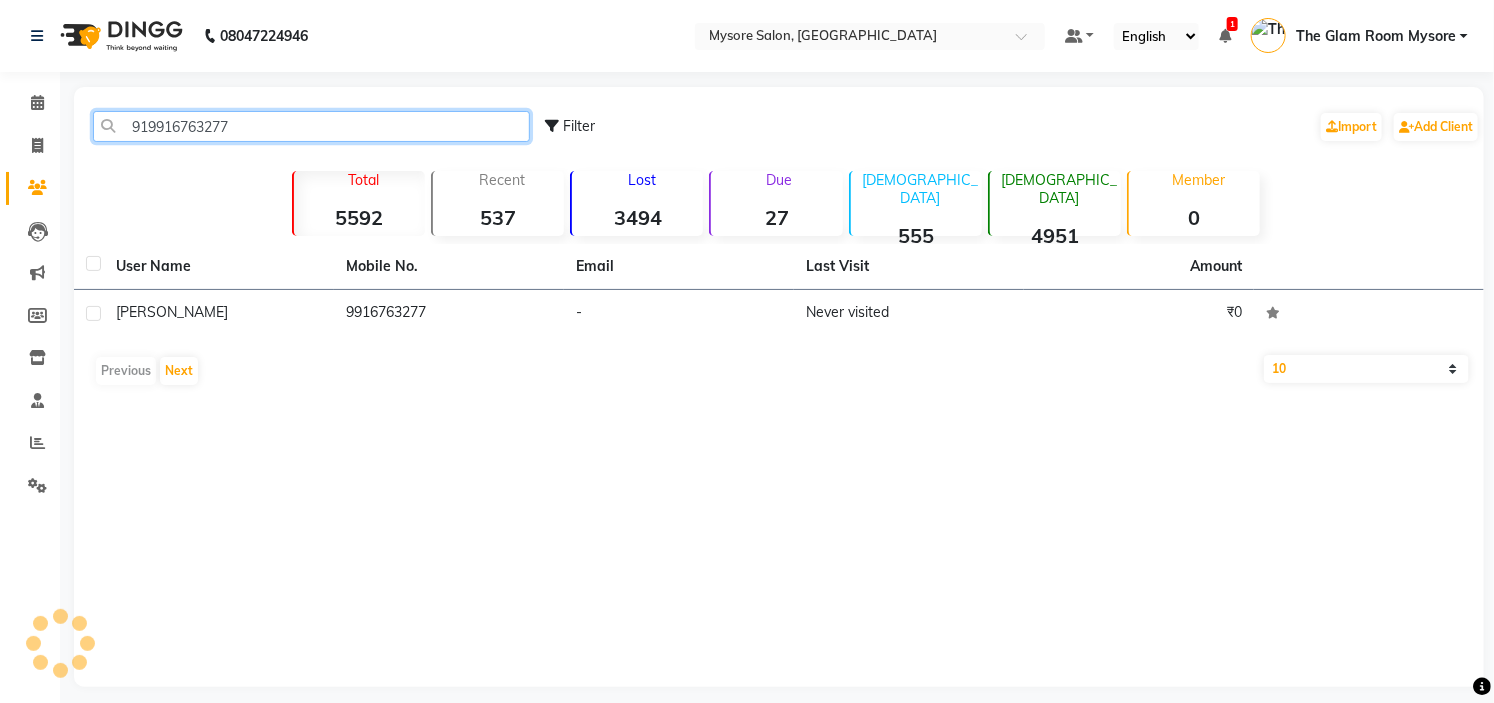click on "919916763277" 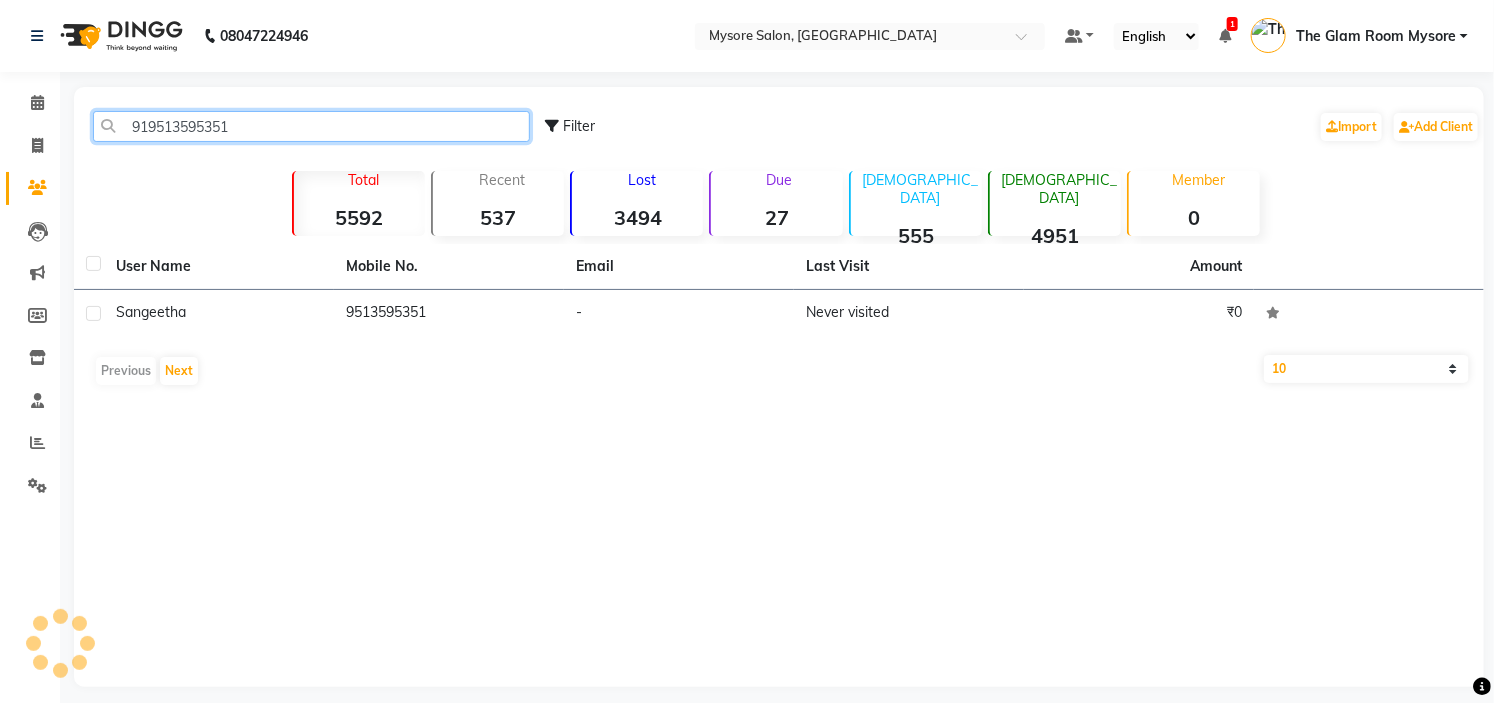 click on "919513595351" 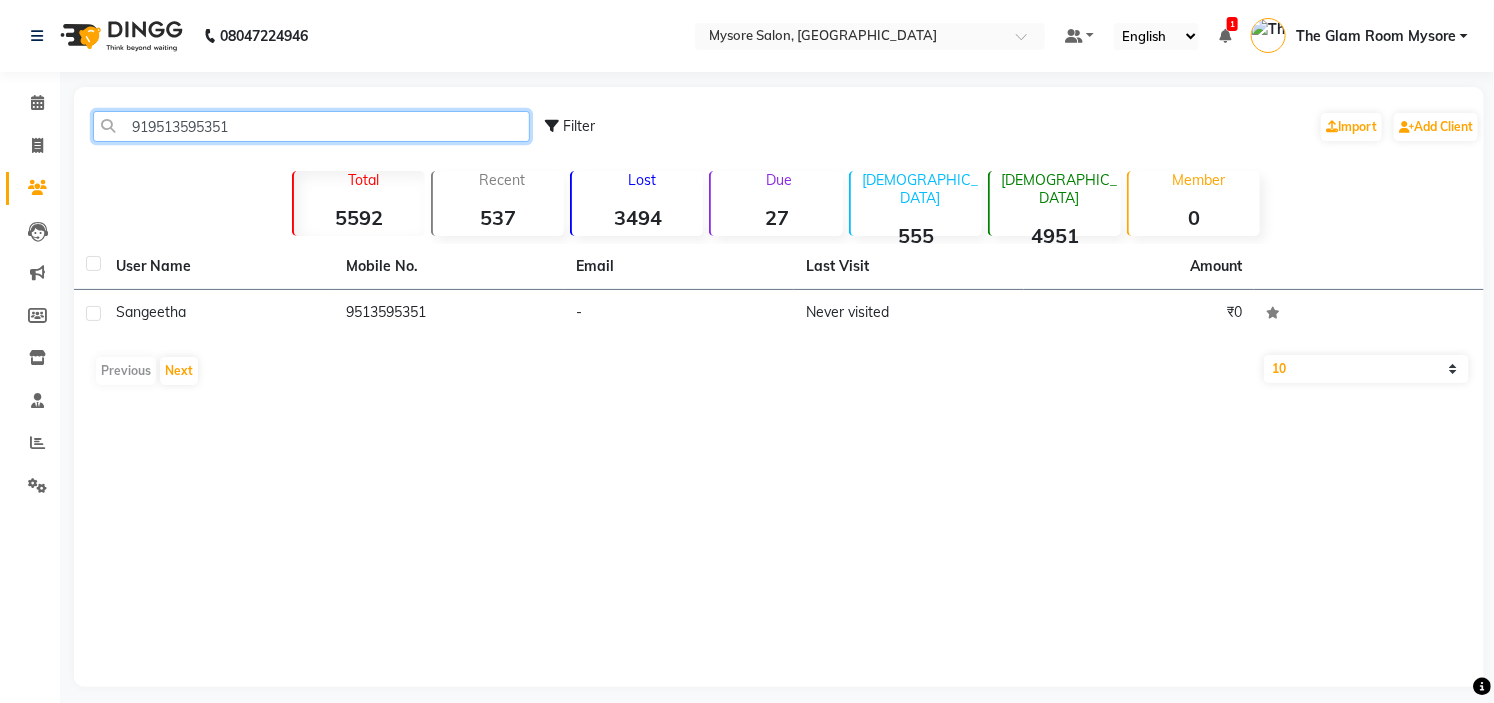 click on "919513595351" 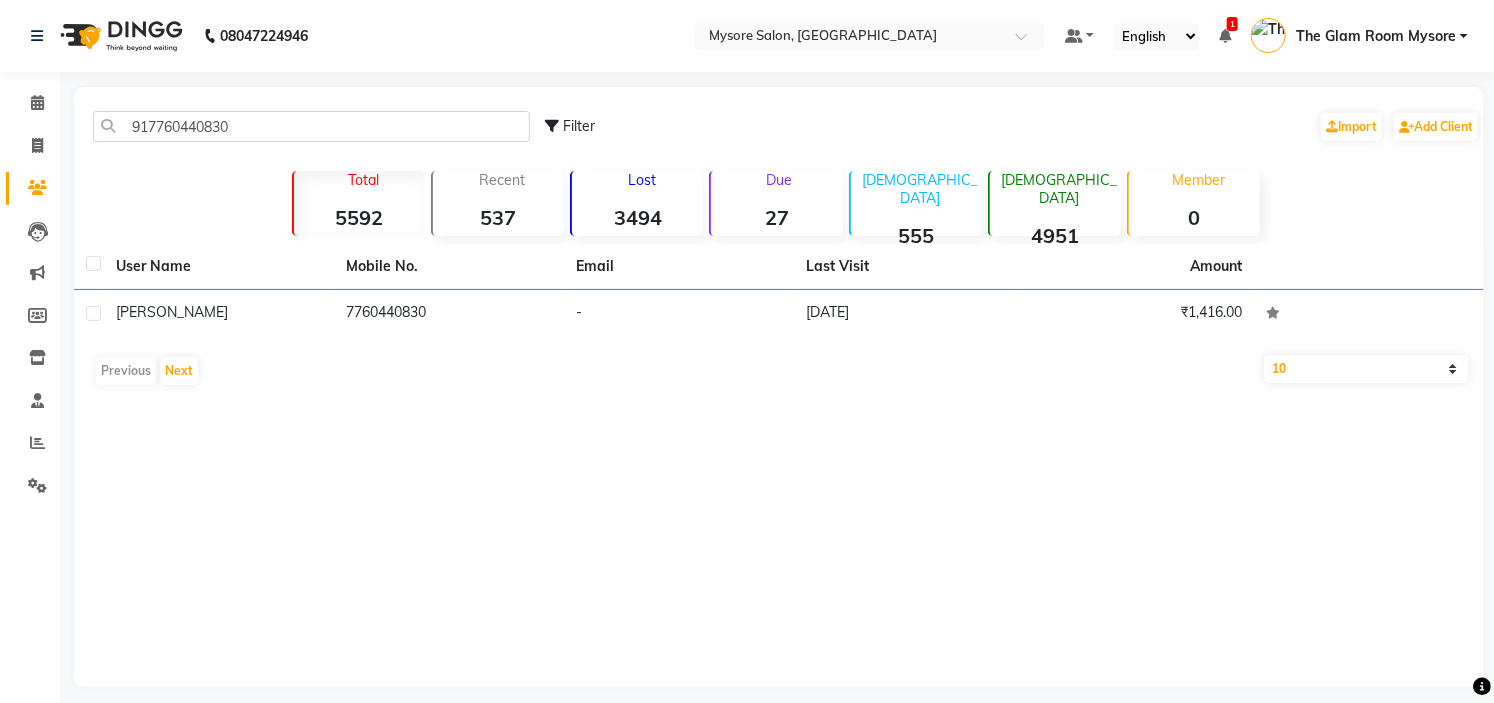 click on "917760440830 Filter  Import   Add Client" 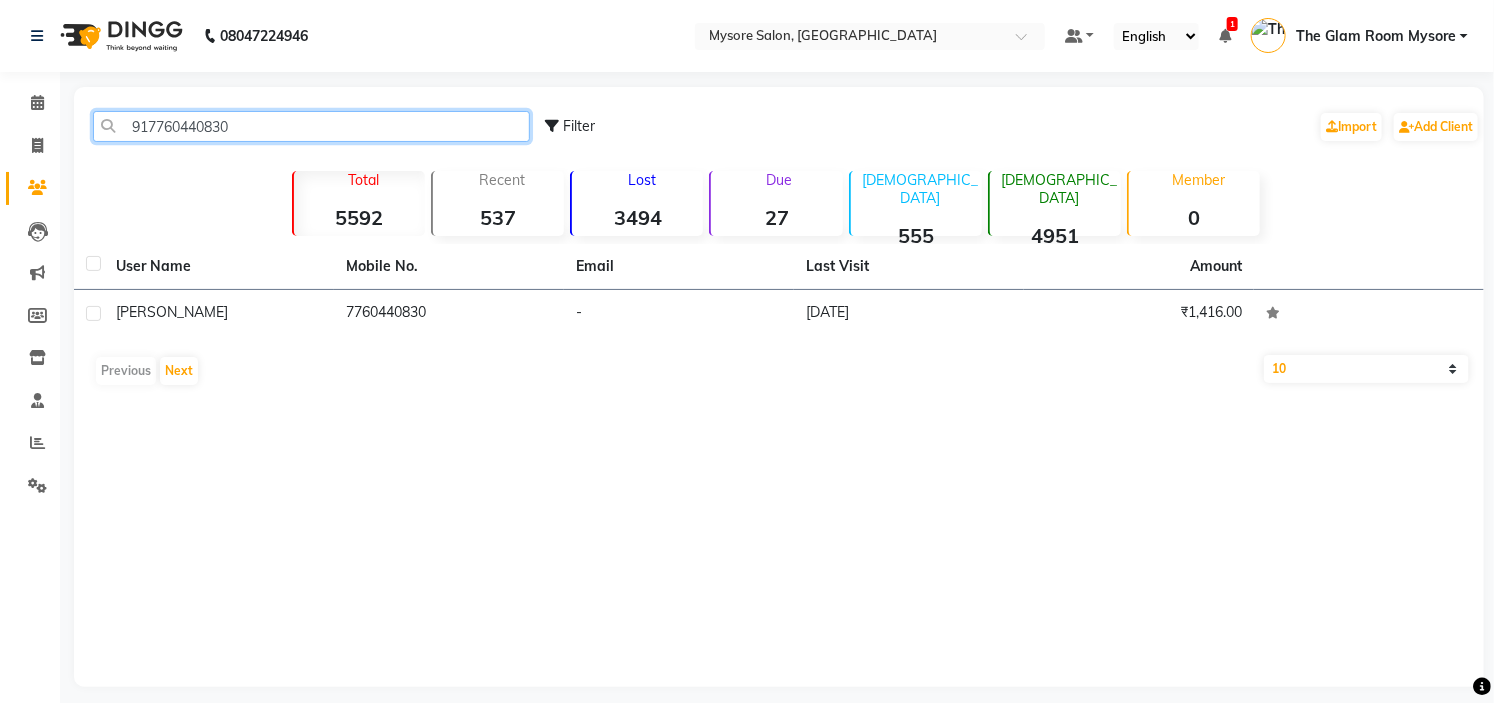 click on "917760440830" 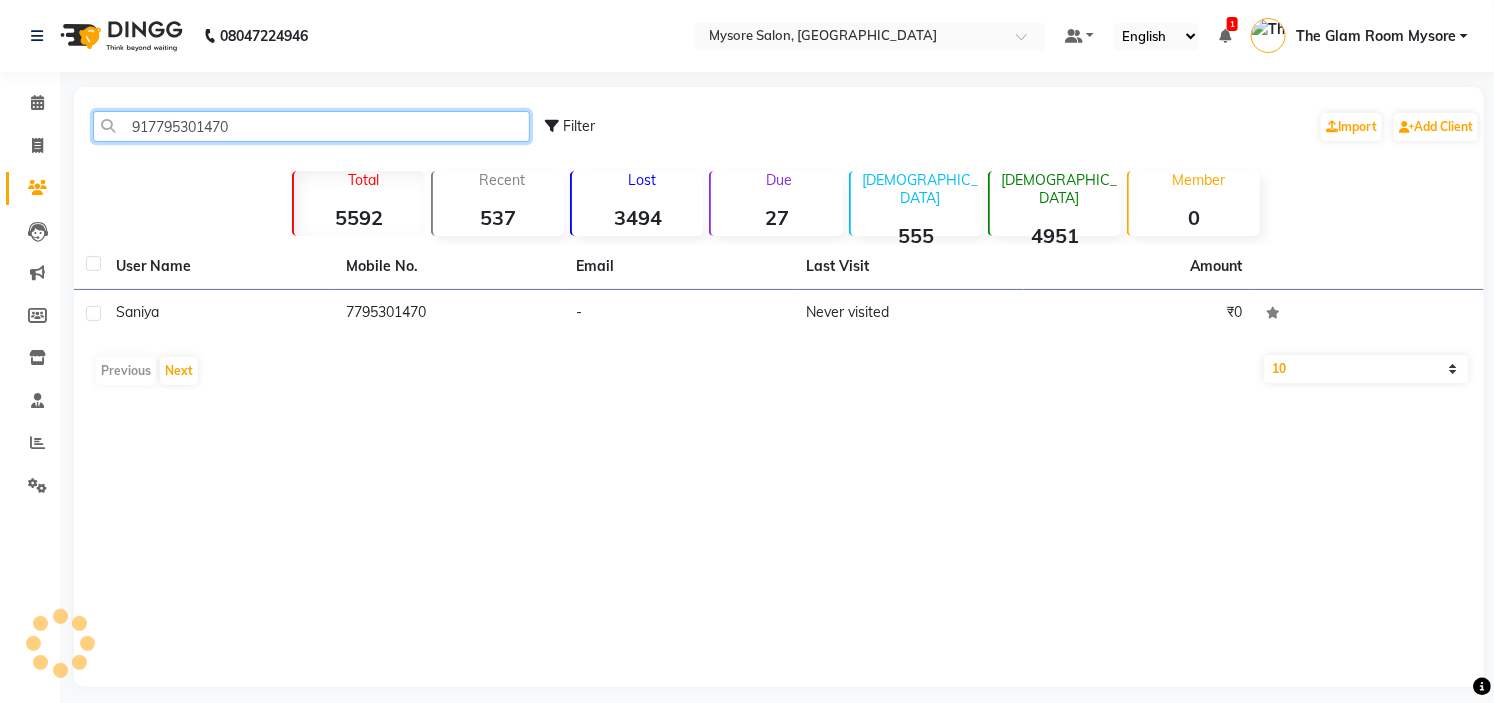 click on "917795301470" 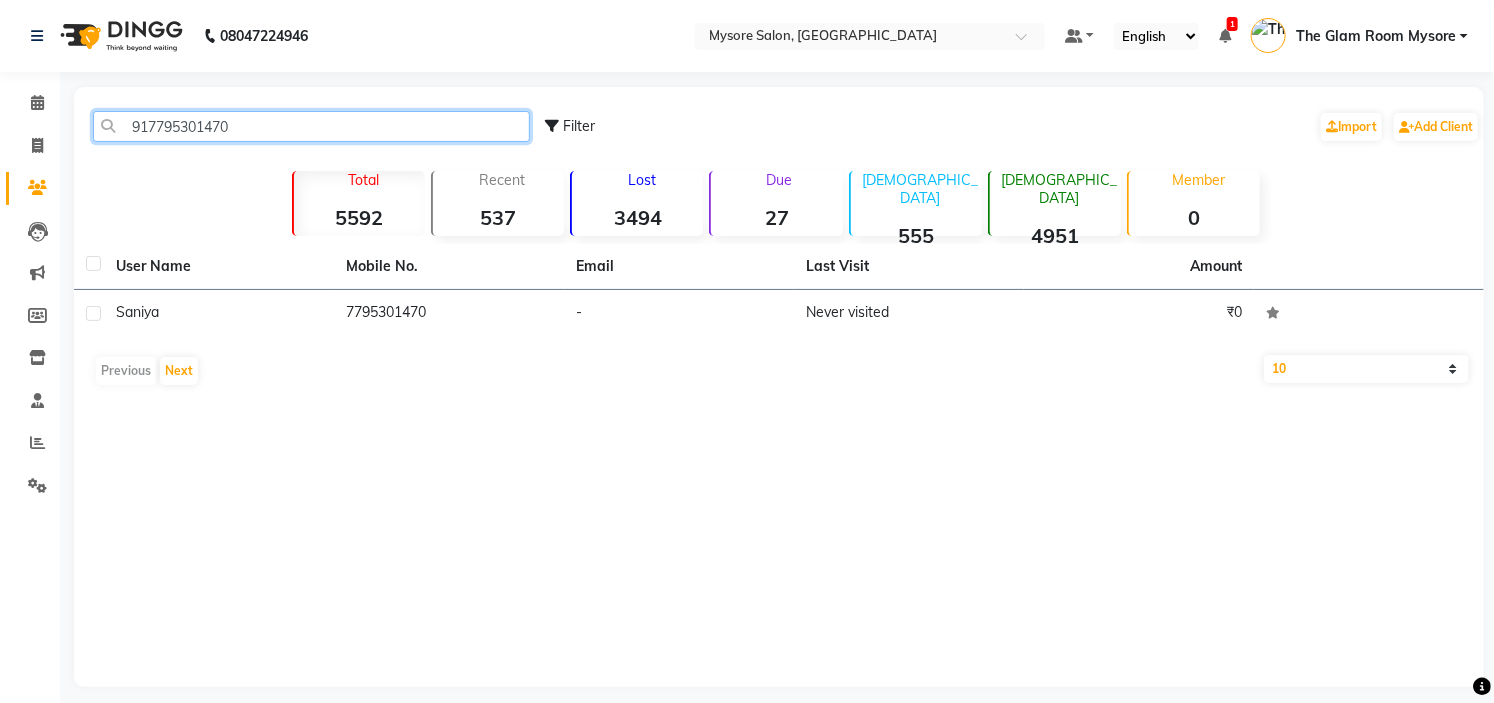 click on "917795301470" 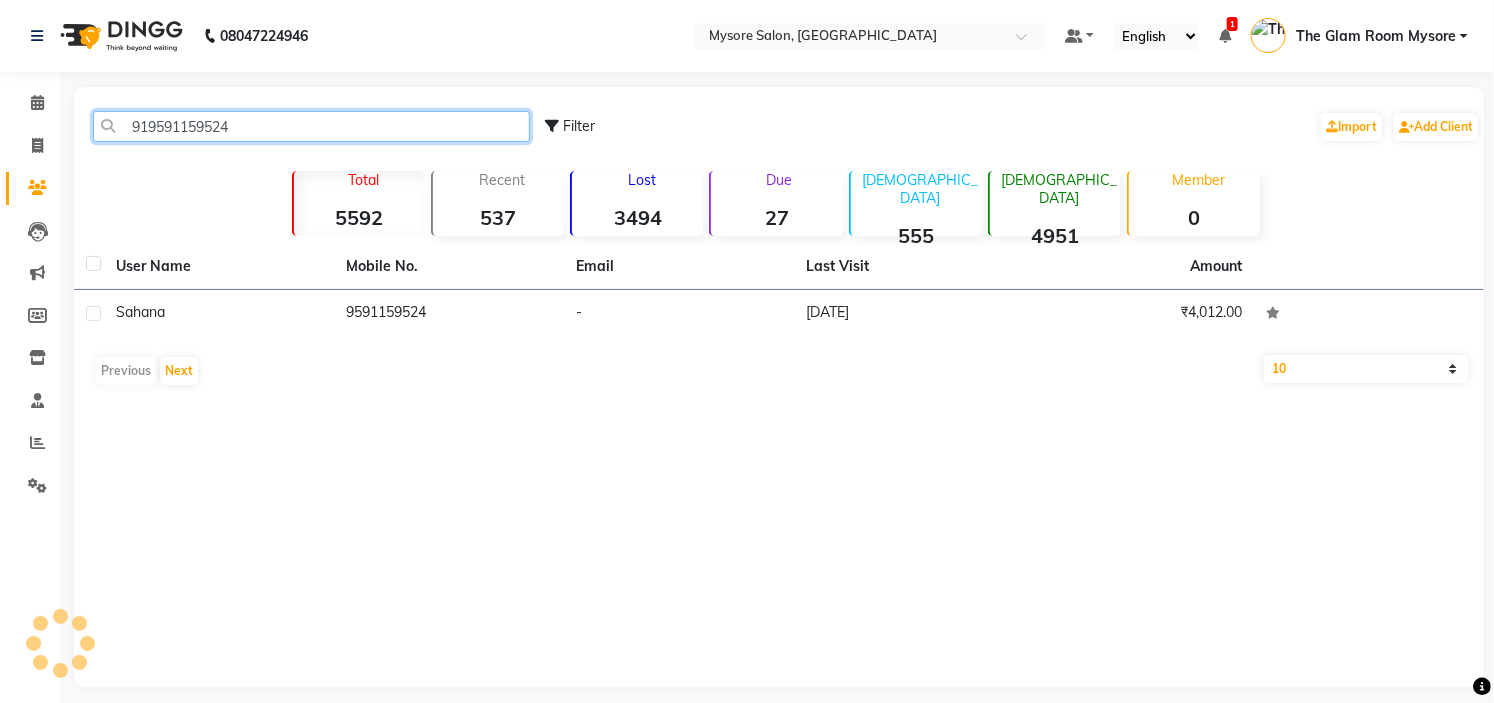 click on "919591159524" 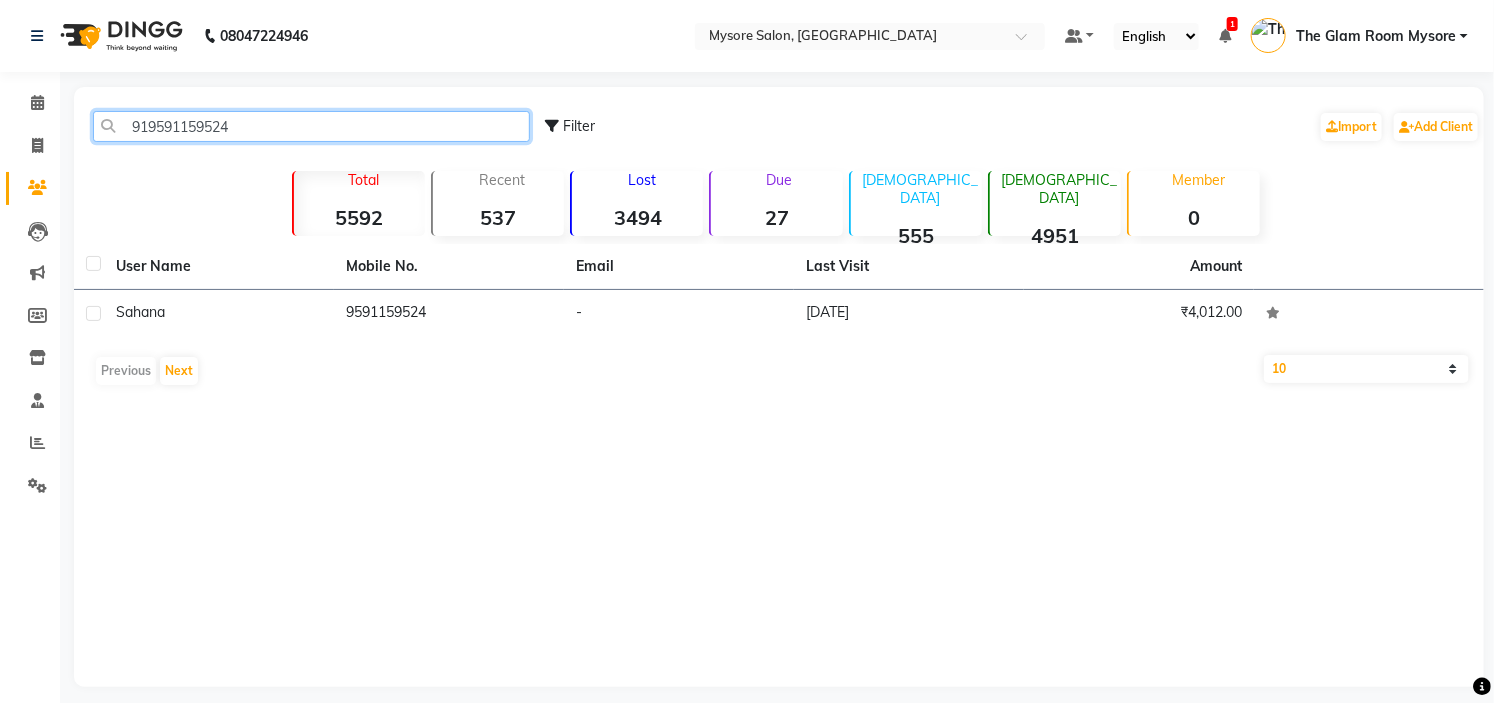 click on "919591159524" 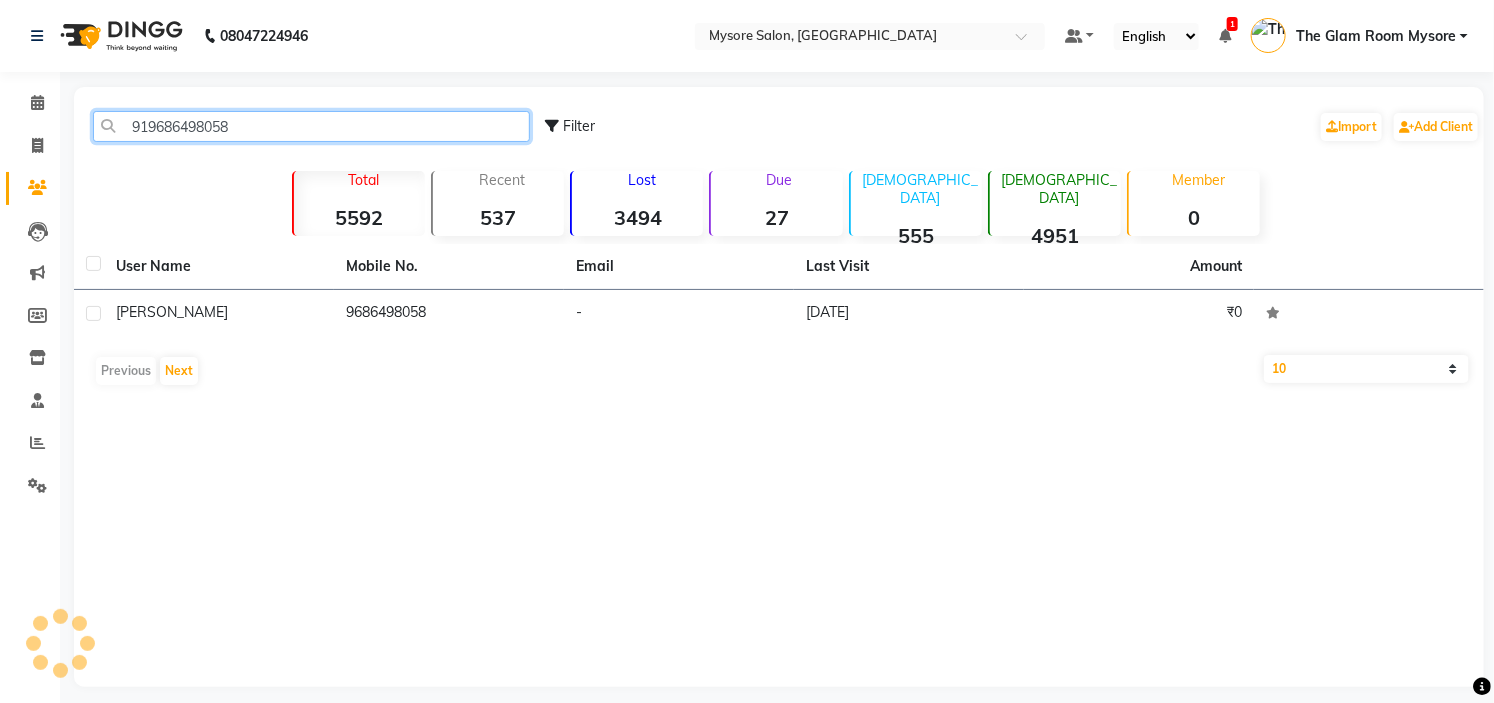 click on "919686498058" 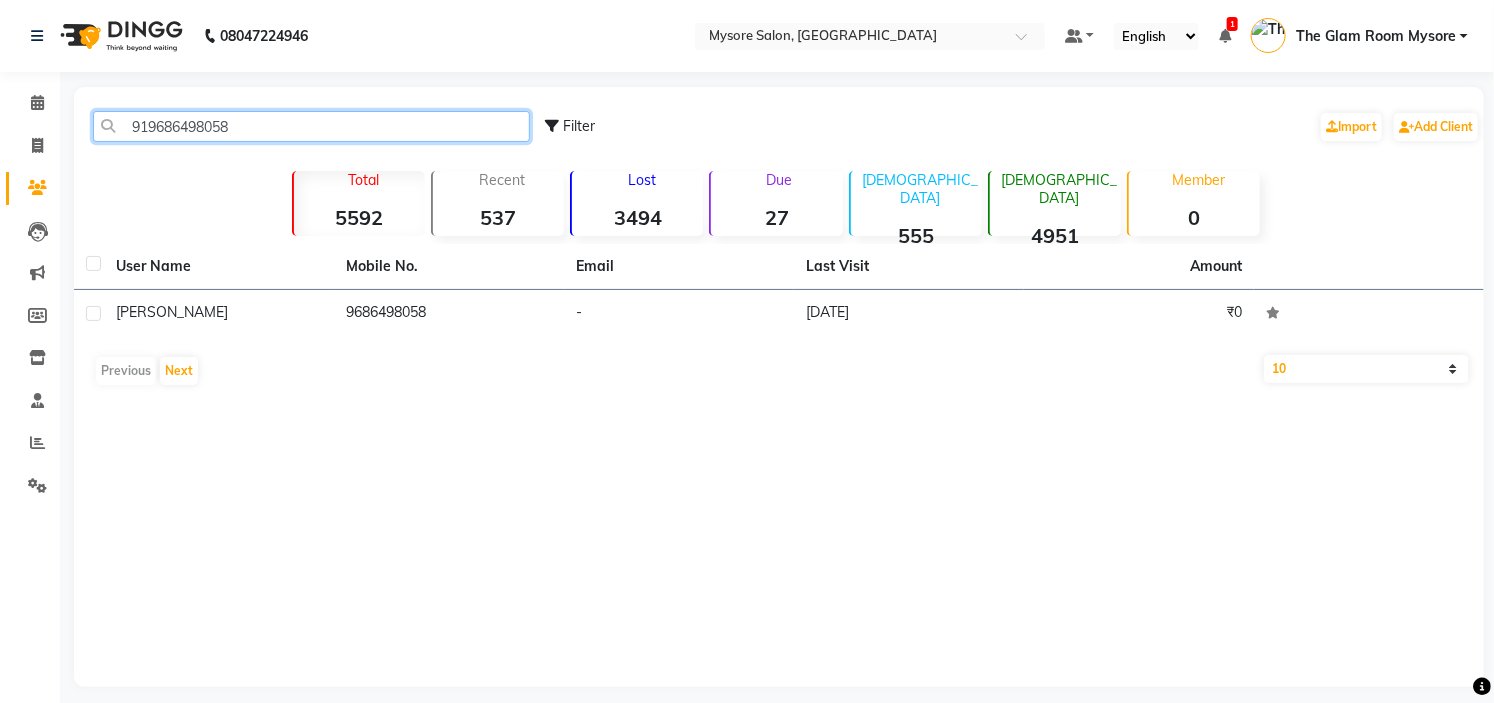 click on "919686498058" 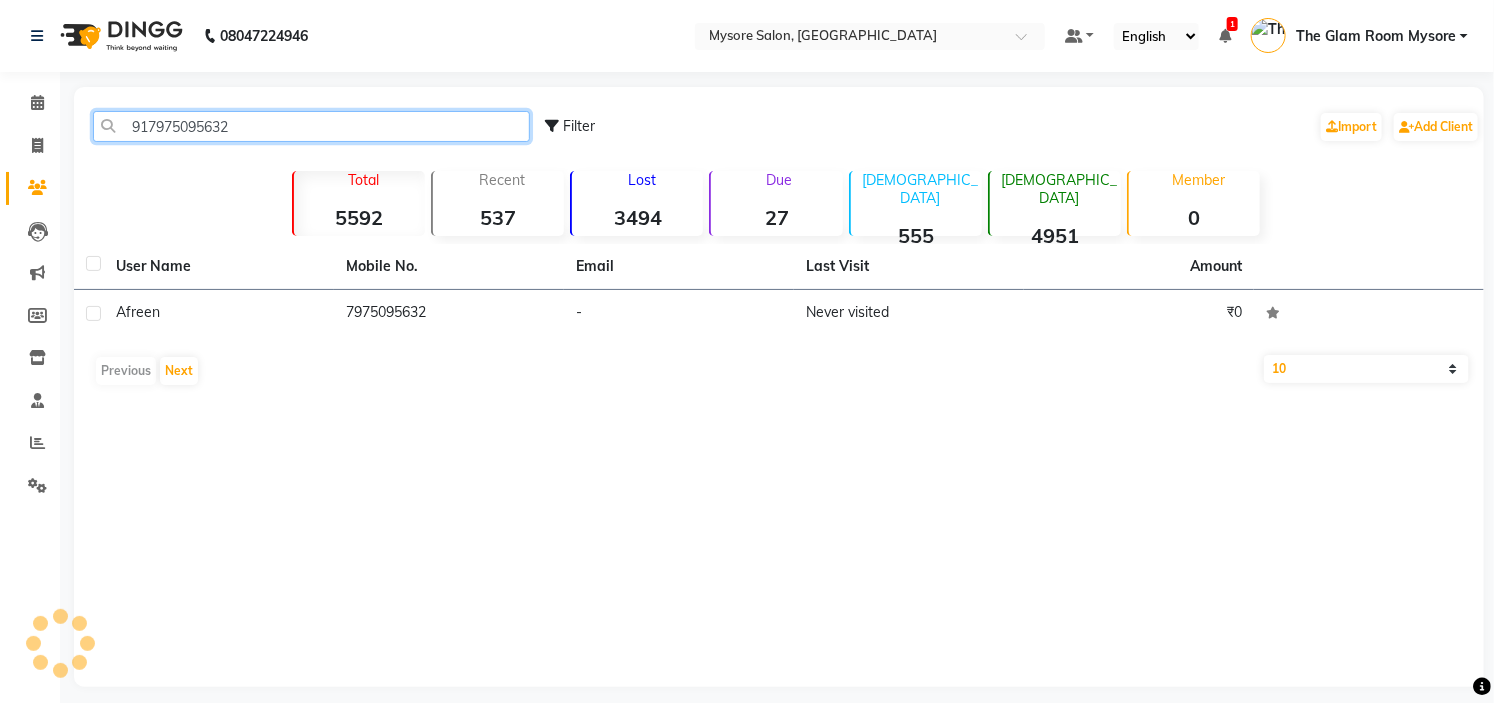 click on "917975095632" 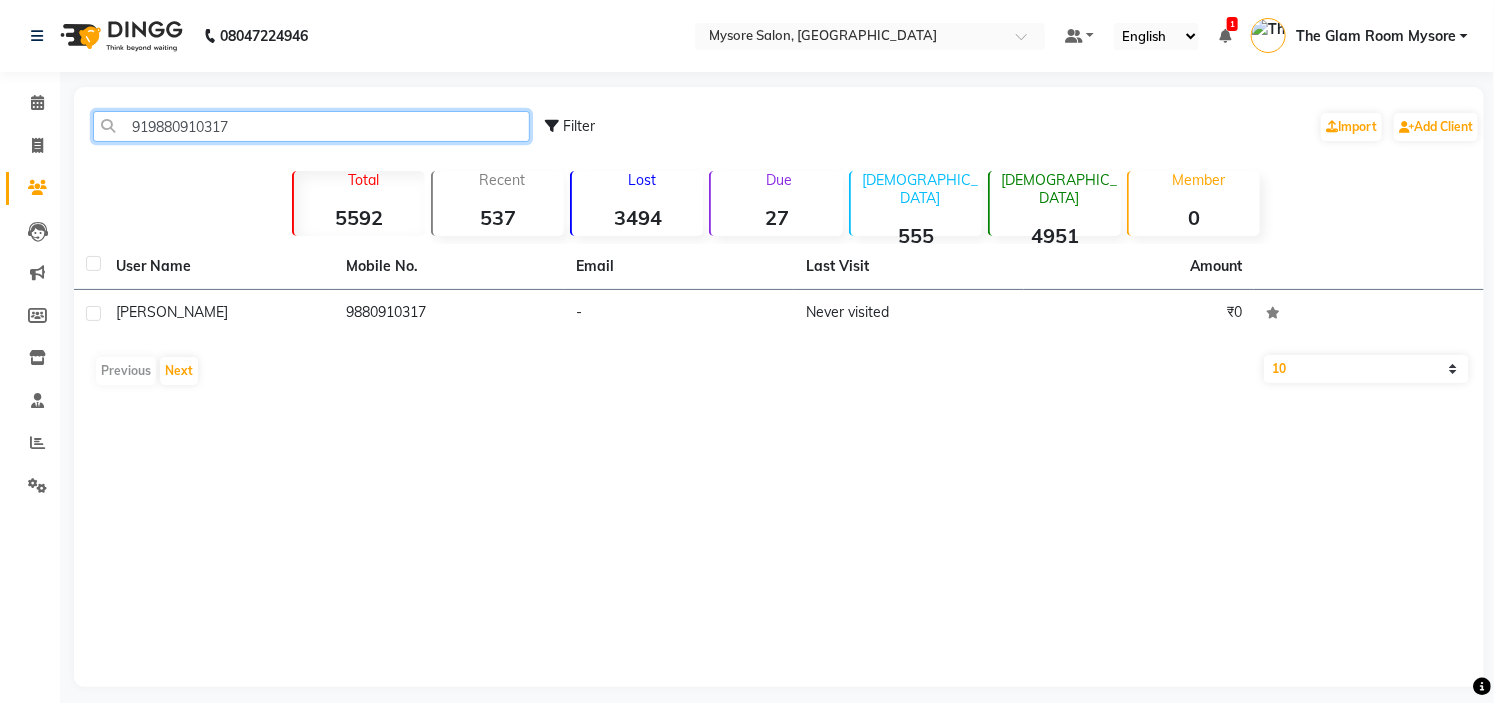 click on "919880910317" 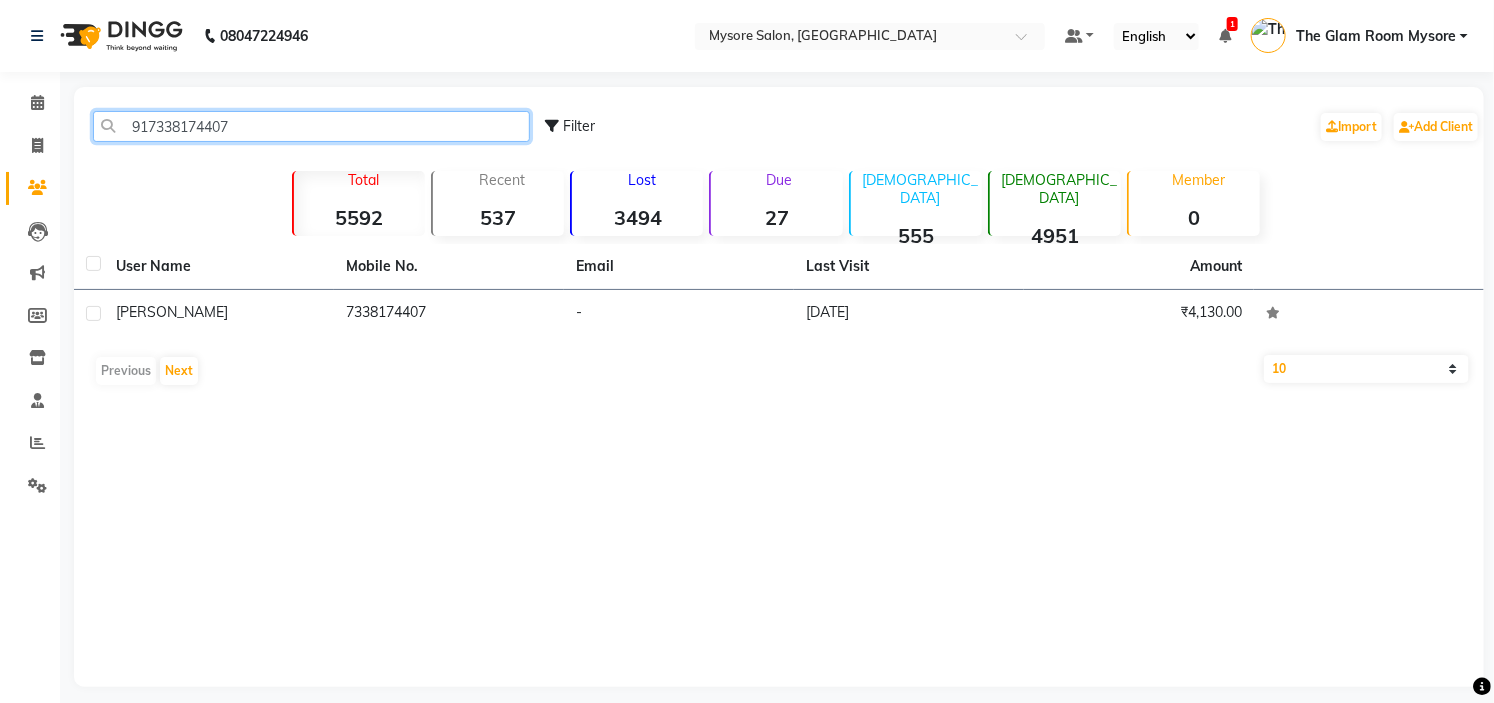 click on "917338174407" 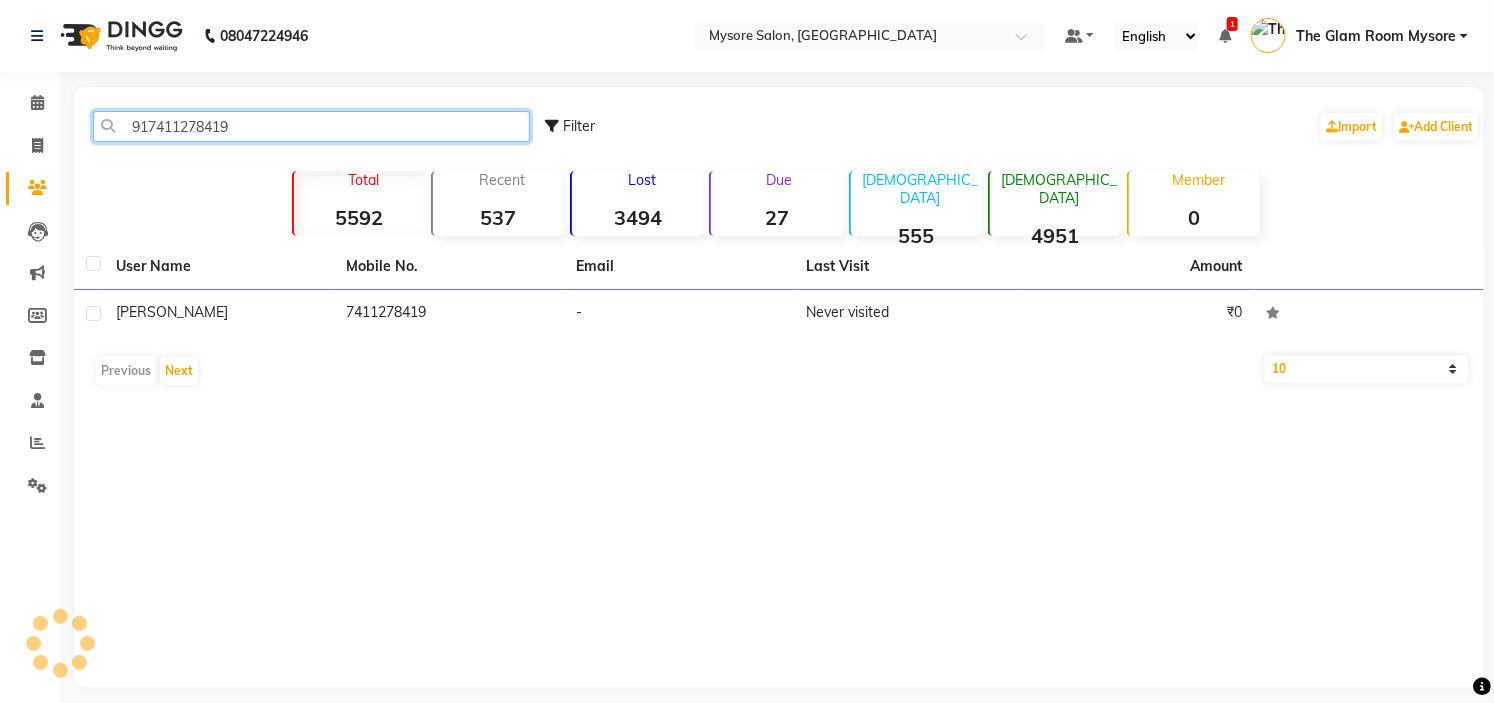 click on "917411278419" 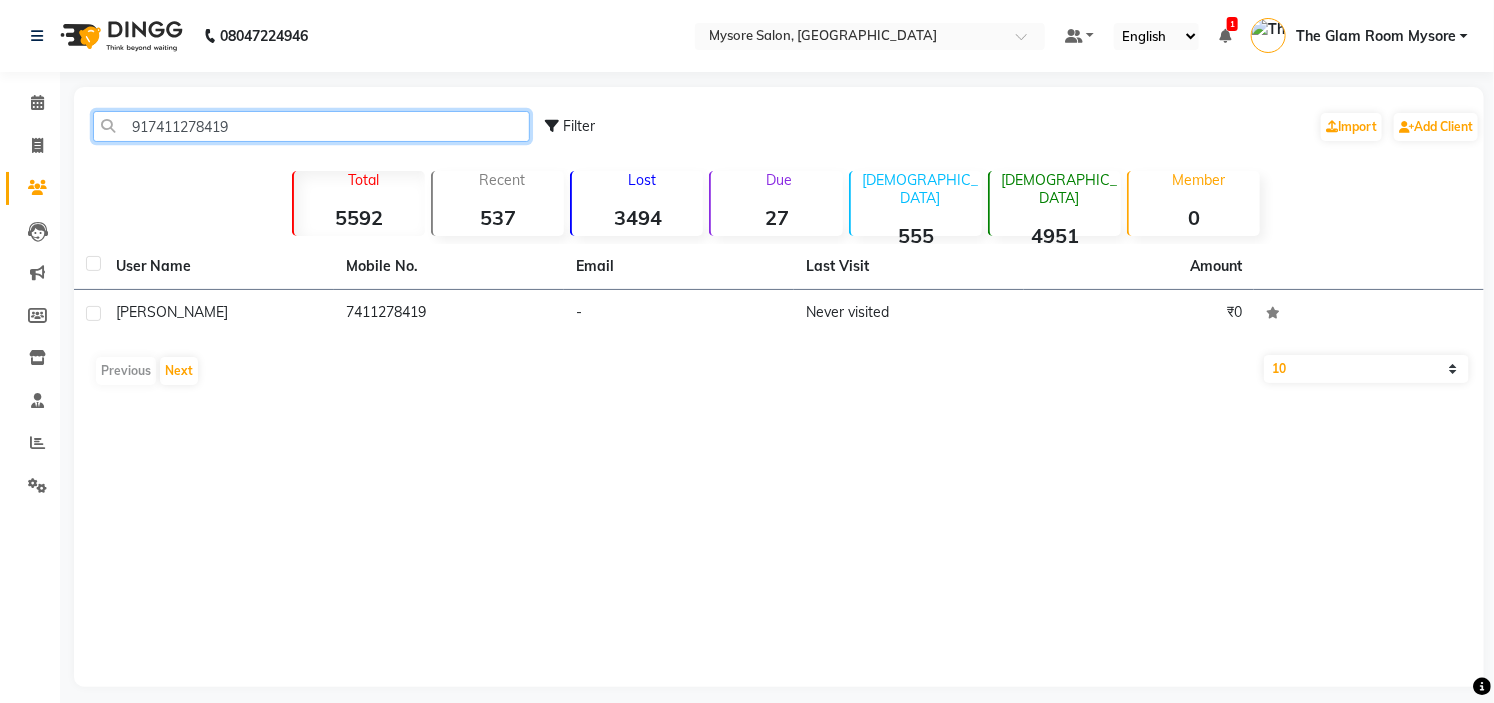 click on "917411278419" 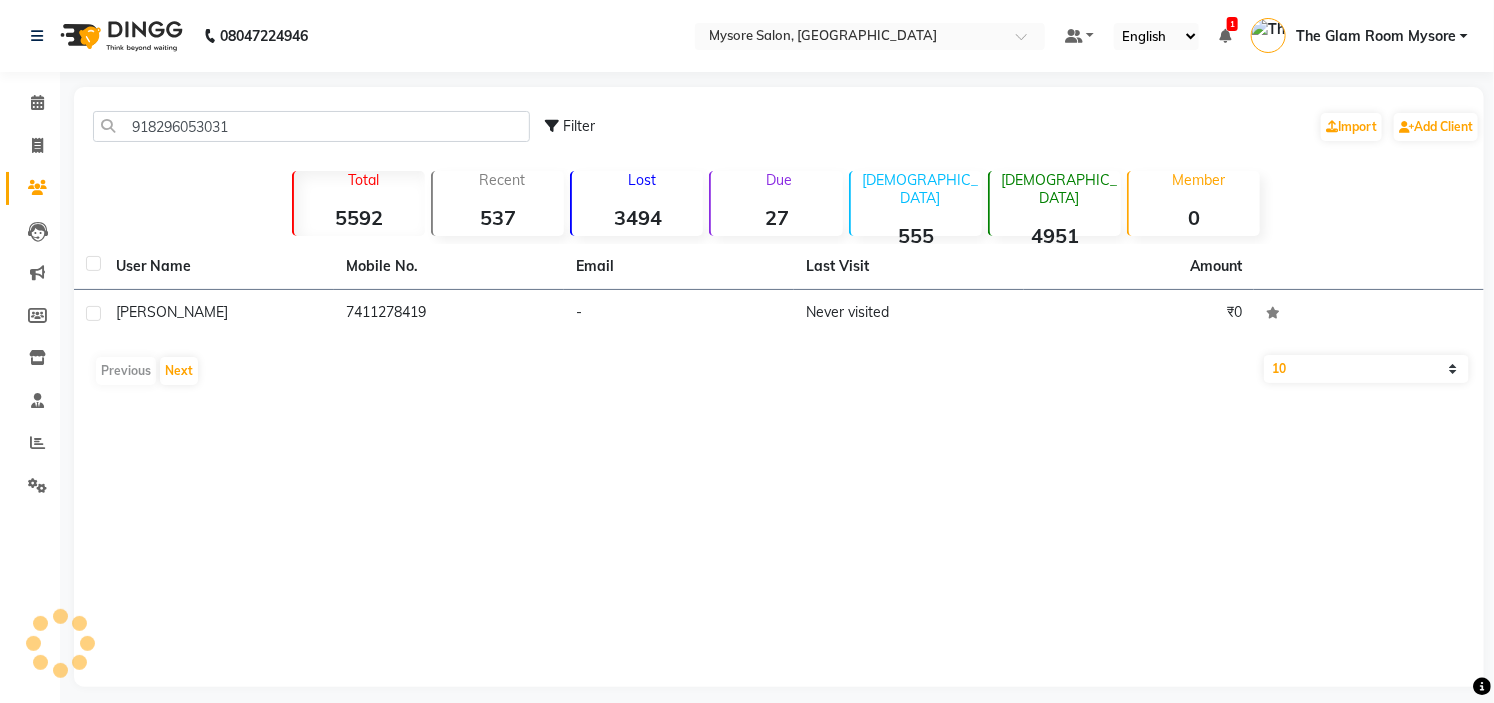 click on "918296053031 Filter  Import   Add Client" 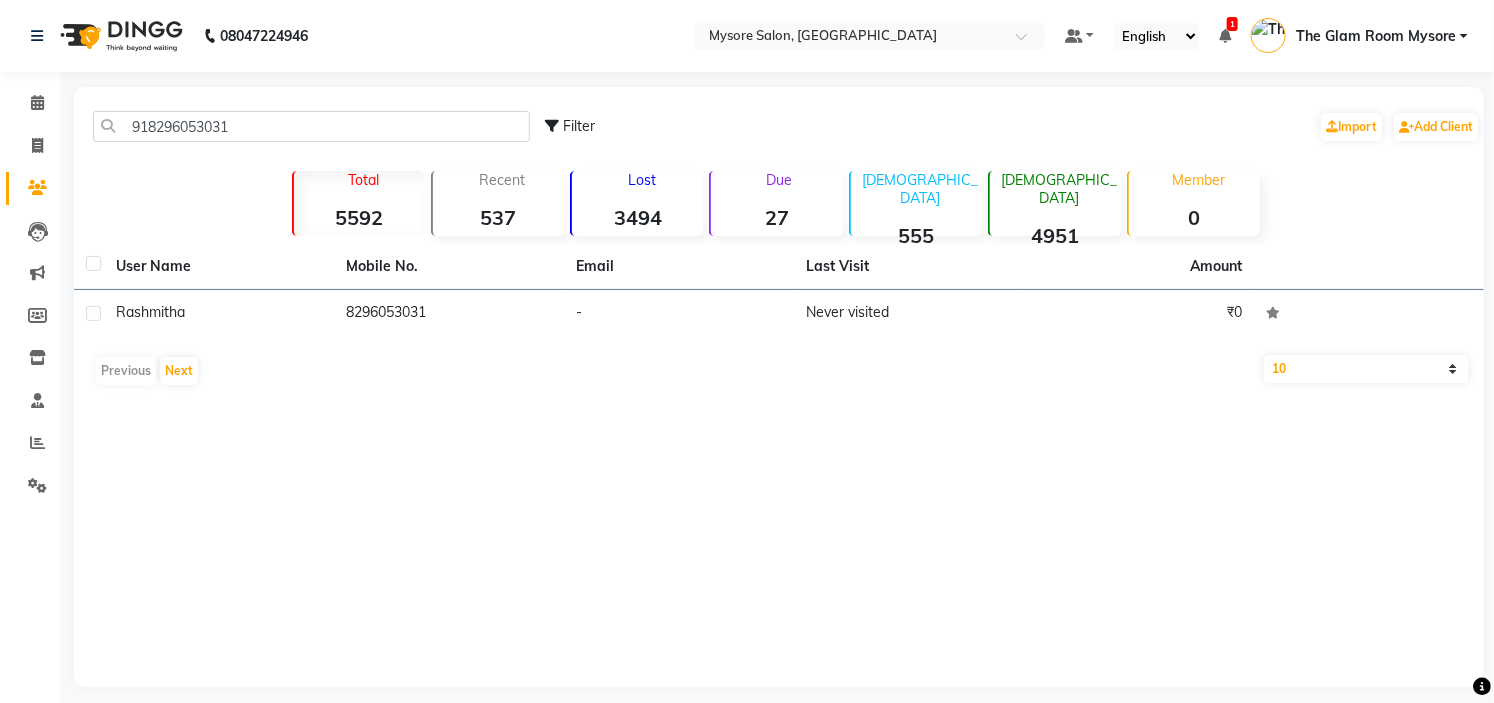 drag, startPoint x: 326, startPoint y: 142, endPoint x: 333, endPoint y: 124, distance: 19.313208 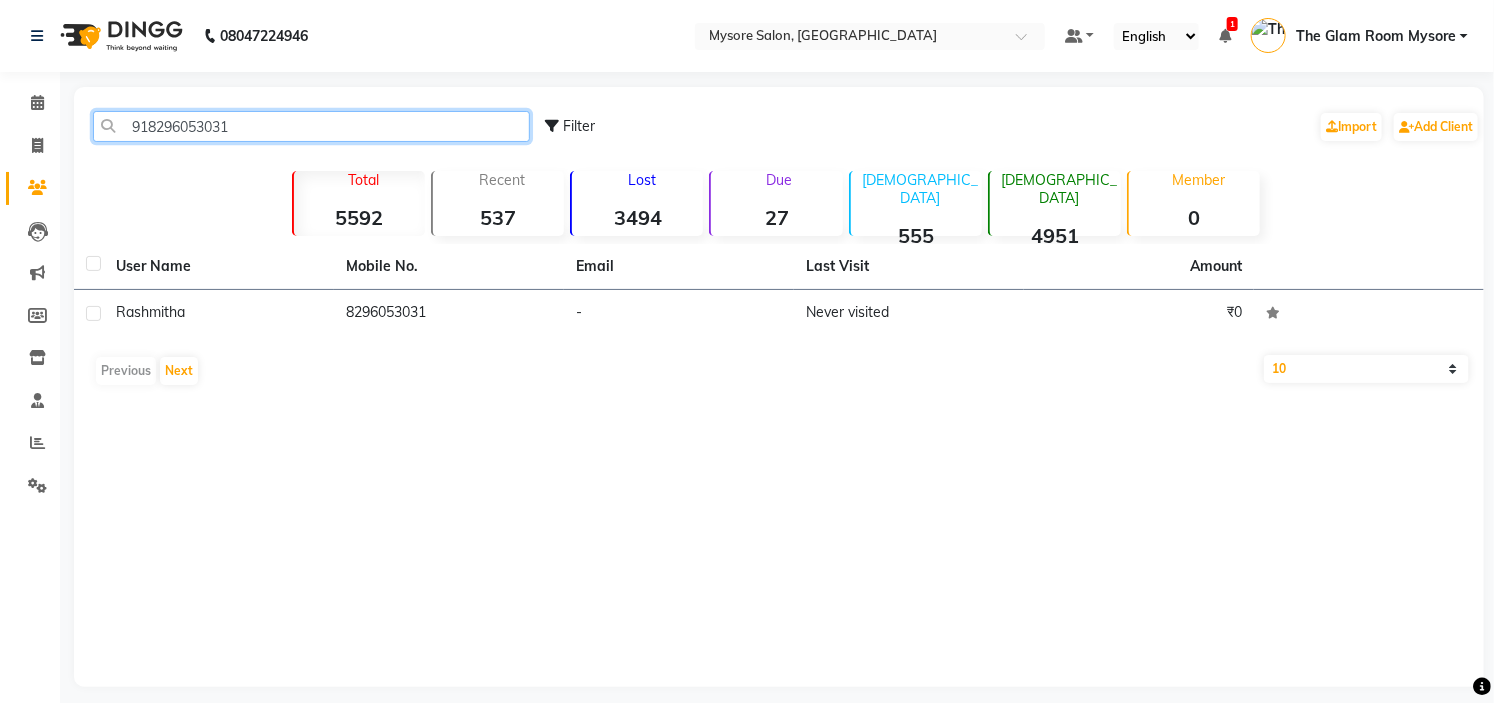 click on "918296053031" 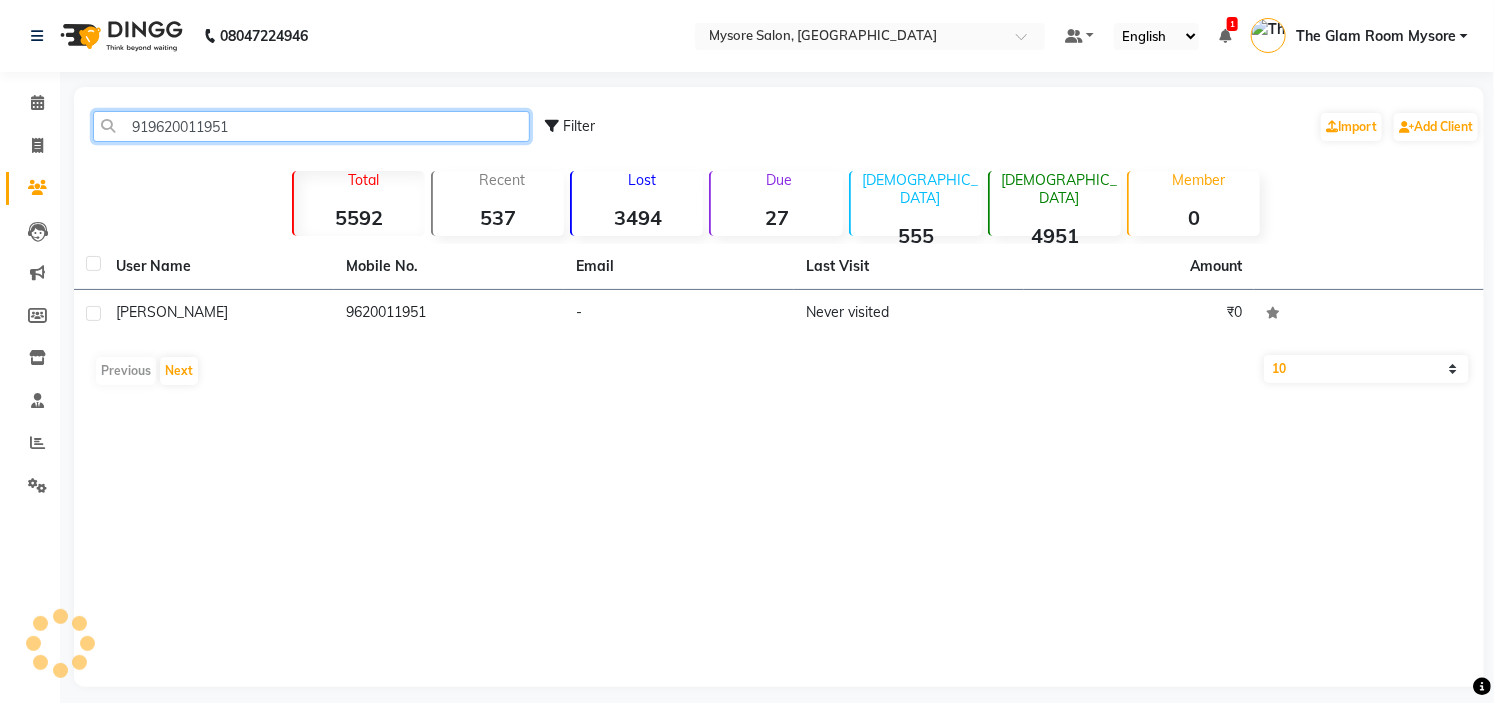 click on "919620011951" 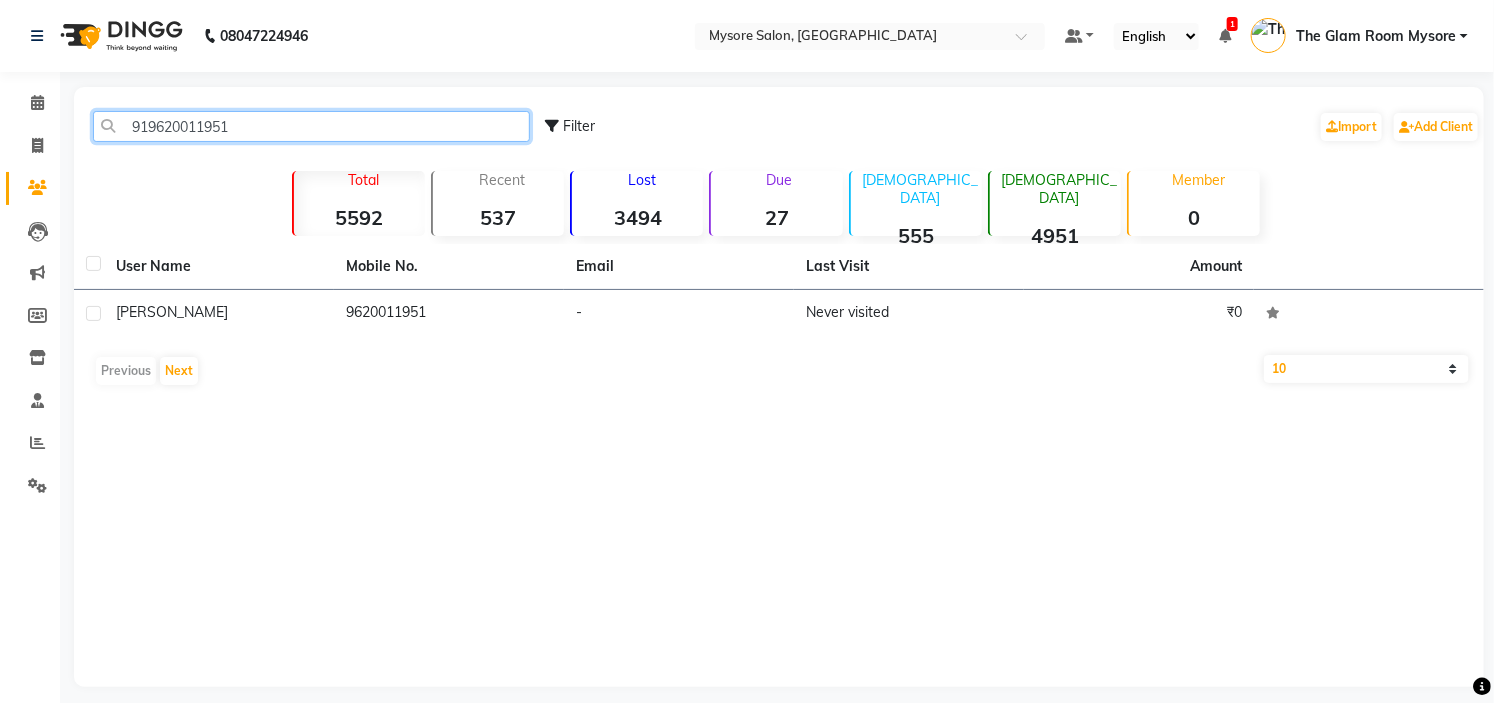 click on "919620011951" 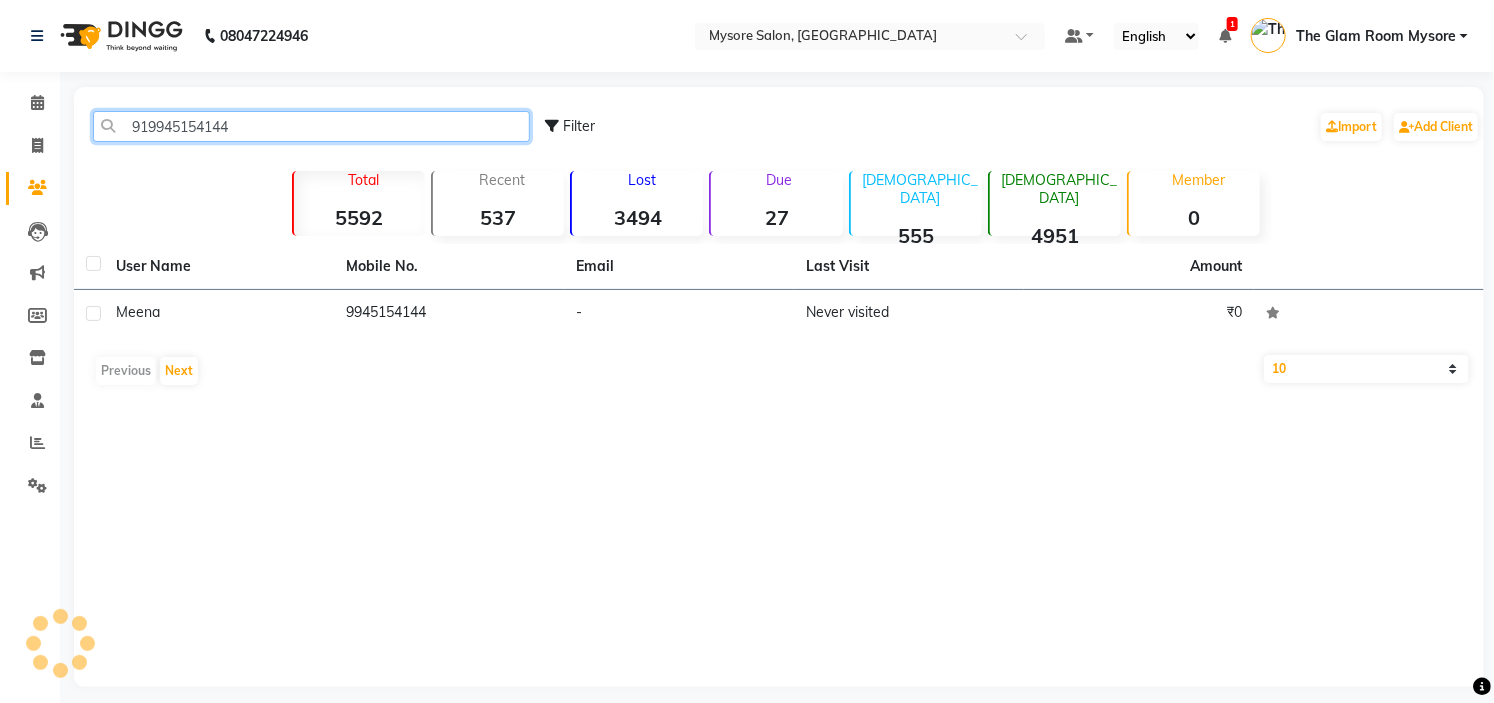 click on "919945154144" 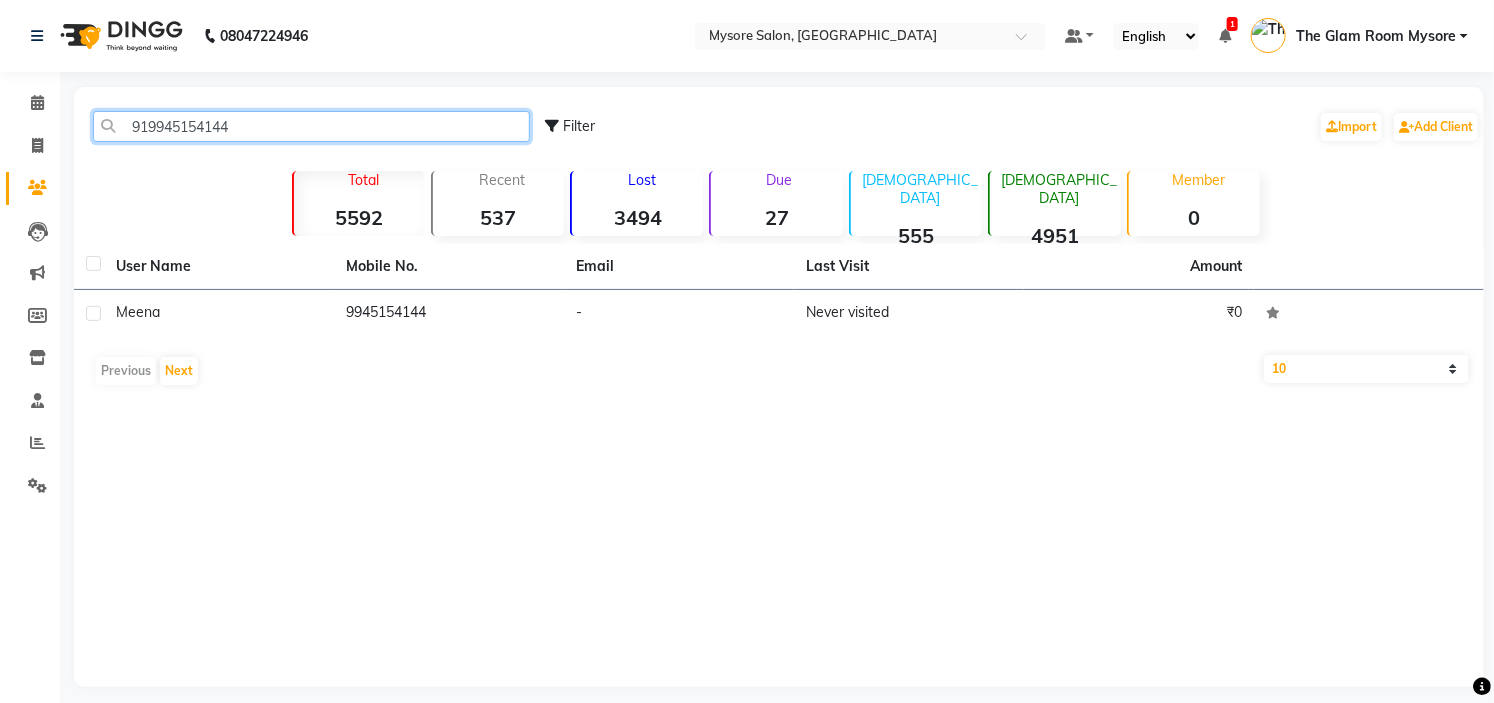 click on "919945154144" 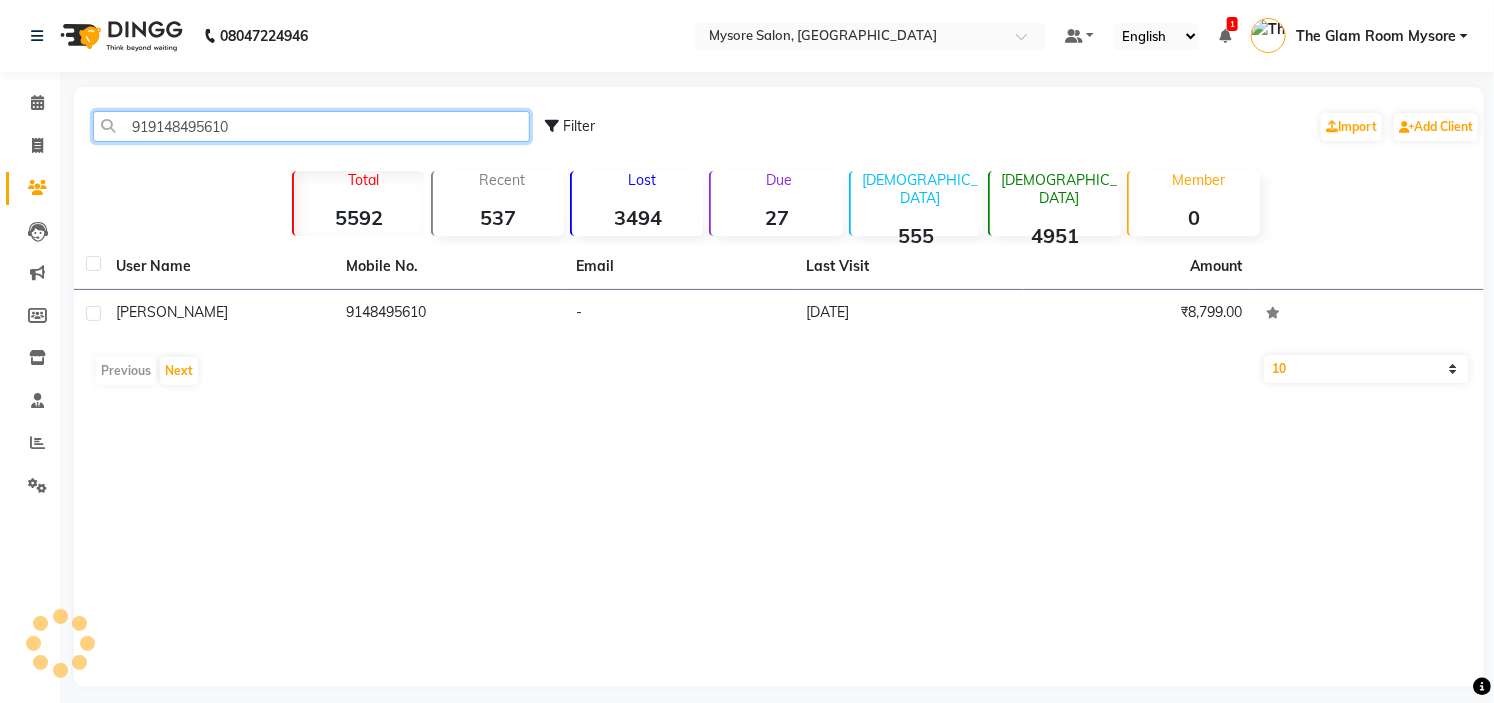click on "919148495610" 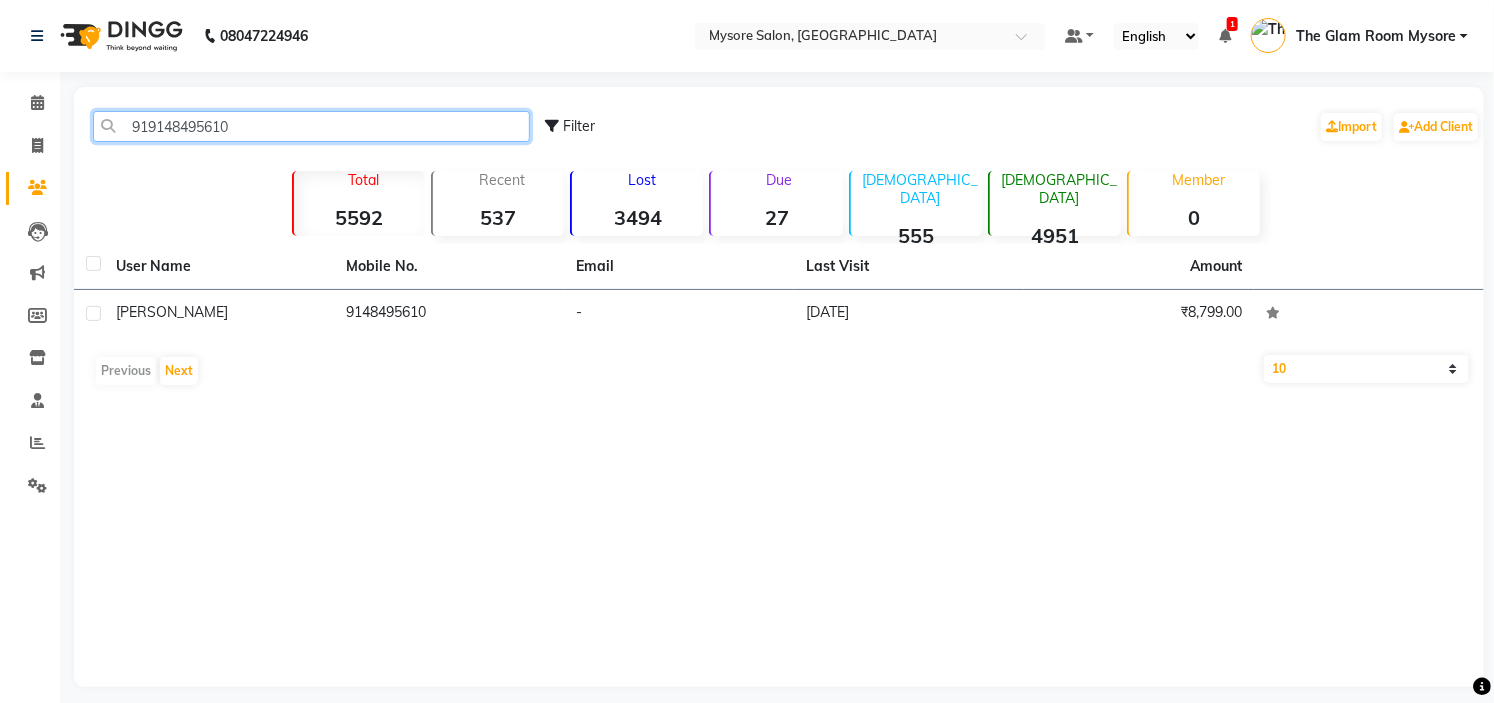 click on "919148495610" 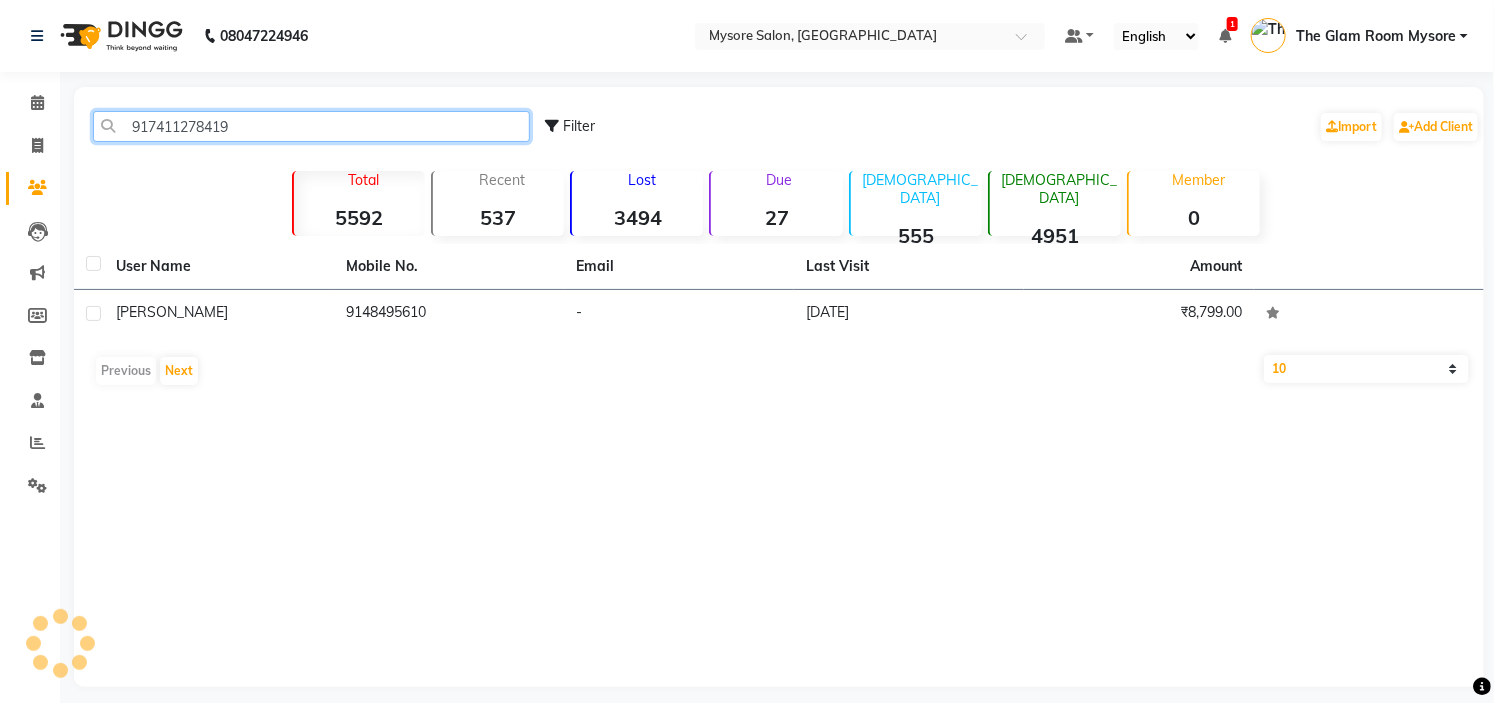 click on "917411278419" 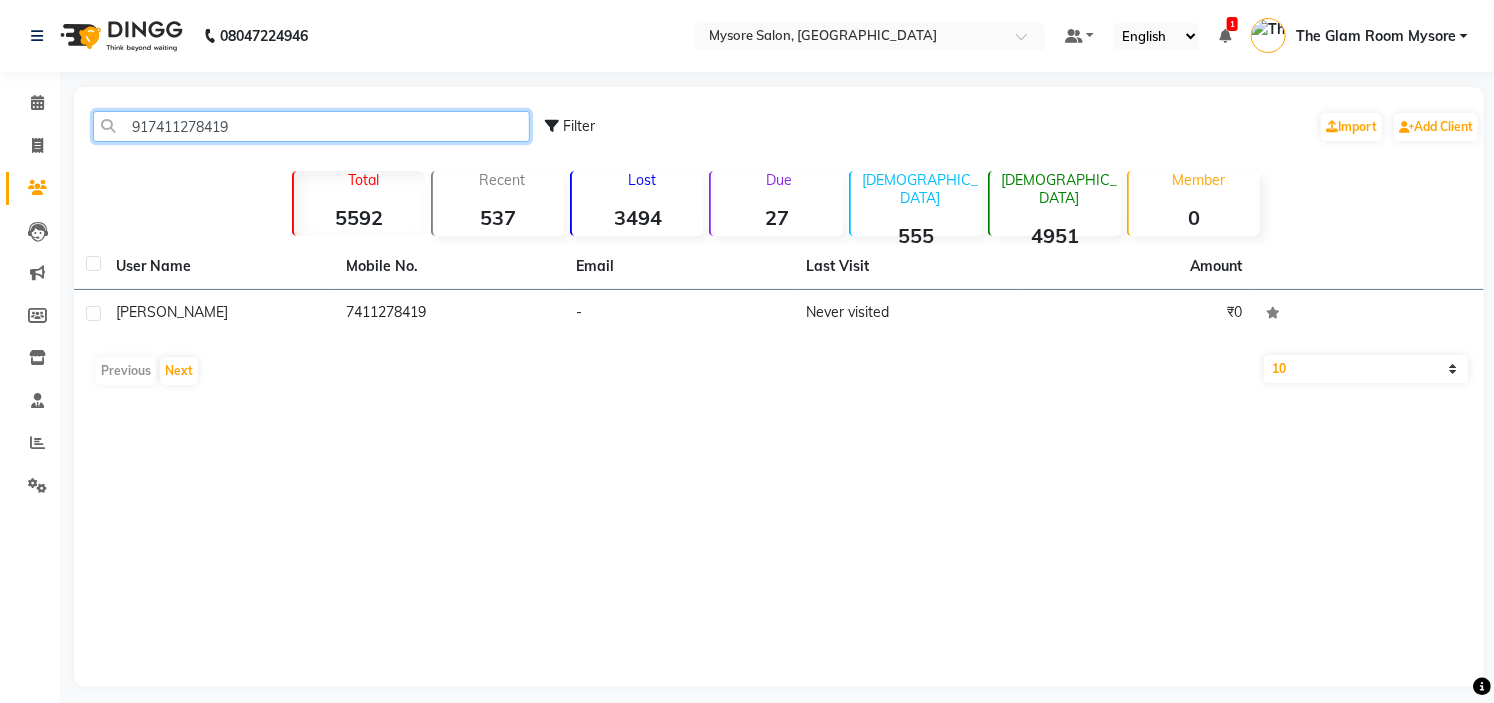 click on "917411278419" 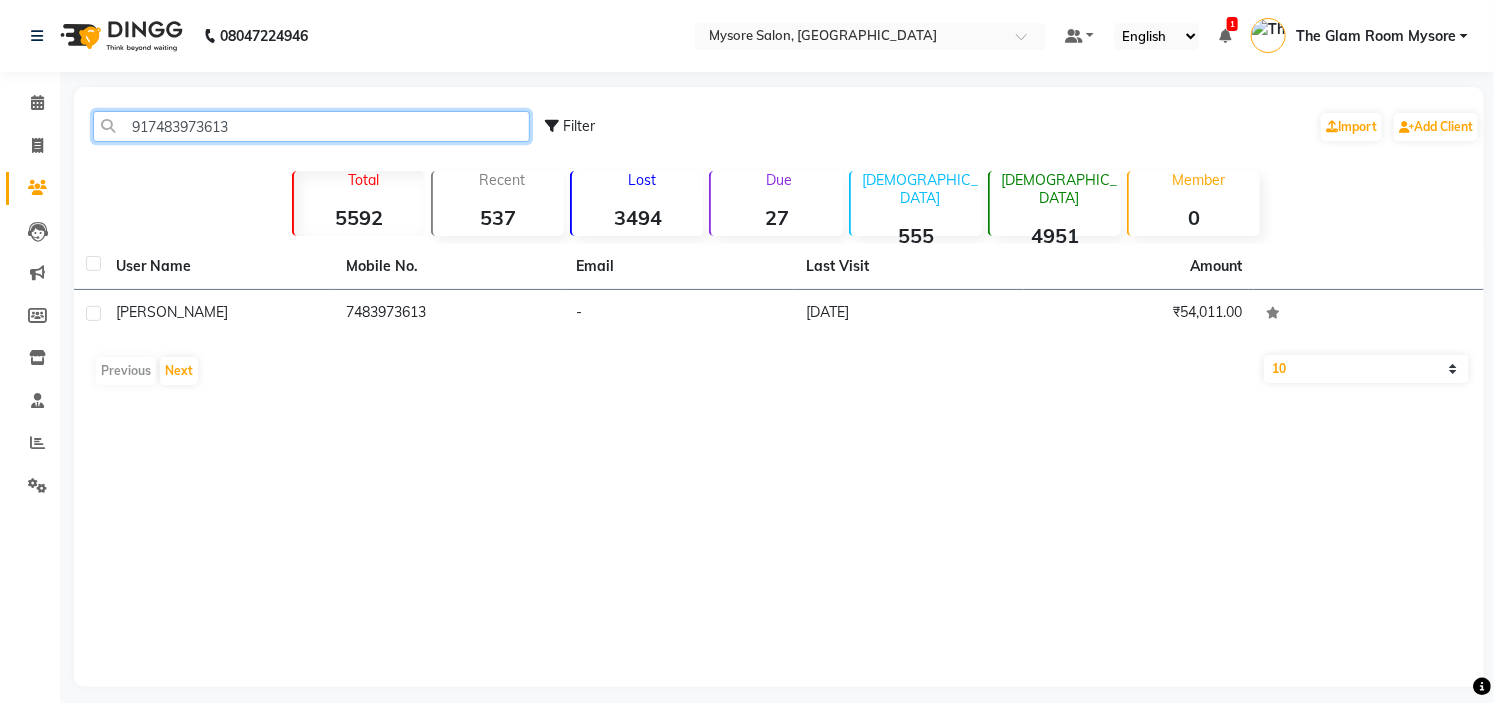 click on "917483973613" 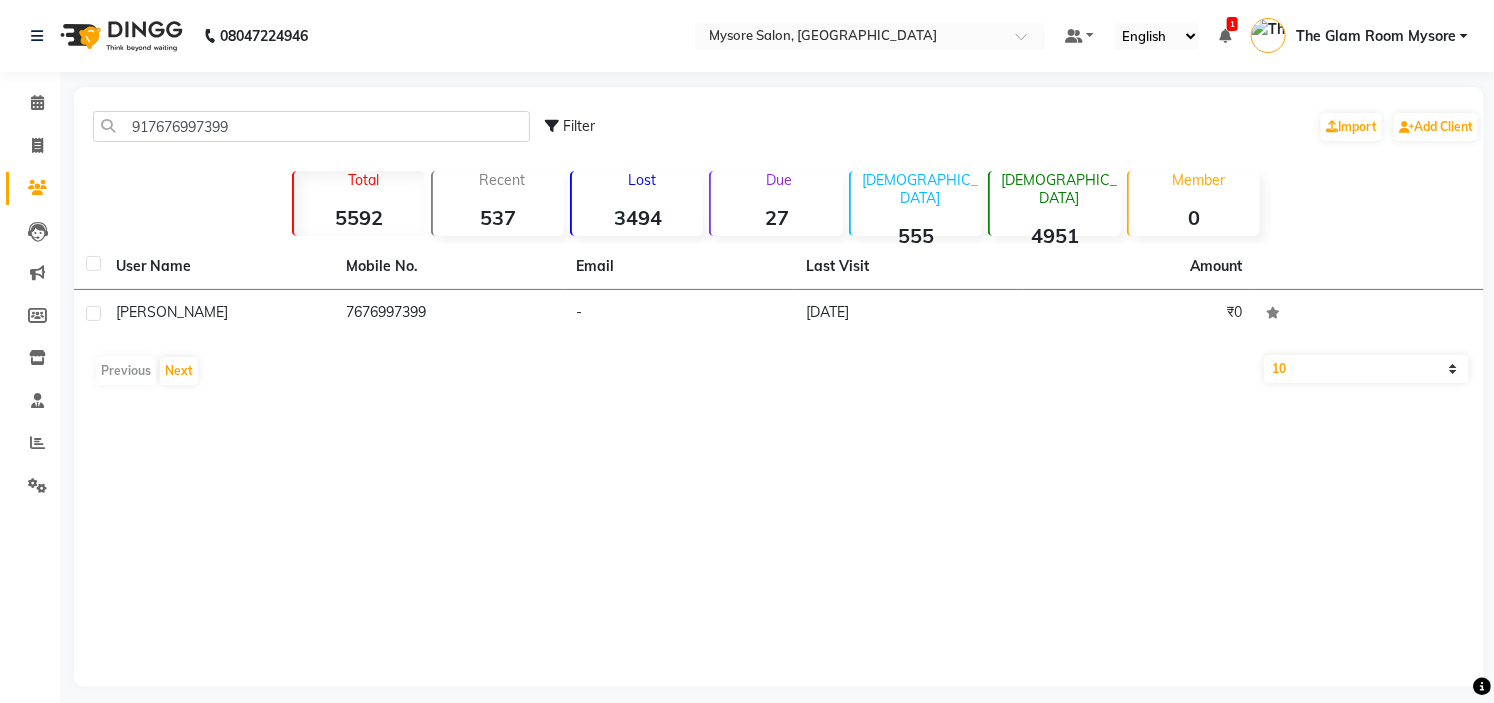 click on "917676997399 Filter  Import   Add Client" 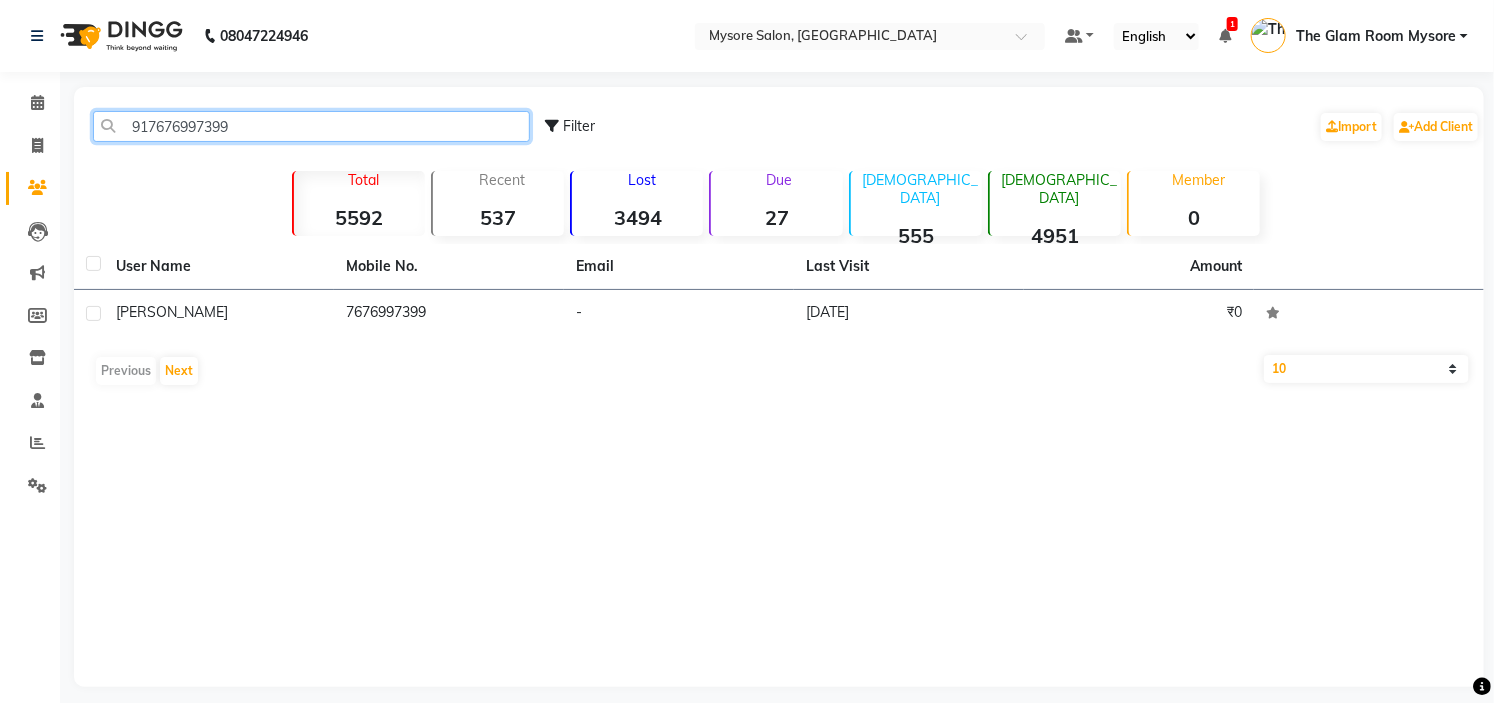 click on "917676997399" 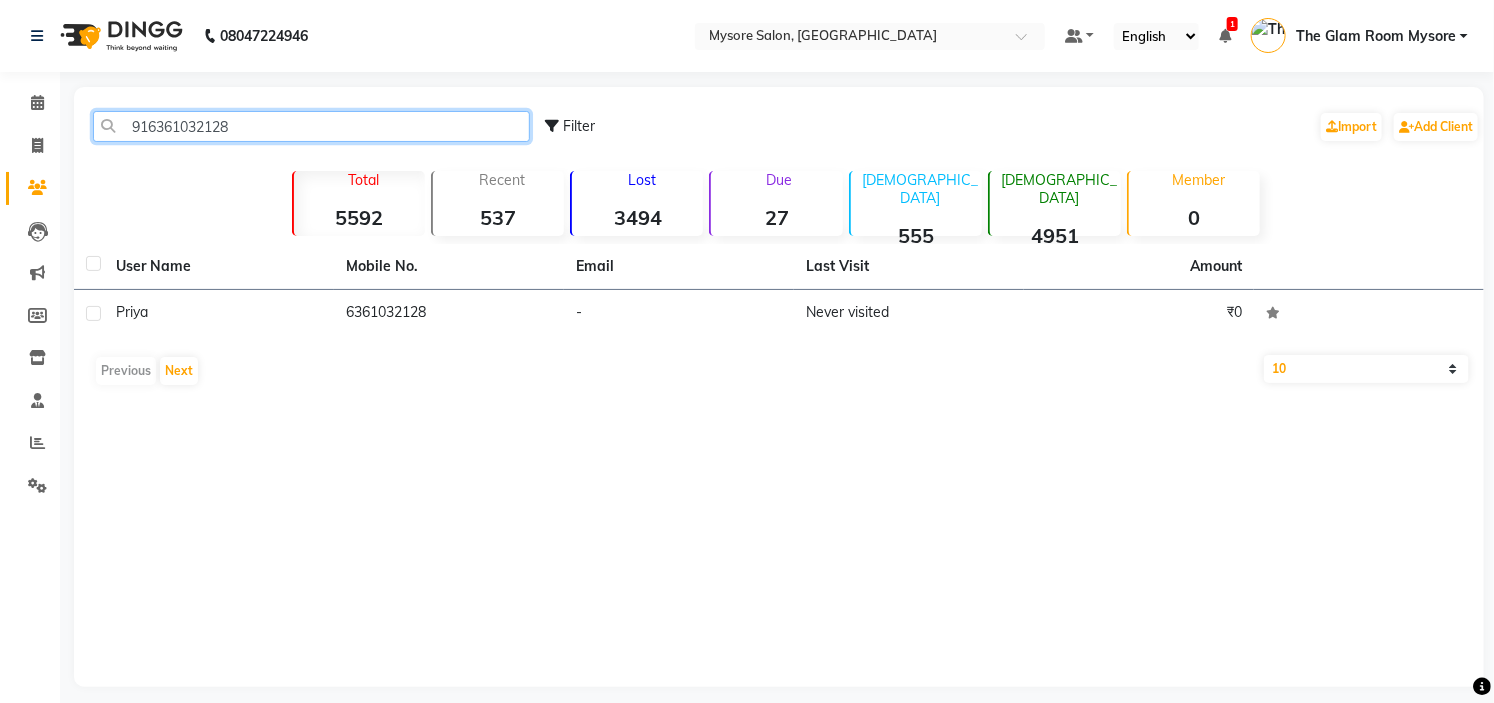 click on "916361032128" 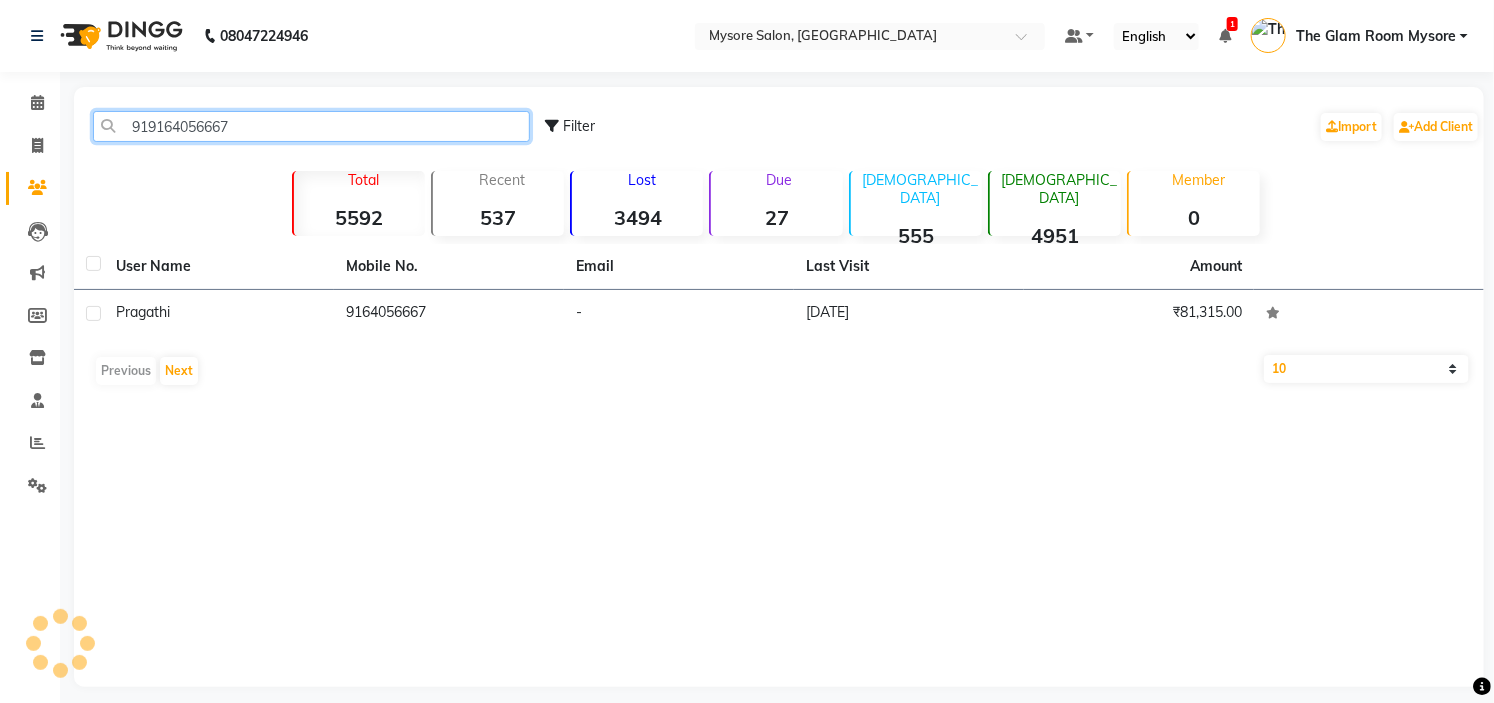 click on "919164056667" 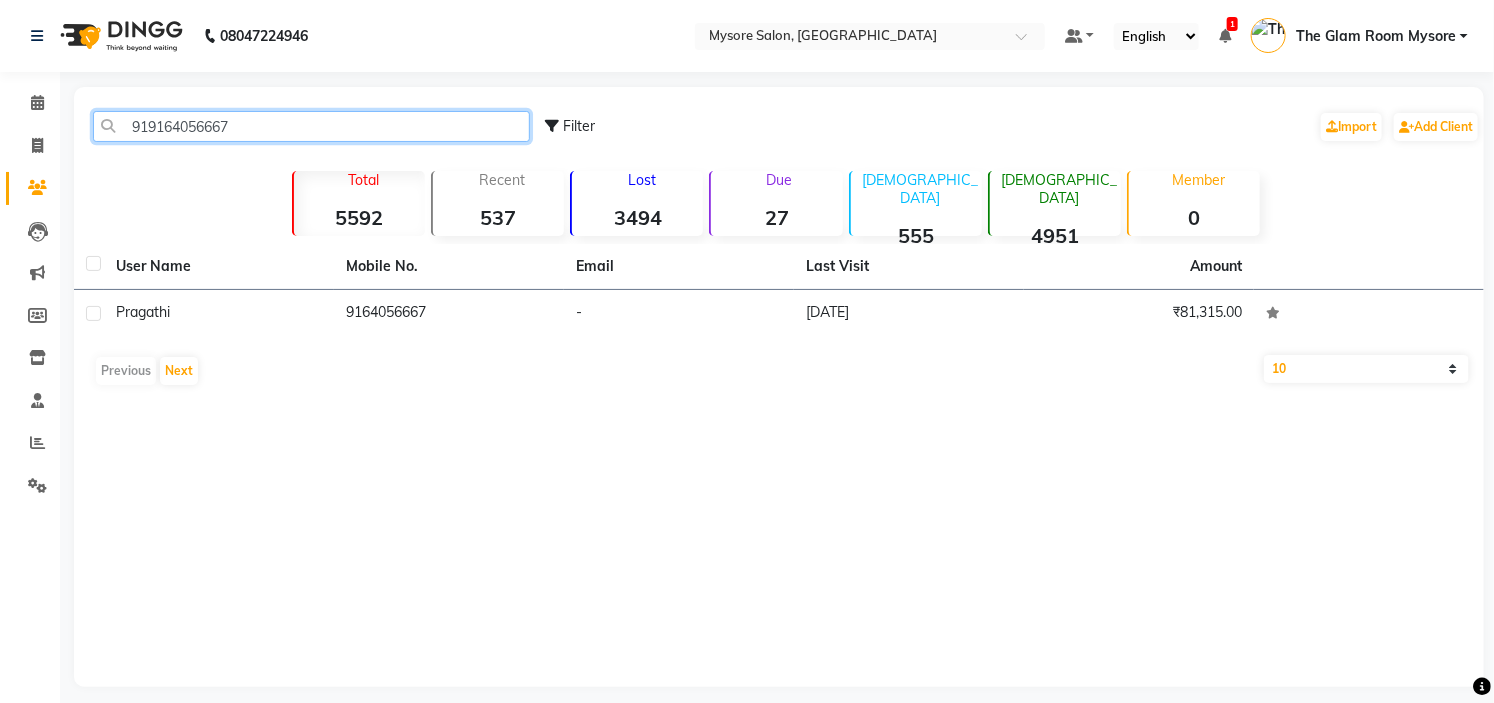 click on "919164056667" 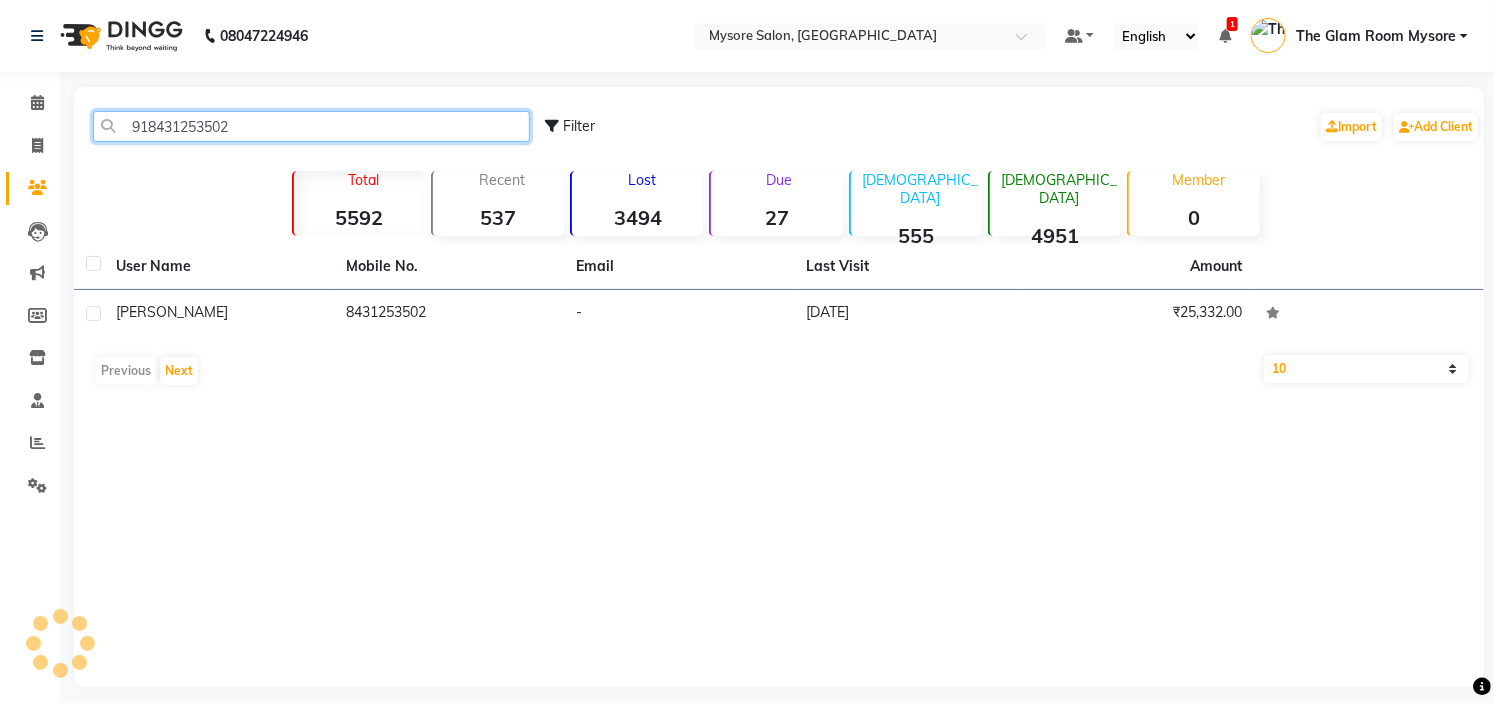 click on "918431253502" 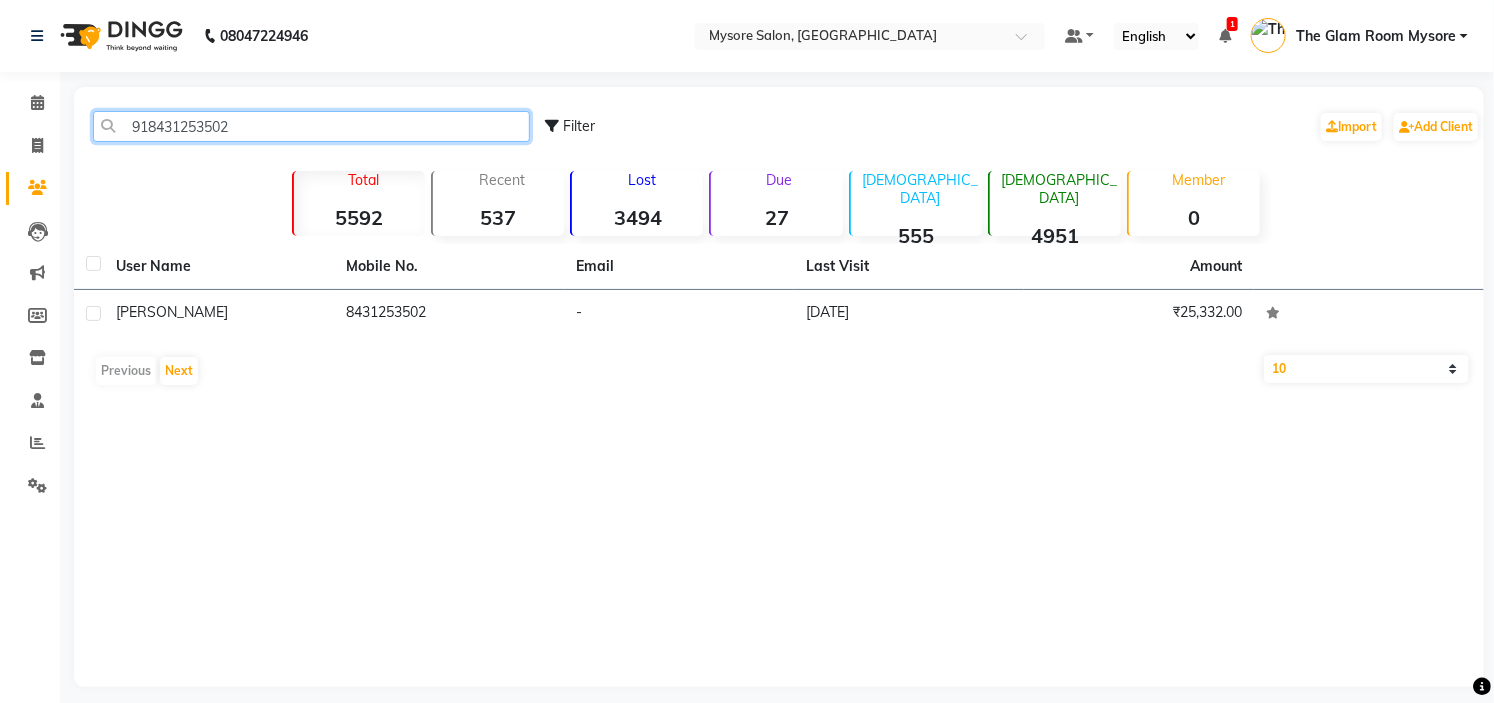 click on "918431253502" 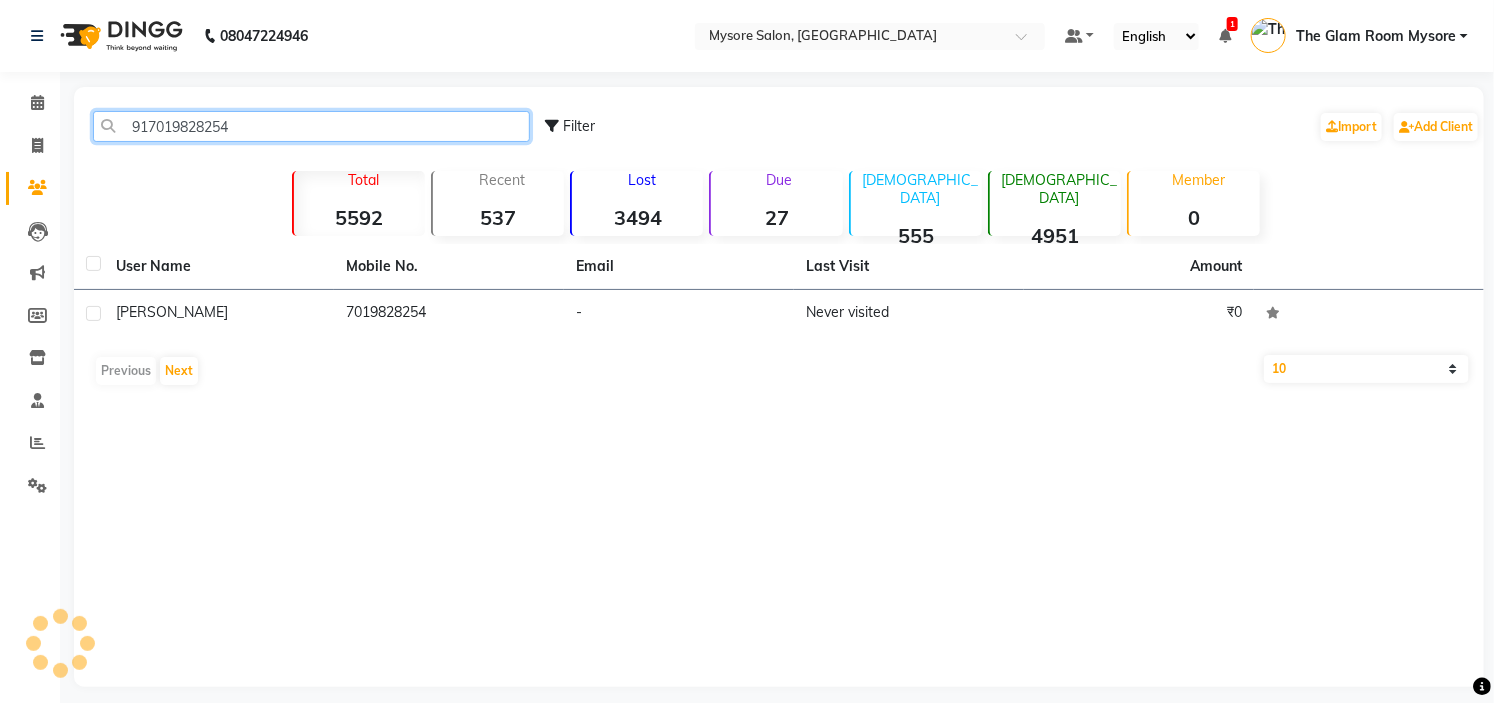 click on "917019828254" 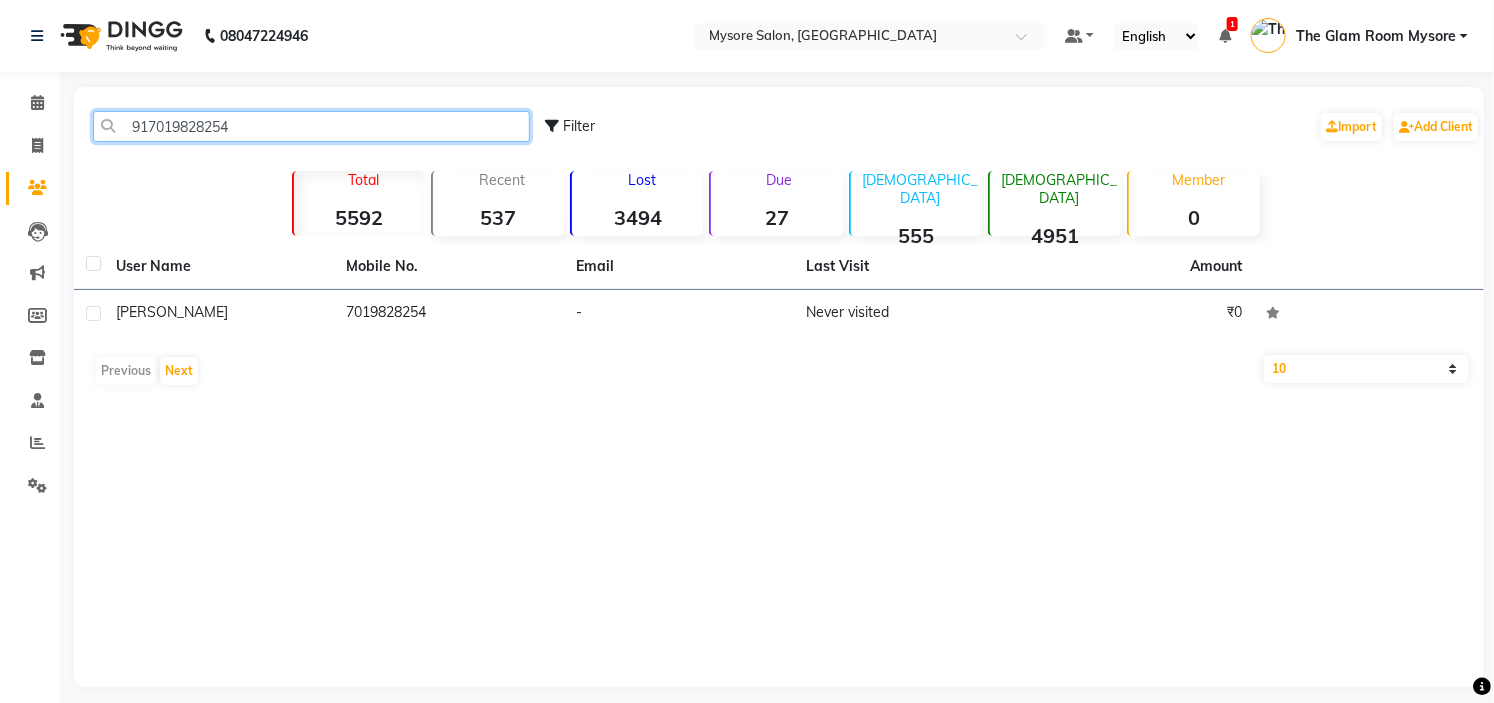 click on "917019828254" 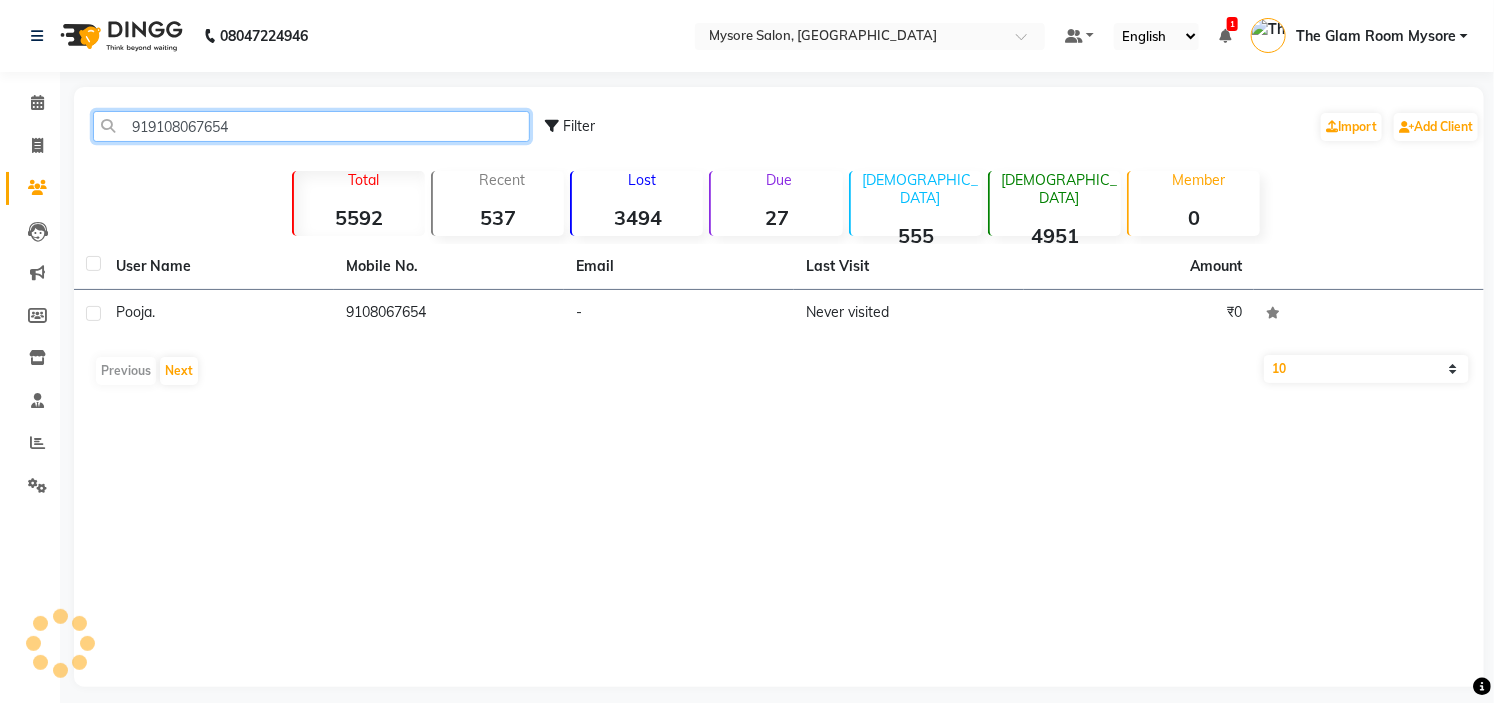 click on "919108067654" 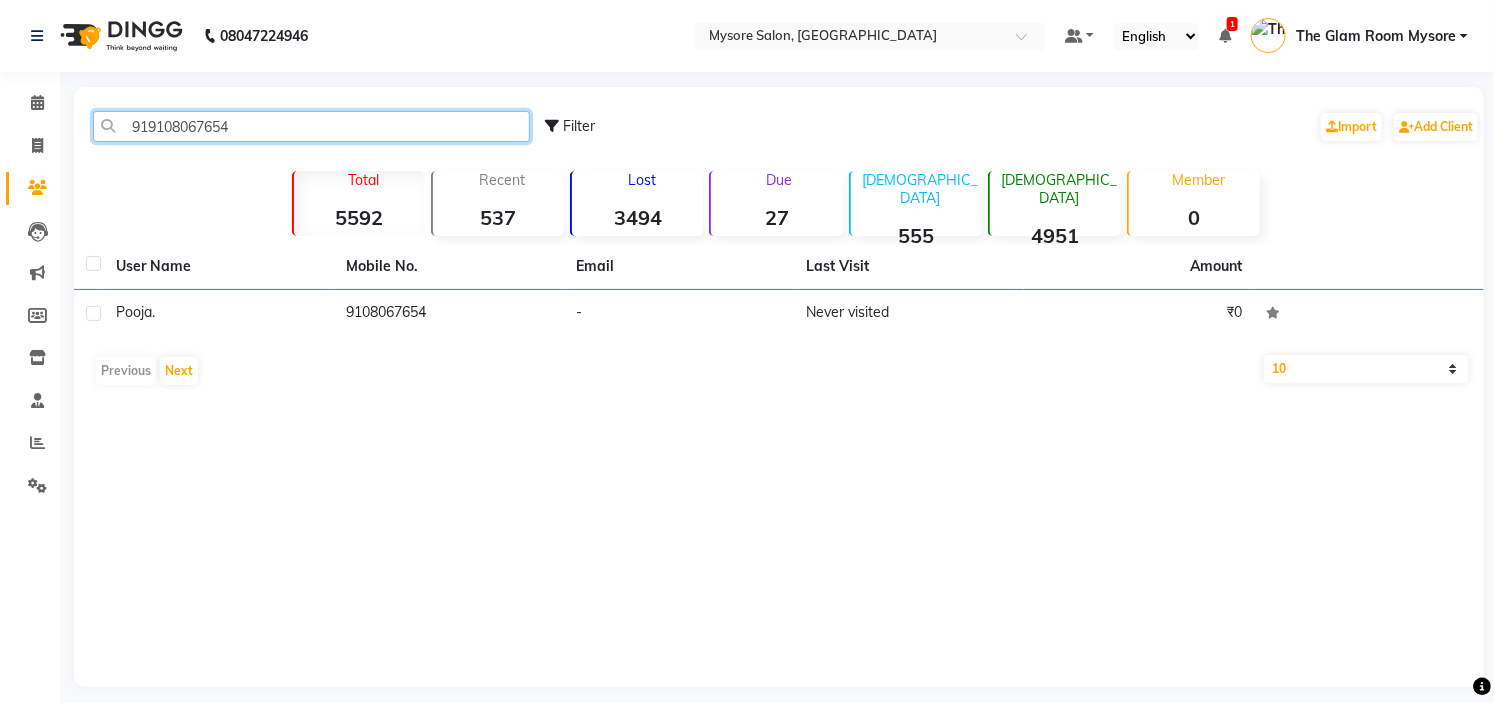 click on "919108067654" 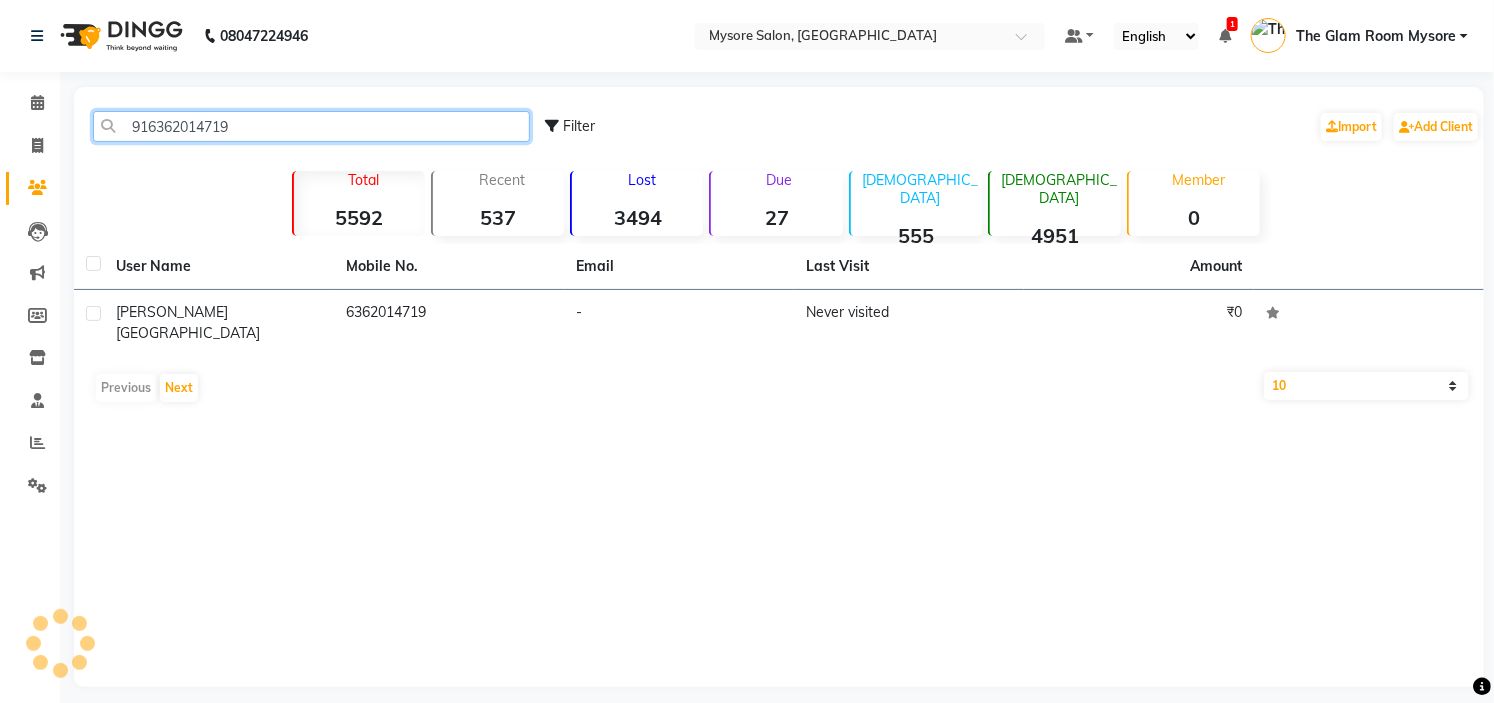 click on "916362014719" 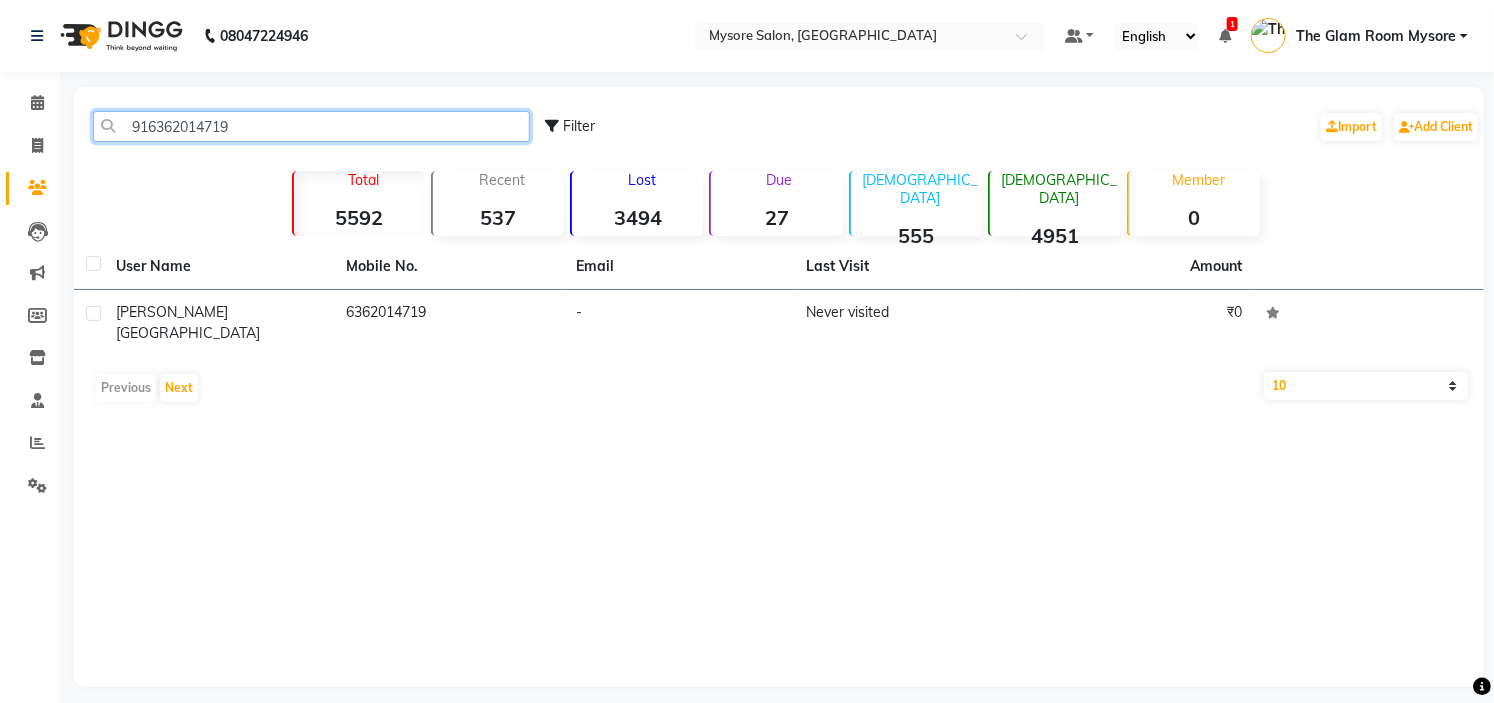click on "916362014719" 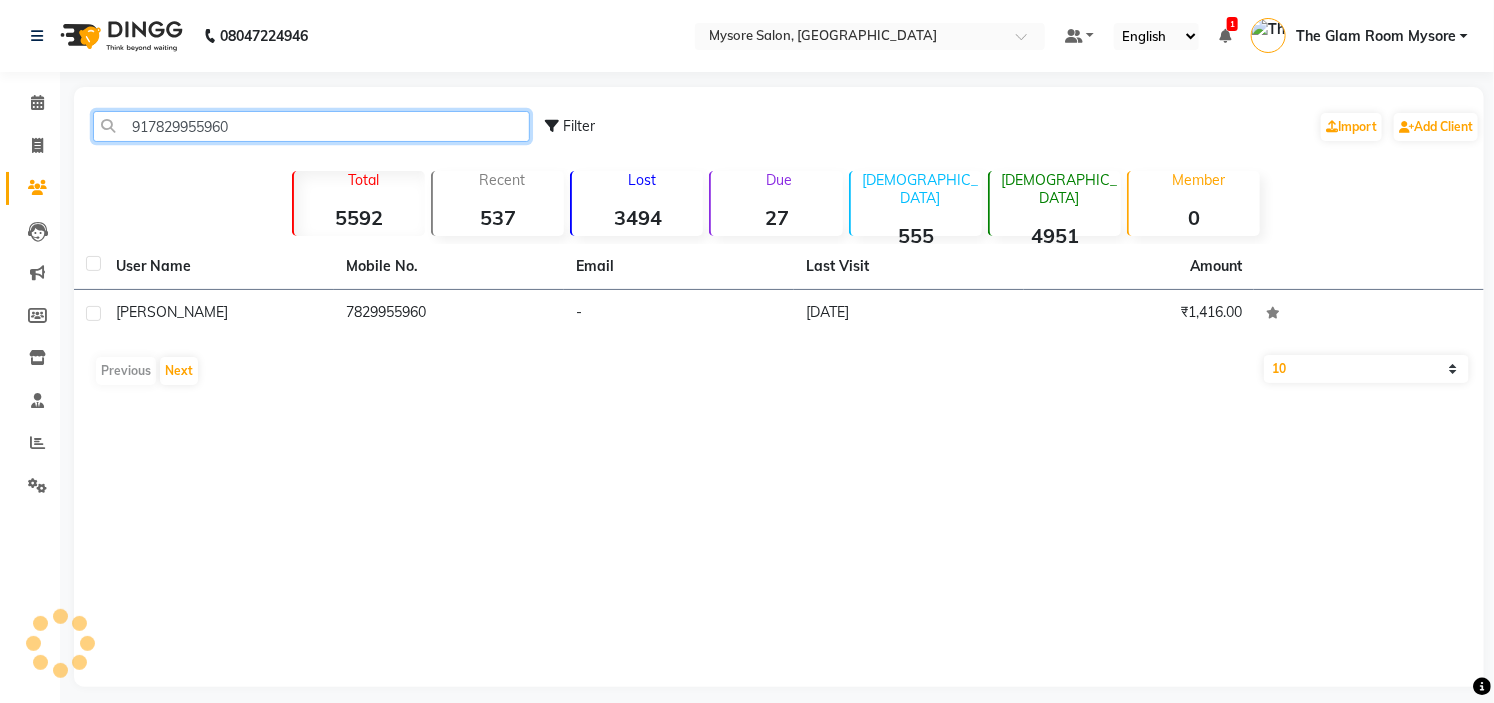click on "917829955960" 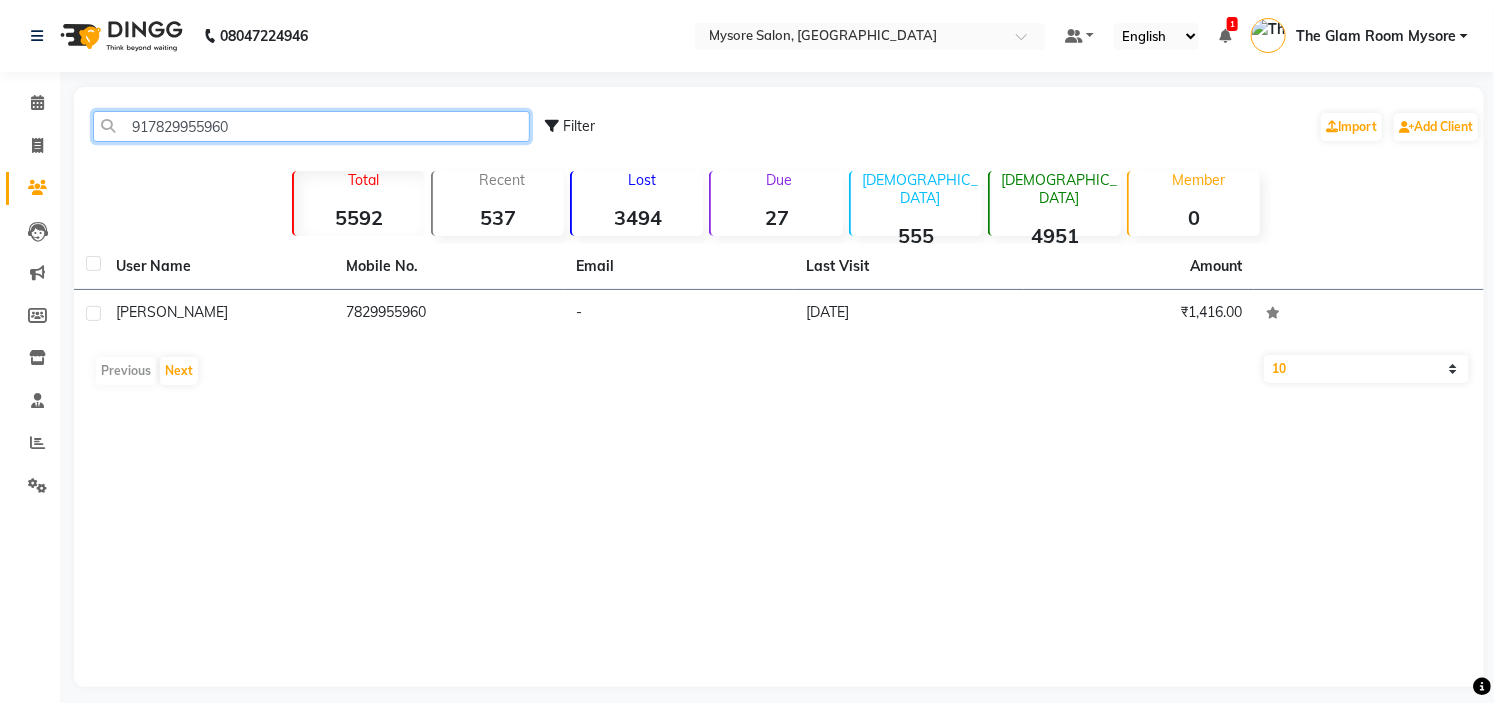 click on "917829955960" 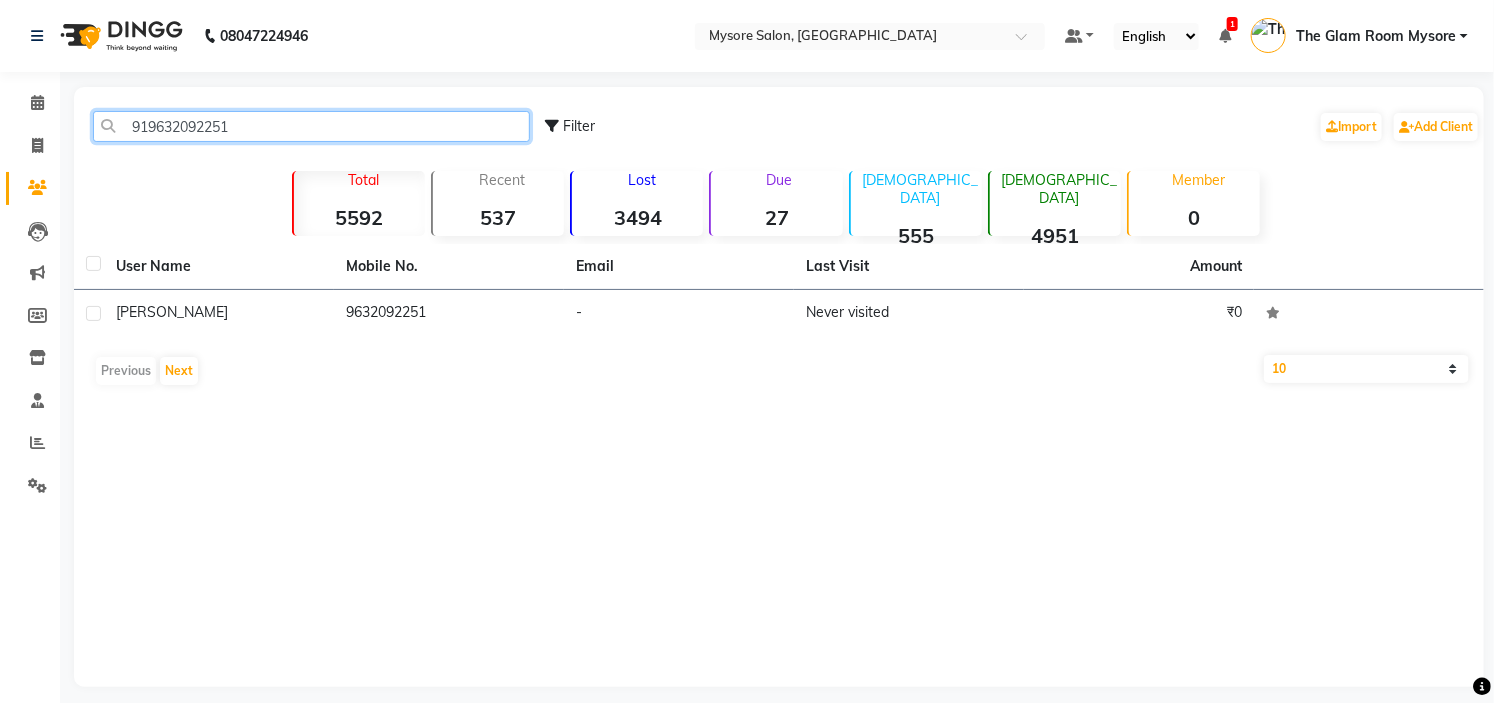 click on "919632092251" 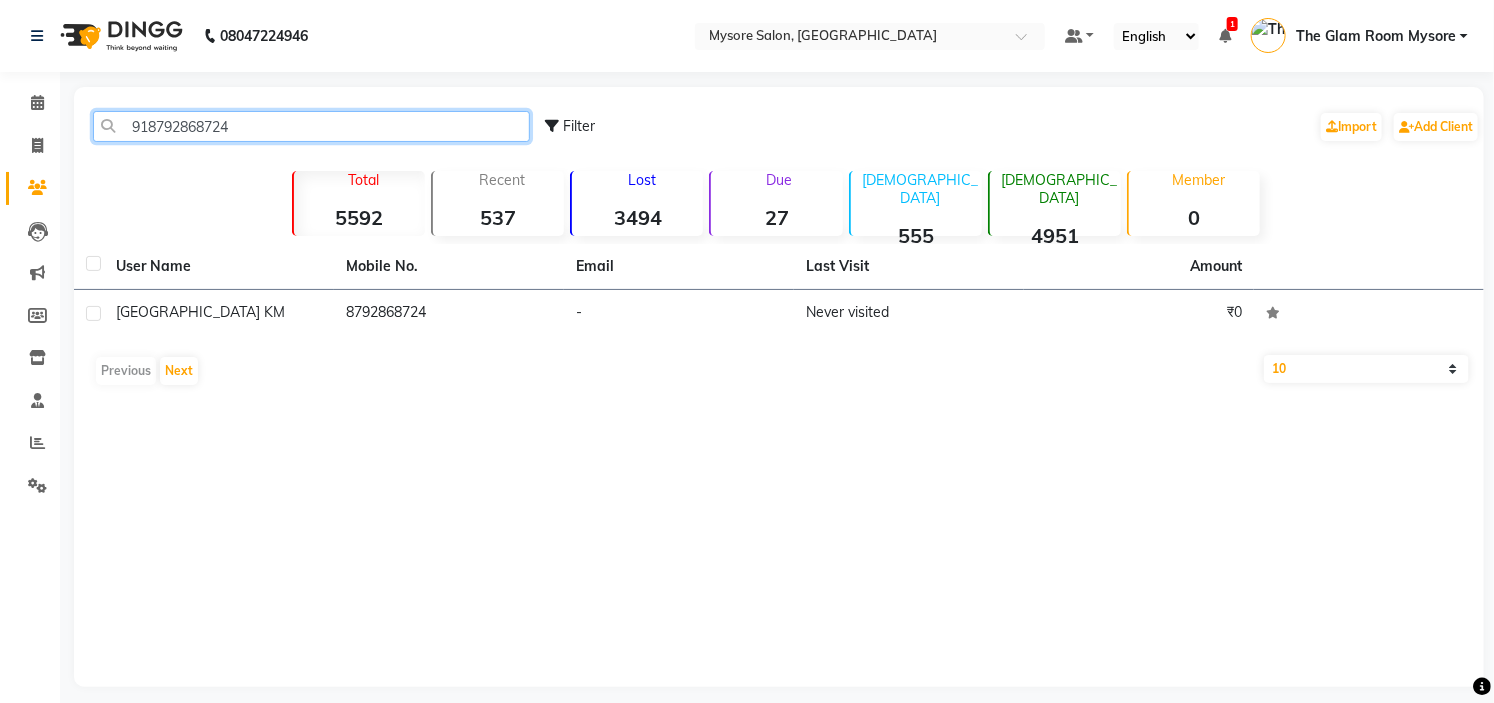 click on "918792868724" 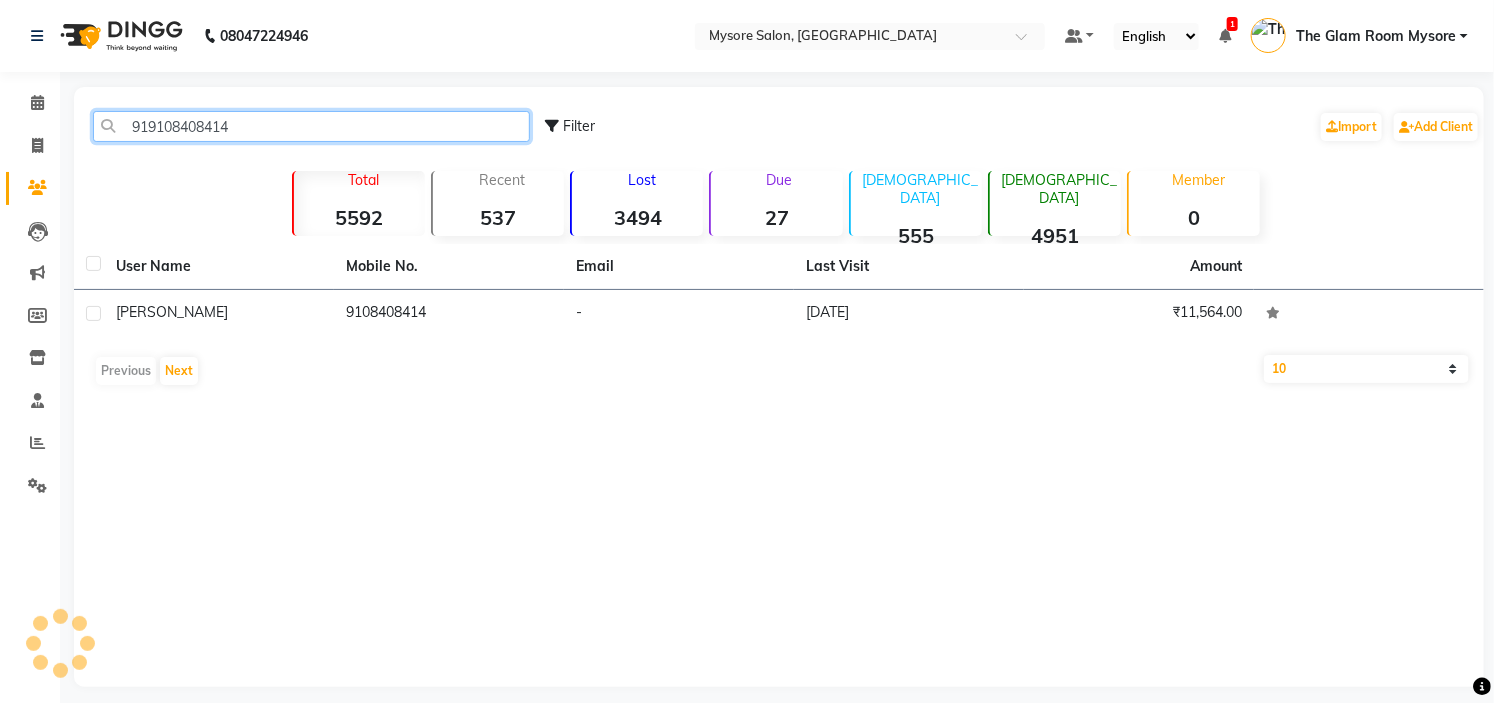 click on "919108408414" 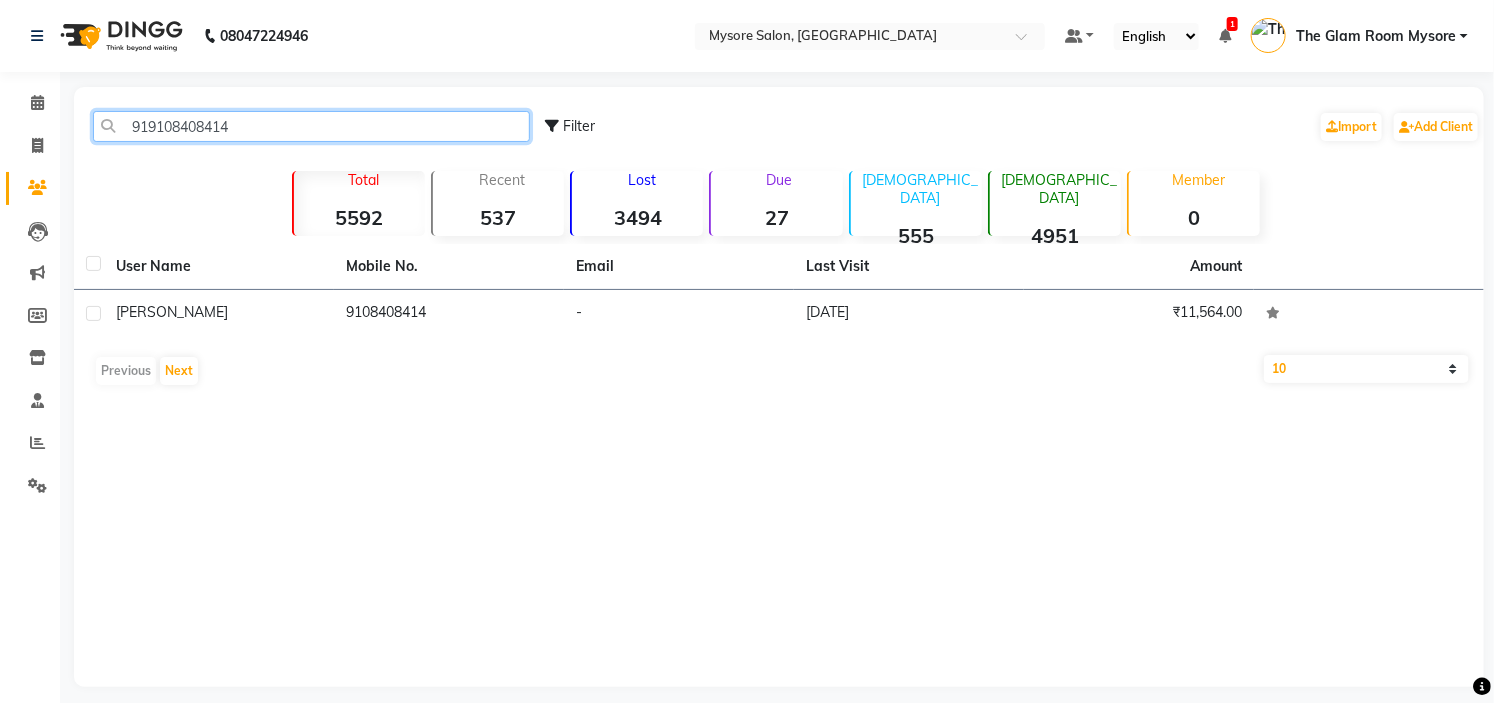 click on "919108408414" 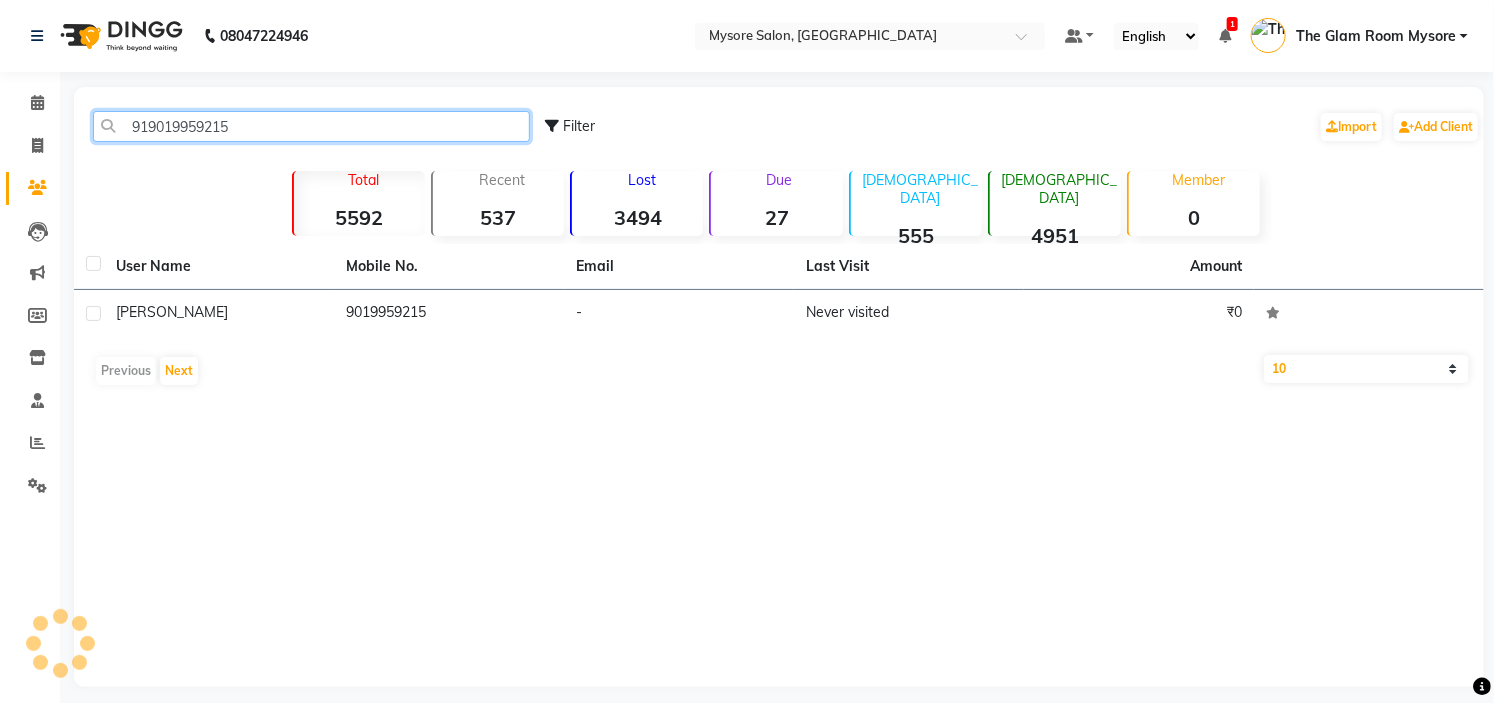 click on "919019959215" 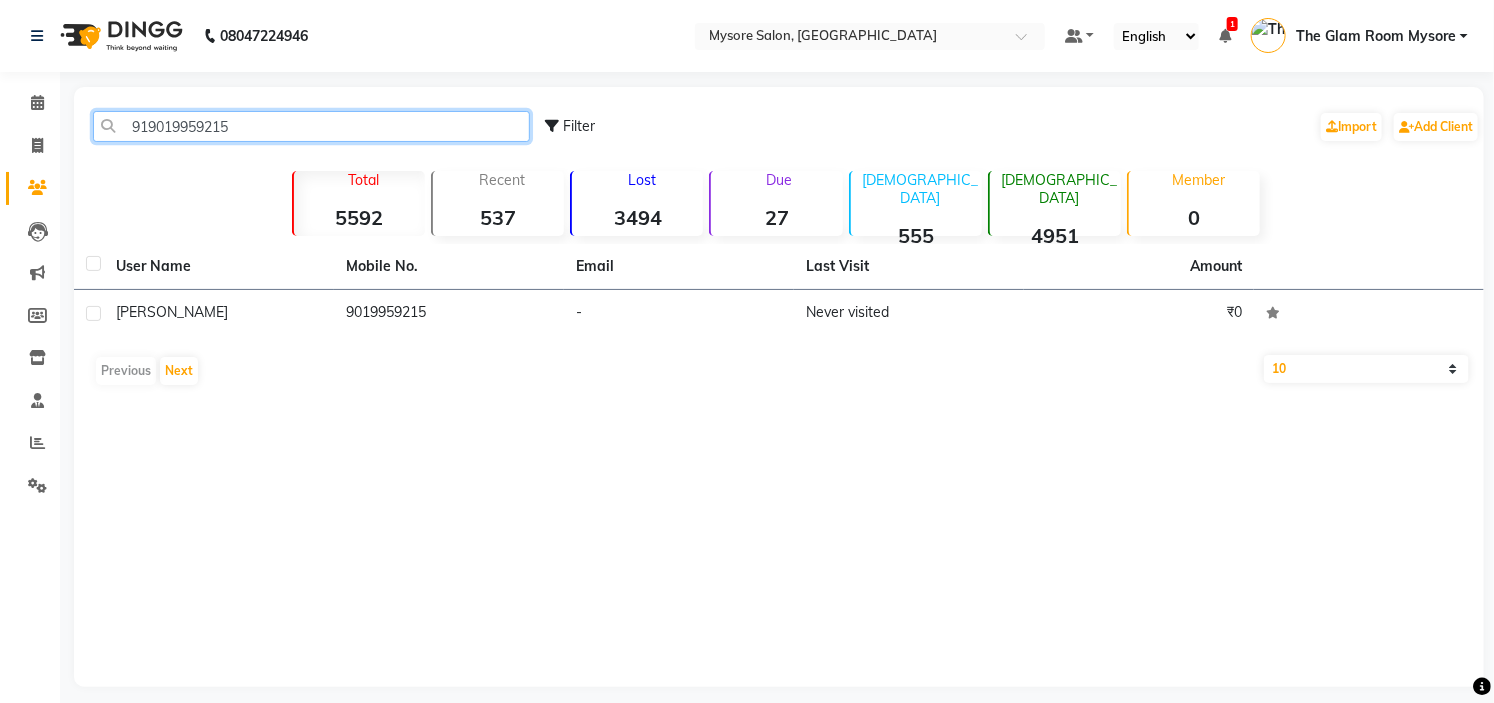 click on "919019959215" 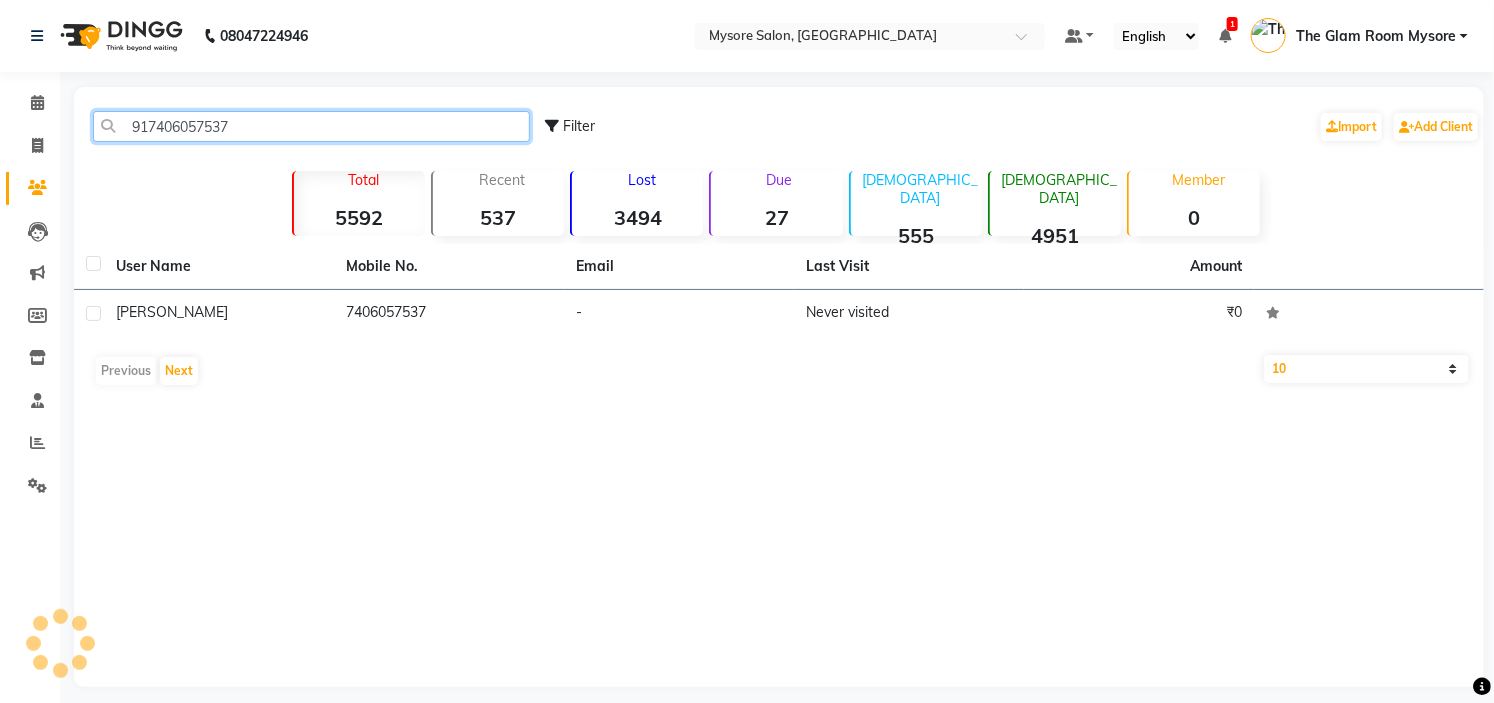 click on "917406057537" 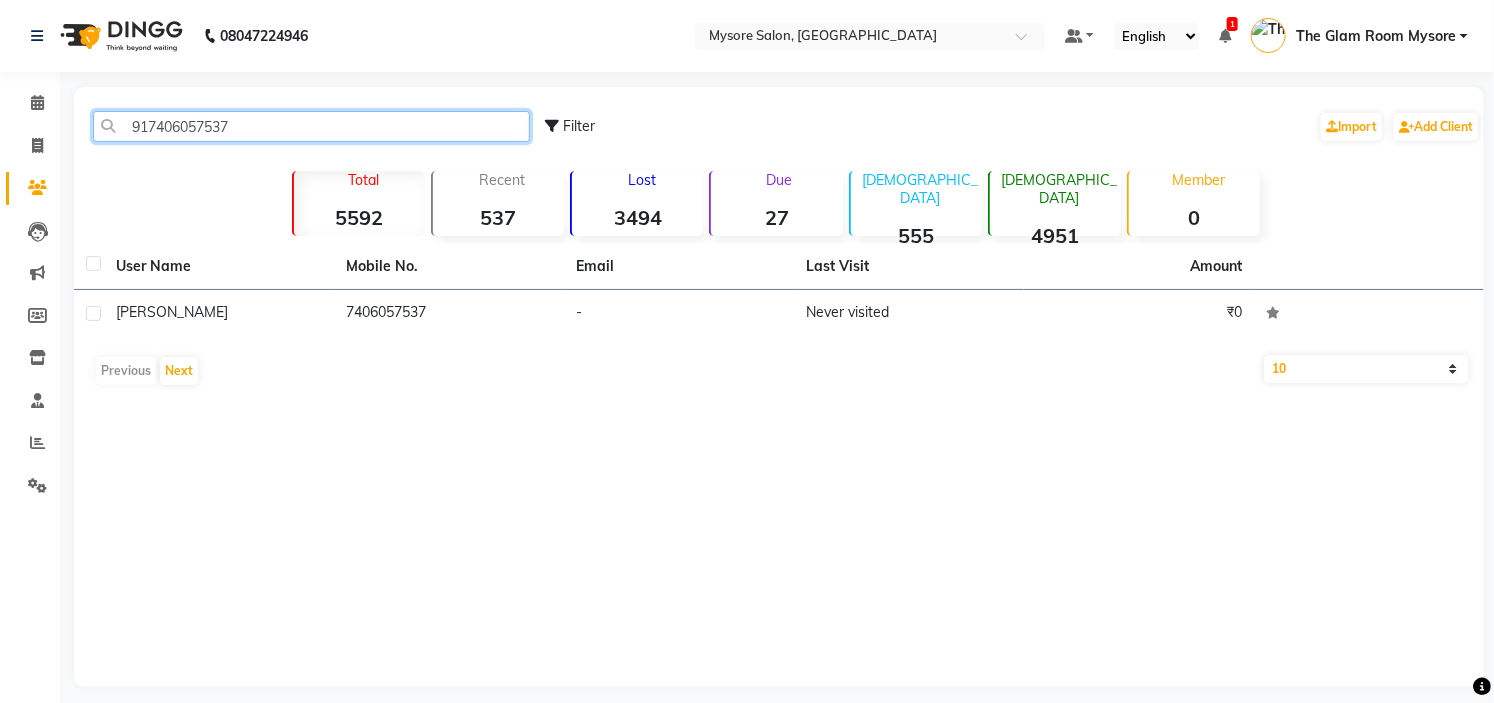 click on "917406057537" 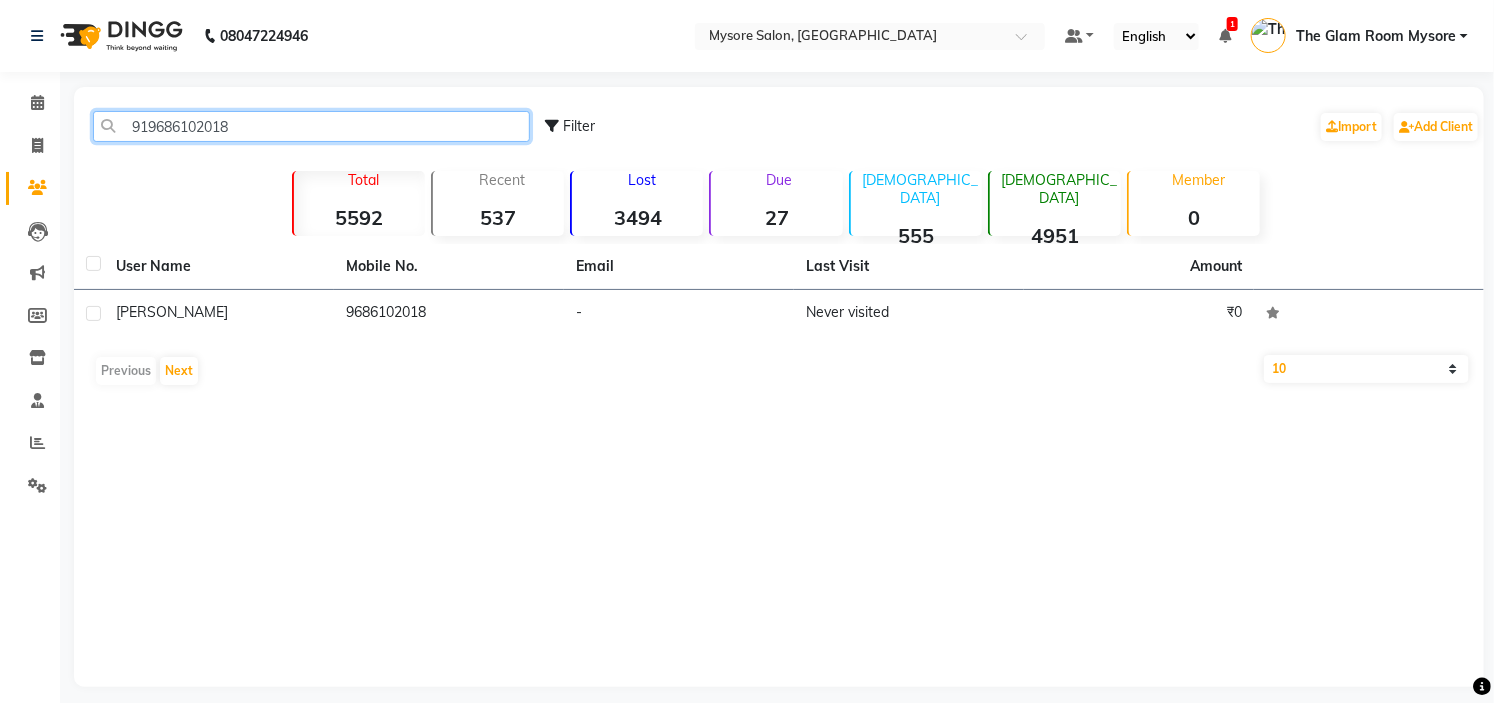 click on "919686102018" 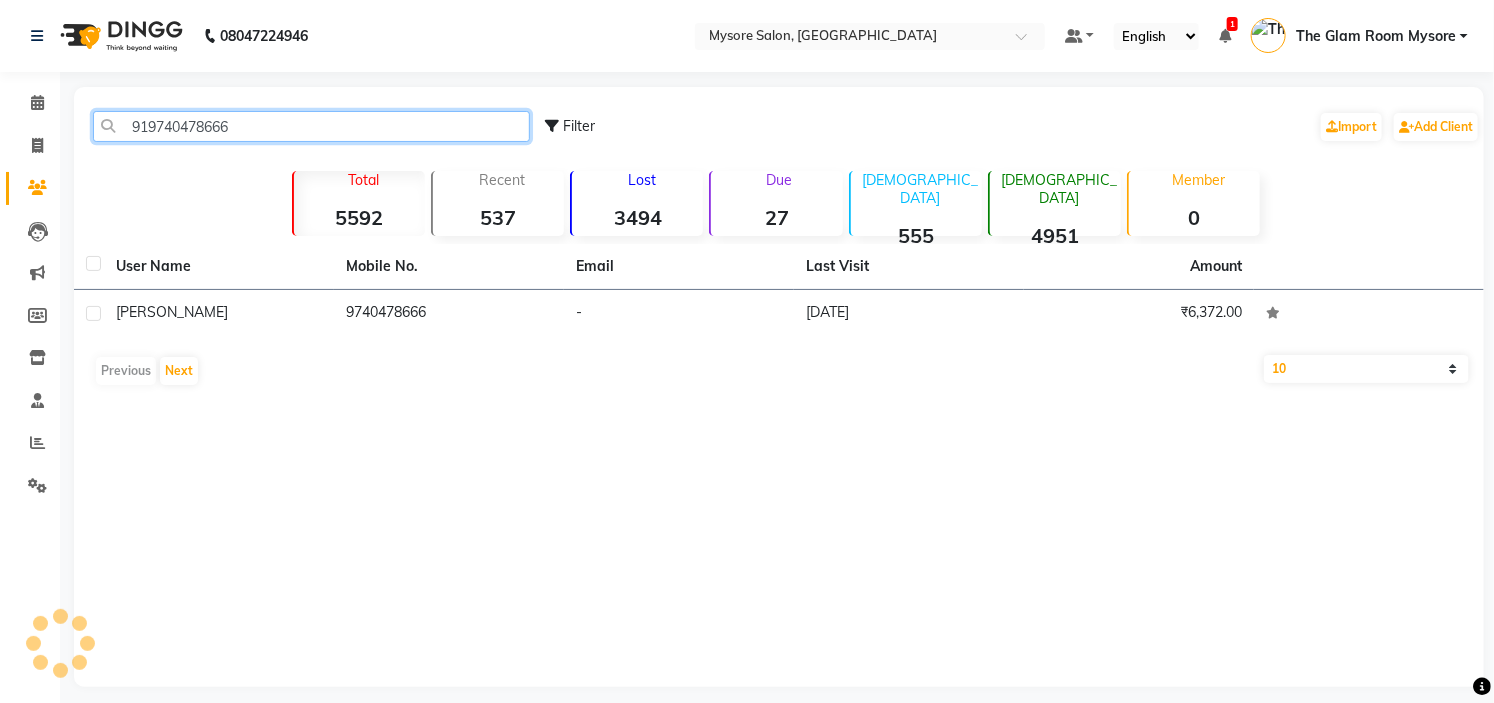 click on "919740478666" 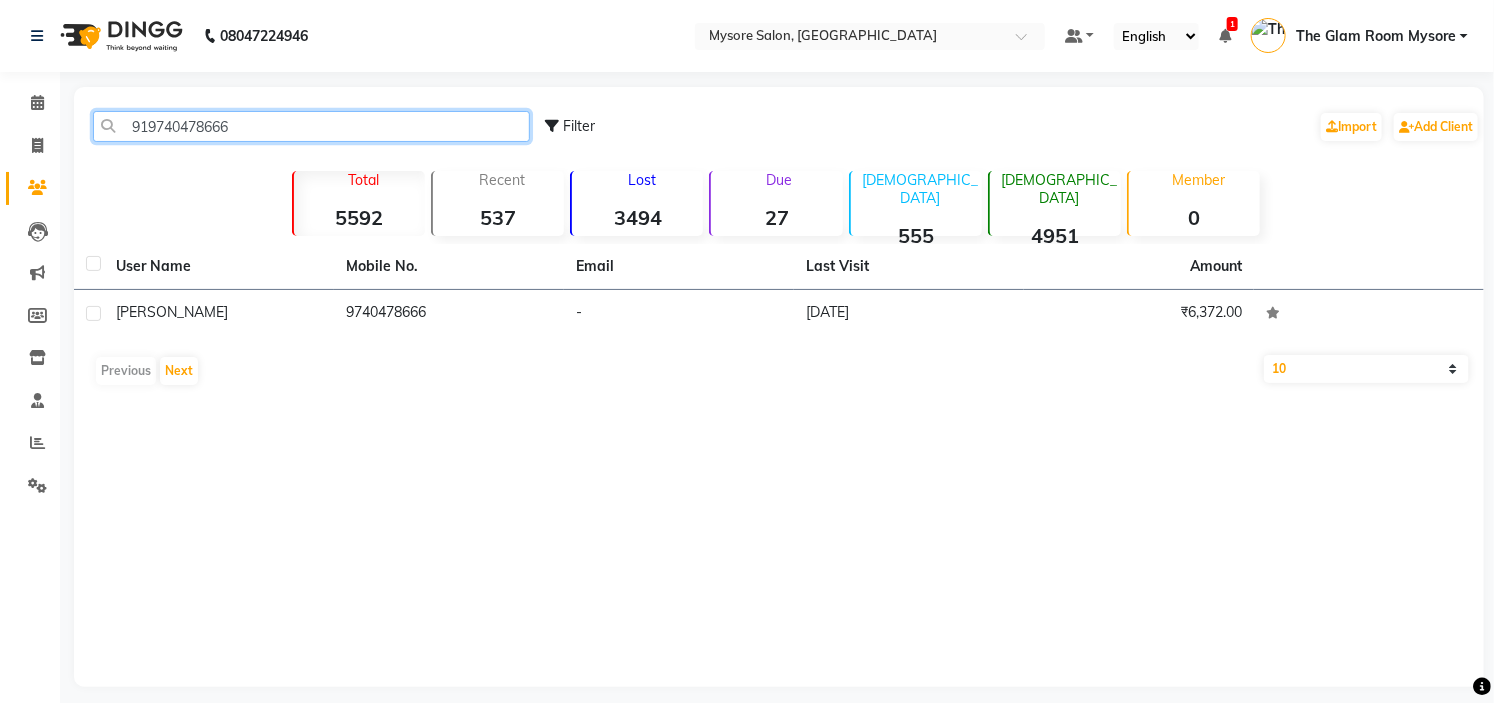 click on "919740478666" 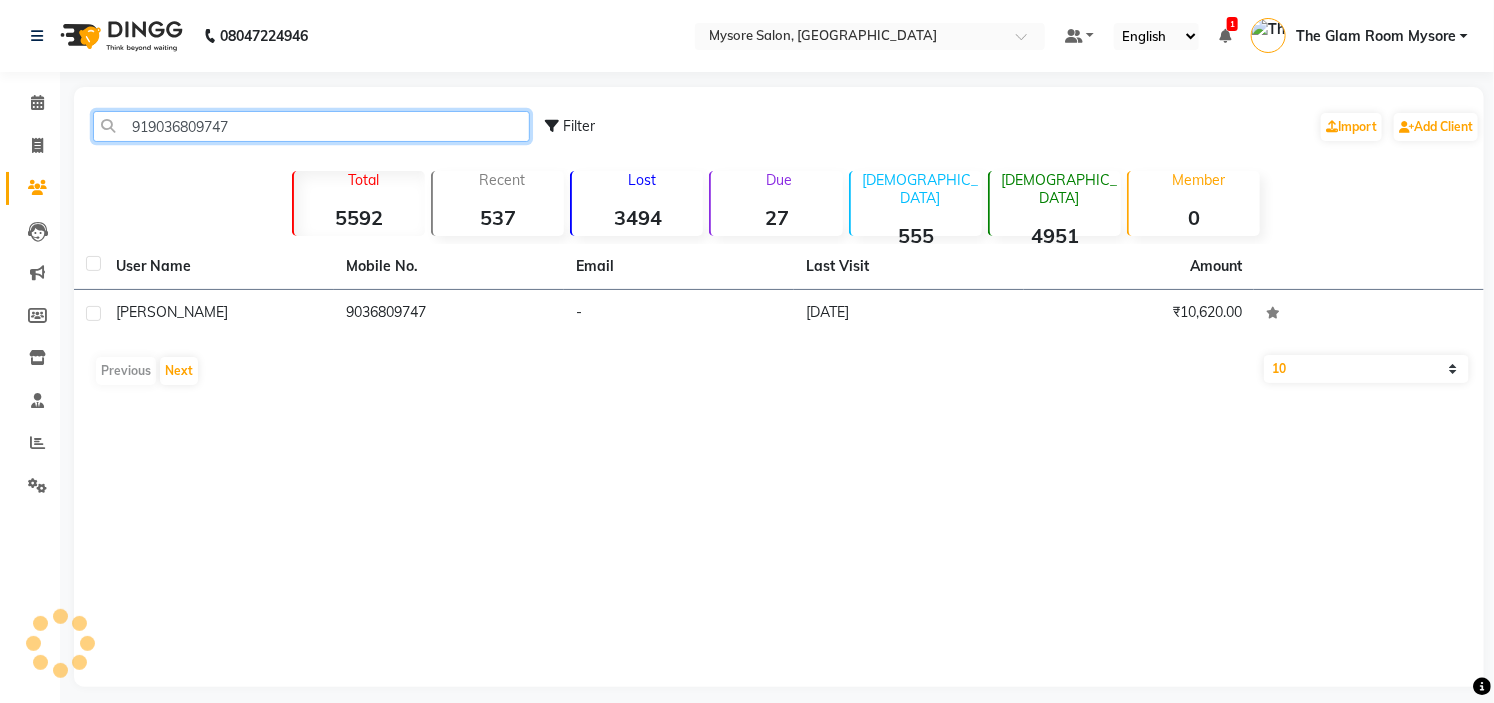 click on "919036809747" 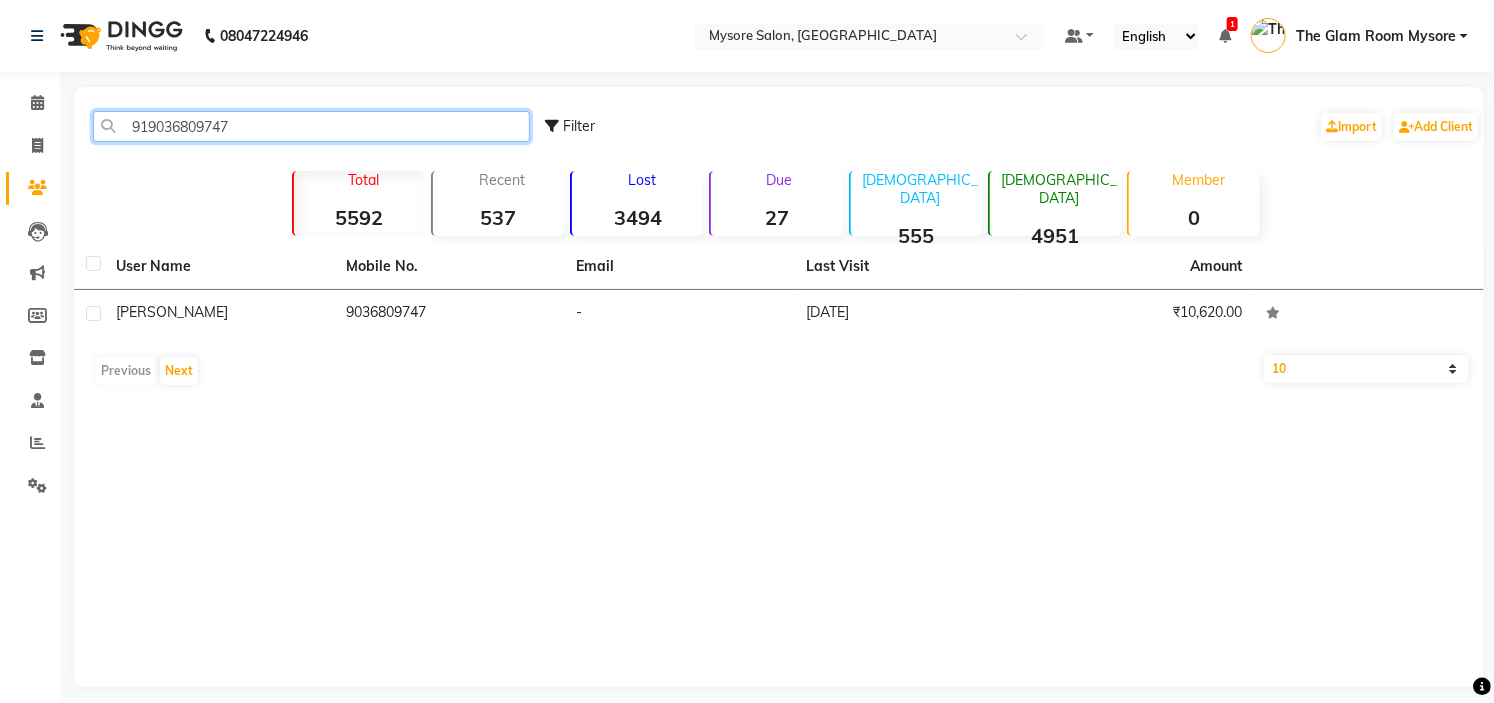 drag, startPoint x: 292, startPoint y: 121, endPoint x: 311, endPoint y: -97, distance: 218.82642 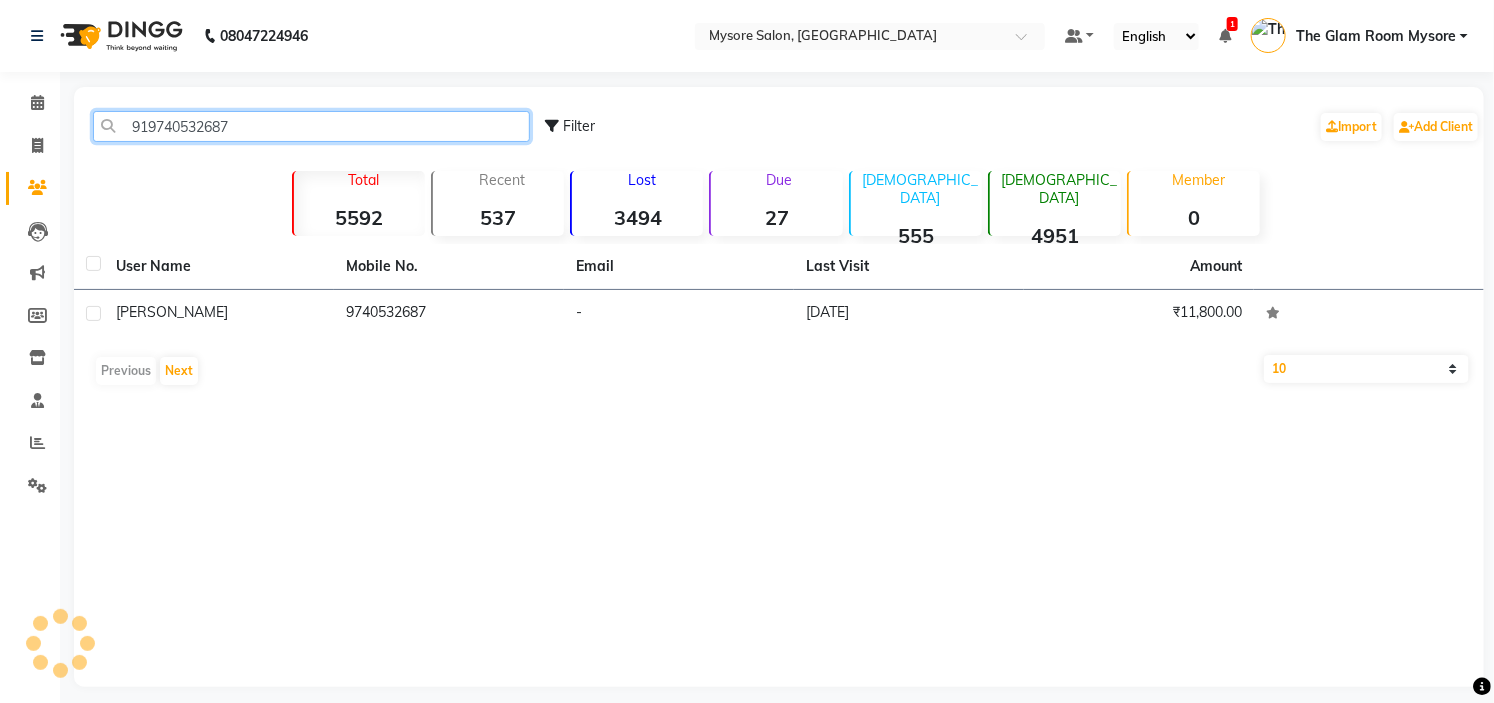 click on "919740532687" 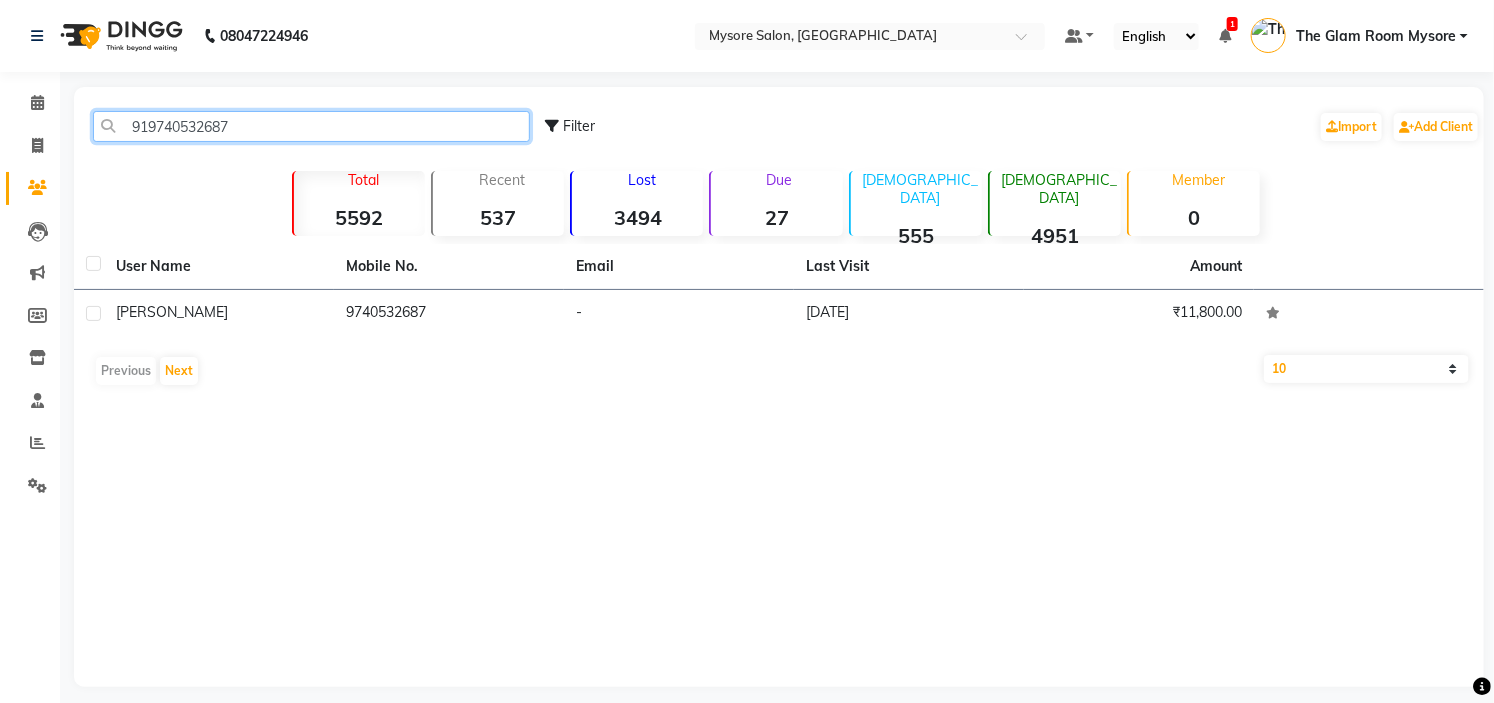 click on "919740532687" 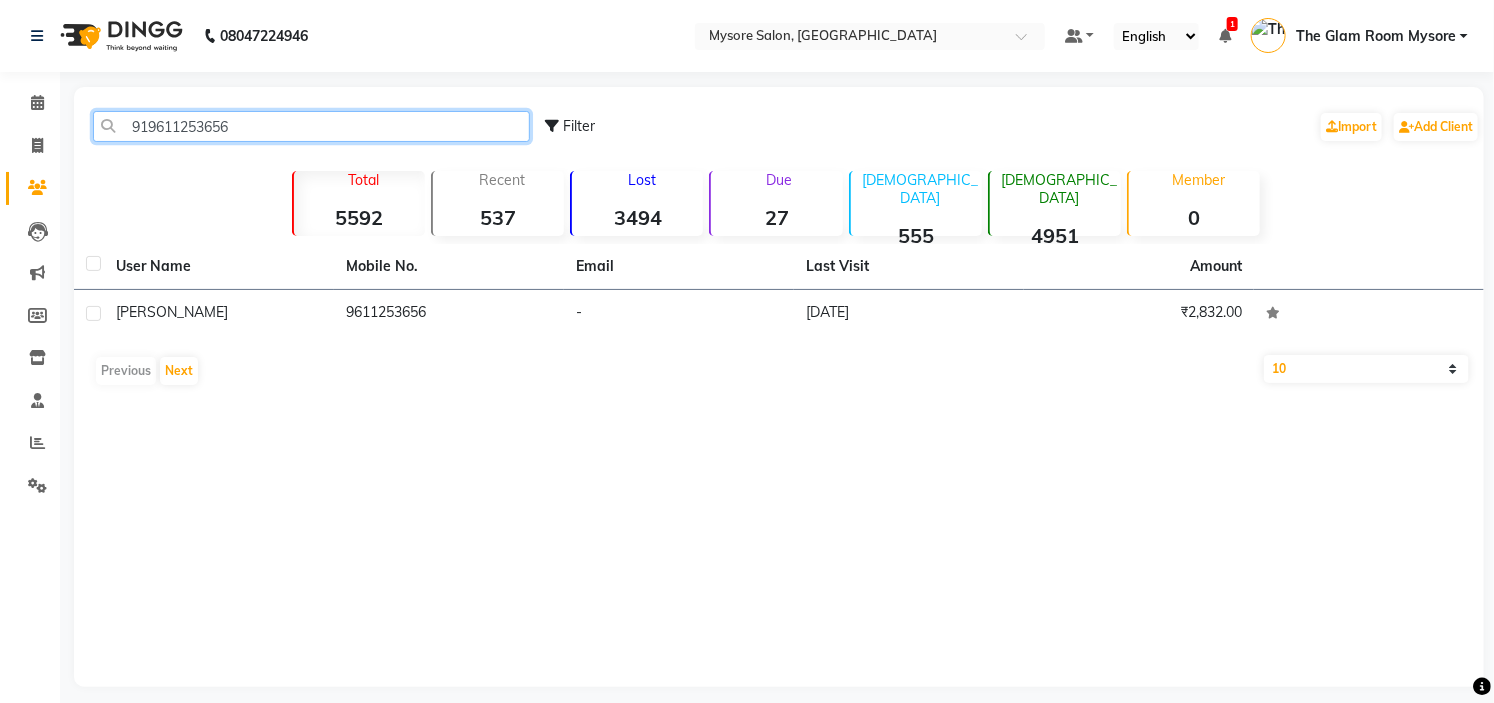 click on "919611253656" 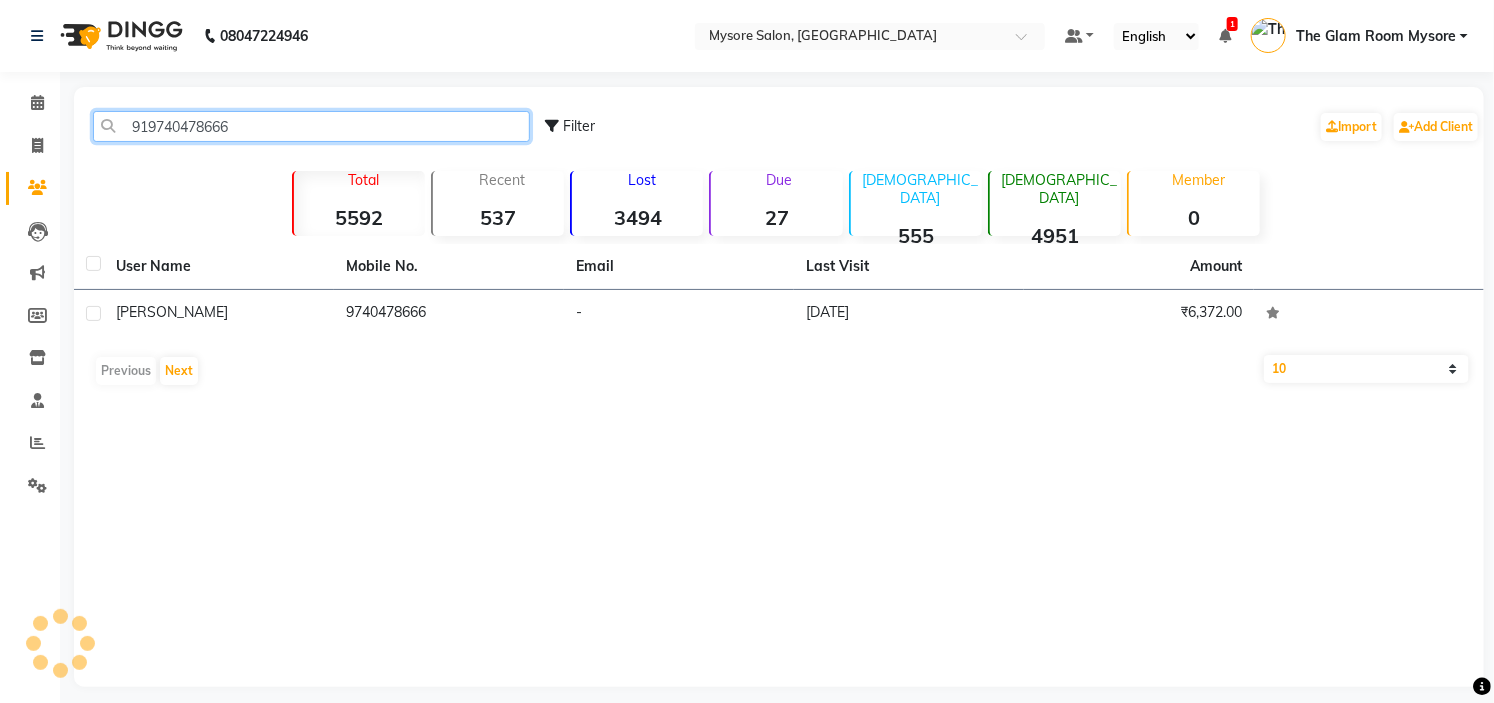 click on "919740478666" 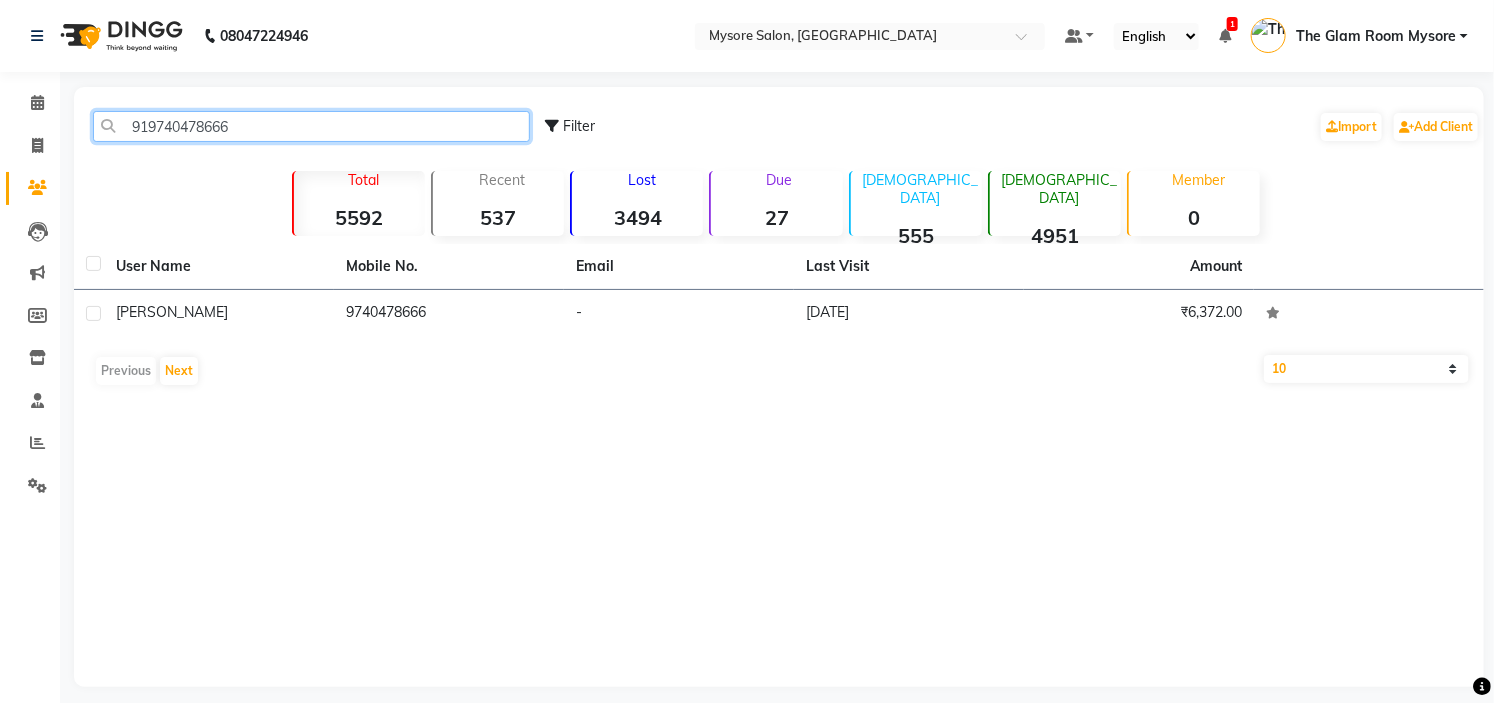 click on "919740478666" 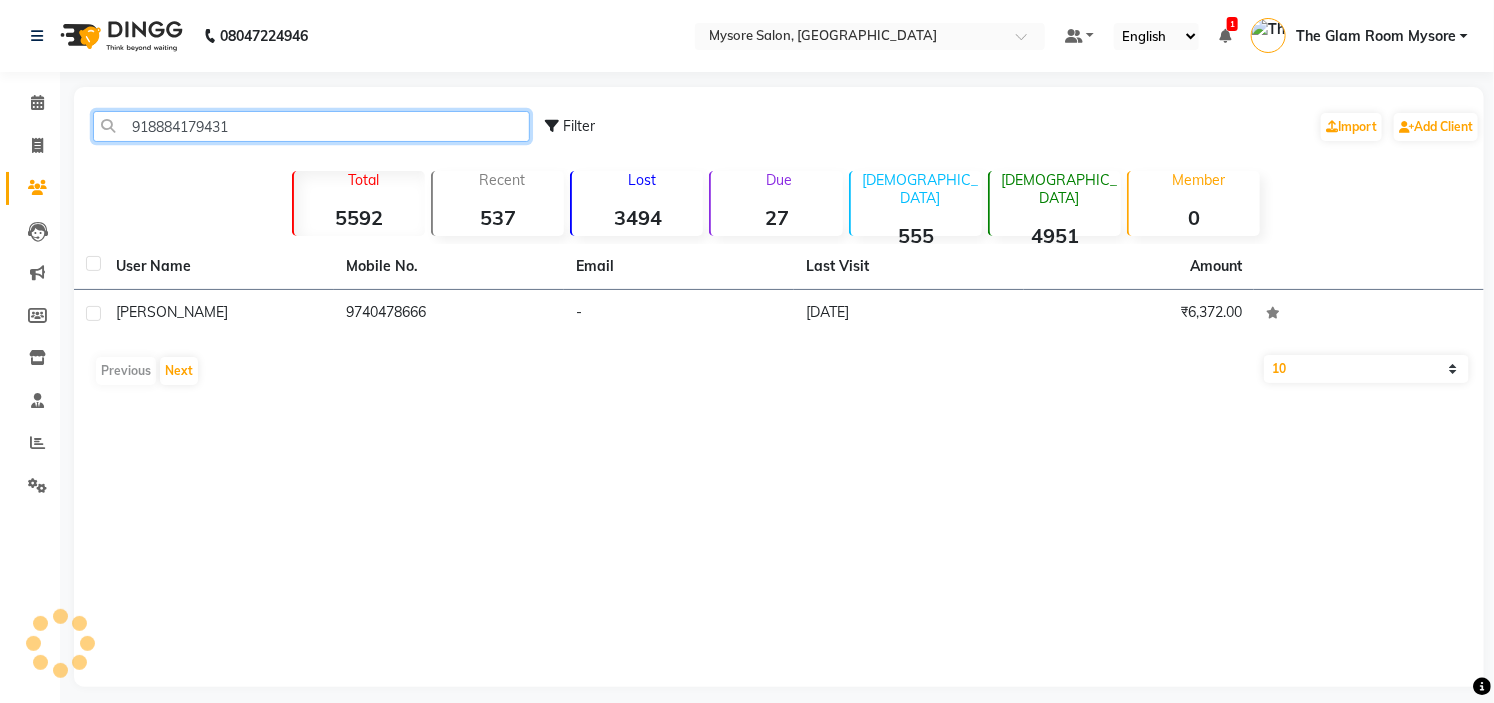 click on "918884179431" 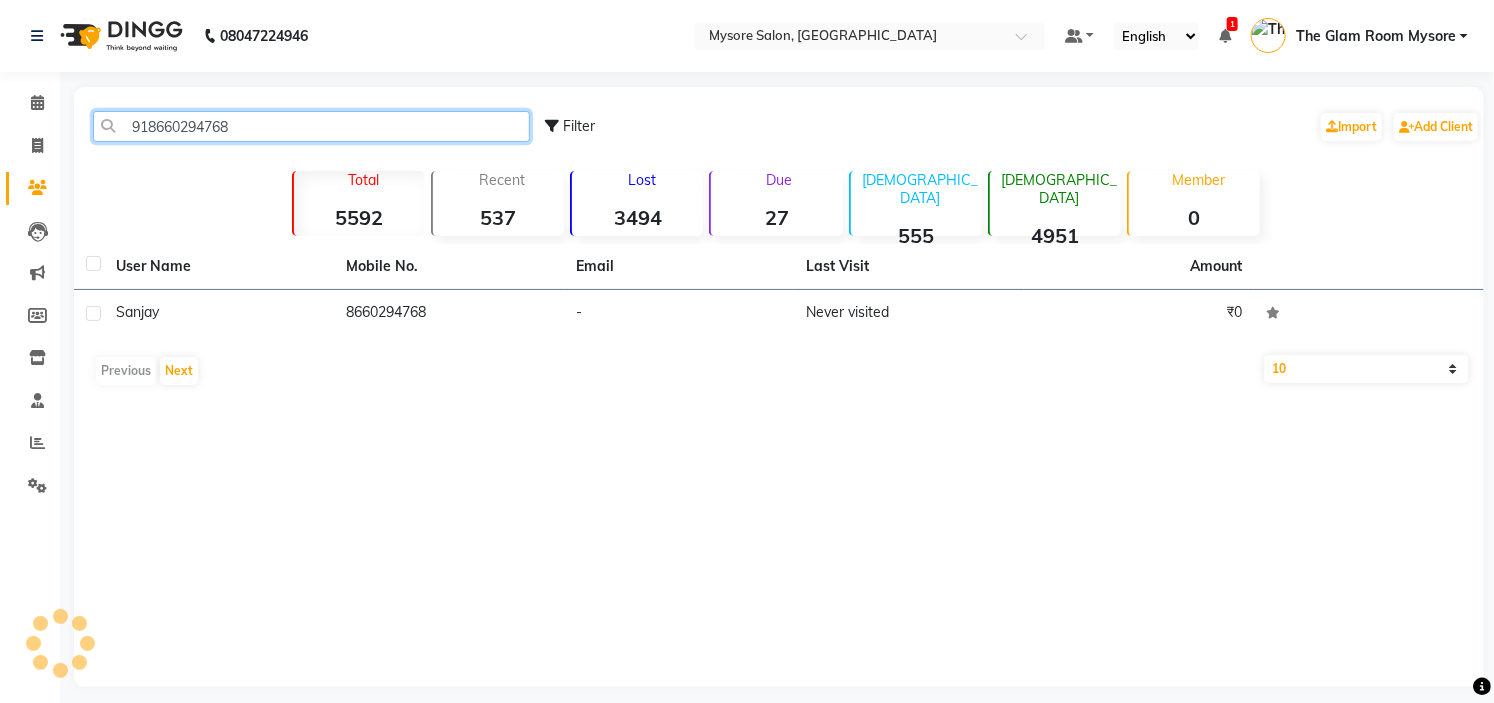 click on "918660294768" 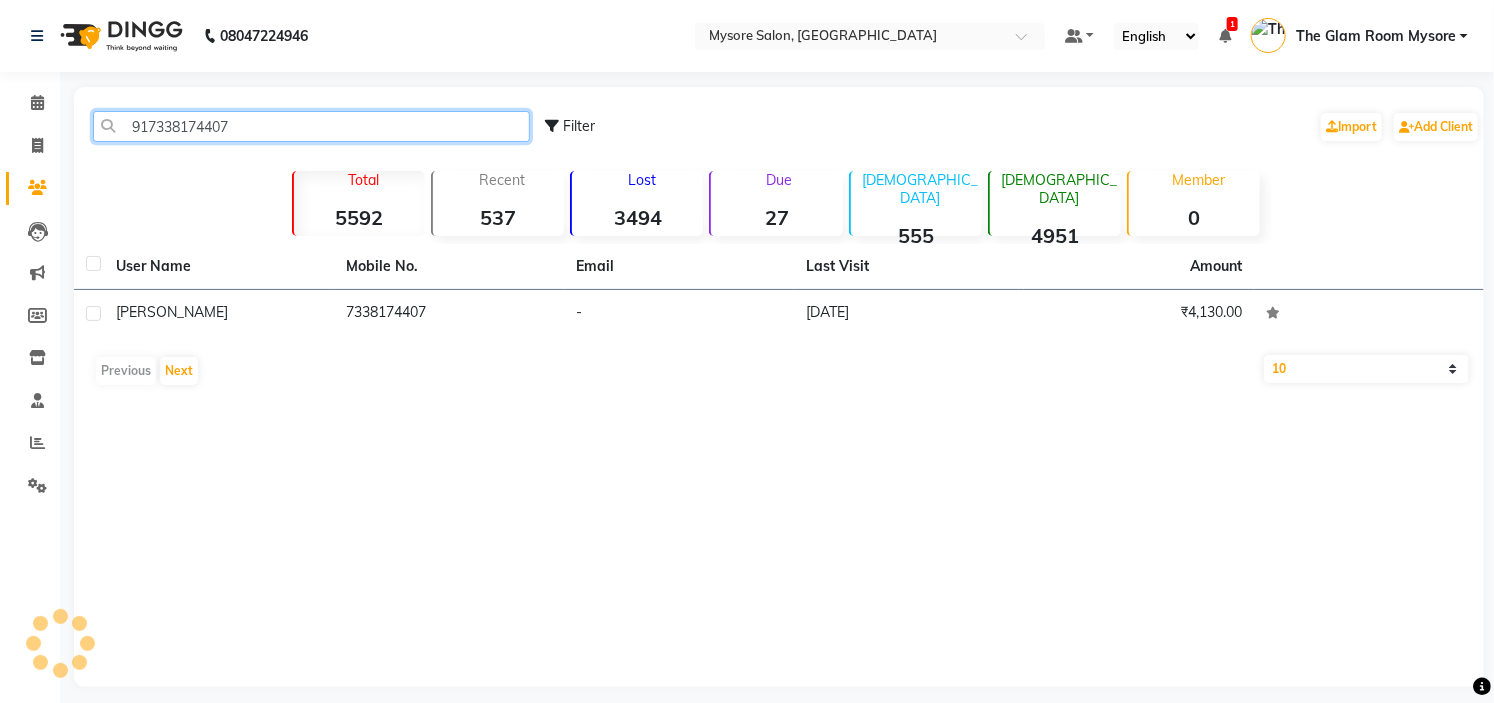 click on "917338174407" 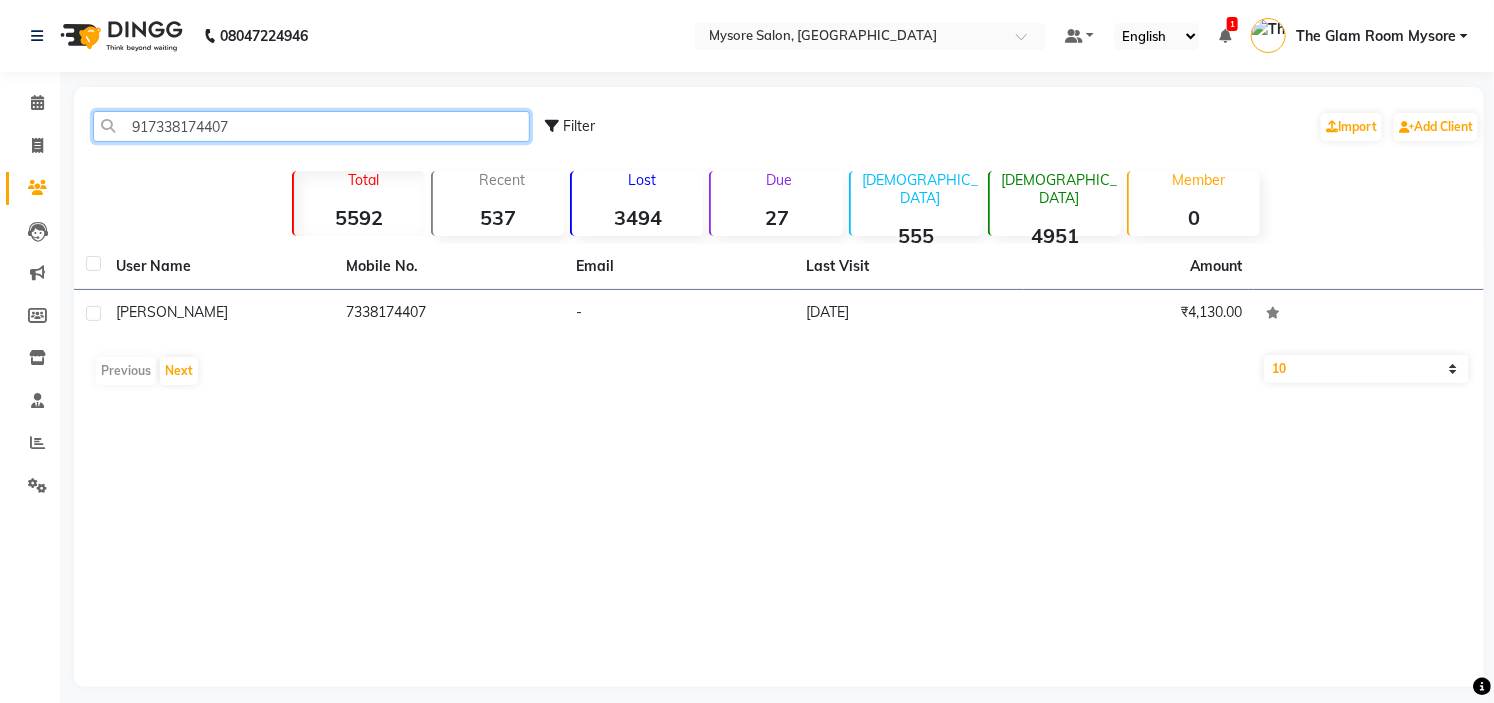 click on "917338174407" 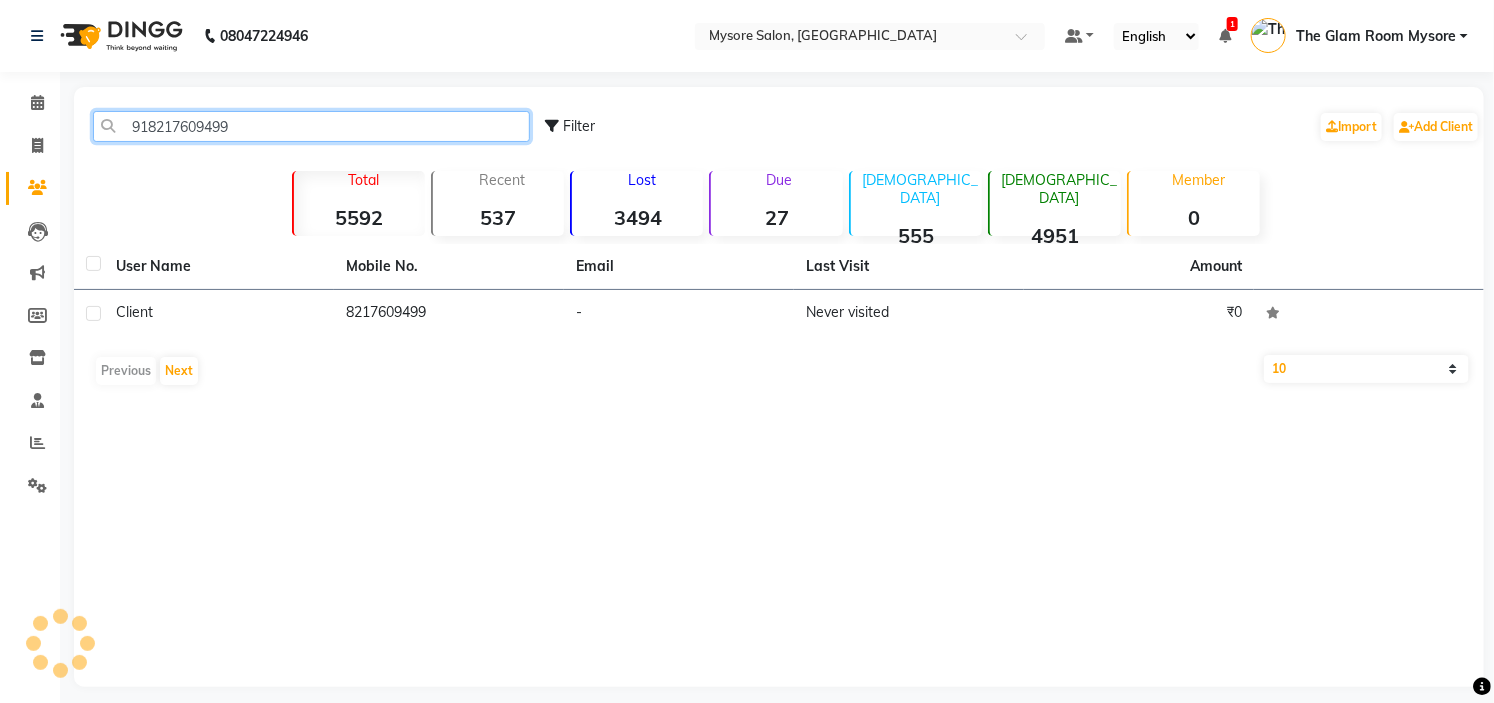 click on "918217609499" 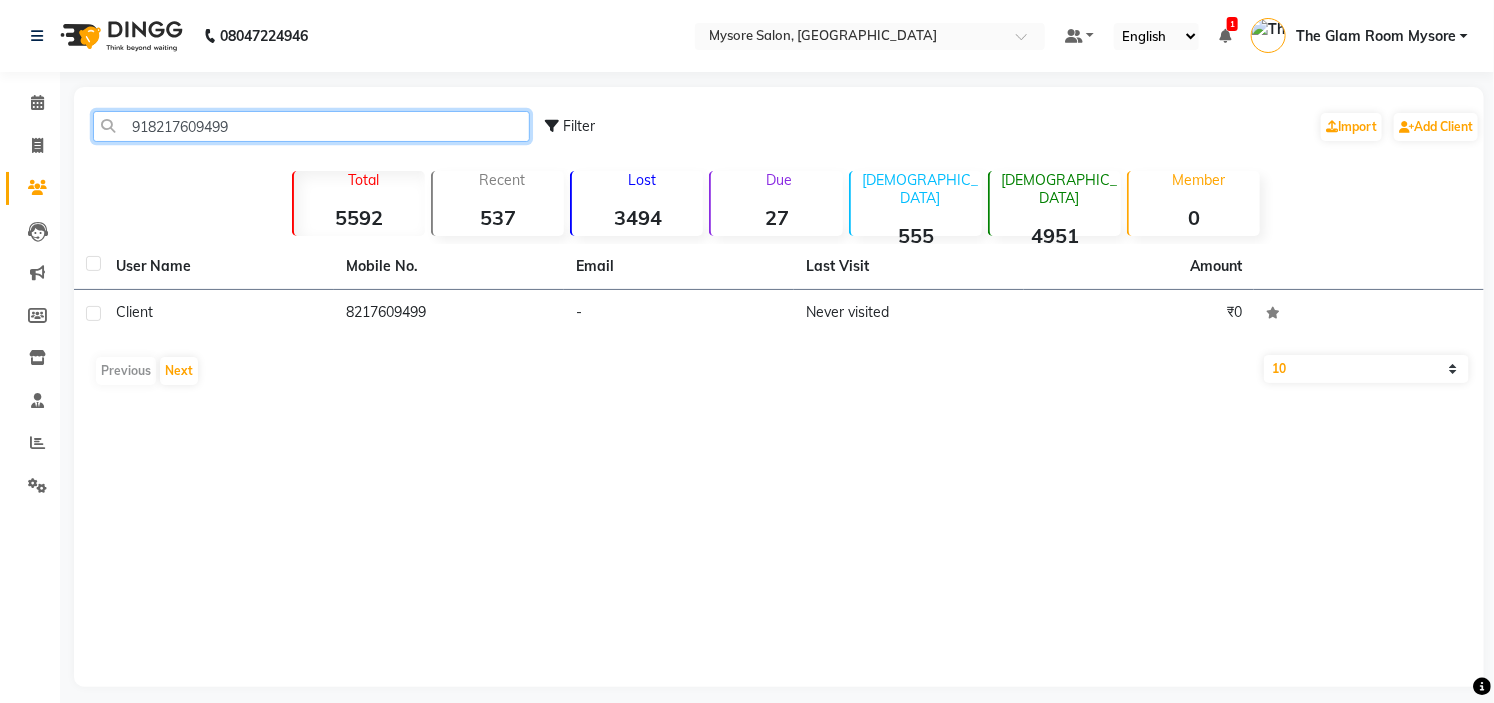 click on "918217609499" 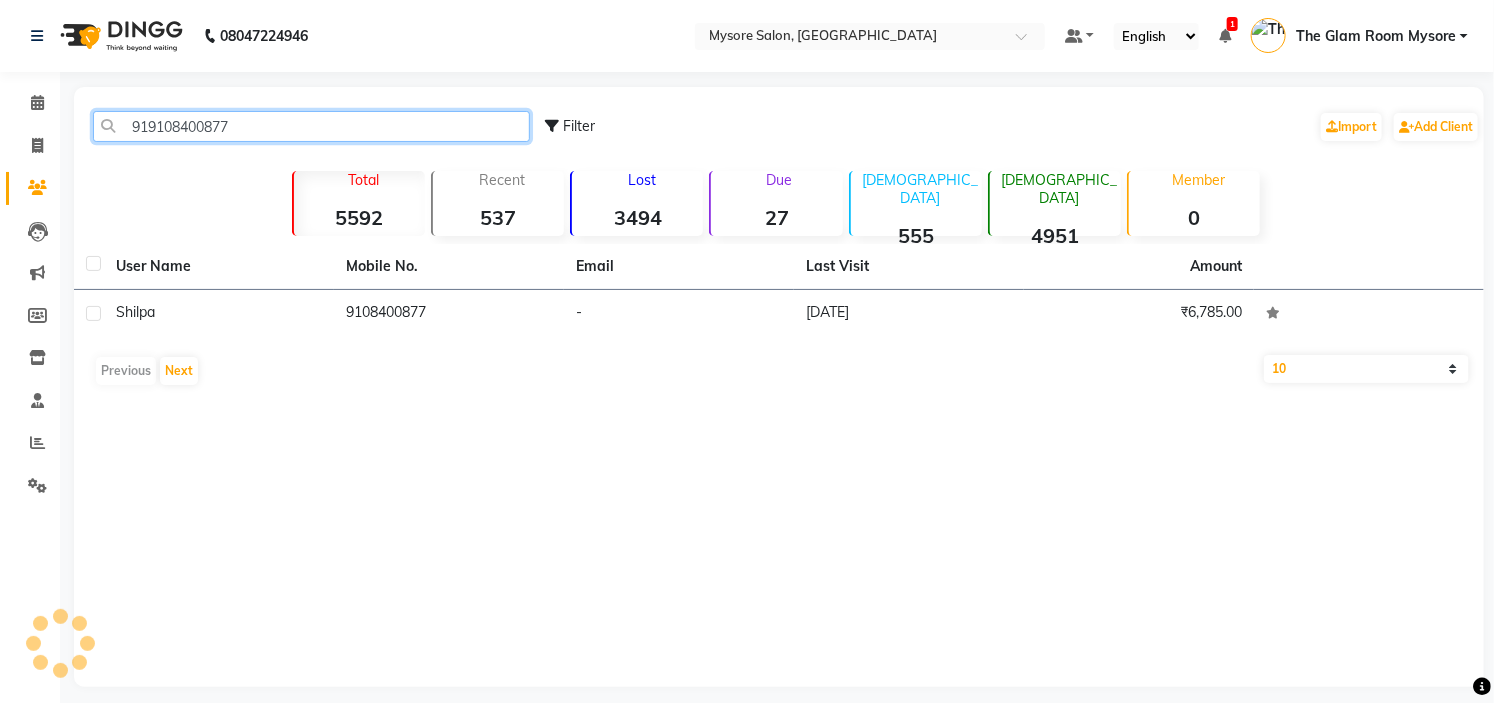 click on "919108400877" 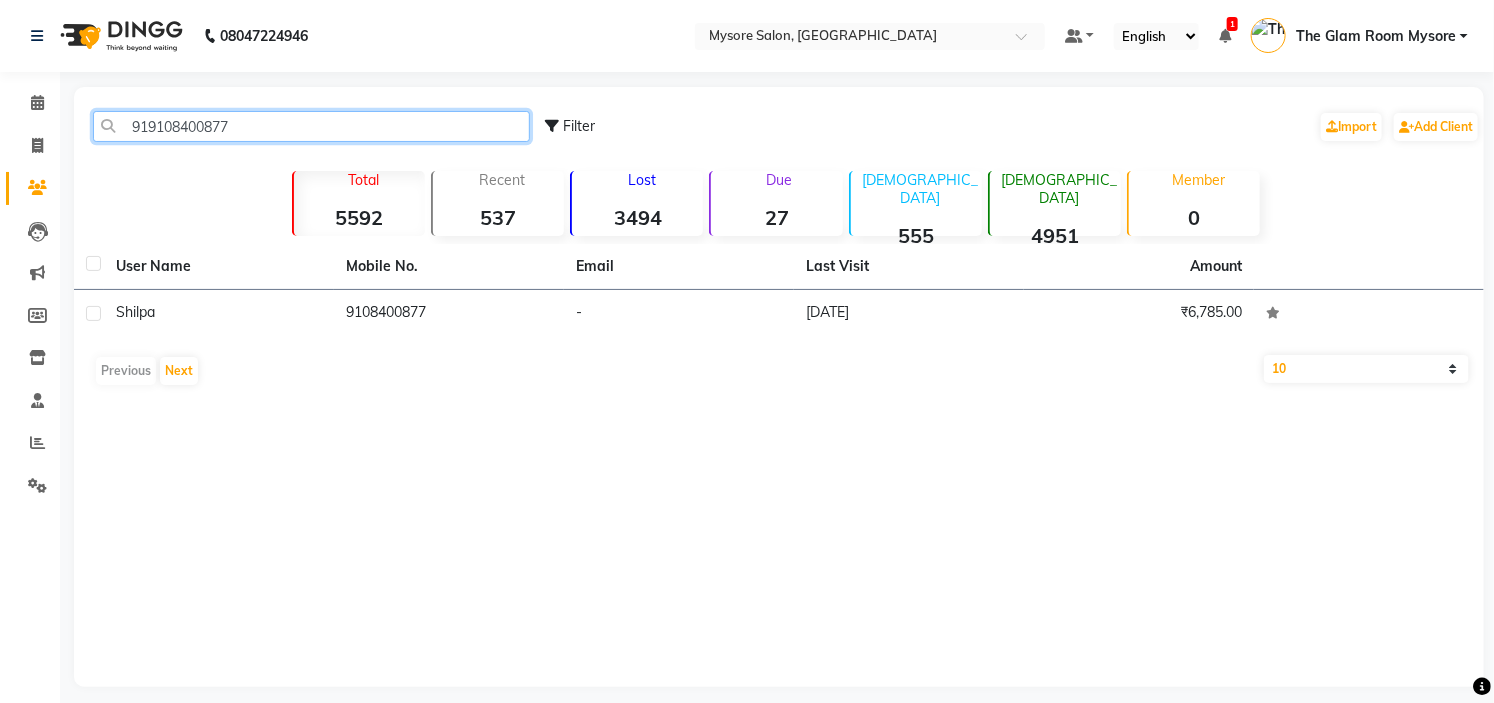 click on "919108400877" 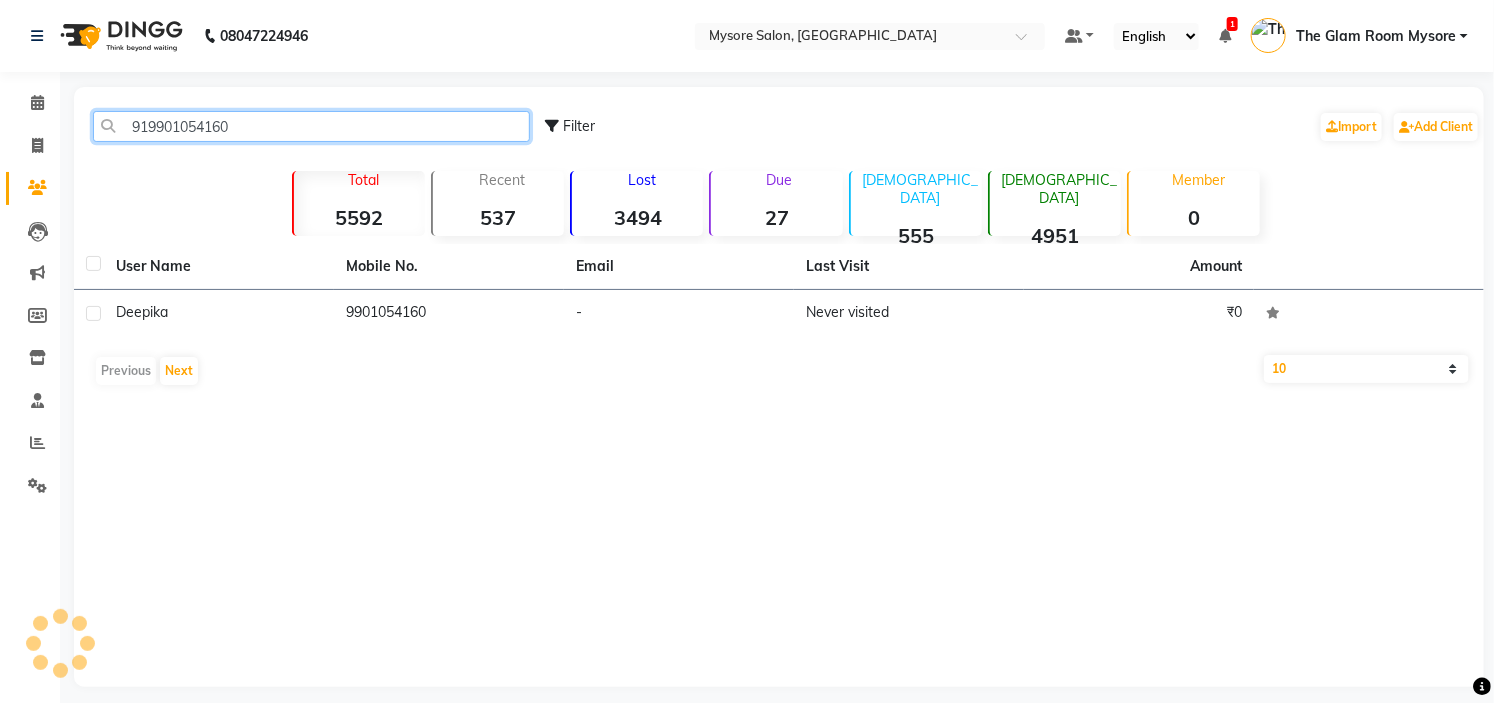 click on "919901054160" 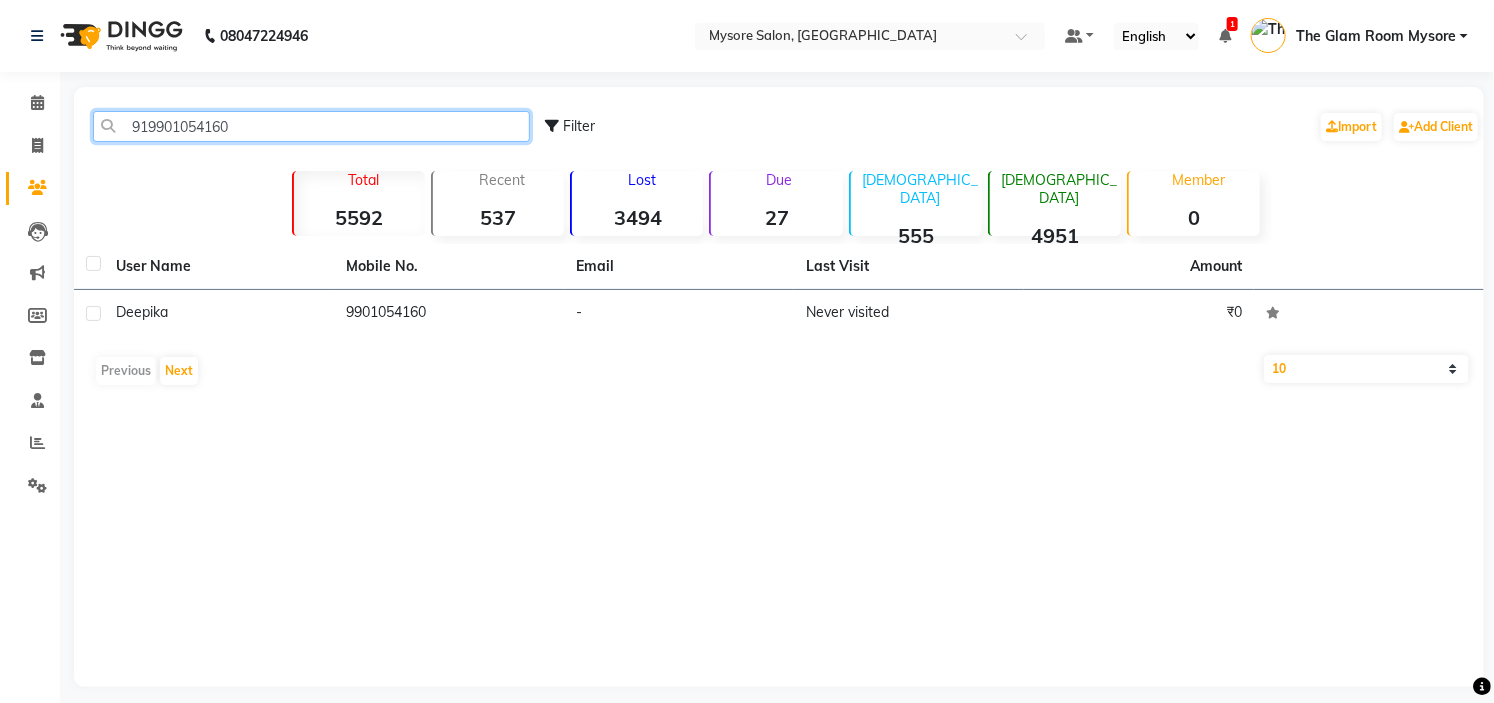 click on "919901054160" 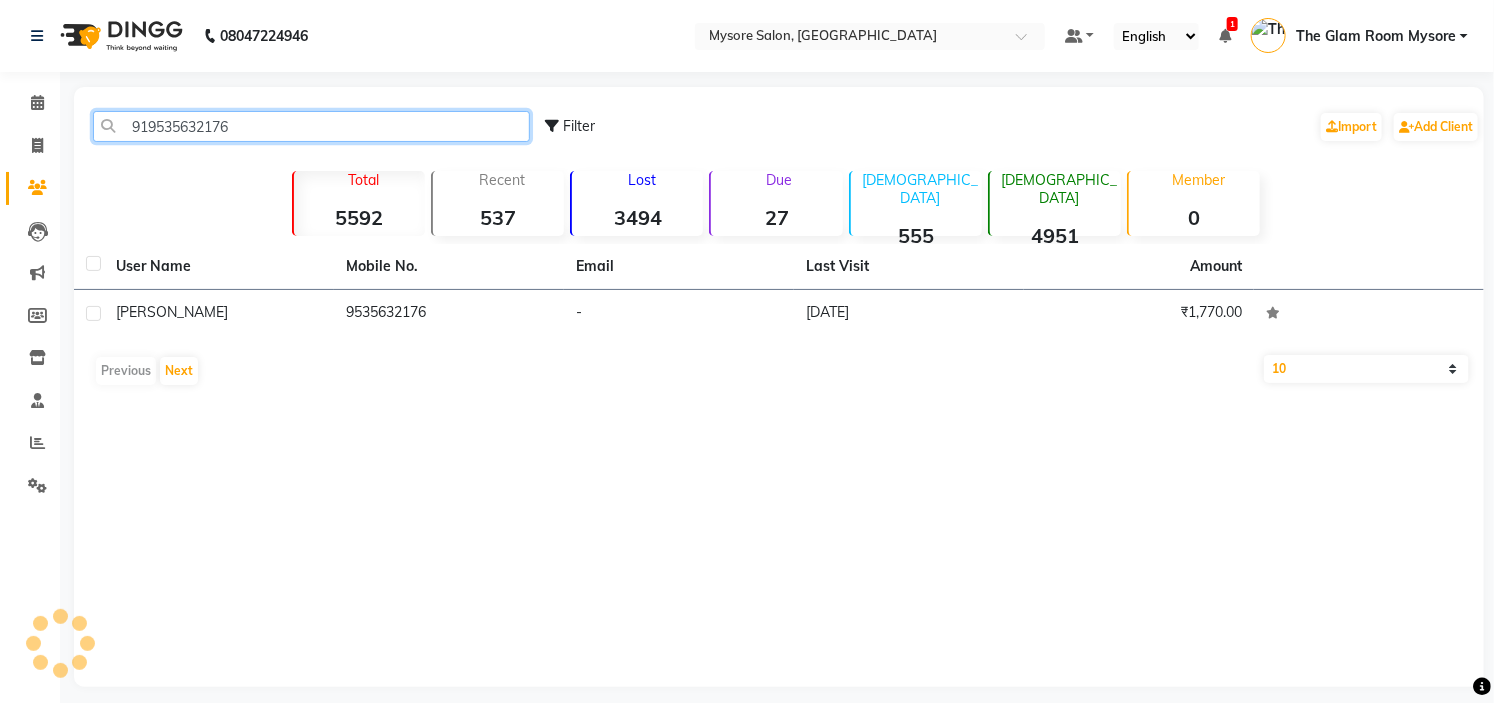 click on "919535632176" 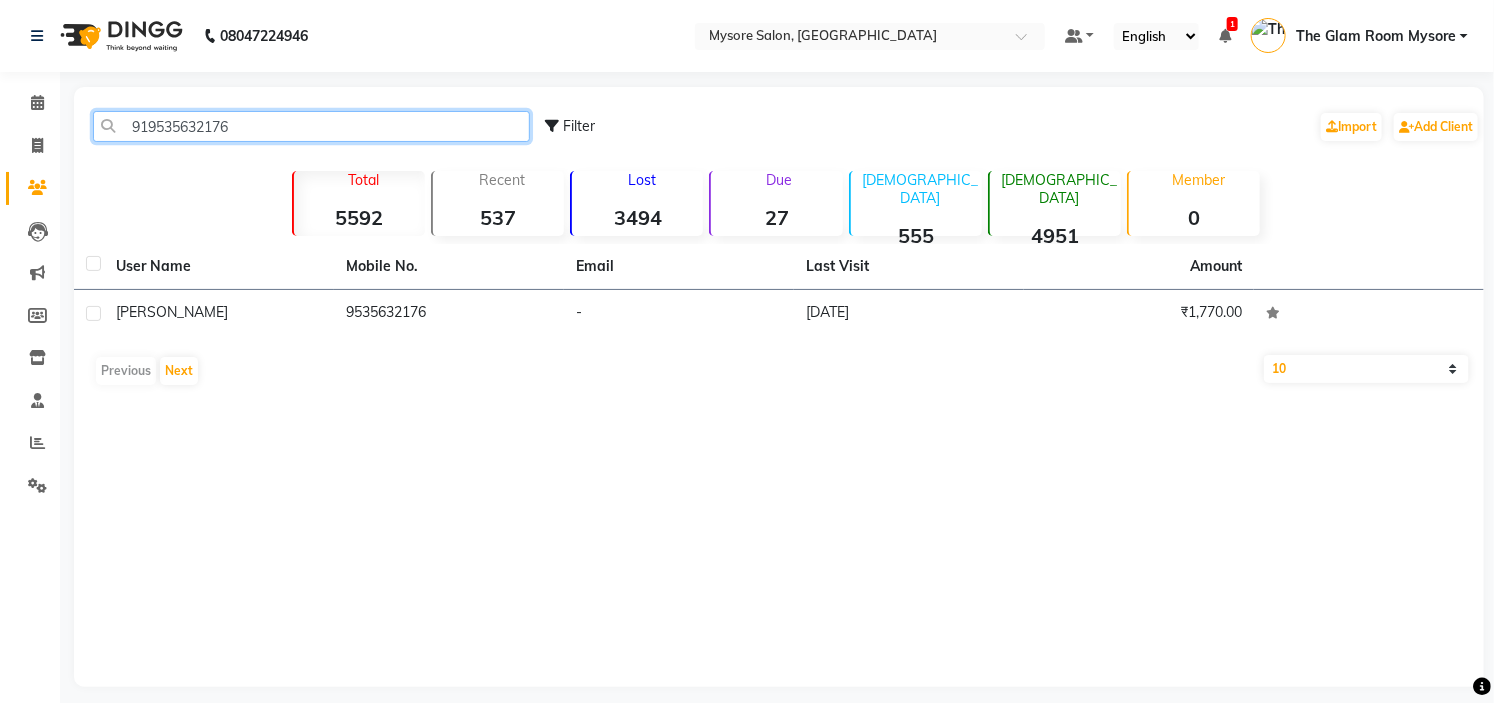 click on "919535632176" 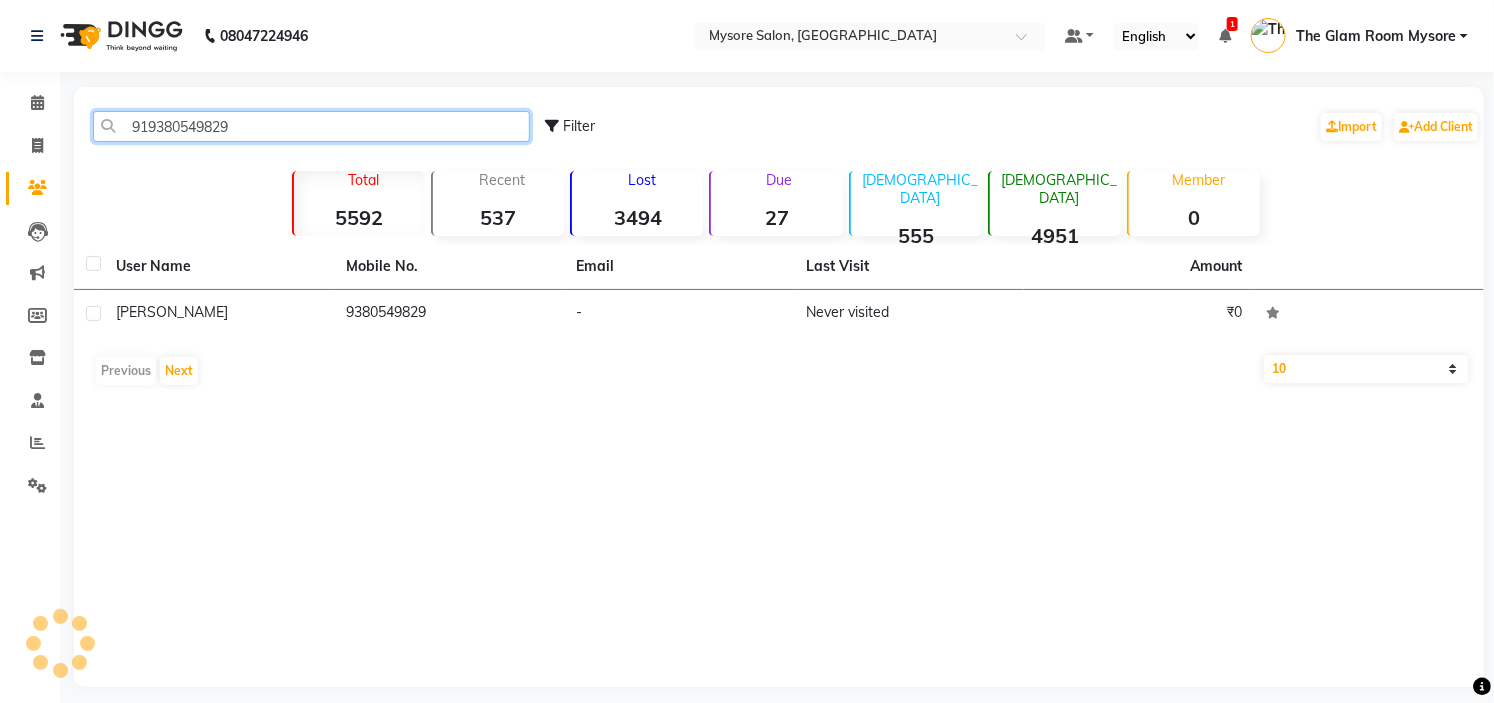 click on "919380549829" 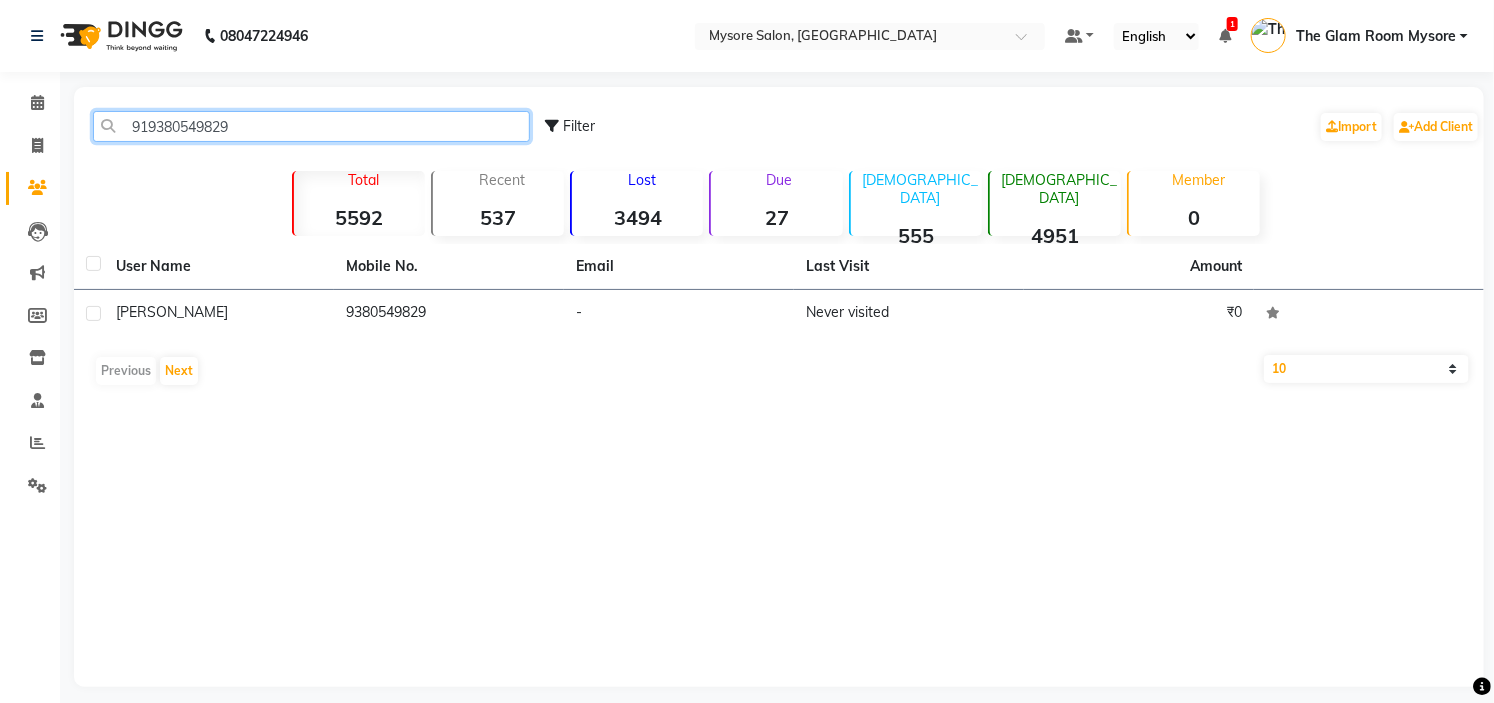 click on "919380549829" 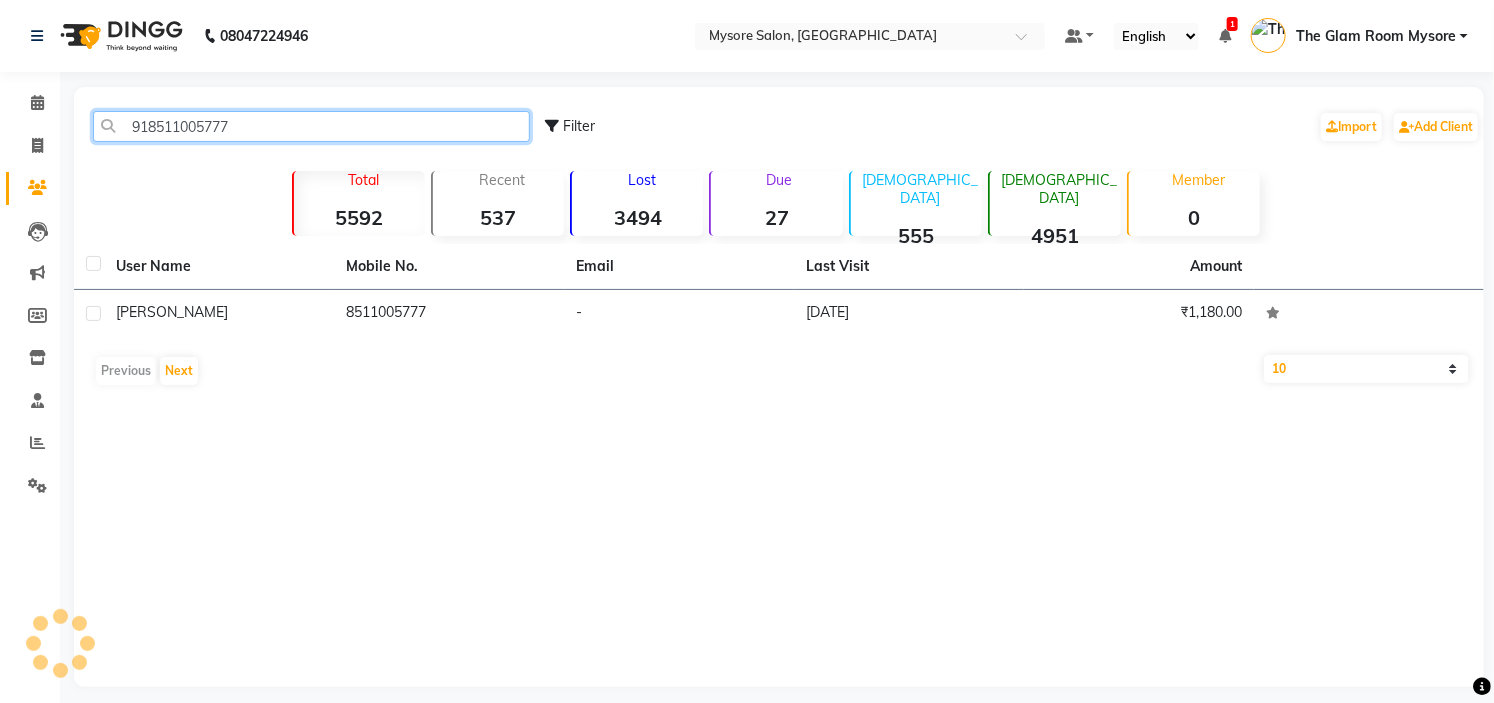 click on "918511005777" 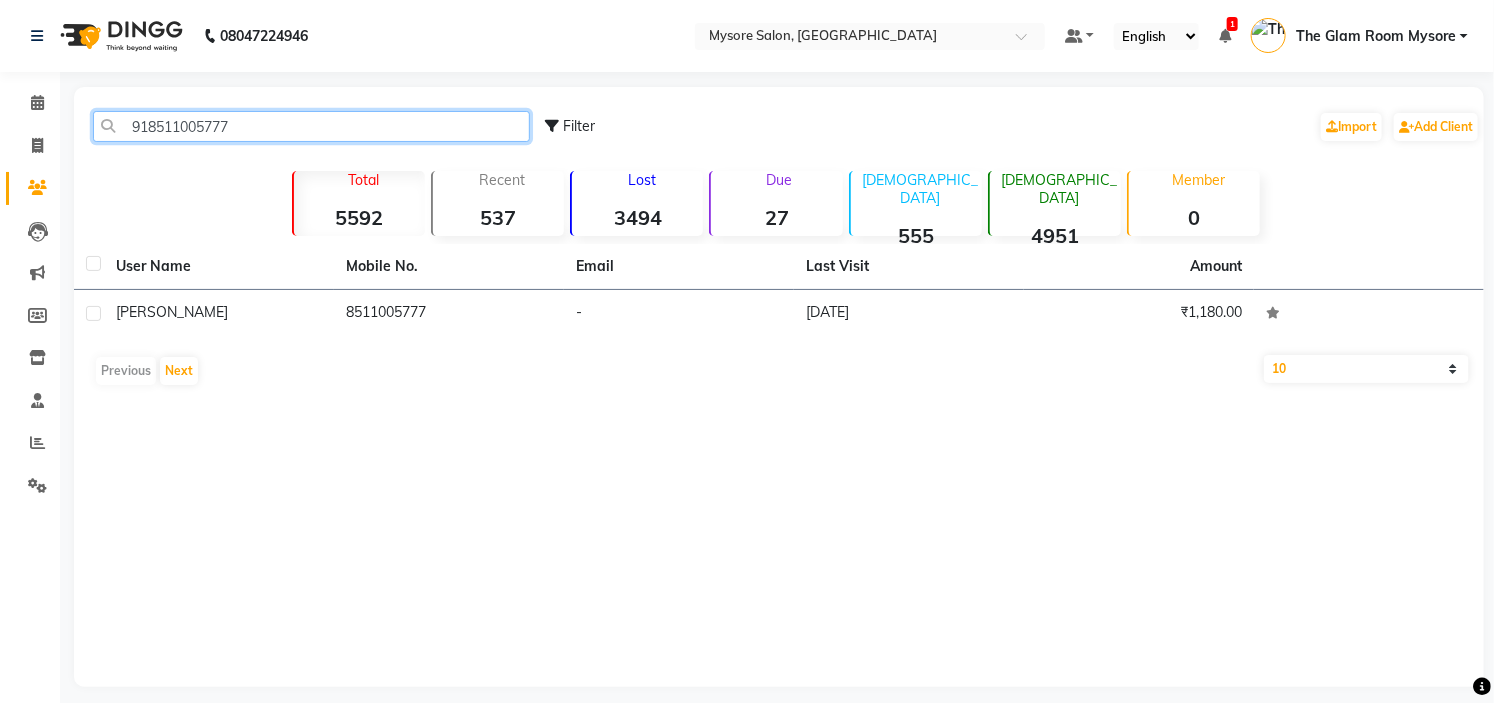 click on "918511005777" 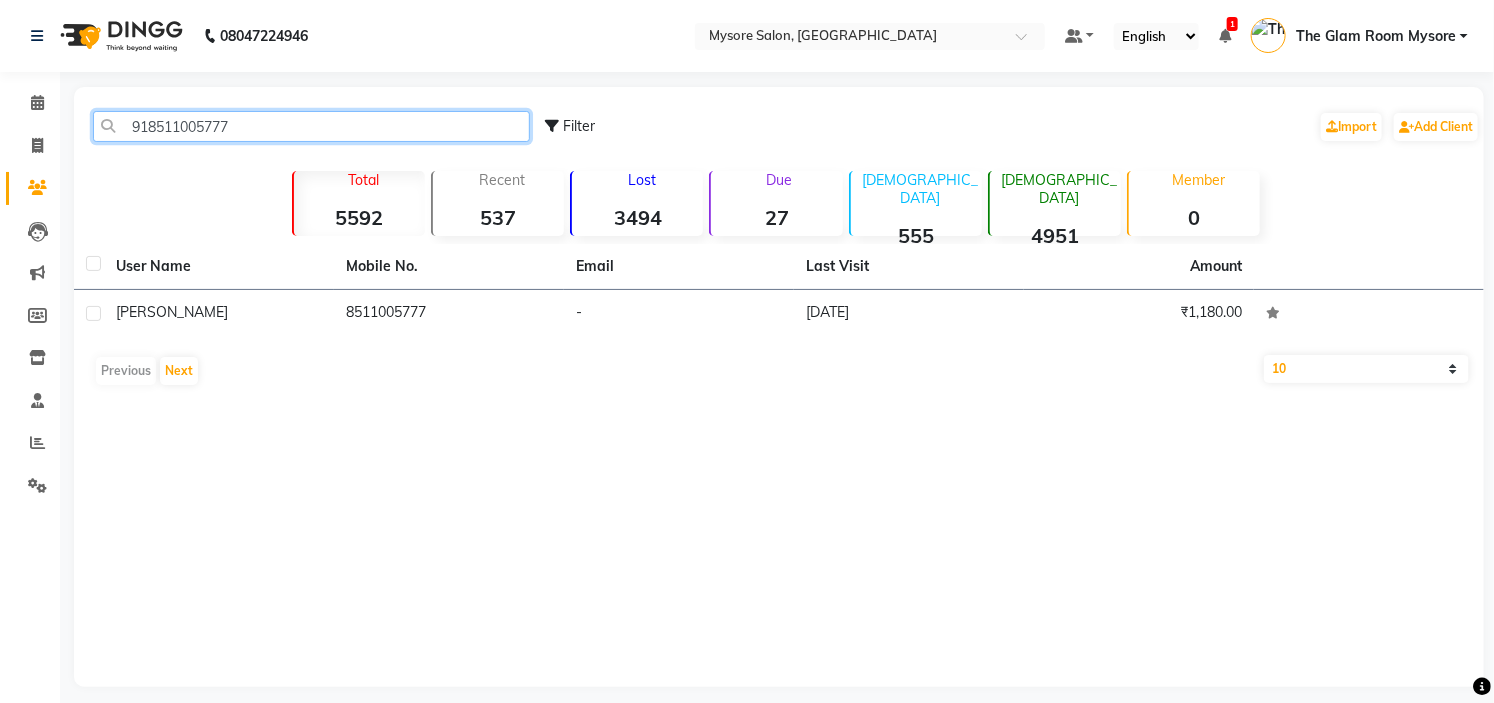 type on "918511005777" 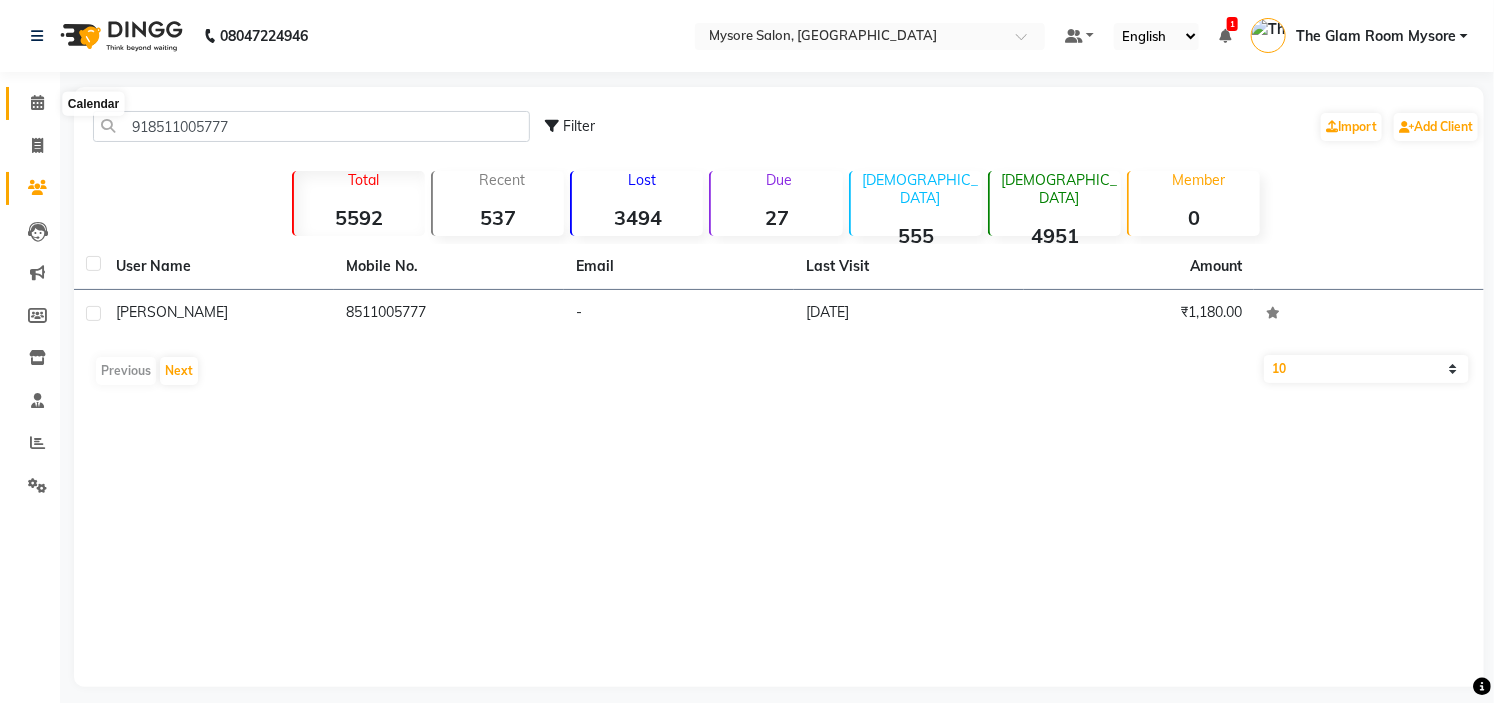 click 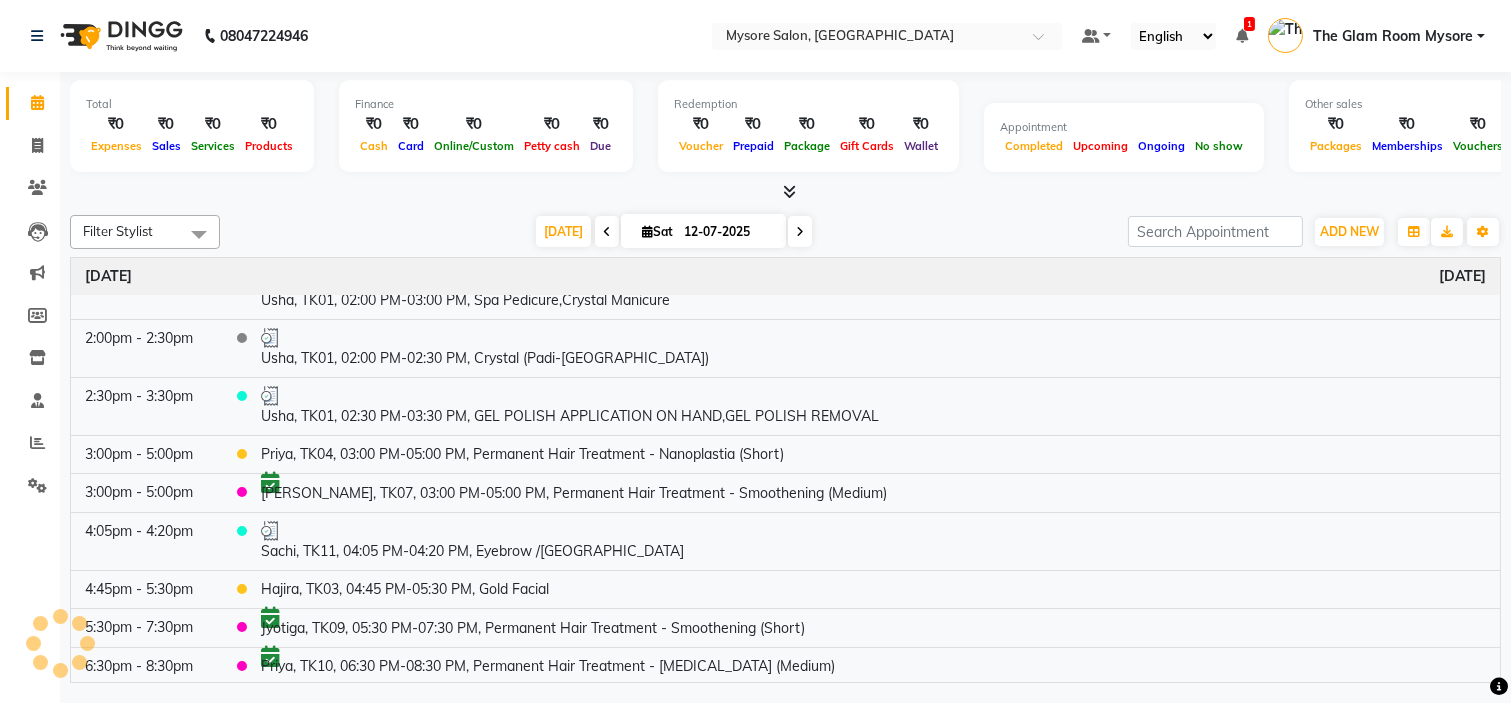 scroll, scrollTop: 250, scrollLeft: 0, axis: vertical 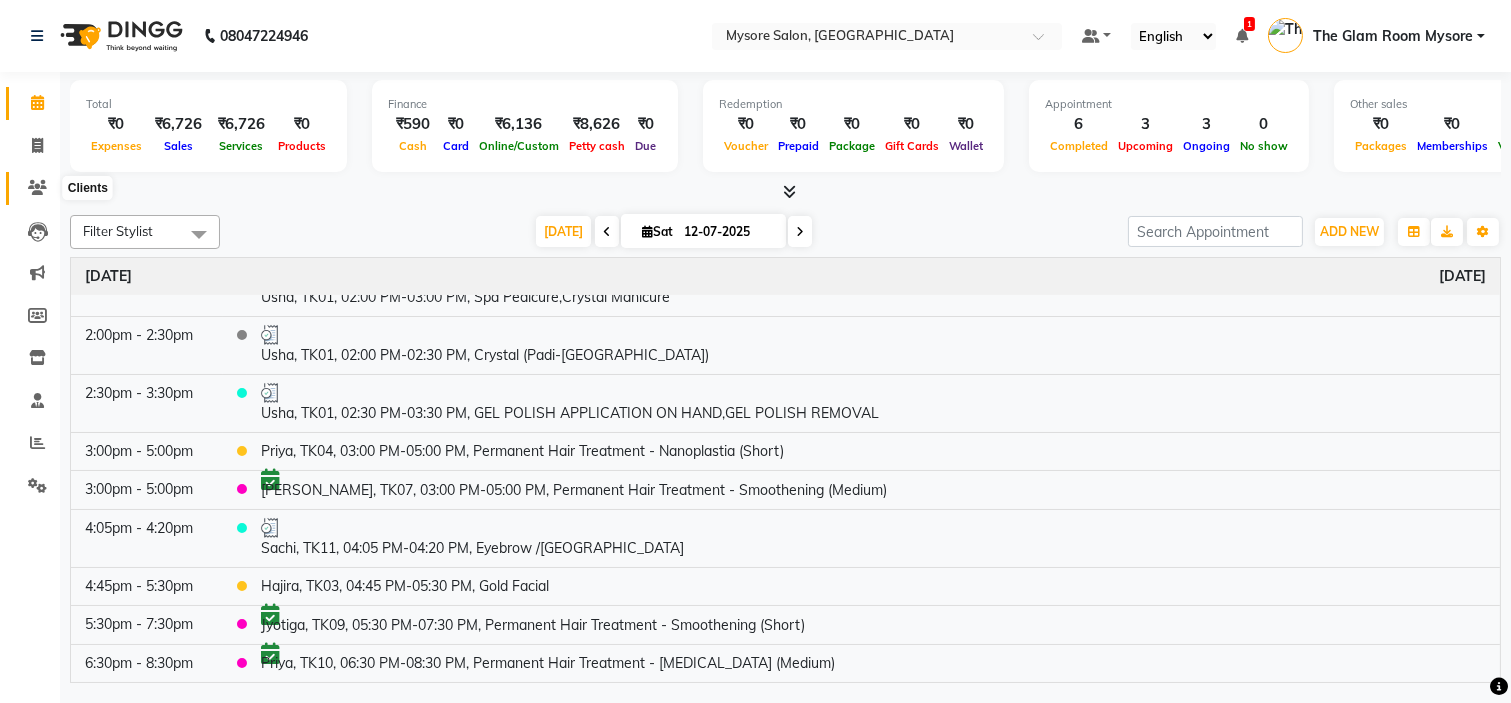 click 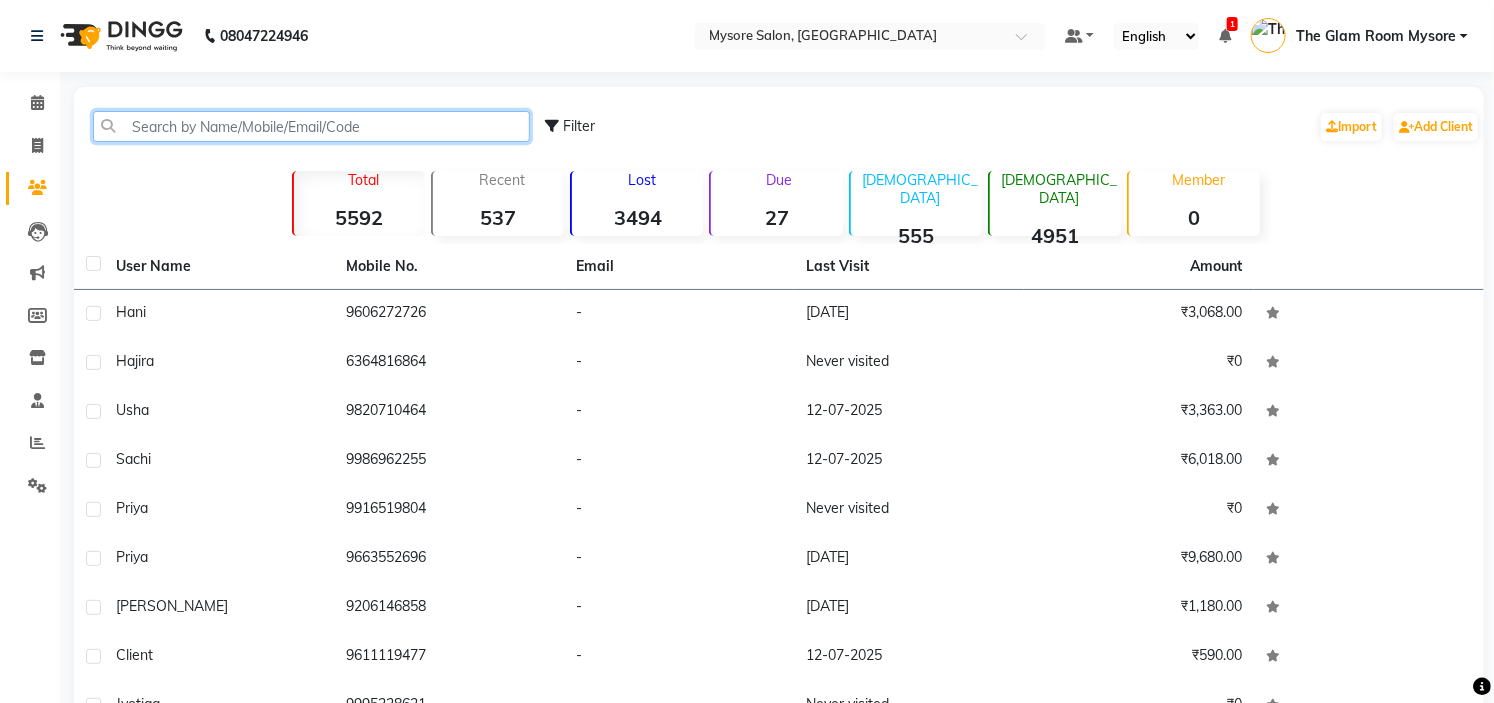 click 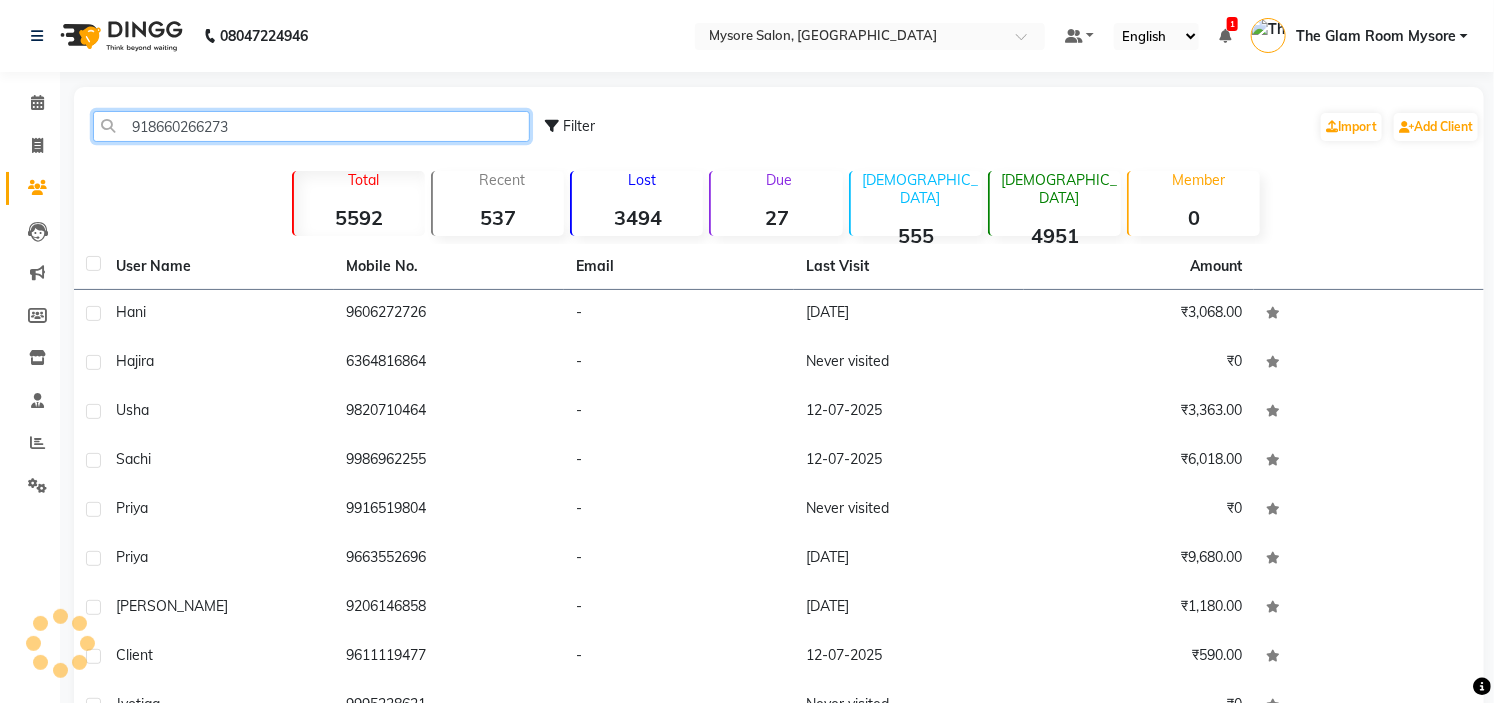 click on "918660266273" 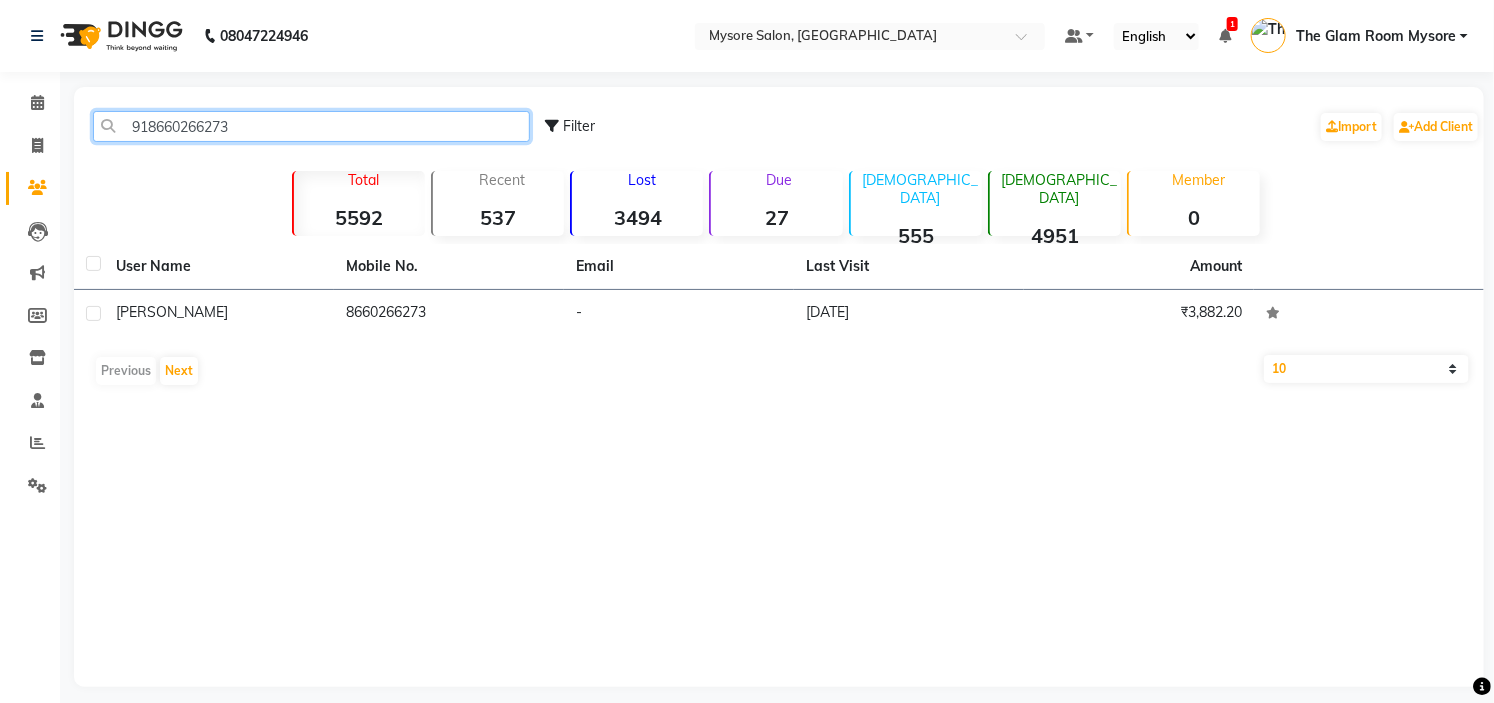 click on "918660266273" 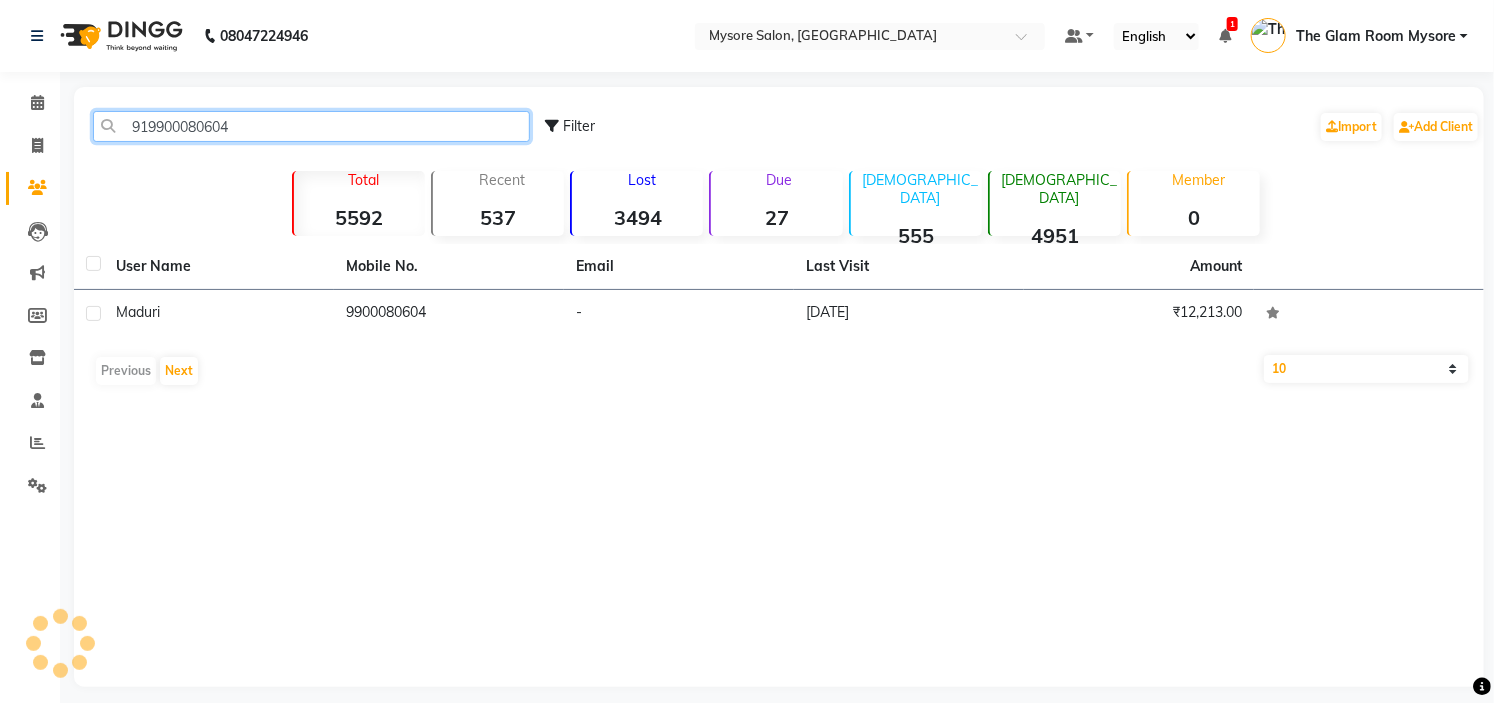 click on "919900080604" 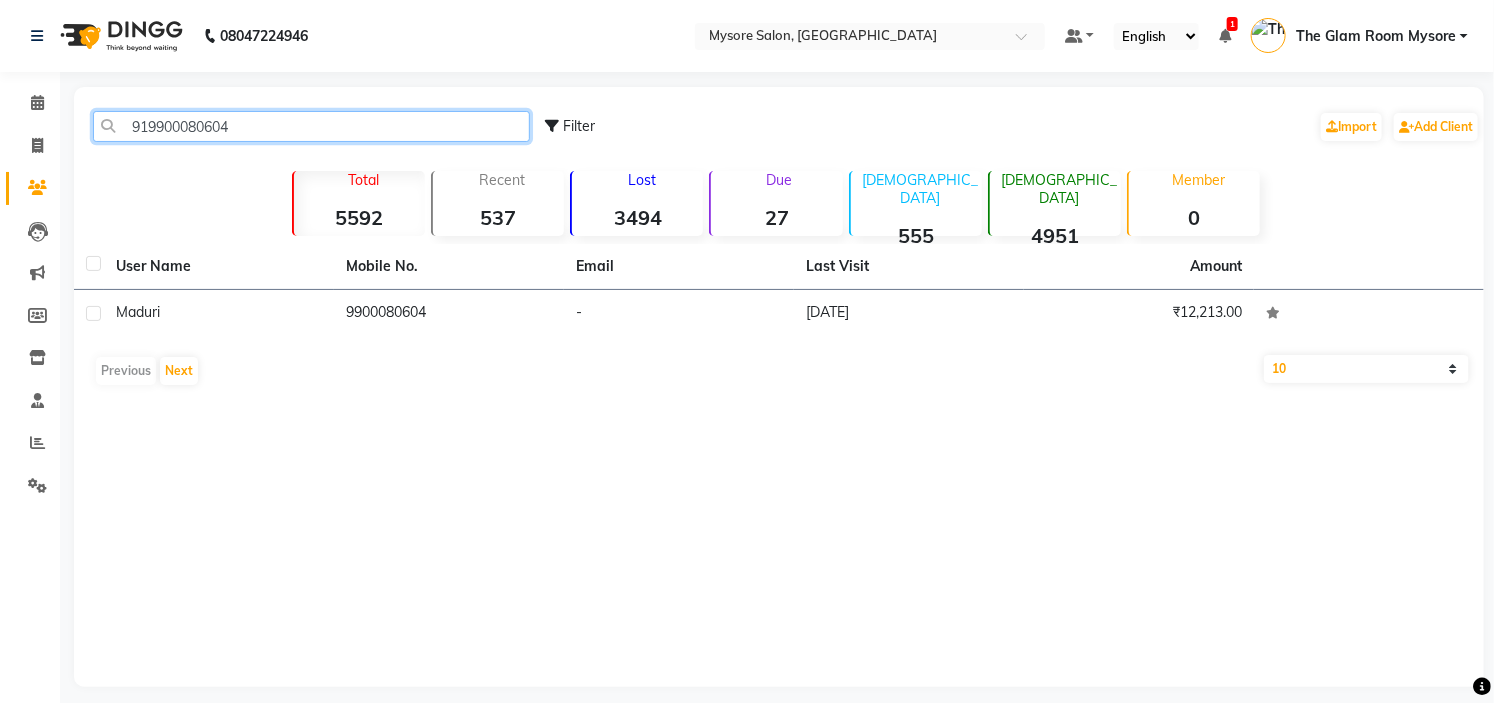 click on "919900080604" 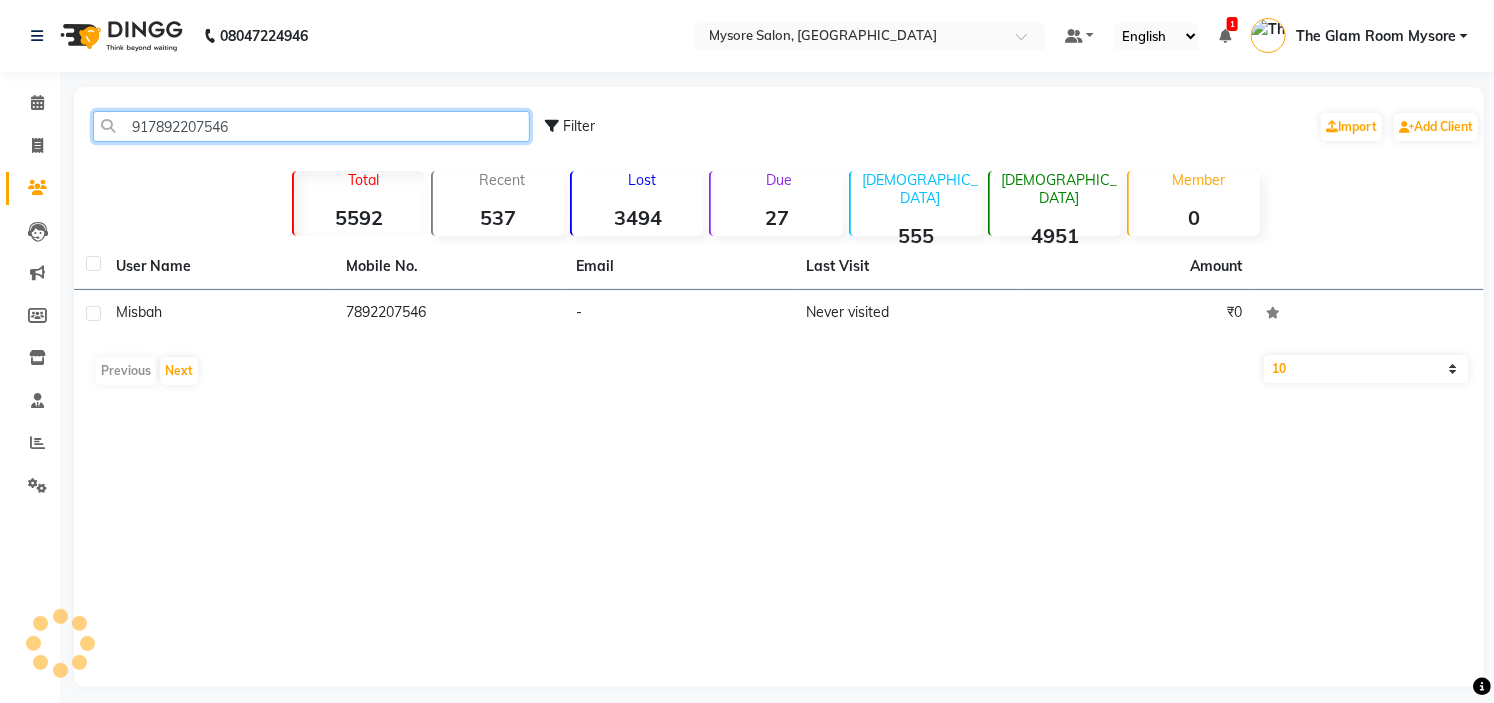 click on "917892207546" 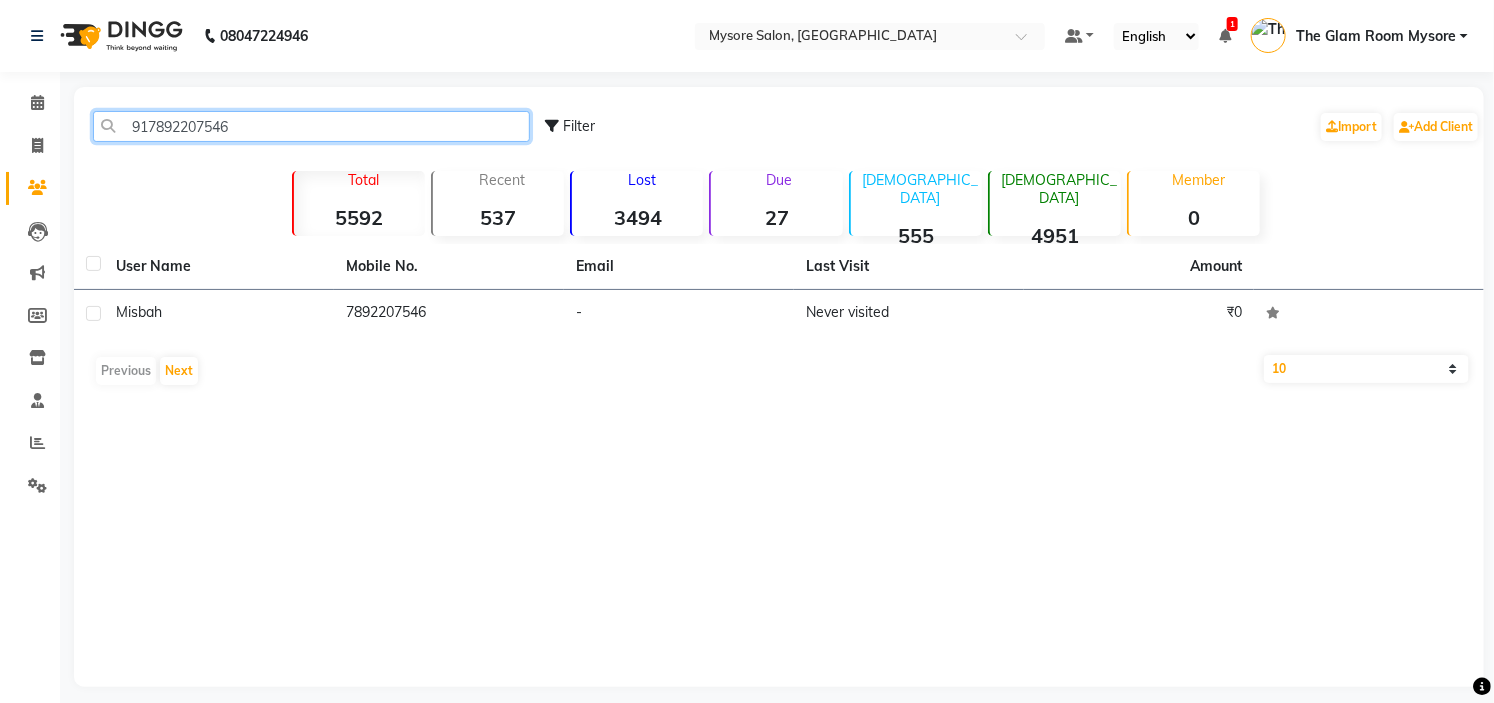 type on "917892207546" 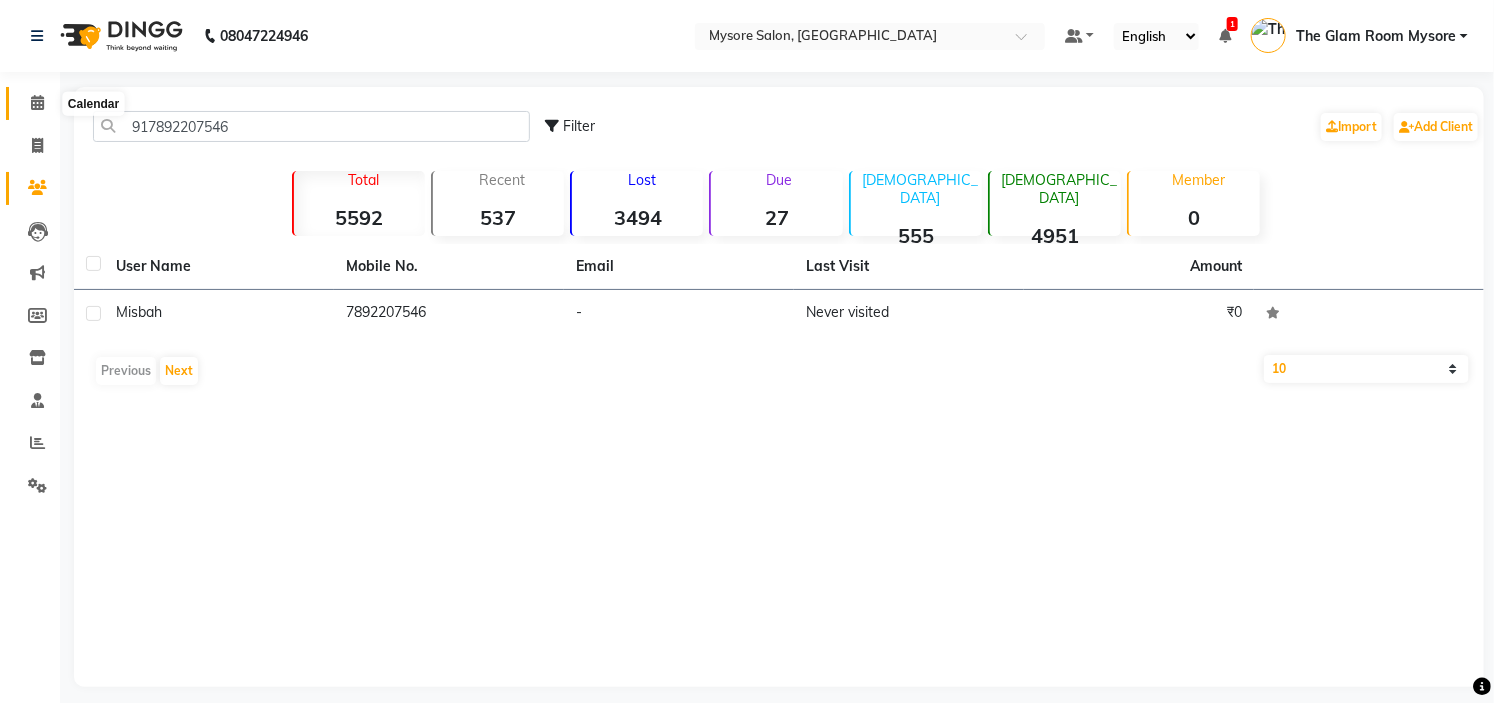 click 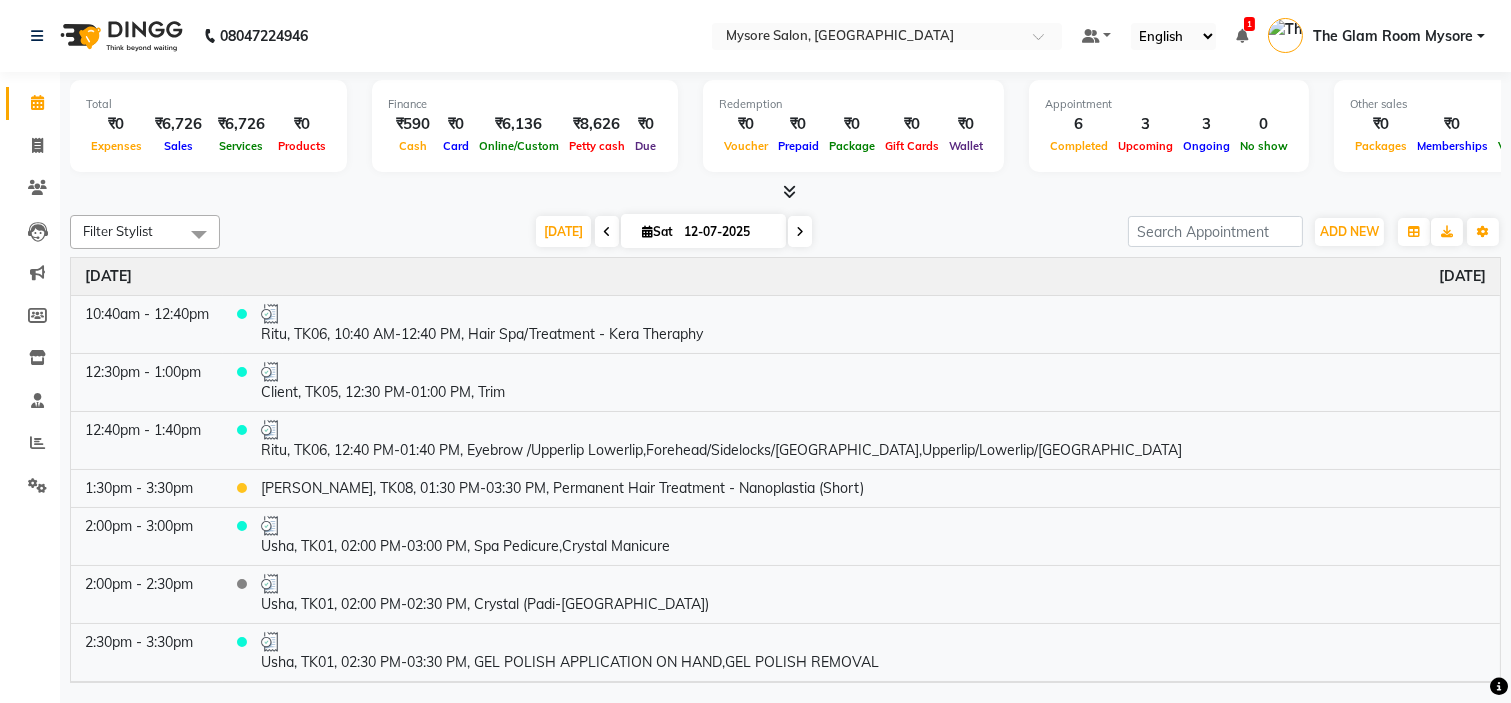 scroll, scrollTop: 250, scrollLeft: 0, axis: vertical 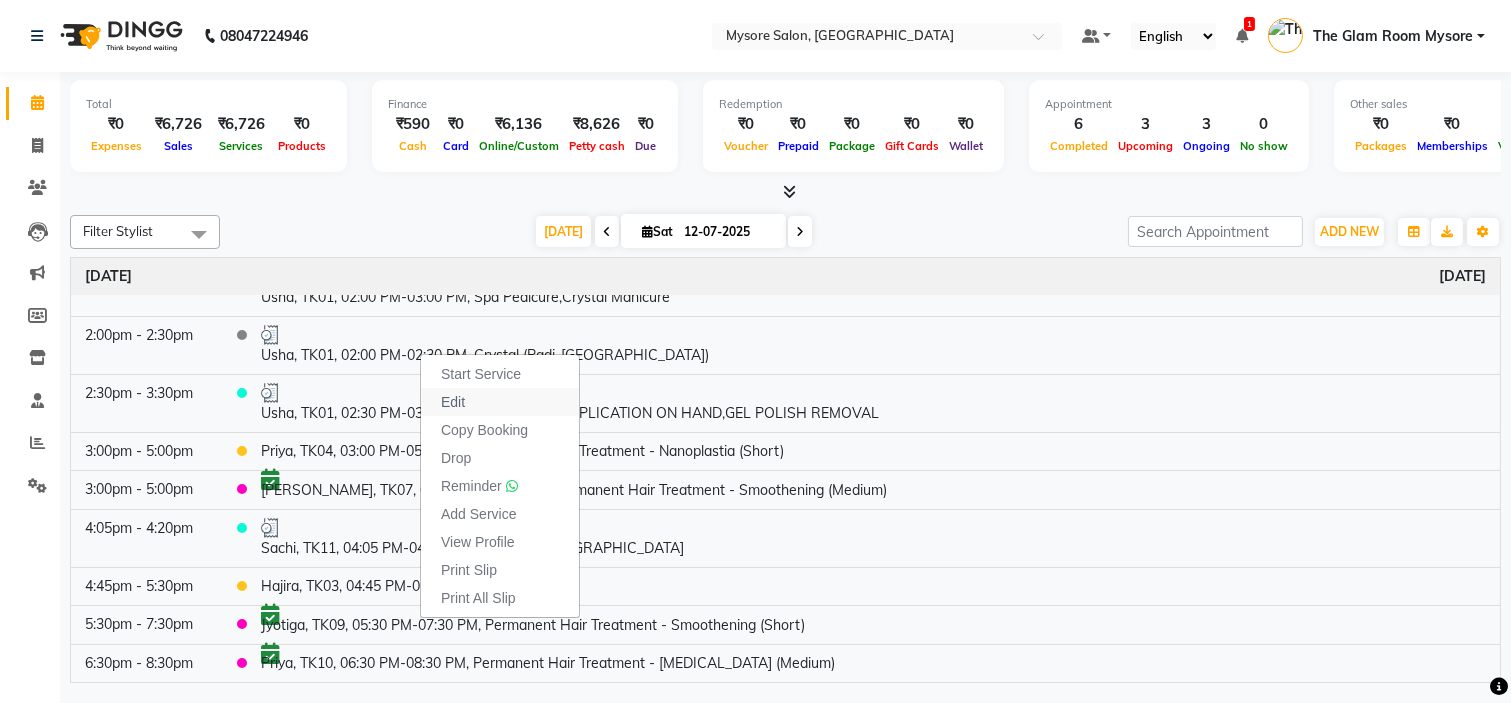 click on "Edit" at bounding box center (500, 402) 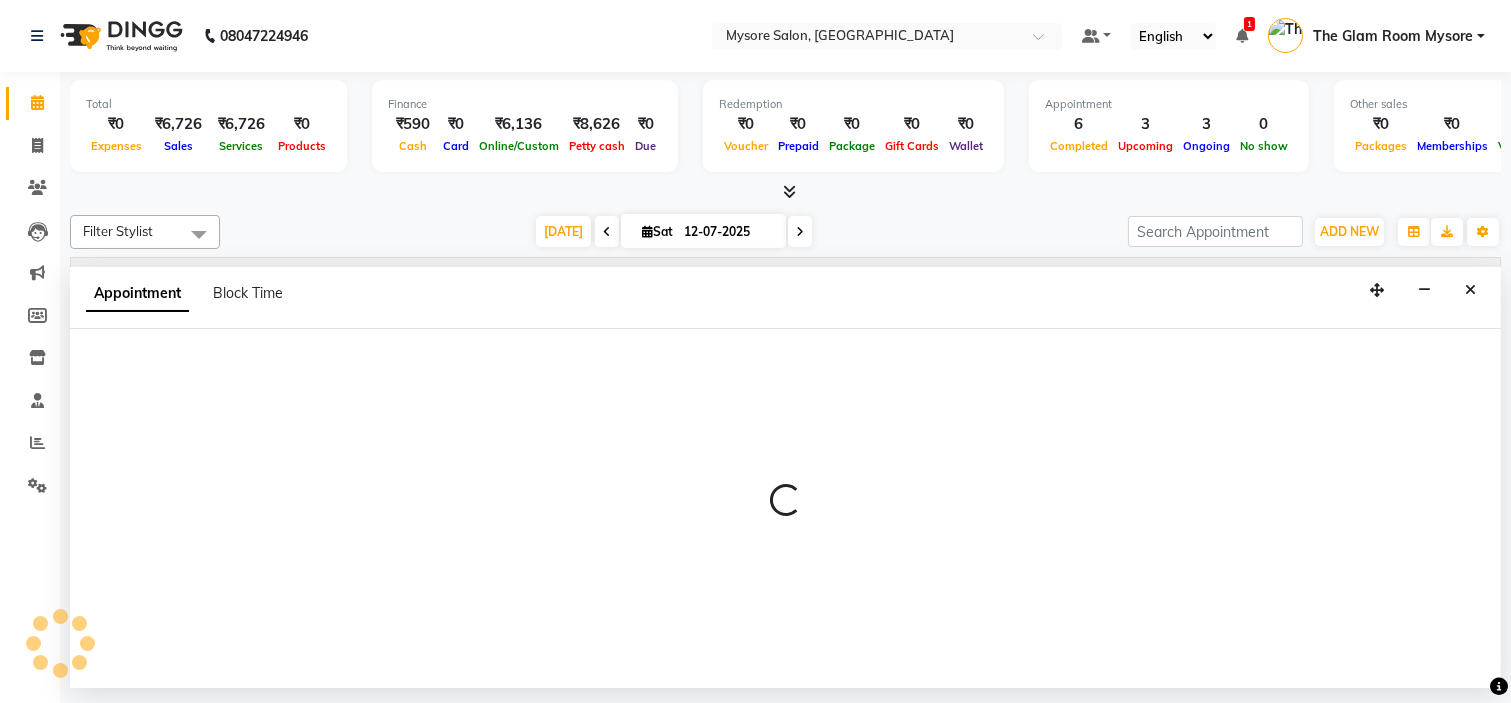 select on "tentative" 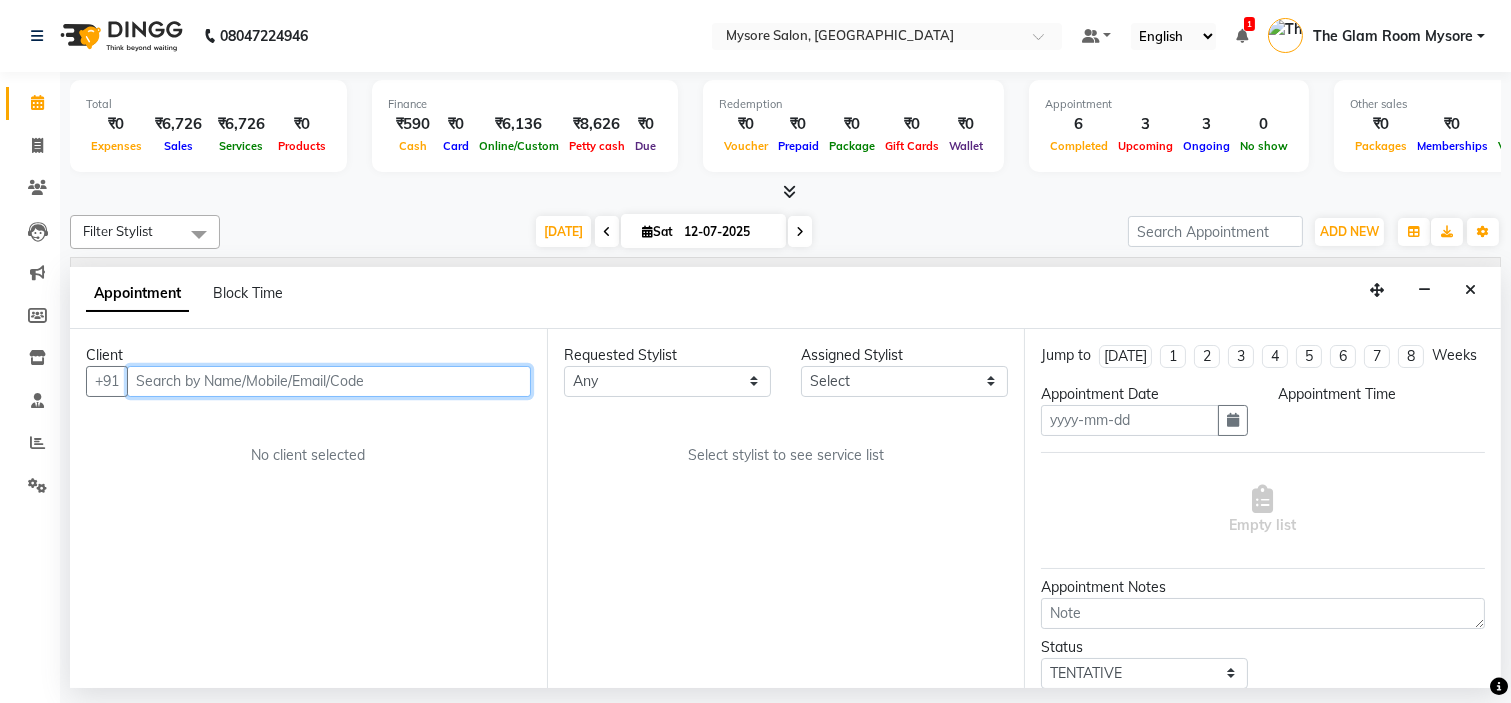 type on "12-07-2025" 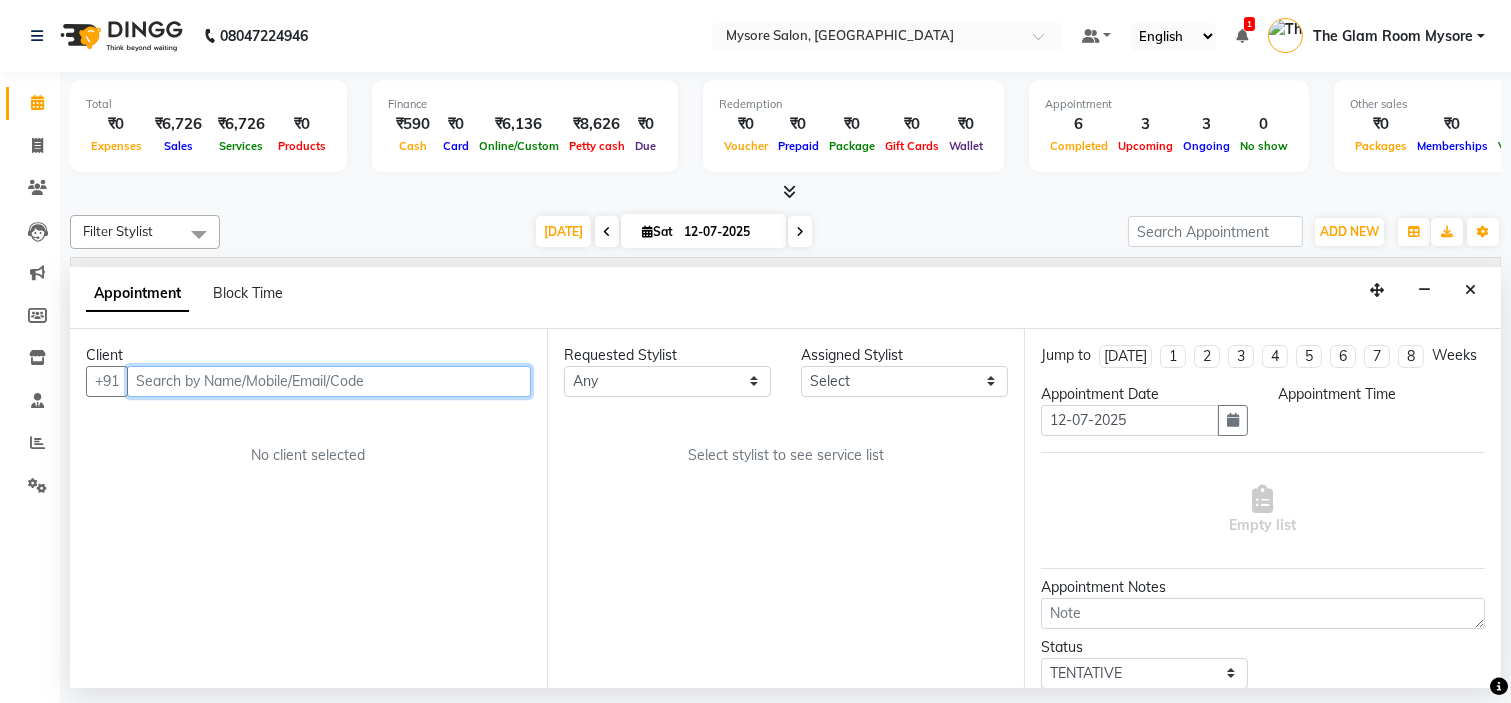 select on "confirm booking" 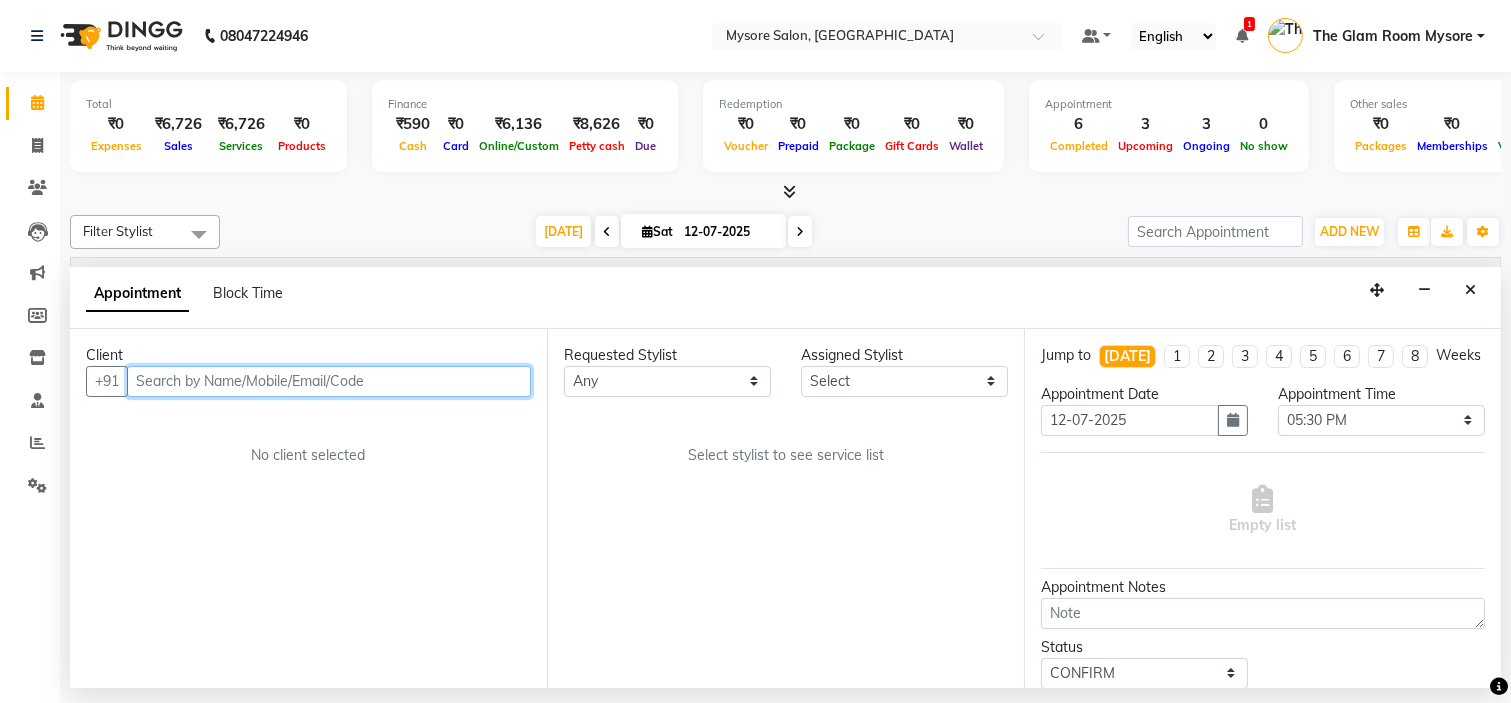 select on "66079" 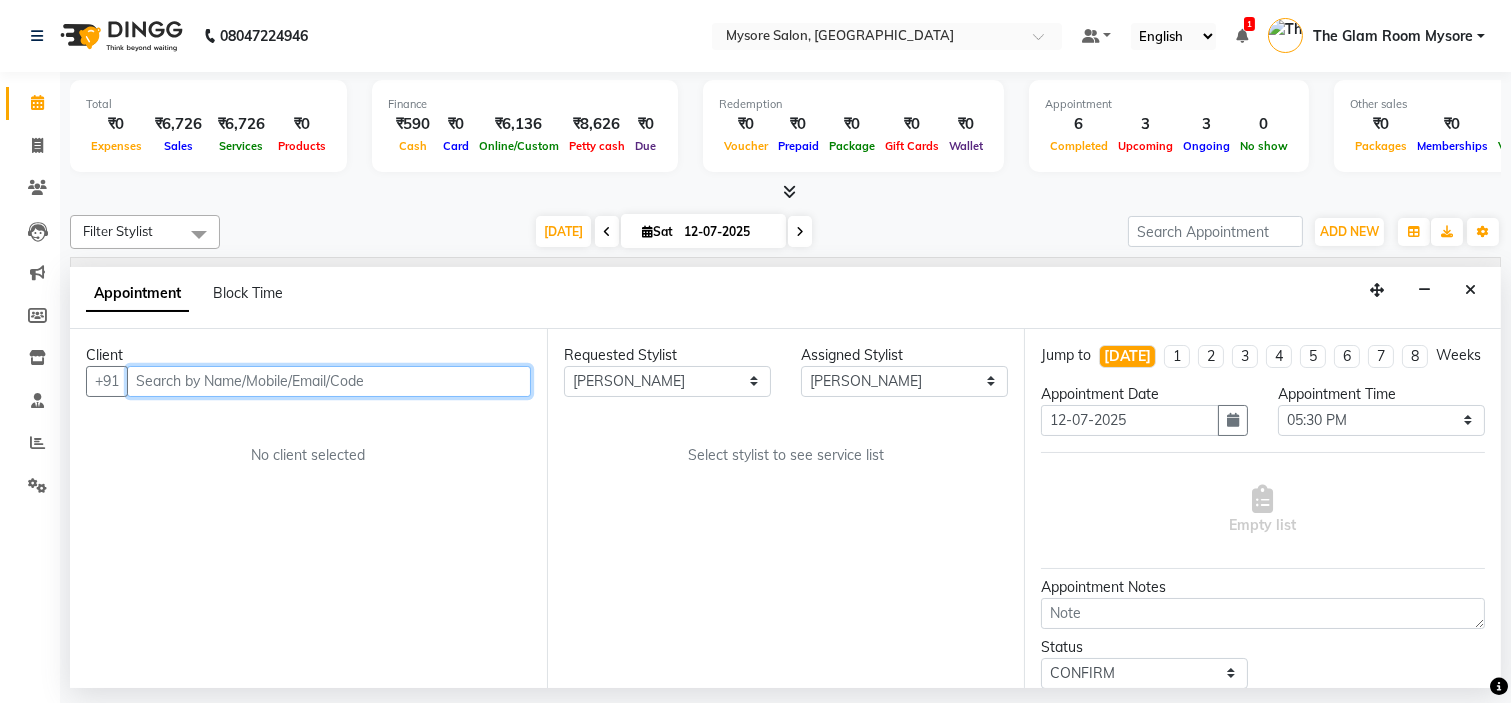 select on "1799" 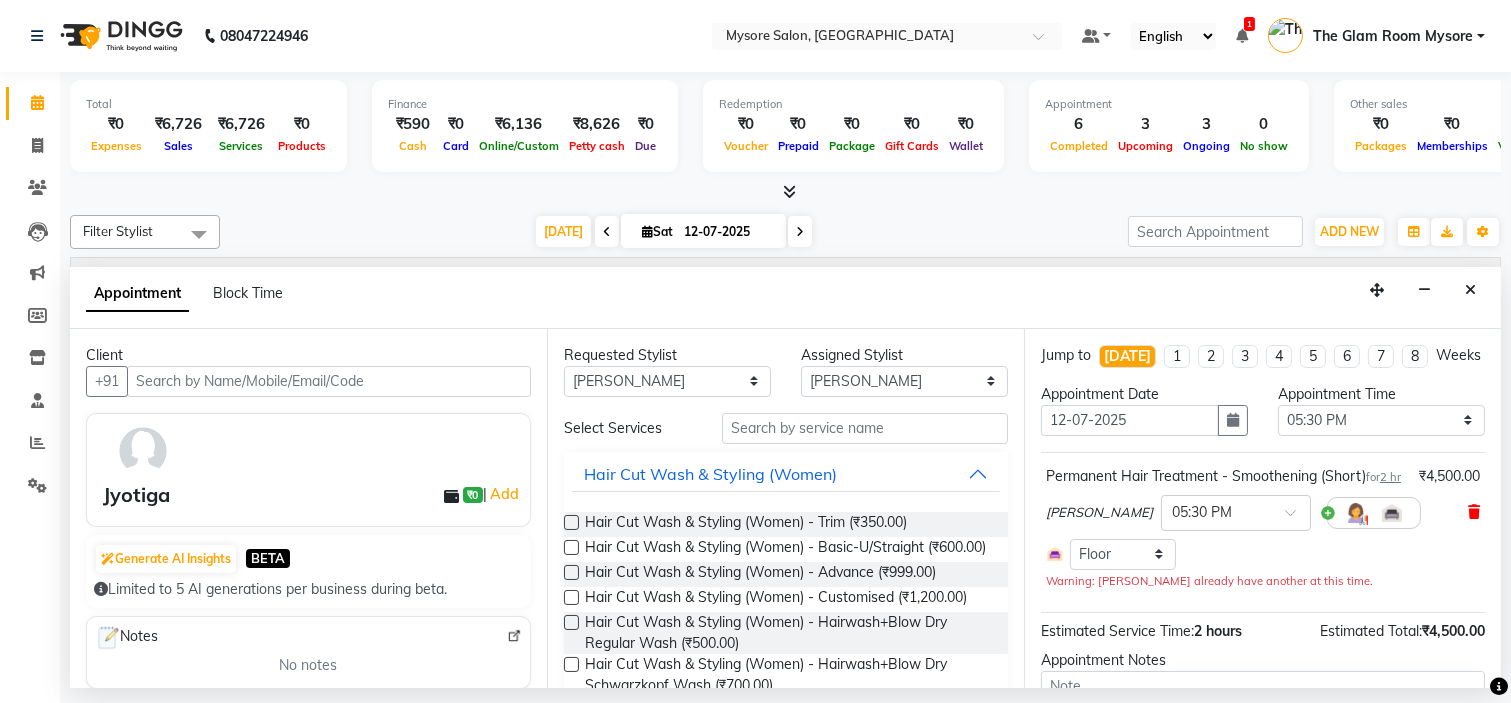 click at bounding box center [1474, 512] 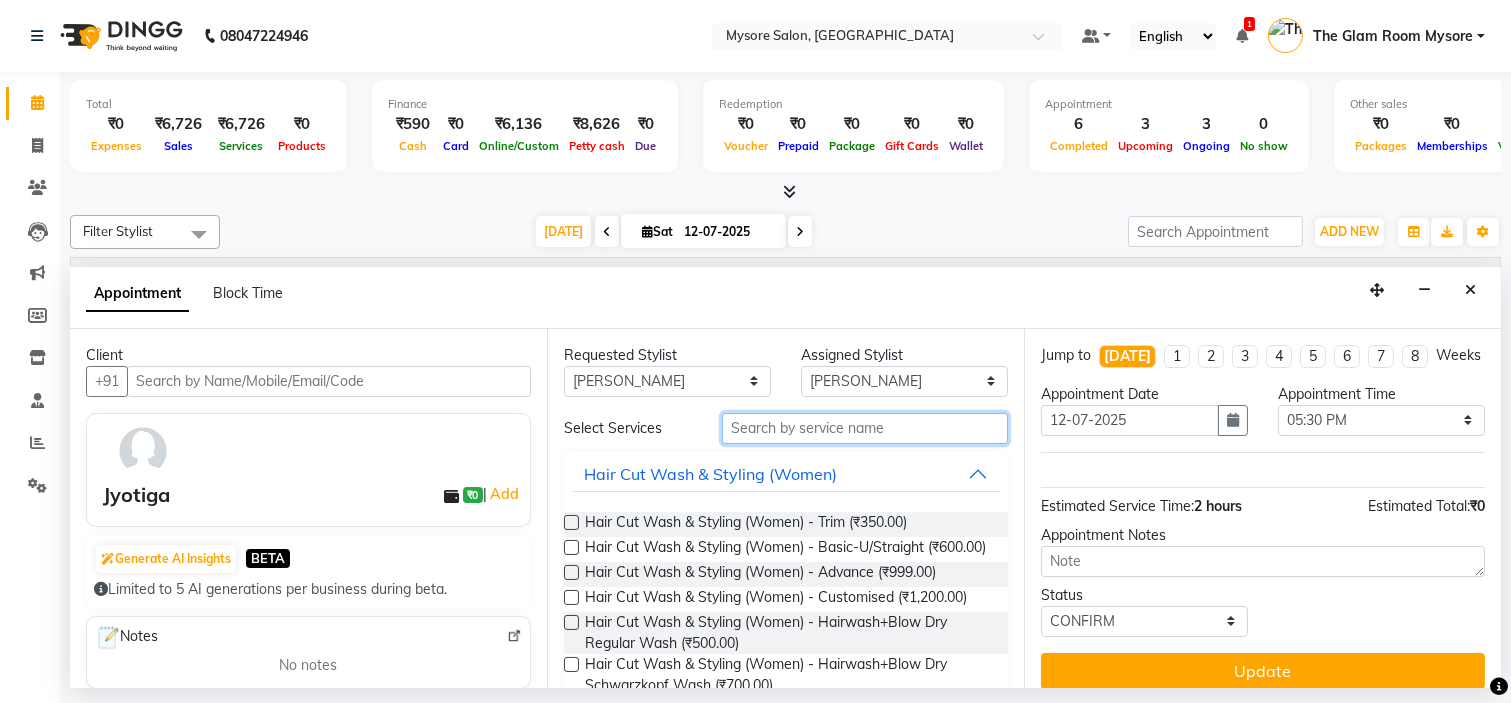 click at bounding box center [865, 428] 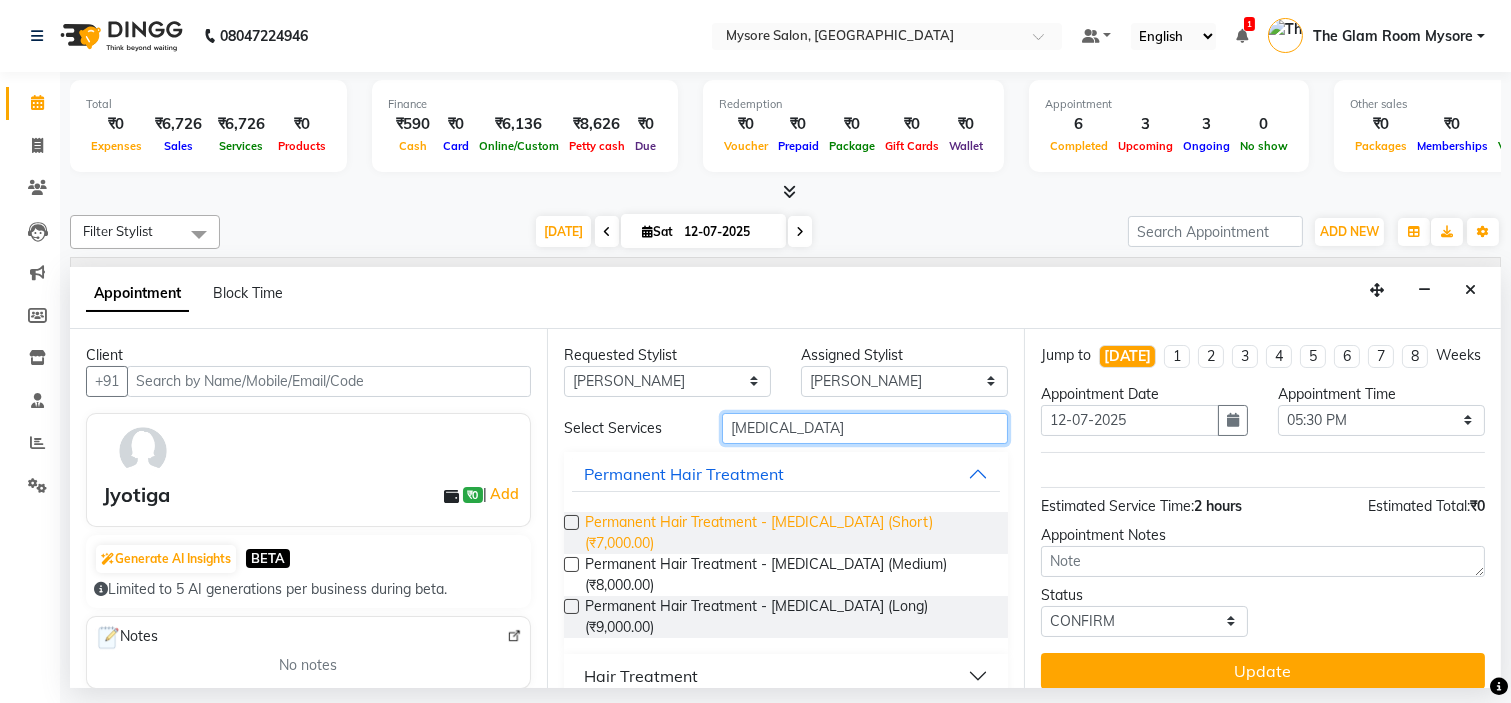 type on "BOTOX" 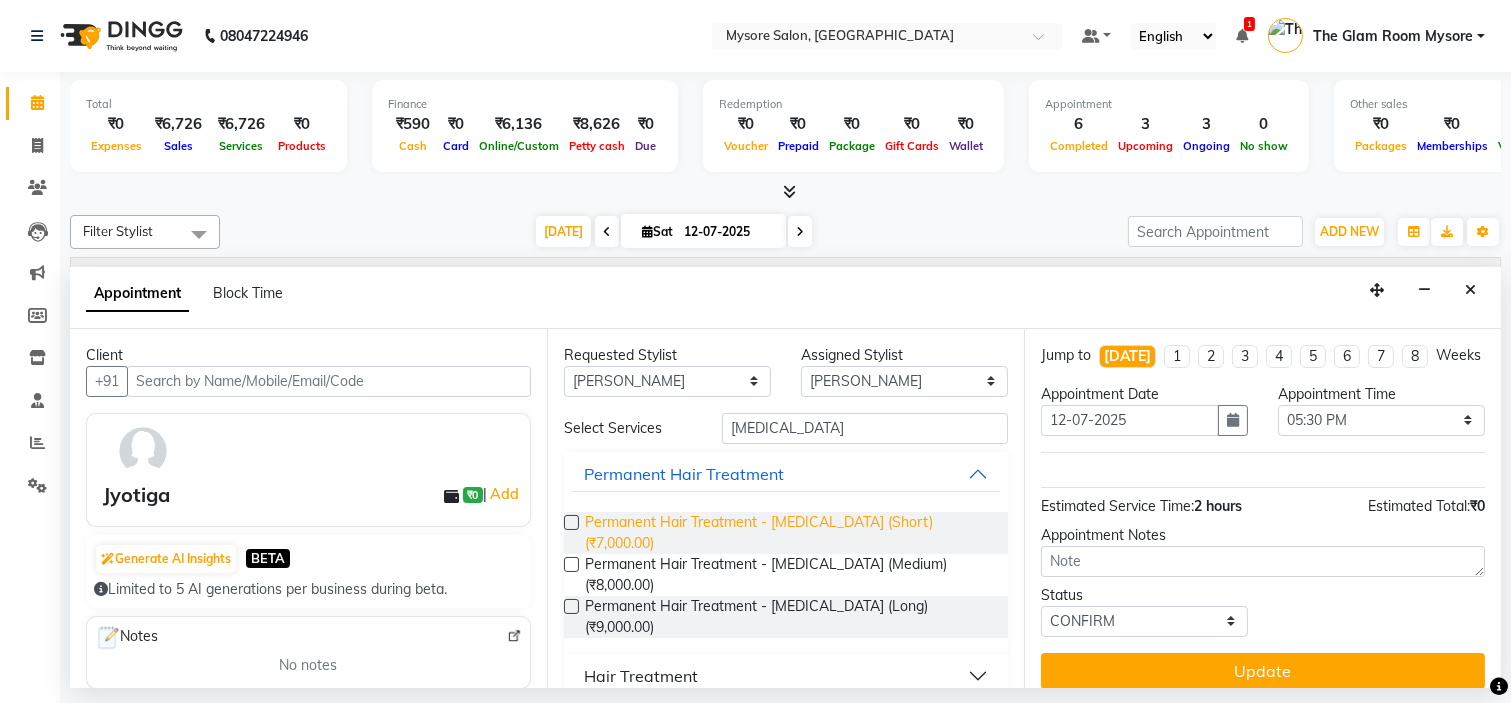 click on "Permanent Hair Treatment - Botox (Short) (₹7,000.00)" at bounding box center [788, 533] 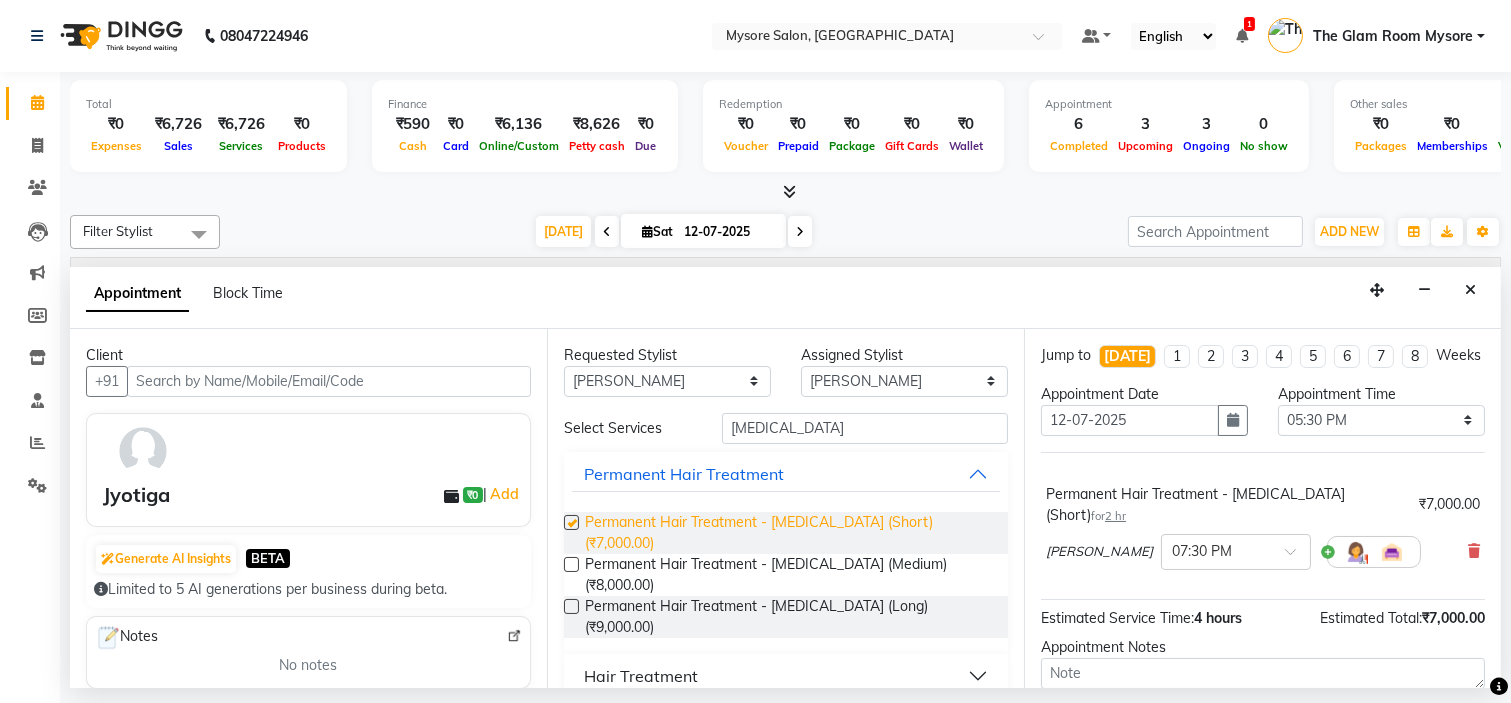 checkbox on "false" 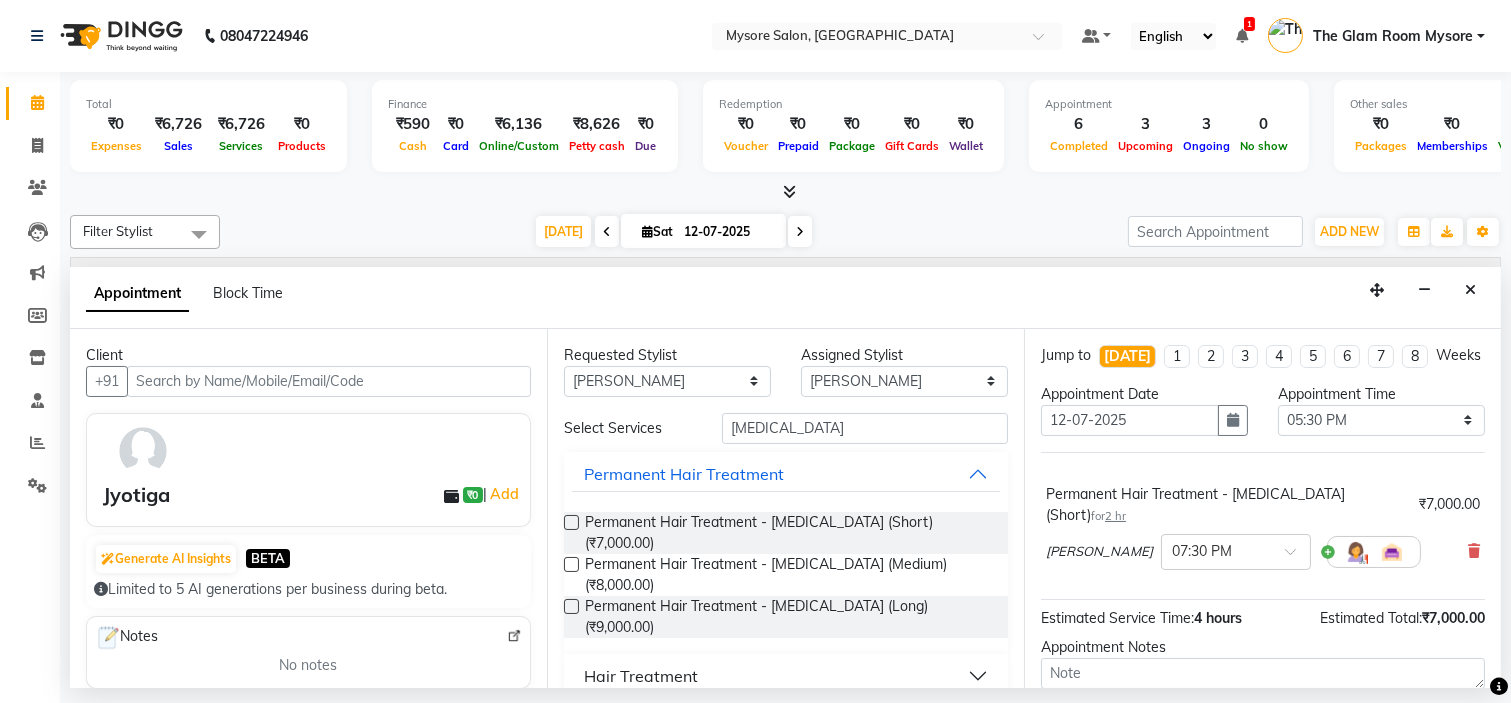 scroll, scrollTop: 126, scrollLeft: 0, axis: vertical 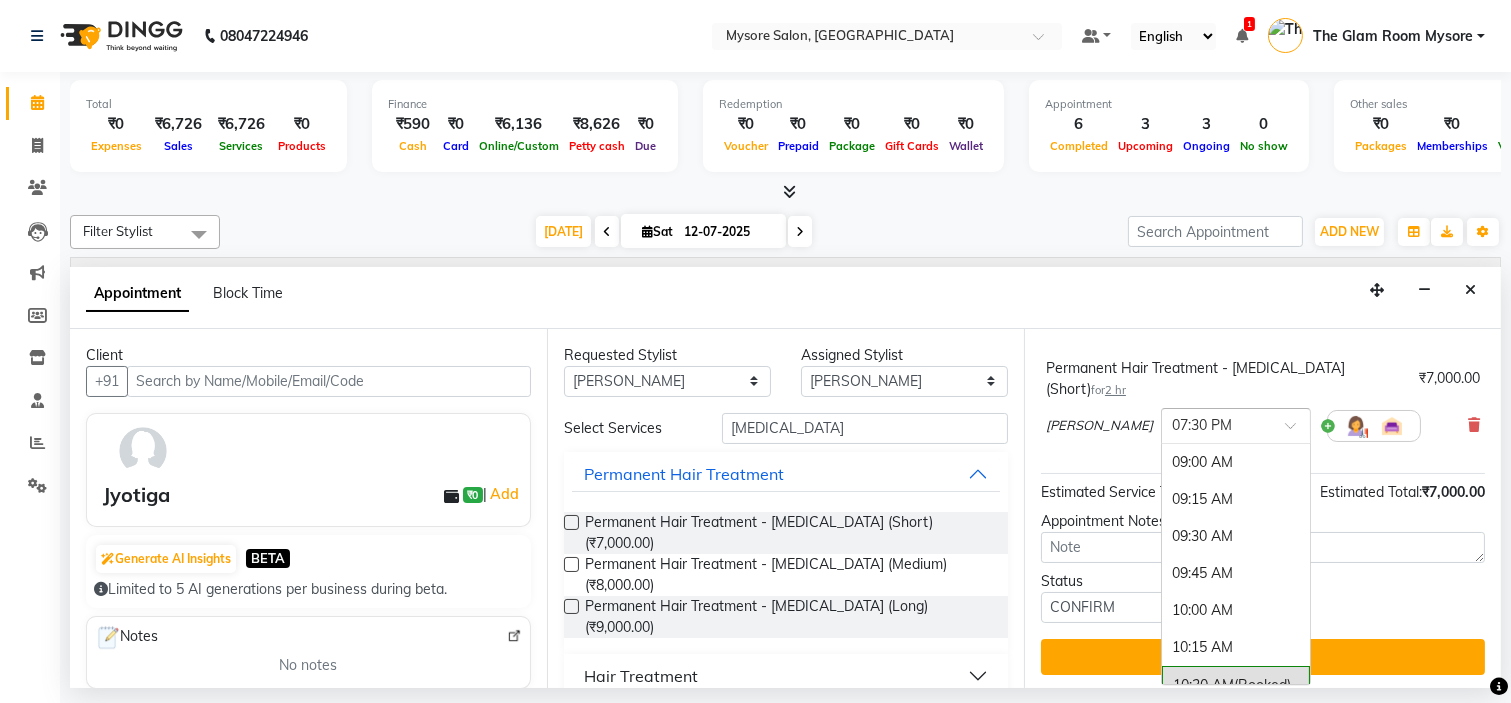 click at bounding box center (1297, 431) 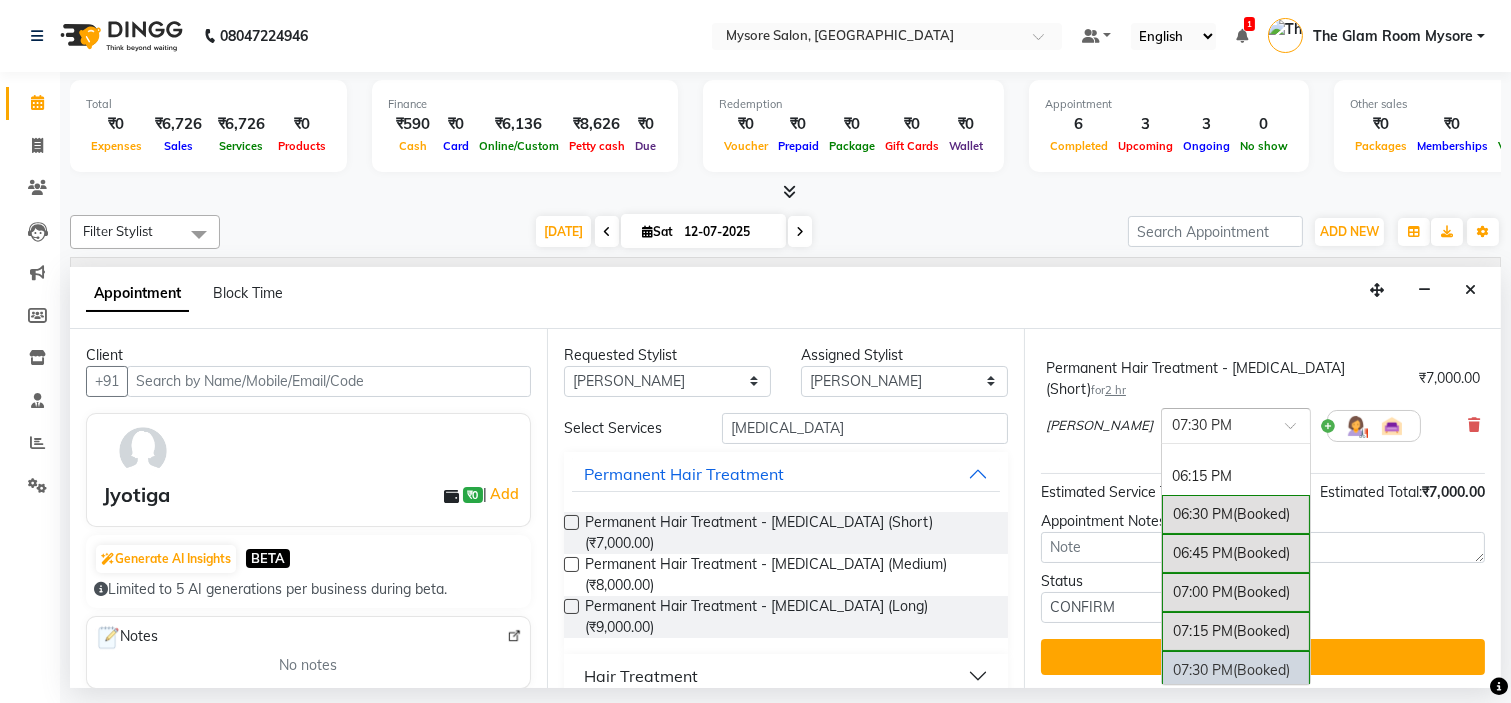 scroll, scrollTop: 1358, scrollLeft: 0, axis: vertical 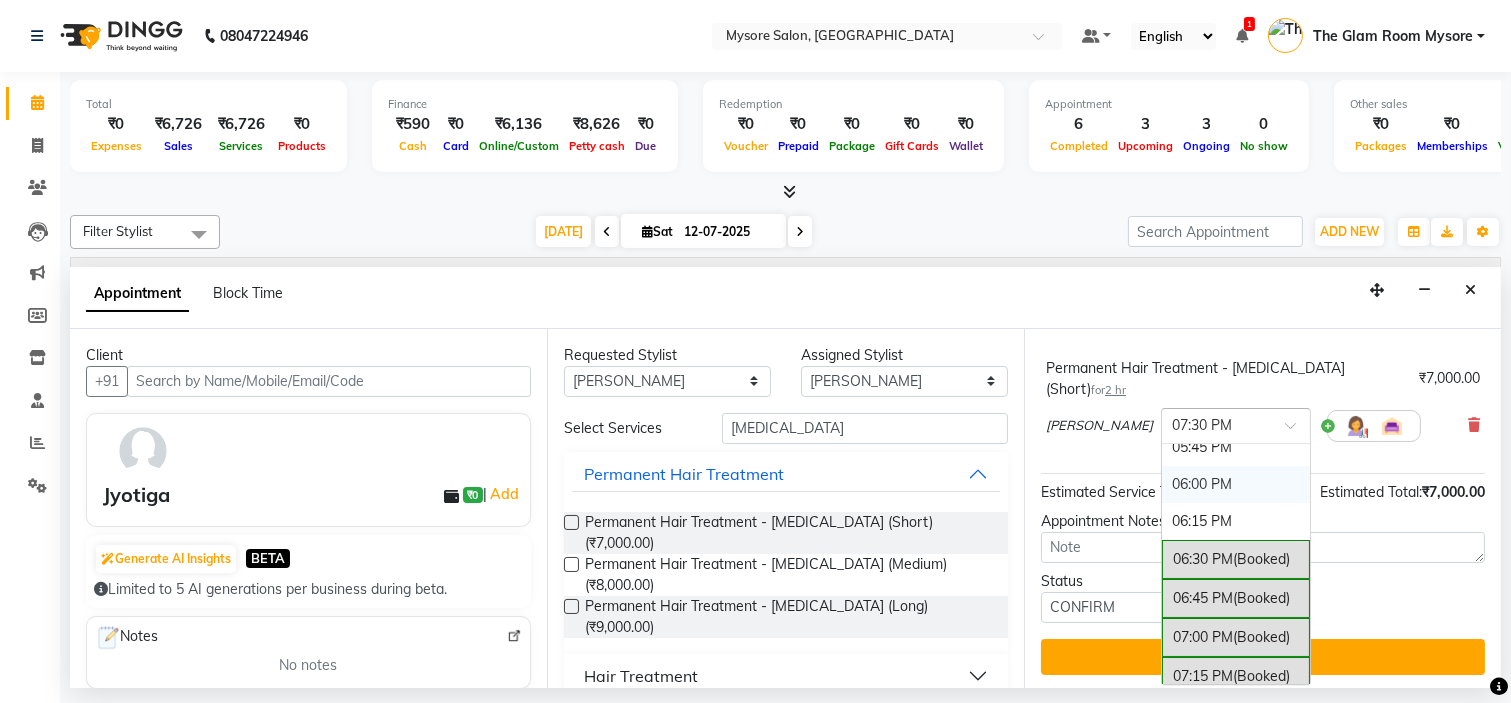 click on "06:00 PM" at bounding box center [1236, 484] 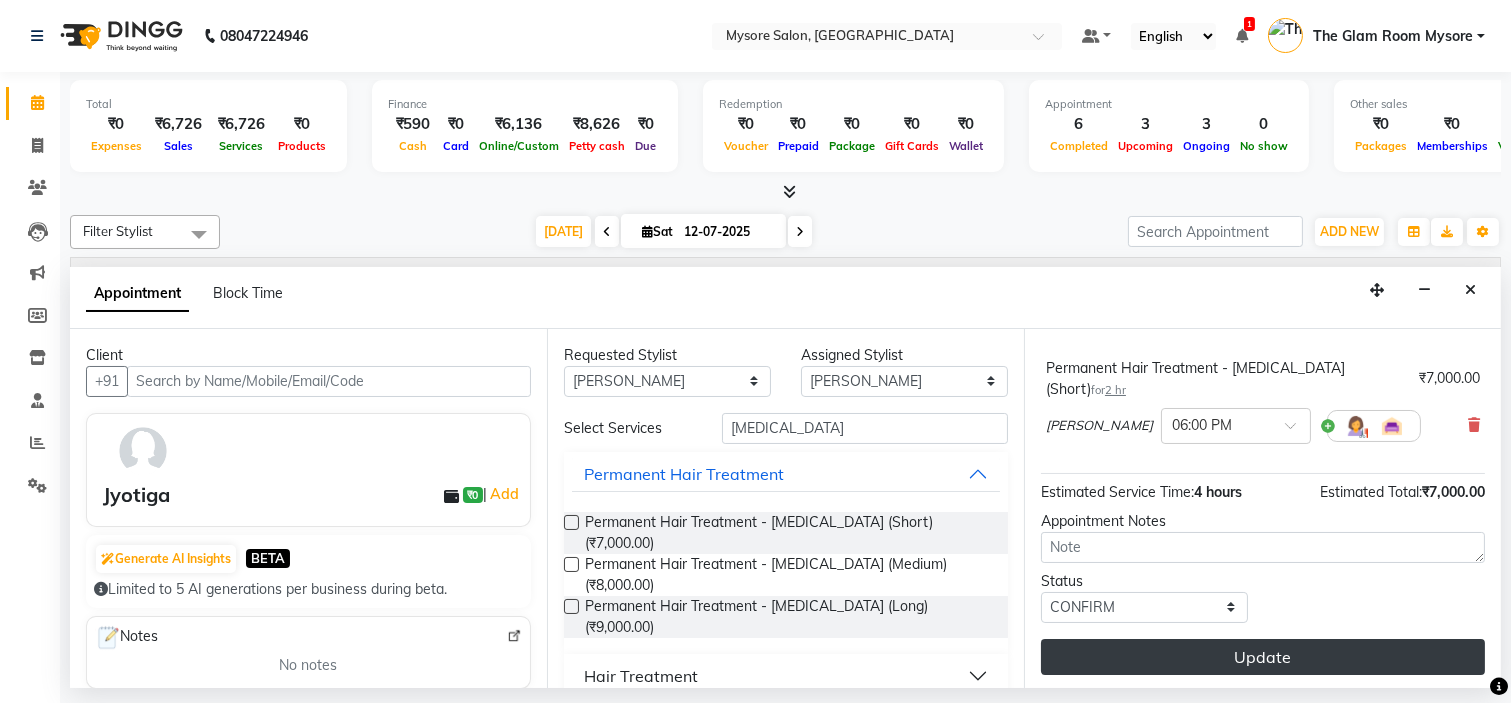 click on "Update" at bounding box center (1263, 657) 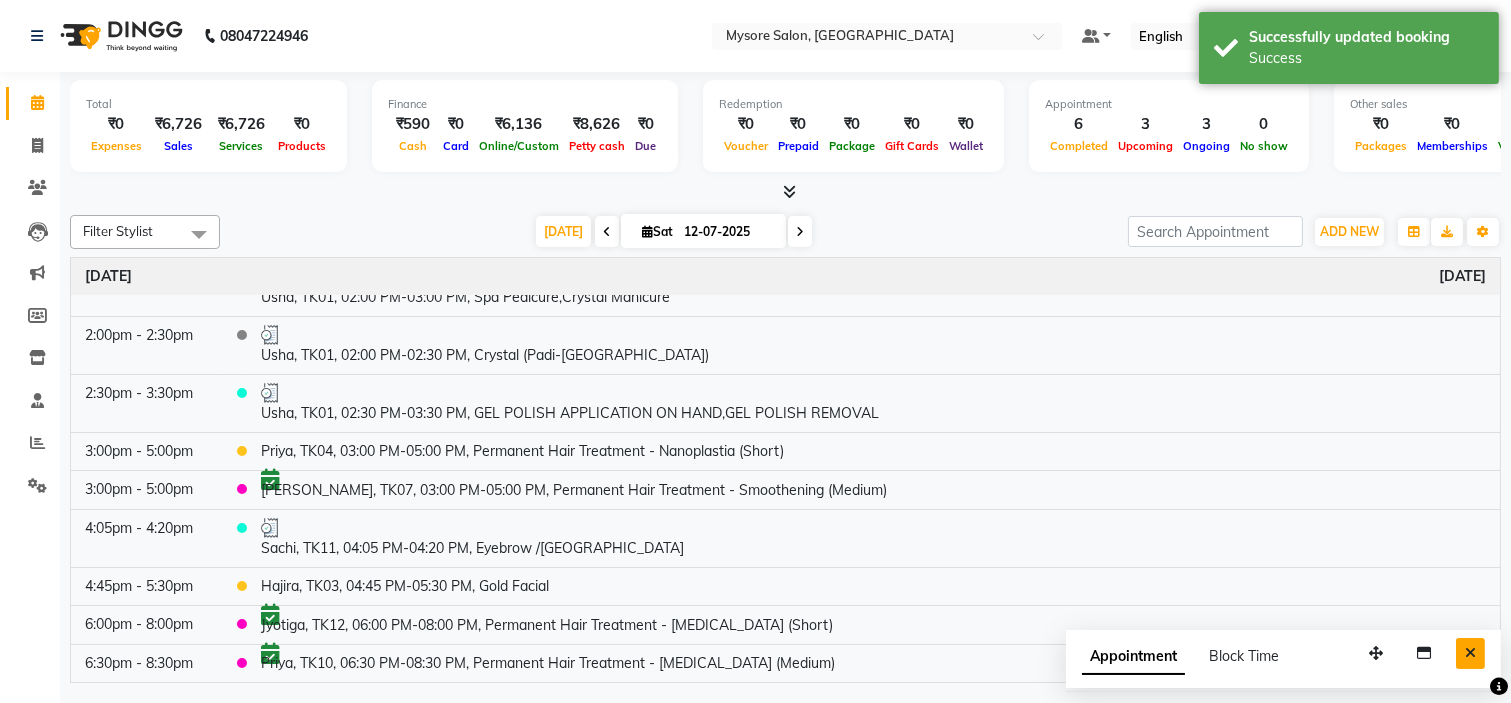 click at bounding box center [1470, 653] 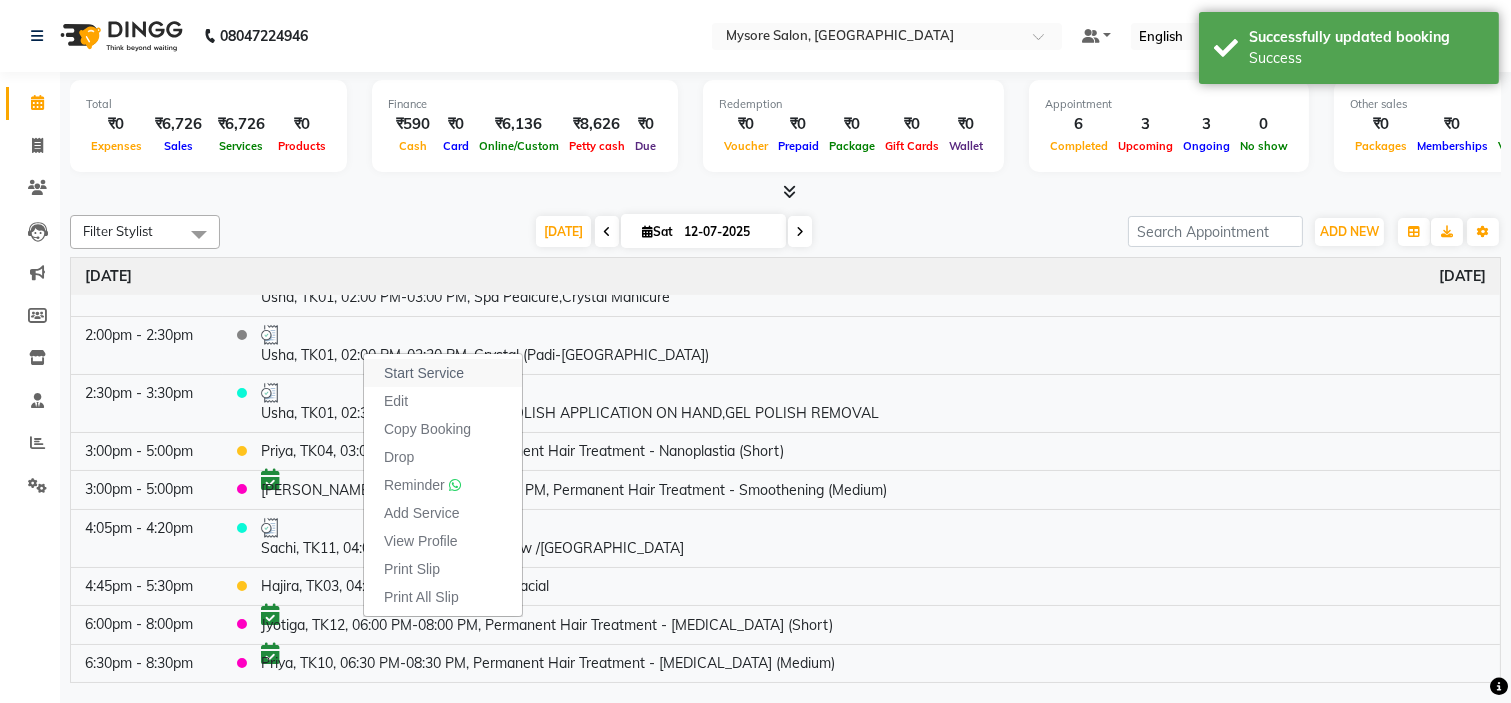 click on "Start Service" at bounding box center (424, 373) 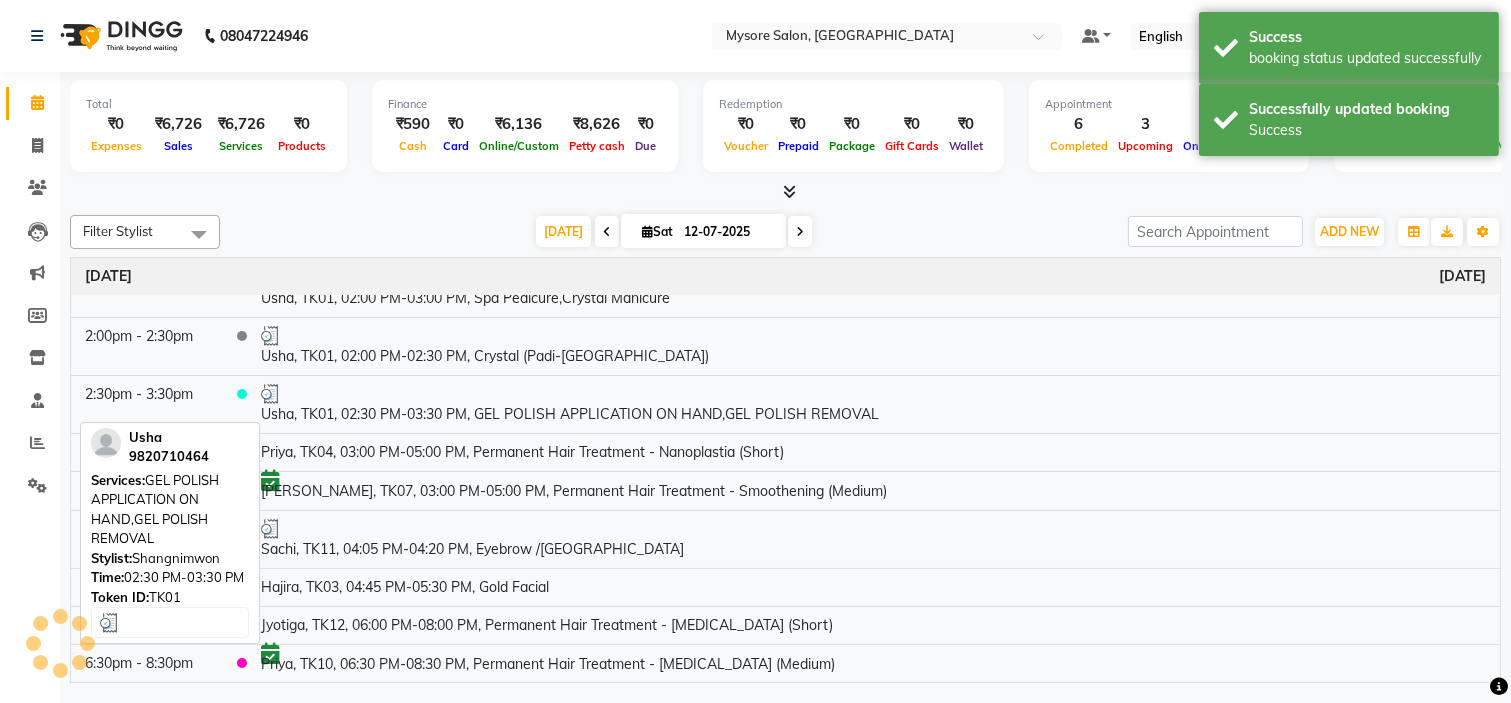 scroll, scrollTop: 248, scrollLeft: 0, axis: vertical 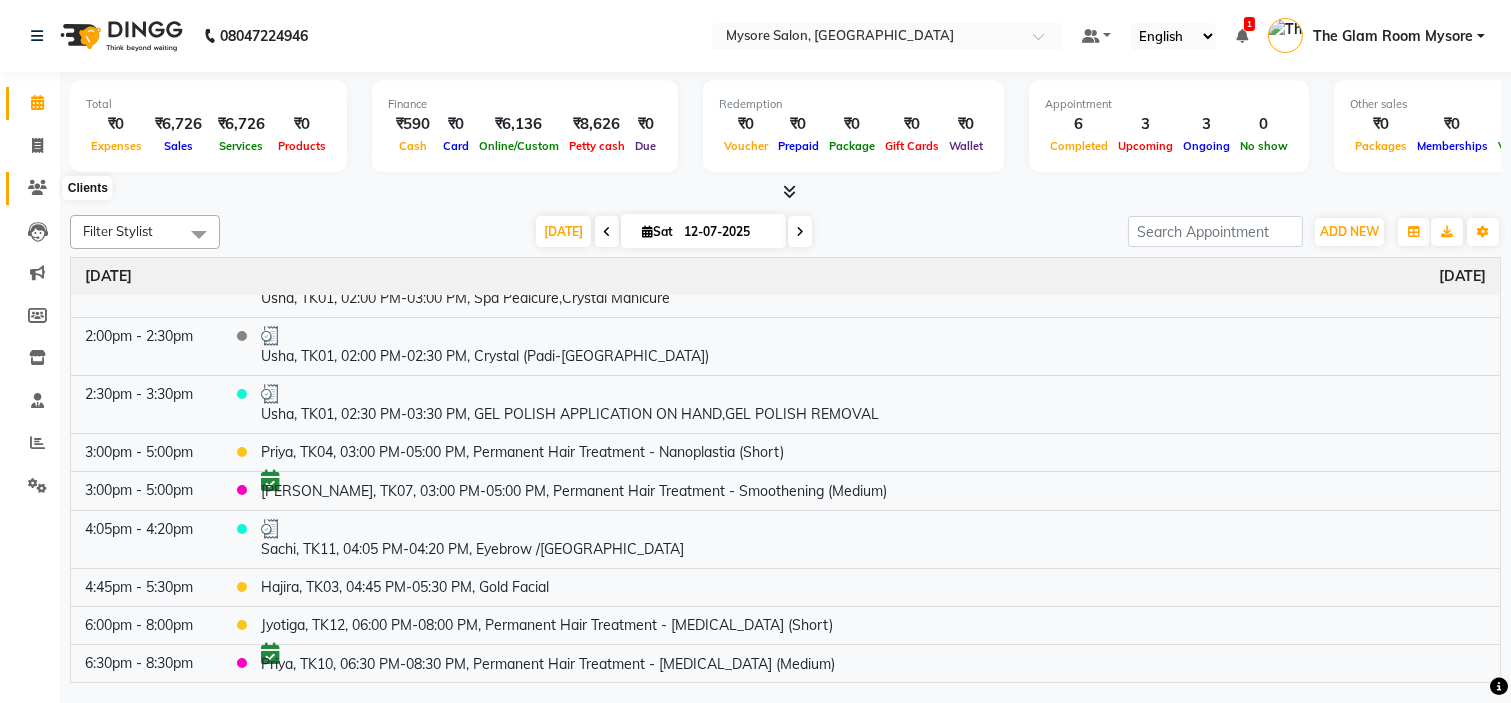 click 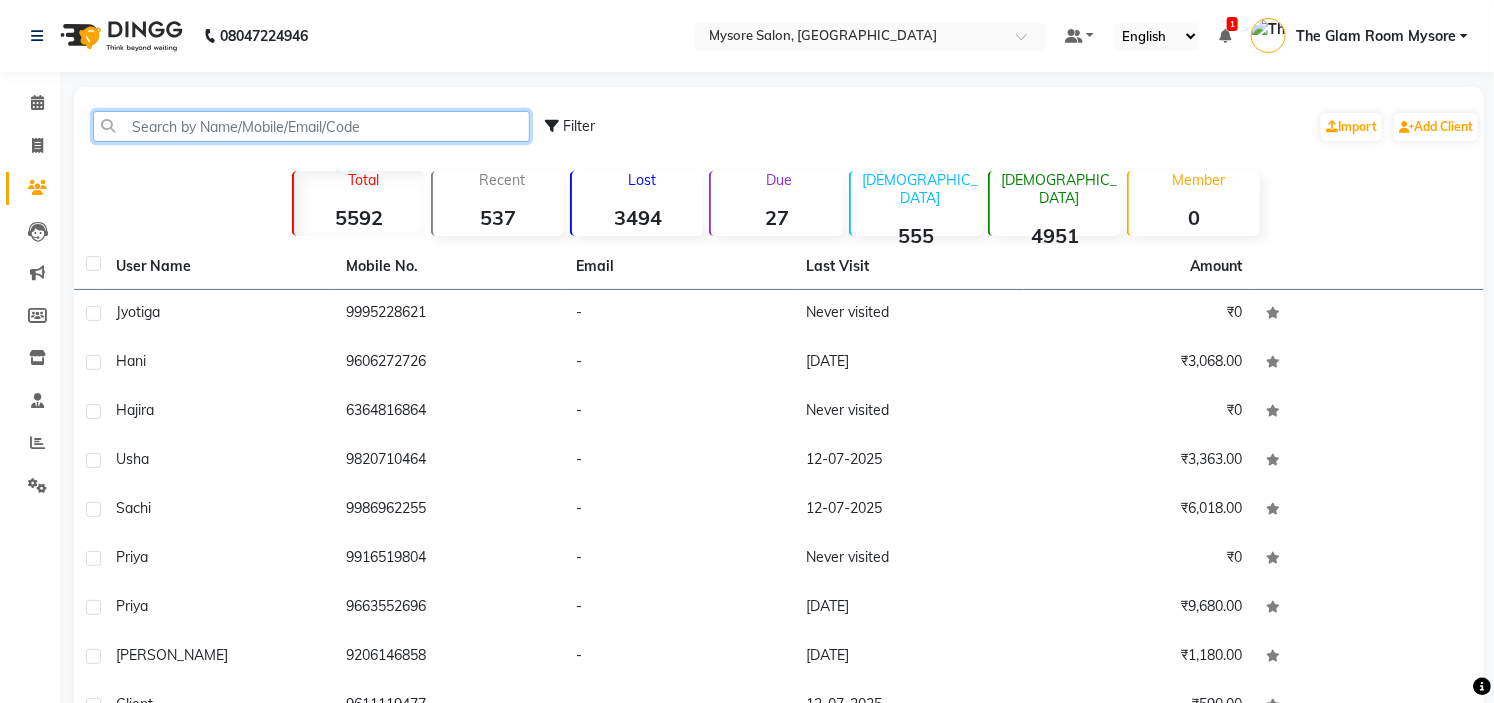 click 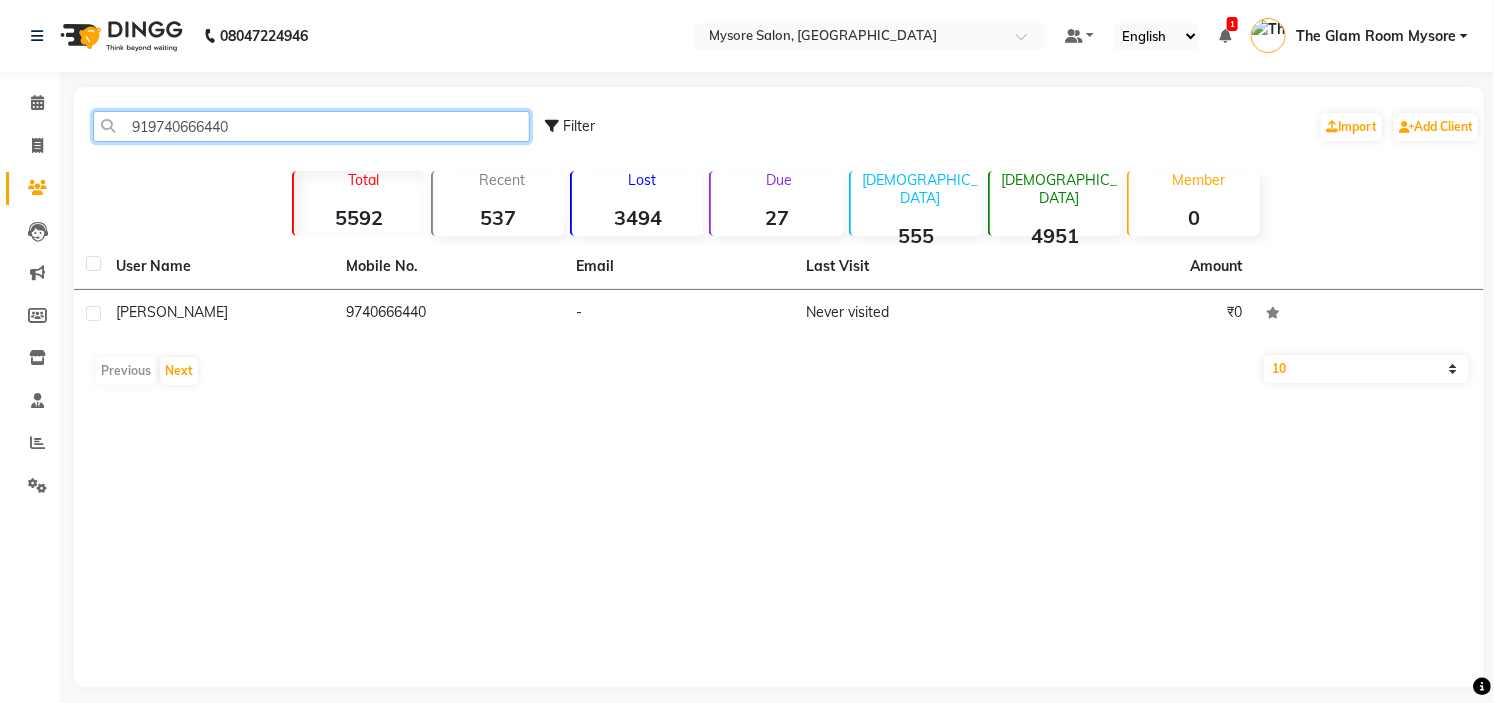 click on "919740666440" 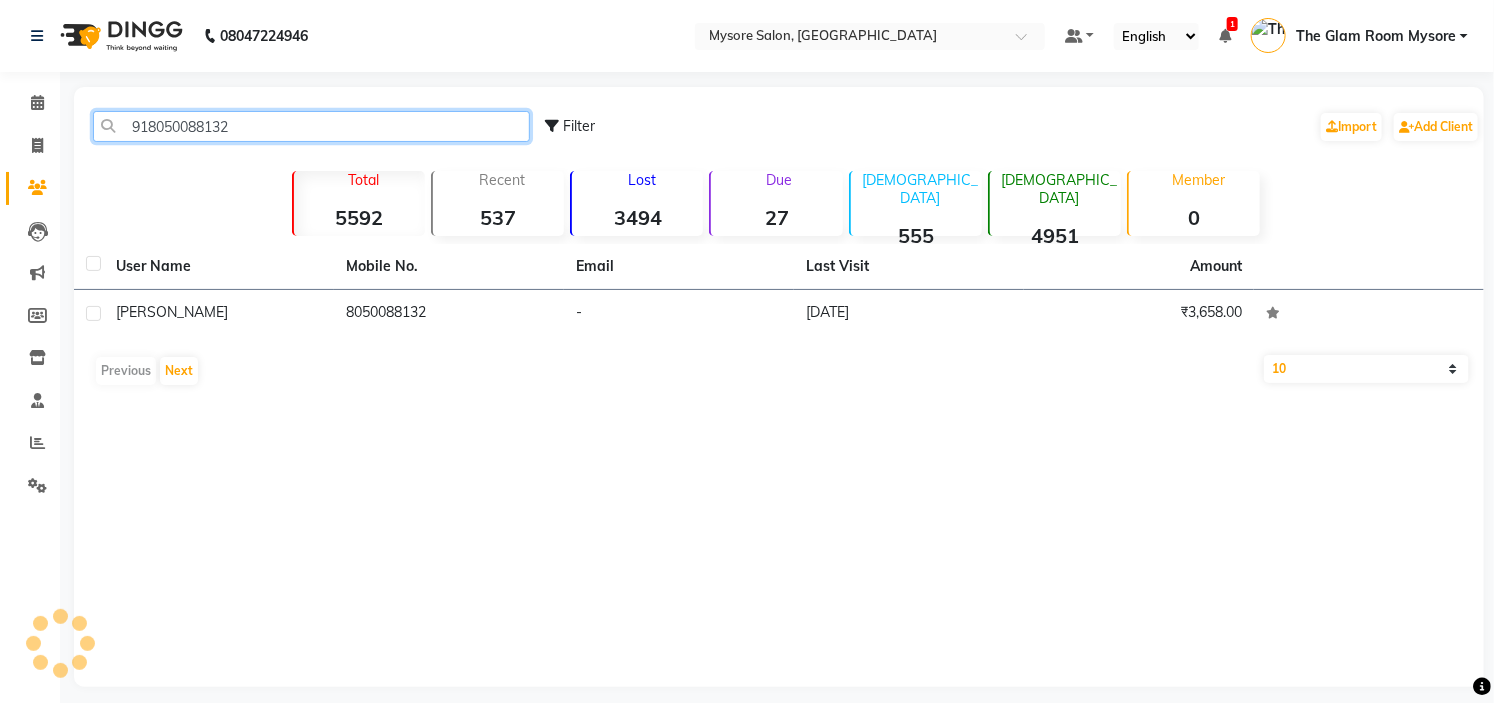 click on "918050088132" 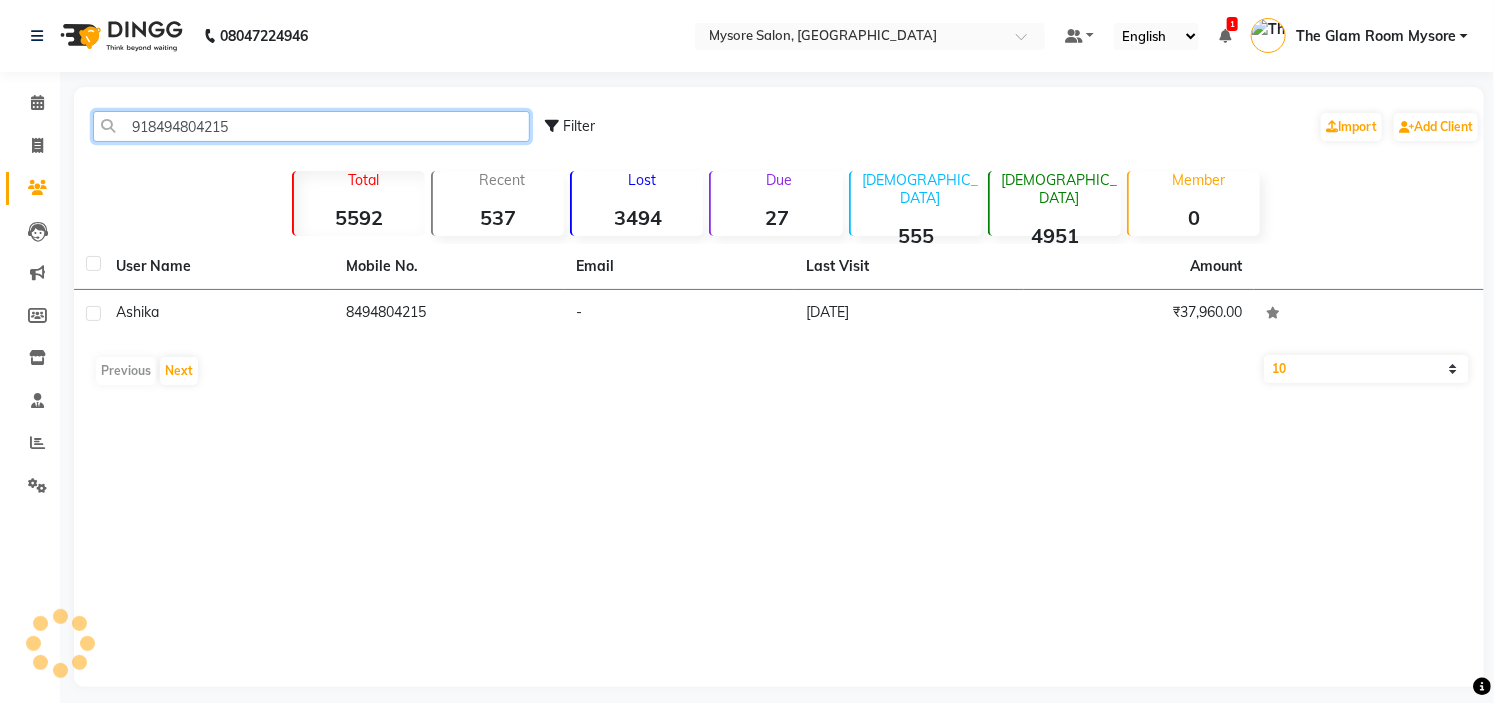 click on "918494804215" 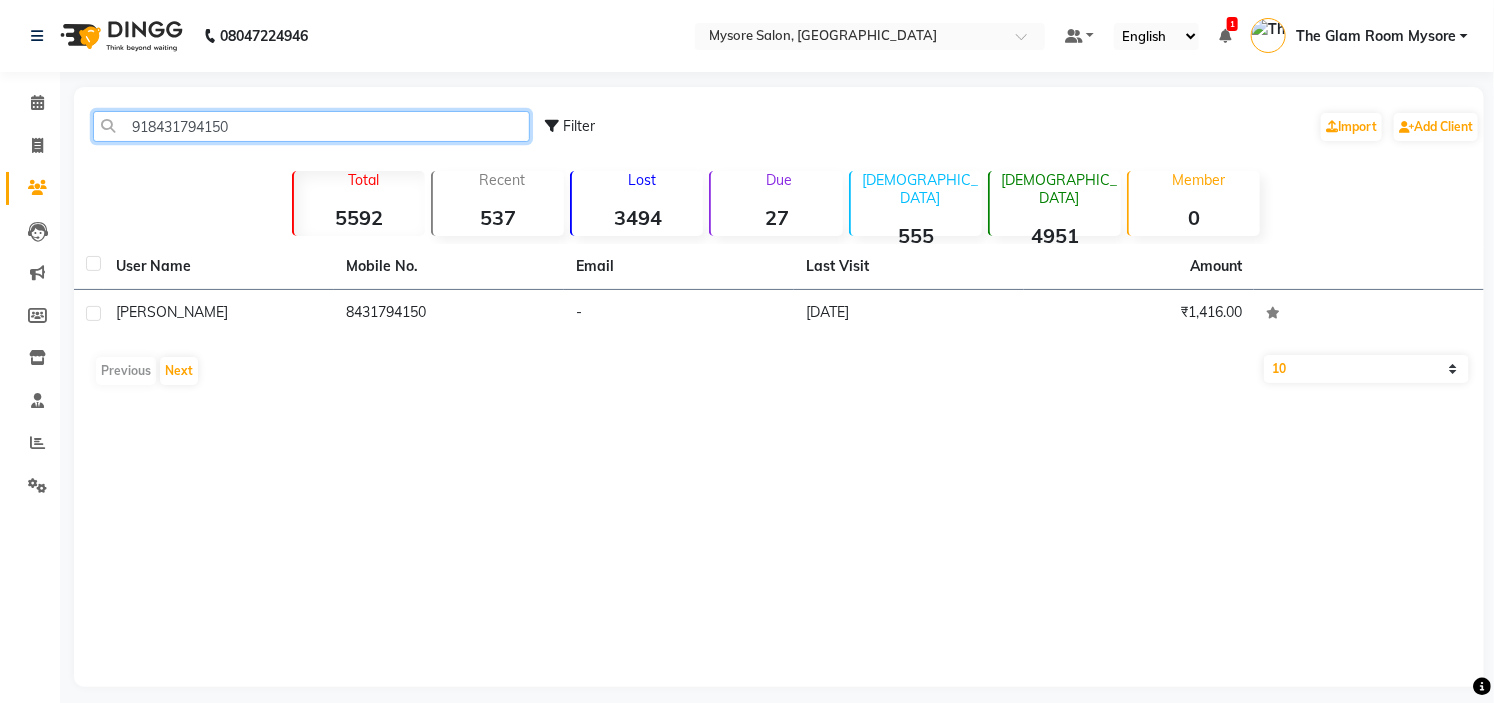 click on "918431794150" 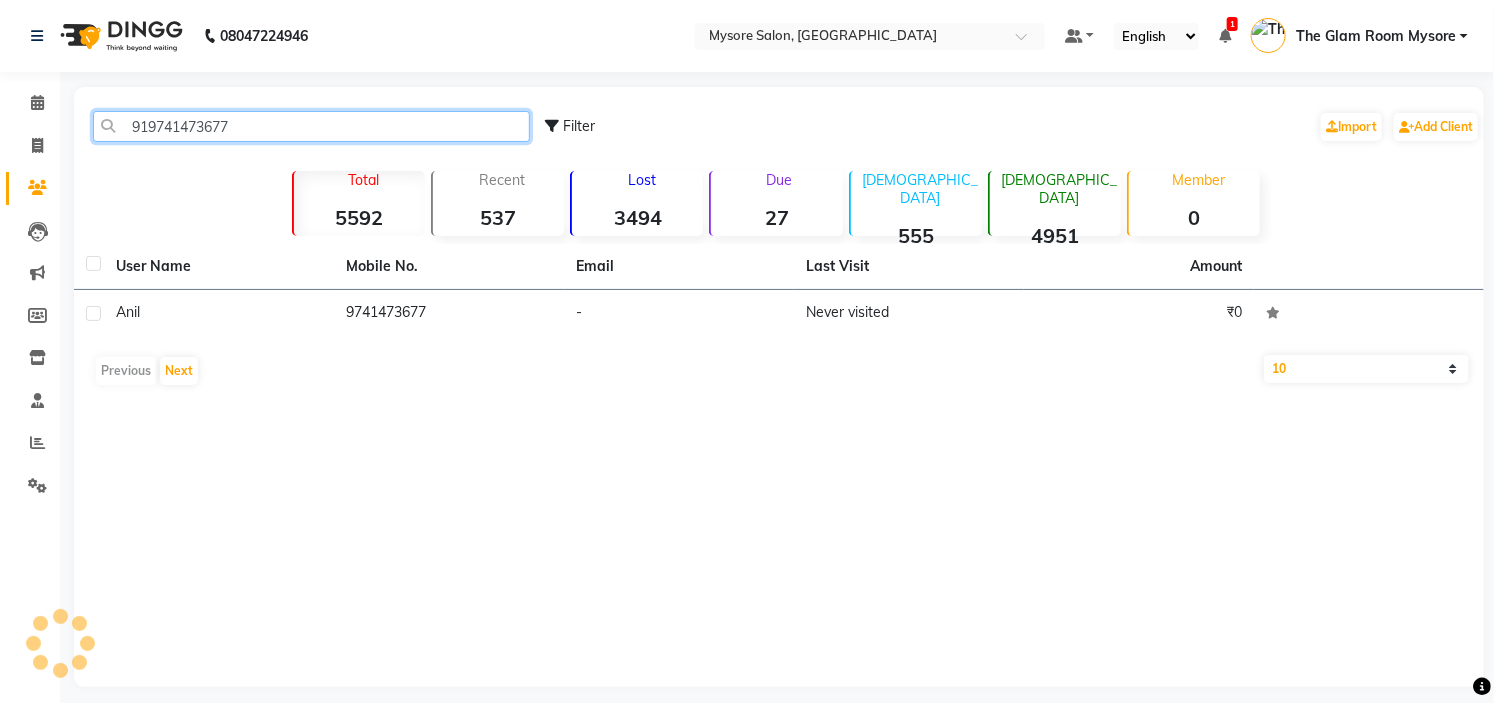 click on "919741473677" 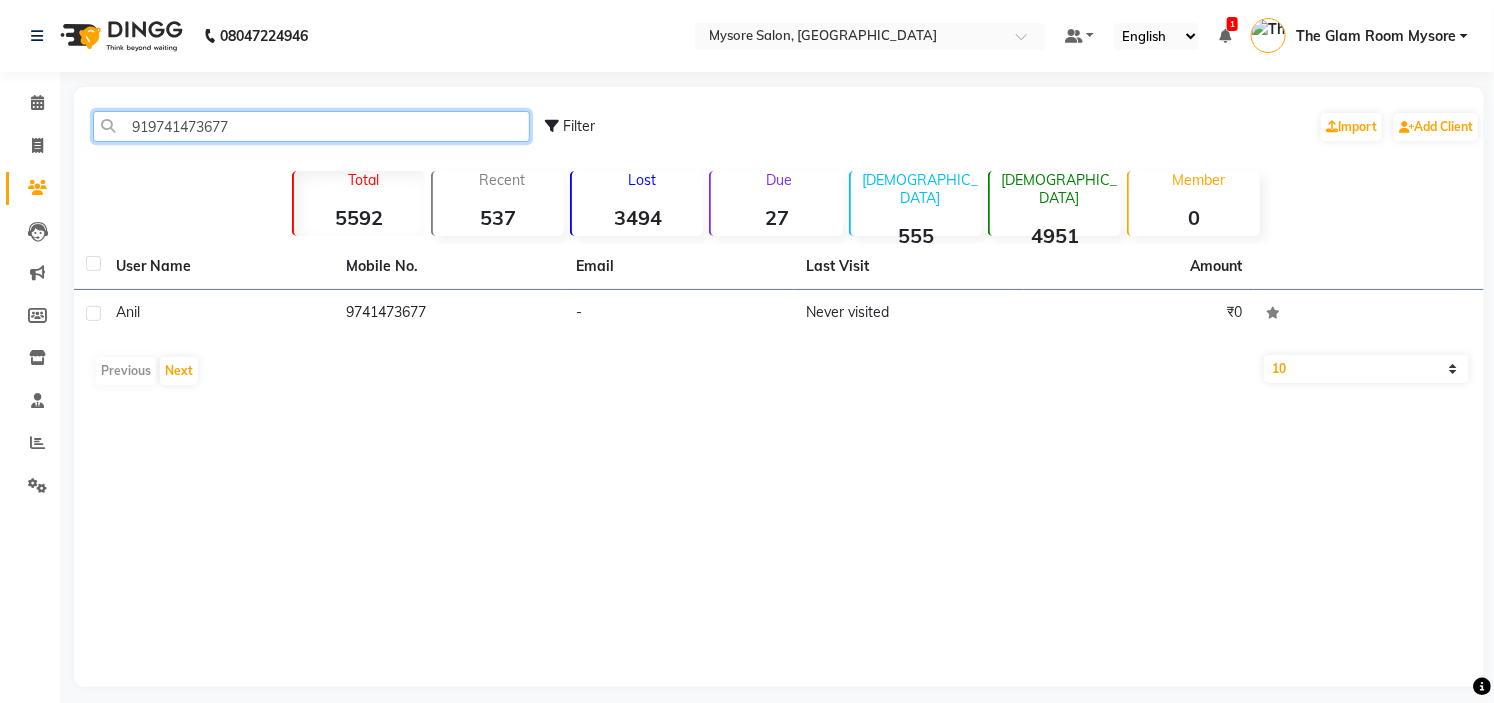 click on "919741473677" 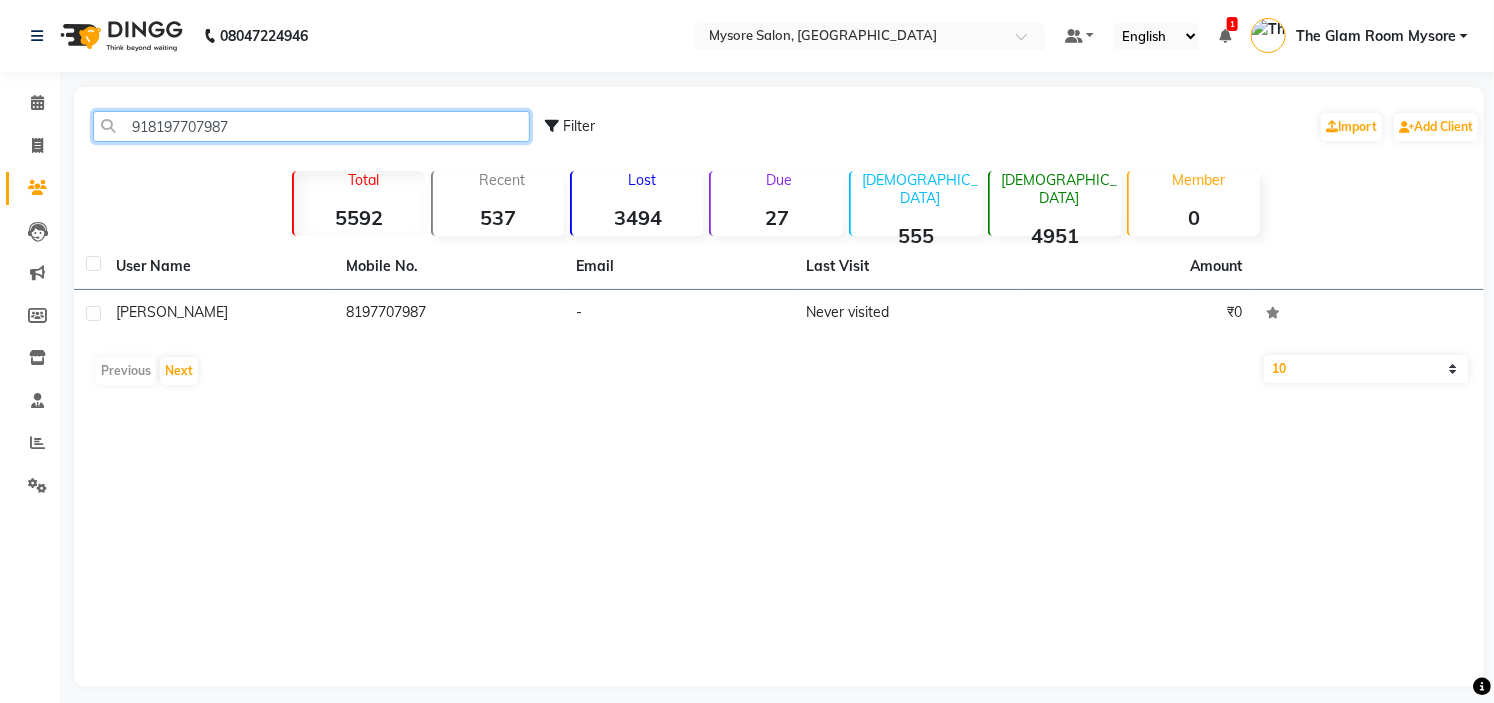 click on "918197707987" 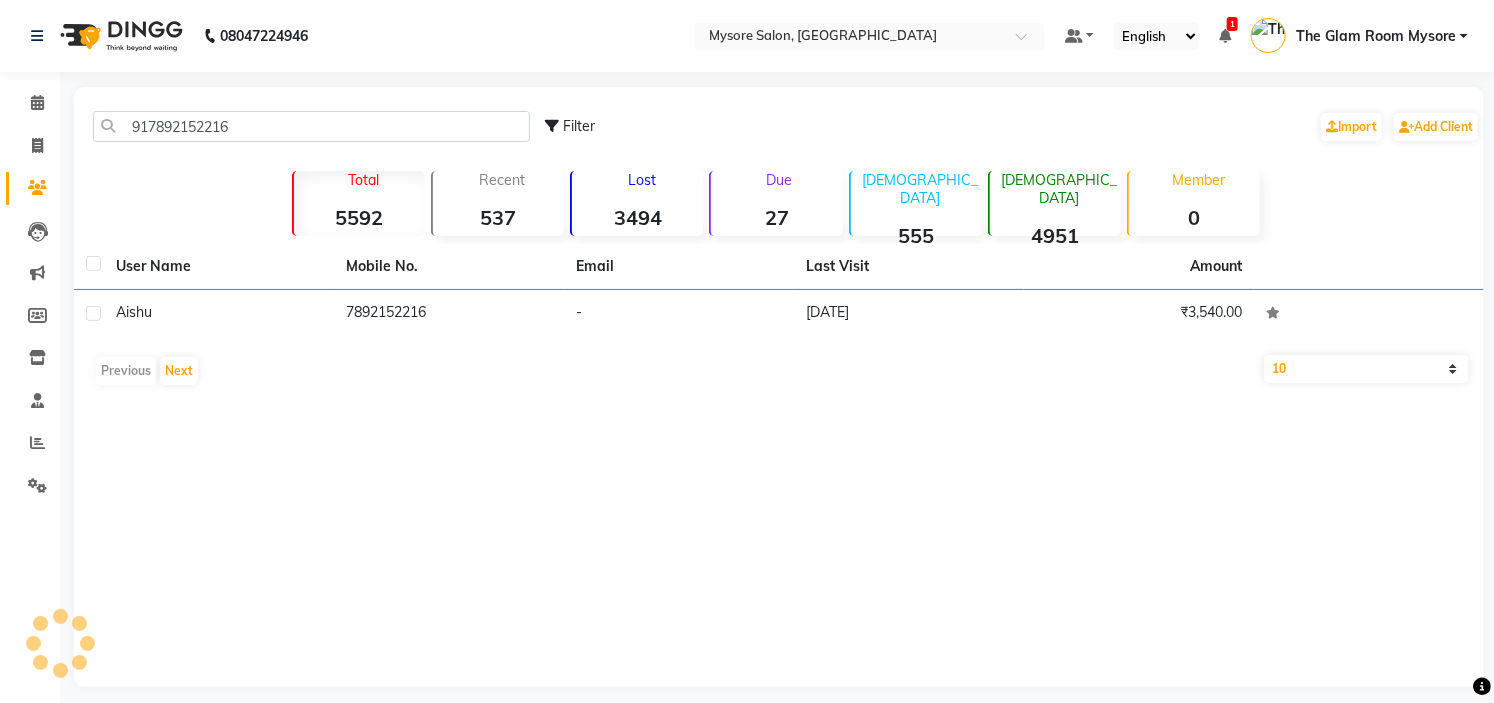 click on "917892152216 Filter  Import   Add Client" 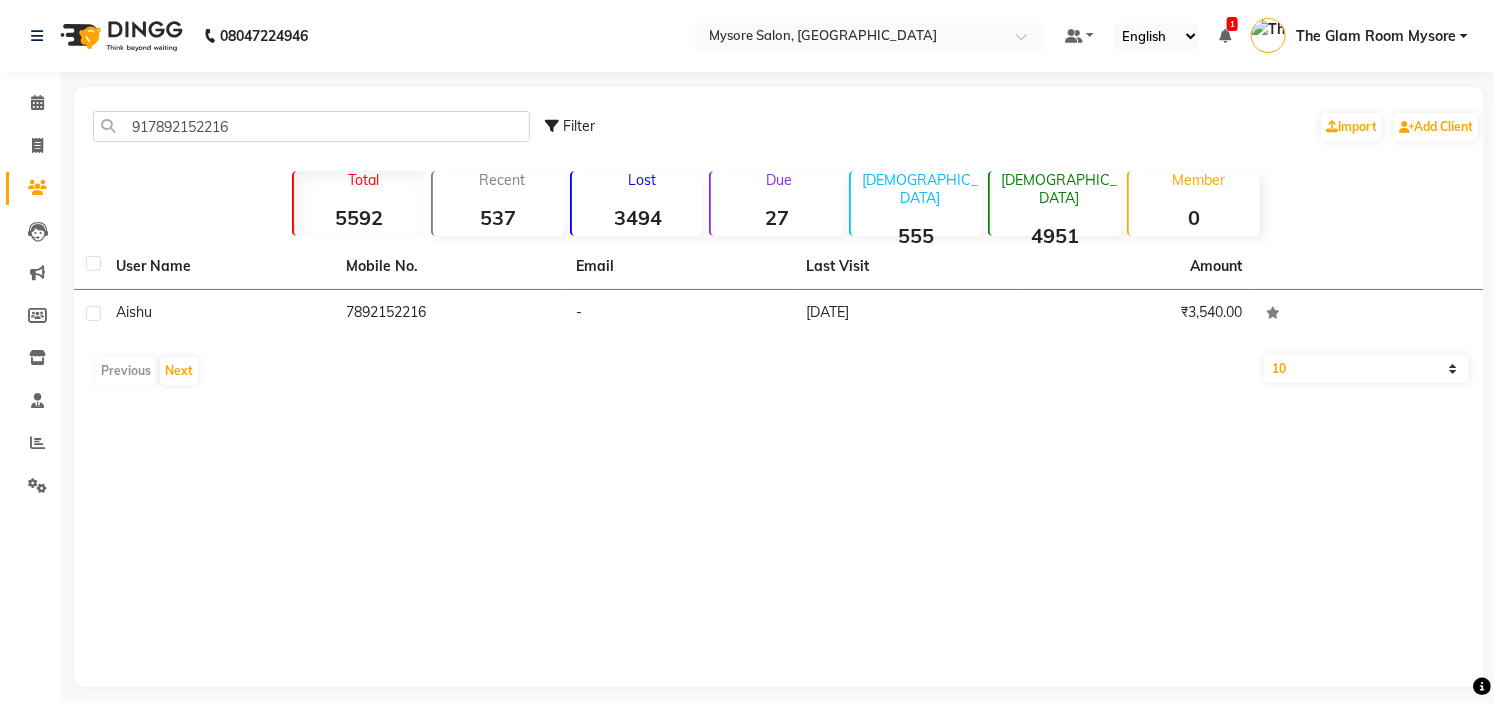 click on "917892152216 Filter  Import   Add Client" 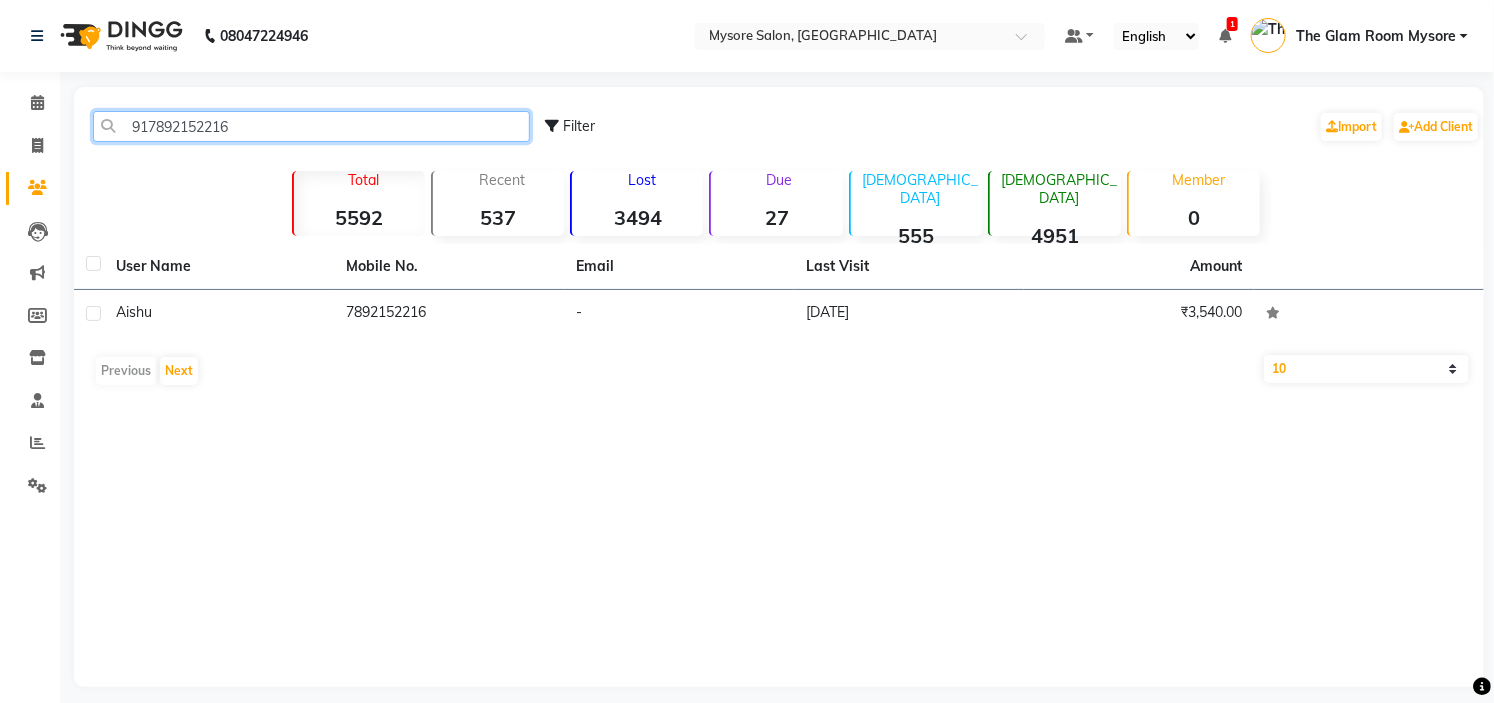 click on "917892152216" 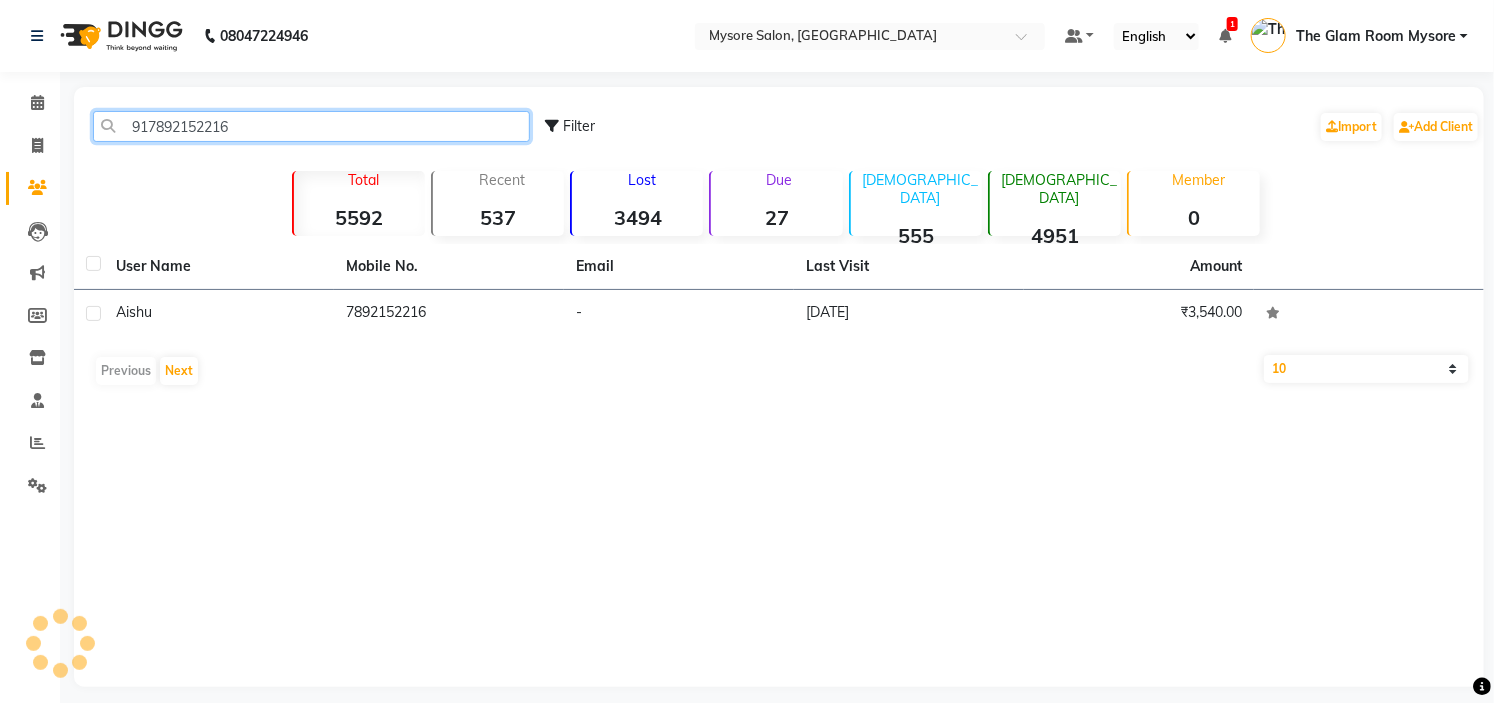 click on "917892152216" 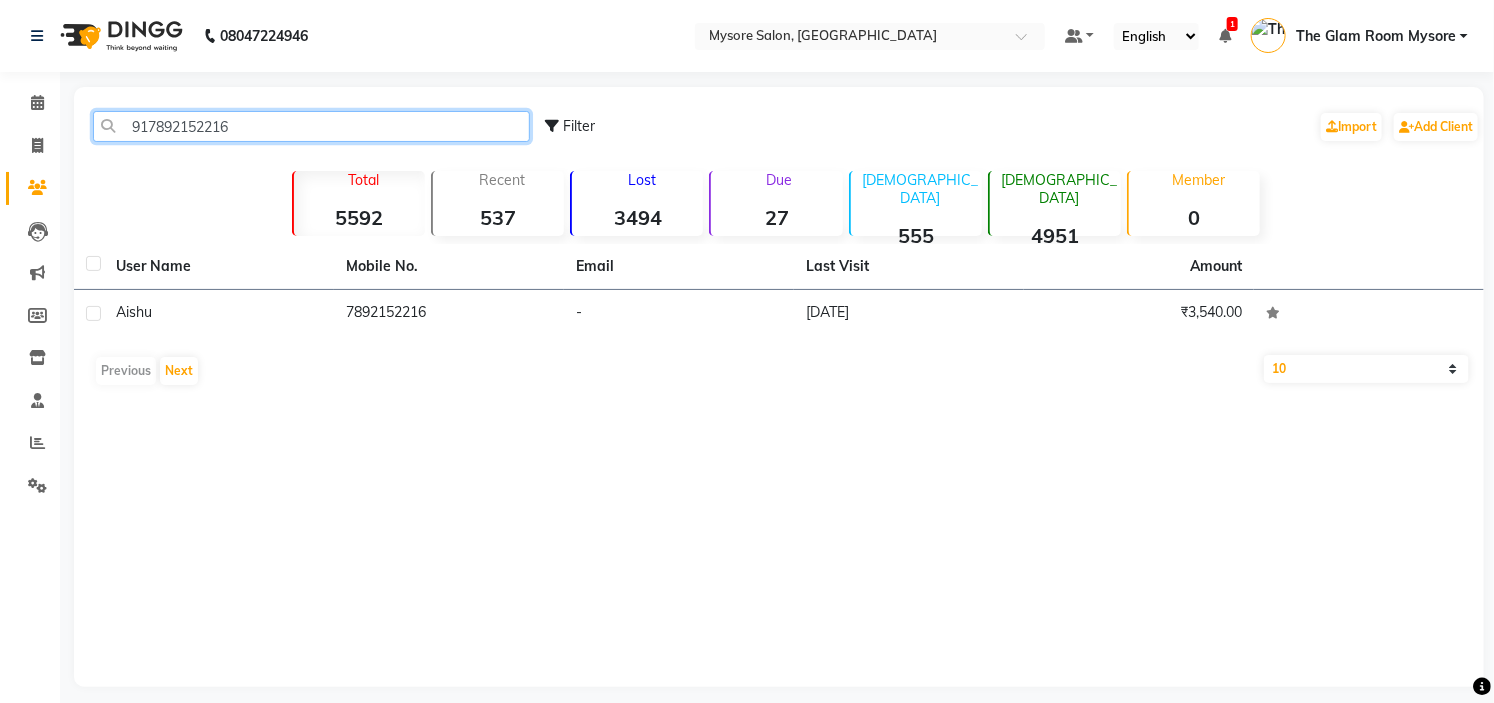 click on "917892152216" 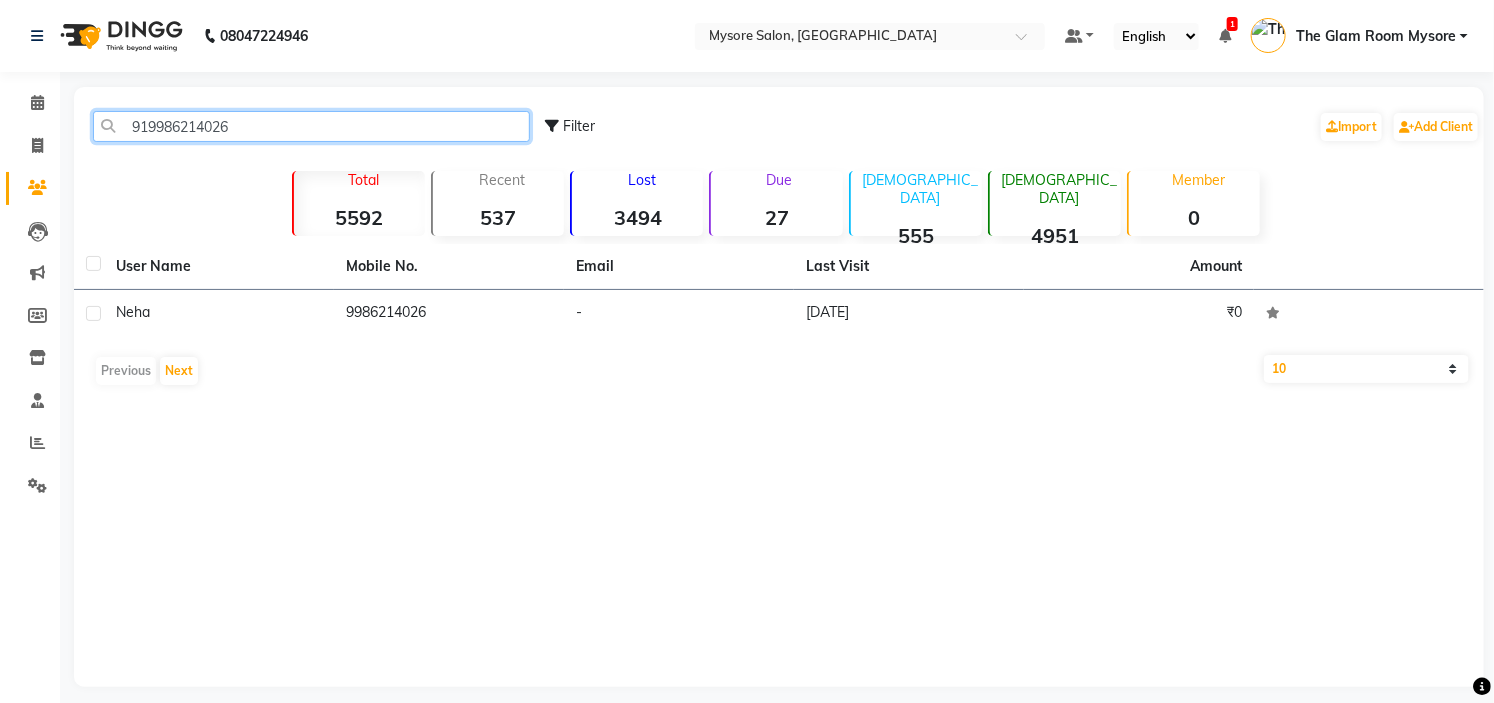 click on "919986214026" 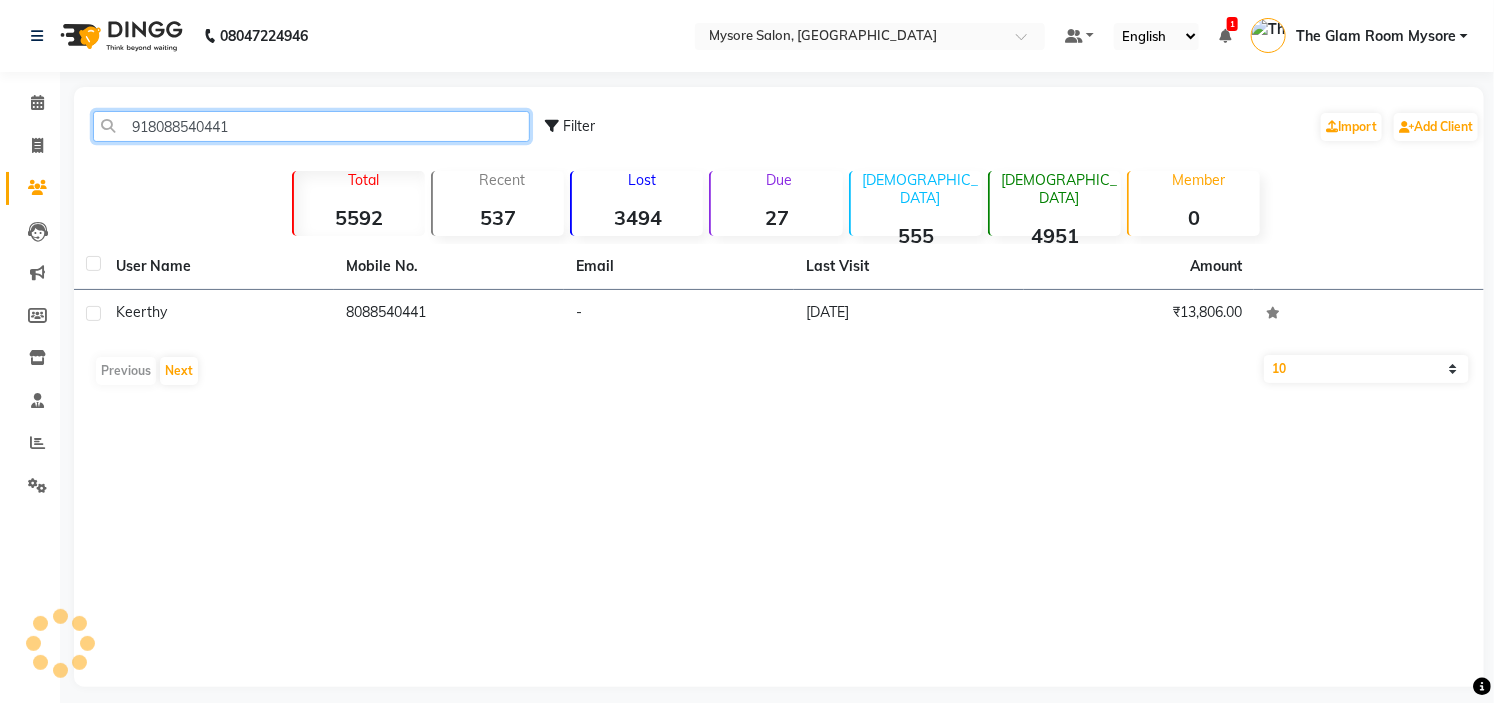 click on "918088540441" 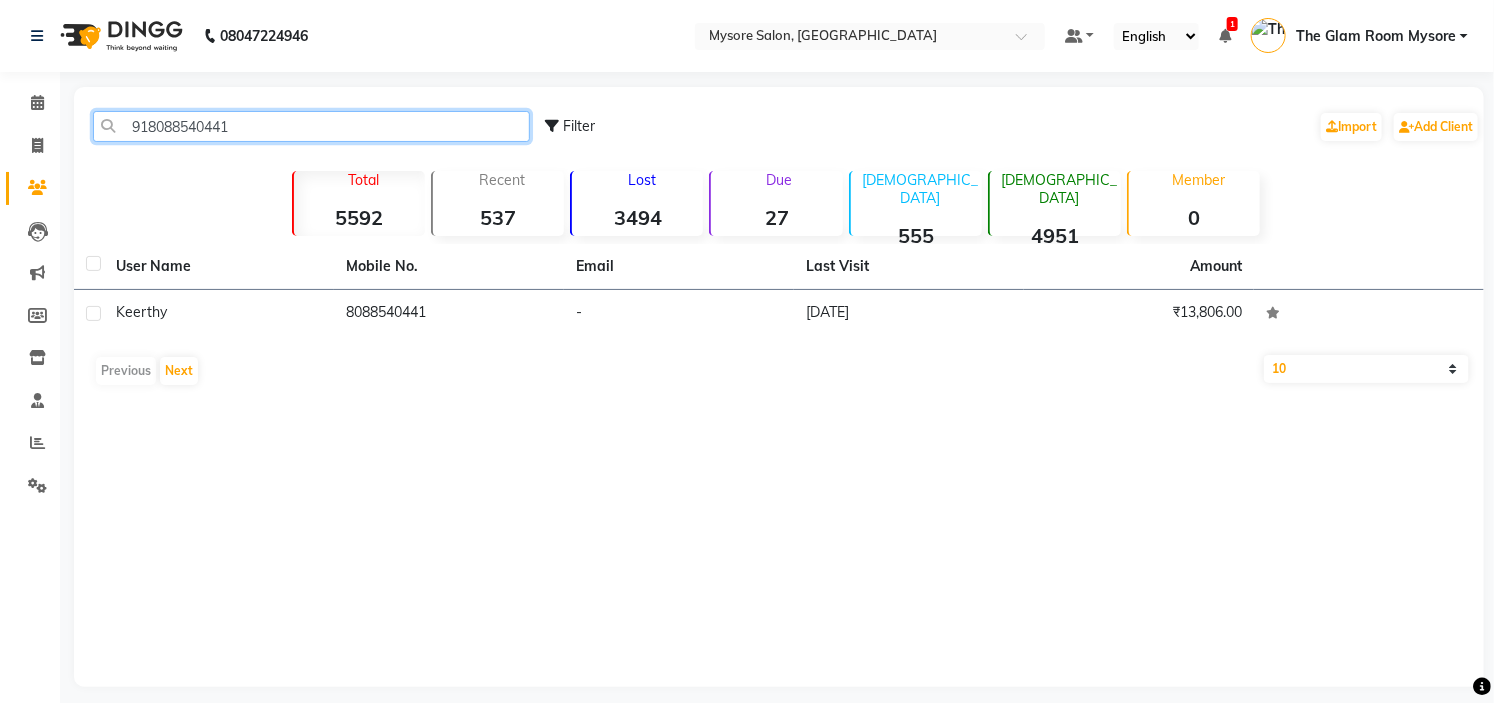 click on "918088540441" 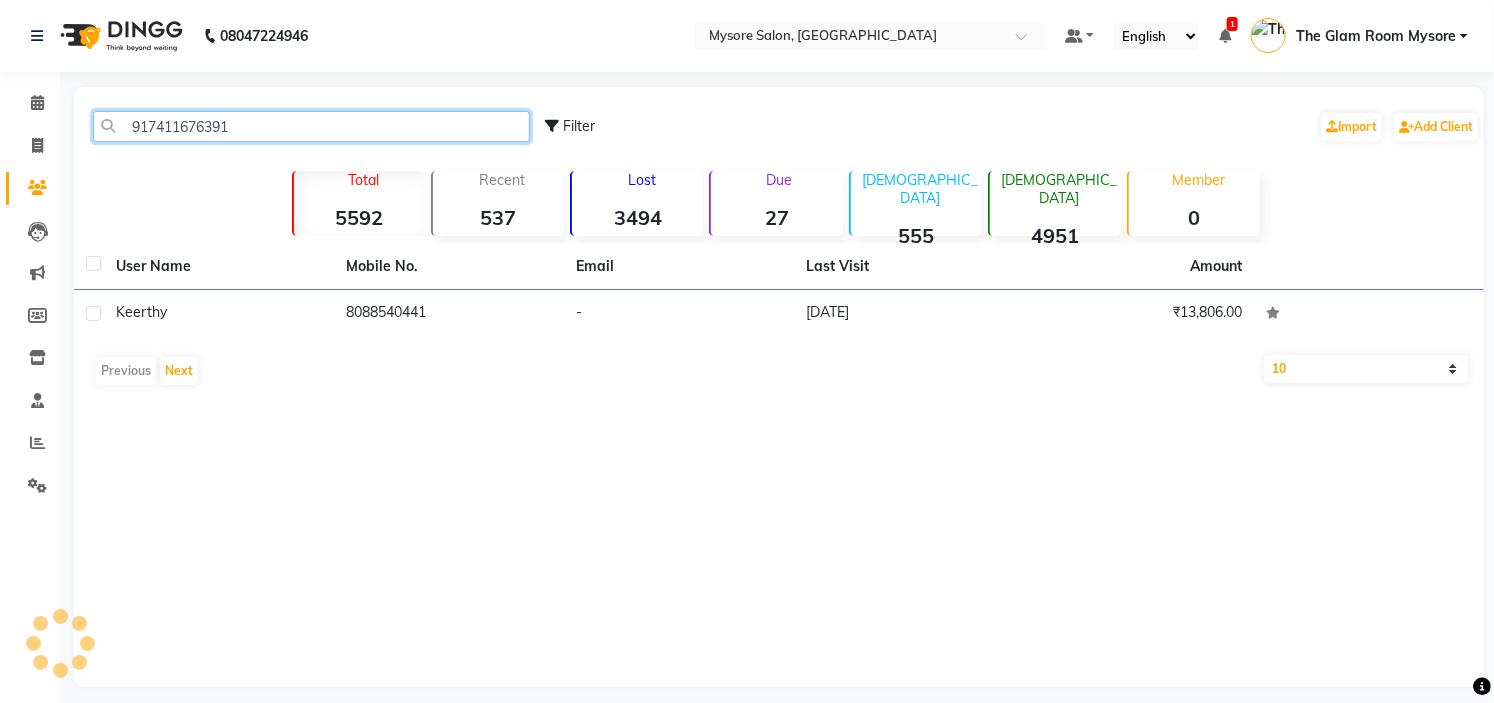 click on "917411676391" 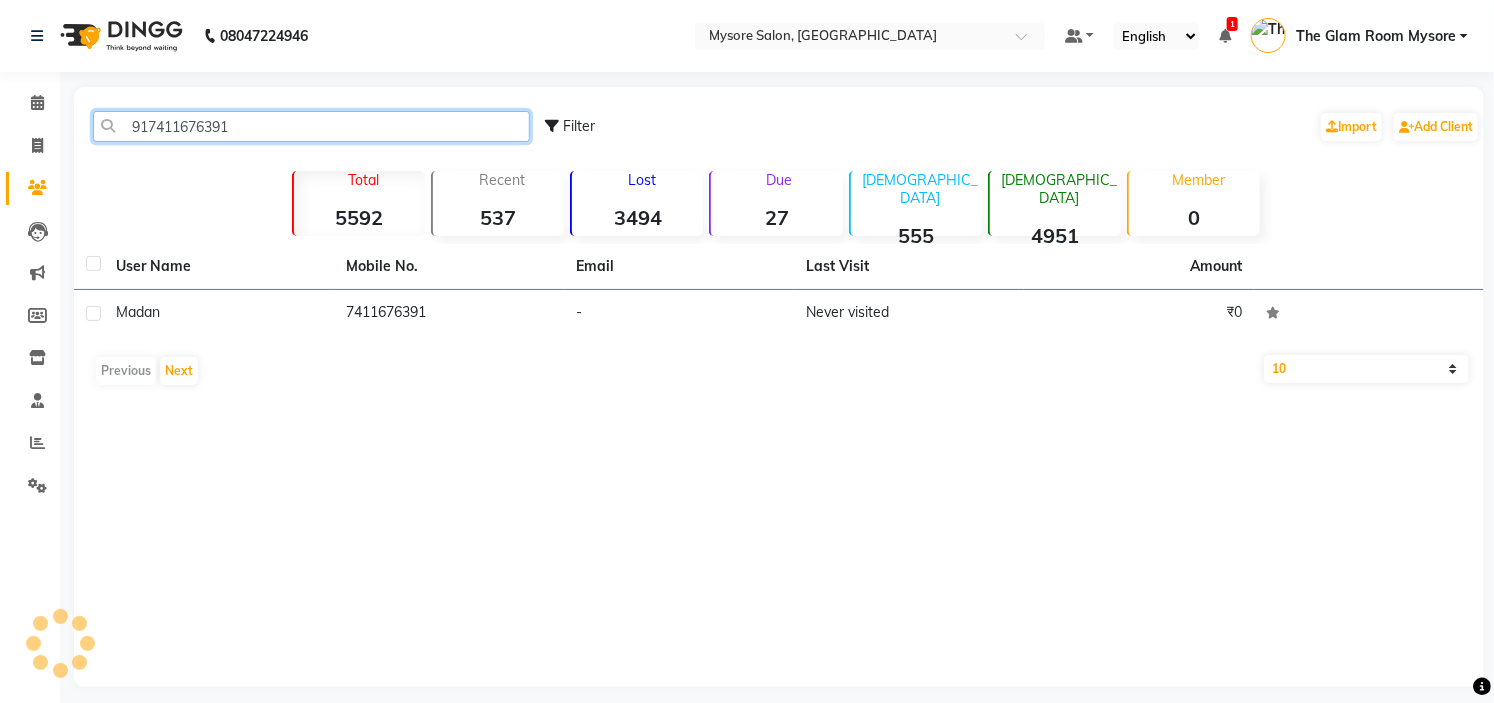 click on "917411676391" 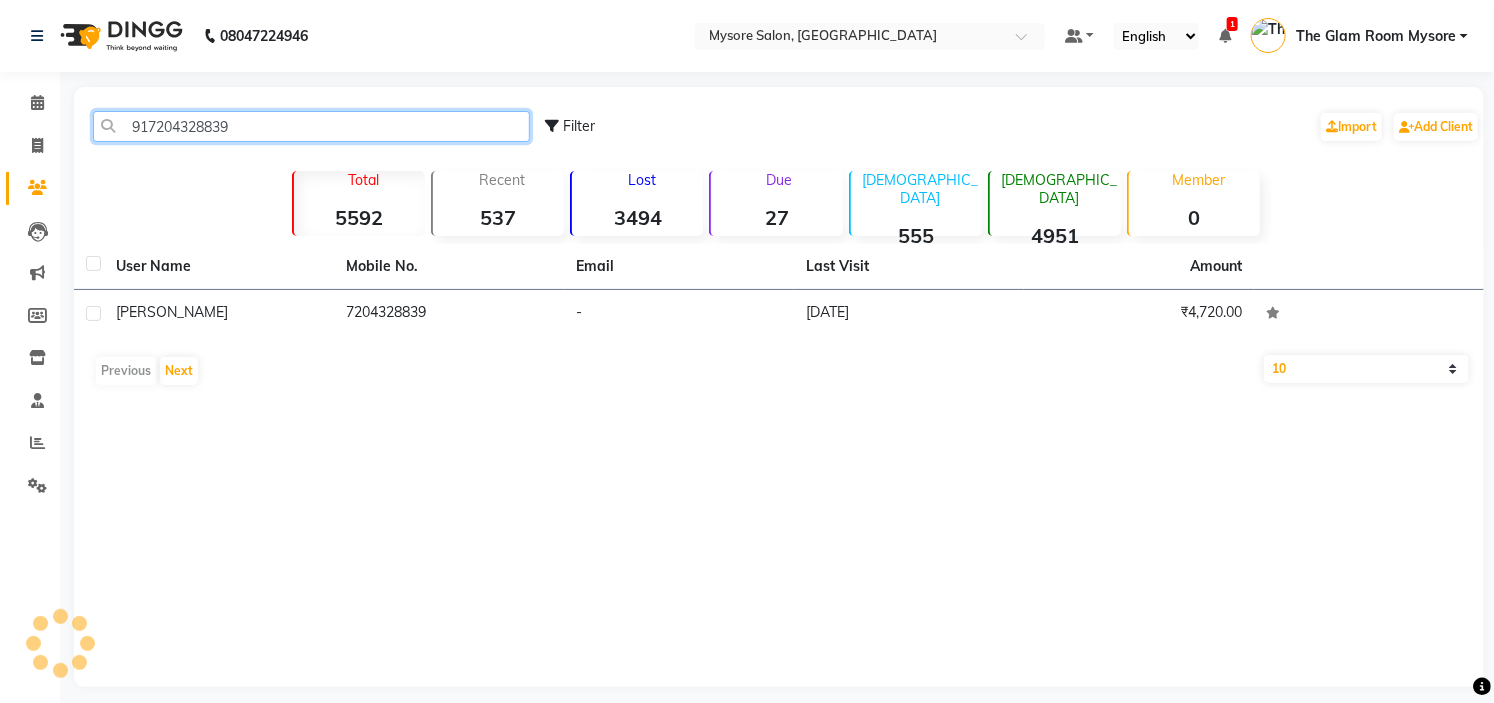 click on "917204328839" 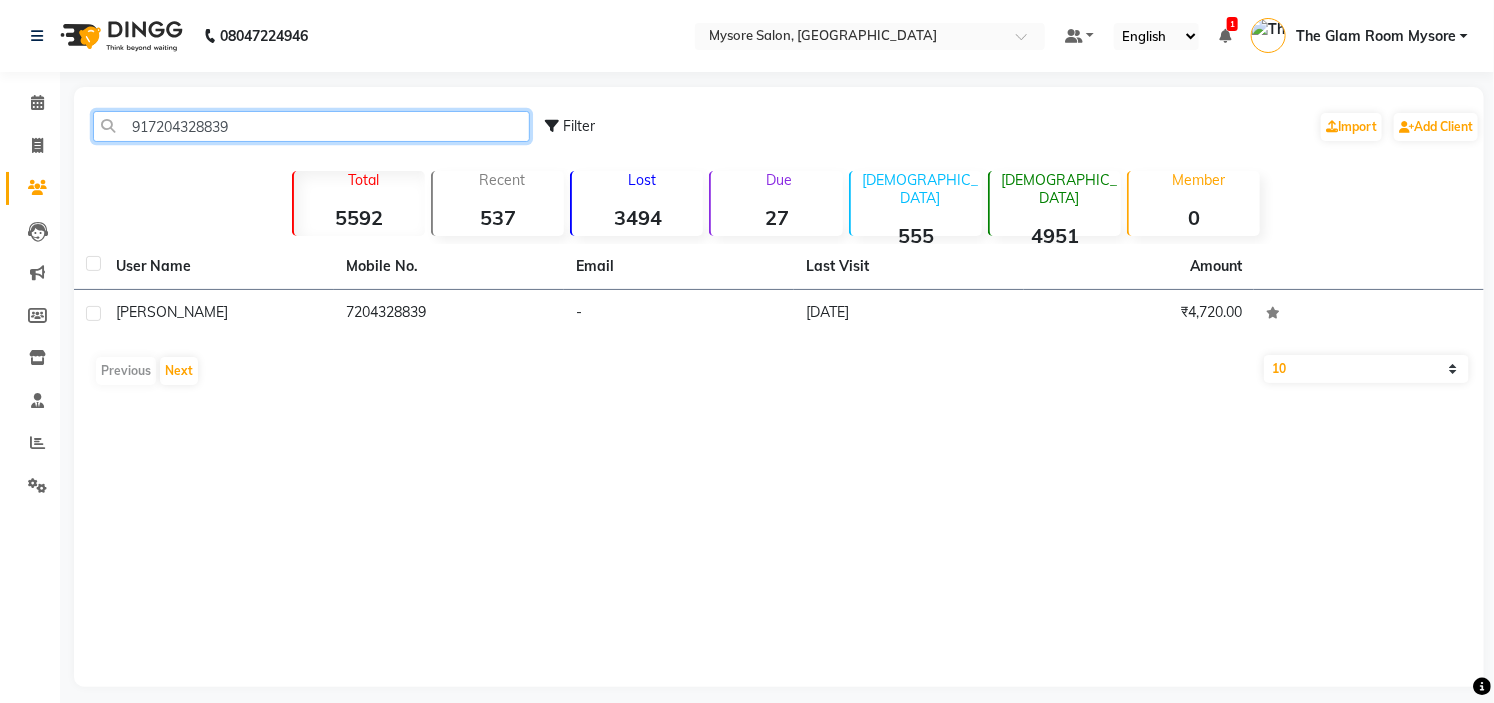 click on "917204328839" 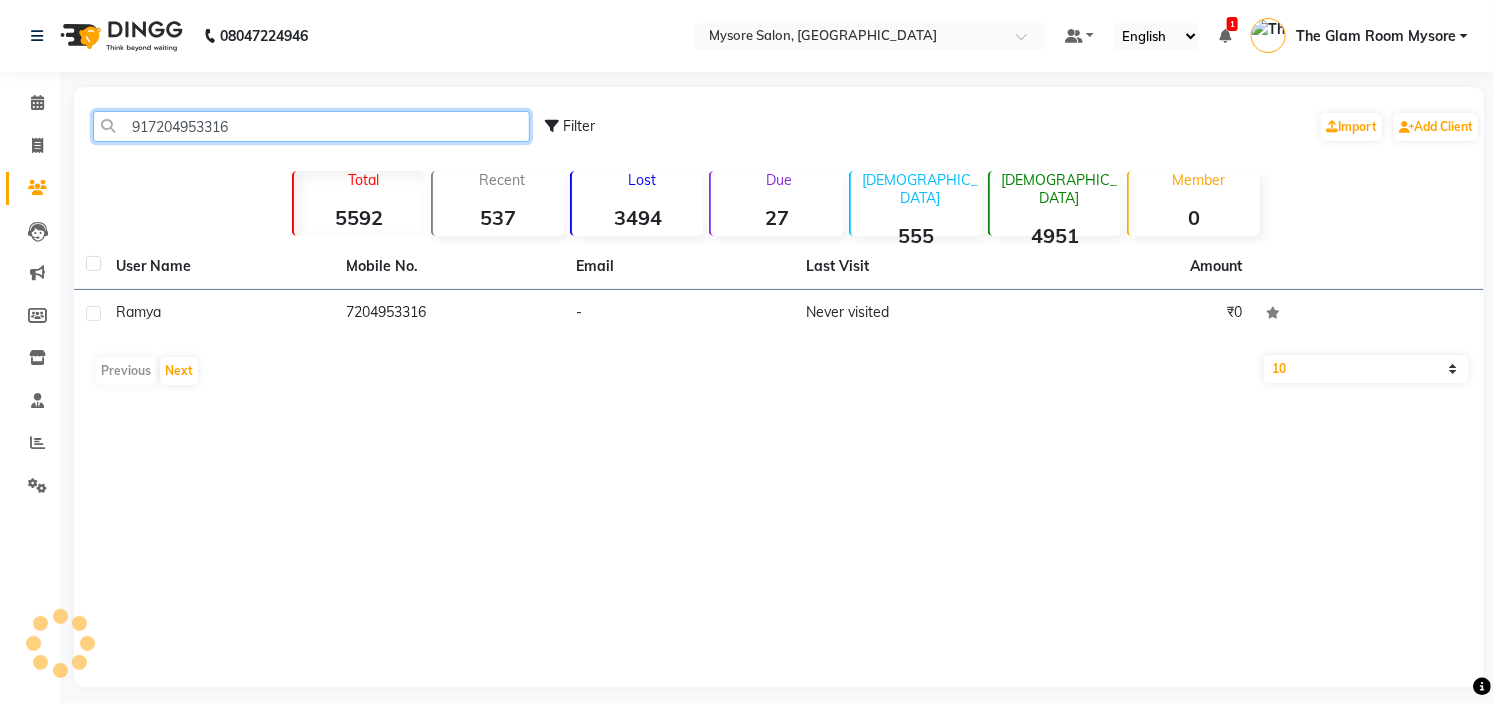 click on "917204953316" 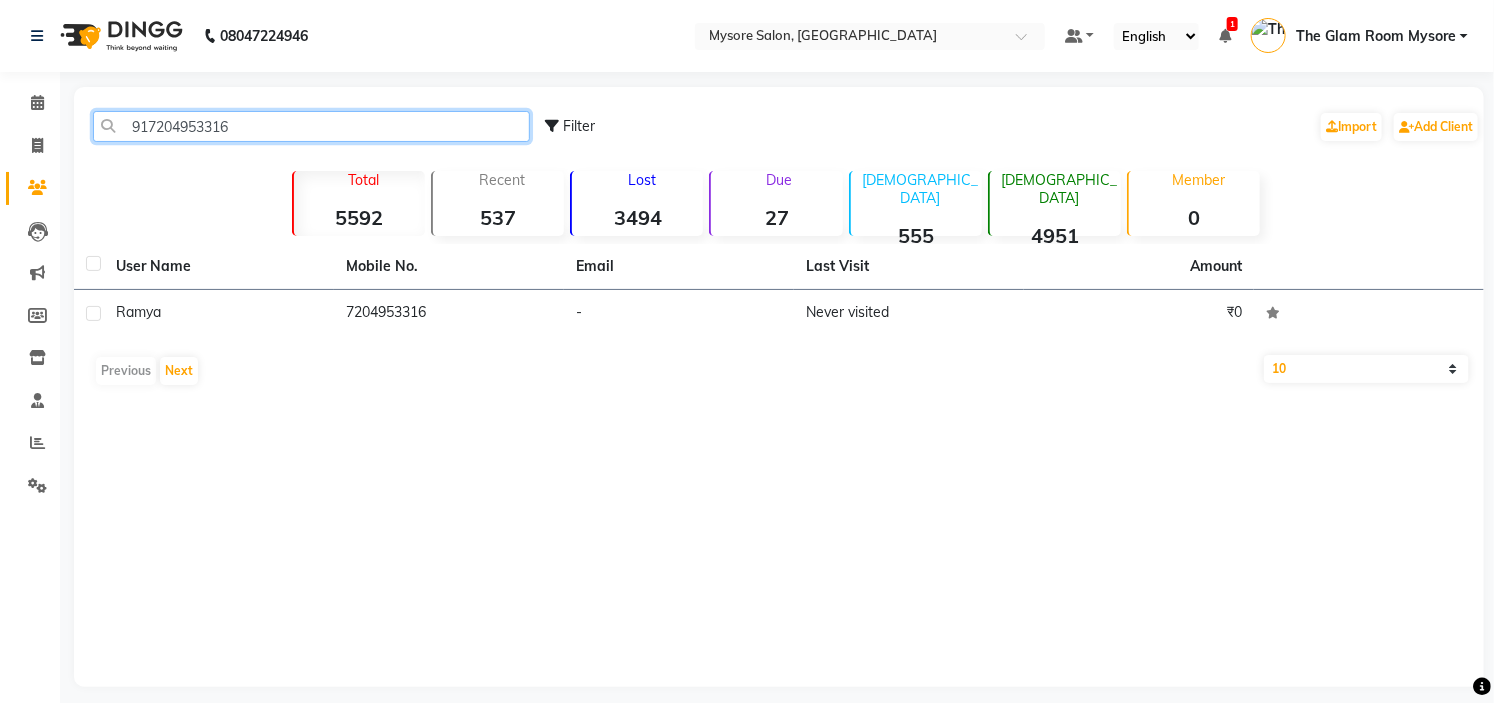 click on "917204953316" 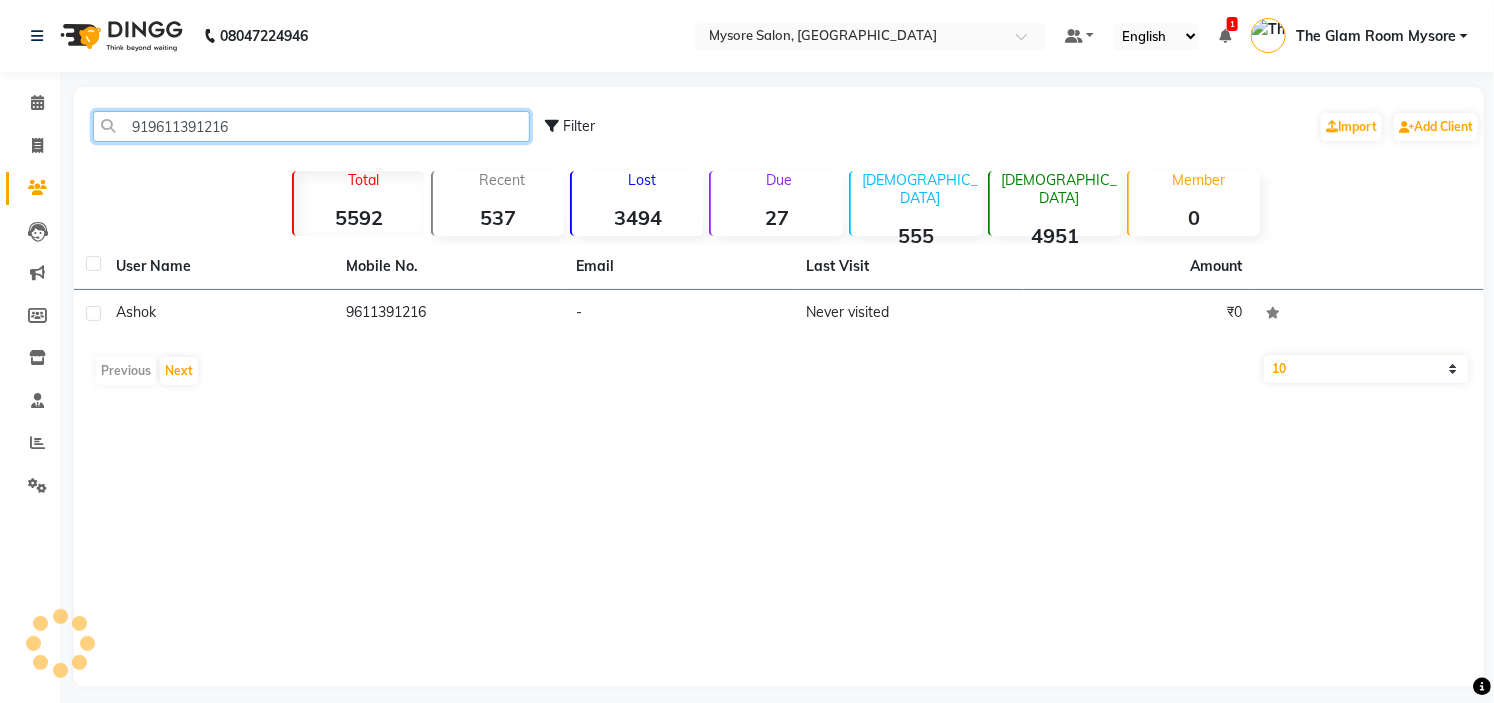 click on "919611391216" 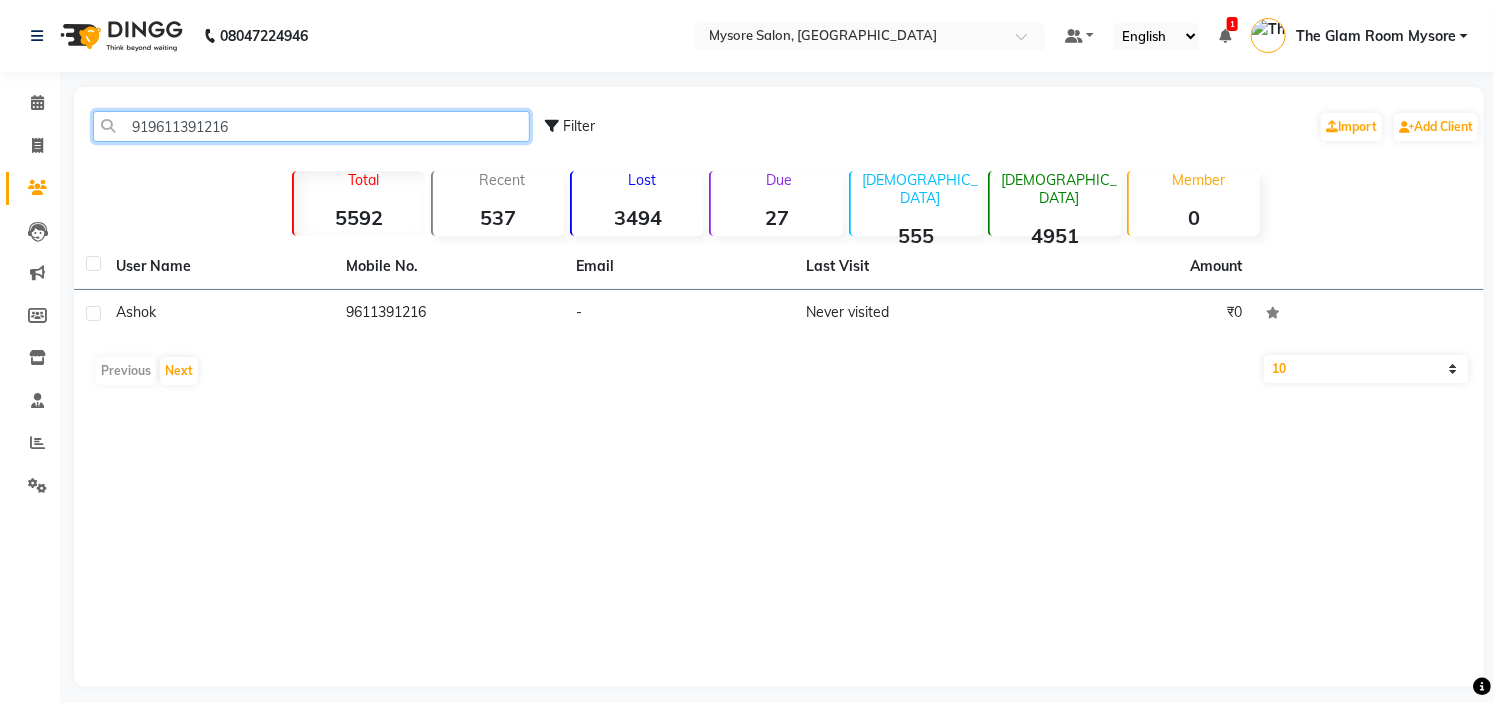 click on "919611391216" 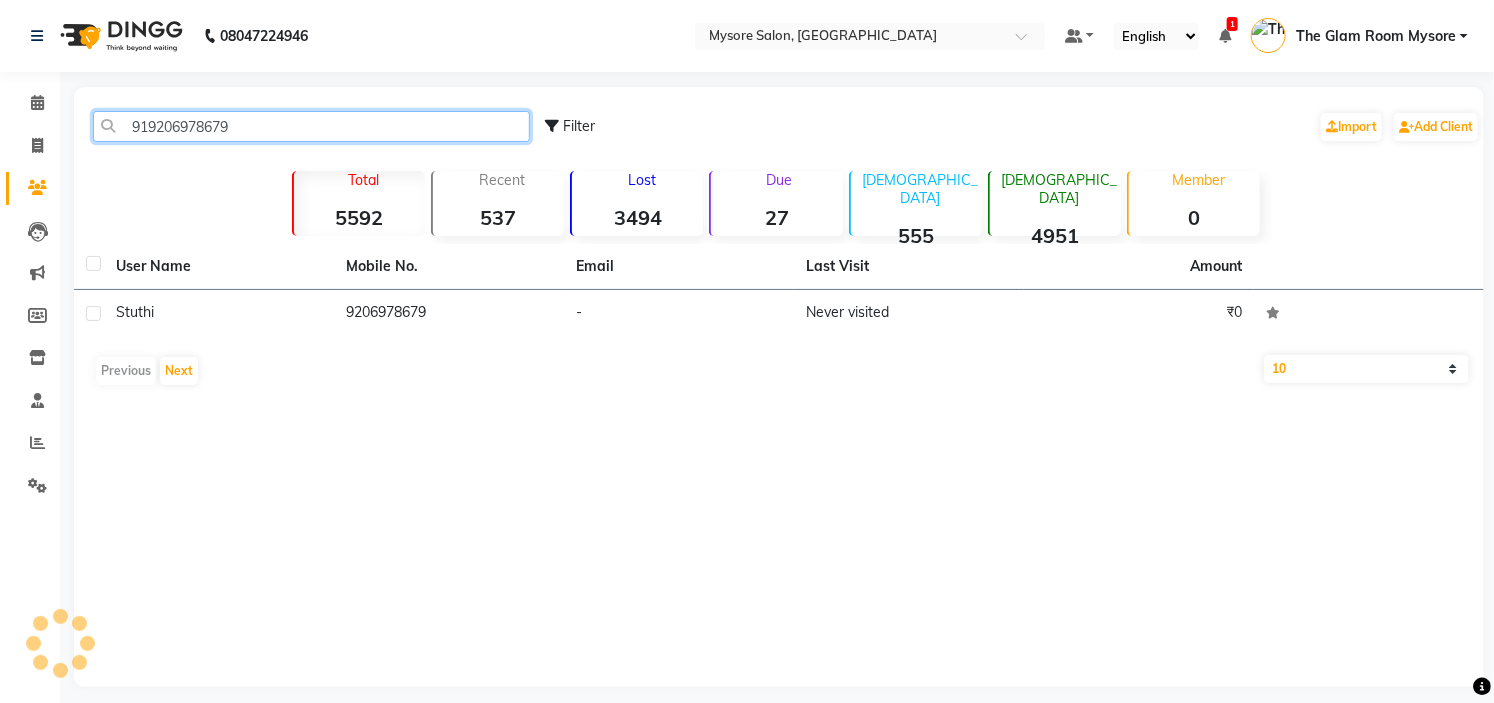 click on "919206978679" 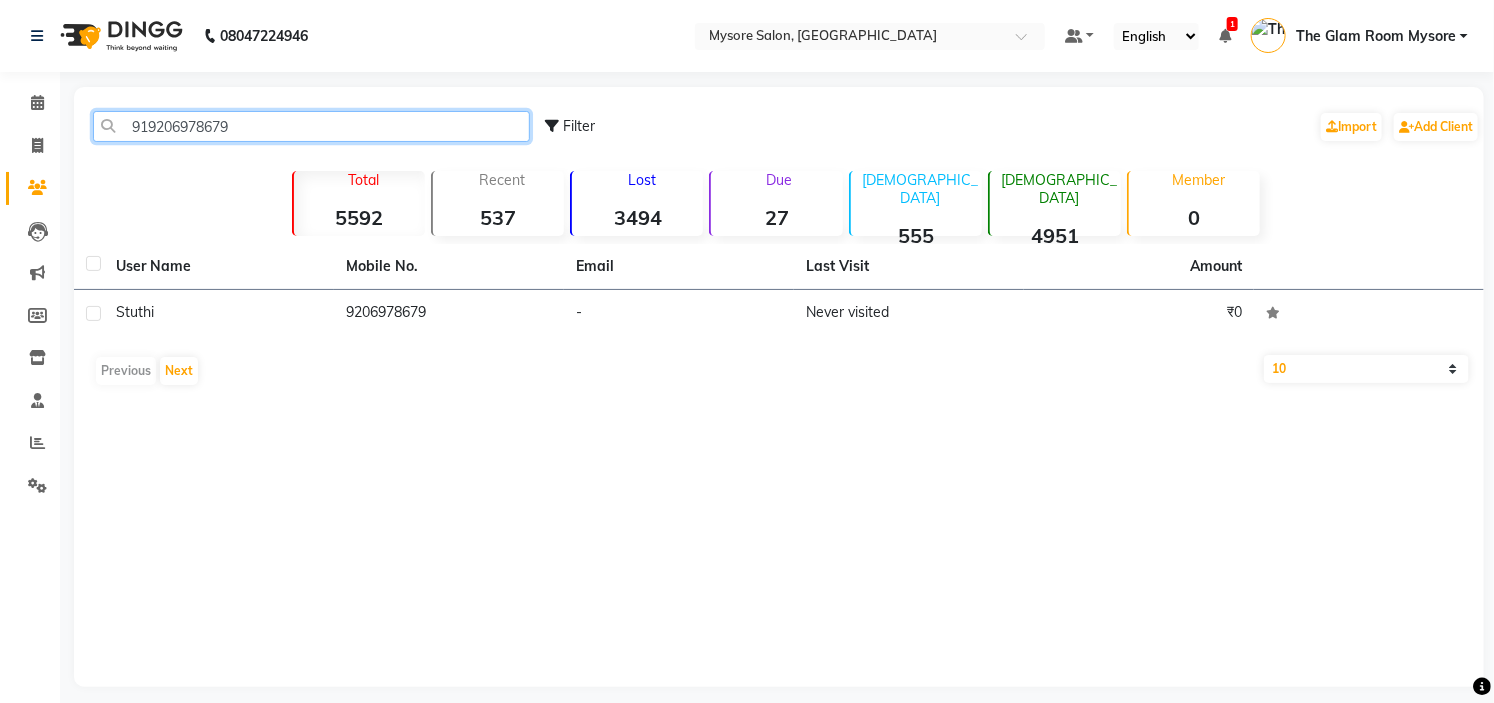 click on "919206978679" 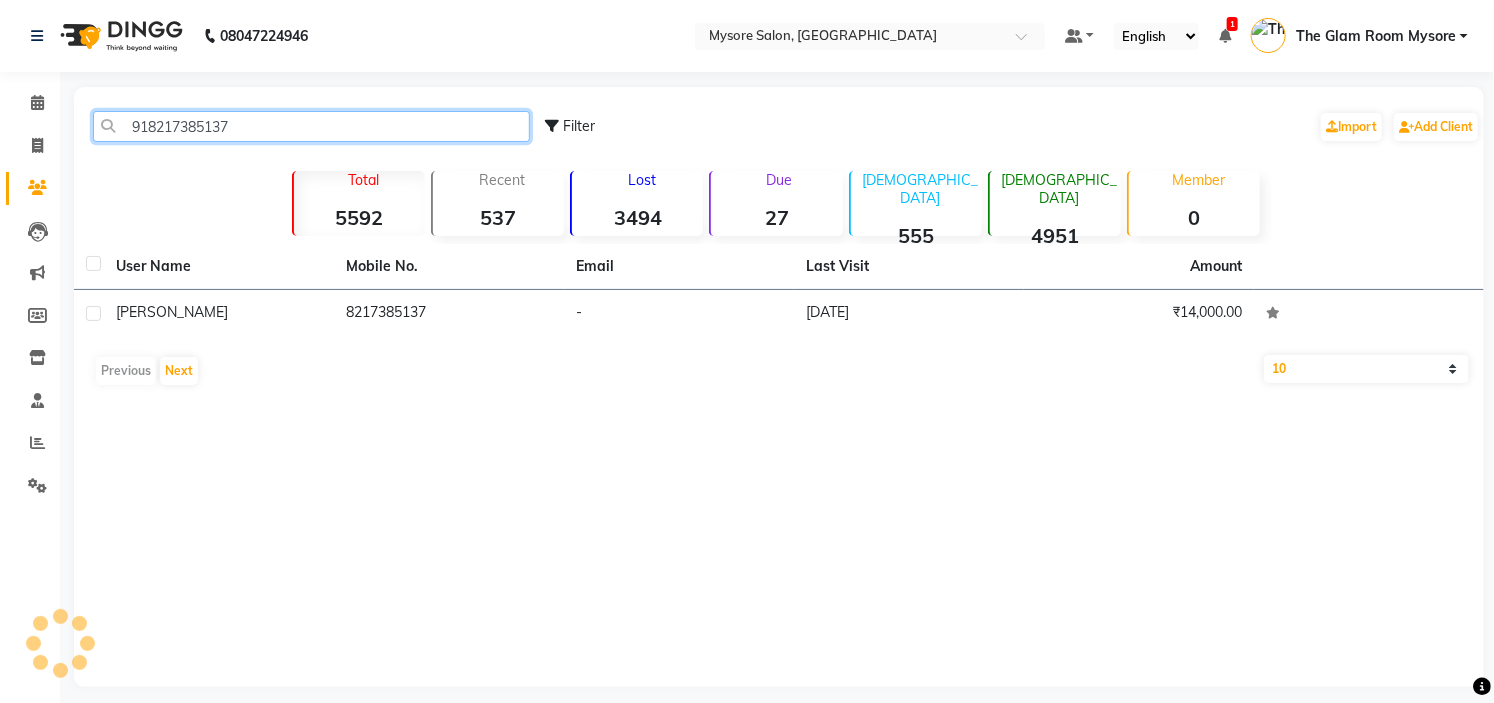 click on "918217385137" 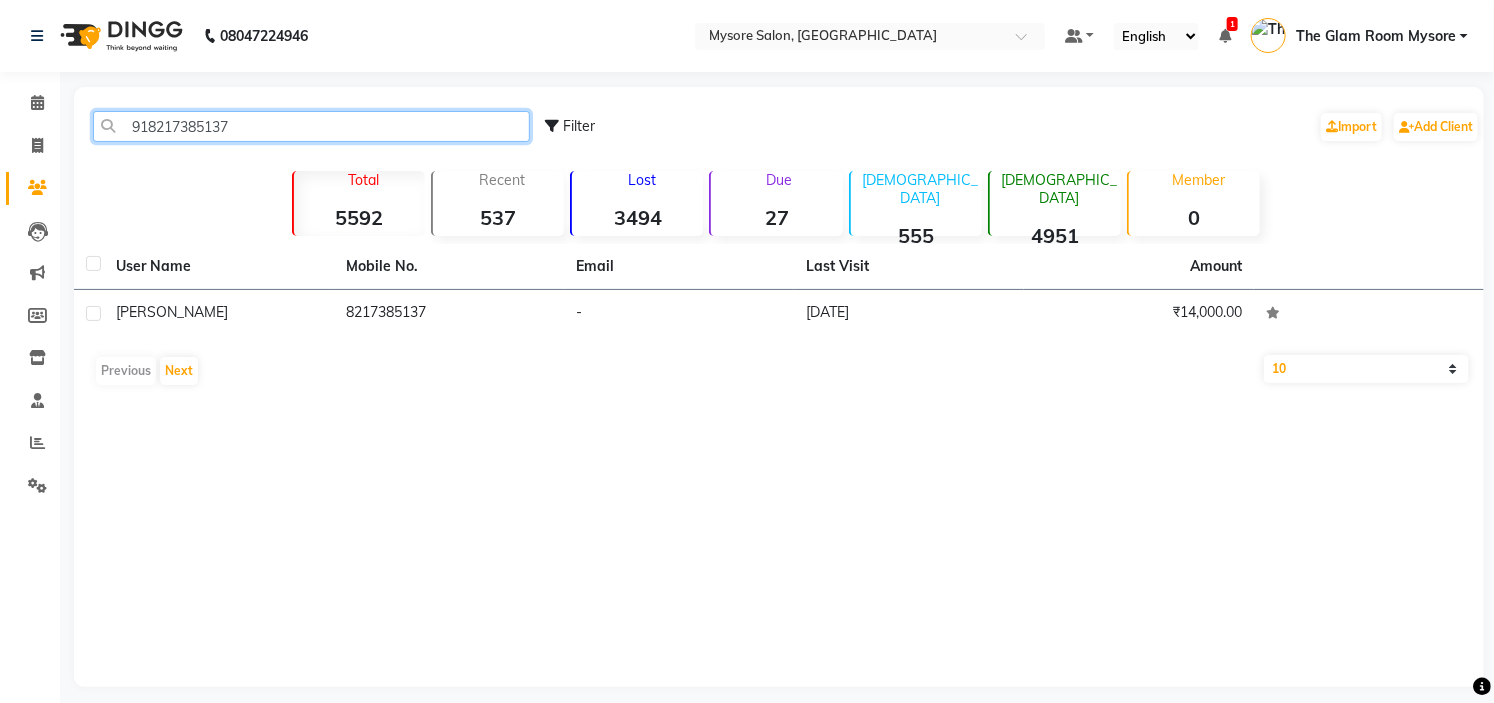 click on "918217385137" 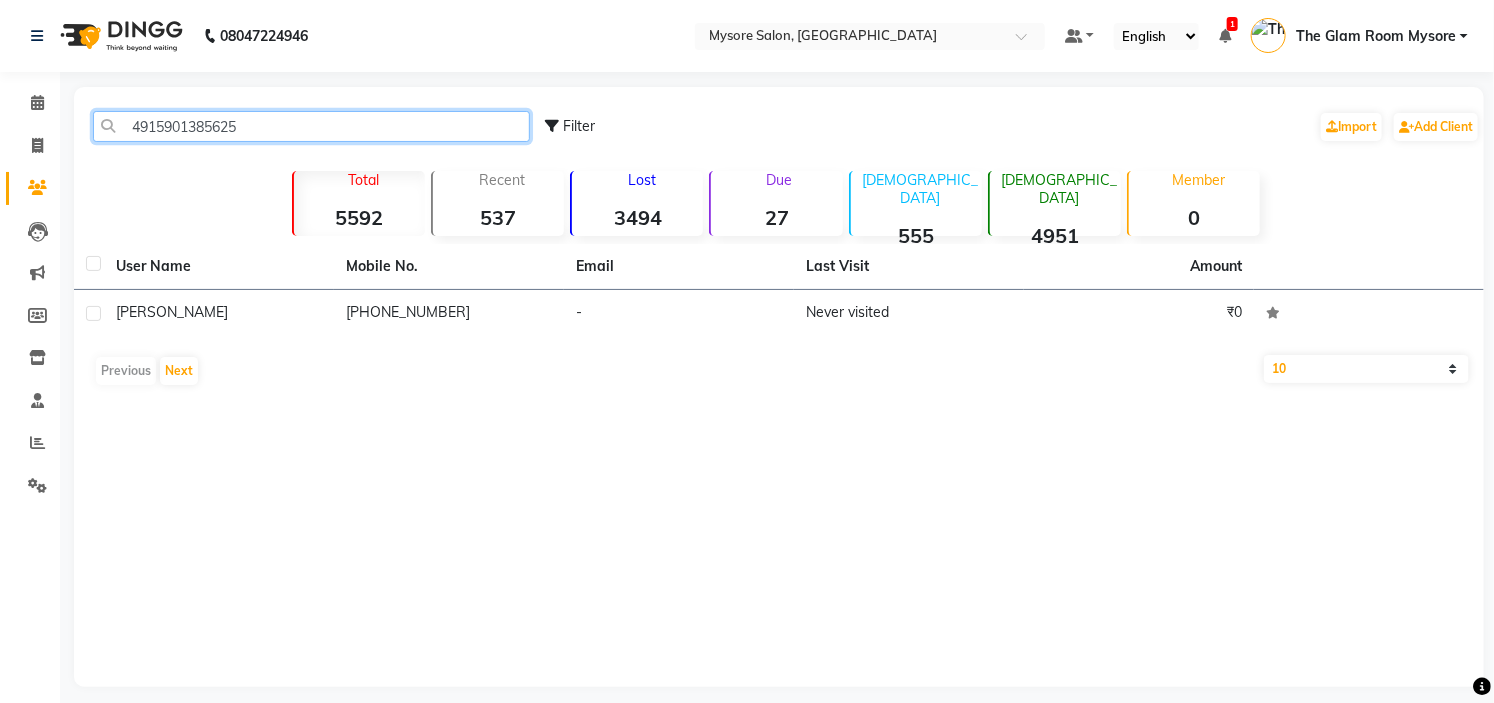 click on "4915901385625" 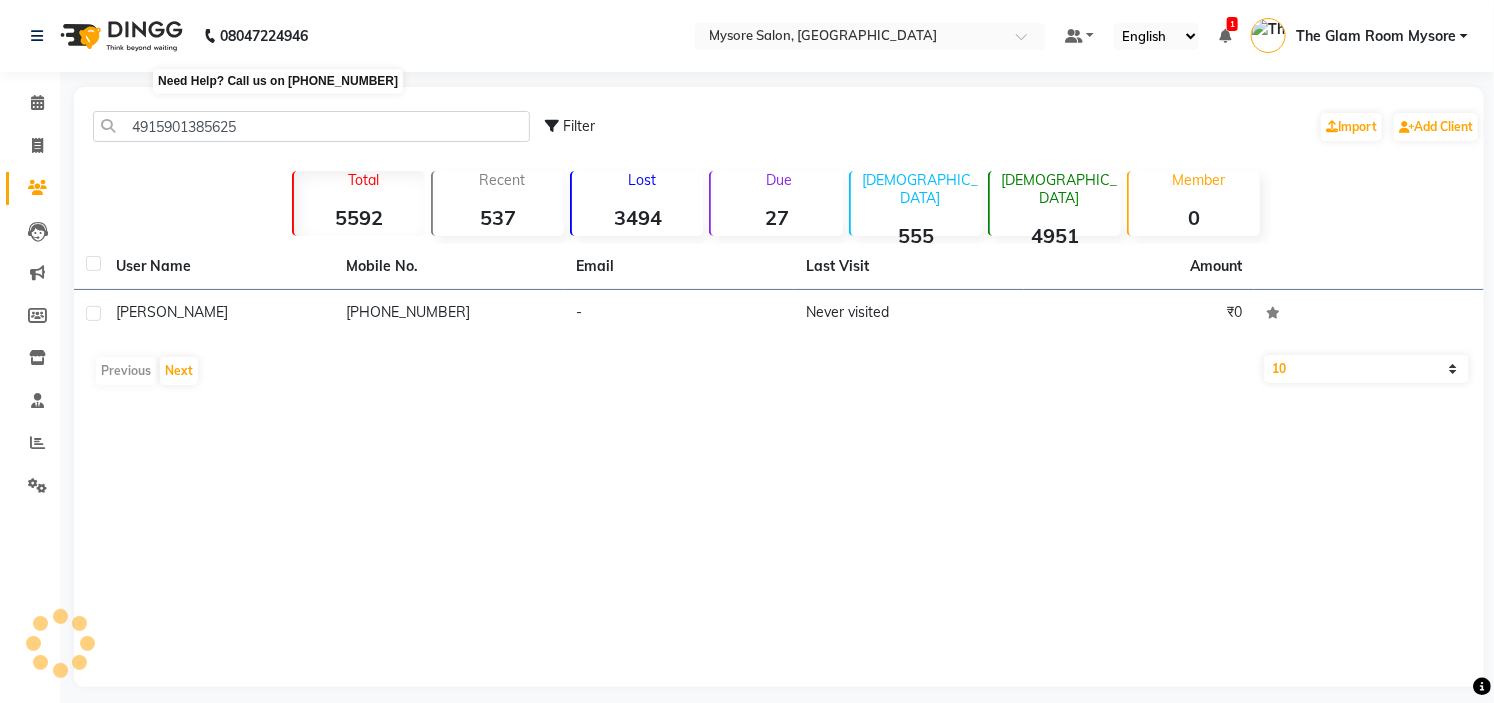 click on "08047224946" 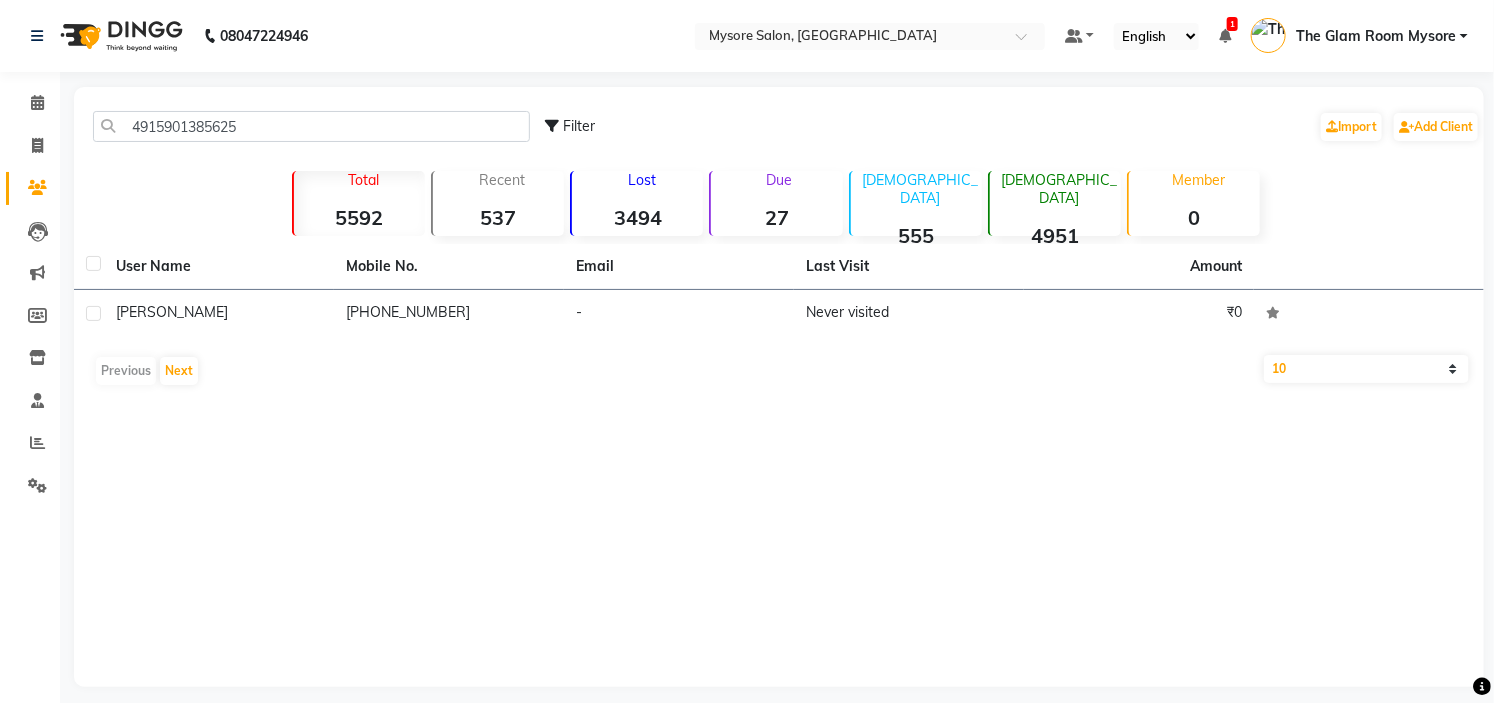 click on "4915901385625 Filter  Import   Add Client" 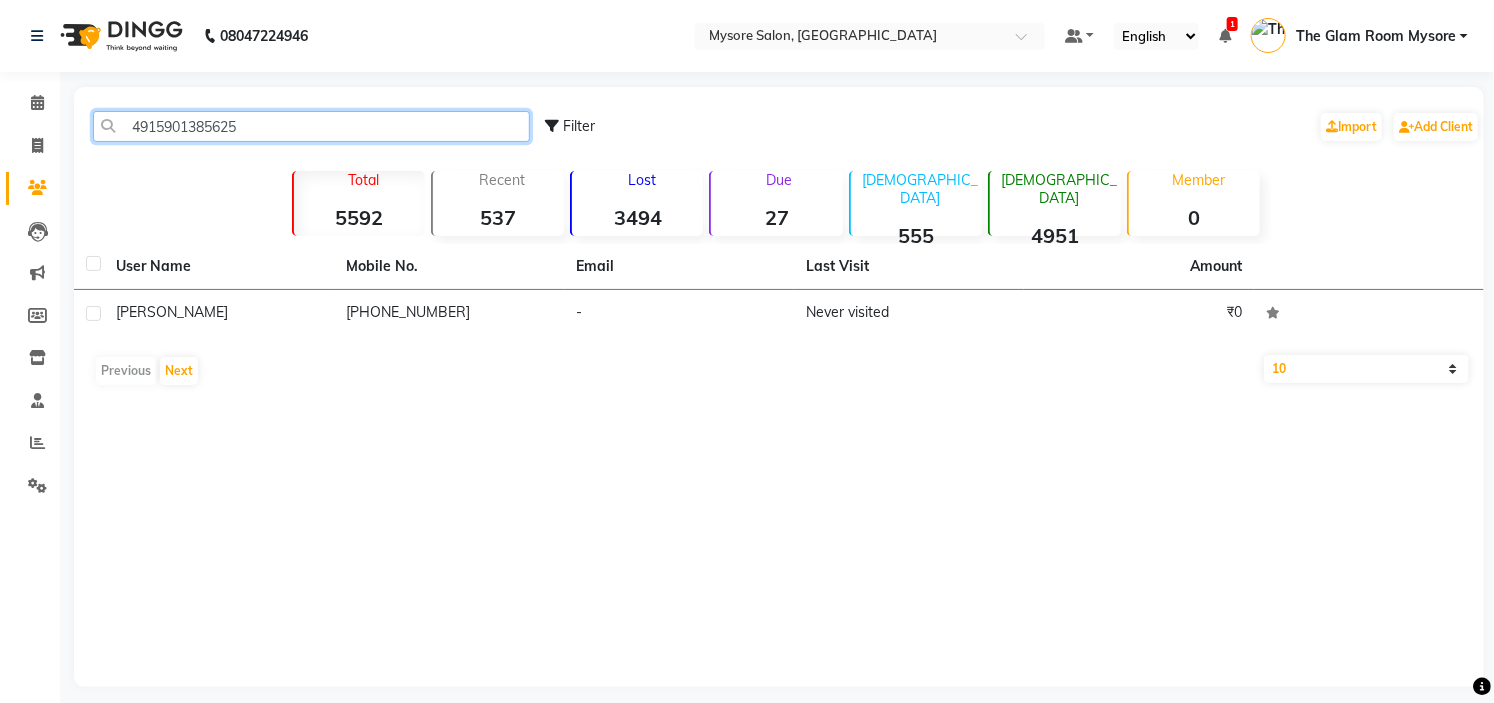 click on "4915901385625" 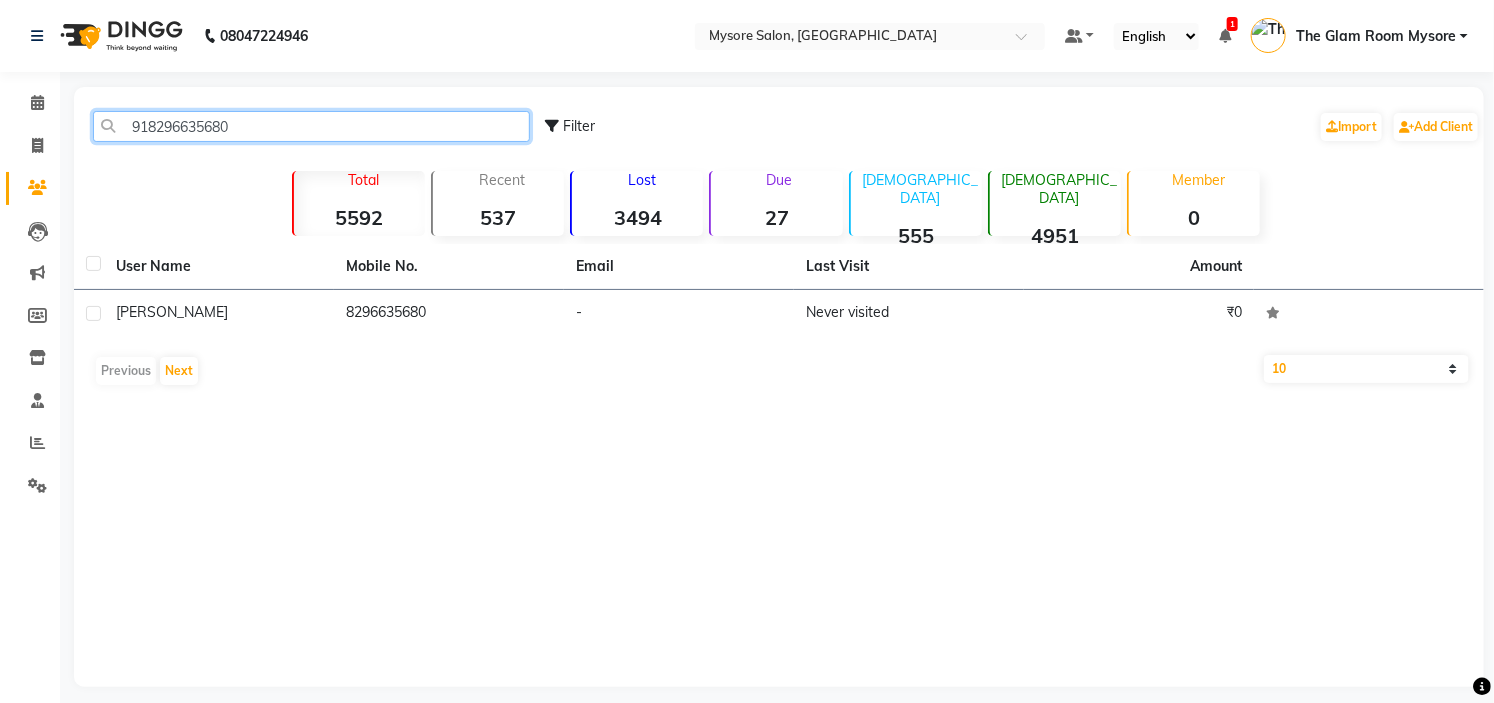 click on "918296635680" 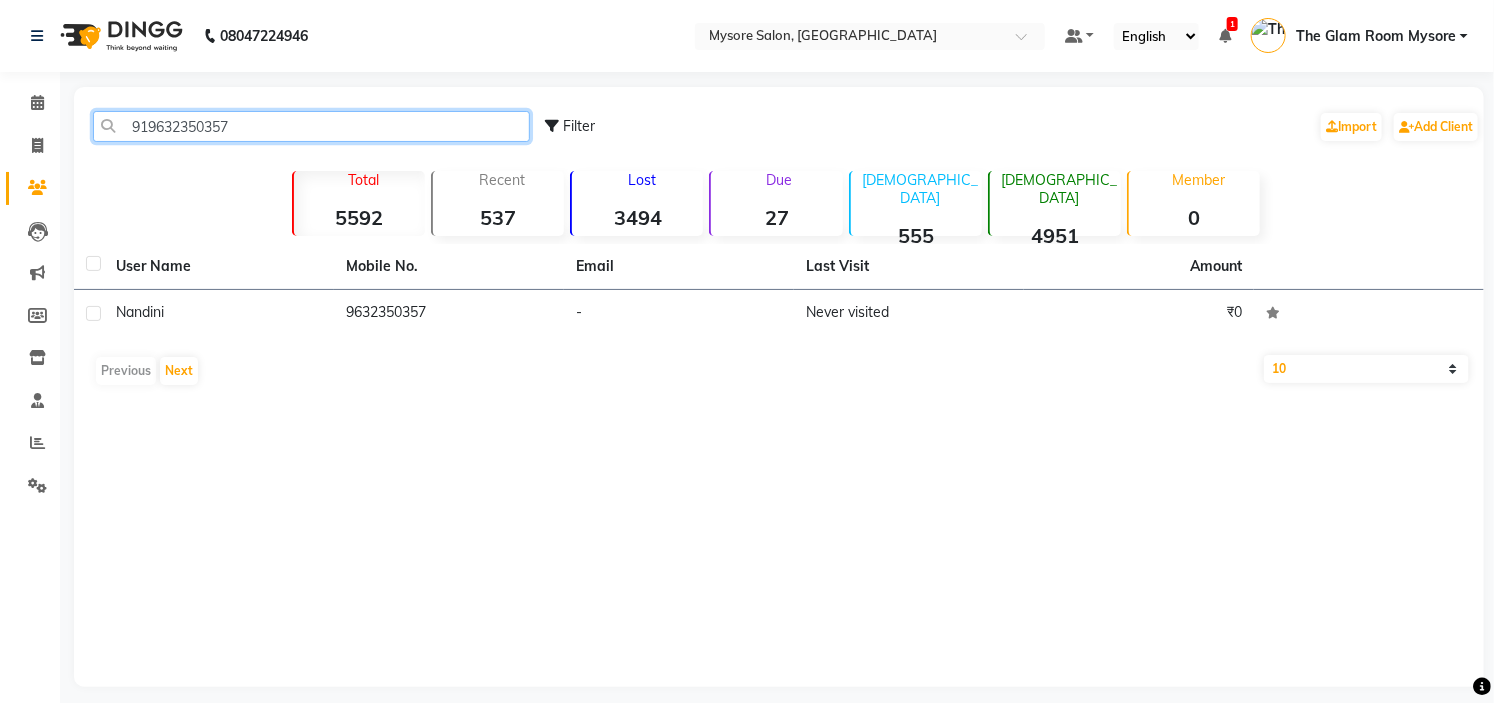 click on "919632350357" 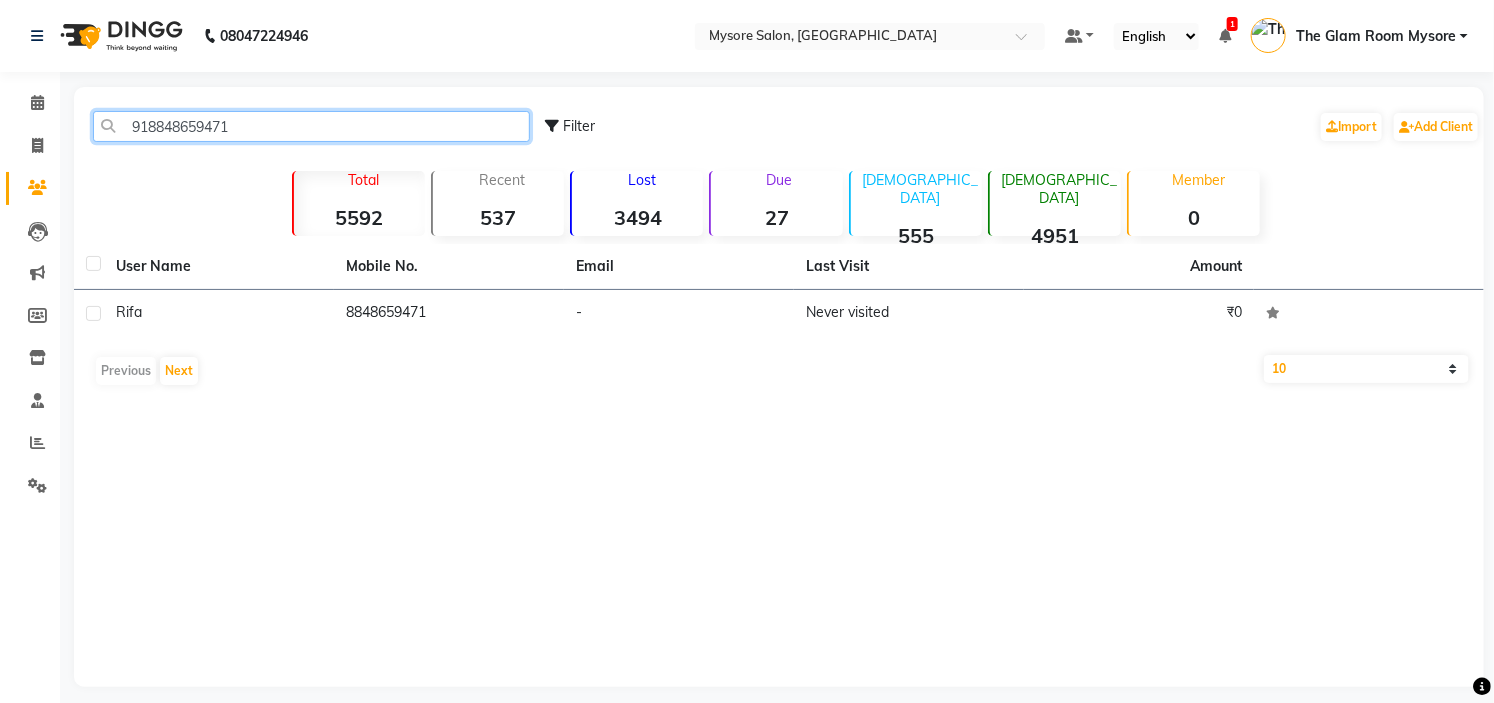 click on "918848659471" 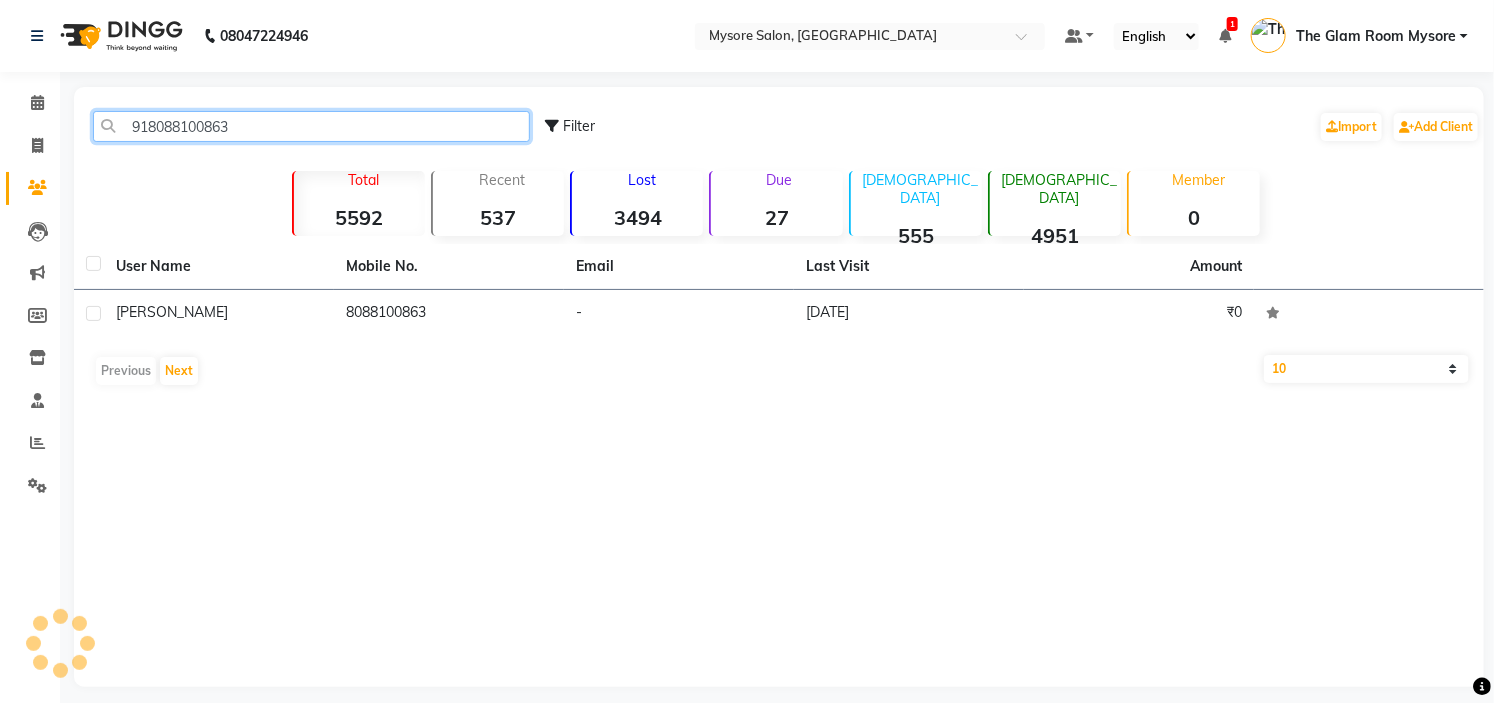 click on "918088100863" 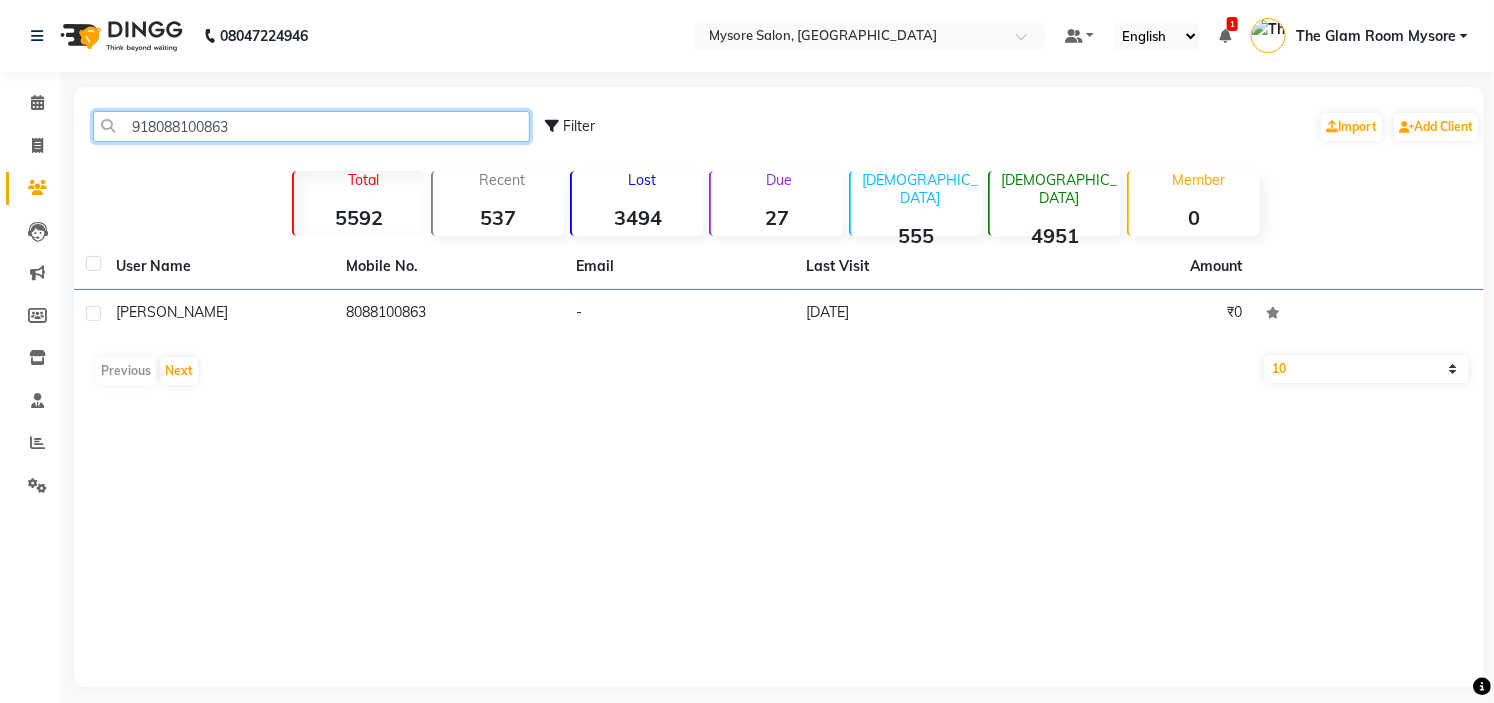click on "918088100863" 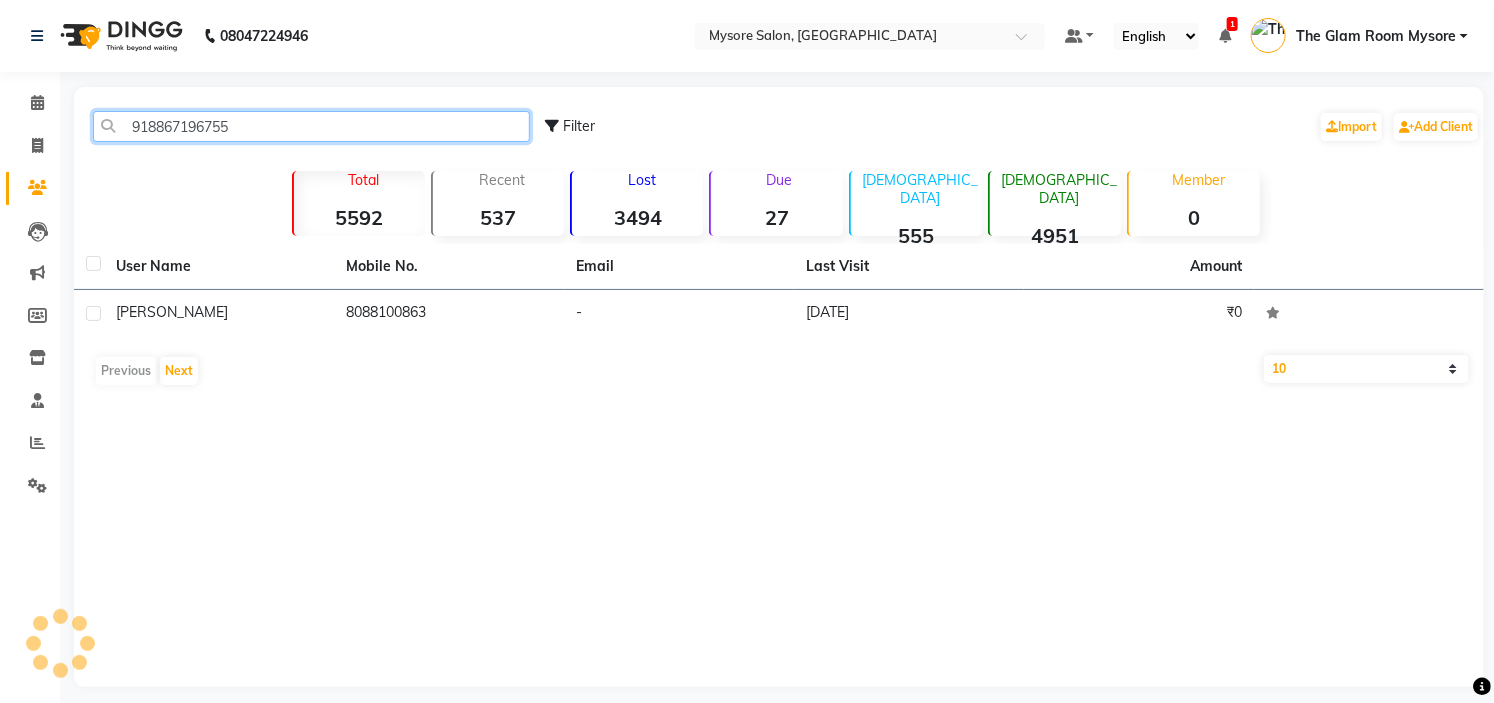 click on "918867196755" 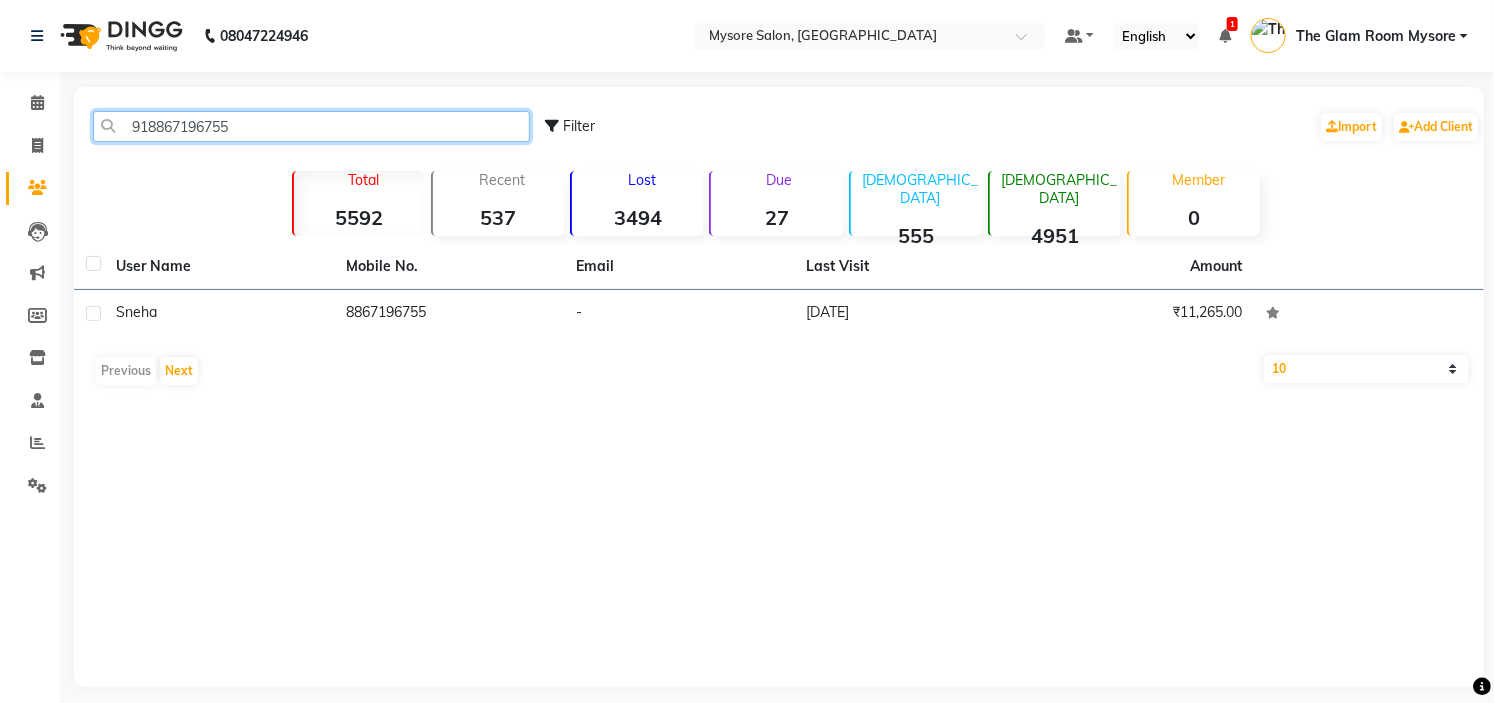 click on "918867196755" 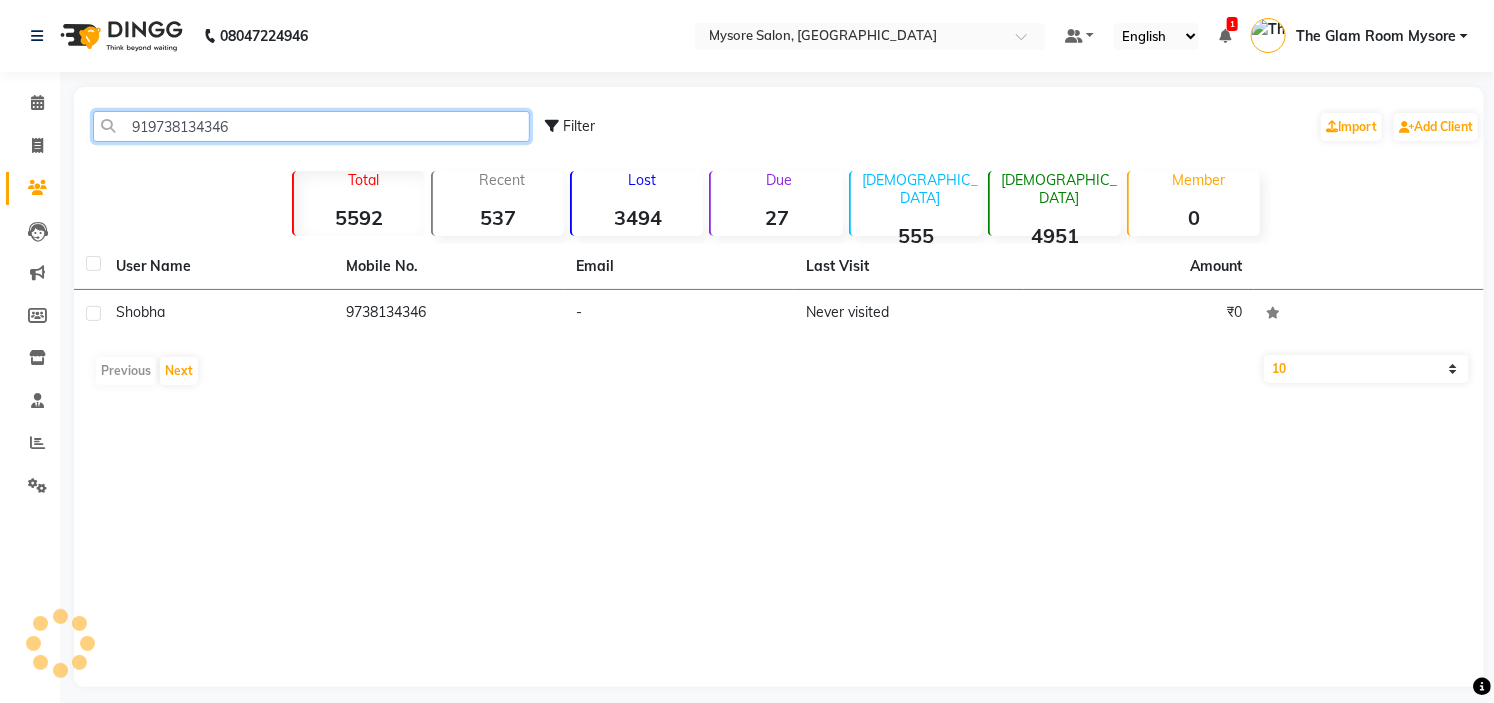 click on "919738134346" 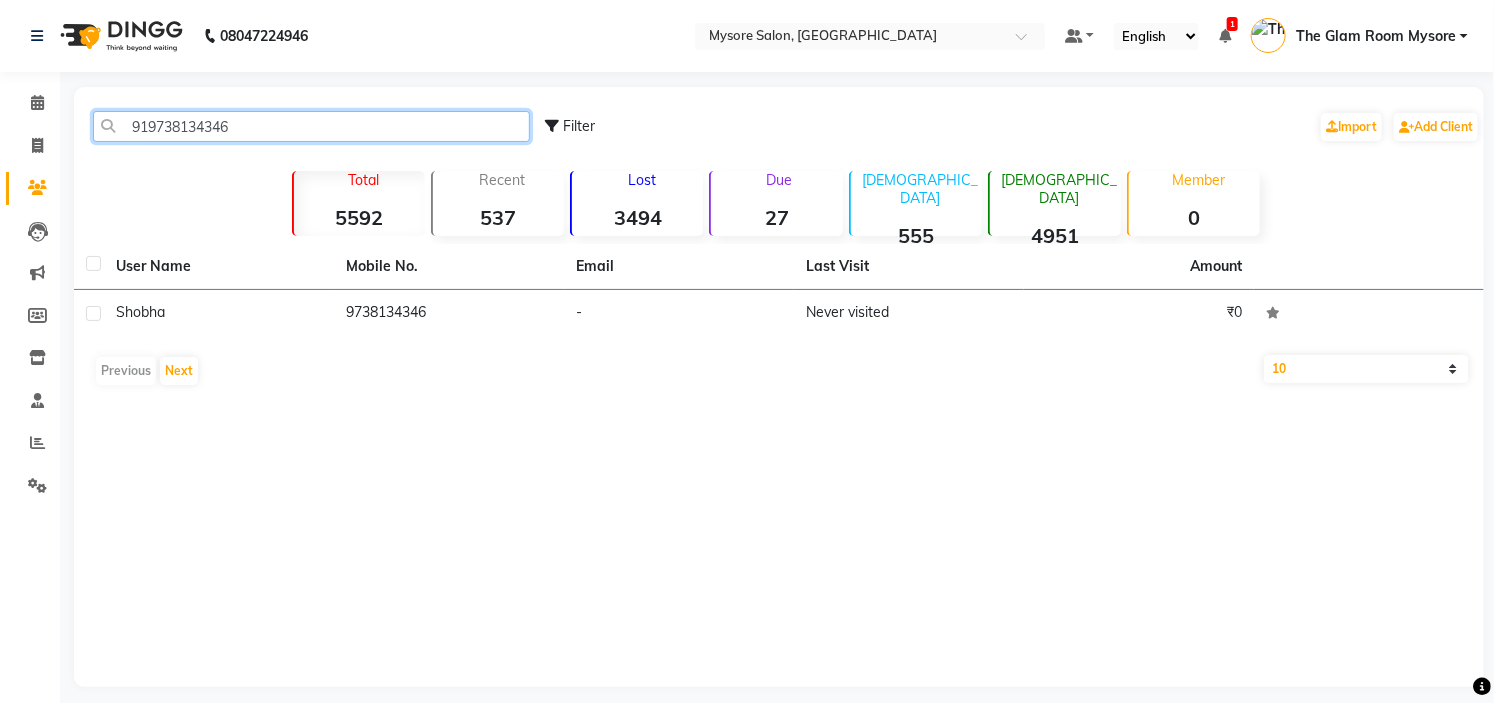 click on "919738134346" 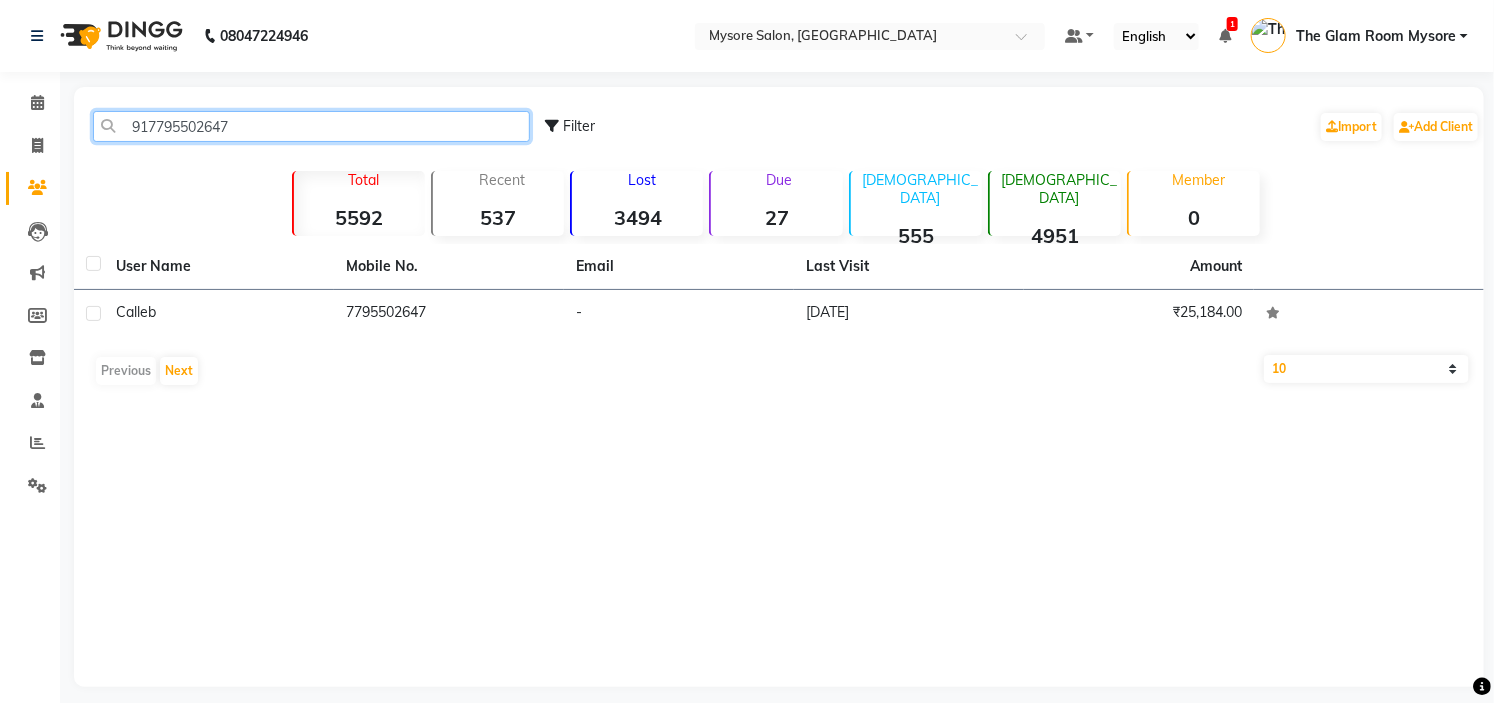 click on "917795502647" 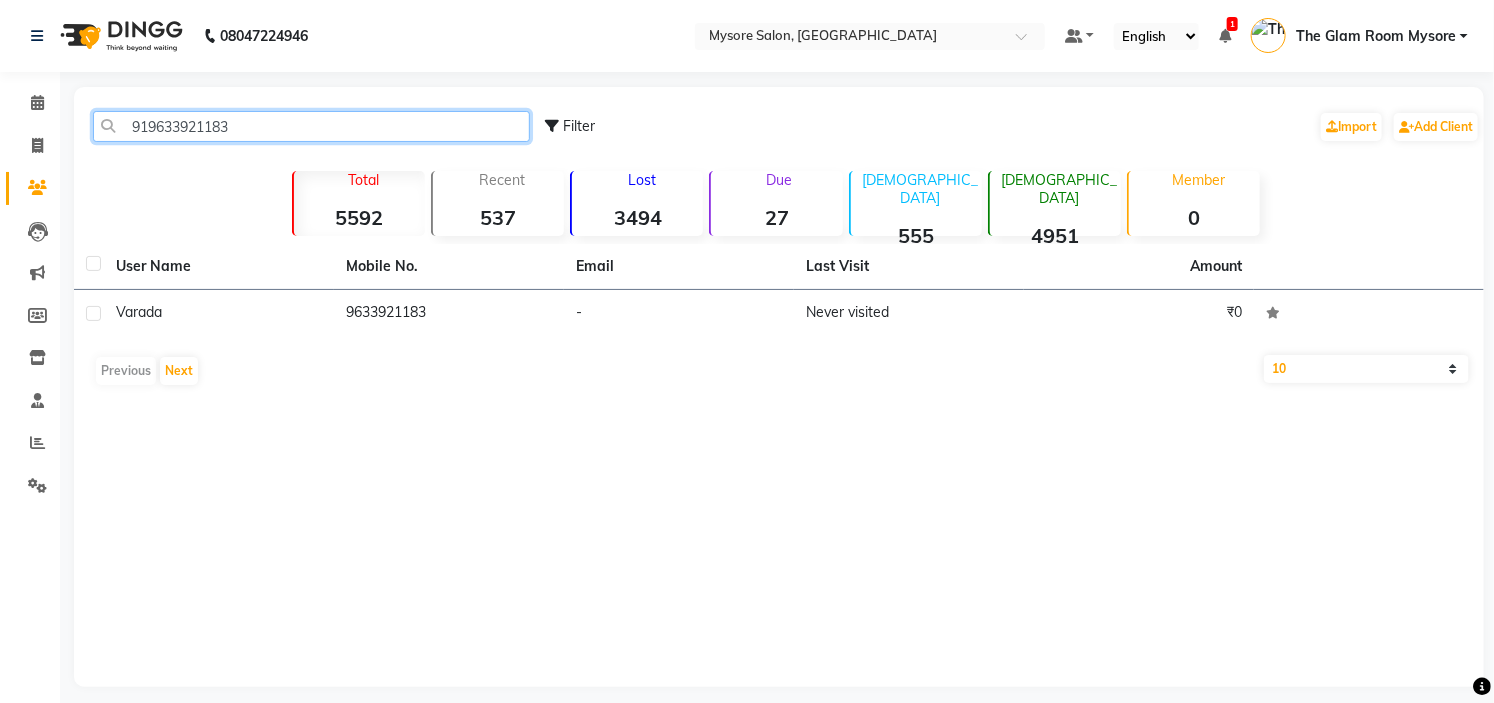 click on "919633921183" 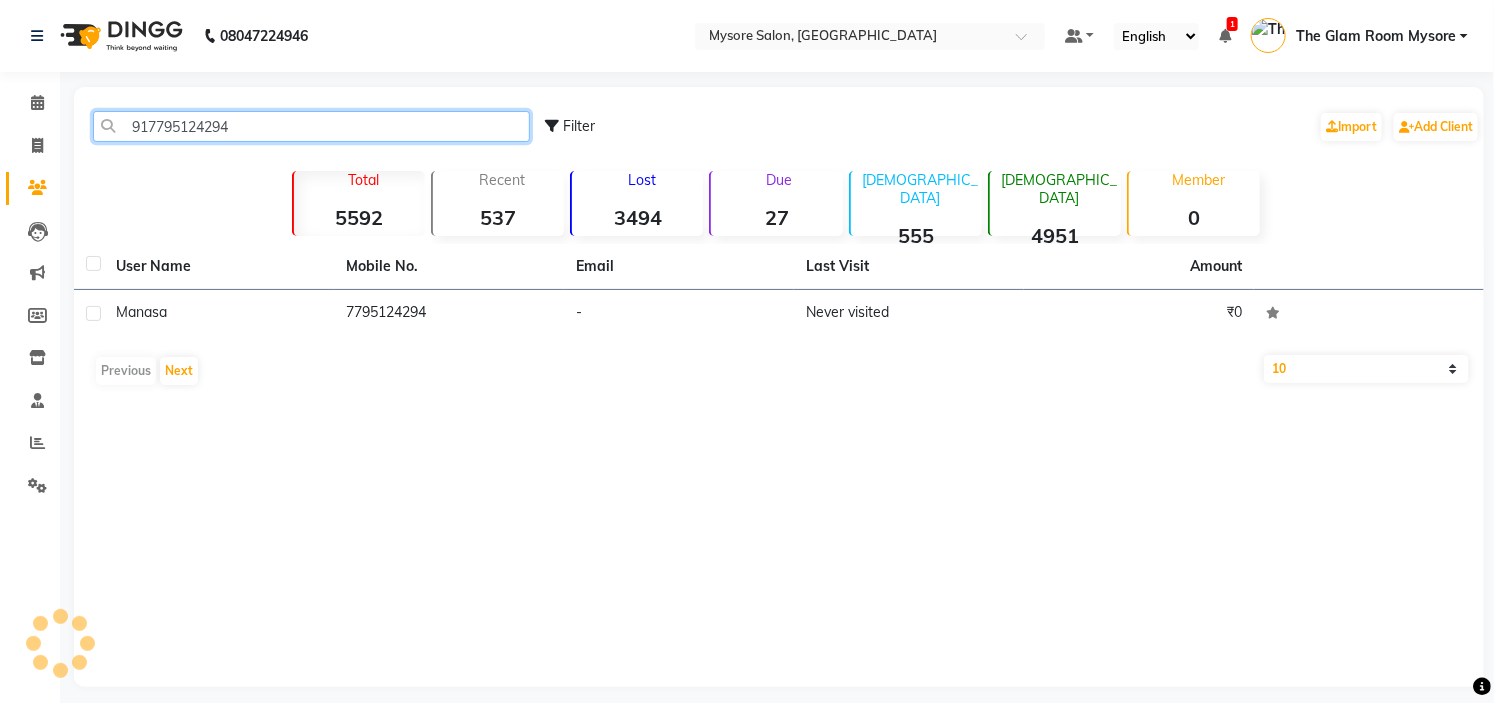 click on "917795124294" 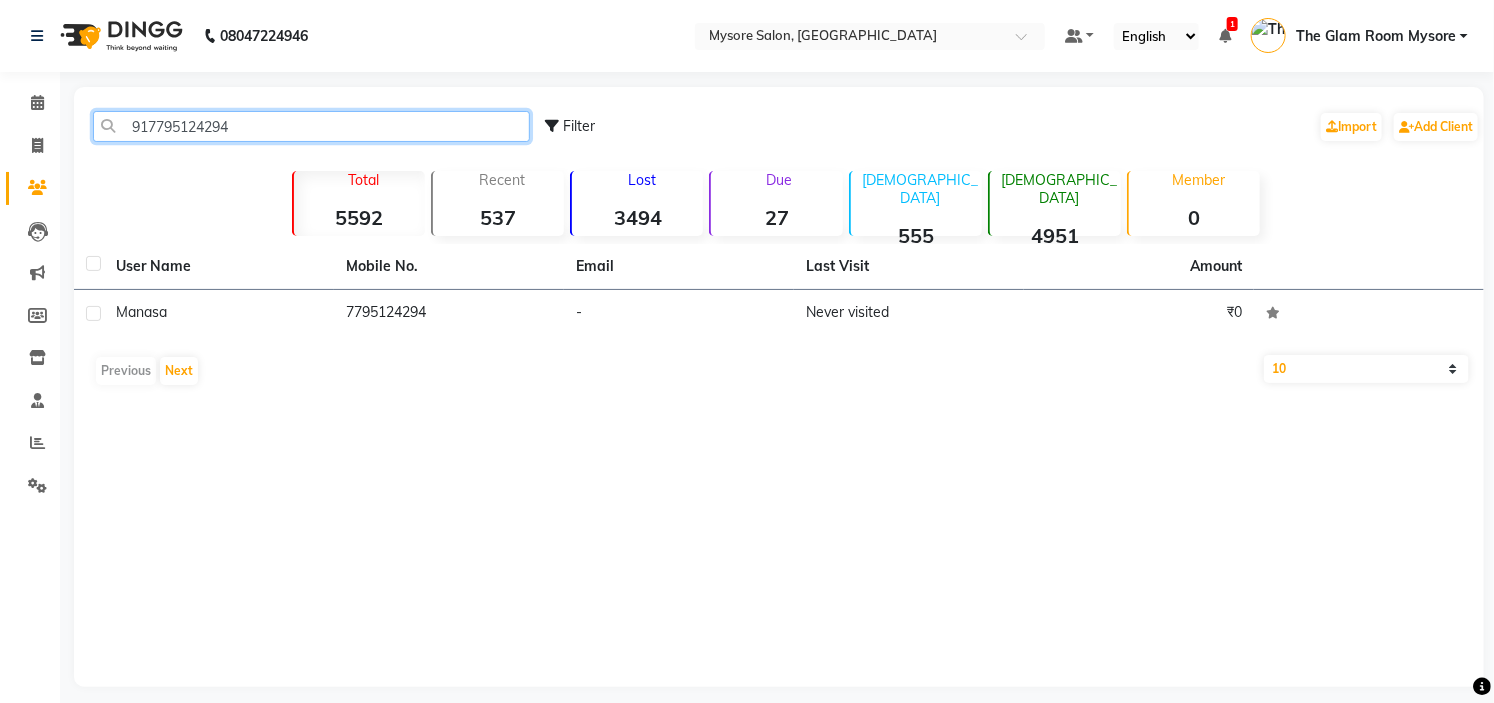 click on "917795124294" 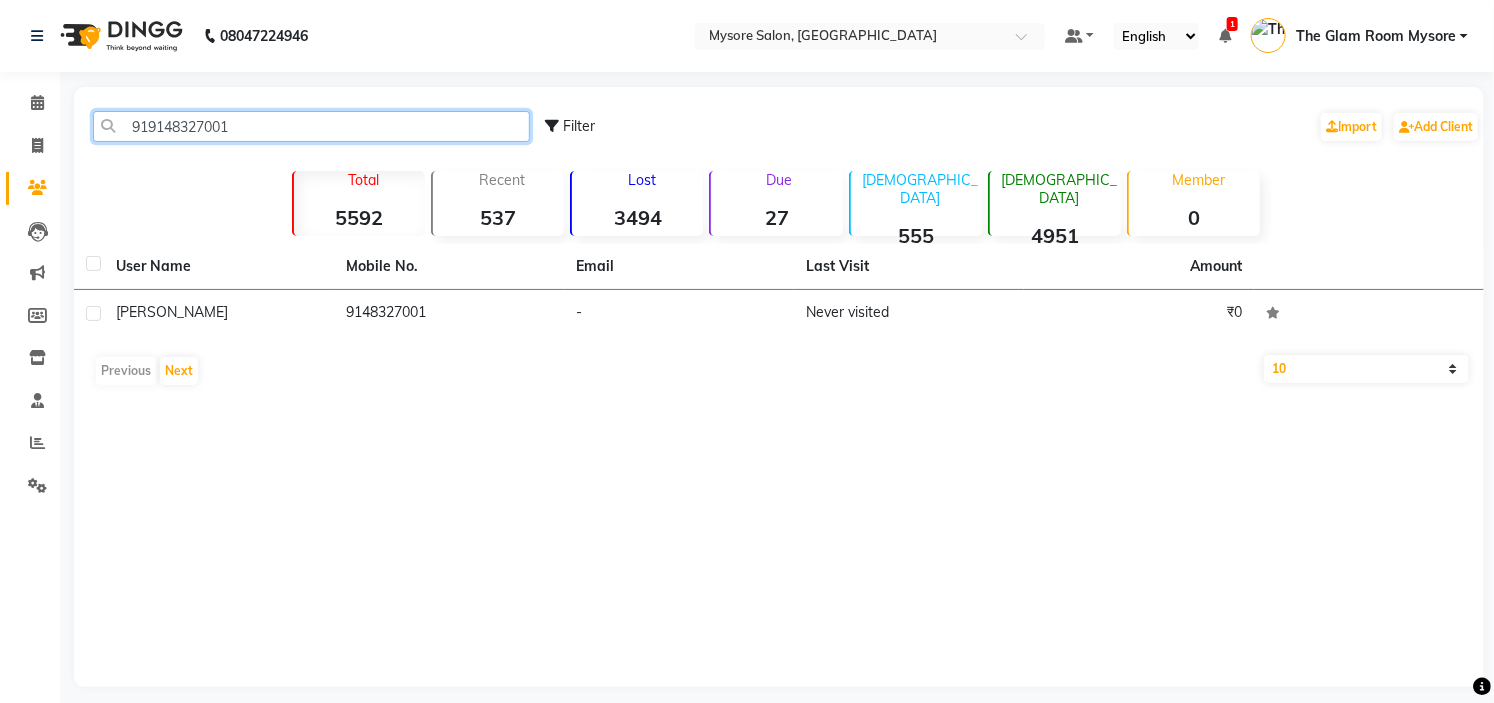 click on "919148327001" 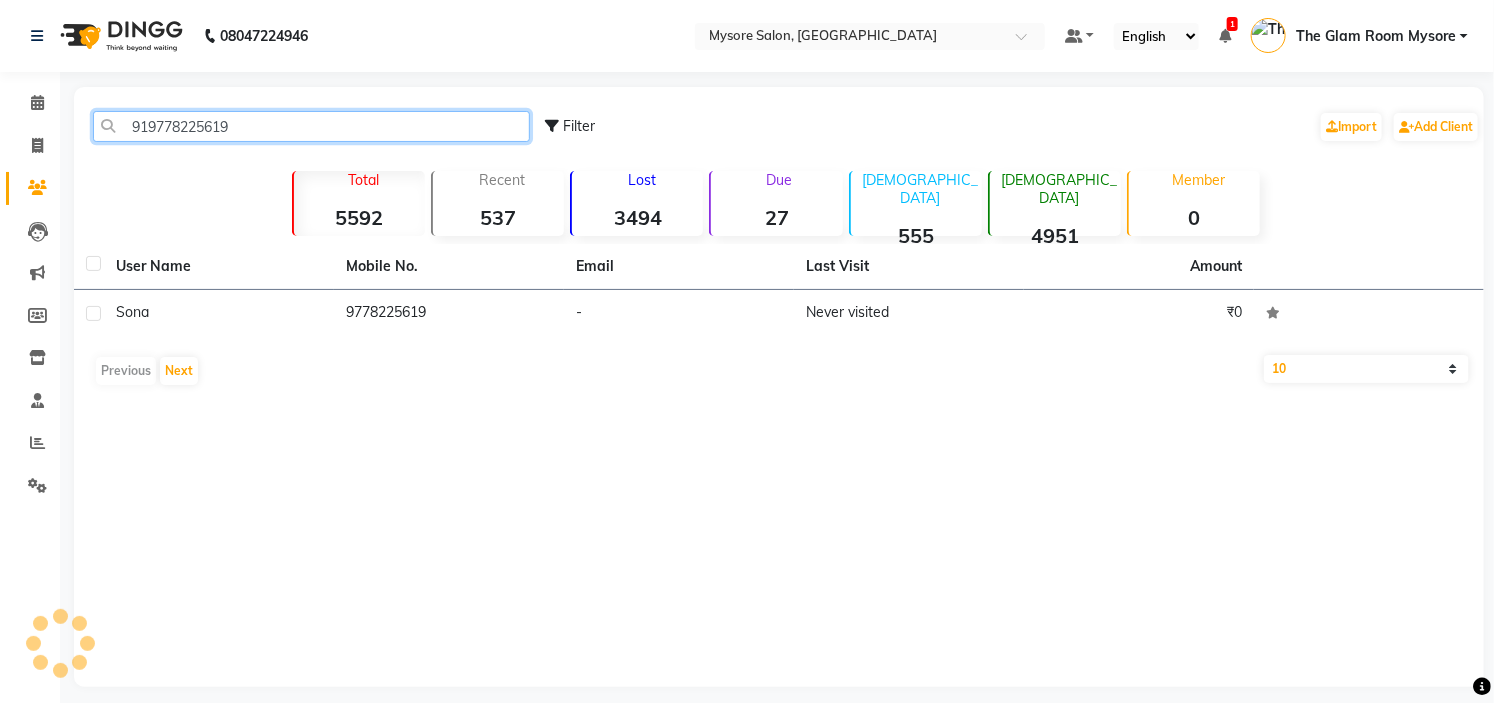 click on "919778225619" 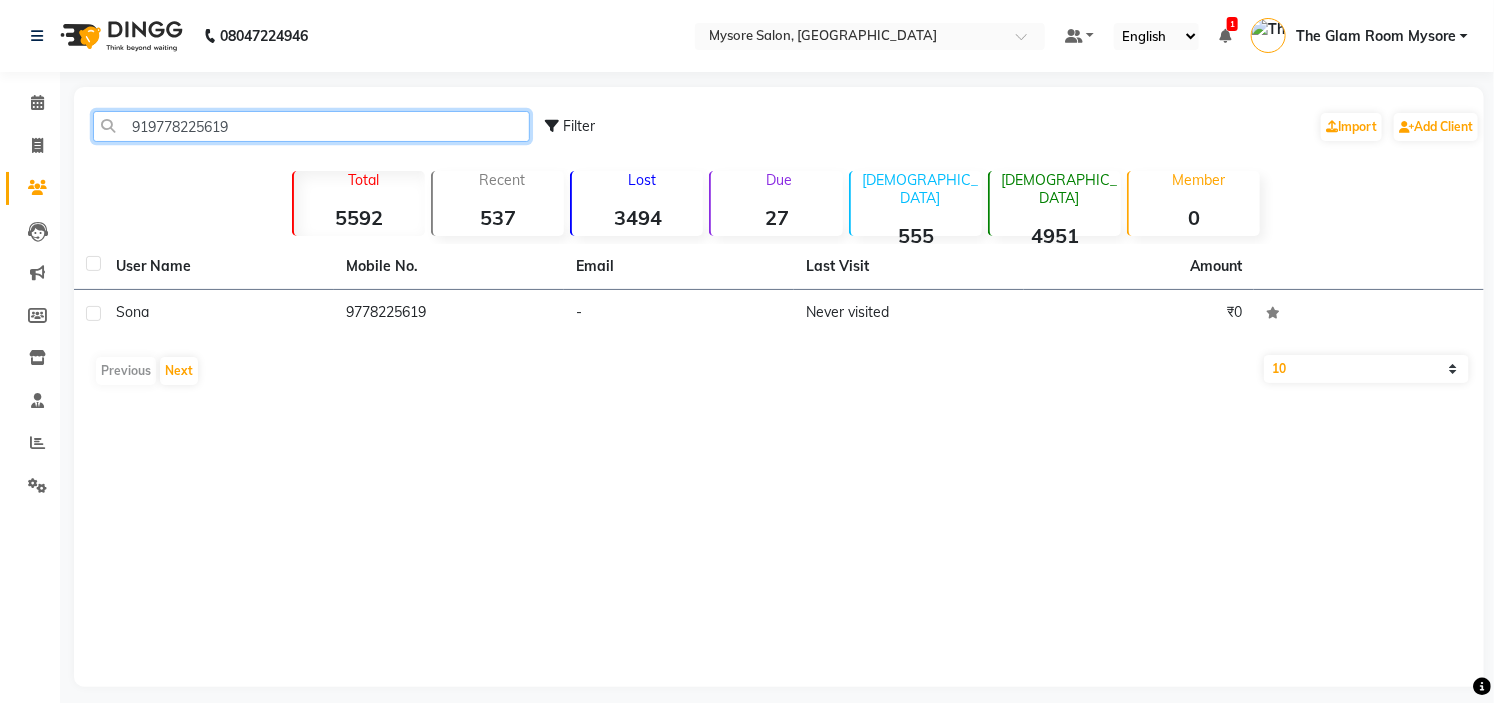 click on "919778225619" 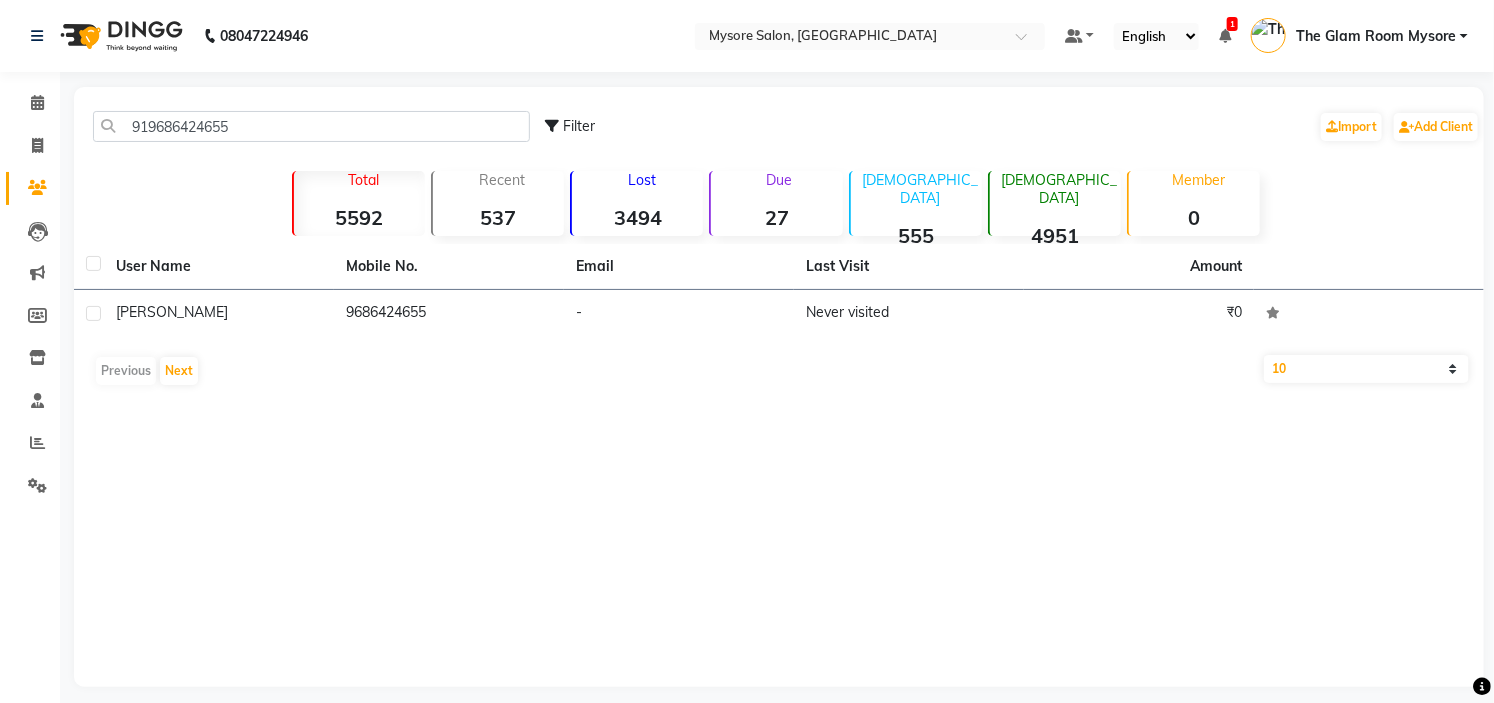 click on "919686424655 Filter  Import   Add Client" 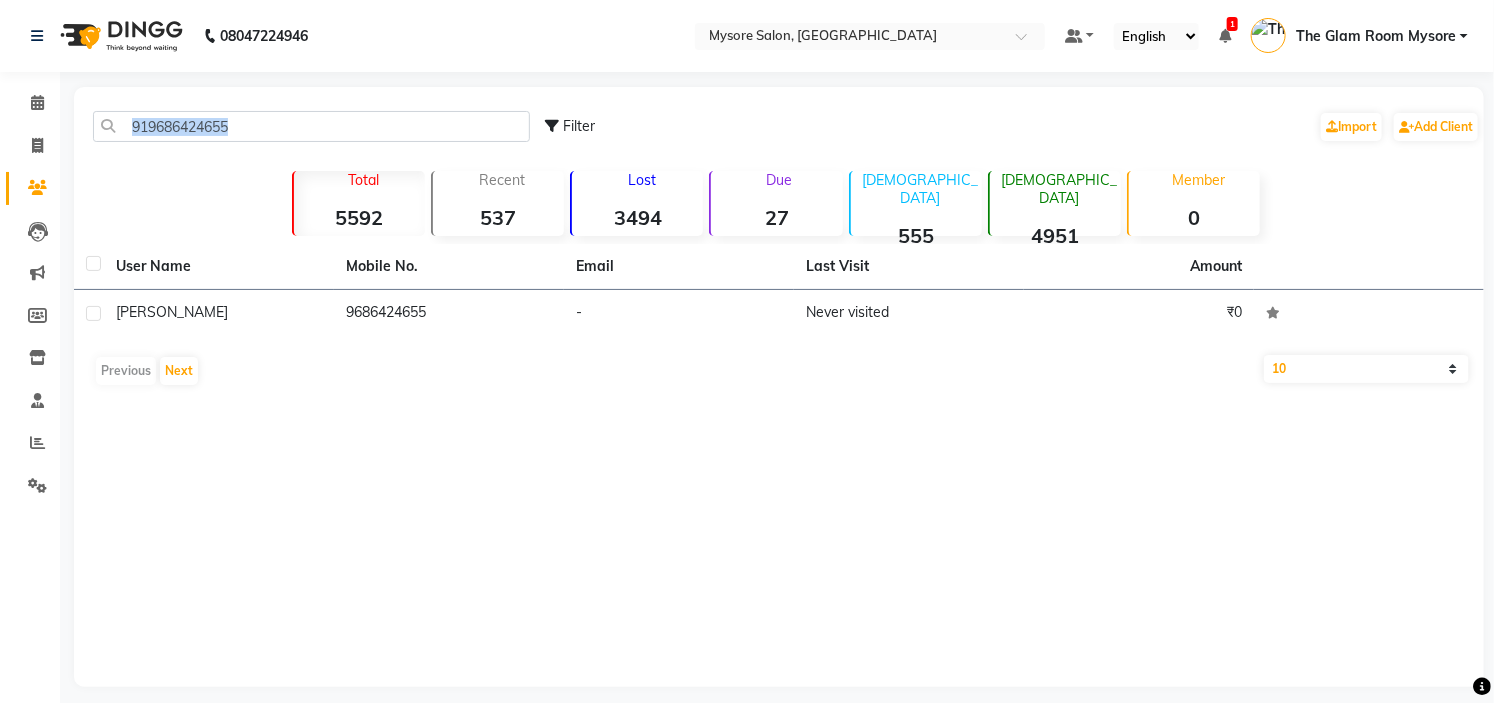 click on "919686424655 Filter  Import   Add Client" 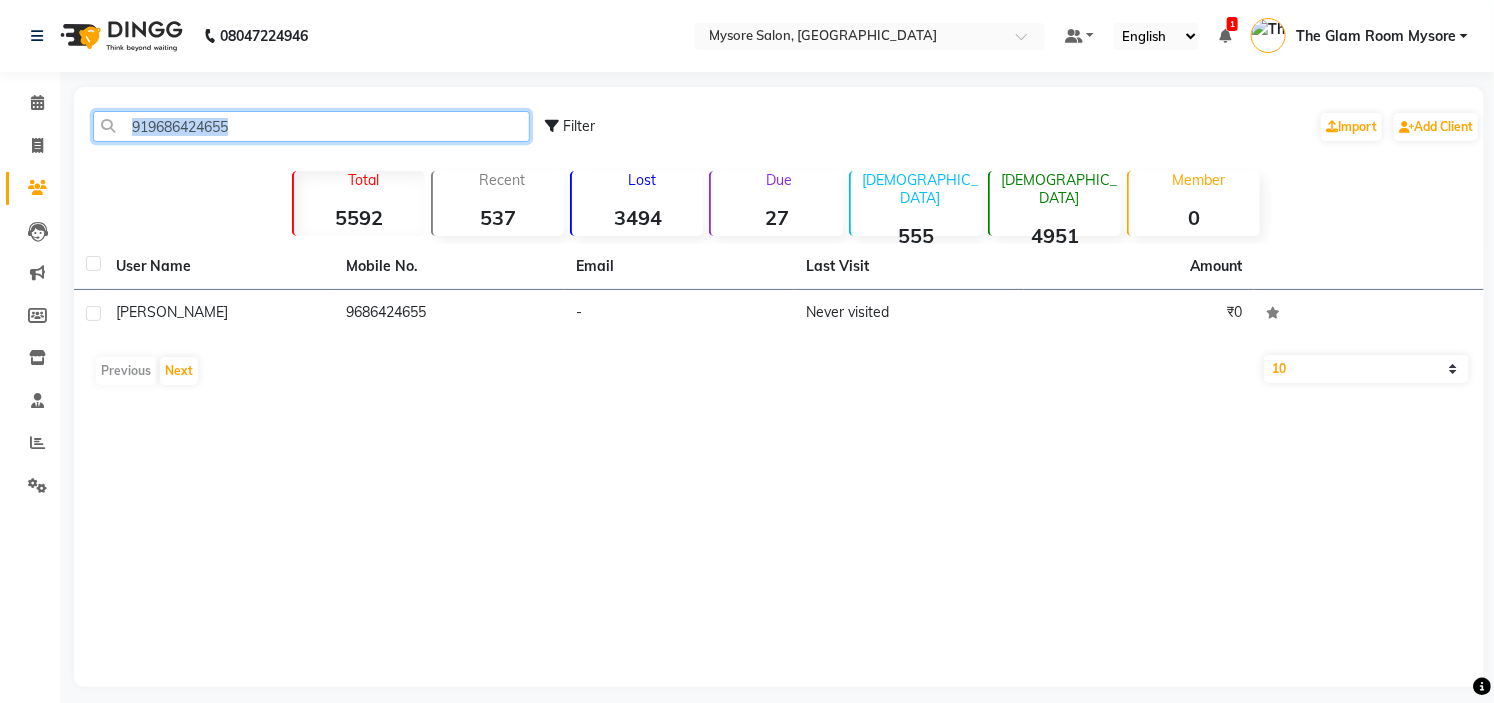 click on "919686424655" 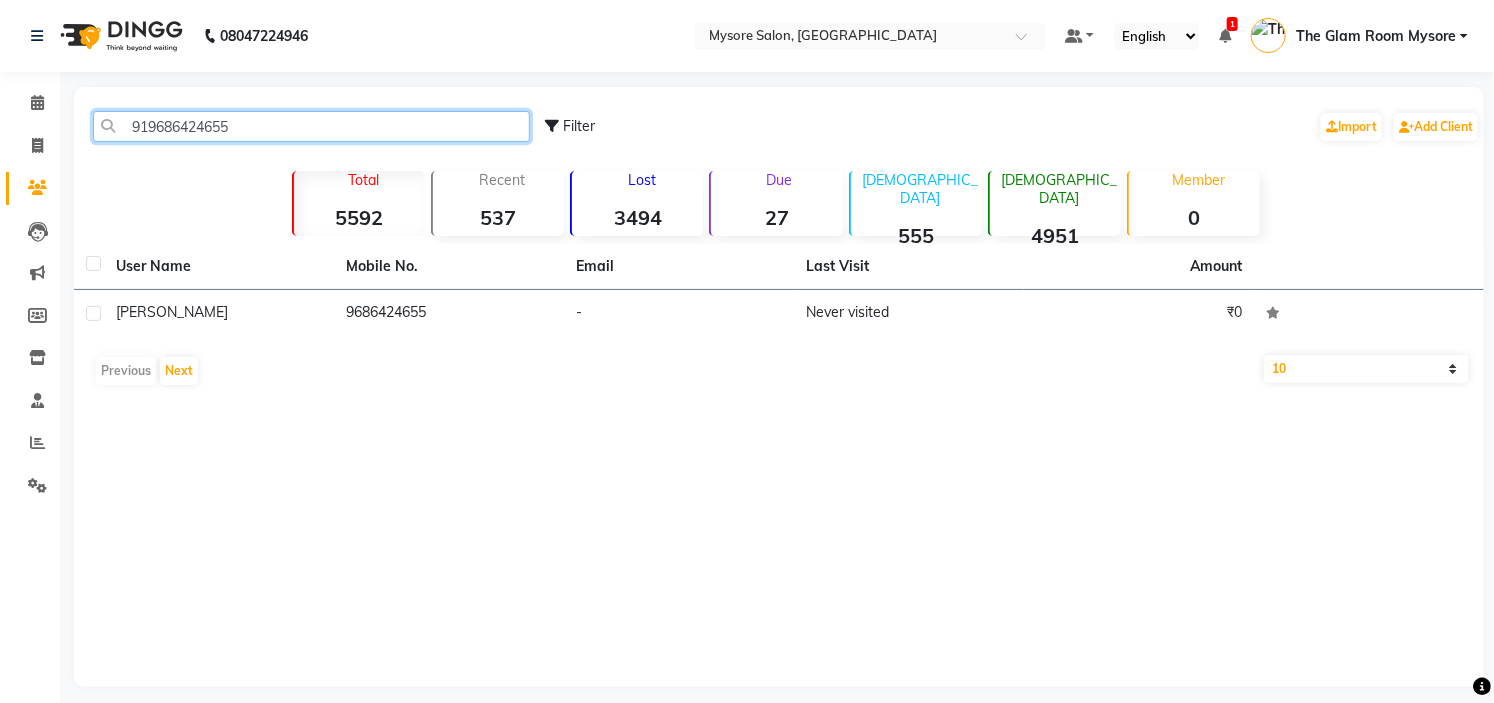 click on "919686424655" 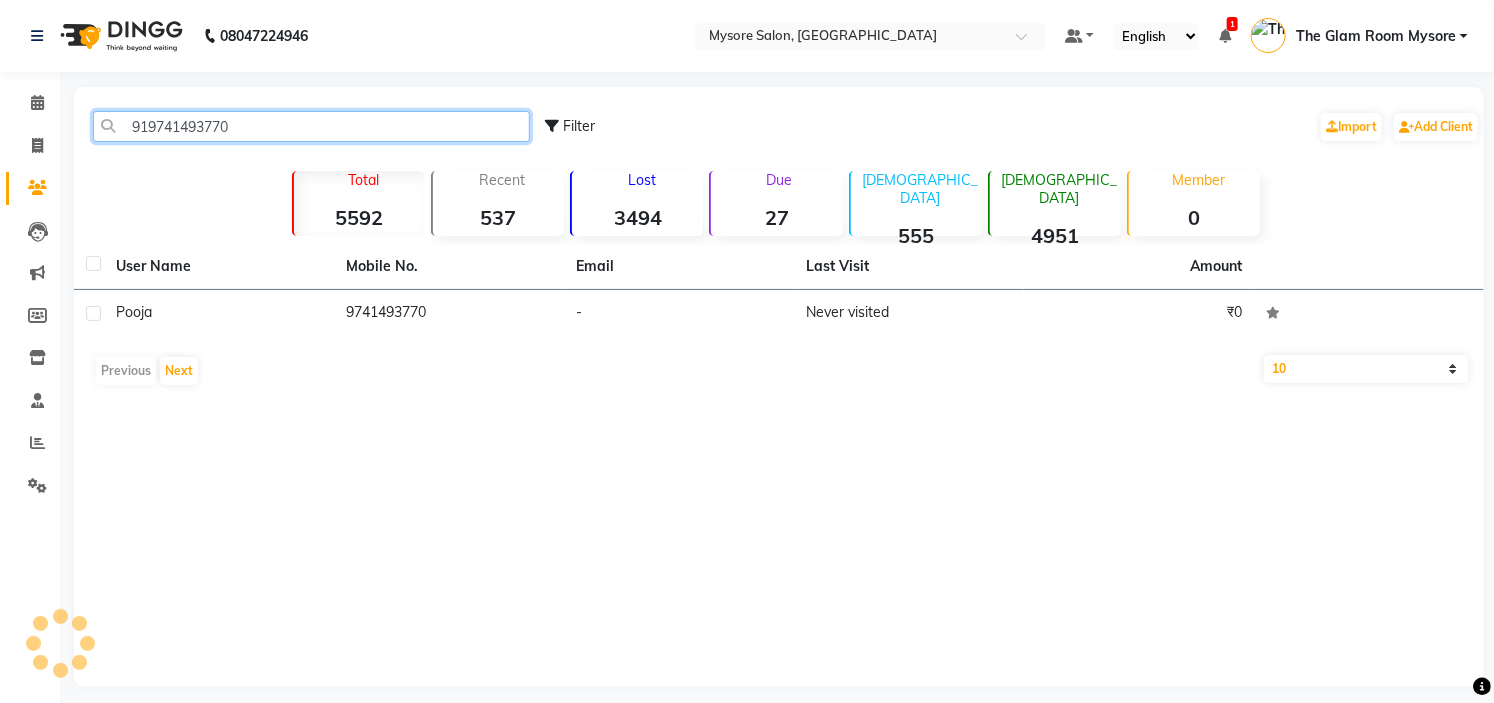click on "919741493770" 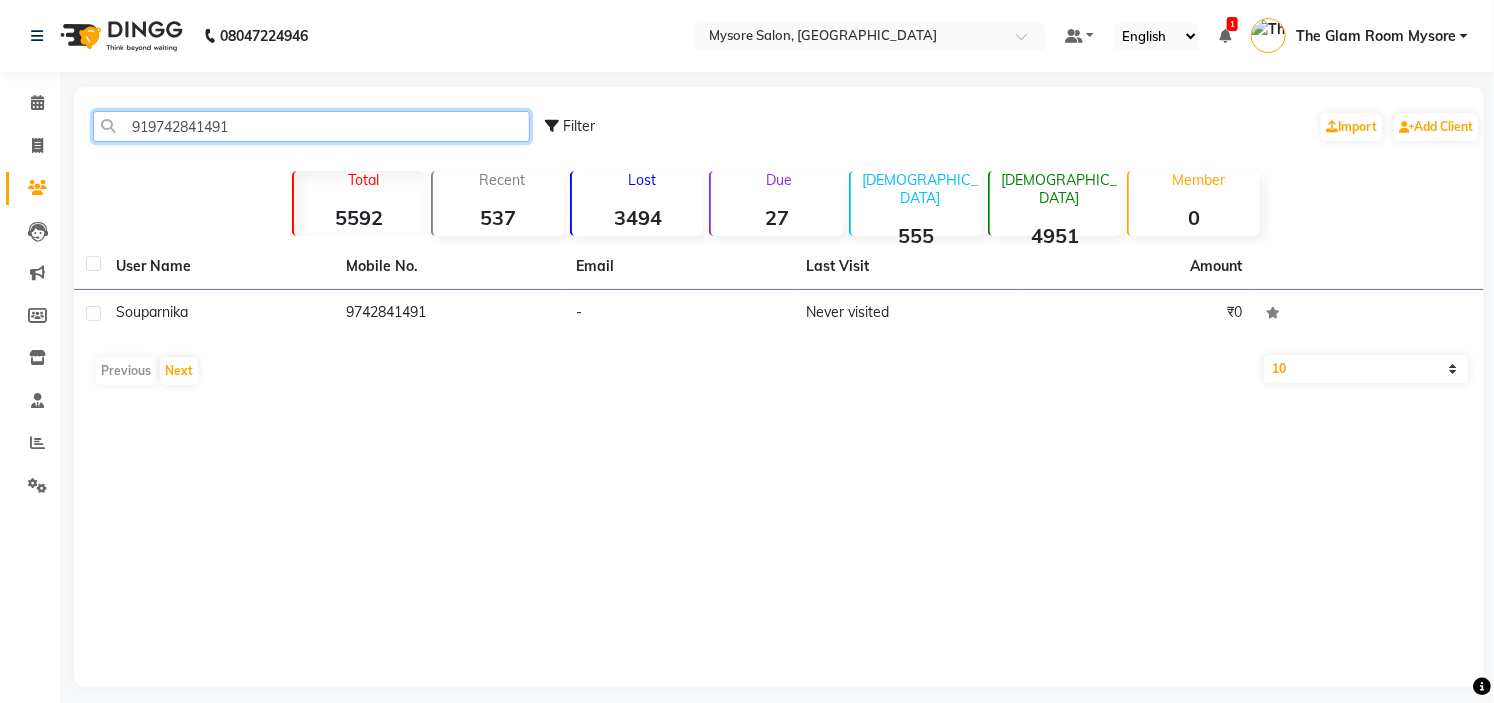 click on "919742841491" 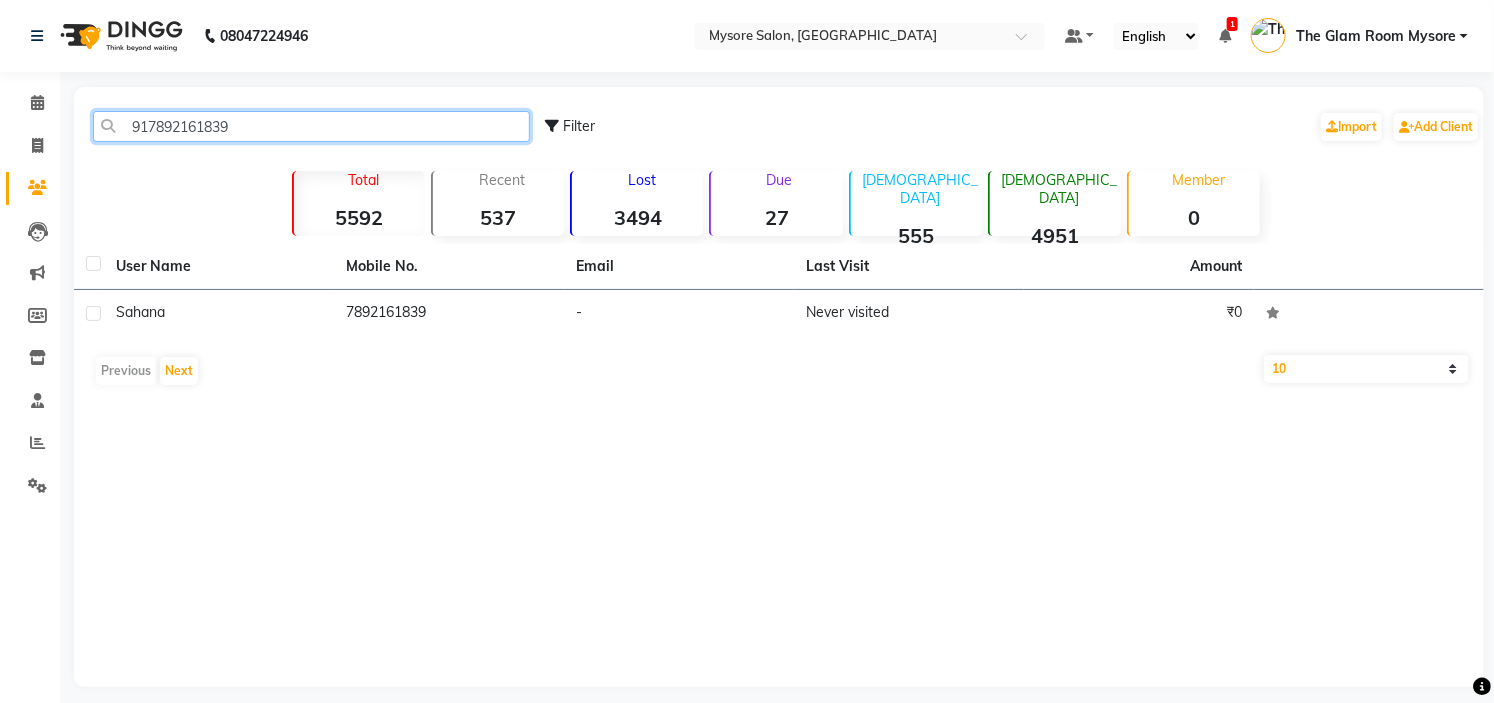 click on "917892161839" 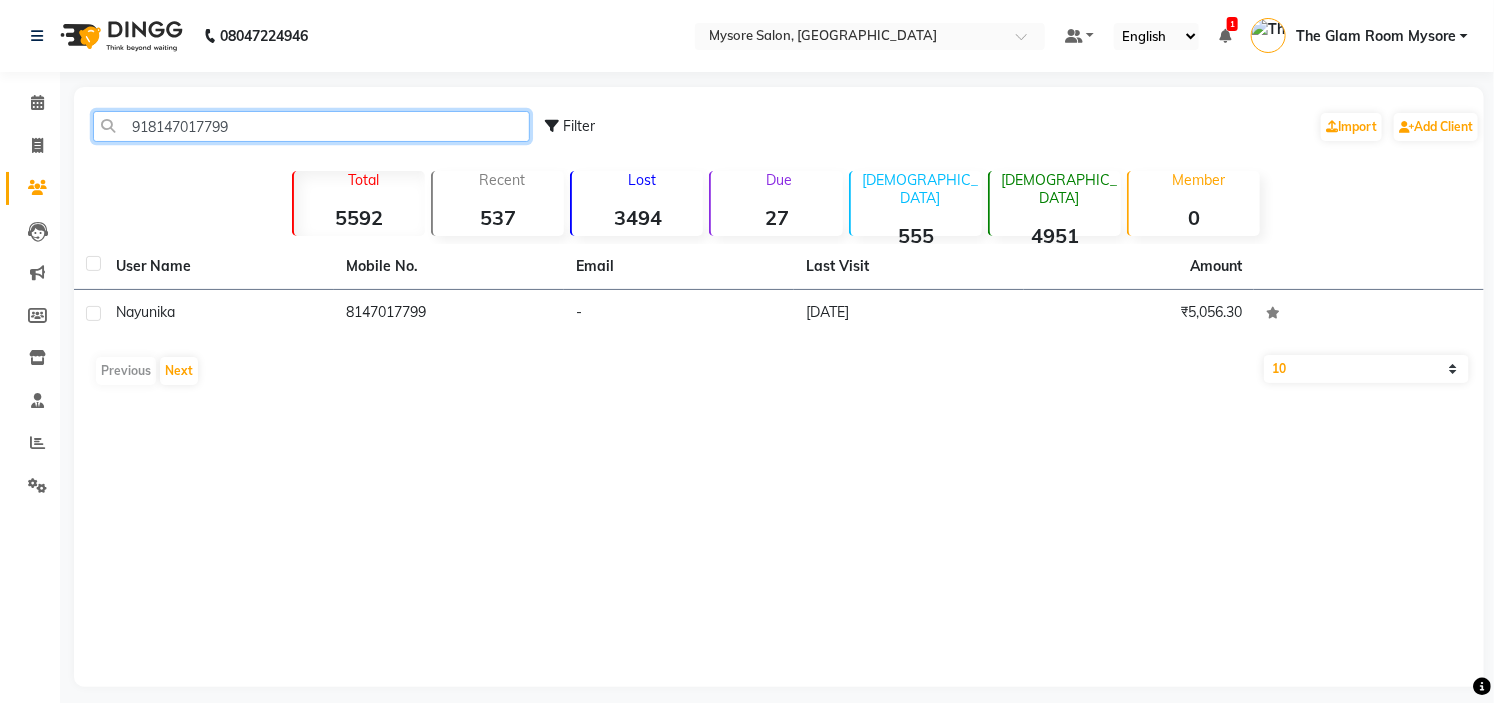 click on "918147017799" 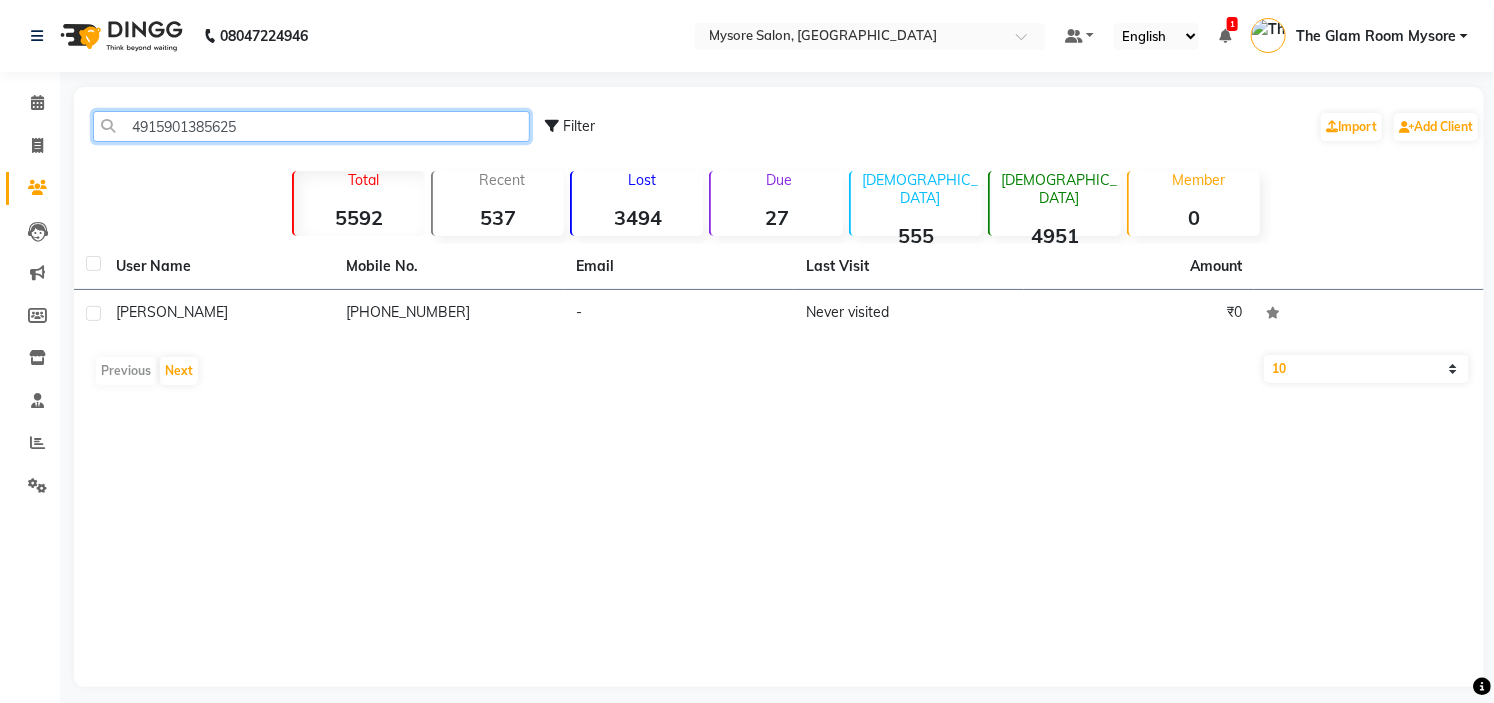 click on "4915901385625" 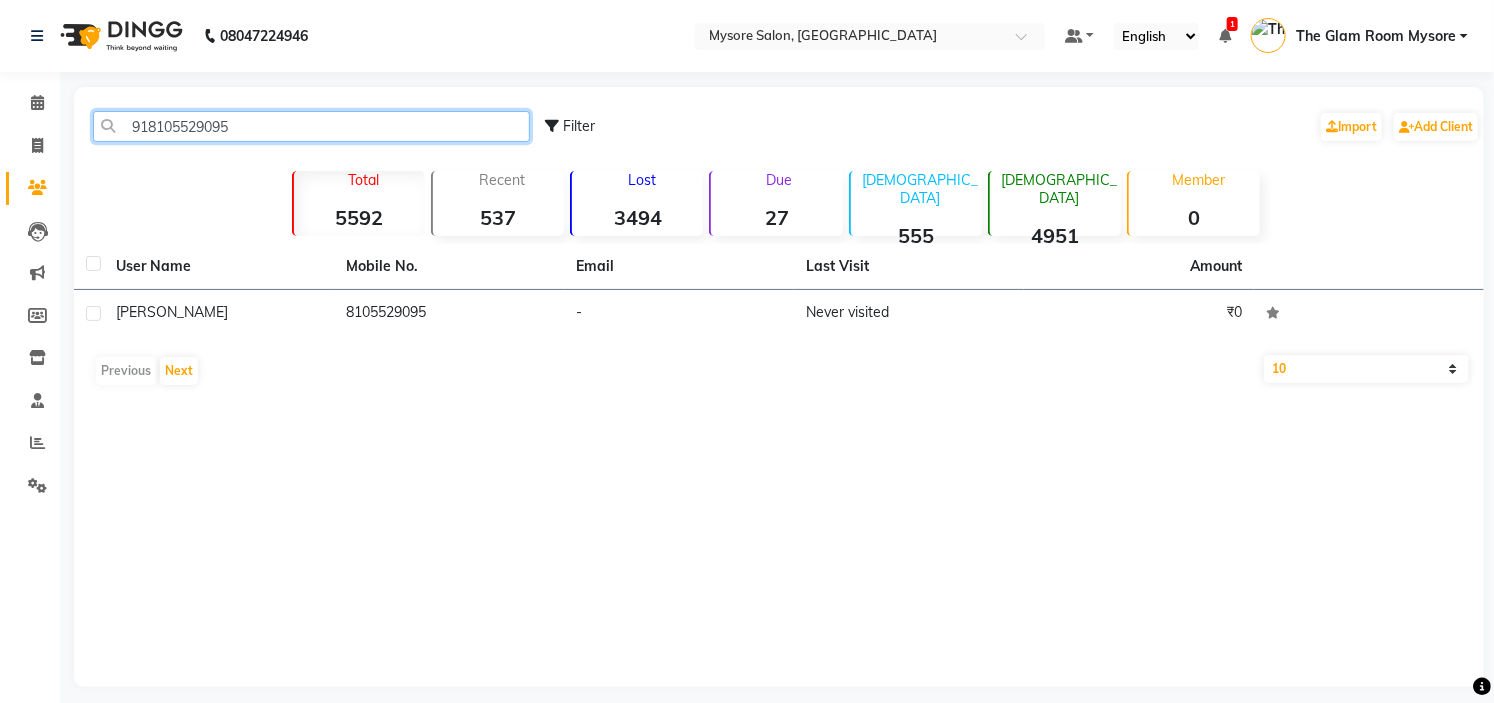 click on "918105529095" 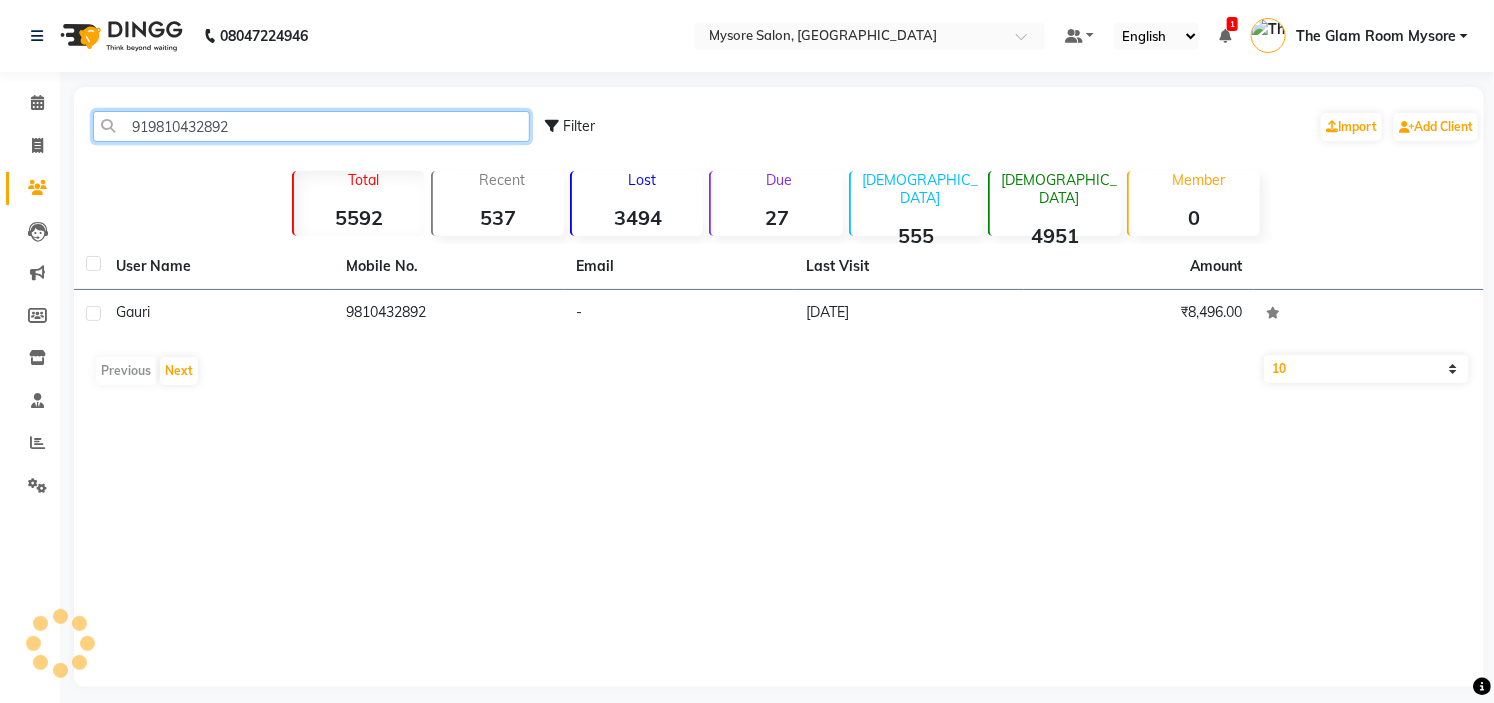 click on "919810432892" 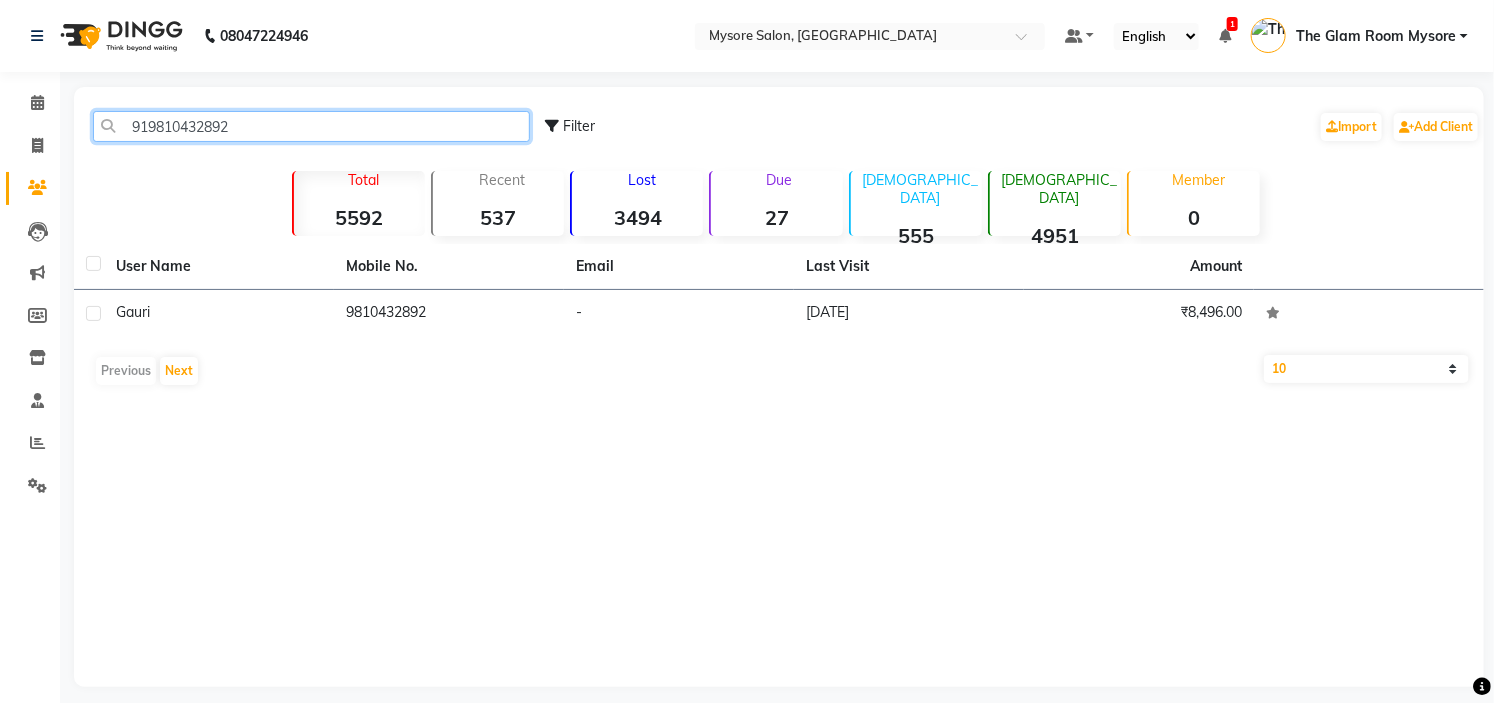 click on "919810432892" 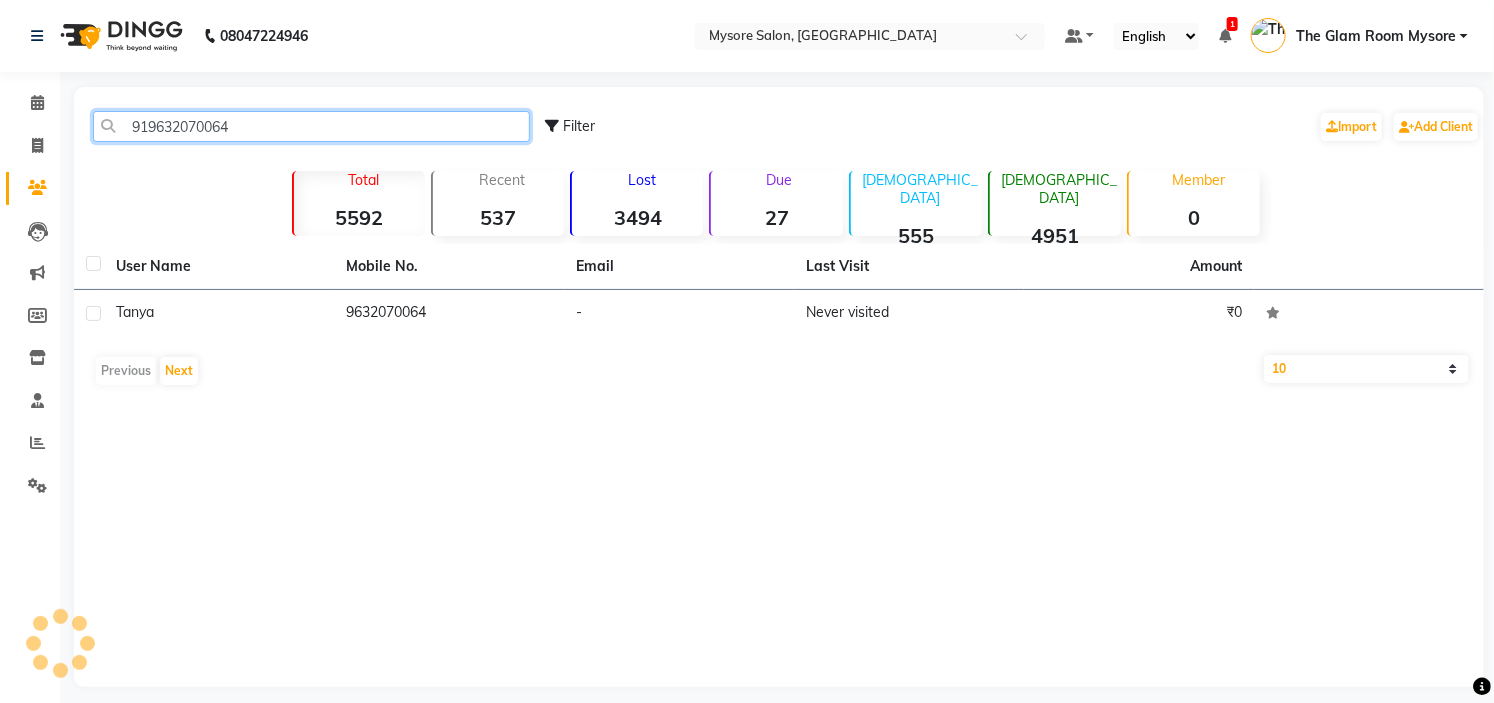 click on "919632070064" 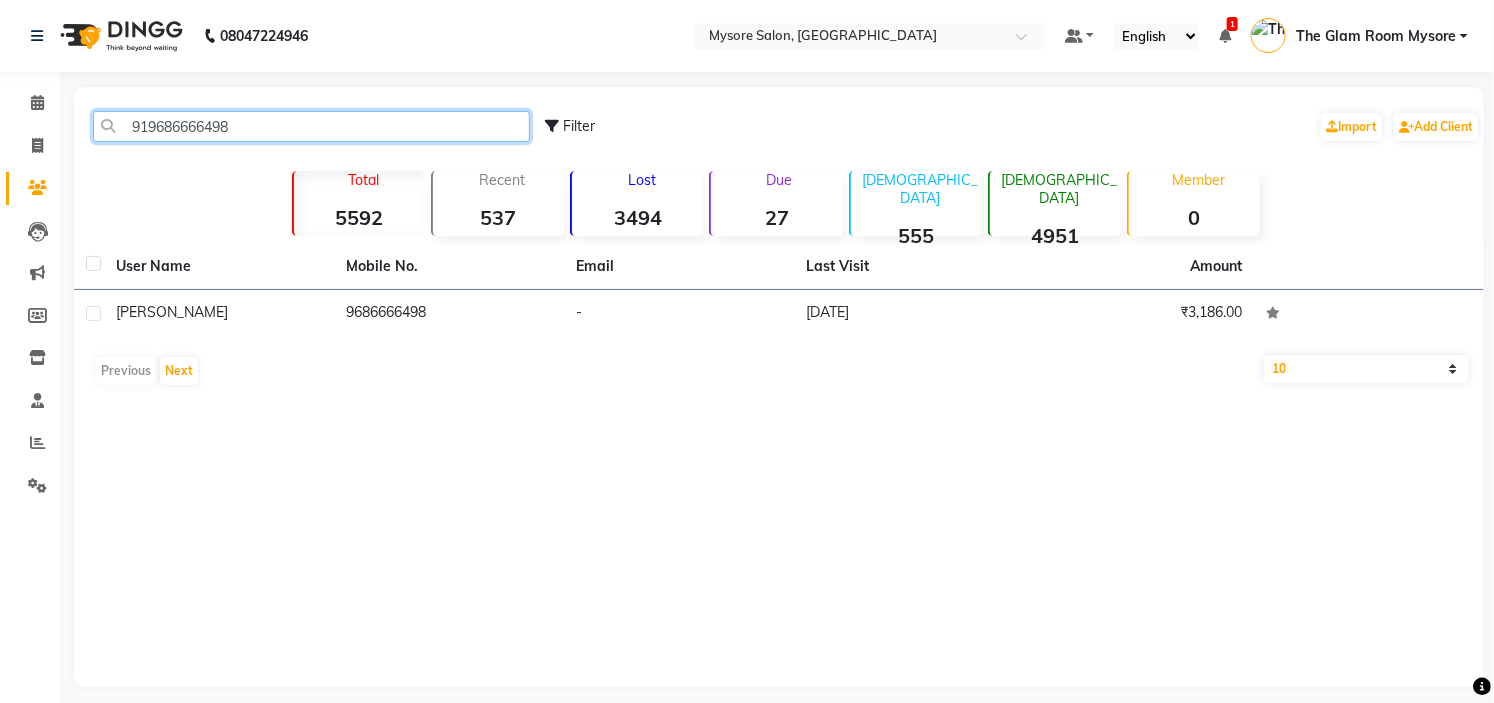 click on "919686666498" 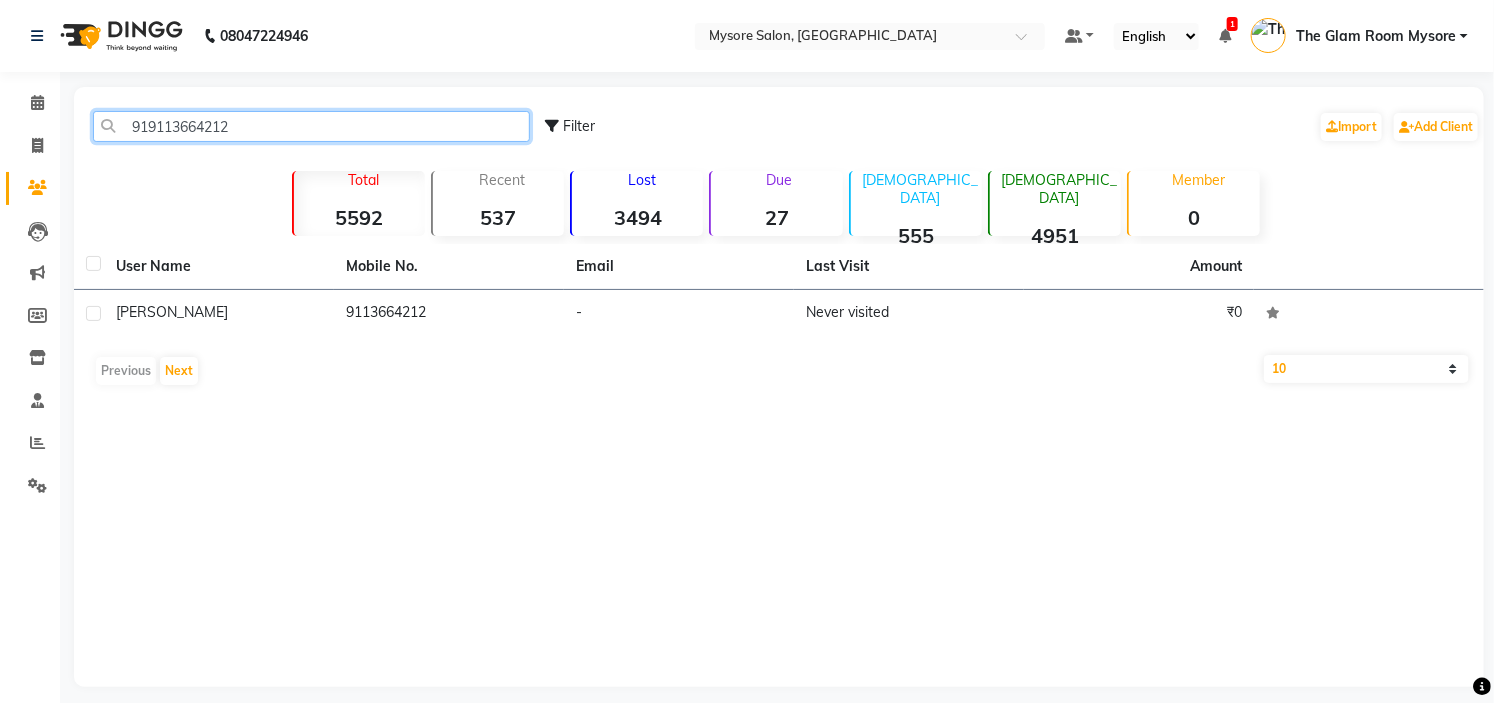 click on "919113664212" 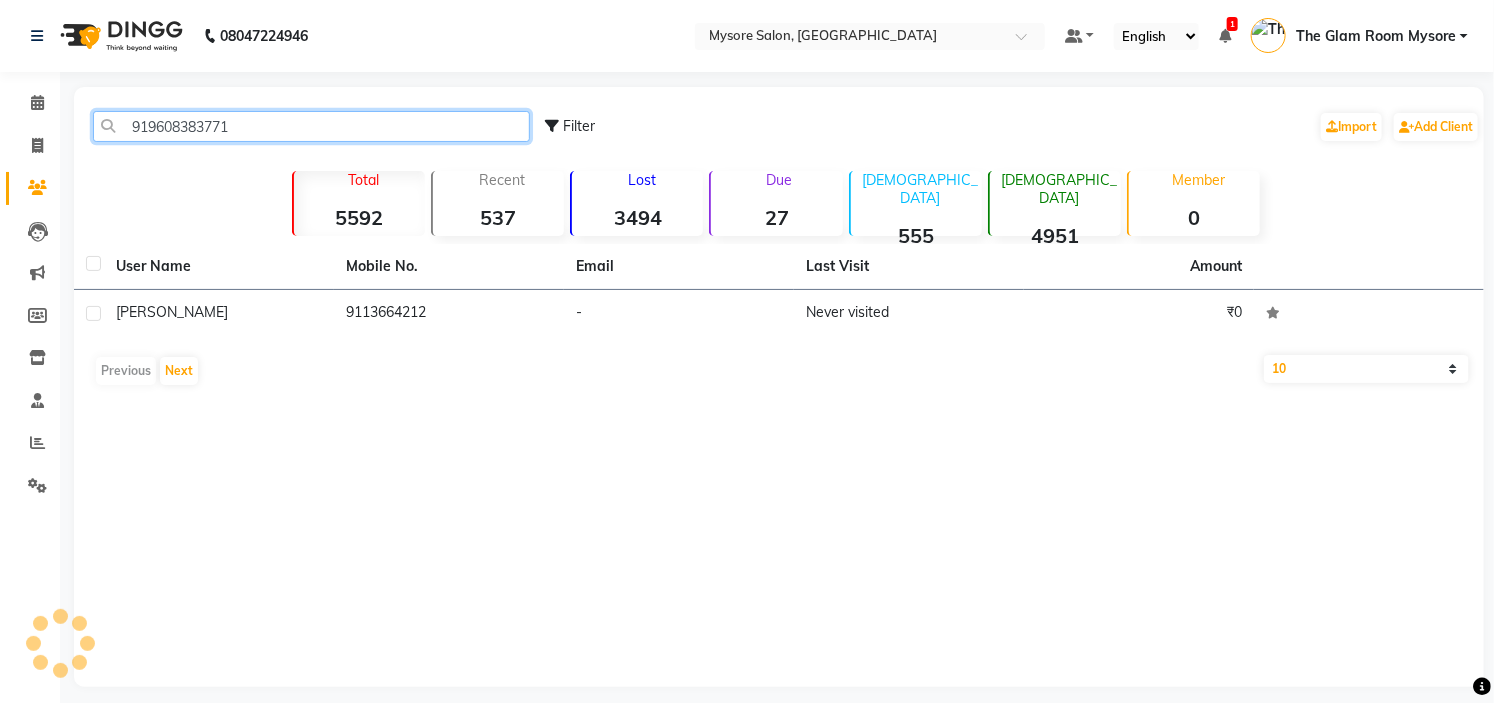 click on "919608383771" 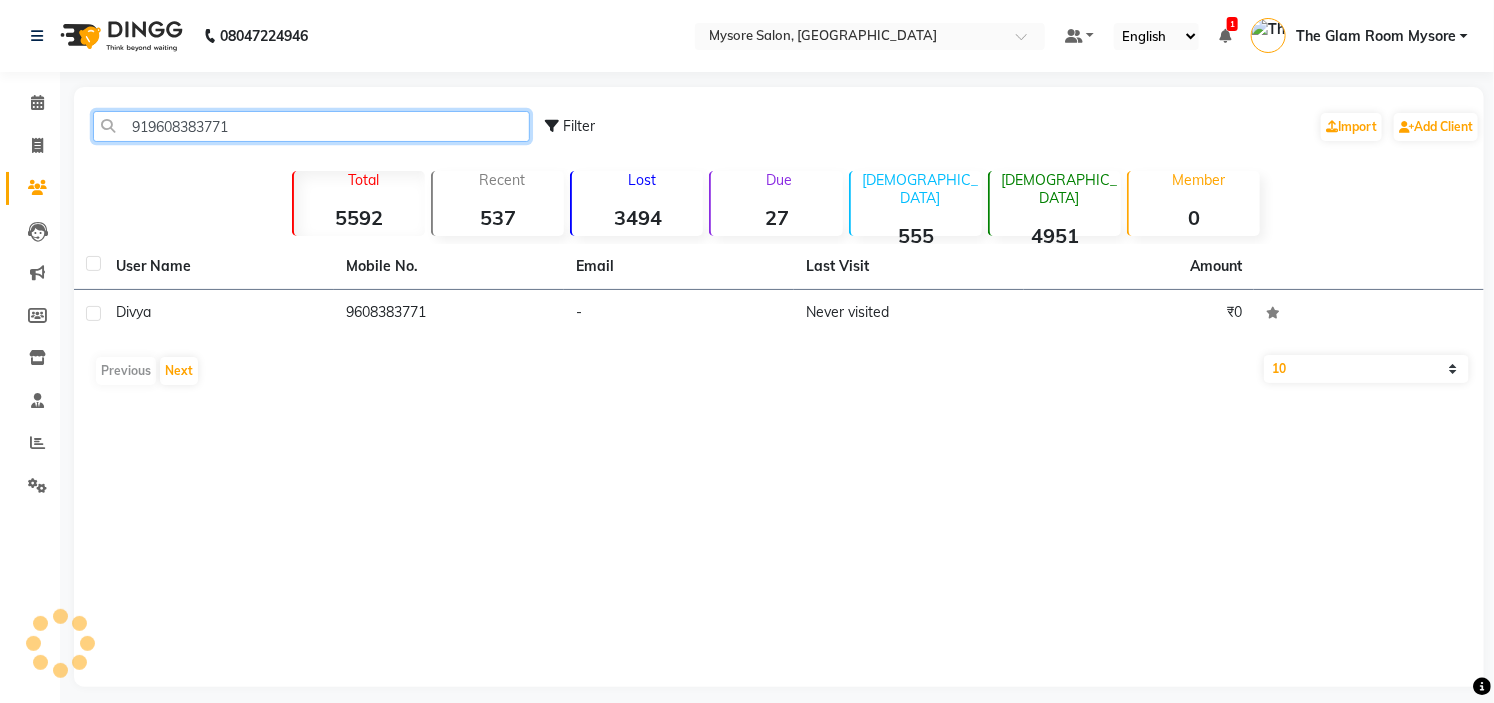 click on "919608383771" 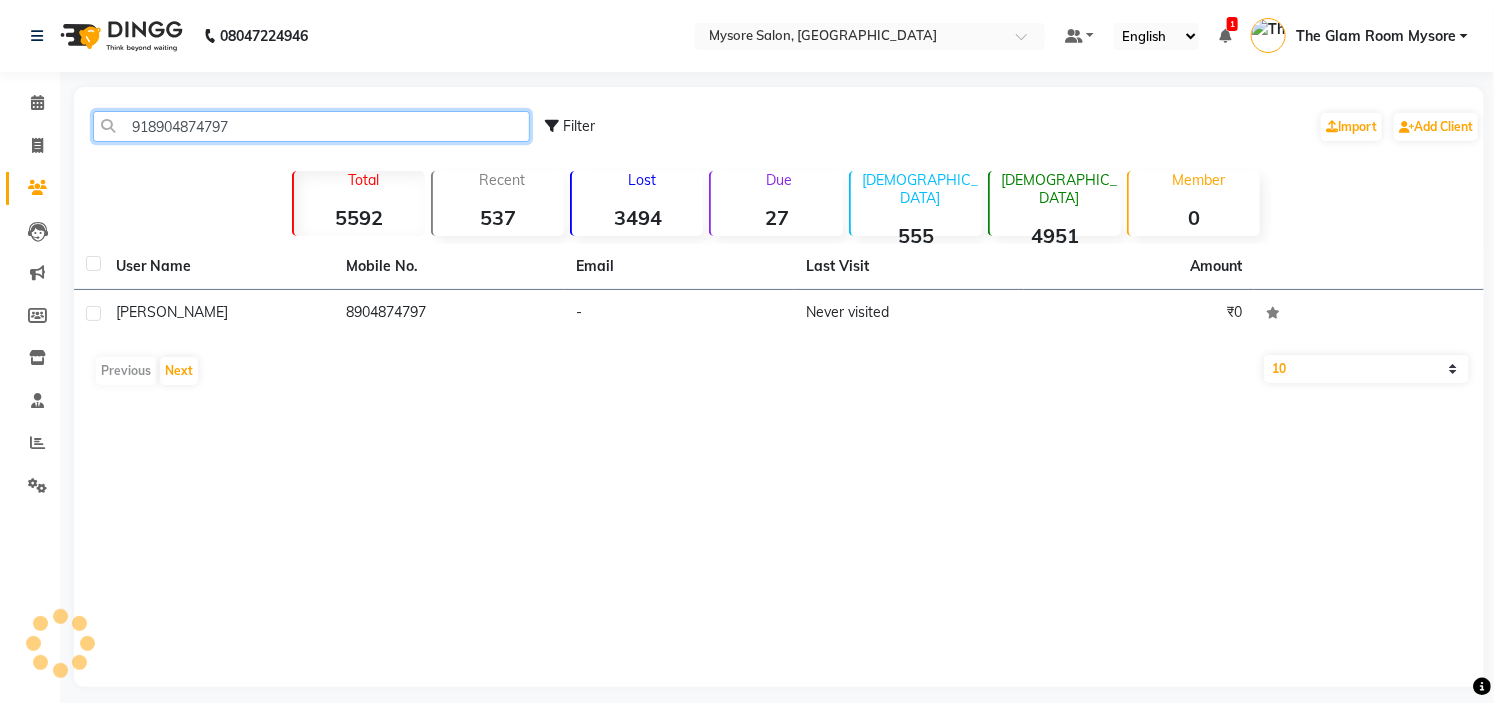 click on "918904874797" 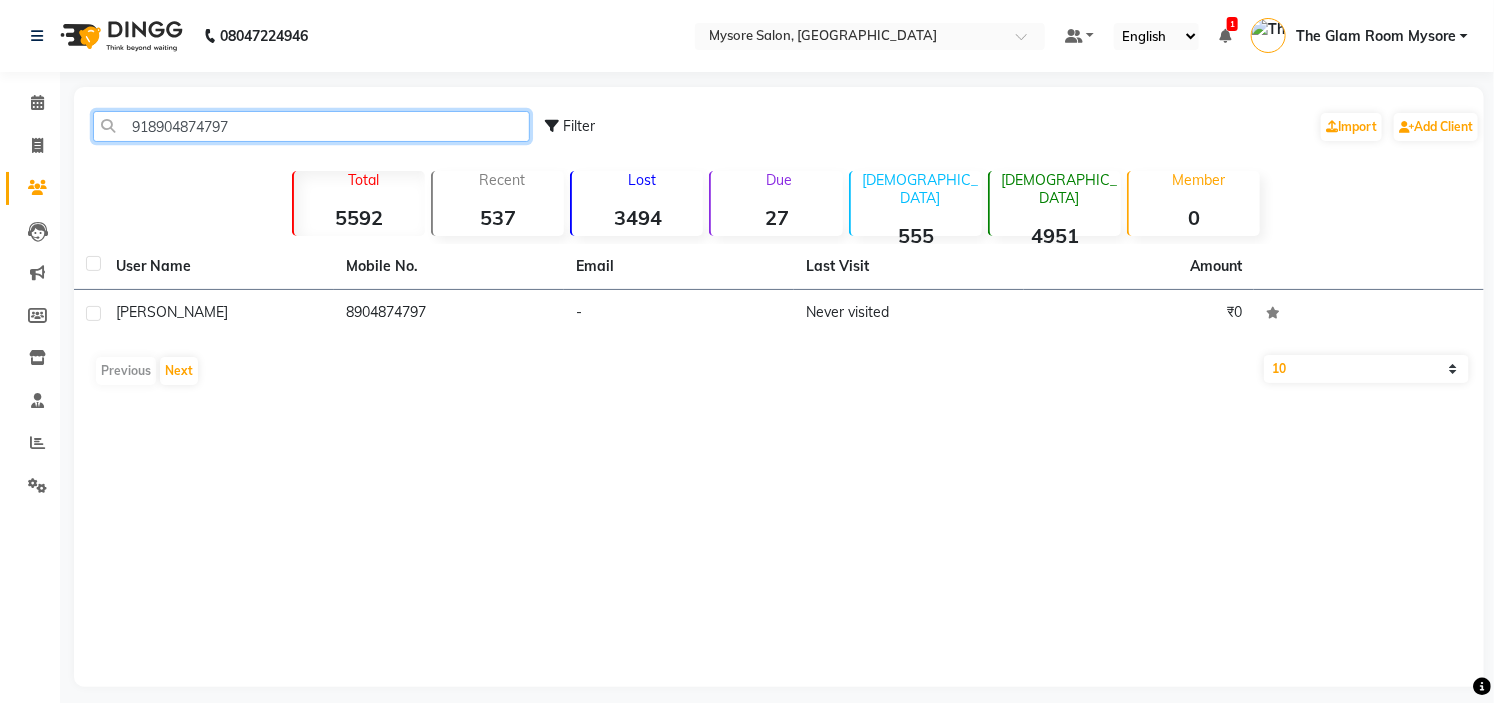 click on "918904874797" 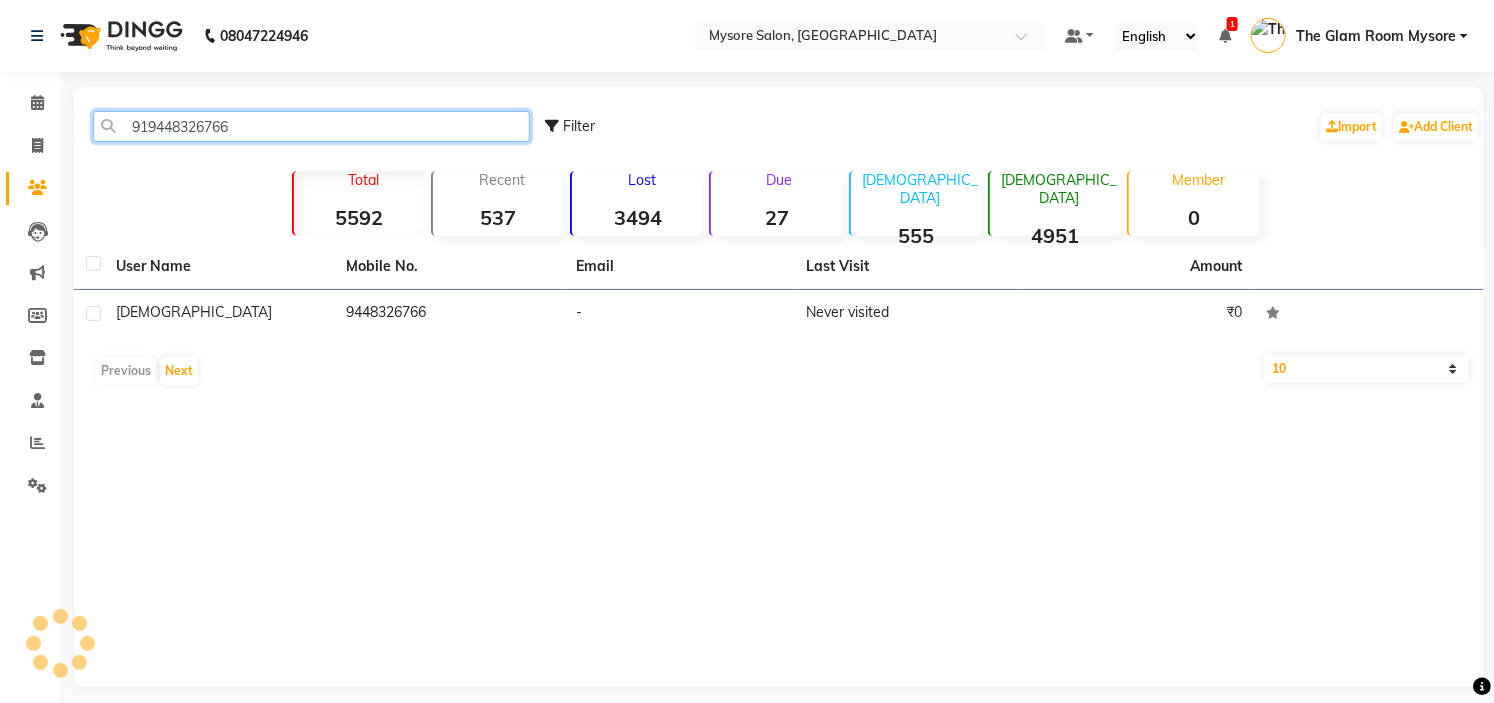 click on "919448326766" 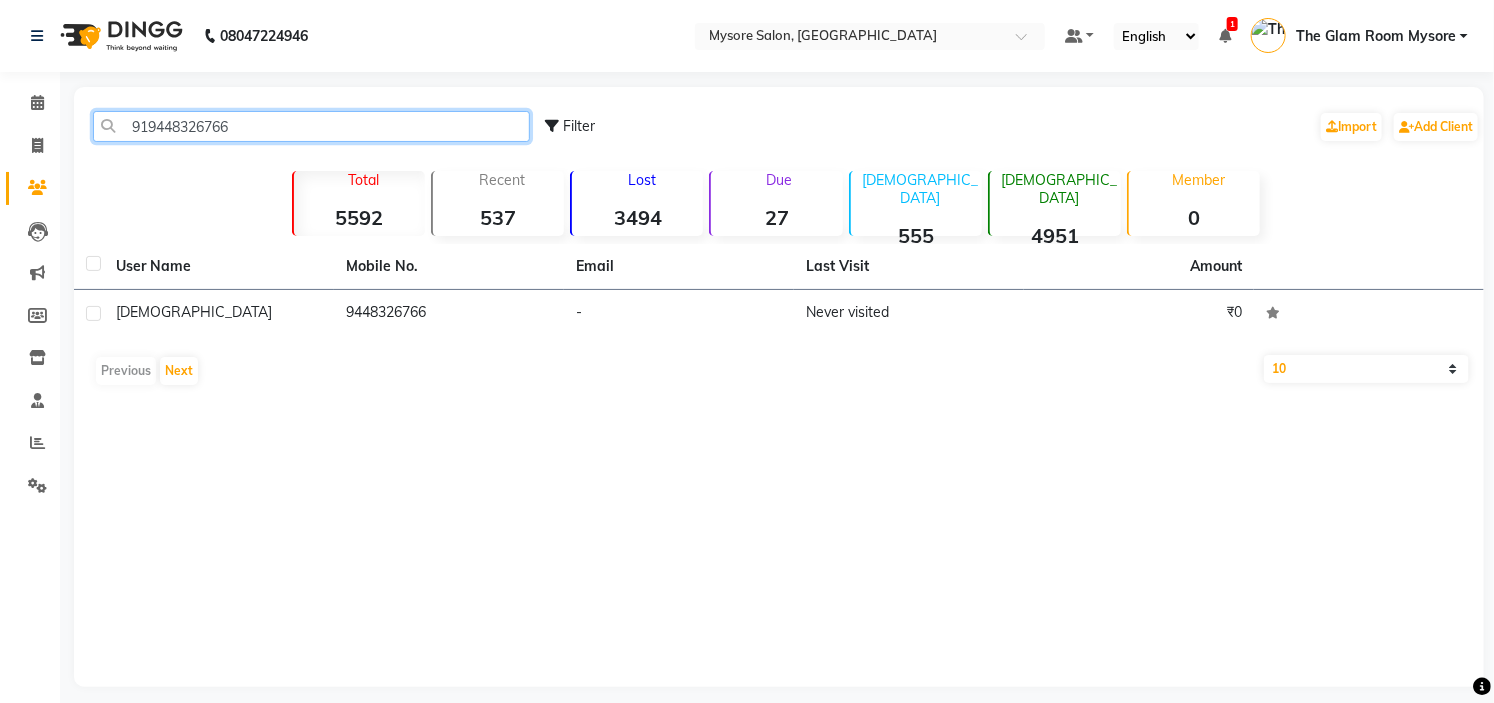 click on "919448326766" 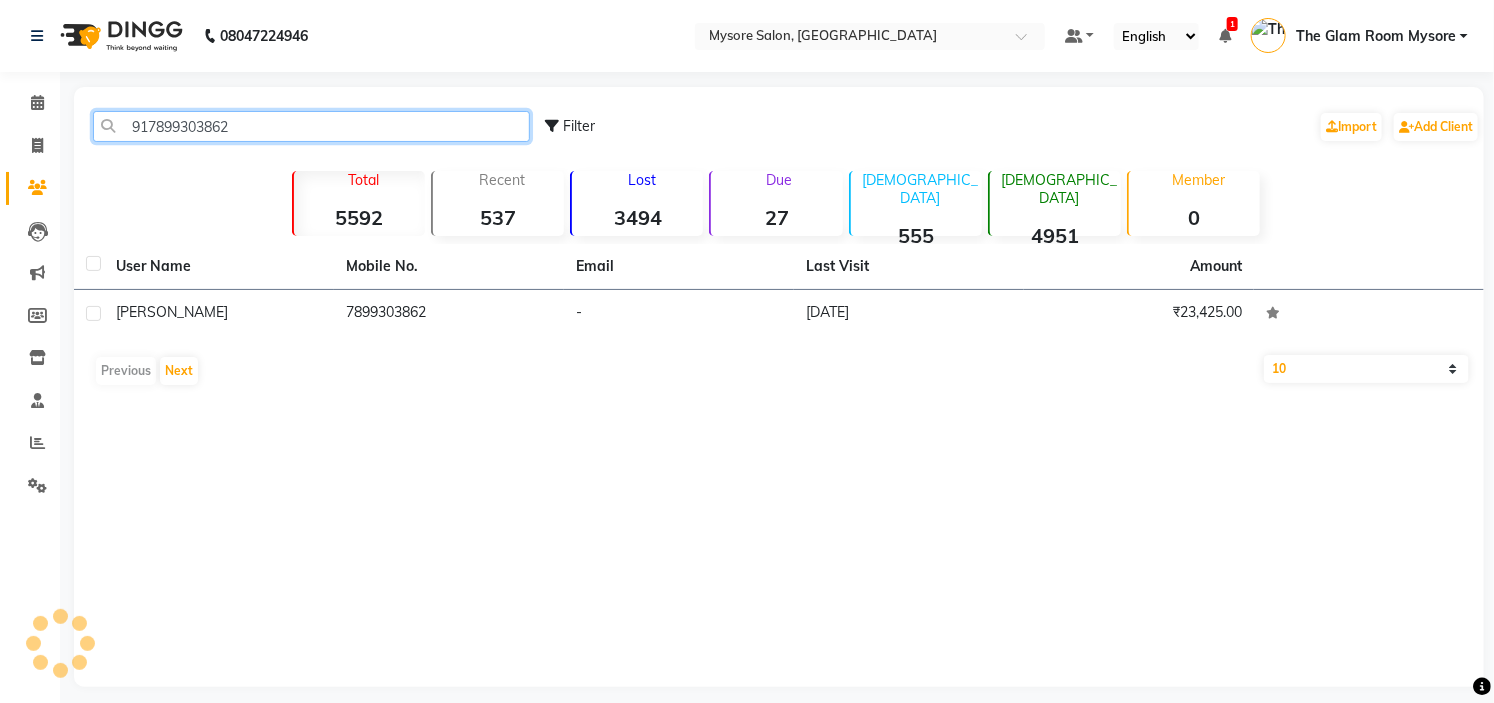 click on "917899303862" 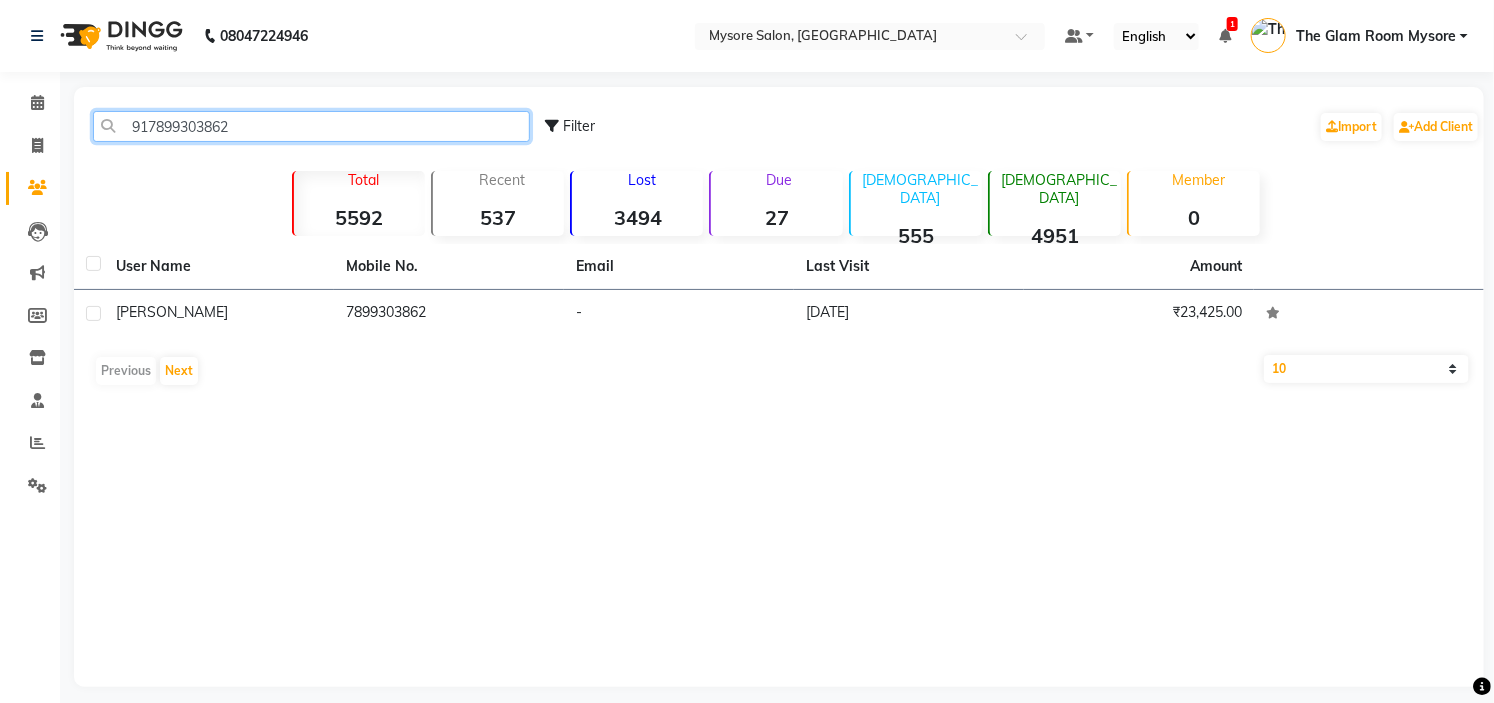 click on "917899303862" 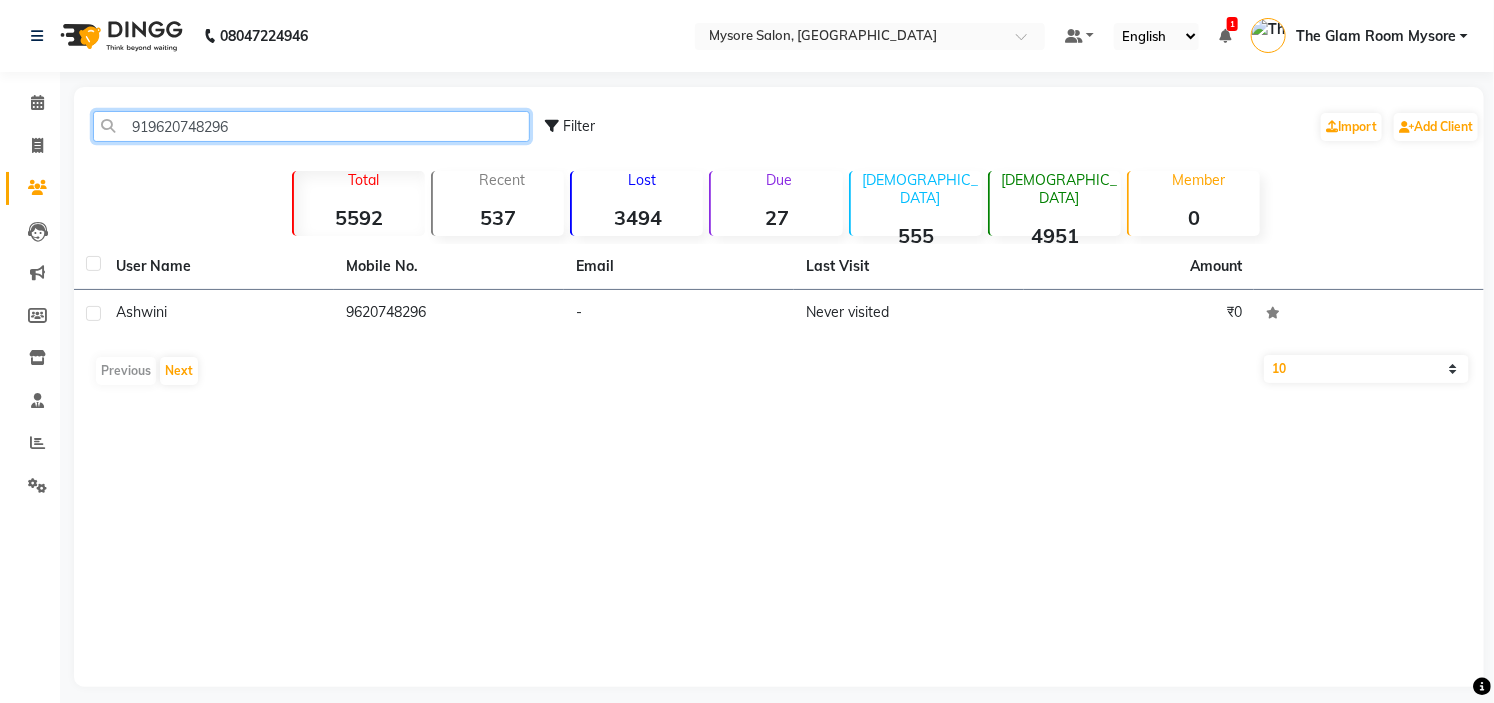 click on "919620748296" 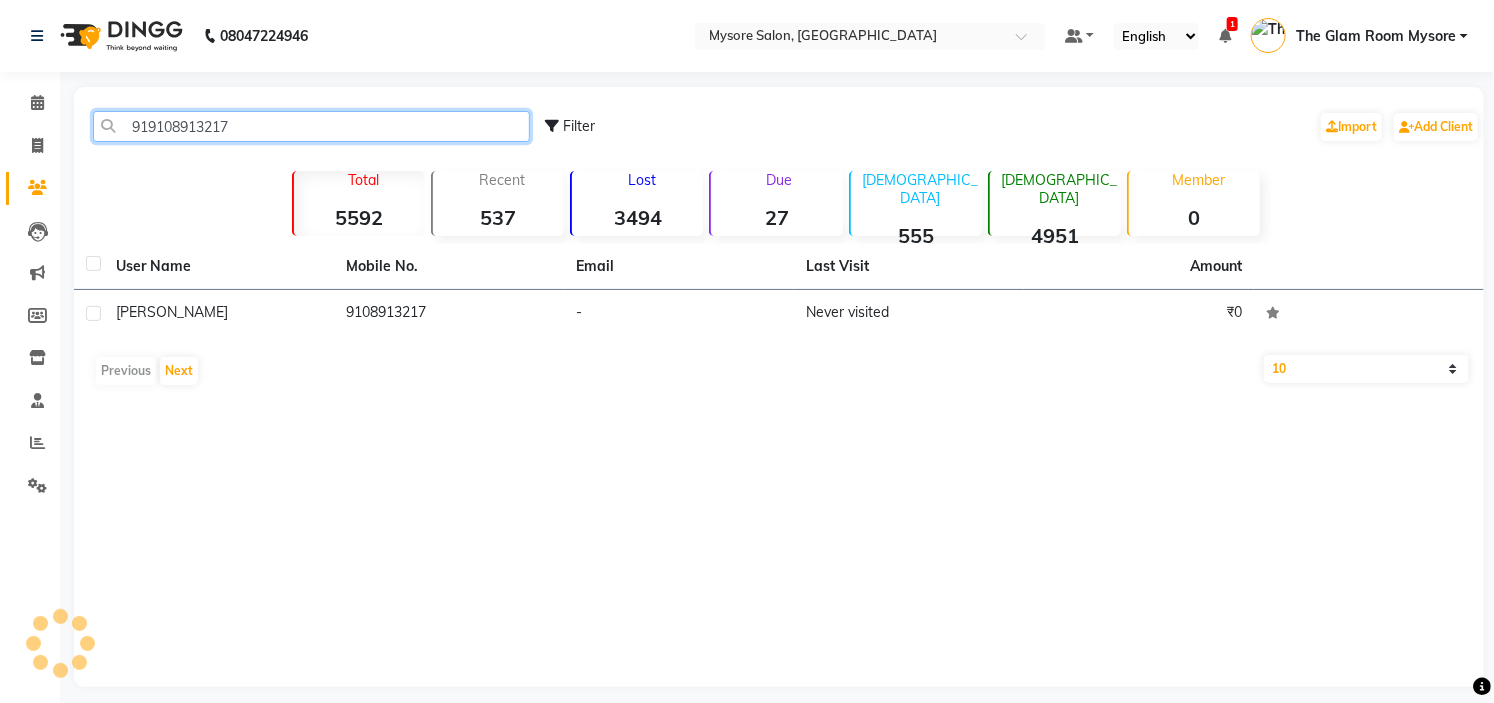 click on "919108913217" 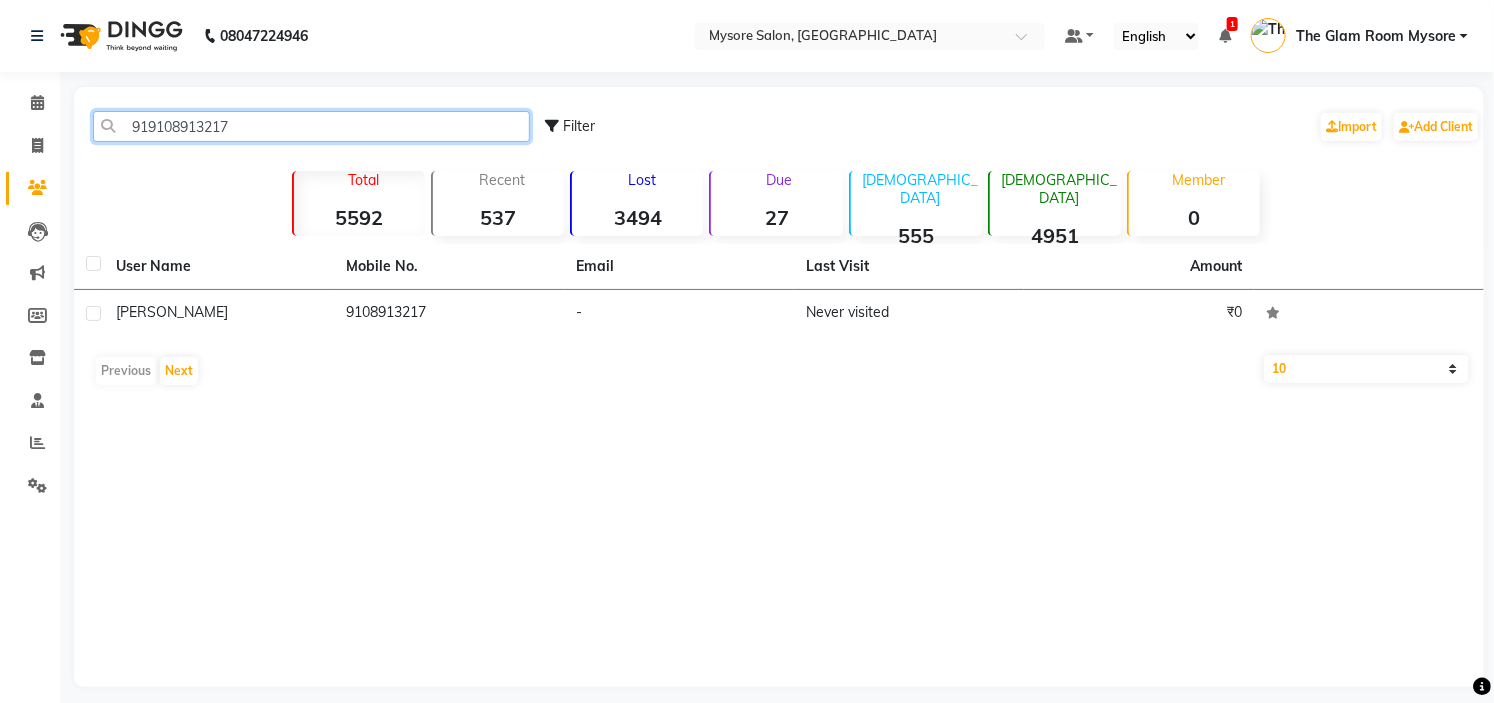 click on "919108913217" 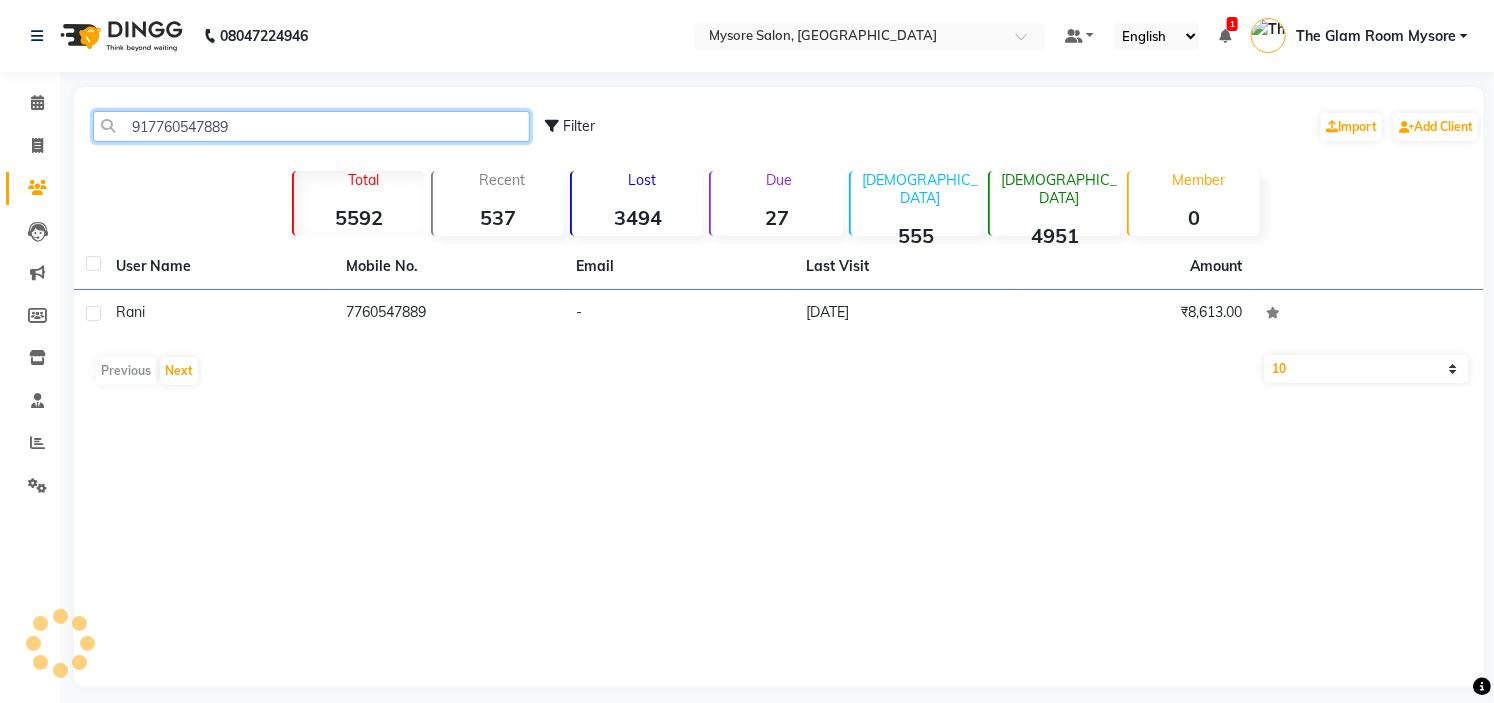 click on "917760547889" 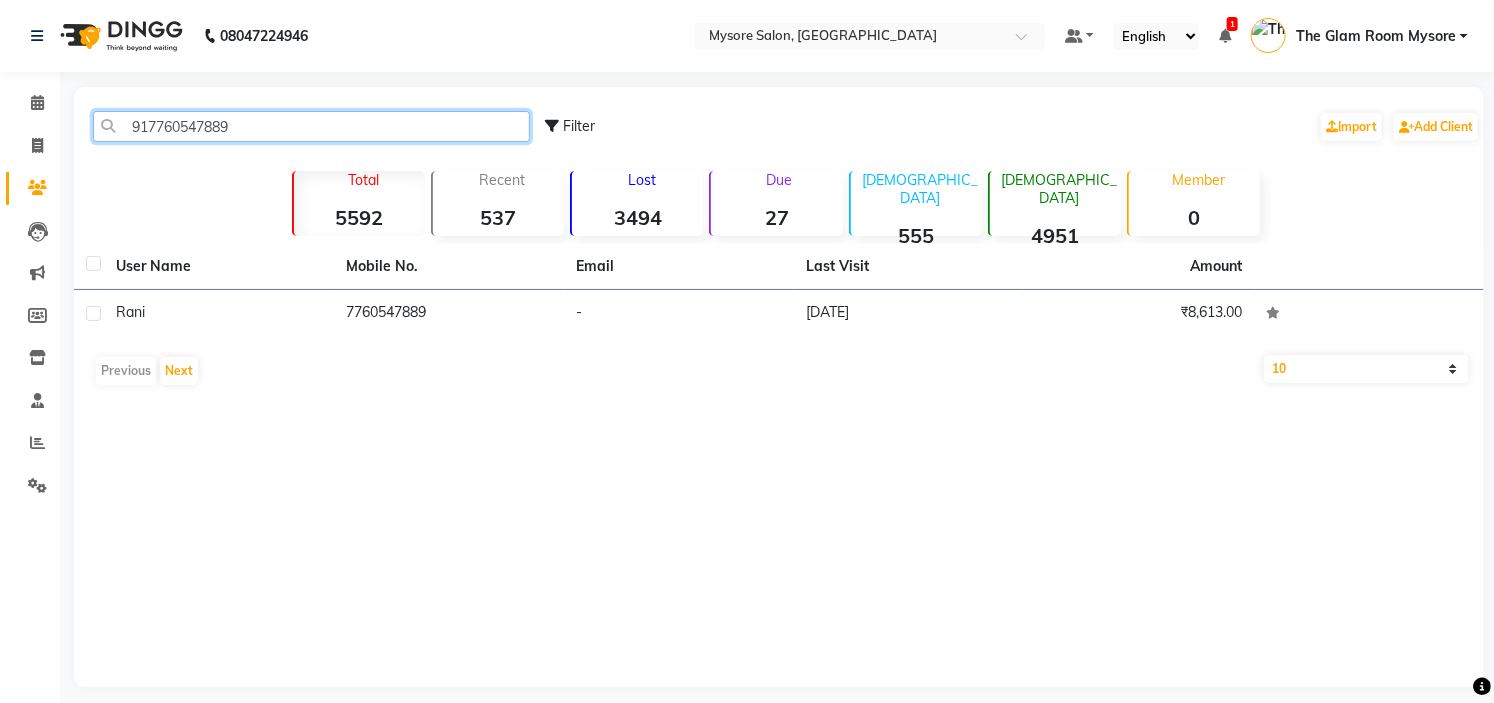 click on "917760547889" 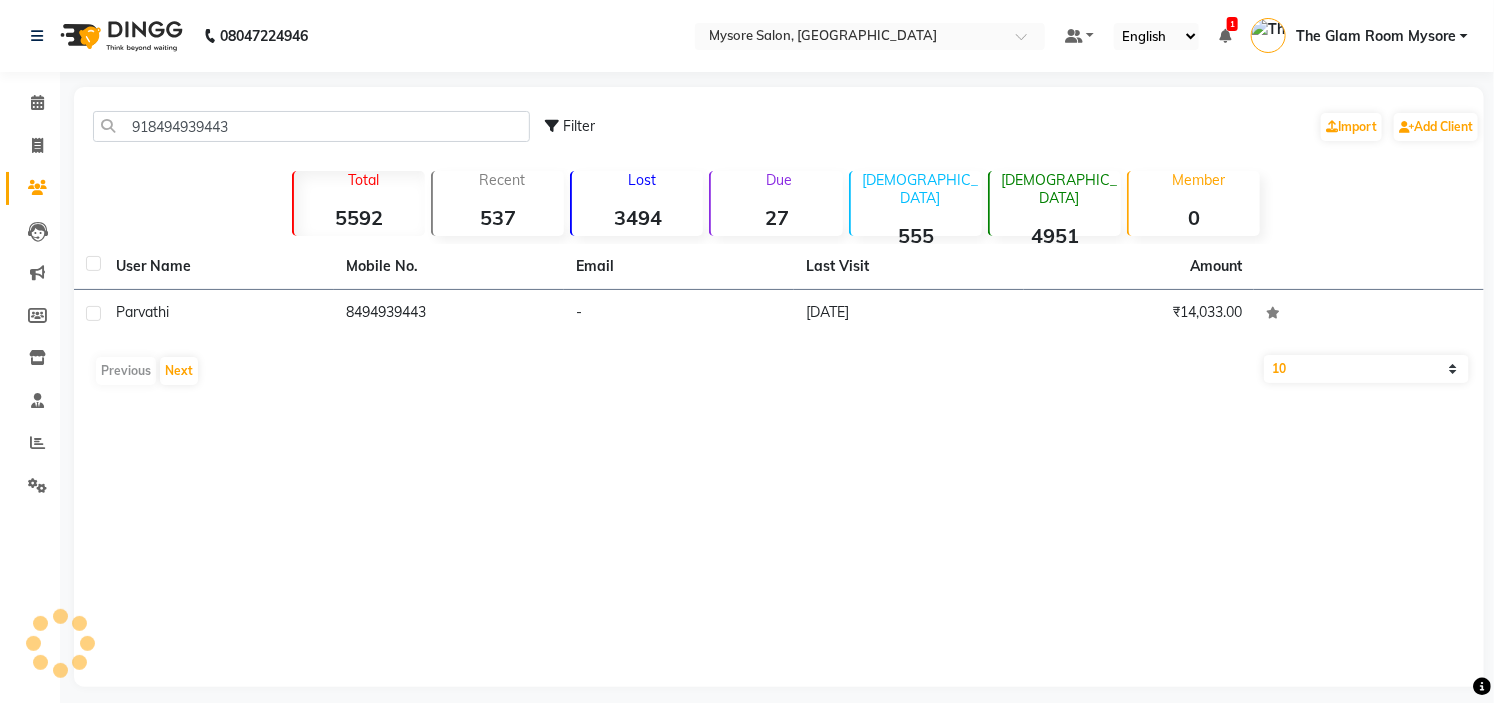 click on "918494939443 Filter  Import   Add Client" 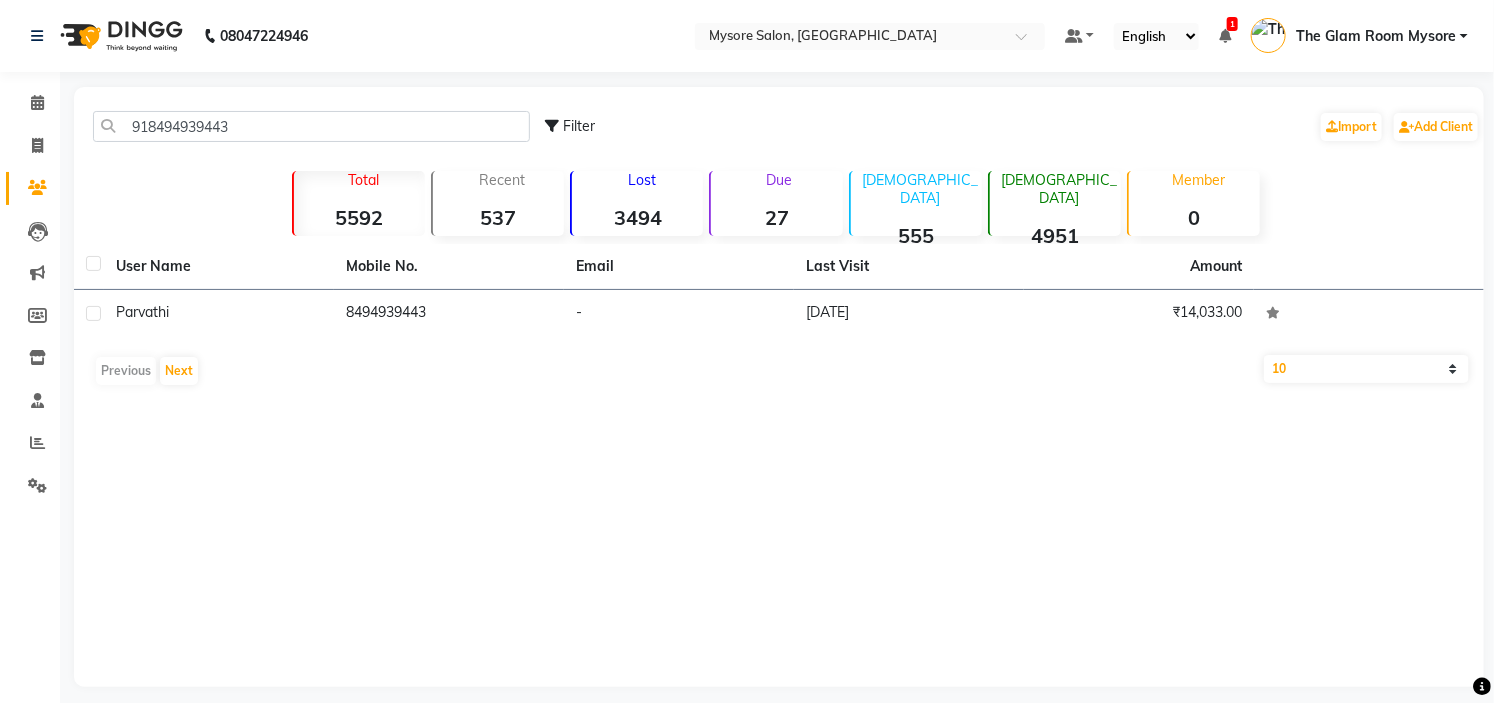 click on "918494939443 Filter  Import   Add Client" 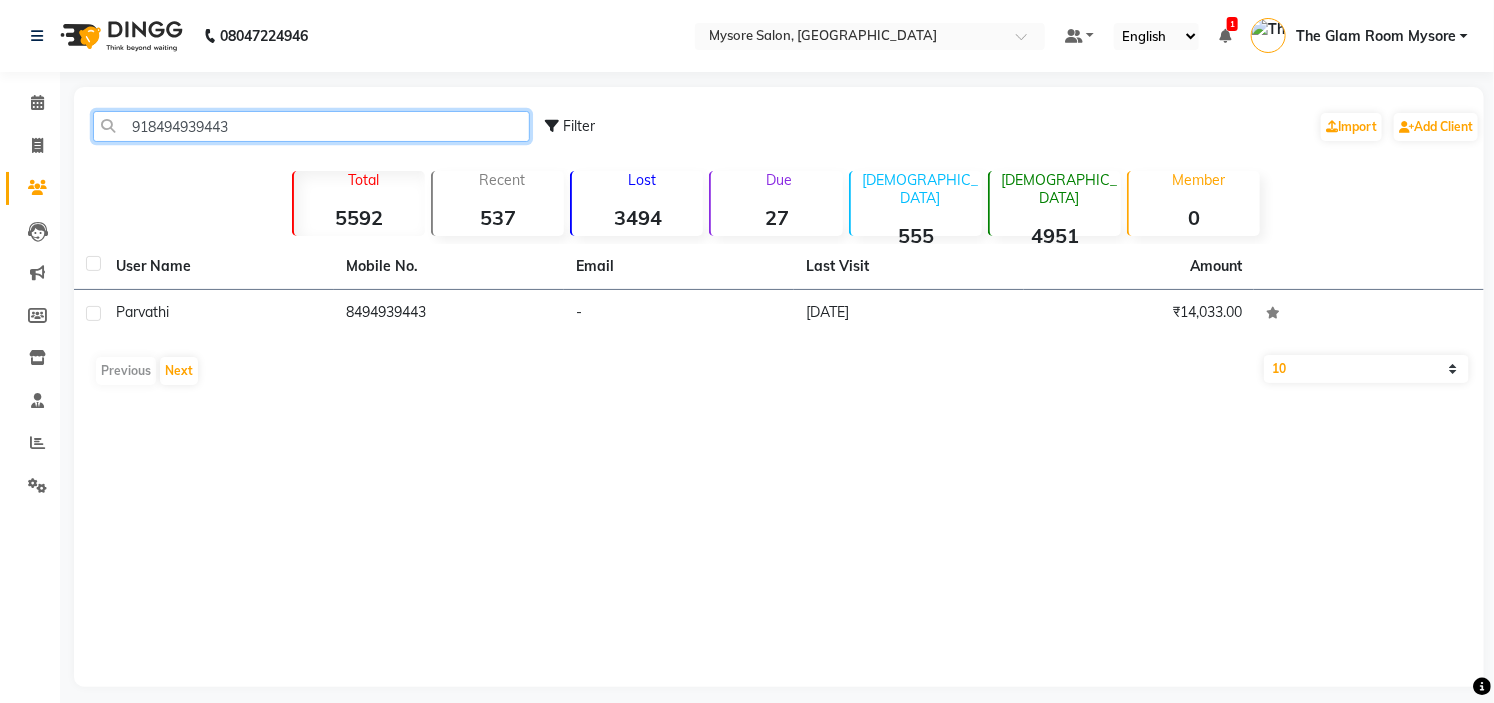click on "918494939443" 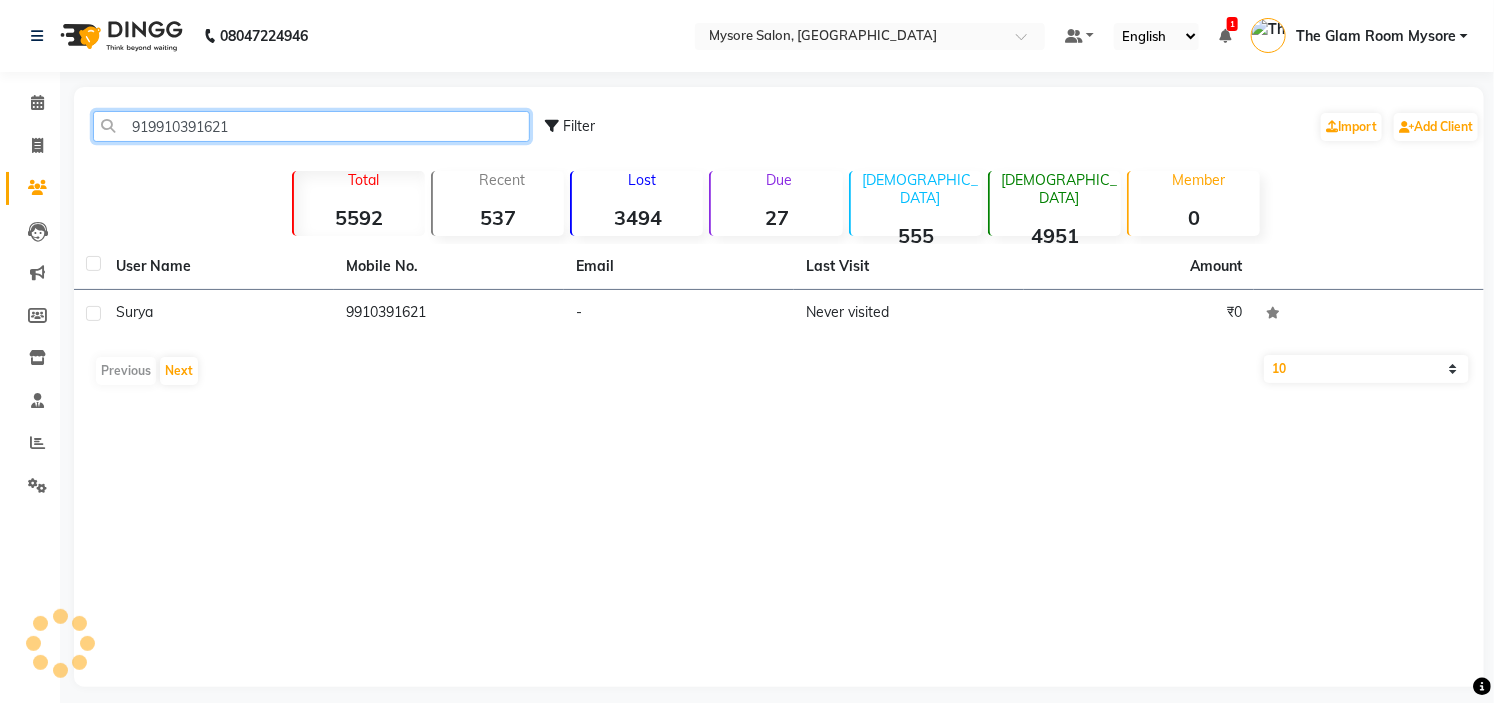 click on "919910391621" 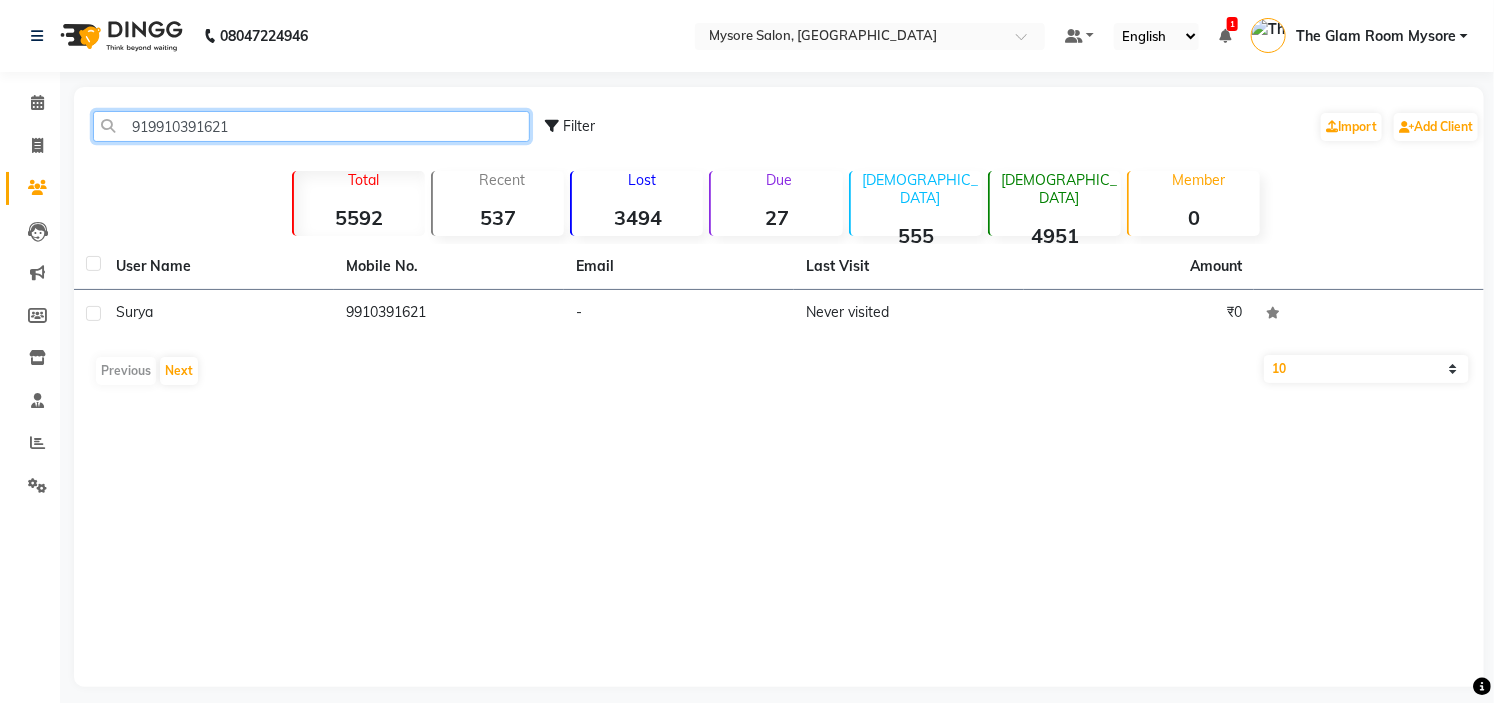 click on "919910391621" 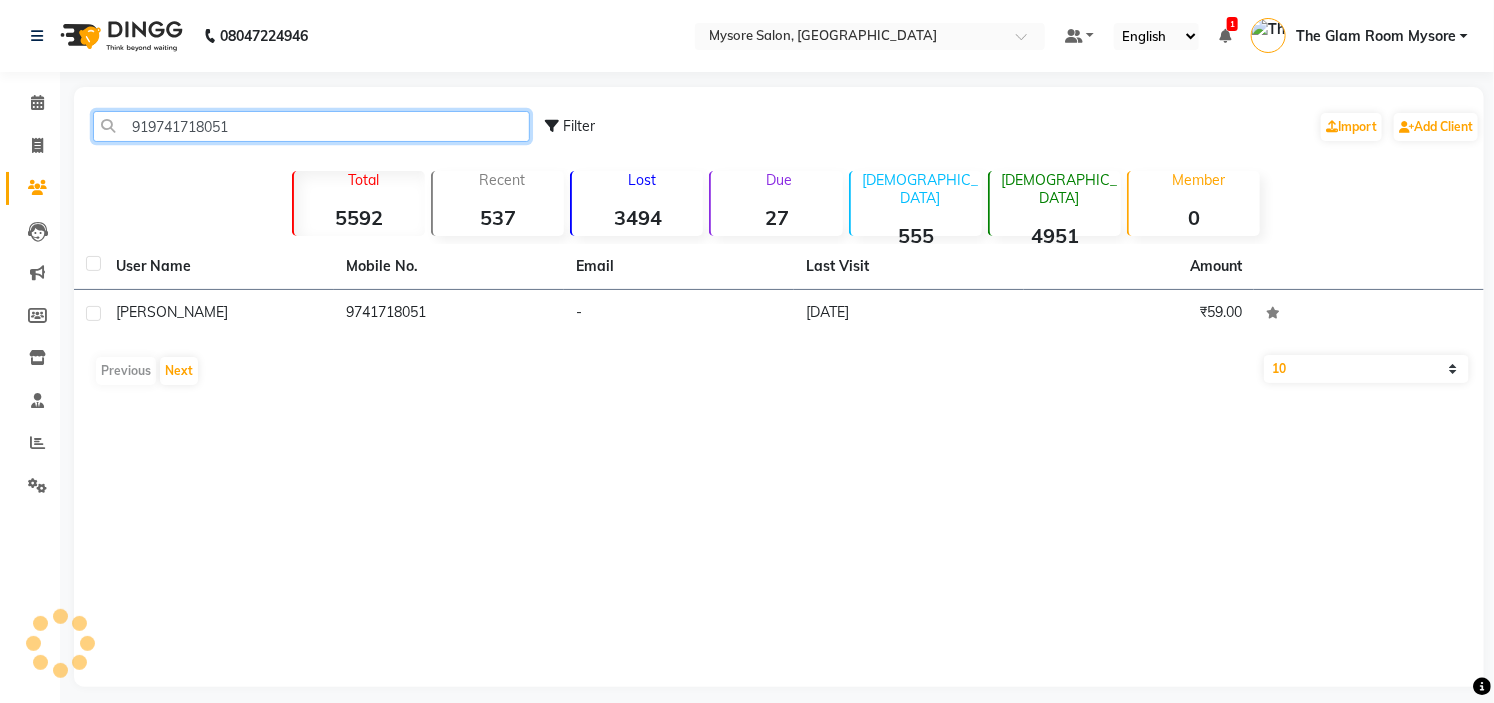 click on "919741718051" 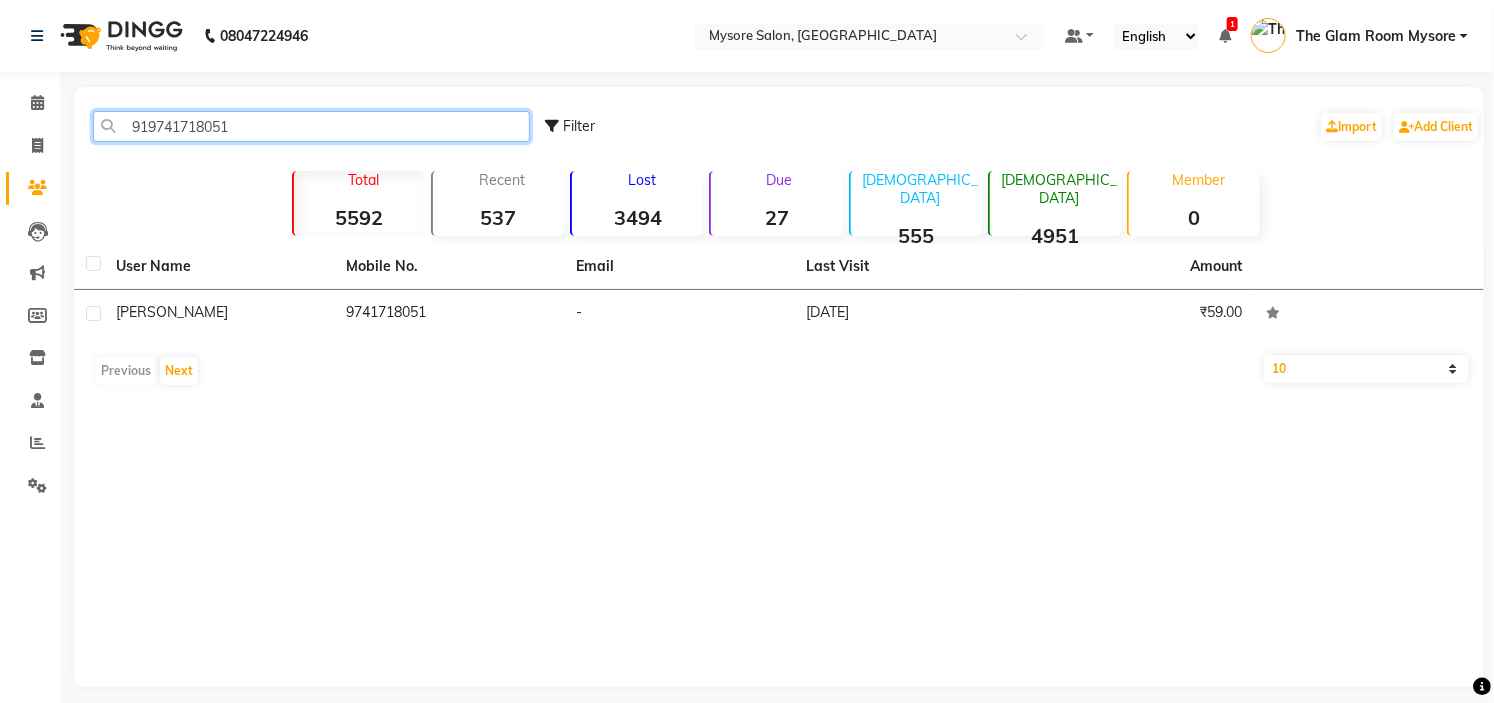 click on "919741718051" 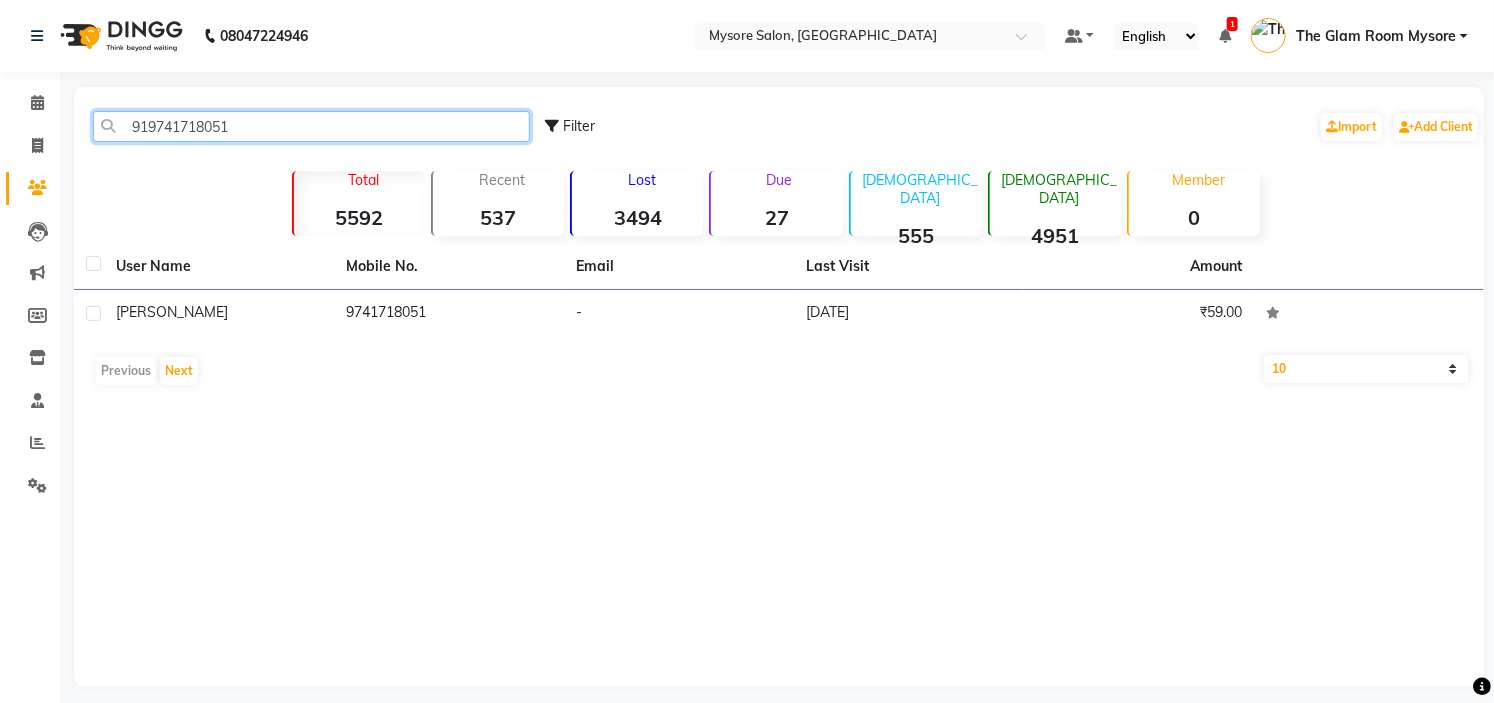 type on "919741718051" 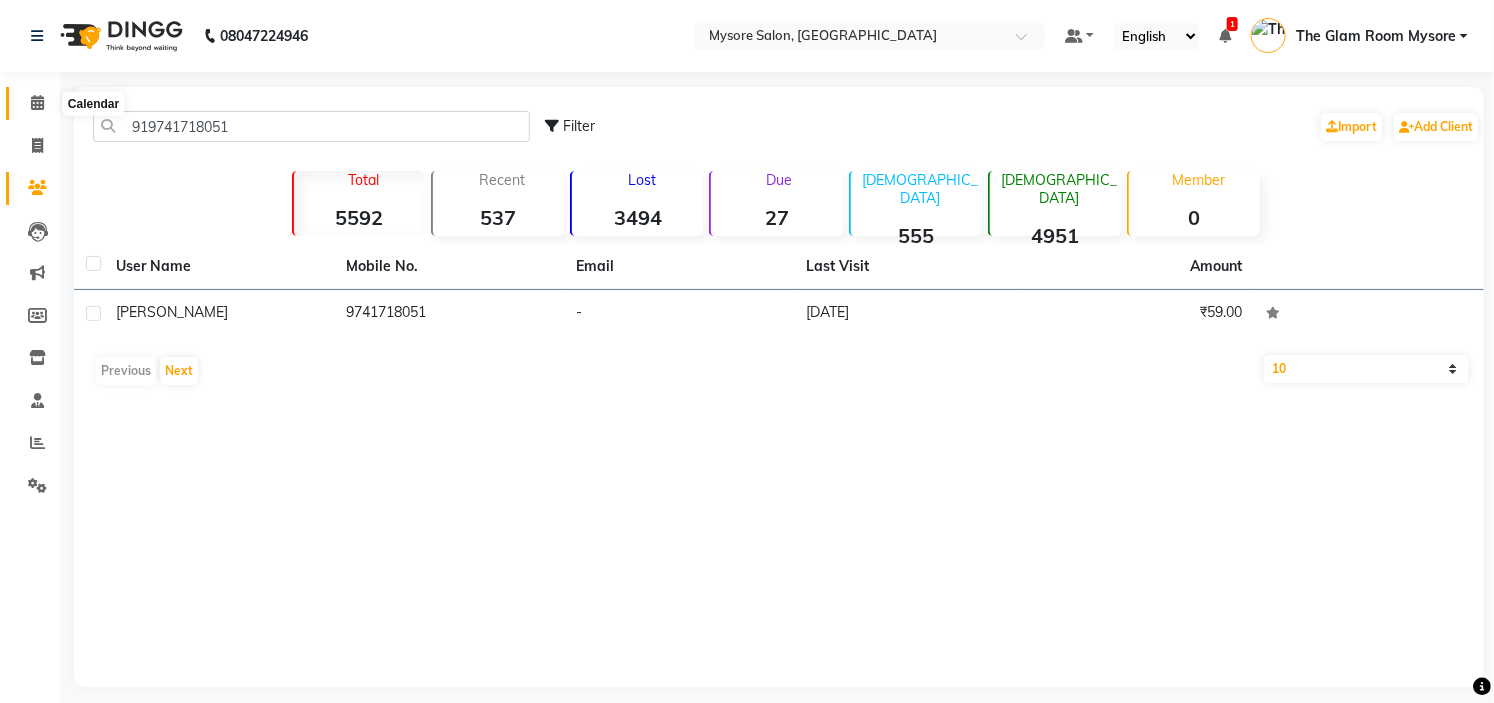 click 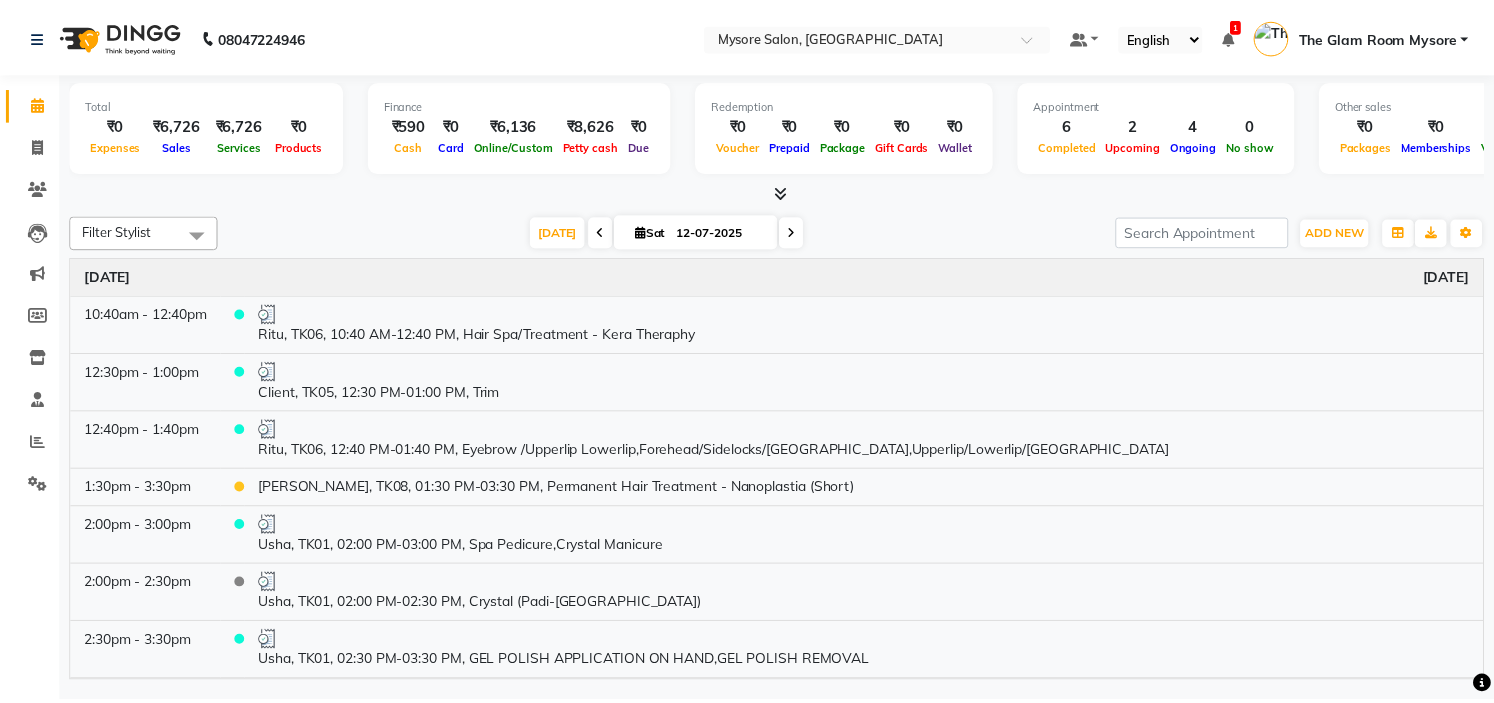 scroll, scrollTop: 248, scrollLeft: 0, axis: vertical 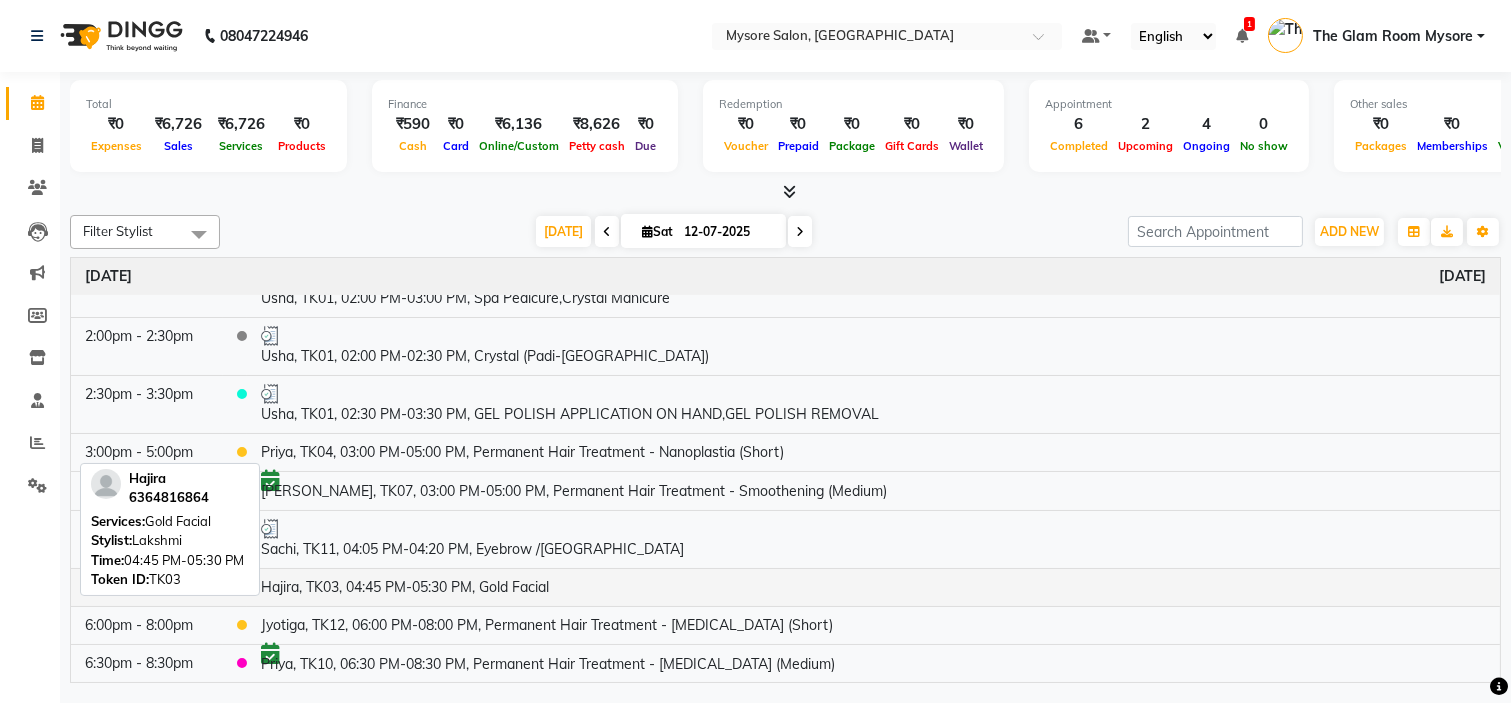 click on "Hajira, TK03, 04:45 PM-05:30 PM, Gold Facial" at bounding box center [873, 587] 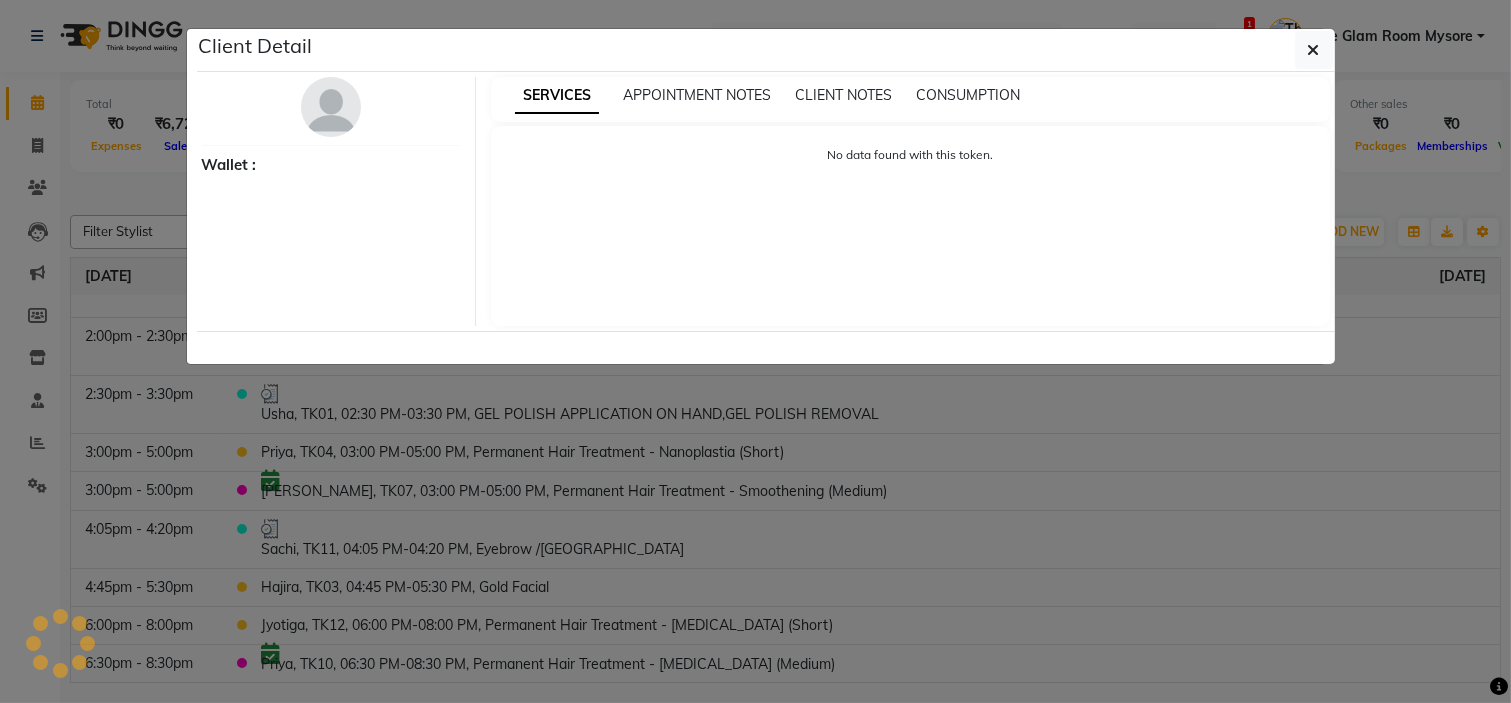 select on "1" 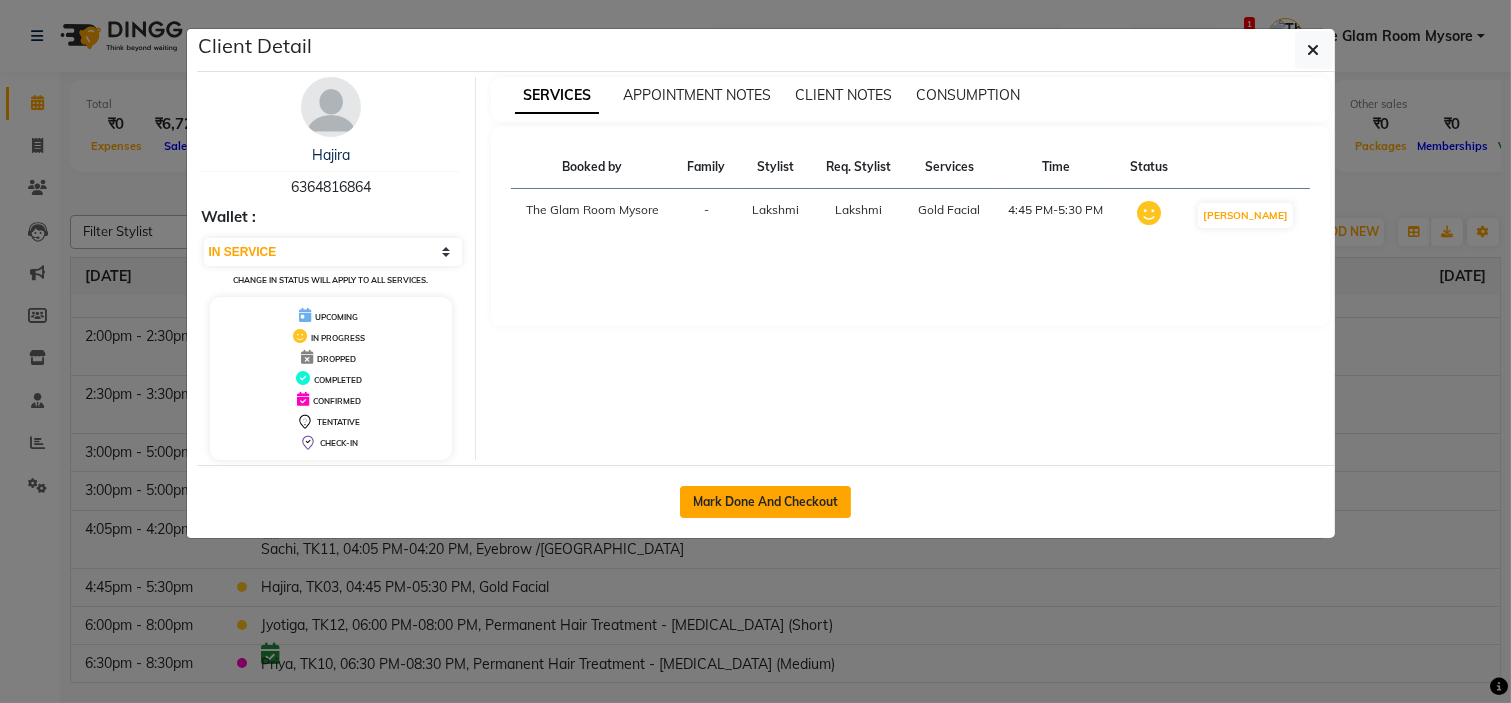 click on "Mark Done And Checkout" 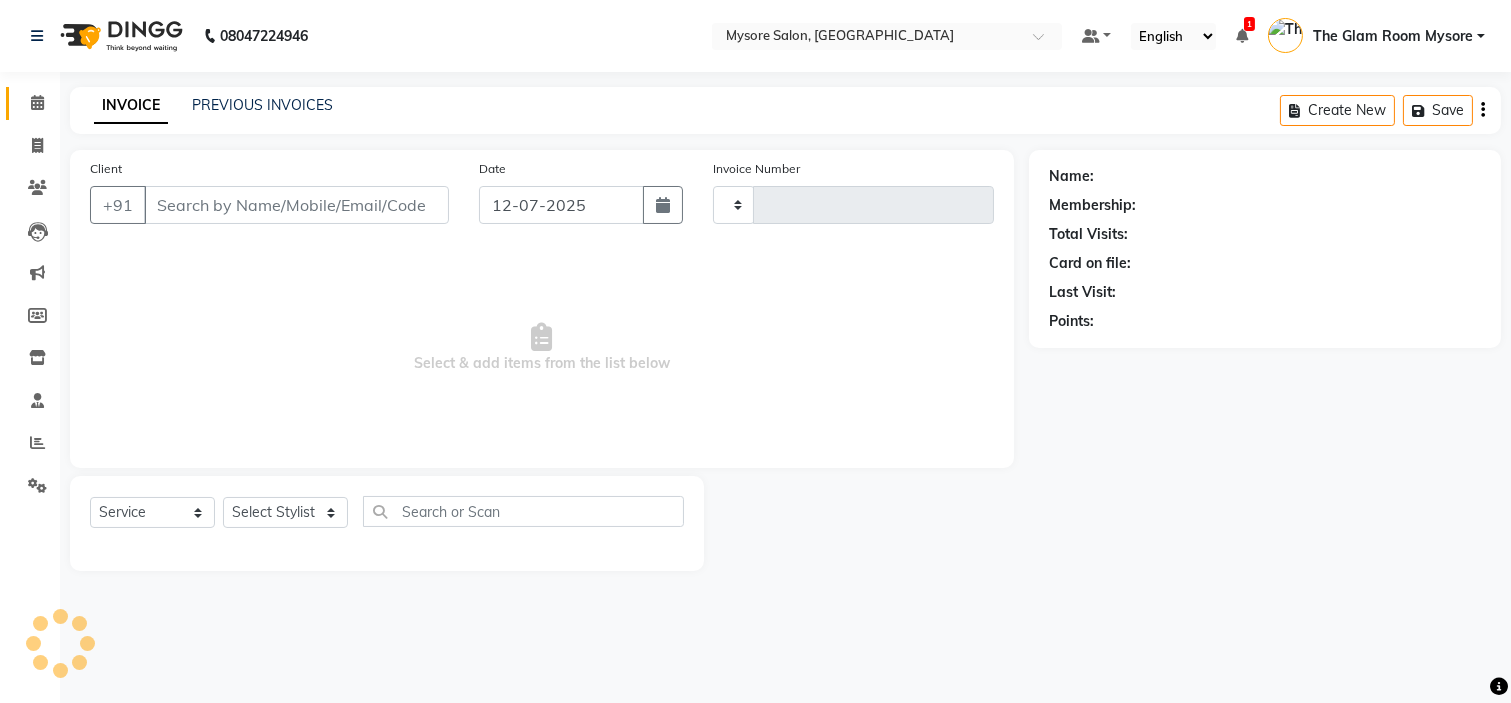 type on "0765" 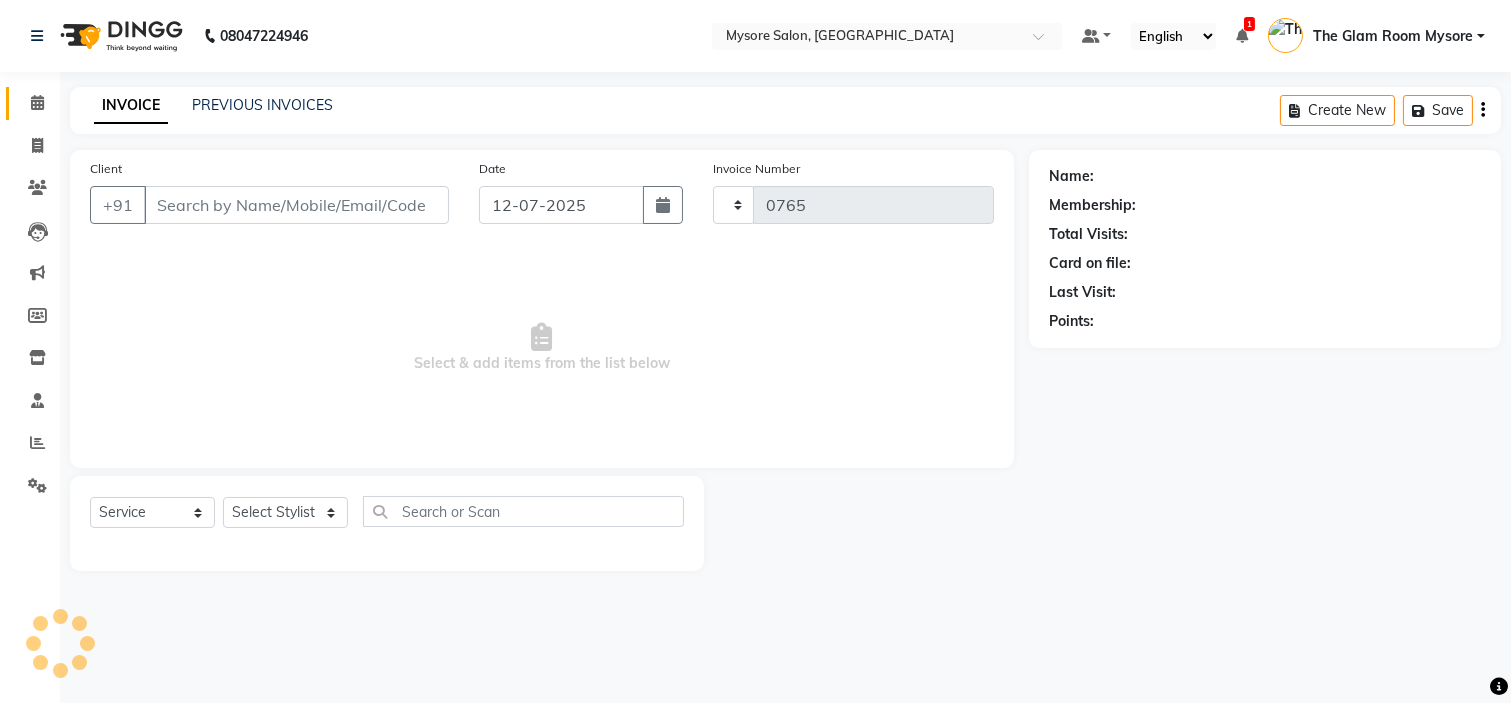 select on "4255" 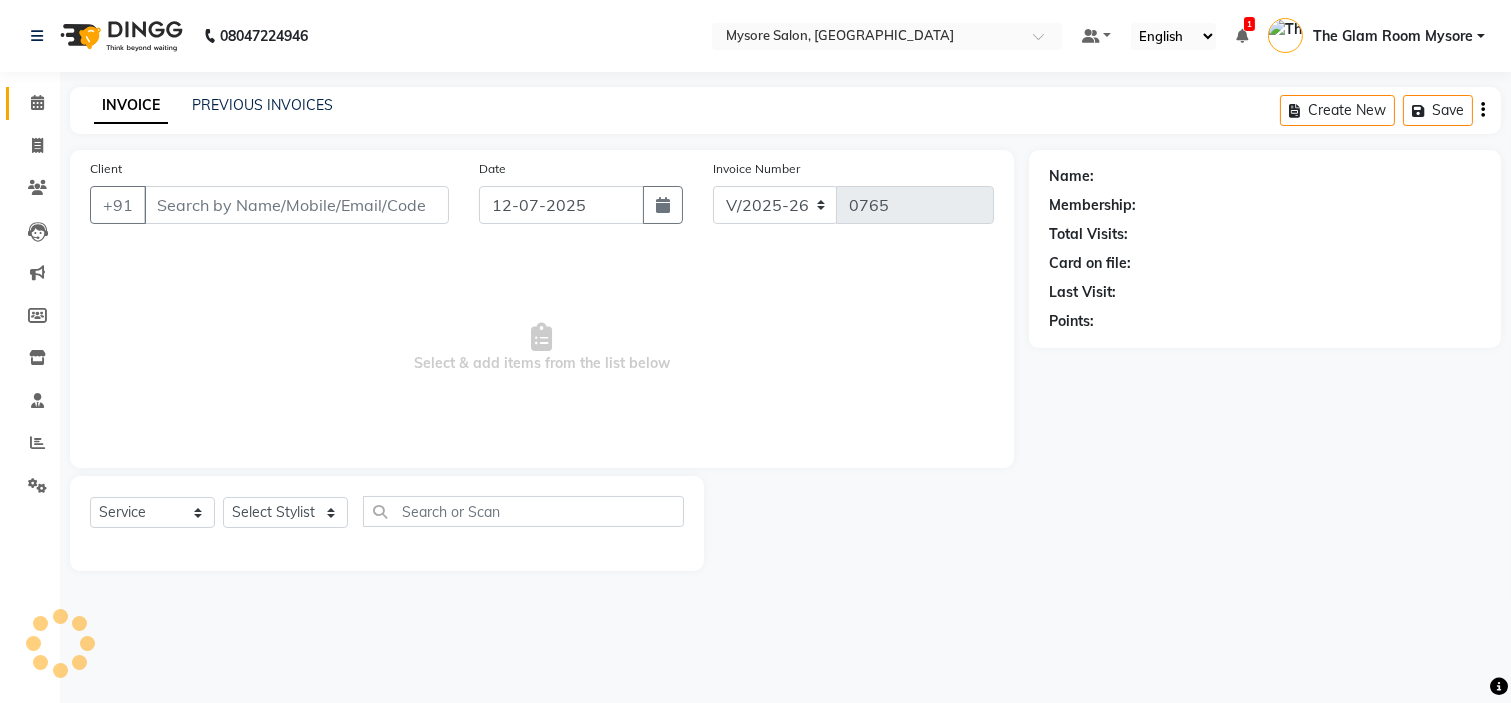 type on "6364816864" 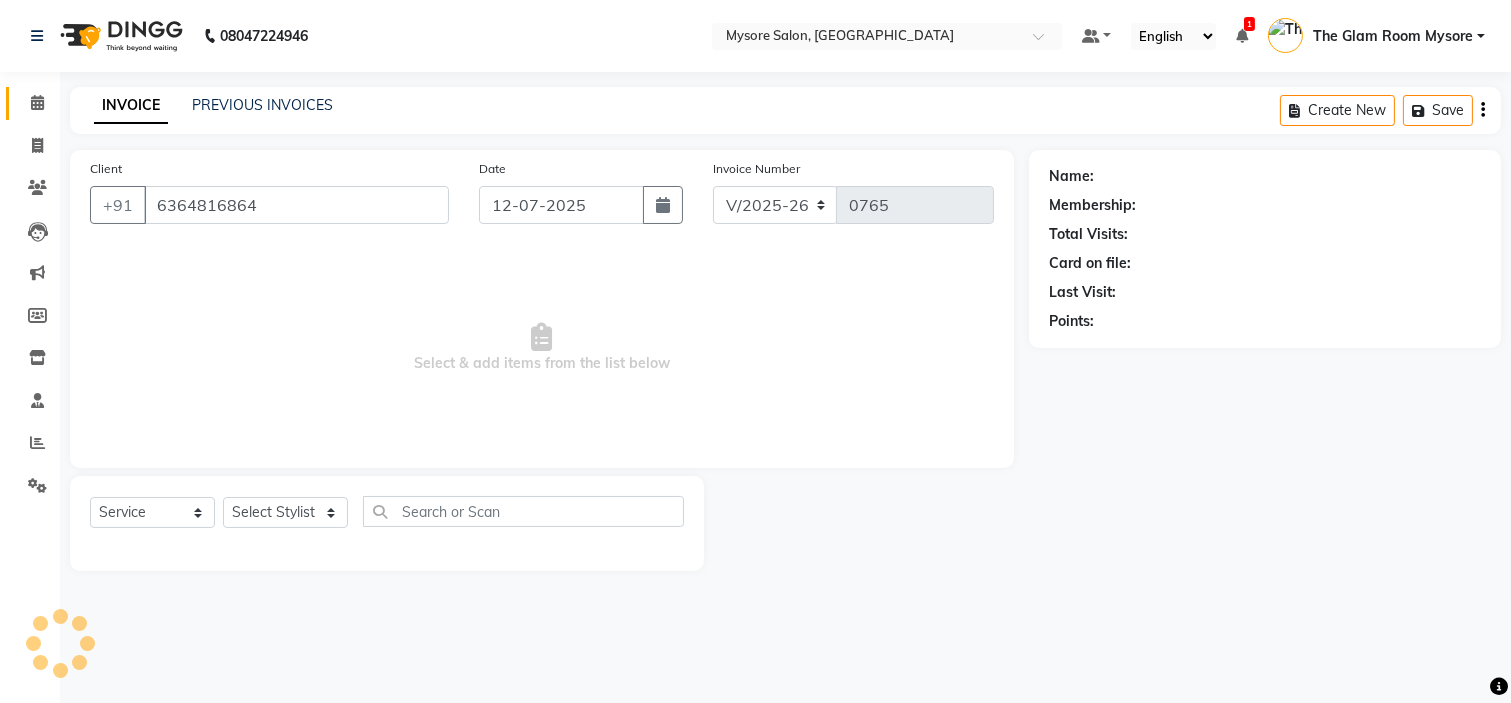 select on "63165" 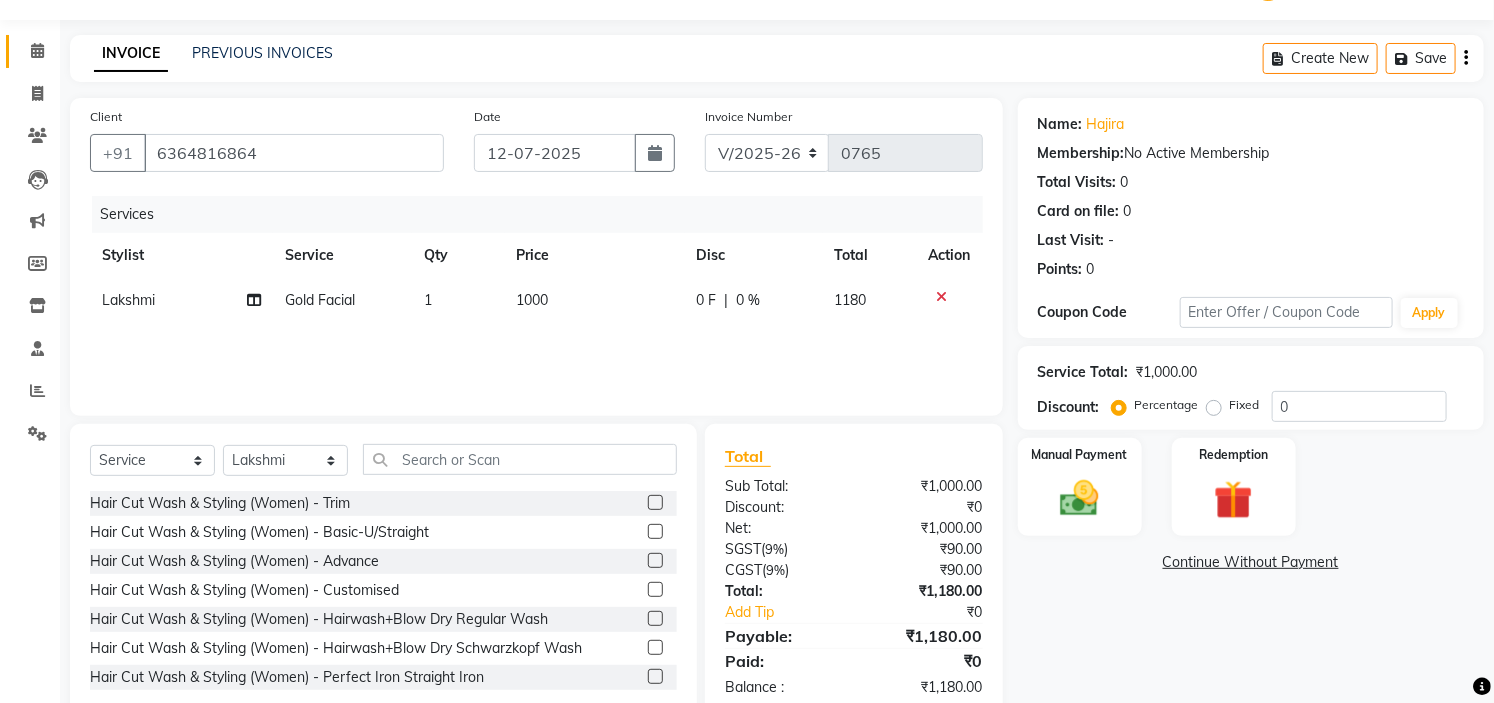 scroll, scrollTop: 97, scrollLeft: 0, axis: vertical 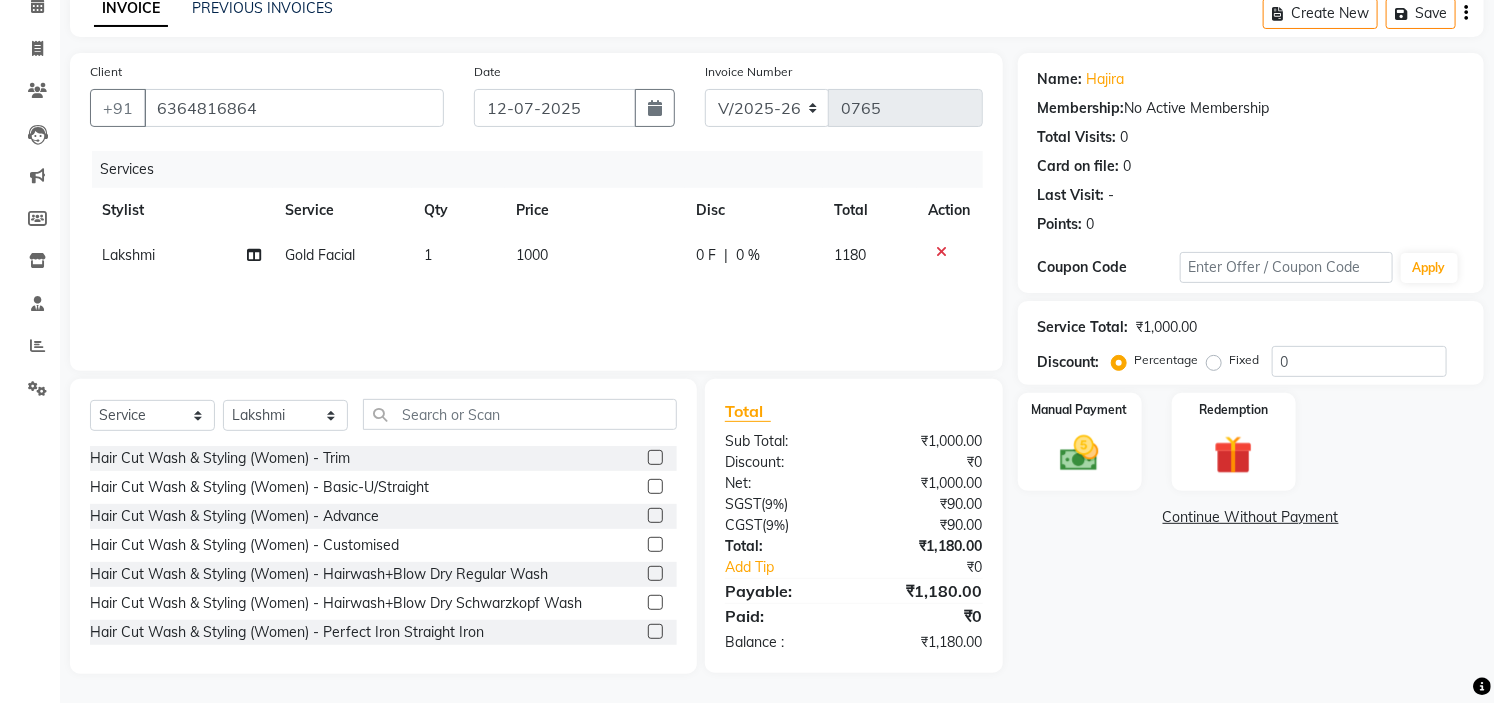 click on "1000" 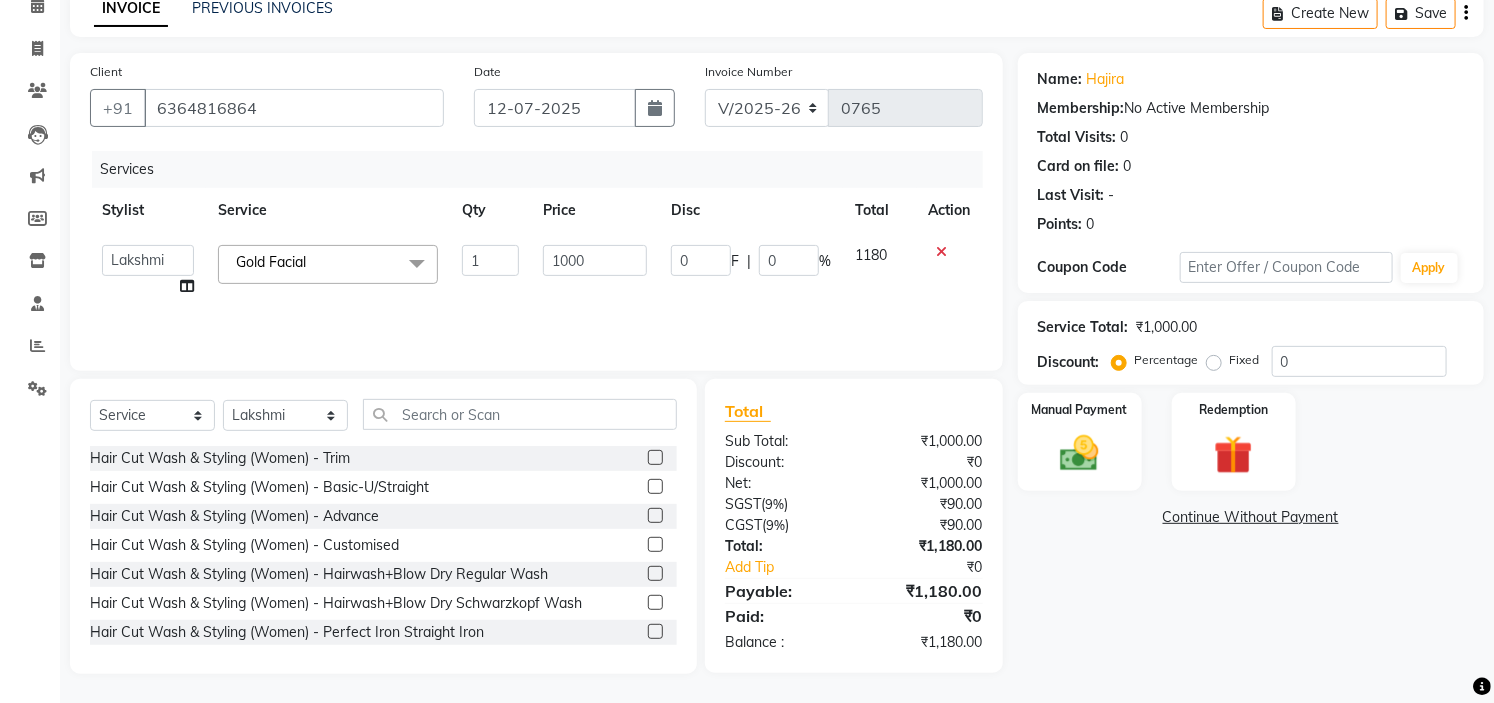 click 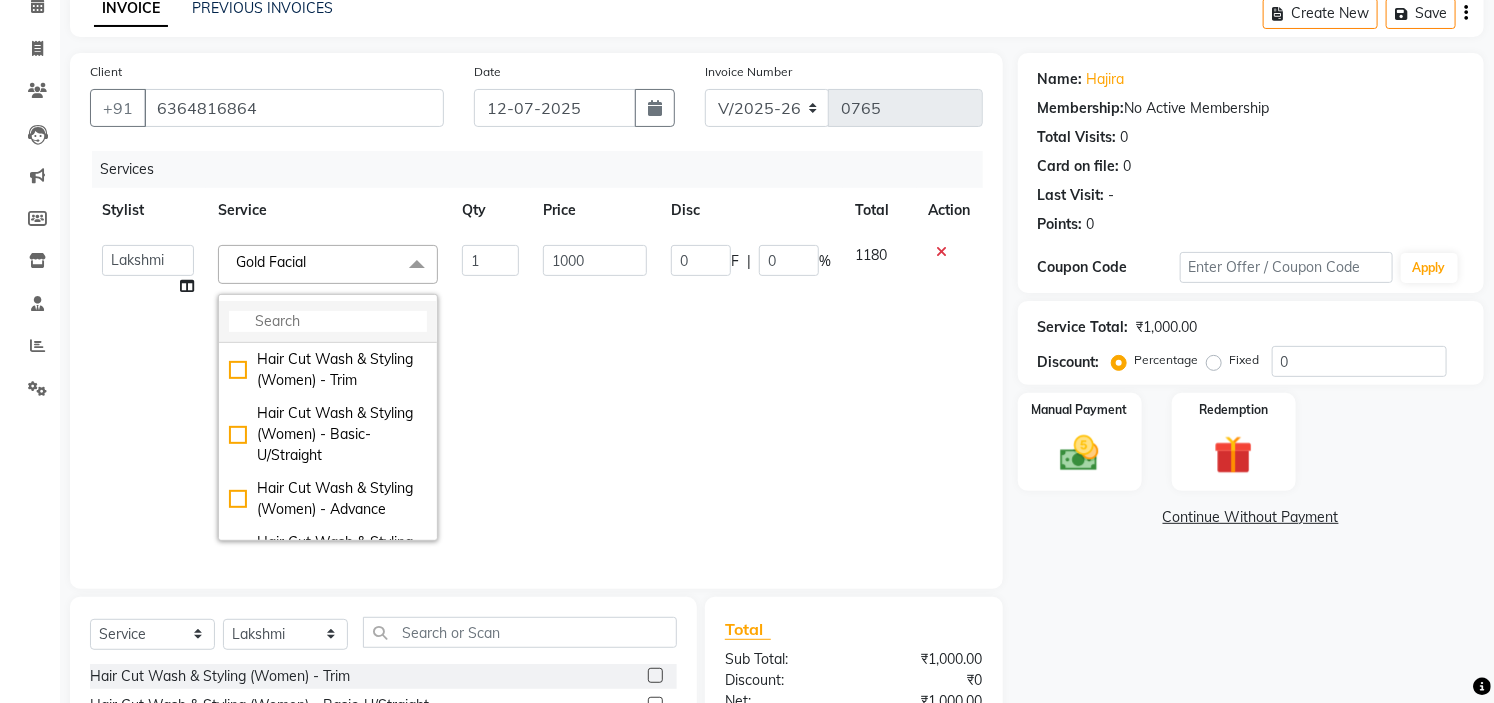 click 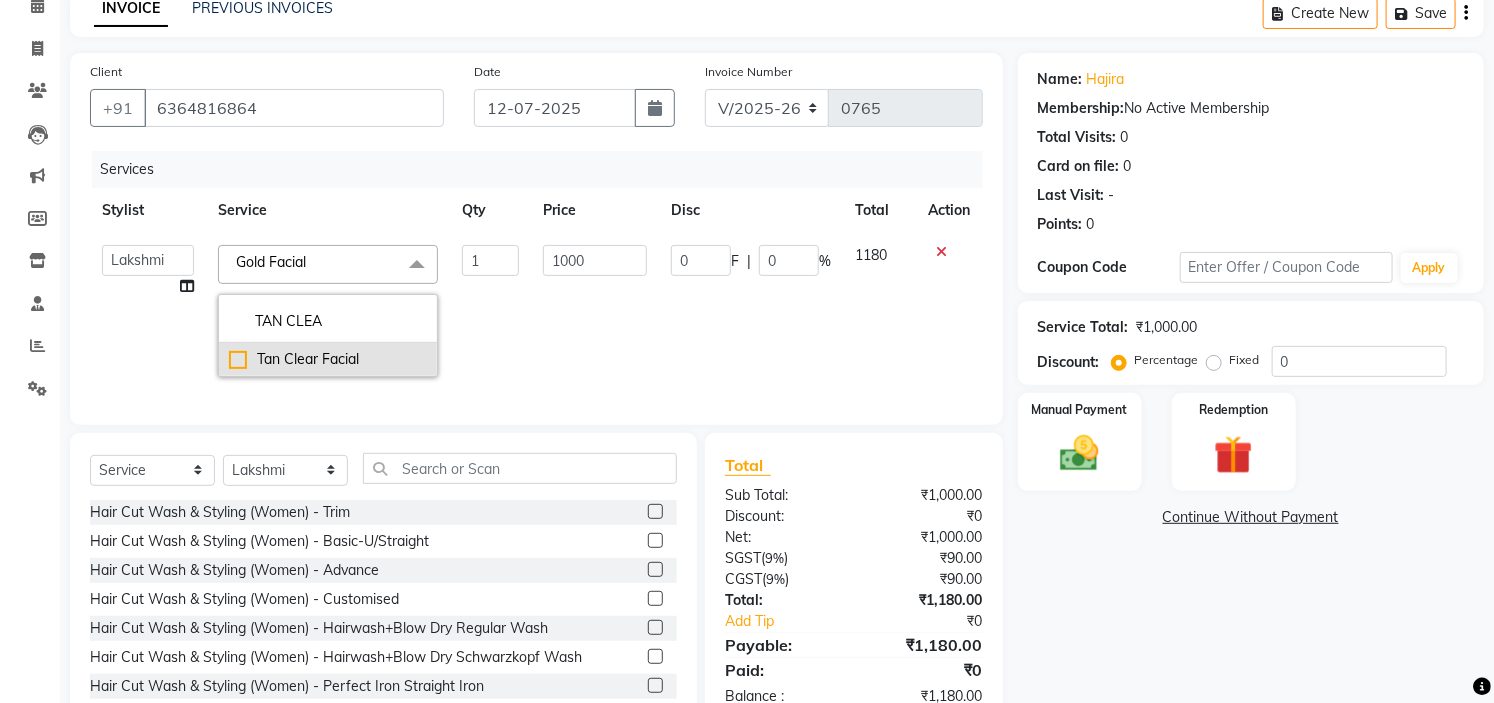 type on "TAN CLEA" 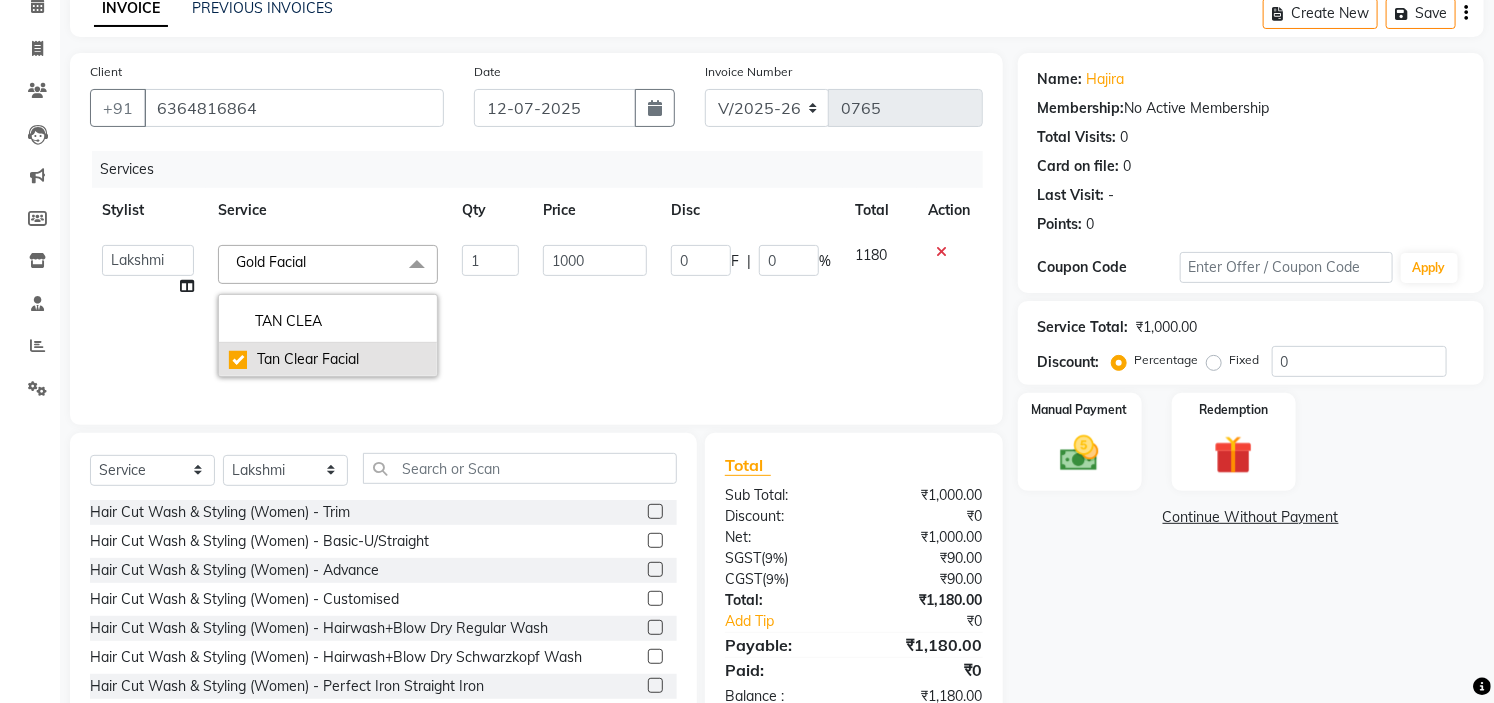 checkbox on "true" 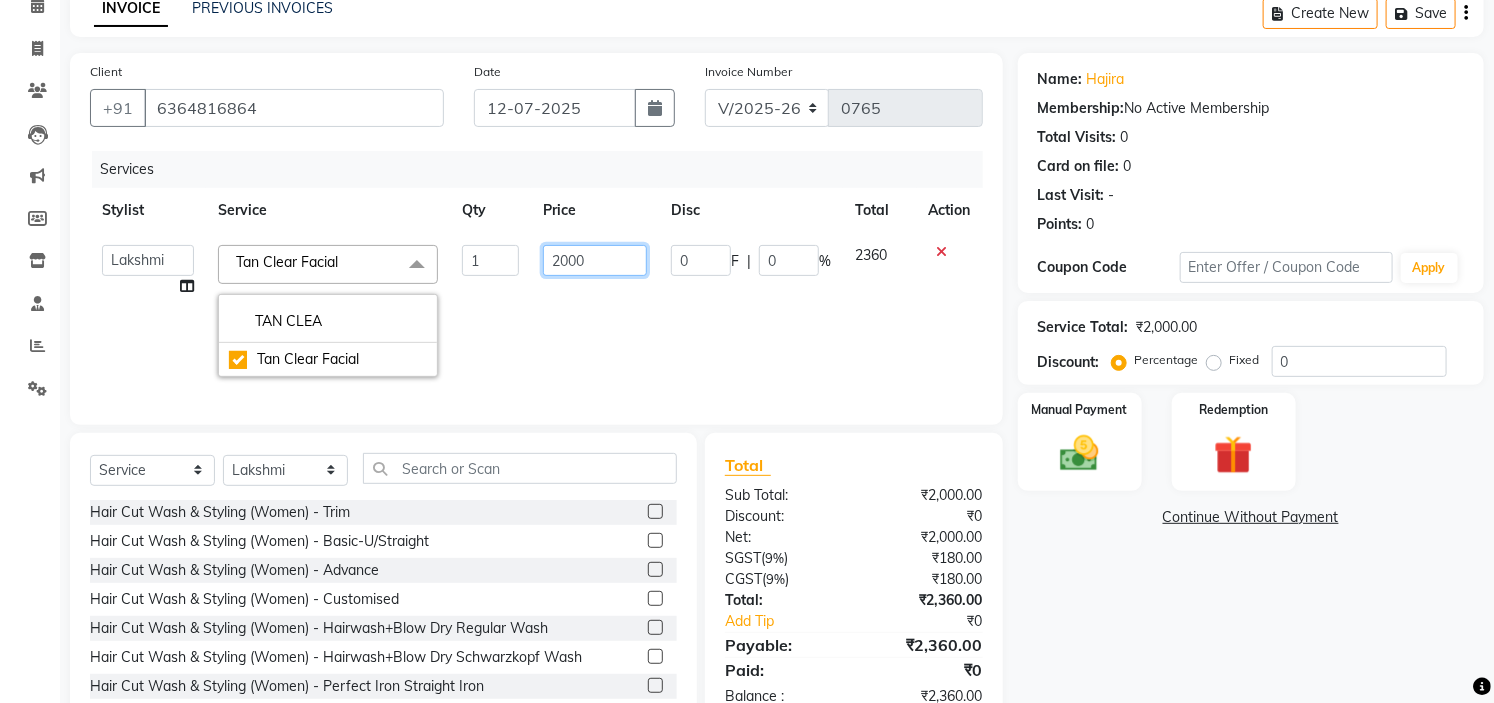 click on "2000" 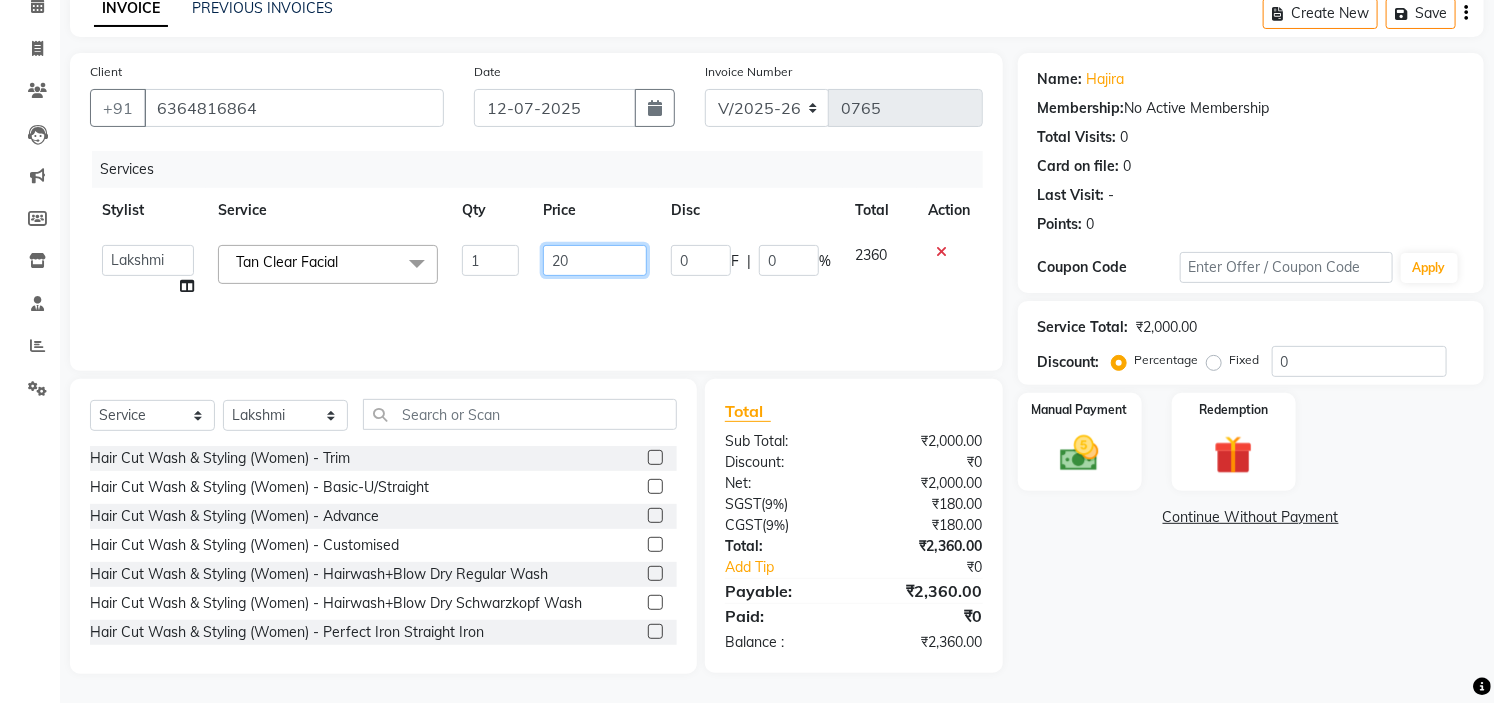 type on "2" 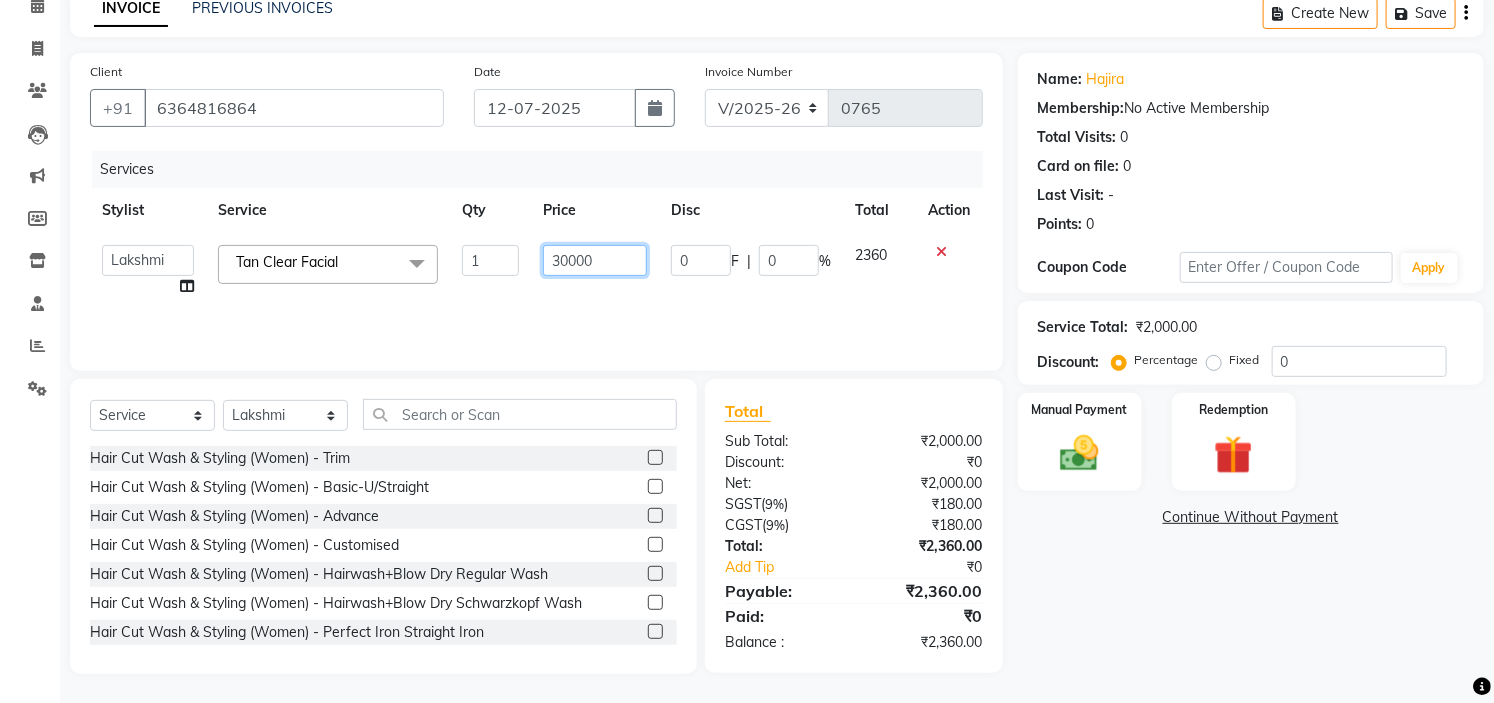 type on "3000" 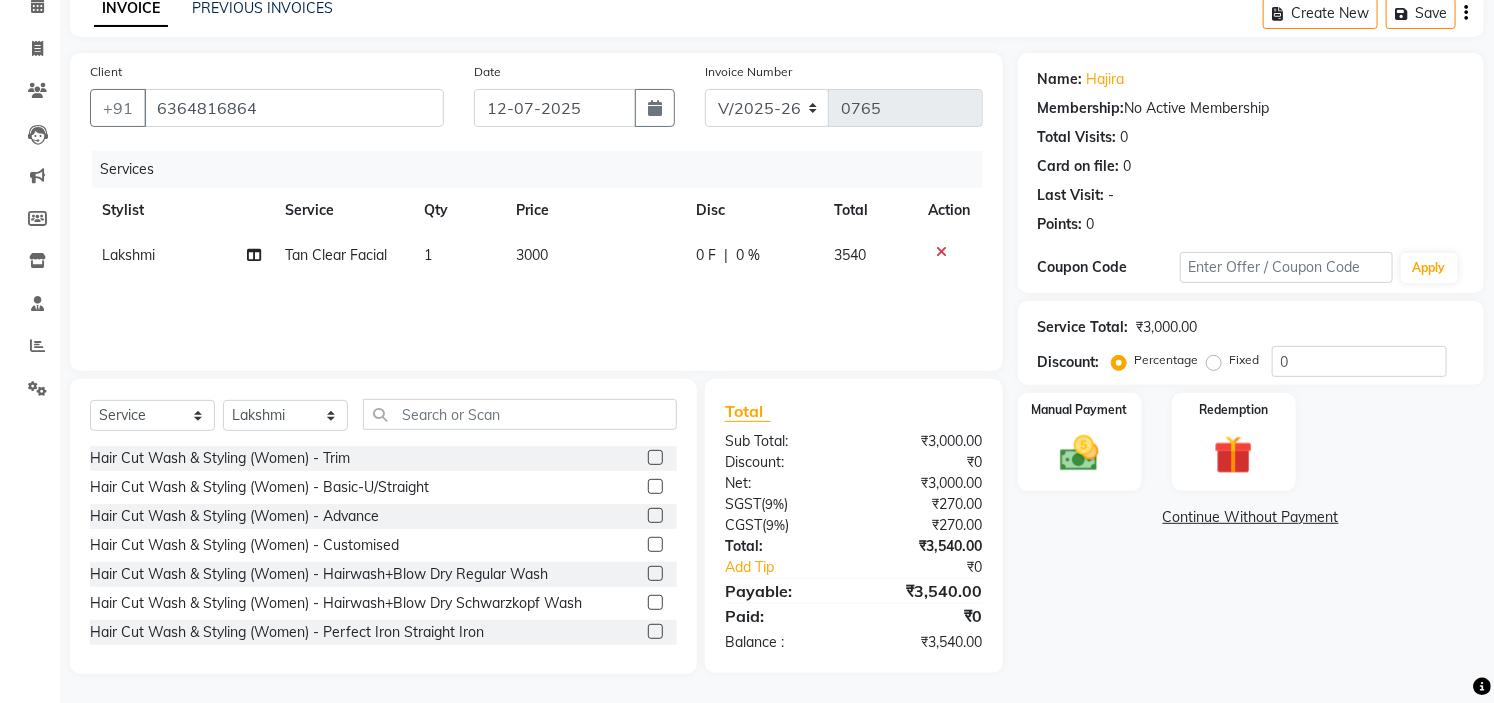 click on "Name: Hajira  Membership:  No Active Membership  Total Visits:  0 Card on file:  0 Last Visit:   - Points:   0  Coupon Code Apply Service Total:  ₹3,000.00  Discount:  Percentage   Fixed  0 Manual Payment Redemption  Continue Without Payment" 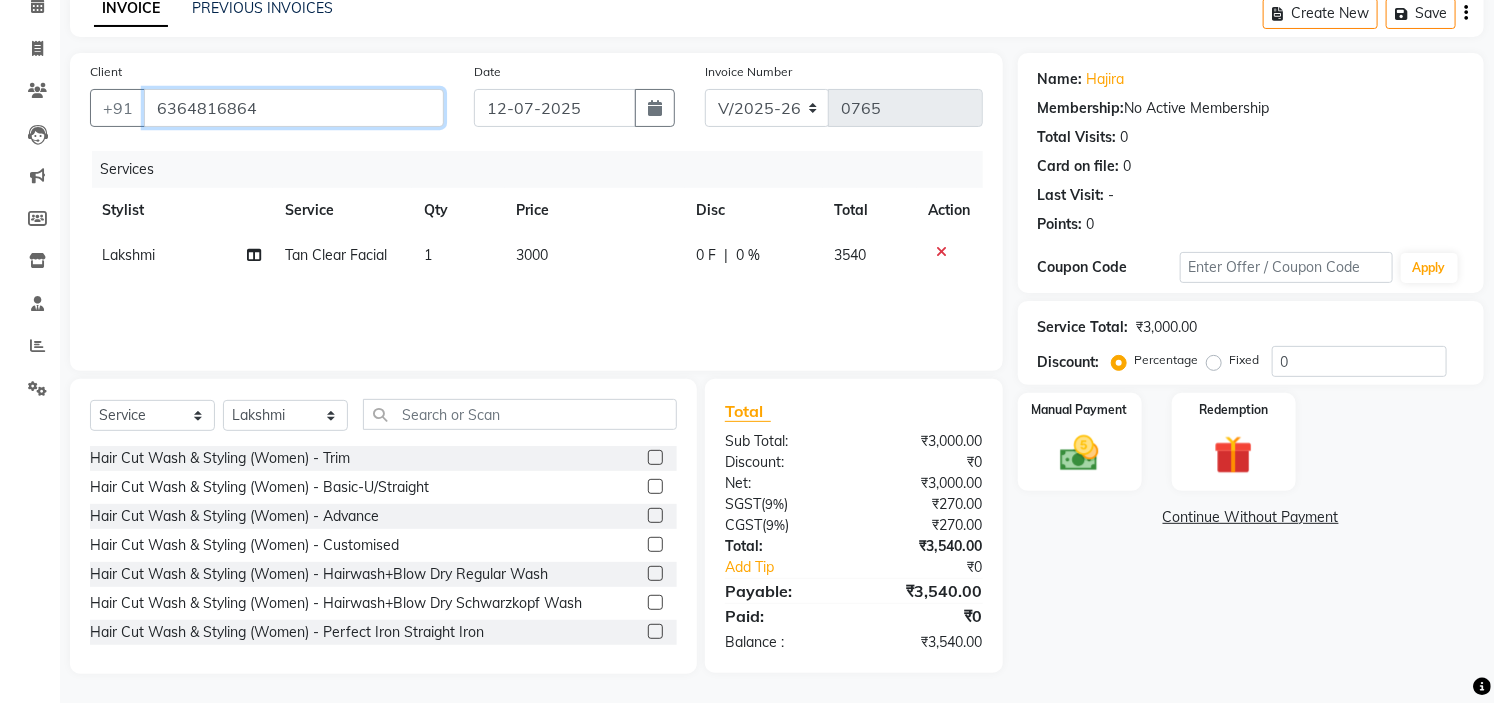 click on "6364816864" at bounding box center [294, 108] 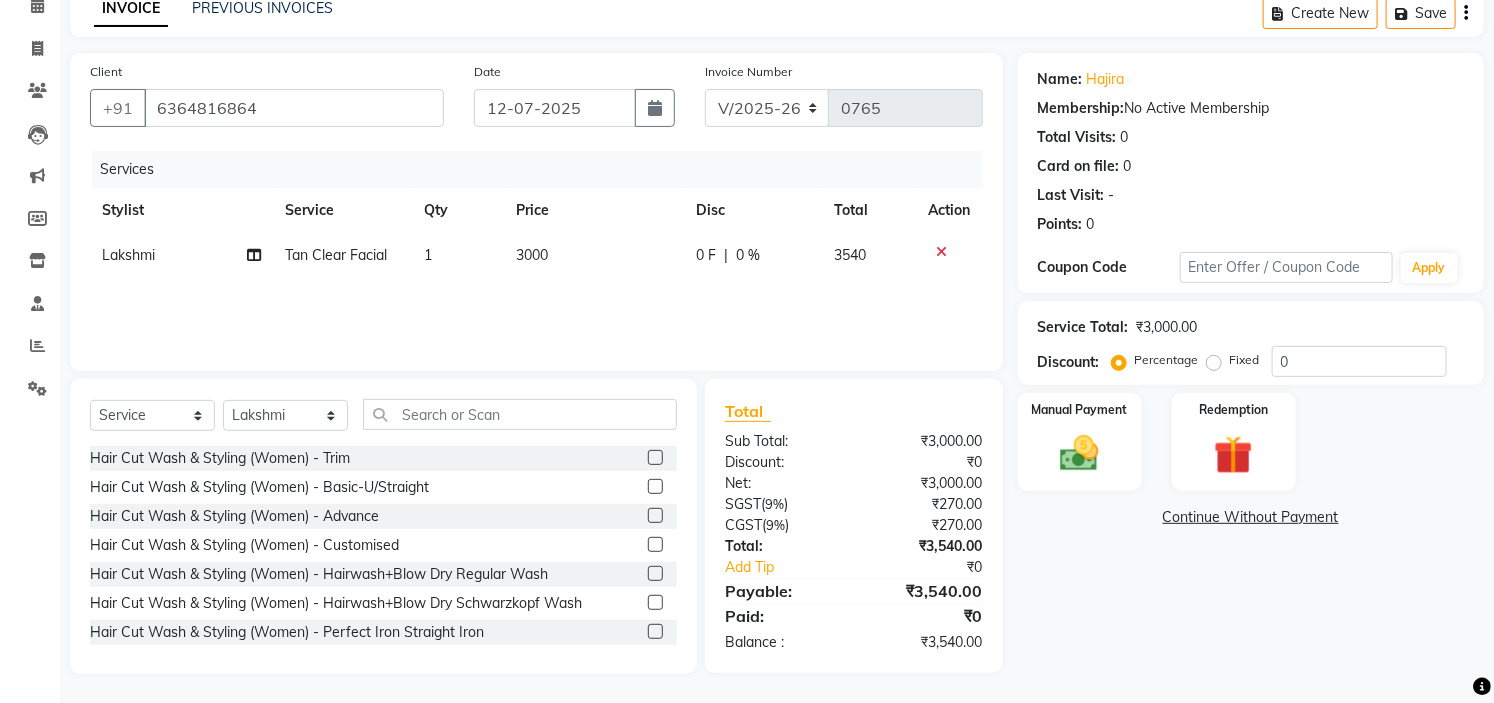 click on "Name: Hajira  Membership:  No Active Membership  Total Visits:  0 Card on file:  0 Last Visit:   - Points:   0  Coupon Code Apply Service Total:  ₹3,000.00  Discount:  Percentage   Fixed  0 Manual Payment Redemption  Continue Without Payment" 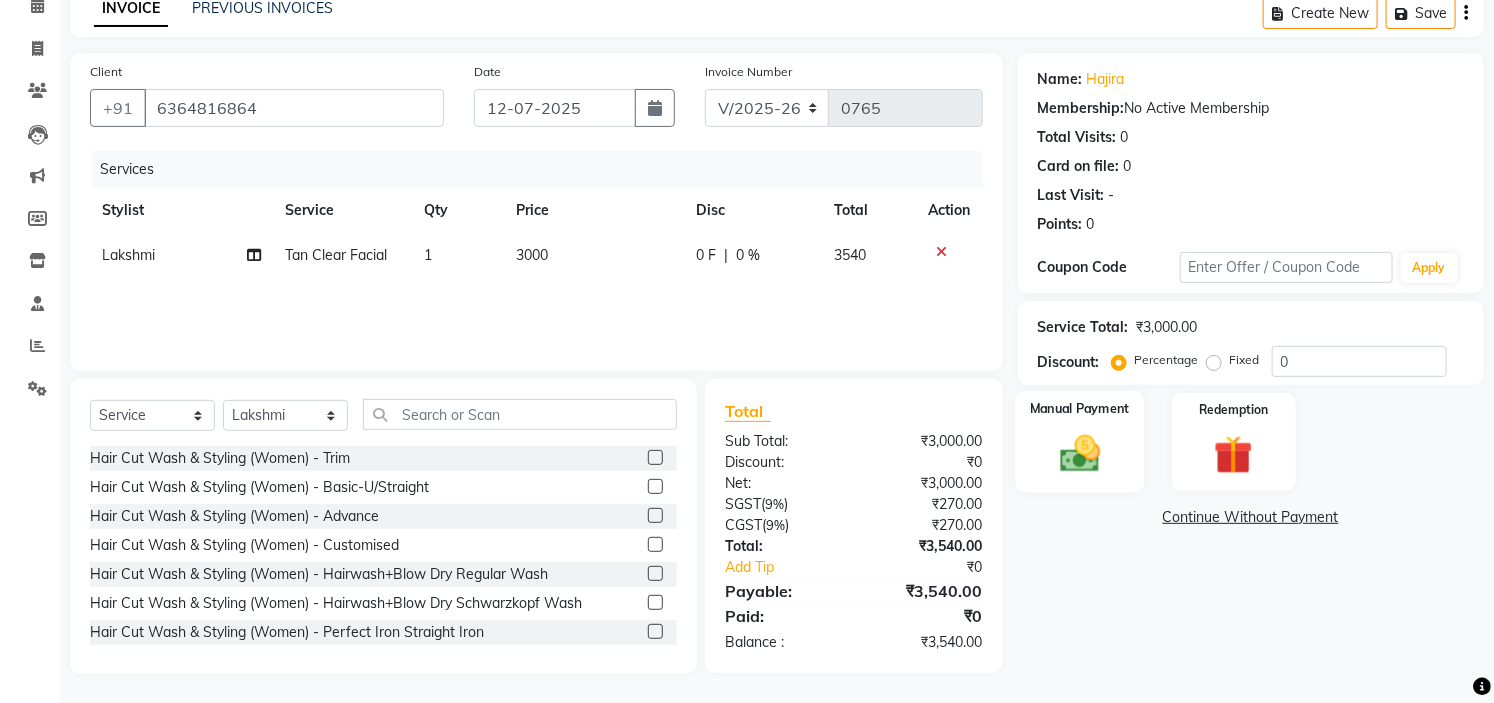 click 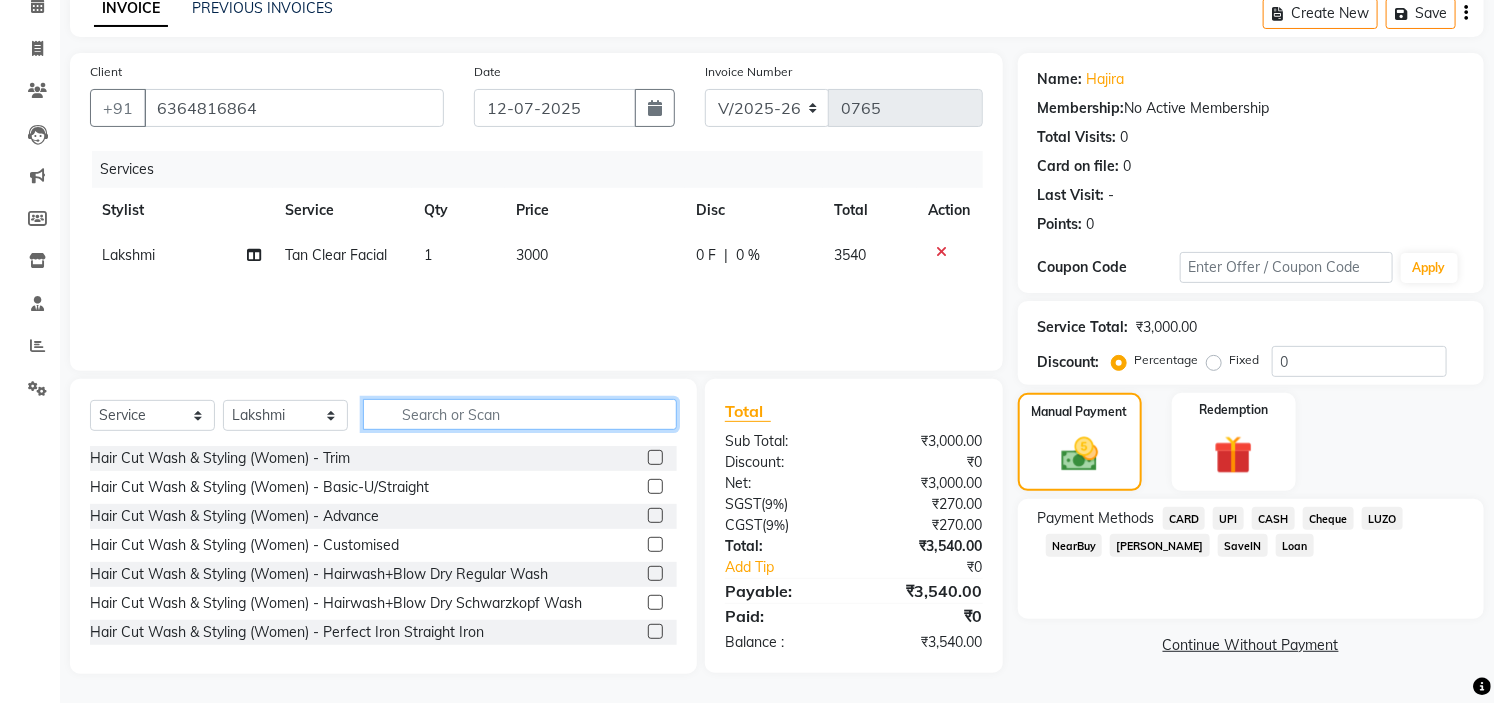 click 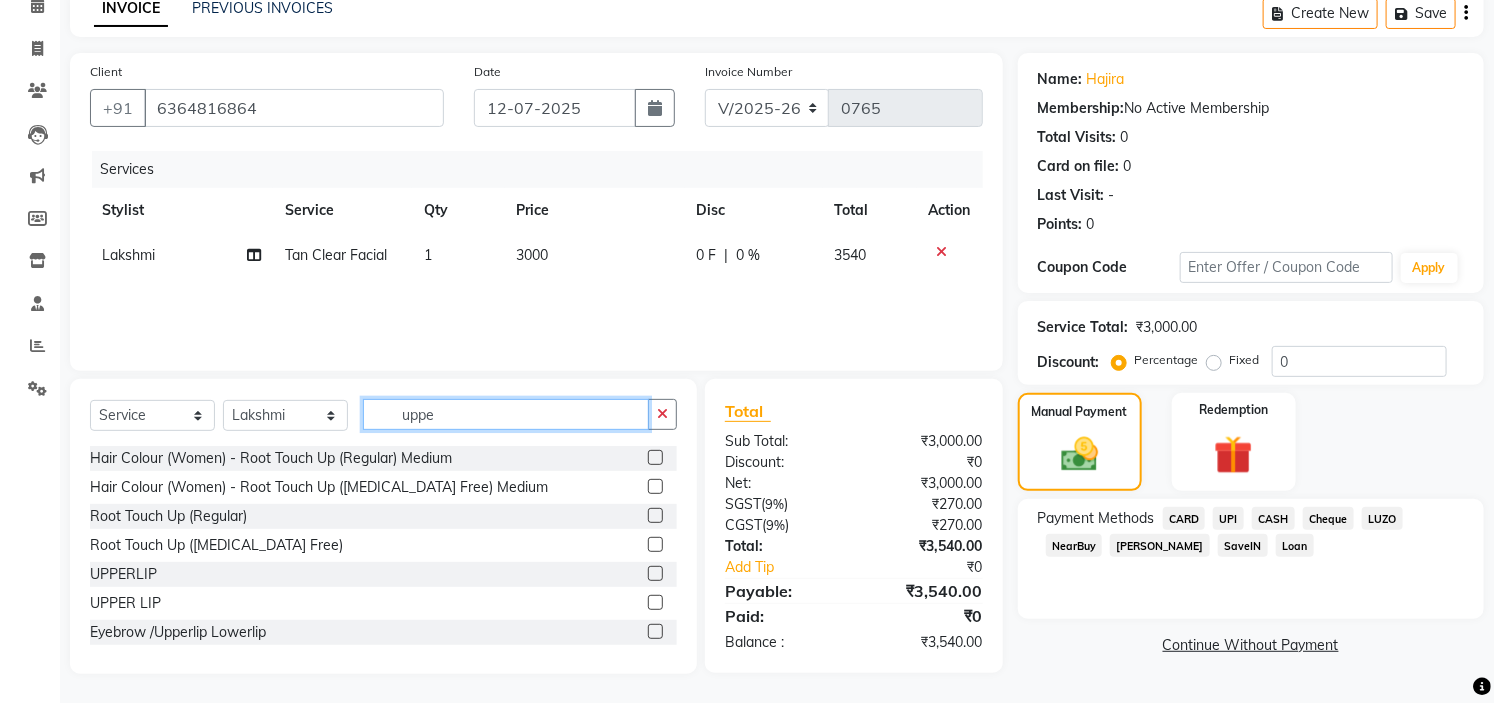 scroll, scrollTop: 96, scrollLeft: 0, axis: vertical 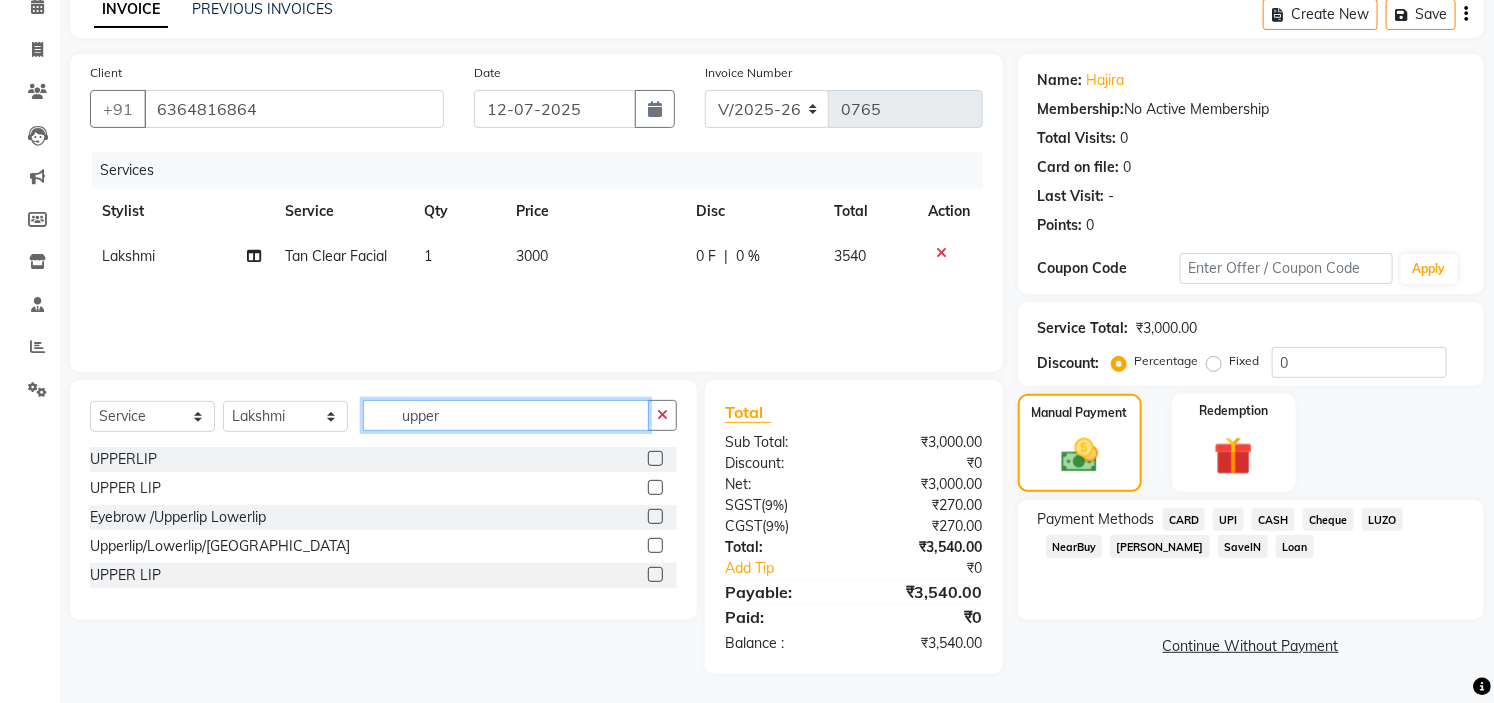 type on "upper" 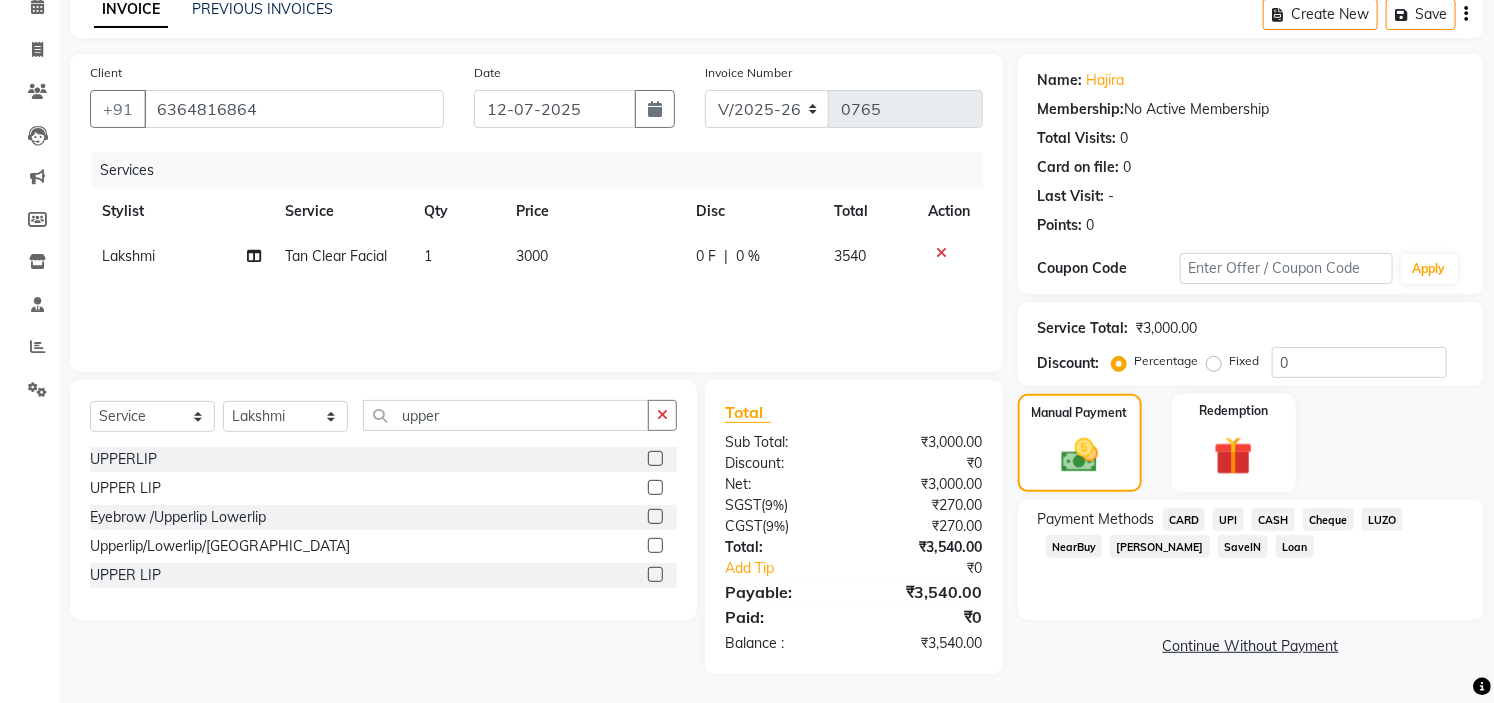 click 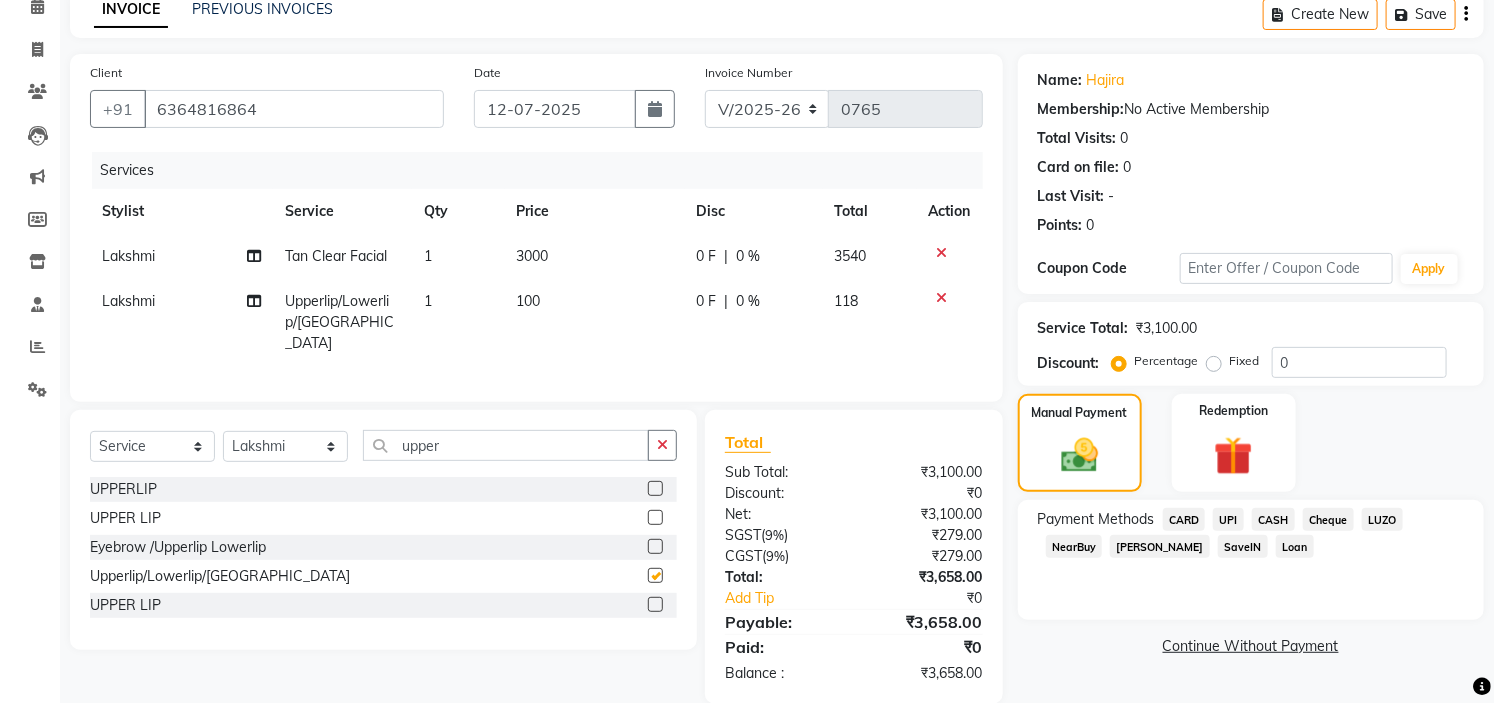 checkbox on "false" 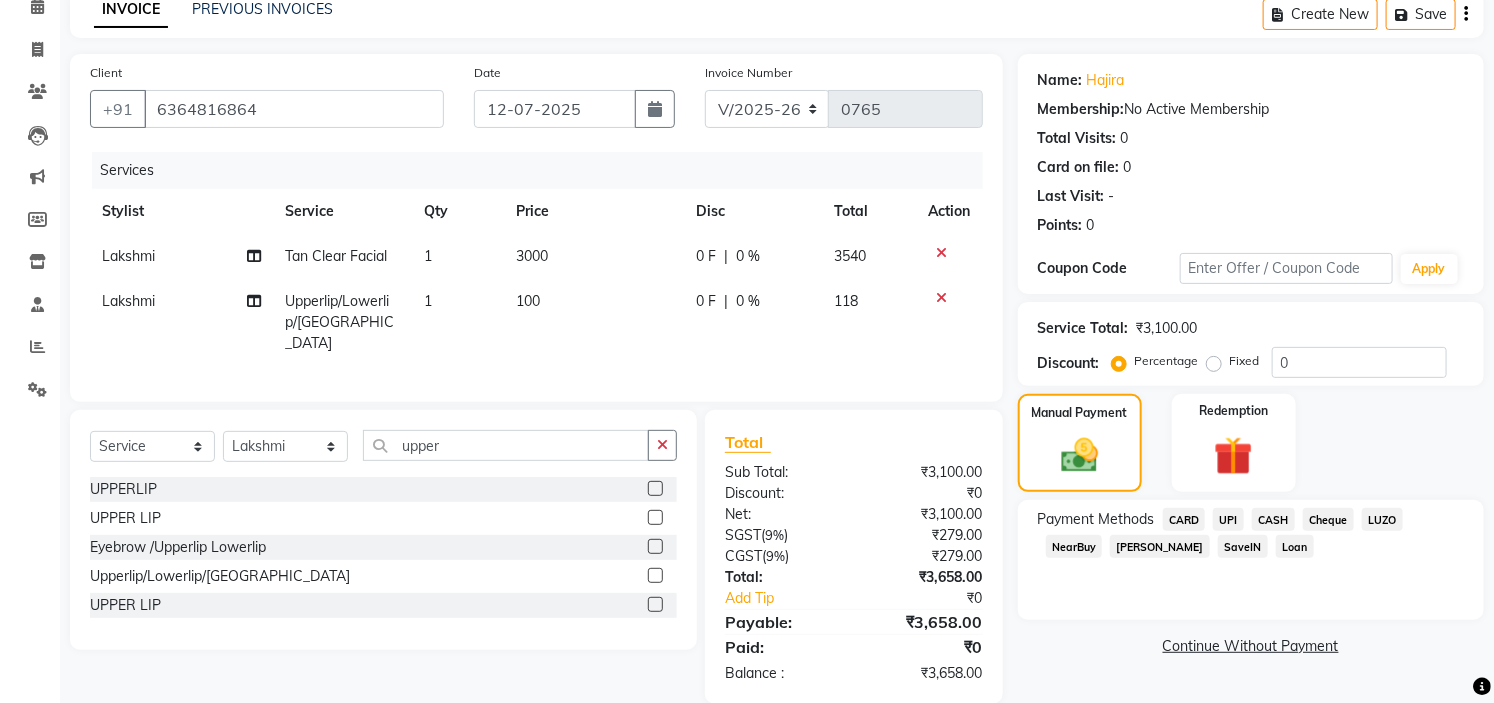 scroll, scrollTop: 122, scrollLeft: 0, axis: vertical 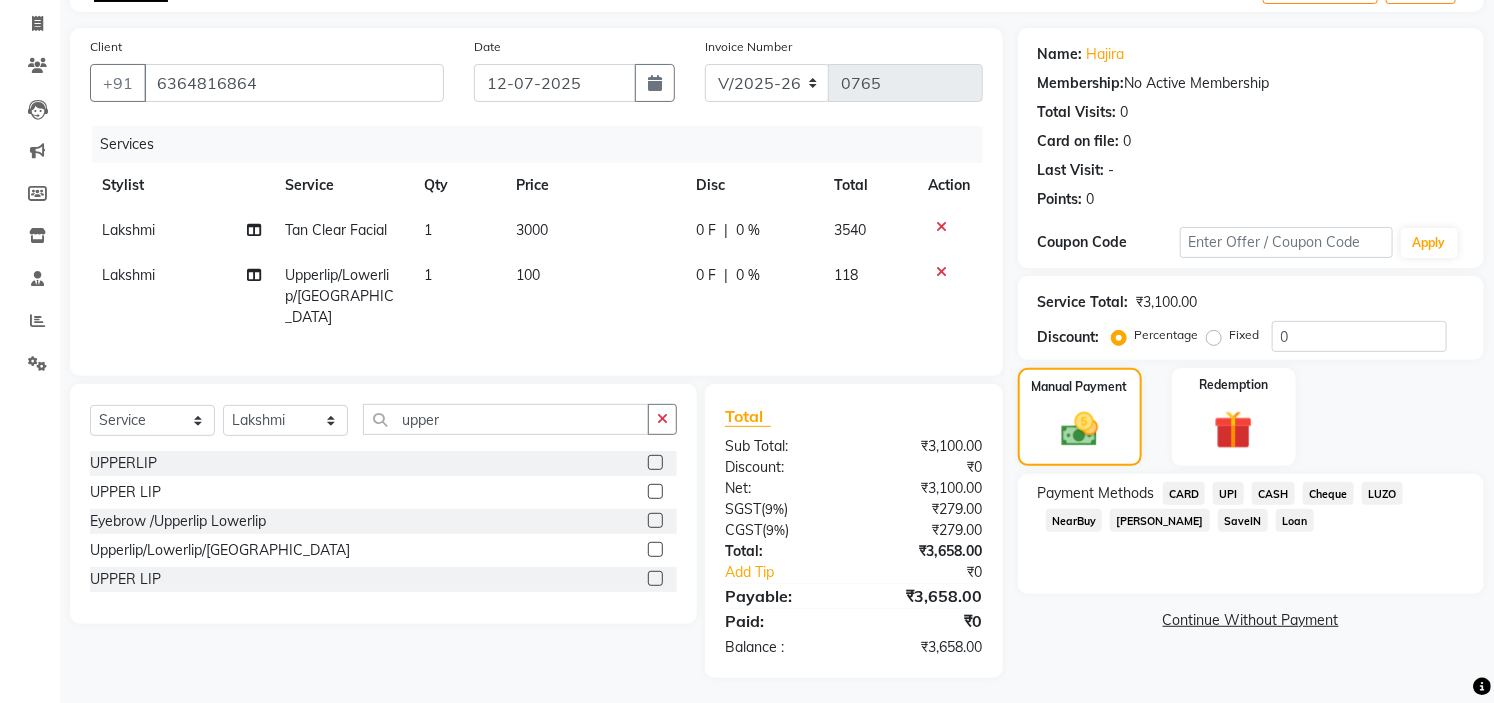 click on "UPI" 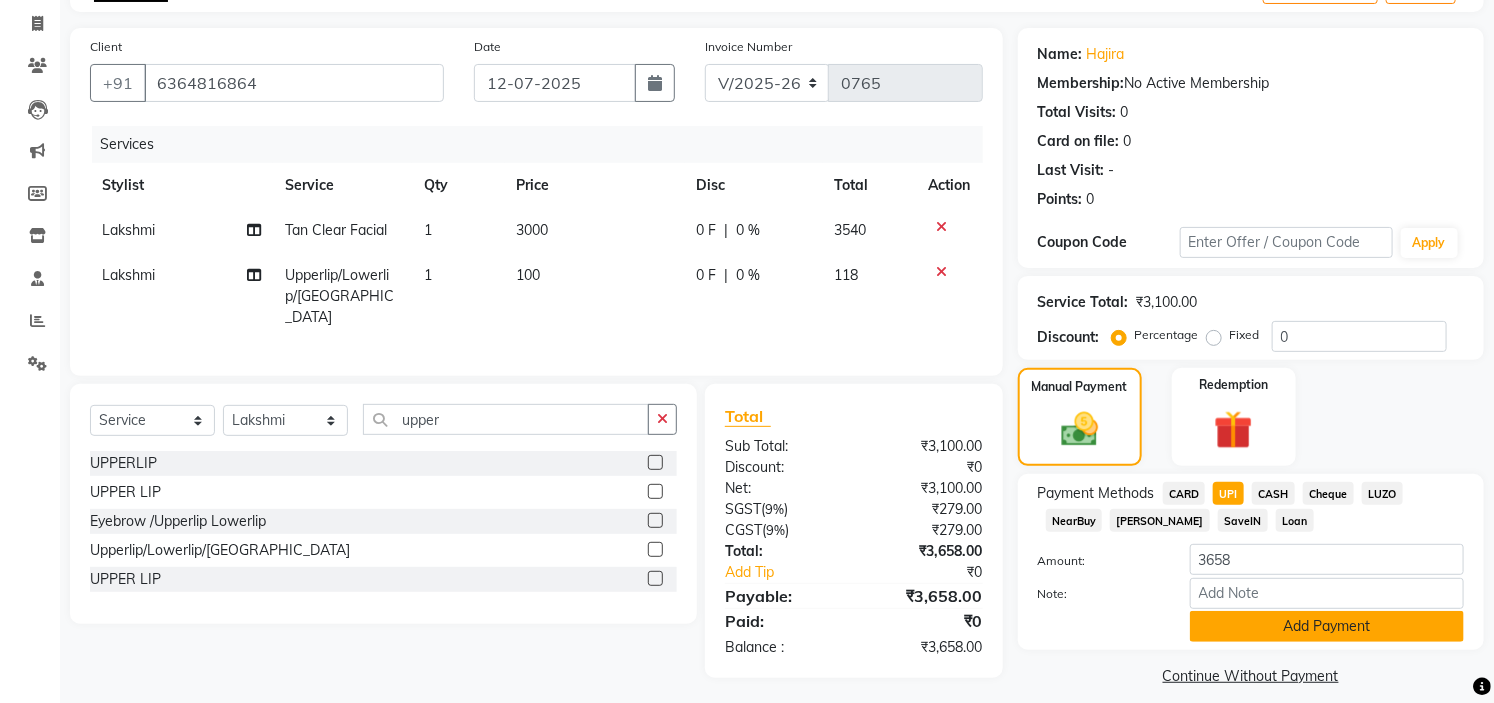 click on "Add Payment" 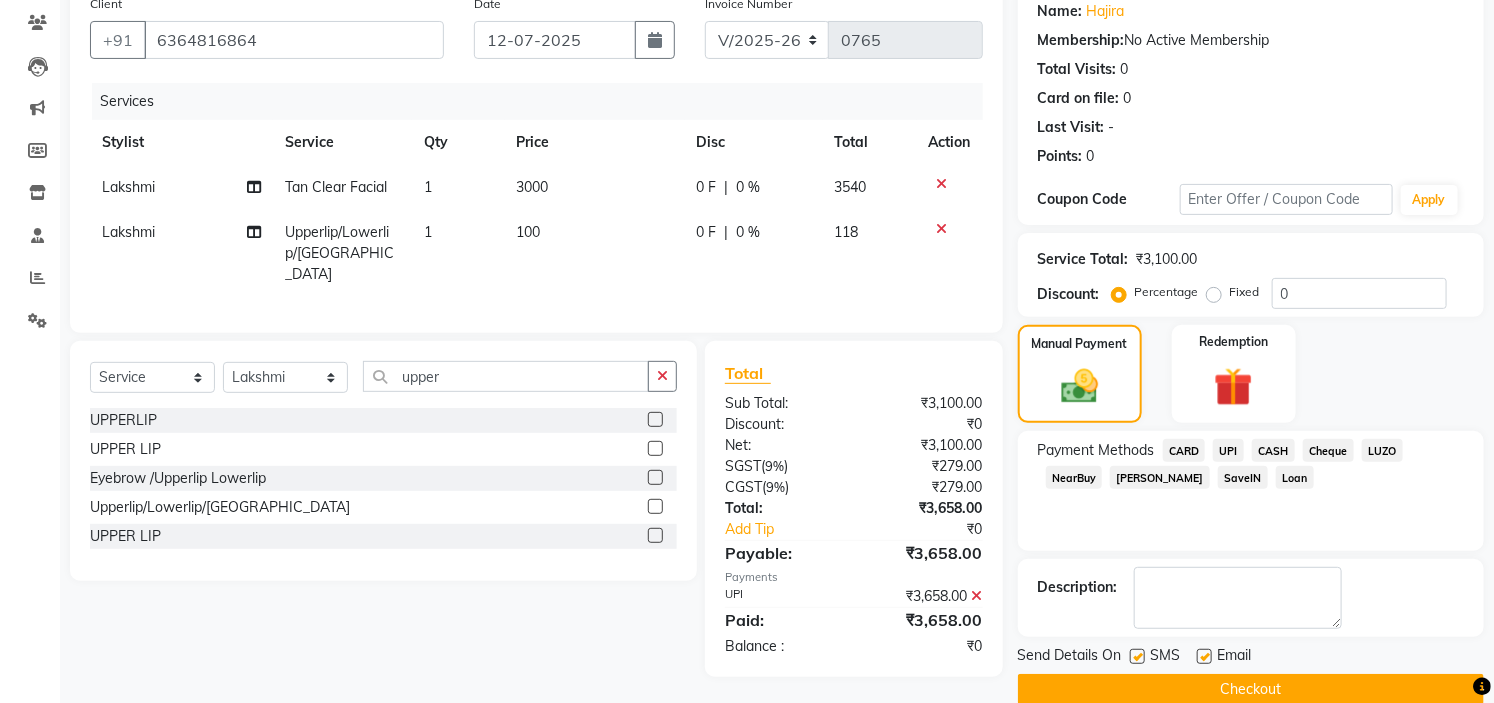 scroll, scrollTop: 196, scrollLeft: 0, axis: vertical 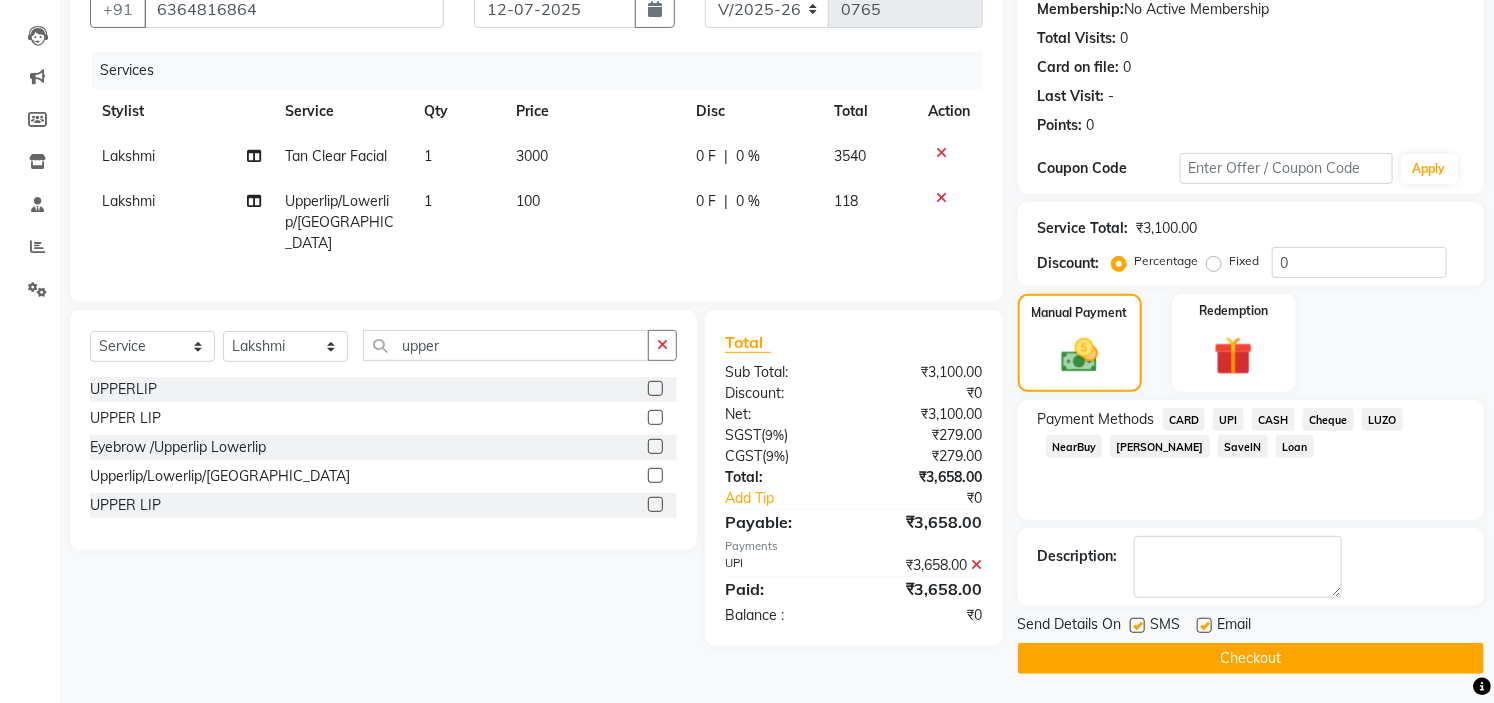 click on "Checkout" 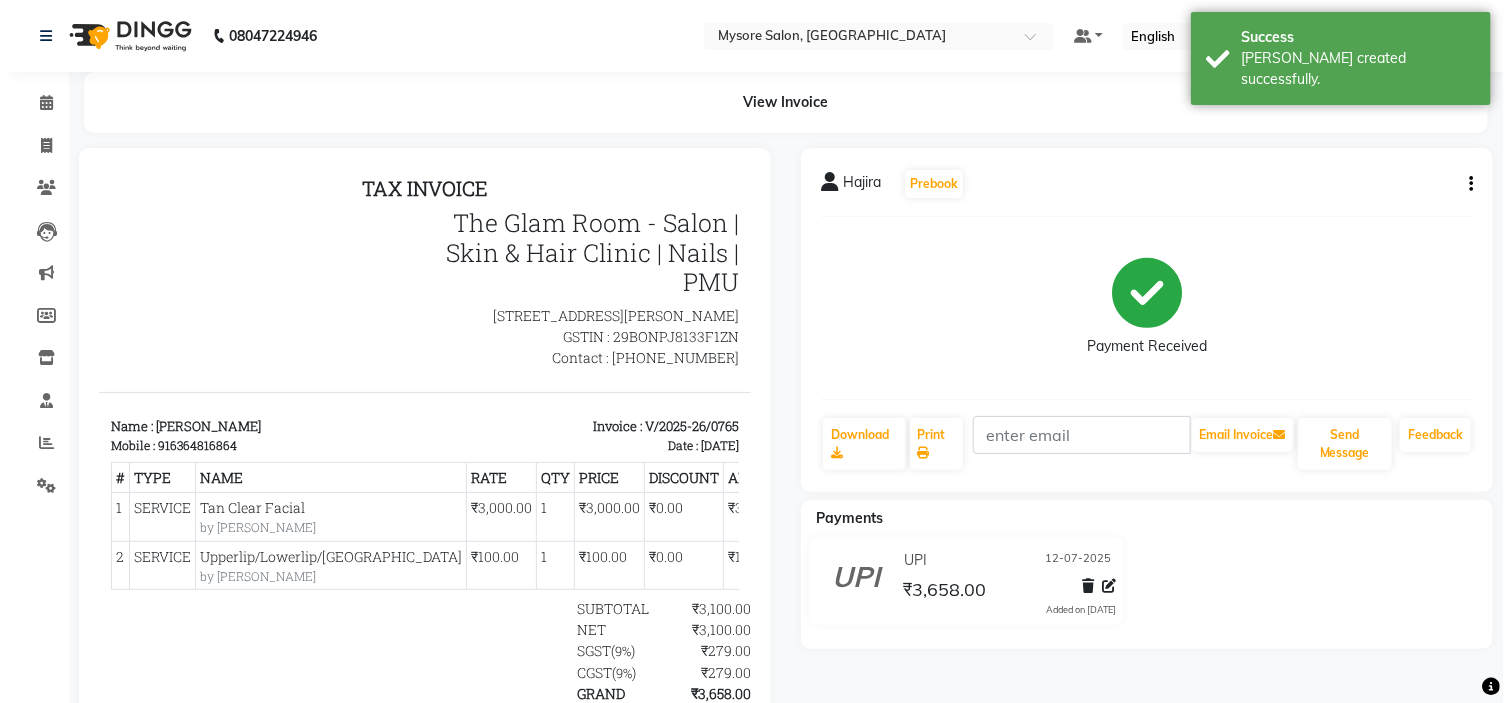 scroll, scrollTop: 0, scrollLeft: 0, axis: both 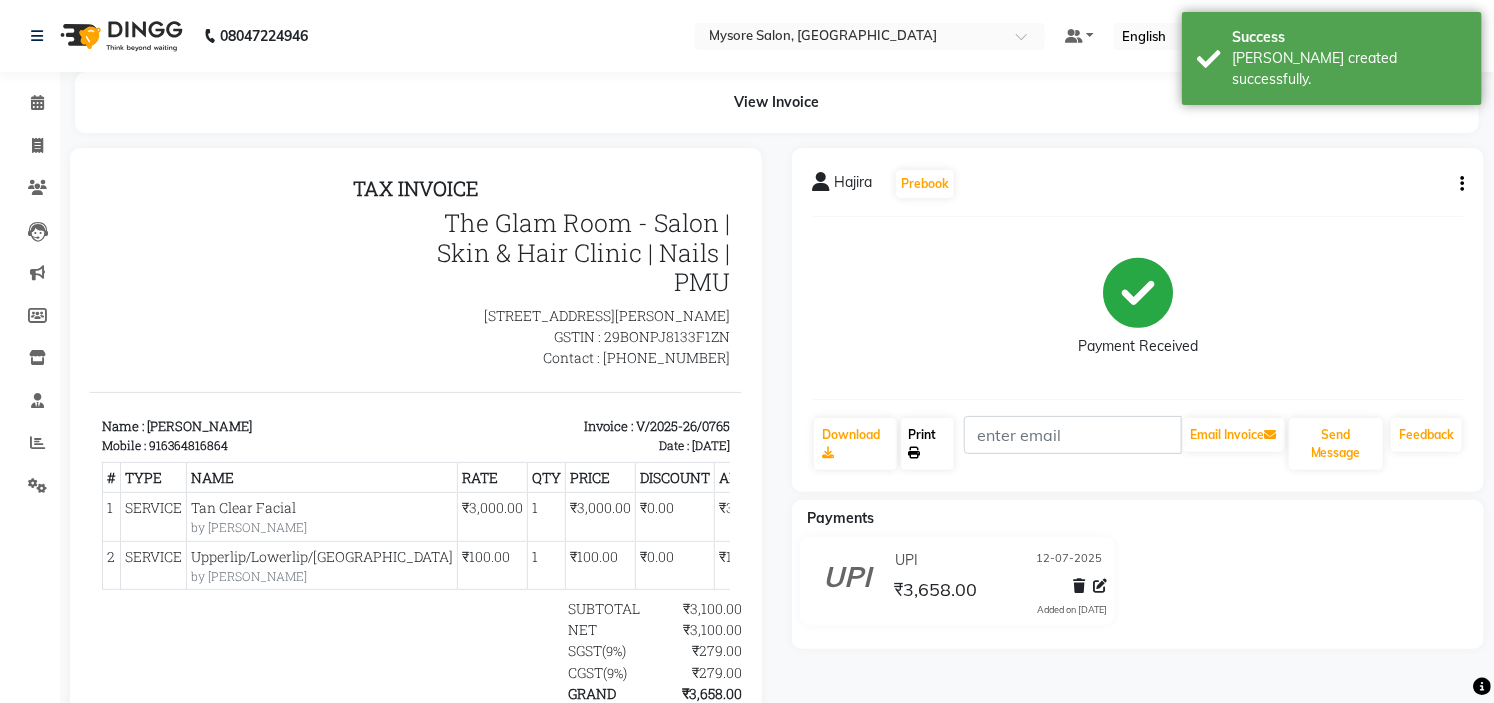 click on "Print" 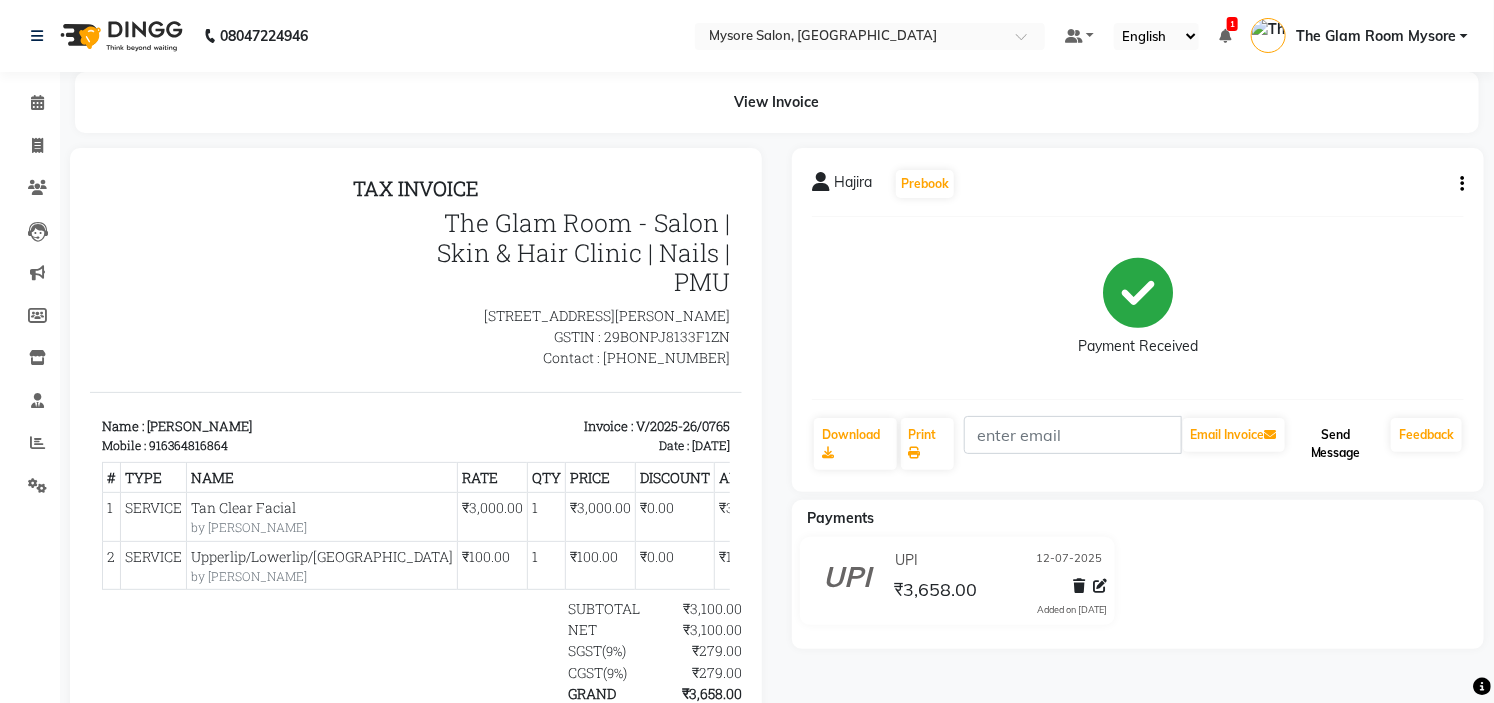 click on "Send Message" 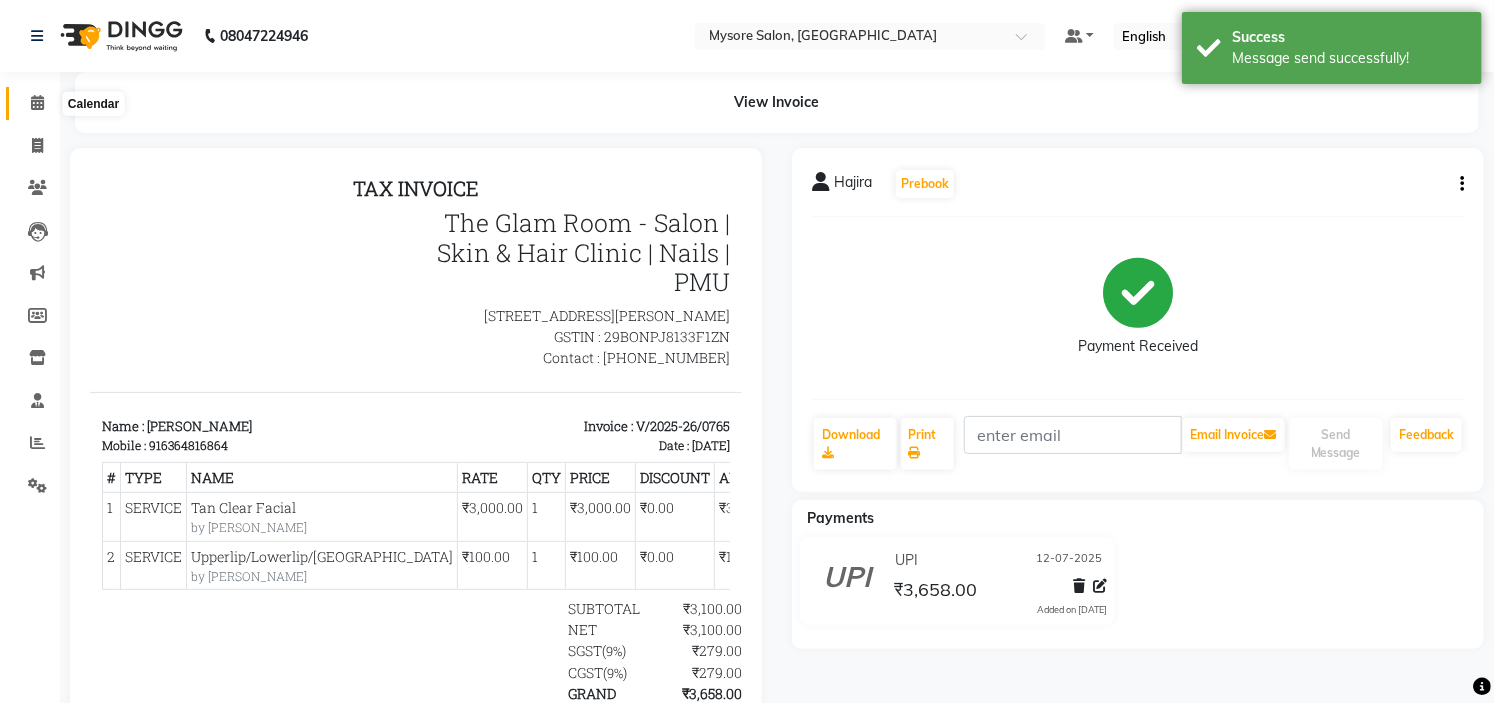click 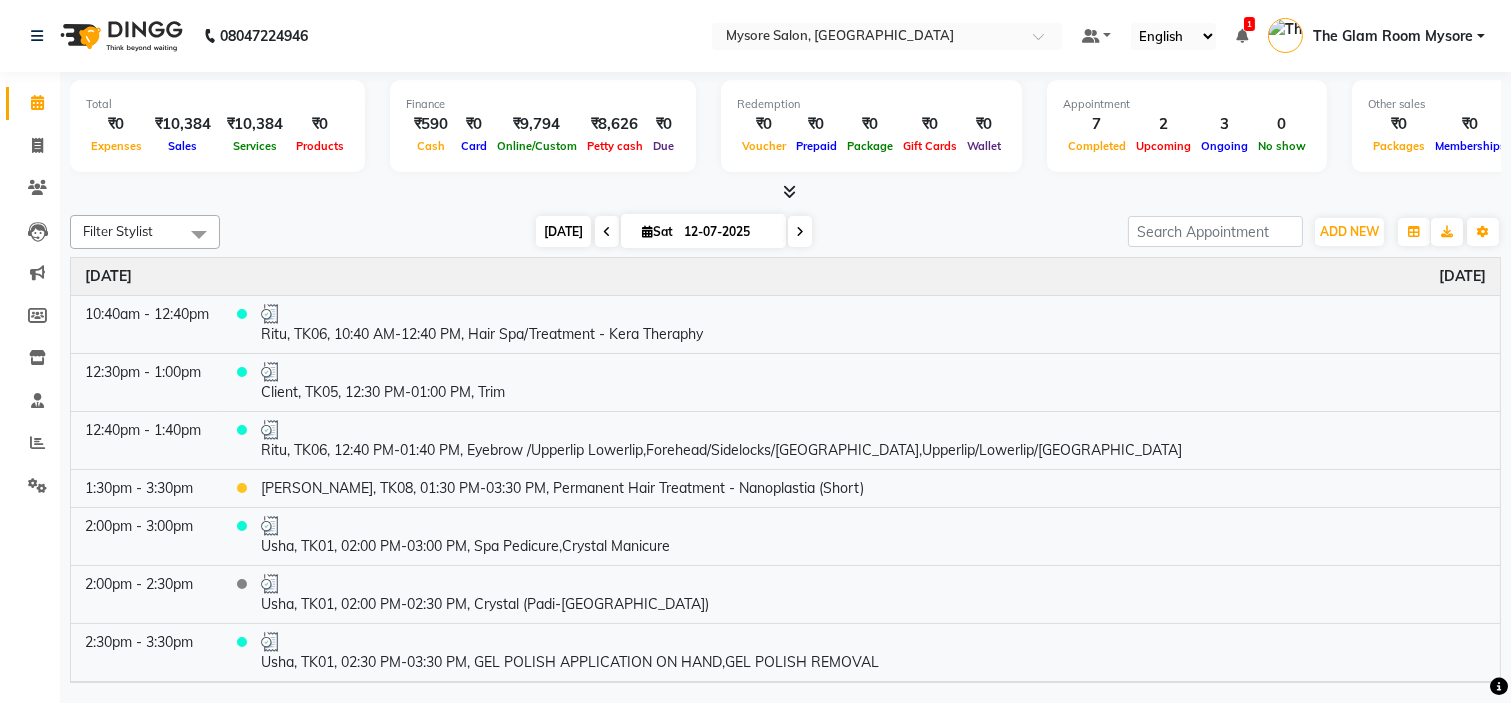 click on "Today" at bounding box center [563, 231] 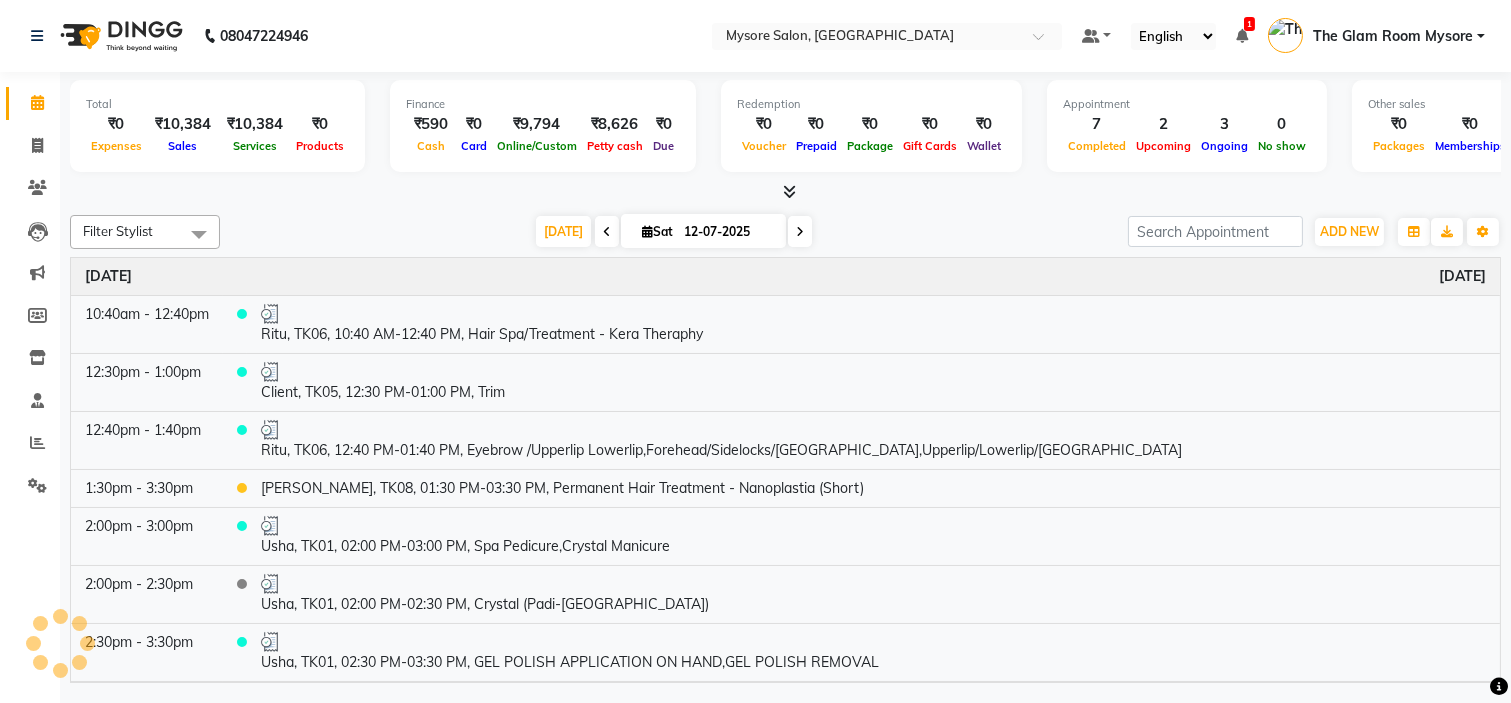 click on "Filter Stylist Select All Ankita Arti Ashwini Ayaan DR. Apurva Fatma Jayshree Lakshmi Paul Ruhul alom Shangnimwon Steve Sumaiya Banu Sumit Teja Tezz The Glam Room Mysore Today  Sat 12-07-2025 Toggle Dropdown Add Appointment Add Invoice Add Expense Add Attendance Add Client Add Transaction Toggle Dropdown Add Appointment Add Invoice Add Expense Add Attendance Add Client ADD NEW Toggle Dropdown Add Appointment Add Invoice Add Expense Add Attendance Add Client Add Transaction Filter Stylist Select All Ankita Arti Ashwini Ayaan DR. Apurva Fatma Jayshree Lakshmi Paul Ruhul alom Shangnimwon Steve Sumaiya Banu Sumit Teja Tezz The Glam Room Mysore Group By  Staff View   Room View  View as Vertical  Vertical - Week View  Horizontal  Horizontal - Week View  List  Toggle Dropdown Calendar Settings Manage Tags   Arrange Stylists   Reset Stylists  Full Screen Appointment Form Zoom 100% Time Event Saturday July 12, 2025 10:40am - 12:40pm     Ritu, TK06, 10:40 AM-12:40 PM, Hair Spa/Treatment - Kera Theraphy 12:30pm - 1:00pm" 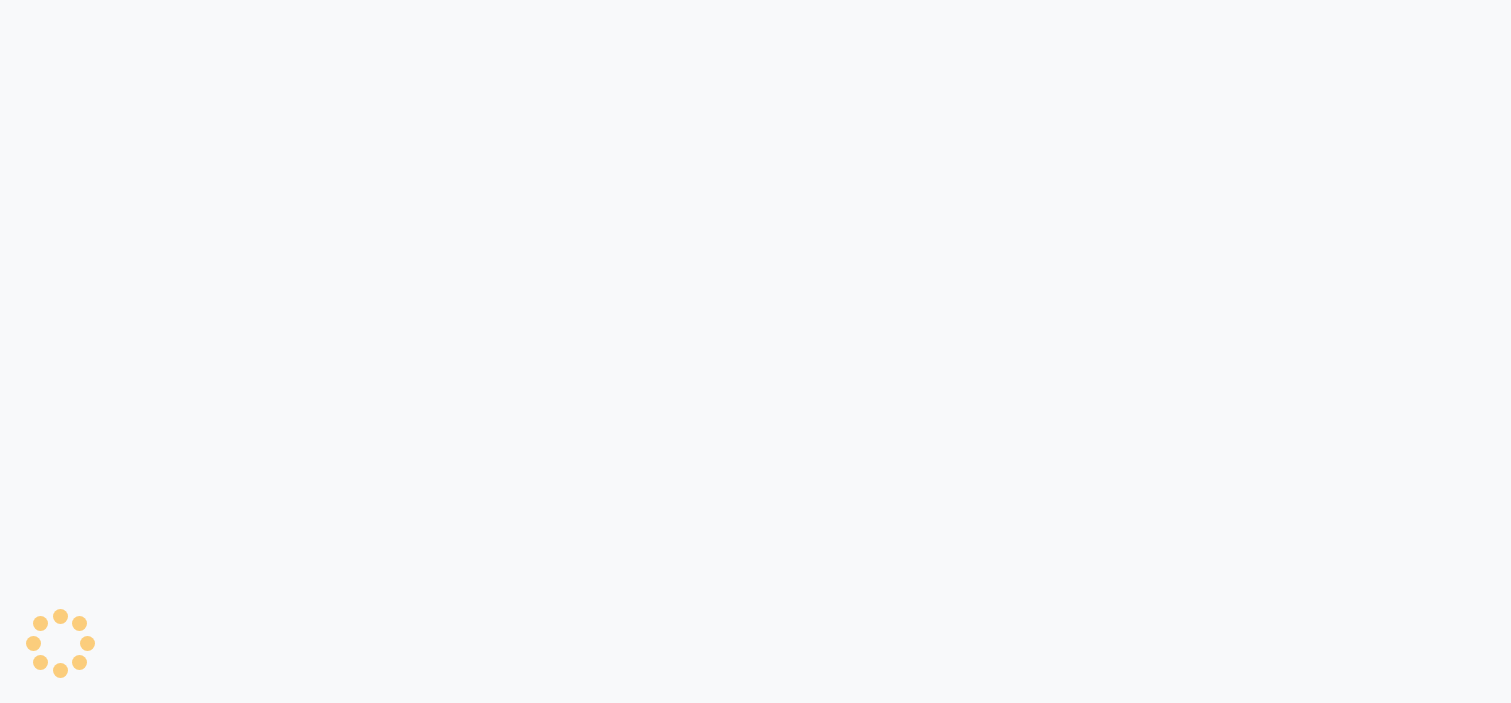 scroll, scrollTop: 0, scrollLeft: 0, axis: both 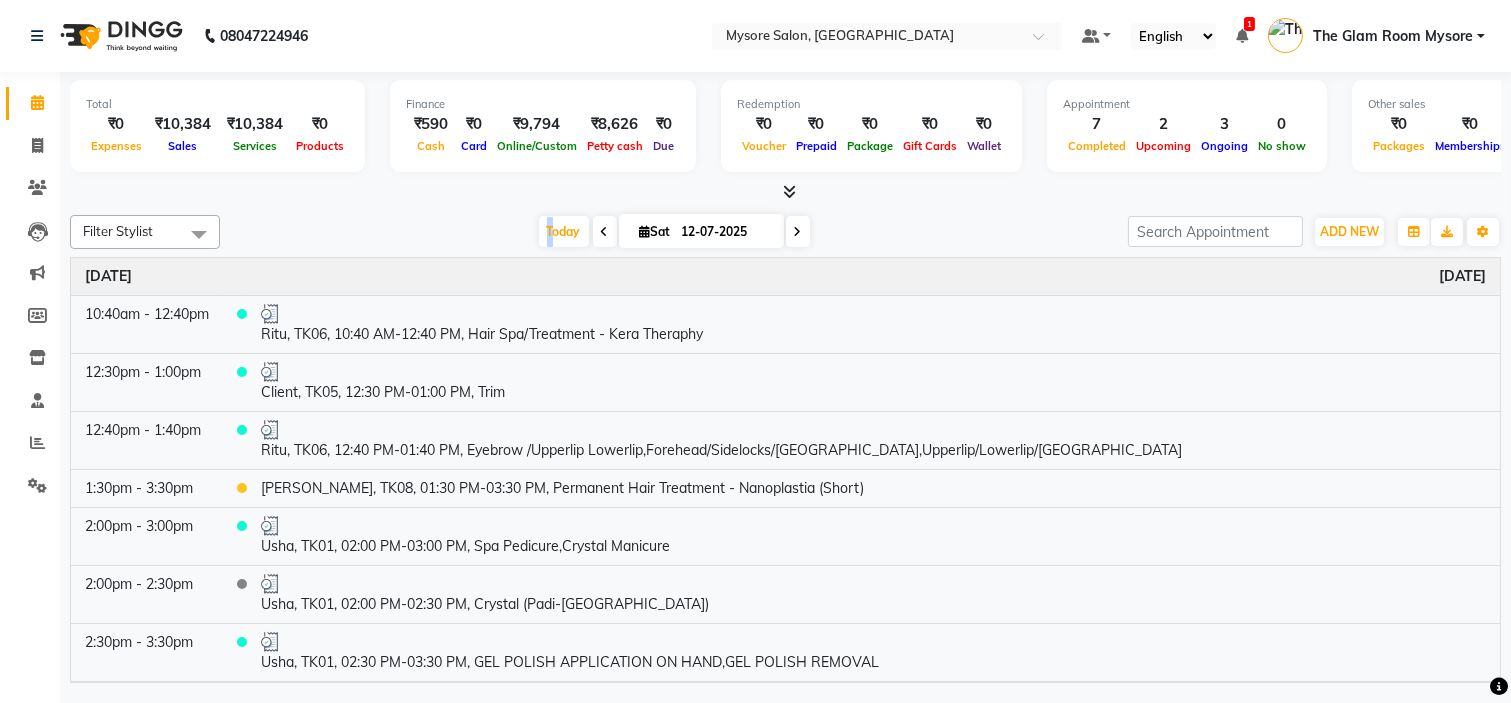 drag, startPoint x: 542, startPoint y: 223, endPoint x: 447, endPoint y: 222, distance: 95.005264 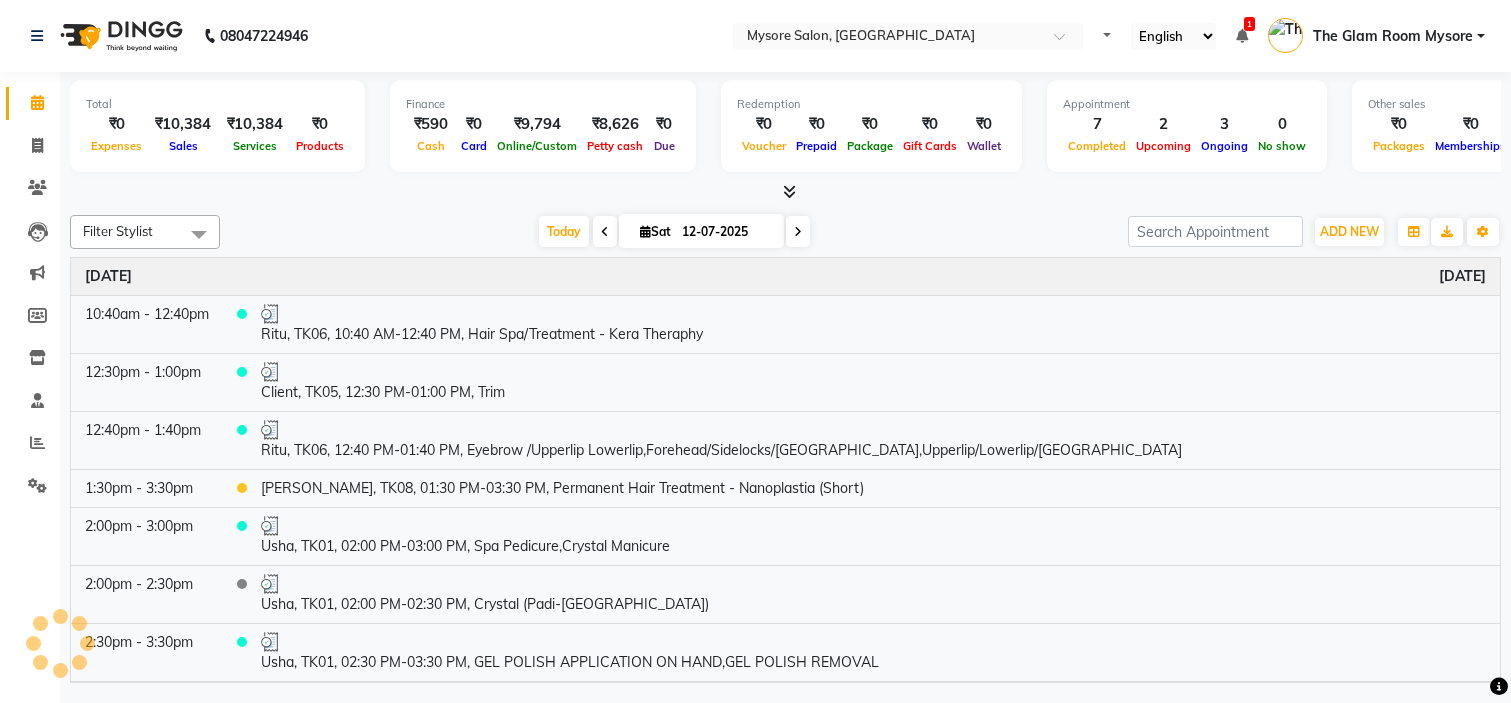 scroll, scrollTop: 0, scrollLeft: 0, axis: both 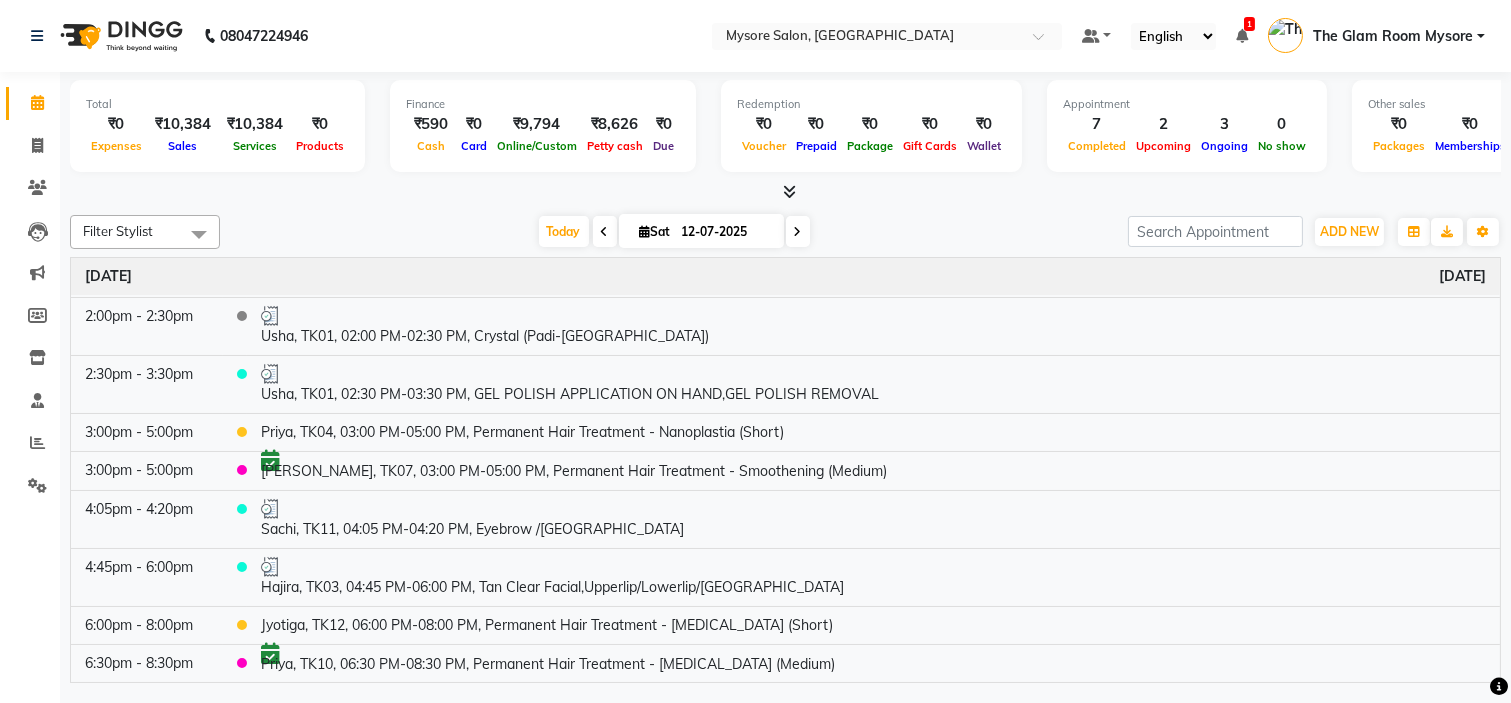 click on "Filter Stylist Select All [PERSON_NAME] [PERSON_NAME] Ashwini Ayaan DR. Apurva [PERSON_NAME] [PERSON_NAME] [PERSON_NAME] Shangnimwon [PERSON_NAME] [PERSON_NAME] [PERSON_NAME] Tezz The Glam Room Mysore [DATE]  [DATE] Toggle Dropdown Add Appointment Add Invoice Add Expense Add Attendance Add Client Add Transaction Toggle Dropdown Add Appointment Add Invoice Add Expense Add Attendance Add Client ADD NEW Toggle Dropdown Add Appointment Add Invoice Add Expense Add Attendance Add Client Add Transaction Filter Stylist Select All [PERSON_NAME] [PERSON_NAME] Ashwini Ayaan DR. Apurva [PERSON_NAME] [PERSON_NAME] [PERSON_NAME] Shangnimwon [PERSON_NAME] [PERSON_NAME] [PERSON_NAME] Tezz The Glam Room Mysore Group By  Staff View   Room View  View as Vertical  Vertical - Week View  Horizontal  Horizontal - Week View  List  Toggle Dropdown Calendar Settings Manage Tags   Arrange Stylists   Reset Stylists  Full Screen Appointment Form Zoom 100% Time Event [DATE] 10:40am - 12:40pm     Ritu, TK06, 10:40 AM-12:40 PM, Hair Spa/Treatment - Kera Theraphy 12:30pm - 1:00pm" 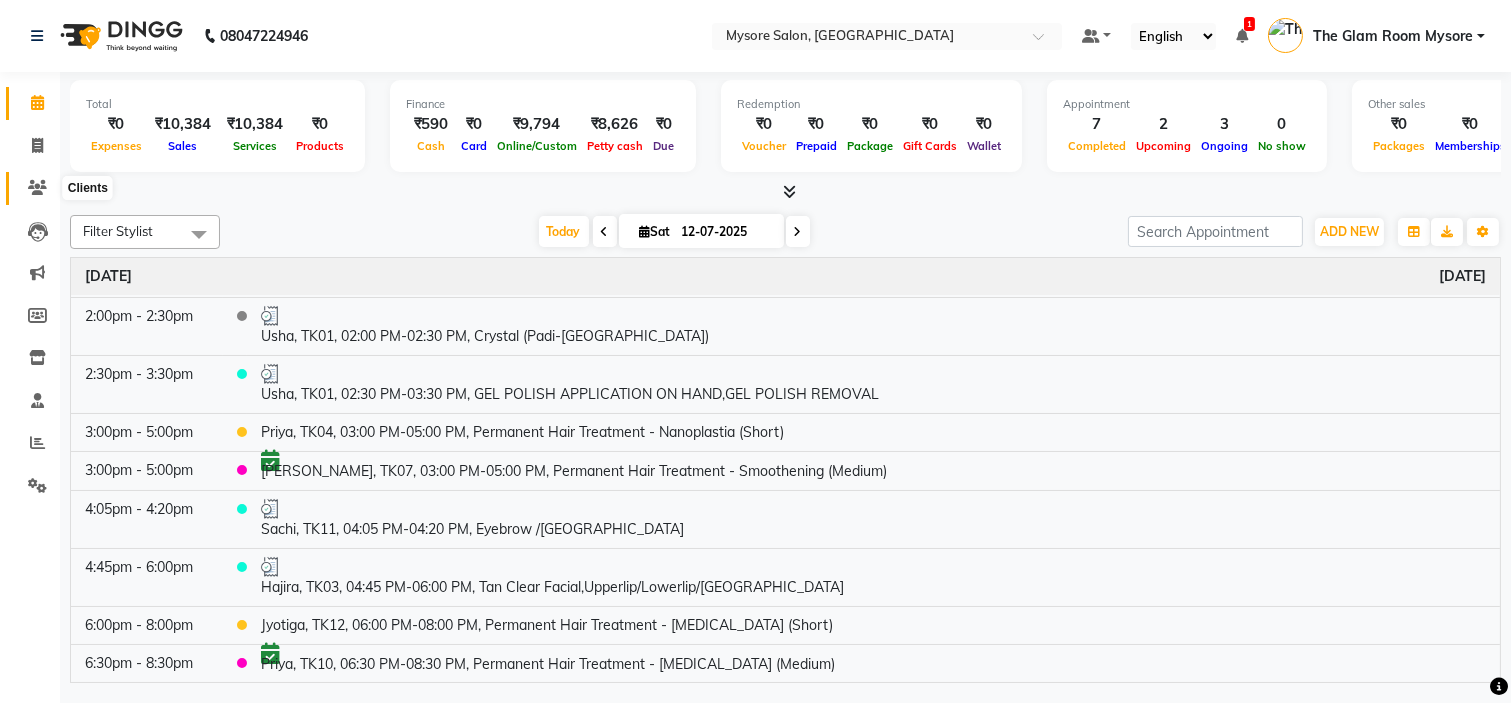click 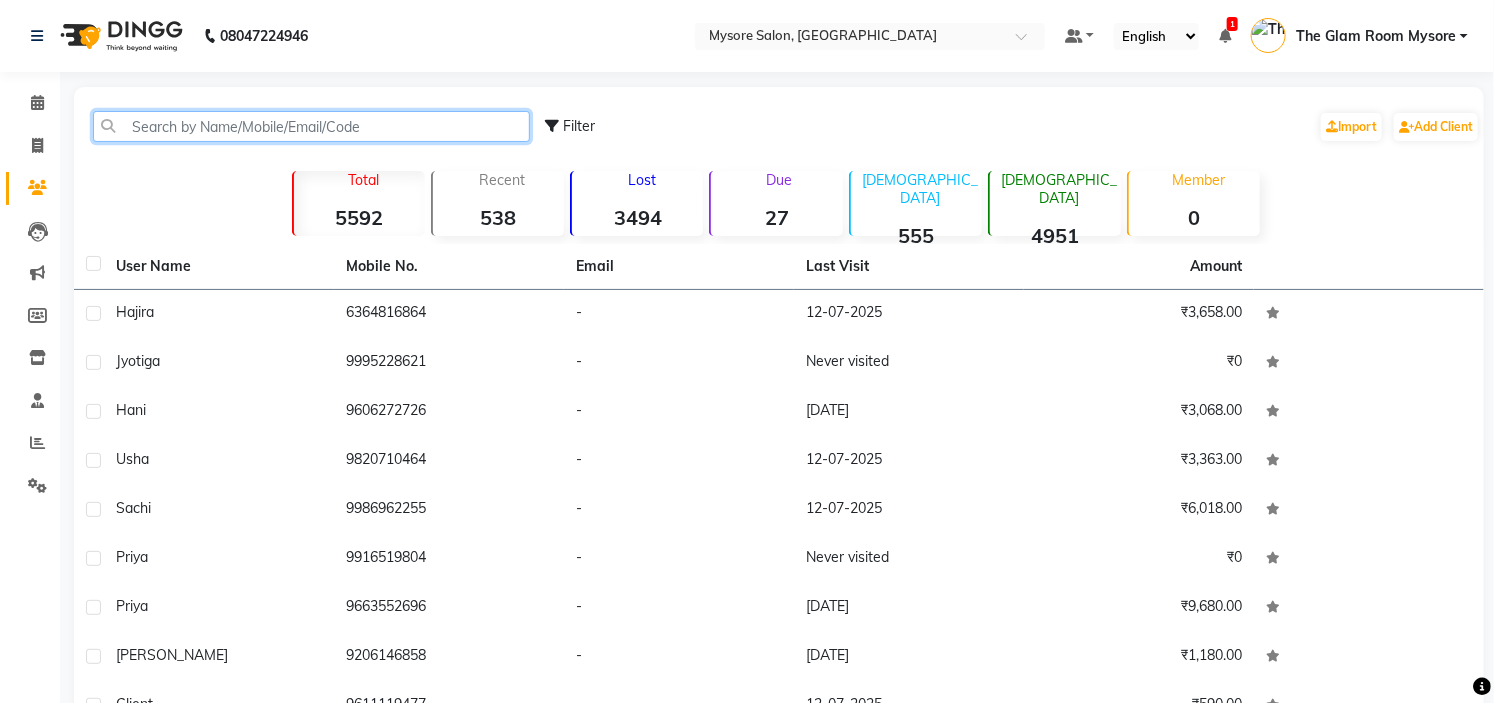 click 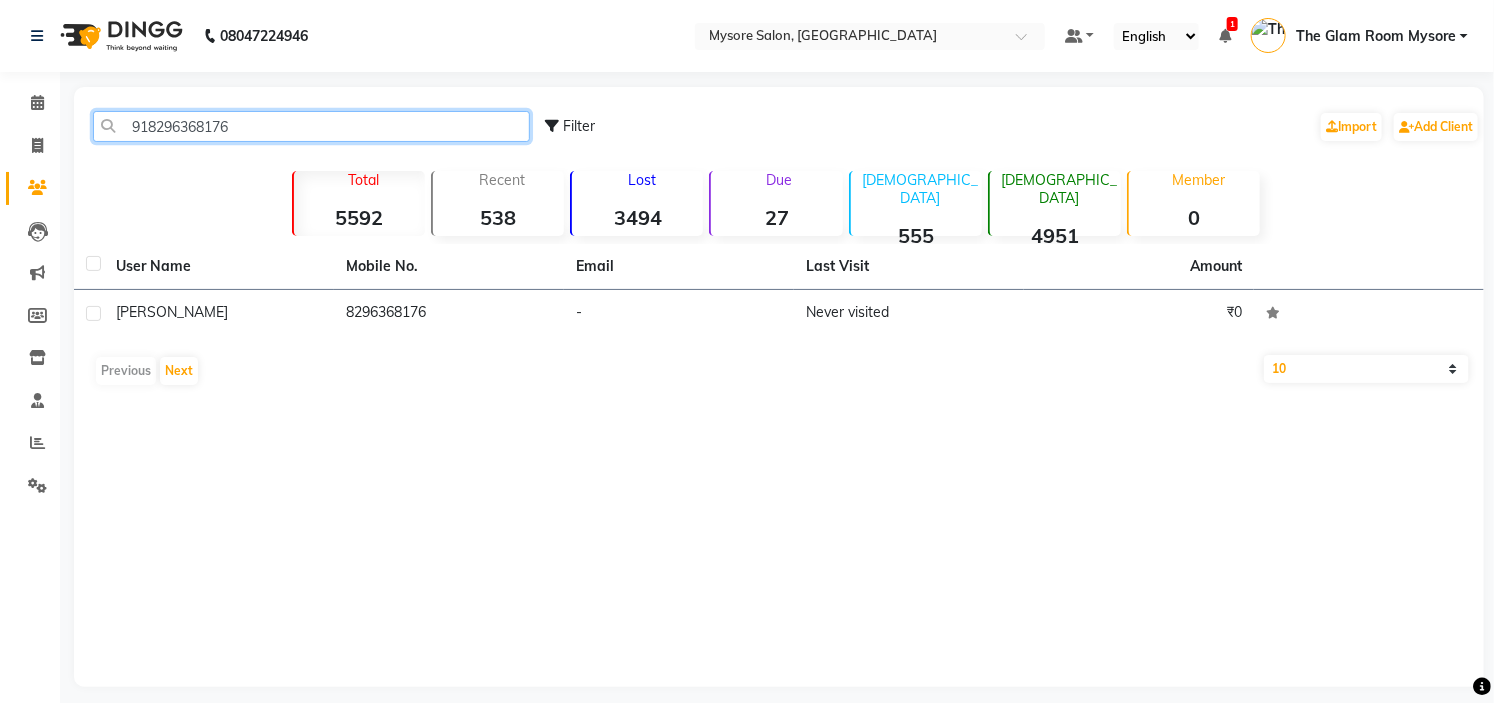 click on "918296368176" 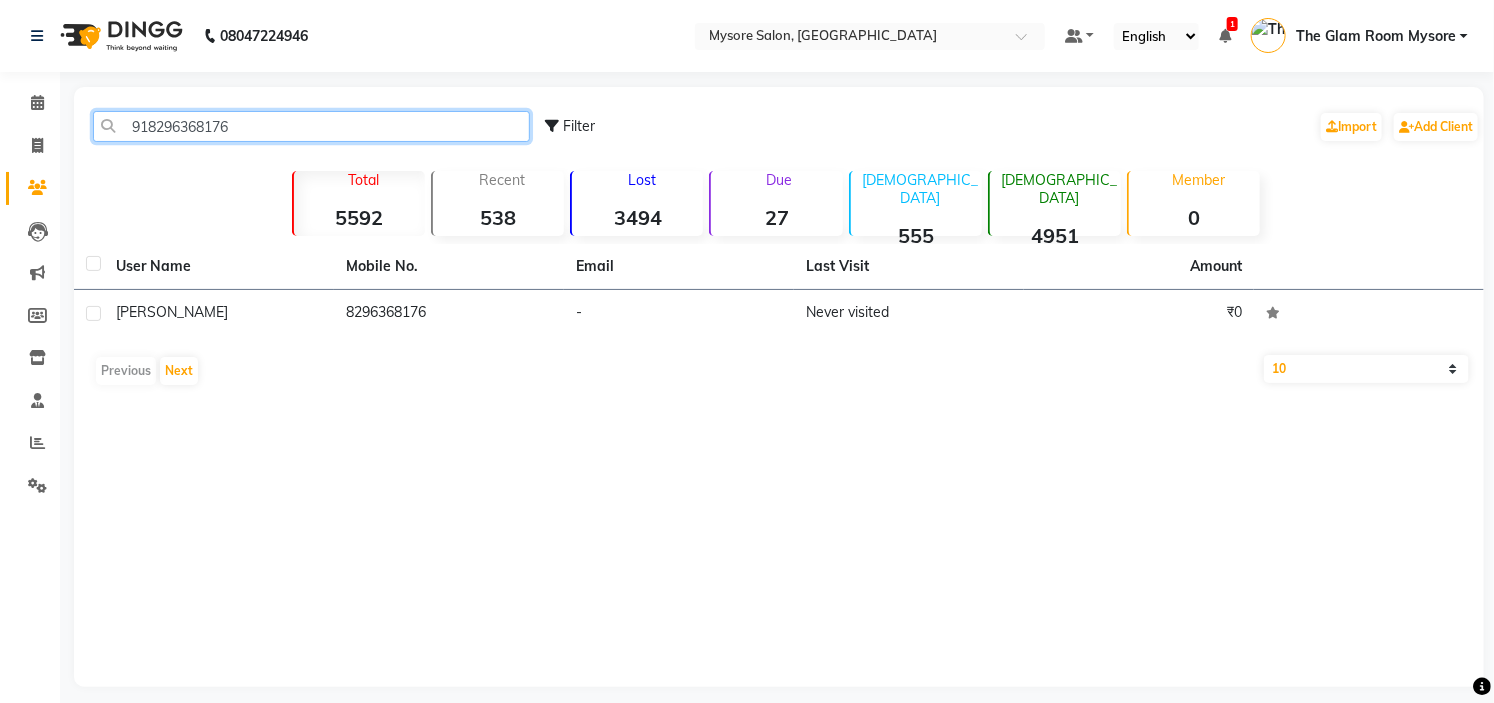 paste on "7676854069" 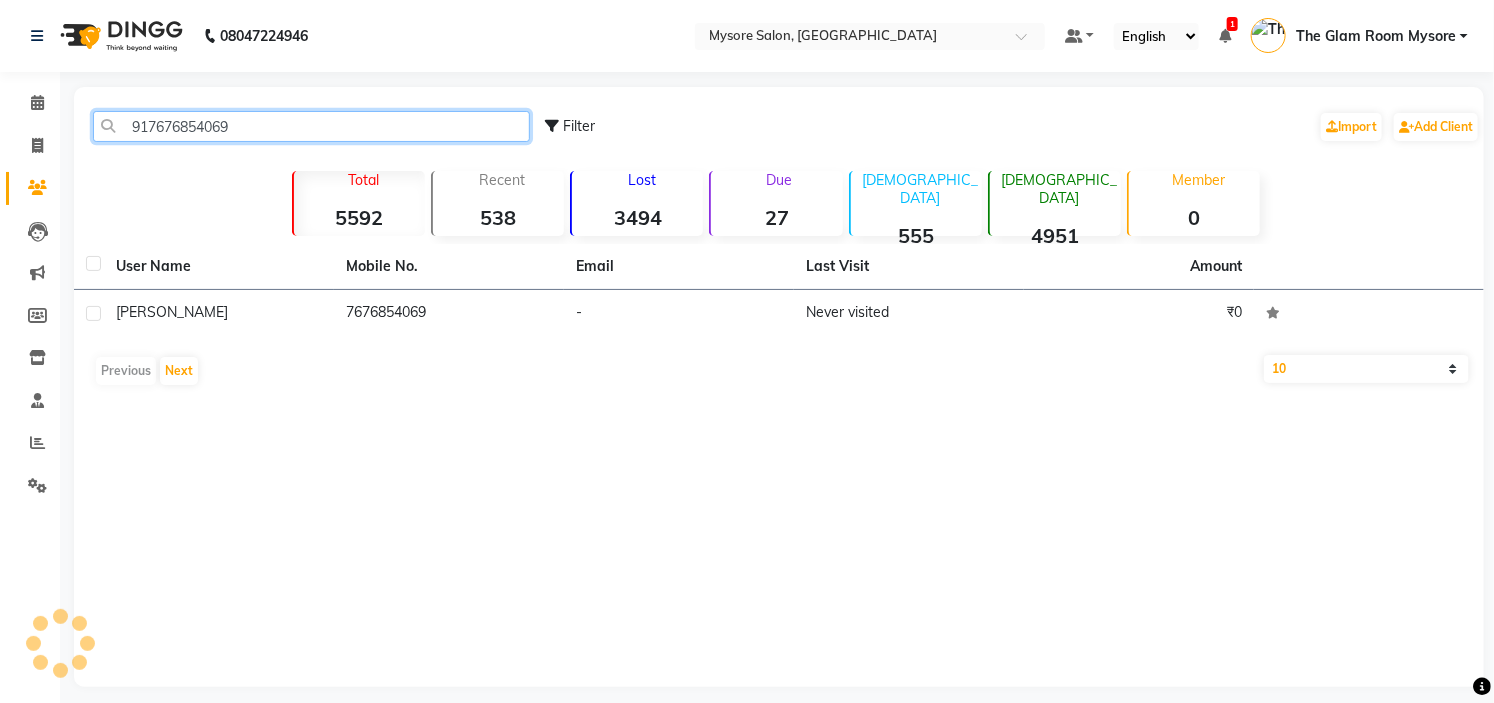 click on "917676854069" 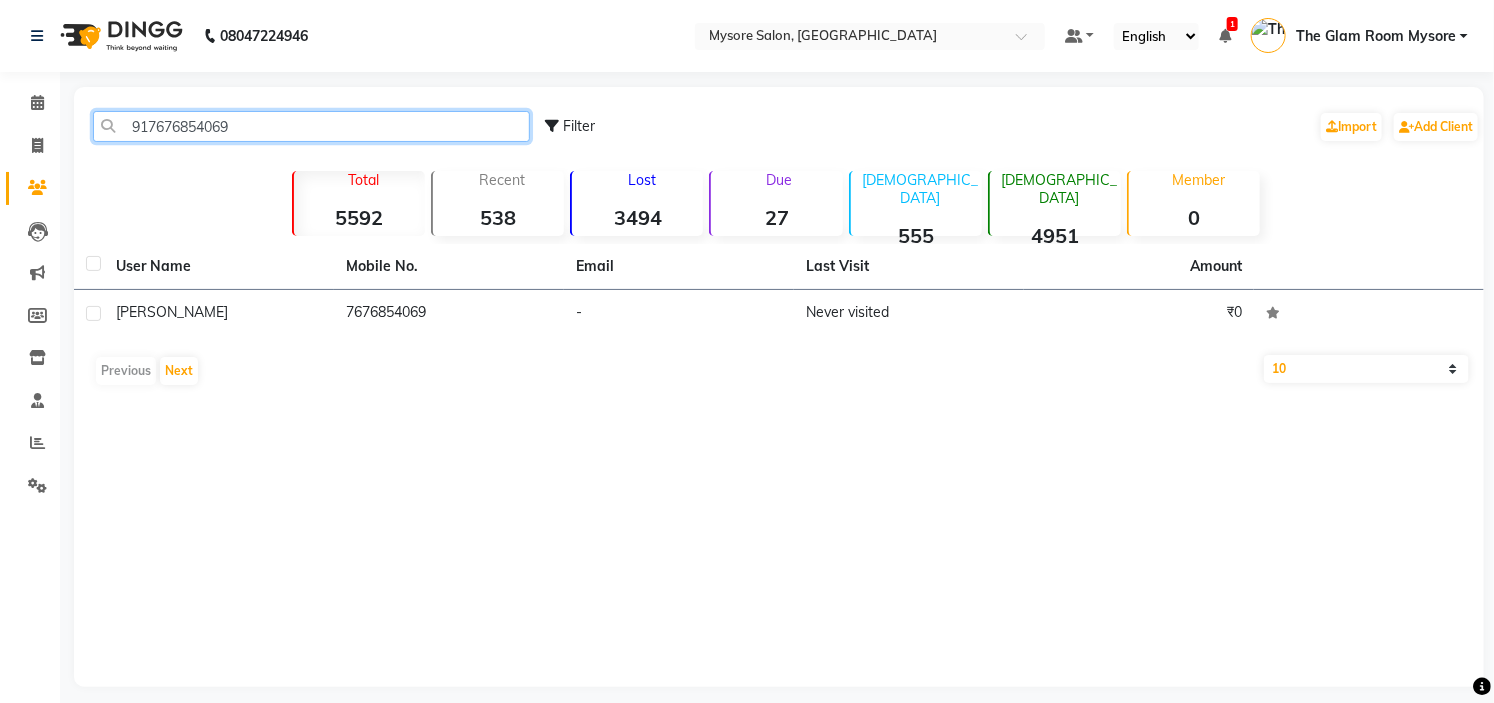 click on "917676854069" 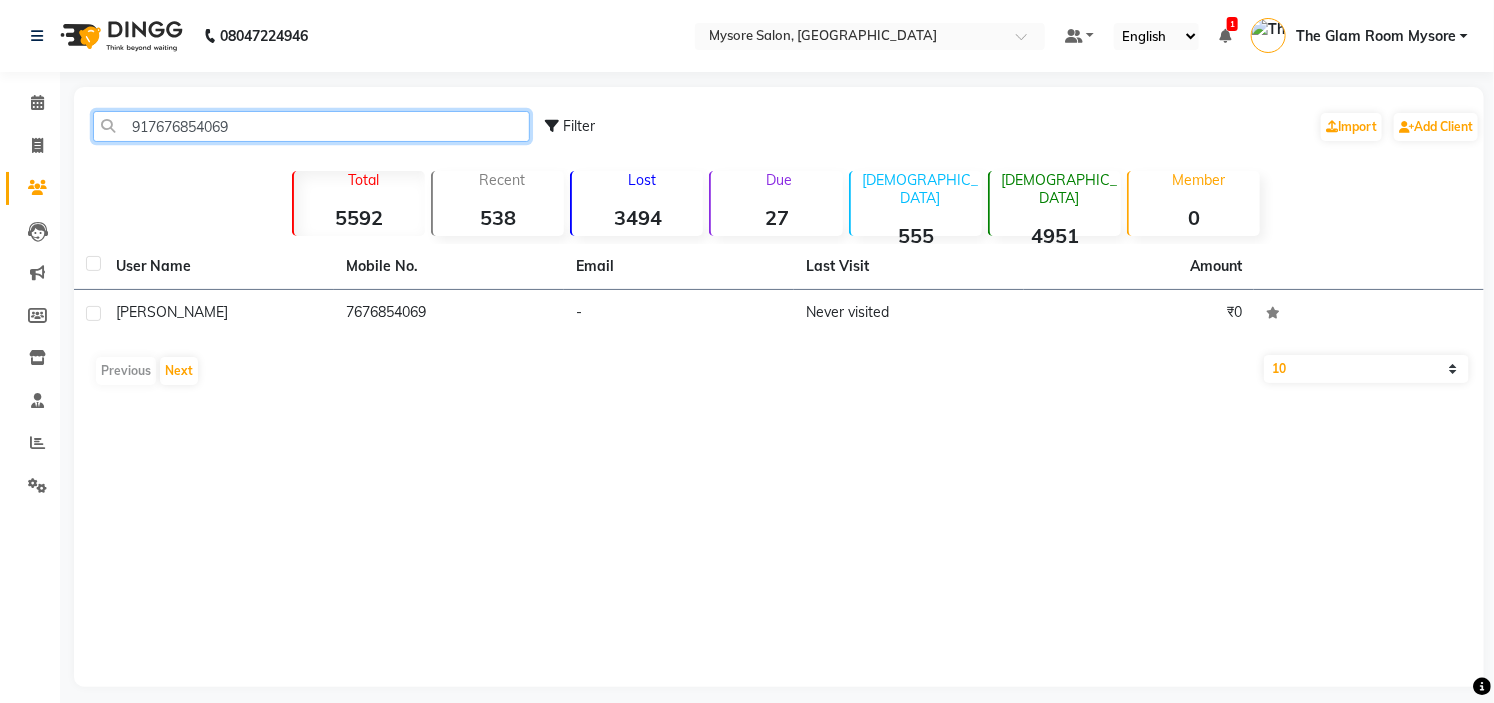 type on "917676854069" 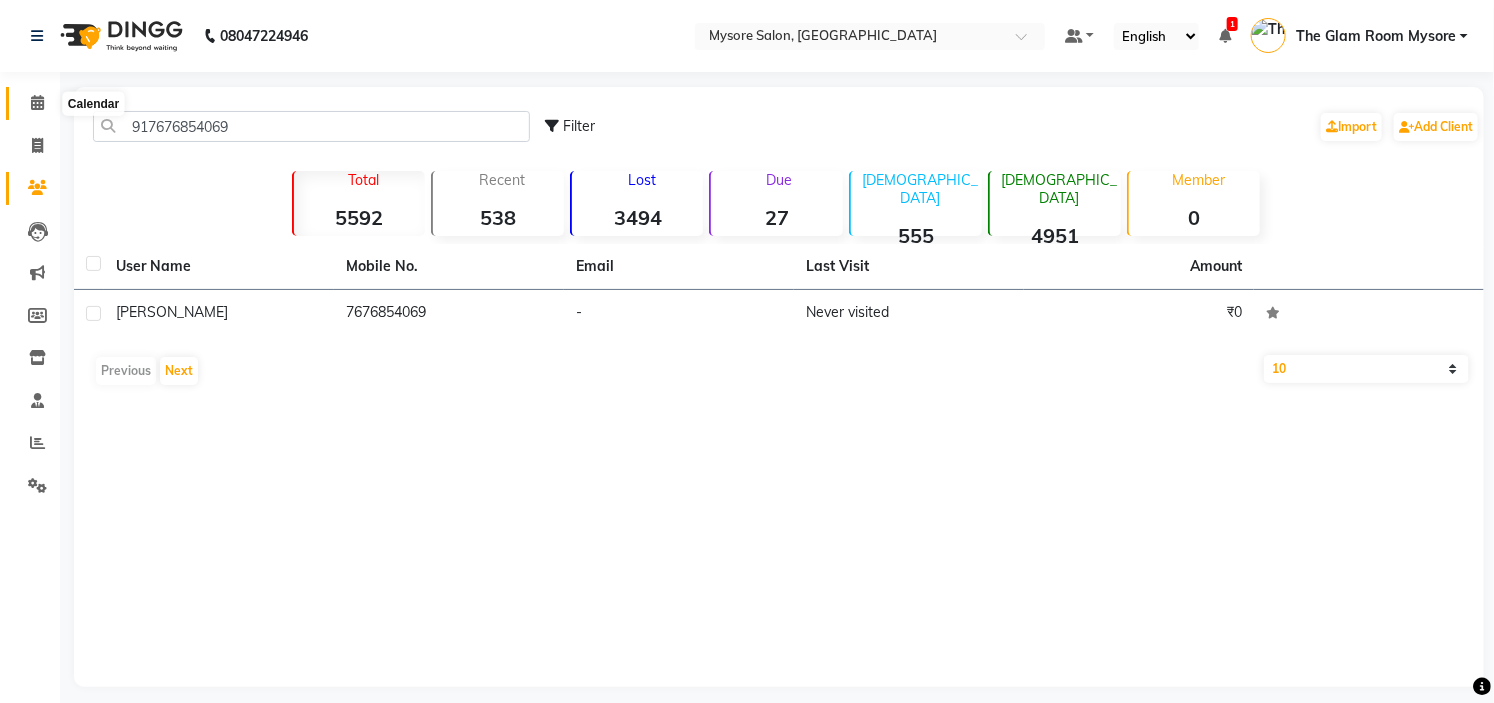 click 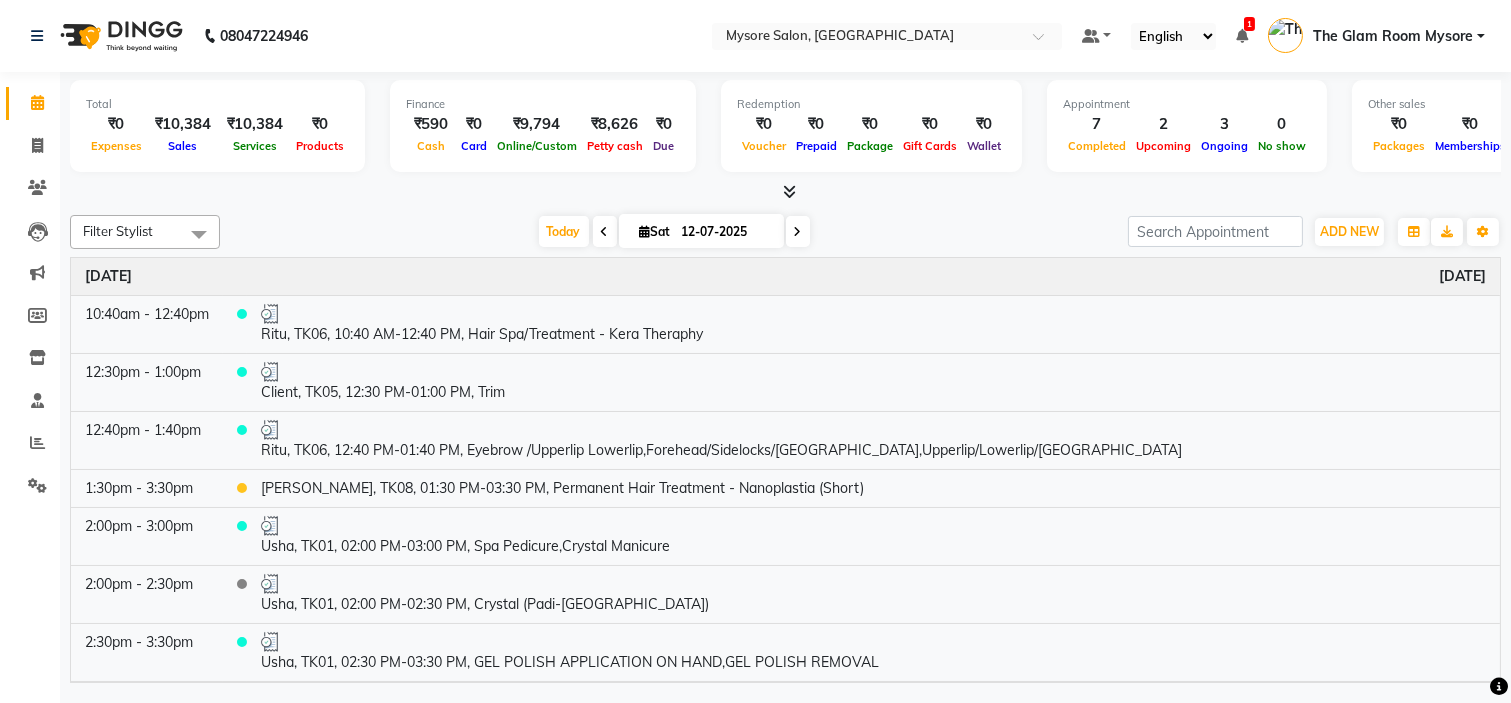 click at bounding box center [798, 231] 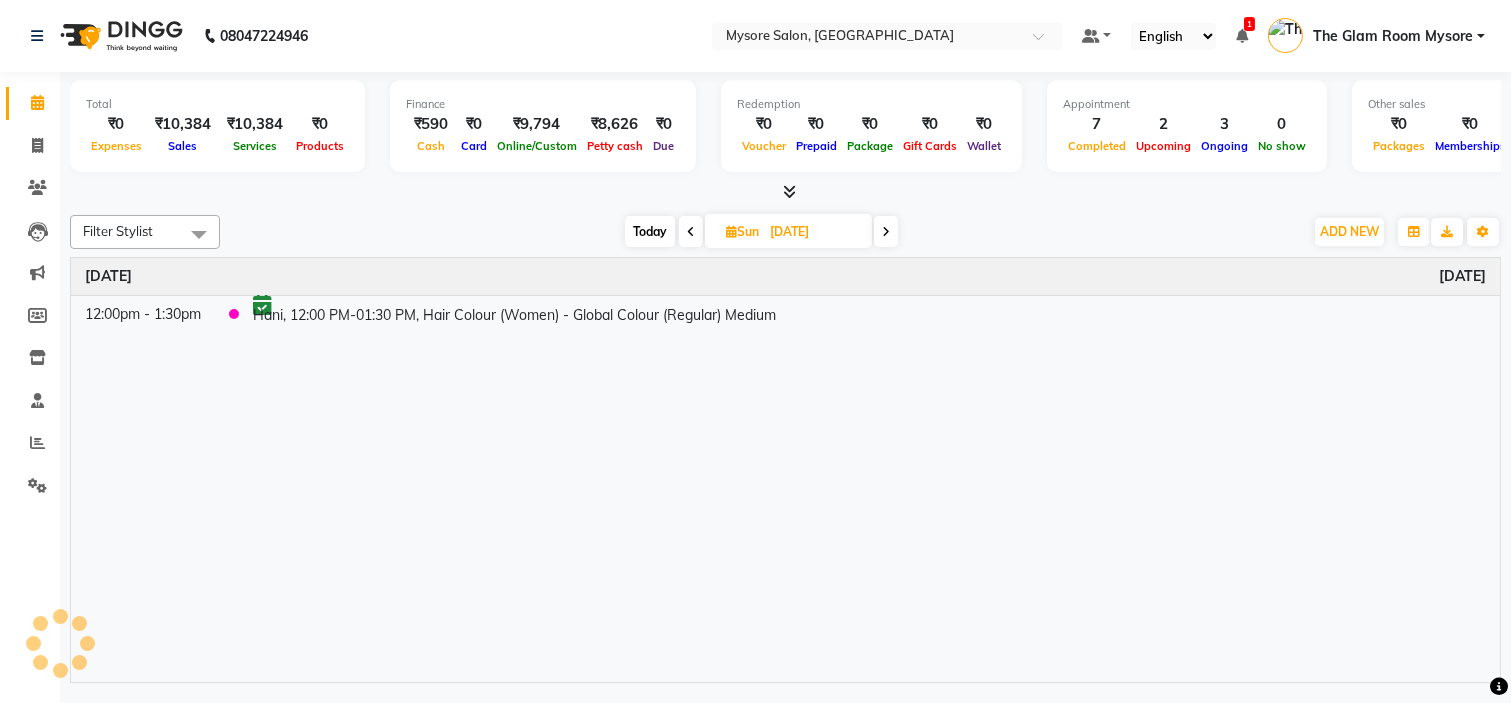 click on "Filter Stylist Select All [PERSON_NAME] [PERSON_NAME] Ashwini Ayaan DR. Apurva [PERSON_NAME] [PERSON_NAME] [PERSON_NAME] Shangnimwon [PERSON_NAME] [PERSON_NAME] [PERSON_NAME] Tezz The Glam Room Mysore [DATE]  [DATE] Toggle Dropdown Add Appointment Add Invoice Add Expense Add Attendance Add Client Add Transaction Toggle Dropdown Add Appointment Add Invoice Add Expense Add Attendance Add Client ADD NEW Toggle Dropdown Add Appointment Add Invoice Add Expense Add Attendance Add Client Add Transaction Filter Stylist Select All [PERSON_NAME] [PERSON_NAME] Ashwini Ayaan DR. Apurva [PERSON_NAME] [PERSON_NAME] [PERSON_NAME] Shangnimwon [PERSON_NAME] [PERSON_NAME] [PERSON_NAME] Tezz The Glam Room Mysore Group By  Staff View   Room View  View as Vertical  Vertical - Week View  Horizontal  Horizontal - Week View  List  Toggle Dropdown Calendar Settings Manage Tags   Arrange Stylists   Reset Stylists  Full Screen Appointment Form Zoom 100% Time Event [DATE] 12:00pm - 1:30pm     Hani, 12:00 PM-01:30 PM, Hair Colour (Women) - Global Colour (Regular) Medium" 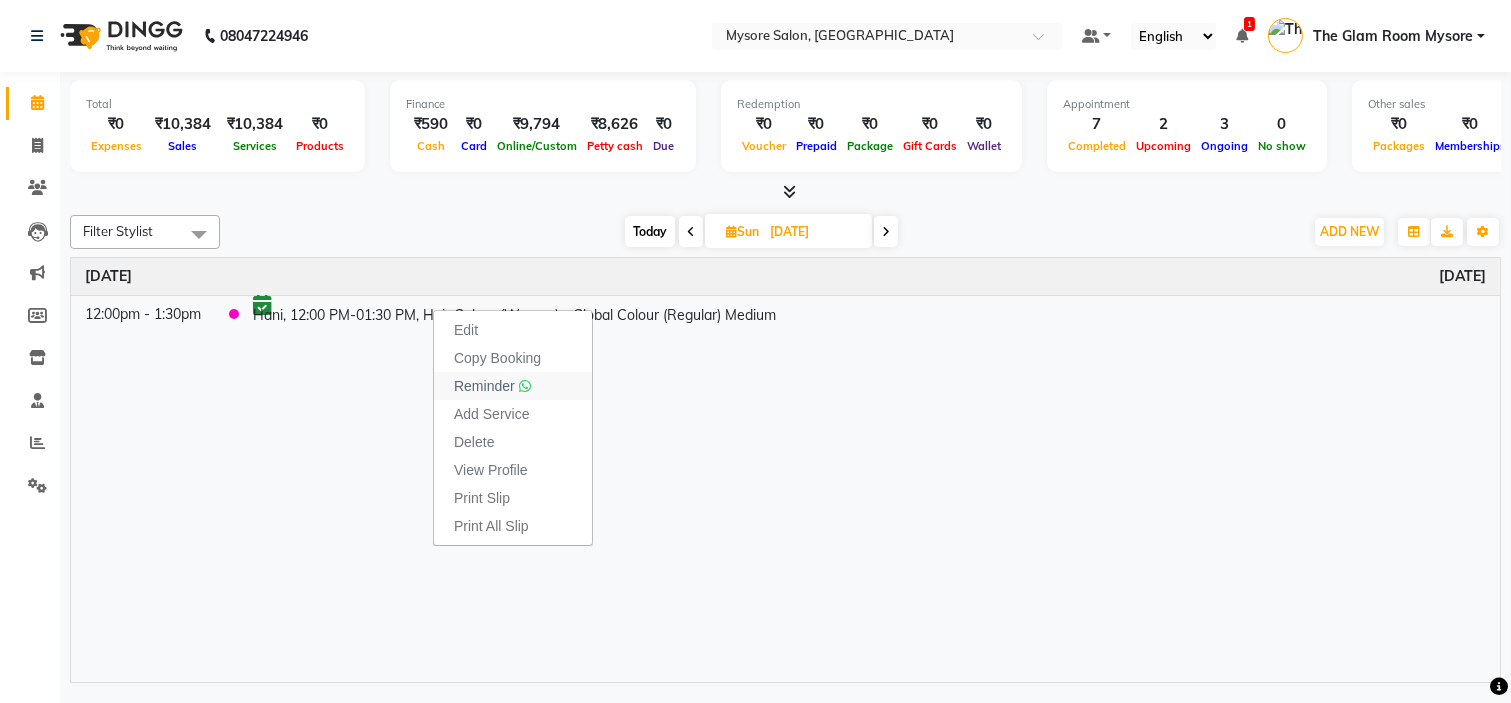 click on "Reminder" at bounding box center (484, 386) 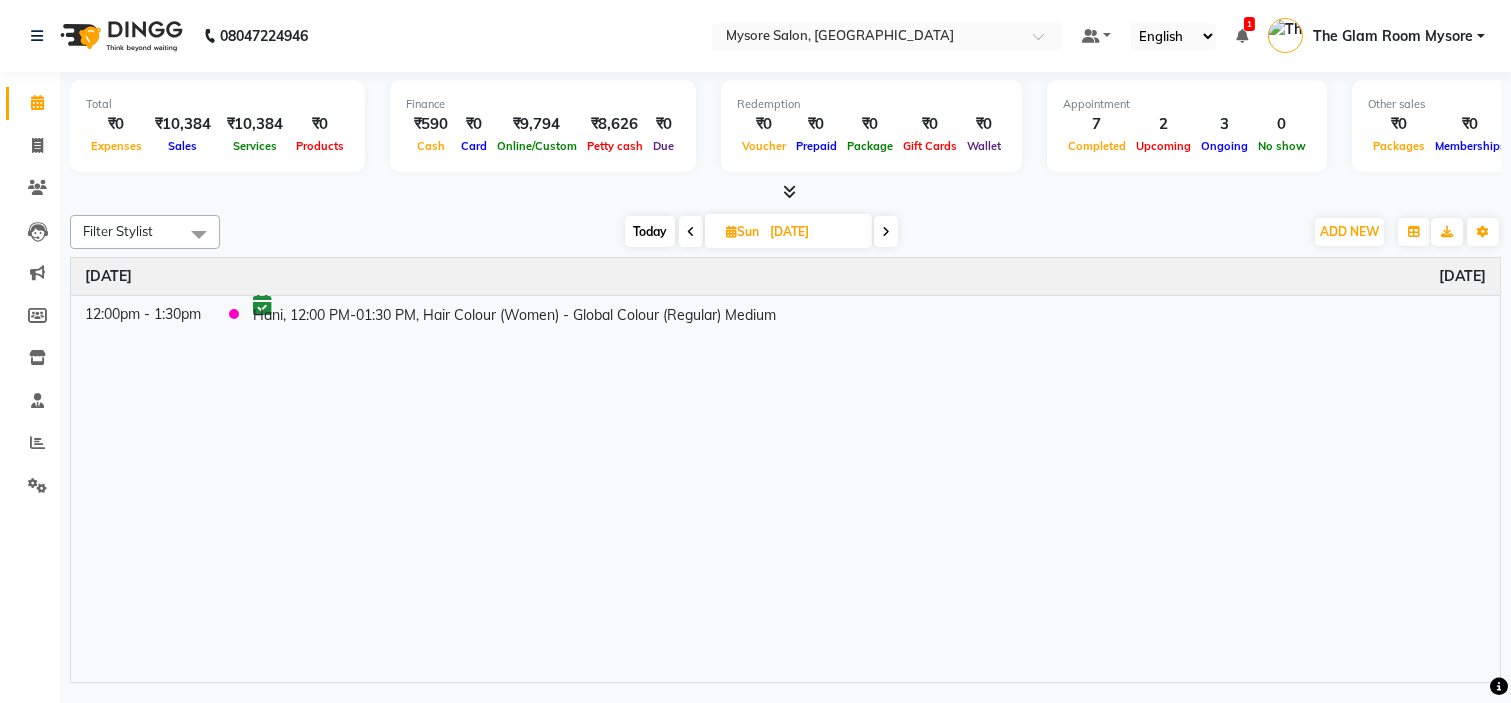 click on "Today" at bounding box center (650, 231) 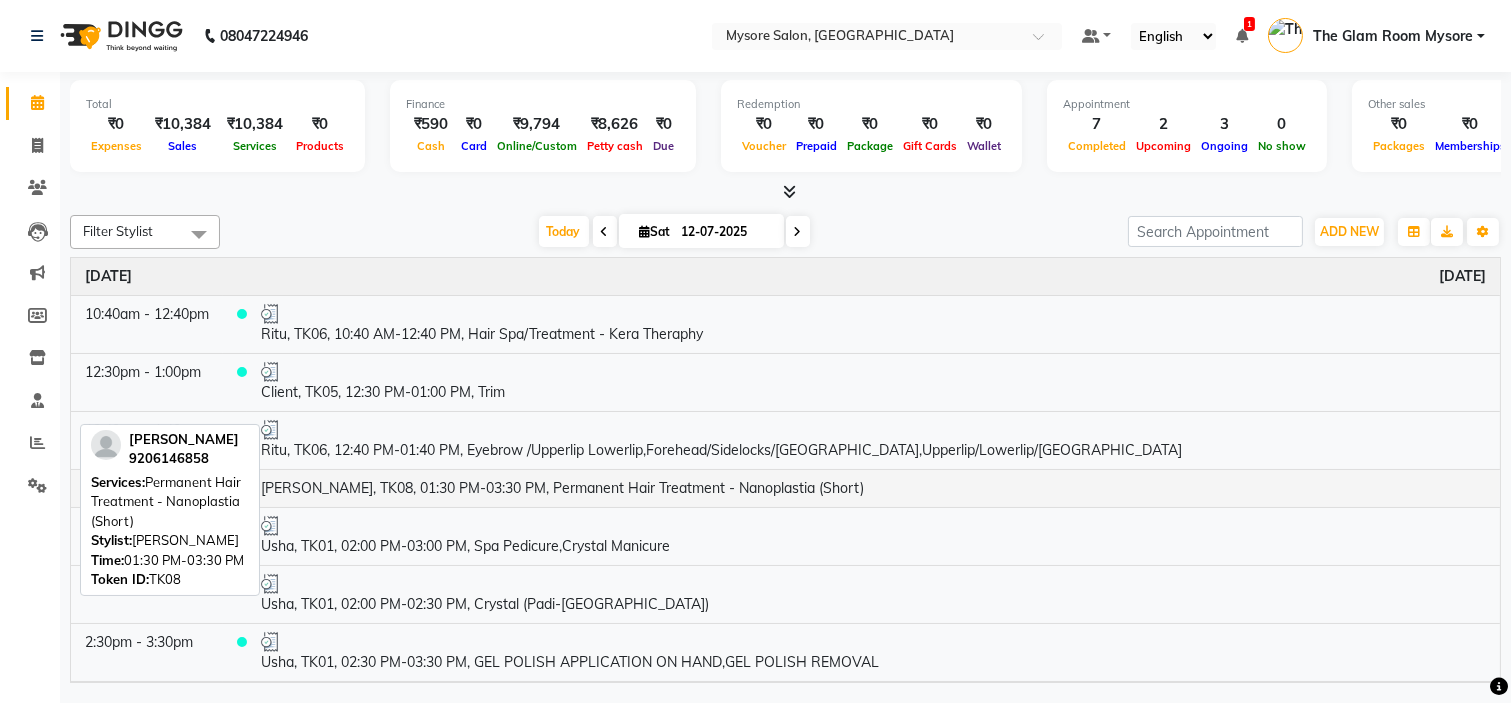 click on "[PERSON_NAME], TK08, 01:30 PM-03:30 PM, Permanent Hair Treatment - Nanoplastia (Short)" at bounding box center (873, 488) 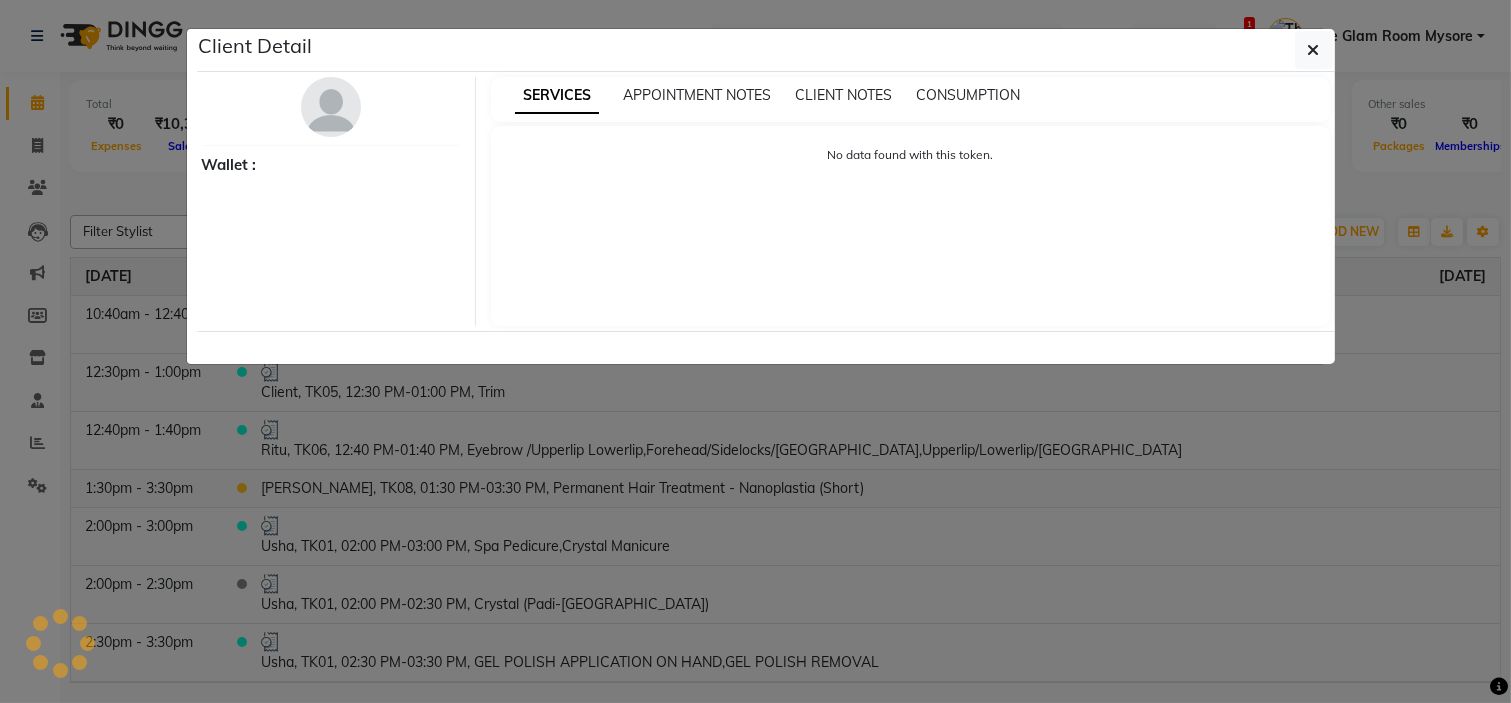 select on "1" 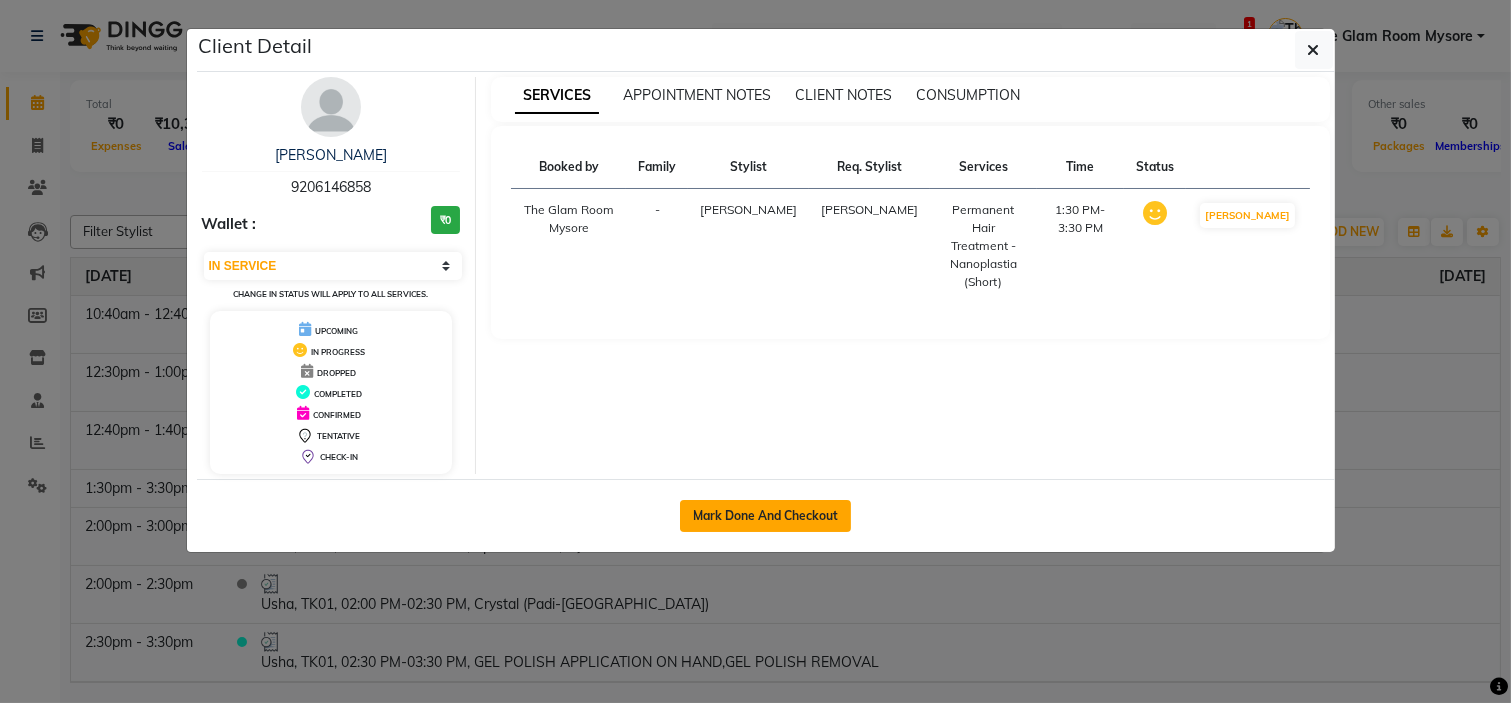 click on "Mark Done And Checkout" 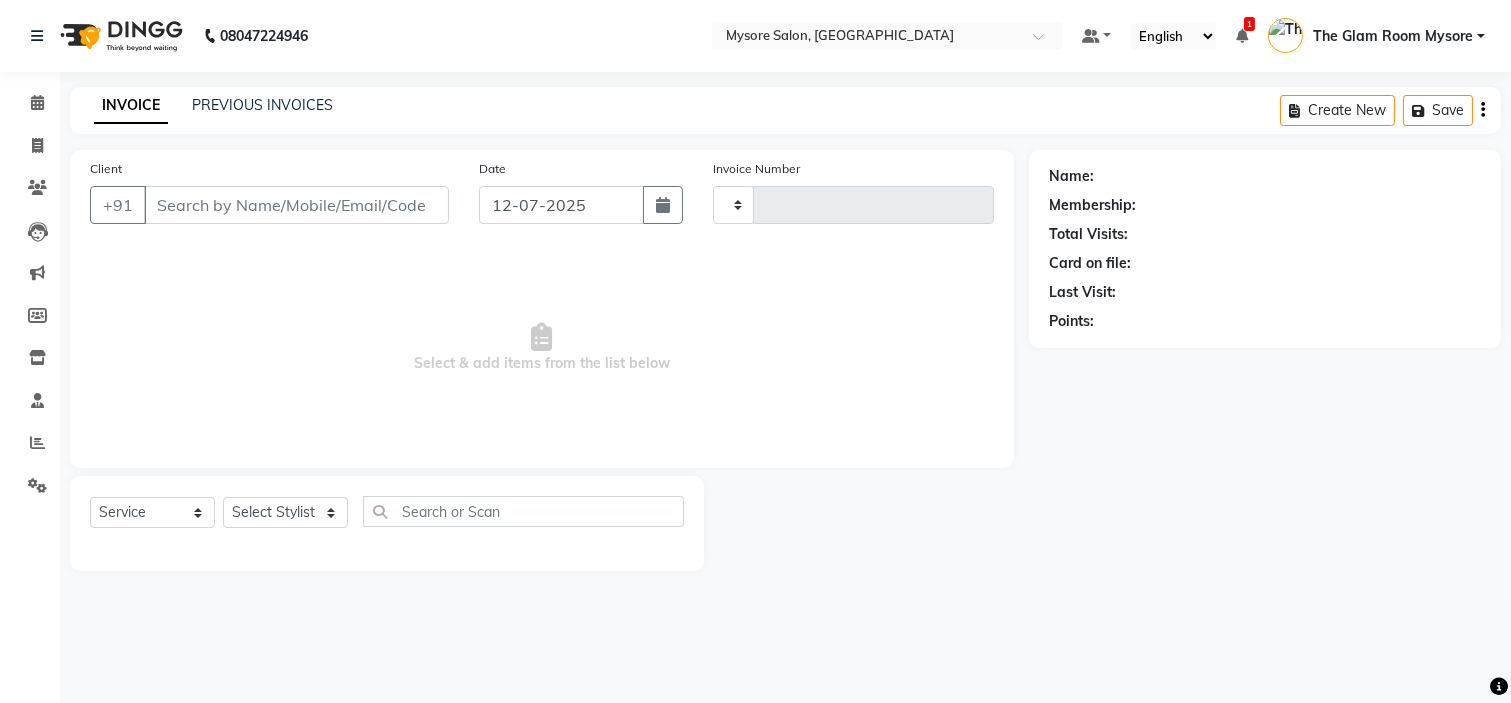 type on "0766" 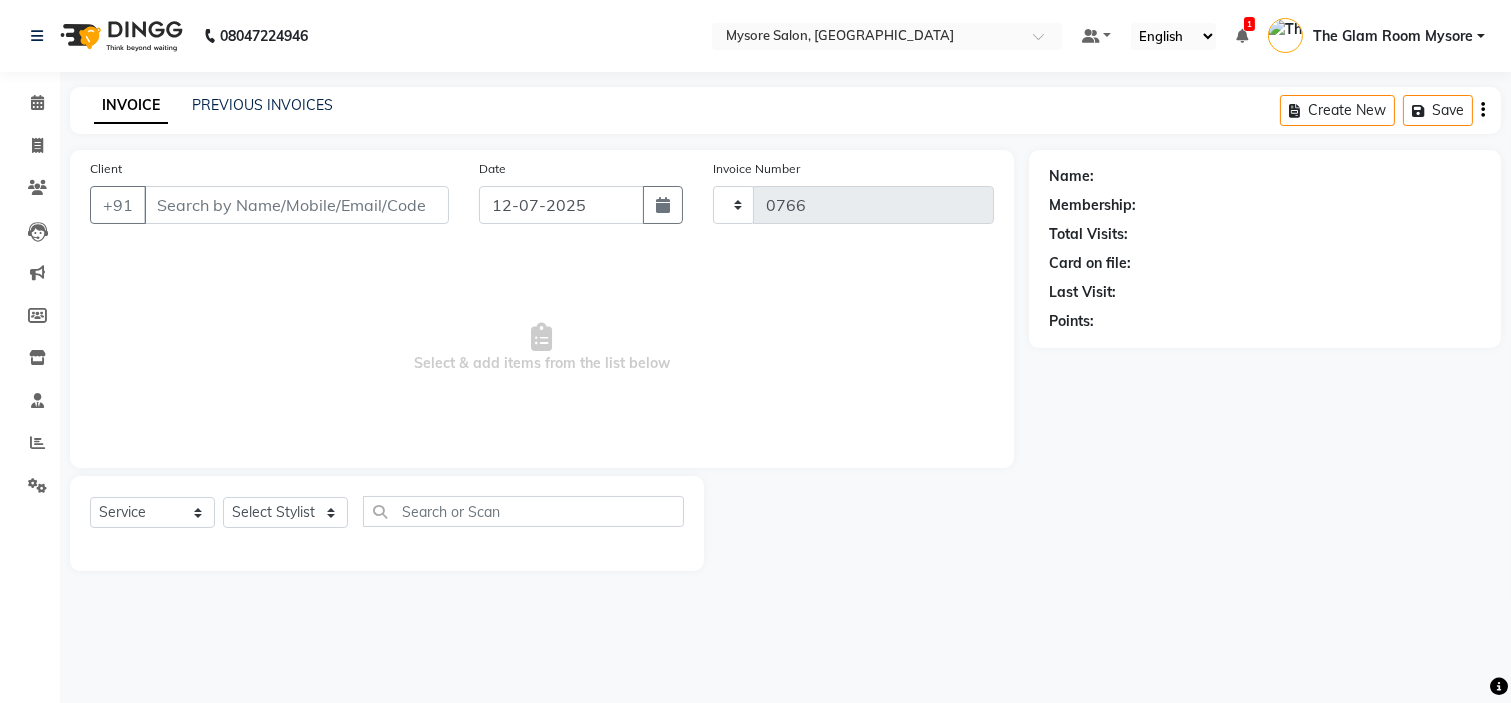 select on "3" 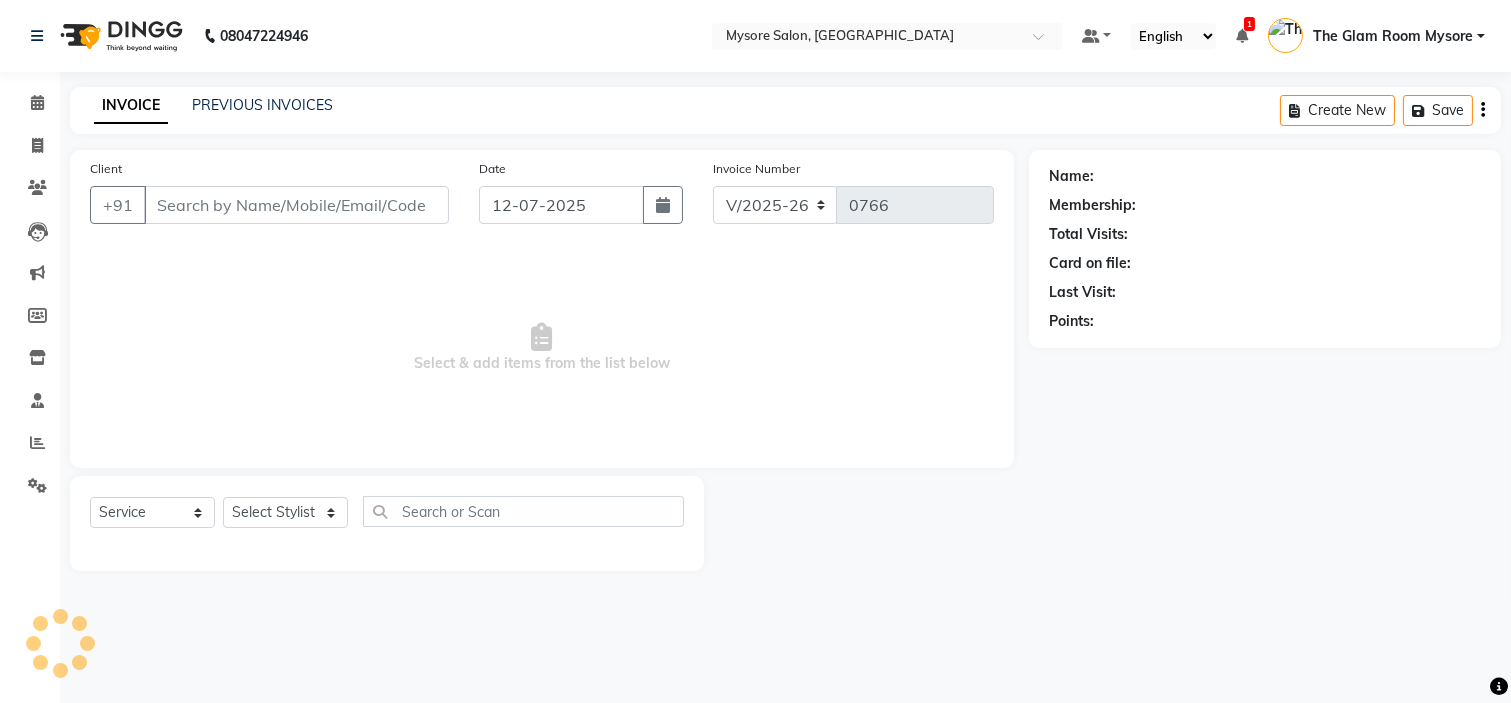 type on "9206146858" 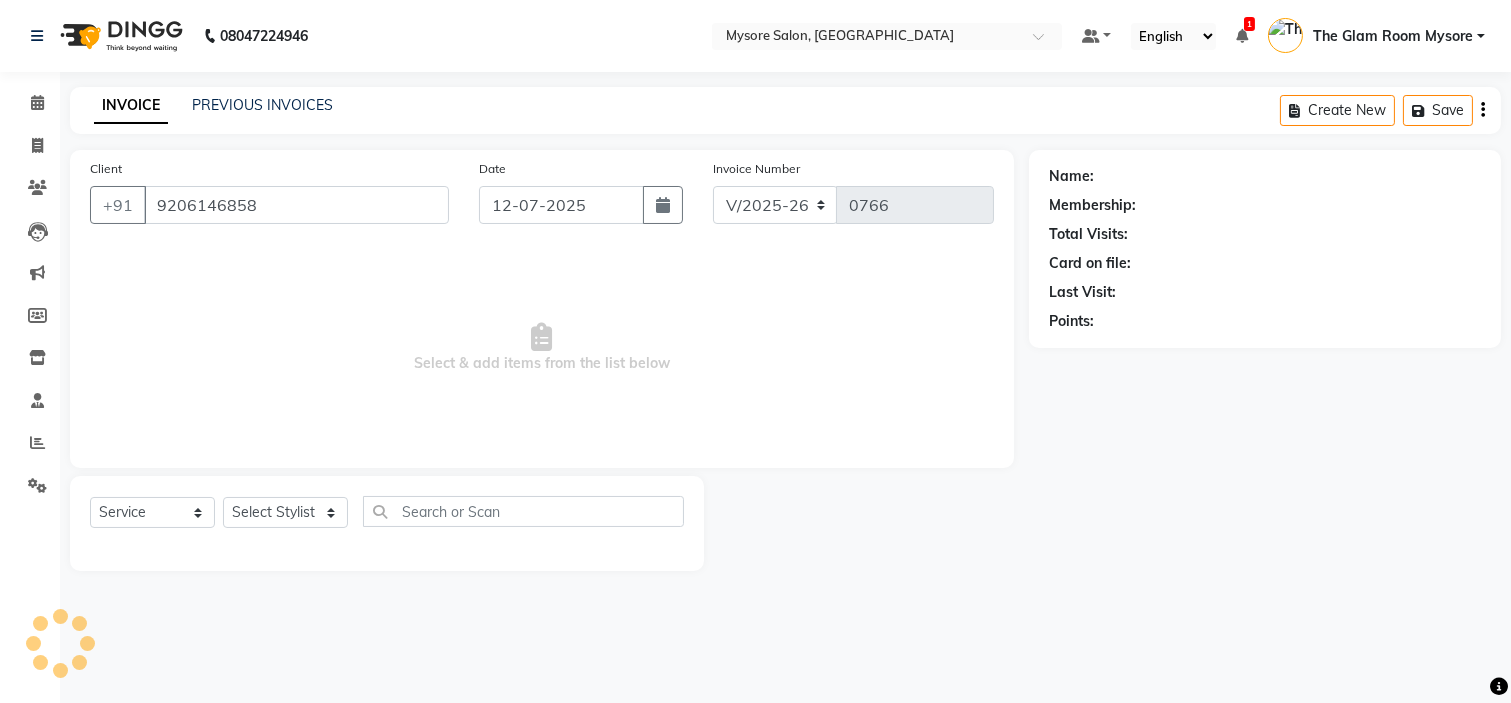select on "66079" 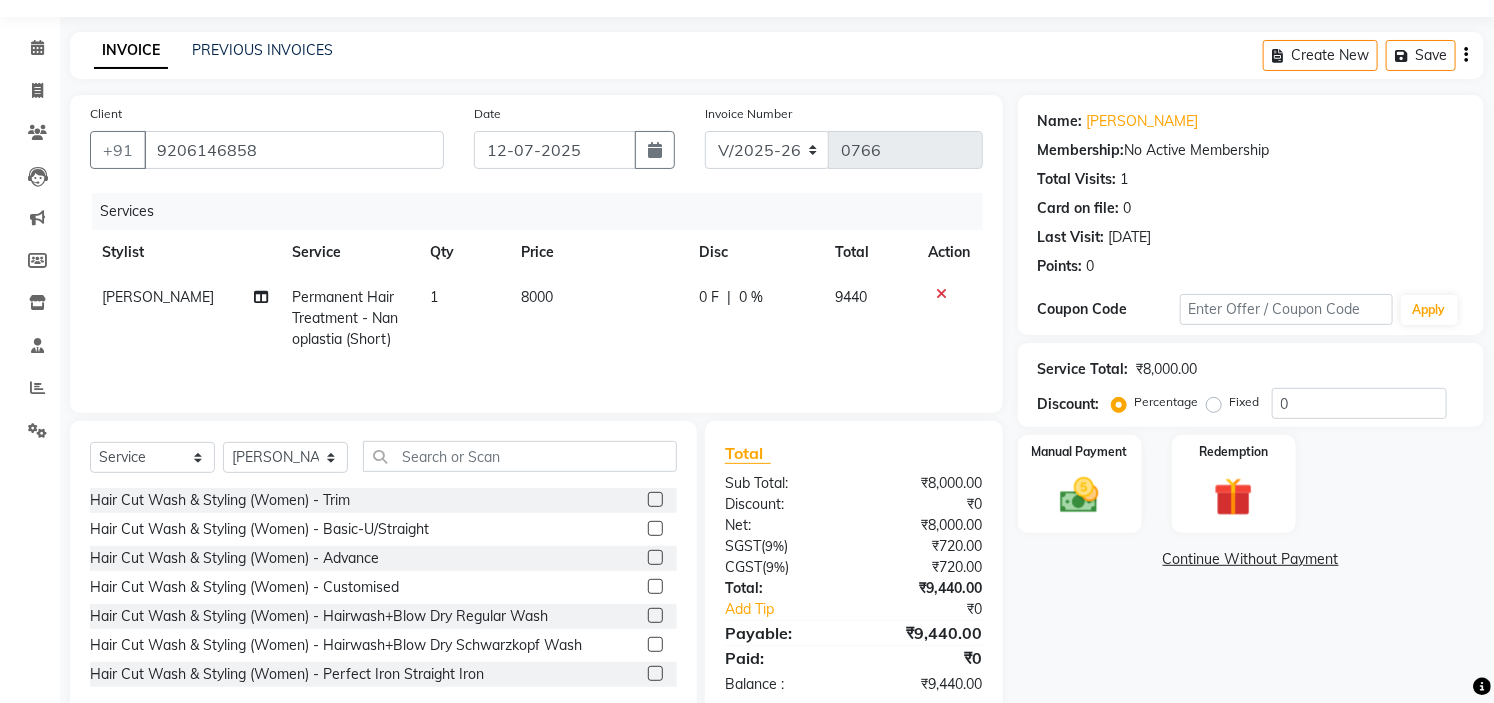 scroll, scrollTop: 100, scrollLeft: 0, axis: vertical 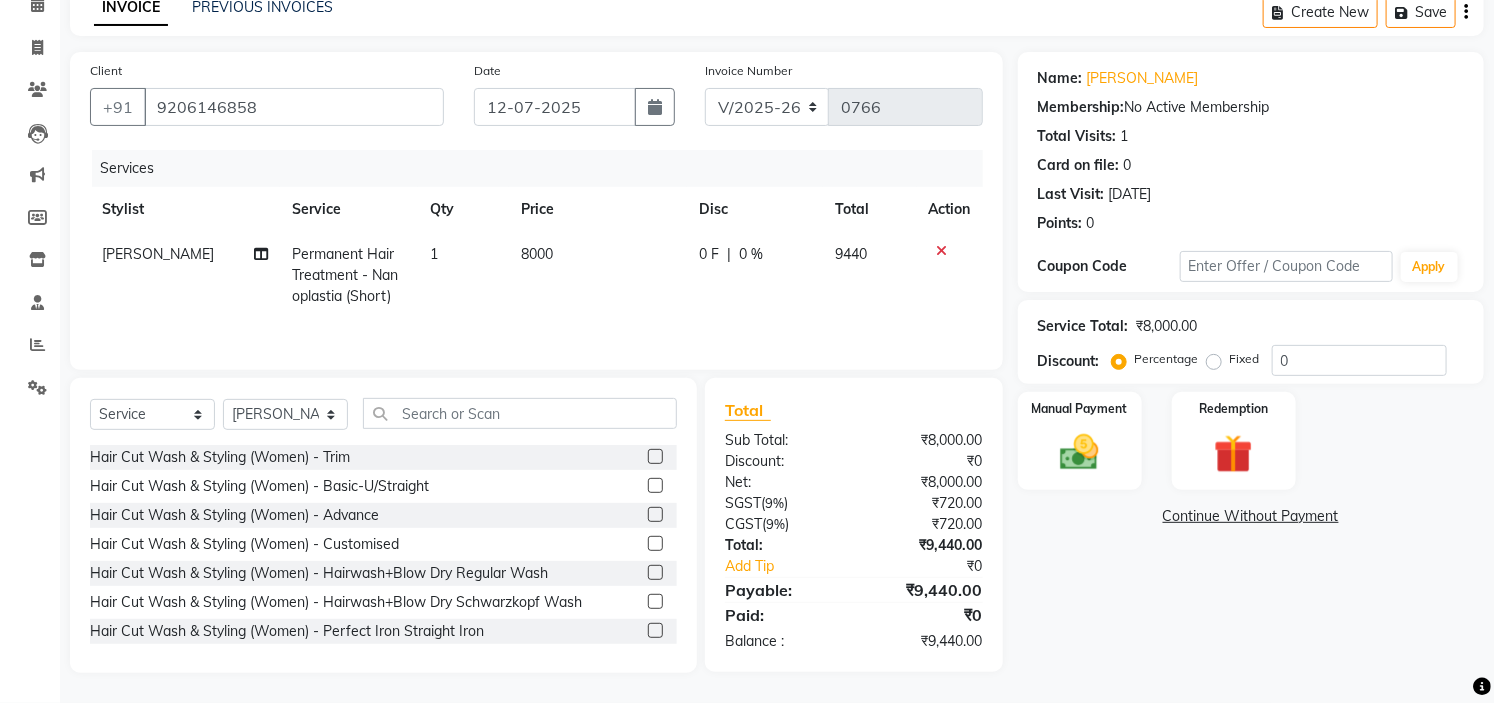 click on "8000" 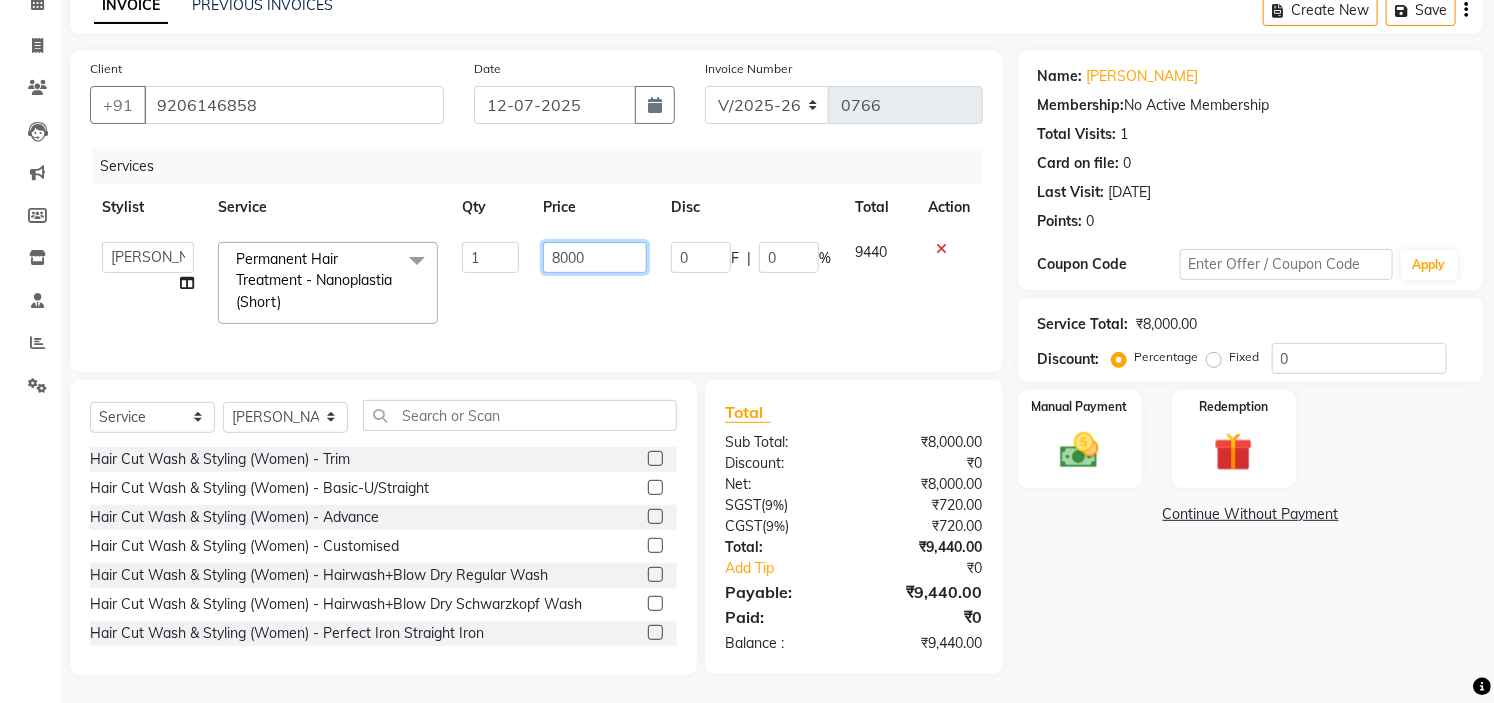 click on "8000" 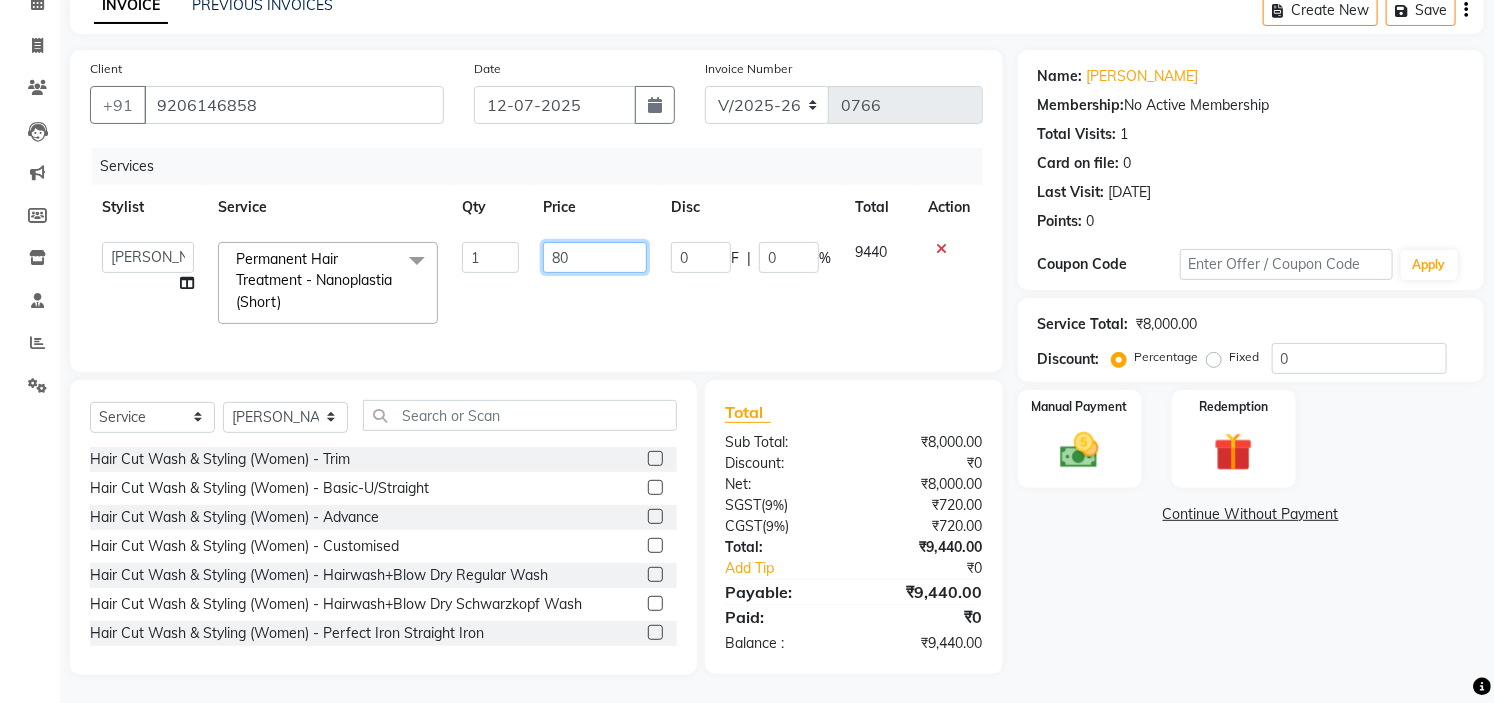 type on "8" 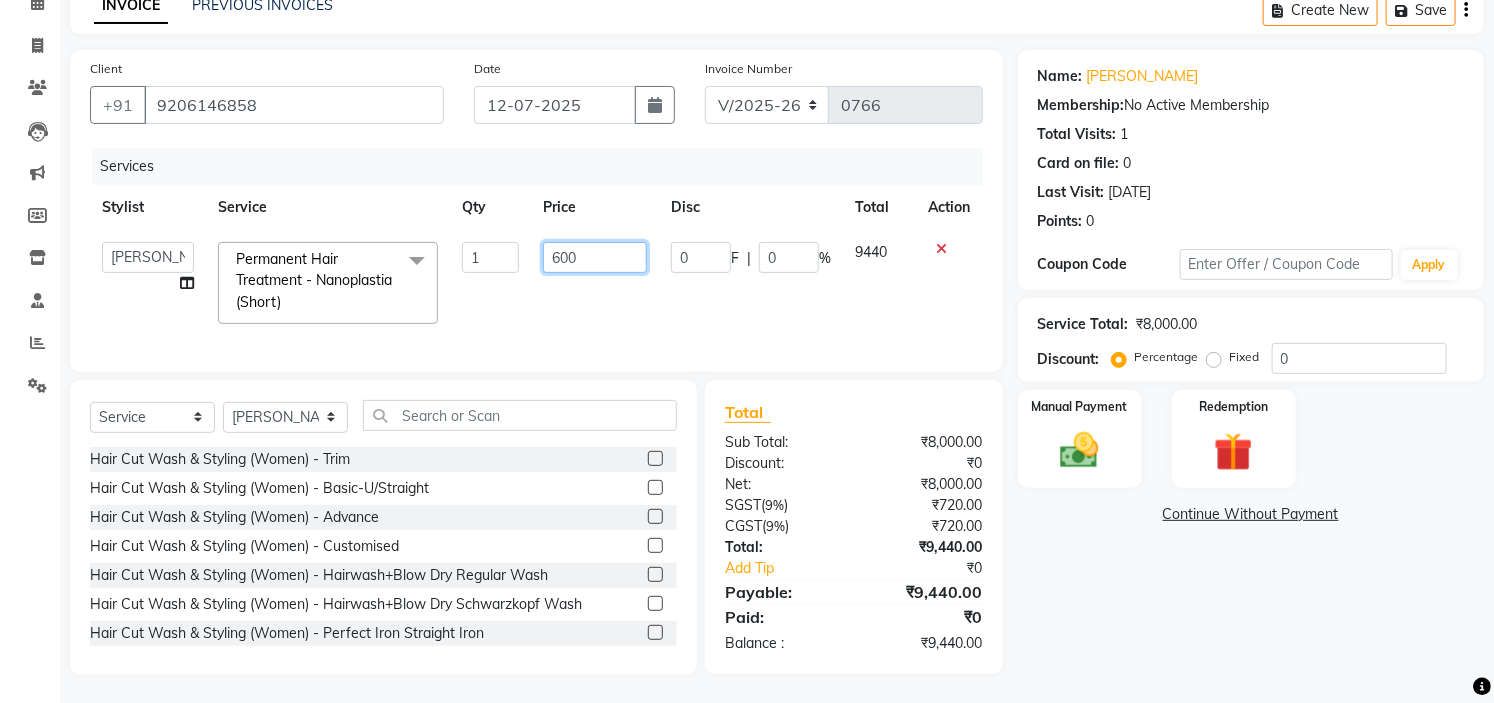 type on "6000" 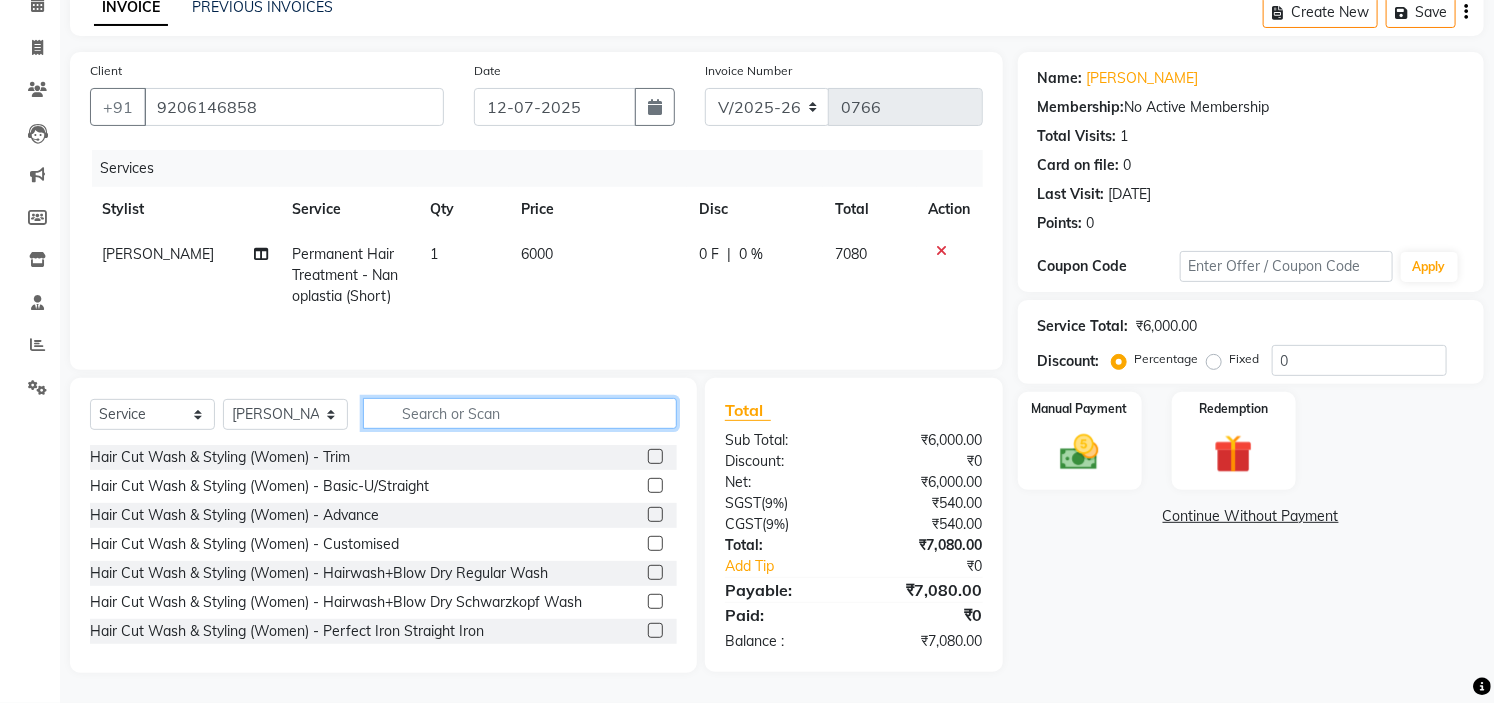 click on "Select  Service  Product  Membership  Package Voucher Prepaid Gift Card  Select Stylist Ankita Arti Ashwini Ayaan DR. Apurva Fatma Jayshree Lakshmi Paul Ruhul alom Shangnimwon Steve Sumaiya Banu Sumit Teja Tezz The Glam Room Mysore" 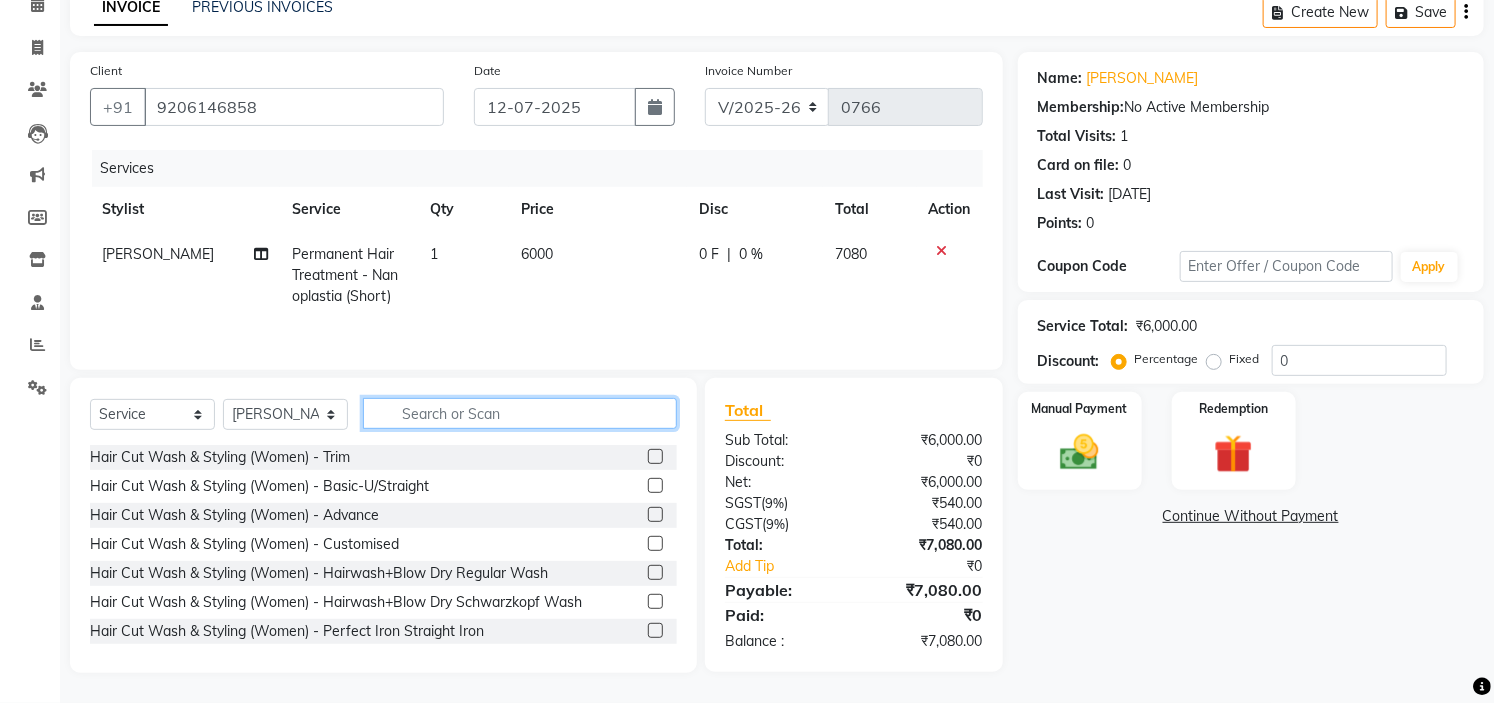 click 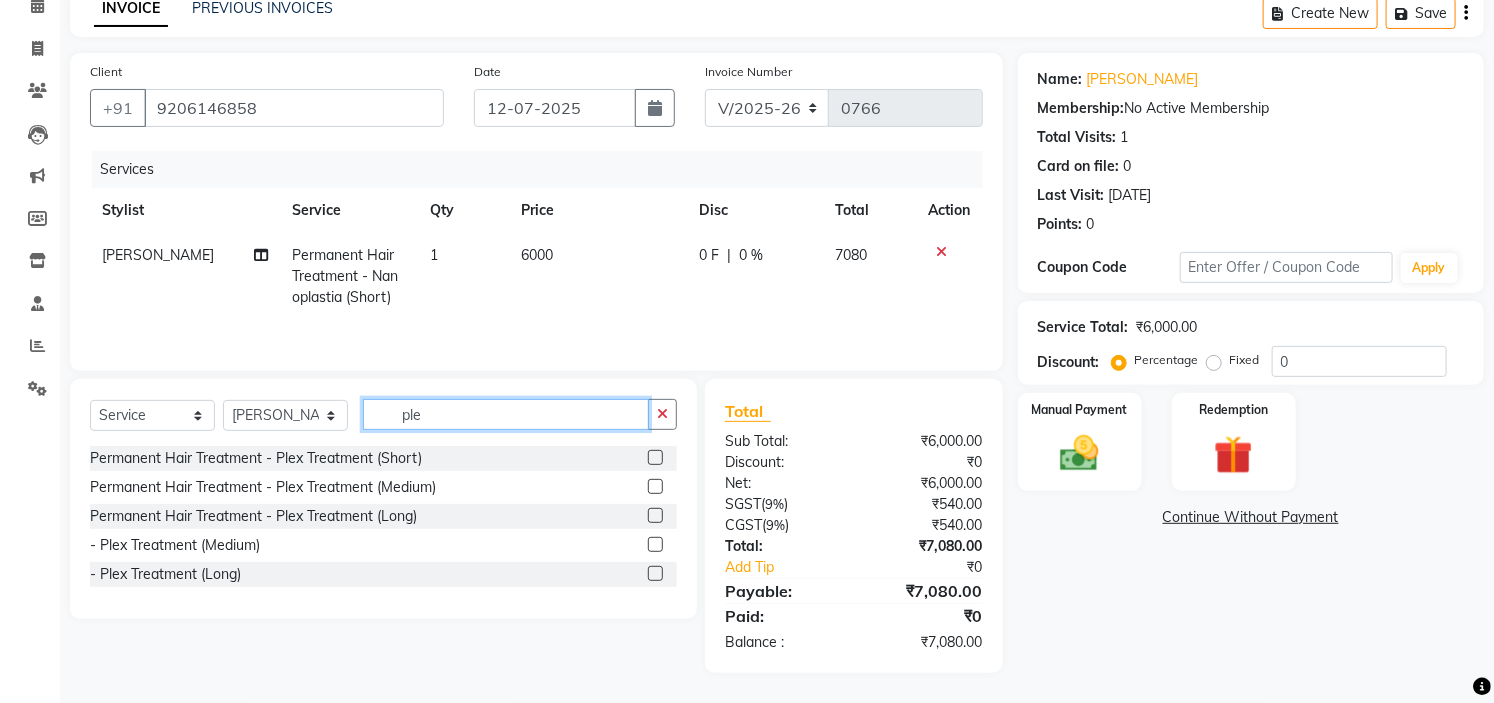 scroll, scrollTop: 98, scrollLeft: 0, axis: vertical 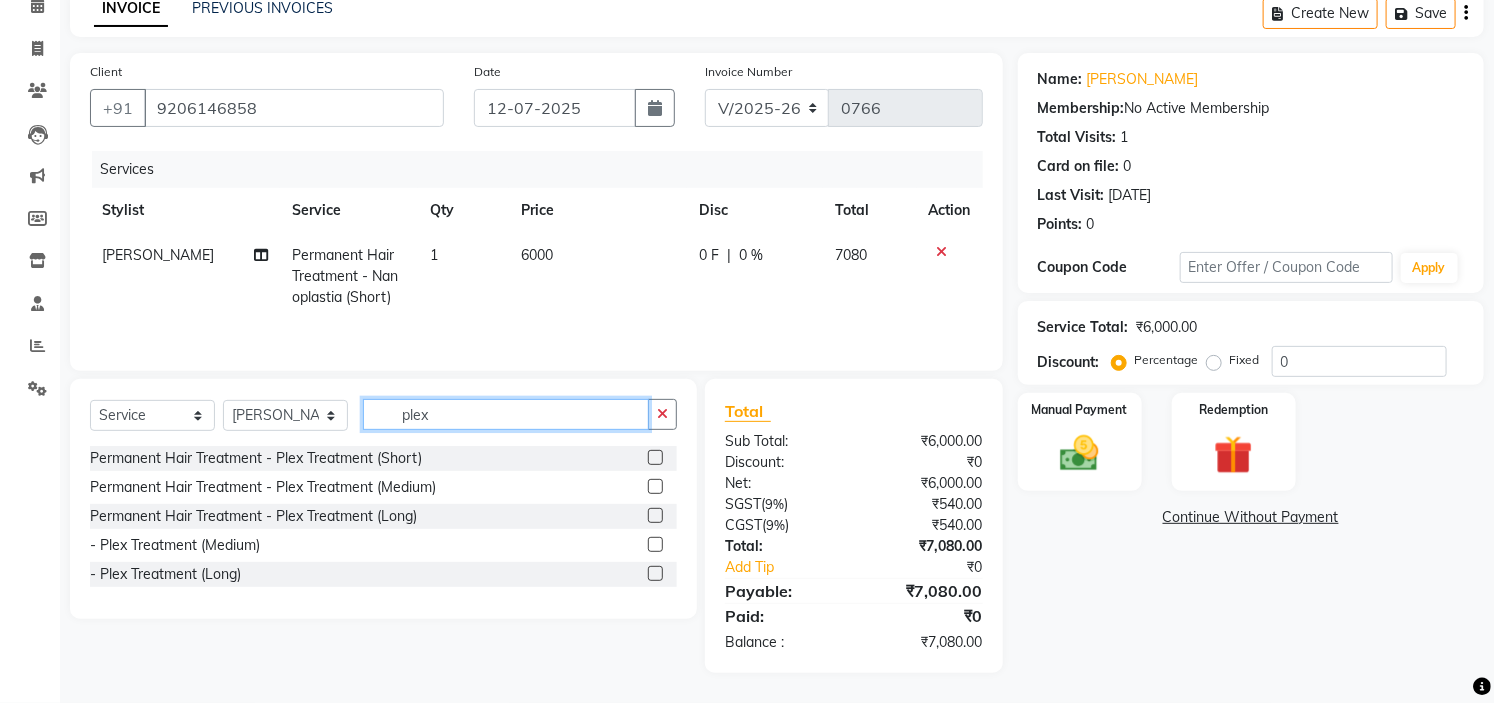 type on "plex" 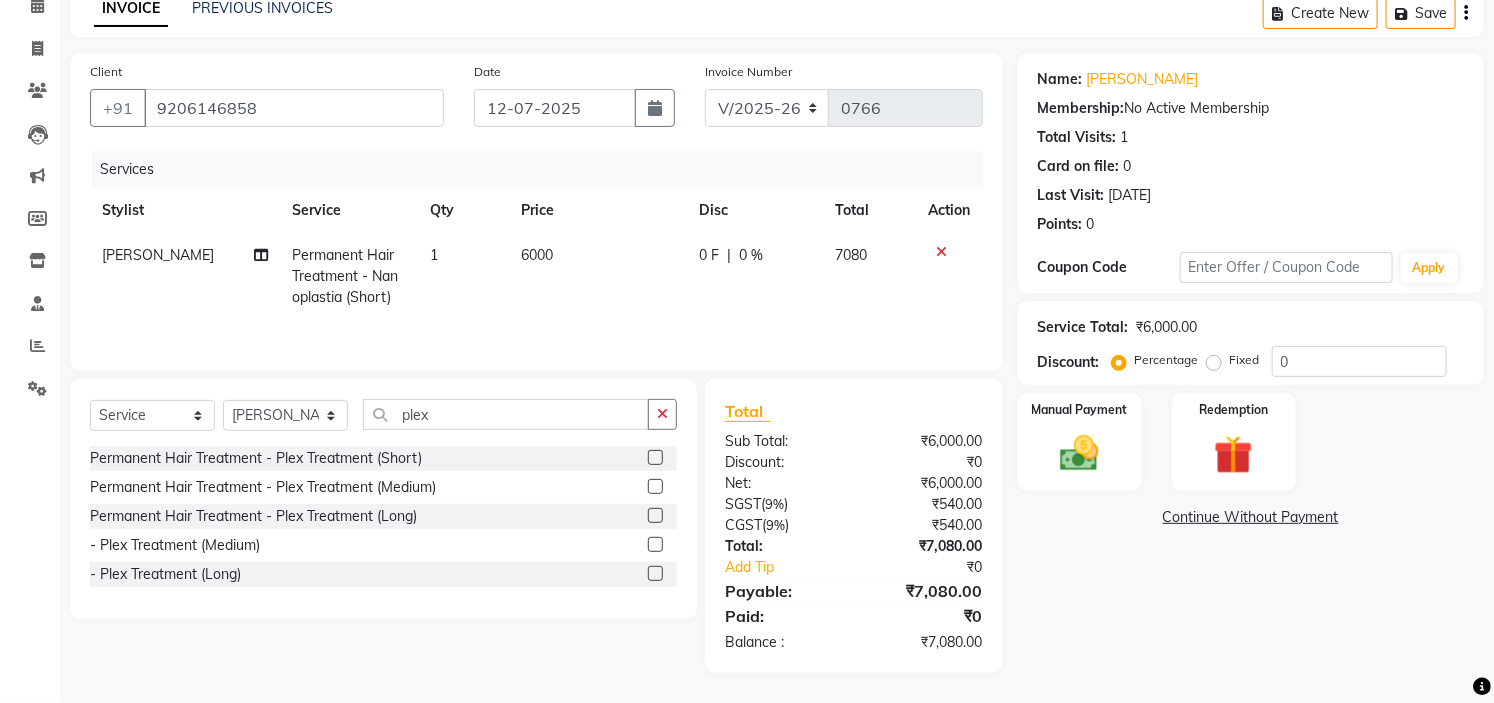 click 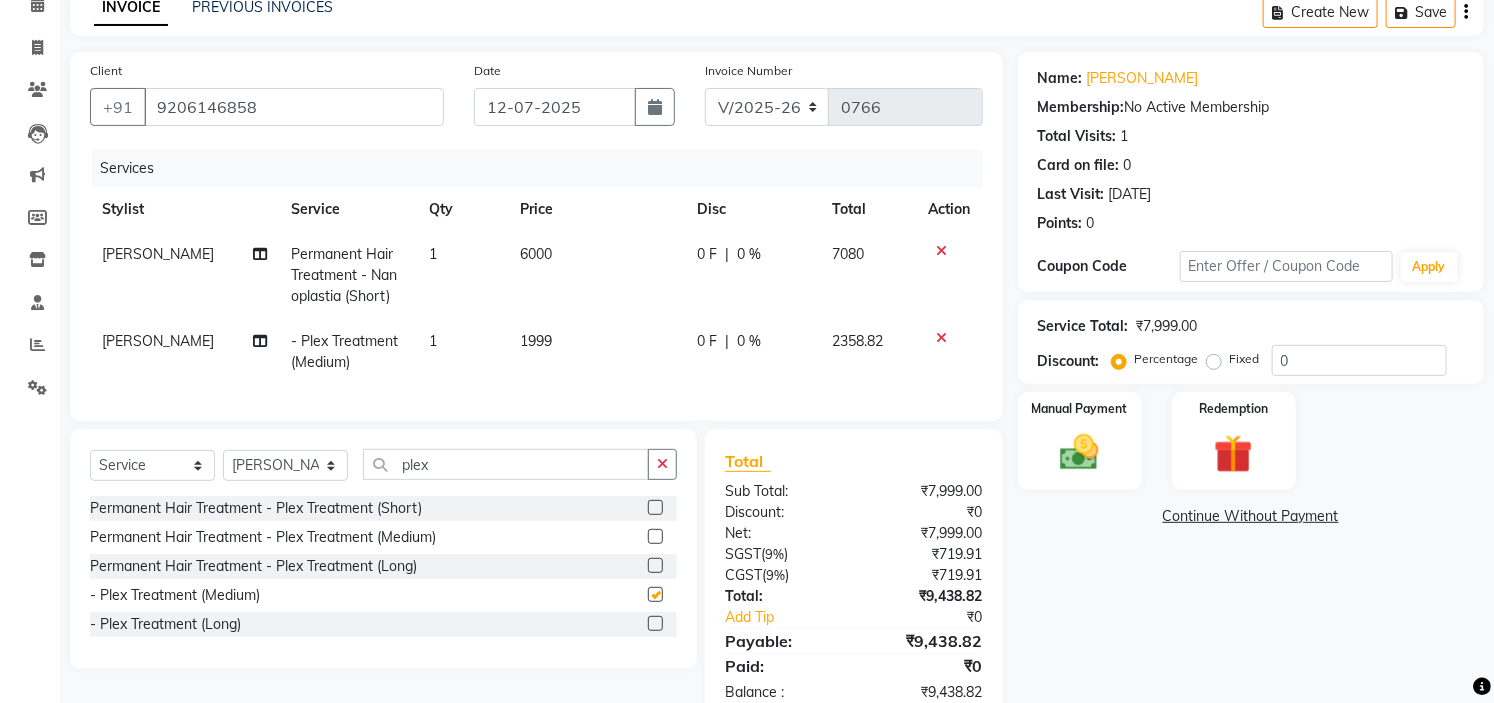 checkbox on "false" 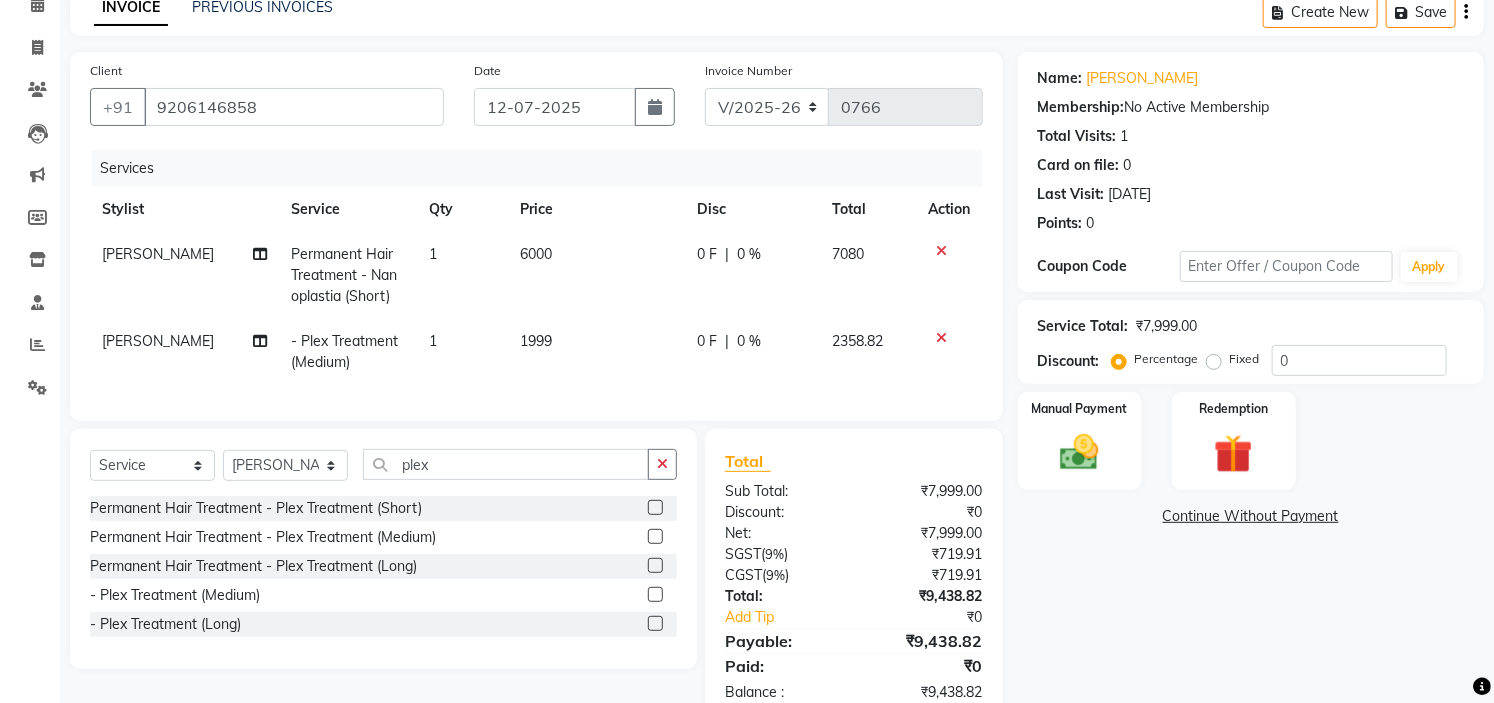 click on "1999" 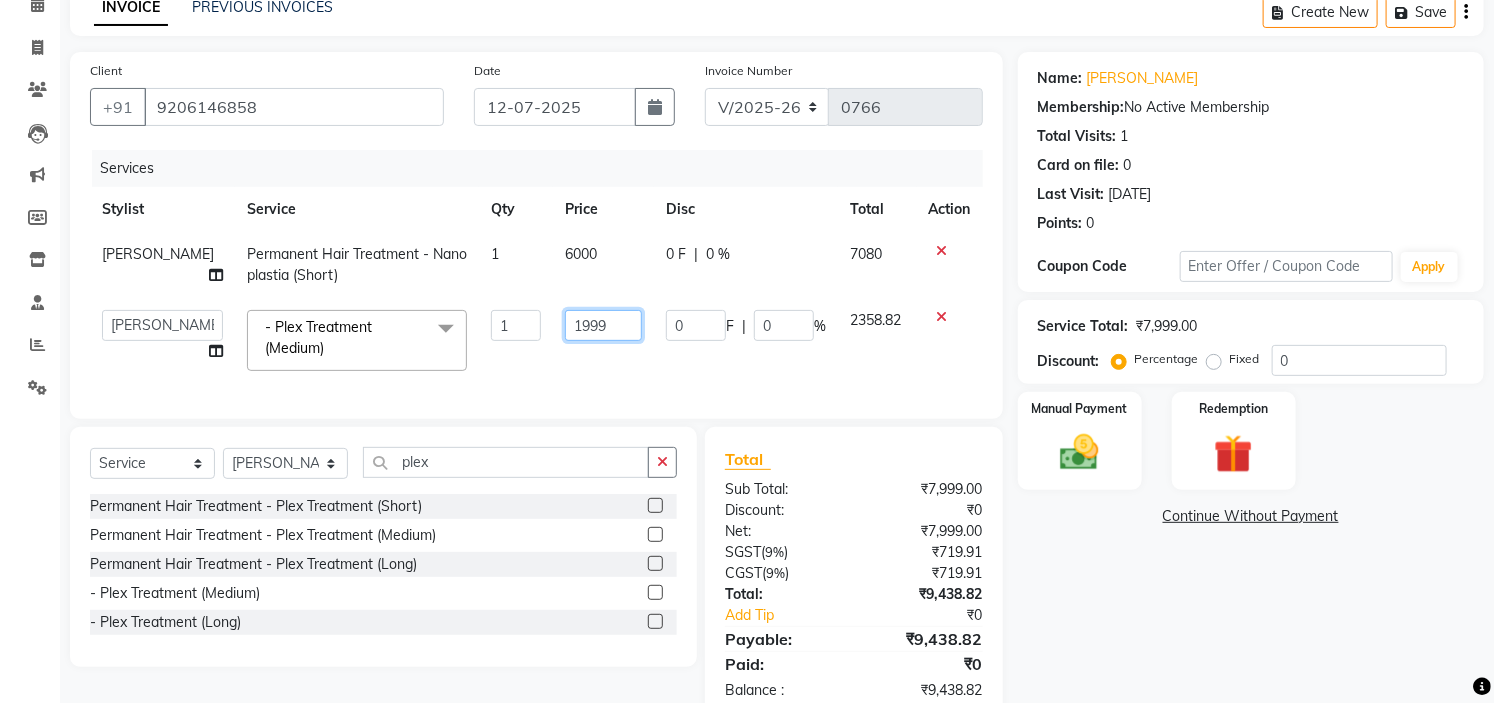 click on "1999" 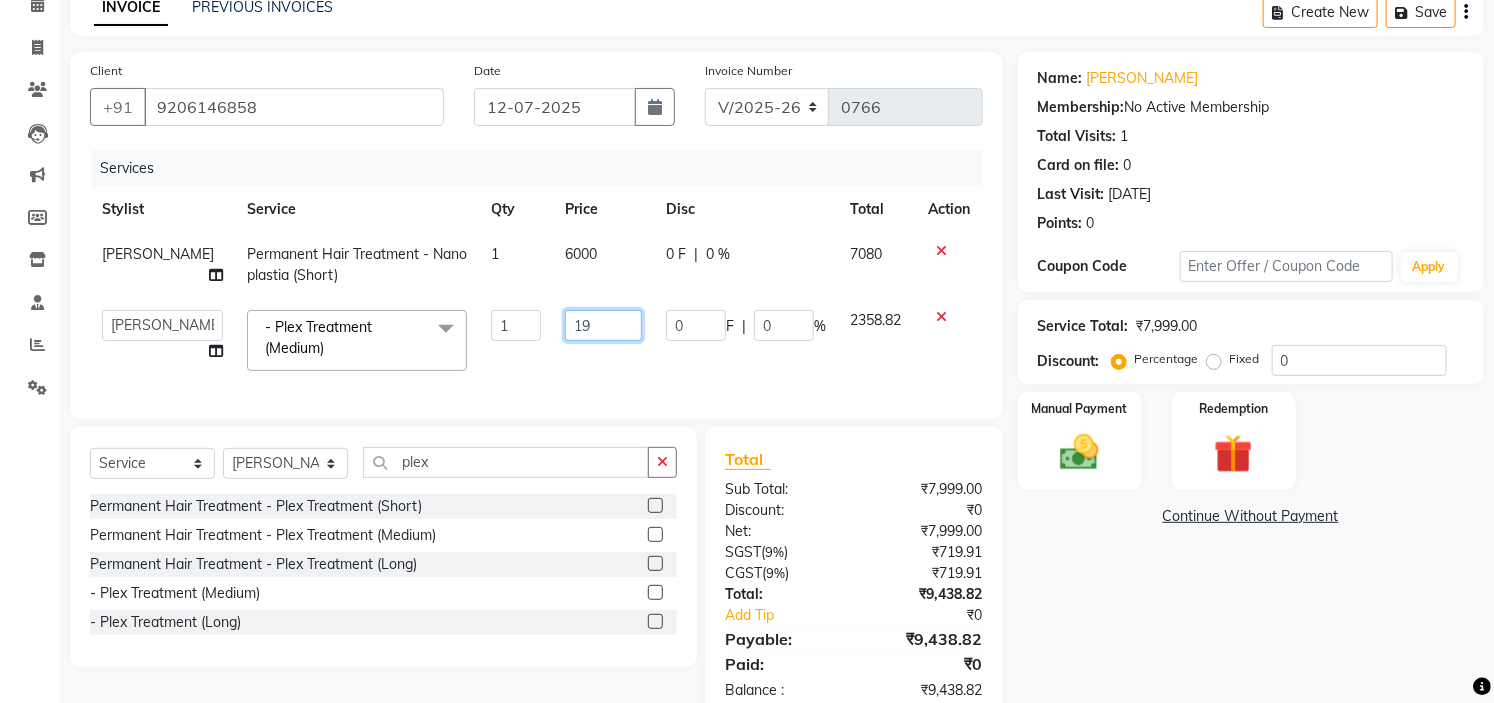type on "1" 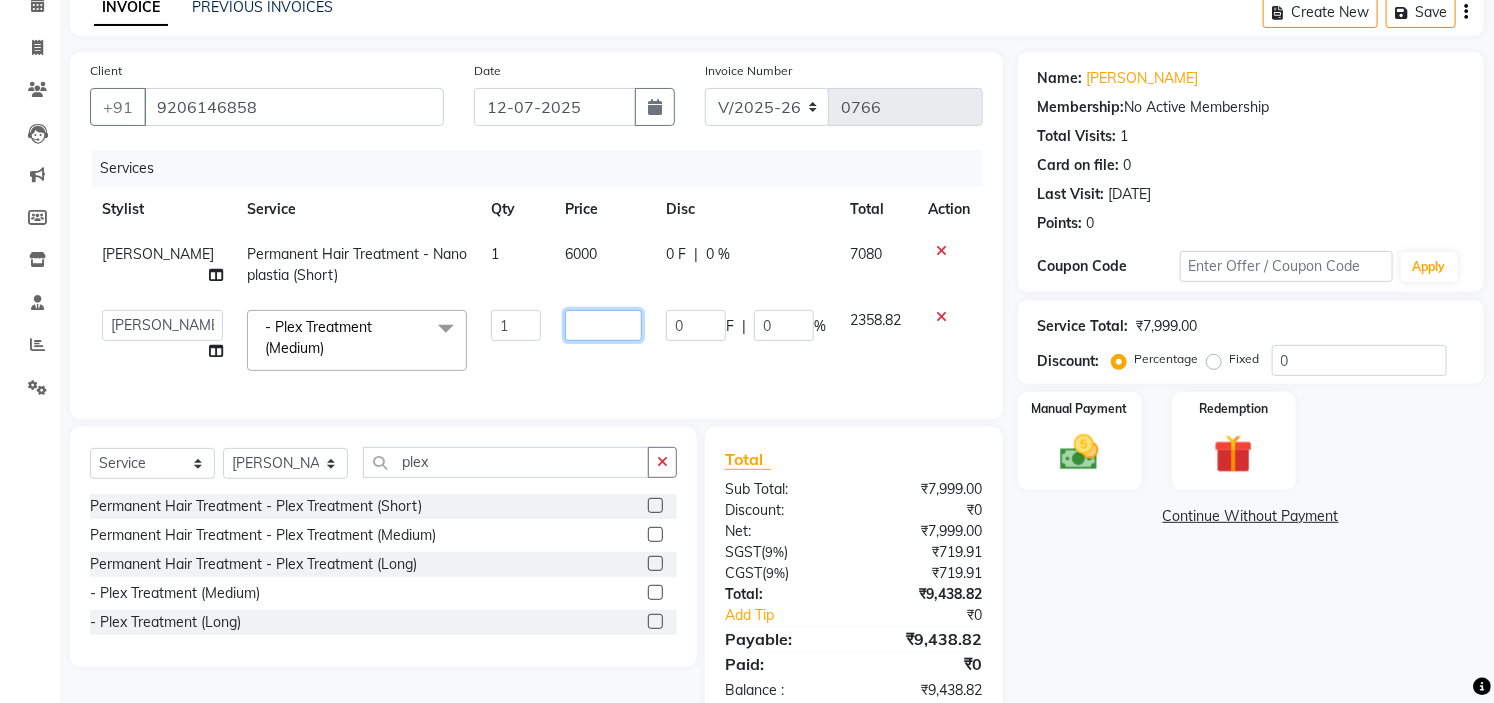 type on "2" 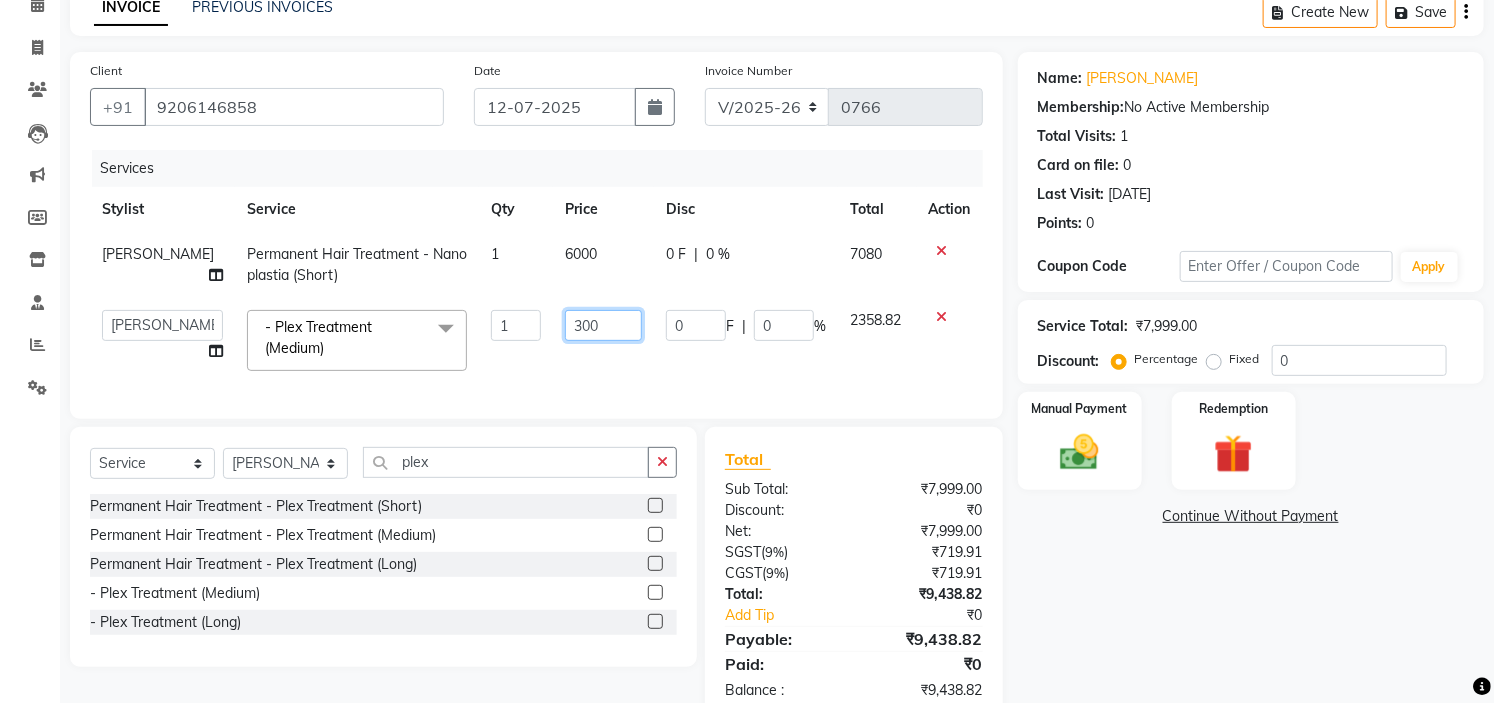 type on "3000" 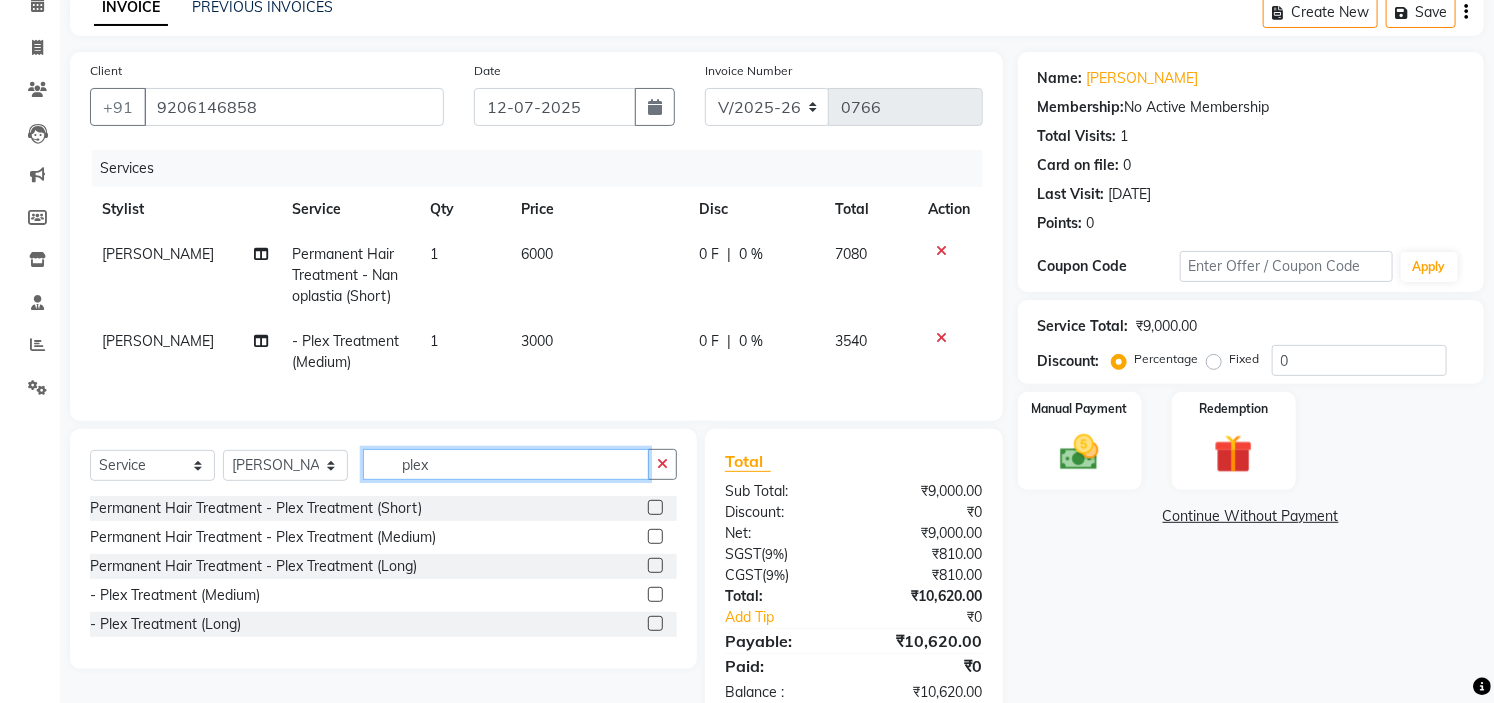 click on "plex" 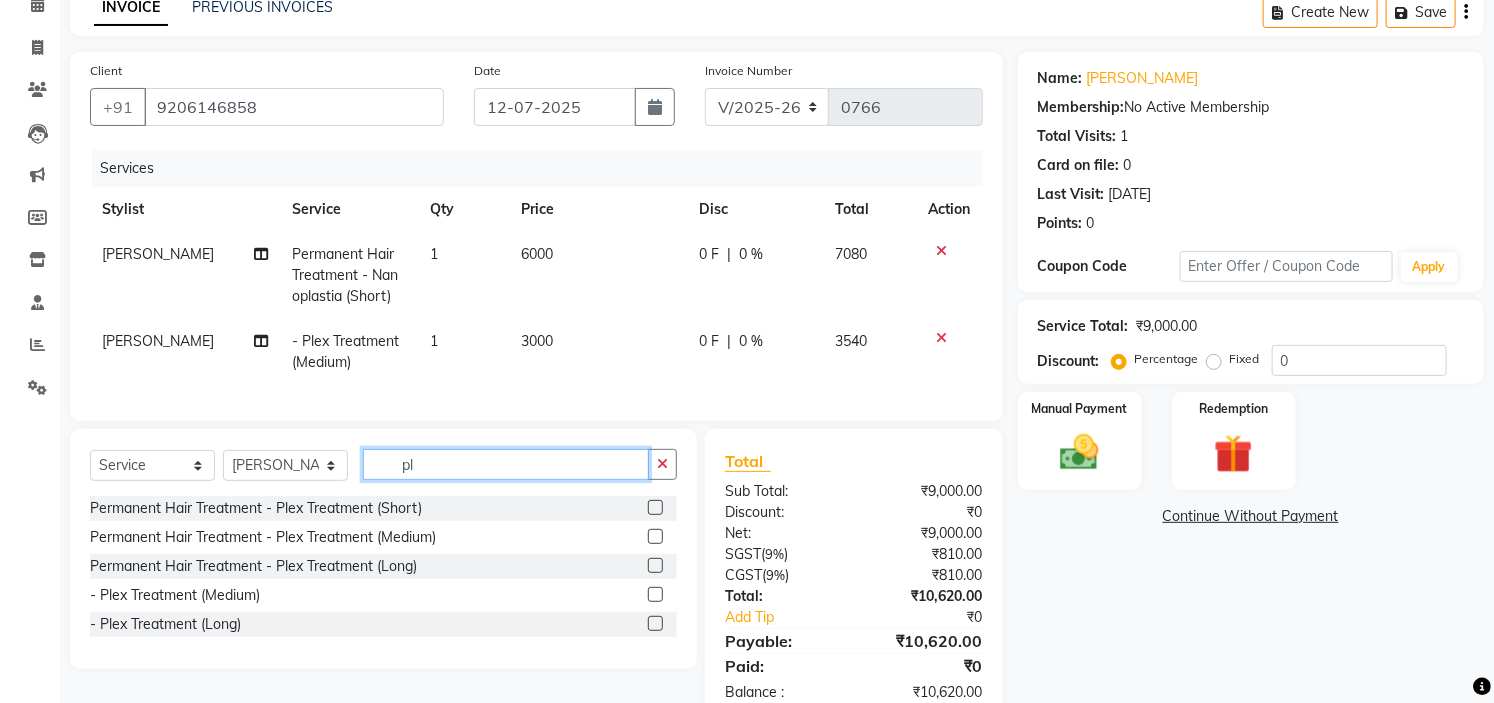 type on "p" 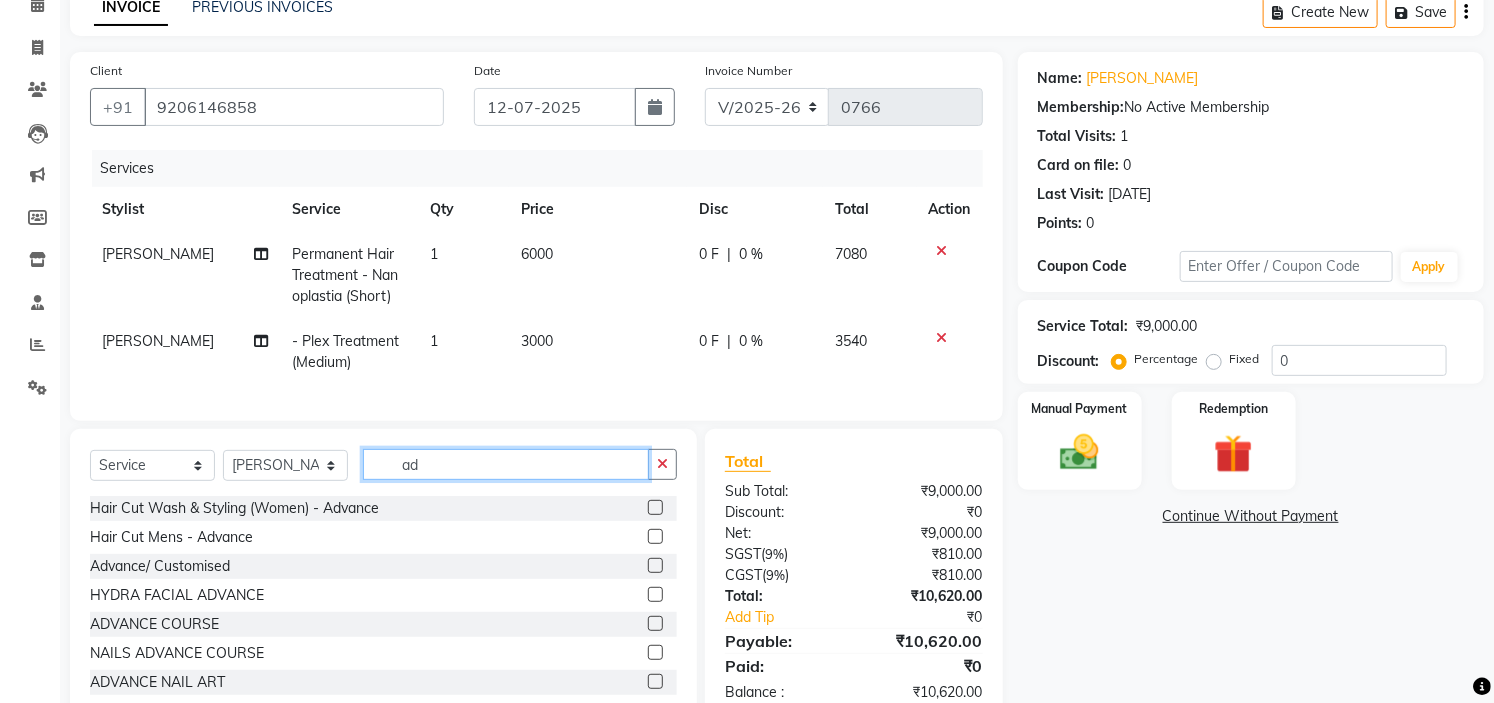 type on "a" 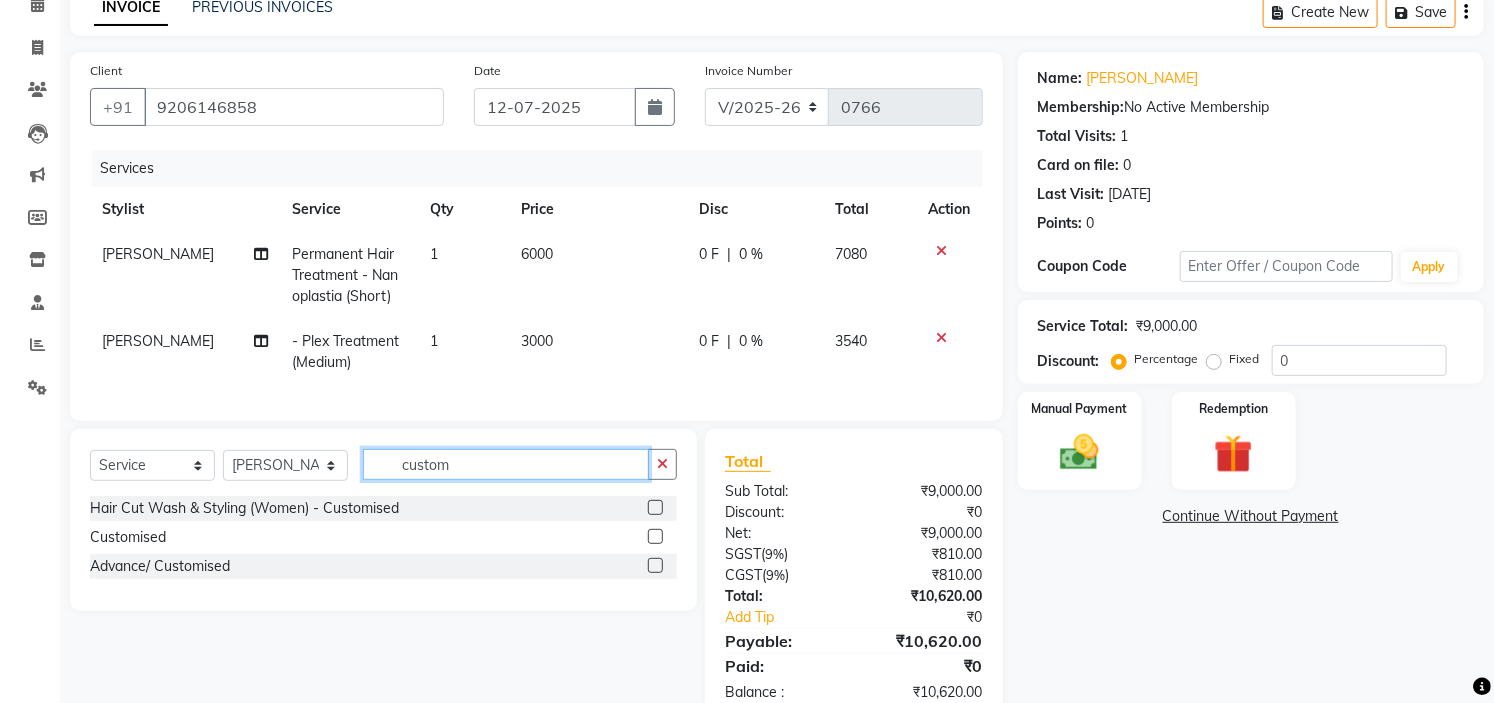 type on "custom" 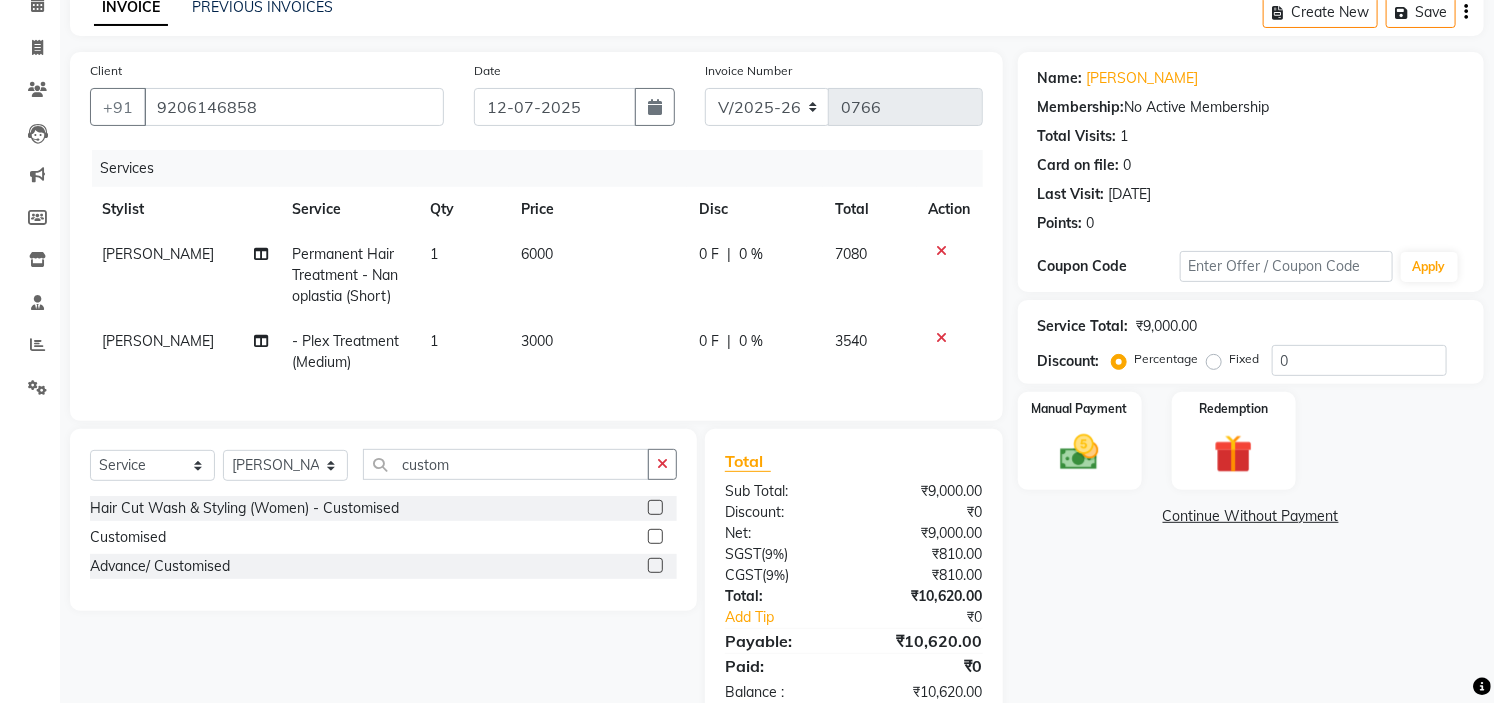 click 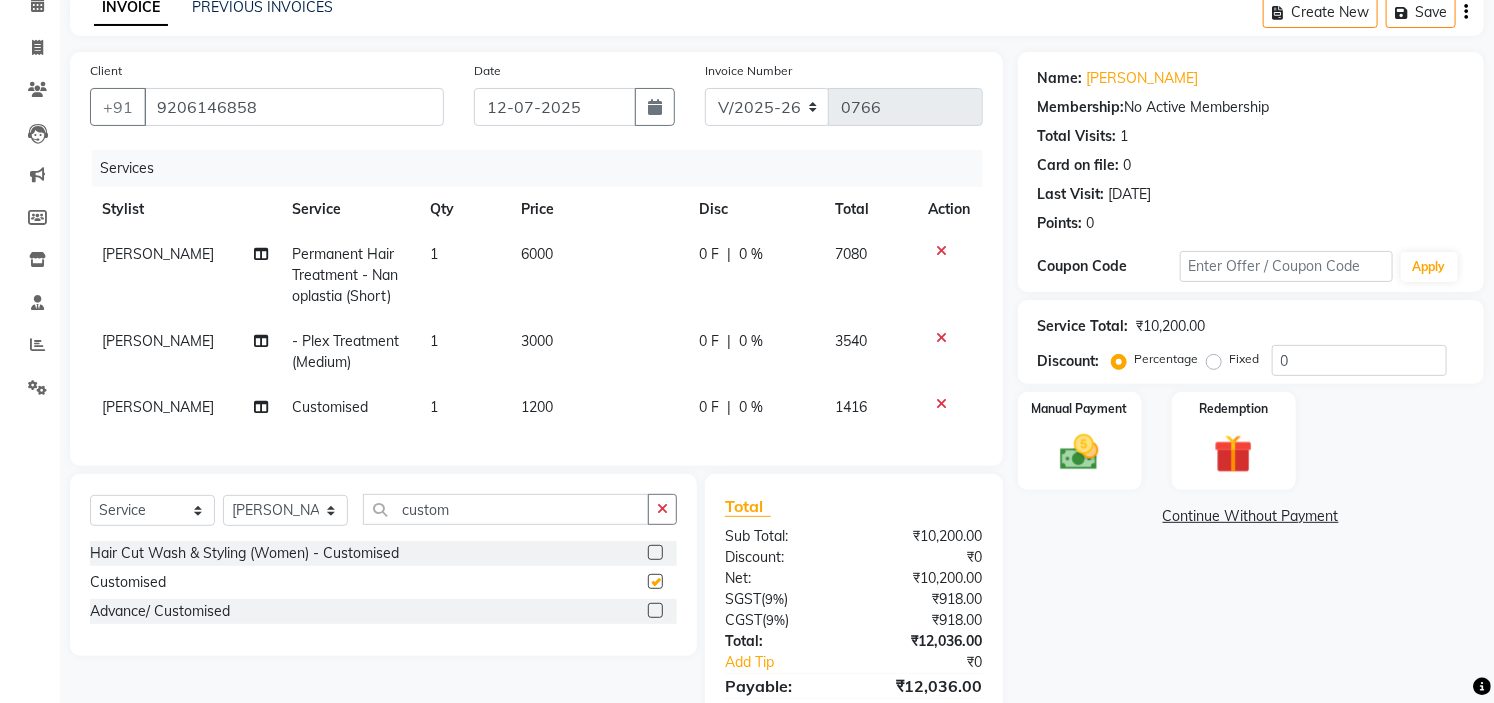 checkbox on "false" 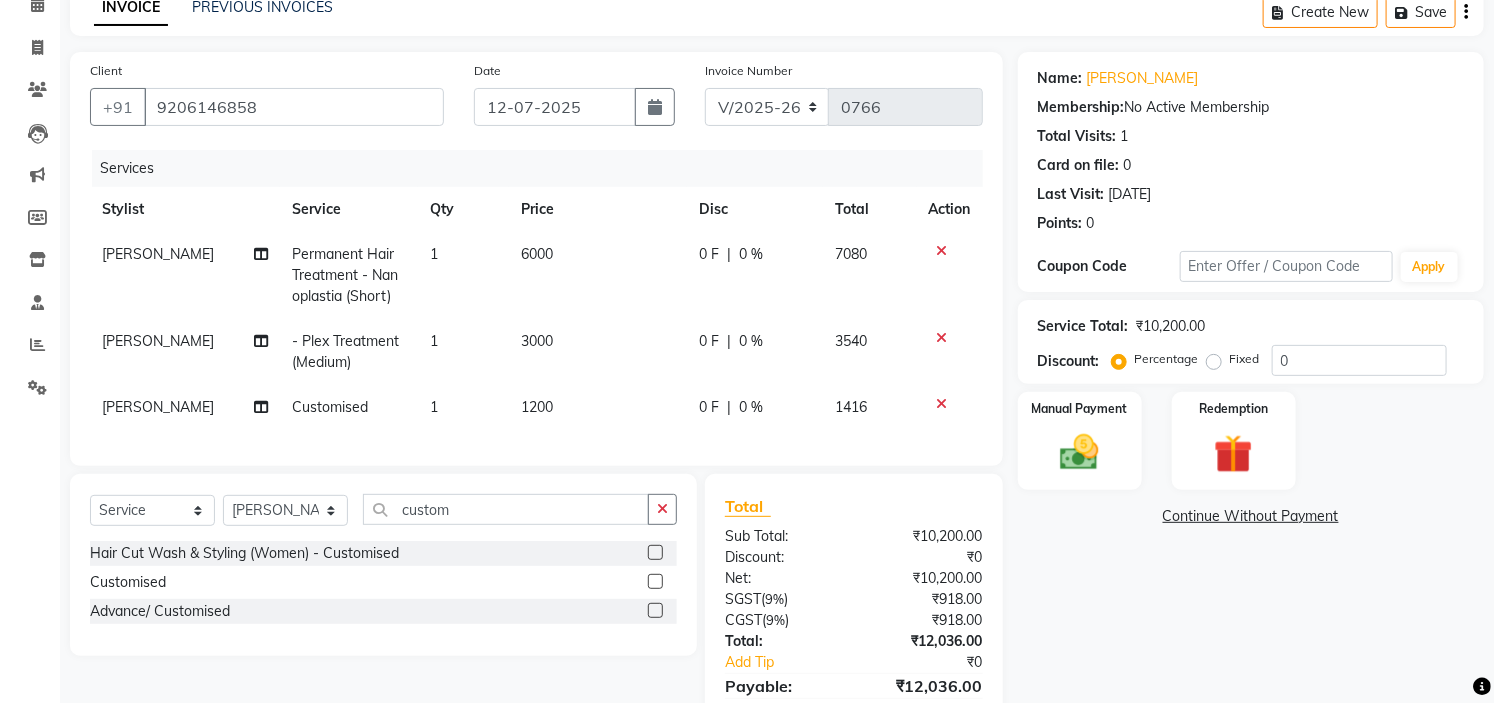 click on "1200" 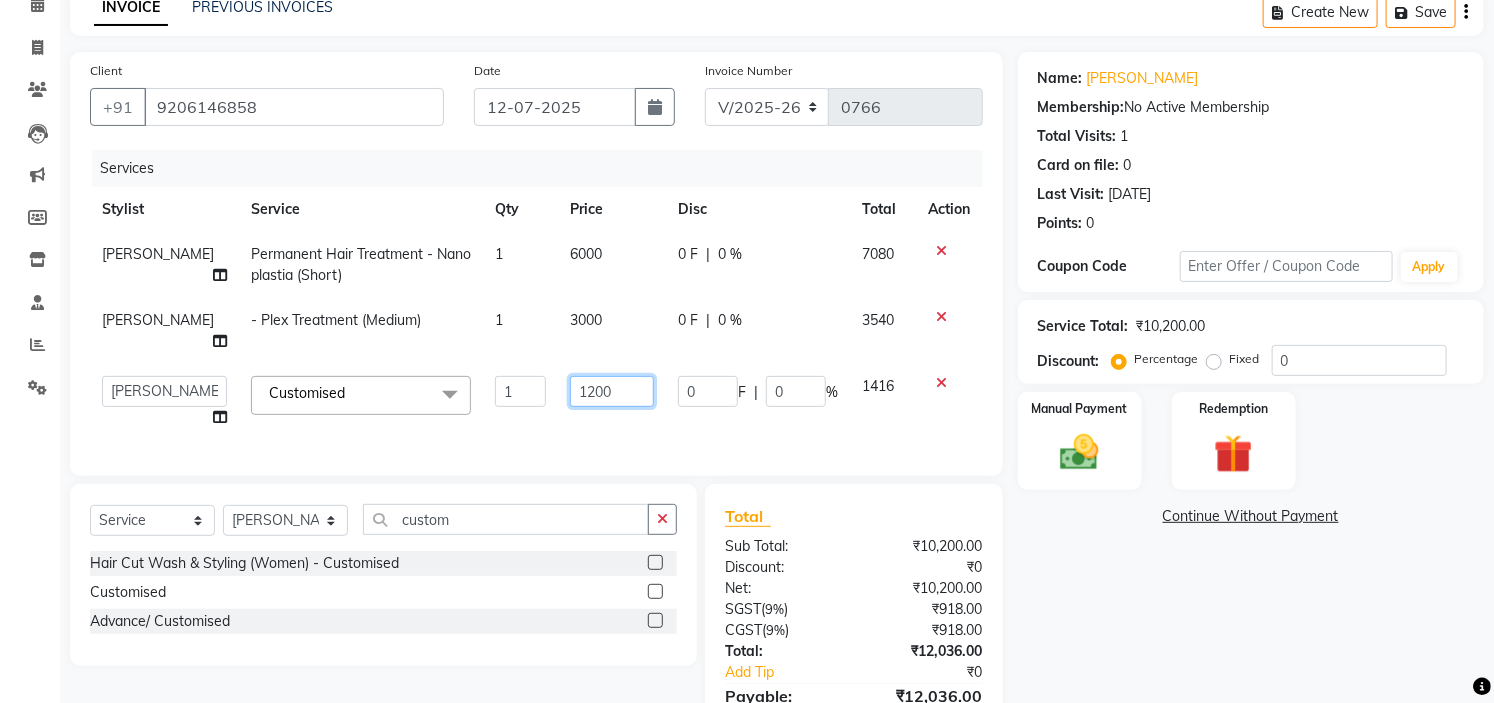 click on "1200" 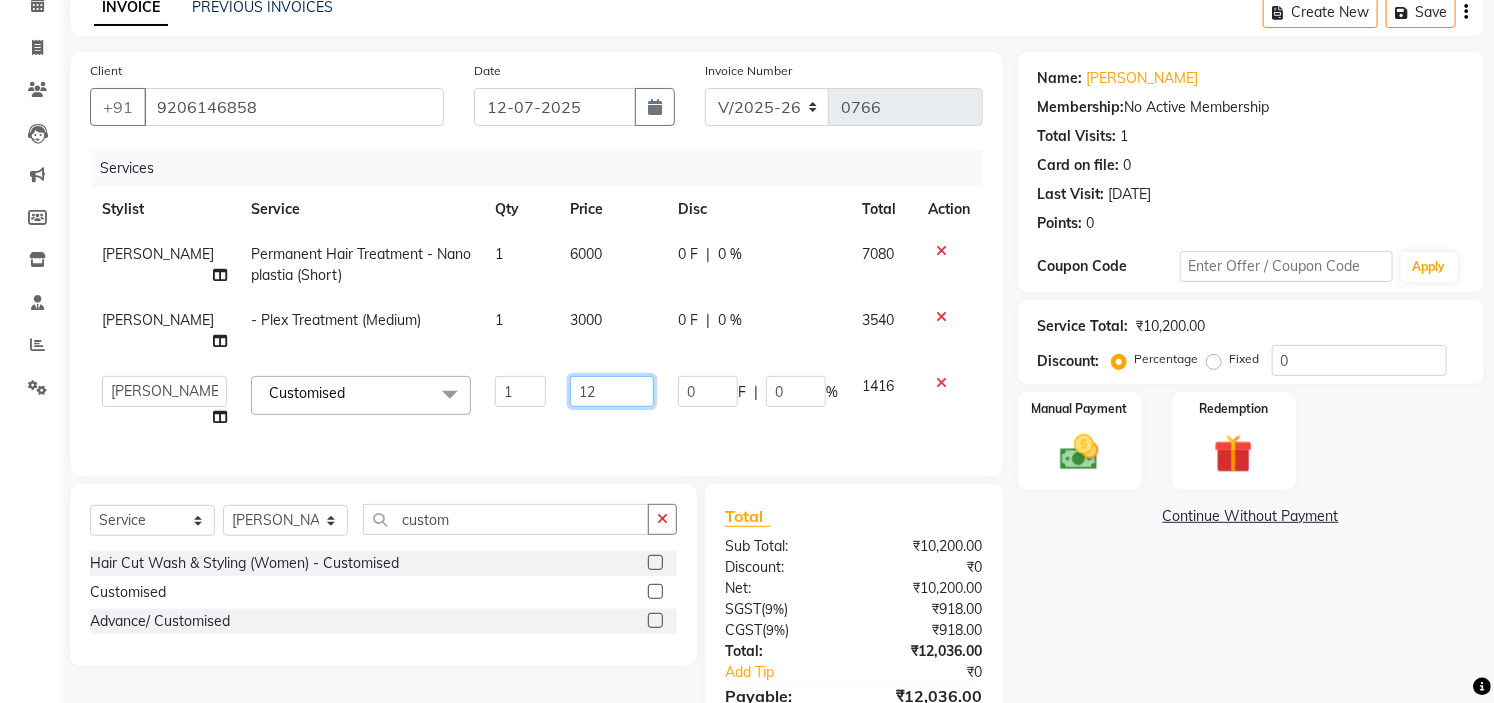 type on "1" 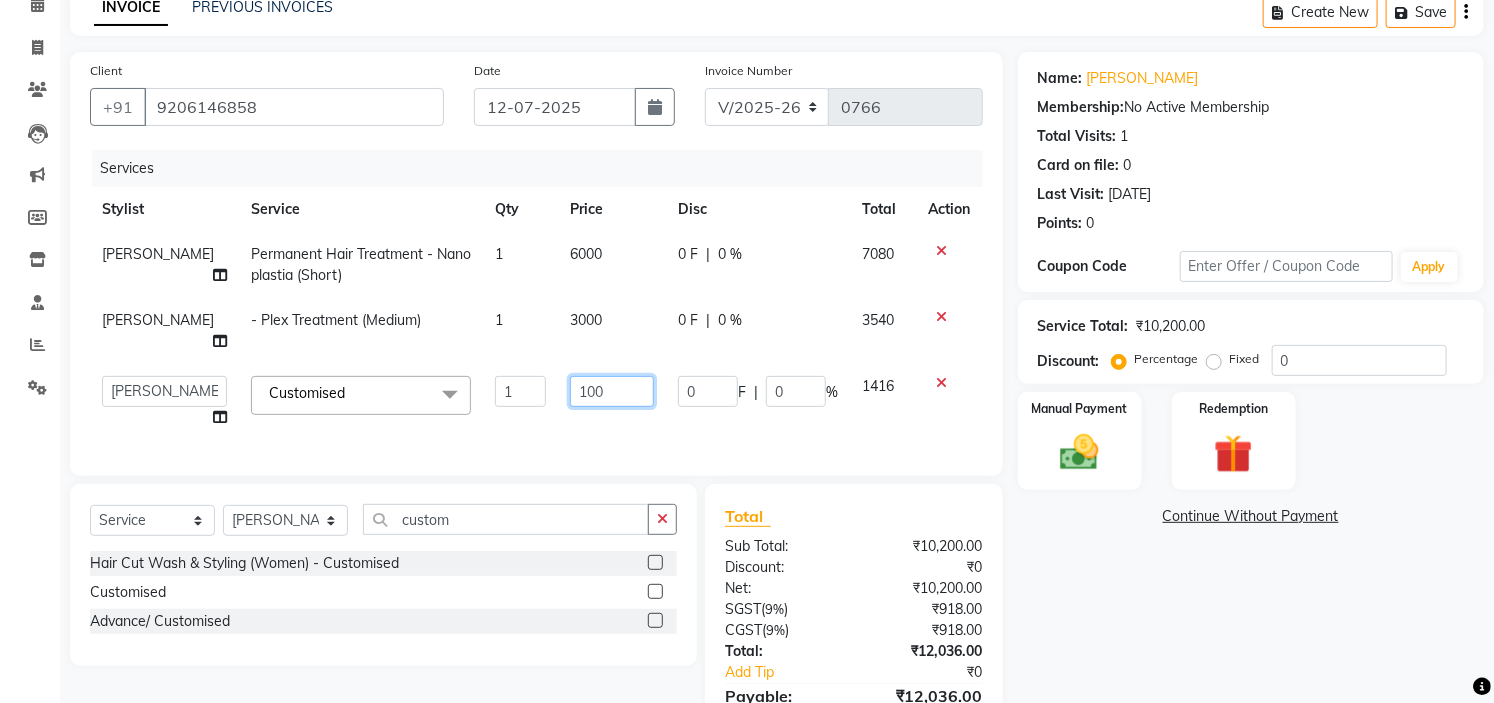 type on "1000" 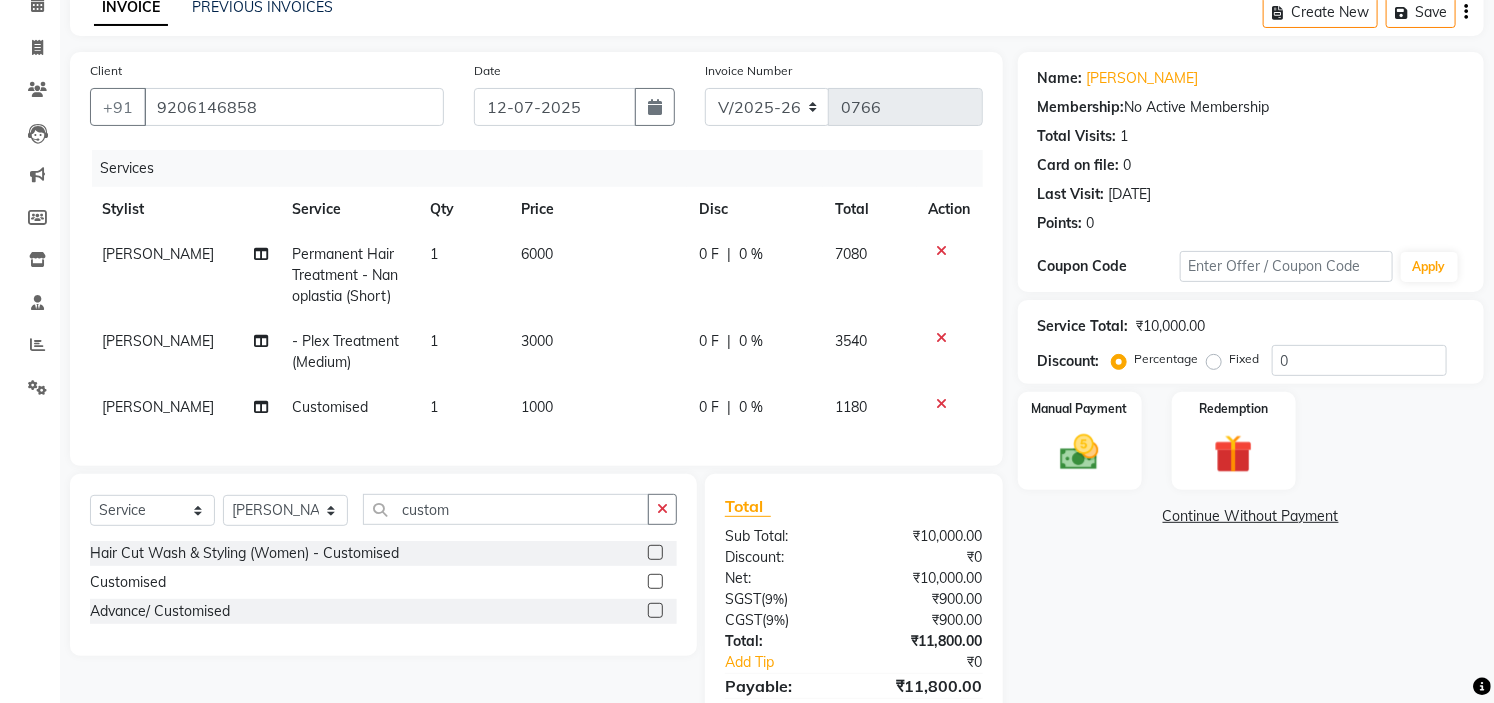 click on "Name: Apoorva  Membership:  No Active Membership  Total Visits:  1 Card on file:  0 Last Visit:   23-11-2024 Points:   0  Coupon Code Apply Service Total:  ₹10,000.00  Discount:  Percentage   Fixed  0 Manual Payment Redemption  Continue Without Payment" 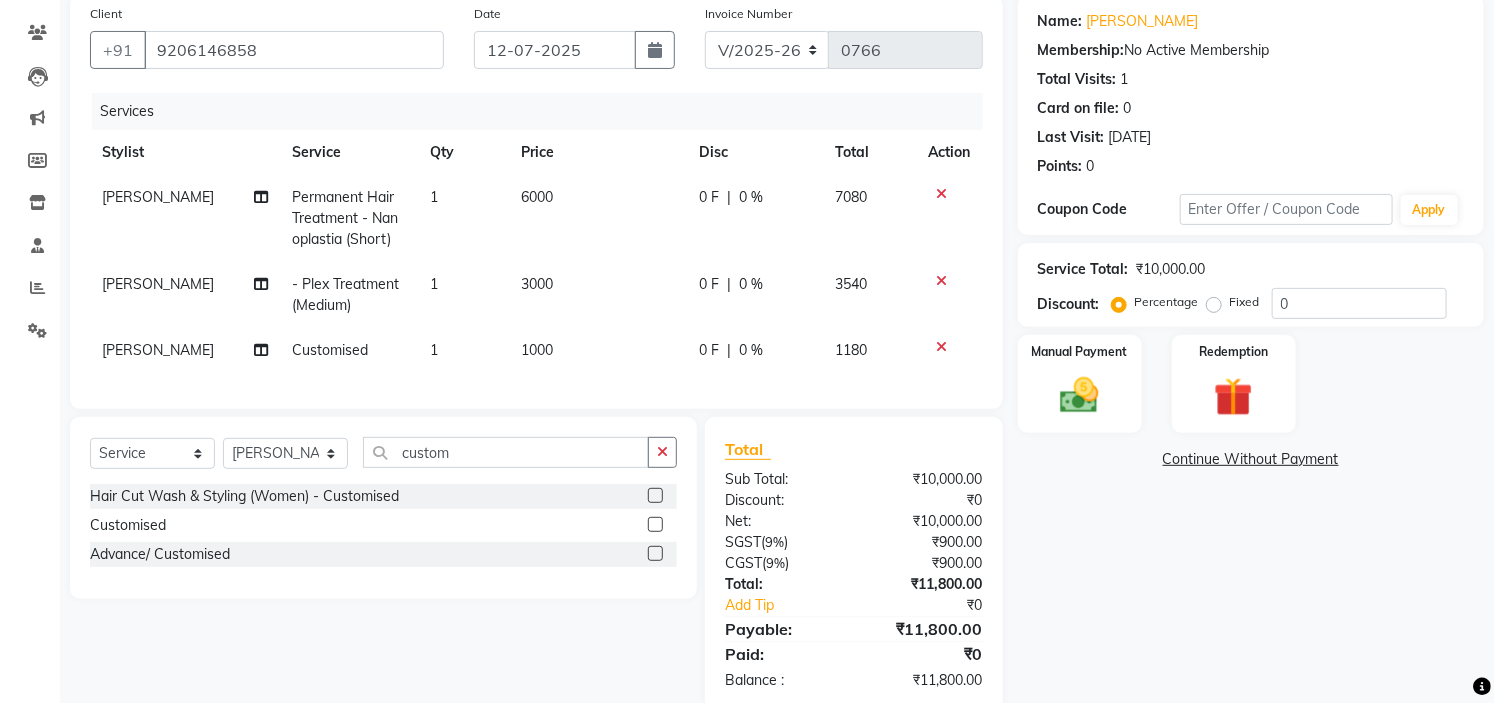 scroll, scrollTop: 210, scrollLeft: 0, axis: vertical 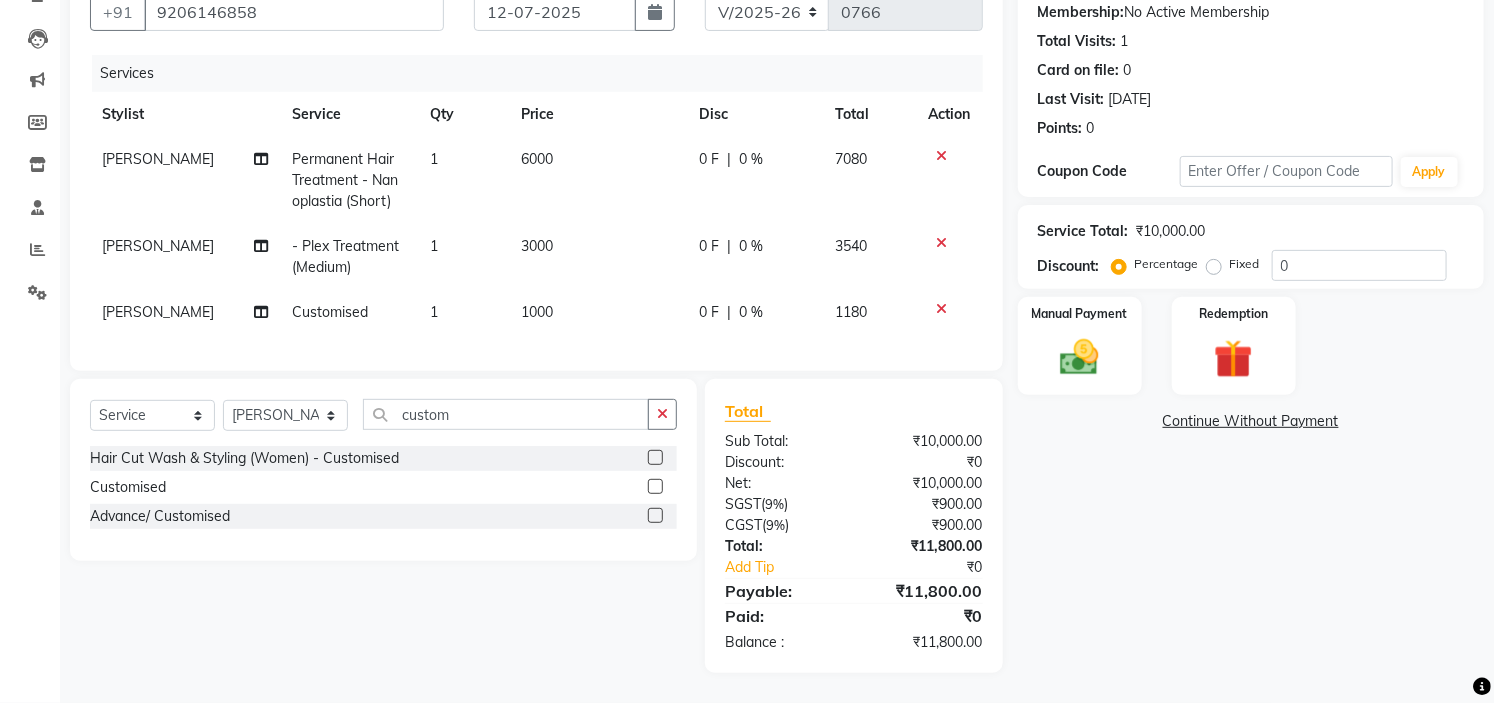 click on "Permanent Hair Treatment - Nanoplastia (Short)" 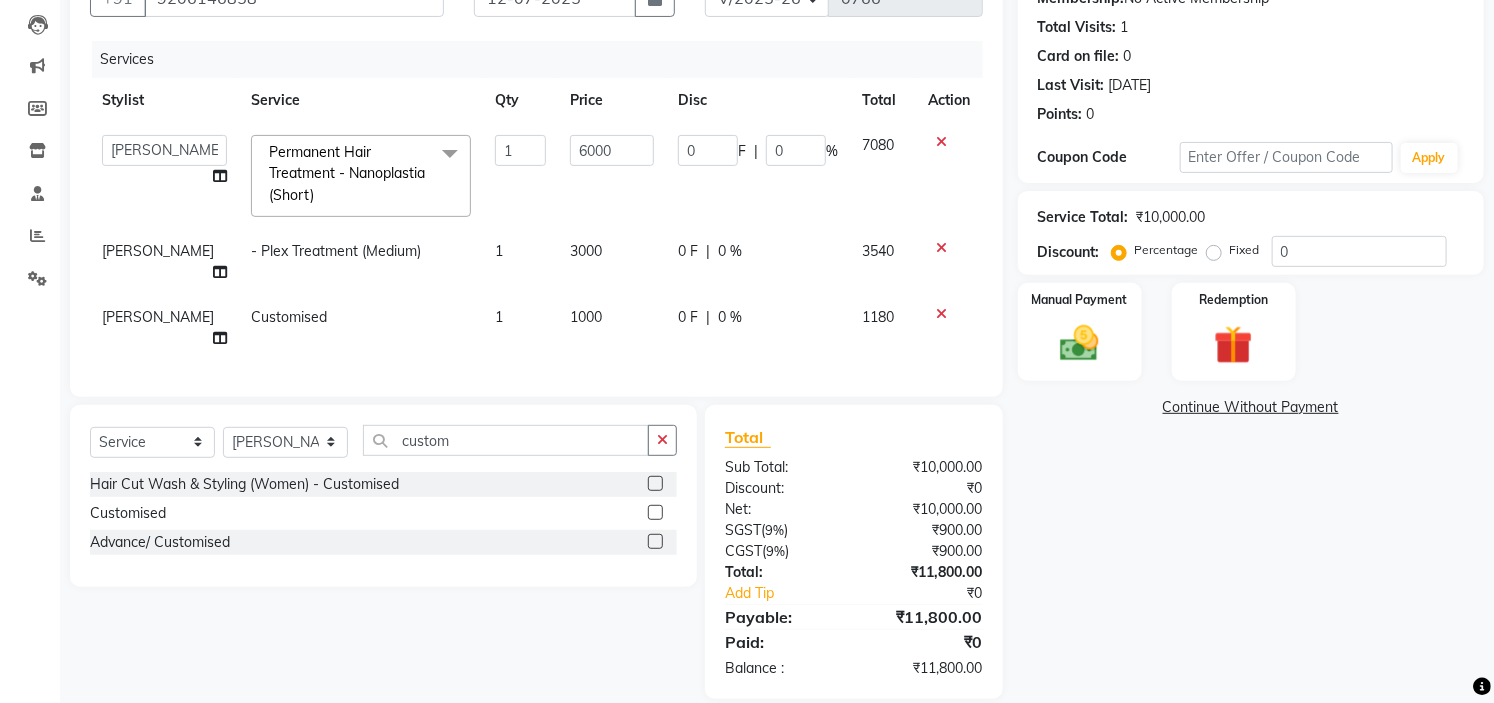 click on "Name: Apoorva  Membership:  No Active Membership  Total Visits:  1 Card on file:  0 Last Visit:   23-11-2024 Points:   0  Coupon Code Apply Service Total:  ₹10,000.00  Discount:  Percentage   Fixed  0 Manual Payment Redemption  Continue Without Payment" 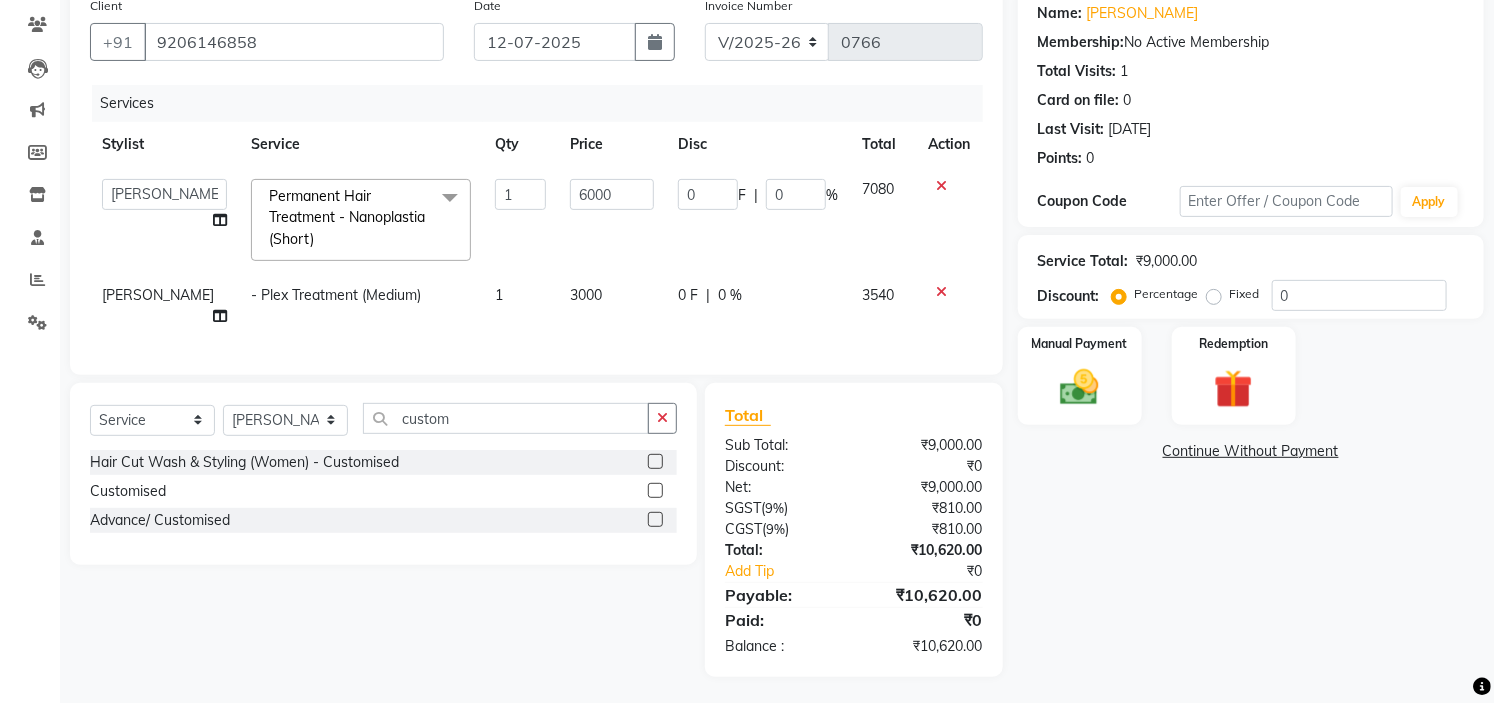 click 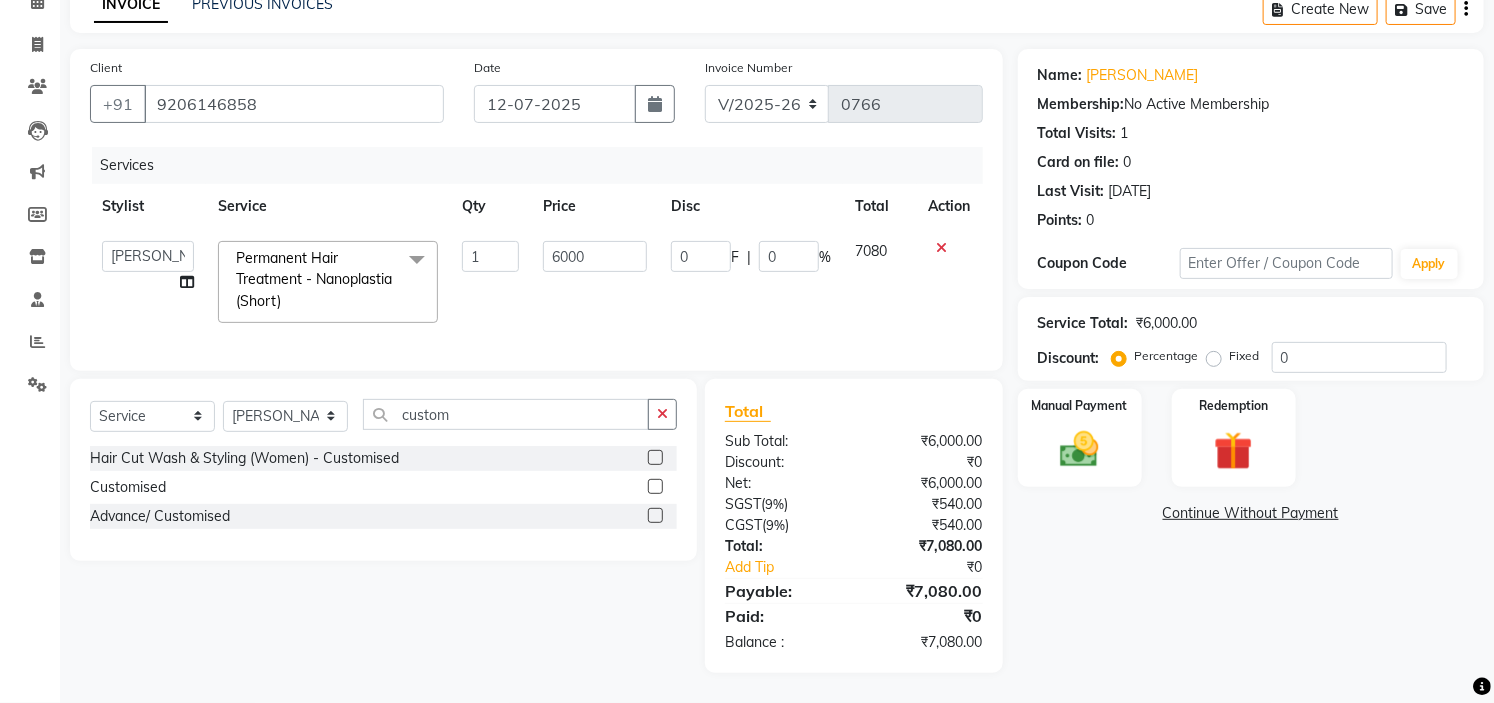 click 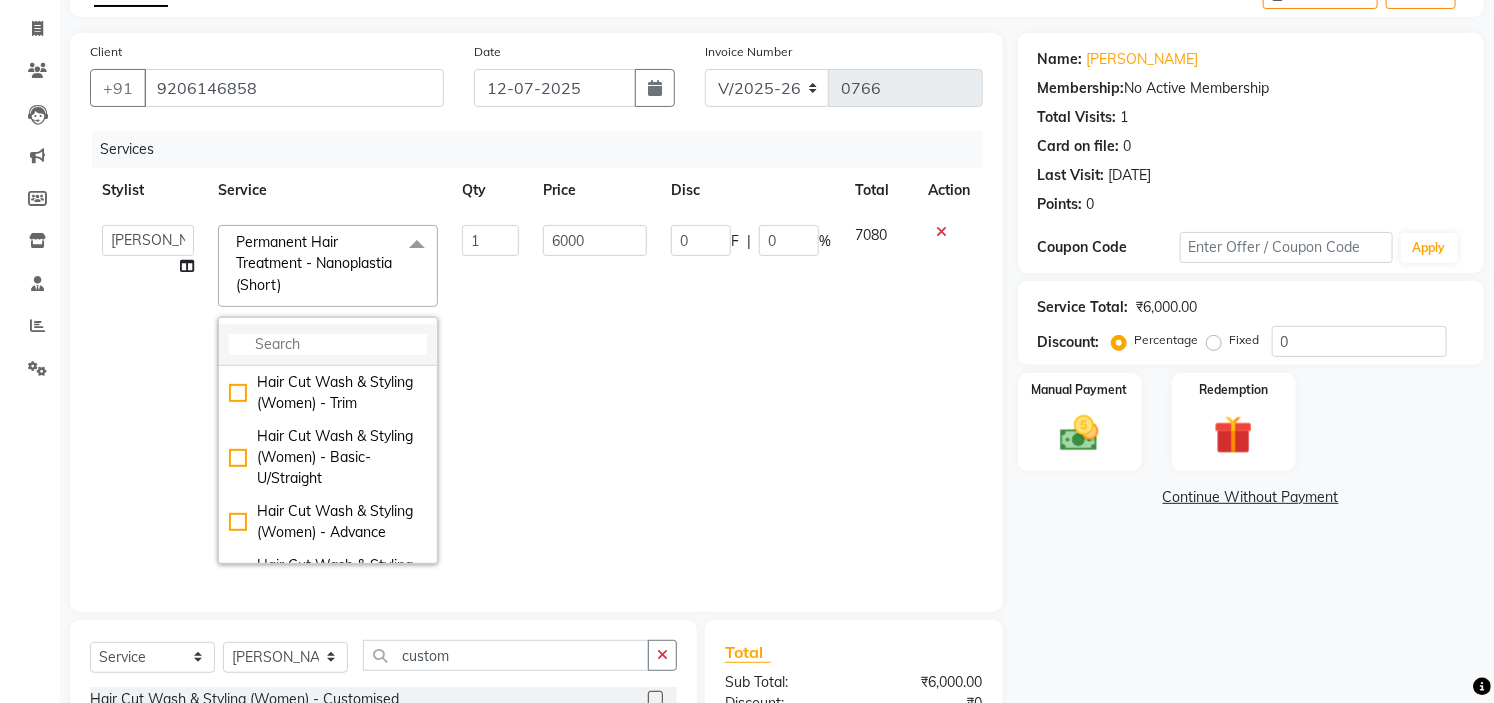 click 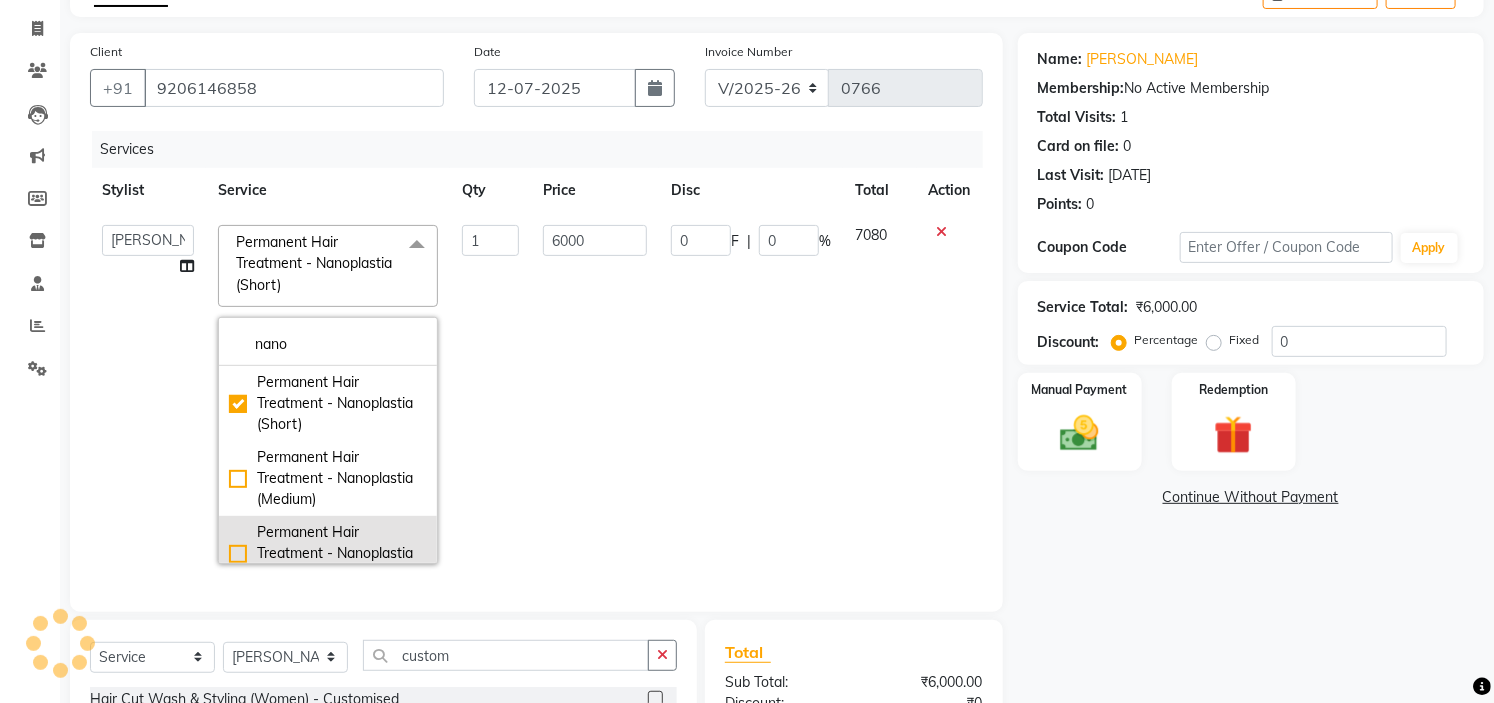 type on "nano" 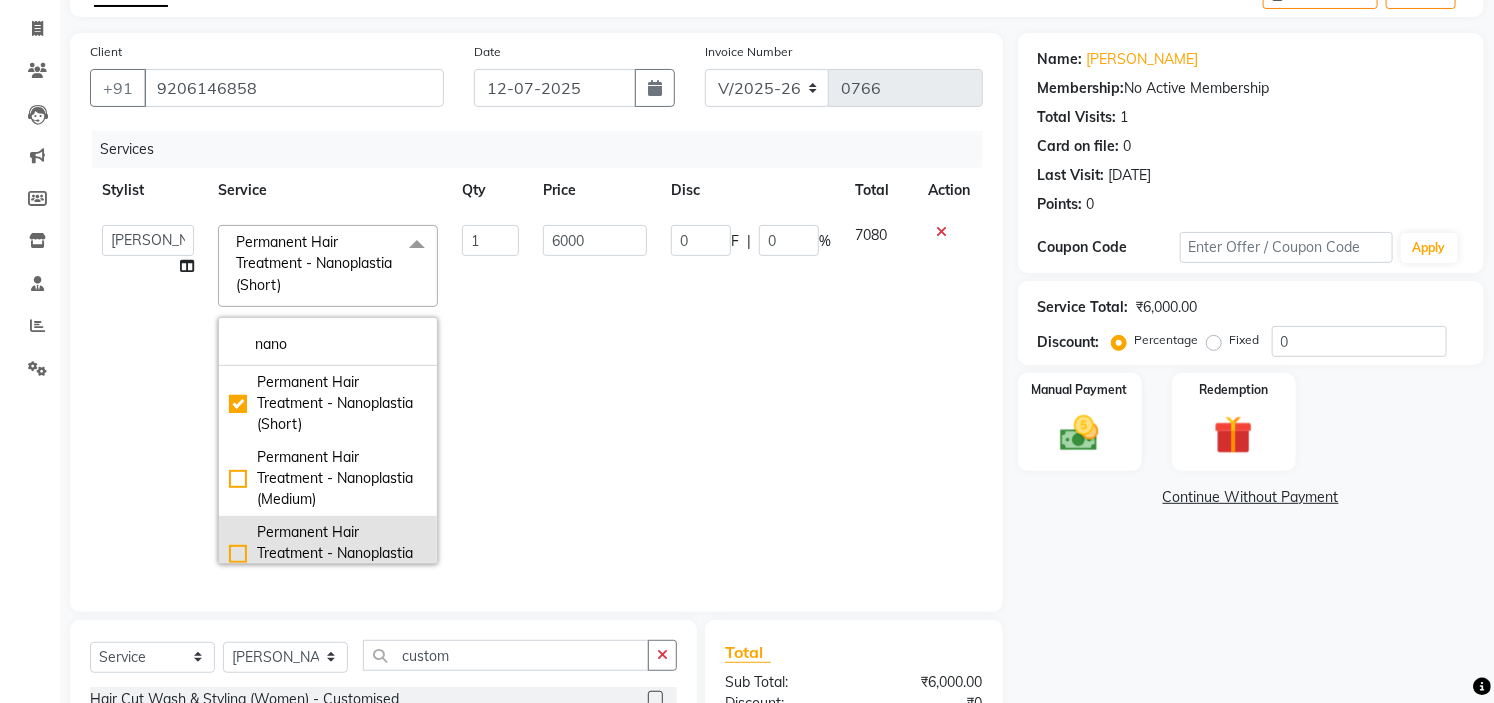 click on "Permanent Hair Treatment - Nanoplastia (Long)" 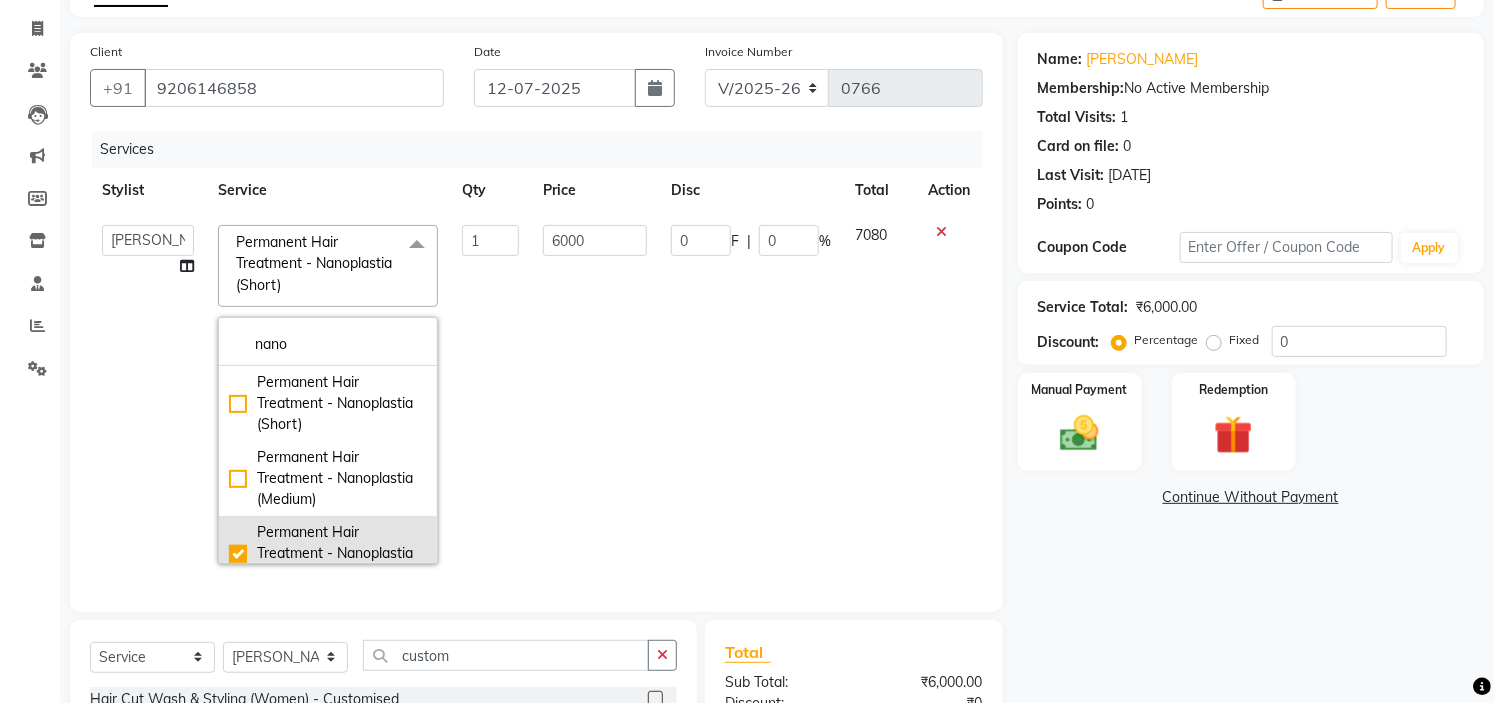 checkbox on "false" 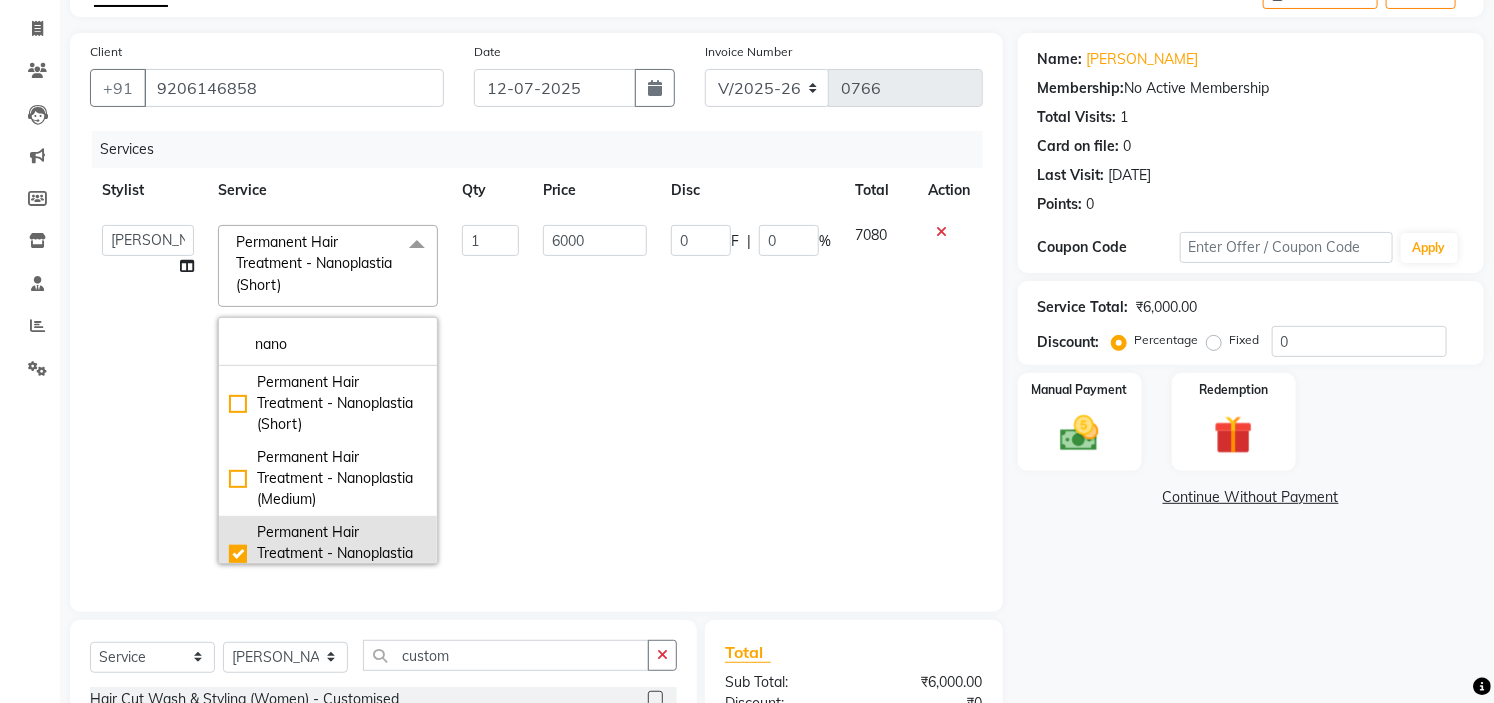 checkbox on "true" 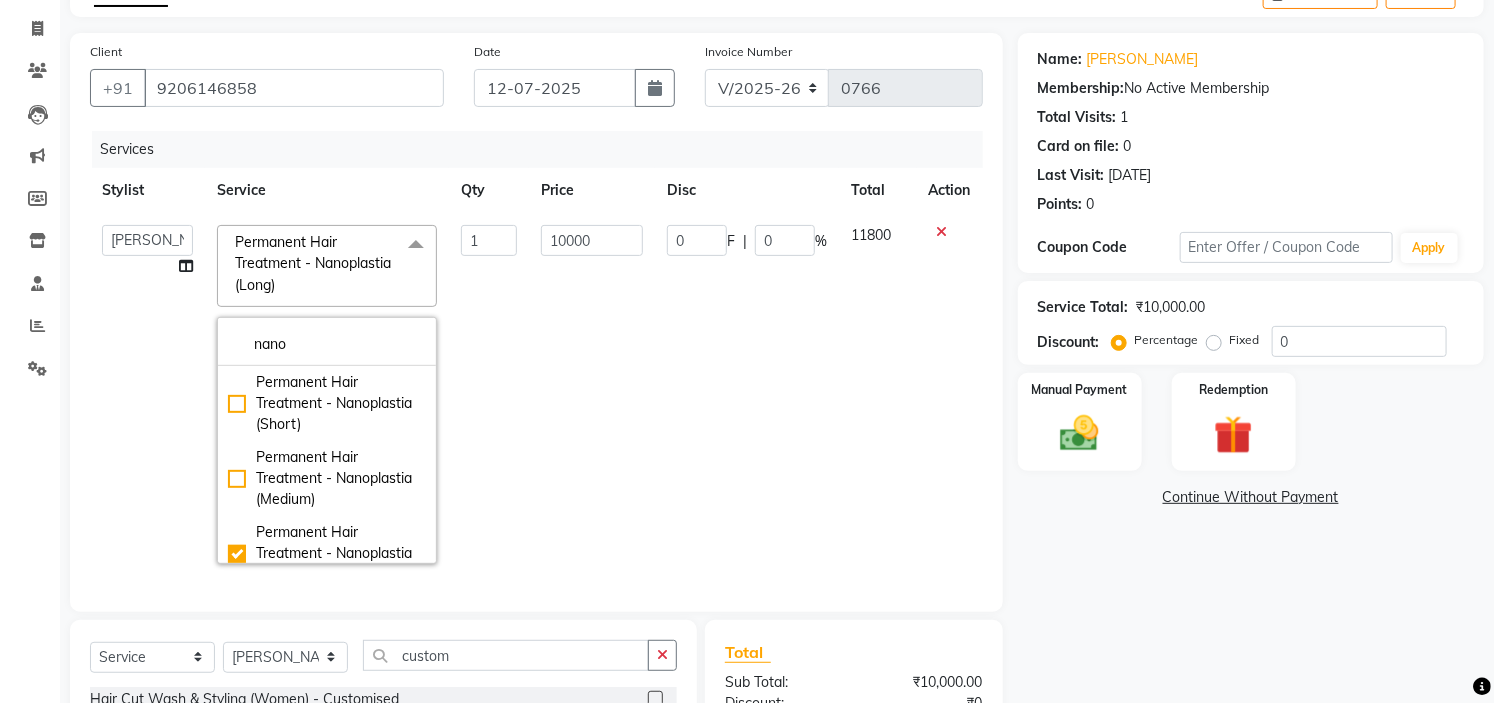 click on "Name: Apoorva  Membership:  No Active Membership  Total Visits:  1 Card on file:  0 Last Visit:   23-11-2024 Points:   0  Coupon Code Apply Service Total:  ₹10,000.00  Discount:  Percentage   Fixed  0 Manual Payment Redemption  Continue Without Payment" 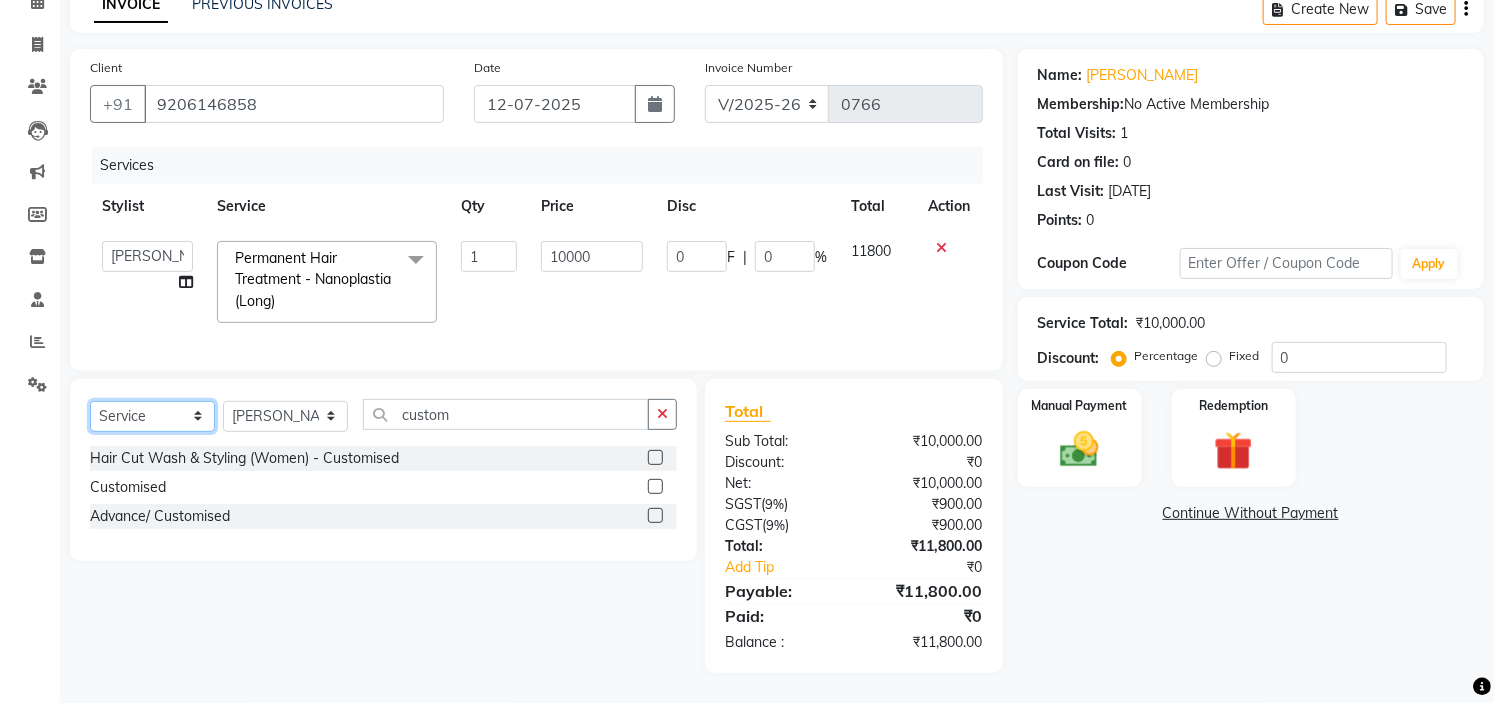 click on "Select  Service  Product  Membership  Package Voucher Prepaid Gift Card" 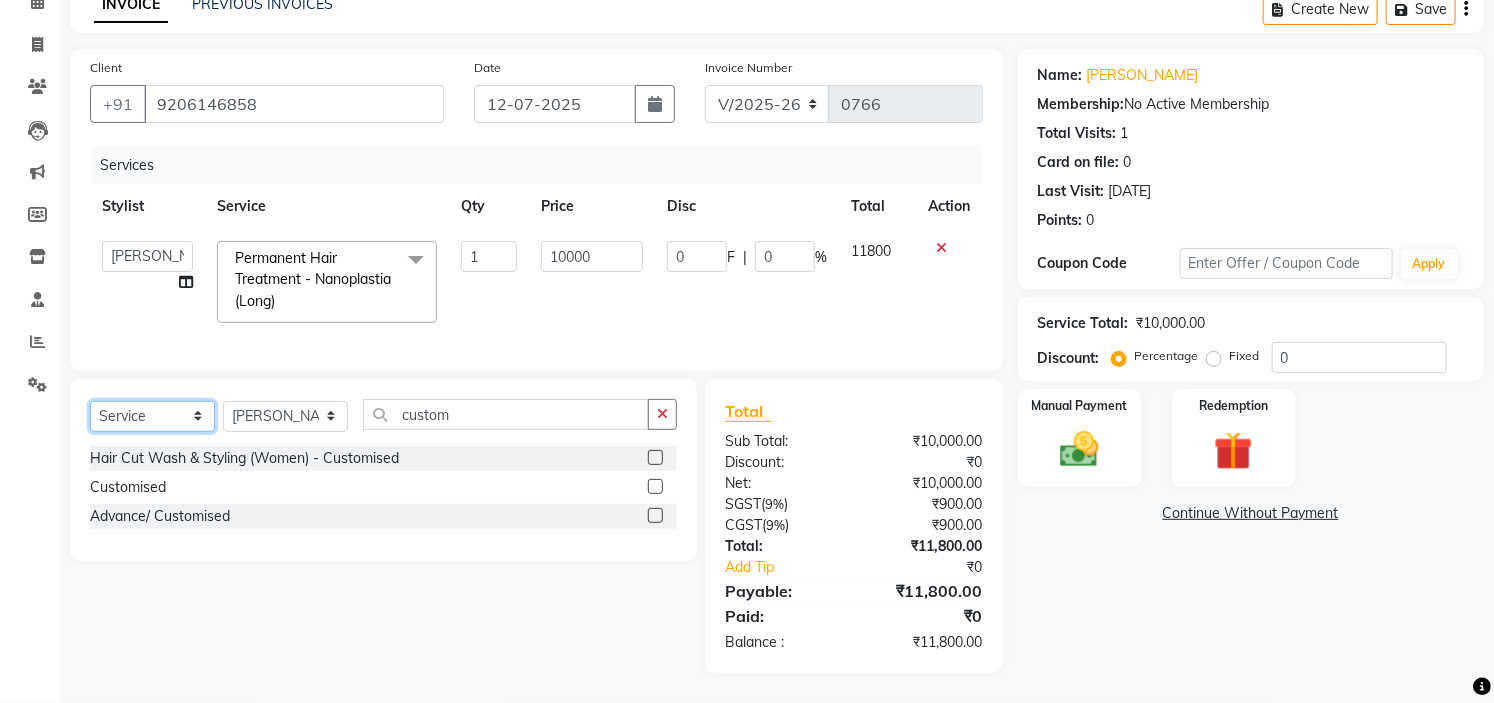 select on "product" 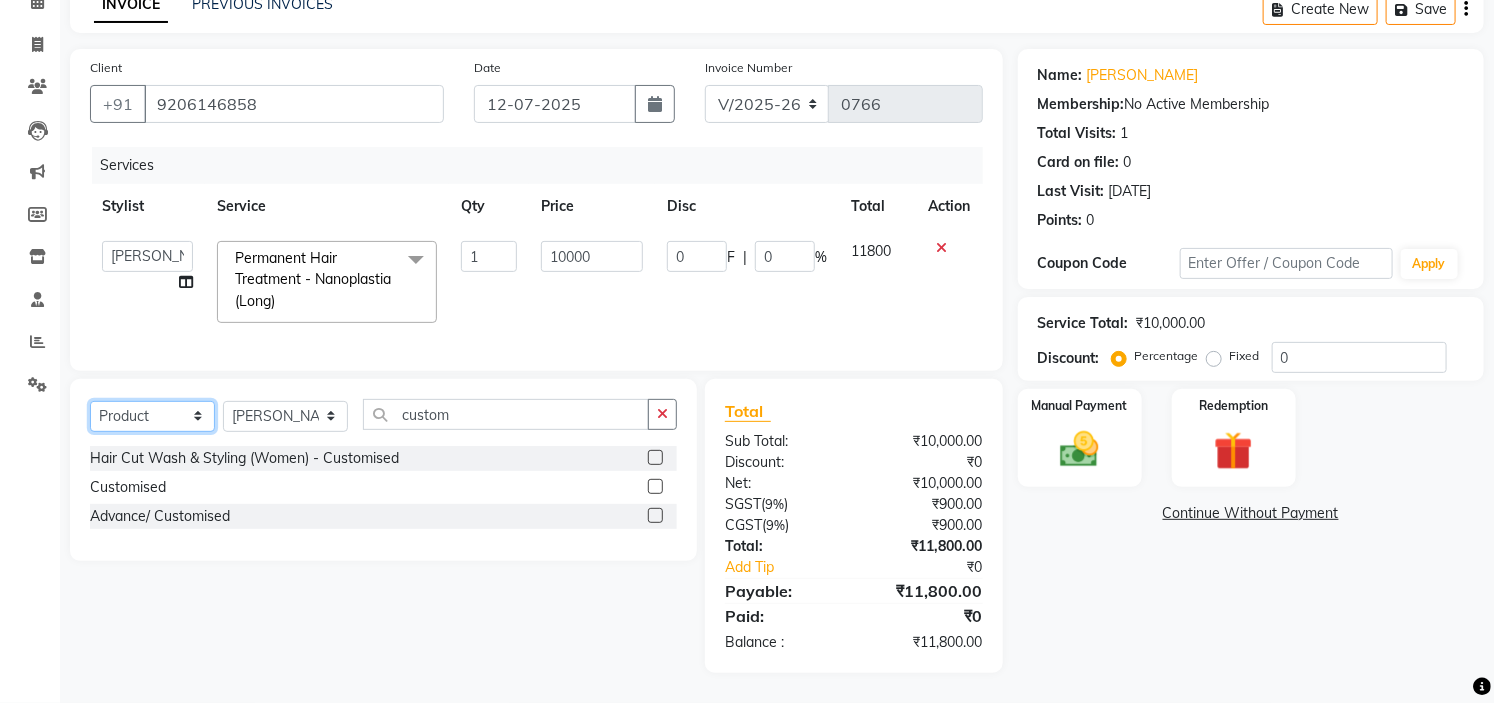 click on "Select  Service  Product  Membership  Package Voucher Prepaid Gift Card" 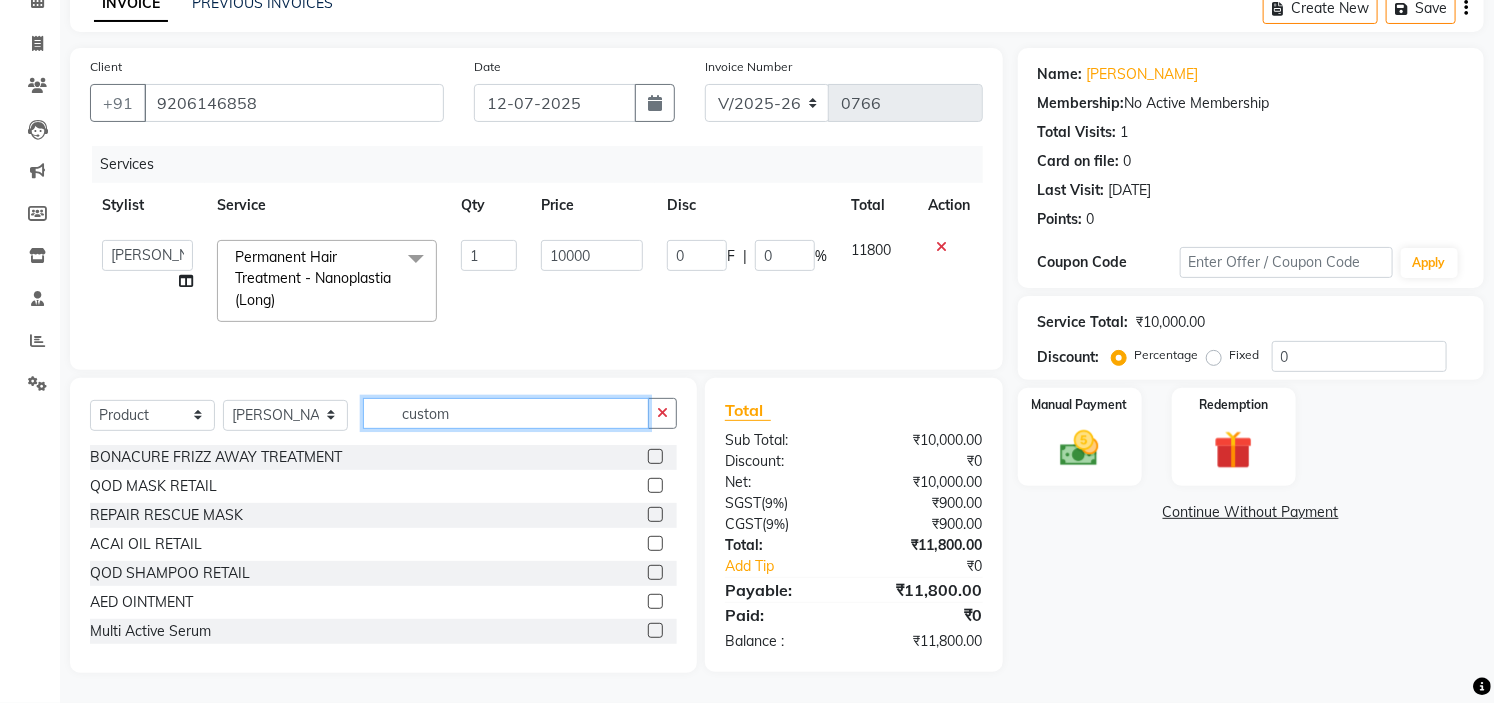 click on "custom" 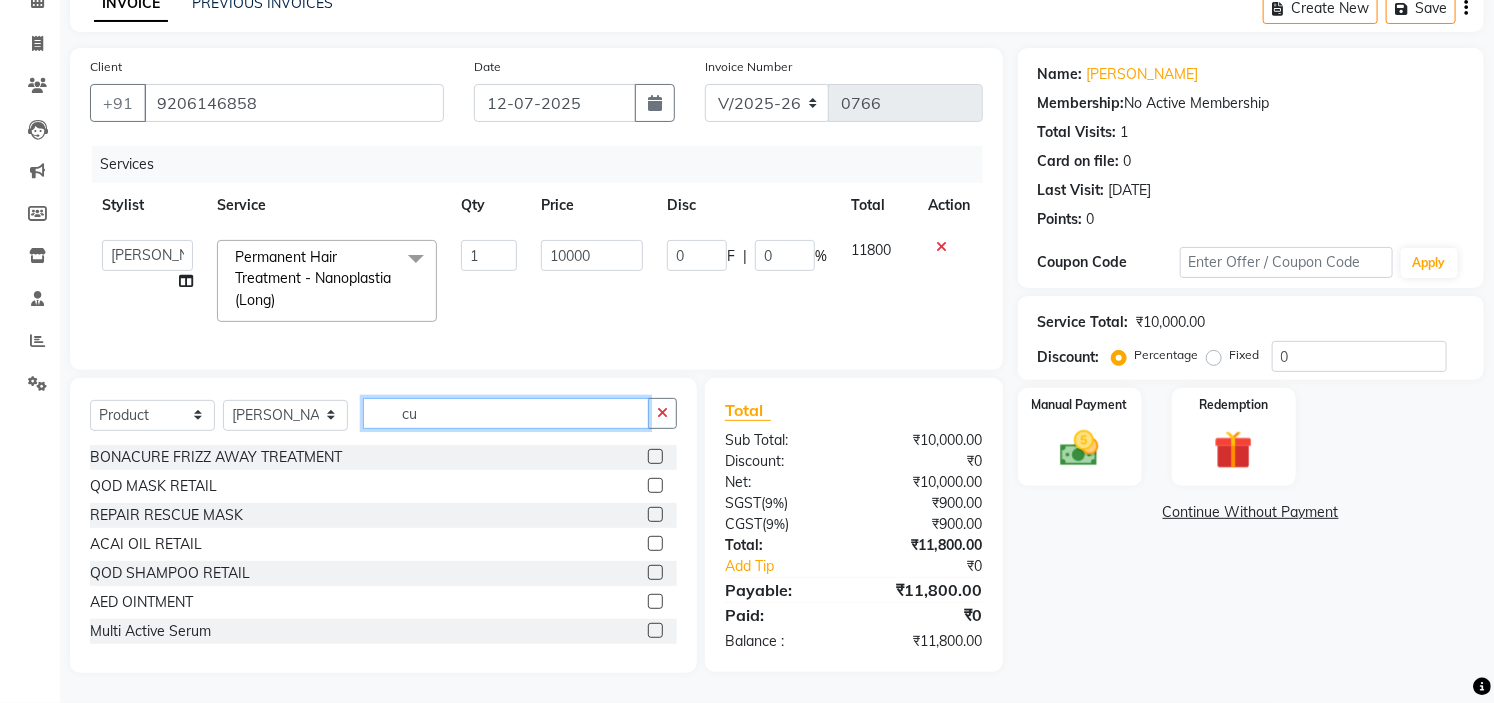 type on "c" 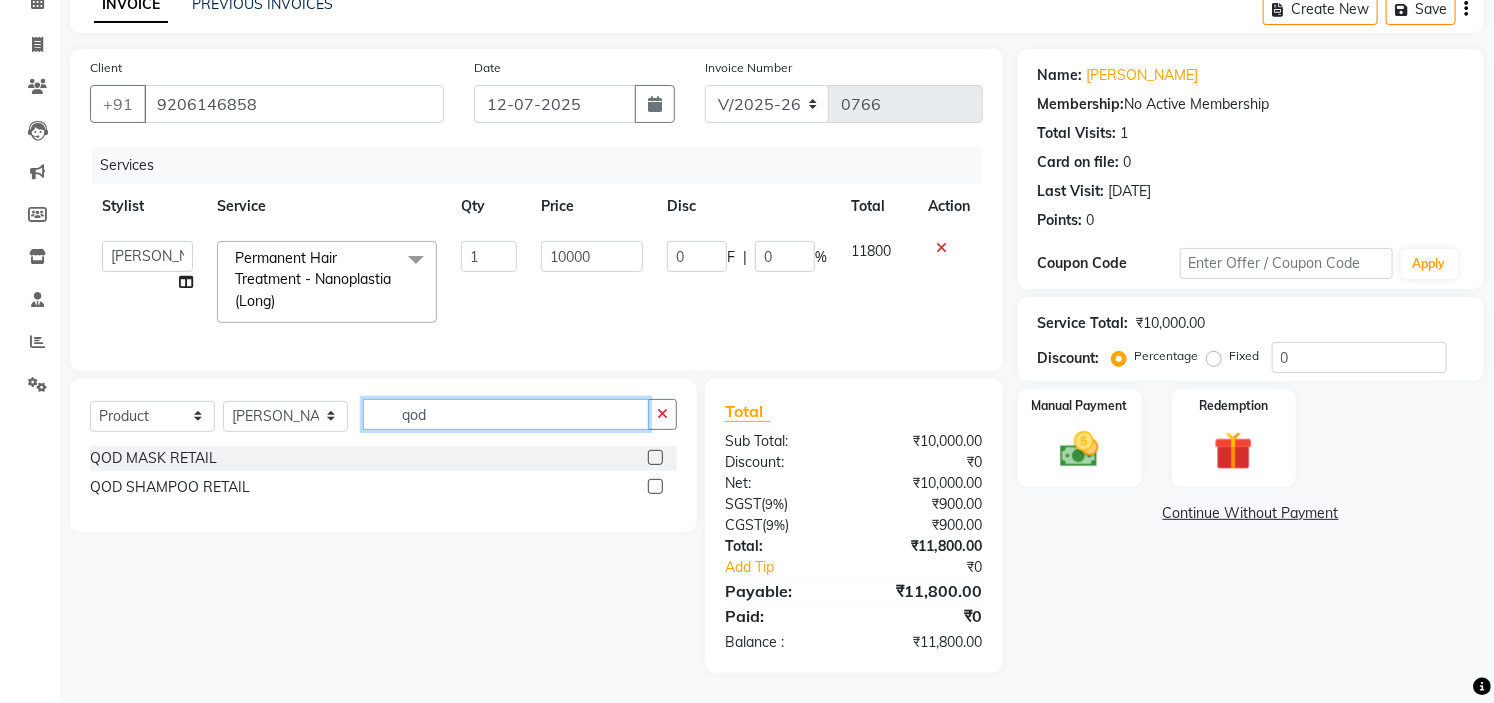 type on "qod" 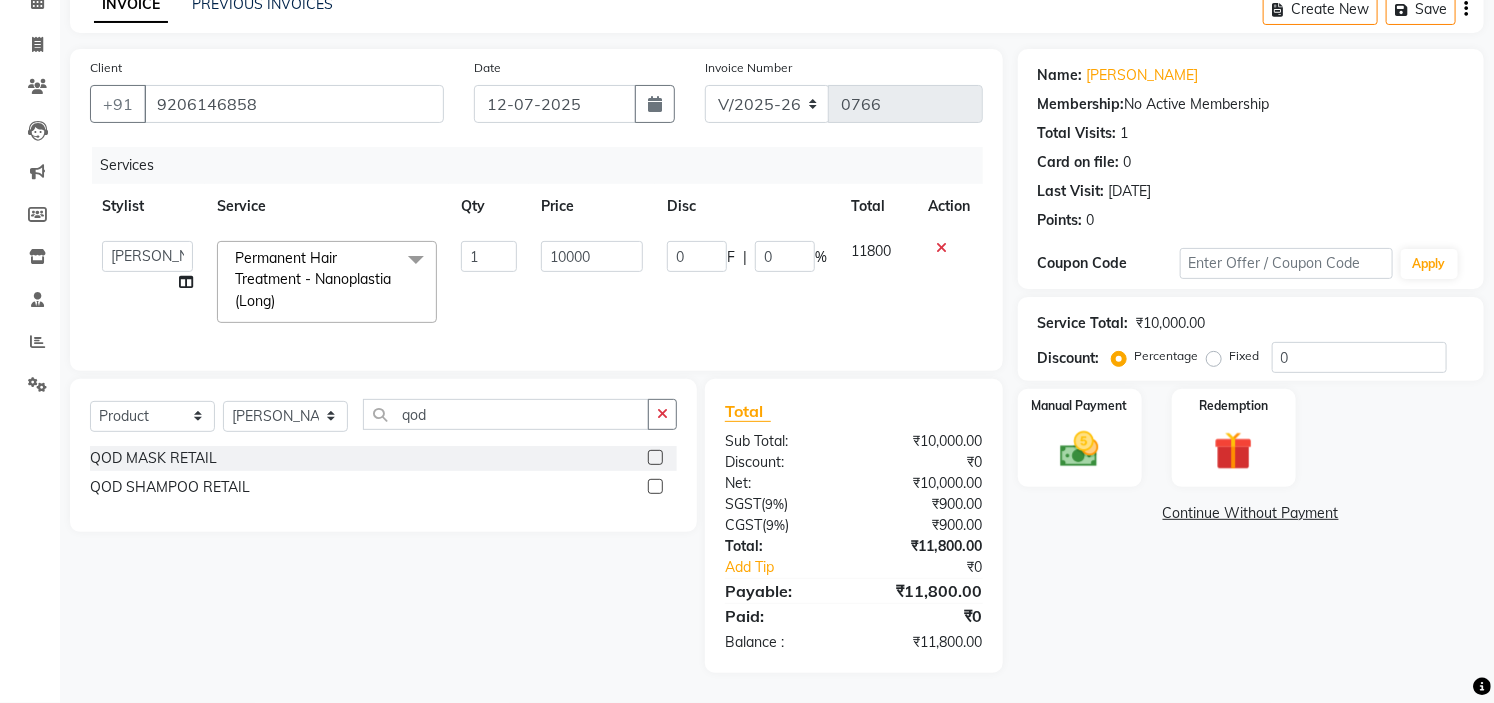 click 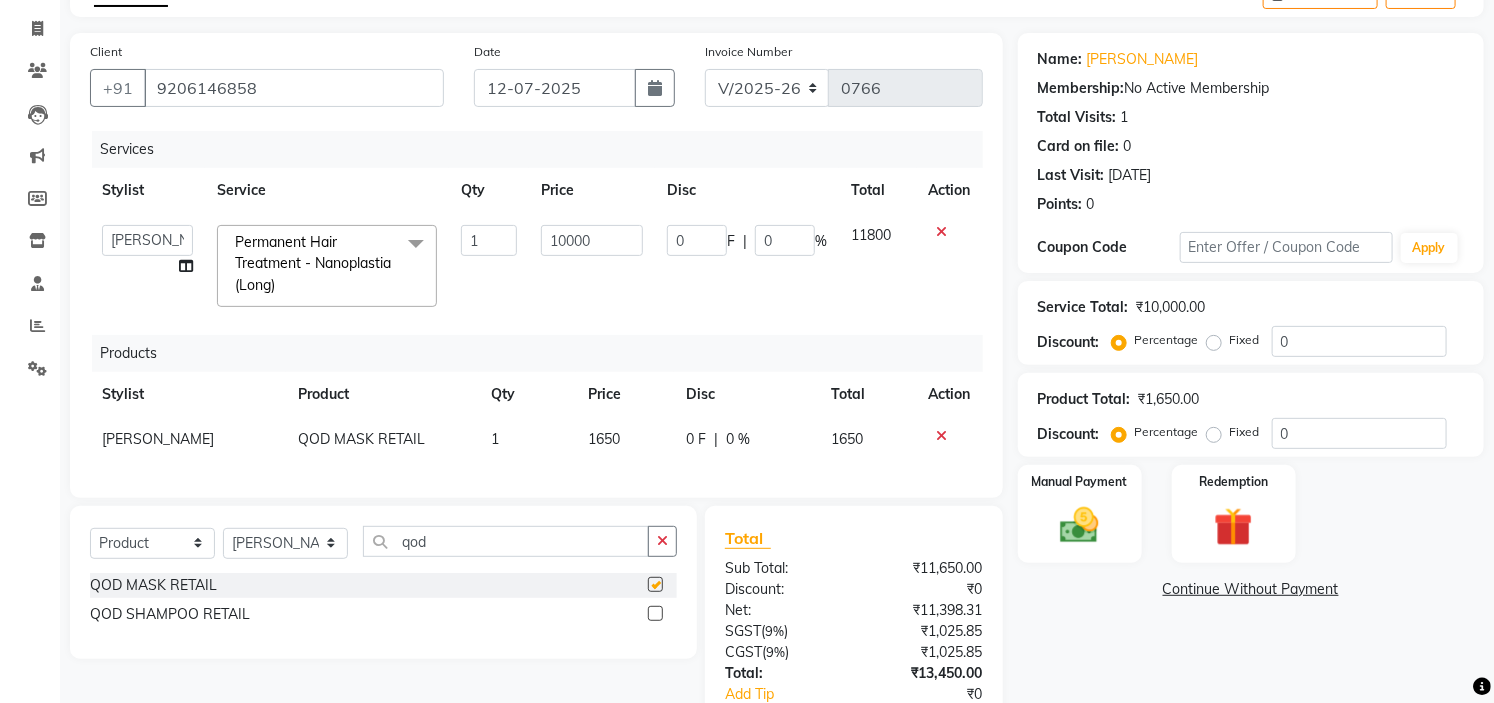 checkbox on "false" 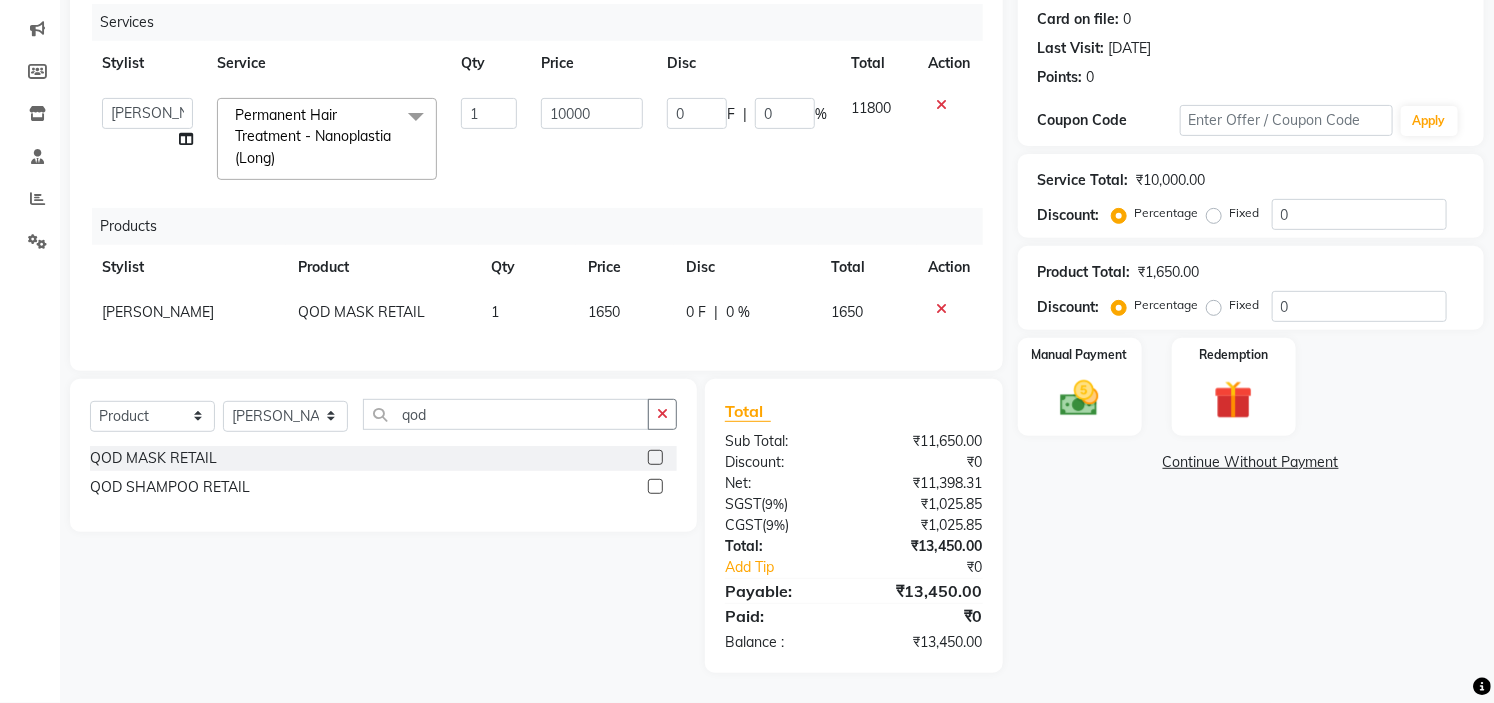 scroll, scrollTop: 261, scrollLeft: 0, axis: vertical 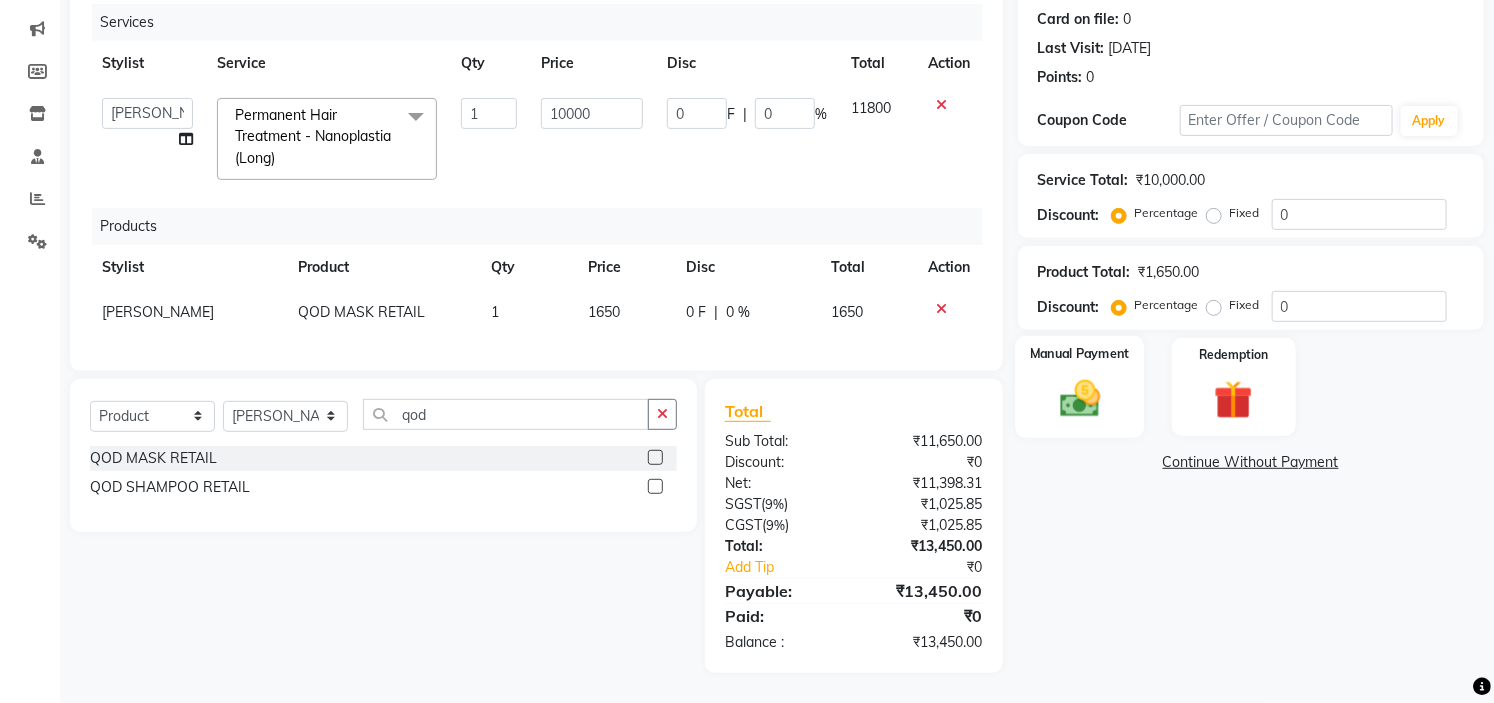 click 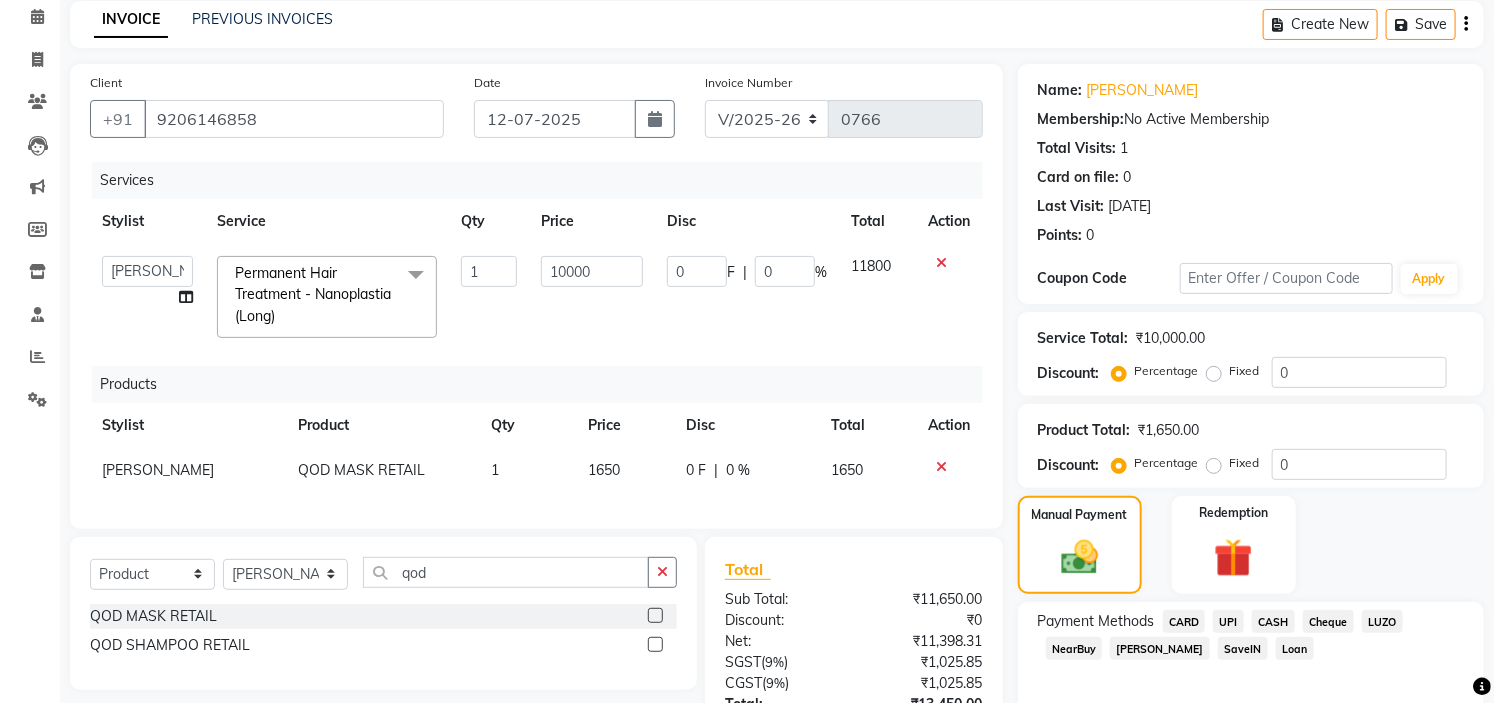 scroll, scrollTop: 0, scrollLeft: 0, axis: both 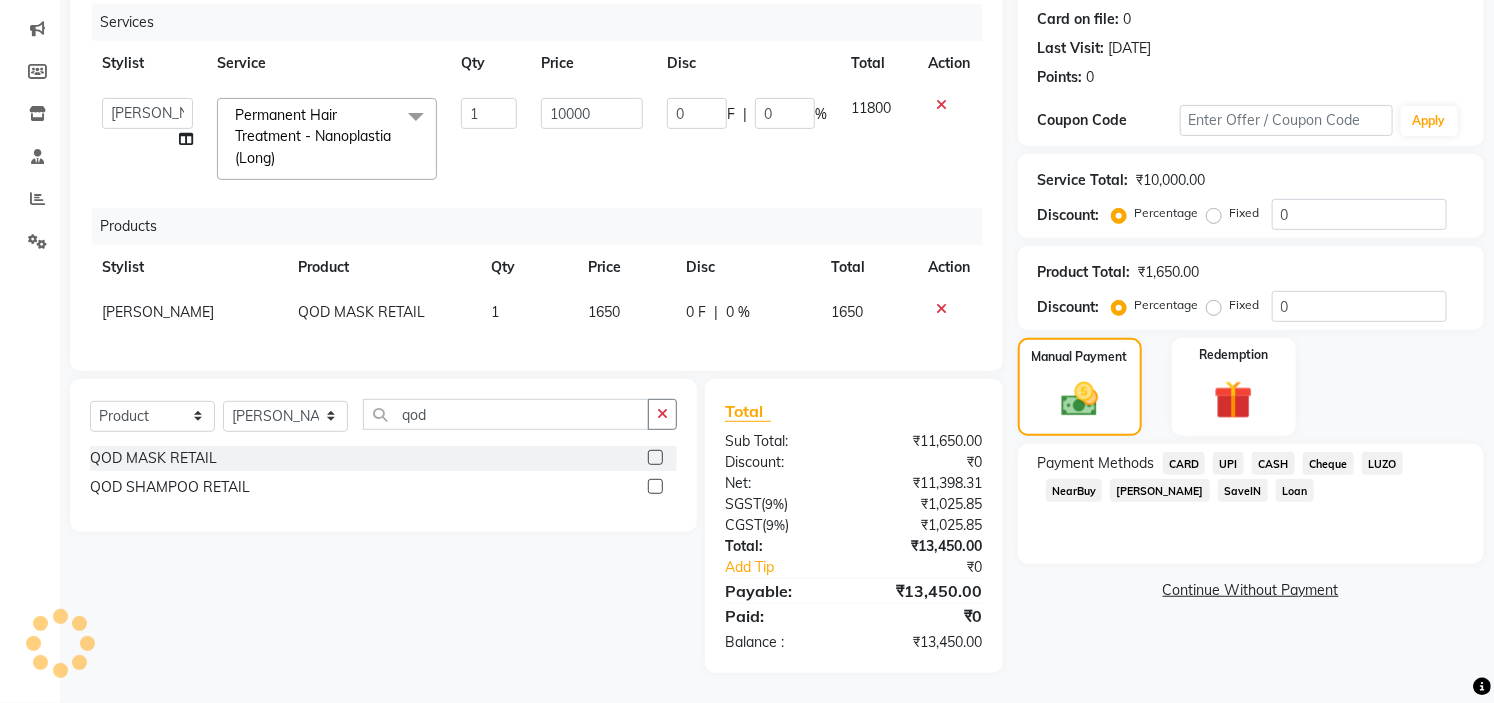 click 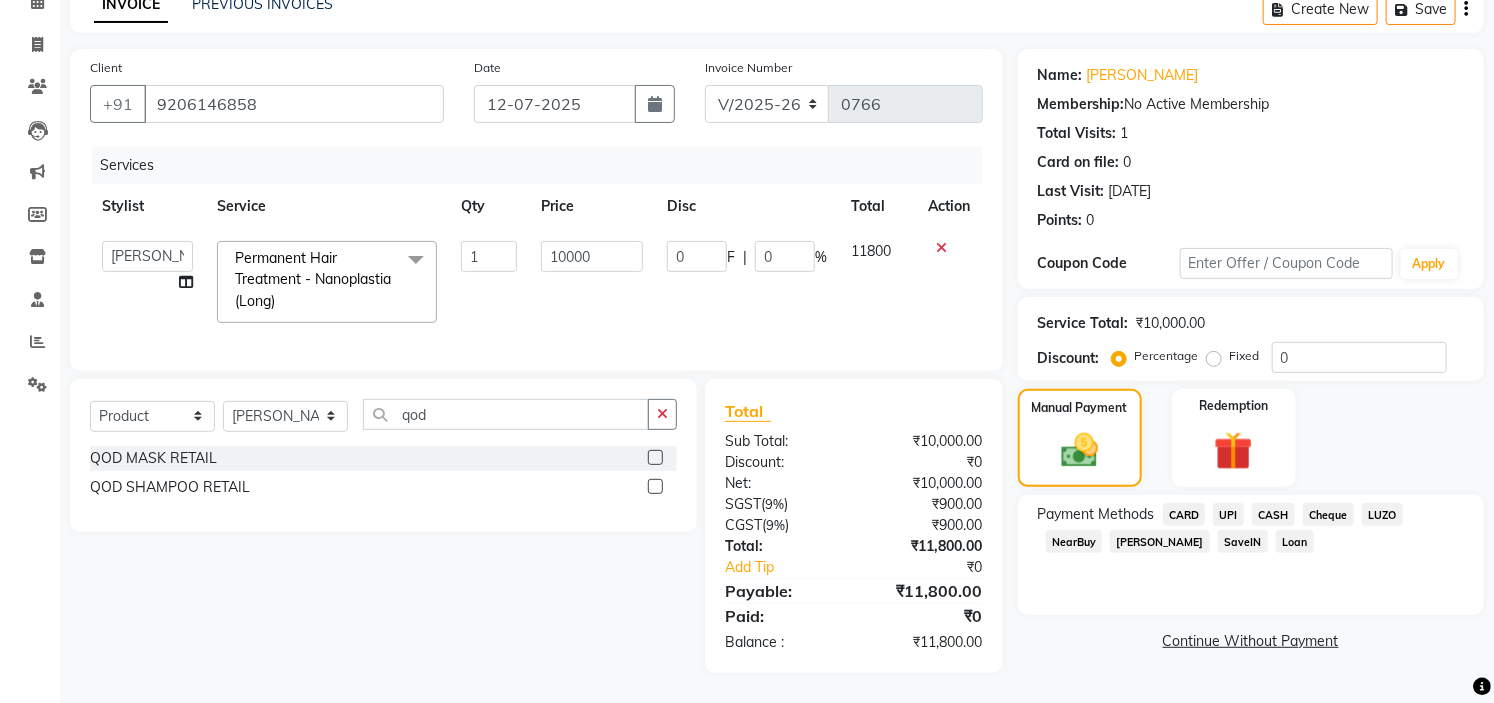 scroll, scrollTop: 117, scrollLeft: 0, axis: vertical 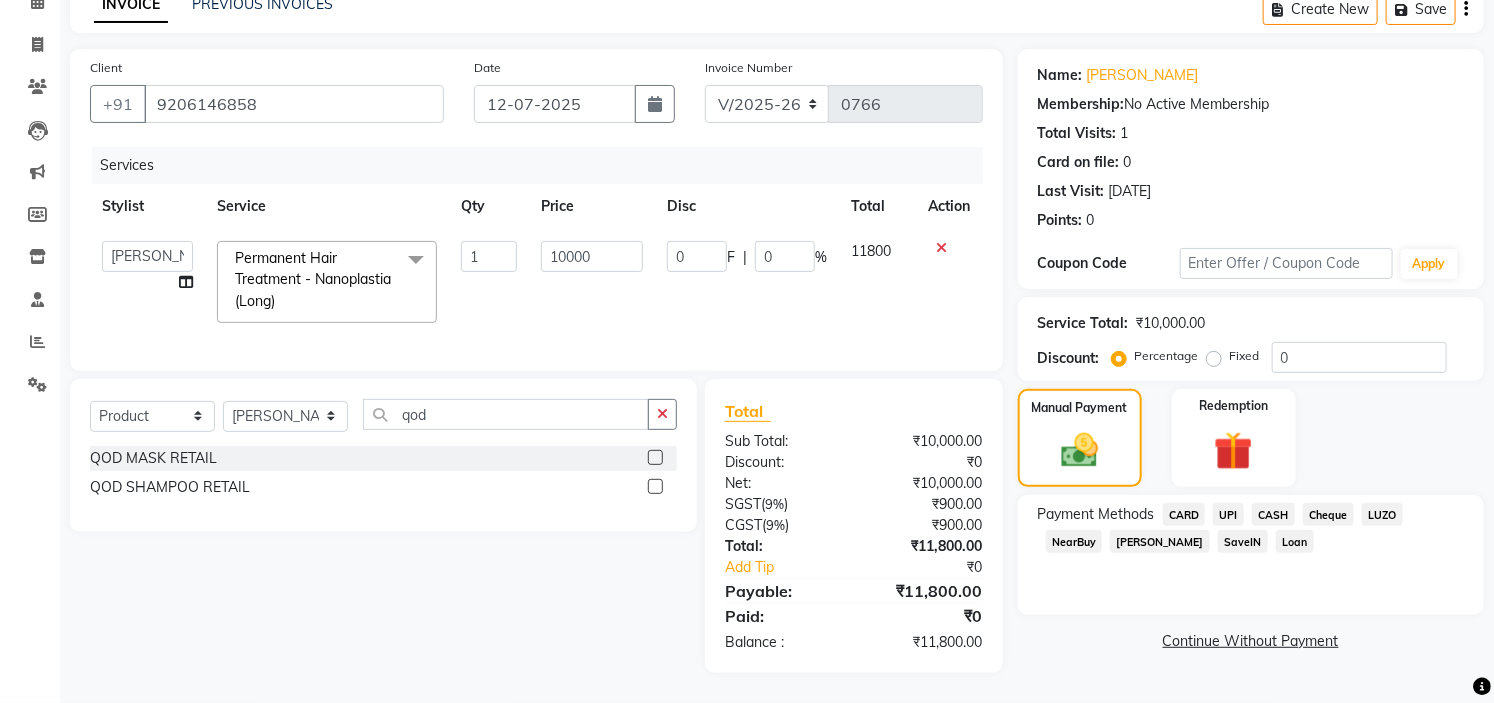 click on "Payment Methods  CARD   UPI   CASH   Cheque   LUZO   NearBuy   Bajaj Finserv   SaveIN   Loan" 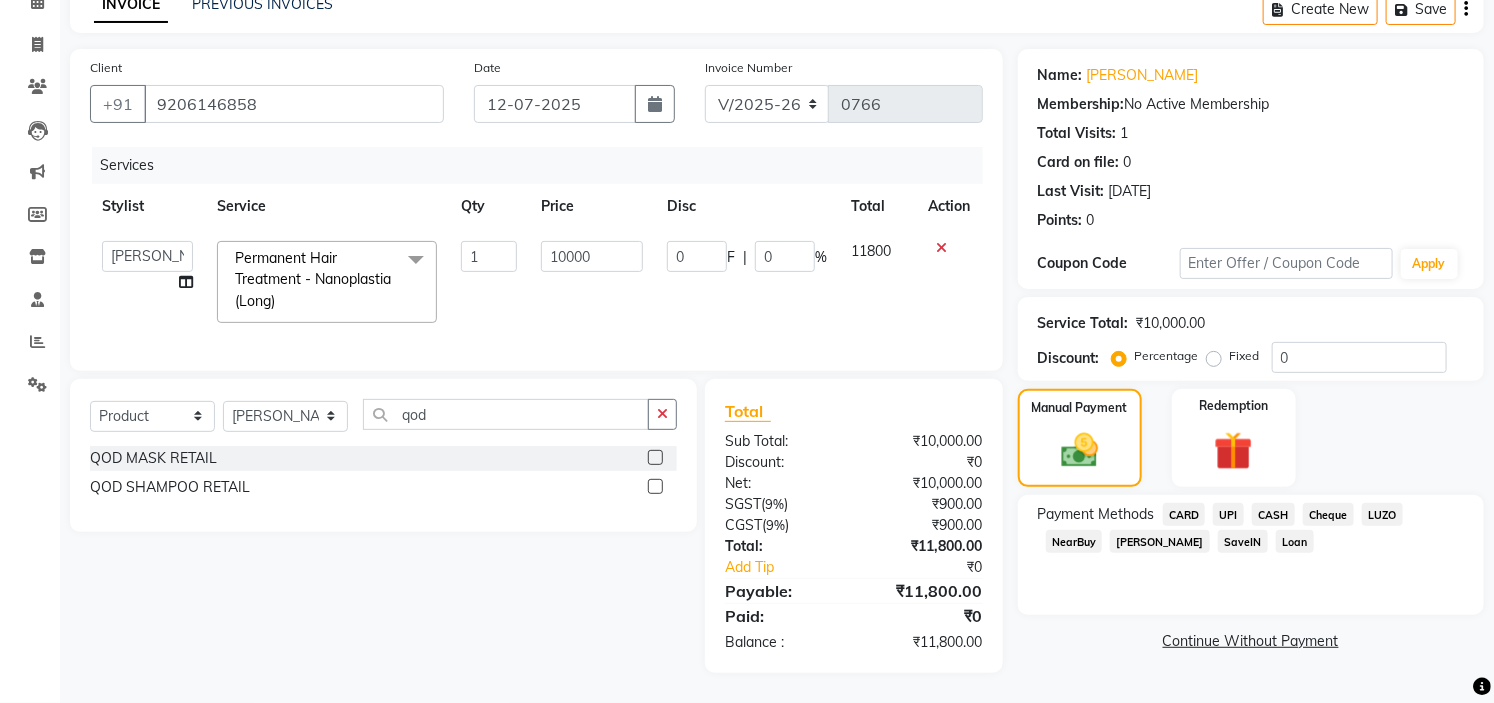 click on "UPI" 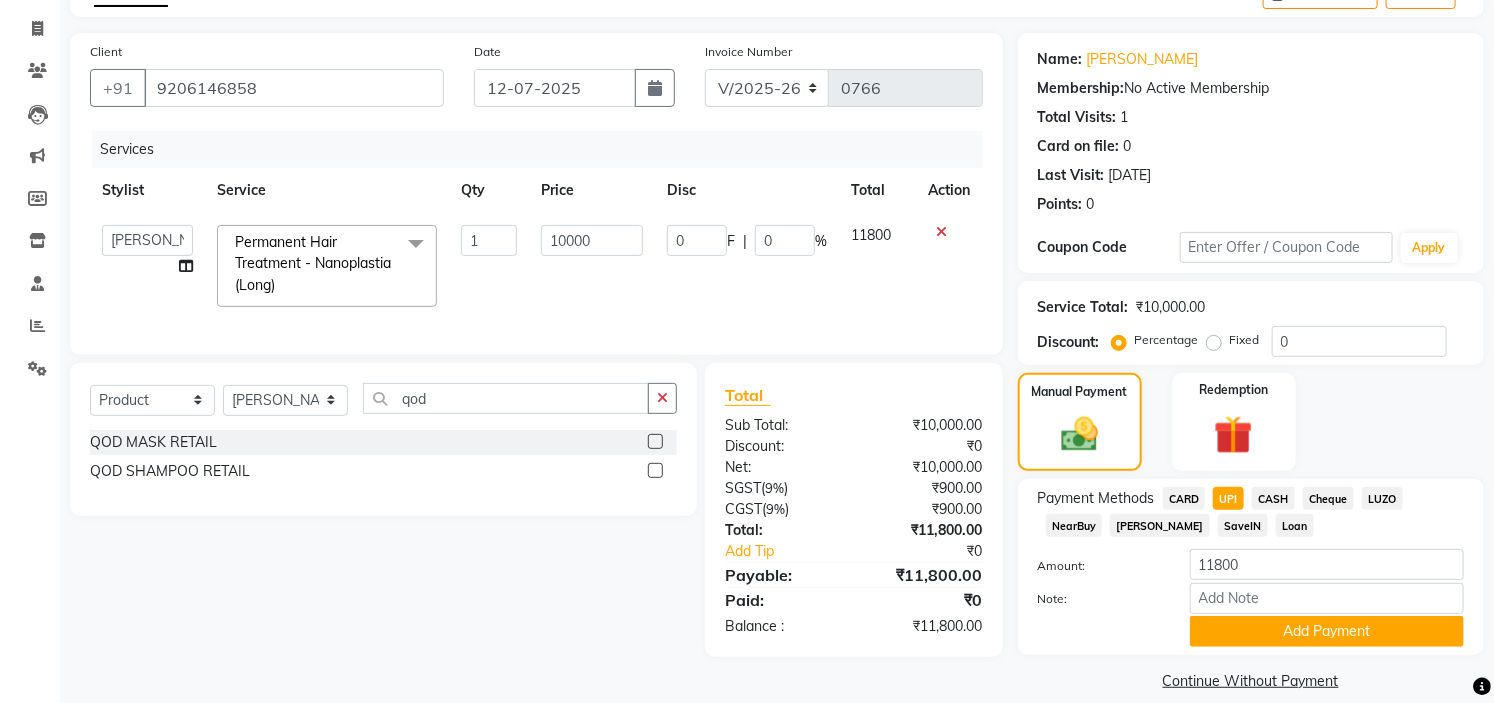 scroll, scrollTop: 141, scrollLeft: 0, axis: vertical 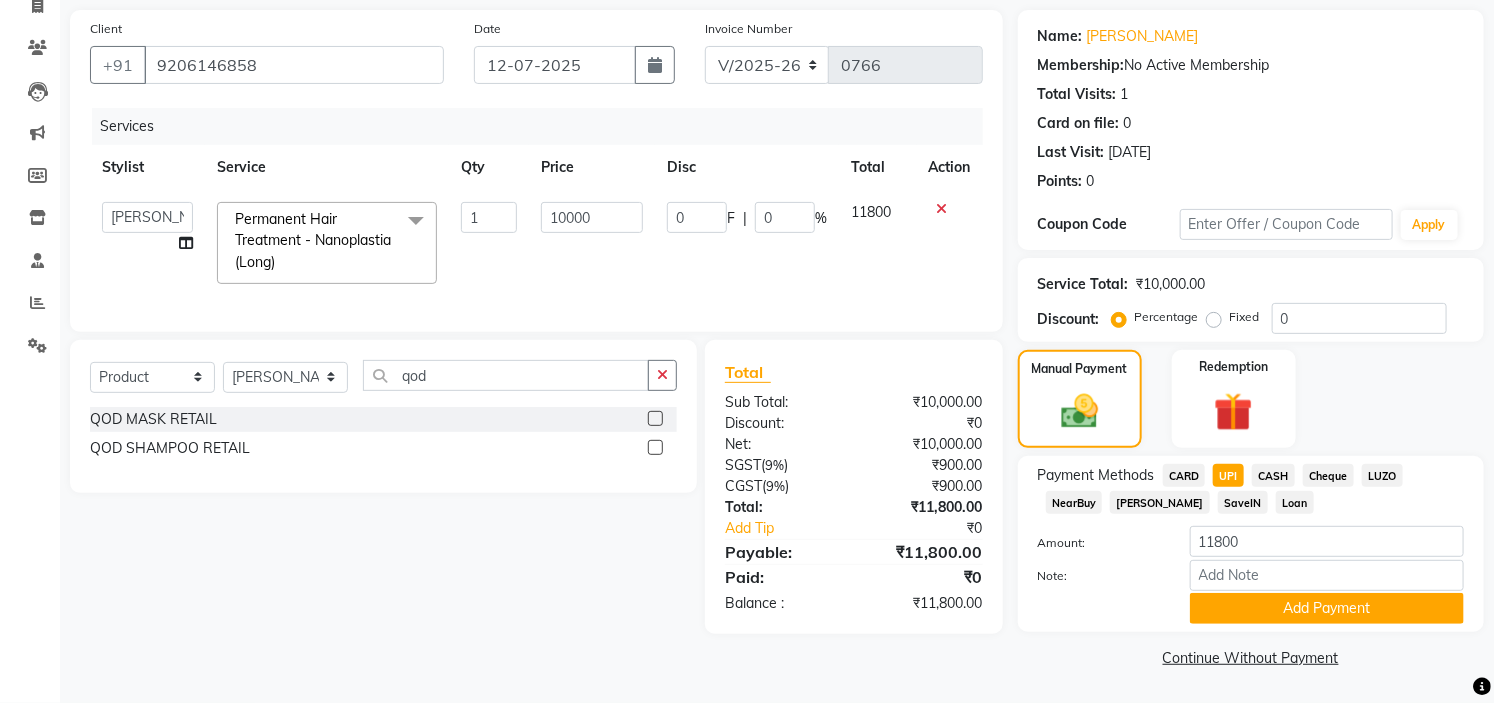 click on "CARD" 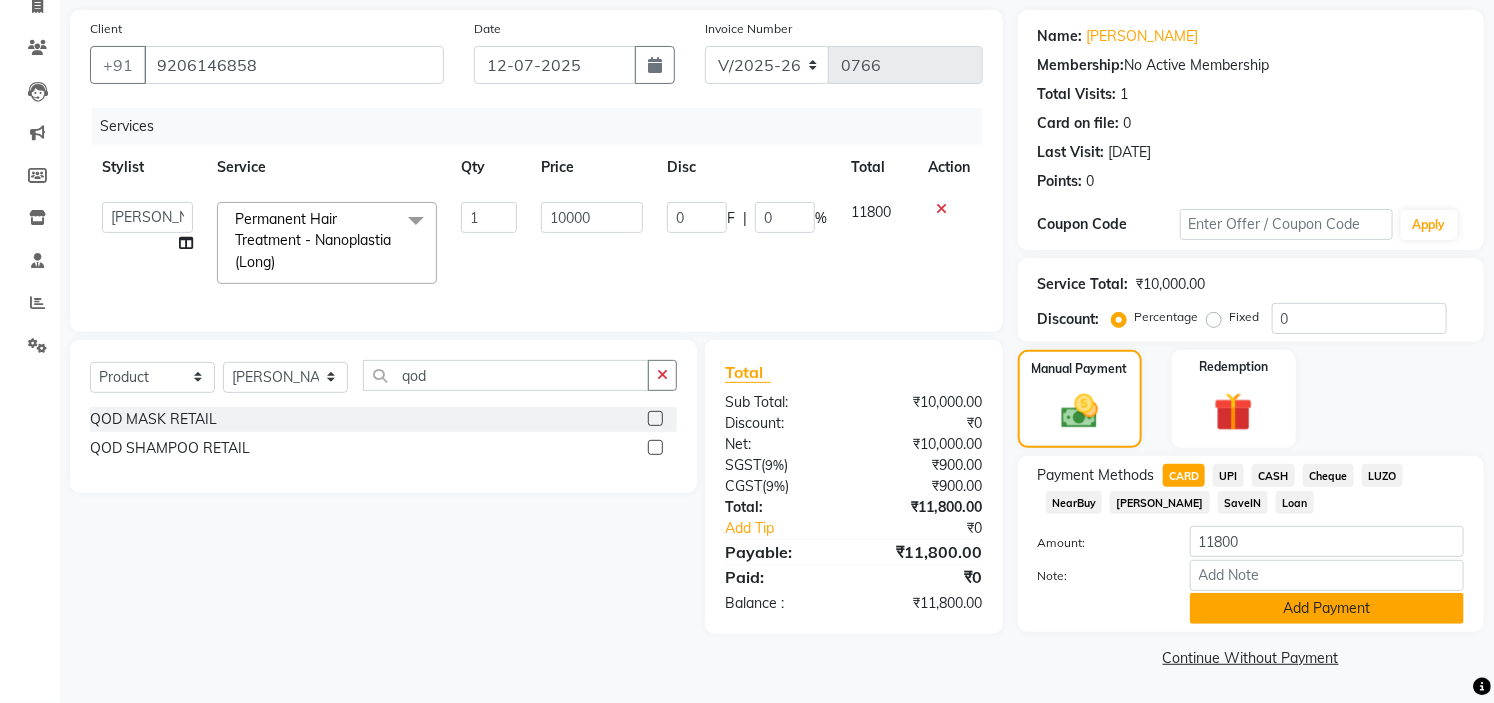 click on "Add Payment" 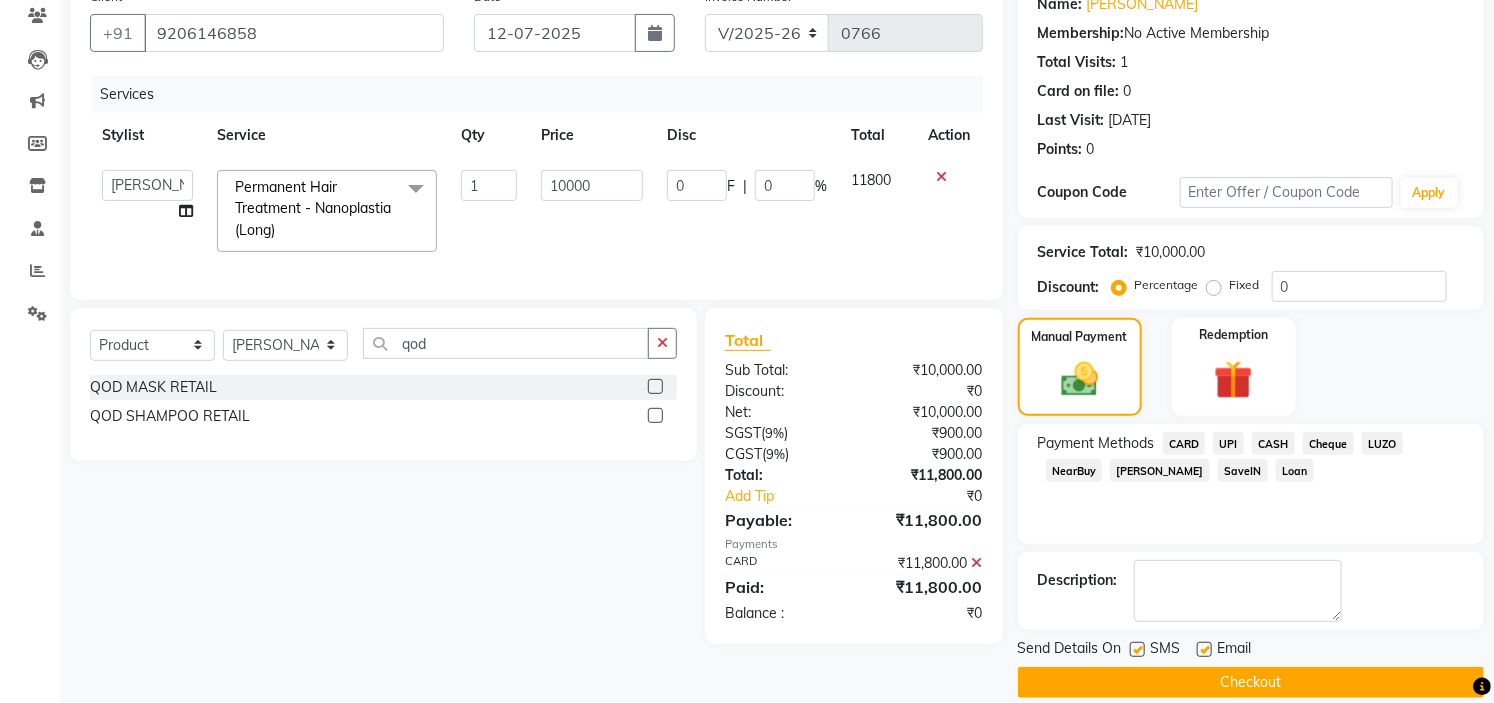 scroll, scrollTop: 196, scrollLeft: 0, axis: vertical 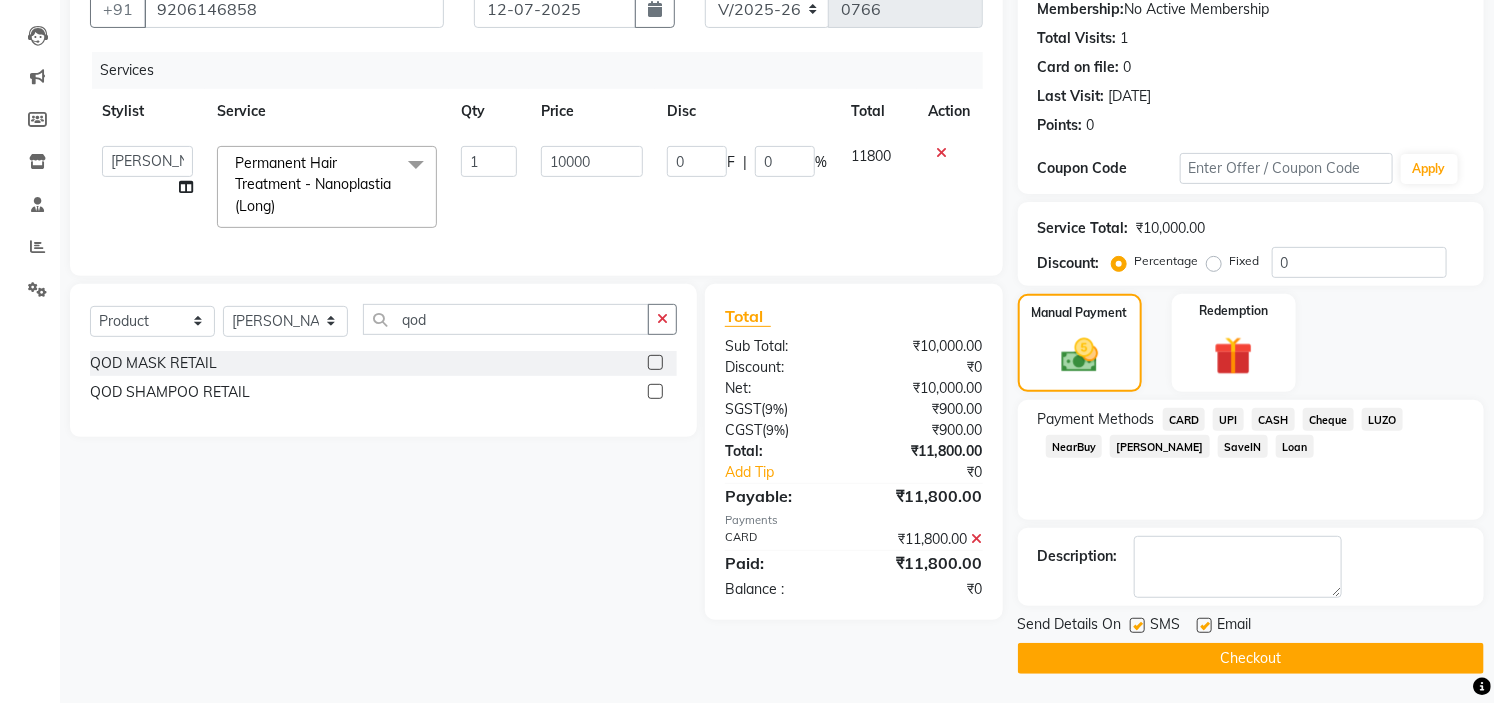 click on "Checkout" 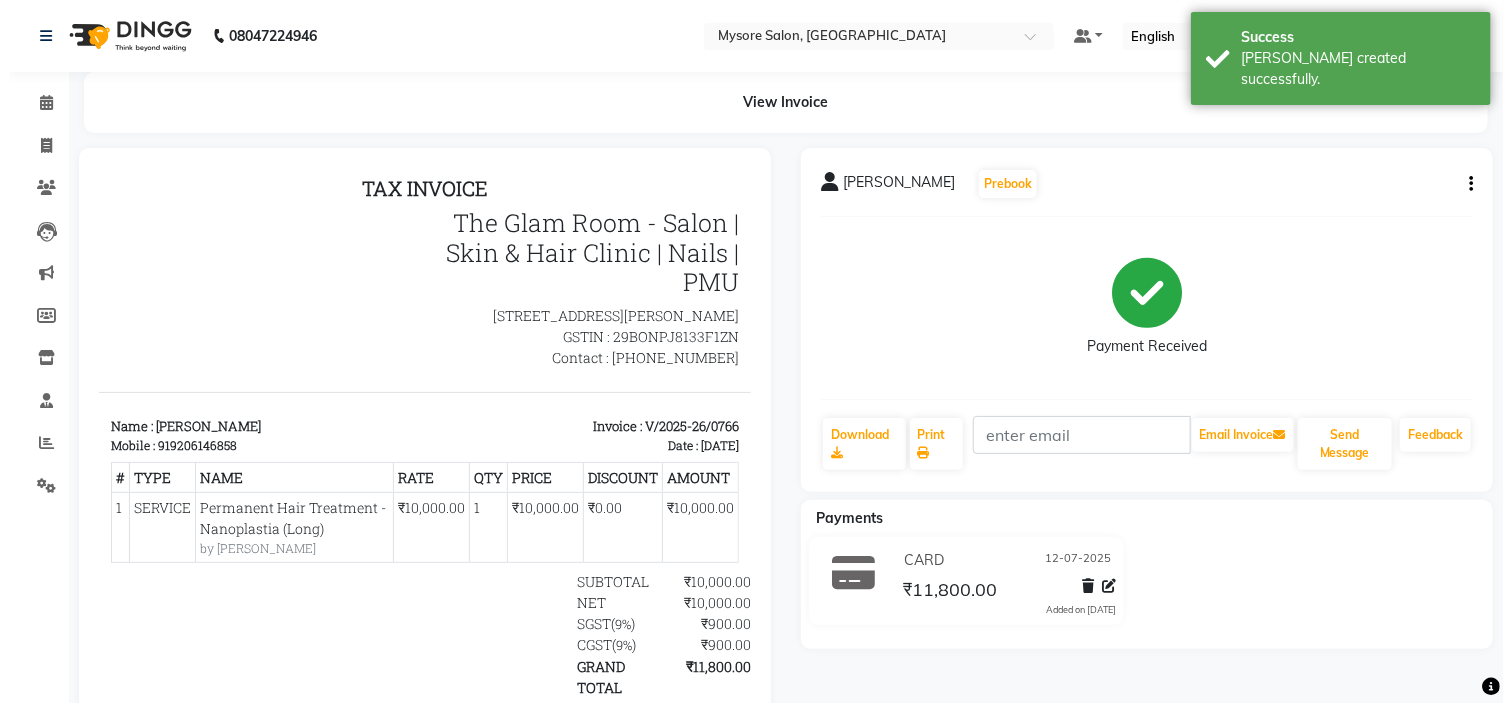scroll, scrollTop: 0, scrollLeft: 0, axis: both 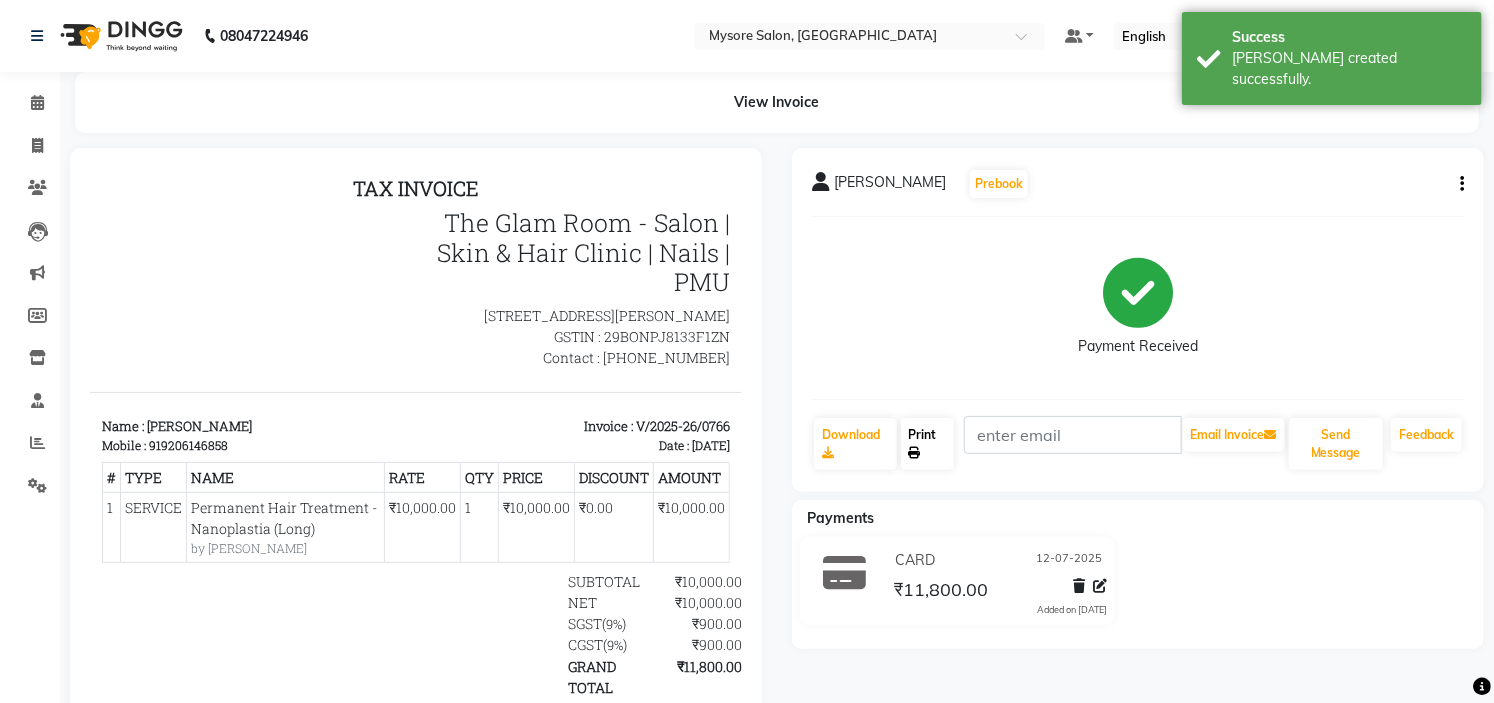 click on "Print" 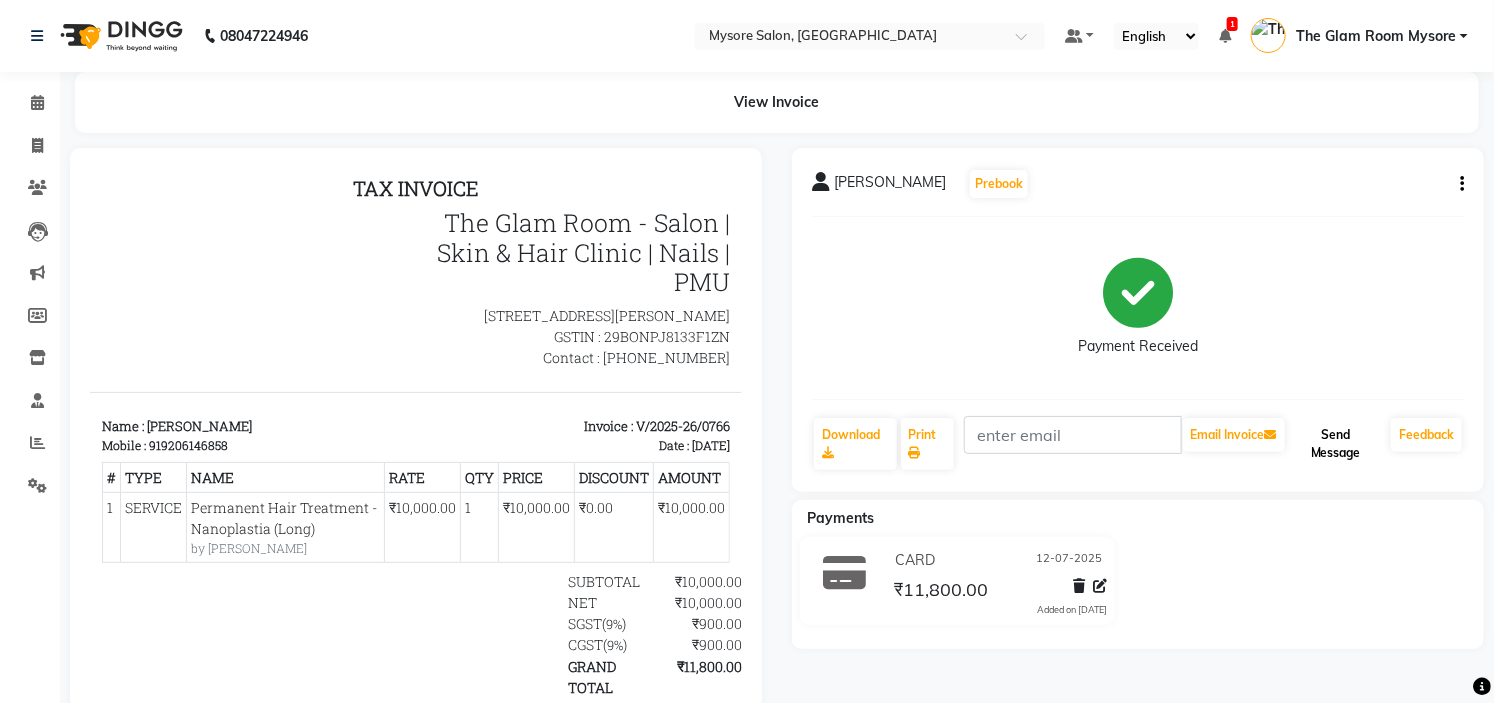 click on "Send Message" 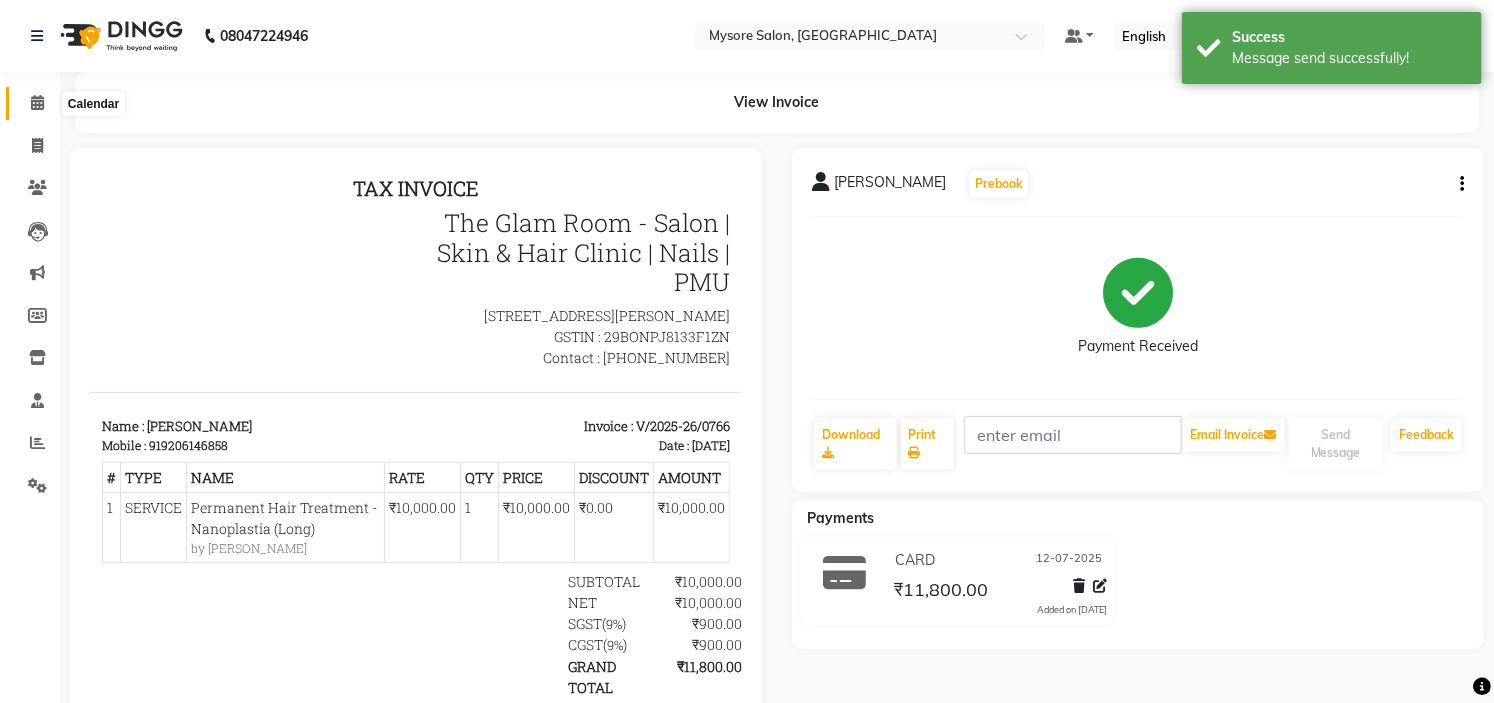 click 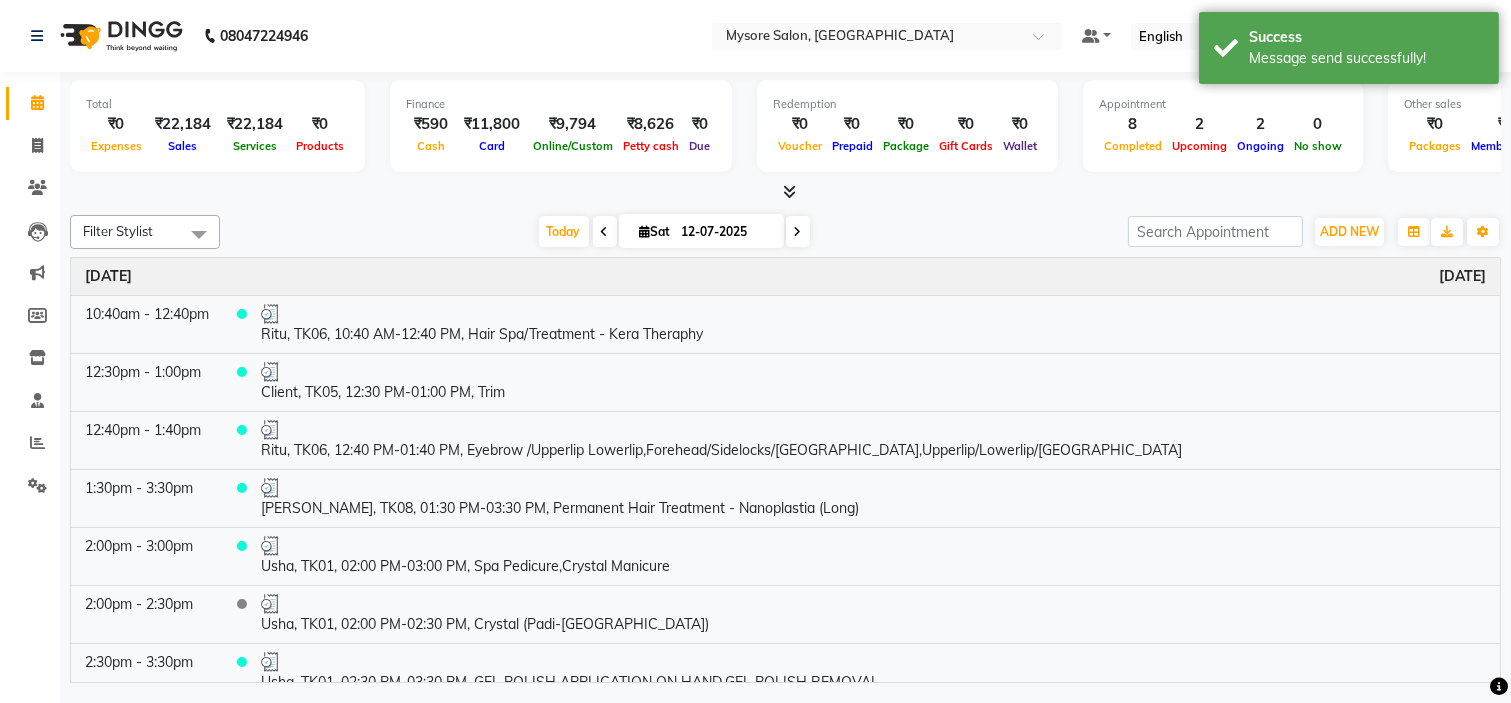 click on "Total  ₹0  Expenses ₹22,184  Sales ₹22,184  Services ₹0  Products Finance  ₹590  Cash ₹11,800  Card ₹9,794  Online/Custom ₹8,626 Petty cash ₹0 Due  Redemption  ₹0 Voucher ₹0 Prepaid ₹0 Package ₹0  Gift Cards ₹0  Wallet  Appointment  8 Completed 2 Upcoming 2 Ongoing 0 No show  Other sales  ₹0  Packages ₹0  Memberships ₹0  Vouchers ₹0  Prepaids ₹0  Gift Cards" at bounding box center [785, 129] 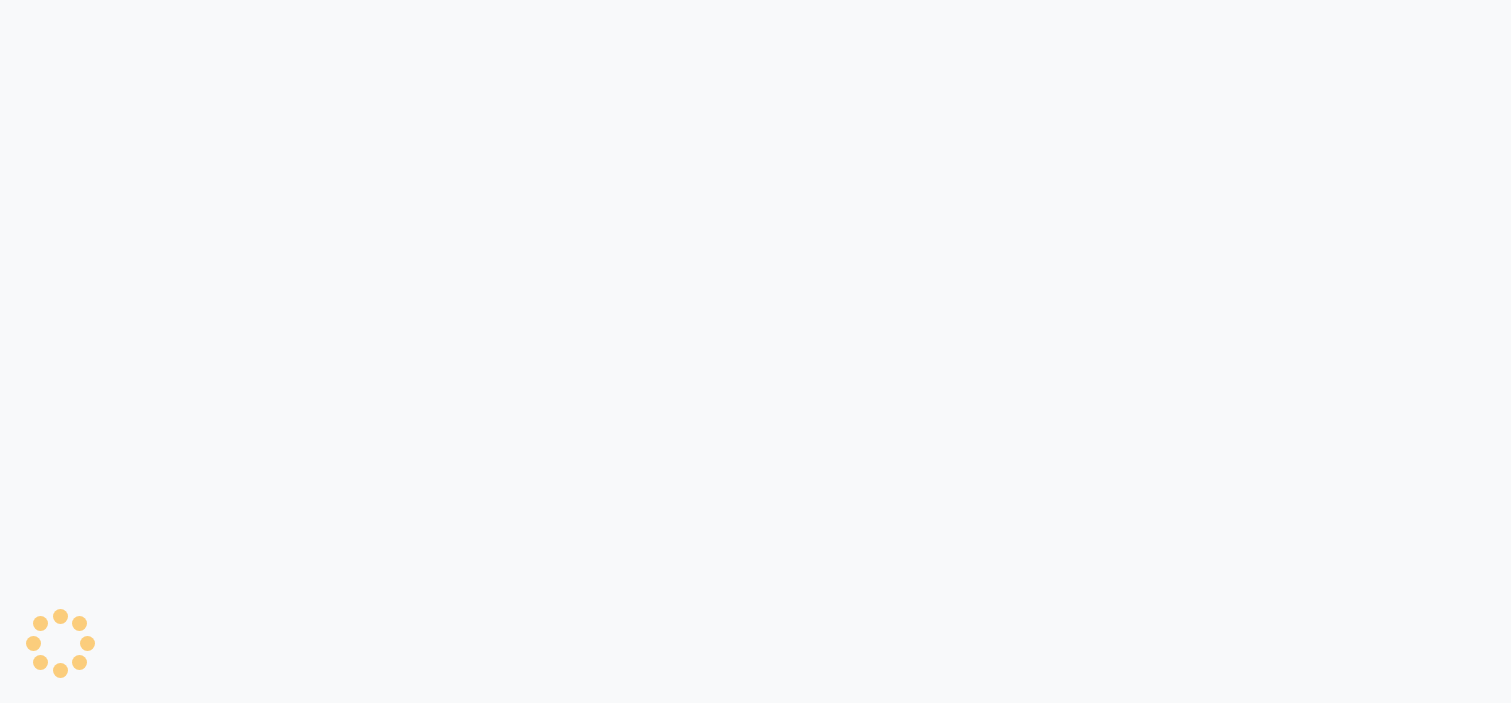 scroll, scrollTop: 0, scrollLeft: 0, axis: both 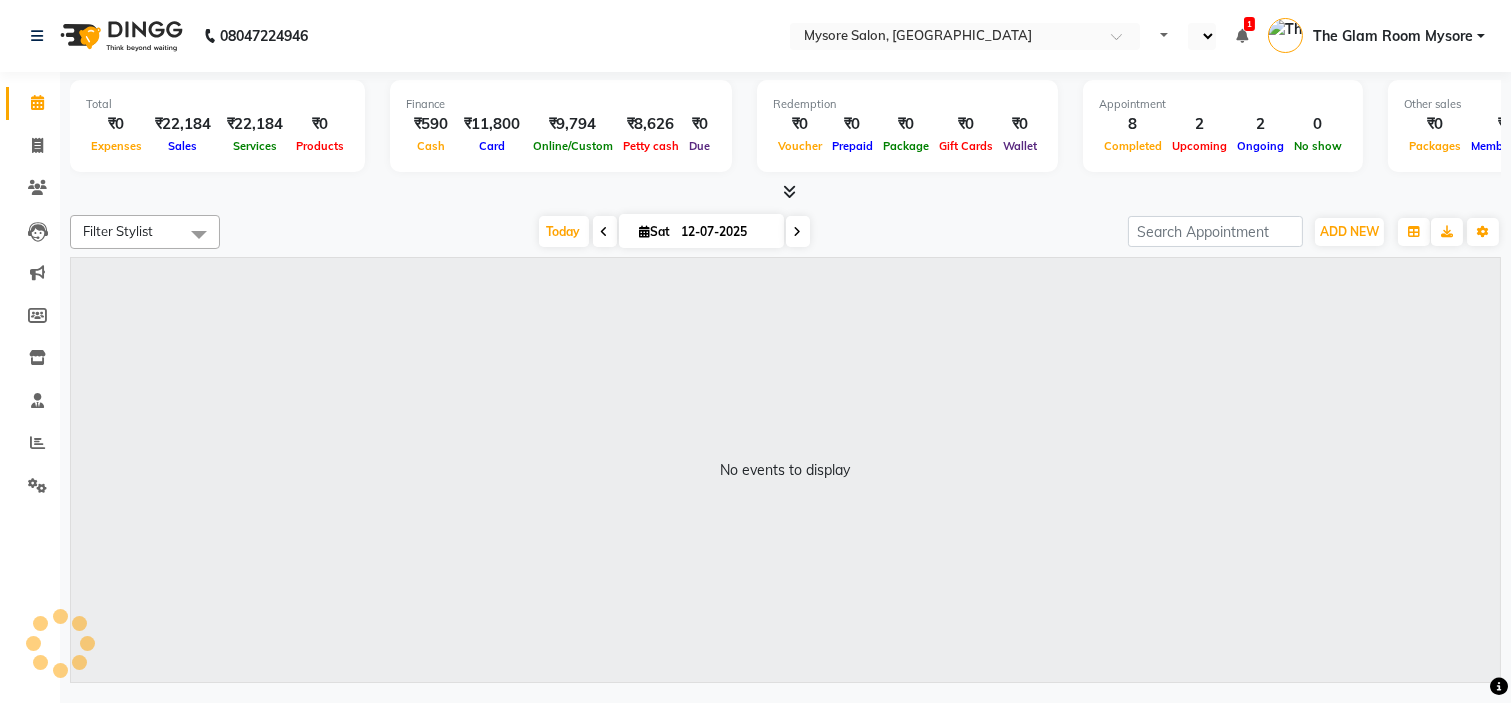 select on "en" 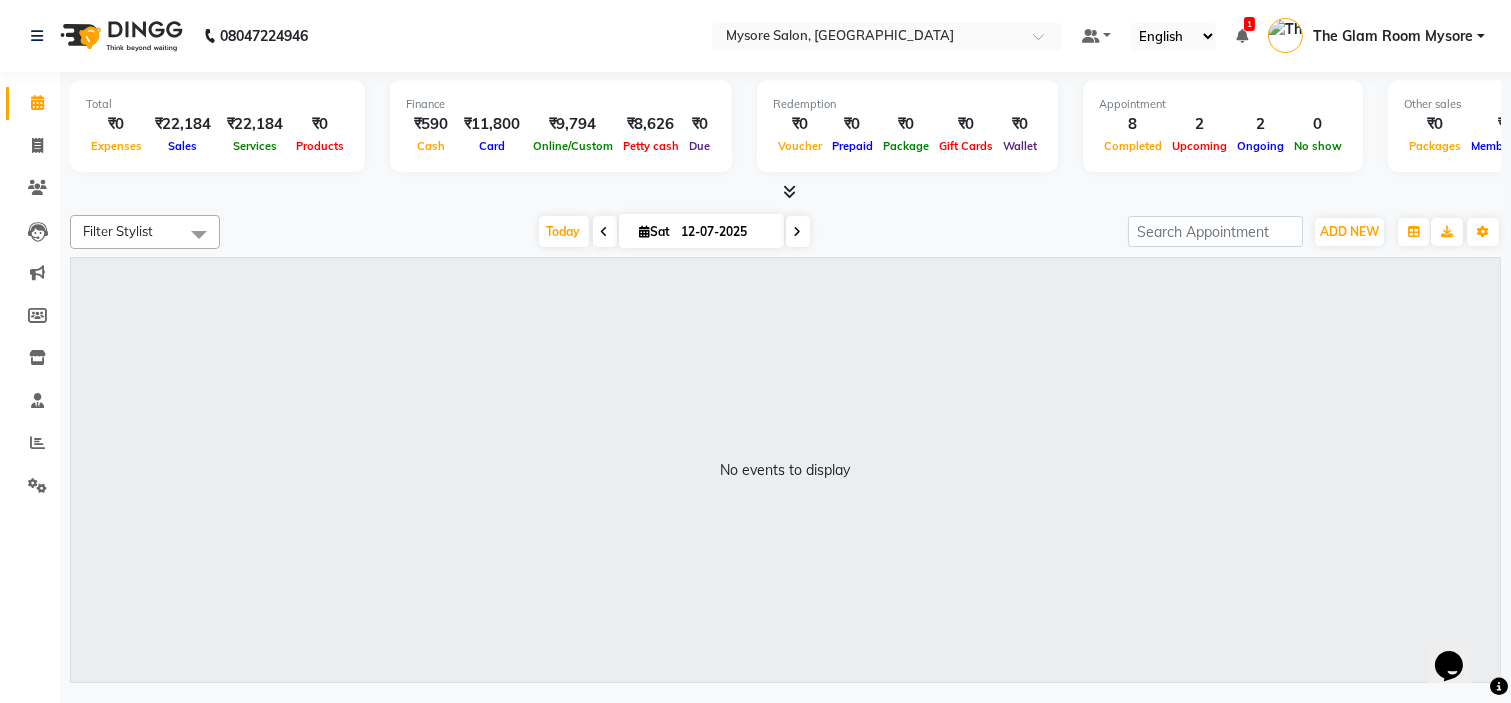 scroll, scrollTop: 0, scrollLeft: 0, axis: both 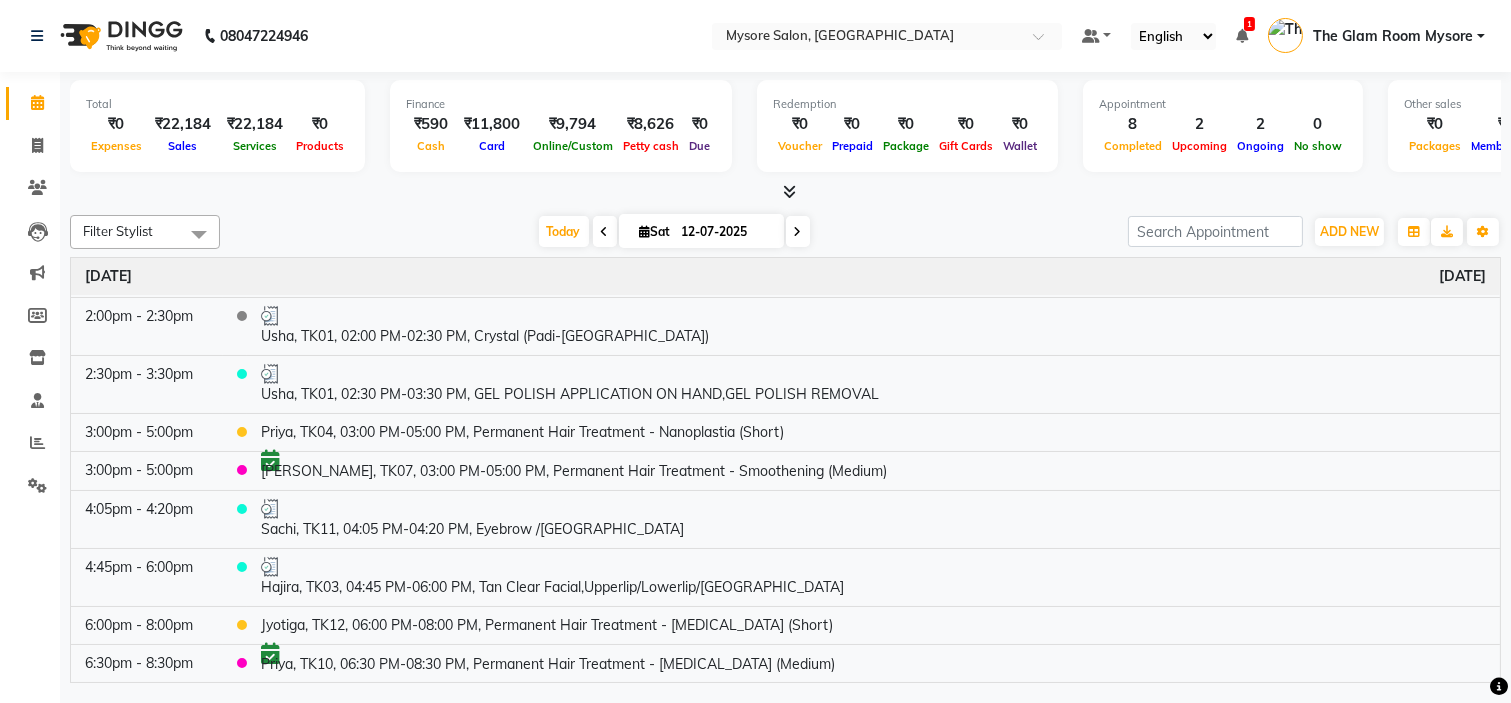 click on "Filter Stylist Select All [PERSON_NAME] [PERSON_NAME] Ashwini Ayaan DR. Apurva [PERSON_NAME] [PERSON_NAME] [PERSON_NAME] Shangnimwon [PERSON_NAME] [PERSON_NAME] [PERSON_NAME] Tezz The Glam Room Mysore [DATE]  [DATE] Toggle Dropdown Add Appointment Add Invoice Add Expense Add Attendance Add Client Add Transaction Toggle Dropdown Add Appointment Add Invoice Add Expense Add Attendance Add Client ADD NEW Toggle Dropdown Add Appointment Add Invoice Add Expense Add Attendance Add Client Add Transaction Filter Stylist Select All [PERSON_NAME] [PERSON_NAME] Ashwini Ayaan DR. Apurva [PERSON_NAME] [PERSON_NAME] [PERSON_NAME] Shangnimwon [PERSON_NAME] [PERSON_NAME] [PERSON_NAME] Tezz The Glam Room Mysore Group By  Staff View   Room View  View as Vertical  Vertical - Week View  Horizontal  Horizontal - Week View  List  Toggle Dropdown Calendar Settings Manage Tags   Arrange Stylists   Reset Stylists  Full Screen Appointment Form Zoom 100% Time Event [DATE] 10:40am - 12:40pm     Ritu, TK06, 10:40 AM-12:40 PM, Hair Spa/Treatment - Kera Theraphy 12:30pm - 1:00pm" 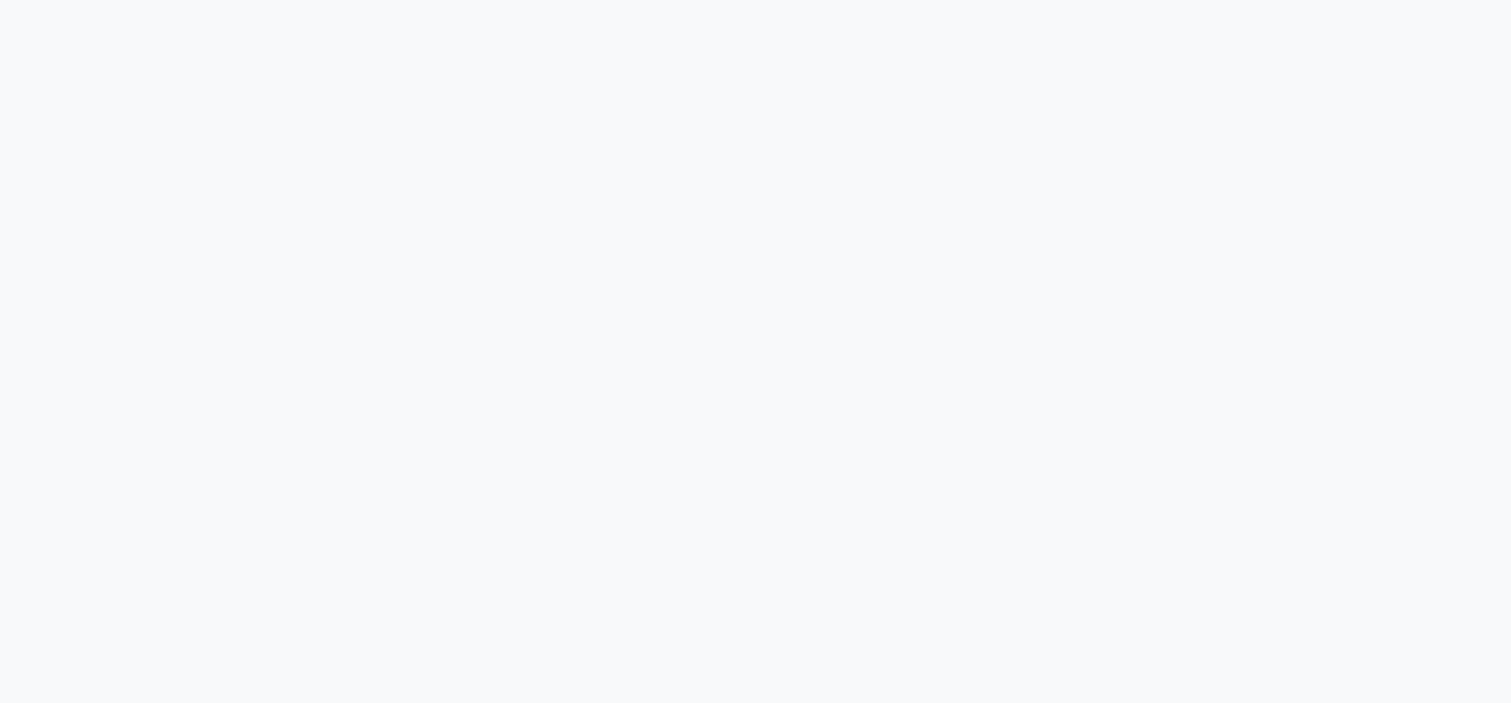 scroll, scrollTop: 0, scrollLeft: 0, axis: both 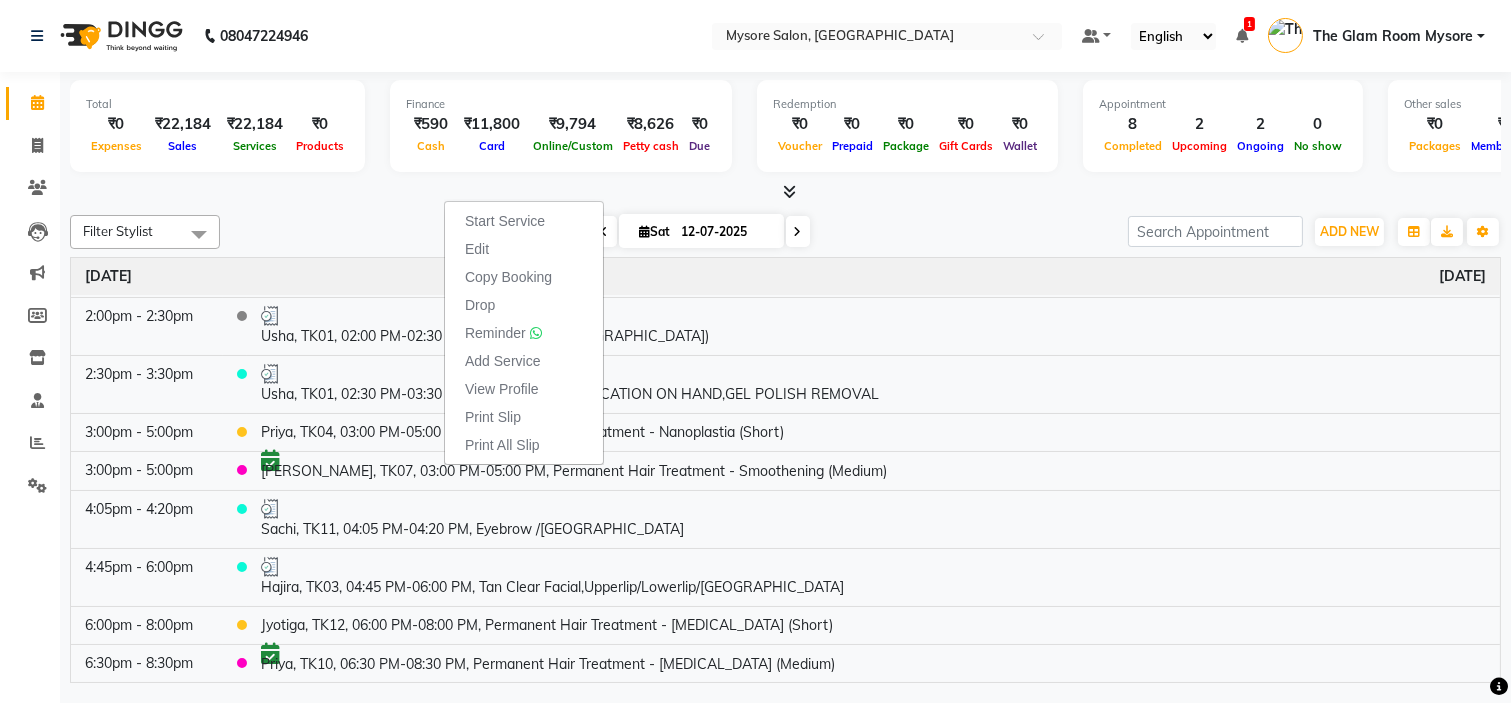 click on "[DATE]  [DATE]" at bounding box center [674, 232] 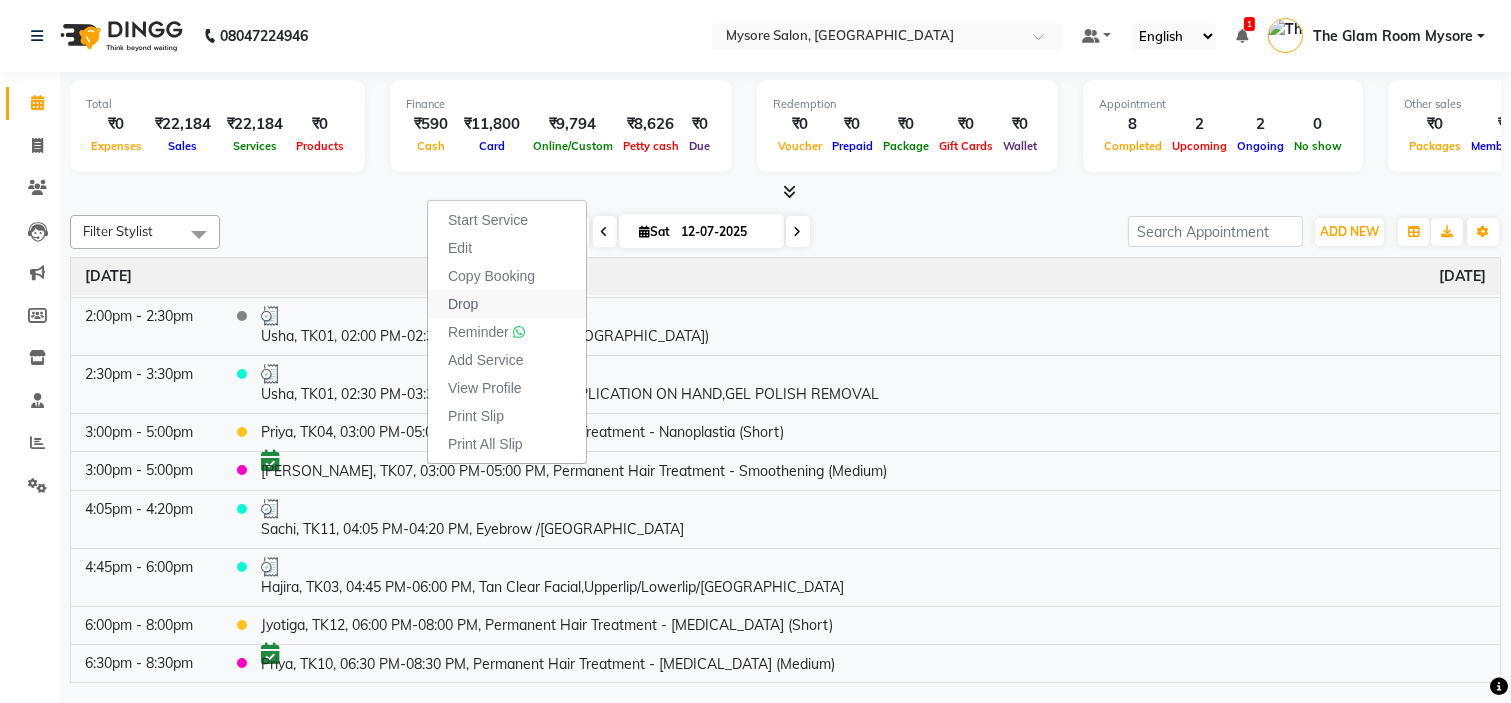 click on "Drop" at bounding box center (507, 304) 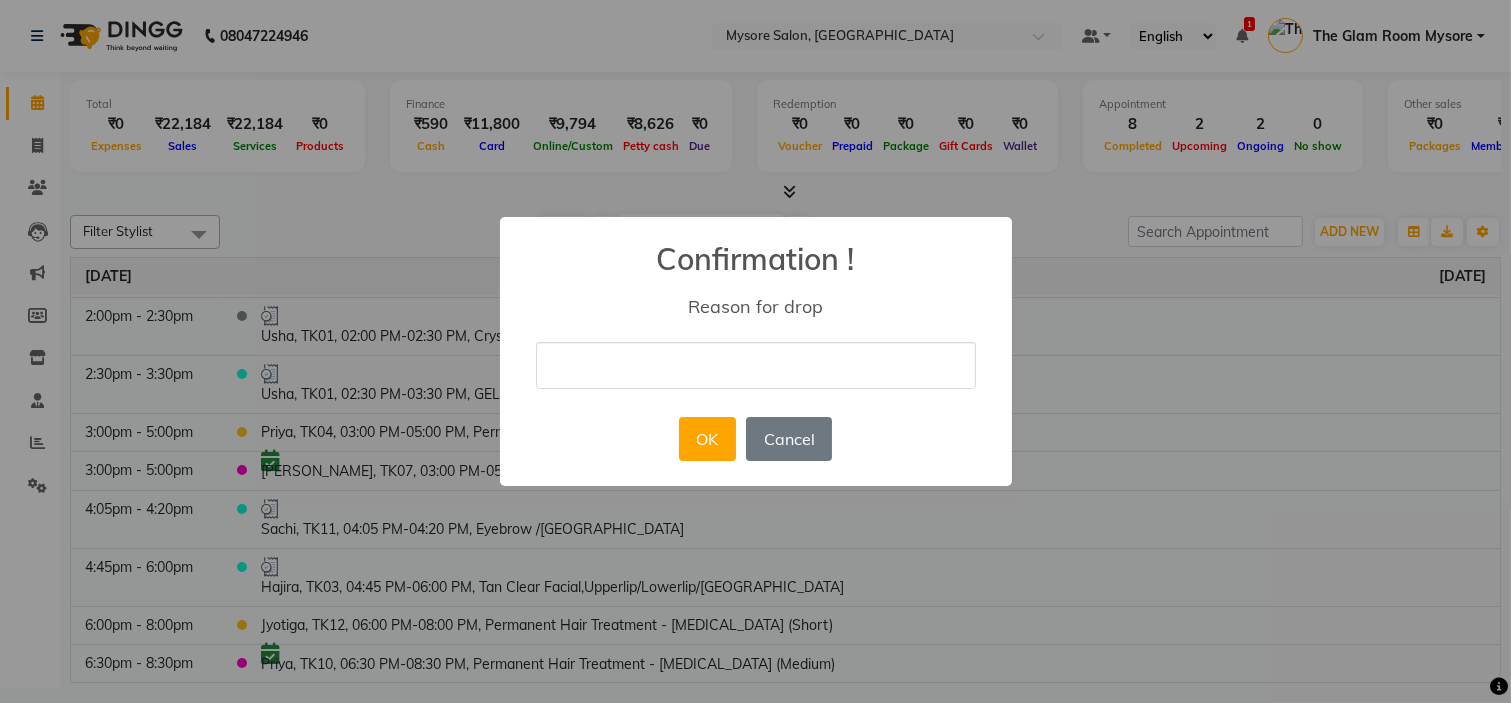 click at bounding box center [756, 365] 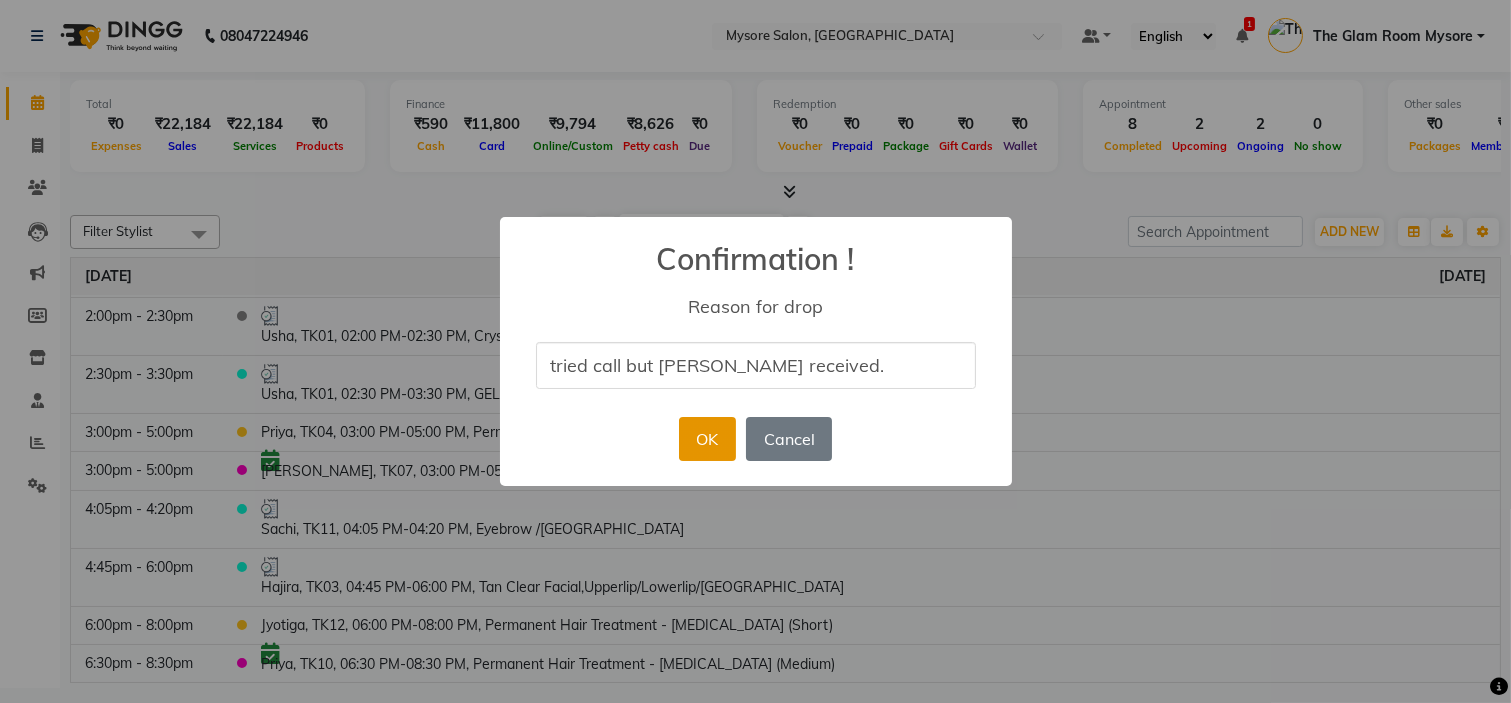 click on "OK" at bounding box center [707, 439] 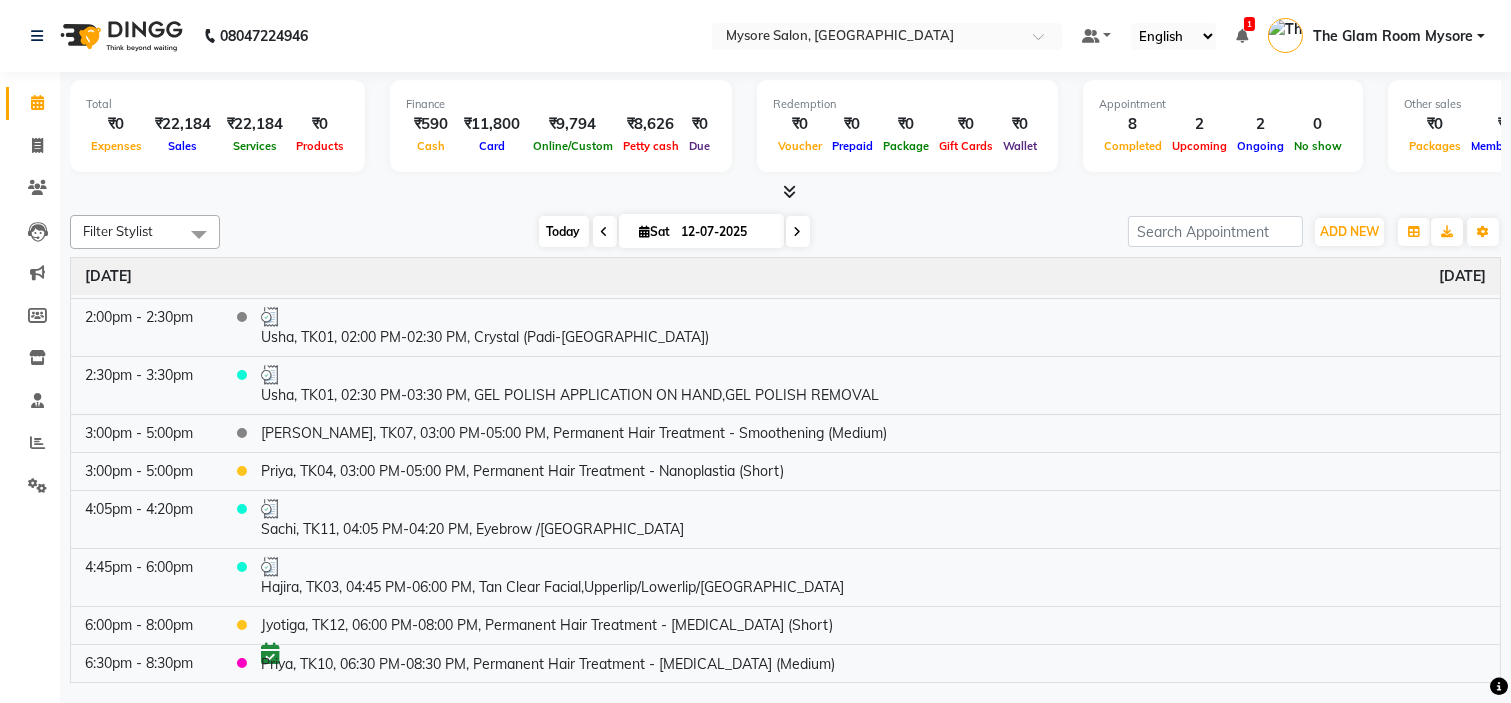 click on "Today" at bounding box center (564, 231) 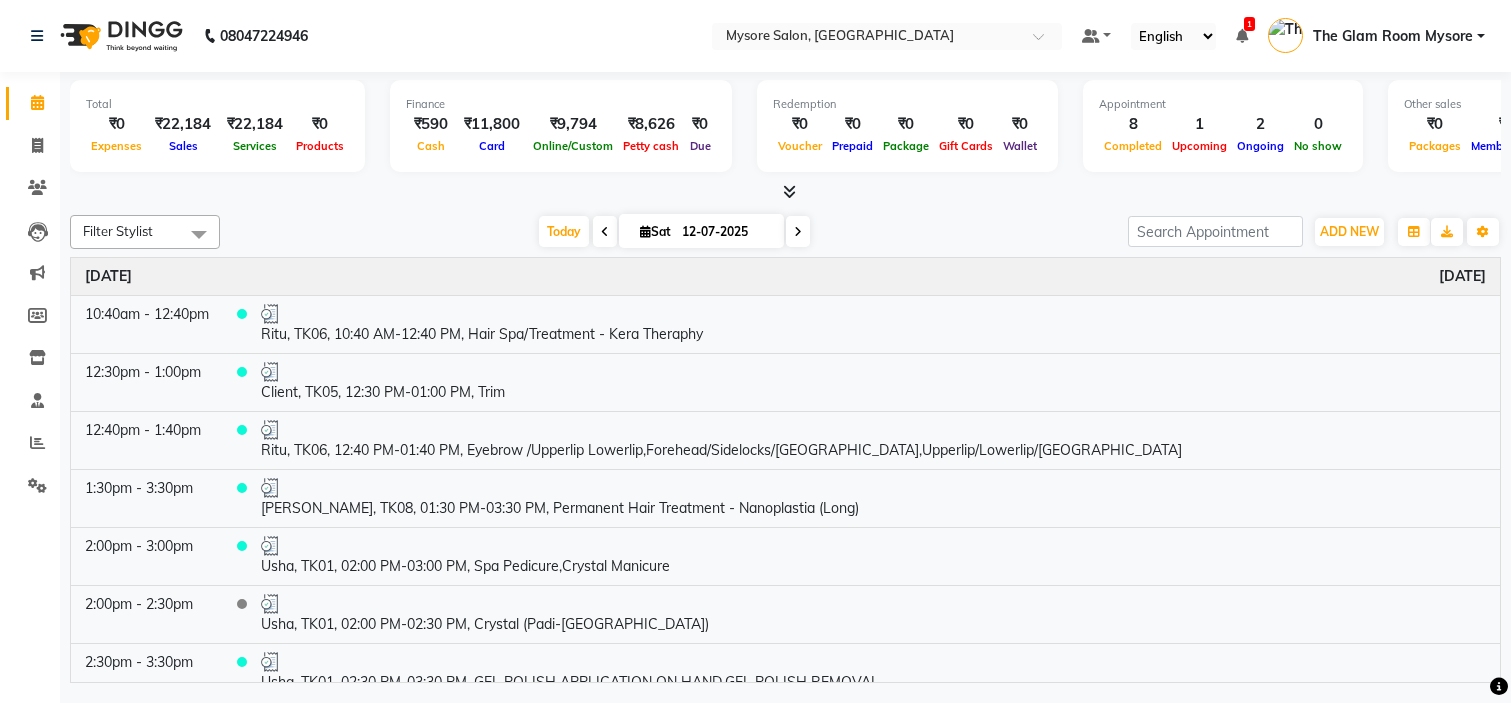 scroll, scrollTop: 0, scrollLeft: 0, axis: both 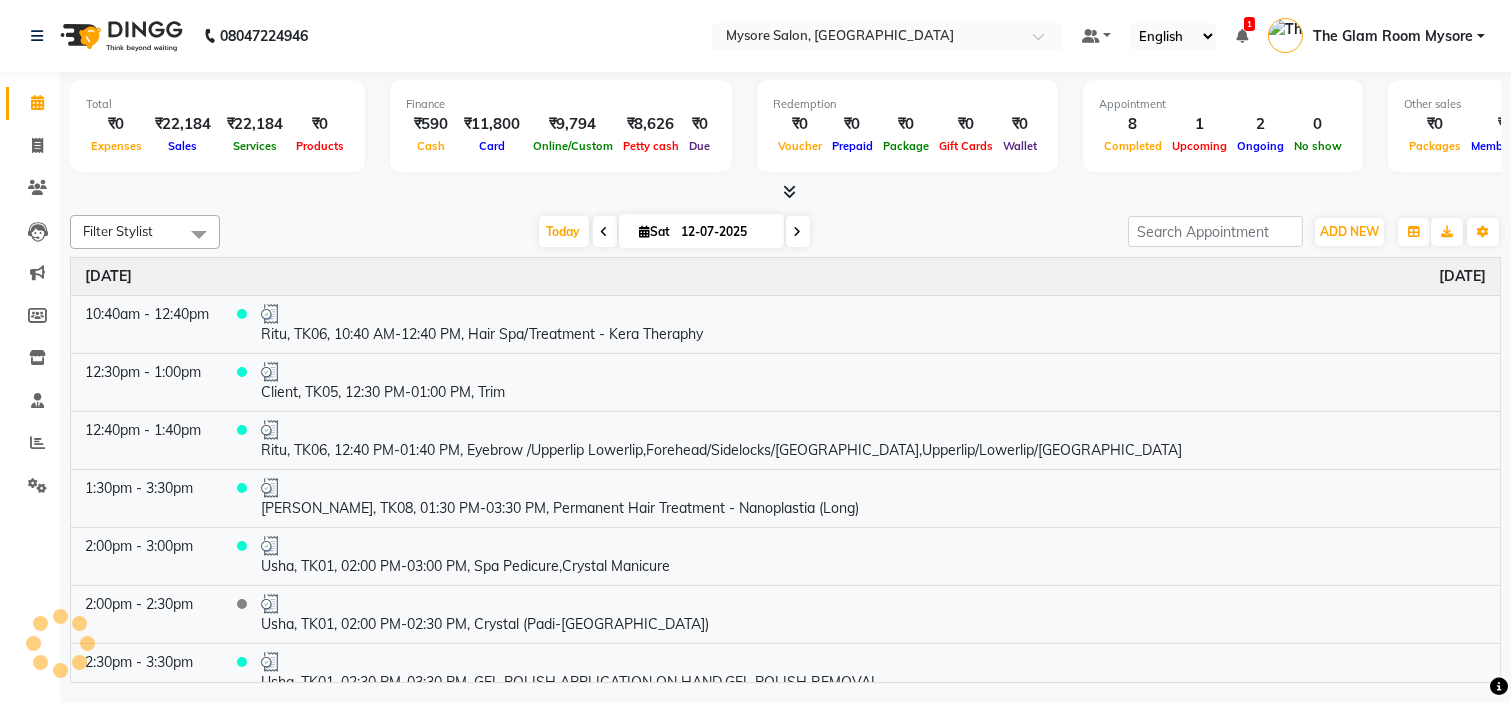 click on "Today" at bounding box center [564, 231] 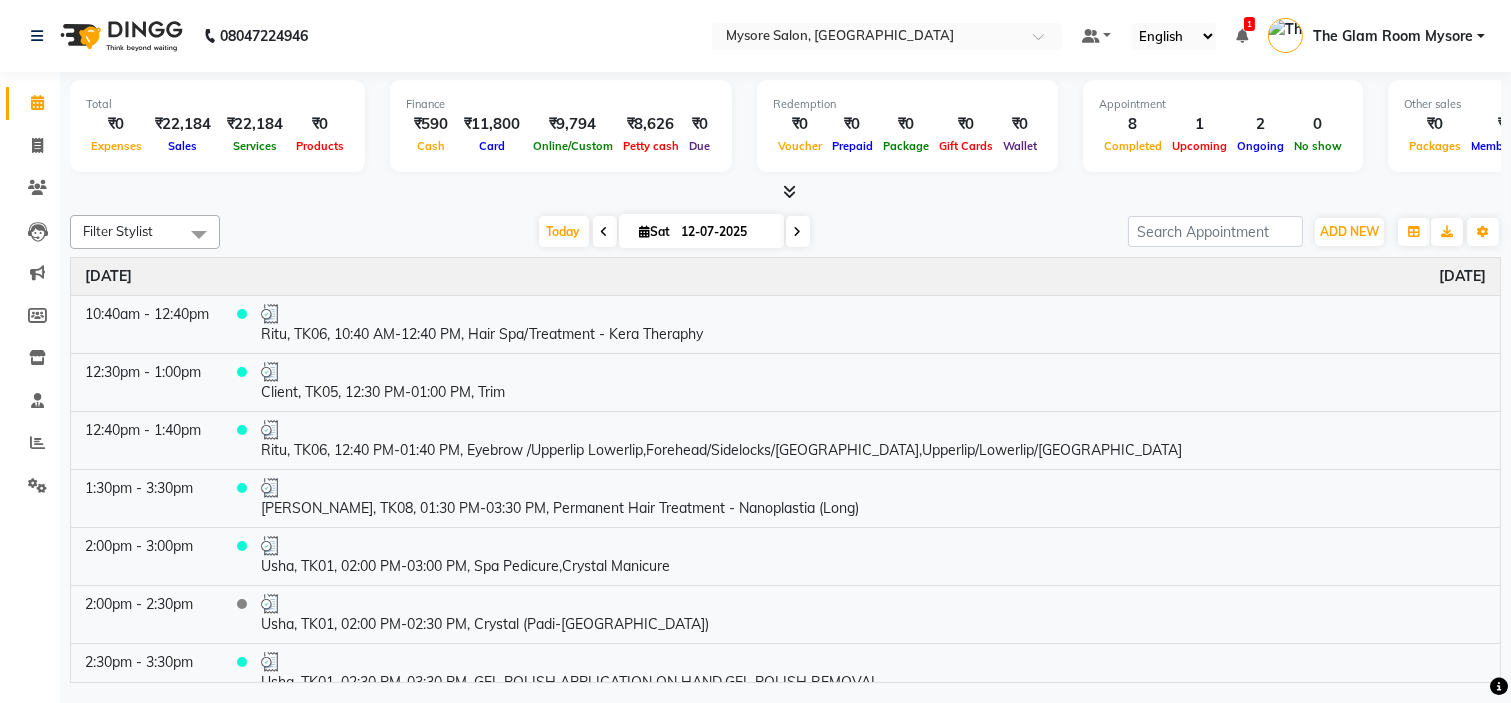 scroll, scrollTop: 287, scrollLeft: 0, axis: vertical 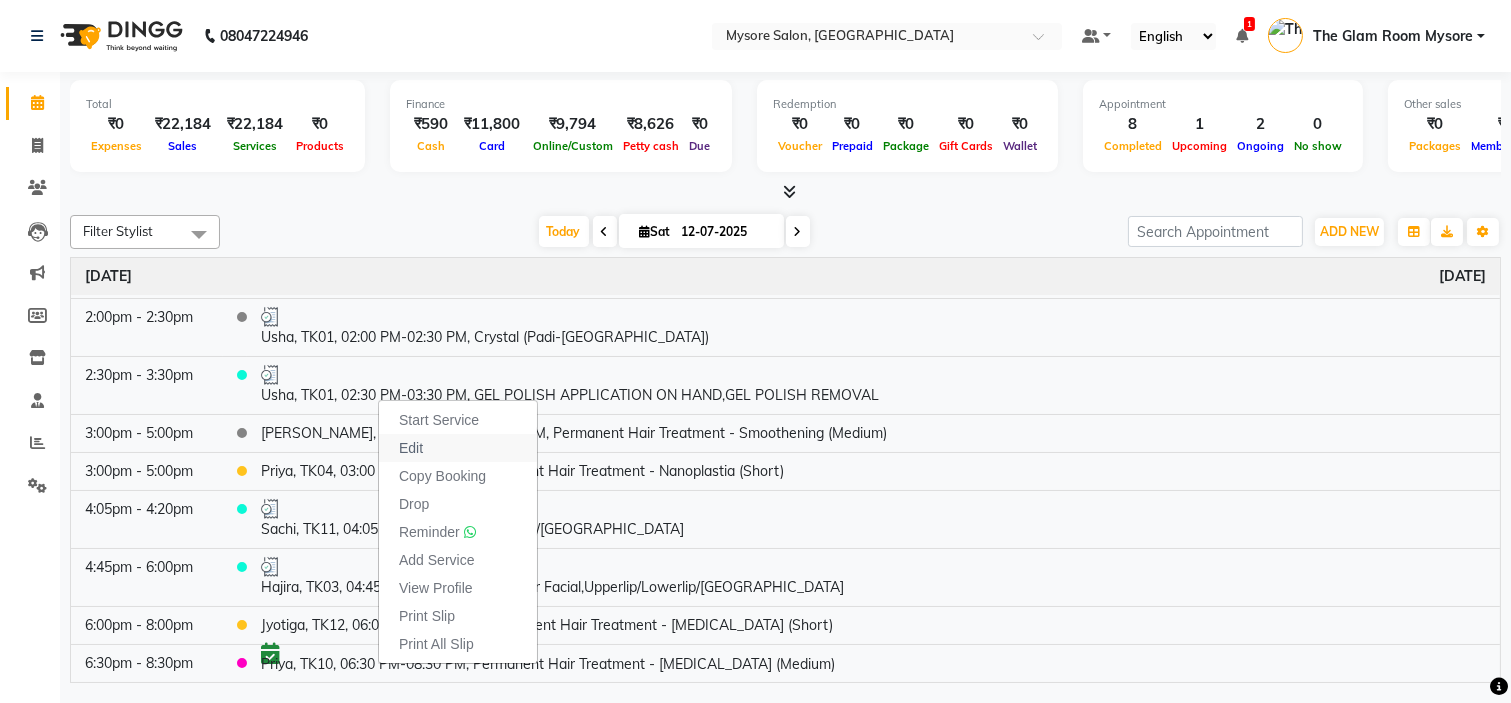 click on "Edit" at bounding box center (458, 448) 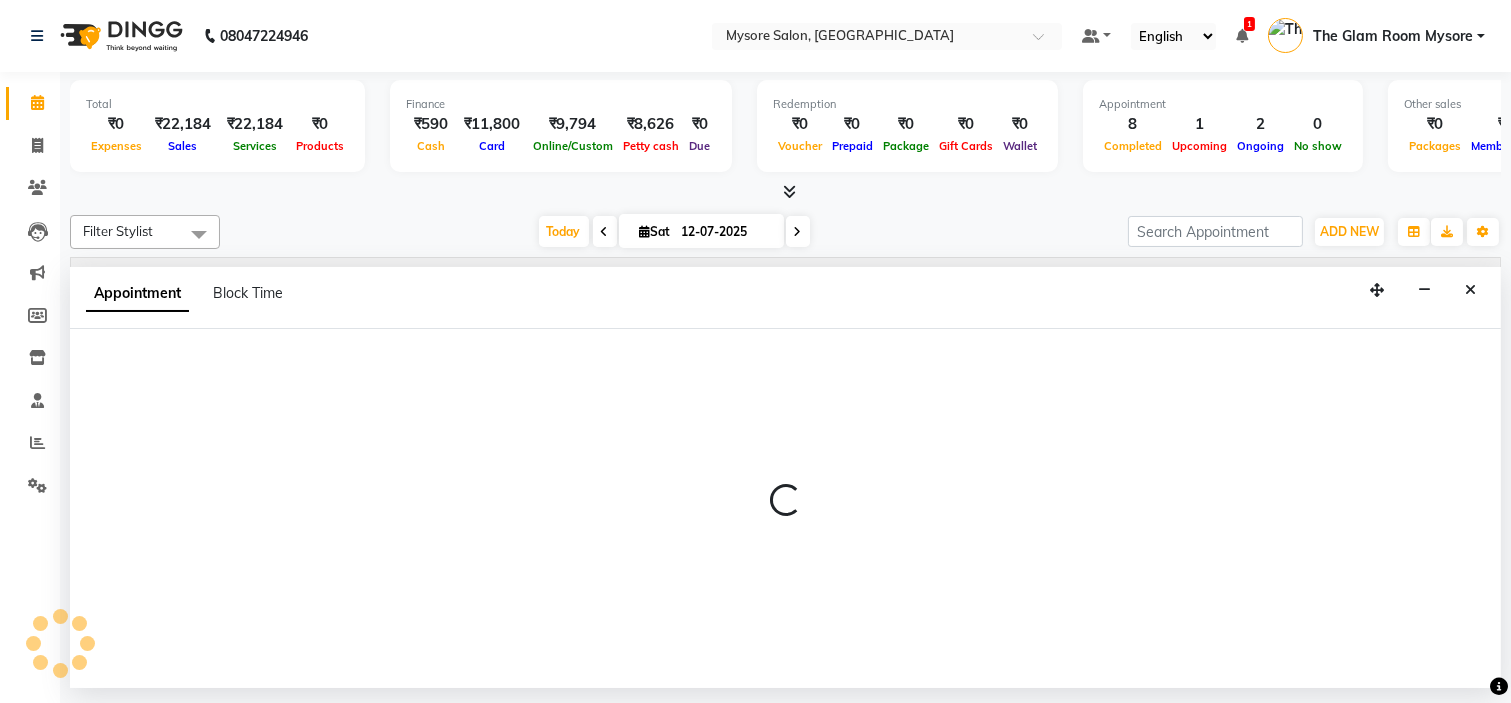 select on "tentative" 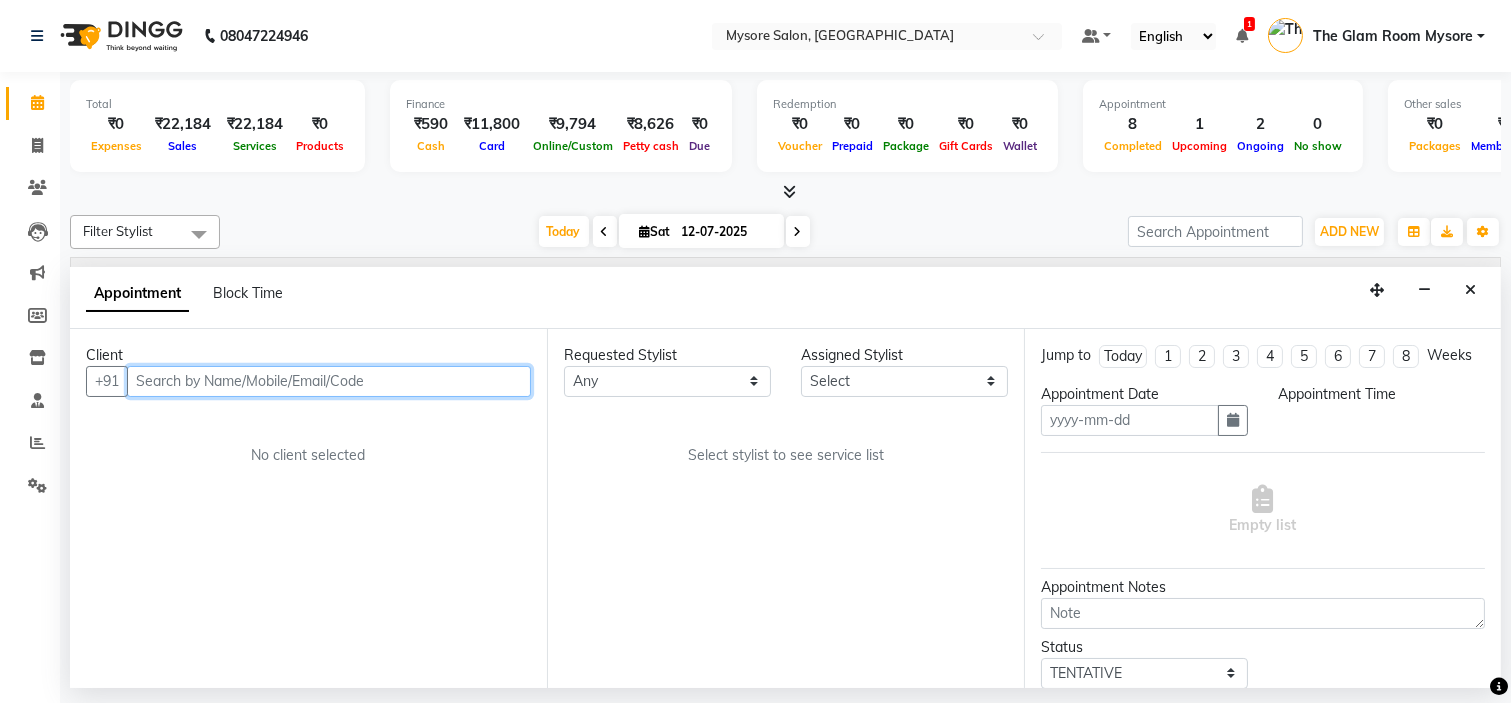 type on "12-07-2025" 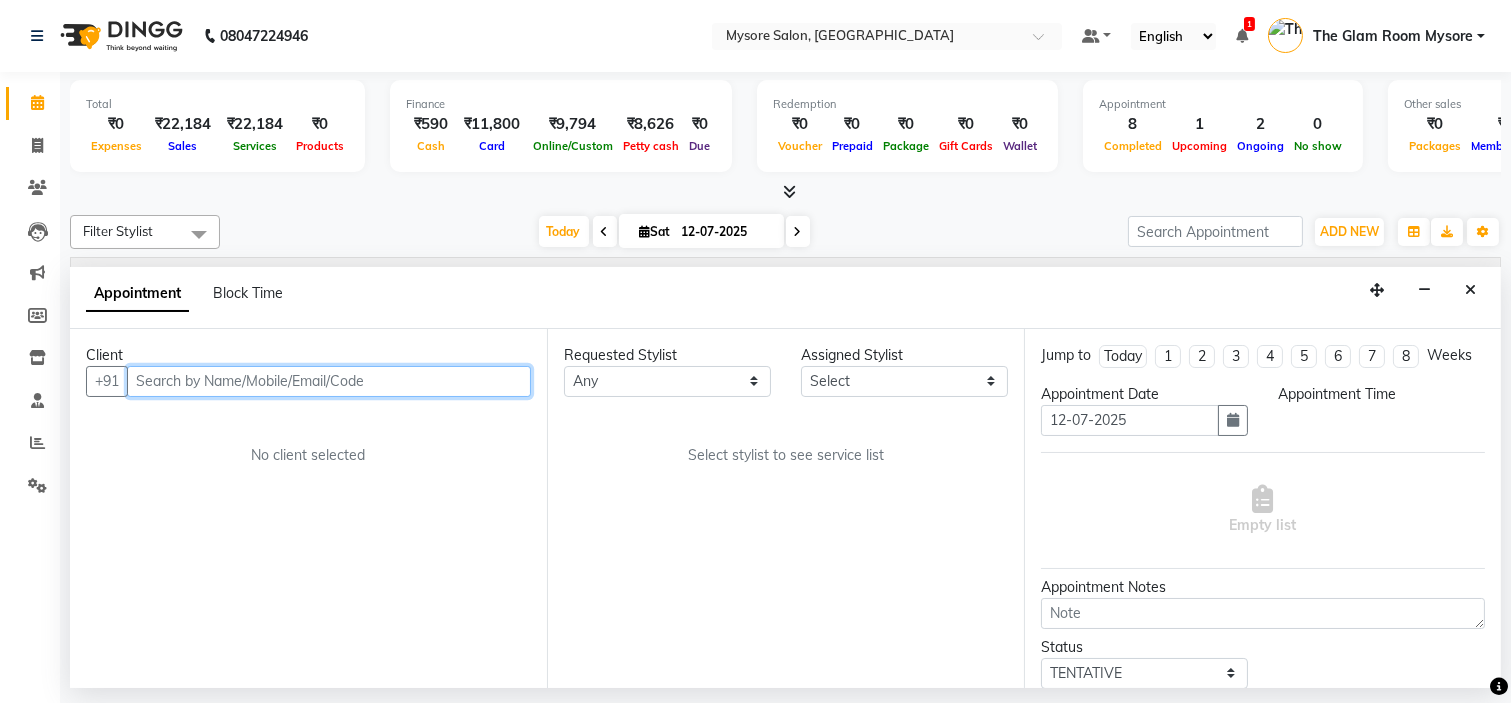 select on "confirm booking" 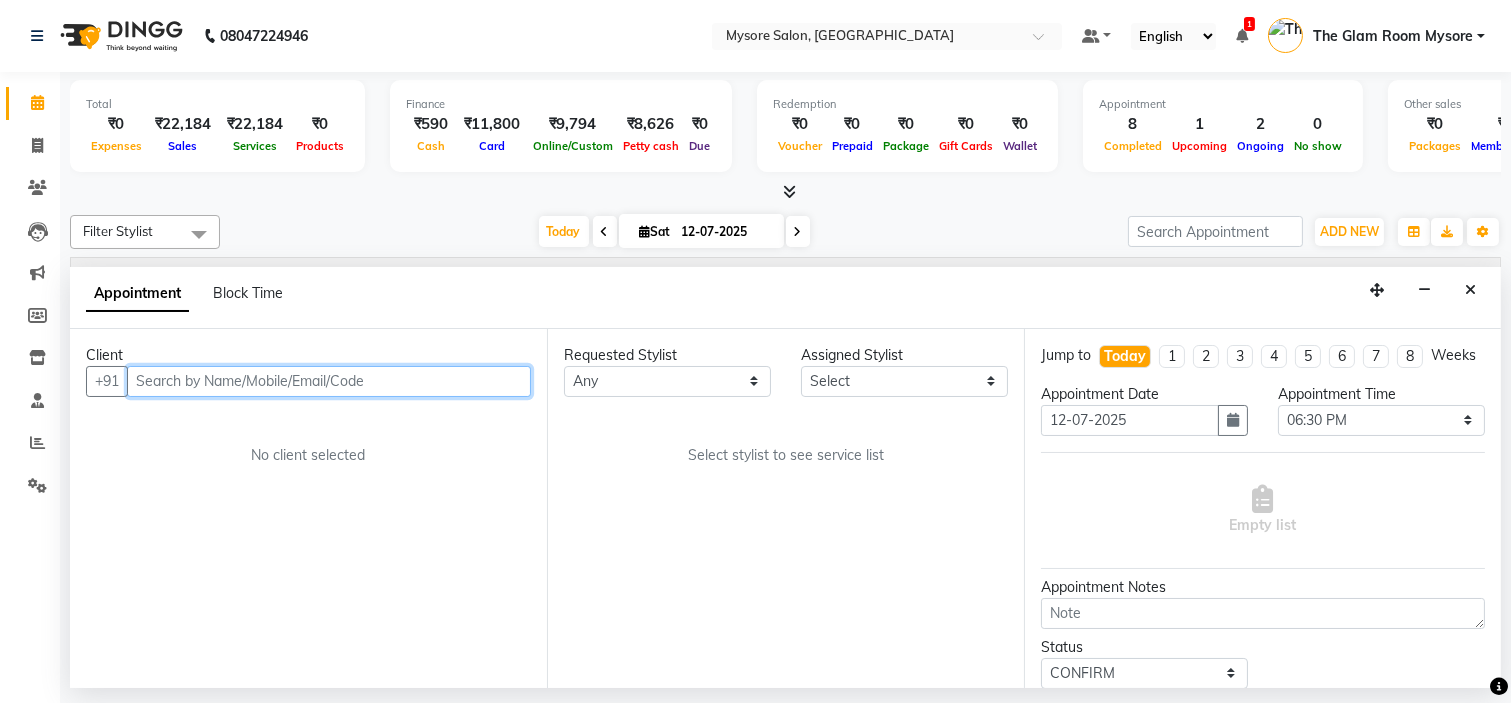 select on "66079" 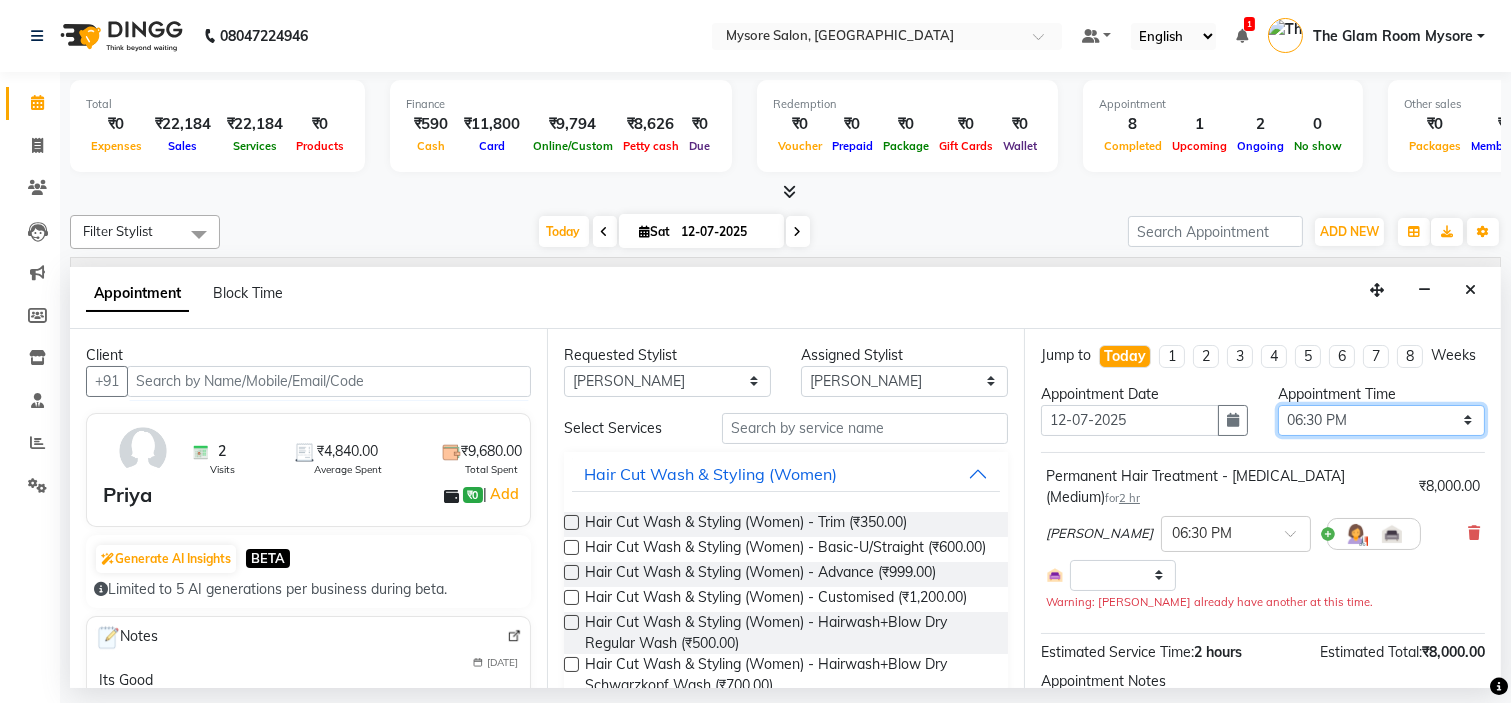 select on "1799" 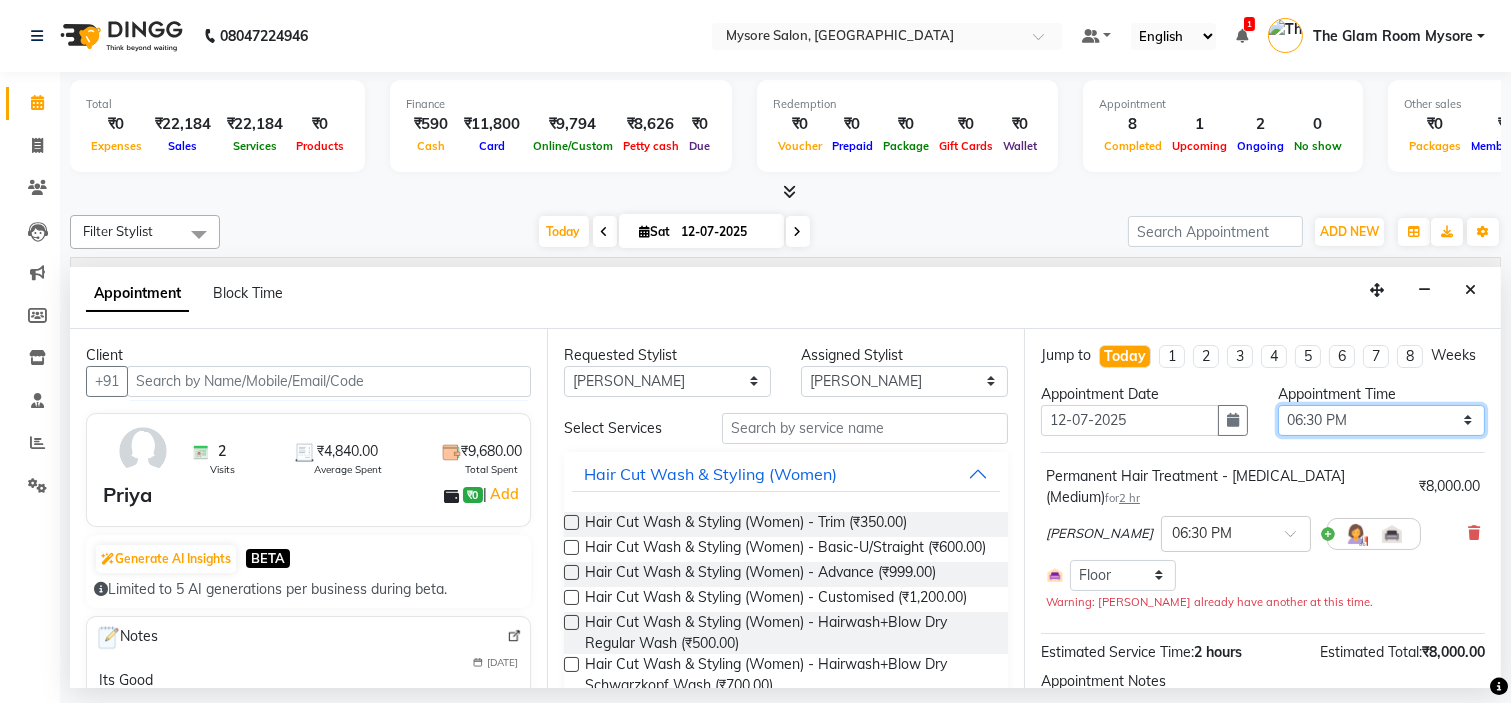 click on "Select 09:00 AM 09:15 AM 09:30 AM 09:45 AM 10:00 AM 10:15 AM 10:30 AM 10:45 AM 11:00 AM 11:15 AM 11:30 AM 11:45 AM 12:00 PM 12:15 PM 12:30 PM 12:45 PM 01:00 PM 01:15 PM 01:30 PM 01:45 PM 02:00 PM 02:15 PM 02:30 PM 02:45 PM 03:00 PM 03:15 PM 03:30 PM 03:45 PM 04:00 PM 04:15 PM 04:30 PM 04:45 PM 05:00 PM 05:15 PM 05:30 PM 05:45 PM 06:00 PM 06:15 PM 06:30 PM 06:45 PM 07:00 PM 07:15 PM 07:30 PM 07:45 PM 08:00 PM" at bounding box center (1381, 420) 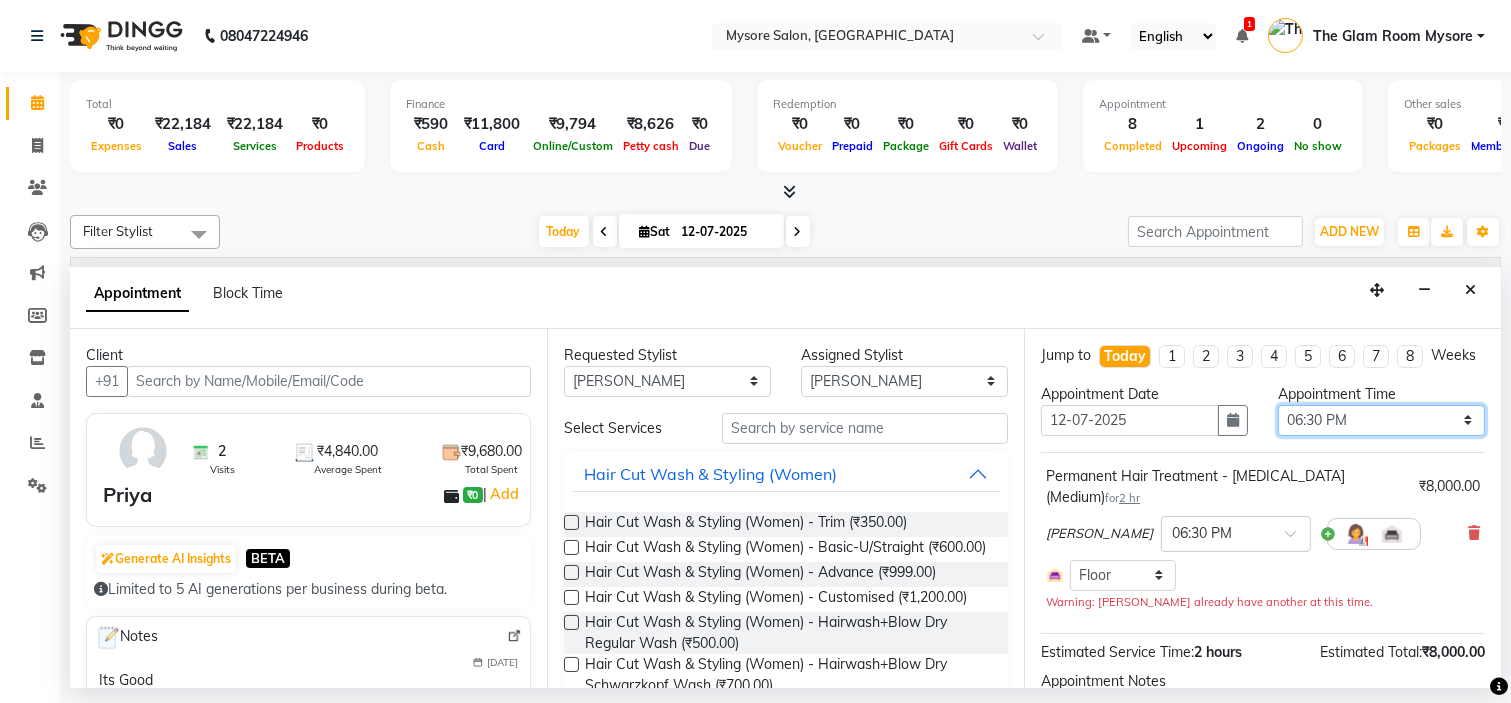 select on "1170" 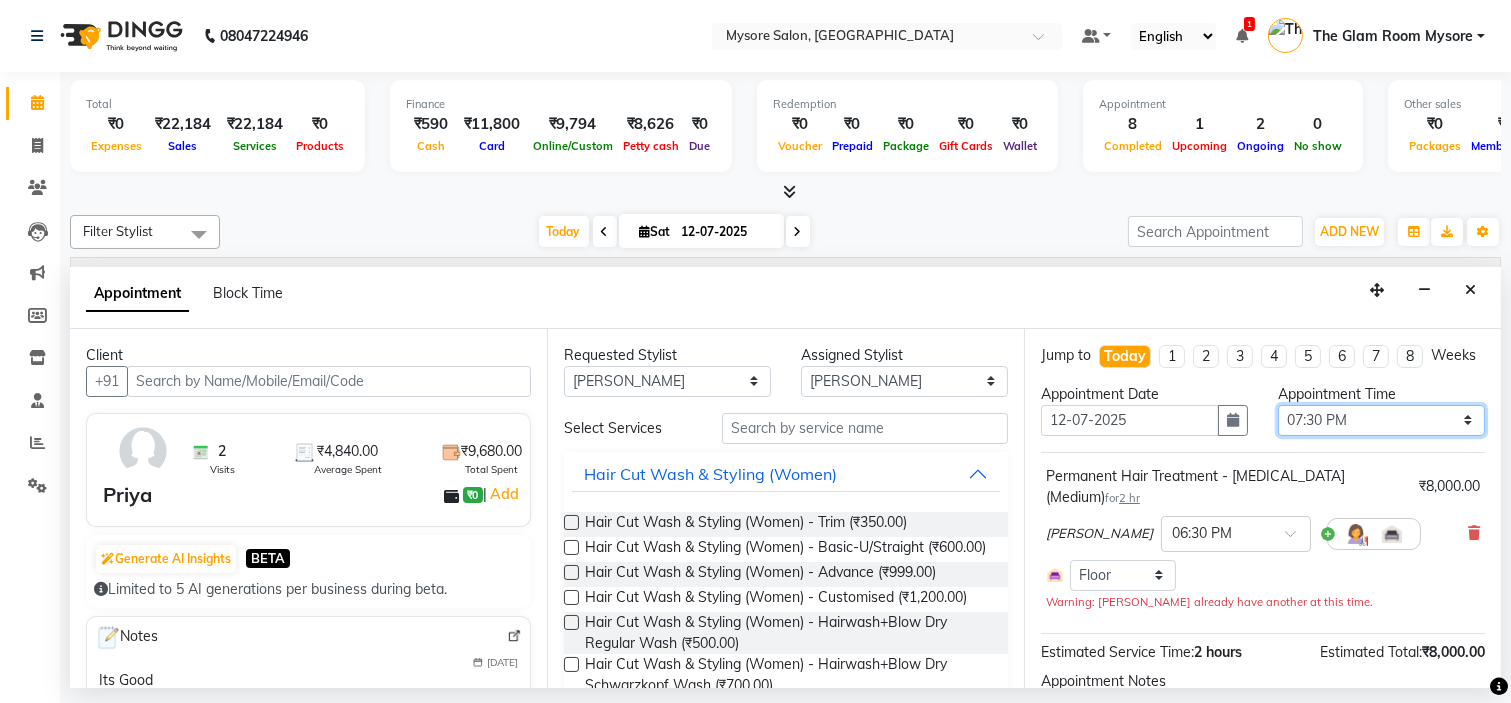 click on "Select 09:00 AM 09:15 AM 09:30 AM 09:45 AM 10:00 AM 10:15 AM 10:30 AM 10:45 AM 11:00 AM 11:15 AM 11:30 AM 11:45 AM 12:00 PM 12:15 PM 12:30 PM 12:45 PM 01:00 PM 01:15 PM 01:30 PM 01:45 PM 02:00 PM 02:15 PM 02:30 PM 02:45 PM 03:00 PM 03:15 PM 03:30 PM 03:45 PM 04:00 PM 04:15 PM 04:30 PM 04:45 PM 05:00 PM 05:15 PM 05:30 PM 05:45 PM 06:00 PM 06:15 PM 06:30 PM 06:45 PM 07:00 PM 07:15 PM 07:30 PM 07:45 PM 08:00 PM" at bounding box center (1381, 420) 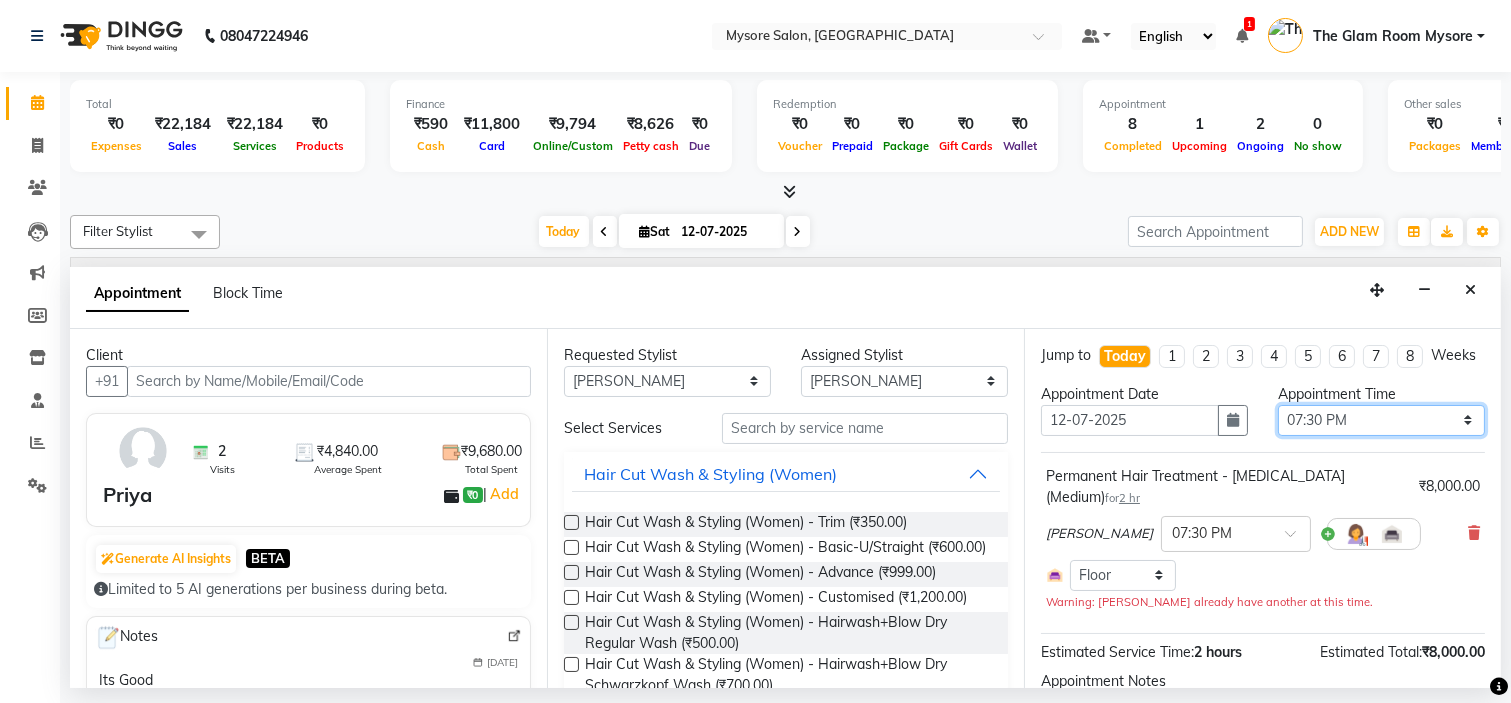 scroll, scrollTop: 160, scrollLeft: 0, axis: vertical 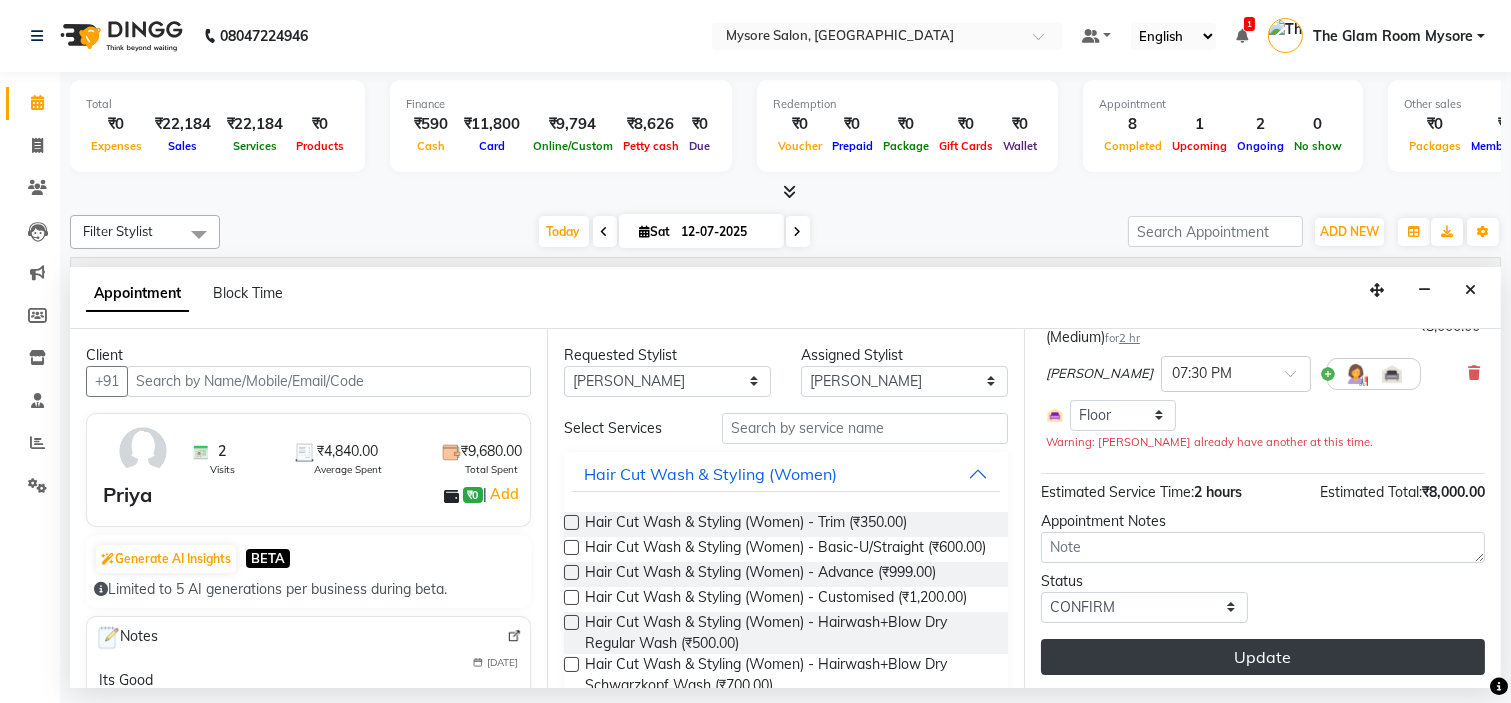 click on "Update" at bounding box center [1263, 657] 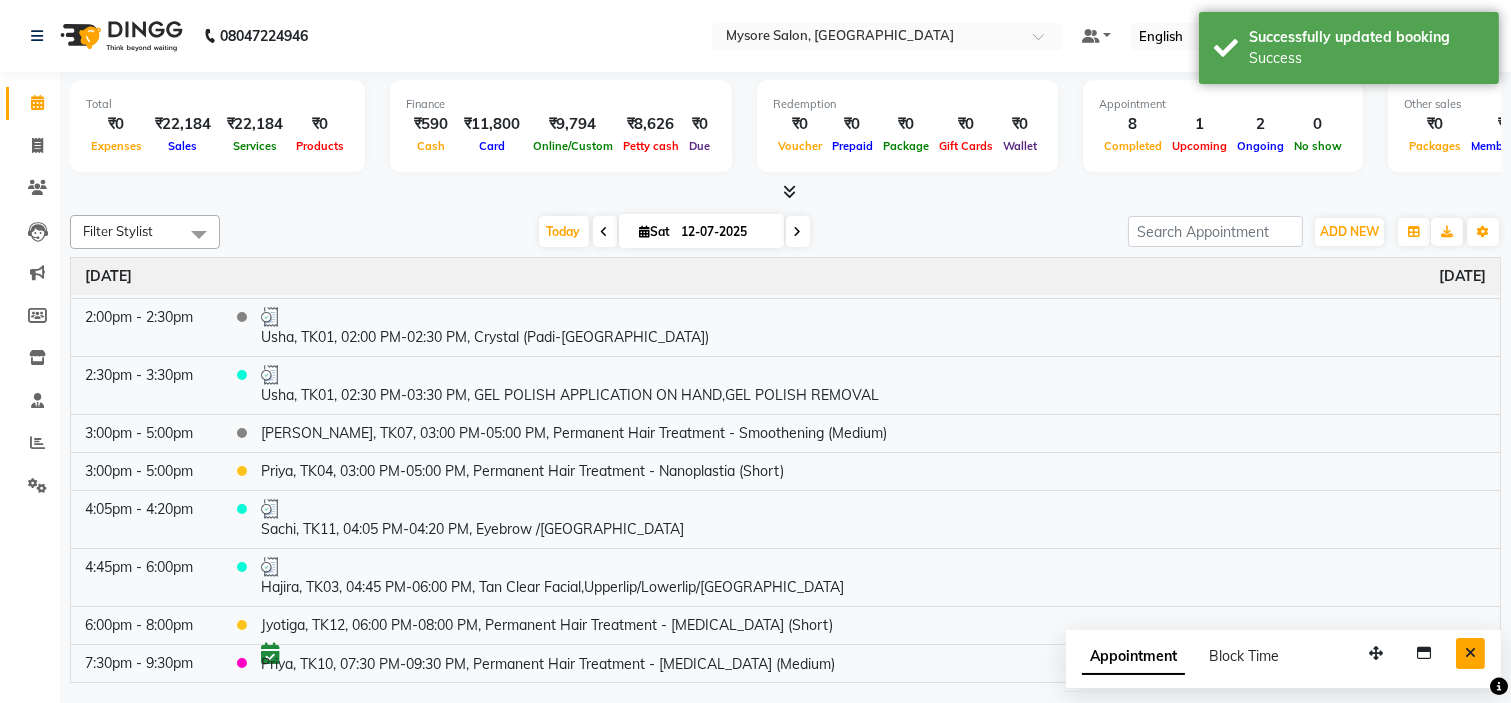 click at bounding box center (1470, 653) 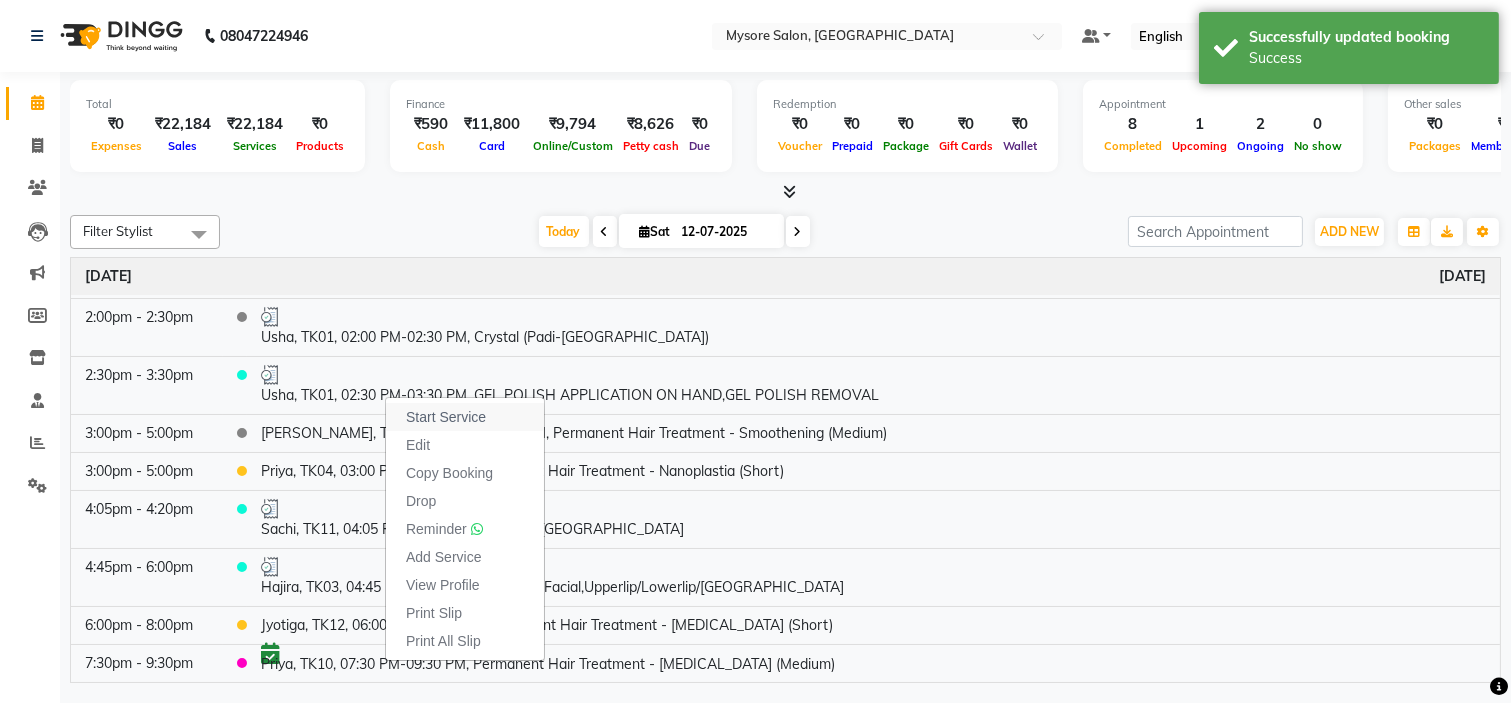 click on "Start Service" at bounding box center [446, 417] 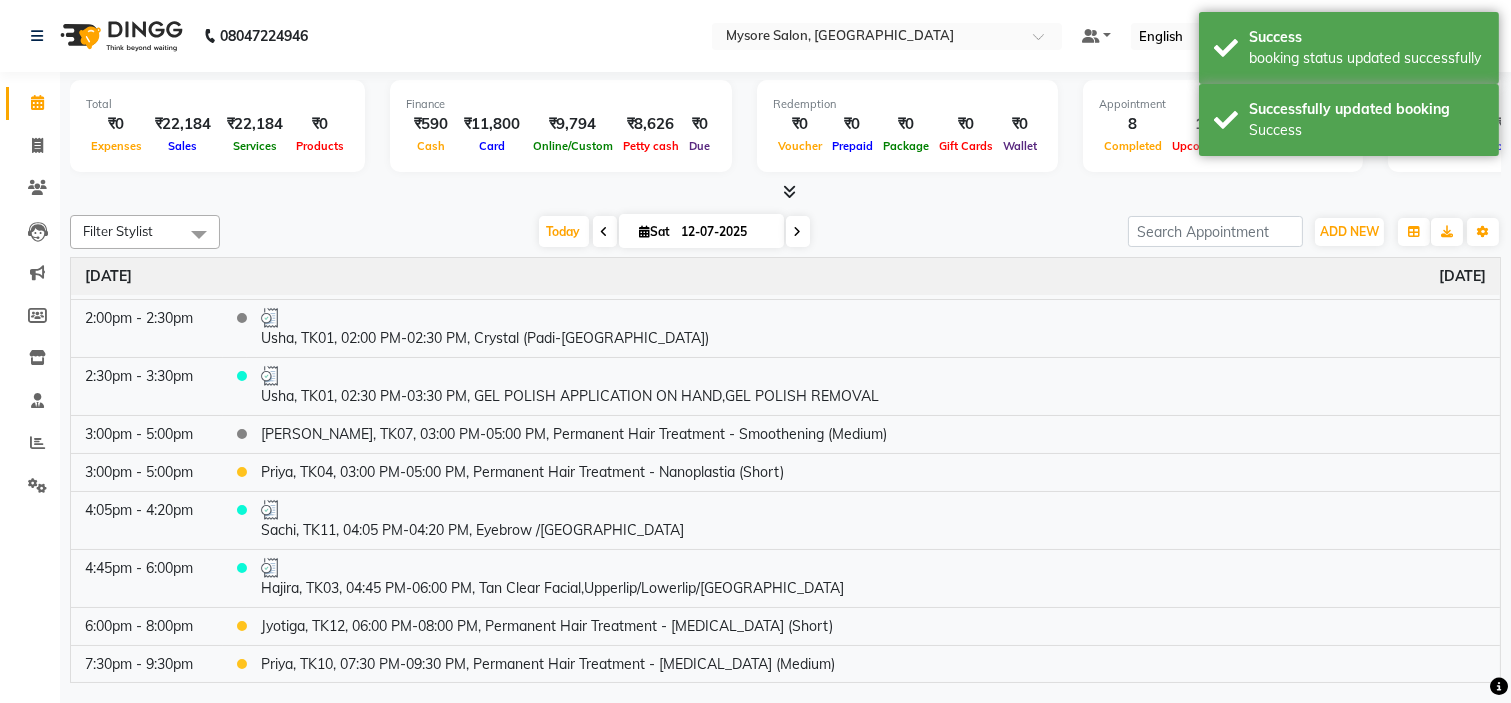 scroll, scrollTop: 286, scrollLeft: 0, axis: vertical 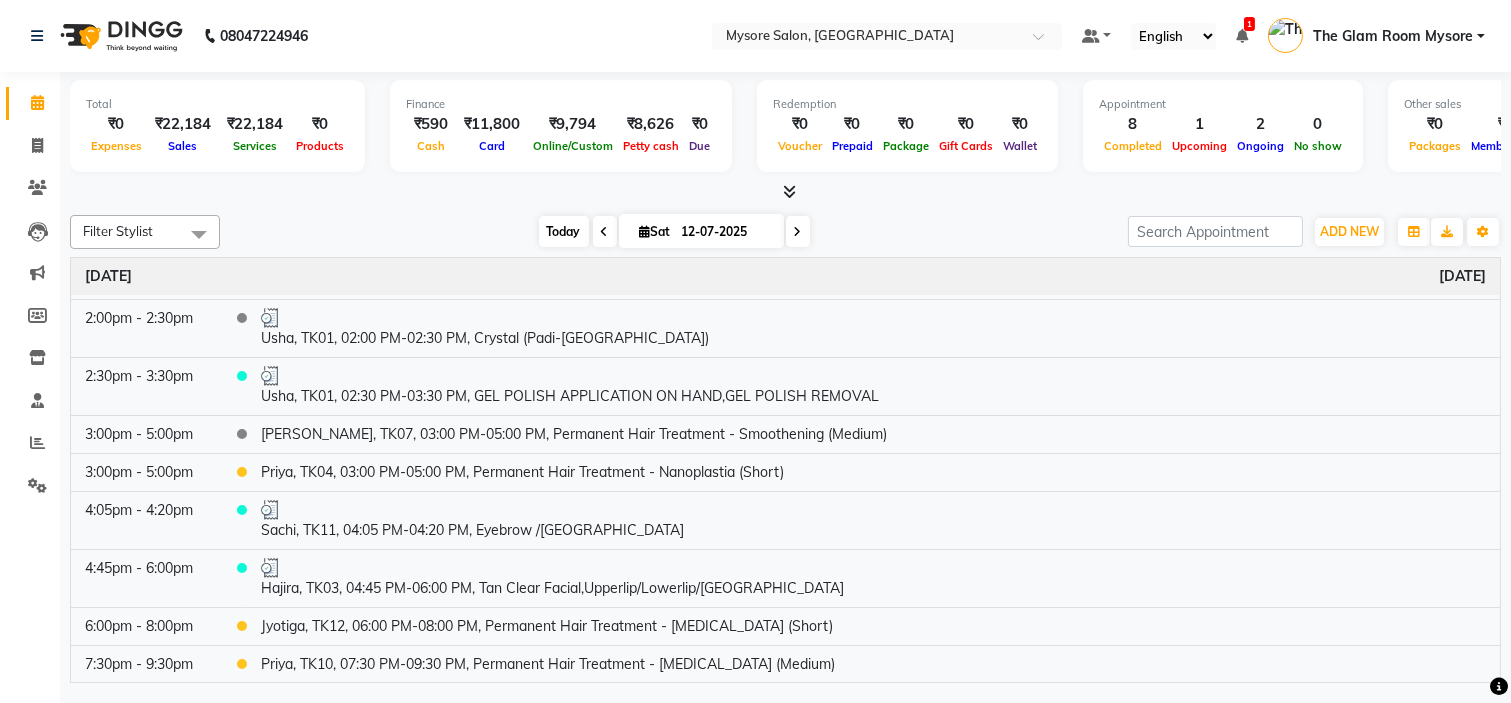 click on "Today" at bounding box center (564, 231) 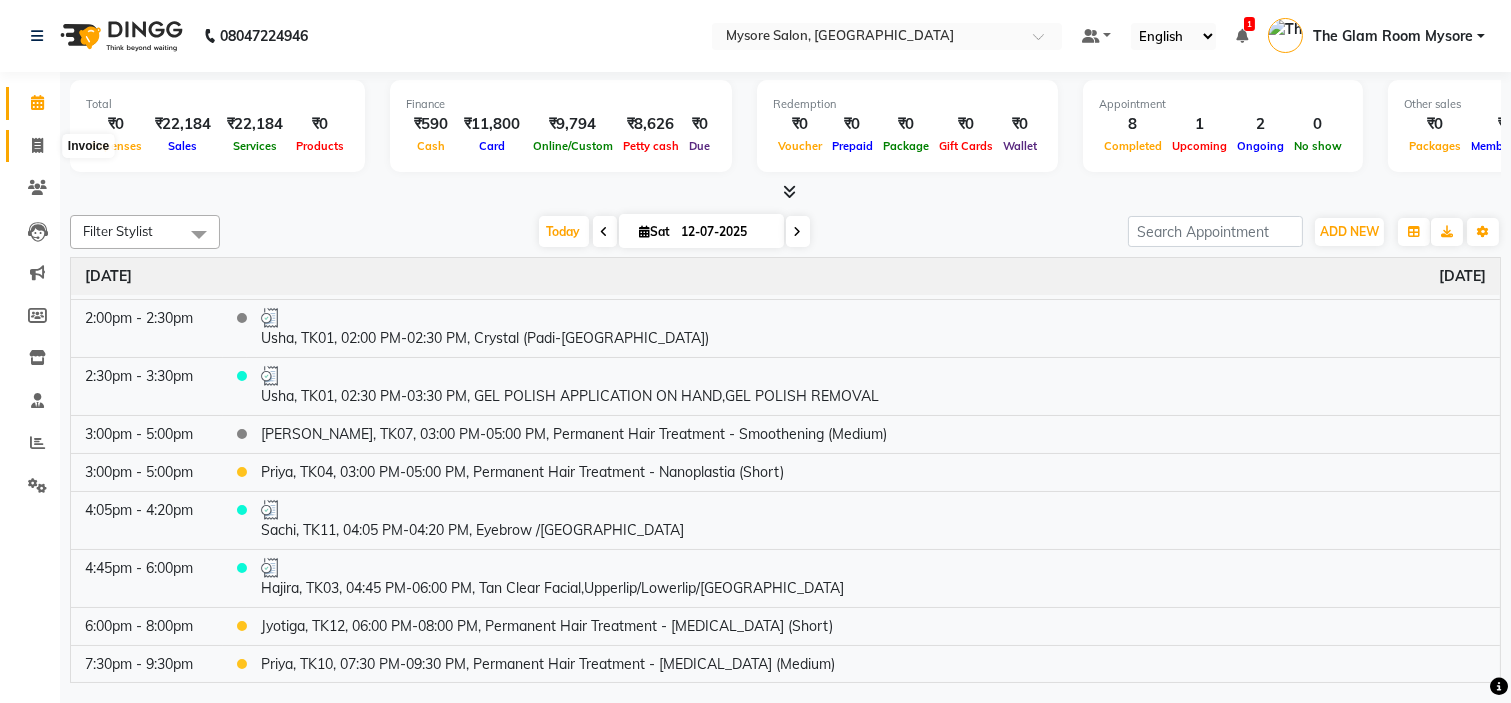 click 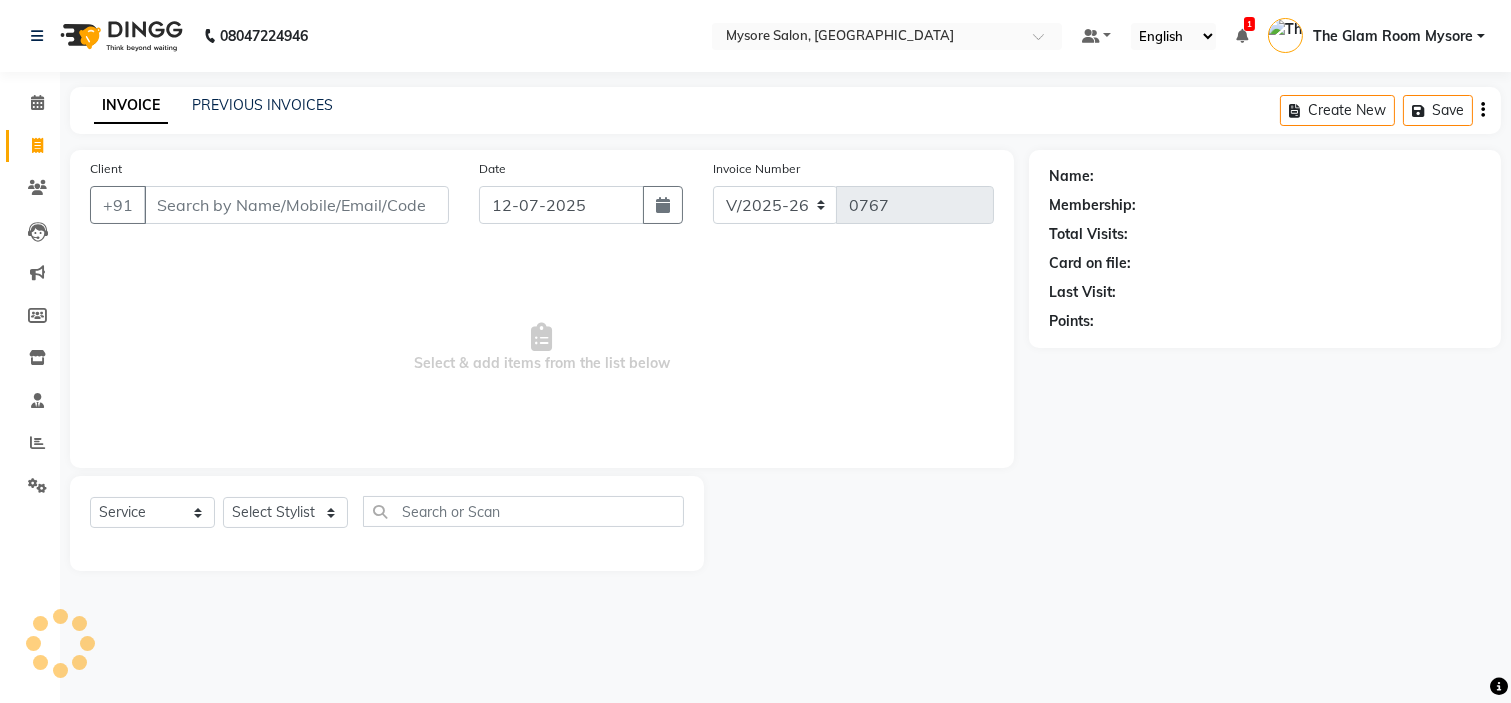 click on "Client" at bounding box center [296, 205] 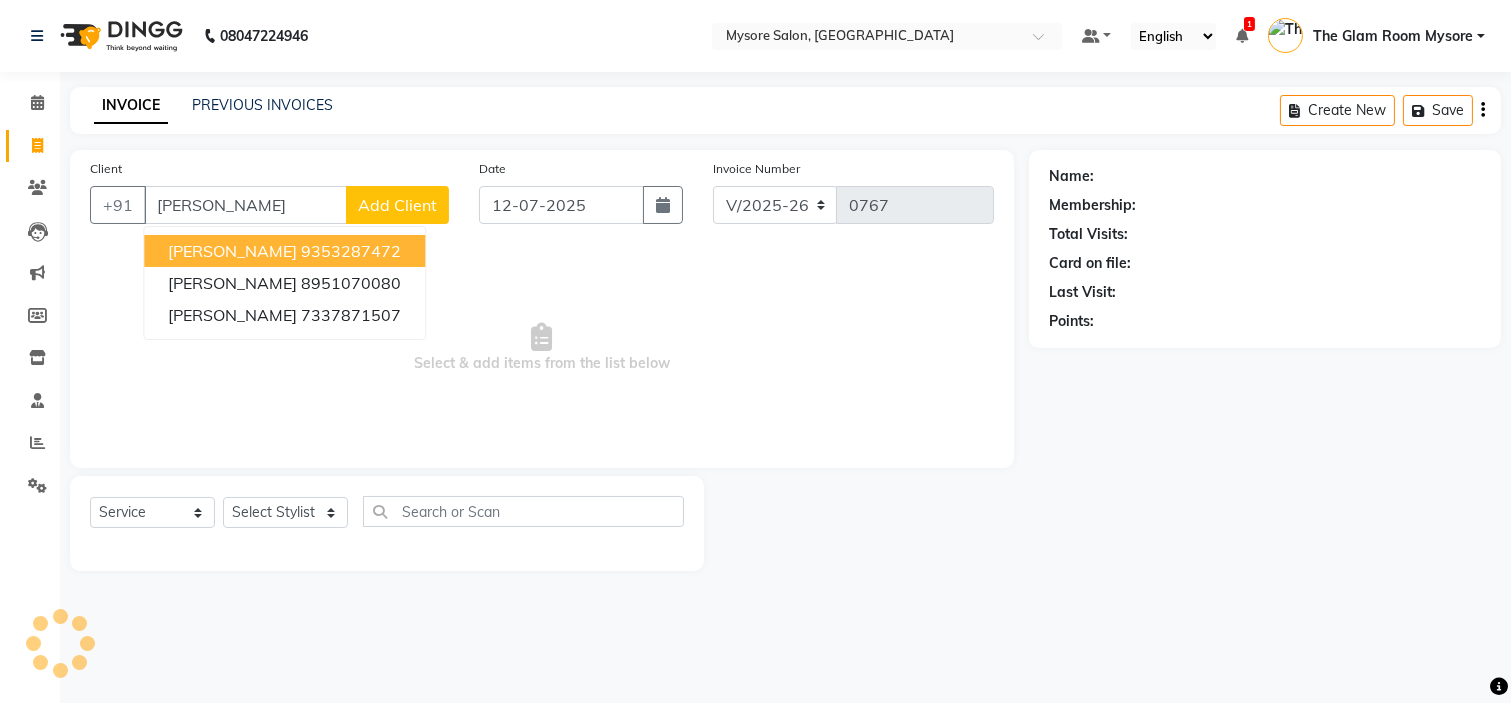 type on "[PERSON_NAME]" 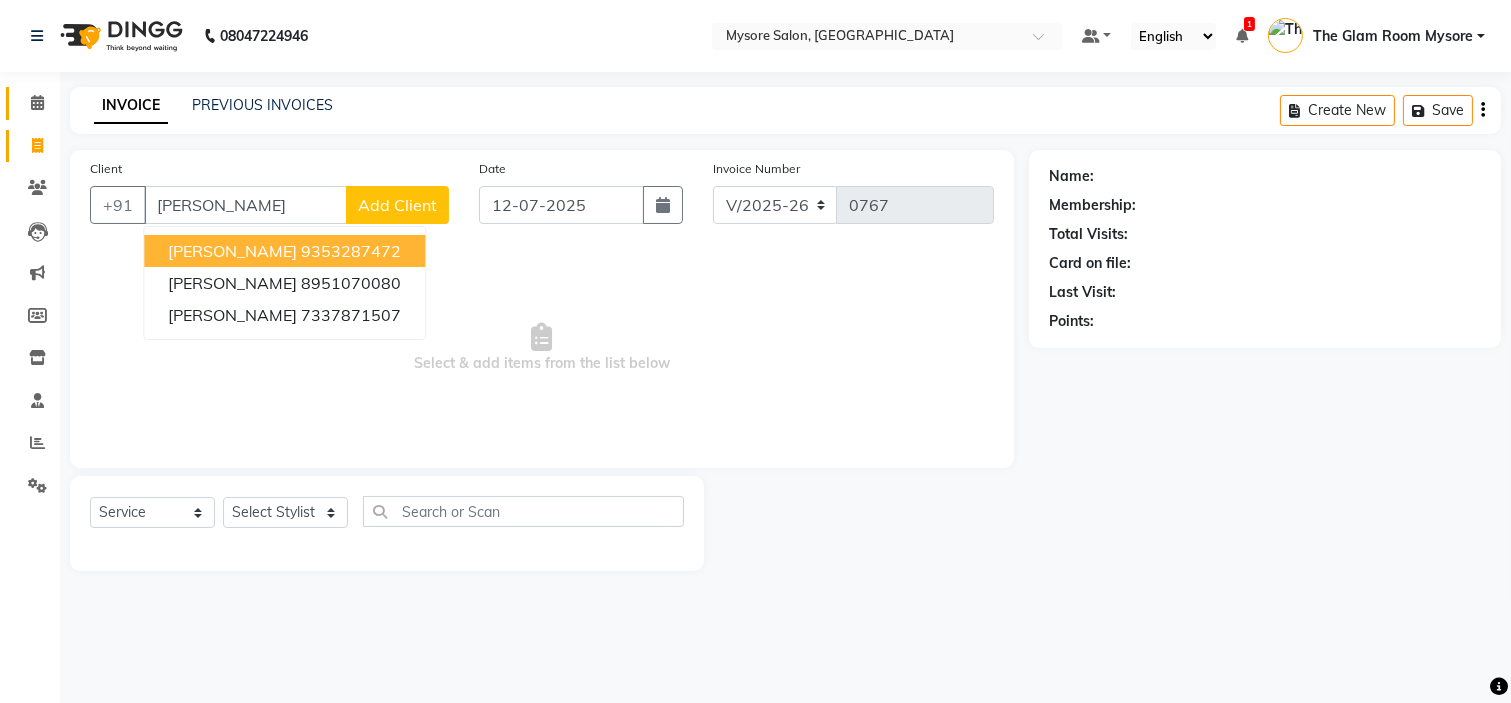 drag, startPoint x: 36, startPoint y: 84, endPoint x: 36, endPoint y: 114, distance: 30 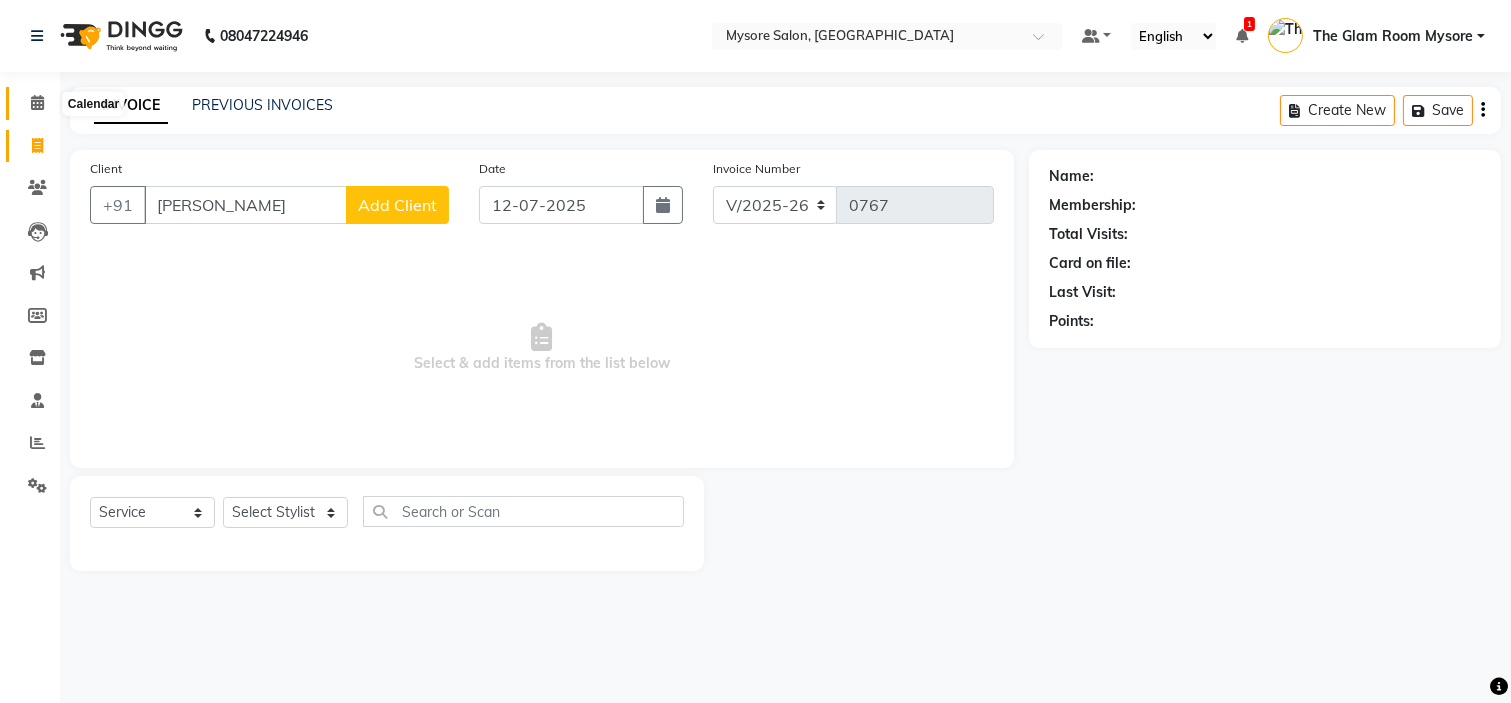 click 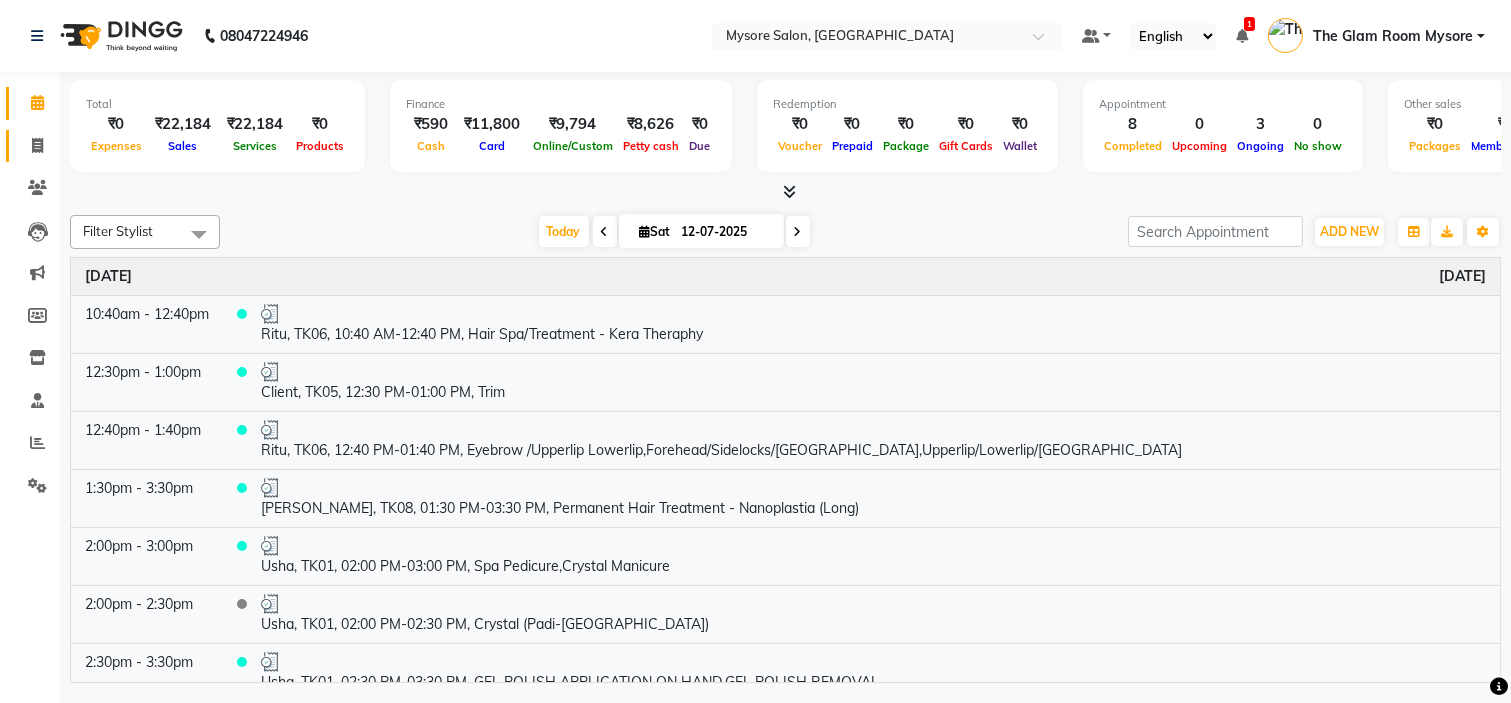 click on "Invoice" 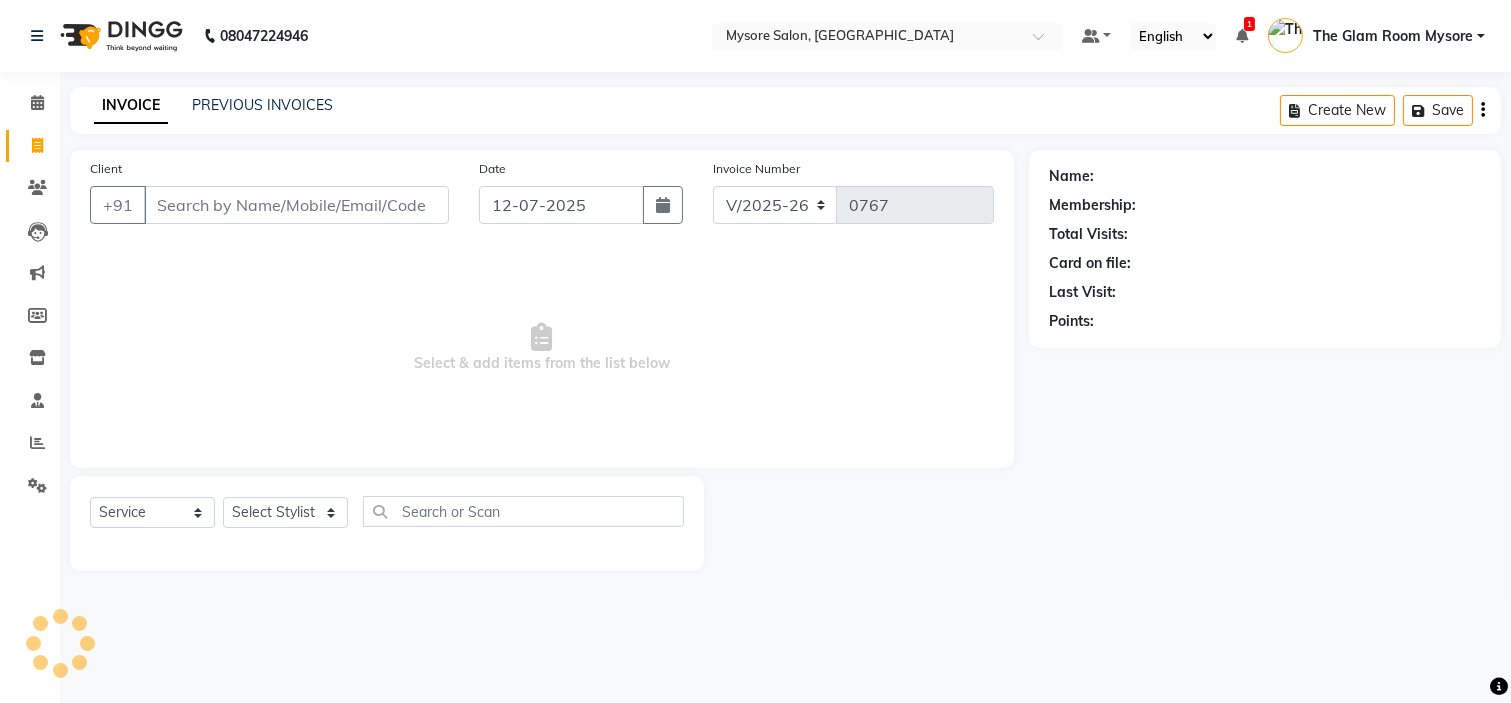 click on "Client" at bounding box center [296, 205] 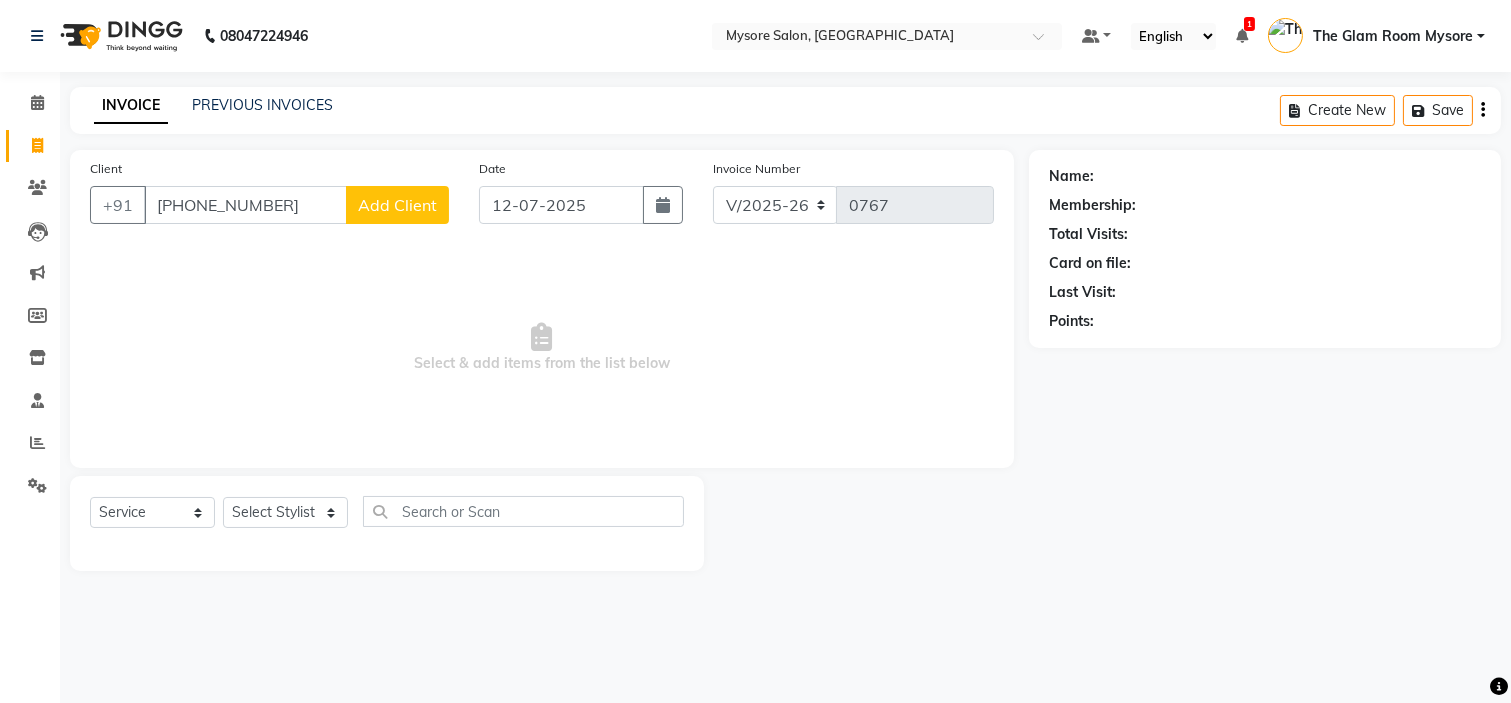 click on "[PHONE_NUMBER]" at bounding box center [245, 205] 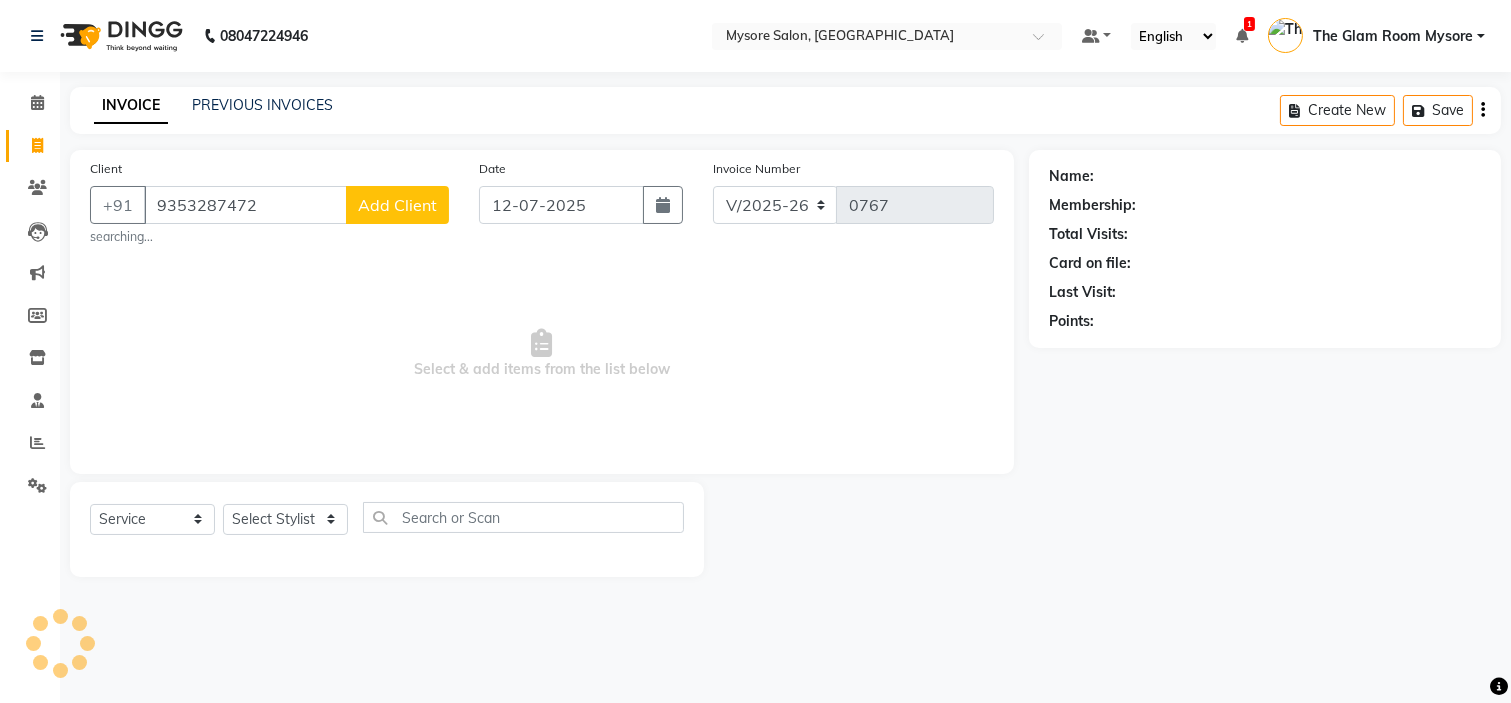 type on "9353287472" 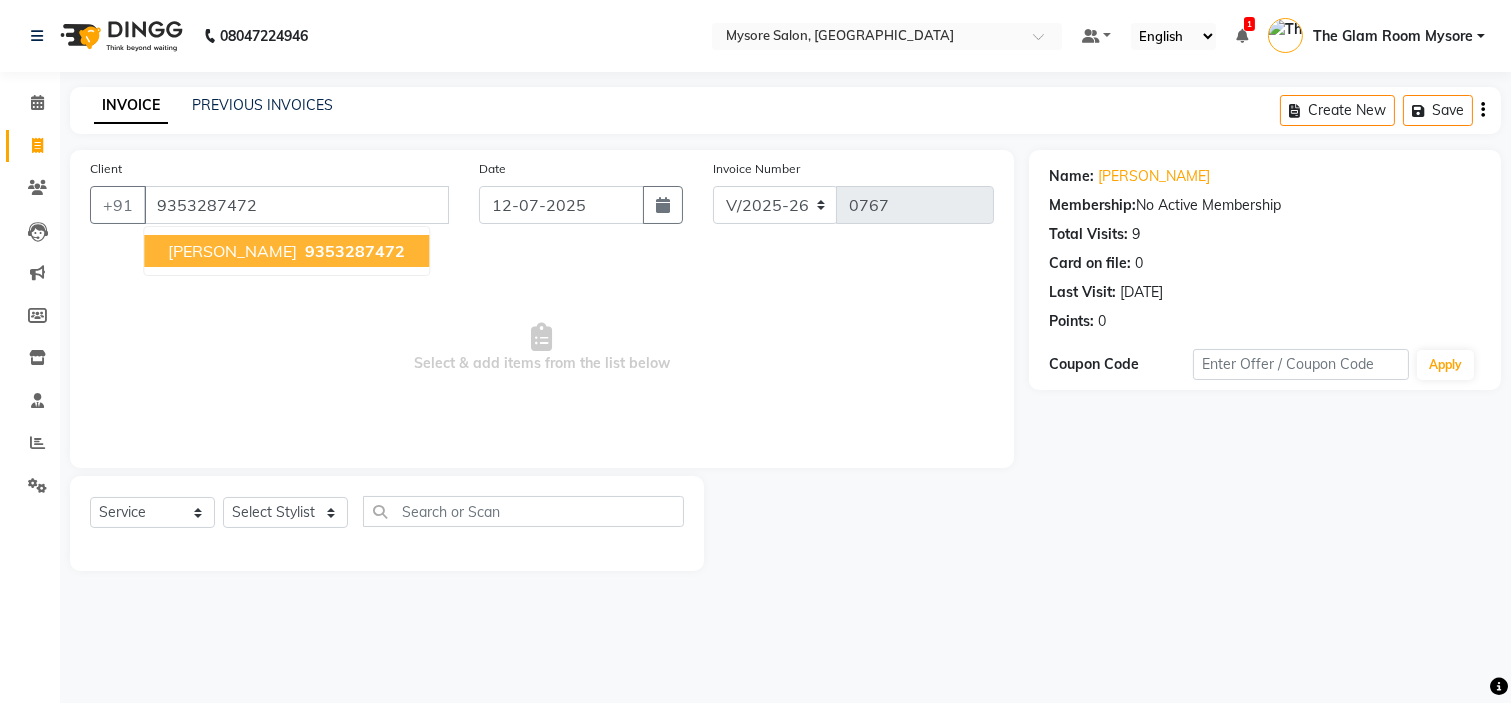 click on "9353287472" at bounding box center (355, 251) 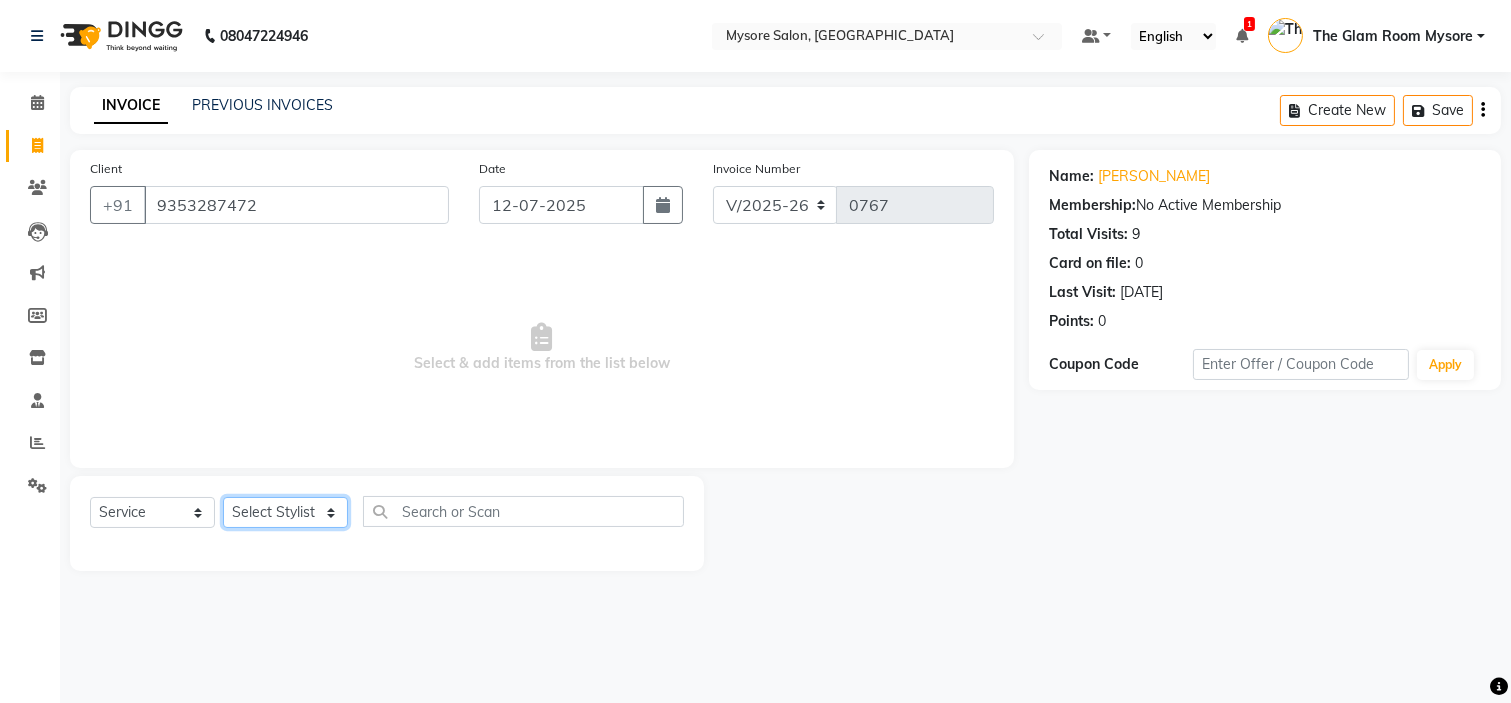 click on "Select Stylist [PERSON_NAME] [PERSON_NAME] Ashwini Ayaan DR. Apurva [PERSON_NAME] [PERSON_NAME] [PERSON_NAME] Shangnimwon [PERSON_NAME] [PERSON_NAME] [PERSON_NAME] The Glam Room Mysore" 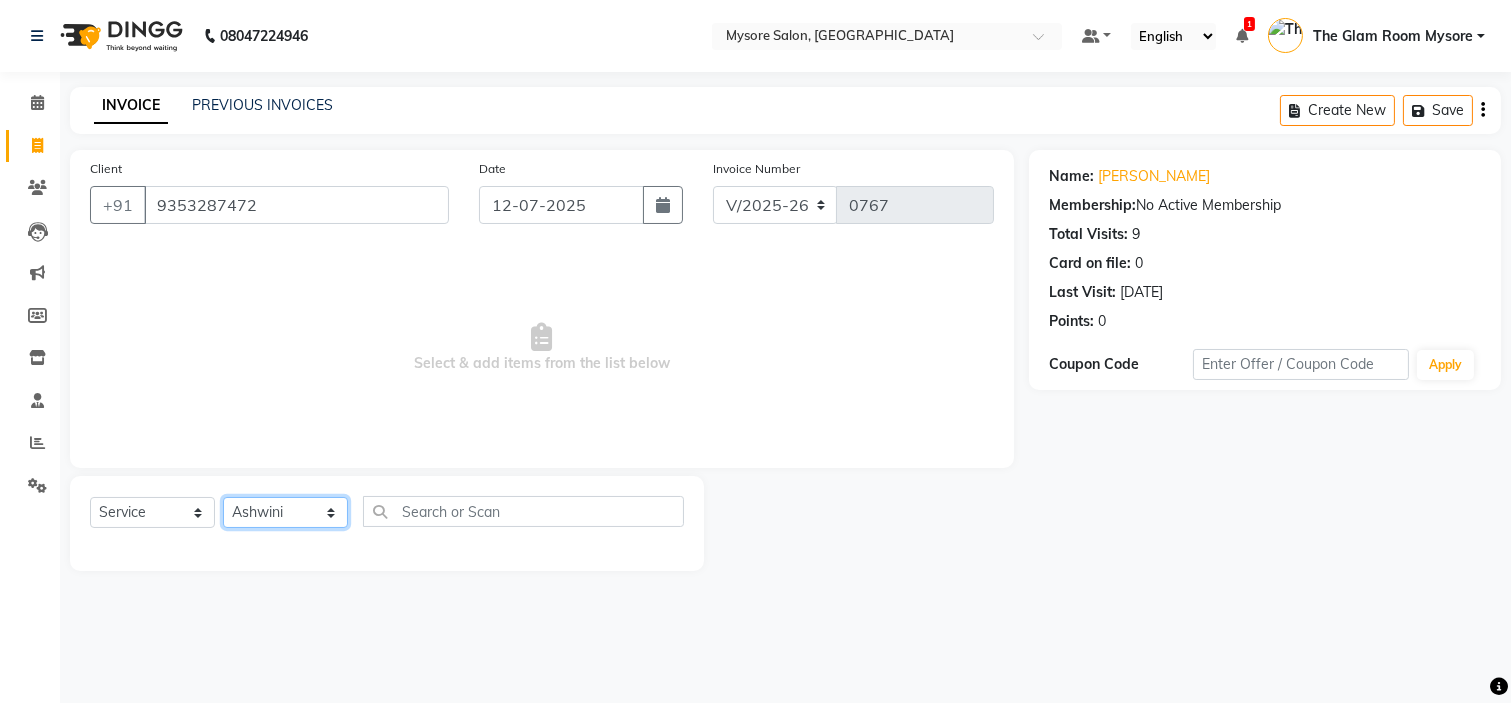 click on "Select Stylist [PERSON_NAME] [PERSON_NAME] Ashwini Ayaan DR. Apurva [PERSON_NAME] [PERSON_NAME] [PERSON_NAME] Shangnimwon [PERSON_NAME] [PERSON_NAME] [PERSON_NAME] The Glam Room Mysore" 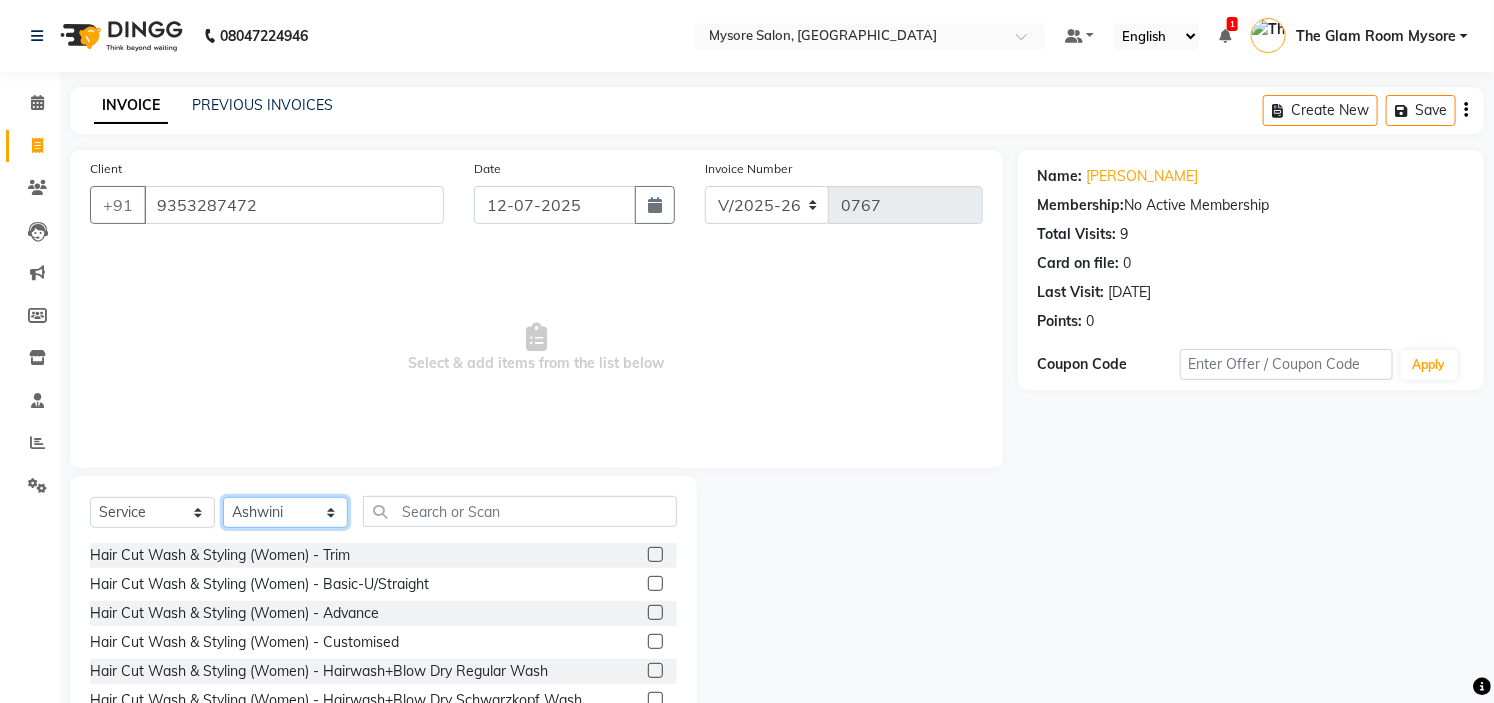 click on "Select Stylist [PERSON_NAME] [PERSON_NAME] Ashwini Ayaan DR. Apurva [PERSON_NAME] [PERSON_NAME] [PERSON_NAME] Shangnimwon [PERSON_NAME] [PERSON_NAME] [PERSON_NAME] The Glam Room Mysore" 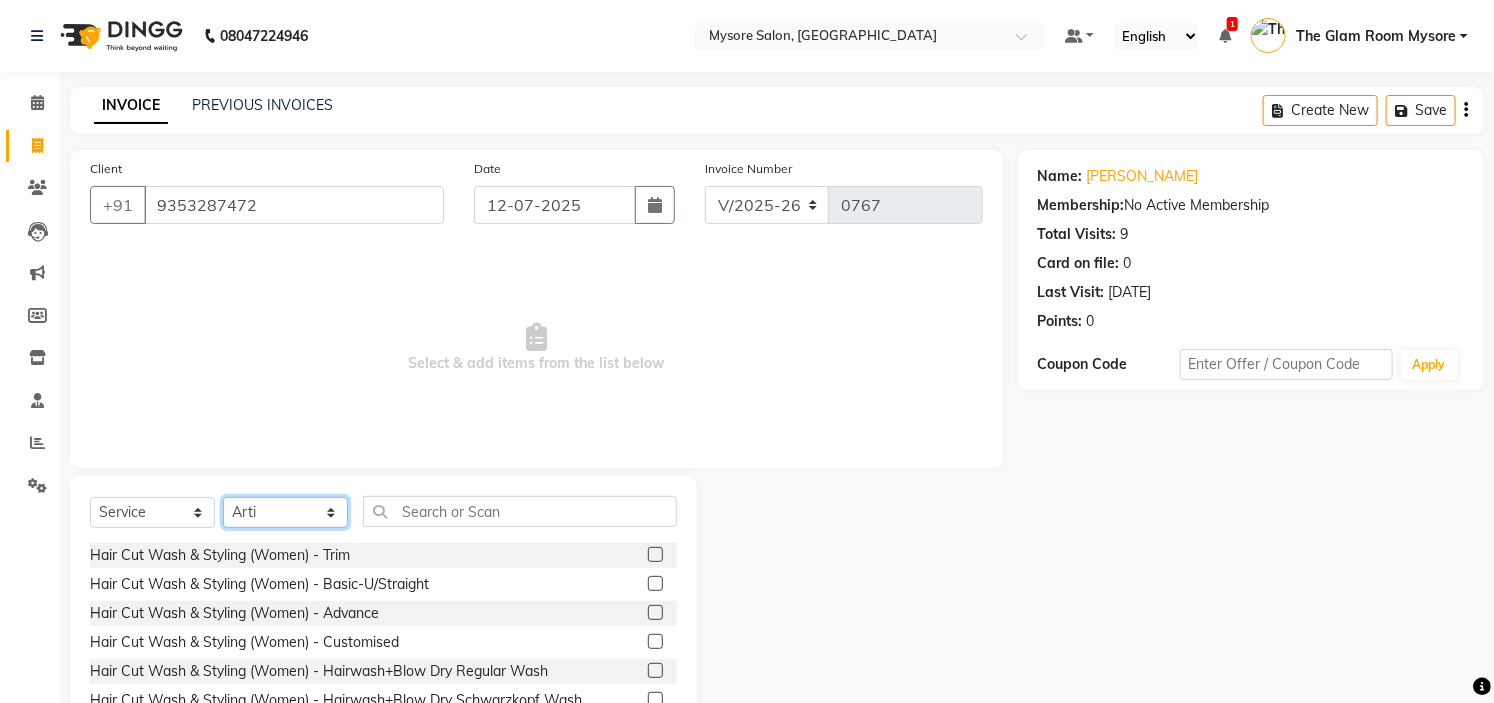 click on "Select Stylist [PERSON_NAME] [PERSON_NAME] Ashwini Ayaan DR. Apurva [PERSON_NAME] [PERSON_NAME] [PERSON_NAME] Shangnimwon [PERSON_NAME] [PERSON_NAME] [PERSON_NAME] The Glam Room Mysore" 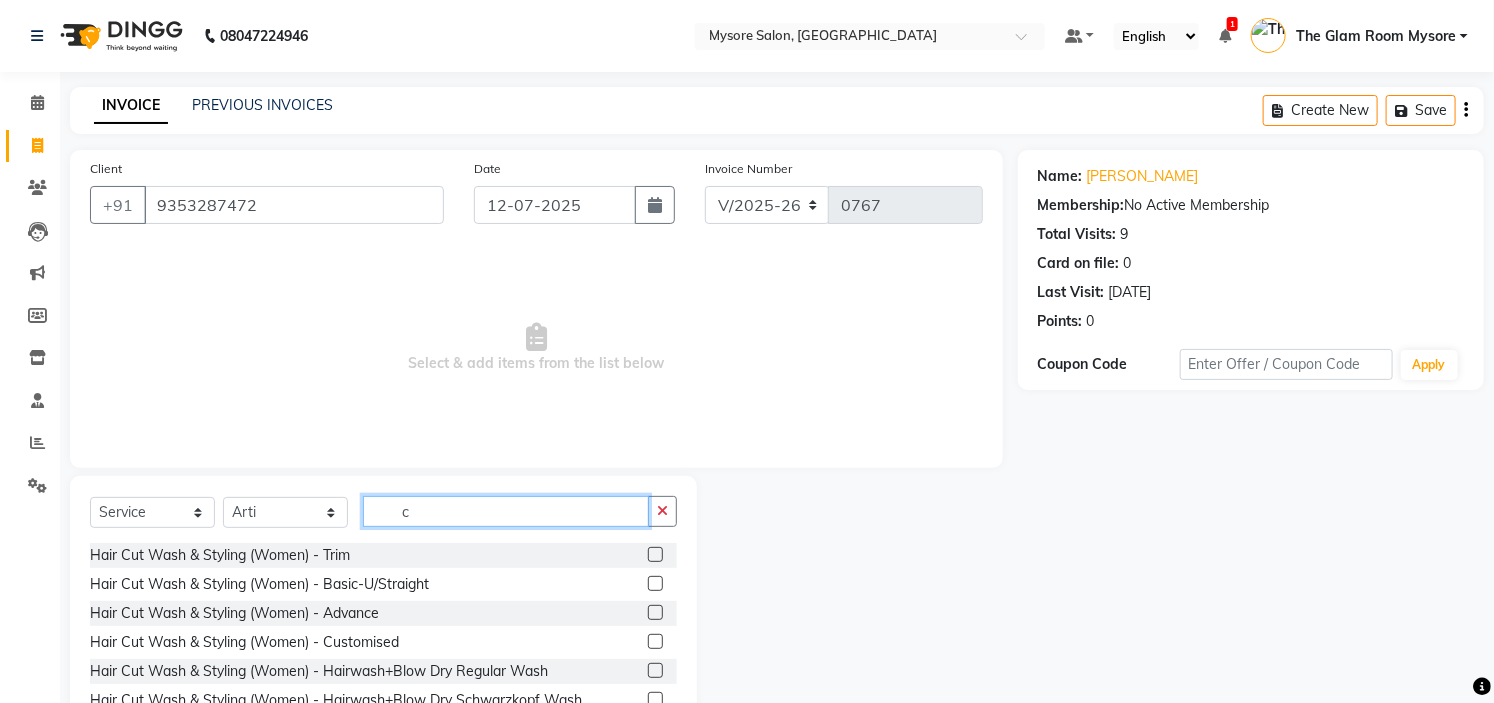 click on "c" 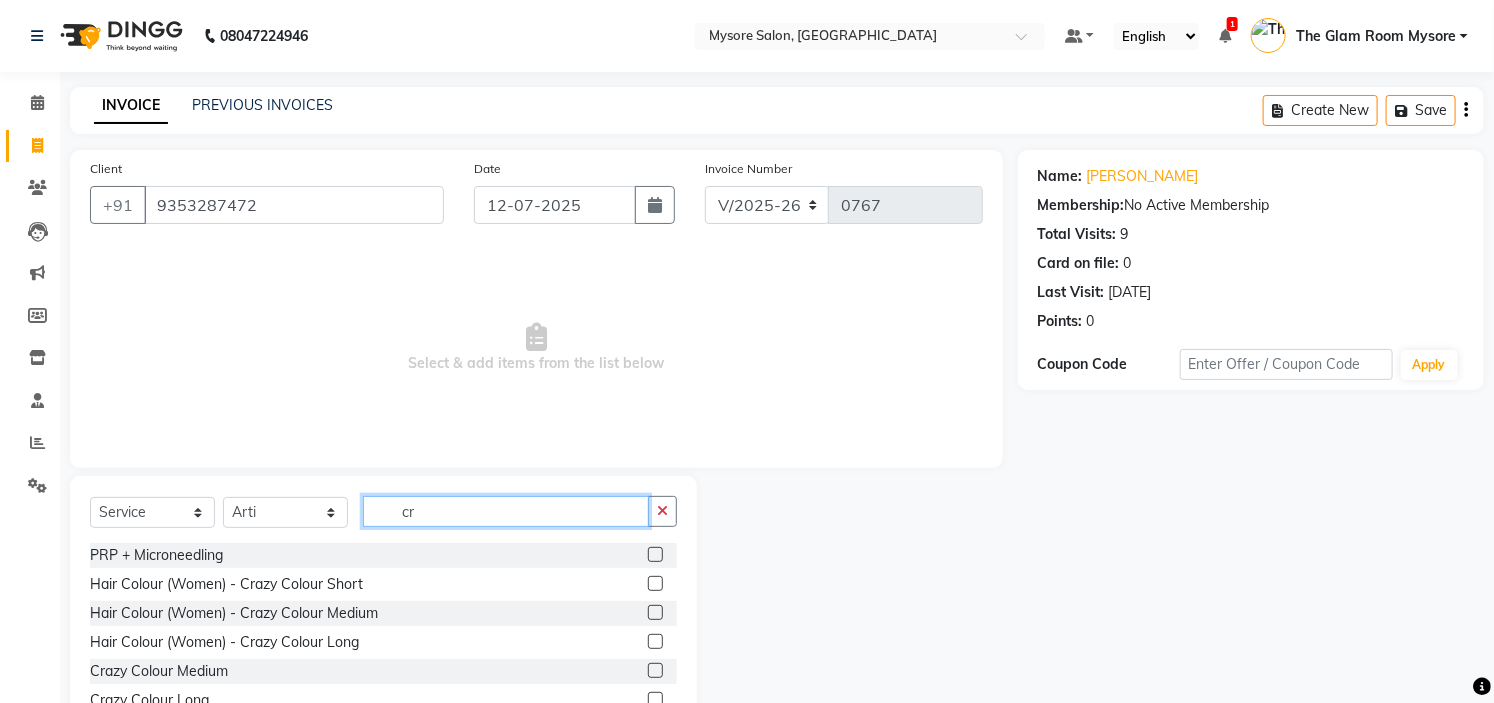 type on "c" 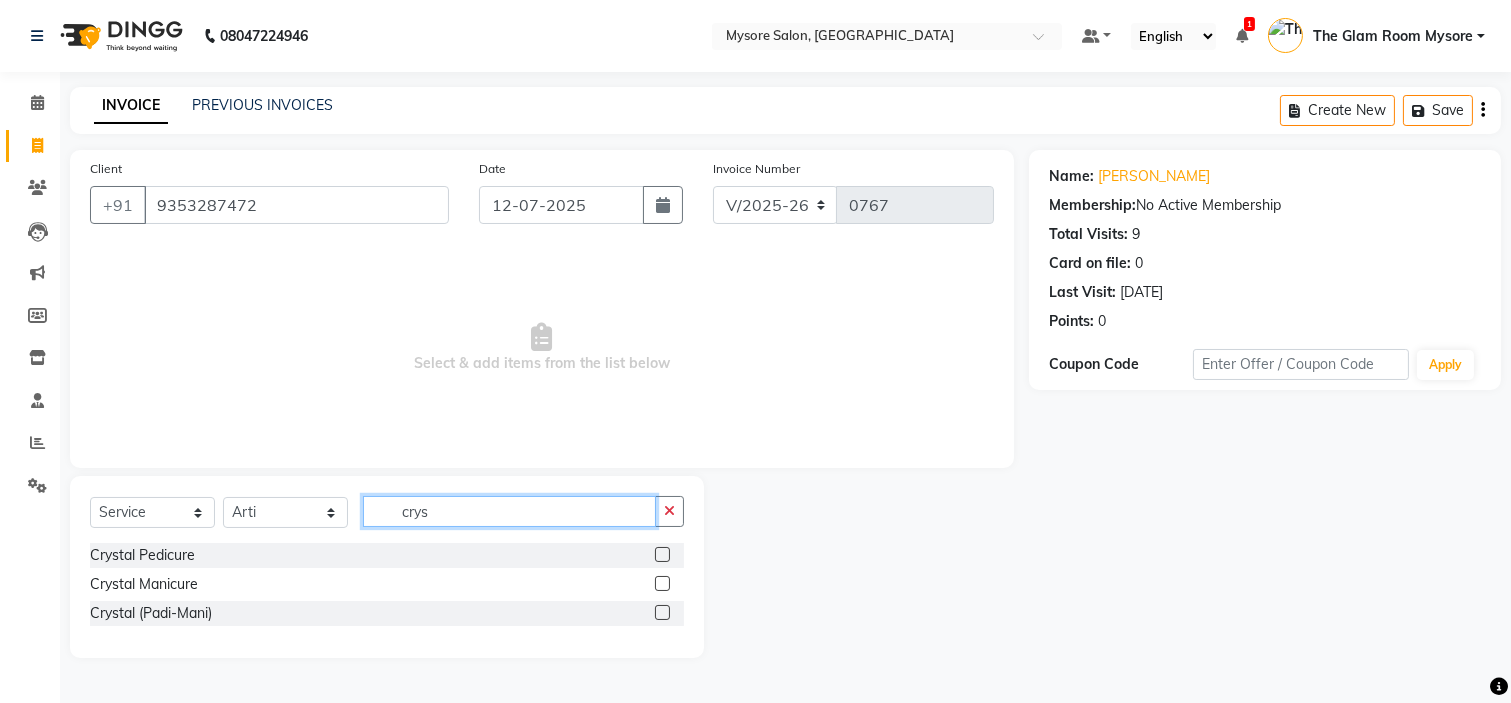 type on "crys" 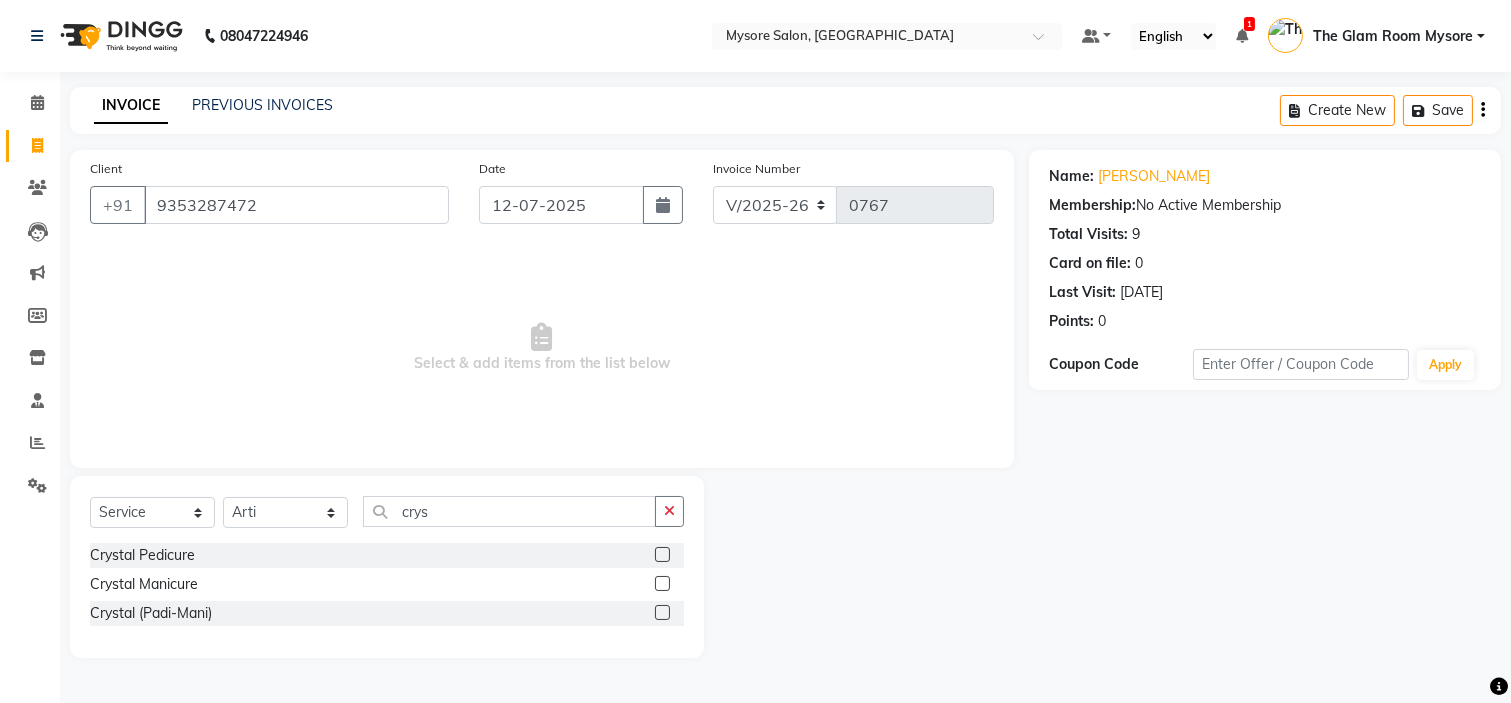 click 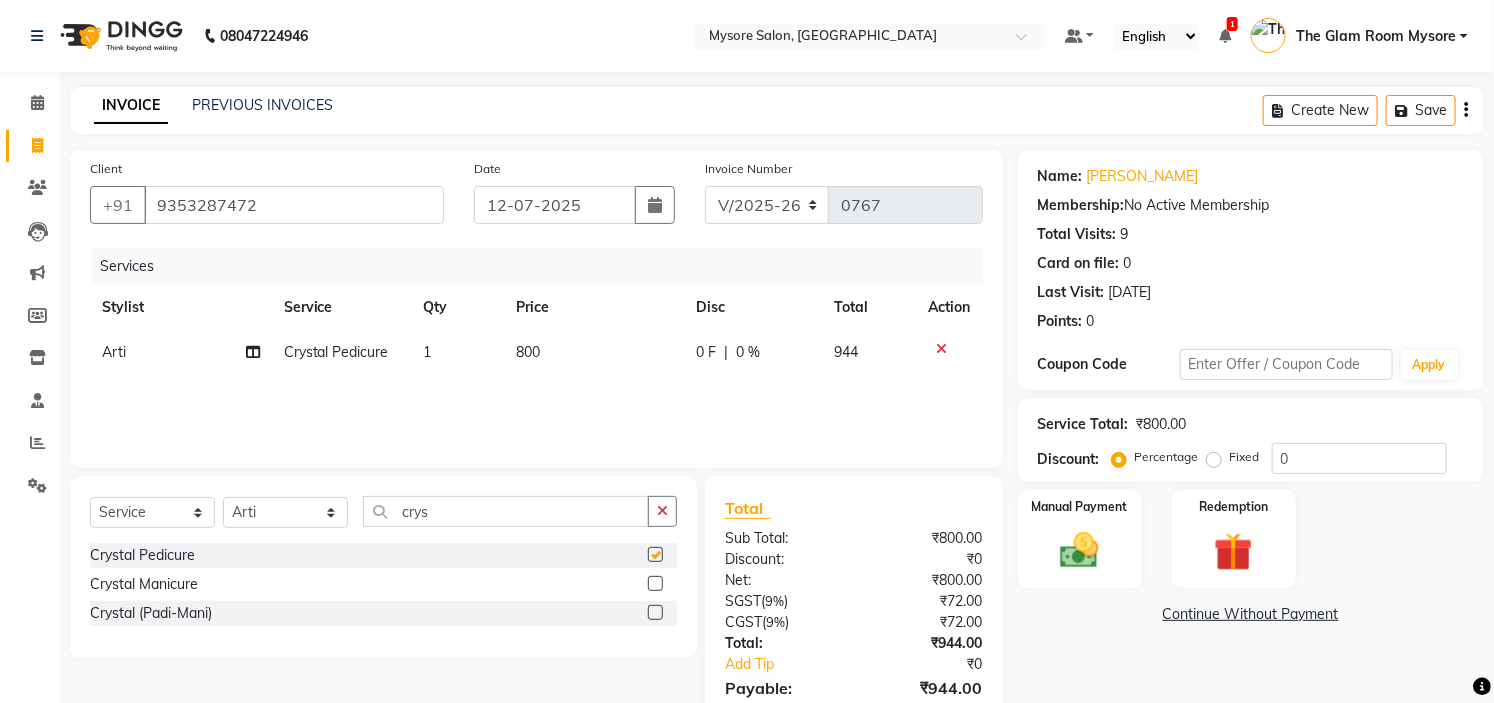 checkbox on "false" 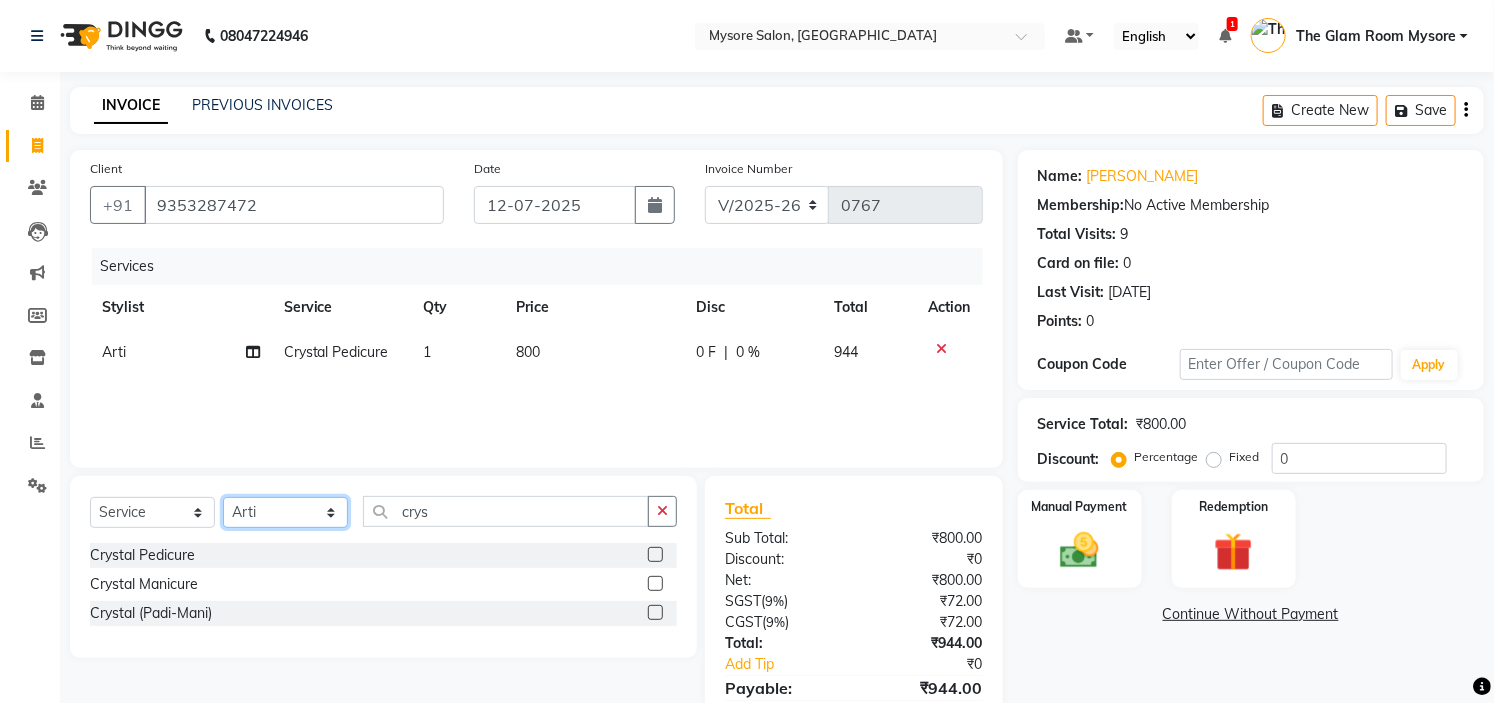 click on "Select Stylist [PERSON_NAME] [PERSON_NAME] Ashwini Ayaan DR. Apurva [PERSON_NAME] [PERSON_NAME] [PERSON_NAME] Shangnimwon [PERSON_NAME] [PERSON_NAME] [PERSON_NAME] The Glam Room Mysore" 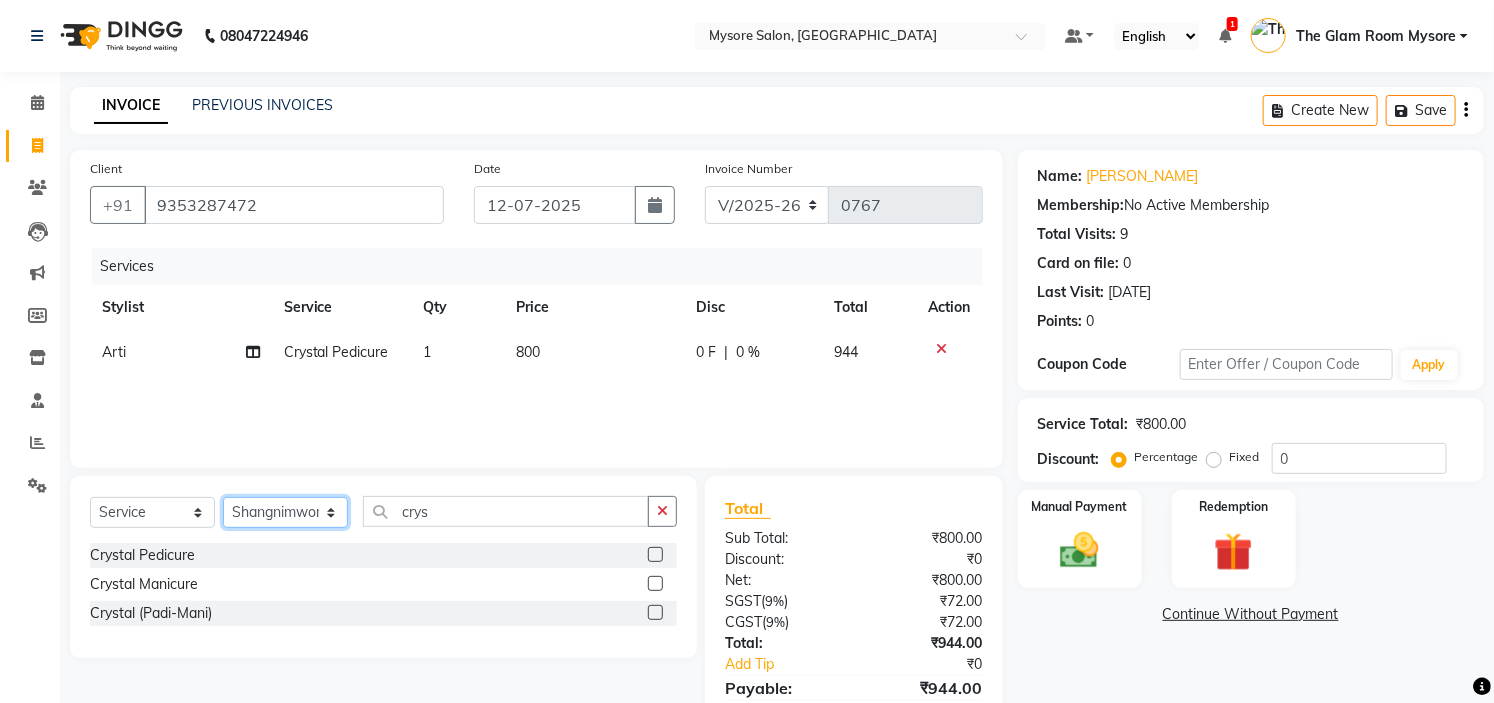 click on "Select Stylist [PERSON_NAME] [PERSON_NAME] Ashwini Ayaan DR. Apurva [PERSON_NAME] [PERSON_NAME] [PERSON_NAME] Shangnimwon [PERSON_NAME] [PERSON_NAME] [PERSON_NAME] The Glam Room Mysore" 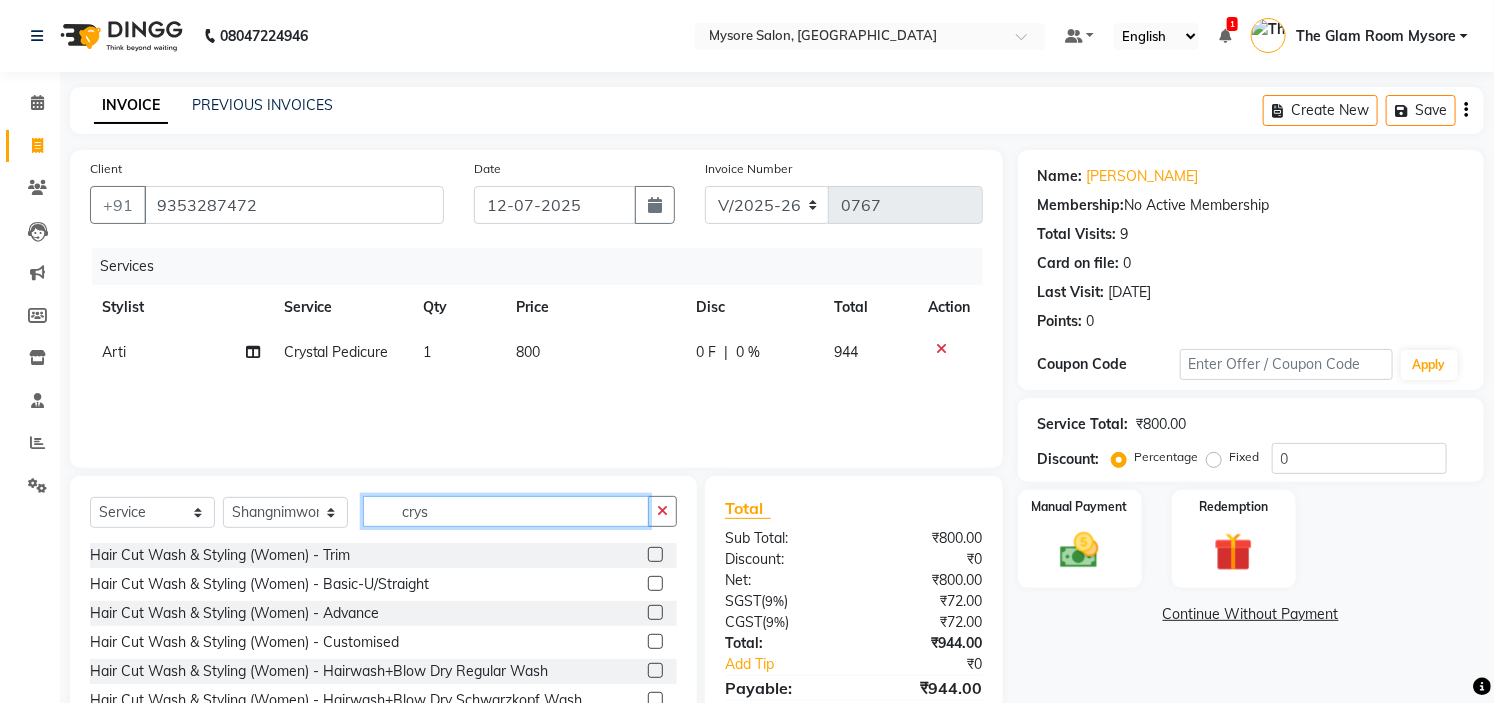 click on "crys" 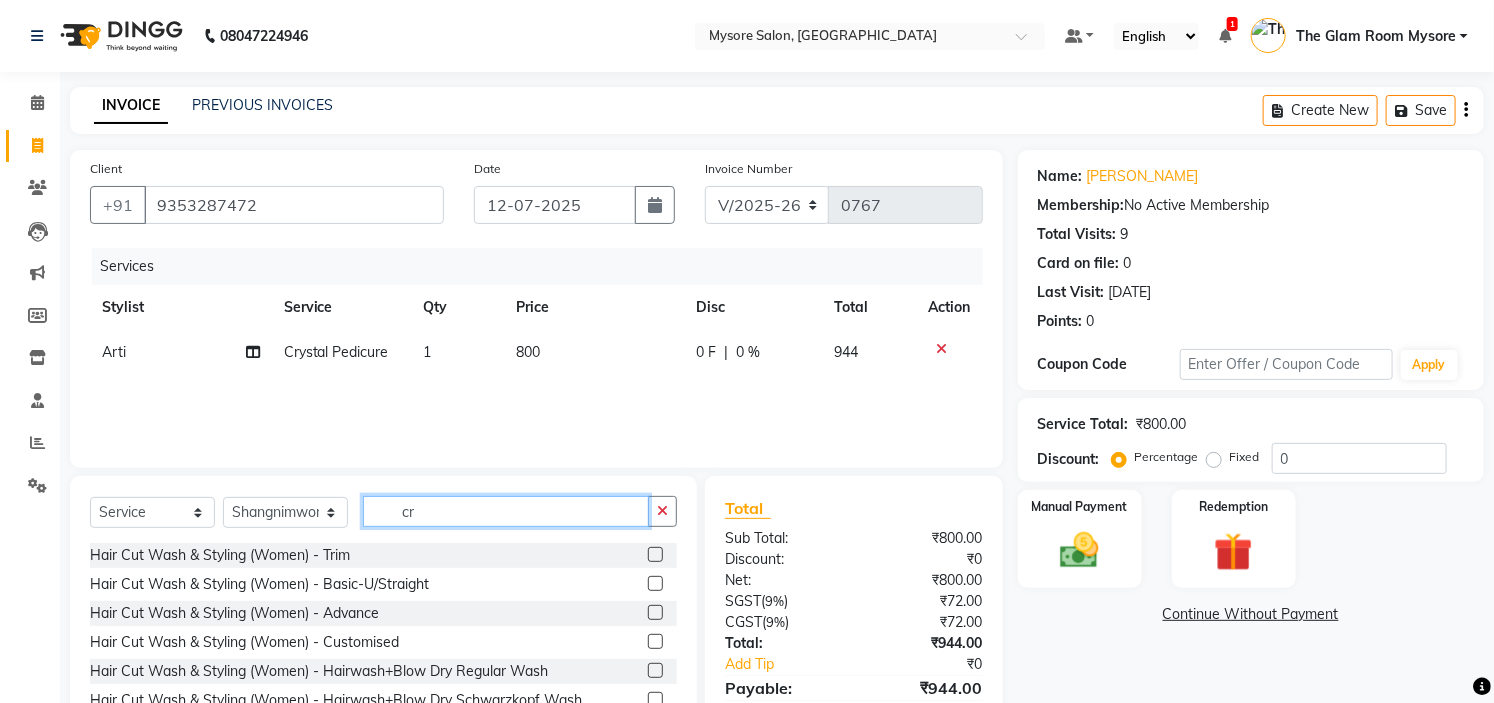 type on "c" 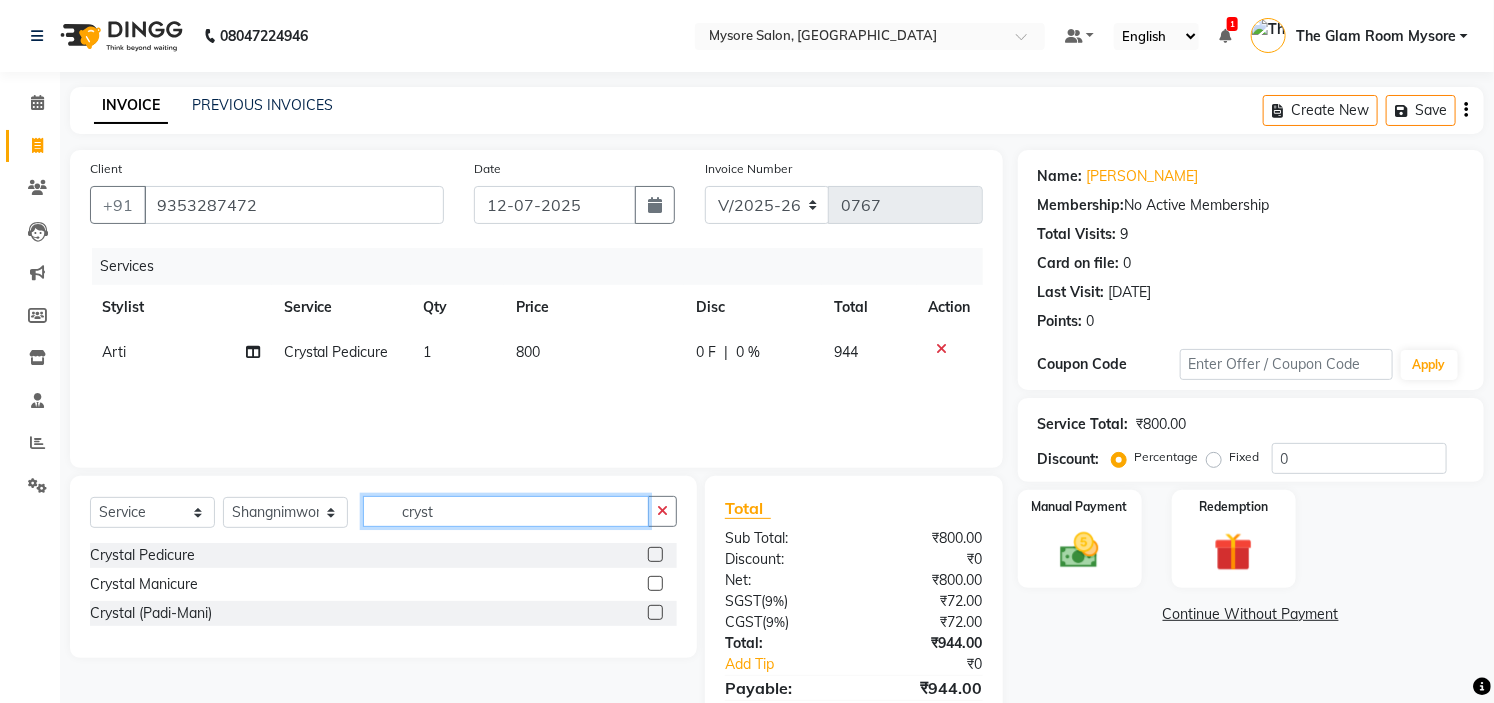 type on "cryst" 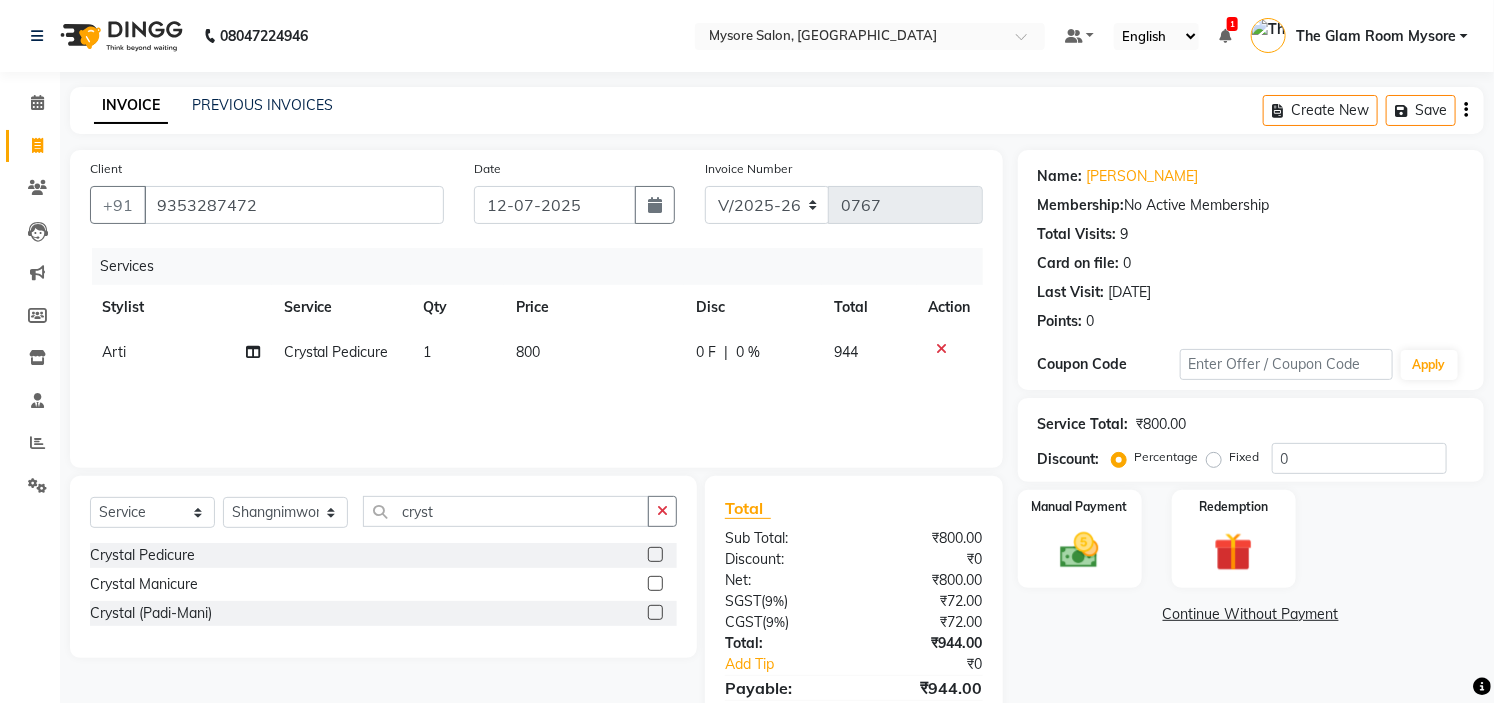 click 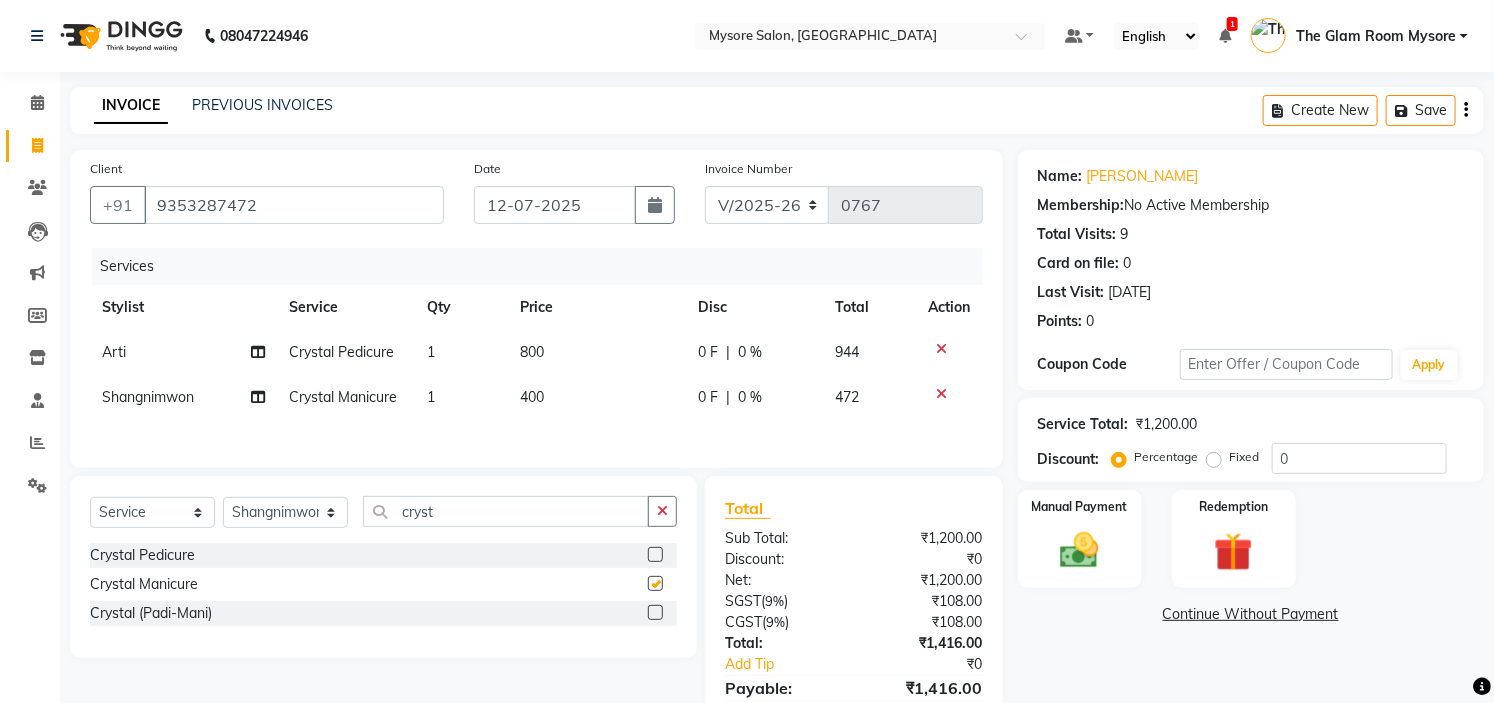 checkbox on "false" 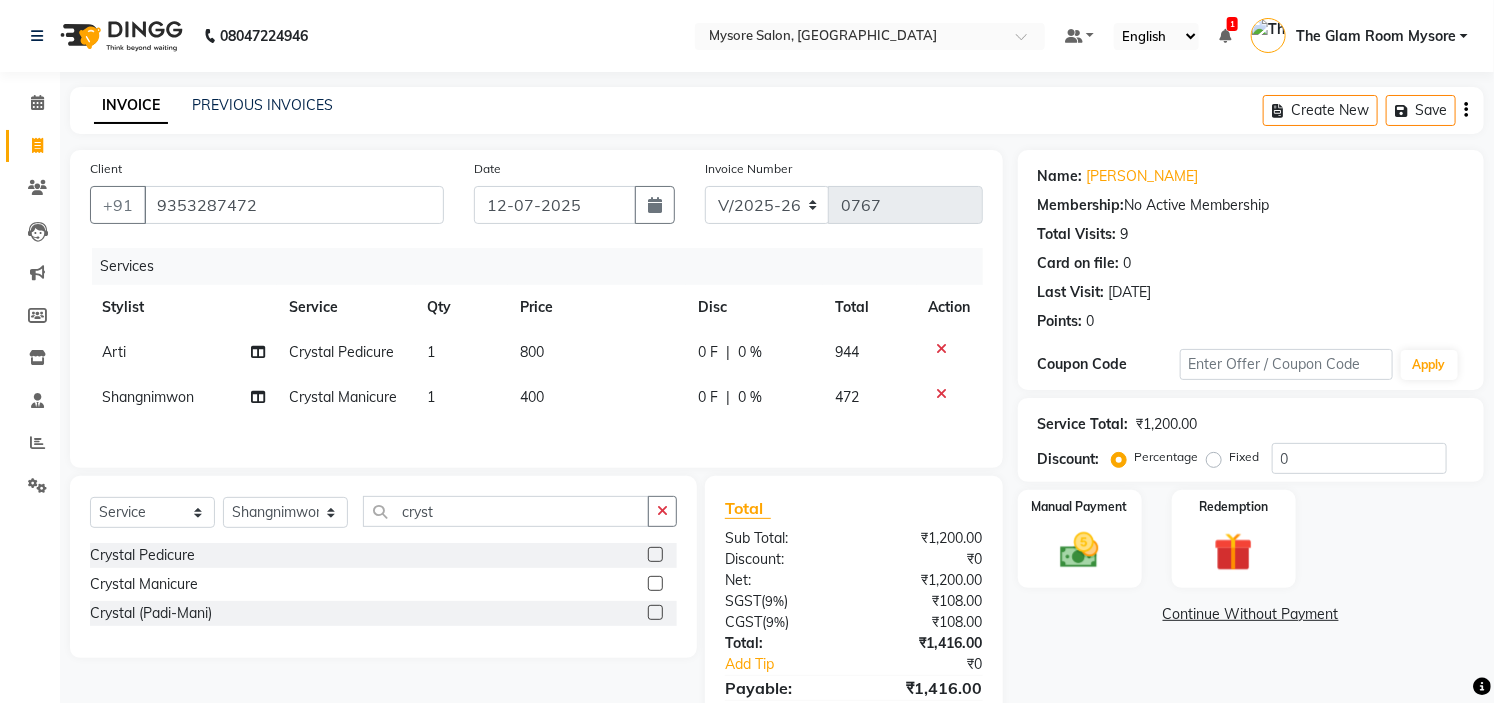 click on "800" 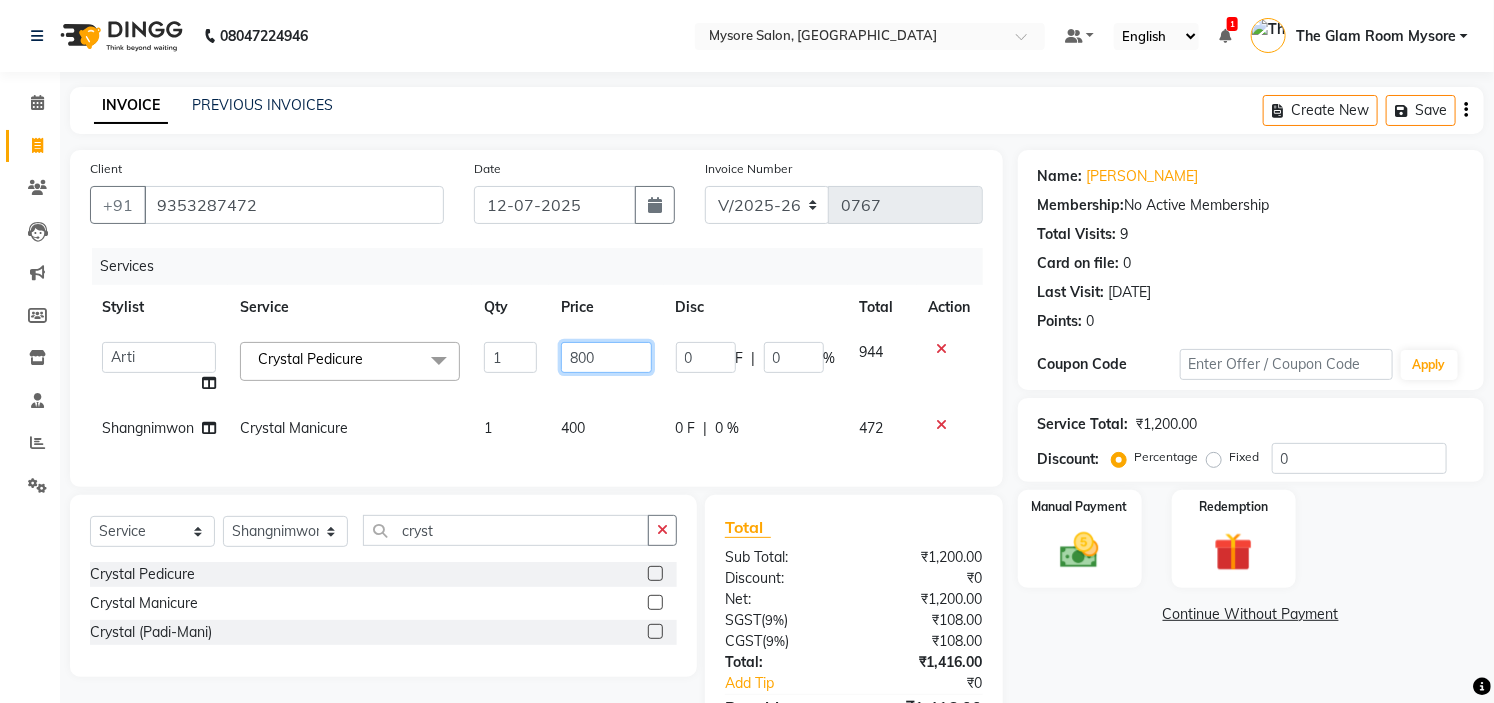 click on "800" 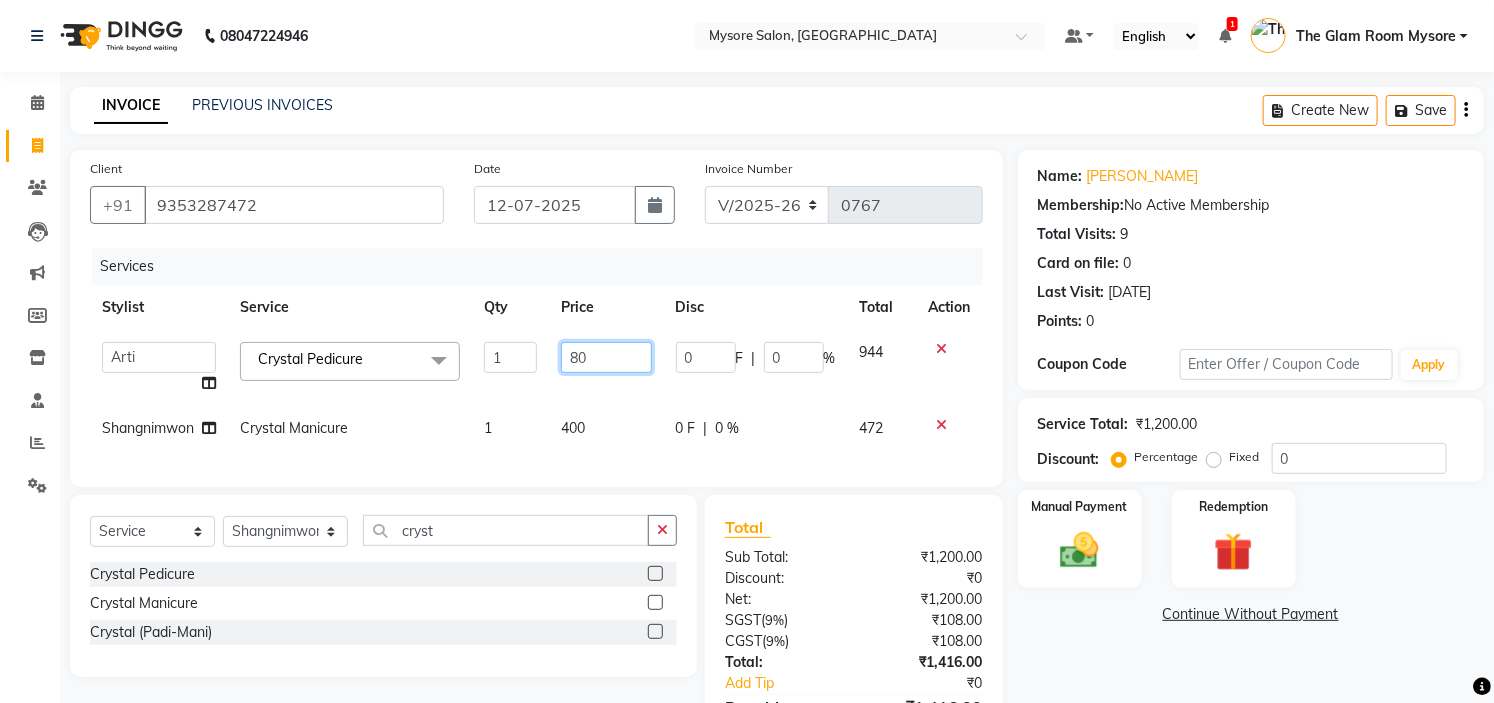 type on "8" 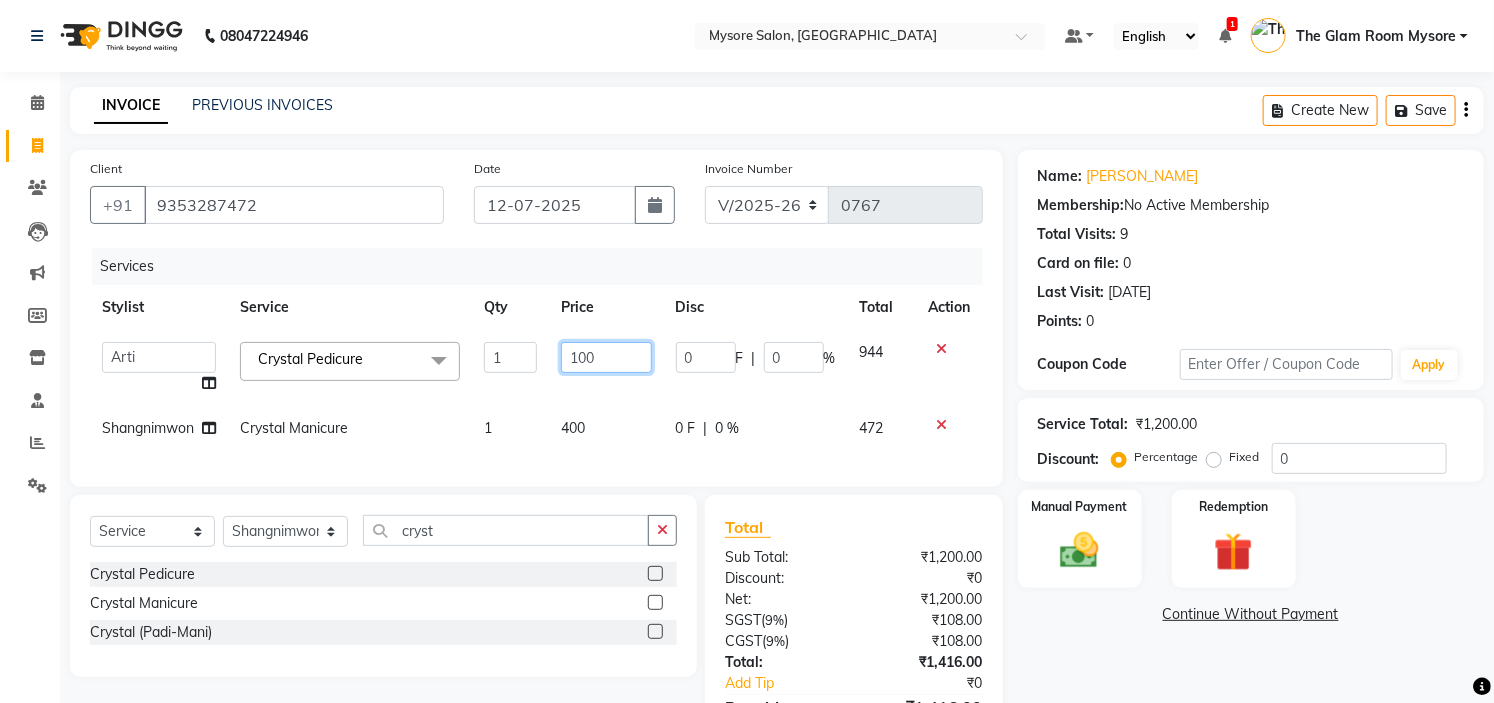 type on "1000" 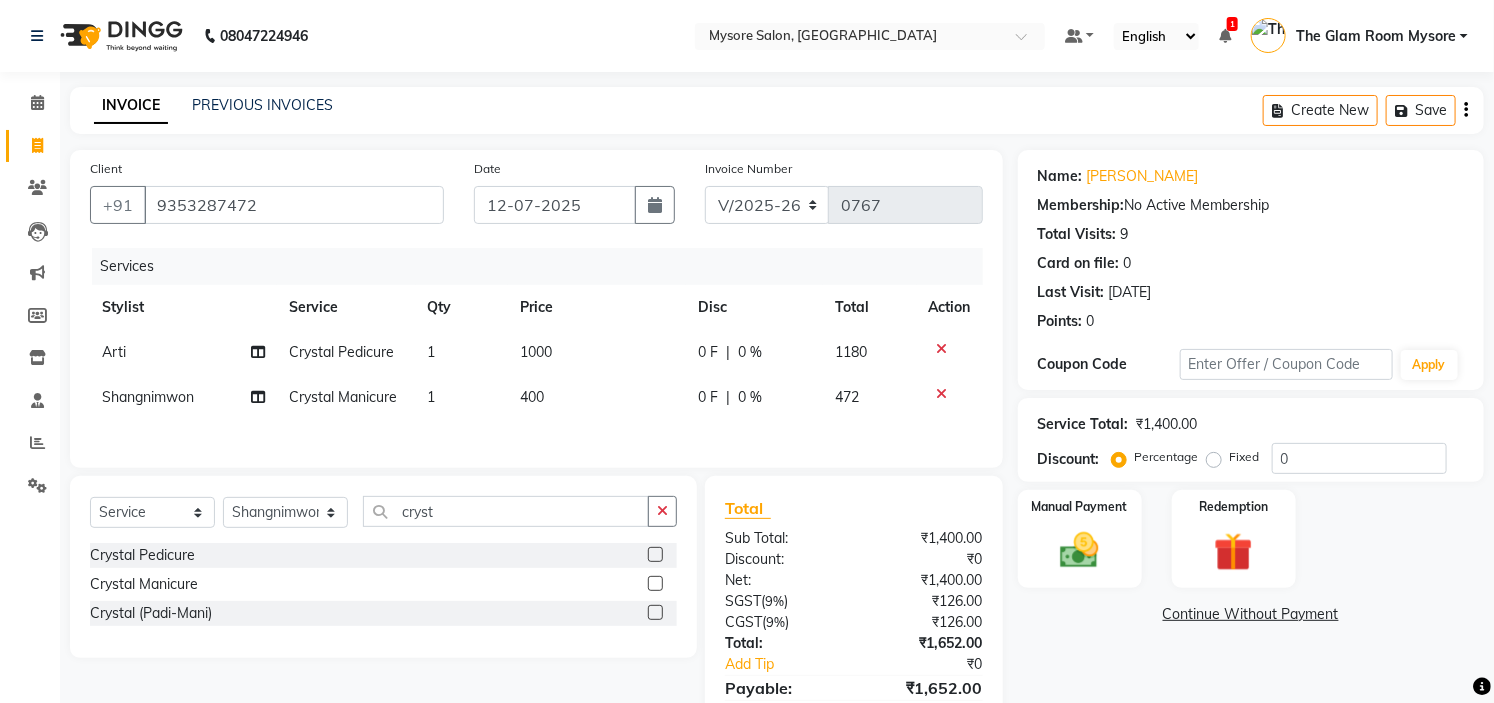 click on "400" 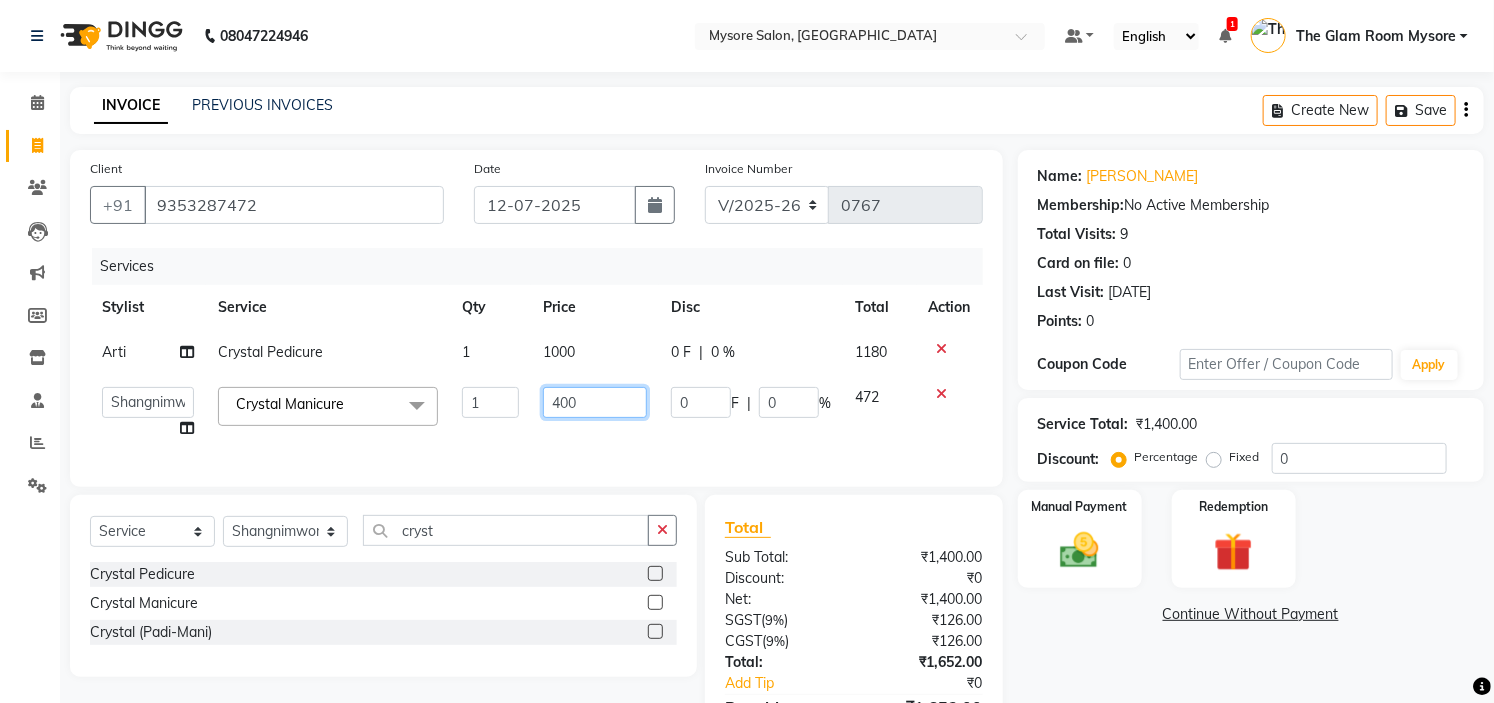click on "400" 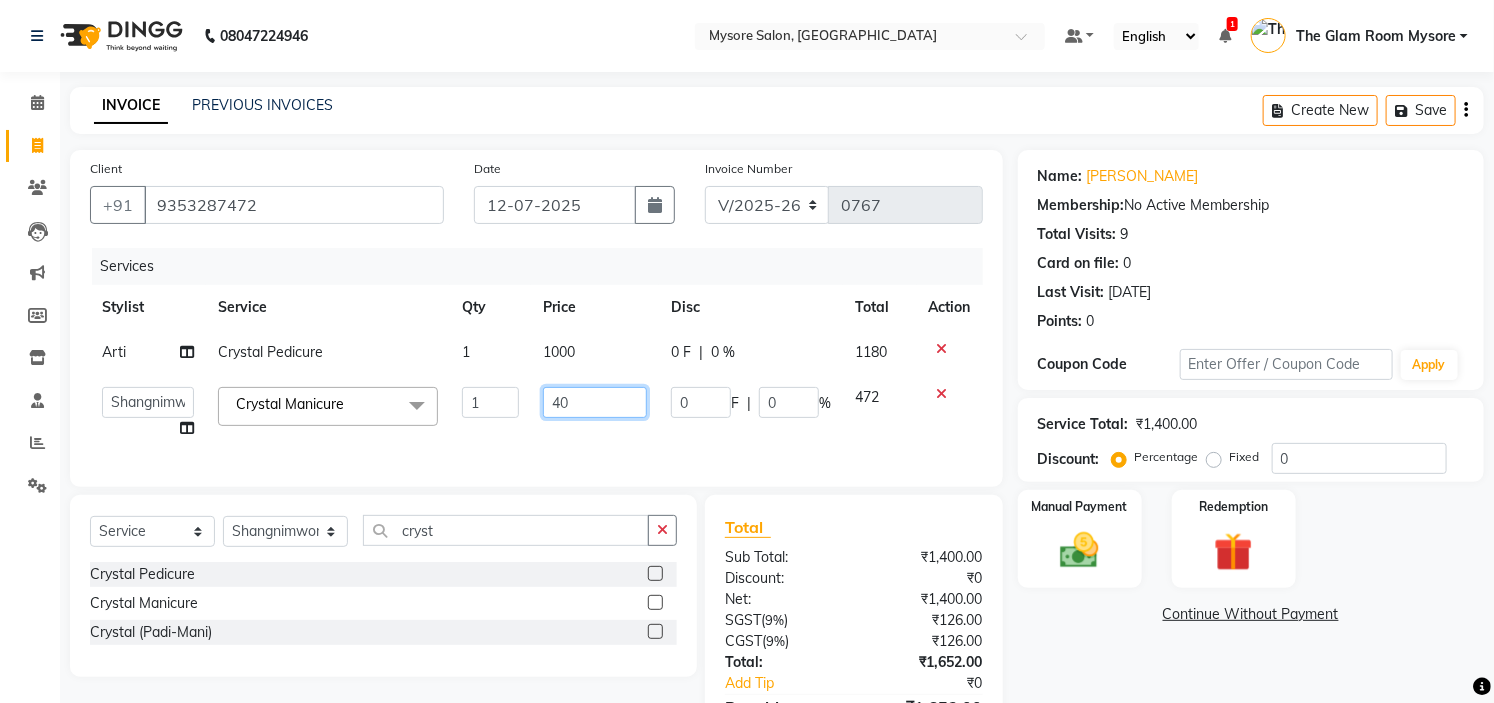 type on "4" 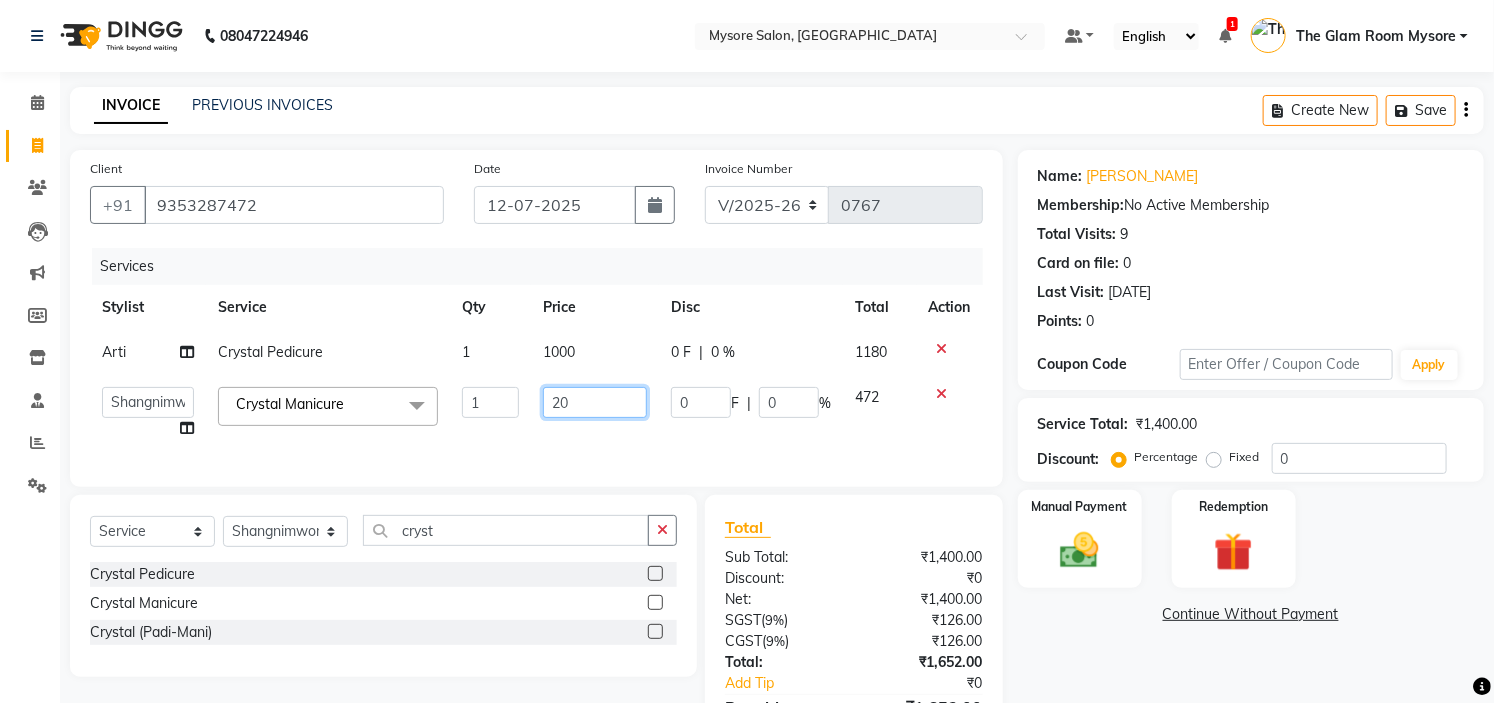 type on "200" 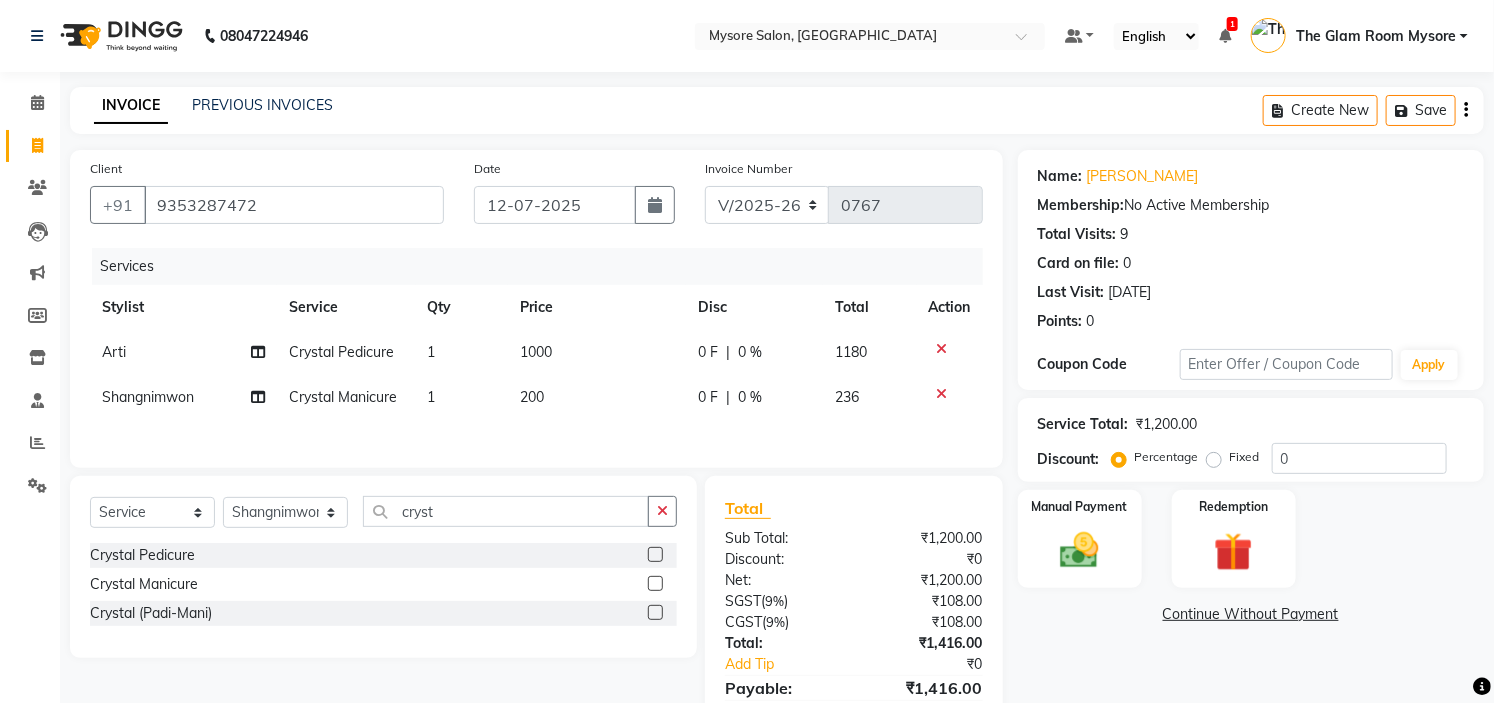 click on "Client [PHONE_NUMBER] Date [DATE] Invoice Number V/2025 V/[PHONE_NUMBER] Services Stylist Service Qty Price Disc Total Action Arti Crystal Pedicure 1 1000 0 F | 0 % 1180 Shangnimwon Crystal Manicure 1 200 0 F | 0 % 236" 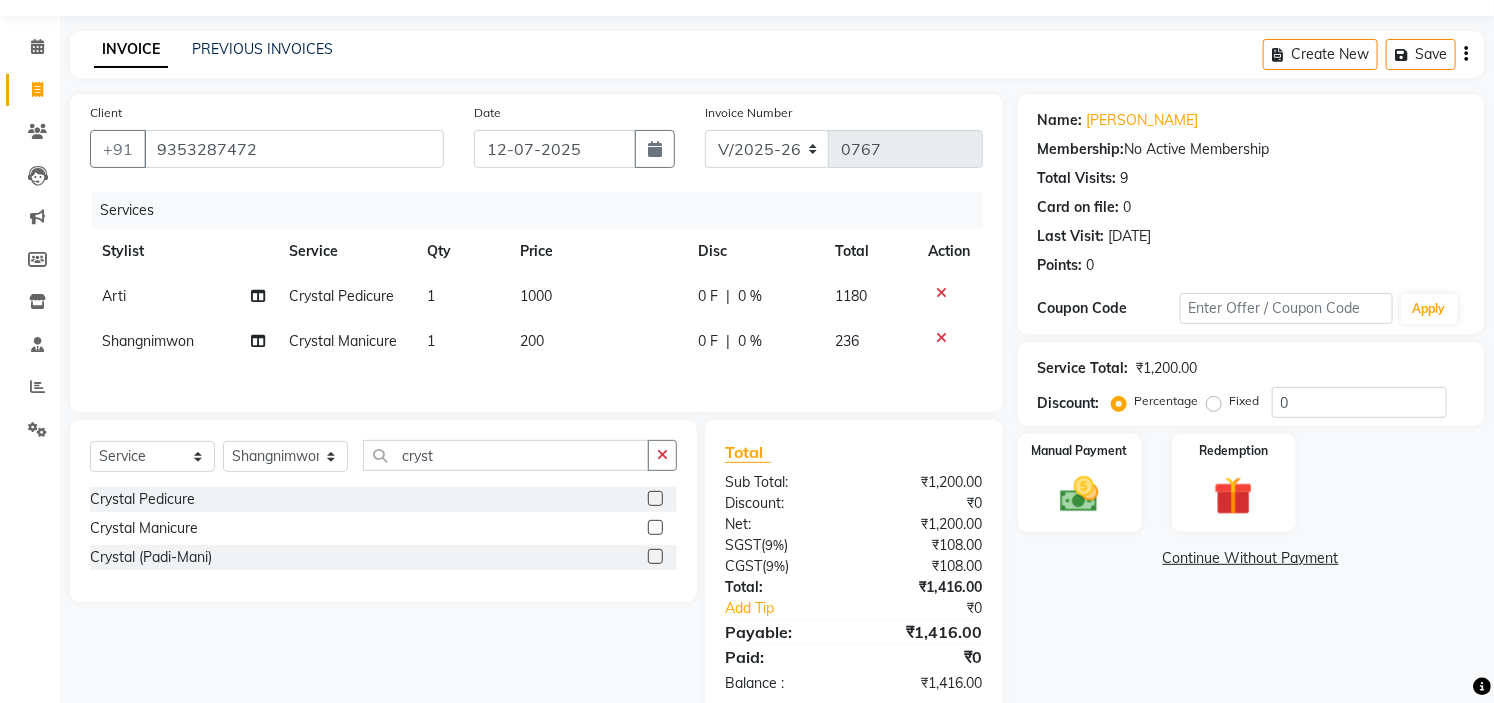 scroll, scrollTop: 101, scrollLeft: 0, axis: vertical 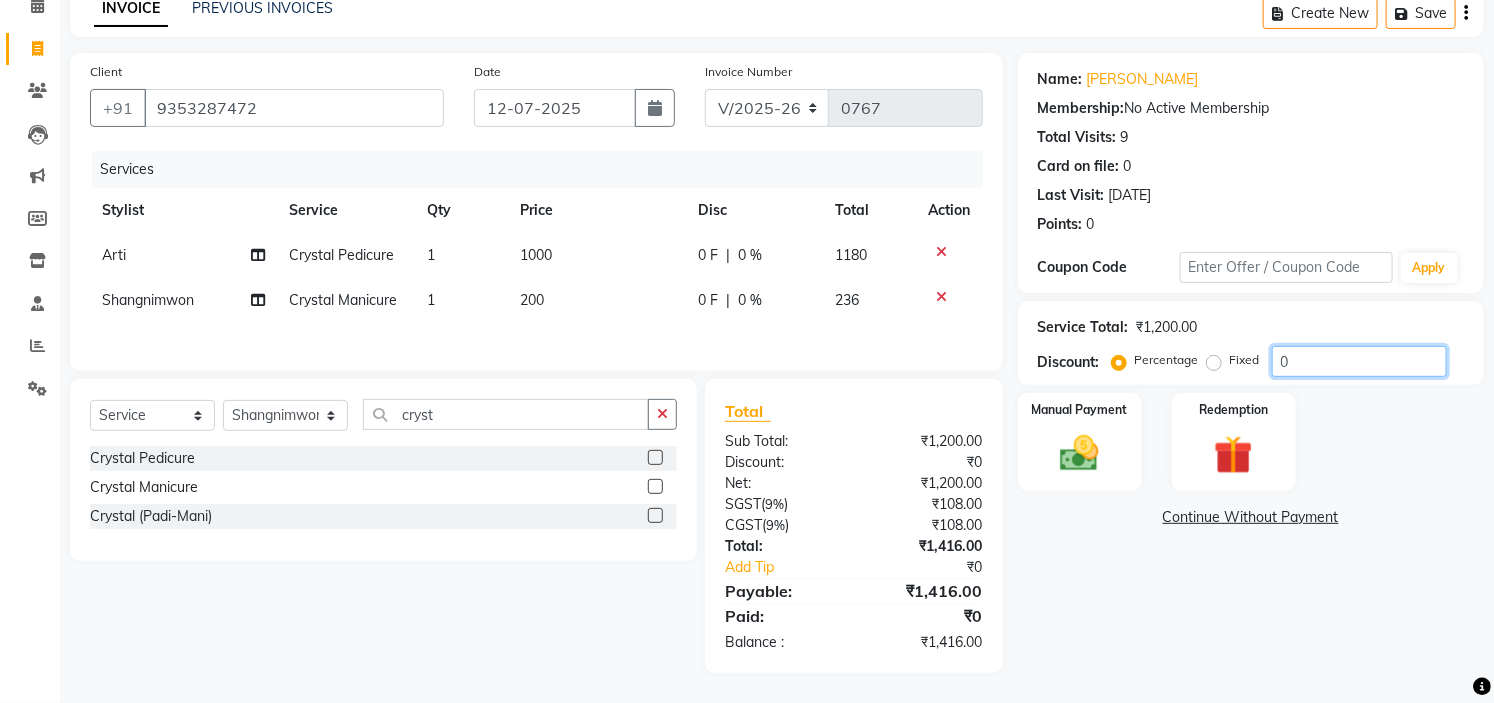 click on "0" 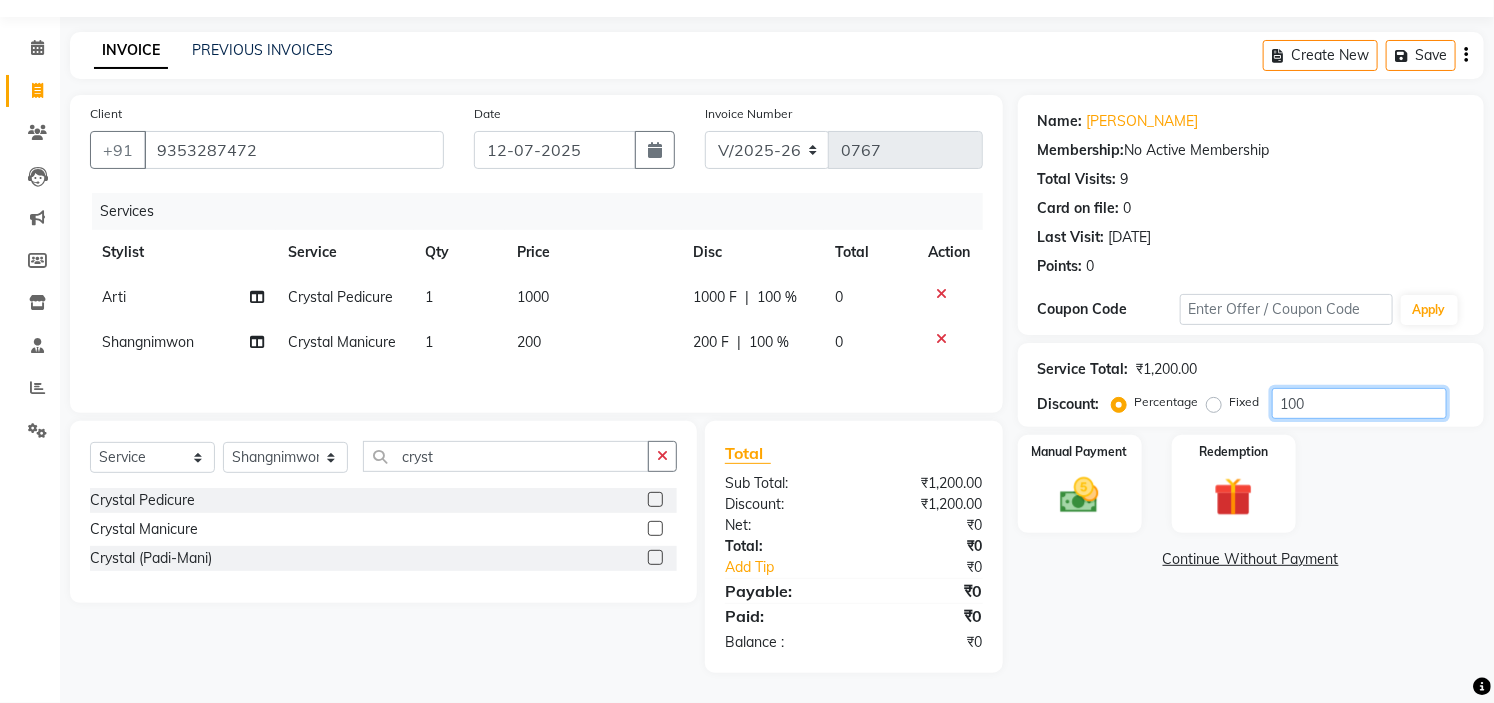 scroll, scrollTop: 60, scrollLeft: 0, axis: vertical 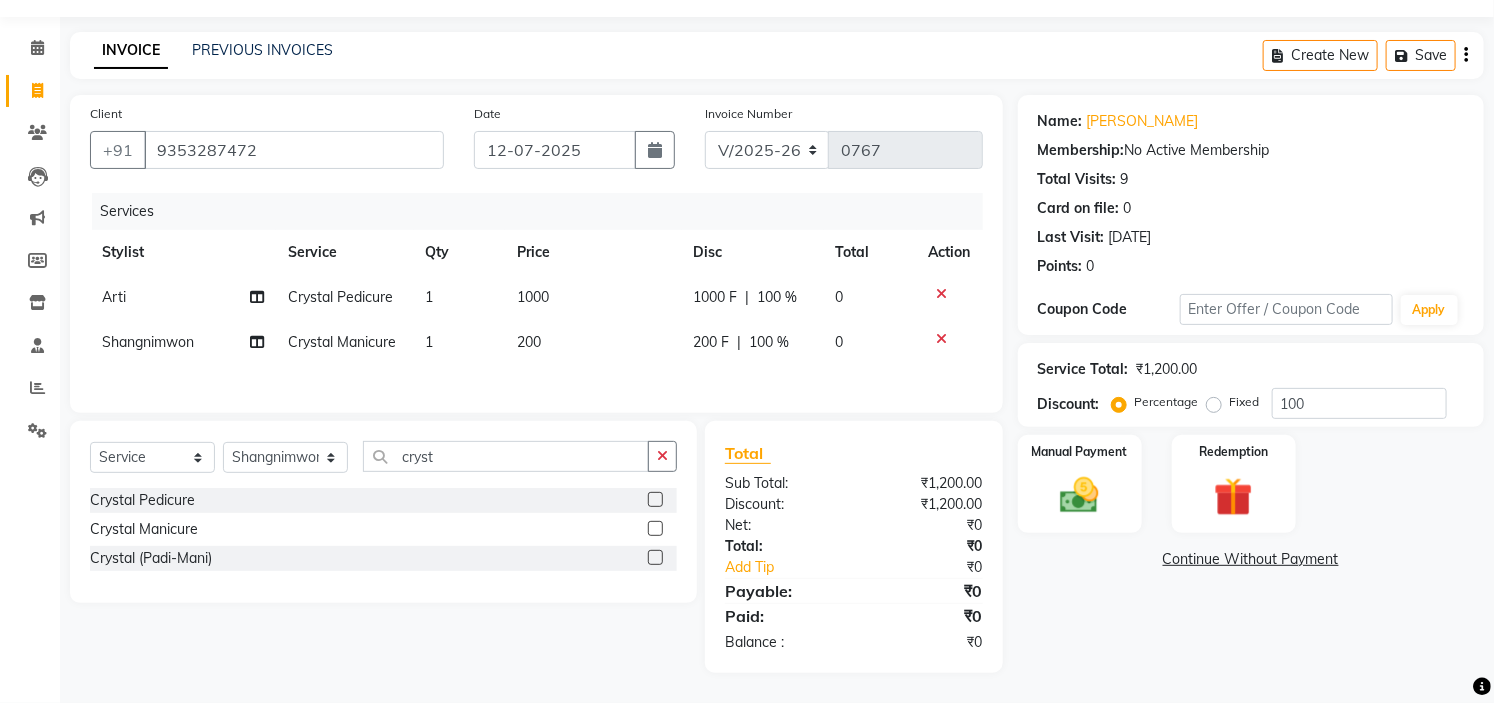 click on "Continue Without Payment" 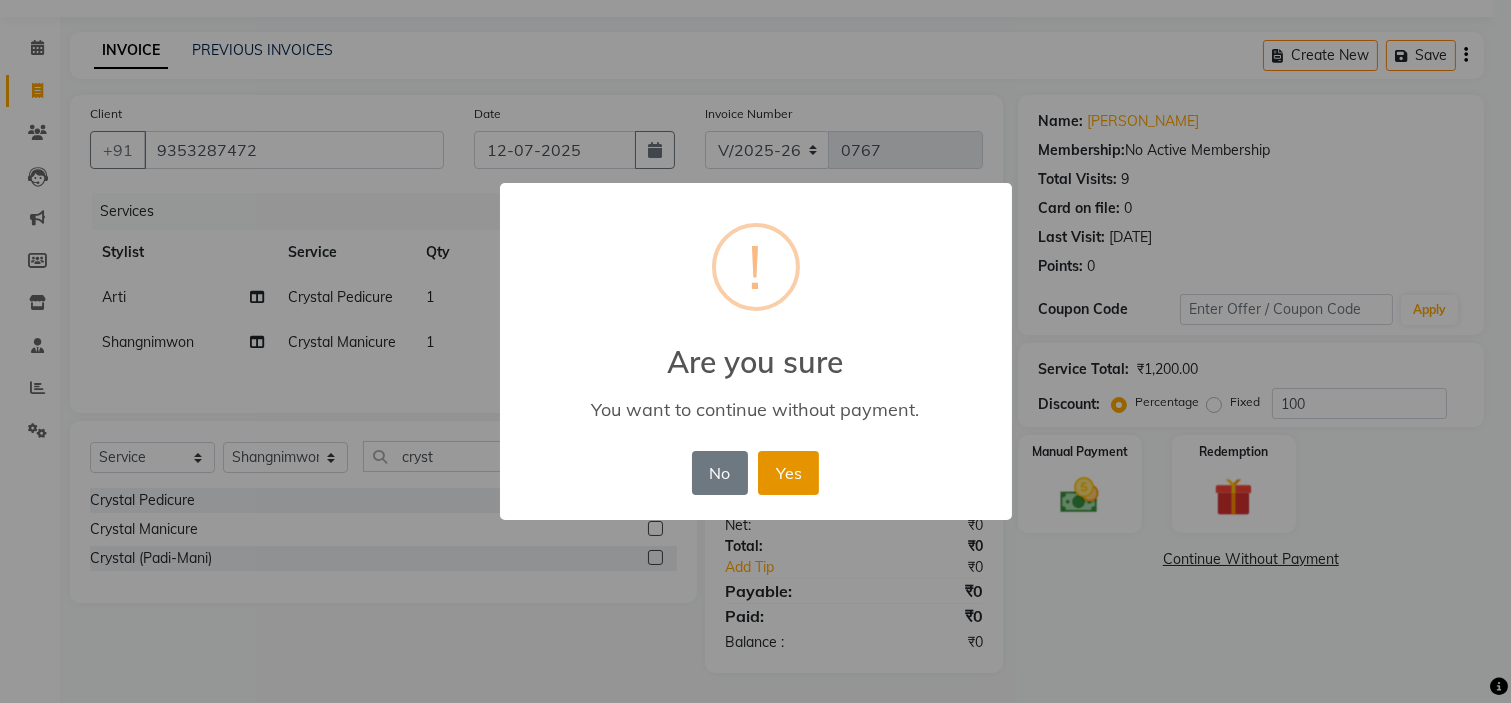 click on "Yes" at bounding box center (788, 473) 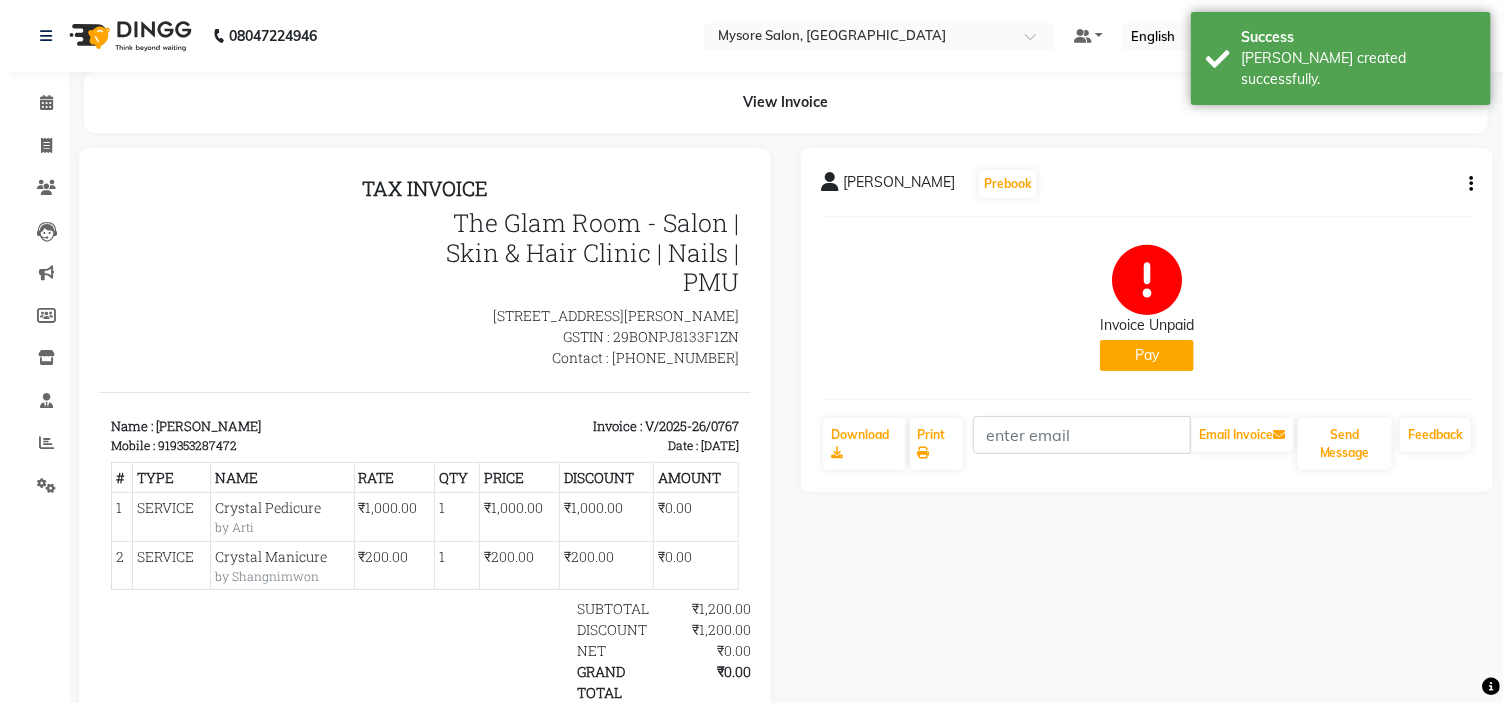scroll, scrollTop: 0, scrollLeft: 0, axis: both 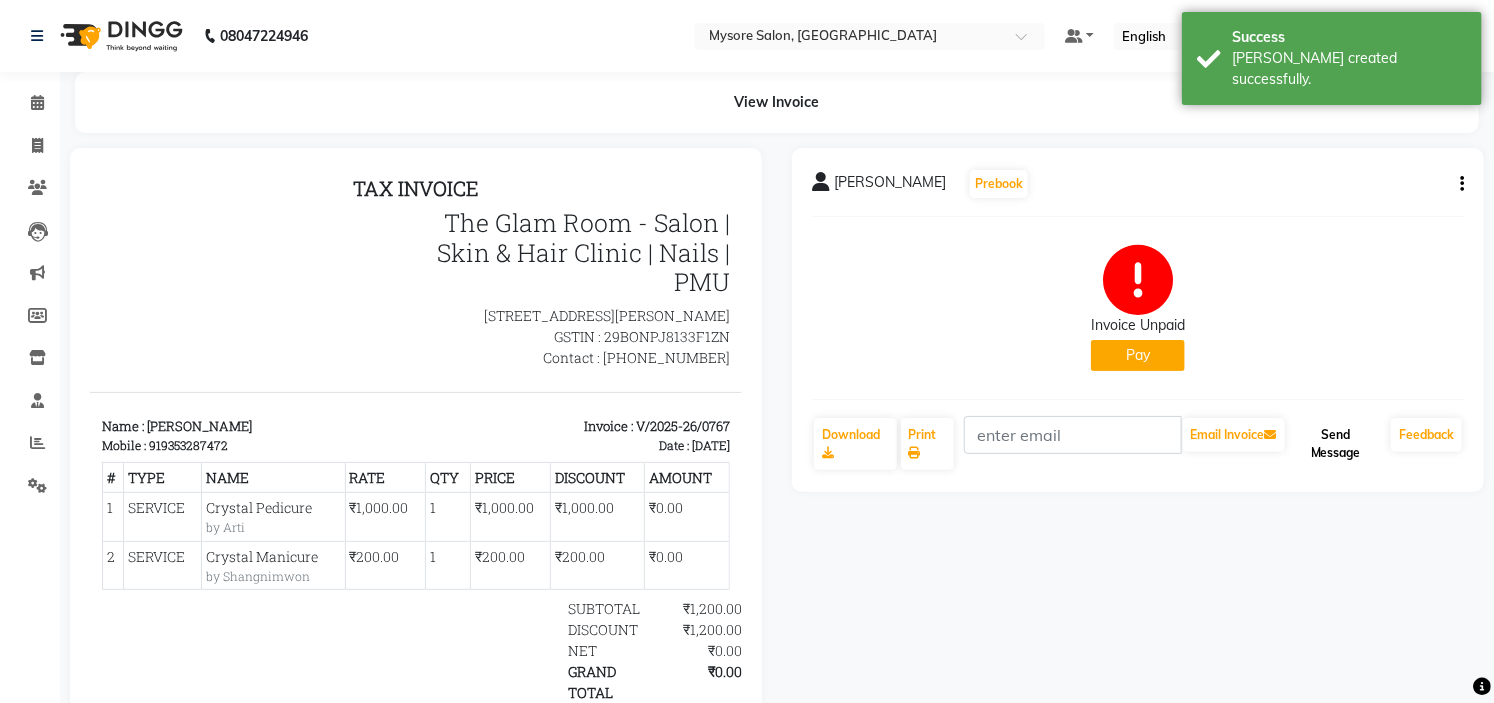 click on "Send Message" 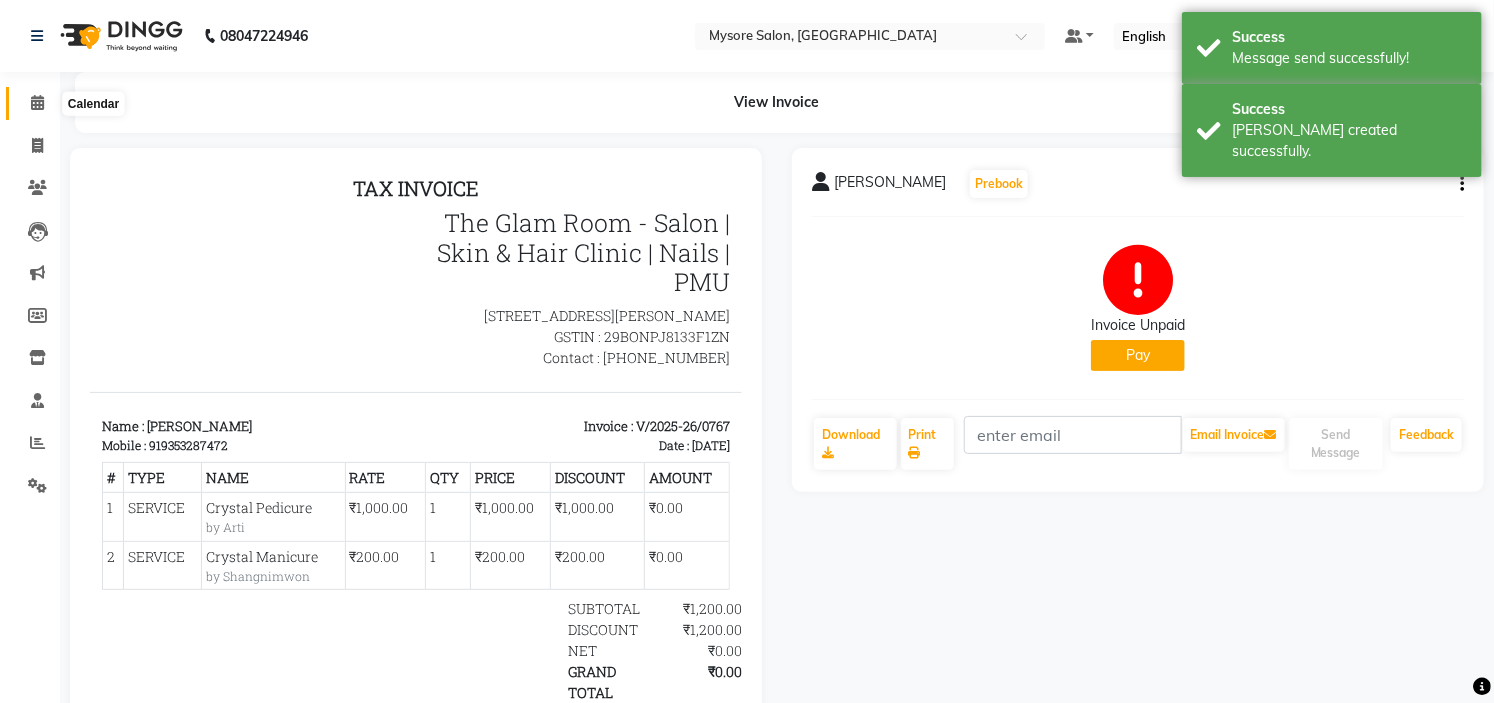 click 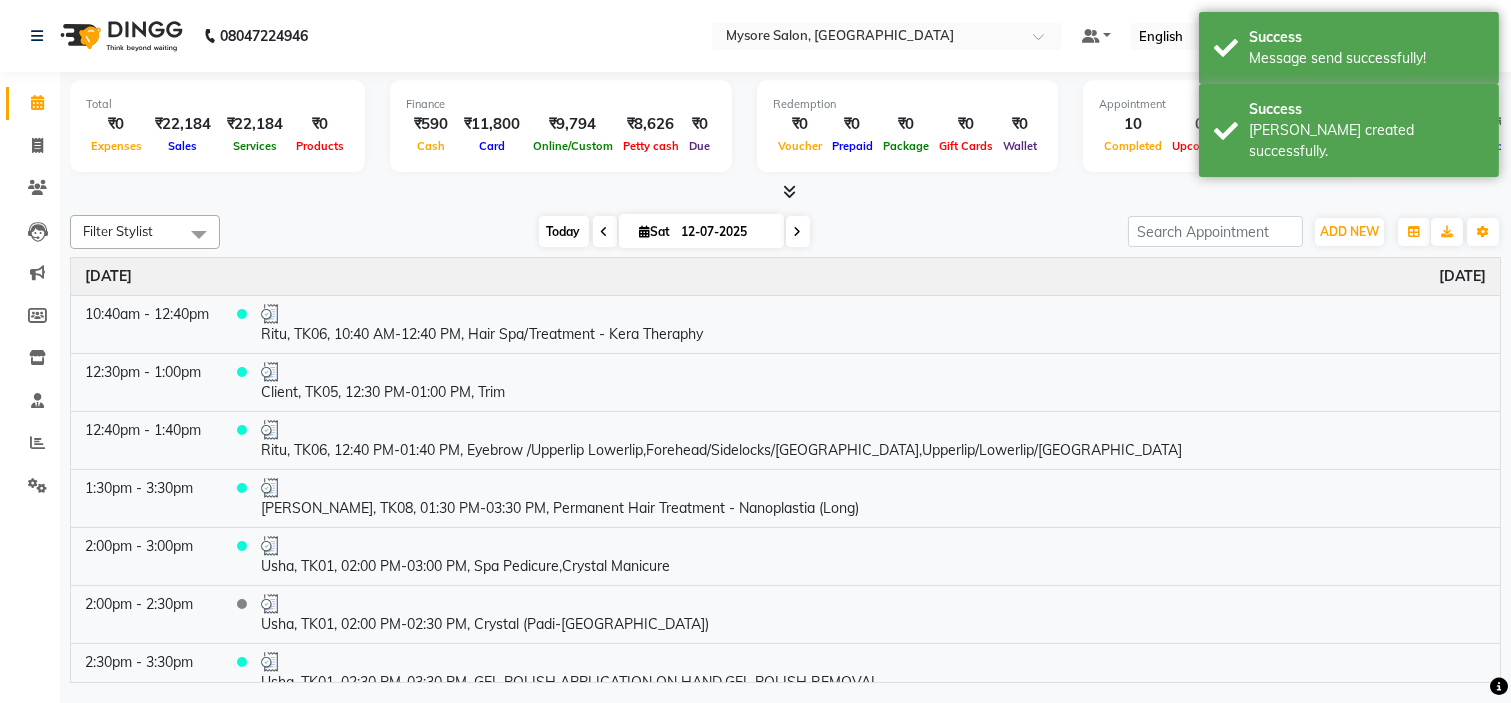 click on "Today" at bounding box center [564, 231] 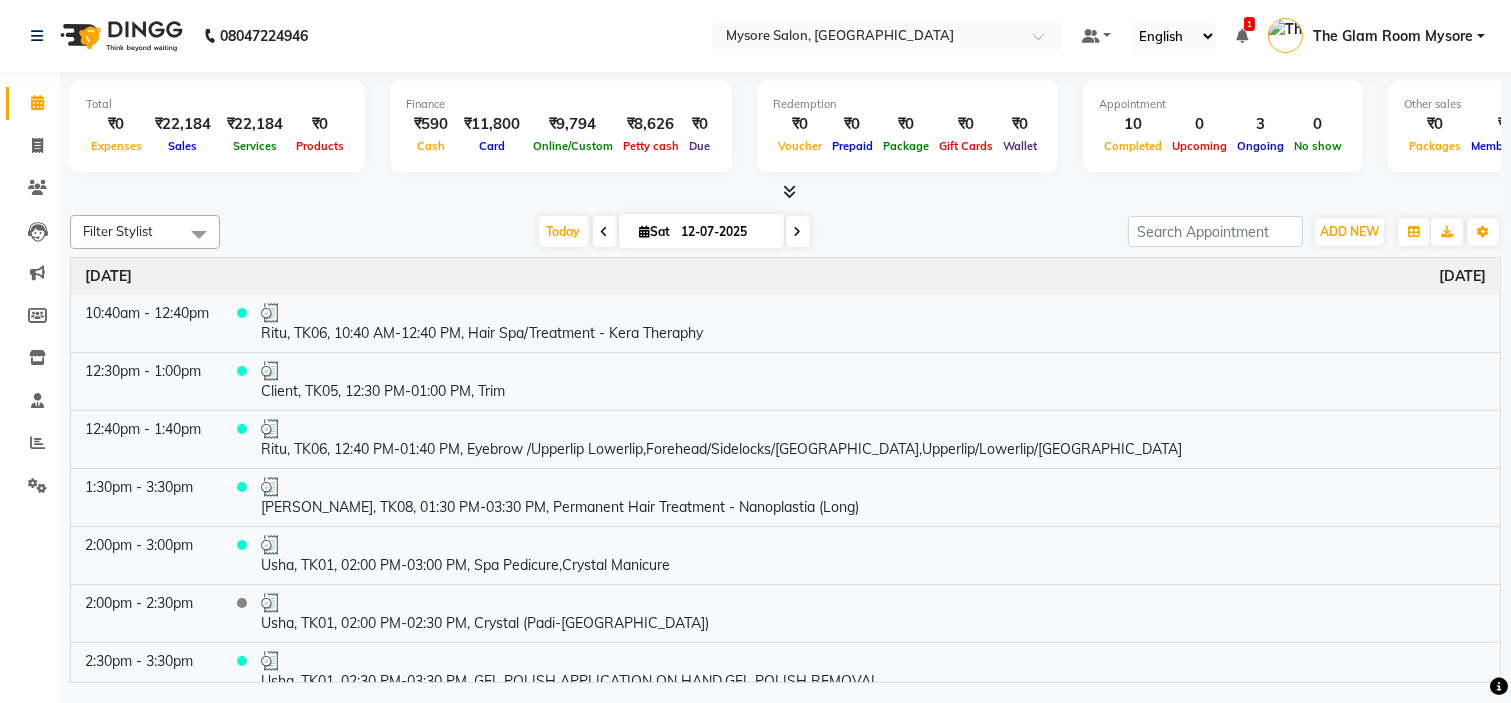 scroll, scrollTop: 0, scrollLeft: 0, axis: both 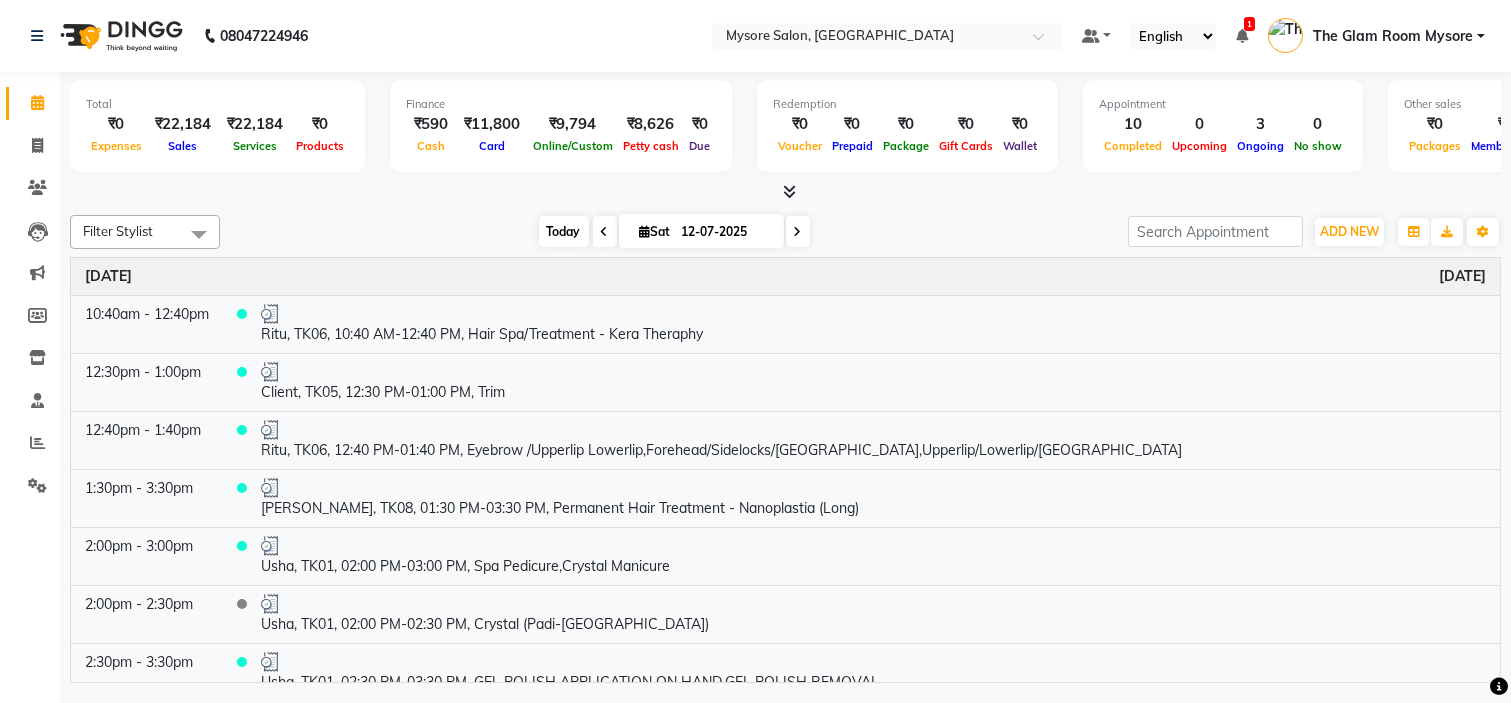 click on "Today" at bounding box center [564, 231] 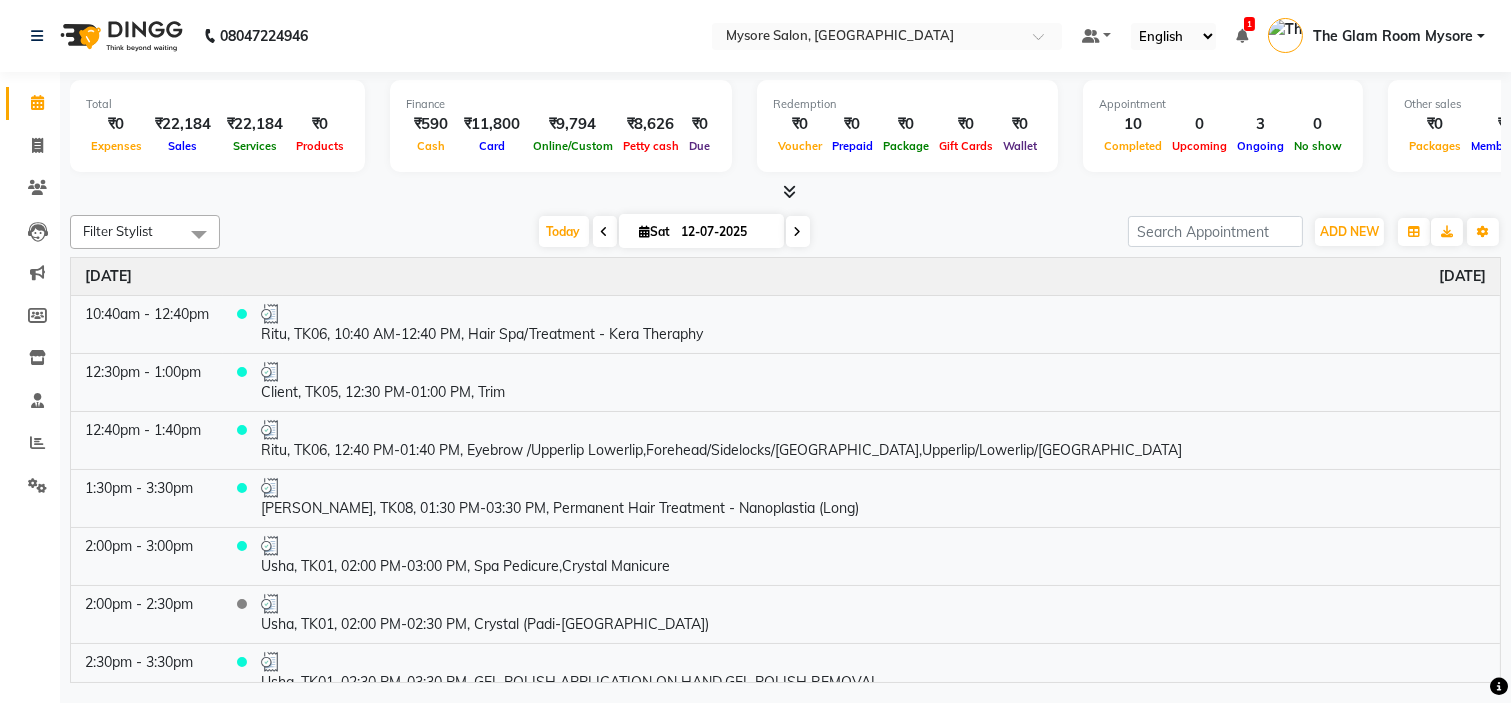 click on "[DATE]  [DATE]" at bounding box center (674, 232) 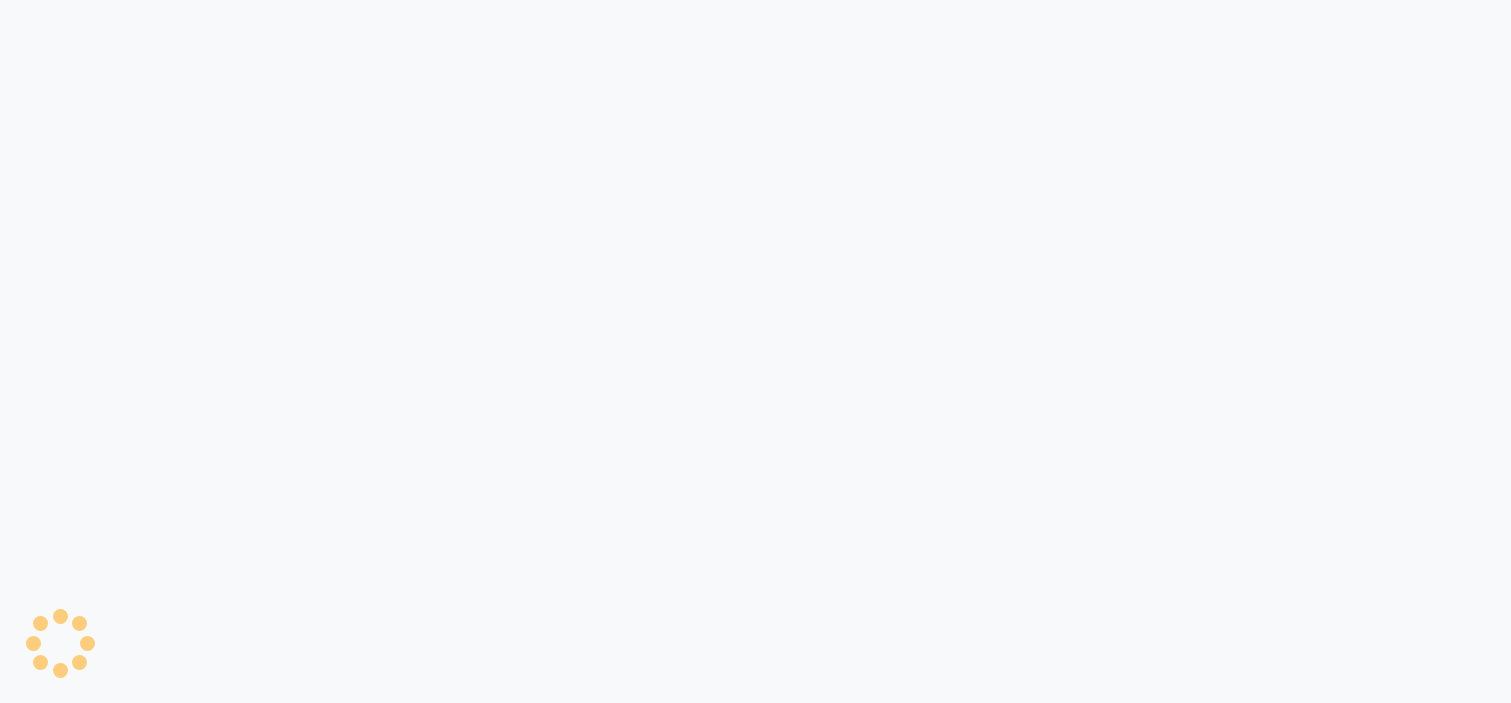 scroll, scrollTop: 0, scrollLeft: 0, axis: both 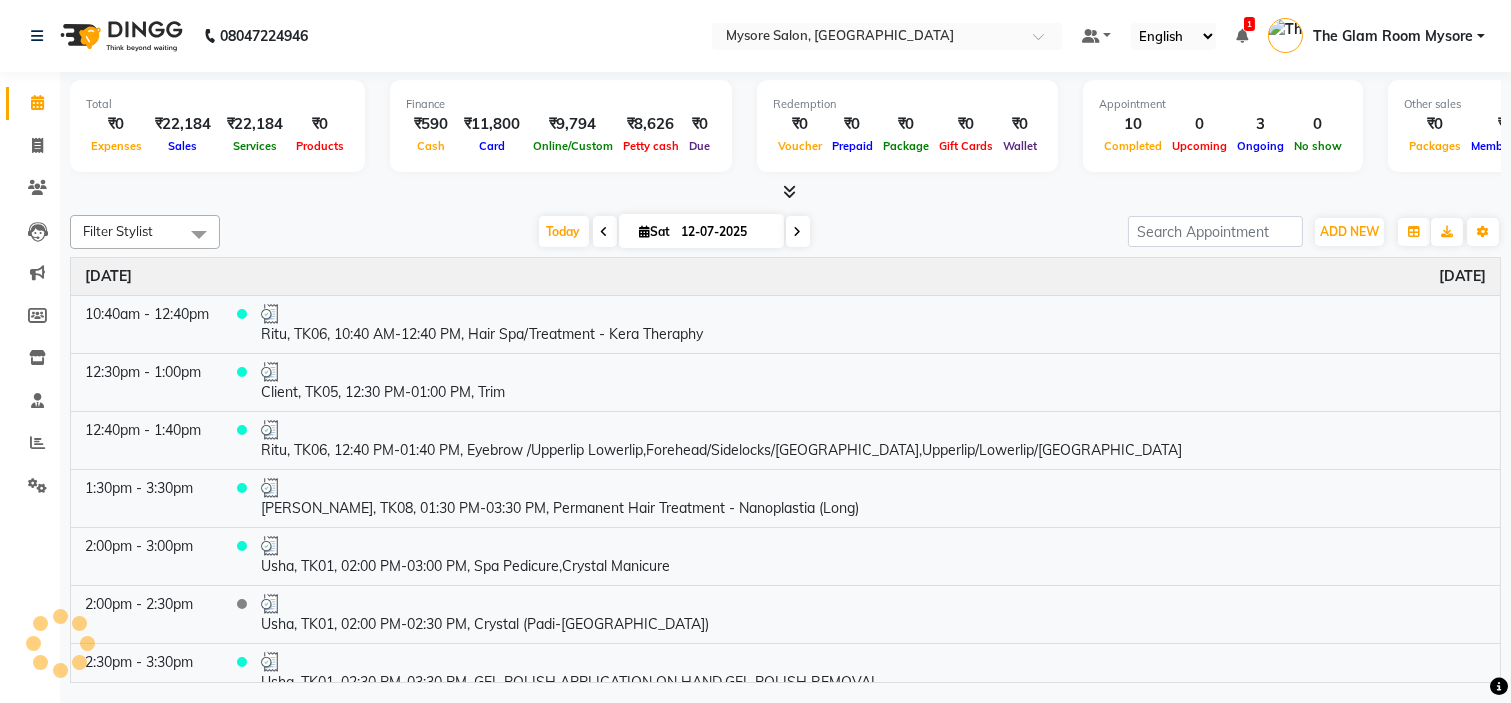 select on "en" 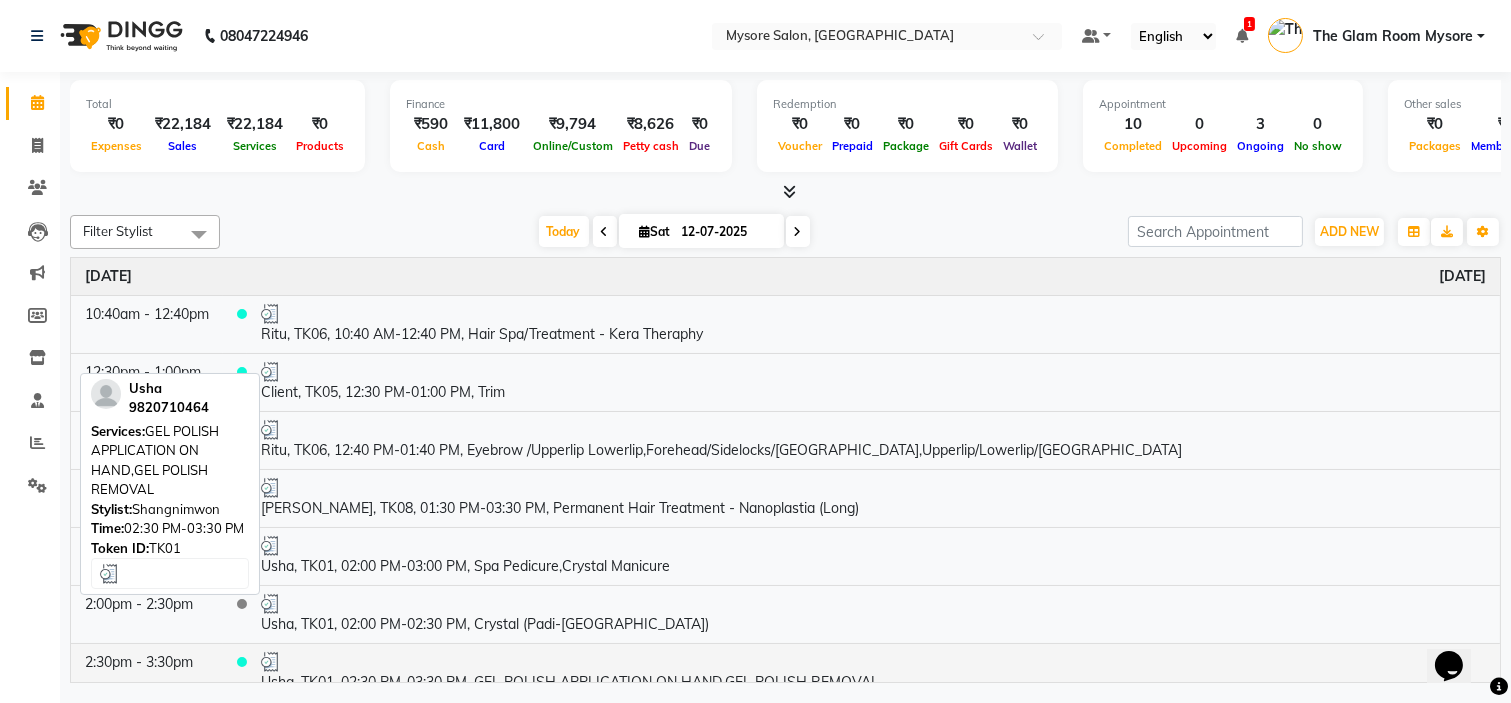 scroll, scrollTop: 0, scrollLeft: 0, axis: both 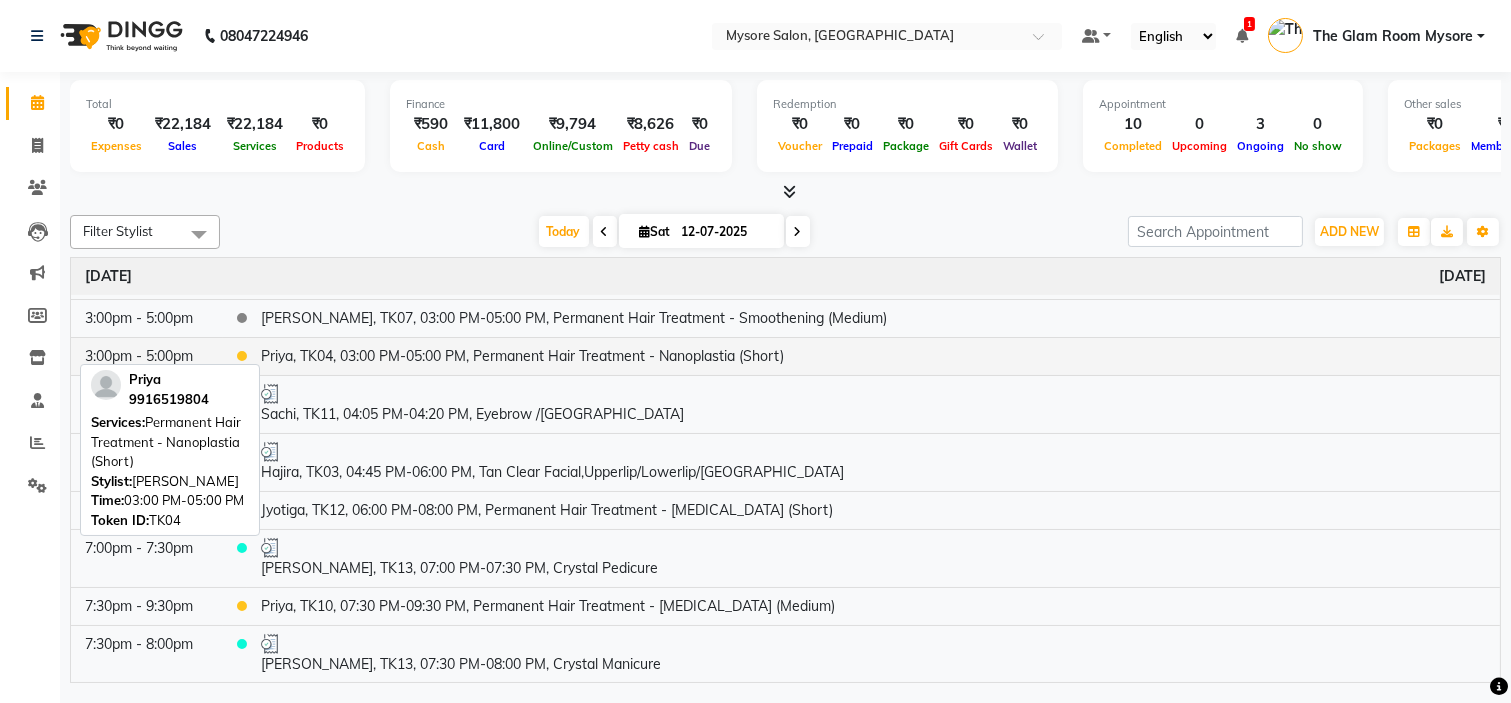 click on "Priya, TK04, 03:00 PM-05:00 PM, Permanent Hair Treatment - Nanoplastia (Short)" at bounding box center (873, 356) 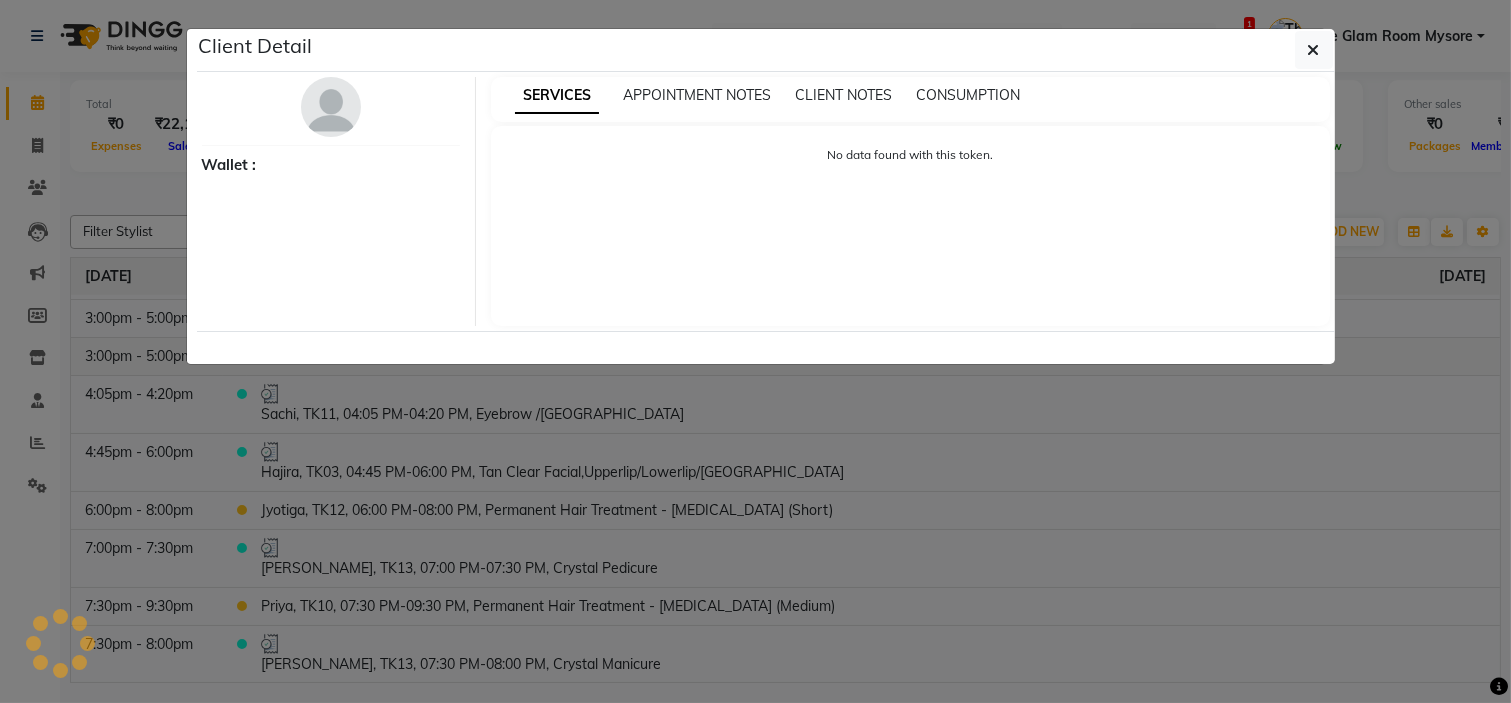 select on "1" 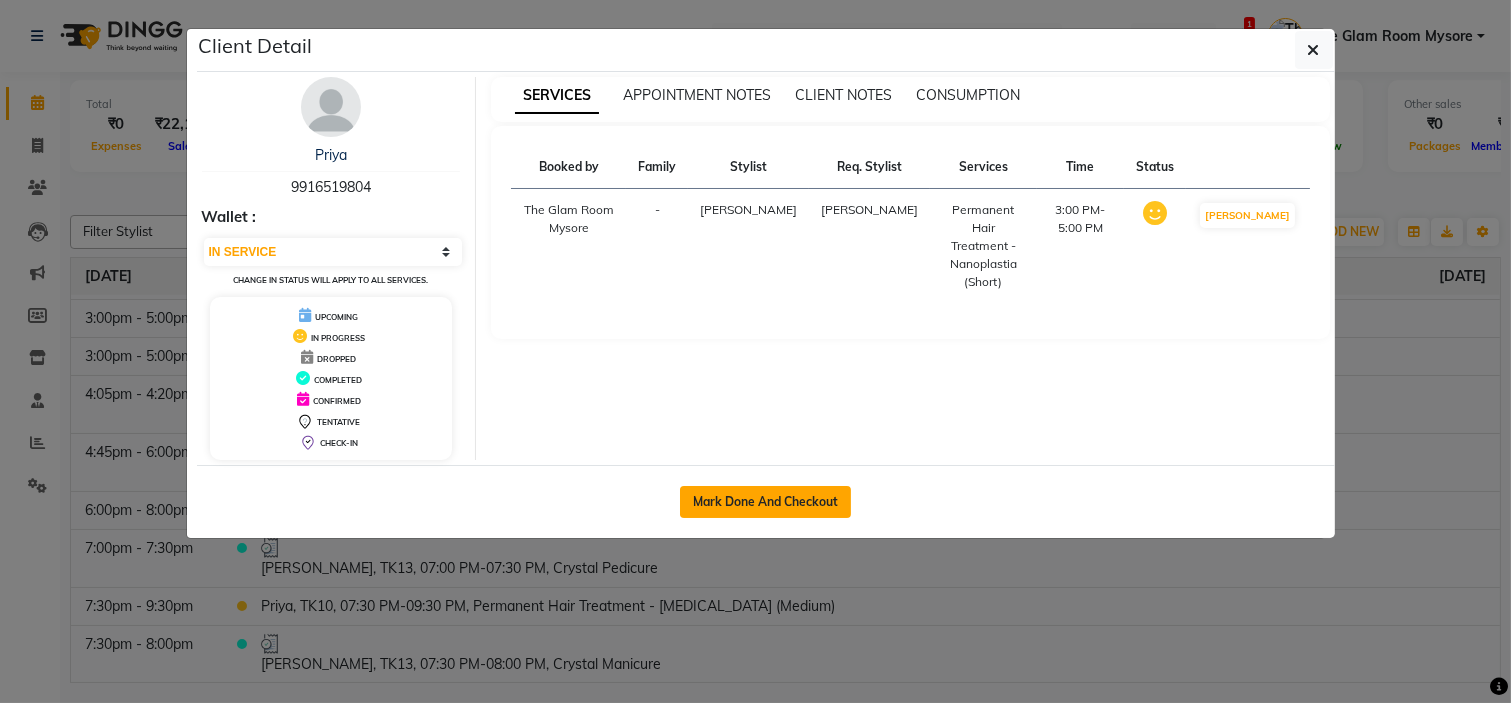 click on "Mark Done And Checkout" 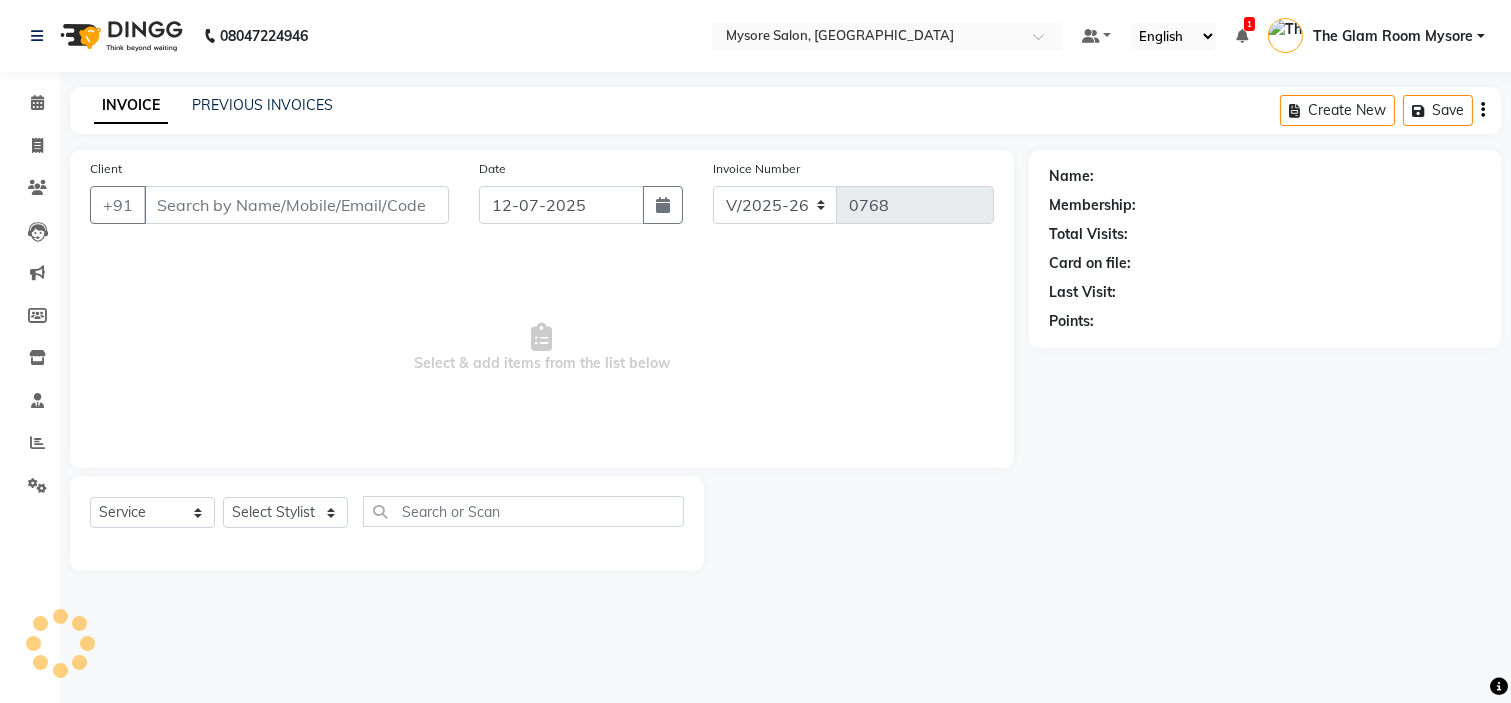 select on "3" 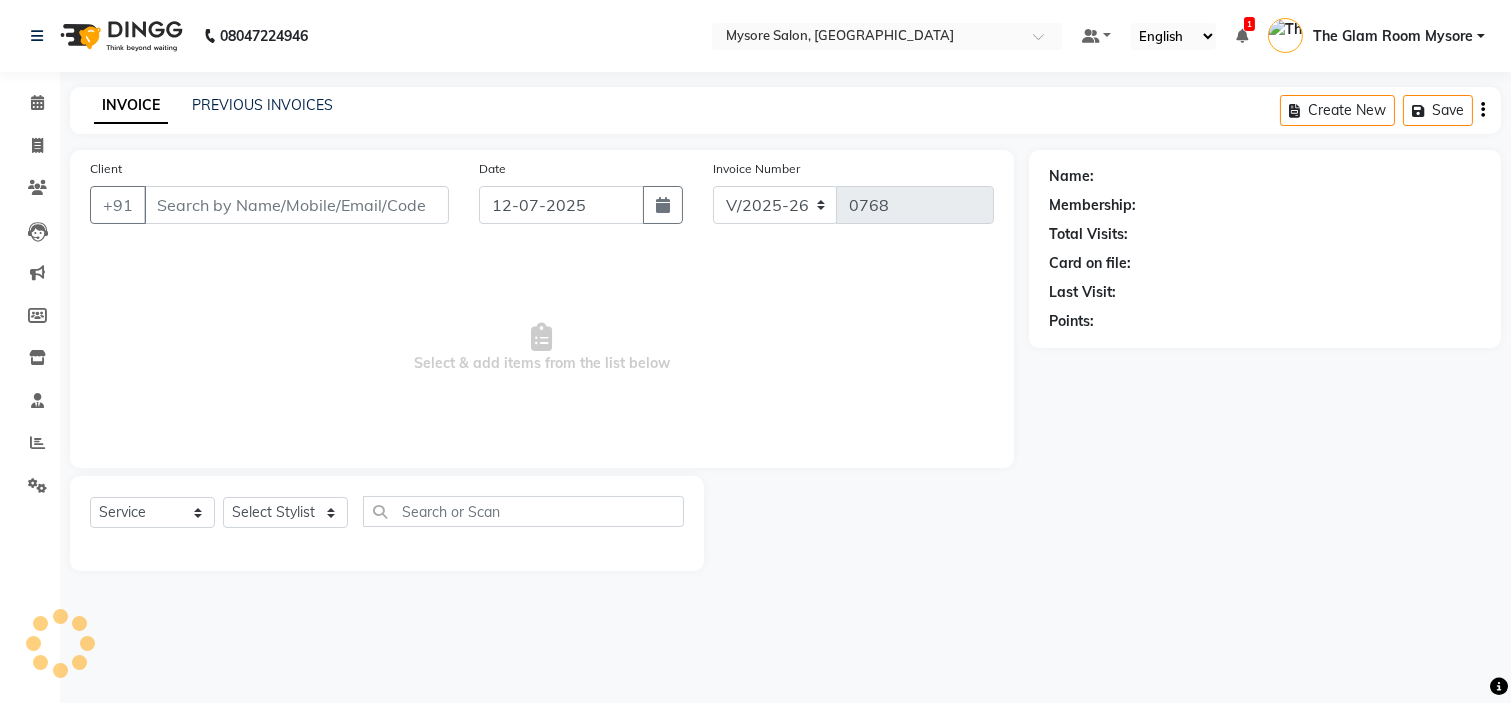 type on "9916519804" 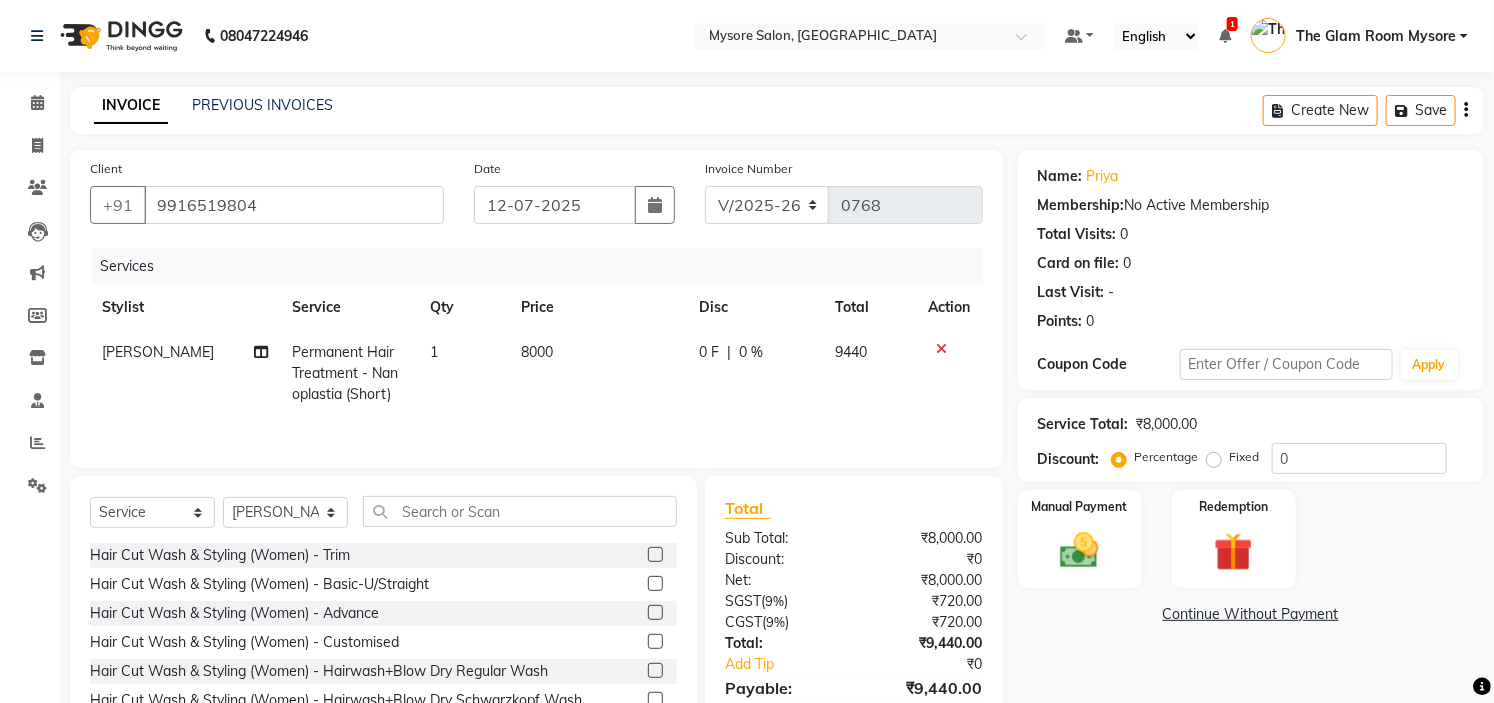 scroll, scrollTop: 100, scrollLeft: 0, axis: vertical 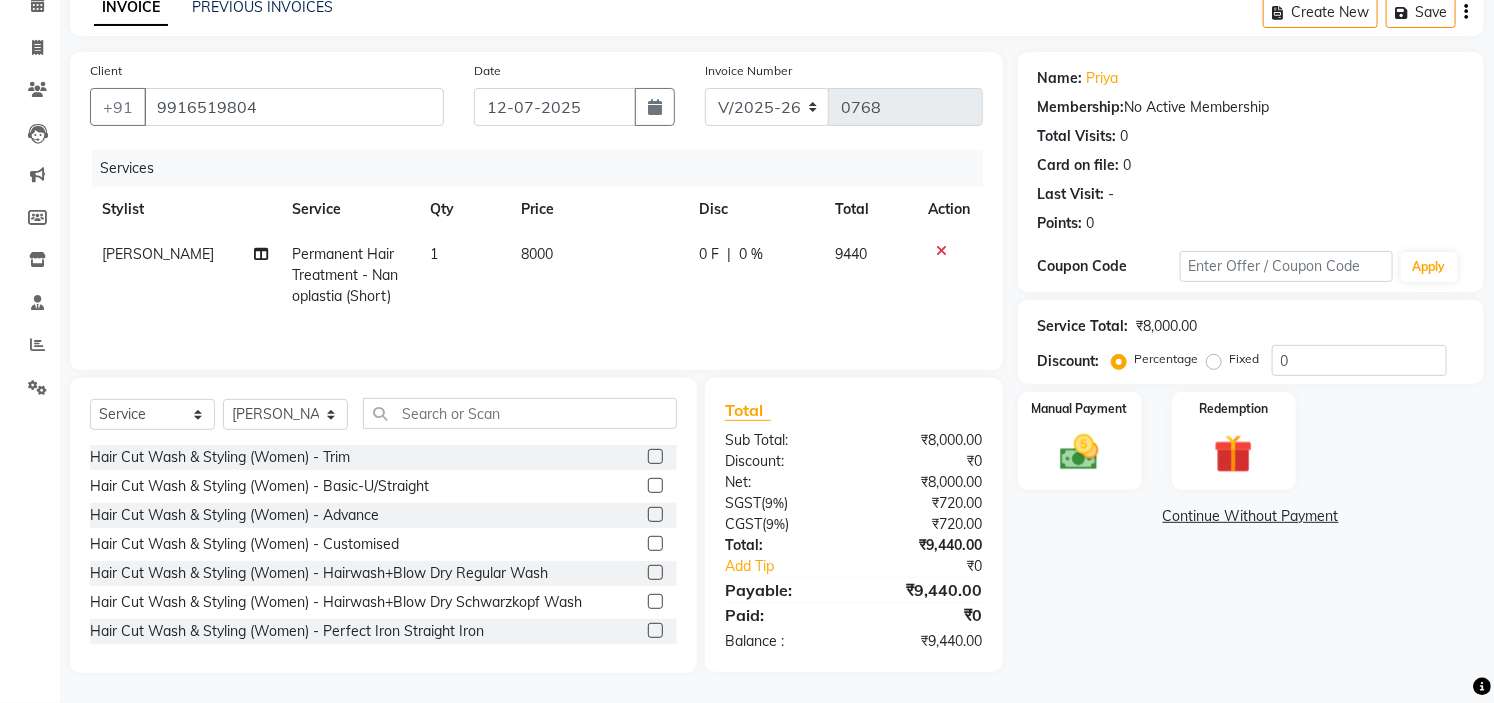 click on "8000" 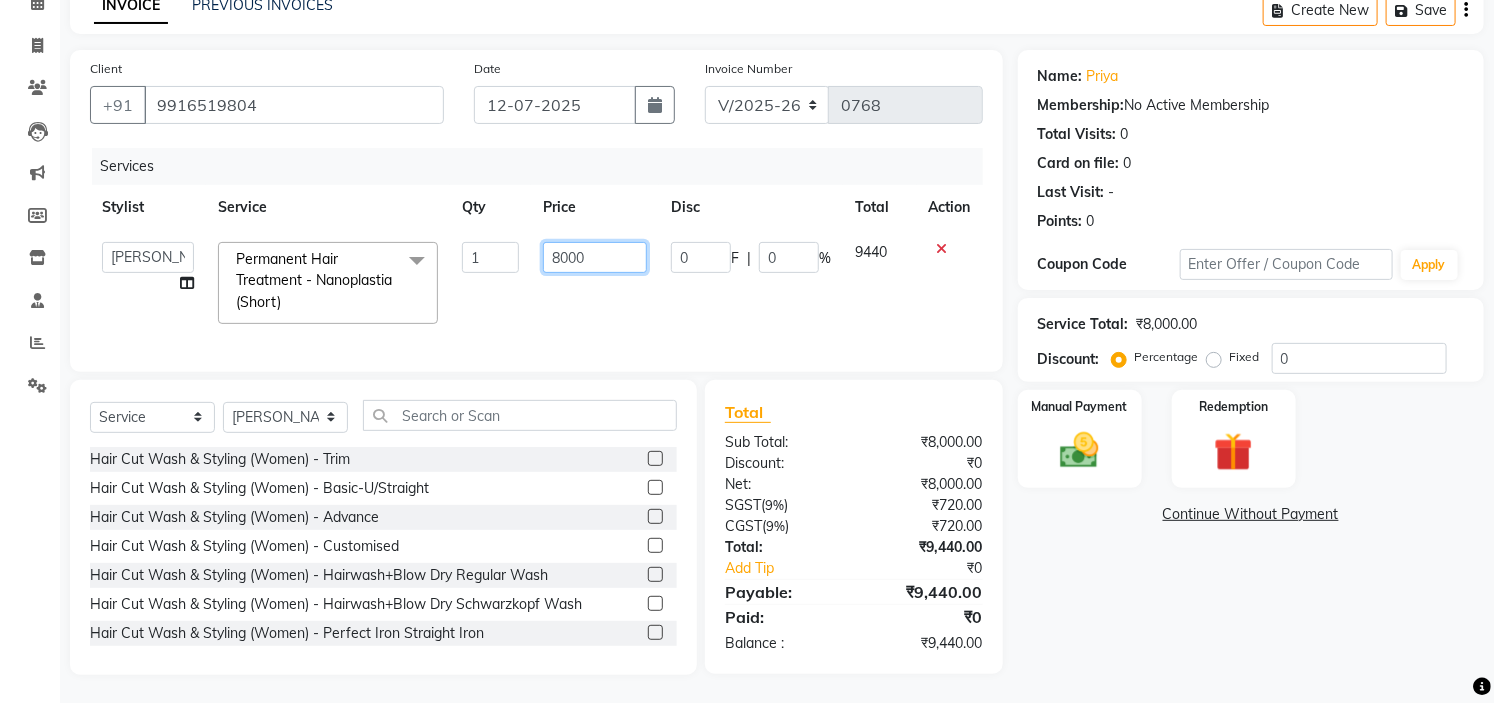 click on "8000" 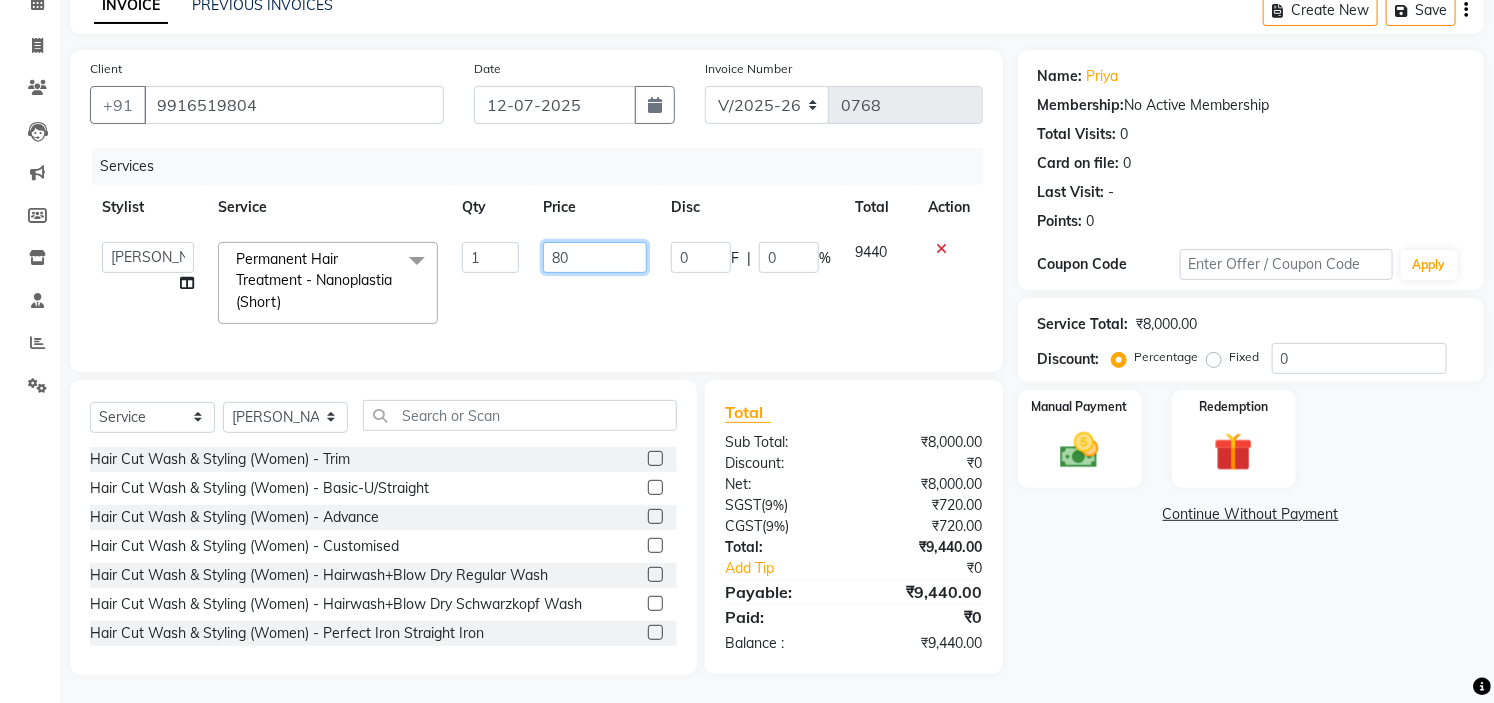 type on "8" 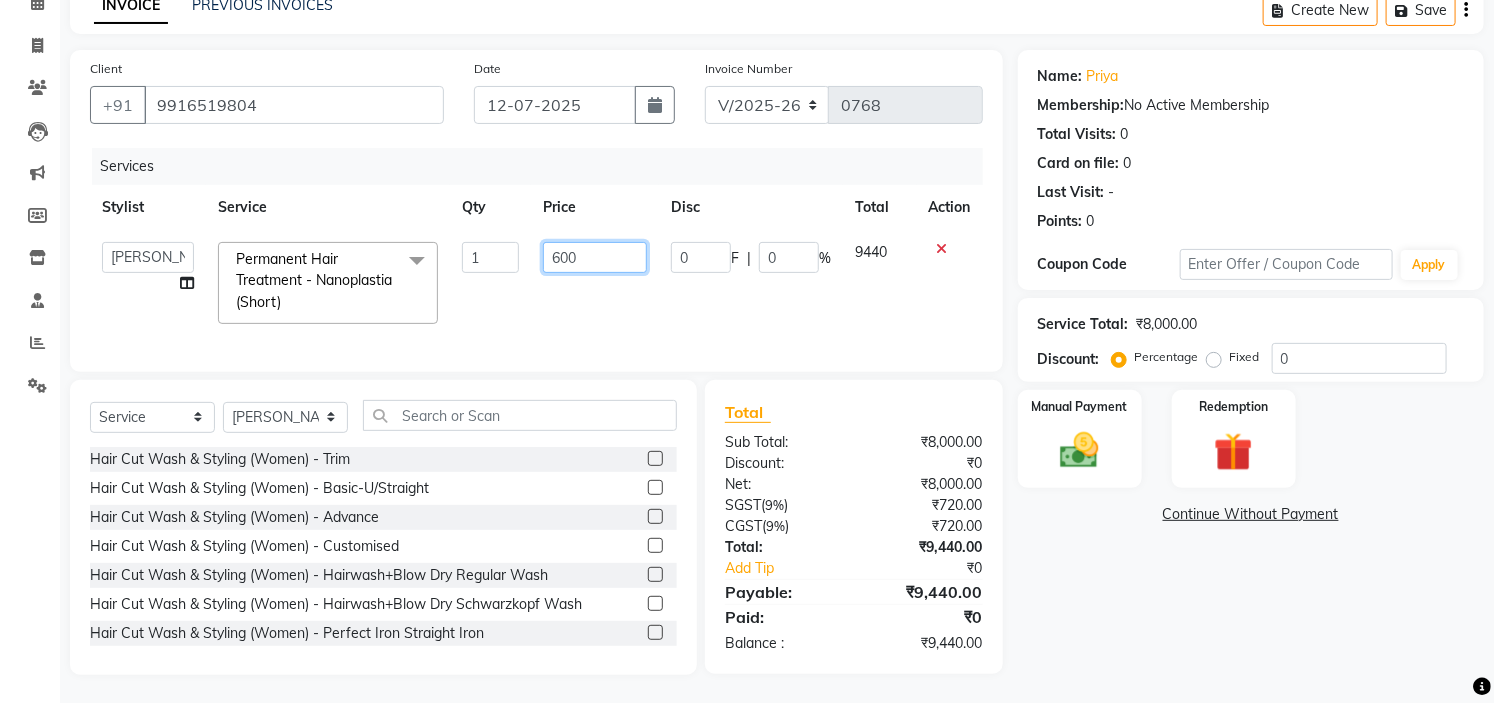 type on "6000" 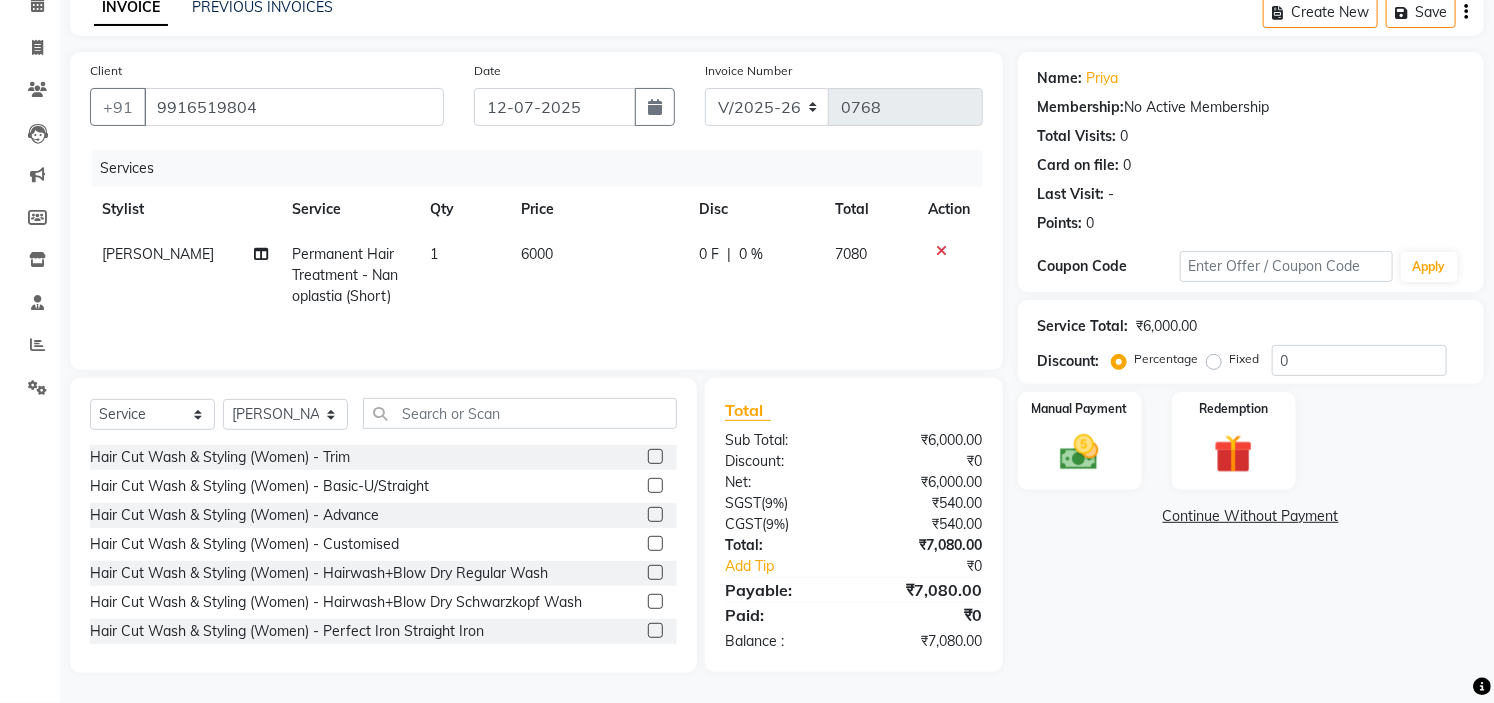click on "Name: Priya  Membership:  No Active Membership  Total Visits:  0 Card on file:  0 Last Visit:   - Points:   0  Coupon Code Apply Service Total:  ₹6,000.00  Discount:  Percentage   Fixed  0 Manual Payment Redemption  Continue Without Payment" 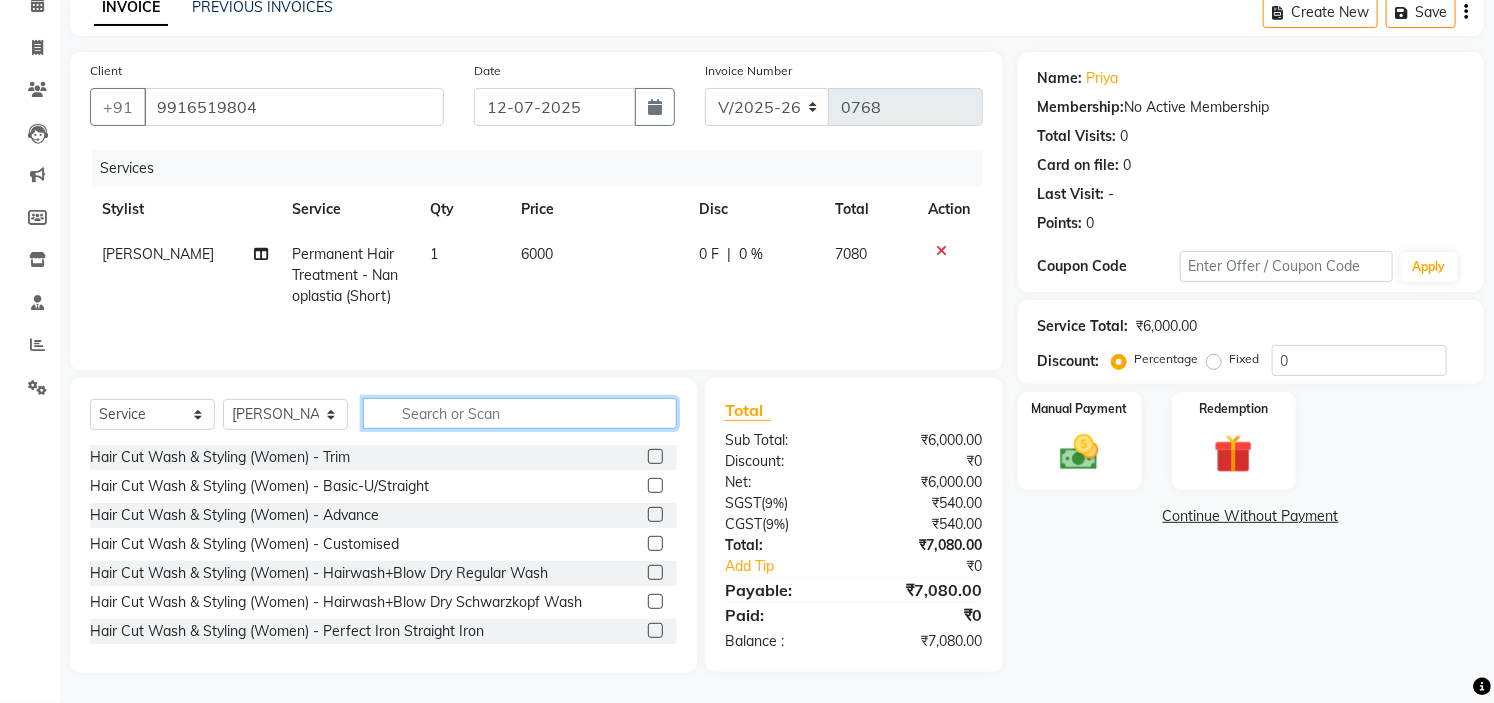 click 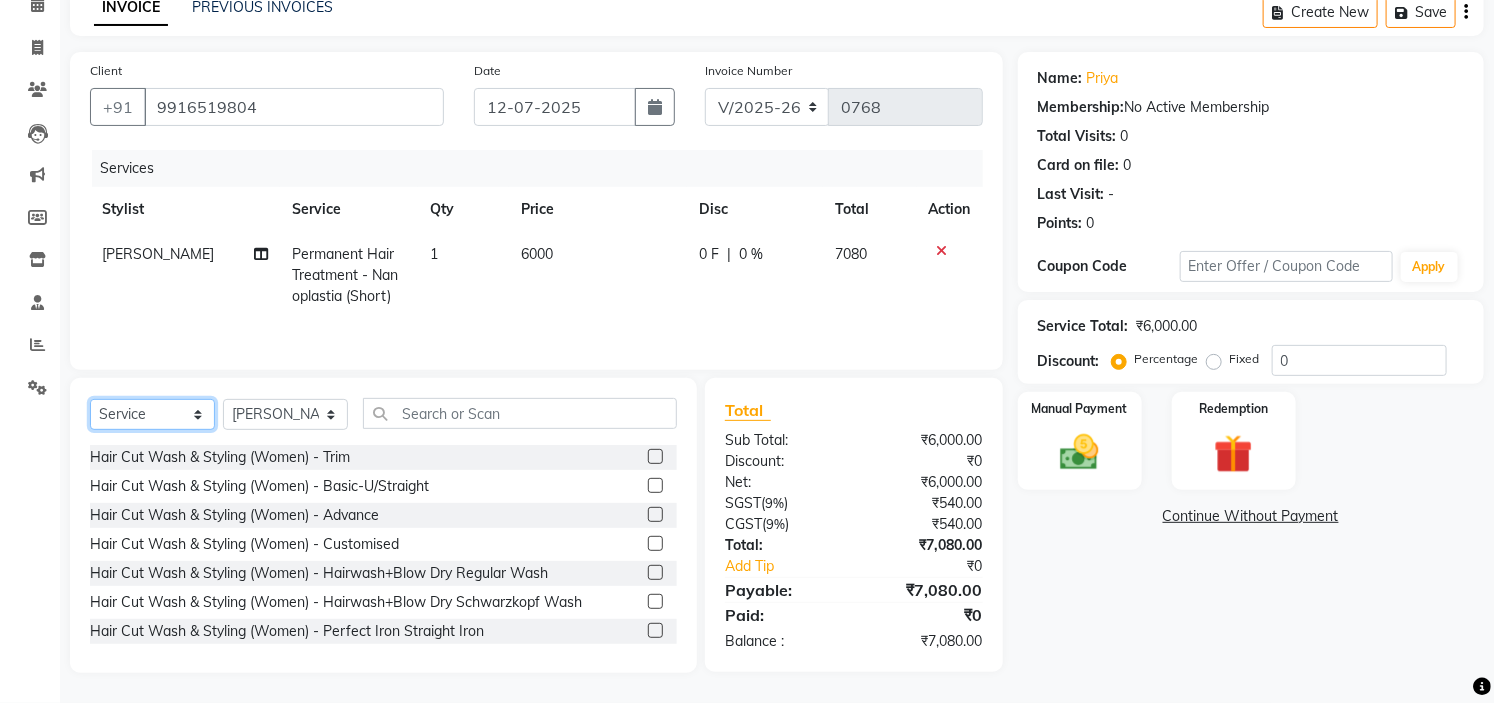 click on "Select  Service  Product  Membership  Package Voucher Prepaid Gift Card" 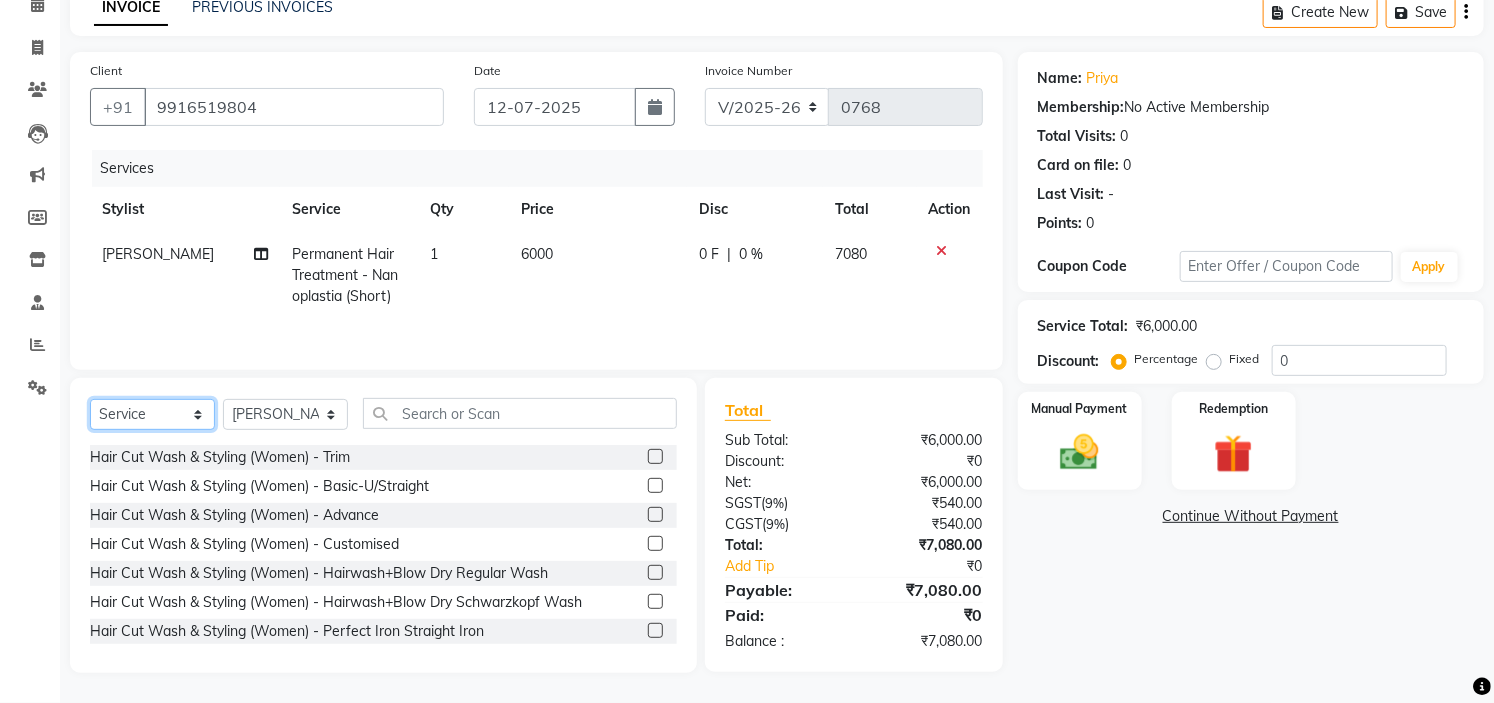 select on "product" 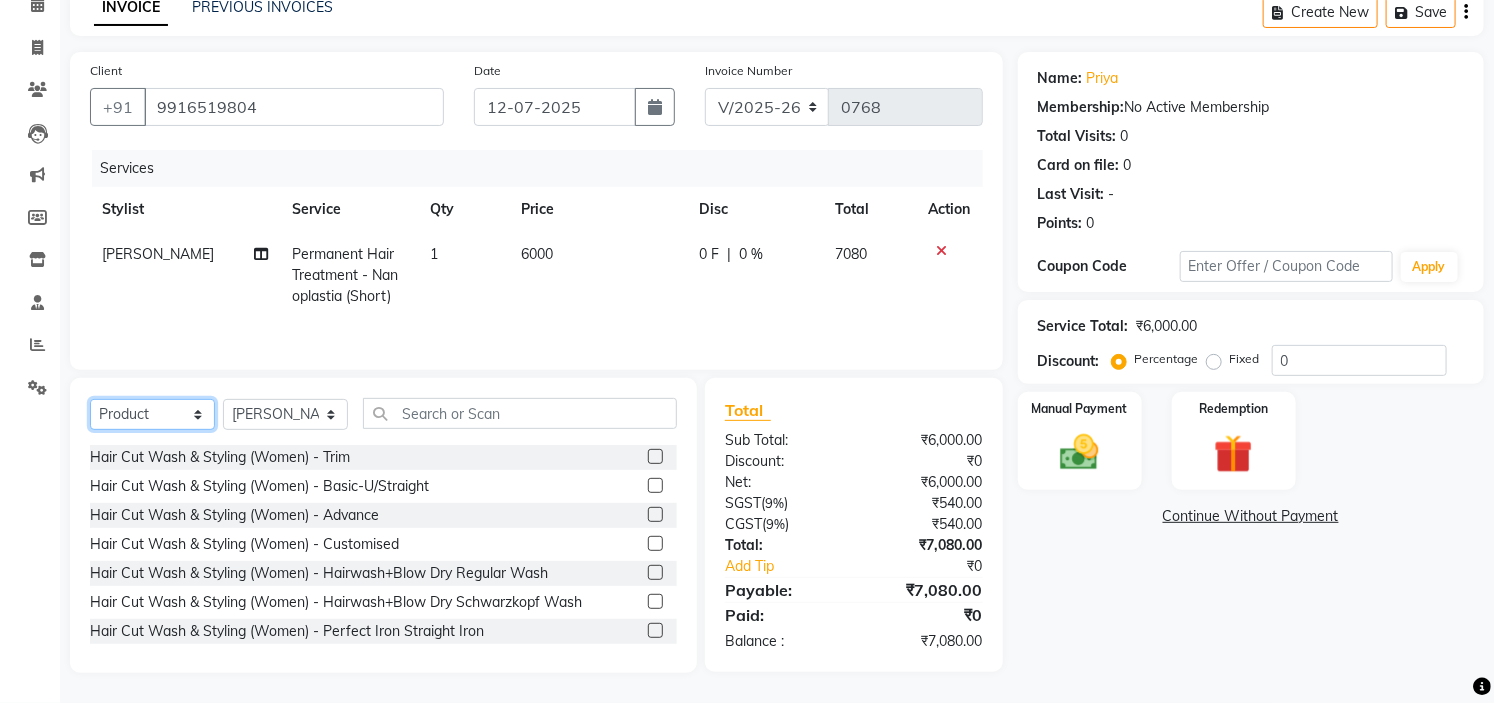 click on "Select  Service  Product  Membership  Package Voucher Prepaid Gift Card" 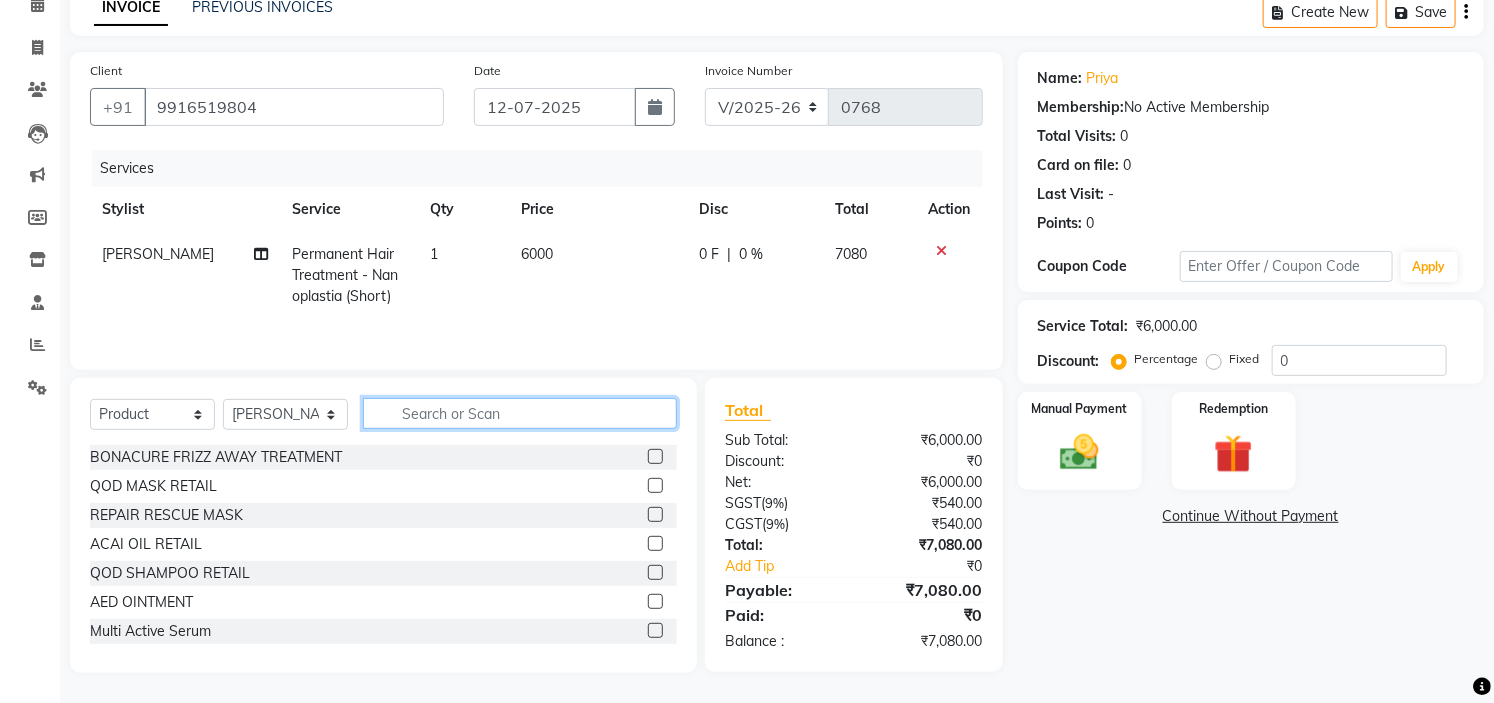 click 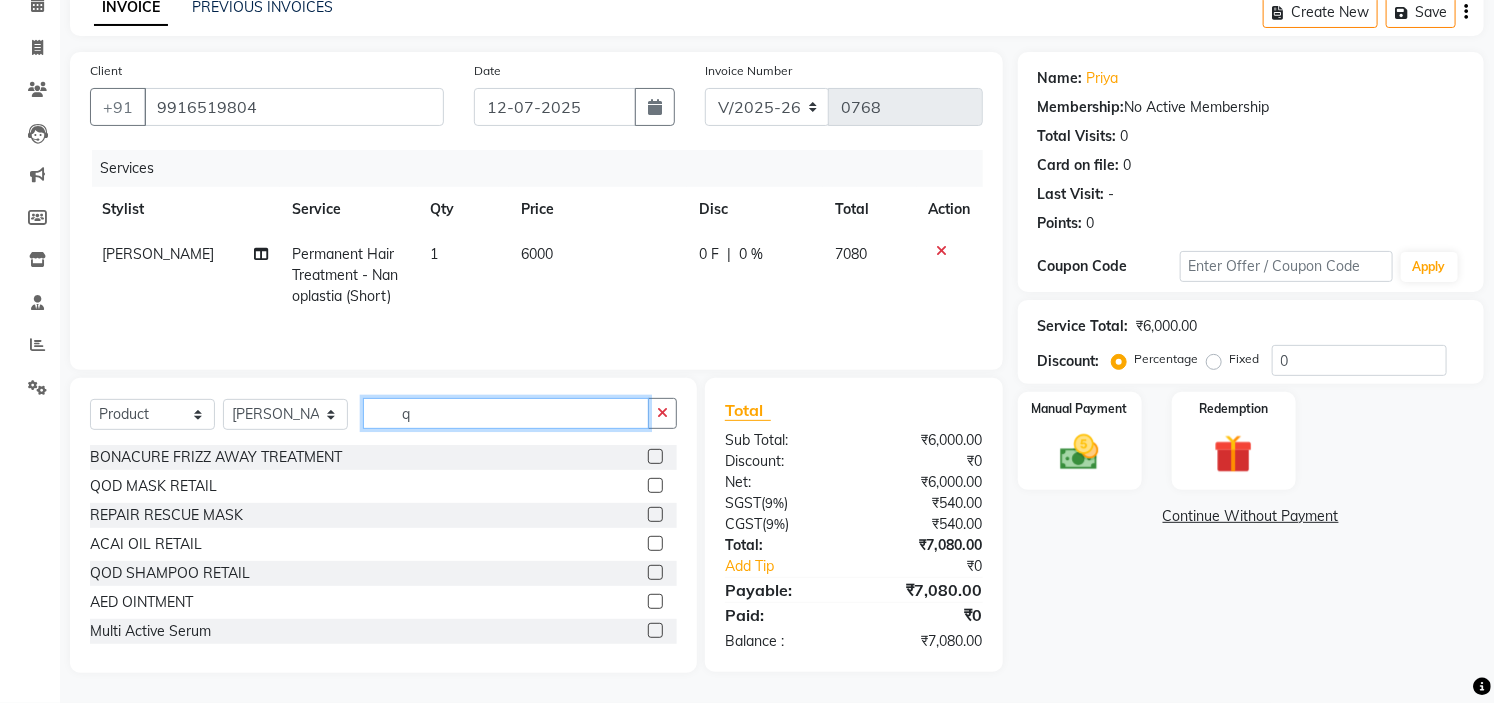 scroll, scrollTop: 98, scrollLeft: 0, axis: vertical 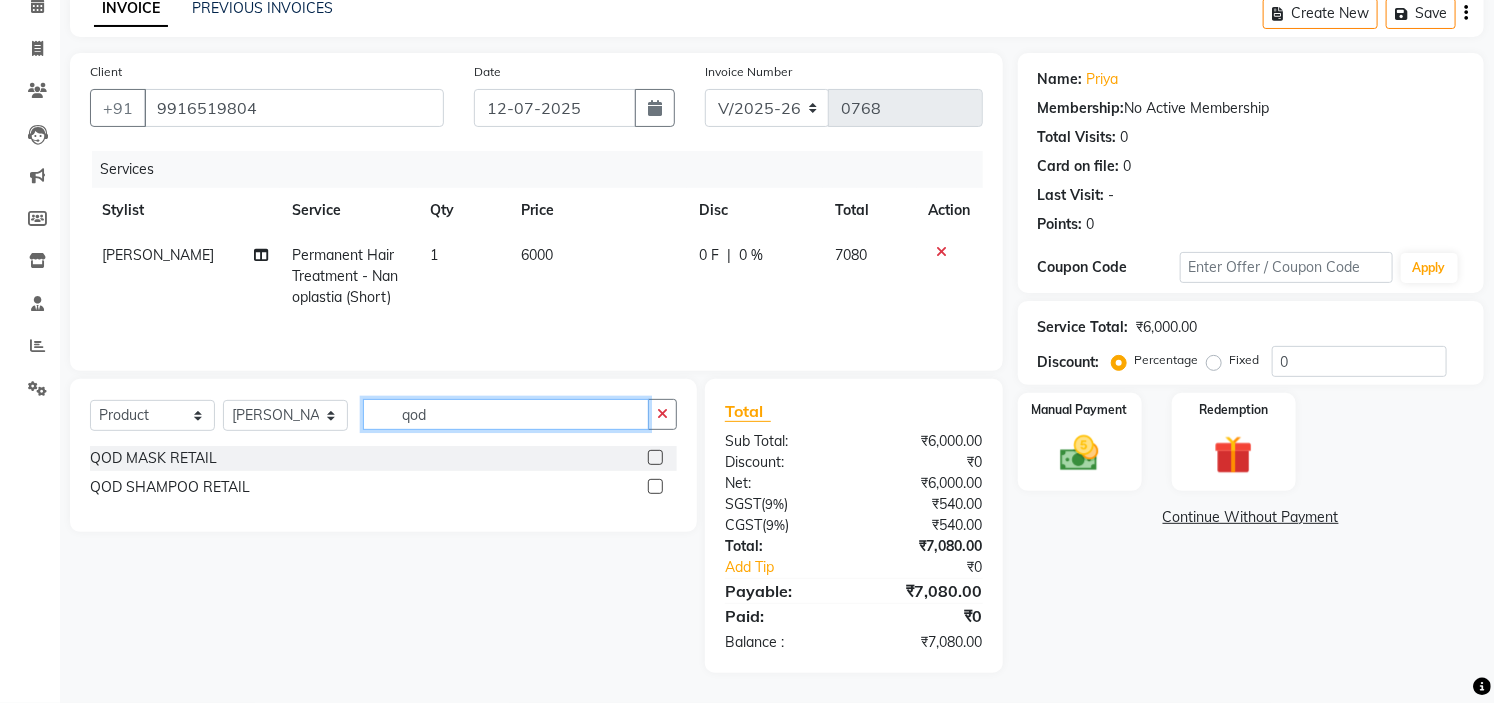 type on "qod" 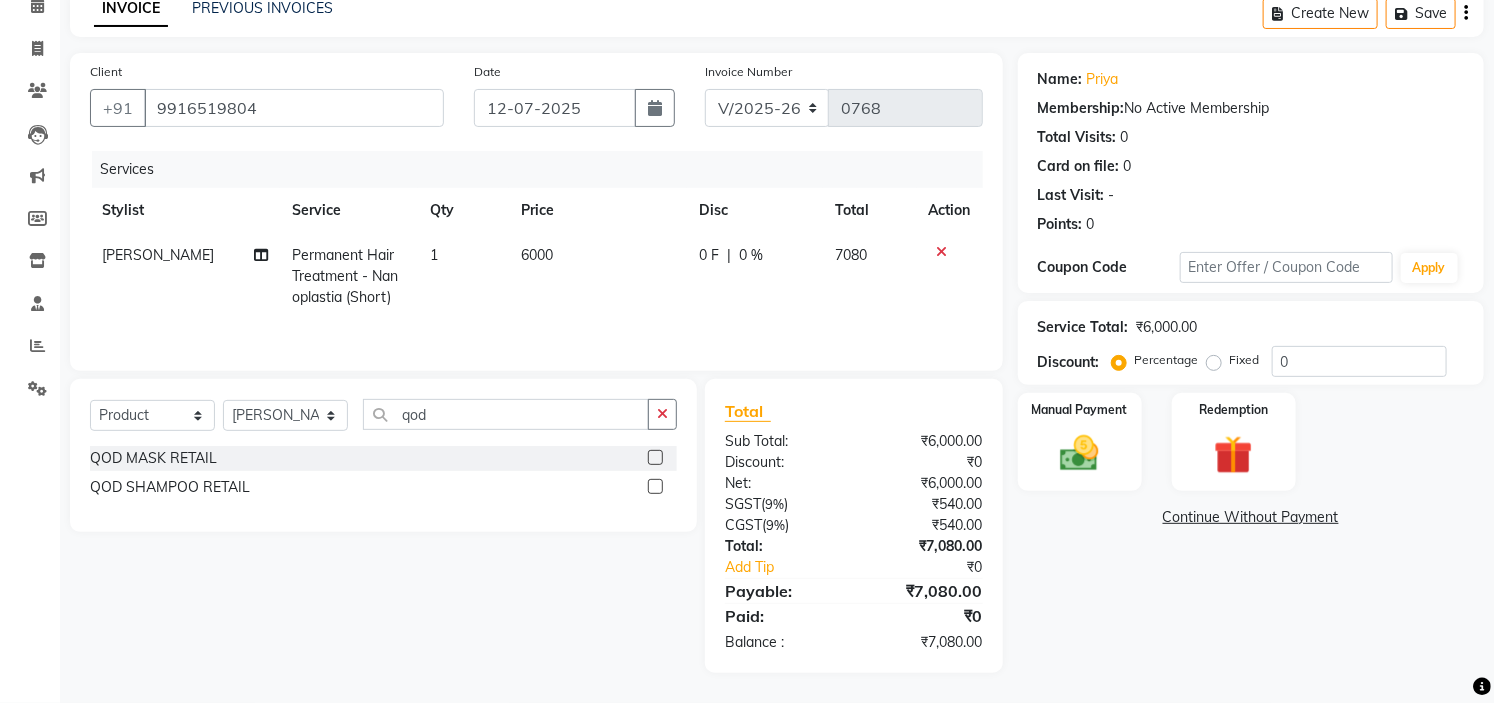 click 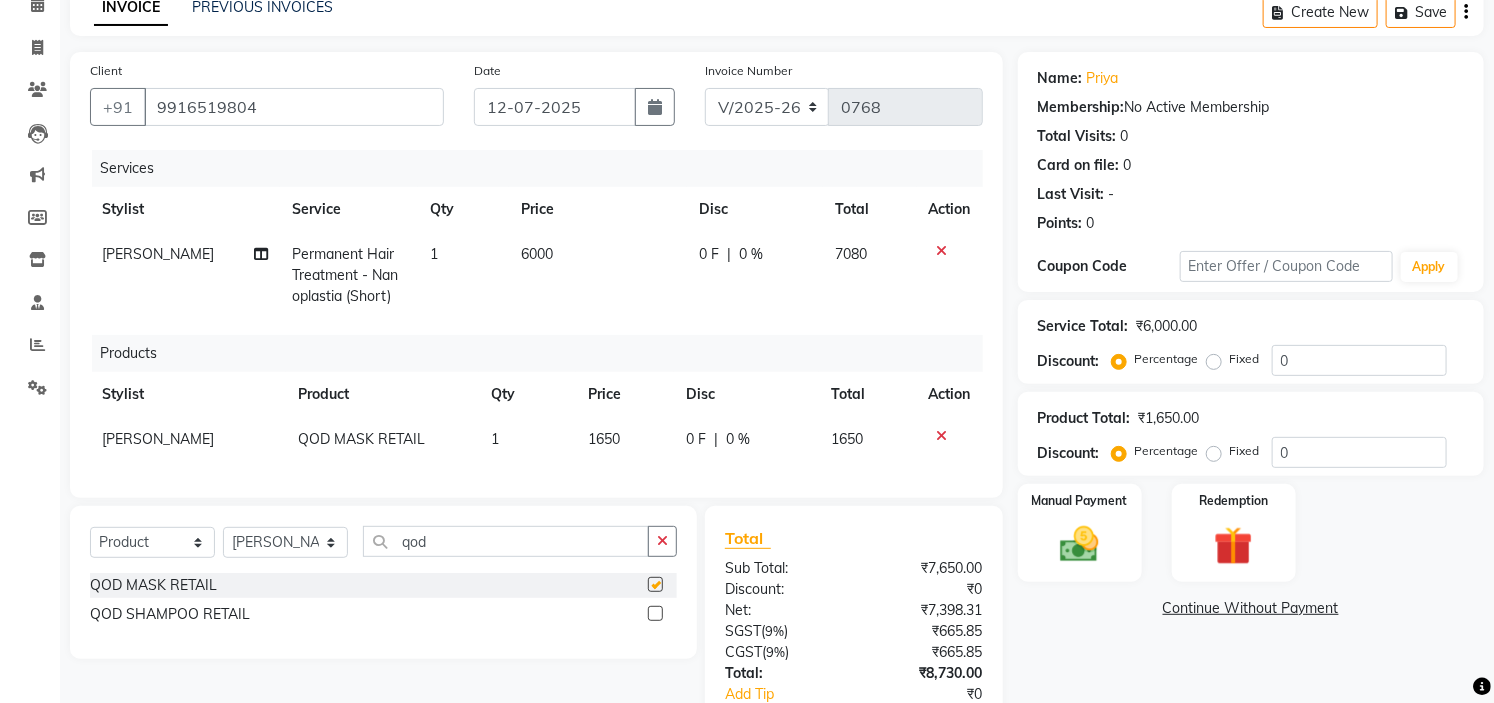 checkbox on "false" 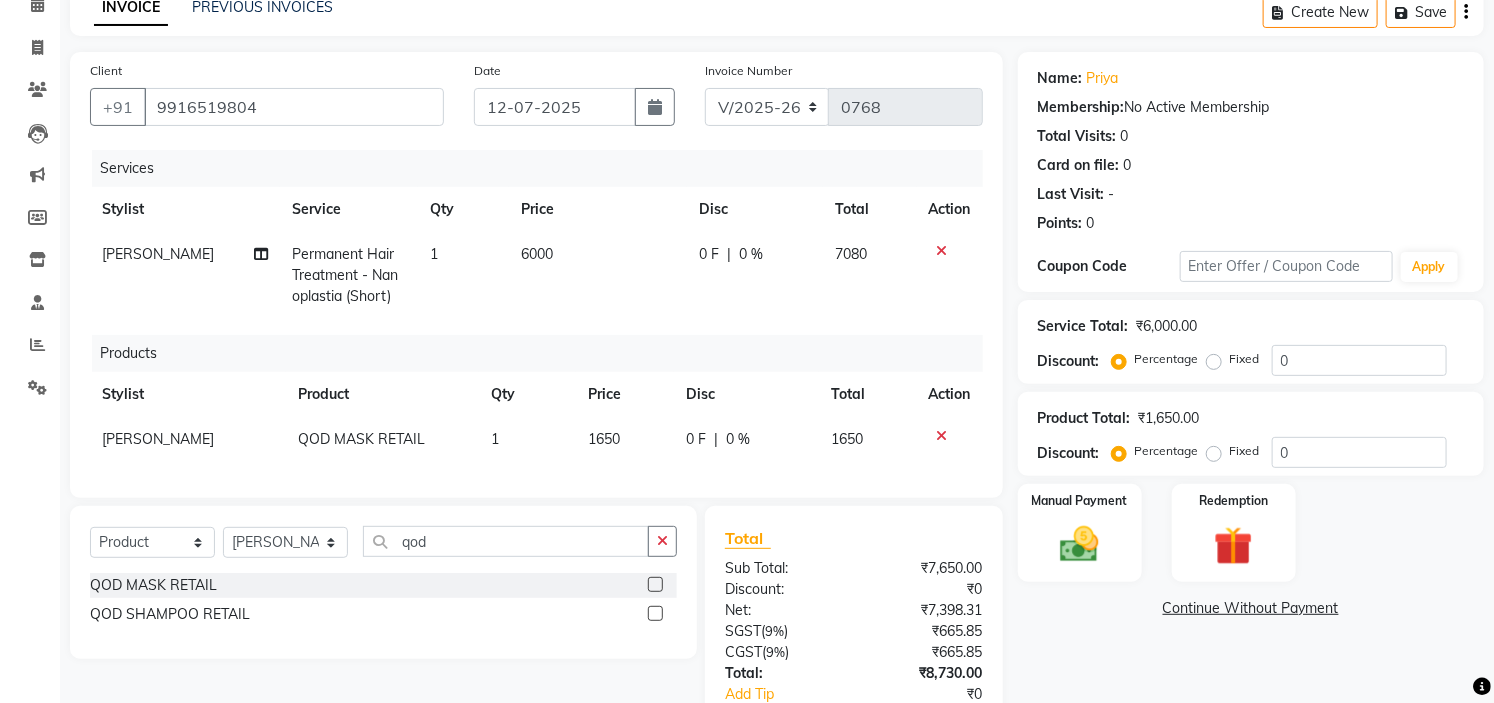 click 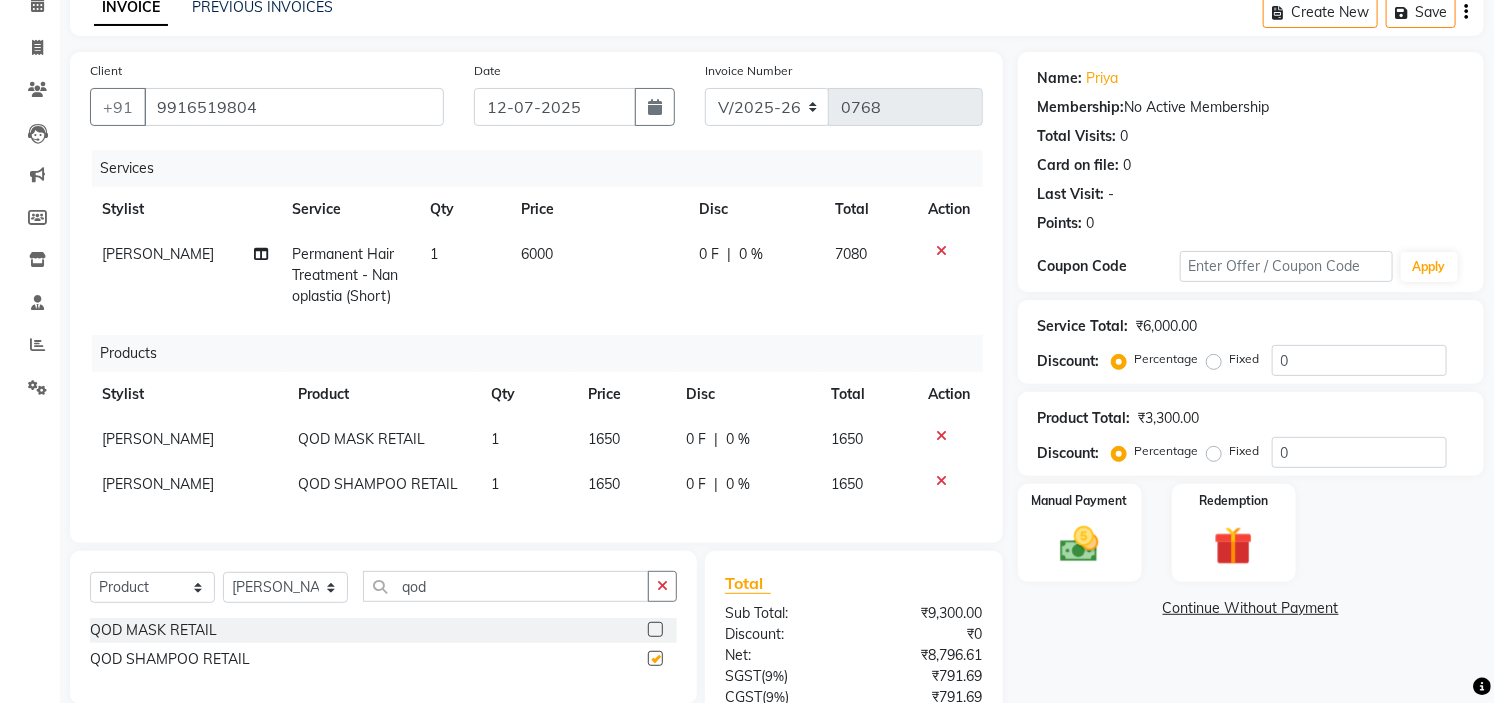 checkbox on "false" 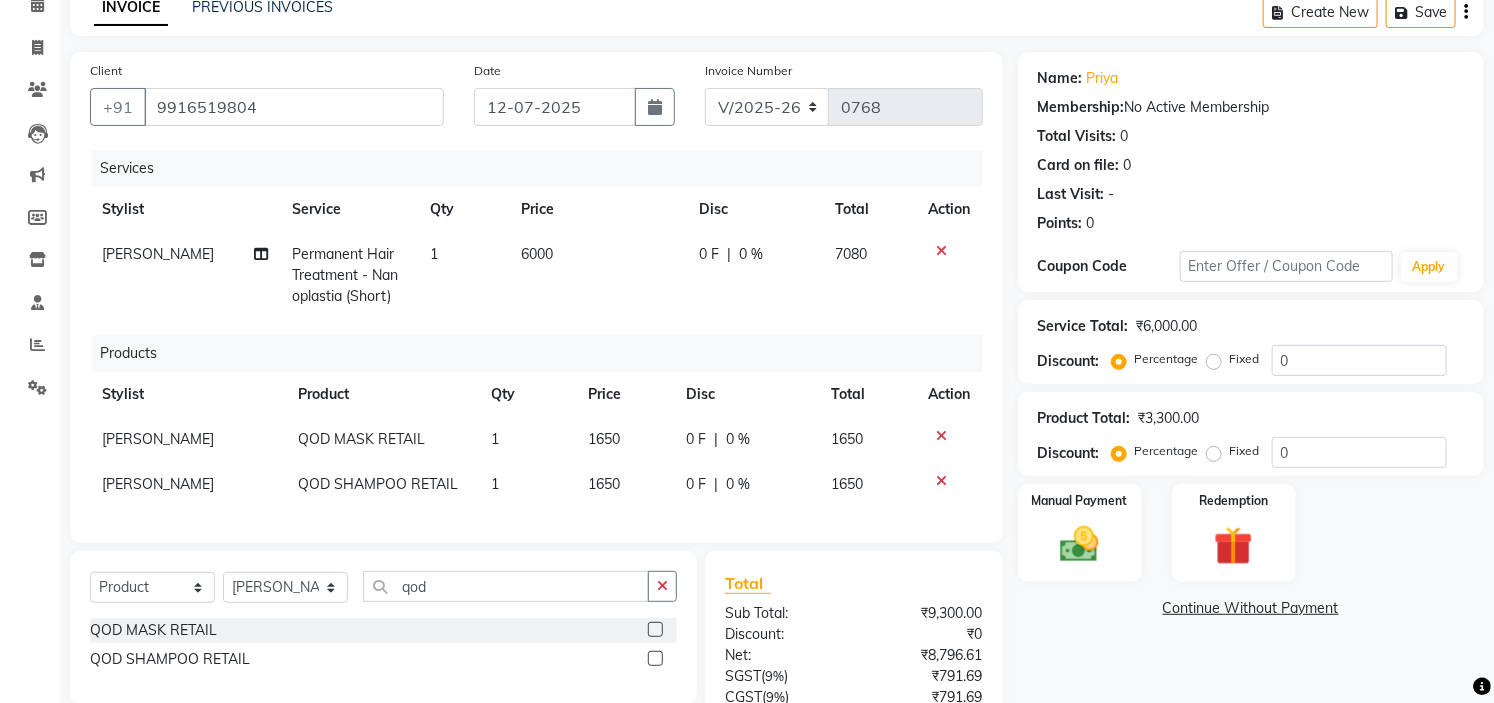 scroll, scrollTop: 286, scrollLeft: 0, axis: vertical 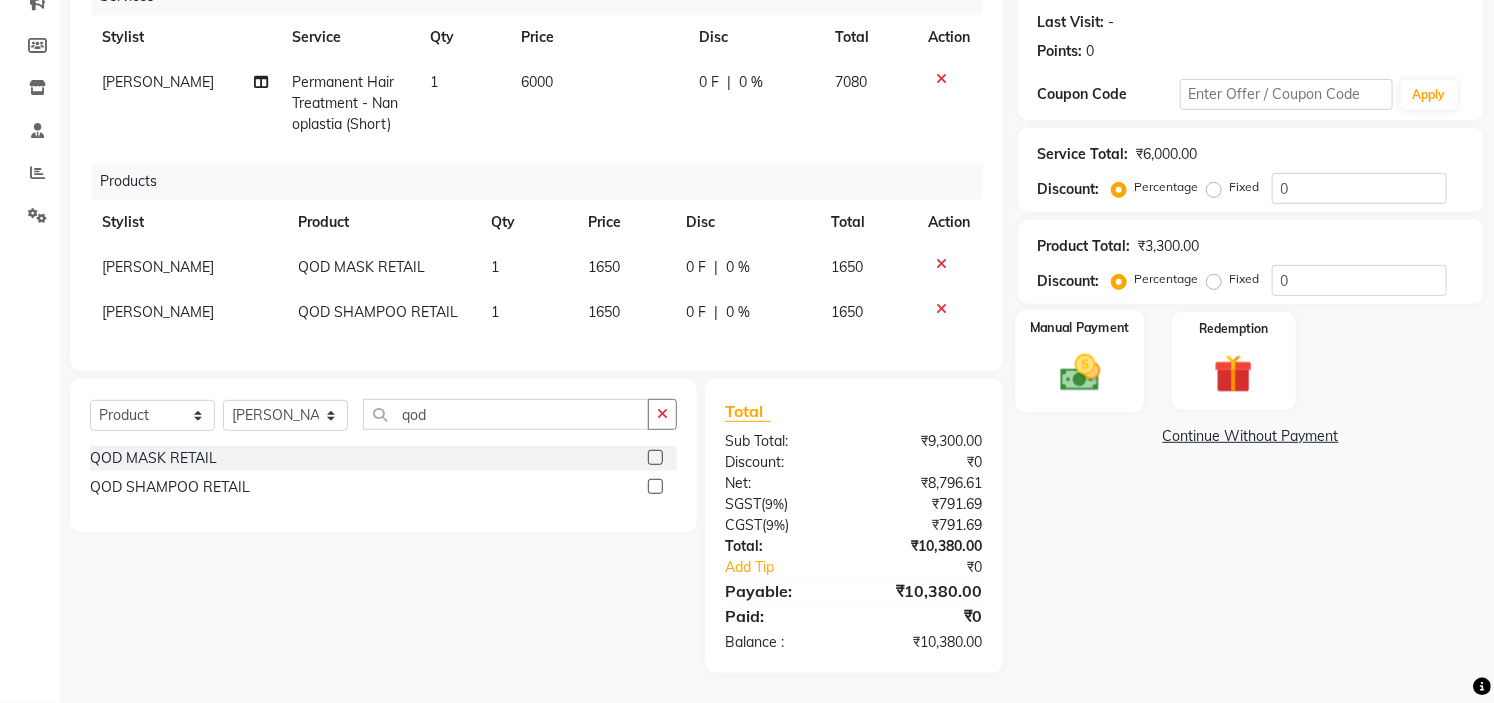click 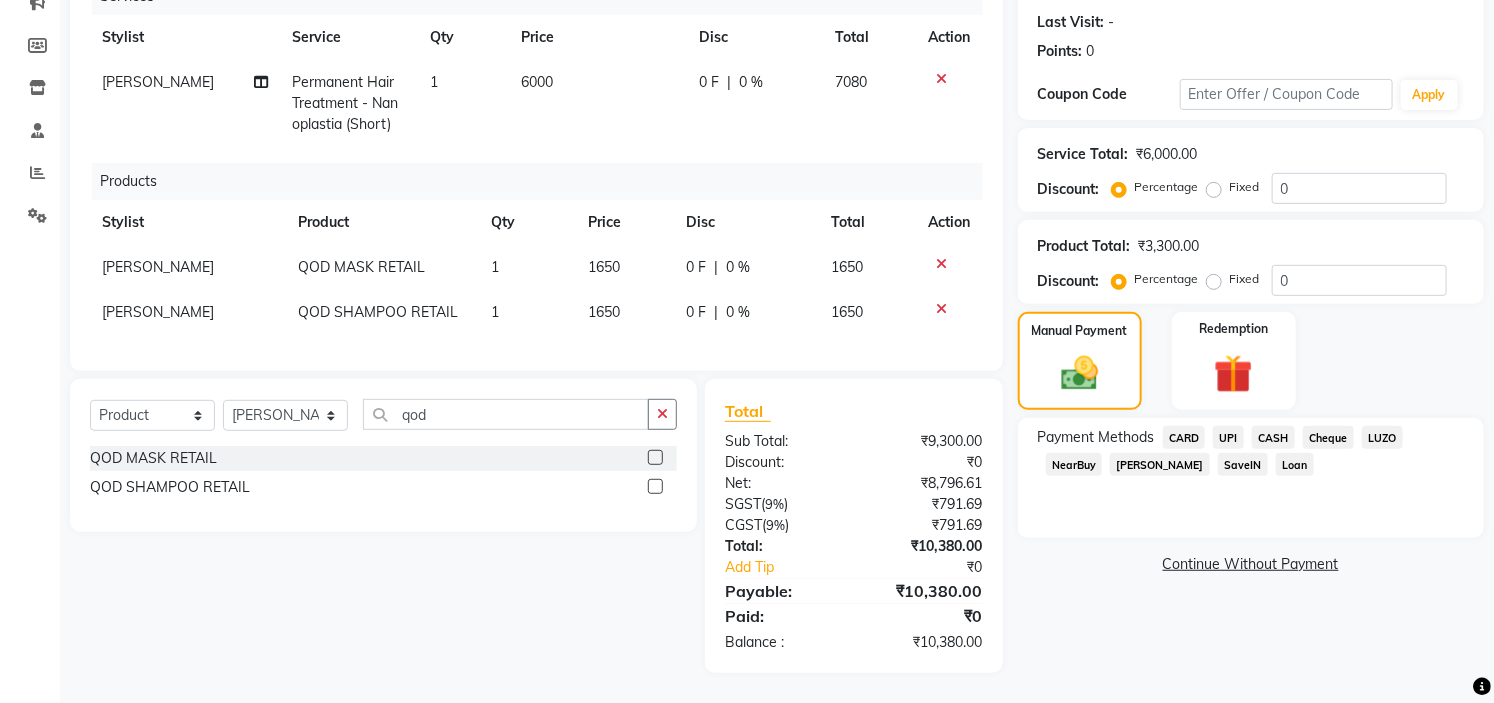 click on "CASH" 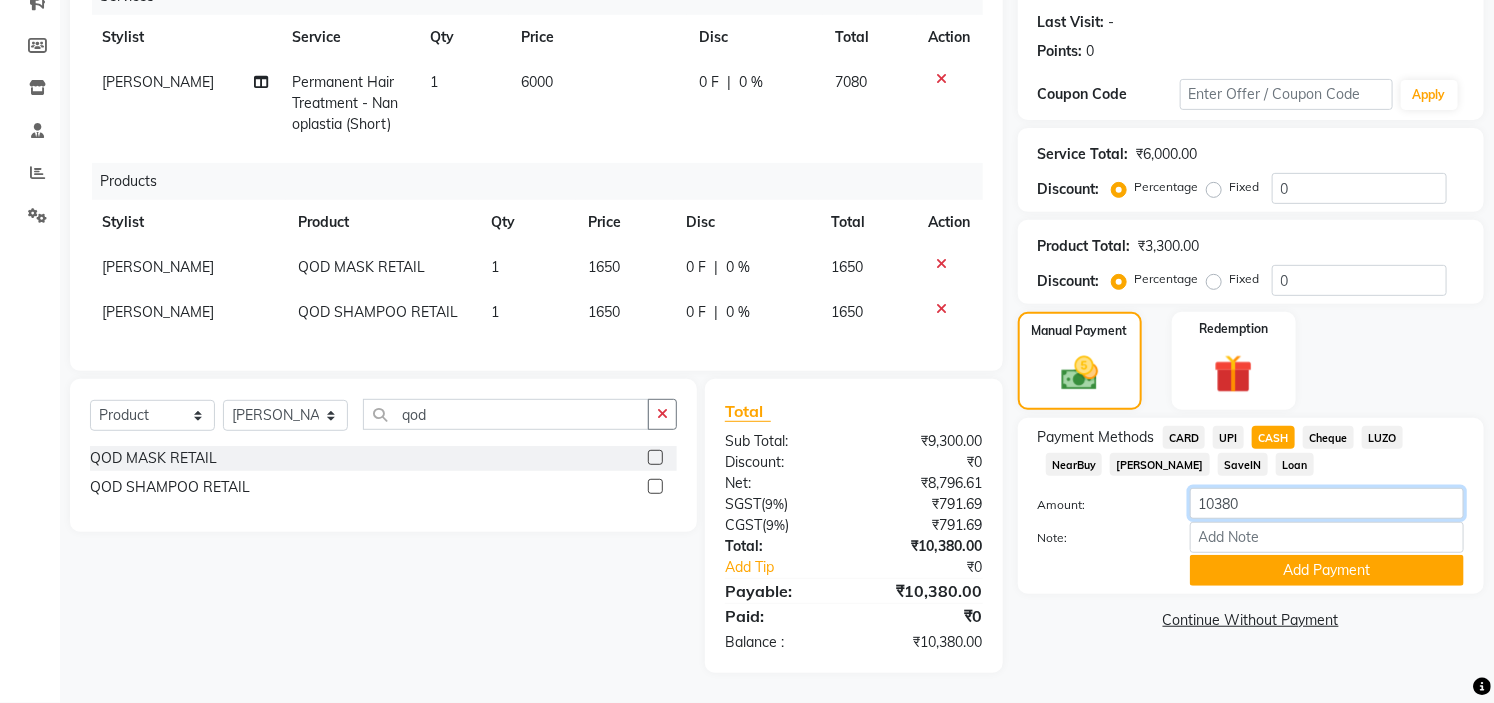 click on "10380" 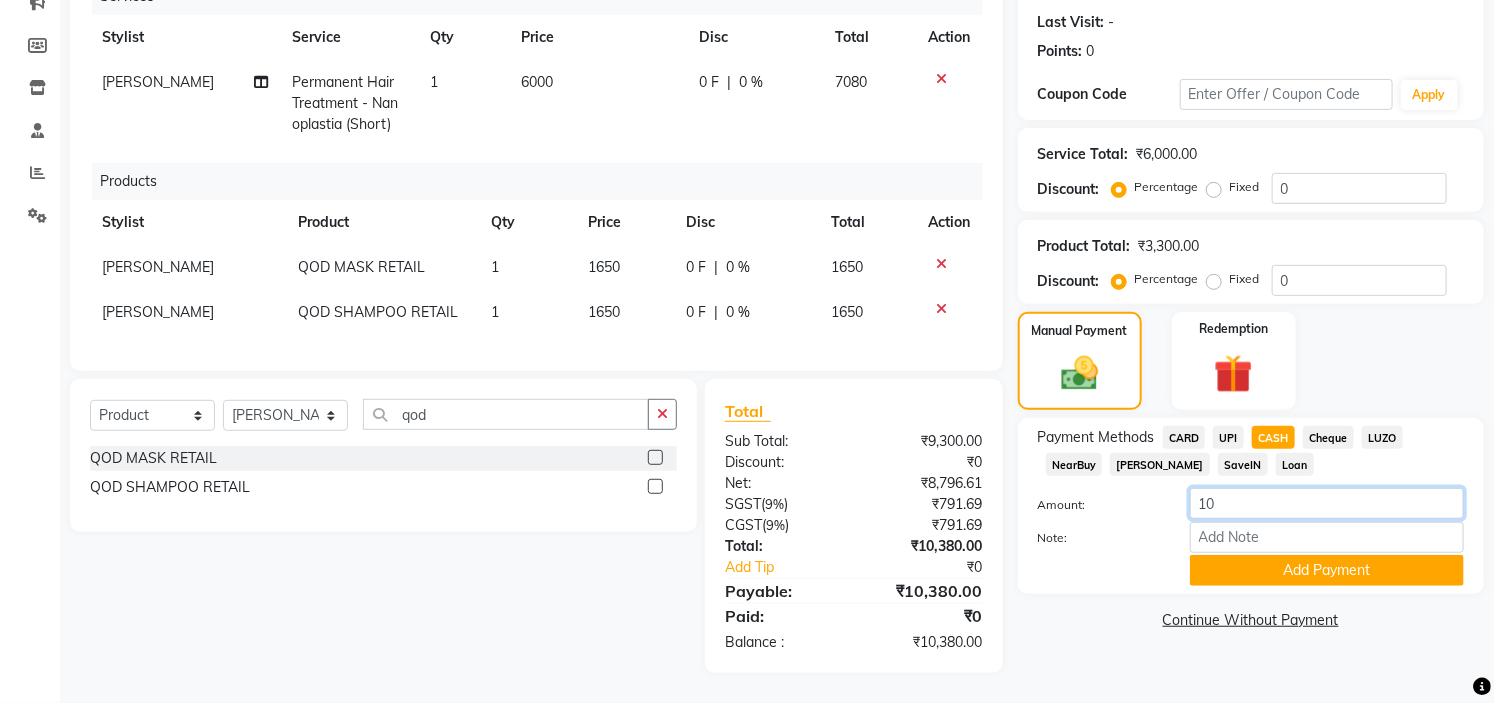type on "1" 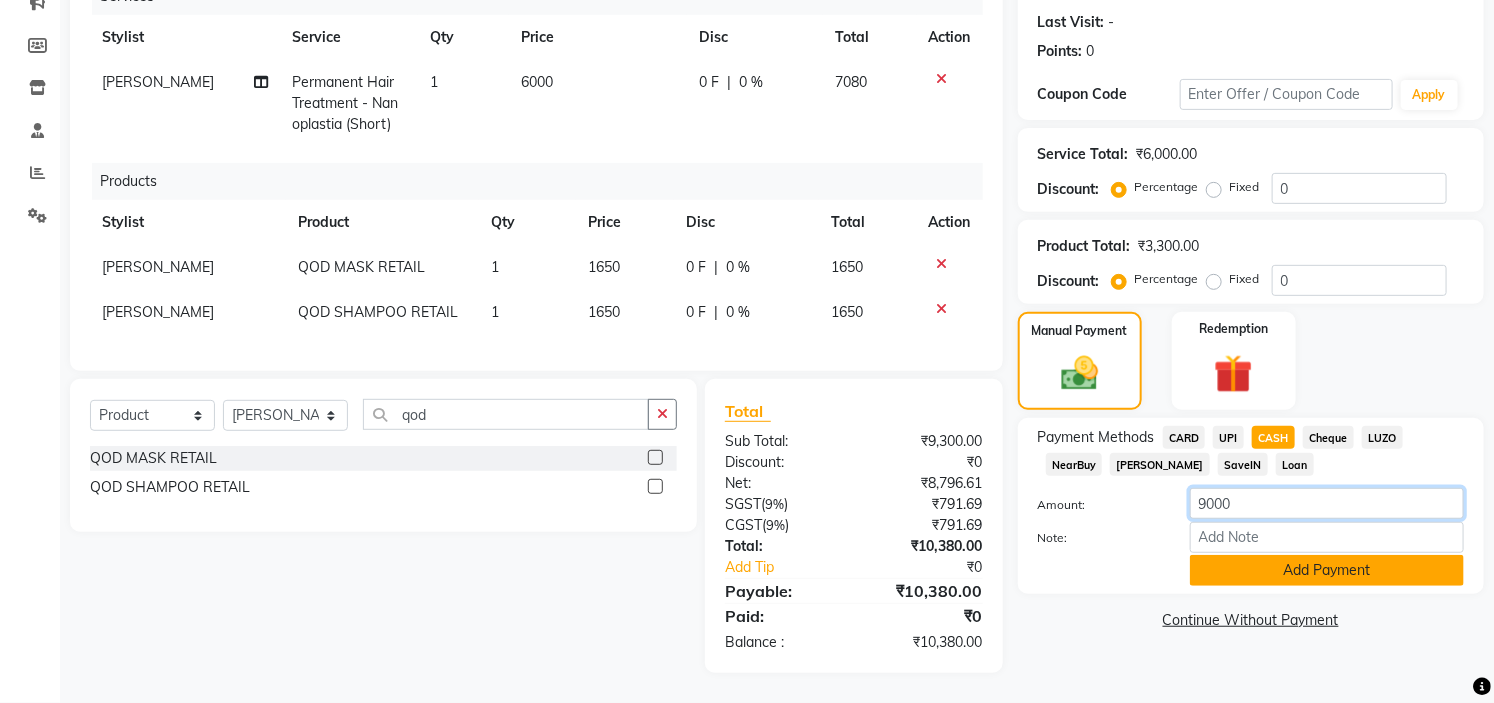 type on "9000" 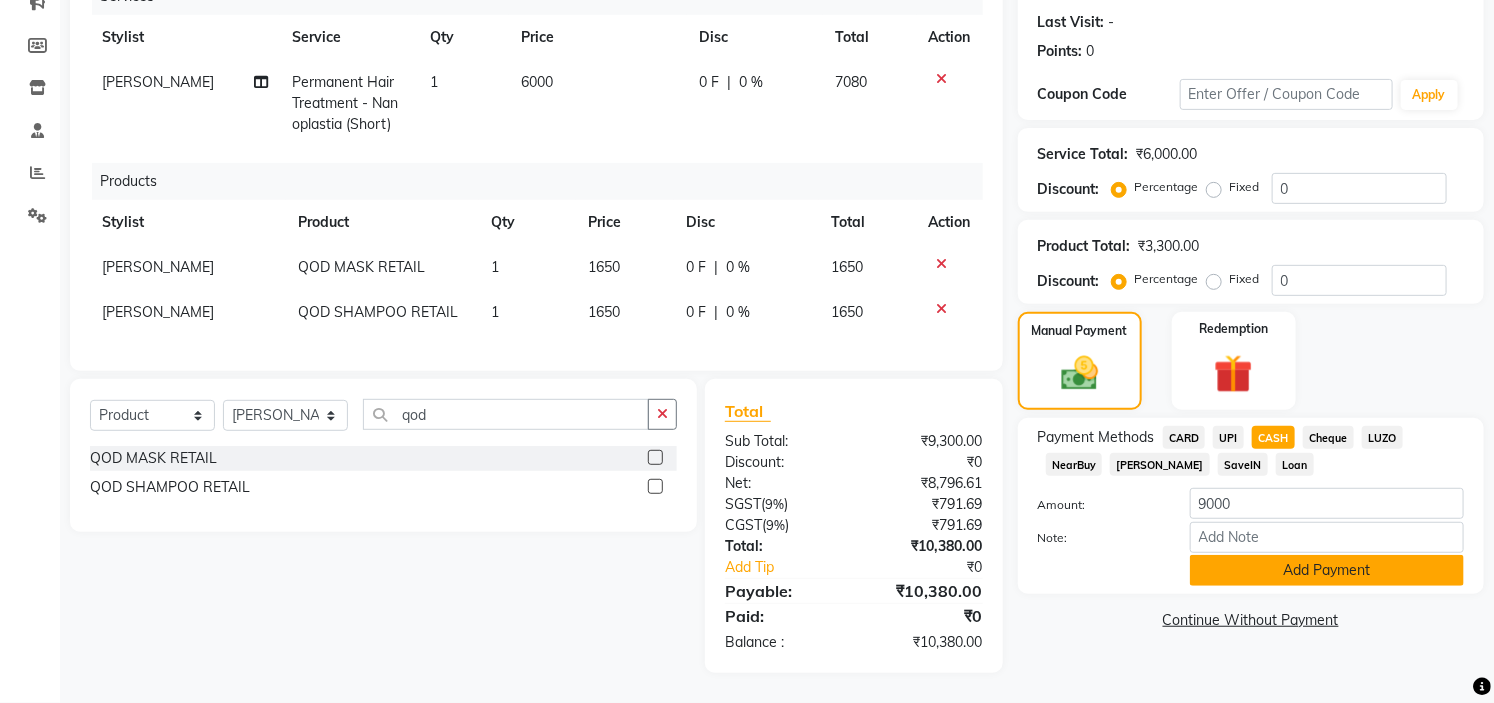 click on "Add Payment" 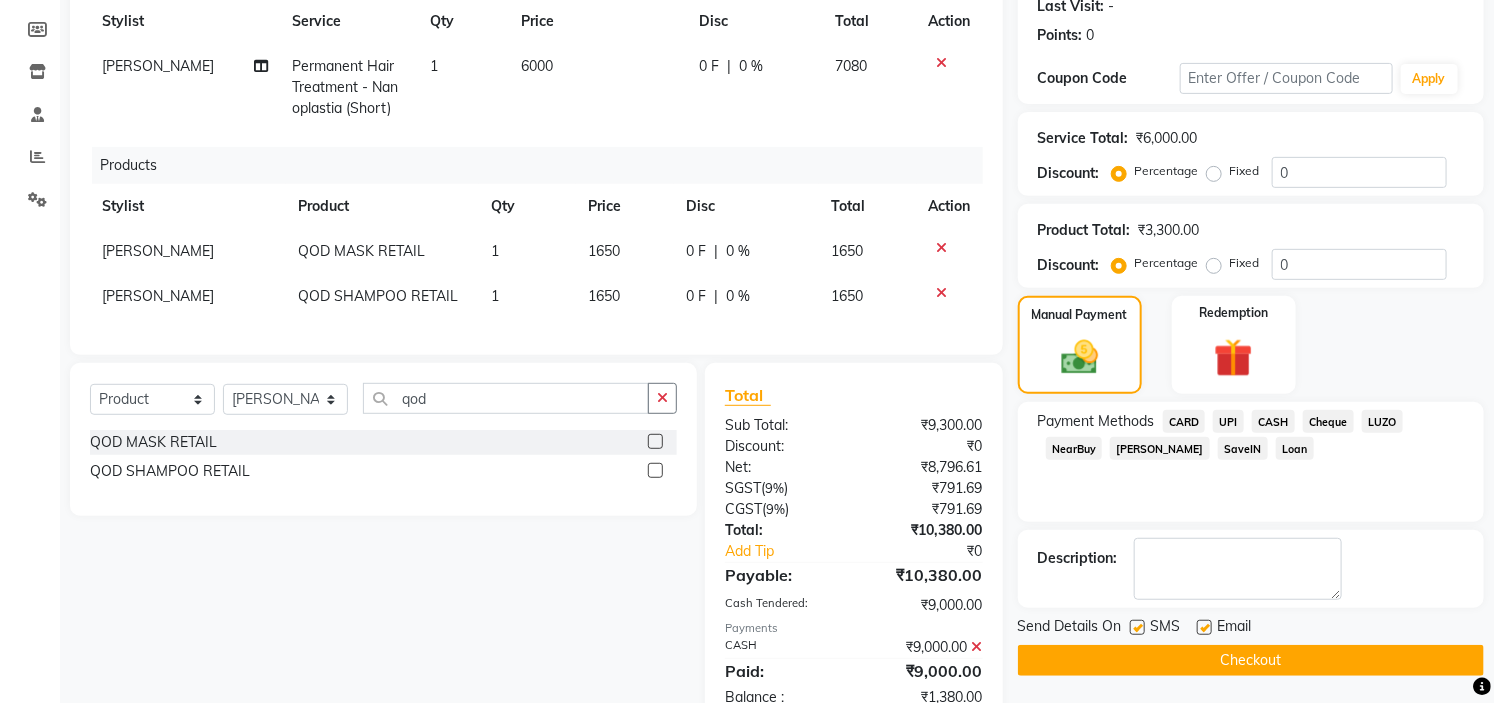 click on "UPI" 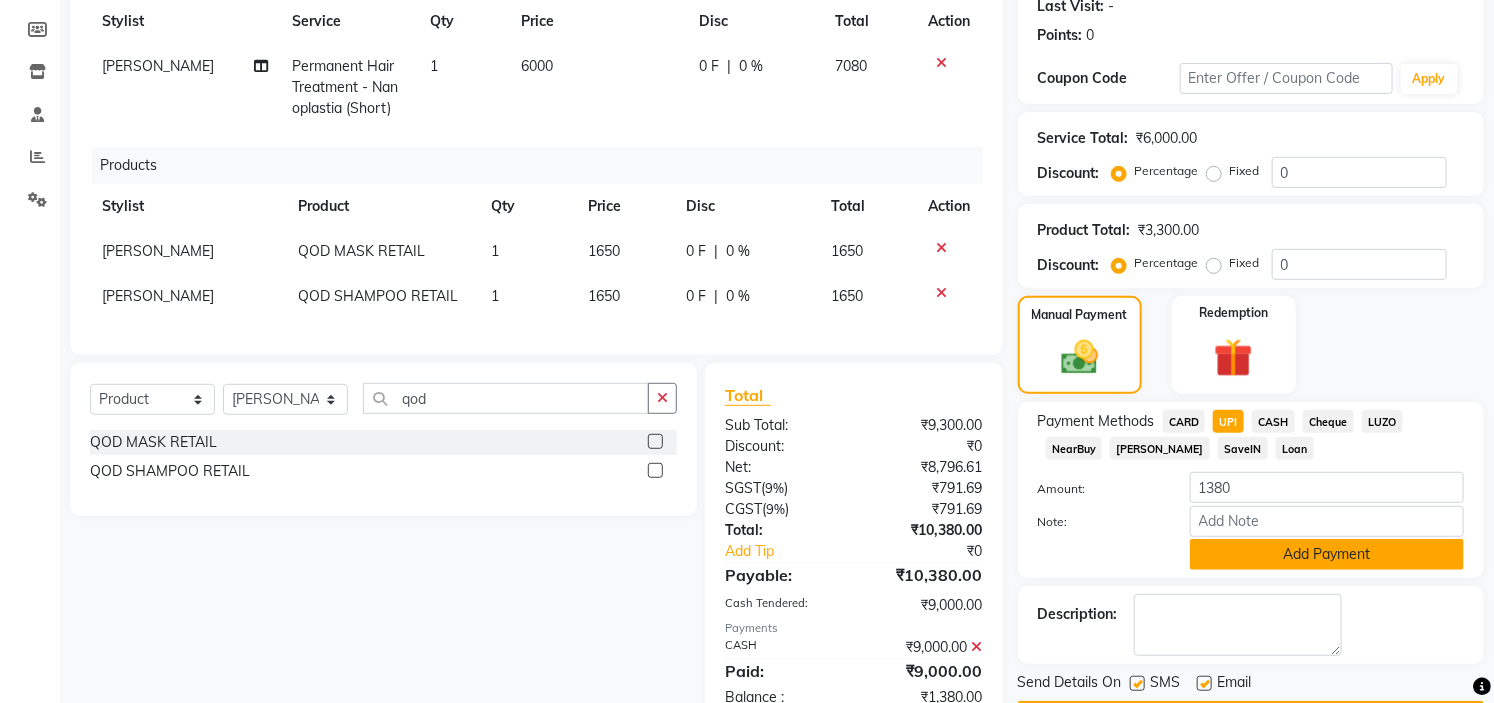 click on "Add Payment" 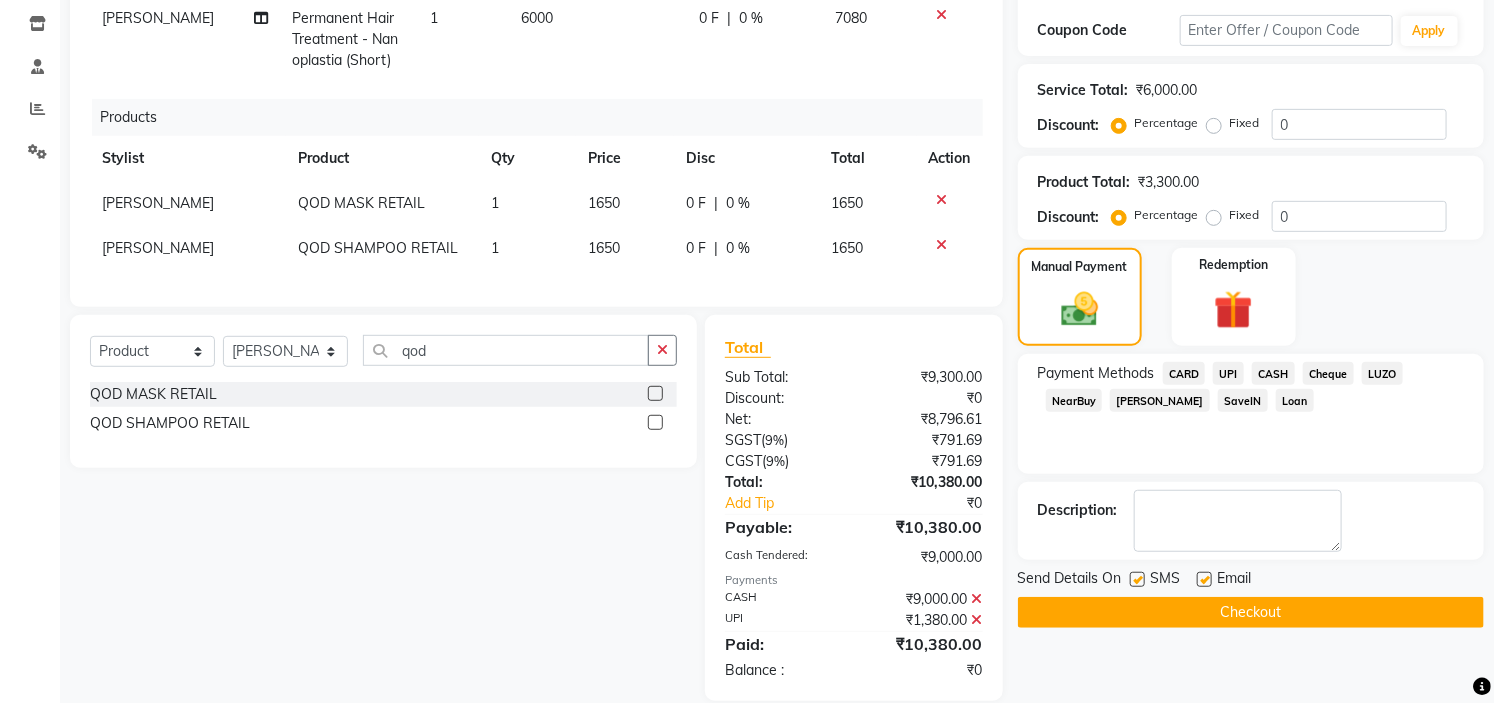 scroll, scrollTop: 377, scrollLeft: 0, axis: vertical 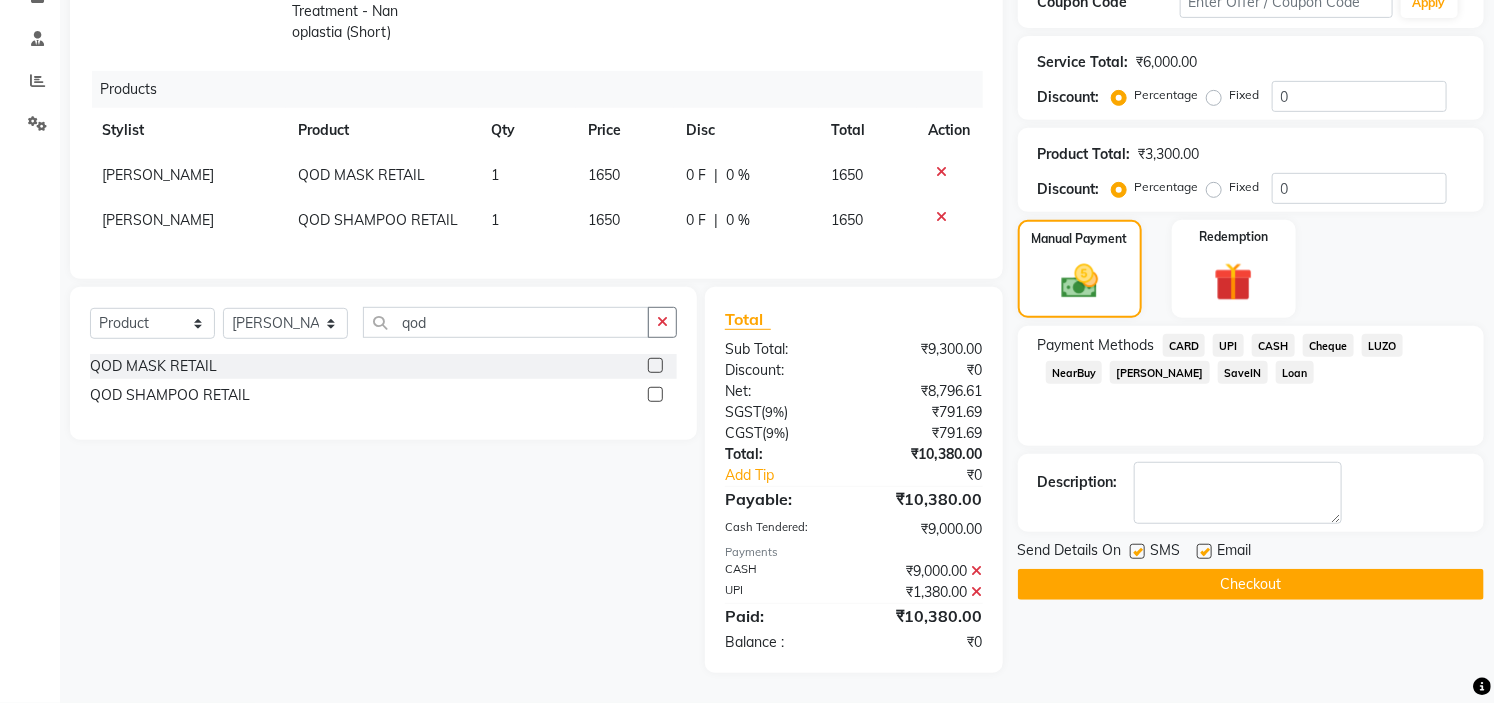 click on "Checkout" 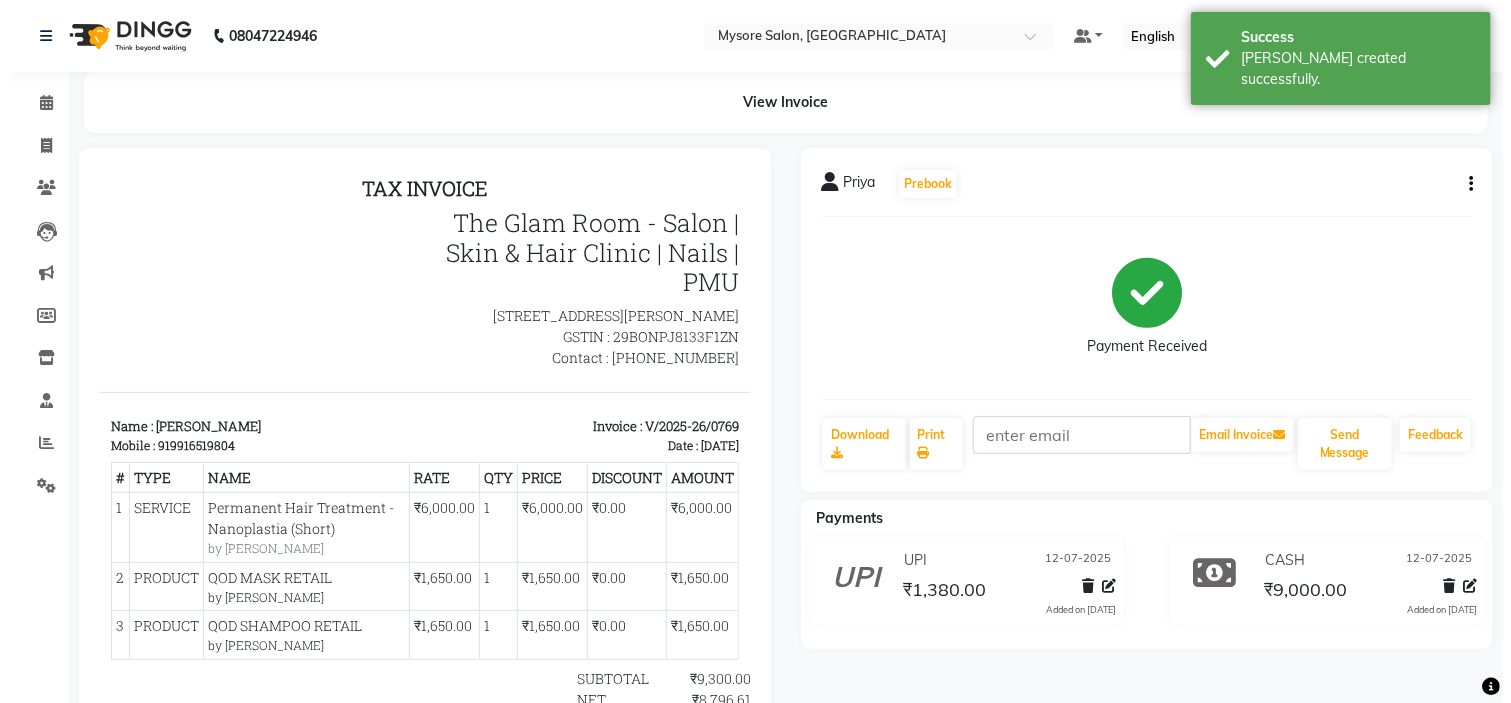 scroll, scrollTop: 0, scrollLeft: 0, axis: both 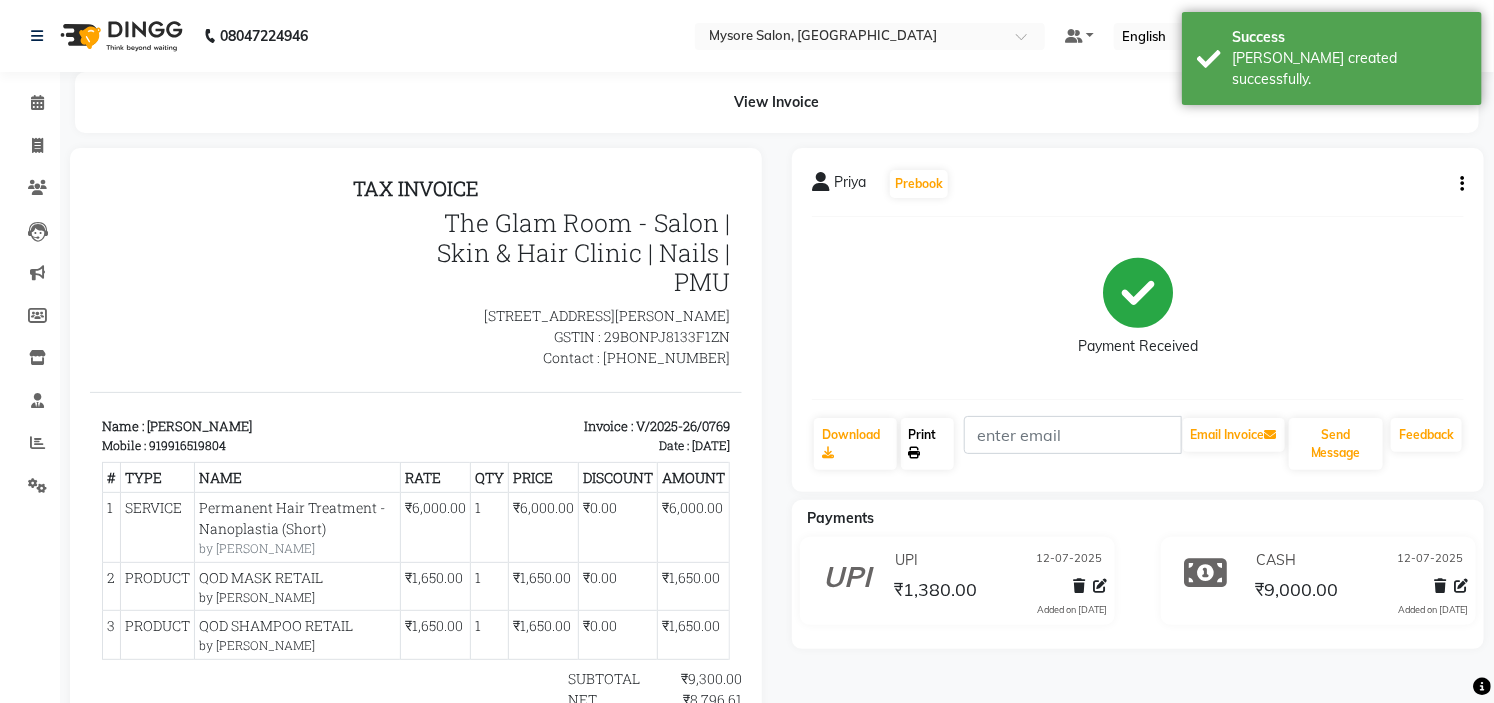 click on "Print" 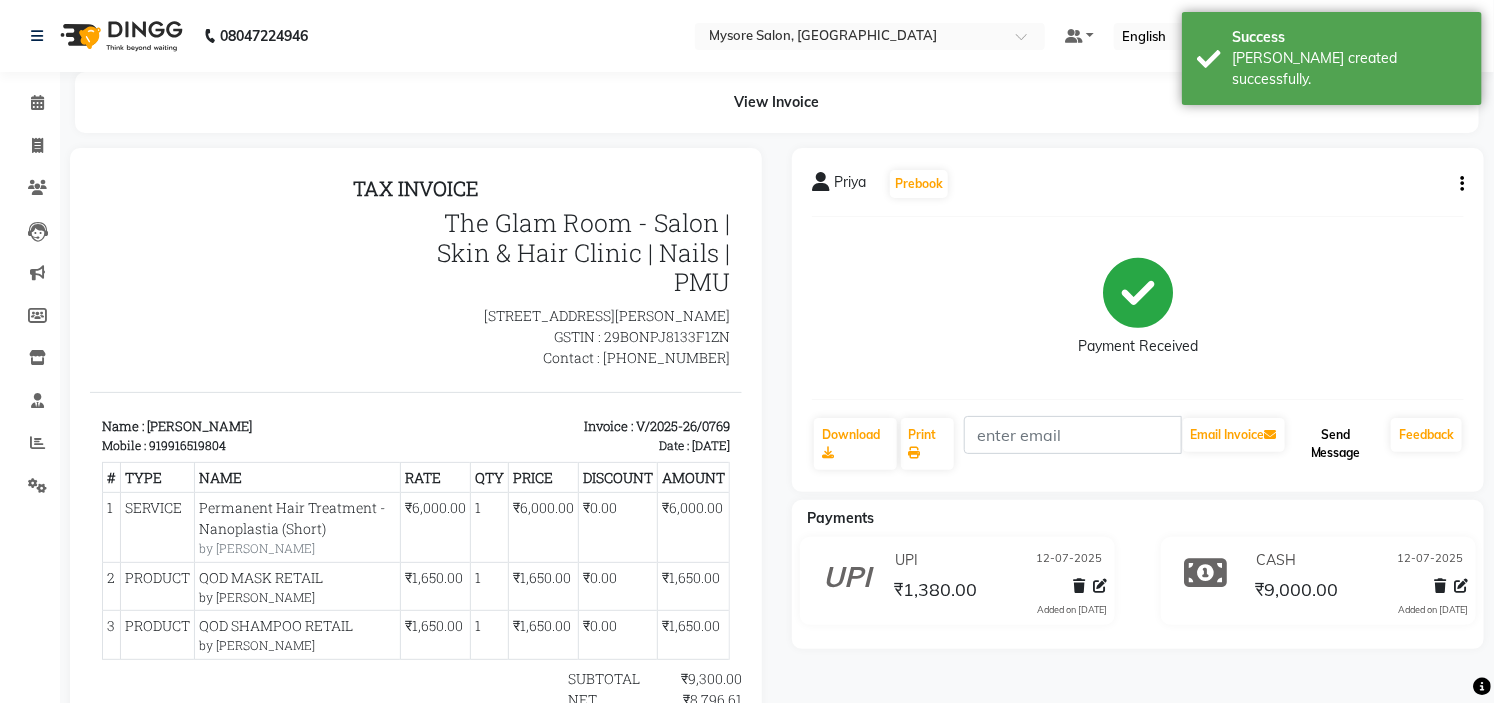 click on "Send Message" 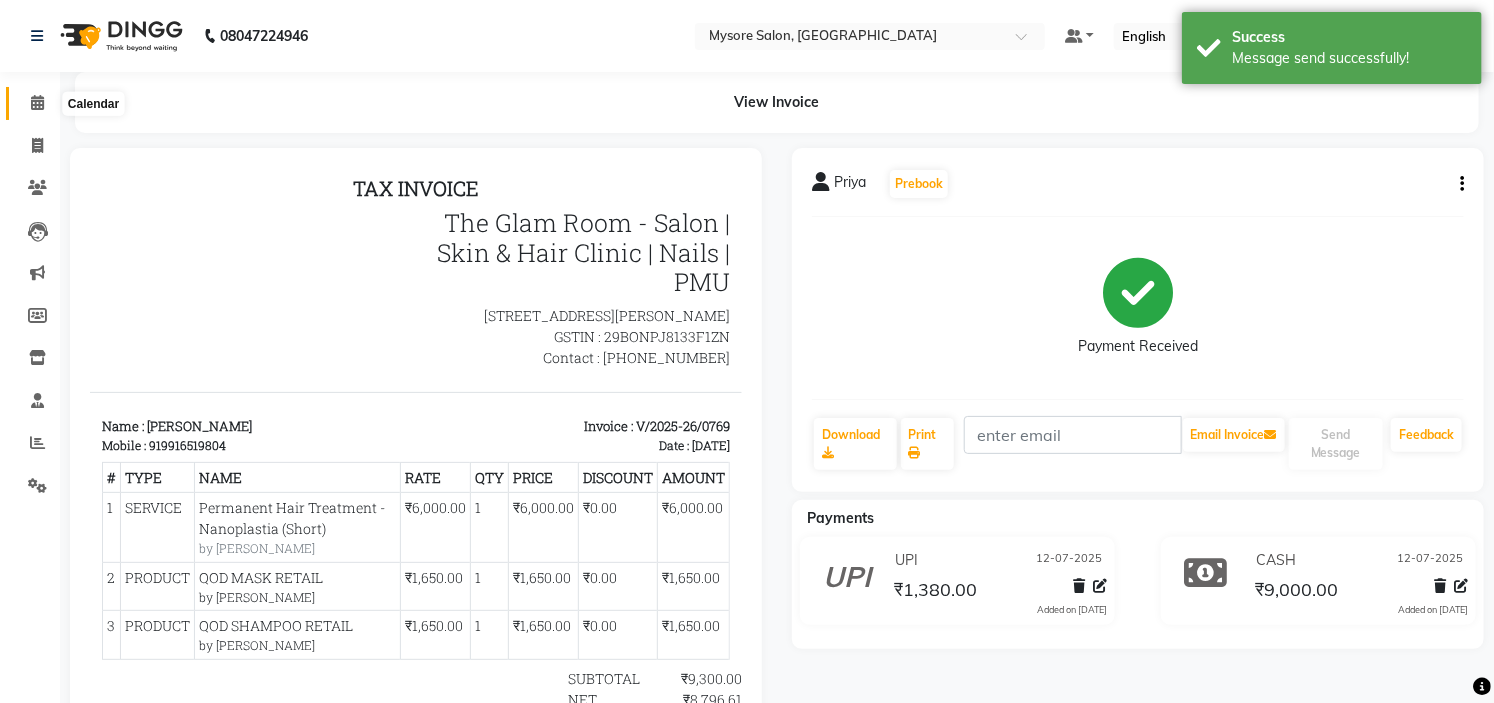 click 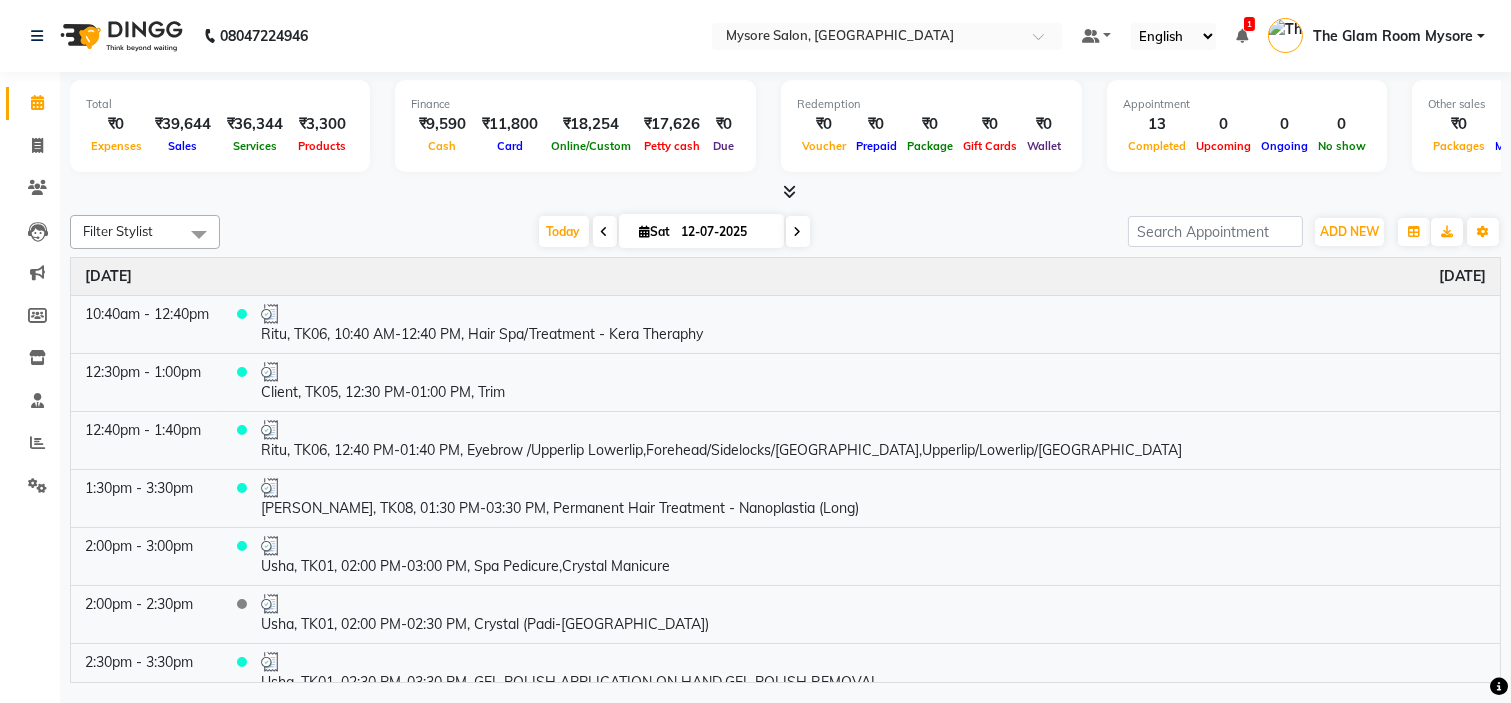 click on "Filter Stylist Select All Ankita Arti Ashwini Ayaan DR. Apurva Fatma Jayshree Lakshmi Paul Ruhul alom Shangnimwon Steve Sumaiya Banu Sumit Teja Tezz The Glam Room Mysore Today  Sat 12-07-2025 Toggle Dropdown Add Appointment Add Invoice Add Expense Add Attendance Add Client Add Transaction Toggle Dropdown Add Appointment Add Invoice Add Expense Add Attendance Add Client ADD NEW Toggle Dropdown Add Appointment Add Invoice Add Expense Add Attendance Add Client Add Transaction Filter Stylist Select All Ankita Arti Ashwini Ayaan DR. Apurva Fatma Jayshree Lakshmi Paul Ruhul alom Shangnimwon Steve Sumaiya Banu Sumit Teja Tezz The Glam Room Mysore Group By  Staff View   Room View  View as Vertical  Vertical - Week View  Horizontal  Horizontal - Week View  List  Toggle Dropdown Calendar Settings Manage Tags   Arrange Stylists   Reset Stylists  Full Screen Appointment Form Zoom 100% Time Event Saturday July 12, 2025 10:40am - 12:40pm     Ritu, TK06, 10:40 AM-12:40 PM, Hair Spa/Treatment - Kera Theraphy 12:30pm - 1:00pm" 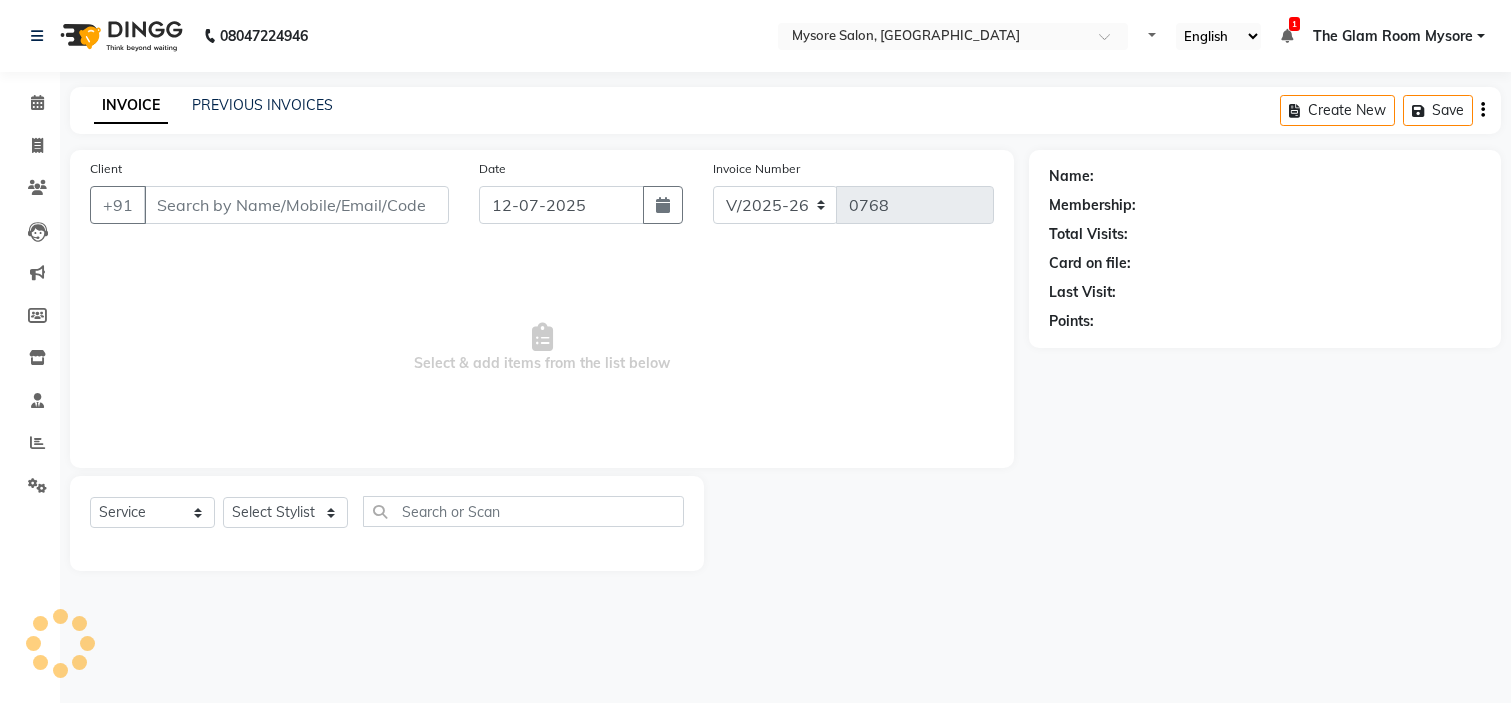 select on "4255" 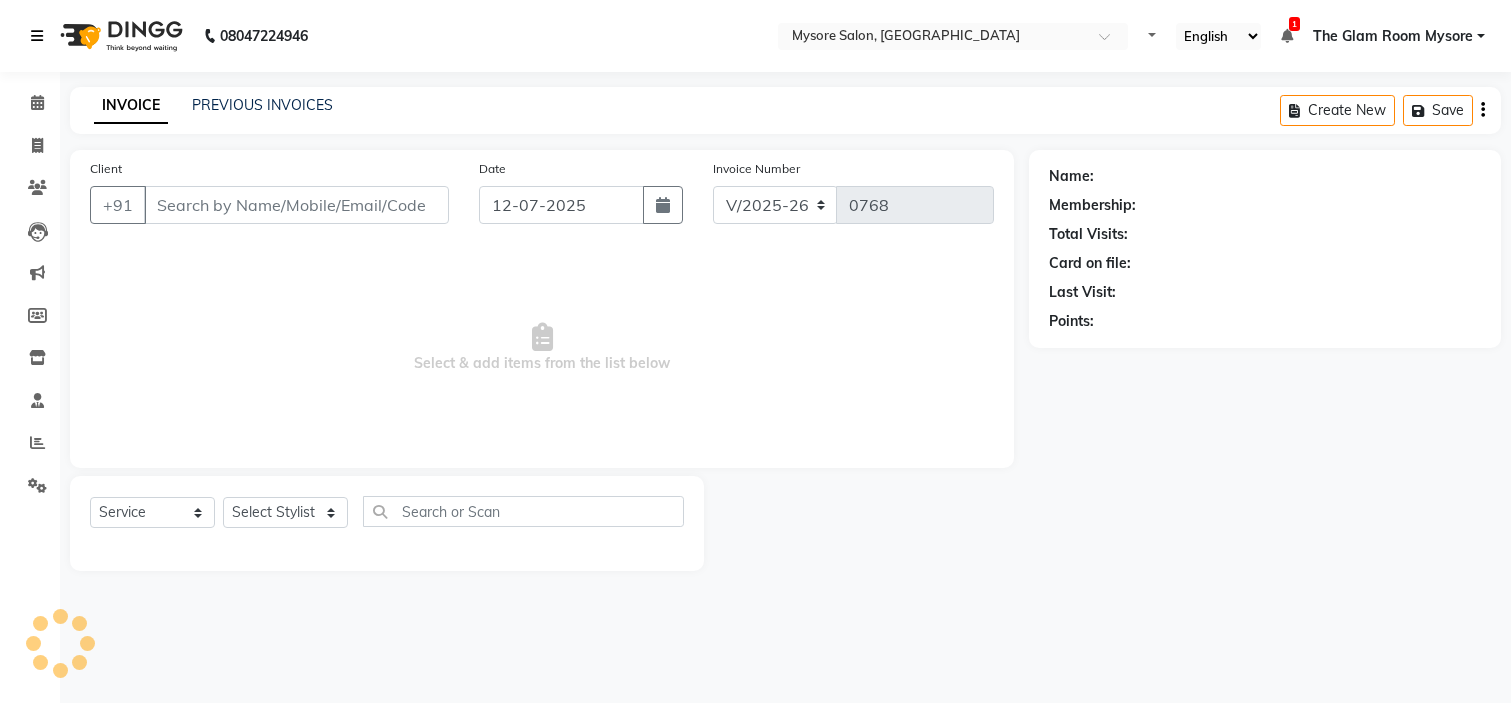 scroll, scrollTop: 0, scrollLeft: 0, axis: both 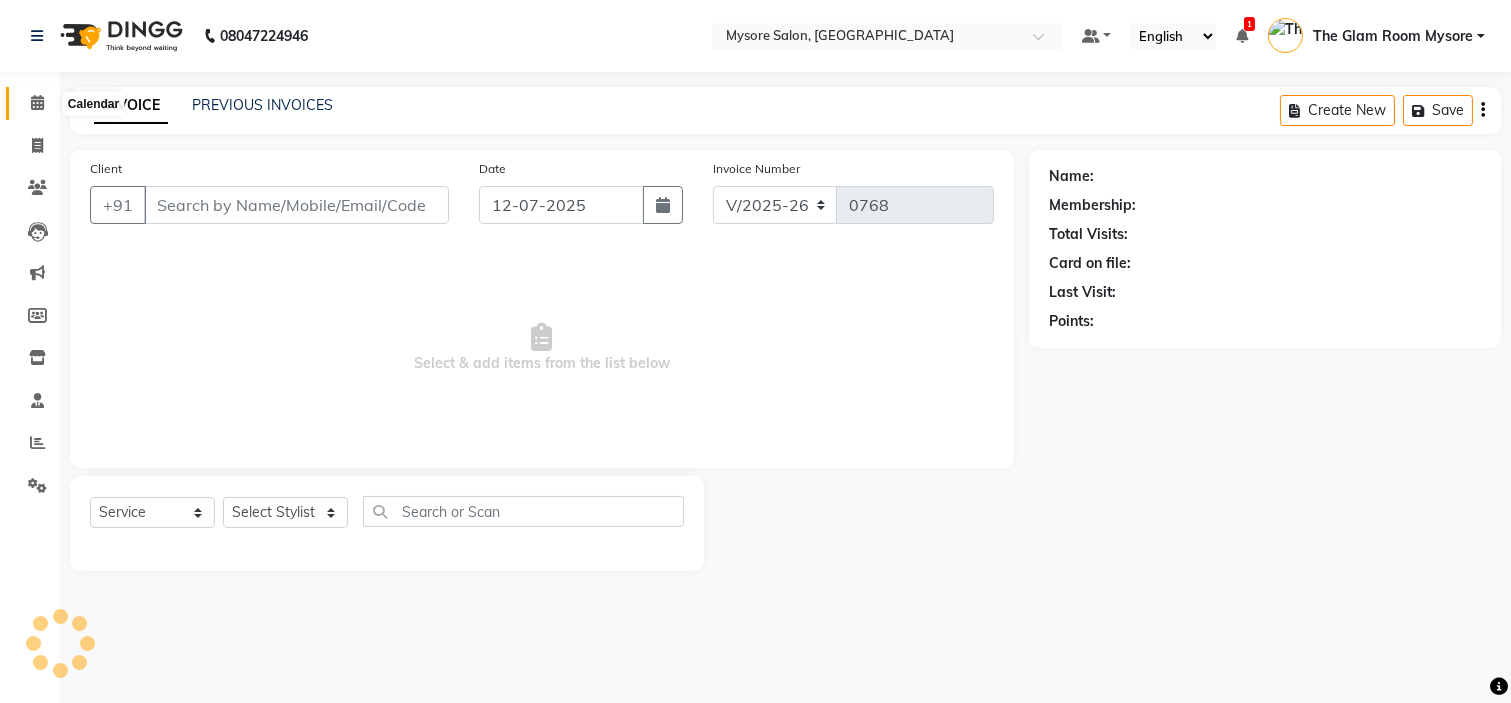 click 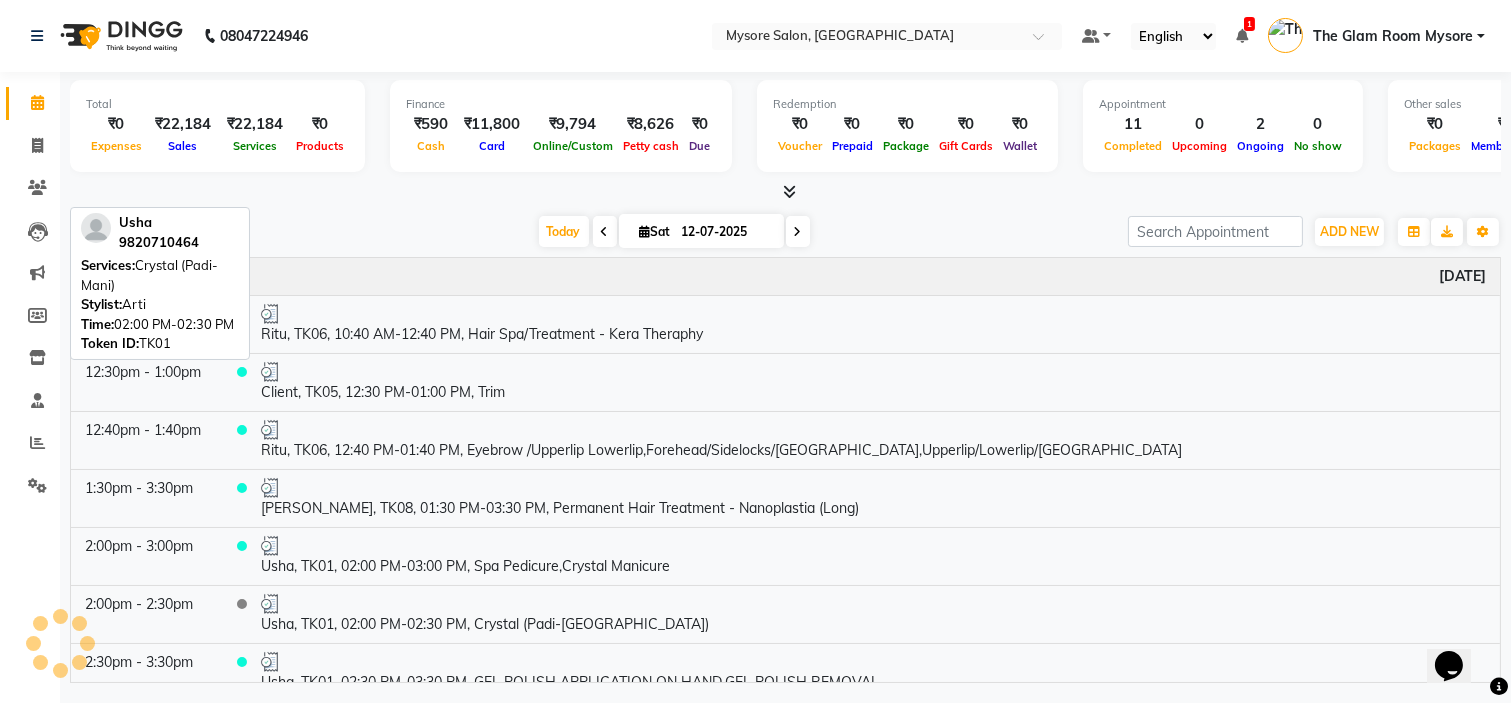 scroll, scrollTop: 0, scrollLeft: 0, axis: both 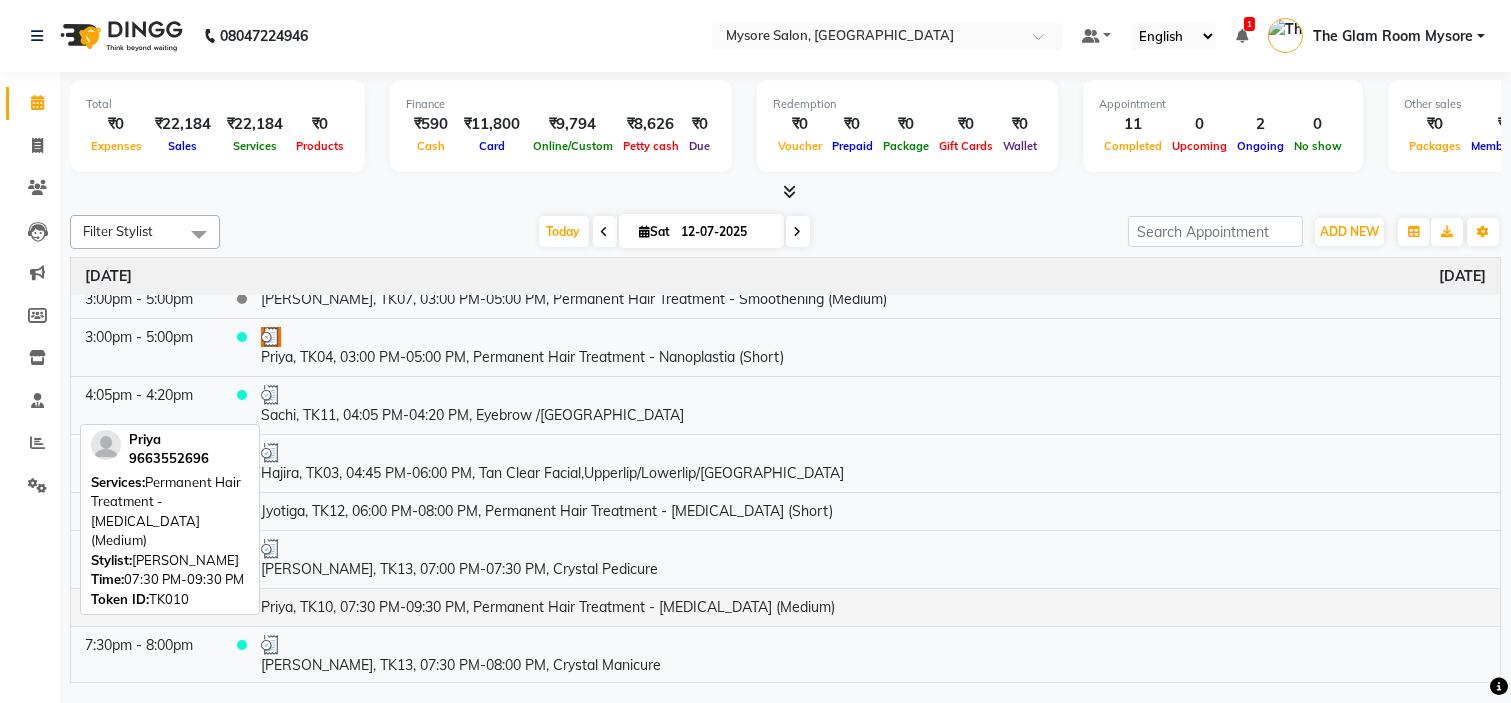click on "Priya, TK10, 07:30 PM-09:30 PM, Permanent Hair Treatment - [MEDICAL_DATA] (Medium)" at bounding box center [873, 607] 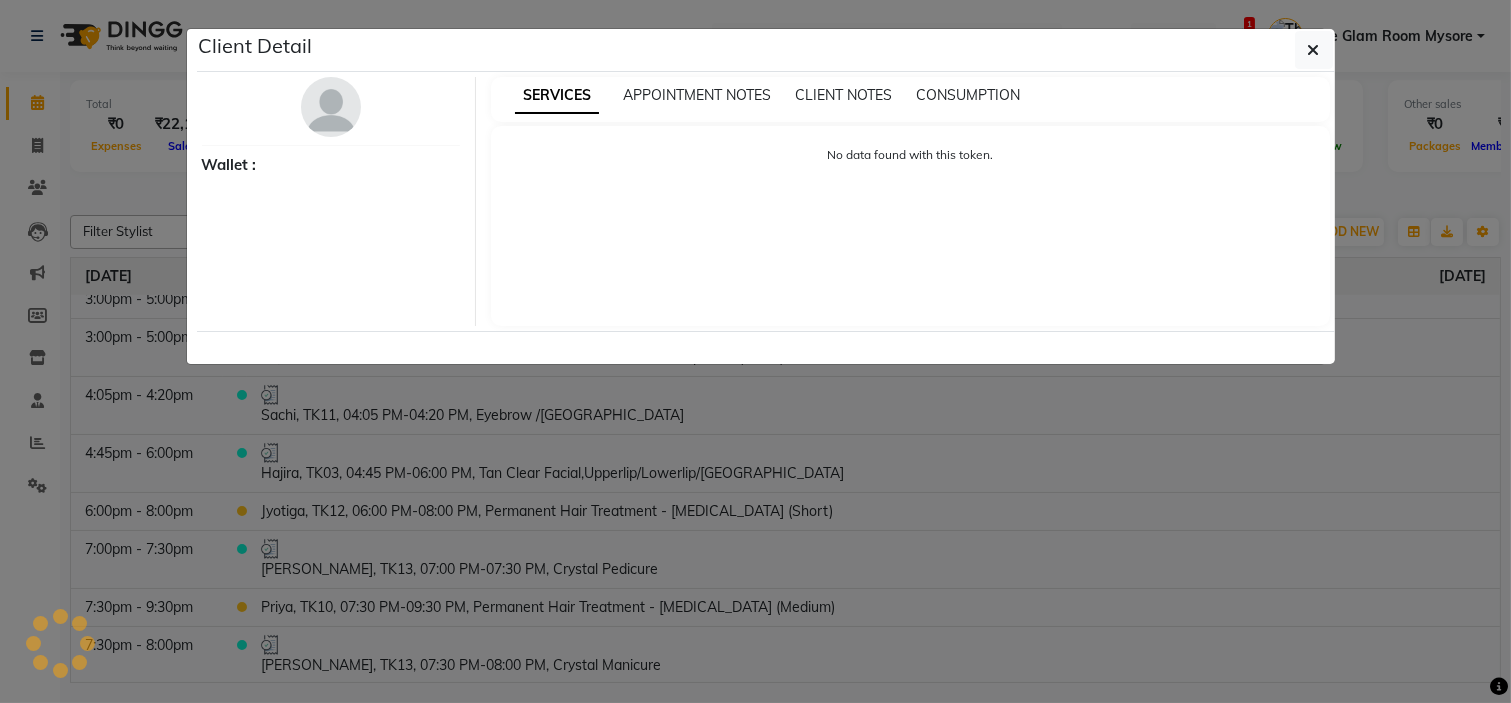 select on "1" 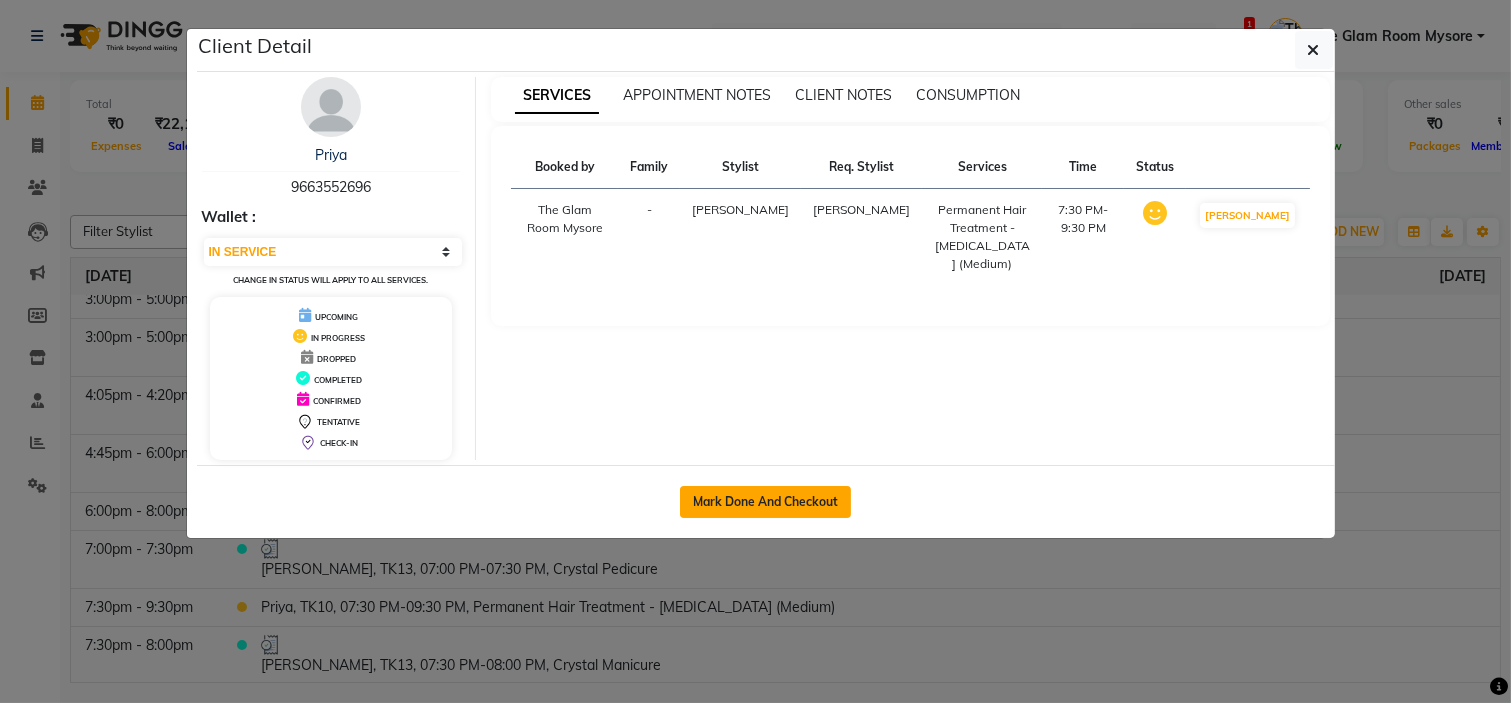 click on "Mark Done And Checkout" 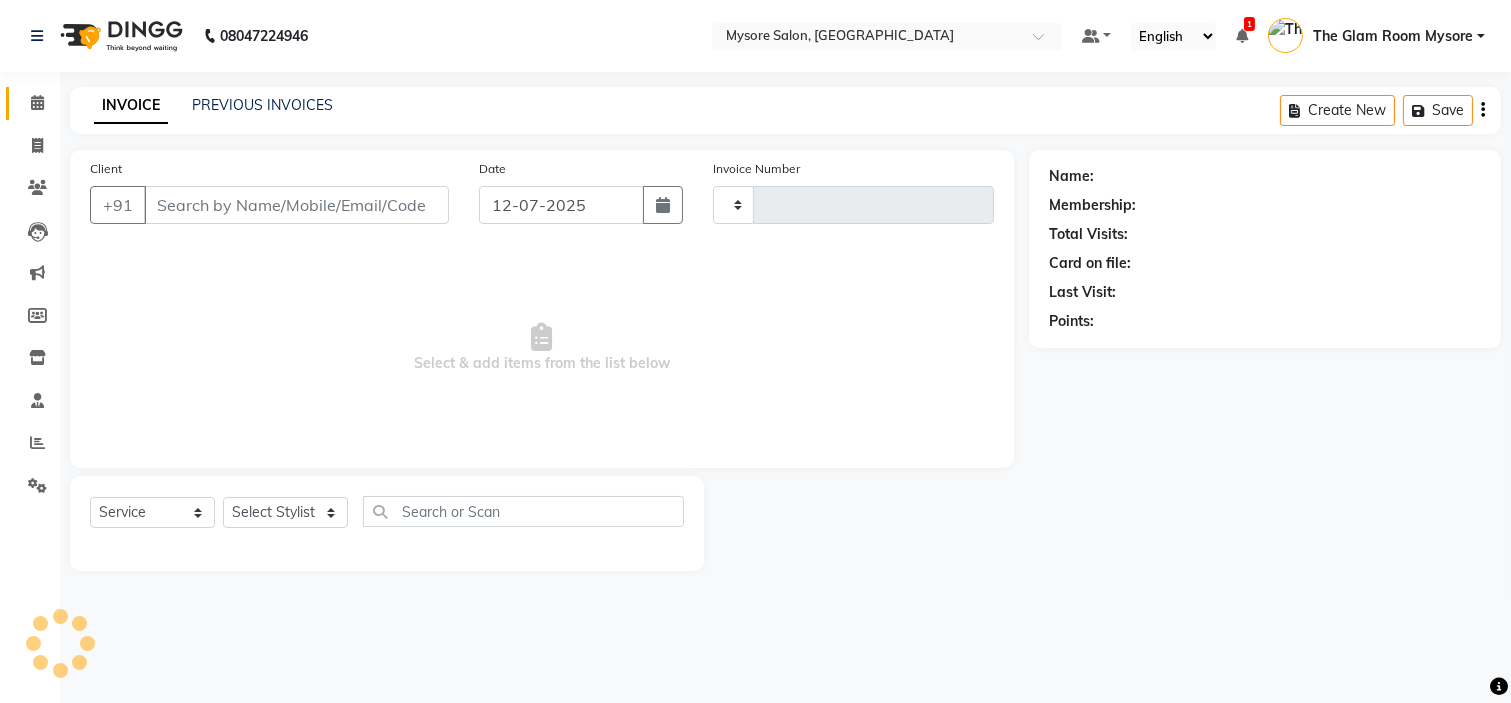 type on "0768" 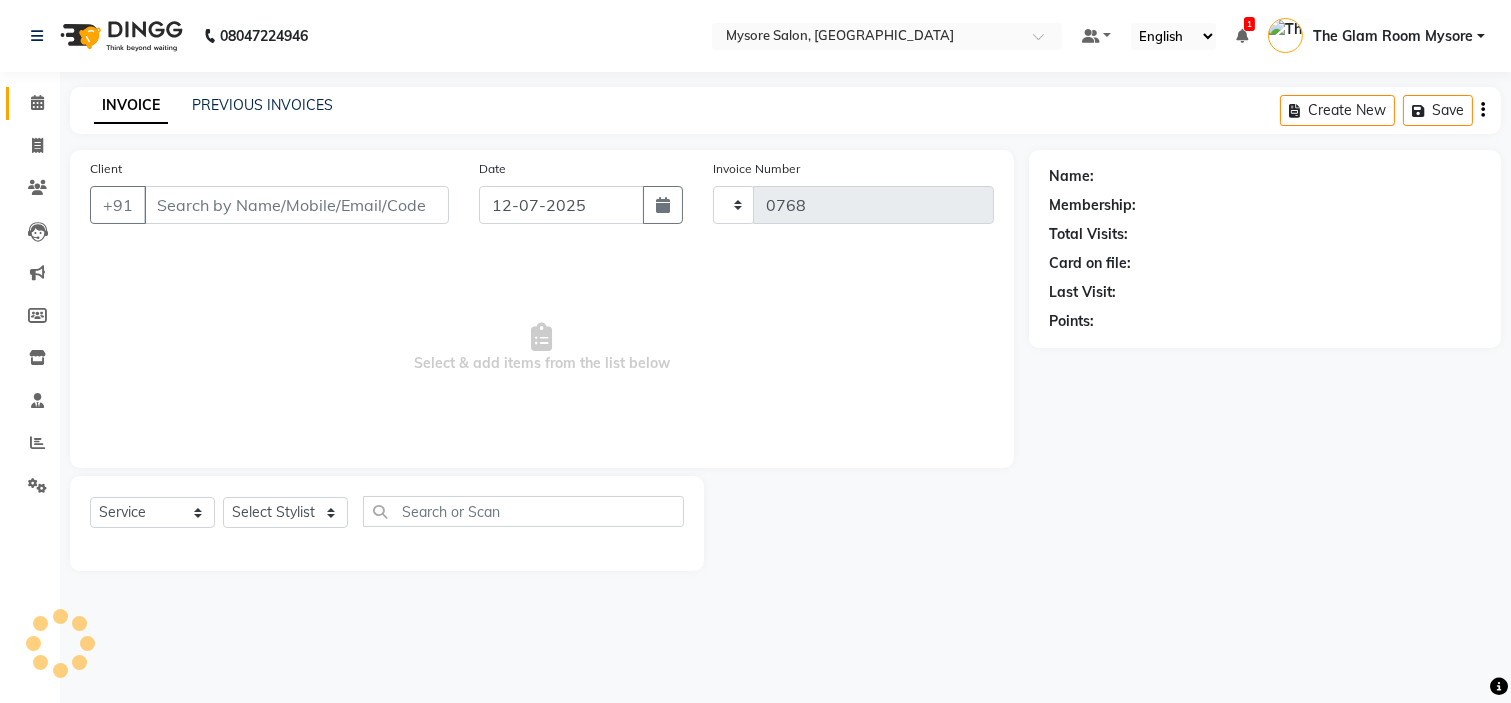 select on "4255" 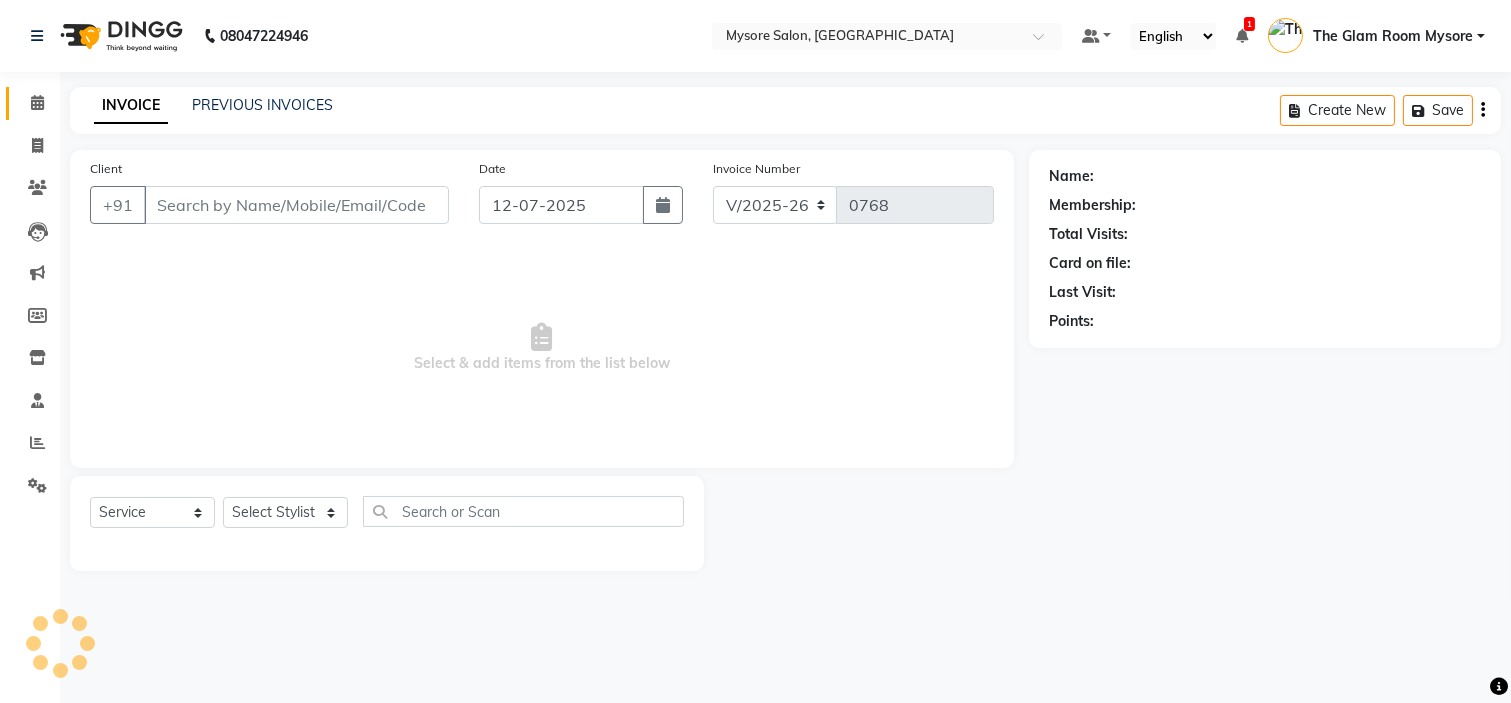 type on "9663552696" 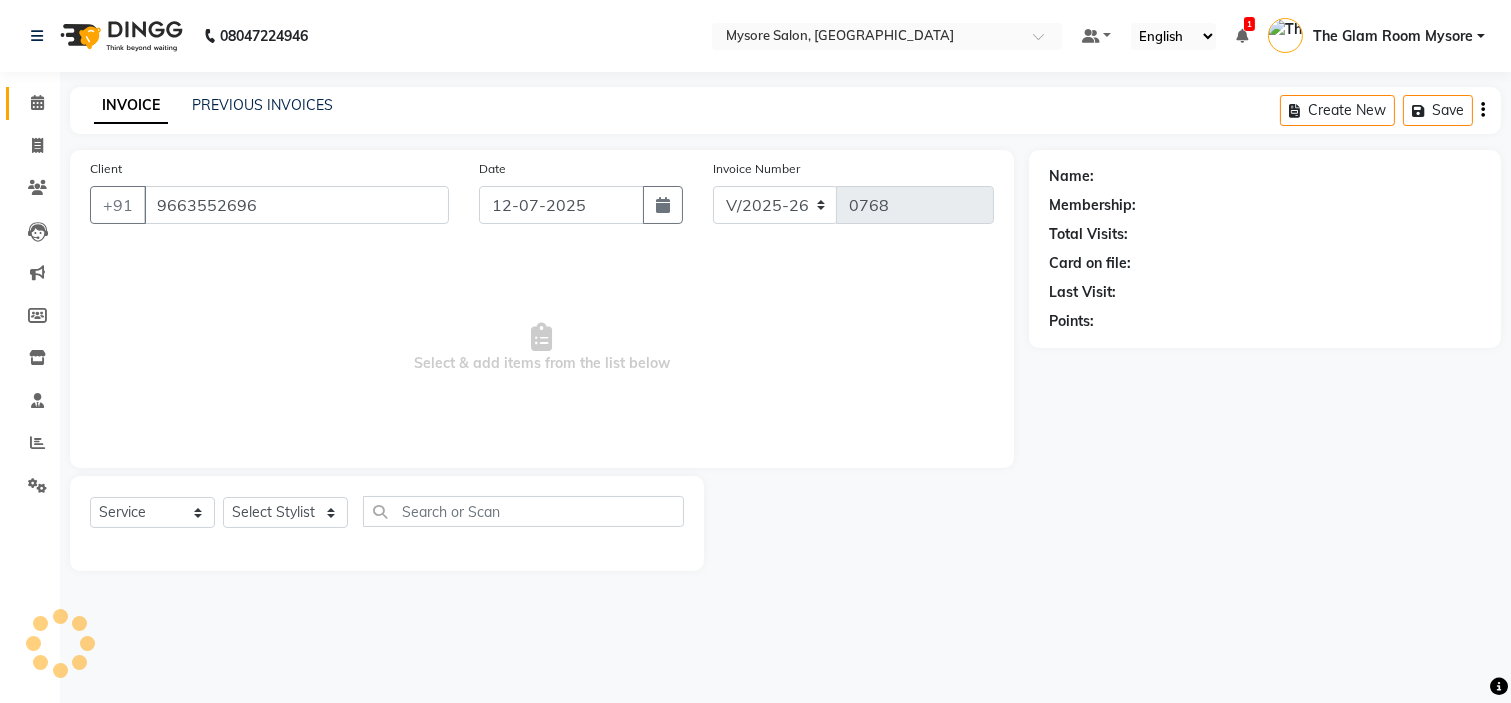 select on "66079" 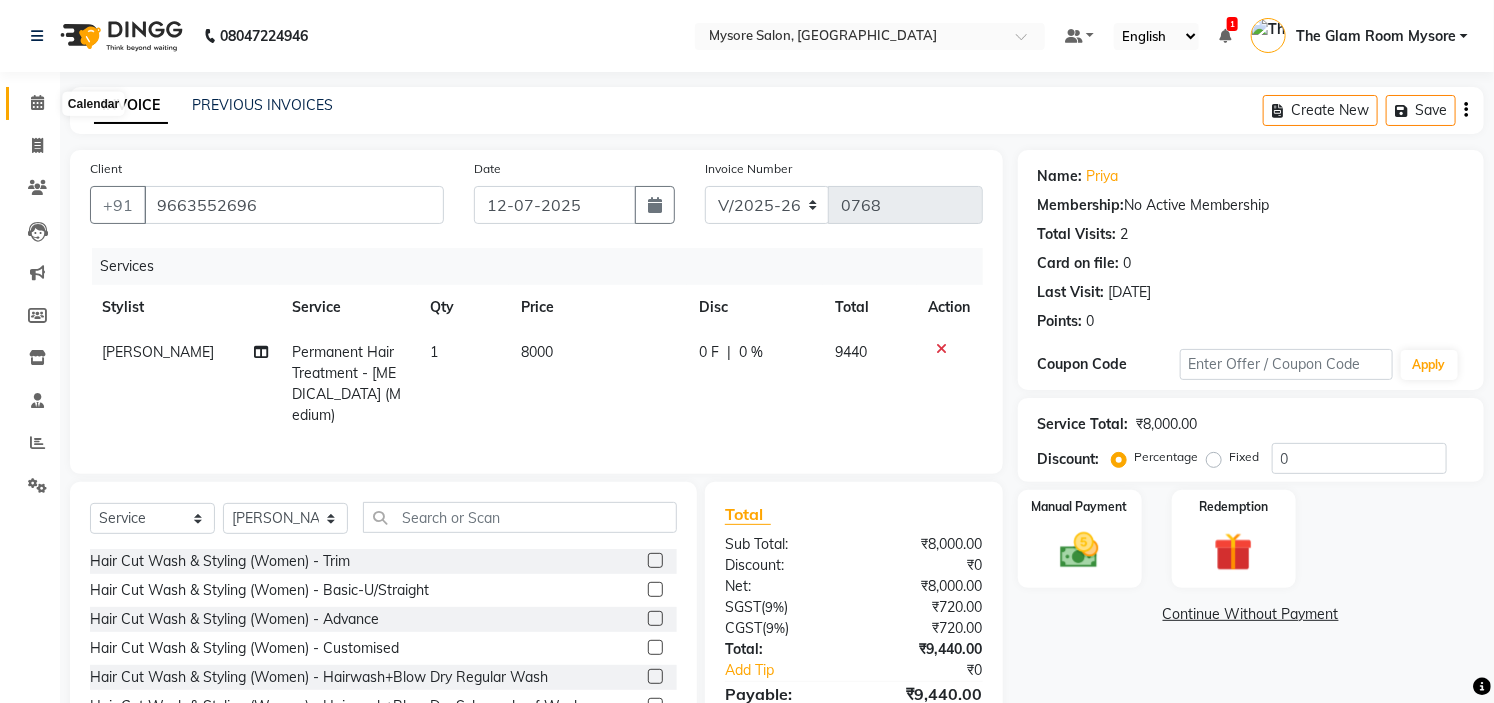 click 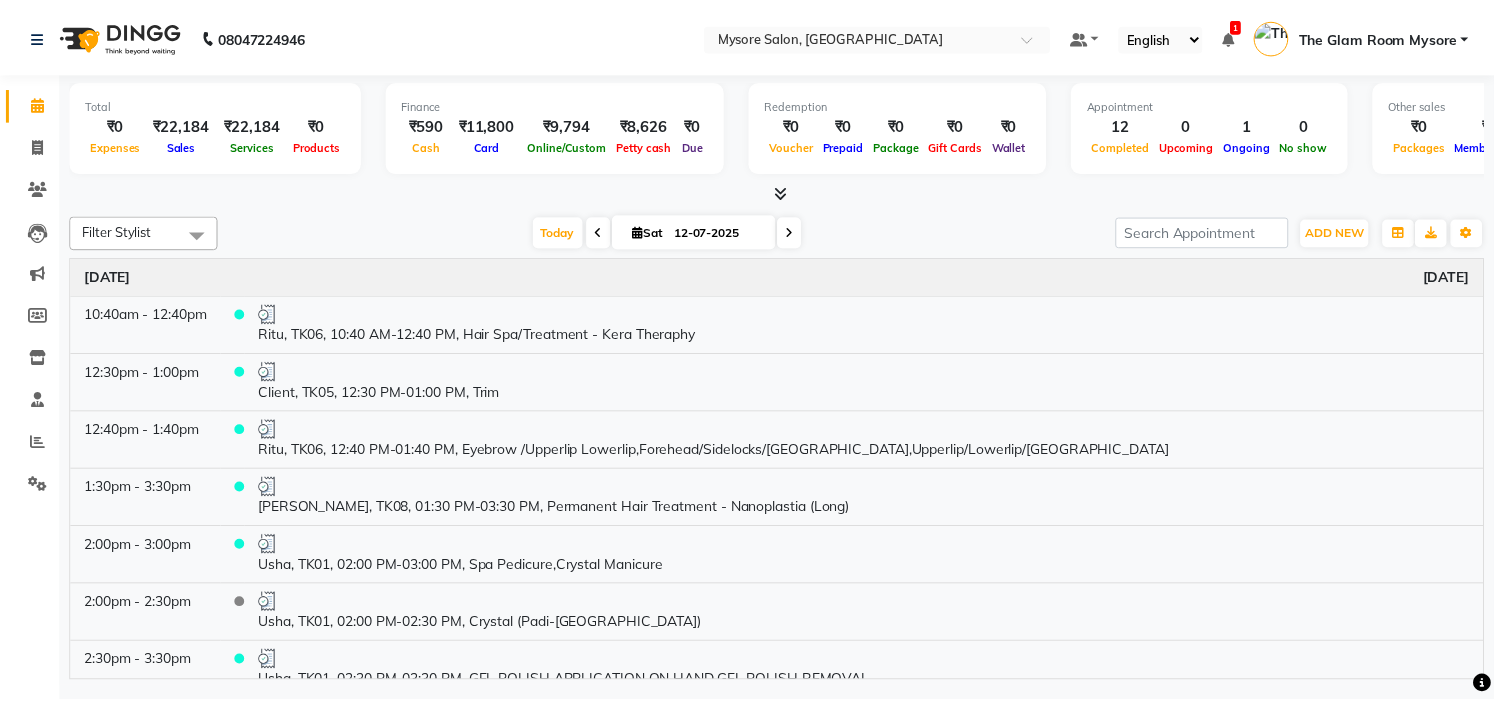 scroll, scrollTop: 371, scrollLeft: 0, axis: vertical 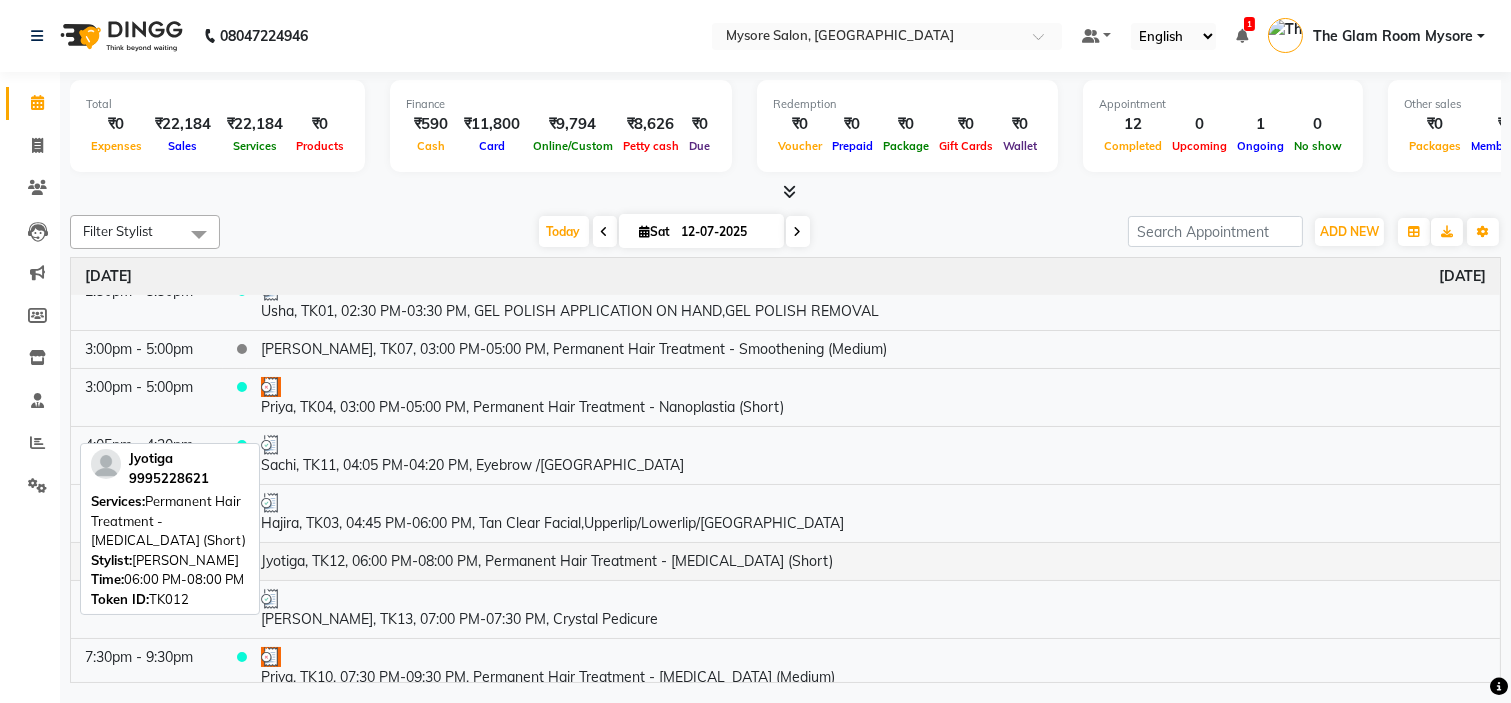 click on "Jyotiga, TK12, 06:00 PM-08:00 PM, Permanent Hair Treatment - [MEDICAL_DATA] (Short)" at bounding box center [873, 561] 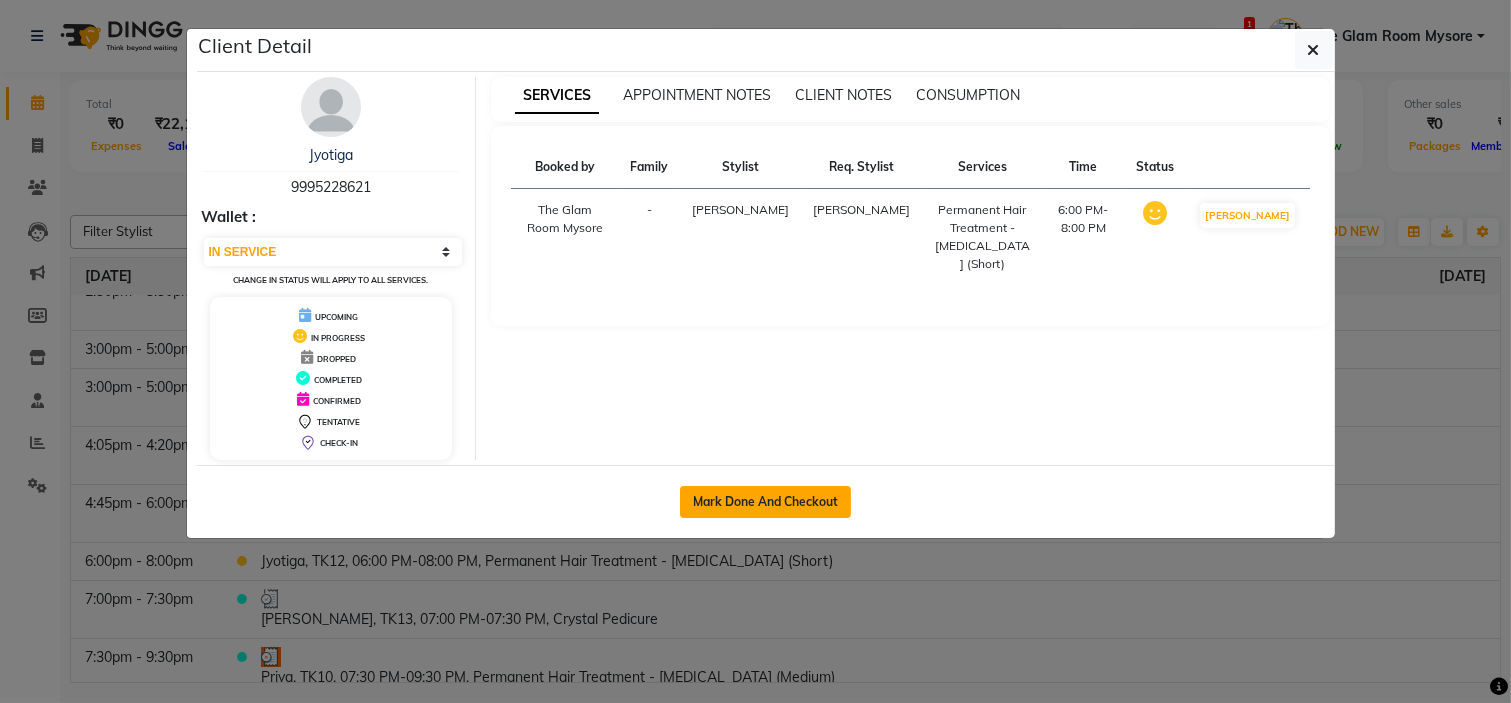 click on "Mark Done And Checkout" 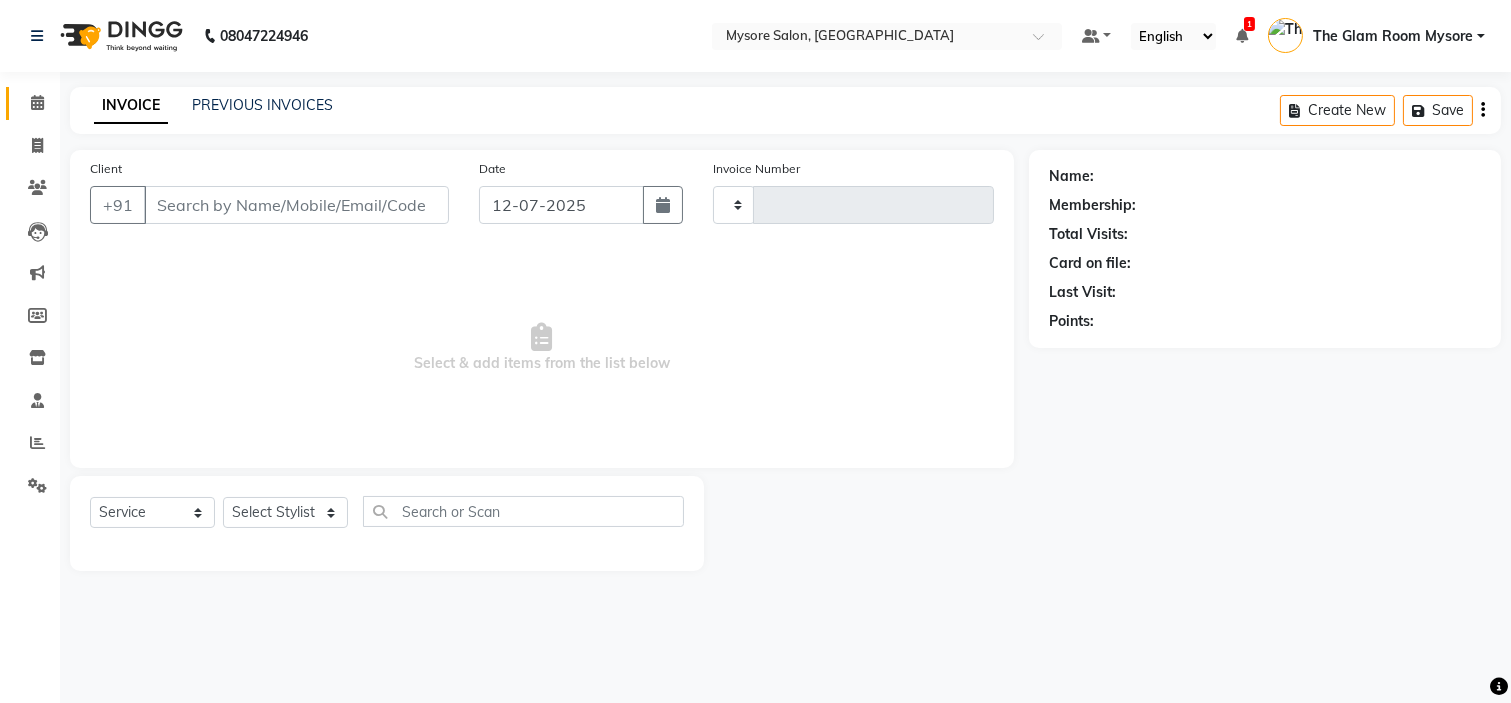 select on "3" 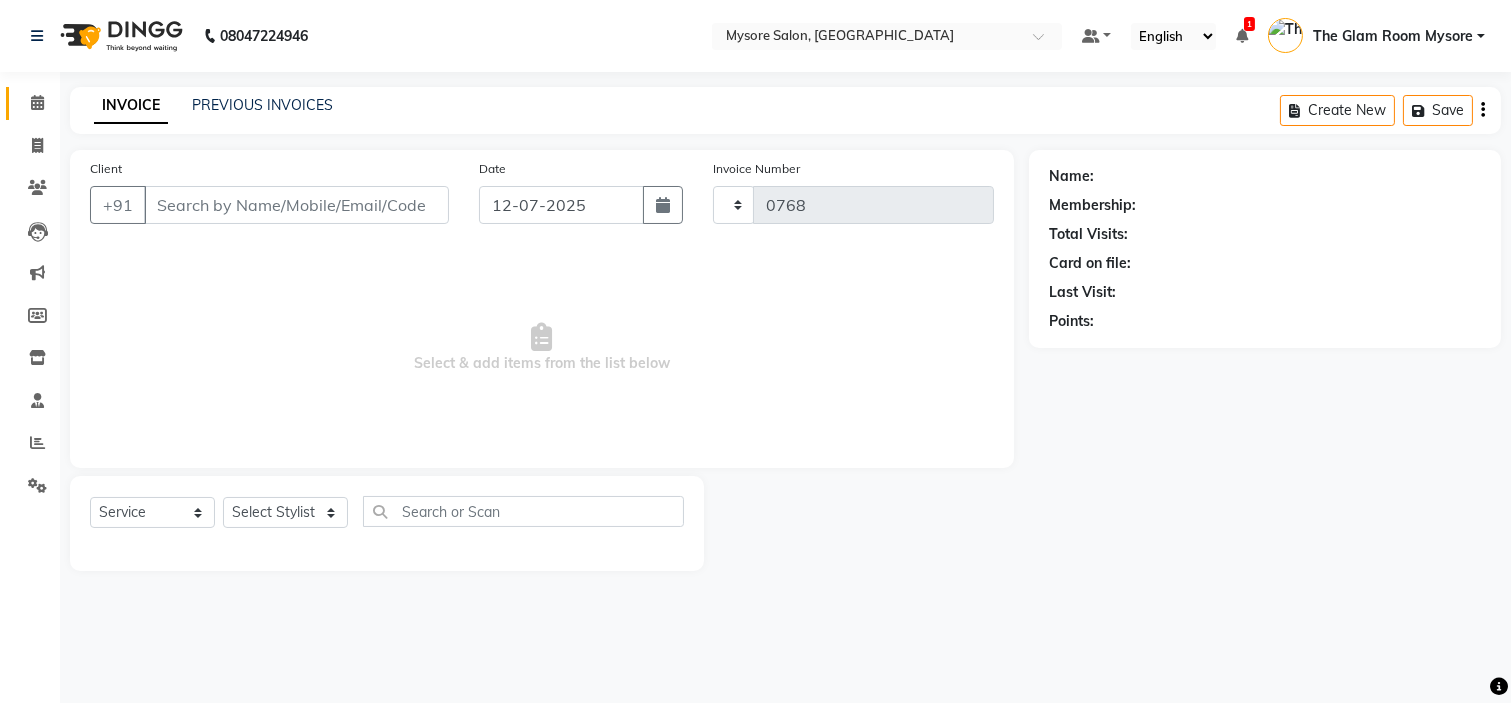 select on "4255" 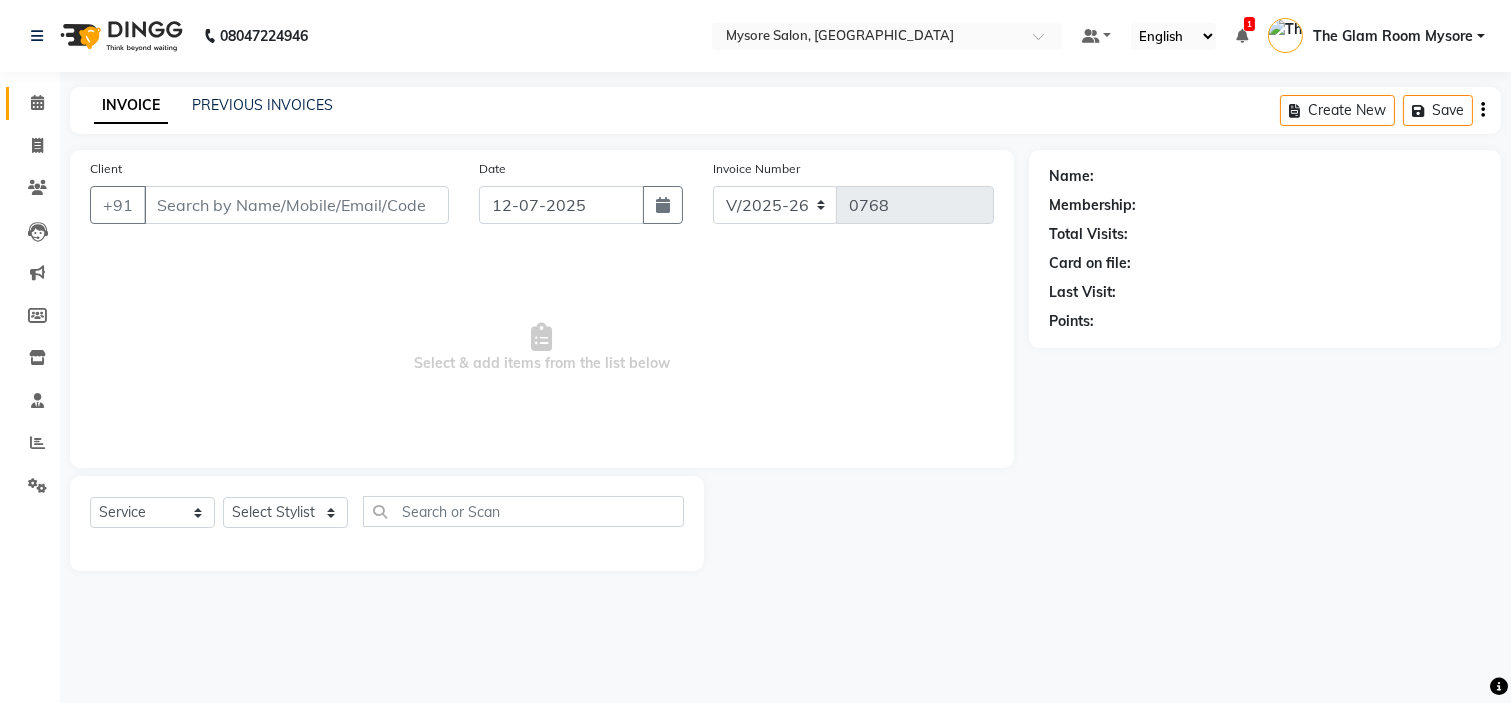type on "9995228621" 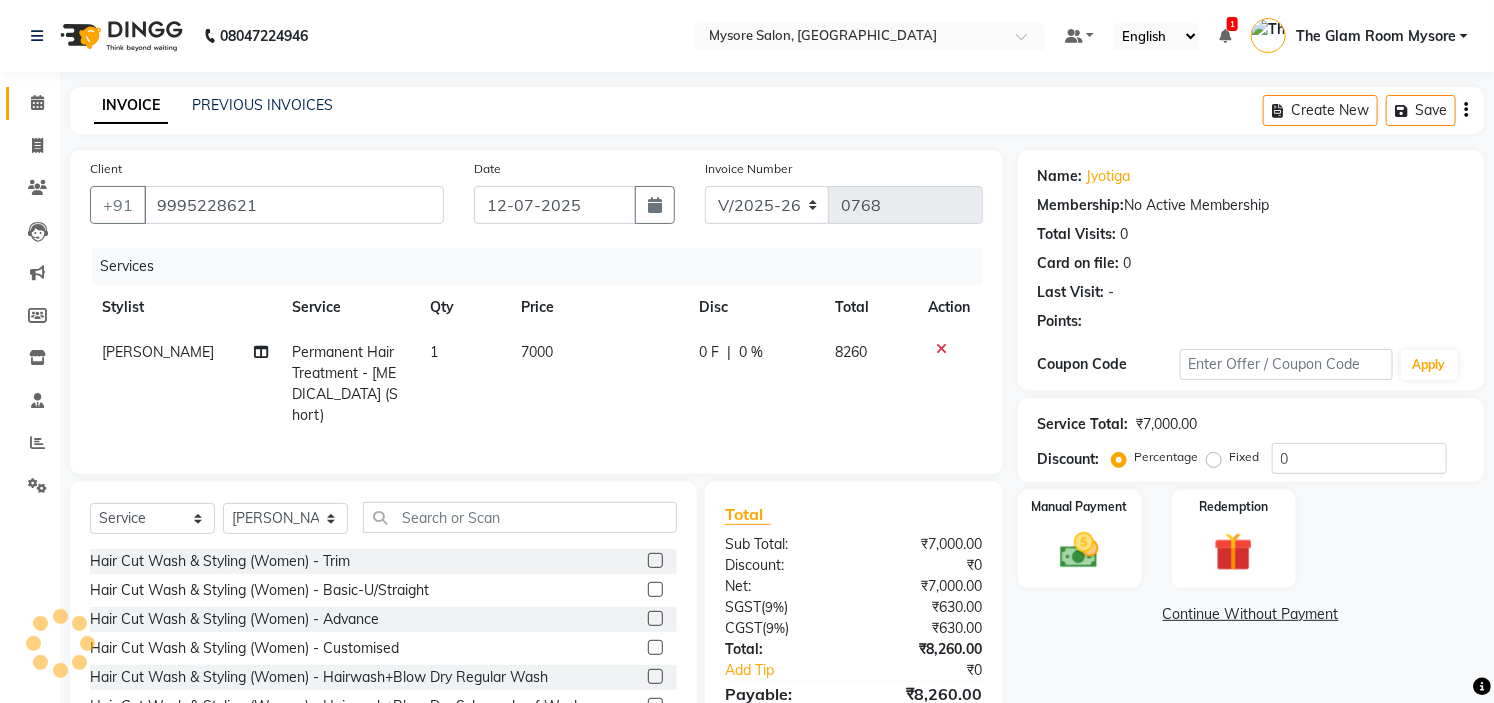 scroll, scrollTop: 100, scrollLeft: 0, axis: vertical 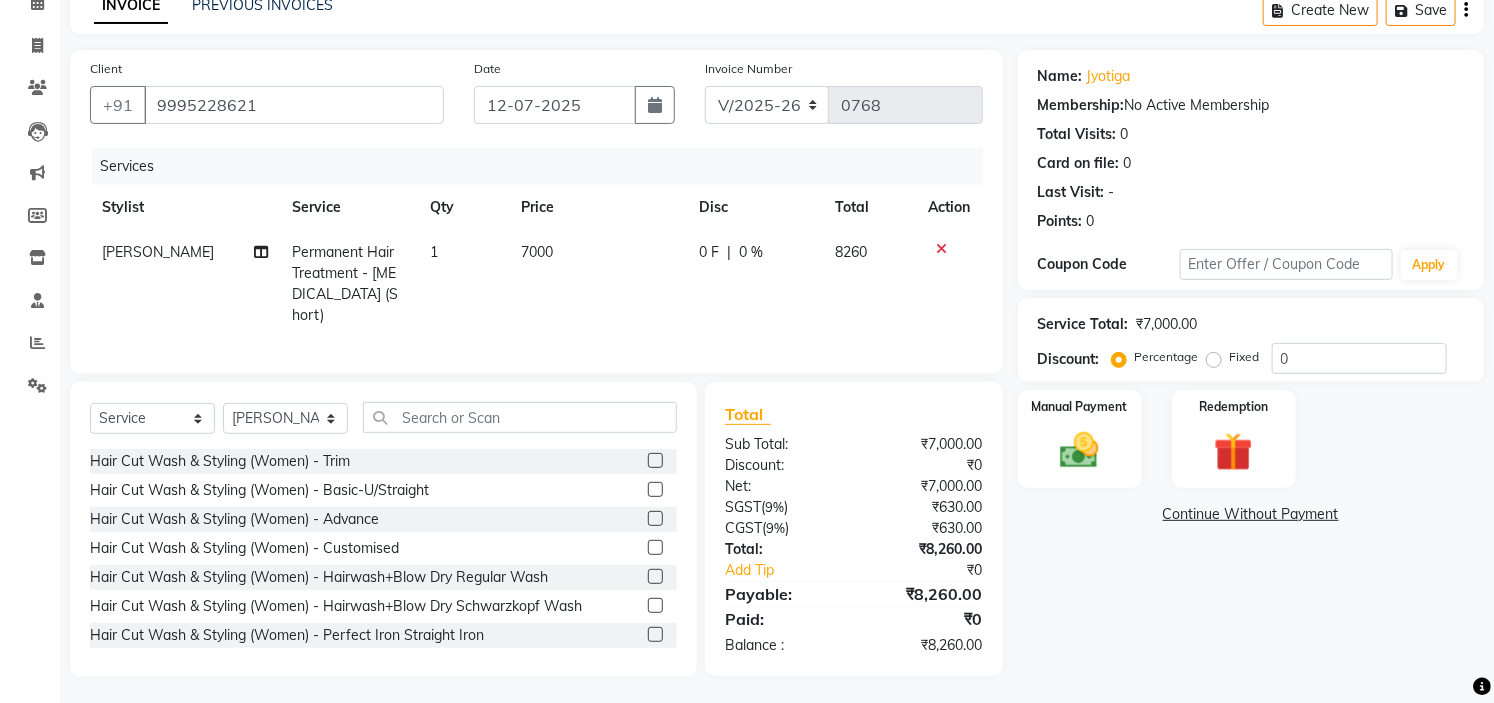 click on "Permanent Hair Treatment - [MEDICAL_DATA] (Short)" 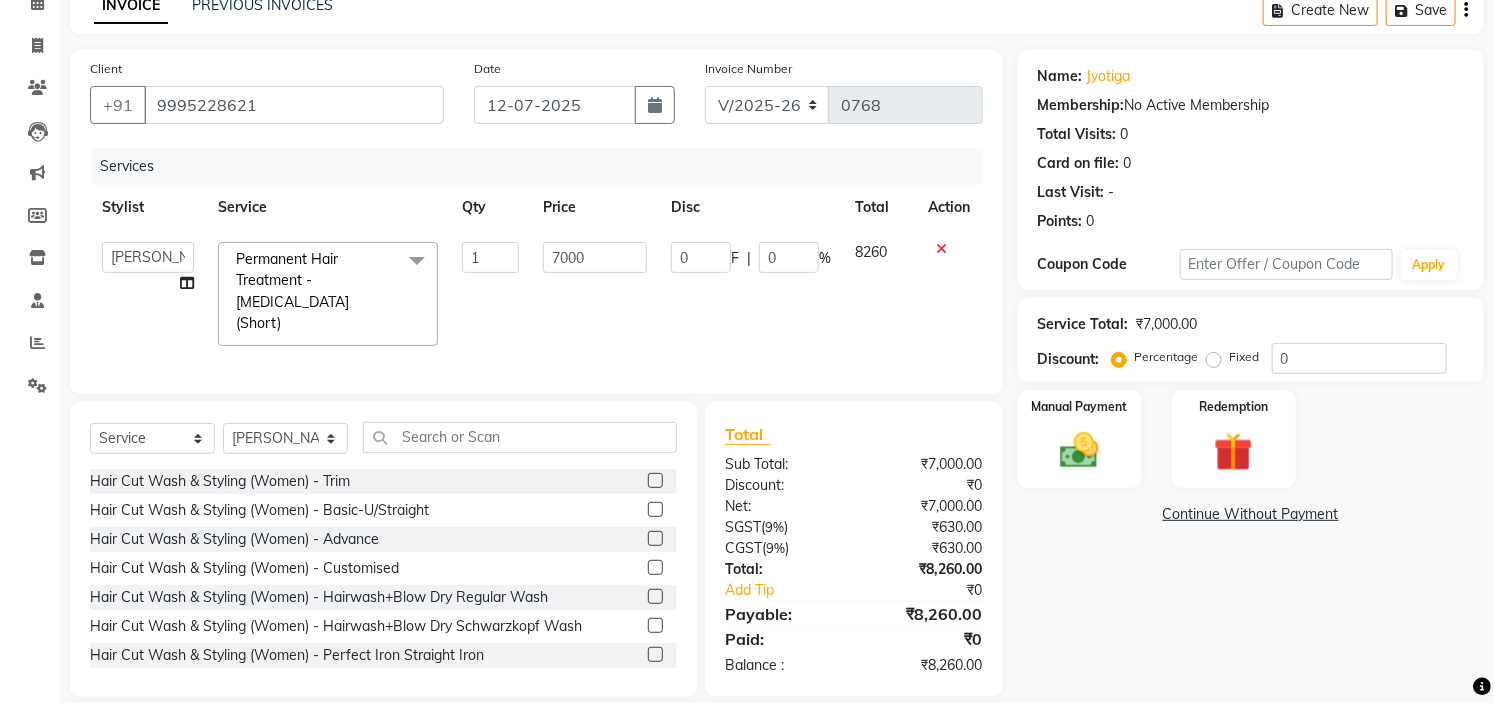 click 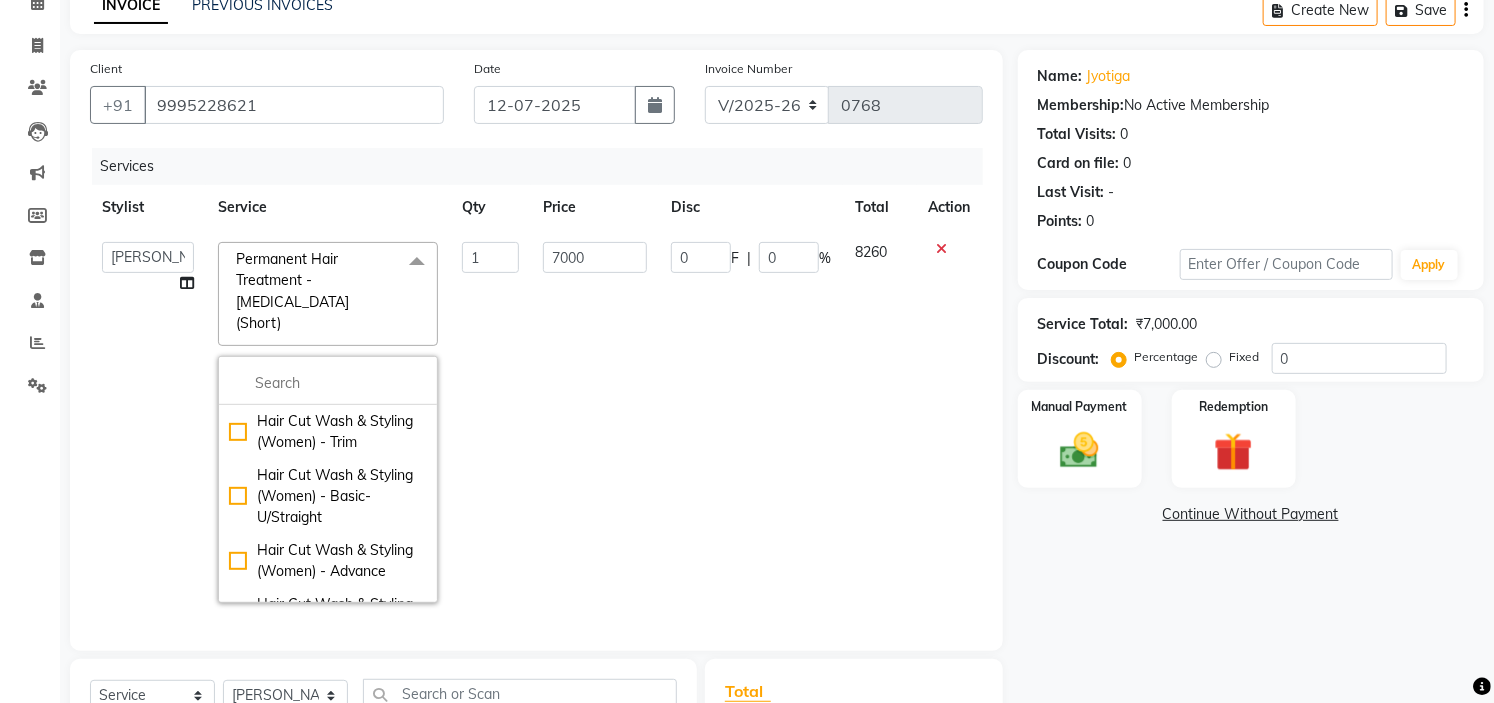 click 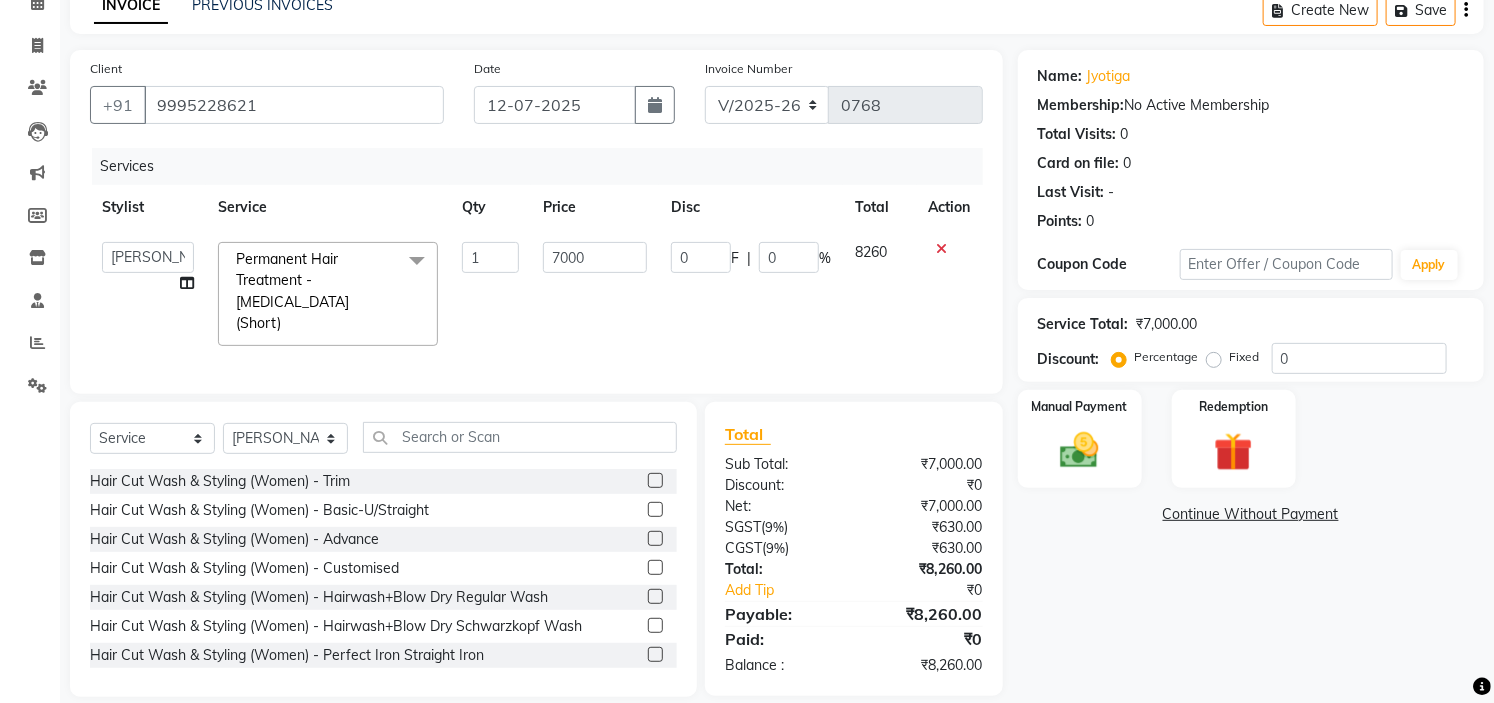 click 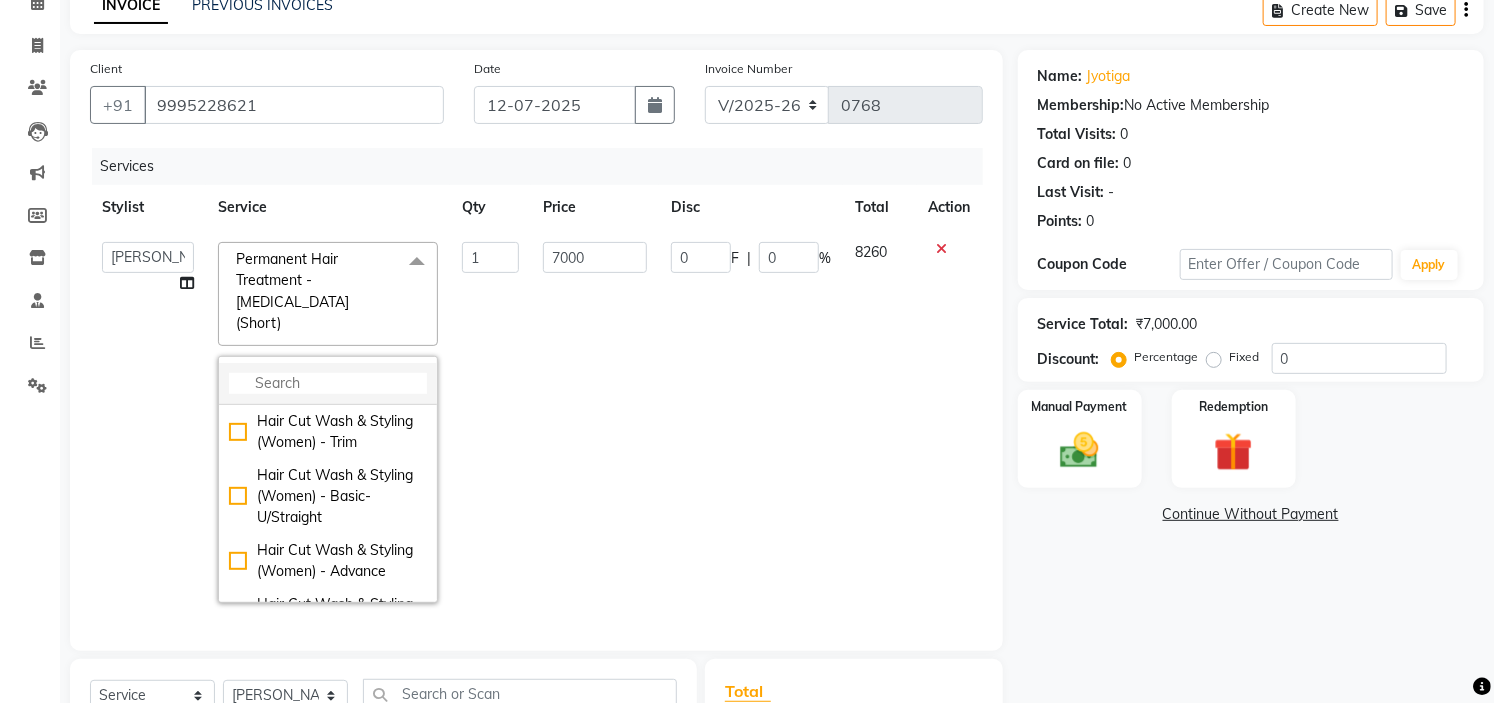 click 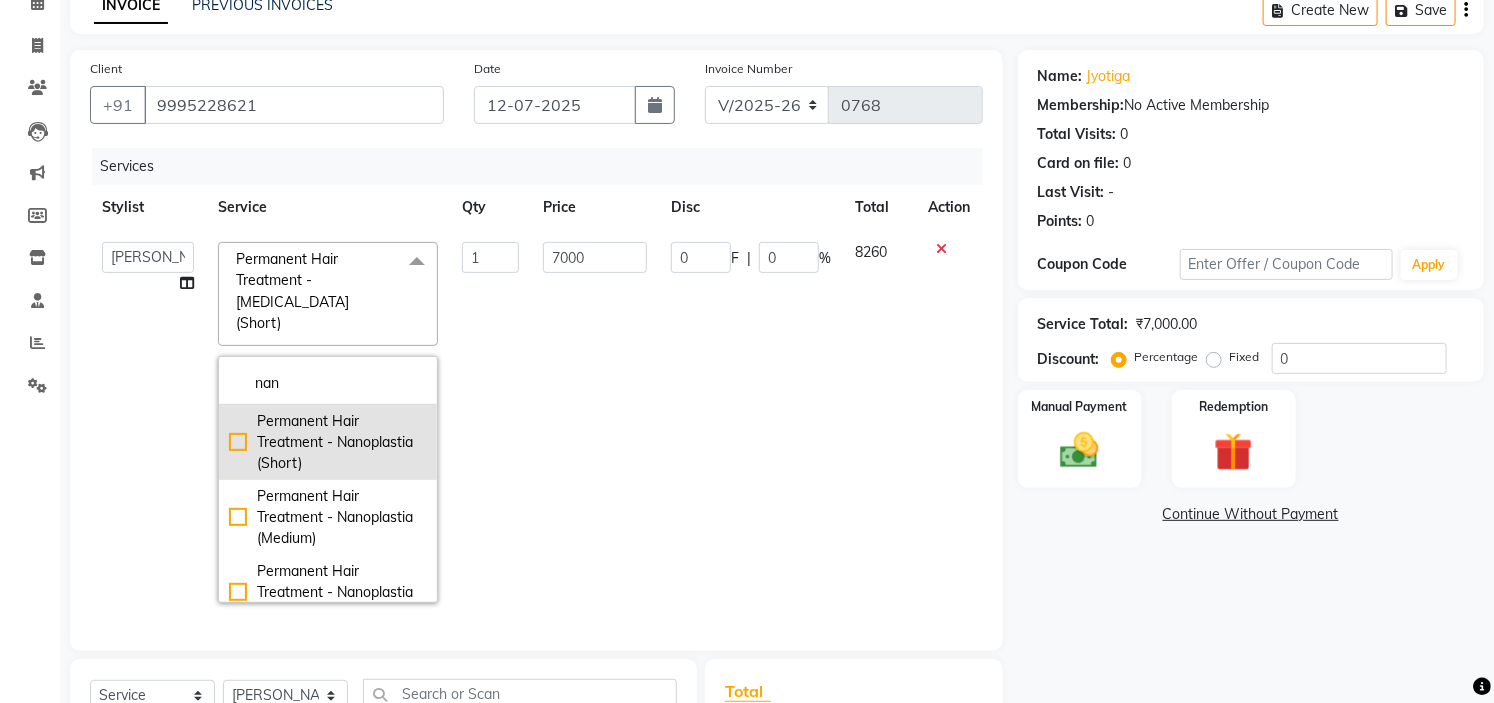 type on "nan" 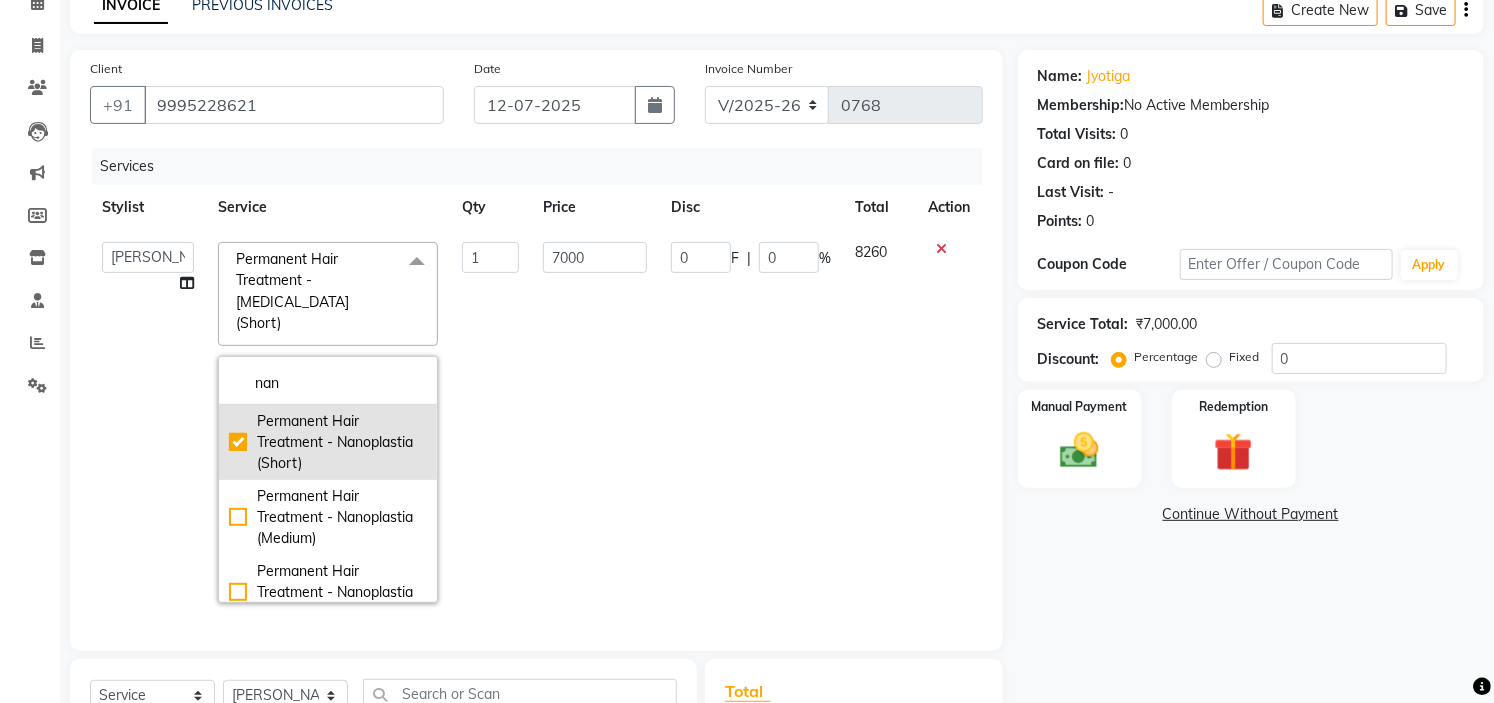 checkbox on "true" 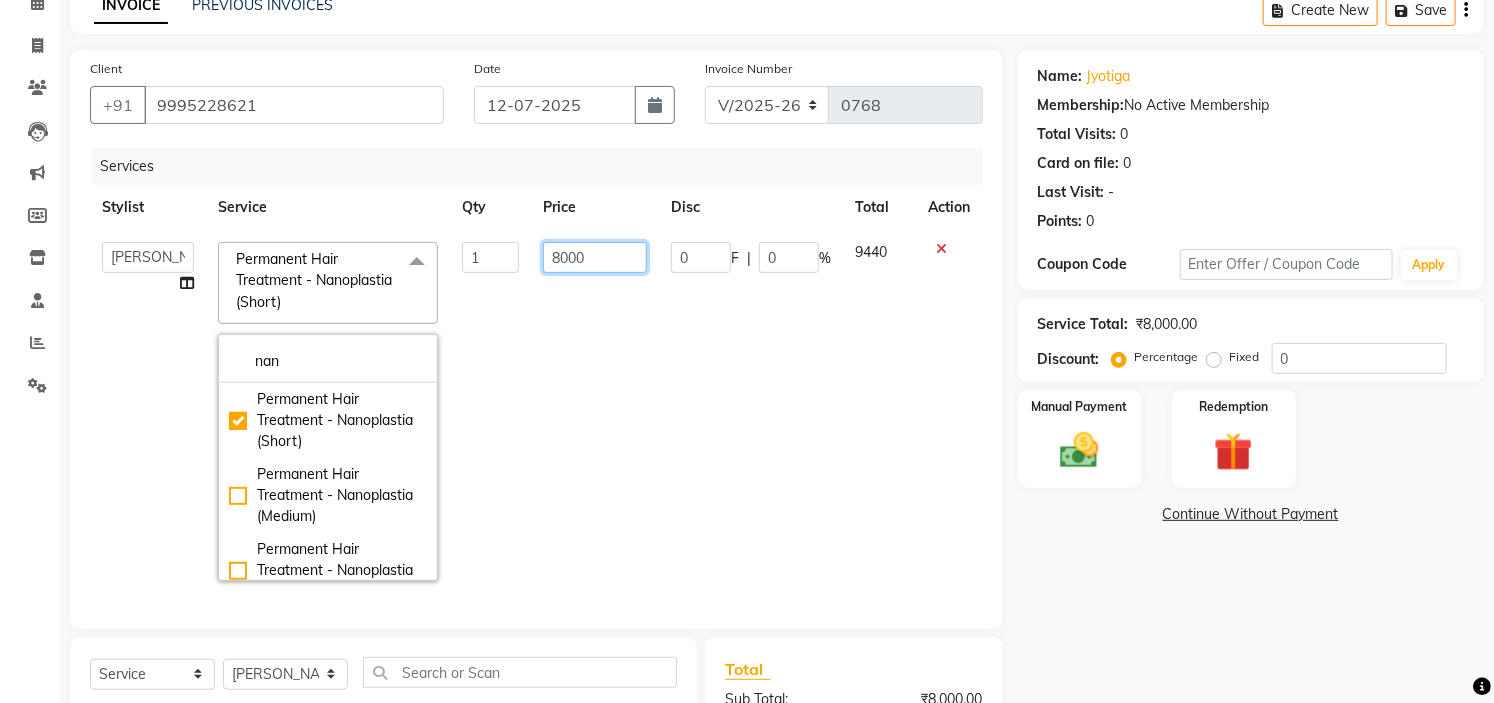 click on "8000" 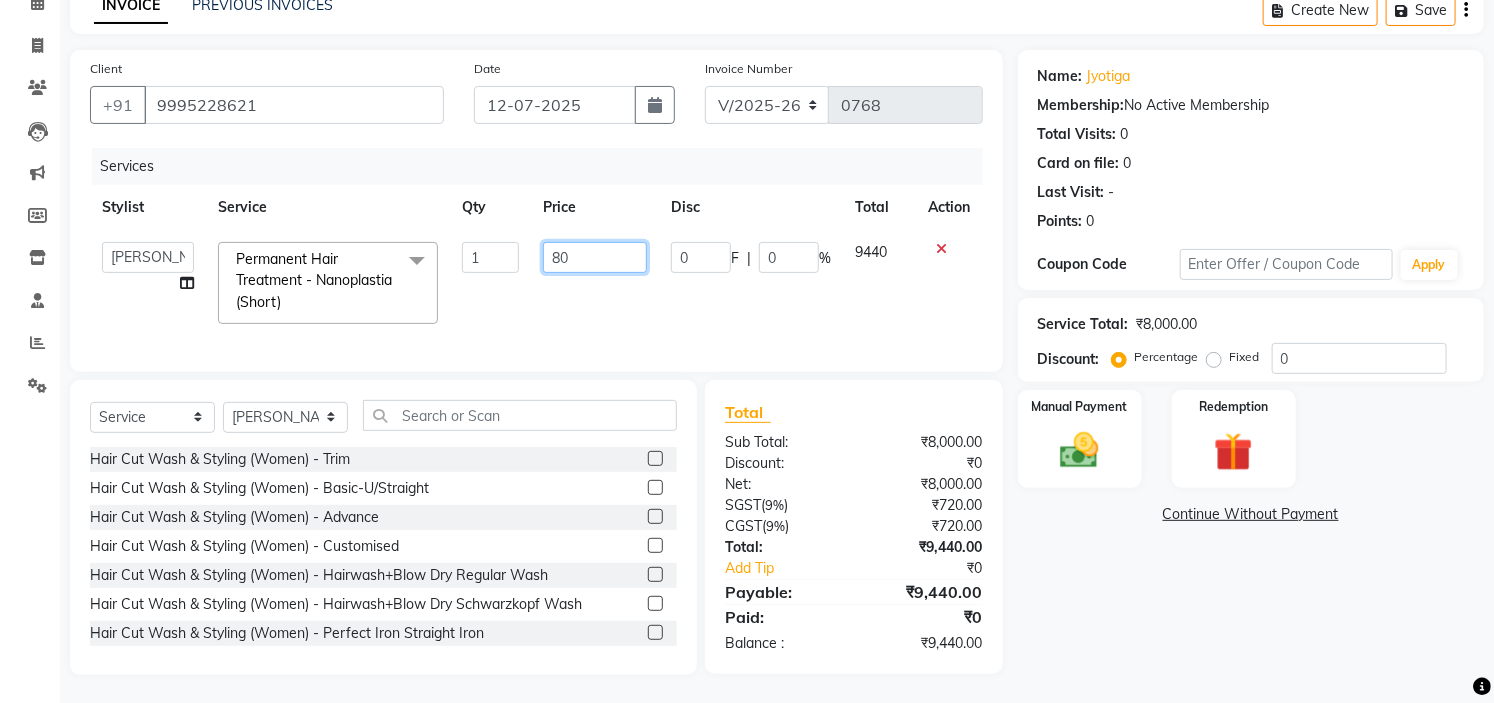 type on "8" 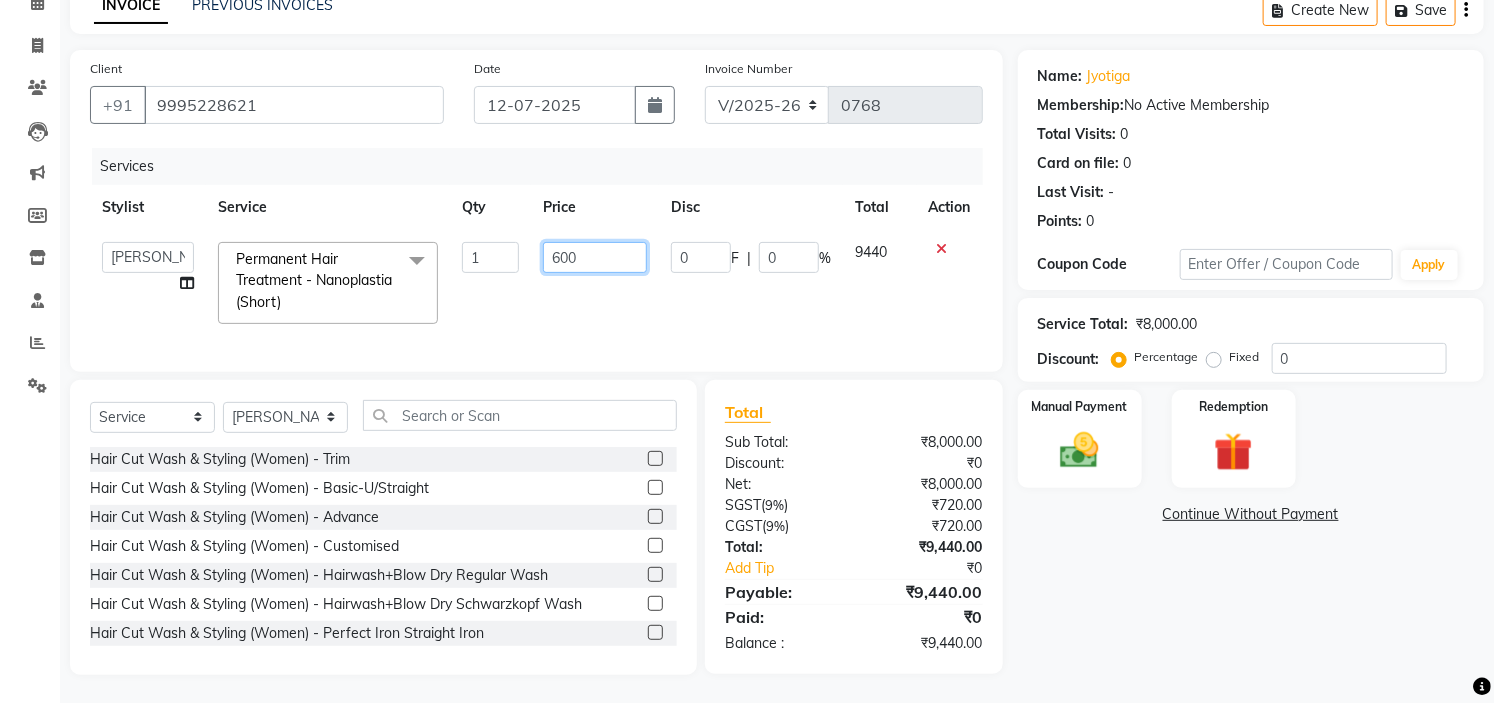 type on "6000" 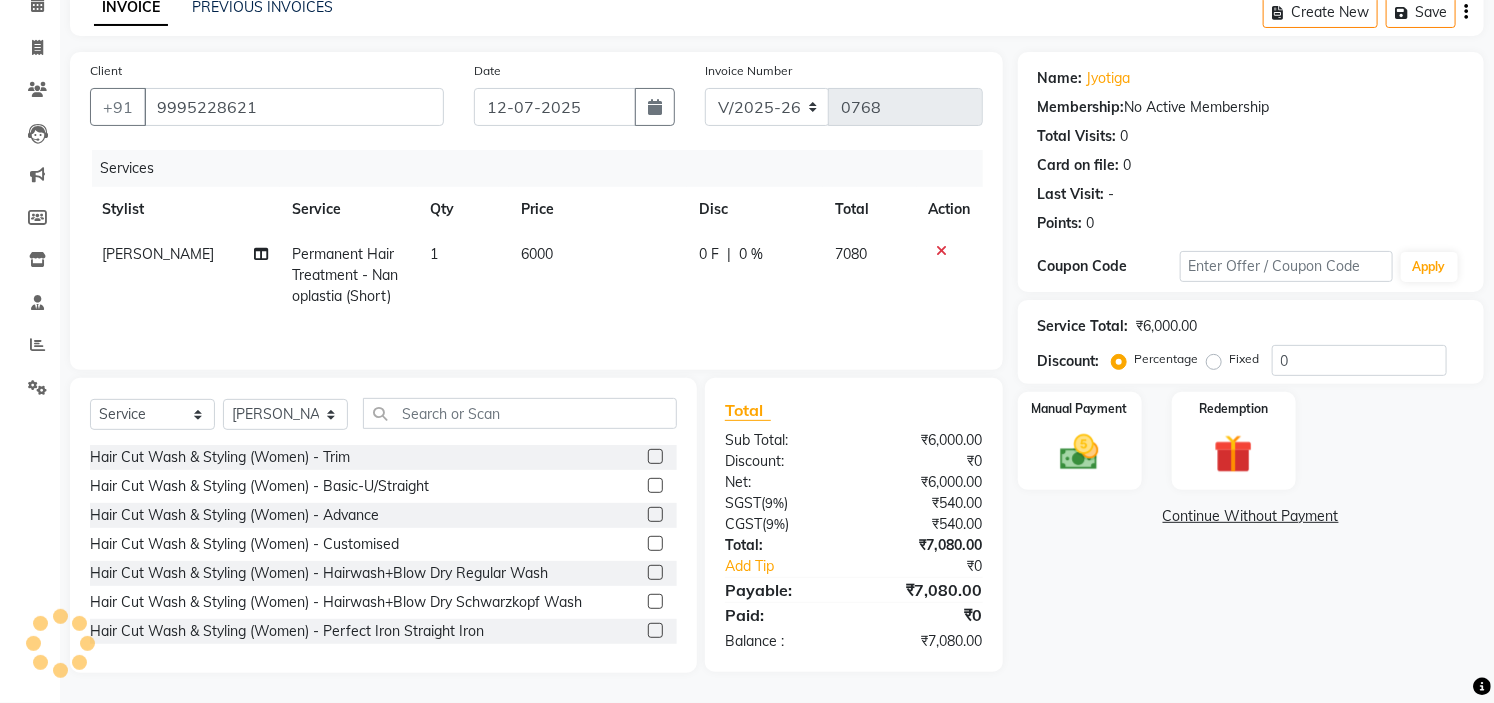 click on "Name: Jyotiga  Membership:  No Active Membership  Total Visits:  0 Card on file:  0 Last Visit:   - Points:   0  Coupon Code Apply Service Total:  ₹6,000.00  Discount:  Percentage   Fixed  0 Manual Payment Redemption  Continue Without Payment" 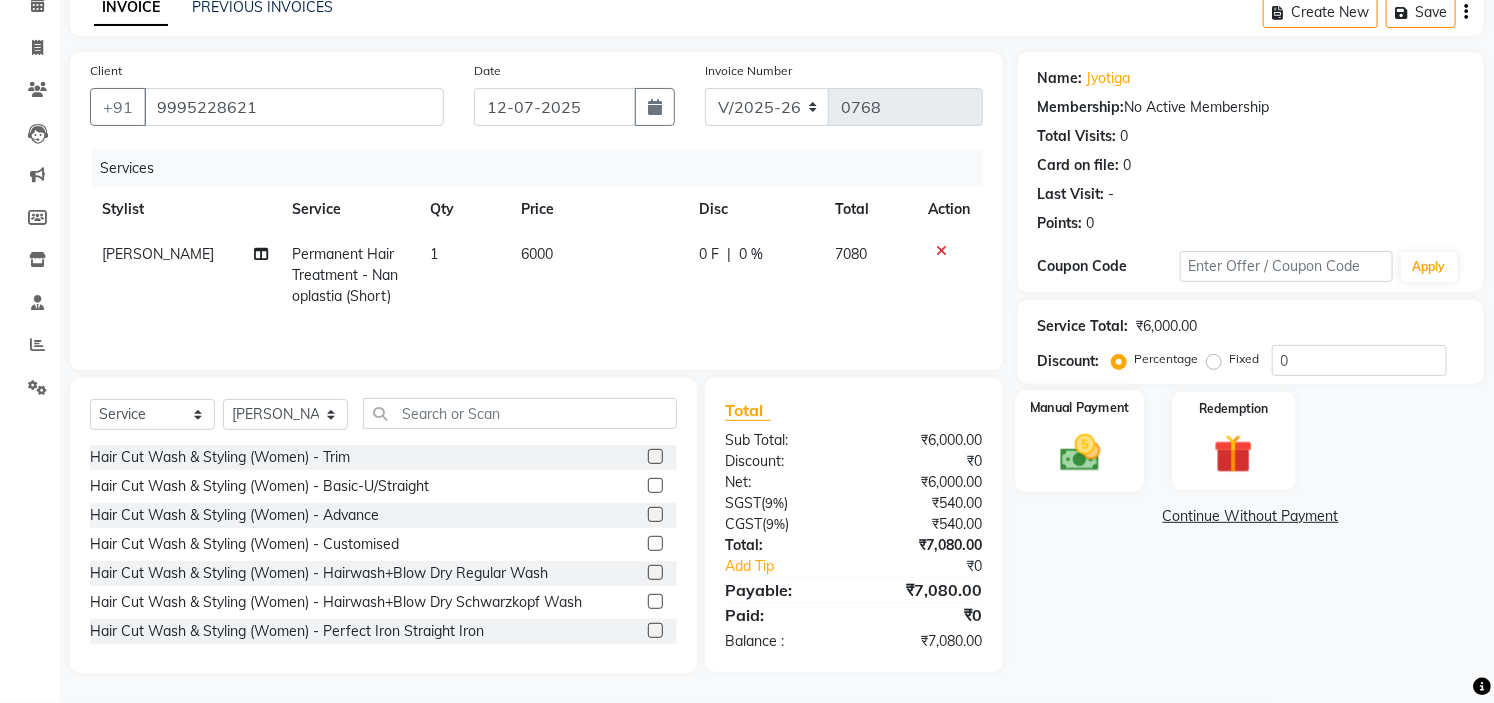 click 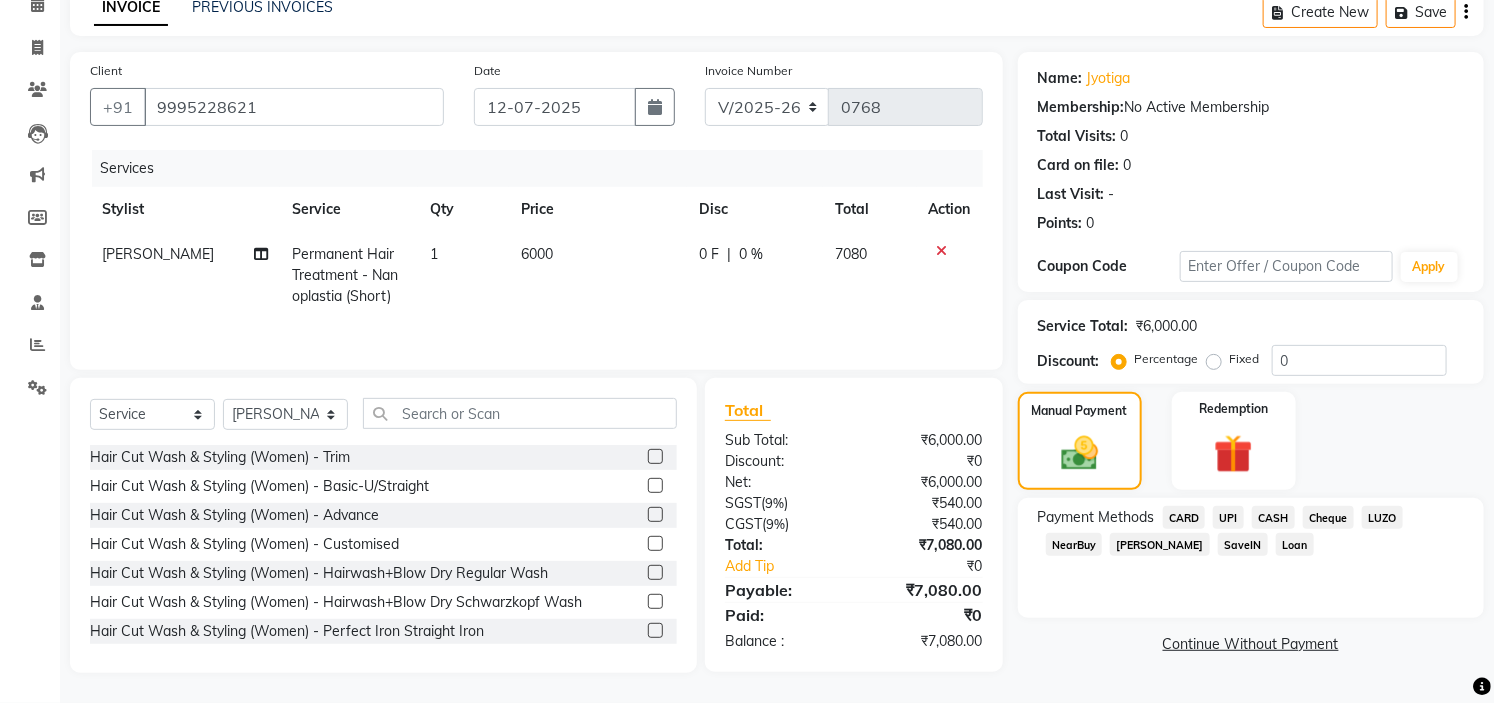 click on "UPI" 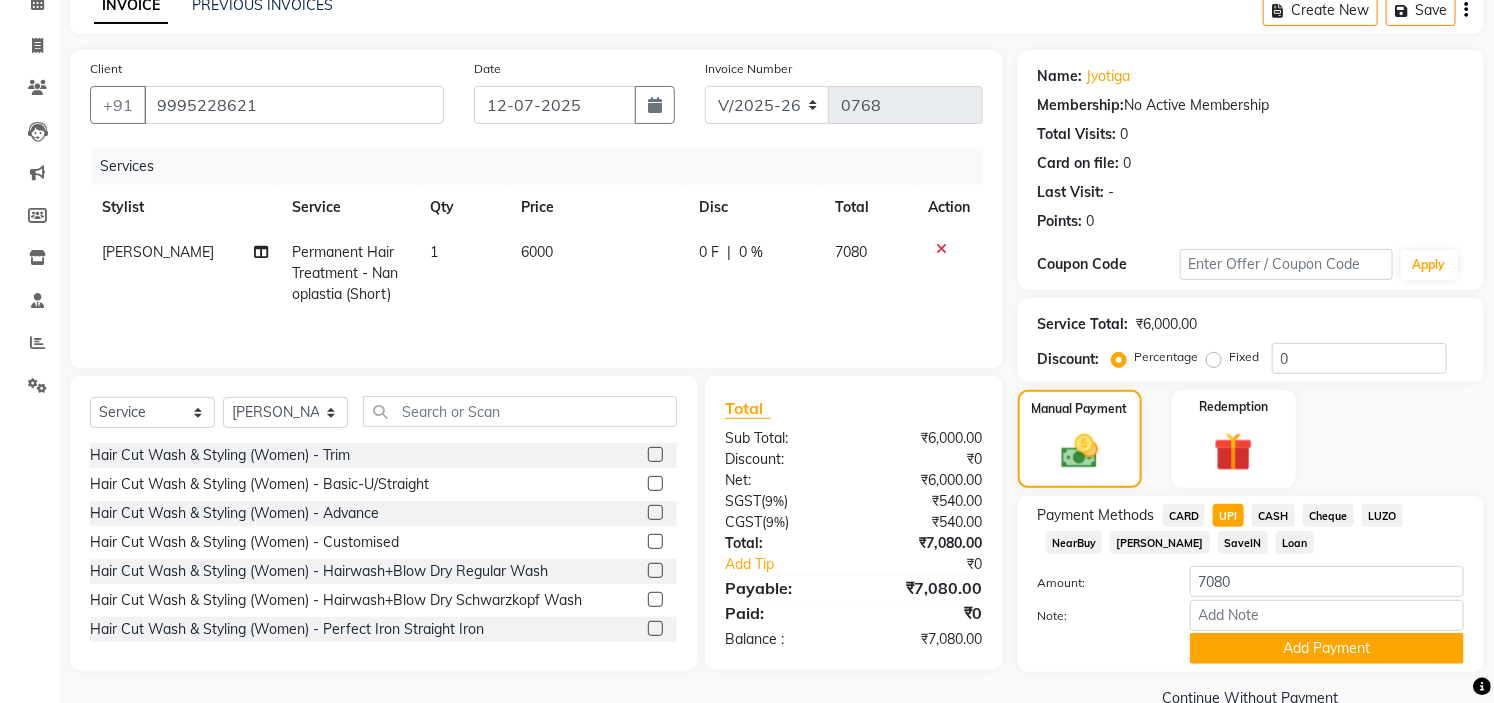 scroll, scrollTop: 141, scrollLeft: 0, axis: vertical 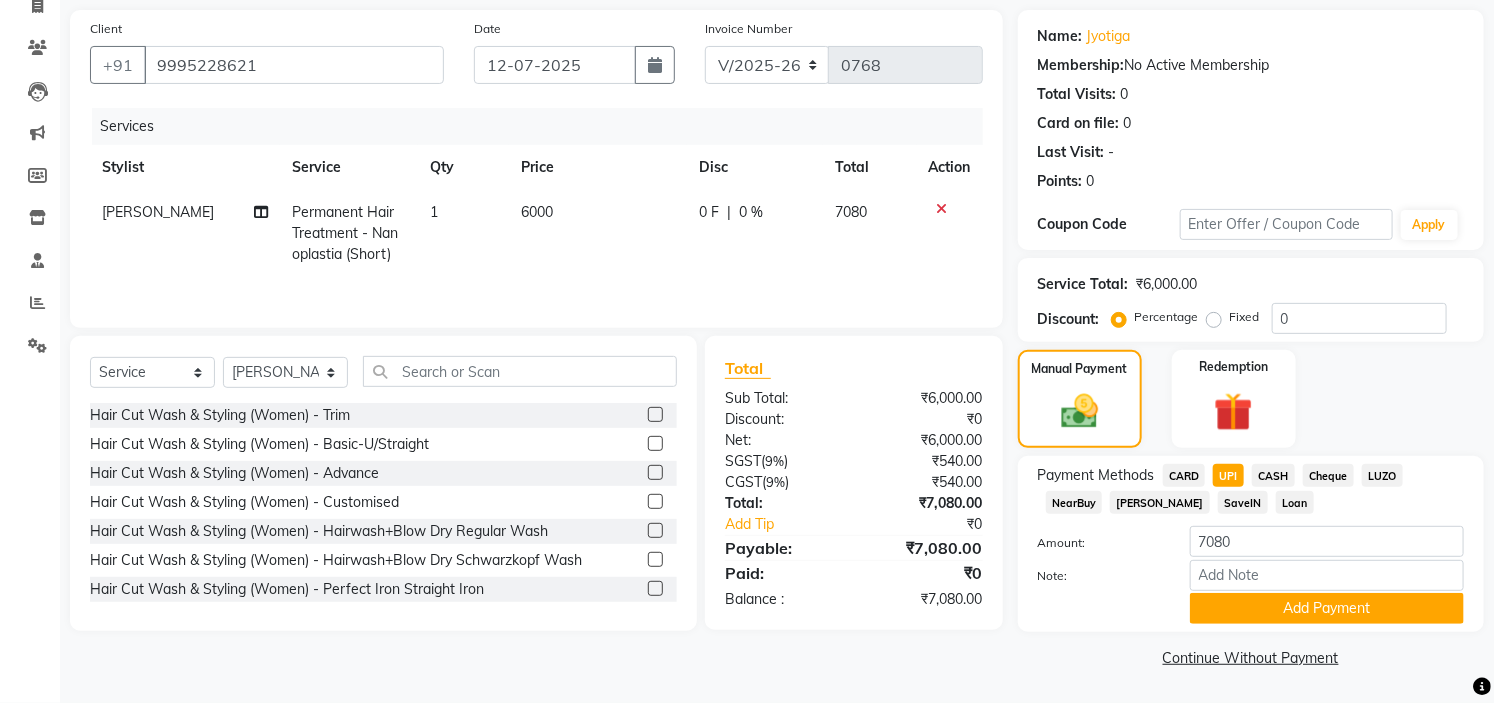click on "CASH" 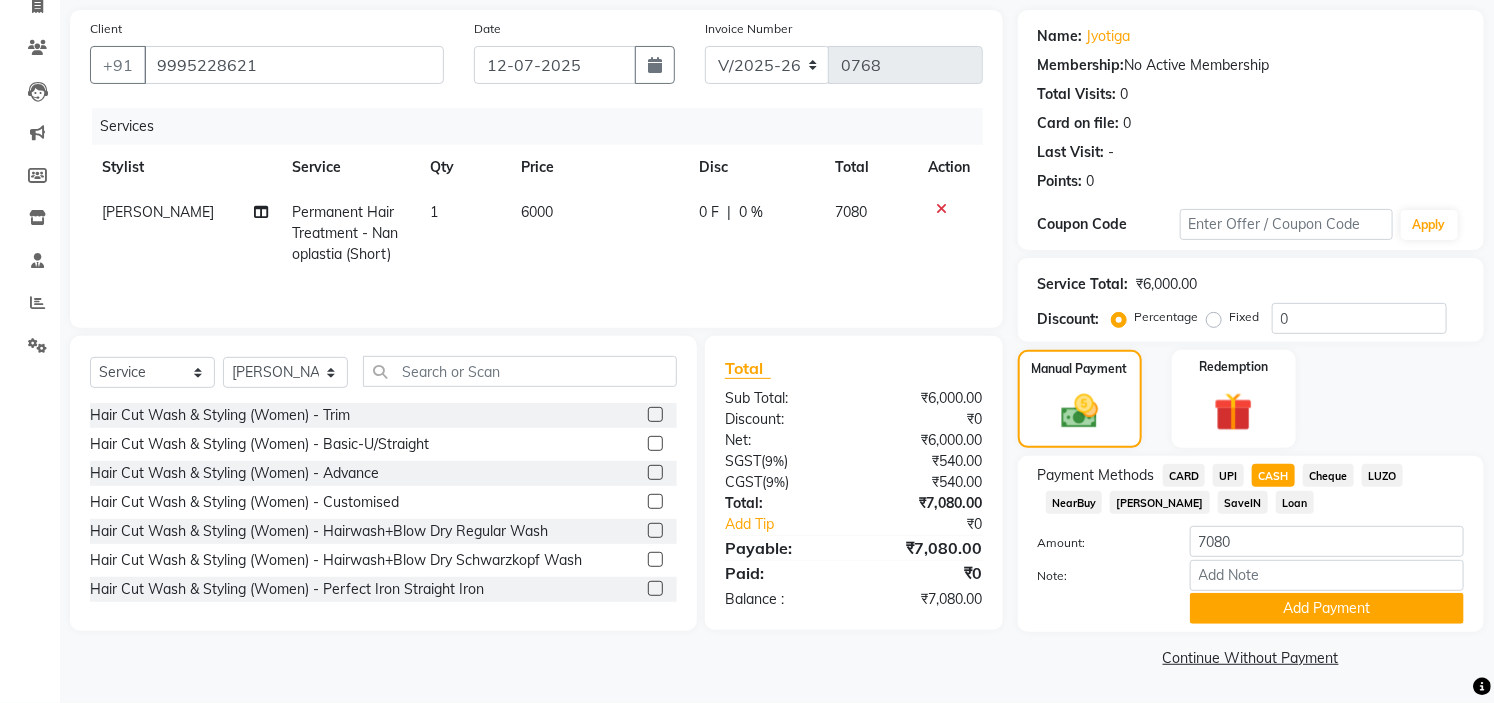 click on "UPI" 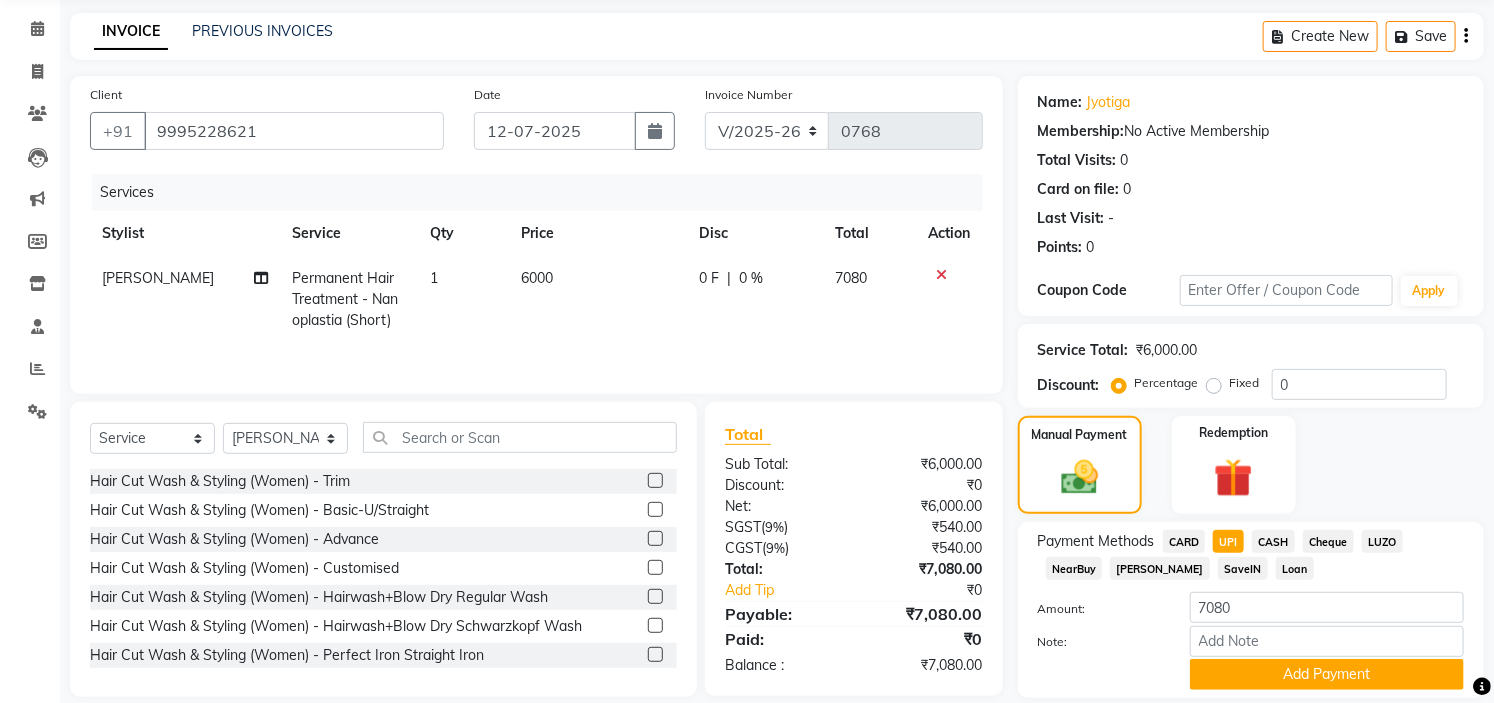 scroll, scrollTop: 141, scrollLeft: 0, axis: vertical 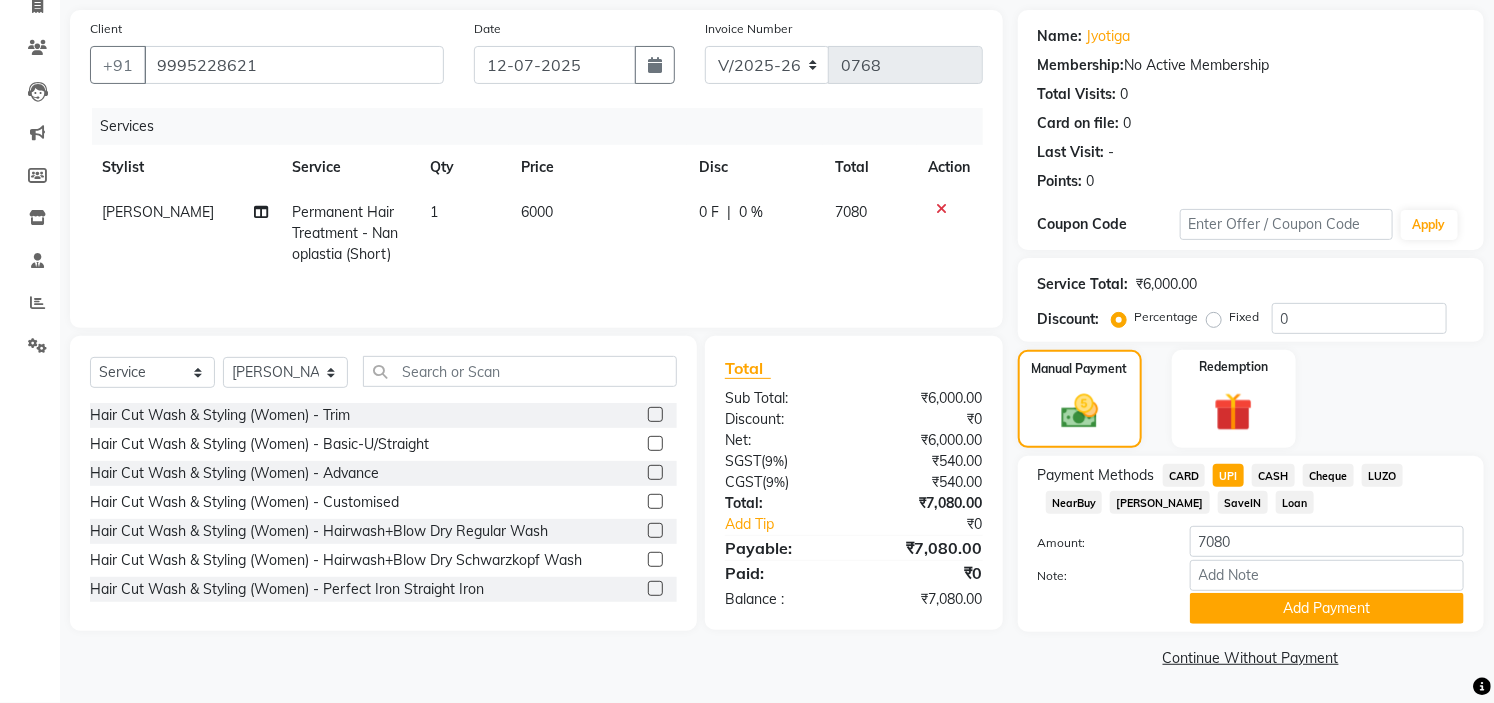 click on "Permanent Hair Treatment - Nanoplastia (Short)" 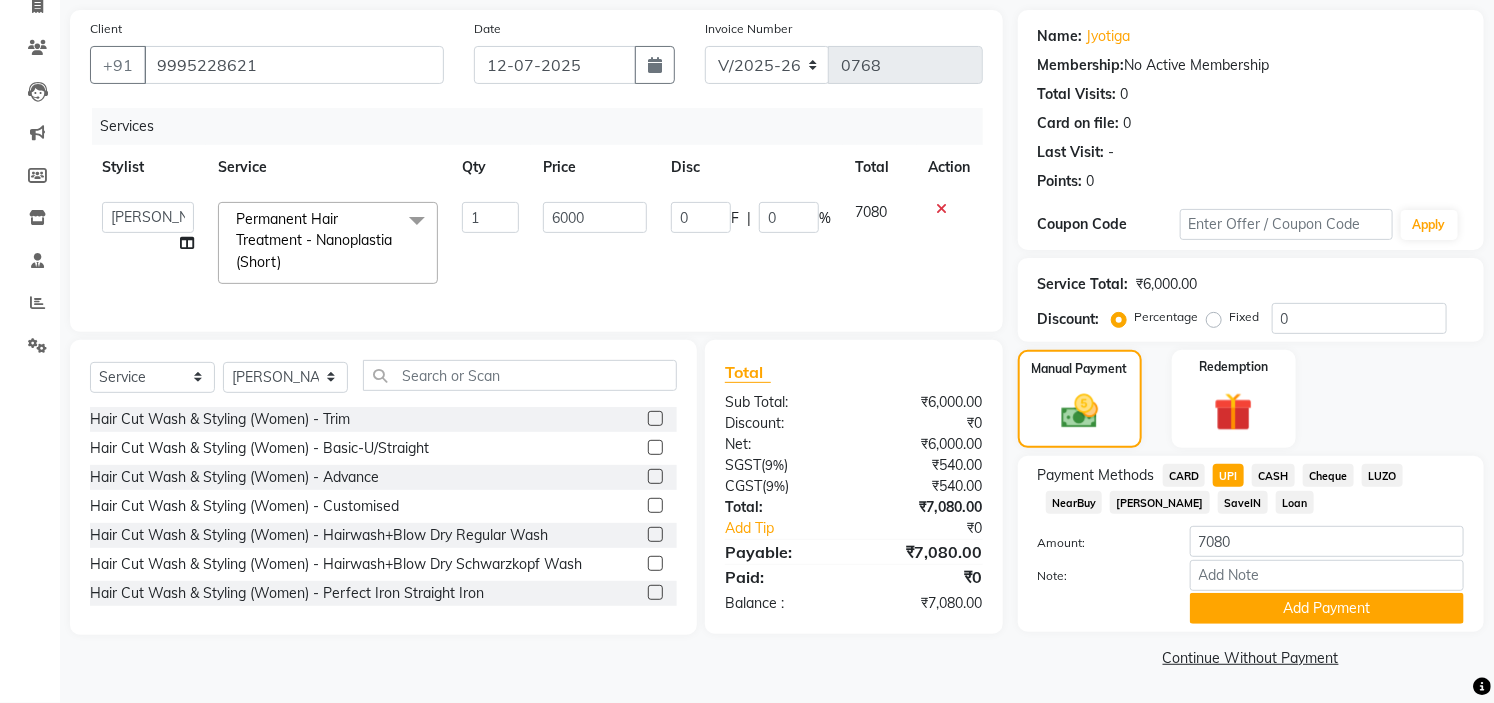 click 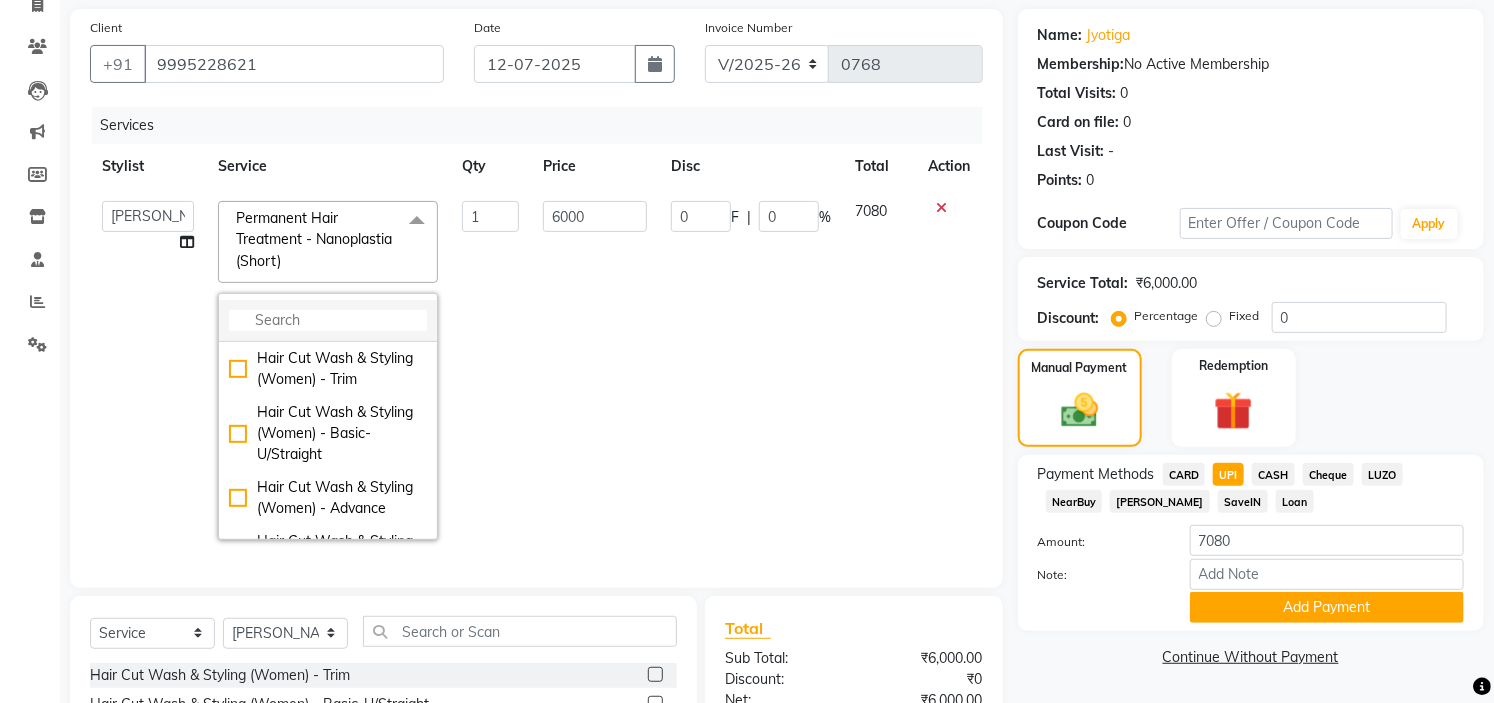 click 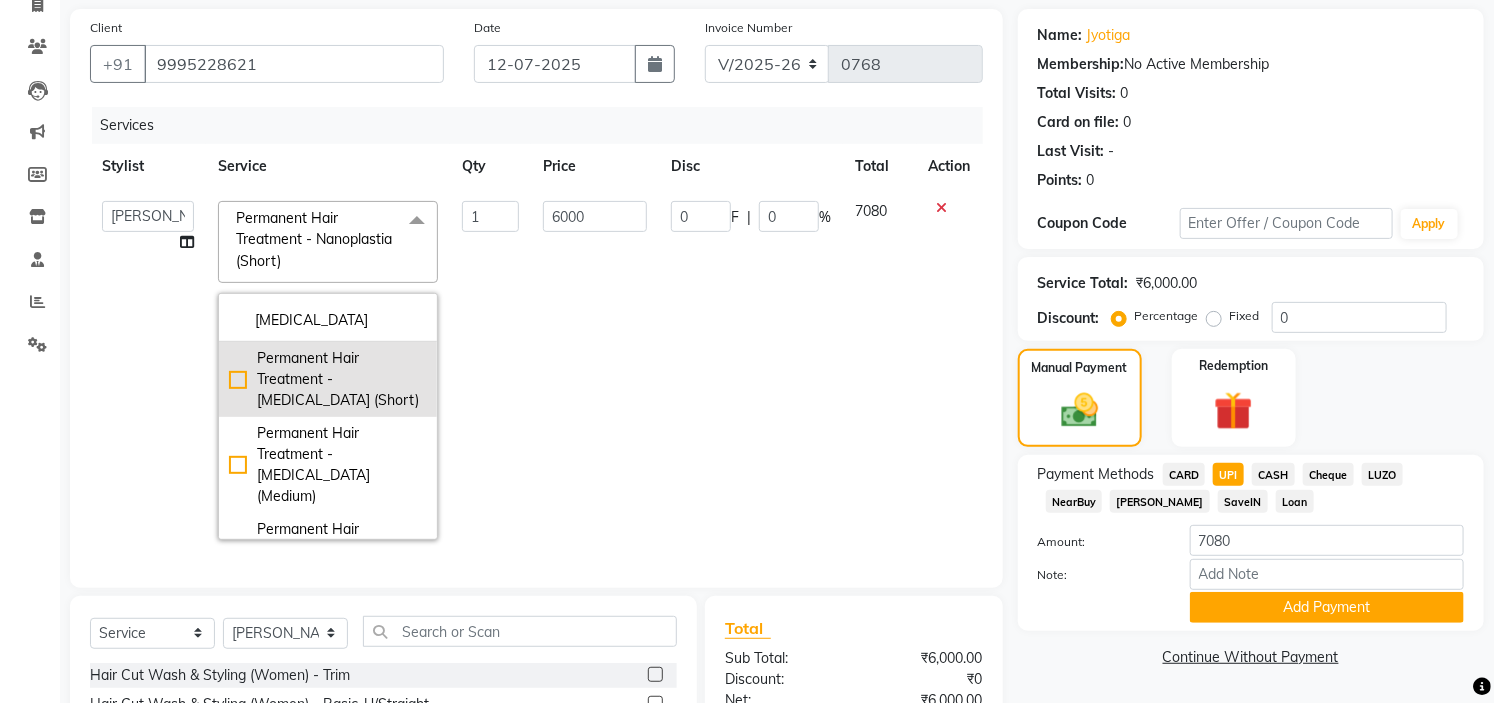 type on "botox" 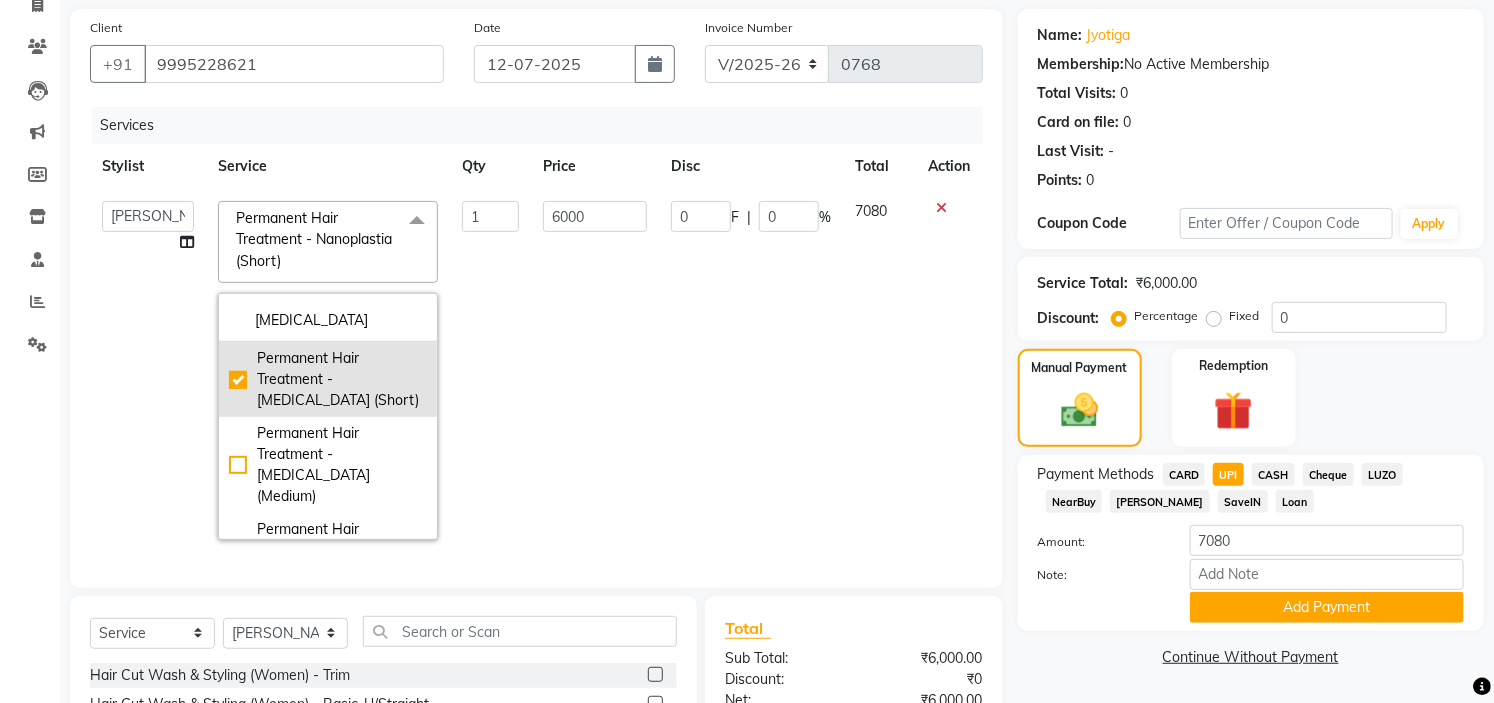 checkbox on "true" 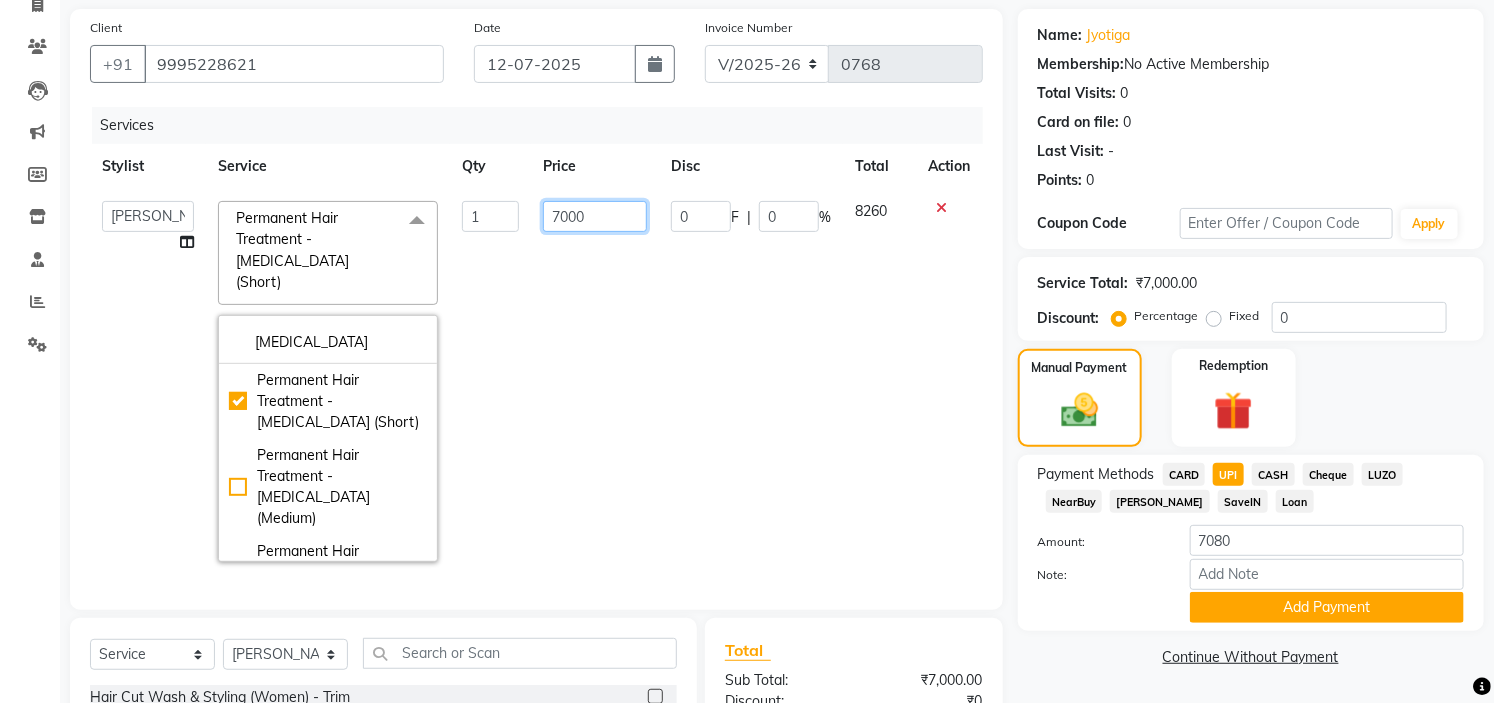 click on "7000" 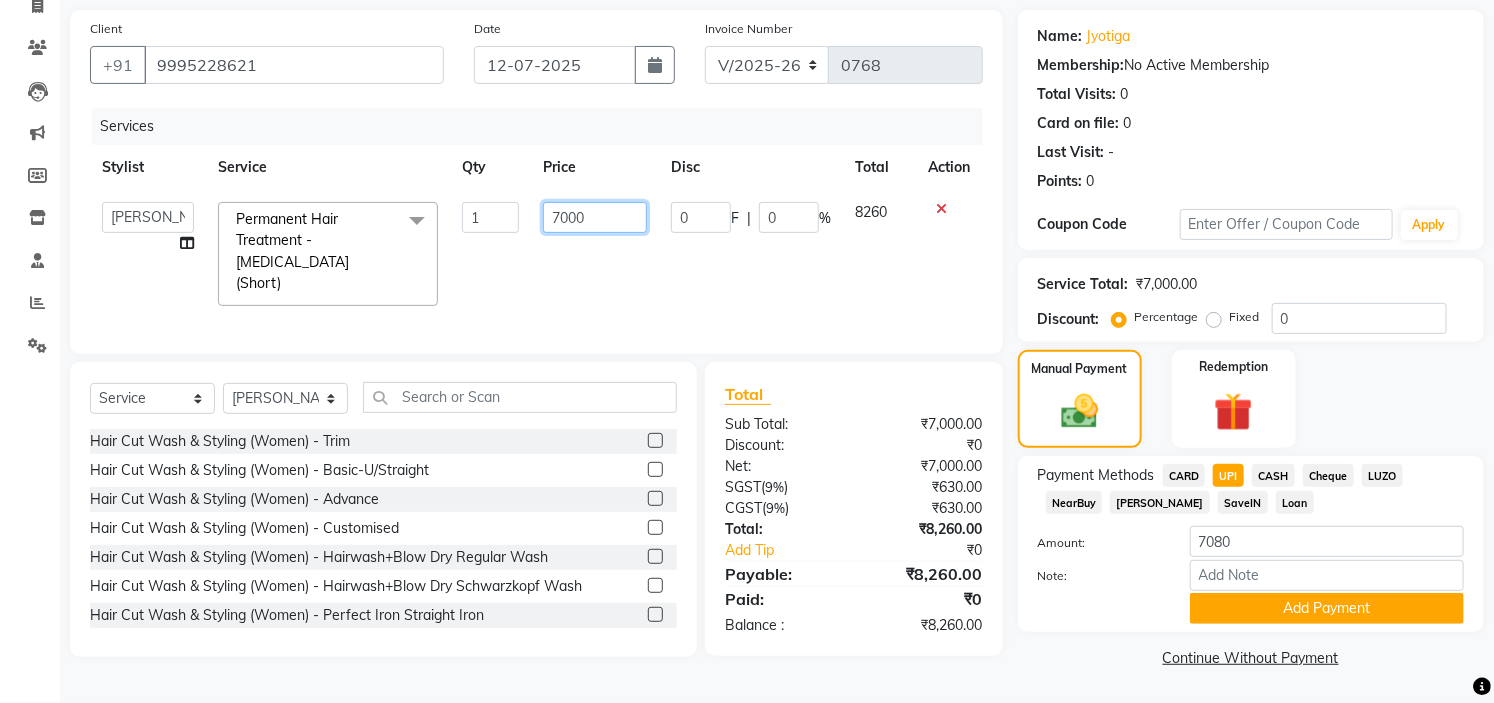 click on "7000" 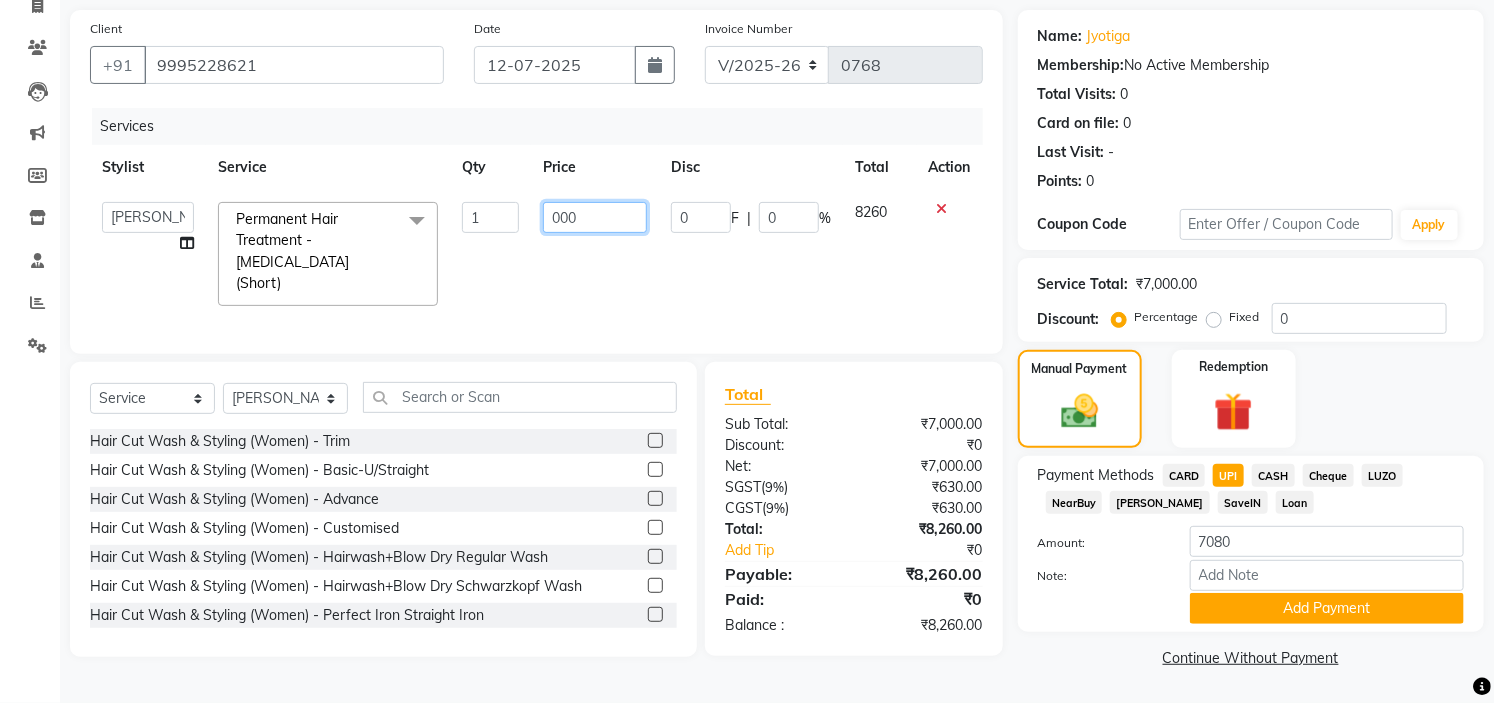 type on "6000" 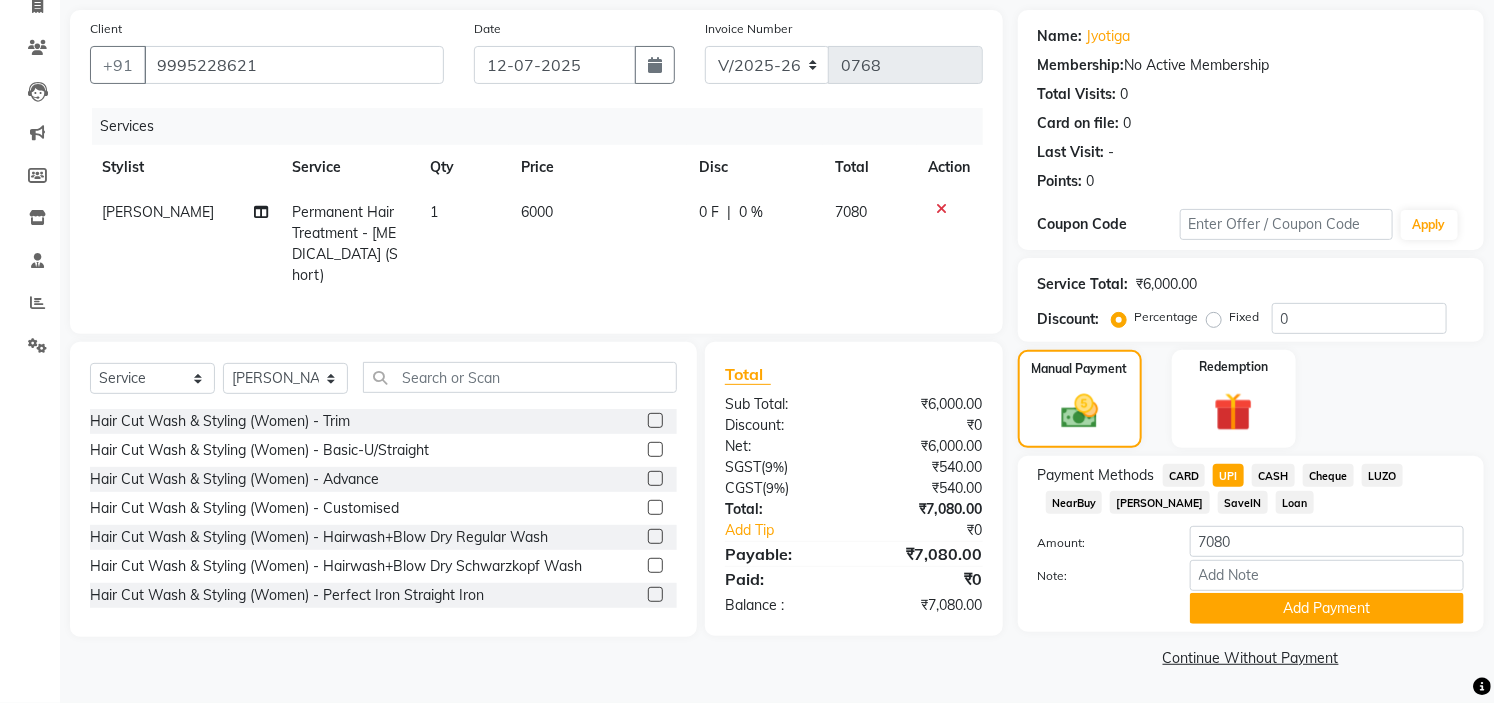 click on "0 F | 0 %" 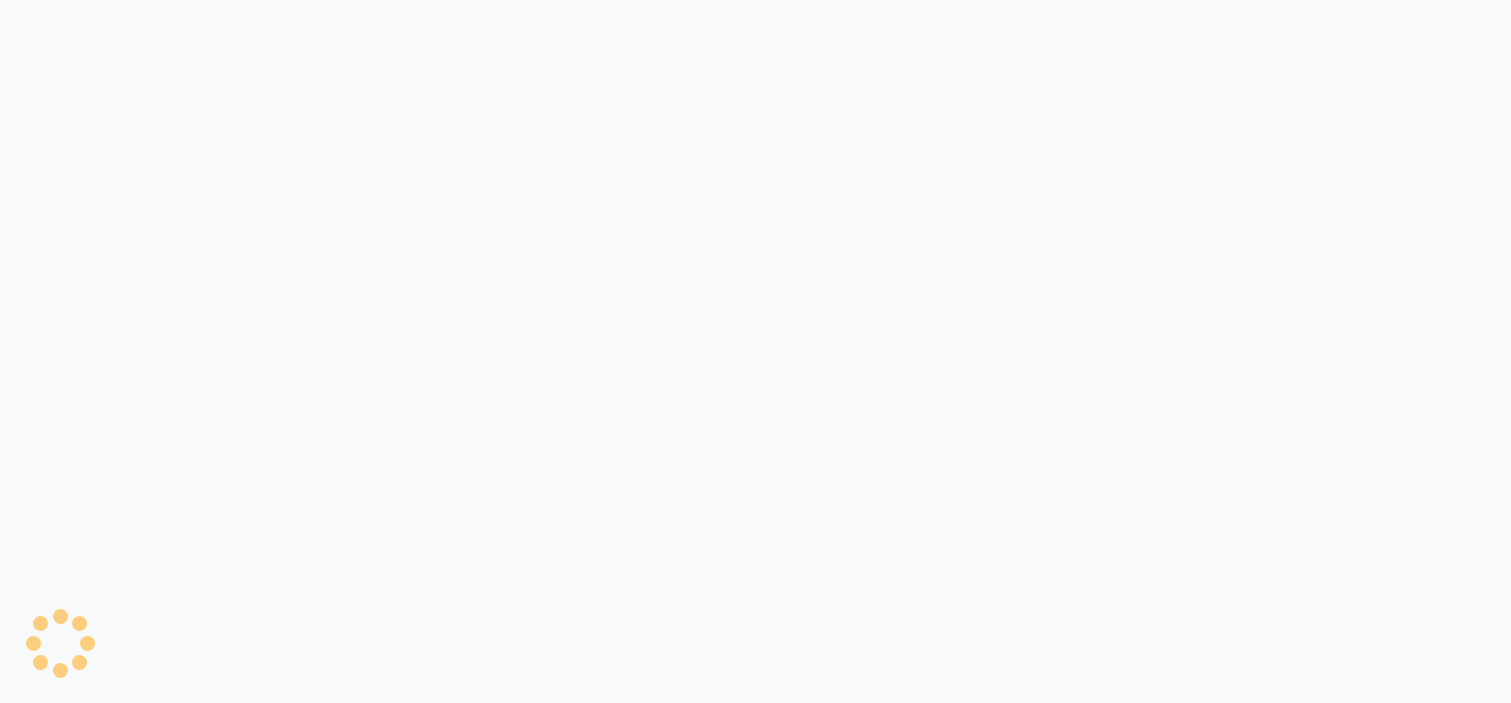 scroll, scrollTop: 0, scrollLeft: 0, axis: both 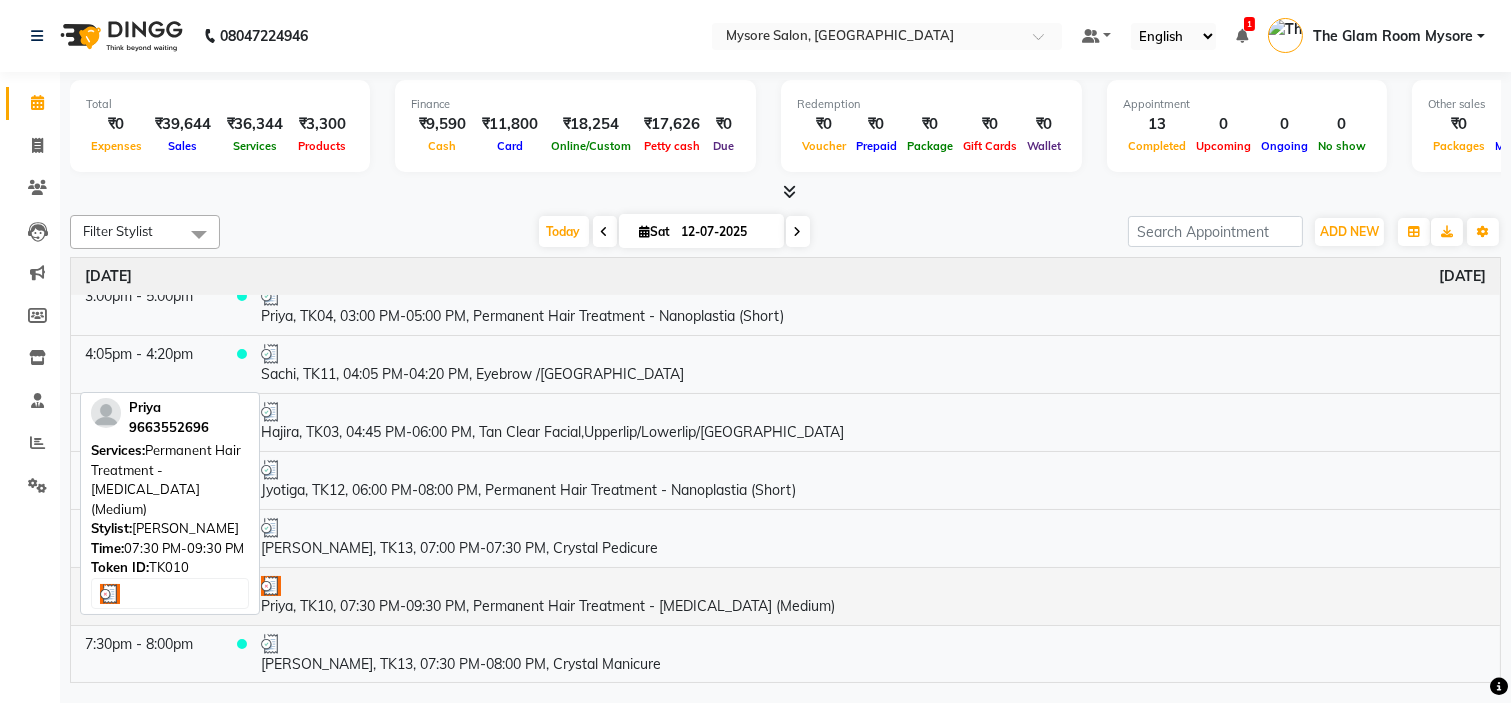 click at bounding box center (873, 586) 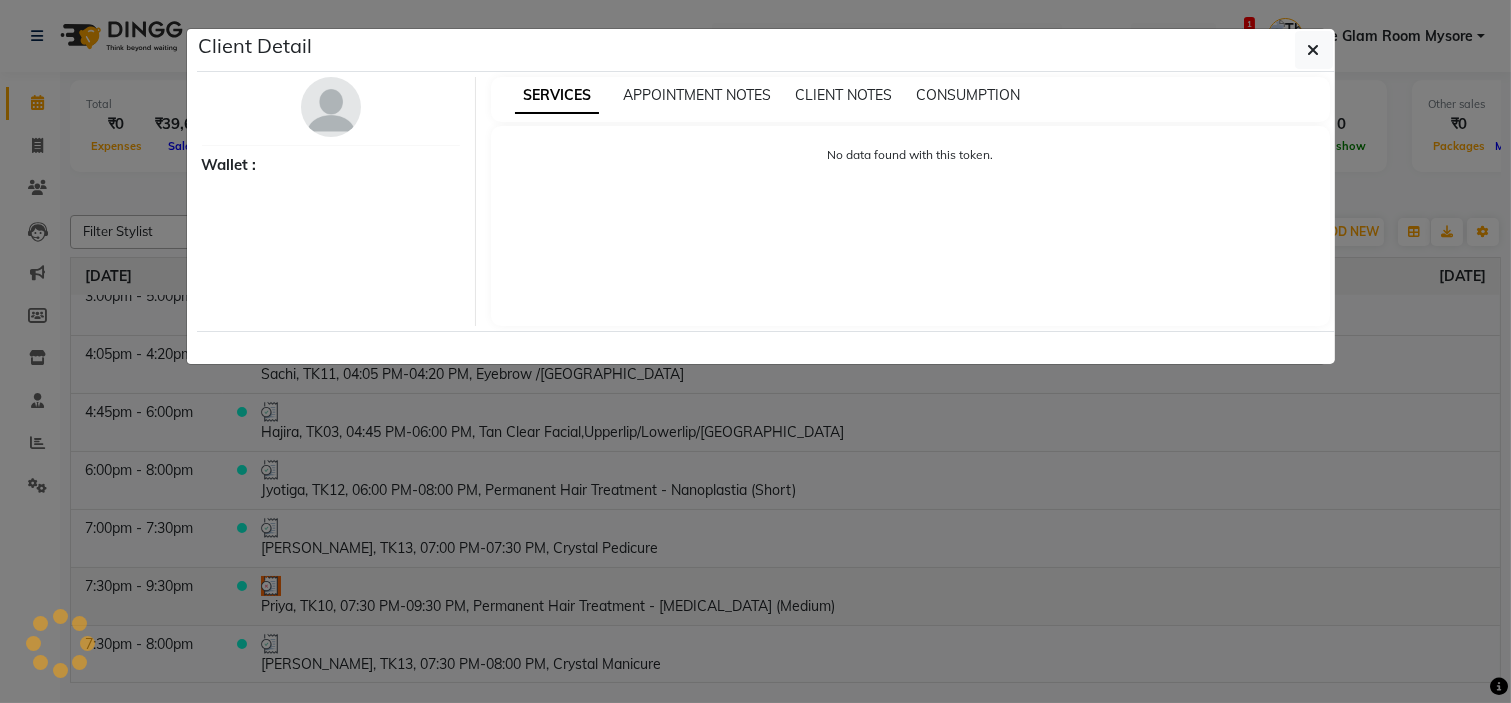 select on "3" 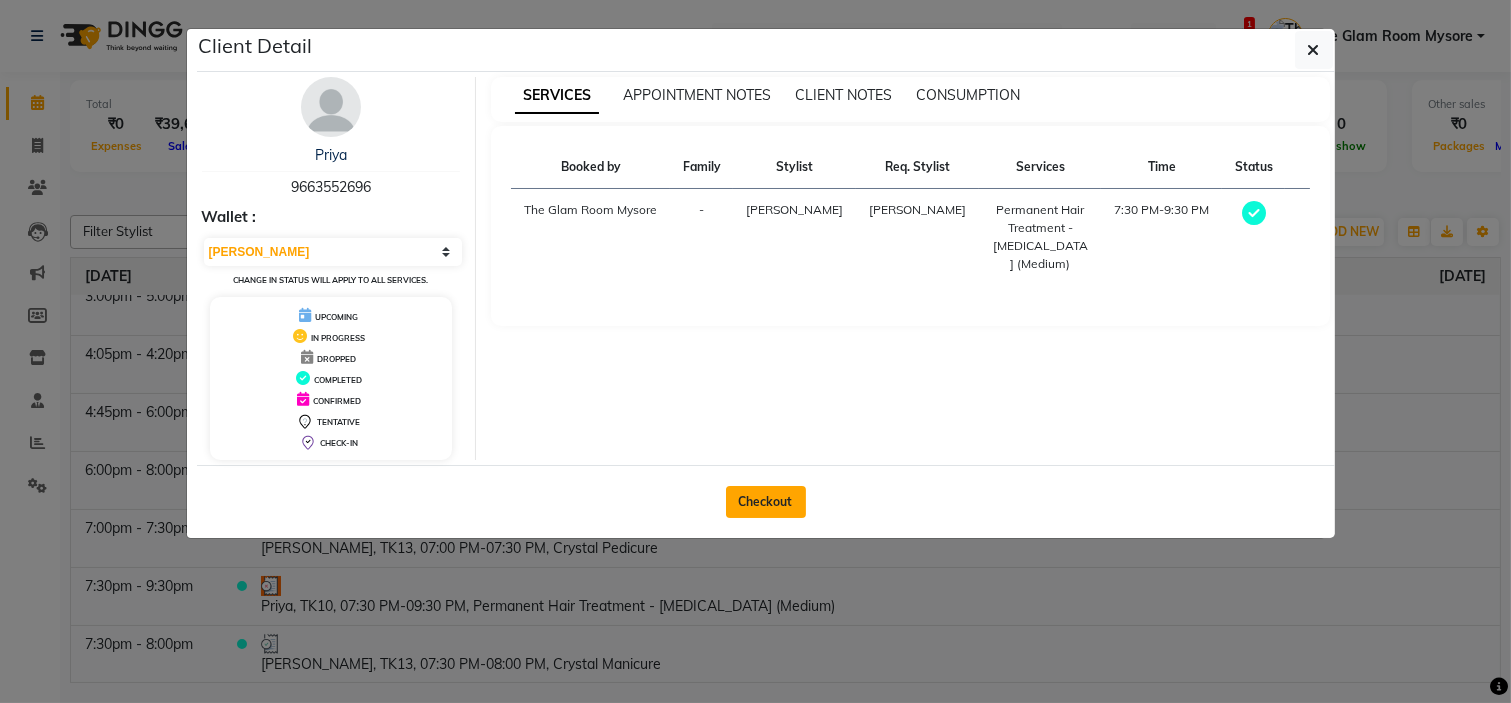 click on "Checkout" 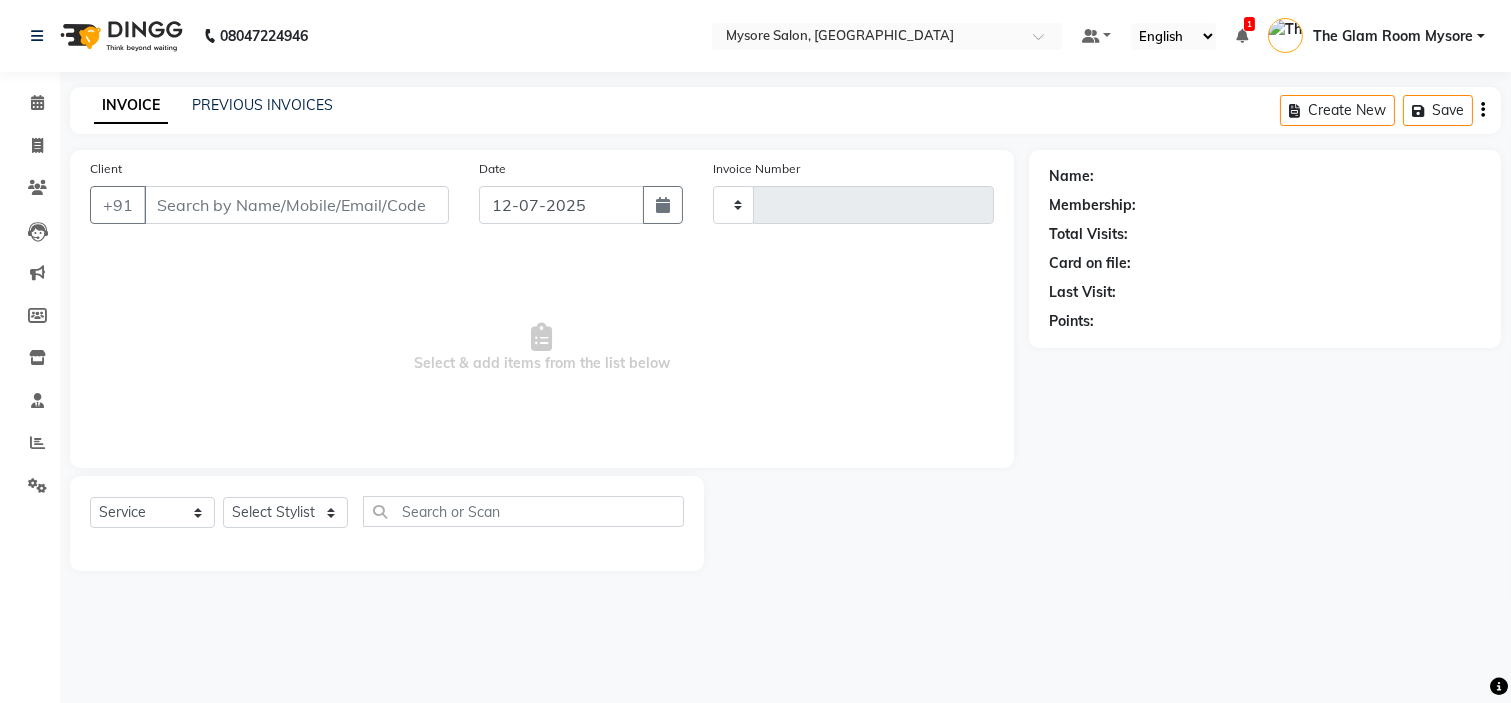 type on "0770" 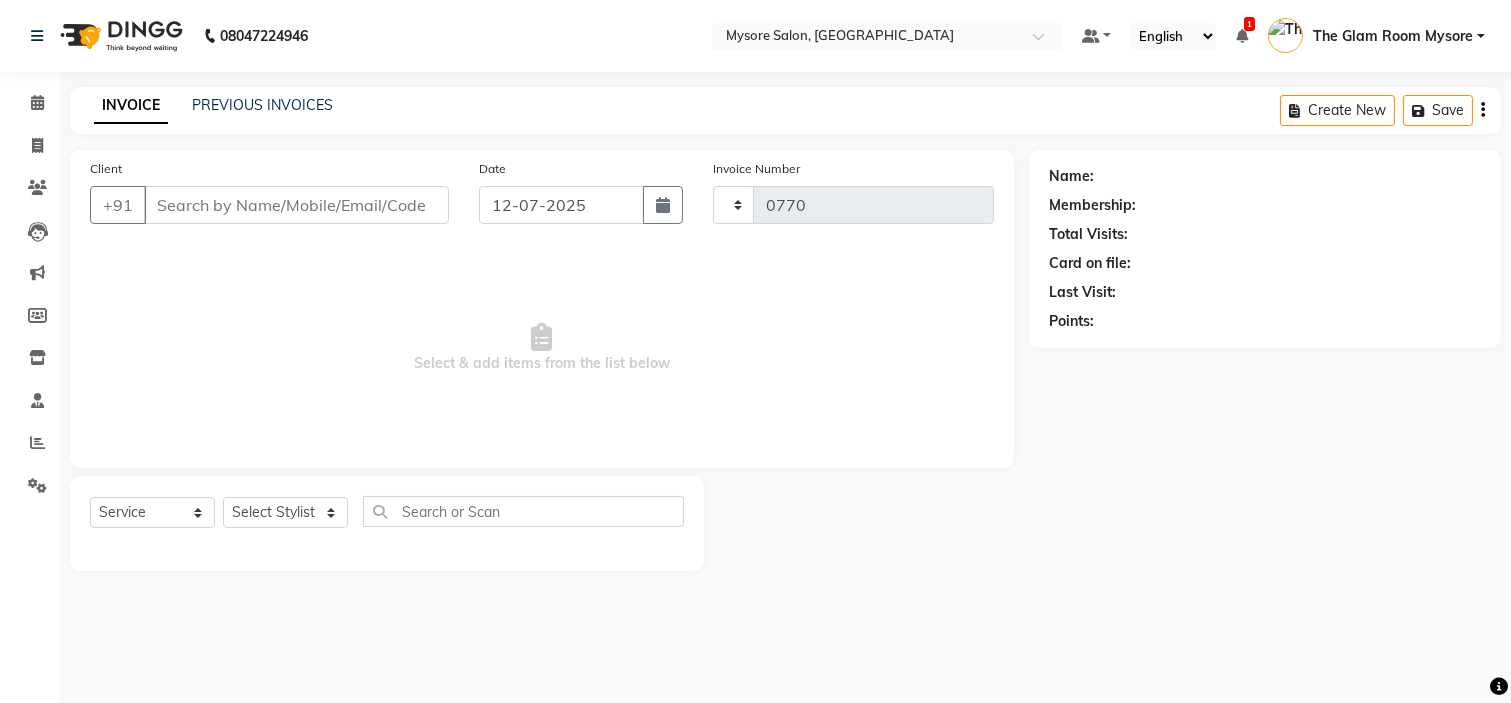 select on "4255" 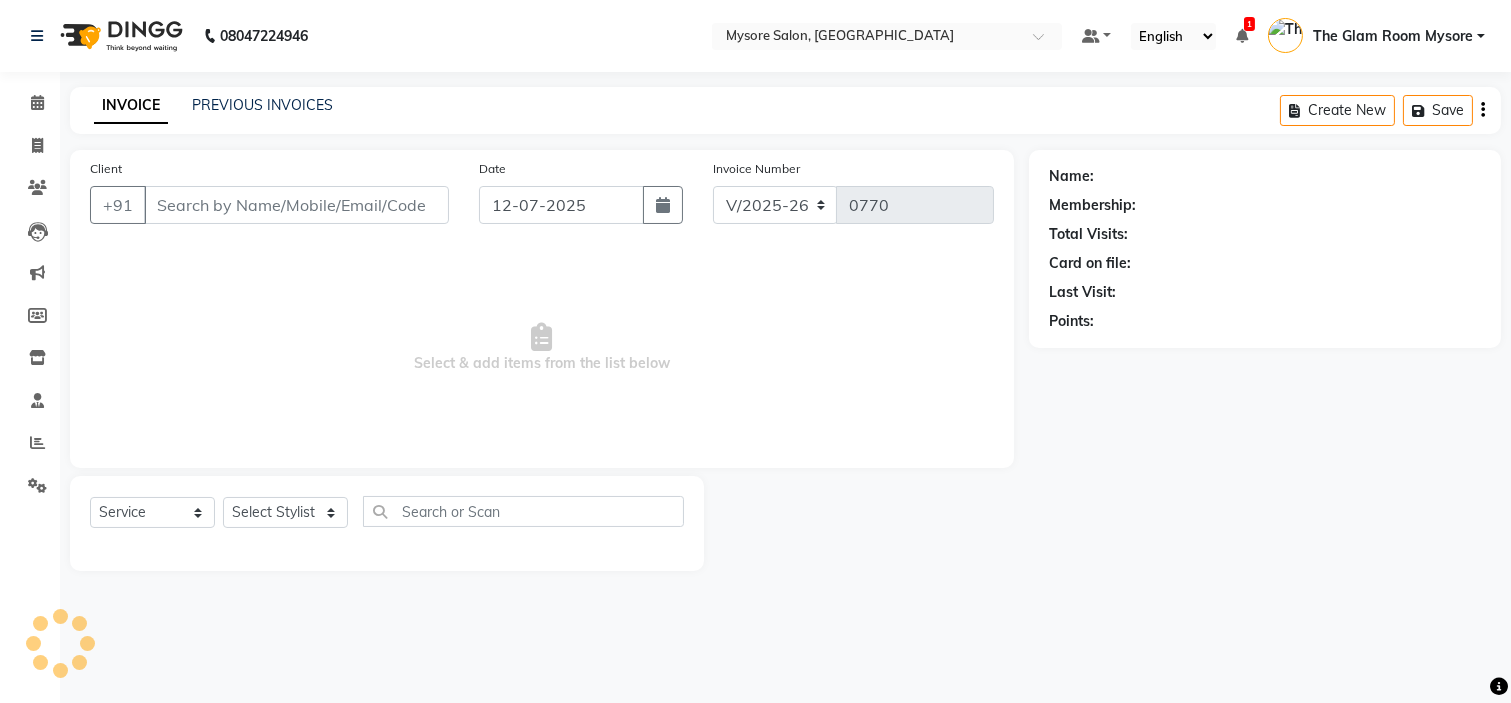 type on "9663552696" 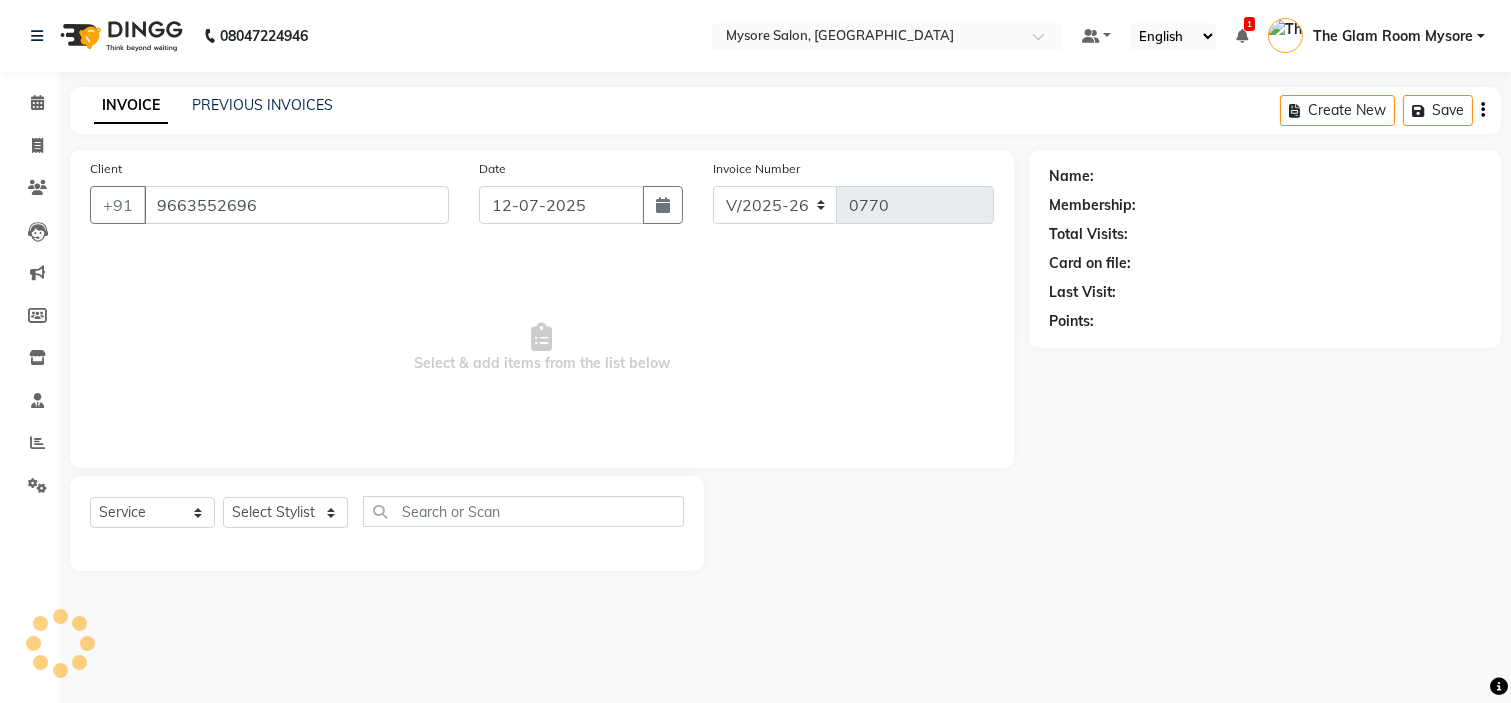 select on "66079" 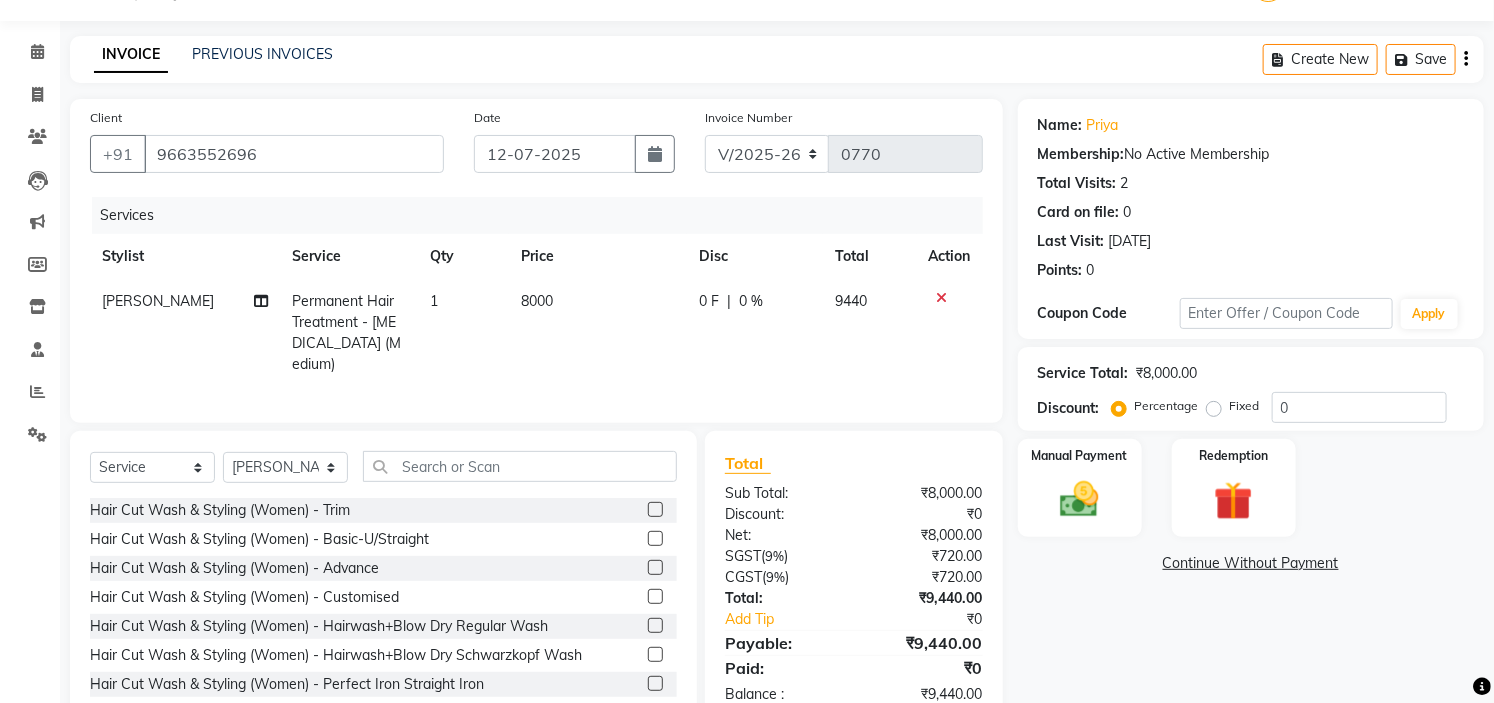 scroll, scrollTop: 100, scrollLeft: 0, axis: vertical 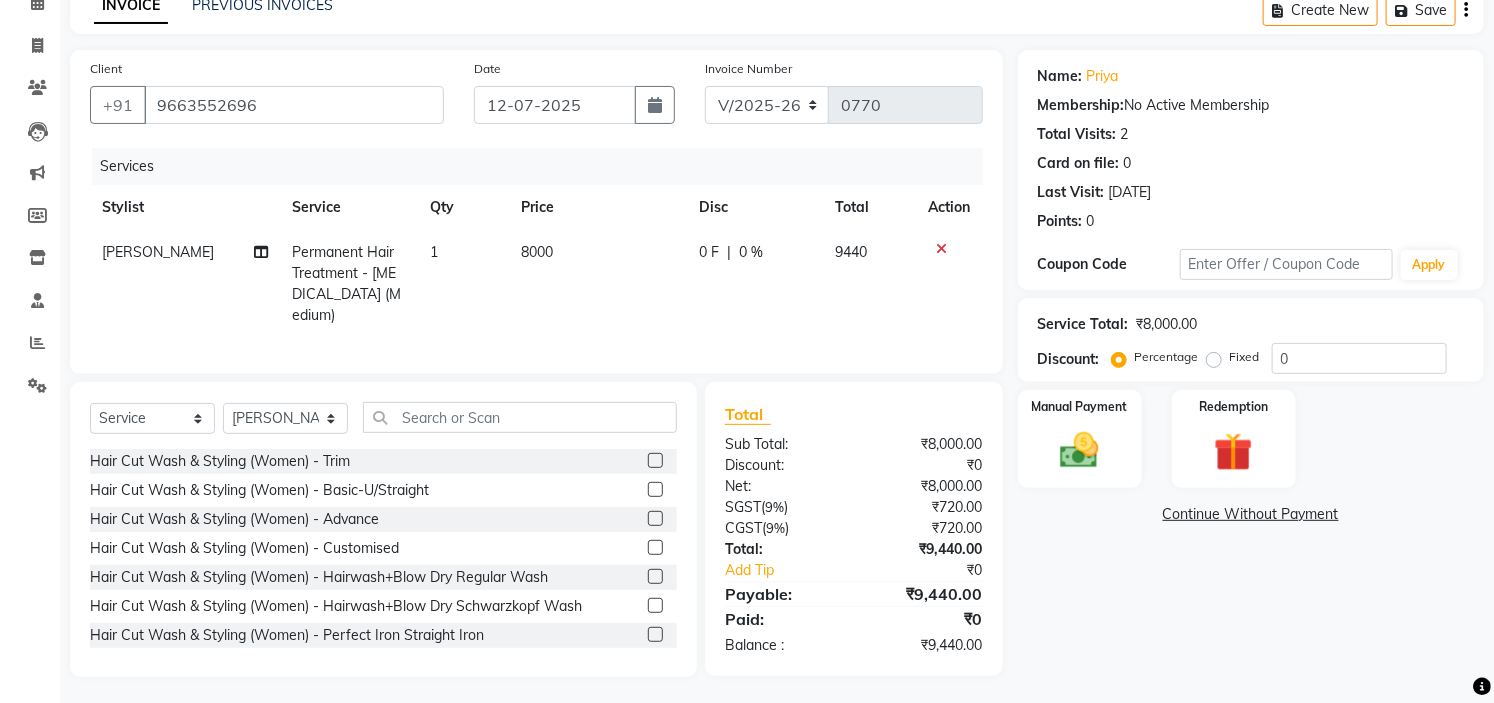 click on "8000" 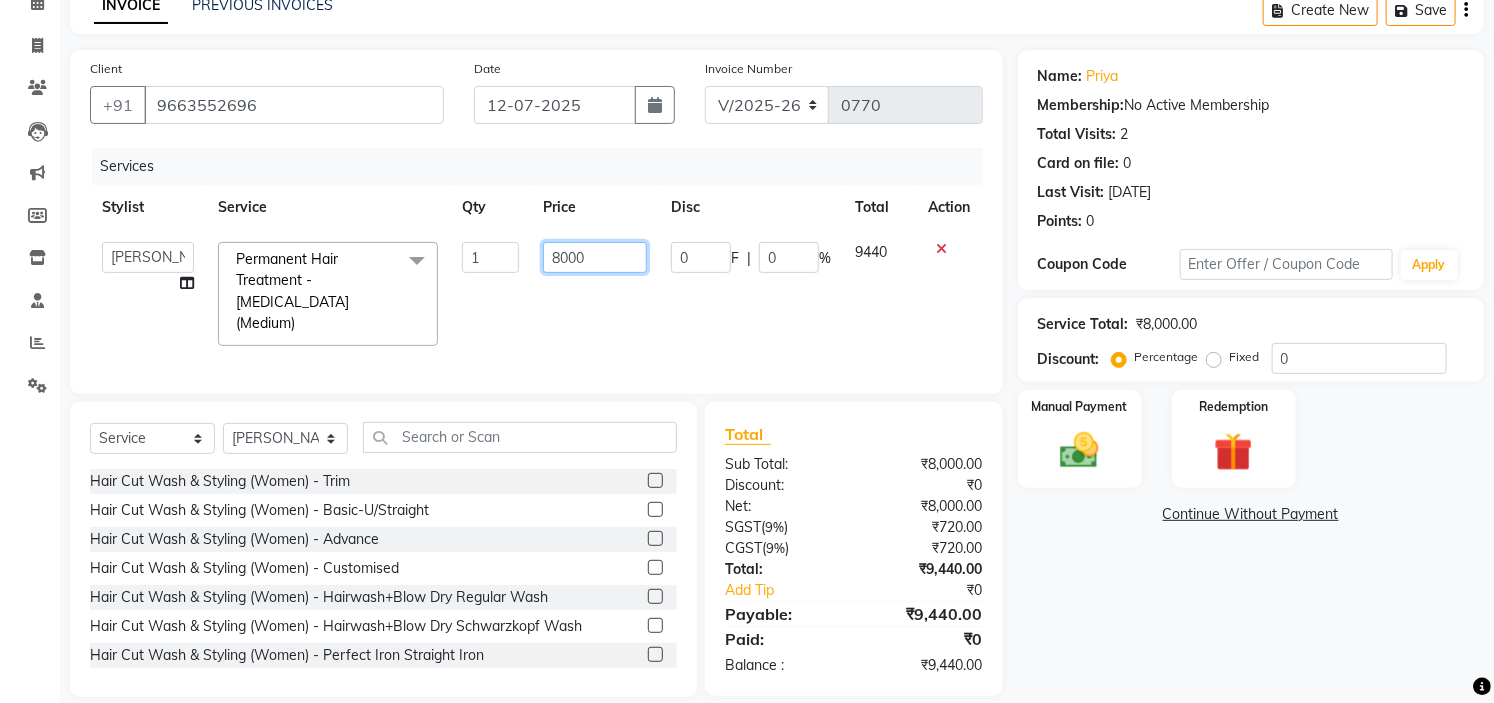 click on "8000" 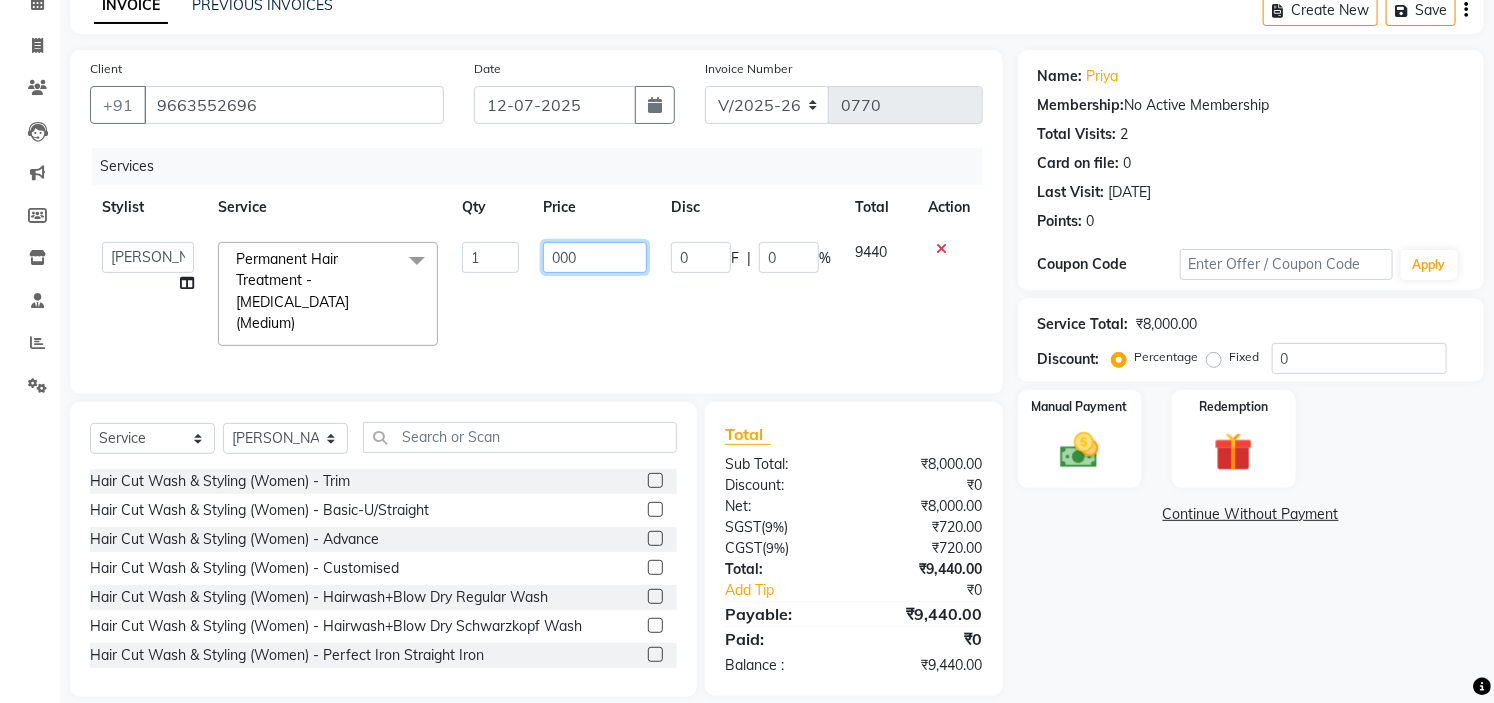 type on "6000" 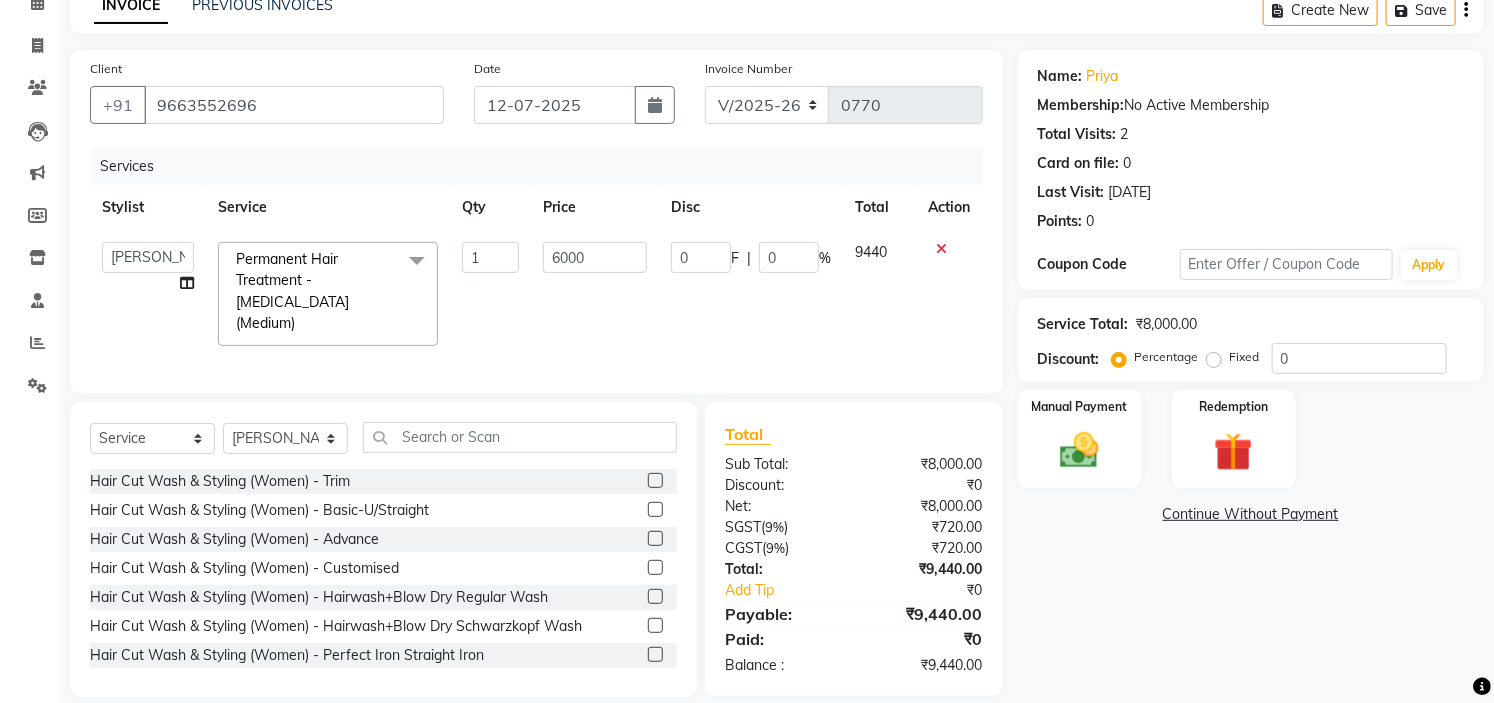 click on "Name: Priya  Membership:  No Active Membership  Total Visits:  2 Card on file:  0 Last Visit:   24-08-2023 Points:   0  Coupon Code Apply Service Total:  ₹8,000.00  Discount:  Percentage   Fixed  0 Manual Payment Redemption  Continue Without Payment" 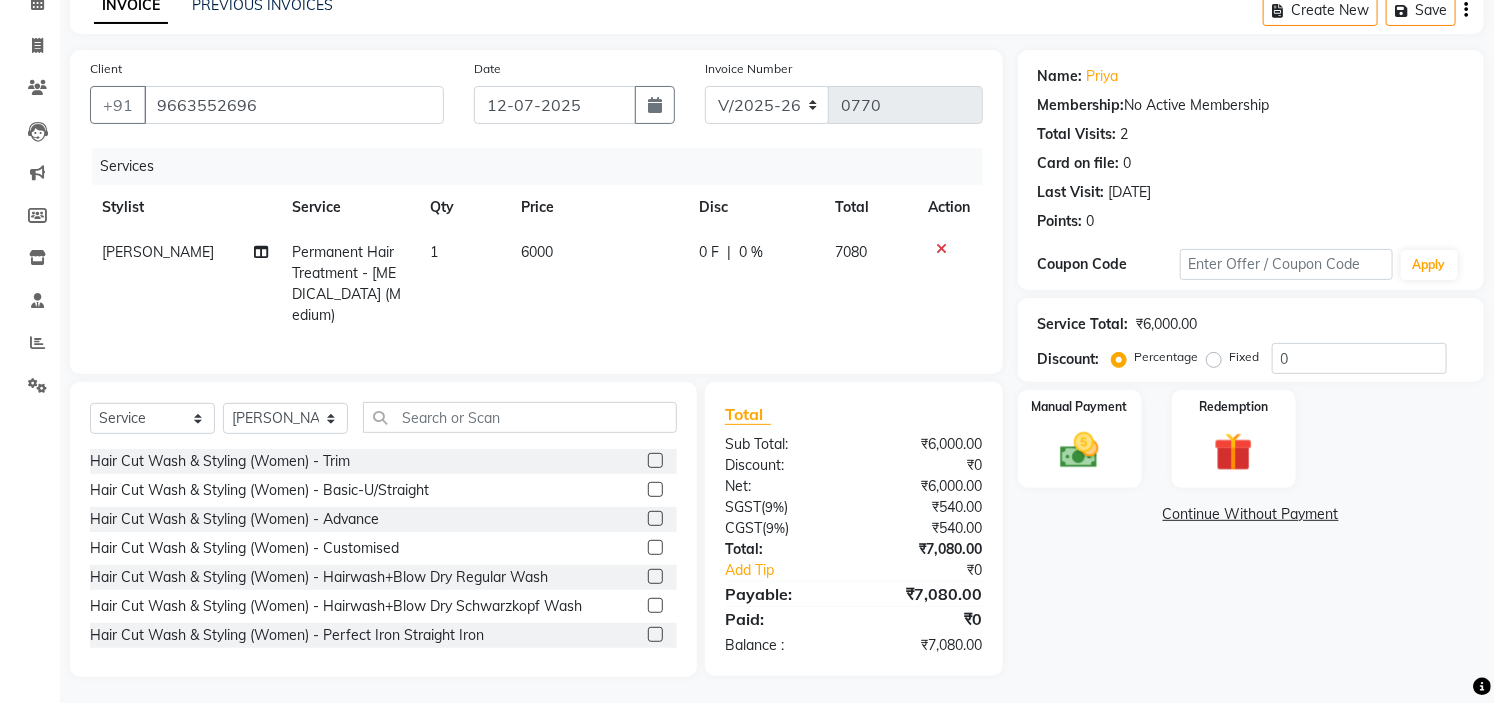 drag, startPoint x: 1166, startPoint y: 576, endPoint x: 680, endPoint y: 316, distance: 551.17694 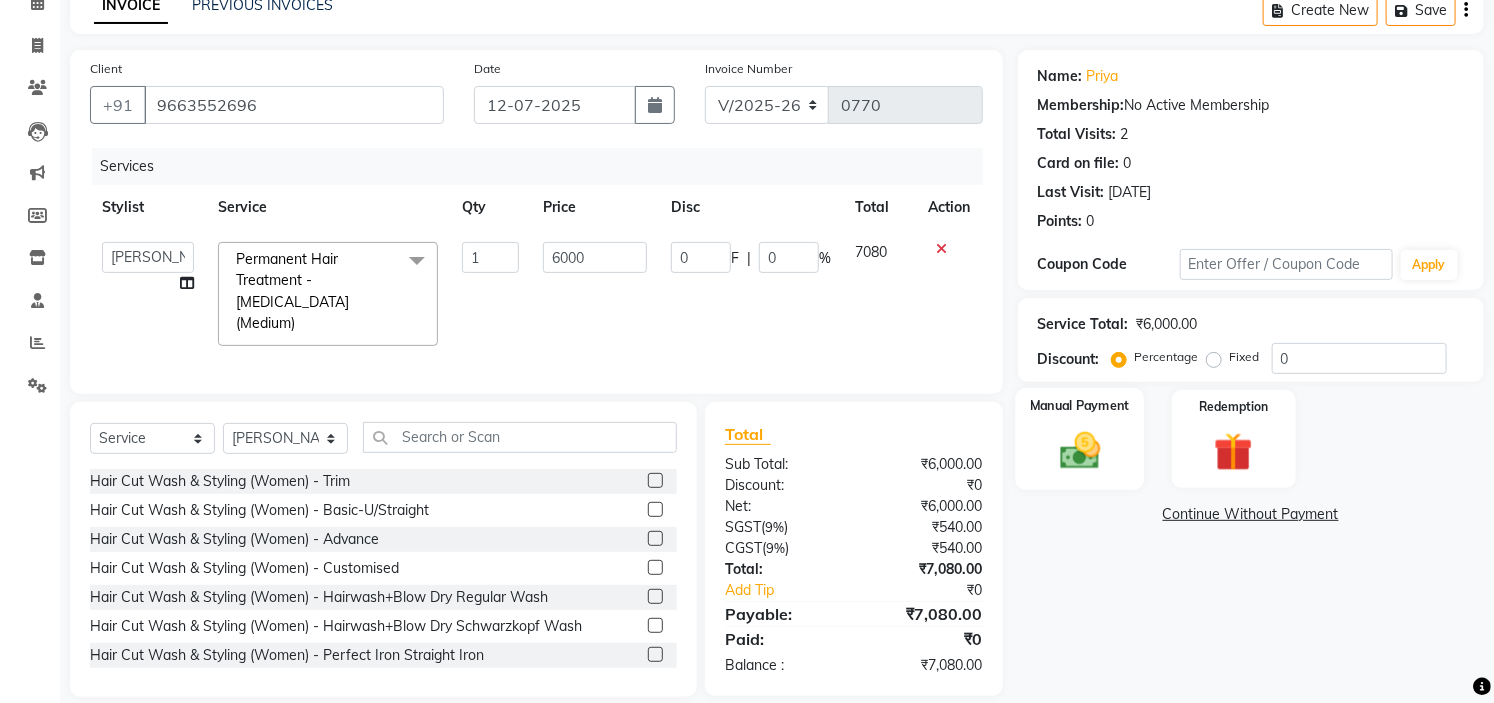 click 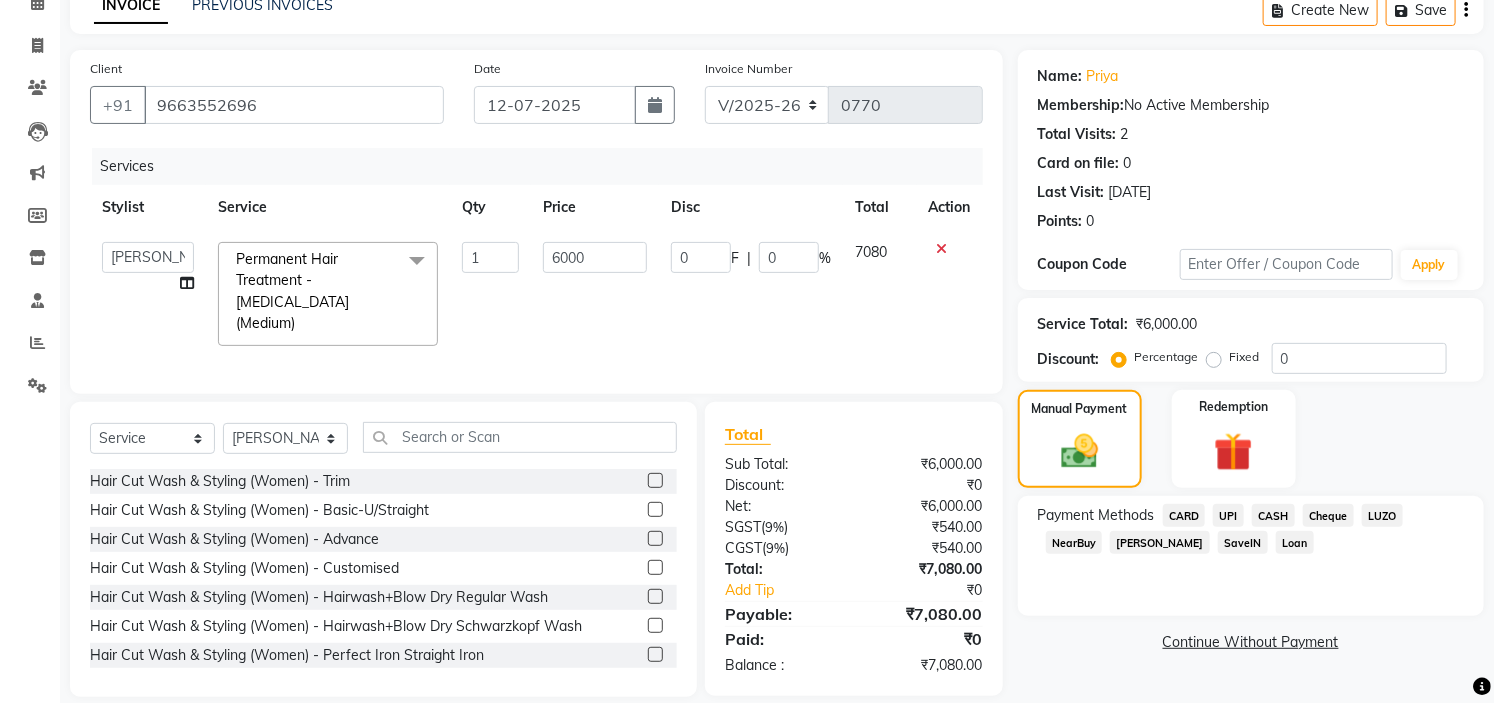 click on "UPI" 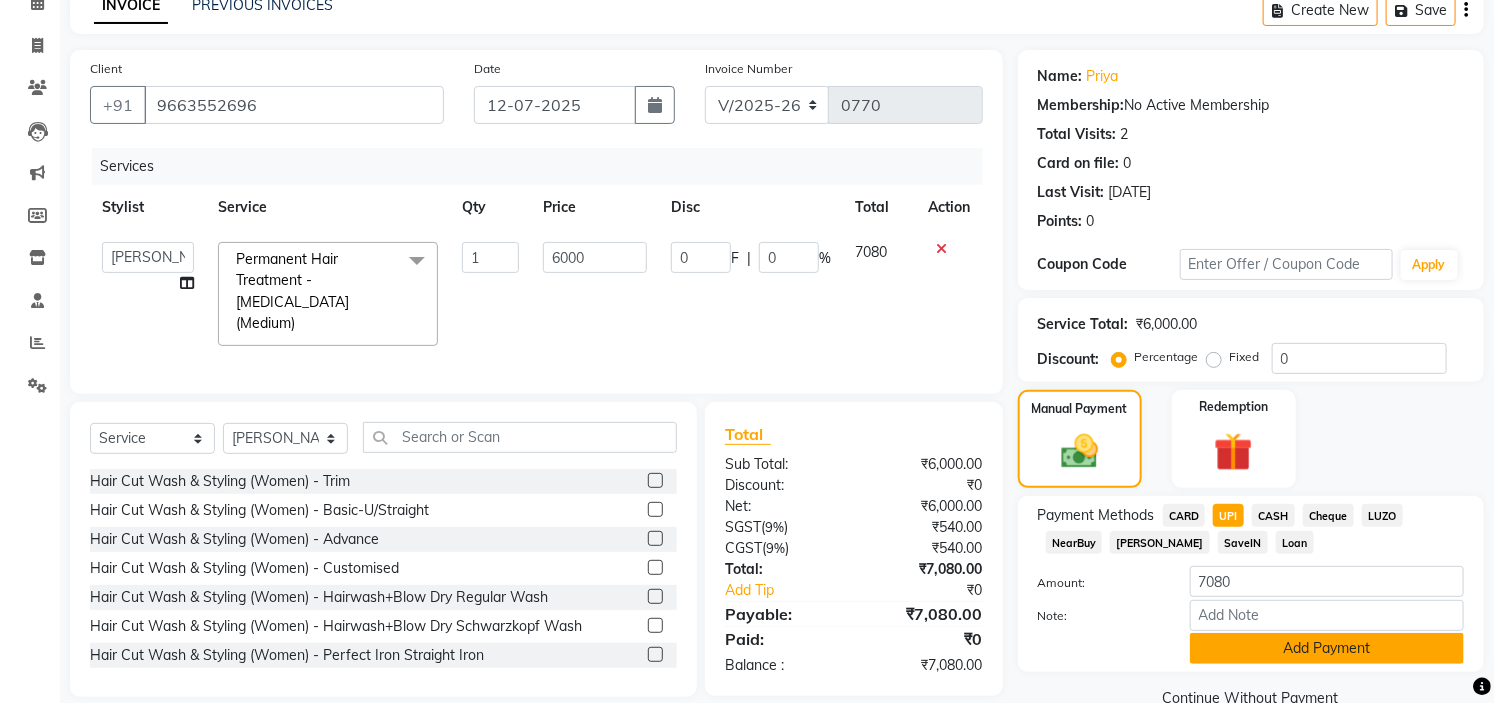 click on "Add Payment" 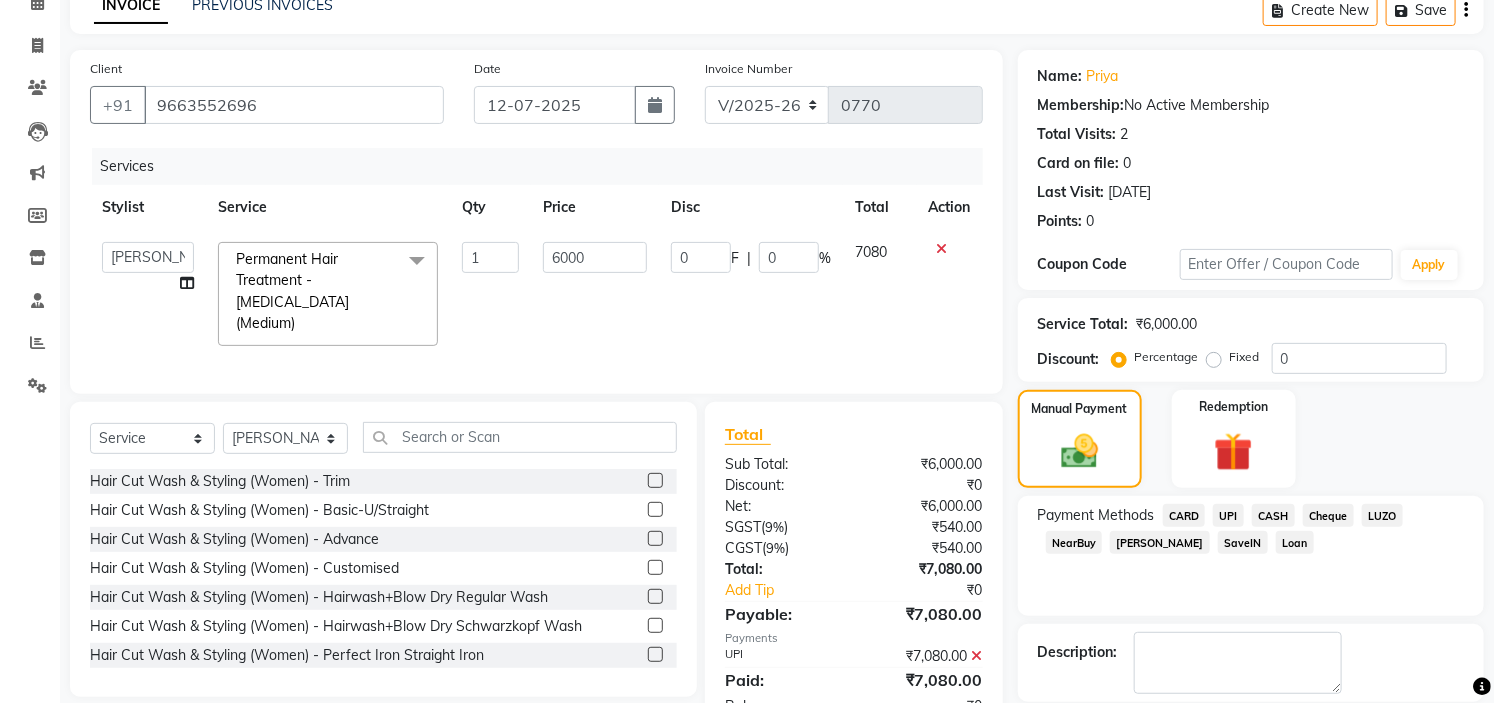 scroll, scrollTop: 196, scrollLeft: 0, axis: vertical 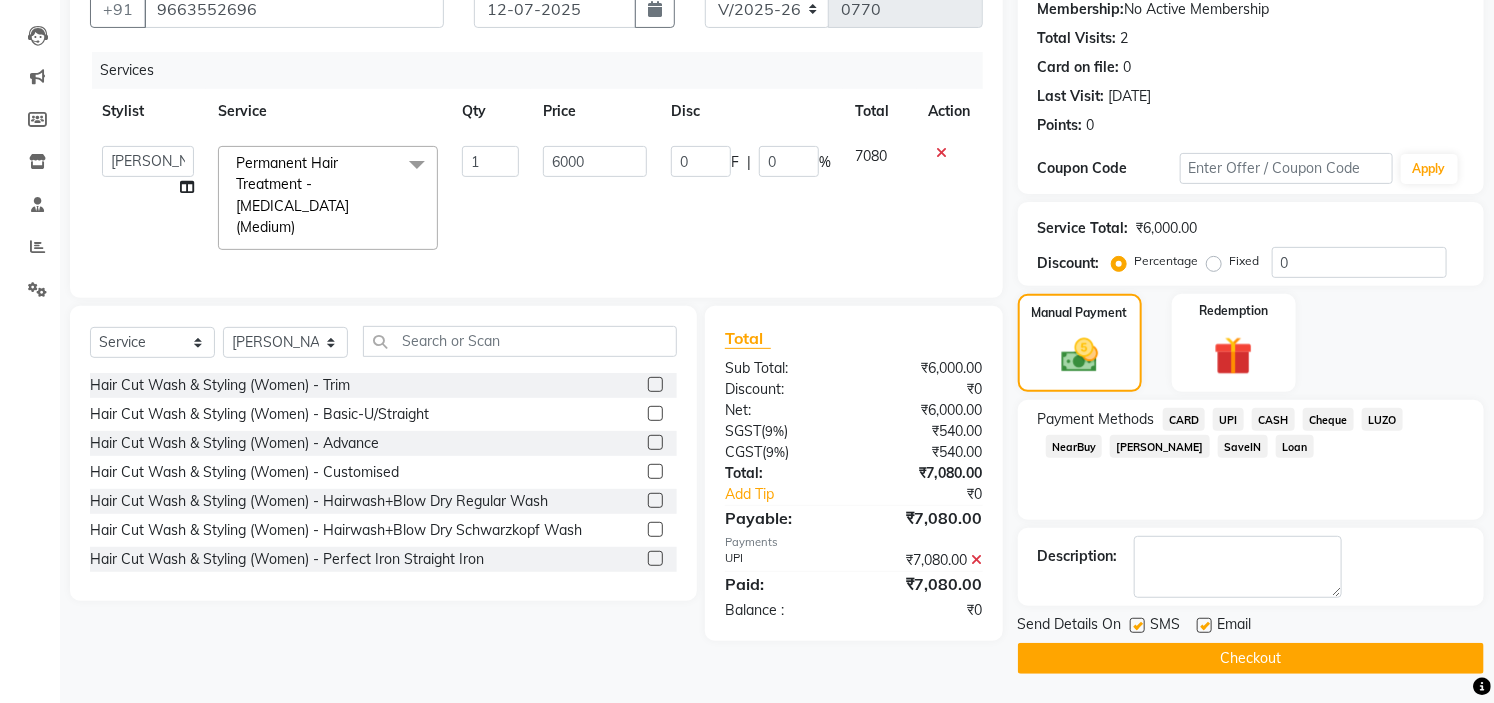 click on "Checkout" 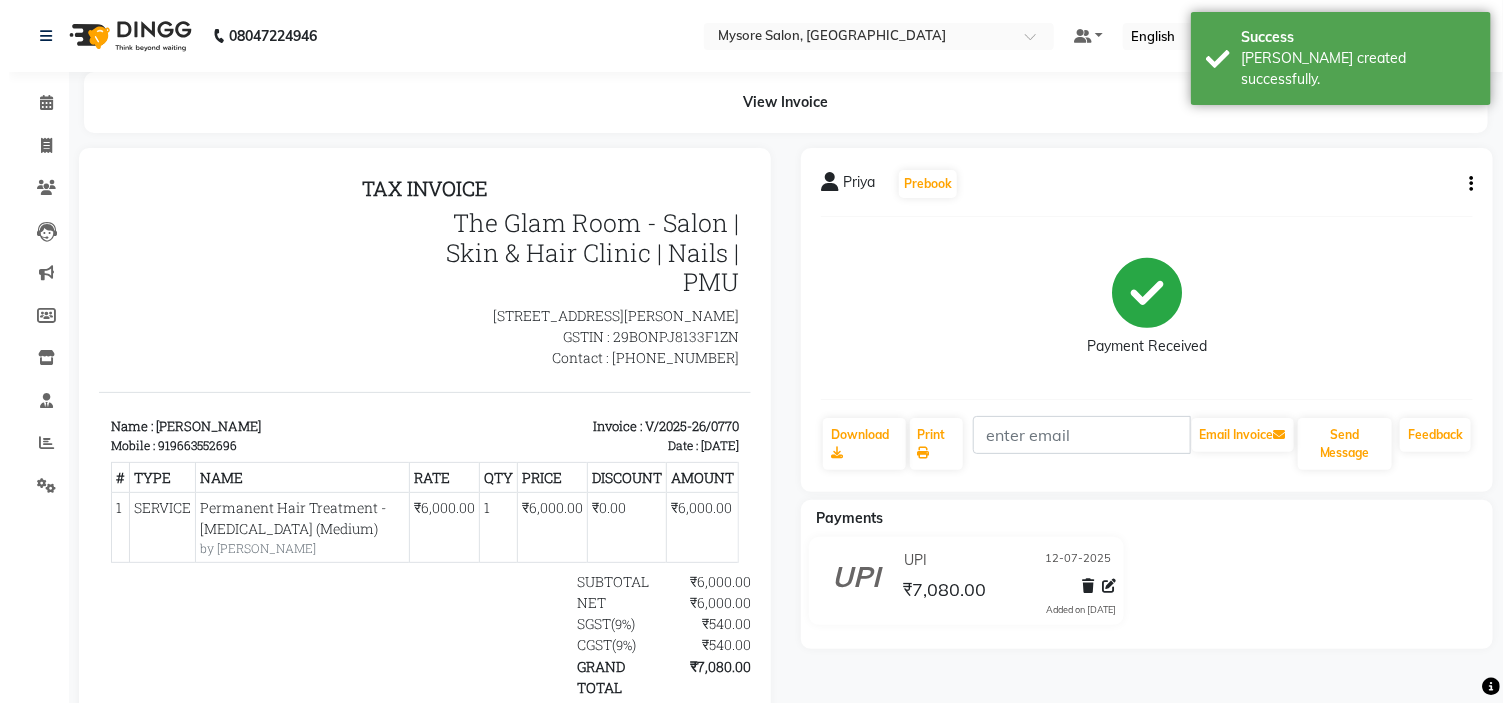 scroll, scrollTop: 0, scrollLeft: 0, axis: both 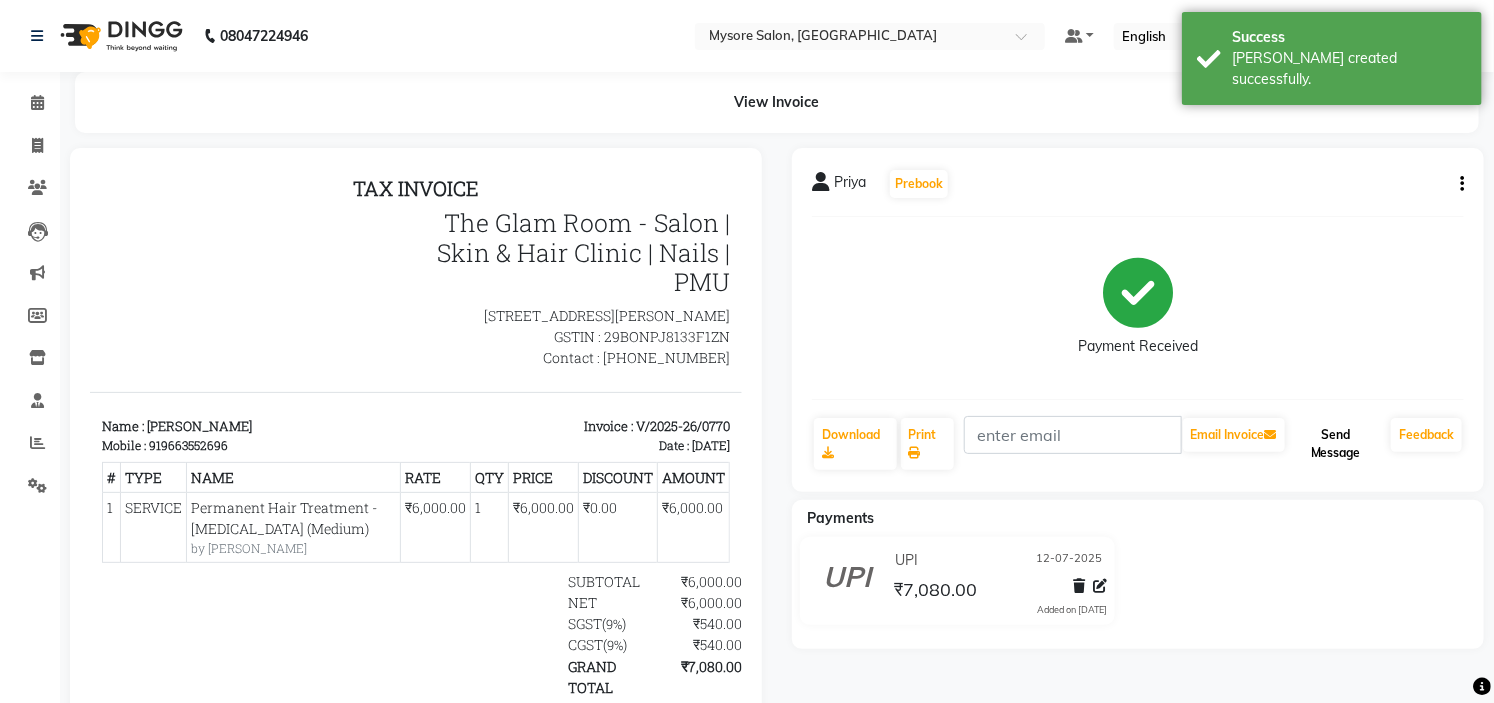 click on "Send Message" 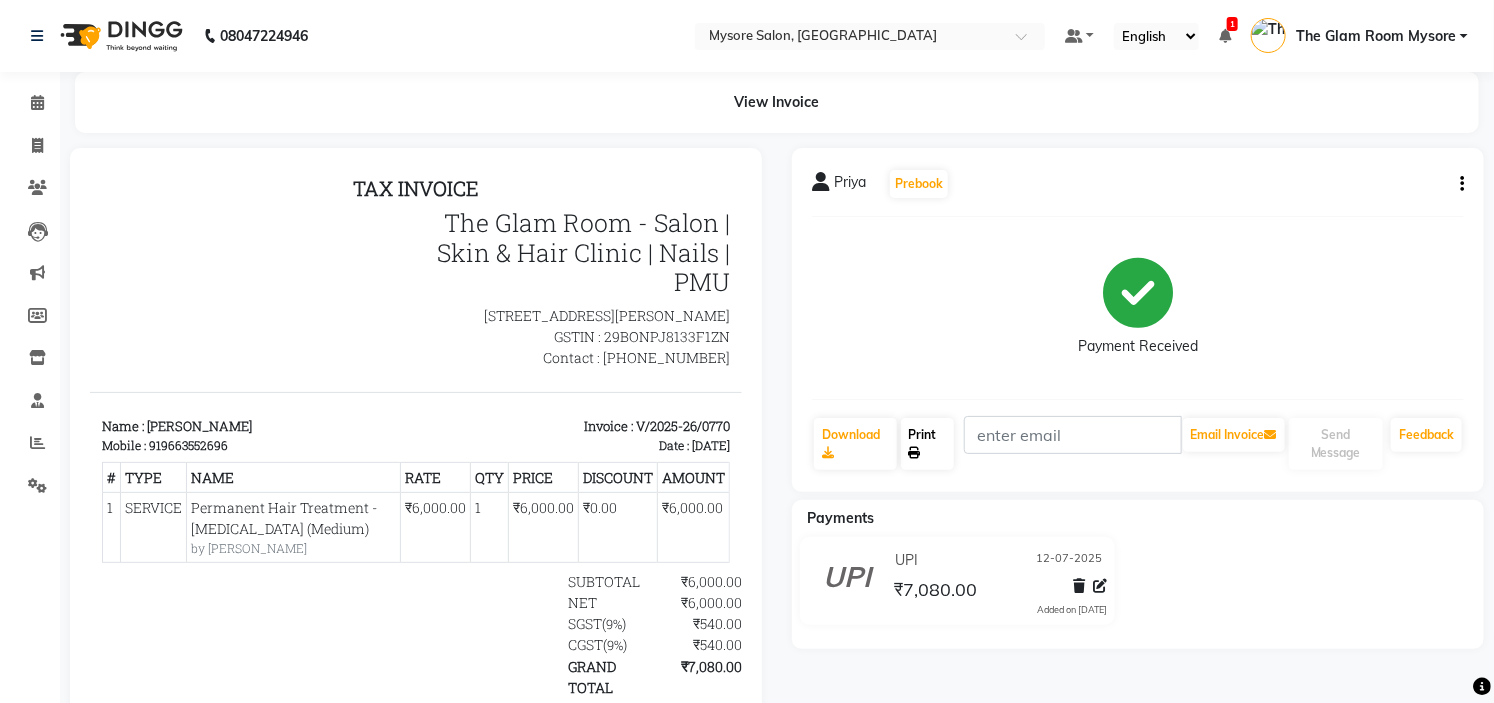 click on "Print" 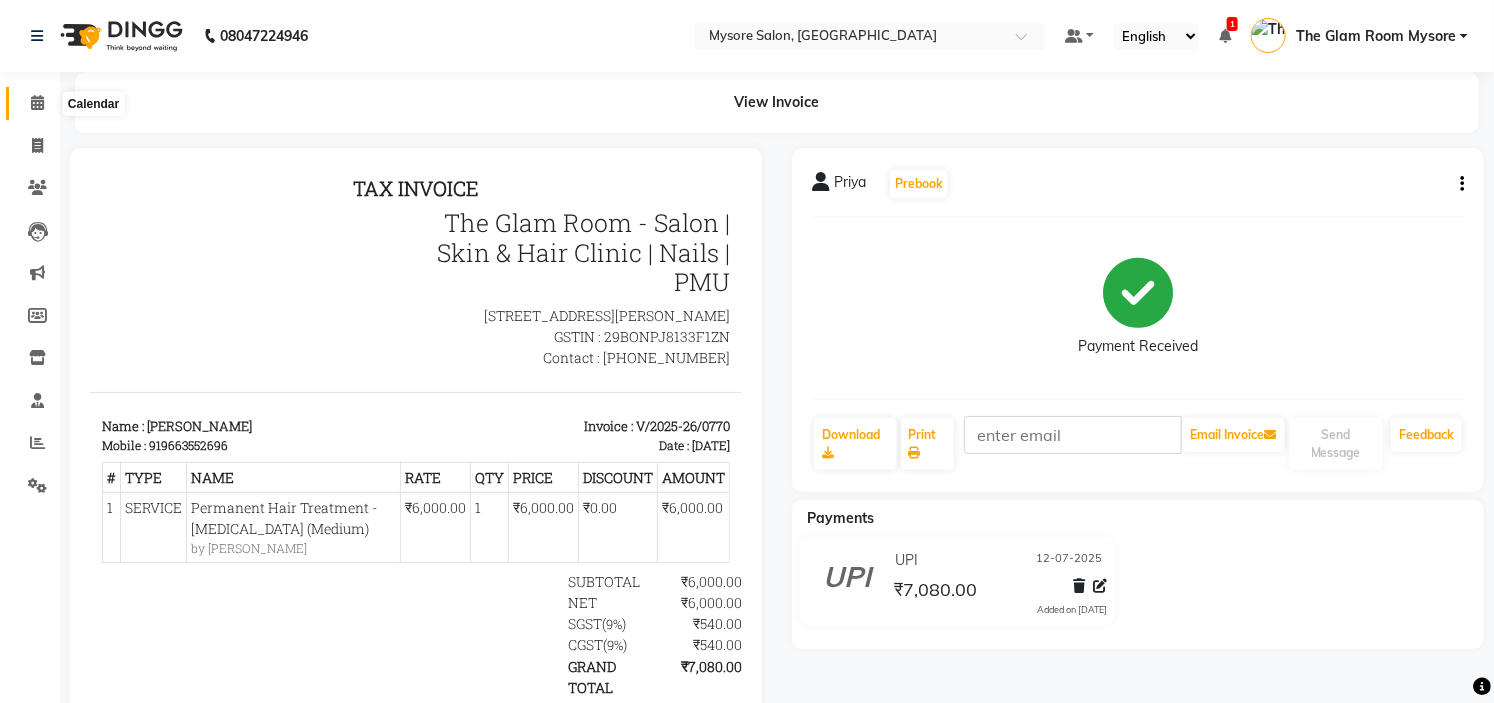 click 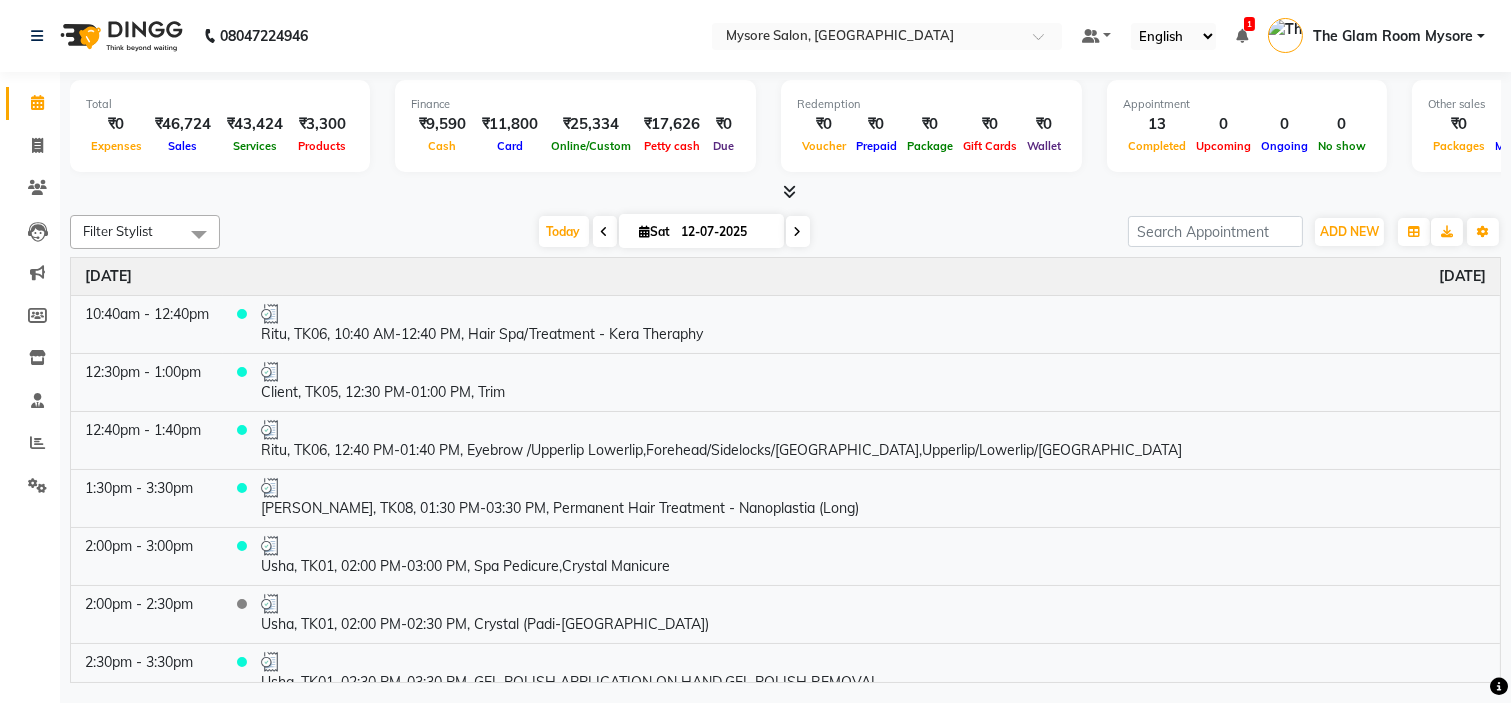 click on "Today  Sat 12-07-2025" at bounding box center [674, 232] 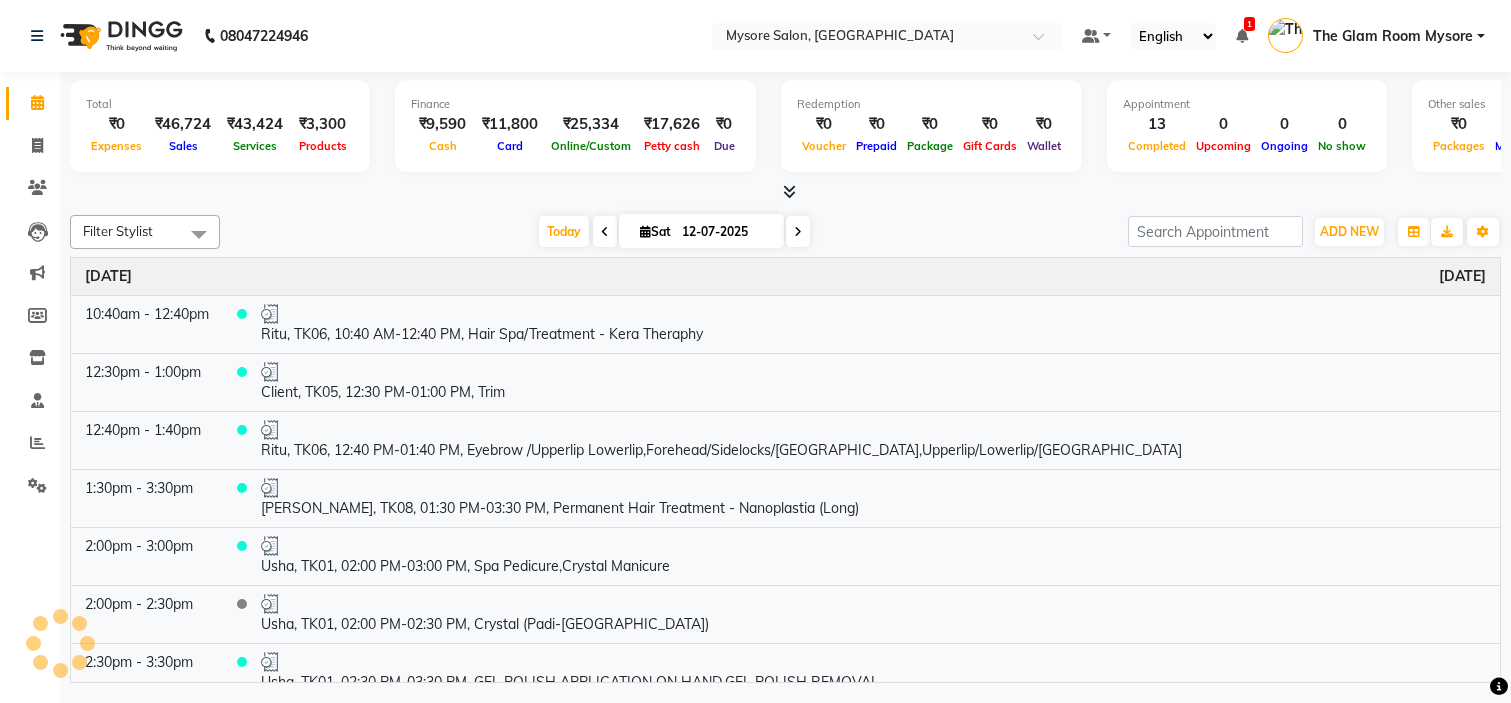 scroll, scrollTop: 0, scrollLeft: 0, axis: both 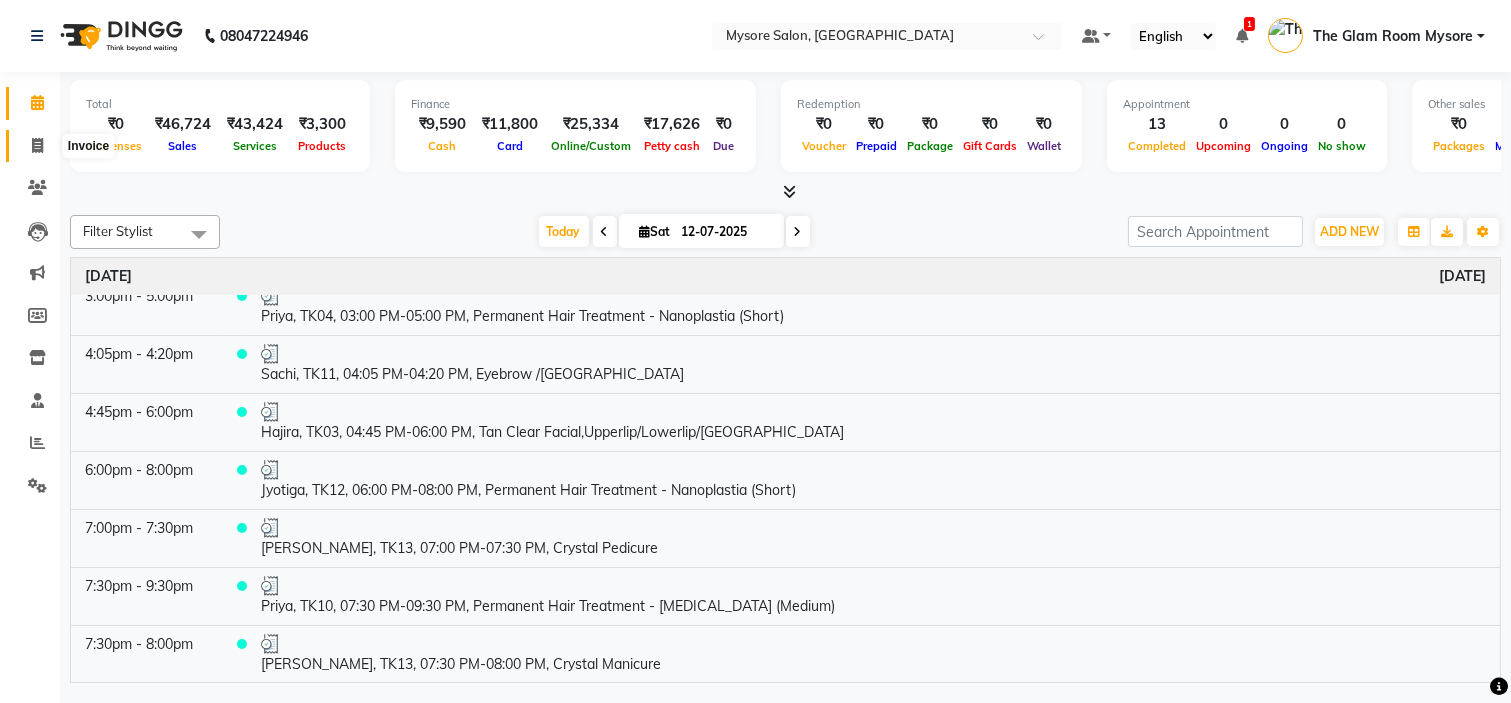 click 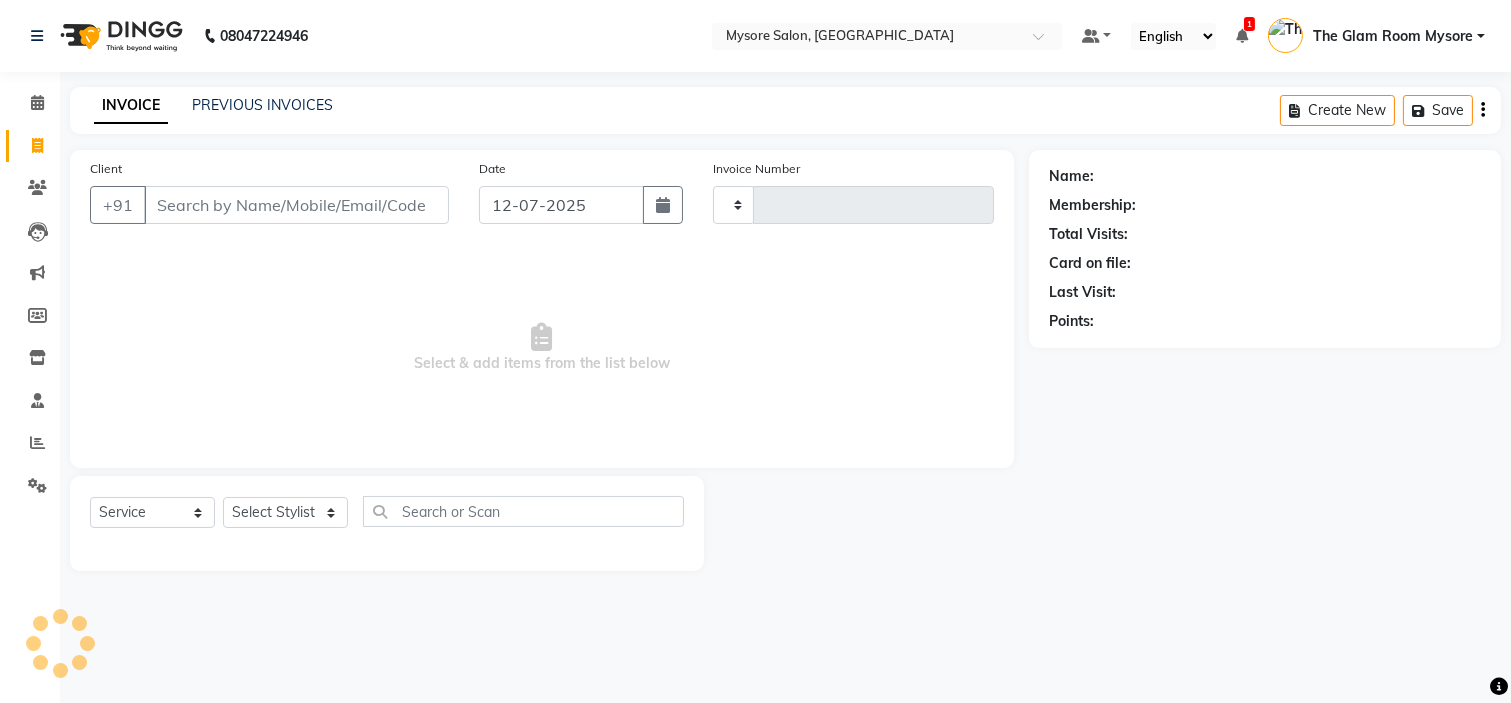 type on "0771" 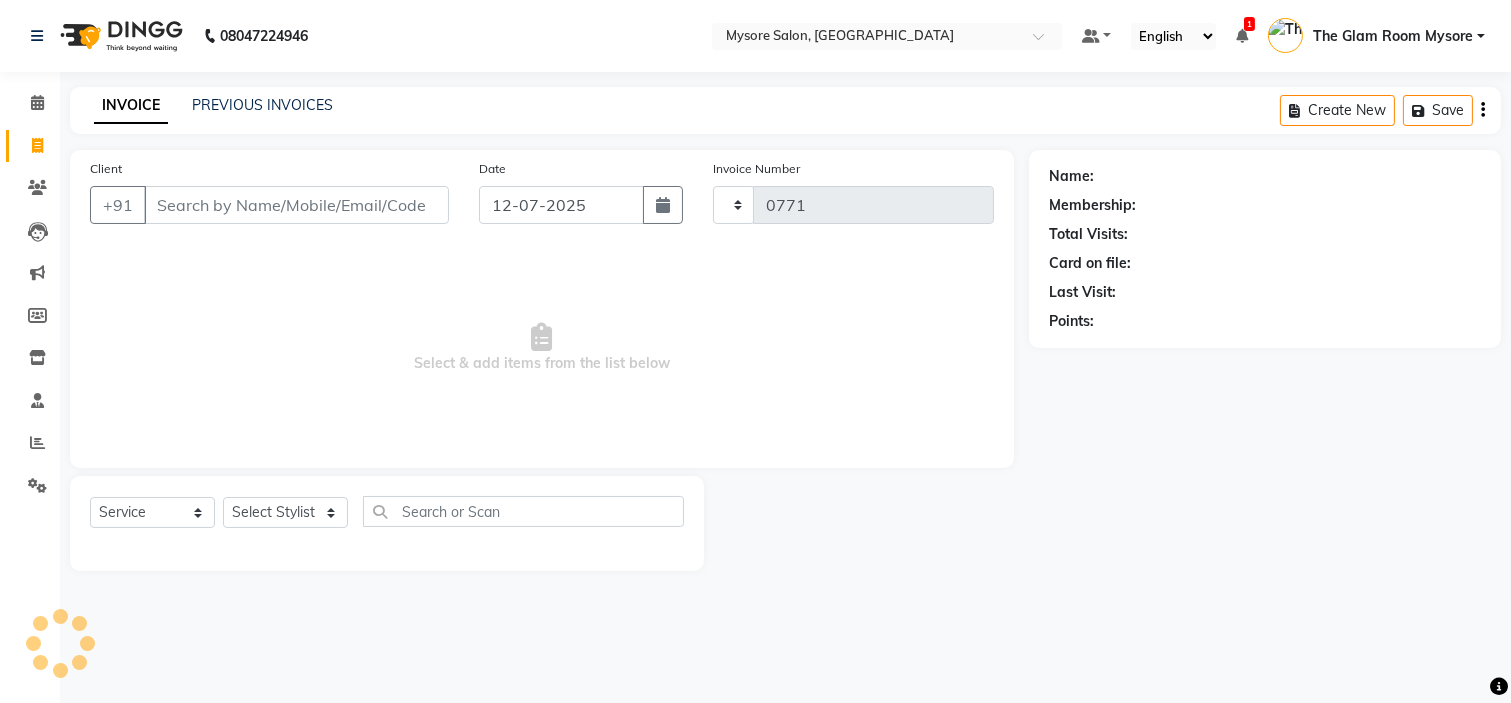 select on "4255" 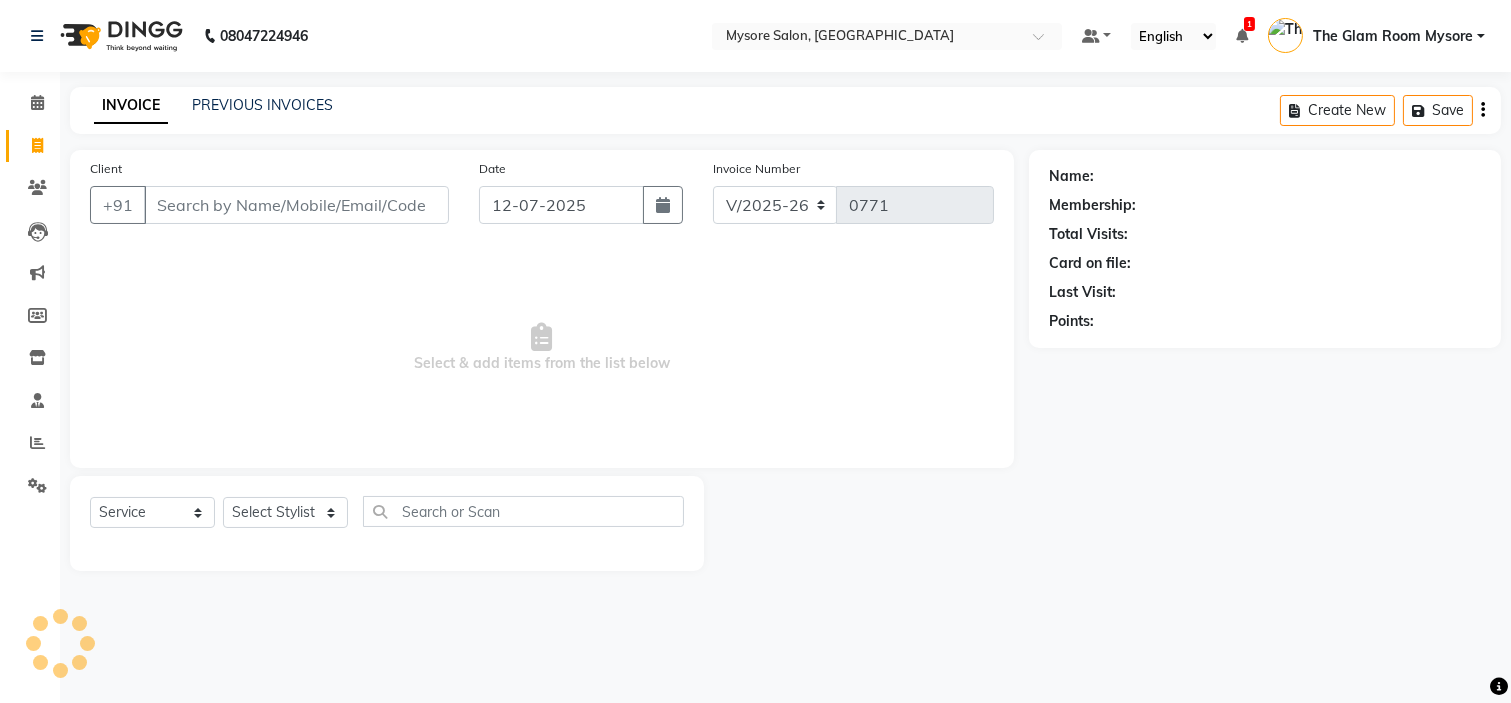 click on "Client" at bounding box center (296, 205) 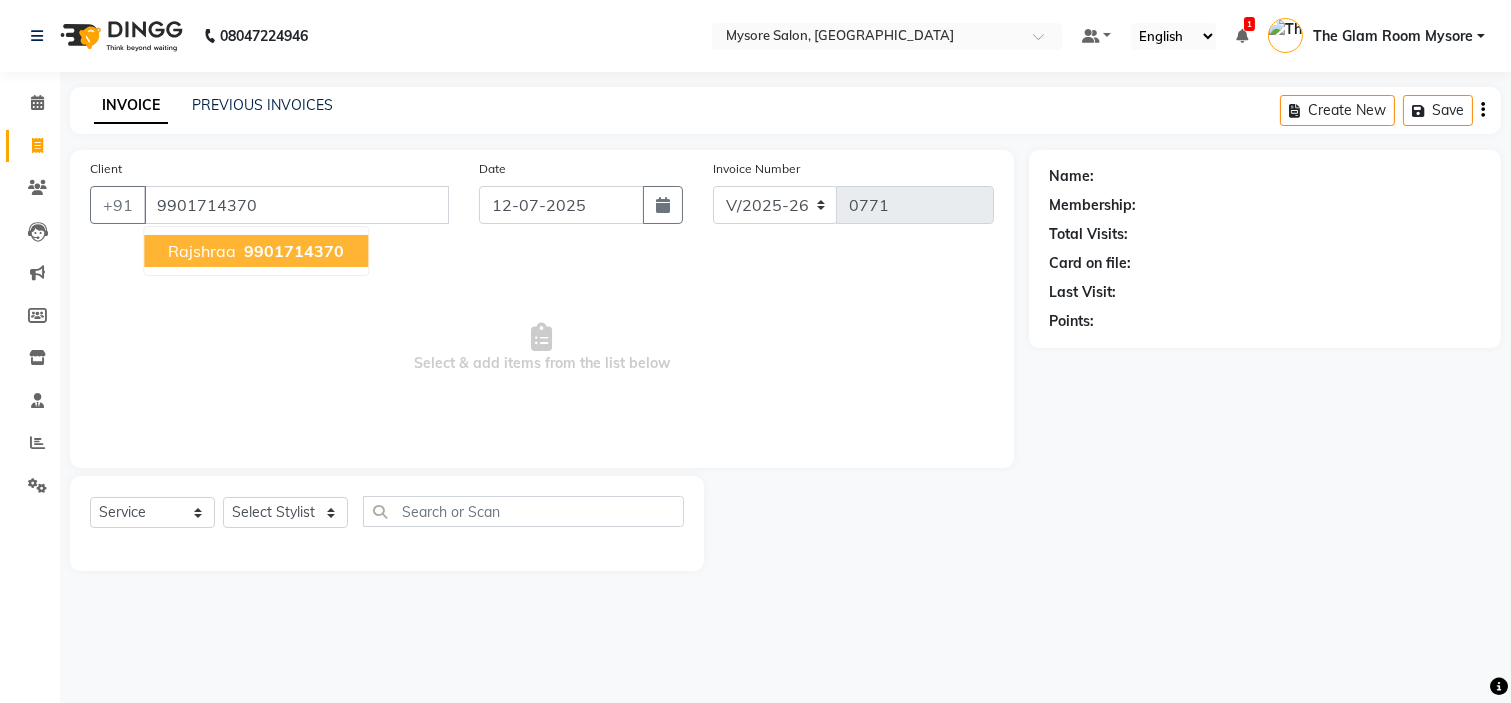 type on "9901714370" 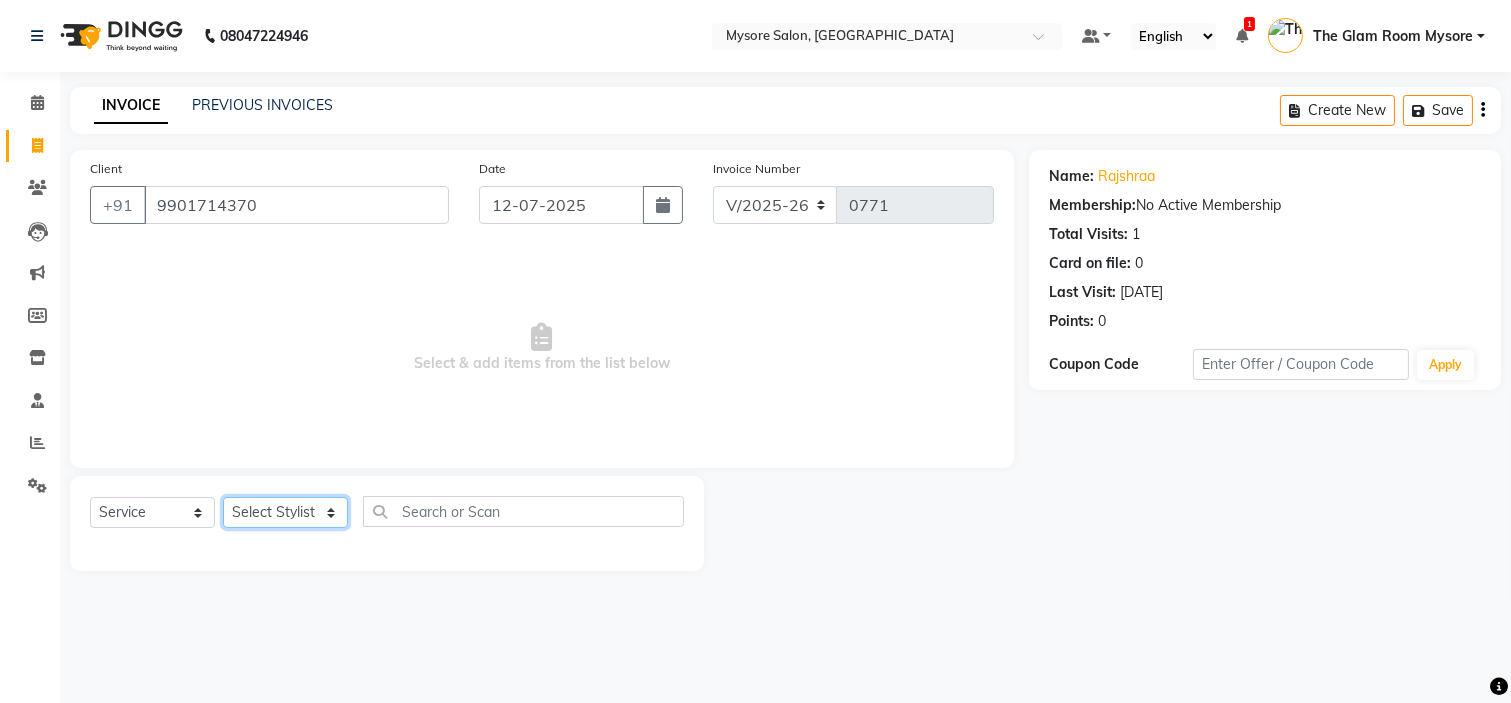 click on "Select Stylist [PERSON_NAME] [PERSON_NAME] Ashwini Ayaan DR. Apurva [PERSON_NAME] [PERSON_NAME] [PERSON_NAME] Shangnimwon [PERSON_NAME] [PERSON_NAME] [PERSON_NAME] The Glam Room Mysore" 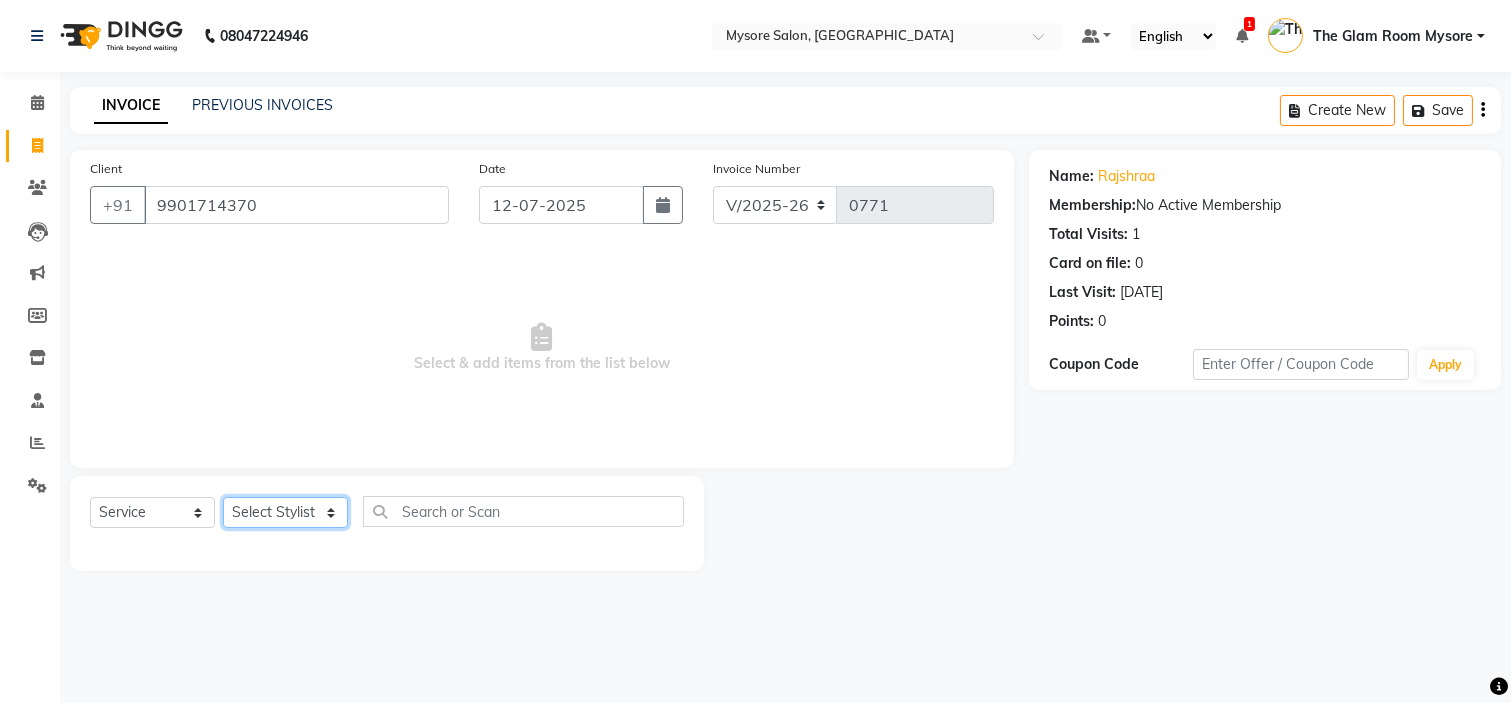 select on "84295" 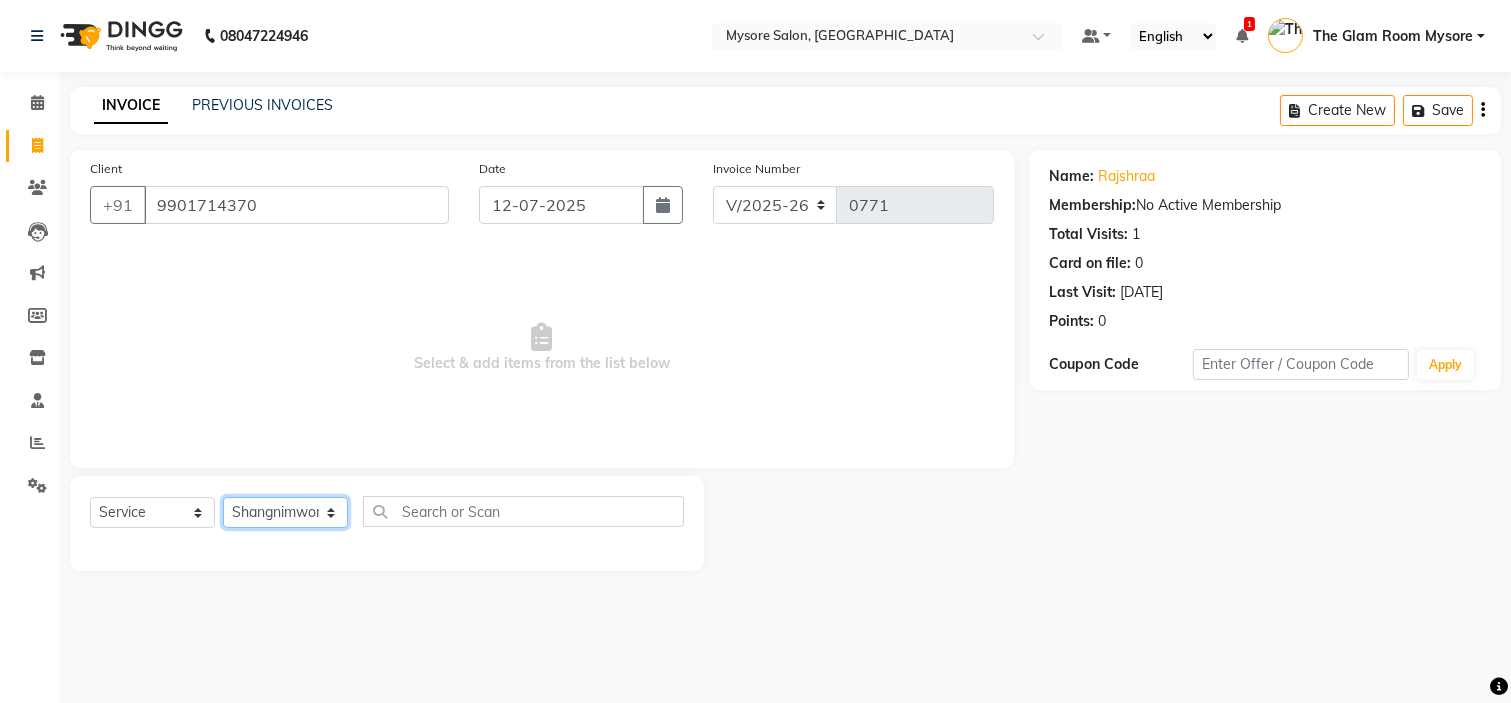 click on "Select Stylist [PERSON_NAME] [PERSON_NAME] Ashwini Ayaan DR. Apurva [PERSON_NAME] [PERSON_NAME] [PERSON_NAME] Shangnimwon [PERSON_NAME] [PERSON_NAME] [PERSON_NAME] The Glam Room Mysore" 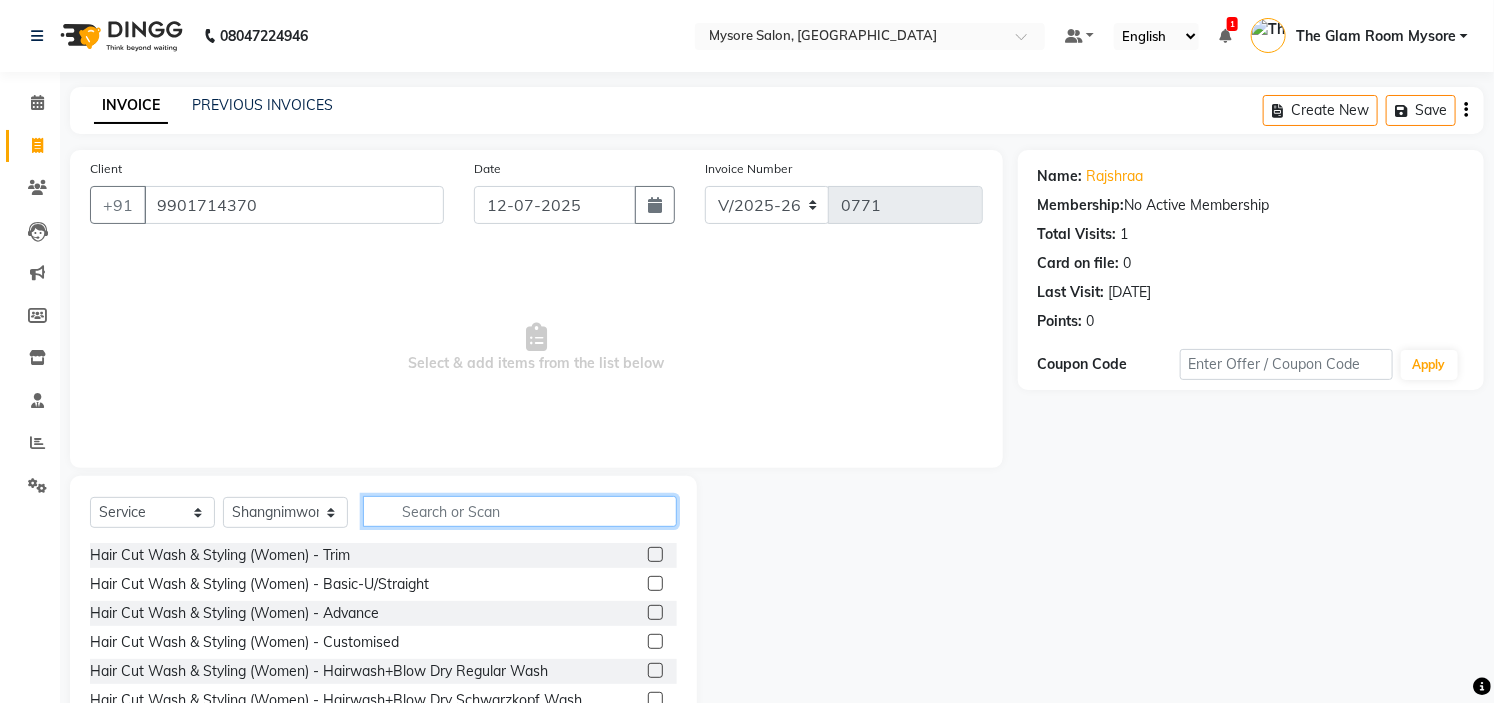 click 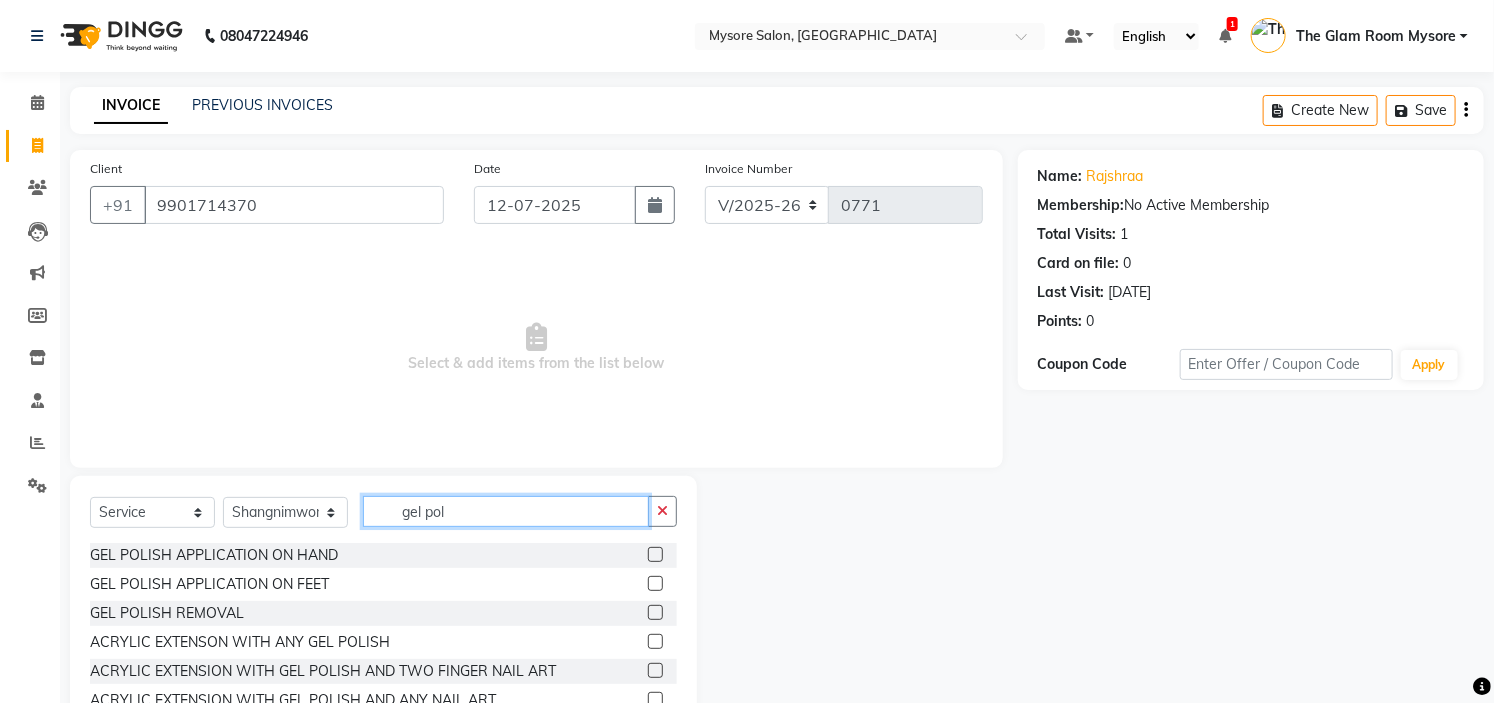 type on "gel pol" 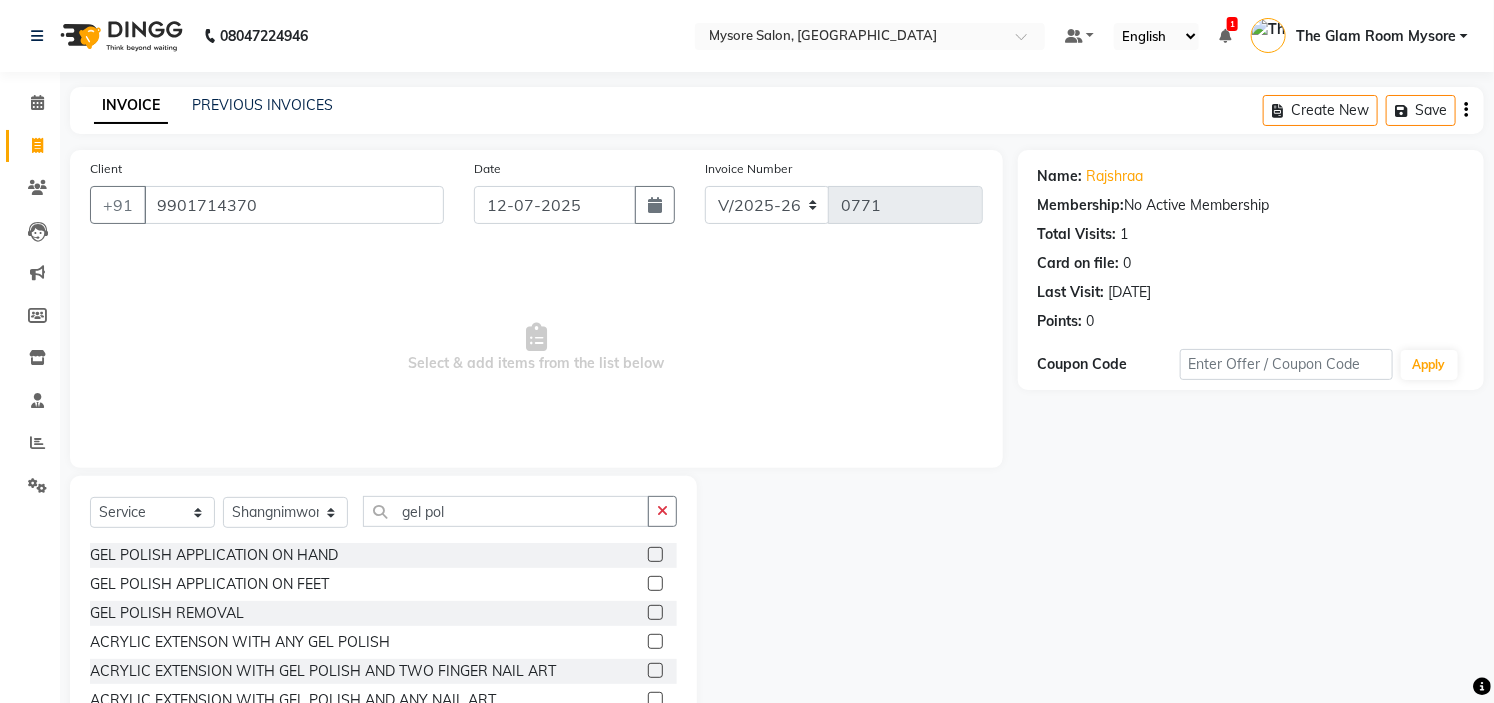 click 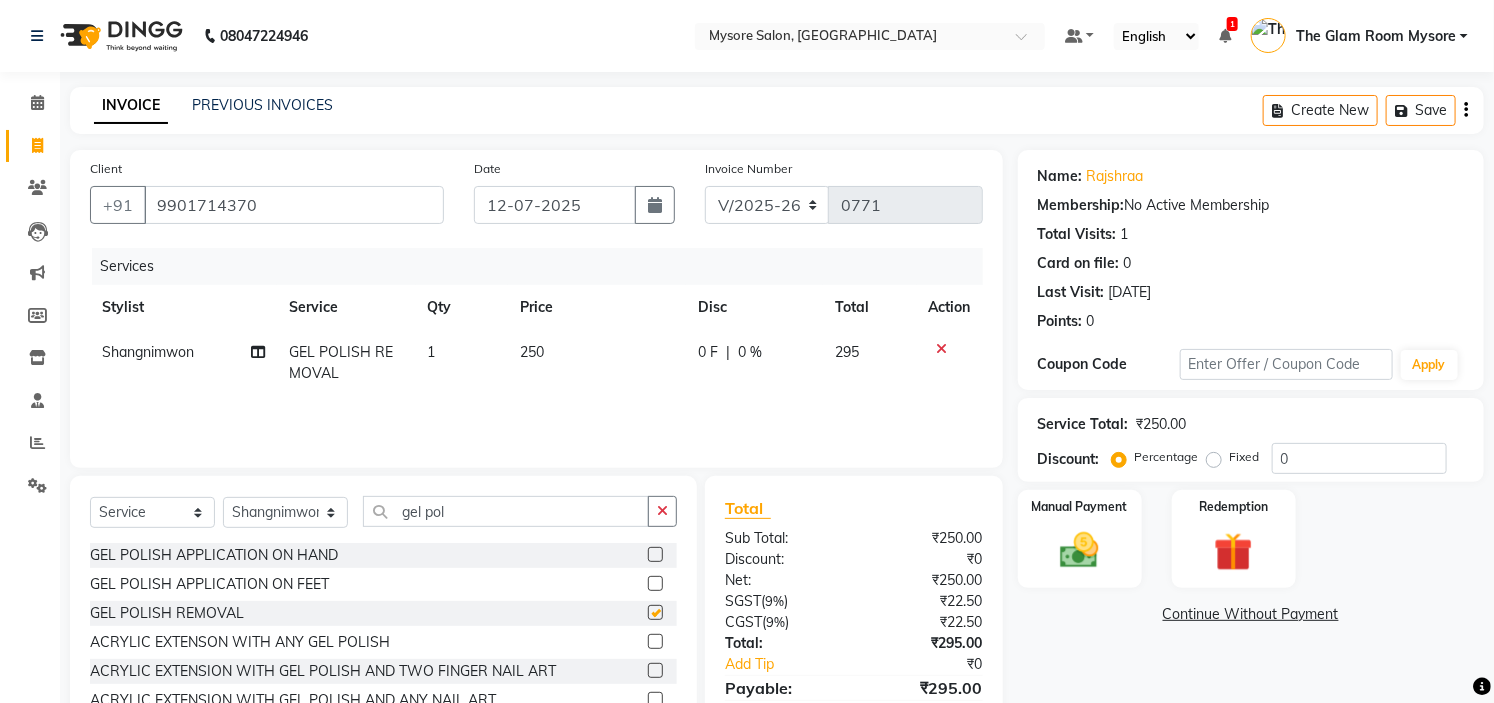 checkbox on "false" 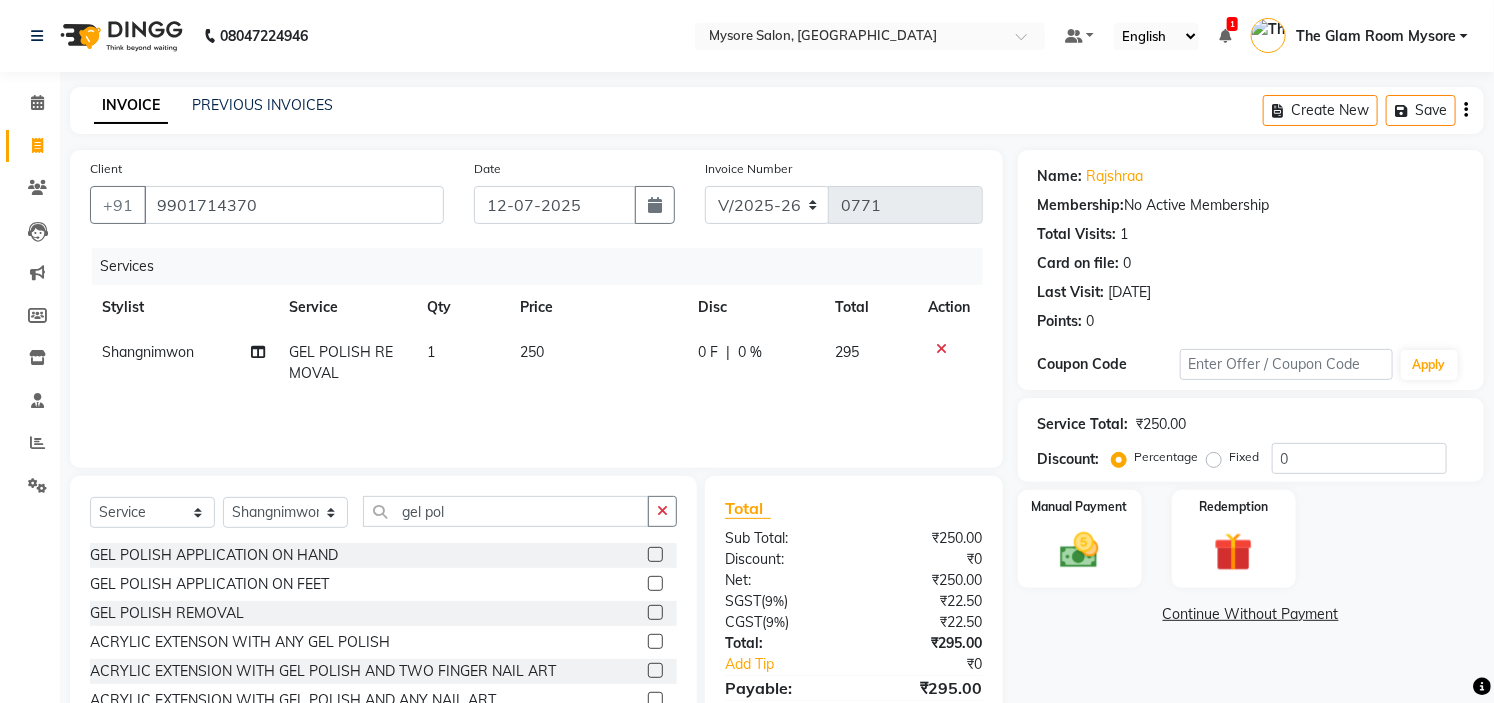 click 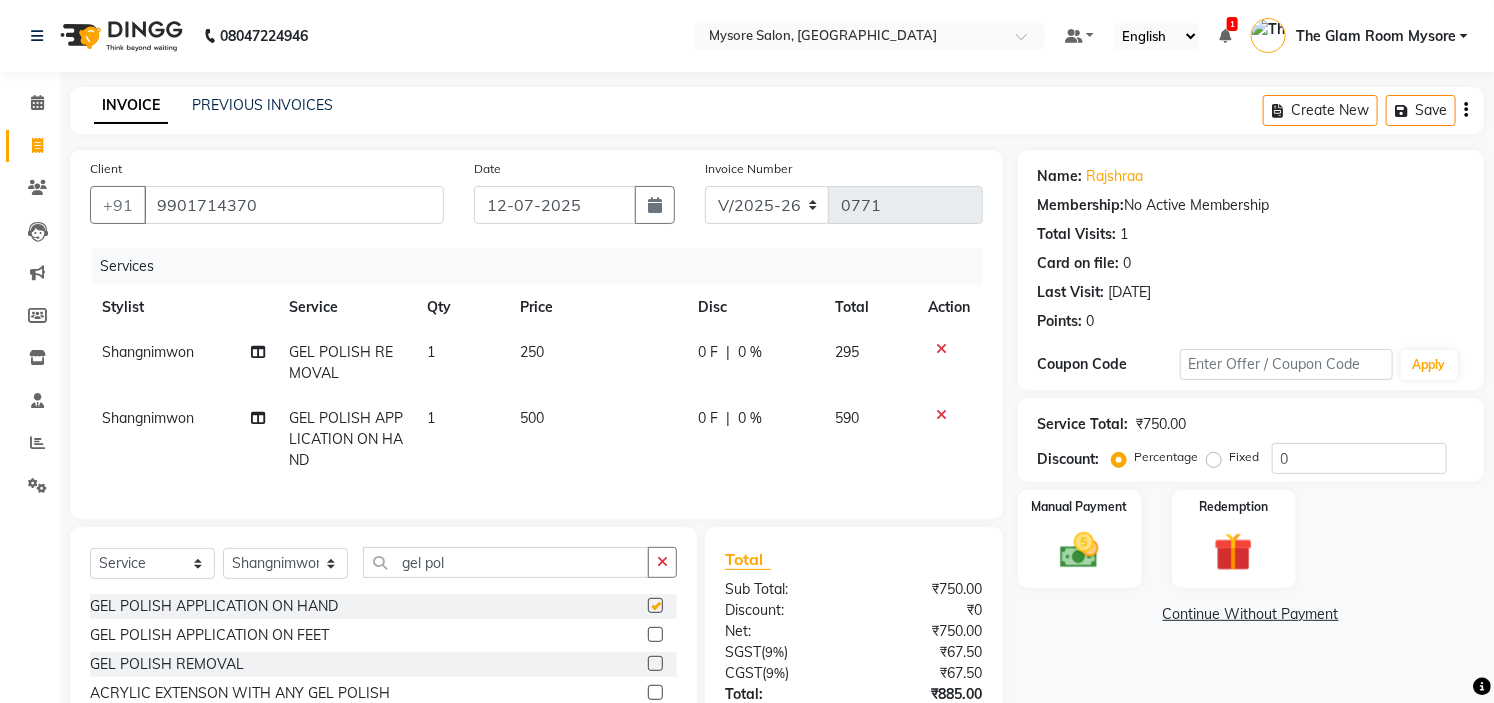 checkbox on "false" 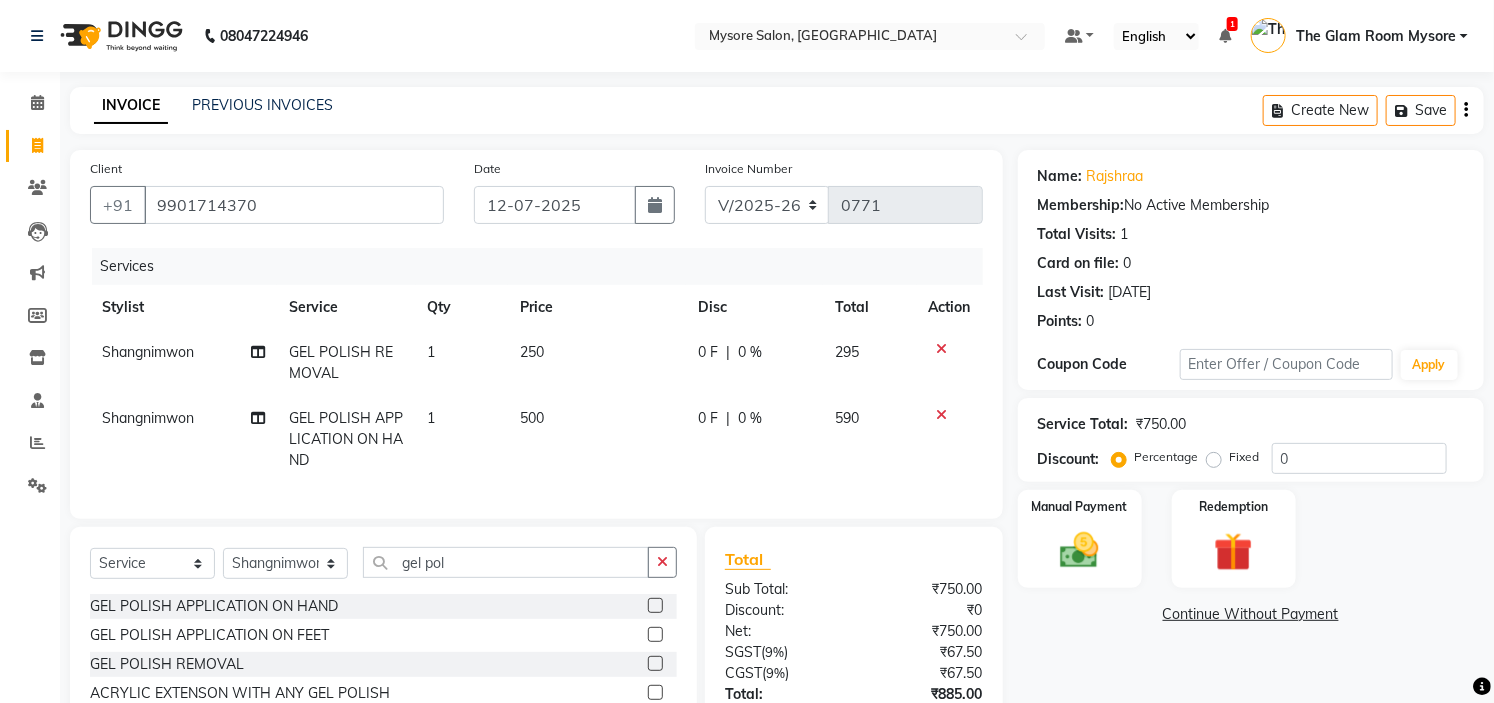 scroll, scrollTop: 165, scrollLeft: 0, axis: vertical 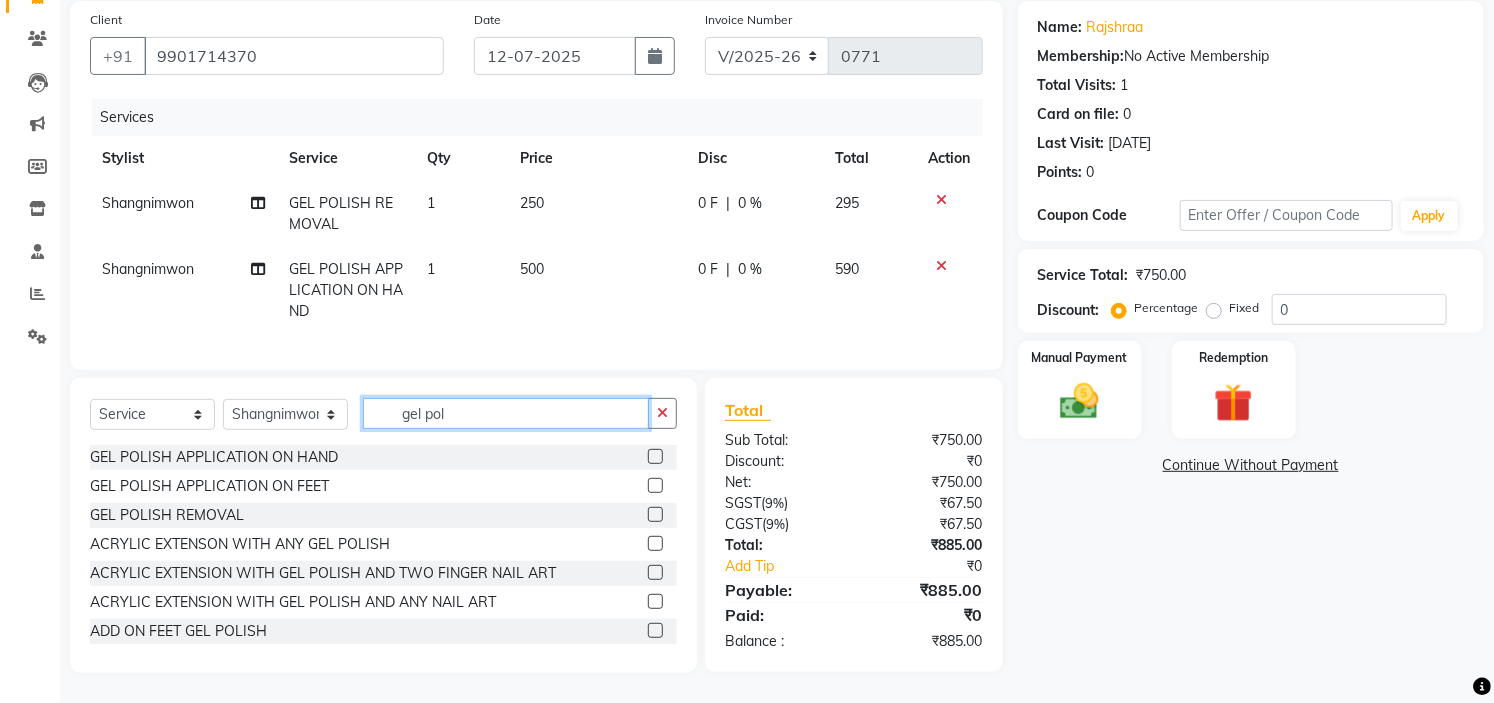 click on "gel pol" 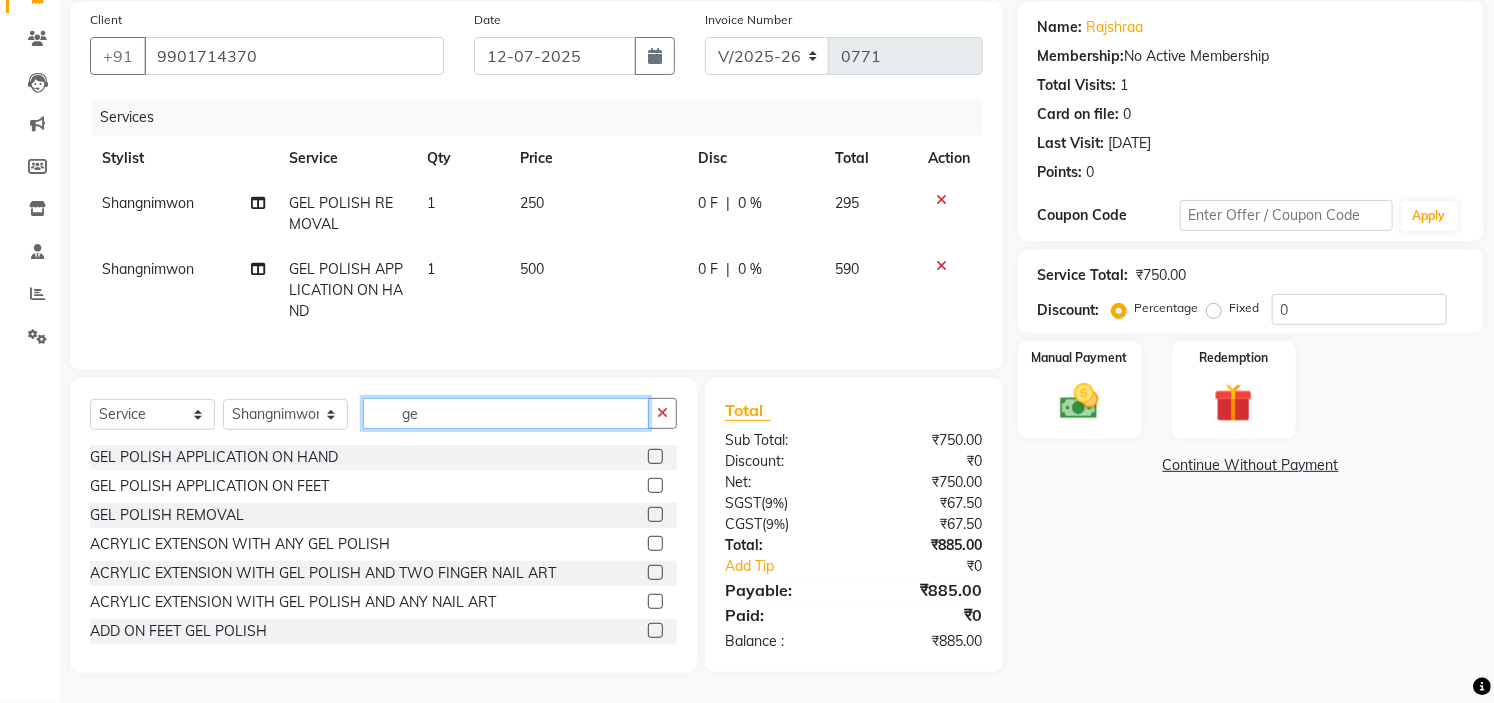 type on "g" 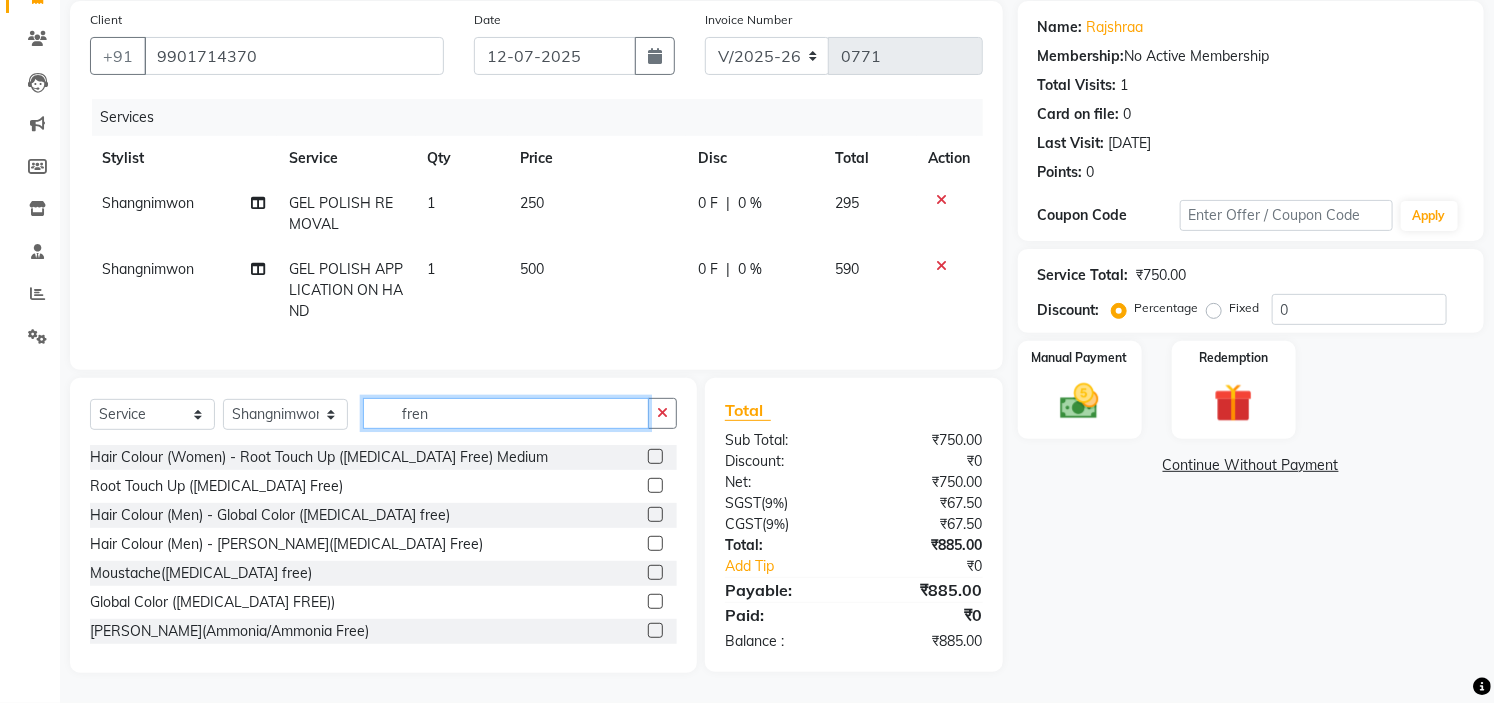 scroll, scrollTop: 164, scrollLeft: 0, axis: vertical 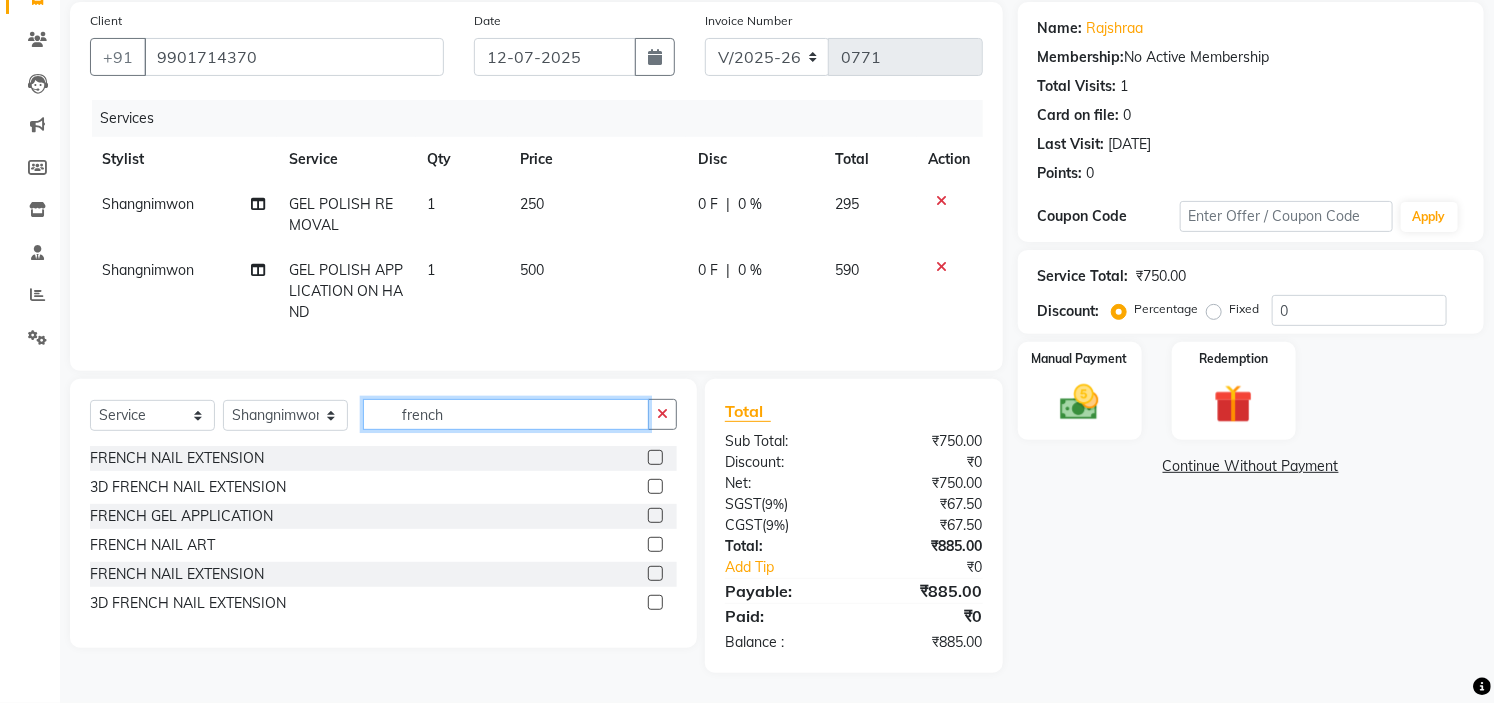type on "french" 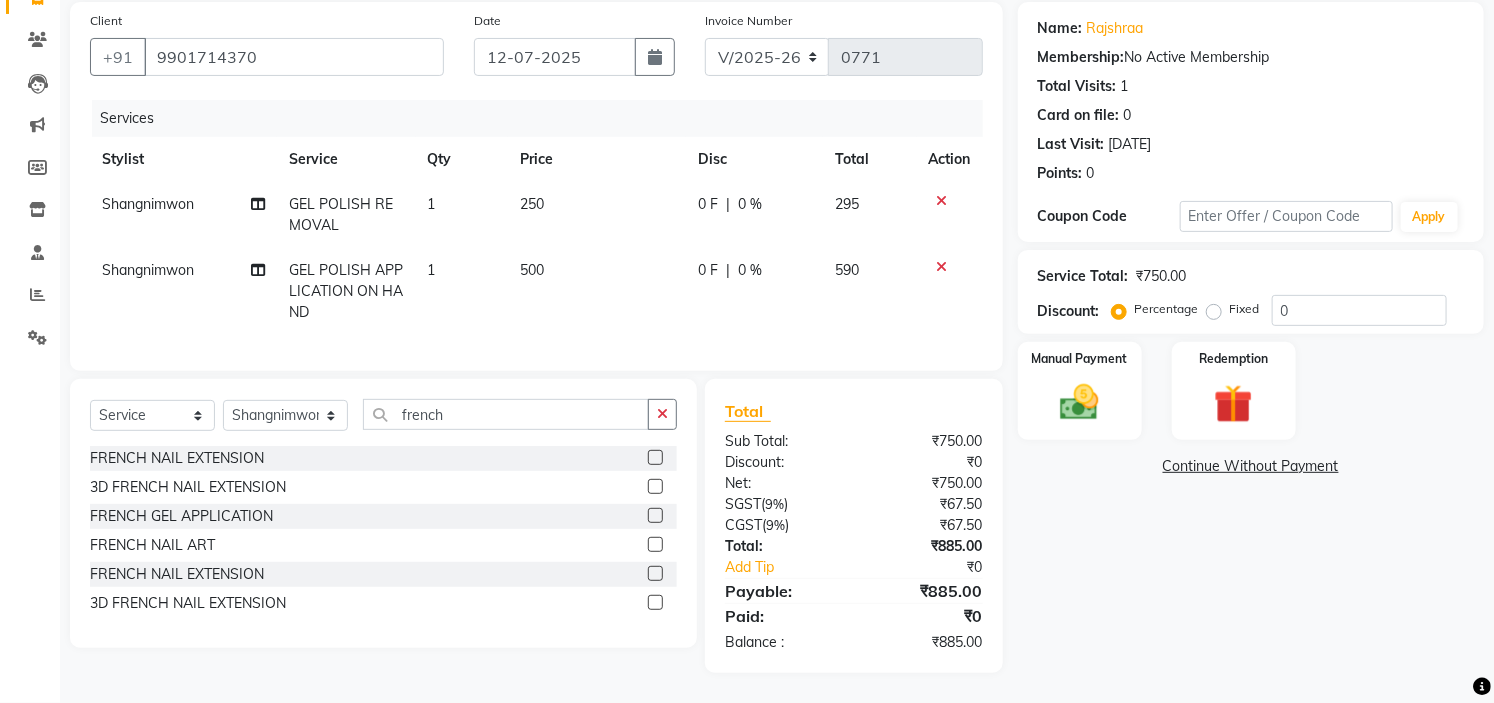 click 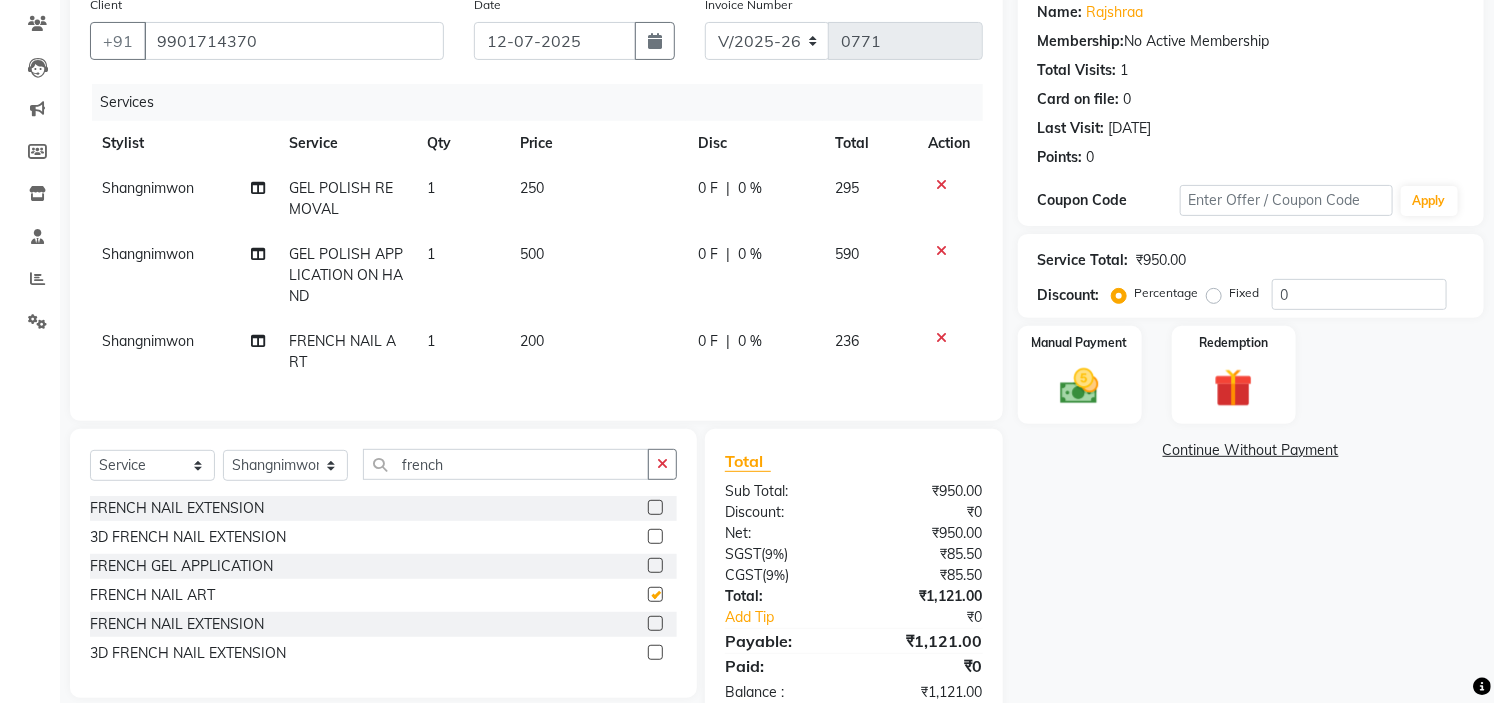 checkbox on "false" 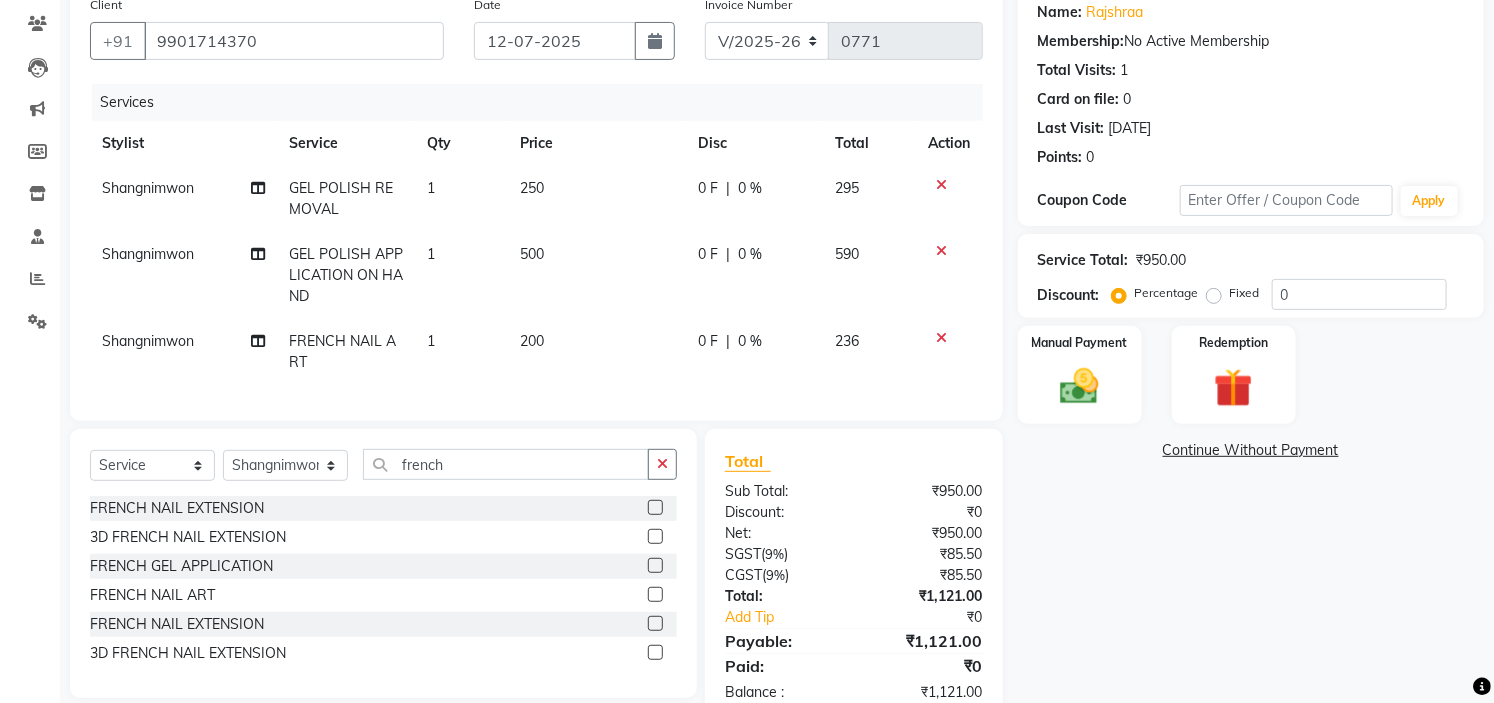 click on "200" 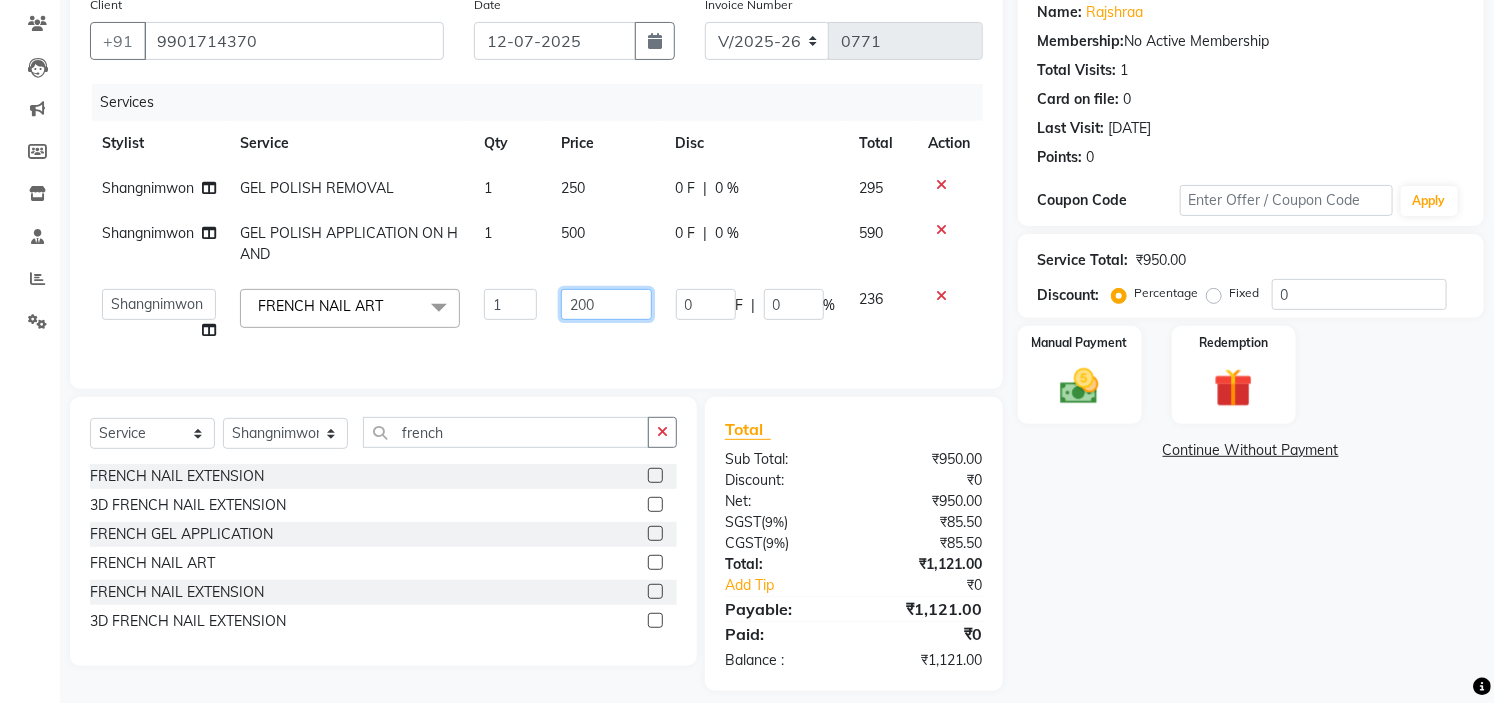drag, startPoint x: 616, startPoint y: 287, endPoint x: 621, endPoint y: 303, distance: 16.763054 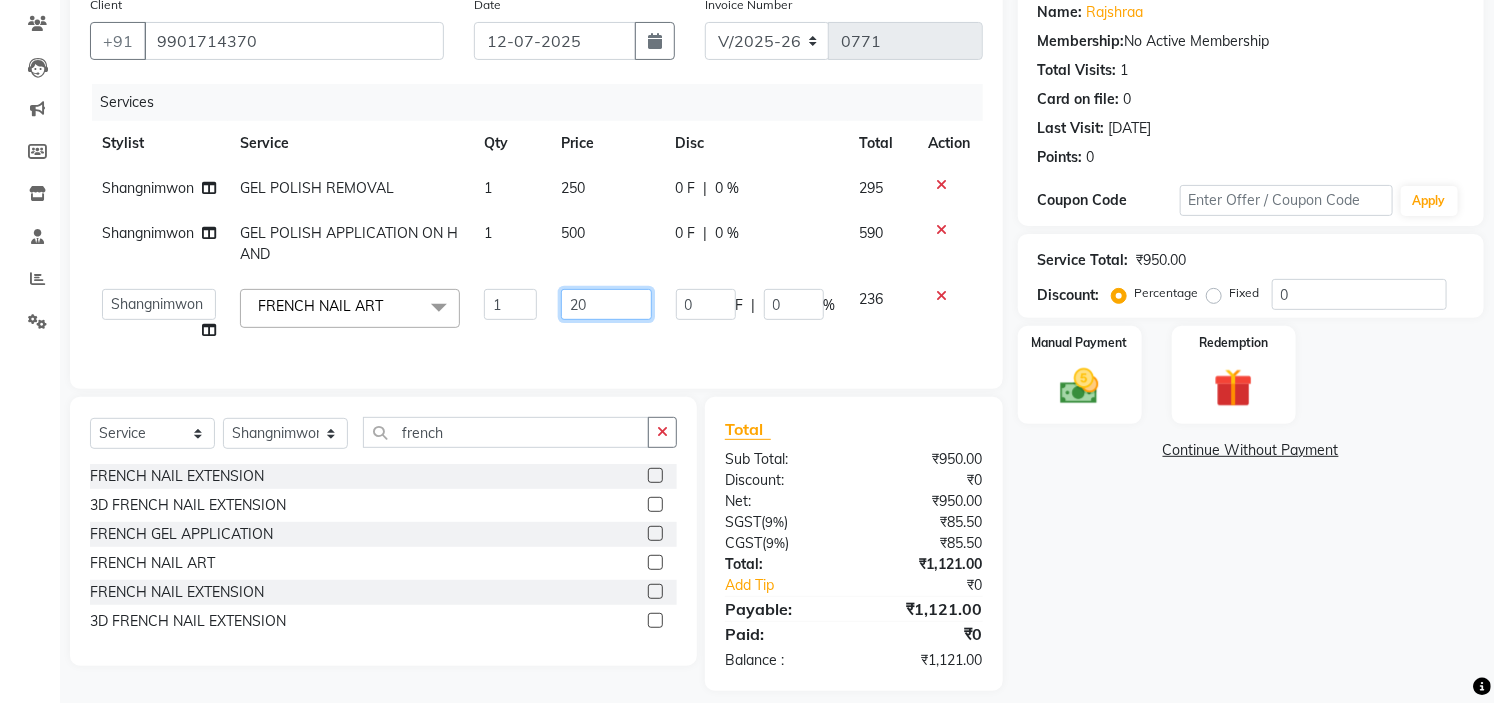 type on "2" 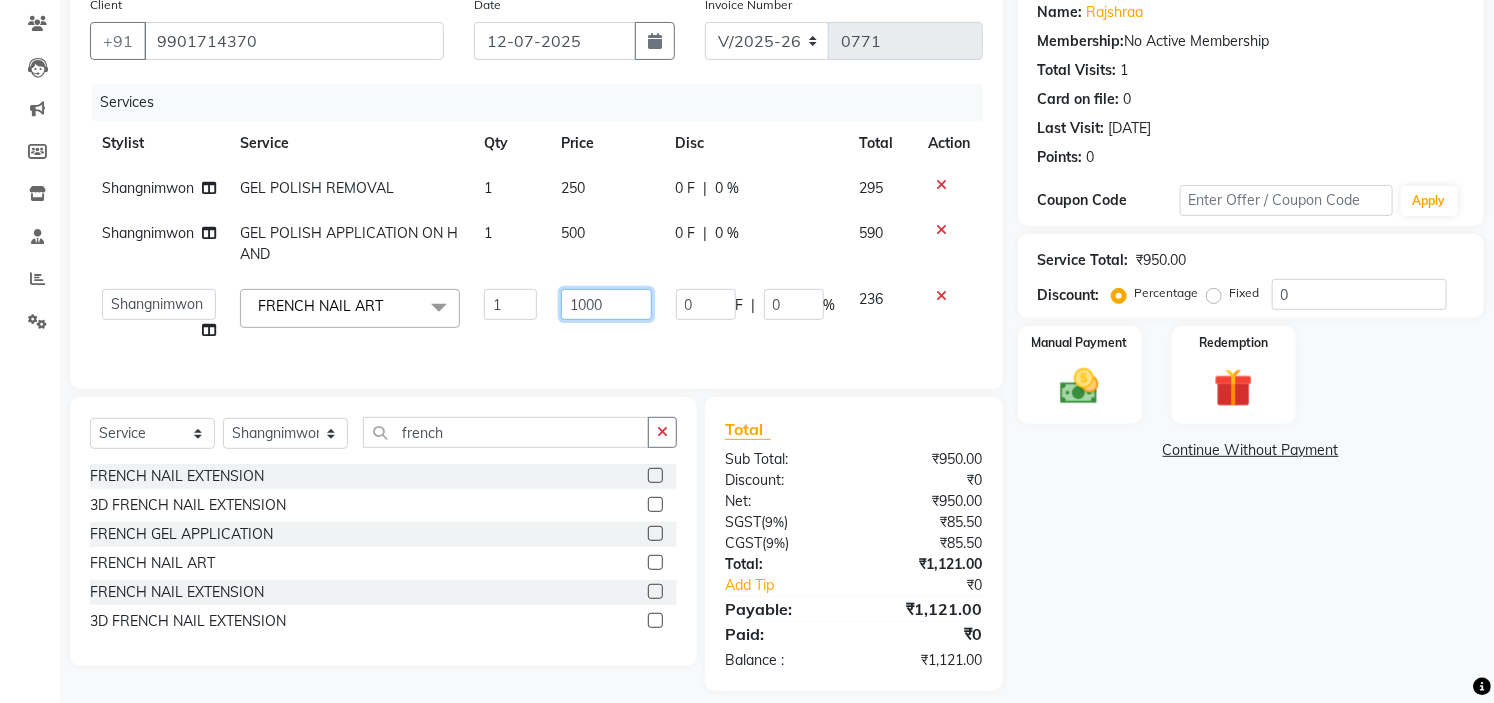 type on "100" 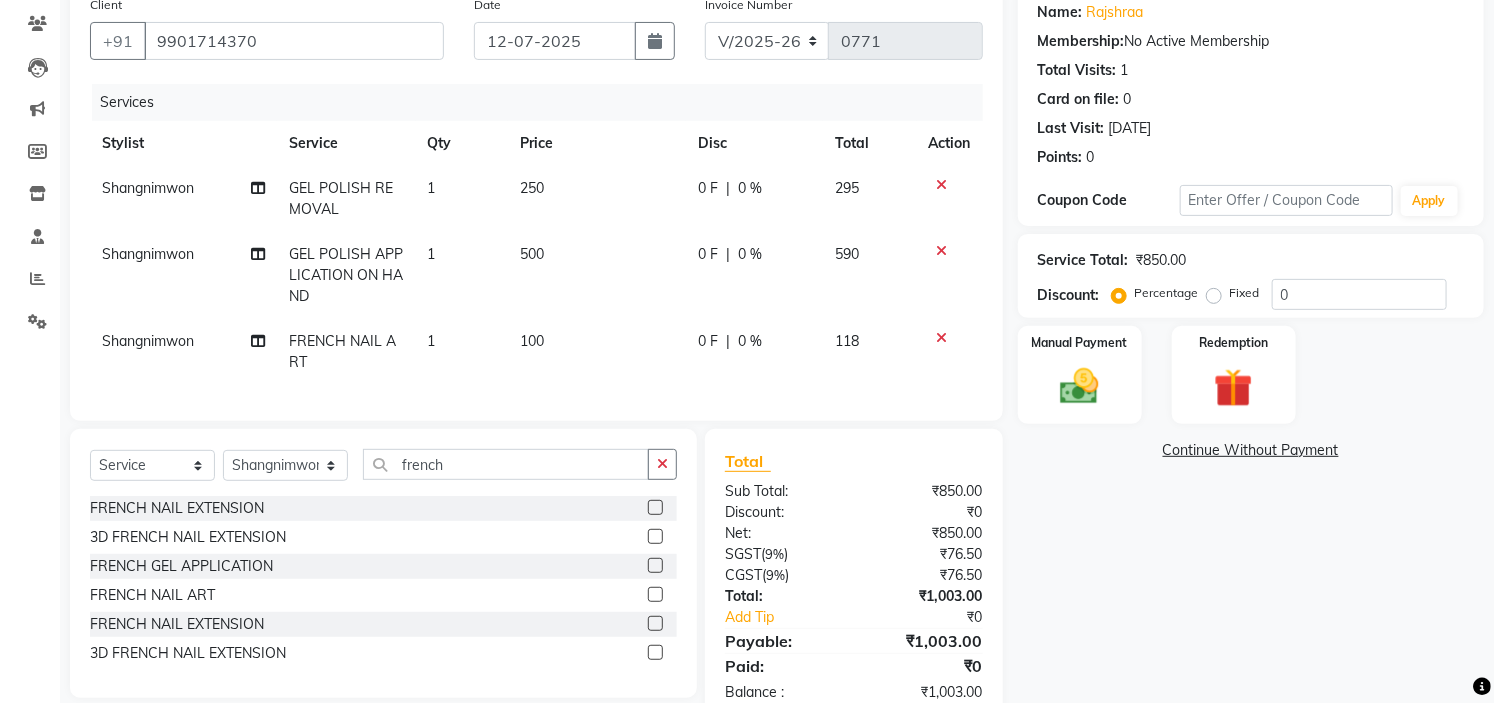 click on "1" 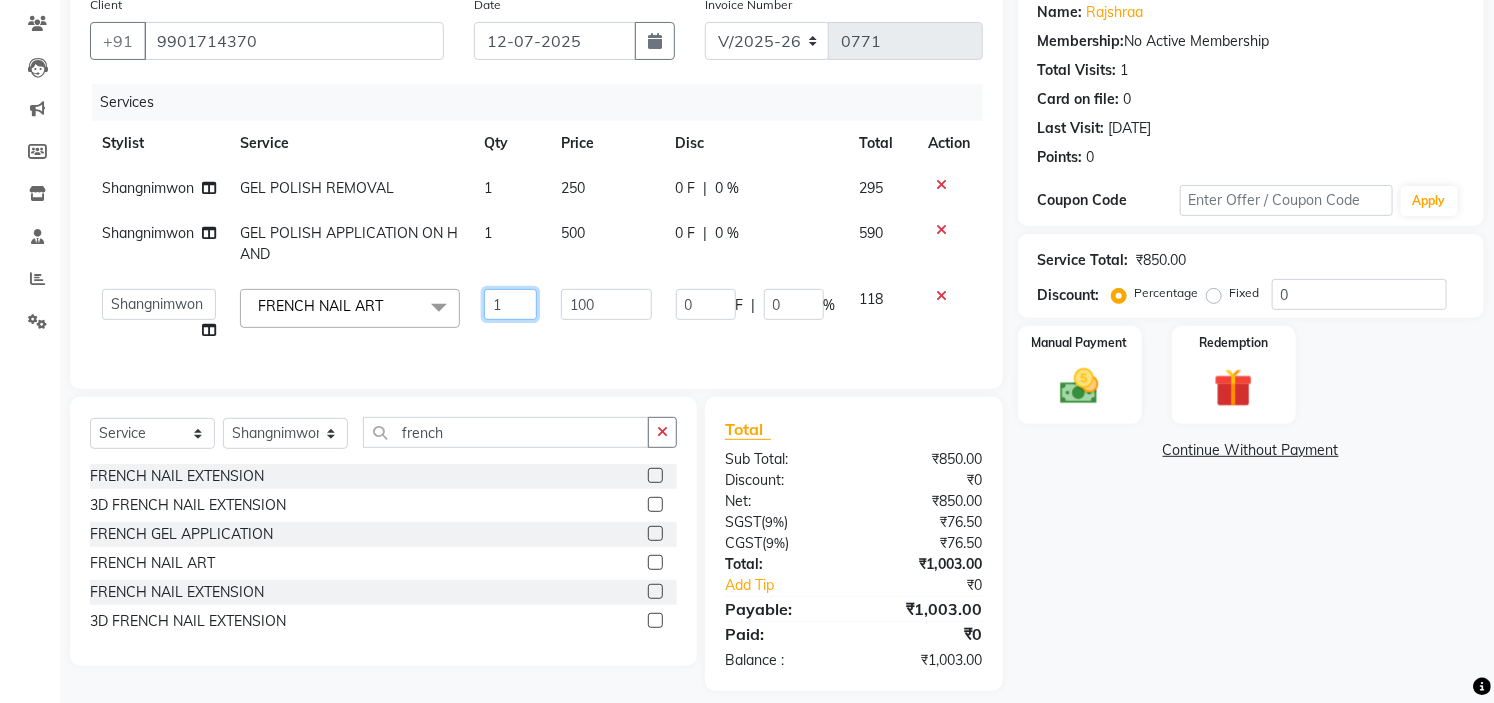 click on "1" 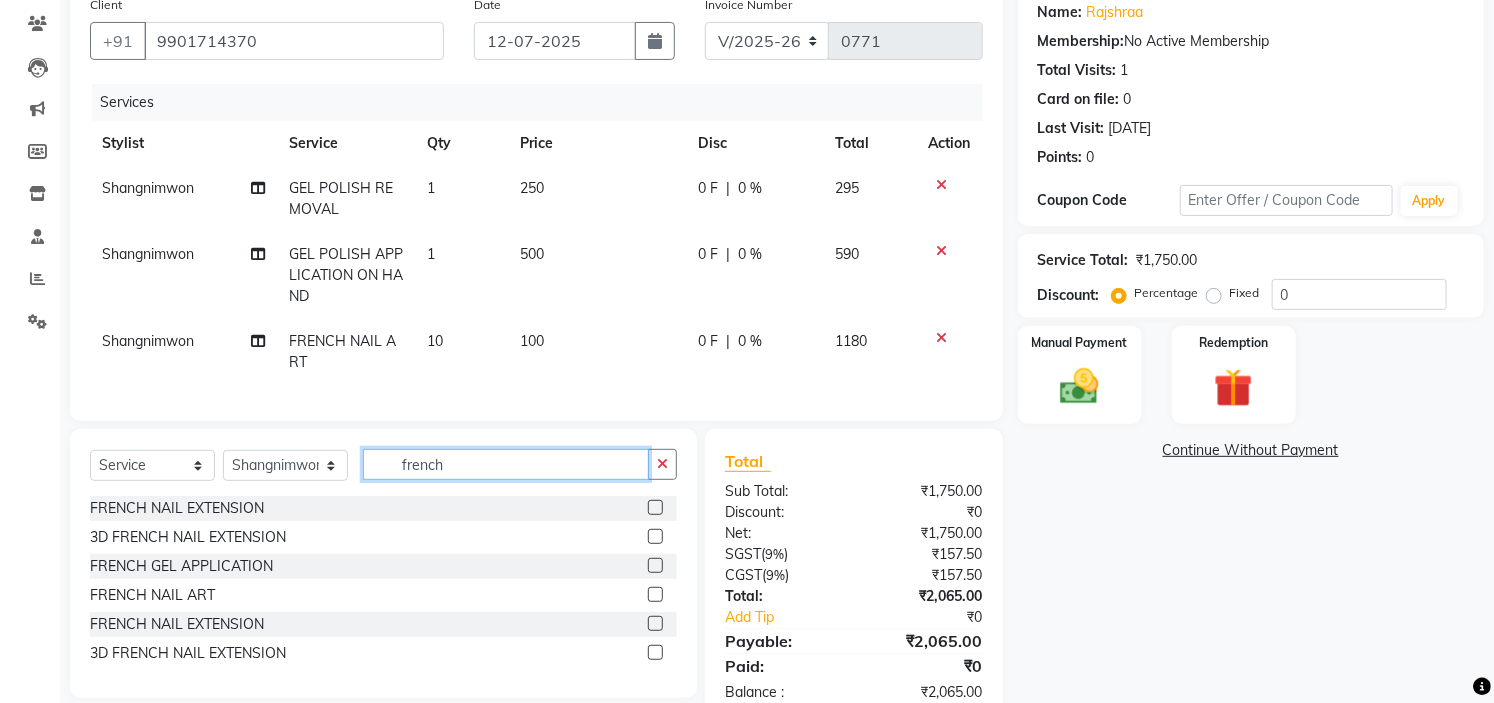 click on "Client +91 9901714370 Date 12-07-2025 Invoice Number V/2025 V/2025-26 0771 Services Stylist Service Qty Price Disc Total Action Shangnimwon GEL POLISH REMOVAL 1 250 0 F | 0 % 295 Shangnimwon GEL POLISH APPLICATION ON HAND 1 500 0 F | 0 % 590 Shangnimwon FRENCH NAIL ART 10 100 0 F | 0 % 1180 Select  Service  Product  Membership  Package Voucher Prepaid Gift Card  Select Stylist Ankita Arti Ashwini Ayaan DR. Apurva Fatma Jayshree Lakshmi Paul Ruhul alom Shangnimwon Steve Sumaiya Banu Sumit Teja Tezz The Glam Room Mysore french FRENCH NAIL EXTENSION  3D FRENCH NAIL EXTENSION  FRENCH GEL APPLICATION  FRENCH NAIL ART  FRENCH NAIL EXTENSION  3D FRENCH NAIL EXTENSION  Total Sub Total: ₹1,750.00 Discount: ₹0 Net: ₹1,750.00 SGST  ( 9% ) ₹157.50 CGST  ( 9% ) ₹157.50 Total: ₹2,065.00 Add Tip ₹0 Payable: ₹2,065.00 Paid: ₹0 Balance   : ₹2,065.00" 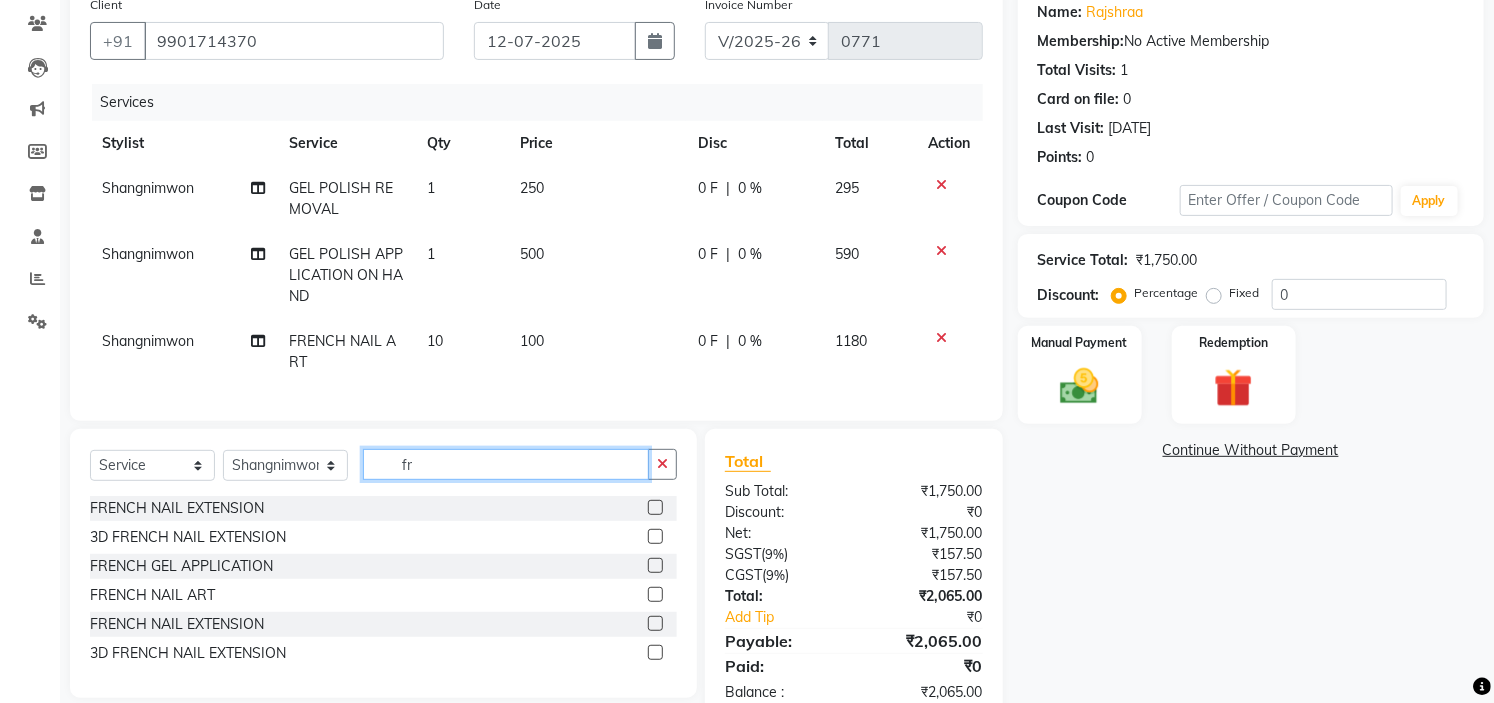type on "f" 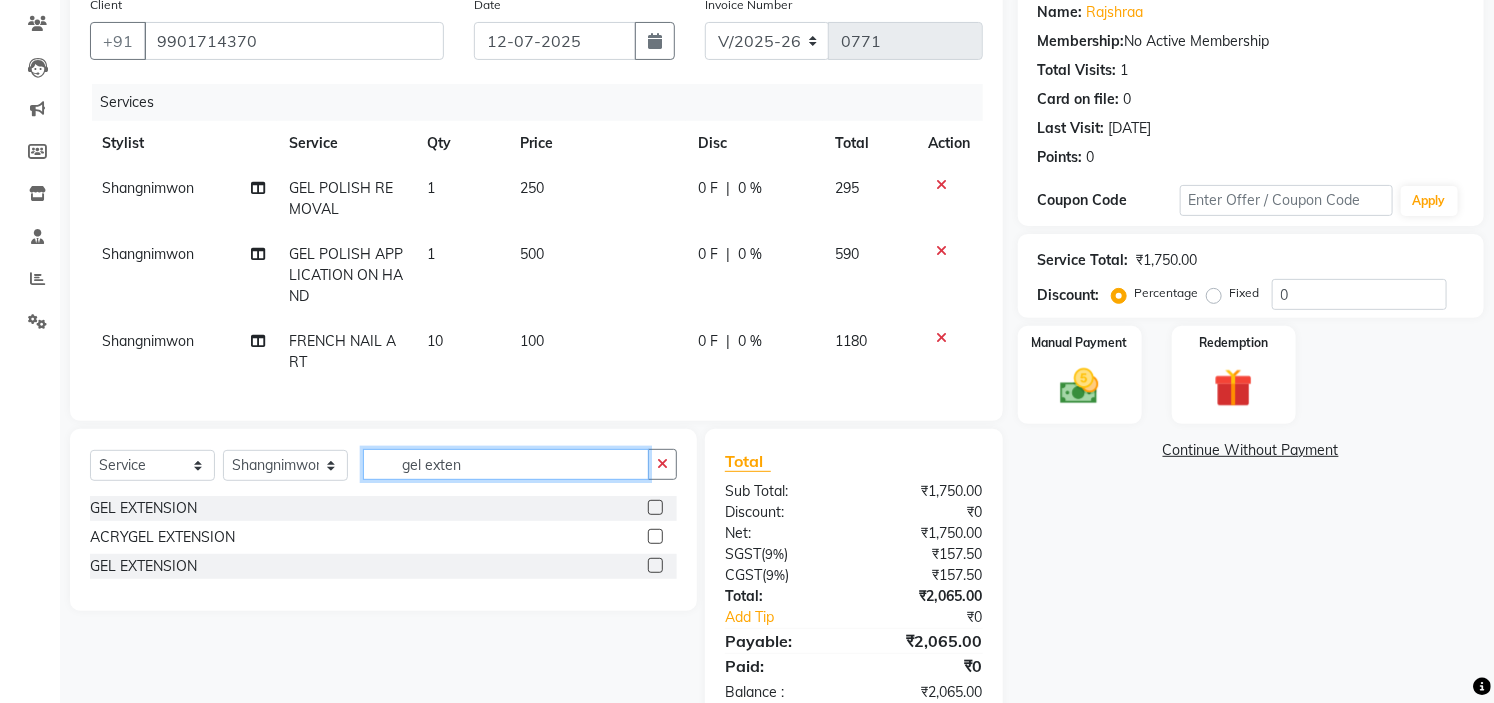 type on "gel exten" 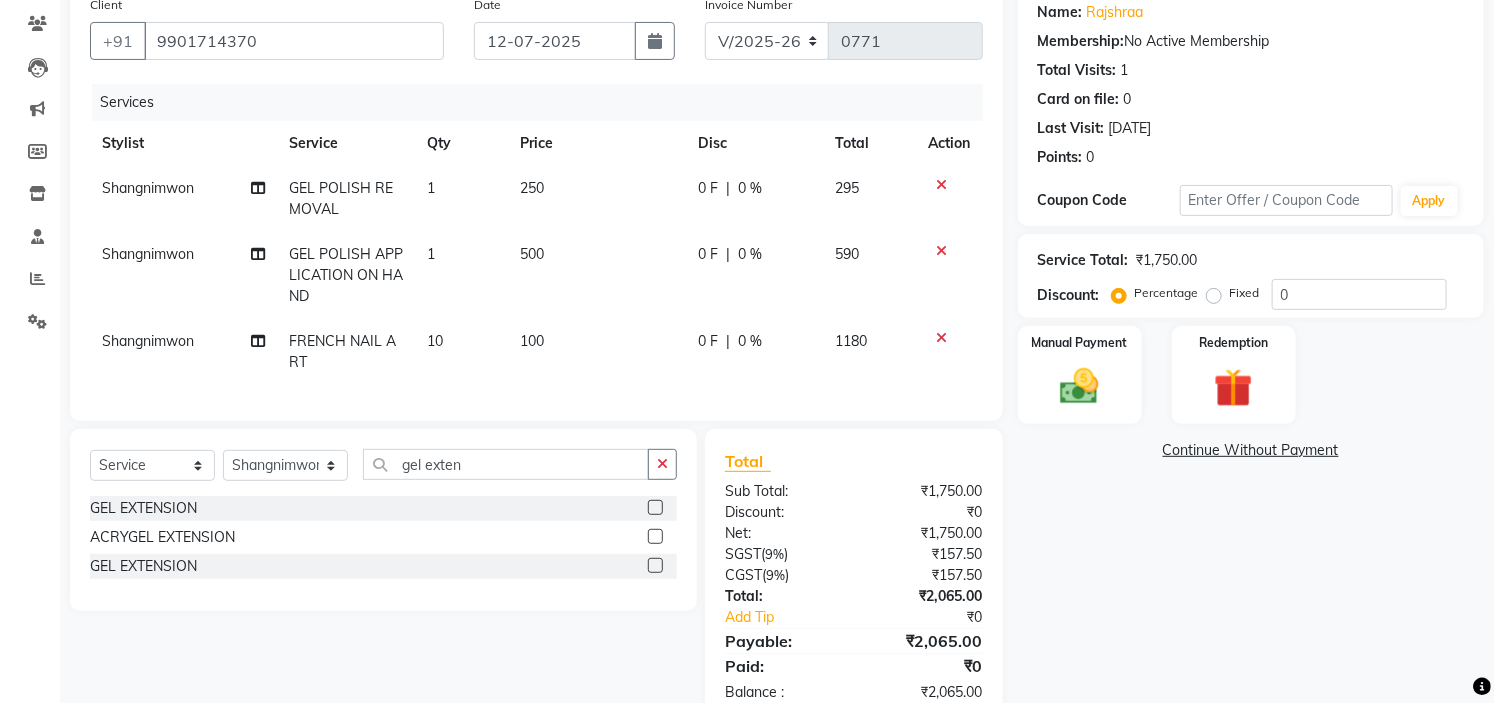 click 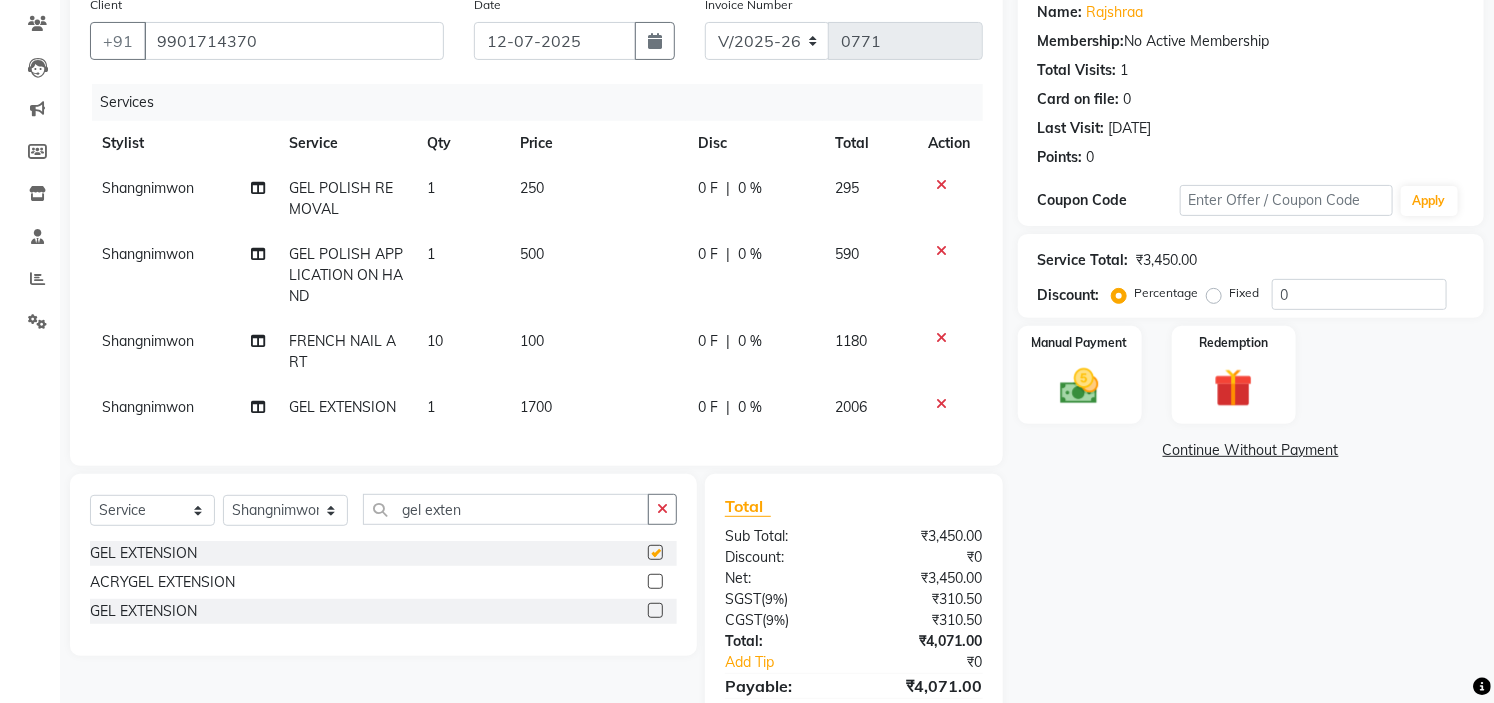 checkbox on "false" 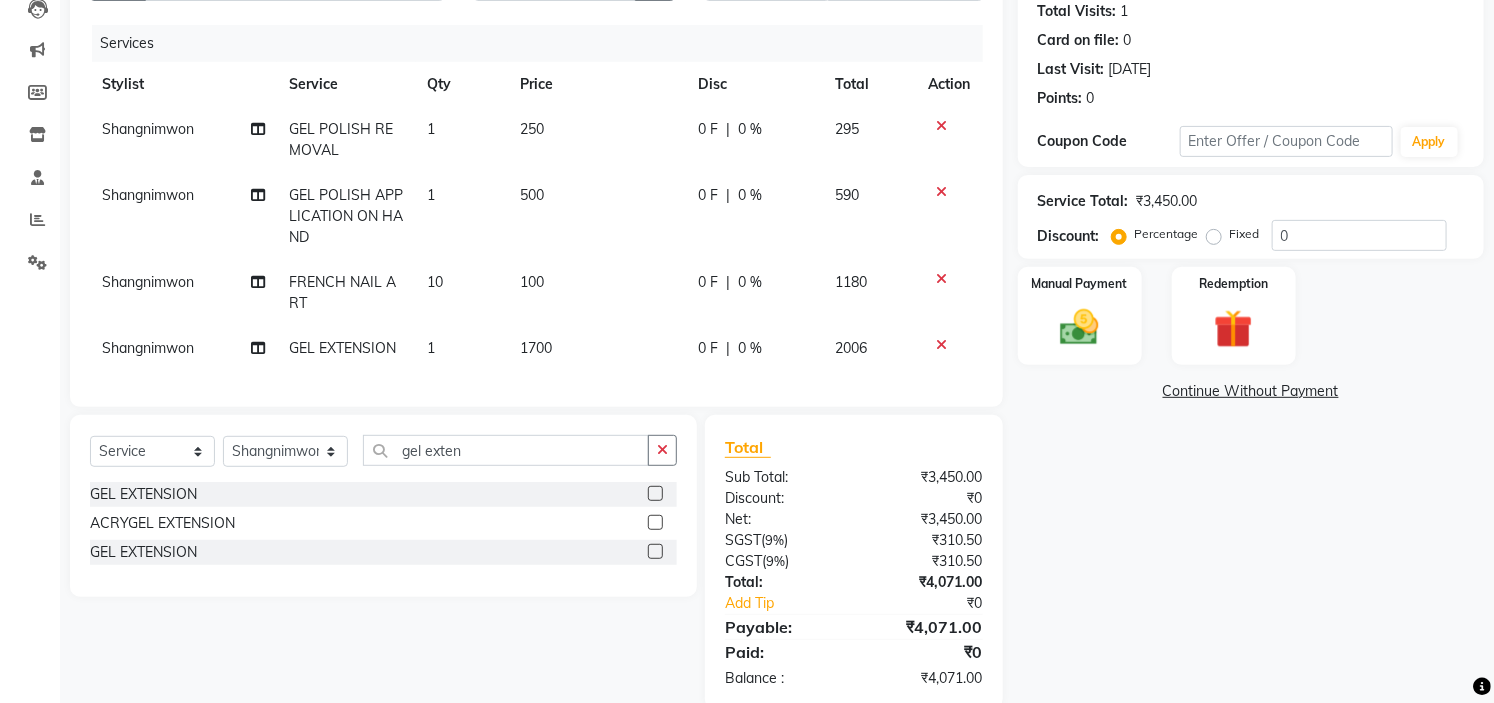 scroll, scrollTop: 275, scrollLeft: 0, axis: vertical 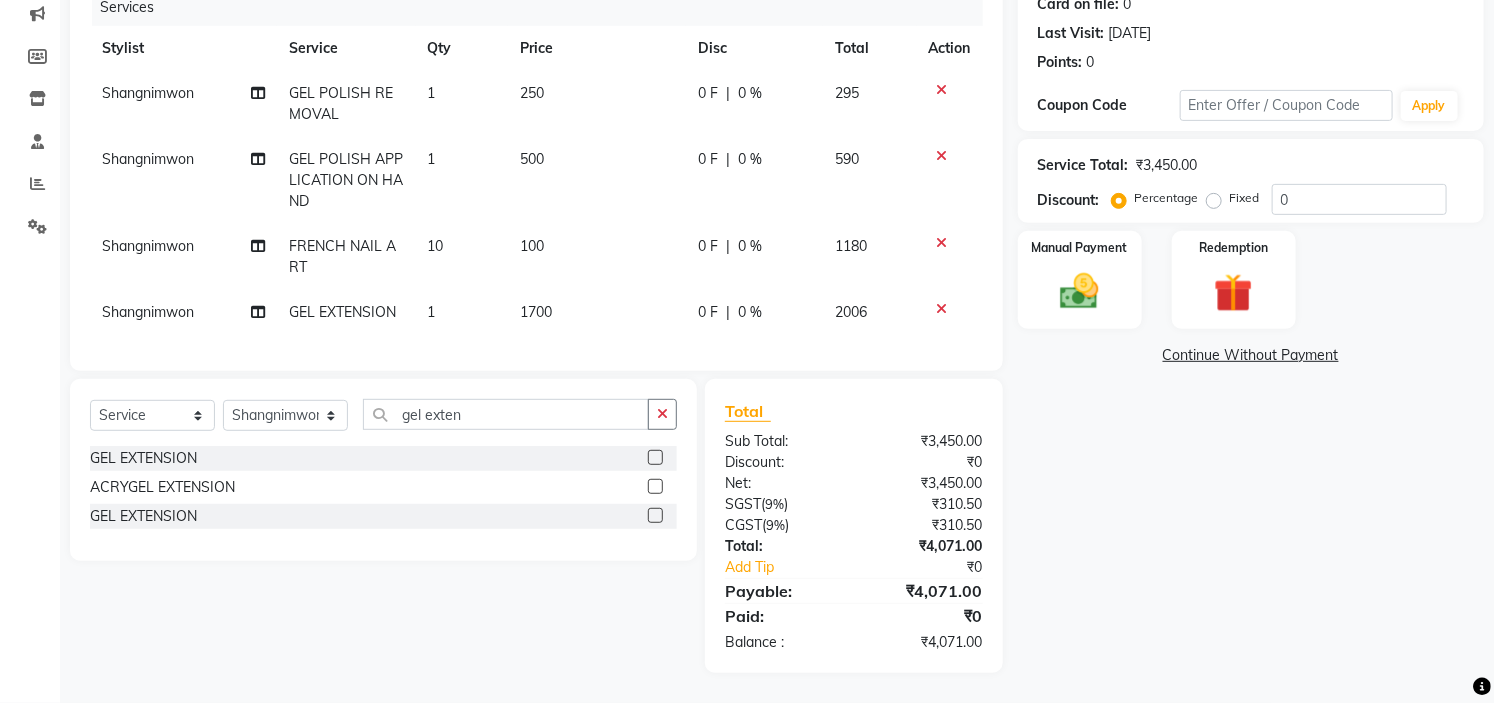 click on "Name: Rajshraa  Membership:  No Active Membership  Total Visits:  1 Card on file:  0 Last Visit:   16-03-2025 Points:   0  Coupon Code Apply Service Total:  ₹3,450.00  Discount:  Percentage   Fixed  0 Manual Payment Redemption  Continue Without Payment" 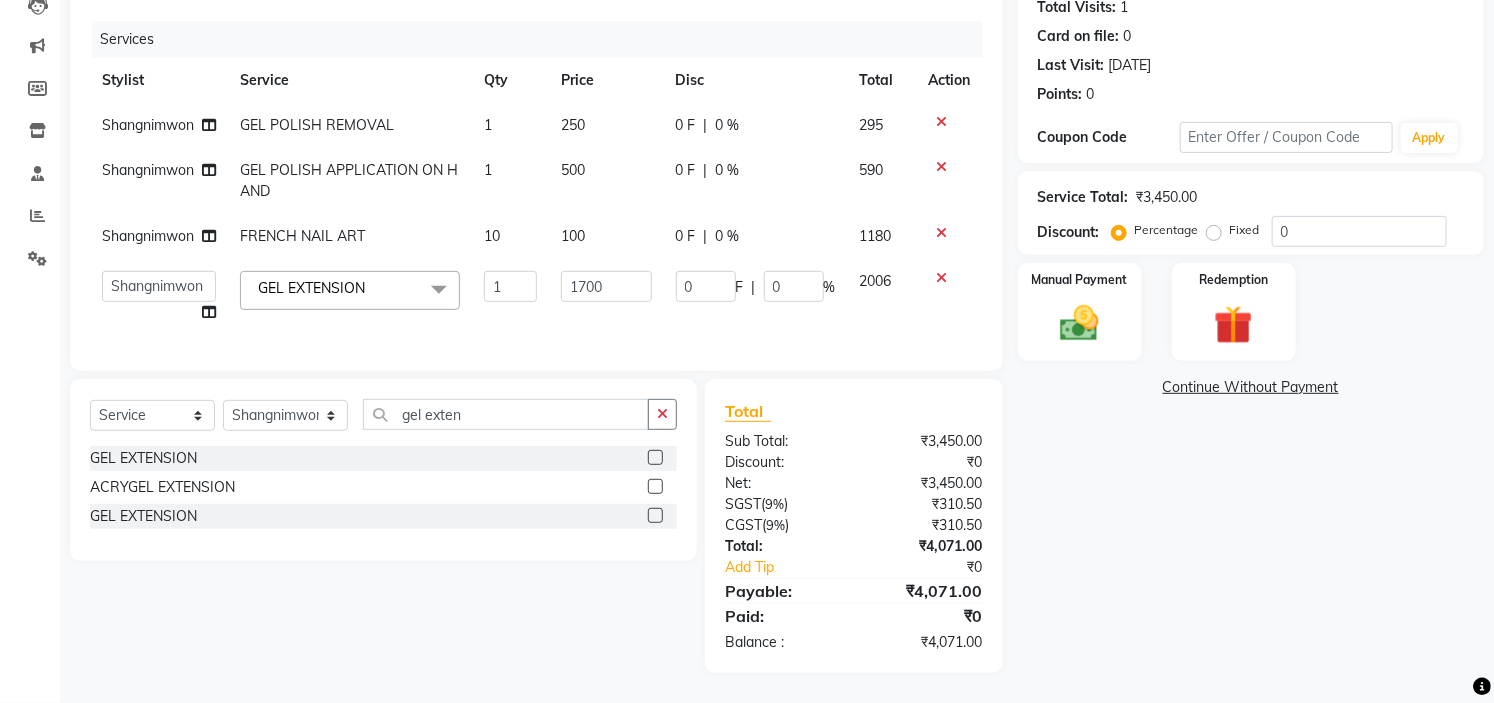scroll, scrollTop: 243, scrollLeft: 0, axis: vertical 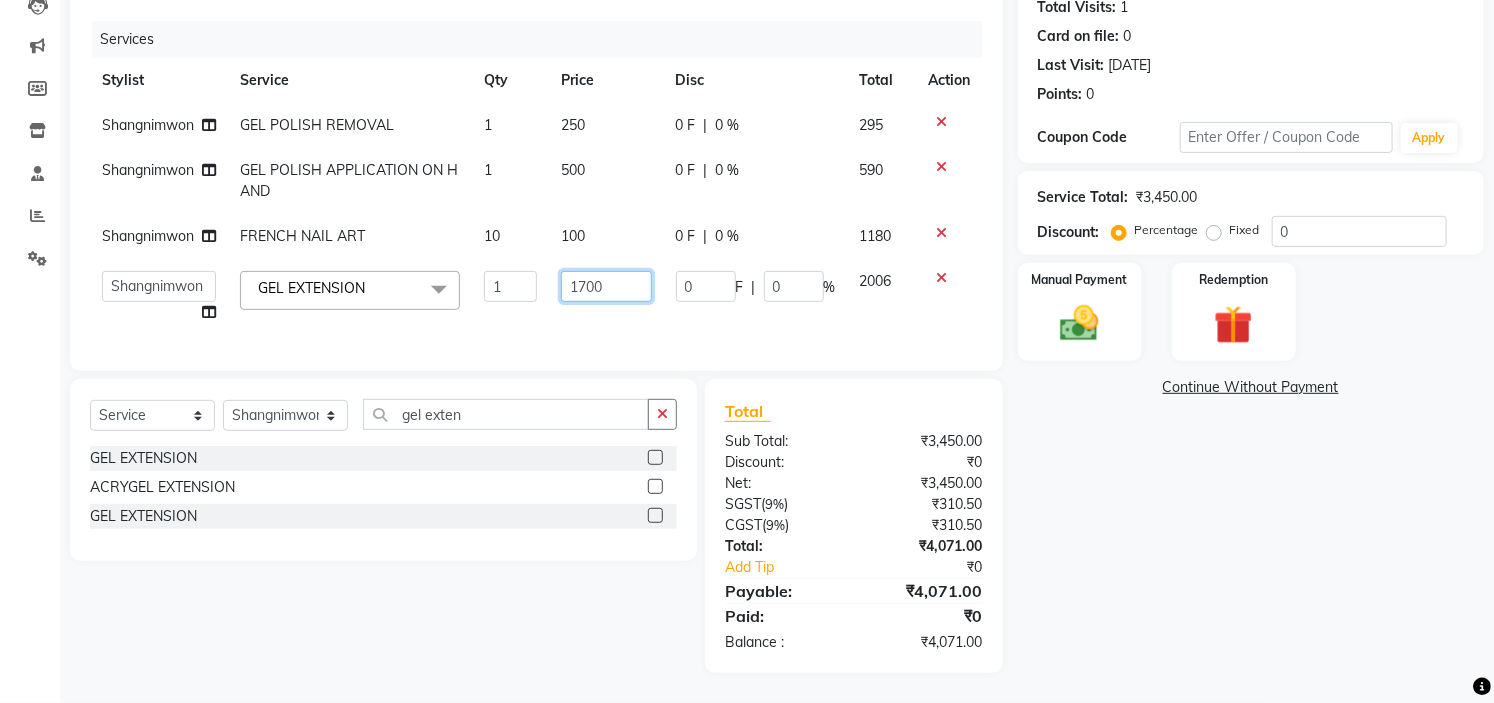 click on "1700" 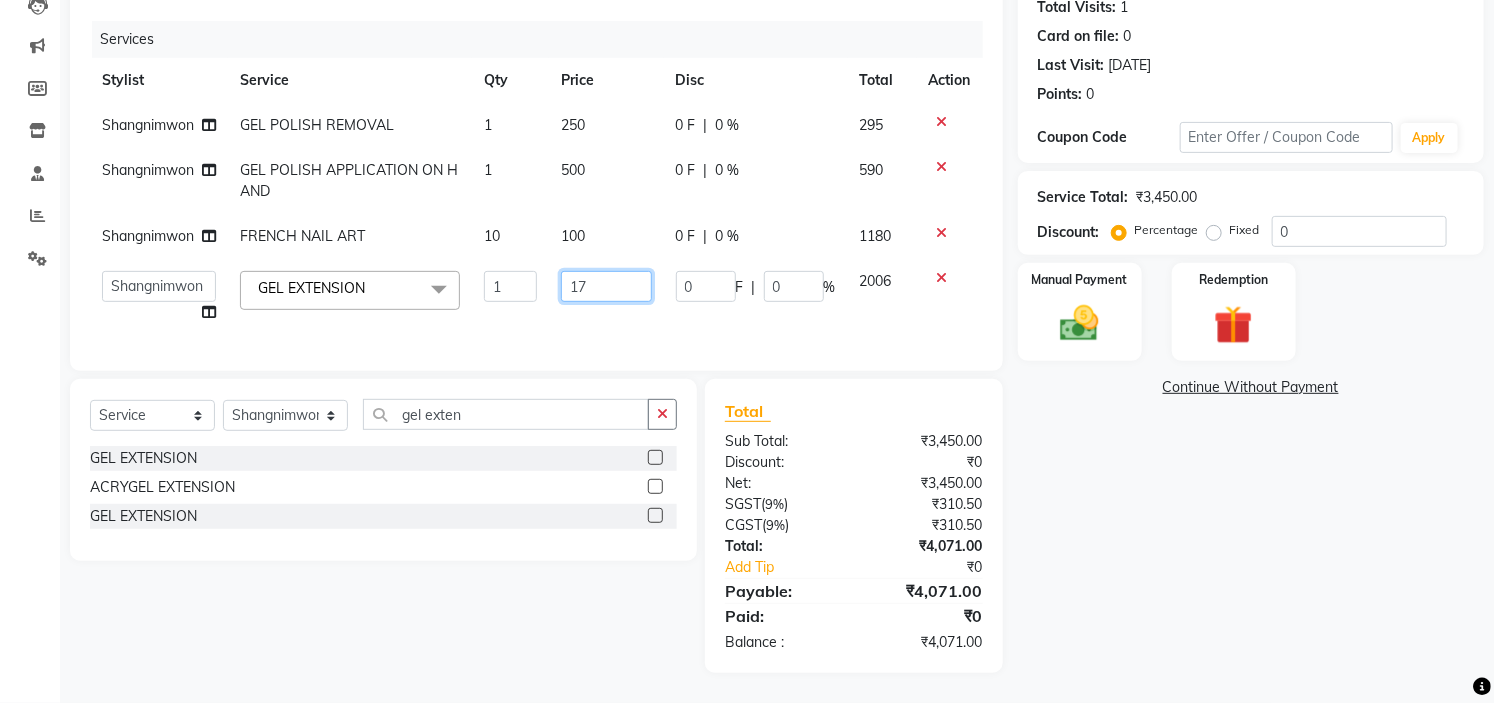 type on "1" 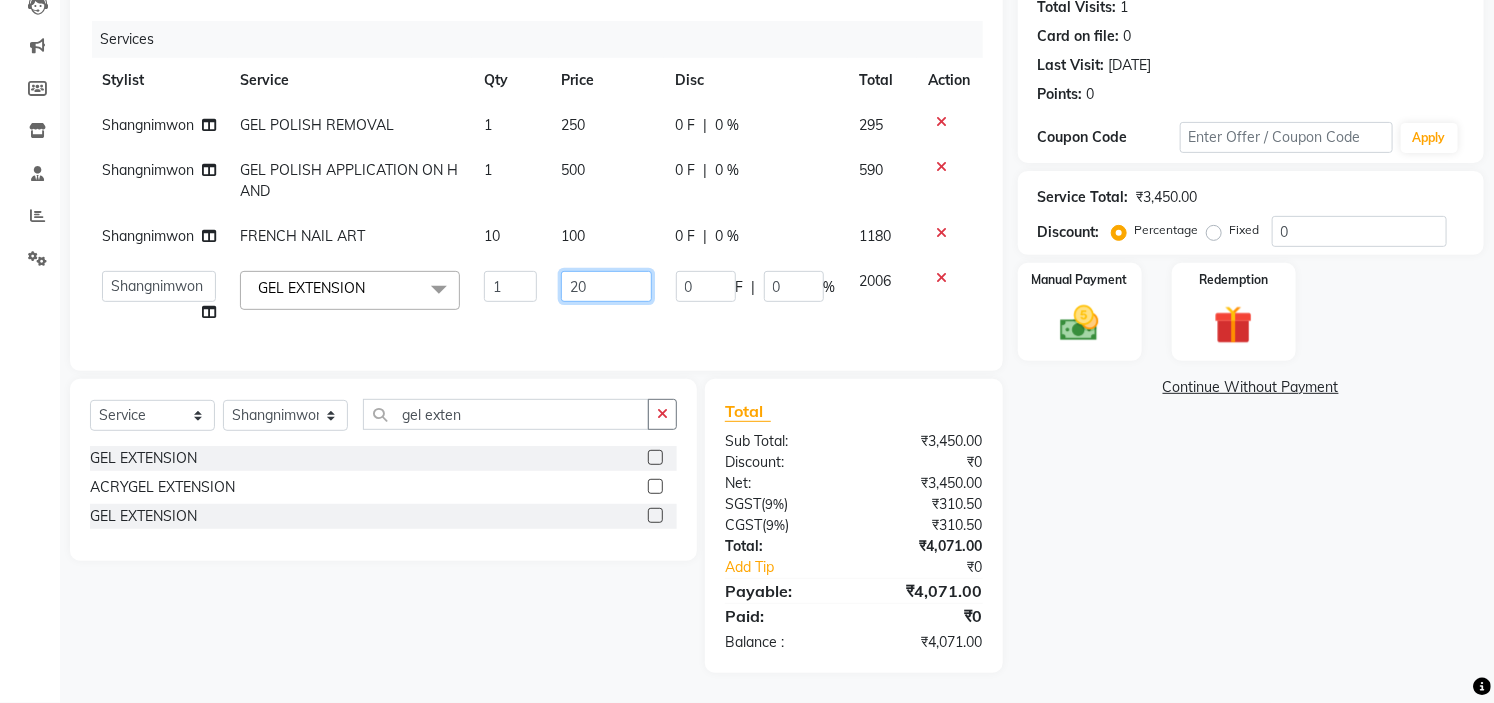 type on "200" 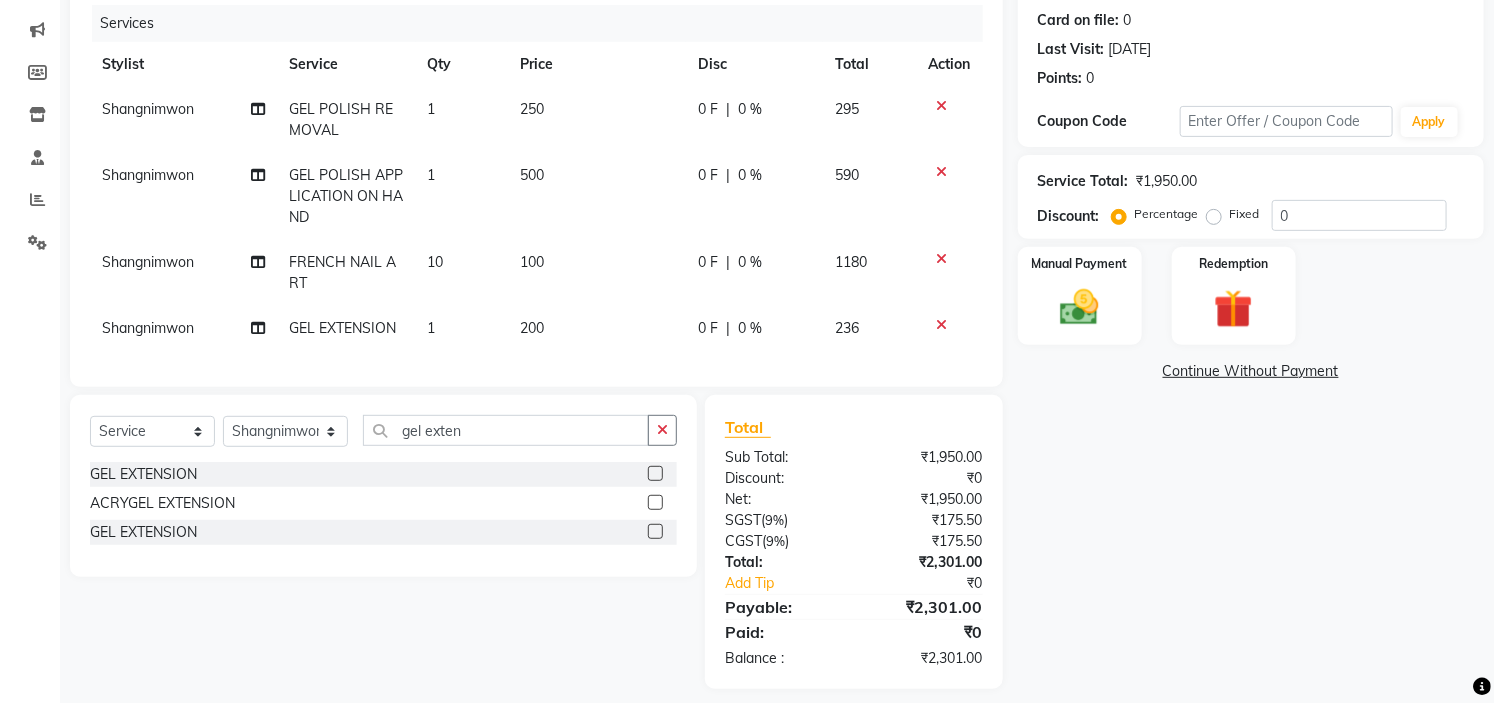 click on "Name: Rajshraa  Membership:  No Active Membership  Total Visits:  1 Card on file:  0 Last Visit:   16-03-2025 Points:   0  Coupon Code Apply Service Total:  ₹1,950.00  Discount:  Percentage   Fixed  0 Manual Payment Redemption  Continue Without Payment" 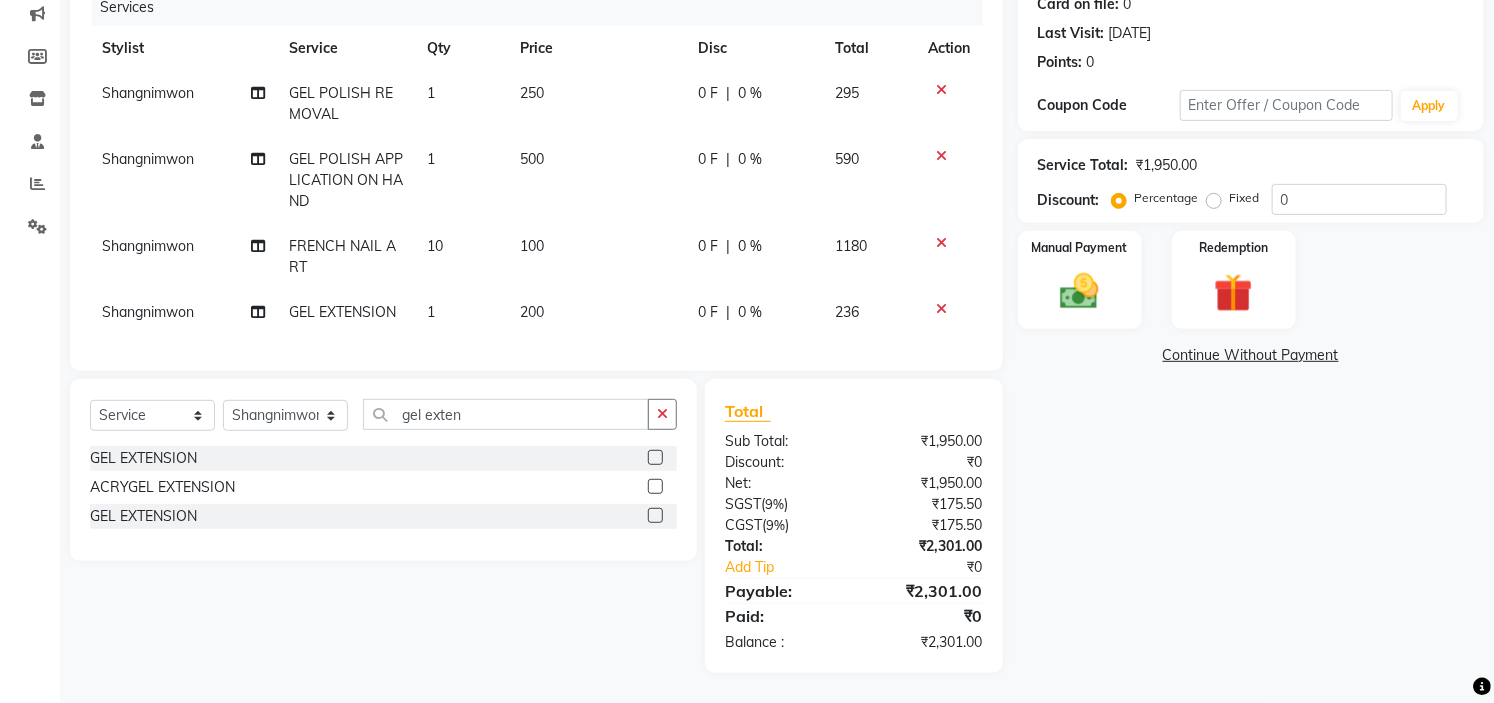 scroll, scrollTop: 275, scrollLeft: 0, axis: vertical 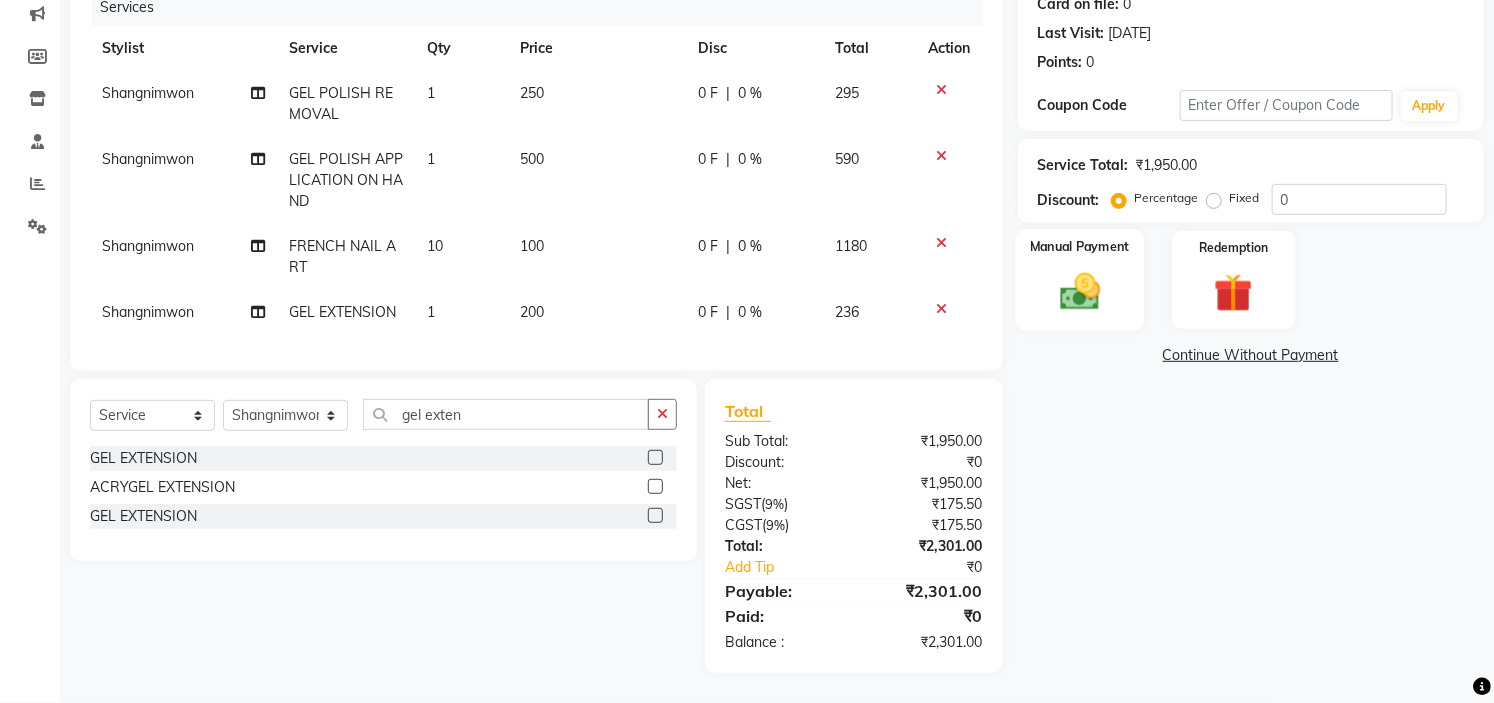 click 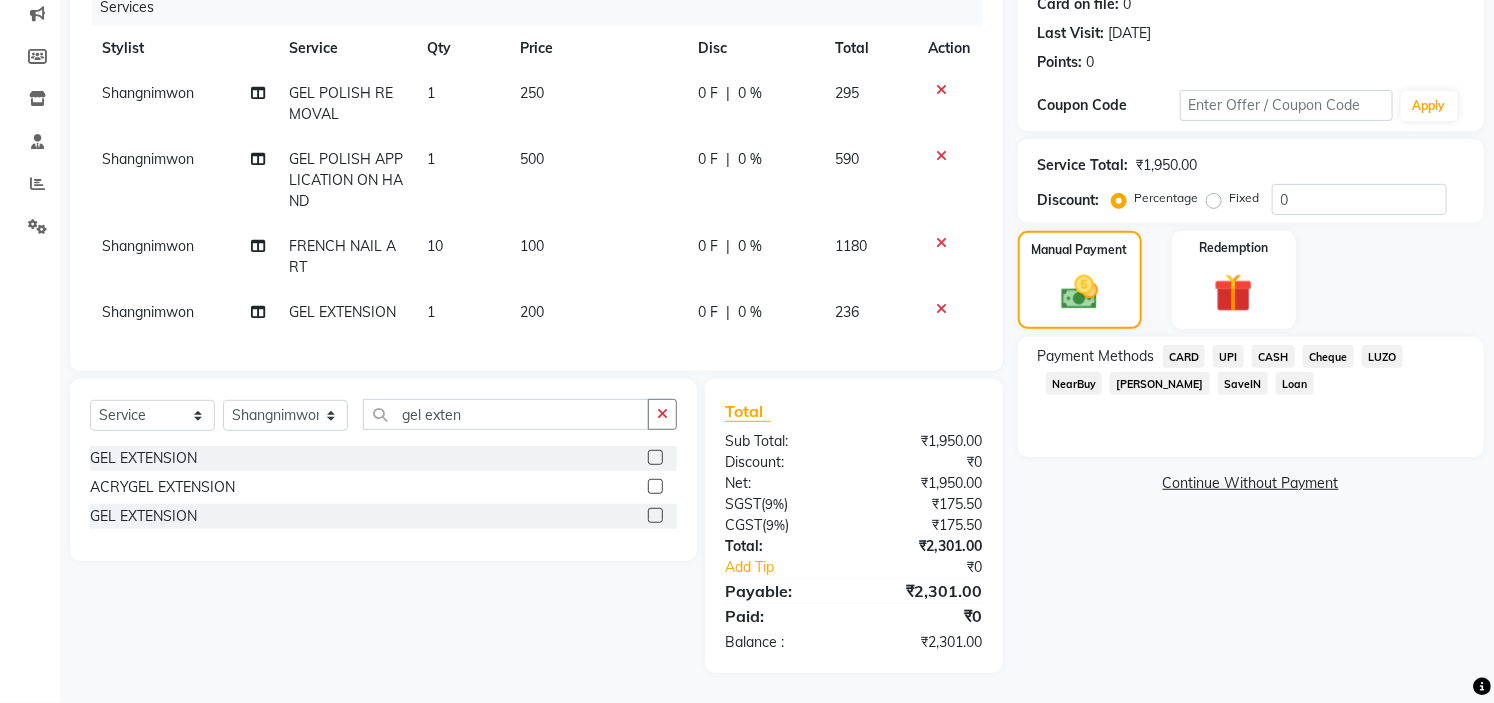 click on "UPI" 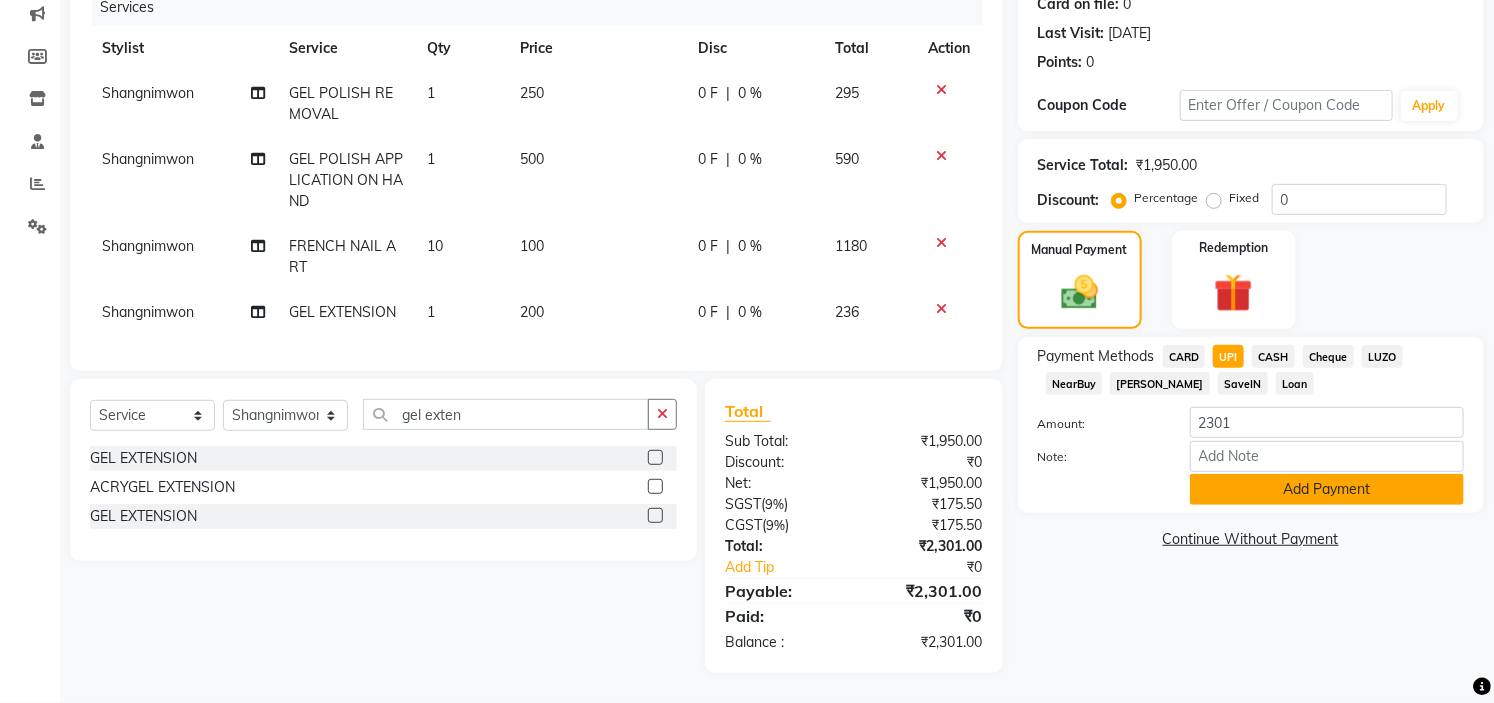 click on "Add Payment" 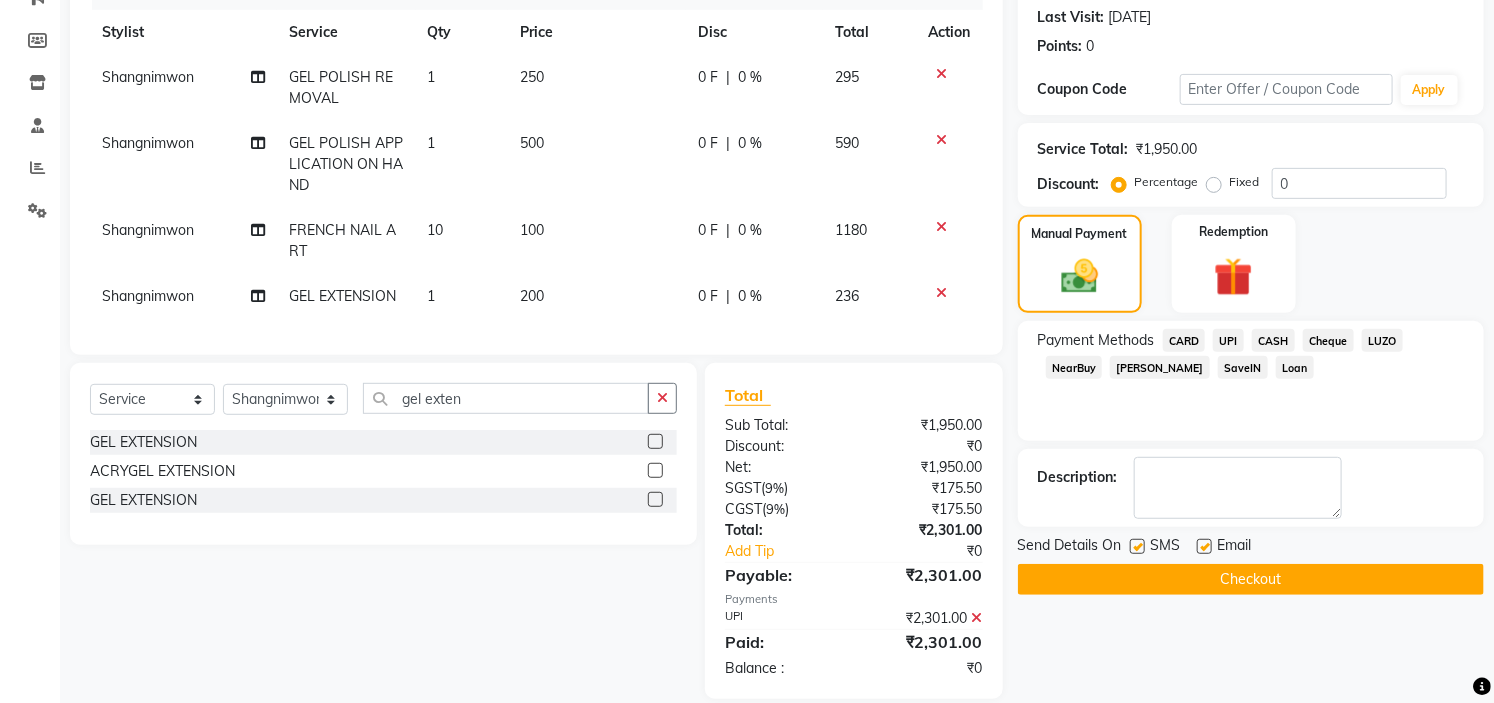 click on "Checkout" 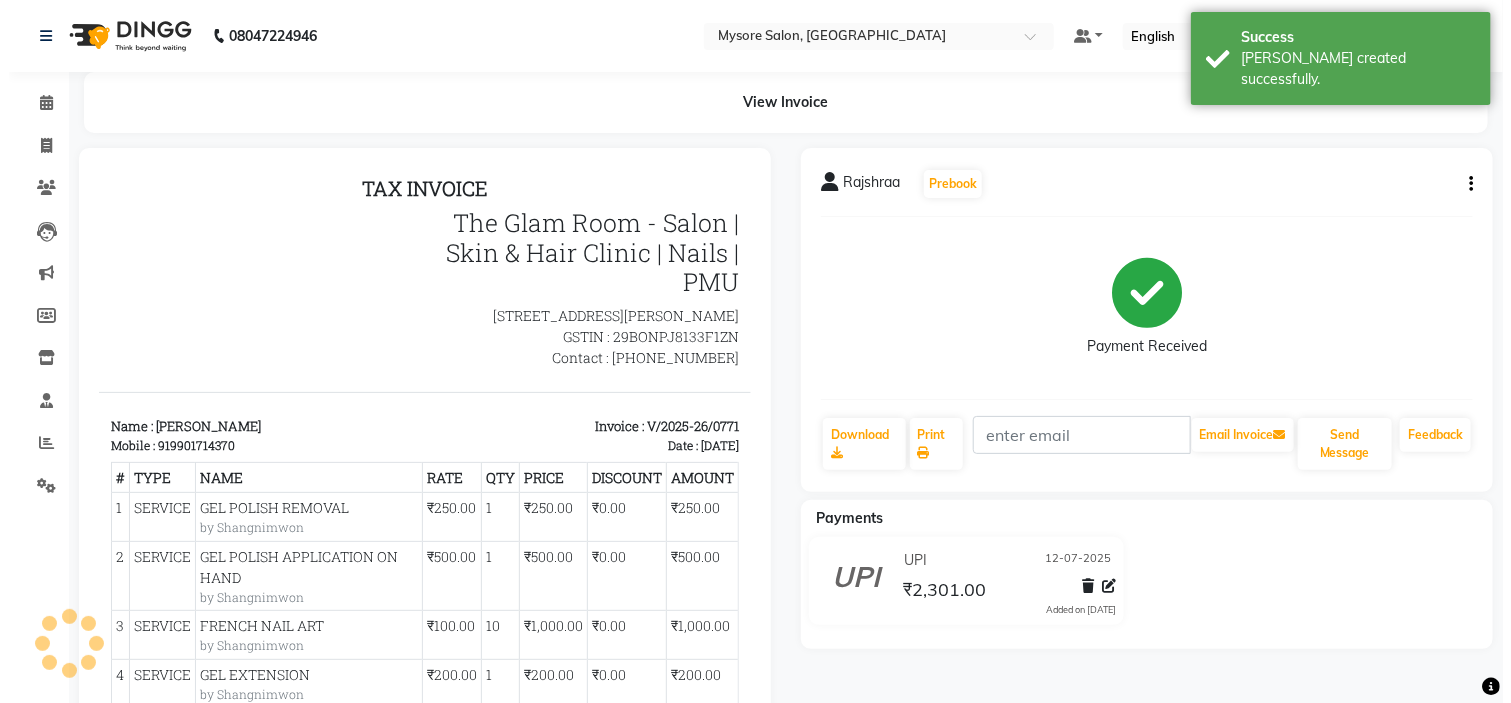 scroll, scrollTop: 0, scrollLeft: 0, axis: both 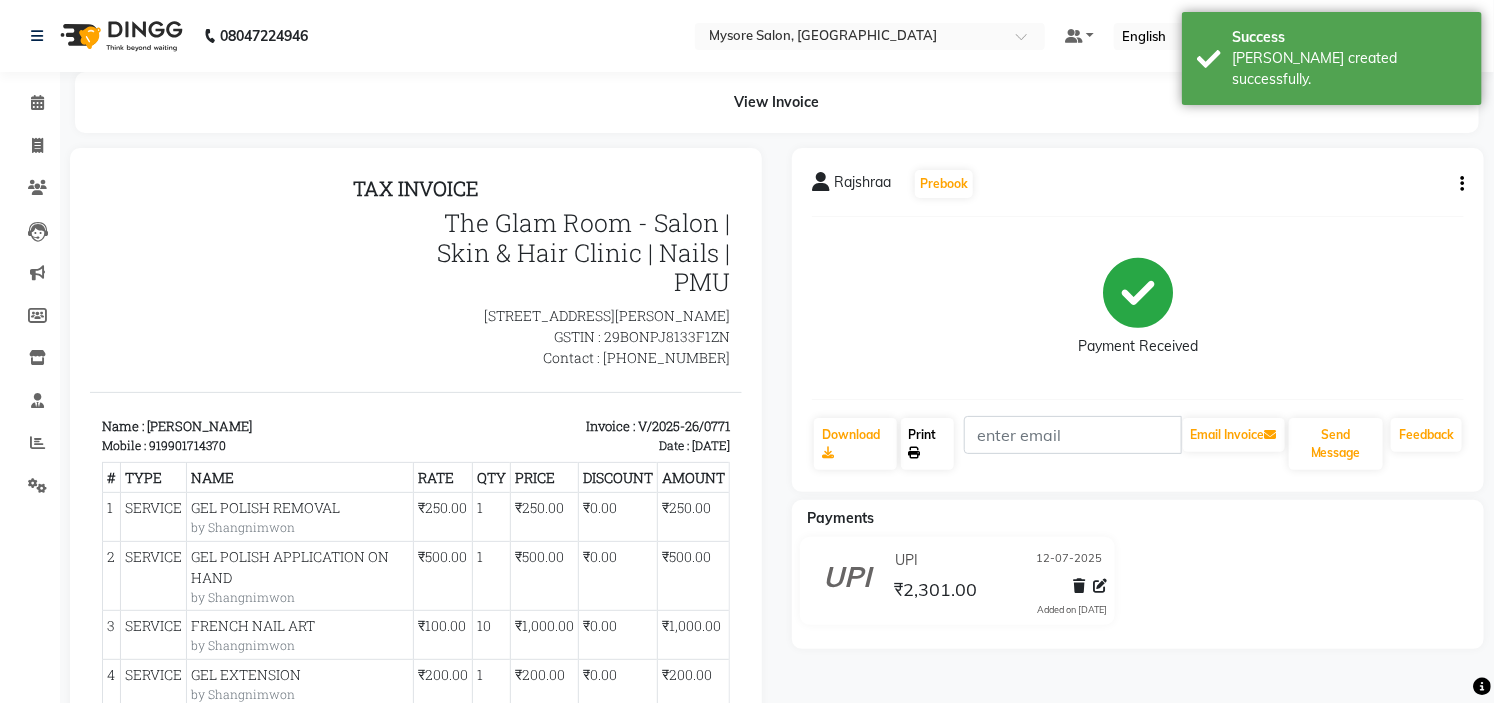 click on "Print" 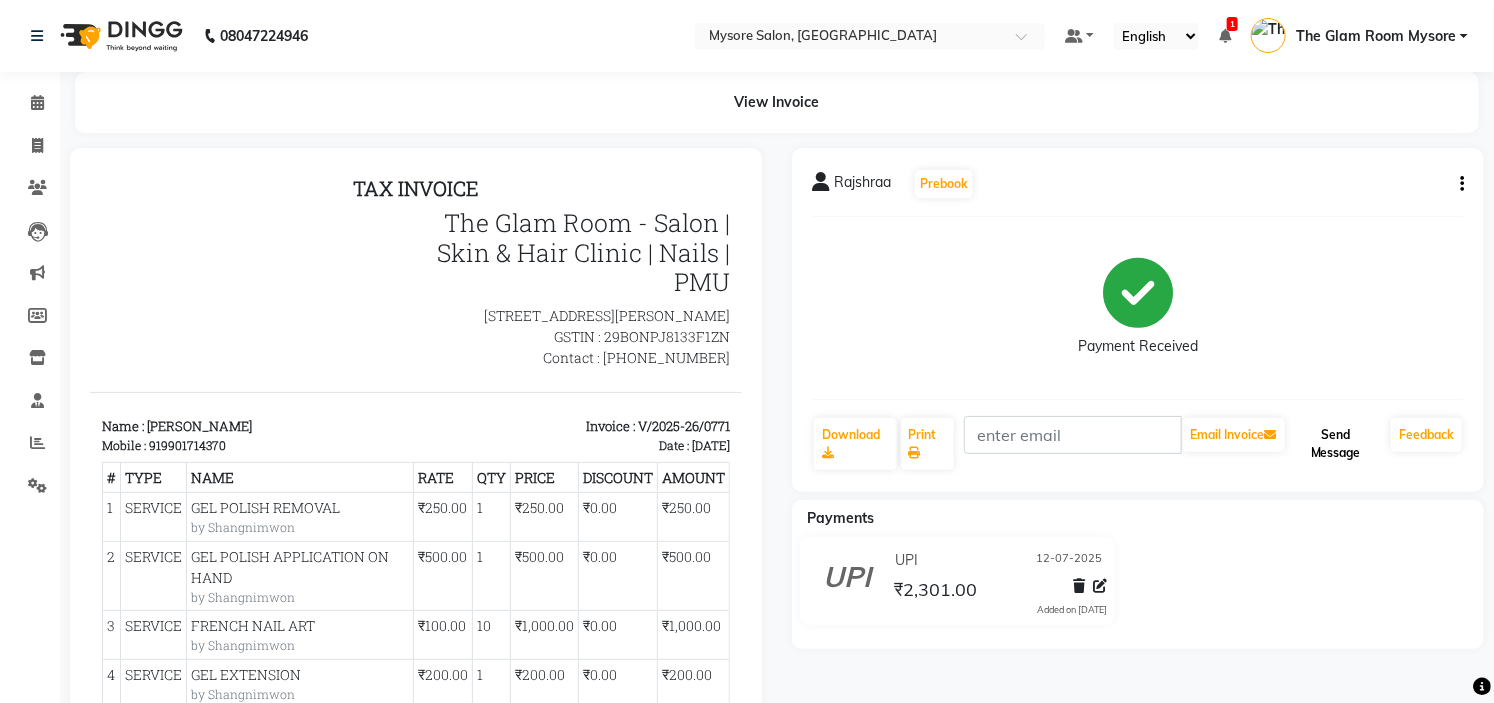 click on "Send Message" 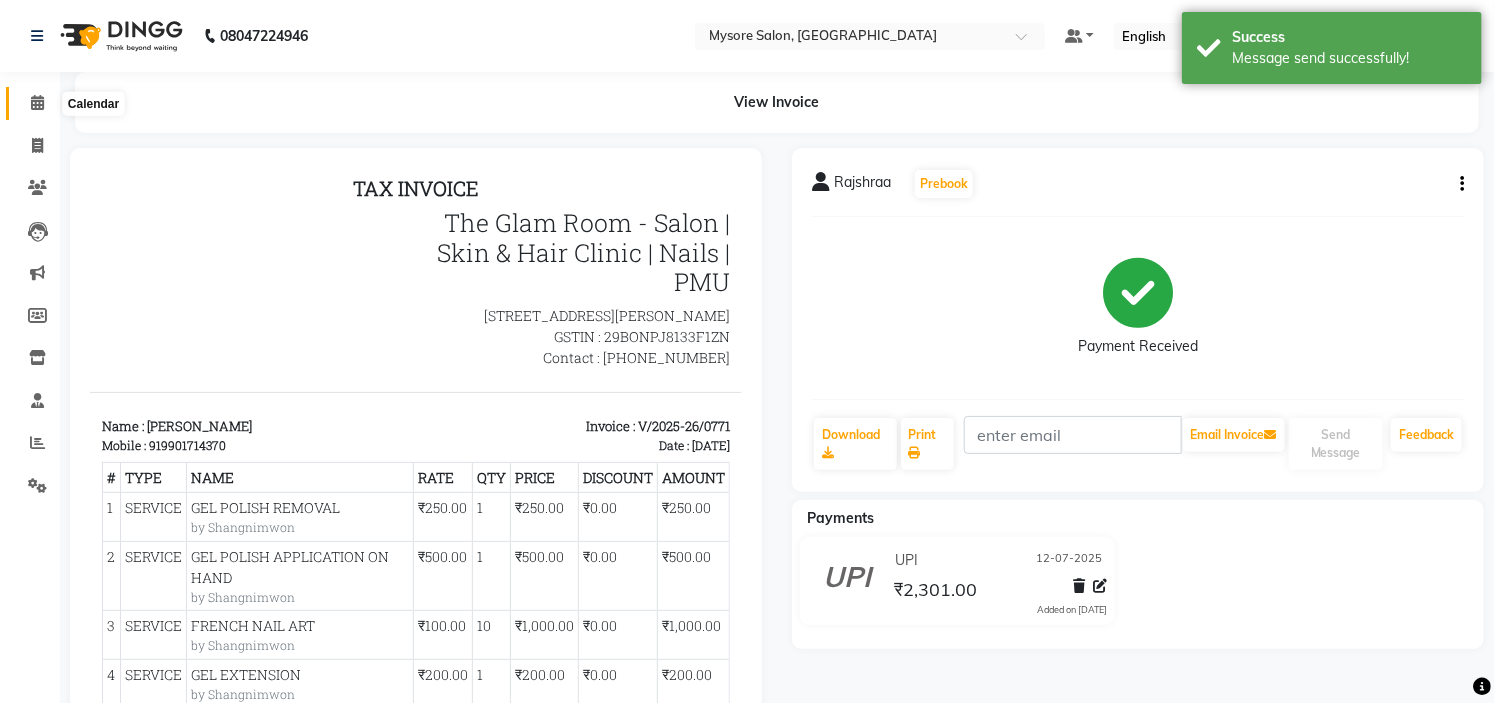 click 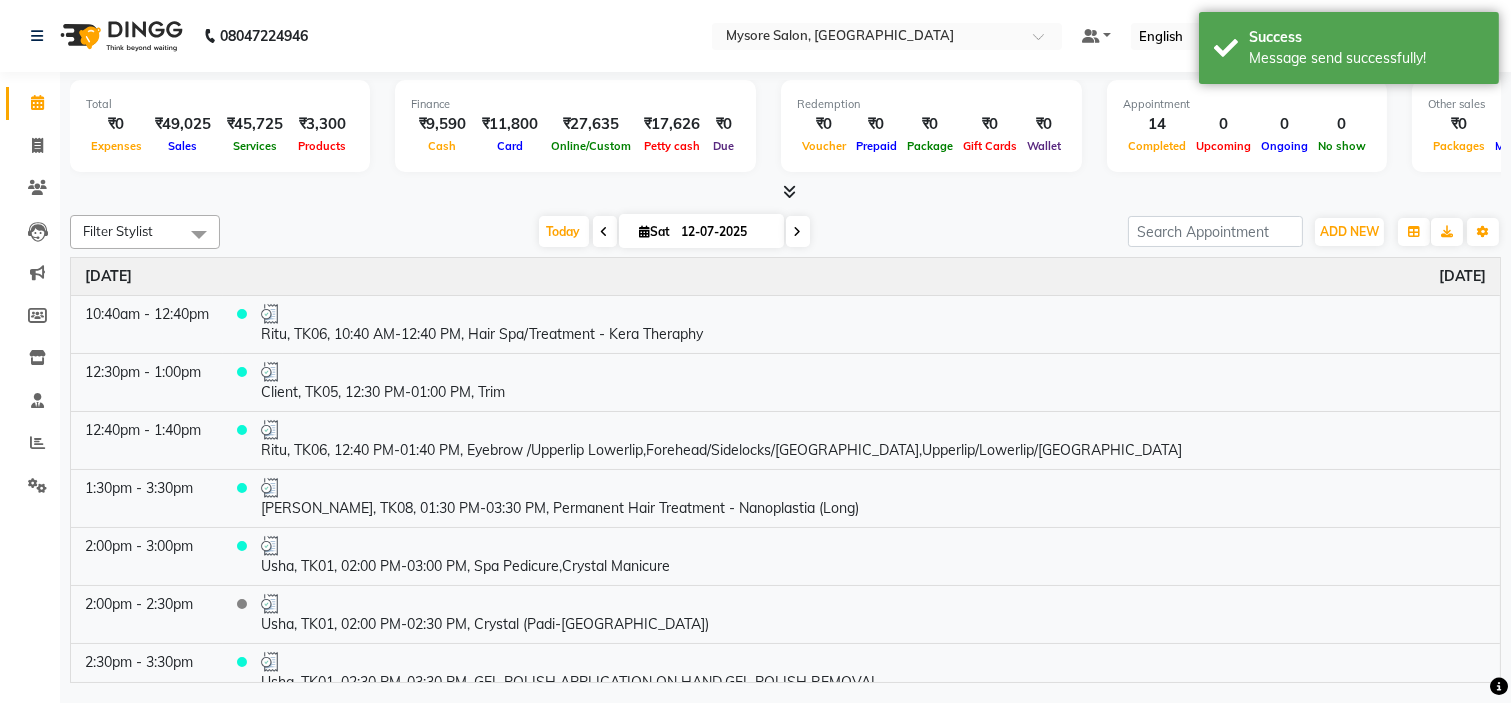 click on "Filter Stylist Select All Ankita Arti Ashwini Ayaan DR. Apurva Fatma Jayshree Lakshmi Paul Ruhul alom Shangnimwon Steve Sumaiya Banu Sumit Teja Tezz The Glam Room Mysore Today  Sat 12-07-2025 Toggle Dropdown Add Appointment Add Invoice Add Expense Add Attendance Add Client Add Transaction Toggle Dropdown Add Appointment Add Invoice Add Expense Add Attendance Add Client ADD NEW Toggle Dropdown Add Appointment Add Invoice Add Expense Add Attendance Add Client Add Transaction Filter Stylist Select All Ankita Arti Ashwini Ayaan DR. Apurva Fatma Jayshree Lakshmi Paul Ruhul alom Shangnimwon Steve Sumaiya Banu Sumit Teja Tezz The Glam Room Mysore Group By  Staff View   Room View  View as Vertical  Vertical - Week View  Horizontal  Horizontal - Week View  List  Toggle Dropdown Calendar Settings Manage Tags   Arrange Stylists   Reset Stylists  Full Screen Appointment Form Zoom 100% Time Event Saturday July 12, 2025 10:40am - 12:40pm     Ritu, TK06, 10:40 AM-12:40 PM, Hair Spa/Treatment - Kera Theraphy 12:30pm - 1:00pm" 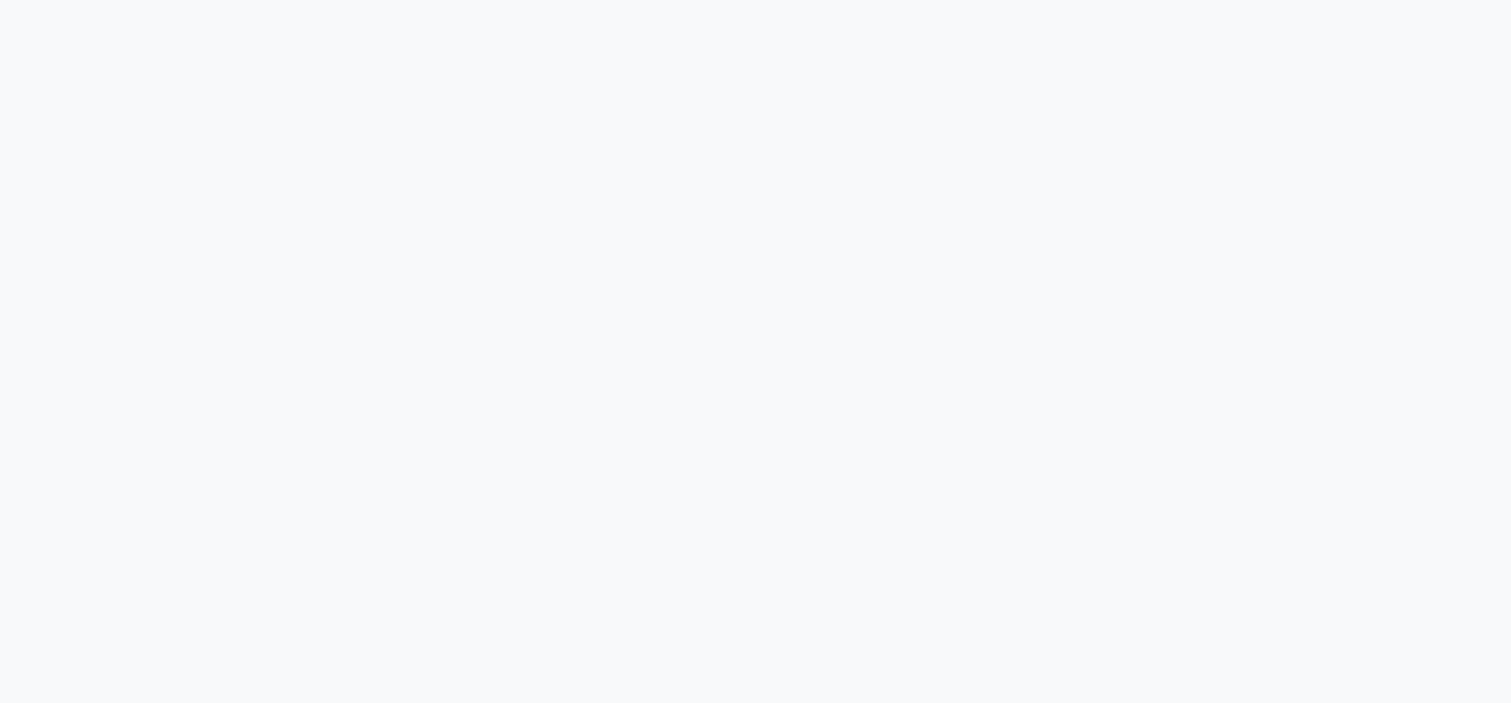 scroll, scrollTop: 0, scrollLeft: 0, axis: both 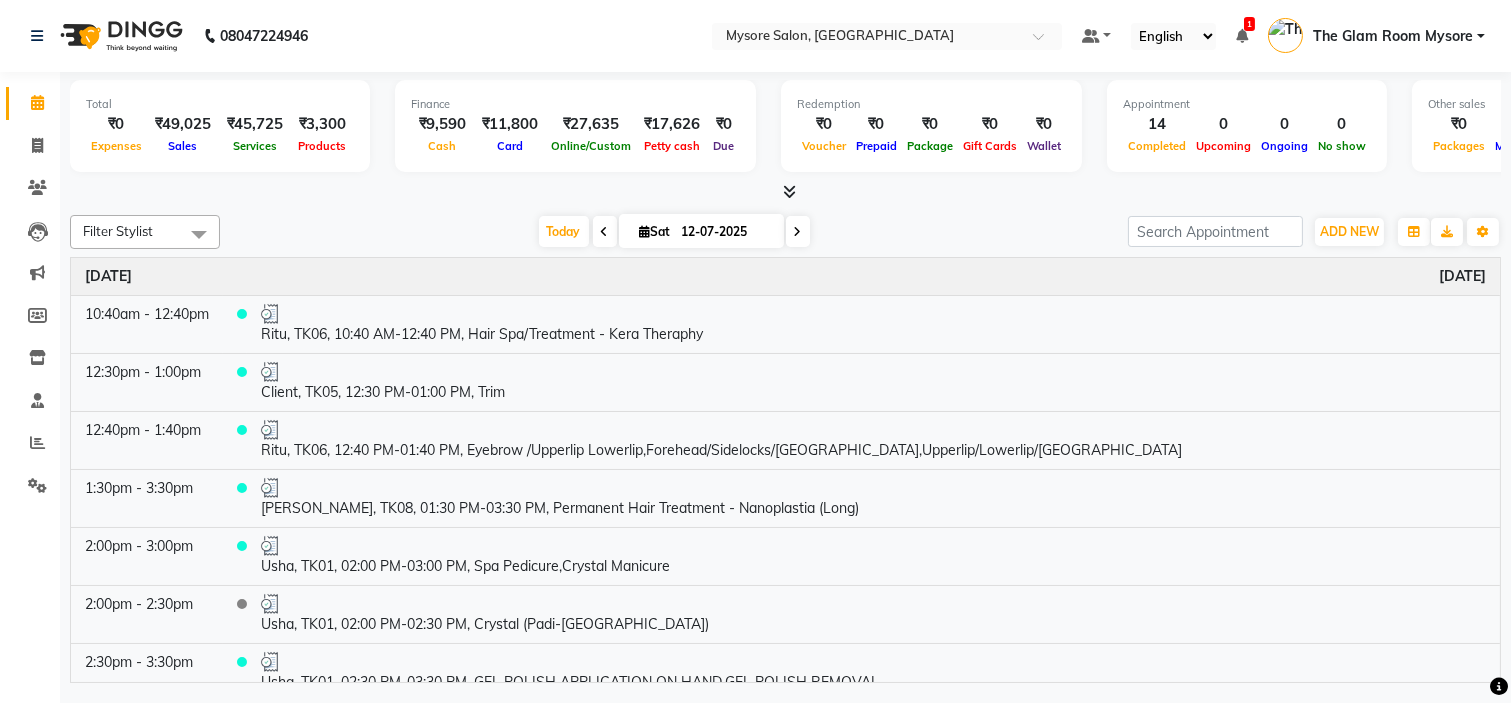 click on "Filter Stylist Select All [PERSON_NAME] [PERSON_NAME] Ashwini Ayaan DR. Apurva [PERSON_NAME] [PERSON_NAME] [PERSON_NAME] Shangnimwon [PERSON_NAME] [PERSON_NAME] [PERSON_NAME] Tezz The Glam Room Mysore [DATE]  [DATE] Toggle Dropdown Add Appointment Add Invoice Add Expense Add Attendance Add Client Add Transaction Toggle Dropdown Add Appointment Add Invoice Add Expense Add Attendance Add Client ADD NEW Toggle Dropdown Add Appointment Add Invoice Add Expense Add Attendance Add Client Add Transaction Filter Stylist Select All [PERSON_NAME] [PERSON_NAME] Ashwini Ayaan DR. Apurva [PERSON_NAME] [PERSON_NAME] [PERSON_NAME] Shangnimwon [PERSON_NAME] [PERSON_NAME] [PERSON_NAME] Tezz The Glam Room Mysore Group By  Staff View   Room View  View as Vertical  Vertical - Week View  Horizontal  Horizontal - Week View  List  Toggle Dropdown Calendar Settings Manage Tags   Arrange Stylists   Reset Stylists  Full Screen Appointment Form Zoom 100% Time Event [DATE] 10:40am - 12:40pm     Ritu, TK06, 10:40 AM-12:40 PM, Hair Spa/Treatment - Kera Theraphy 12:30pm - 1:00pm" 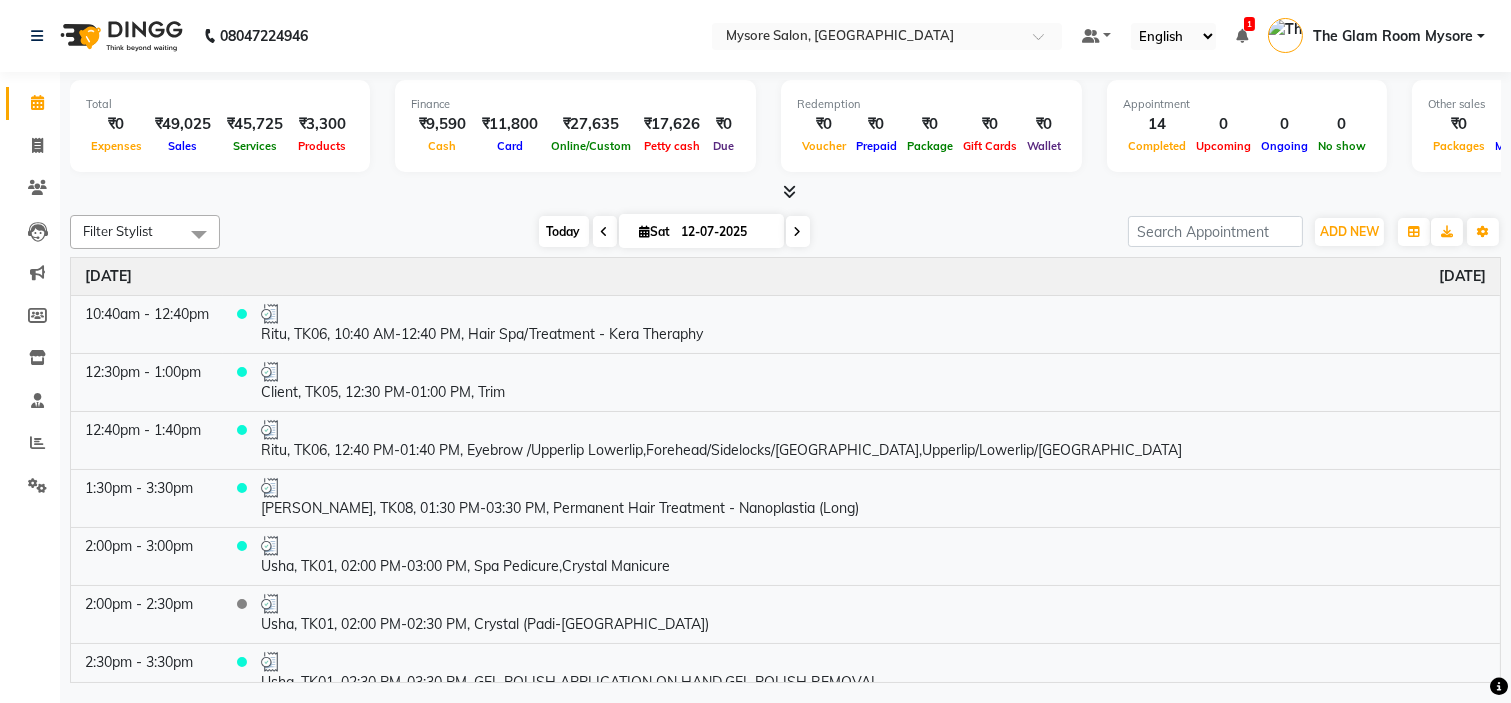 click on "Today" at bounding box center [564, 231] 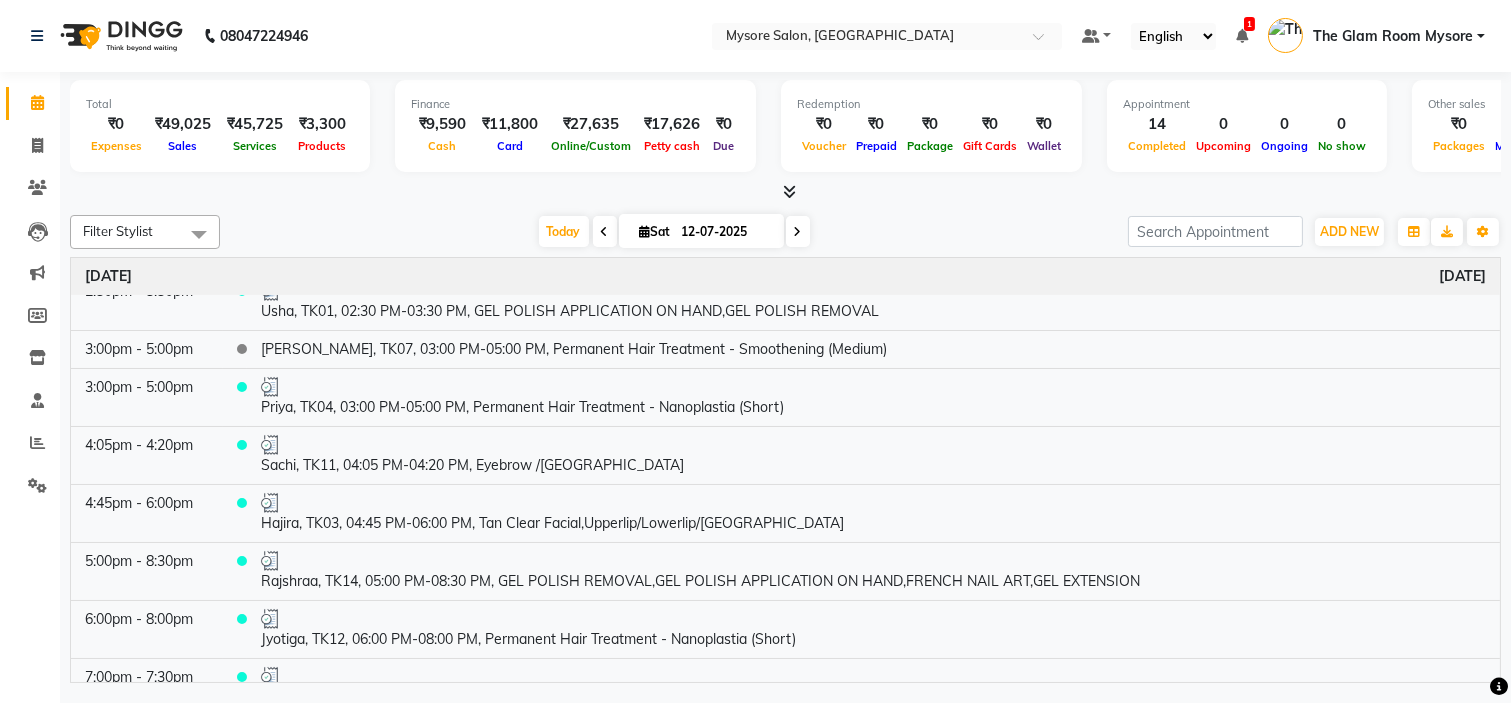 scroll, scrollTop: 494, scrollLeft: 0, axis: vertical 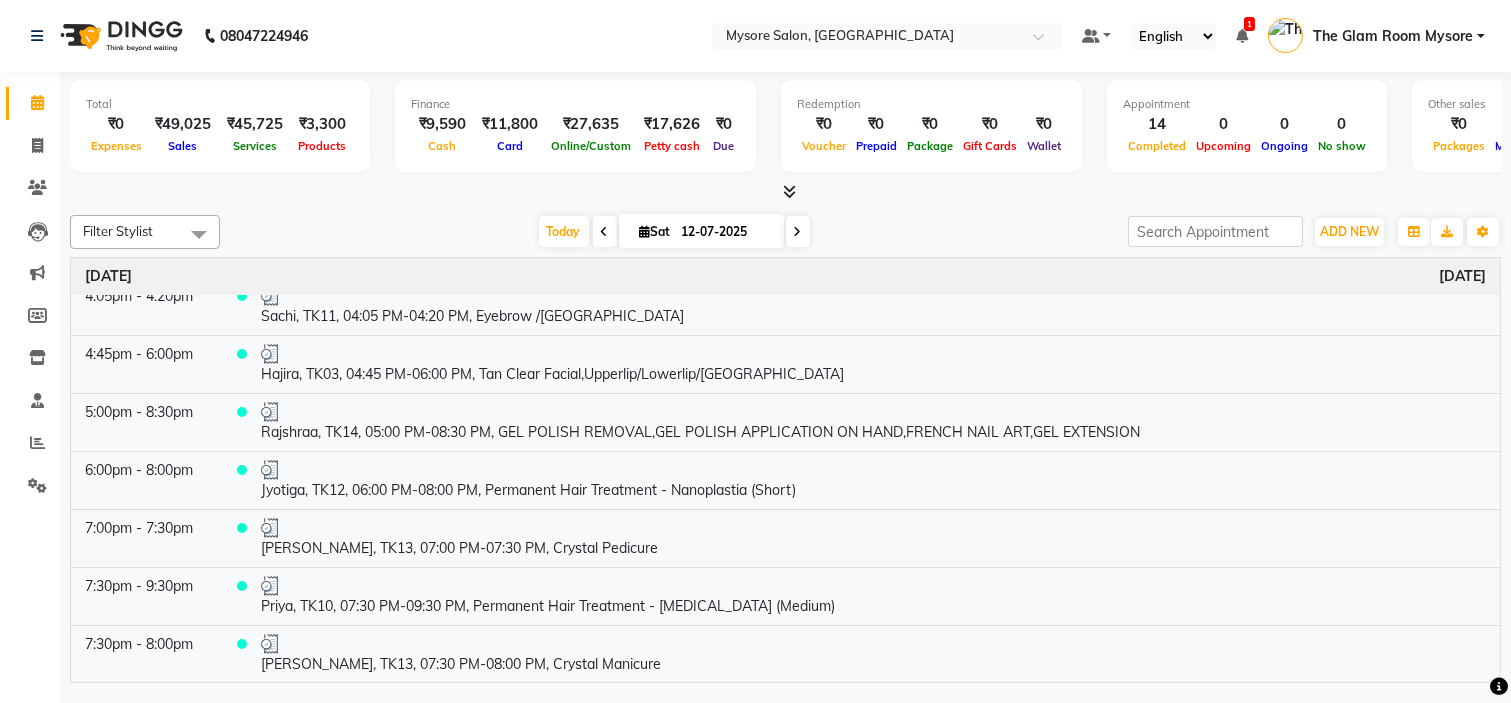 click at bounding box center (785, 192) 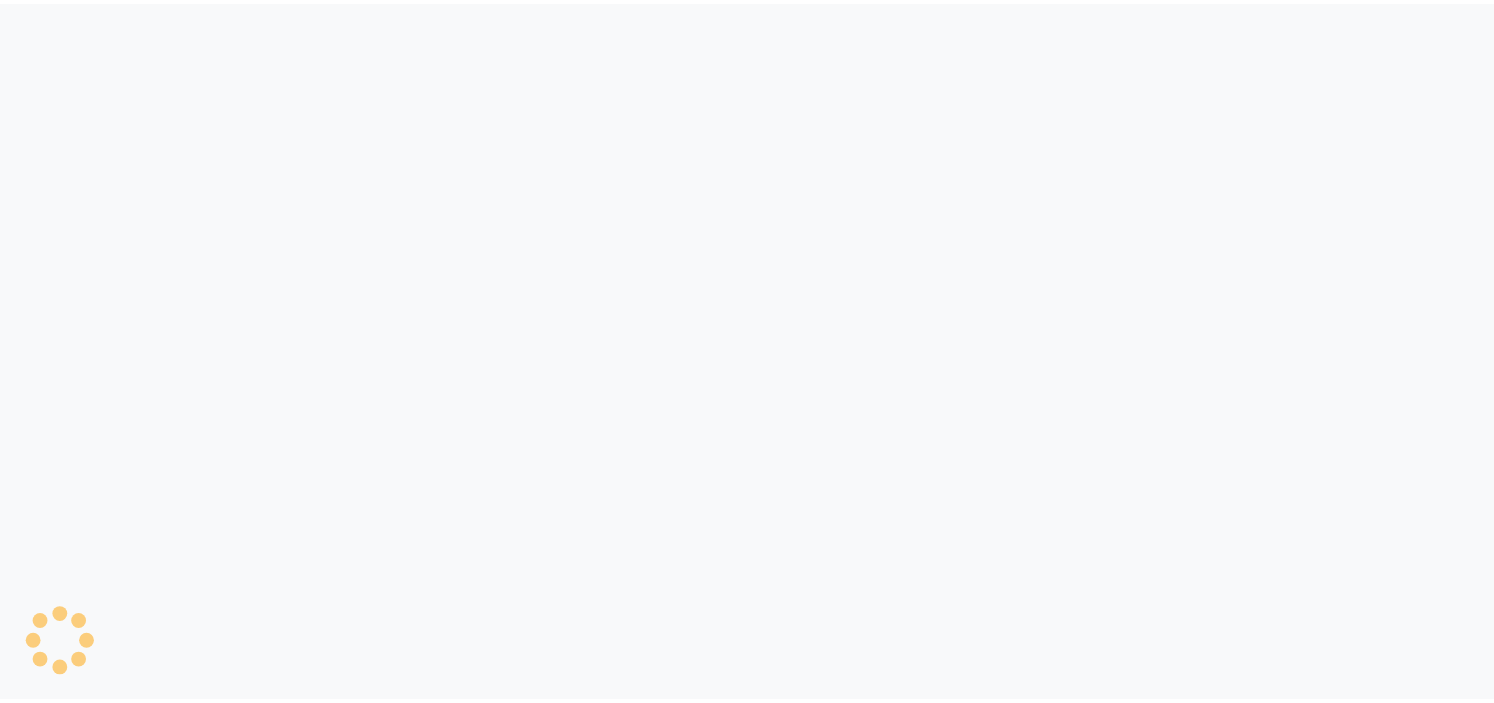 scroll, scrollTop: 0, scrollLeft: 0, axis: both 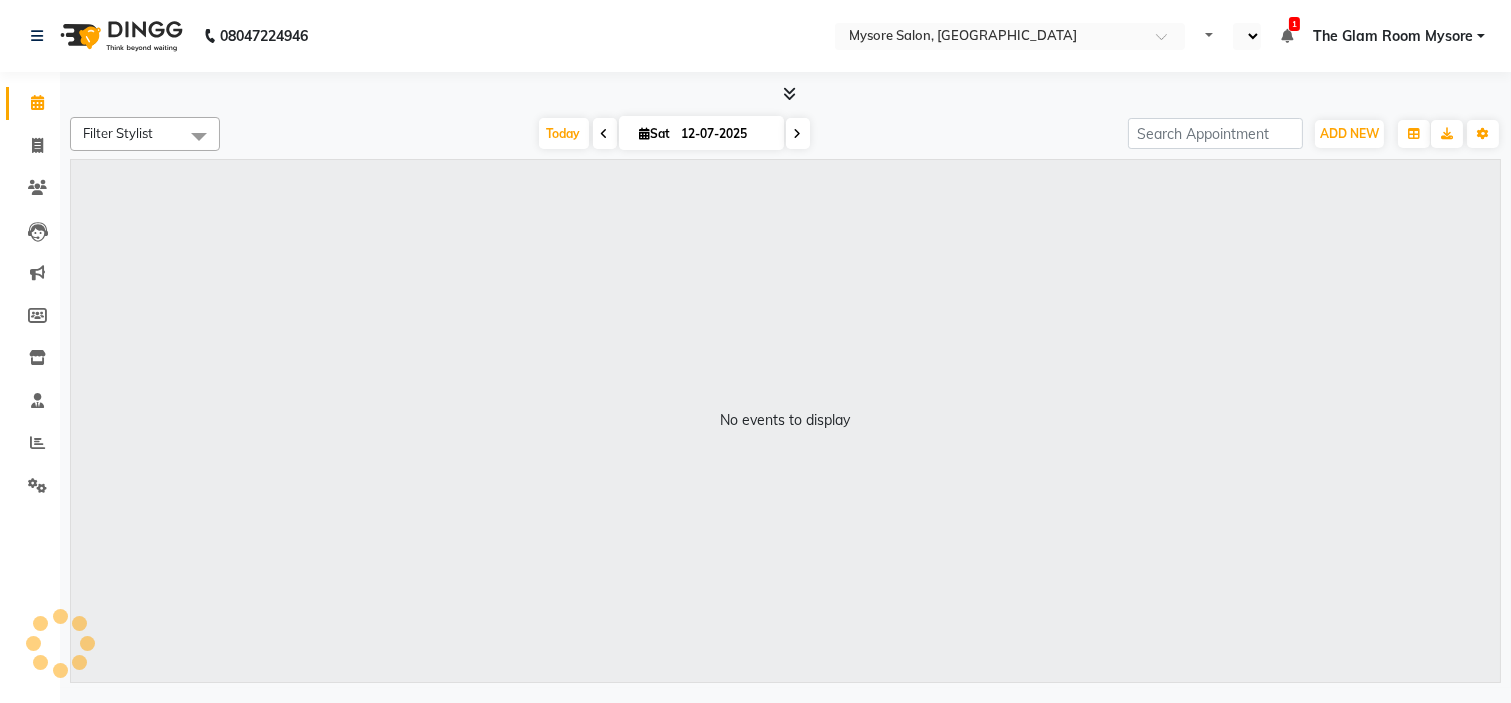 select on "en" 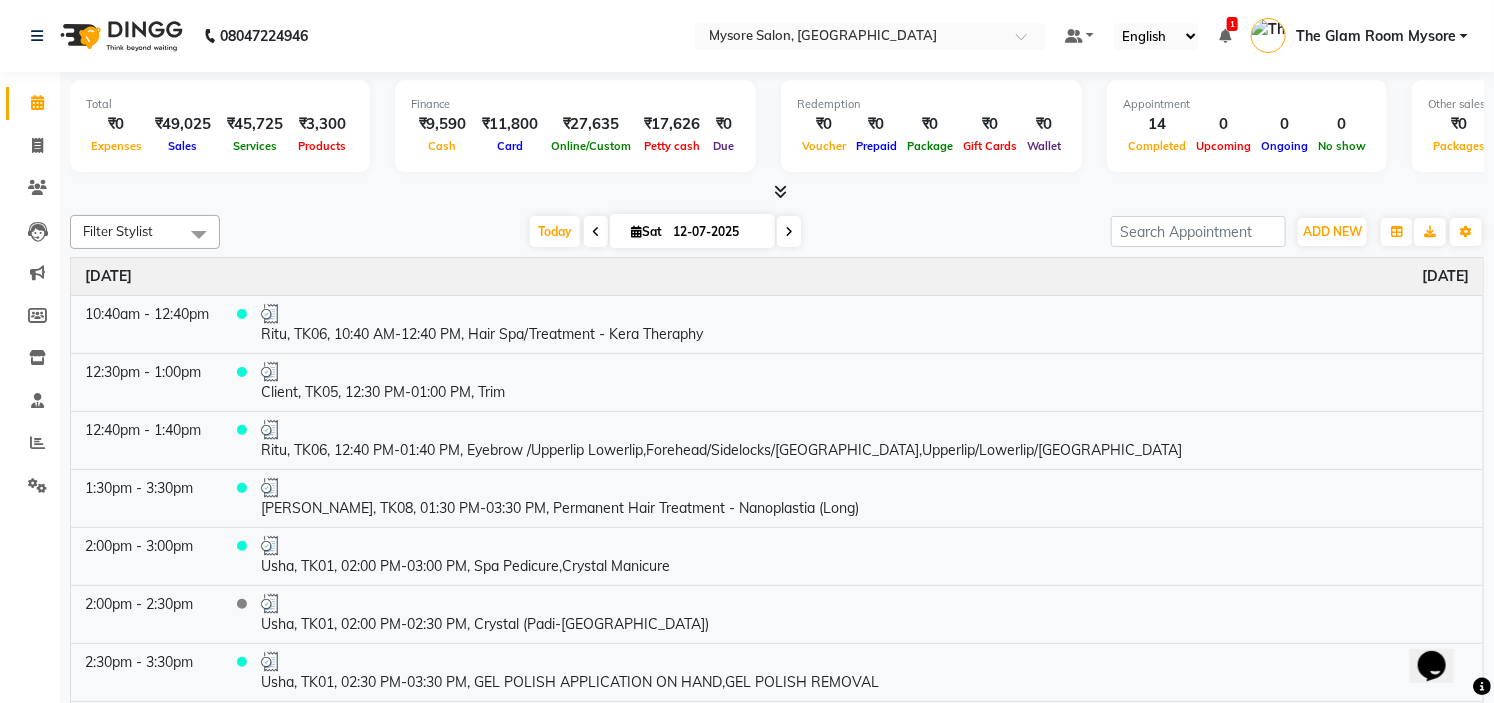 scroll, scrollTop: 0, scrollLeft: 0, axis: both 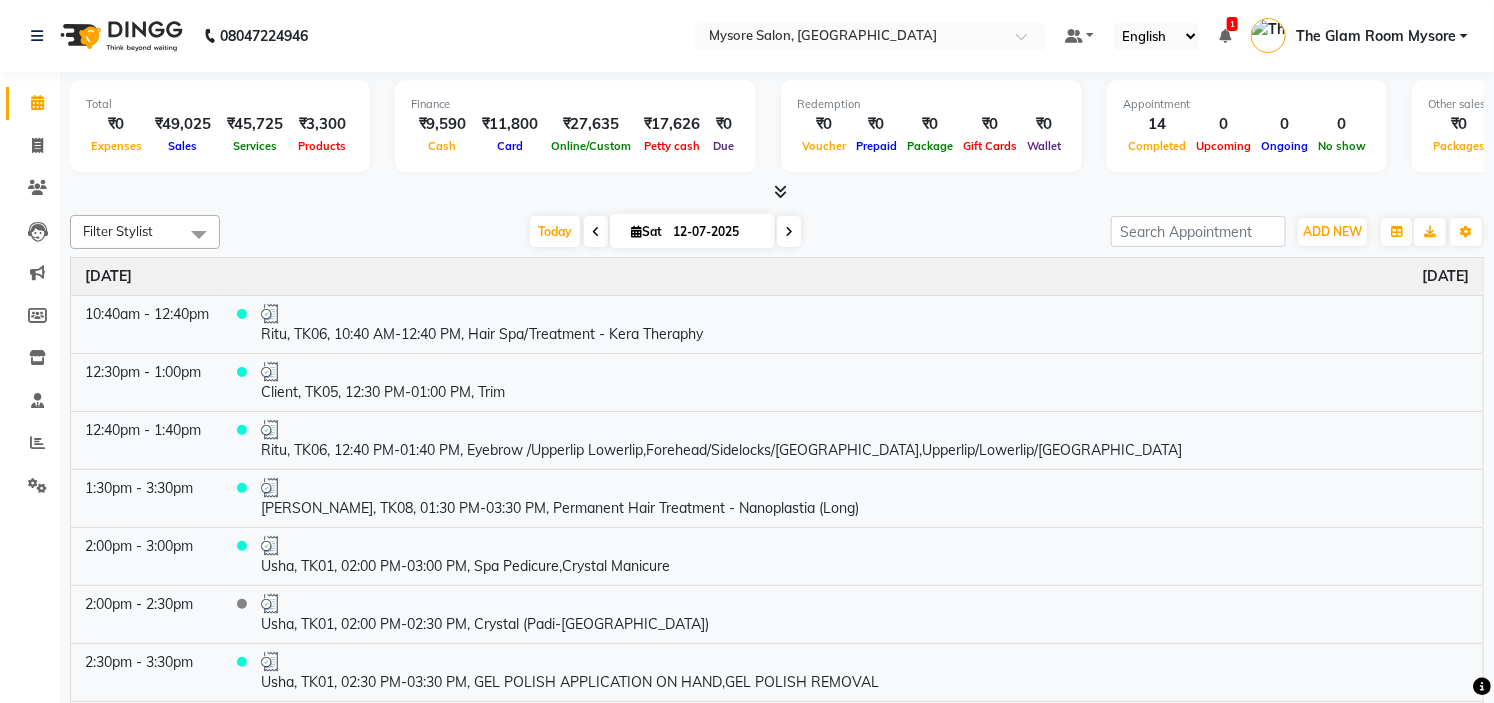 click at bounding box center [777, 192] 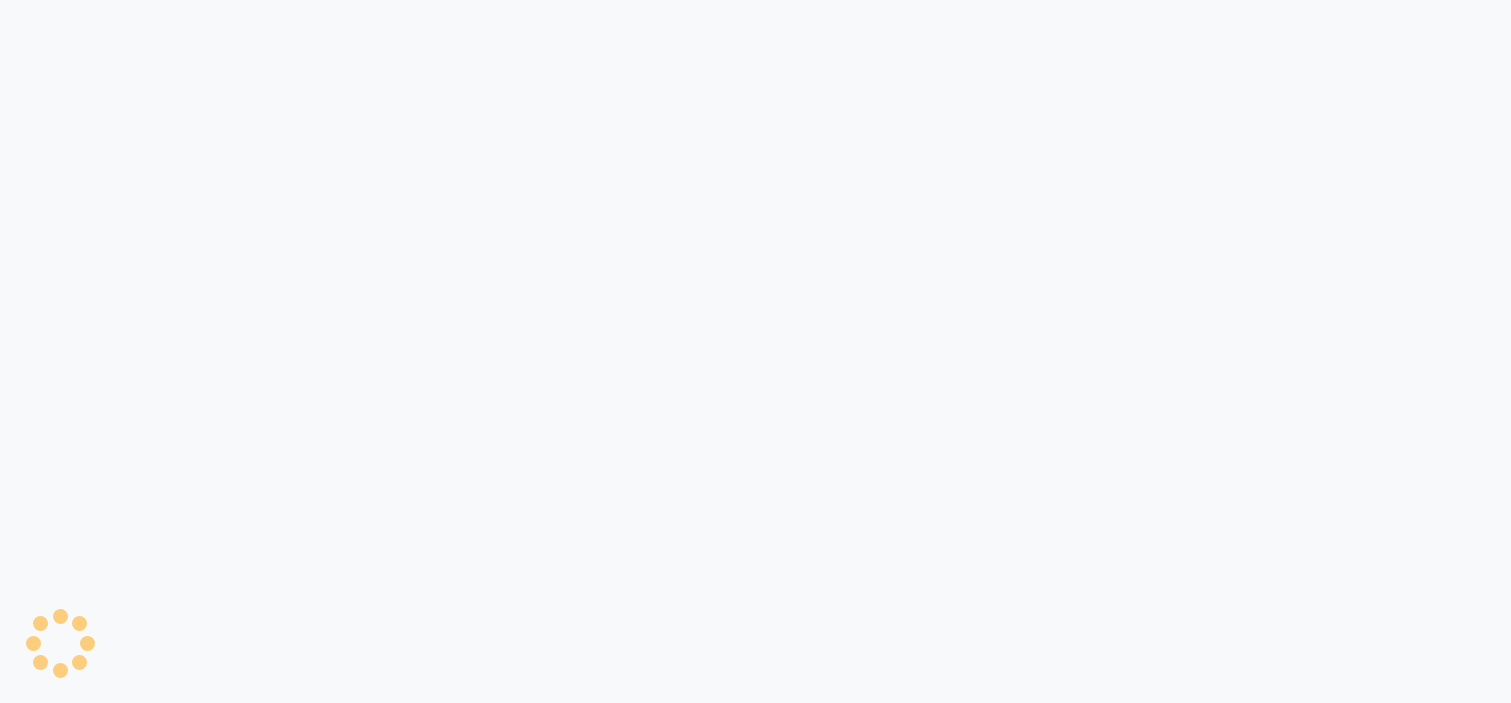 scroll, scrollTop: 0, scrollLeft: 0, axis: both 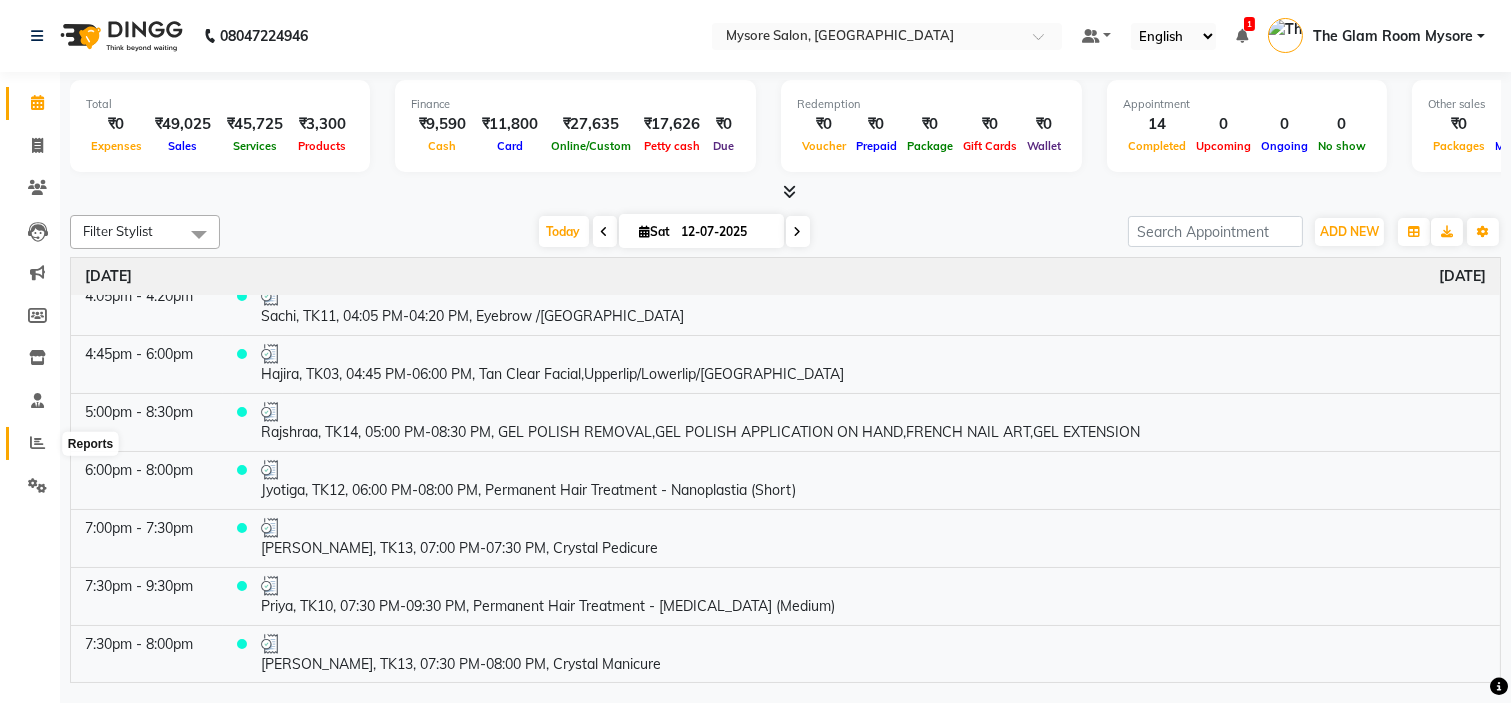 click 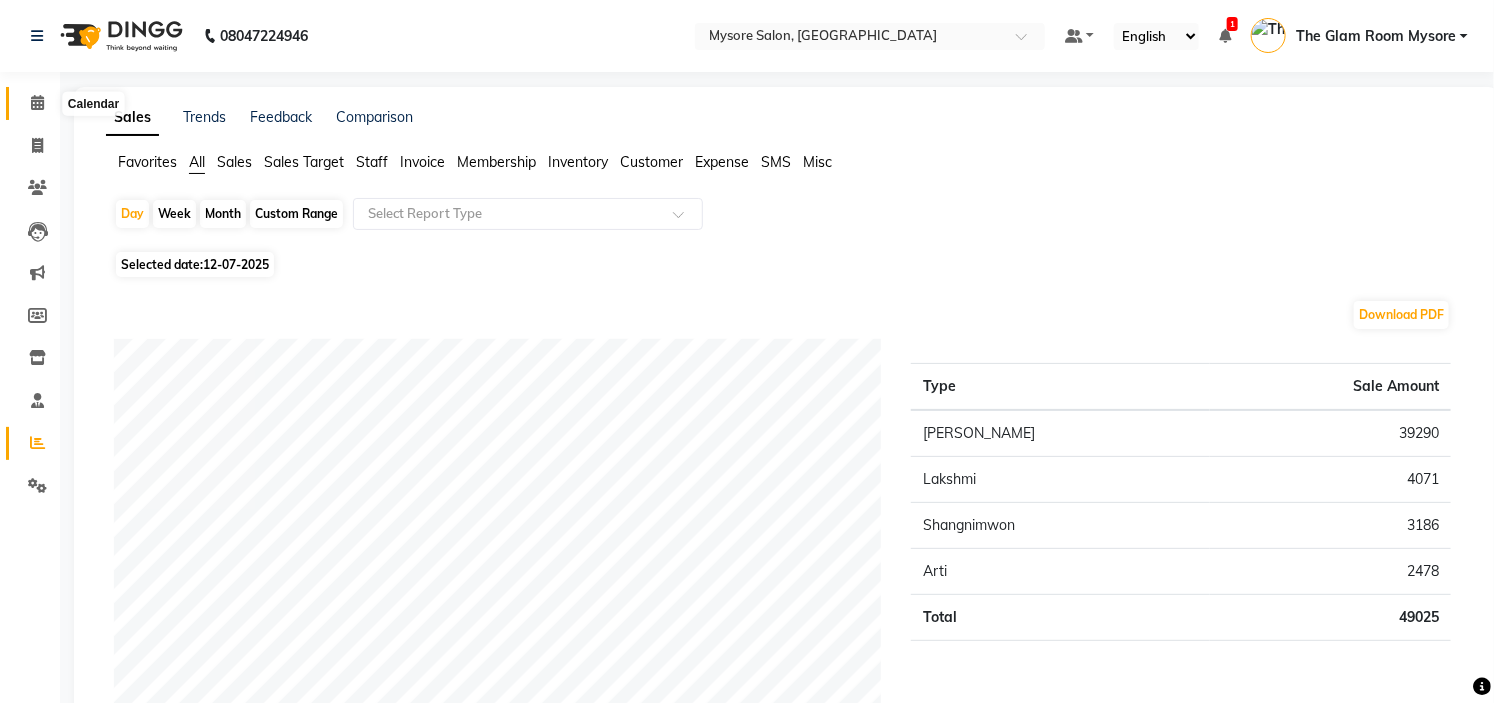 click 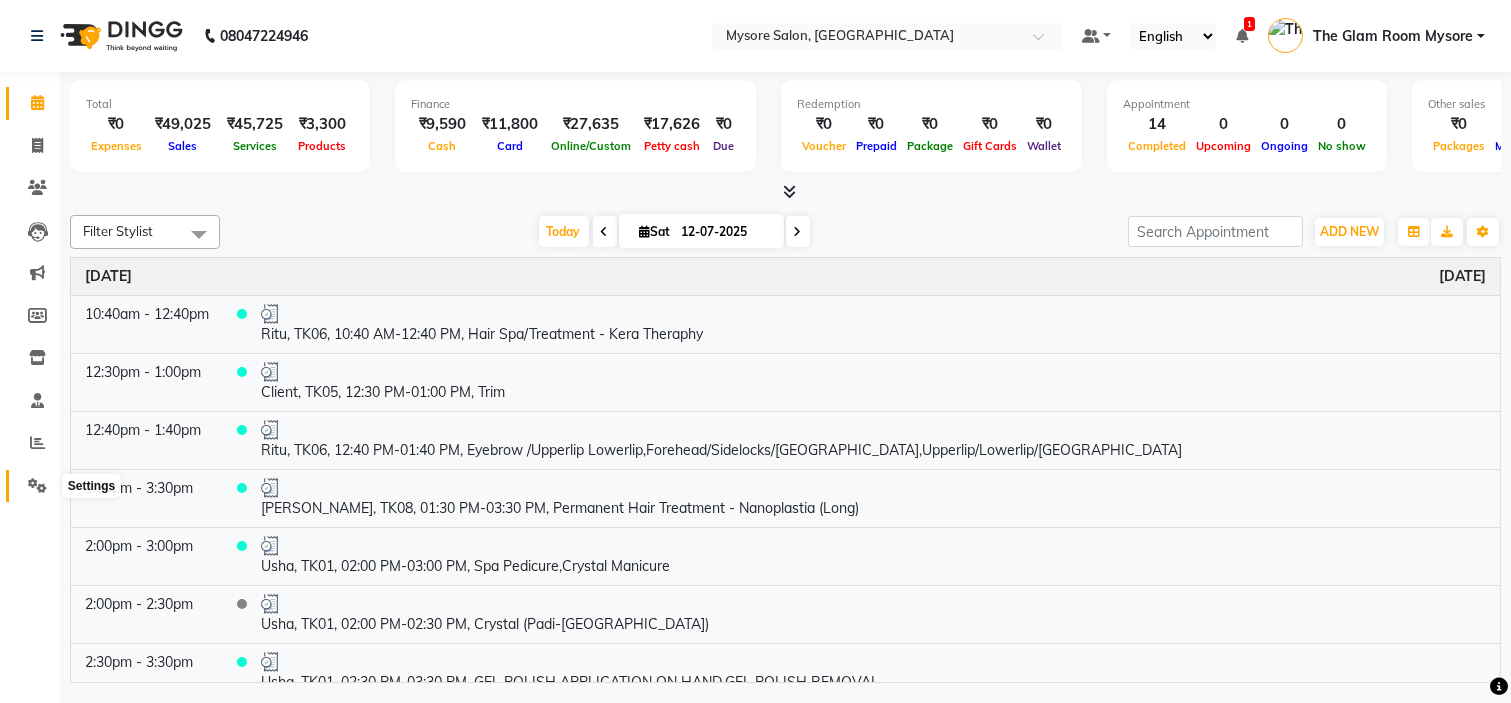 click 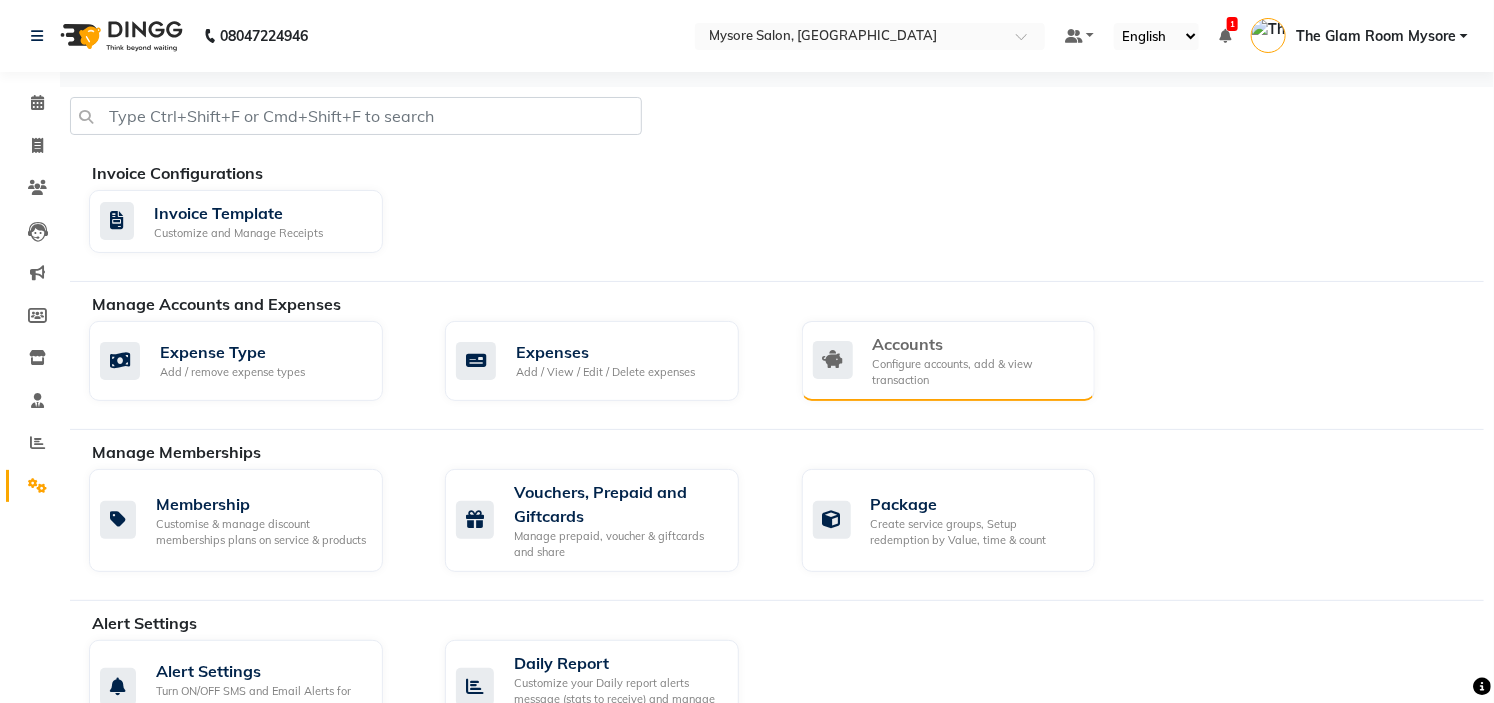 click on "Configure accounts, add & view transaction" 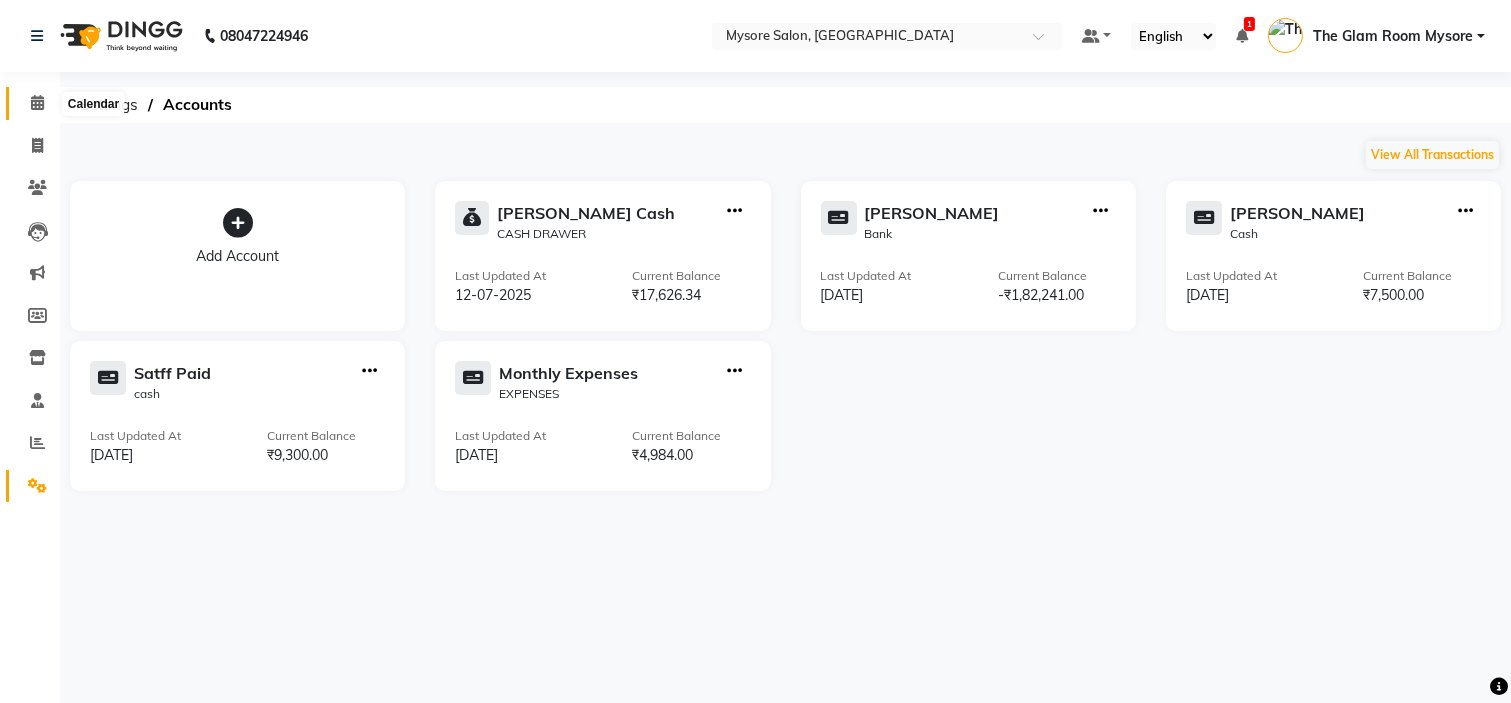 click 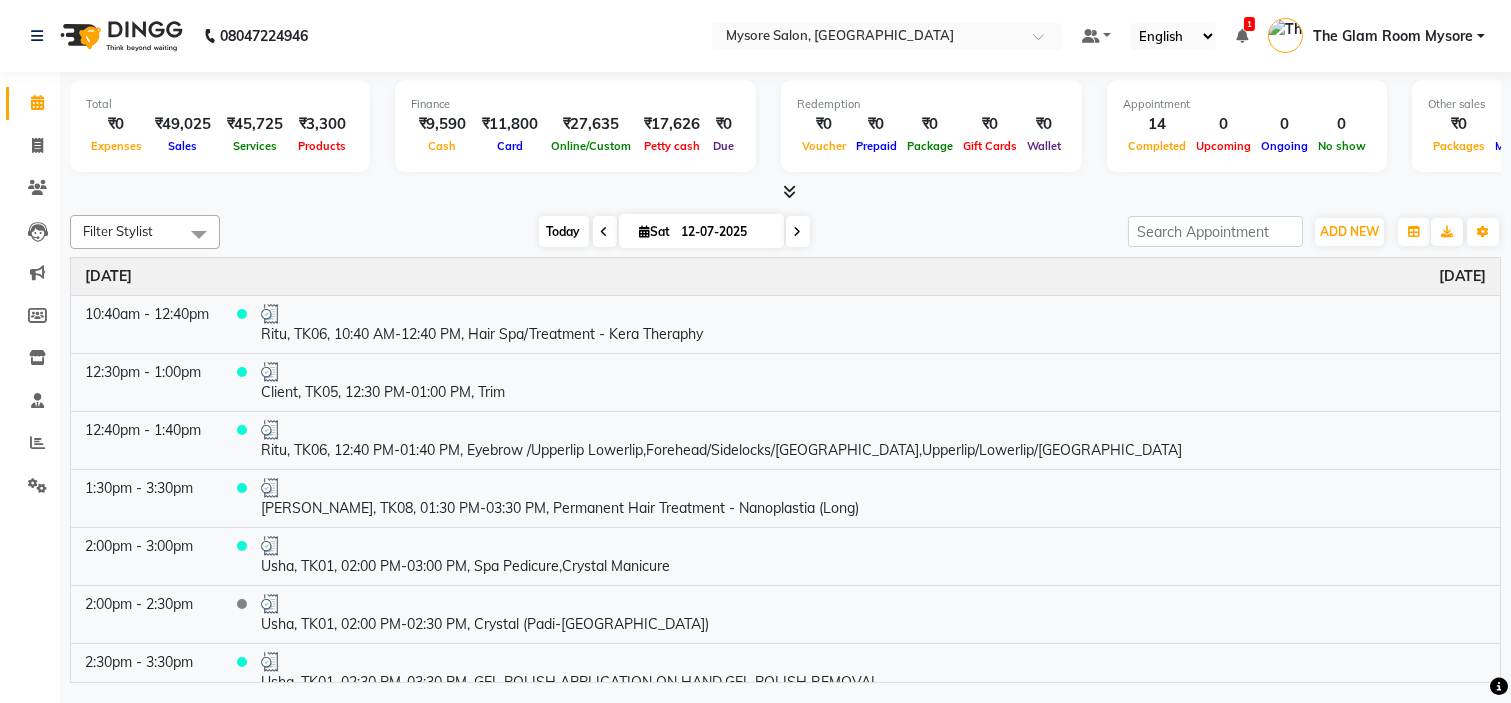 click on "Today" at bounding box center (564, 231) 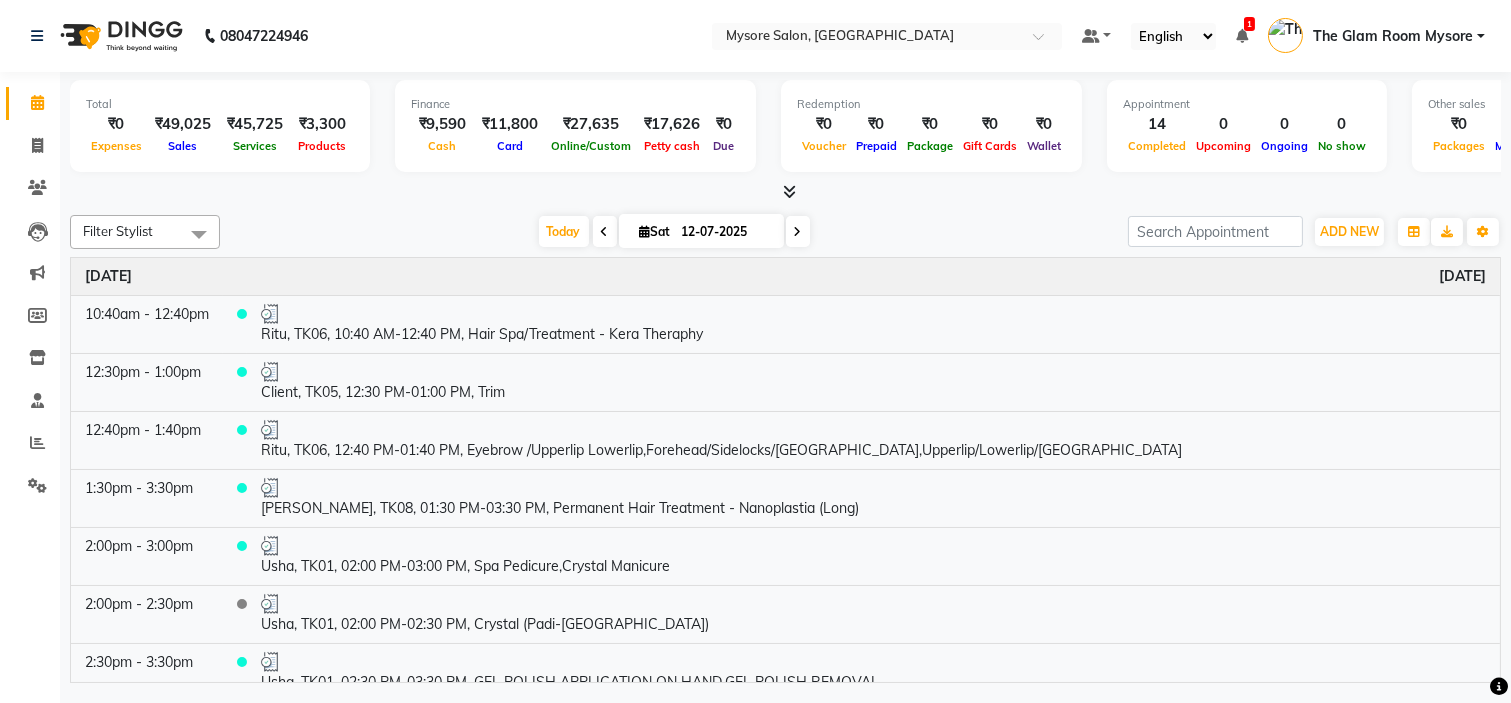 click on "Total  ₹0  Expenses ₹49,025  Sales ₹45,725  Services ₹3,300  Products Finance  ₹9,590  Cash ₹11,800  Card ₹27,635  Online/Custom ₹17,626 [PERSON_NAME] cash ₹0 Due  Redemption  ₹0 Voucher ₹0 Prepaid ₹0 Package ₹0  Gift Cards ₹0  Wallet  Appointment  14 Completed 0 Upcoming 0 Ongoing 0 No show  Other sales  ₹0  Packages ₹0  Memberships ₹0  Vouchers ₹0  Prepaids ₹0  Gift Cards" at bounding box center (785, 129) 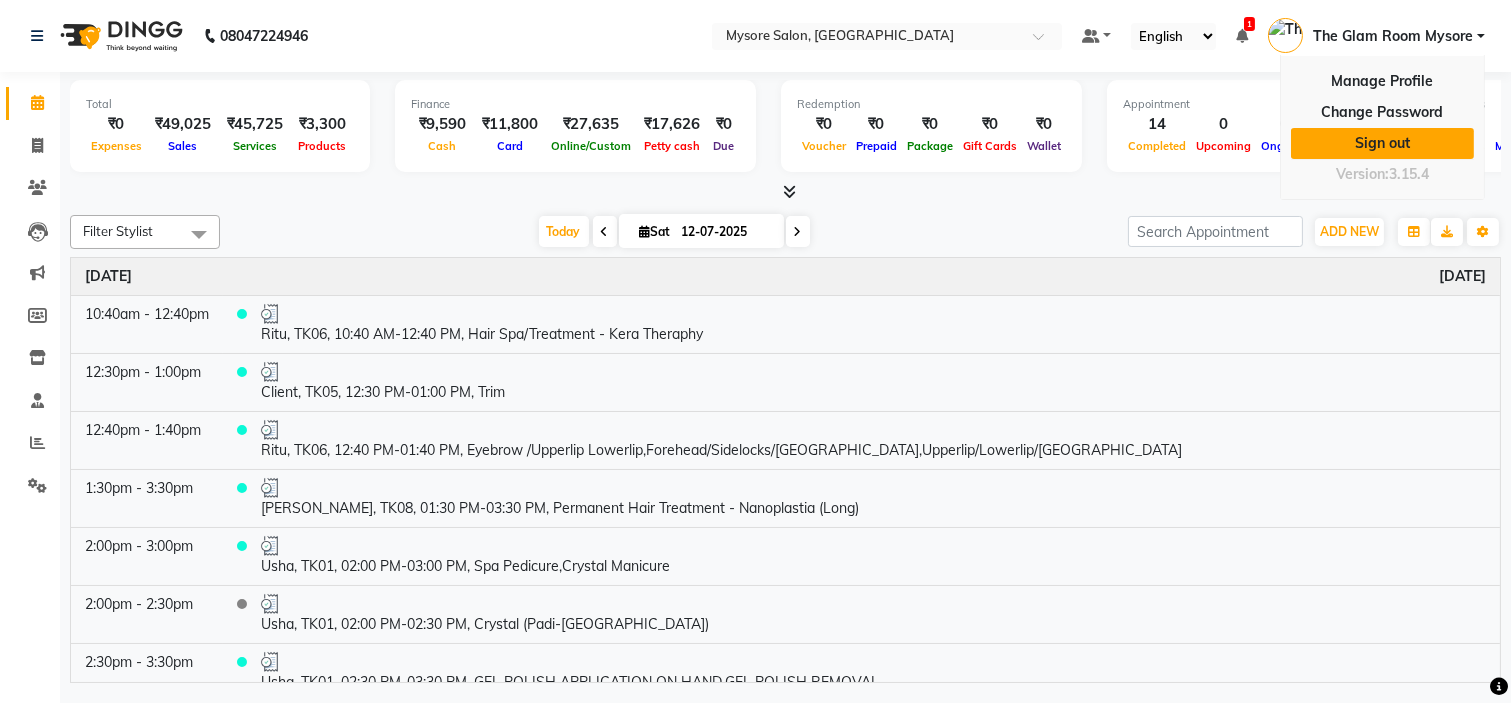 click on "Sign out" at bounding box center (1382, 143) 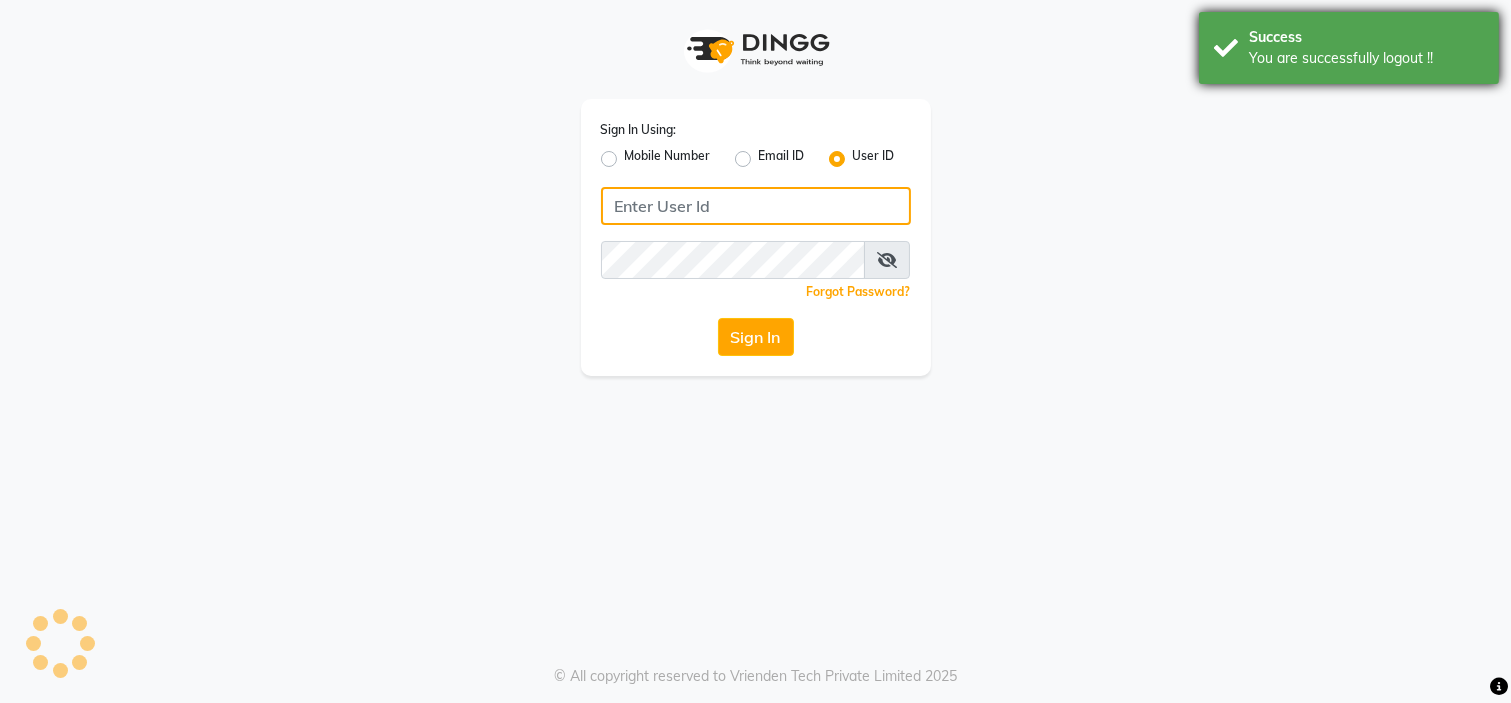 type on "7338156969" 